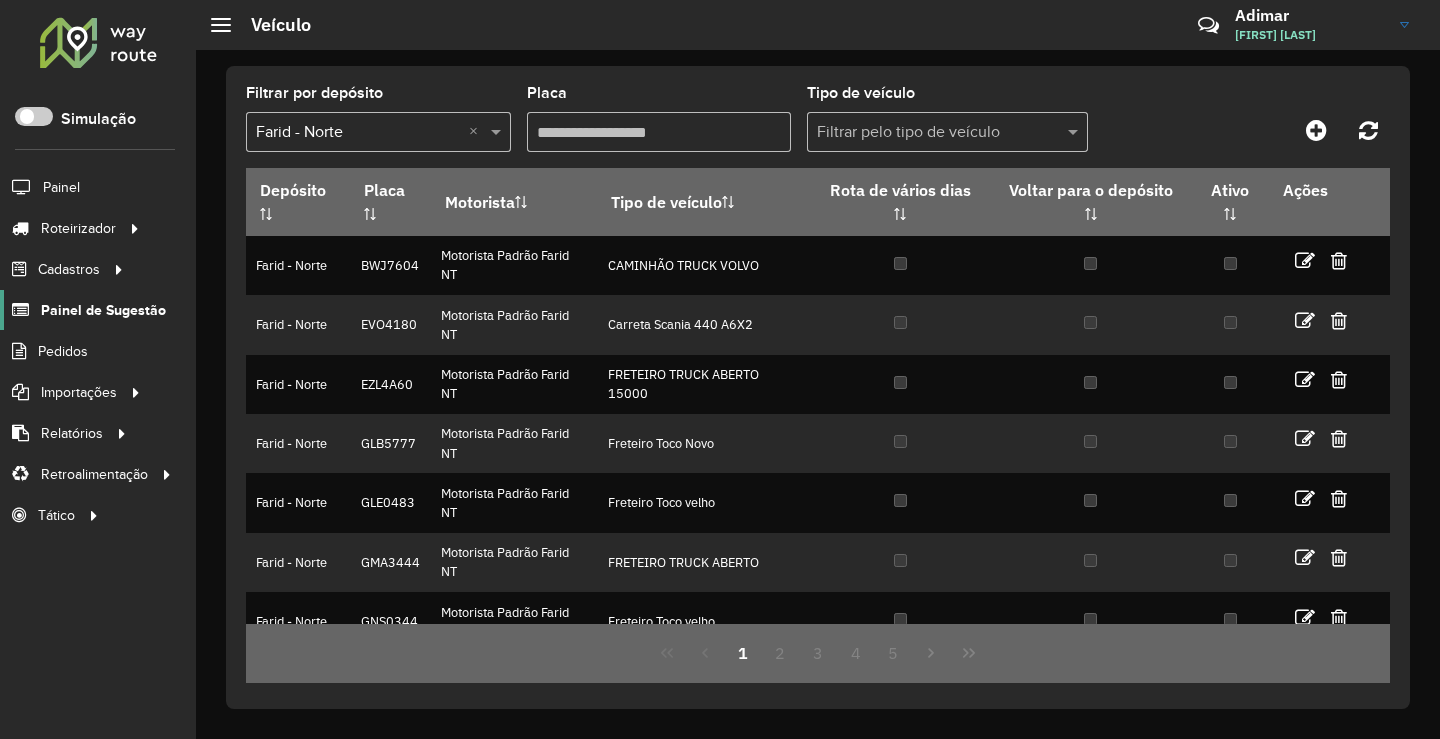 scroll, scrollTop: 0, scrollLeft: 0, axis: both 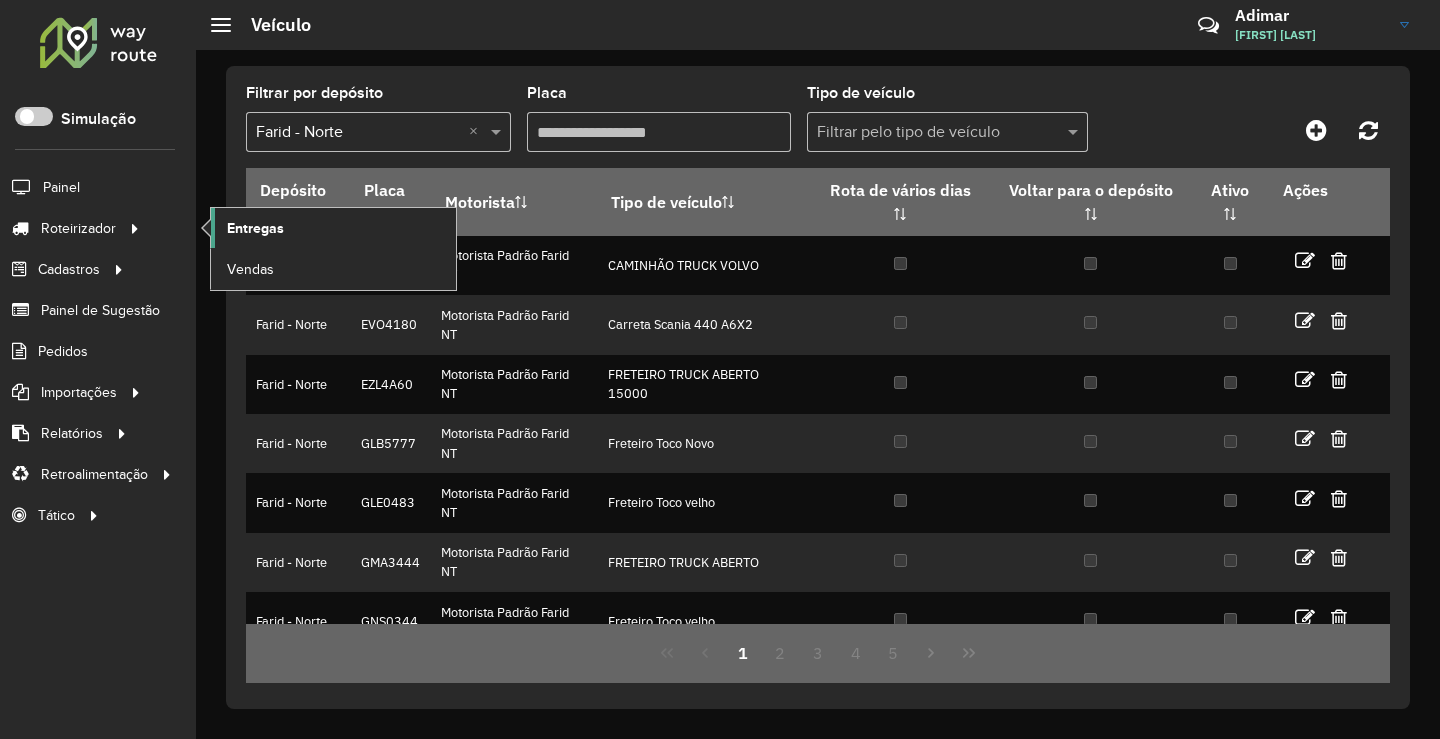 click on "Entregas" 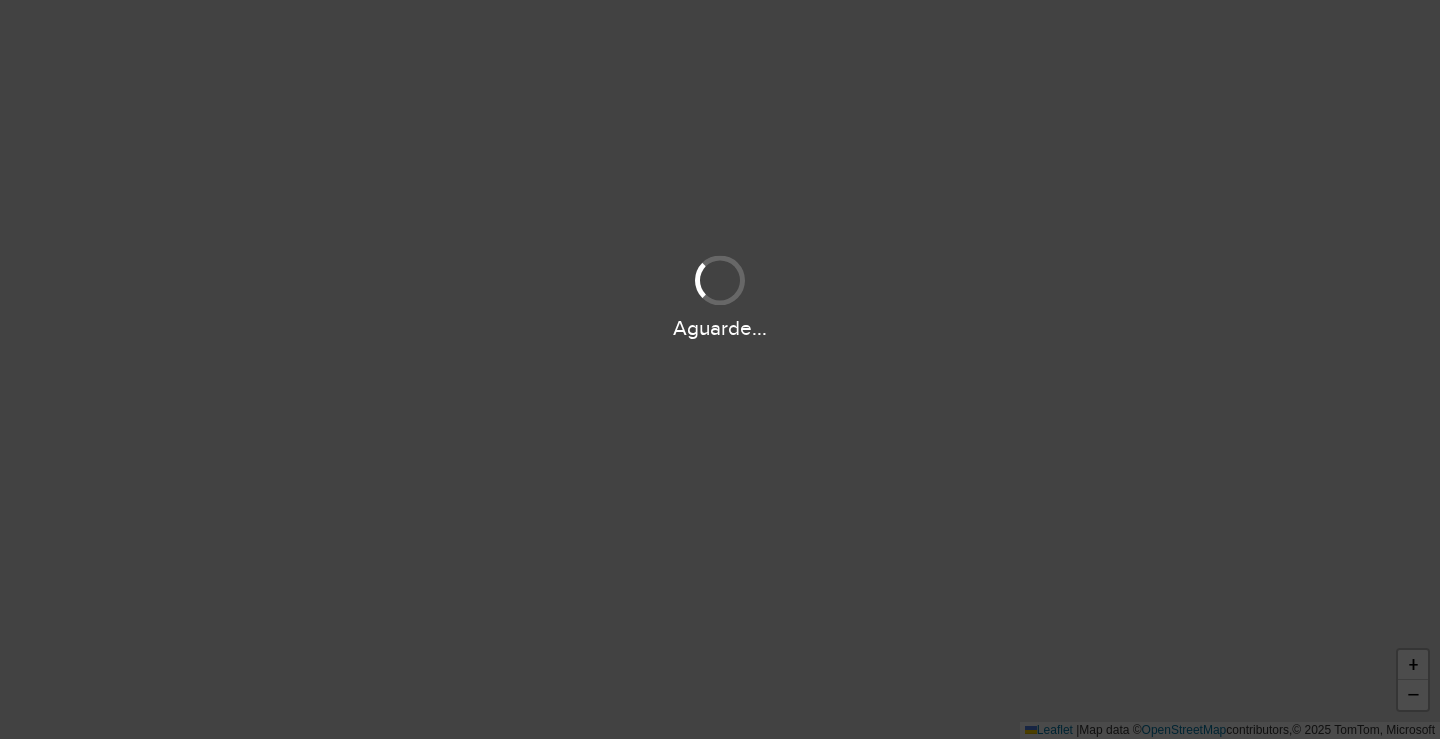 scroll, scrollTop: 0, scrollLeft: 0, axis: both 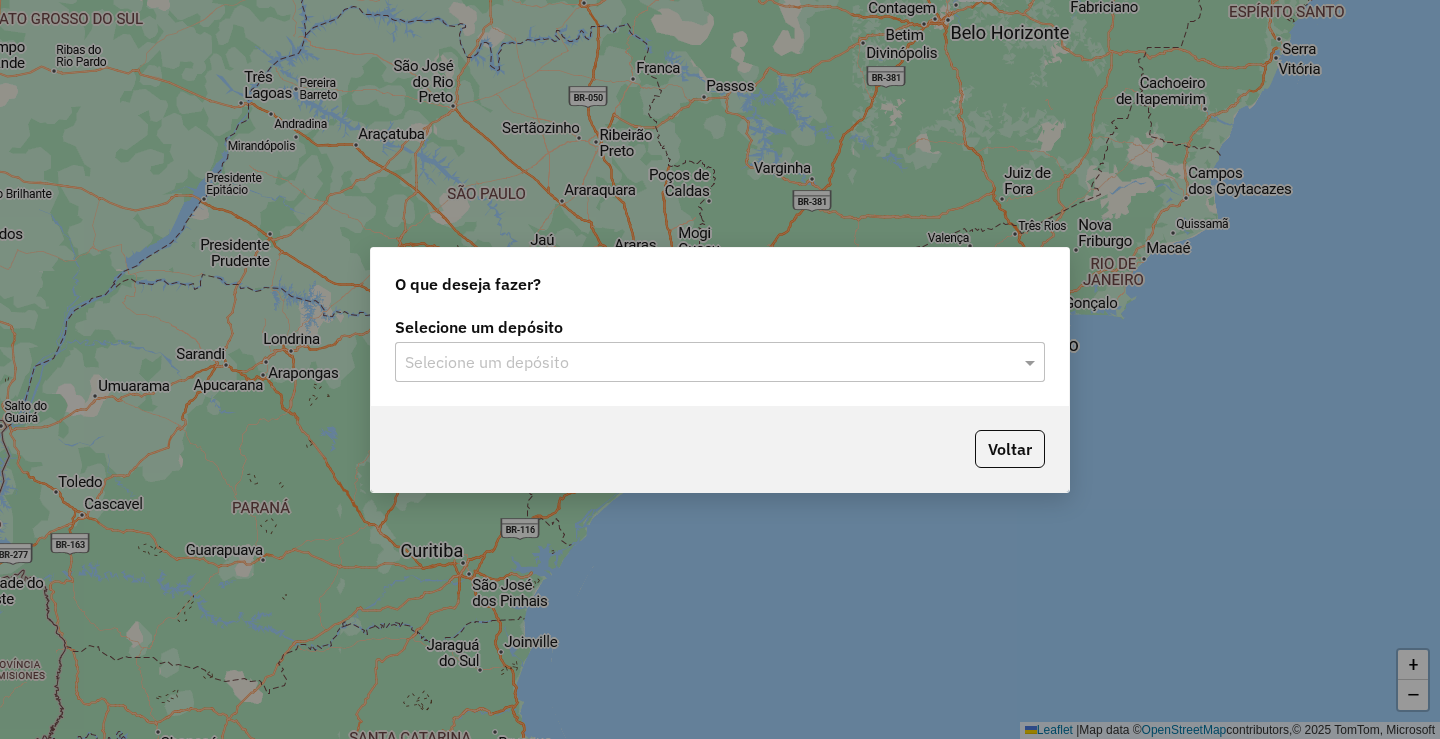 click 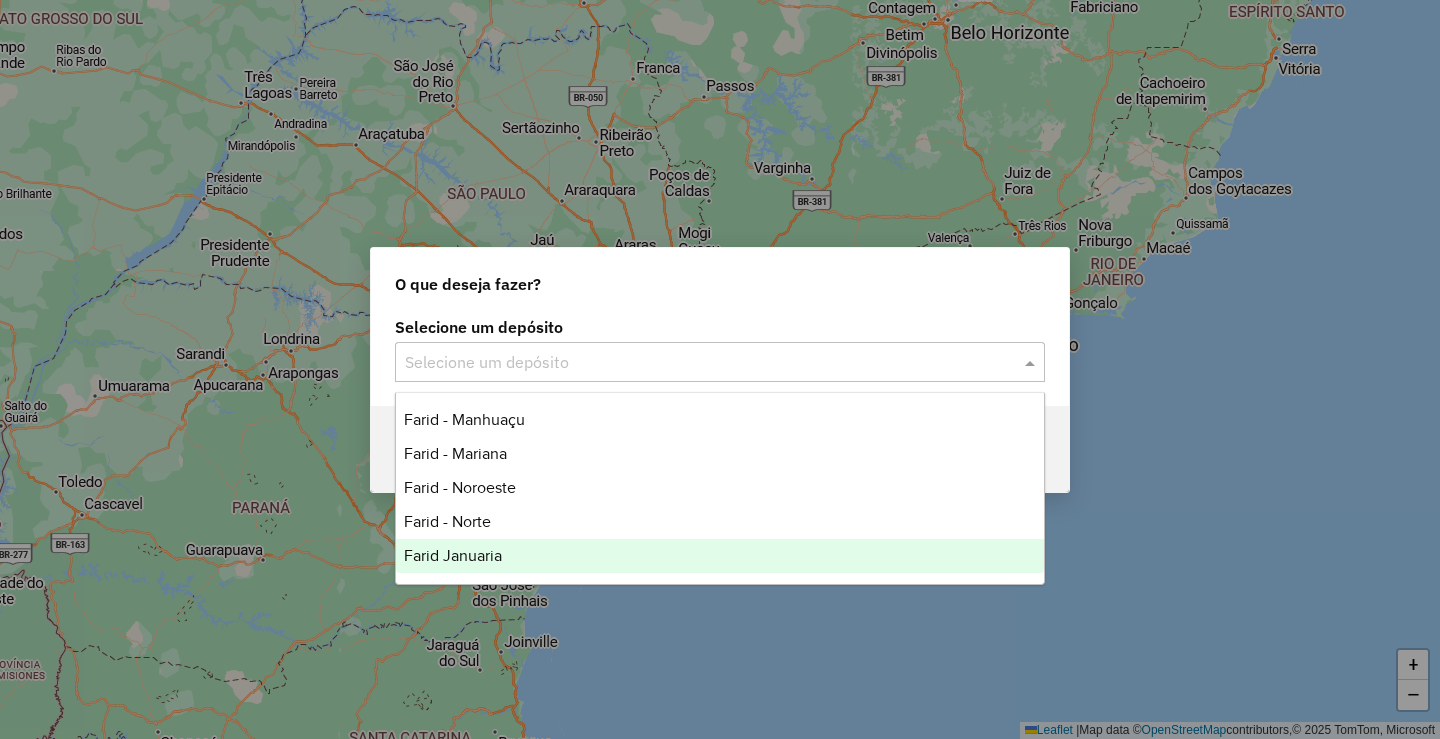 click on "Farid - Norte" at bounding box center (447, 521) 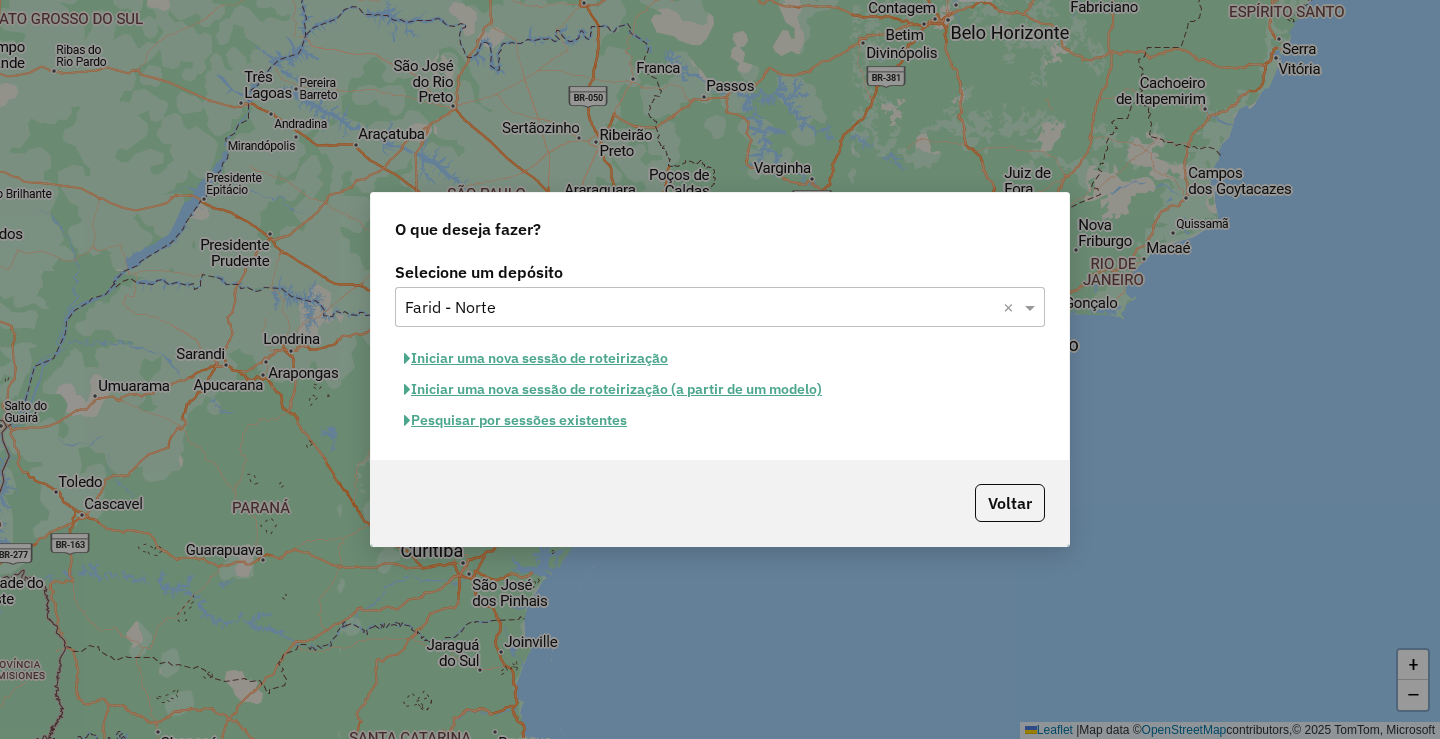 click on "Pesquisar por sessões existentes" 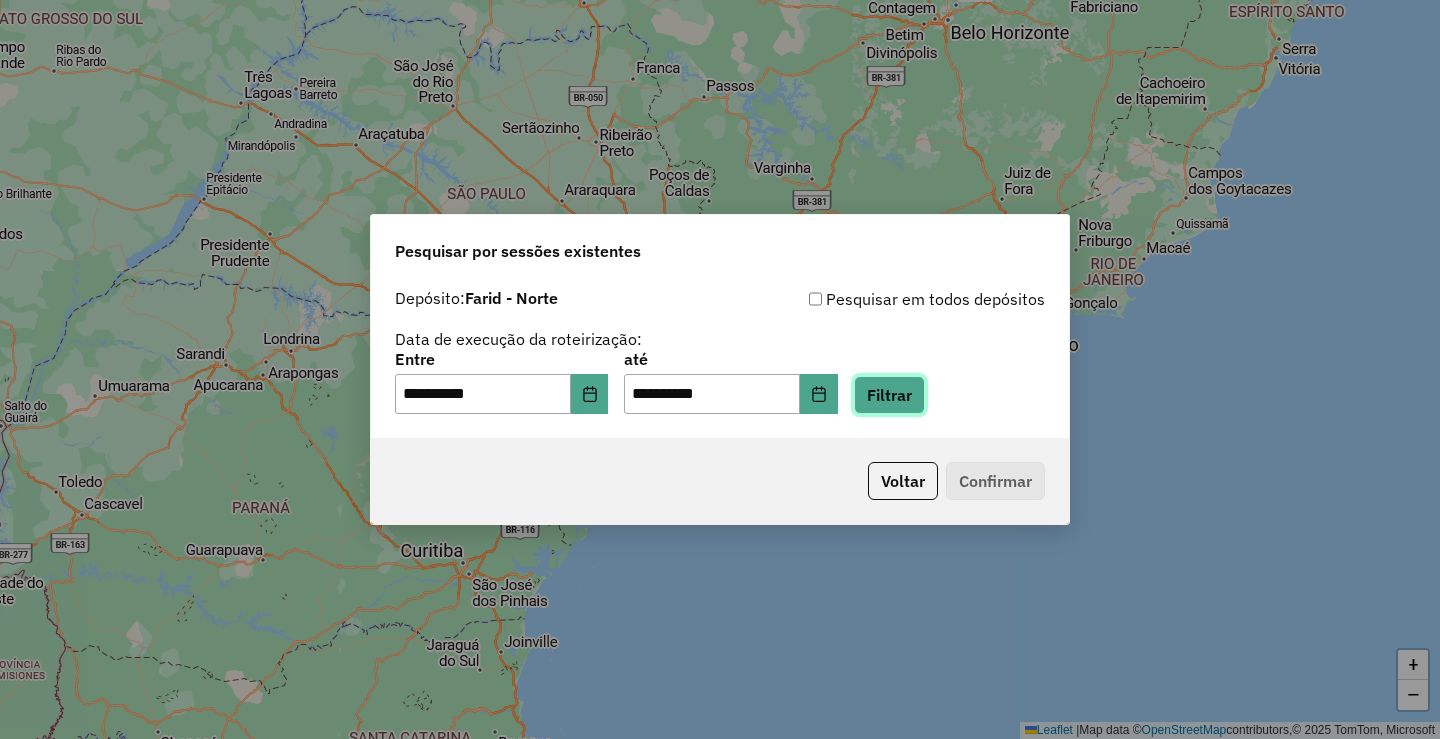 click on "Filtrar" 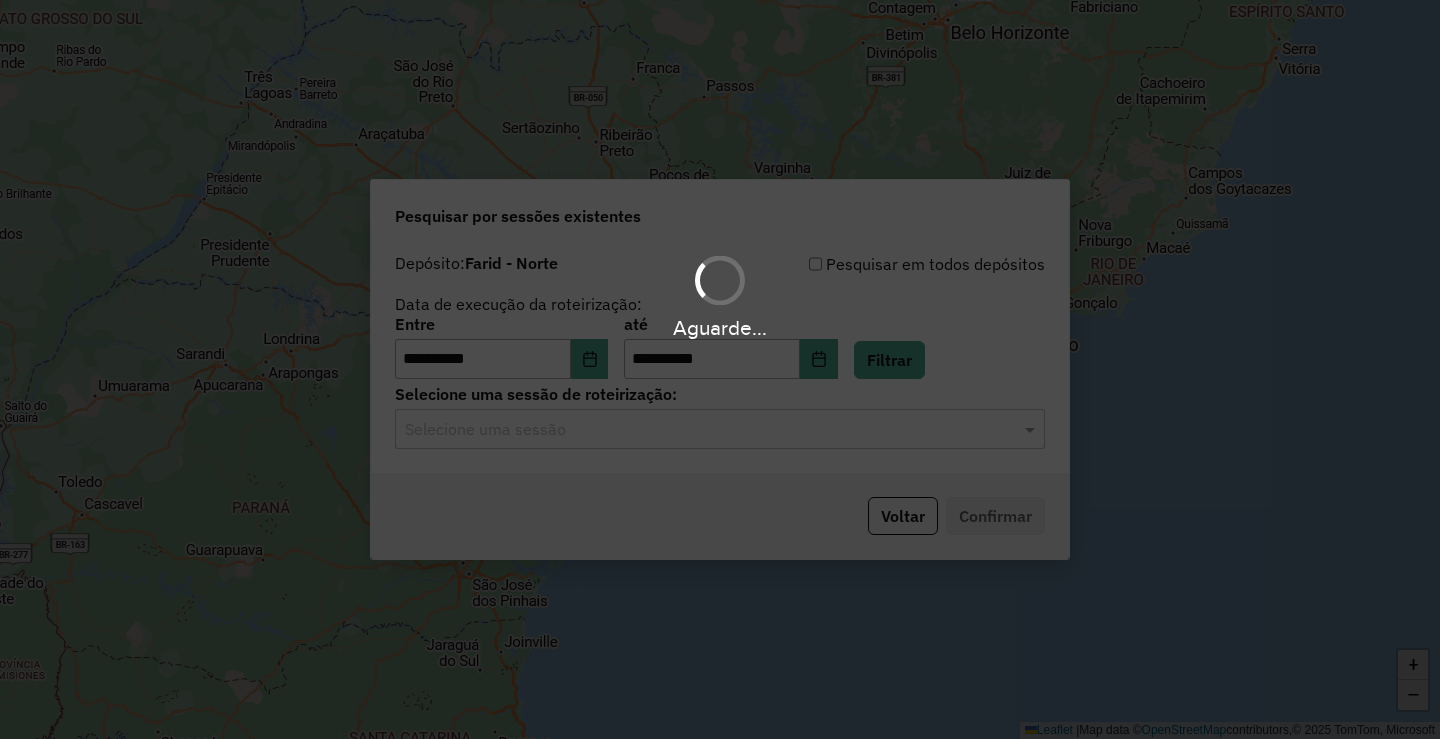 click on "**********" at bounding box center [720, 369] 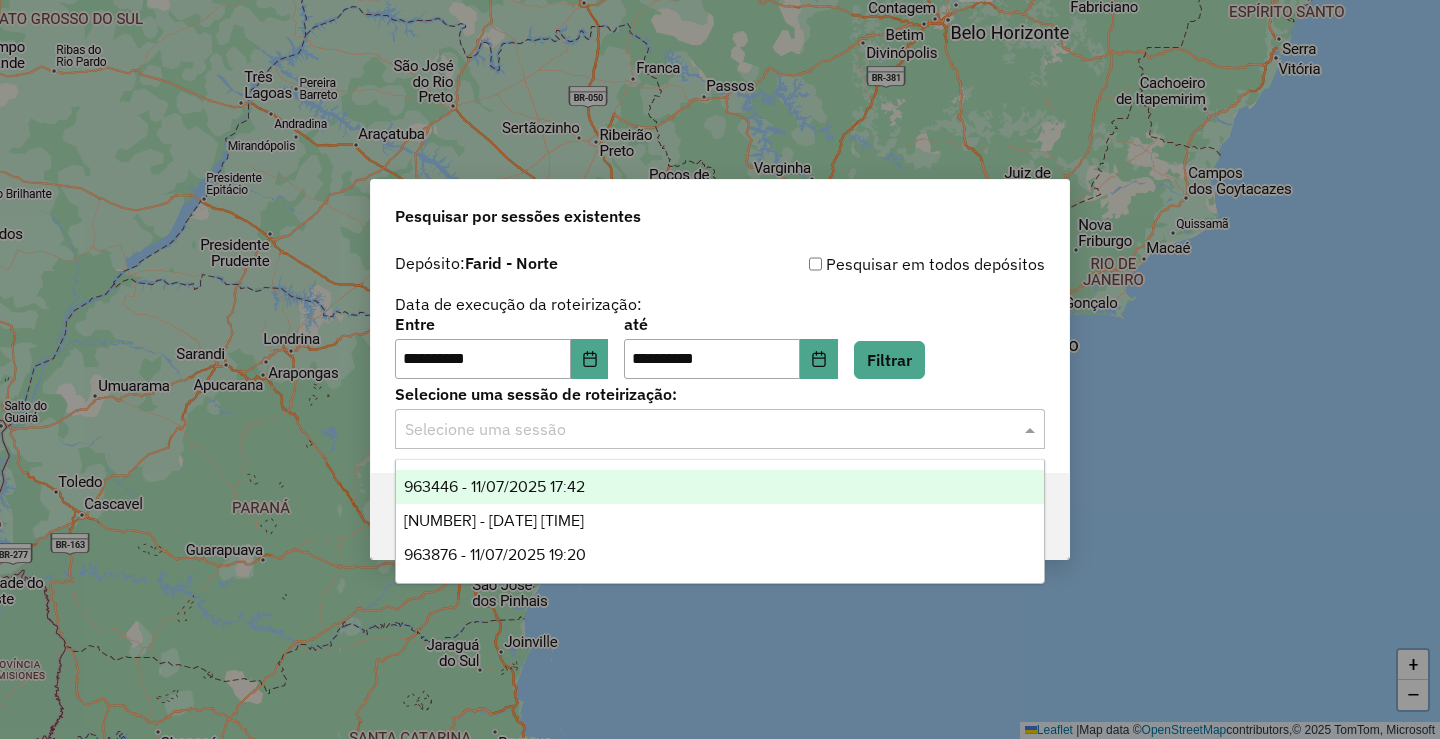 click 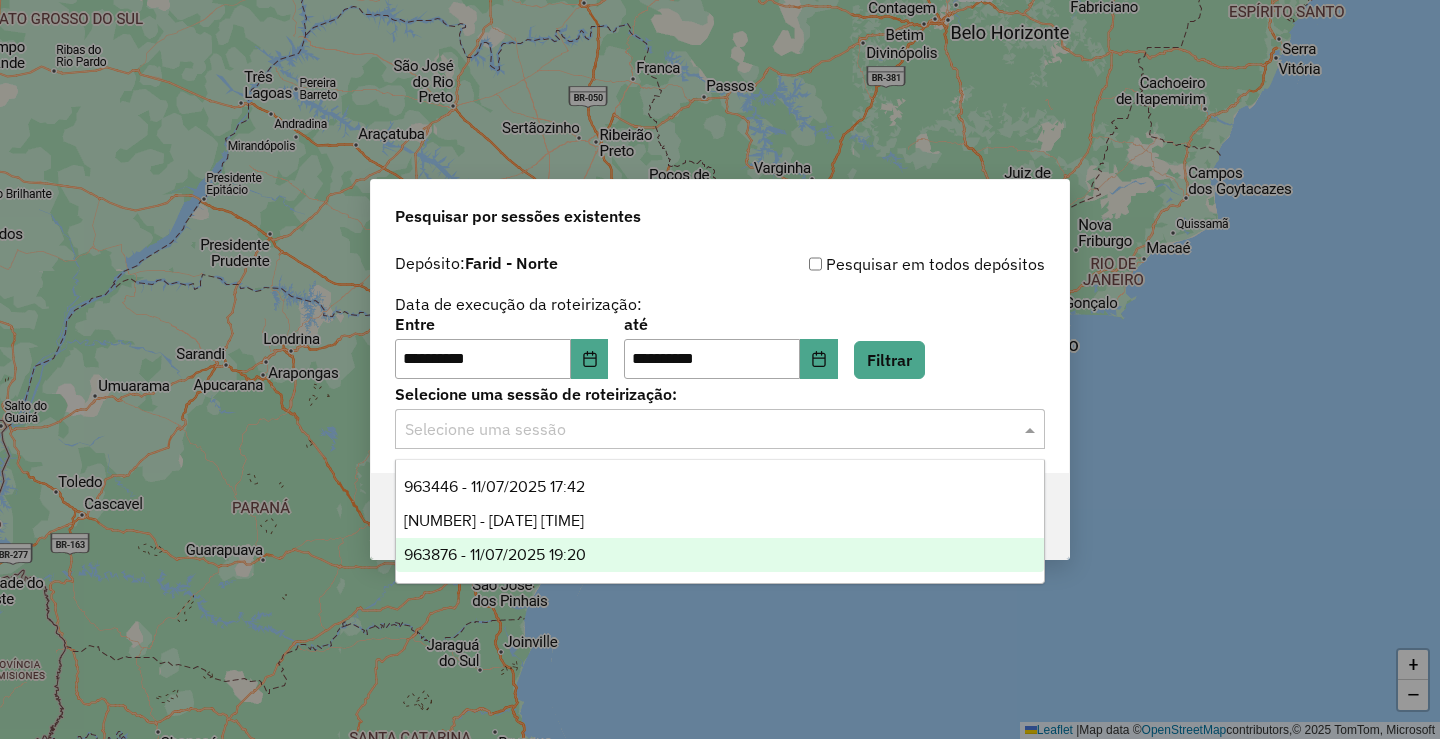 click on "[NUMBER] - [DATE] [TIME]" at bounding box center [494, 554] 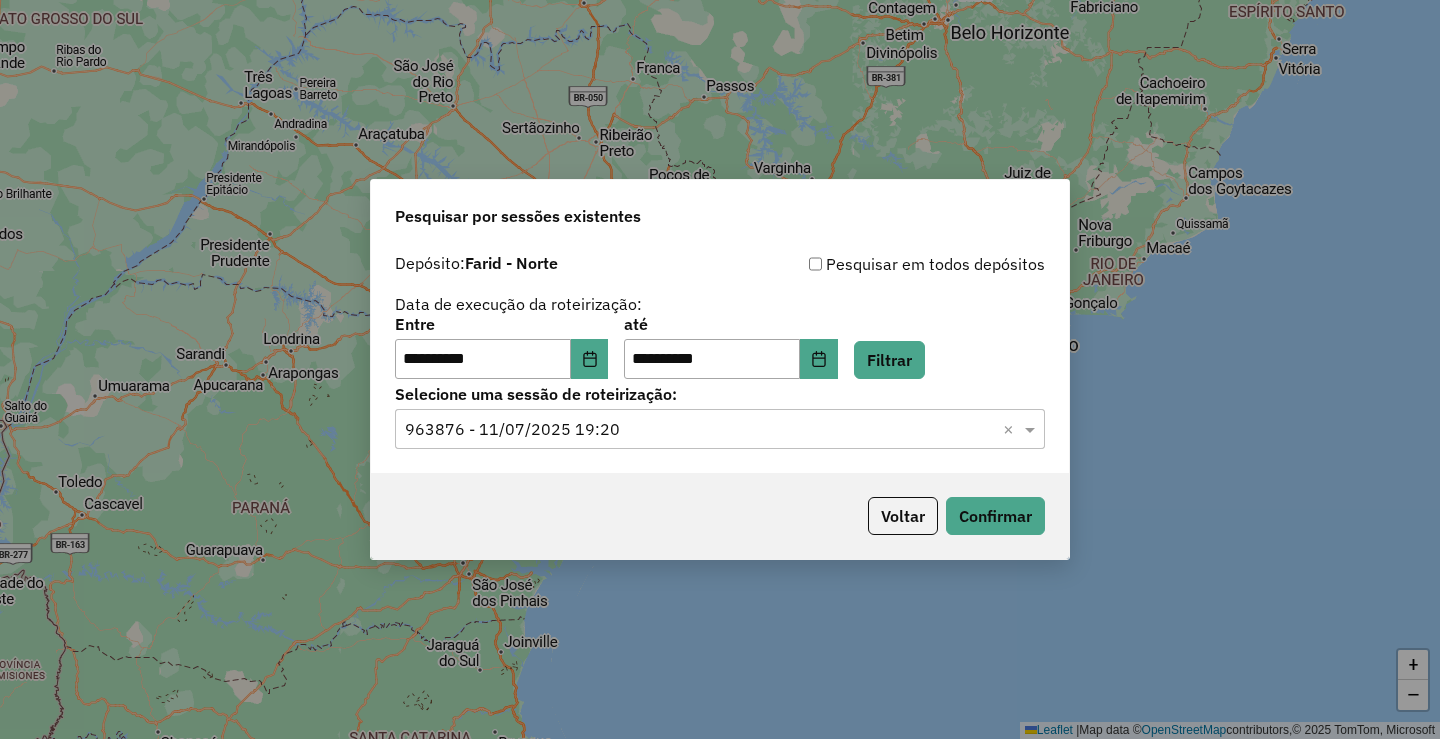 click on "Voltar   Confirmar" 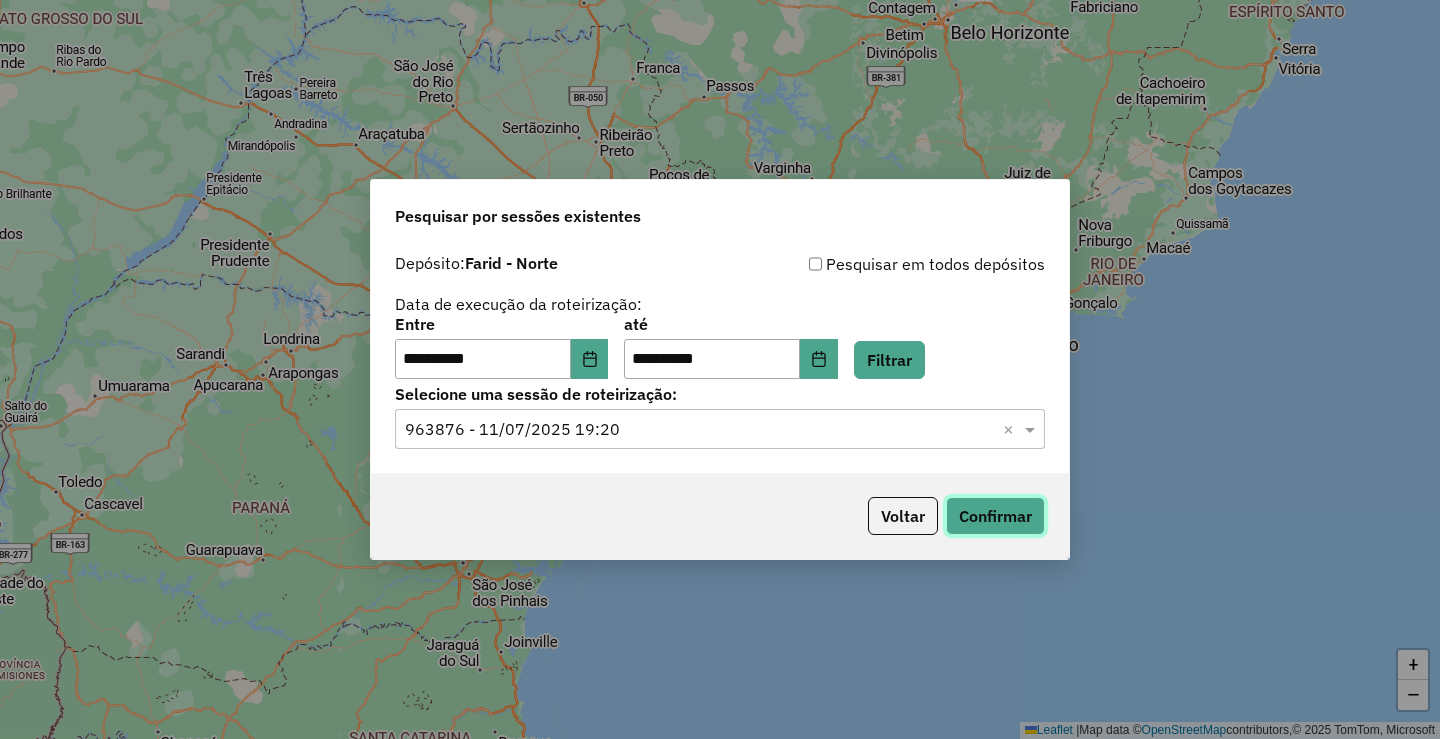 click on "Confirmar" 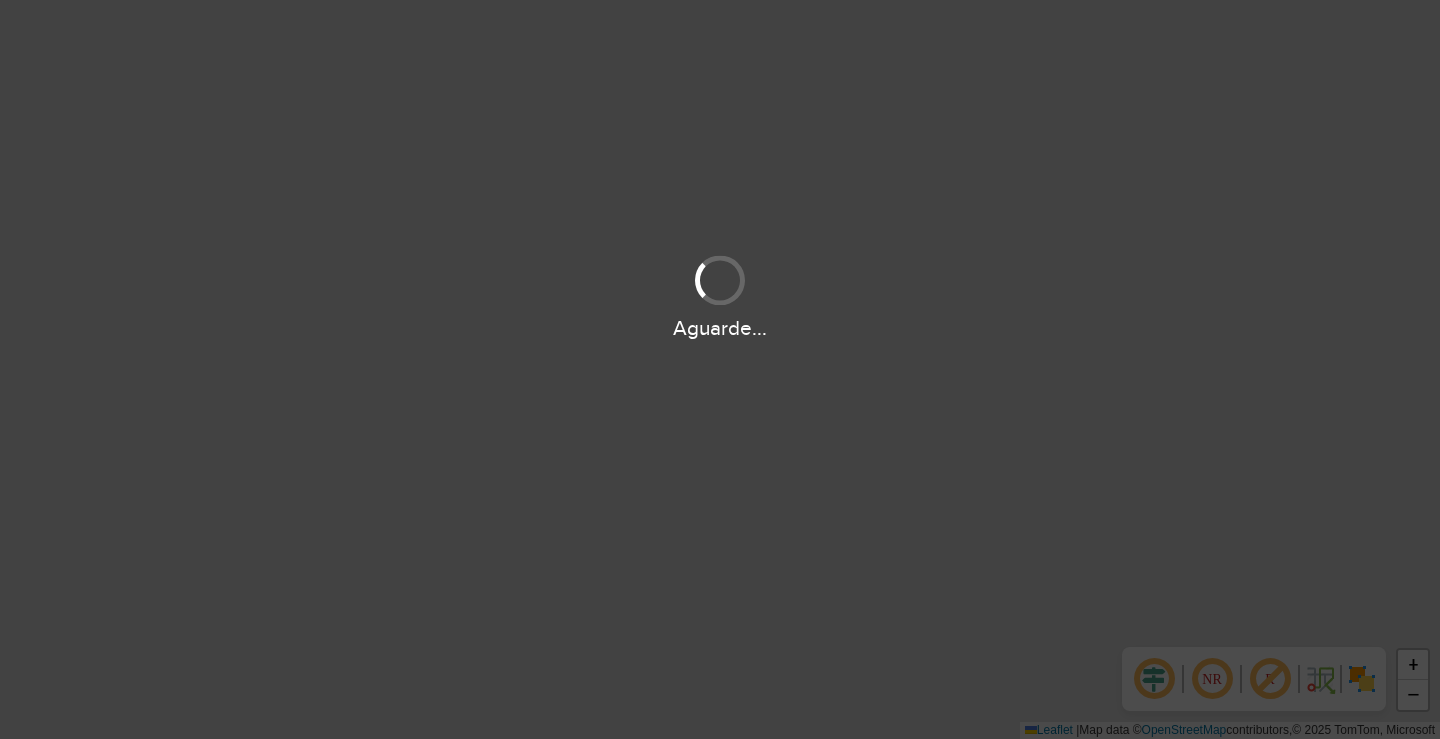scroll, scrollTop: 0, scrollLeft: 0, axis: both 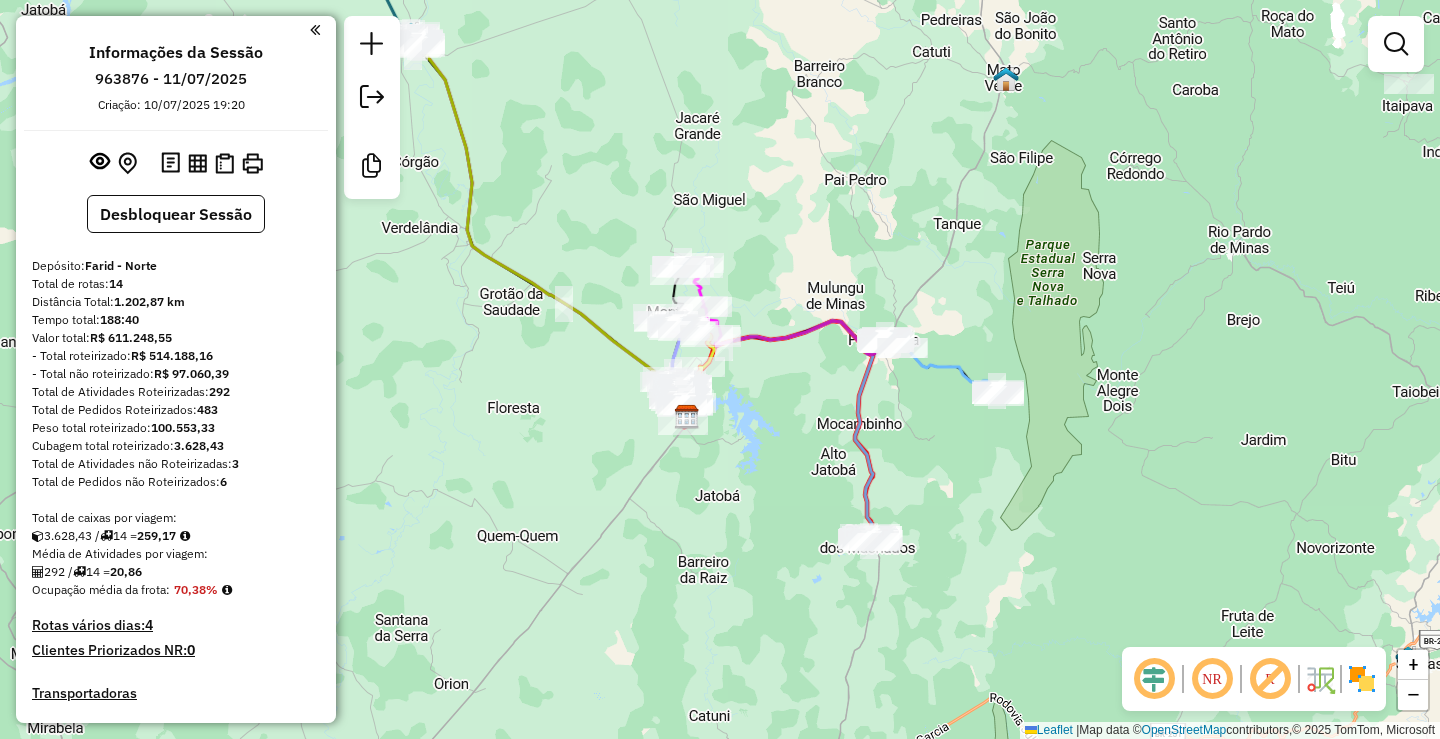 drag, startPoint x: 1008, startPoint y: 374, endPoint x: 975, endPoint y: 422, distance: 58.249462 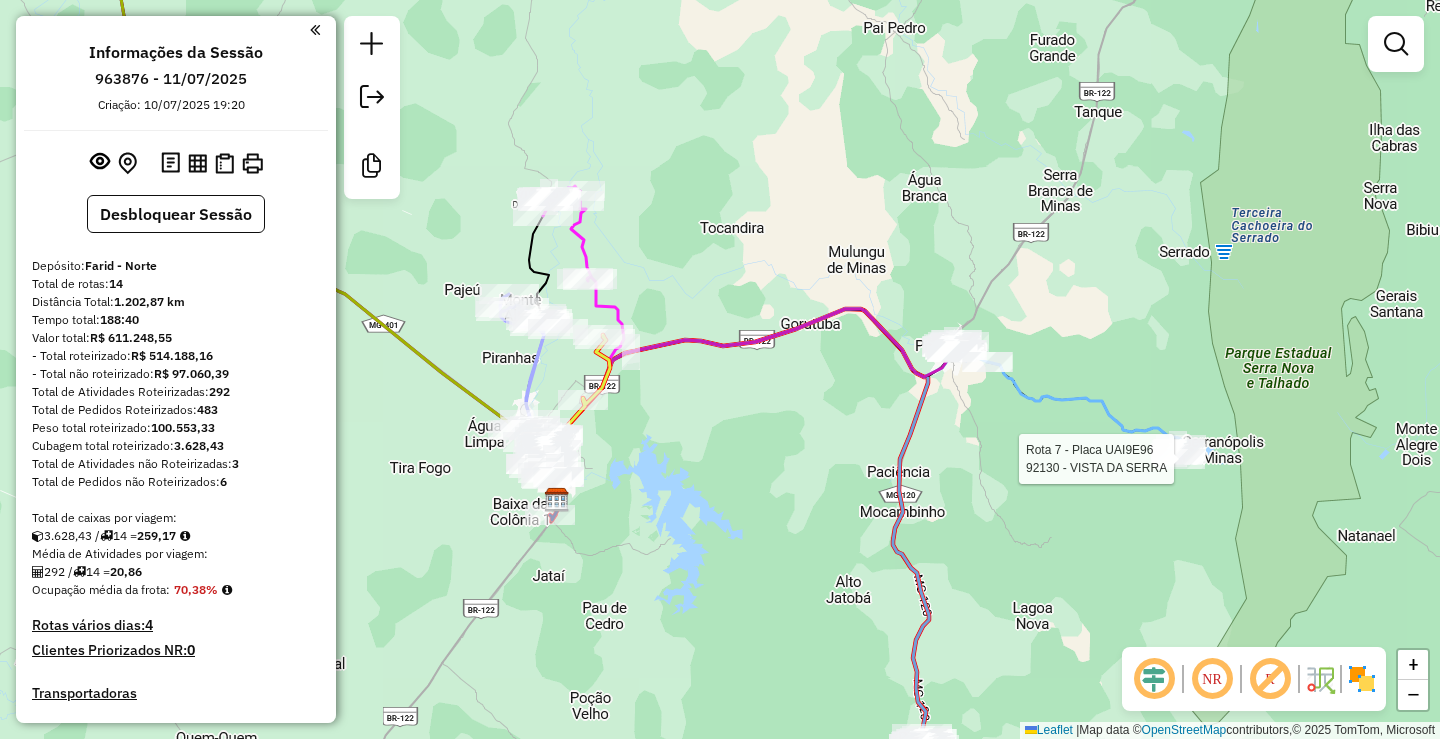 select on "**********" 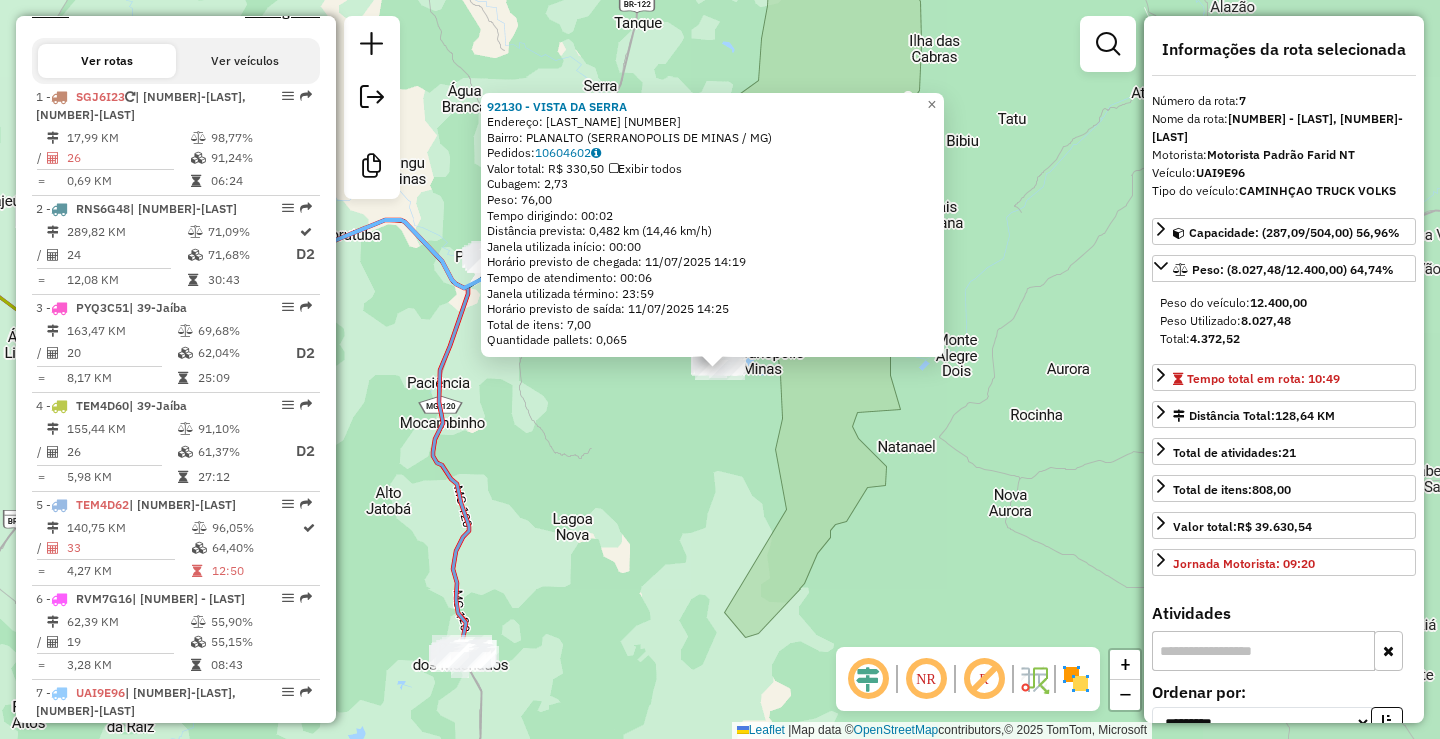 scroll, scrollTop: 1438, scrollLeft: 0, axis: vertical 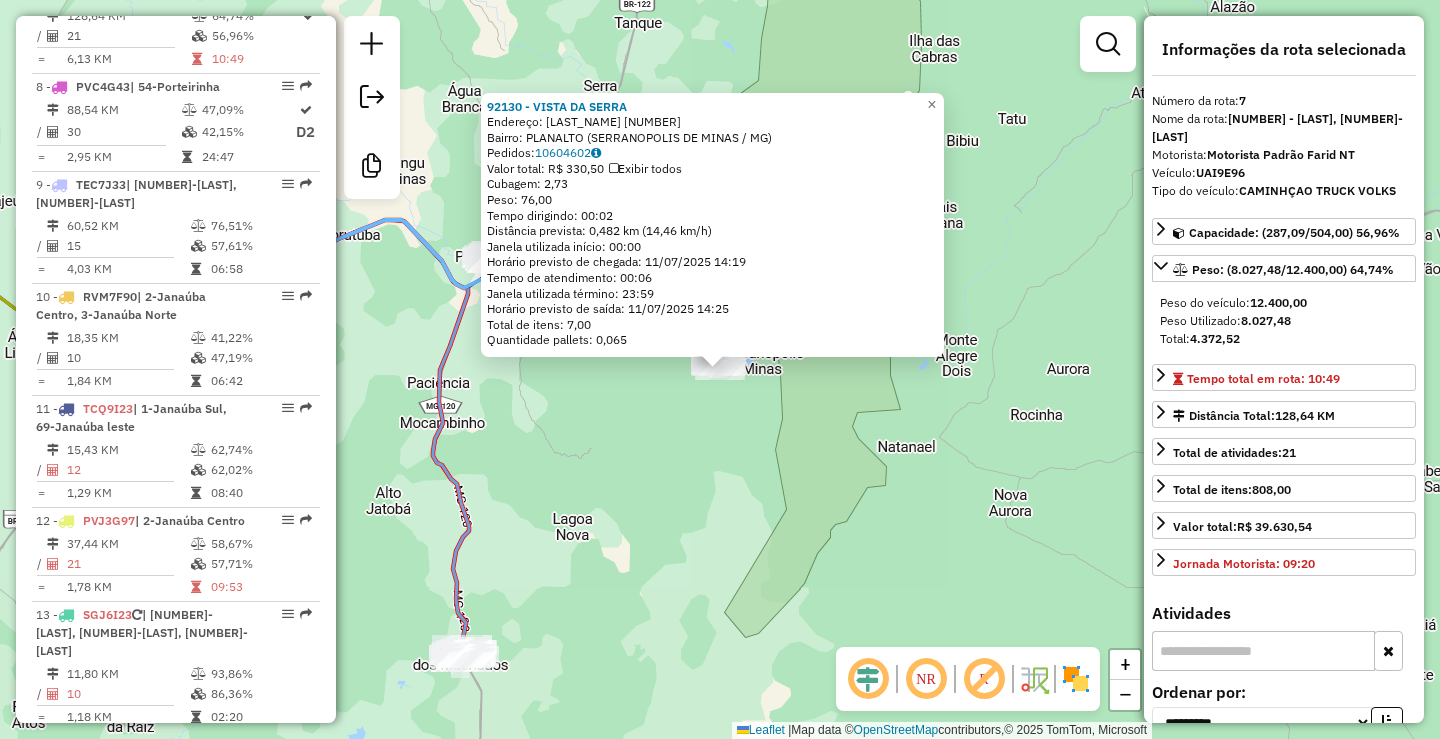 click on "92130 - VISTA DA SERRA  Endereço:  ROSENDA BARBOSA DA CUNHA 1155   Bairro: PLANALTO (SERRANOPOLIS DE MINAS / MG)   Pedidos:  10604602   Valor total: R$ 330,50   Exibir todos   Cubagem: 2,73  Peso: 76,00  Tempo dirigindo: 00:02   Distância prevista: 0,482 km (14,46 km/h)   Janela utilizada início: 00:00   Horário previsto de chegada: 11/07/2025 14:19   Tempo de atendimento: 00:06   Janela utilizada término: 23:59   Horário previsto de saída: 11/07/2025 14:25   Total de itens: 7,00   Quantidade pallets: 0,065  × Janela de atendimento Grade de atendimento Capacidade Transportadoras Veículos Cliente Pedidos  Rotas Selecione os dias de semana para filtrar as janelas de atendimento  Seg   Ter   Qua   Qui   Sex   Sáb   Dom  Informe o período da janela de atendimento: De: Até:  Filtrar exatamente a janela do cliente  Considerar janela de atendimento padrão  Selecione os dias de semana para filtrar as grades de atendimento  Seg   Ter   Qua   Qui   Sex   Sáb   Dom   Peso mínimo:   Peso máximo:   De:  +" 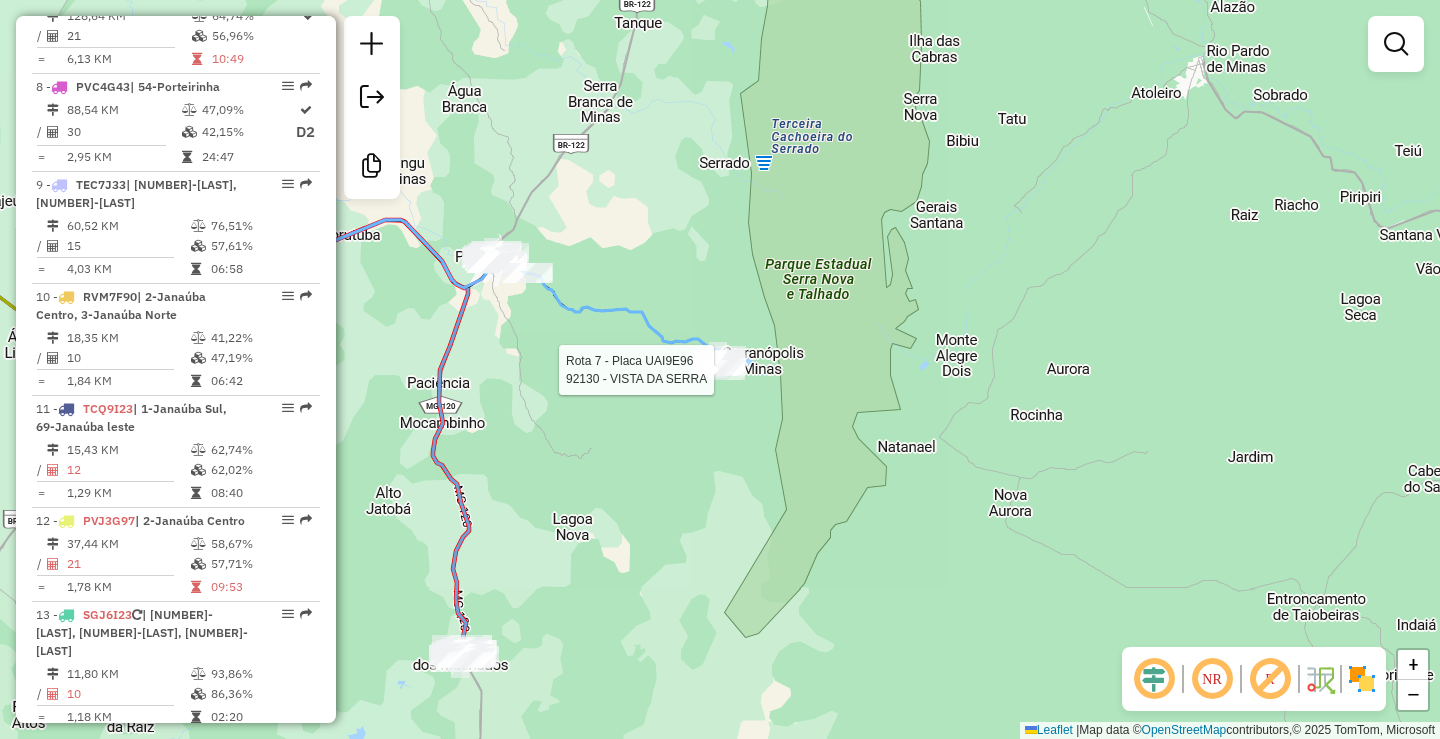 select on "**********" 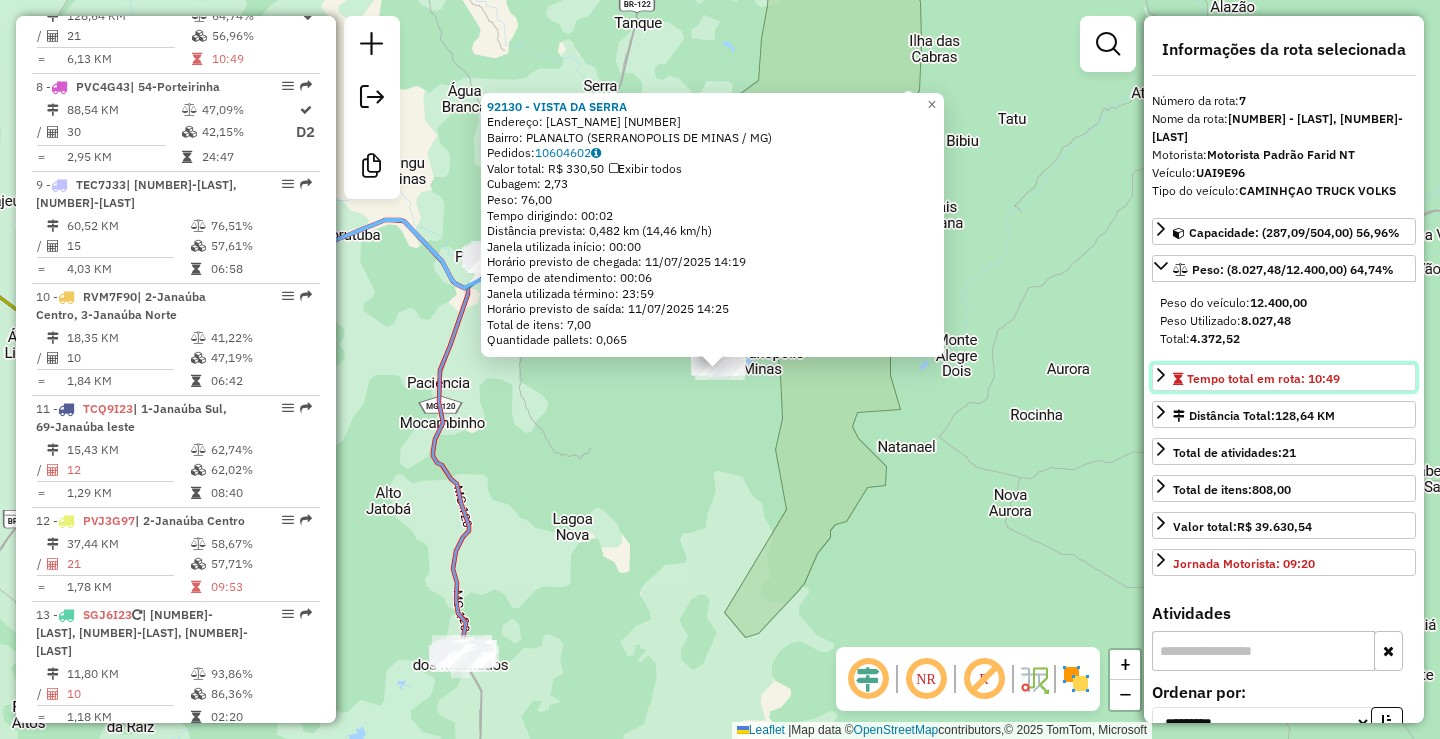 click on "Tempo total em rota: 10:49" at bounding box center (1284, 377) 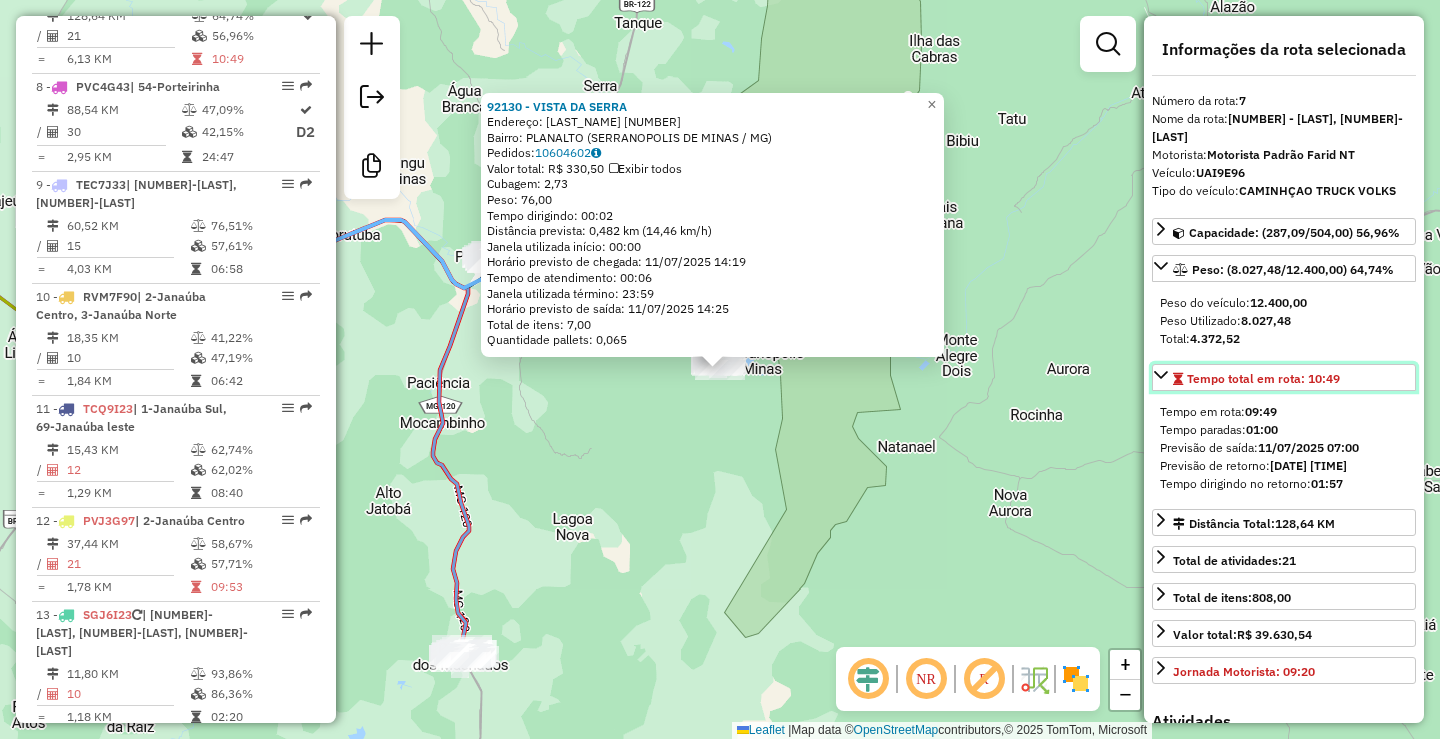 click on "Tempo total em rota: 10:49" at bounding box center (1284, 377) 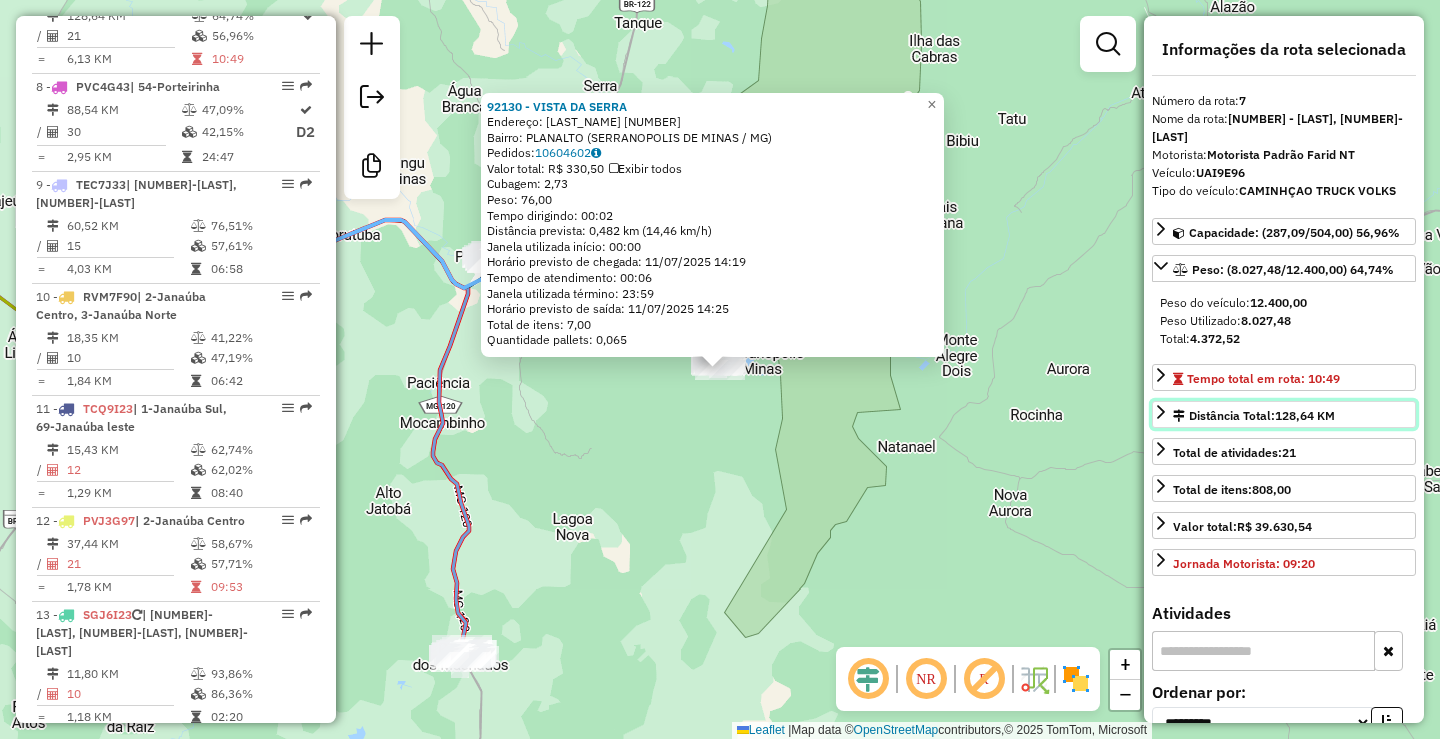 click on "Distância Total:  128,64 KM" at bounding box center [1254, 416] 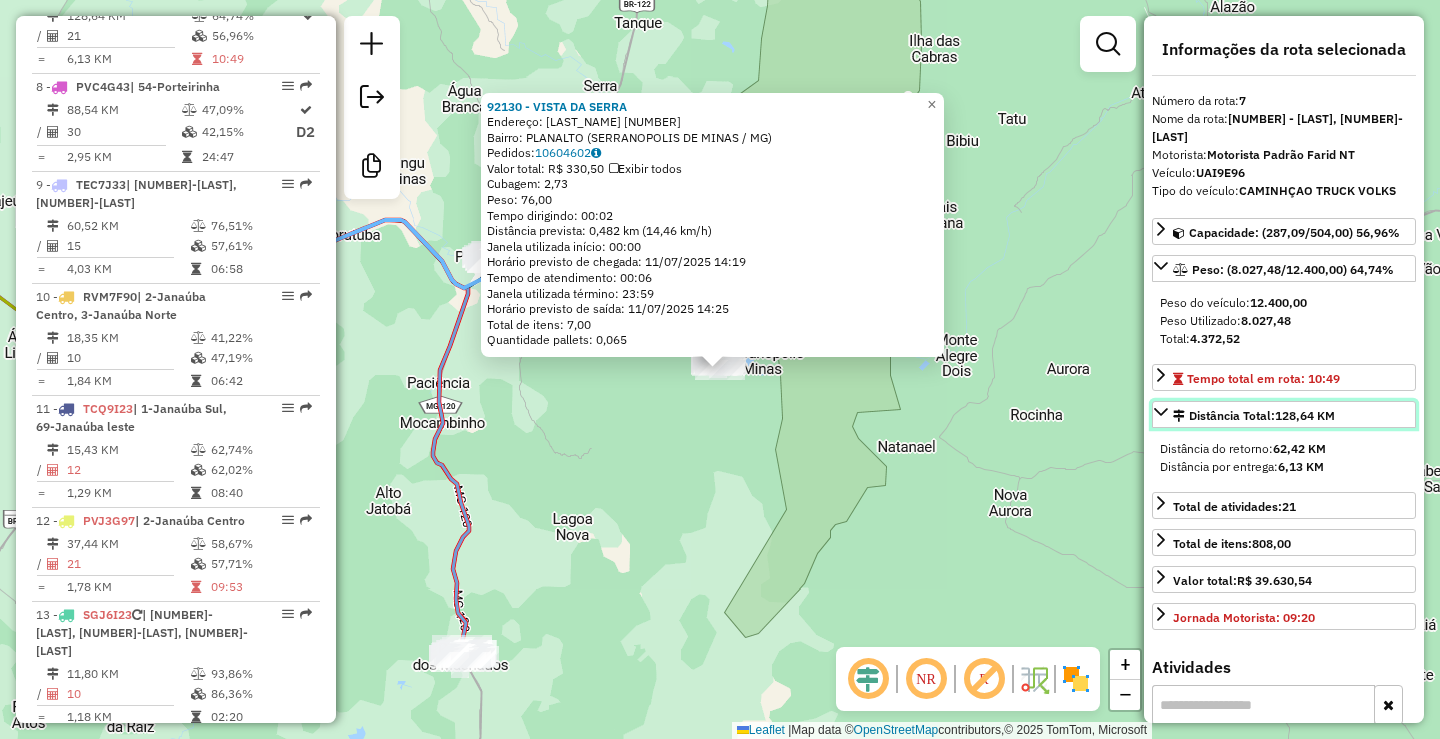 click on "Distância Total:  128,64 KM" at bounding box center (1254, 416) 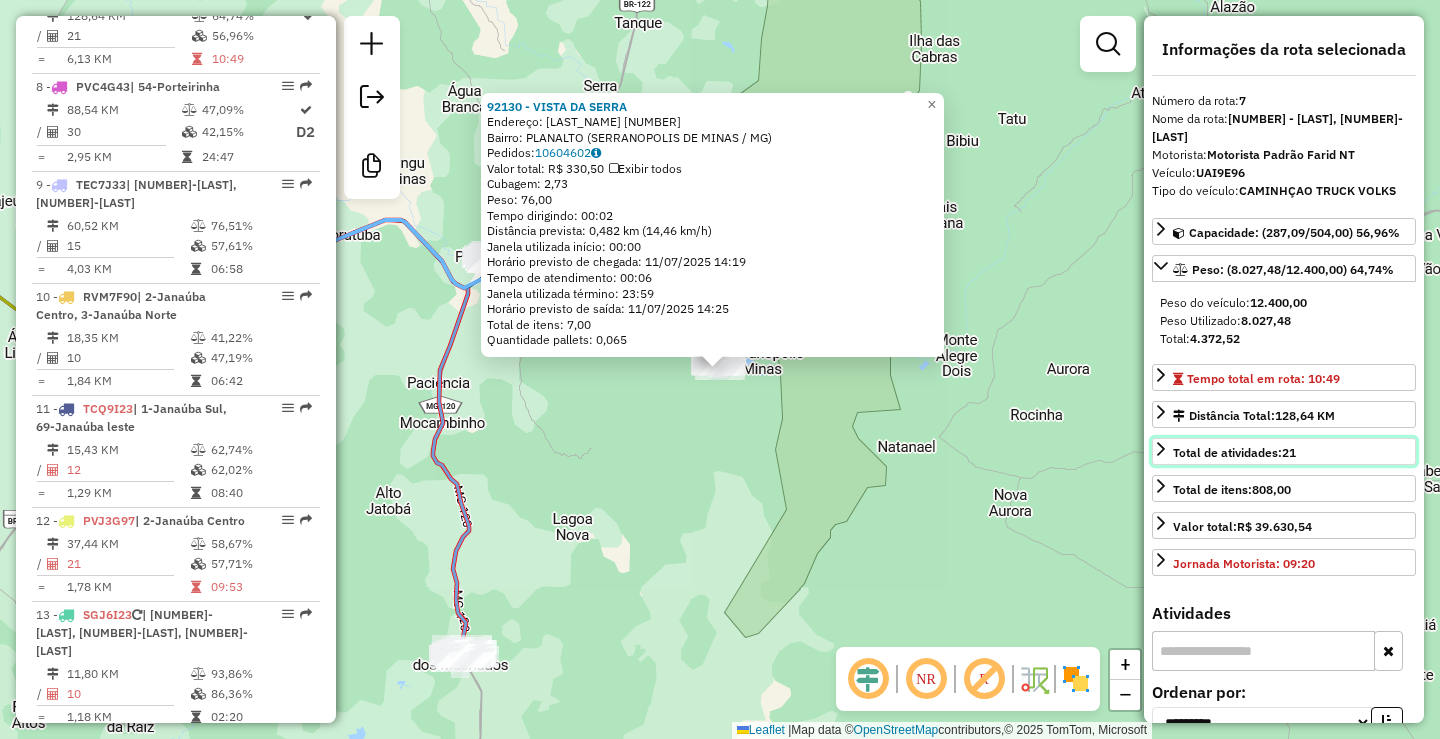 click on "Total de atividades:  21" at bounding box center [1234, 452] 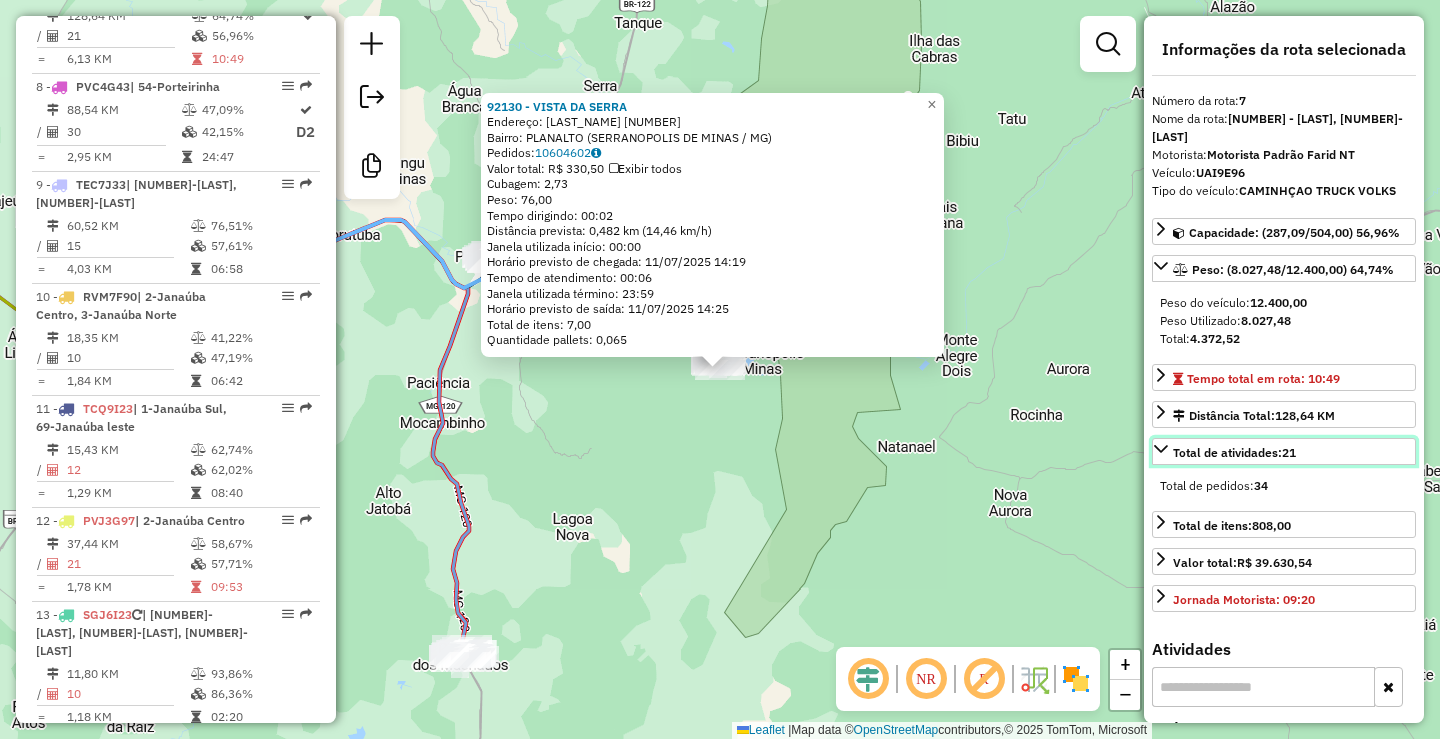 click on "Total de atividades:  21" at bounding box center [1234, 452] 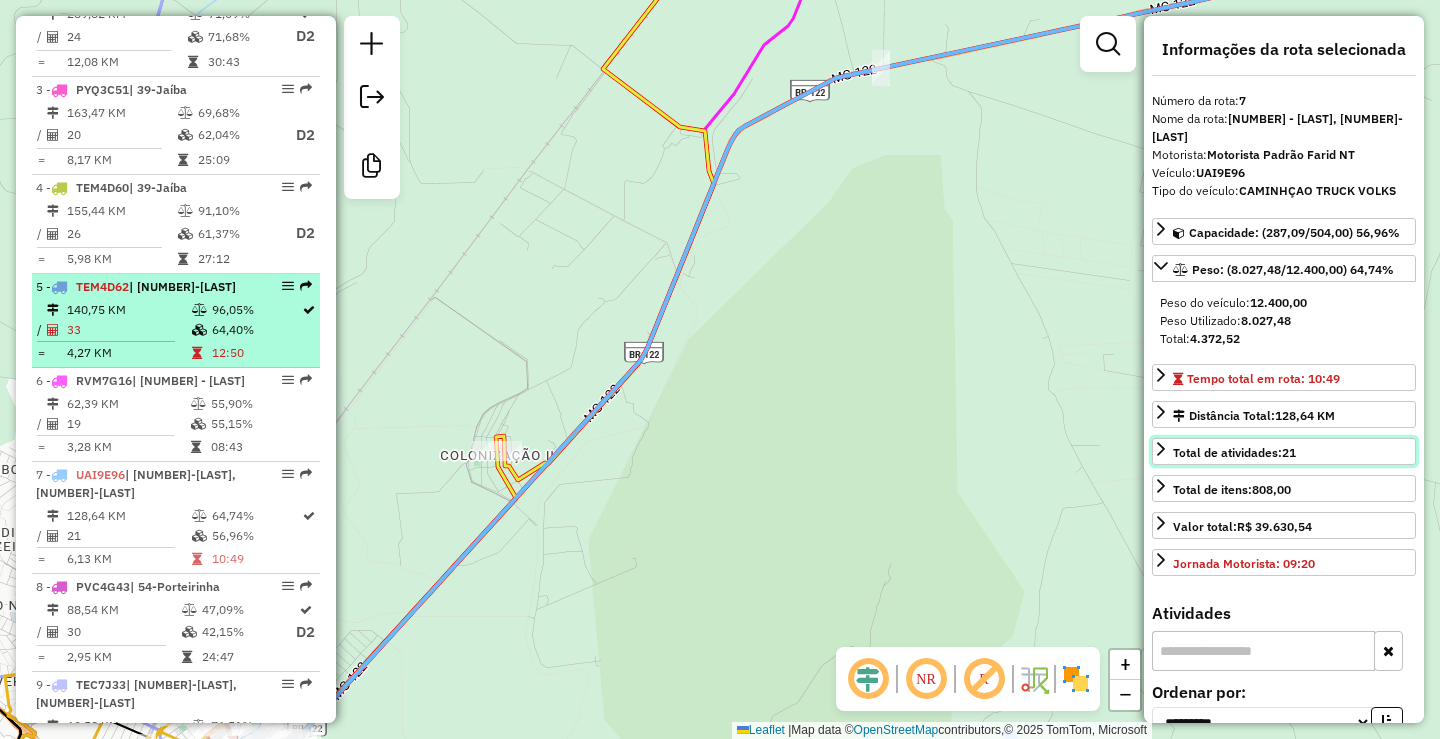 scroll, scrollTop: 738, scrollLeft: 0, axis: vertical 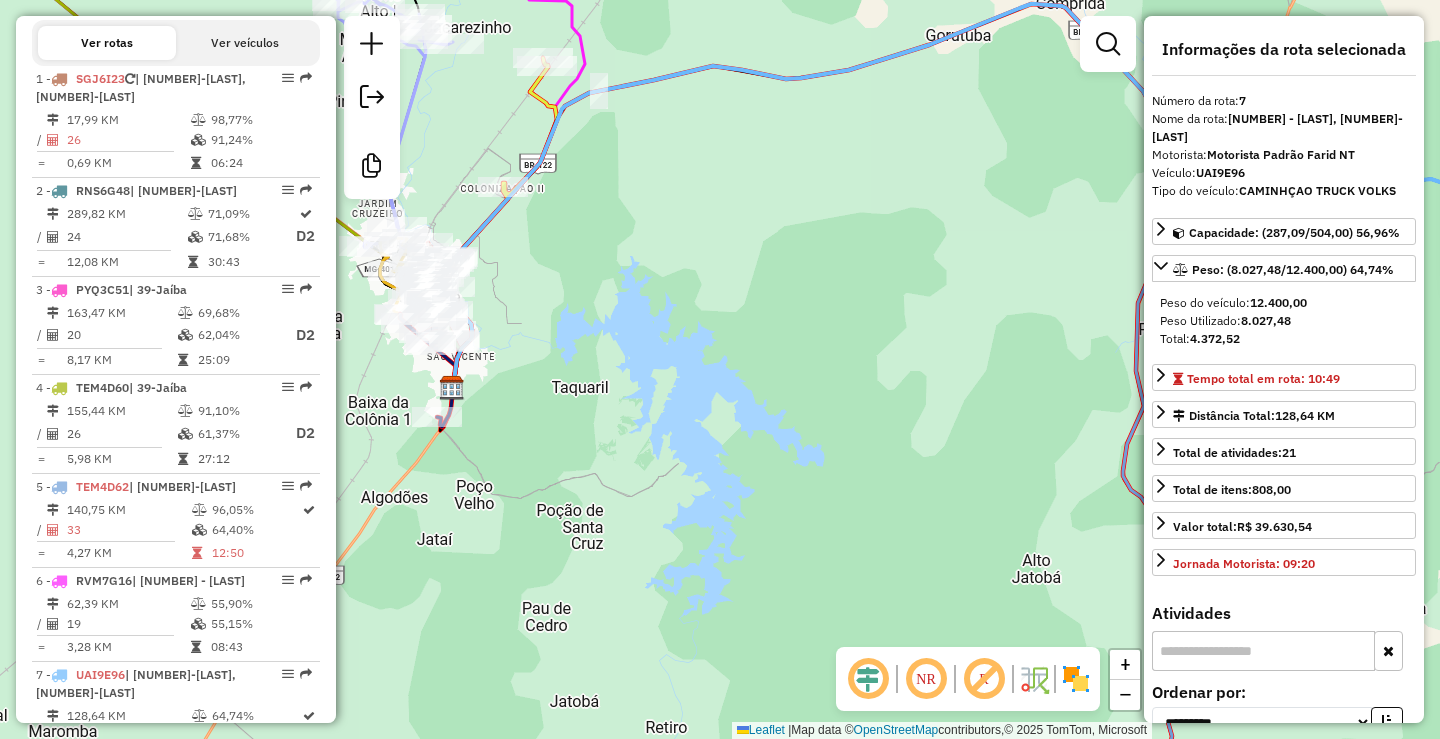 drag, startPoint x: 444, startPoint y: 400, endPoint x: 633, endPoint y: 468, distance: 200.86064 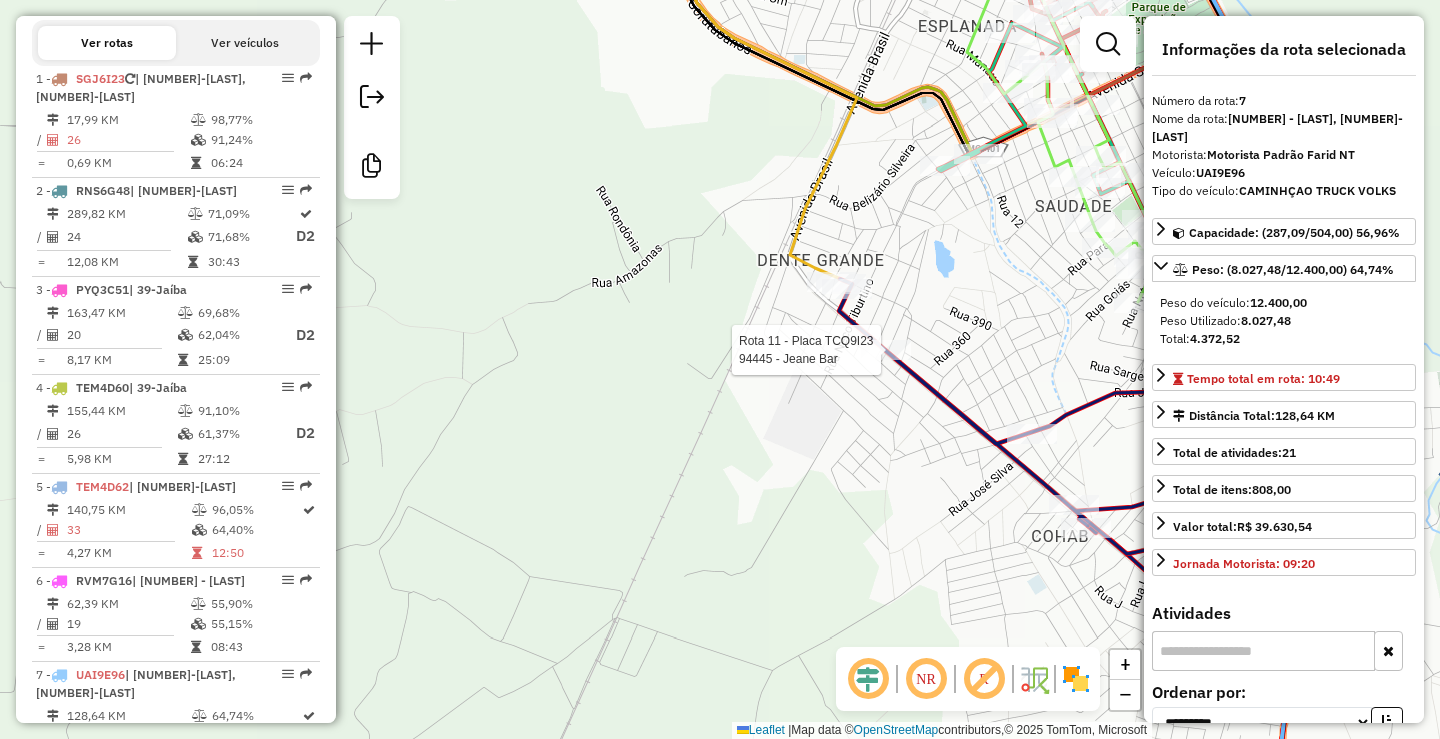click 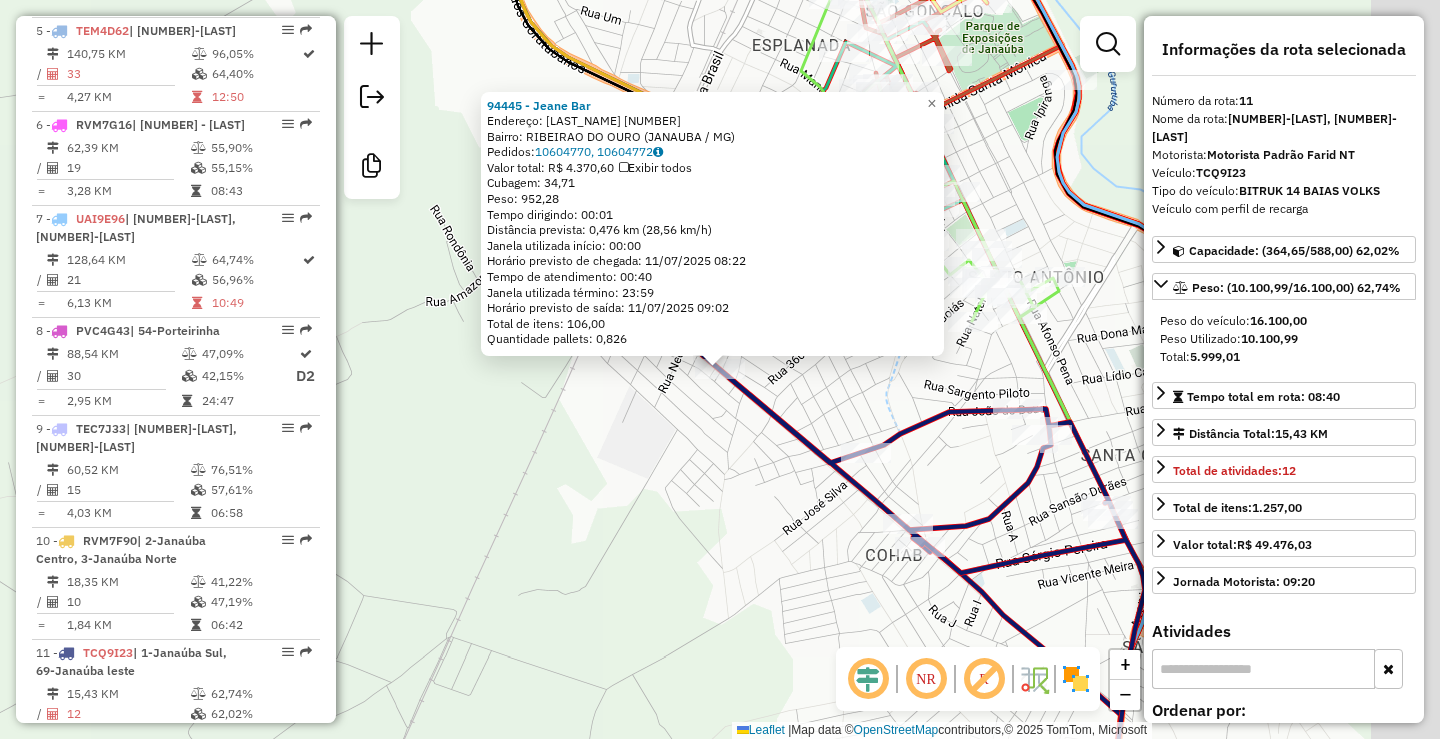 scroll, scrollTop: 1872, scrollLeft: 0, axis: vertical 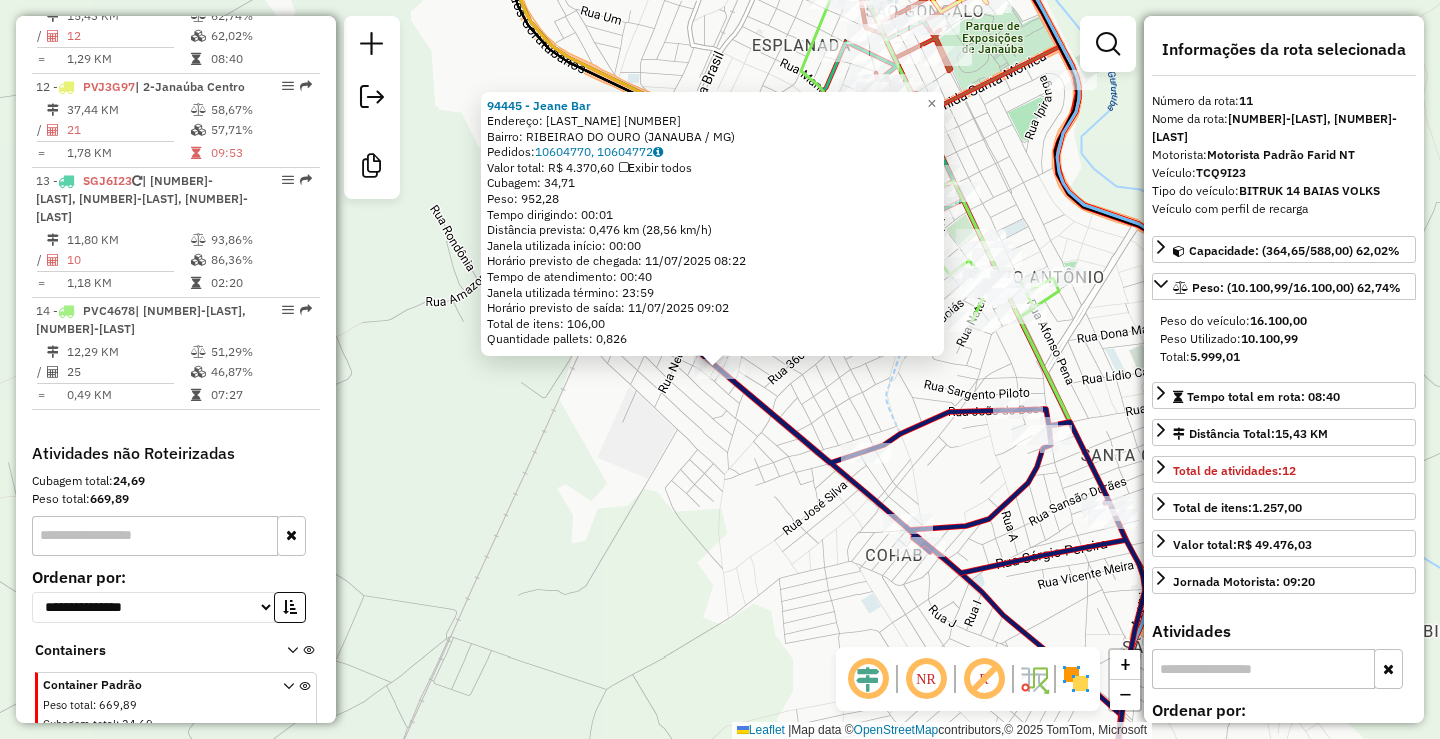 click on "94445 - Jeane Bar  Endereço:  MILITAO JOSE DOS SANTOS 2386   Bairro: RIBEIRAO DO OURO (JANAUBA / MG)   Pedidos:  10604770, 10604772   Valor total: R$ 4.370,60   Exibir todos   Cubagem: 34,71  Peso: 952,28  Tempo dirigindo: 00:01   Distância prevista: 0,476 km (28,56 km/h)   Janela utilizada início: 00:00   Horário previsto de chegada: 11/07/2025 08:22   Tempo de atendimento: 00:40   Janela utilizada término: 23:59   Horário previsto de saída: 11/07/2025 09:02   Total de itens: 106,00   Quantidade pallets: 0,826  × Janela de atendimento Grade de atendimento Capacidade Transportadoras Veículos Cliente Pedidos  Rotas Selecione os dias de semana para filtrar as janelas de atendimento  Seg   Ter   Qua   Qui   Sex   Sáb   Dom  Informe o período da janela de atendimento: De: Até:  Filtrar exatamente a janela do cliente  Considerar janela de atendimento padrão  Selecione os dias de semana para filtrar as grades de atendimento  Seg   Ter   Qua   Qui   Sex   Sáb   Dom   Peso mínimo:   Peso máximo:  De:" 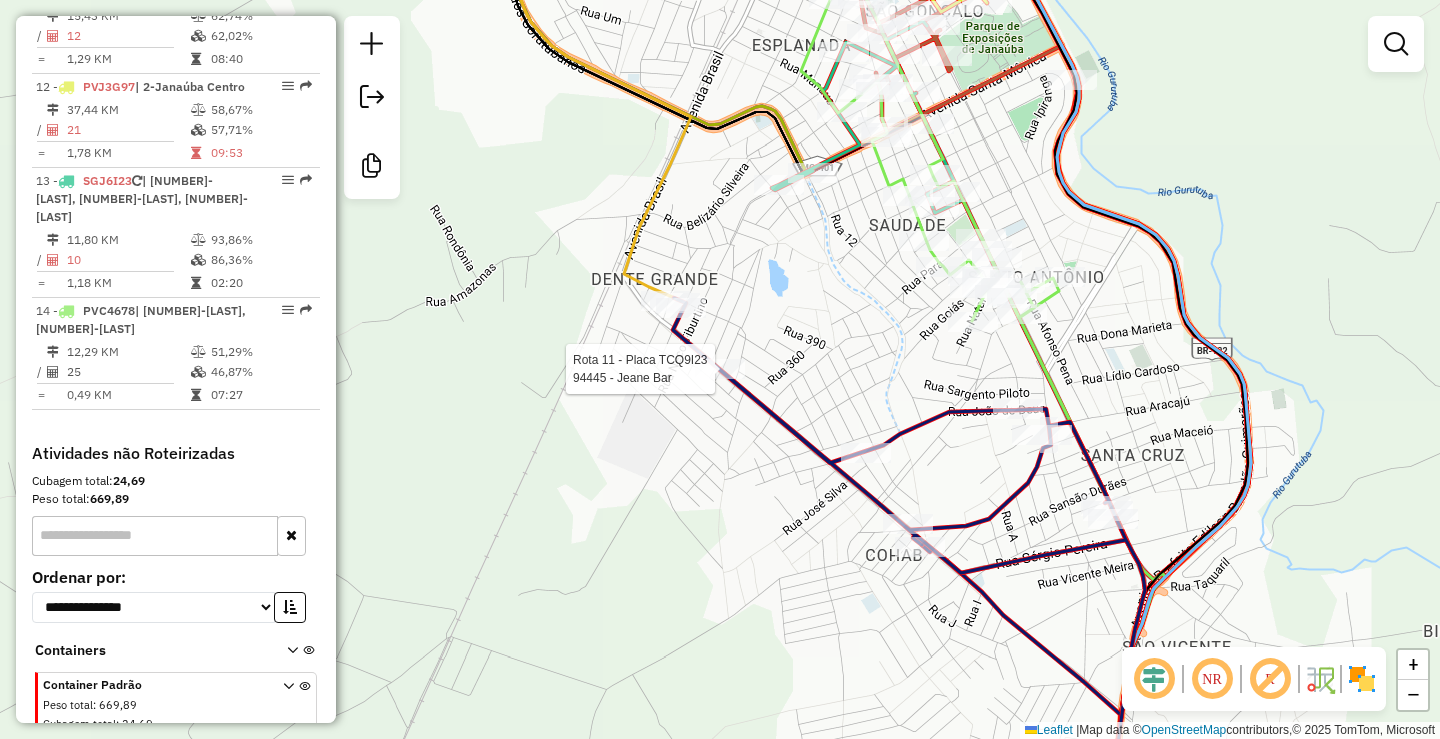 select on "**********" 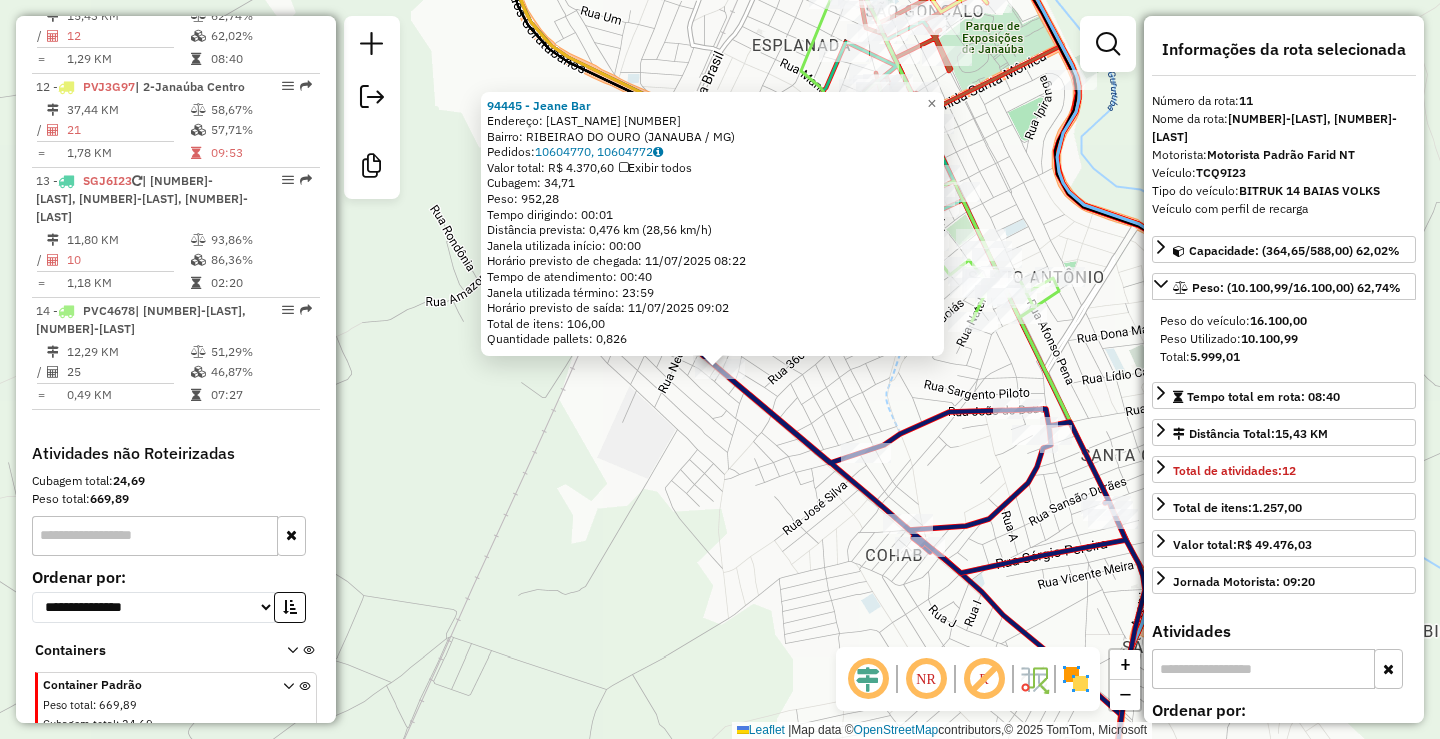 click on "Rota 11 - Placa TCQ9I23  94445 - Jeane Bar 94445 - Jeane Bar  Endereço:  MILITAO JOSE DOS SANTOS 2386   Bairro: RIBEIRAO DO OURO (JANAUBA / MG)   Pedidos:  10604770, 10604772   Valor total: R$ 4.370,60   Exibir todos   Cubagem: 34,71  Peso: 952,28  Tempo dirigindo: 00:01   Distância prevista: 0,476 km (28,56 km/h)   Janela utilizada início: 00:00   Horário previsto de chegada: 11/07/2025 08:22   Tempo de atendimento: 00:40   Janela utilizada término: 23:59   Horário previsto de saída: 11/07/2025 09:02   Total de itens: 106,00   Quantidade pallets: 0,826  × Janela de atendimento Grade de atendimento Capacidade Transportadoras Veículos Cliente Pedidos  Rotas Selecione os dias de semana para filtrar as janelas de atendimento  Seg   Ter   Qua   Qui   Sex   Sáb   Dom  Informe o período da janela de atendimento: De: Até:  Filtrar exatamente a janela do cliente  Considerar janela de atendimento padrão  Selecione os dias de semana para filtrar as grades de atendimento  Seg   Ter   Qua   Qui   Sex   Sáb" 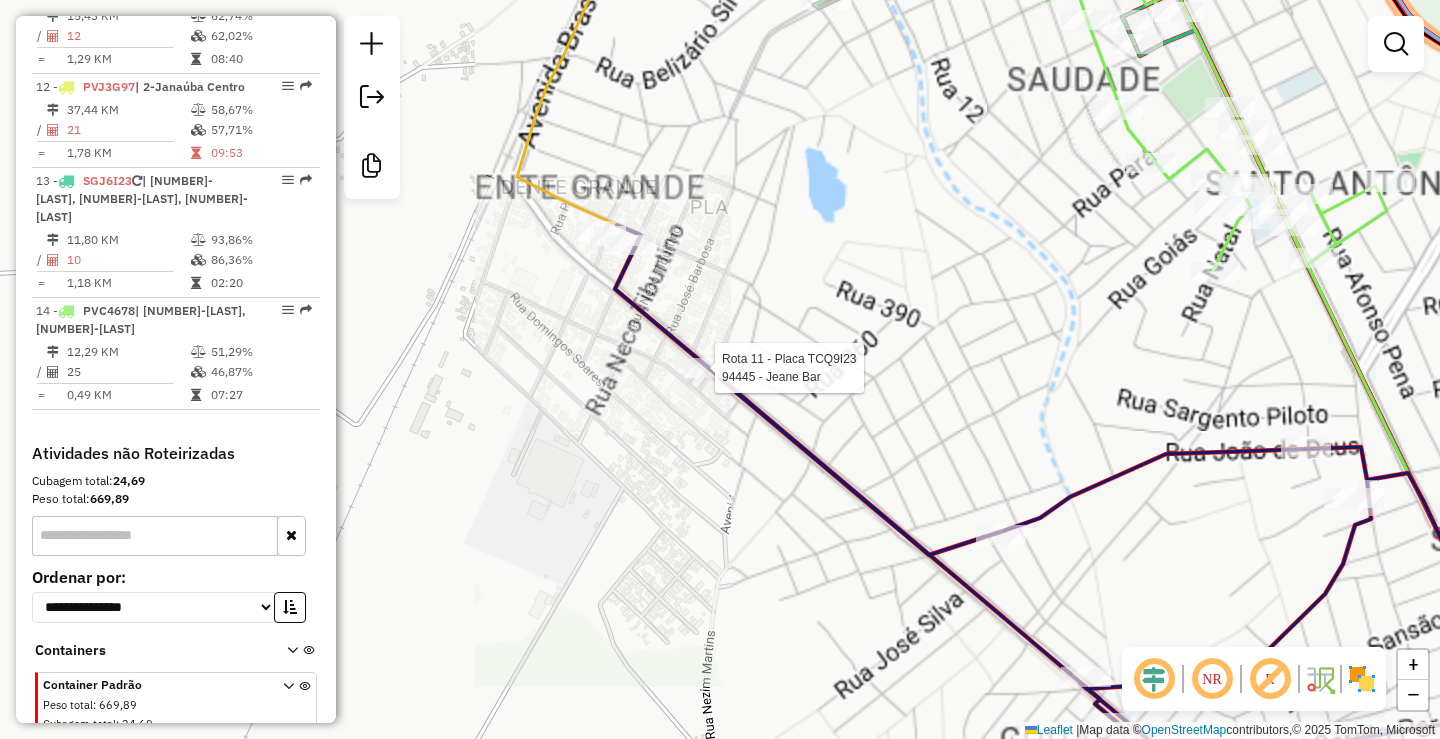 select on "**********" 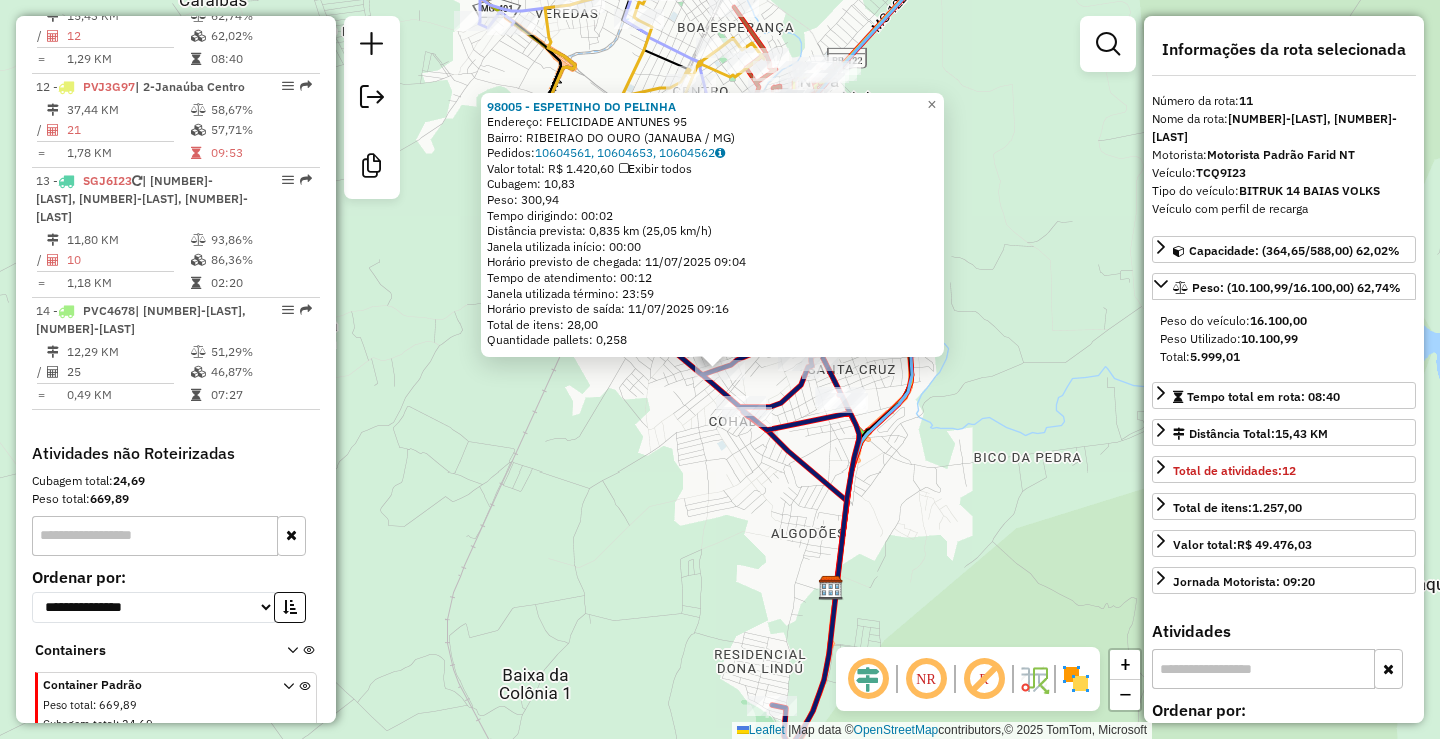 click on "98005 - ESPETINHO DO PELINHA  Endereço:  FELICIDADE ANTUNES 95   Bairro: RIBEIRAO DO OURO (JANAUBA / MG)   Pedidos:  10604561, 10604653, 10604562   Valor total: R$ 1.420,60   Exibir todos   Cubagem: 10,83  Peso: 300,94  Tempo dirigindo: 00:02   Distância prevista: 0,835 km (25,05 km/h)   Janela utilizada início: 00:00   Horário previsto de chegada: 11/07/2025 09:04   Tempo de atendimento: 00:12   Janela utilizada término: 23:59   Horário previsto de saída: 11/07/2025 09:16   Total de itens: 28,00   Quantidade pallets: 0,258  × Janela de atendimento Grade de atendimento Capacidade Transportadoras Veículos Cliente Pedidos  Rotas Selecione os dias de semana para filtrar as janelas de atendimento  Seg   Ter   Qua   Qui   Sex   Sáb   Dom  Informe o período da janela de atendimento: De: Até:  Filtrar exatamente a janela do cliente  Considerar janela de atendimento padrão  Selecione os dias de semana para filtrar as grades de atendimento  Seg   Ter   Qua   Qui   Sex   Sáb   Dom   Peso mínimo:   De:  +" 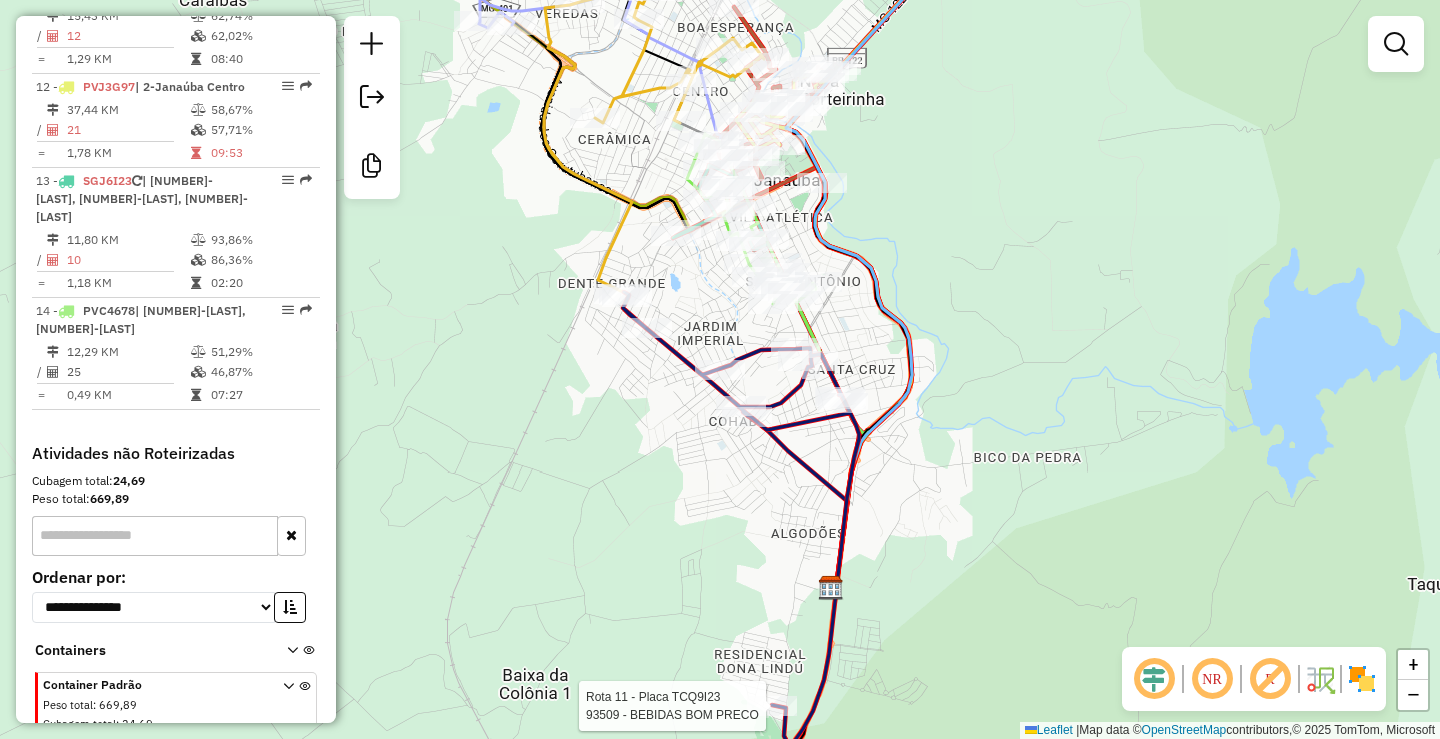 select on "**********" 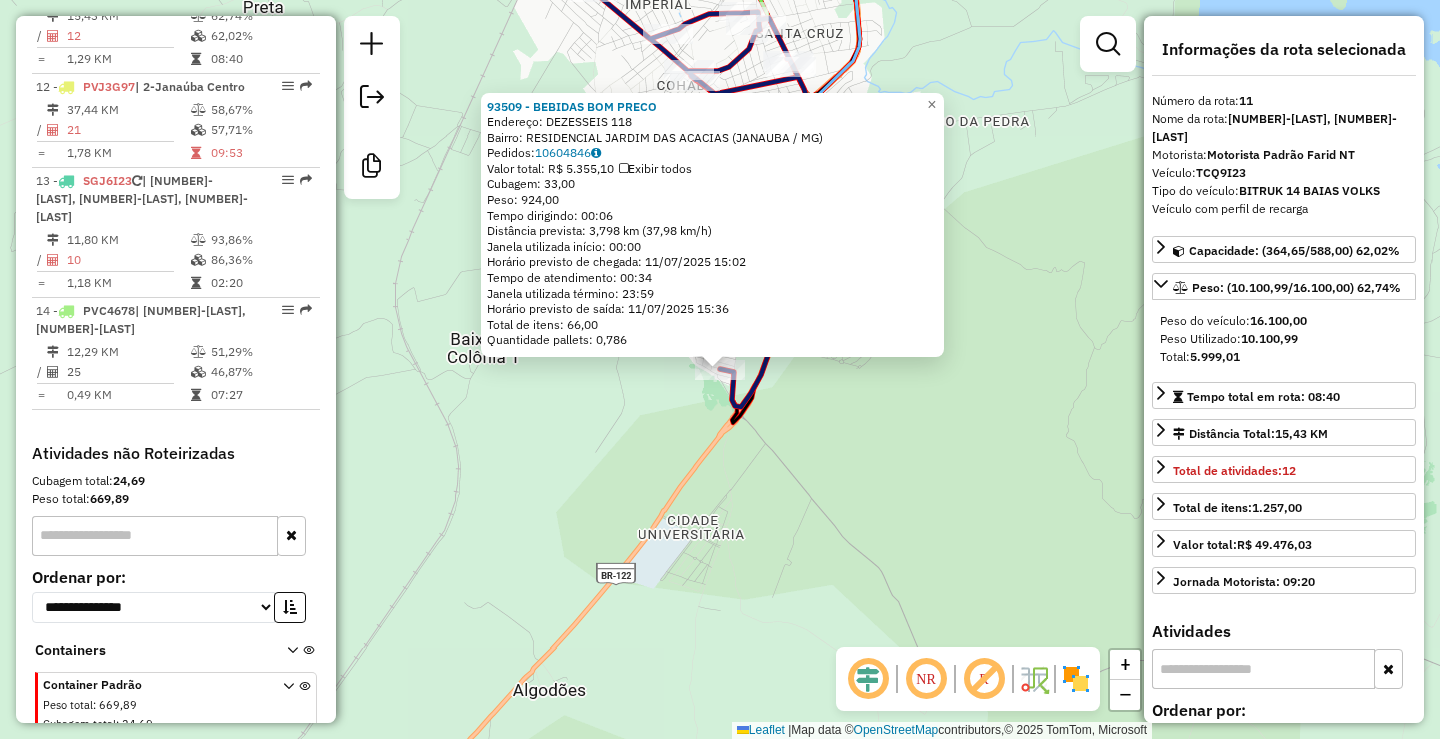 click on "93509 - BEBIDAS BOM PRECO  Endereço:  DEZESSEIS 118   Bairro: RESIDENCIAL JARDIM DAS ACACIAS (JANAUBA / MG)   Pedidos:  10604846   Valor total: R$ 5.355,10   Exibir todos   Cubagem: 33,00  Peso: 924,00  Tempo dirigindo: 00:06   Distância prevista: 3,798 km (37,98 km/h)   Janela utilizada início: 00:00   Horário previsto de chegada: 11/07/2025 15:02   Tempo de atendimento: 00:34   Janela utilizada término: 23:59   Horário previsto de saída: 11/07/2025 15:36   Total de itens: 66,00   Quantidade pallets: 0,786  × Janela de atendimento Grade de atendimento Capacidade Transportadoras Veículos Cliente Pedidos  Rotas Selecione os dias de semana para filtrar as janelas de atendimento  Seg   Ter   Qua   Qui   Sex   Sáb   Dom  Informe o período da janela de atendimento: De: Até:  Filtrar exatamente a janela do cliente  Considerar janela de atendimento padrão  Selecione os dias de semana para filtrar as grades de atendimento  Seg   Ter   Qua   Qui   Sex   Sáb   Dom   Peso mínimo:   Peso máximo:   De:  +" 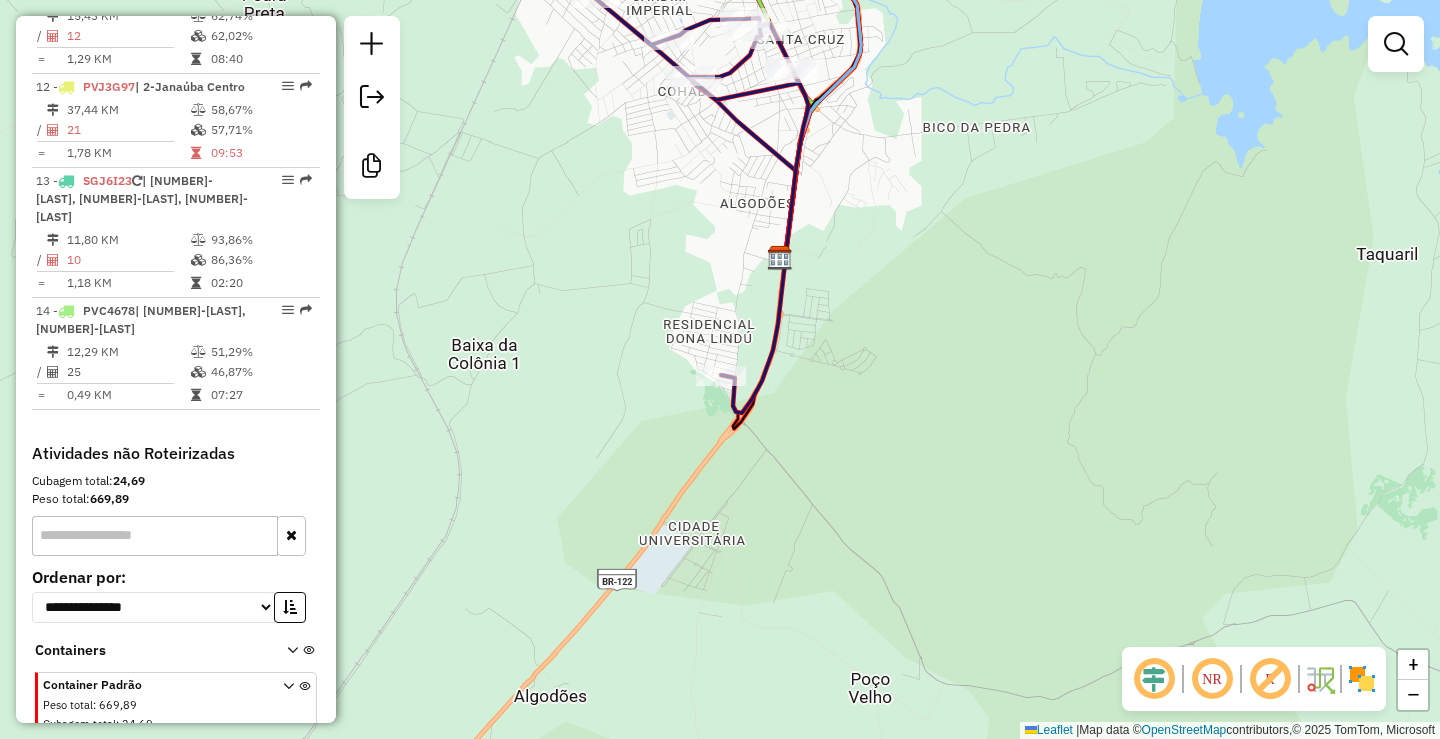 drag, startPoint x: 777, startPoint y: 142, endPoint x: 788, endPoint y: 366, distance: 224.26993 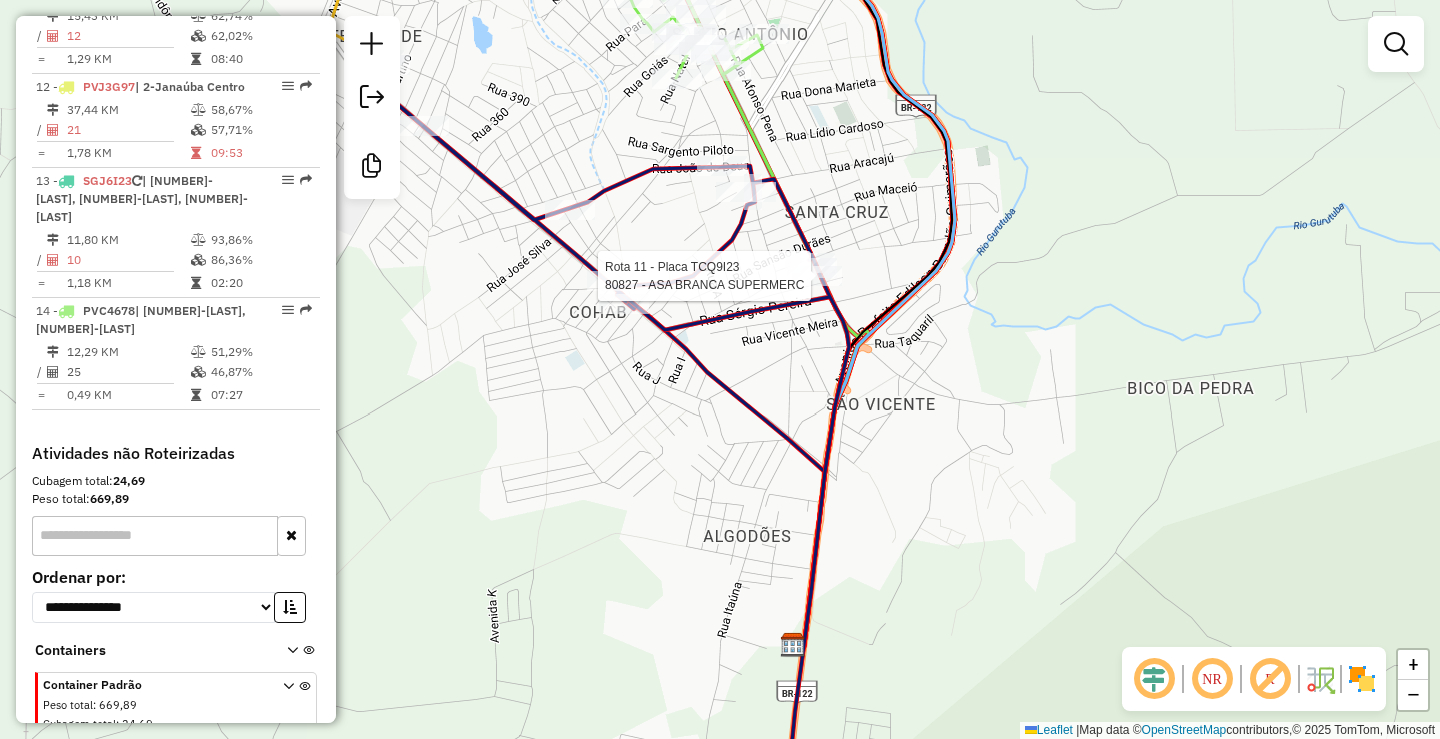 select on "**********" 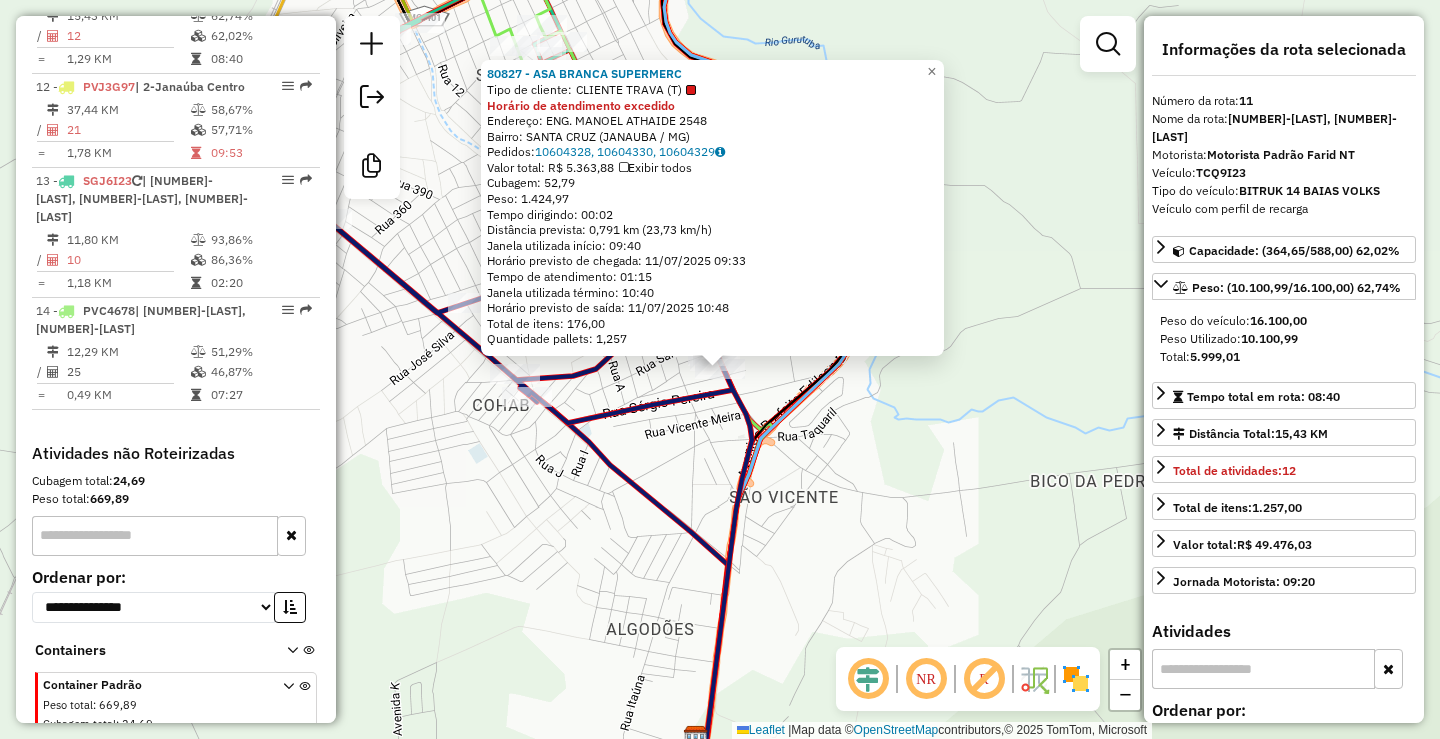 drag, startPoint x: 629, startPoint y: 489, endPoint x: 659, endPoint y: 380, distance: 113.053085 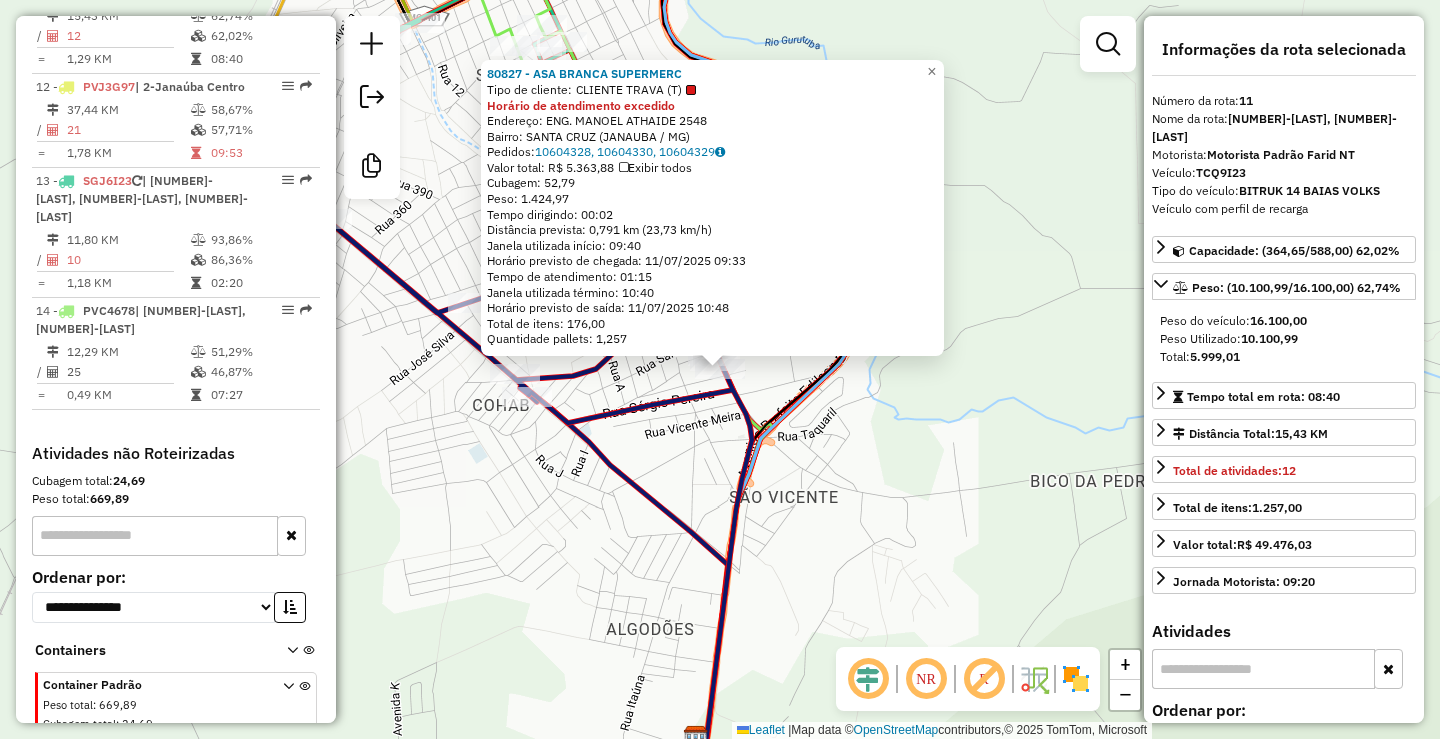 click on "80827 - ASA BRANCA SUPERMERC  Tipo de cliente:   CLIENTE TRAVA (T)  Horário de atendimento excedido  Endereço:  ENG. MANOEL ATHAIDE 2548   Bairro: SANTA CRUZ (JANAUBA / MG)   Pedidos:  10604328, 10604330, 10604329   Valor total: R$ 5.363,88   Exibir todos   Cubagem: 52,79  Peso: 1.424,97  Tempo dirigindo: 00:02   Distância prevista: 0,791 km (23,73 km/h)   Janela utilizada início: 09:40   Horário previsto de chegada: 11/07/2025 09:33   Tempo de atendimento: 01:15   Janela utilizada término: 10:40   Horário previsto de saída: 11/07/2025 10:48   Total de itens: 176,00   Quantidade pallets: 1,257  × Janela de atendimento Grade de atendimento Capacidade Transportadoras Veículos Cliente Pedidos  Rotas Selecione os dias de semana para filtrar as janelas de atendimento  Seg   Ter   Qua   Qui   Sex   Sáb   Dom  Informe o período da janela de atendimento: De: Até:  Filtrar exatamente a janela do cliente  Considerar janela de atendimento padrão   Seg   Ter   Qua   Qui   Sex   Sáb   Dom   Peso mínimo:  +" 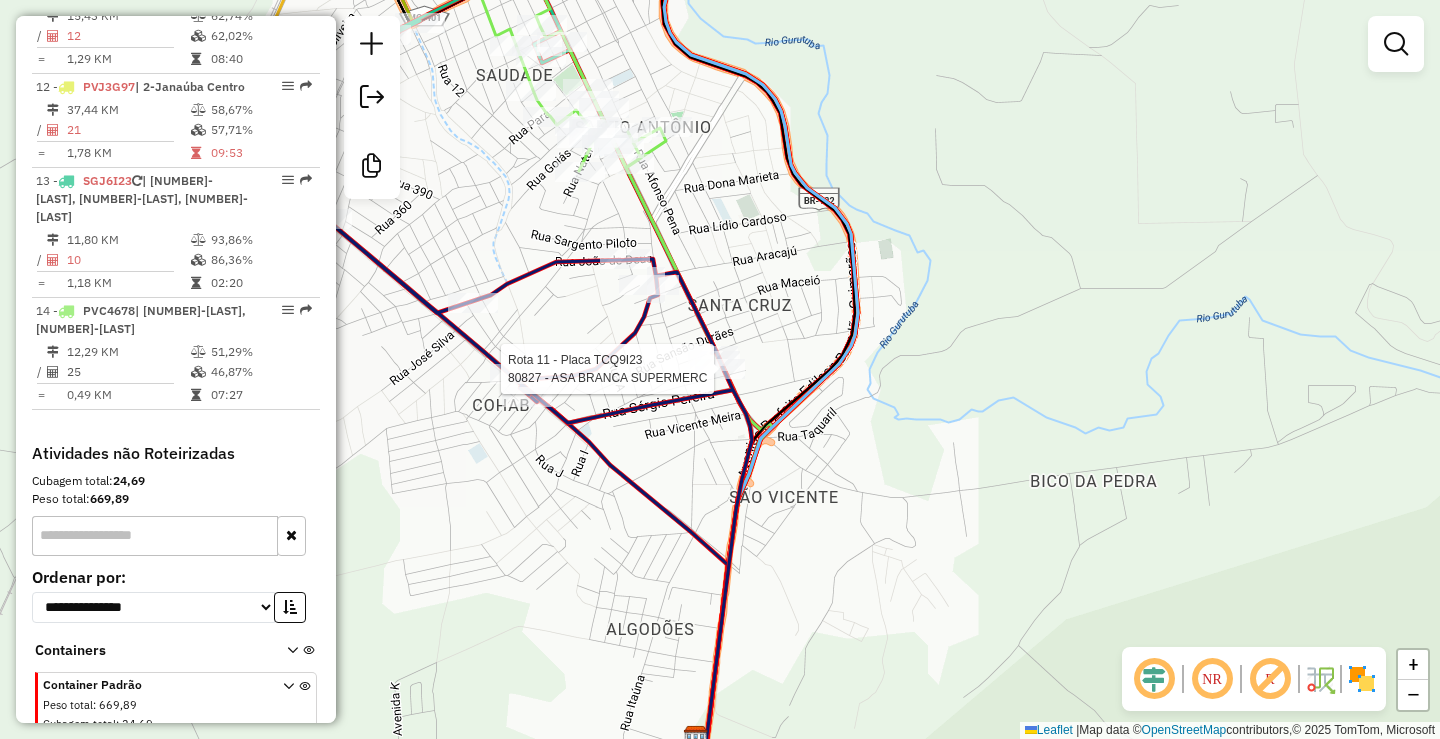 select on "**********" 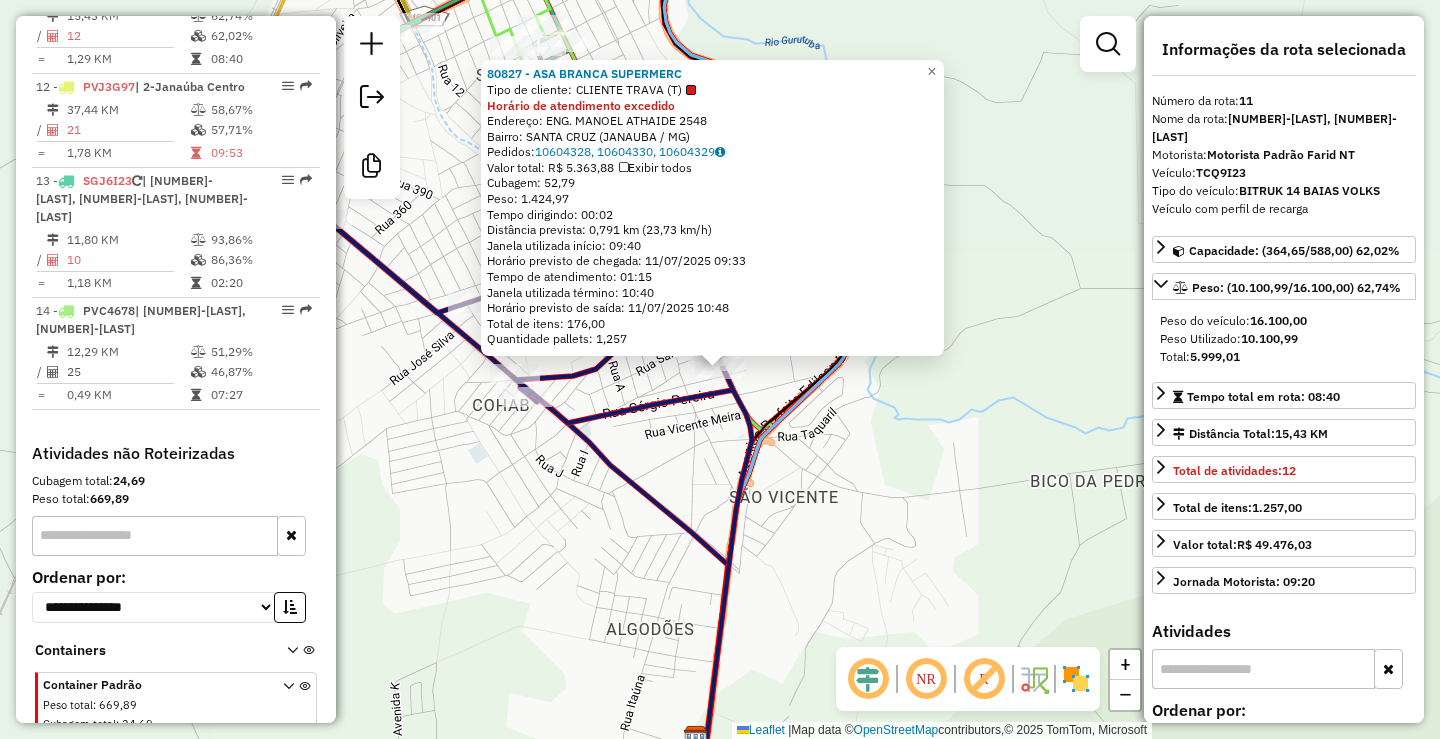 drag, startPoint x: 505, startPoint y: 533, endPoint x: 502, endPoint y: 432, distance: 101.04455 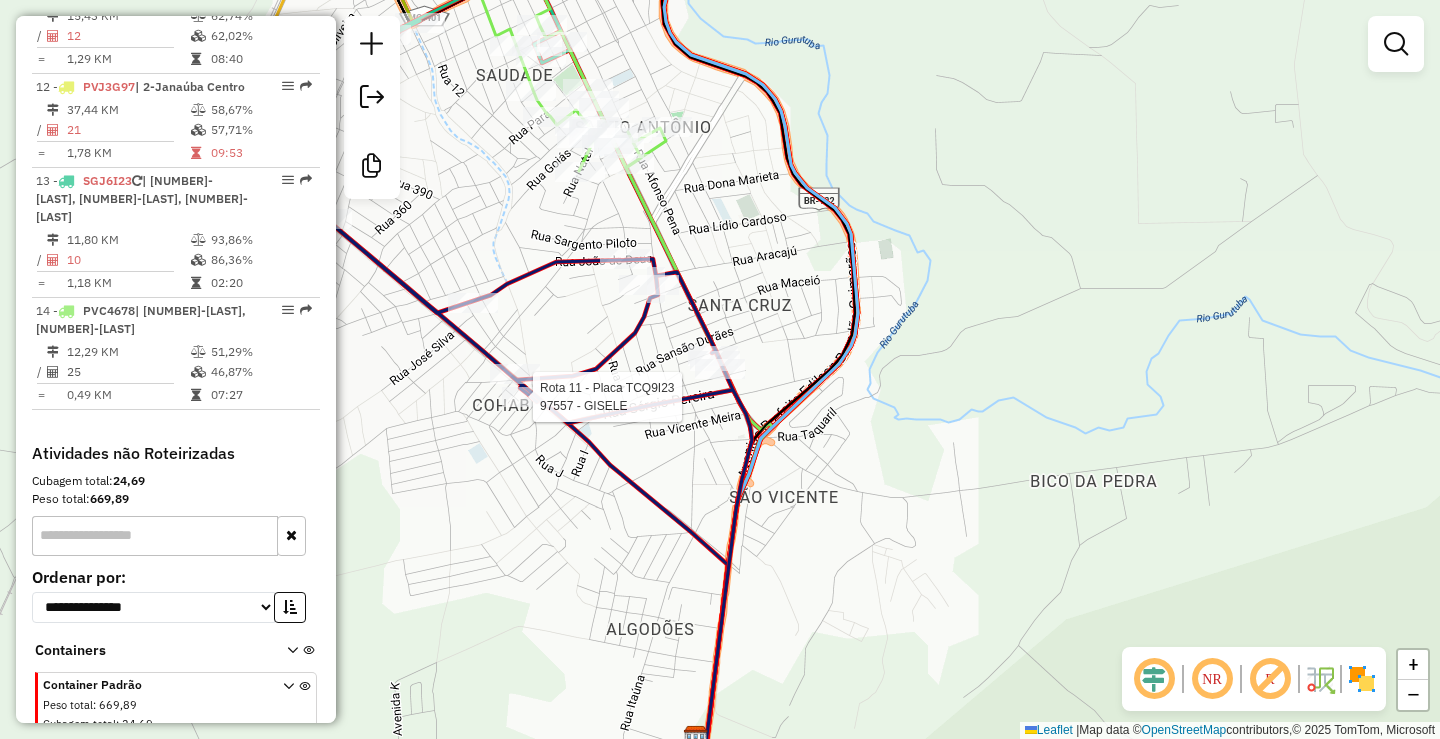 select on "**********" 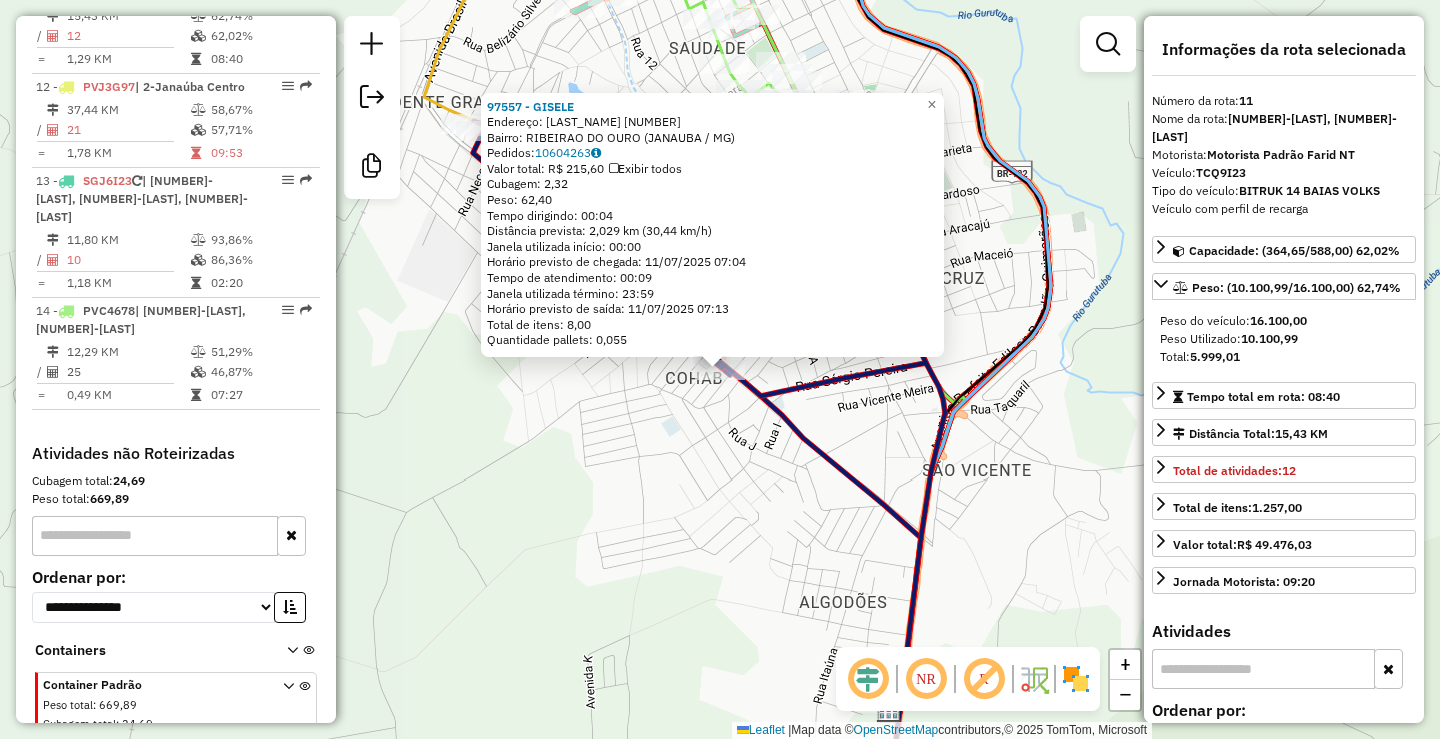 click on "97557 - GISELE  Endereço:  MILITAO JOSE DOS SANTOS 1215   Bairro: RIBEIRAO DO OURO (JANAUBA / MG)   Pedidos:  10604263   Valor total: R$ 215,60   Exibir todos   Cubagem: 2,32  Peso: 62,40  Tempo dirigindo: 00:04   Distância prevista: 2,029 km (30,44 km/h)   Janela utilizada início: 00:00   Horário previsto de chegada: 11/07/2025 07:04   Tempo de atendimento: 00:09   Janela utilizada término: 23:59   Horário previsto de saída: 11/07/2025 07:13   Total de itens: 8,00   Quantidade pallets: 0,055  × Janela de atendimento Grade de atendimento Capacidade Transportadoras Veículos Cliente Pedidos  Rotas Selecione os dias de semana para filtrar as janelas de atendimento  Seg   Ter   Qua   Qui   Sex   Sáb   Dom  Informe o período da janela de atendimento: De: Até:  Filtrar exatamente a janela do cliente  Considerar janela de atendimento padrão  Selecione os dias de semana para filtrar as grades de atendimento  Seg   Ter   Qua   Qui   Sex   Sáb   Dom   Considerar clientes sem dia de atendimento cadastrado" 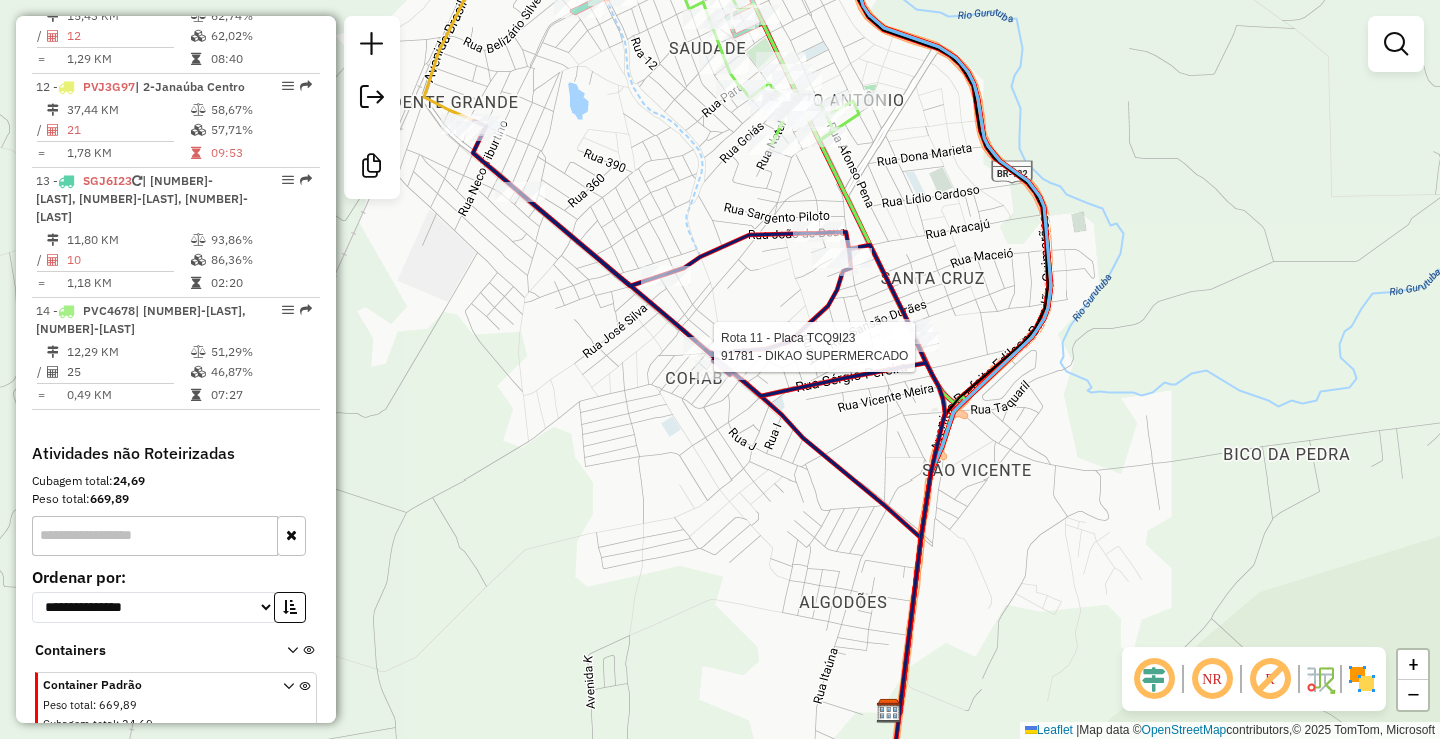 select on "**********" 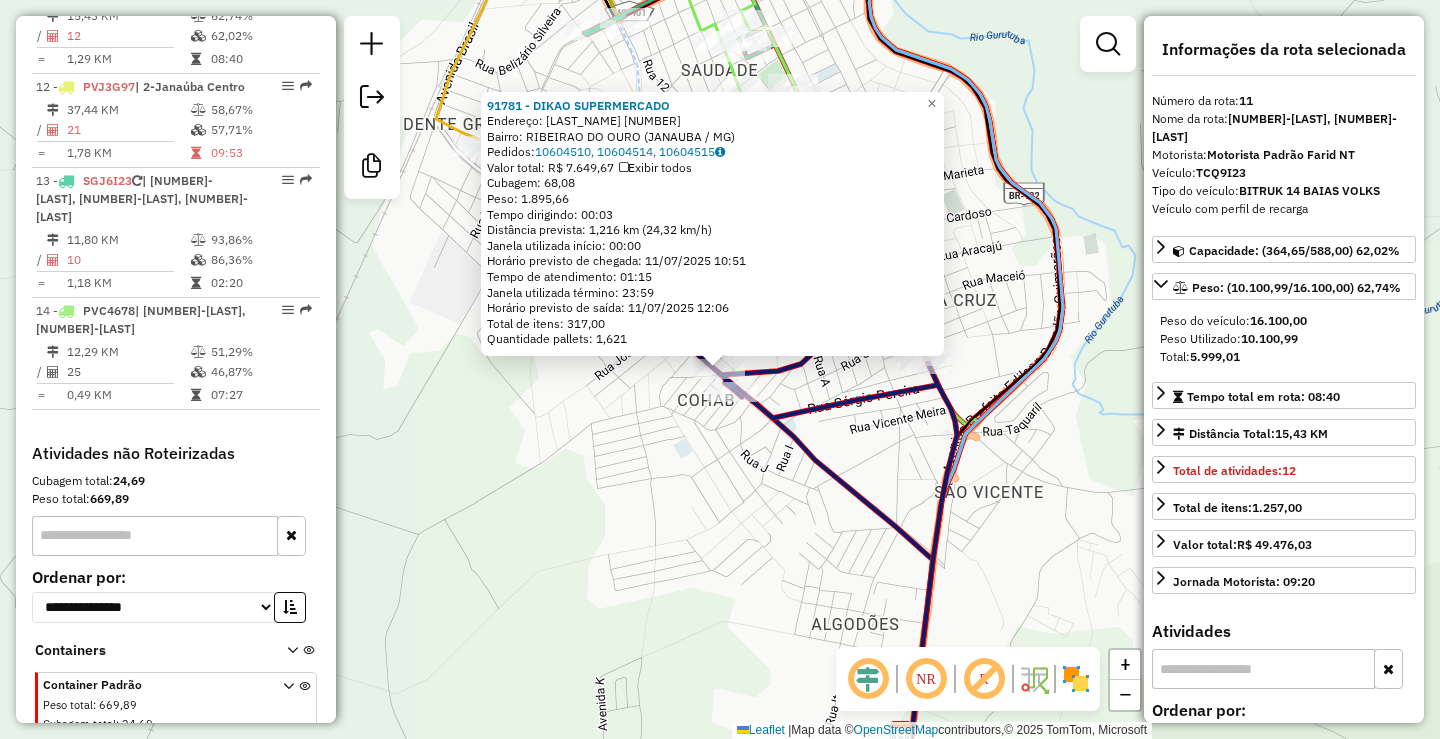 click on "91781 - DIKAO SUPERMERCADO  Endereço:  MILITAO JOSE DOS SANTOS 1292   Bairro: RIBEIRAO DO OURO (JANAUBA / MG)   Pedidos:  10604510, 10604514, 10604515   Valor total: R$ 7.649,67   Exibir todos   Cubagem: 68,08  Peso: 1.895,66  Tempo dirigindo: 00:03   Distância prevista: 1,216 km (24,32 km/h)   Janela utilizada início: 00:00   Horário previsto de chegada: 11/07/2025 10:51   Tempo de atendimento: 01:15   Janela utilizada término: 23:59   Horário previsto de saída: 11/07/2025 12:06   Total de itens: 317,00   Quantidade pallets: 1,621  × Janela de atendimento Grade de atendimento Capacidade Transportadoras Veículos Cliente Pedidos  Rotas Selecione os dias de semana para filtrar as janelas de atendimento  Seg   Ter   Qua   Qui   Sex   Sáb   Dom  Informe o período da janela de atendimento: De: Até:  Filtrar exatamente a janela do cliente  Considerar janela de atendimento padrão  Selecione os dias de semana para filtrar as grades de atendimento  Seg   Ter   Qua   Qui   Sex   Sáb   Dom   Peso mínimo:" 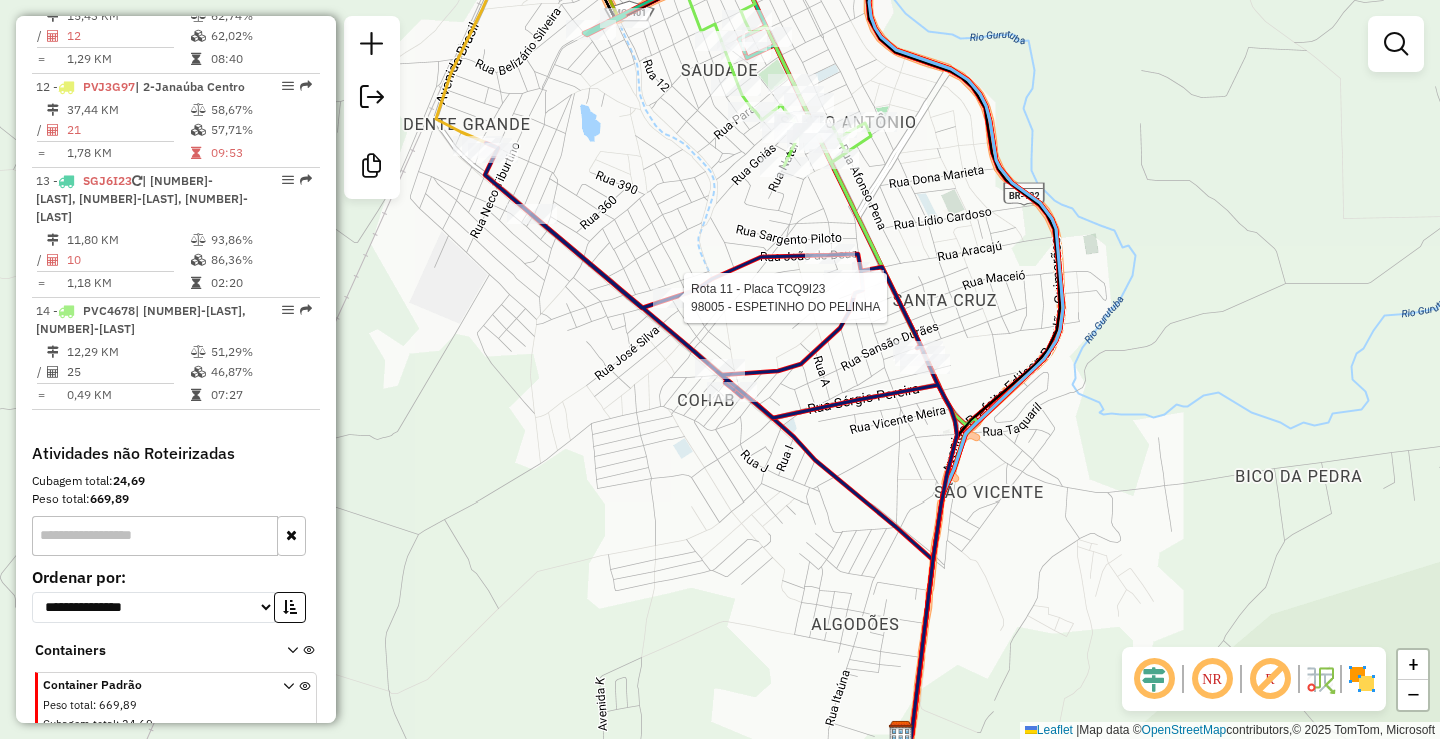 select on "**********" 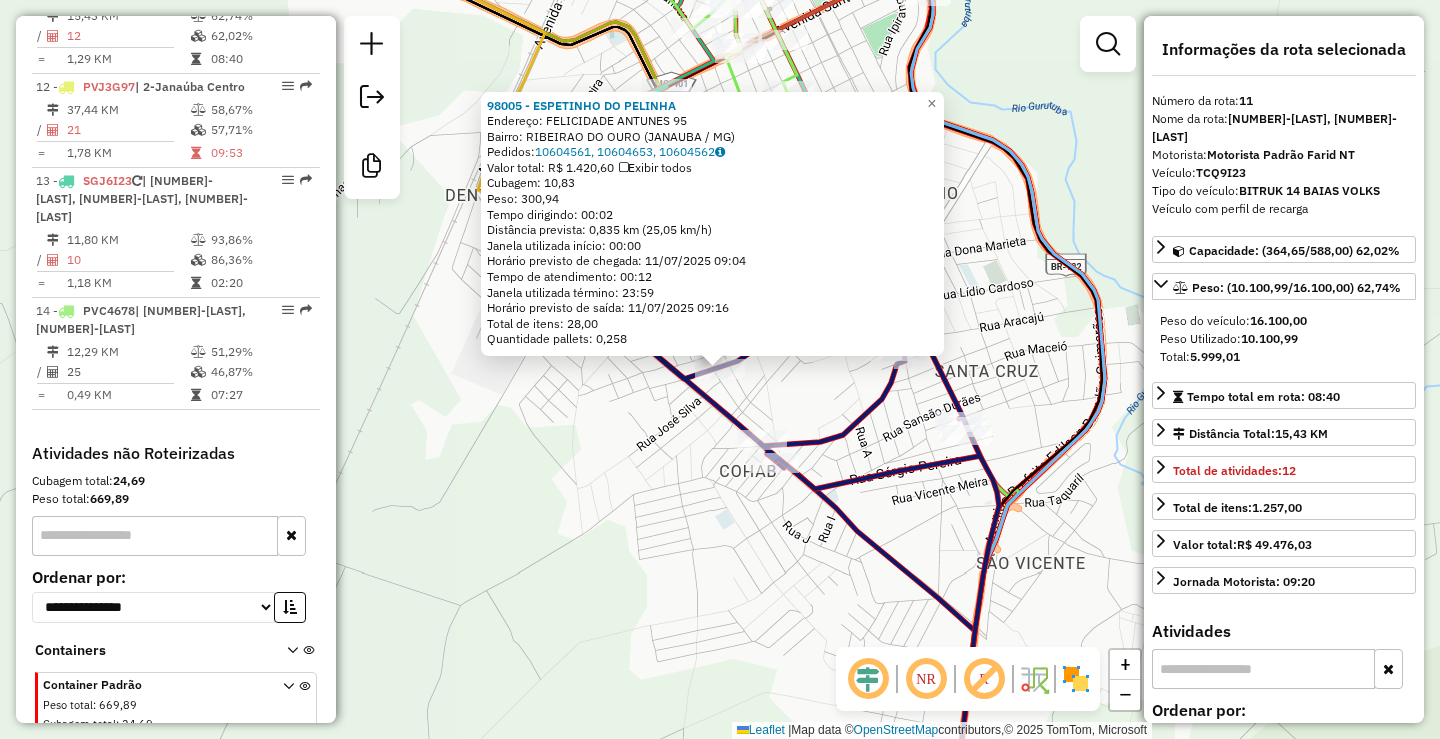 click on "98005 - ESPETINHO DO PELINHA  Endereço:  FELICIDADE ANTUNES 95   Bairro: RIBEIRAO DO OURO (JANAUBA / MG)   Pedidos:  10604561, 10604653, 10604562   Valor total: R$ 1.420,60   Exibir todos   Cubagem: 10,83  Peso: 300,94  Tempo dirigindo: 00:02   Distância prevista: 0,835 km (25,05 km/h)   Janela utilizada início: 00:00   Horário previsto de chegada: 11/07/2025 09:04   Tempo de atendimento: 00:12   Janela utilizada término: 23:59   Horário previsto de saída: 11/07/2025 09:16   Total de itens: 28,00   Quantidade pallets: 0,258  × Janela de atendimento Grade de atendimento Capacidade Transportadoras Veículos Cliente Pedidos  Rotas Selecione os dias de semana para filtrar as janelas de atendimento  Seg   Ter   Qua   Qui   Sex   Sáb   Dom  Informe o período da janela de atendimento: De: Até:  Filtrar exatamente a janela do cliente  Considerar janela de atendimento padrão  Selecione os dias de semana para filtrar as grades de atendimento  Seg   Ter   Qua   Qui   Sex   Sáb   Dom   Peso mínimo:   De:  +" 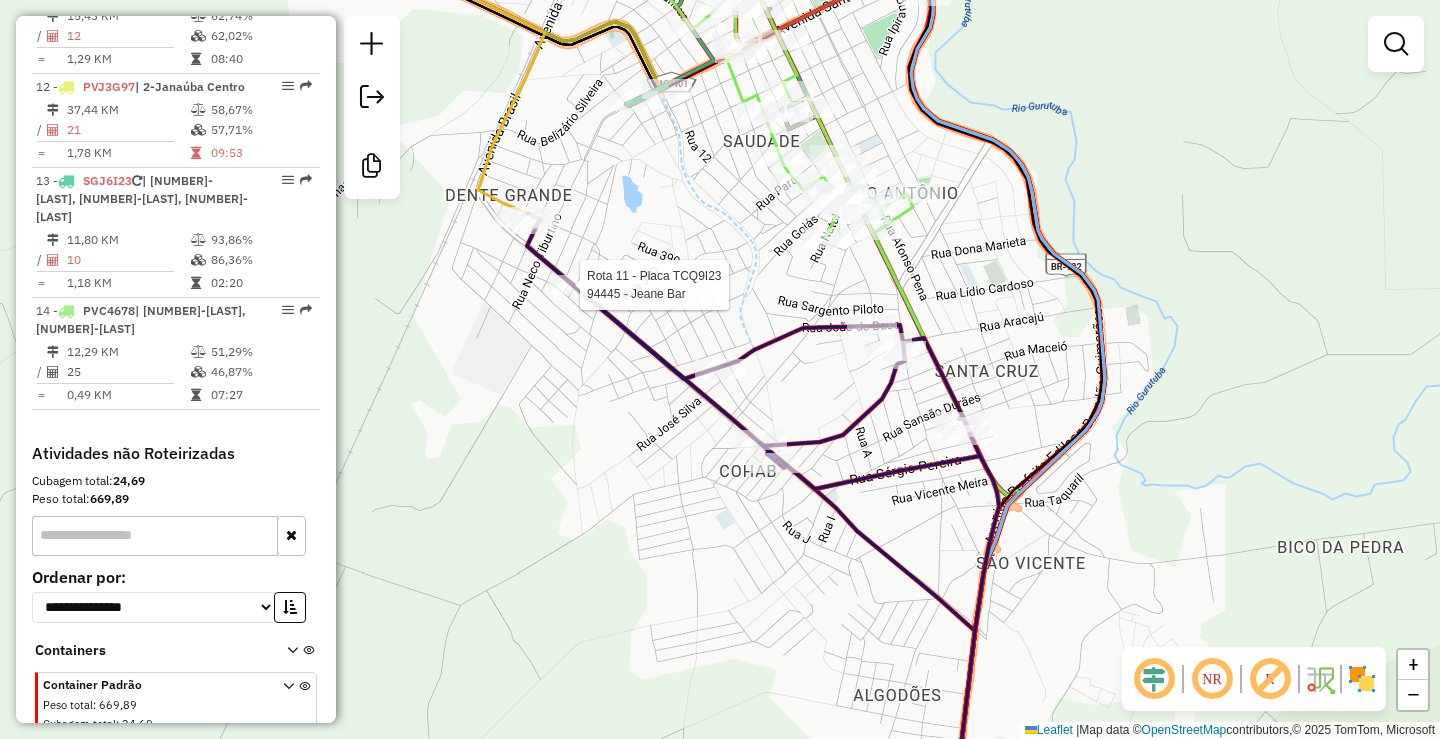 click 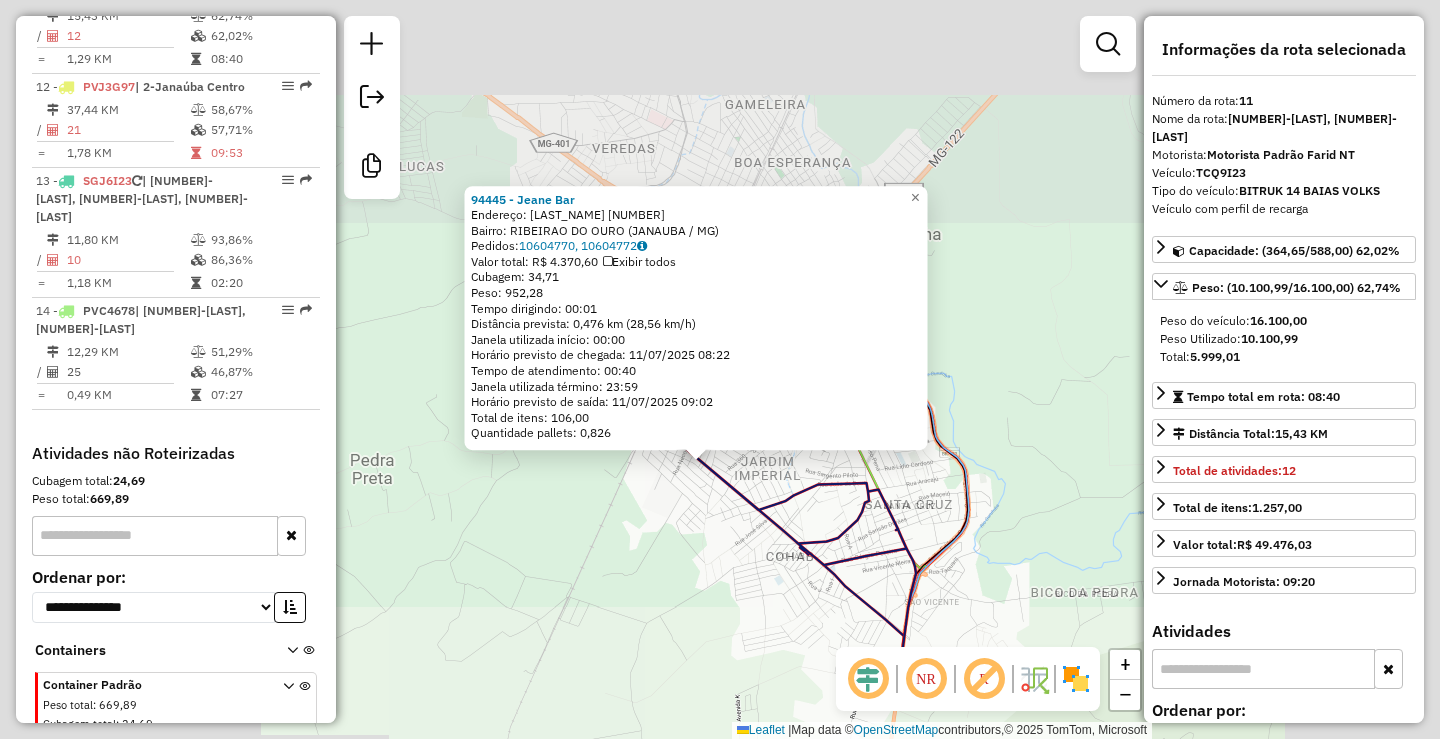 click on "94445 - Jeane Bar  Endereço:  MILITAO JOSE DOS SANTOS 2386   Bairro: RIBEIRAO DO OURO (JANAUBA / MG)   Pedidos:  10604770, 10604772   Valor total: R$ 4.370,60   Exibir todos   Cubagem: 34,71  Peso: 952,28  Tempo dirigindo: 00:01   Distância prevista: 0,476 km (28,56 km/h)   Janela utilizada início: 00:00   Horário previsto de chegada: 11/07/2025 08:22   Tempo de atendimento: 00:40   Janela utilizada término: 23:59   Horário previsto de saída: 11/07/2025 09:02   Total de itens: 106,00   Quantidade pallets: 0,826  × Janela de atendimento Grade de atendimento Capacidade Transportadoras Veículos Cliente Pedidos  Rotas Selecione os dias de semana para filtrar as janelas de atendimento  Seg   Ter   Qua   Qui   Sex   Sáb   Dom  Informe o período da janela de atendimento: De: Até:  Filtrar exatamente a janela do cliente  Considerar janela de atendimento padrão  Selecione os dias de semana para filtrar as grades de atendimento  Seg   Ter   Qua   Qui   Sex   Sáb   Dom   Peso mínimo:   Peso máximo:  De:" 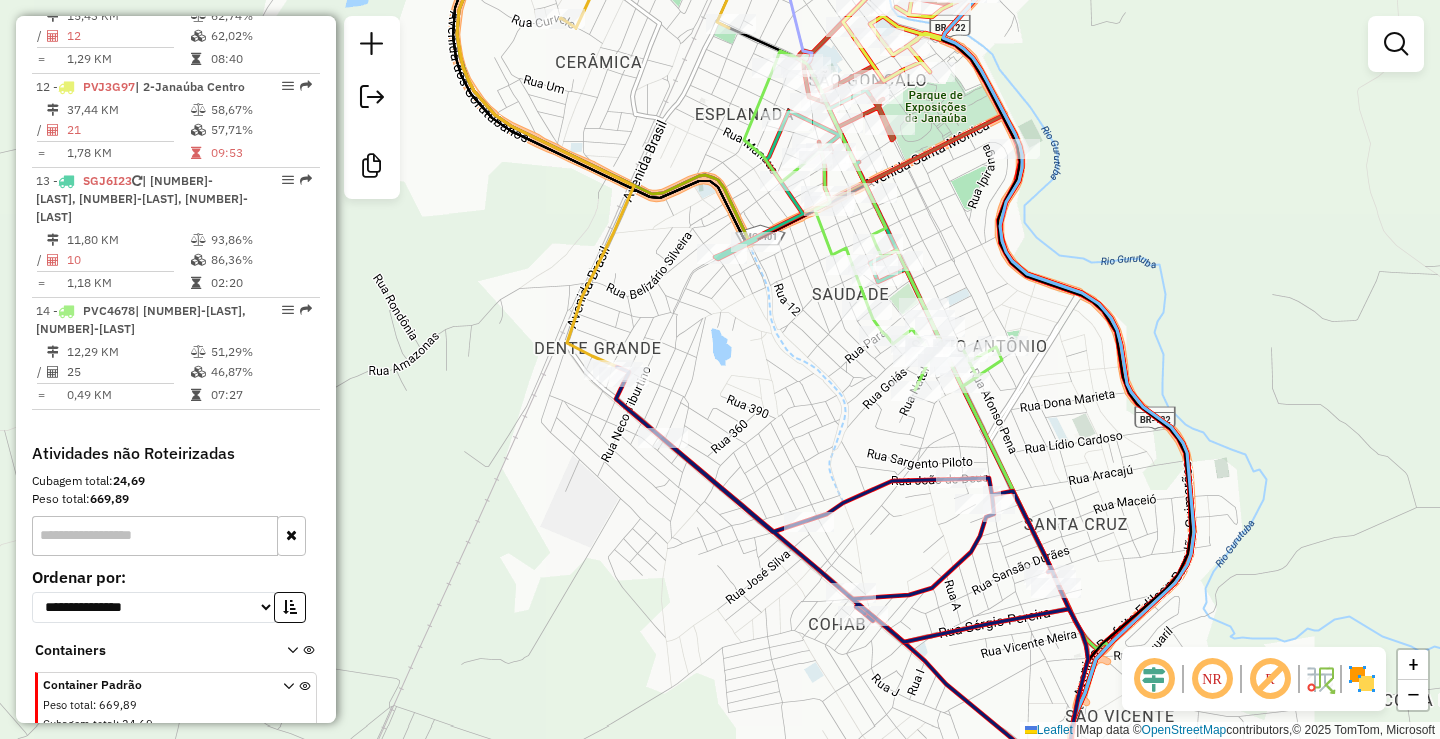 drag, startPoint x: 572, startPoint y: 546, endPoint x: 598, endPoint y: 495, distance: 57.245087 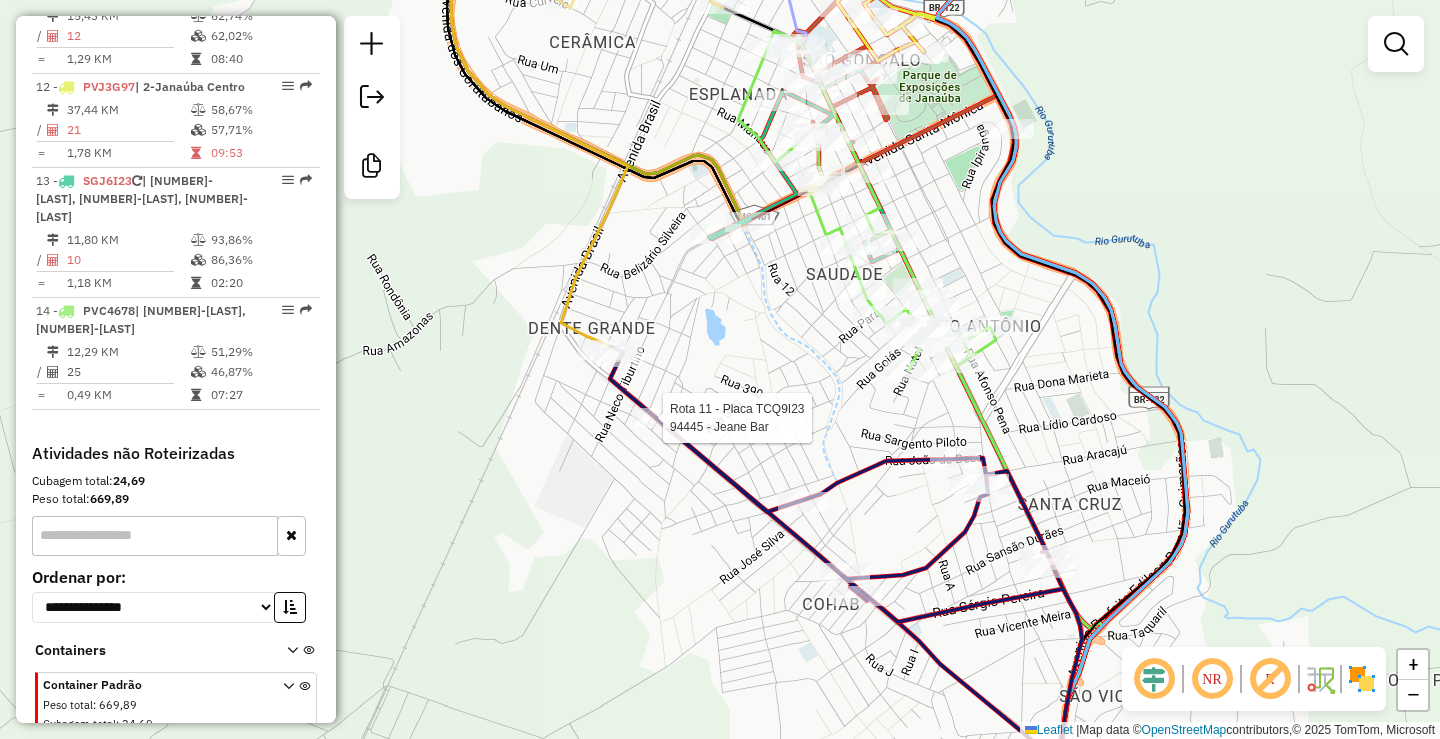 click 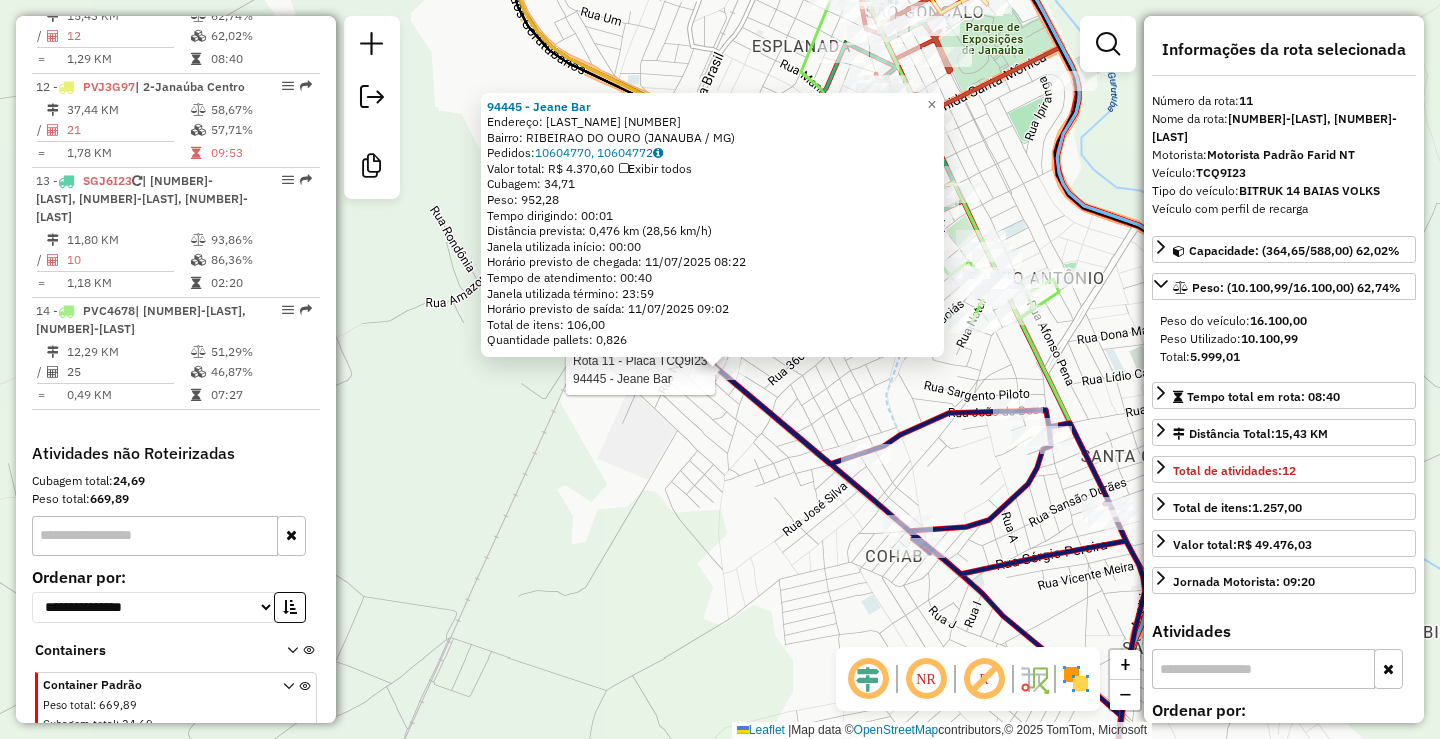 click on "Rota 11 - Placa TCQ9I23  94445 - Jeane Bar 94445 - Jeane Bar  Endereço:  MILITAO JOSE DOS SANTOS 2386   Bairro: RIBEIRAO DO OURO (JANAUBA / MG)   Pedidos:  10604770, 10604772   Valor total: R$ 4.370,60   Exibir todos   Cubagem: 34,71  Peso: 952,28  Tempo dirigindo: 00:01   Distância prevista: 0,476 km (28,56 km/h)   Janela utilizada início: 00:00   Horário previsto de chegada: 11/07/2025 08:22   Tempo de atendimento: 00:40   Janela utilizada término: 23:59   Horário previsto de saída: 11/07/2025 09:02   Total de itens: 106,00   Quantidade pallets: 0,826  × Janela de atendimento Grade de atendimento Capacidade Transportadoras Veículos Cliente Pedidos  Rotas Selecione os dias de semana para filtrar as janelas de atendimento  Seg   Ter   Qua   Qui   Sex   Sáb   Dom  Informe o período da janela de atendimento: De: Até:  Filtrar exatamente a janela do cliente  Considerar janela de atendimento padrão  Selecione os dias de semana para filtrar as grades de atendimento  Seg   Ter   Qua   Qui   Sex   Sáb" 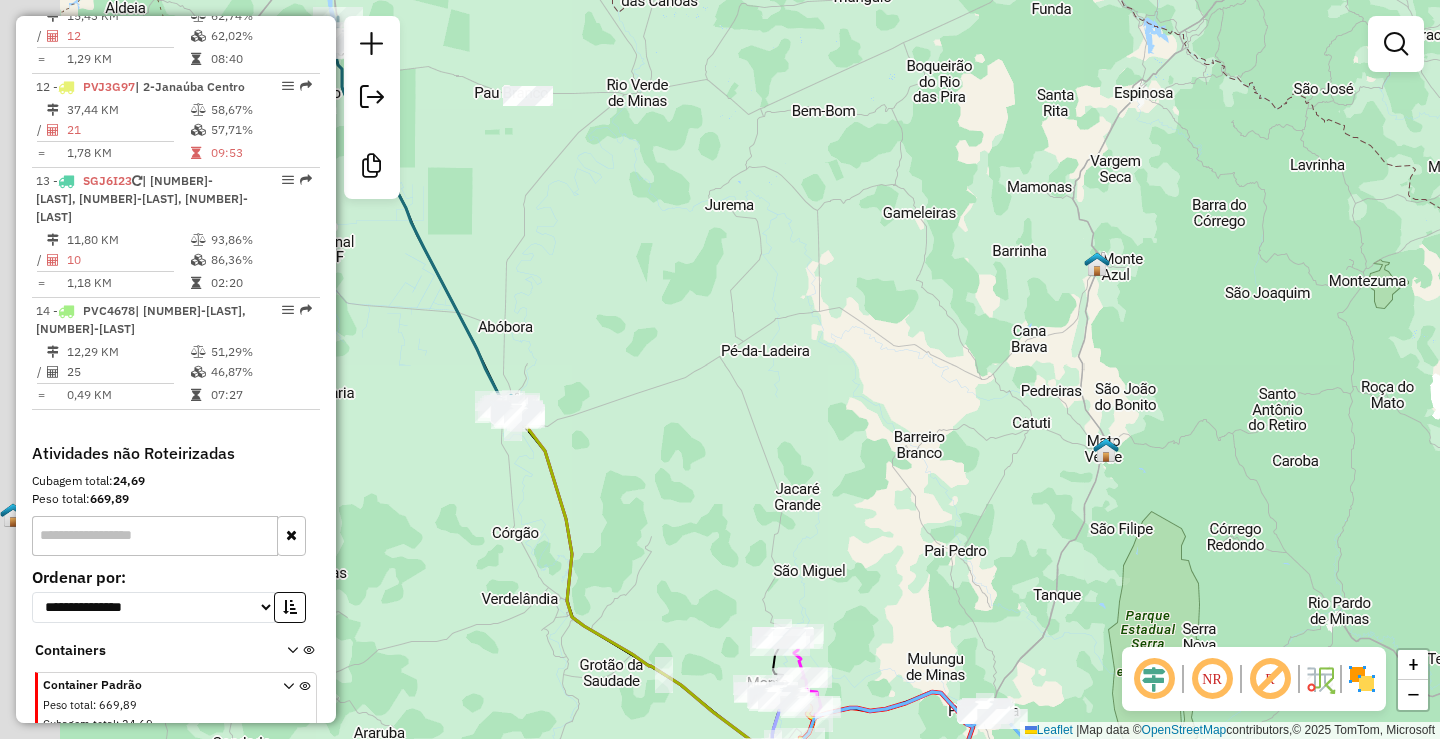 drag, startPoint x: 893, startPoint y: 526, endPoint x: 1027, endPoint y: 530, distance: 134.0597 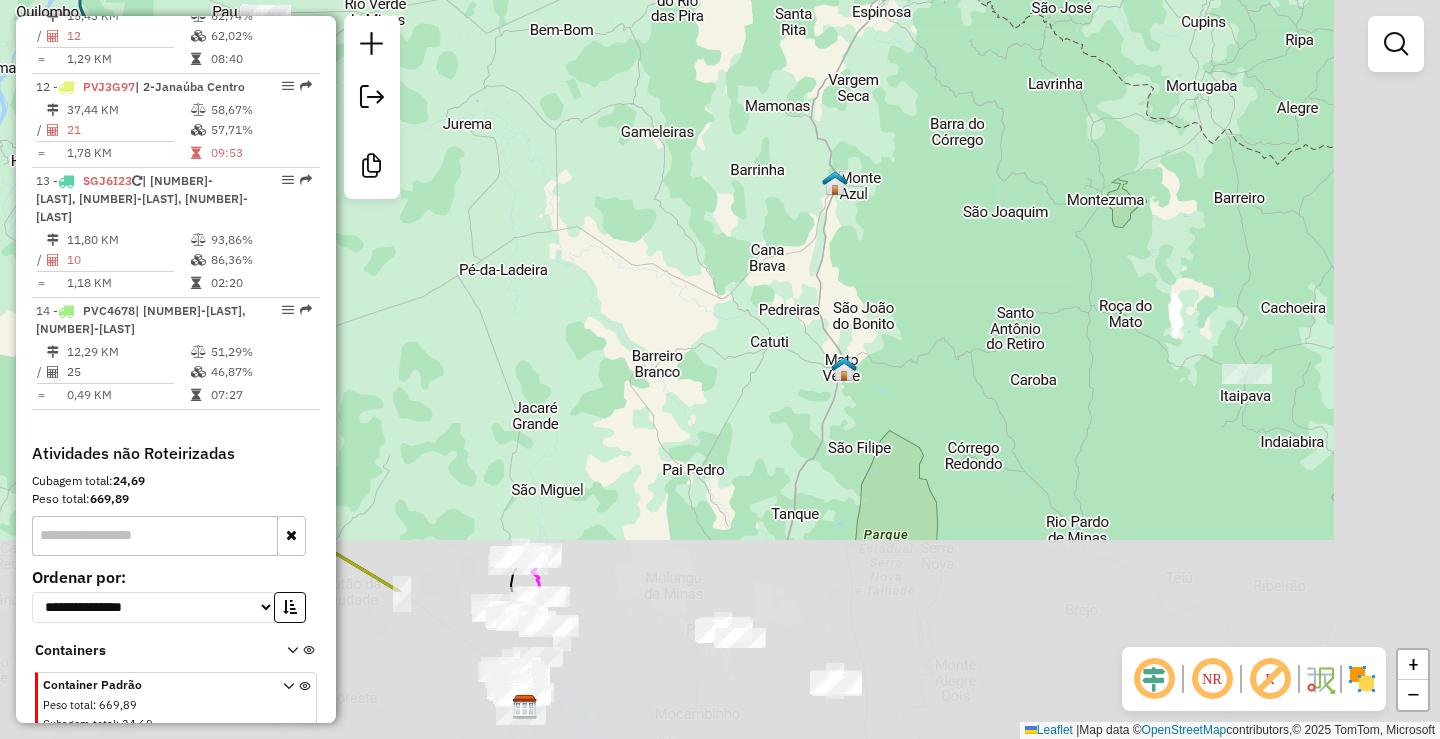 drag, startPoint x: 788, startPoint y: 374, endPoint x: 747, endPoint y: 240, distance: 140.13208 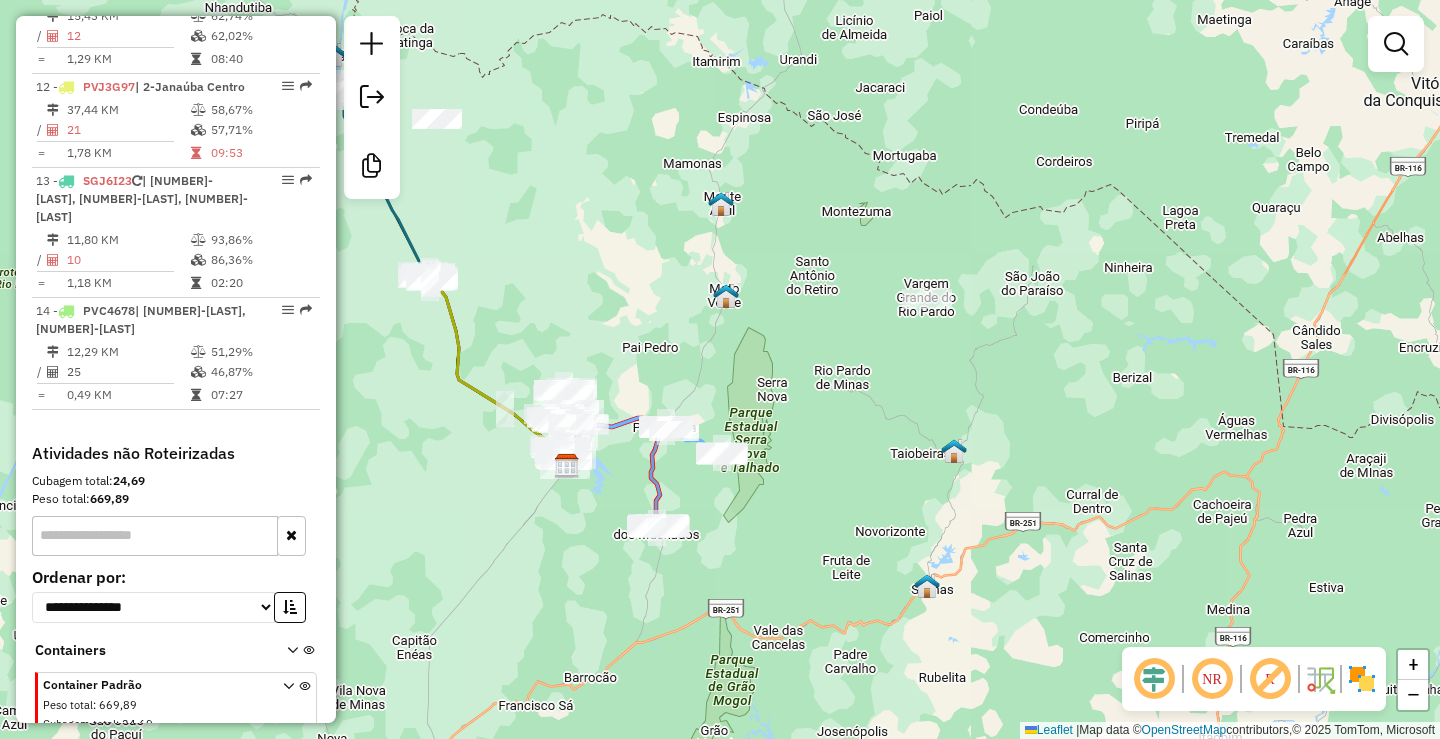drag, startPoint x: 974, startPoint y: 394, endPoint x: 780, endPoint y: 375, distance: 194.92819 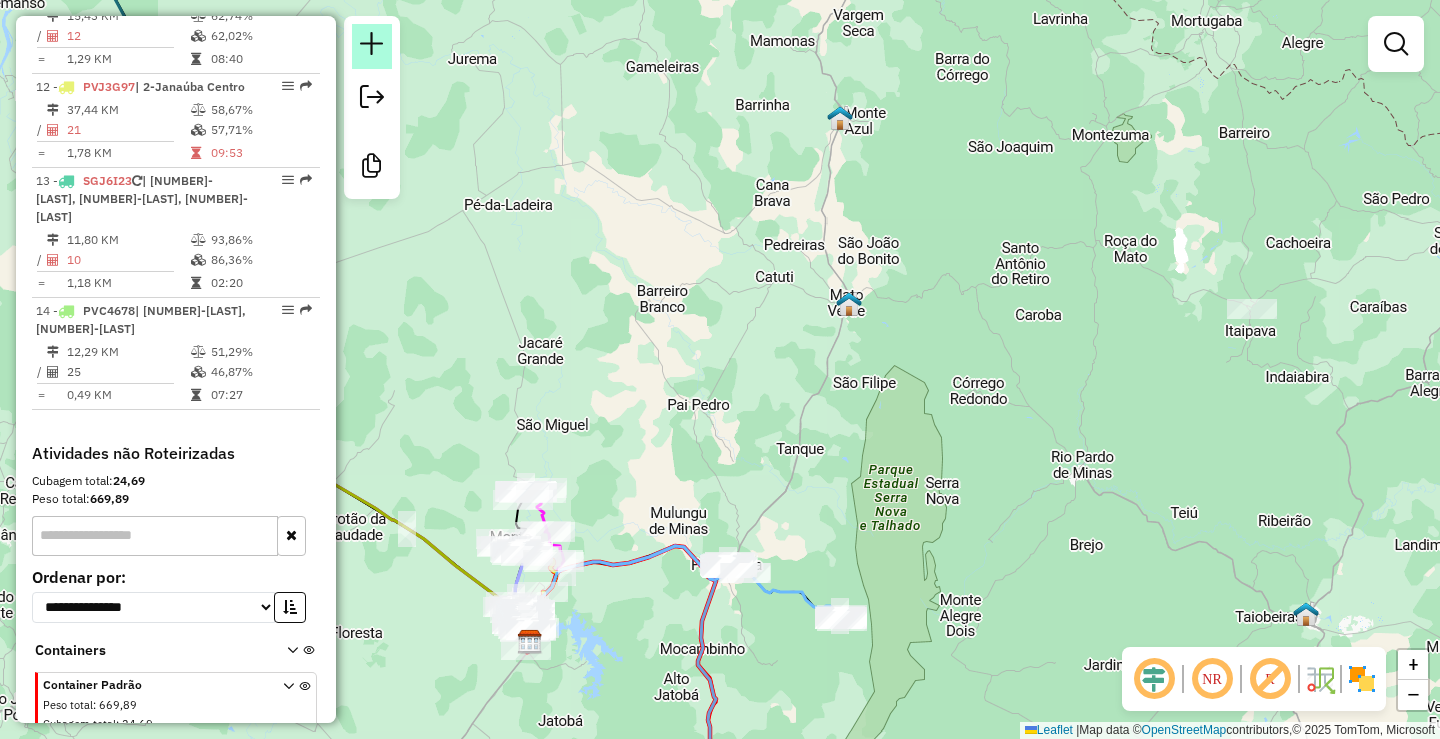 click 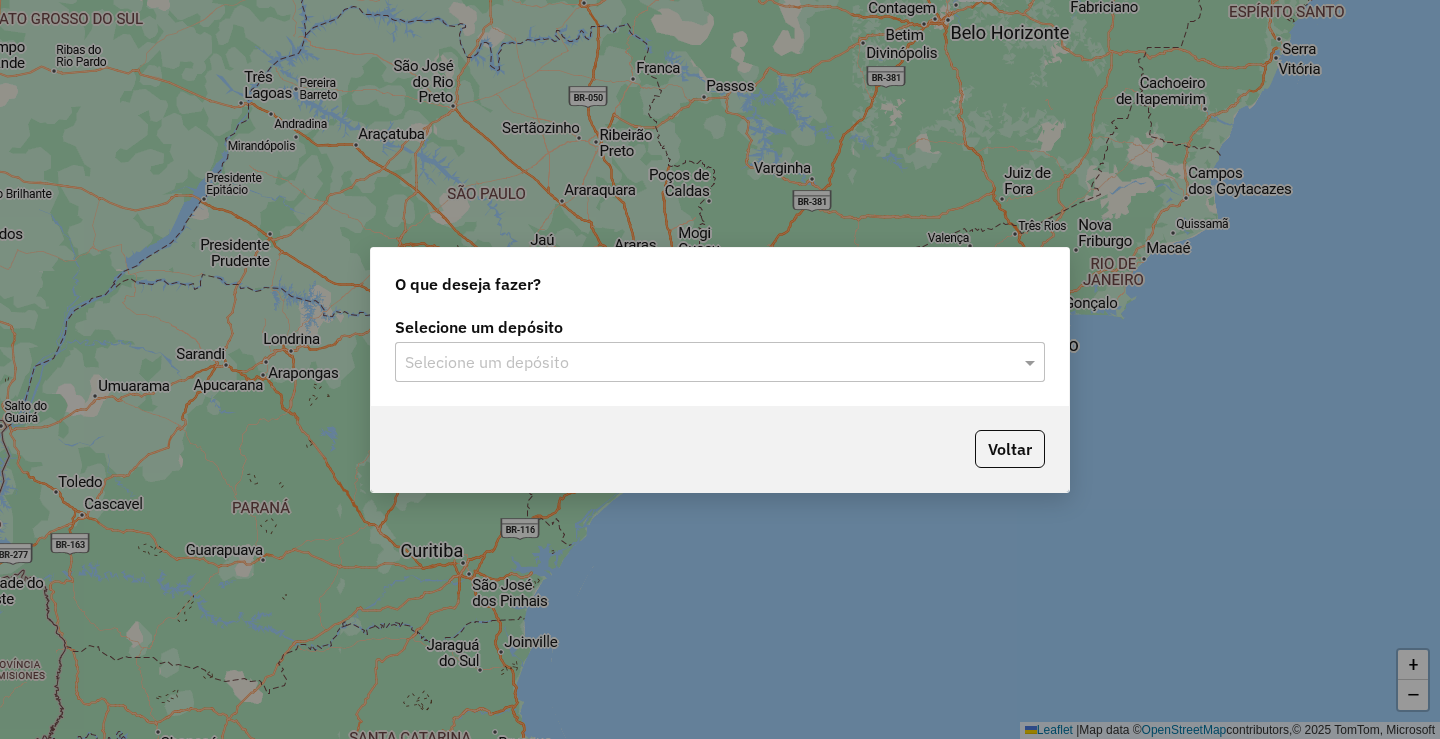 click 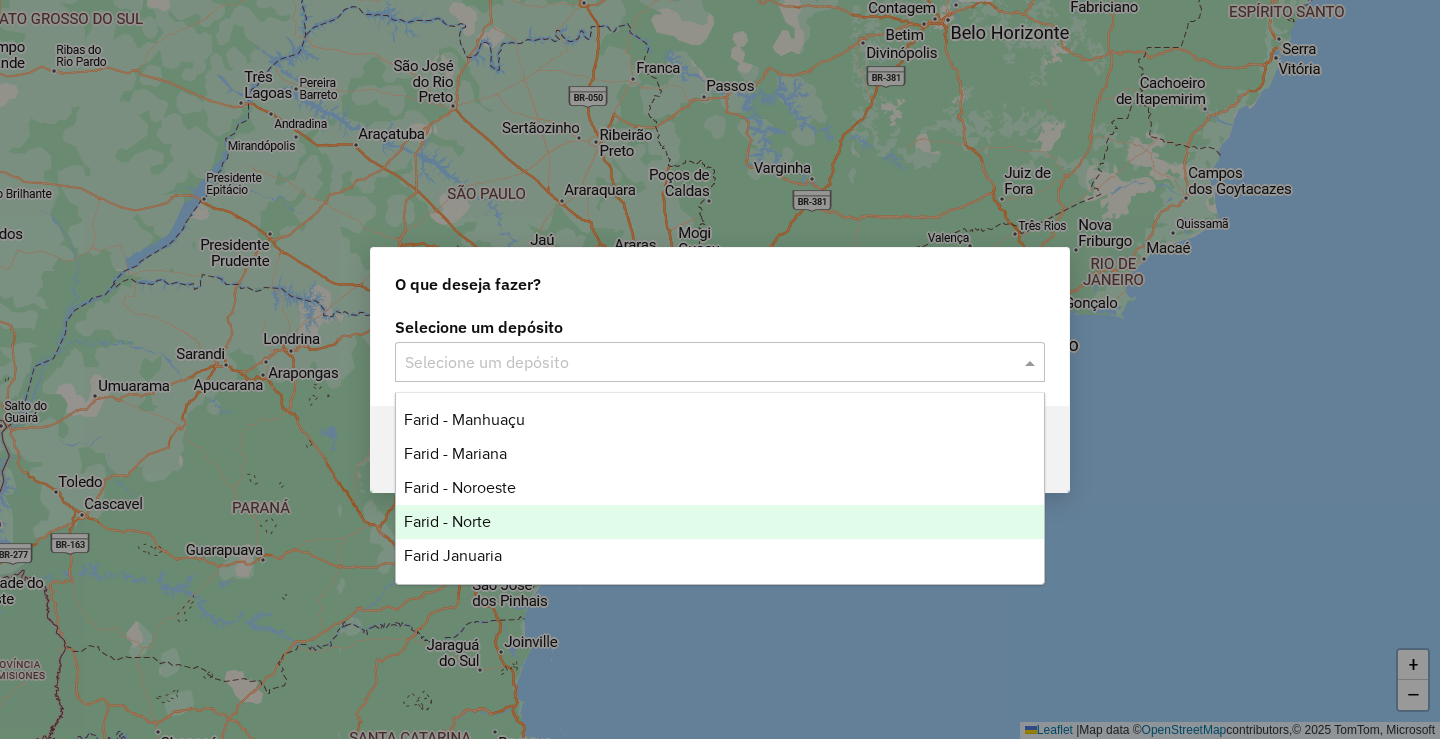 click on "Farid - Norte" 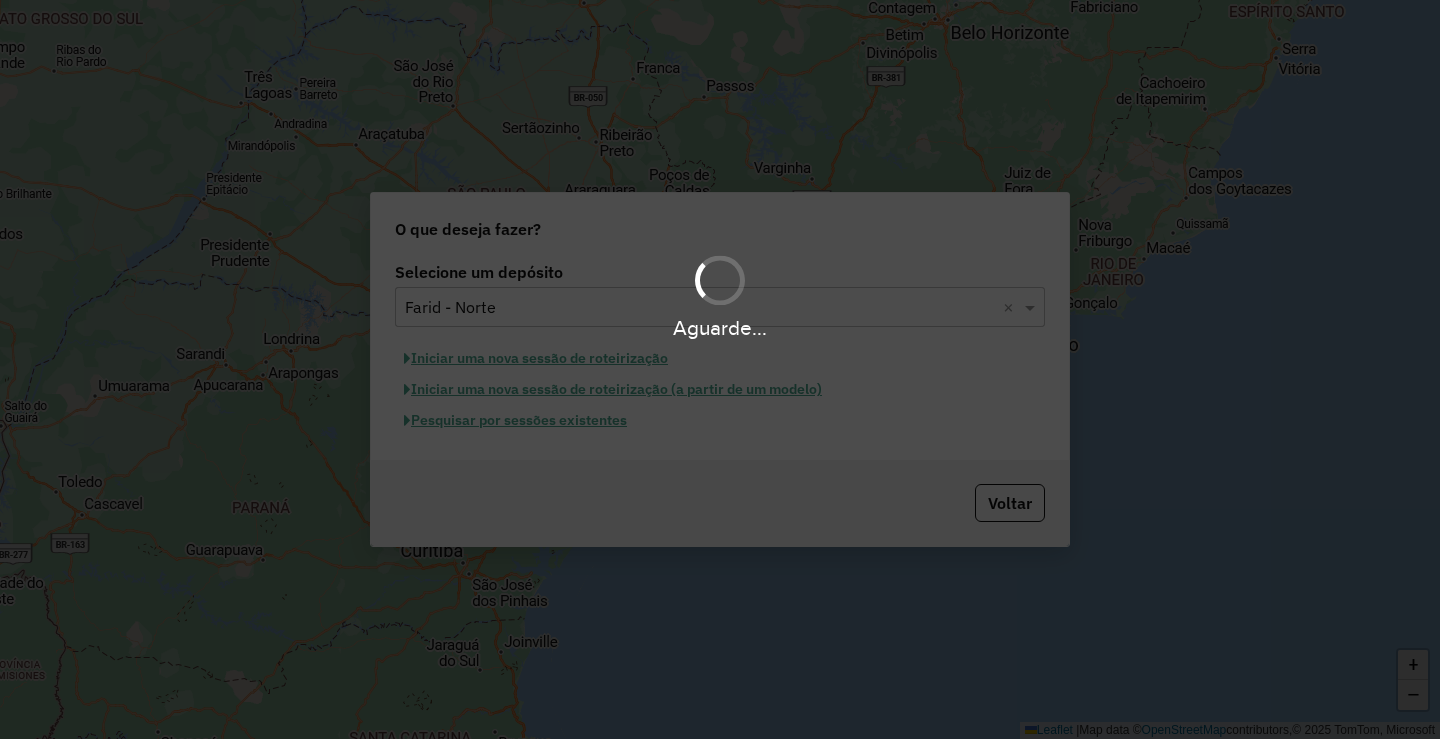 click on "Aguarde..." 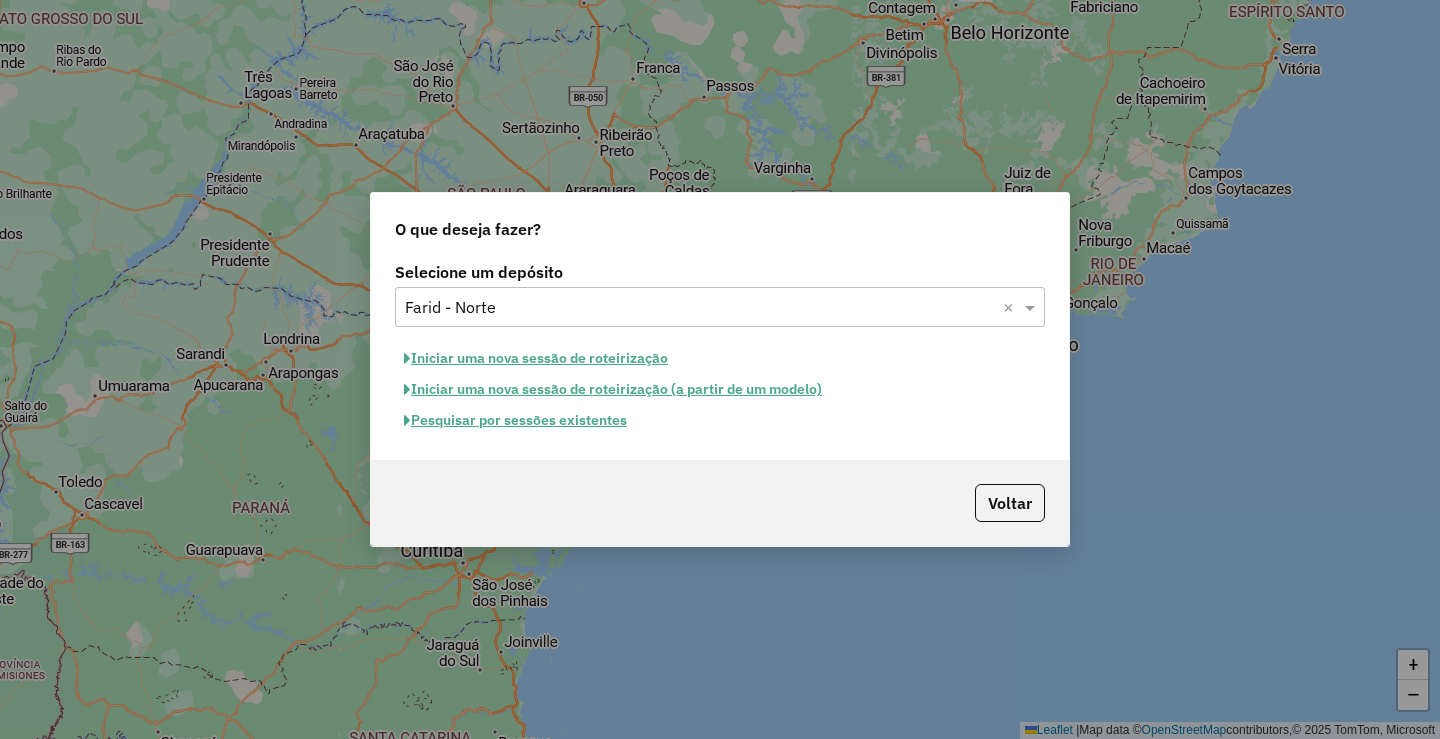 click on "Pesquisar por sessões existentes" 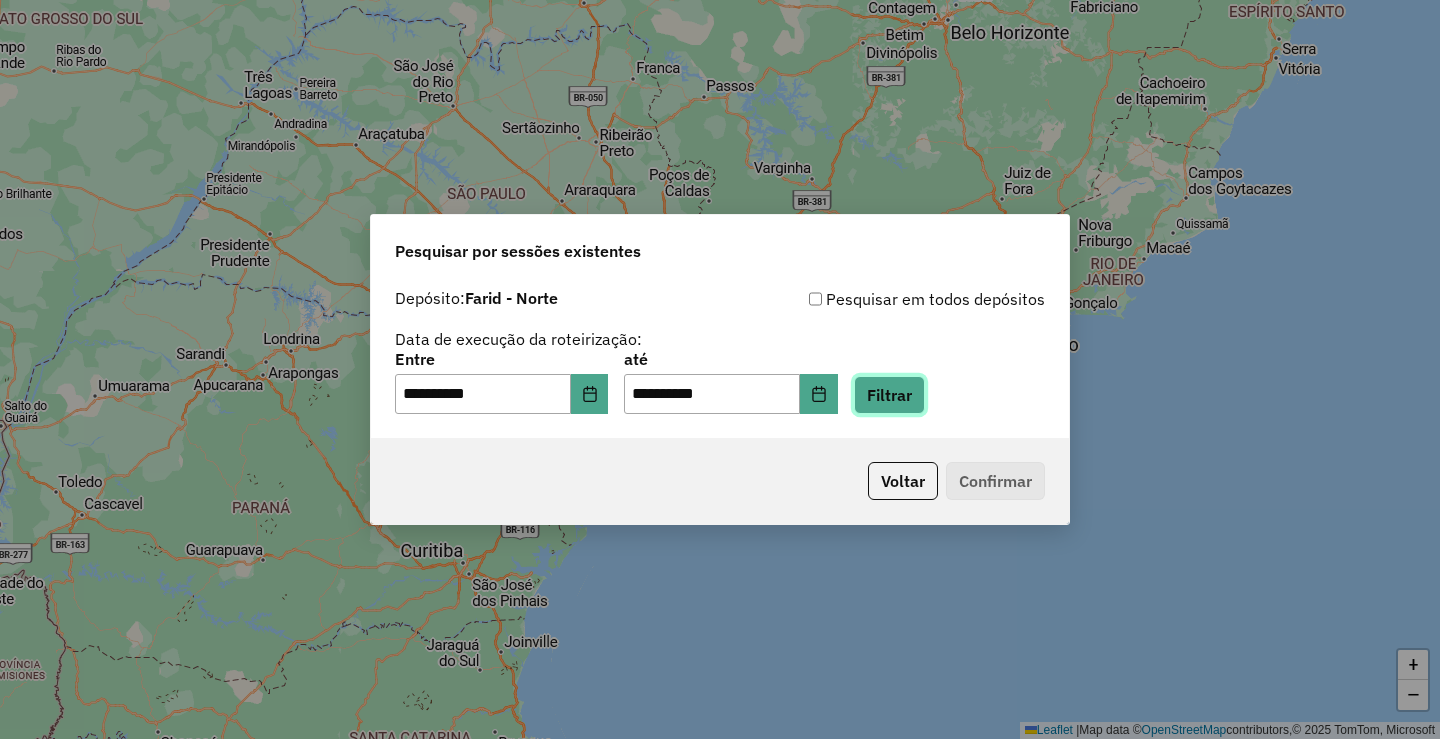 click on "Filtrar" 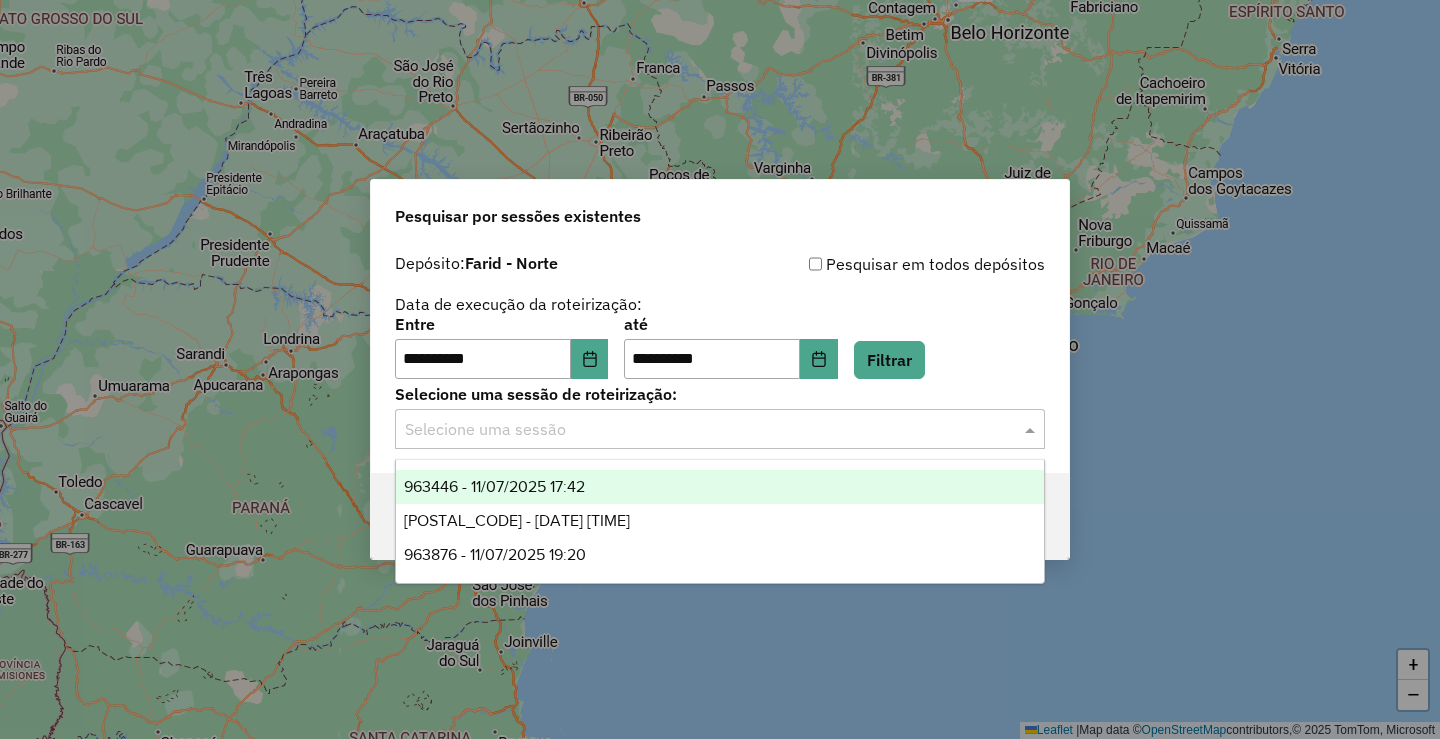 click 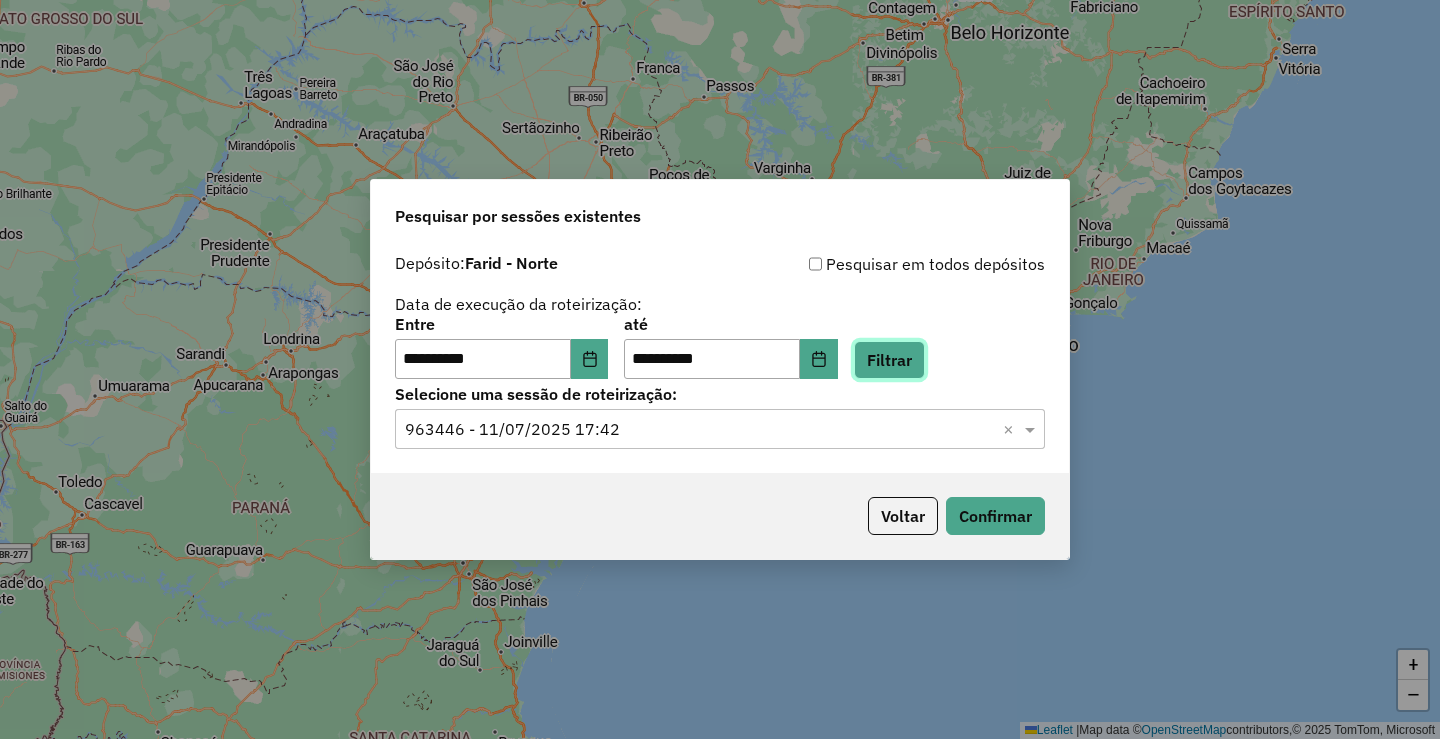 click on "Filtrar" 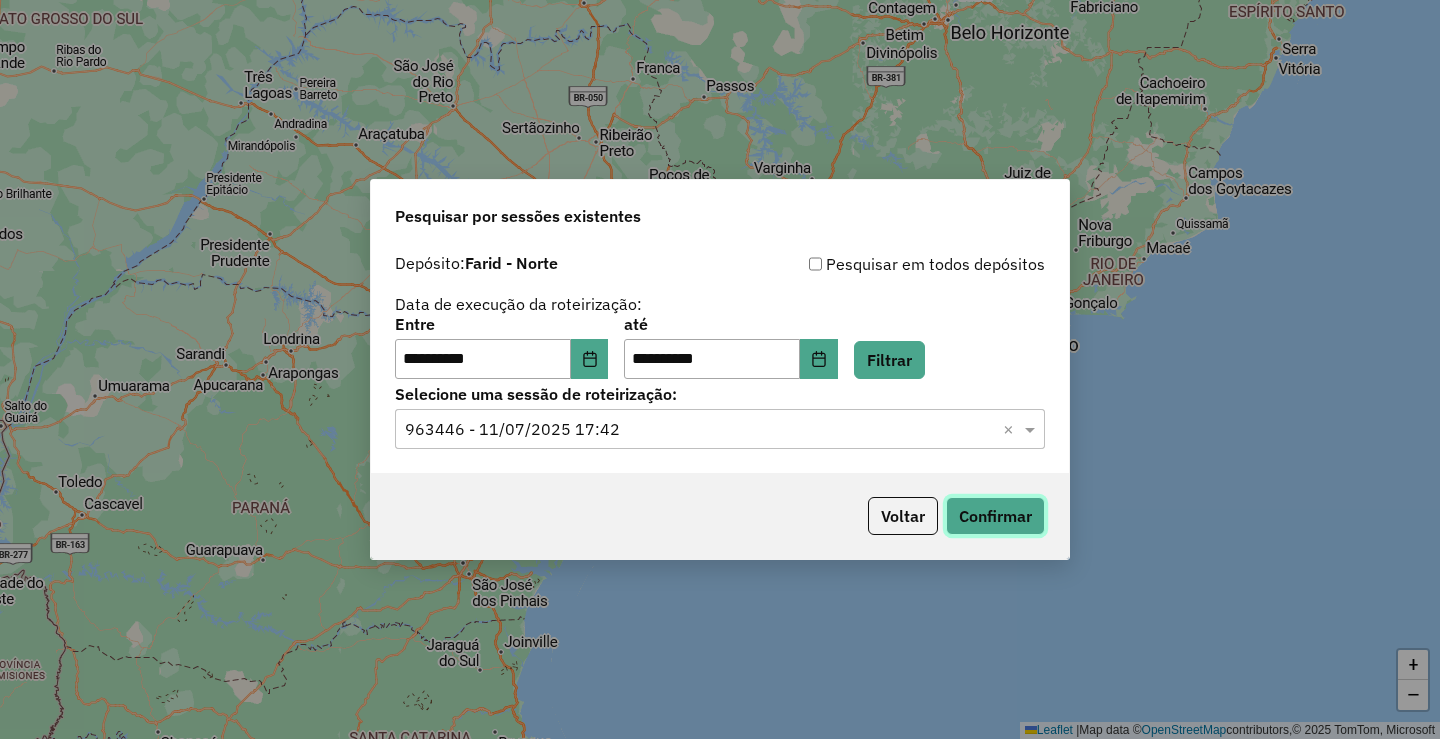 click on "Confirmar" 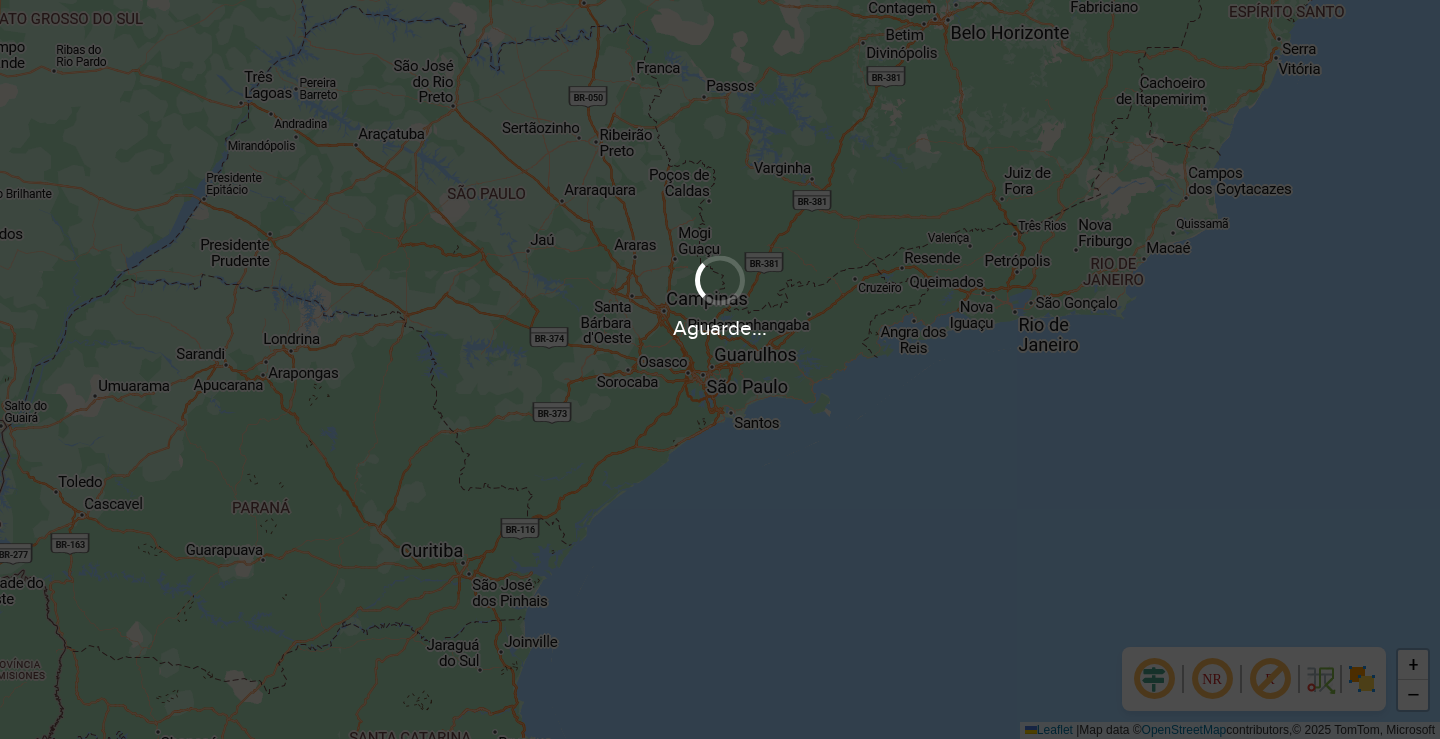 scroll, scrollTop: 0, scrollLeft: 0, axis: both 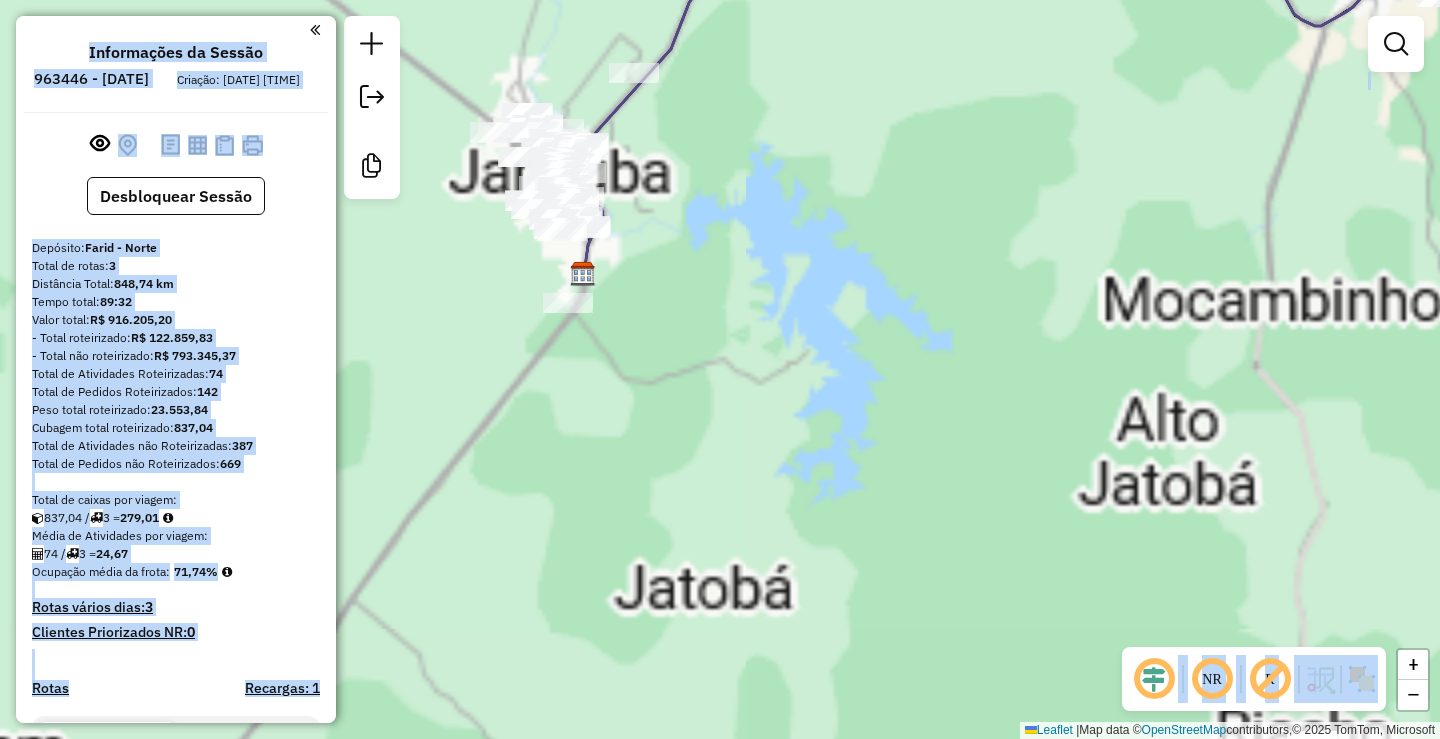 drag, startPoint x: 1001, startPoint y: 284, endPoint x: 903, endPoint y: 640, distance: 369.24246 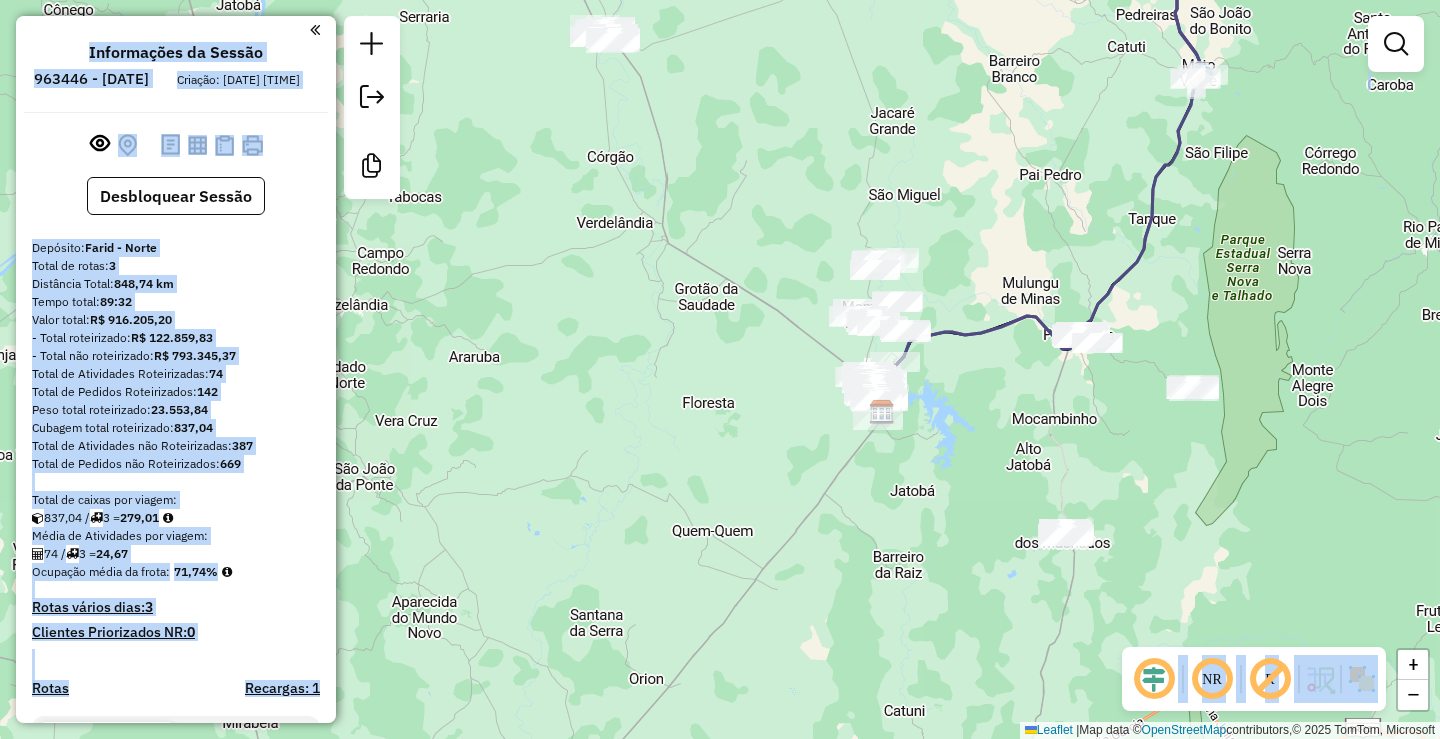 click on "Distância Total:  848,74 km" at bounding box center [176, 302] 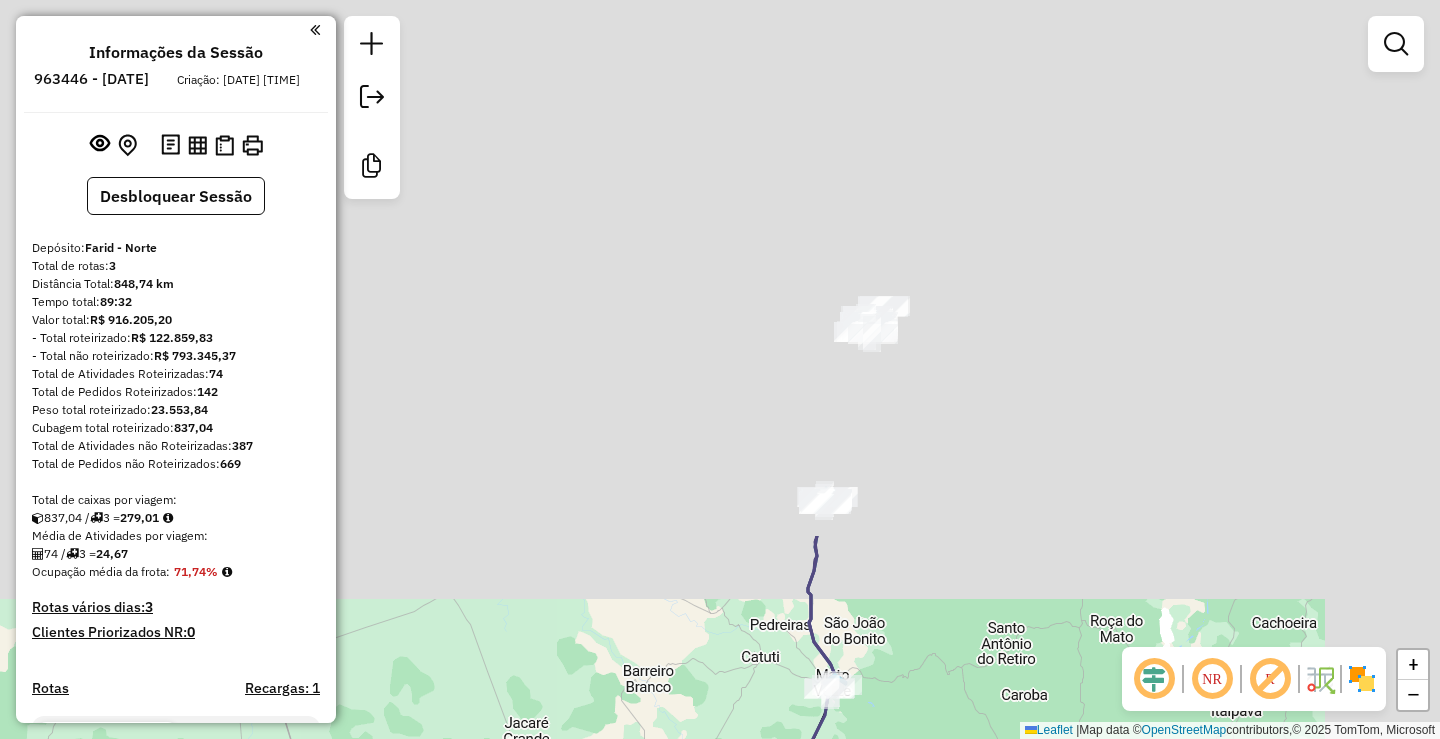 drag, startPoint x: 1026, startPoint y: 244, endPoint x: 829, endPoint y: 517, distance: 336.6571 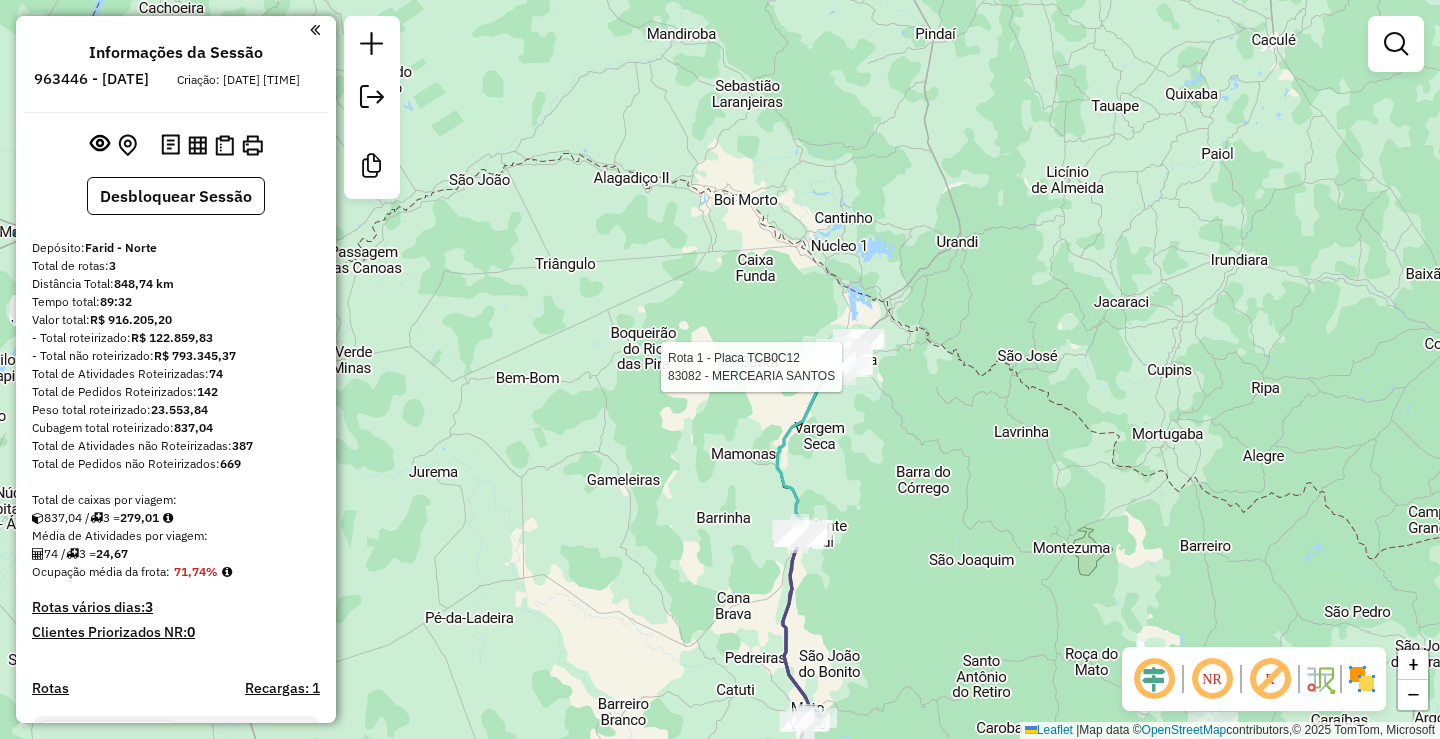 select on "**********" 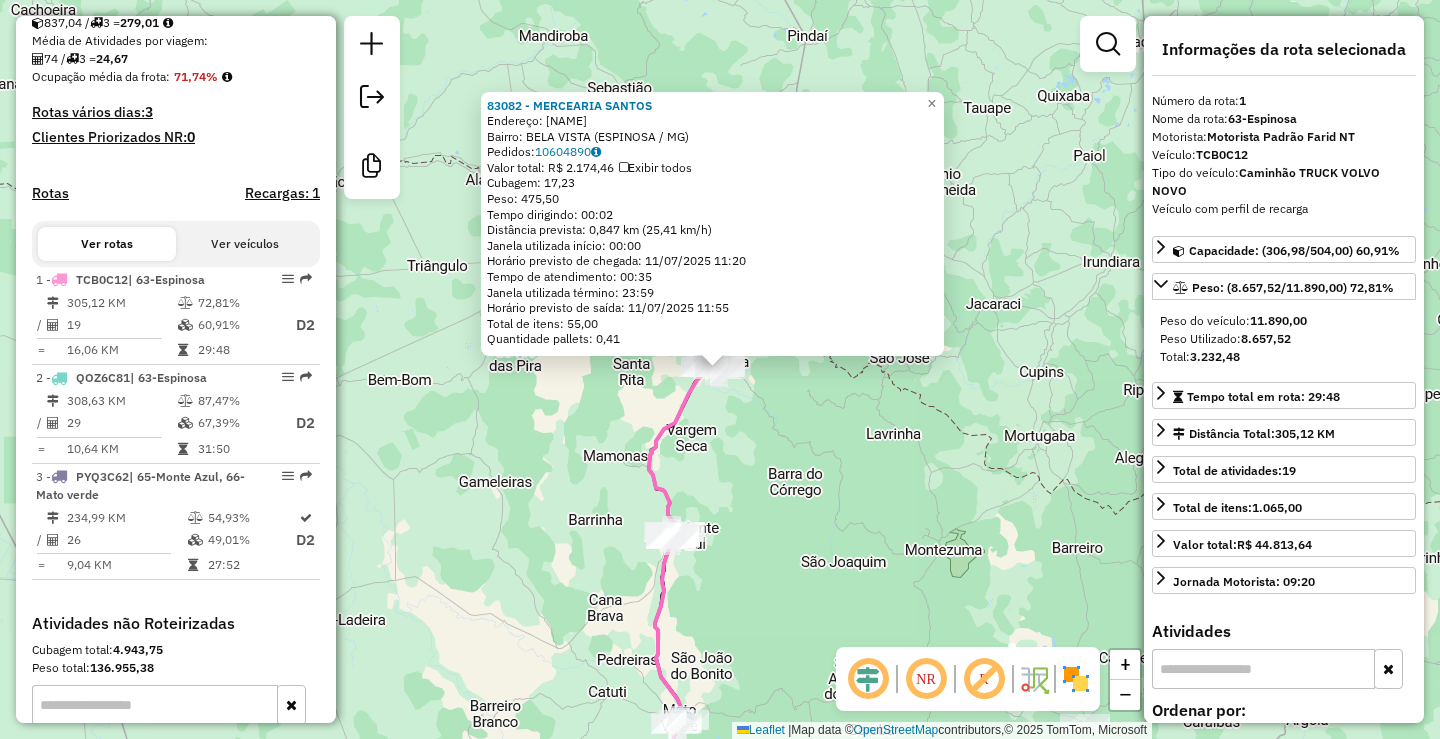 scroll, scrollTop: 719, scrollLeft: 0, axis: vertical 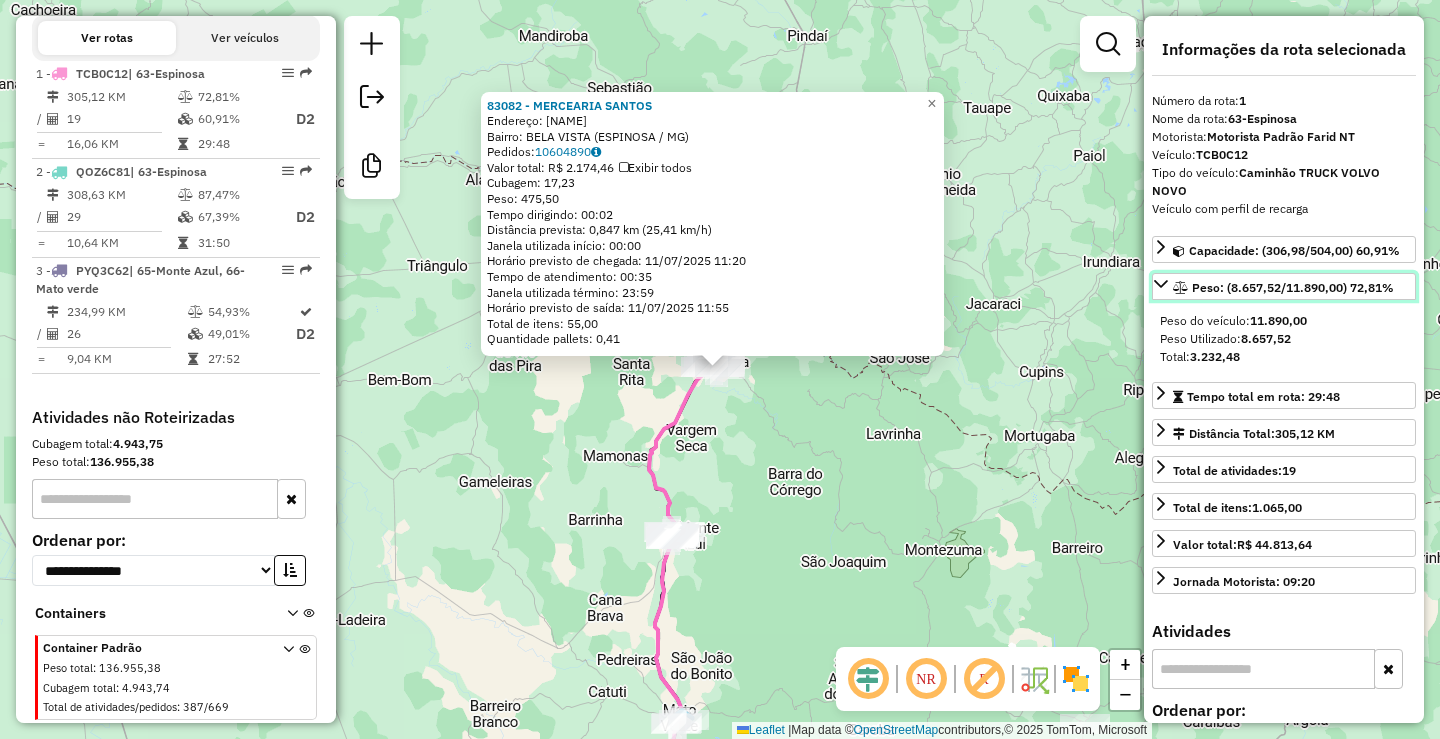 click on "Peso: (8.657,52/11.890,00) 72,81%" at bounding box center (1293, 287) 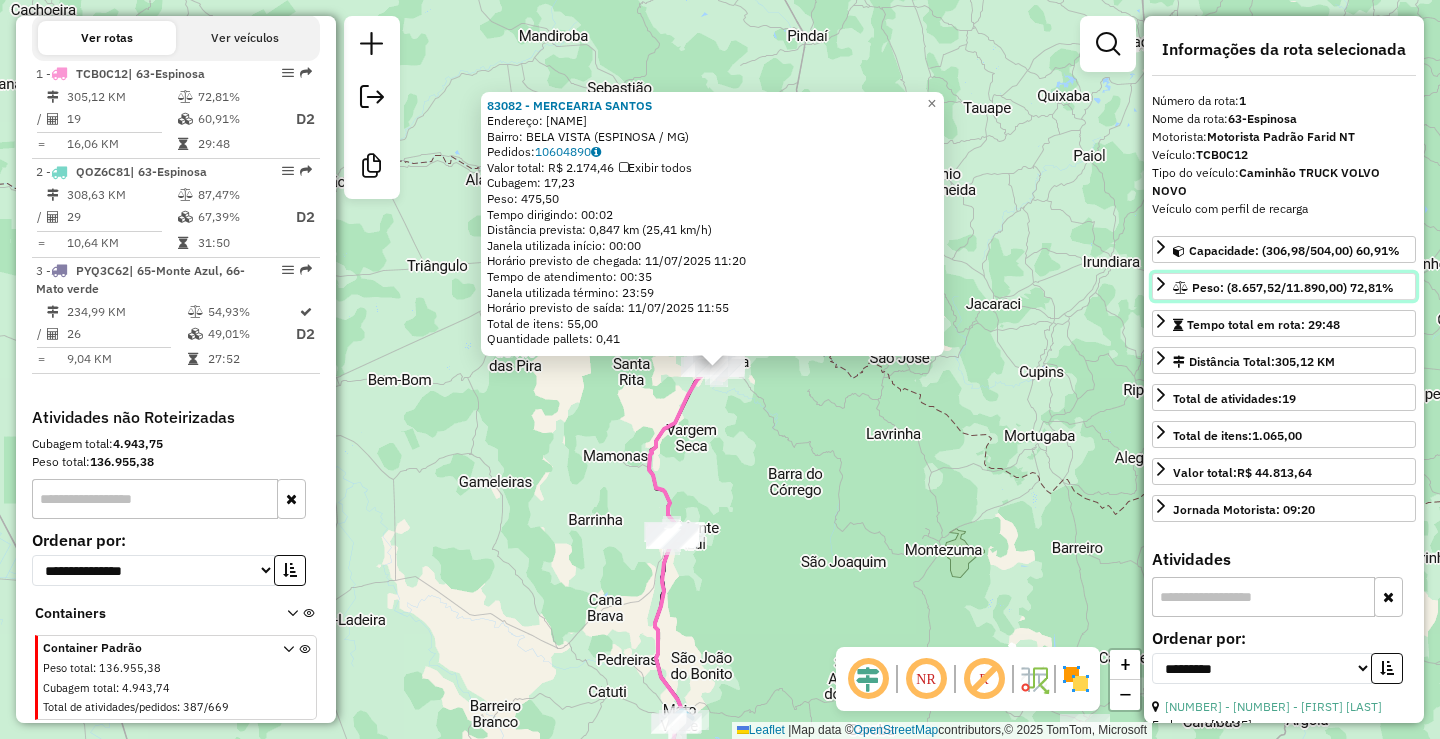 click on "Peso: (8.657,52/11.890,00) 72,81%" at bounding box center (1293, 287) 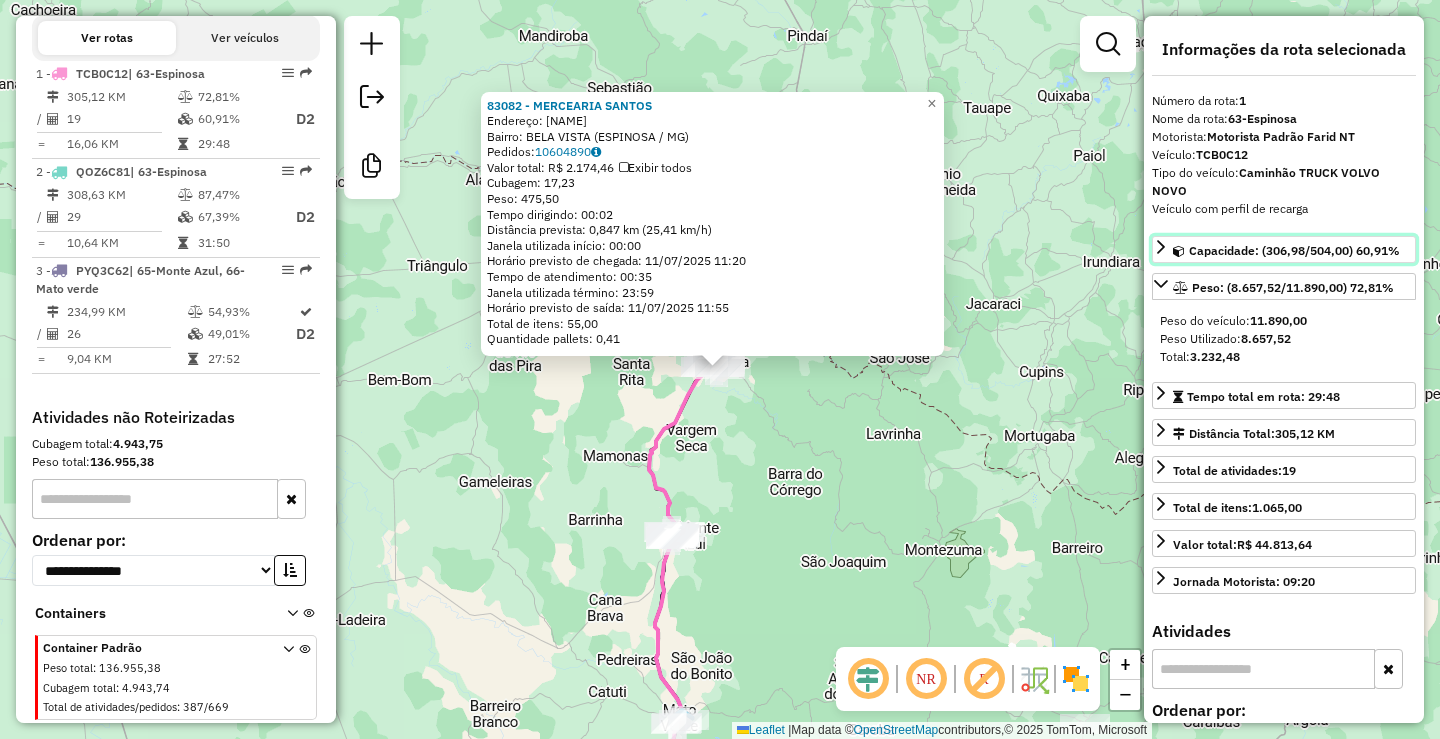 click on "Capacidade: (306,98/504,00) 60,91%" at bounding box center (1294, 250) 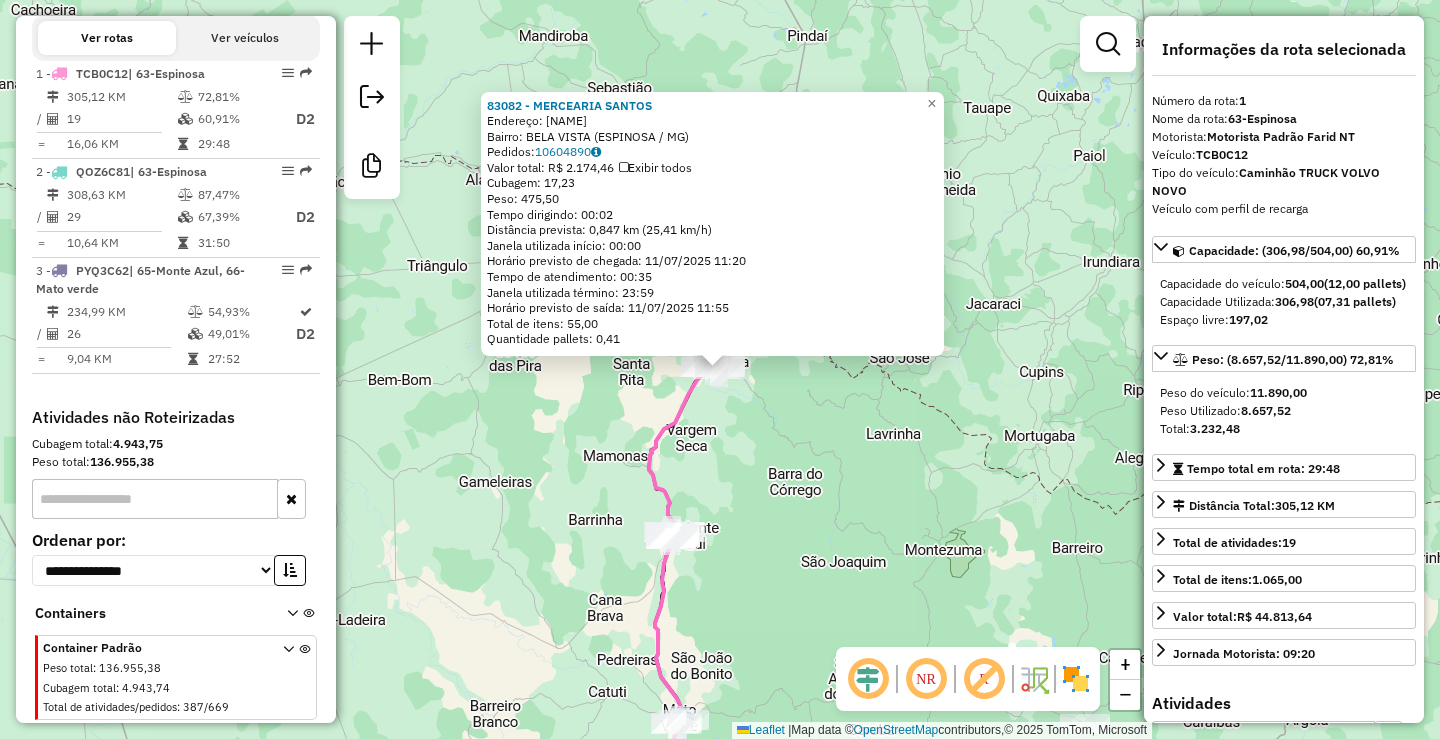 click on "83082 - MERCEARIA SANTOS  Endereço:  JOSE ALVES CRUZ 102   Bairro: BELA VISTA (ESPINOSA / MG)   Pedidos:  10604890   Valor total: R$ 2.174,46   Exibir todos   Cubagem: 17,23  Peso: 475,50  Tempo dirigindo: 00:02   Distância prevista: 0,847 km (25,41 km/h)   Janela utilizada início: 00:00   Horário previsto de chegada: 11/07/2025 11:20   Tempo de atendimento: 00:35   Janela utilizada término: 23:59   Horário previsto de saída: 11/07/2025 11:55   Total de itens: 55,00   Quantidade pallets: 0,41  × Janela de atendimento Grade de atendimento Capacidade Transportadoras Veículos Cliente Pedidos  Rotas Selecione os dias de semana para filtrar as janelas de atendimento  Seg   Ter   Qua   Qui   Sex   Sáb   Dom  Informe o período da janela de atendimento: De: Até:  Filtrar exatamente a janela do cliente  Considerar janela de atendimento padrão  Selecione os dias de semana para filtrar as grades de atendimento  Seg   Ter   Qua   Qui   Sex   Sáb   Dom   Considerar clientes sem dia de atendimento cadastrado" 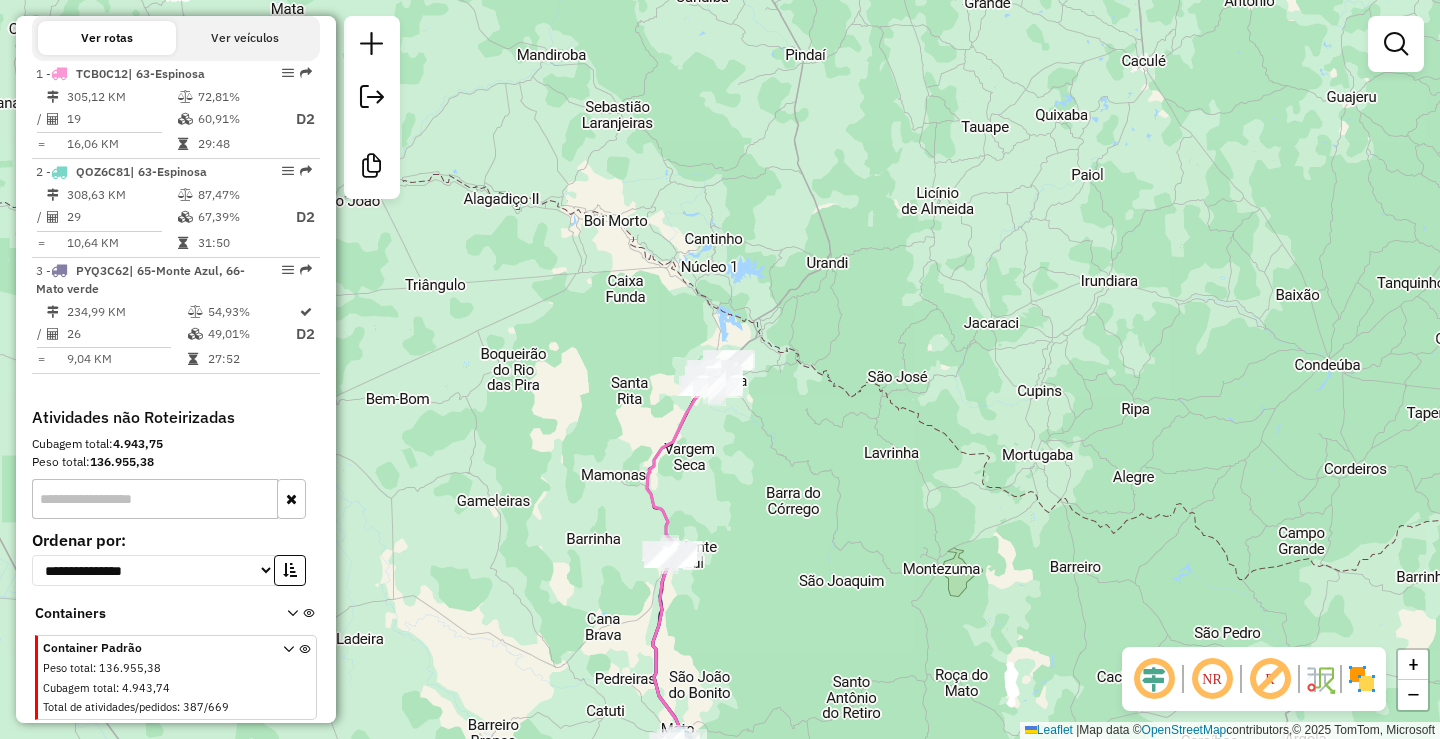 drag, startPoint x: 820, startPoint y: 492, endPoint x: 819, endPoint y: 512, distance: 20.024984 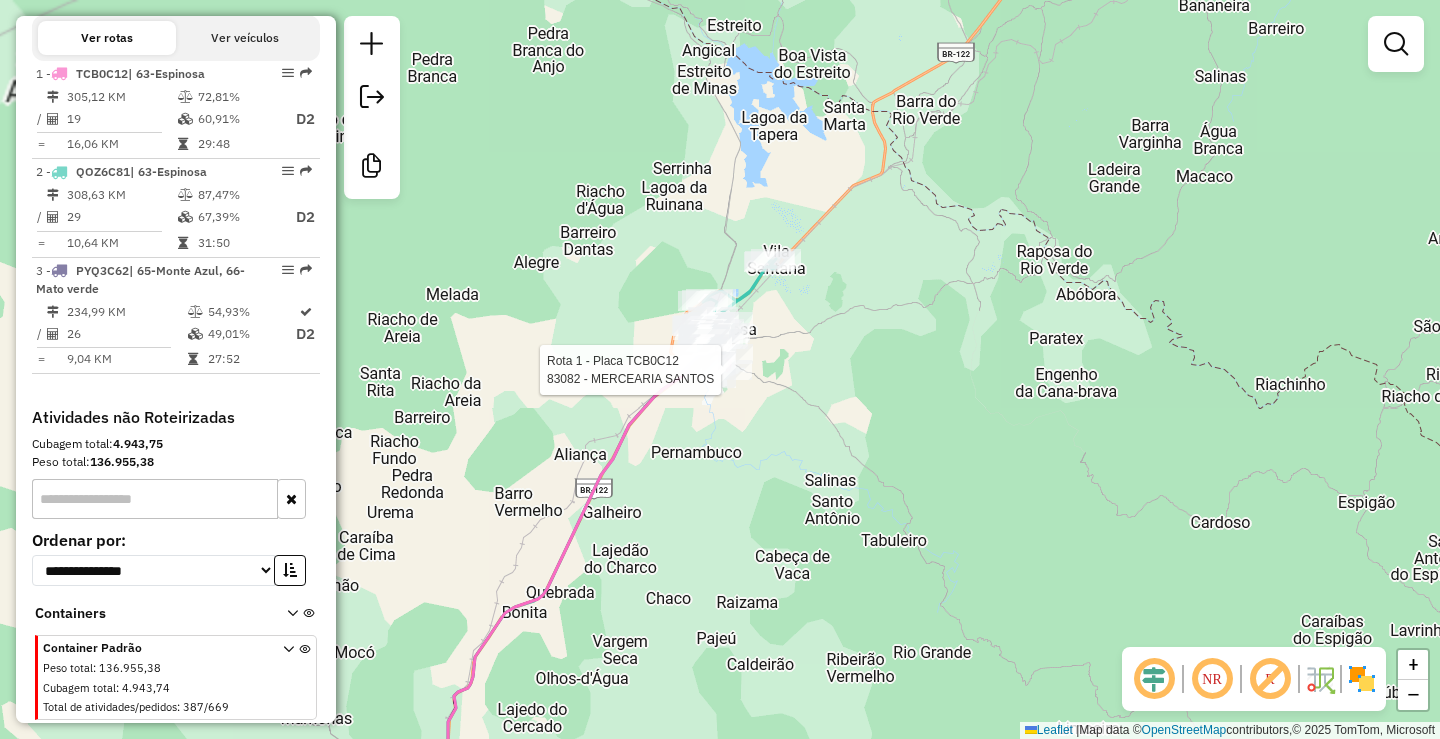 select on "**********" 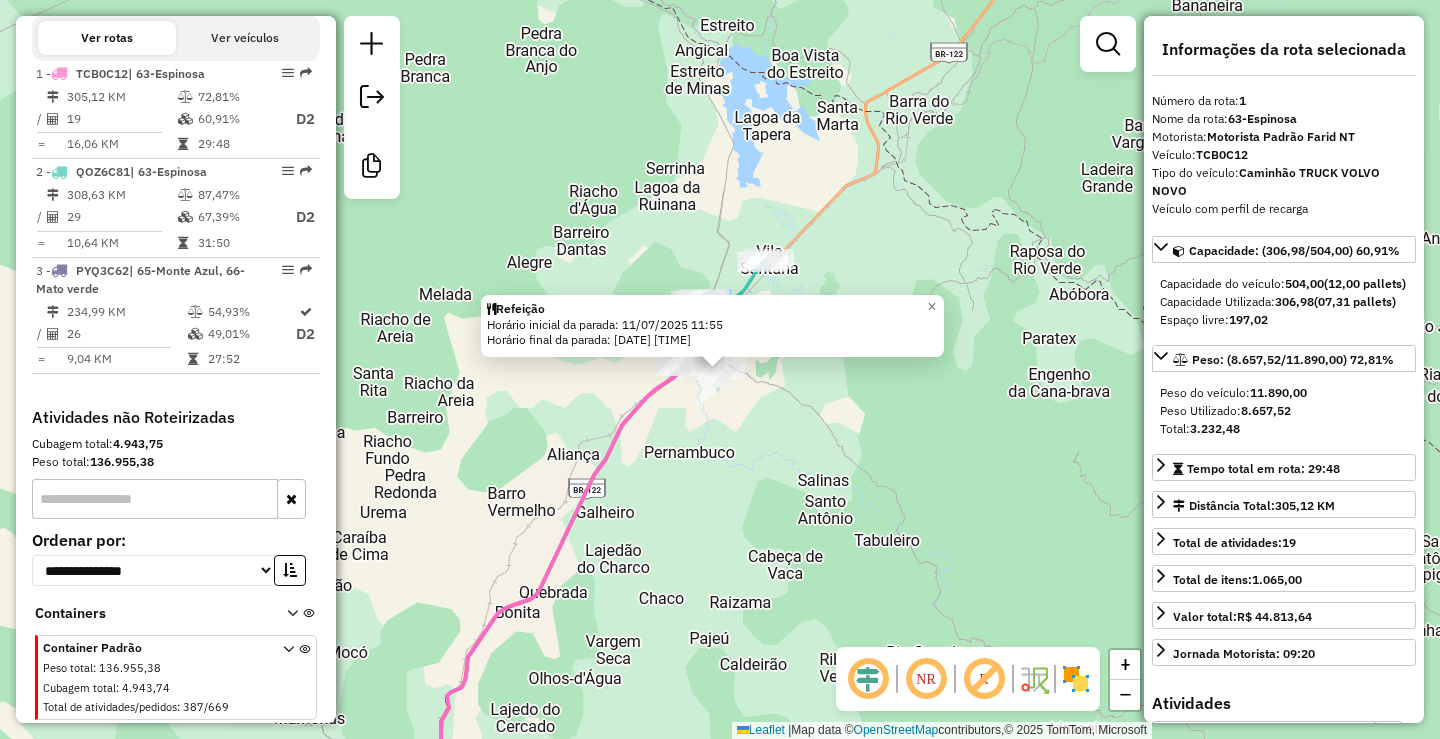 click on "Refeição  Horário inicial da parada: 11/07/2025 11:55   Horário final da parada: 11/07/2025 12:55  × Janela de atendimento Grade de atendimento Capacidade Transportadoras Veículos Cliente Pedidos  Rotas Selecione os dias de semana para filtrar as janelas de atendimento  Seg   Ter   Qua   Qui   Sex   Sáb   Dom  Informe o período da janela de atendimento: De: Até:  Filtrar exatamente a janela do cliente  Considerar janela de atendimento padrão  Selecione os dias de semana para filtrar as grades de atendimento  Seg   Ter   Qua   Qui   Sex   Sáb   Dom   Considerar clientes sem dia de atendimento cadastrado  Clientes fora do dia de atendimento selecionado Filtrar as atividades entre os valores definidos abaixo:  Peso mínimo:   Peso máximo:   Cubagem mínima:   Cubagem máxima:   De:   Até:  Filtrar as atividades entre o tempo de atendimento definido abaixo:  De:   Até:   Considerar capacidade total dos clientes não roteirizados Transportadora: Selecione um ou mais itens Tipo de veículo: Veículo:" 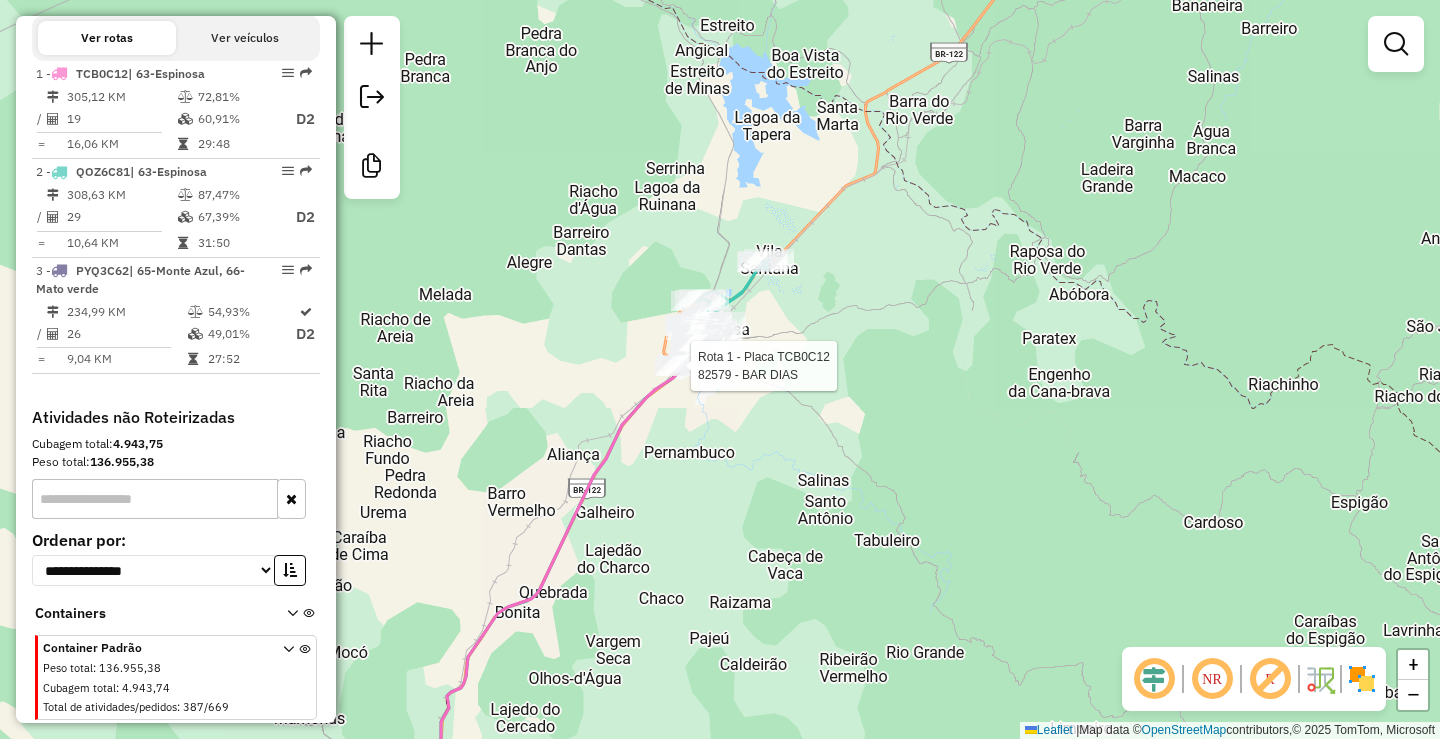 select on "**********" 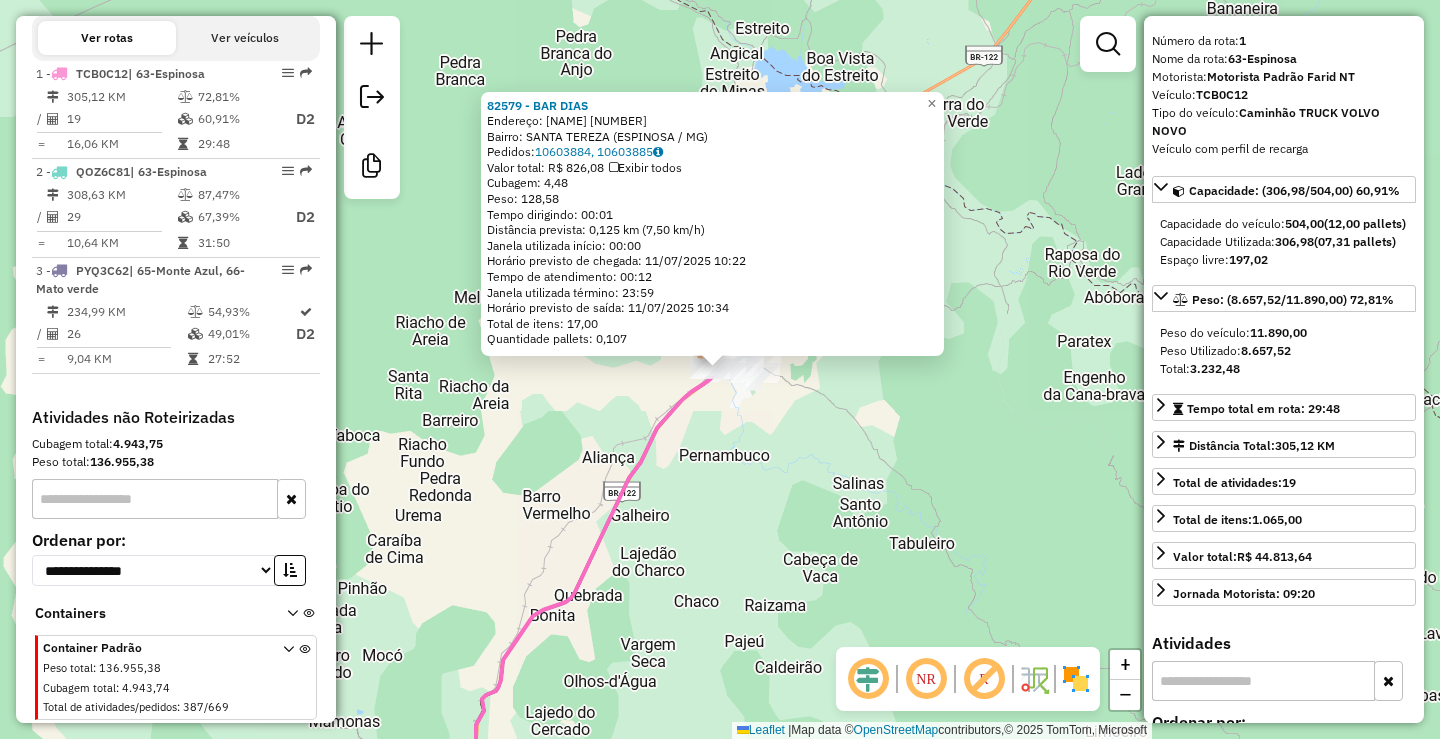scroll, scrollTop: 100, scrollLeft: 0, axis: vertical 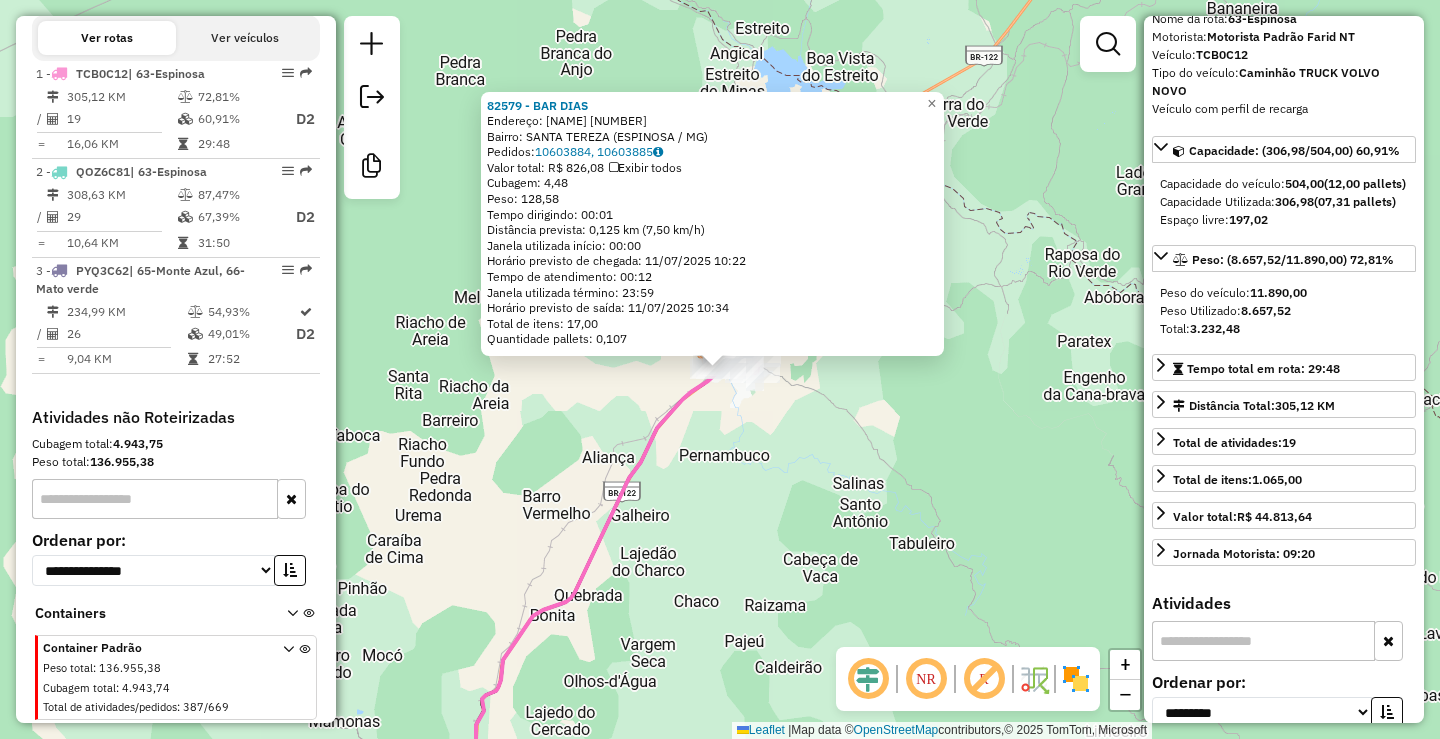 click on "Peso Utilizado:  8.657,52" at bounding box center (1284, 311) 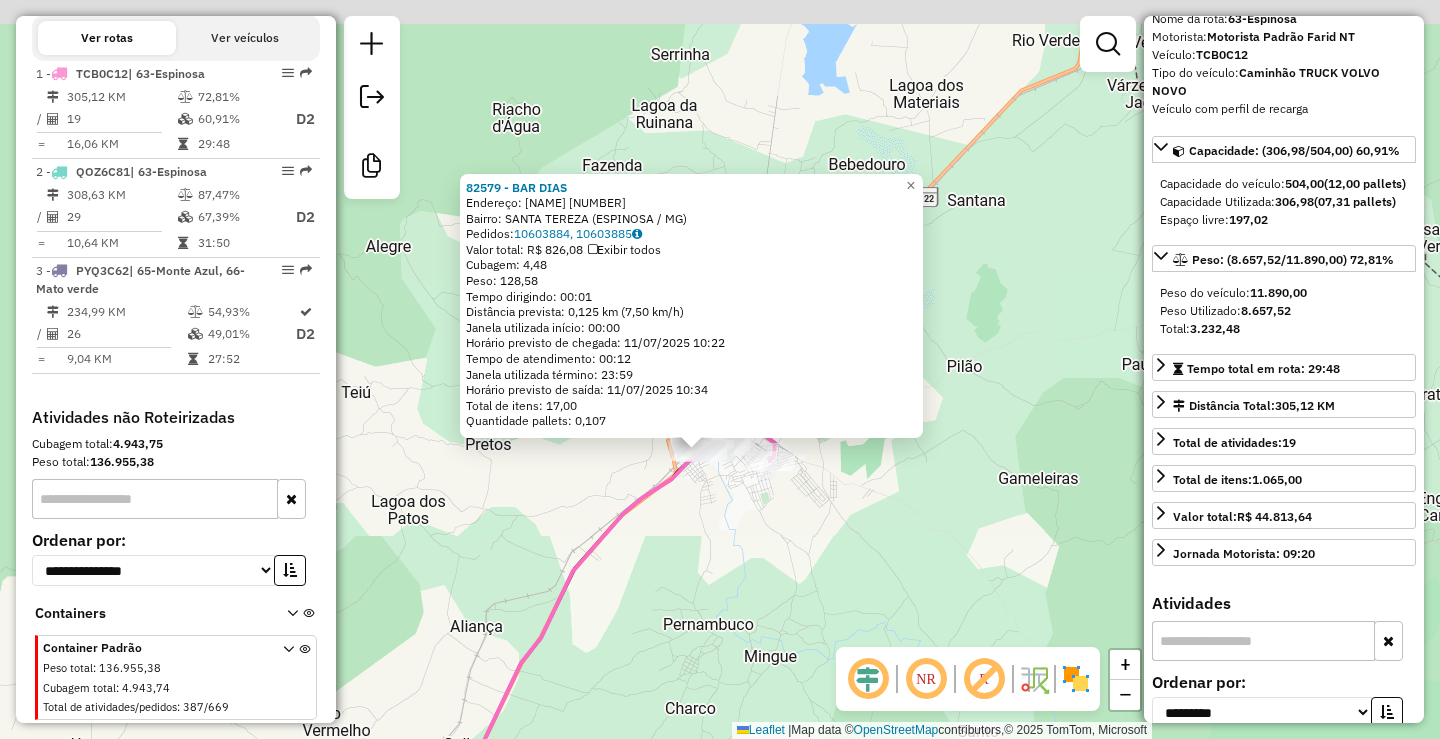 drag, startPoint x: 792, startPoint y: 405, endPoint x: 726, endPoint y: 533, distance: 144.01389 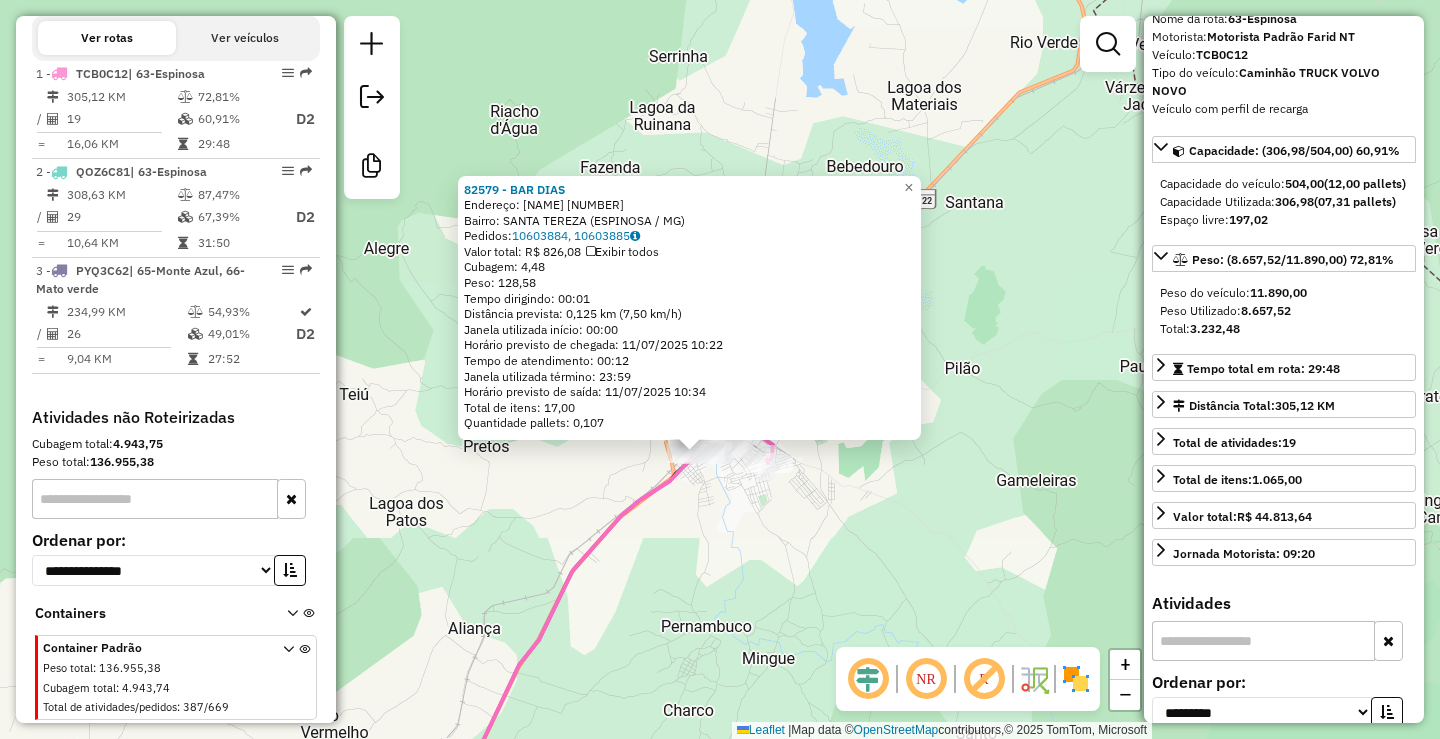 click on "82579 - BAR DIAS  Endereço:  JUSCELINO KUBITSCHEK 79   Bairro: SANTA TEREZA (ESPINOSA / MG)   Pedidos:  10603884, 10603885   Valor total: R$ 826,08   Exibir todos   Cubagem: 4,48  Peso: 128,58  Tempo dirigindo: 00:01   Distância prevista: 0,125 km (7,50 km/h)   Janela utilizada início: 00:00   Horário previsto de chegada: 11/07/2025 10:22   Tempo de atendimento: 00:12   Janela utilizada término: 23:59   Horário previsto de saída: 11/07/2025 10:34   Total de itens: 17,00   Quantidade pallets: 0,107  × Janela de atendimento Grade de atendimento Capacidade Transportadoras Veículos Cliente Pedidos  Rotas Selecione os dias de semana para filtrar as janelas de atendimento  Seg   Ter   Qua   Qui   Sex   Sáb   Dom  Informe o período da janela de atendimento: De: Até:  Filtrar exatamente a janela do cliente  Considerar janela de atendimento padrão  Selecione os dias de semana para filtrar as grades de atendimento  Seg   Ter   Qua   Qui   Sex   Sáb   Dom   Clientes fora do dia de atendimento selecionado +" 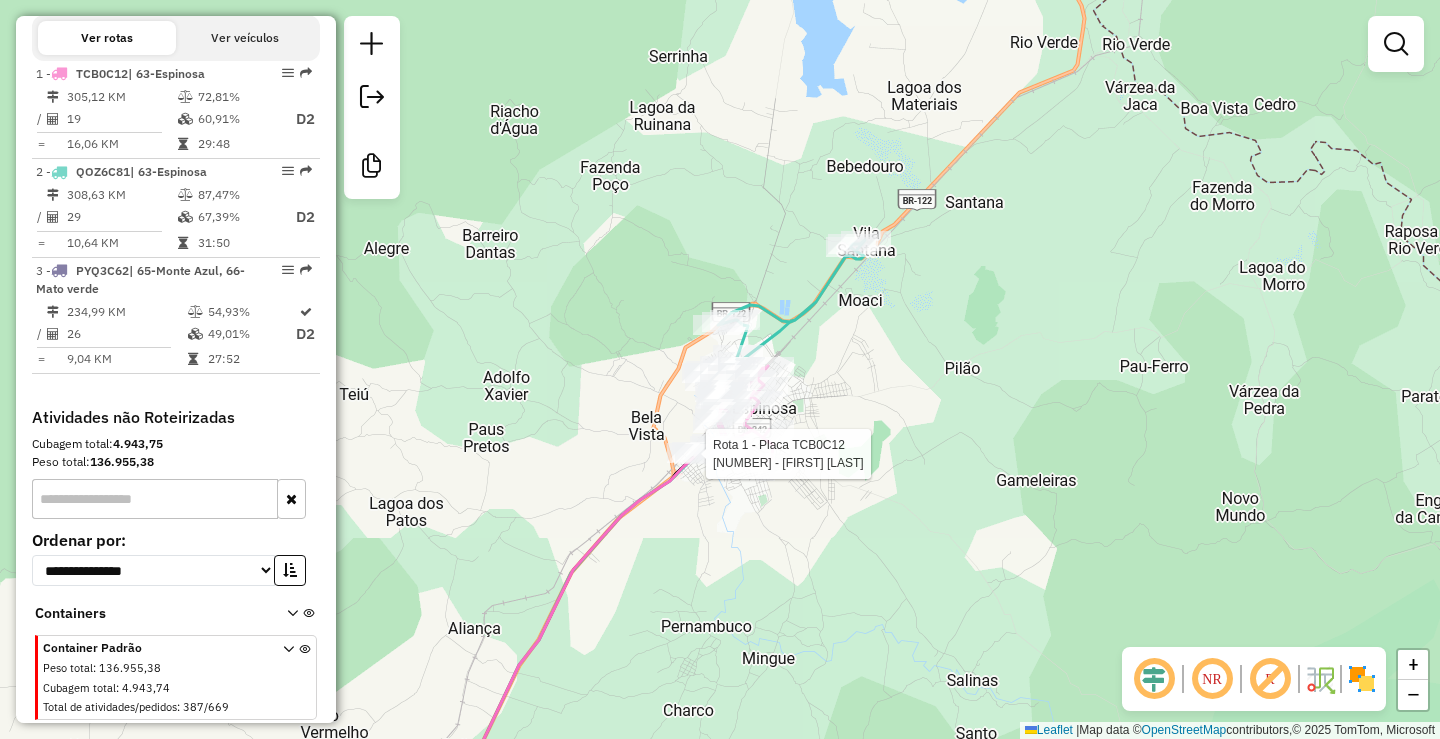 select on "**********" 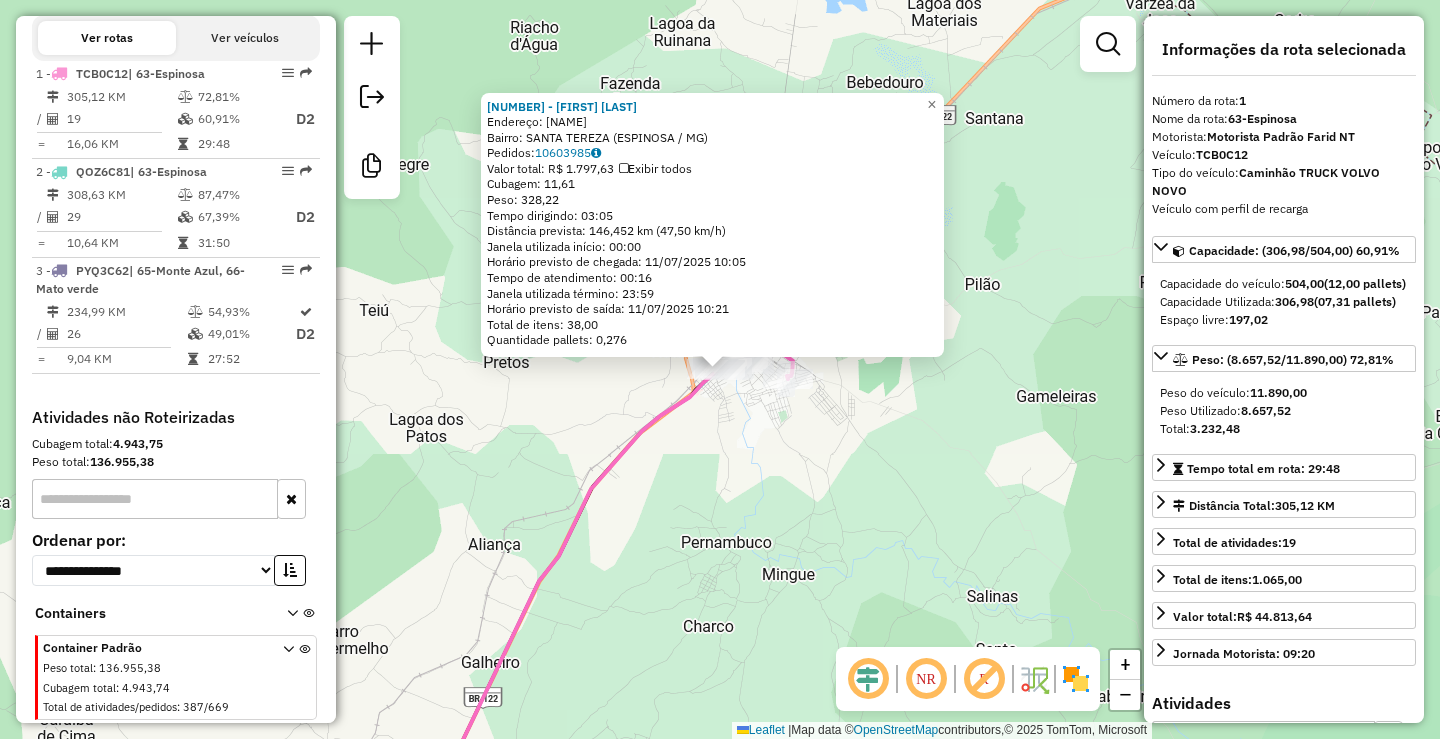 click on "83414 - DAMIAO DA SILVA  Endereço:  JUSCELINO KUBITSCHEK 117   Bairro: SANTA TEREZA (ESPINOSA / MG)   Pedidos:  10603985   Valor total: R$ 1.797,63   Exibir todos   Cubagem: 11,61  Peso: 328,22  Tempo dirigindo: 03:05   Distância prevista: 146,452 km (47,50 km/h)   Janela utilizada início: 00:00   Horário previsto de chegada: 11/07/2025 10:05   Tempo de atendimento: 00:16   Janela utilizada término: 23:59   Horário previsto de saída: 11/07/2025 10:21   Total de itens: 38,00   Quantidade pallets: 0,276  × Janela de atendimento Grade de atendimento Capacidade Transportadoras Veículos Cliente Pedidos  Rotas Selecione os dias de semana para filtrar as janelas de atendimento  Seg   Ter   Qua   Qui   Sex   Sáb   Dom  Informe o período da janela de atendimento: De: Até:  Filtrar exatamente a janela do cliente  Considerar janela de atendimento padrão  Selecione os dias de semana para filtrar as grades de atendimento  Seg   Ter   Qua   Qui   Sex   Sáb   Dom   Peso mínimo:   Peso máximo:   De:   Até:" 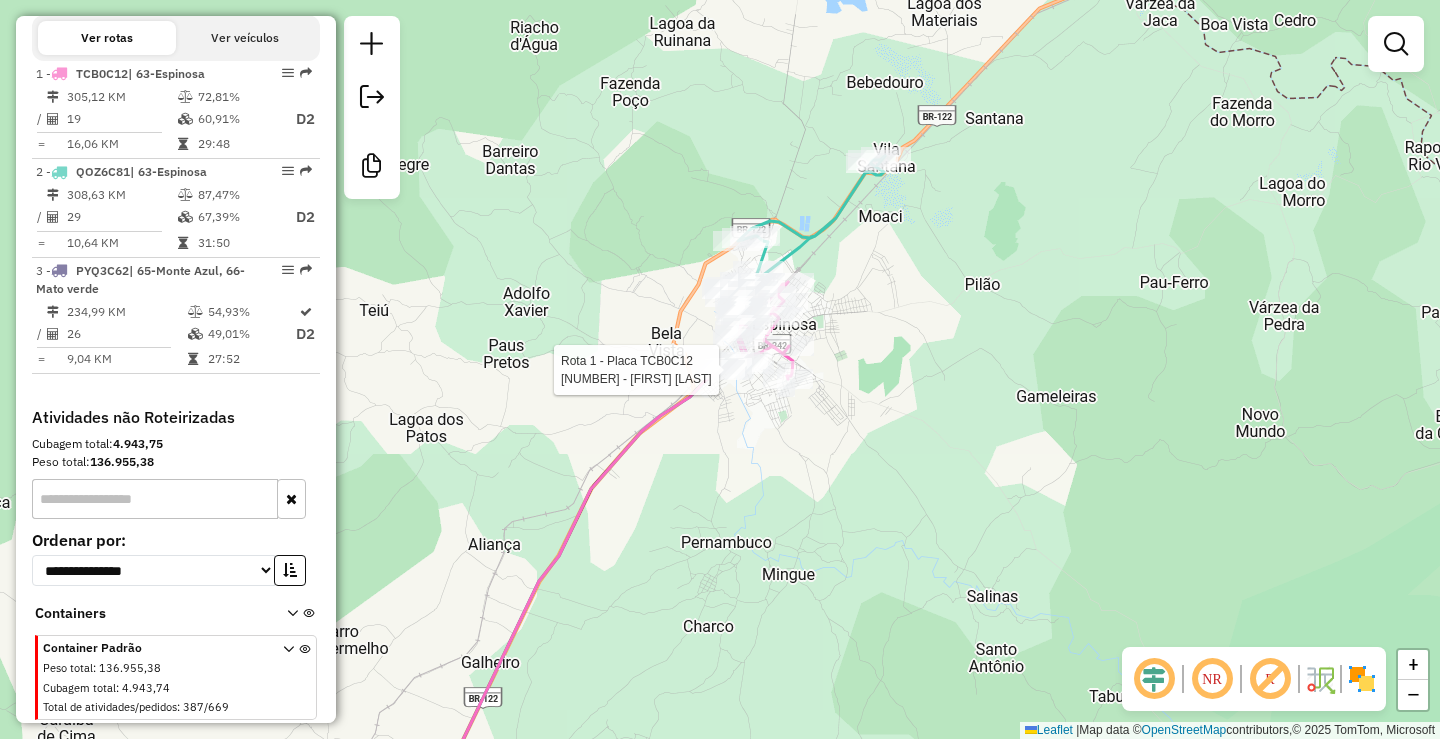 drag, startPoint x: 699, startPoint y: 380, endPoint x: 734, endPoint y: 196, distance: 187.29922 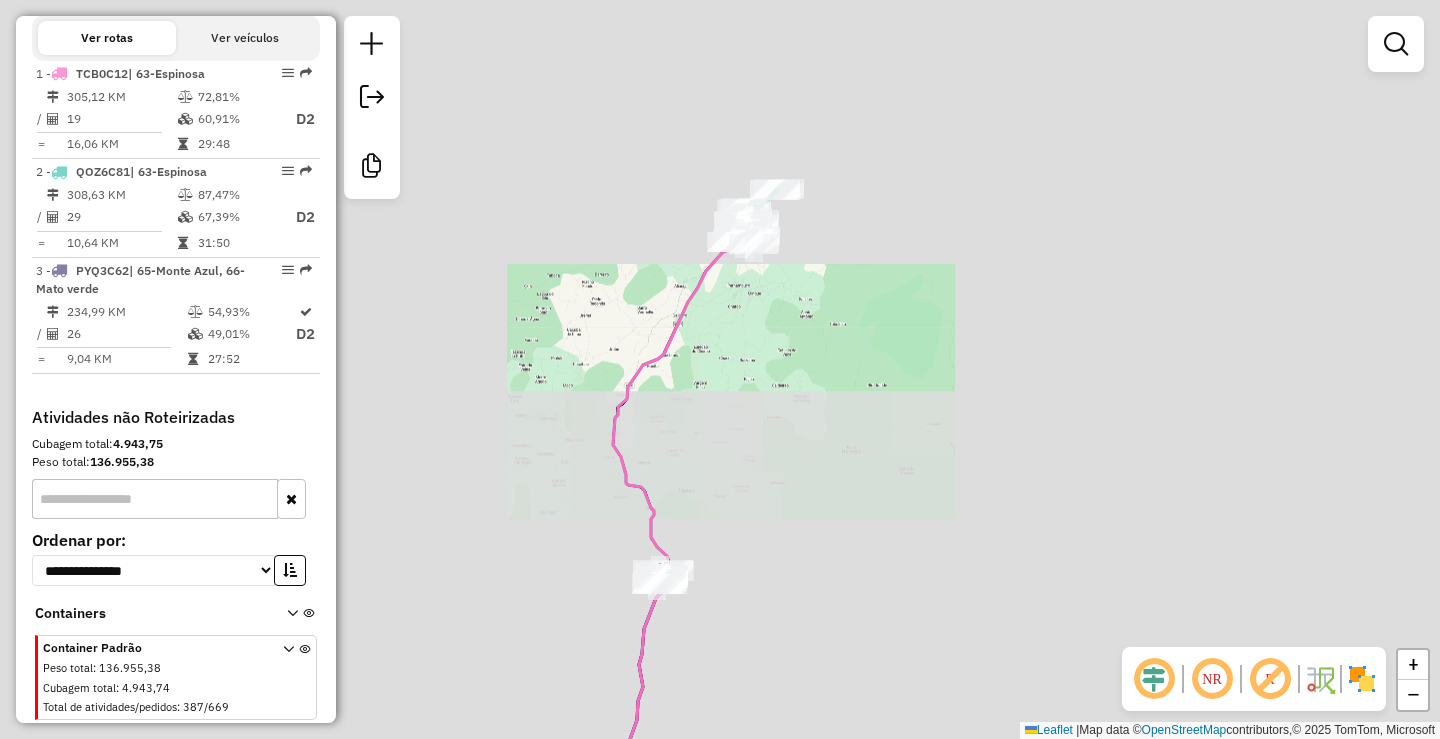 drag, startPoint x: 739, startPoint y: 557, endPoint x: 764, endPoint y: 460, distance: 100.16985 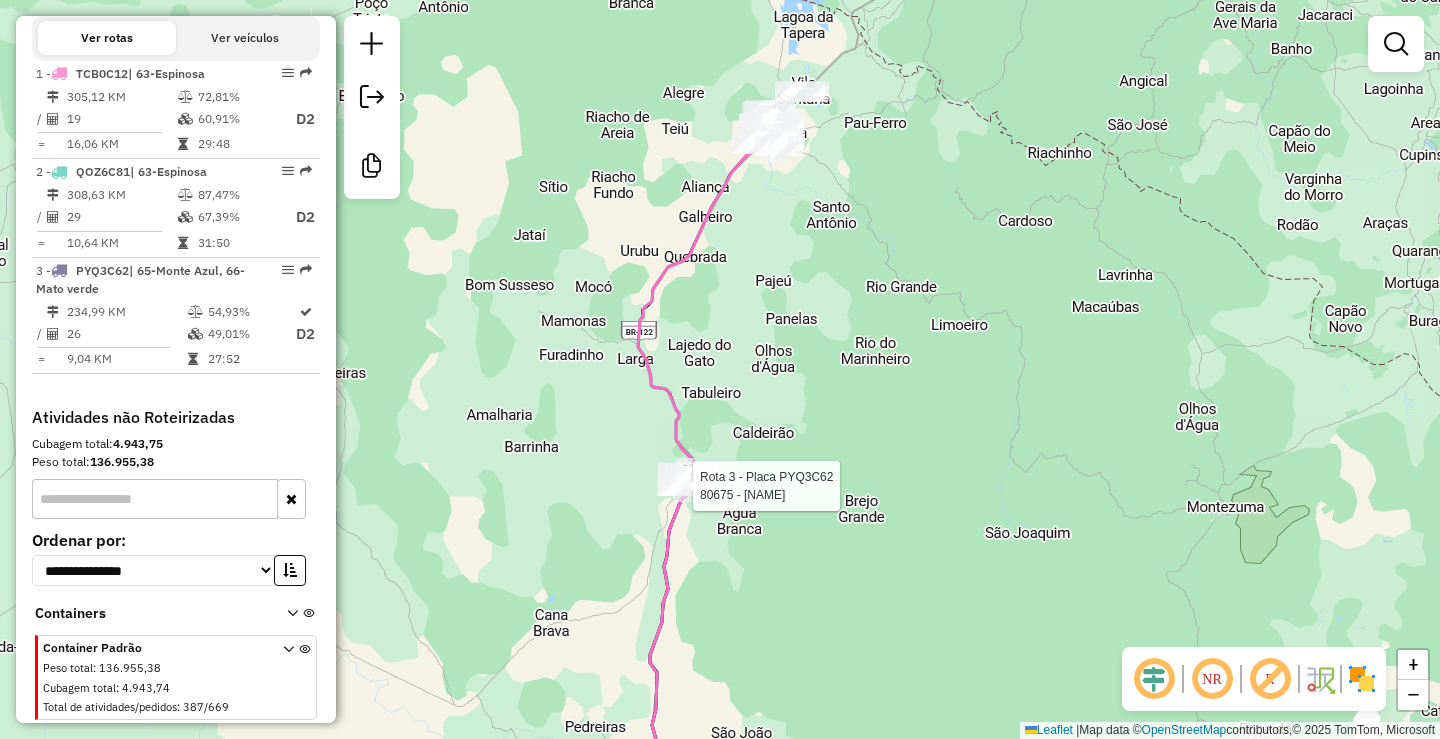 select on "**********" 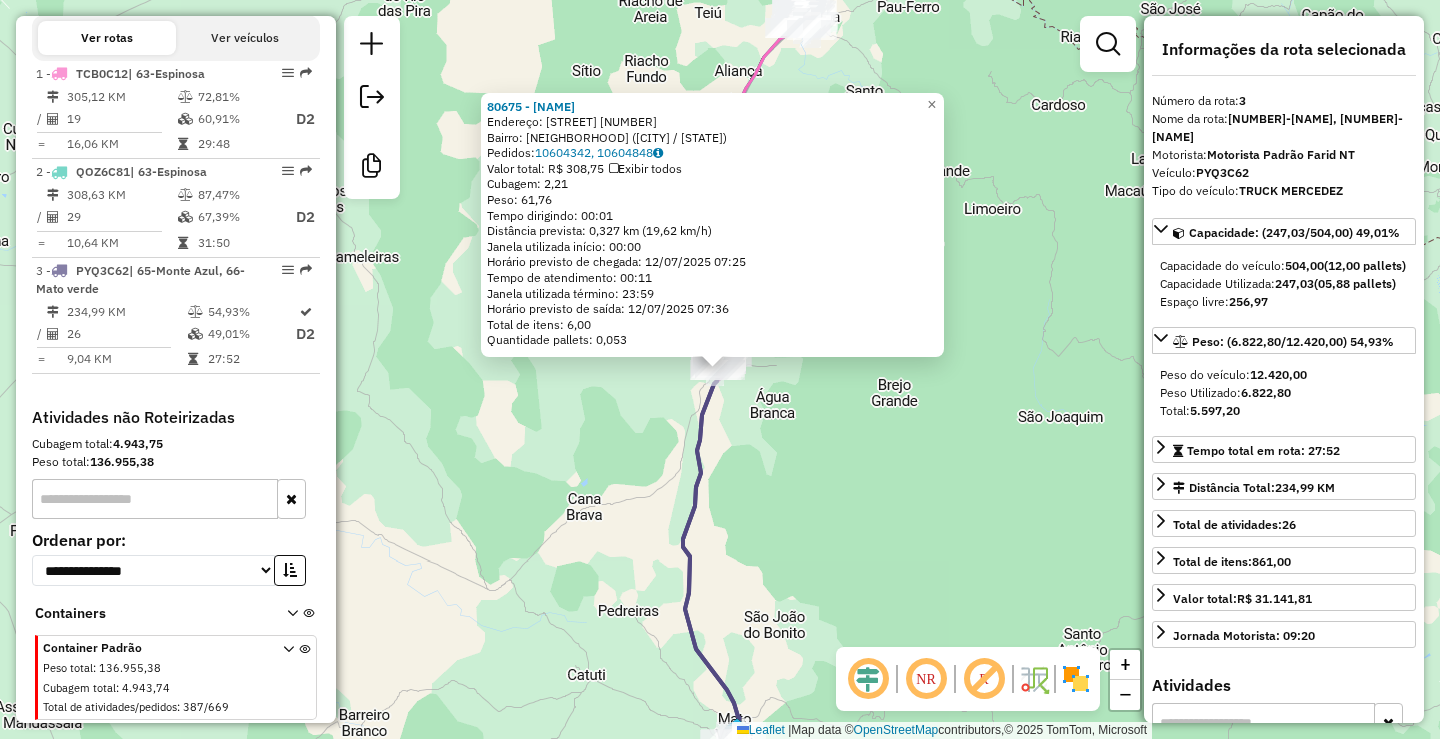 scroll, scrollTop: 200, scrollLeft: 0, axis: vertical 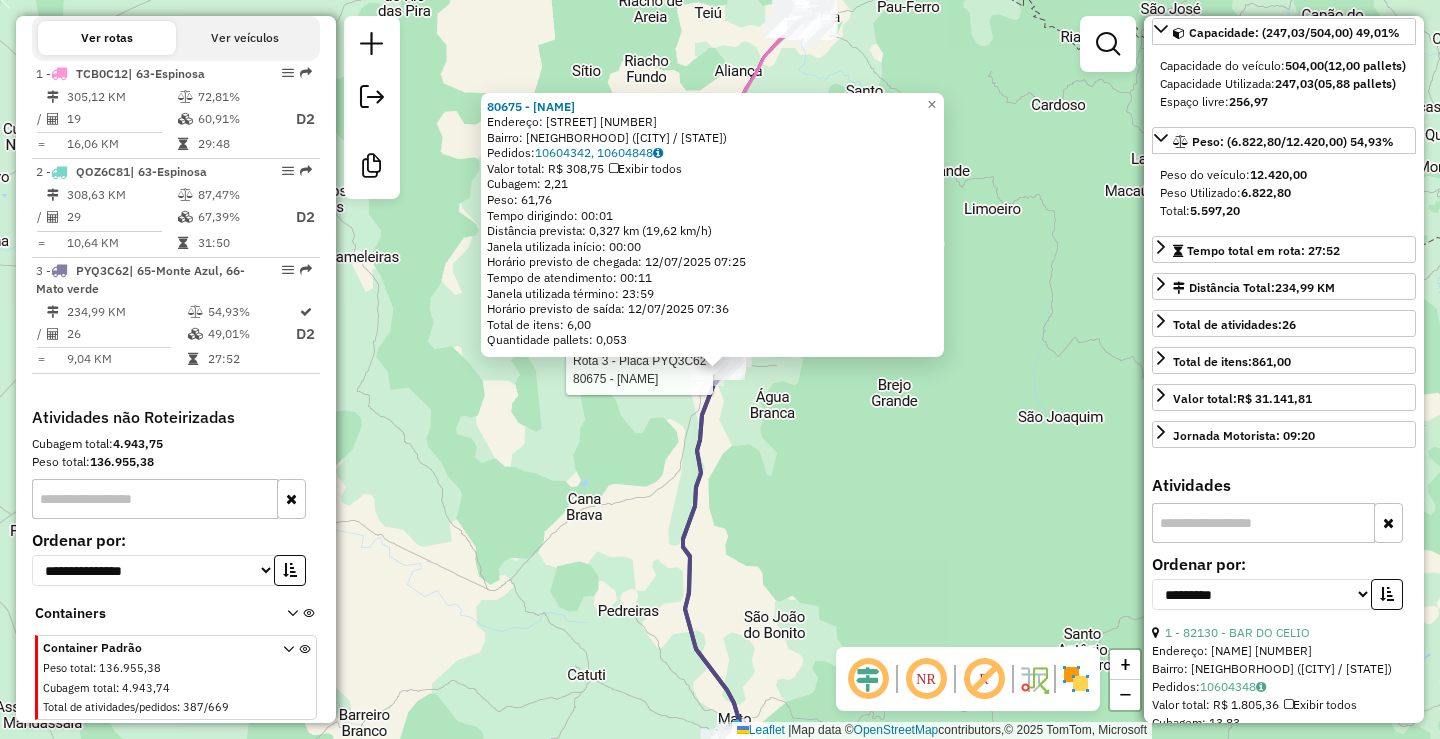 click on "Rota 3 - Placa PYQ3C62  80675 - IVIO JOSE DIAS 80675 - IVIO JOSE DIAS  Endereço:  IZIDIO JOSE DE OLIVEIRA 260   Bairro: SAO GERALDO (MONTE AZUL / MG)   Pedidos:  10604342, 10604848   Valor total: R$ 308,75   Exibir todos   Cubagem: 2,21  Peso: 61,76  Tempo dirigindo: 00:01   Distância prevista: 0,327 km (19,62 km/h)   Janela utilizada início: 00:00   Horário previsto de chegada: 12/07/2025 07:25   Tempo de atendimento: 00:11   Janela utilizada término: 23:59   Horário previsto de saída: 12/07/2025 07:36   Total de itens: 6,00   Quantidade pallets: 0,053  × Janela de atendimento Grade de atendimento Capacidade Transportadoras Veículos Cliente Pedidos  Rotas Selecione os dias de semana para filtrar as janelas de atendimento  Seg   Ter   Qua   Qui   Sex   Sáb   Dom  Informe o período da janela de atendimento: De: Até:  Filtrar exatamente a janela do cliente  Considerar janela de atendimento padrão  Selecione os dias de semana para filtrar as grades de atendimento  Seg   Ter   Qua   Qui   Sex   Sáb" 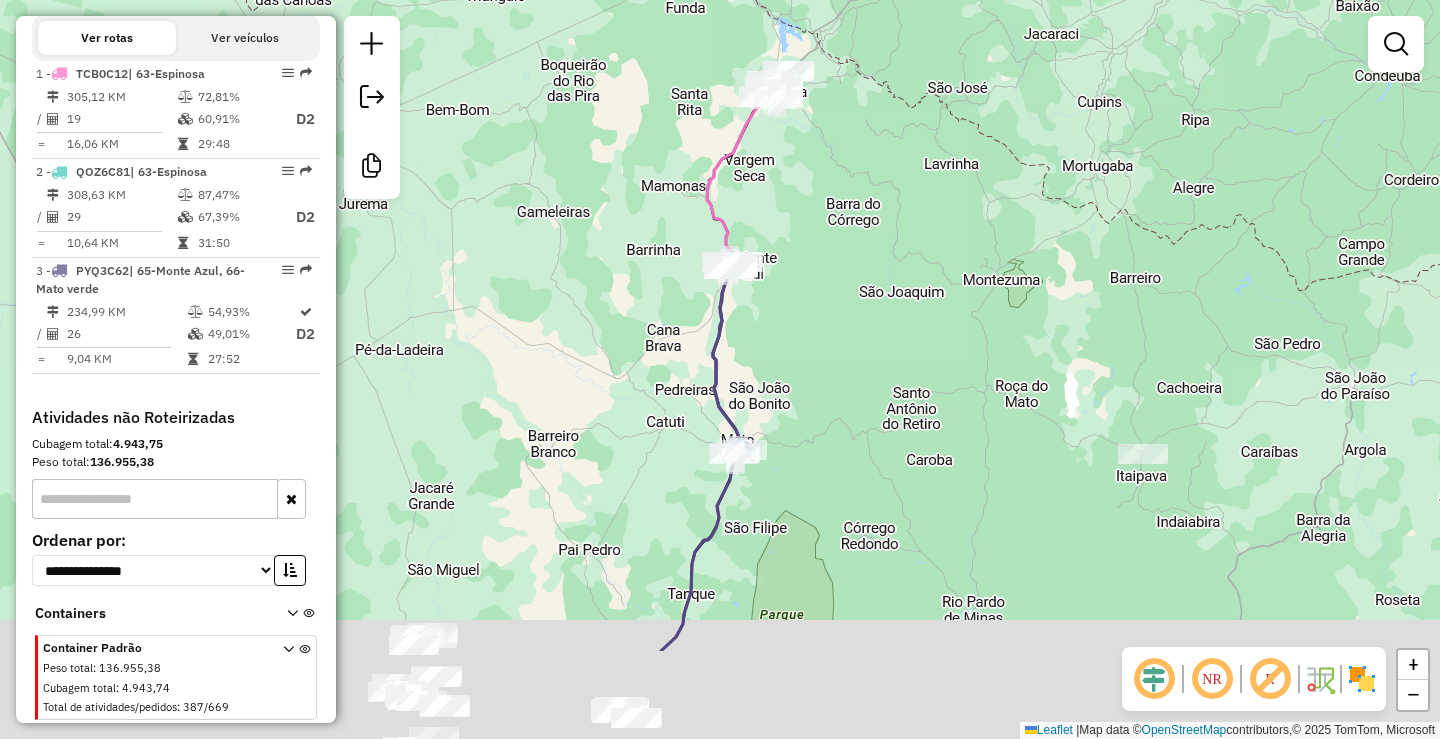 drag, startPoint x: 899, startPoint y: 566, endPoint x: 948, endPoint y: 197, distance: 372.23917 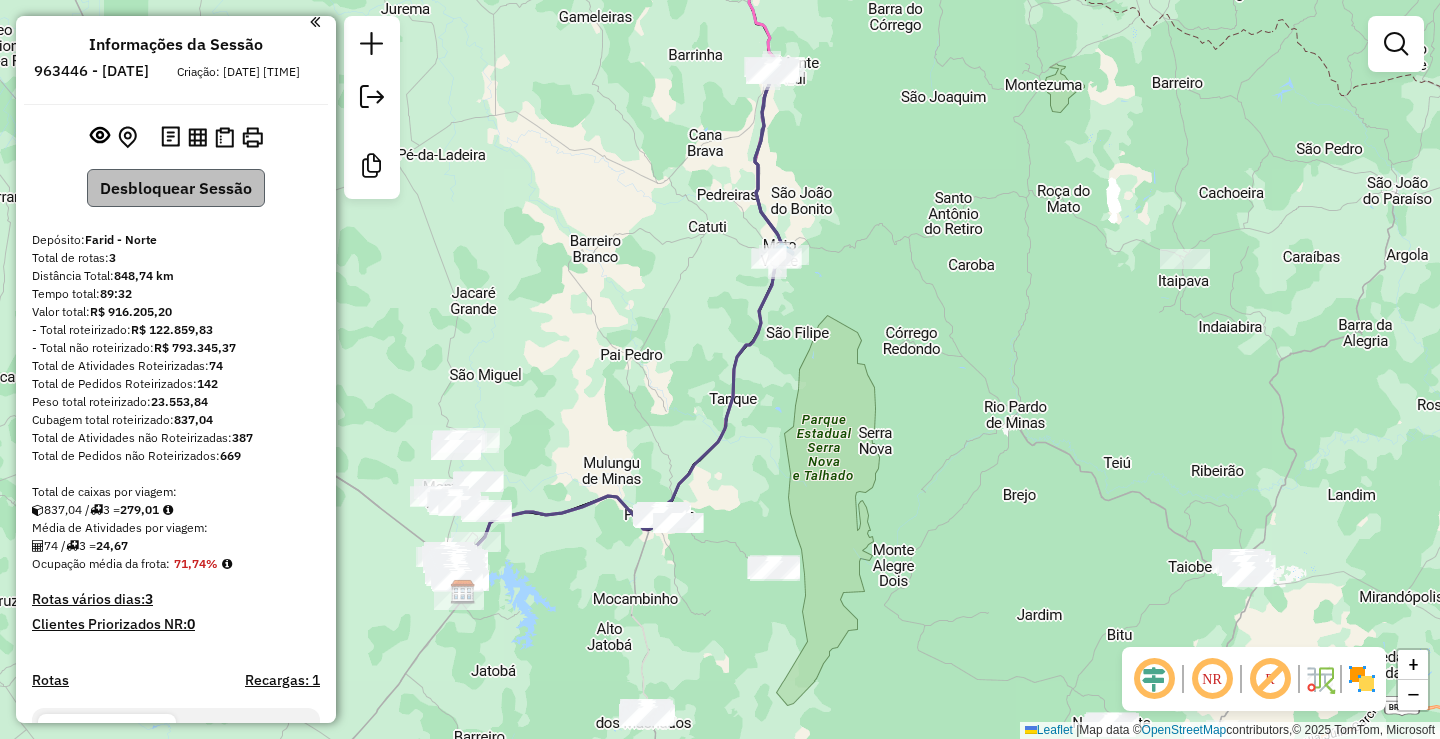 scroll, scrollTop: 0, scrollLeft: 0, axis: both 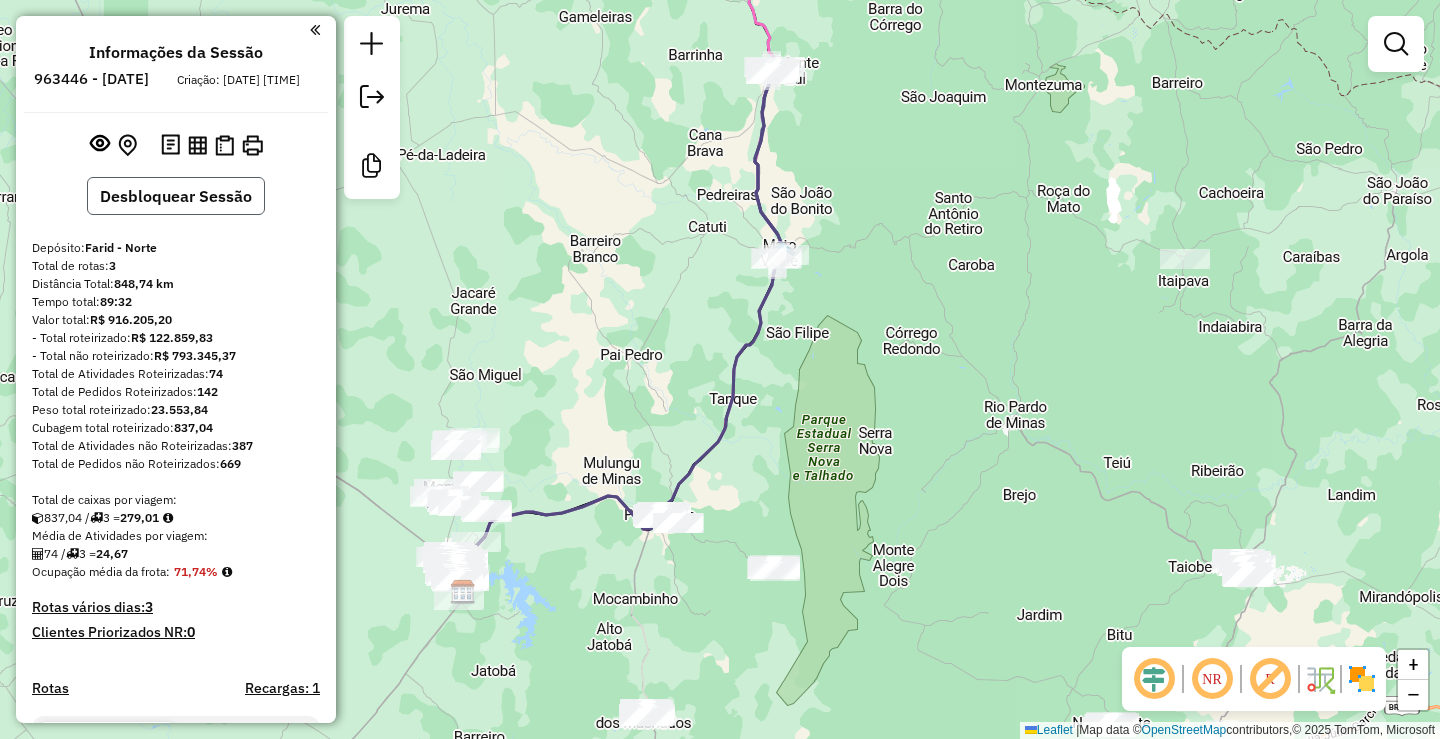 click on "Desbloquear Sessão" at bounding box center (176, 214) 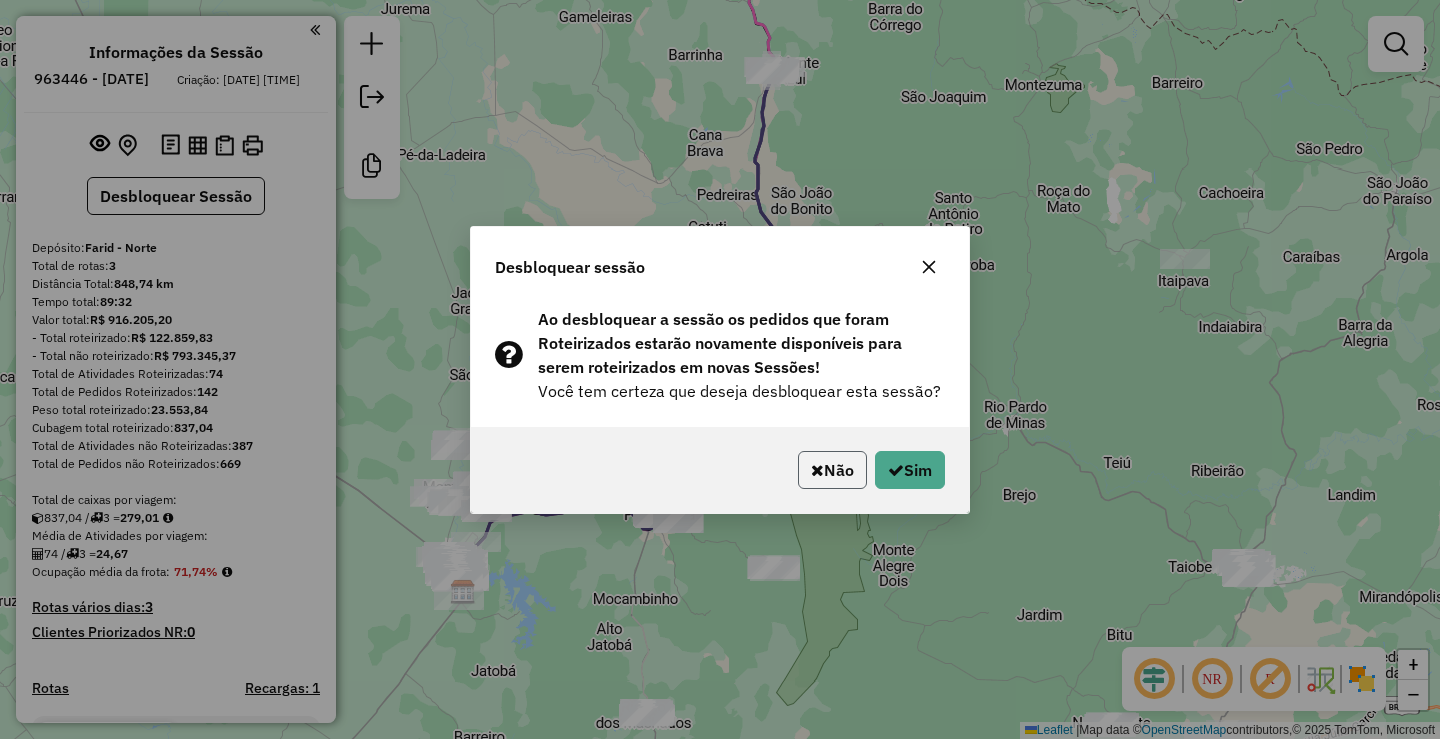 click 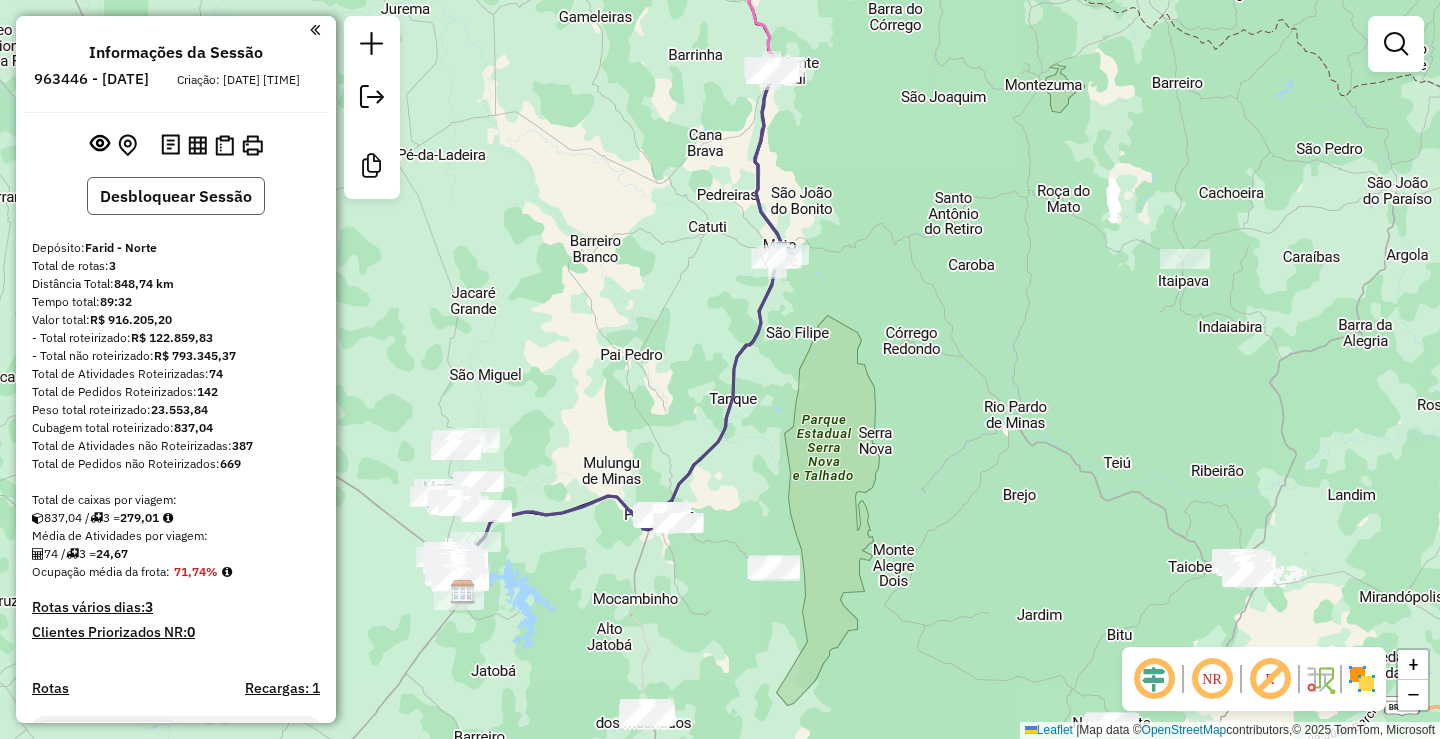 click on "Desbloquear Sessão" at bounding box center [176, 214] 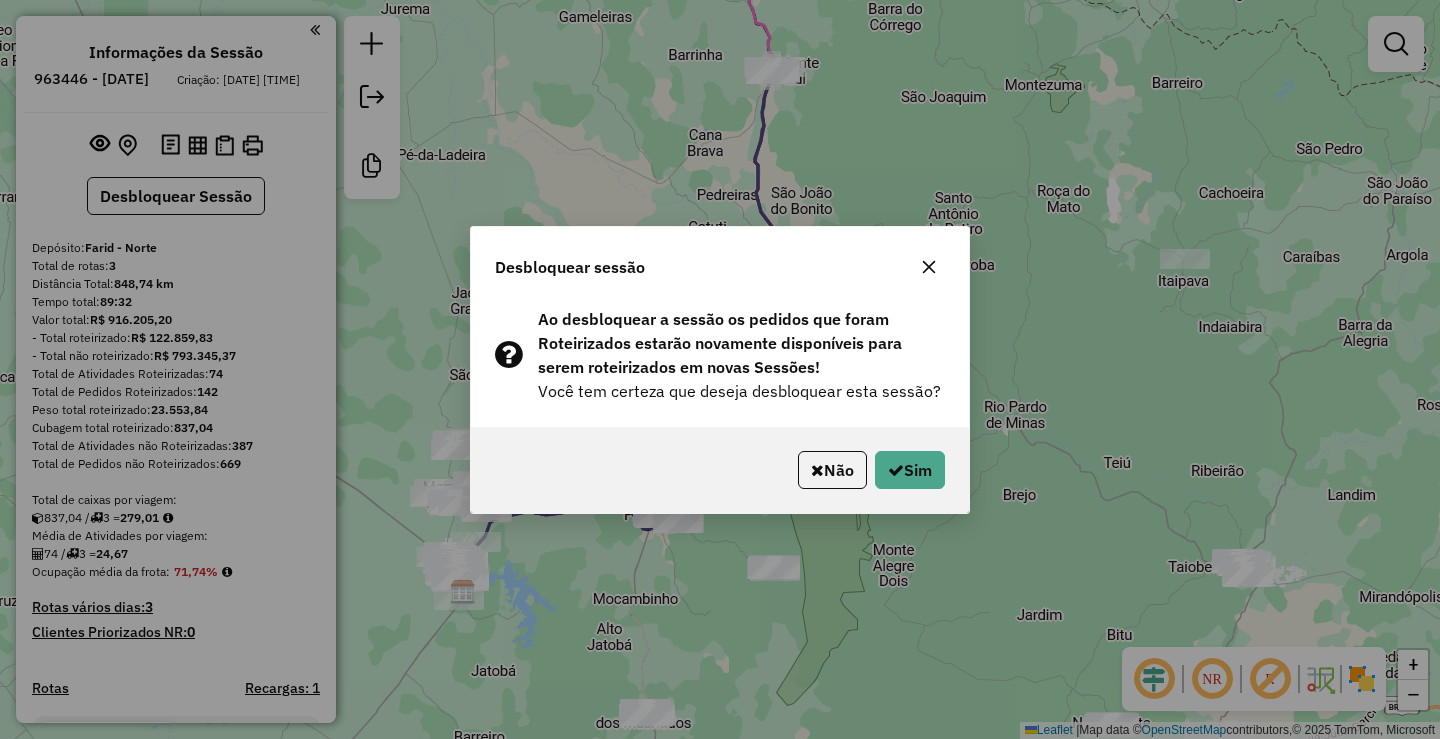 click 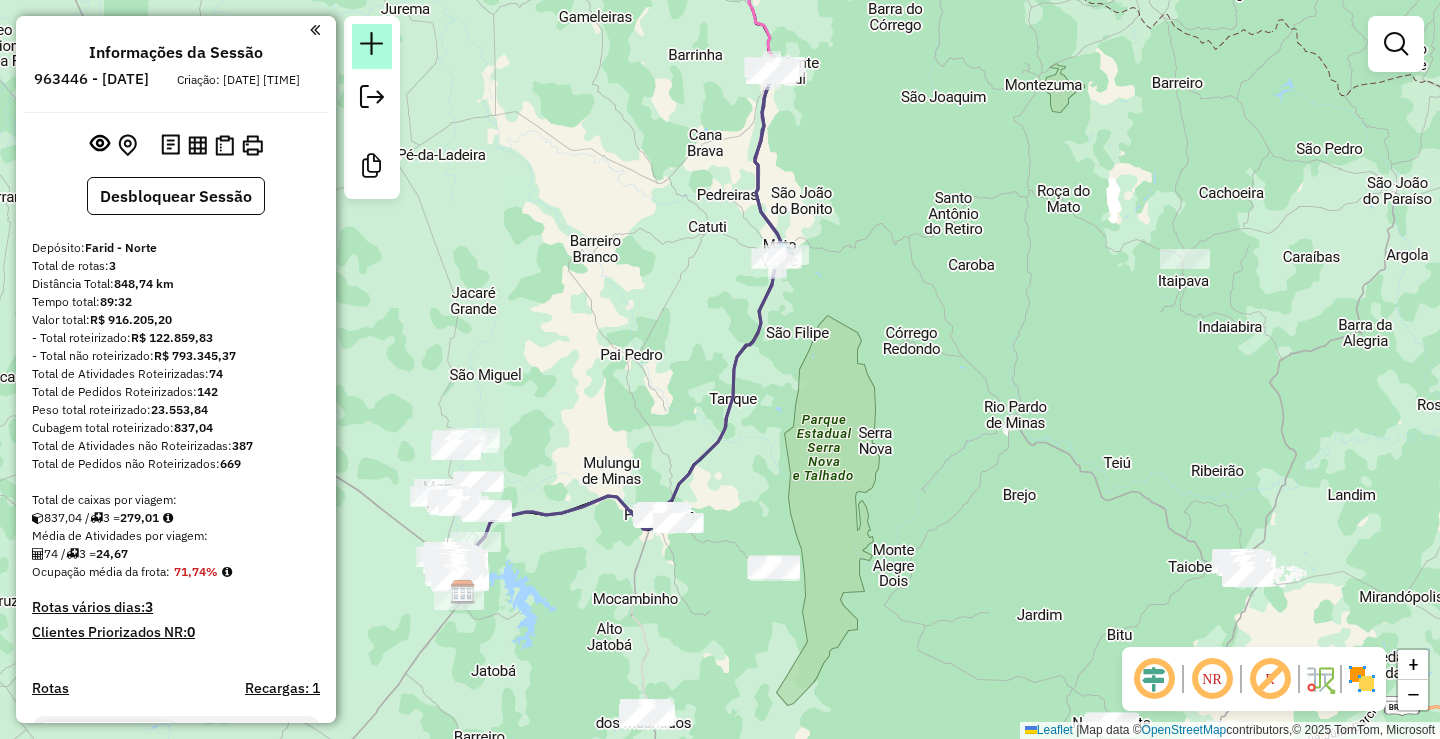 click 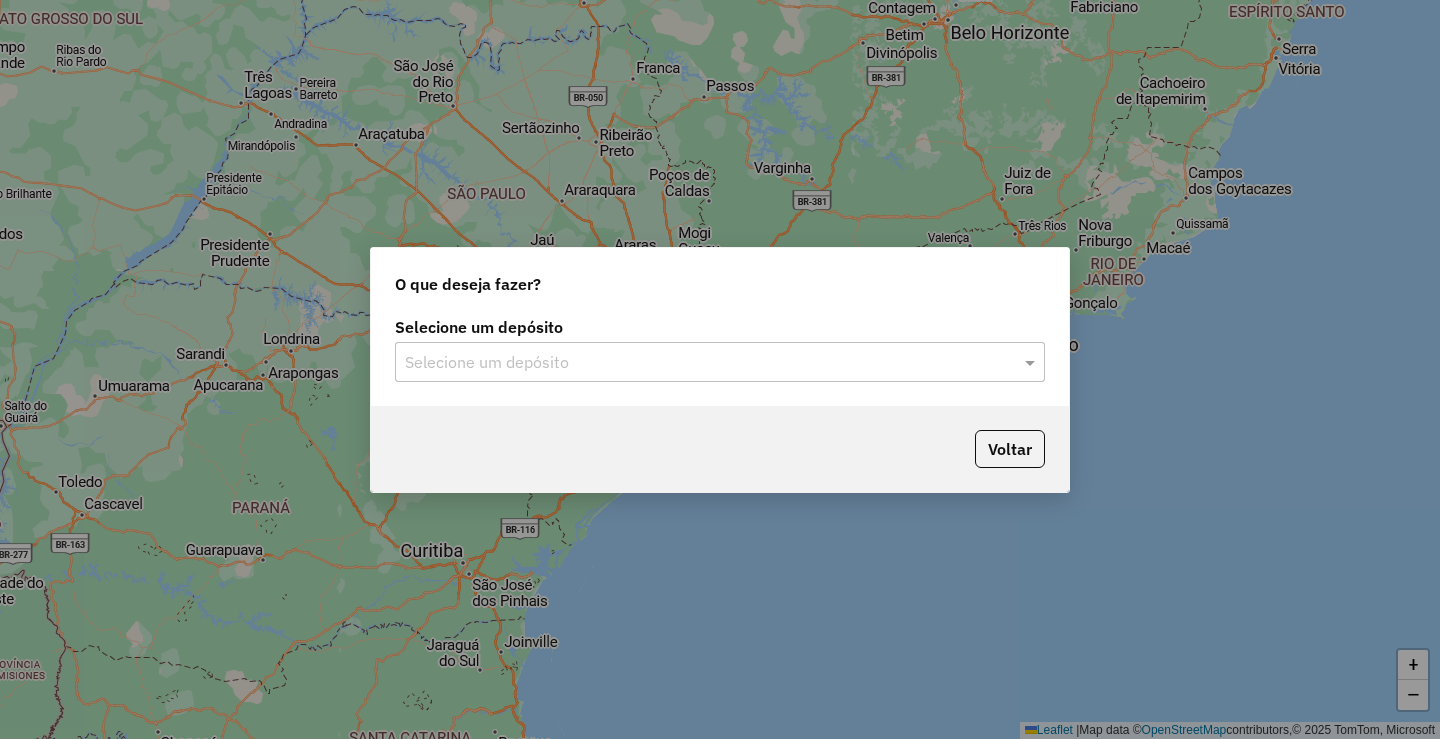 click 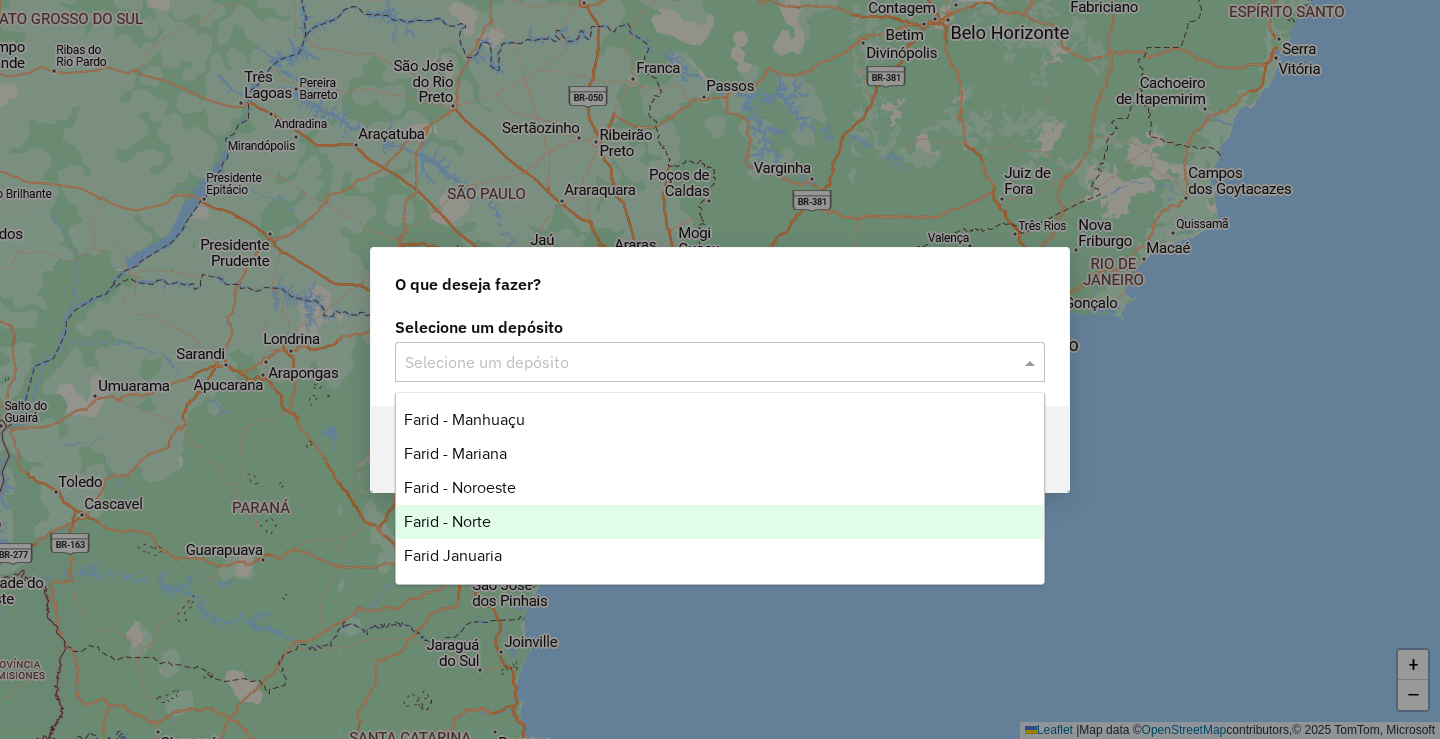 click on "Farid - Norte" at bounding box center (720, 522) 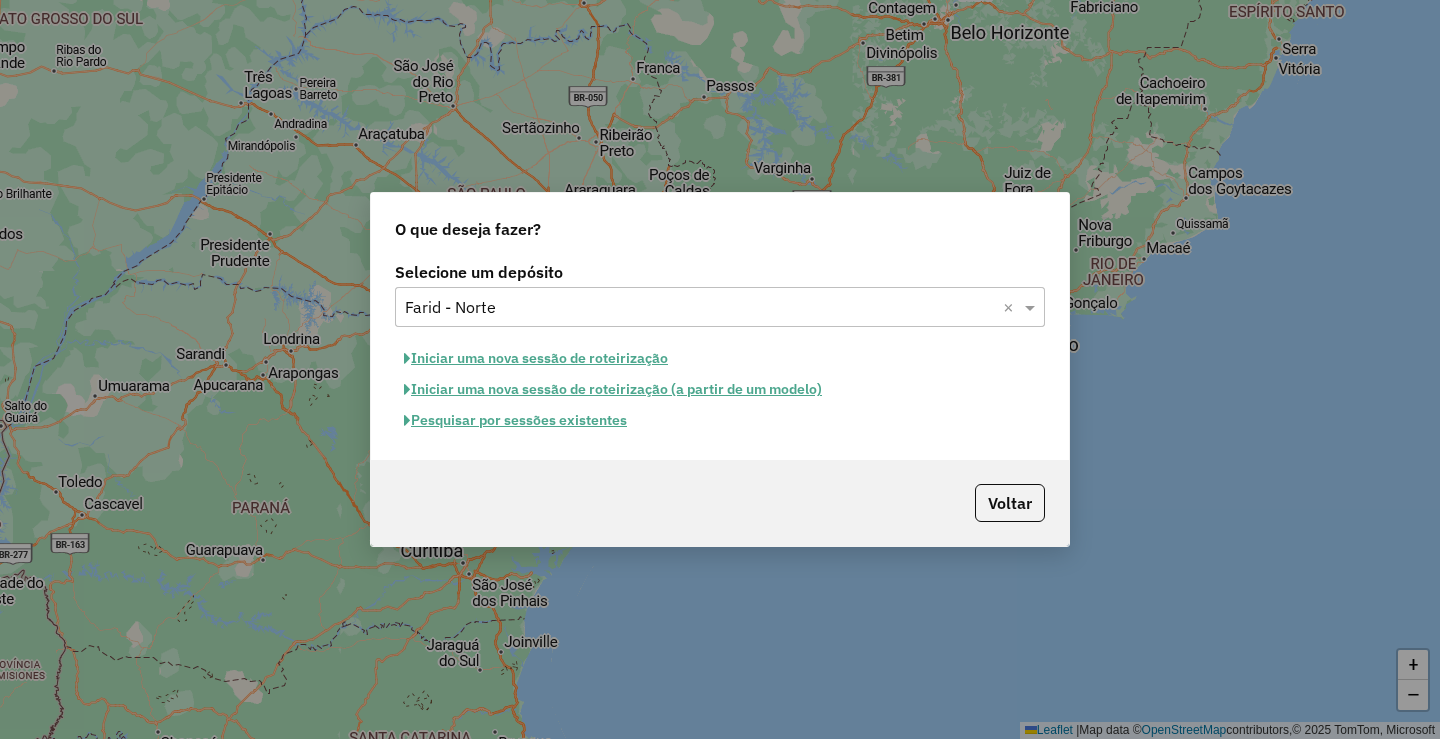 click on "Pesquisar por sessões existentes" 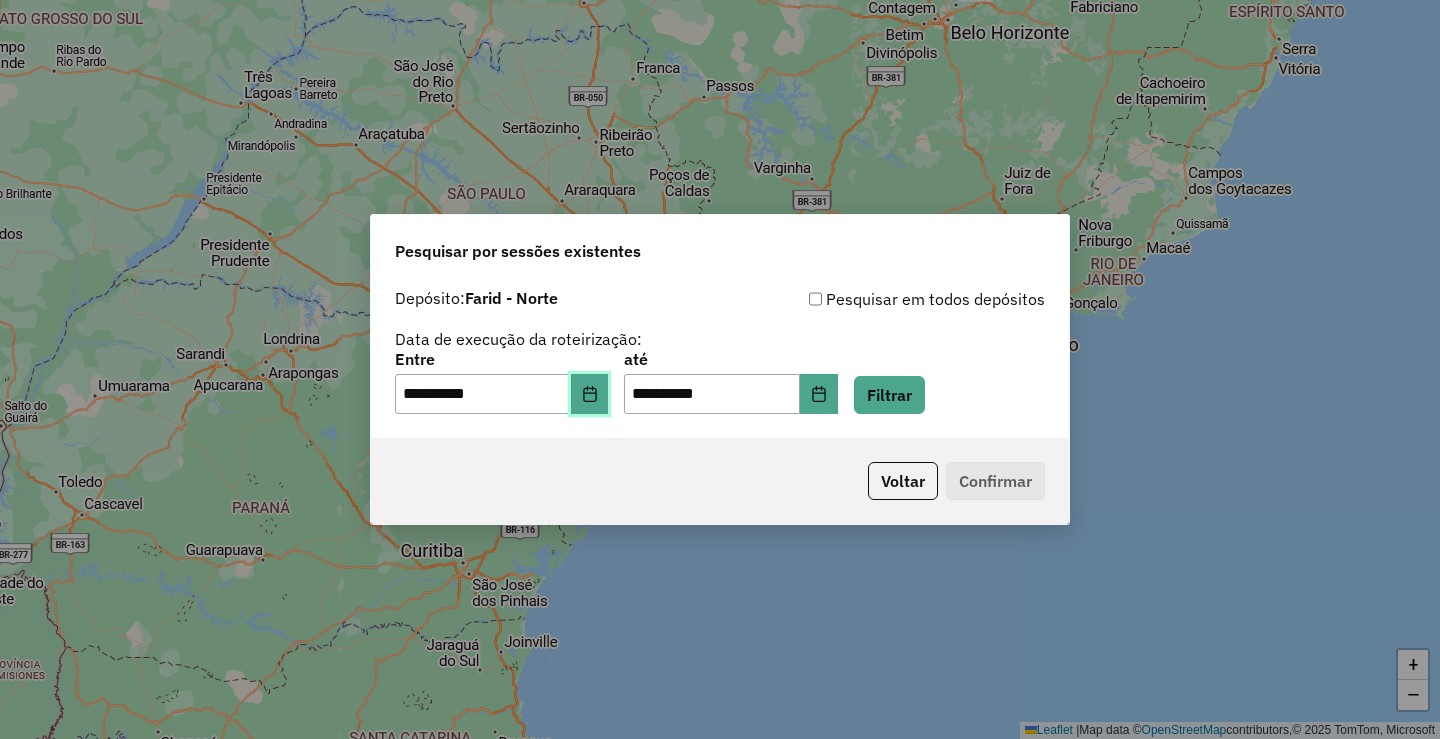 click 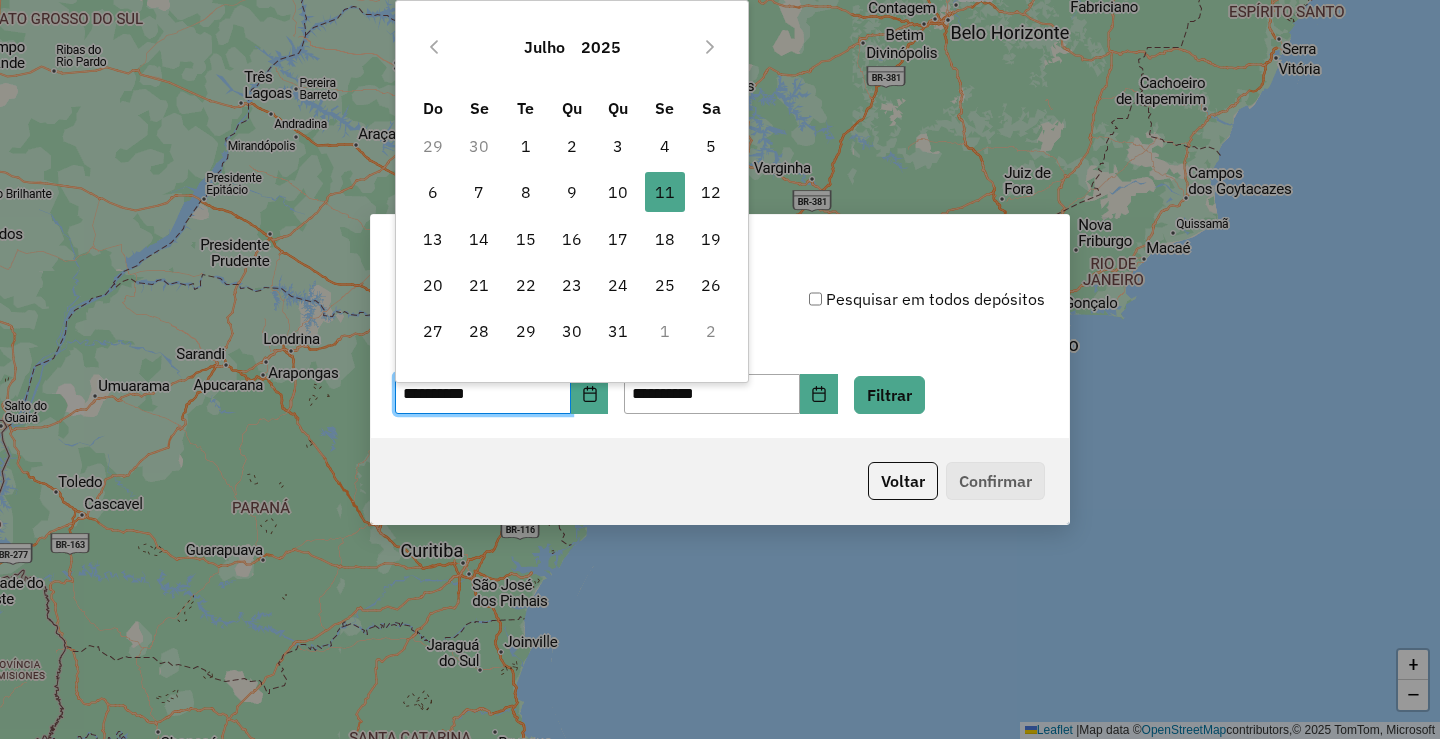 click on "**********" 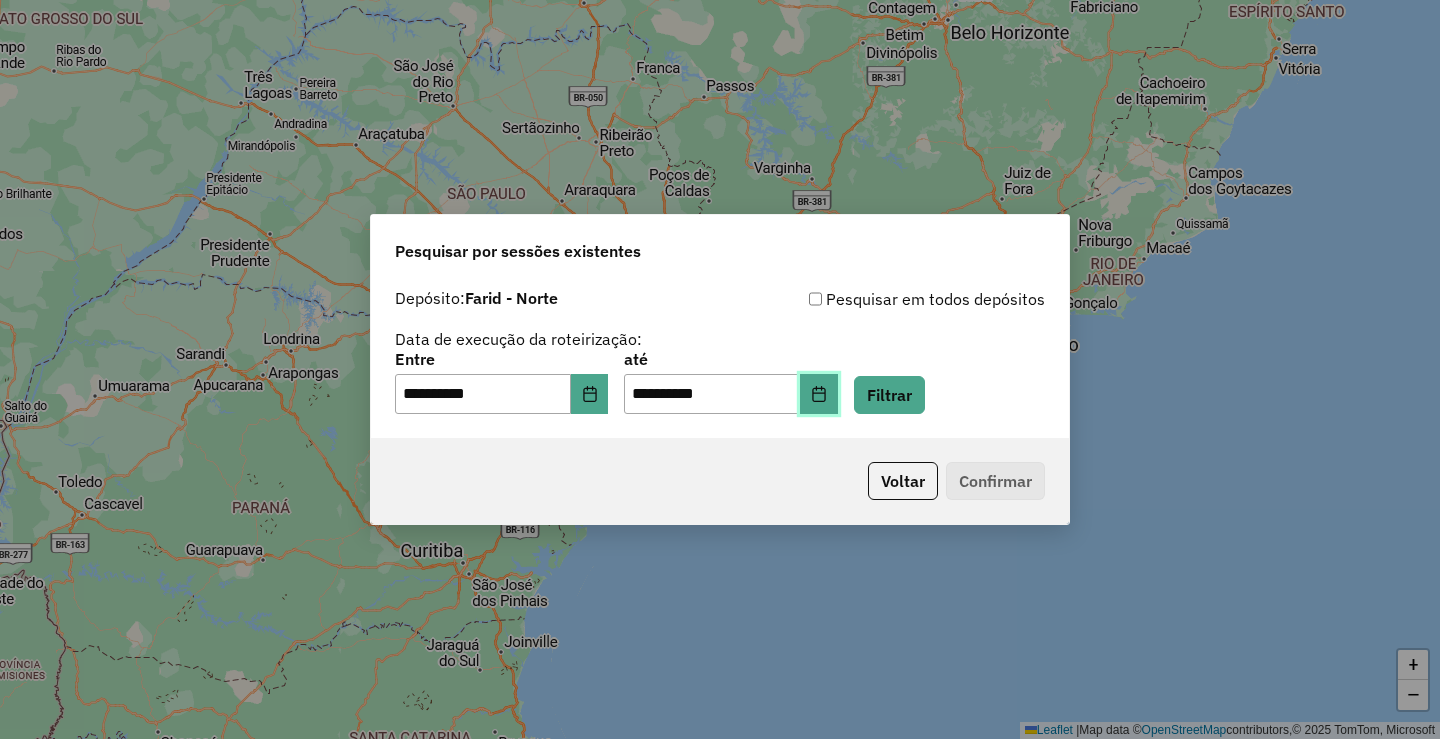 click 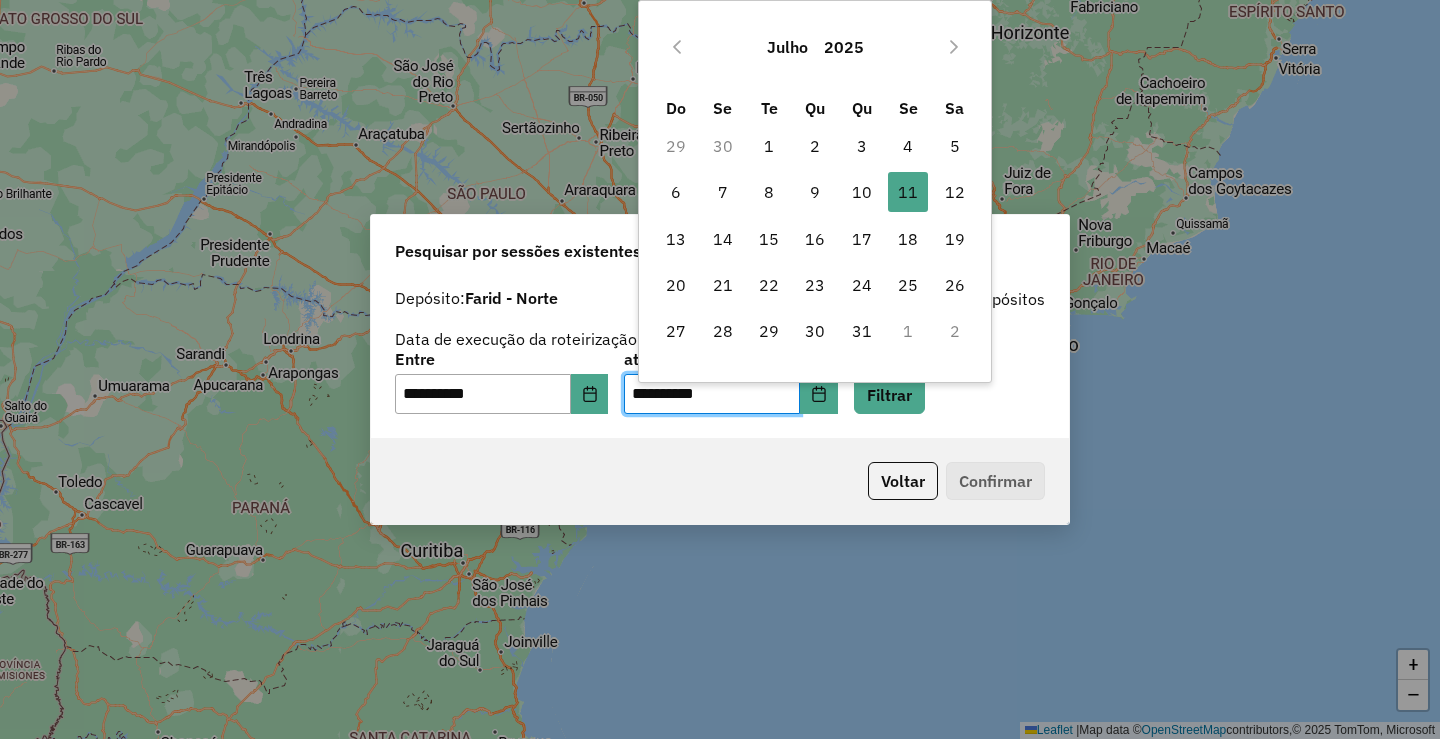 click on "Voltar   Confirmar" 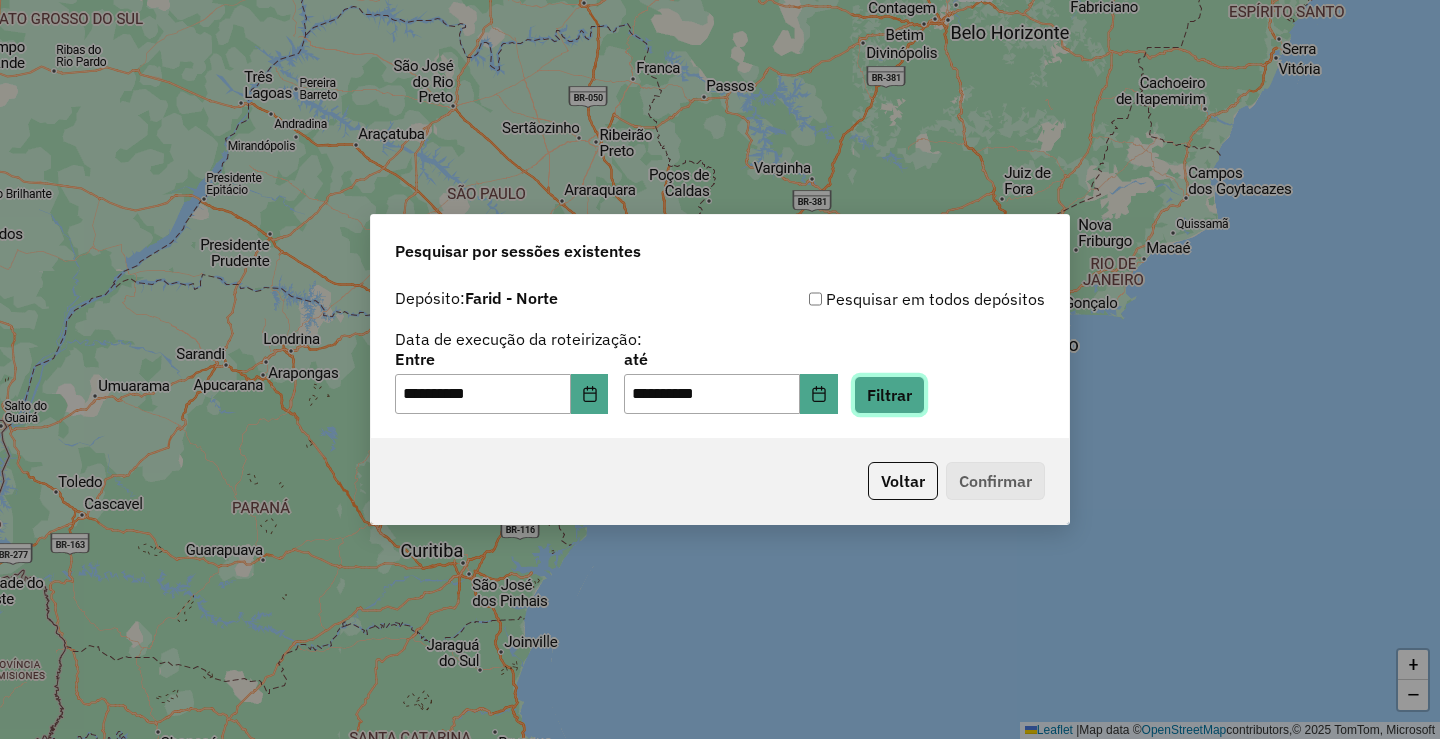 click on "Filtrar" 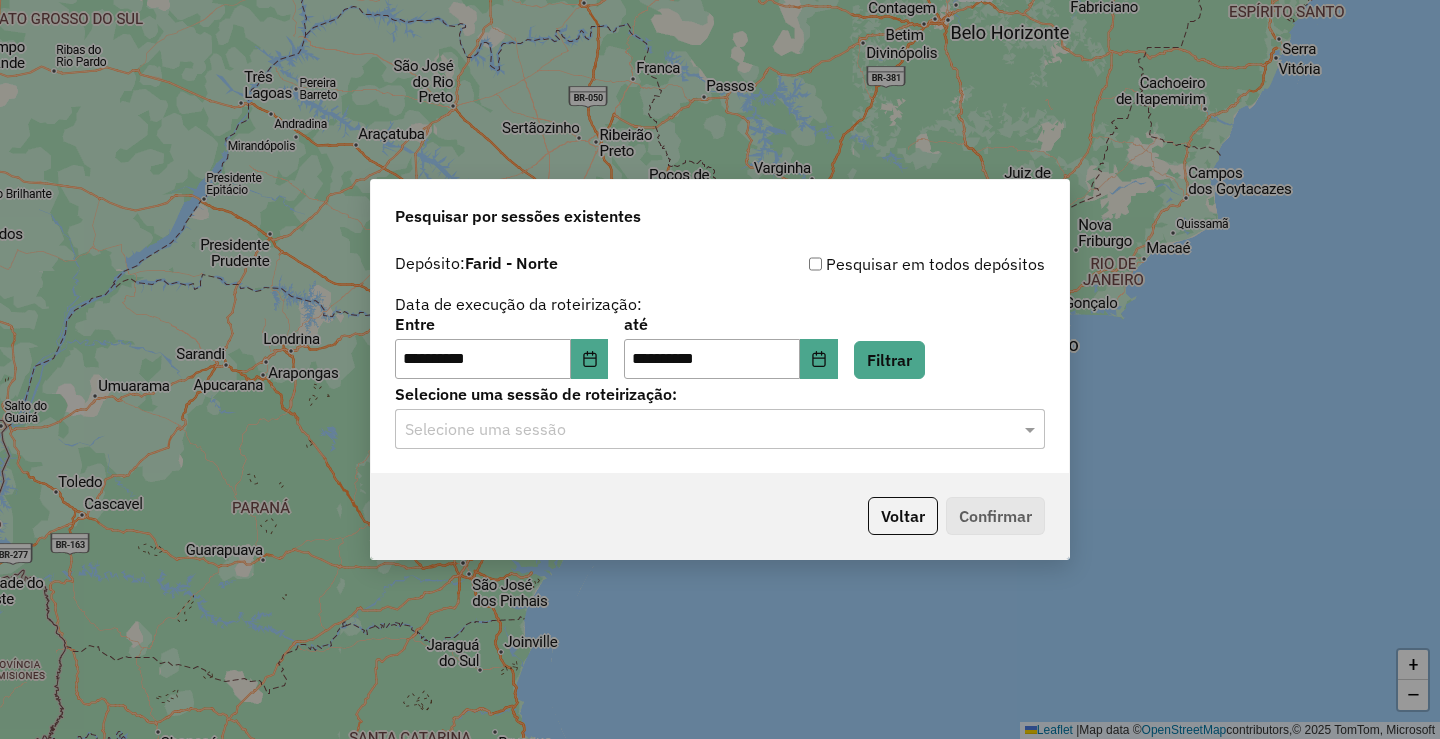 click 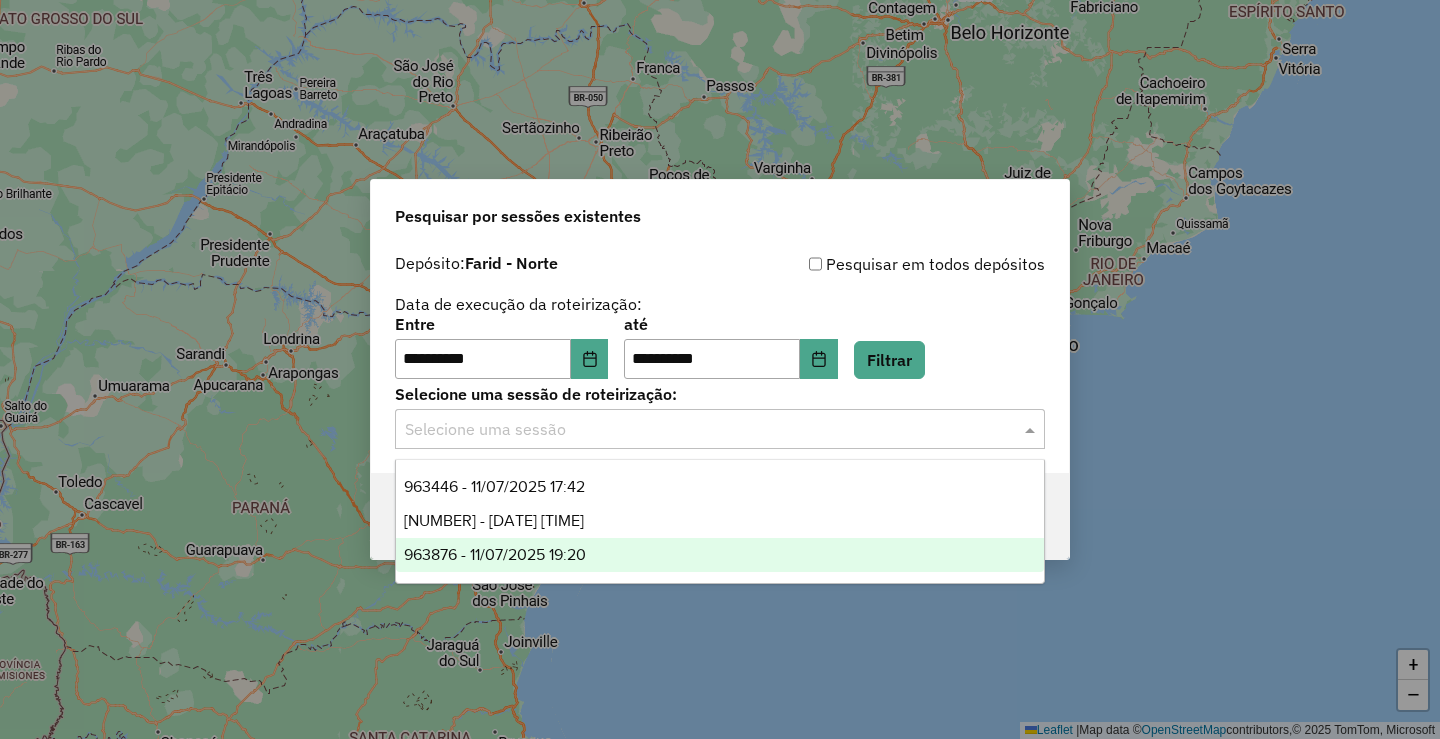 click on "963876 - 11/07/2025 19:20" at bounding box center (484, 554) 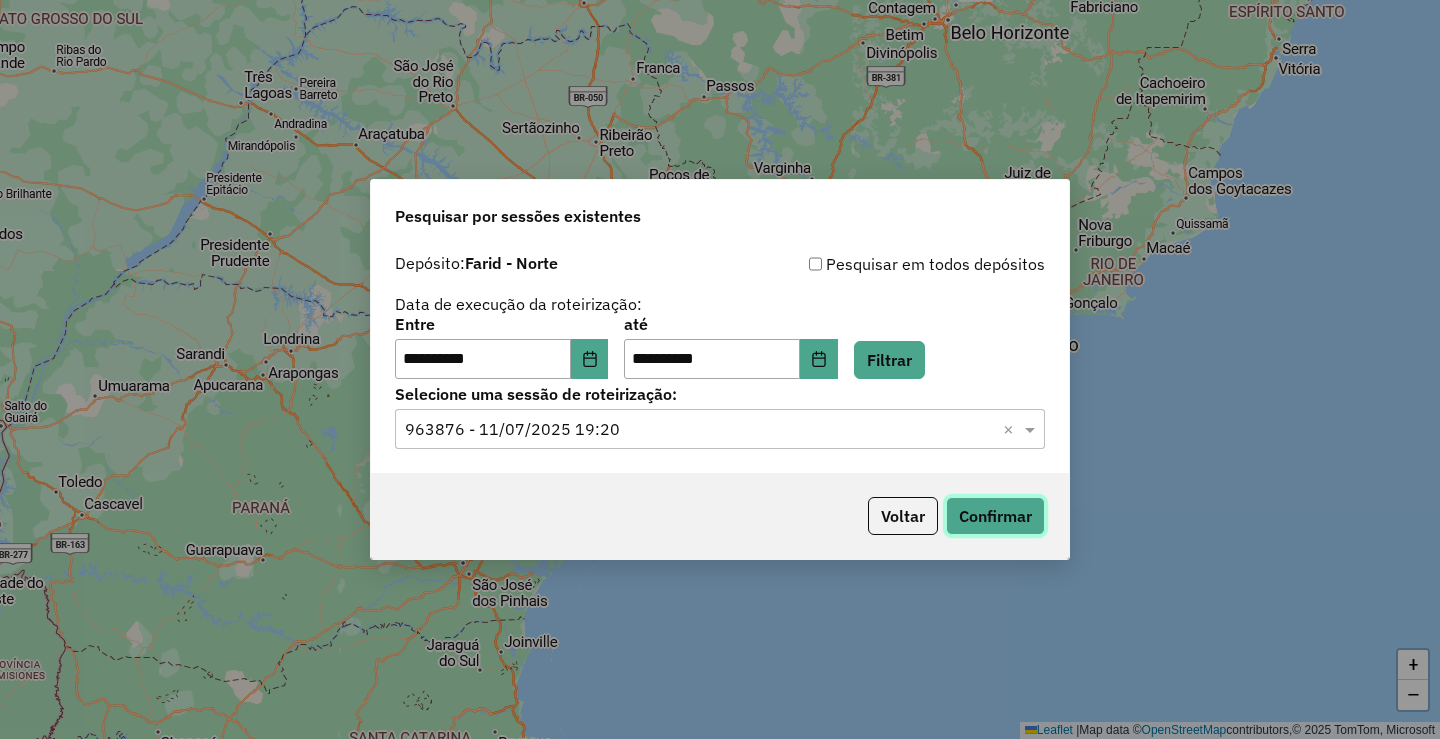 click on "Confirmar" 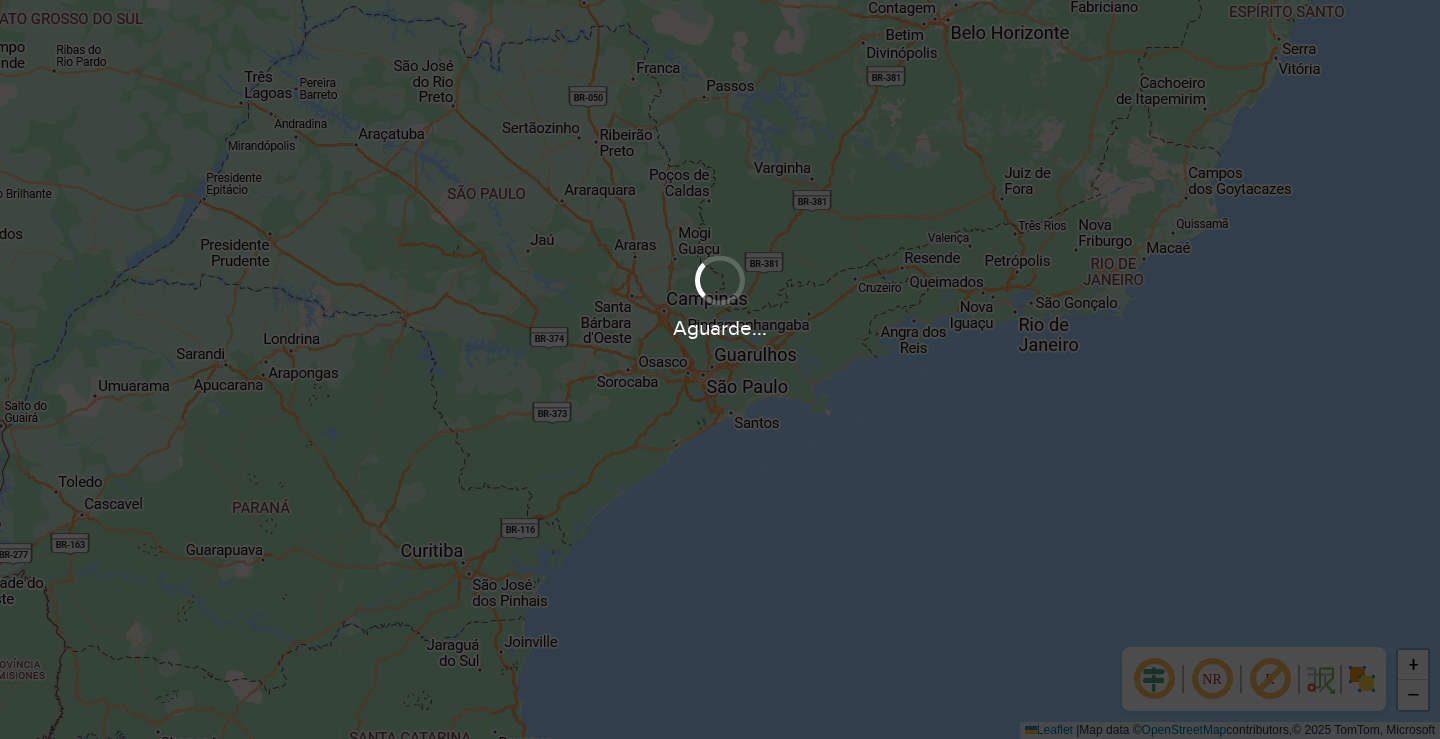 scroll, scrollTop: 0, scrollLeft: 0, axis: both 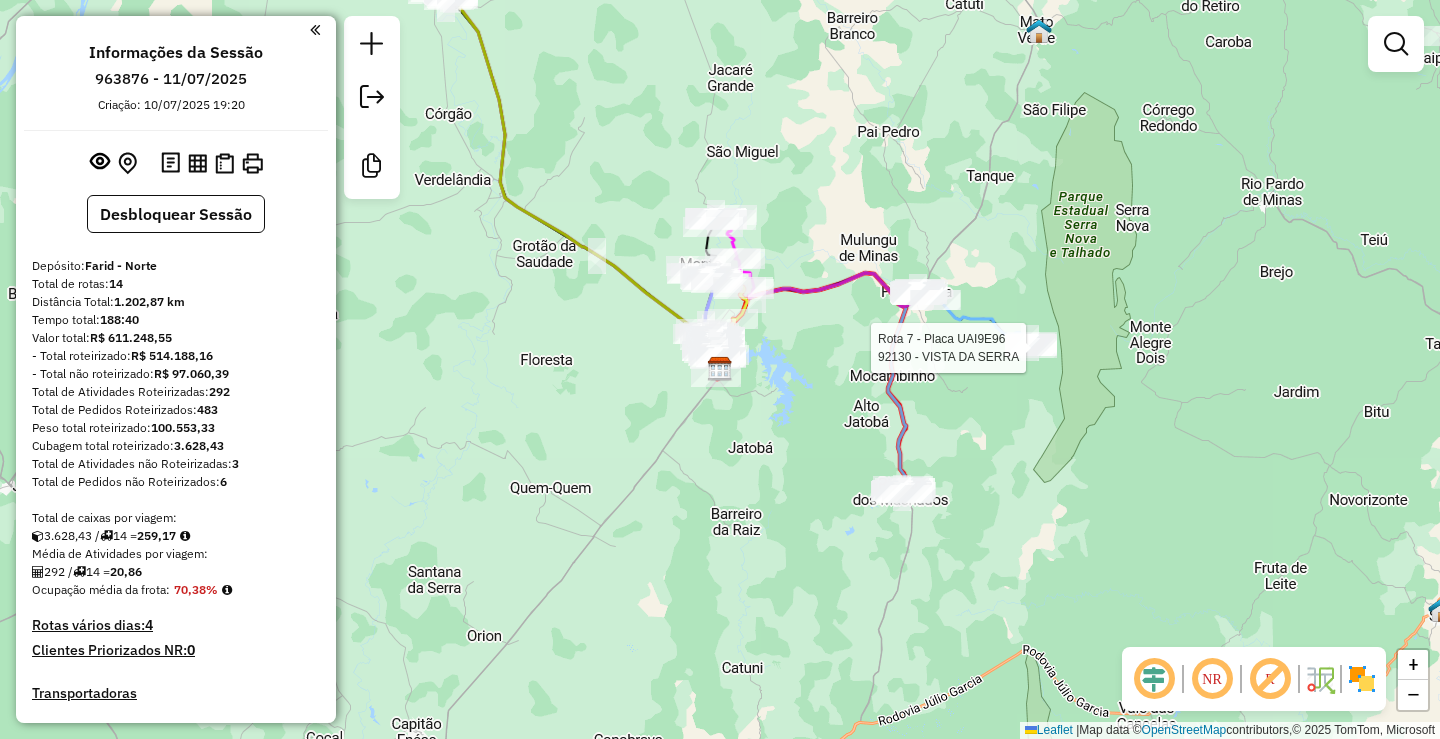 select on "**********" 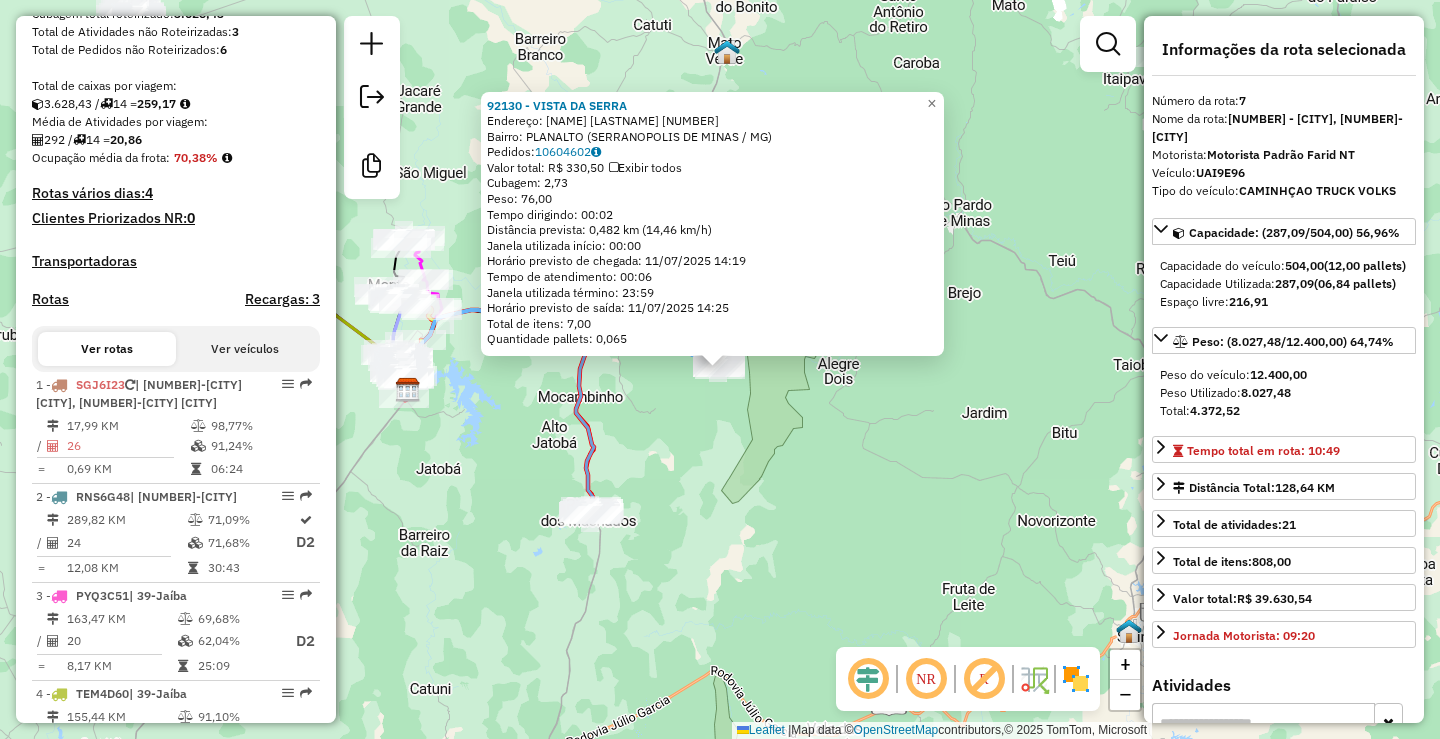 scroll, scrollTop: 1438, scrollLeft: 0, axis: vertical 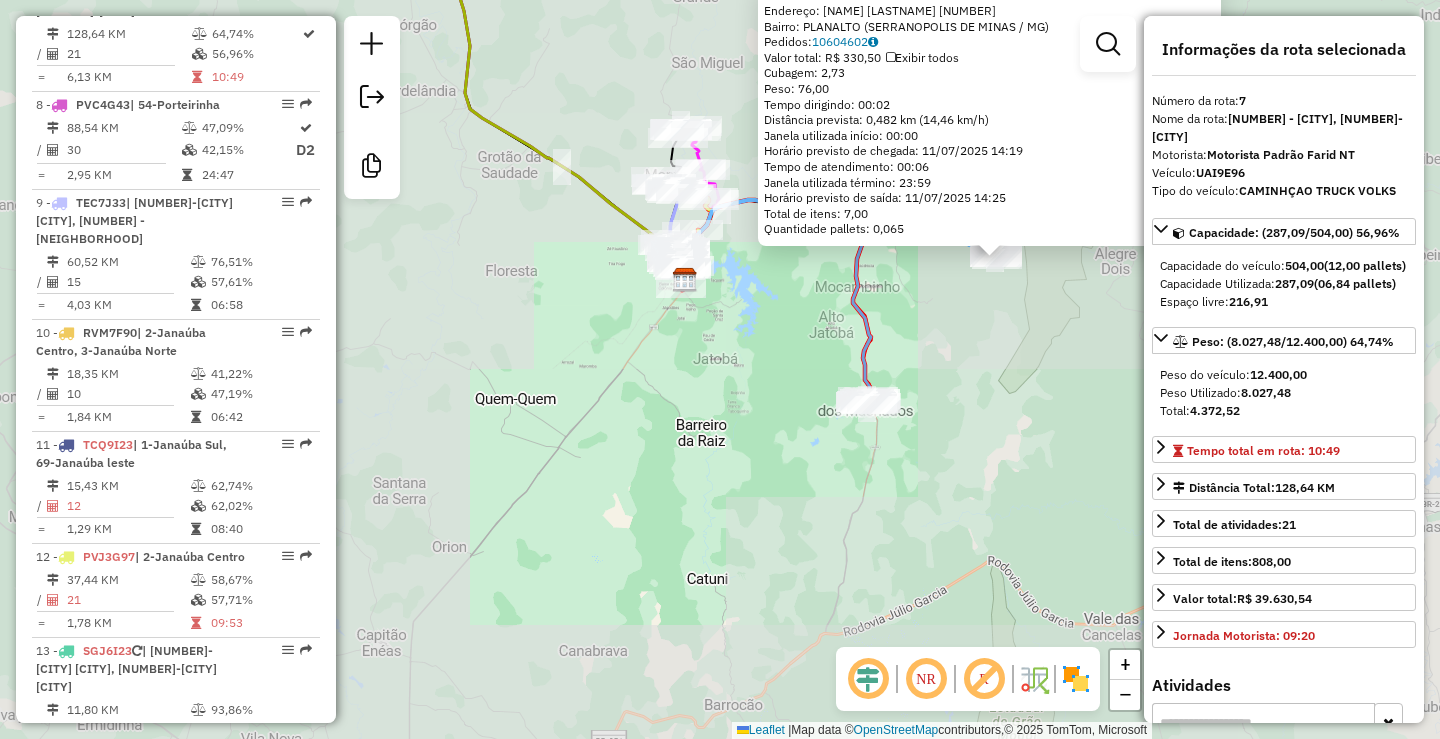 click on "92130 - VISTA DA SERRA  Endereço:  ROSENDA BARBOSA DA CUNHA 1155   Bairro: PLANALTO (SERRANOPOLIS DE MINAS / MG)   Pedidos:  10604602   Valor total: R$ 330,50   Exibir todos   Cubagem: 2,73  Peso: 76,00  Tempo dirigindo: 00:02   Distância prevista: 0,482 km (14,46 km/h)   Janela utilizada início: 00:00   Horário previsto de chegada: 11/07/2025 14:19   Tempo de atendimento: 00:06   Janela utilizada término: 23:59   Horário previsto de saída: 11/07/2025 14:25   Total de itens: 7,00   Quantidade pallets: 0,065  × Janela de atendimento Grade de atendimento Capacidade Transportadoras Veículos Cliente Pedidos  Rotas Selecione os dias de semana para filtrar as janelas de atendimento  Seg   Ter   Qua   Qui   Sex   Sáb   Dom  Informe o período da janela de atendimento: De: Até:  Filtrar exatamente a janela do cliente  Considerar janela de atendimento padrão  Selecione os dias de semana para filtrar as grades de atendimento  Seg   Ter   Qua   Qui   Sex   Sáb   Dom   Peso mínimo:   Peso máximo:   De:  +" 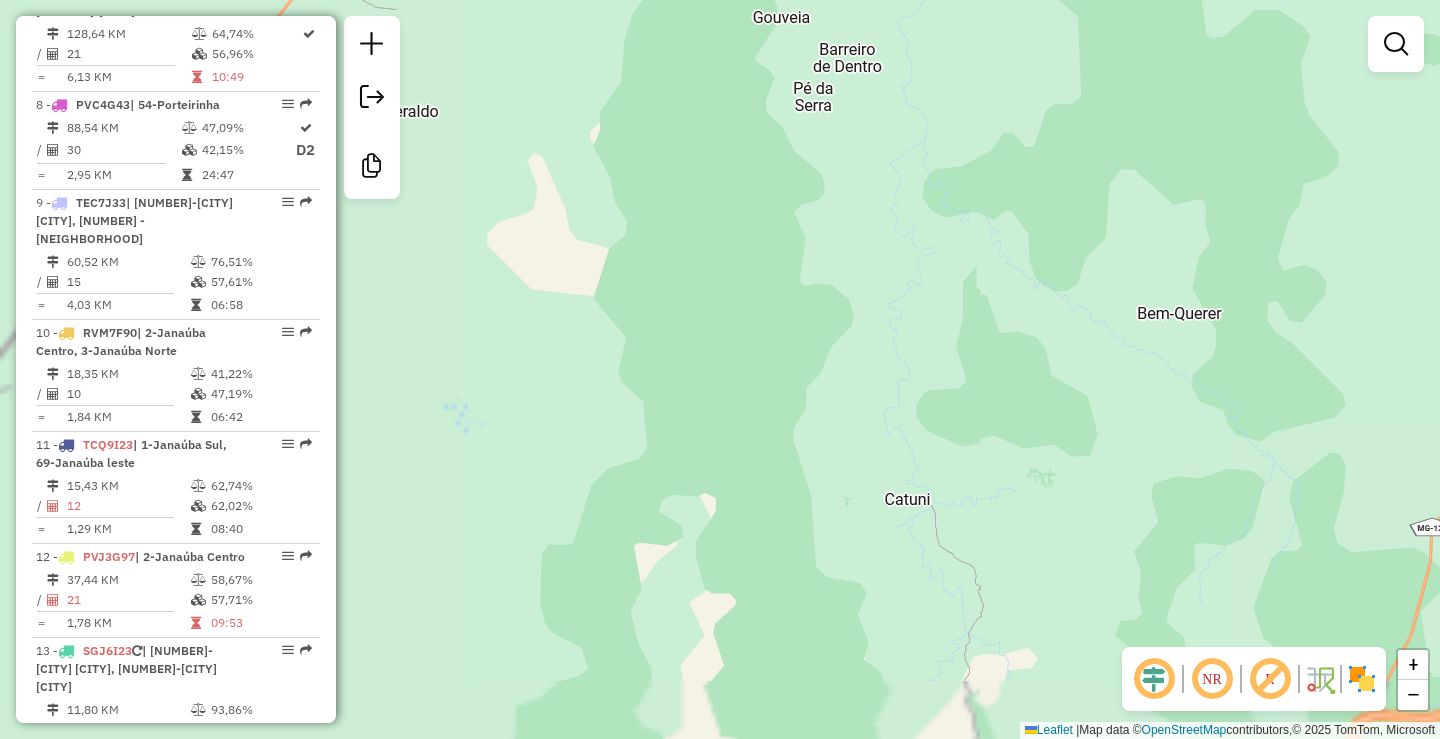 drag, startPoint x: 546, startPoint y: 353, endPoint x: 644, endPoint y: 431, distance: 125.25175 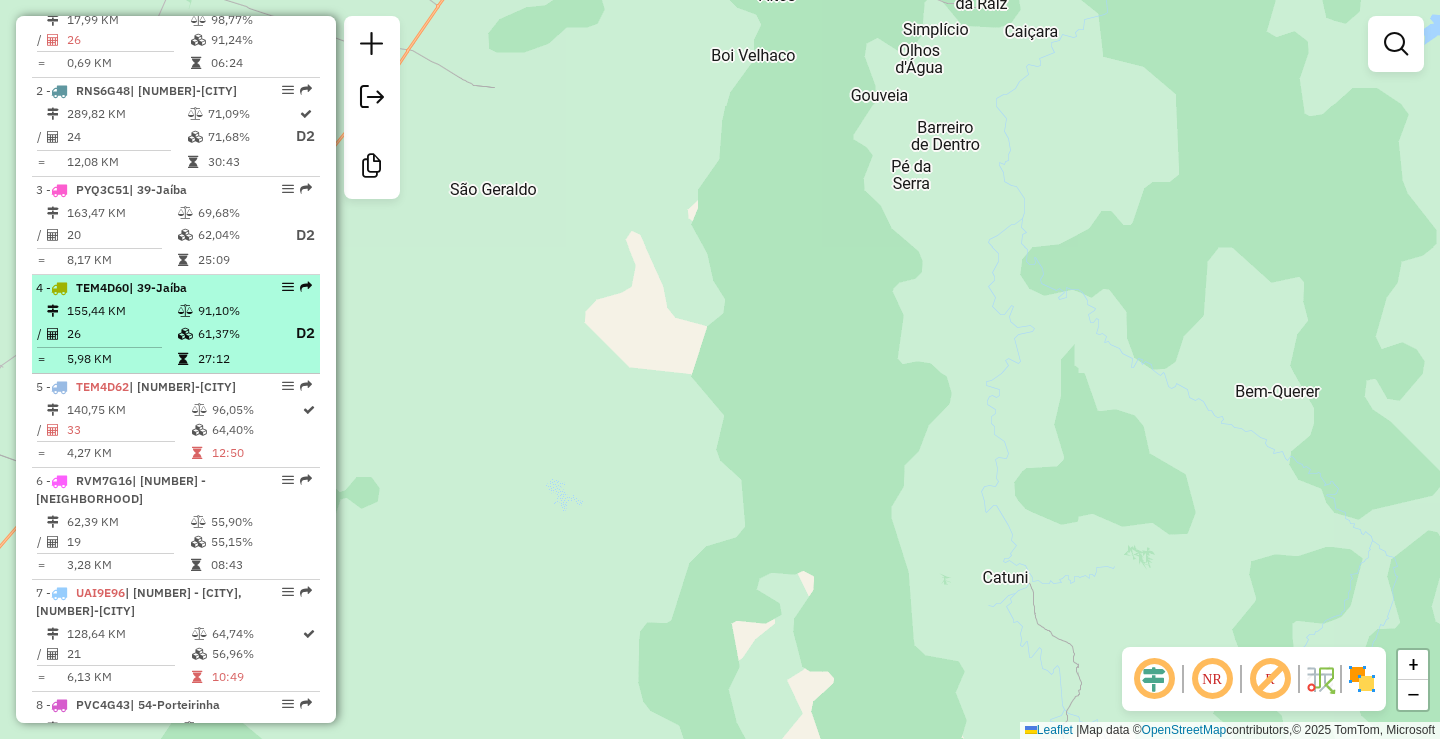 scroll, scrollTop: 738, scrollLeft: 0, axis: vertical 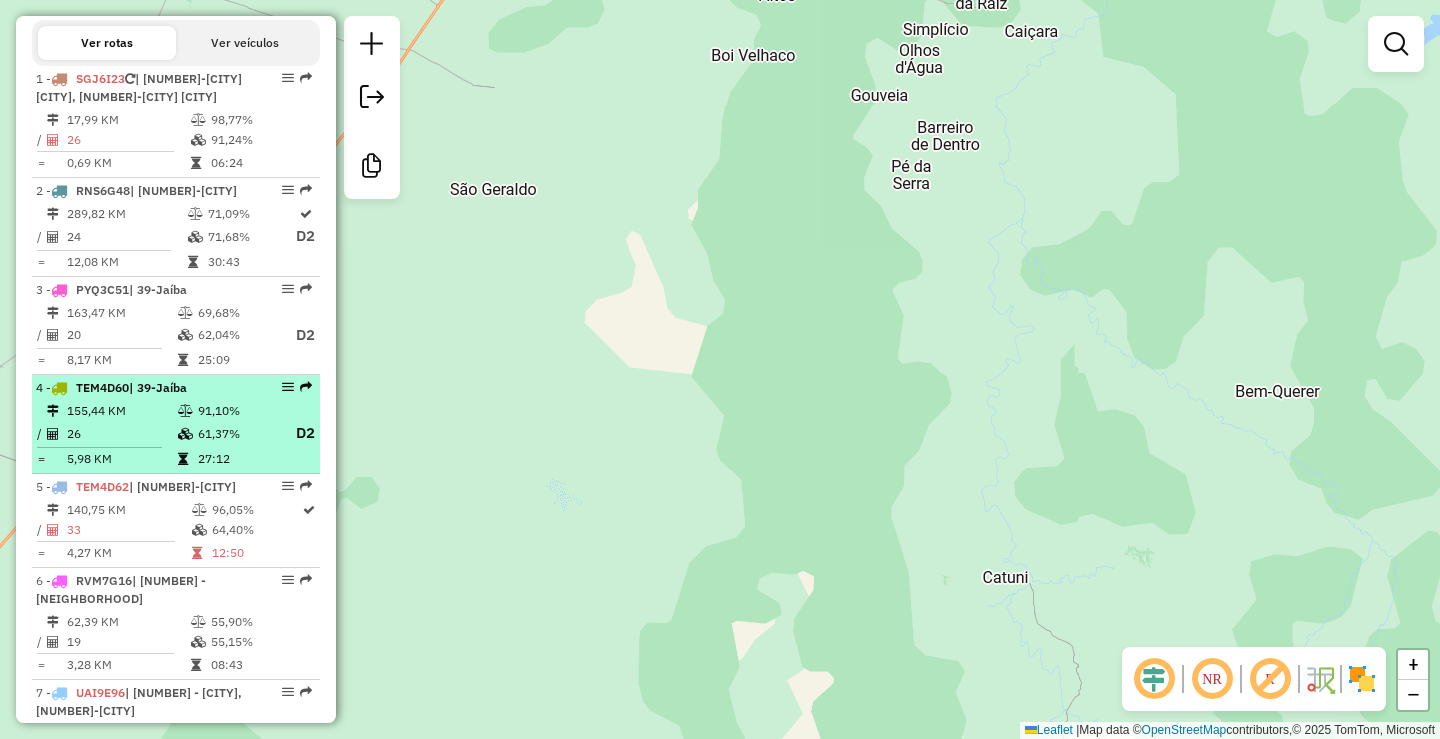 click on "26" at bounding box center (121, 433) 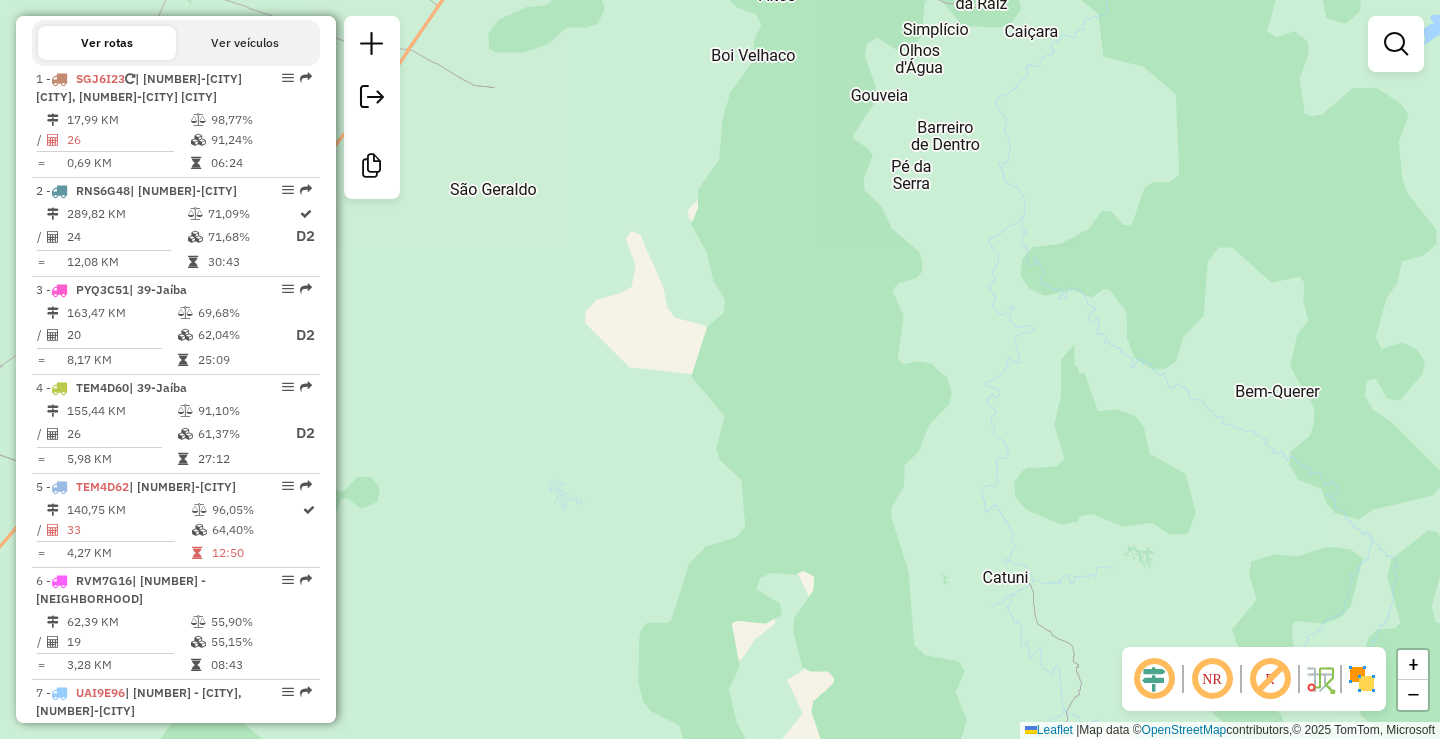 select on "**********" 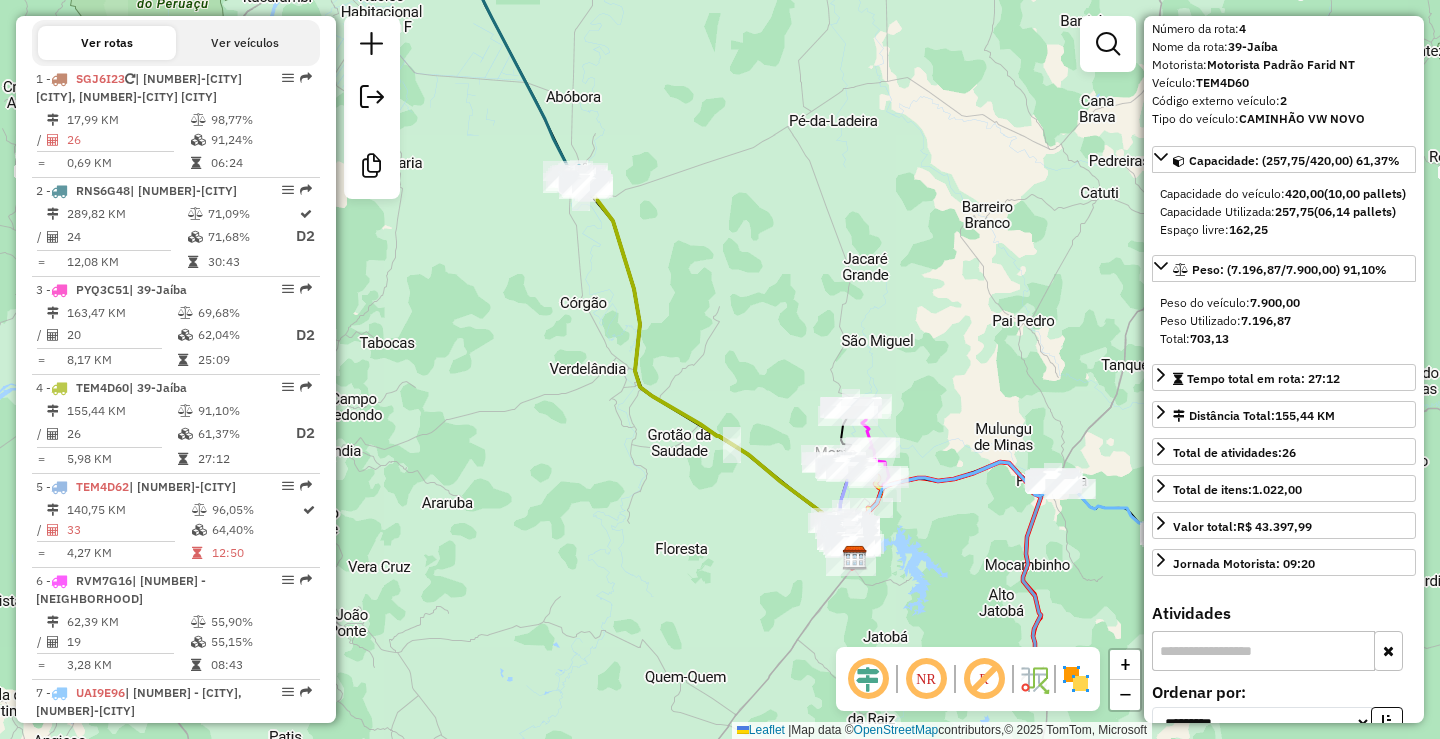 scroll, scrollTop: 100, scrollLeft: 0, axis: vertical 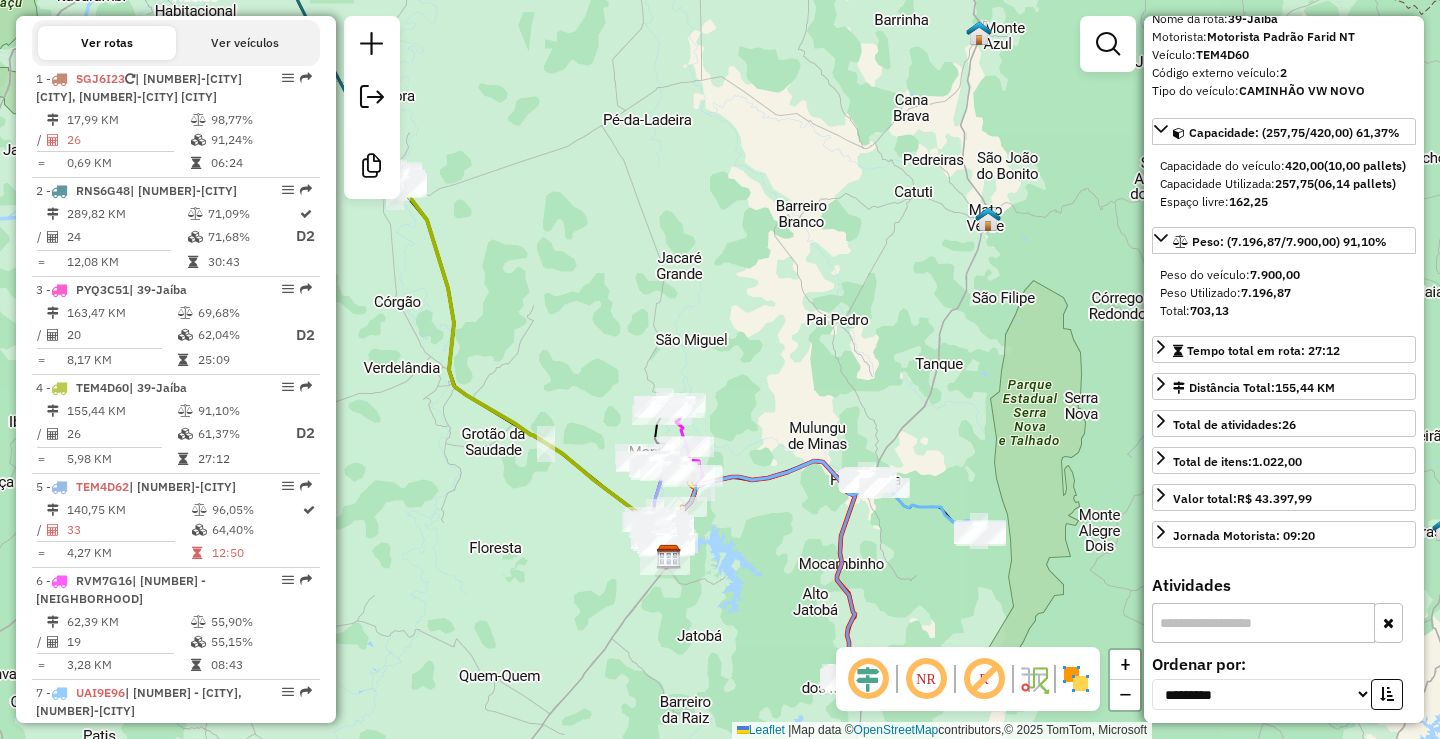 drag, startPoint x: 1039, startPoint y: 331, endPoint x: 847, endPoint y: 328, distance: 192.02344 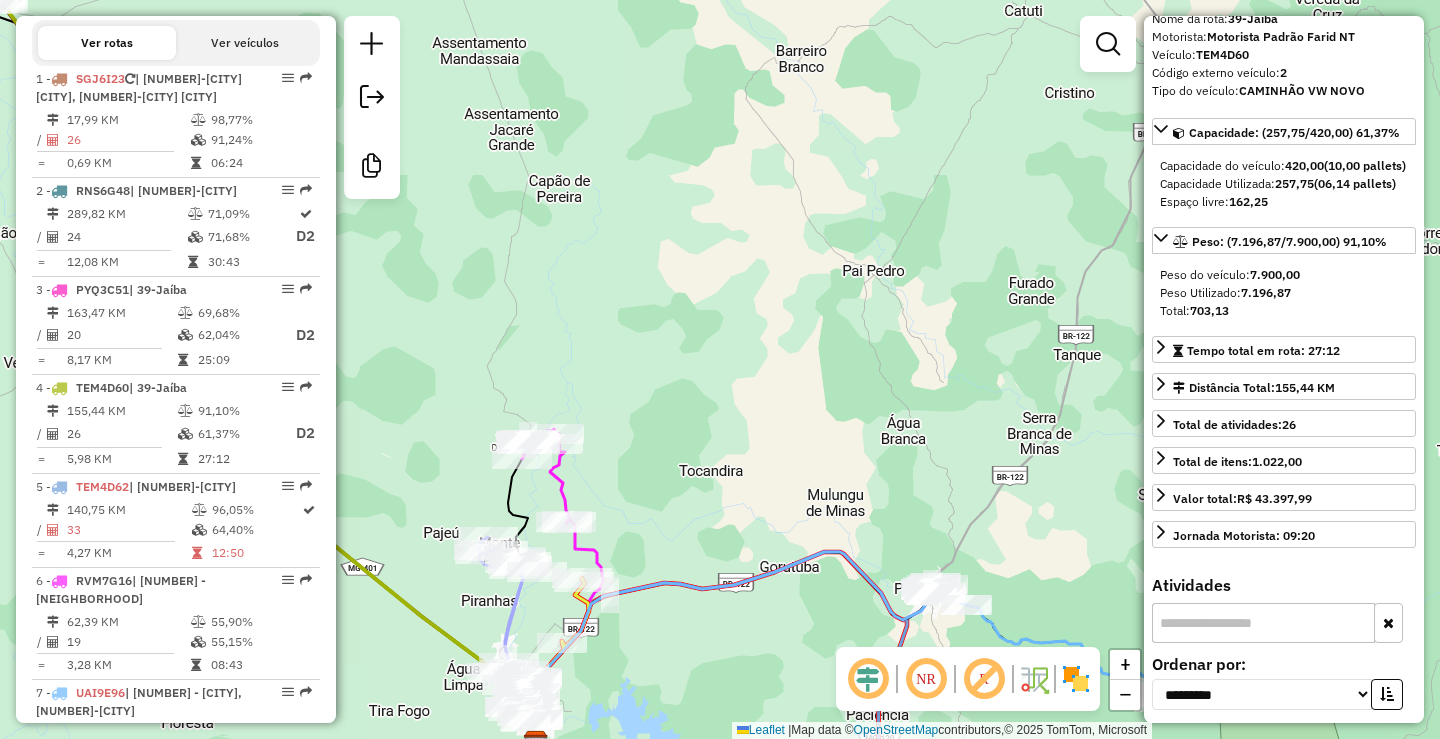 drag, startPoint x: 691, startPoint y: 509, endPoint x: 723, endPoint y: 462, distance: 56.859474 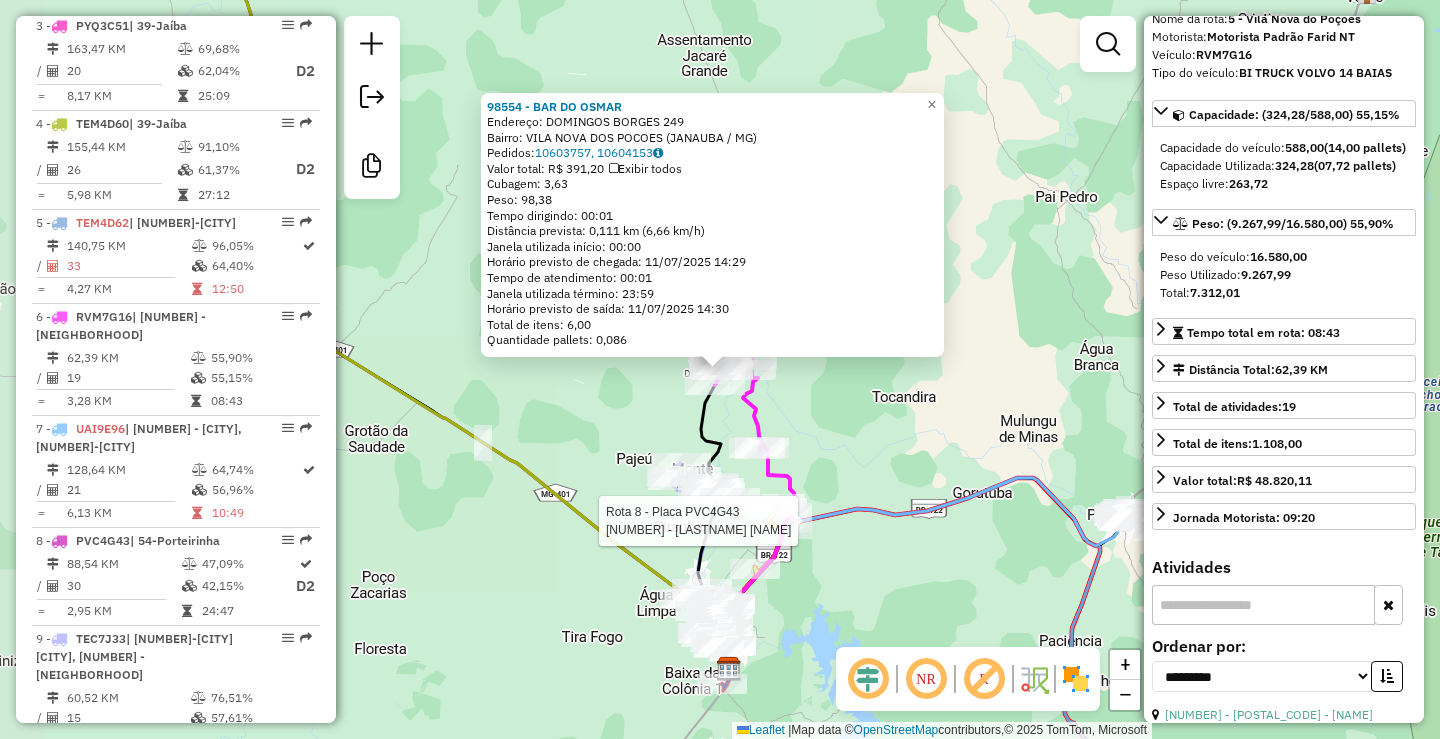 scroll, scrollTop: 1326, scrollLeft: 0, axis: vertical 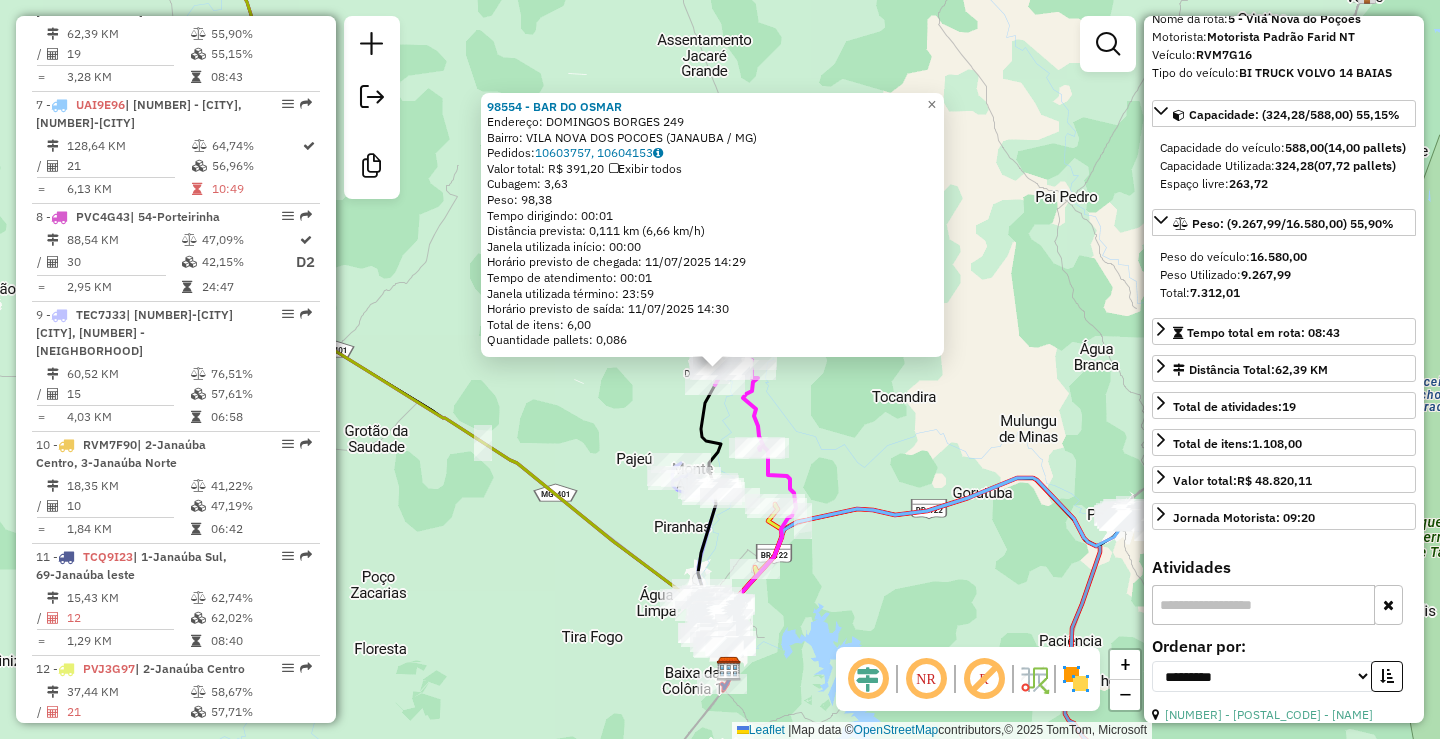 click on "98554 - BAR DO OSMAR  Endereço:  DOMINGOS BORGES 249   Bairro: VILA NOVA DOS POCOES (JANAUBA / MG)   Pedidos:  10603757, 10604153   Valor total: R$ 391,20   Exibir todos   Cubagem: 3,63  Peso: 98,38  Tempo dirigindo: 00:01   Distância prevista: 0,111 km (6,66 km/h)   Janela utilizada início: 00:00   Horário previsto de chegada: 11/07/2025 14:29   Tempo de atendimento: 00:01   Janela utilizada término: 23:59   Horário previsto de saída: 11/07/2025 14:30   Total de itens: 6,00   Quantidade pallets: 0,086  × Janela de atendimento Grade de atendimento Capacidade Transportadoras Veículos Cliente Pedidos  Rotas Selecione os dias de semana para filtrar as janelas de atendimento  Seg   Ter   Qua   Qui   Sex   Sáb   Dom  Informe o período da janela de atendimento: De: Até:  Filtrar exatamente a janela do cliente  Considerar janela de atendimento padrão  Selecione os dias de semana para filtrar as grades de atendimento  Seg   Ter   Qua   Qui   Sex   Sáb   Dom   Peso mínimo:   Peso máximo:   De:   Até:" 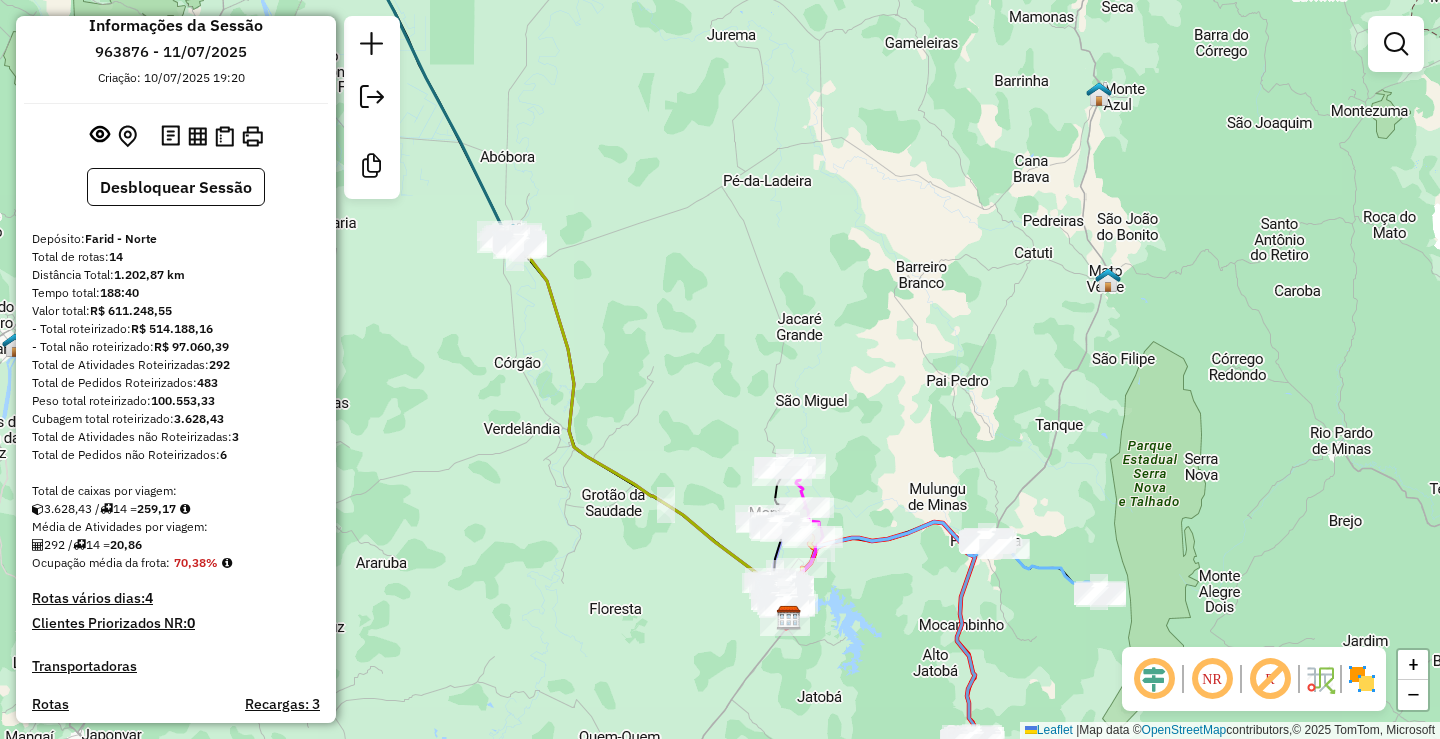 scroll, scrollTop: 0, scrollLeft: 0, axis: both 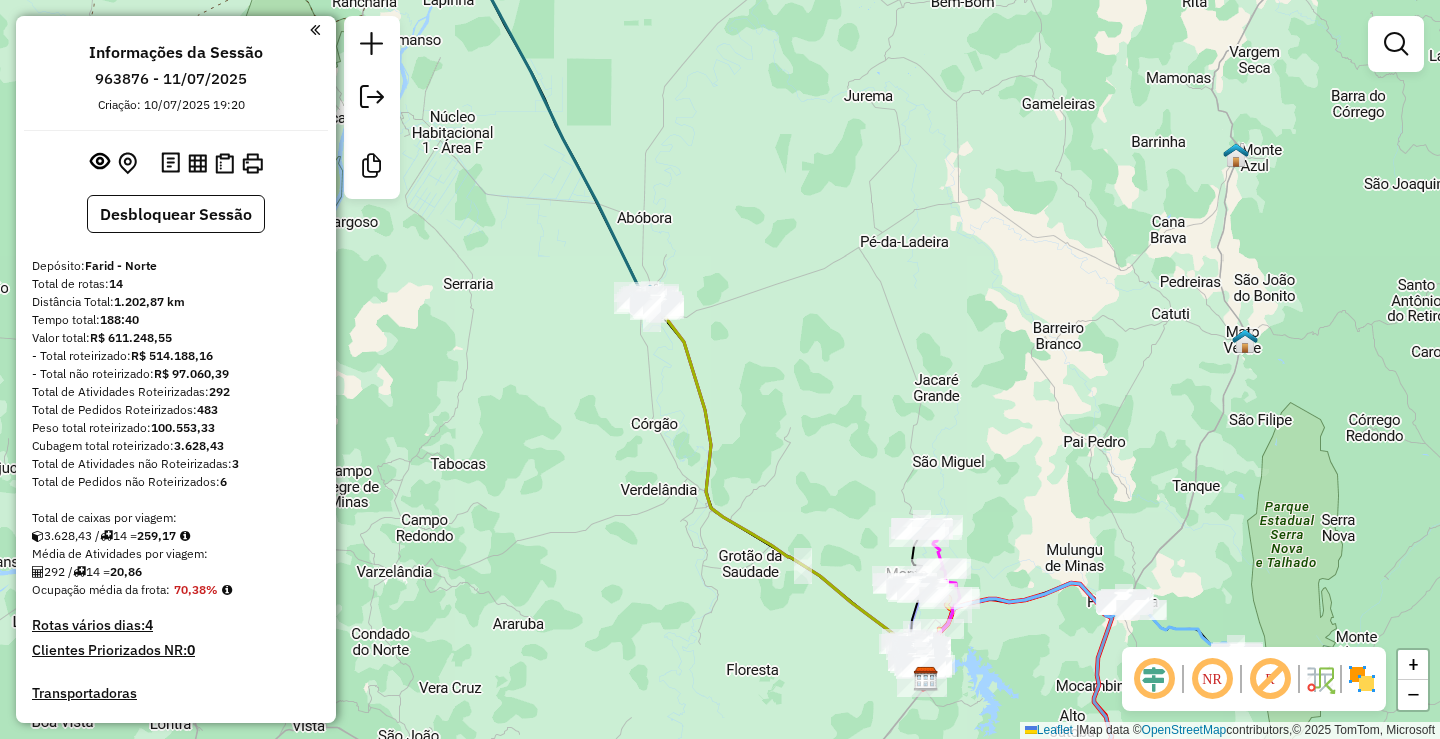drag, startPoint x: 603, startPoint y: 291, endPoint x: 741, endPoint y: 352, distance: 150.88075 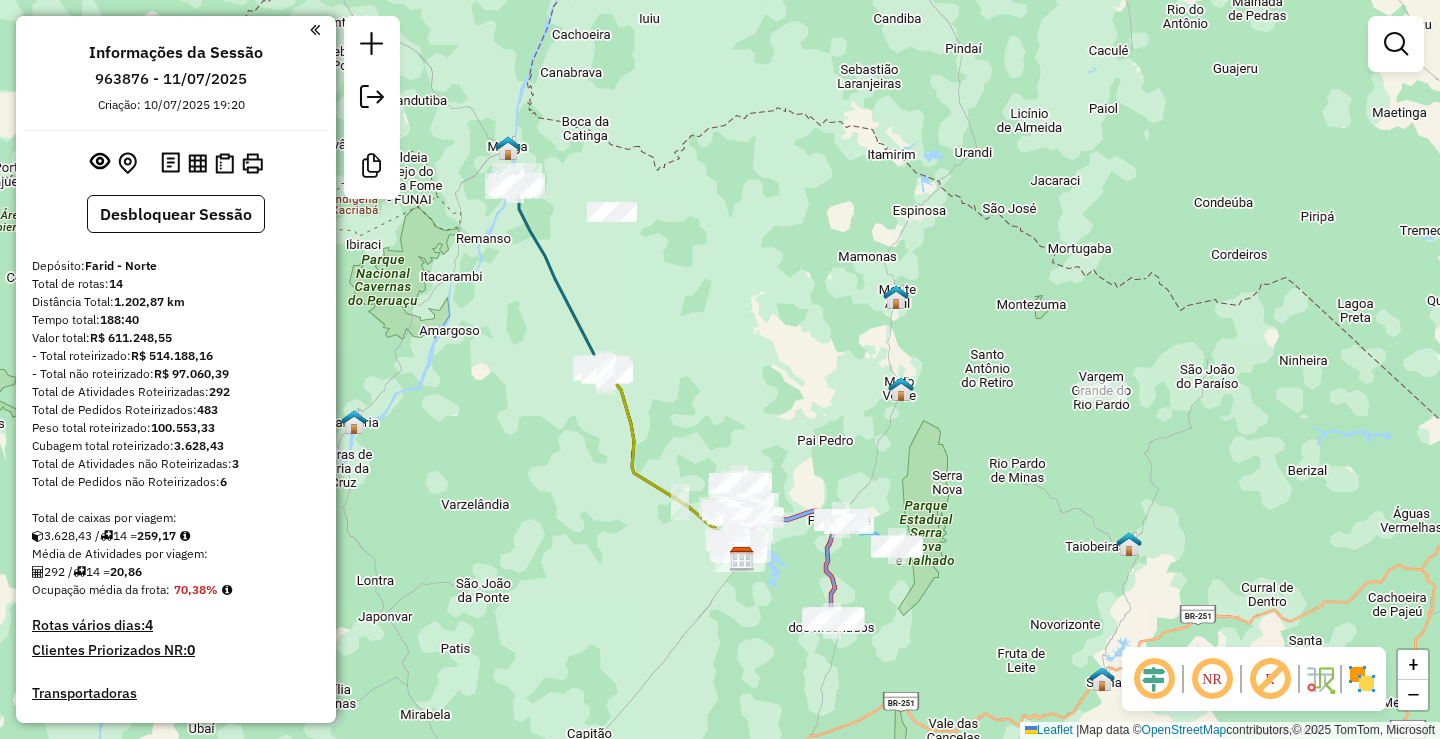 drag, startPoint x: 786, startPoint y: 593, endPoint x: 768, endPoint y: 636, distance: 46.615448 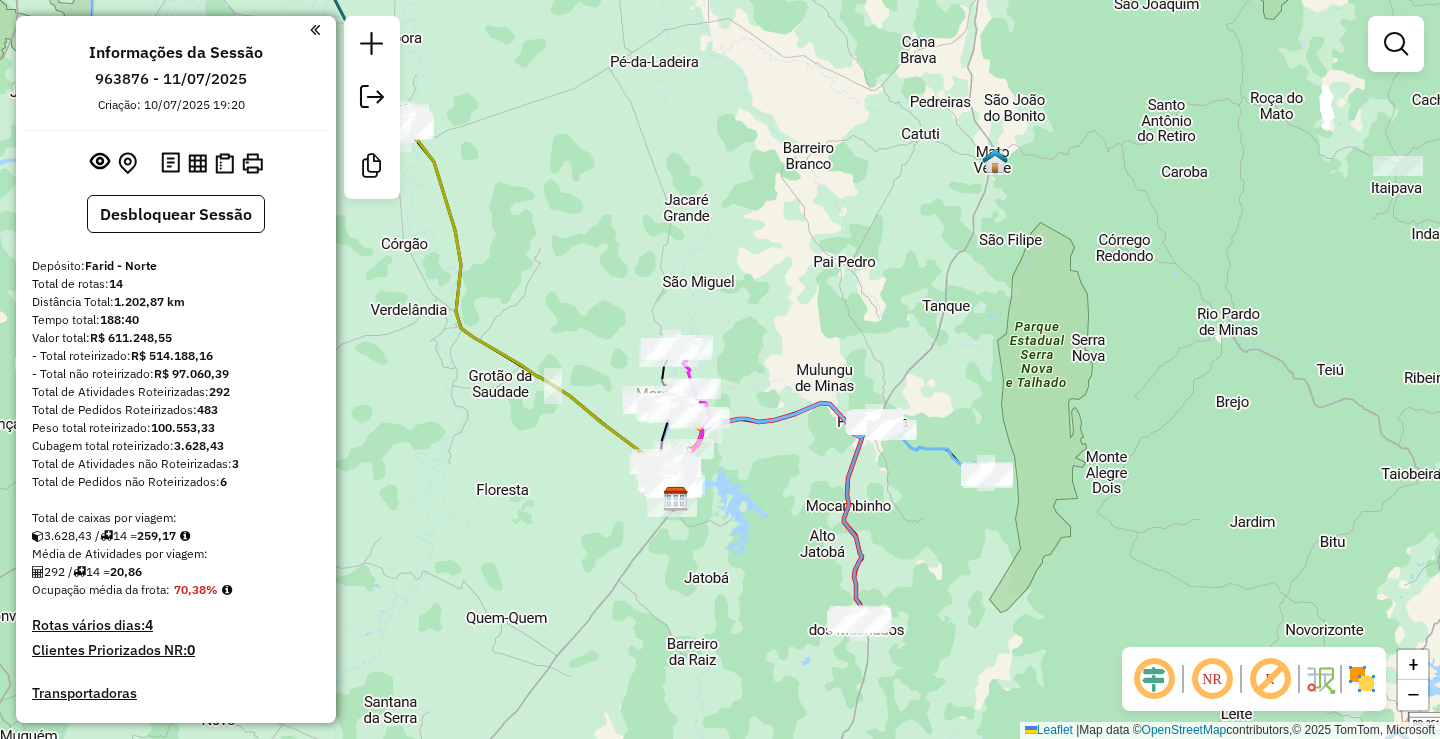 click on "Janela de atendimento Grade de atendimento Capacidade Transportadoras Veículos Cliente Pedidos  Rotas Selecione os dias de semana para filtrar as janelas de atendimento  Seg   Ter   Qua   Qui   Sex   Sáb   Dom  Informe o período da janela de atendimento: De: Até:  Filtrar exatamente a janela do cliente  Considerar janela de atendimento padrão  Selecione os dias de semana para filtrar as grades de atendimento  Seg   Ter   Qua   Qui   Sex   Sáb   Dom   Considerar clientes sem dia de atendimento cadastrado  Clientes fora do dia de atendimento selecionado Filtrar as atividades entre os valores definidos abaixo:  Peso mínimo:   Peso máximo:   Cubagem mínima:   Cubagem máxima:   De:   Até:  Filtrar as atividades entre o tempo de atendimento definido abaixo:  De:   Até:   Considerar capacidade total dos clientes não roteirizados Transportadora: Selecione um ou mais itens Tipo de veículo: Selecione um ou mais itens Veículo: Selecione um ou mais itens Motorista: Selecione um ou mais itens Nome: Rótulo:" 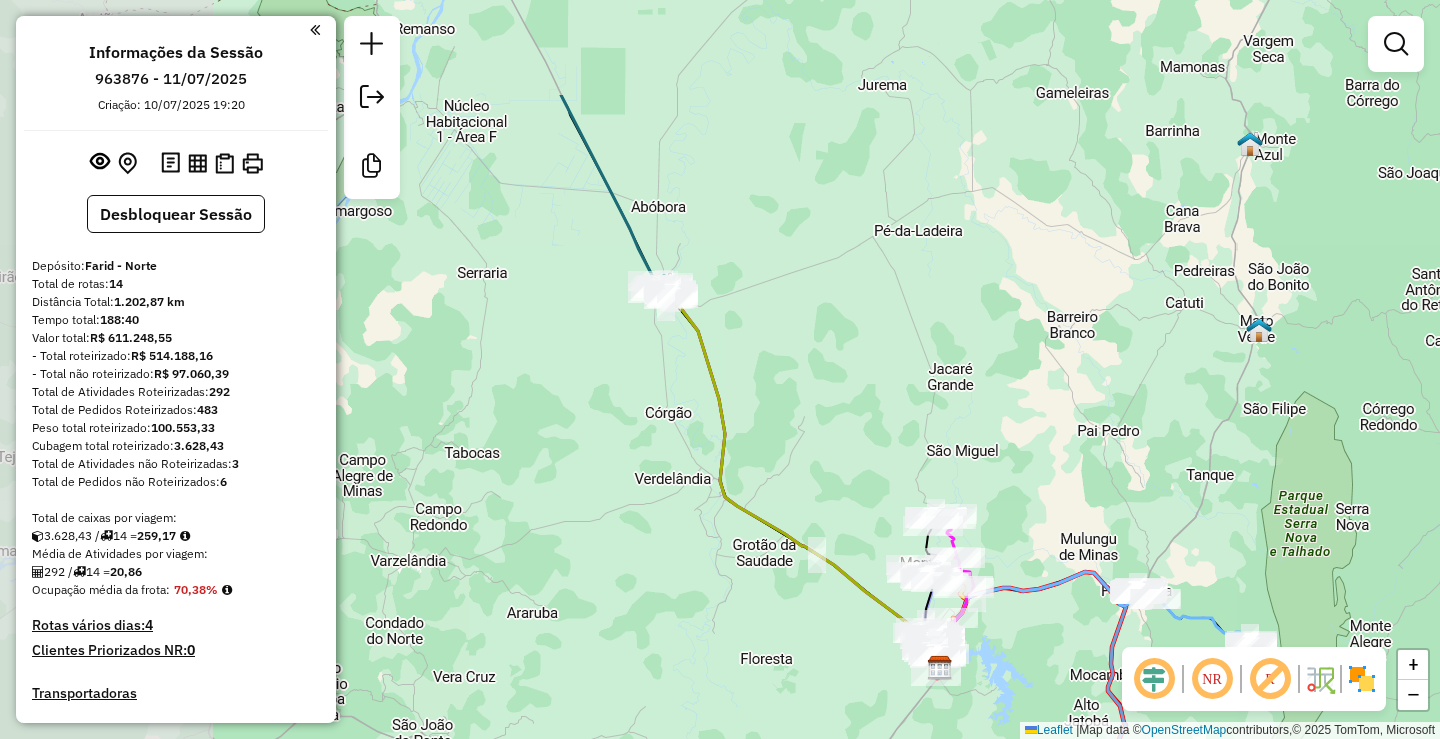 drag, startPoint x: 652, startPoint y: 128, endPoint x: 916, endPoint y: 297, distance: 313.45972 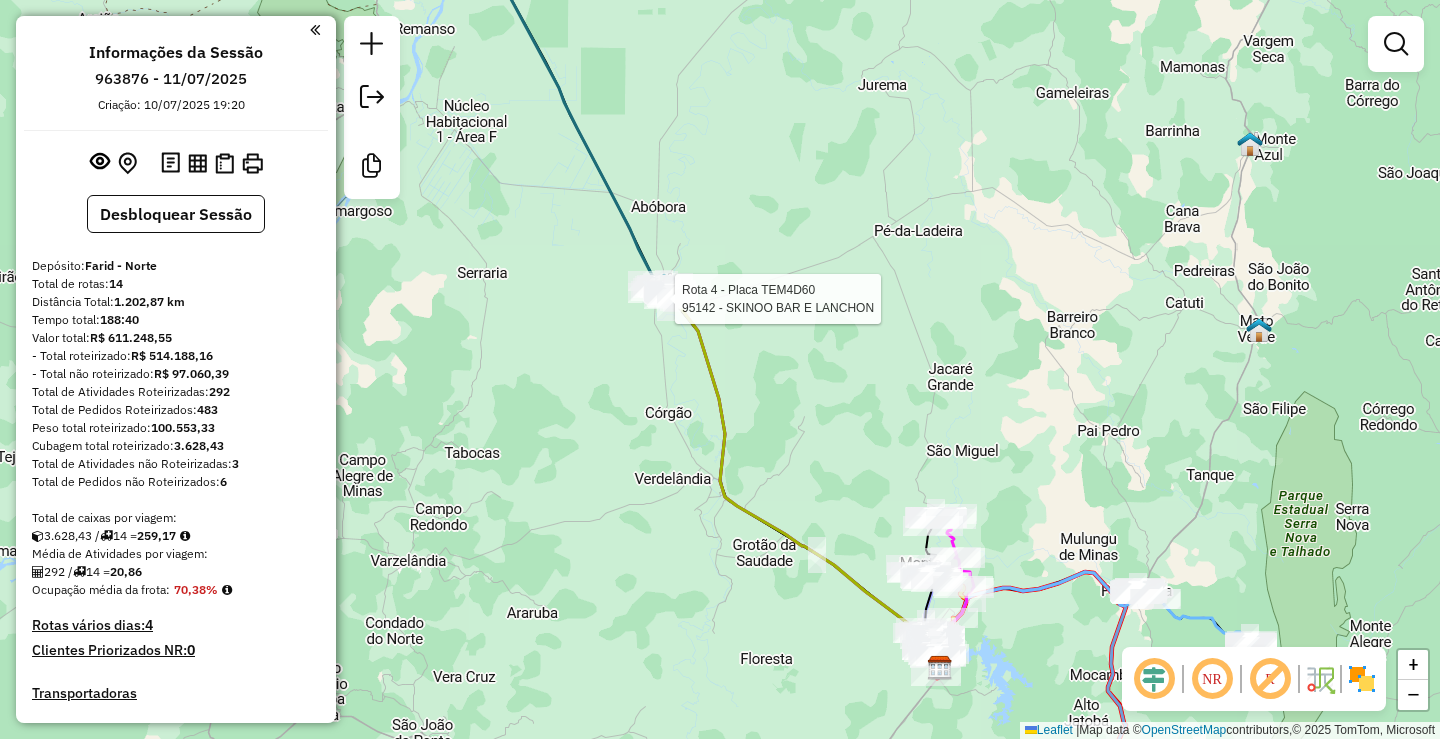 select on "**********" 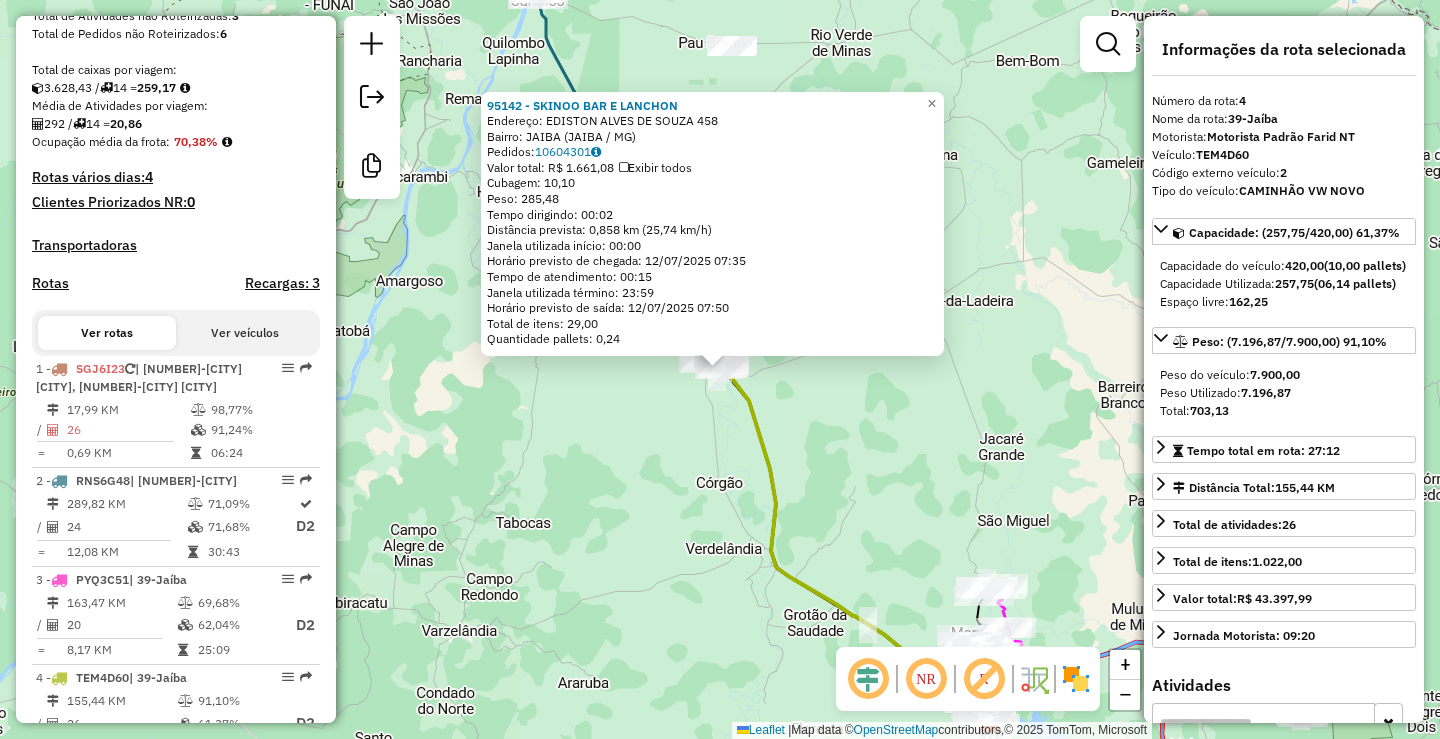 scroll, scrollTop: 1115, scrollLeft: 0, axis: vertical 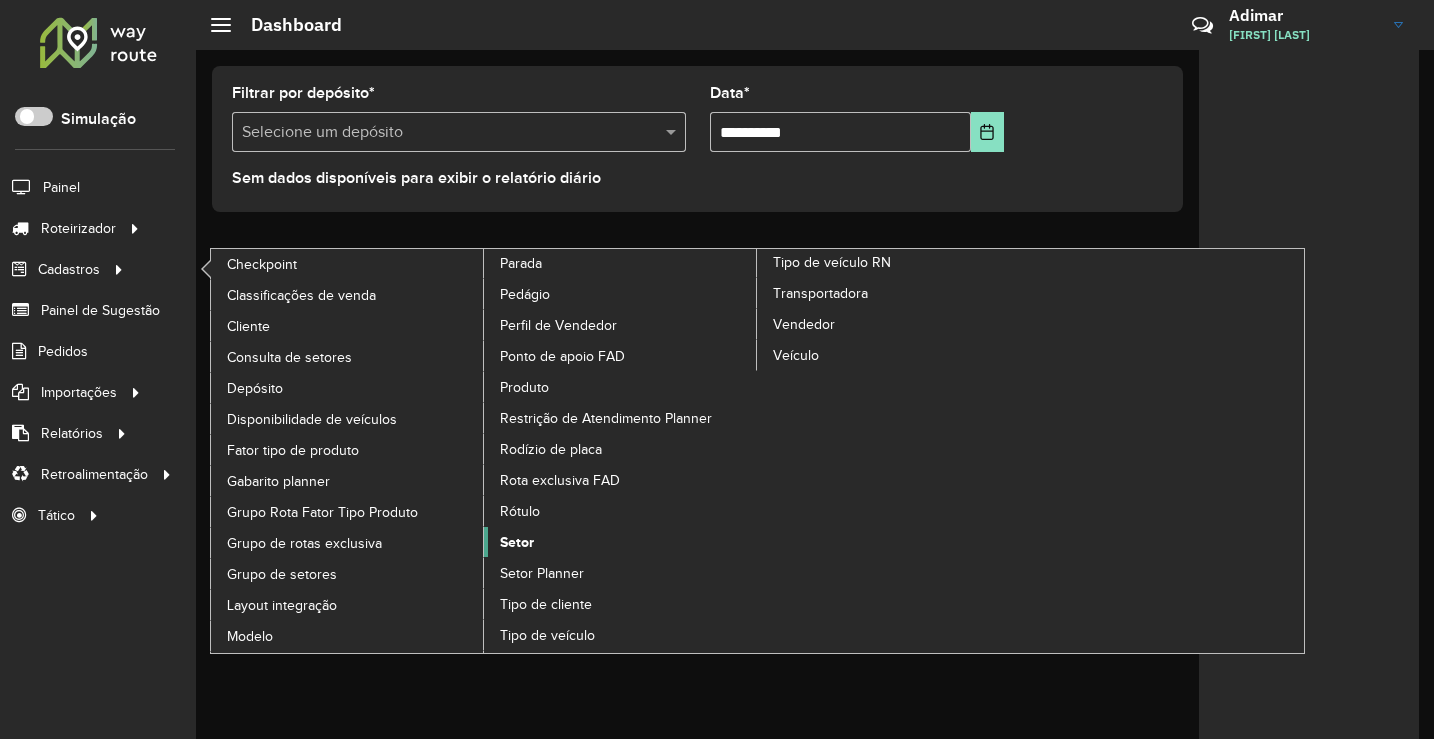 click on "Setor" 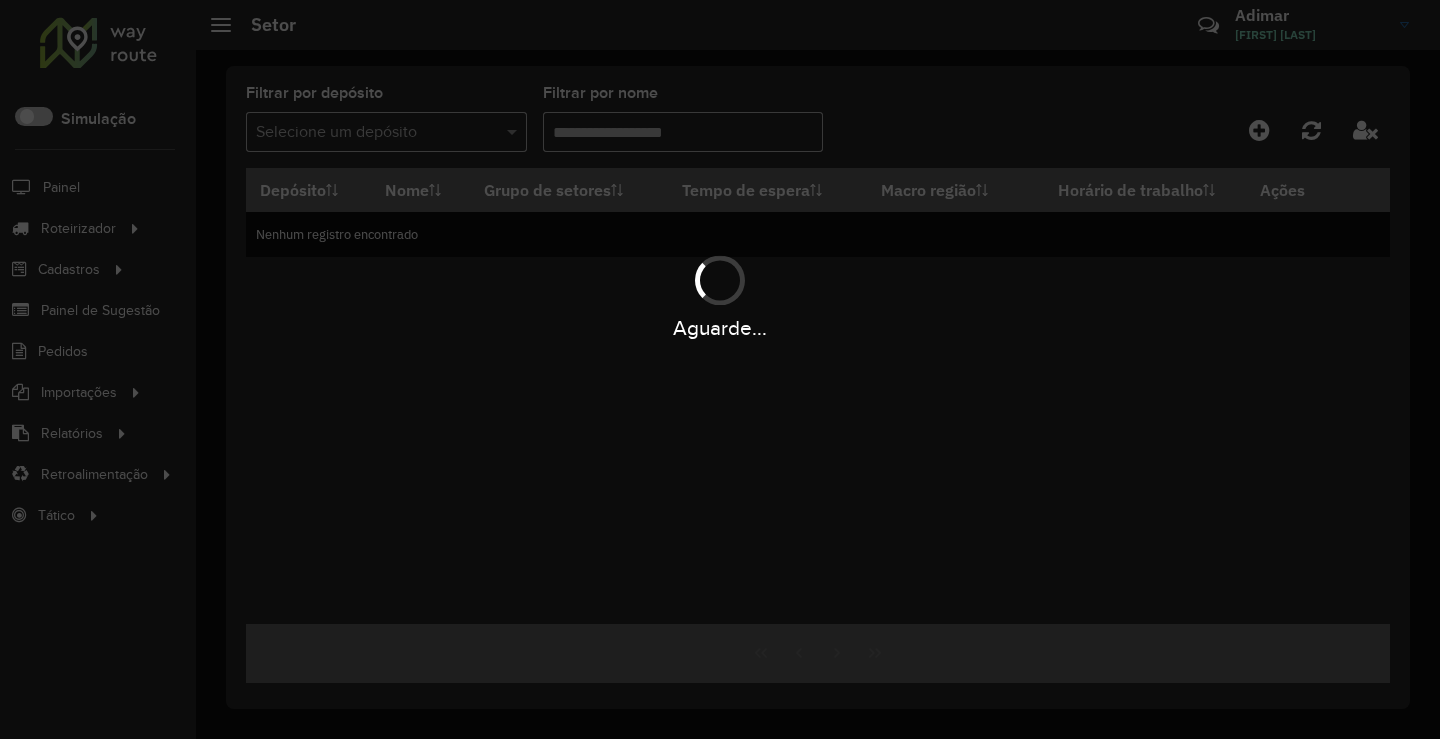 click on "Aguarde..." at bounding box center [720, 369] 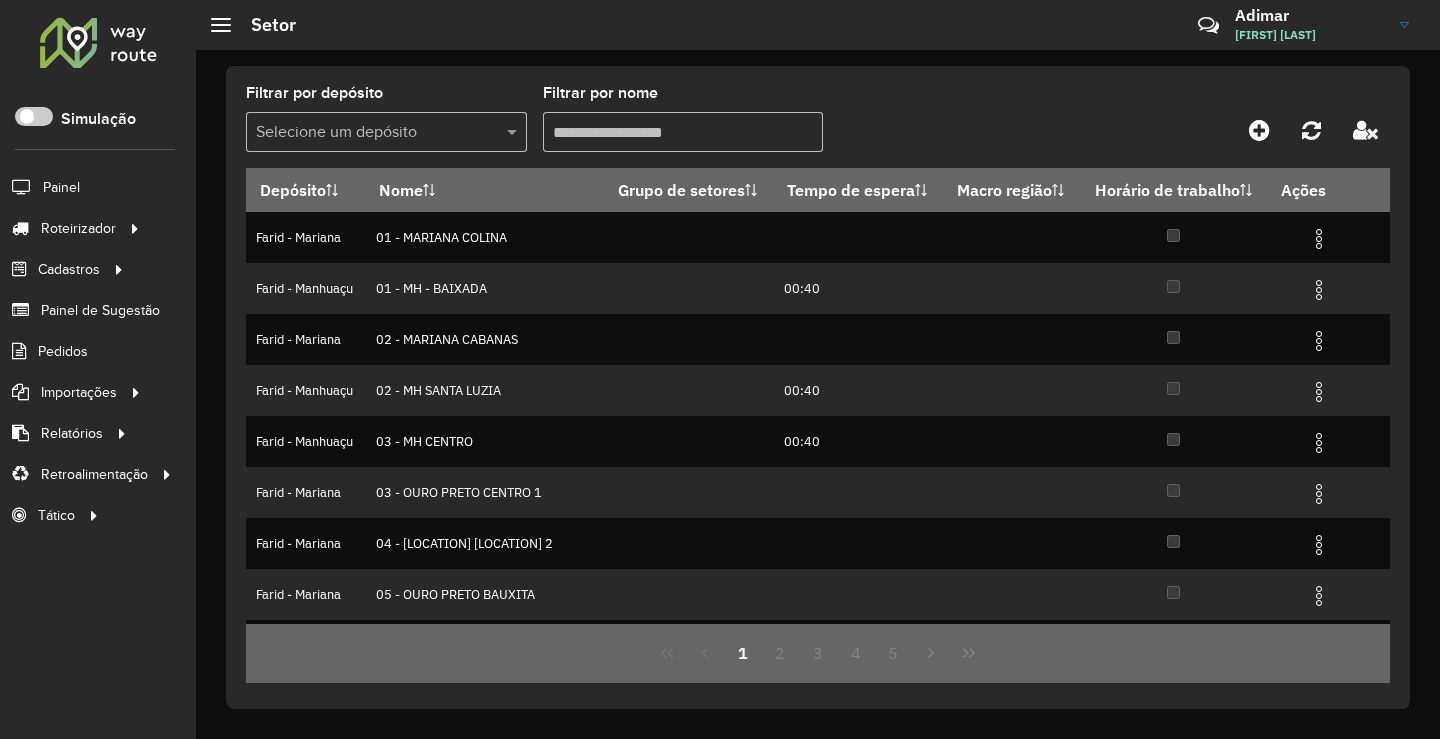 click at bounding box center (366, 133) 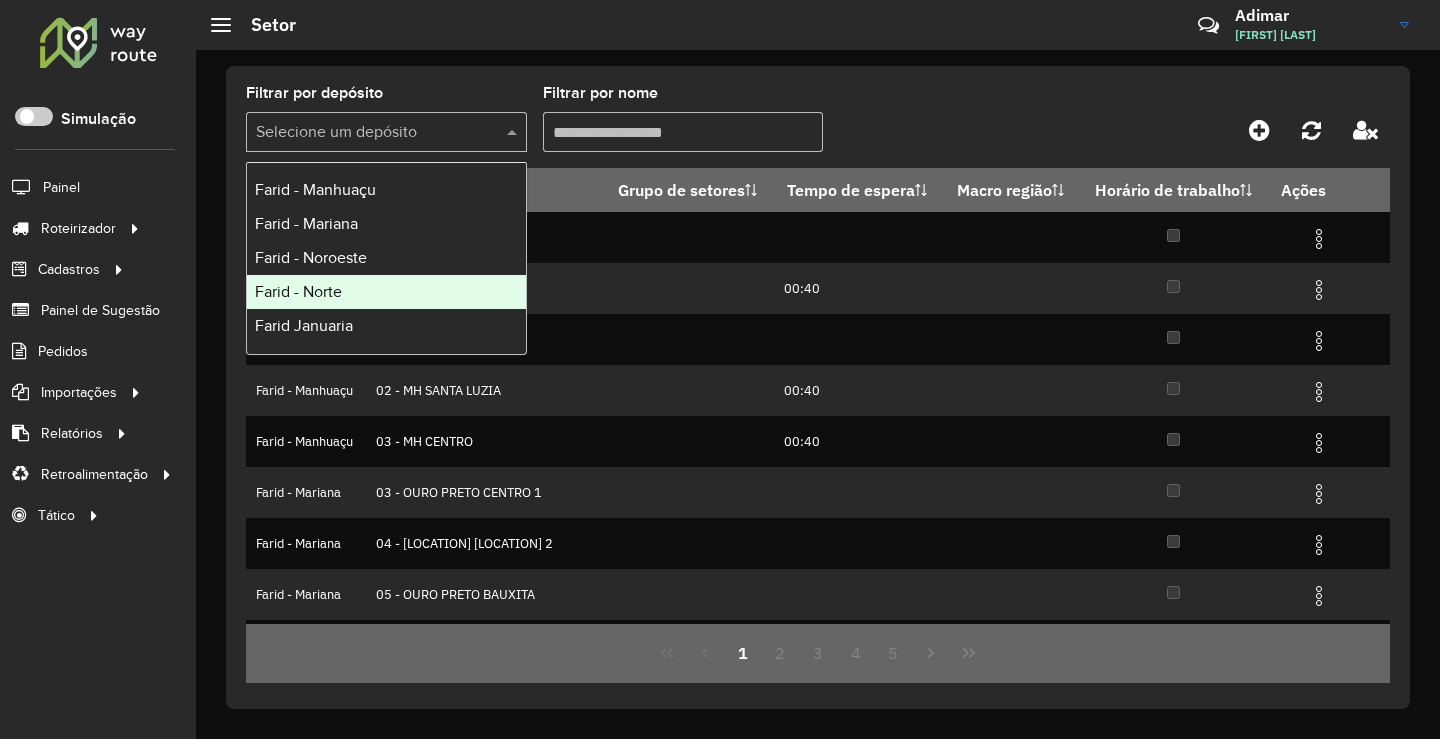 click on "Farid - Norte" at bounding box center (386, 292) 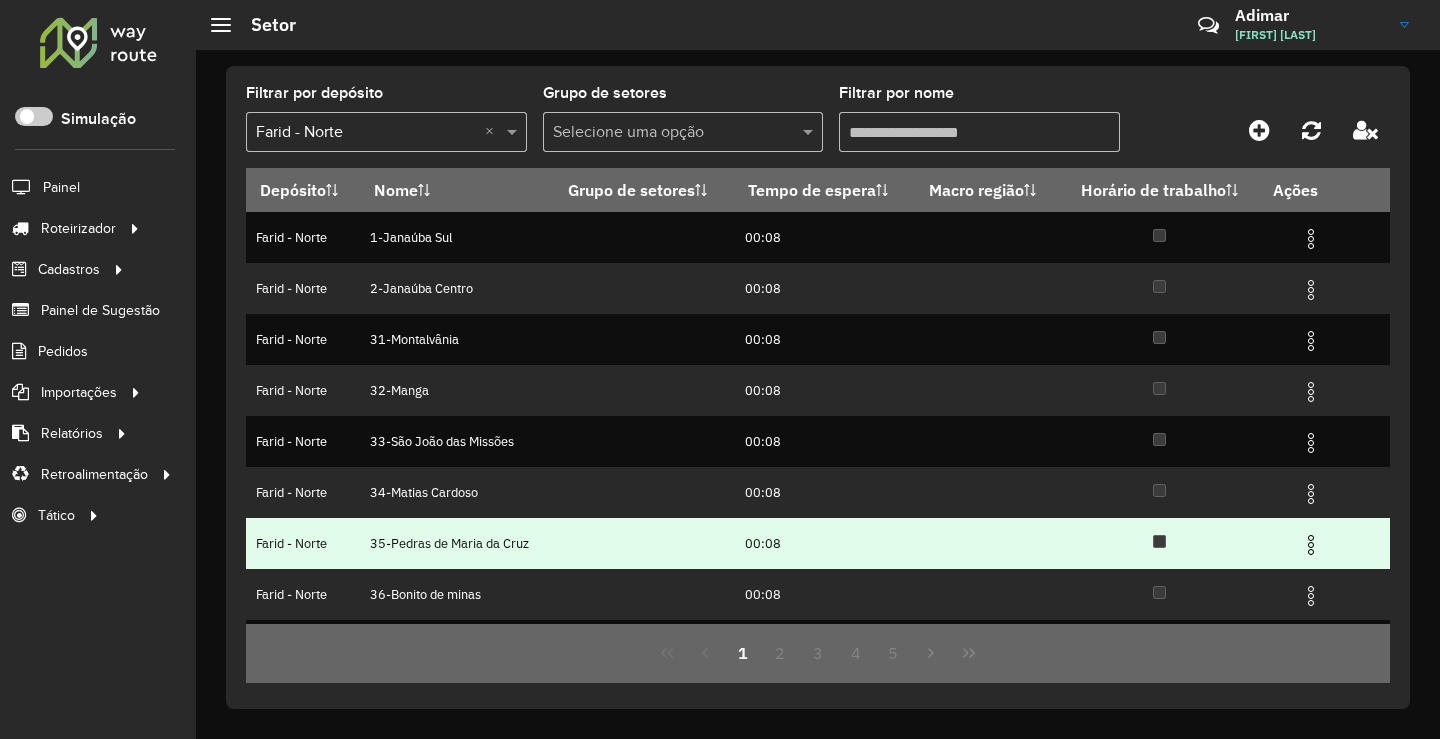 scroll, scrollTop: 200, scrollLeft: 0, axis: vertical 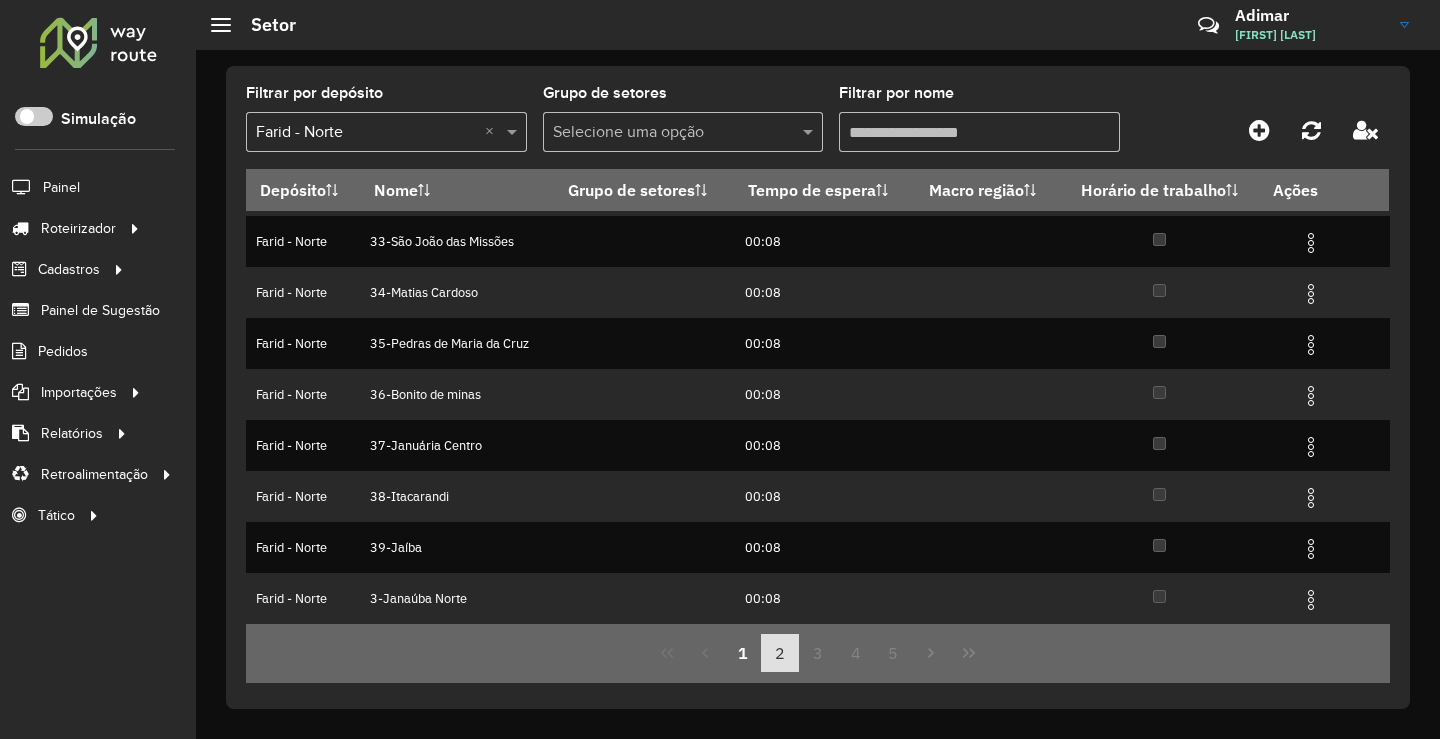 click on "2" at bounding box center (780, 653) 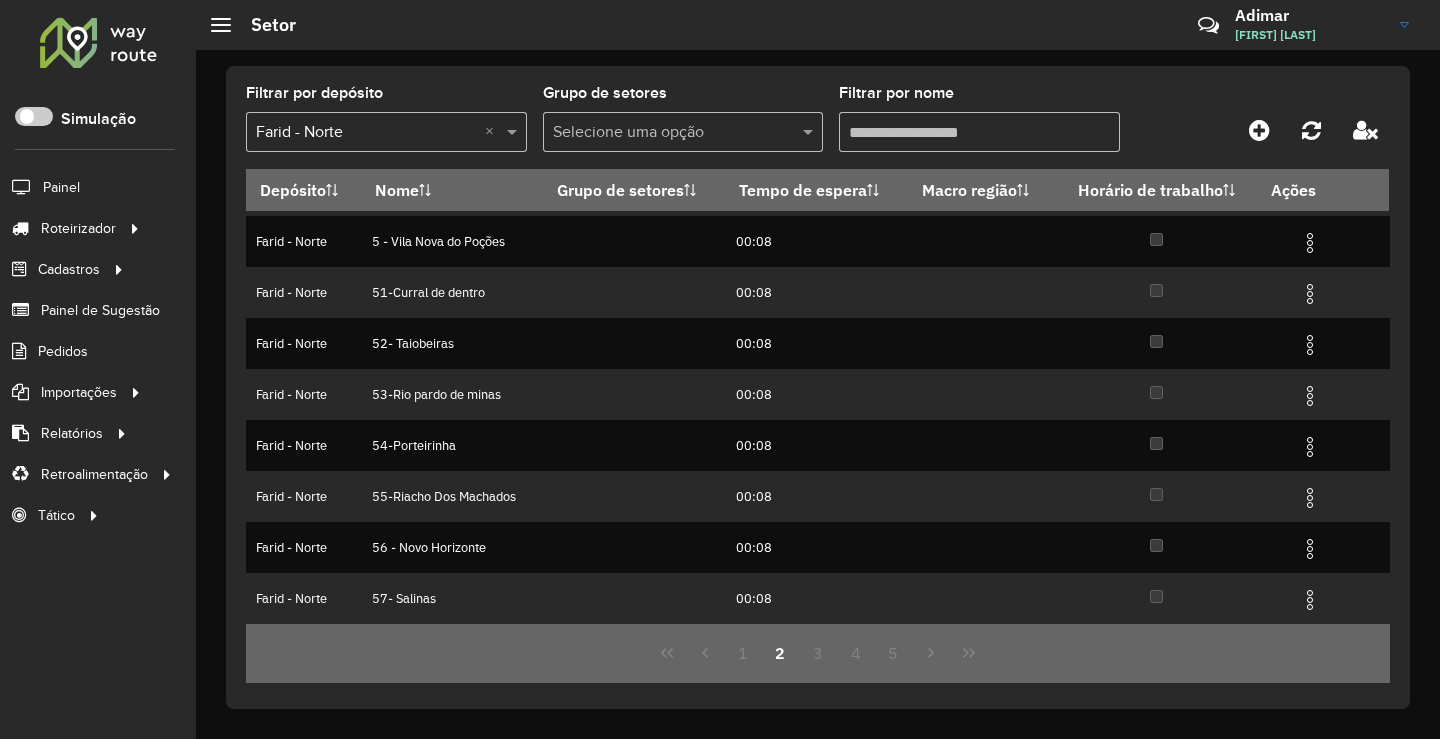 scroll, scrollTop: 0, scrollLeft: 0, axis: both 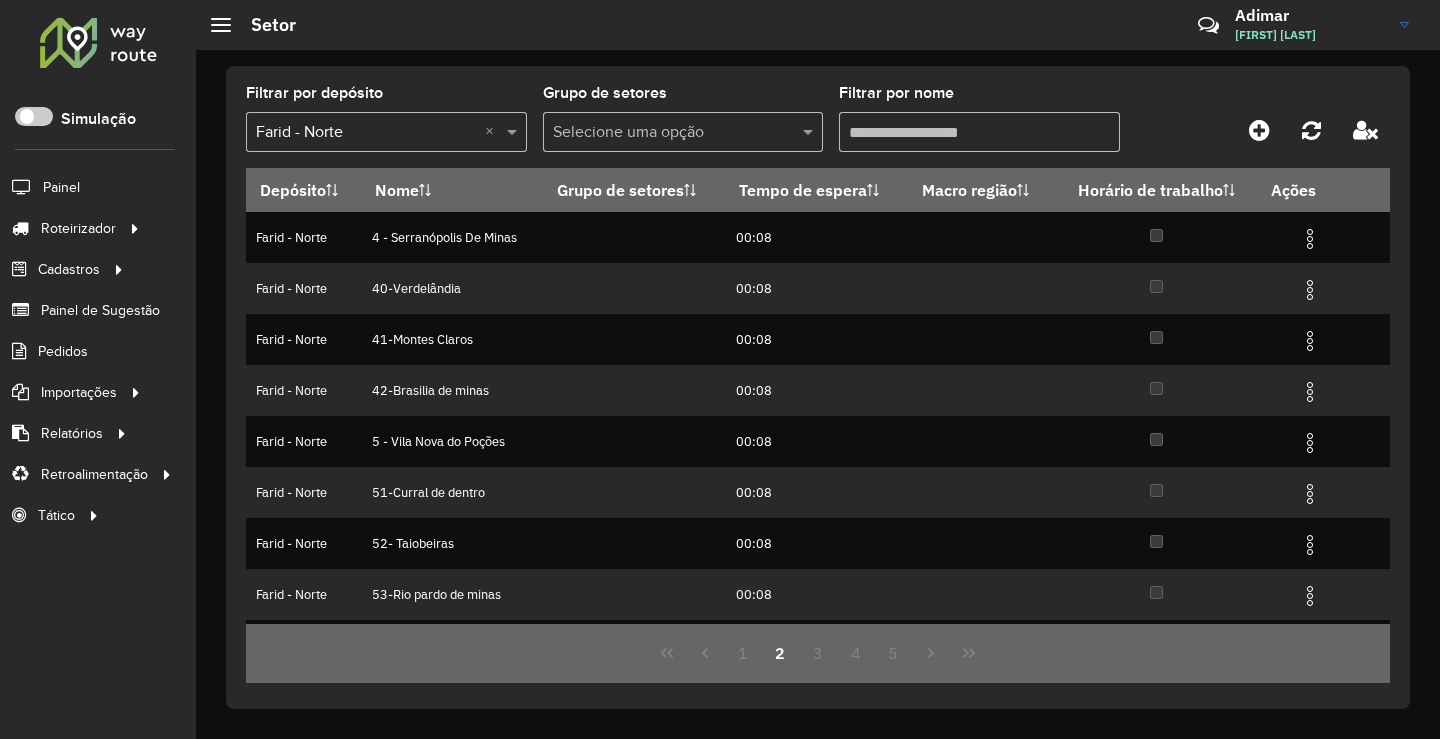 click on "2" at bounding box center [780, 653] 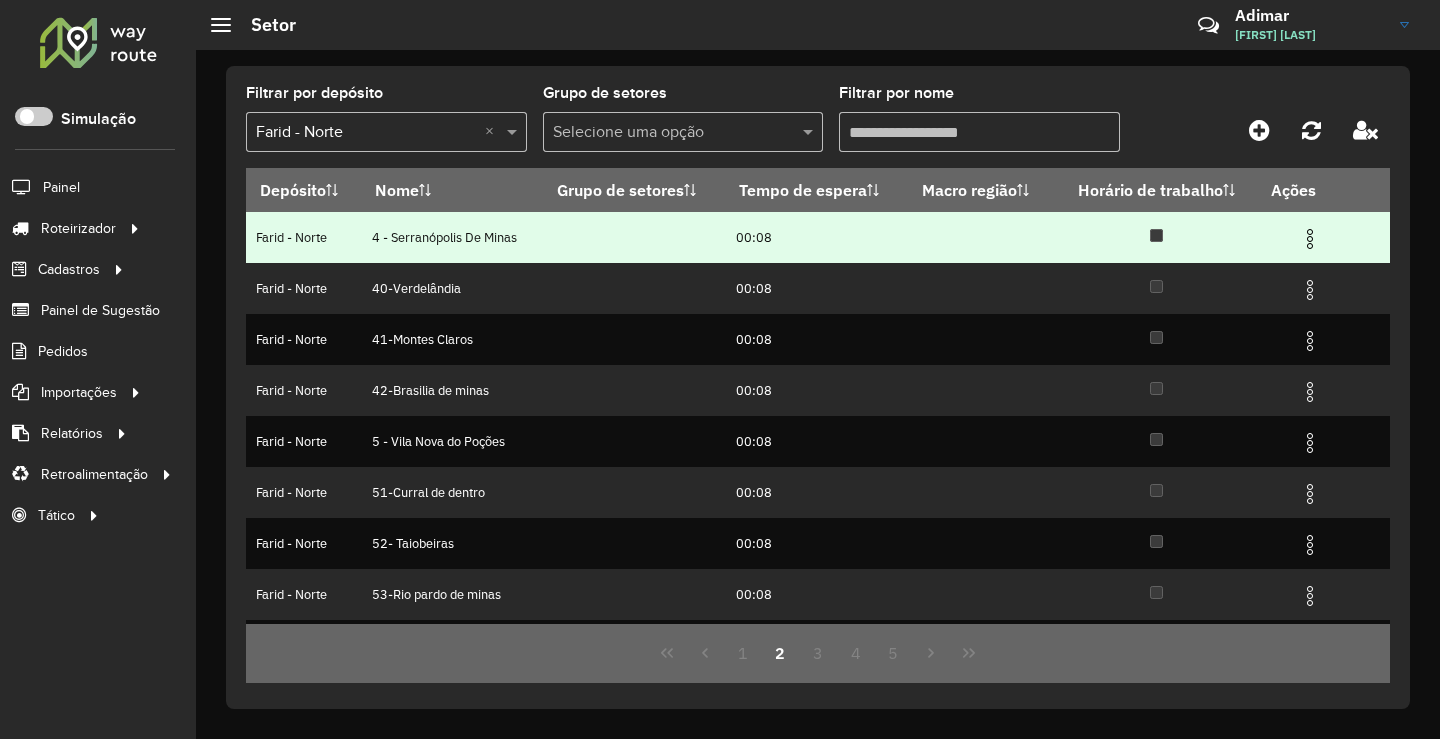 click at bounding box center (1310, 239) 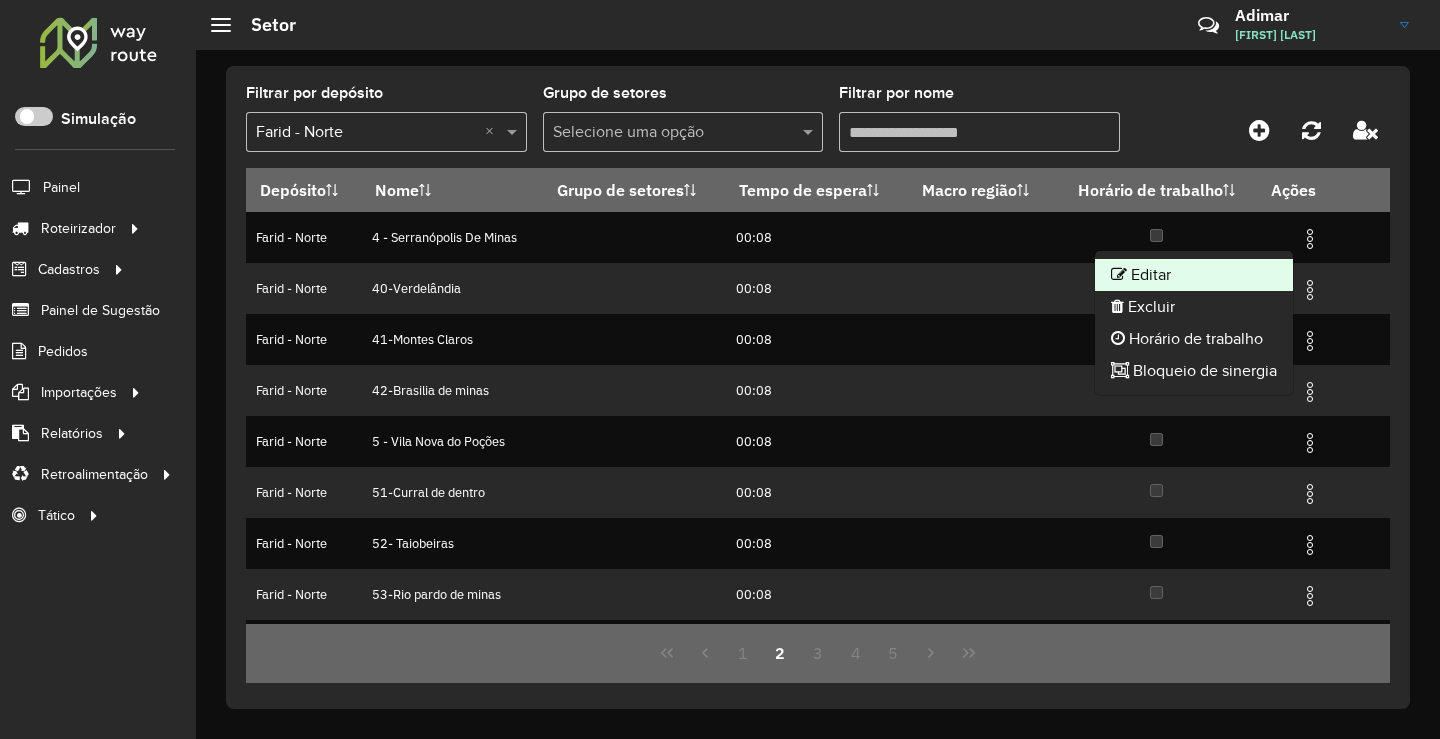 click on "Editar" 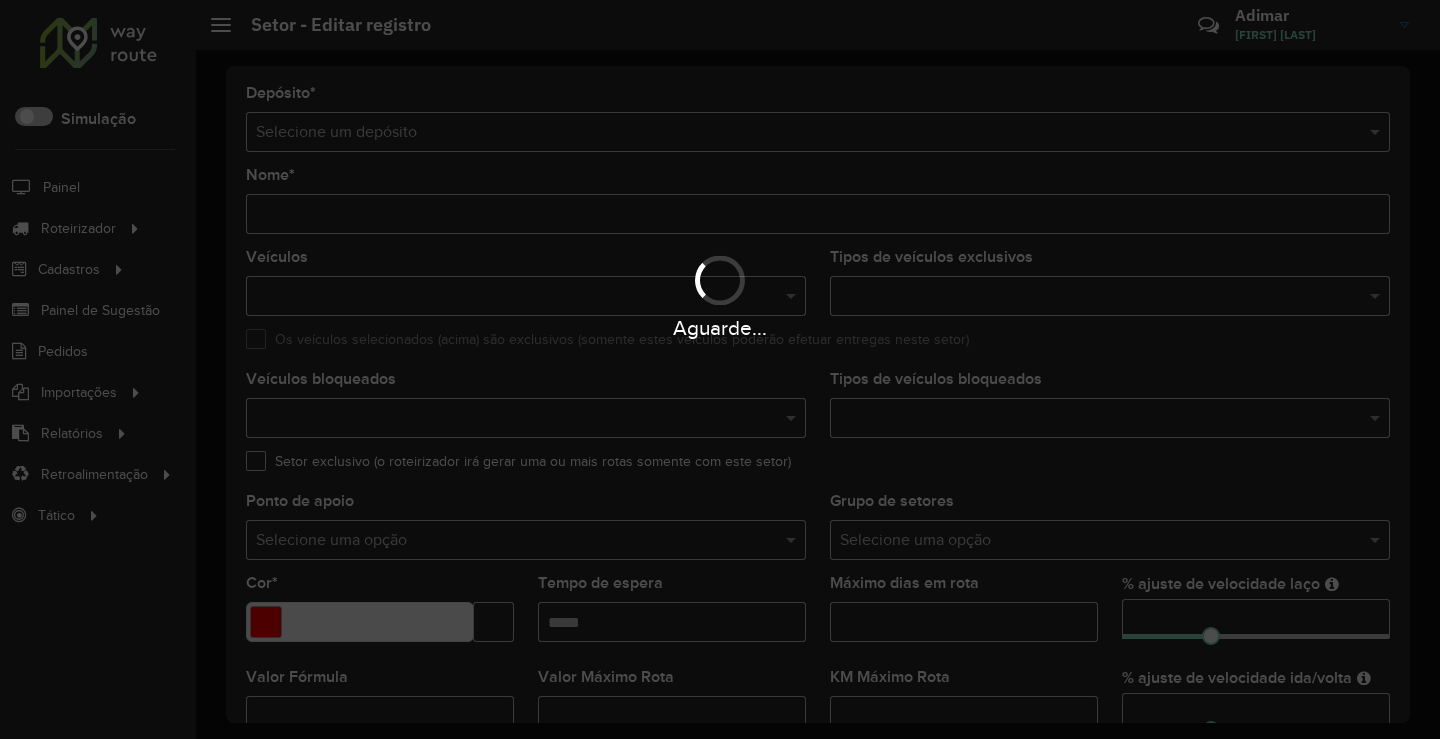 type on "**********" 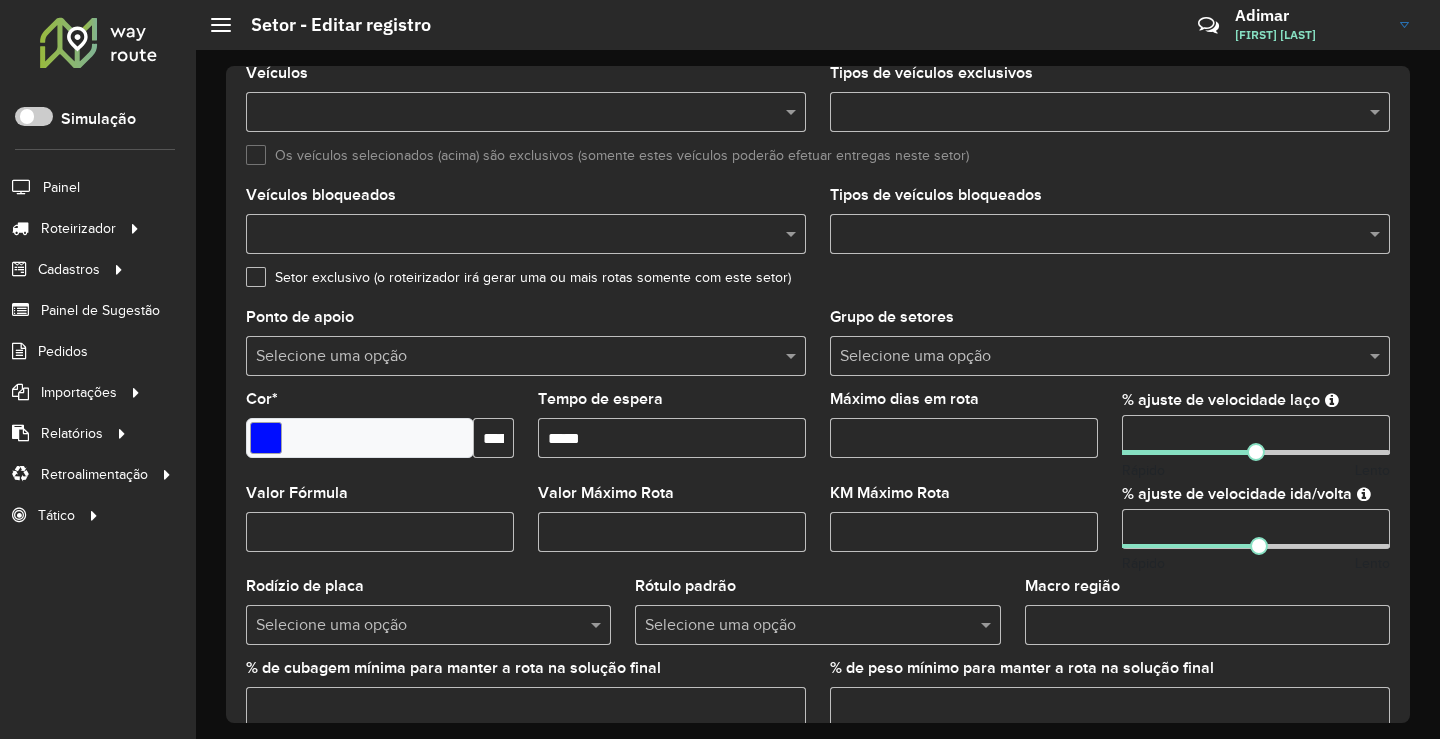 scroll, scrollTop: 200, scrollLeft: 0, axis: vertical 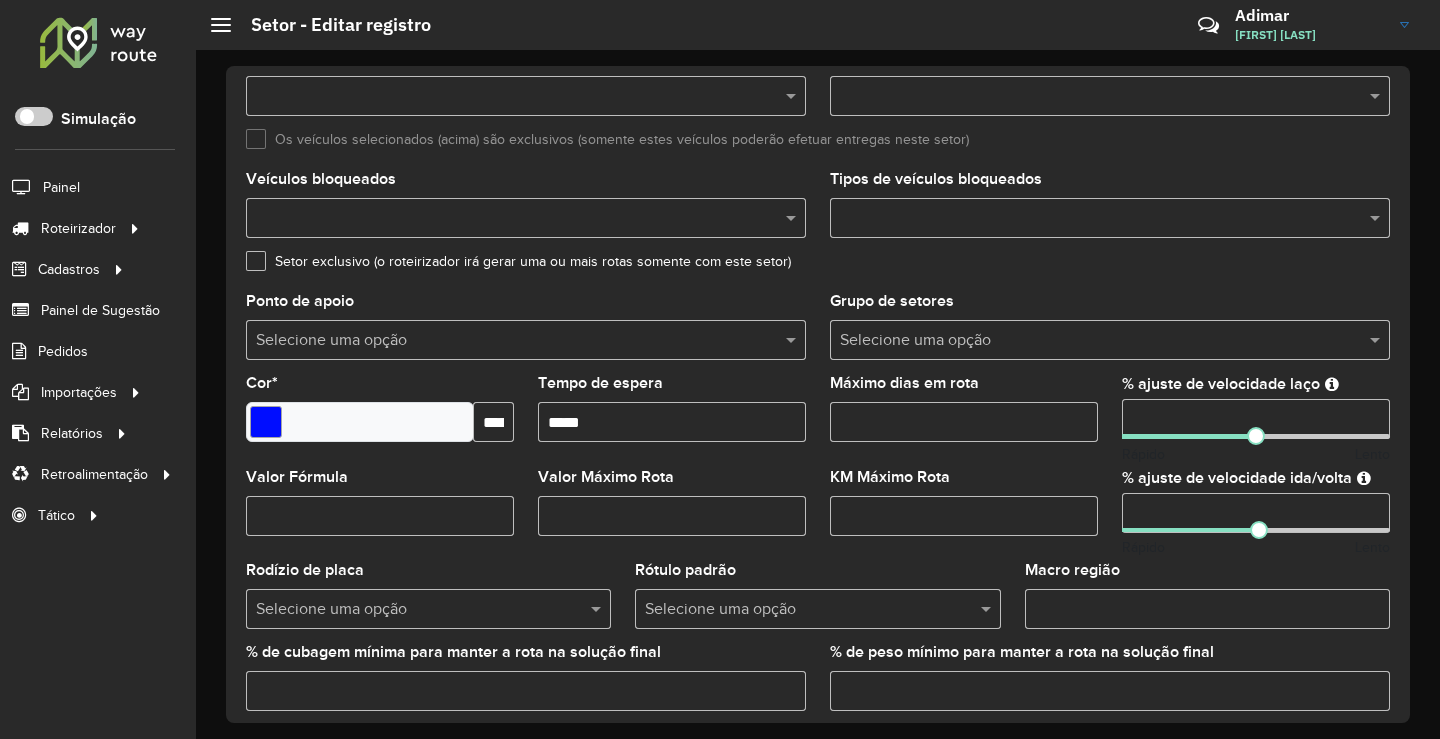 click on "Tempo de espera" at bounding box center [672, 422] 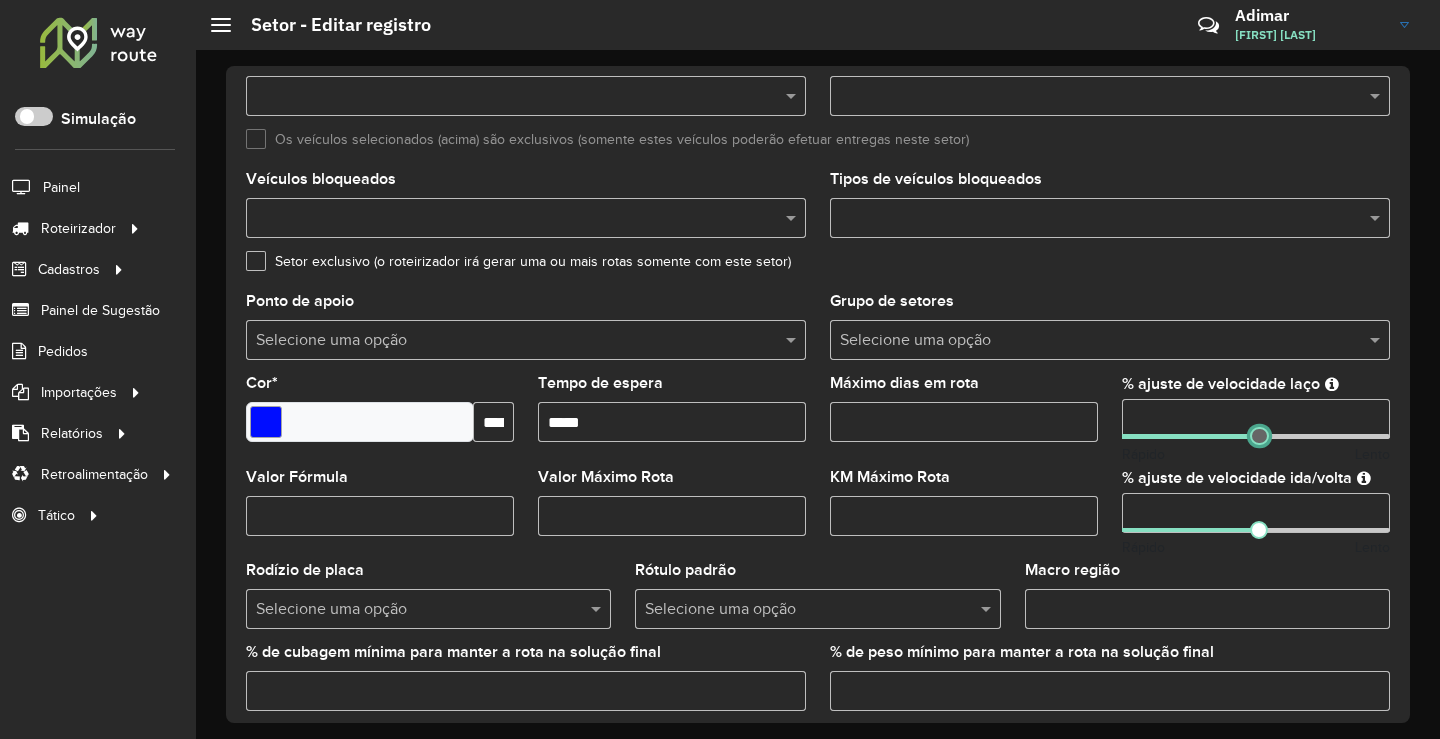 type on "**" 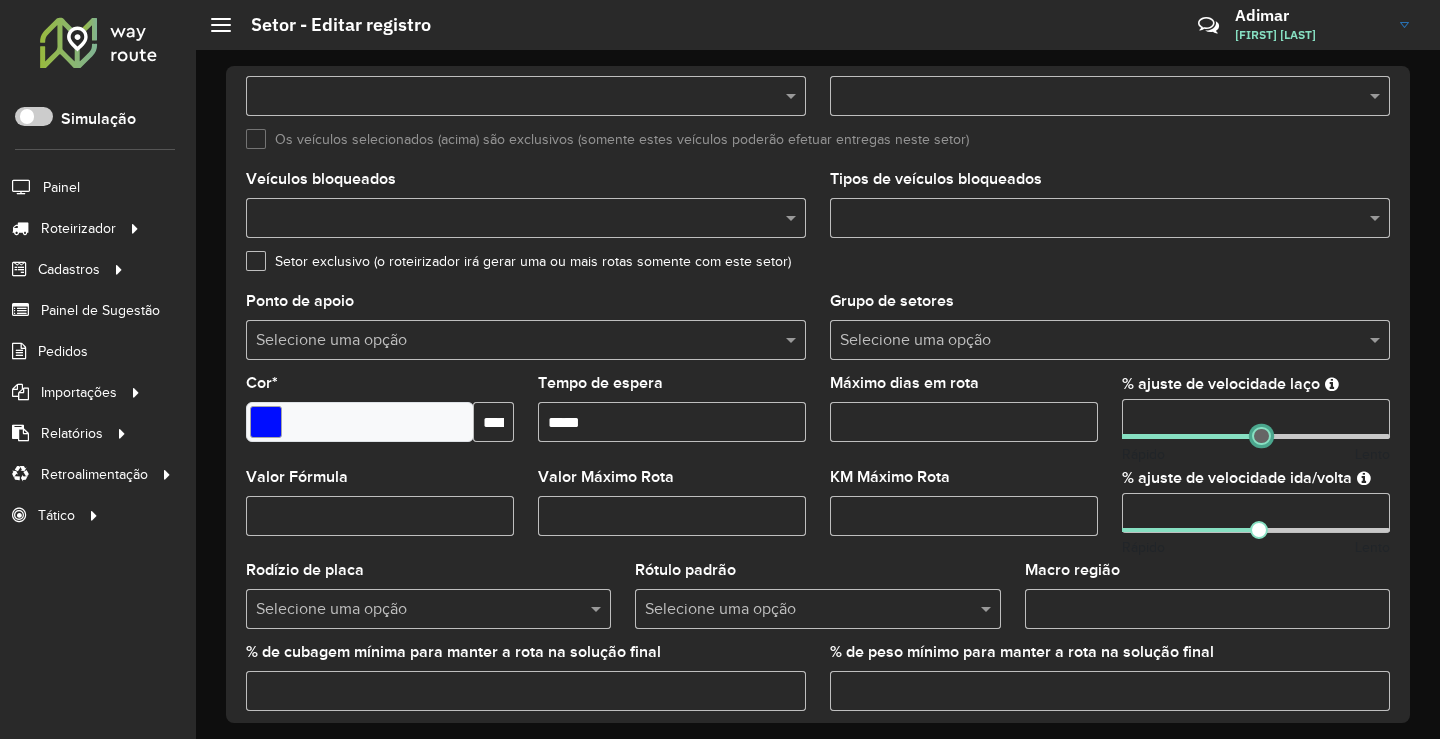 click 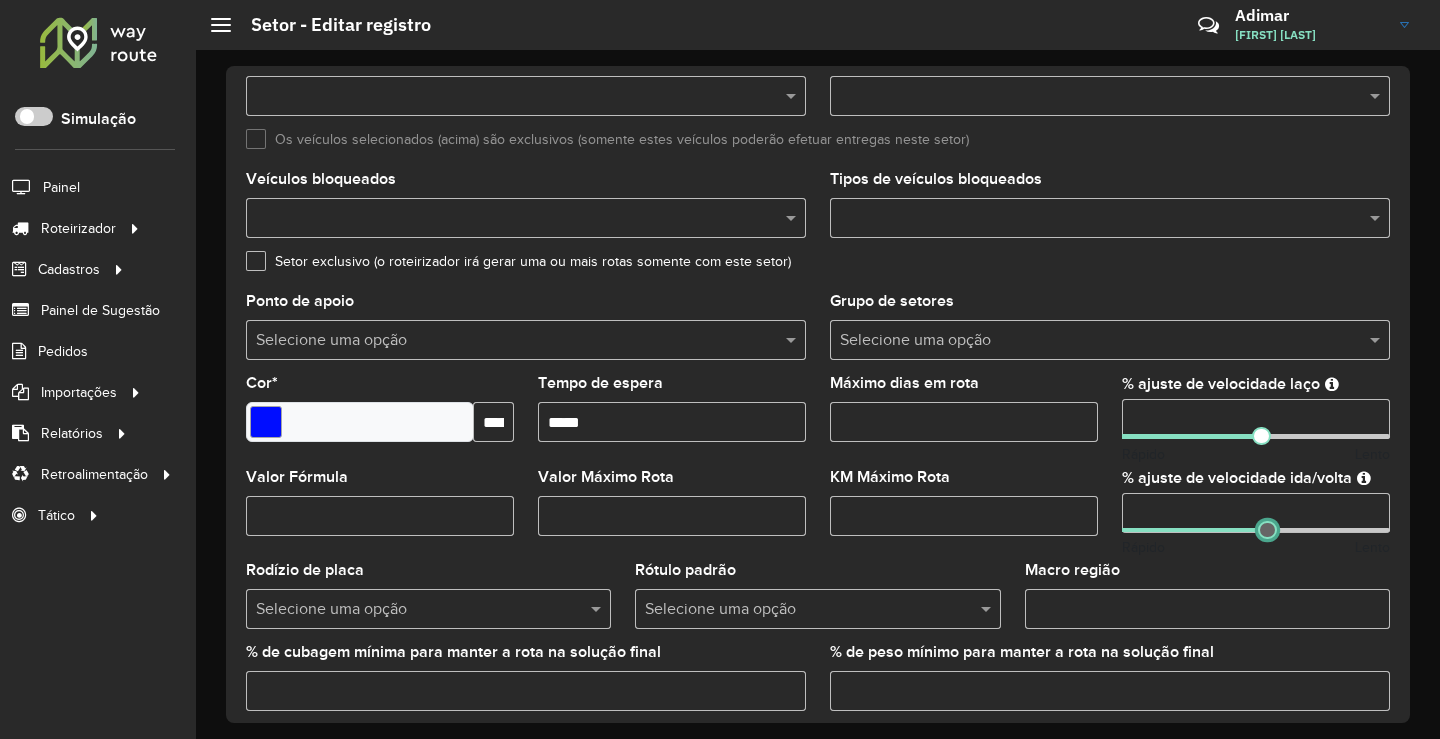 type on "**" 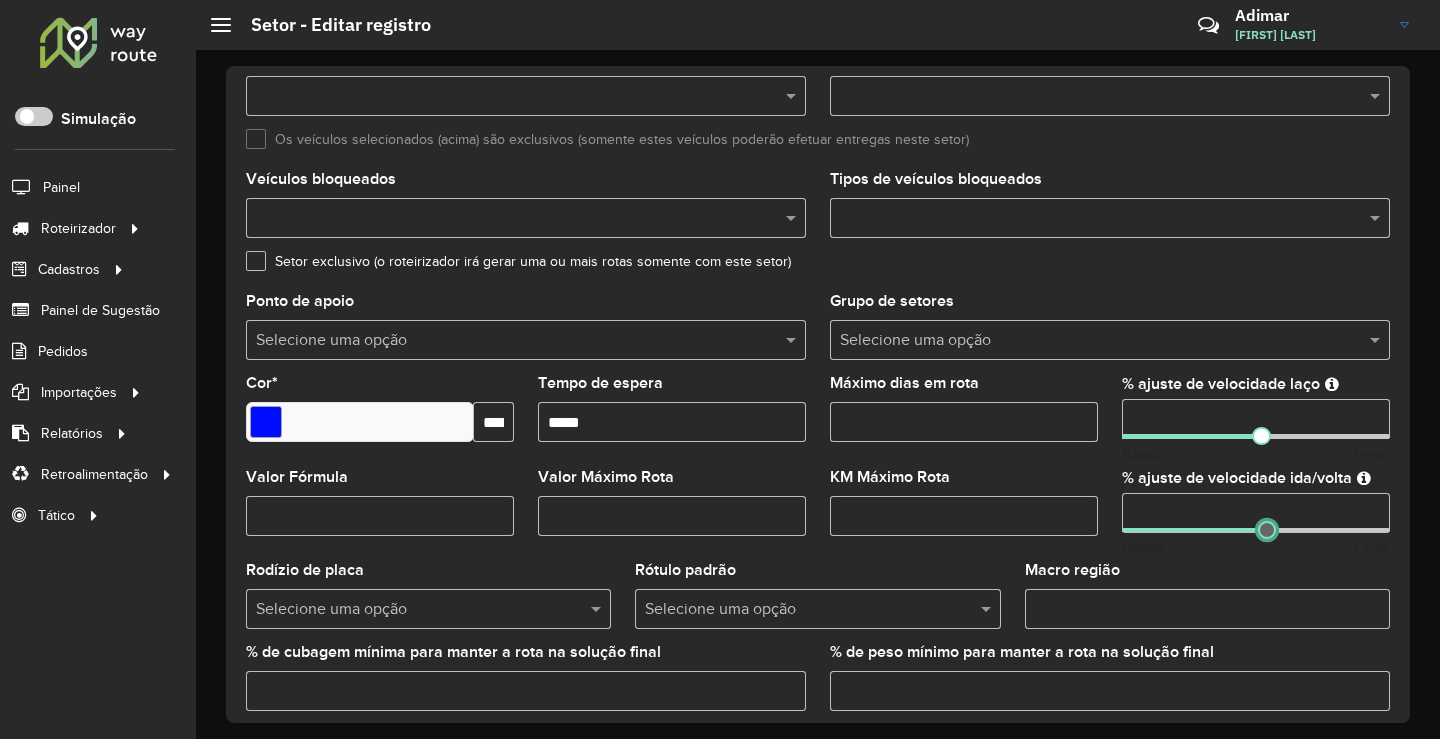 click 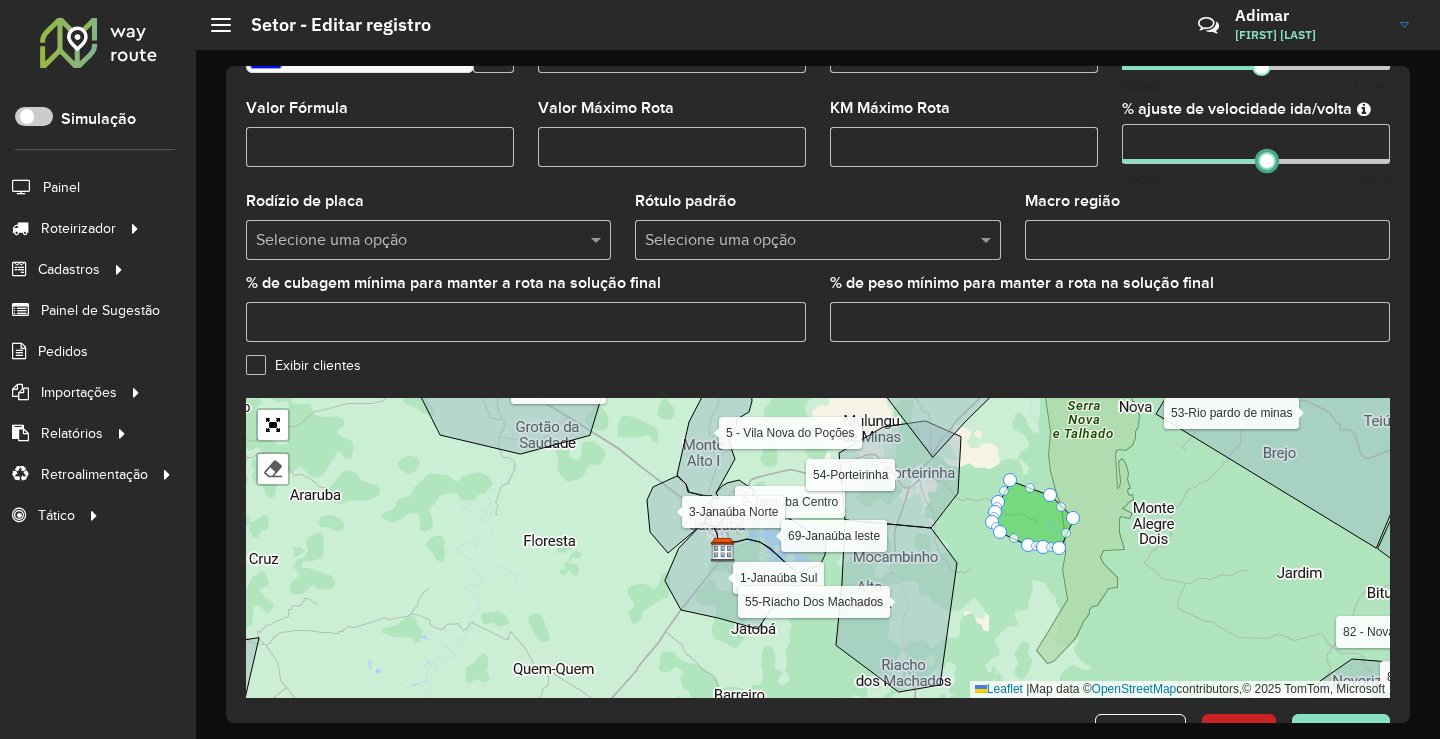 scroll, scrollTop: 634, scrollLeft: 0, axis: vertical 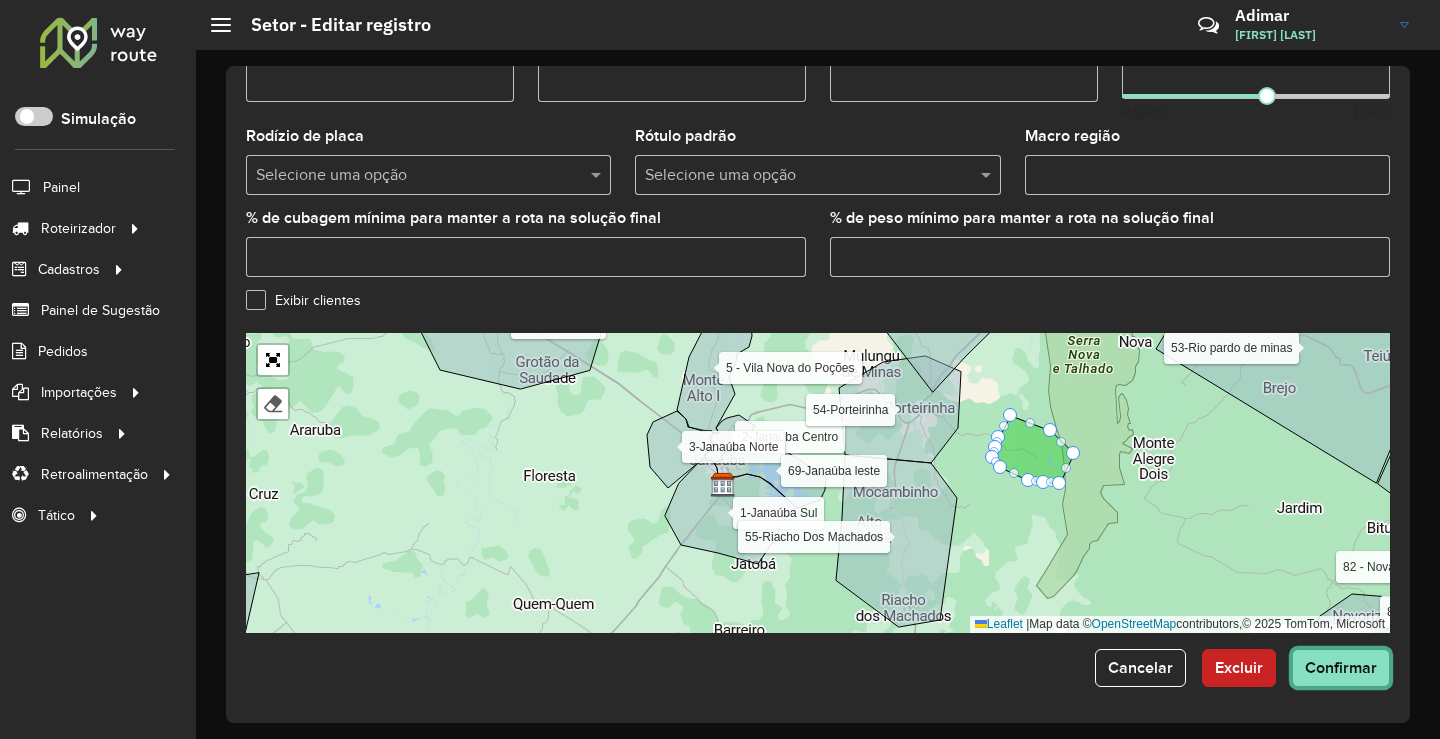drag, startPoint x: 1323, startPoint y: 674, endPoint x: 1319, endPoint y: 663, distance: 11.7046995 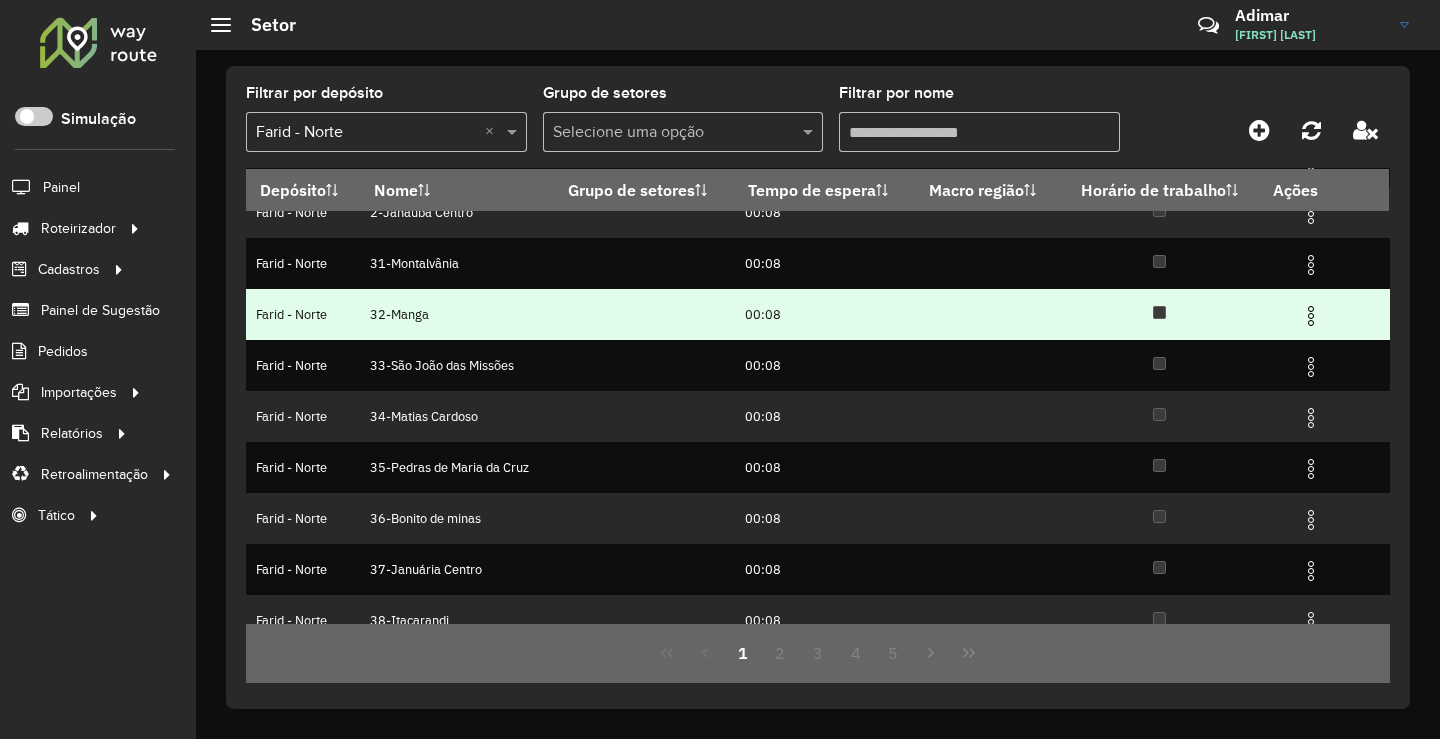 scroll, scrollTop: 200, scrollLeft: 0, axis: vertical 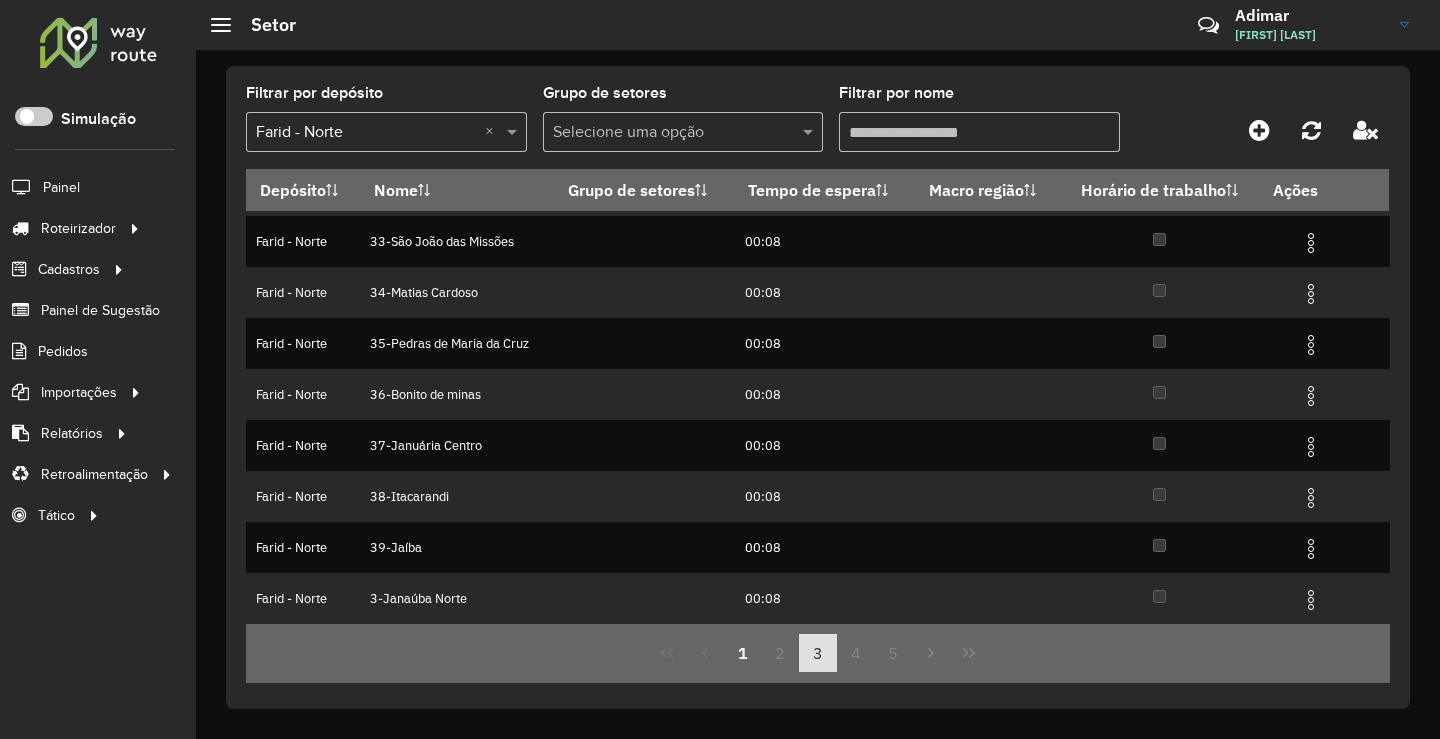 click on "3" at bounding box center (818, 653) 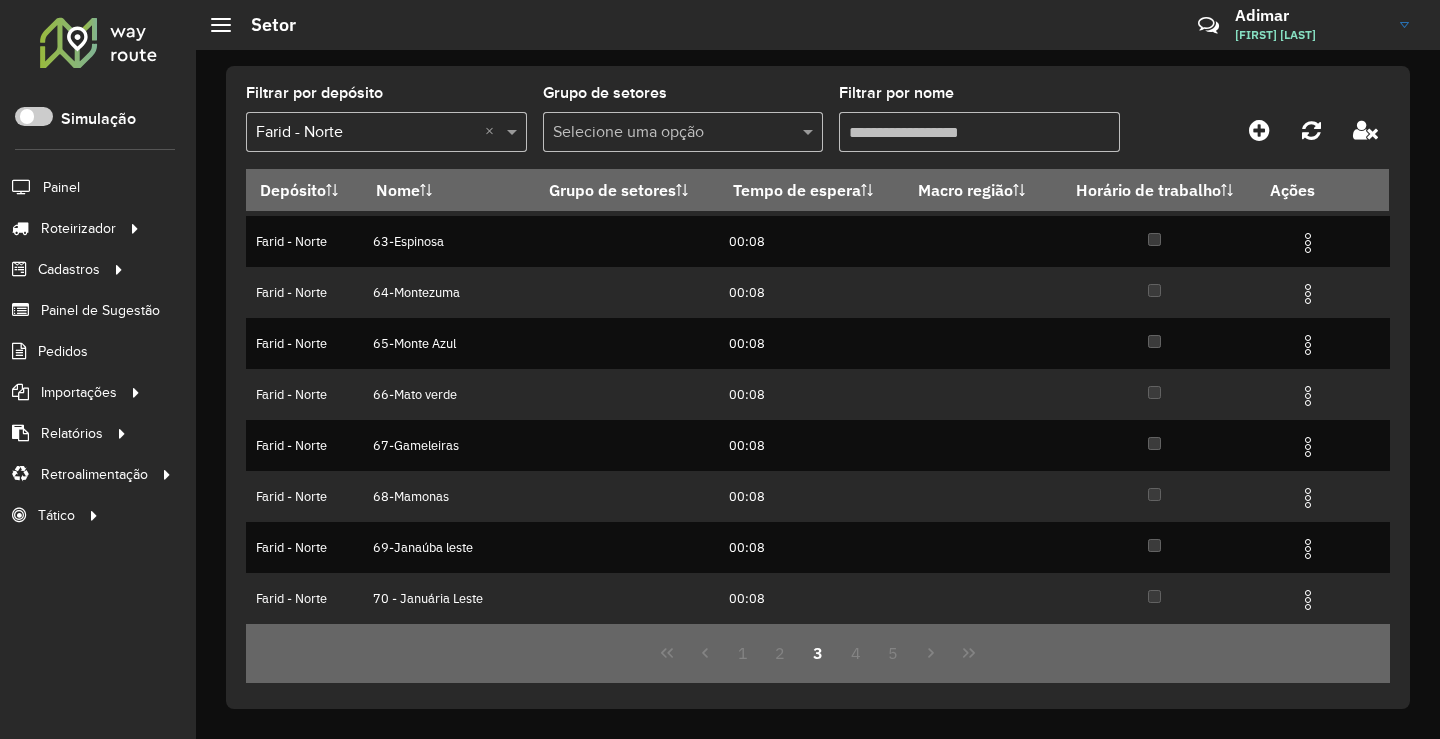 scroll, scrollTop: 0, scrollLeft: 0, axis: both 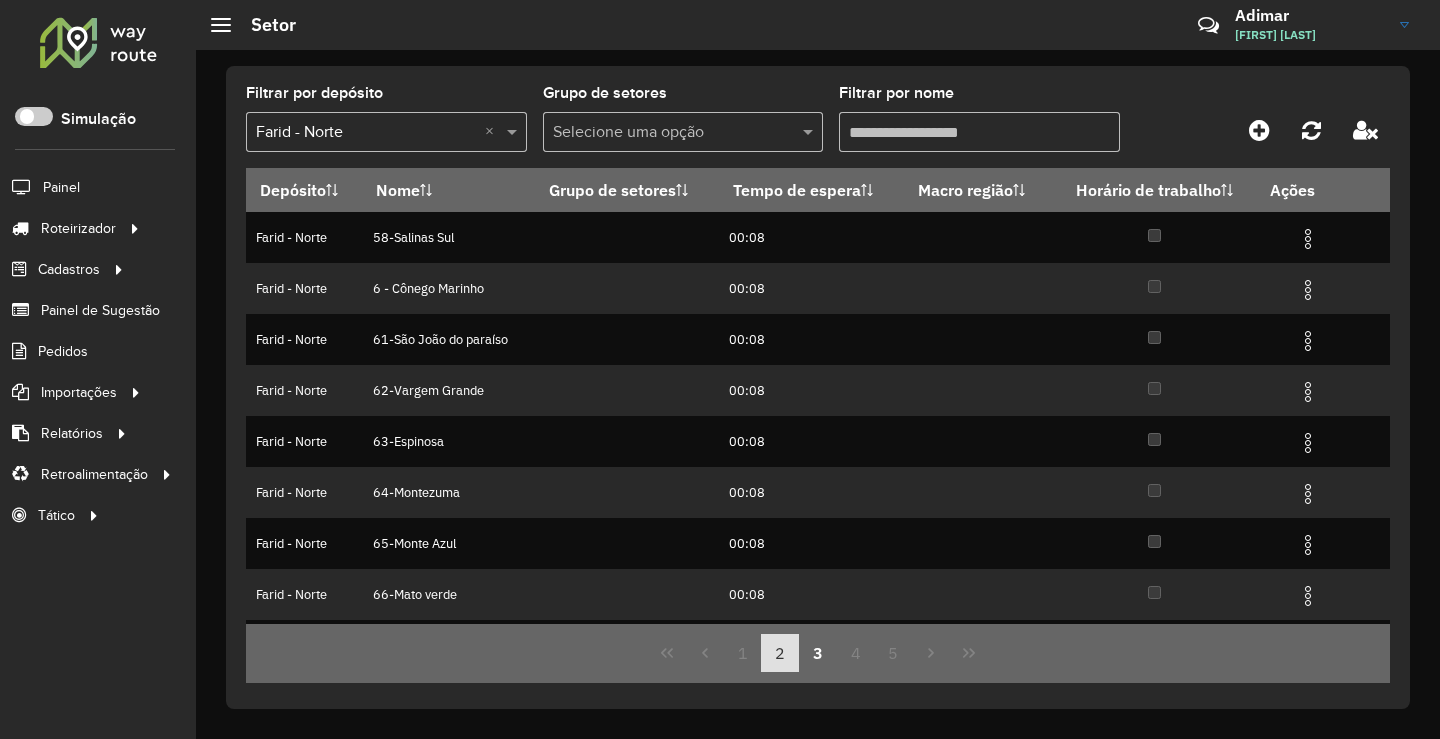click on "2" at bounding box center (780, 653) 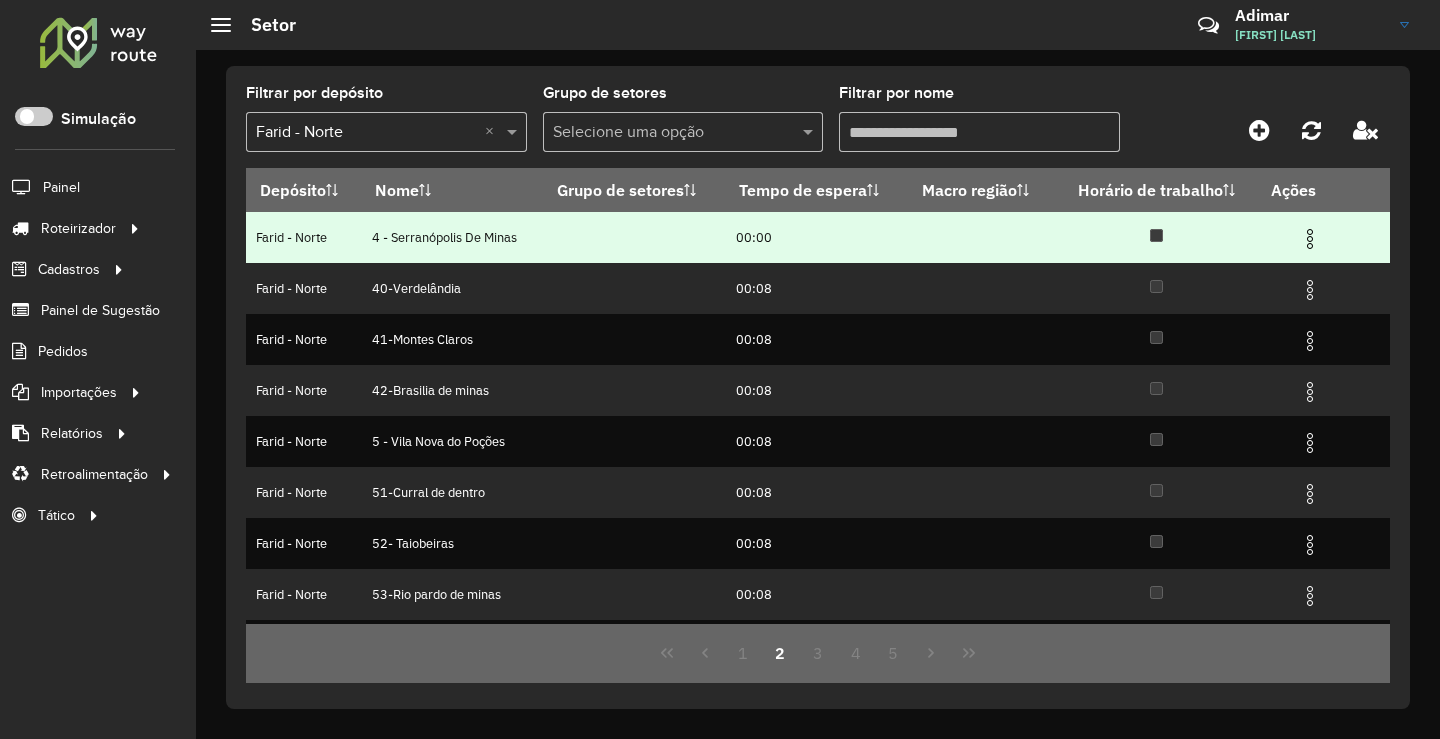 click at bounding box center (1310, 239) 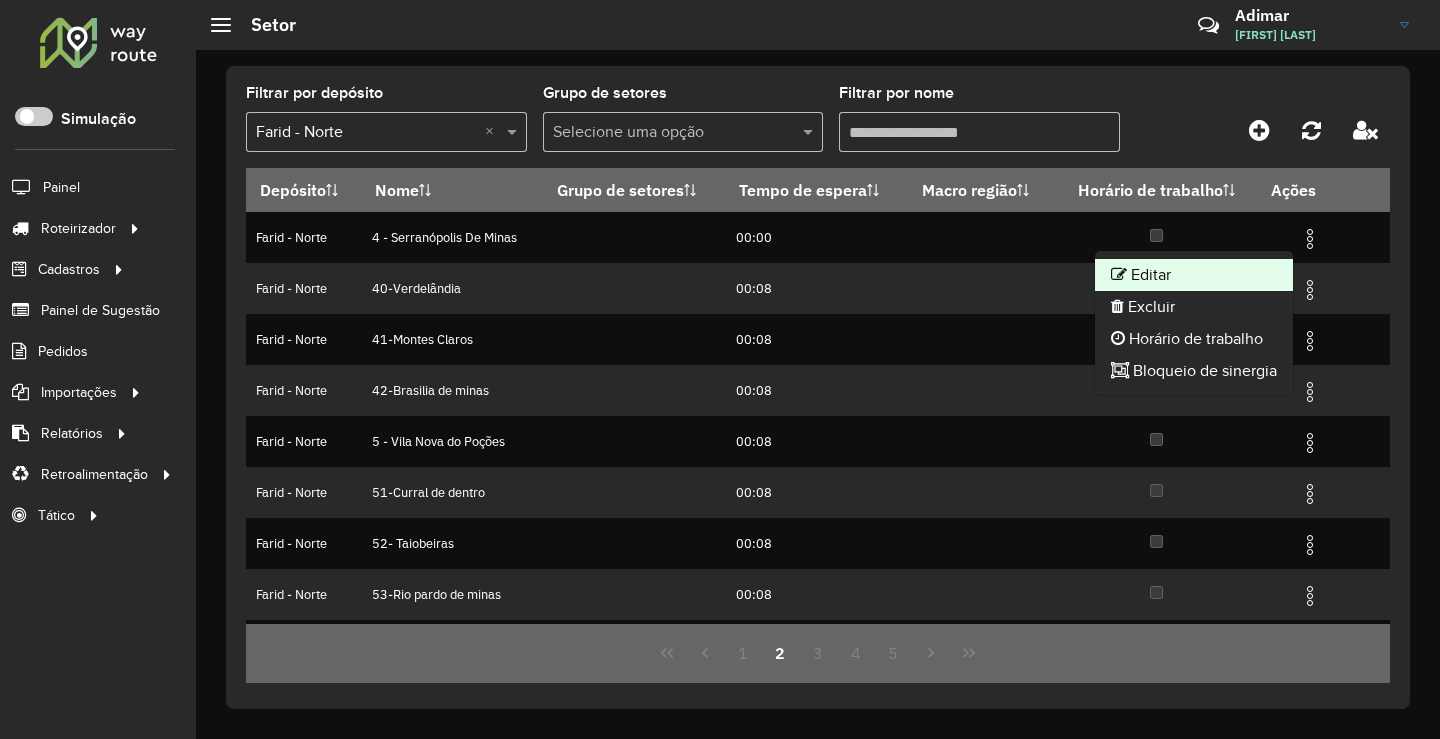 click on "Editar" 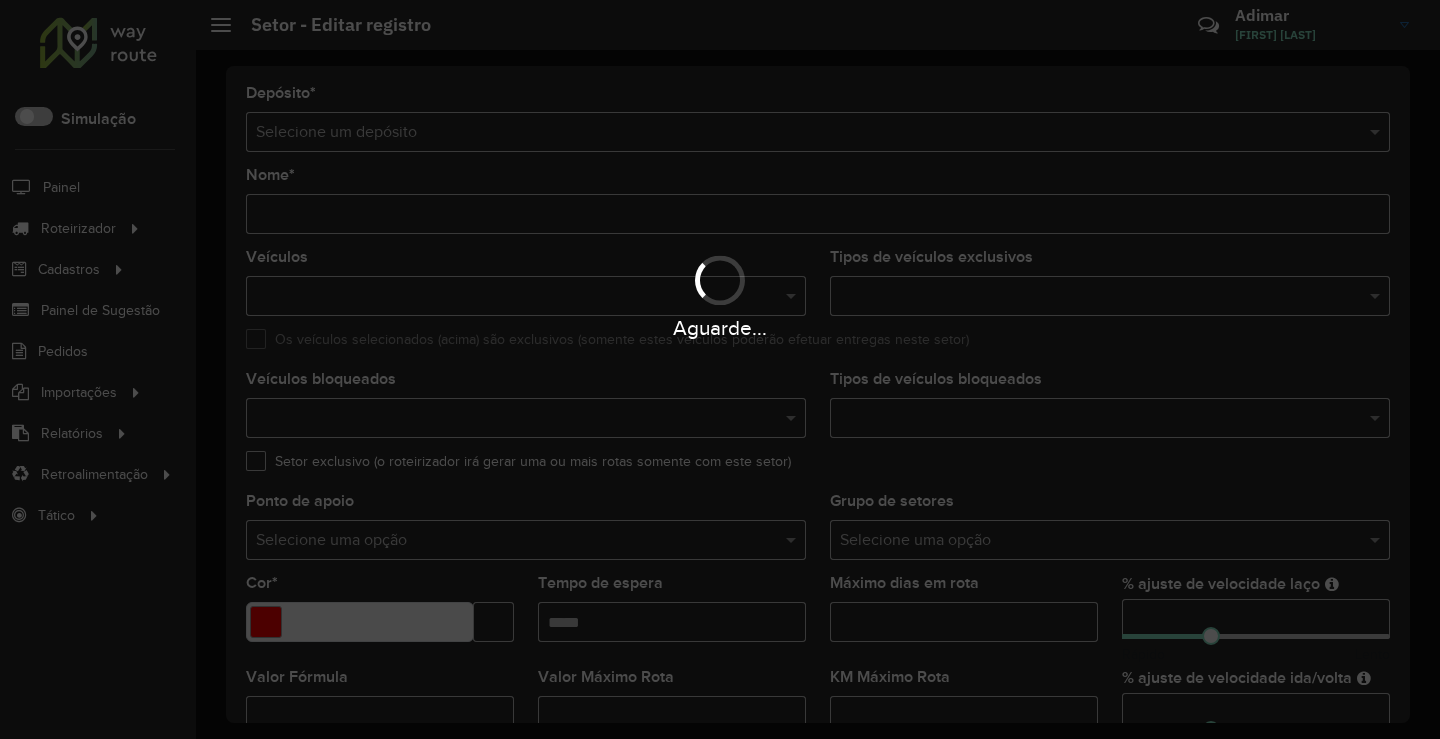 type on "**********" 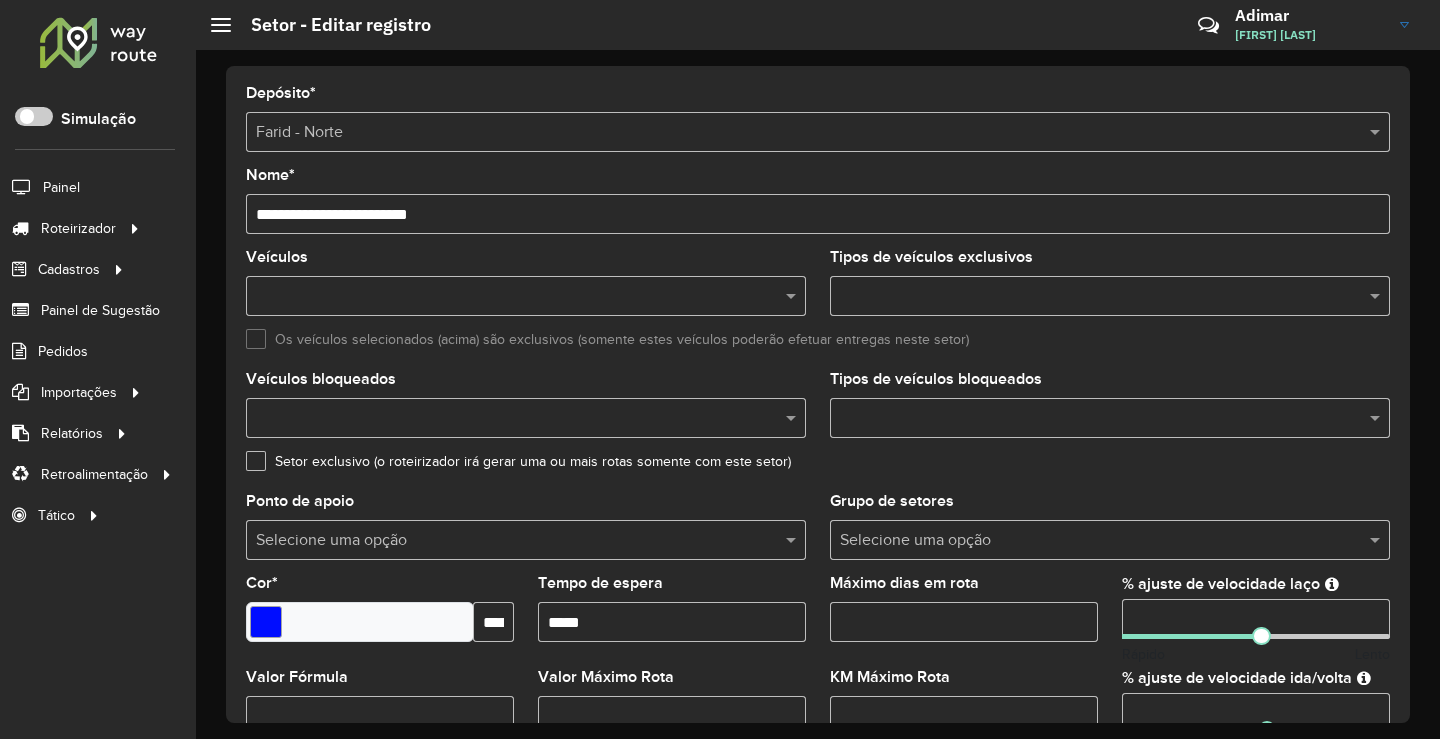 click on "Tempo de espera" at bounding box center [672, 622] 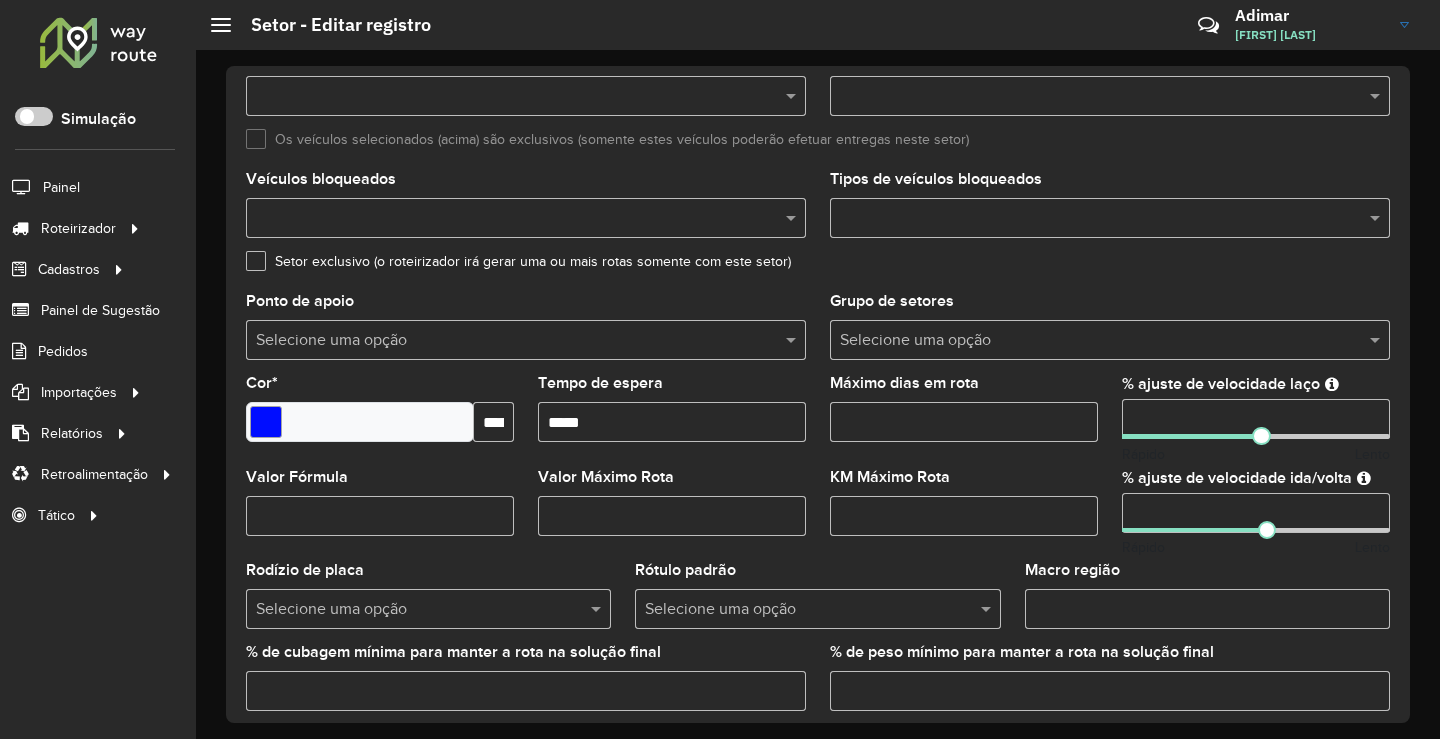 scroll, scrollTop: 300, scrollLeft: 0, axis: vertical 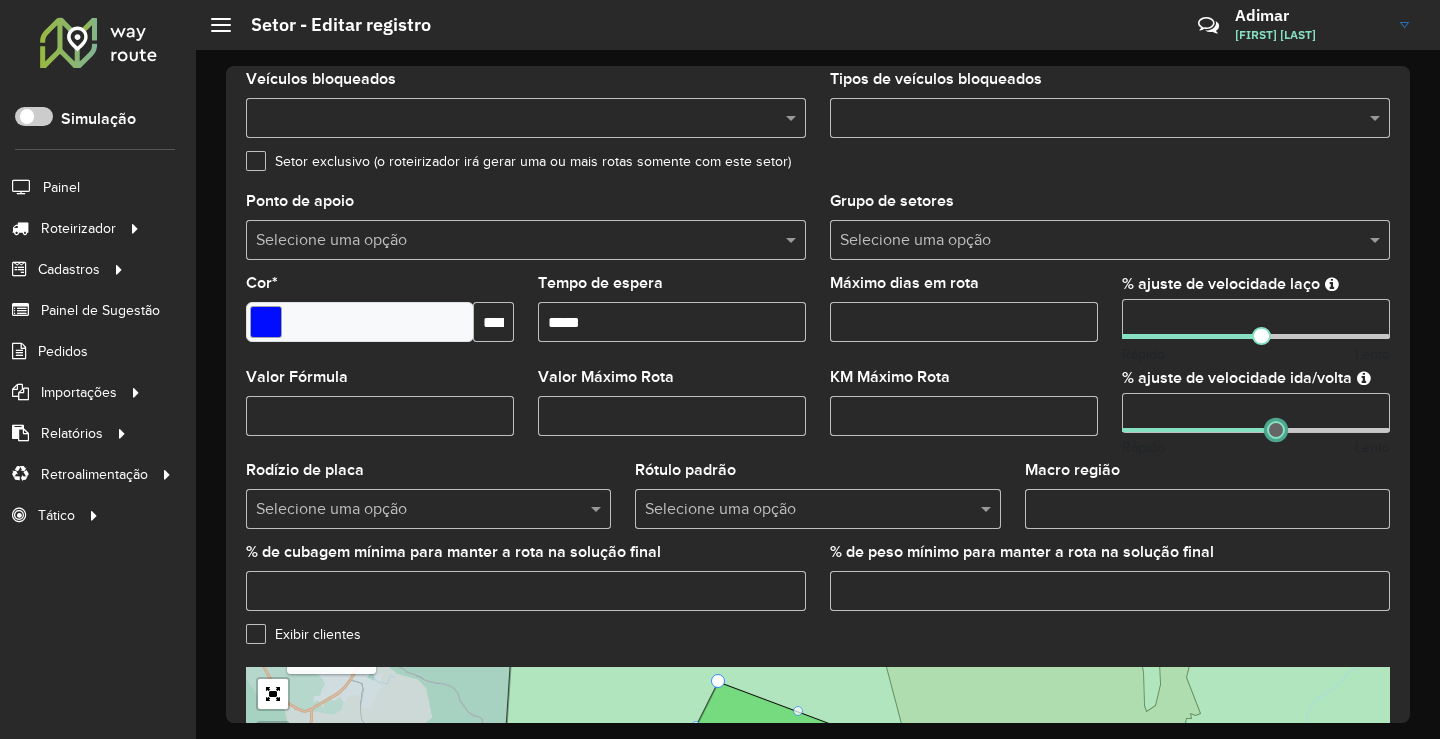 type on "**" 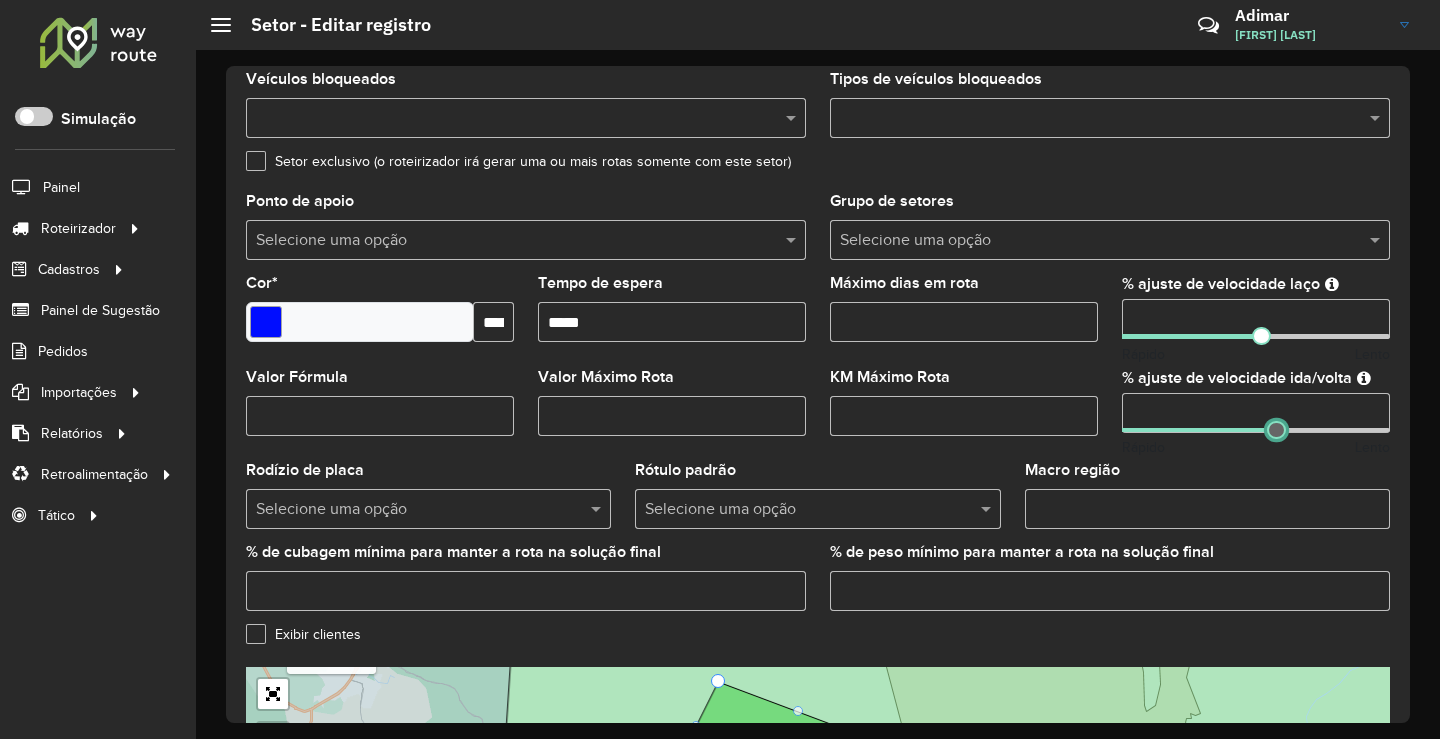 click 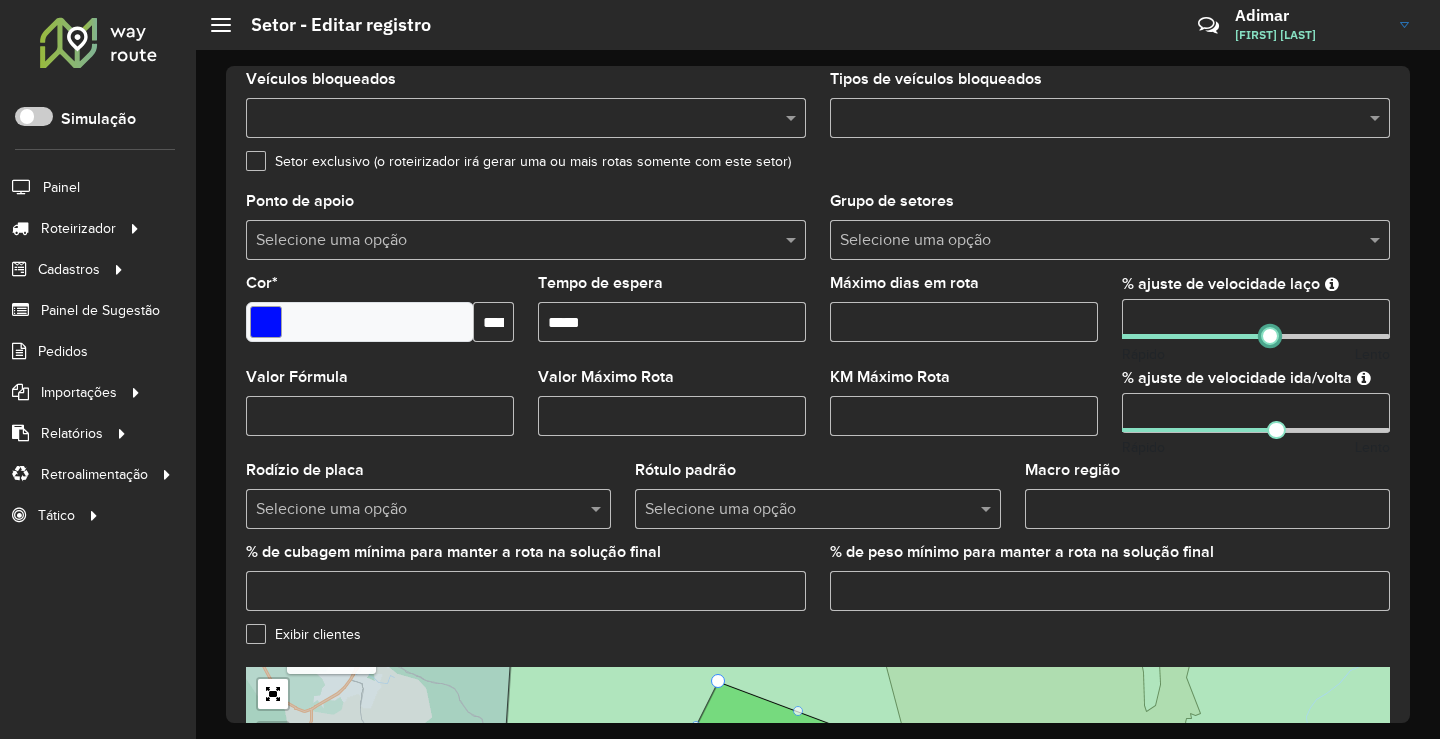type on "**" 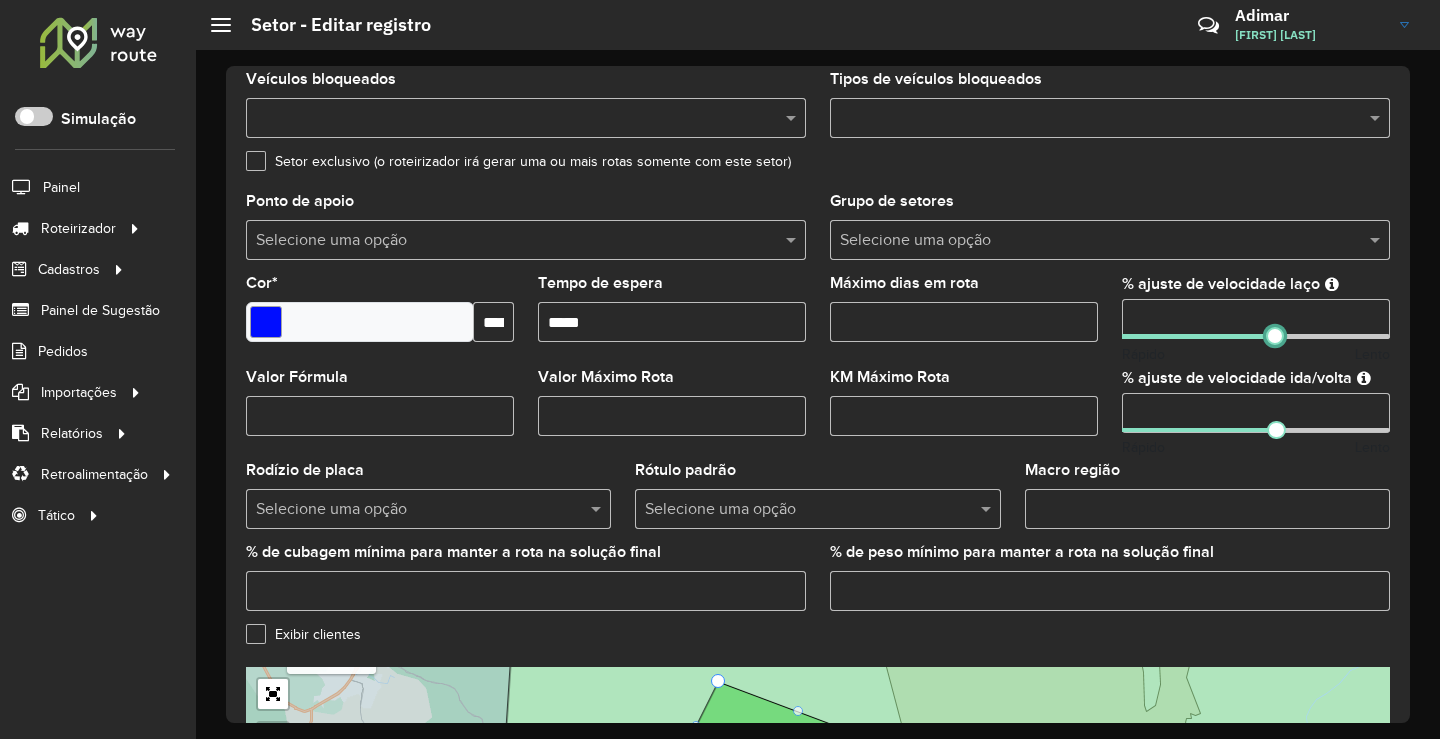 drag, startPoint x: 1255, startPoint y: 340, endPoint x: 1270, endPoint y: 347, distance: 16.552946 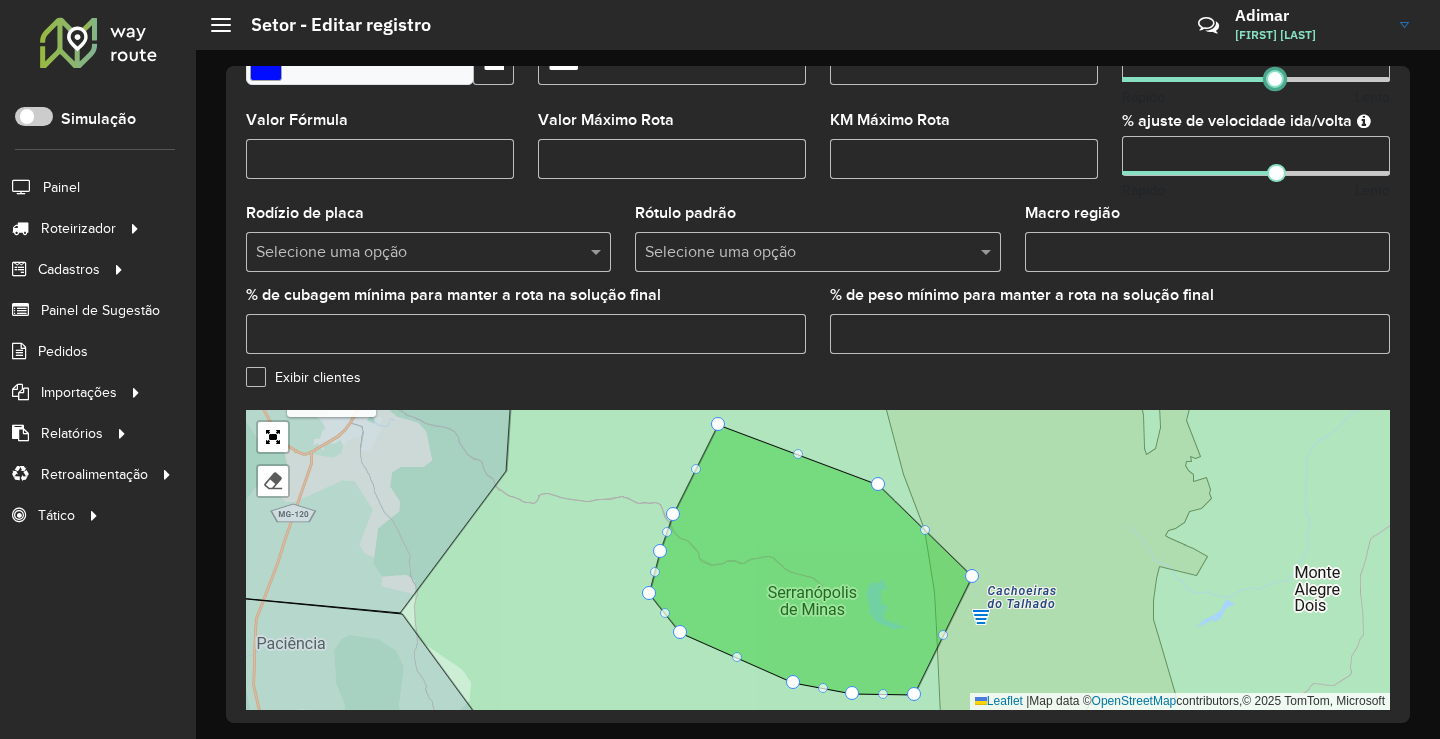 scroll, scrollTop: 634, scrollLeft: 0, axis: vertical 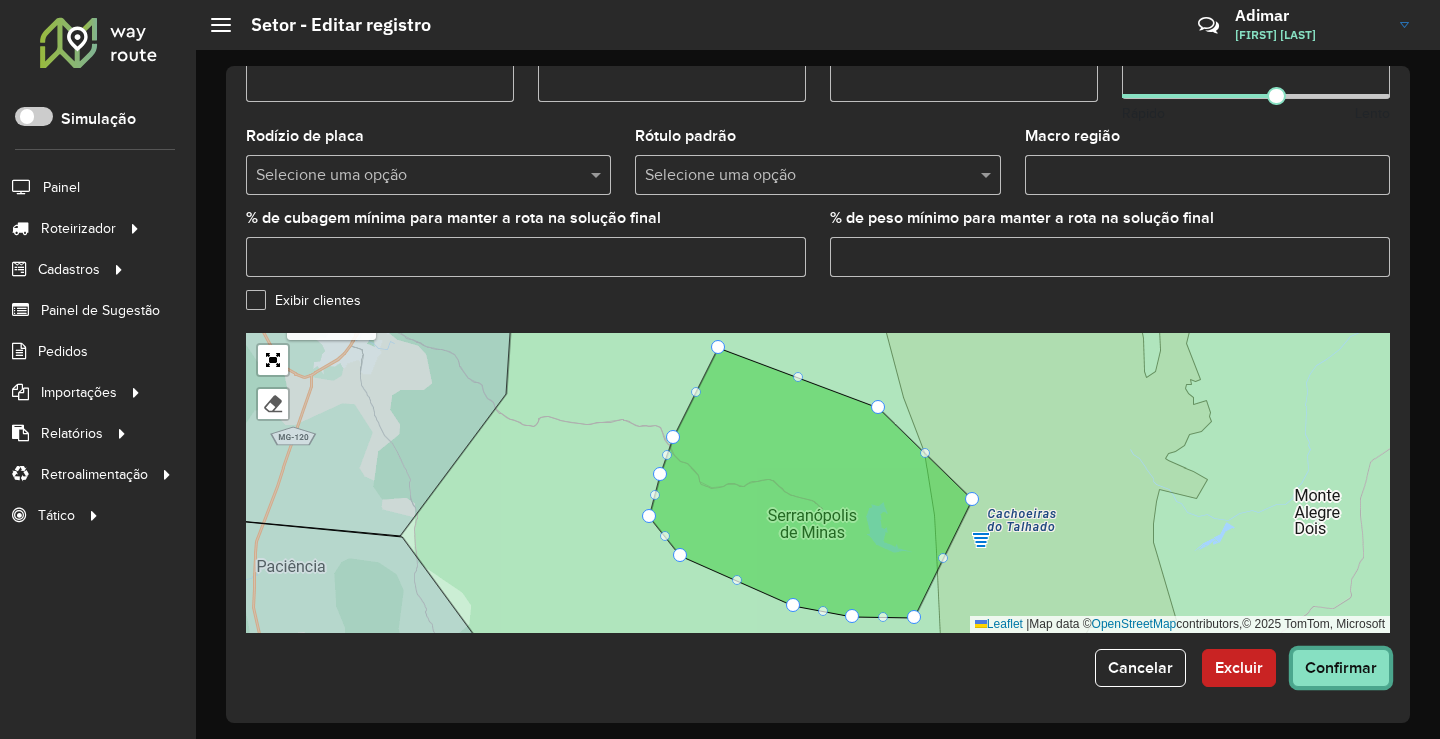 click on "Confirmar" 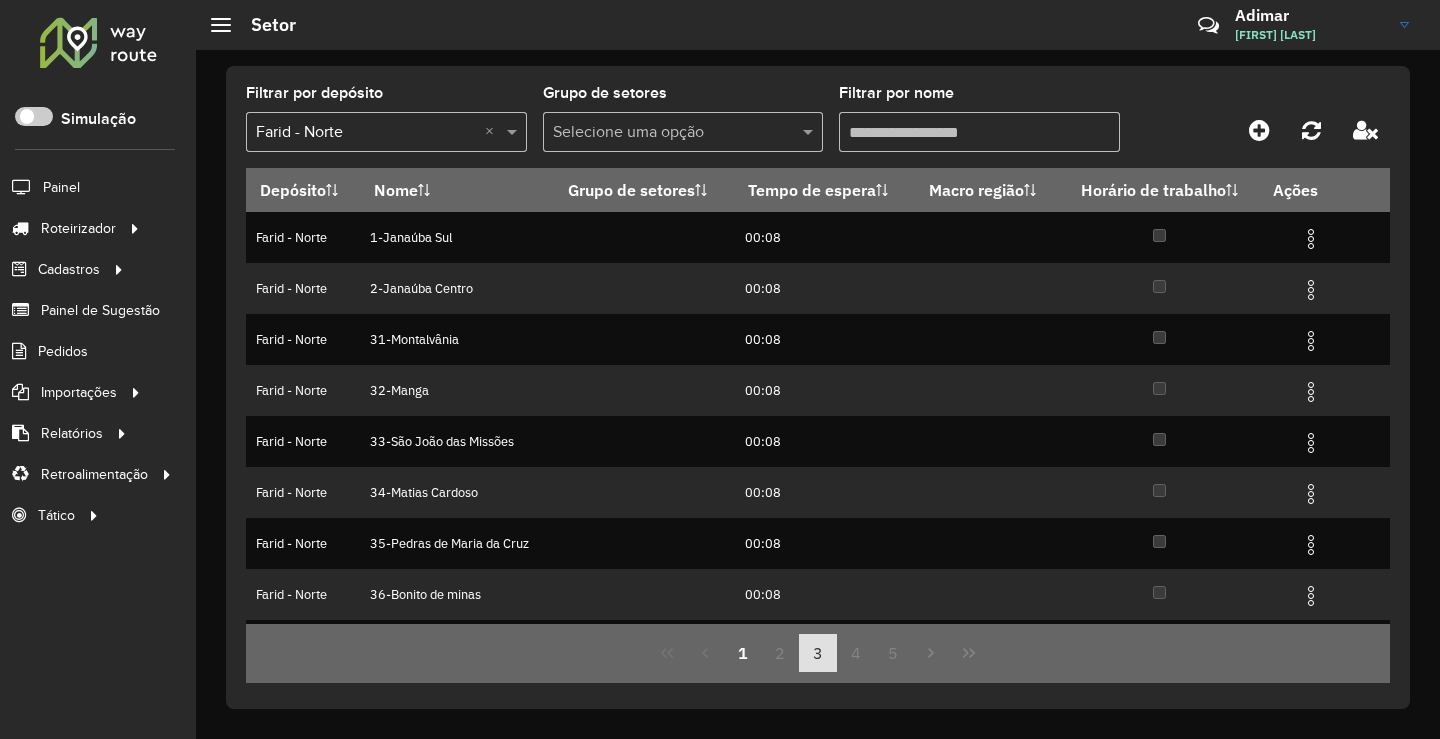 click on "3" at bounding box center [818, 653] 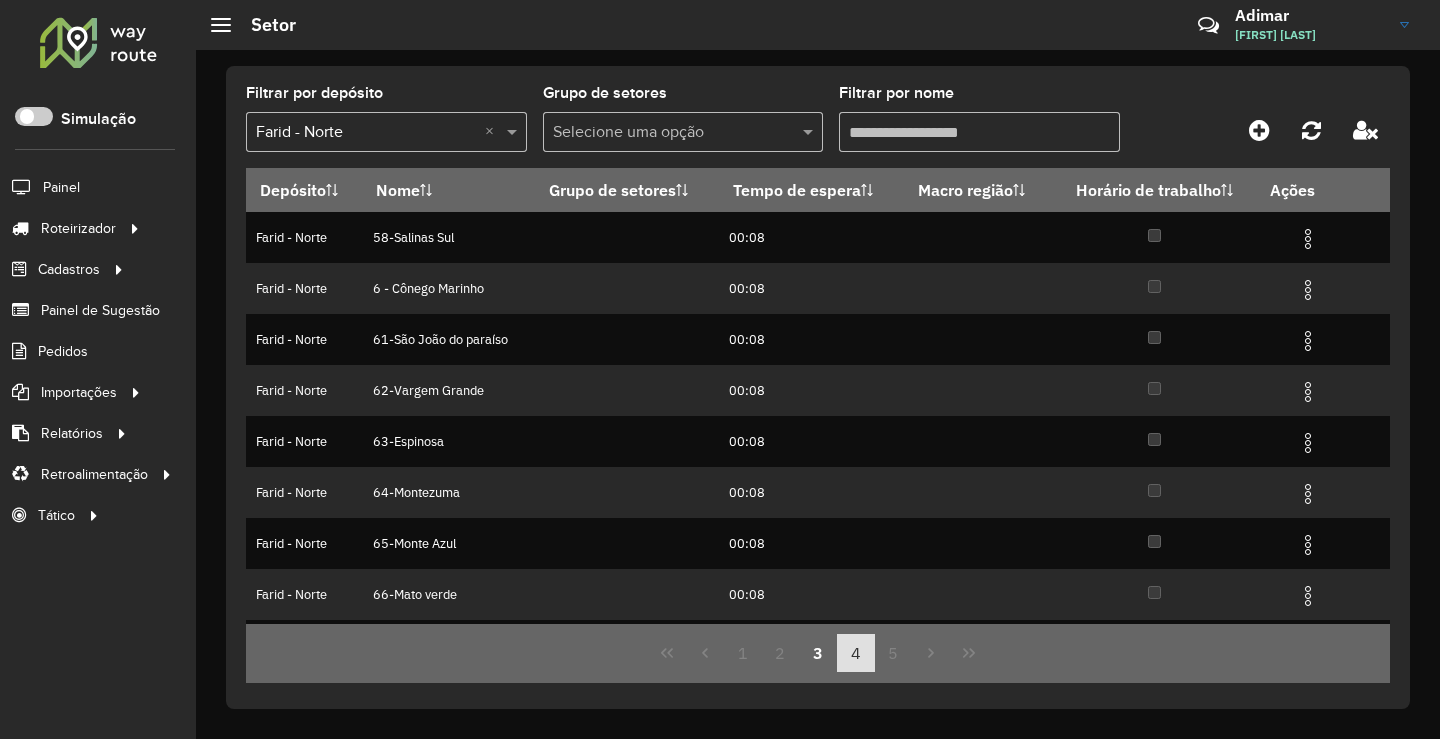 click on "4" at bounding box center [856, 653] 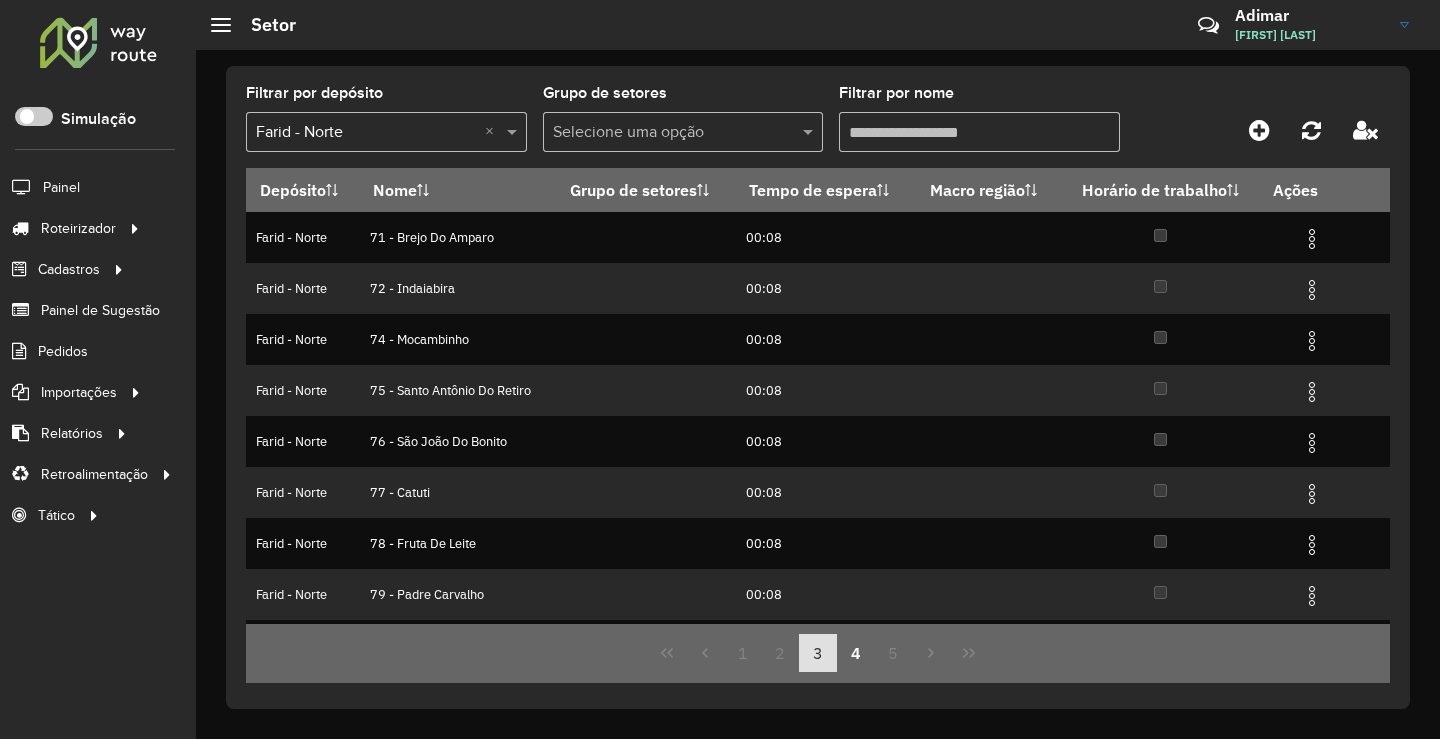 click on "3" at bounding box center (818, 653) 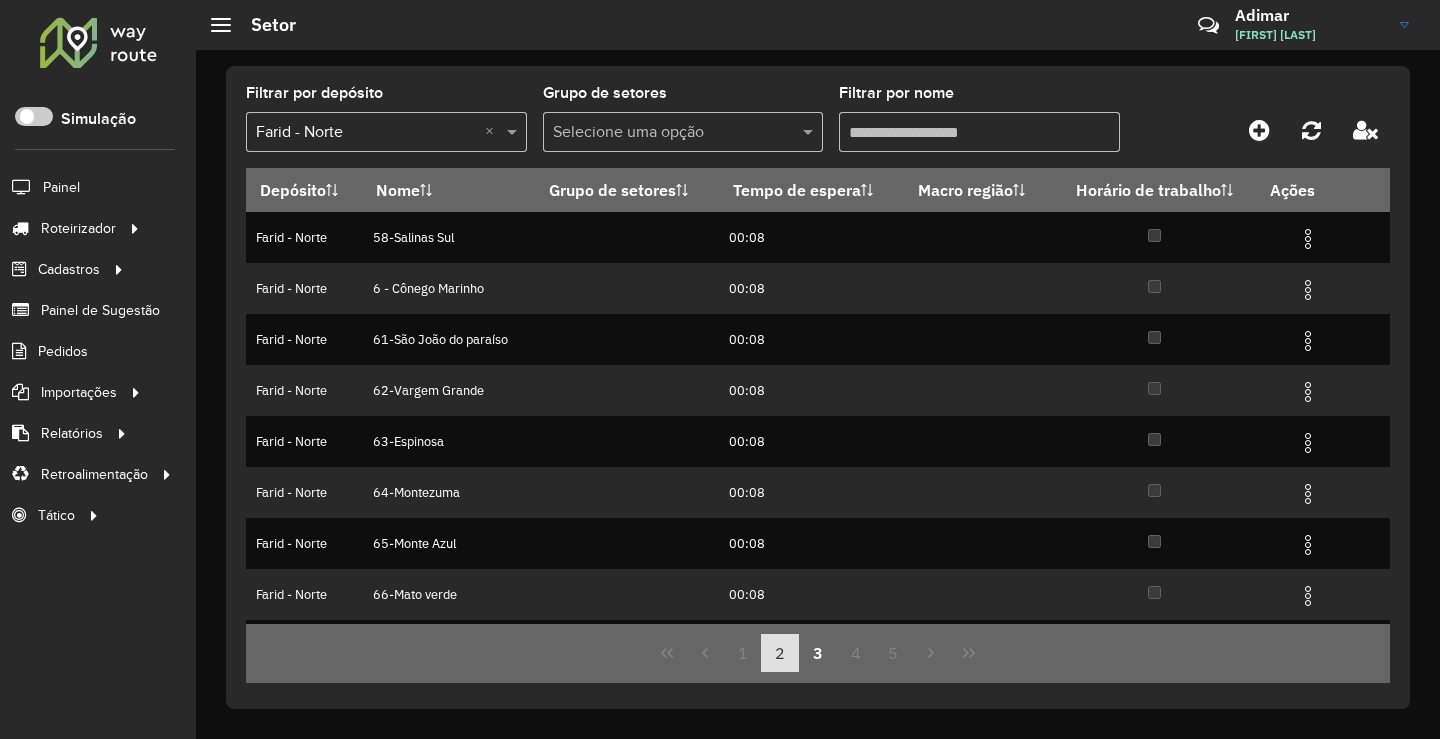 click on "2" at bounding box center (780, 653) 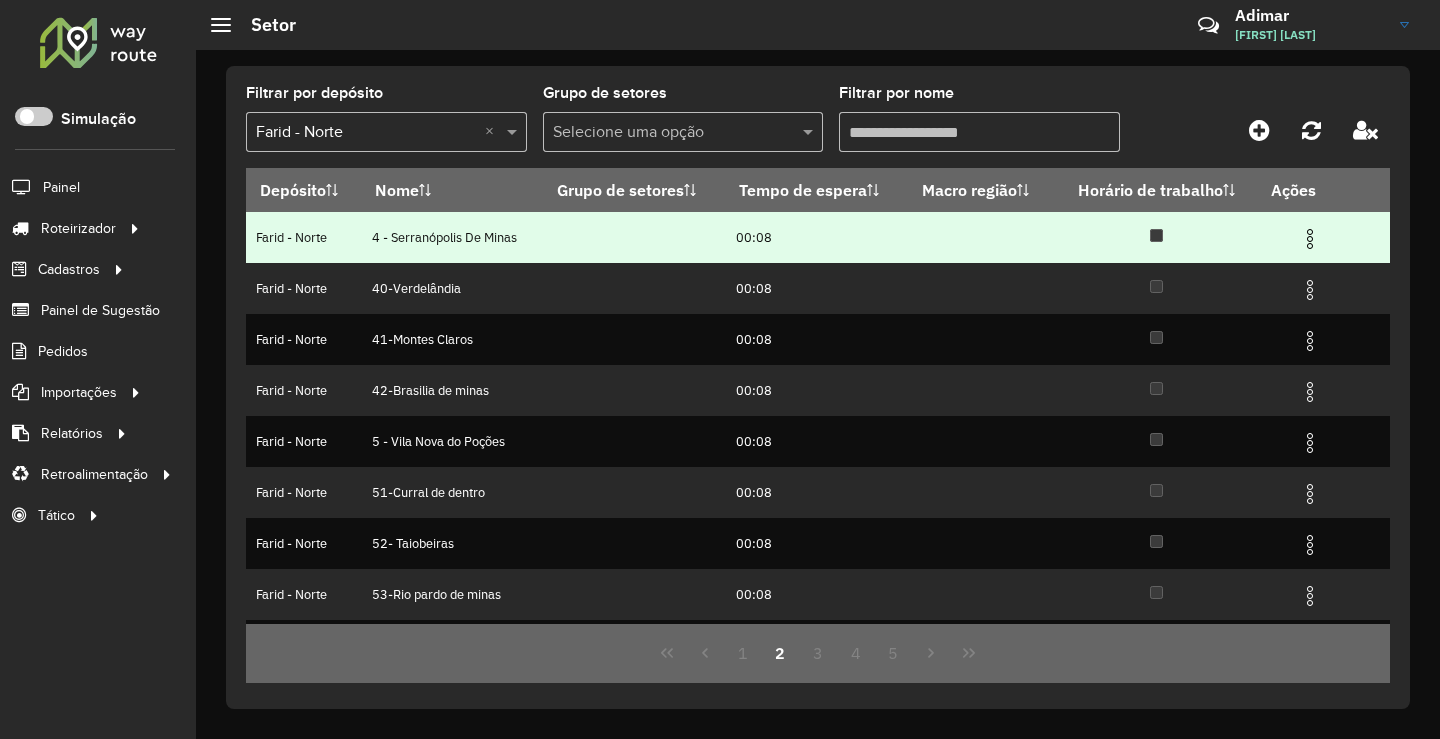 click at bounding box center [1310, 239] 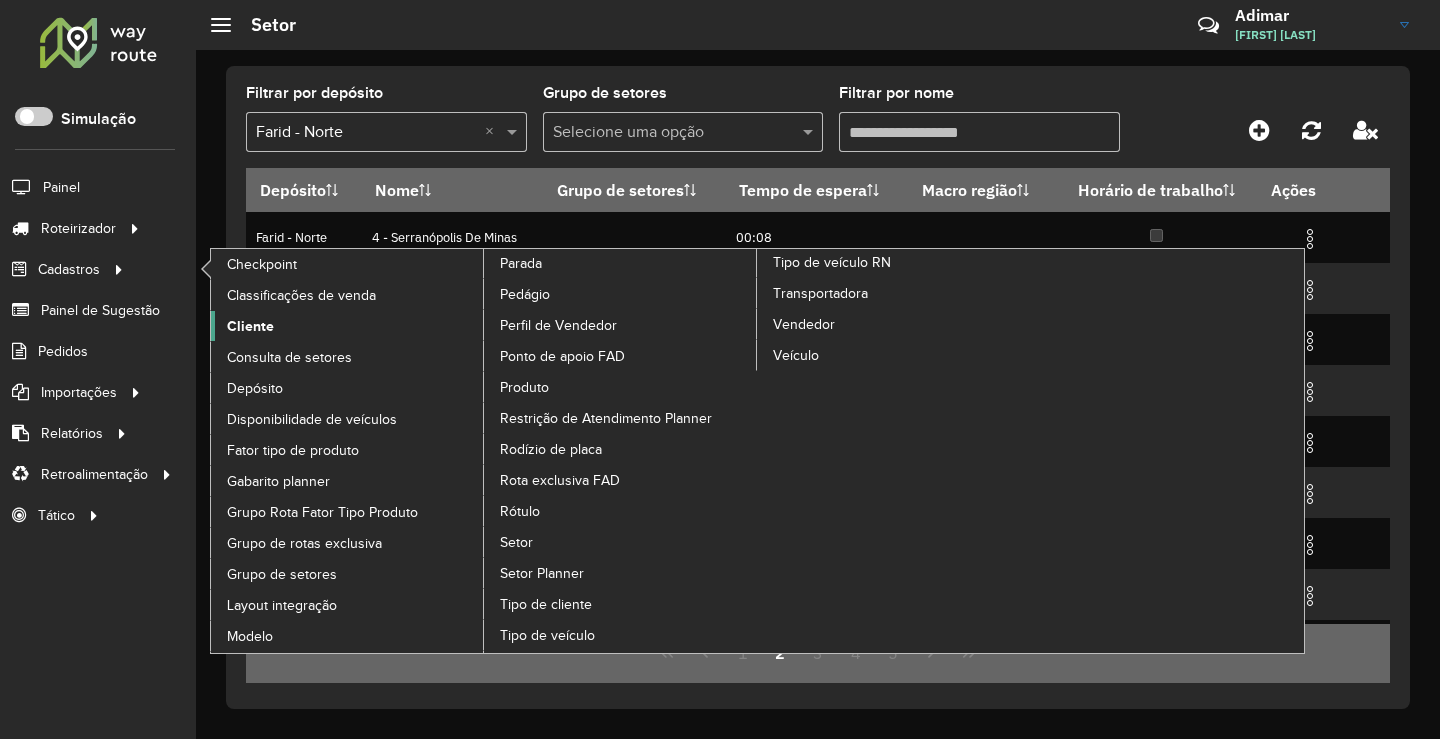 click on "Cliente" 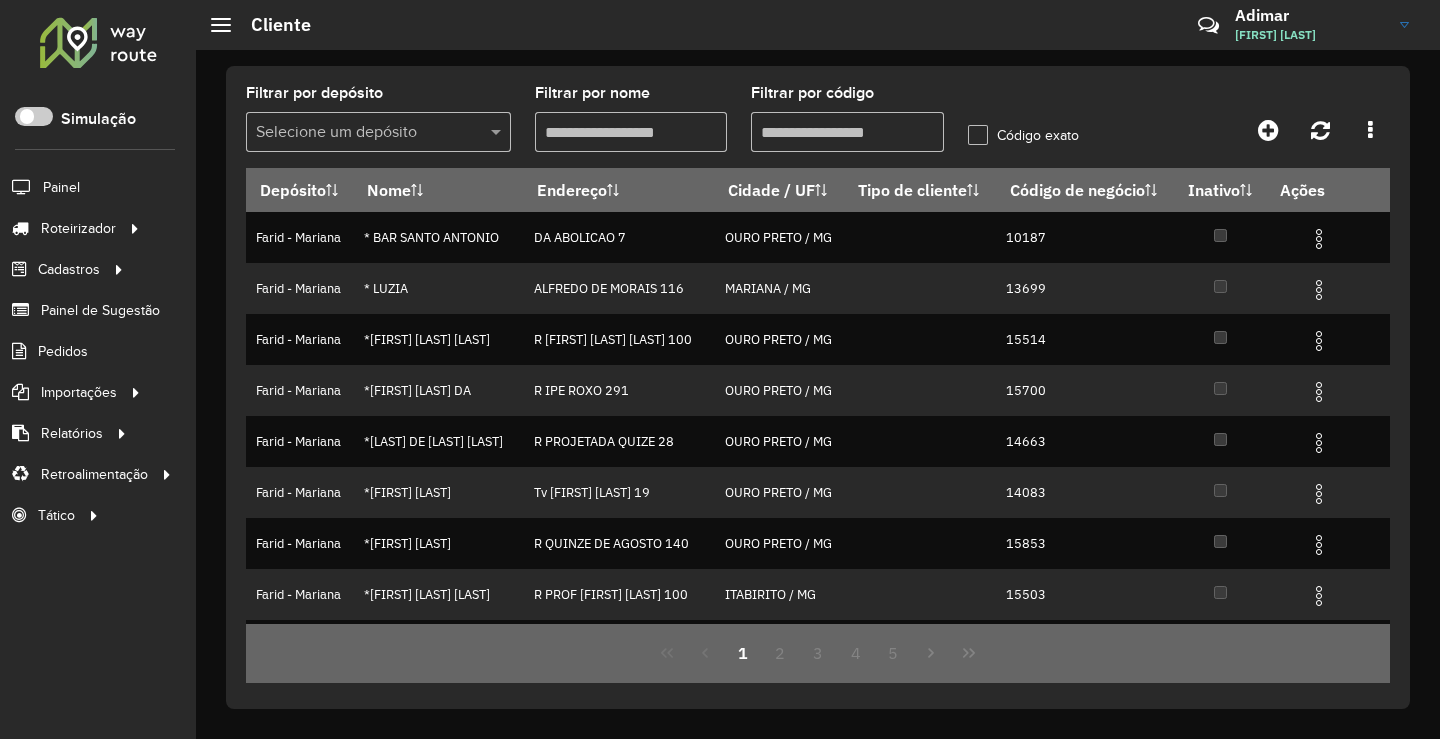 click on "Selecione um depósito" at bounding box center [378, 132] 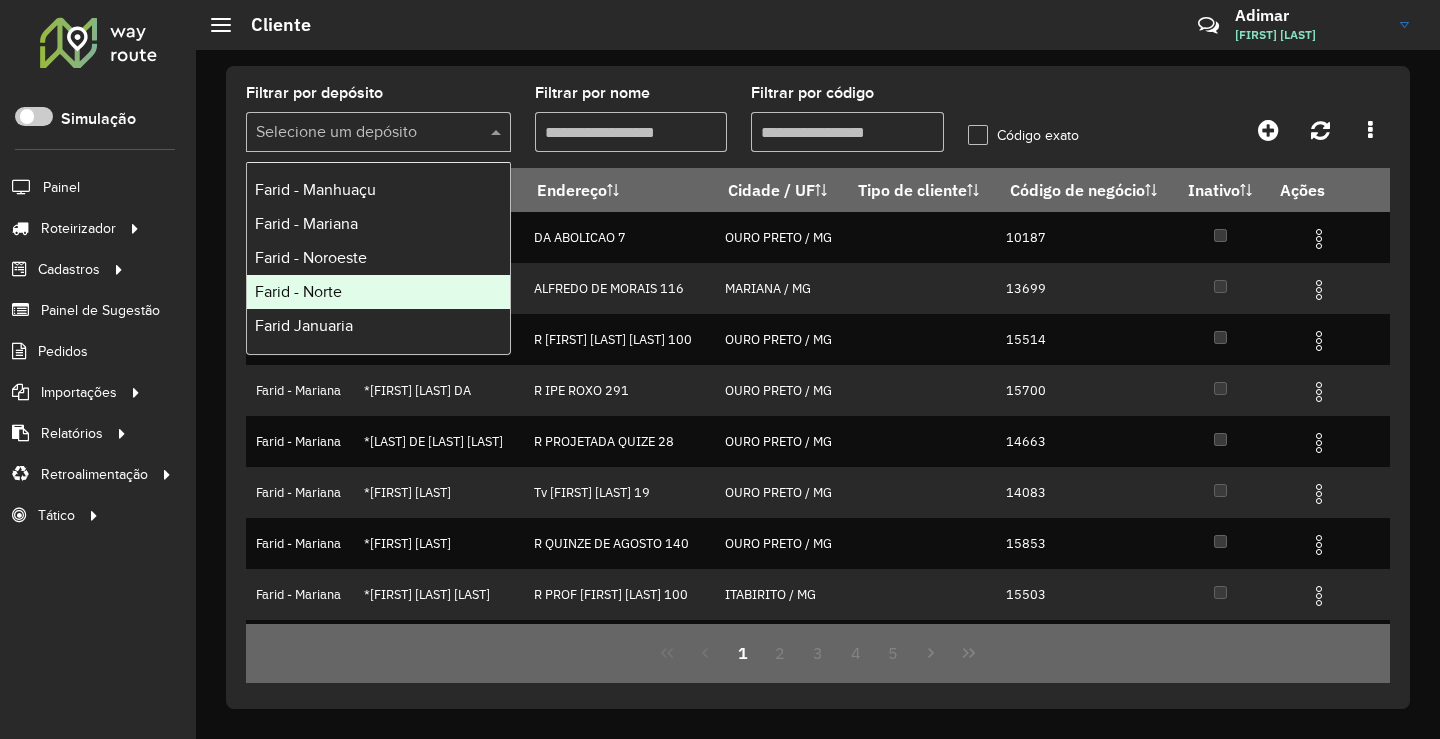 click on "Farid - Norte" at bounding box center (298, 291) 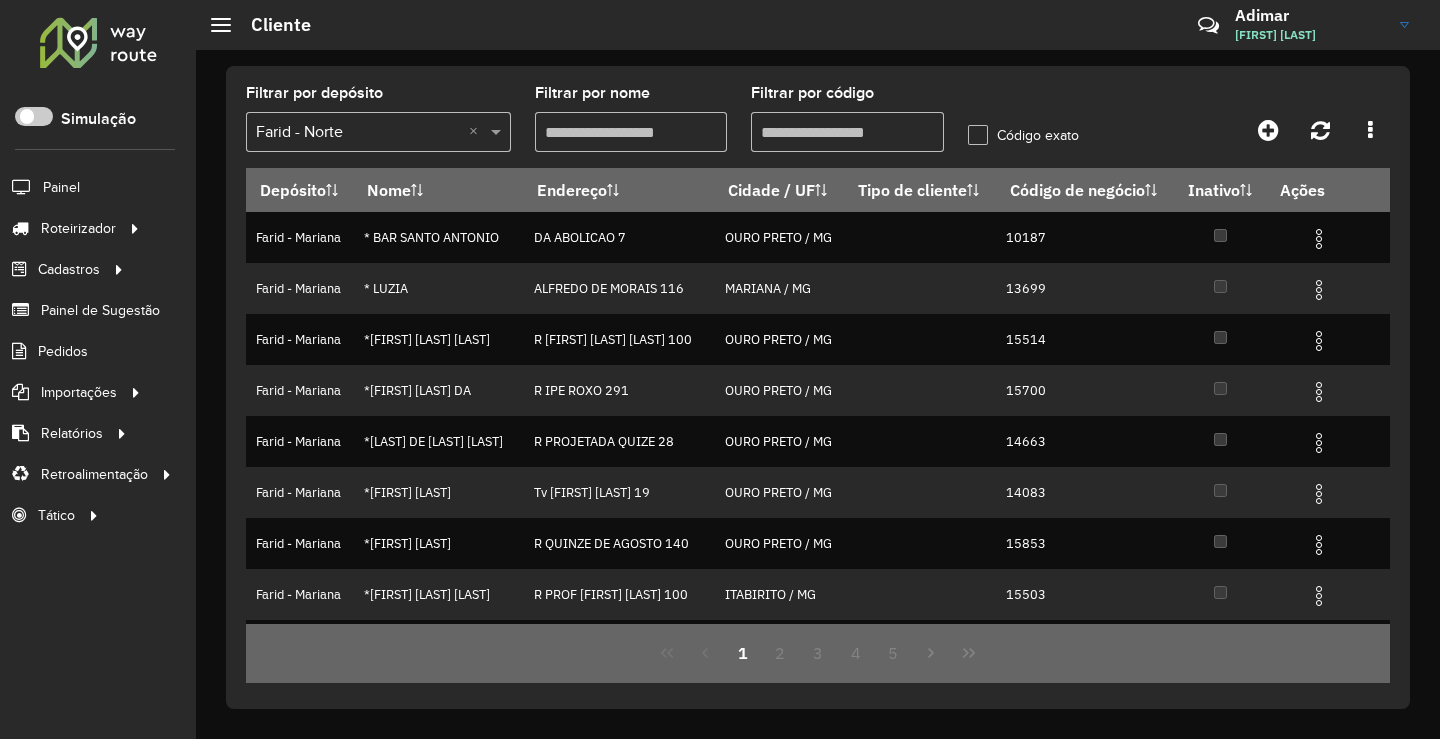 click on "Aguarde..." at bounding box center (0, 0) 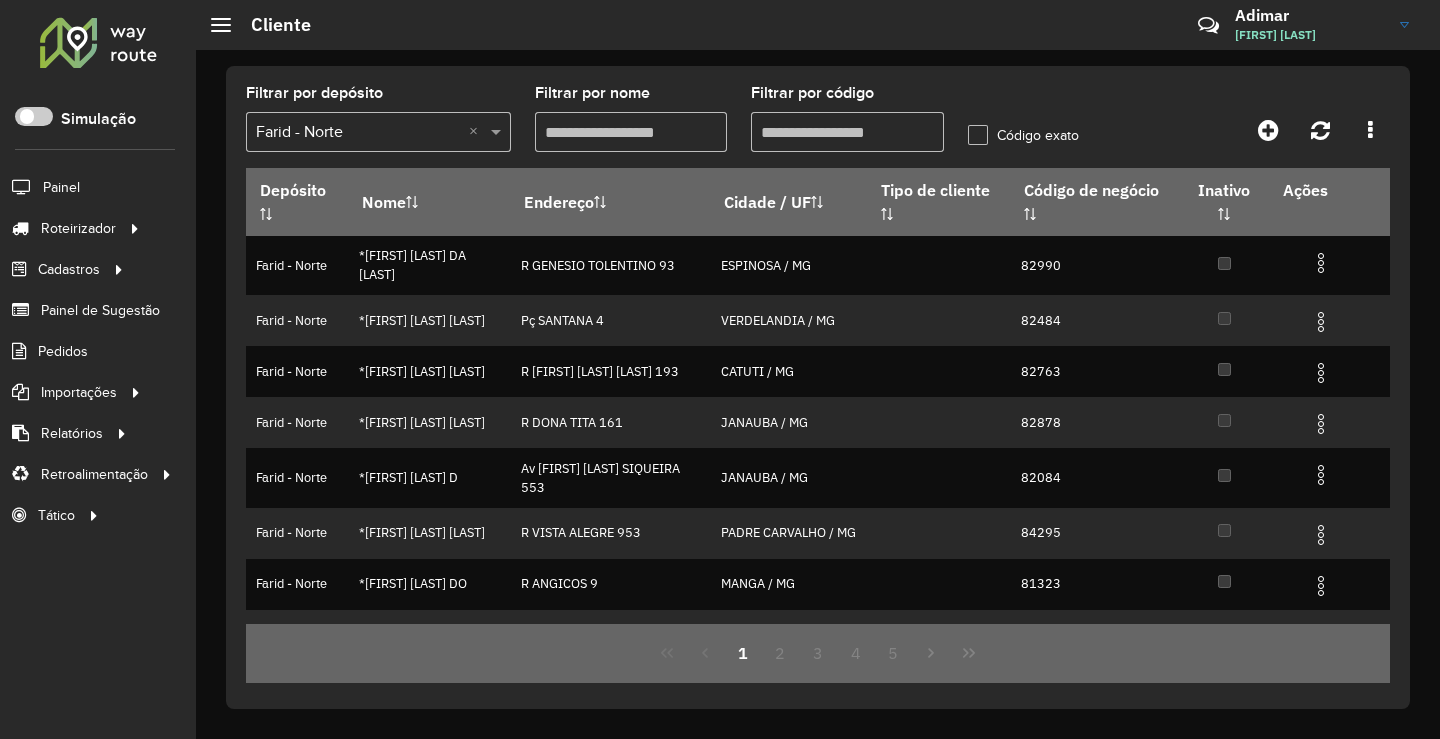 click on "Filtrar por código" at bounding box center (847, 132) 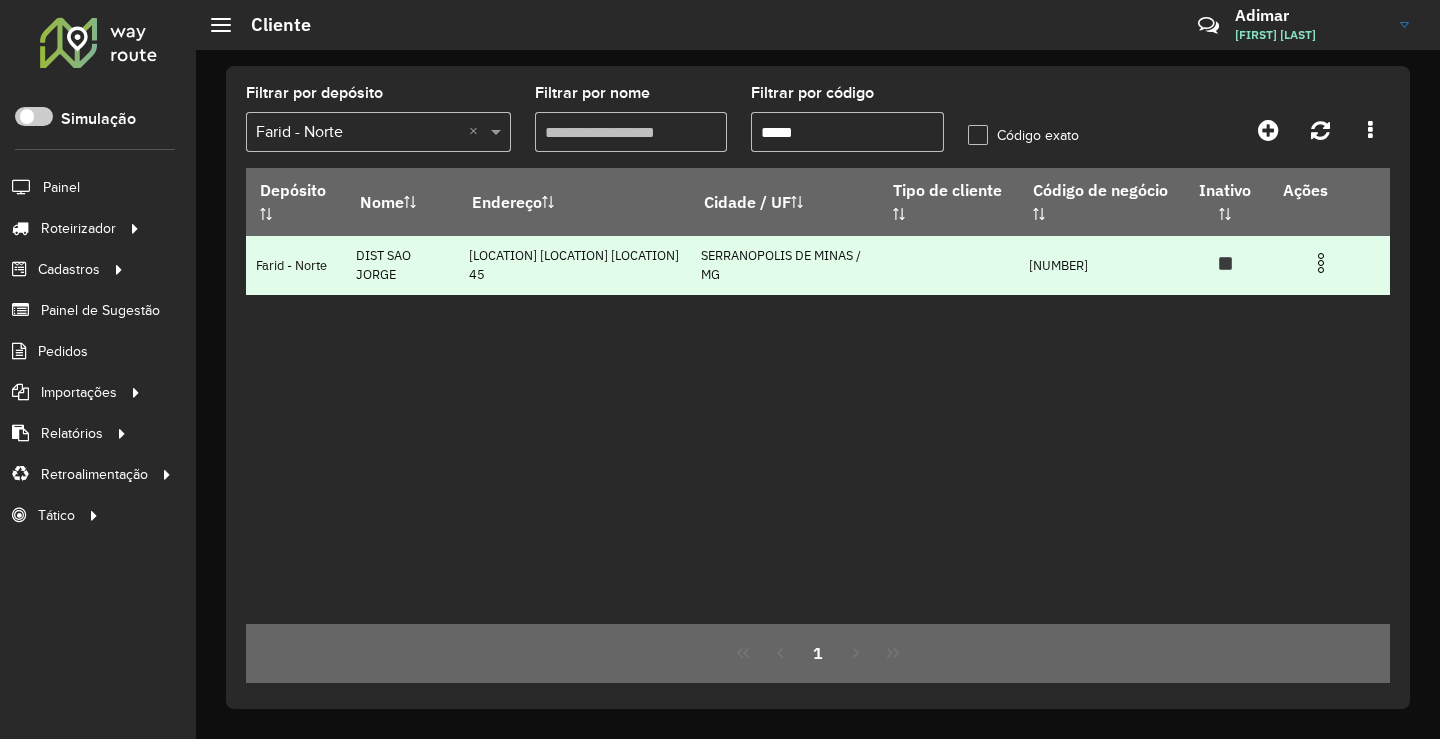 type on "*****" 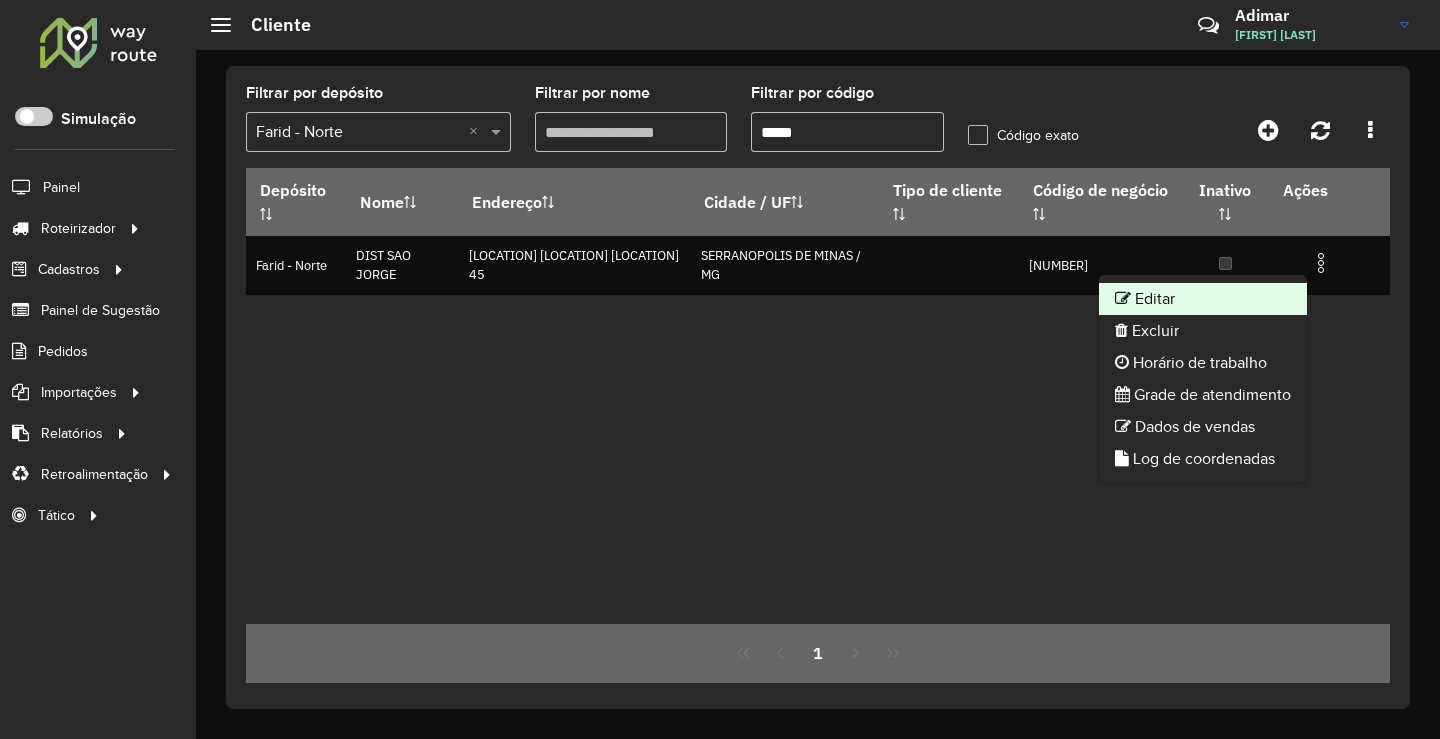 click on "Editar" 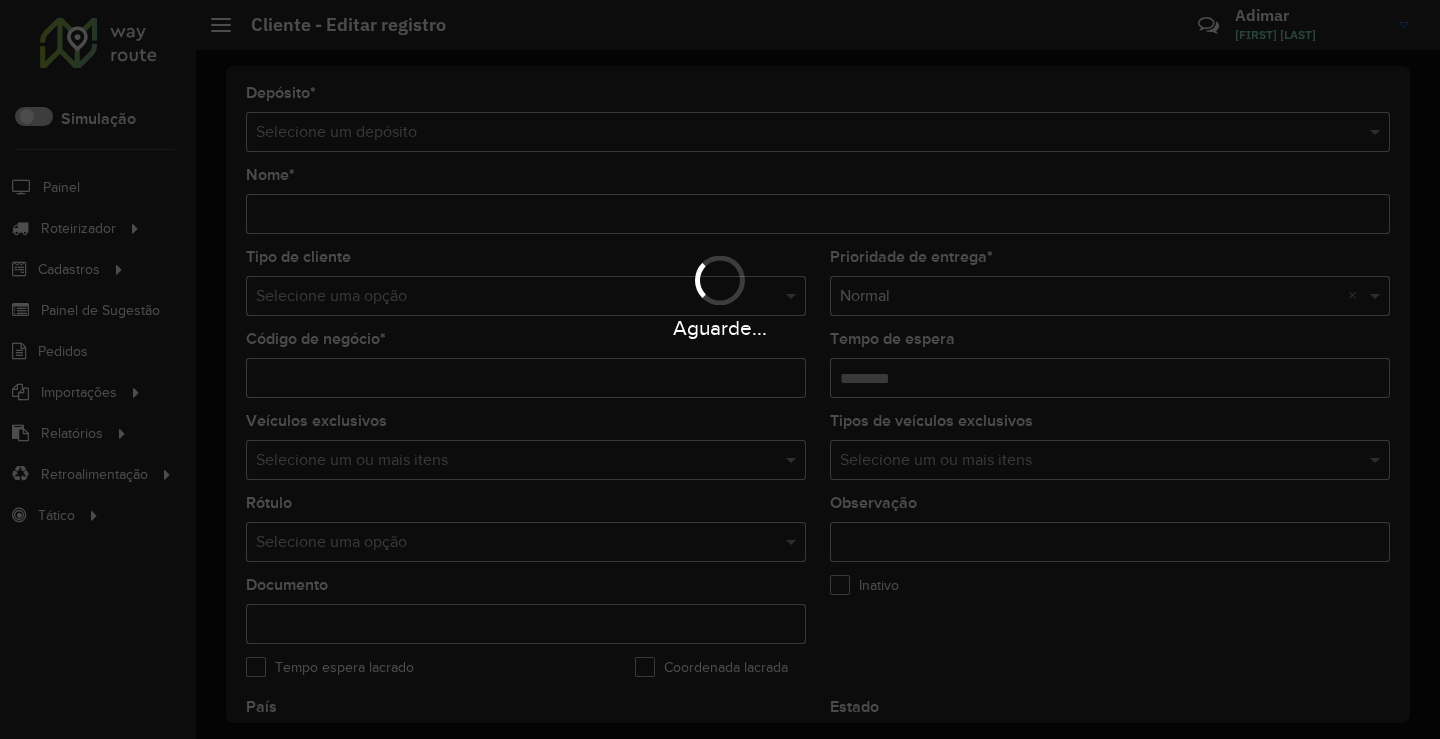 type on "**********" 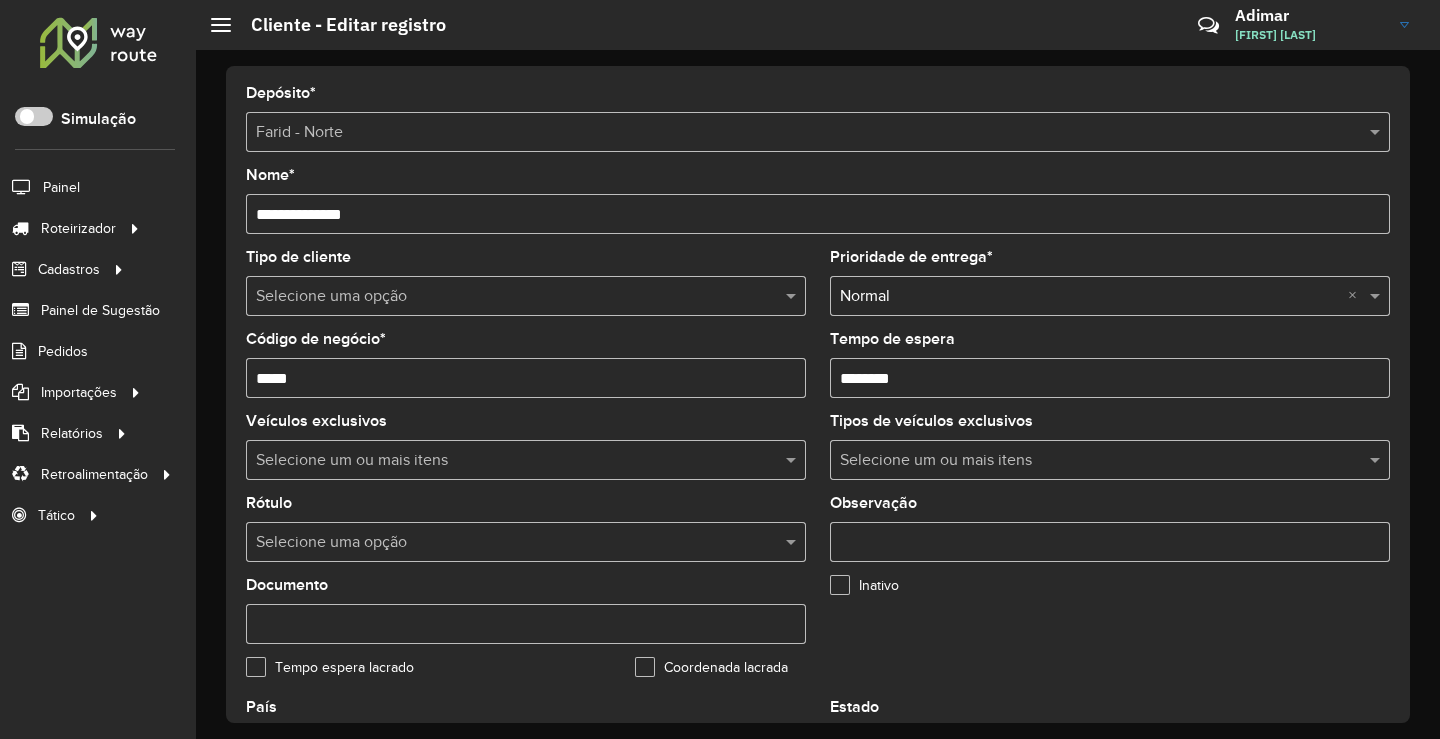 click on "Tempo de espera" at bounding box center [1110, 378] 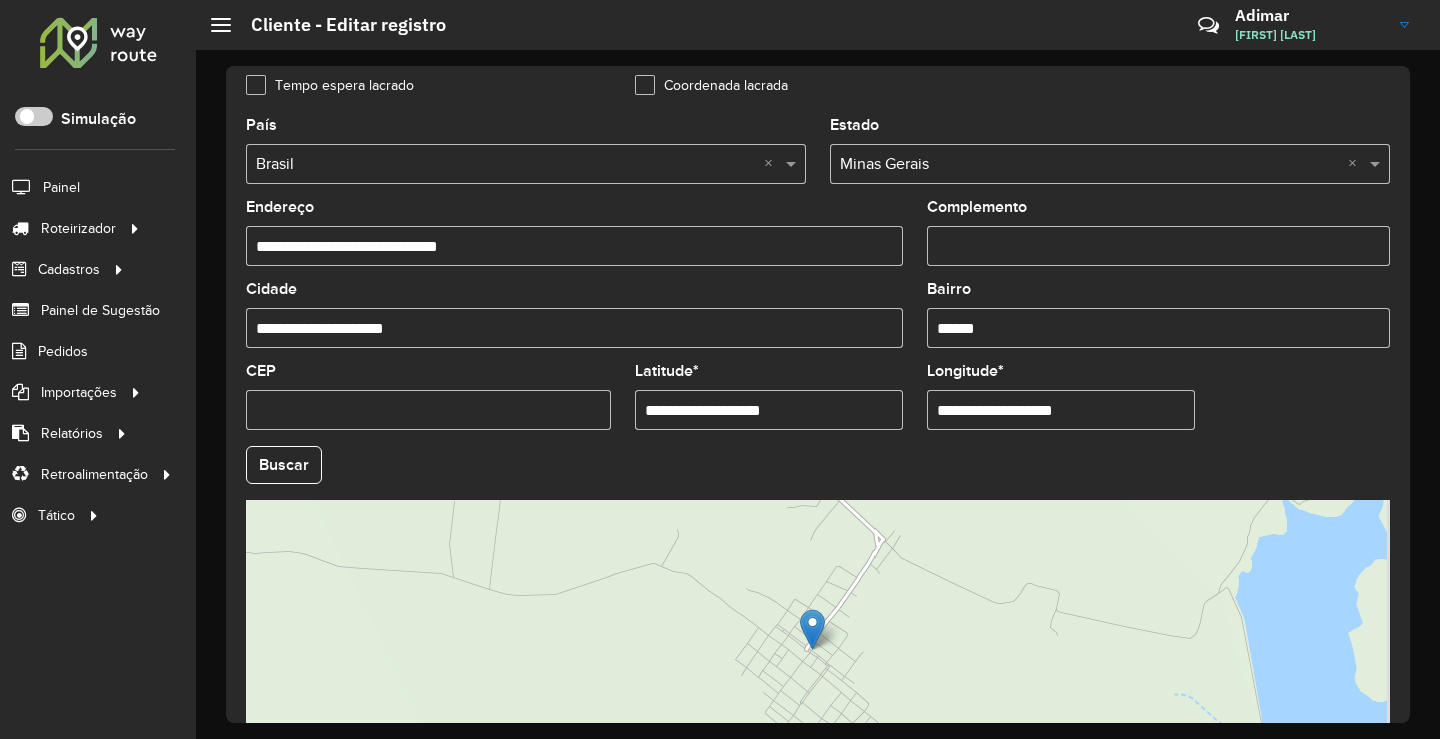 scroll, scrollTop: 749, scrollLeft: 0, axis: vertical 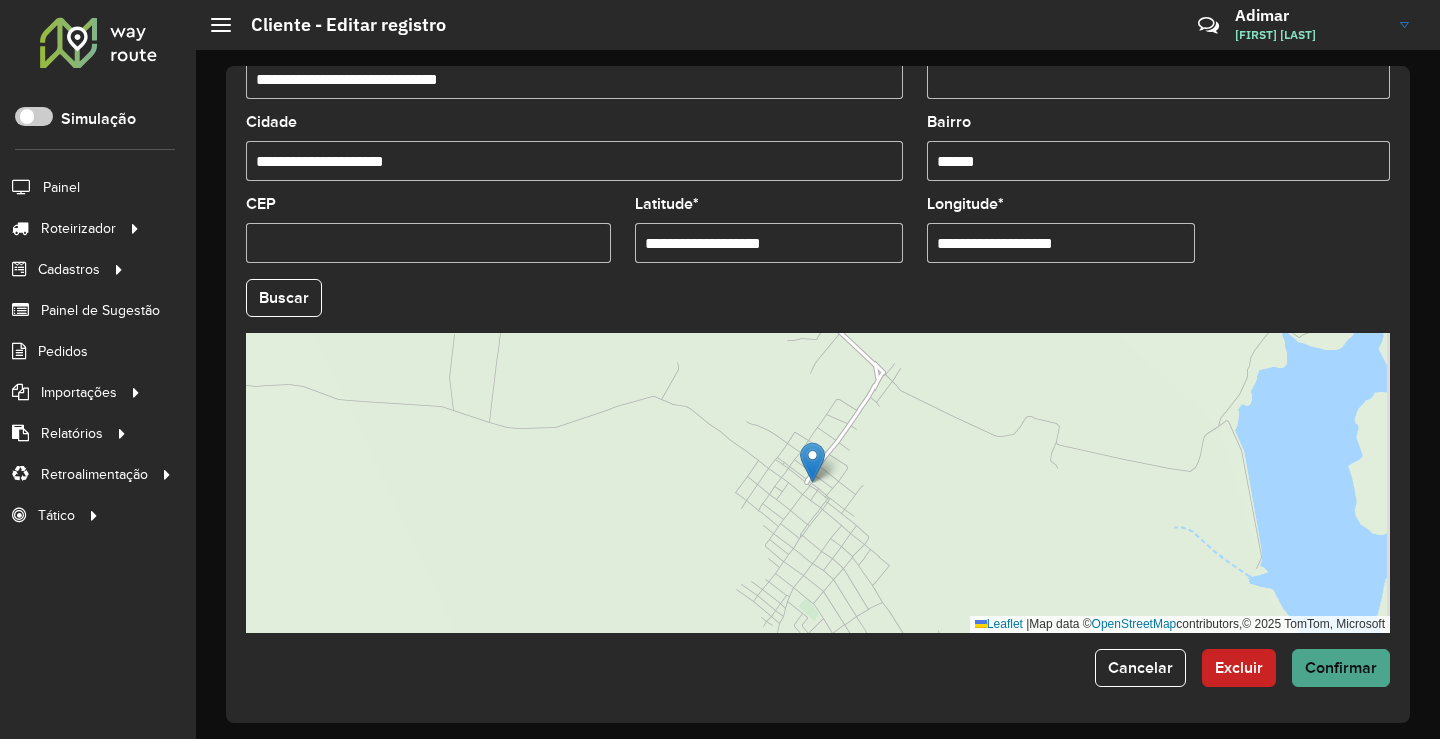 type on "********" 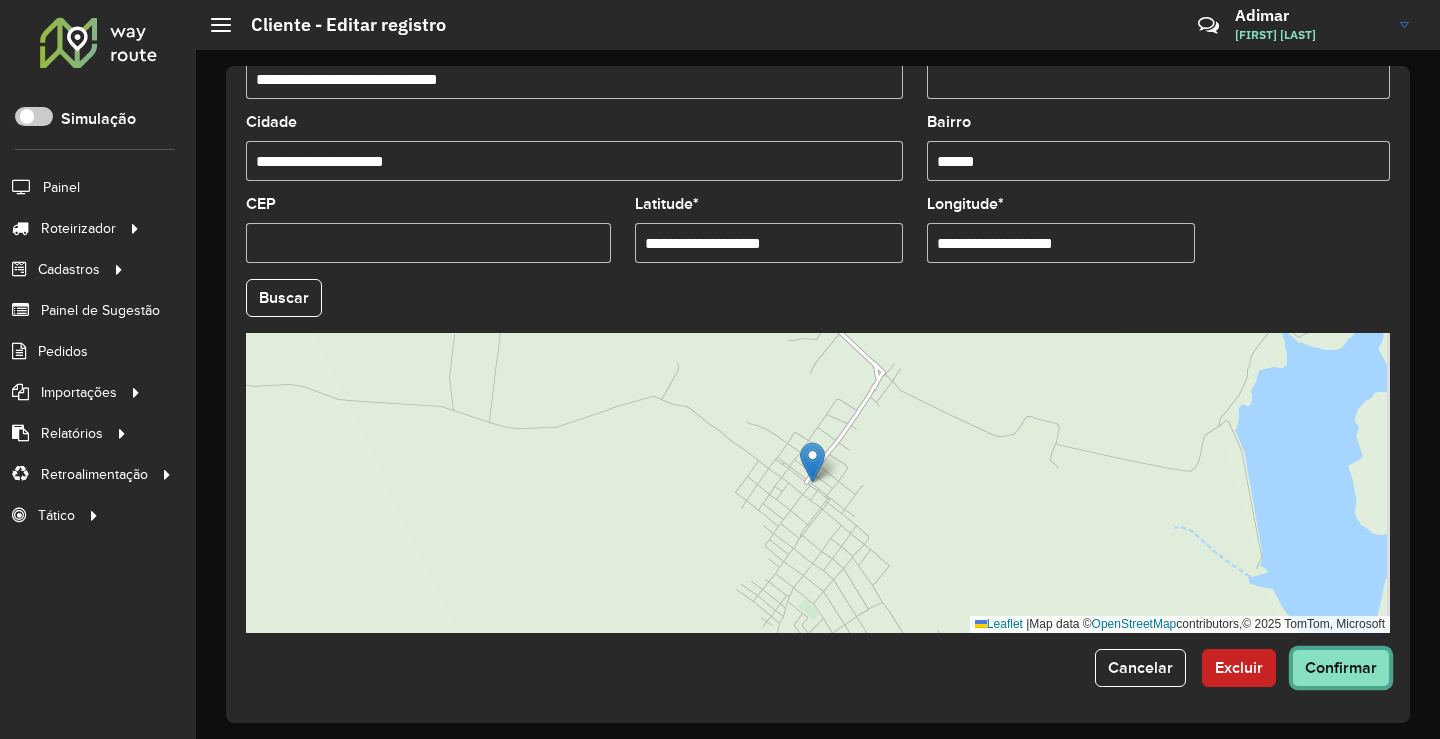click on "Confirmar" 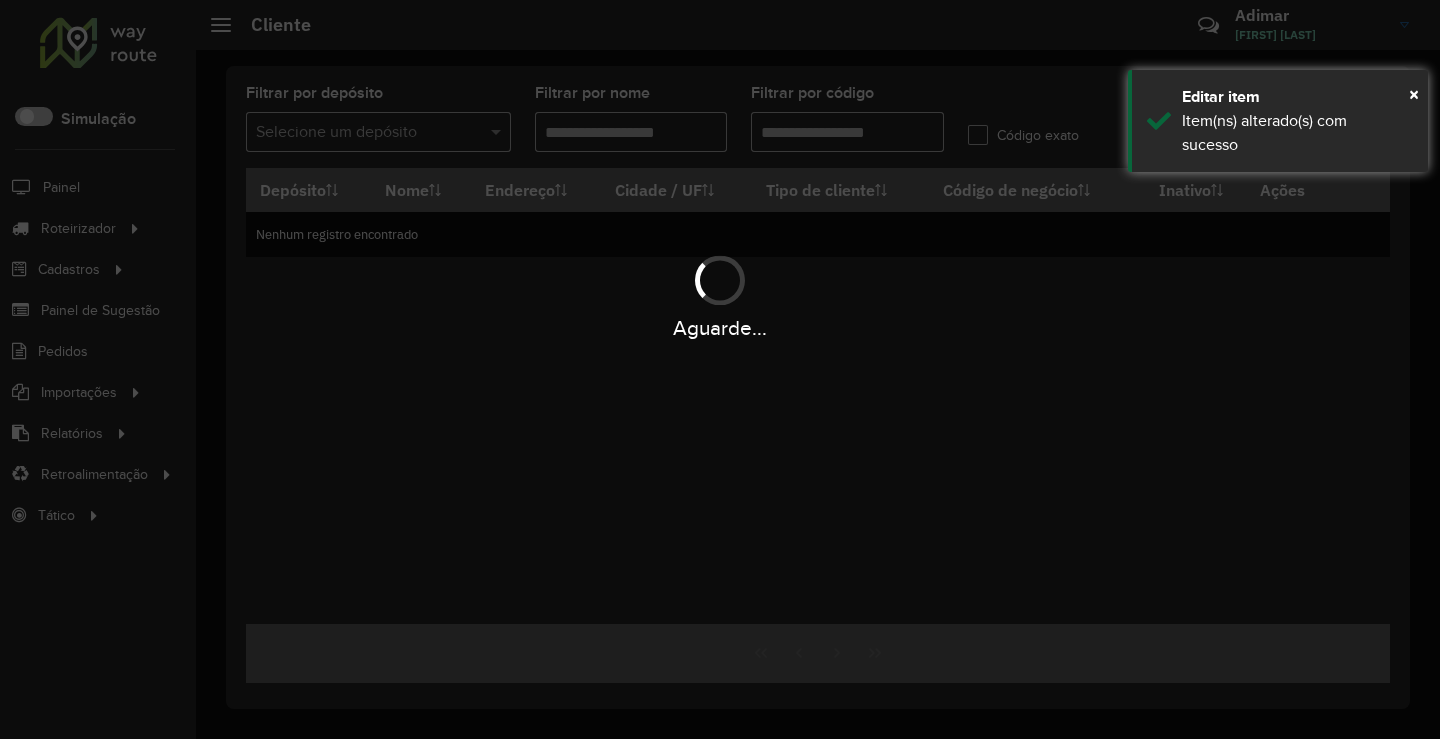 type on "*****" 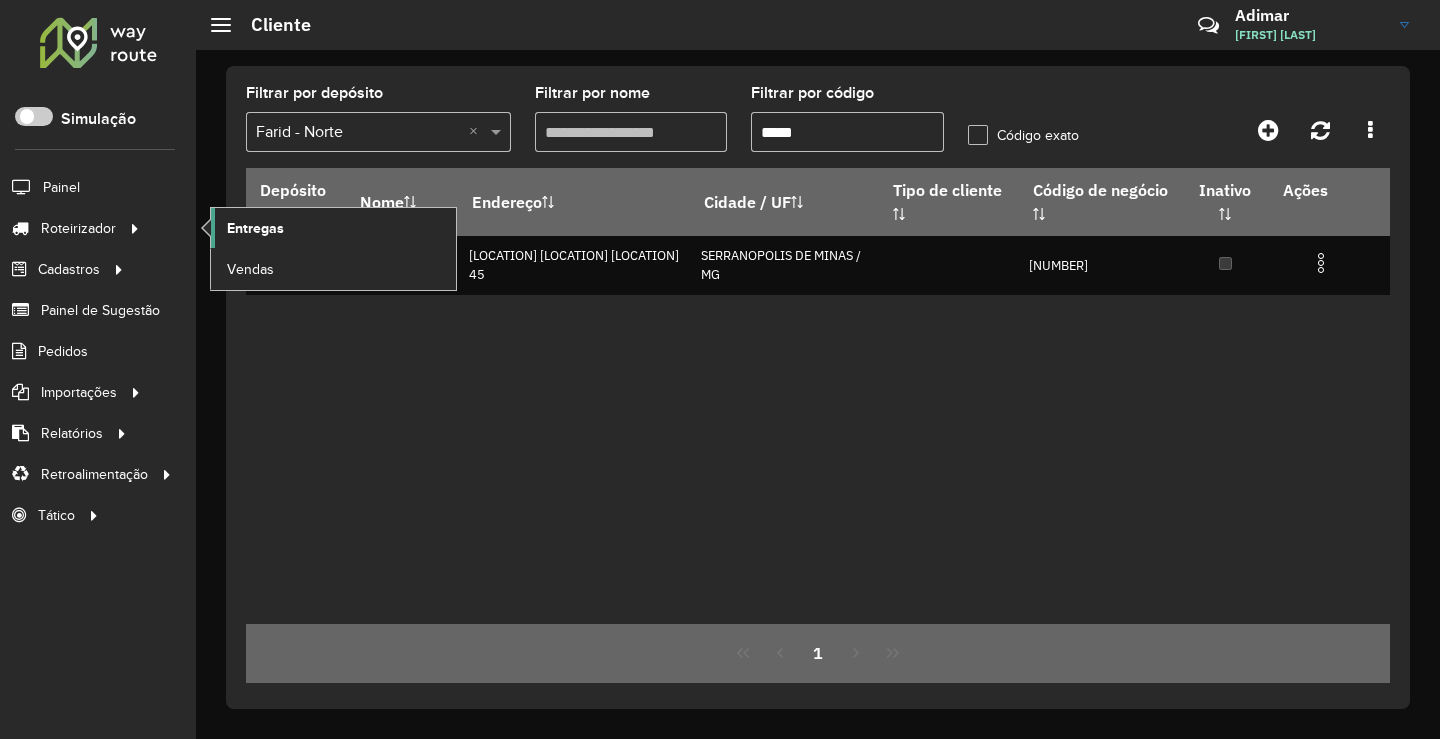 click on "Entregas" 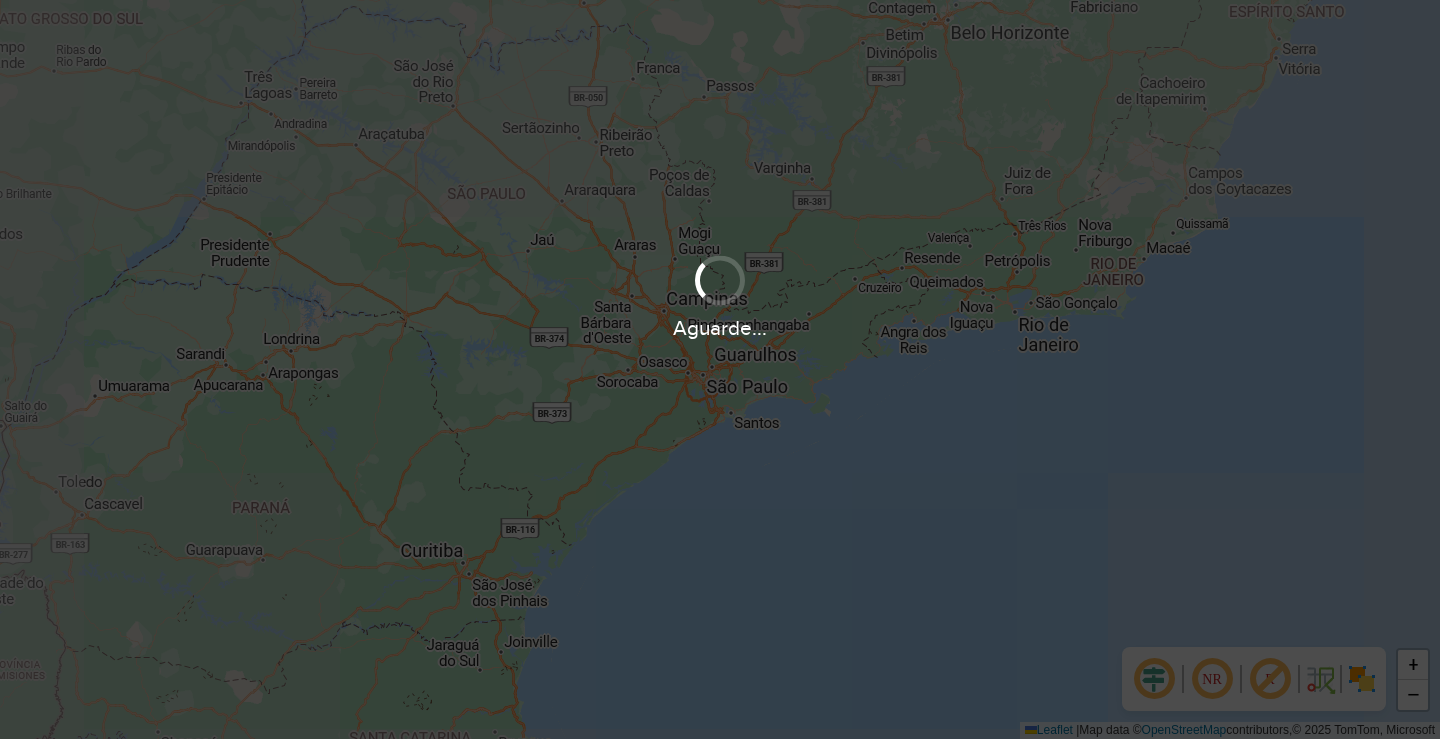 scroll, scrollTop: 0, scrollLeft: 0, axis: both 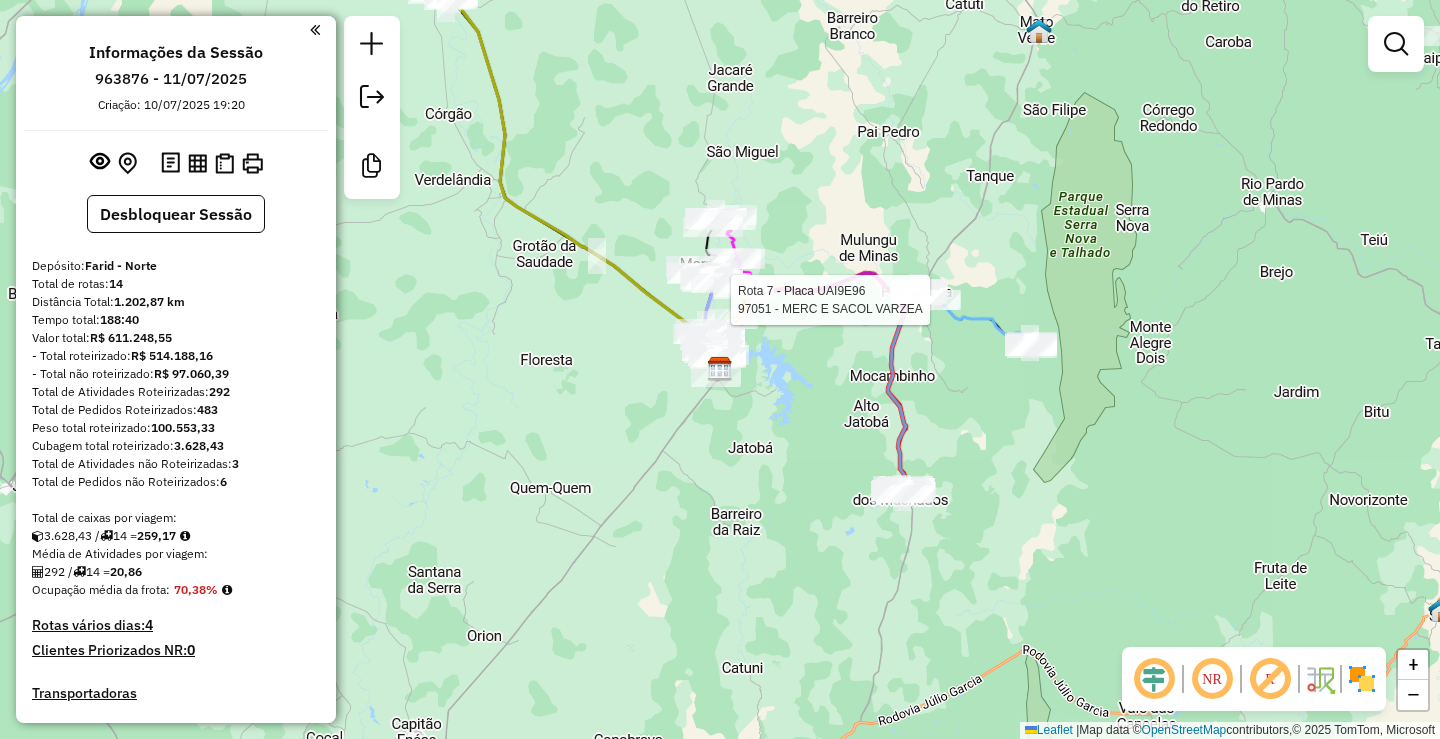 select on "**********" 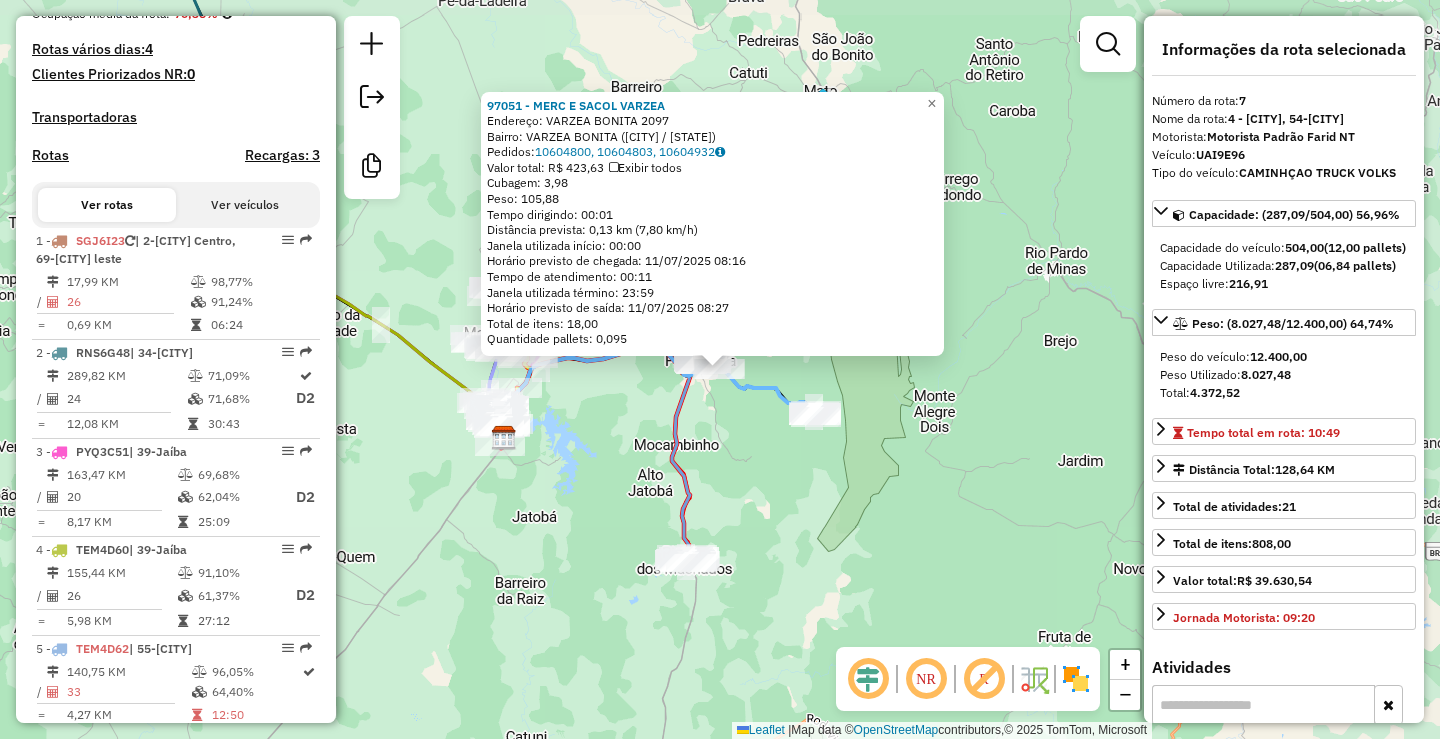 scroll, scrollTop: 1438, scrollLeft: 0, axis: vertical 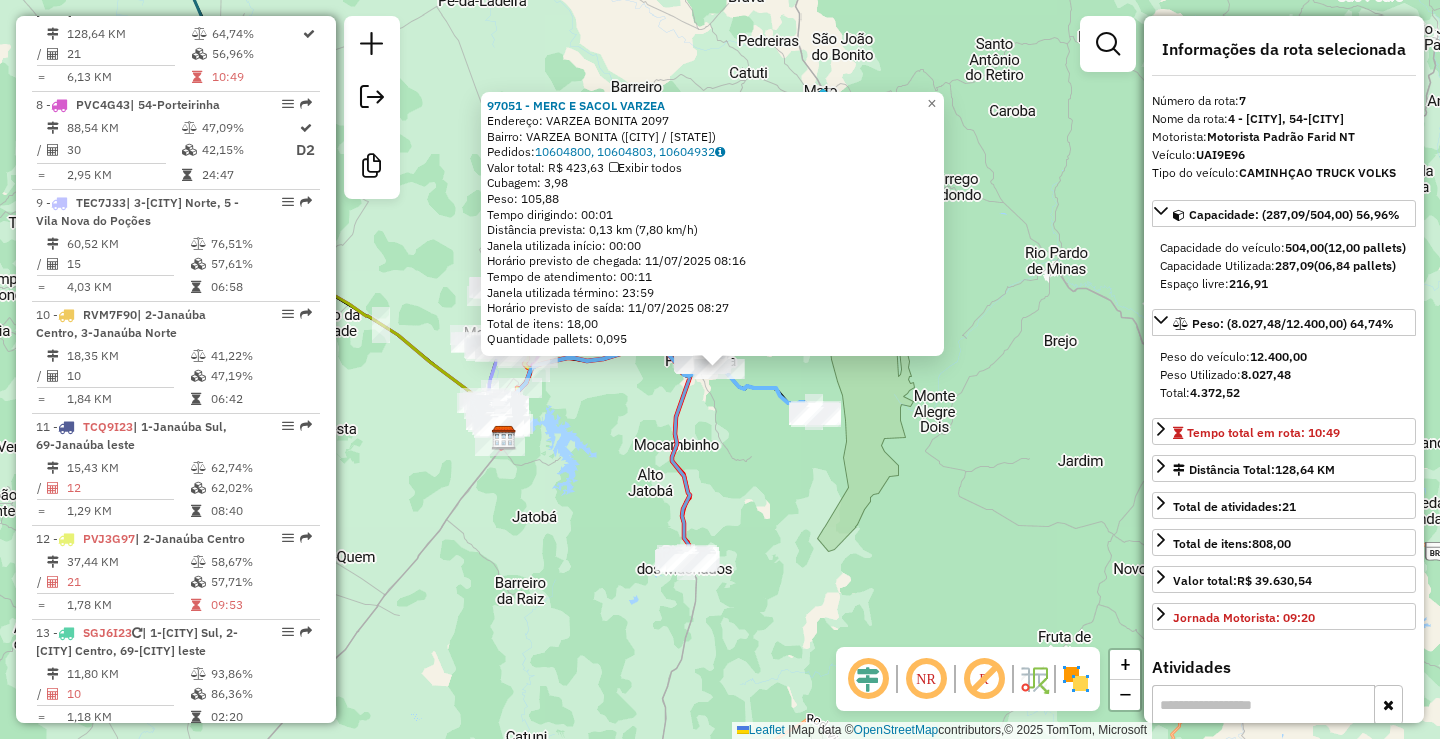 click on "[NUMBER] - [NAME] Endereço: [NAME] [NUMBER] Bairro: [NAME] ([CITY] / [STATE]) Pedidos: [NUMBER], [NUMBER], [NUMBER] Valor total: R$ [PRICE] Exibir todos Cubagem: [NUMBER] Peso: [NUMBER] Tempo dirigindo: [TIME] Distância prevista: [NUMBER] km ([NUMBER]/h) Janela utilizada início: [TIME] Horário previsto de chegada: [DATE] [TIME] Tempo de atendimento: [TIME] Janela utilizada término: [TIME] Horário previsto de saída: [DATE] [TIME] Total de itens: [NUMBER] Quantidade pallets: [NUMBER] × Janela de atendimento Grade de atendimento Capacidade Transportadoras Veículos Cliente Pedidos Rotas Selecione os dias de semana para filtrar as janelas de atendimento Seg Ter Qua Qui Sex Sáb Dom Informe o período da janela de atendimento: De: Até: Filtrar exatamente a janela do cliente Considerar janela de atendimento padrão Selecione os dias de semana para filtrar as grades de atendimento Seg Ter Qua Qui Sex Sáb Dom Peso mínimo: Peso máximo:" 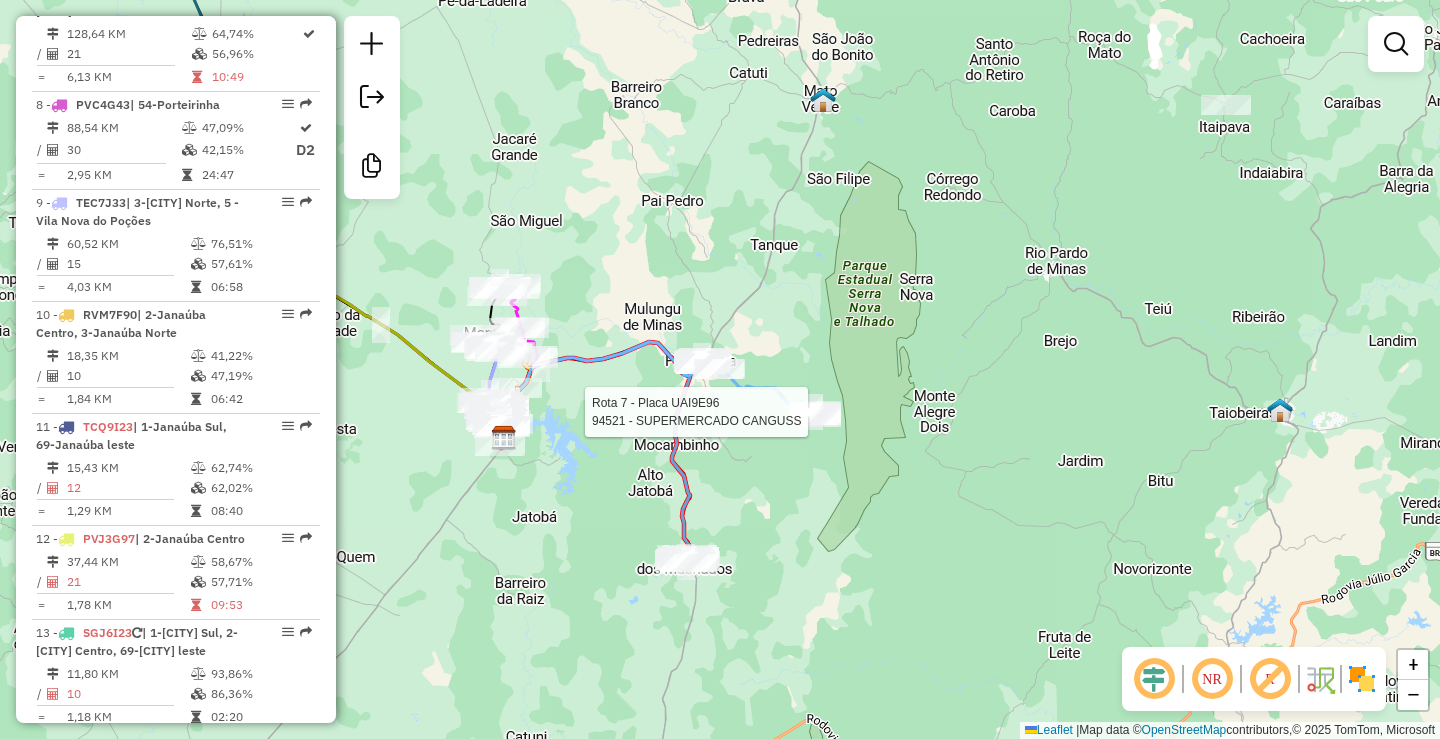 click 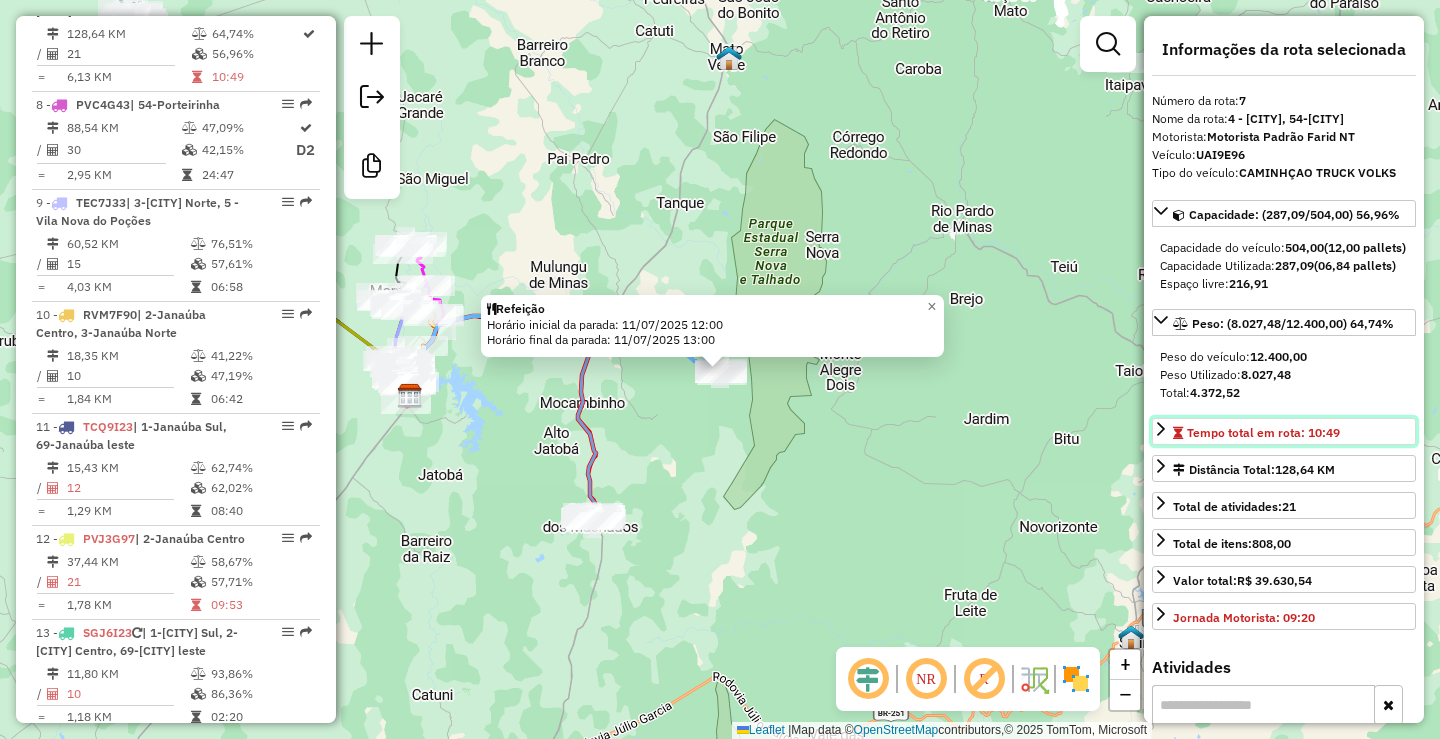 click on "Tempo total em rota: 10:49" at bounding box center (1263, 450) 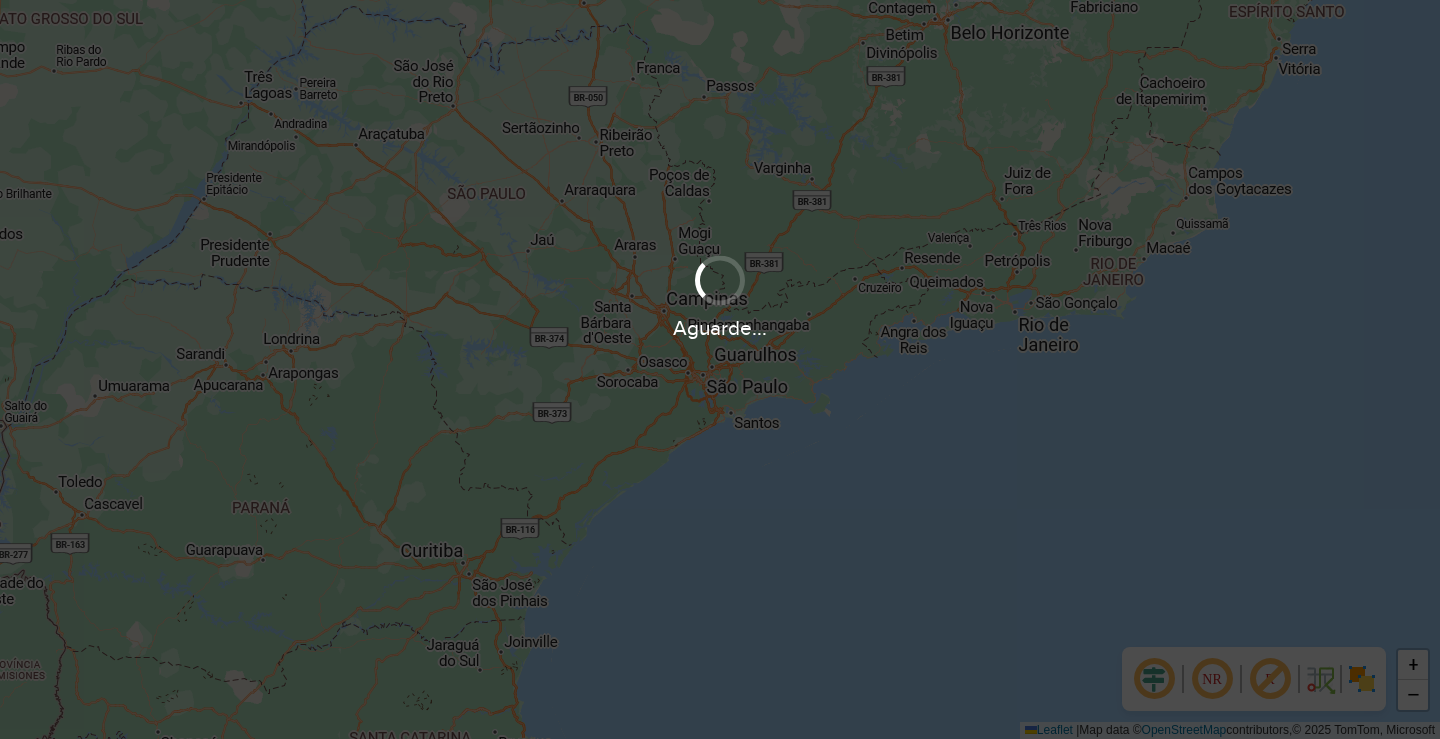 scroll, scrollTop: 0, scrollLeft: 0, axis: both 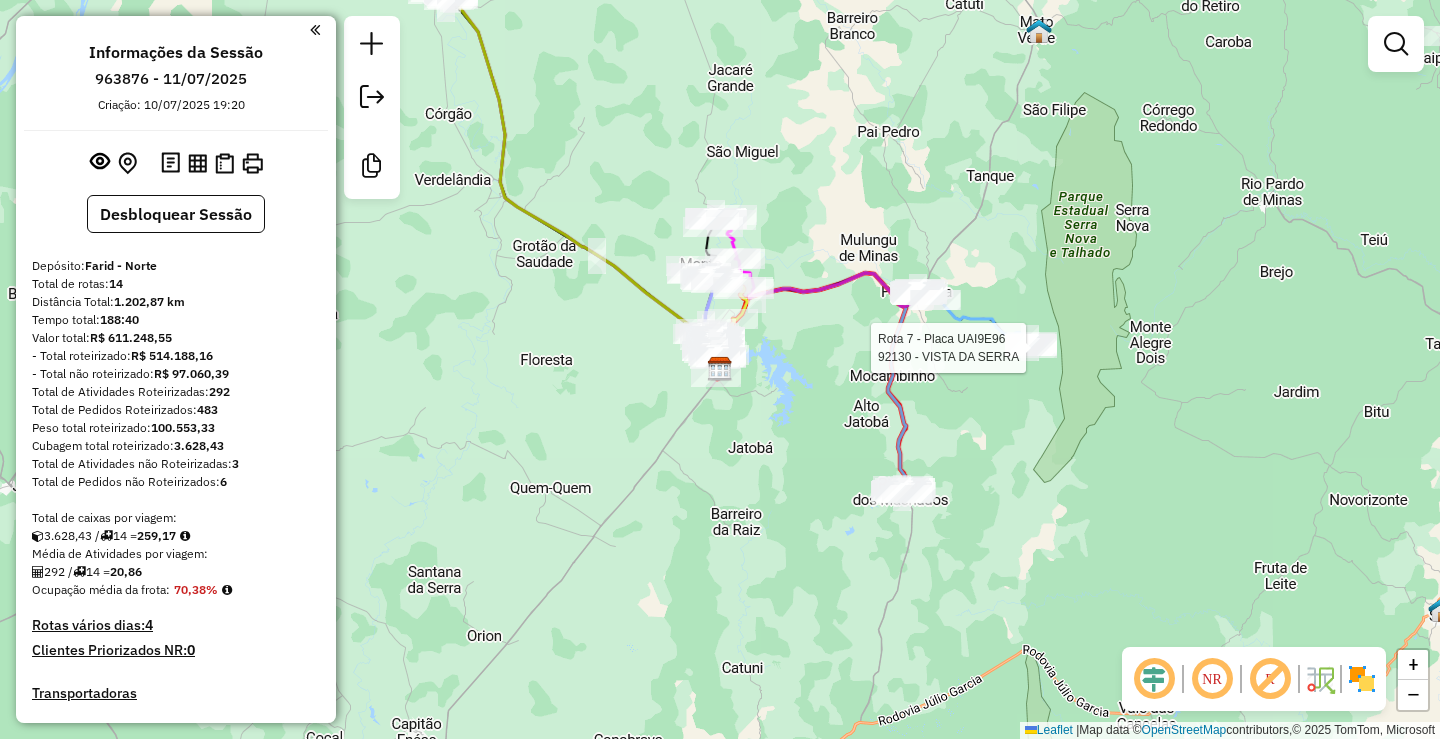 select on "**********" 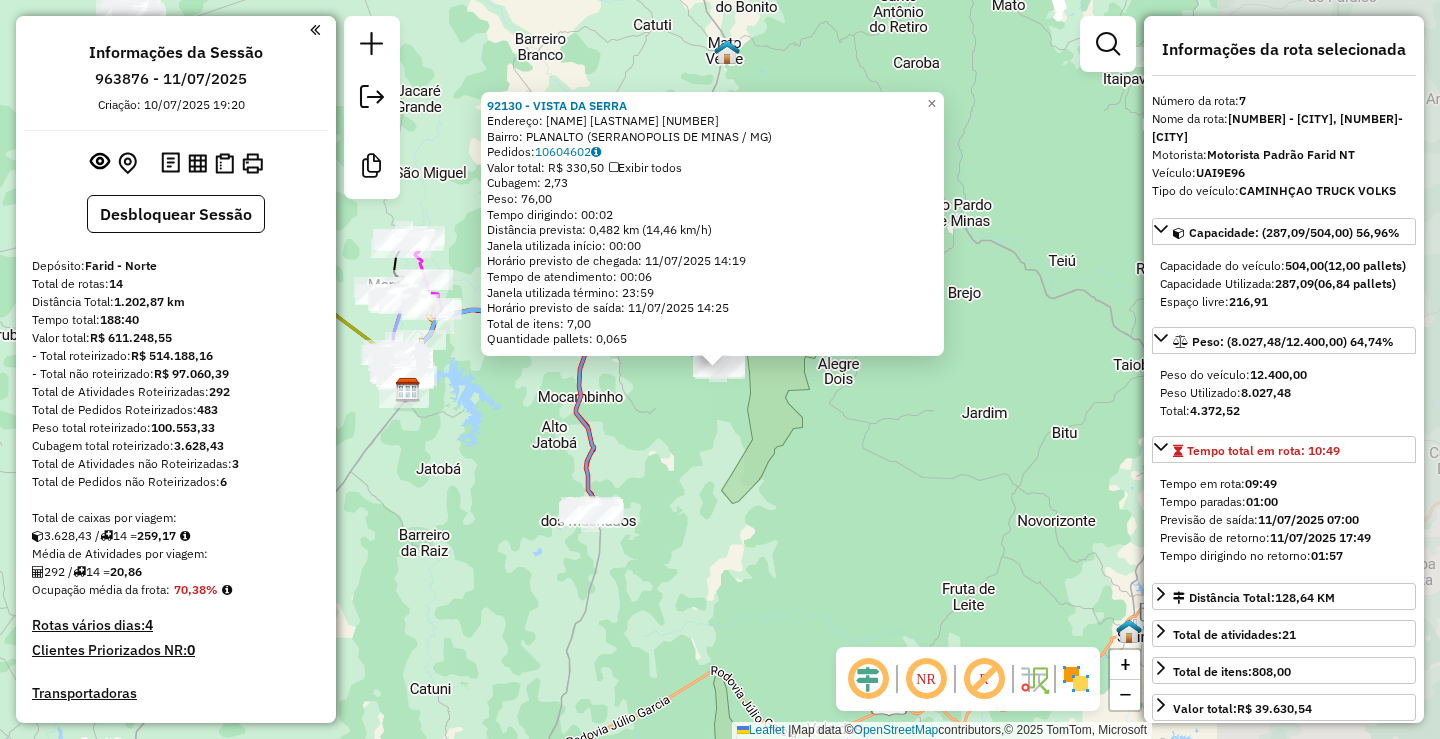 scroll, scrollTop: 1438, scrollLeft: 0, axis: vertical 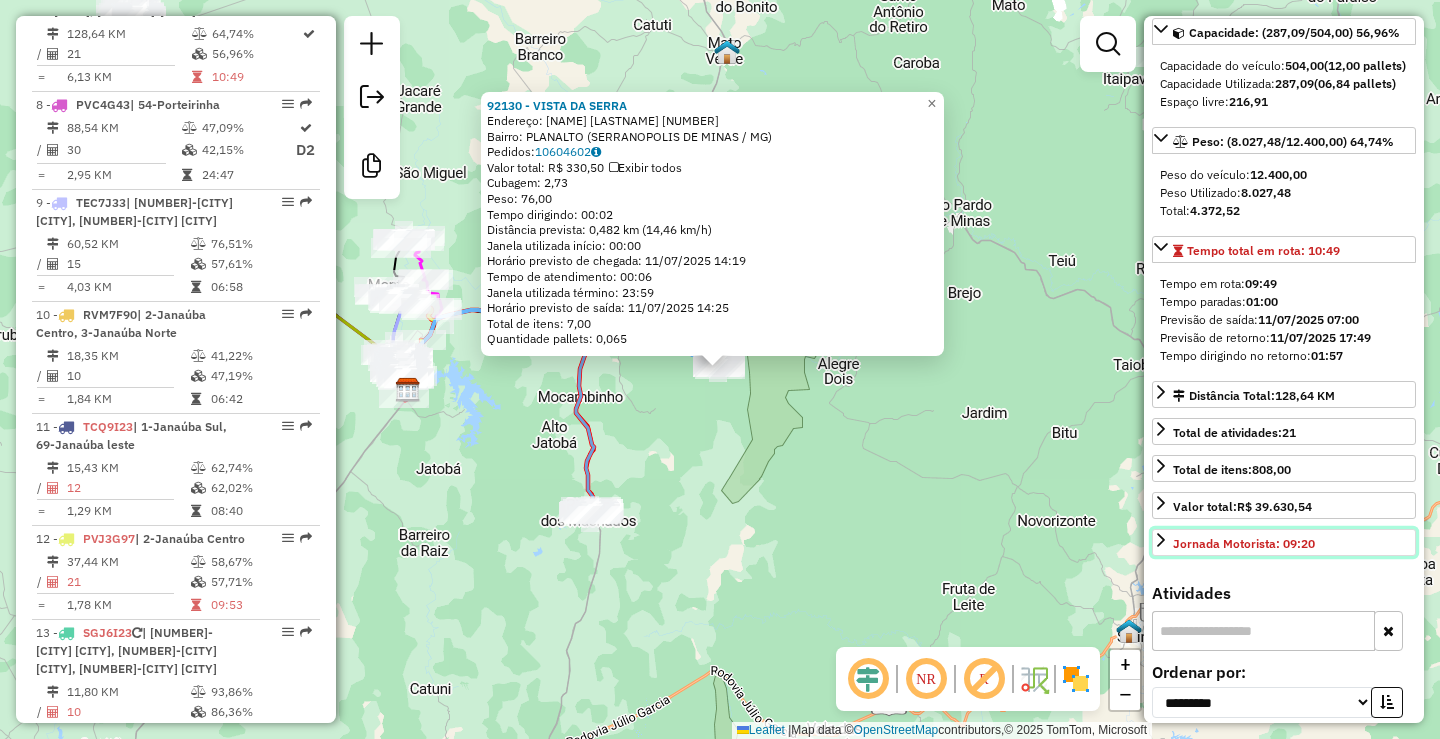 click on "Jornada Motorista: 09:20" at bounding box center (1244, 526) 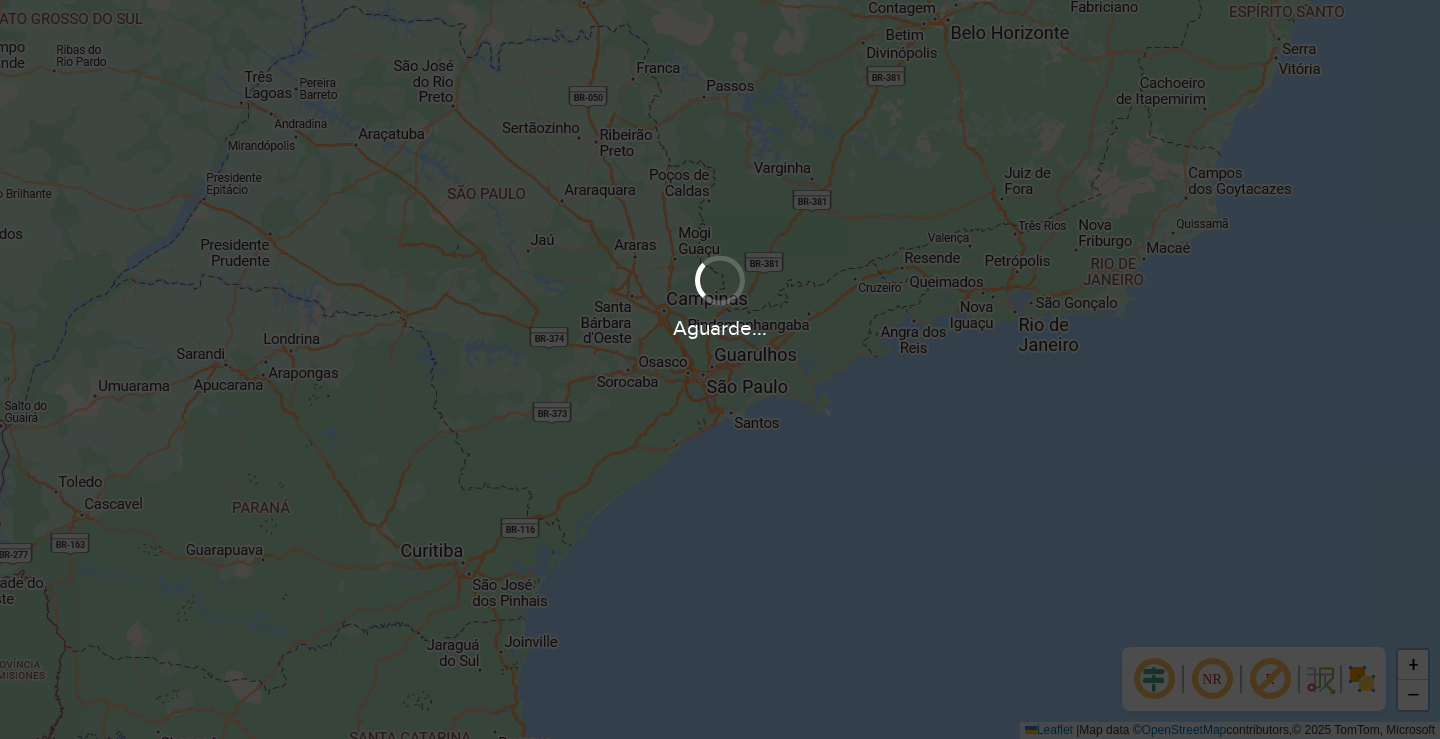 scroll, scrollTop: 0, scrollLeft: 0, axis: both 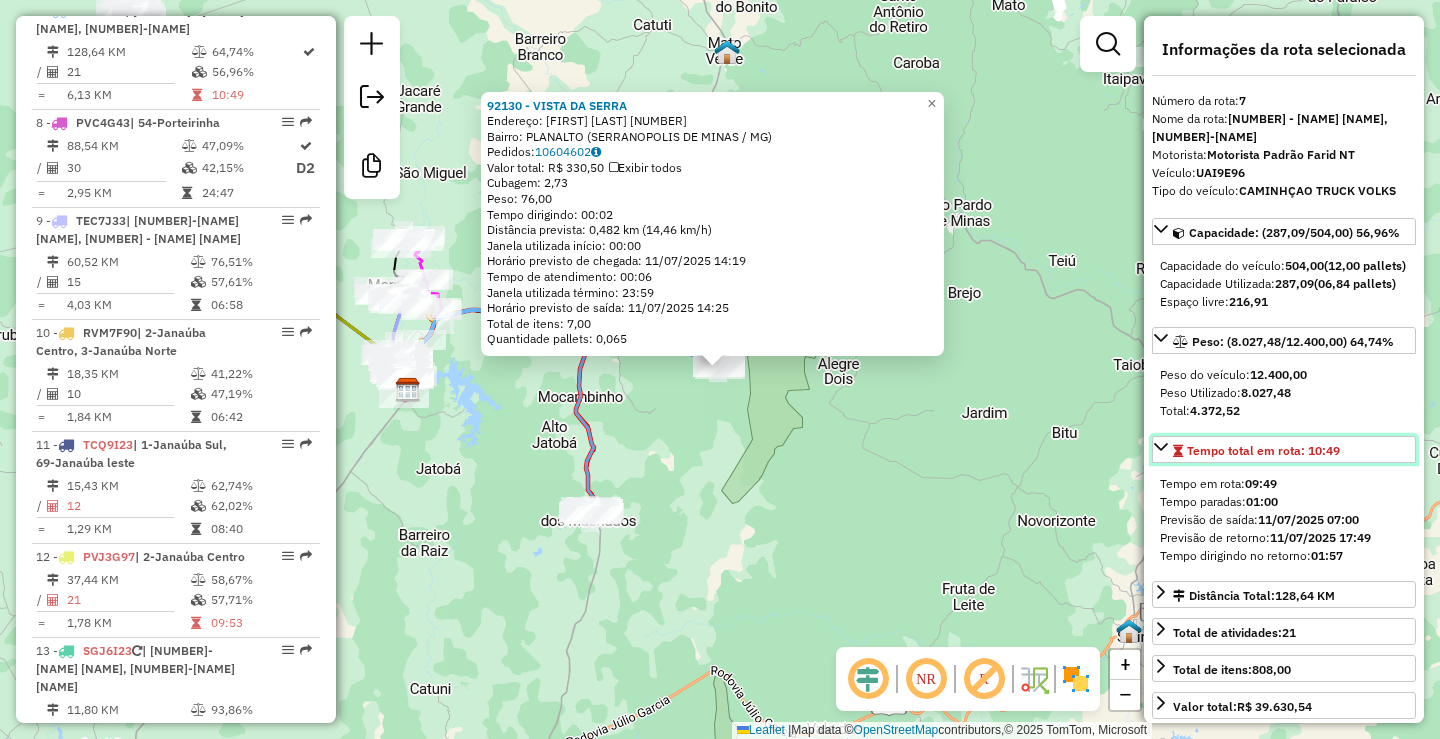 click on "Tempo total em rota: 10:49" at bounding box center (1284, 431) 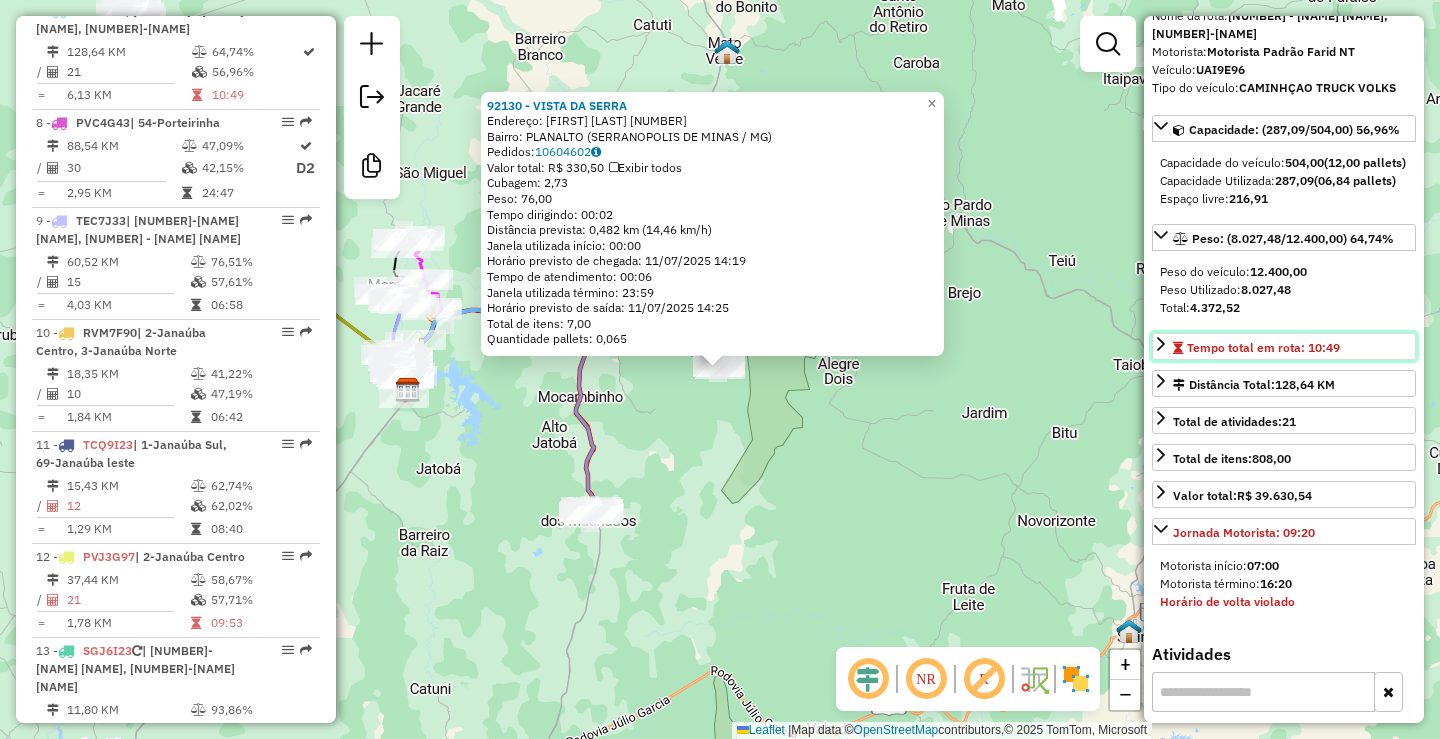 scroll, scrollTop: 200, scrollLeft: 0, axis: vertical 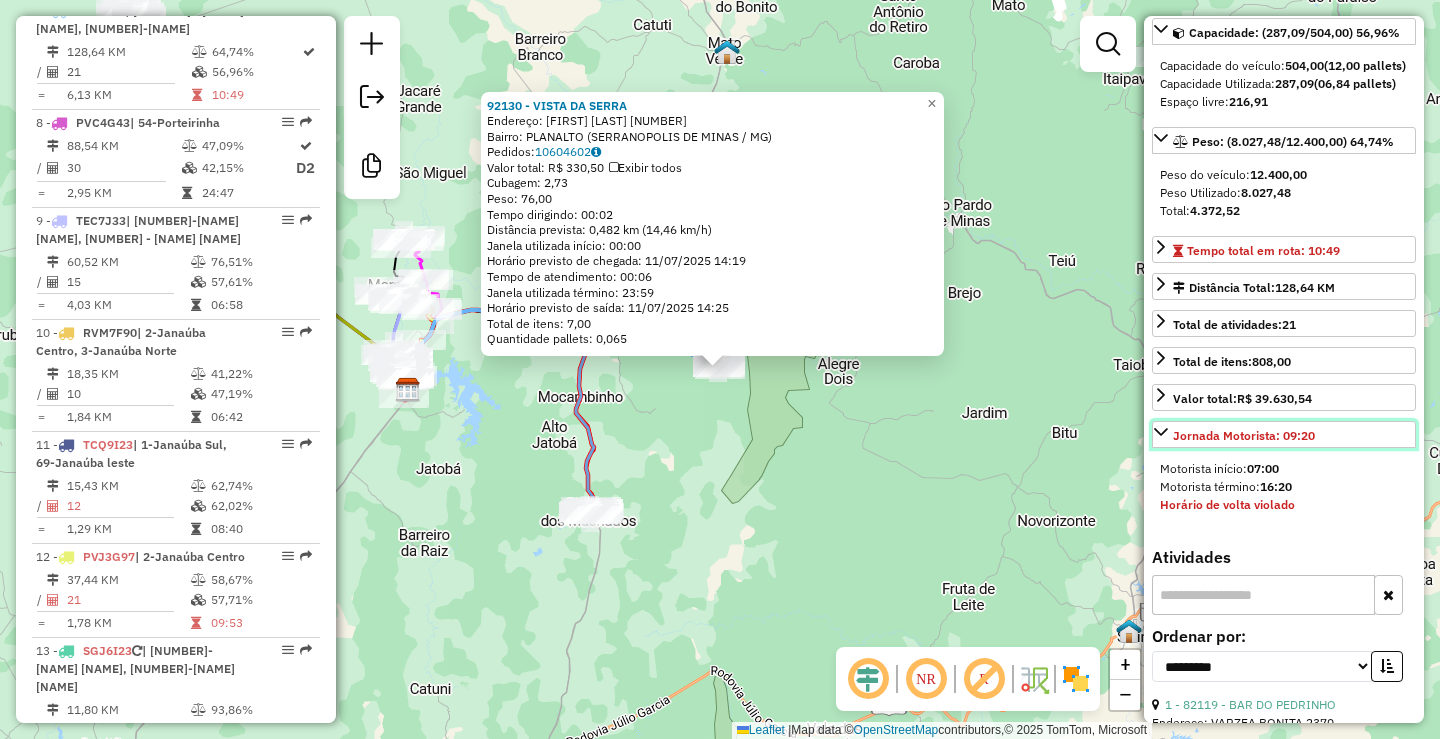 click on "Jornada Motorista: 09:20" at bounding box center [1284, 416] 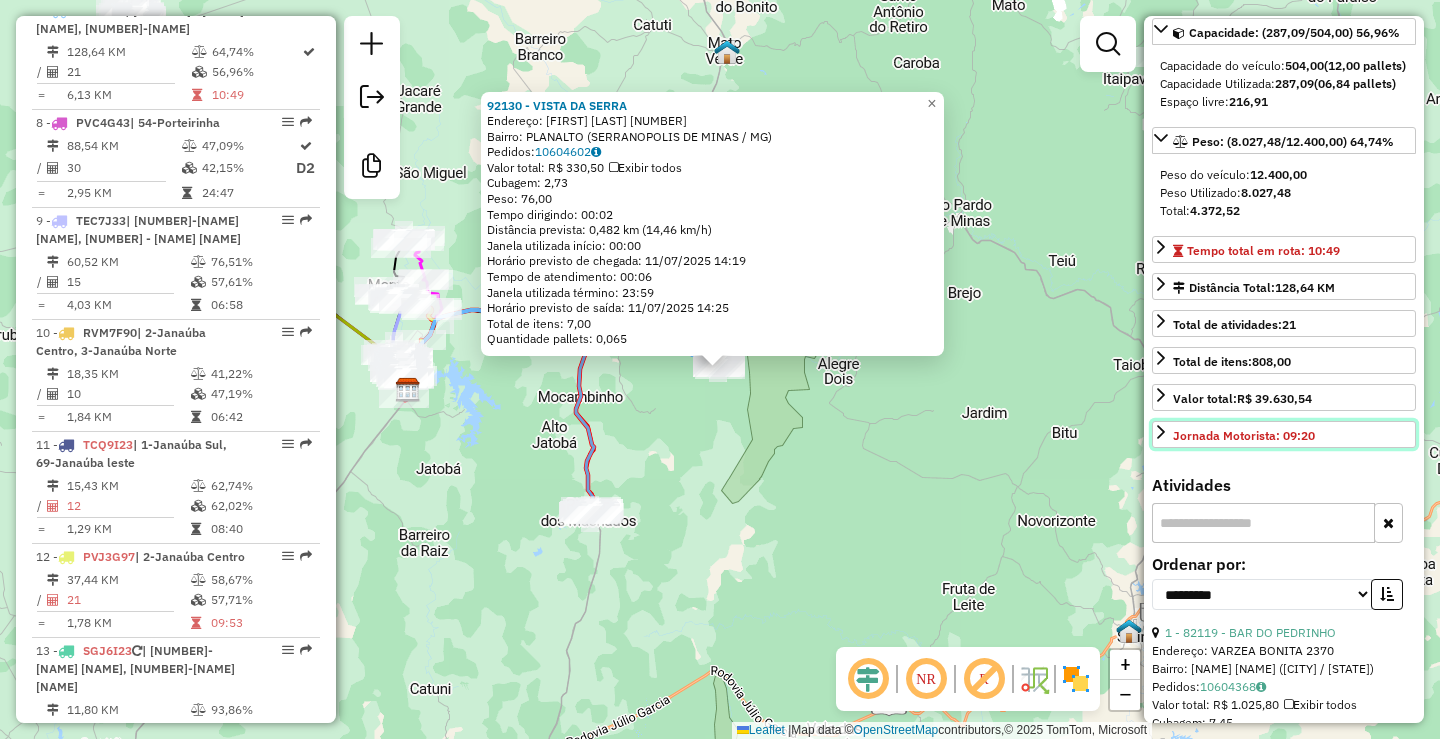 scroll, scrollTop: 500, scrollLeft: 0, axis: vertical 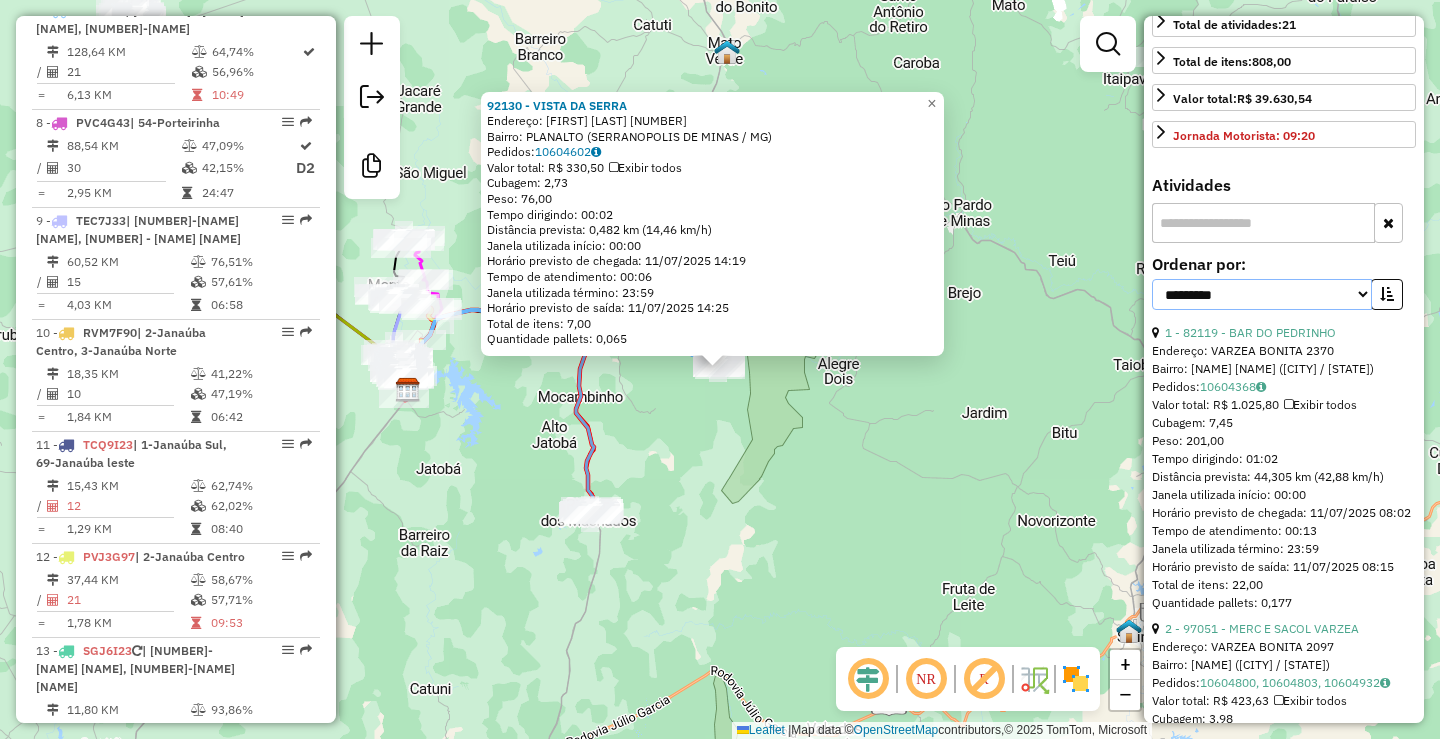 click on "**********" at bounding box center (1262, 276) 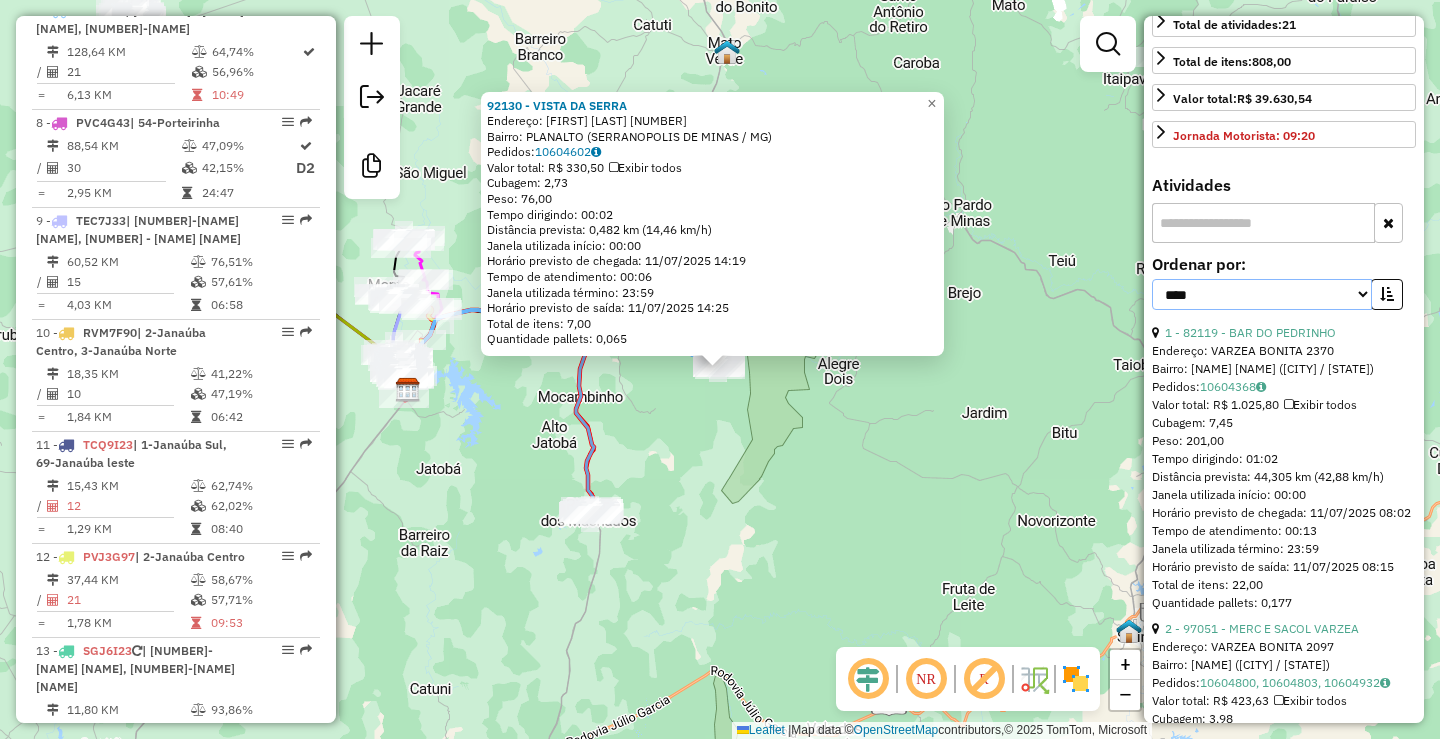 click on "**********" at bounding box center (1262, 276) 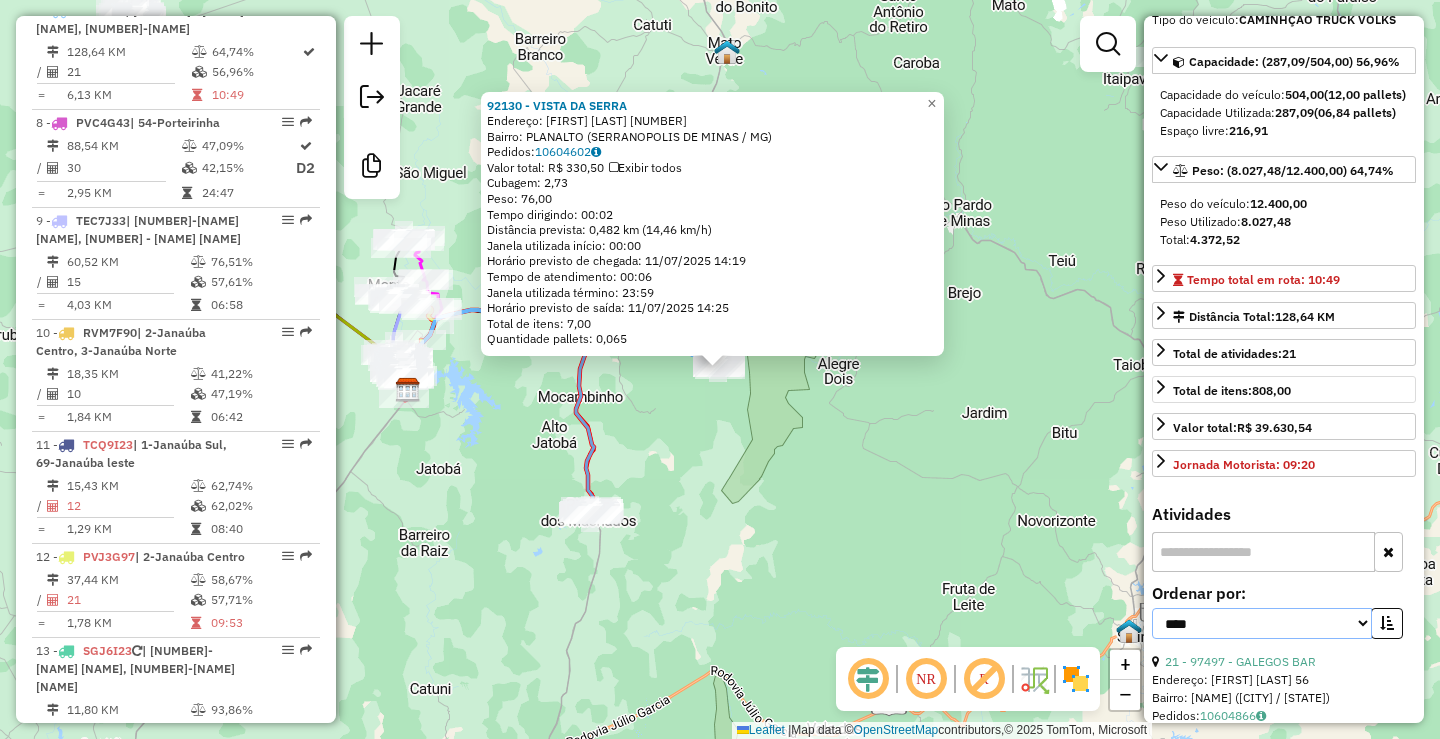 scroll, scrollTop: 300, scrollLeft: 0, axis: vertical 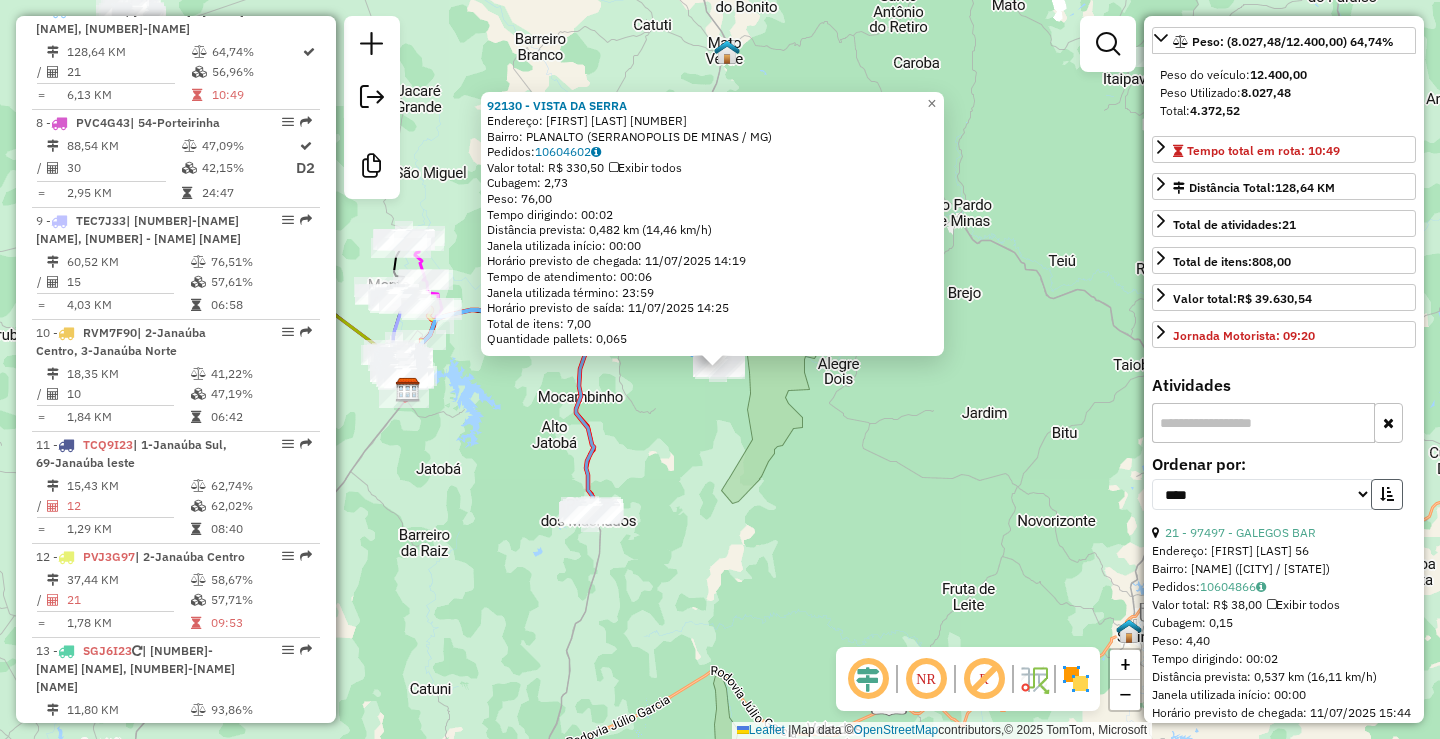 click at bounding box center [1387, 476] 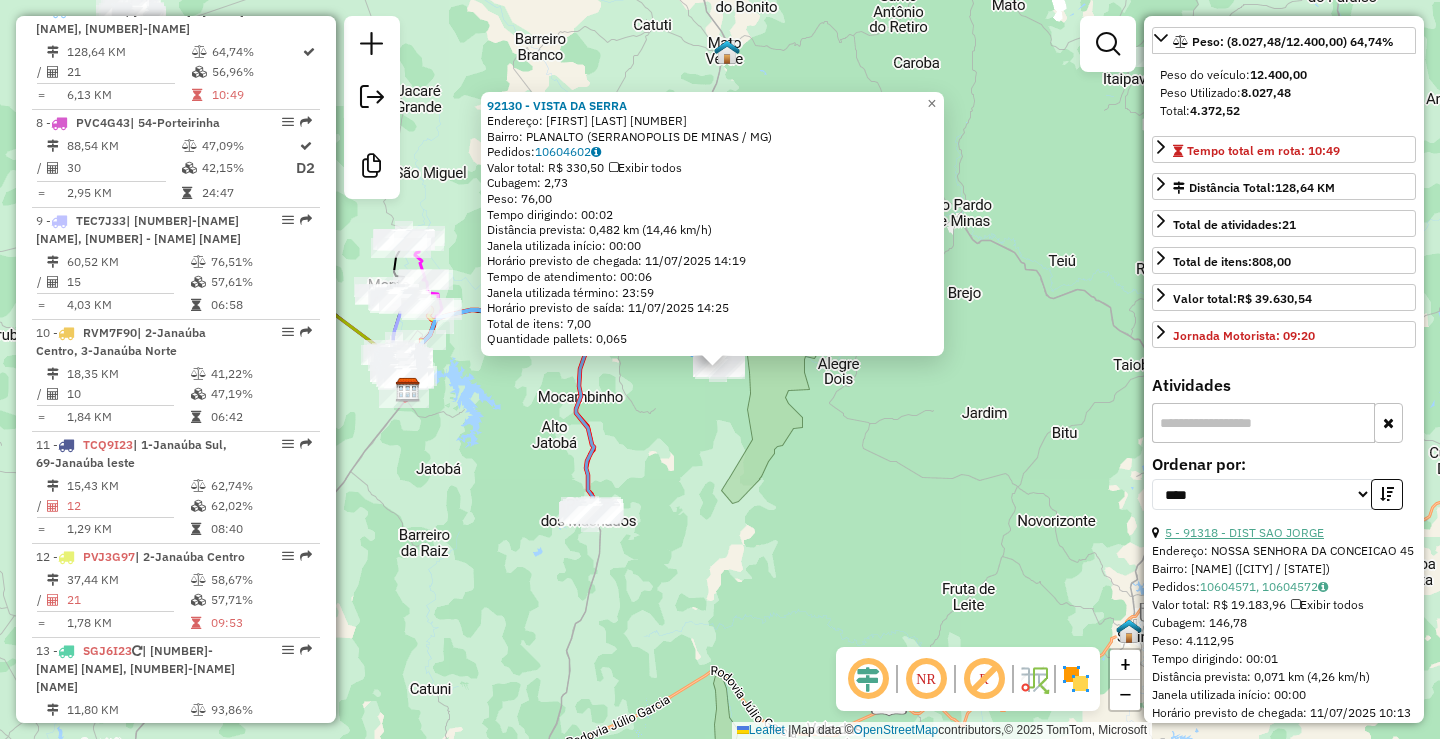 click on "5 - 91318 - DIST SAO JORGE" at bounding box center [1244, 514] 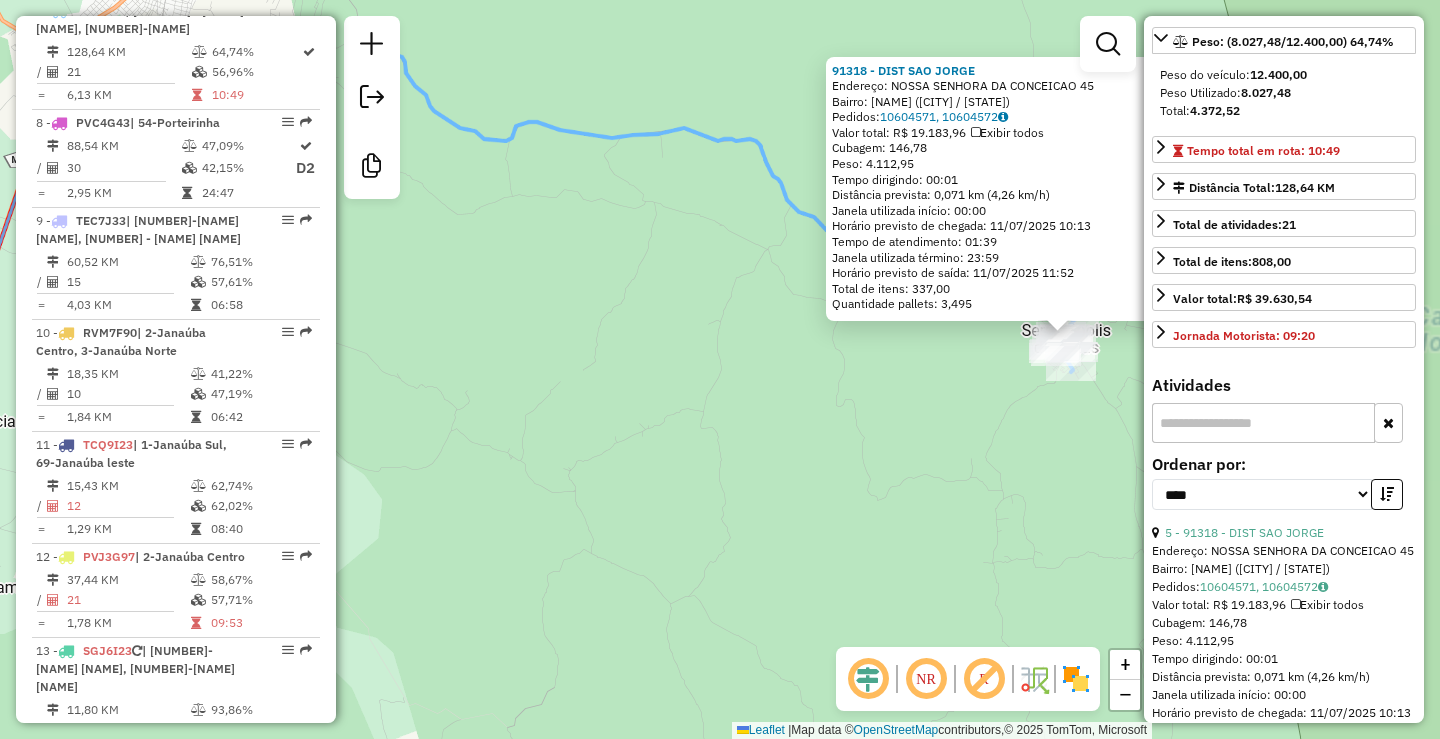 drag, startPoint x: 918, startPoint y: 391, endPoint x: 856, endPoint y: 469, distance: 99.63935 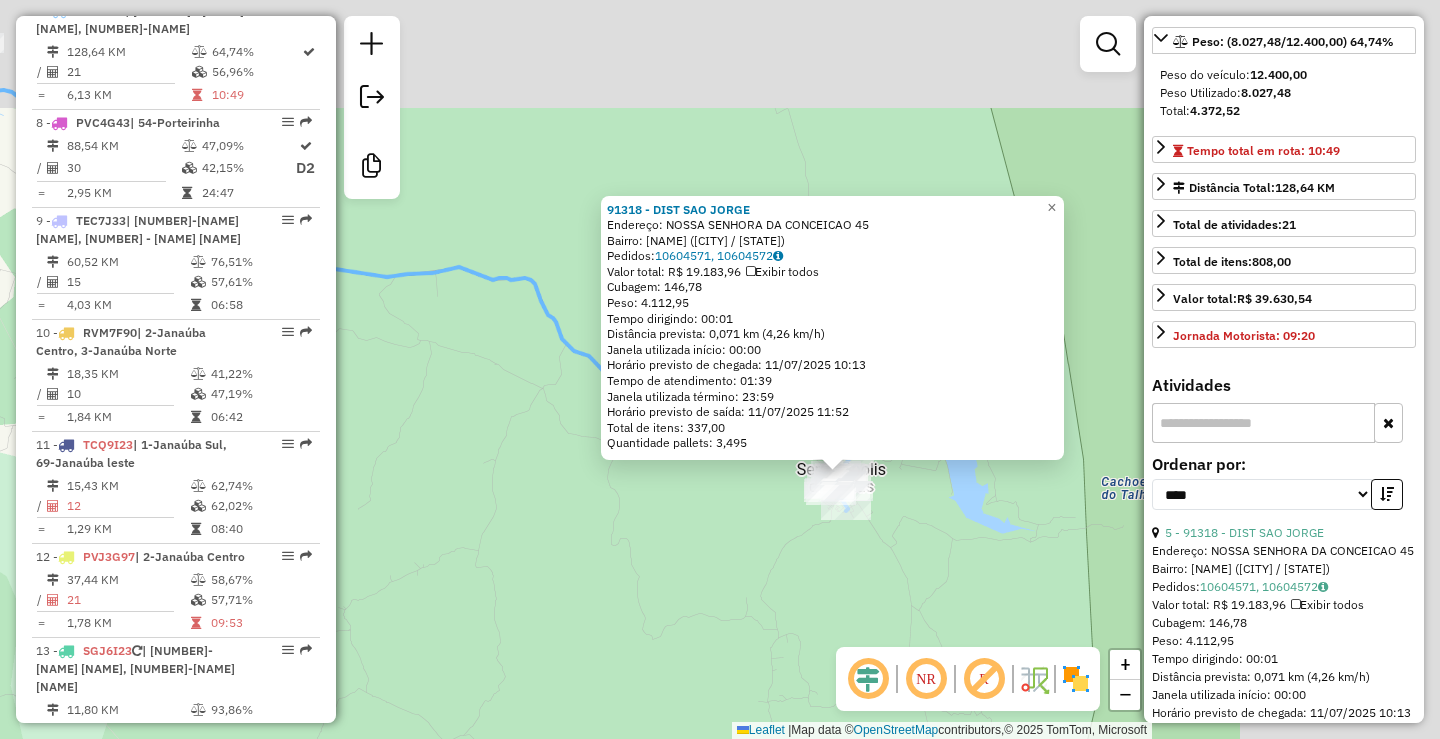 drag, startPoint x: 941, startPoint y: 416, endPoint x: 720, endPoint y: 555, distance: 261.07852 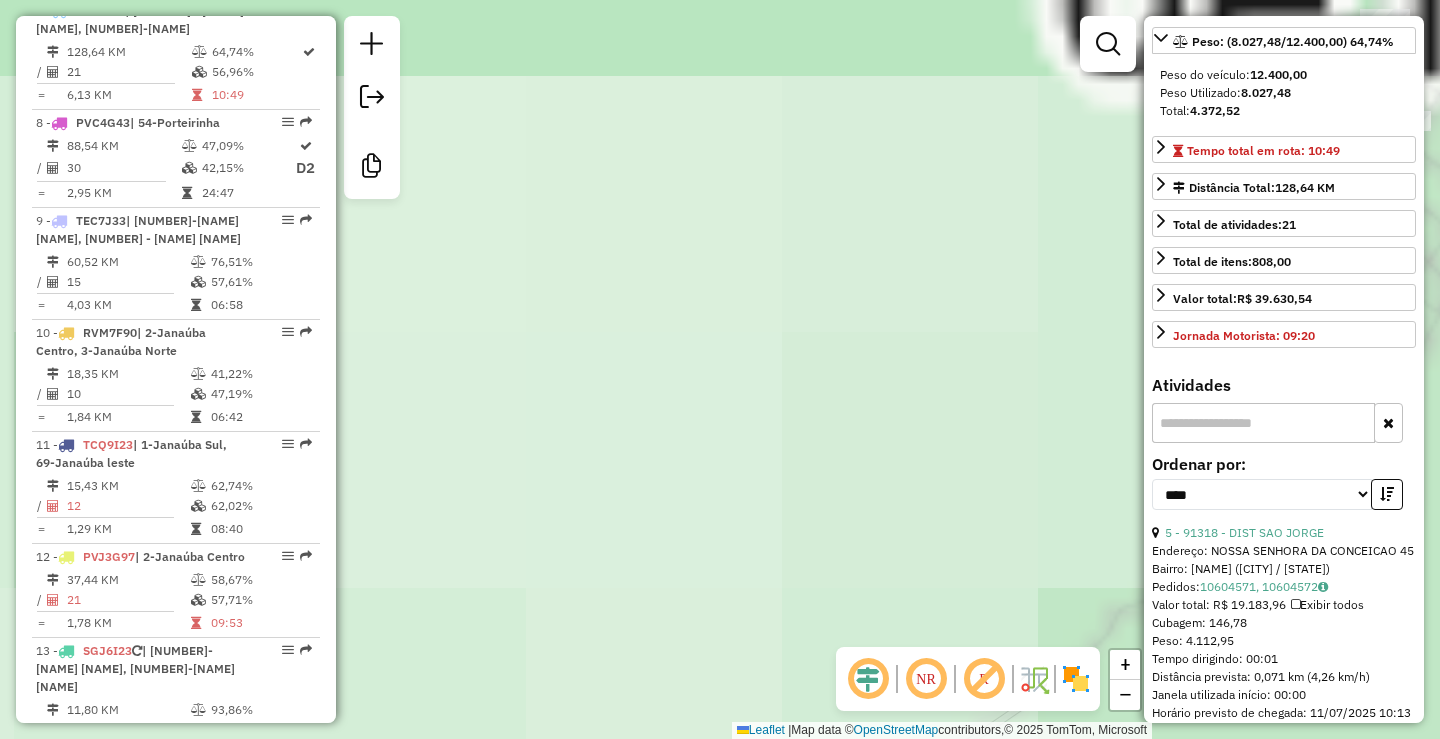 drag, startPoint x: 933, startPoint y: 481, endPoint x: 511, endPoint y: 591, distance: 436.1009 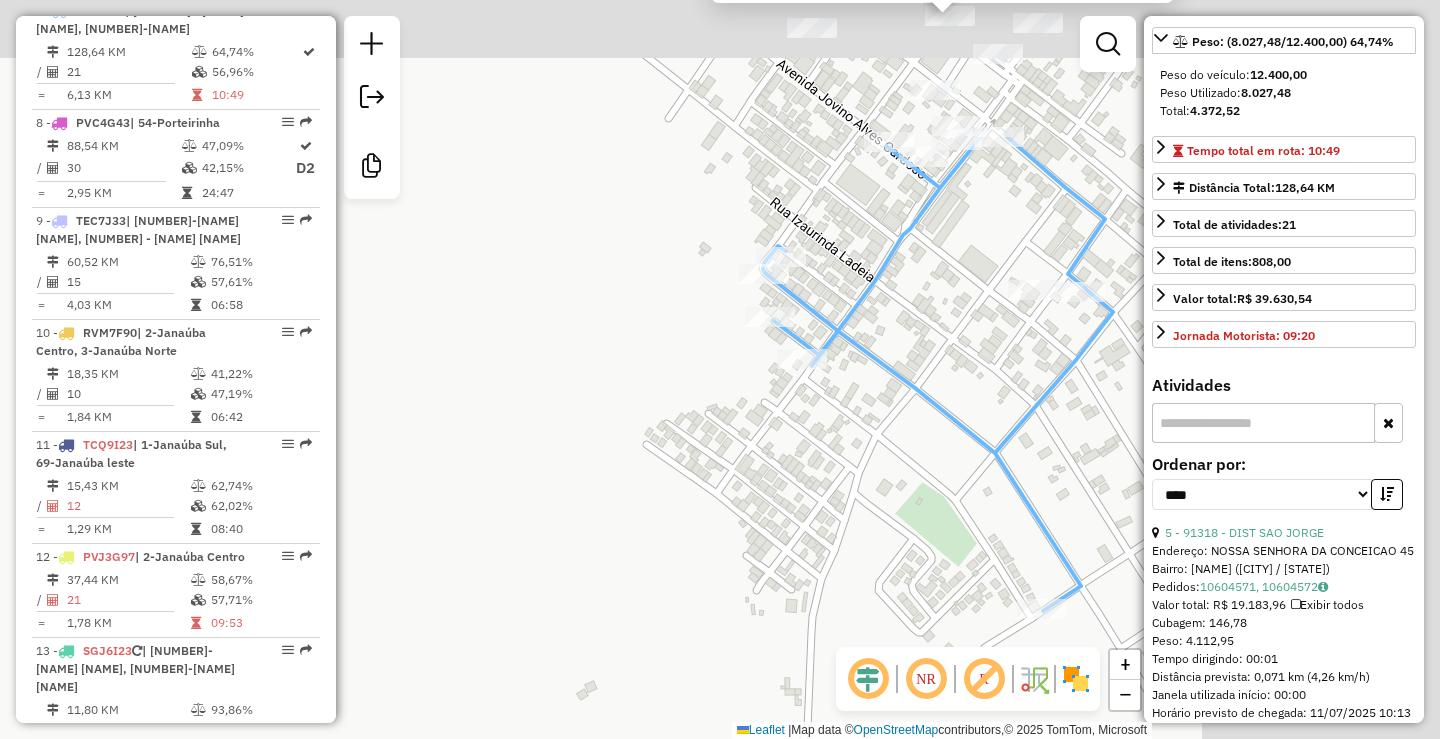 drag, startPoint x: 894, startPoint y: 377, endPoint x: 433, endPoint y: 600, distance: 512.1035 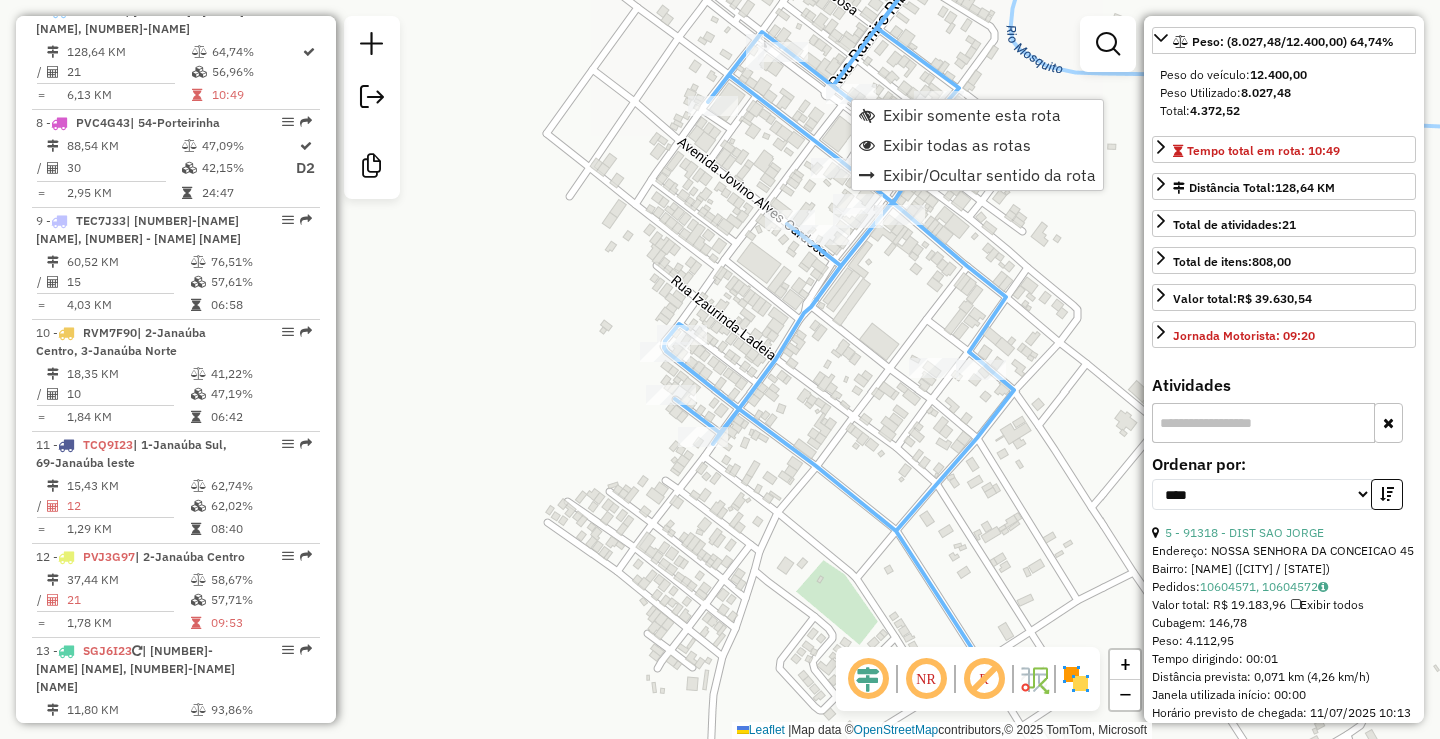 click on "Janela de atendimento Grade de atendimento Capacidade Transportadoras Veículos Cliente Pedidos  Rotas Selecione os dias de semana para filtrar as janelas de atendimento  Seg   Ter   Qua   Qui   Sex   Sáb   Dom  Informe o período da janela de atendimento: De: Até:  Filtrar exatamente a janela do cliente  Considerar janela de atendimento padrão  Selecione os dias de semana para filtrar as grades de atendimento  Seg   Ter   Qua   Qui   Sex   Sáb   Dom   Considerar clientes sem dia de atendimento cadastrado  Clientes fora do dia de atendimento selecionado Filtrar as atividades entre os valores definidos abaixo:  Peso mínimo:   Peso máximo:   Cubagem mínima:   Cubagem máxima:   De:   Até:  Filtrar as atividades entre o tempo de atendimento definido abaixo:  De:   Até:   Considerar capacidade total dos clientes não roteirizados Transportadora: Selecione um ou mais itens Tipo de veículo: Selecione um ou mais itens Veículo: Selecione um ou mais itens Motorista: Selecione um ou mais itens Nome: Rótulo:" 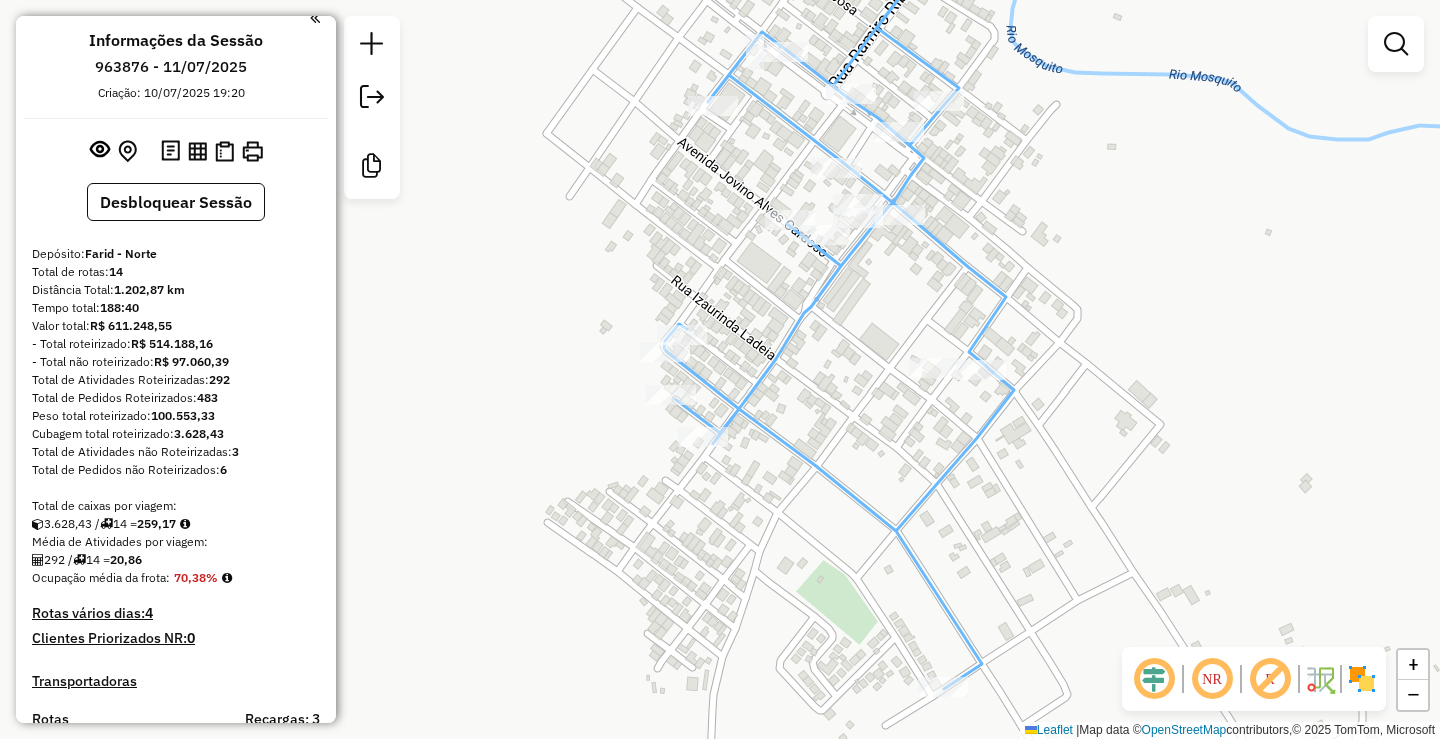 scroll, scrollTop: 0, scrollLeft: 0, axis: both 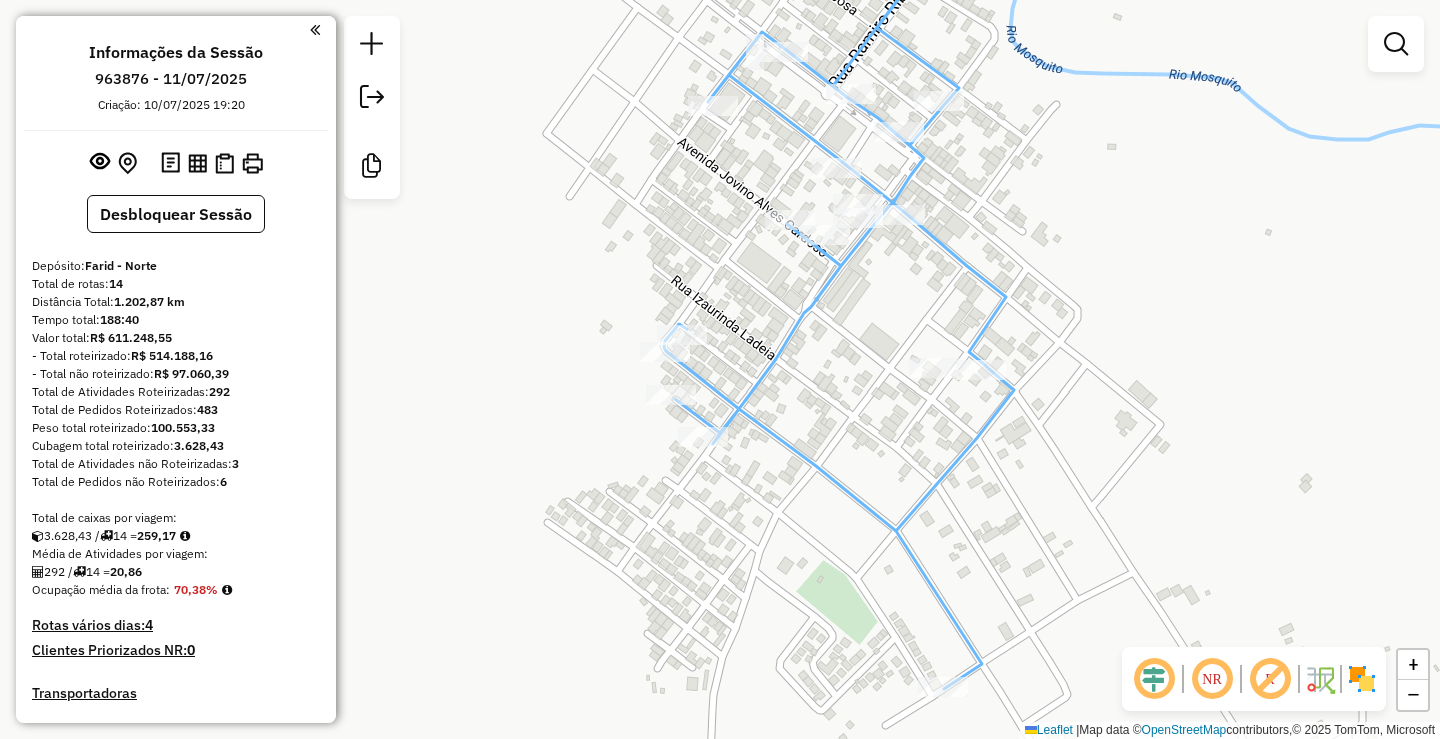 click on "Informações da Sessão 963876 - [DATE] Criação: [DATE] [TIME] Desbloquear Sessão Depósito: Farid - Norte Total de rotas: 14 Distância Total: 1.202,87 km Tempo total: 188:40 Valor total: R$ 611.248,55 - Total roteirizado: R$ 514.188,16 - Total não roteirizado: R$ 97.060,39 Total de Atividades Roteirizadas: 292 Total de Pedidos Roteirizados: 483 Peso total roteirizado: 100.553,33 Cubagem total roteirizado: 3.628,43 Total de Atividades não Roteirizadas: 3 Total de Pedidos não Roteirizados: 6 Total de caixas por viagem: 3.628,43 / 14 = 259,17 Média de Atividades por viagem: 292 / 14 = 20,86 Ocupação média da frota: 70,38% Rotas vários dias: 4 Clientes Priorizados NR: 0 Transportadoras Rotas Recargas: 3 Ver rotas Ver veículos 1 - SGJ6I23 | 2-[CITY] Centro, 69-[CITY] leste 17,99 KM 98,77% / 26 91,24% = 0,69 KM 06:24 2 - RNS6G48 | 34-[CITY] 289,82 KM 71,09% / 24 71,68% D2 = 30:43" at bounding box center (176, 369) 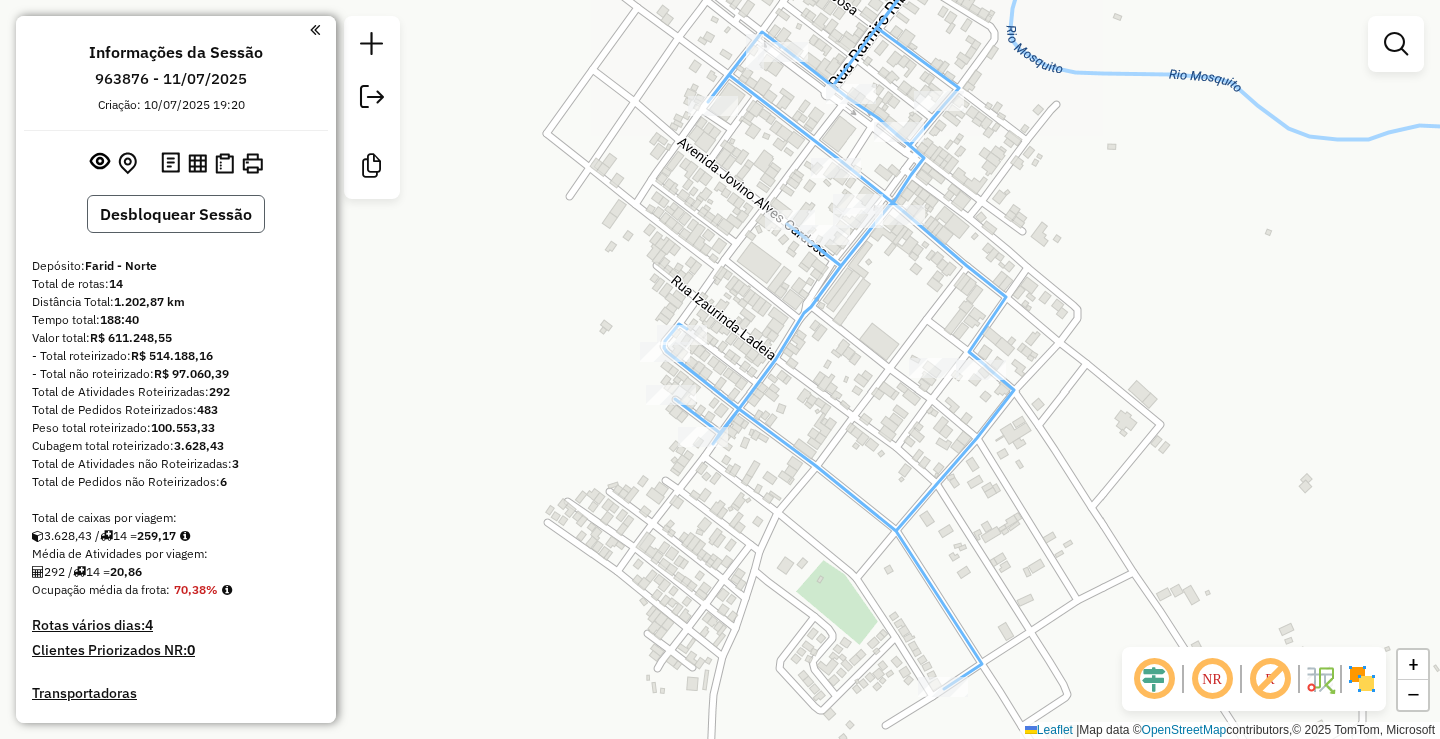 click on "Desbloquear Sessão" at bounding box center [176, 196] 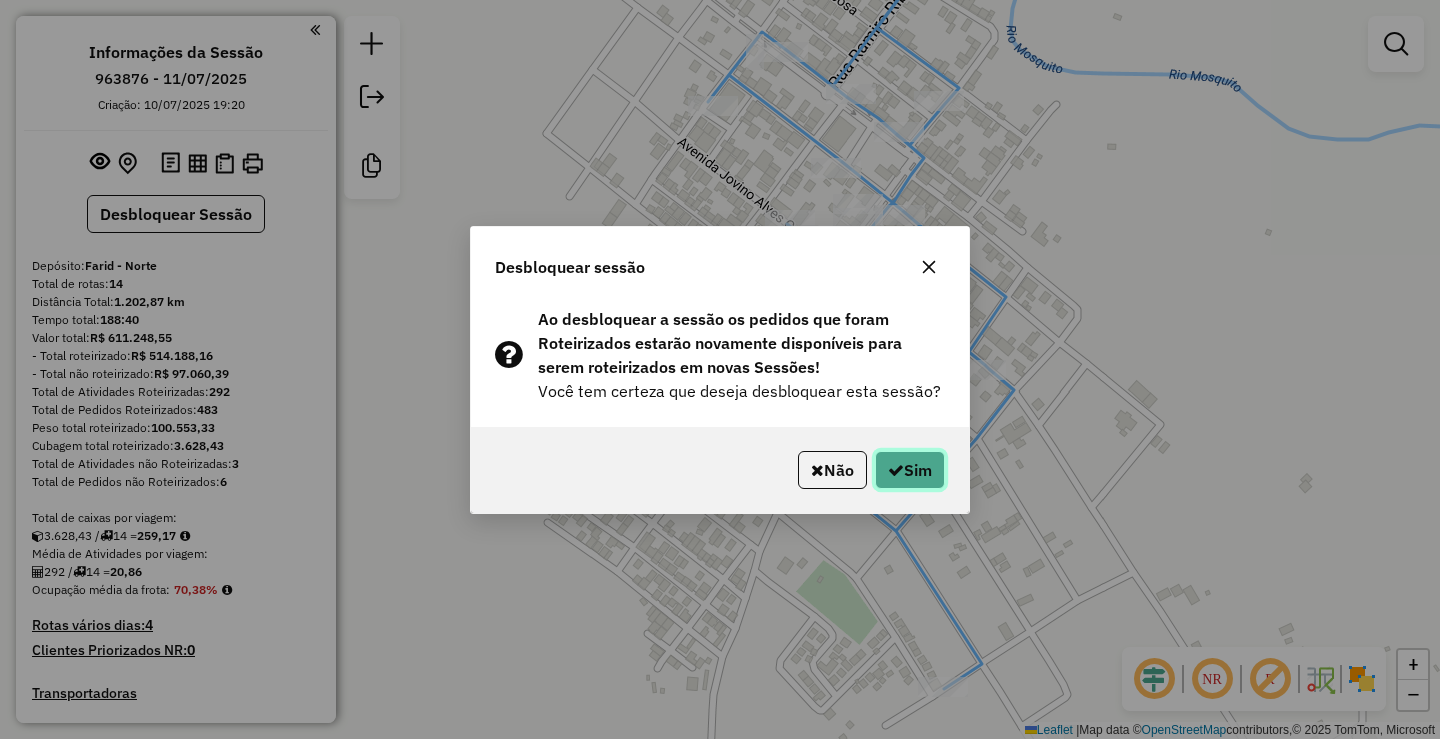 click on "Sim" 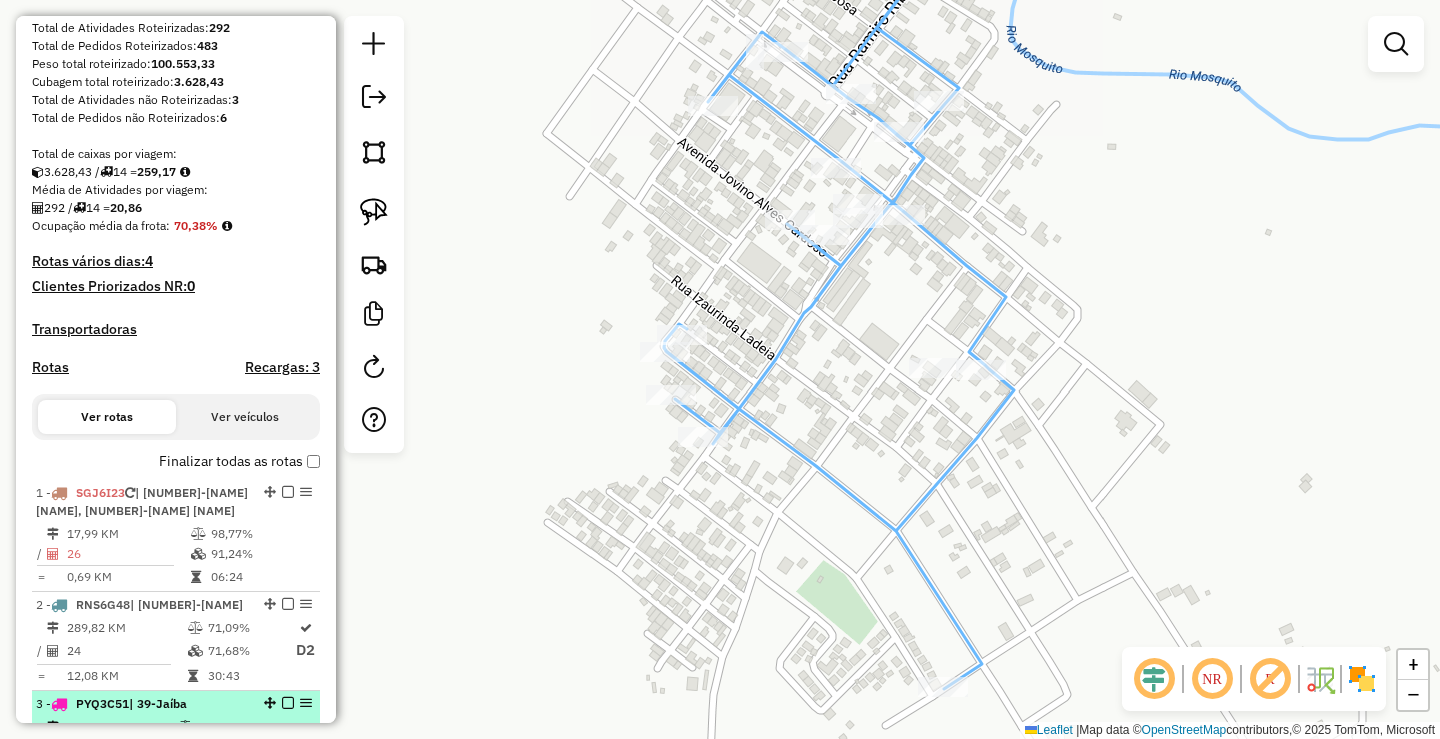 scroll, scrollTop: 400, scrollLeft: 0, axis: vertical 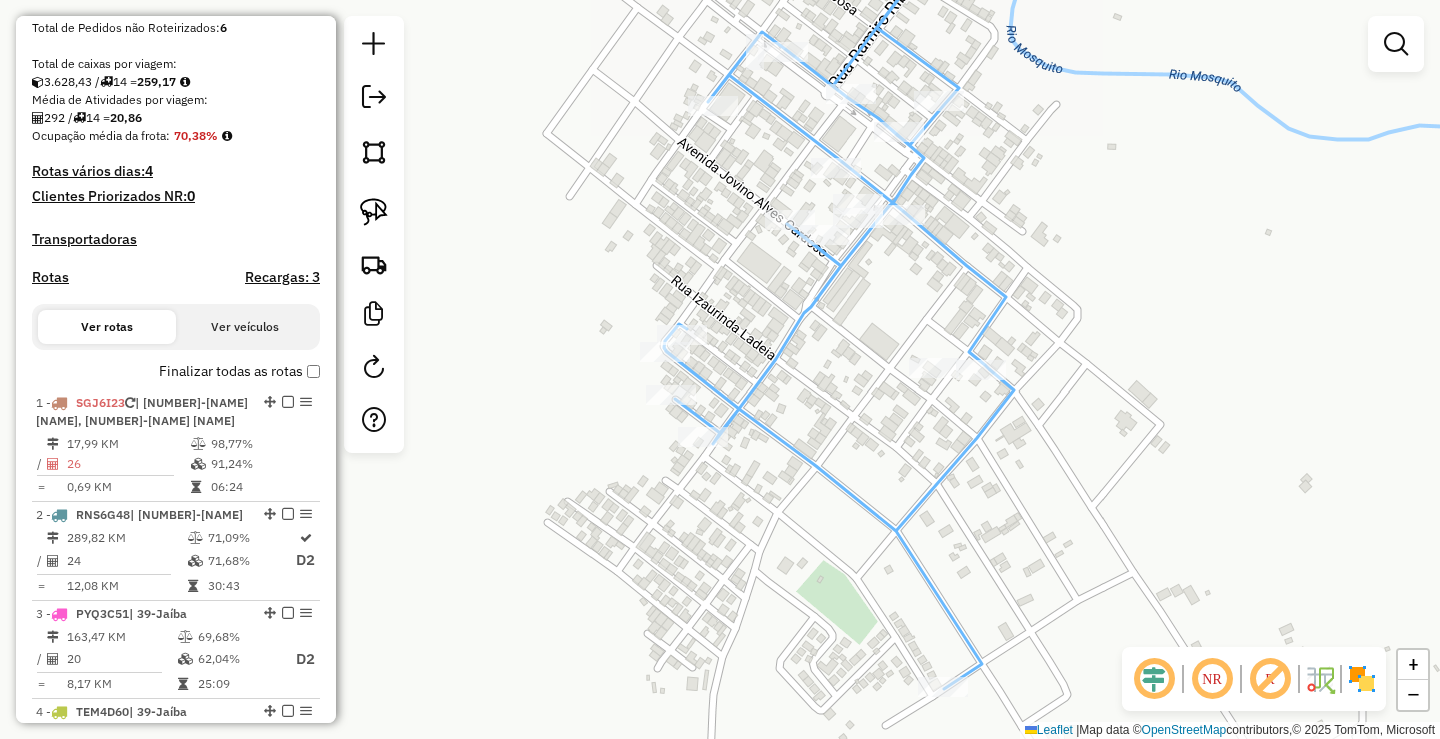 click on "Janela de atendimento Grade de atendimento Capacidade Transportadoras Veículos Cliente Pedidos  Rotas Selecione os dias de semana para filtrar as janelas de atendimento  Seg   Ter   Qua   Qui   Sex   Sáb   Dom  Informe o período da janela de atendimento: De: Até:  Filtrar exatamente a janela do cliente  Considerar janela de atendimento padrão  Selecione os dias de semana para filtrar as grades de atendimento  Seg   Ter   Qua   Qui   Sex   Sáb   Dom   Considerar clientes sem dia de atendimento cadastrado  Clientes fora do dia de atendimento selecionado Filtrar as atividades entre os valores definidos abaixo:  Peso mínimo:   Peso máximo:   Cubagem mínima:   Cubagem máxima:   De:   Até:  Filtrar as atividades entre o tempo de atendimento definido abaixo:  De:   Até:   Considerar capacidade total dos clientes não roteirizados Transportadora: Selecione um ou mais itens Tipo de veículo: Selecione um ou mais itens Veículo: Selecione um ou mais itens Motorista: Selecione um ou mais itens Nome: Rótulo:" 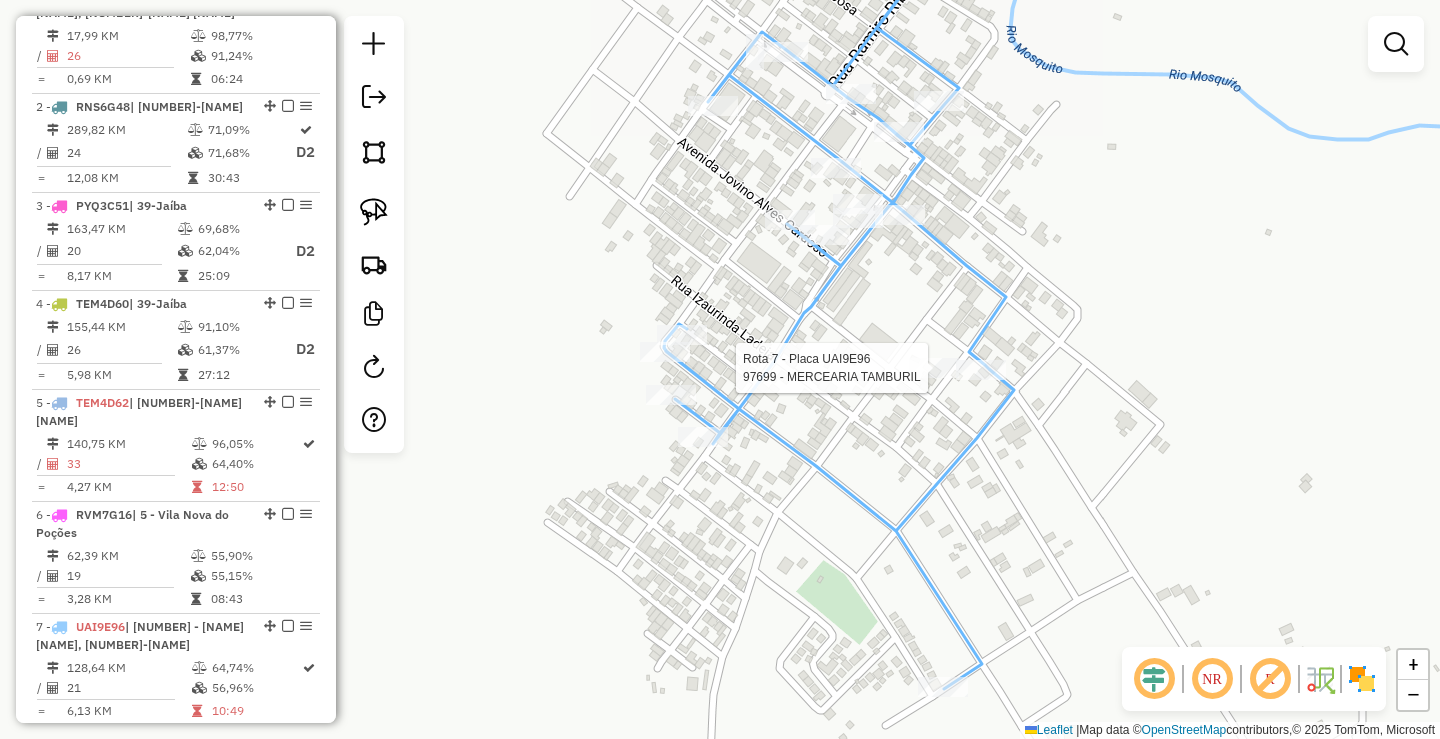 select on "*********" 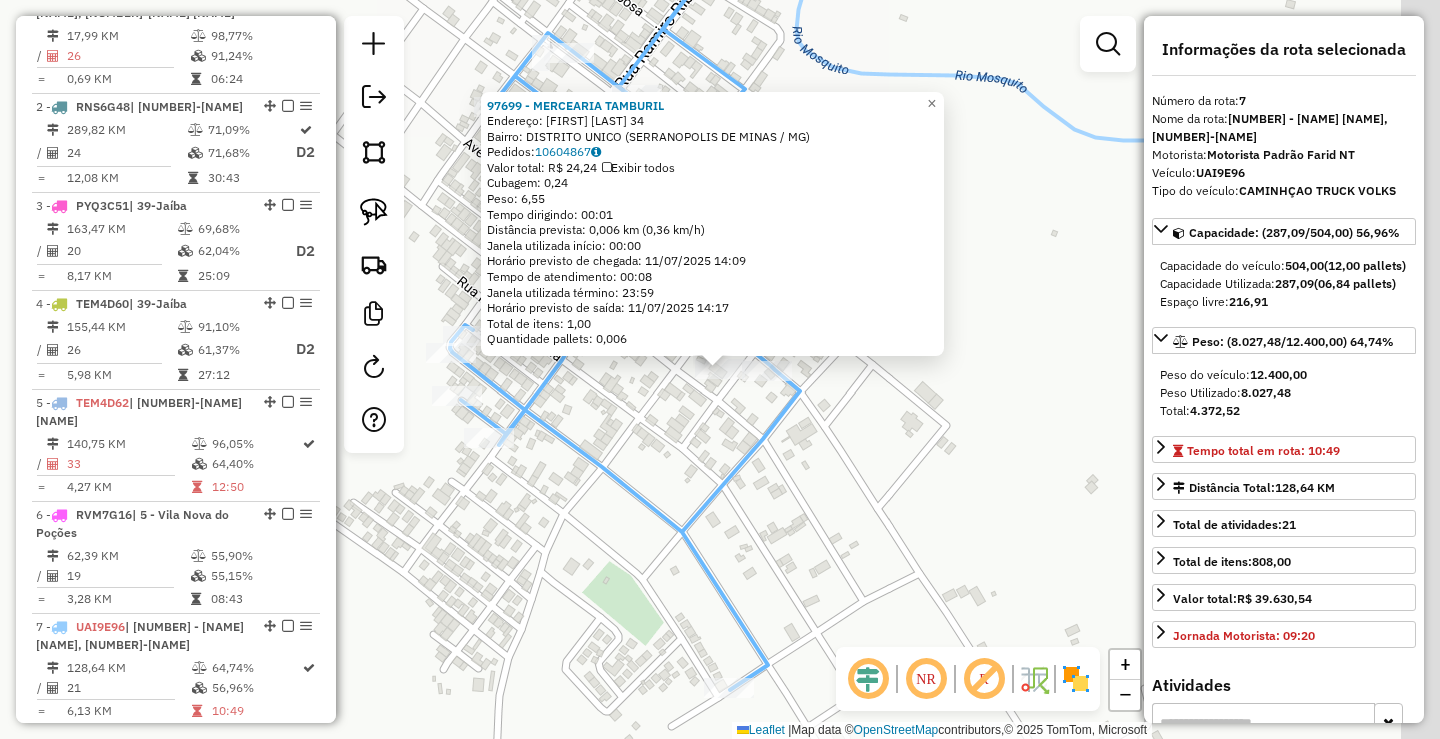 scroll, scrollTop: 1424, scrollLeft: 0, axis: vertical 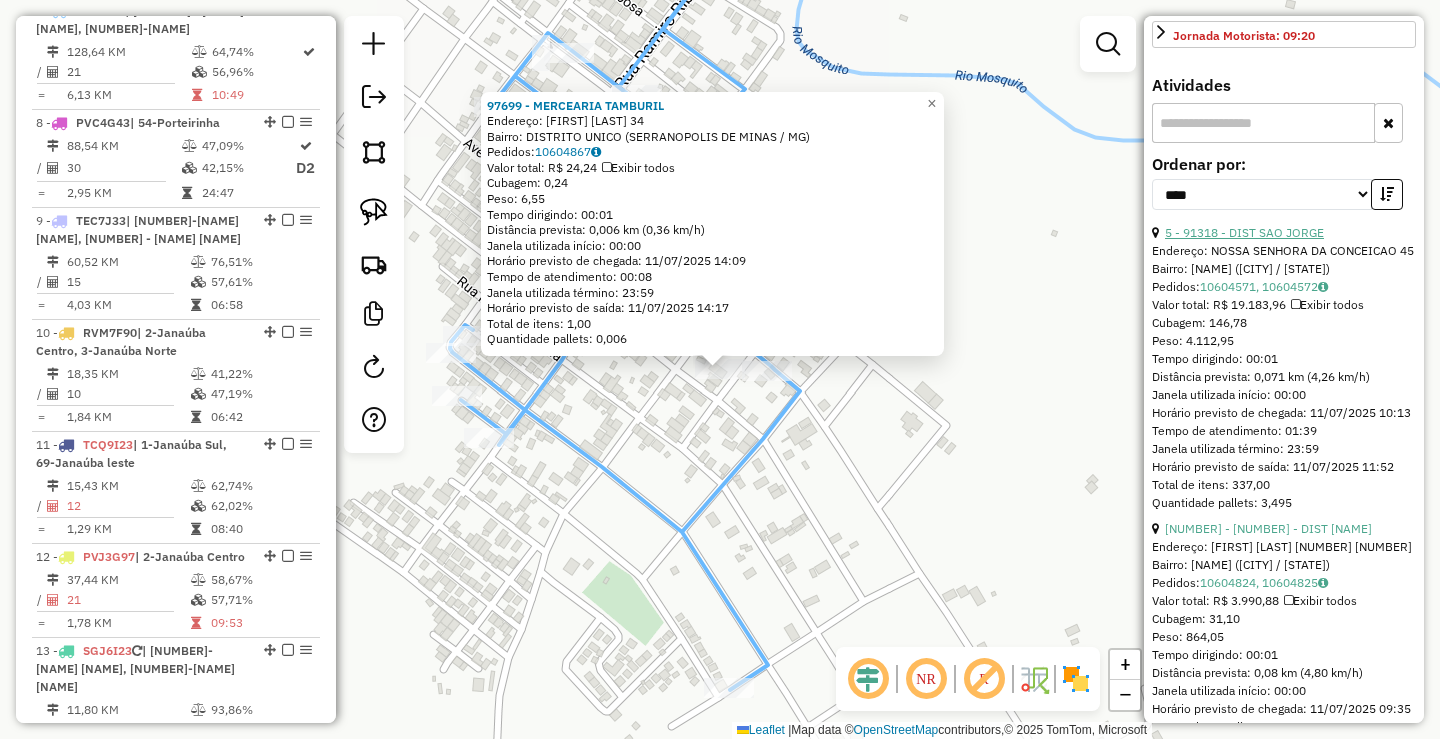 click on "5 - 91318 - DIST SAO JORGE" at bounding box center [1244, 214] 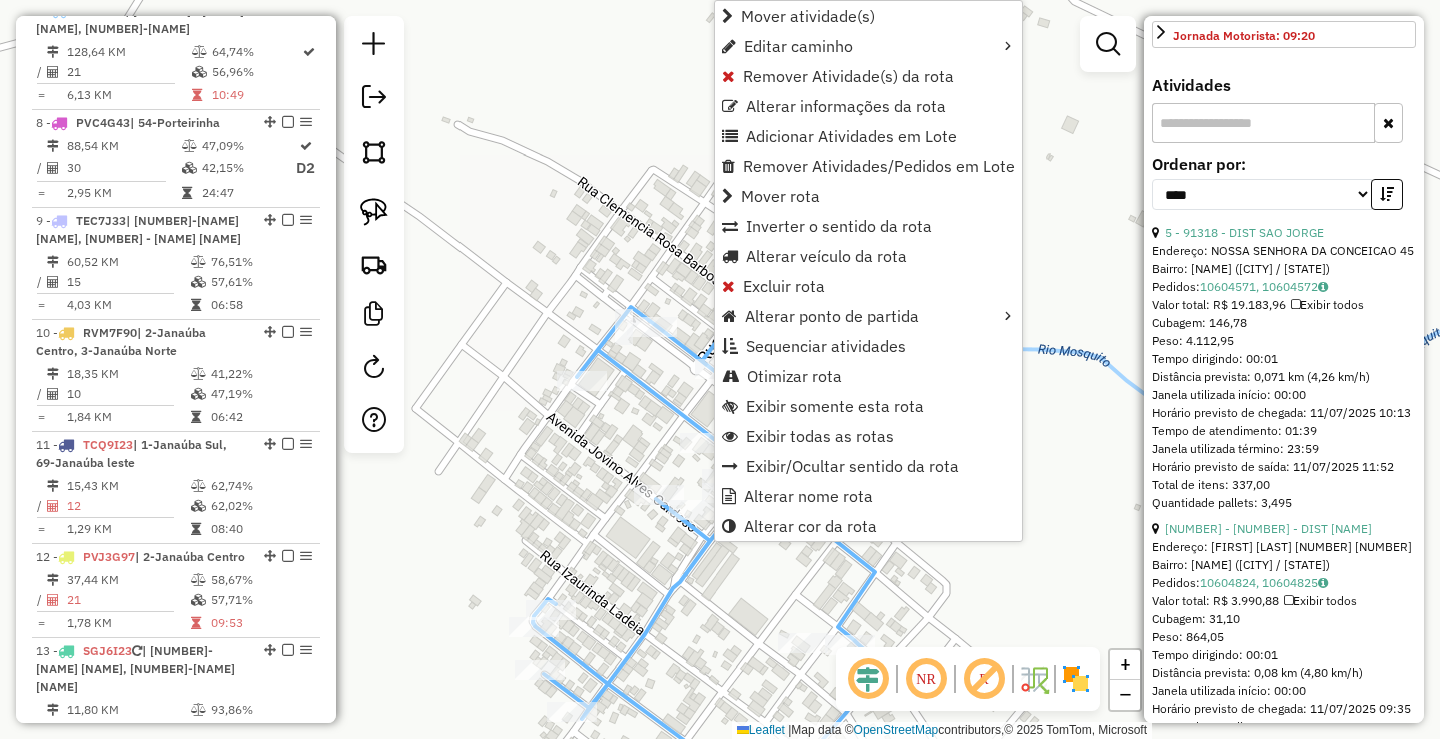 drag, startPoint x: 1334, startPoint y: 516, endPoint x: 1300, endPoint y: 518, distance: 34.058773 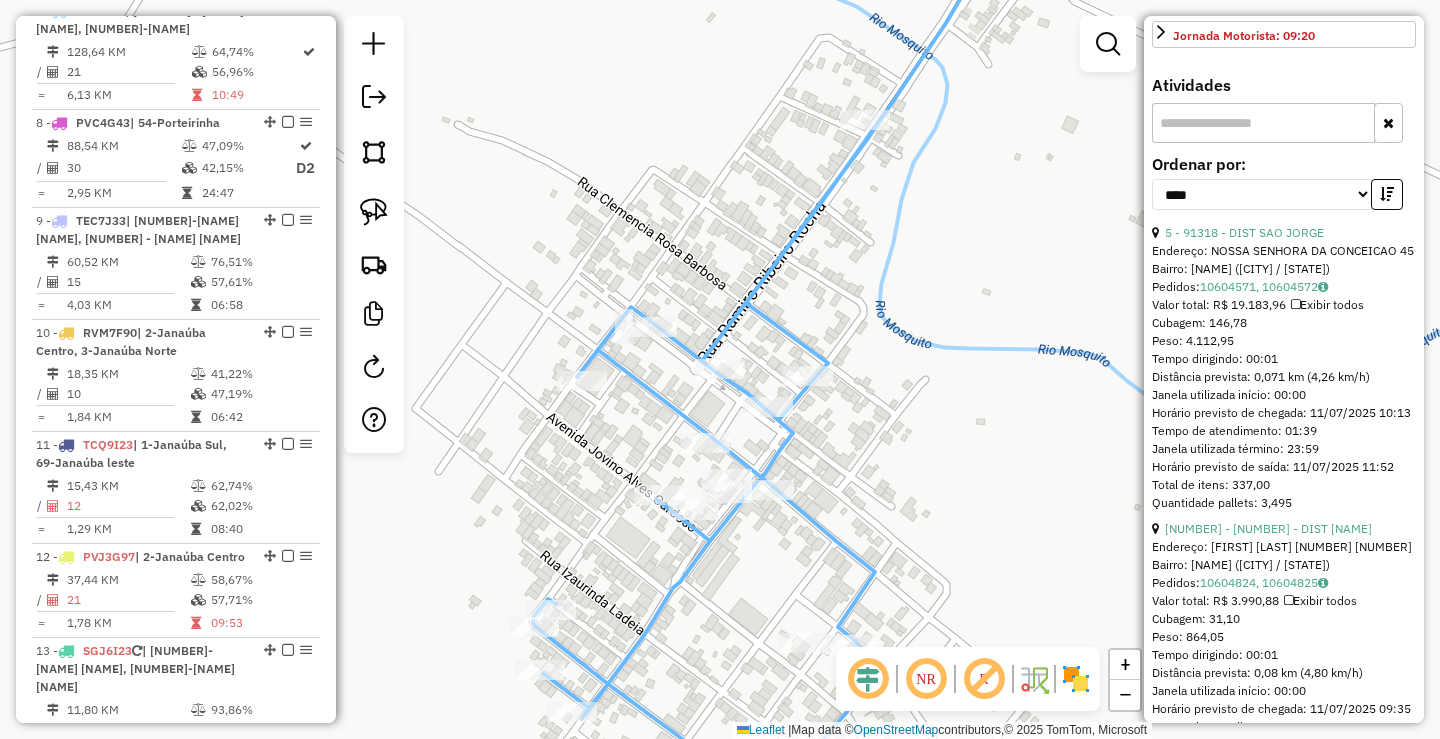 click on "5 - 91318 - [NAME] Endereço: [NAME] 45 Bairro: [NAME] ([NAME] / MG) Pedidos: 10604571, 10604572 Valor total: R$ 19.183,96 Exibir todos Cubagem: 146,78 Peso: 4.112,95 Tempo dirigindo: 00:01 Distância prevista: 0,071 km (4,26 km/h) Janela utilizada início: 00:00 Horário previsto de chegada: [DATE] [TIME] Tempo de atendimento: 01:39 Janela utilizada término: 23:59 Horário previsto de saída: [DATE] [TIME] Total de itens: 337,00 Quantidade pallets: 3,495" at bounding box center [1284, 350] 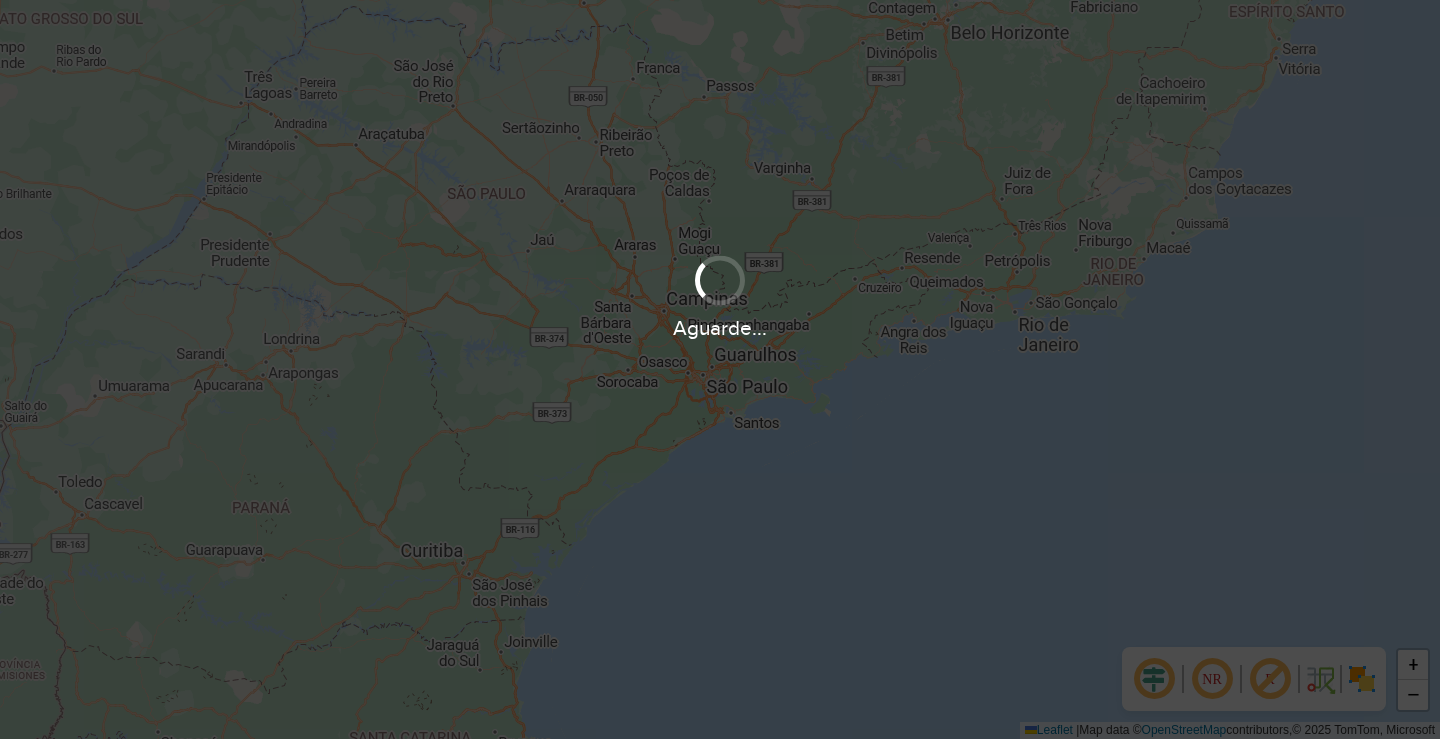 scroll, scrollTop: 0, scrollLeft: 0, axis: both 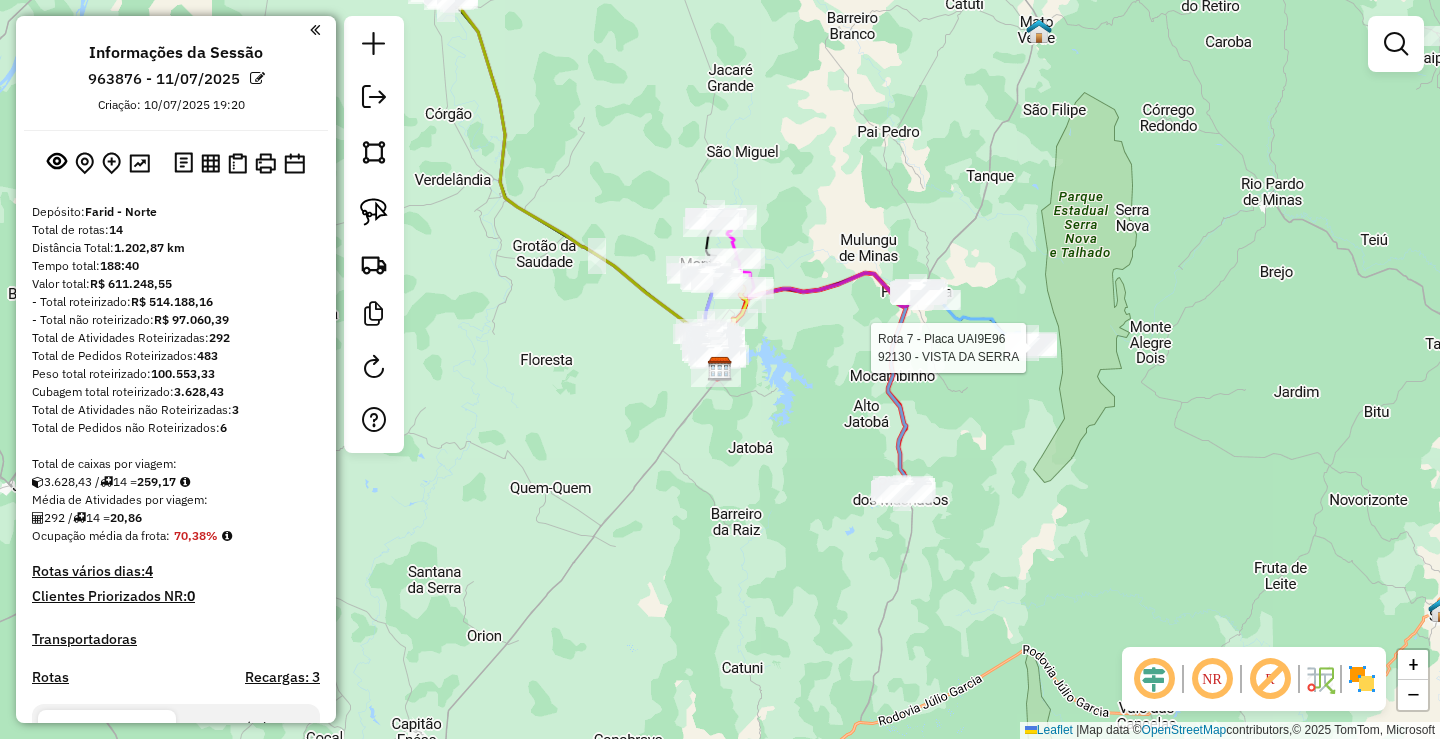 select on "**********" 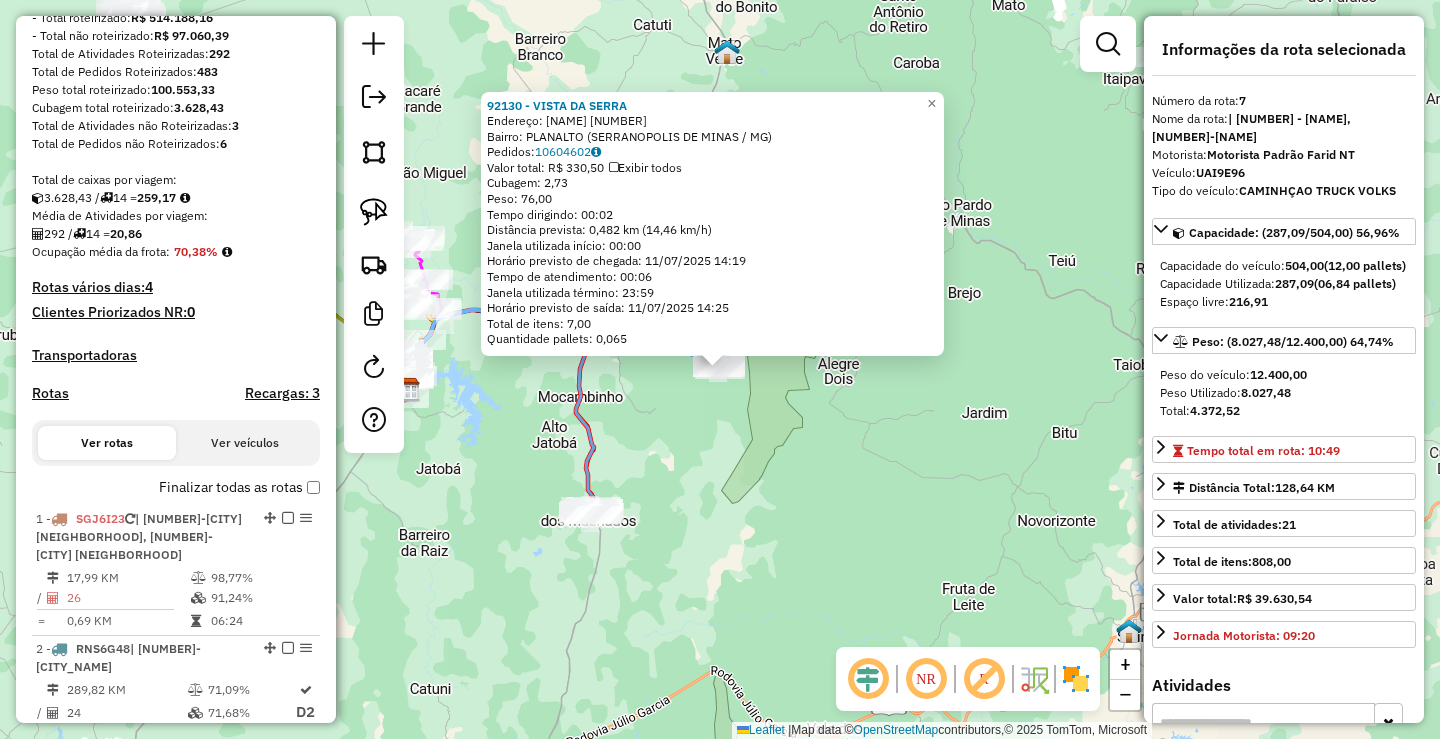 scroll, scrollTop: 1424, scrollLeft: 0, axis: vertical 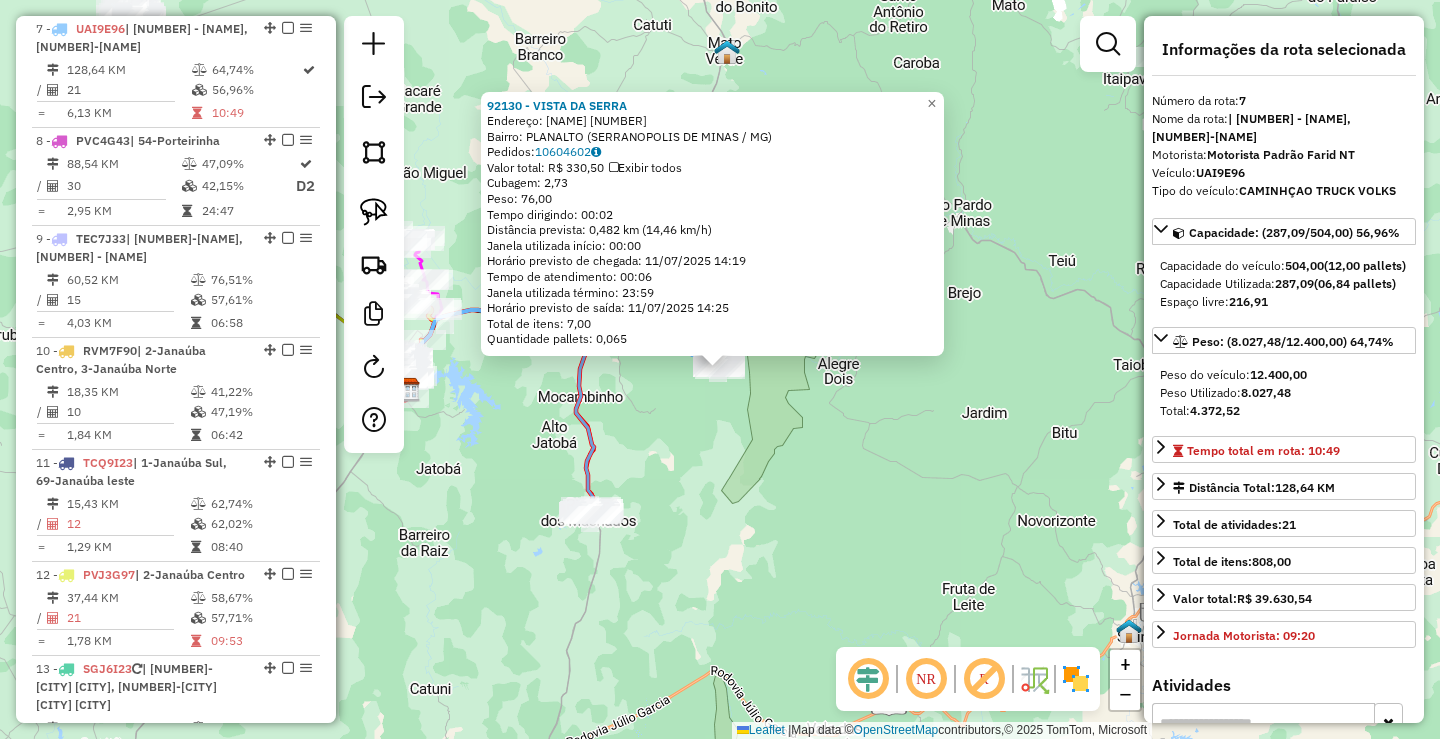 click on "[ORDER_ID], [ORDER_ID], [ORDER_ID]" 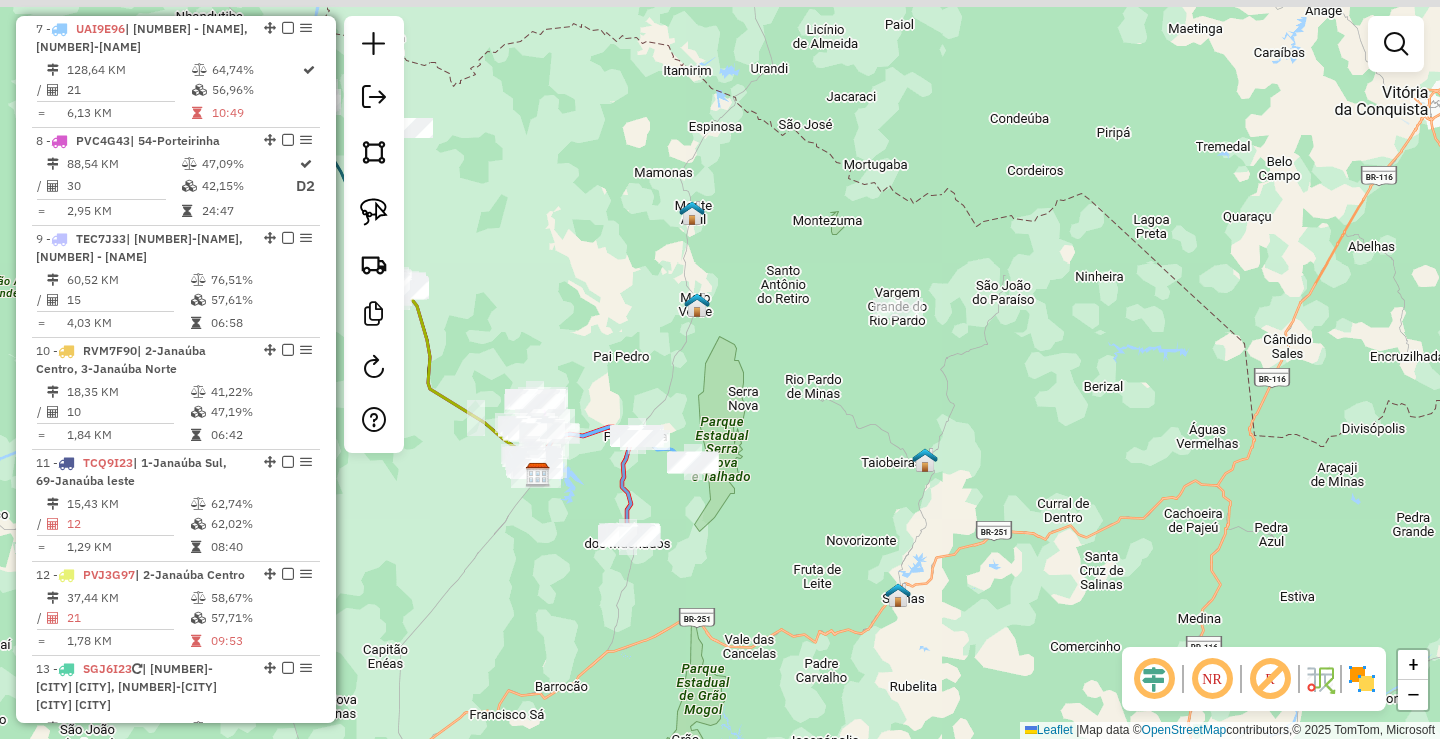 drag, startPoint x: 893, startPoint y: 469, endPoint x: 891, endPoint y: 525, distance: 56.0357 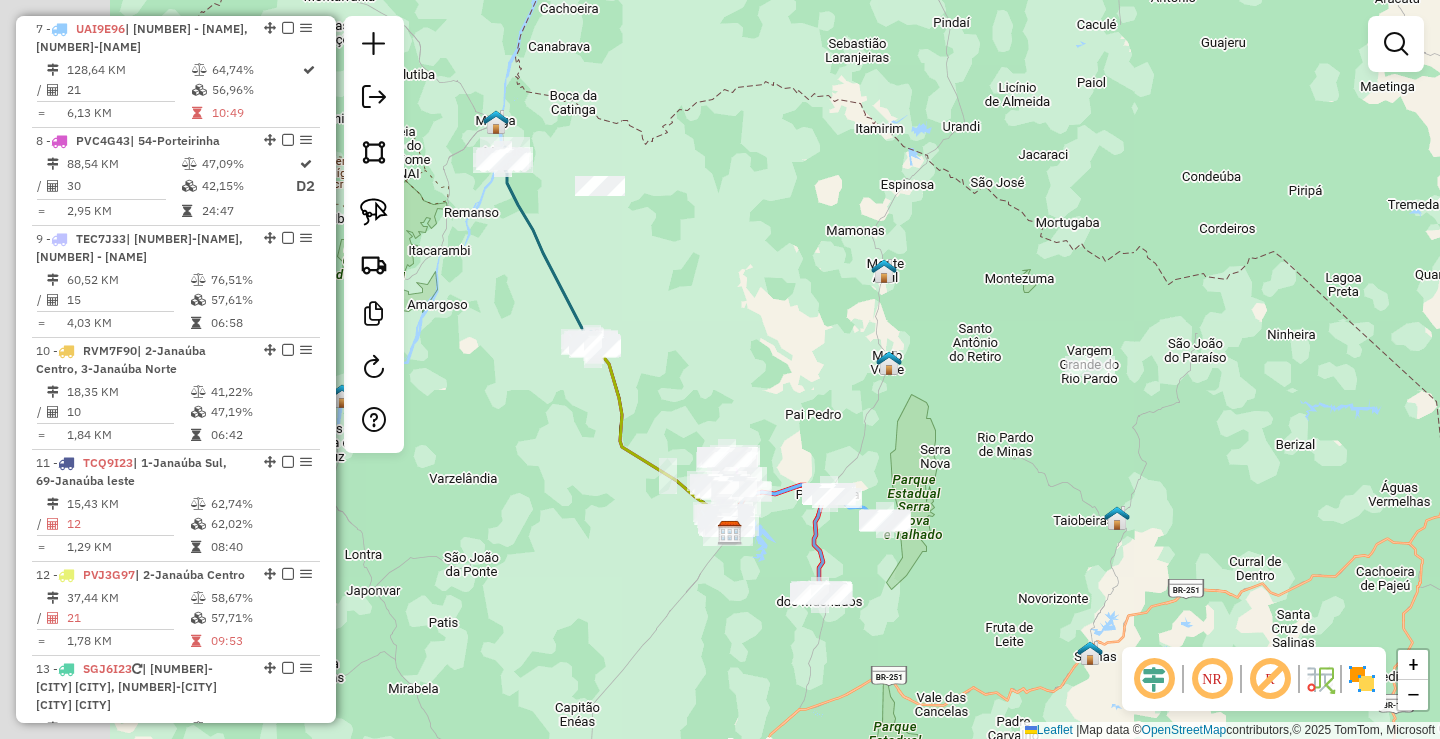 drag, startPoint x: 535, startPoint y: 342, endPoint x: 735, endPoint y: 368, distance: 201.68292 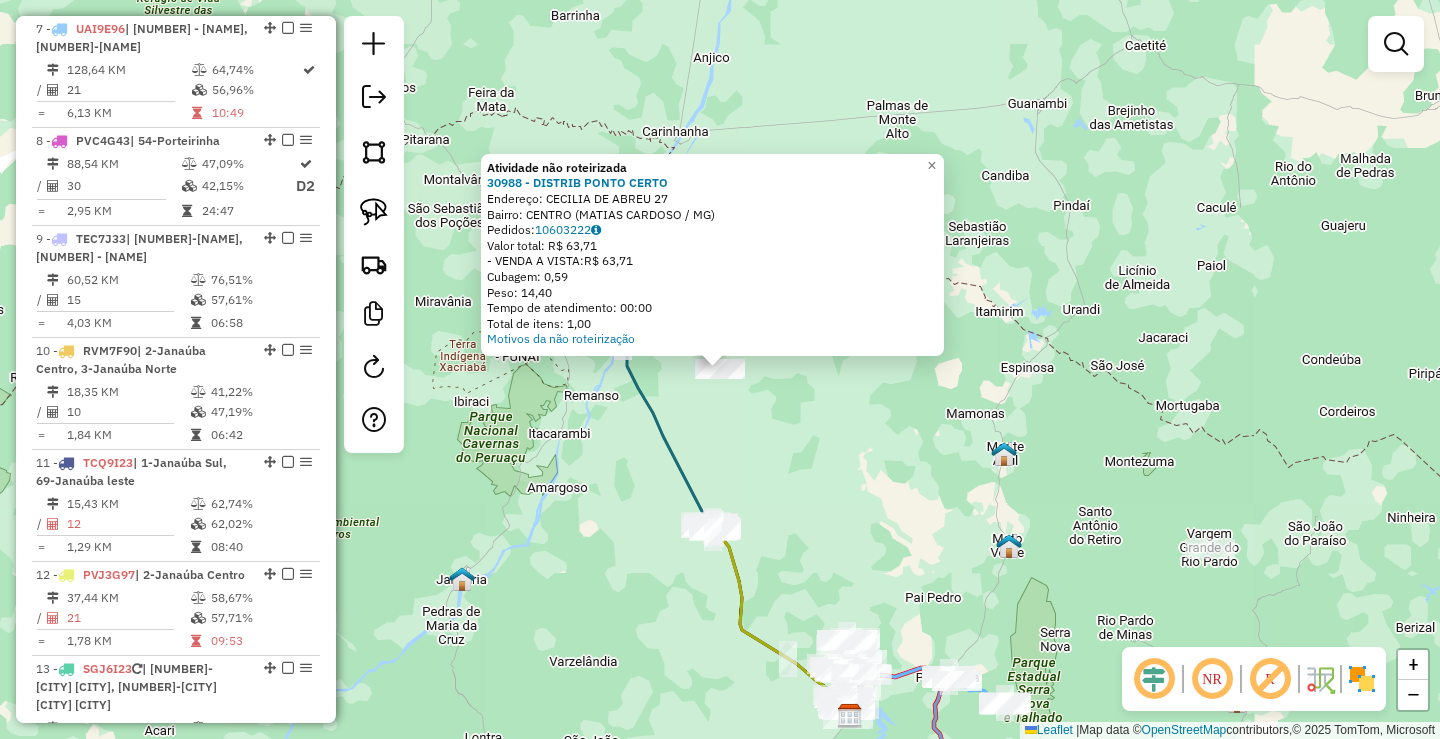 click on "Rota [NUMBER] - Placa [PLATE]  [NUMBER] - [NAME] Rota [NUMBER] - Placa [PLATE]  [NUMBER] - [NAME] Atividade não roteirizada [NUMBER] - [NAME]  Endereço:  [NAME] [NUMBER]   Bairro: [NEIGHBORHOOD] ([CITY] / [STATE])   Pedidos:  [NUMBER]   Valor total: R$ [PRICE]   - VENDA A VISTA:  R$ [PRICE]   Cubagem: [NUMBER]   Peso: [NUMBER]   Tempo de atendimento: [TIME]   Total de itens: [NUMBER]  Motivos da não roteirização × Janela de atendimento Grade de atendimento Capacidade Transportadoras Veículos Cliente Pedidos  Rotas Selecione os dias de semana para filtrar as janelas de atendimento  Seg   Ter   Qua   Qui   Sex   Sáb   Dom  Informe o período da janela de atendimento: De: [TIME] Até: [TIME]  Filtrar exatamente a janela do cliente  Considerar janela de atendimento padrão  Selecione os dias de semana para filtrar as grades de atendimento  Seg   Ter   Qua   Qui   Sex   Sáb   Dom   Considerar clientes sem dia de atendimento cadastrado  Clientes fora do dia de atendimento selecionado  Peso mínimo: [NUMBER]   Peso máximo: [NUMBER]   Cubagem mínima: [NUMBER]  +" 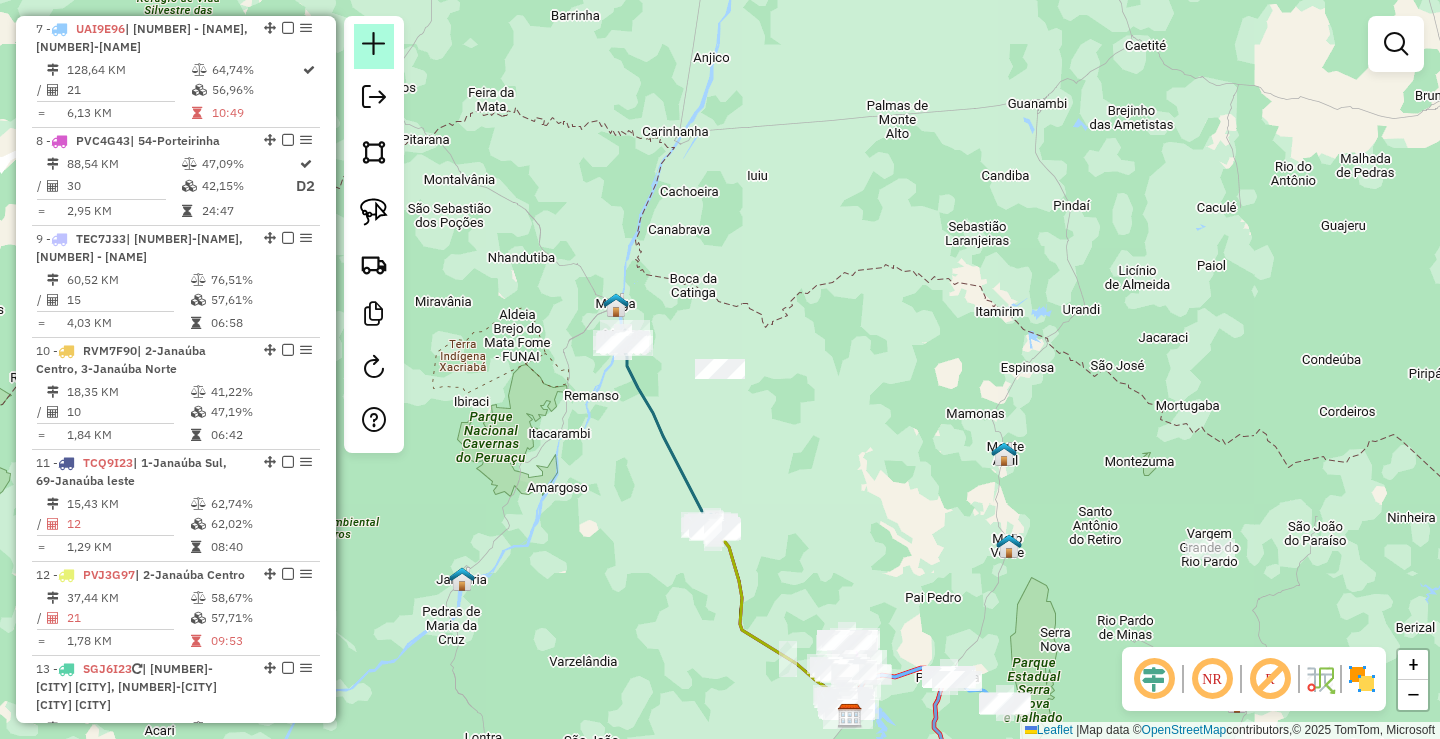 click 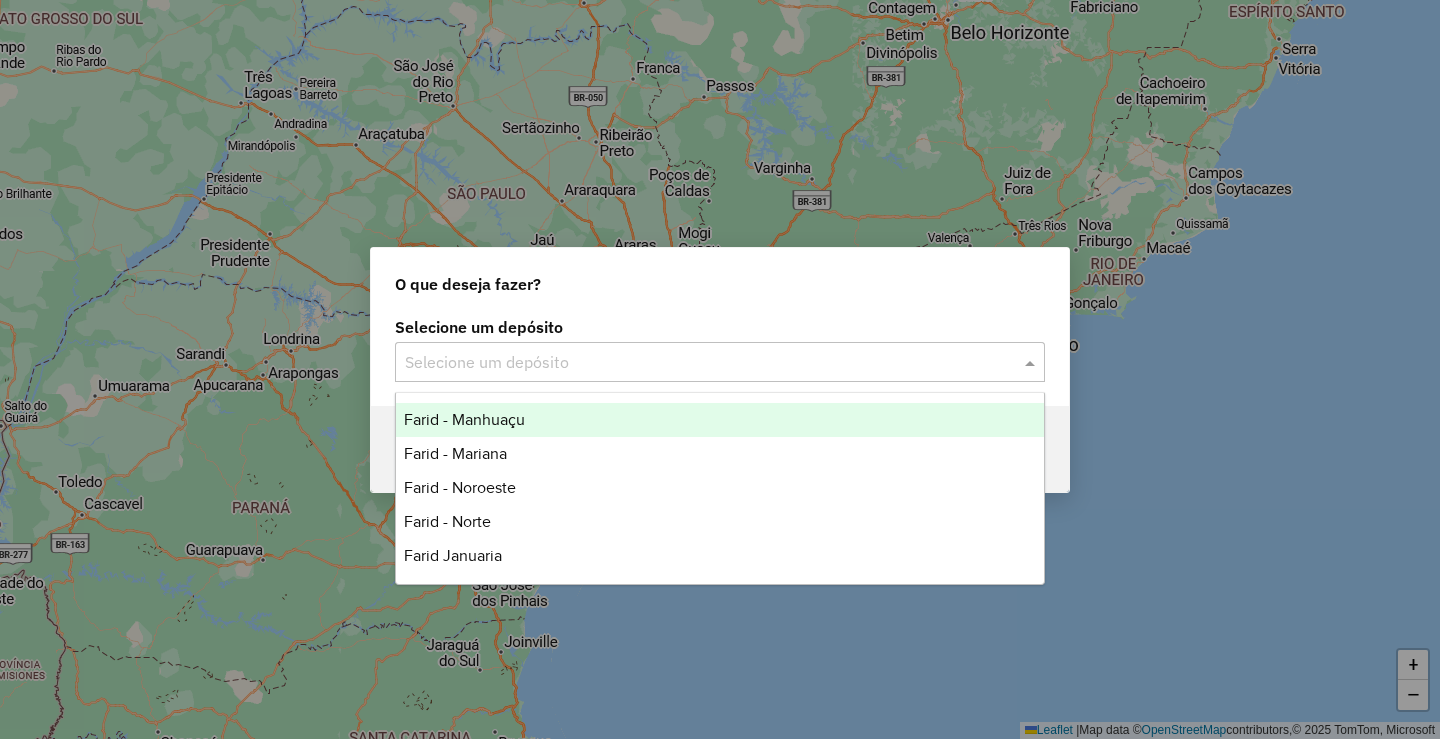 click 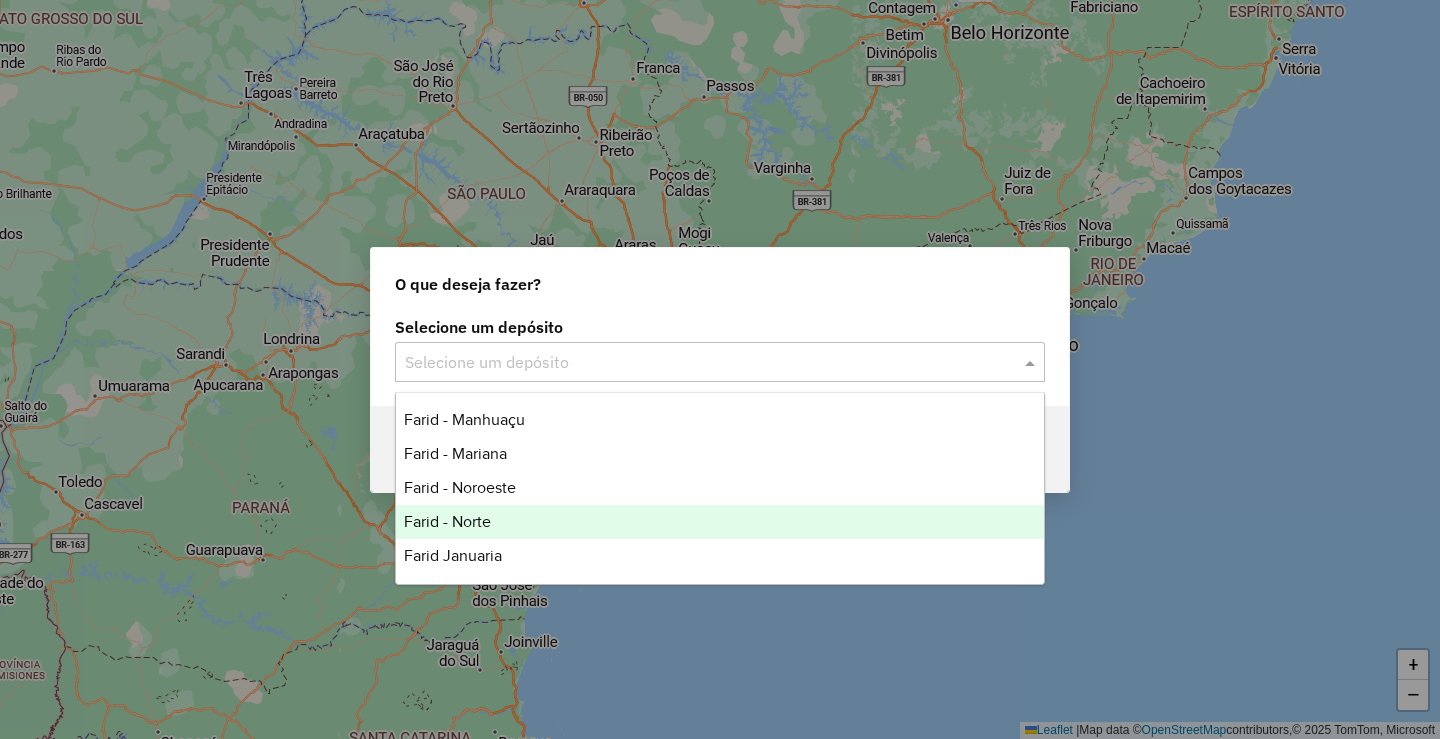 click on "Farid - Norte" at bounding box center [720, 522] 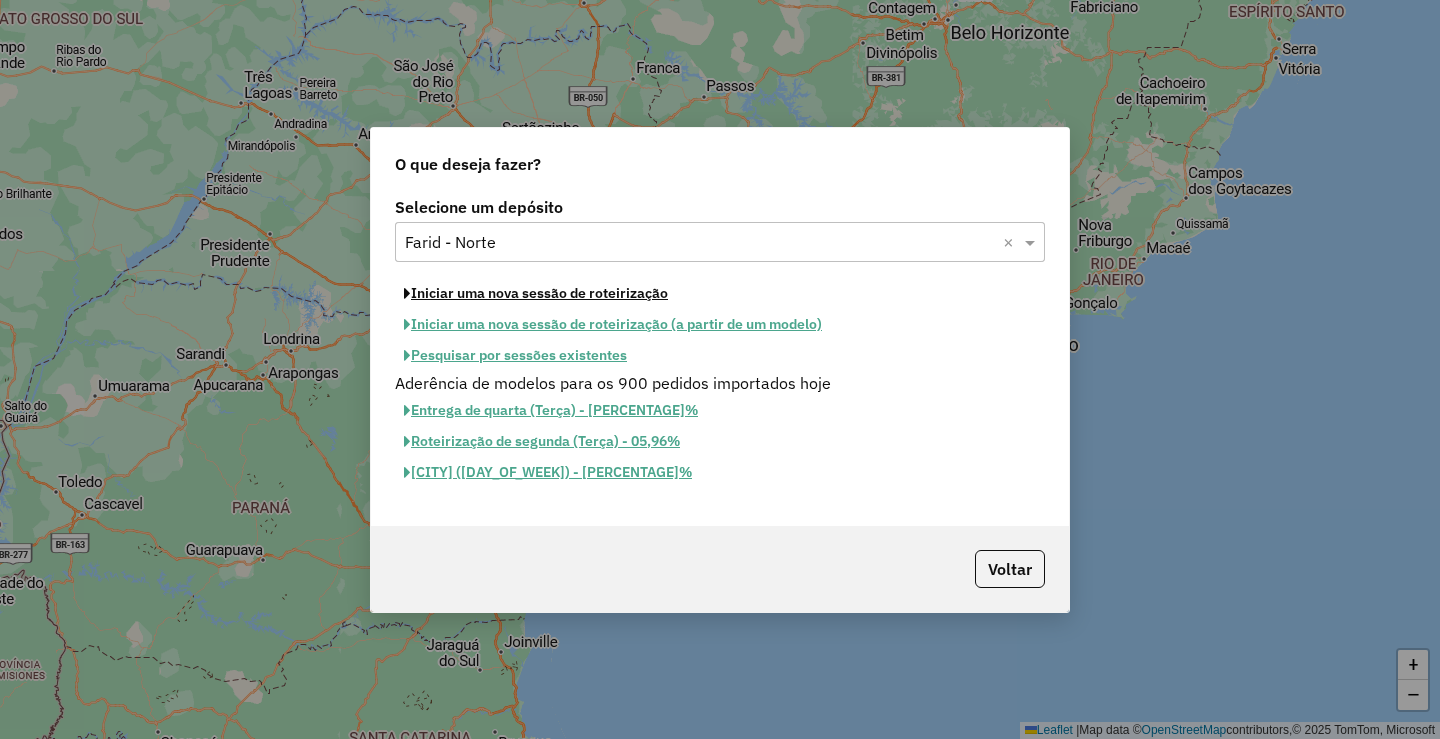 click on "Iniciar uma nova sessão de roteirização" 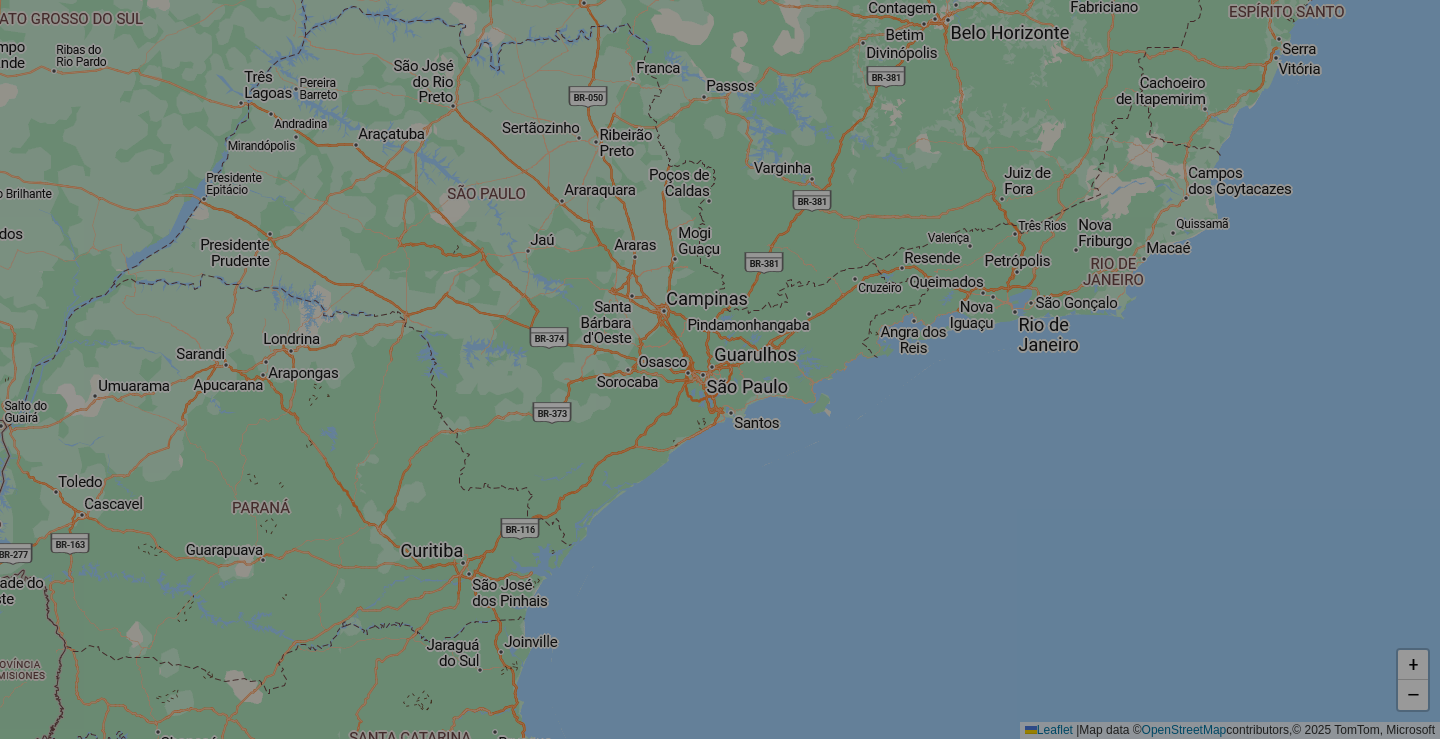 select on "*" 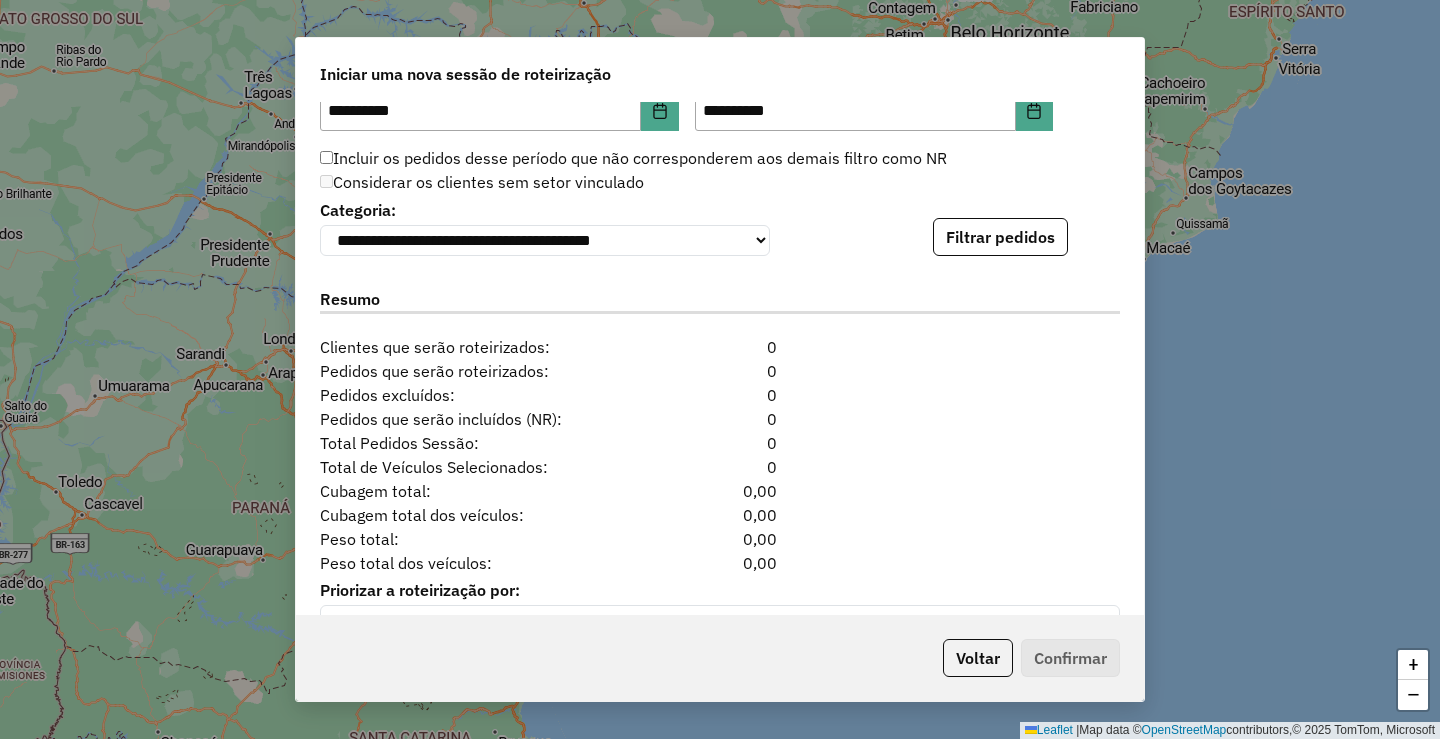 scroll, scrollTop: 1974, scrollLeft: 0, axis: vertical 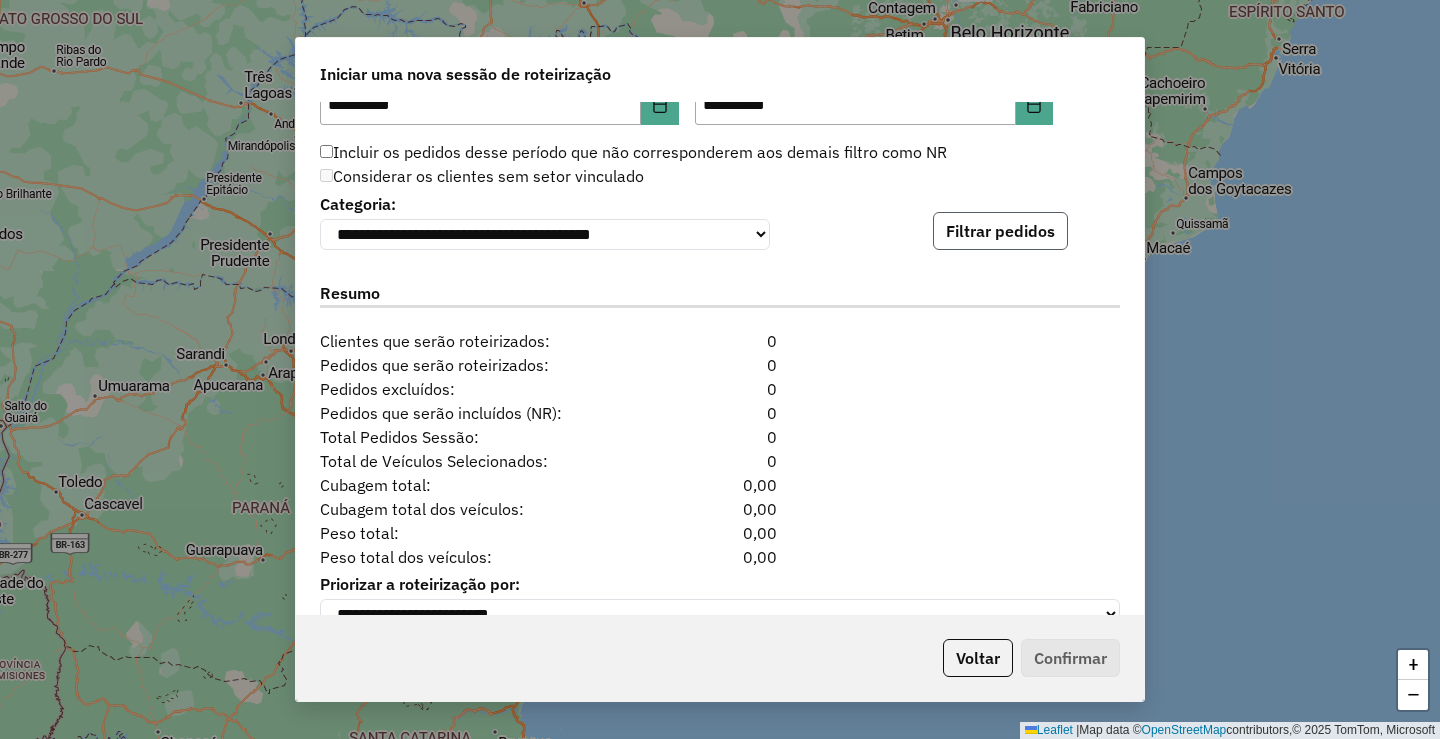 click on "Filtrar pedidos" 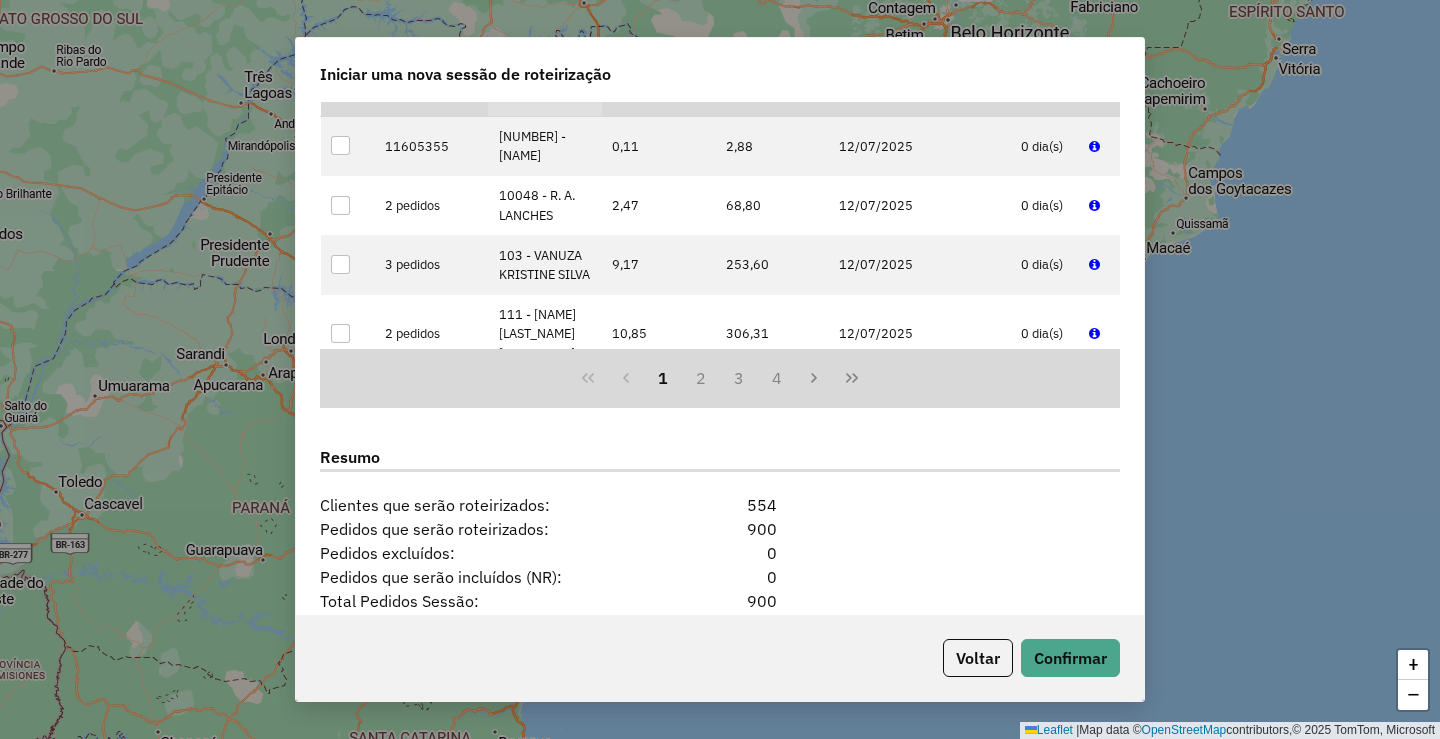 scroll, scrollTop: 2436, scrollLeft: 0, axis: vertical 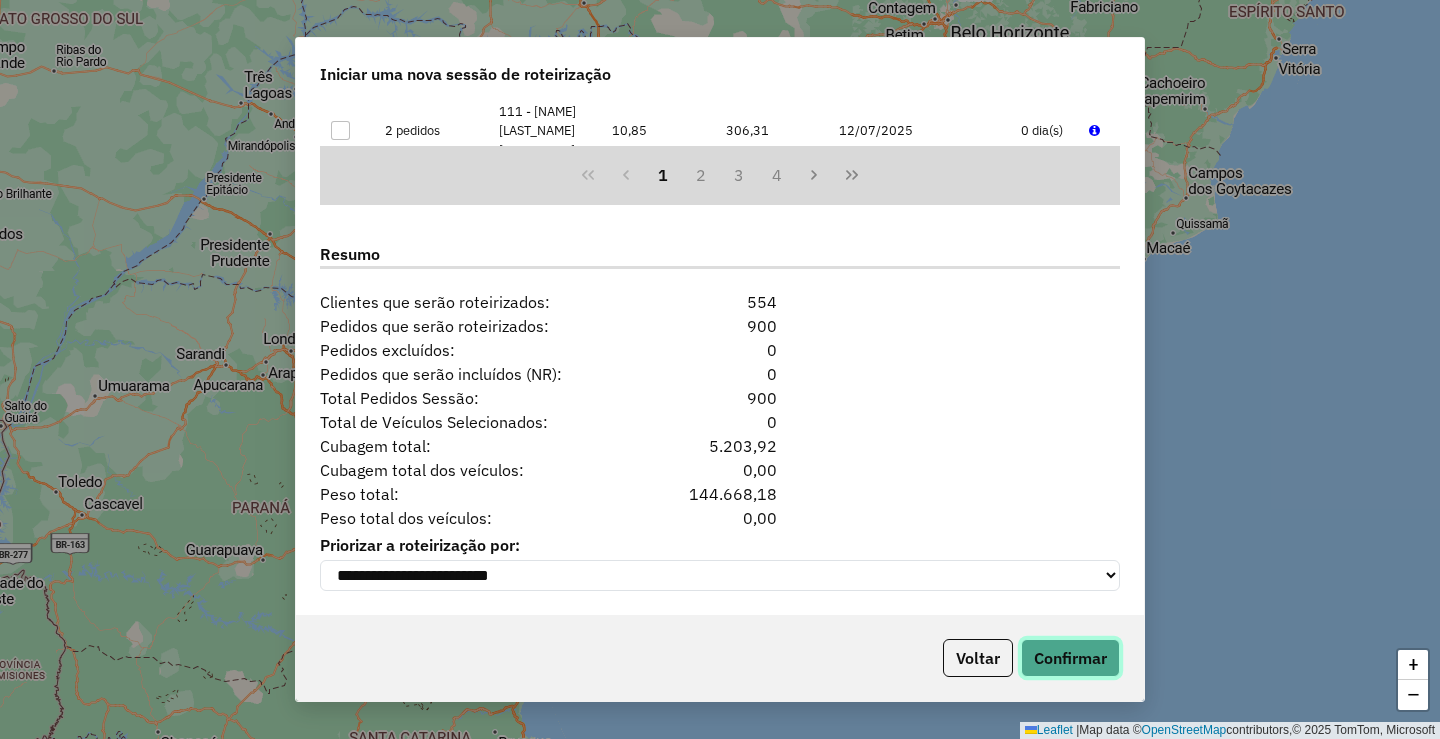 click on "Confirmar" 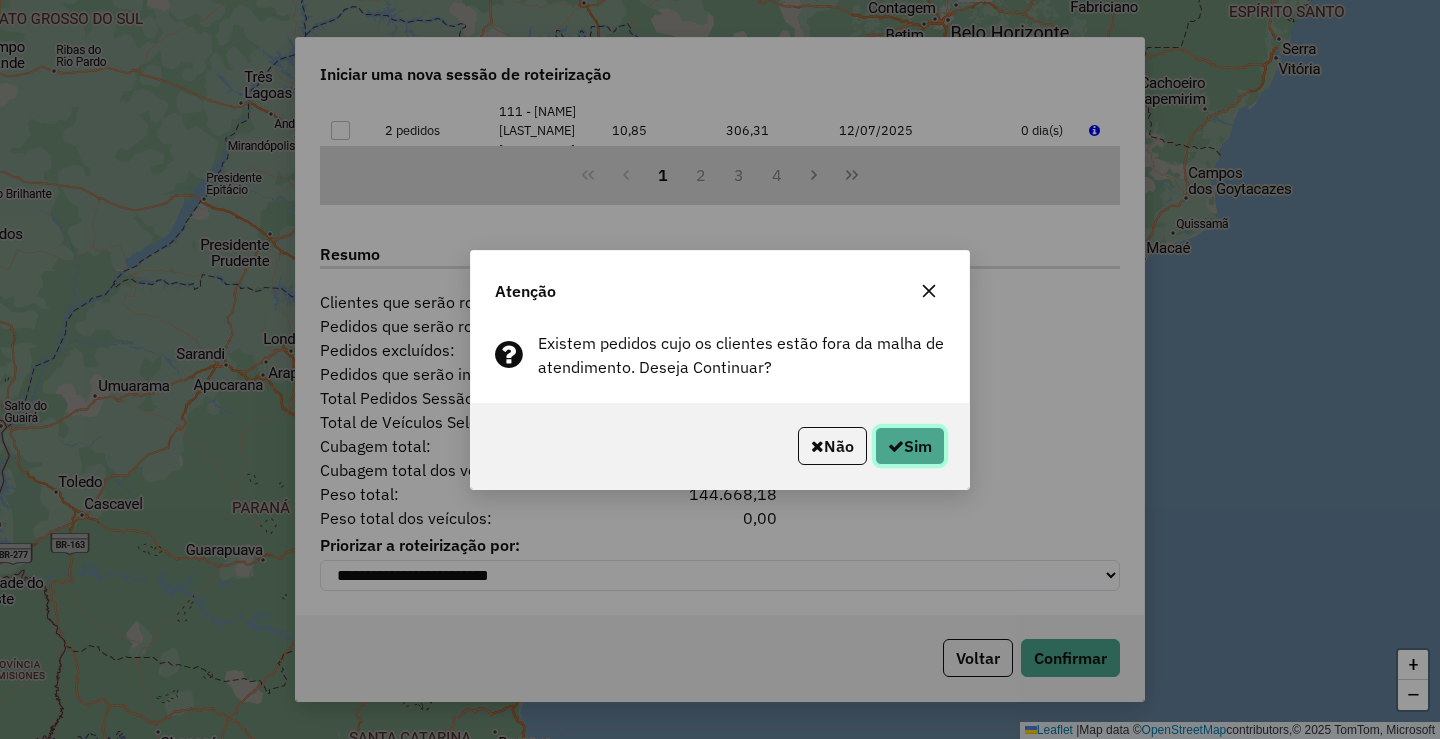 click 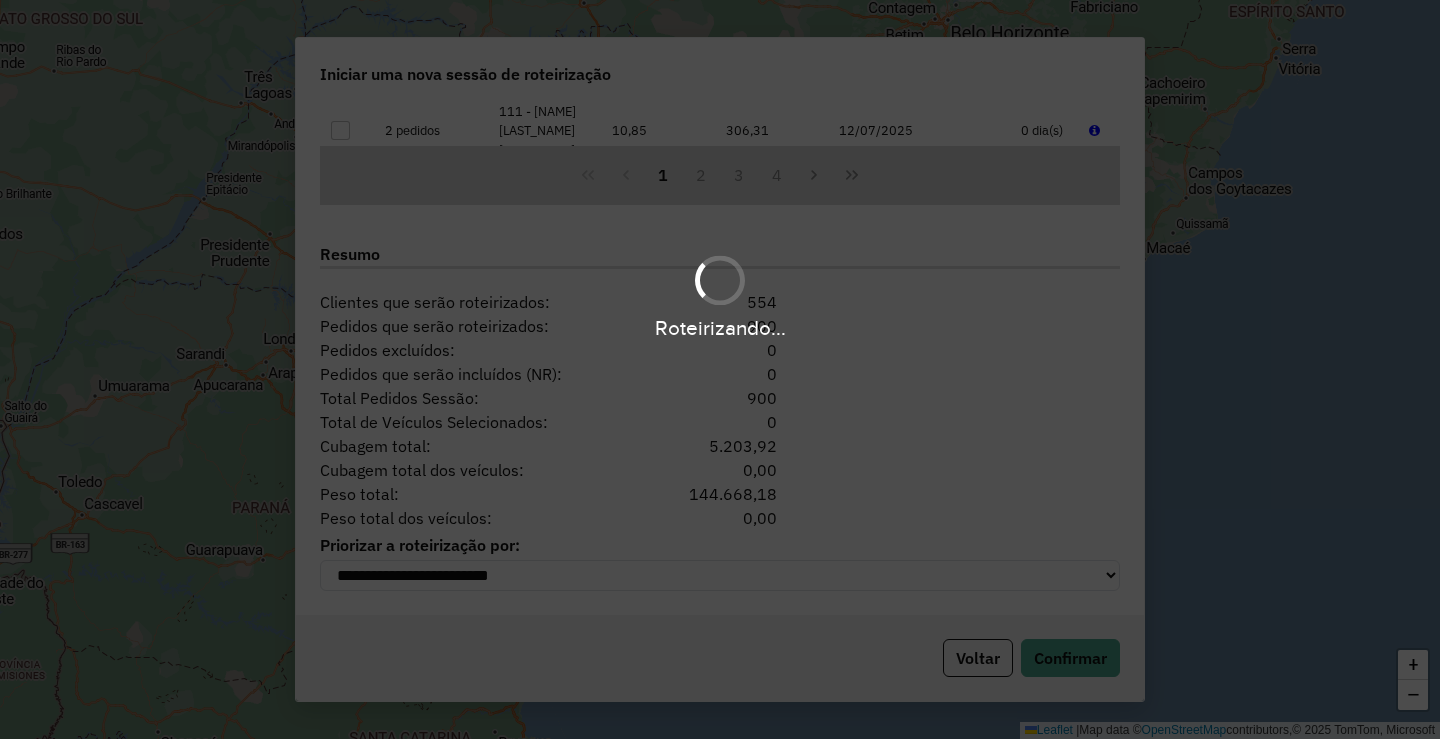 click on "Roteirizando..." 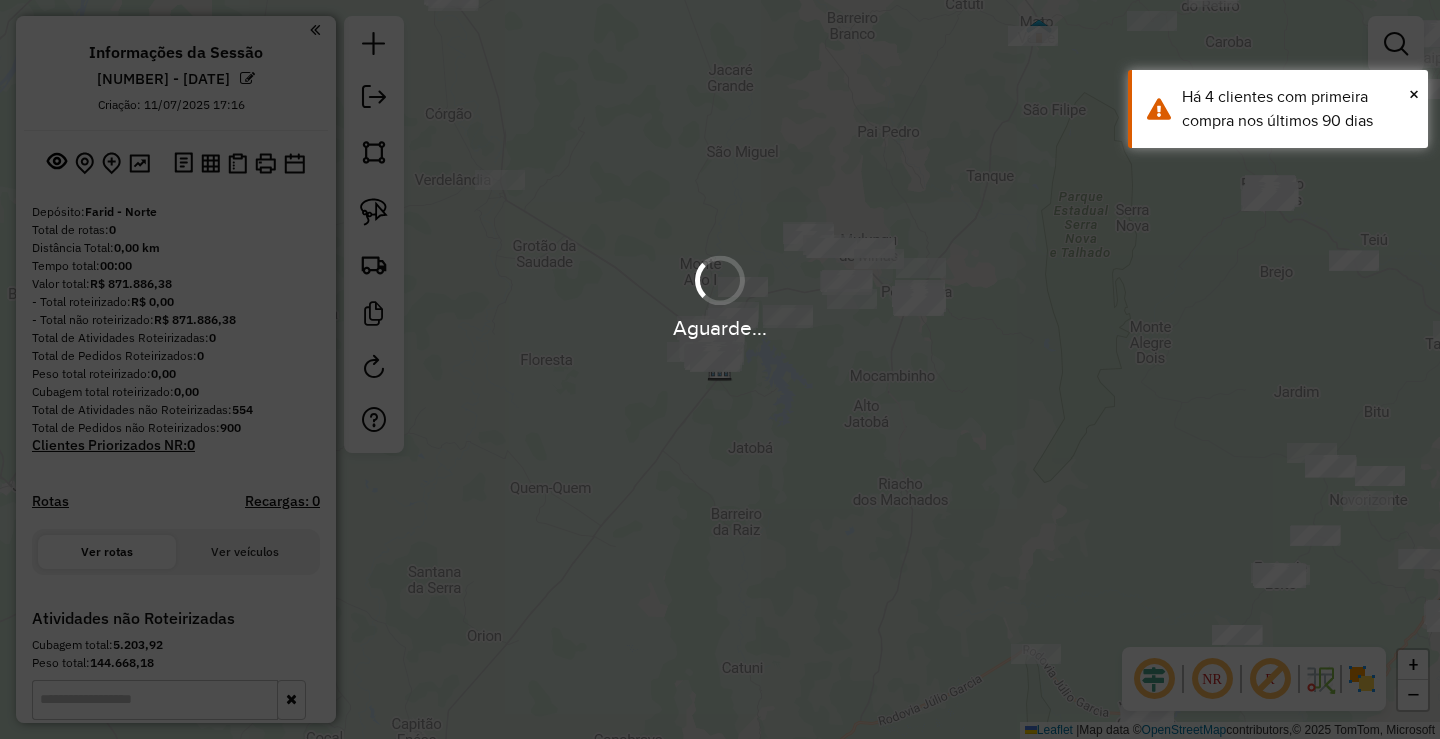 drag, startPoint x: 1188, startPoint y: 410, endPoint x: 1121, endPoint y: 400, distance: 67.74216 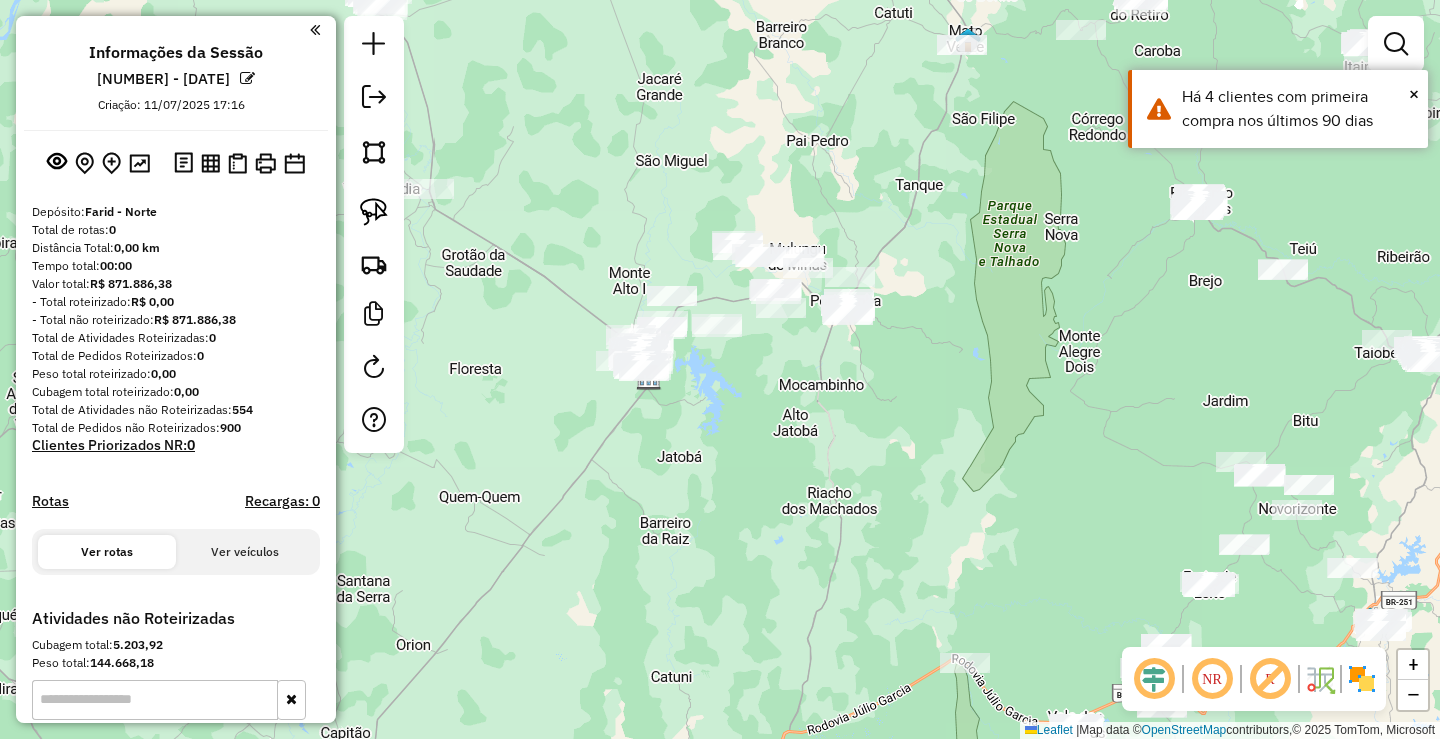 drag, startPoint x: 1145, startPoint y: 328, endPoint x: 861, endPoint y: 277, distance: 288.54288 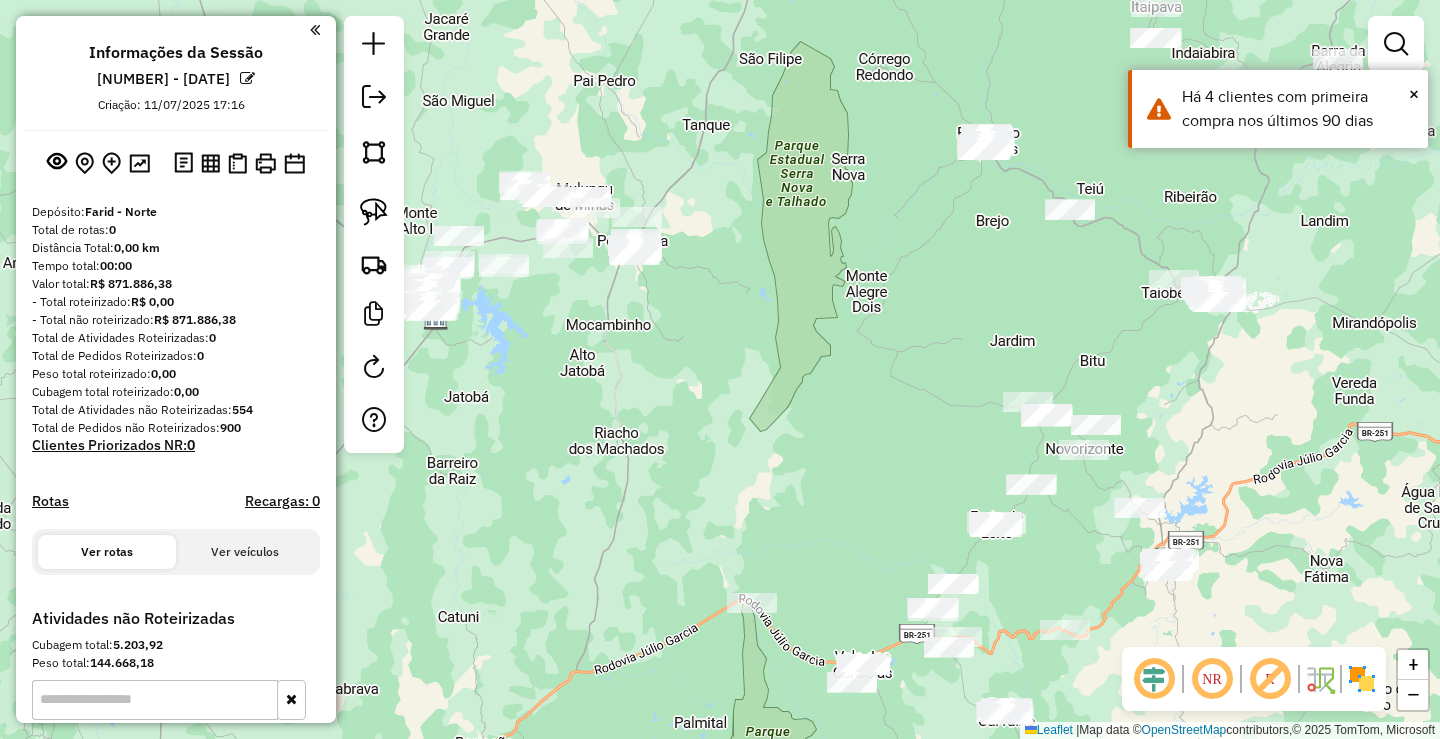 click on "Janela de atendimento Grade de atendimento Capacidade Transportadoras Veículos Cliente Pedidos  Rotas Selecione os dias de semana para filtrar as janelas de atendimento  Seg   Ter   Qua   Qui   Sex   Sáb   Dom  Informe o período da janela de atendimento: De: Até:  Filtrar exatamente a janela do cliente  Considerar janela de atendimento padrão  Selecione os dias de semana para filtrar as grades de atendimento  Seg   Ter   Qua   Qui   Sex   Sáb   Dom   Considerar clientes sem dia de atendimento cadastrado  Clientes fora do dia de atendimento selecionado Filtrar as atividades entre os valores definidos abaixo:  Peso mínimo:   Peso máximo:   Cubagem mínima:   Cubagem máxima:   De:   Até:  Filtrar as atividades entre o tempo de atendimento definido abaixo:  De:   Até:   Considerar capacidade total dos clientes não roteirizados Transportadora: Selecione um ou mais itens Tipo de veículo: Selecione um ou mais itens Veículo: Selecione um ou mais itens Motorista: Selecione um ou mais itens Nome: Rótulo:" 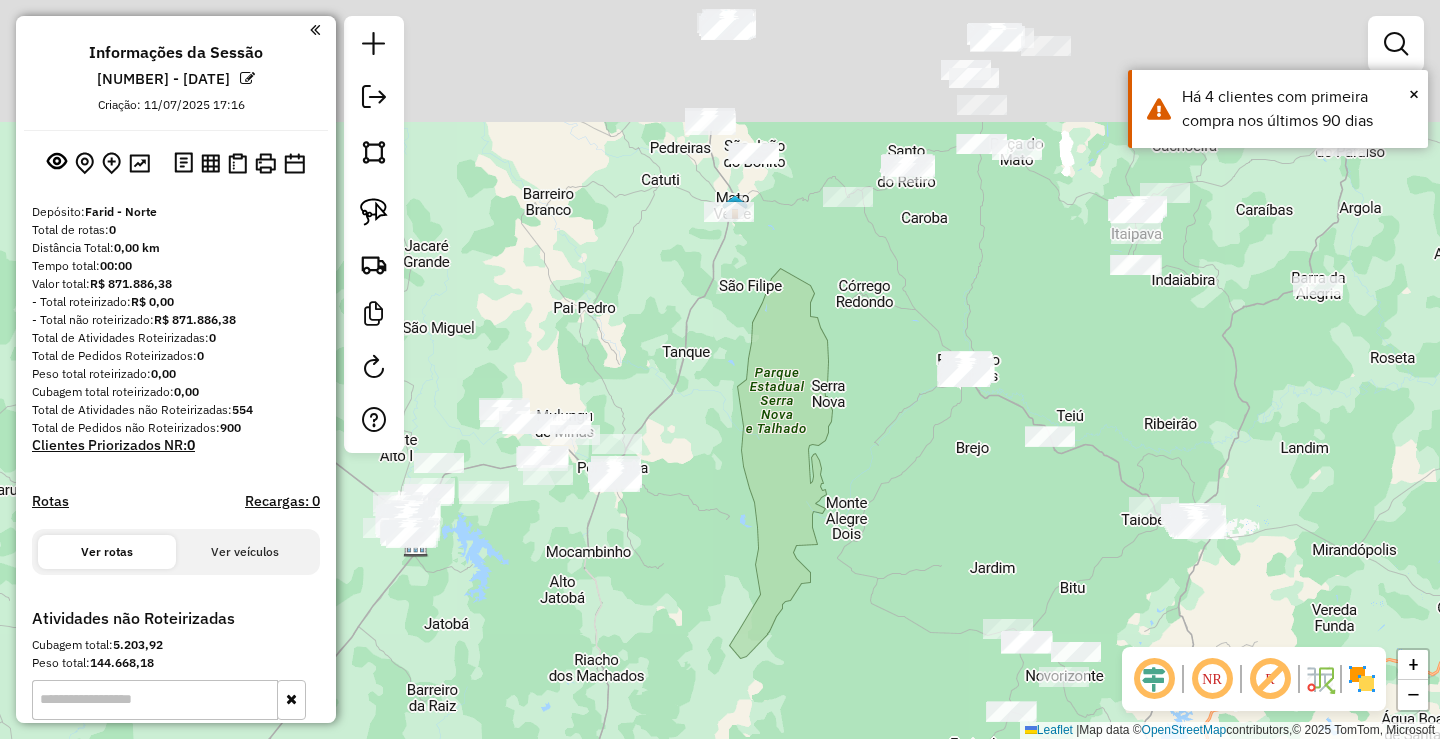 drag, startPoint x: 926, startPoint y: 289, endPoint x: 854, endPoint y: 460, distance: 185.53975 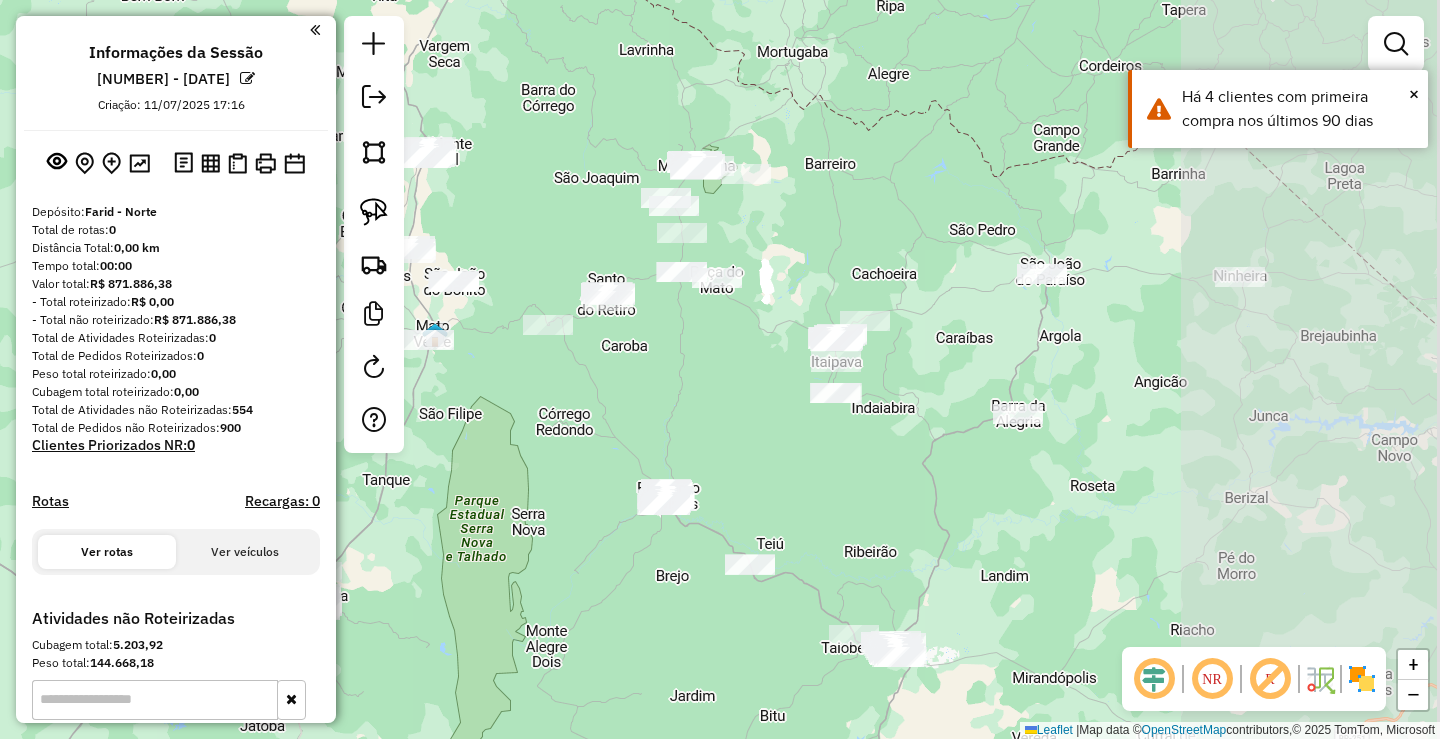 drag, startPoint x: 845, startPoint y: 381, endPoint x: 558, endPoint y: 438, distance: 292.60553 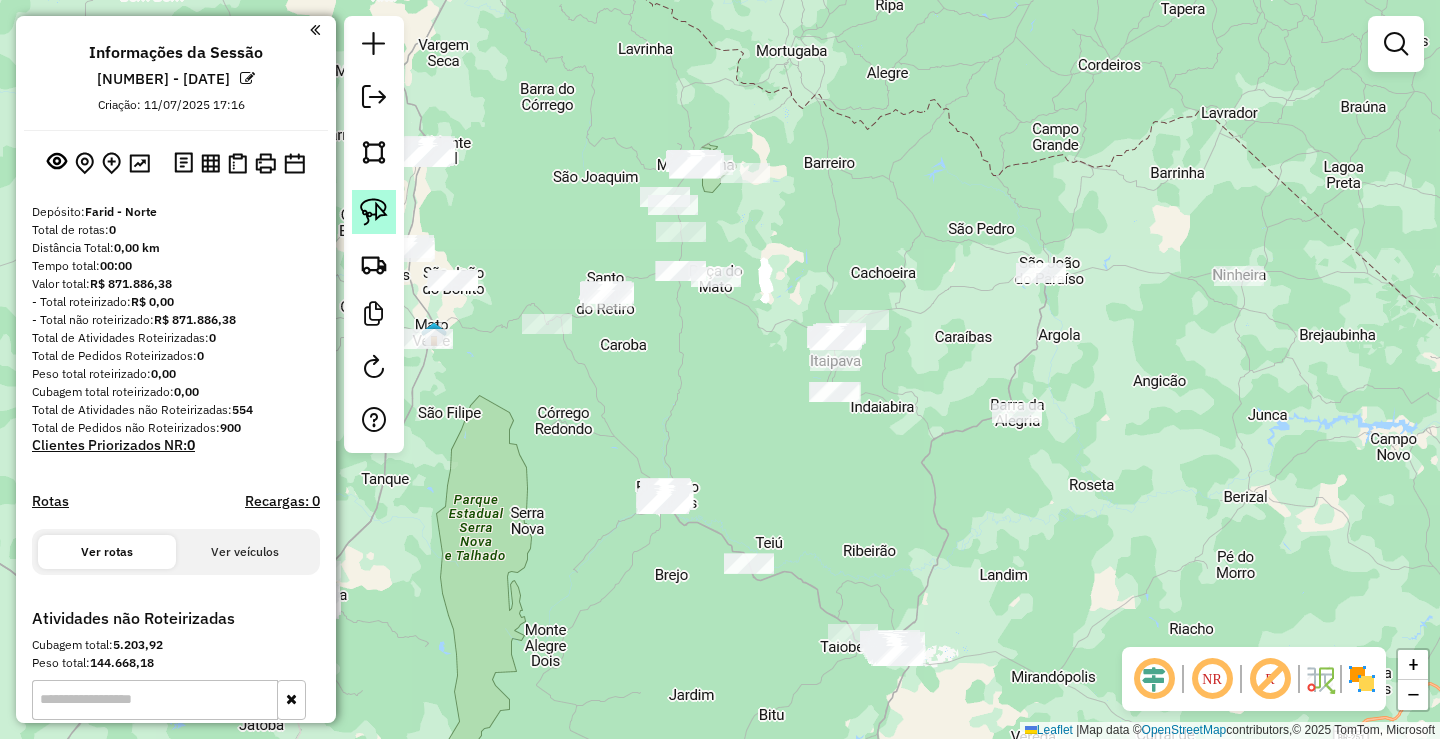click 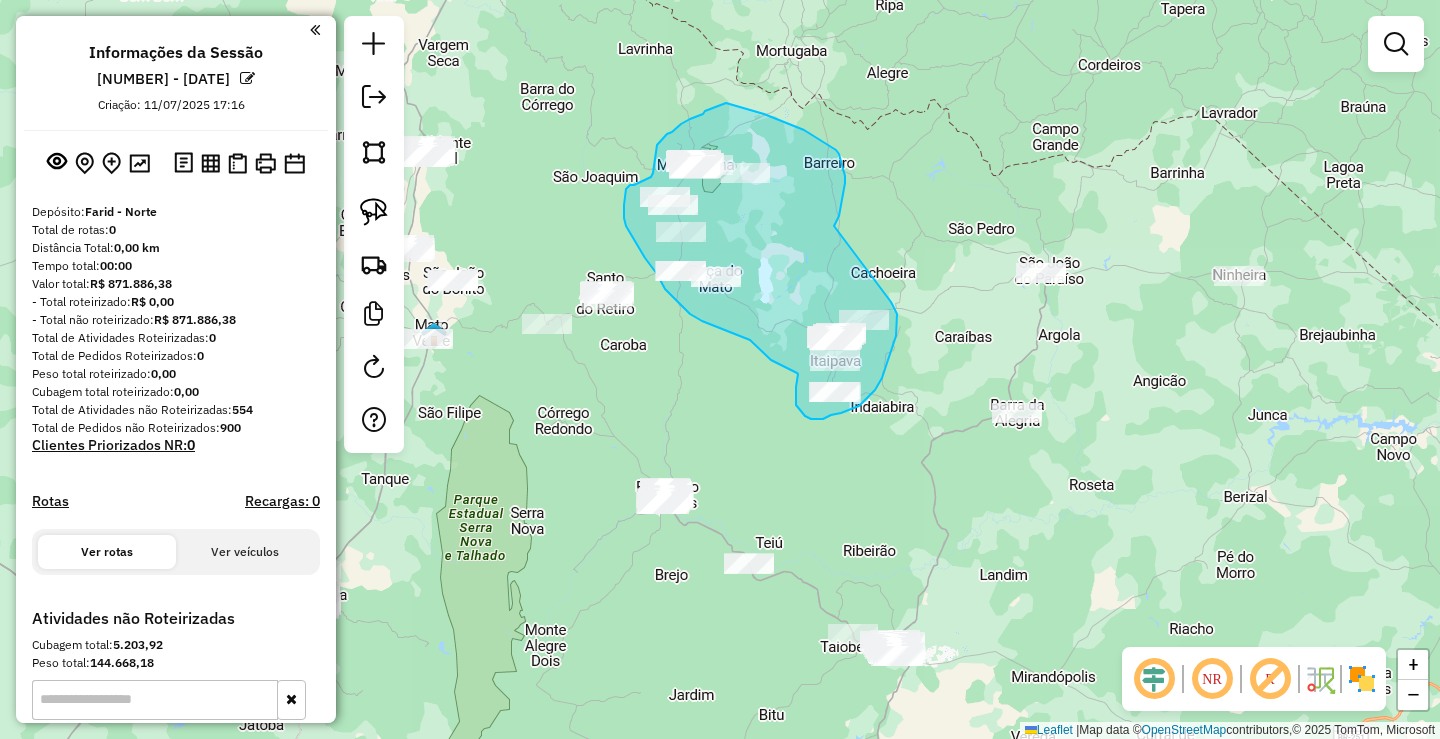 drag, startPoint x: 834, startPoint y: 226, endPoint x: 856, endPoint y: 269, distance: 48.30114 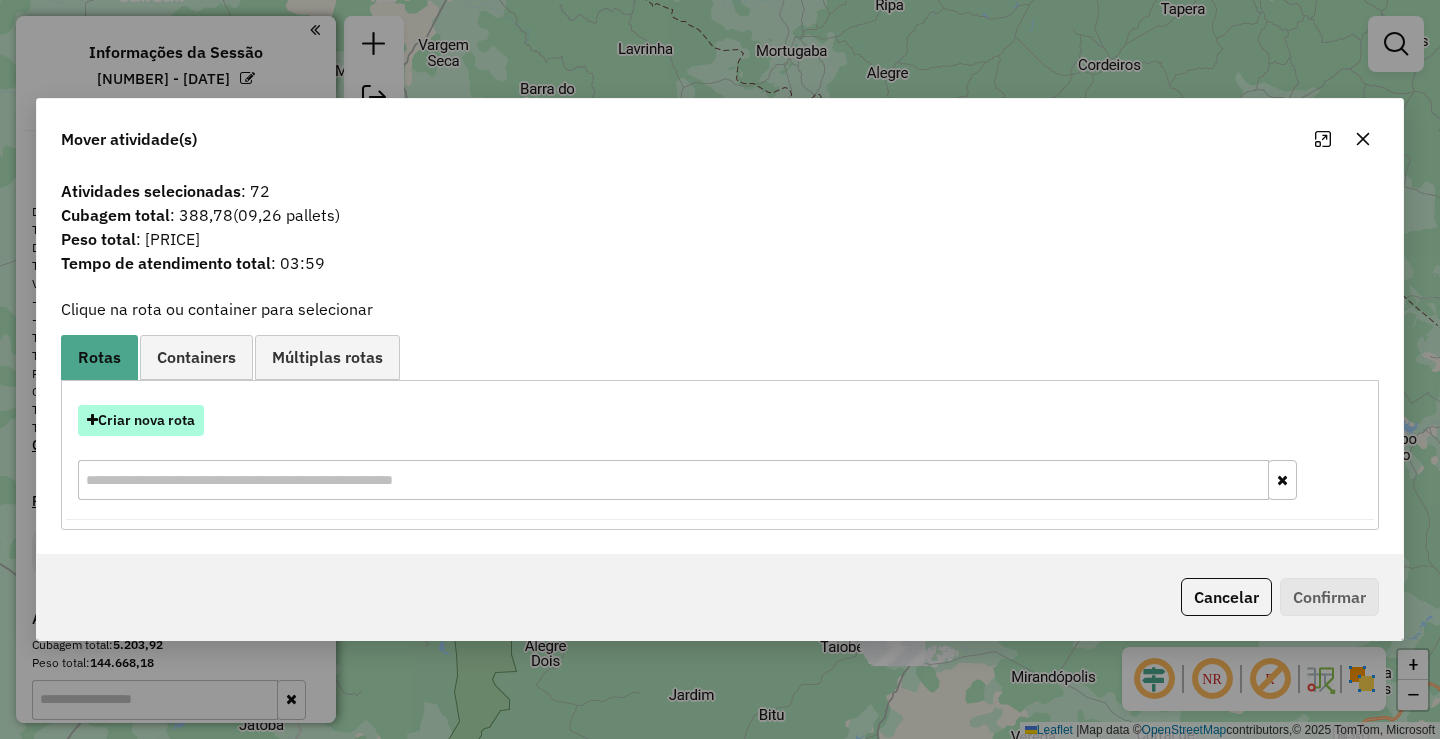 click on "Criar nova rota" at bounding box center [141, 420] 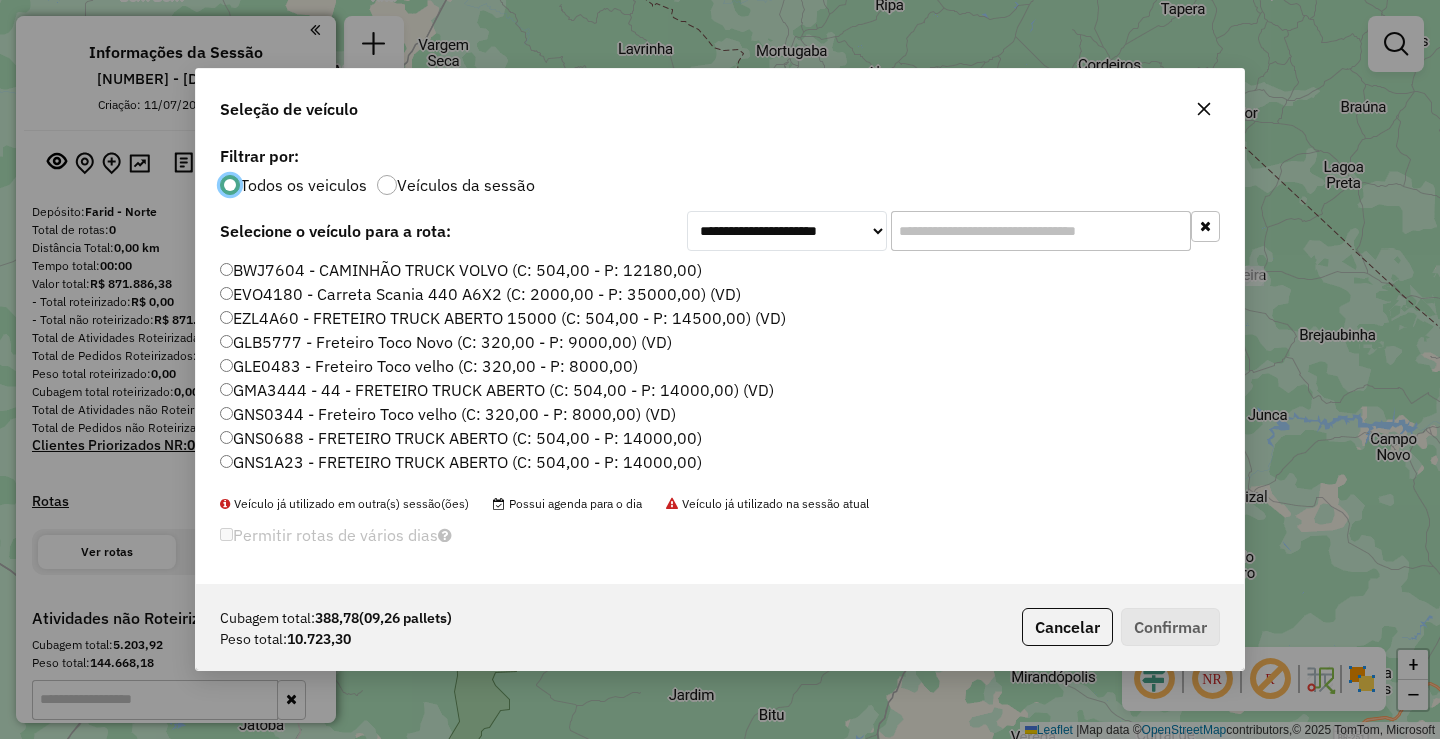 scroll, scrollTop: 11, scrollLeft: 6, axis: both 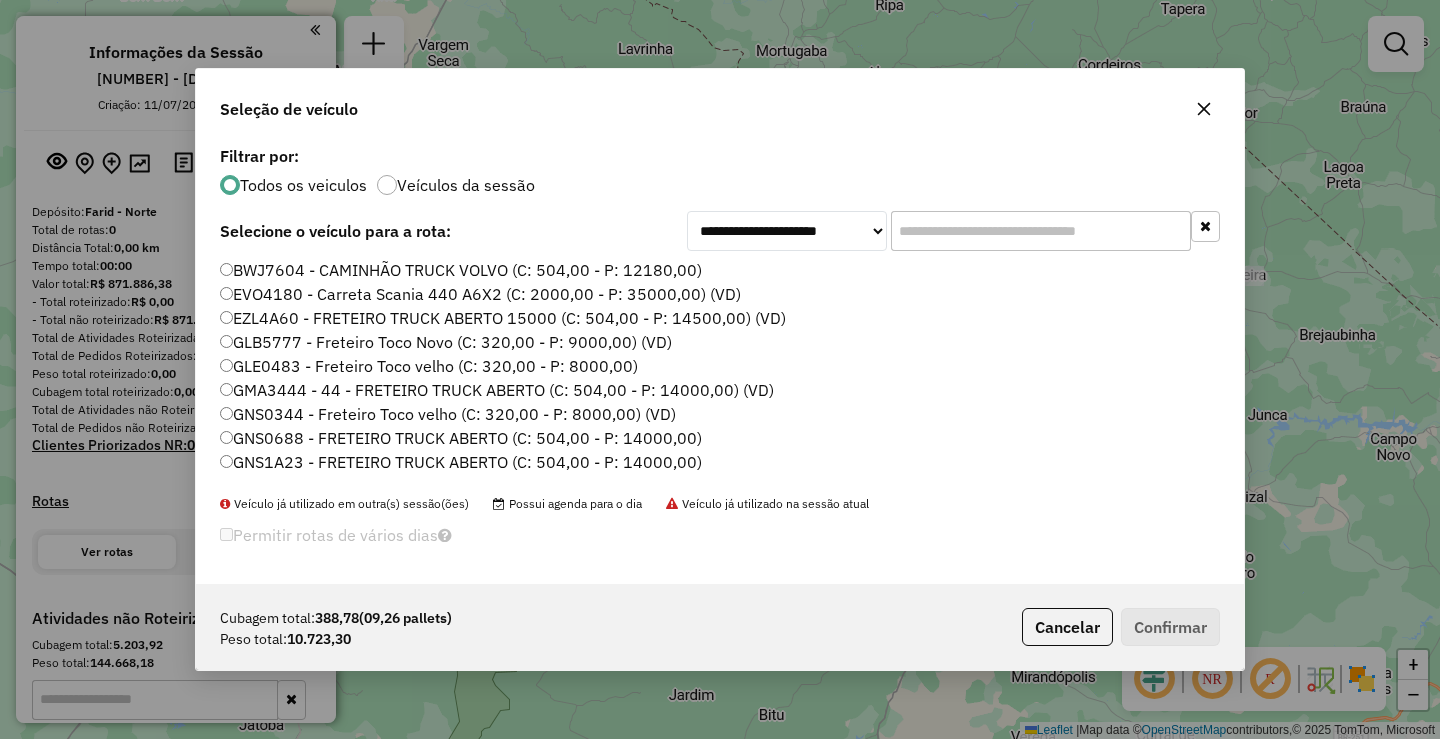 click 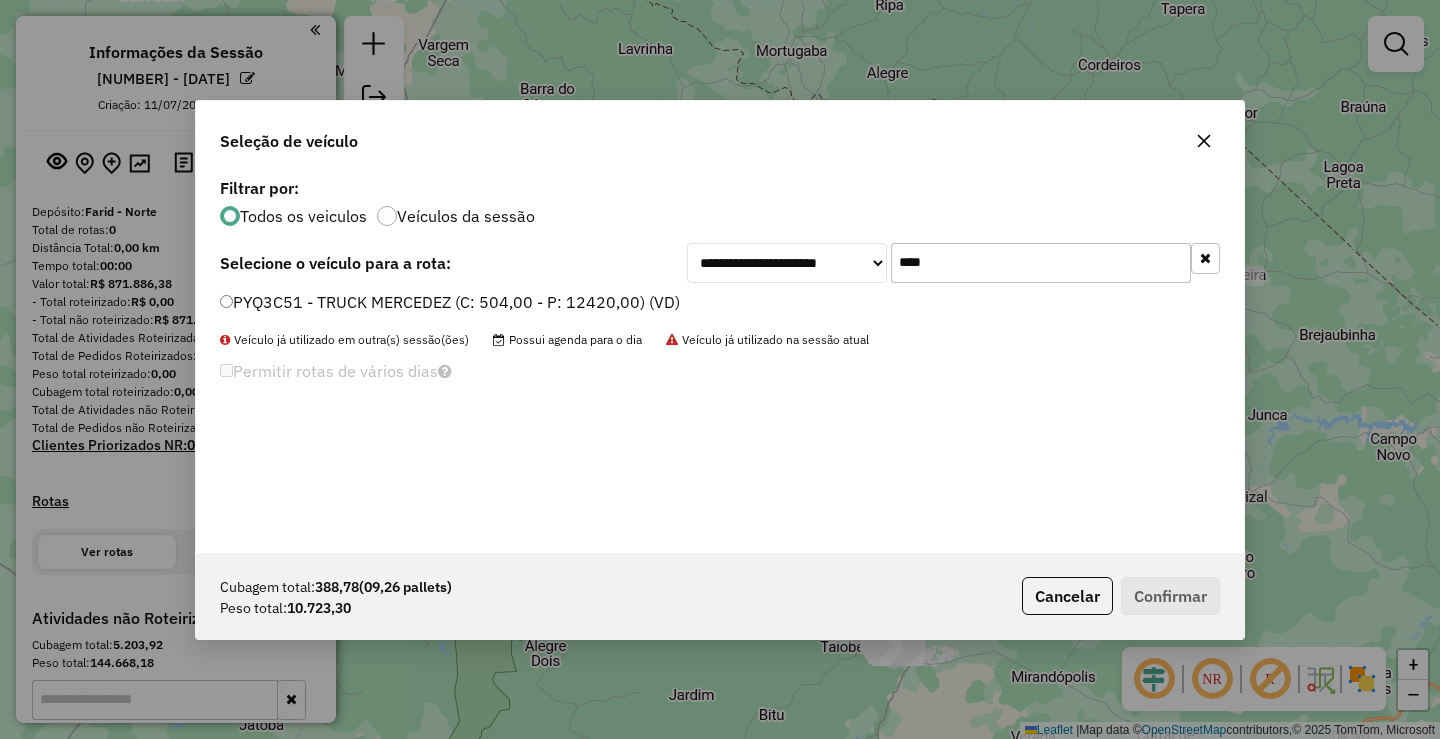 type on "****" 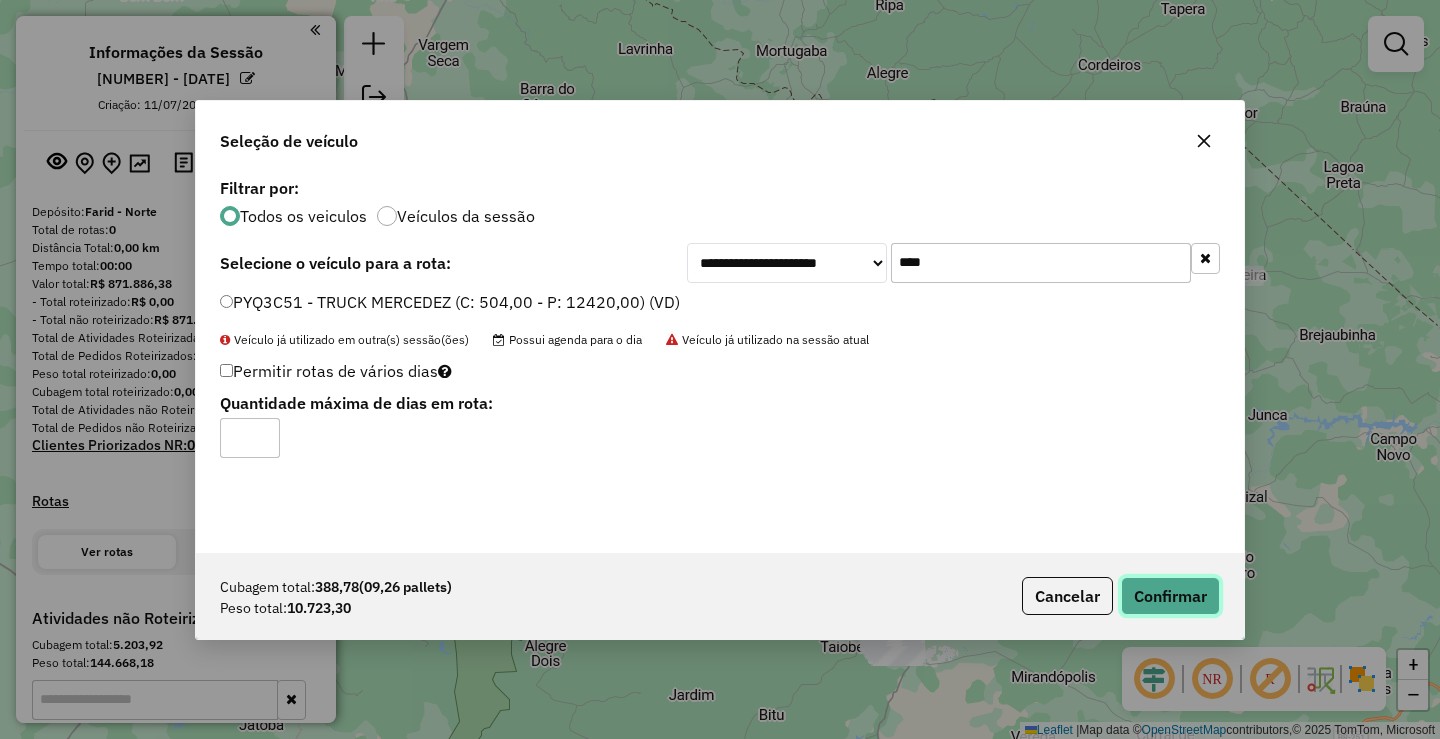 click on "Confirmar" 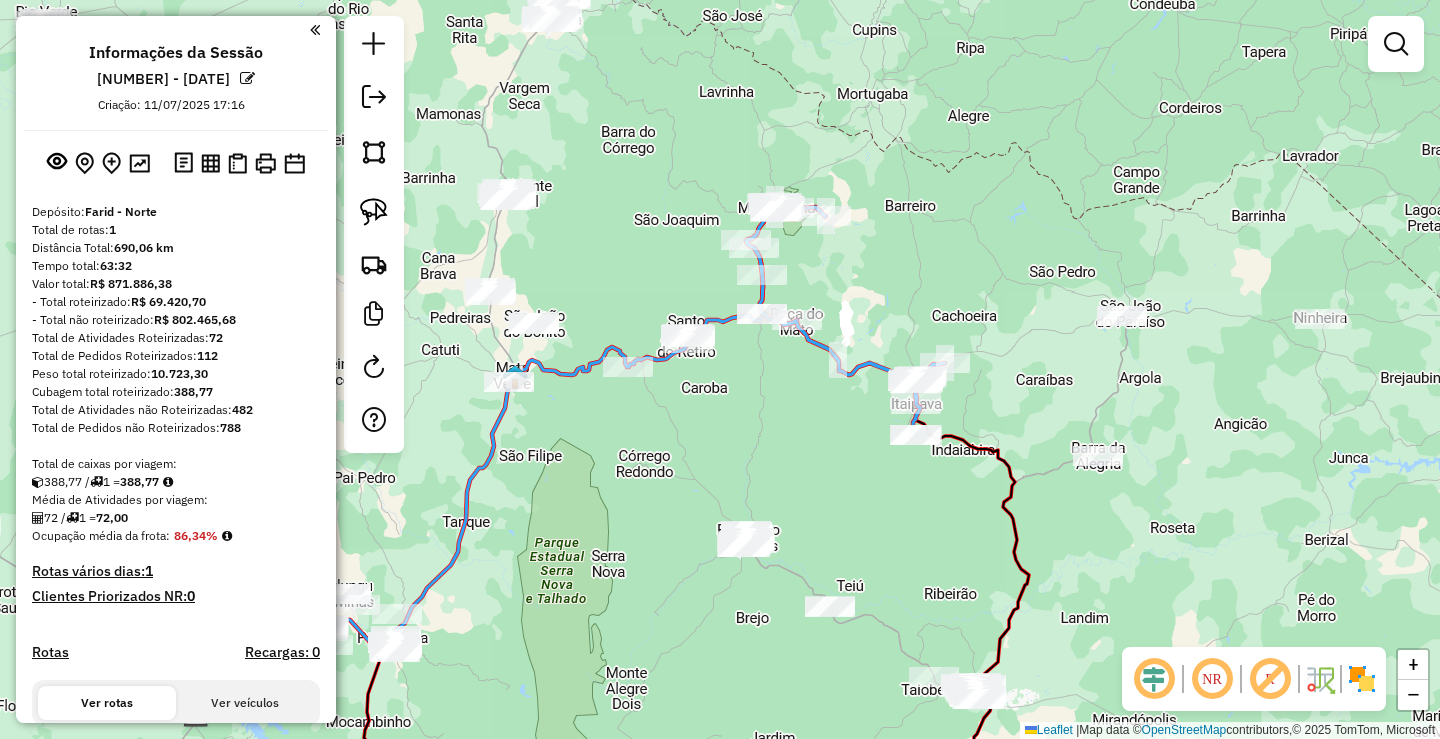 drag, startPoint x: 713, startPoint y: 483, endPoint x: 793, endPoint y: 500, distance: 81.78631 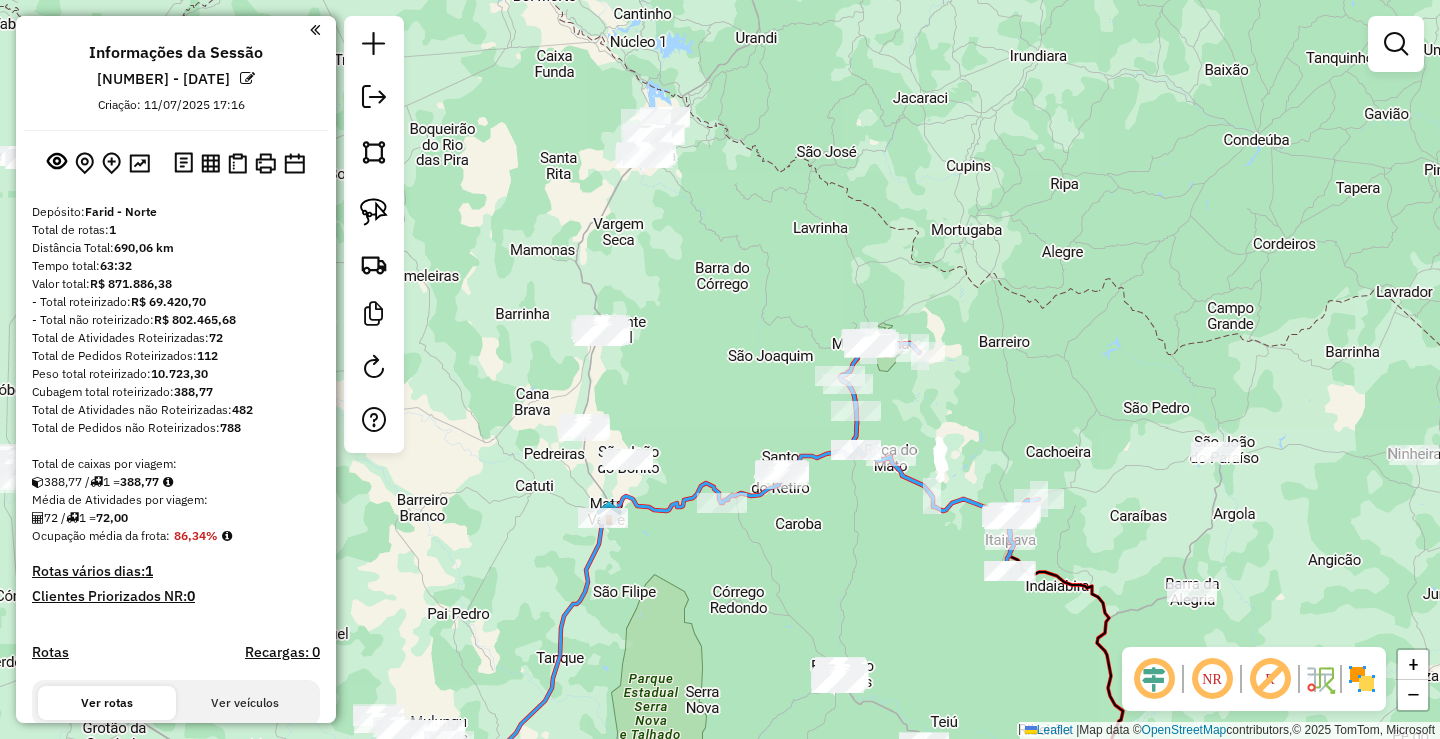 drag, startPoint x: 685, startPoint y: 144, endPoint x: 671, endPoint y: 221, distance: 78.26238 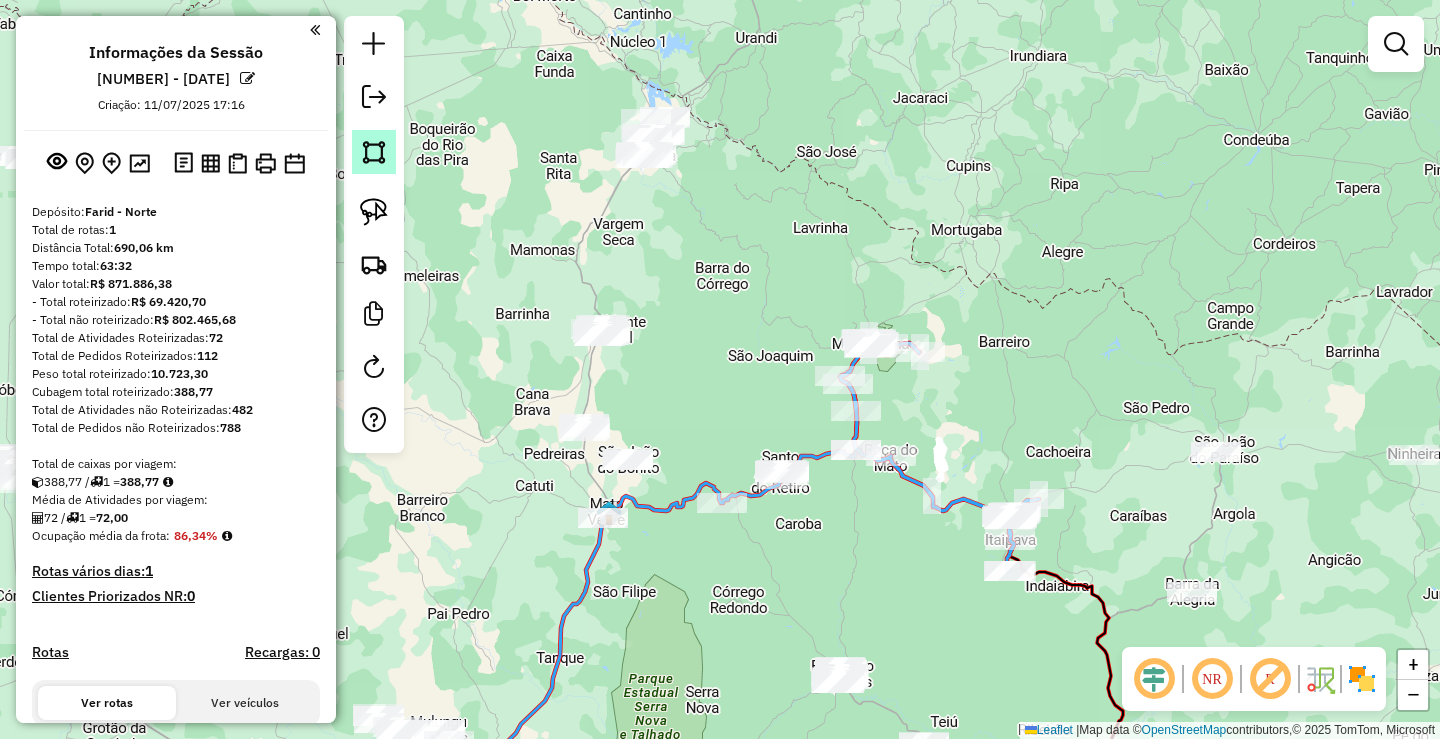 click 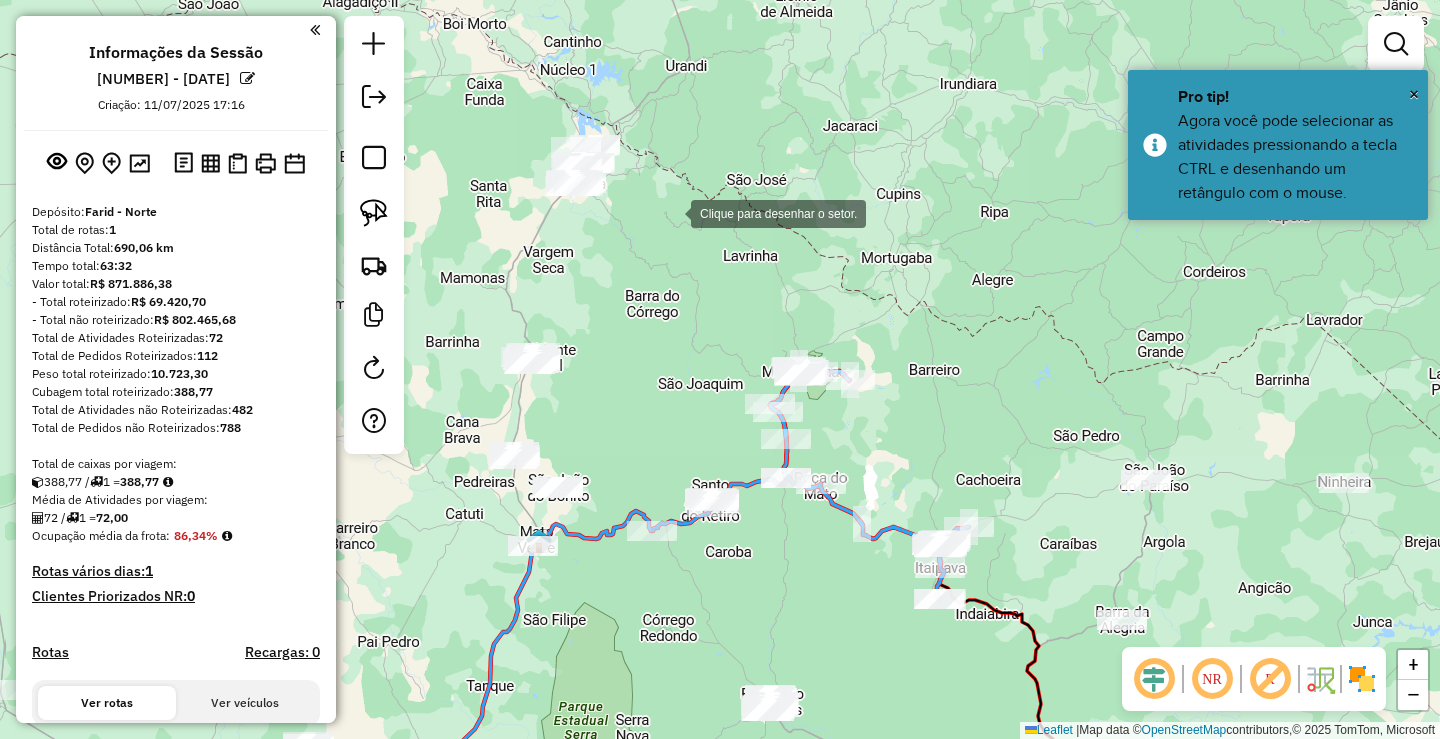 drag, startPoint x: 732, startPoint y: 181, endPoint x: 665, endPoint y: 211, distance: 73.409805 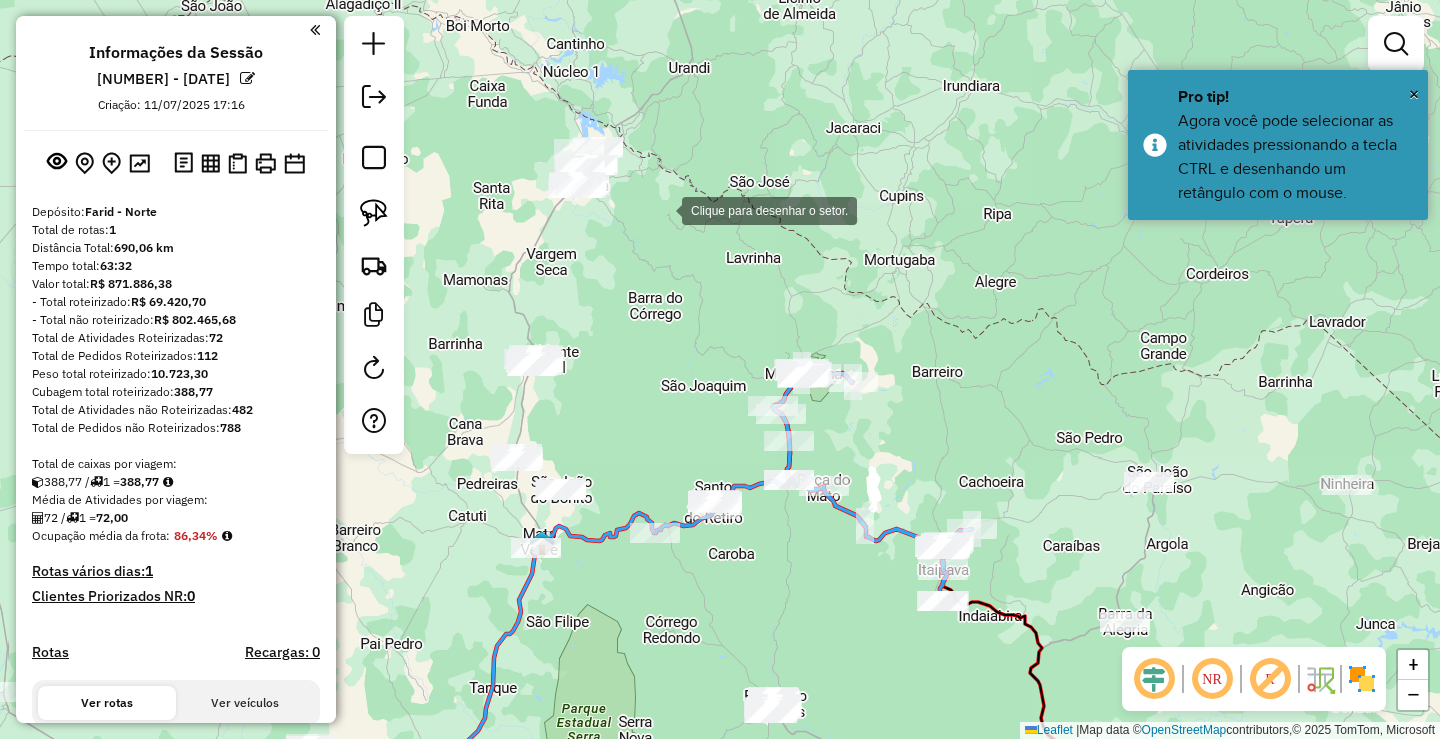 click 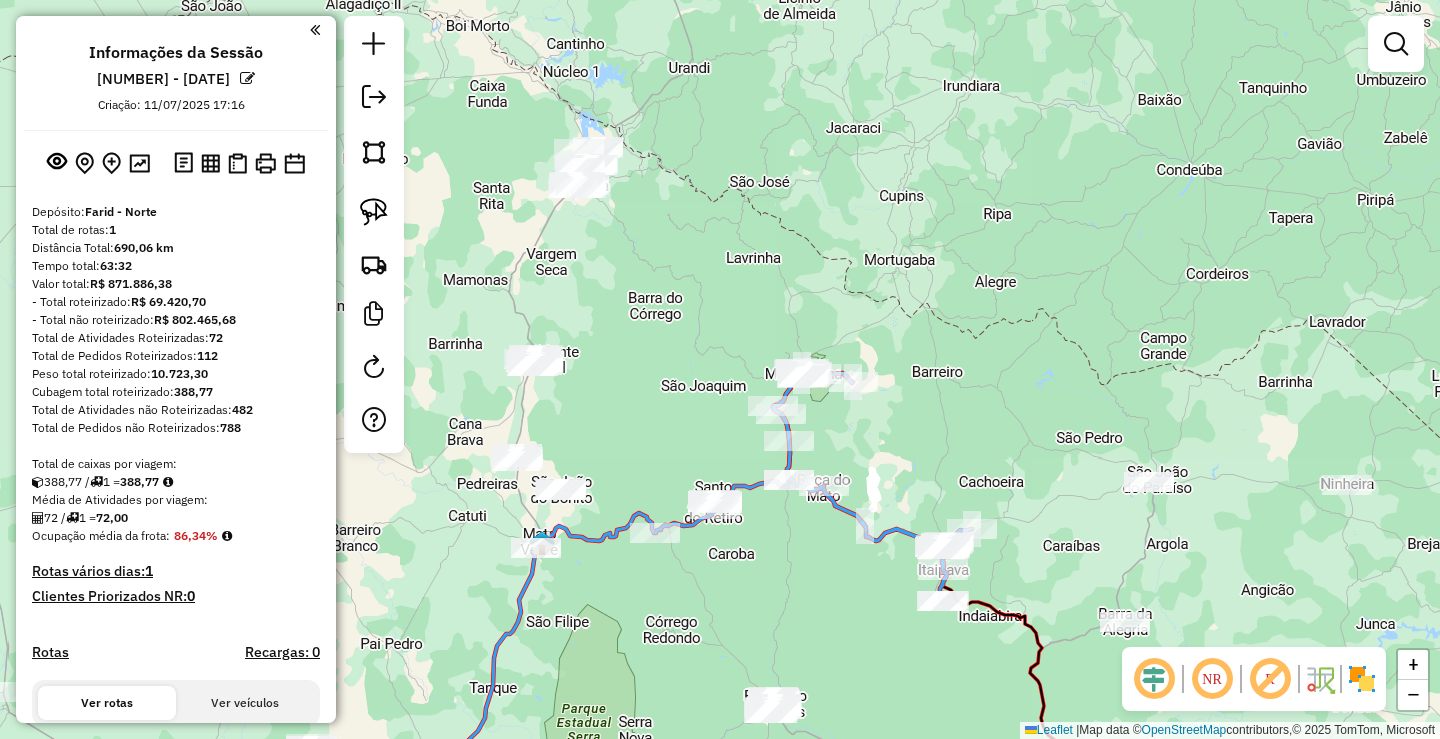 click on "Janela de atendimento Grade de atendimento Capacidade Transportadoras Veículos Cliente Pedidos  Rotas Selecione os dias de semana para filtrar as janelas de atendimento  Seg   Ter   Qua   Qui   Sex   Sáb   Dom  Informe o período da janela de atendimento: De: Até:  Filtrar exatamente a janela do cliente  Considerar janela de atendimento padrão  Selecione os dias de semana para filtrar as grades de atendimento  Seg   Ter   Qua   Qui   Sex   Sáb   Dom   Considerar clientes sem dia de atendimento cadastrado  Clientes fora do dia de atendimento selecionado Filtrar as atividades entre os valores definidos abaixo:  Peso mínimo:   Peso máximo:   Cubagem mínima:   Cubagem máxima:   De:   Até:  Filtrar as atividades entre o tempo de atendimento definido abaixo:  De:   Até:   Considerar capacidade total dos clientes não roteirizados Transportadora: Selecione um ou mais itens Tipo de veículo: Selecione um ou mais itens Veículo: Selecione um ou mais itens Motorista: Selecione um ou mais itens Nome: Rótulo:" 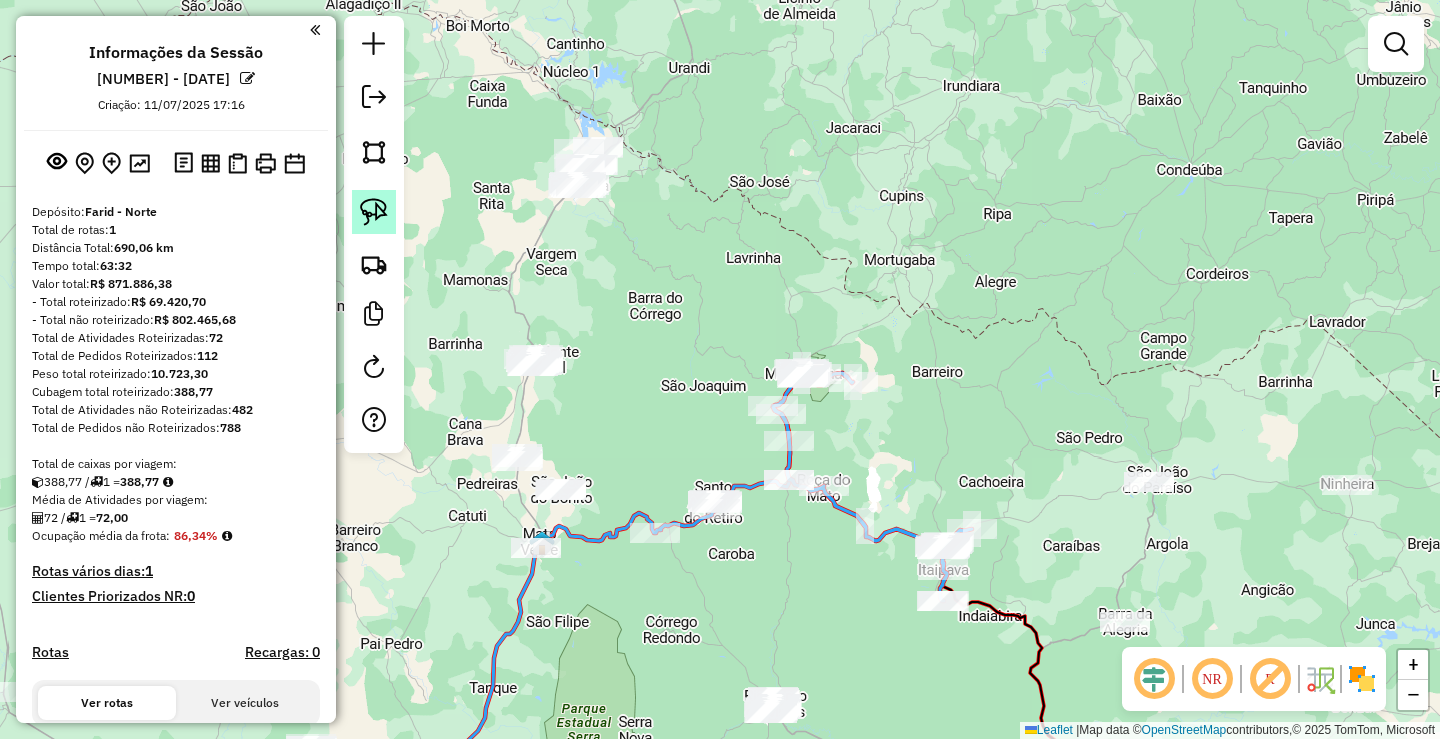 click 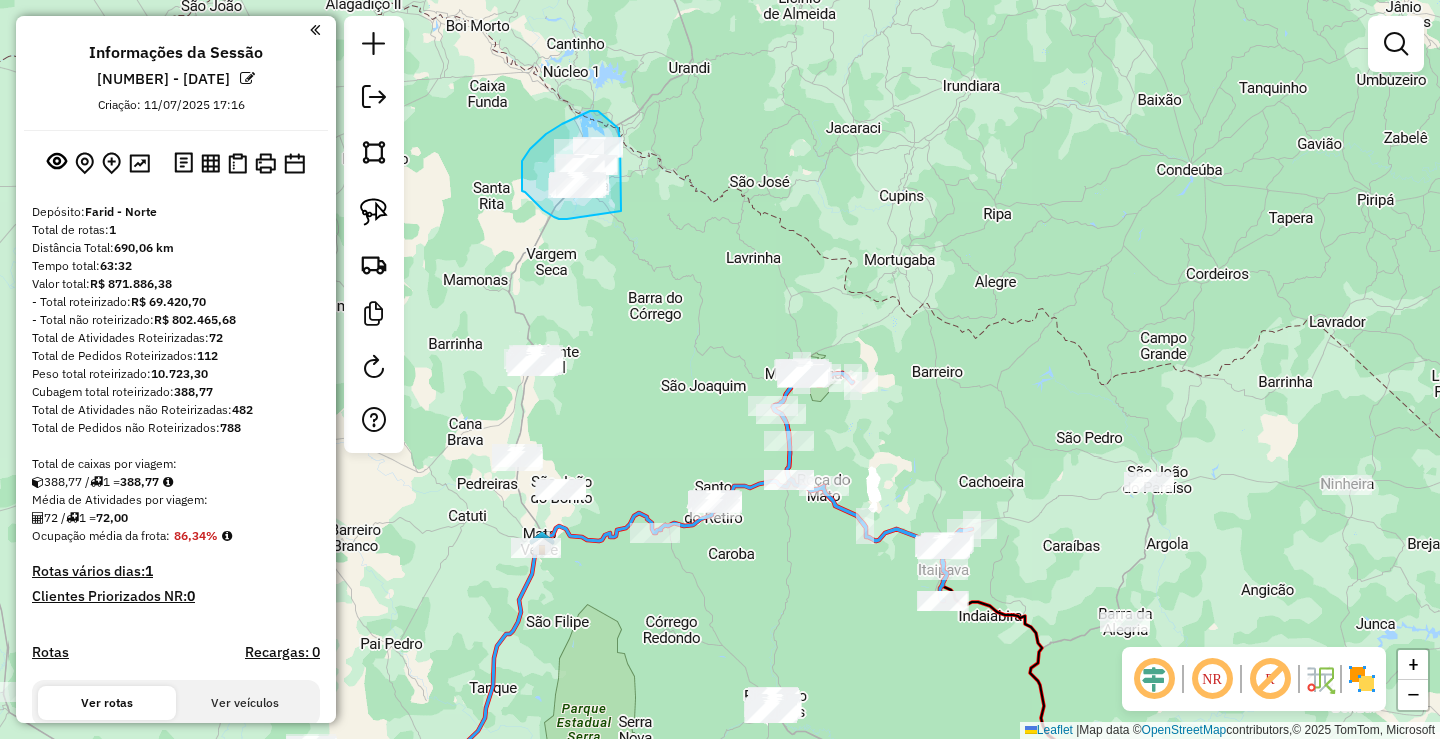 drag, startPoint x: 567, startPoint y: 219, endPoint x: 621, endPoint y: 213, distance: 54.33231 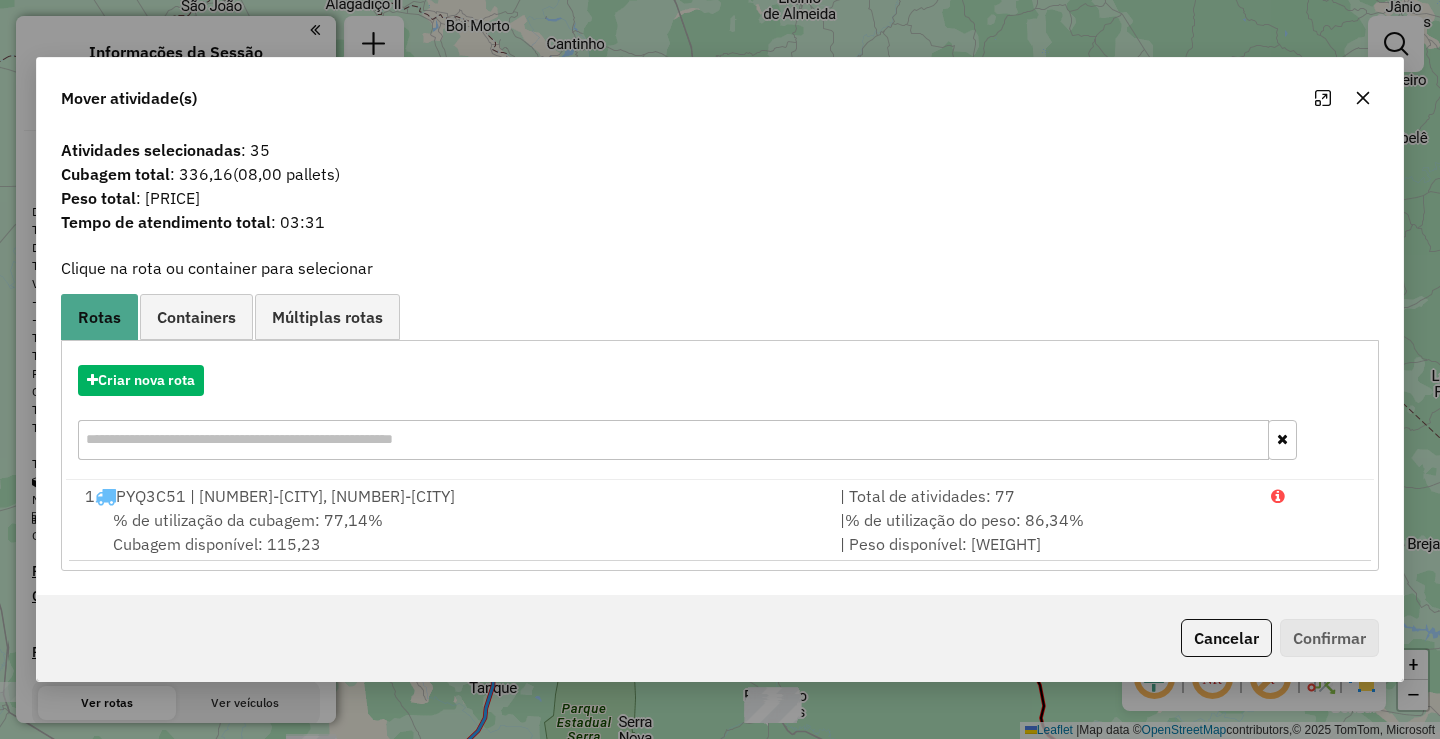 click on "Criar nova rota" at bounding box center [720, 380] 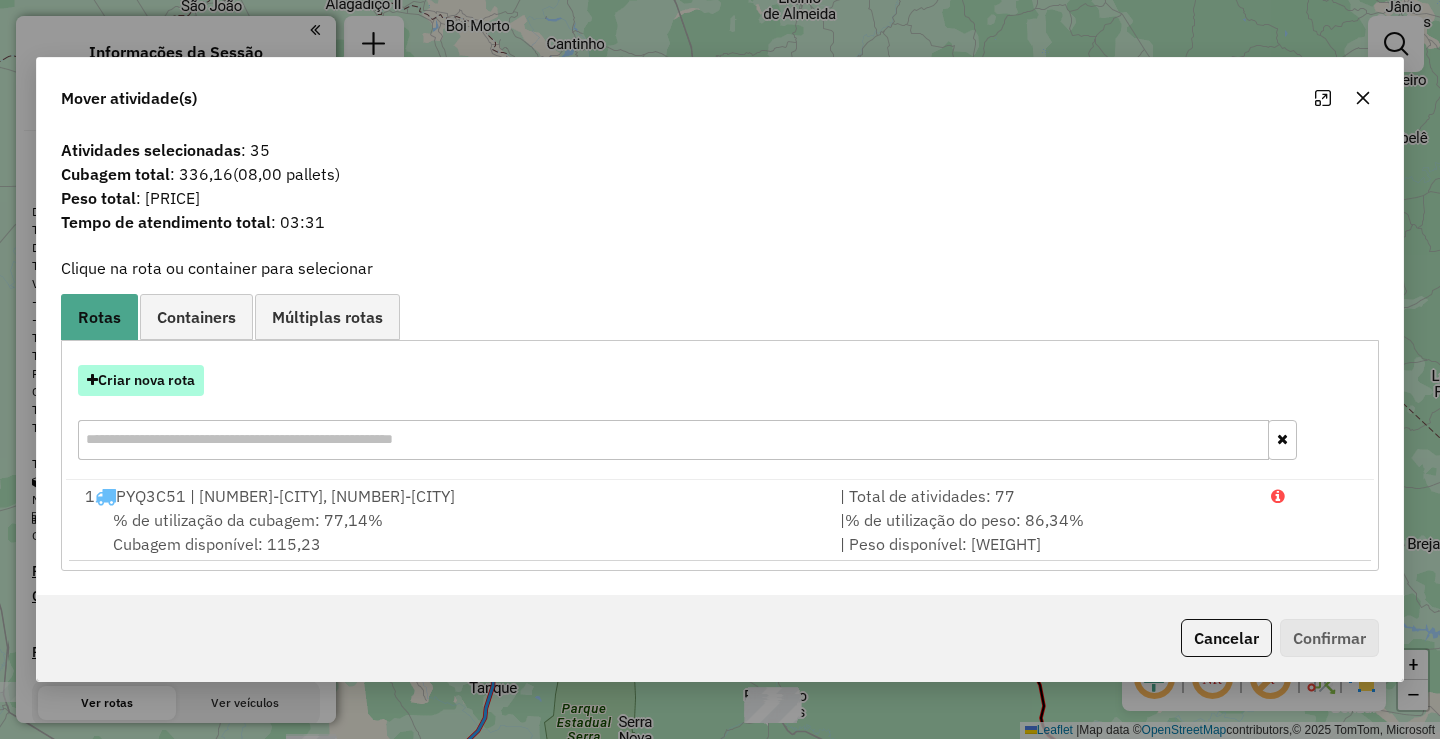 click on "Criar nova rota" at bounding box center (141, 380) 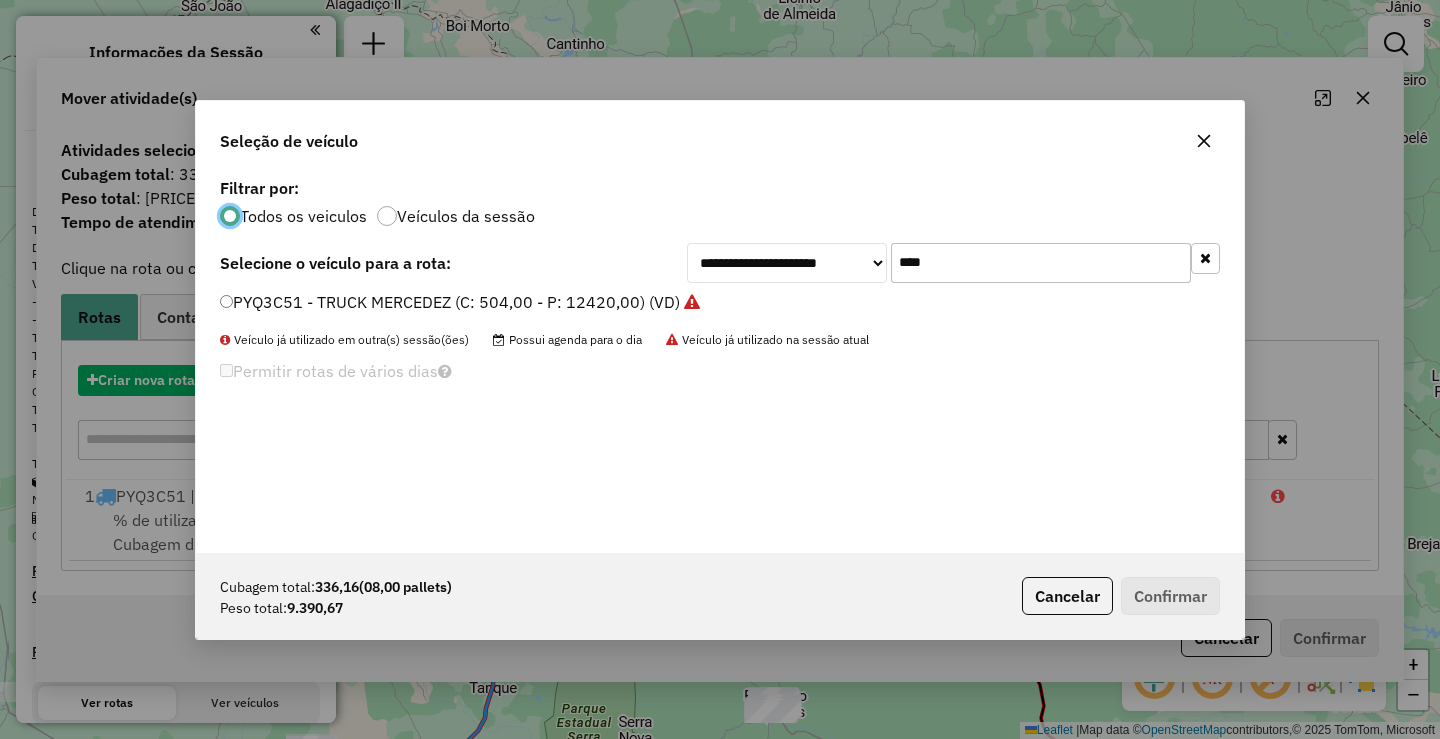 scroll, scrollTop: 11, scrollLeft: 6, axis: both 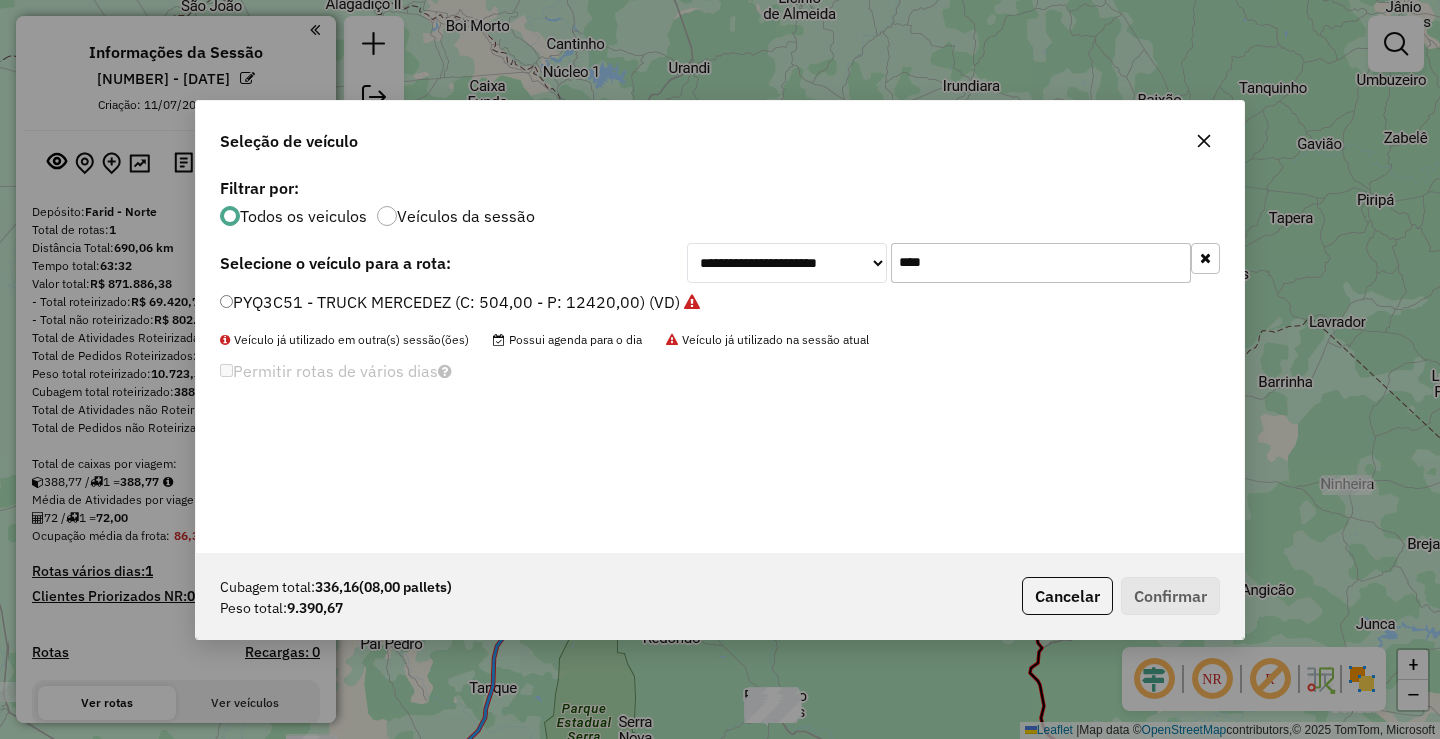 drag, startPoint x: 1042, startPoint y: 262, endPoint x: 723, endPoint y: 245, distance: 319.45267 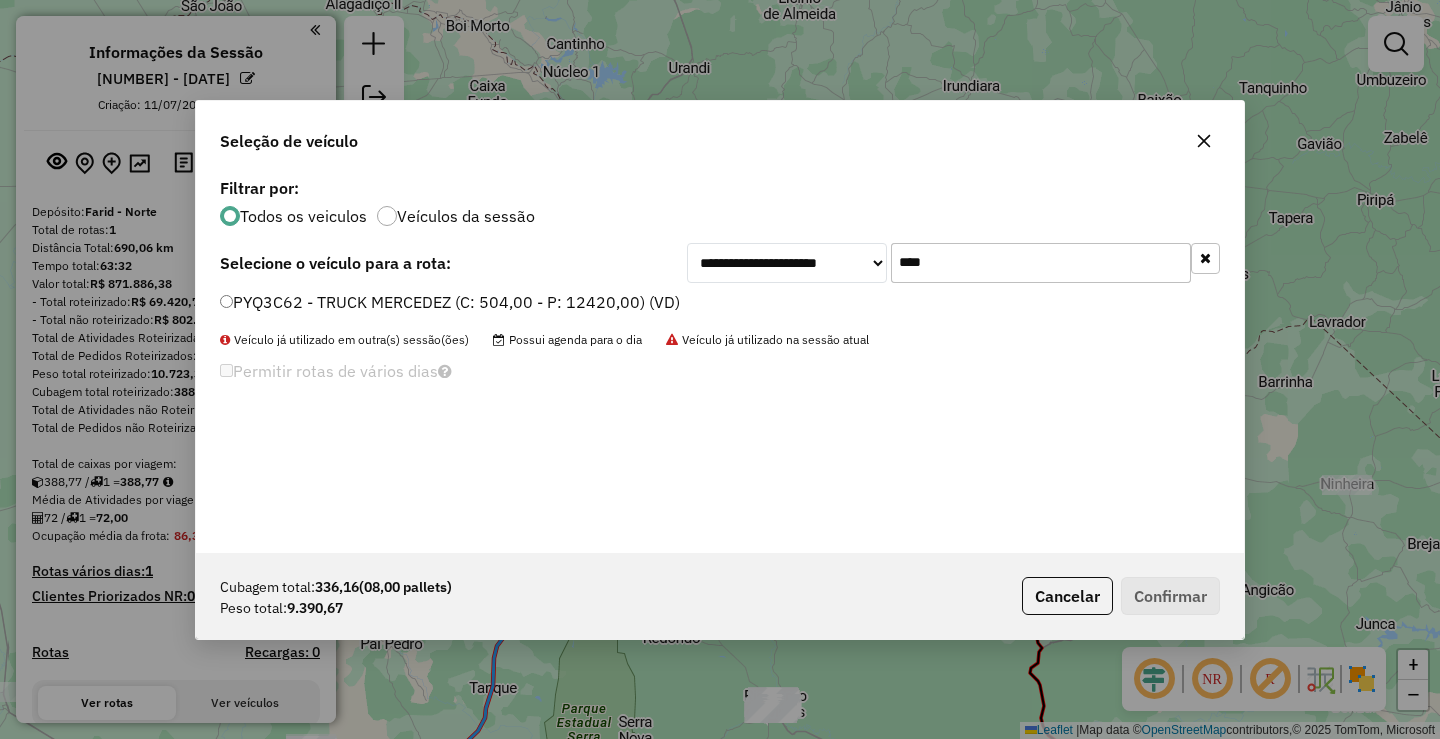 type on "****" 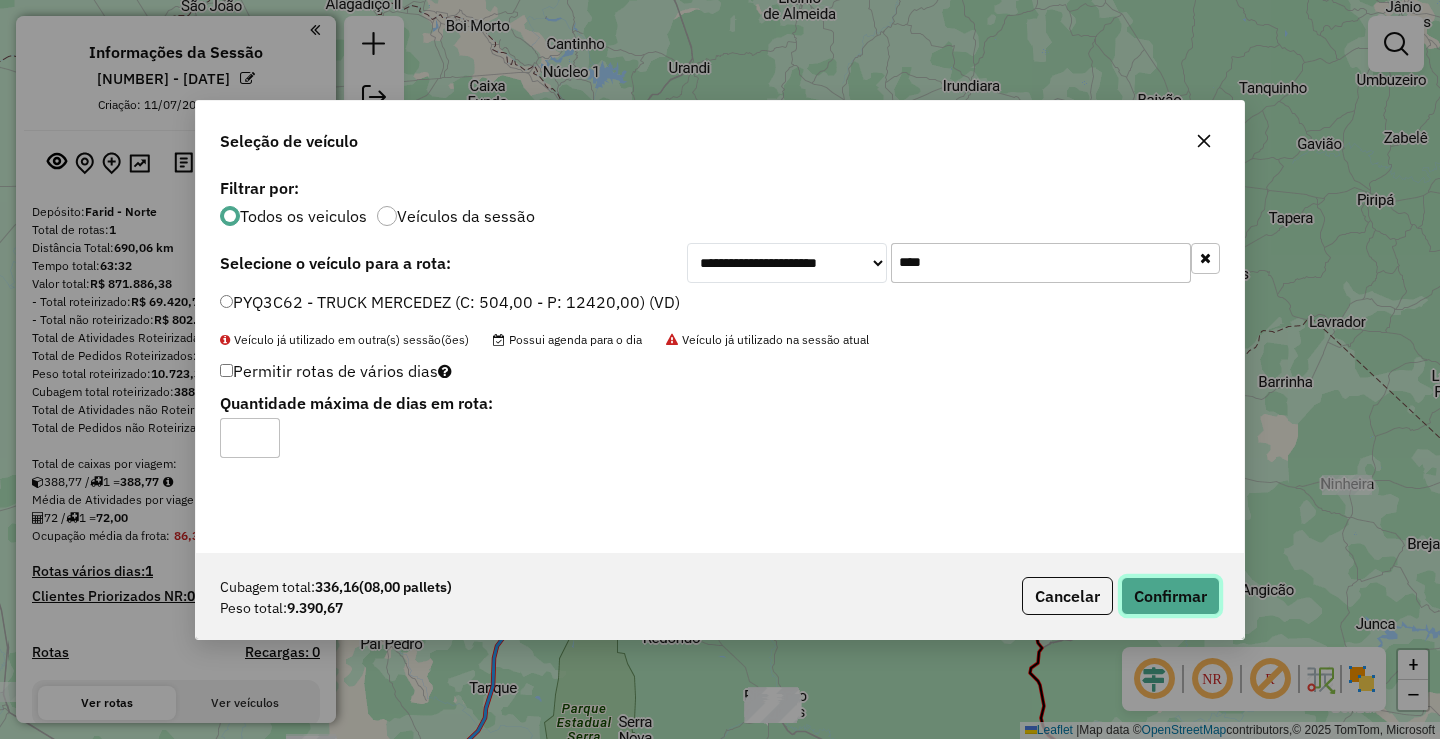 click on "Confirmar" 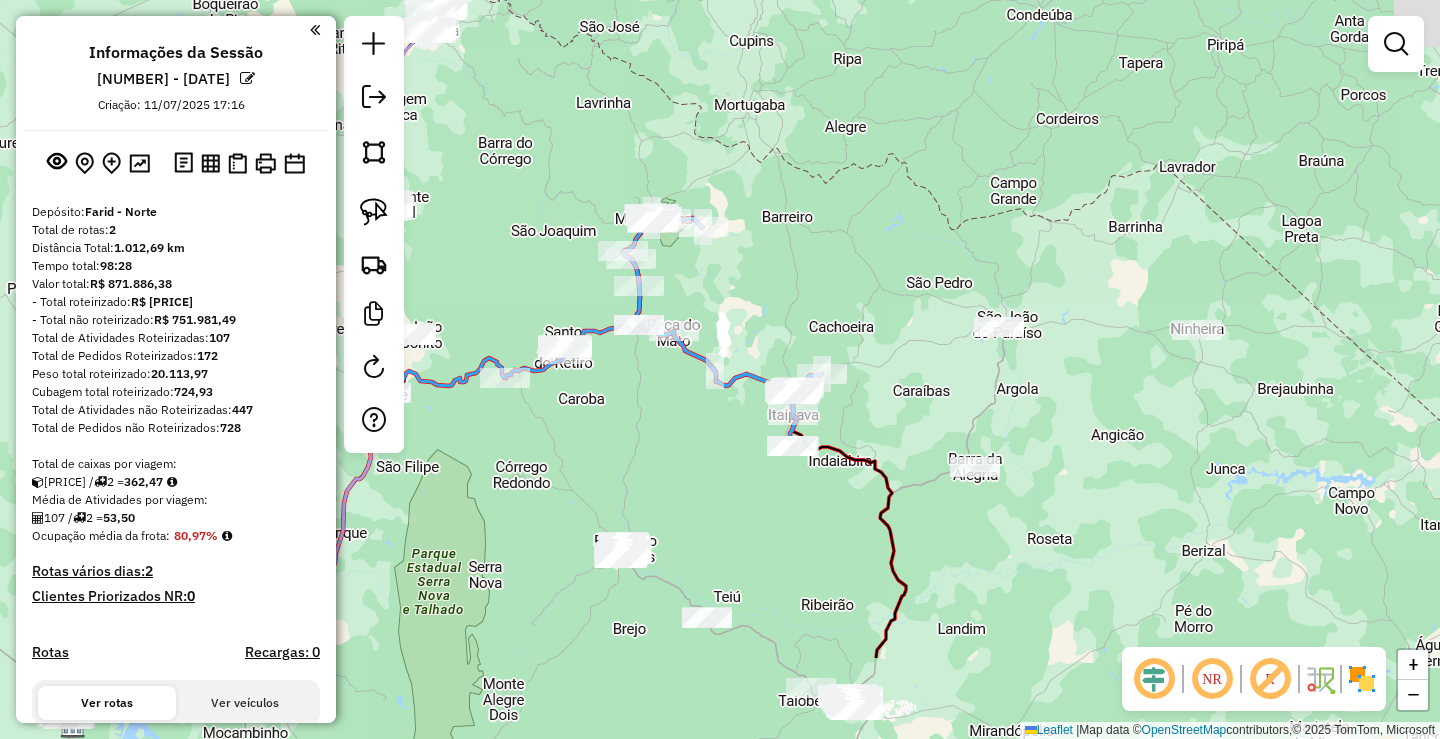 drag, startPoint x: 1046, startPoint y: 392, endPoint x: 597, endPoint y: 60, distance: 558.4129 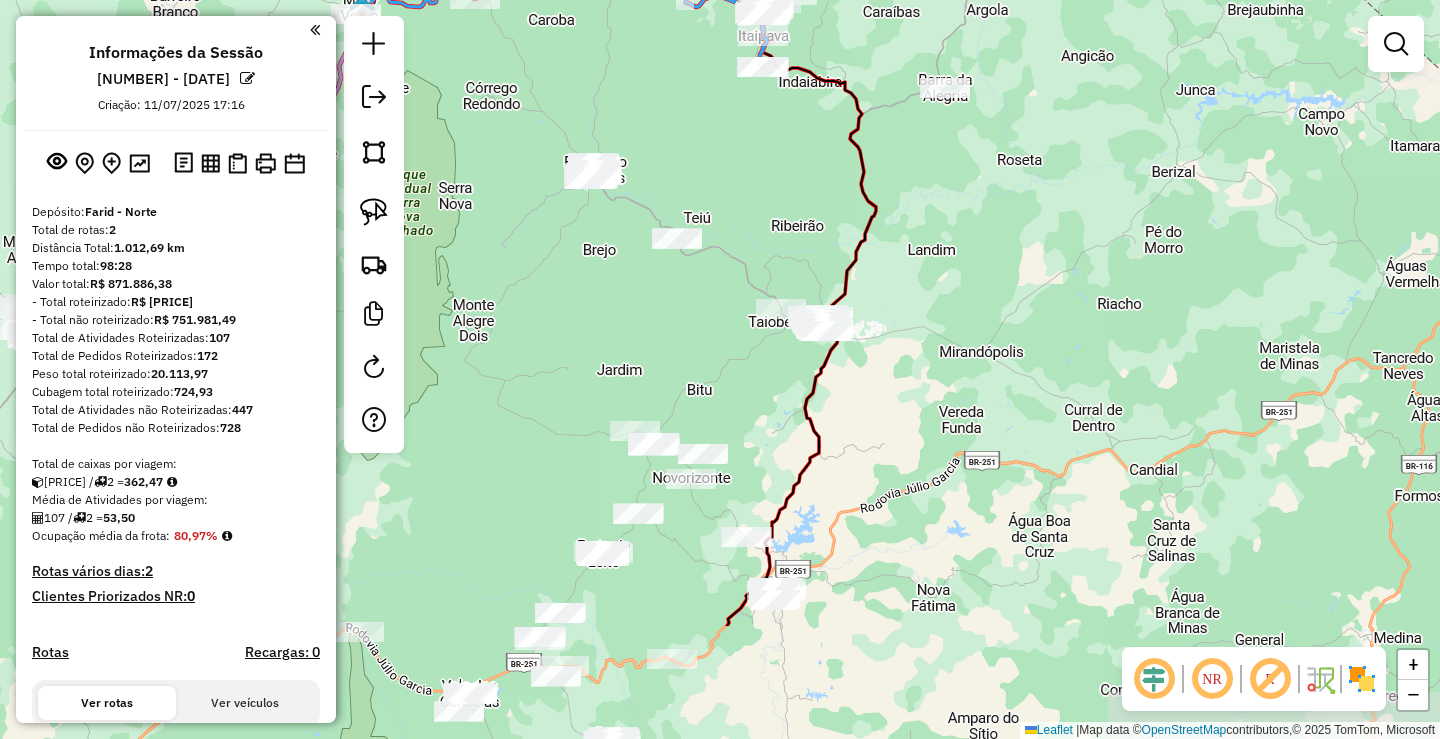 drag, startPoint x: 778, startPoint y: 509, endPoint x: 1063, endPoint y: 322, distance: 340.8724 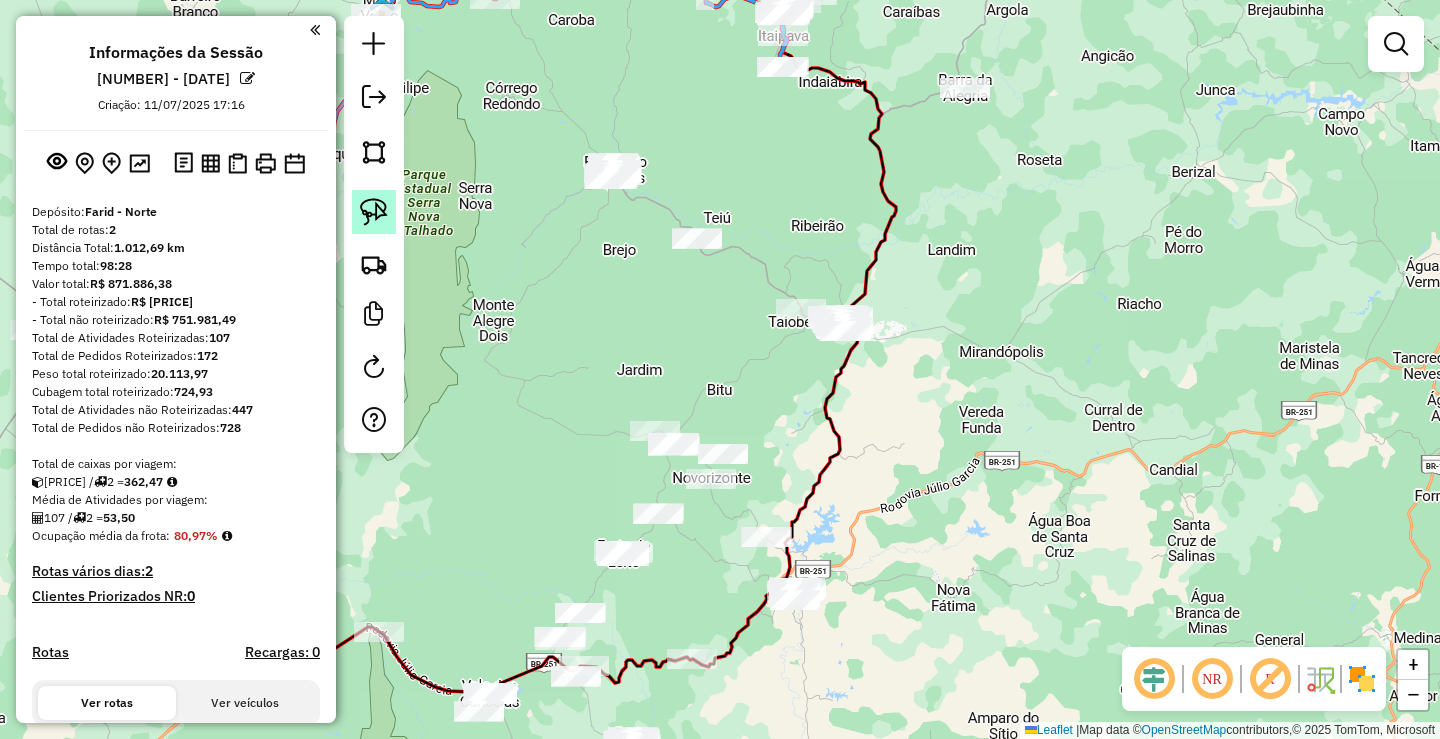click 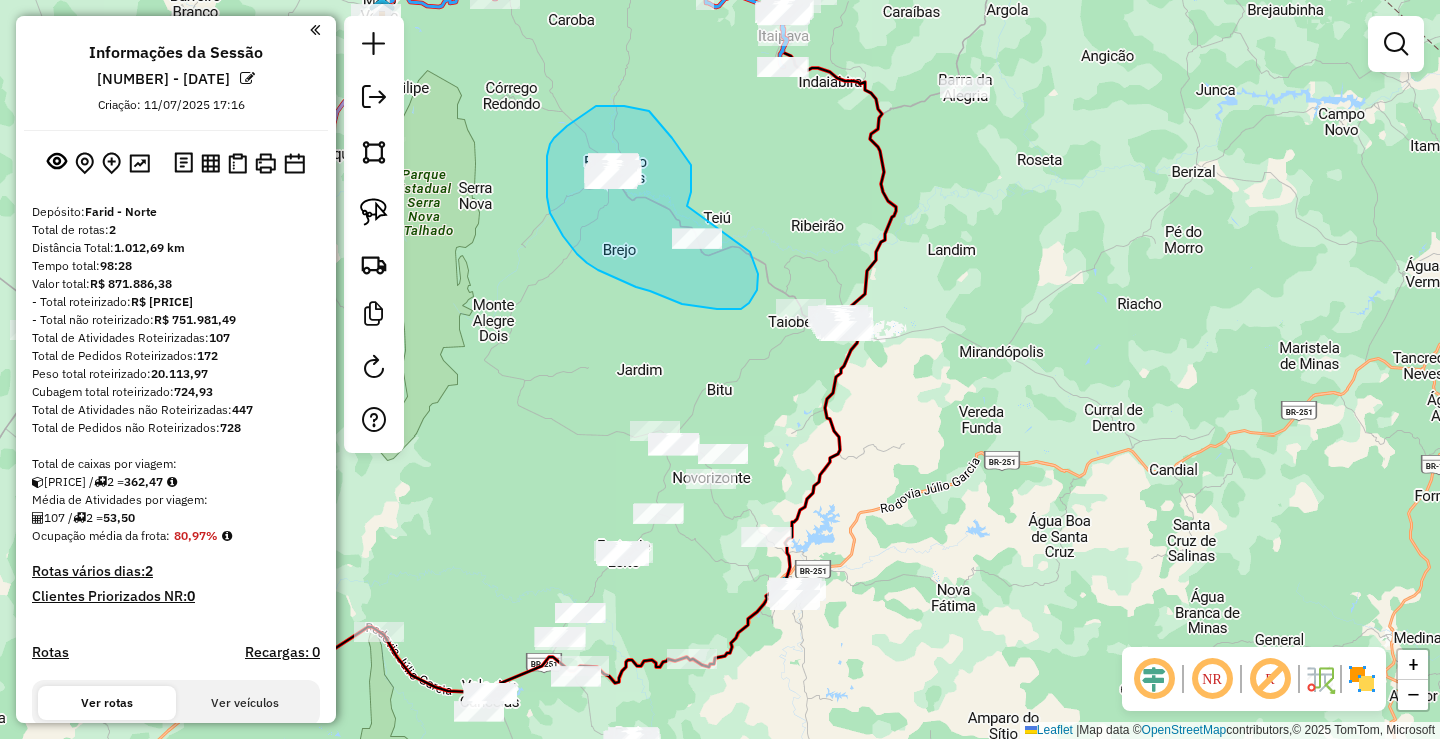 drag, startPoint x: 691, startPoint y: 182, endPoint x: 739, endPoint y: 233, distance: 70.035706 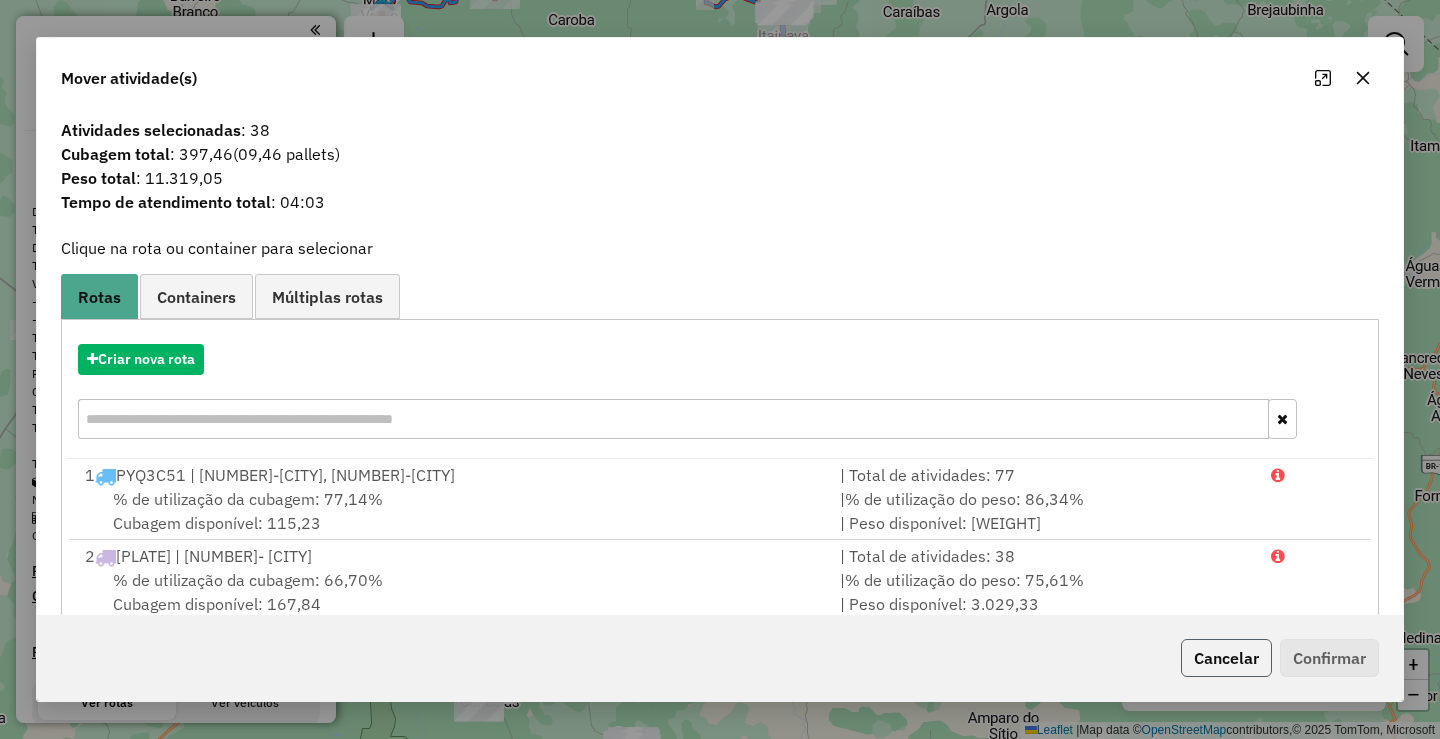 click on "Cancelar" 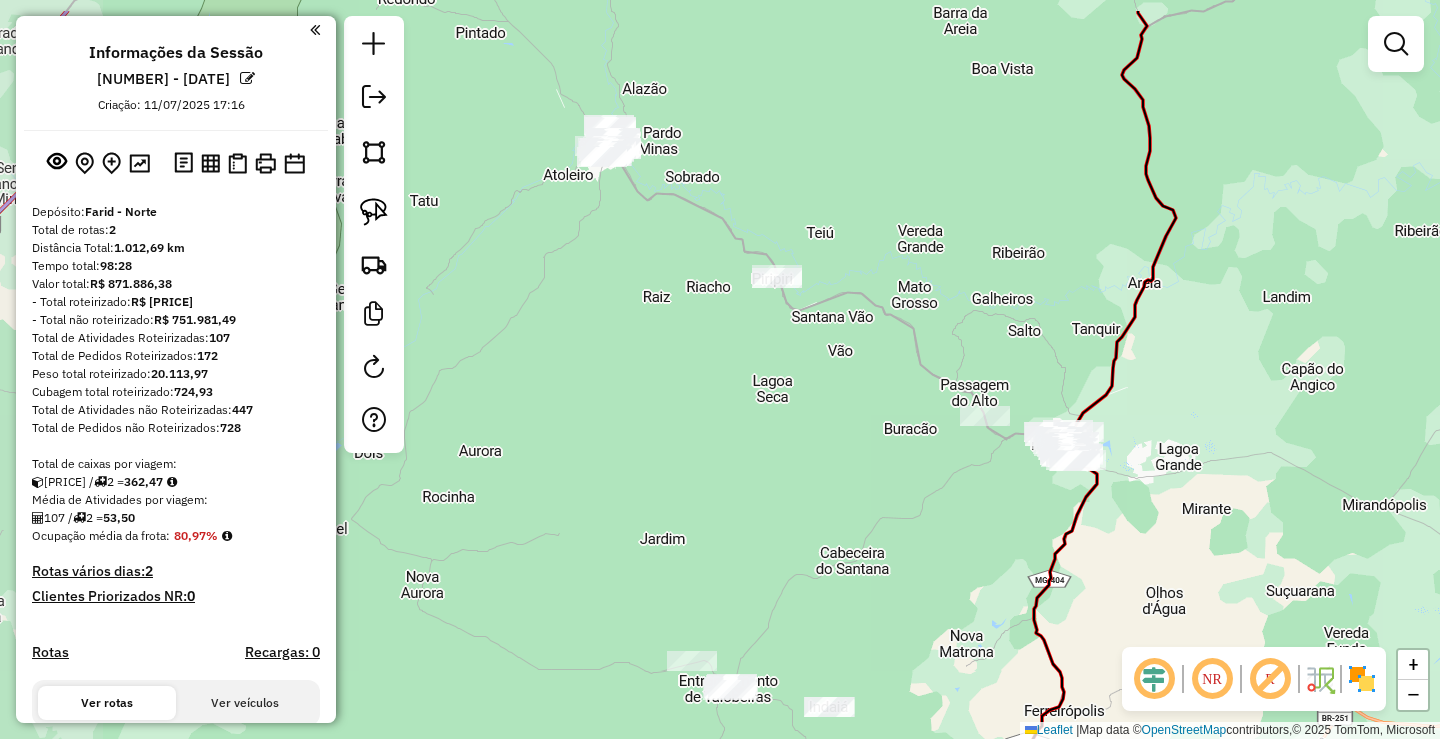 drag, startPoint x: 726, startPoint y: 293, endPoint x: 831, endPoint y: 378, distance: 135.09256 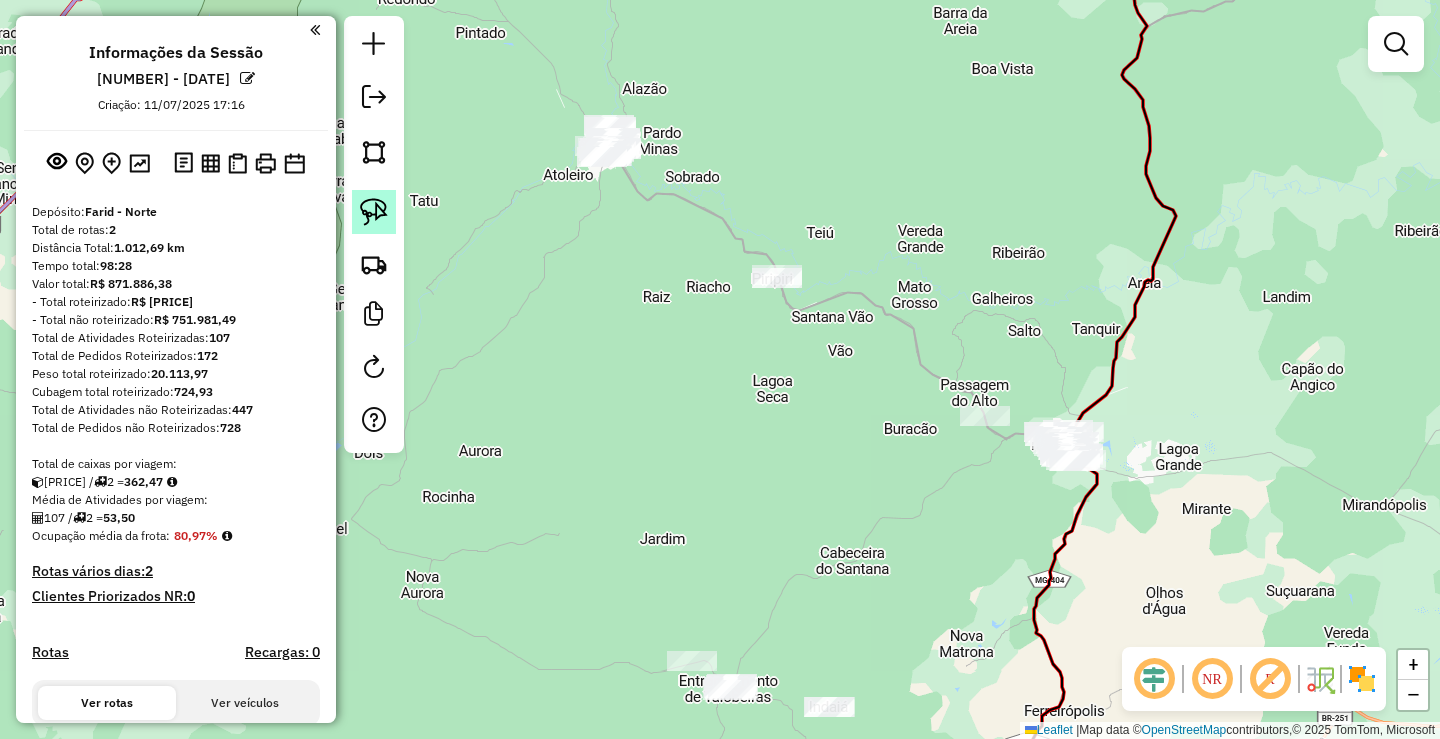 click 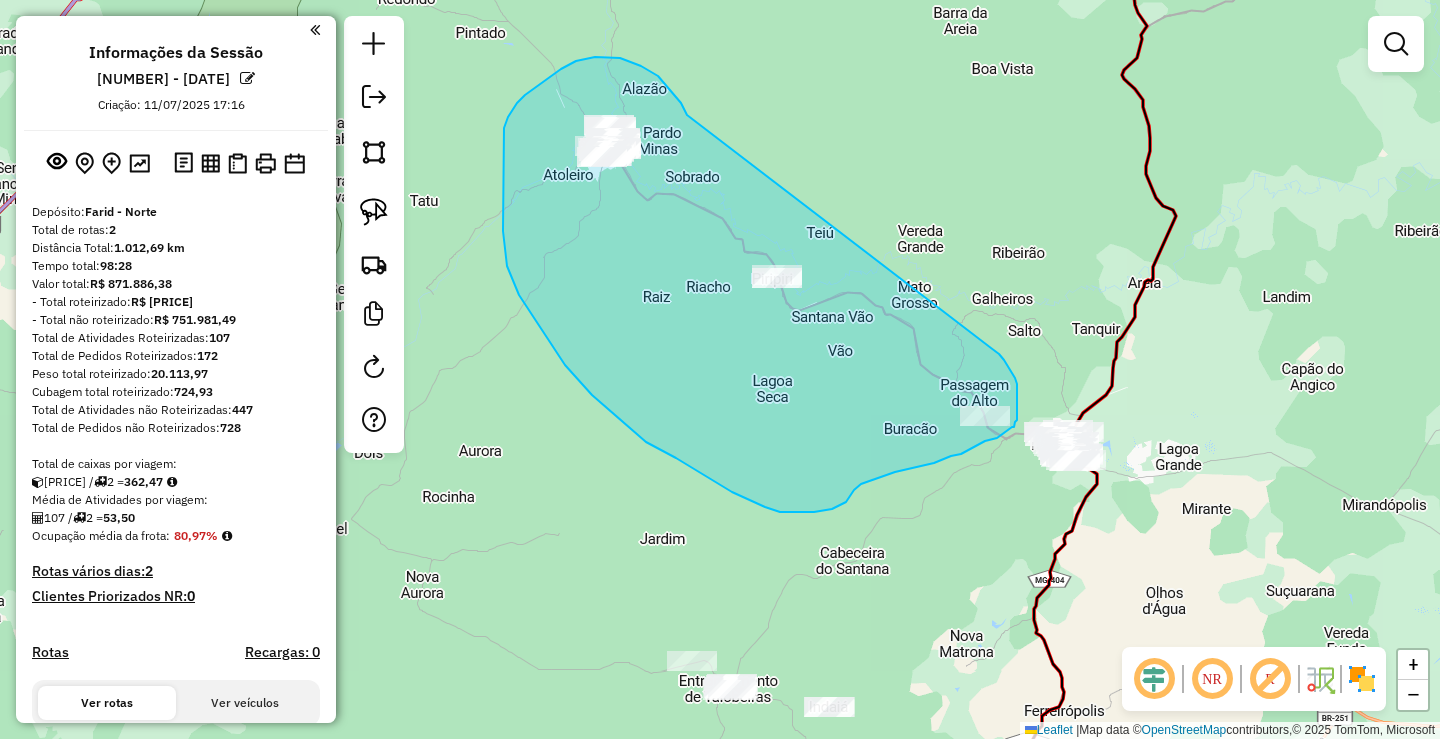 drag, startPoint x: 672, startPoint y: 92, endPoint x: 939, endPoint y: 311, distance: 345.32593 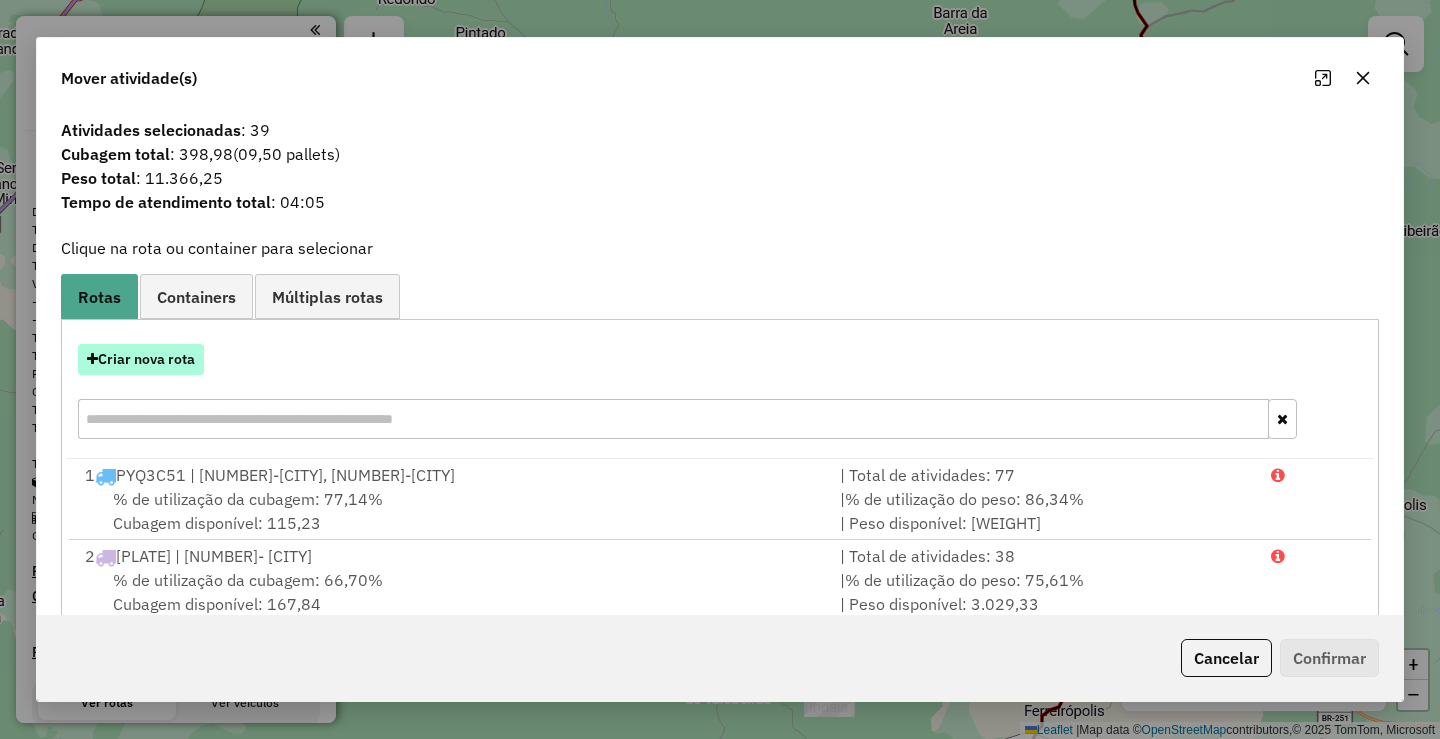 click on "Criar nova rota" at bounding box center [141, 359] 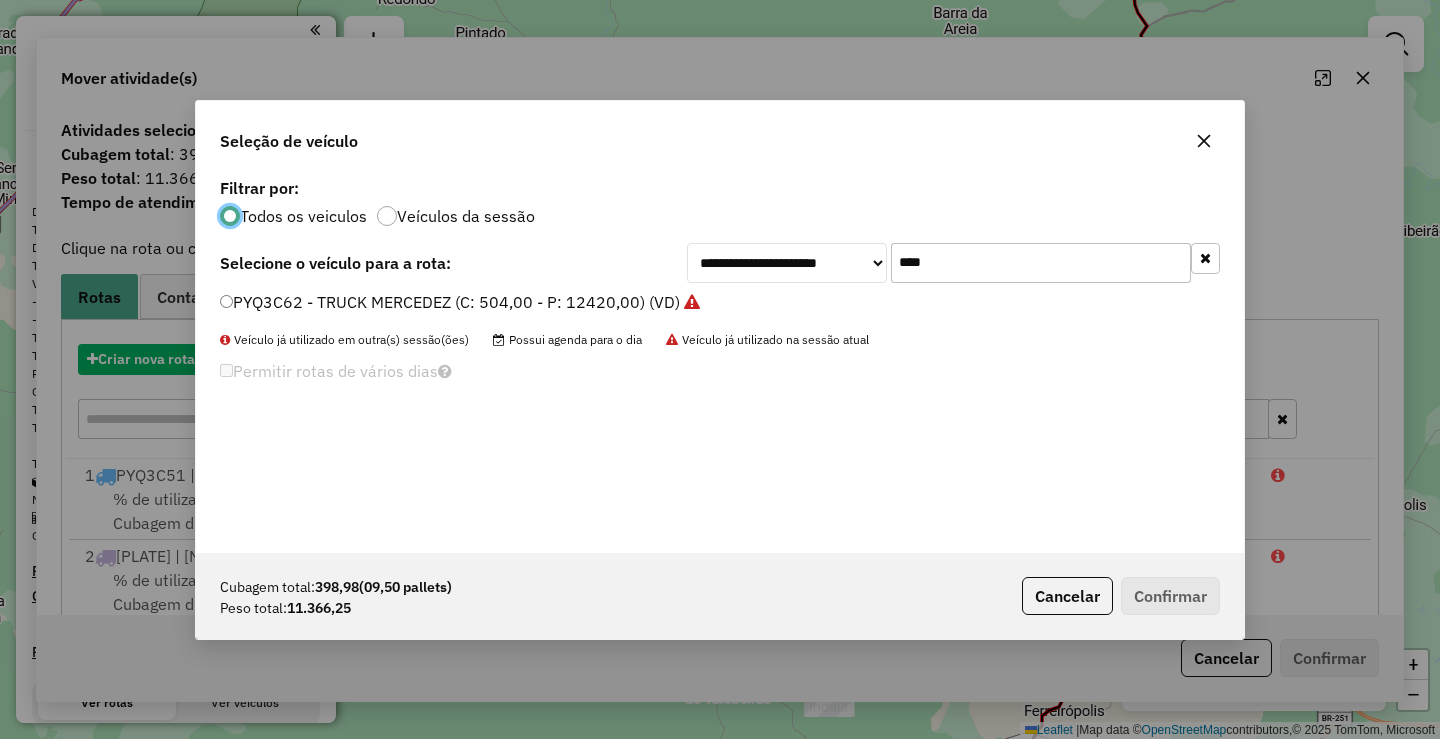 scroll, scrollTop: 11, scrollLeft: 6, axis: both 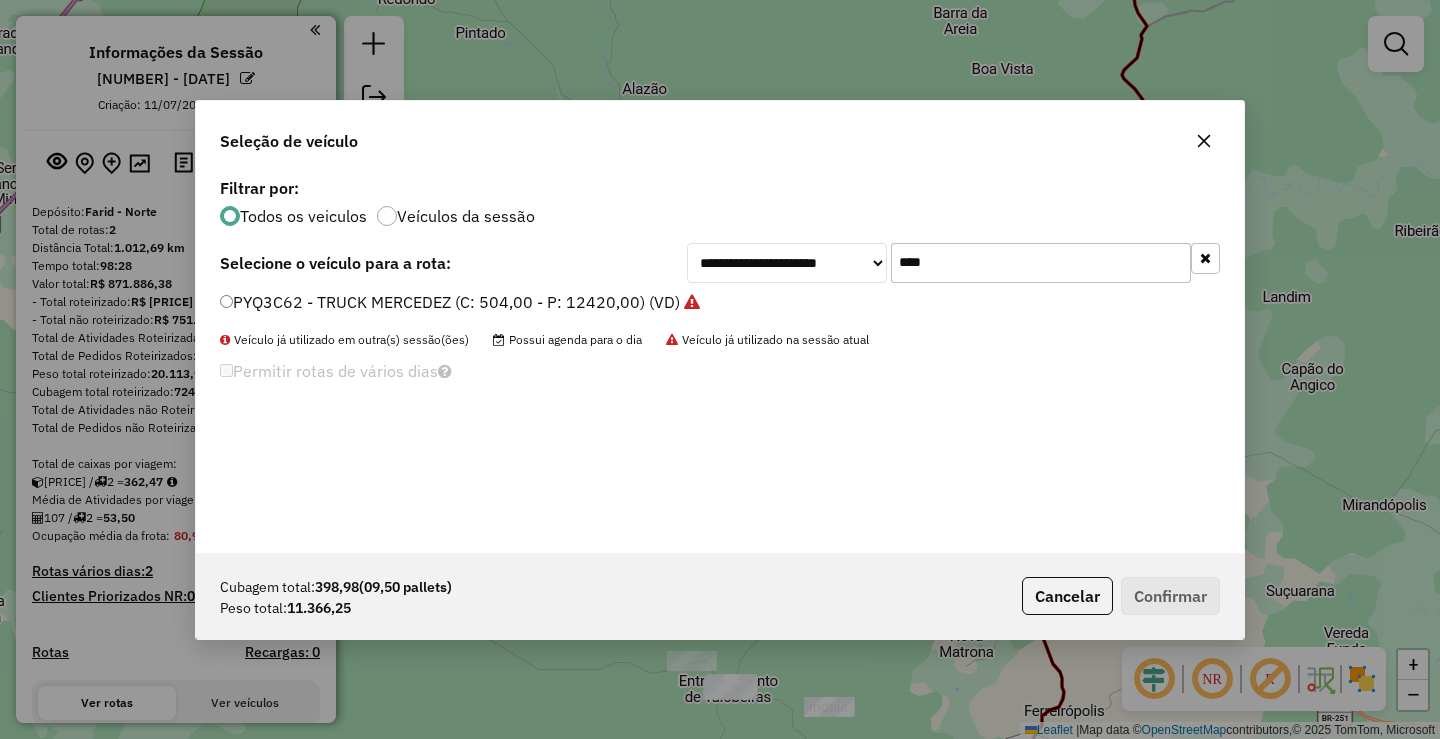 drag, startPoint x: 996, startPoint y: 267, endPoint x: 786, endPoint y: 255, distance: 210.34258 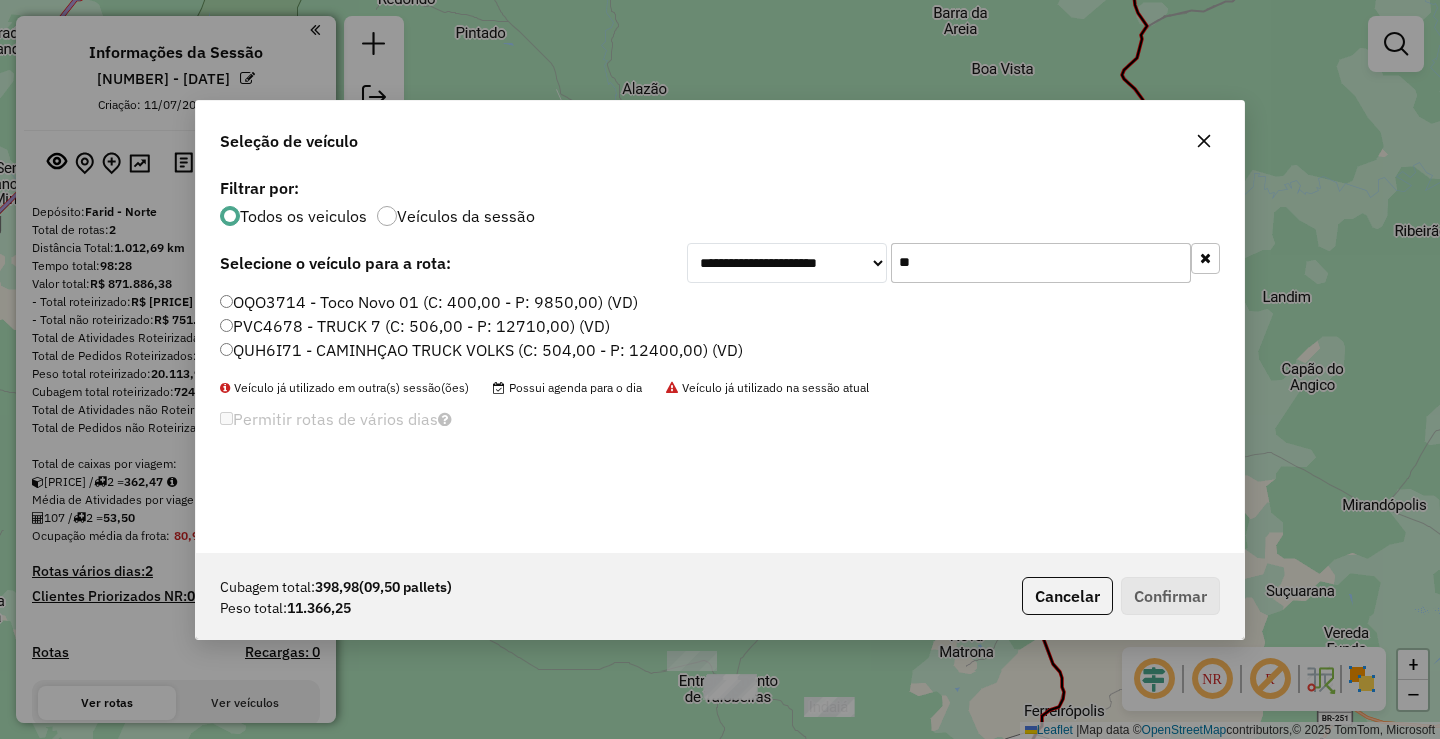 type on "**" 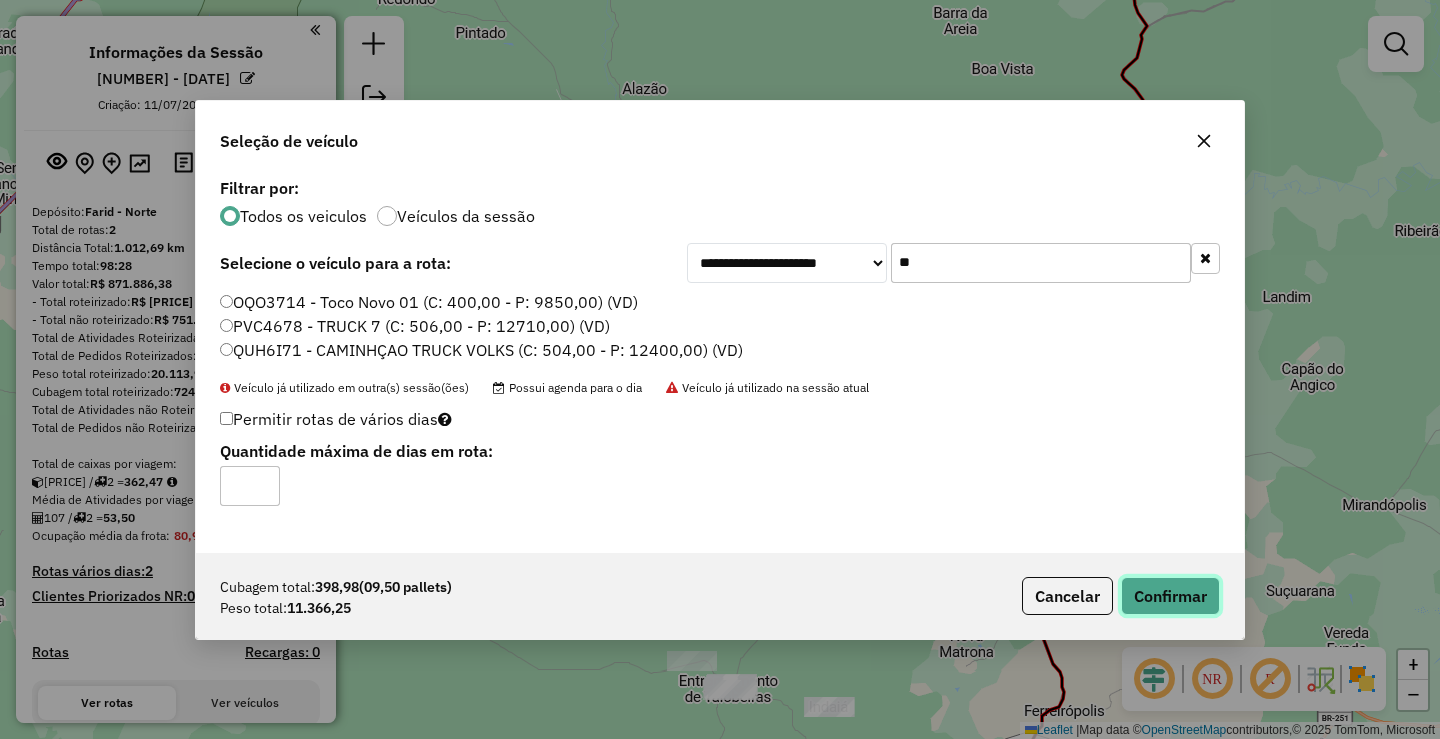 click on "Confirmar" 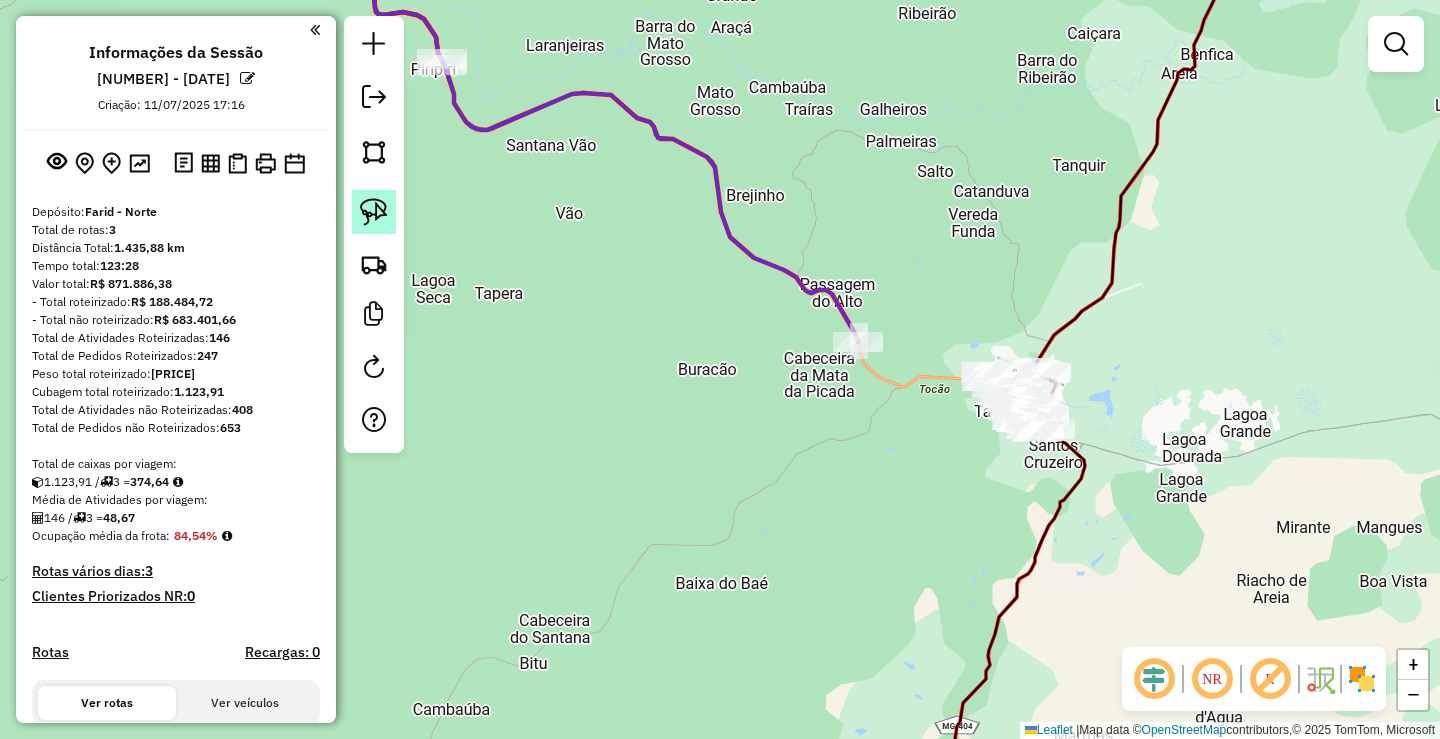 click 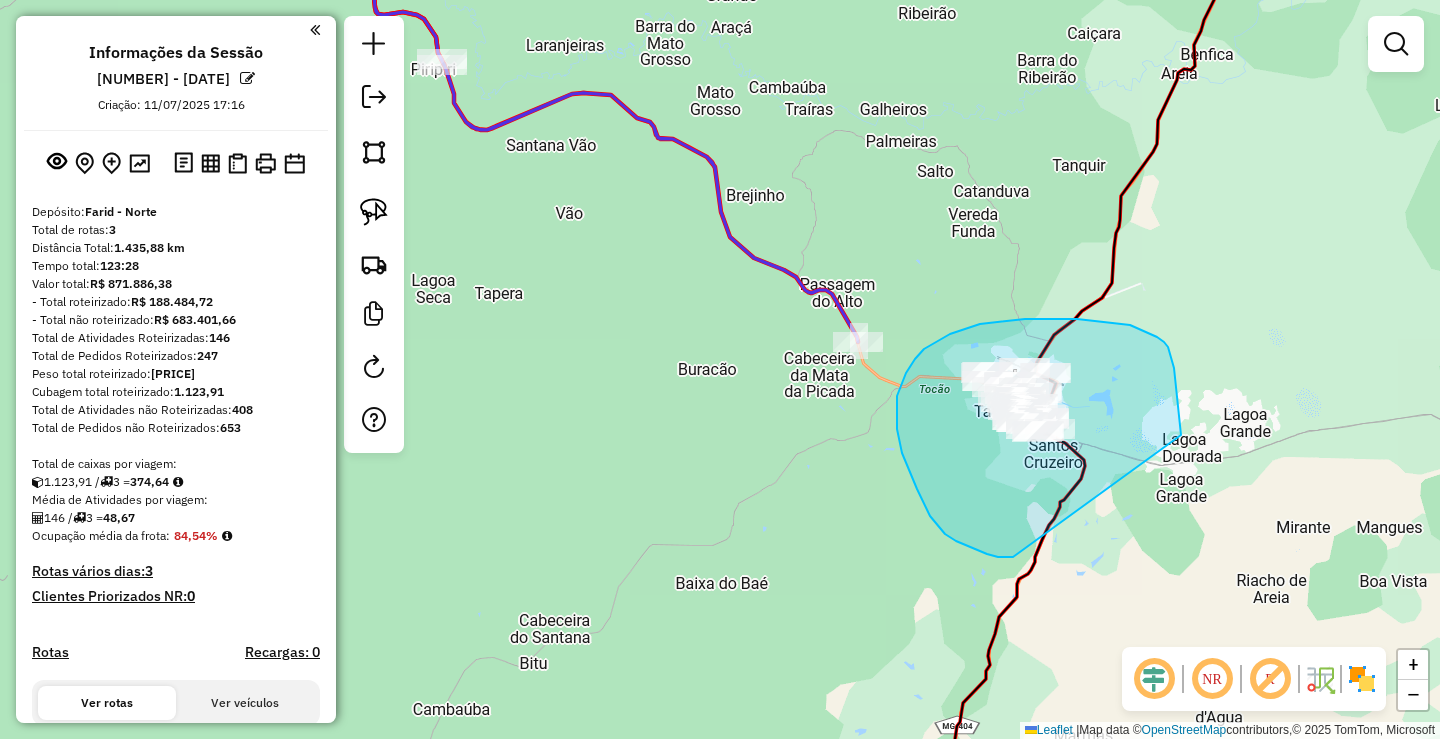 drag, startPoint x: 1013, startPoint y: 557, endPoint x: 1181, endPoint y: 435, distance: 207.62466 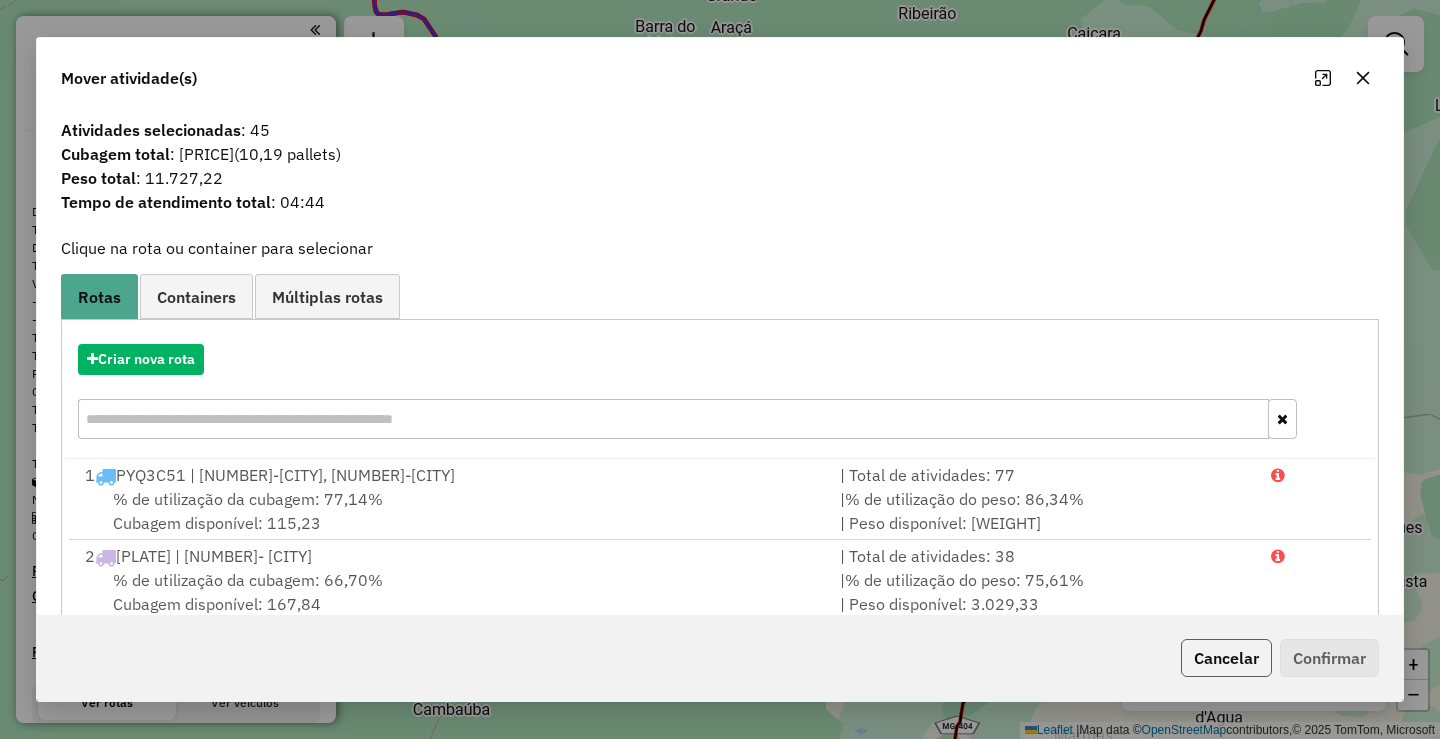 click on "Cancelar" 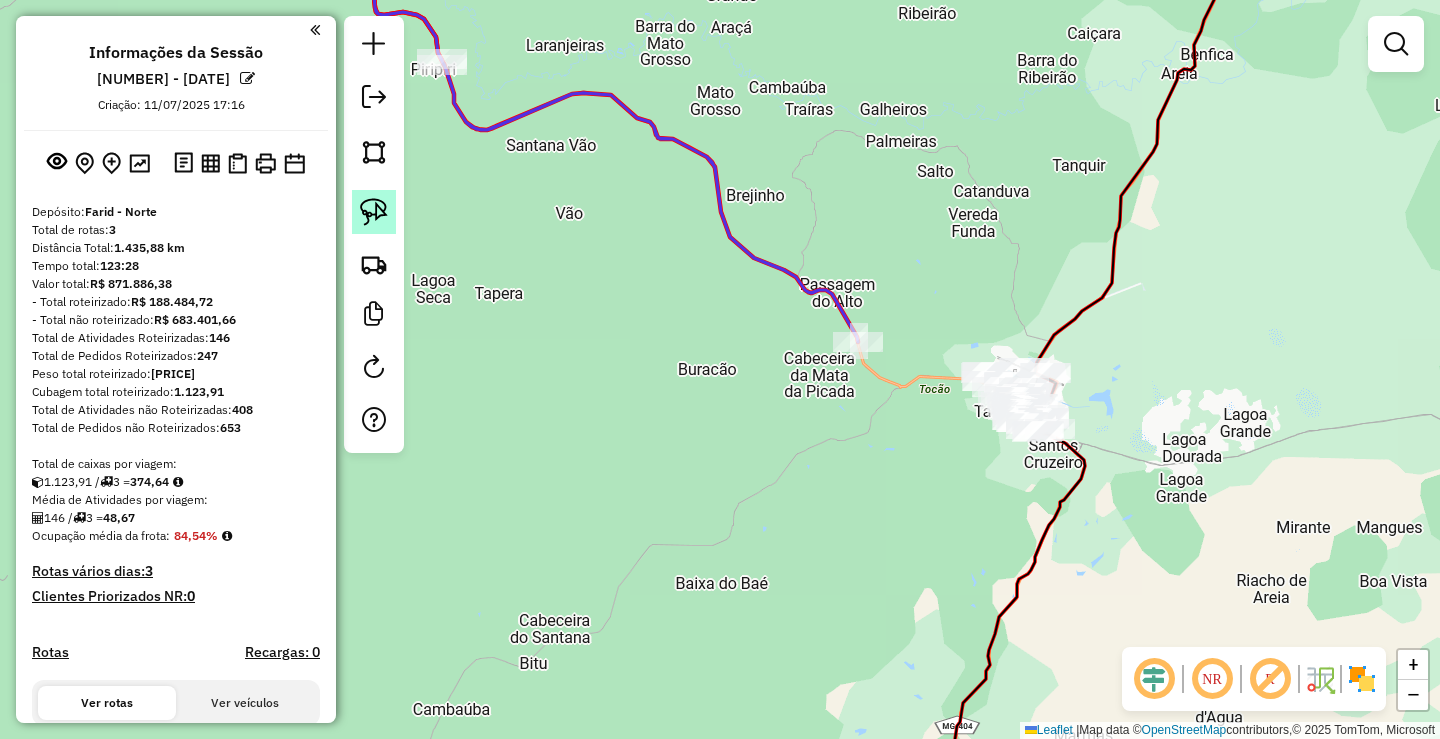 click 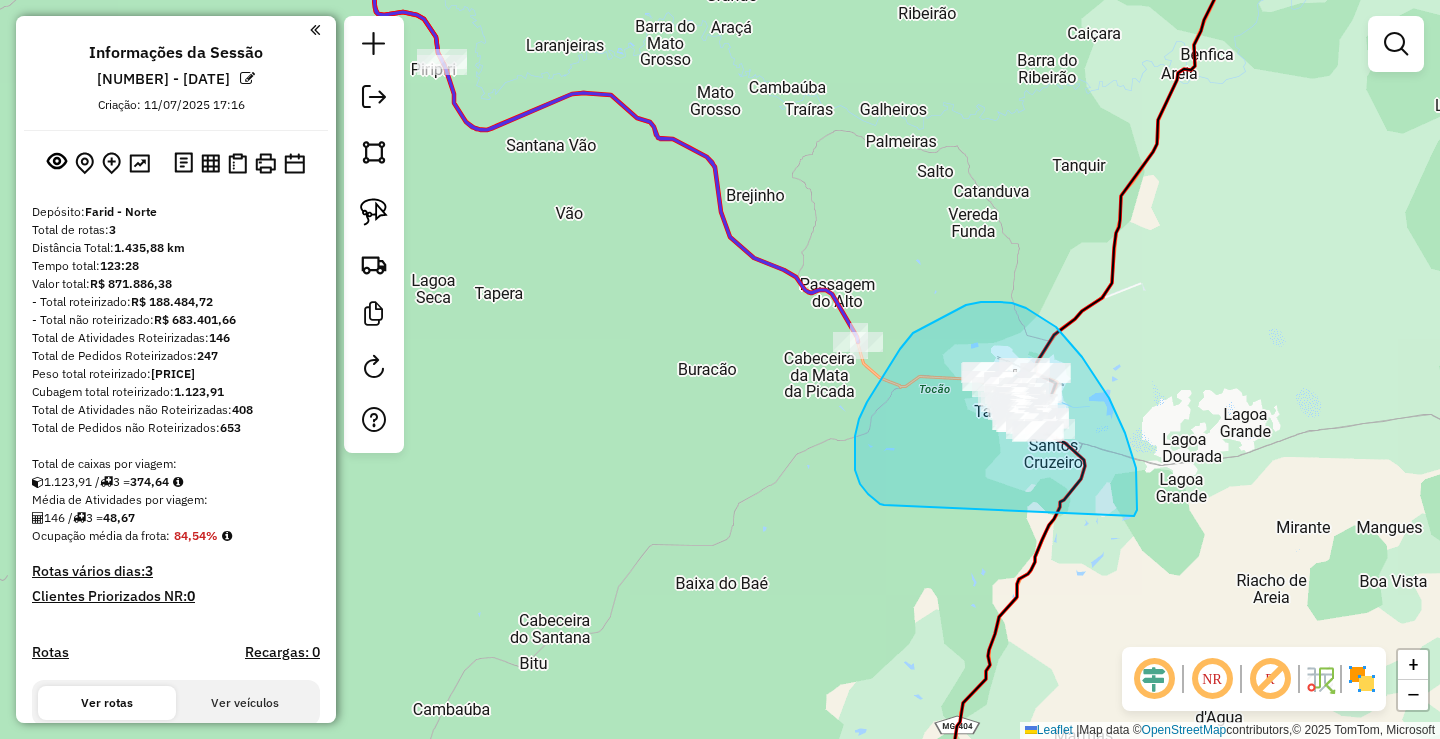 drag, startPoint x: 871, startPoint y: 497, endPoint x: 1134, endPoint y: 516, distance: 263.68542 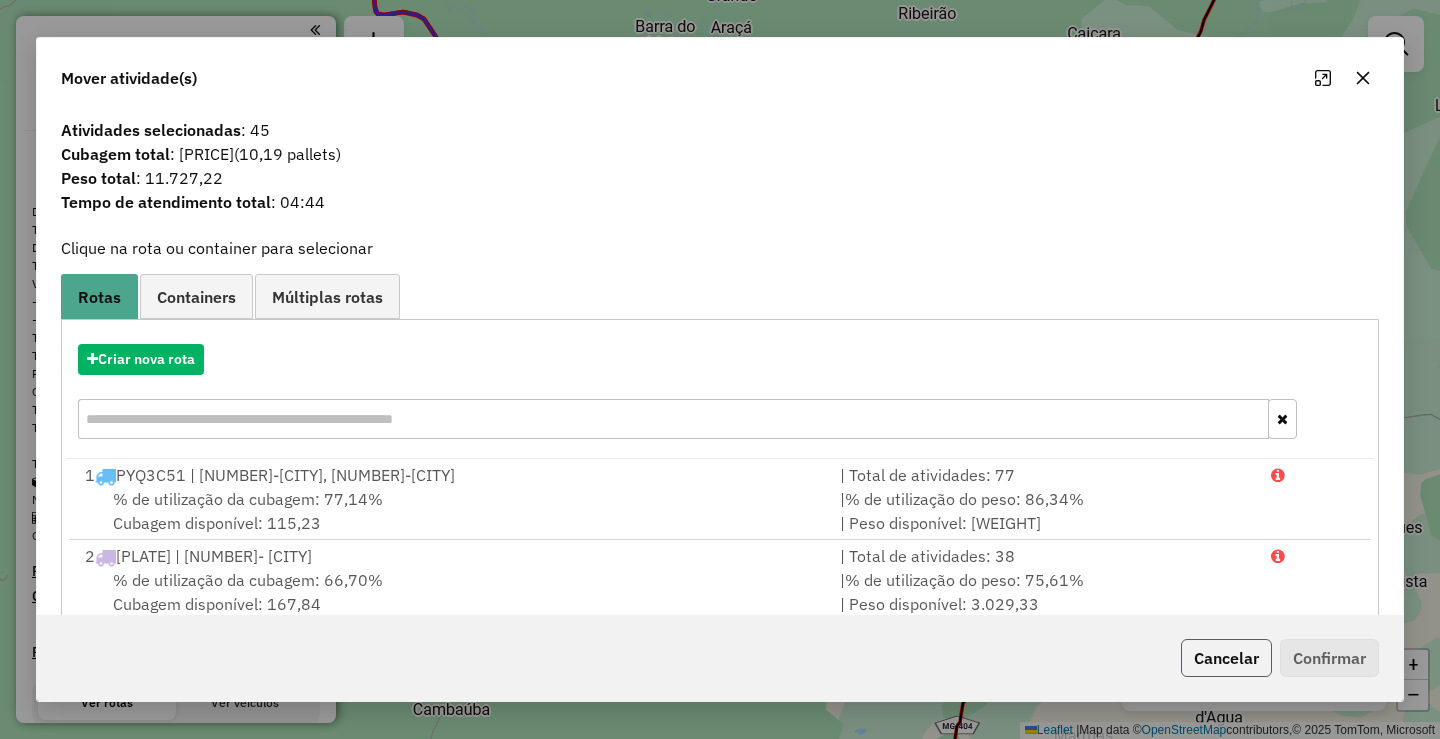 click on "Cancelar" 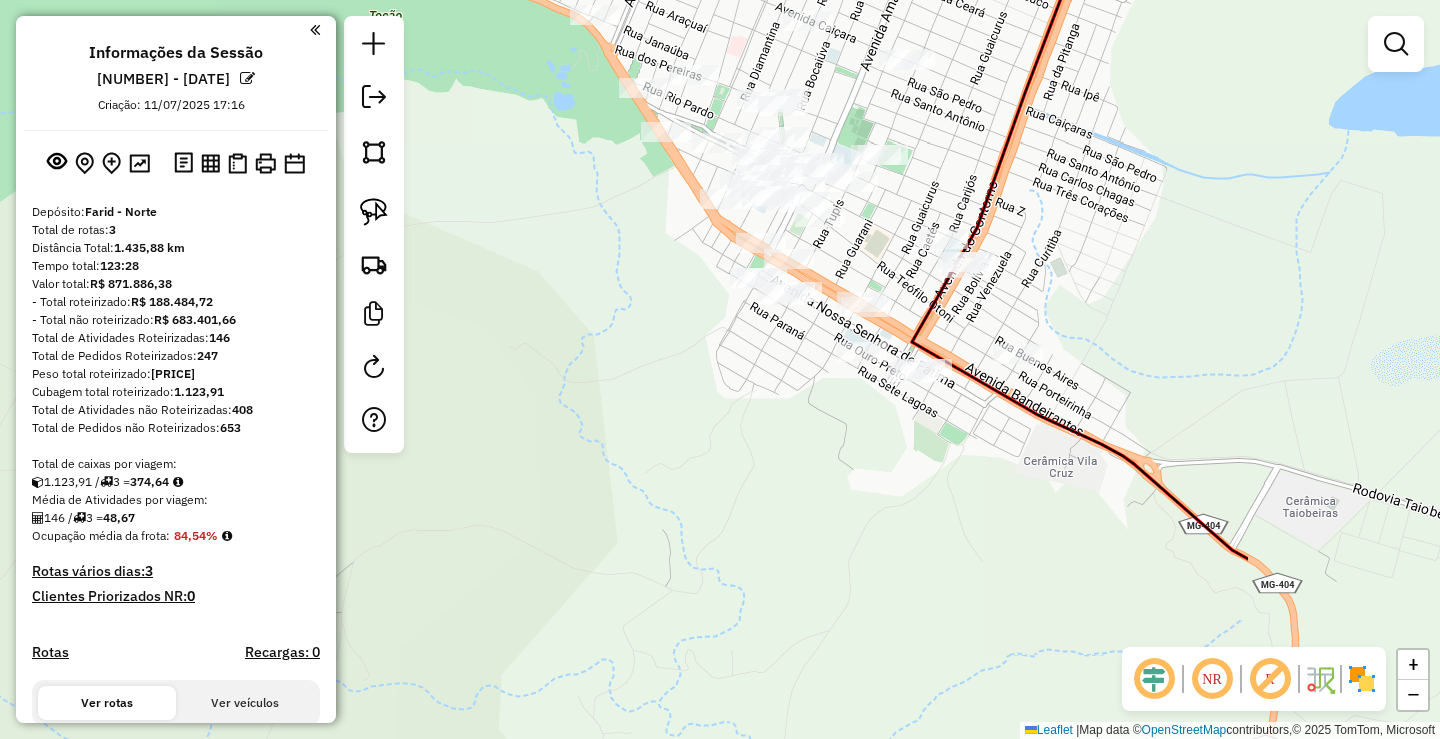 drag, startPoint x: 1009, startPoint y: 531, endPoint x: 673, endPoint y: 311, distance: 401.61673 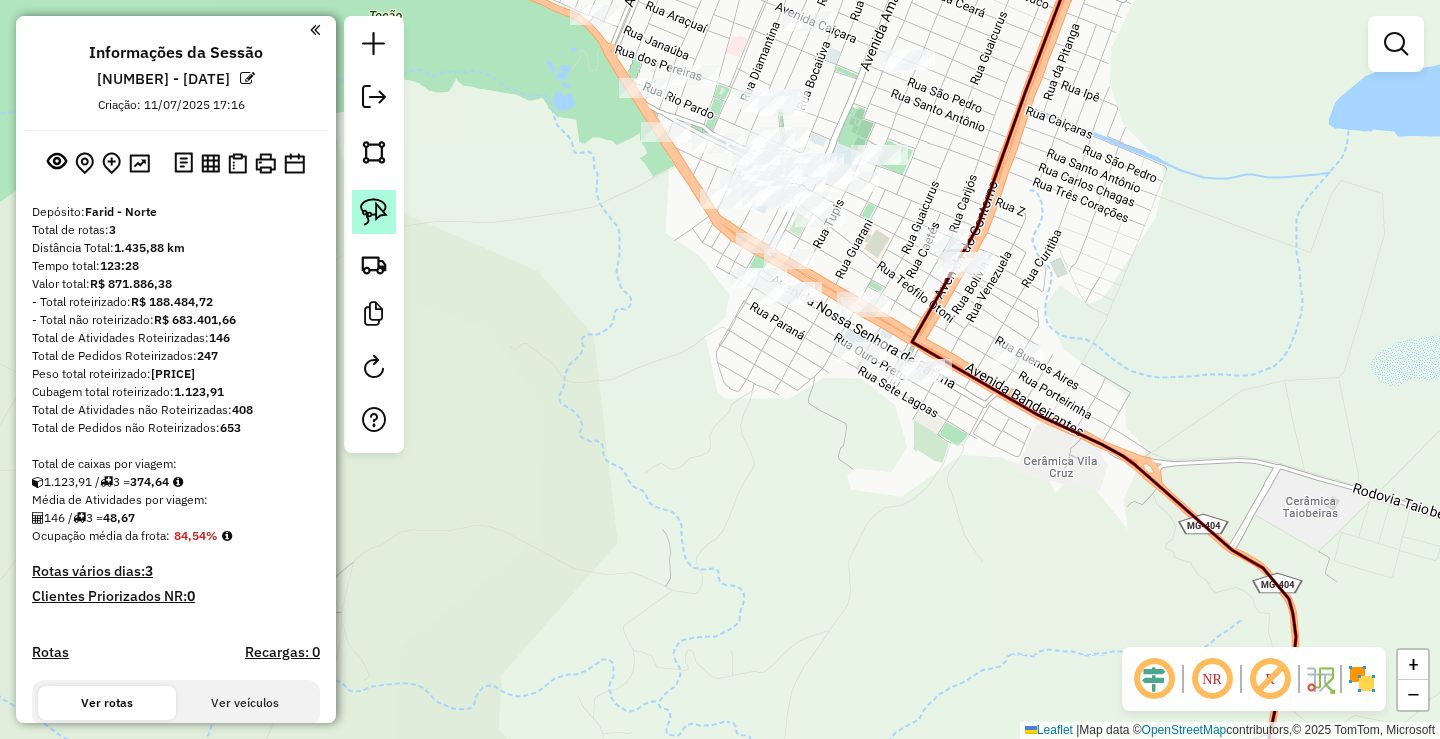 click 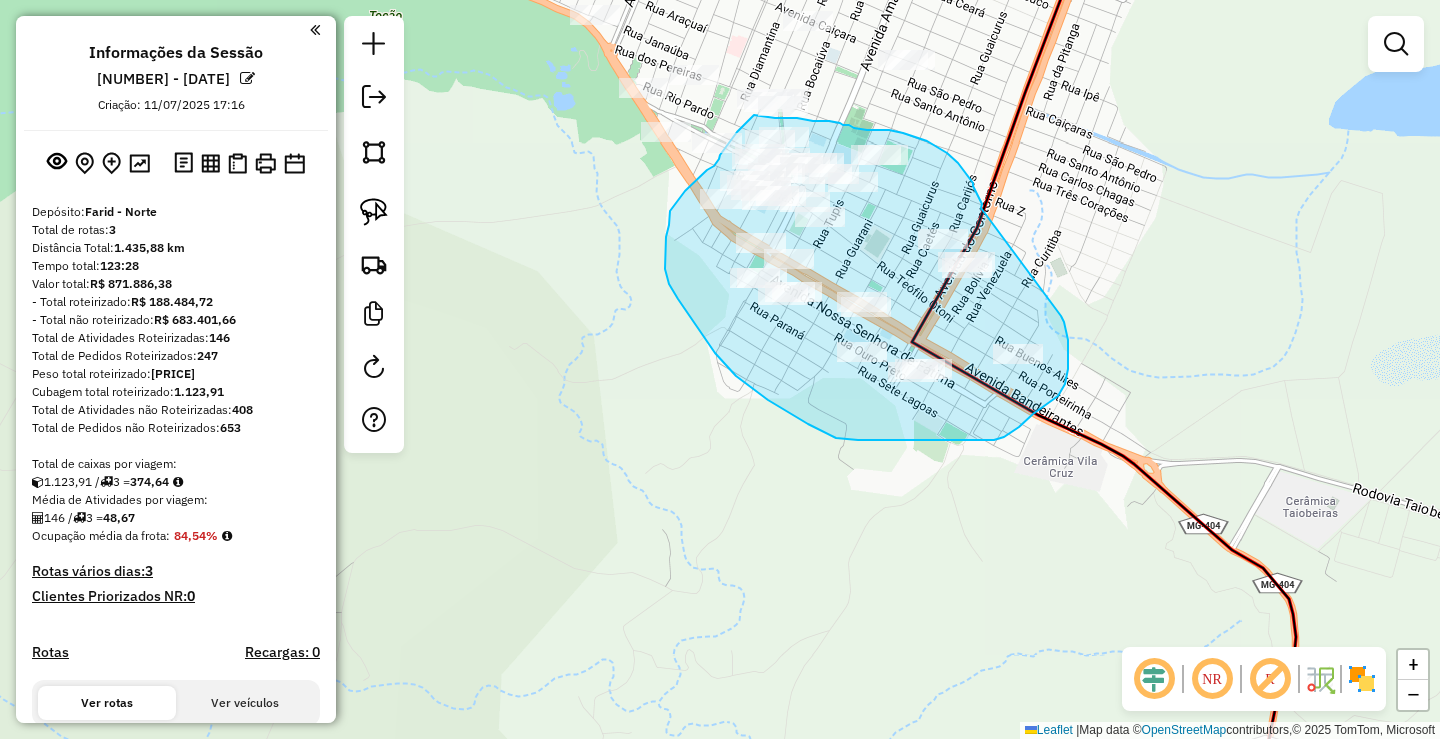 drag, startPoint x: 981, startPoint y: 208, endPoint x: 1059, endPoint y: 310, distance: 128.40561 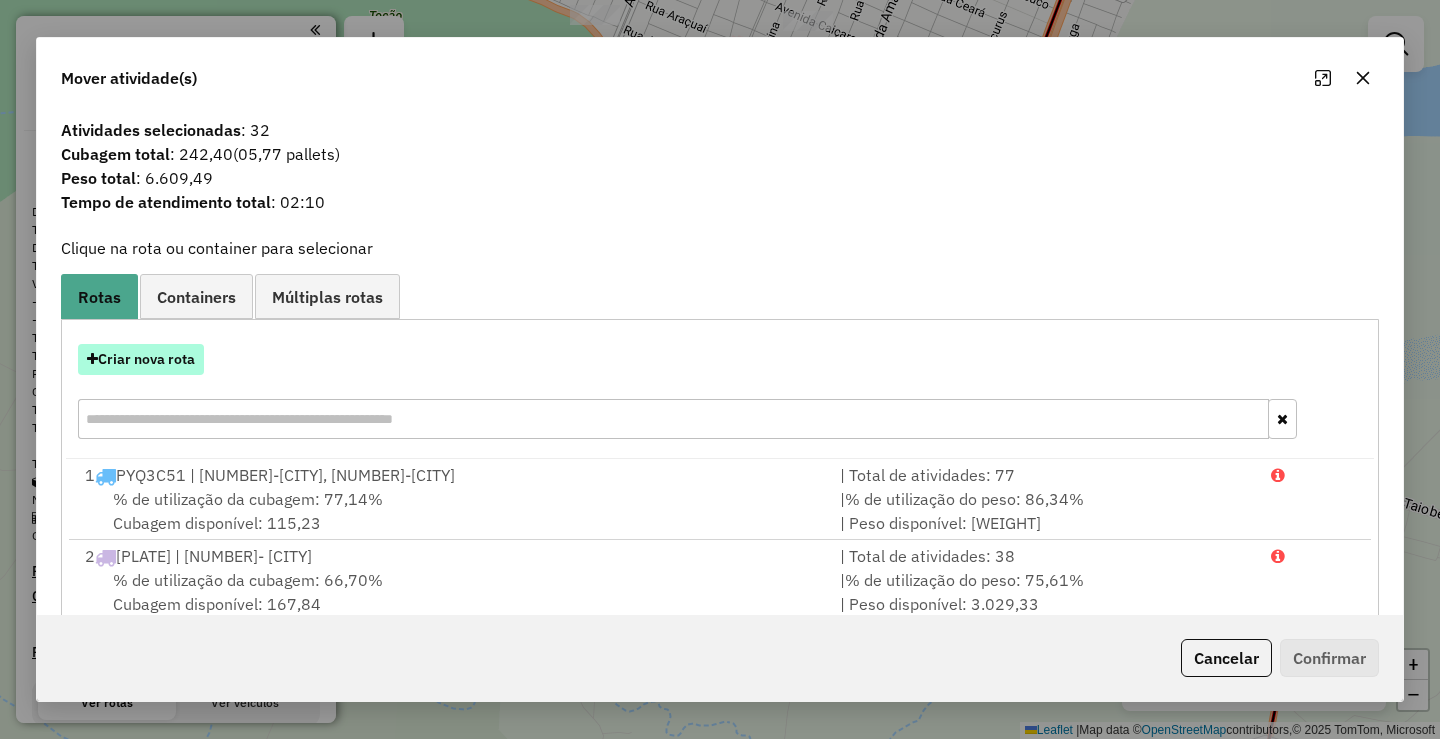 click on "Criar nova rota" at bounding box center [141, 359] 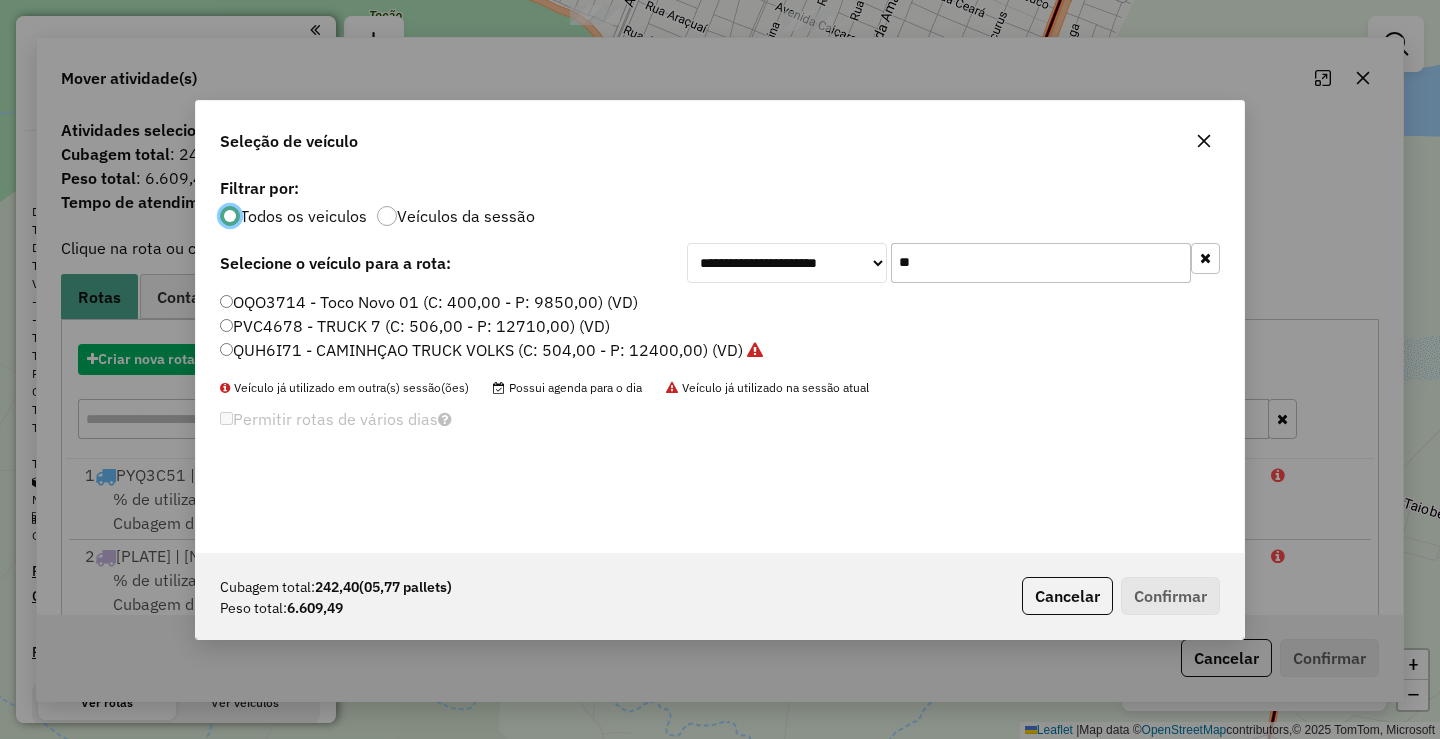 scroll, scrollTop: 11, scrollLeft: 6, axis: both 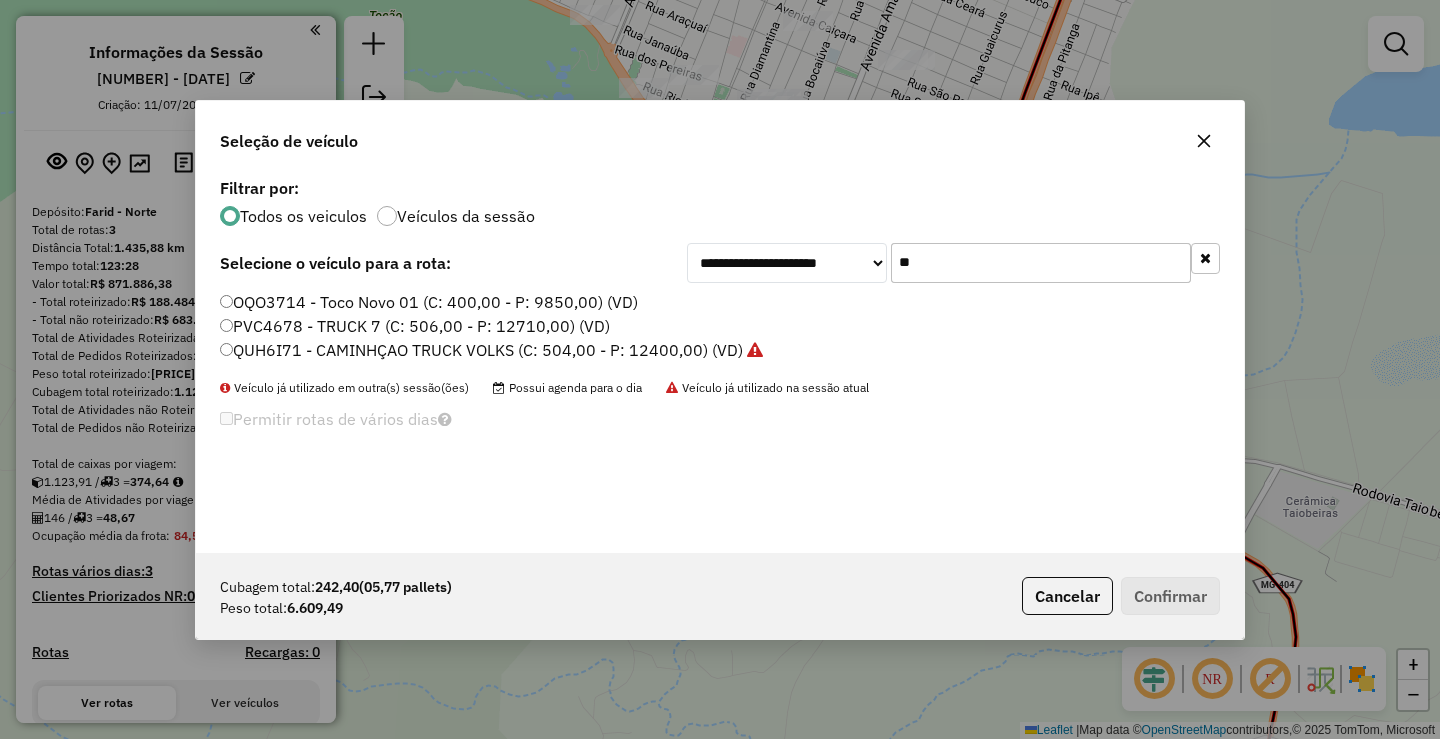 drag, startPoint x: 939, startPoint y: 261, endPoint x: 711, endPoint y: 231, distance: 229.96521 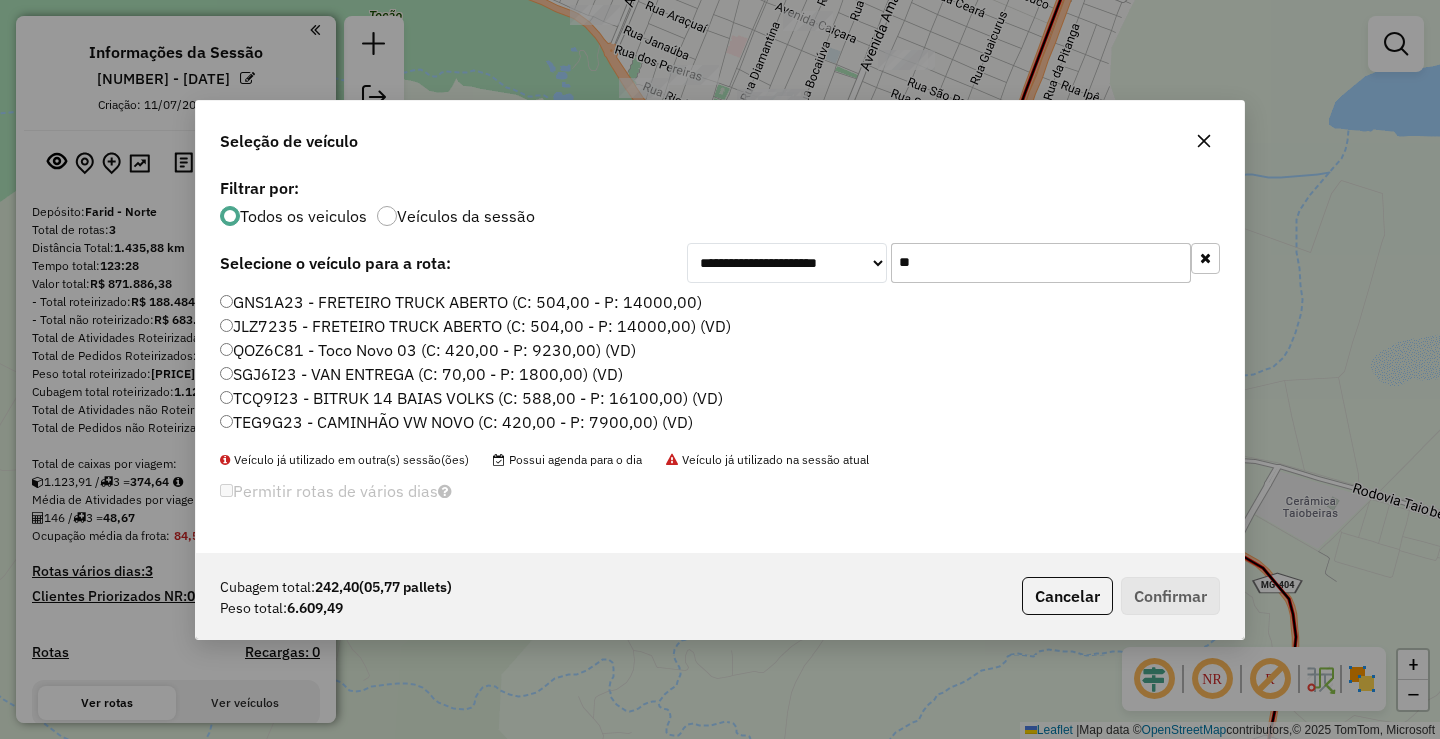 type on "**" 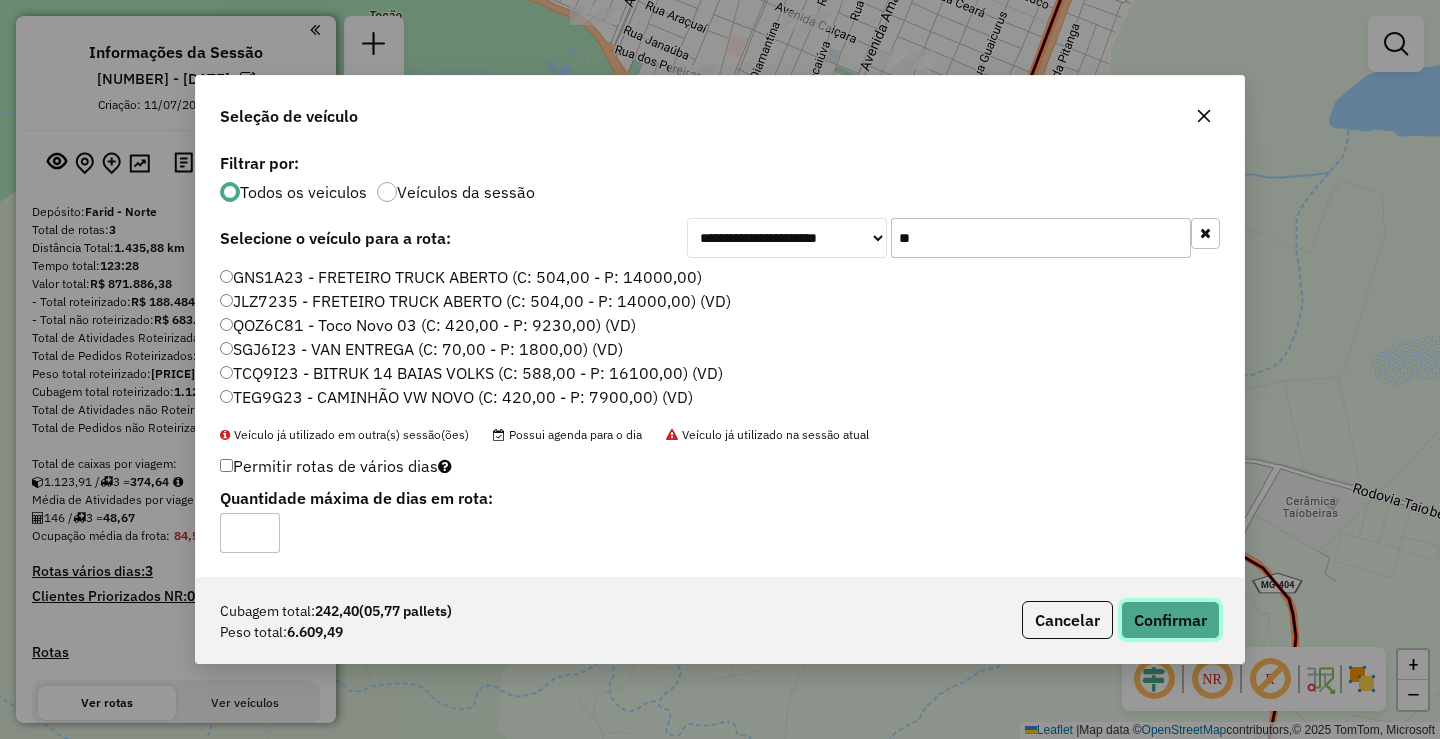 click on "Confirmar" 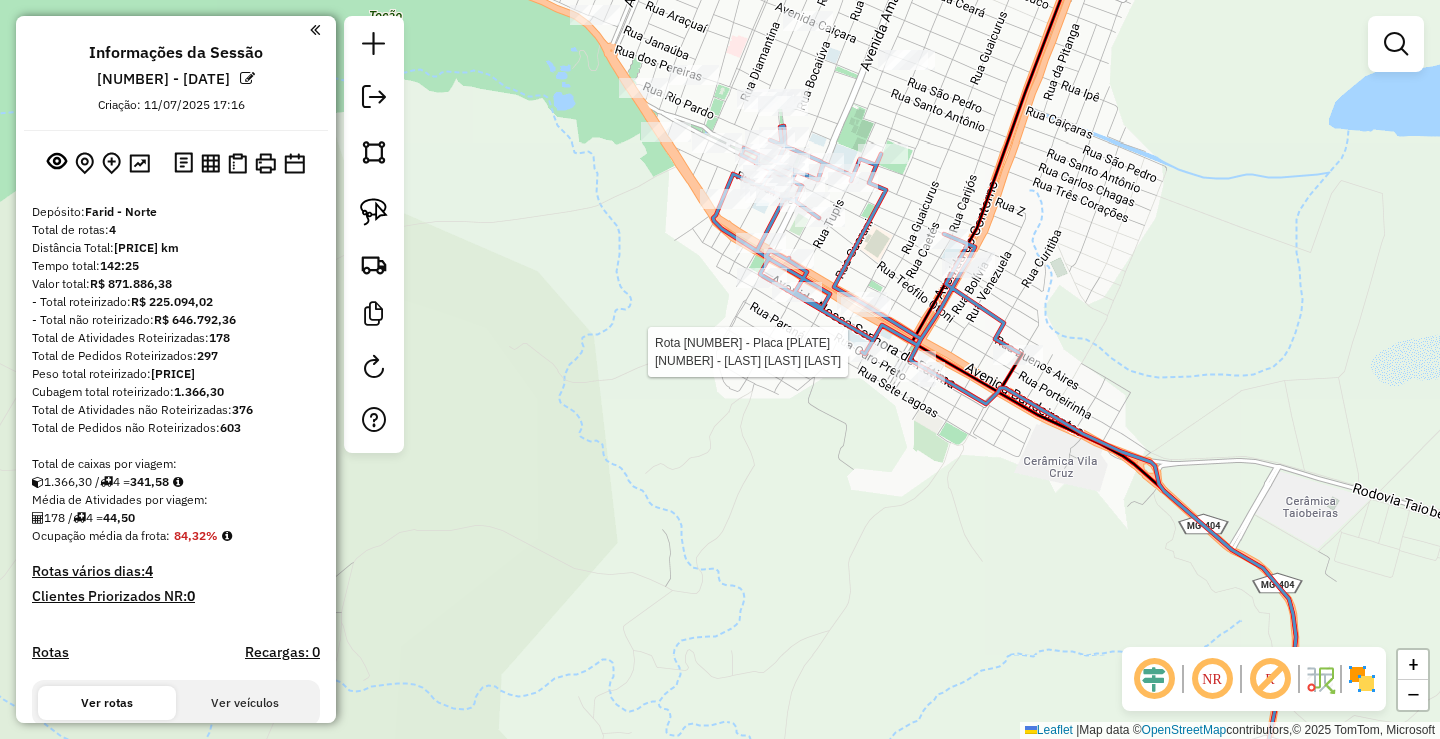 select on "**********" 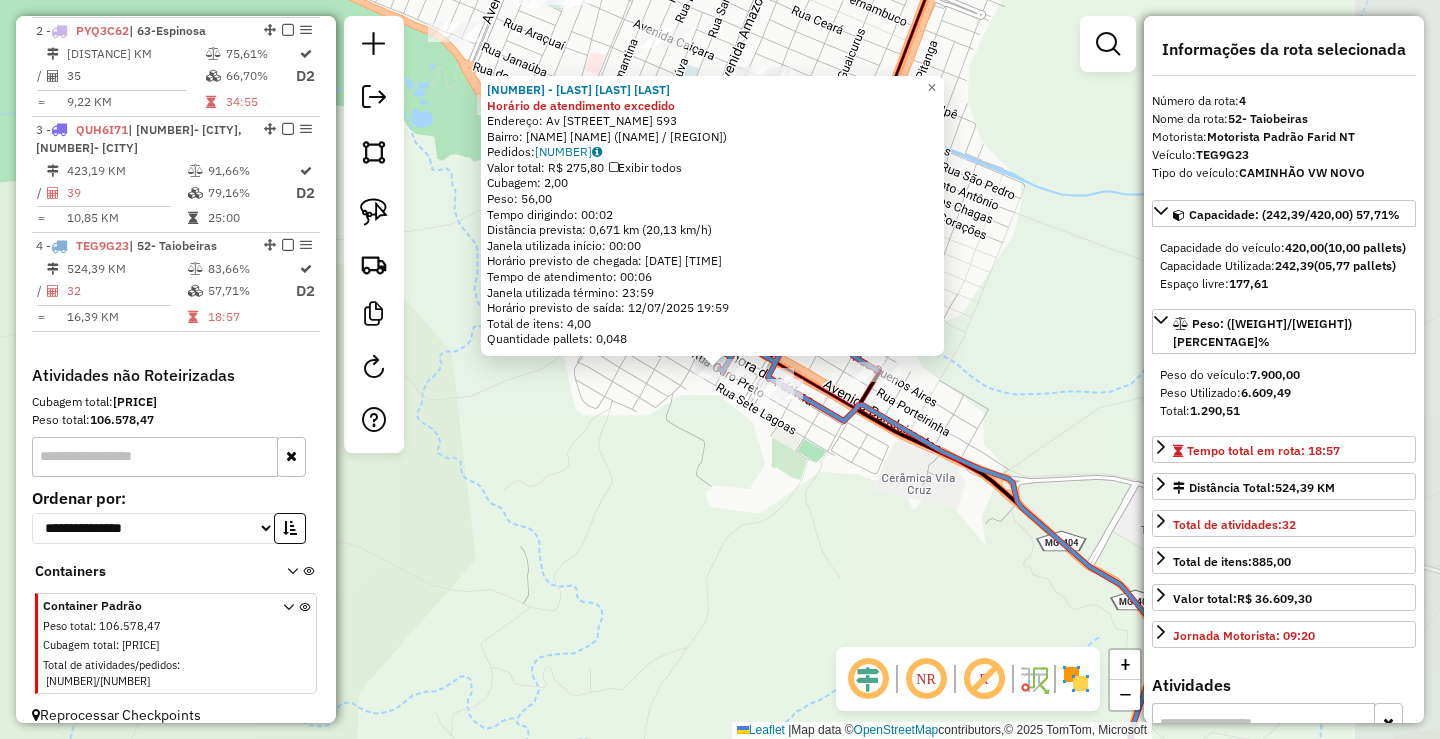 scroll, scrollTop: 866, scrollLeft: 0, axis: vertical 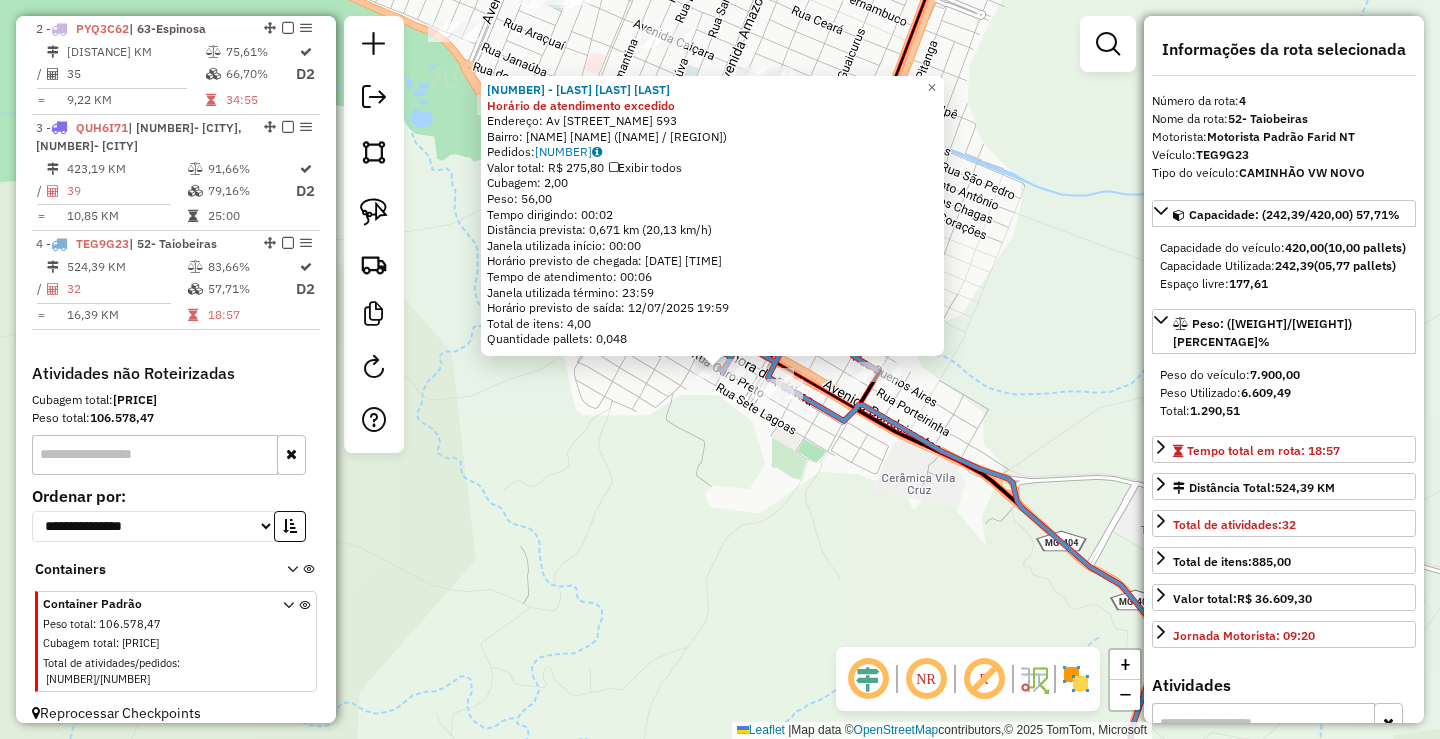 click on "83582 - GERCINDA MENDES DE O Horário de atendimento excedido  Endereço: Av  OURO PRETO                    593   Bairro: NOSSA SENHORA DE FATIMA (TAIOBEIRAS / MG)   Pedidos:  11605255   Valor total: R$ 275,80   Exibir todos   Cubagem: 2,00  Peso: 56,00  Tempo dirigindo: 00:02   Distância prevista: 0,671 km (20,13 km/h)   Janela utilizada início: 00:00   Horário previsto de chegada: 12/07/2025 19:53   Tempo de atendimento: 00:06   Janela utilizada término: 23:59   Horário previsto de saída: 12/07/2025 19:59   Total de itens: 4,00   Quantidade pallets: 0,048  × Janela de atendimento Grade de atendimento Capacidade Transportadoras Veículos Cliente Pedidos  Rotas Selecione os dias de semana para filtrar as janelas de atendimento  Seg   Ter   Qua   Qui   Sex   Sáb   Dom  Informe o período da janela de atendimento: De: Até:  Filtrar exatamente a janela do cliente  Considerar janela de atendimento padrão  Selecione os dias de semana para filtrar as grades de atendimento  Seg   Ter   Qua   Qui   Sex  De:" 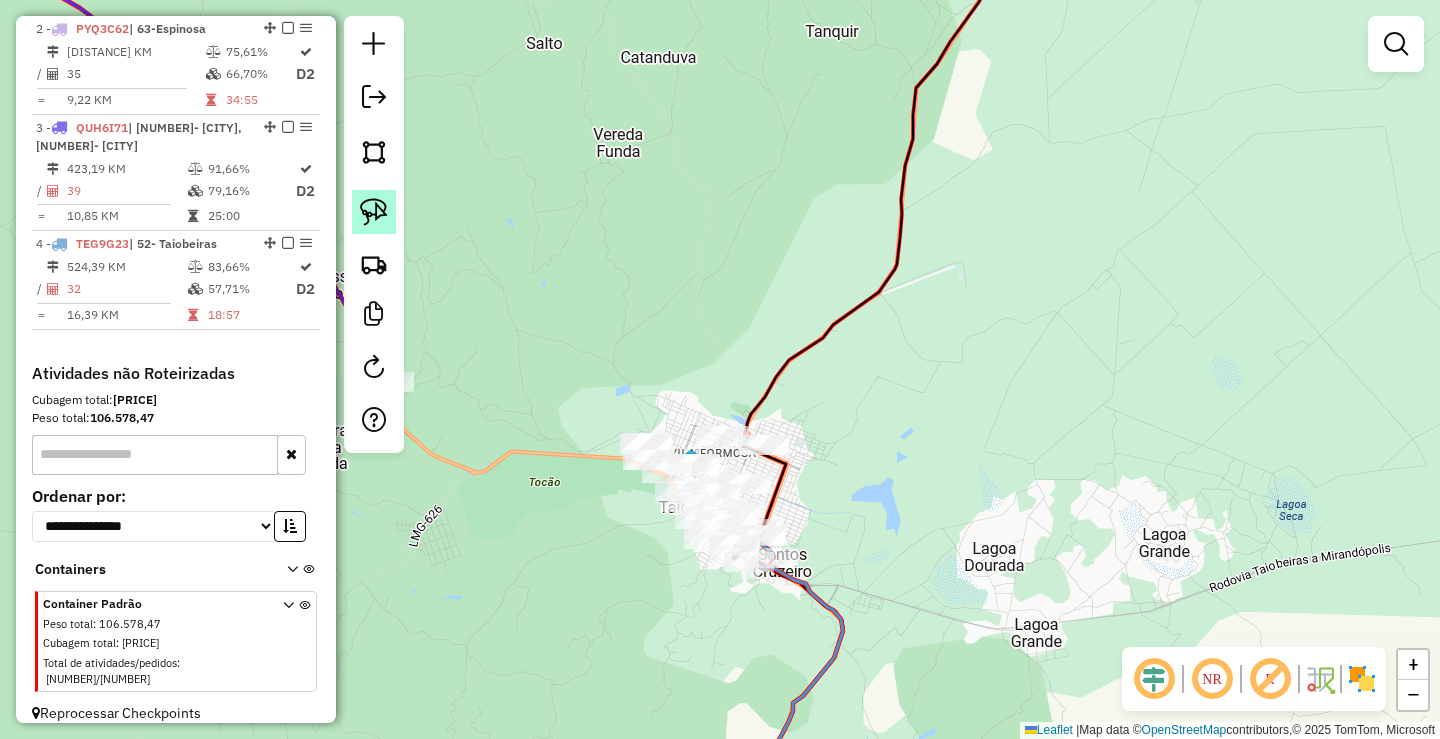 click 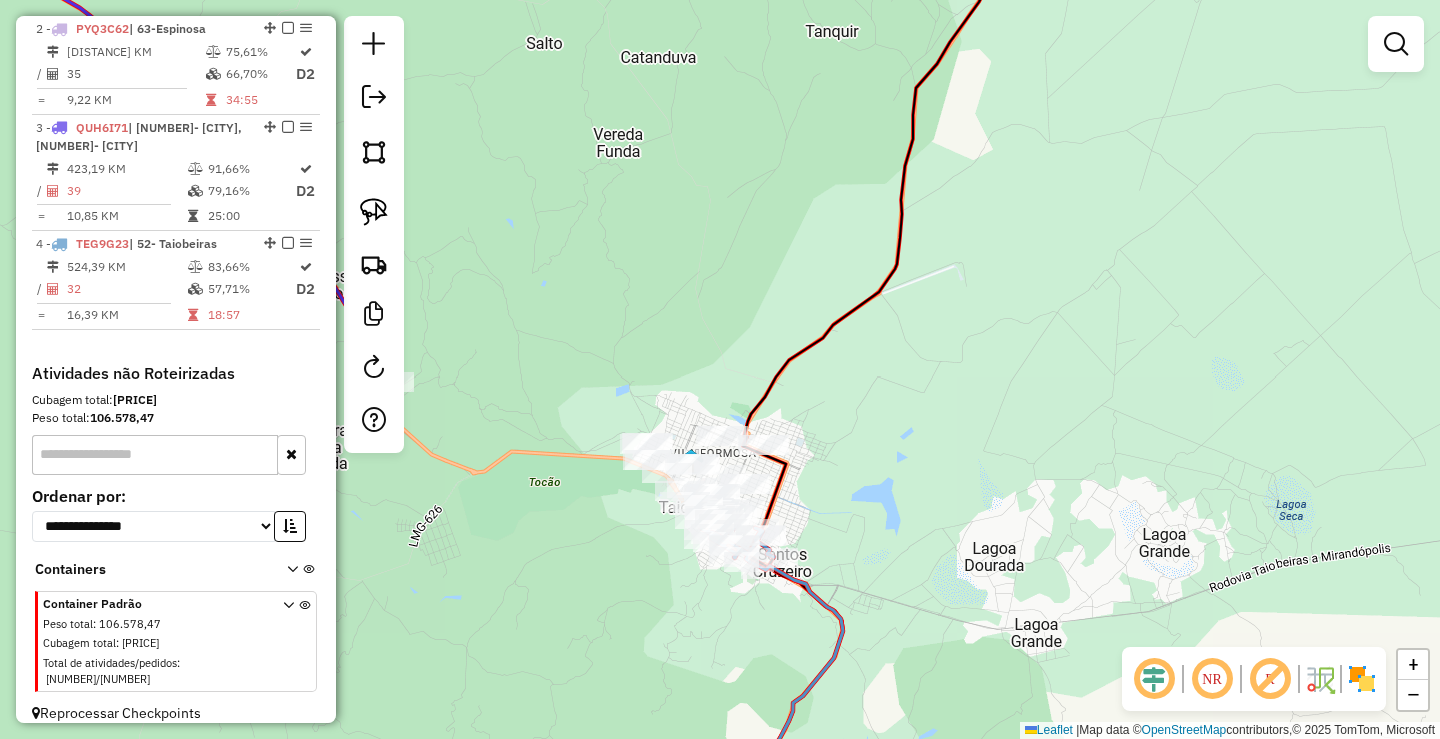 click on "Janela de atendimento Grade de atendimento Capacidade Transportadoras Veículos Cliente Pedidos  Rotas Selecione os dias de semana para filtrar as janelas de atendimento  Seg   Ter   Qua   Qui   Sex   Sáb   Dom  Informe o período da janela de atendimento: De: Até:  Filtrar exatamente a janela do cliente  Considerar janela de atendimento padrão  Selecione os dias de semana para filtrar as grades de atendimento  Seg   Ter   Qua   Qui   Sex   Sáb   Dom   Considerar clientes sem dia de atendimento cadastrado  Clientes fora do dia de atendimento selecionado Filtrar as atividades entre os valores definidos abaixo:  Peso mínimo:   Peso máximo:   Cubagem mínima:   Cubagem máxima:   De:   Até:  Filtrar as atividades entre o tempo de atendimento definido abaixo:  De:   Até:   Considerar capacidade total dos clientes não roteirizados Transportadora: Selecione um ou mais itens Tipo de veículo: Selecione um ou mais itens Veículo: Selecione um ou mais itens Motorista: Selecione um ou mais itens Nome: Rótulo:" 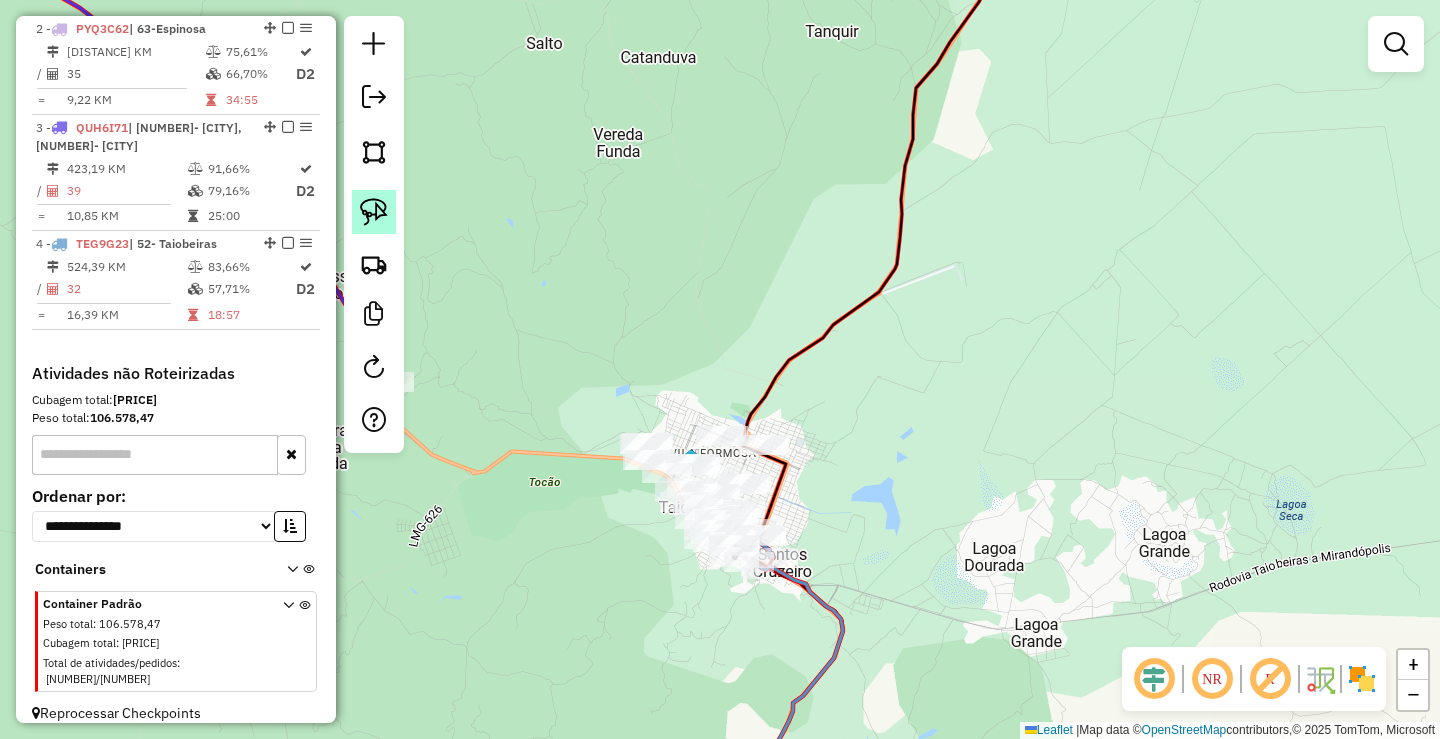click 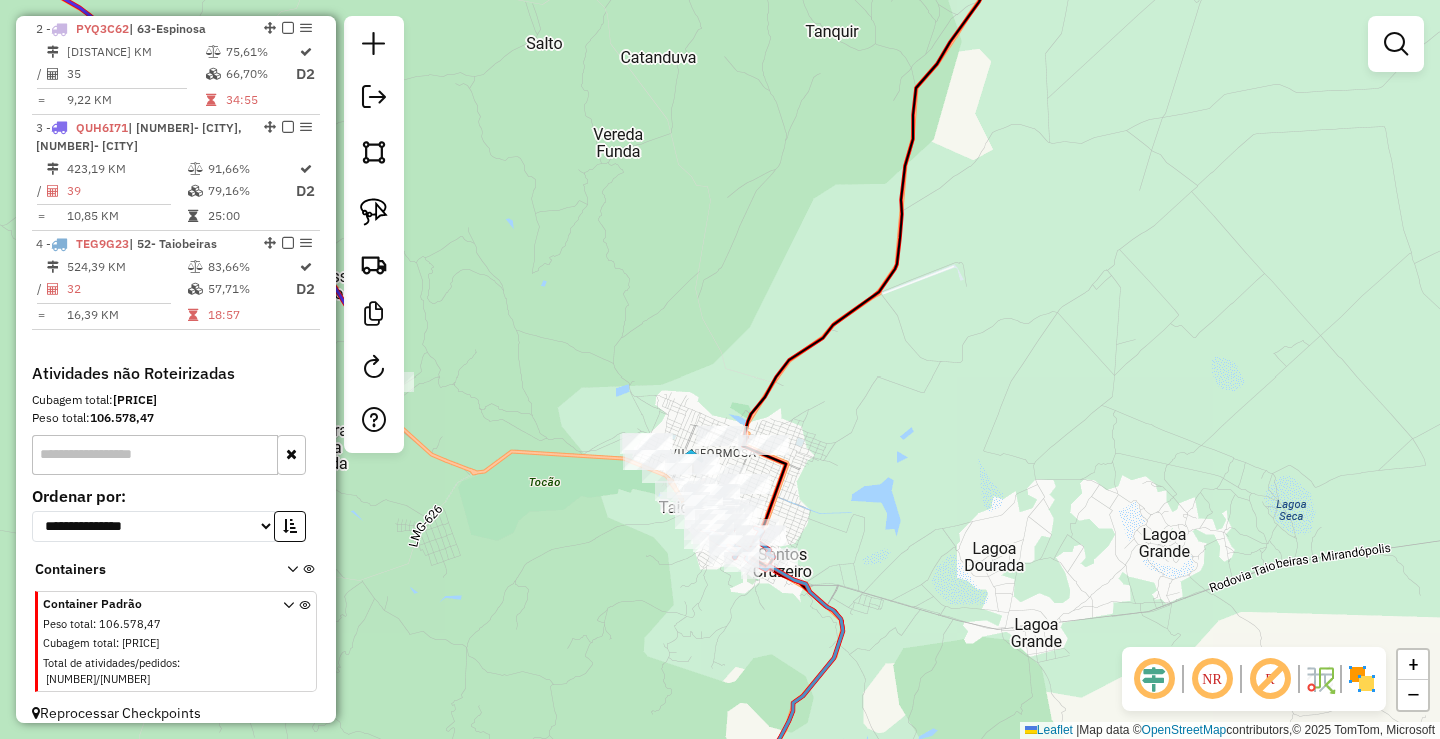 click on "Janela de atendimento Grade de atendimento Capacidade Transportadoras Veículos Cliente Pedidos  Rotas Selecione os dias de semana para filtrar as janelas de atendimento  Seg   Ter   Qua   Qui   Sex   Sáb   Dom  Informe o período da janela de atendimento: De: Até:  Filtrar exatamente a janela do cliente  Considerar janela de atendimento padrão  Selecione os dias de semana para filtrar as grades de atendimento  Seg   Ter   Qua   Qui   Sex   Sáb   Dom   Considerar clientes sem dia de atendimento cadastrado  Clientes fora do dia de atendimento selecionado Filtrar as atividades entre os valores definidos abaixo:  Peso mínimo:   Peso máximo:   Cubagem mínima:   Cubagem máxima:   De:   Até:  Filtrar as atividades entre o tempo de atendimento definido abaixo:  De:   Até:   Considerar capacidade total dos clientes não roteirizados Transportadora: Selecione um ou mais itens Tipo de veículo: Selecione um ou mais itens Veículo: Selecione um ou mais itens Motorista: Selecione um ou mais itens Nome: Rótulo:" 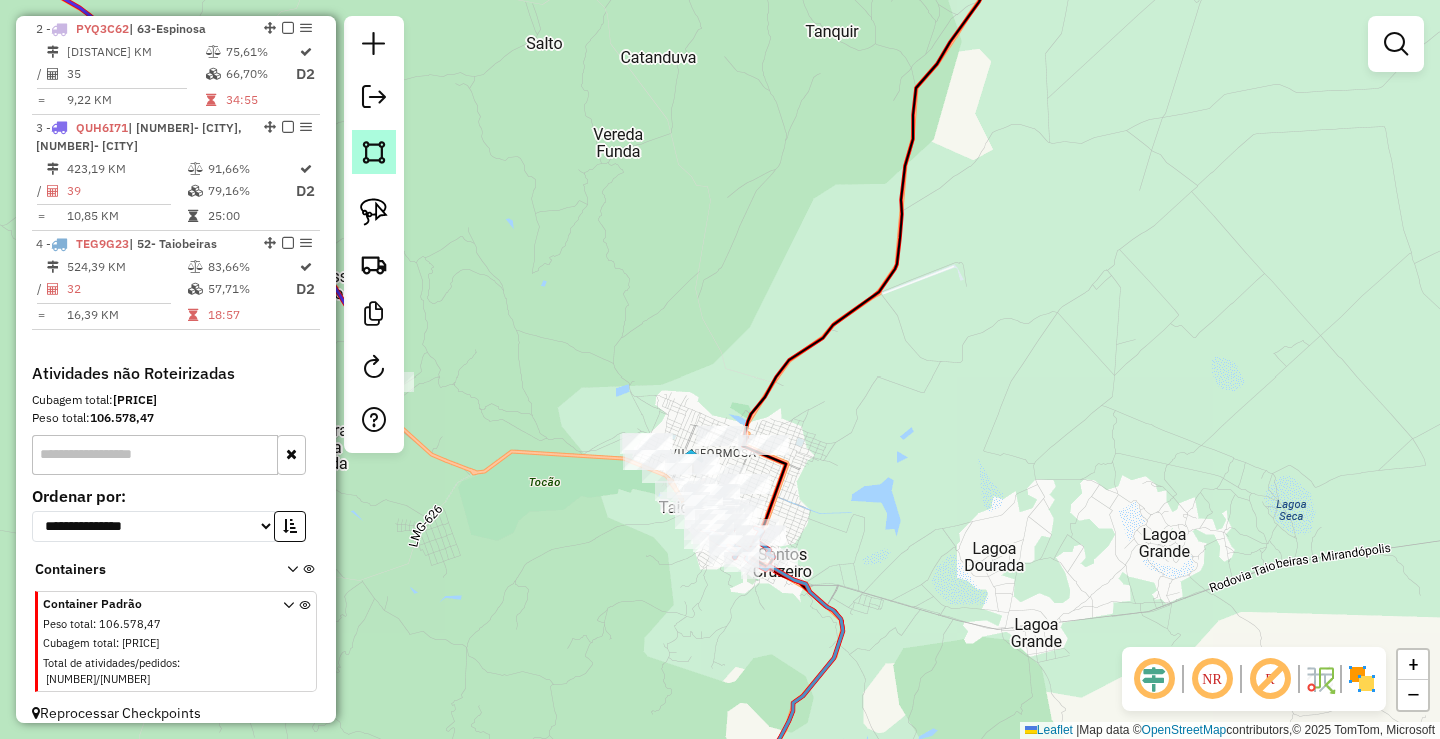 click 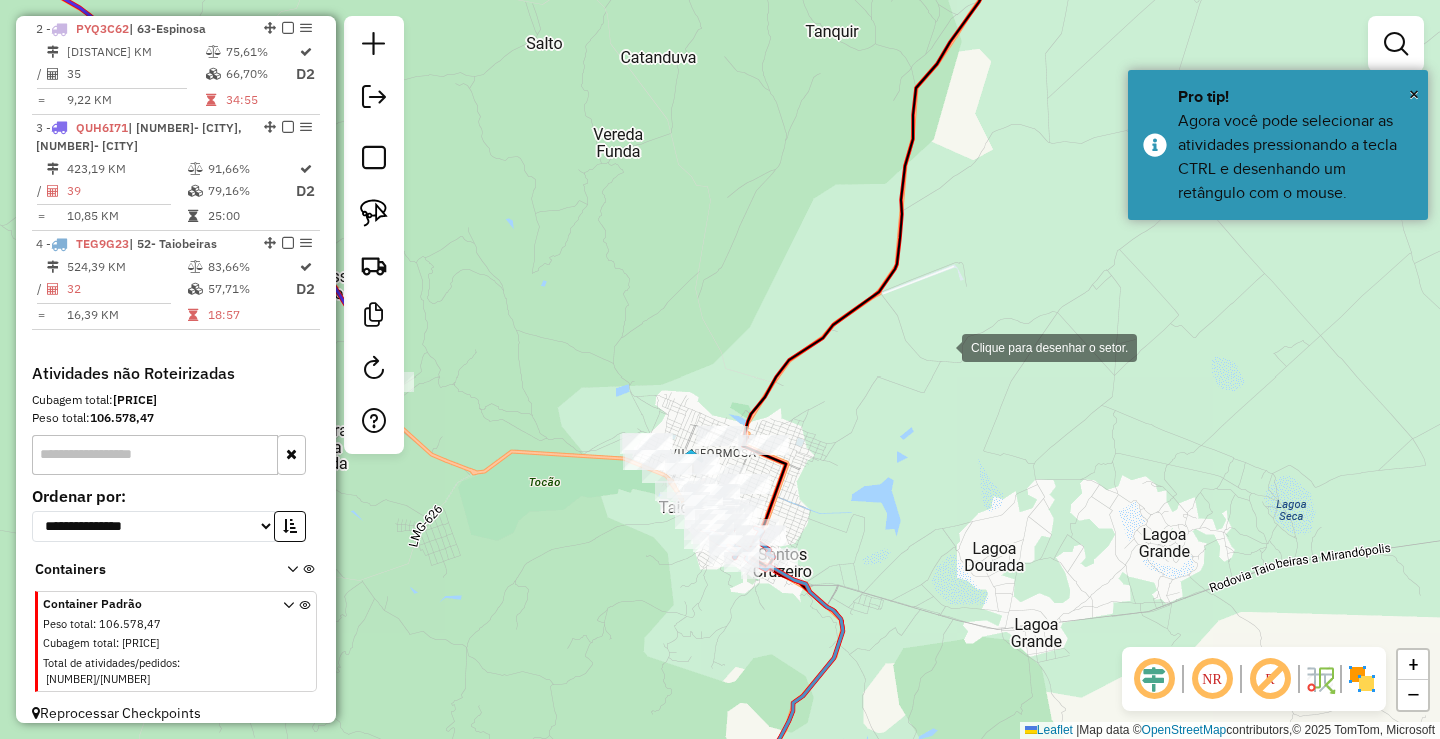 click 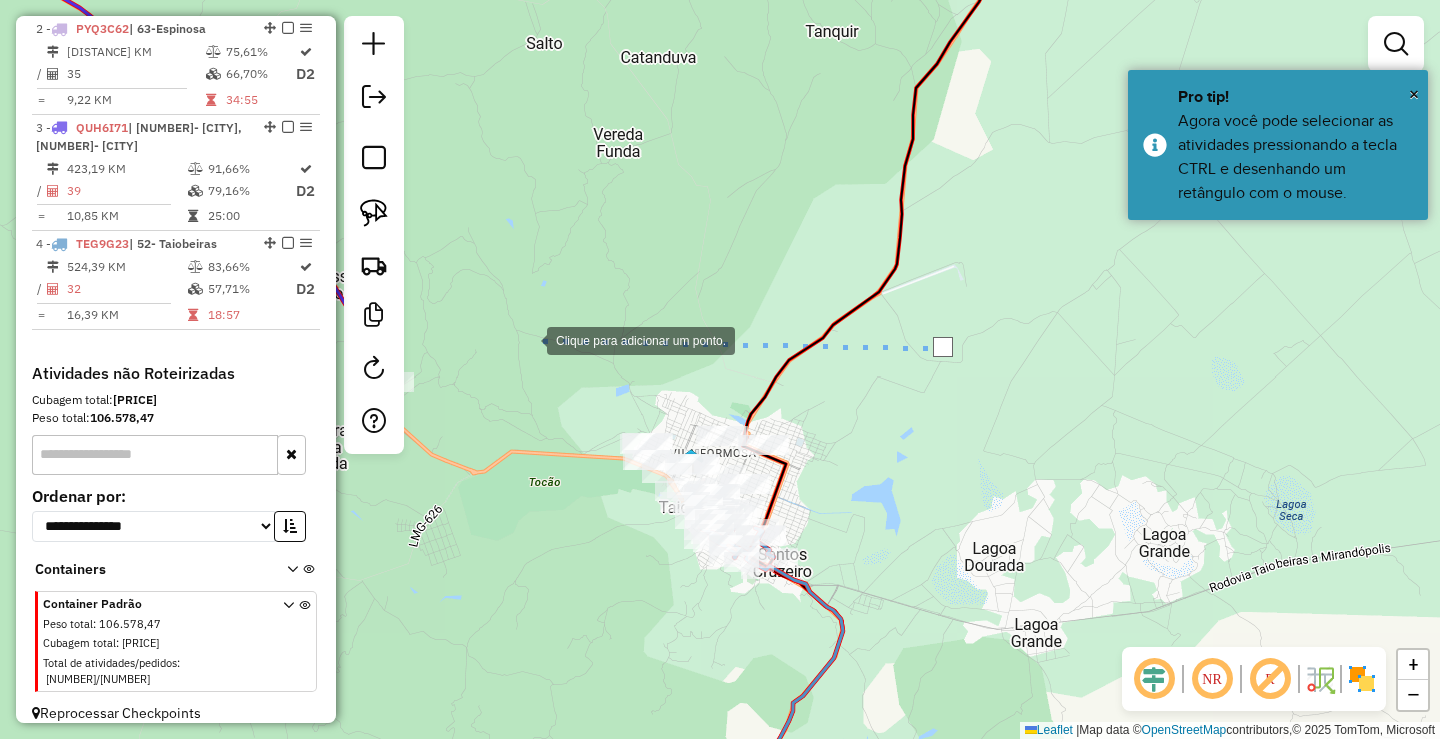 click 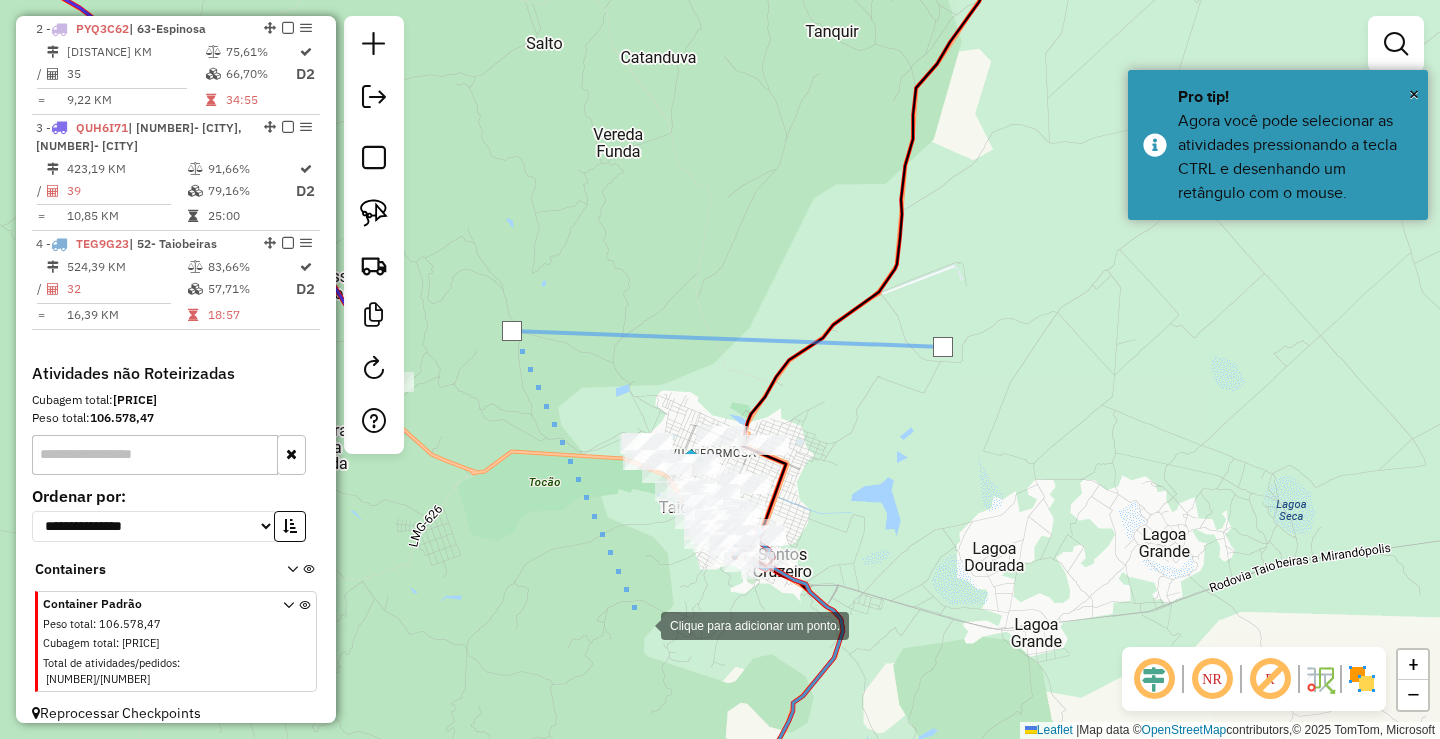 click 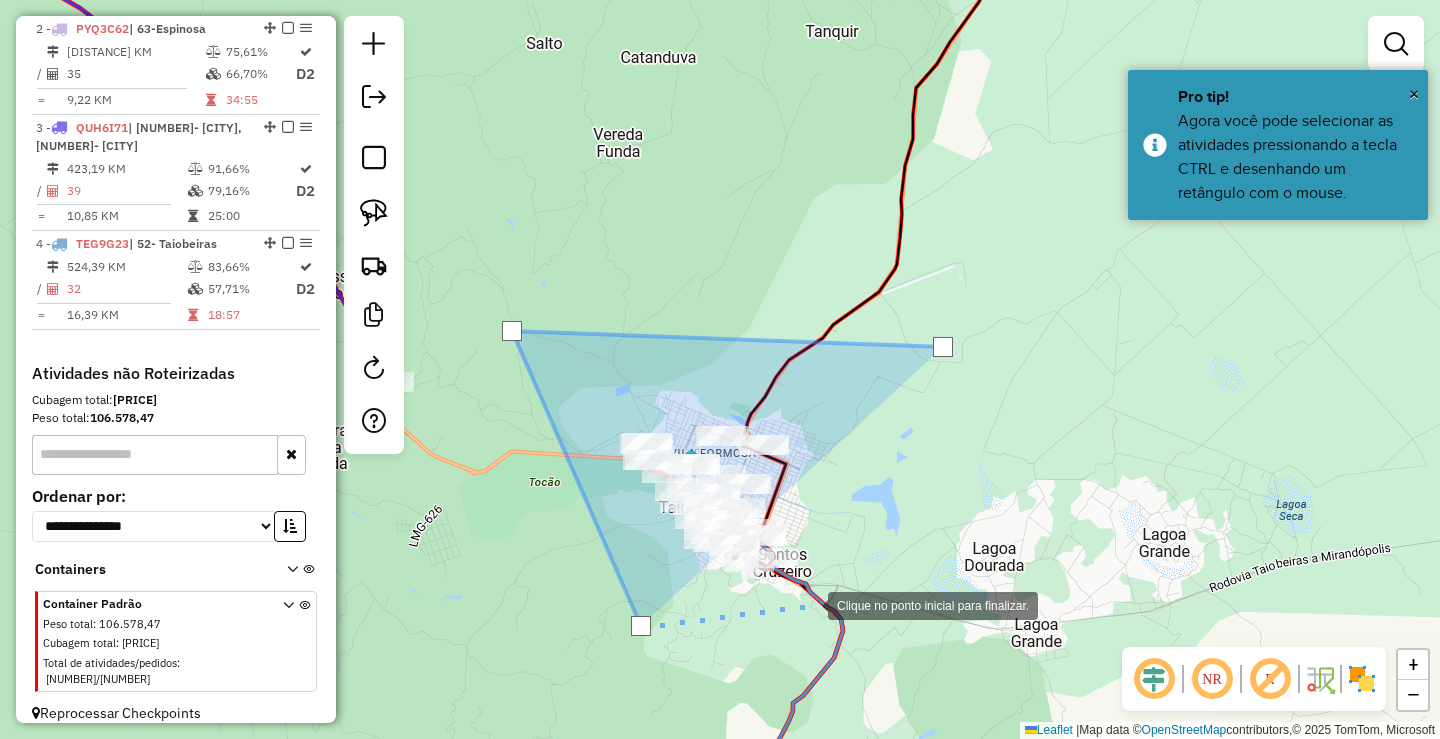 click 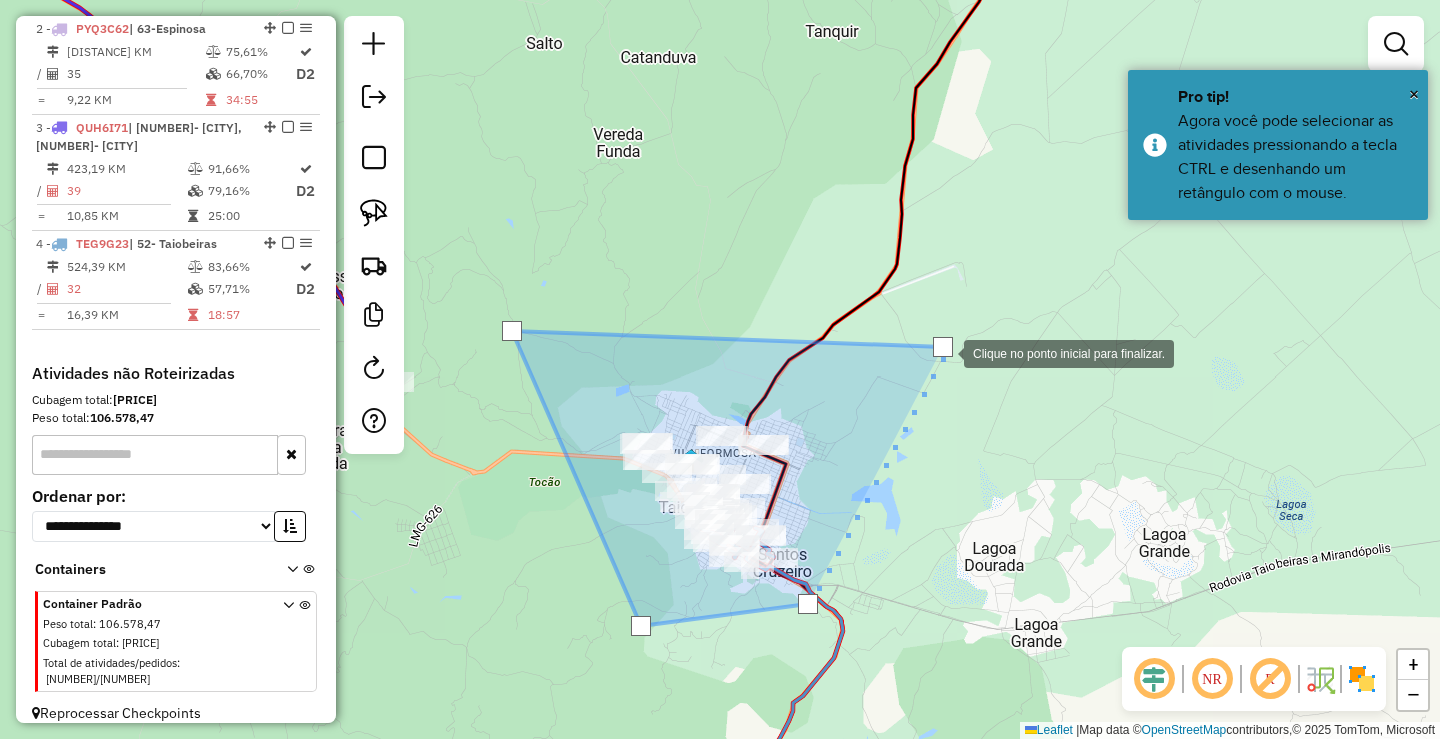click 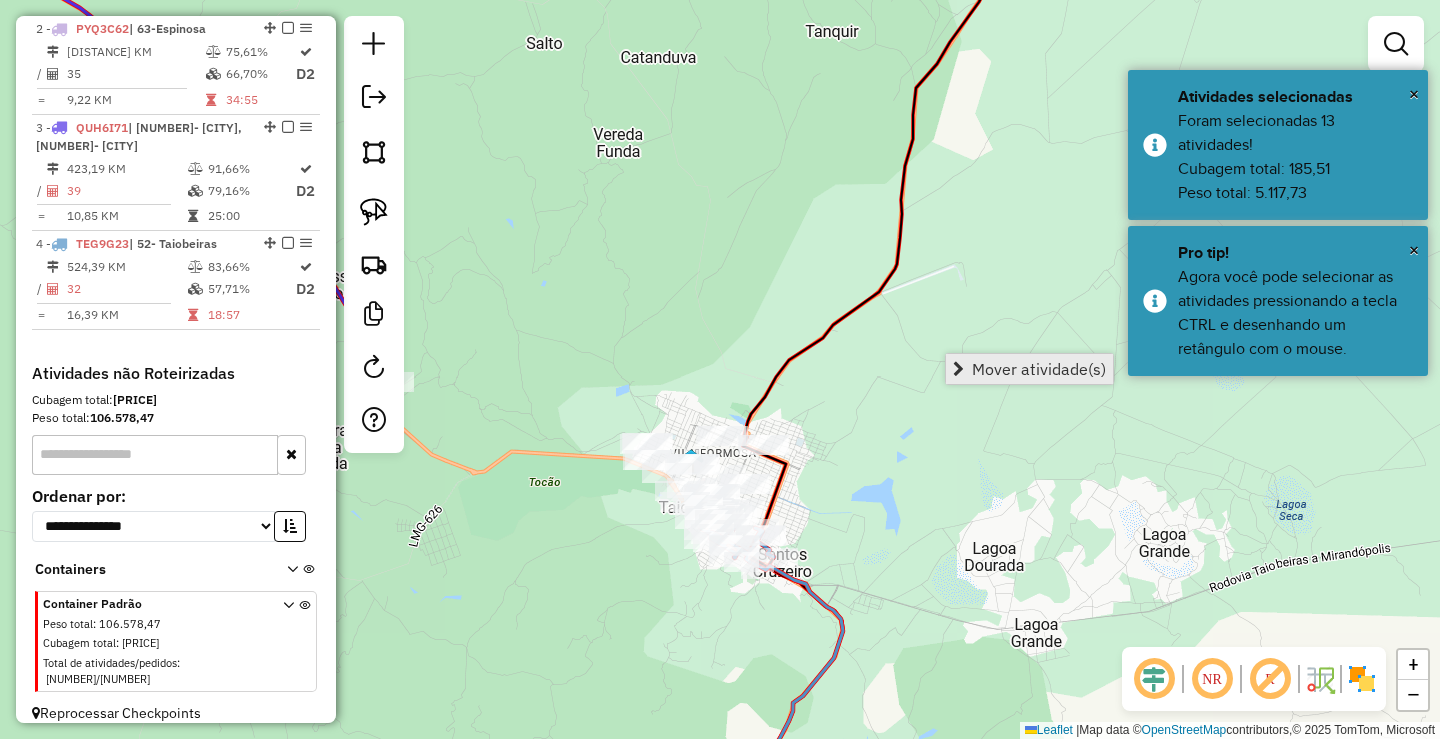 click on "Mover atividade(s)" at bounding box center [1039, 369] 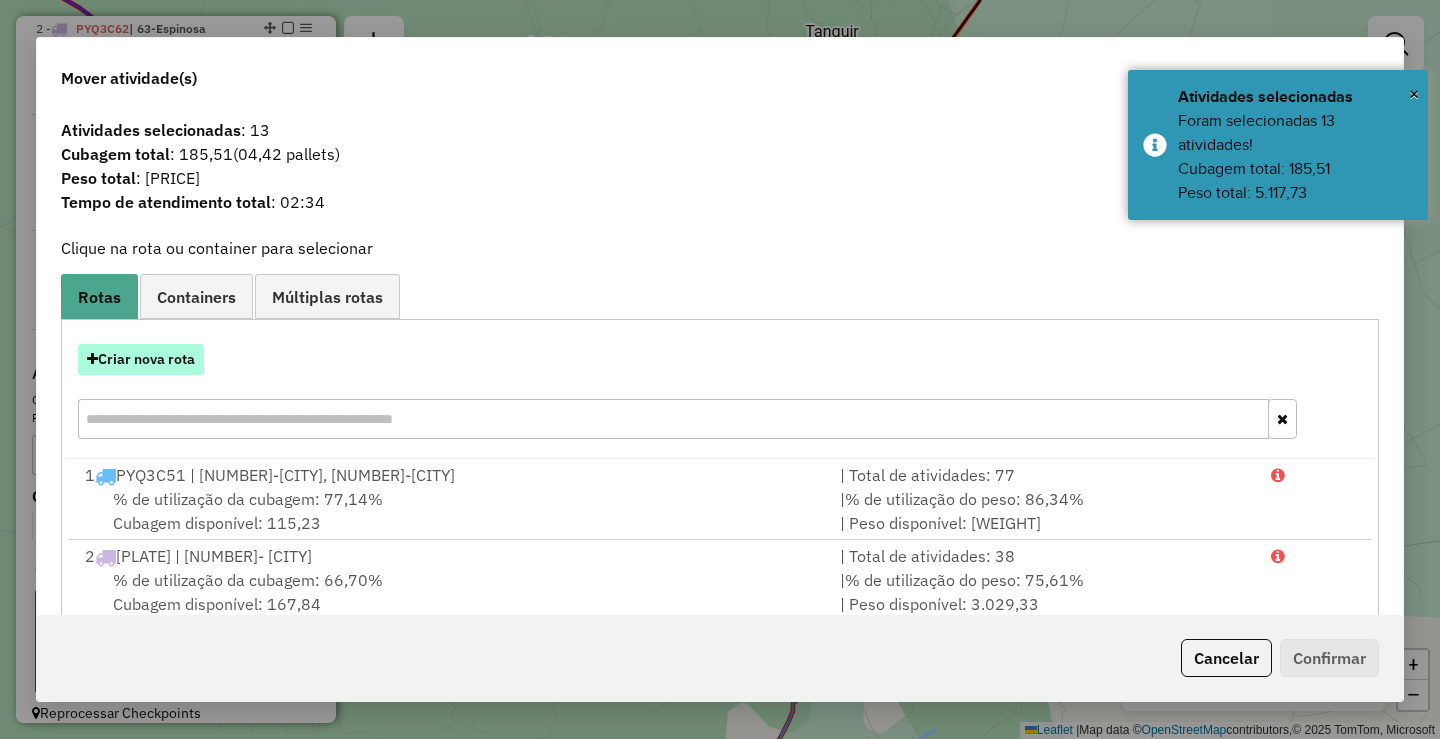 click on "Criar nova rota" at bounding box center [141, 359] 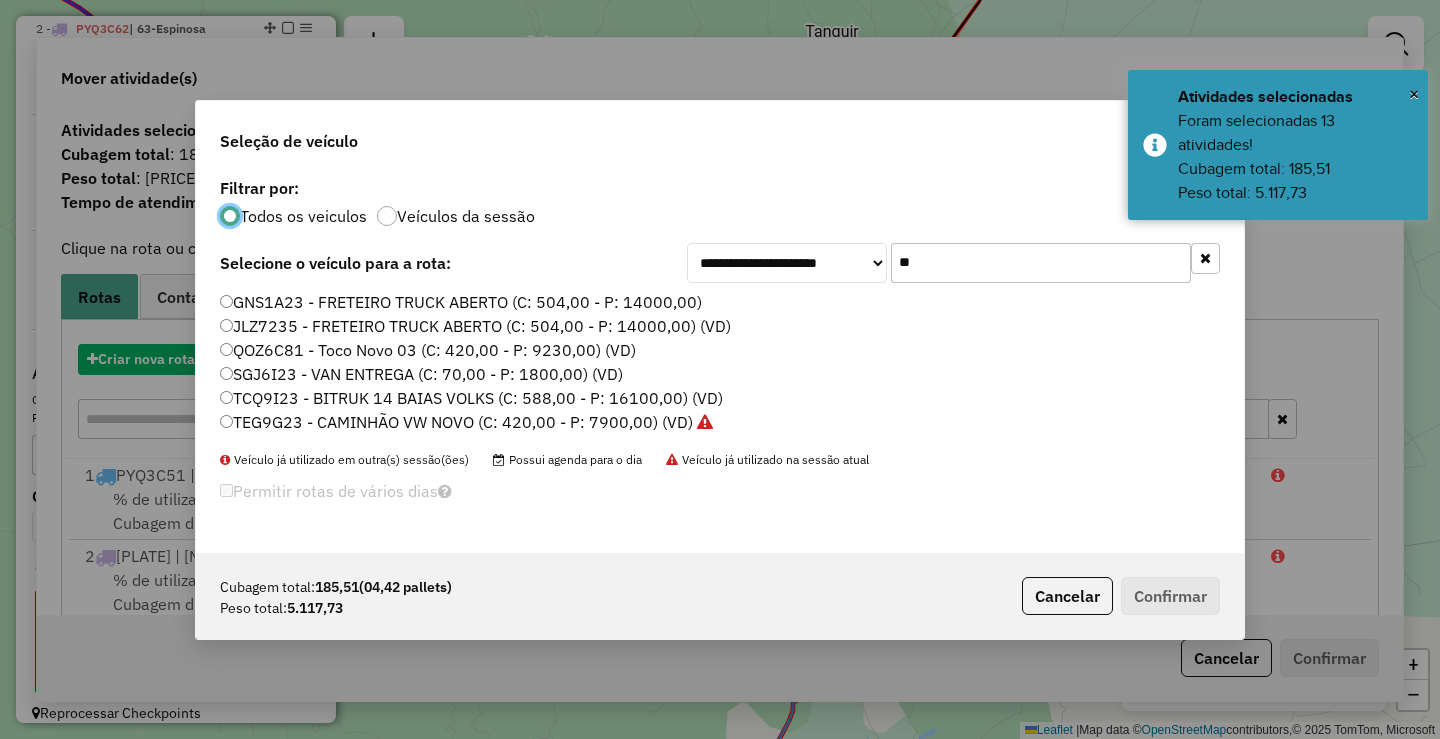 scroll, scrollTop: 11, scrollLeft: 6, axis: both 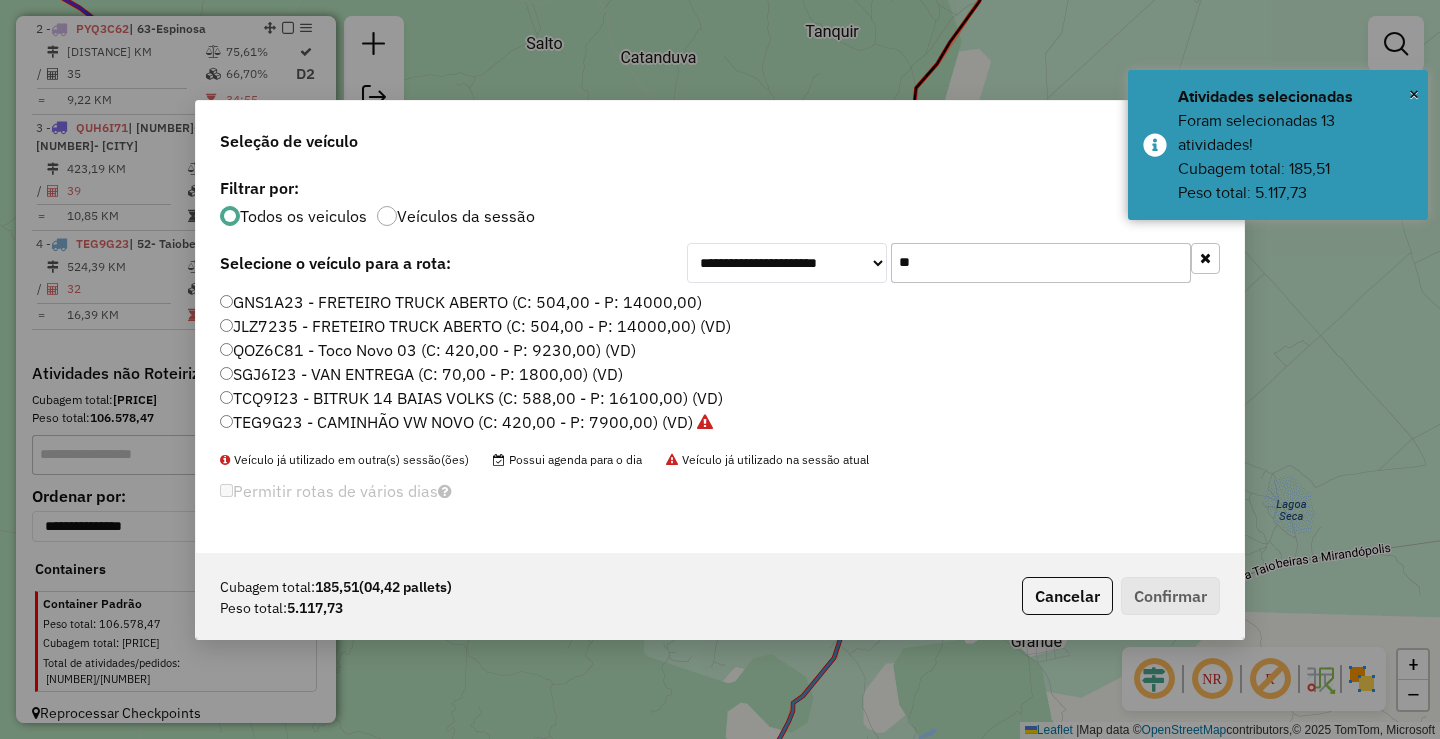 drag, startPoint x: 970, startPoint y: 274, endPoint x: 831, endPoint y: 262, distance: 139.51703 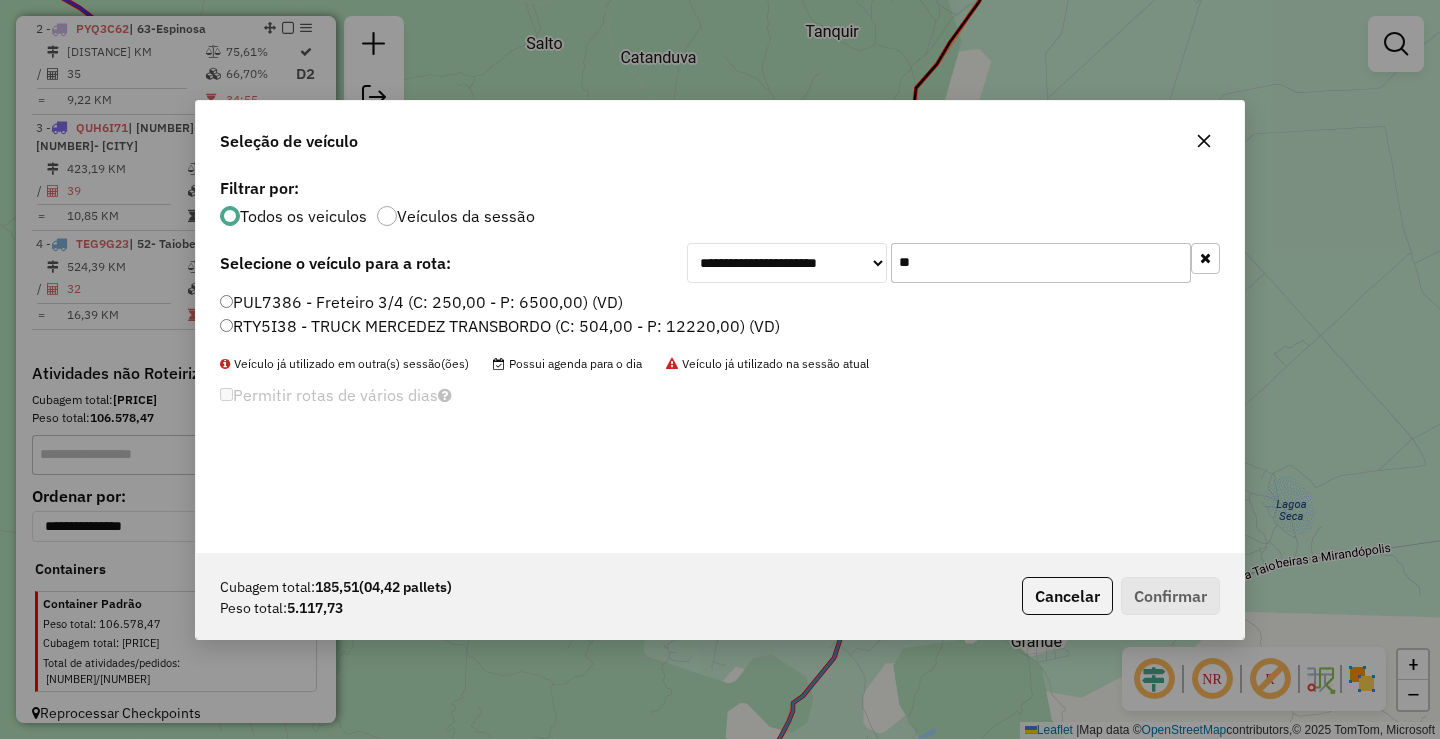 type on "**" 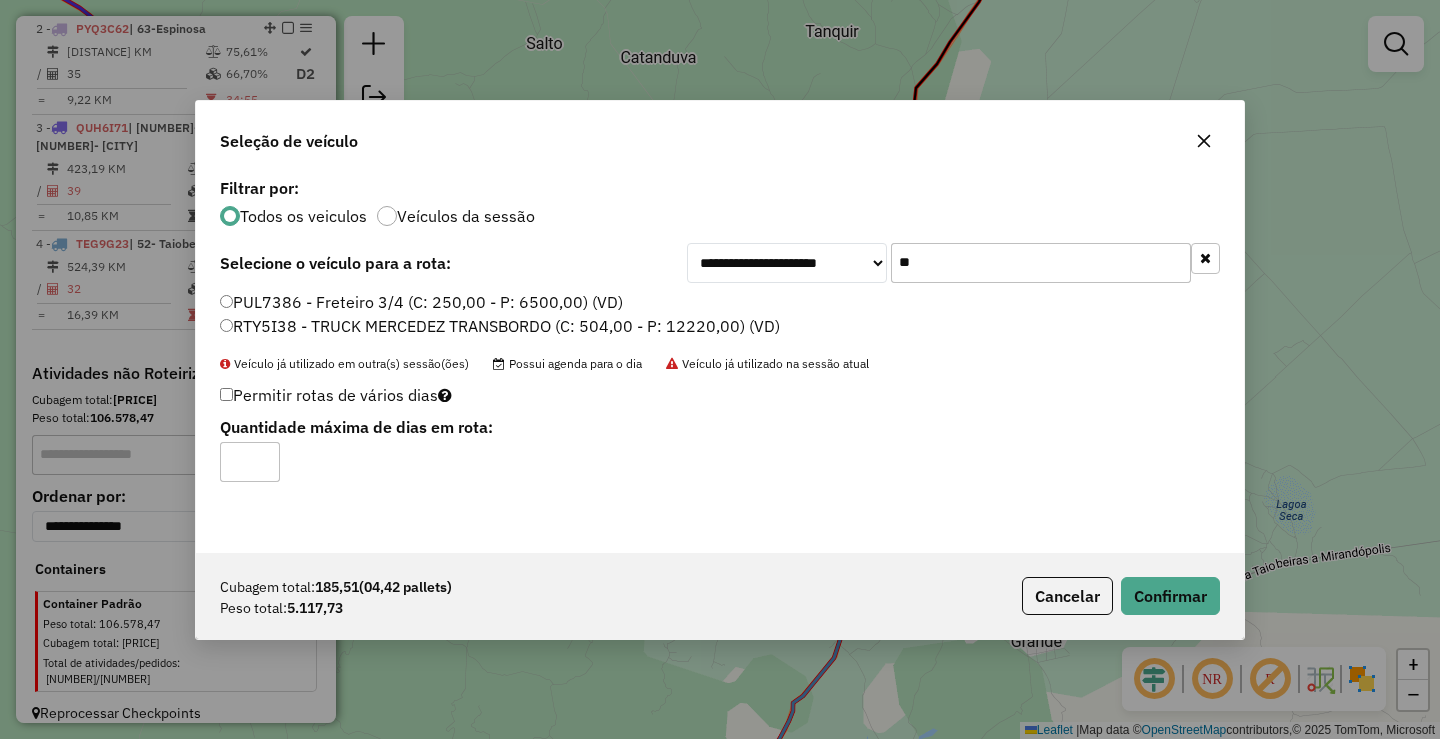 click on "RTY5I38 - TRUCK MERCEDEZ TRANSBORDO (C: 504,00 - P: 12220,00) (VD)" 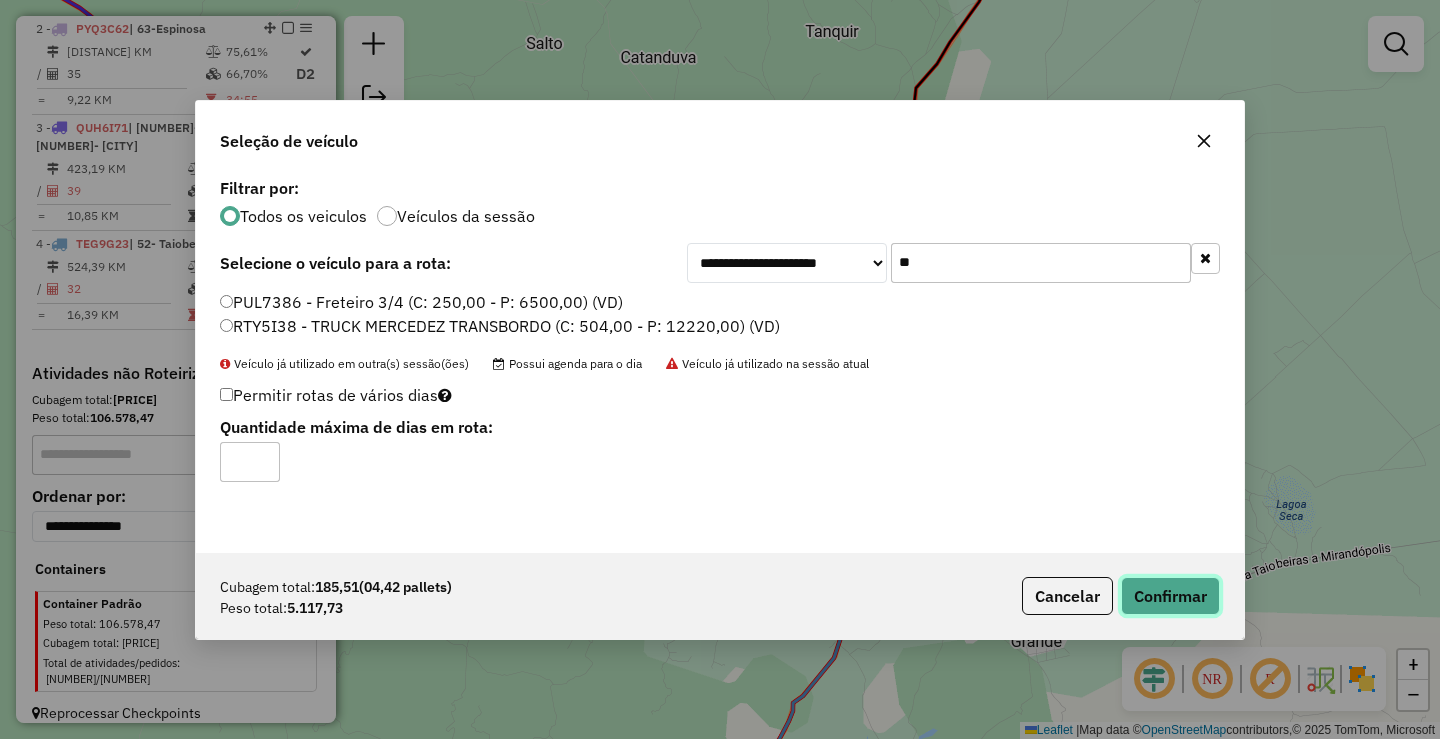 click on "Confirmar" 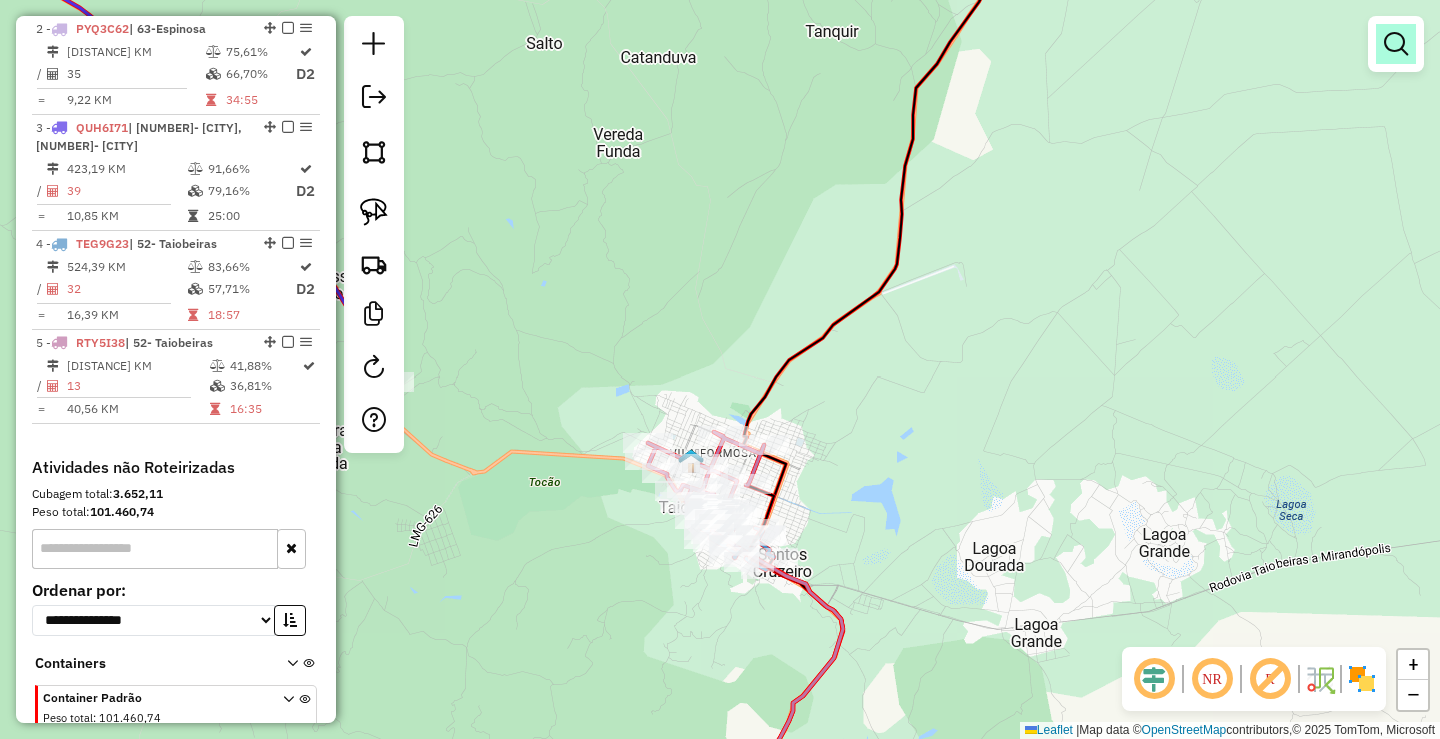 click at bounding box center [1396, 44] 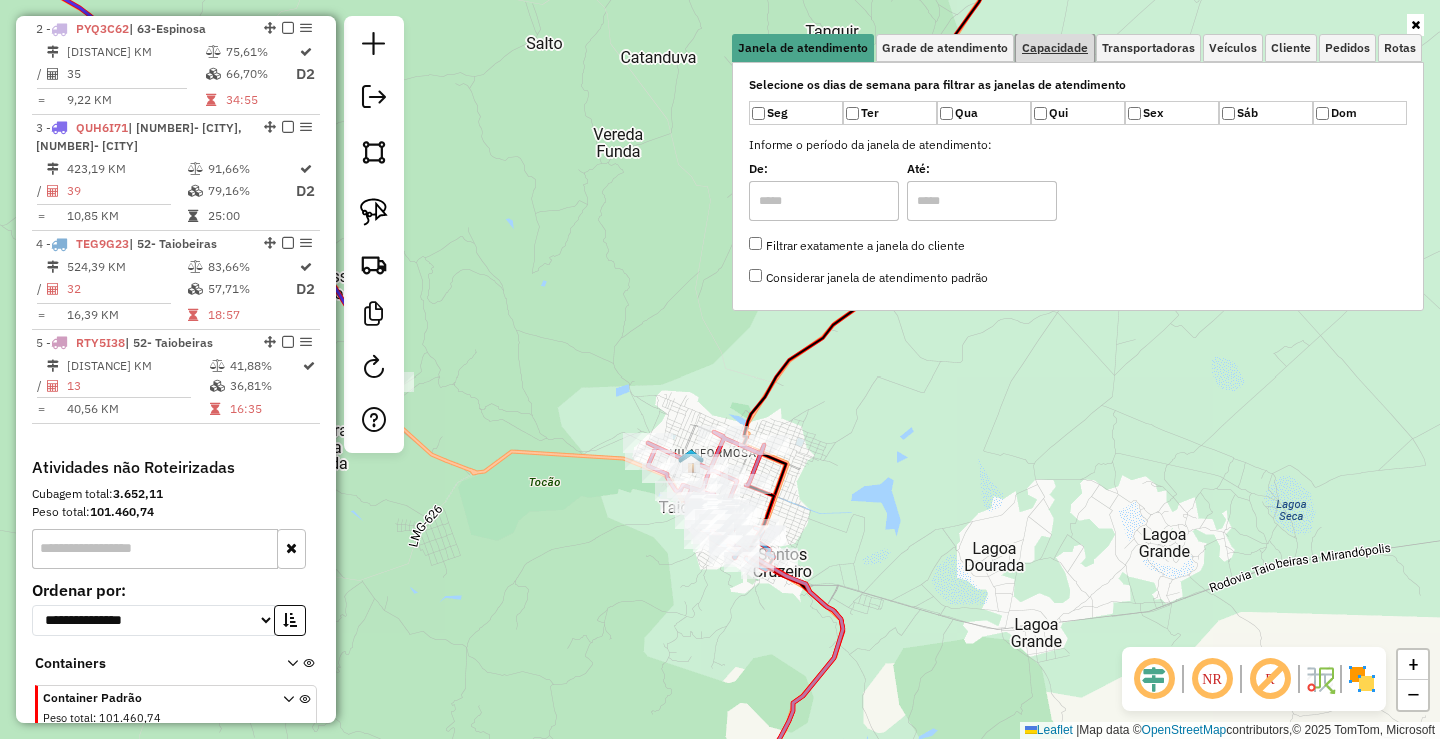 click on "Capacidade" at bounding box center [1055, 48] 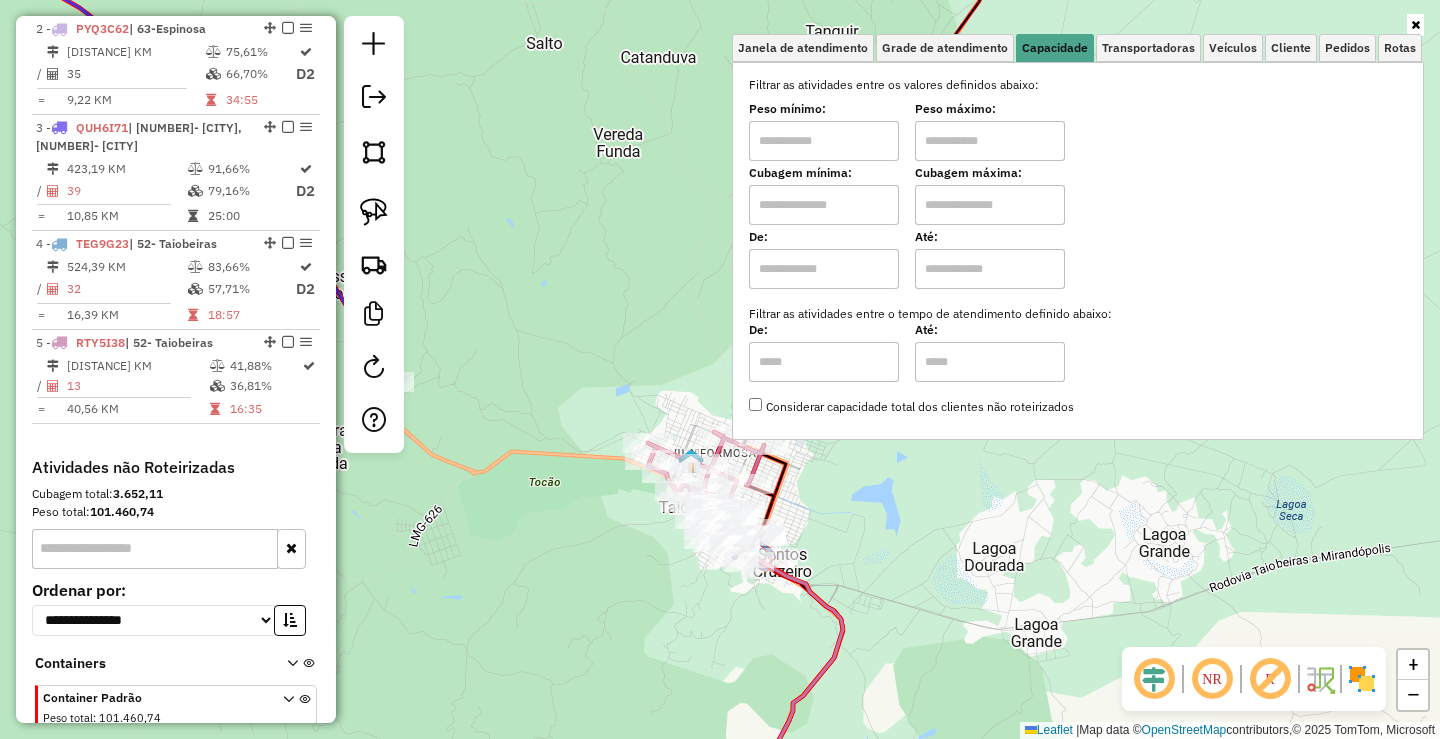 click at bounding box center [824, 141] 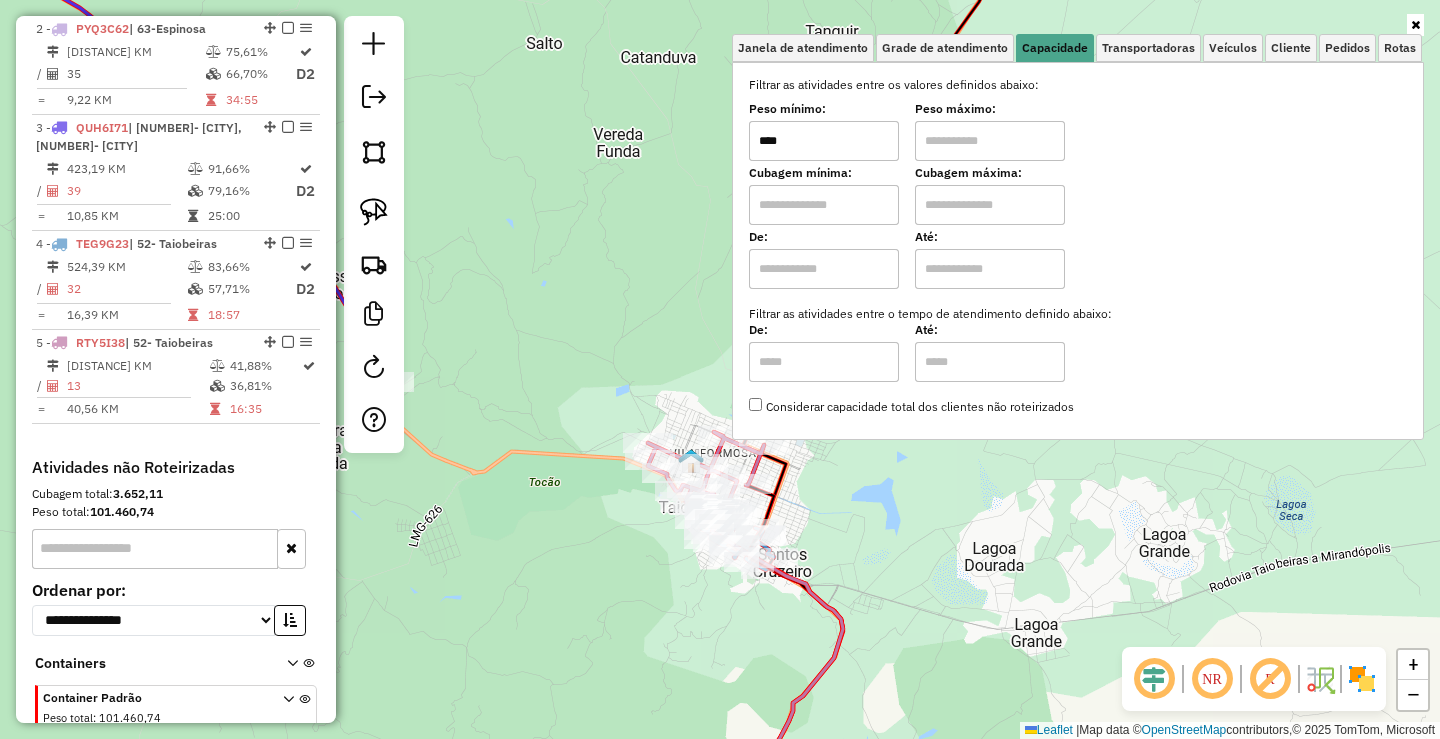 type on "****" 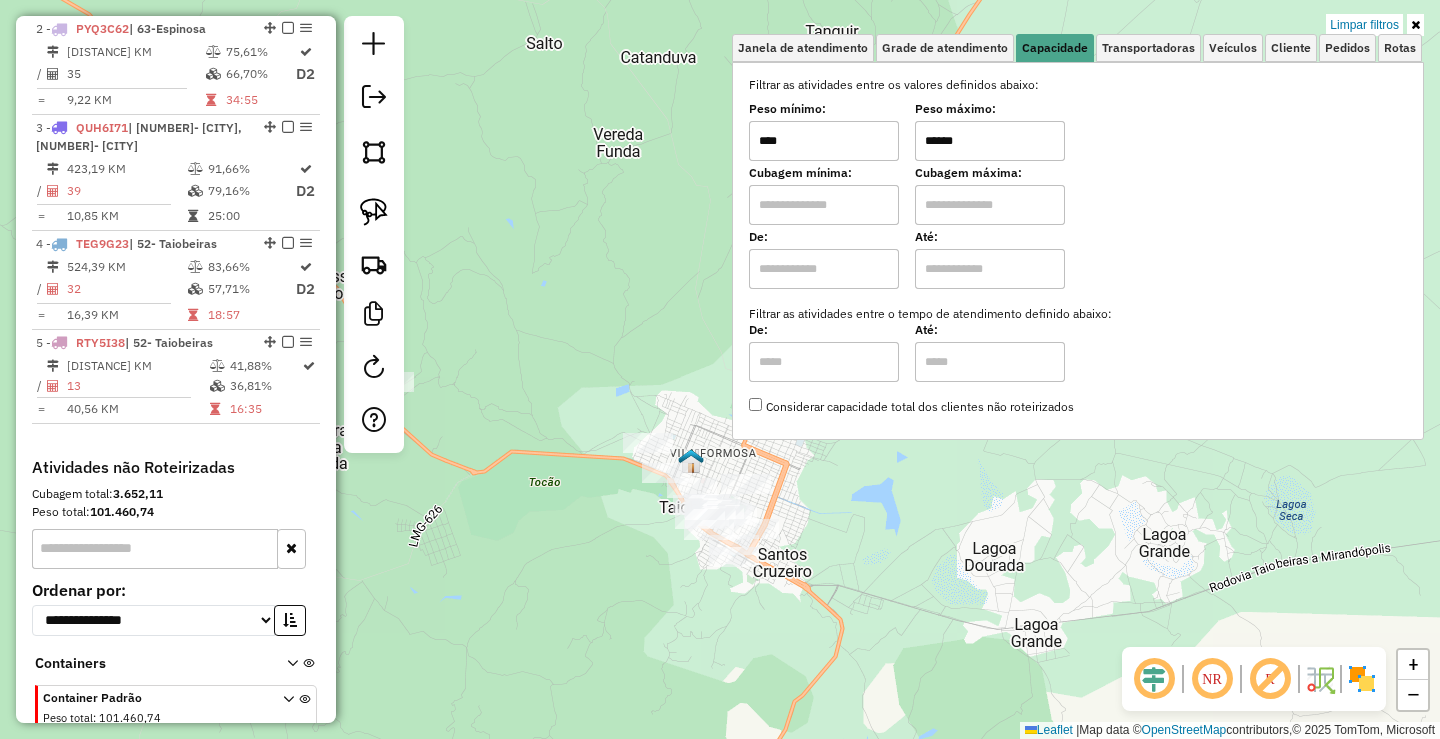 type on "******" 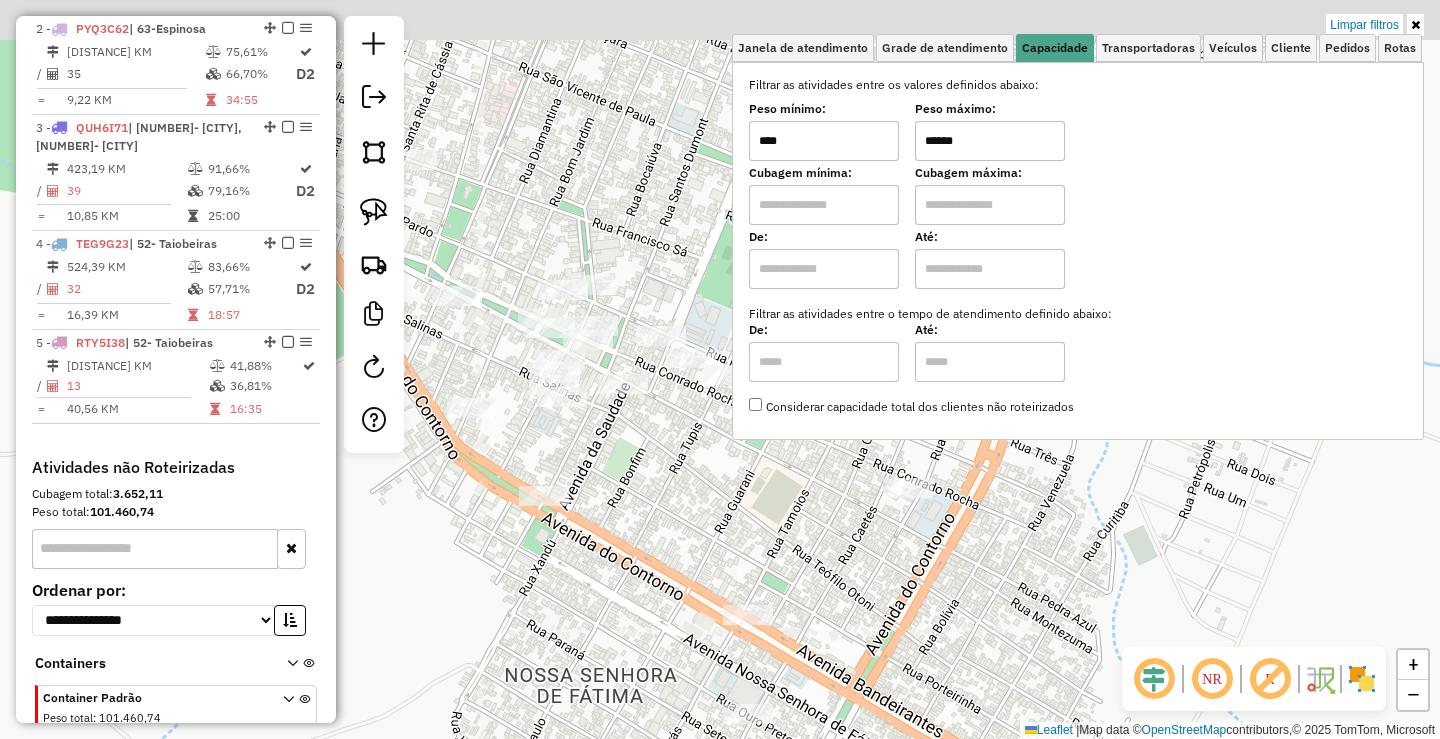 drag, startPoint x: 691, startPoint y: 432, endPoint x: 667, endPoint y: 471, distance: 45.79301 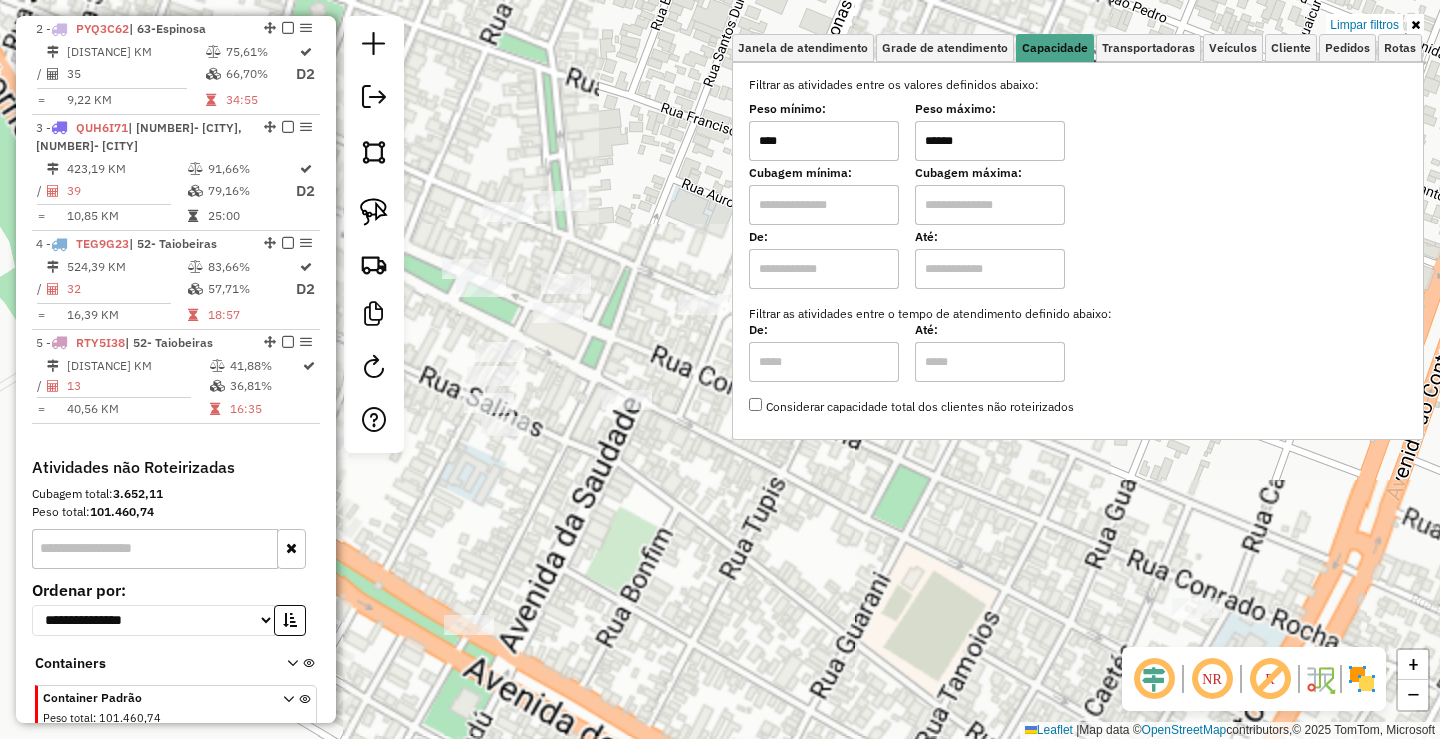 click on "Limpar filtros Janela de atendimento Grade de atendimento Capacidade Transportadoras Veículos Cliente Pedidos  Rotas Selecione os dias de semana para filtrar as janelas de atendimento  Seg   Ter   Qua   Qui   Sex   Sáb   Dom  Informe o período da janela de atendimento: De: Até:  Filtrar exatamente a janela do cliente  Considerar janela de atendimento padrão  Selecione os dias de semana para filtrar as grades de atendimento  Seg   Ter   Qua   Qui   Sex   Sáb   Dom   Considerar clientes sem dia de atendimento cadastrado  Clientes fora do dia de atendimento selecionado Filtrar as atividades entre os valores definidos abaixo:  Peso mínimo:  ****  Peso máximo:  ******  Cubagem mínima:   Cubagem máxima:   De:   Até:  Filtrar as atividades entre o tempo de atendimento definido abaixo:  De:   Até:   Considerar capacidade total dos clientes não roteirizados Transportadora: Selecione um ou mais itens Tipo de veículo: Selecione um ou mais itens Veículo: Selecione um ou mais itens Motorista: Nome: Rótulo:" 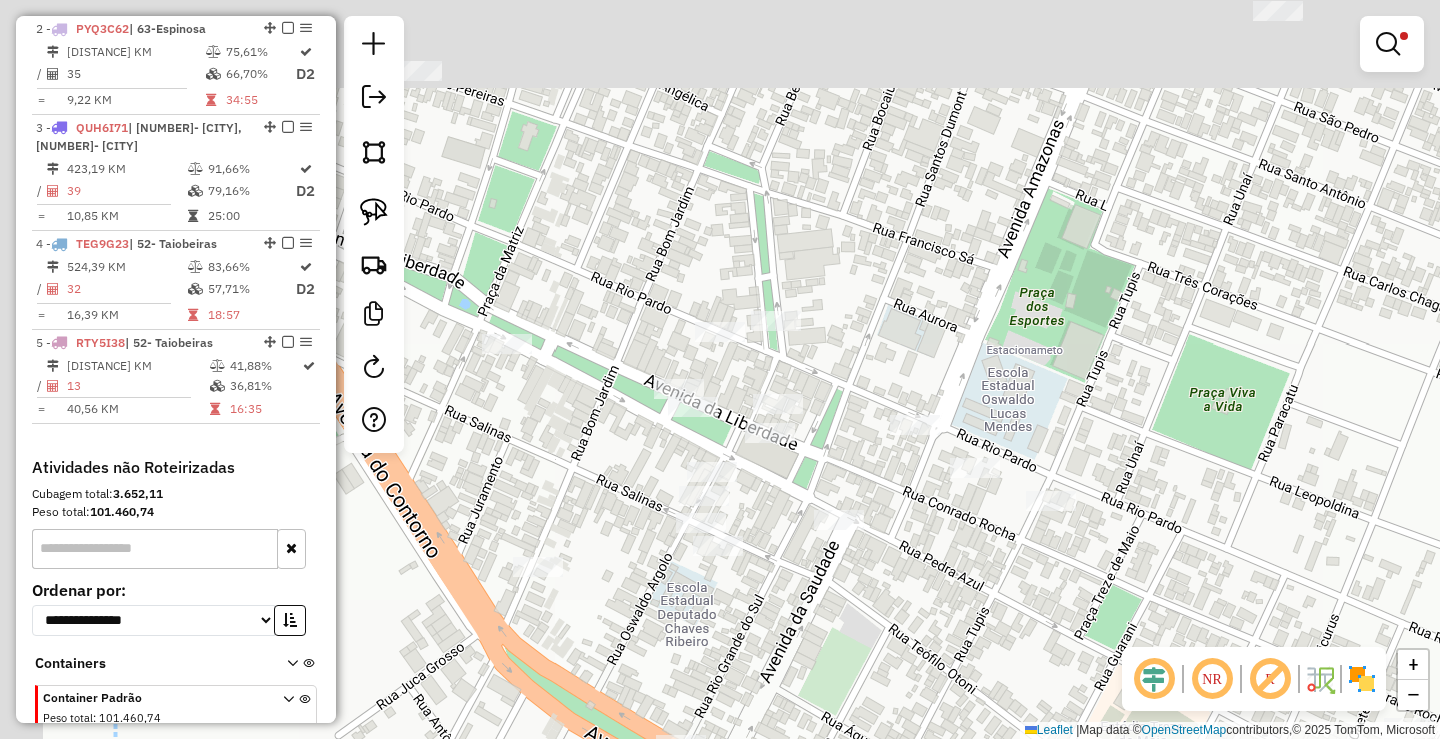 drag, startPoint x: 667, startPoint y: 403, endPoint x: 879, endPoint y: 523, distance: 243.60625 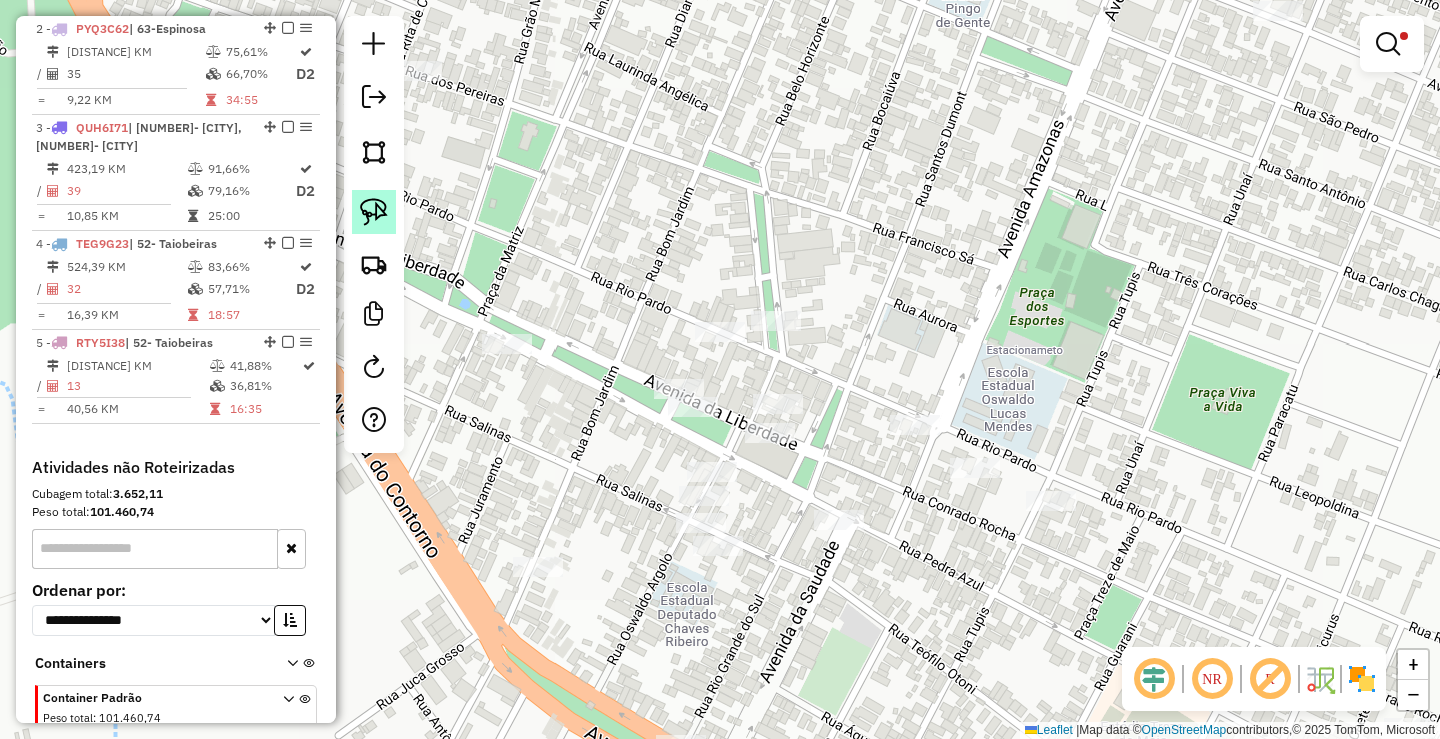 click 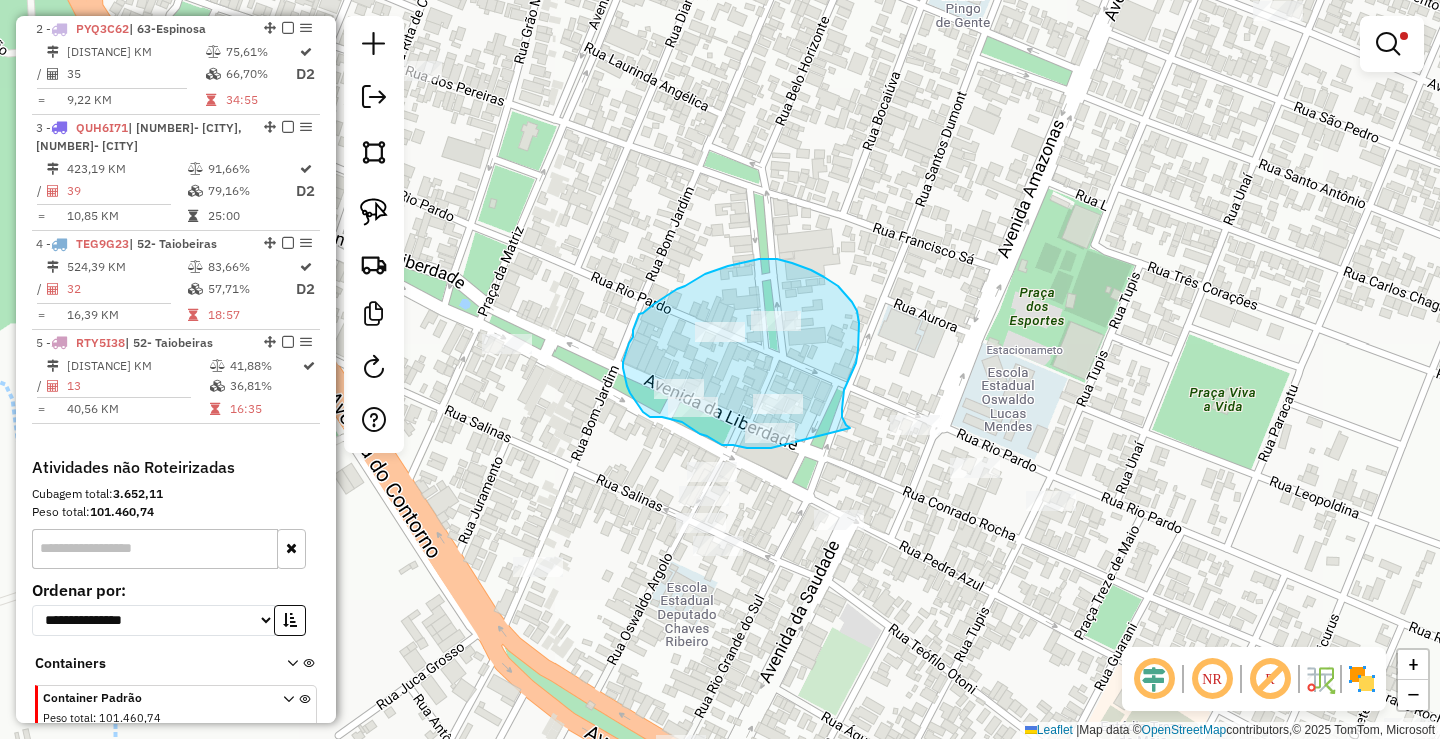 drag, startPoint x: 844, startPoint y: 390, endPoint x: 794, endPoint y: 449, distance: 77.33692 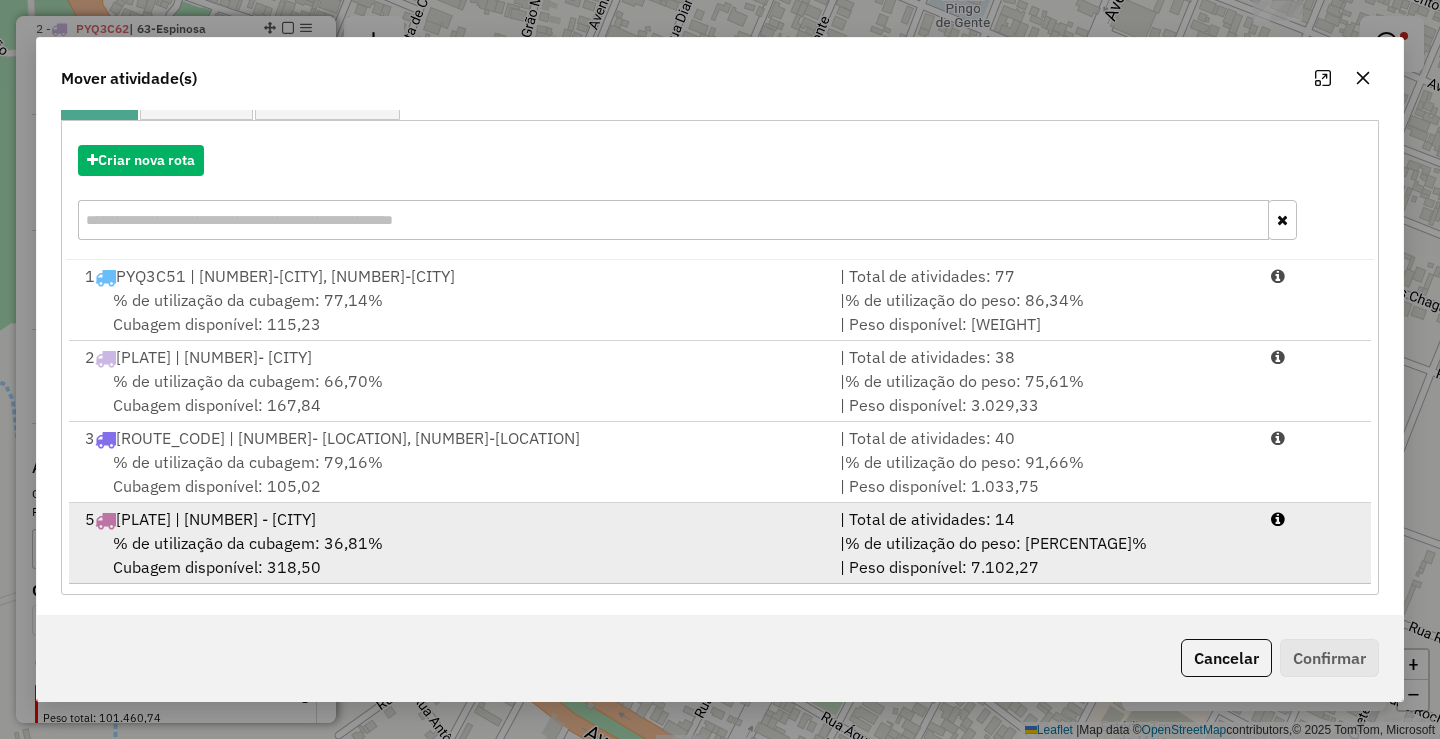 scroll, scrollTop: 203, scrollLeft: 0, axis: vertical 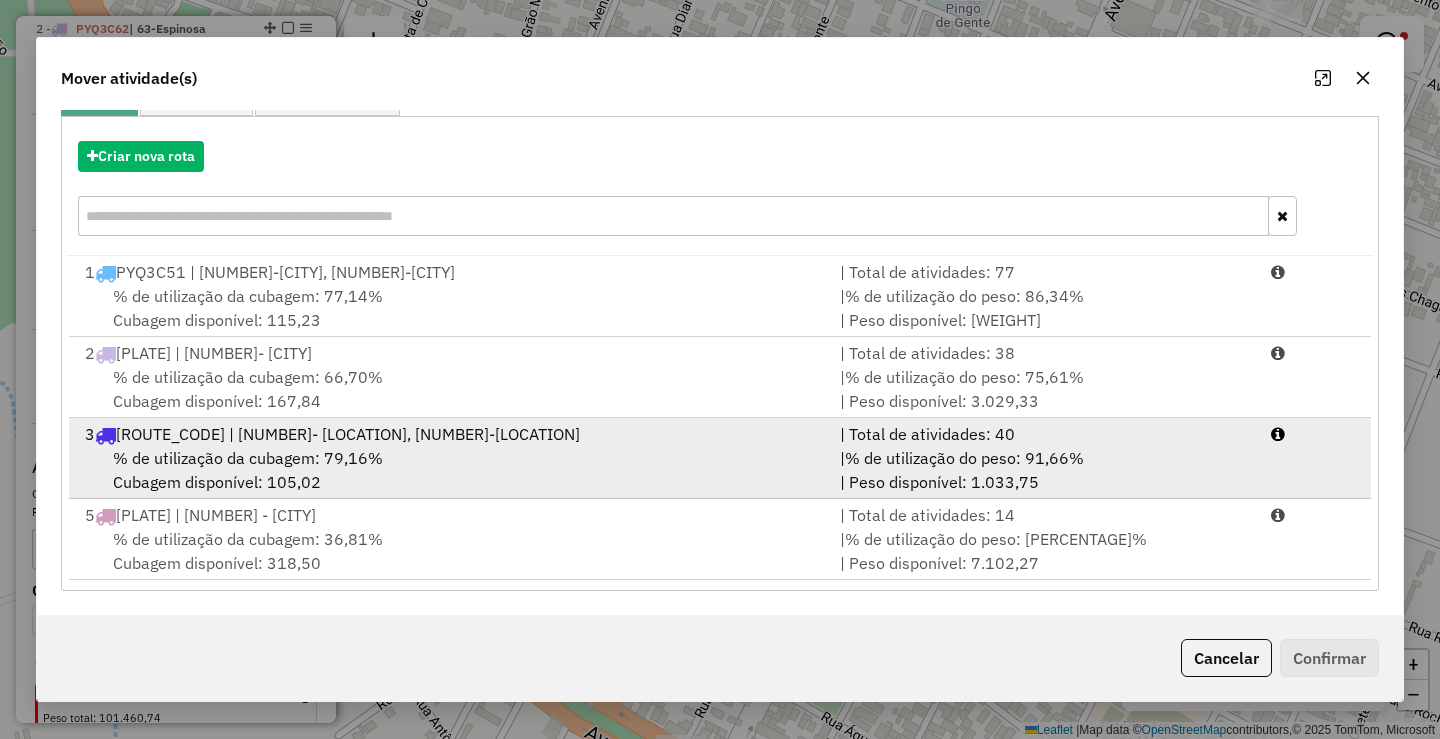 click on "% de utilização da cubagem: 79,16%  Cubagem disponível: 105,02" at bounding box center (450, 470) 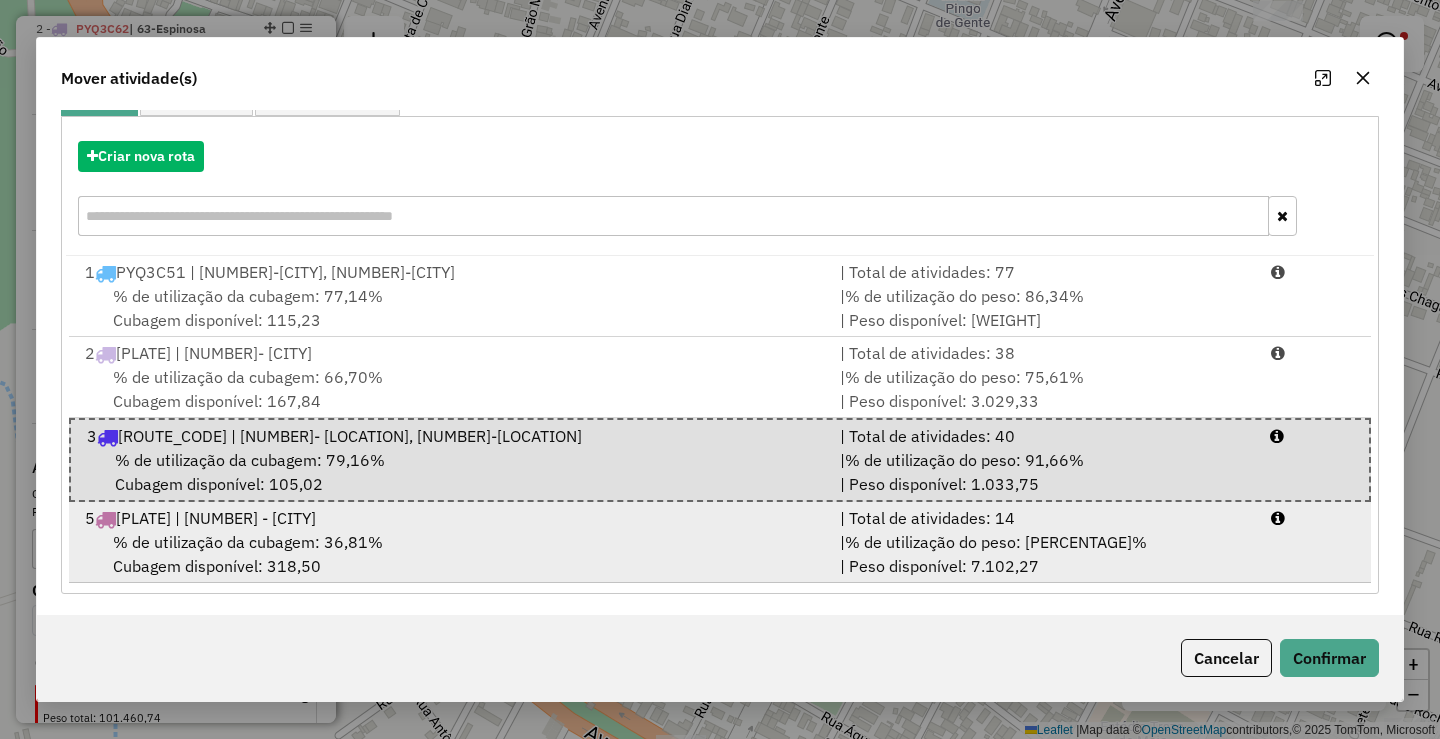 click on "5  RTY5I38 | 52- Taiobeiras" at bounding box center [450, 518] 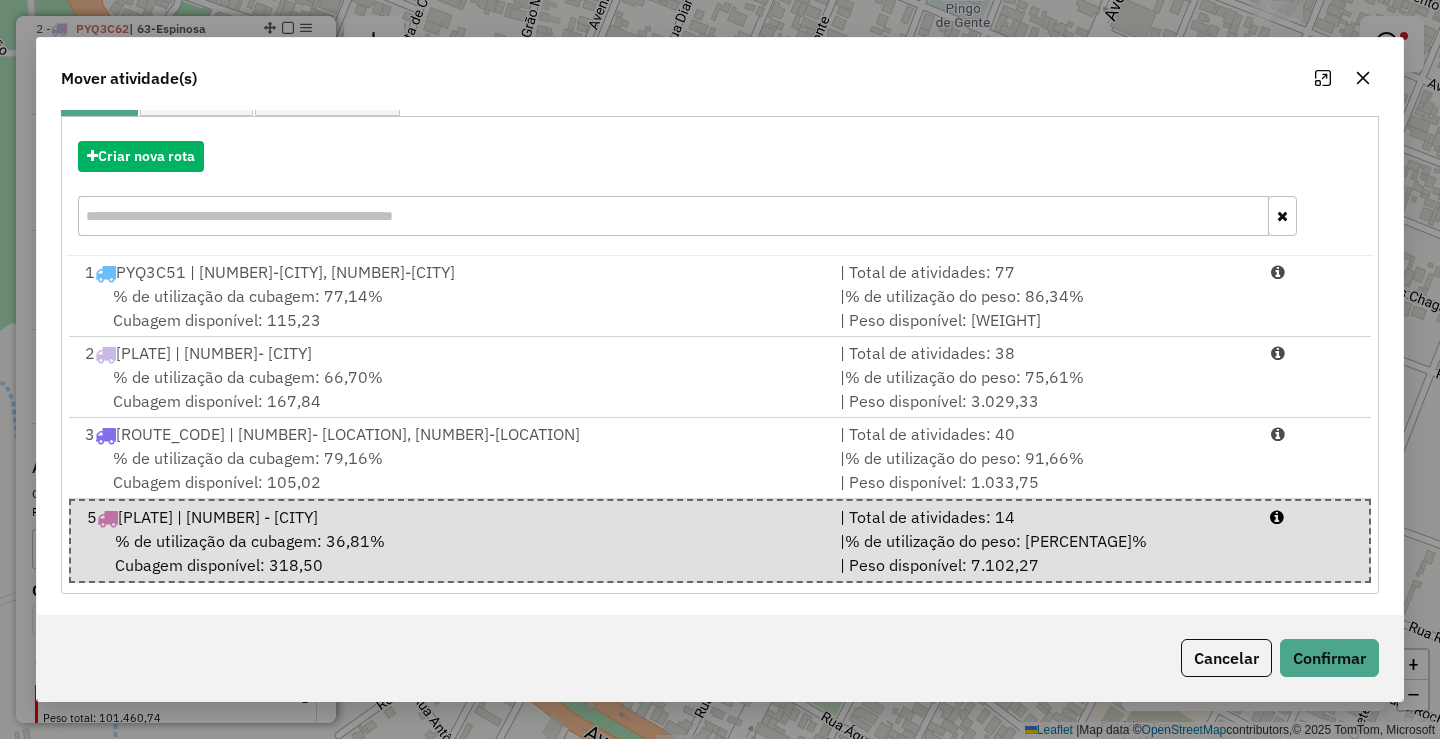 scroll, scrollTop: 206, scrollLeft: 0, axis: vertical 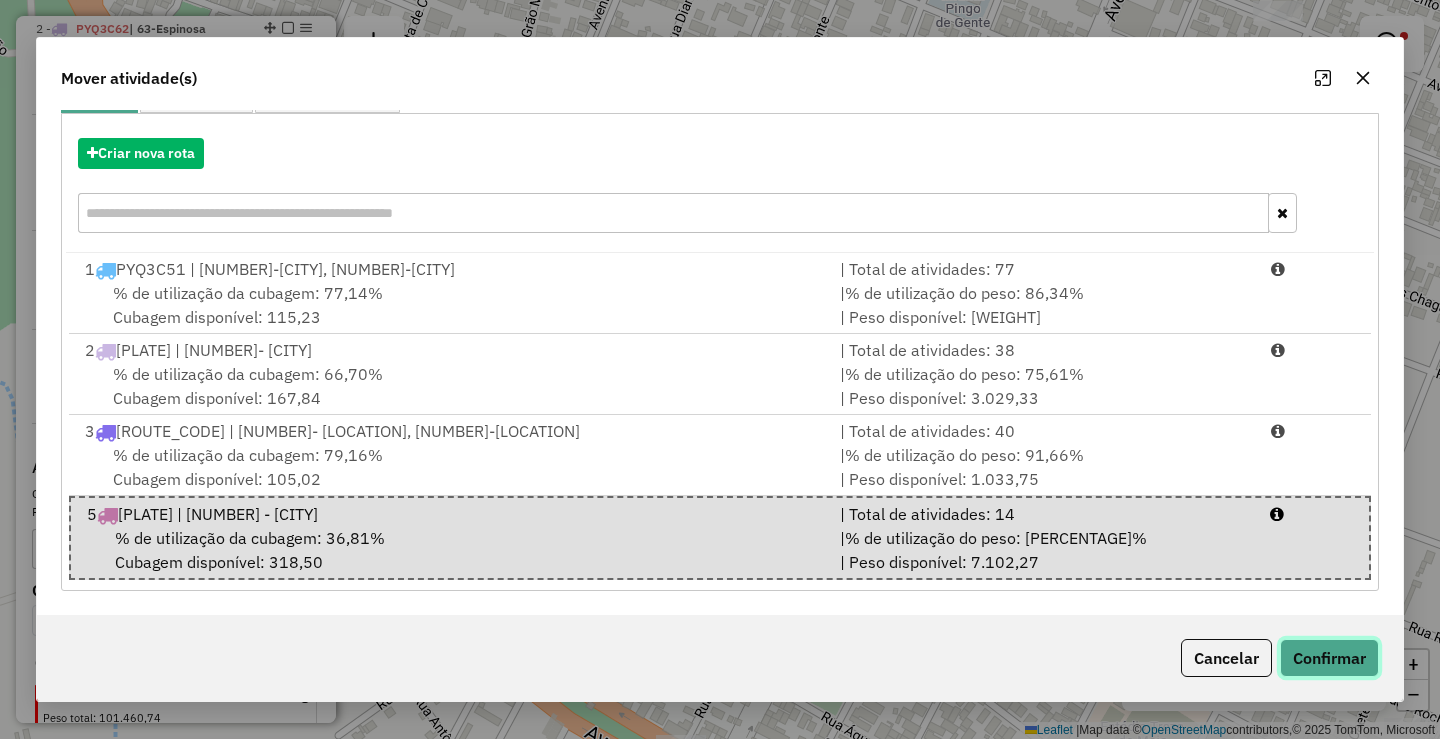 click on "Confirmar" 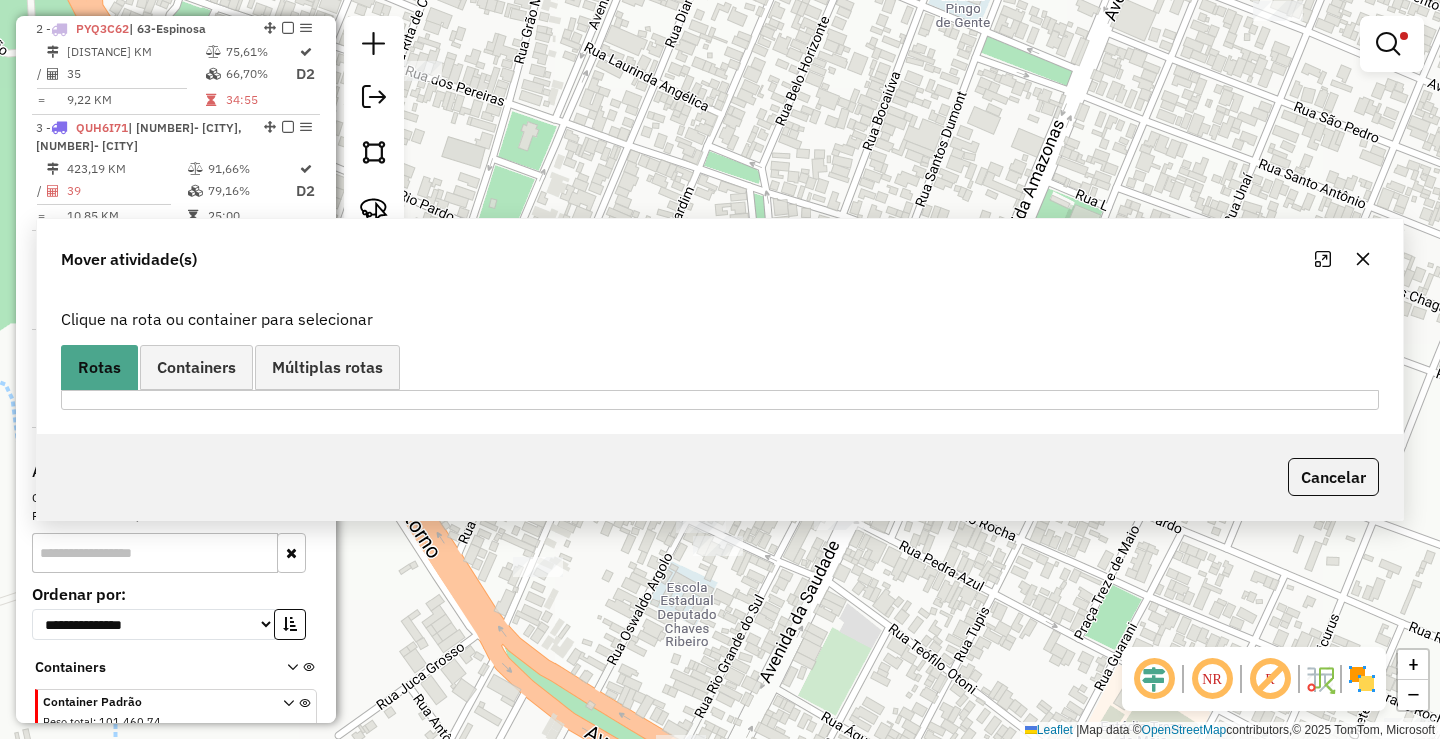 scroll, scrollTop: 0, scrollLeft: 0, axis: both 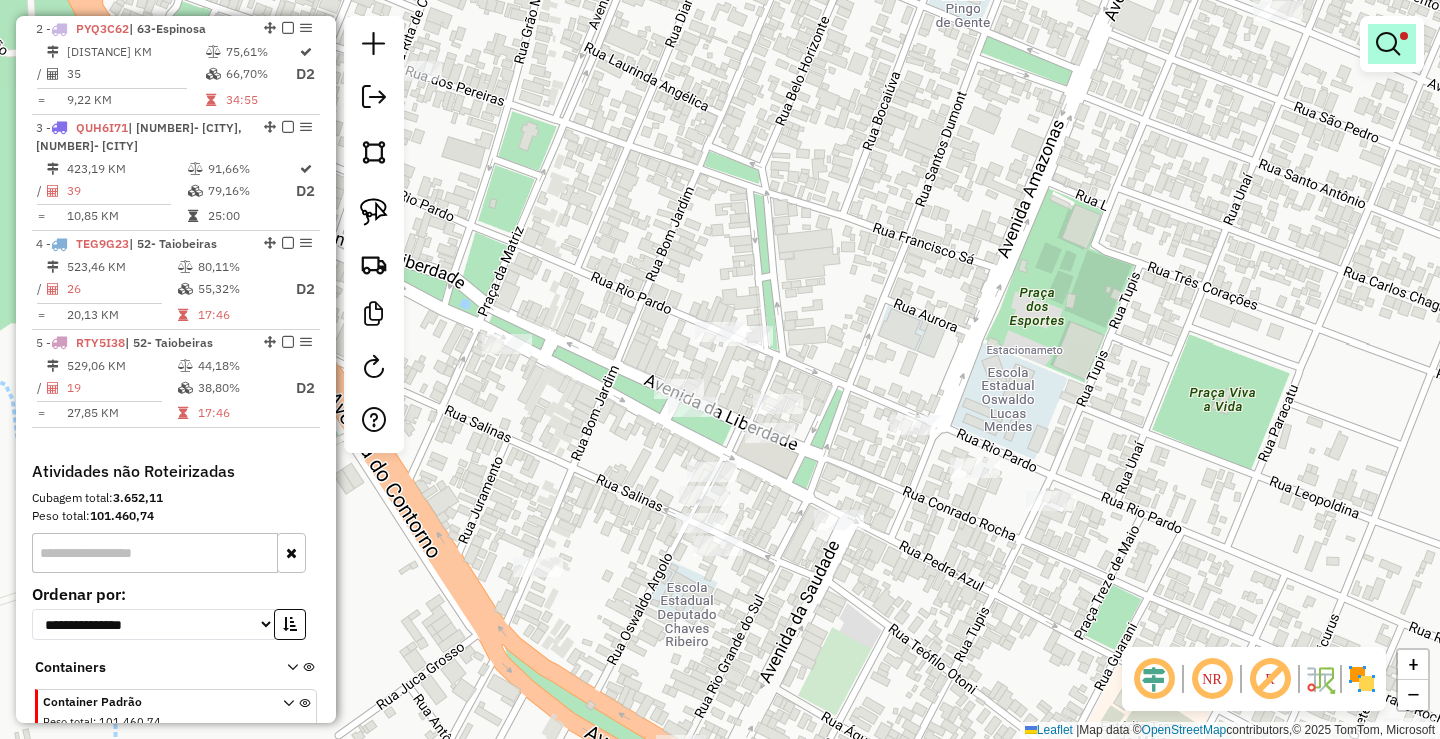 click at bounding box center [1392, 44] 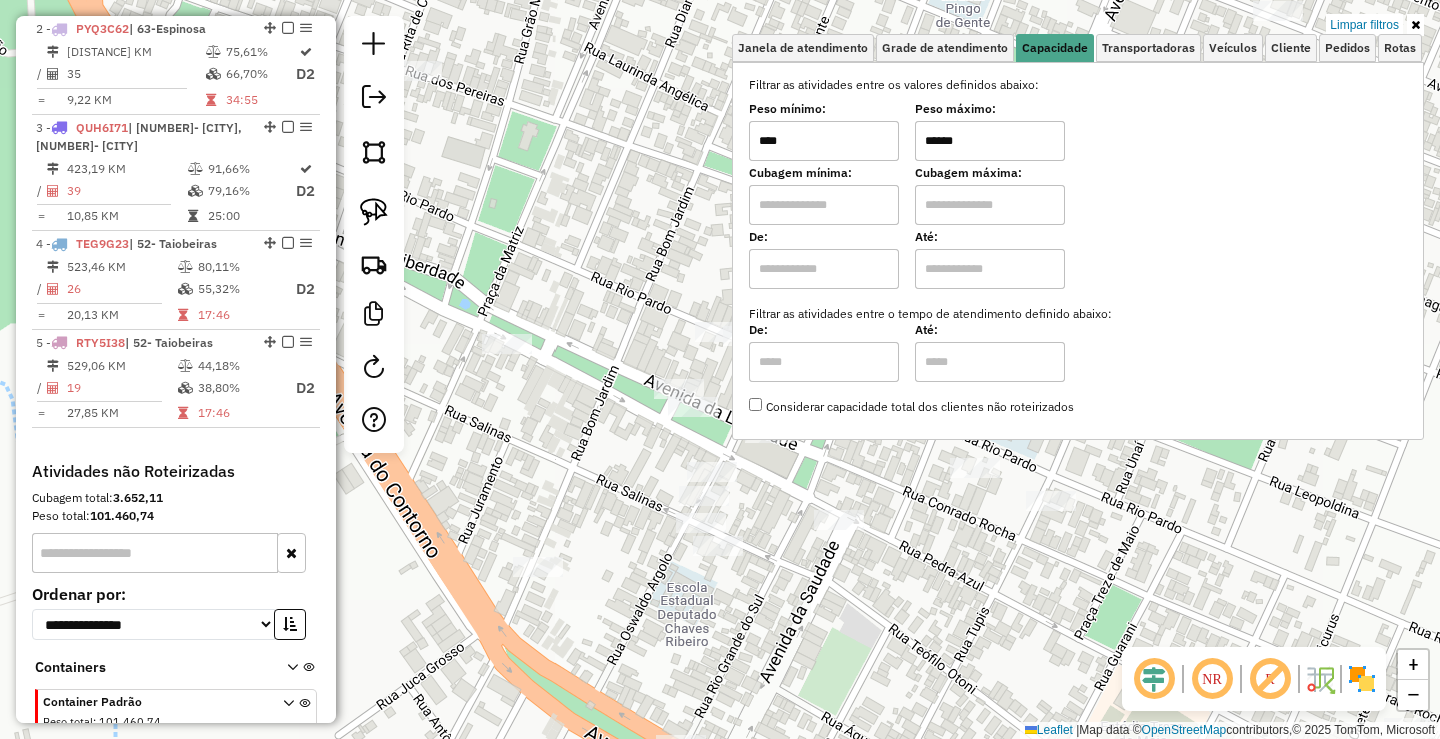 click on "******" at bounding box center [990, 141] 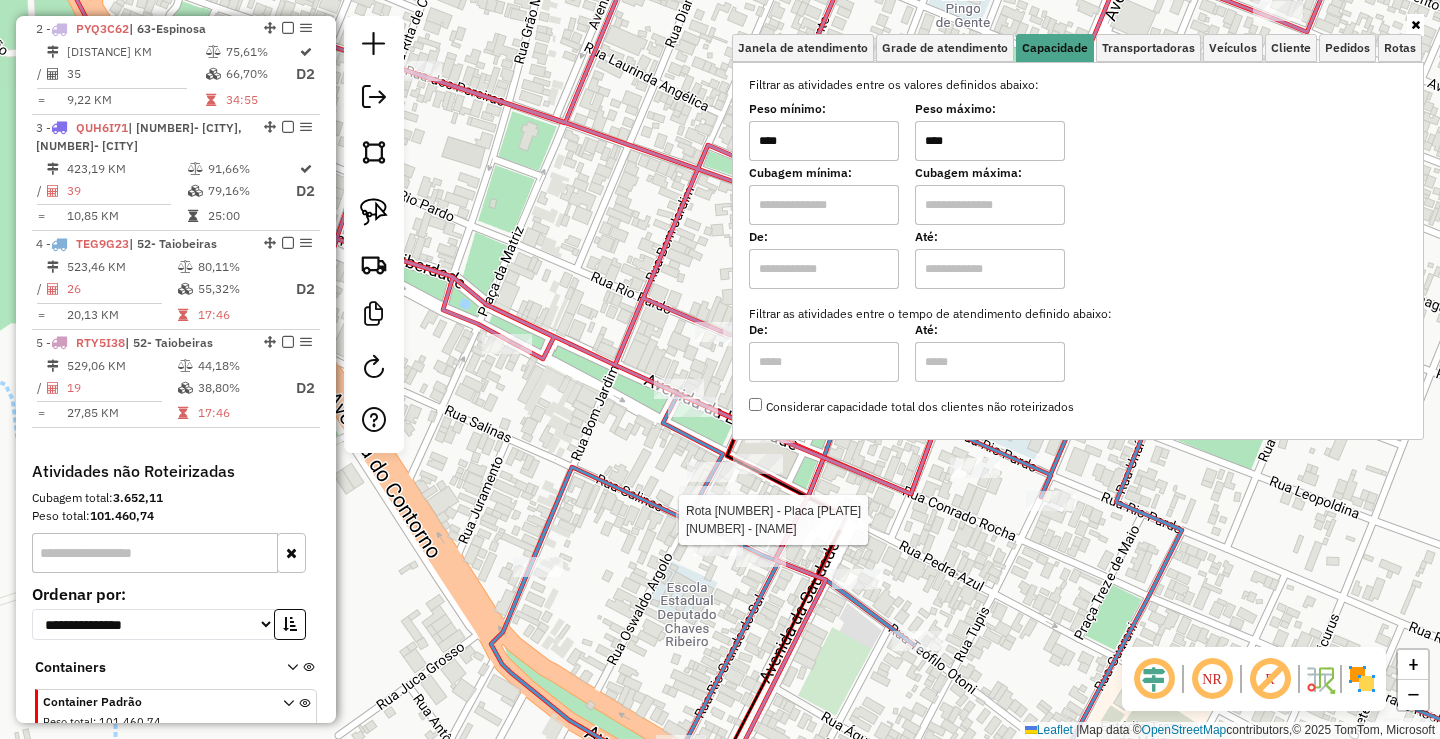 type on "****" 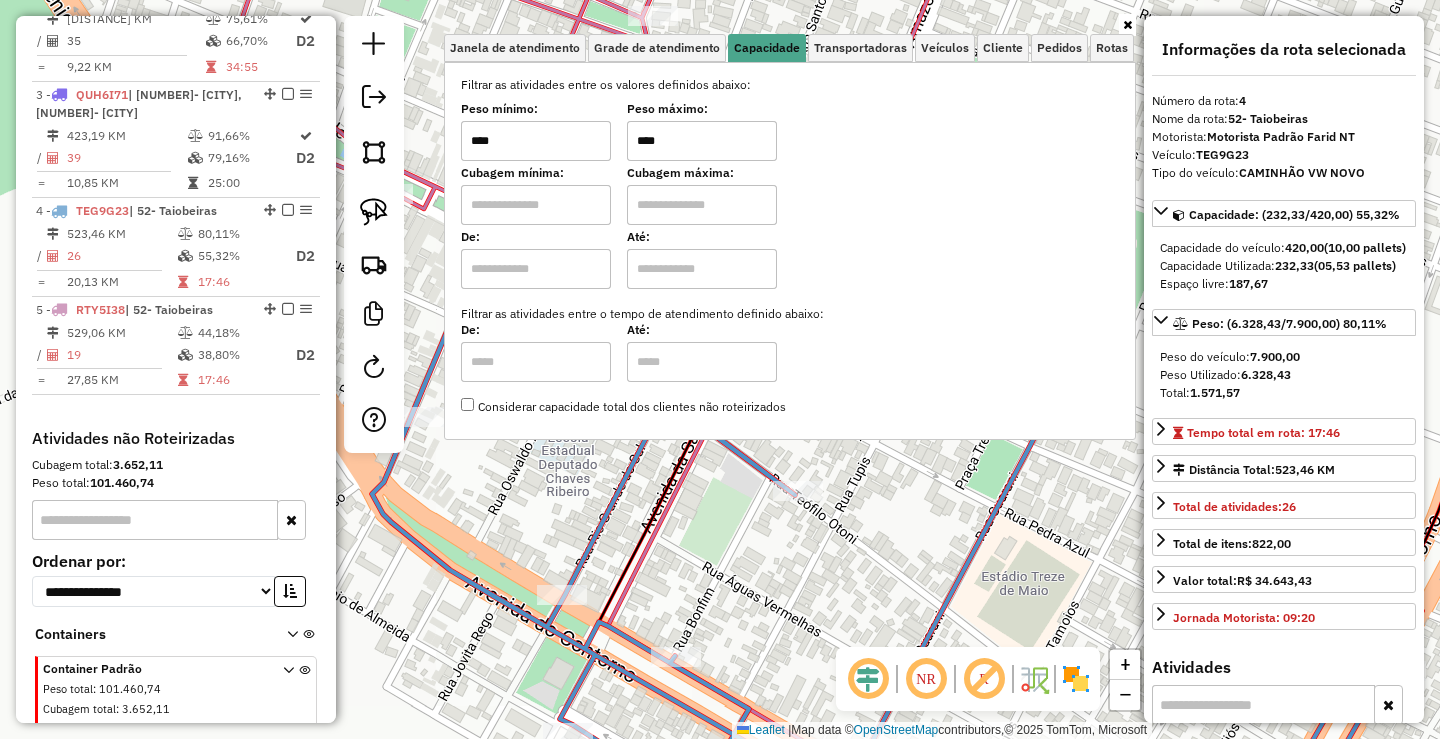 scroll, scrollTop: 965, scrollLeft: 0, axis: vertical 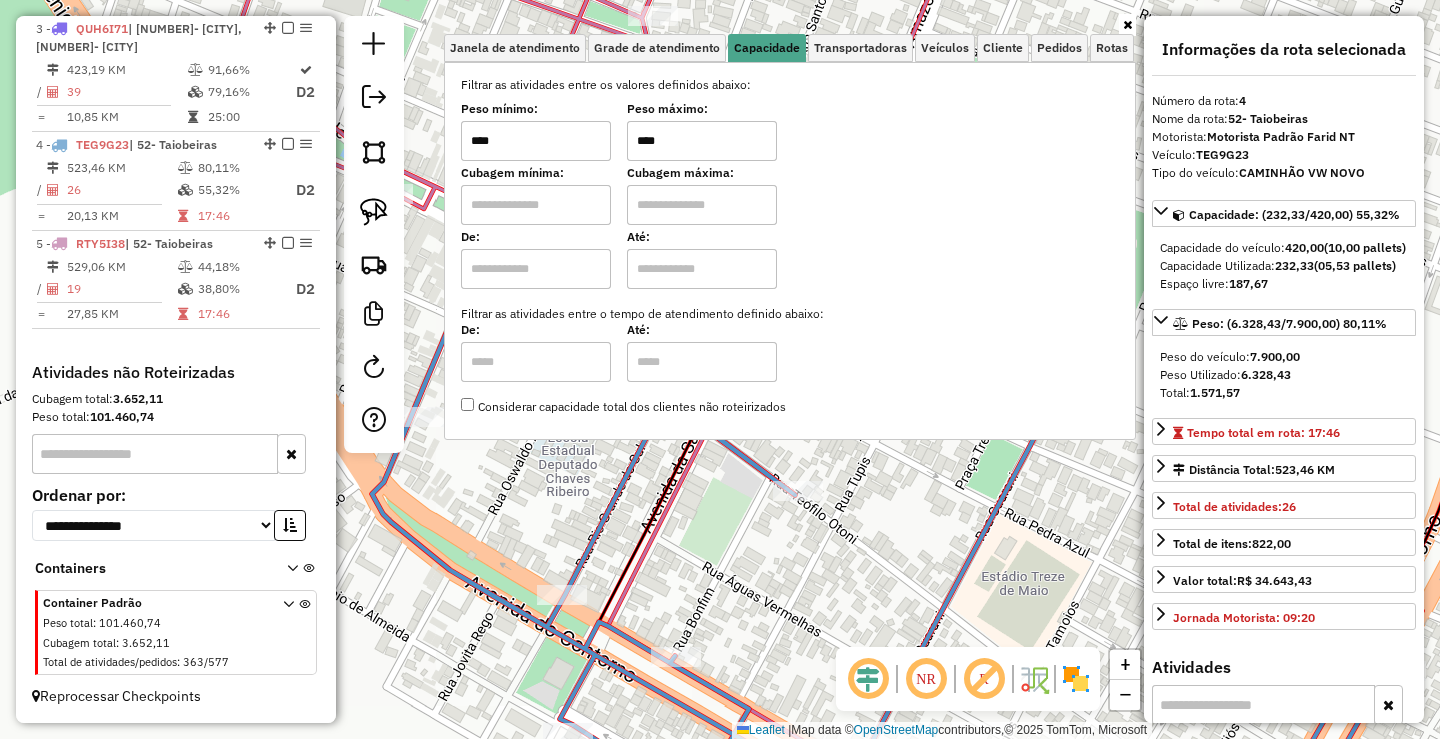 click on "83285 - BAR DO SERGIO  Endereço:  PEDRA AZUL 35   Bairro: CENTRO (TAIOBEIRAS / MG)   Pedidos:  11605343   Valor total: R$ 146,08   Exibir todos   Cubagem: 1,03  Peso: 28,04  Tempo dirigindo: 00:01   Distância prevista: 0,125 km (7,50 km/h)   Janela utilizada início: 00:00   Horário previsto de chegada: 12/07/2025 14:57   Tempo de atendimento: 00:06   Janela utilizada término: 23:59   Horário previsto de saída: 12/07/2025 15:03   Total de itens: 6,00   Quantidade pallets: 0,024  × Janela de atendimento Grade de atendimento Capacidade Transportadoras Veículos Cliente Pedidos  Rotas Selecione os dias de semana para filtrar as janelas de atendimento  Seg   Ter   Qua   Qui   Sex   Sáb   Dom  Informe o período da janela de atendimento: De: Até:  Filtrar exatamente a janela do cliente  Considerar janela de atendimento padrão  Selecione os dias de semana para filtrar as grades de atendimento  Seg   Ter   Qua   Qui   Sex   Sáb   Dom   Considerar clientes sem dia de atendimento cadastrado  Peso mínimo:" 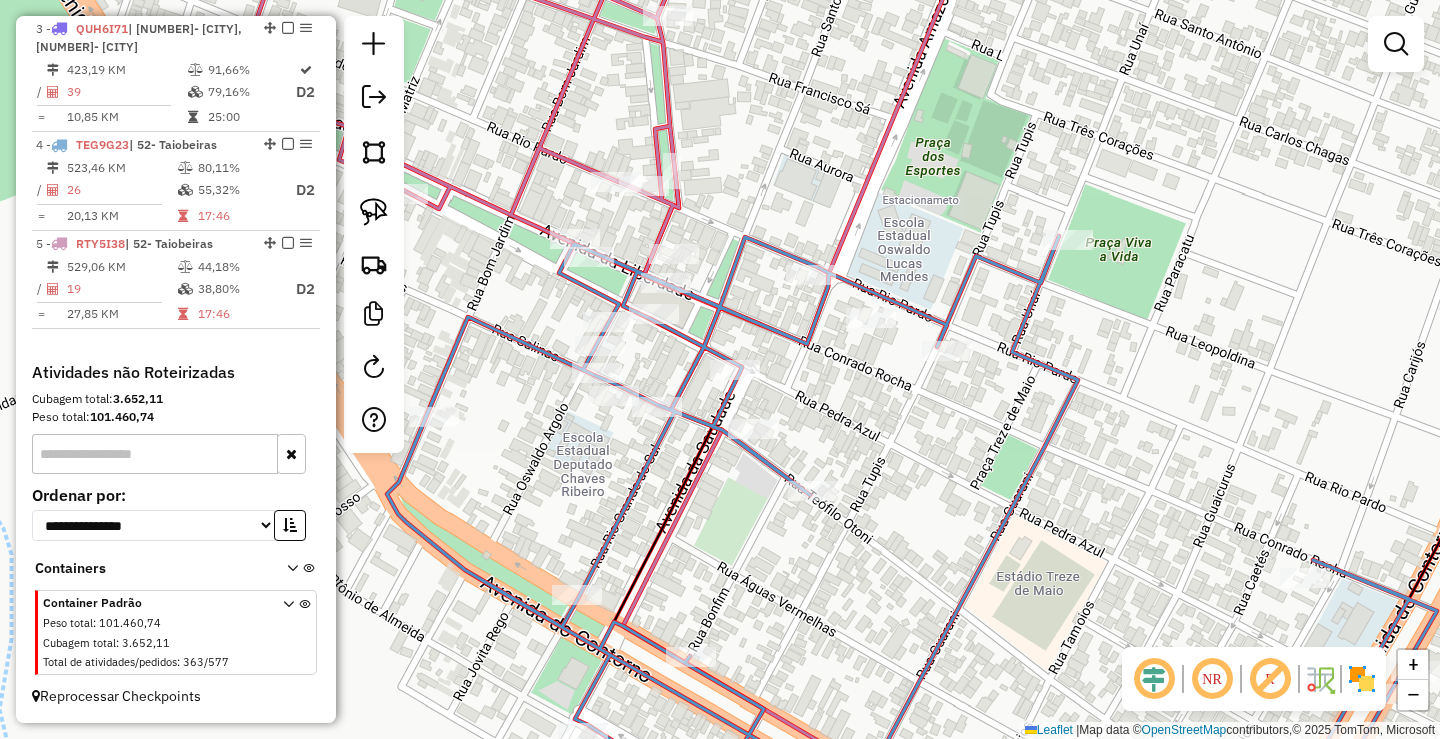 drag, startPoint x: 763, startPoint y: 537, endPoint x: 933, endPoint y: 534, distance: 170.02647 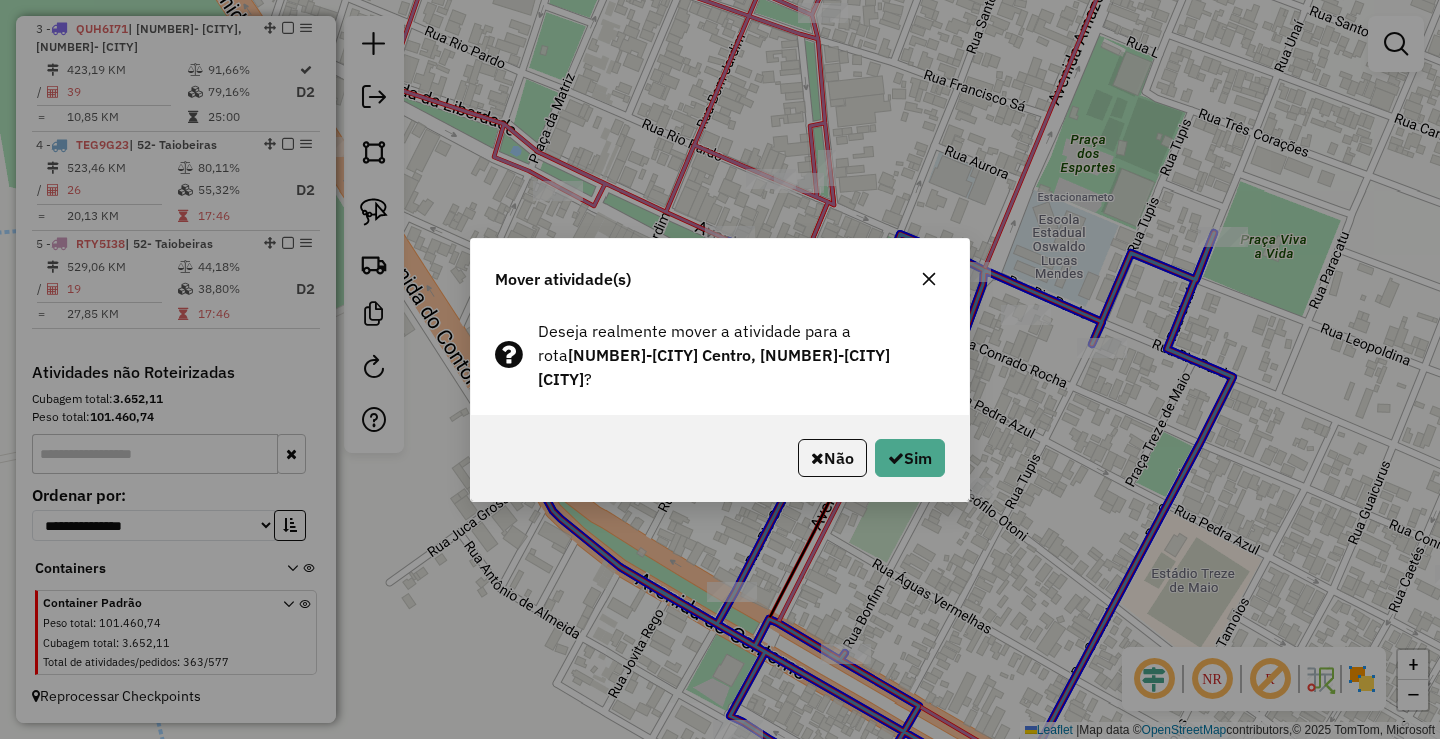 click on "Mover atividade(s) Deseja realmente mover a atividade para a rota  4 - TEG9G23 | 52- Taiobeiras ?  Não   Sim" 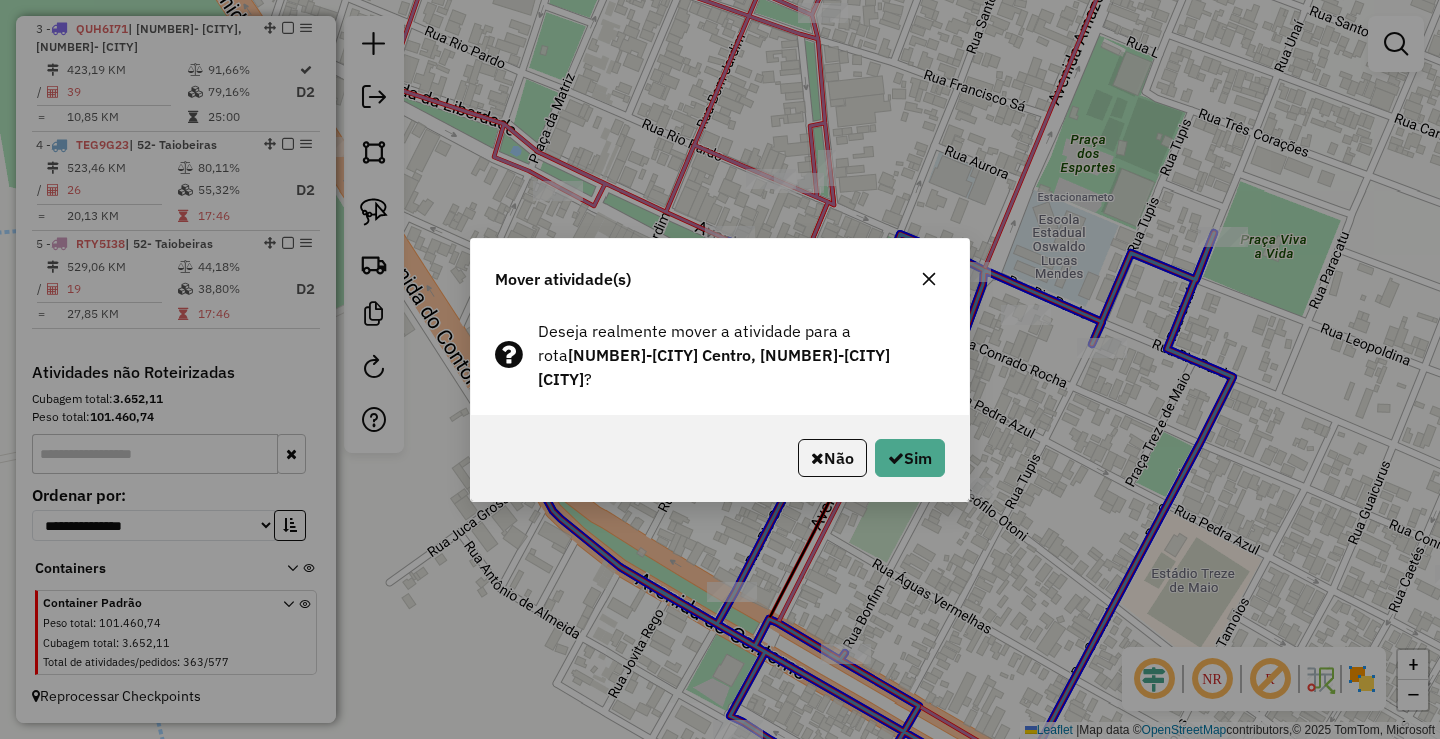 drag, startPoint x: 939, startPoint y: 275, endPoint x: 933, endPoint y: 284, distance: 10.816654 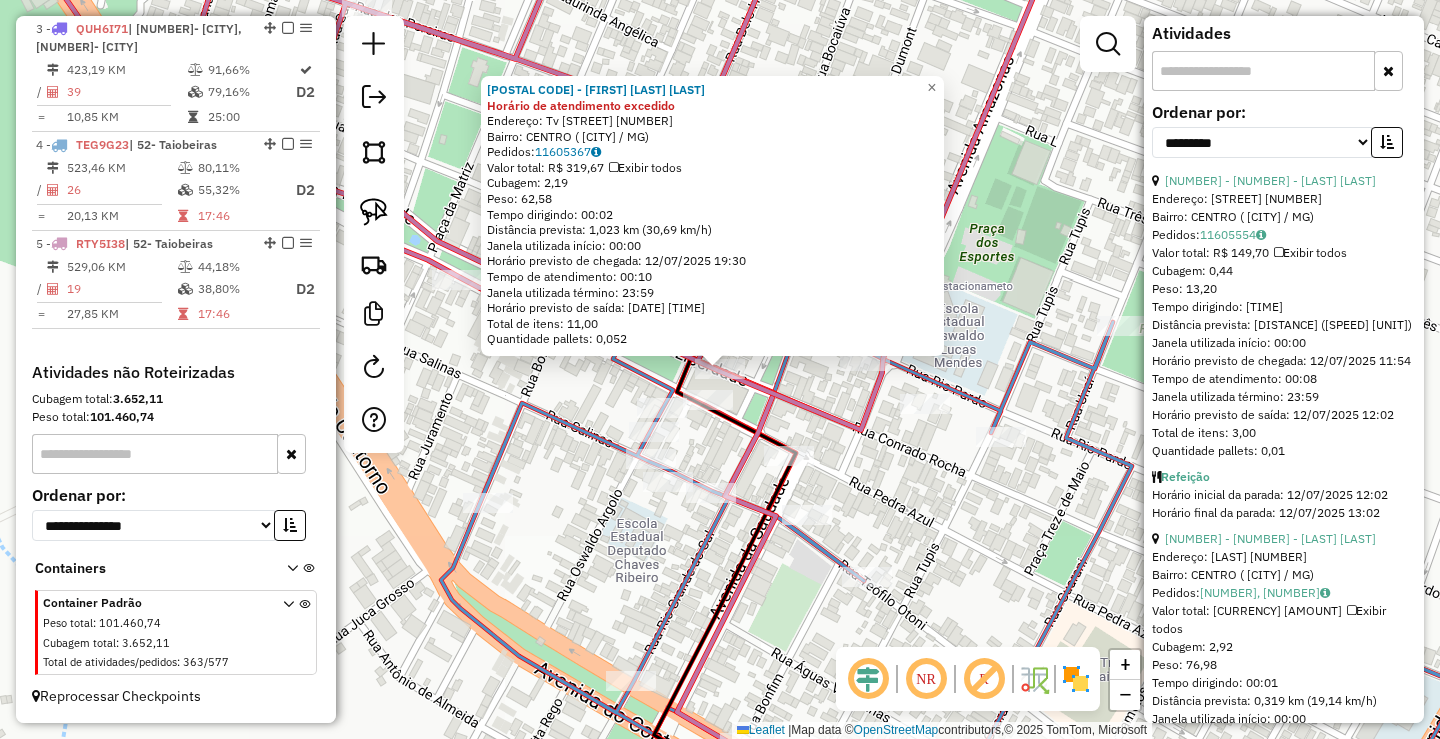 scroll, scrollTop: 700, scrollLeft: 0, axis: vertical 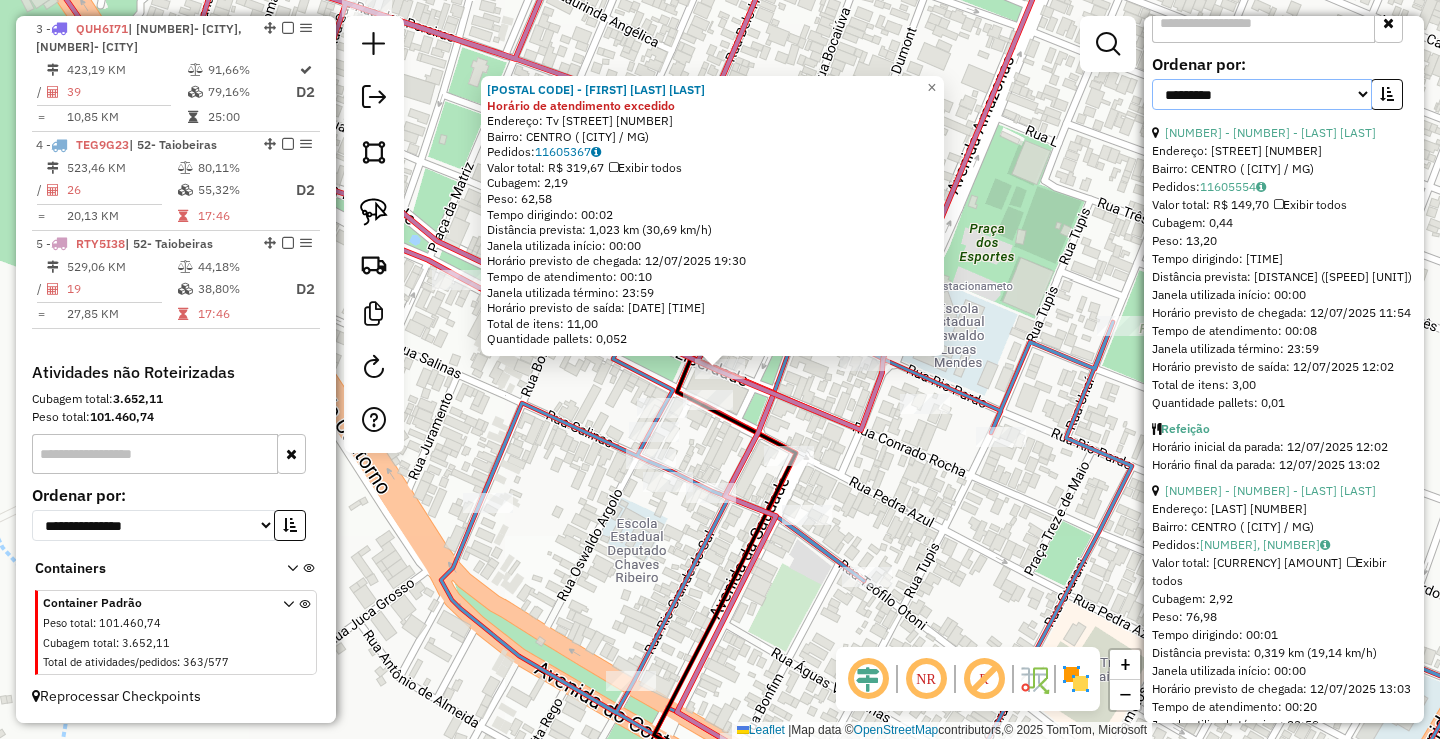 click on "**********" at bounding box center [1262, 94] 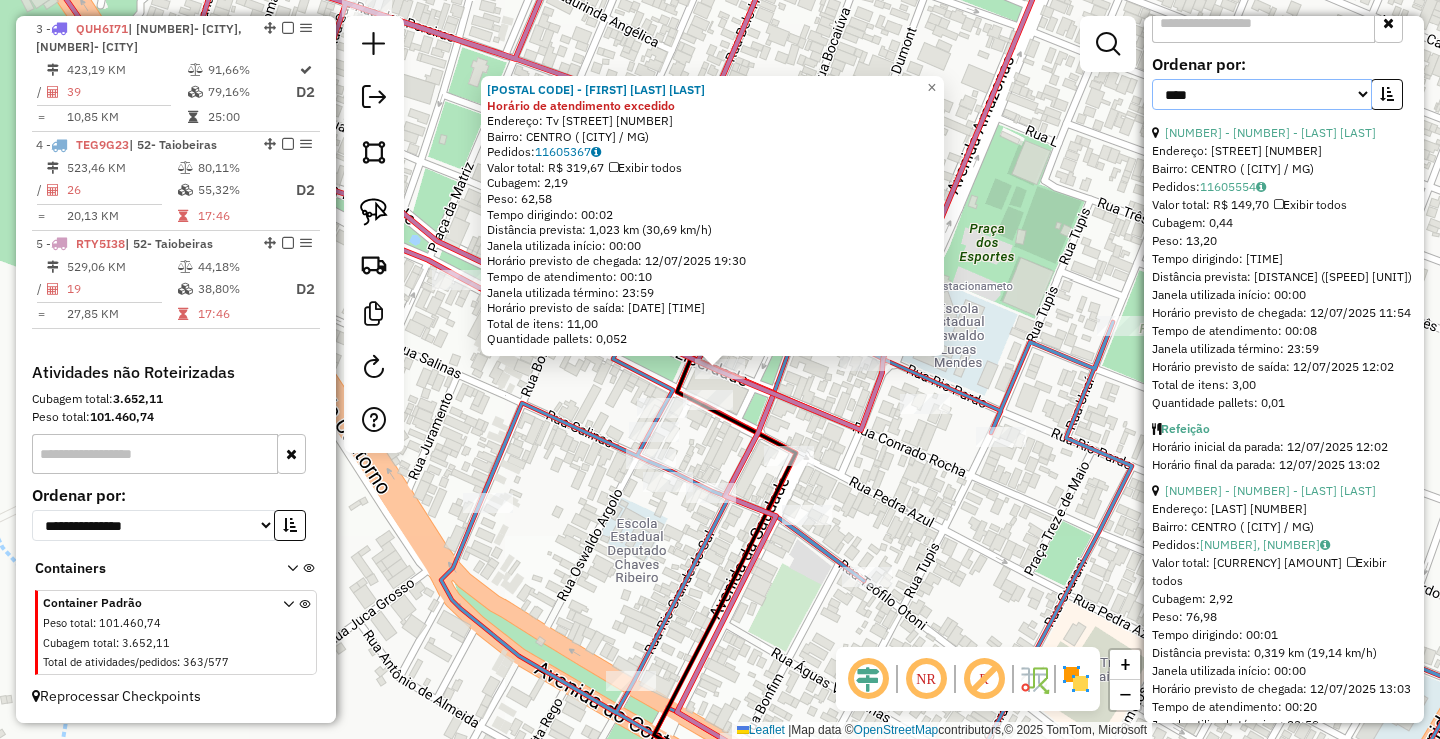 click on "**********" at bounding box center (1262, 94) 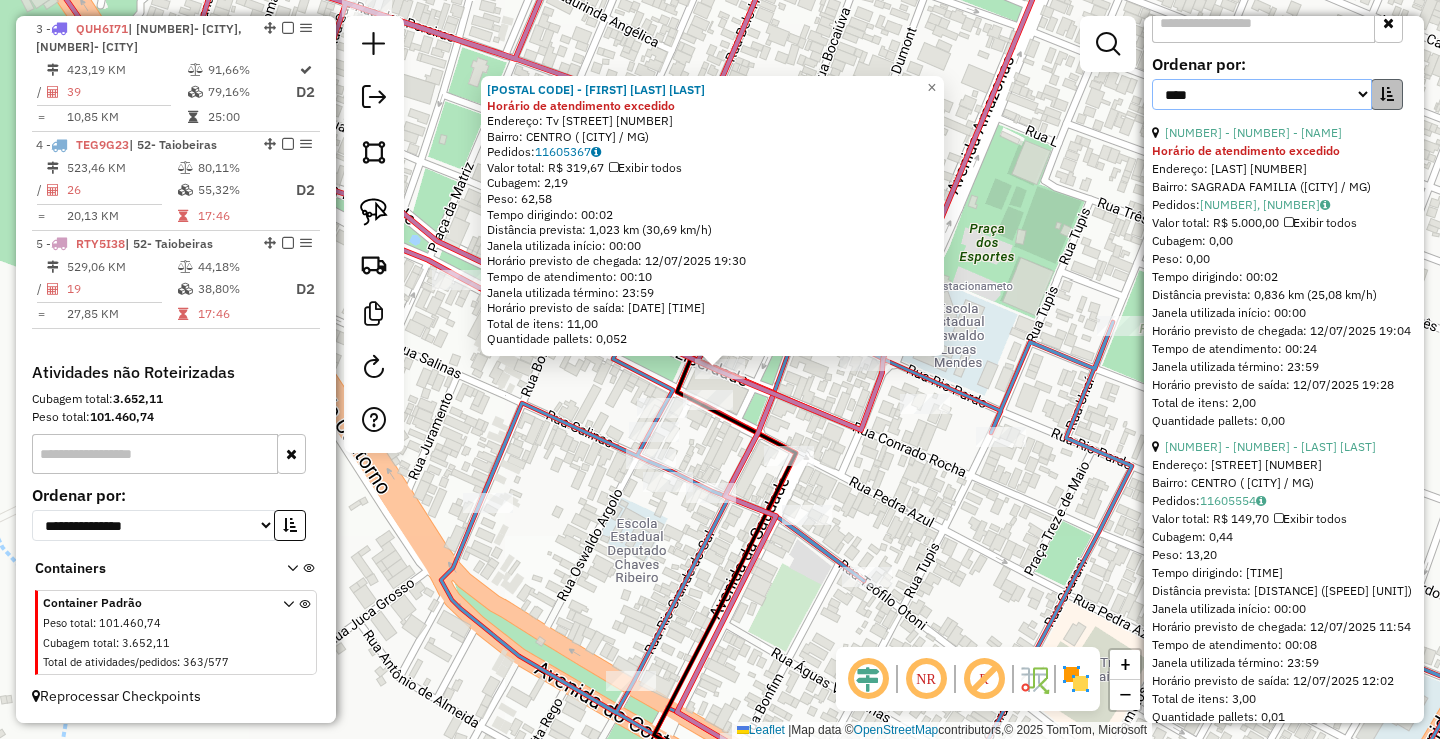click on "**********" at bounding box center [1262, 94] 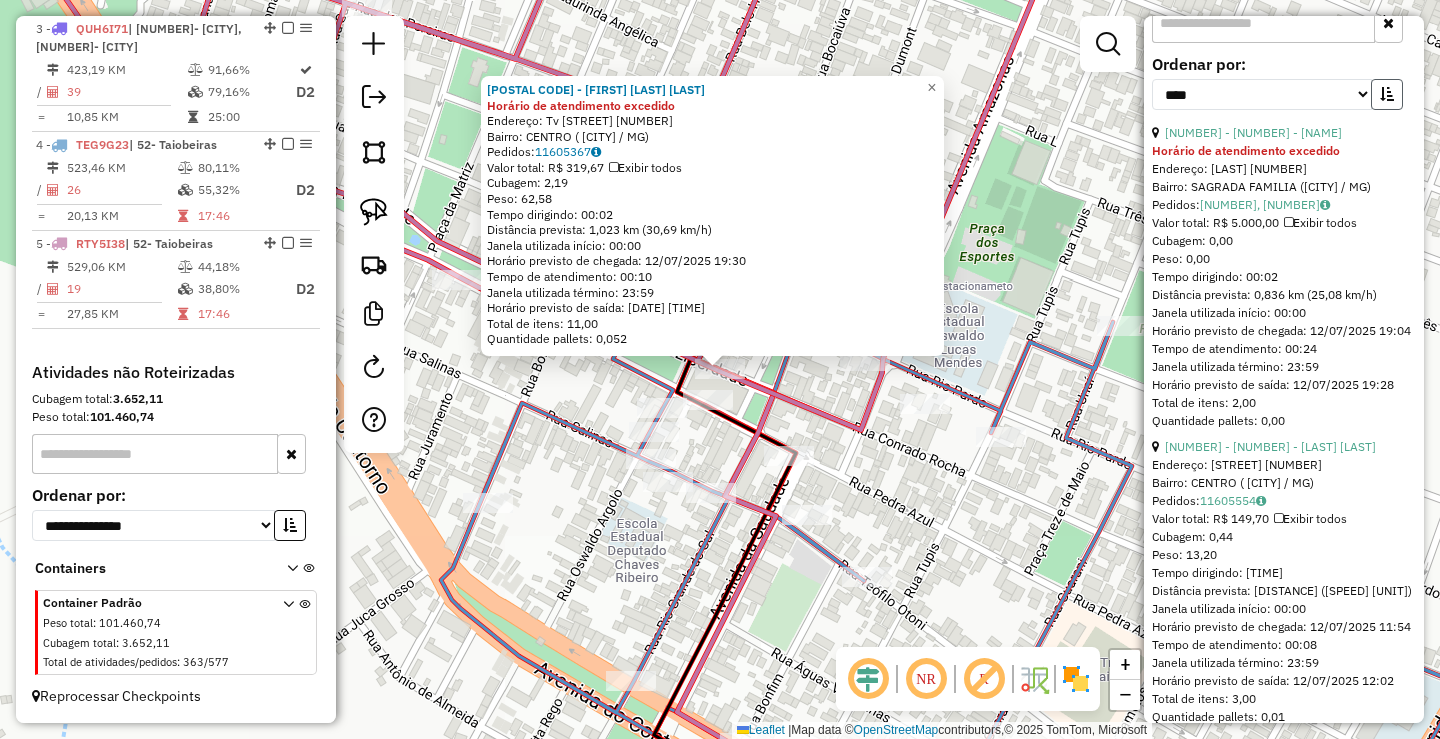 click at bounding box center (1387, 94) 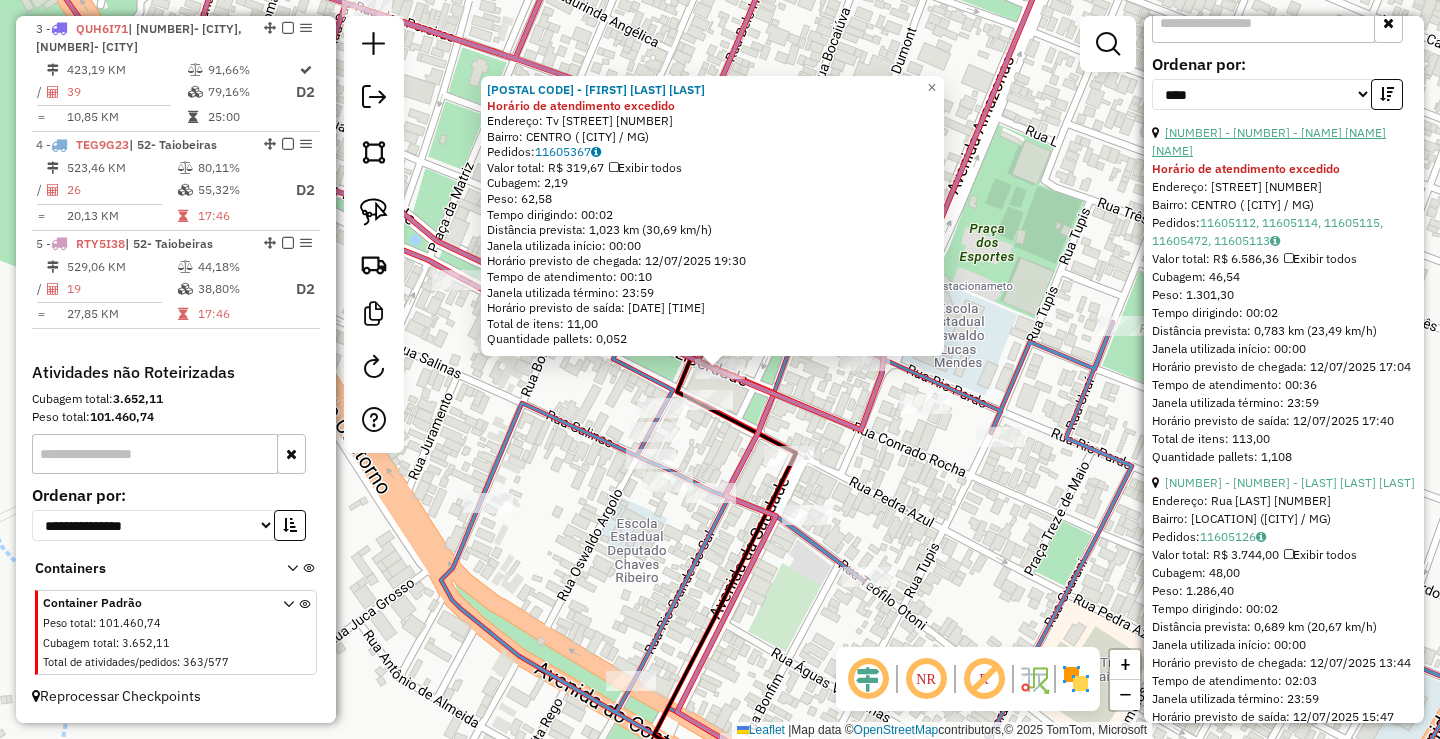 click on "11 - 82299 - DISTR NOVA IDEAL" at bounding box center [1269, 141] 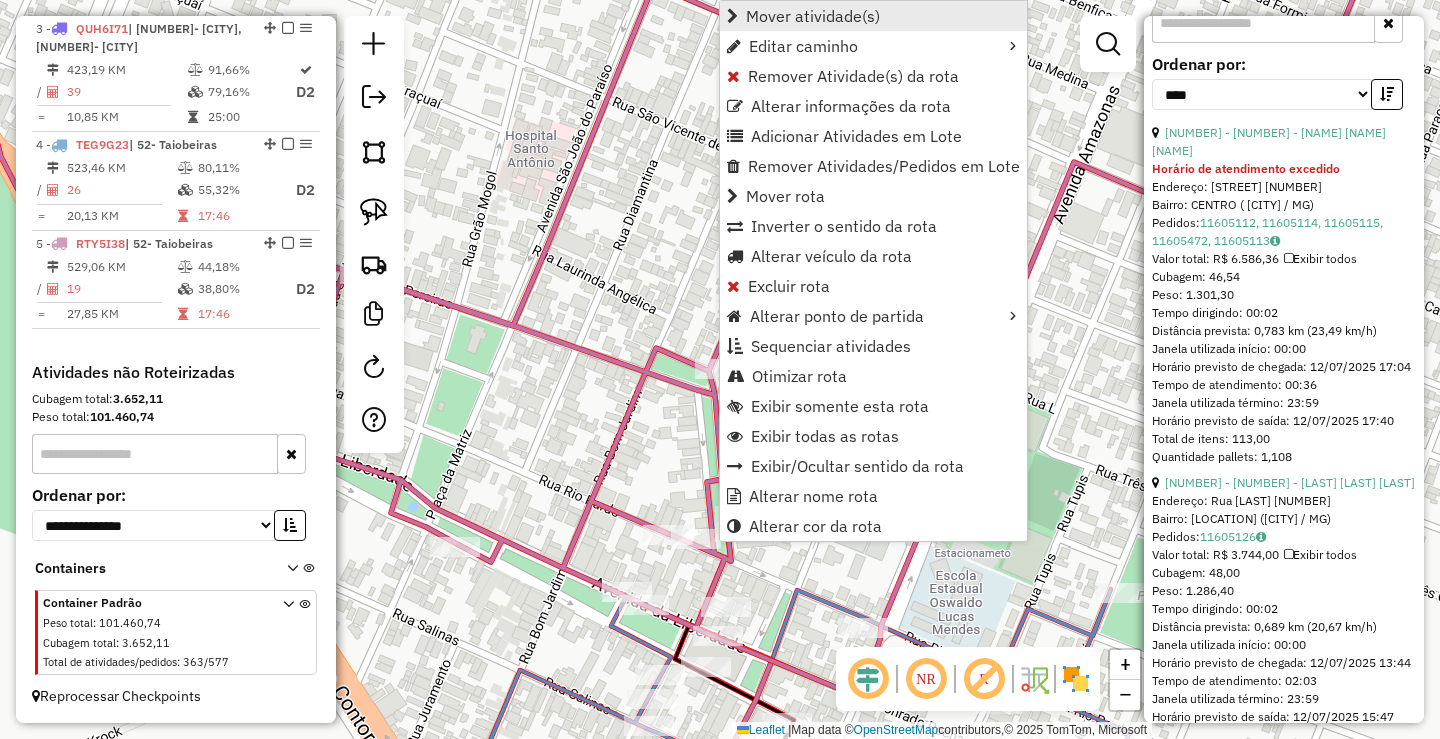 click on "Mover atividade(s)" at bounding box center [873, 16] 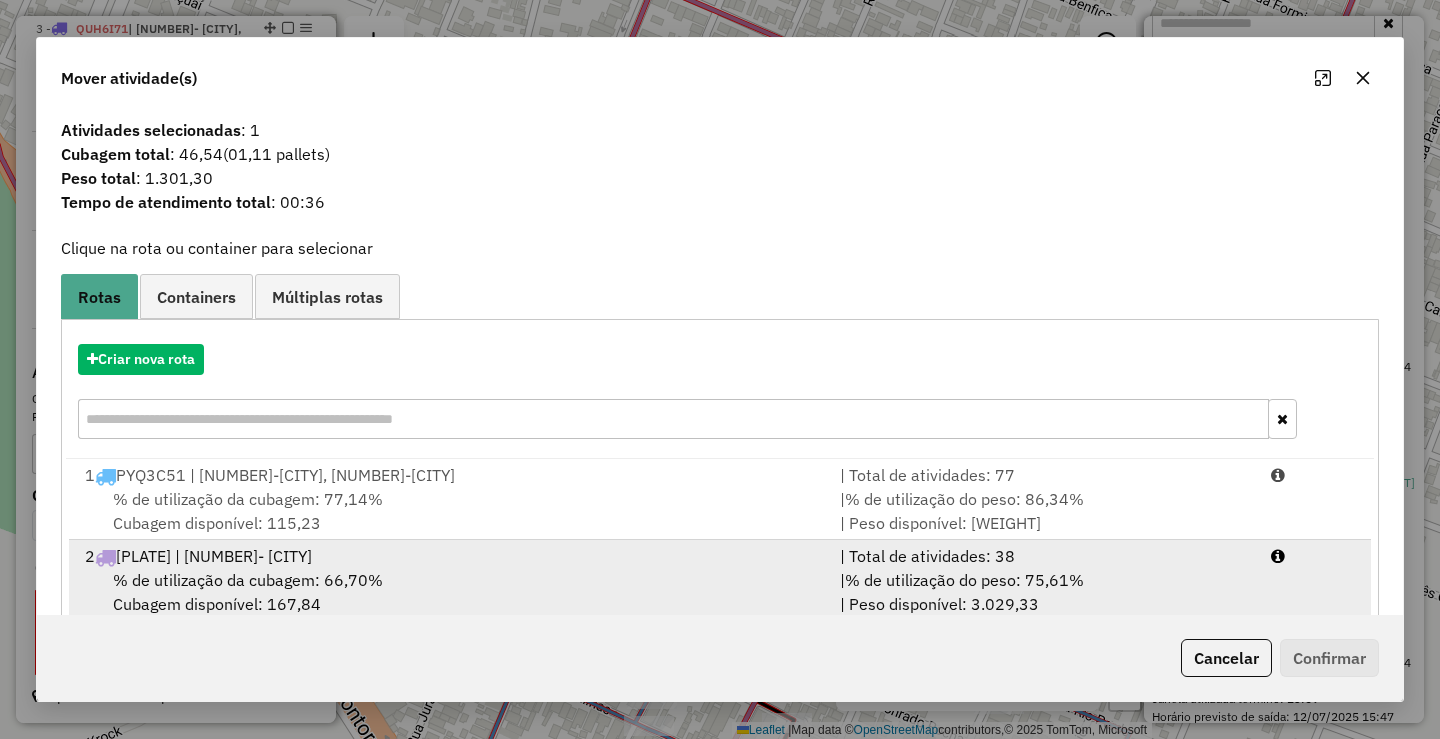 scroll, scrollTop: 203, scrollLeft: 0, axis: vertical 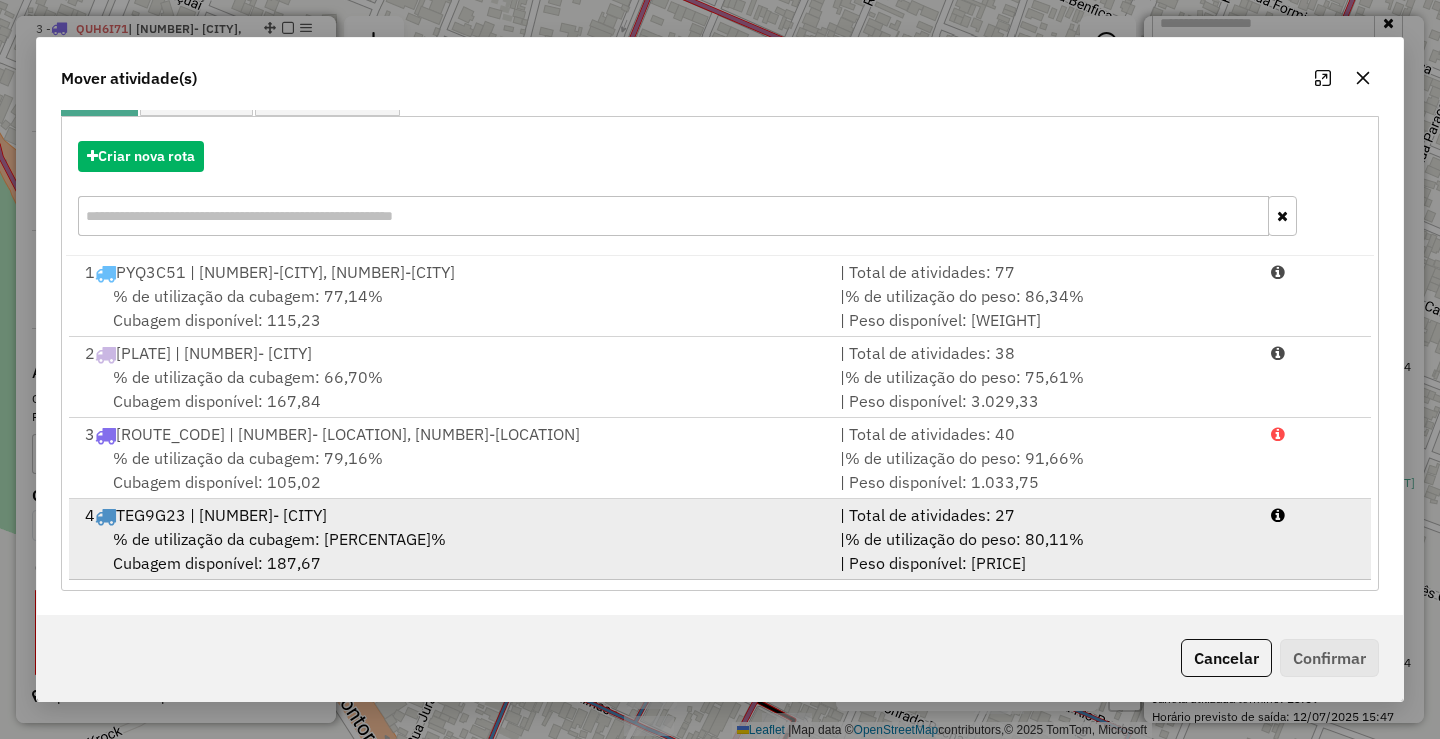 drag, startPoint x: 824, startPoint y: 528, endPoint x: 1264, endPoint y: 570, distance: 442 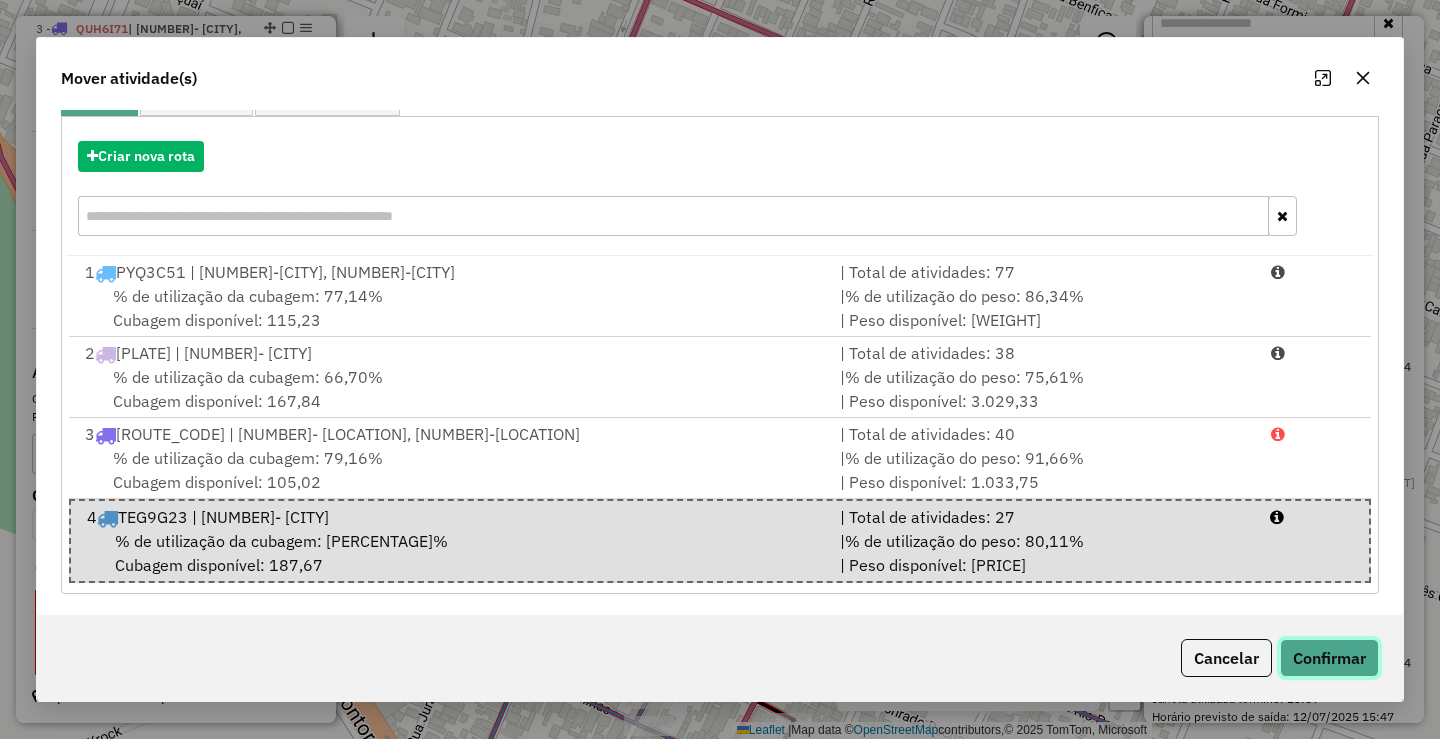 click on "Confirmar" 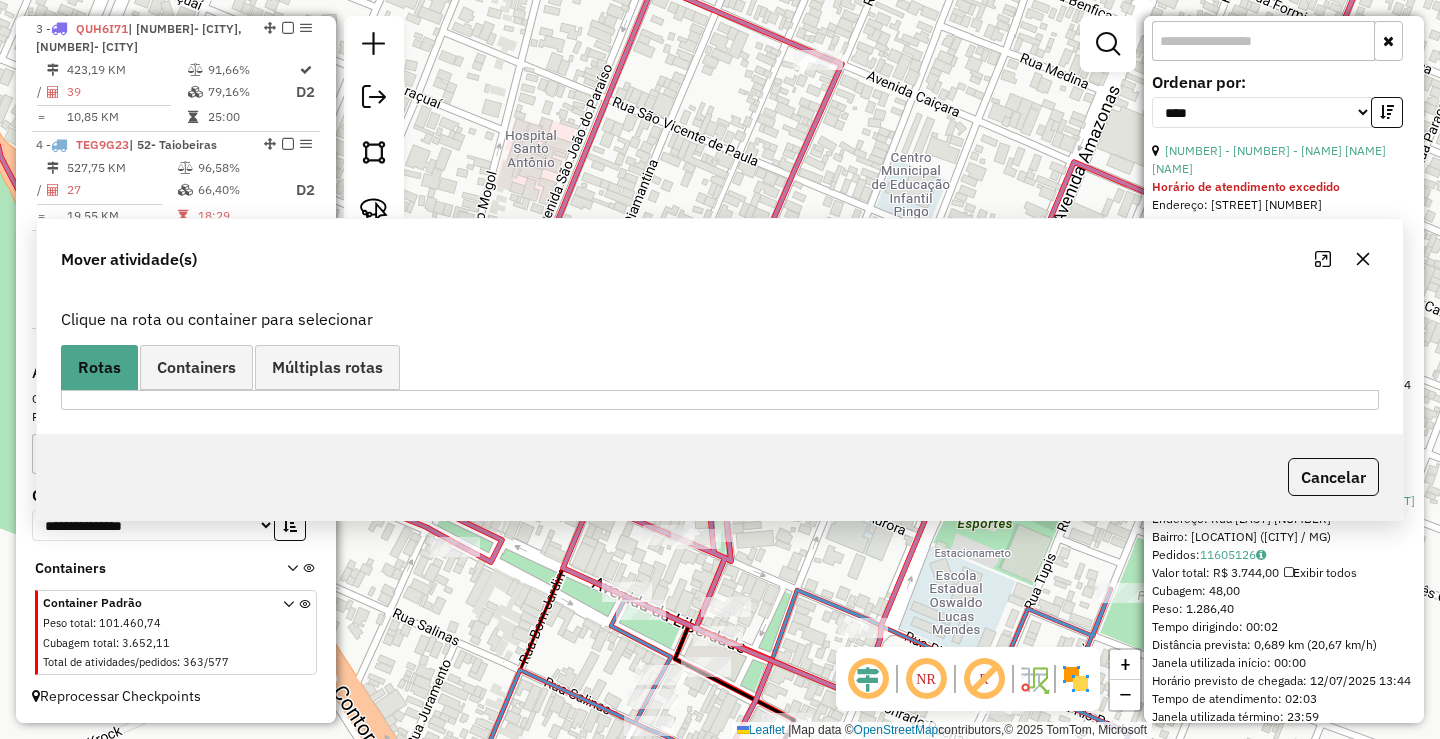 scroll, scrollTop: 0, scrollLeft: 0, axis: both 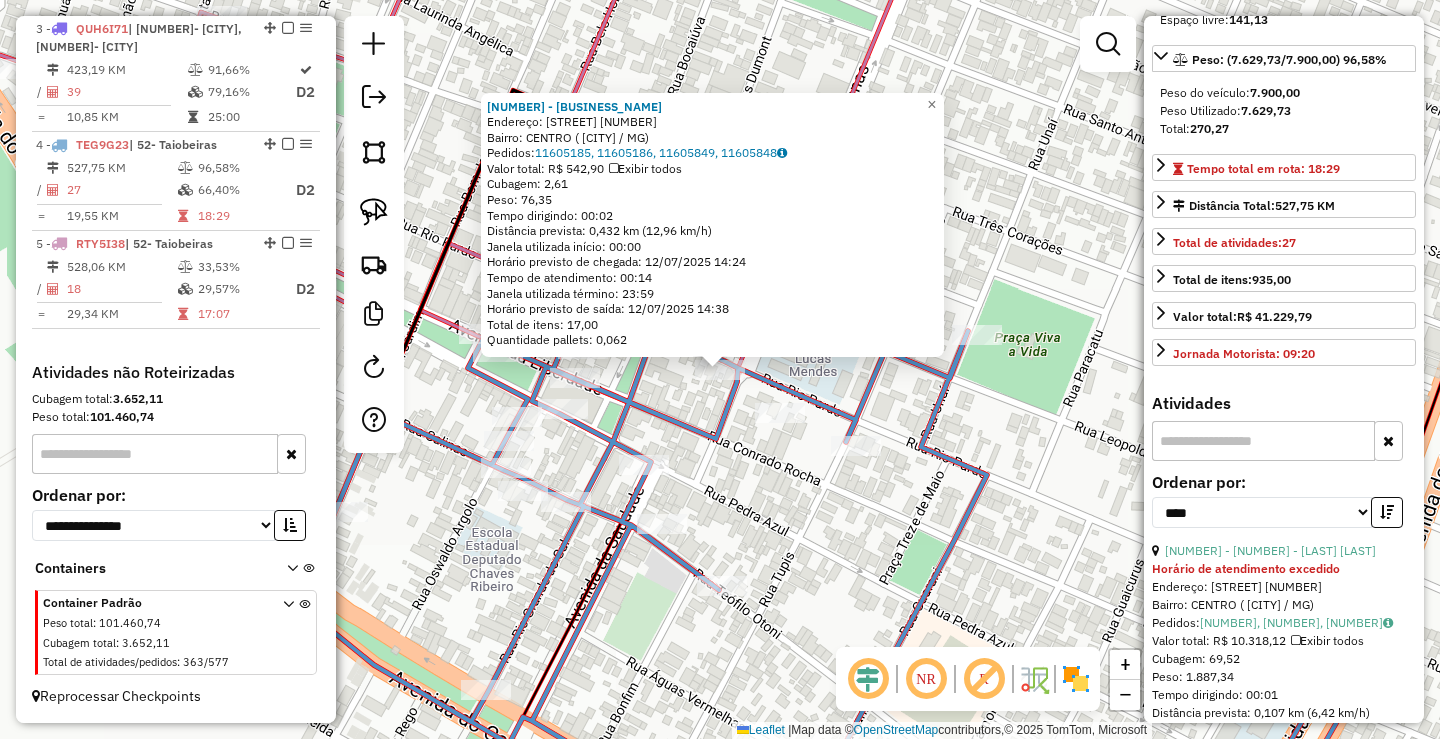 click on "93007 - BAATS LANCHES  Endereço:  RIO PARDO 926   Bairro: CENTRO (TAIOBEIRAS / MG)   Pedidos:  11605185, 11605186, 11605849, 11605848   Valor total: R$ 542,90   Exibir todos   Cubagem: 2,61  Peso: 76,35  Tempo dirigindo: 00:02   Distância prevista: 0,432 km (12,96 km/h)   Janela utilizada início: 00:00   Horário previsto de chegada: 12/07/2025 14:24   Tempo de atendimento: 00:14   Janela utilizada término: 23:59   Horário previsto de saída: 12/07/2025 14:38   Total de itens: 17,00   Quantidade pallets: 0,062  × Janela de atendimento Grade de atendimento Capacidade Transportadoras Veículos Cliente Pedidos  Rotas Selecione os dias de semana para filtrar as janelas de atendimento  Seg   Ter   Qua   Qui   Sex   Sáb   Dom  Informe o período da janela de atendimento: De: Até:  Filtrar exatamente a janela do cliente  Considerar janela de atendimento padrão  Selecione os dias de semana para filtrar as grades de atendimento  Seg   Ter   Qua   Qui   Sex   Sáb   Dom   Peso mínimo:  ****  Peso máximo:  +" 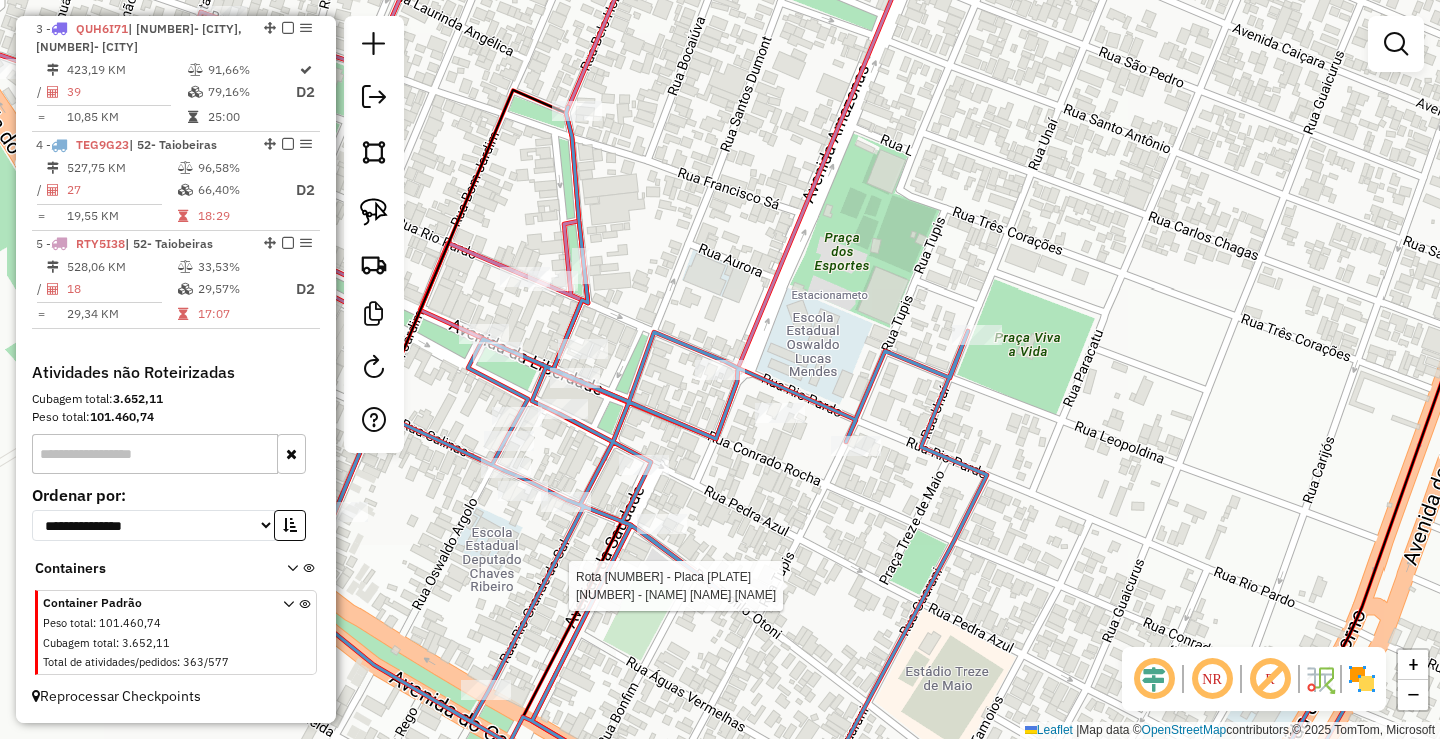 select on "*********" 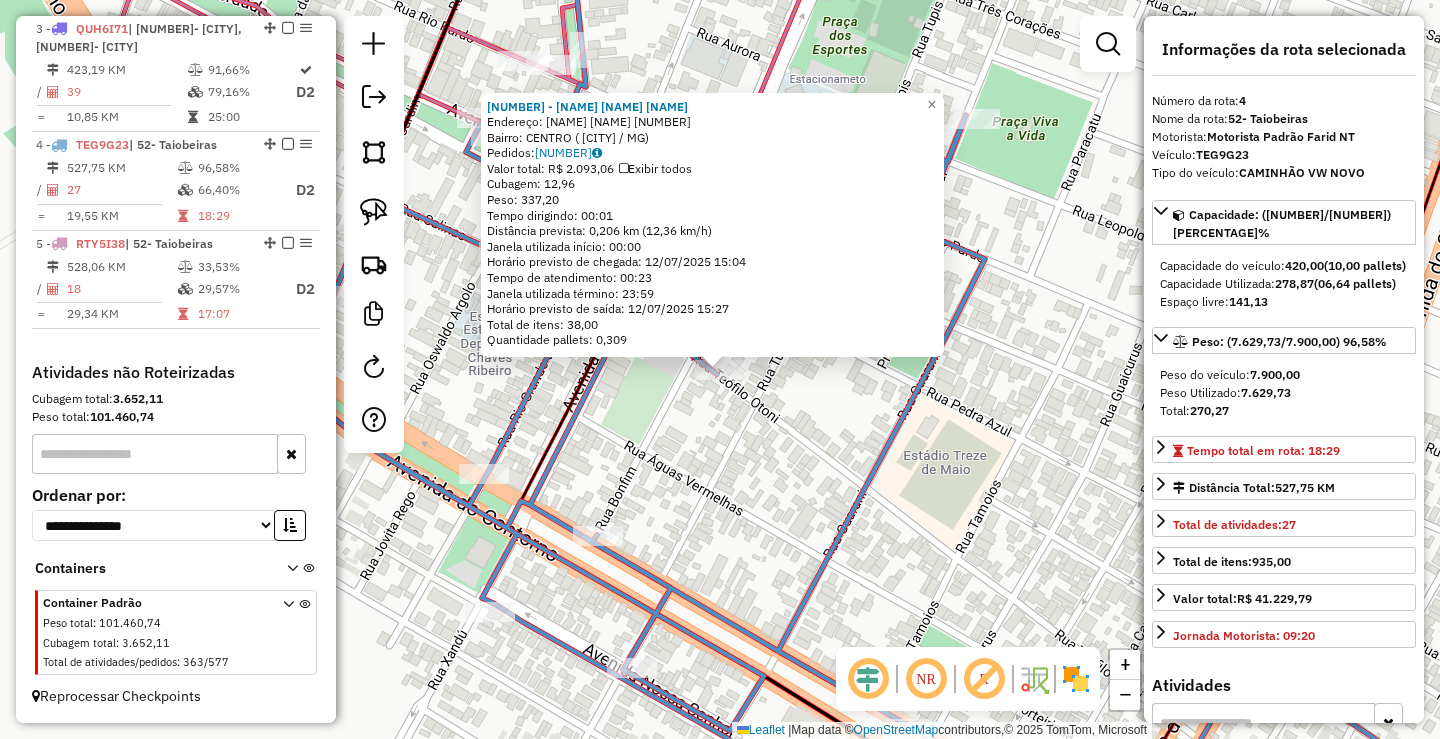 click on "Rota 4 - Placa TEG9G23  82983 - ZERO GRAU 82983 - ZERO GRAU  Endereço:  TEOFILO OTONI 95   Bairro: CENTRO (TAIOBEIRAS / MG)   Pedidos:  11605817   Valor total: R$ 2.093,06   Exibir todos   Cubagem: 12,96  Peso: 337,20  Tempo dirigindo: 00:01   Distância prevista: 0,206 km (12,36 km/h)   Janela utilizada início: 00:00   Horário previsto de chegada: 12/07/2025 15:04   Tempo de atendimento: 00:23   Janela utilizada término: 23:59   Horário previsto de saída: 12/07/2025 15:27   Total de itens: 38,00   Quantidade pallets: 0,309  × Janela de atendimento Grade de atendimento Capacidade Transportadoras Veículos Cliente Pedidos  Rotas Selecione os dias de semana para filtrar as janelas de atendimento  Seg   Ter   Qua   Qui   Sex   Sáb   Dom  Informe o período da janela de atendimento: De: Até:  Filtrar exatamente a janela do cliente  Considerar janela de atendimento padrão  Selecione os dias de semana para filtrar as grades de atendimento  Seg   Ter   Qua   Qui   Sex   Sáb   Dom   Peso mínimo:  **** De:" 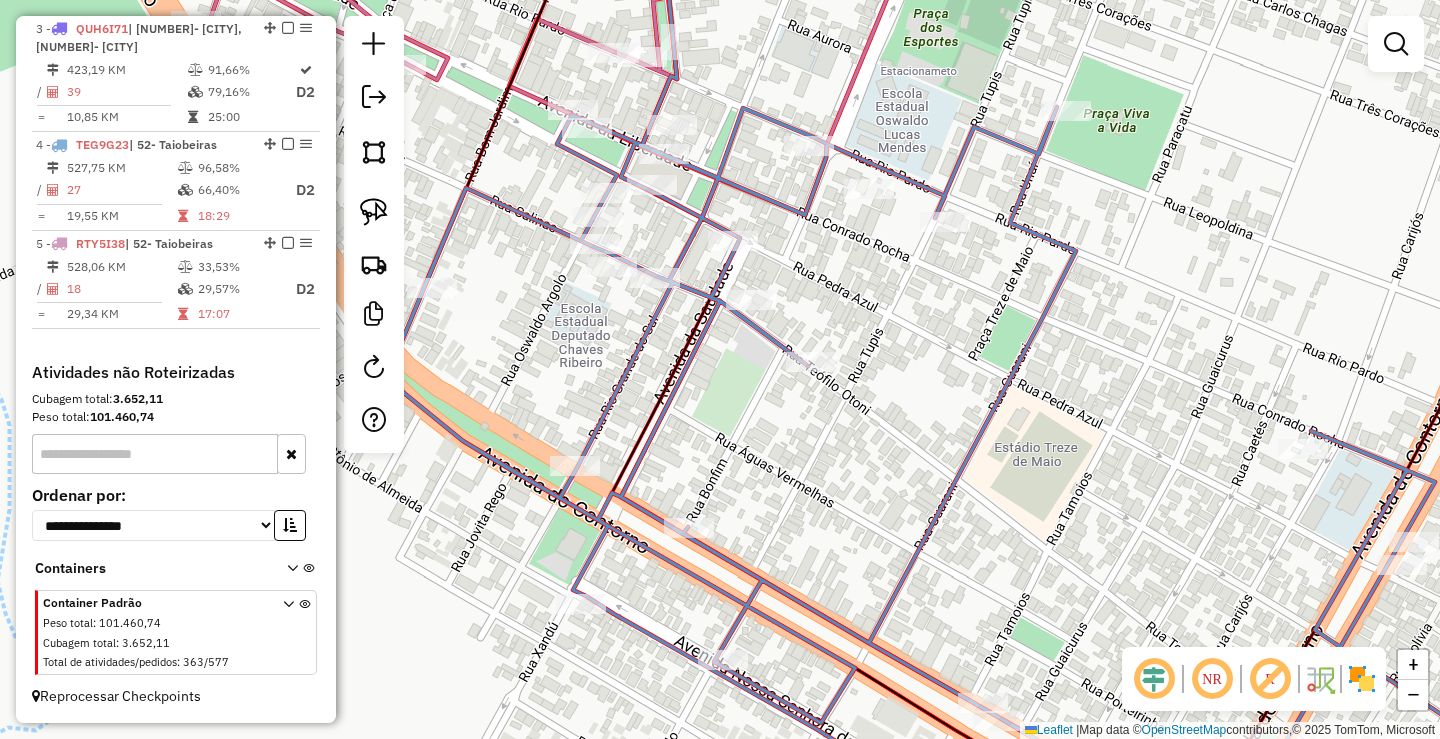 click 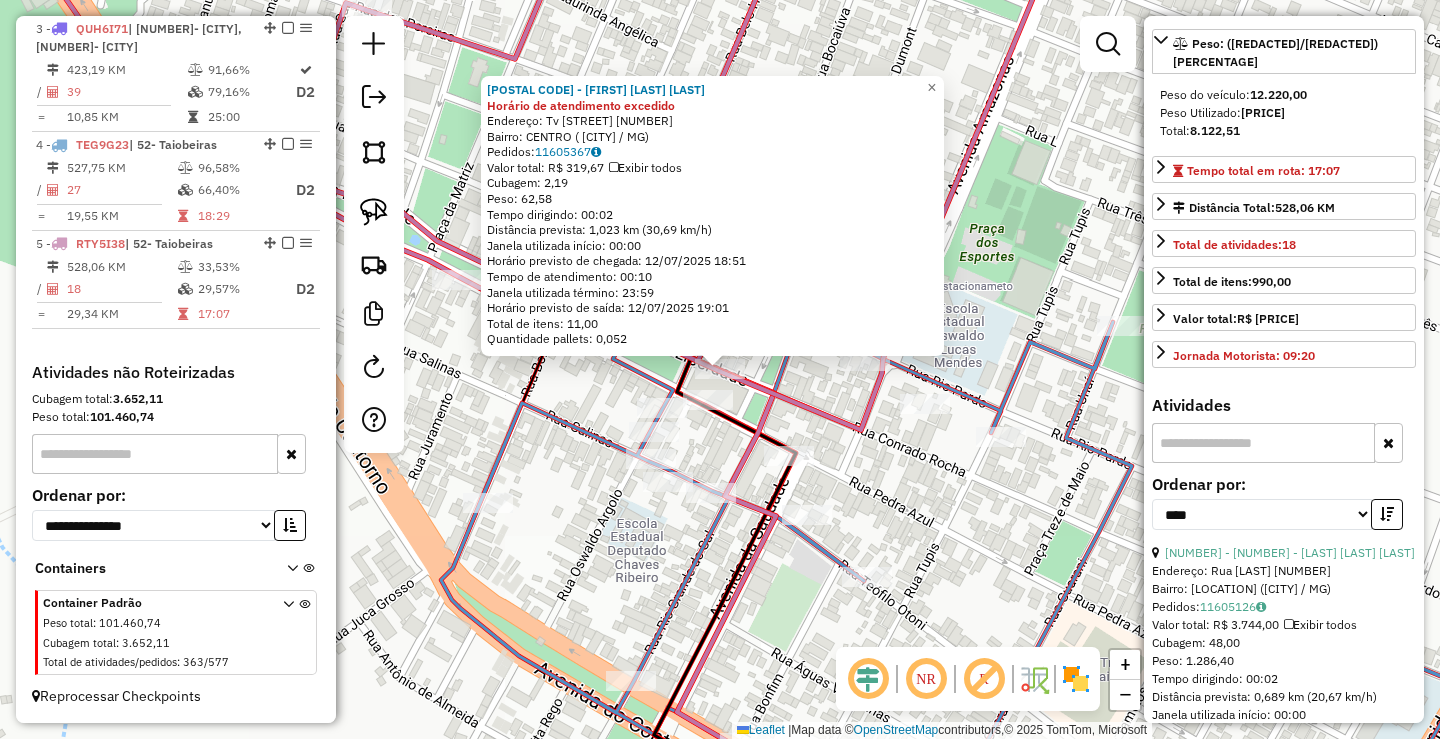 scroll, scrollTop: 300, scrollLeft: 0, axis: vertical 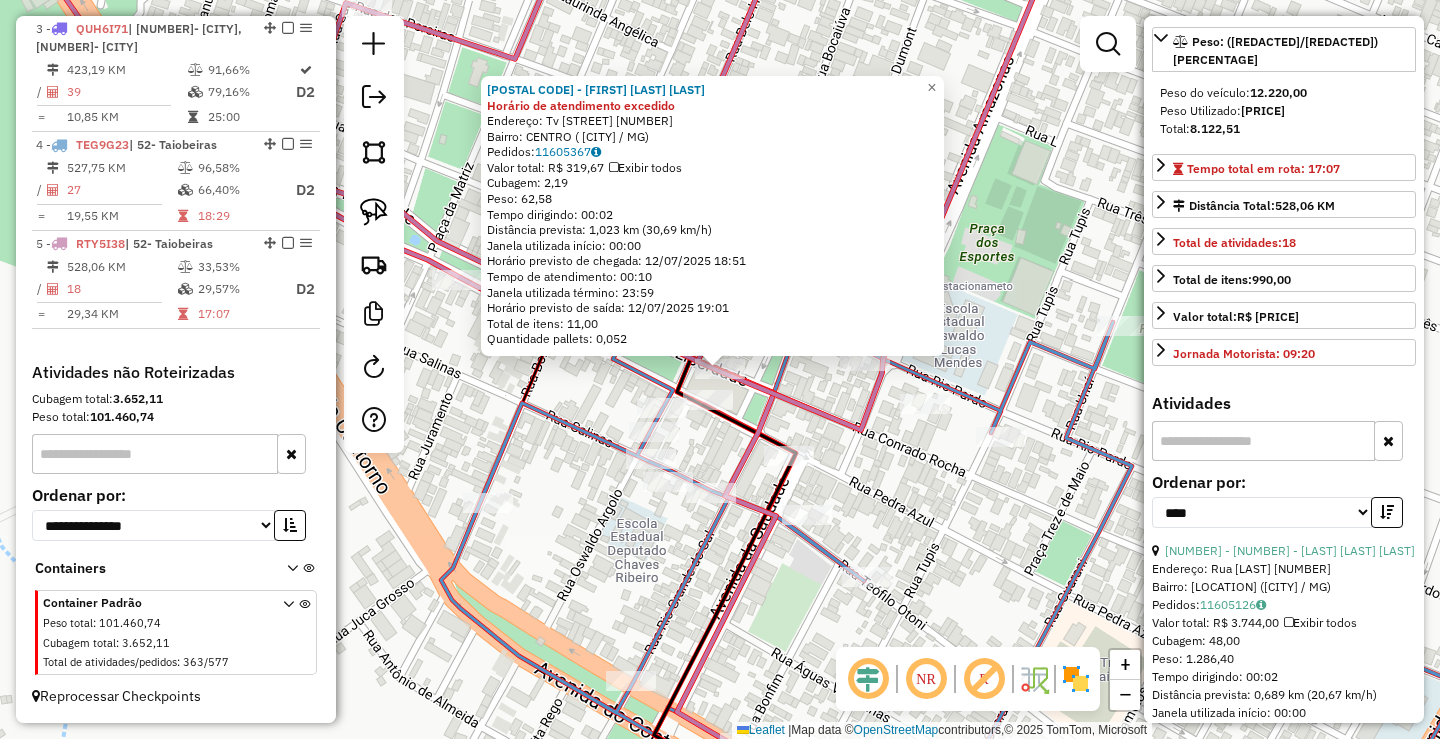 click on "82172 - JEAN BATISTA DOS SAN Horário de atendimento excedido  Endereço: Tv  DONA LAURA AMERICANO          11   Bairro: CENTRO (TAIOBEIRAS / MG)   Pedidos:  11605367   Valor total: R$ 319,67   Exibir todos   Cubagem: 2,19  Peso: 62,58  Tempo dirigindo: 00:02   Distância prevista: 1,023 km (30,69 km/h)   Janela utilizada início: 00:00   Horário previsto de chegada: 12/07/2025 18:51   Tempo de atendimento: 00:10   Janela utilizada término: 23:59   Horário previsto de saída: 12/07/2025 19:01   Total de itens: 11,00   Quantidade pallets: 0,052  × Janela de atendimento Grade de atendimento Capacidade Transportadoras Veículos Cliente Pedidos  Rotas Selecione os dias de semana para filtrar as janelas de atendimento  Seg   Ter   Qua   Qui   Sex   Sáb   Dom  Informe o período da janela de atendimento: De: Até:  Filtrar exatamente a janela do cliente  Considerar janela de atendimento padrão  Selecione os dias de semana para filtrar as grades de atendimento  Seg   Ter   Qua   Qui   Sex   Sáb   Dom  **** +" 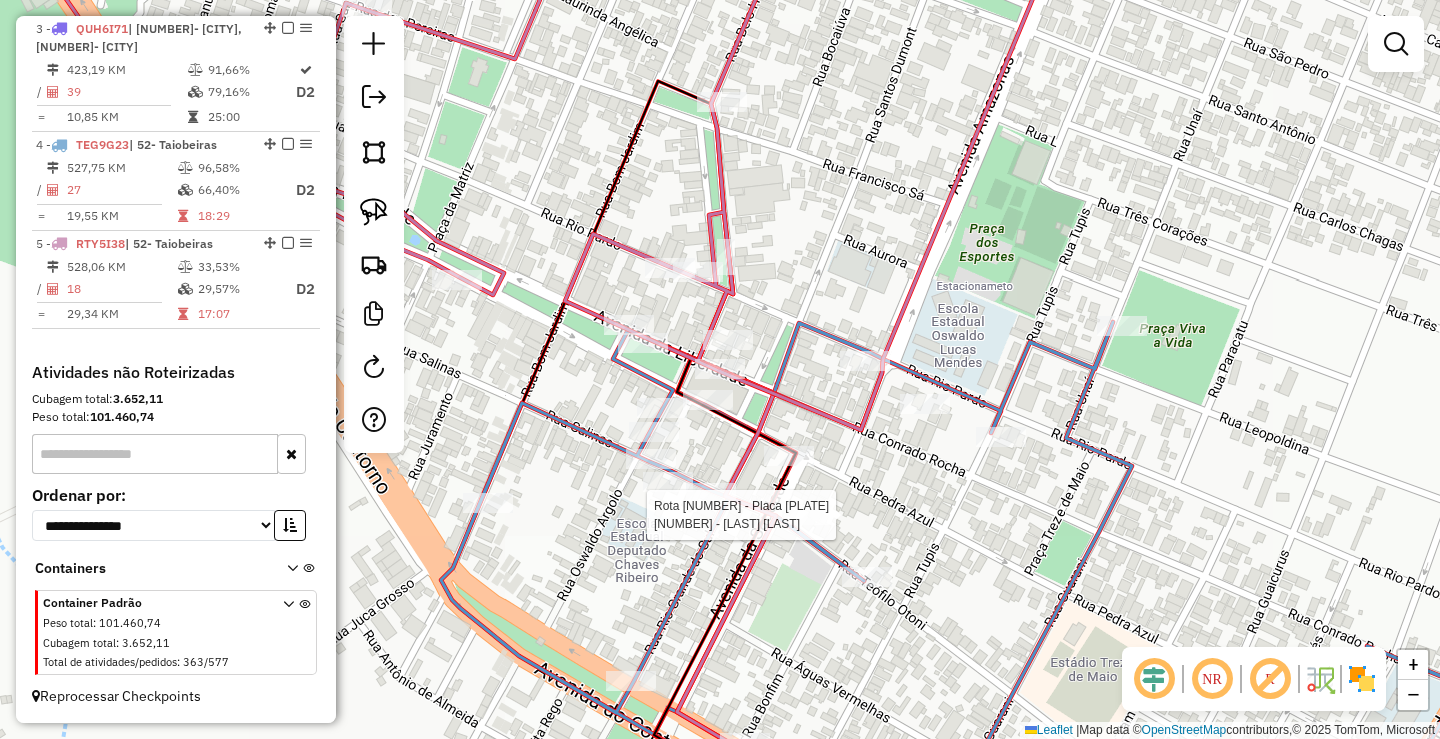 select on "*********" 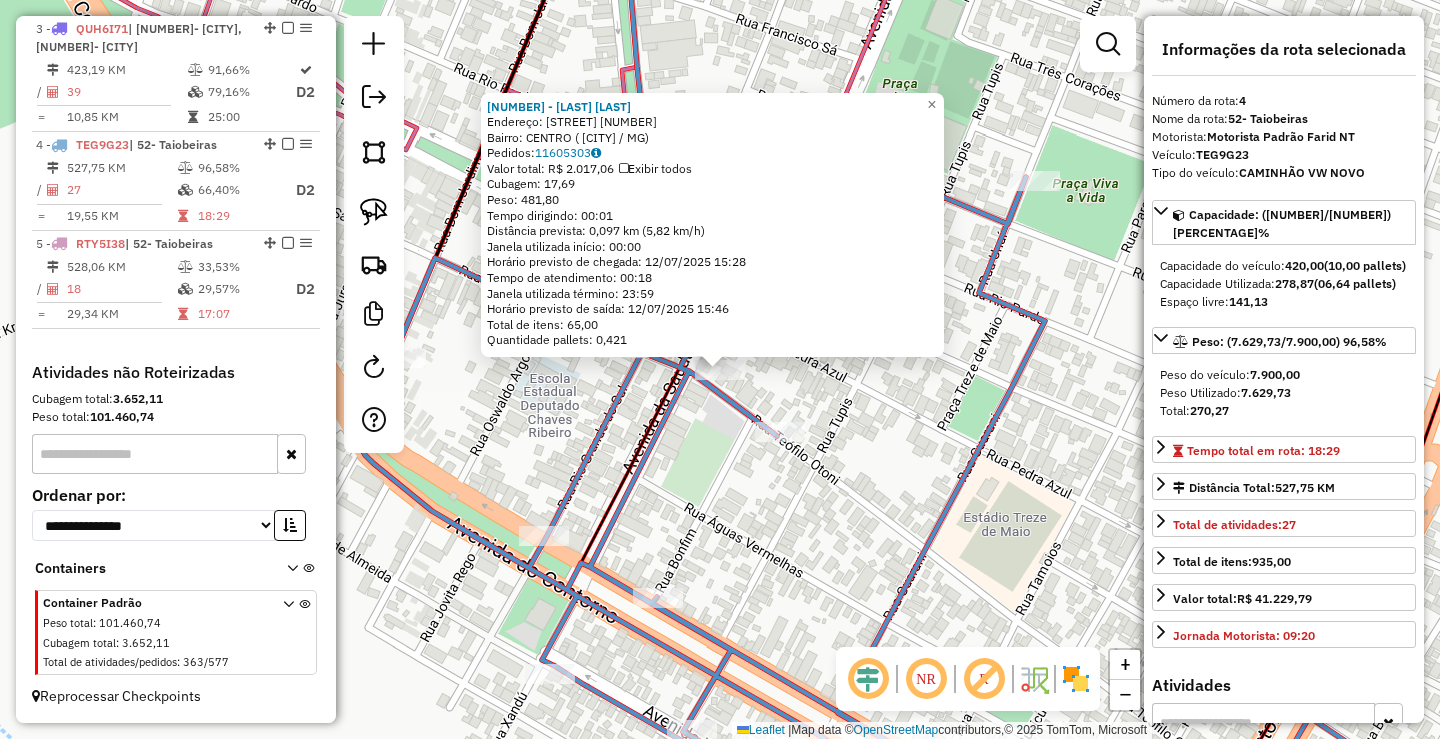 click on "98816 - EVANY PEREIRA  Endereço:  TEOFILO OTONI 17   Bairro: CENTRO (TAIOBEIRAS / MG)   Pedidos:  11605303   Valor total: R$ 2.017,06   Exibir todos   Cubagem: 17,69  Peso: 481,80  Tempo dirigindo: 00:01   Distância prevista: 0,097 km (5,82 km/h)   Janela utilizada início: 00:00   Horário previsto de chegada: 12/07/2025 15:28   Tempo de atendimento: 00:18   Janela utilizada término: 23:59   Horário previsto de saída: 12/07/2025 15:46   Total de itens: 65,00   Quantidade pallets: 0,421  × Janela de atendimento Grade de atendimento Capacidade Transportadoras Veículos Cliente Pedidos  Rotas Selecione os dias de semana para filtrar as janelas de atendimento  Seg   Ter   Qua   Qui   Sex   Sáb   Dom  Informe o período da janela de atendimento: De: Até:  Filtrar exatamente a janela do cliente  Considerar janela de atendimento padrão  Selecione os dias de semana para filtrar as grades de atendimento  Seg   Ter   Qua   Qui   Sex   Sáb   Dom   Considerar clientes sem dia de atendimento cadastrado **** De:" 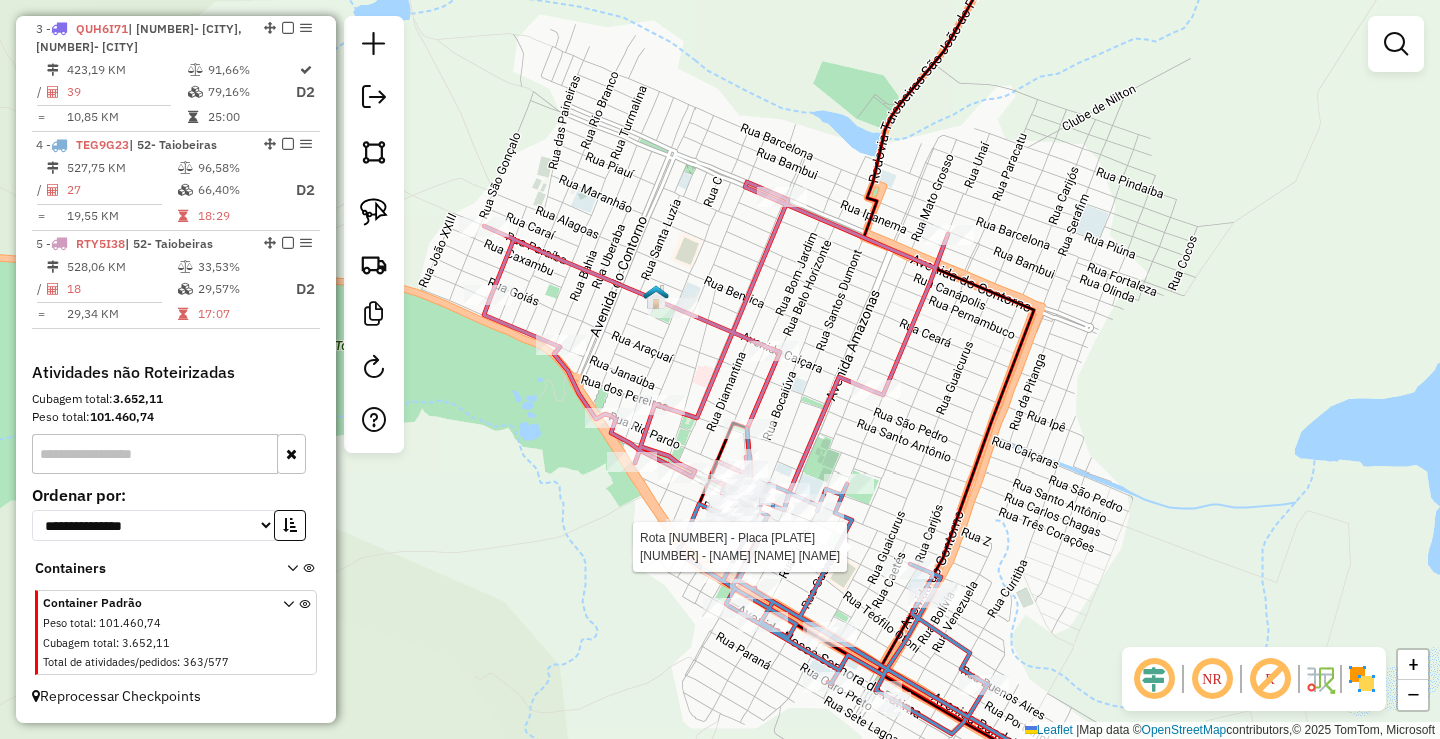 click 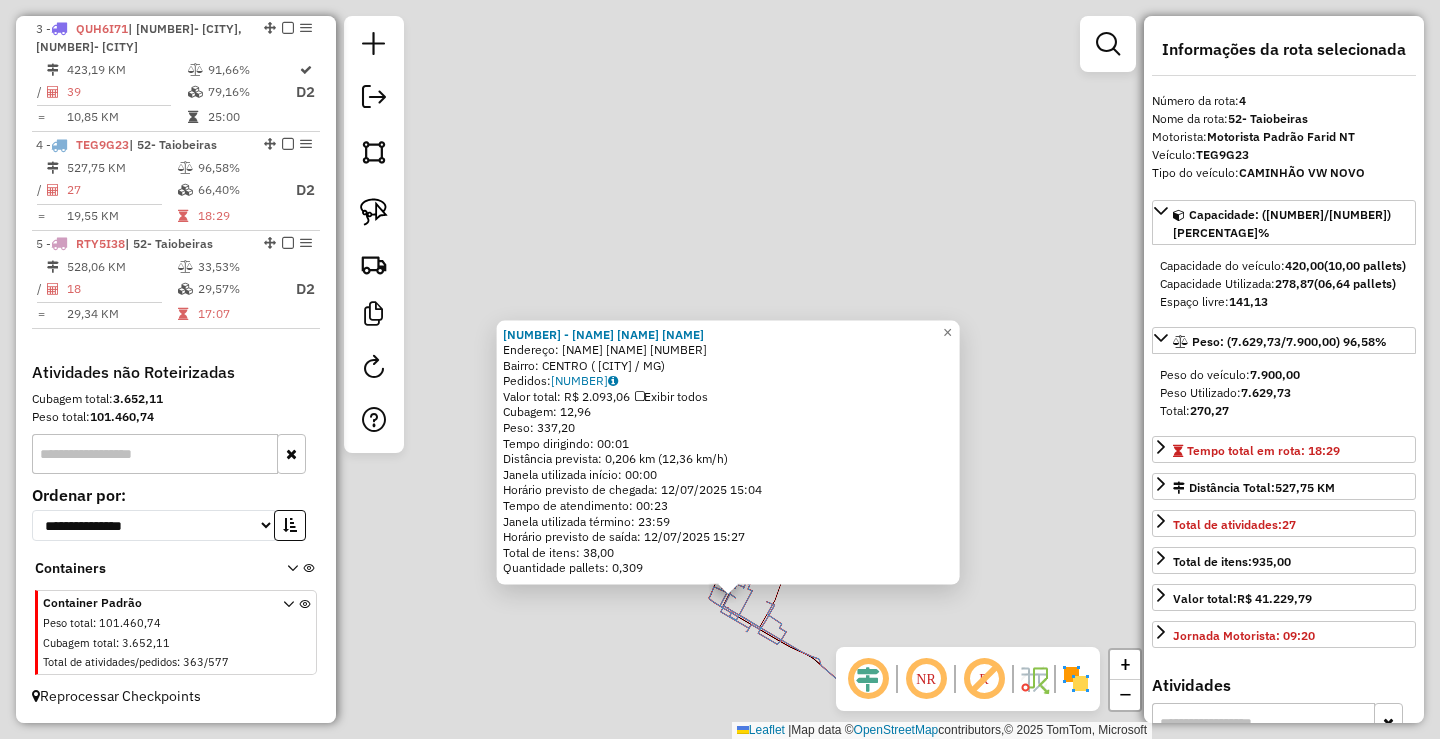 click on "82983 - ZERO GRAU  Endereço:  TEOFILO OTONI 95   Bairro: CENTRO (TAIOBEIRAS / MG)   Pedidos:  11605817   Valor total: R$ 2.093,06   Exibir todos   Cubagem: 12,96  Peso: 337,20  Tempo dirigindo: 00:01   Distância prevista: 0,206 km (12,36 km/h)   Janela utilizada início: 00:00   Horário previsto de chegada: 12/07/2025 15:04   Tempo de atendimento: 00:23   Janela utilizada término: 23:59   Horário previsto de saída: 12/07/2025 15:27   Total de itens: 38,00   Quantidade pallets: 0,309  × Janela de atendimento Grade de atendimento Capacidade Transportadoras Veículos Cliente Pedidos  Rotas Selecione os dias de semana para filtrar as janelas de atendimento  Seg   Ter   Qua   Qui   Sex   Sáb   Dom  Informe o período da janela de atendimento: De: Até:  Filtrar exatamente a janela do cliente  Considerar janela de atendimento padrão  Selecione os dias de semana para filtrar as grades de atendimento  Seg   Ter   Qua   Qui   Sex   Sáb   Dom   Considerar clientes sem dia de atendimento cadastrado **** **** +" 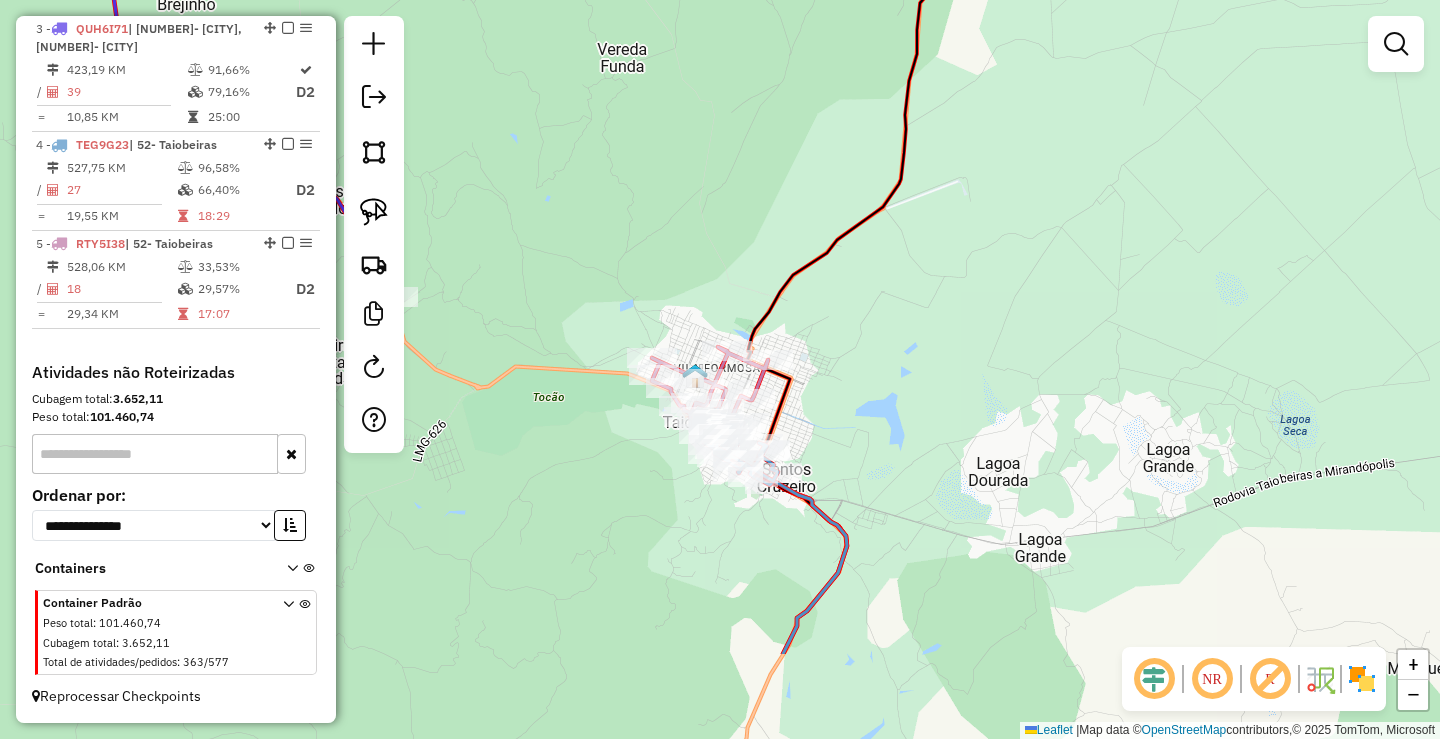 drag, startPoint x: 742, startPoint y: 682, endPoint x: 739, endPoint y: 511, distance: 171.0263 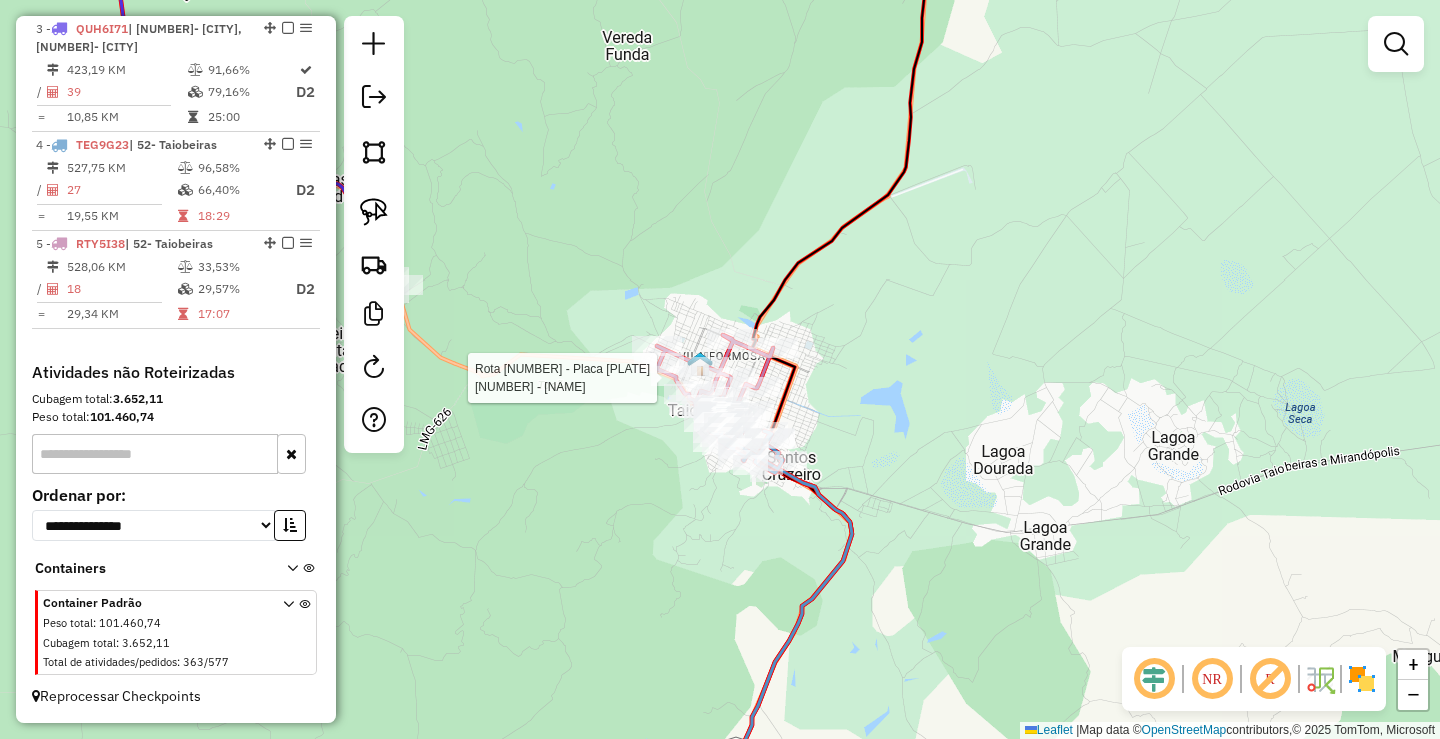 select on "*********" 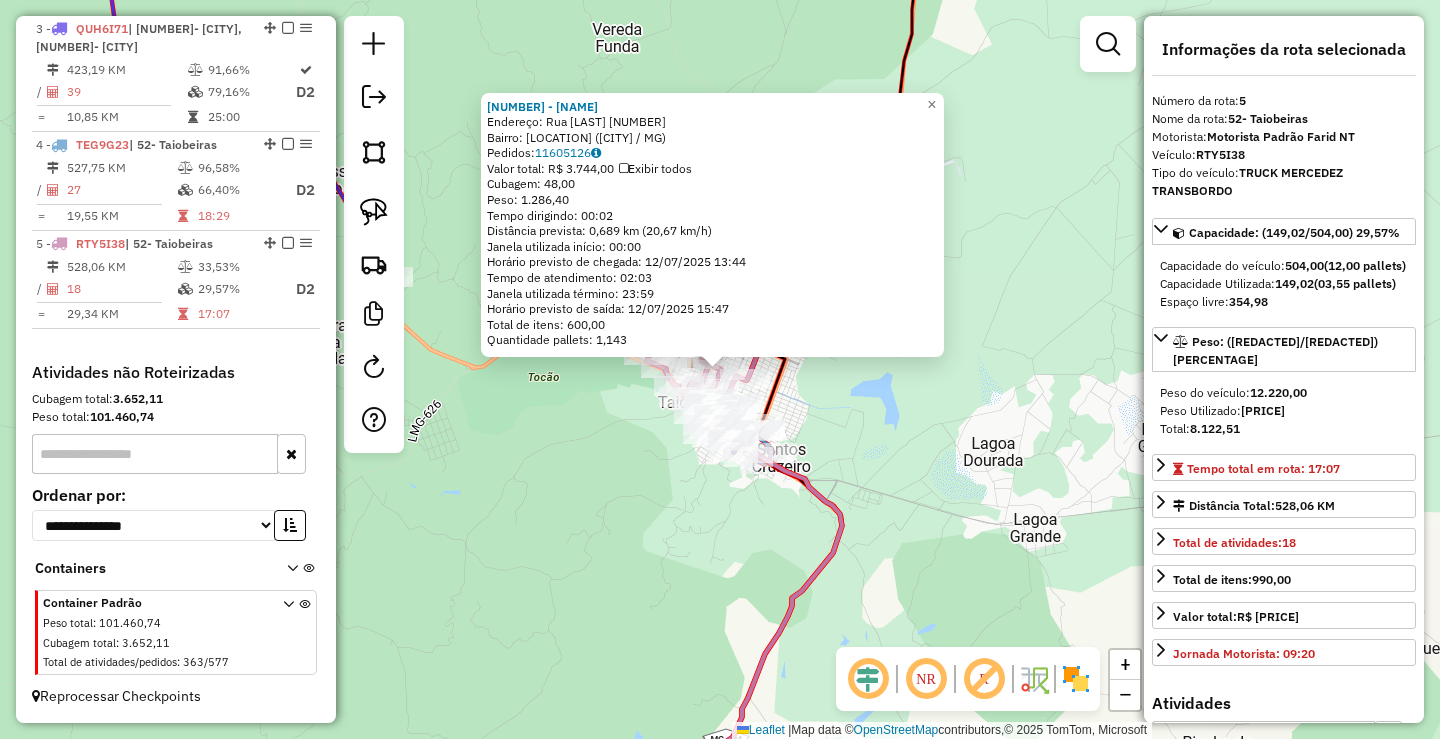 click on "94509 - ONE BEBIDAS E ALIMENTOS LTDA  Endereço:  Rua Cai ara 765   Bairro: VILA FORMOSA (TAIOBEIRAS / MG)   Pedidos:  11605126   Valor total: R$ 3.744,00   Exibir todos   Cubagem: 48,00  Peso: 1.286,40  Tempo dirigindo: 00:02   Distância prevista: 0,689 km (20,67 km/h)   Janela utilizada início: 00:00   Horário previsto de chegada: 12/07/2025 13:44   Tempo de atendimento: 02:03   Janela utilizada término: 23:59   Horário previsto de saída: 12/07/2025 15:47   Total de itens: 600,00   Quantidade pallets: 1,143  × Janela de atendimento Grade de atendimento Capacidade Transportadoras Veículos Cliente Pedidos  Rotas Selecione os dias de semana para filtrar as janelas de atendimento  Seg   Ter   Qua   Qui   Sex   Sáb   Dom  Informe o período da janela de atendimento: De: Até:  Filtrar exatamente a janela do cliente  Considerar janela de atendimento padrão  Selecione os dias de semana para filtrar as grades de atendimento  Seg   Ter   Qua   Qui   Sex   Sáb   Dom   Peso mínimo:  ****  Peso máximo:  +" 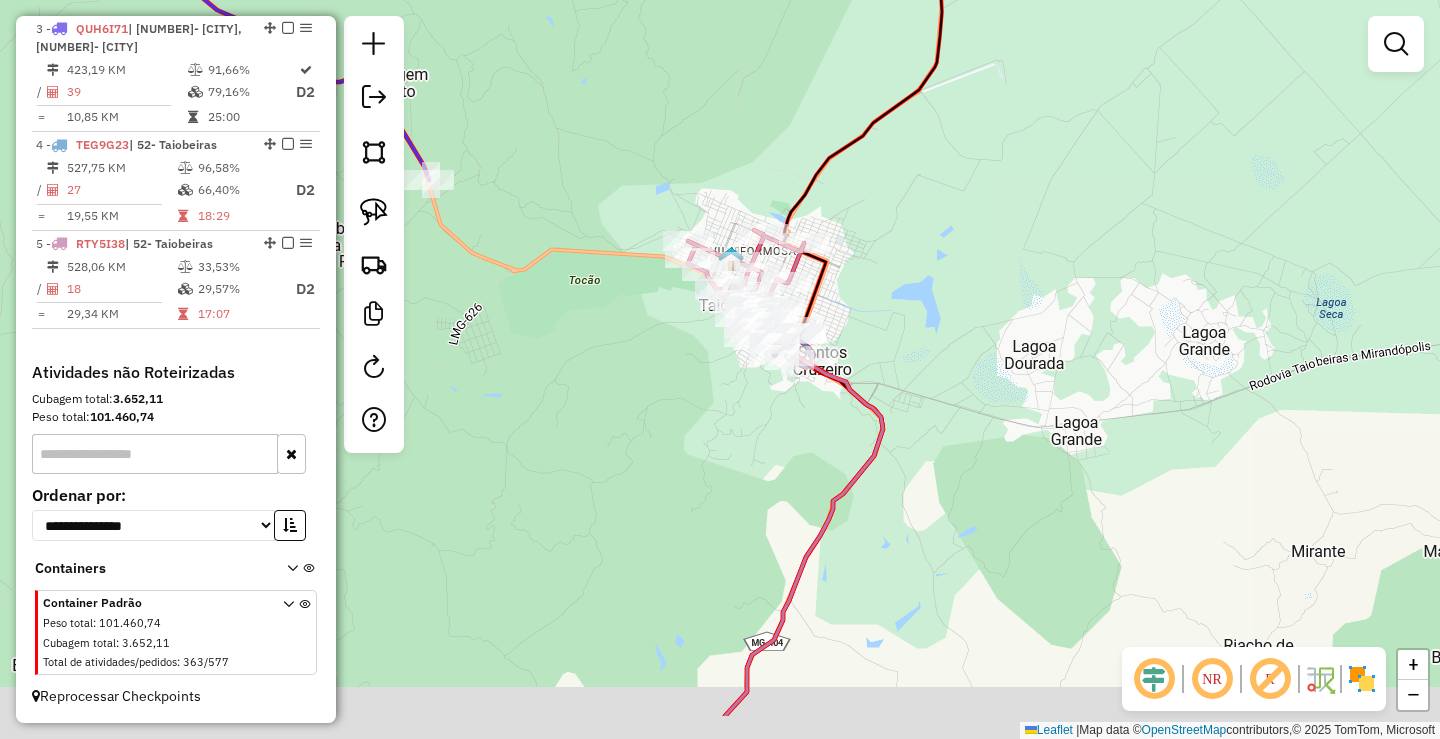drag, startPoint x: 679, startPoint y: 631, endPoint x: 811, endPoint y: 253, distance: 400.38483 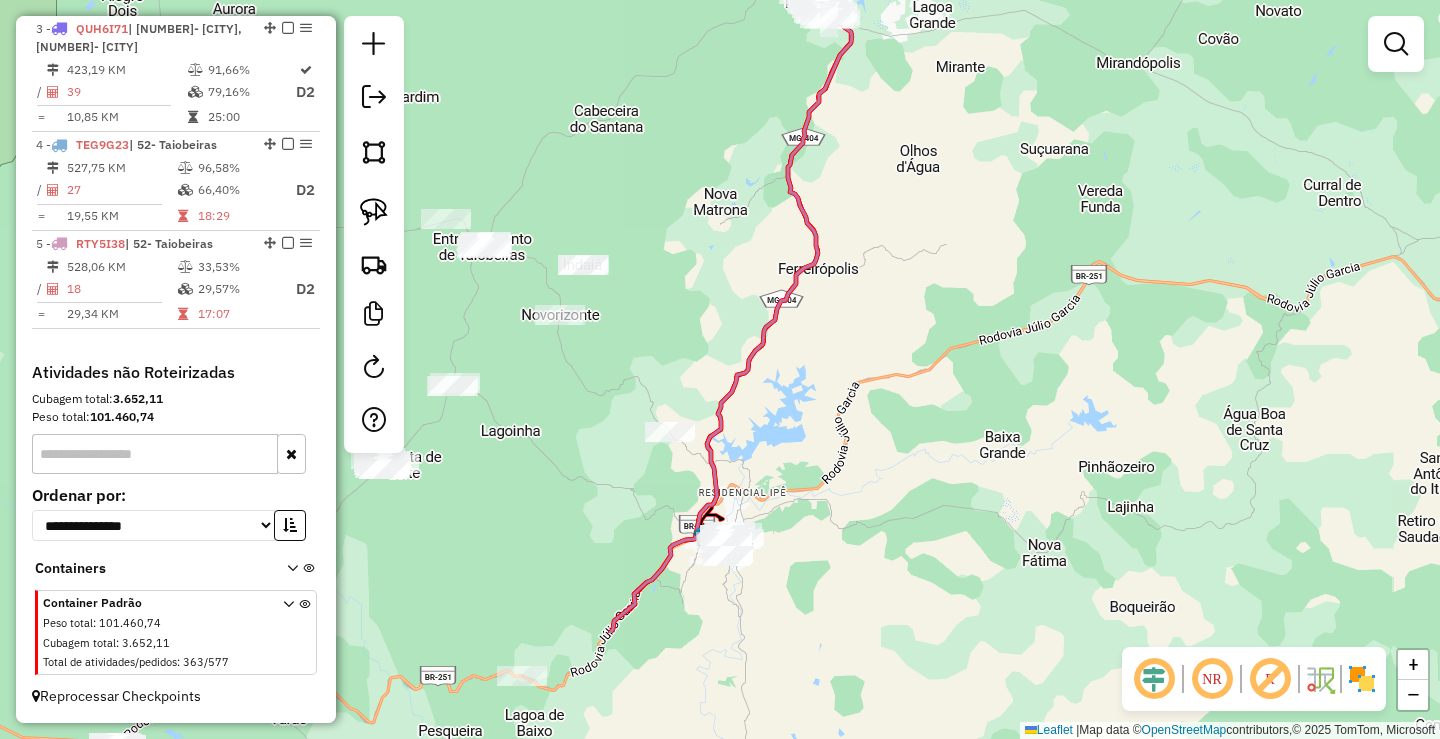 drag, startPoint x: 811, startPoint y: 461, endPoint x: 823, endPoint y: 232, distance: 229.3142 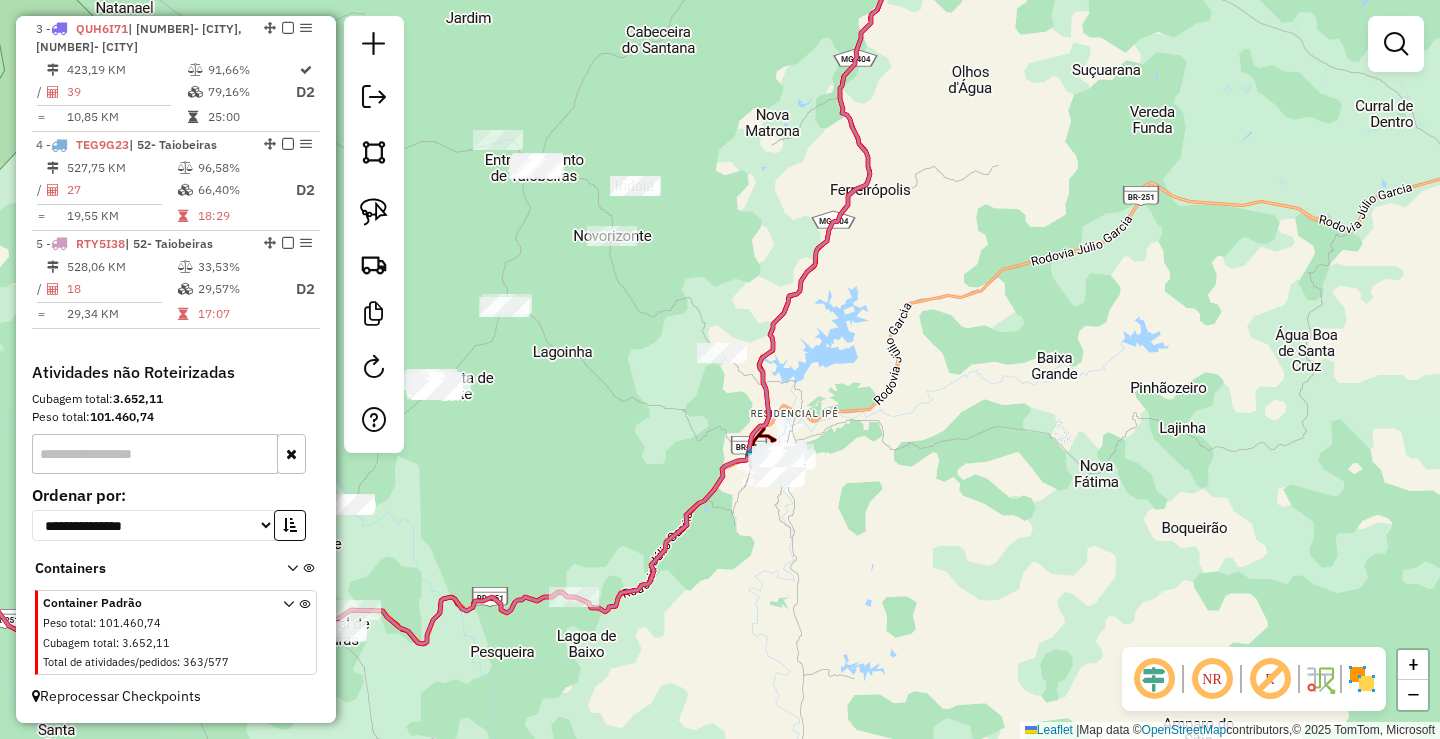 drag, startPoint x: 774, startPoint y: 421, endPoint x: 889, endPoint y: 295, distance: 170.59015 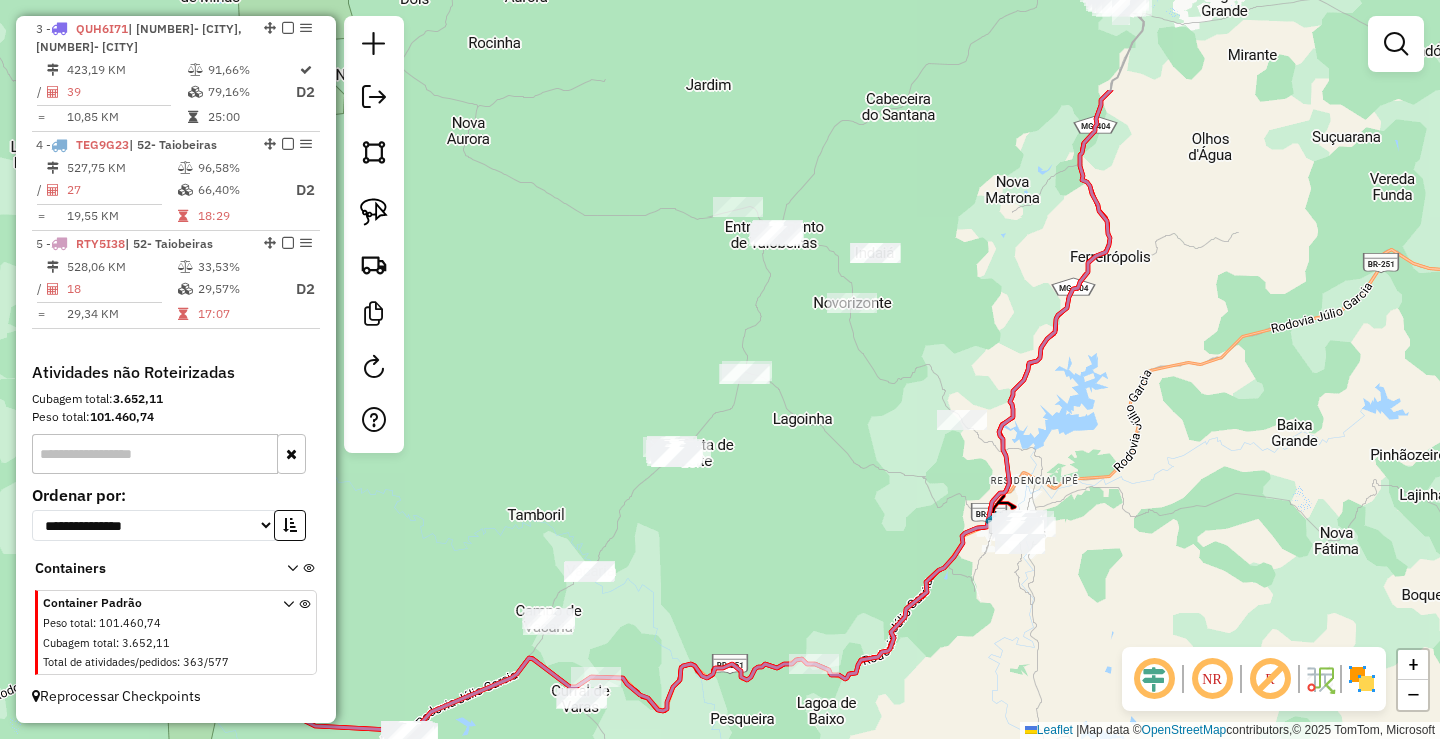 drag, startPoint x: 720, startPoint y: 310, endPoint x: 869, endPoint y: 494, distance: 236.7636 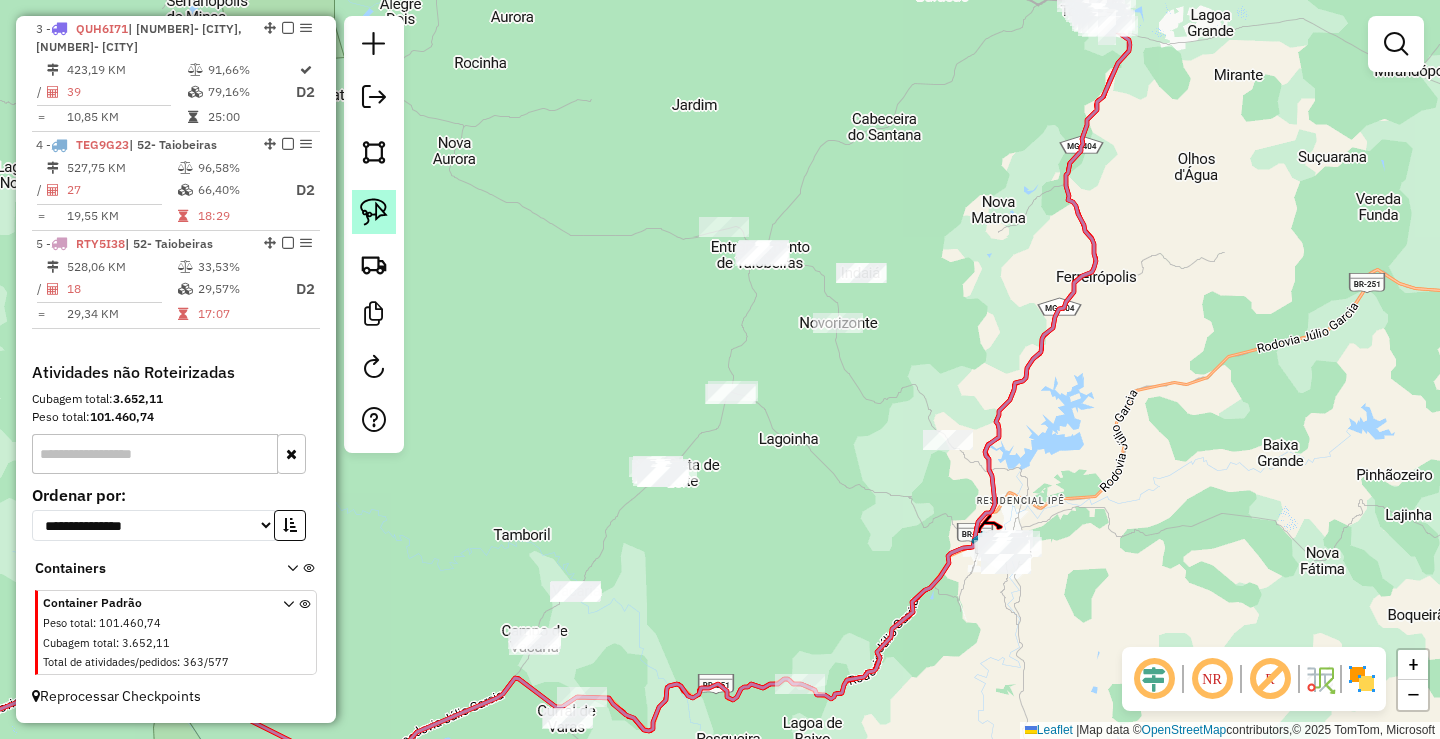 click 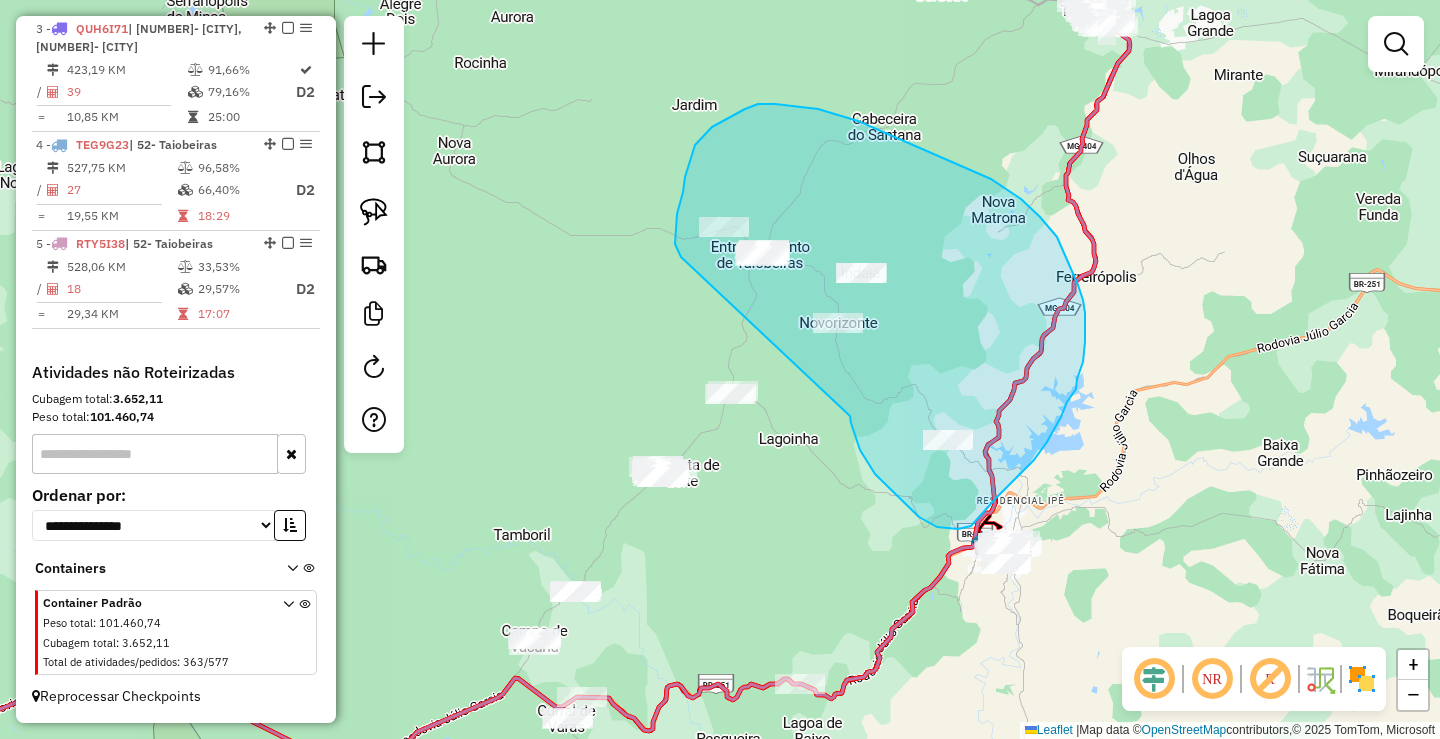 drag, startPoint x: 850, startPoint y: 416, endPoint x: 710, endPoint y: 315, distance: 172.62965 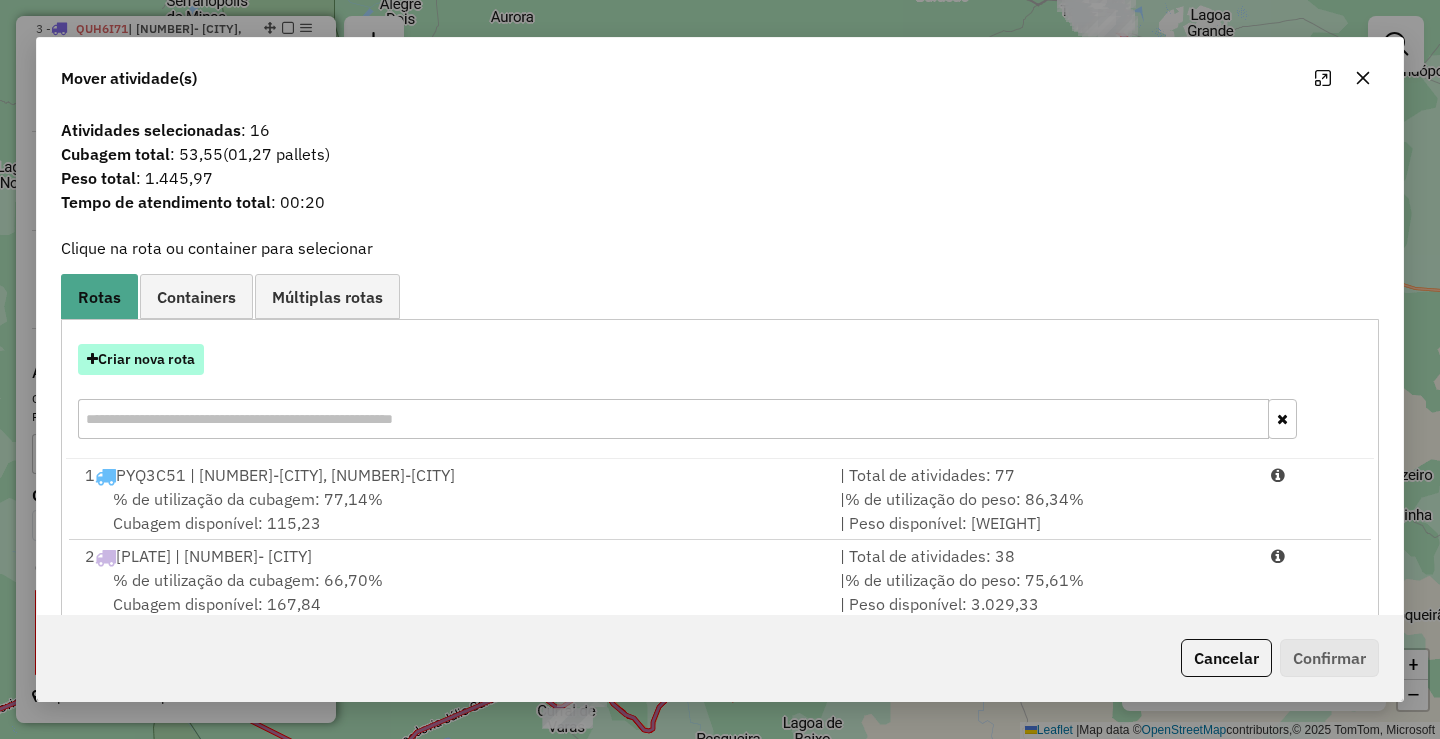 click on "Criar nova rota" at bounding box center [141, 359] 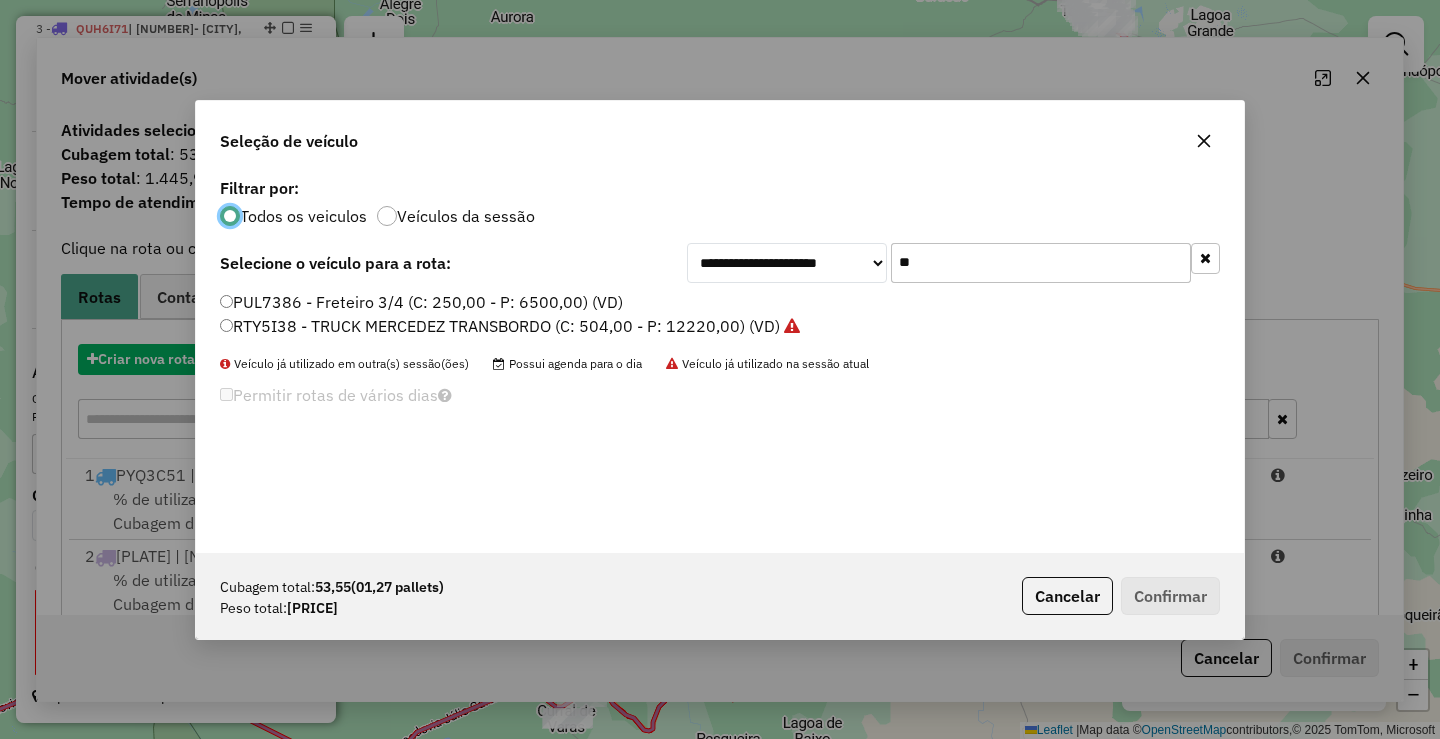 scroll, scrollTop: 11, scrollLeft: 6, axis: both 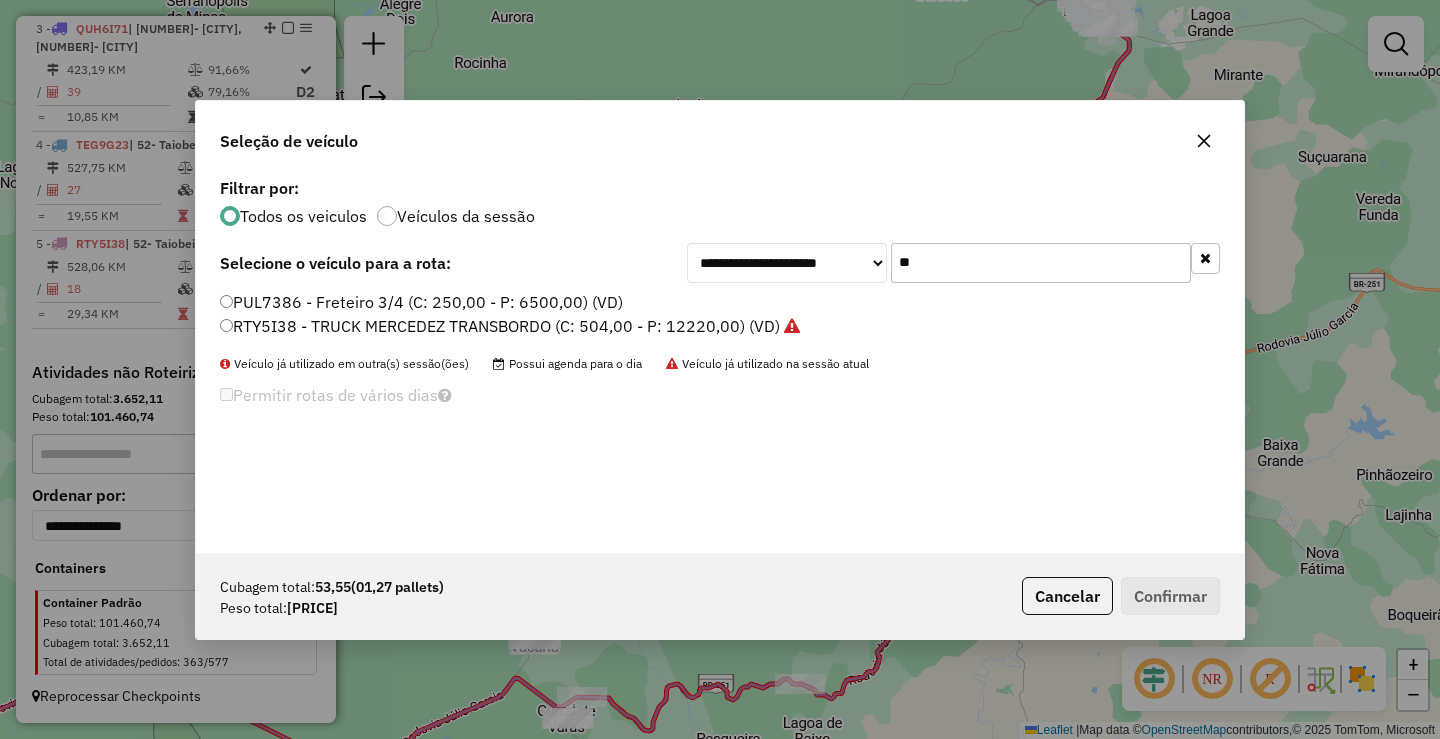 drag, startPoint x: 973, startPoint y: 265, endPoint x: 630, endPoint y: 227, distance: 345.09854 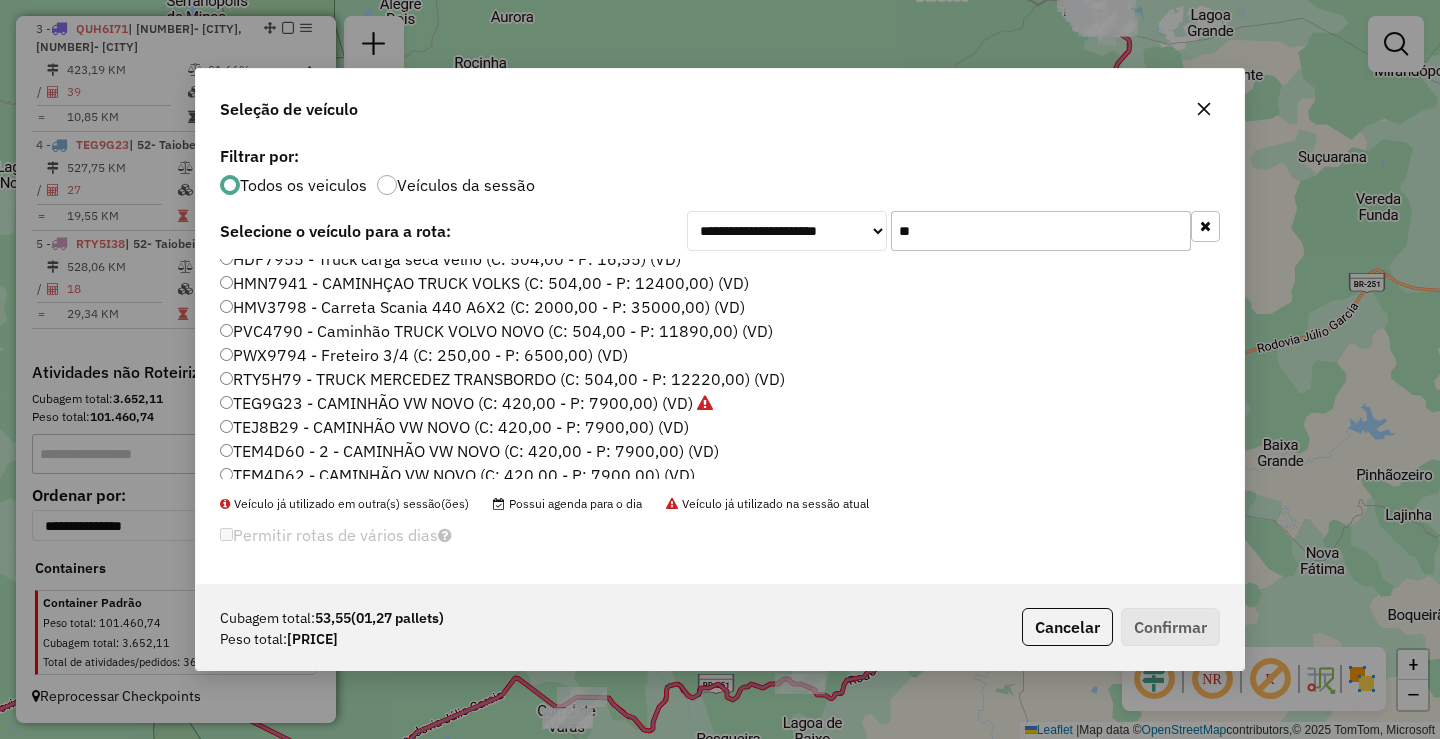 scroll, scrollTop: 140, scrollLeft: 0, axis: vertical 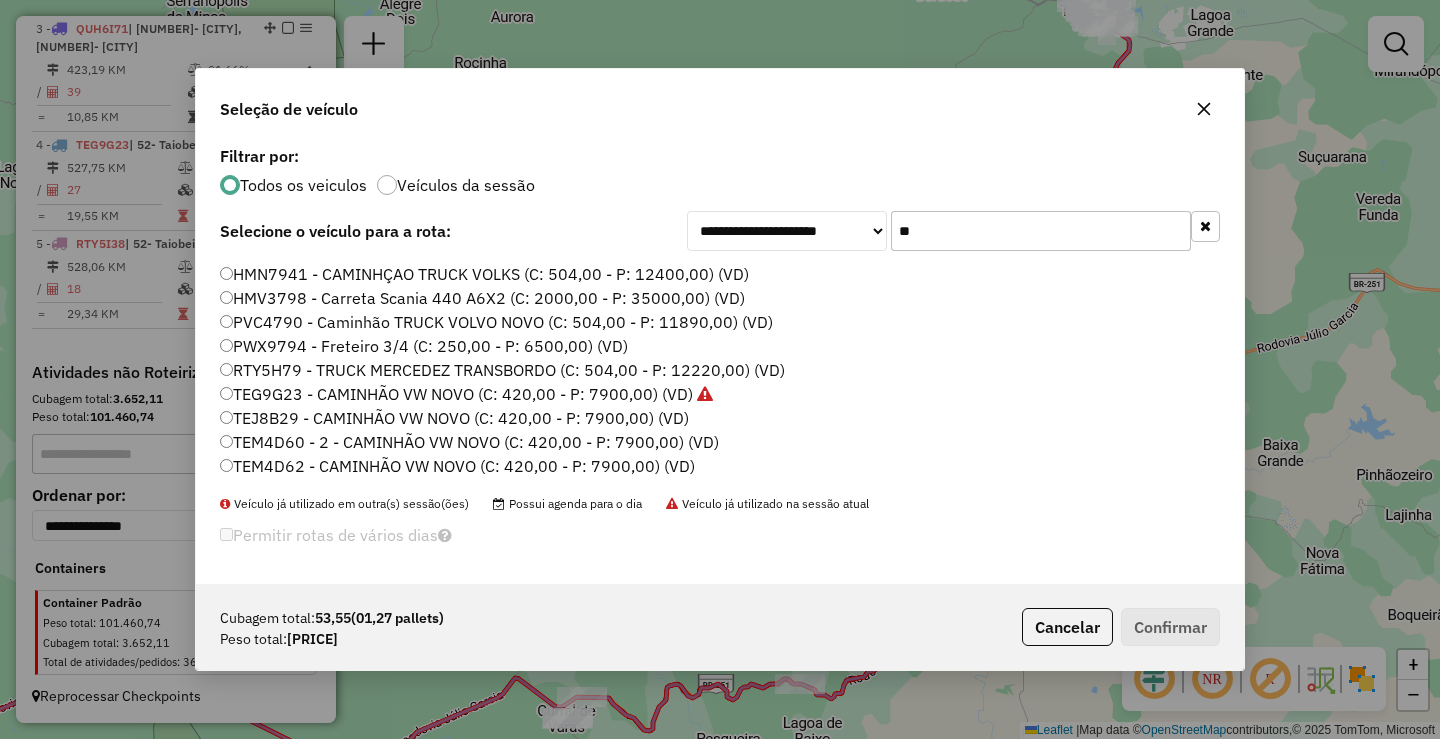 type on "**" 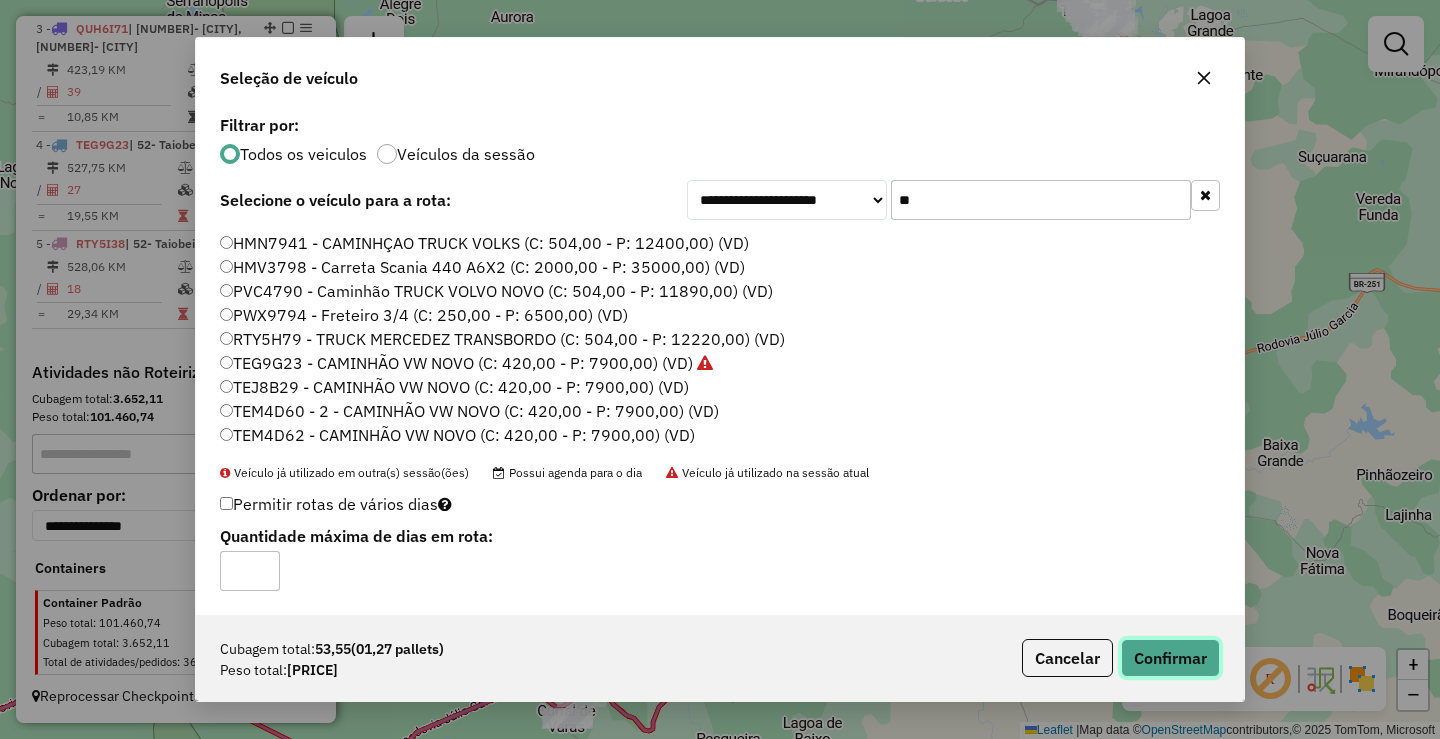 click on "Confirmar" 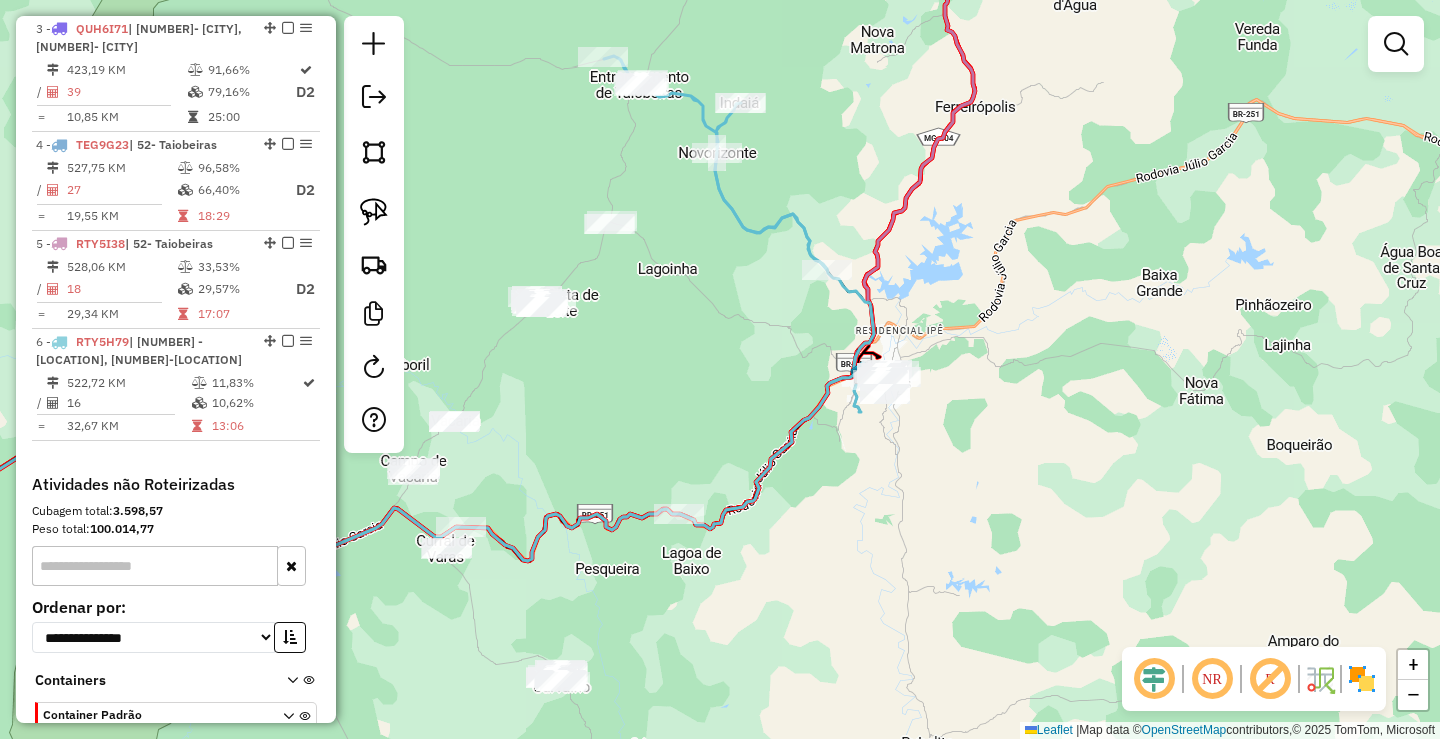 drag, startPoint x: 1093, startPoint y: 531, endPoint x: 923, endPoint y: 349, distance: 249.04617 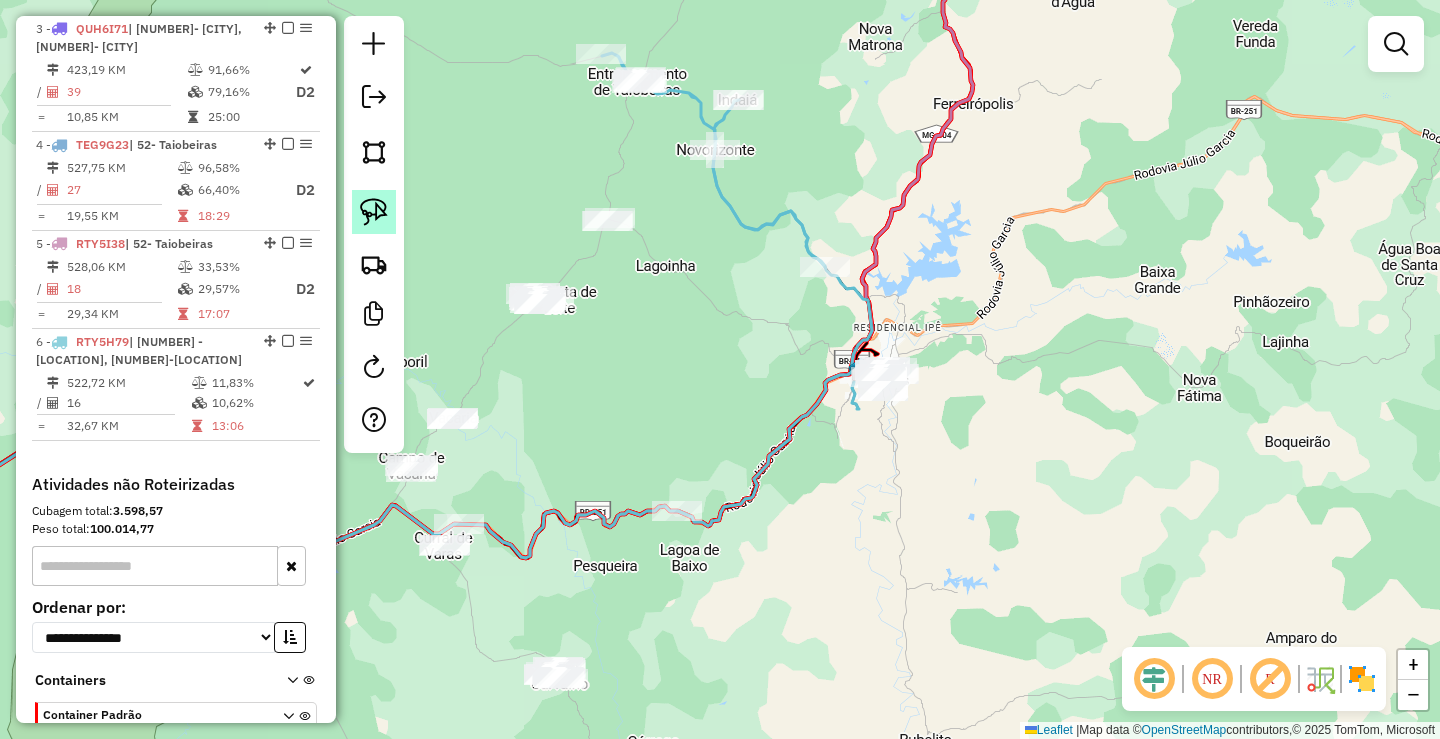 click 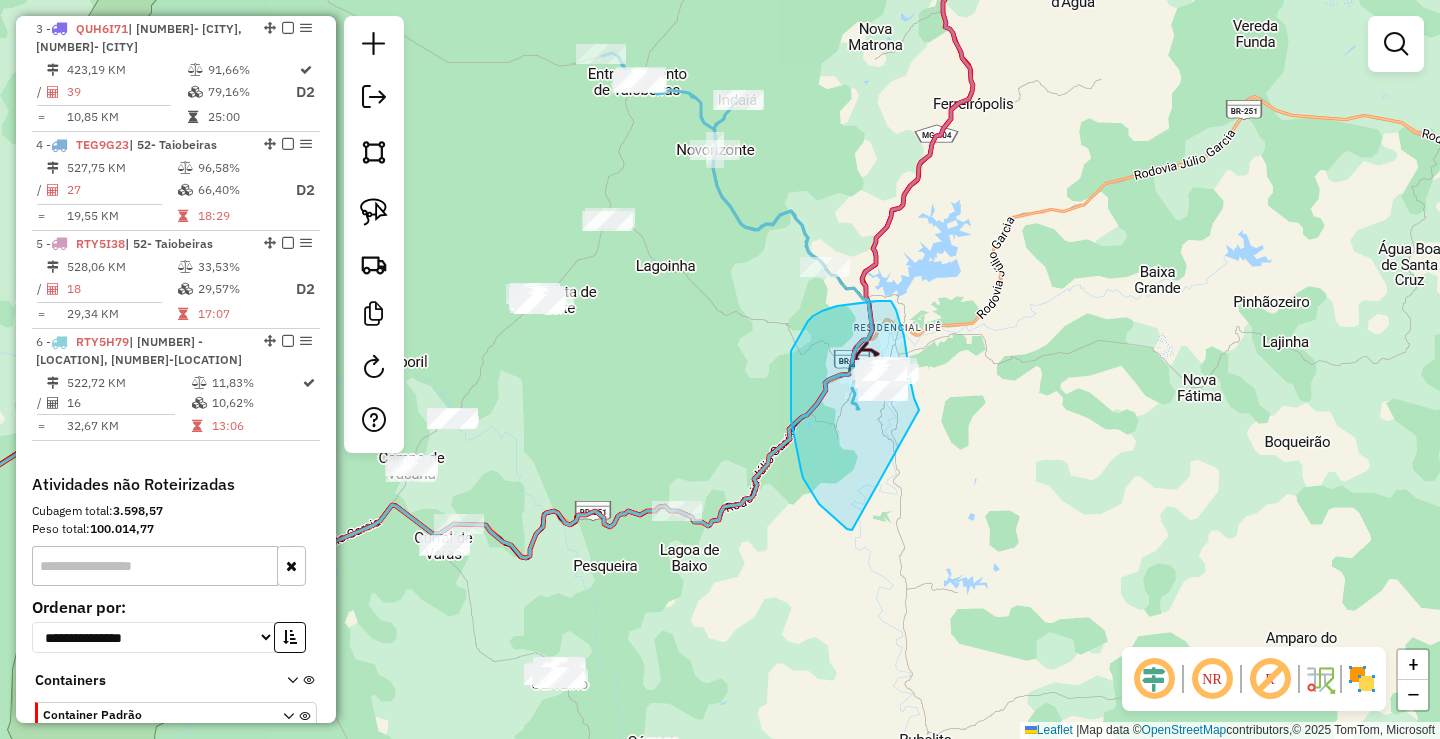 drag, startPoint x: 852, startPoint y: 530, endPoint x: 919, endPoint y: 410, distance: 137.43726 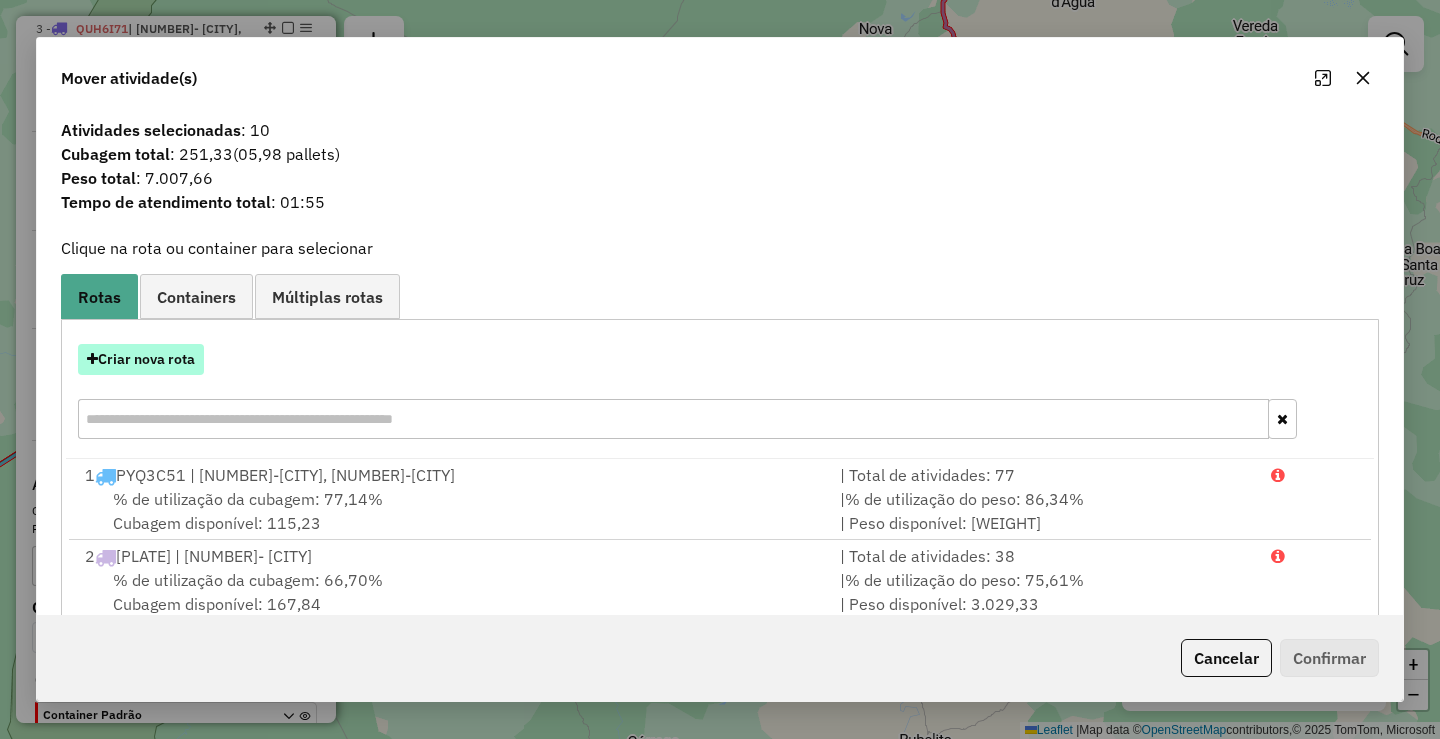 click on "Criar nova rota" at bounding box center [141, 359] 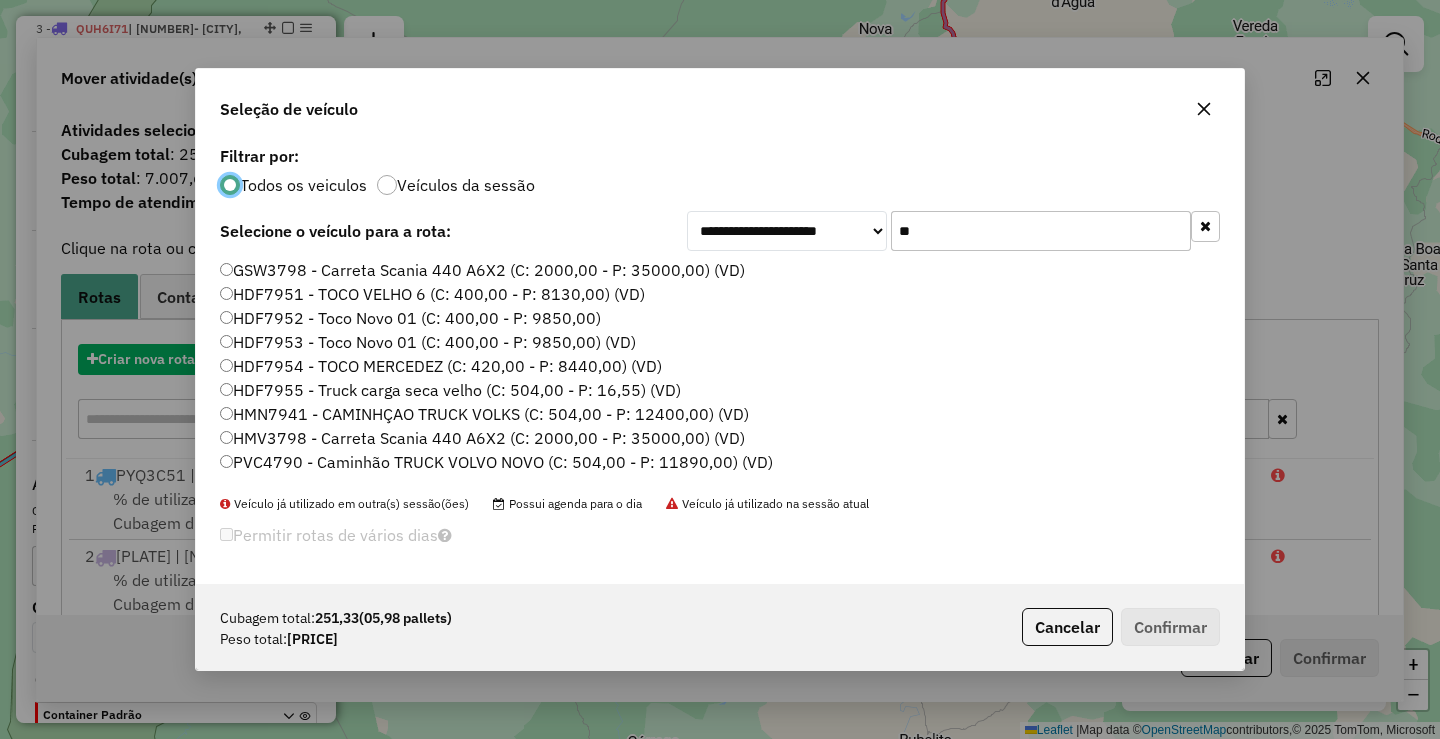 scroll, scrollTop: 11, scrollLeft: 6, axis: both 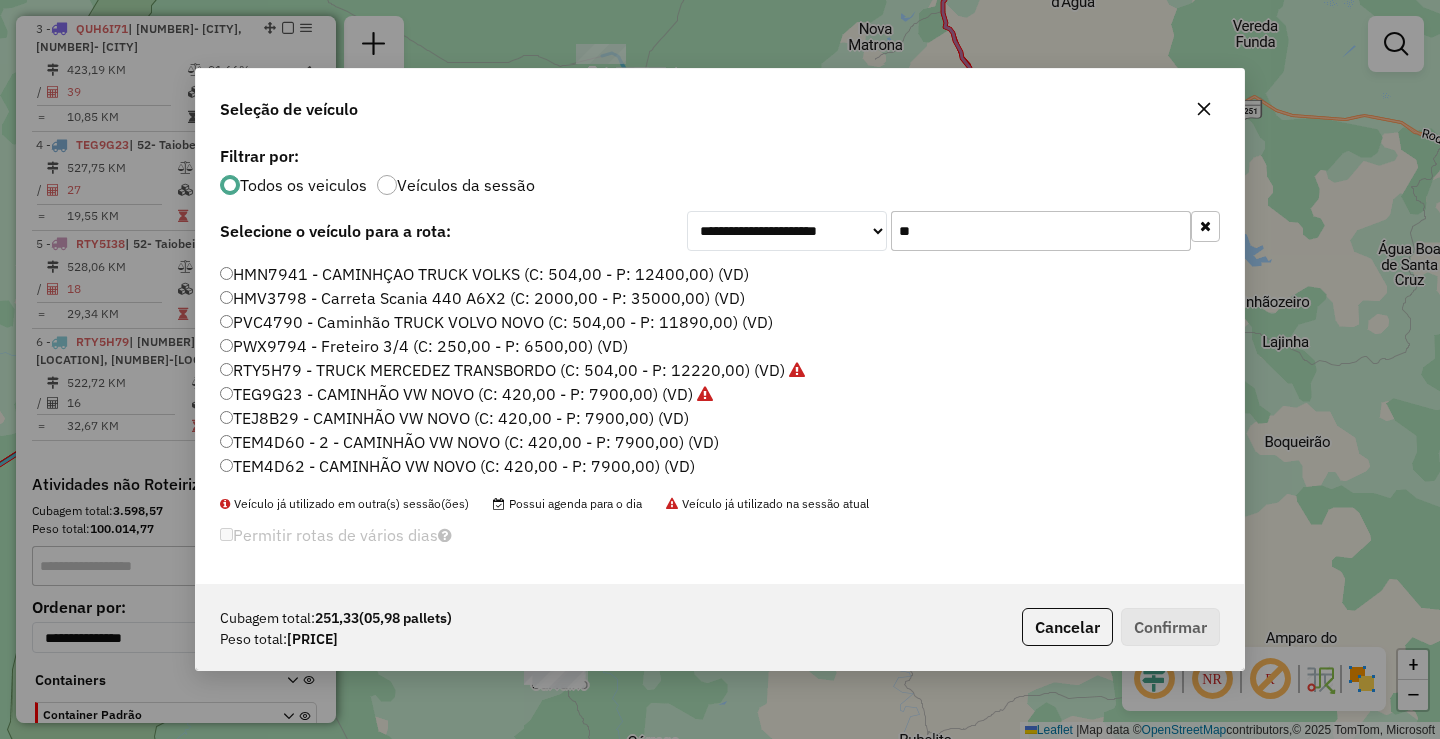 click on "**" 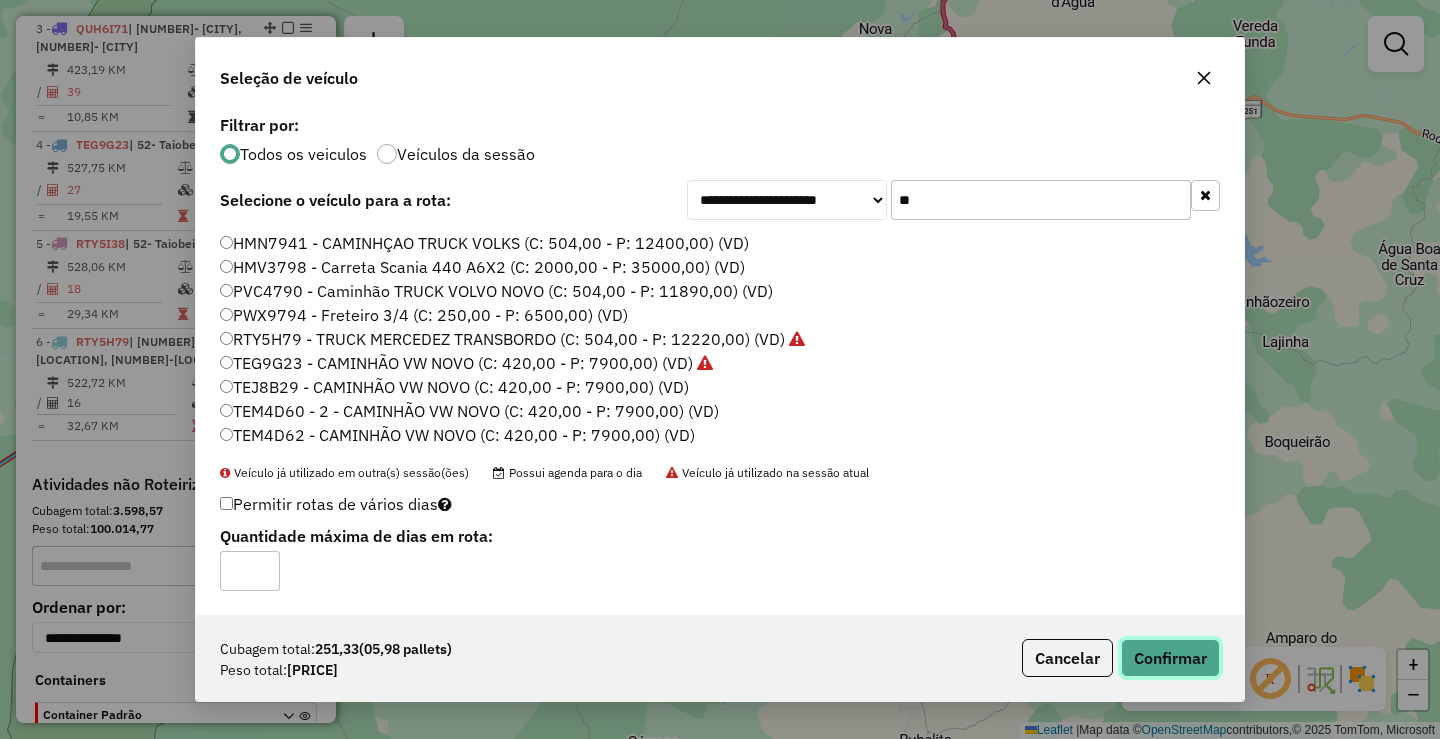 click on "Confirmar" 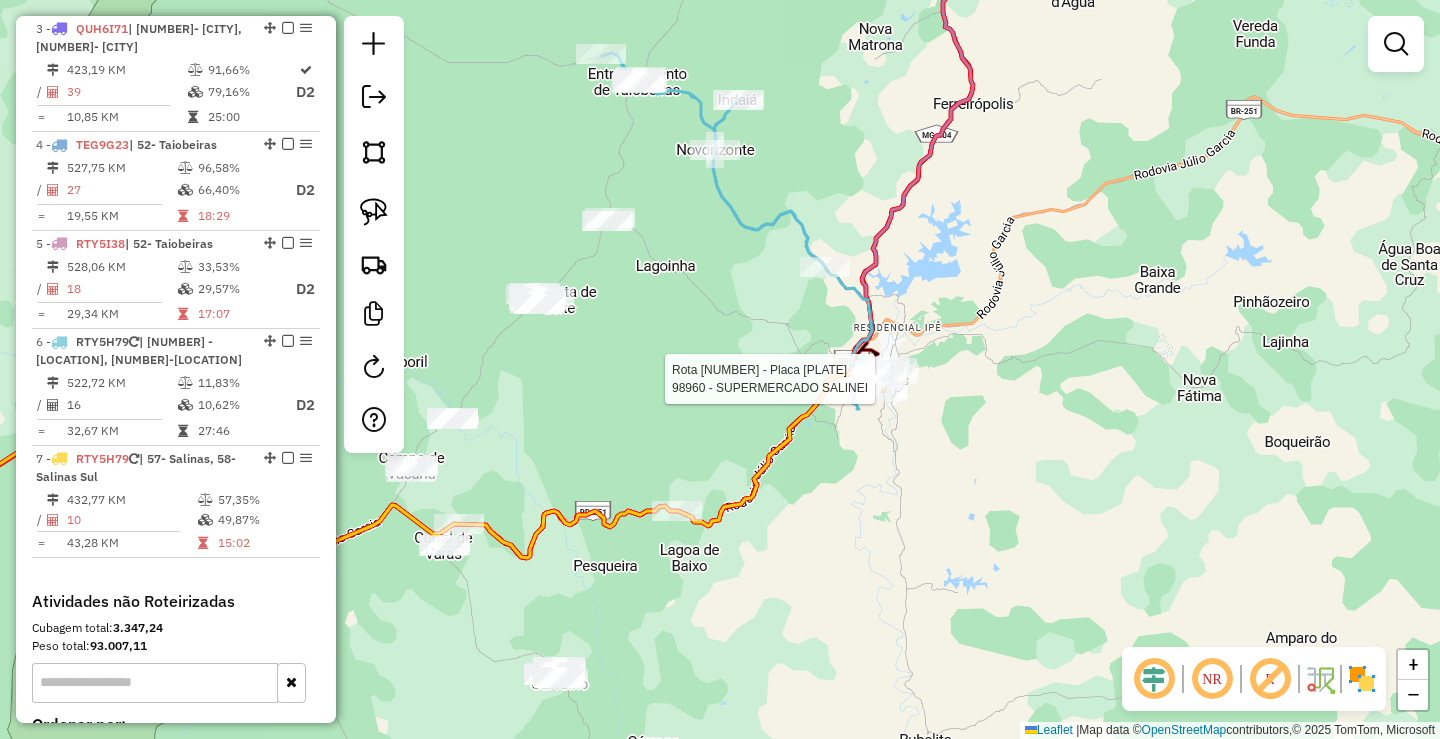 select on "*********" 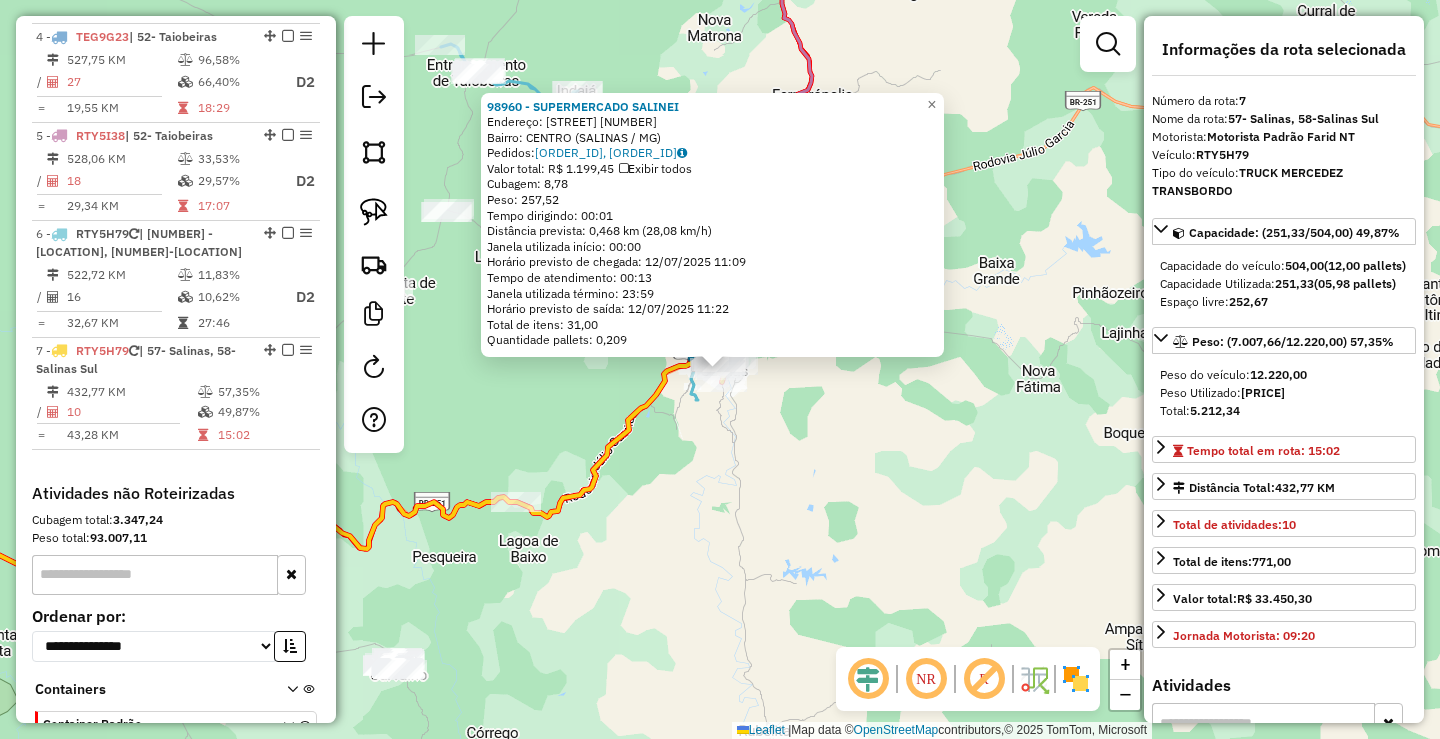 scroll, scrollTop: 1193, scrollLeft: 0, axis: vertical 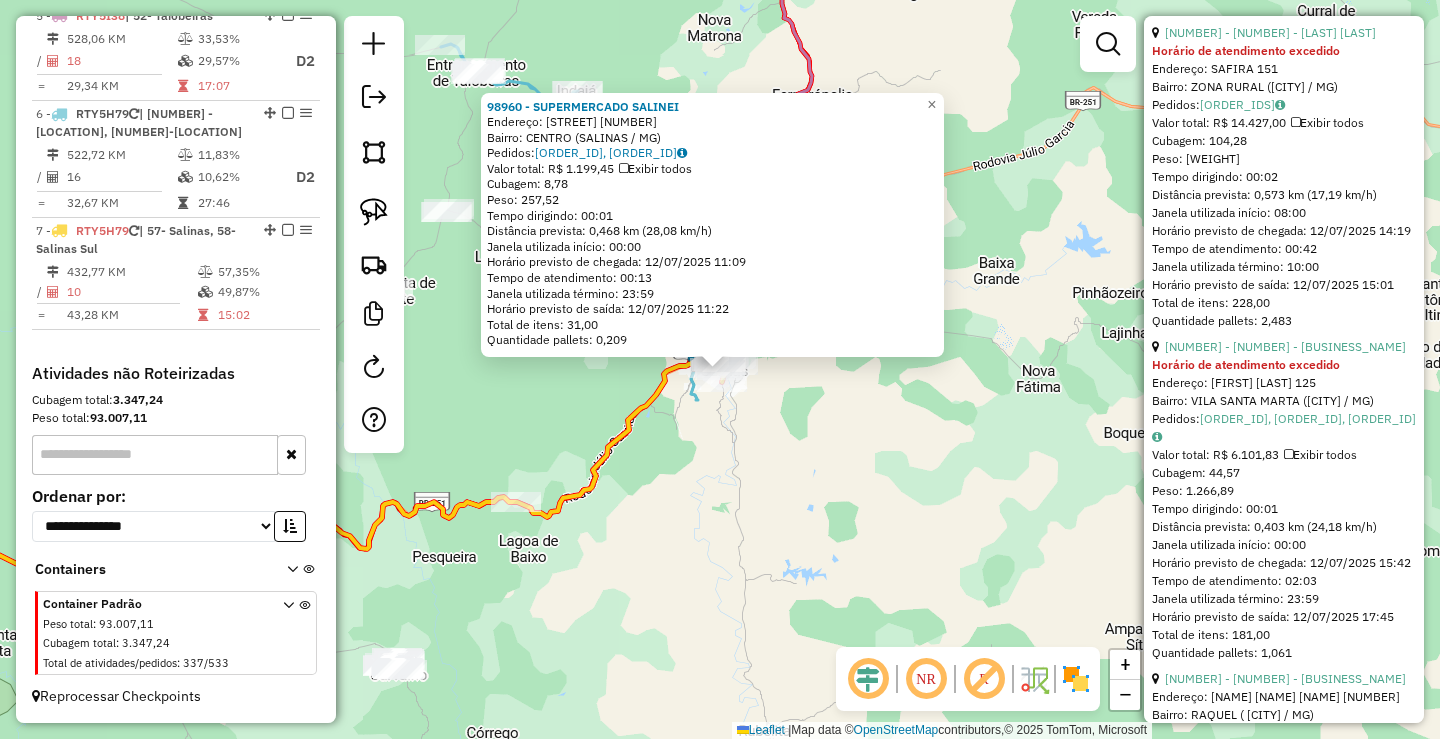 click on "**********" at bounding box center [1284, -10] 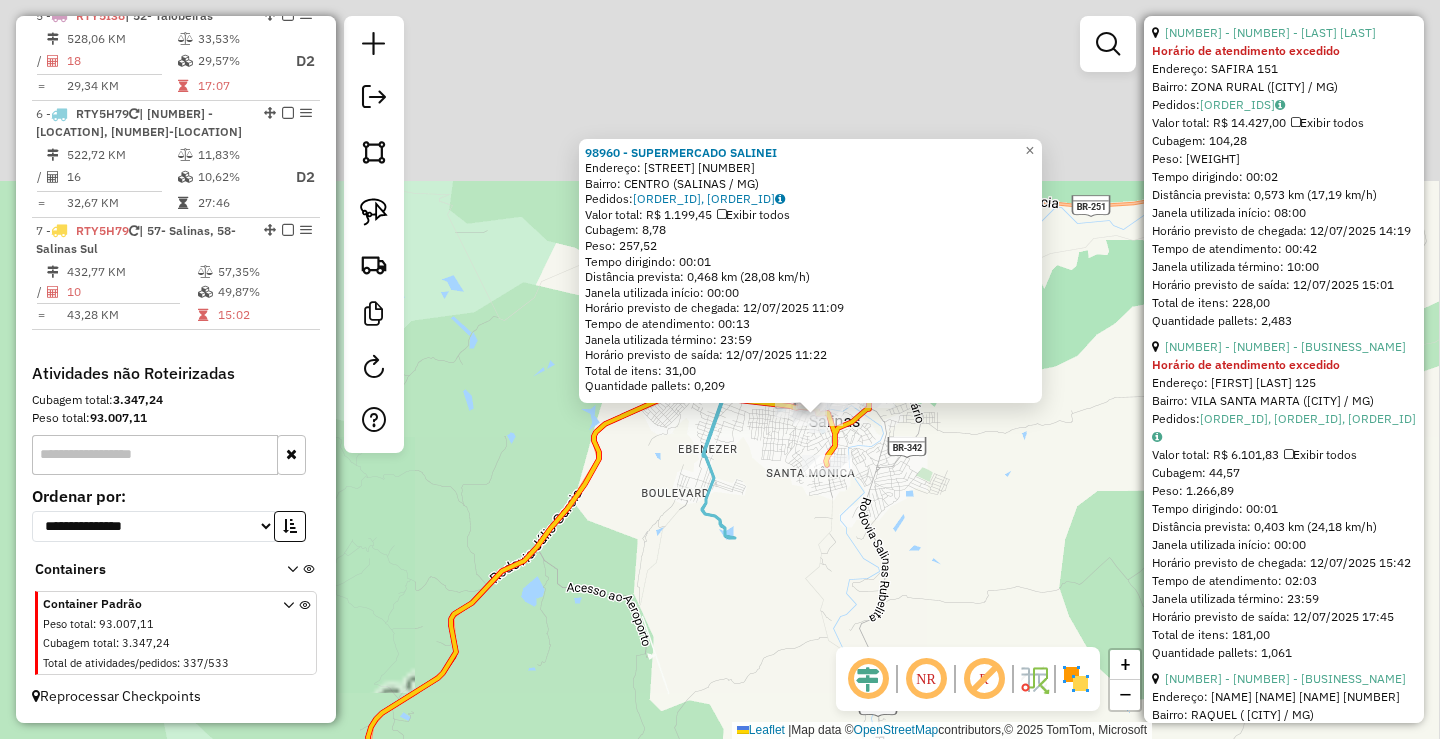 drag, startPoint x: 941, startPoint y: 227, endPoint x: 689, endPoint y: 607, distance: 455.9649 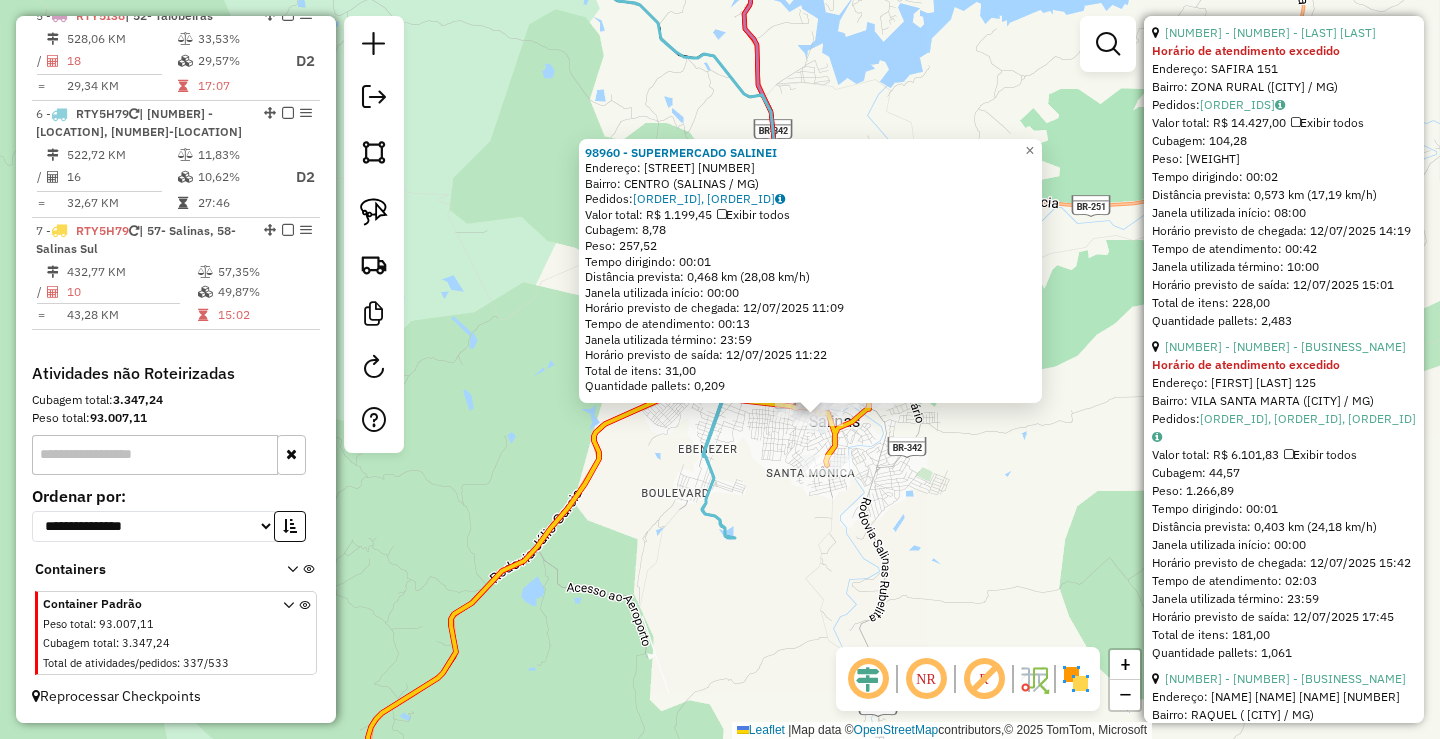 click on "98960 - SUPERMERCADO SALINEI  Endereço:  DA LIBERDADE 188   Bairro: CENTRO (SALINAS / MG)   Pedidos:  11605551, 11605552   Valor total: R$ 1.199,45   Exibir todos   Cubagem: 8,78  Peso: 257,52  Tempo dirigindo: 00:01   Distância prevista: 0,468 km (28,08 km/h)   Janela utilizada início: 00:00   Horário previsto de chegada: 12/07/2025 11:09   Tempo de atendimento: 00:13   Janela utilizada término: 23:59   Horário previsto de saída: 12/07/2025 11:22   Total de itens: 31,00   Quantidade pallets: 0,209  × Janela de atendimento Grade de atendimento Capacidade Transportadoras Veículos Cliente Pedidos  Rotas Selecione os dias de semana para filtrar as janelas de atendimento  Seg   Ter   Qua   Qui   Sex   Sáb   Dom  Informe o período da janela de atendimento: De: Até:  Filtrar exatamente a janela do cliente  Considerar janela de atendimento padrão  Selecione os dias de semana para filtrar as grades de atendimento  Seg   Ter   Qua   Qui   Sex   Sáb   Dom   Clientes fora do dia de atendimento selecionado" 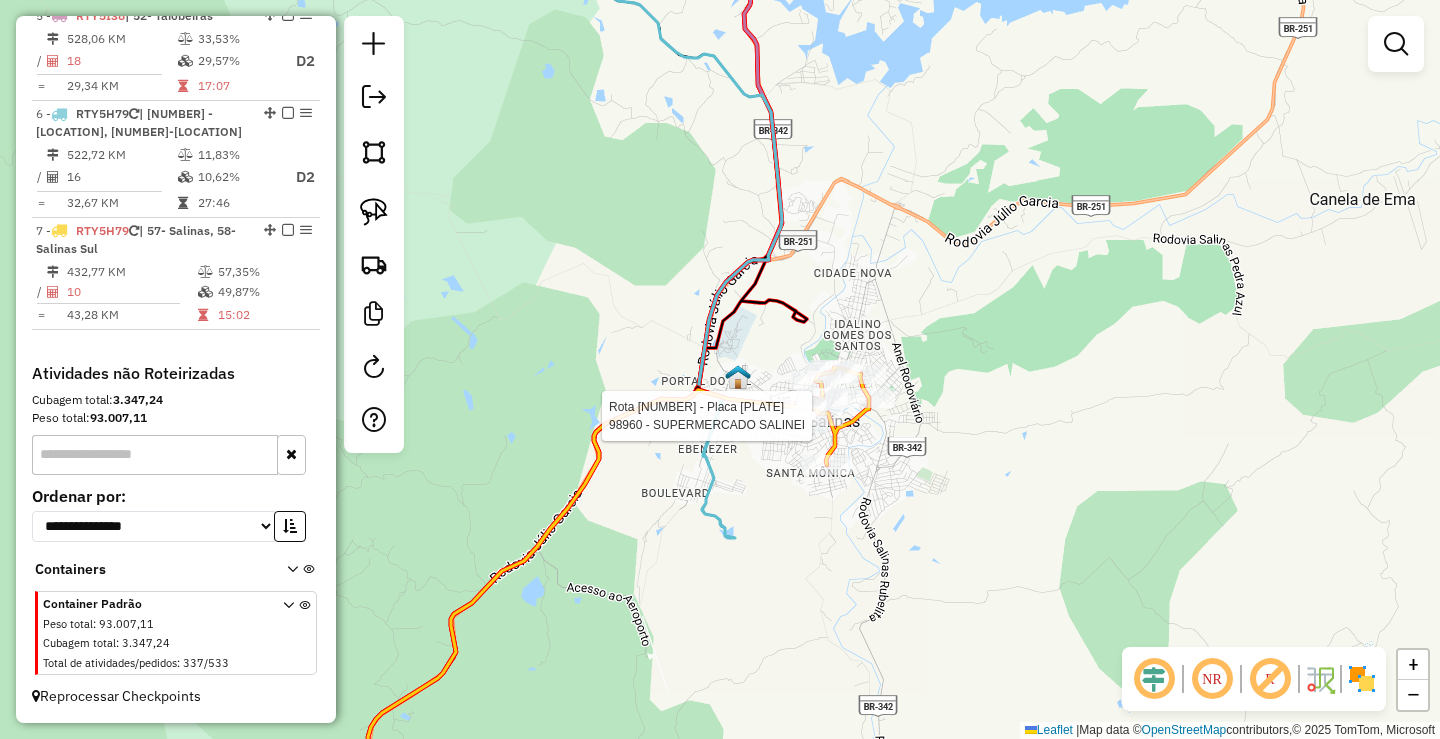select on "*********" 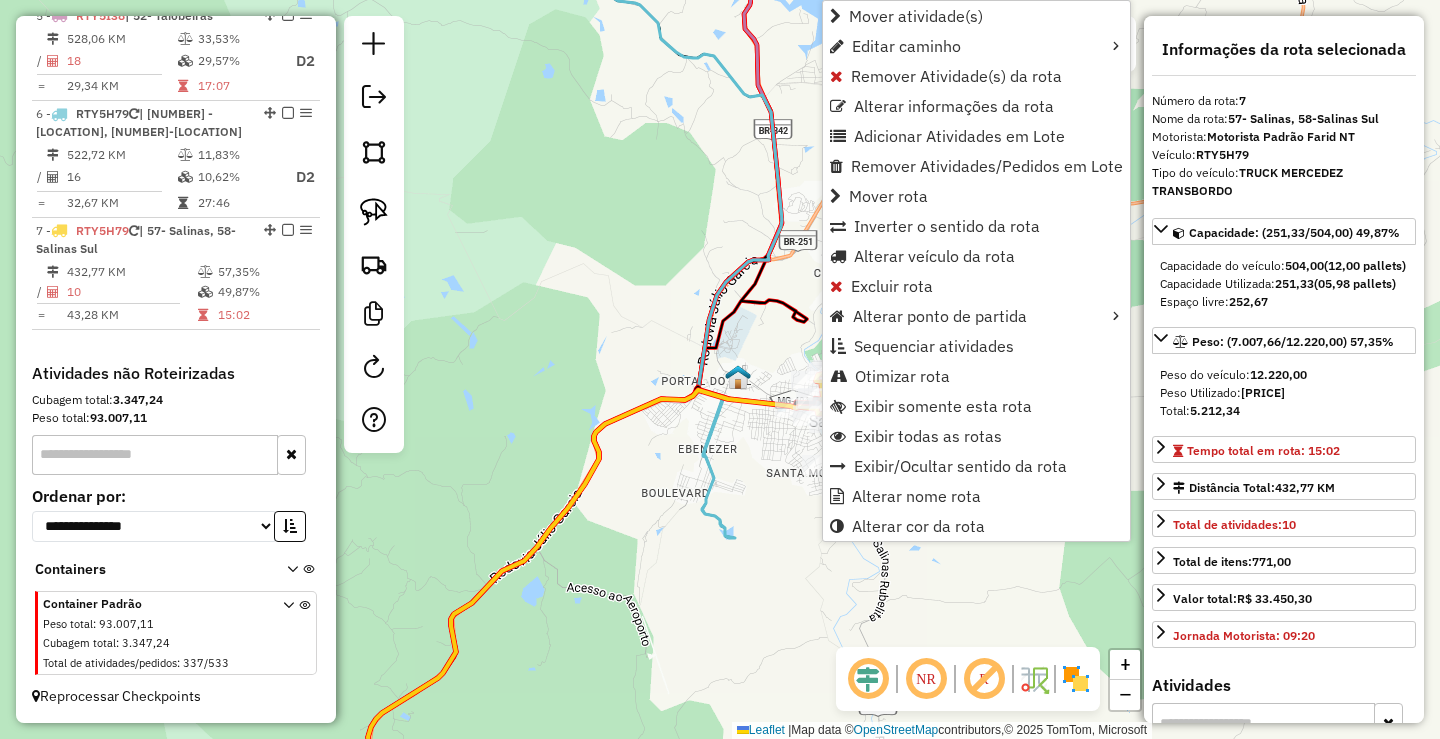 click on "Janela de atendimento Grade de atendimento Capacidade Transportadoras Veículos Cliente Pedidos  Rotas Selecione os dias de semana para filtrar as janelas de atendimento  Seg   Ter   Qua   Qui   Sex   Sáb   Dom  Informe o período da janela de atendimento: De: Até:  Filtrar exatamente a janela do cliente  Considerar janela de atendimento padrão  Selecione os dias de semana para filtrar as grades de atendimento  Seg   Ter   Qua   Qui   Sex   Sáb   Dom   Considerar clientes sem dia de atendimento cadastrado  Clientes fora do dia de atendimento selecionado Filtrar as atividades entre os valores definidos abaixo:  Peso mínimo:  ****  Peso máximo:  ****  Cubagem mínima:   Cubagem máxima:   De:   Até:  Filtrar as atividades entre o tempo de atendimento definido abaixo:  De:   Até:   Considerar capacidade total dos clientes não roteirizados Transportadora: Selecione um ou mais itens Tipo de veículo: Selecione um ou mais itens Veículo: Selecione um ou mais itens Motorista: Selecione um ou mais itens De:" 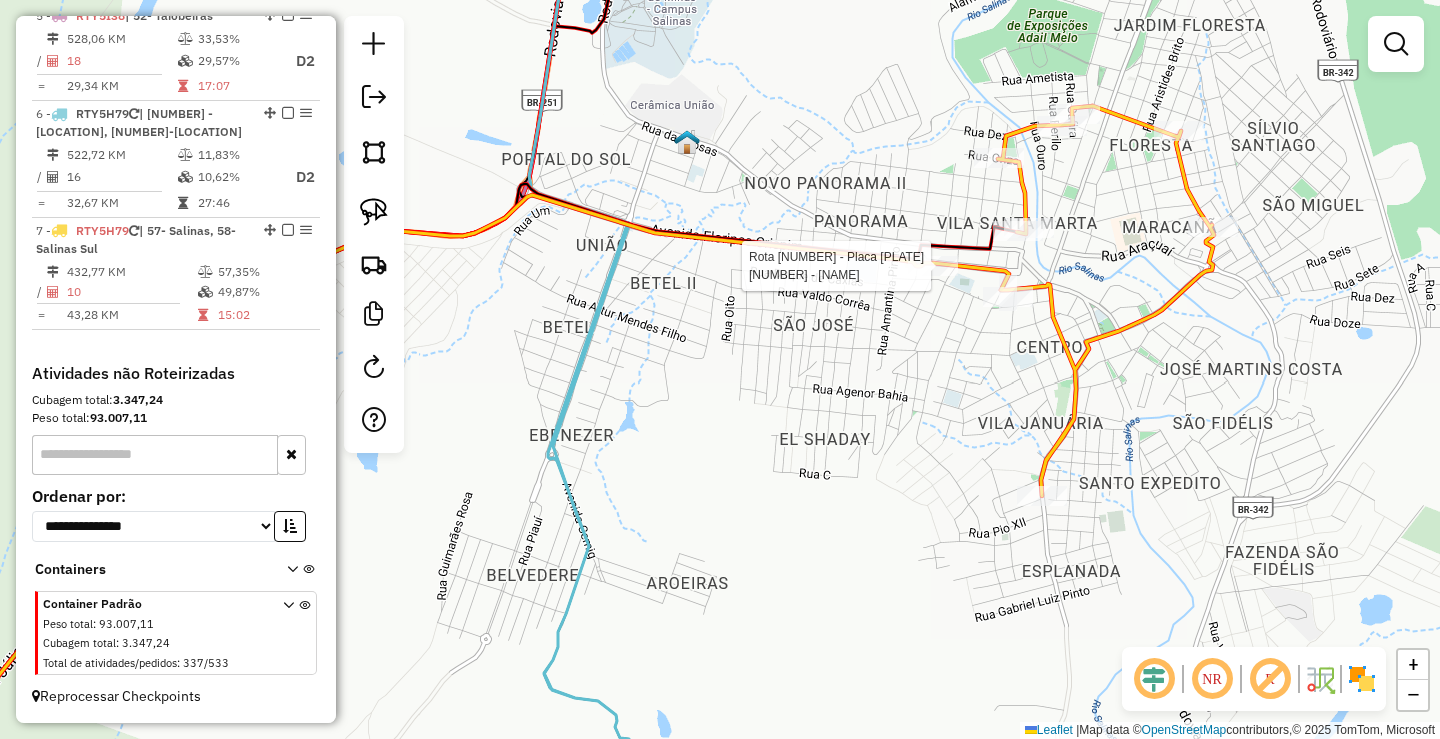 select on "*********" 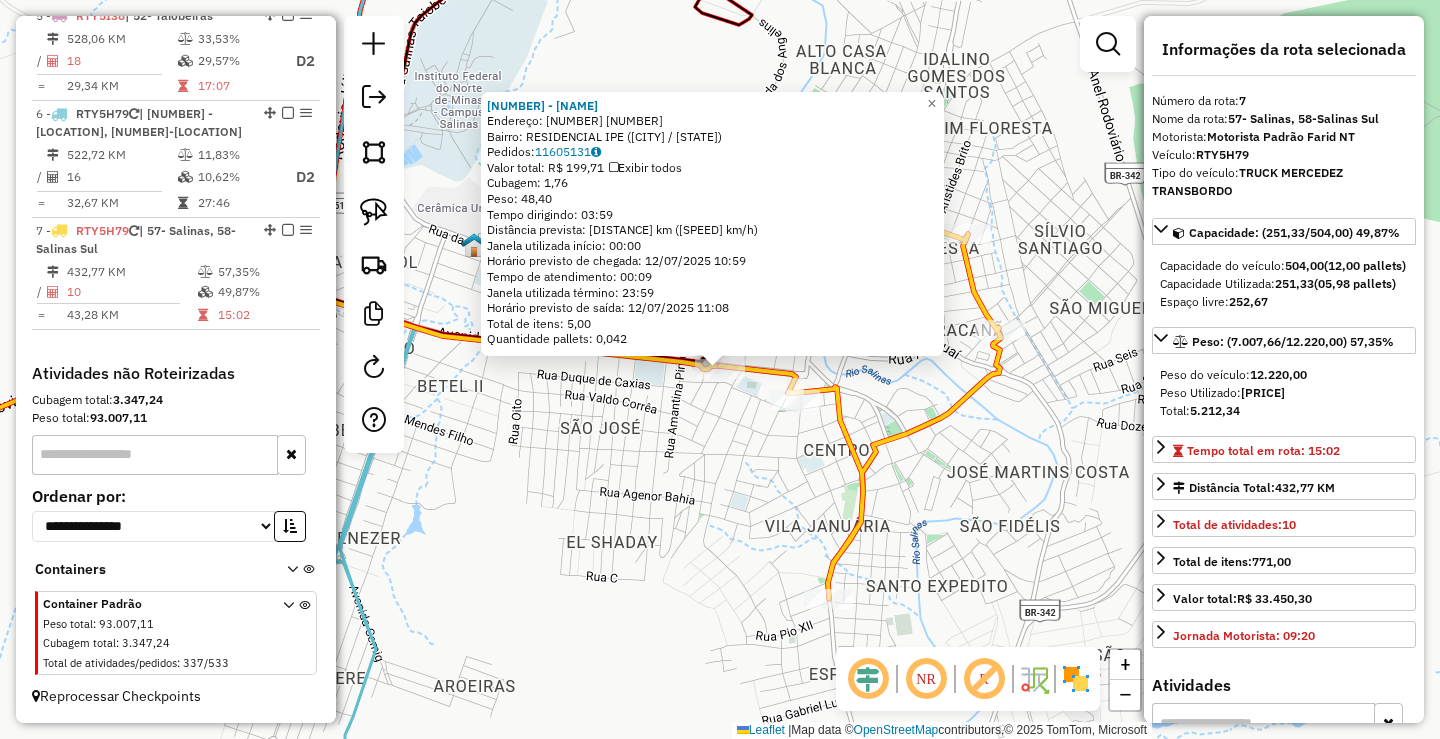 click on "98852 - BARBER SHOP DRINK  Endereço:  3 345   Bairro: RESIDENCIAL IPE (SALINAS / MG)   Pedidos:  11605131   Valor total: R$ 199,71   Exibir todos   Cubagem: 1,76  Peso: 48,40  Tempo dirigindo: 03:59   Distância prevista: 213,406 km (53,57 km/h)   Janela utilizada início: 00:00   Horário previsto de chegada: 12/07/2025 10:59   Tempo de atendimento: 00:09   Janela utilizada término: 23:59   Horário previsto de saída: 12/07/2025 11:08   Total de itens: 5,00   Quantidade pallets: 0,042  × Janela de atendimento Grade de atendimento Capacidade Transportadoras Veículos Cliente Pedidos  Rotas Selecione os dias de semana para filtrar as janelas de atendimento  Seg   Ter   Qua   Qui   Sex   Sáb   Dom  Informe o período da janela de atendimento: De: Até:  Filtrar exatamente a janela do cliente  Considerar janela de atendimento padrão  Selecione os dias de semana para filtrar as grades de atendimento  Seg   Ter   Qua   Qui   Sex   Sáb   Dom   Considerar clientes sem dia de atendimento cadastrado **** **** +" 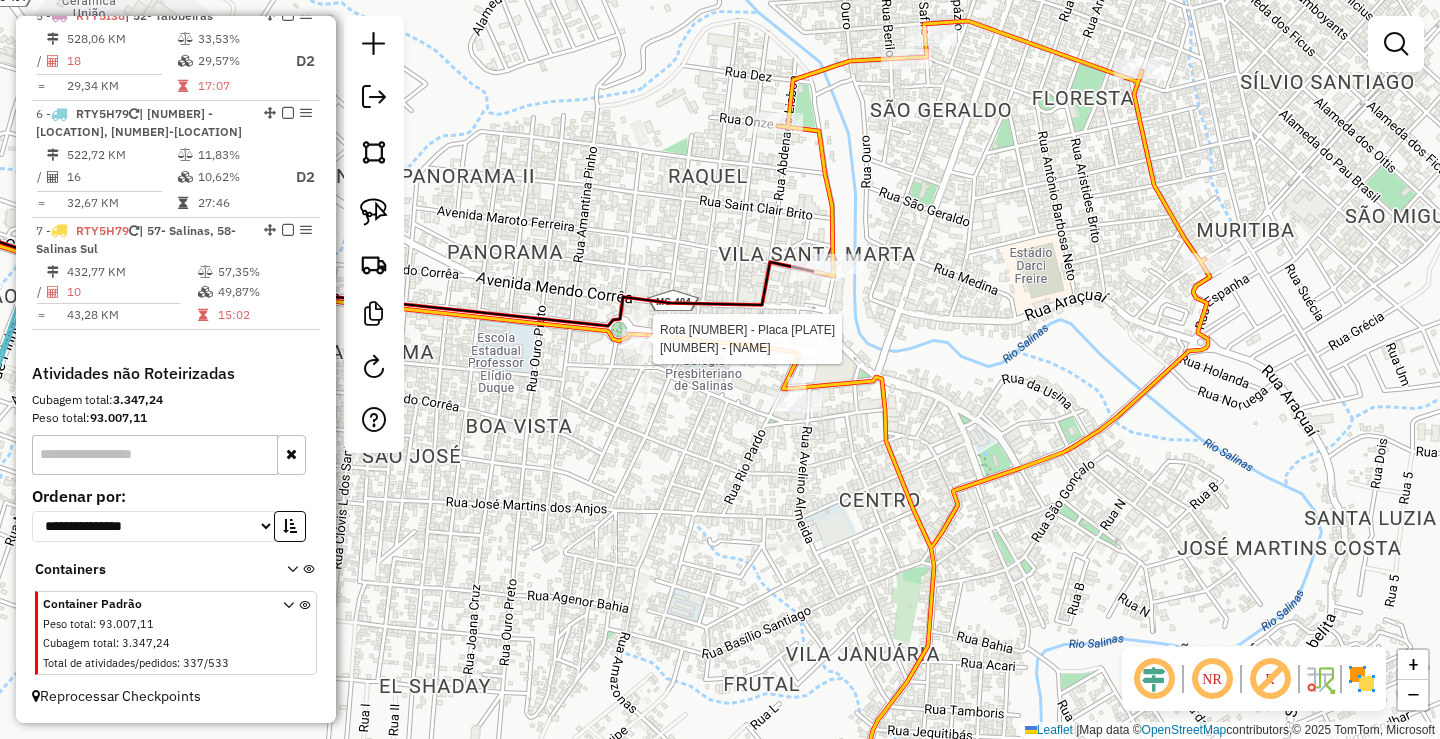 select on "*********" 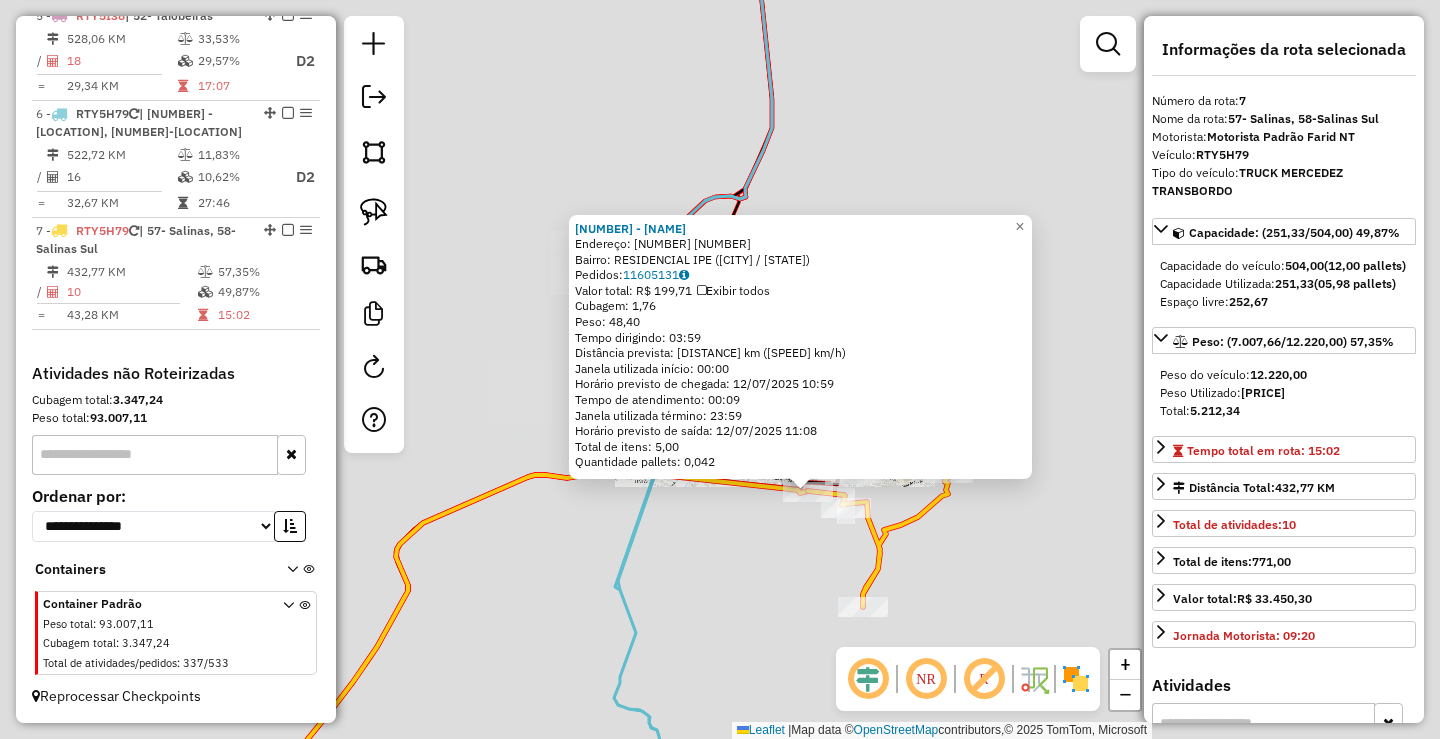 click on "98852 - BARBER SHOP DRINK  Endereço:  3 345   Bairro: RESIDENCIAL IPE (SALINAS / MG)   Pedidos:  11605131   Valor total: R$ 199,71   Exibir todos   Cubagem: 1,76  Peso: 48,40  Tempo dirigindo: 03:59   Distância prevista: 213,406 km (53,57 km/h)   Janela utilizada início: 00:00   Horário previsto de chegada: 12/07/2025 10:59   Tempo de atendimento: 00:09   Janela utilizada término: 23:59   Horário previsto de saída: 12/07/2025 11:08   Total de itens: 5,00   Quantidade pallets: 0,042  × Janela de atendimento Grade de atendimento Capacidade Transportadoras Veículos Cliente Pedidos  Rotas Selecione os dias de semana para filtrar as janelas de atendimento  Seg   Ter   Qua   Qui   Sex   Sáb   Dom  Informe o período da janela de atendimento: De: Até:  Filtrar exatamente a janela do cliente  Considerar janela de atendimento padrão  Selecione os dias de semana para filtrar as grades de atendimento  Seg   Ter   Qua   Qui   Sex   Sáb   Dom   Considerar clientes sem dia de atendimento cadastrado **** **** +" 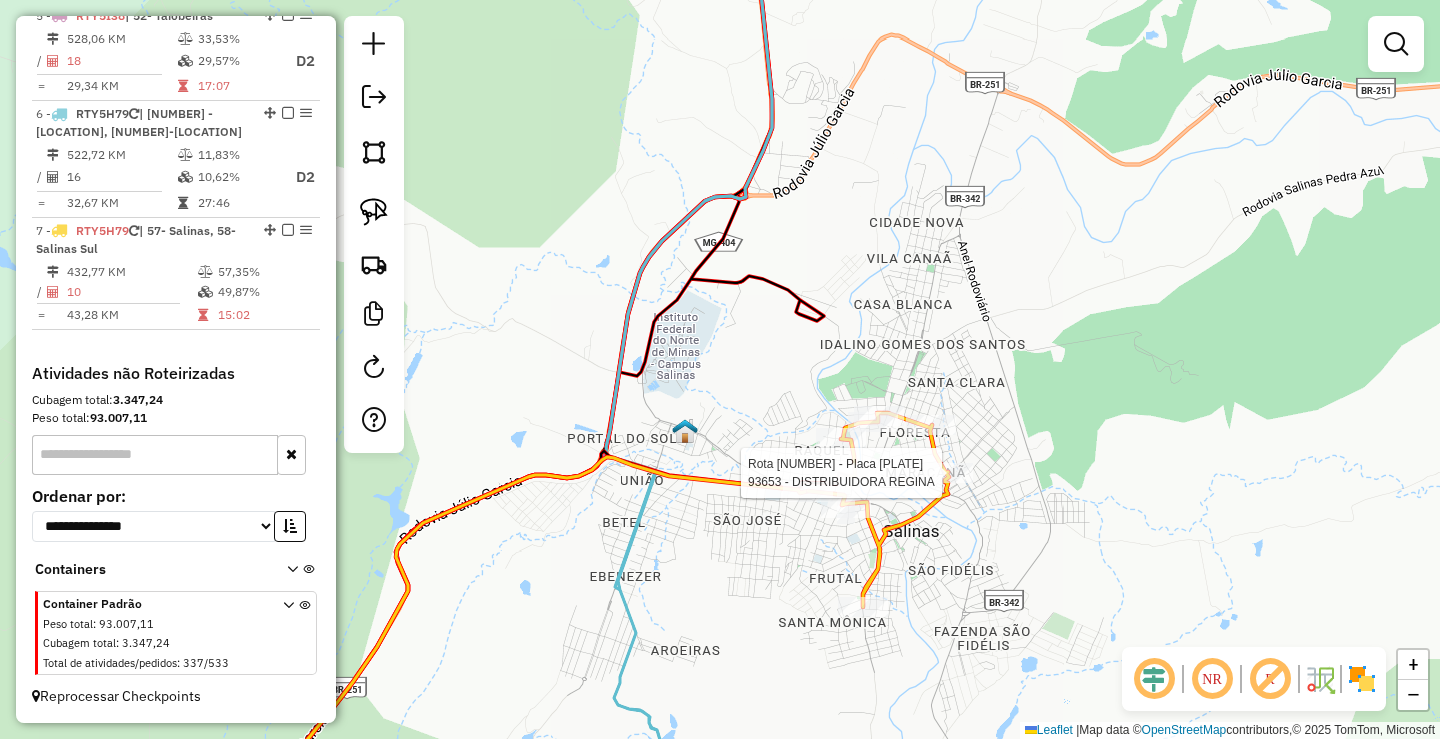 select on "*********" 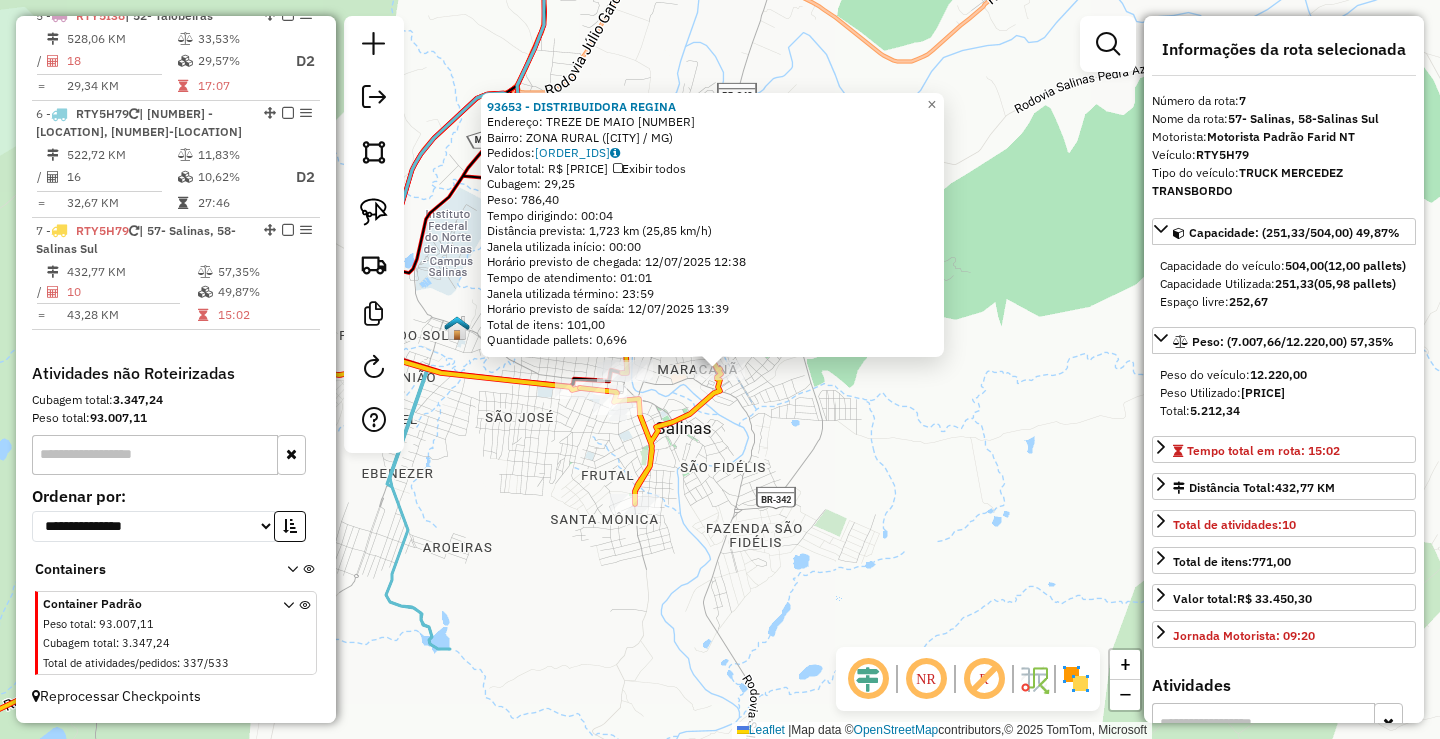 click on "93653 - DISTRIBUIDORA REGINA  Endereço:  TREZE DE MAIO 212   Bairro: ZONA RURAL (SALINAS / MG)   Pedidos:  11605767, 11605768   Valor total: R$ 2.690,24   Exibir todos   Cubagem: 29,25  Peso: 786,40  Tempo dirigindo: 00:04   Distância prevista: 1,723 km (25,85 km/h)   Janela utilizada início: 00:00   Horário previsto de chegada: 12/07/2025 12:38   Tempo de atendimento: 01:01   Janela utilizada término: 23:59   Horário previsto de saída: 12/07/2025 13:39   Total de itens: 101,00   Quantidade pallets: 0,696  × Janela de atendimento Grade de atendimento Capacidade Transportadoras Veículos Cliente Pedidos  Rotas Selecione os dias de semana para filtrar as janelas de atendimento  Seg   Ter   Qua   Qui   Sex   Sáb   Dom  Informe o período da janela de atendimento: De: Até:  Filtrar exatamente a janela do cliente  Considerar janela de atendimento padrão  Selecione os dias de semana para filtrar as grades de atendimento  Seg   Ter   Qua   Qui   Sex   Sáb   Dom   Peso mínimo:  ****  Peso máximo:  ****" 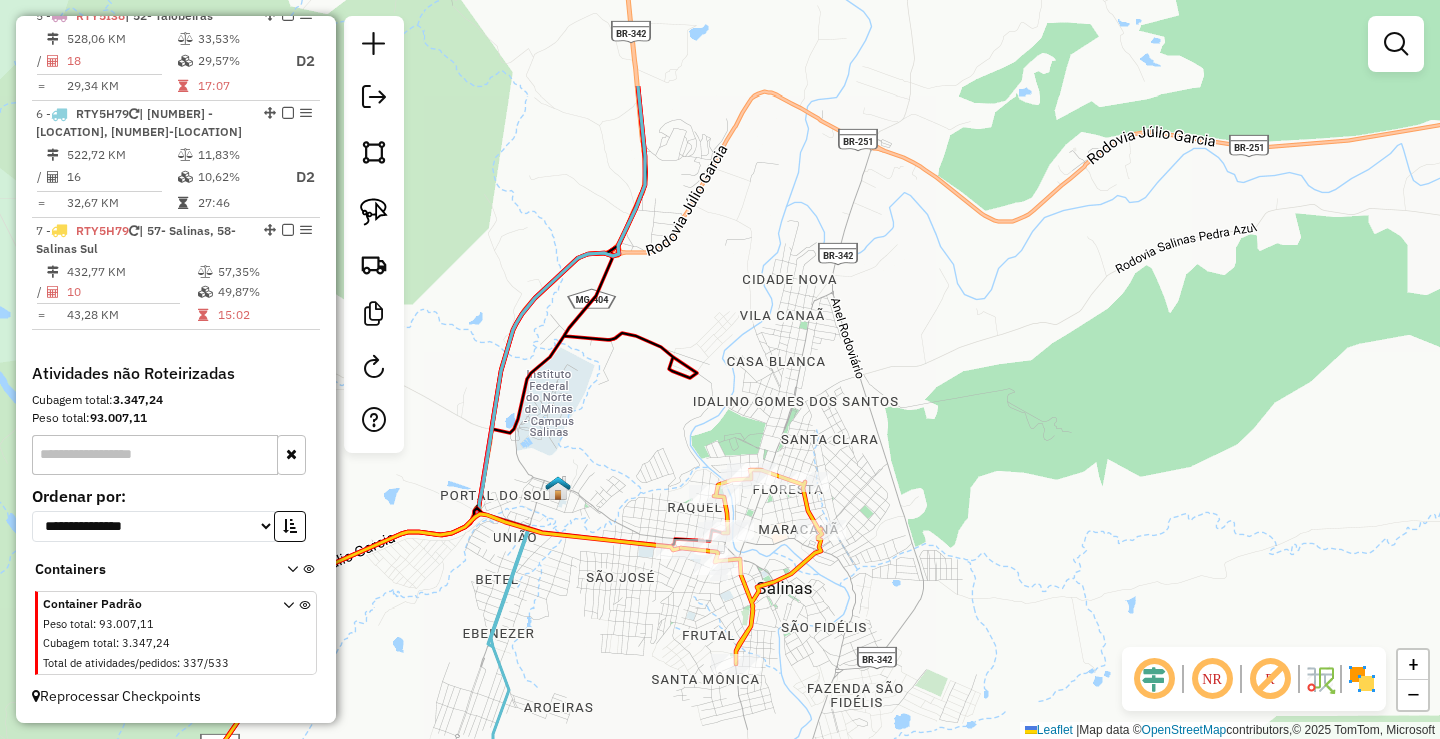 click on "Janela de atendimento Grade de atendimento Capacidade Transportadoras Veículos Cliente Pedidos  Rotas Selecione os dias de semana para filtrar as janelas de atendimento  Seg   Ter   Qua   Qui   Sex   Sáb   Dom  Informe o período da janela de atendimento: De: Até:  Filtrar exatamente a janela do cliente  Considerar janela de atendimento padrão  Selecione os dias de semana para filtrar as grades de atendimento  Seg   Ter   Qua   Qui   Sex   Sáb   Dom   Considerar clientes sem dia de atendimento cadastrado  Clientes fora do dia de atendimento selecionado Filtrar as atividades entre os valores definidos abaixo:  Peso mínimo:  ****  Peso máximo:  ****  Cubagem mínima:   Cubagem máxima:   De:   Até:  Filtrar as atividades entre o tempo de atendimento definido abaixo:  De:   Até:   Considerar capacidade total dos clientes não roteirizados Transportadora: Selecione um ou mais itens Tipo de veículo: Selecione um ou mais itens Veículo: Selecione um ou mais itens Motorista: Selecione um ou mais itens De:" 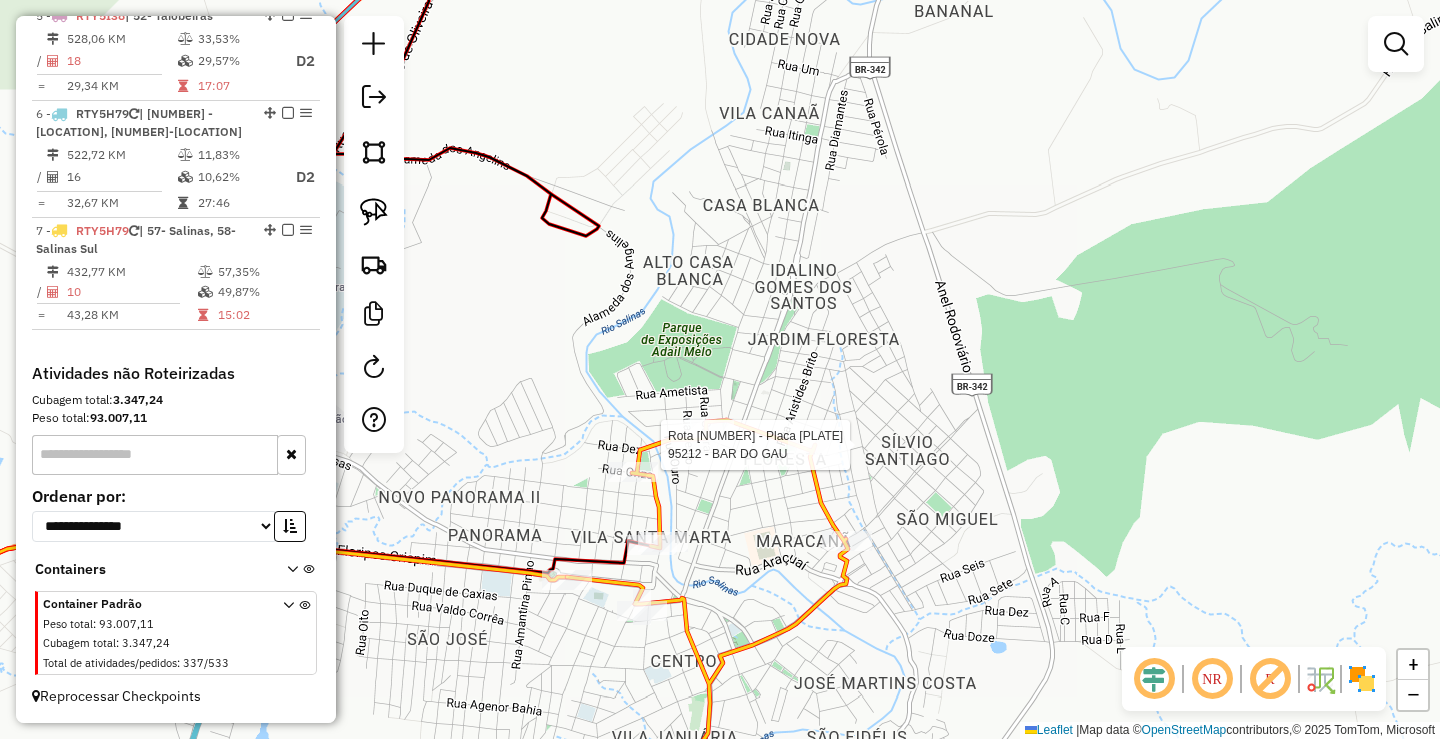select on "*********" 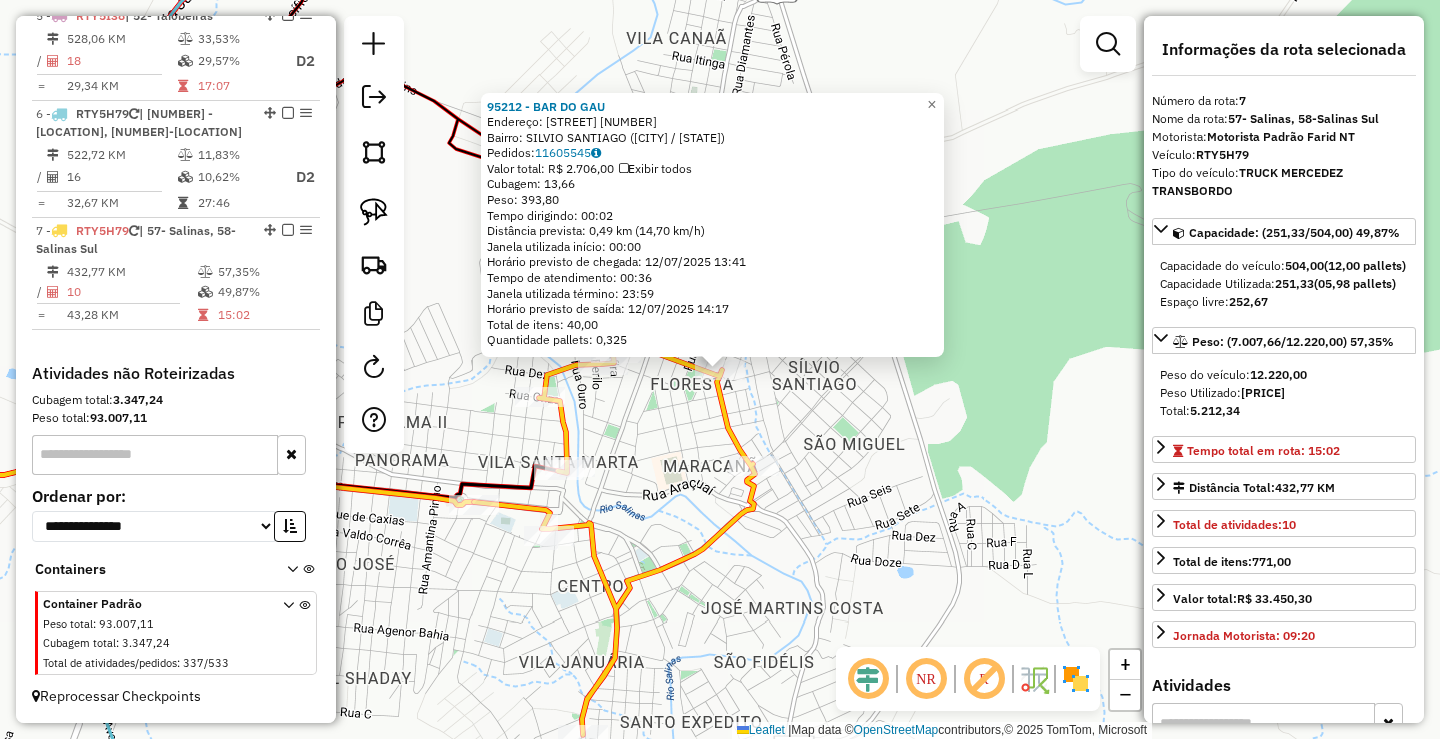 click on "Rota 7 - Placa RTY5H79  83644 - CLEMENTE RAMOS 95212 - BAR DO GAU  Endereço:  JOAO DOS SANTOS FERNANDES 31   Bairro: SILVIO SANTIAGO (SALINAS / MG)   Pedidos:  11605545   Valor total: R$ 2.706,00   Exibir todos   Cubagem: 13,66  Peso: 393,80  Tempo dirigindo: 00:02   Distância prevista: 0,49 km (14,70 km/h)   Janela utilizada início: 00:00   Horário previsto de chegada: 12/07/2025 13:41   Tempo de atendimento: 00:36   Janela utilizada término: 23:59   Horário previsto de saída: 12/07/2025 14:17   Total de itens: 40,00   Quantidade pallets: 0,325  × Janela de atendimento Grade de atendimento Capacidade Transportadoras Veículos Cliente Pedidos  Rotas Selecione os dias de semana para filtrar as janelas de atendimento  Seg   Ter   Qua   Qui   Sex   Sáb   Dom  Informe o período da janela de atendimento: De: Até:  Filtrar exatamente a janela do cliente  Considerar janela de atendimento padrão  Selecione os dias de semana para filtrar as grades de atendimento  Seg   Ter   Qua   Qui   Sex   Sáb   Dom  +" 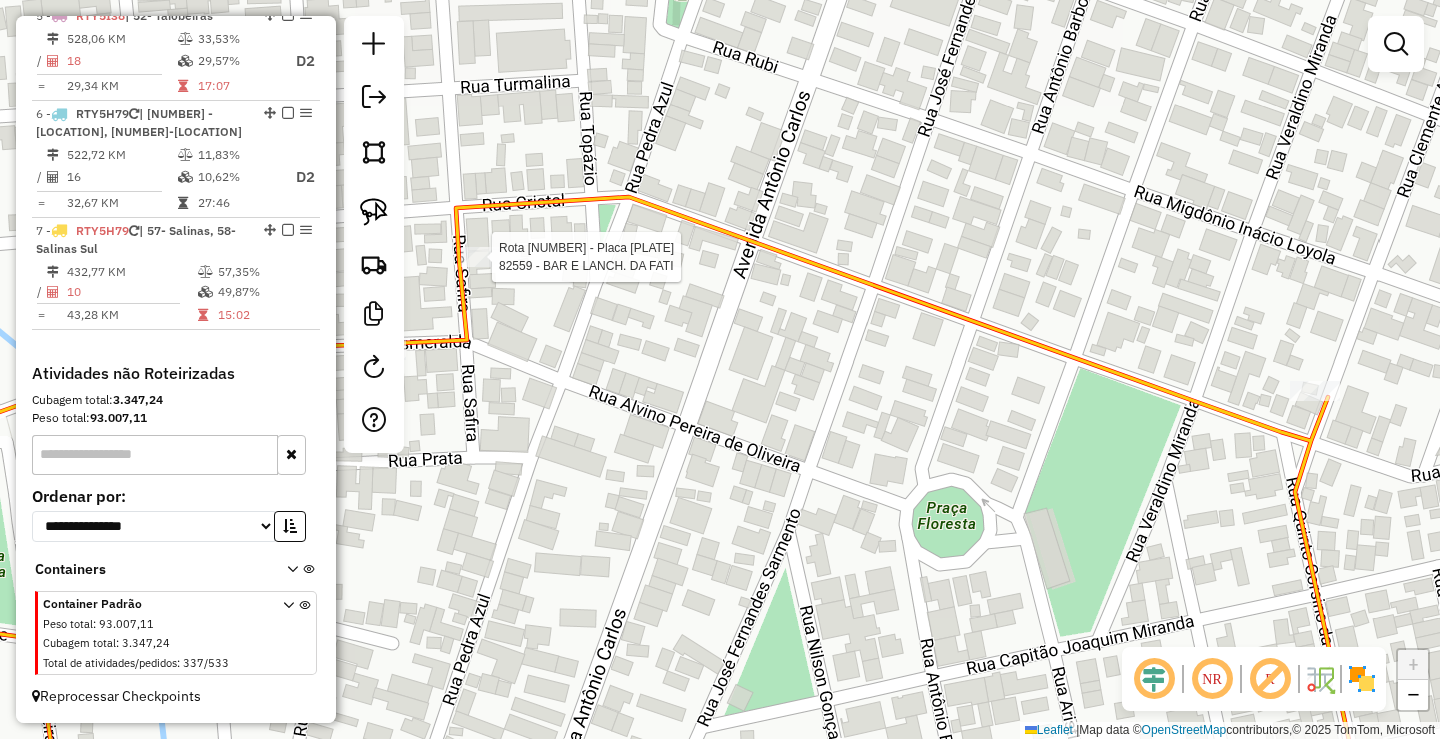 select on "*********" 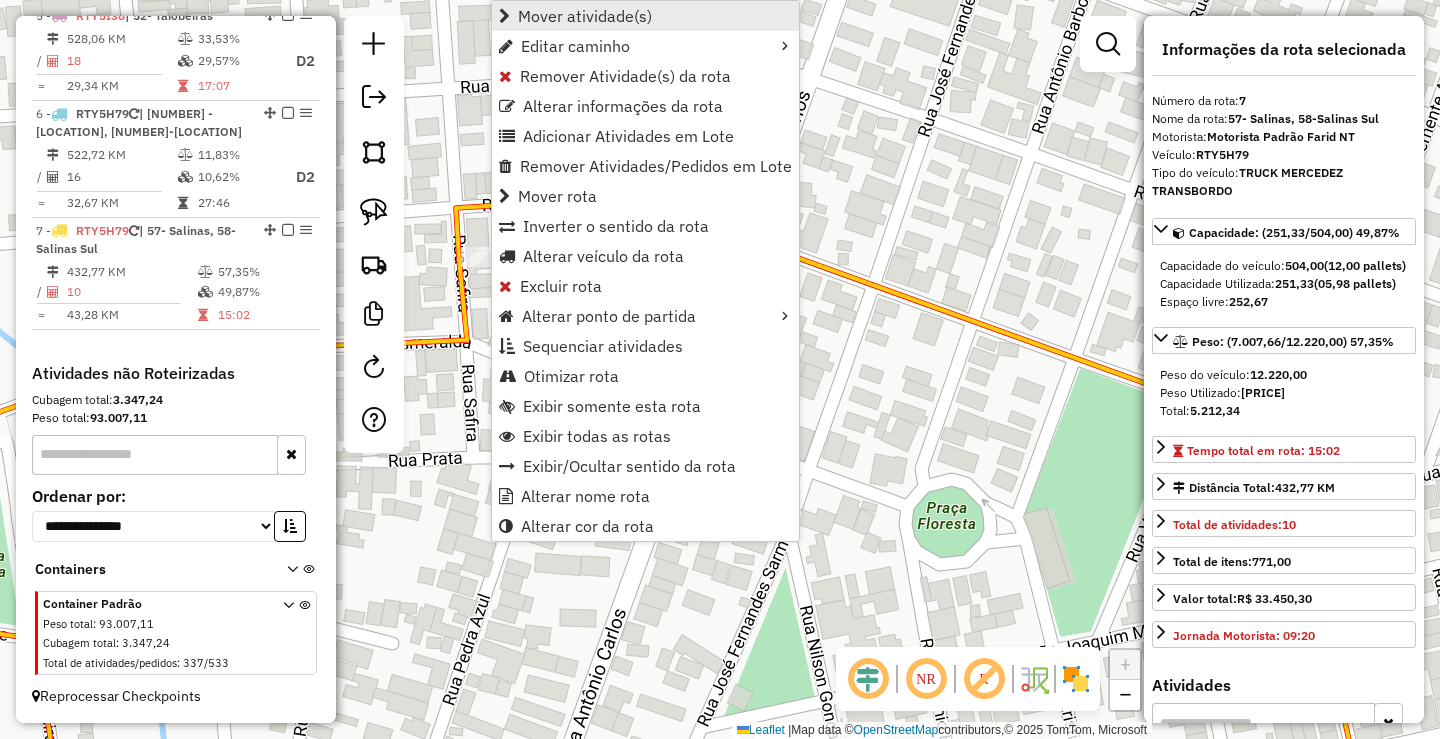 click on "Mover atividade(s)" at bounding box center [585, 16] 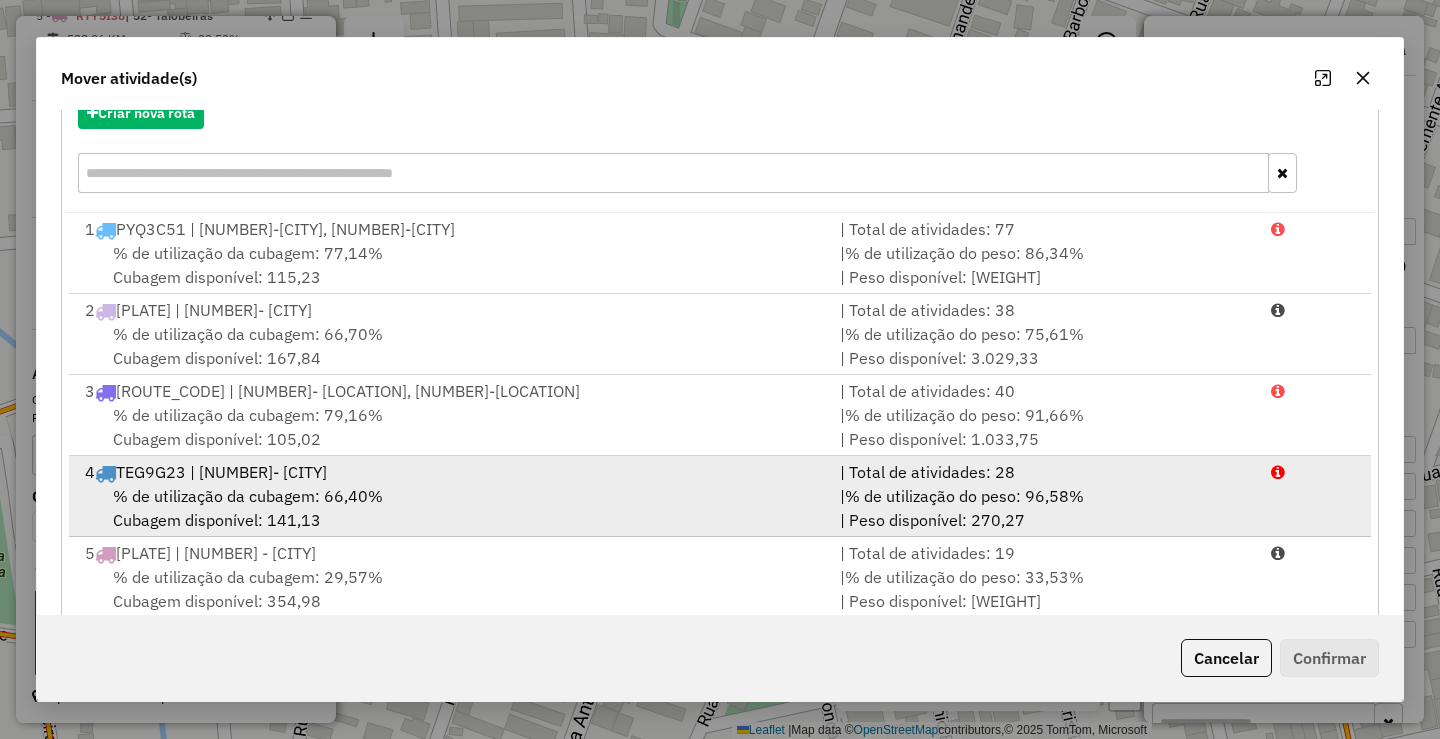 scroll, scrollTop: 279, scrollLeft: 0, axis: vertical 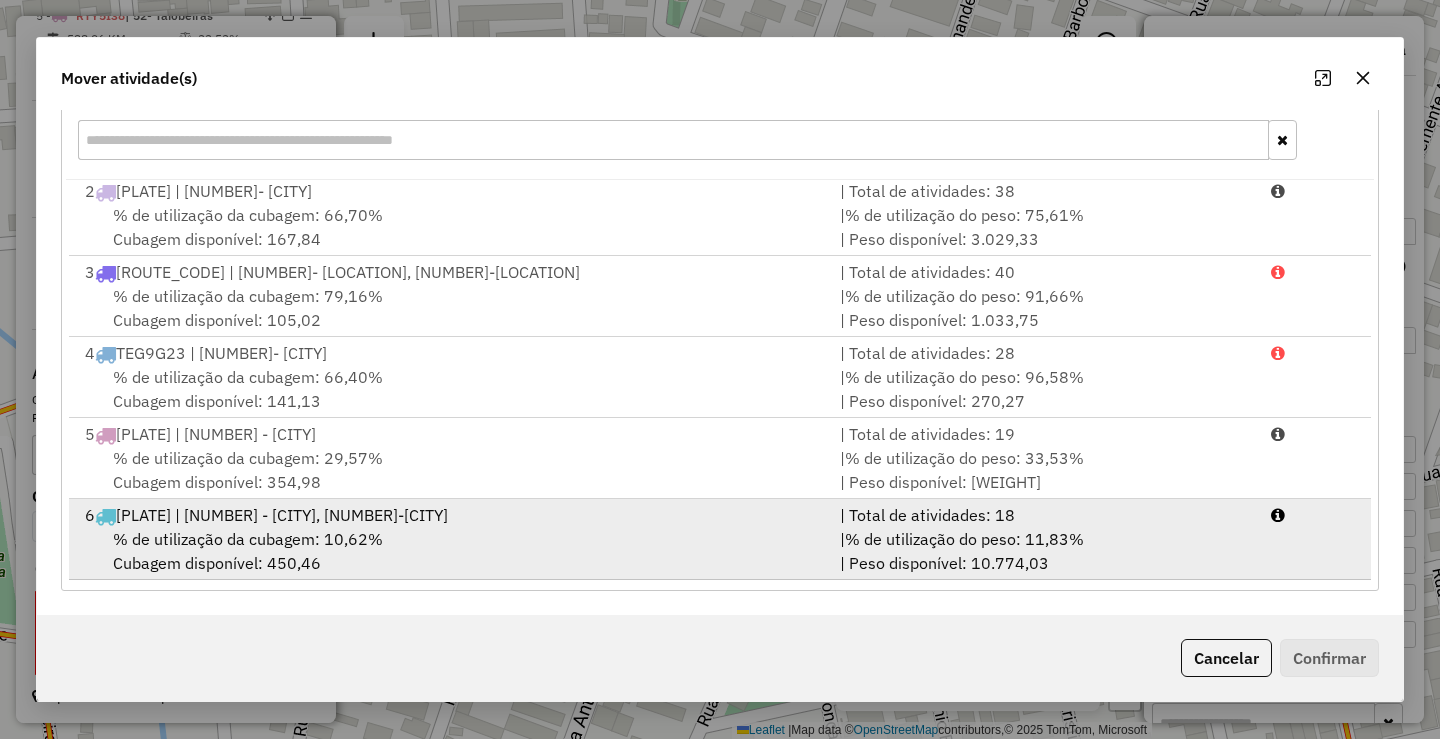 click on "% de utilização da cubagem: 10,62%  Cubagem disponível: 450,46" at bounding box center [450, 551] 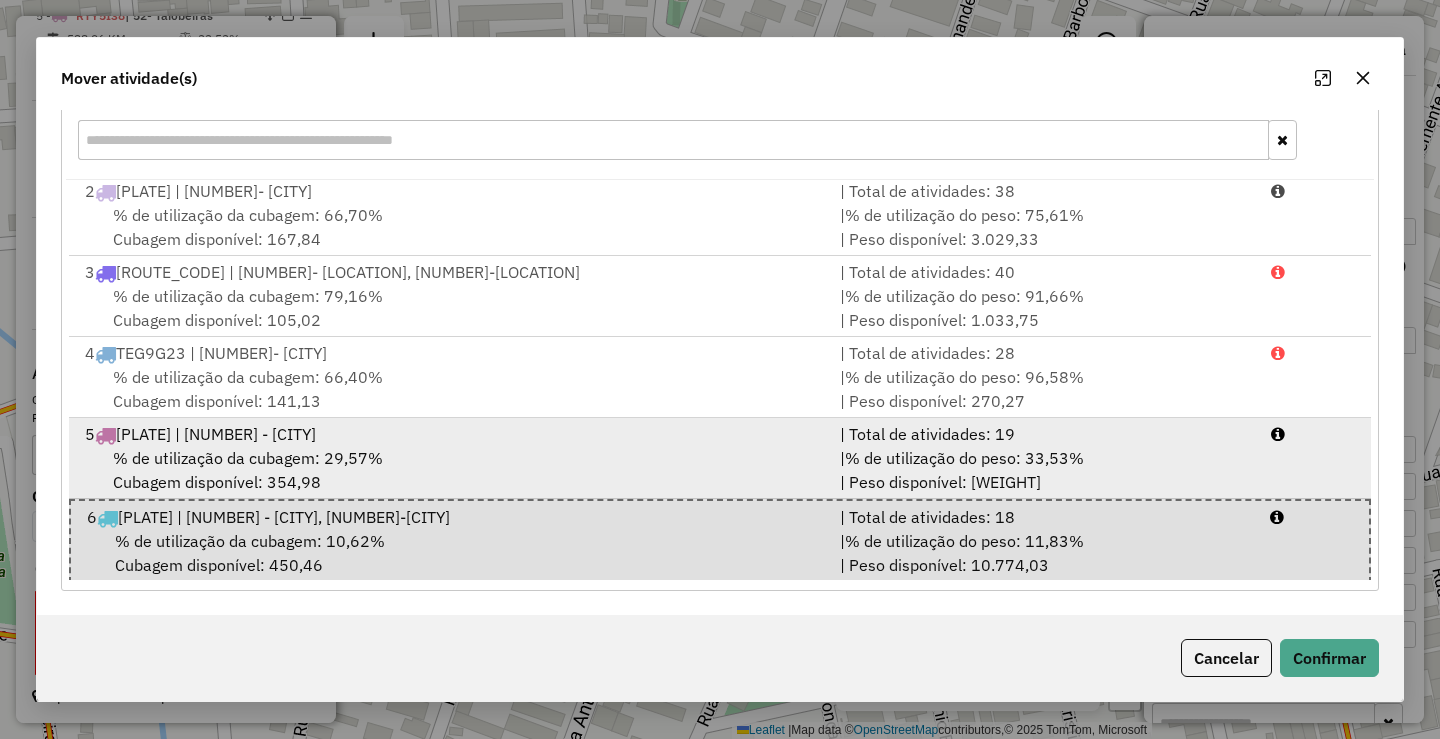 click on "% de utilização da cubagem: 29,57%  Cubagem disponível: 354,98" at bounding box center [450, 470] 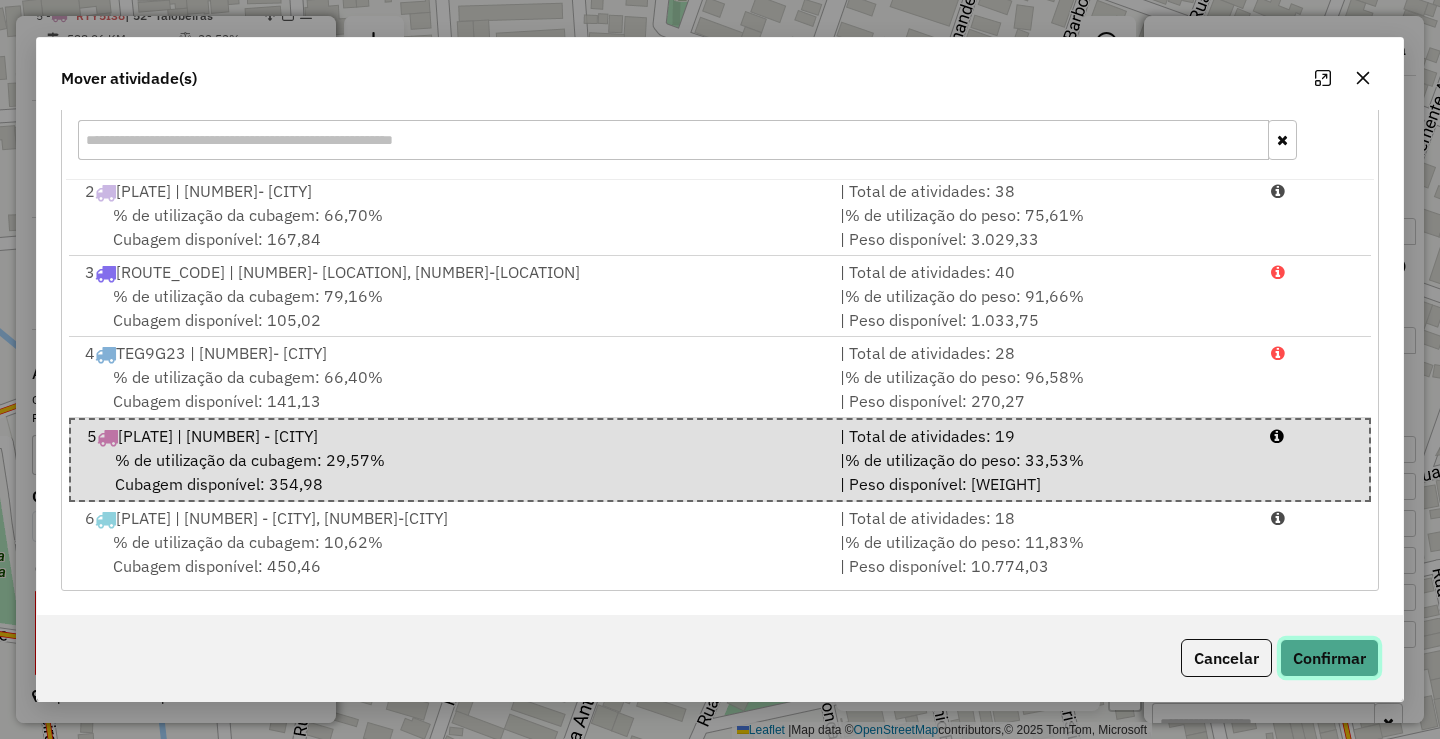 click on "Confirmar" 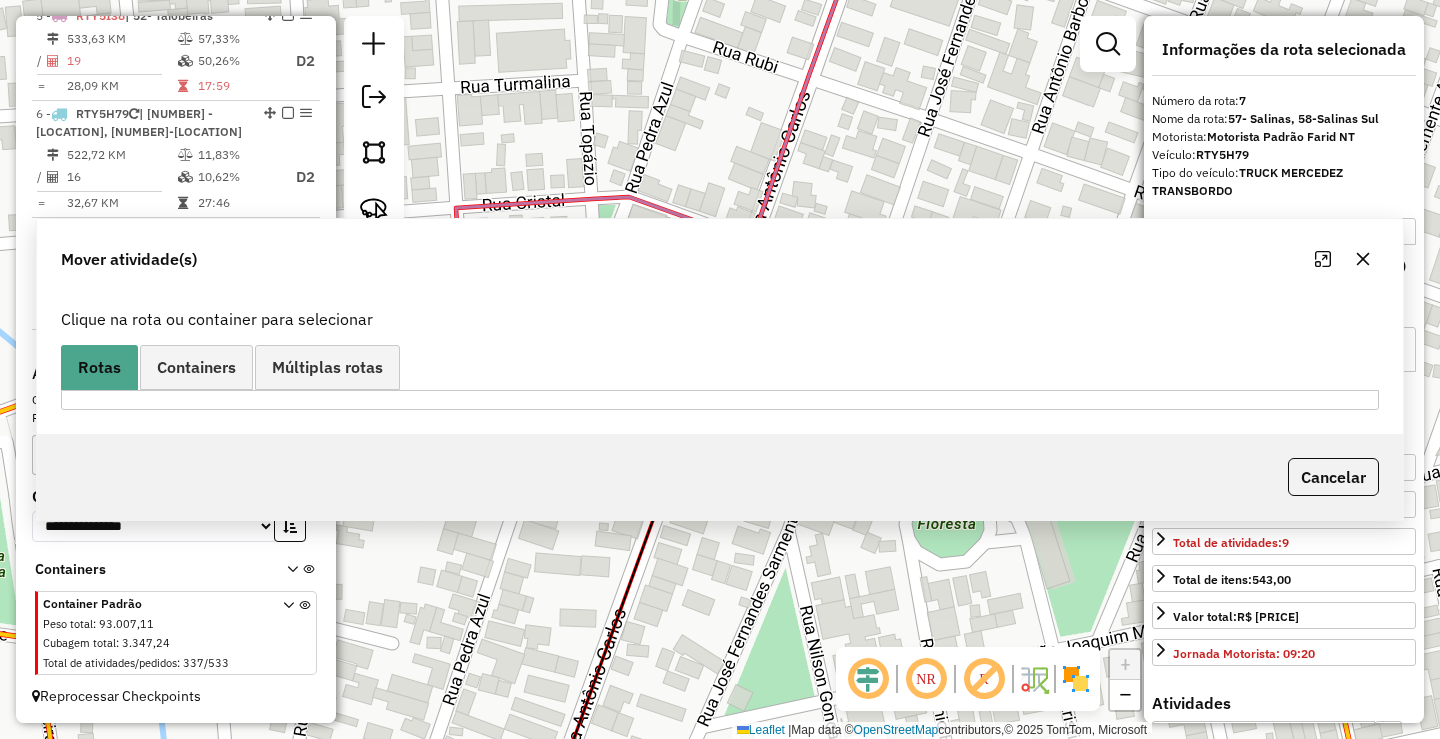 scroll, scrollTop: 0, scrollLeft: 0, axis: both 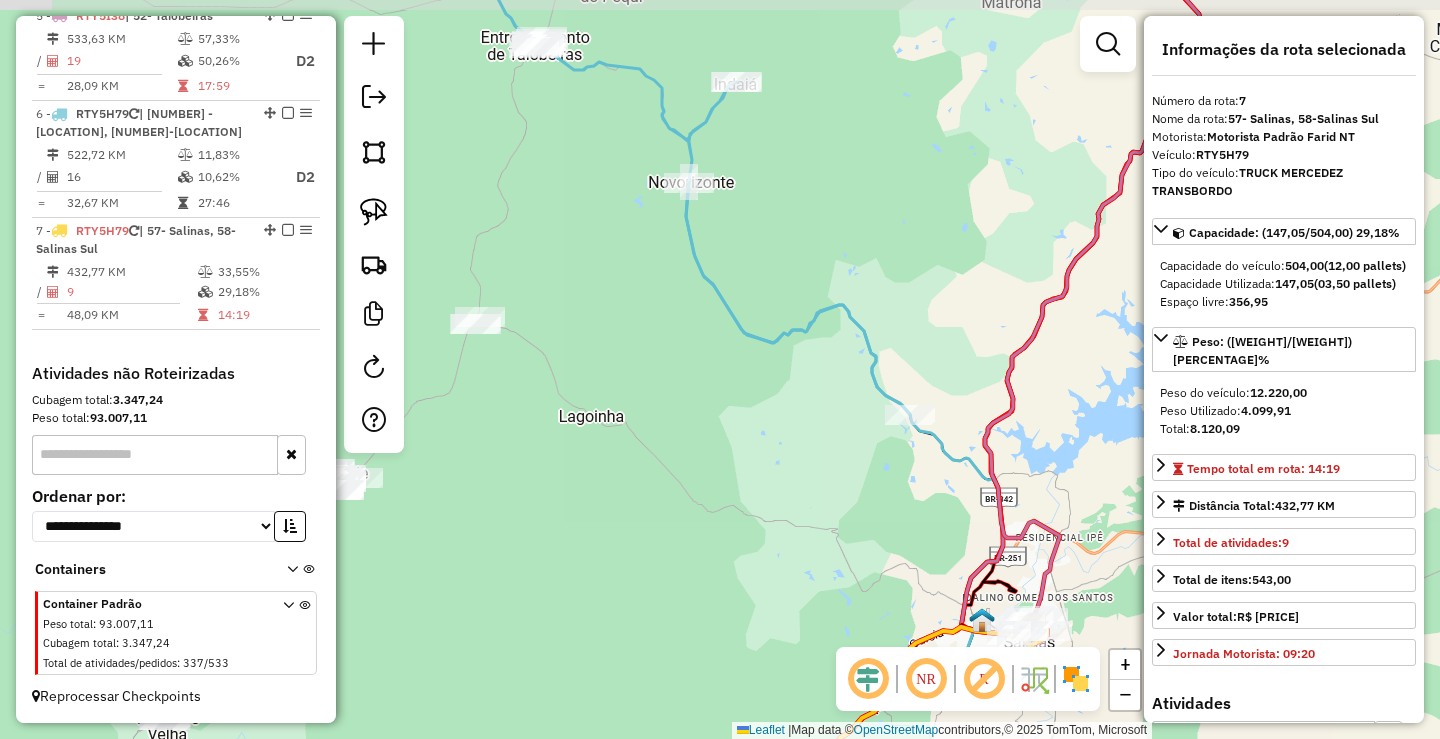 drag, startPoint x: 616, startPoint y: 430, endPoint x: 885, endPoint y: 442, distance: 269.26752 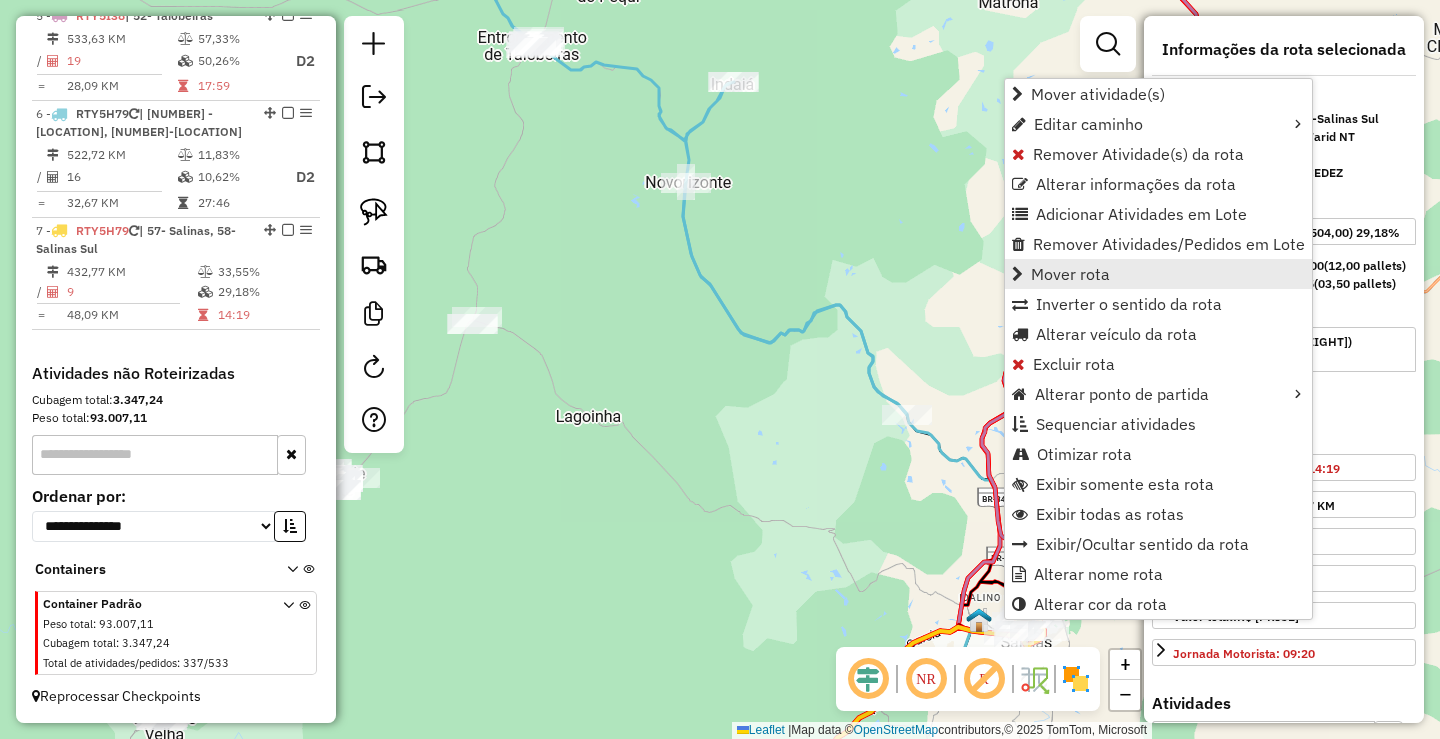 click on "Mover rota" at bounding box center [1158, 274] 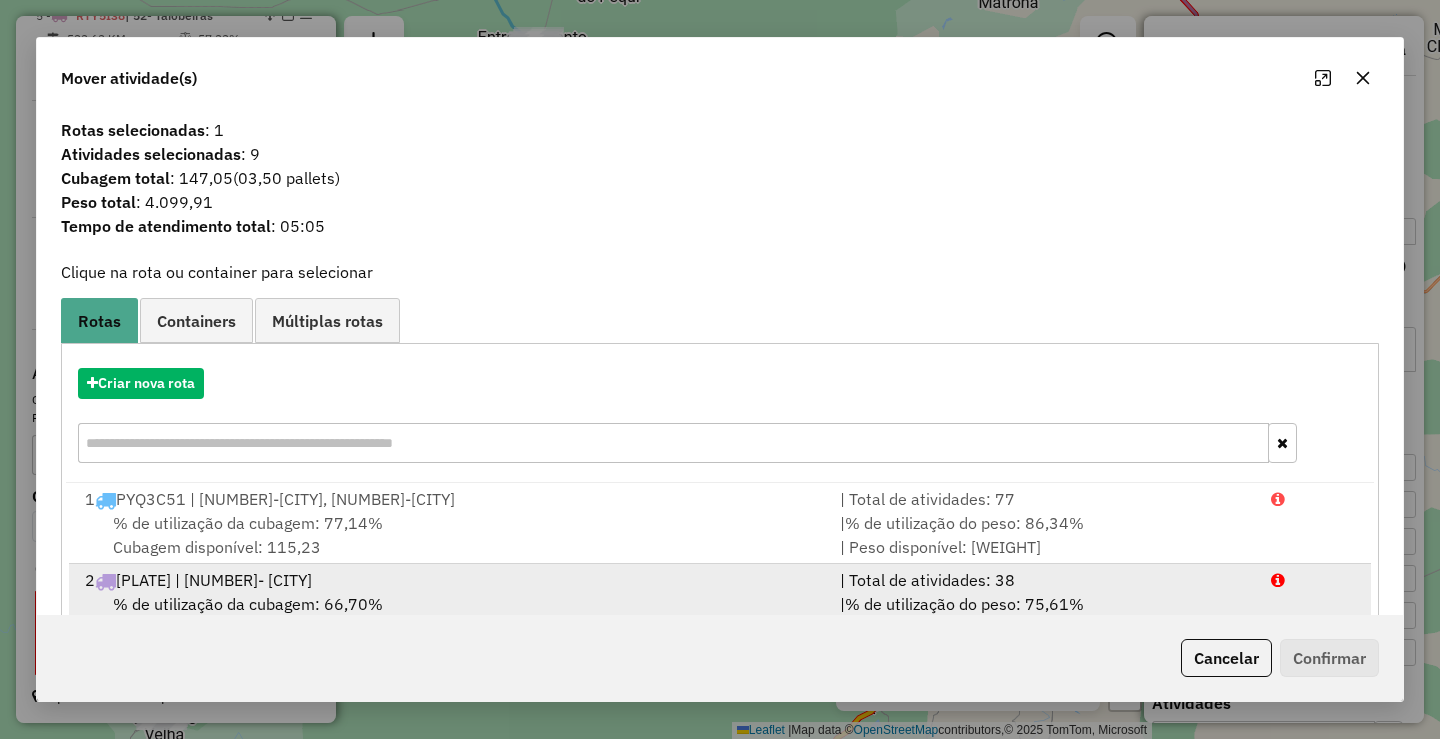 scroll, scrollTop: 86, scrollLeft: 0, axis: vertical 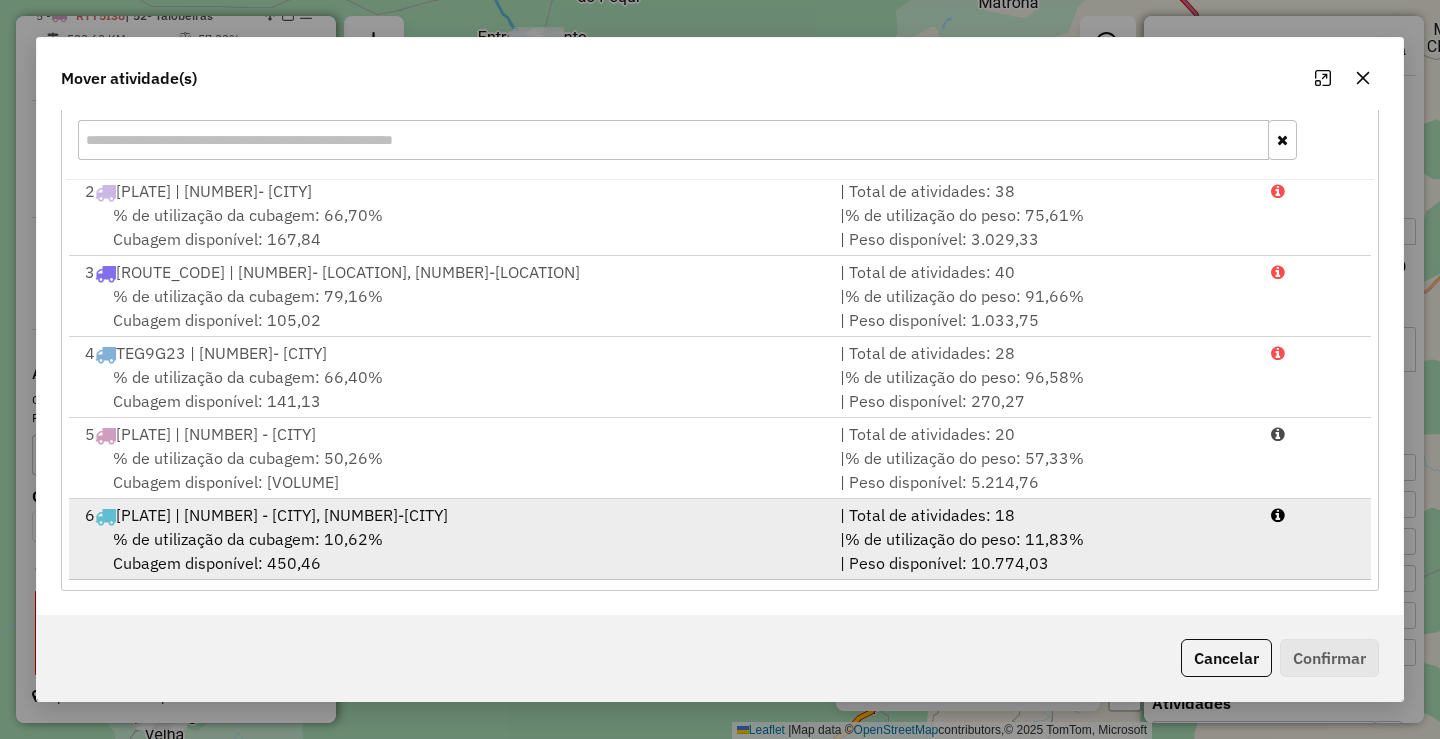 click on "% de utilização da cubagem: 10,62%" at bounding box center [248, 539] 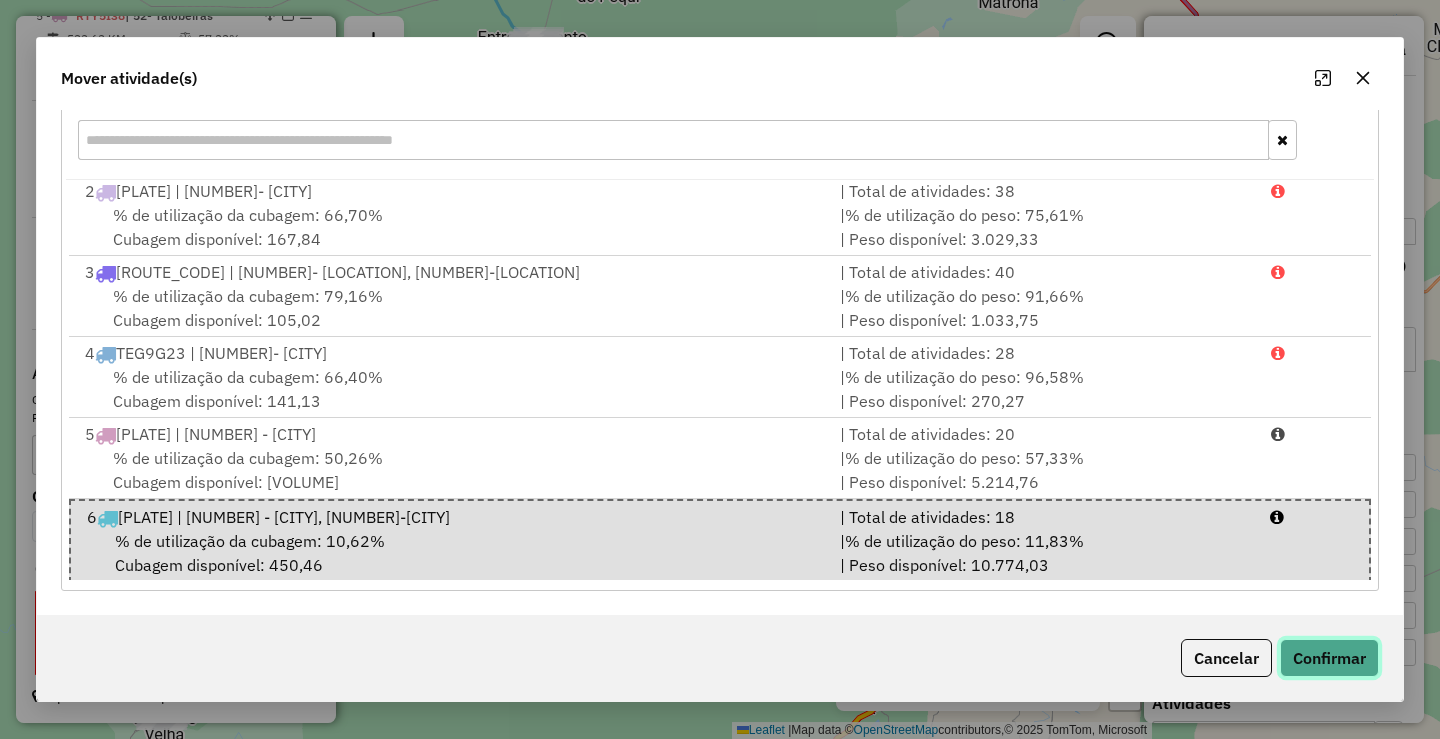 click on "Confirmar" 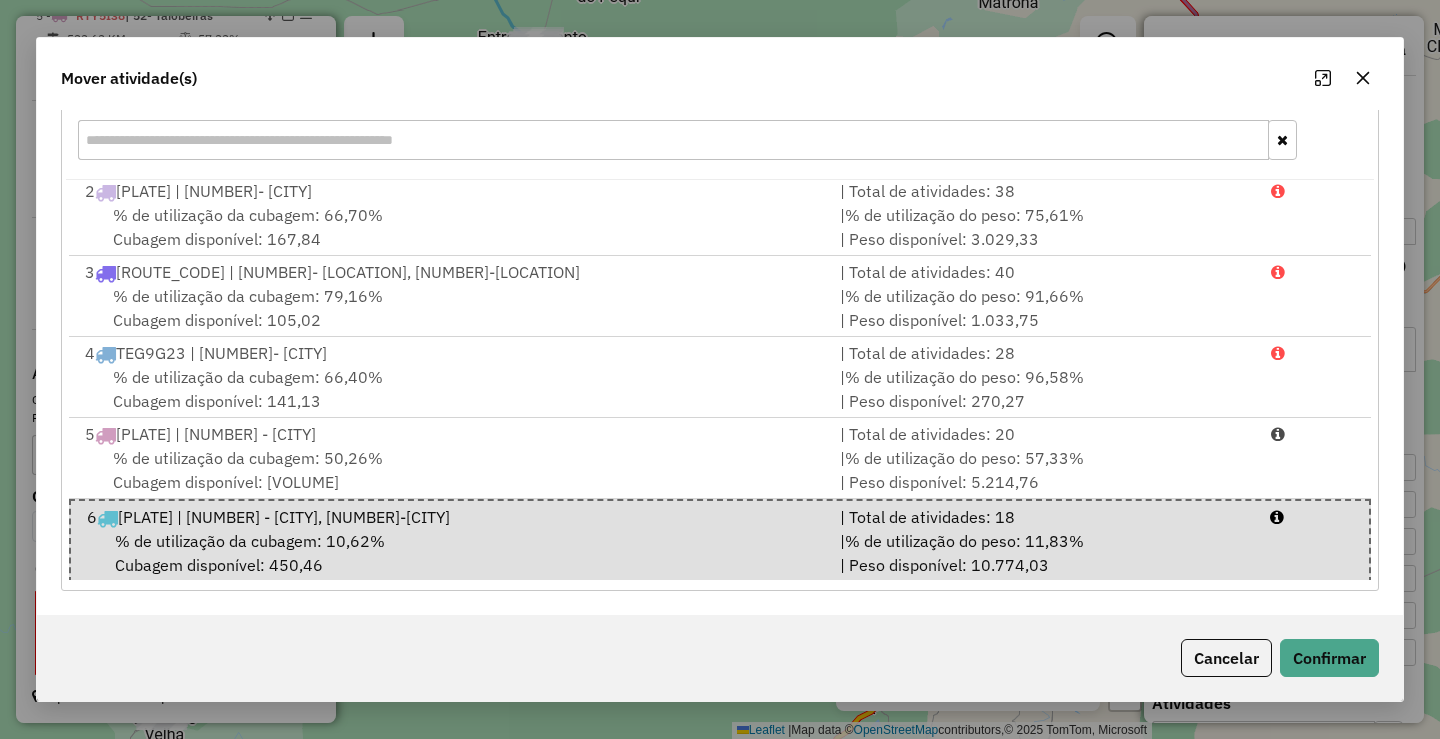 scroll, scrollTop: 0, scrollLeft: 0, axis: both 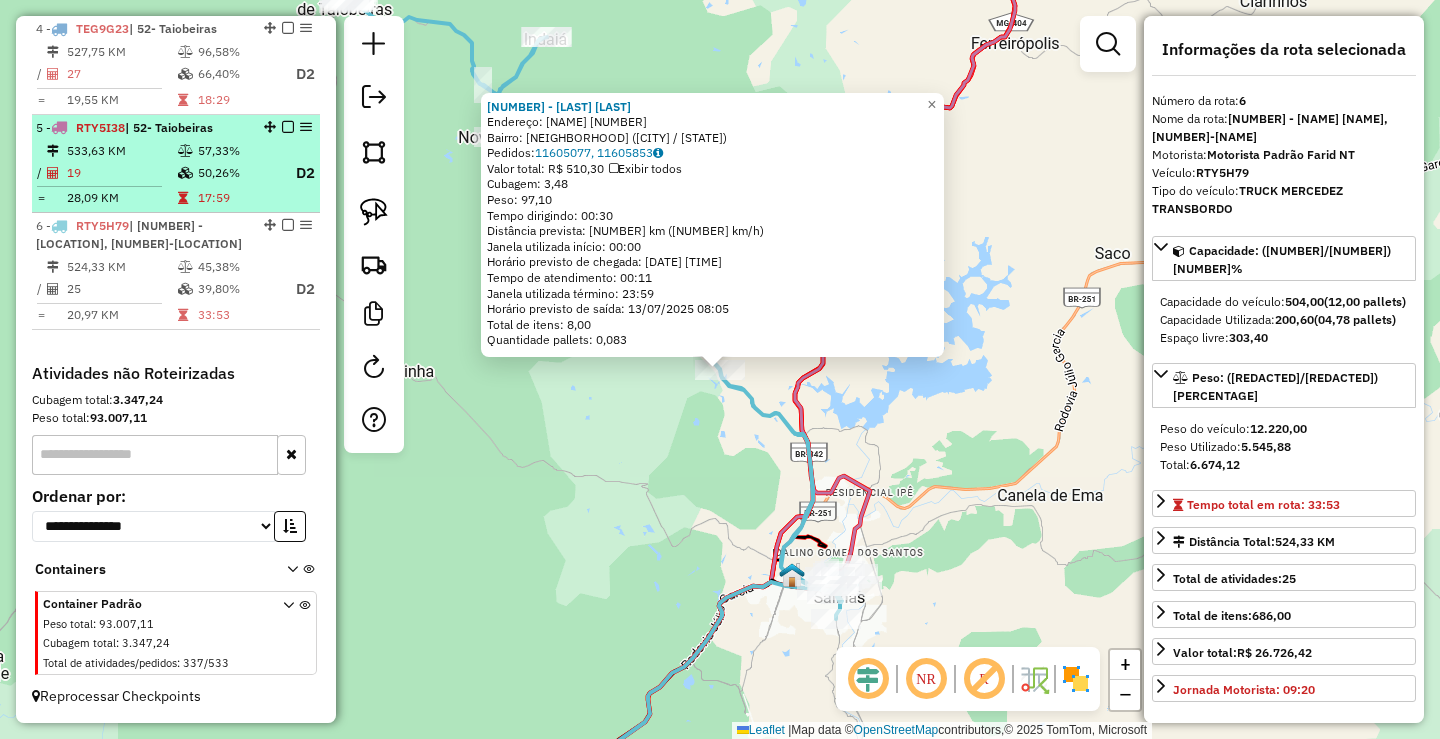 click on "| 52- Taiobeiras" at bounding box center [169, 127] 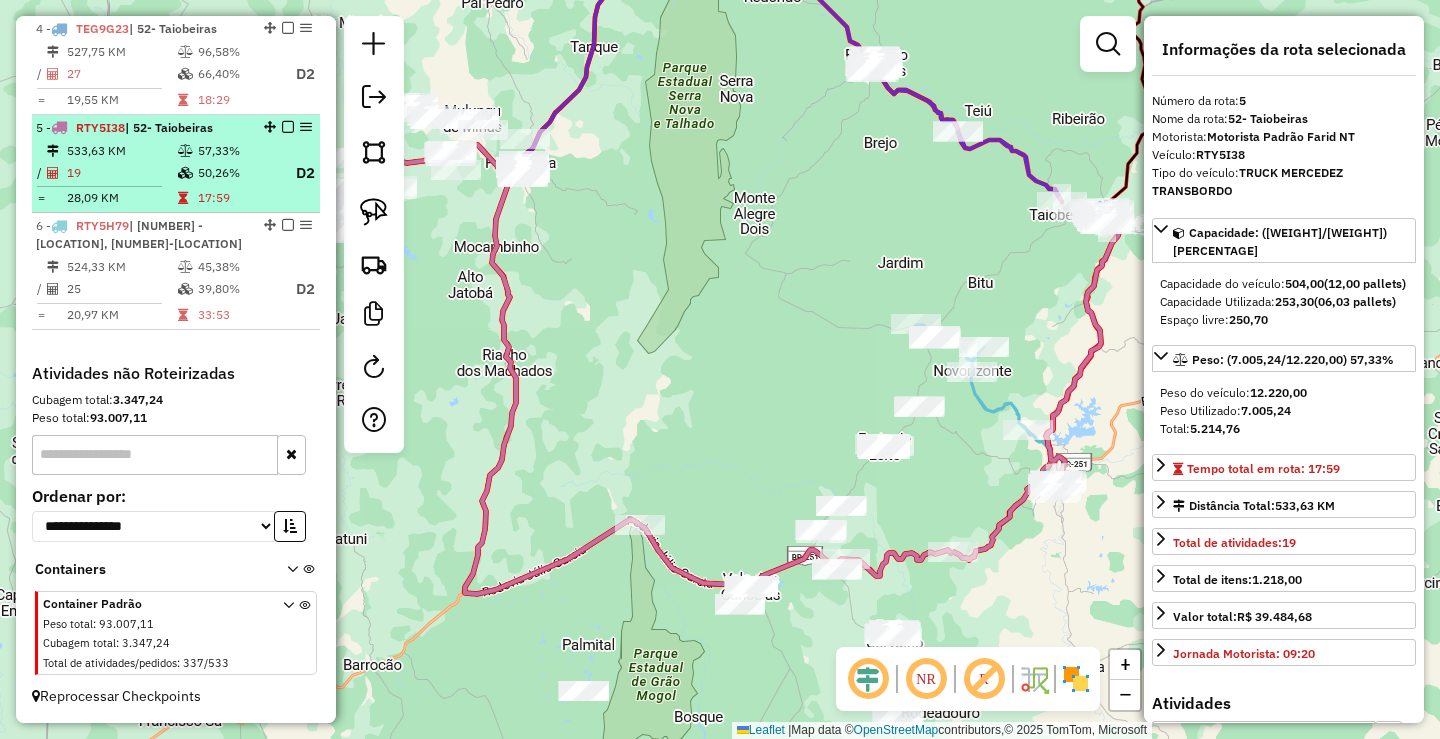 click on "19" at bounding box center (121, 173) 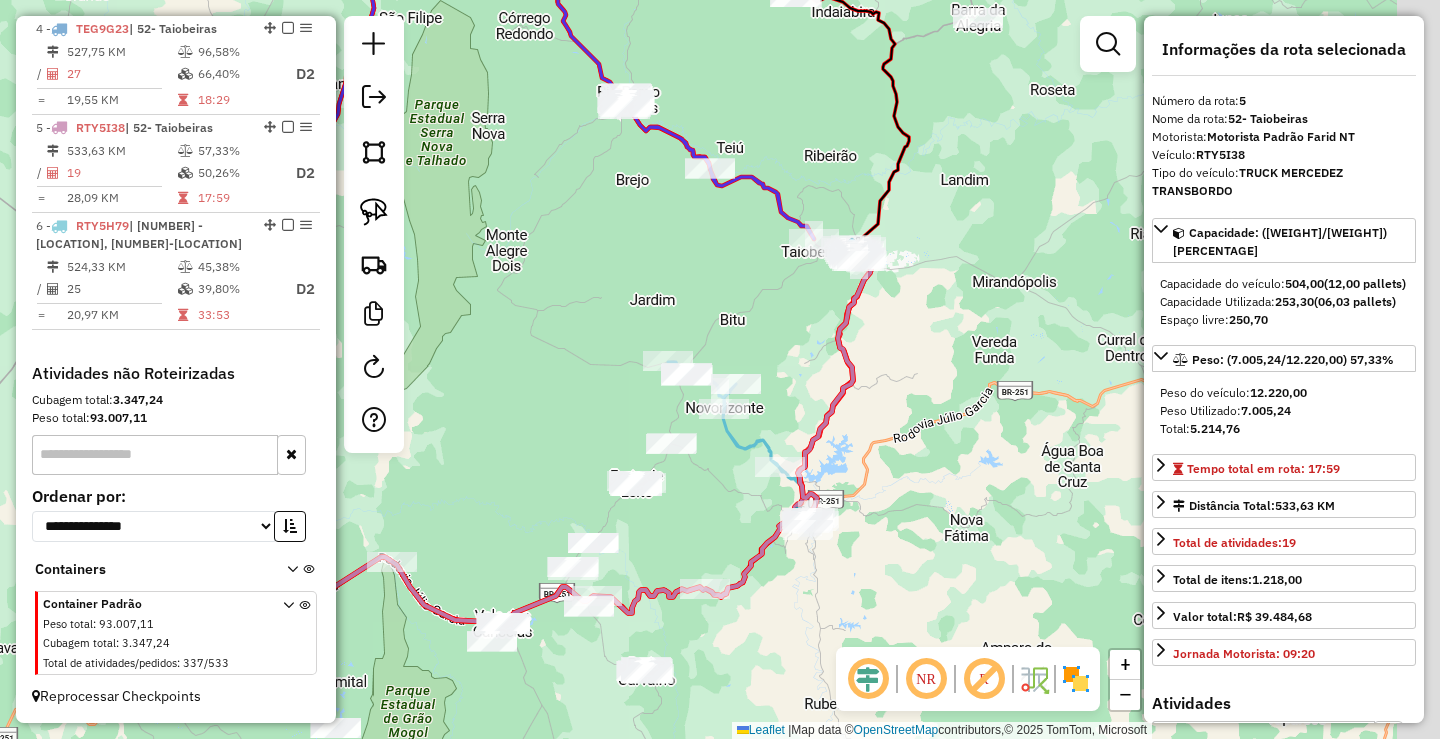 drag, startPoint x: 999, startPoint y: 493, endPoint x: 750, endPoint y: 530, distance: 251.734 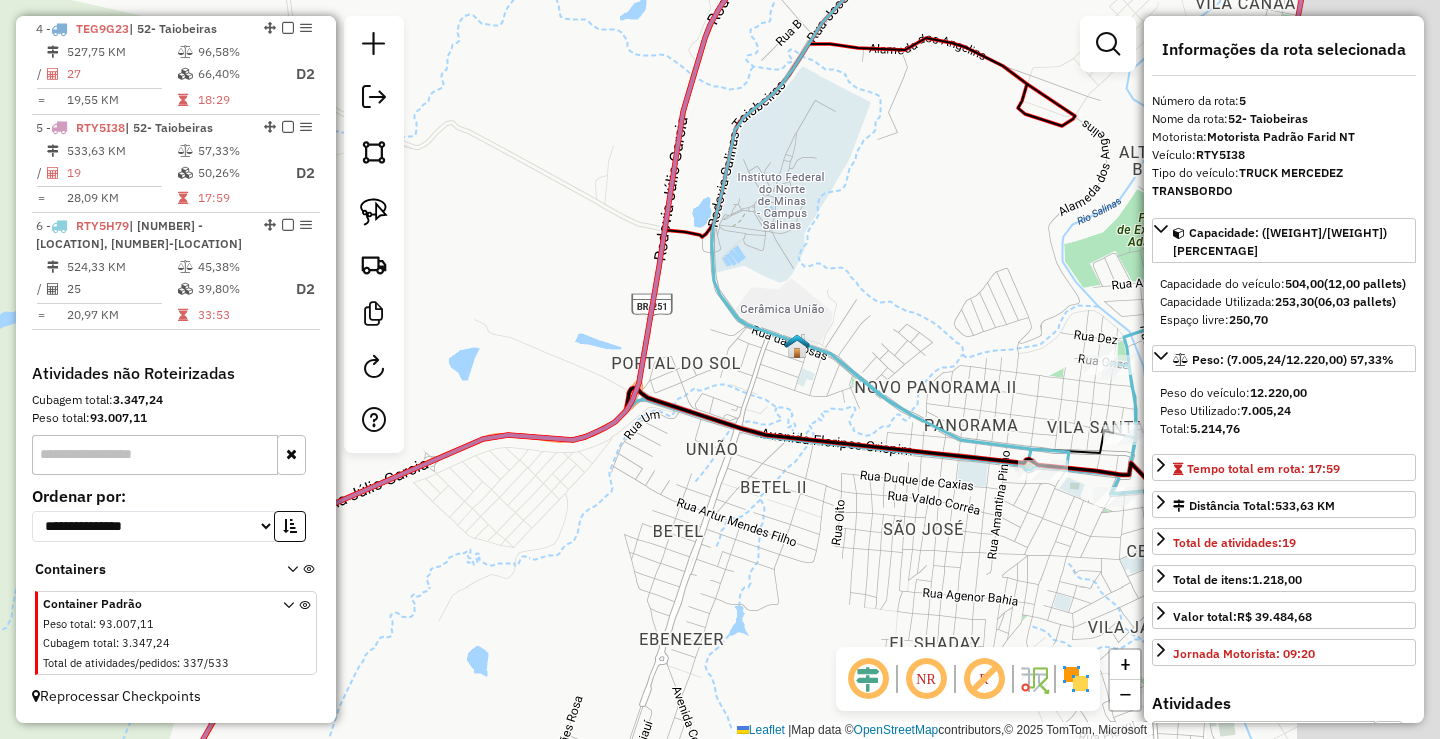drag, startPoint x: 996, startPoint y: 482, endPoint x: 509, endPoint y: 357, distance: 502.78622 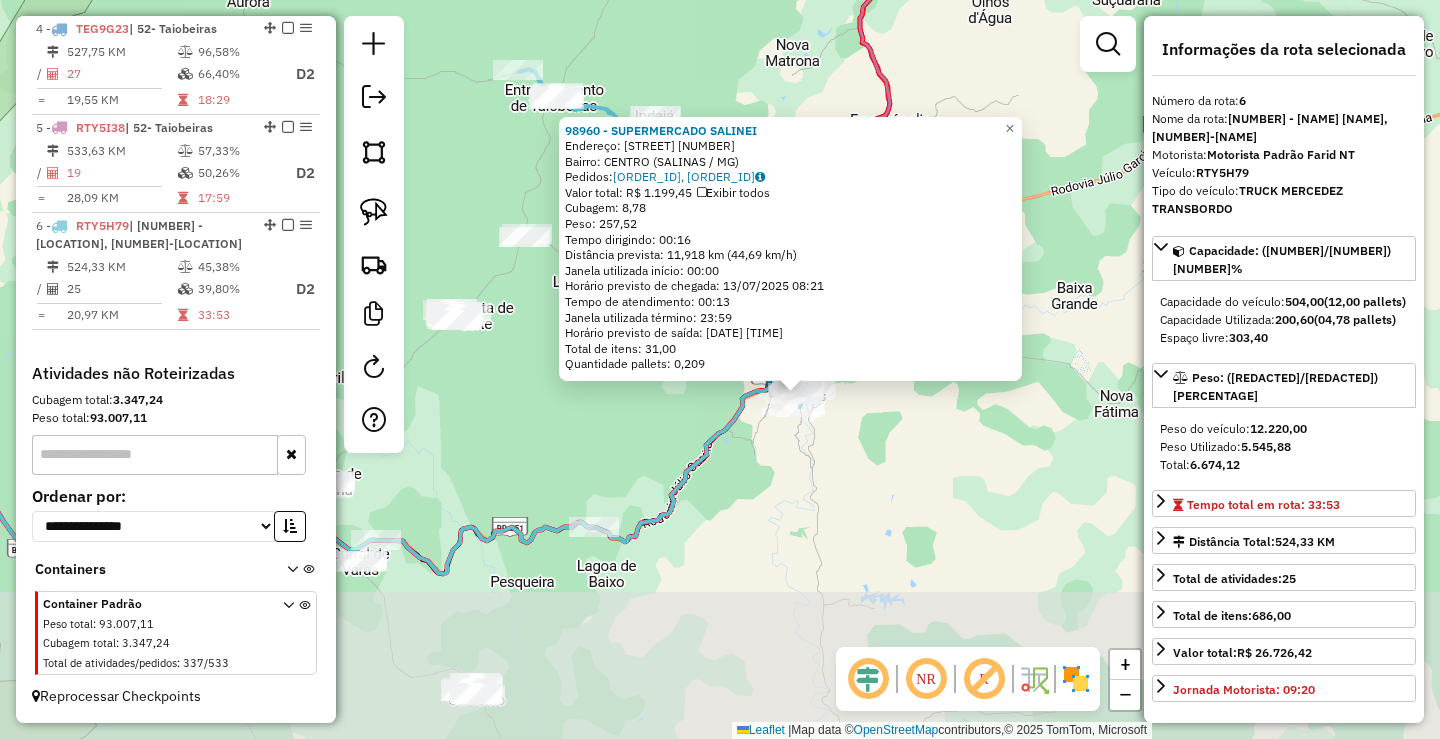 drag, startPoint x: 859, startPoint y: 612, endPoint x: 831, endPoint y: 448, distance: 166.37308 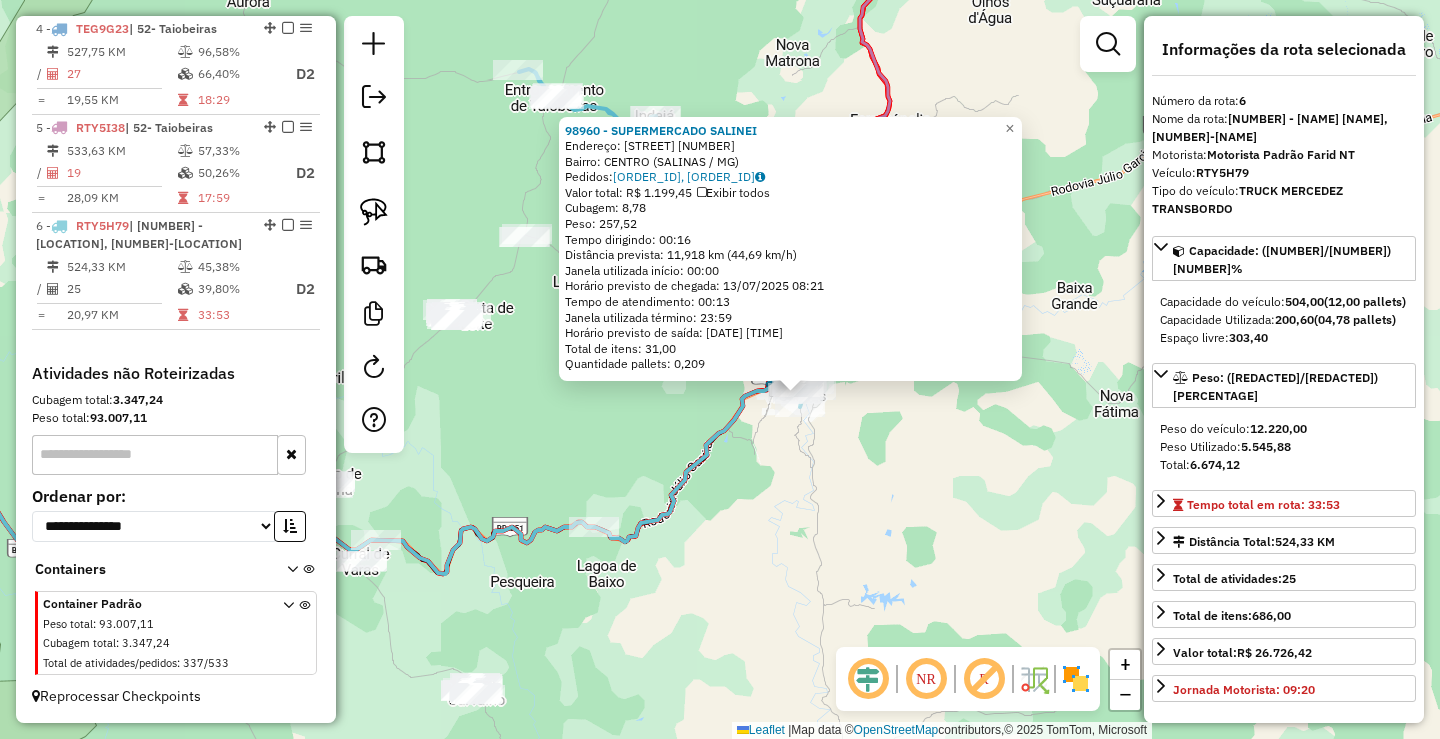 click on "98960 - SUPERMERCADO SALINEI  Endereço:  DA LIBERDADE 188   Bairro: CENTRO (SALINAS / MG)   Pedidos:  11605551, 11605552   Valor total: R$ 1.199,45   Exibir todos   Cubagem: 8,78  Peso: 257,52  Tempo dirigindo: 00:16   Distância prevista: 11,918 km (44,69 km/h)   Janela utilizada início: 00:00   Horário previsto de chegada: 13/07/2025 08:21   Tempo de atendimento: 00:13   Janela utilizada término: 23:59   Horário previsto de saída: 13/07/2025 08:34   Total de itens: 31,00   Quantidade pallets: 0,209  × Janela de atendimento Grade de atendimento Capacidade Transportadoras Veículos Cliente Pedidos  Rotas Selecione os dias de semana para filtrar as janelas de atendimento  Seg   Ter   Qua   Qui   Sex   Sáb   Dom  Informe o período da janela de atendimento: De: Até:  Filtrar exatamente a janela do cliente  Considerar janela de atendimento padrão  Selecione os dias de semana para filtrar as grades de atendimento  Seg   Ter   Qua   Qui   Sex   Sáb   Dom   Clientes fora do dia de atendimento selecionado" 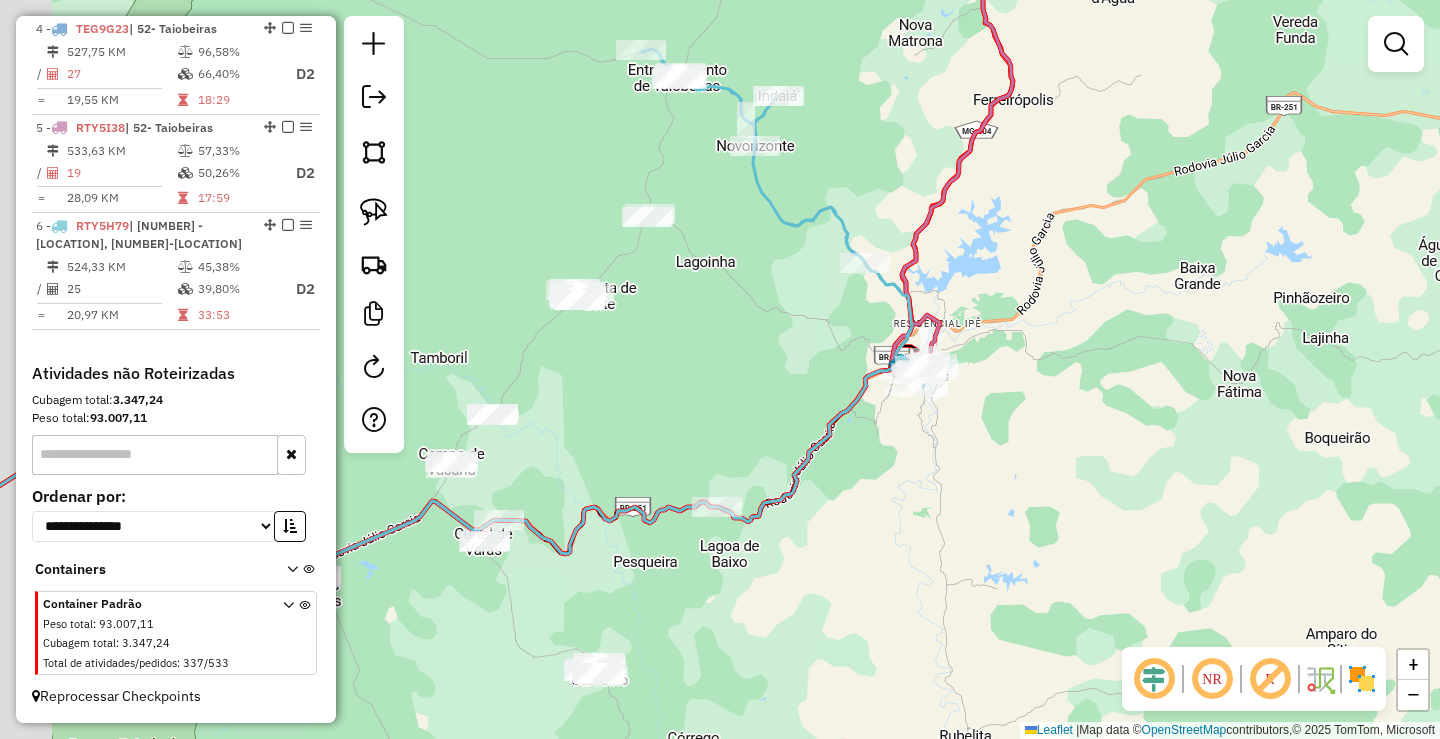 drag, startPoint x: 806, startPoint y: 587, endPoint x: 937, endPoint y: 564, distance: 133.00375 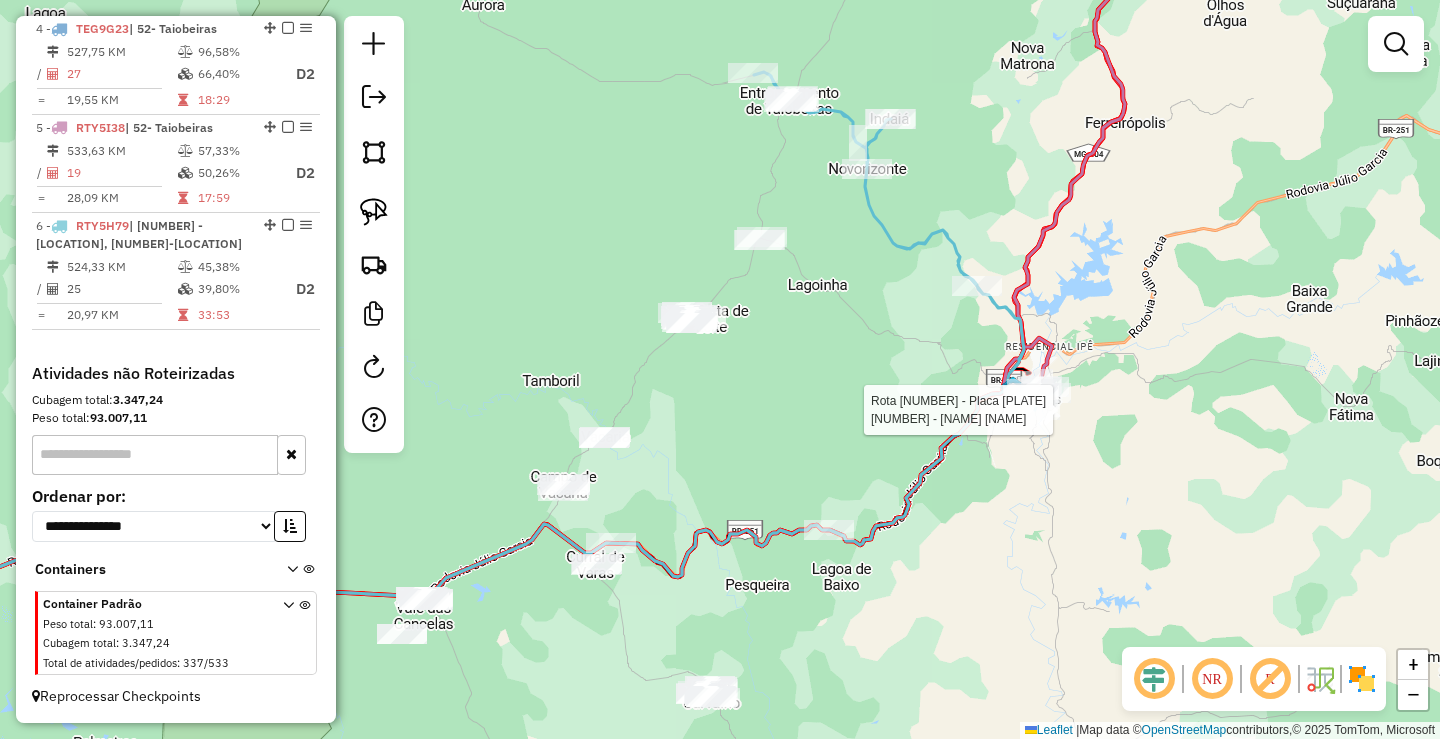 select on "*********" 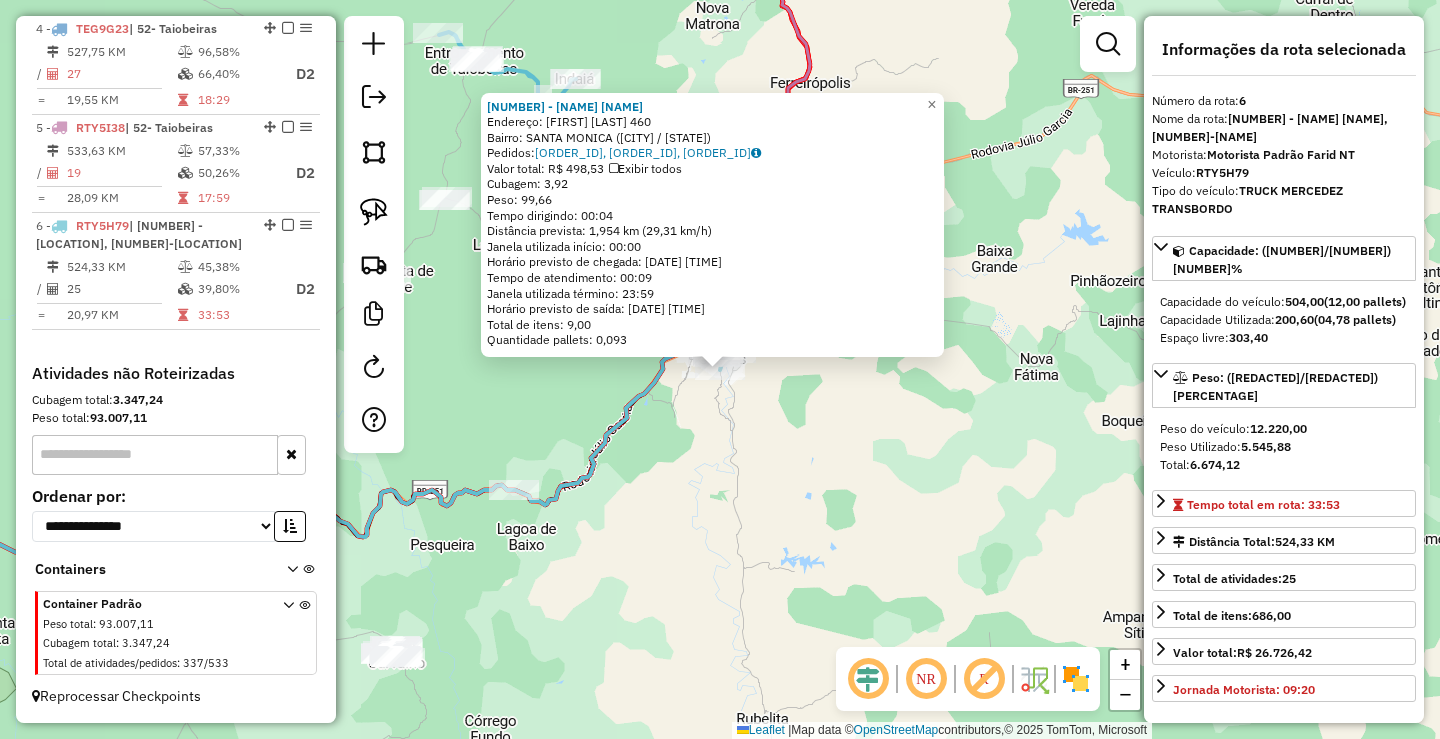 click on "171 - VANDERSON FELIPE  Endereço:  FREI GERONIMO 460   Bairro: SANTA MONICA (SALINAS / MG)   Pedidos:  11605128, 11605129, 11605130   Valor total: R$ 498,53   Exibir todos   Cubagem: 3,92  Peso: 99,66  Tempo dirigindo: 00:04   Distância prevista: 1,954 km (29,31 km/h)   Janela utilizada início: 00:00   Horário previsto de chegada: 13/07/2025 10:58   Tempo de atendimento: 00:09   Janela utilizada término: 23:59   Horário previsto de saída: 13/07/2025 11:07   Total de itens: 9,00   Quantidade pallets: 0,093  × Janela de atendimento Grade de atendimento Capacidade Transportadoras Veículos Cliente Pedidos  Rotas Selecione os dias de semana para filtrar as janelas de atendimento  Seg   Ter   Qua   Qui   Sex   Sáb   Dom  Informe o período da janela de atendimento: De: Até:  Filtrar exatamente a janela do cliente  Considerar janela de atendimento padrão  Selecione os dias de semana para filtrar as grades de atendimento  Seg   Ter   Qua   Qui   Sex   Sáb   Dom   Peso mínimo:  ****  Peso máximo:  ****" 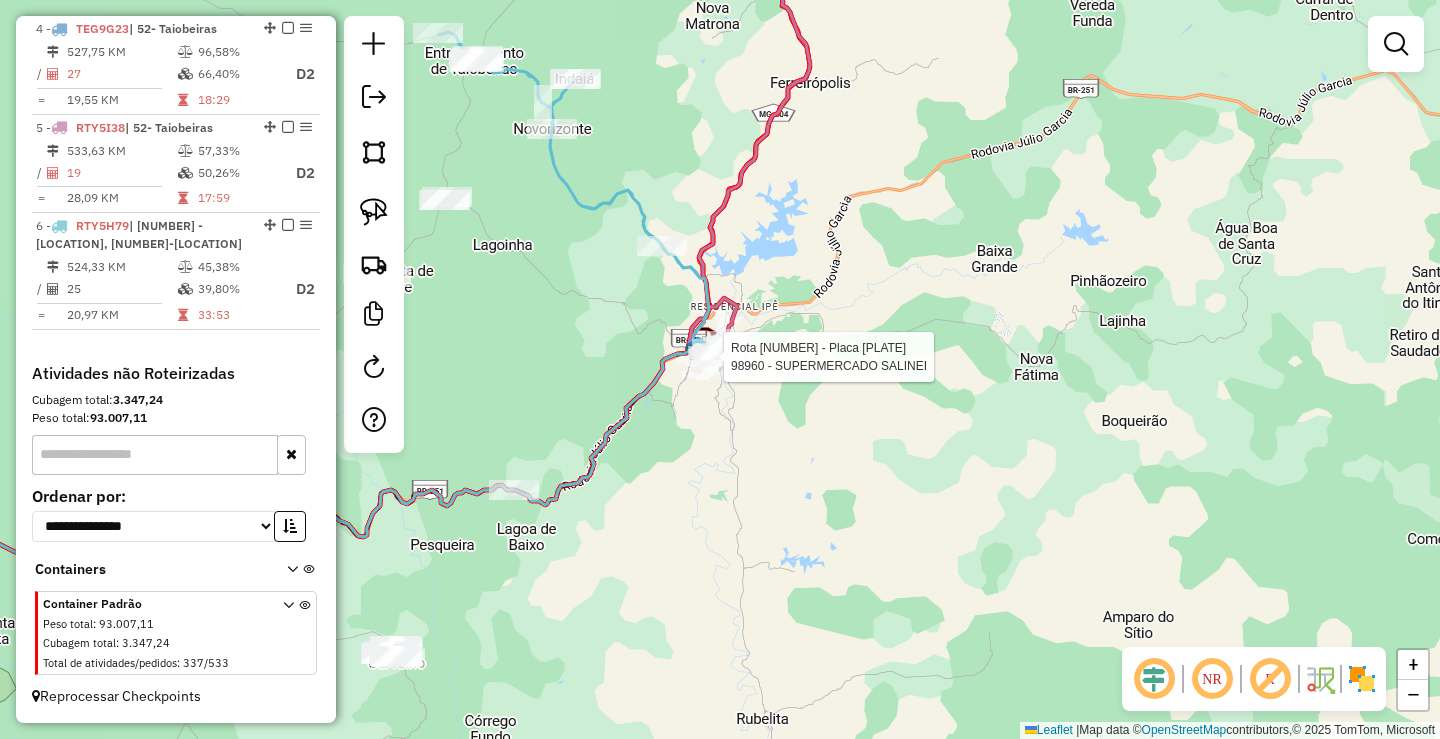 select on "*********" 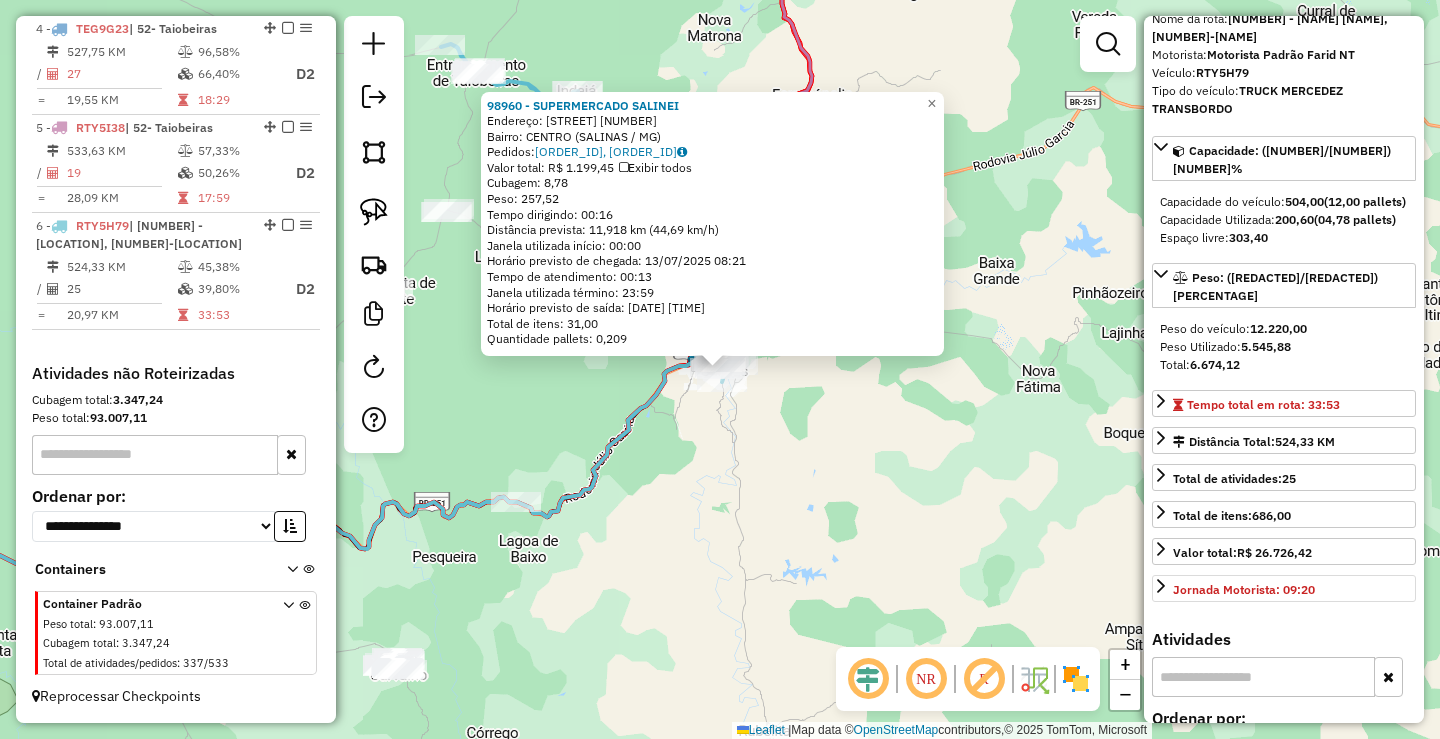 scroll, scrollTop: 200, scrollLeft: 0, axis: vertical 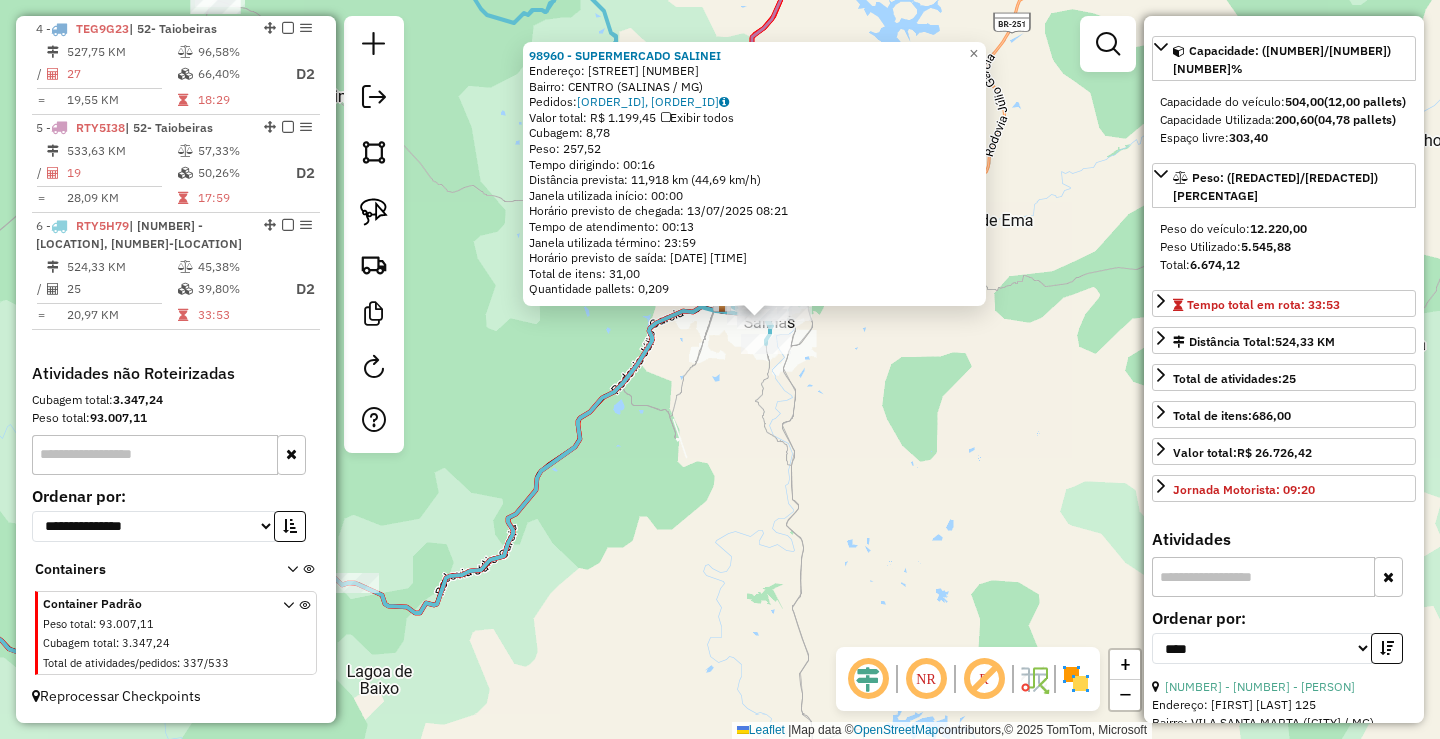 click on "98960 - SUPERMERCADO SALINEI  Endereço:  DA LIBERDADE 188   Bairro: CENTRO (SALINAS / MG)   Pedidos:  11605551, 11605552   Valor total: R$ 1.199,45   Exibir todos   Cubagem: 8,78  Peso: 257,52  Tempo dirigindo: 00:16   Distância prevista: 11,918 km (44,69 km/h)   Janela utilizada início: 00:00   Horário previsto de chegada: 13/07/2025 08:21   Tempo de atendimento: 00:13   Janela utilizada término: 23:59   Horário previsto de saída: 13/07/2025 08:34   Total de itens: 31,00   Quantidade pallets: 0,209  × Janela de atendimento Grade de atendimento Capacidade Transportadoras Veículos Cliente Pedidos  Rotas Selecione os dias de semana para filtrar as janelas de atendimento  Seg   Ter   Qua   Qui   Sex   Sáb   Dom  Informe o período da janela de atendimento: De: Até:  Filtrar exatamente a janela do cliente  Considerar janela de atendimento padrão  Selecione os dias de semana para filtrar as grades de atendimento  Seg   Ter   Qua   Qui   Sex   Sáb   Dom   Clientes fora do dia de atendimento selecionado" 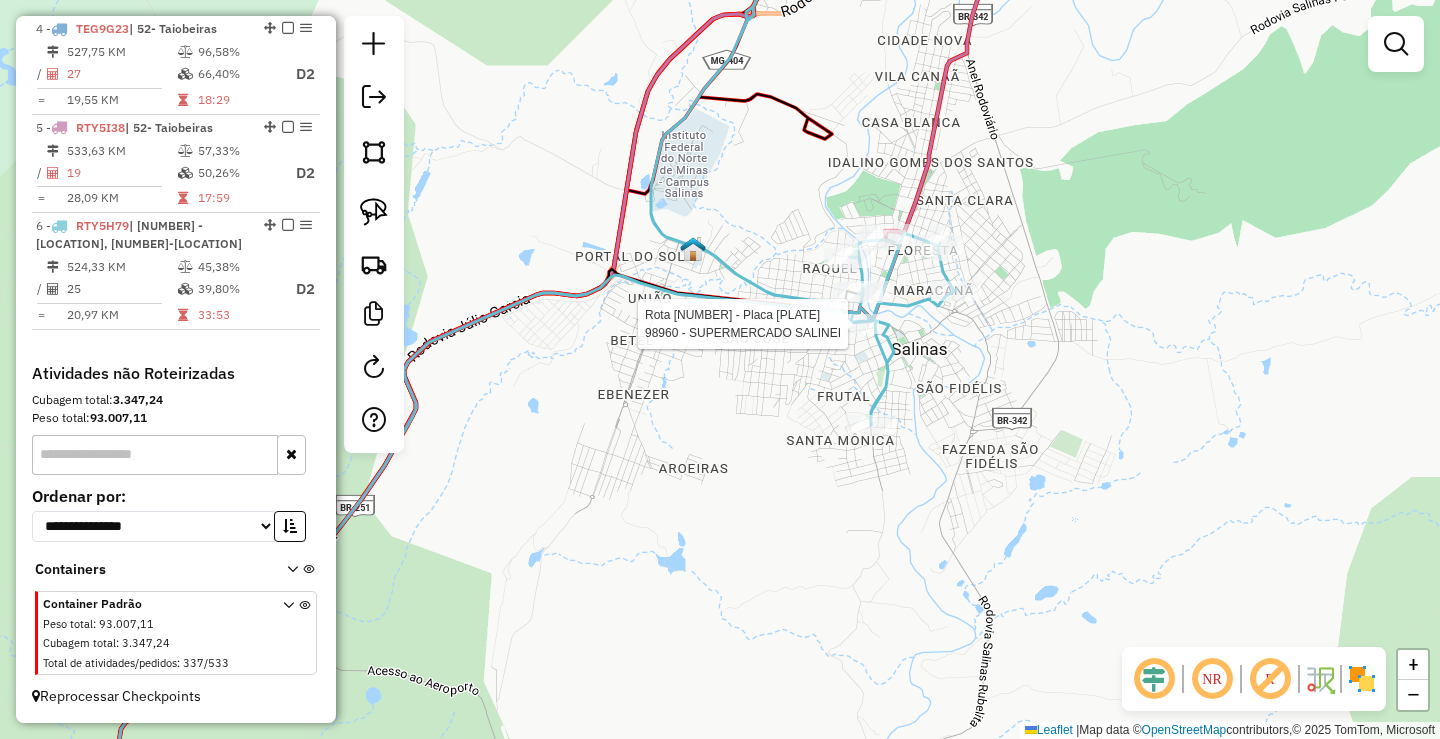 select on "*********" 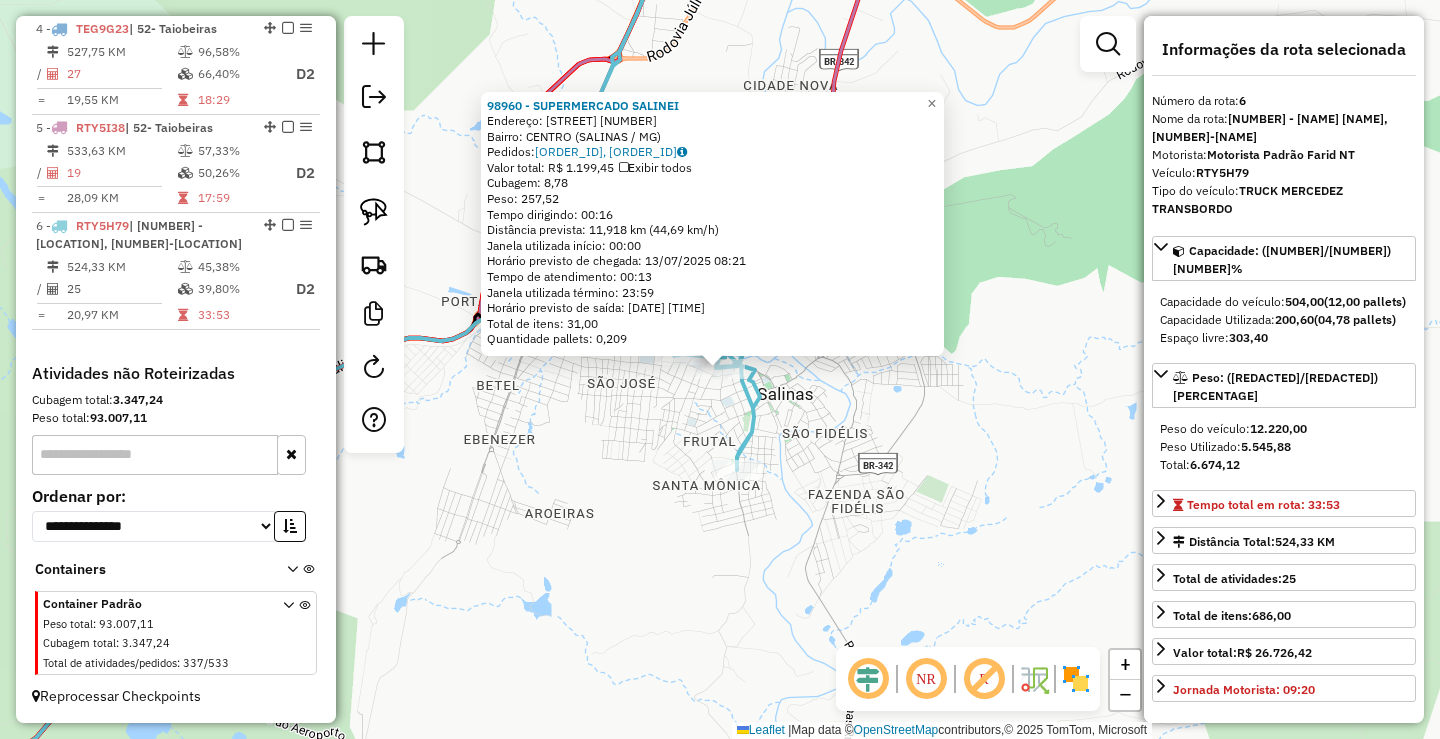 click on "98960 - SUPERMERCADO SALINEI  Endereço:  DA LIBERDADE 188   Bairro: CENTRO (SALINAS / MG)   Pedidos:  11605551, 11605552   Valor total: R$ 1.199,45   Exibir todos   Cubagem: 8,78  Peso: 257,52  Tempo dirigindo: 00:16   Distância prevista: 11,918 km (44,69 km/h)   Janela utilizada início: 00:00   Horário previsto de chegada: 13/07/2025 08:21   Tempo de atendimento: 00:13   Janela utilizada término: 23:59   Horário previsto de saída: 13/07/2025 08:34   Total de itens: 31,00   Quantidade pallets: 0,209  × Janela de atendimento Grade de atendimento Capacidade Transportadoras Veículos Cliente Pedidos  Rotas Selecione os dias de semana para filtrar as janelas de atendimento  Seg   Ter   Qua   Qui   Sex   Sáb   Dom  Informe o período da janela de atendimento: De: Até:  Filtrar exatamente a janela do cliente  Considerar janela de atendimento padrão  Selecione os dias de semana para filtrar as grades de atendimento  Seg   Ter   Qua   Qui   Sex   Sáb   Dom   Clientes fora do dia de atendimento selecionado" 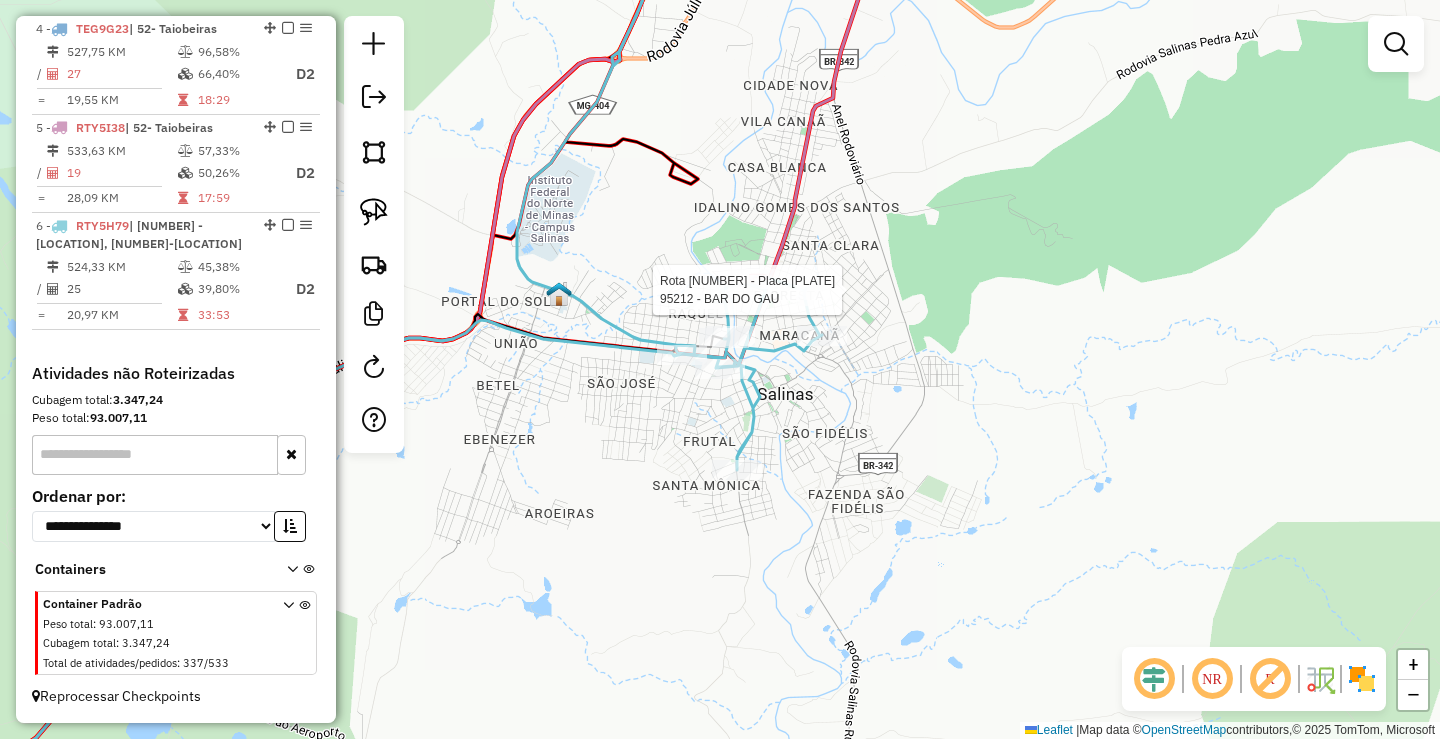 select on "*********" 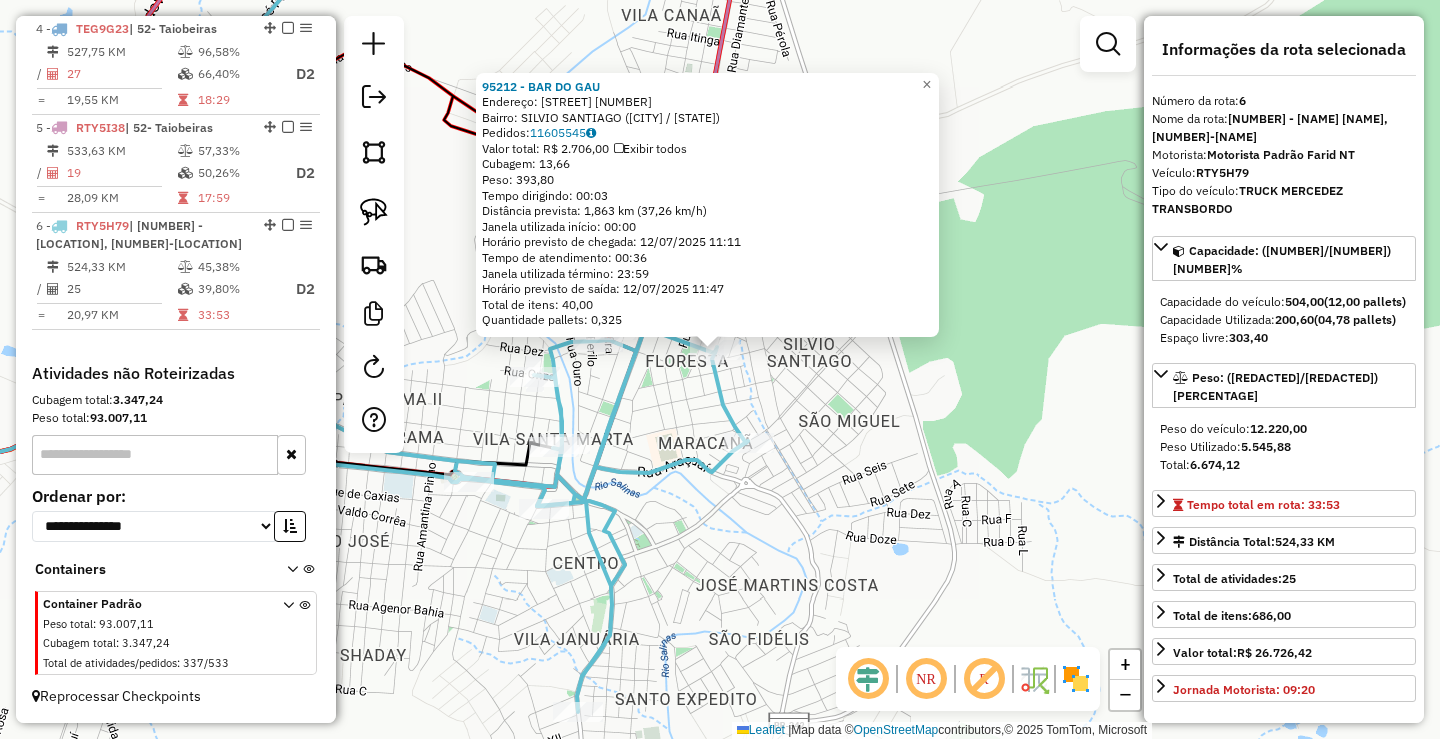 click 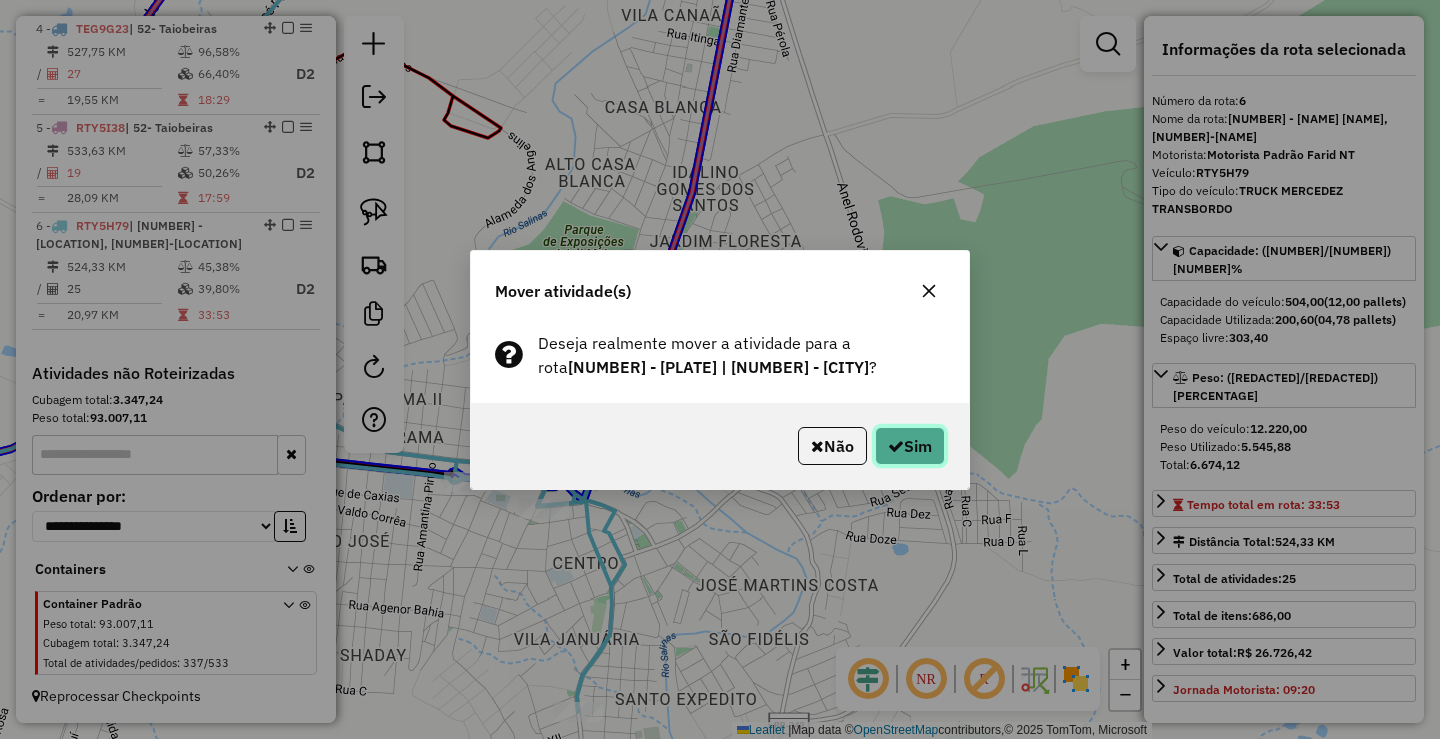 click on "Sim" 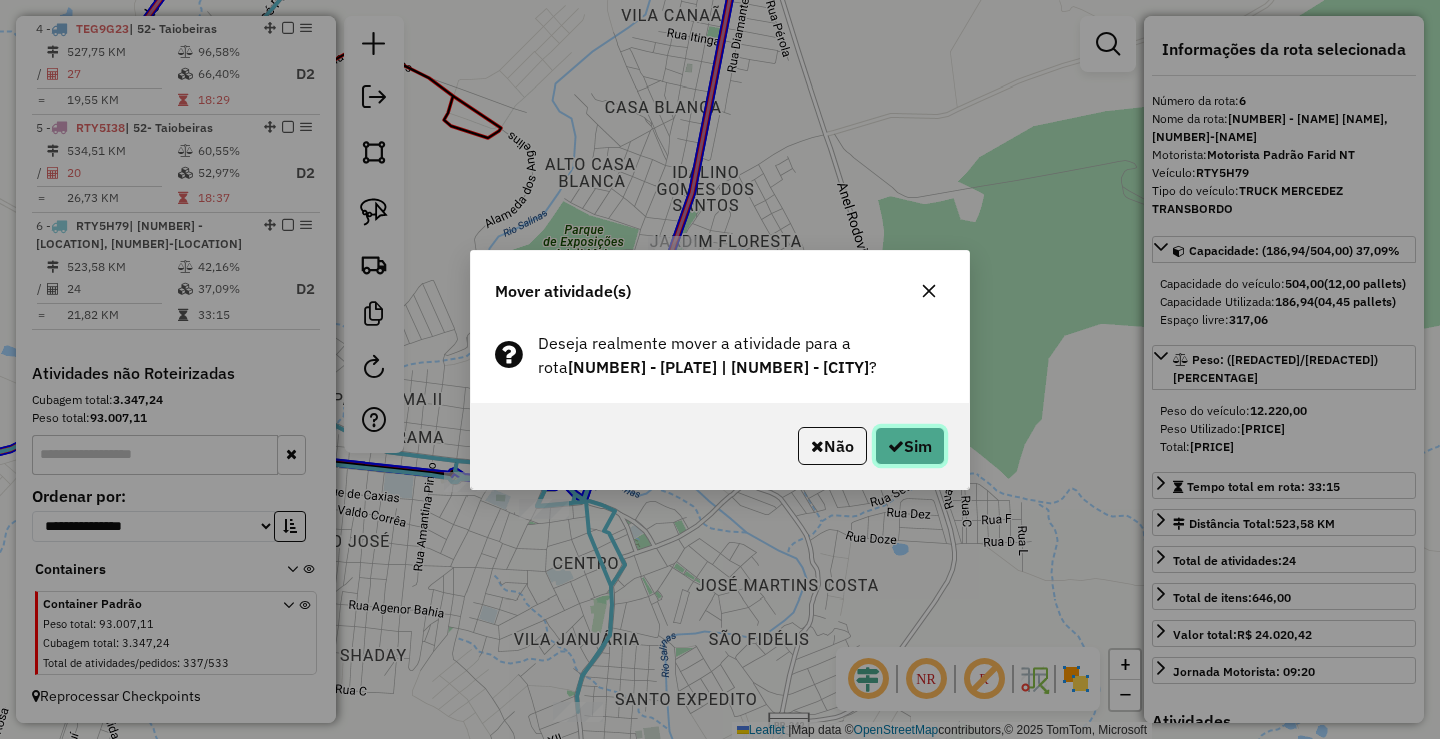 click on "Sim" 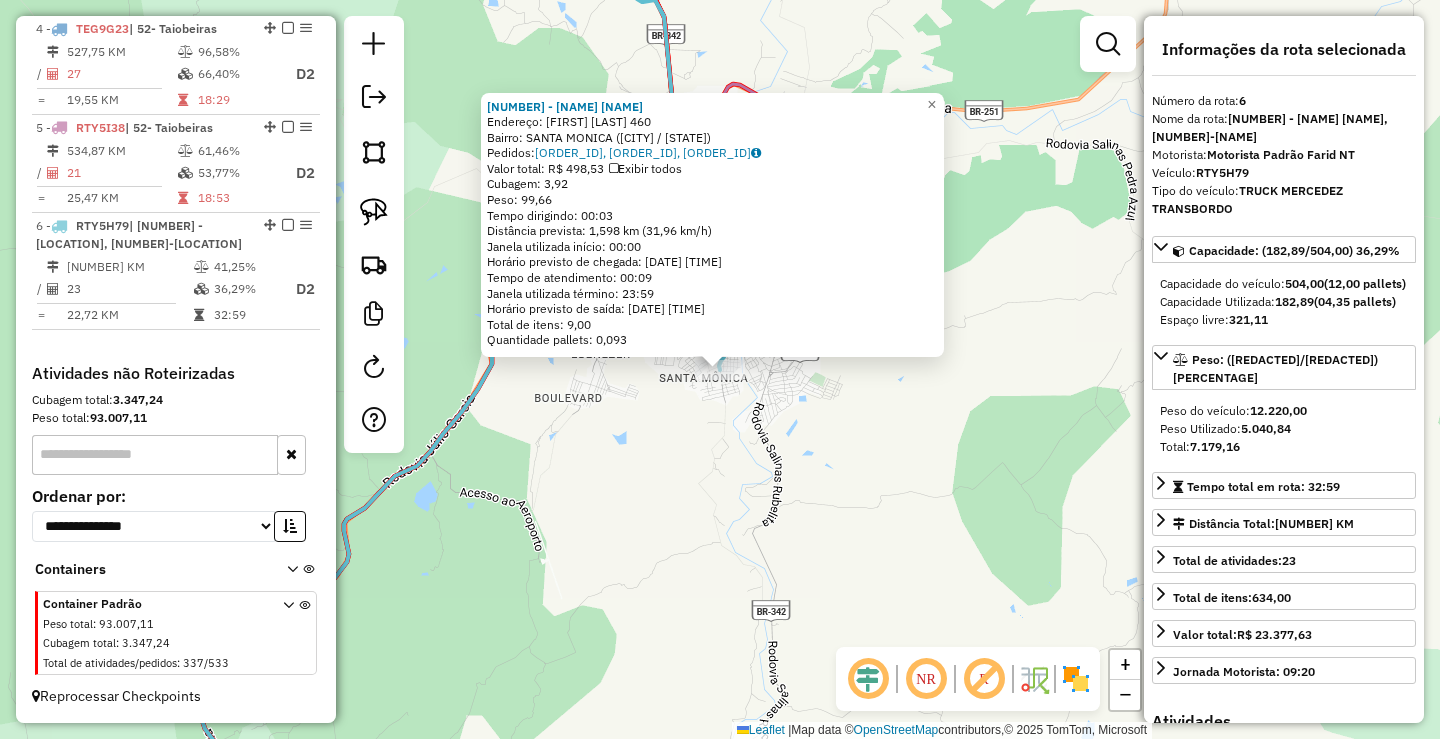 click on "171 - VANDERSON FELIPE  Endereço:  FREI GERONIMO 460   Bairro: SANTA MONICA (SALINAS / MG)   Pedidos:  11605128, 11605129, 11605130   Valor total: R$ 498,53   Exibir todos   Cubagem: 3,92  Peso: 99,66  Tempo dirigindo: 00:03   Distância prevista: 1,598 km (31,96 km/h)   Janela utilizada início: 00:00   Horário previsto de chegada: 13/07/2025 10:03   Tempo de atendimento: 00:09   Janela utilizada término: 23:59   Horário previsto de saída: 13/07/2025 10:12   Total de itens: 9,00   Quantidade pallets: 0,093  × Janela de atendimento Grade de atendimento Capacidade Transportadoras Veículos Cliente Pedidos  Rotas Selecione os dias de semana para filtrar as janelas de atendimento  Seg   Ter   Qua   Qui   Sex   Sáb   Dom  Informe o período da janela de atendimento: De: Até:  Filtrar exatamente a janela do cliente  Considerar janela de atendimento padrão  Selecione os dias de semana para filtrar as grades de atendimento  Seg   Ter   Qua   Qui   Sex   Sáb   Dom   Peso mínimo:  ****  Peso máximo:  ****" 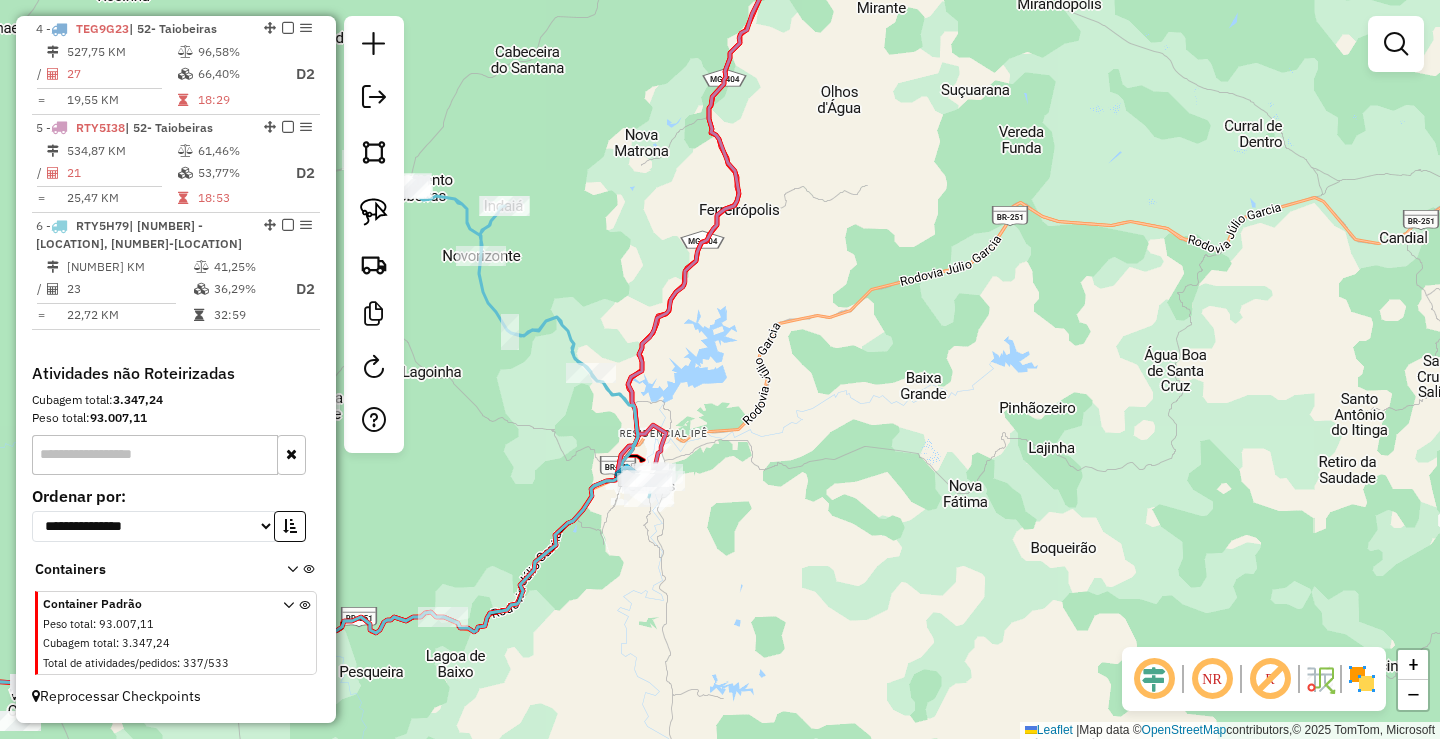 click on "Janela de atendimento Grade de atendimento Capacidade Transportadoras Veículos Cliente Pedidos  Rotas Selecione os dias de semana para filtrar as janelas de atendimento  Seg   Ter   Qua   Qui   Sex   Sáb   Dom  Informe o período da janela de atendimento: De: Até:  Filtrar exatamente a janela do cliente  Considerar janela de atendimento padrão  Selecione os dias de semana para filtrar as grades de atendimento  Seg   Ter   Qua   Qui   Sex   Sáb   Dom   Considerar clientes sem dia de atendimento cadastrado  Clientes fora do dia de atendimento selecionado Filtrar as atividades entre os valores definidos abaixo:  Peso mínimo:  ****  Peso máximo:  ****  Cubagem mínima:   Cubagem máxima:   De:   Até:  Filtrar as atividades entre o tempo de atendimento definido abaixo:  De:   Até:   Considerar capacidade total dos clientes não roteirizados Transportadora: Selecione um ou mais itens Tipo de veículo: Selecione um ou mais itens Veículo: Selecione um ou mais itens Motorista: Selecione um ou mais itens De:" 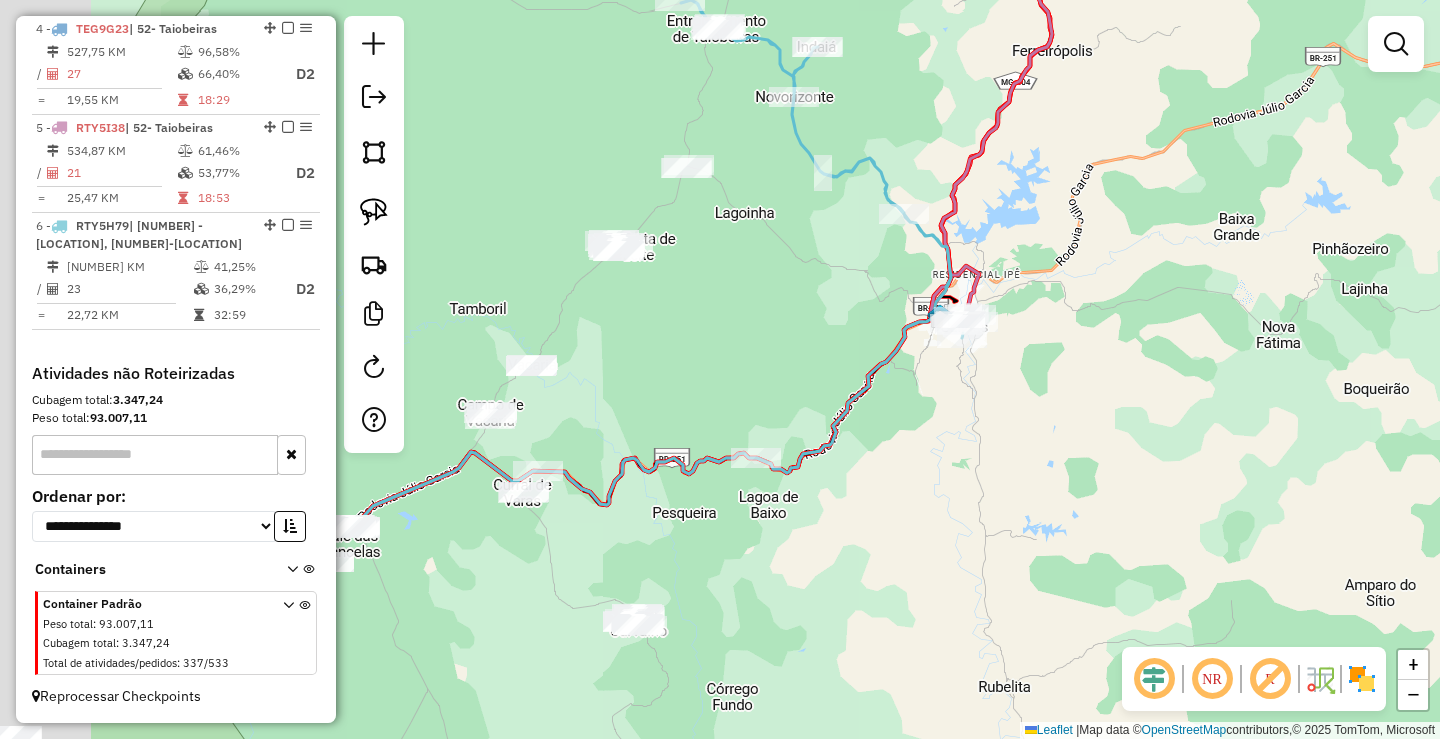 drag, startPoint x: 525, startPoint y: 579, endPoint x: 1037, endPoint y: 256, distance: 605.3701 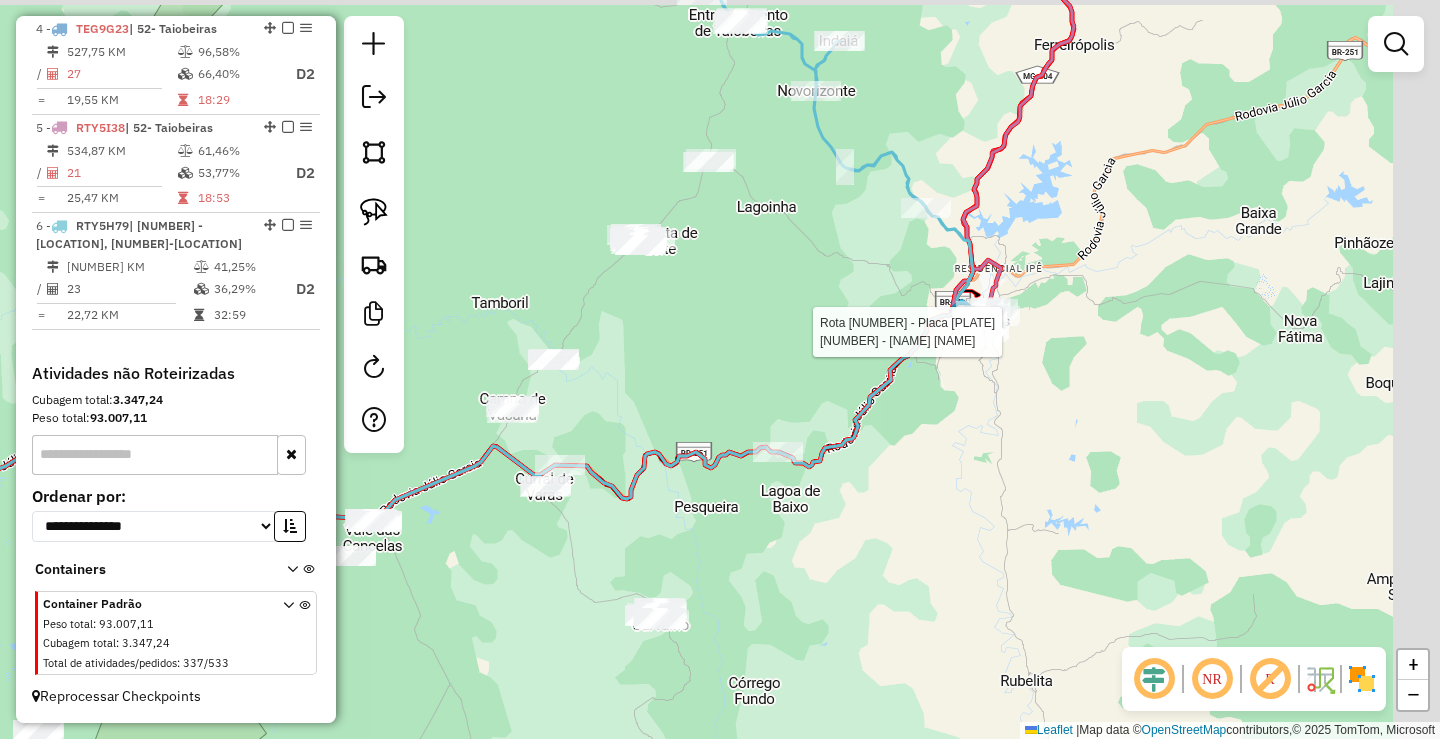 drag, startPoint x: 914, startPoint y: 169, endPoint x: 780, endPoint y: 256, distance: 159.76546 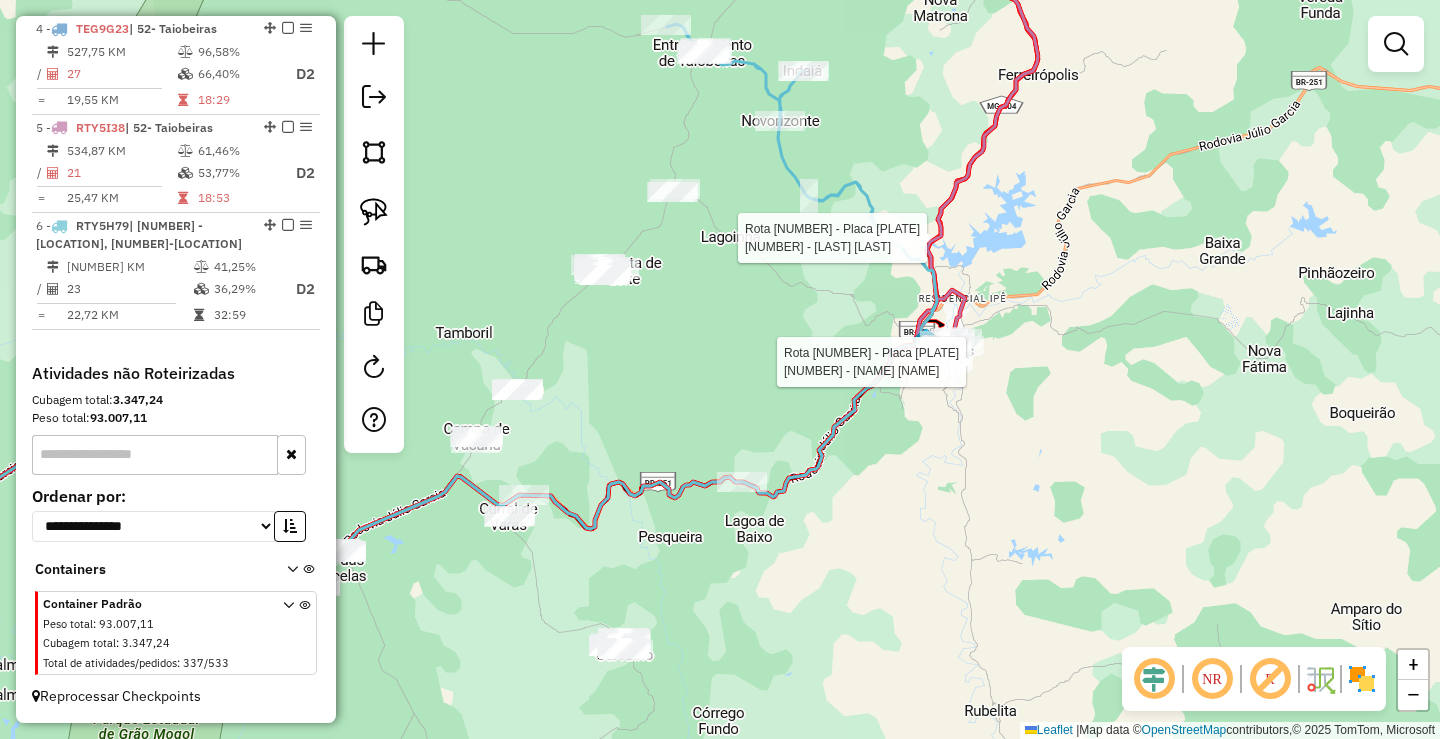 select on "*********" 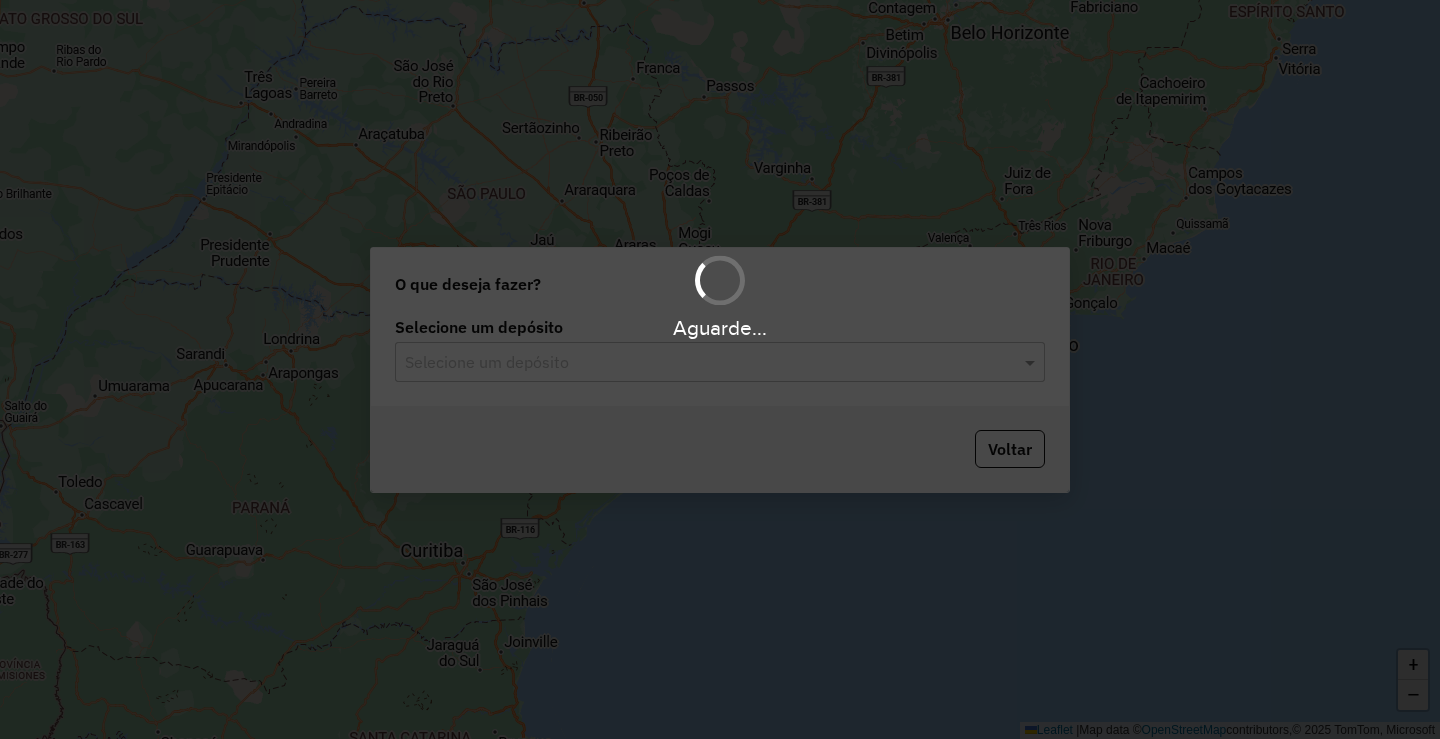 scroll, scrollTop: 0, scrollLeft: 0, axis: both 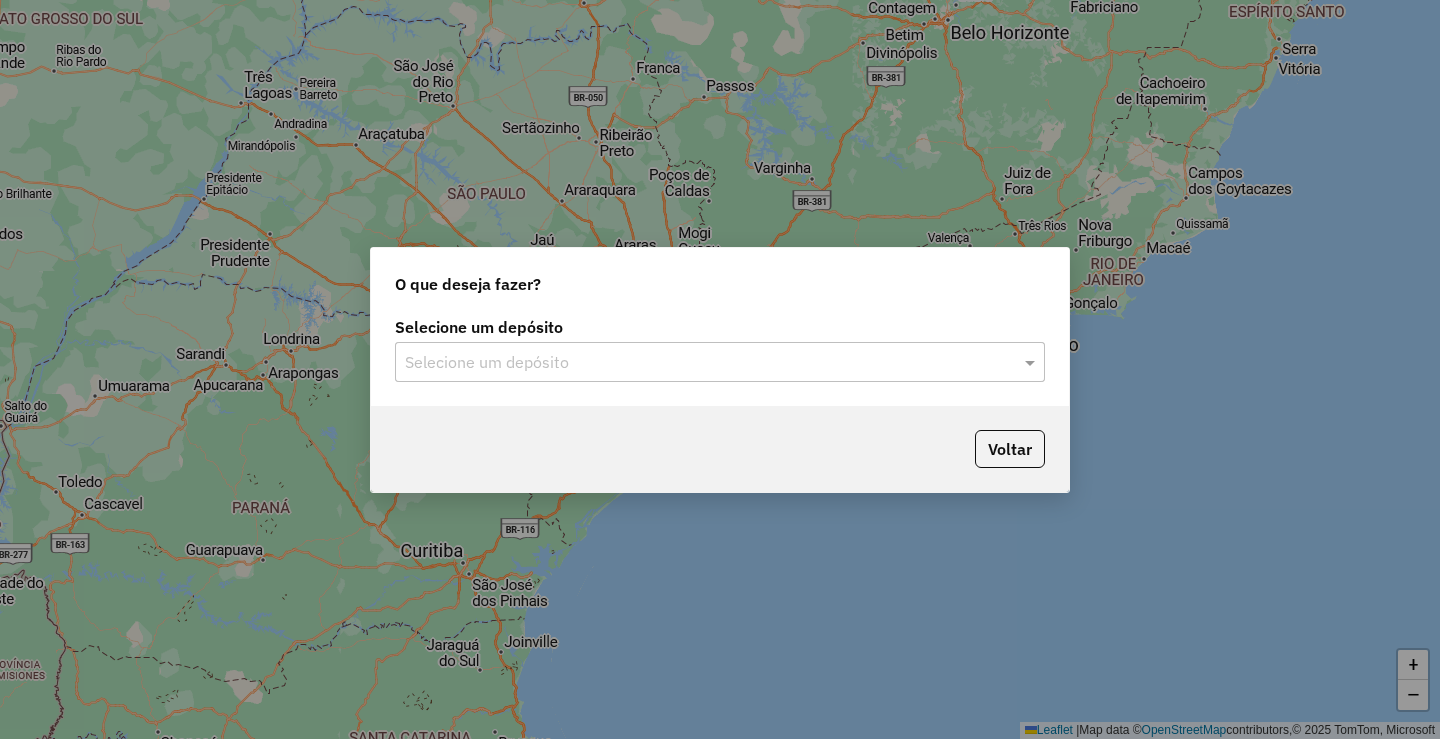 click 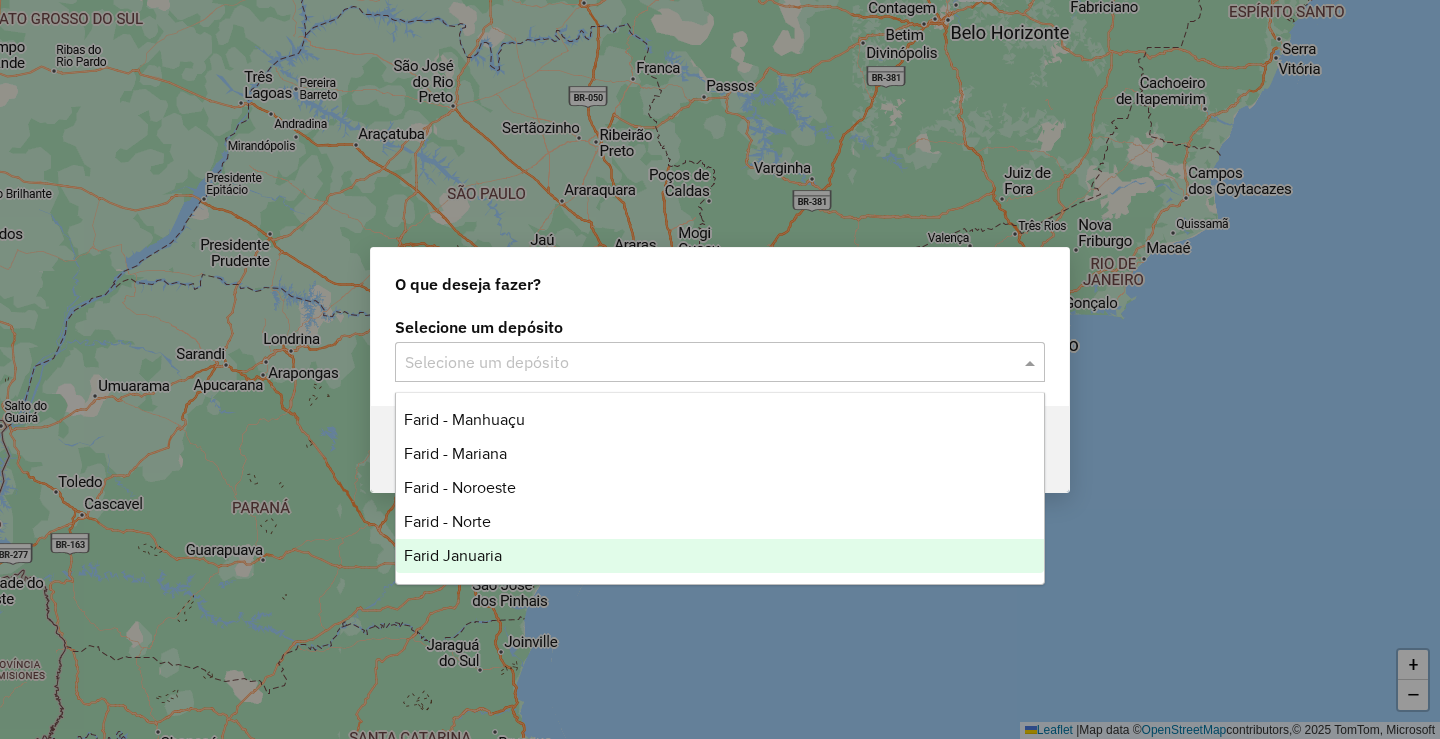 click on "Farid Januaria" at bounding box center (720, 556) 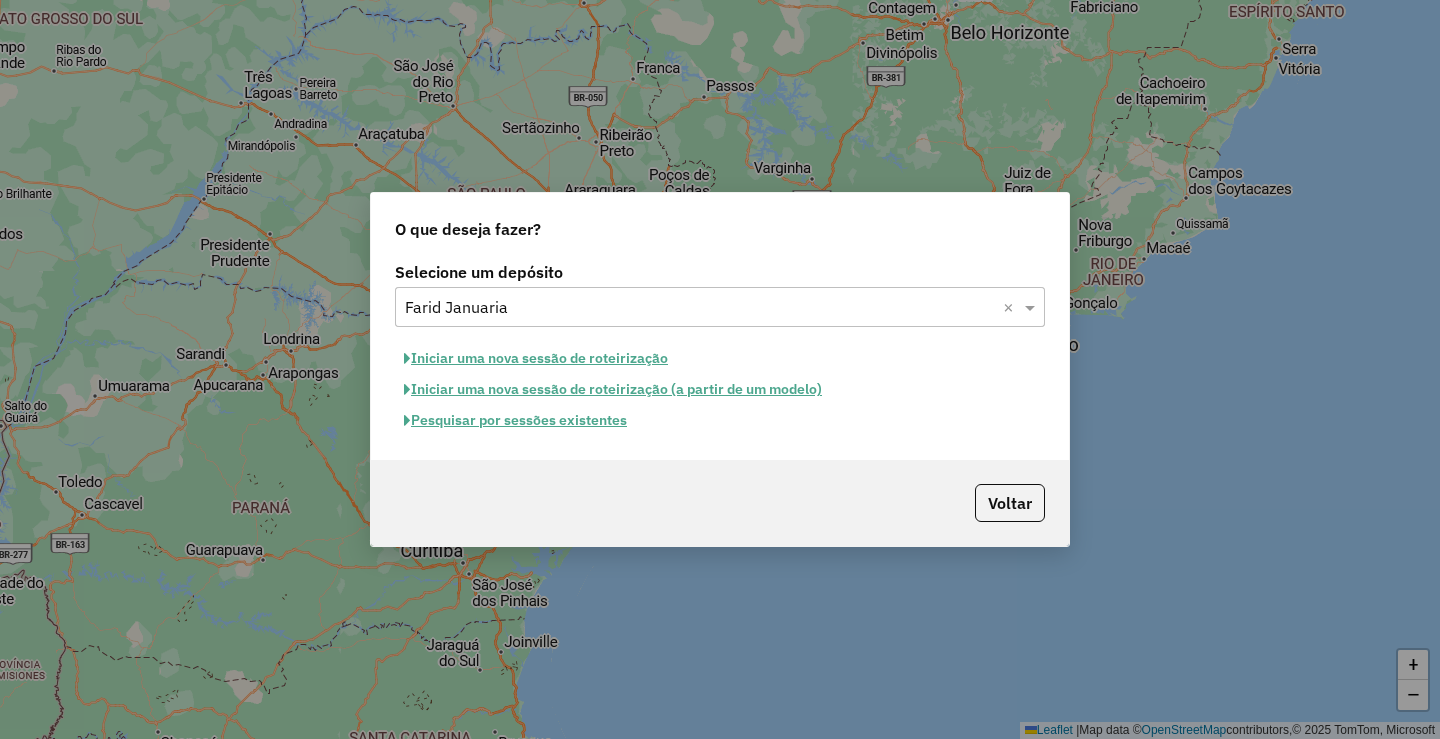 click on "Pesquisar por sessões existentes" 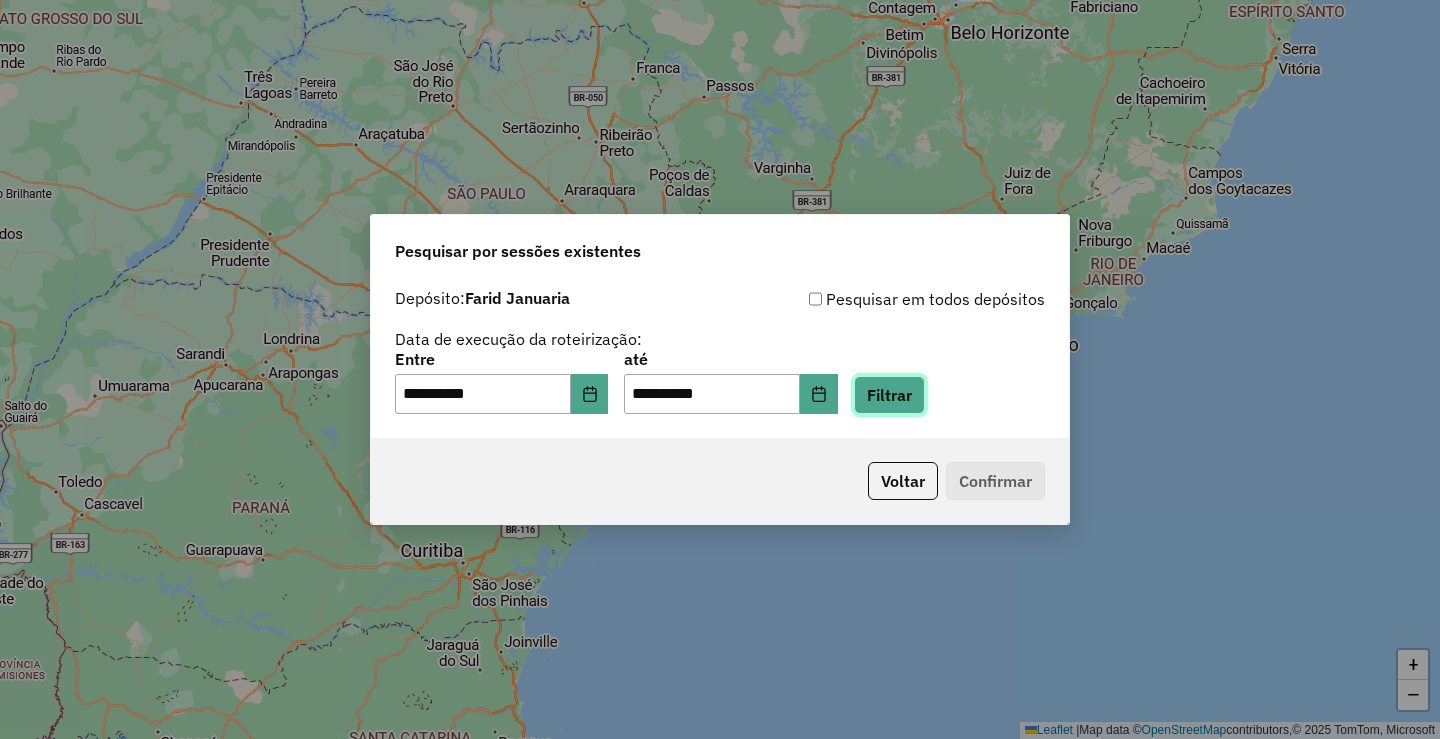 click on "Filtrar" 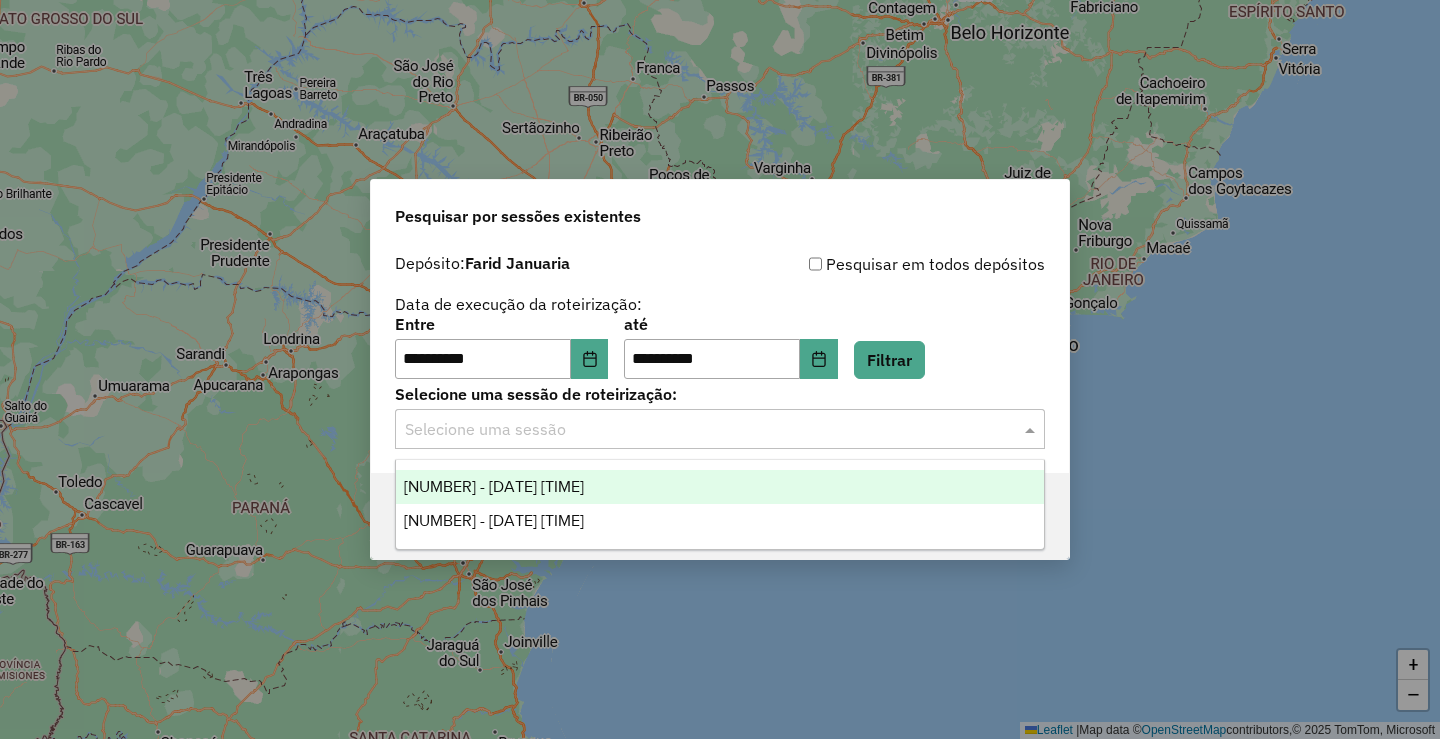 click 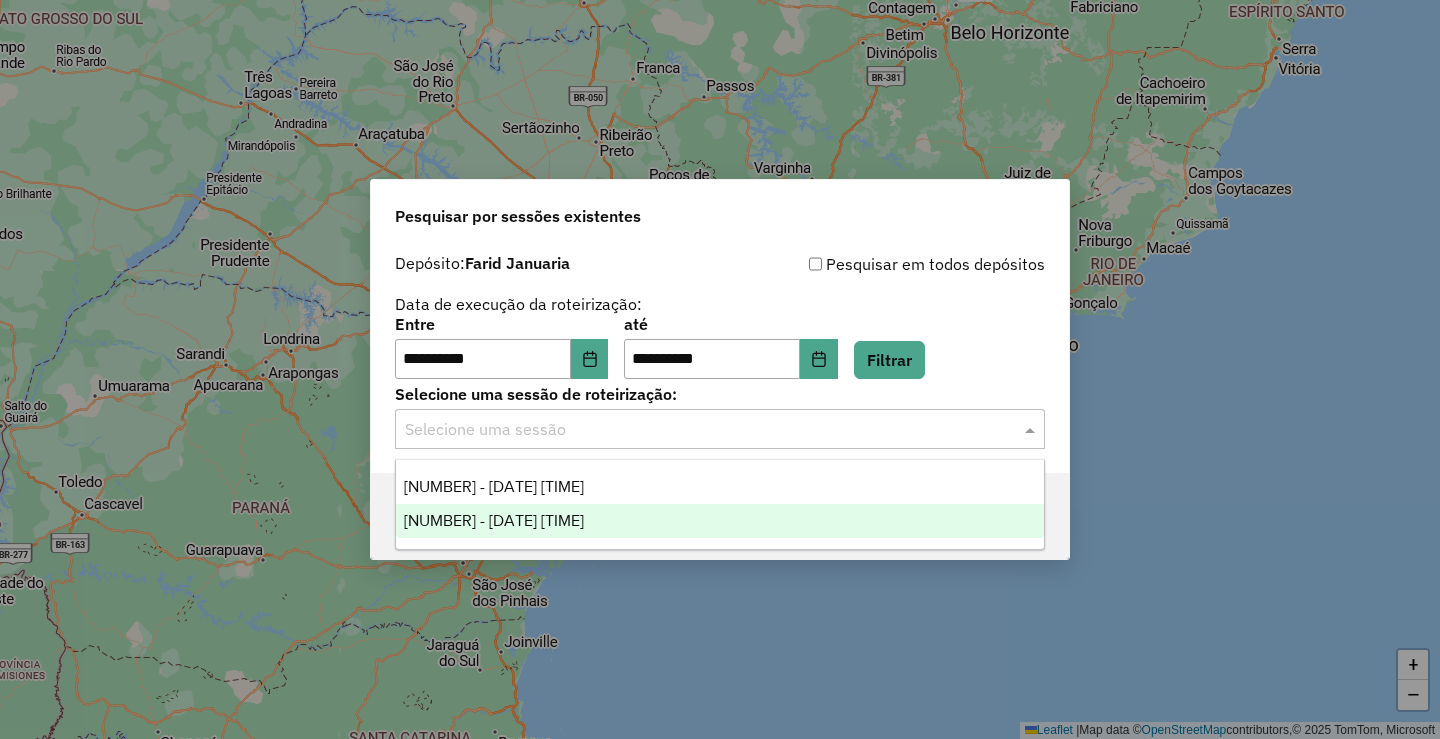 click on "[NUMBER] - [DATE] [TIME]" at bounding box center (720, 521) 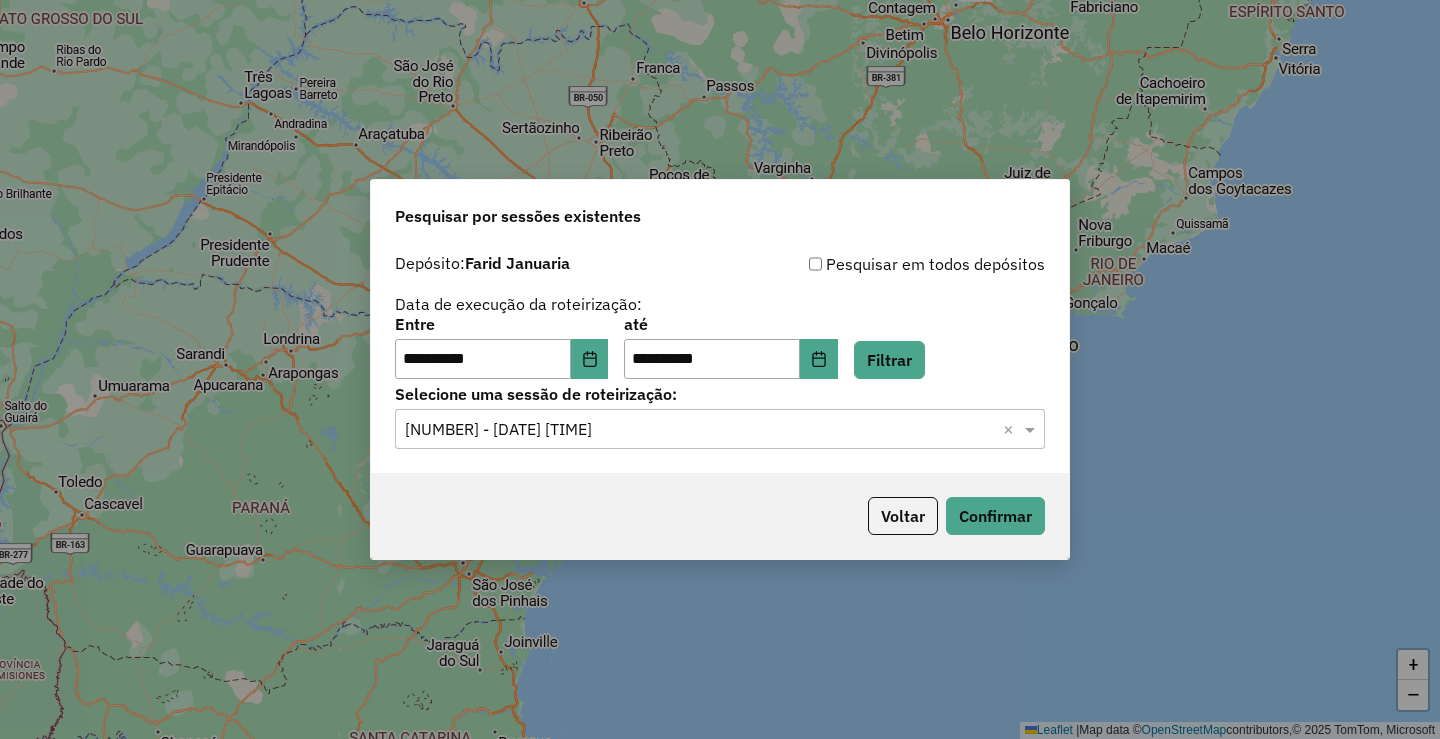 click 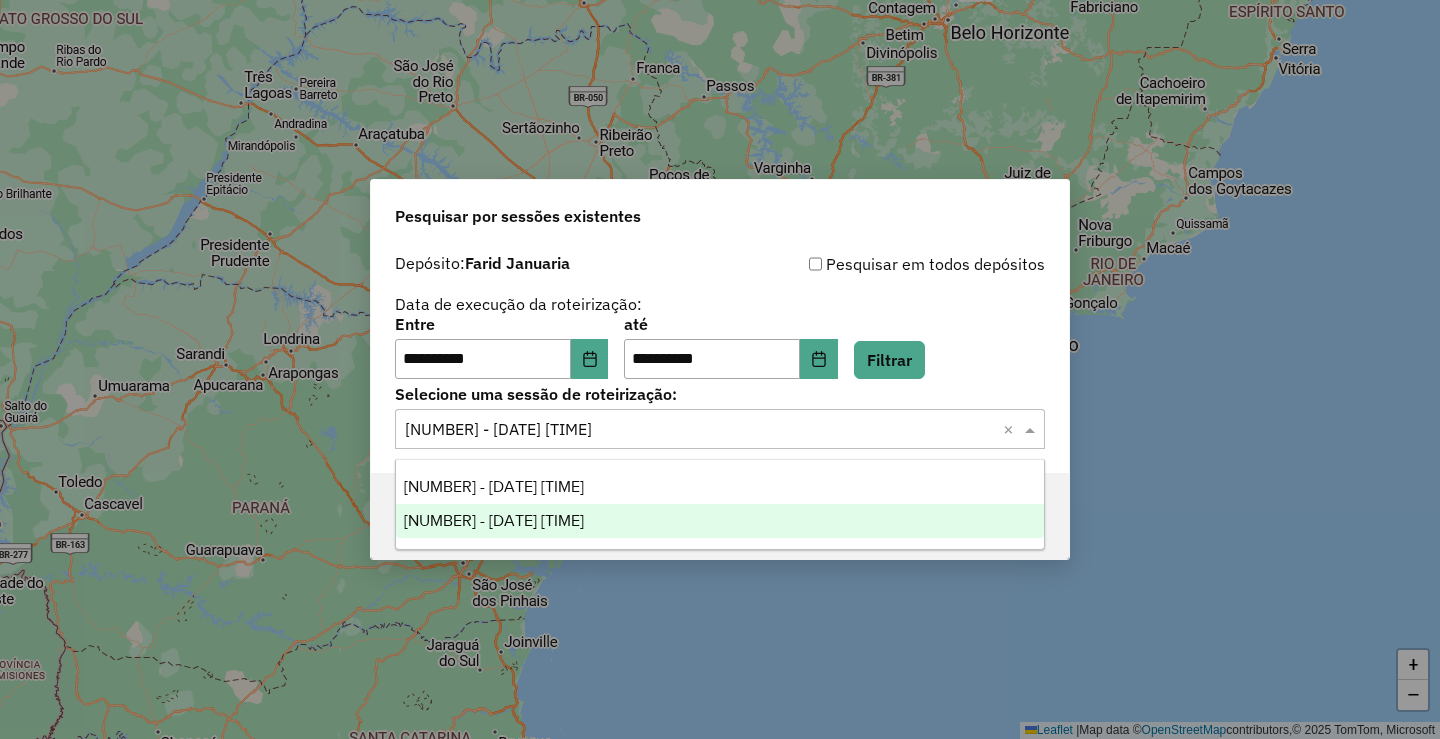 click on "[NUMBER] - [DATE] [TIME]" at bounding box center [720, 521] 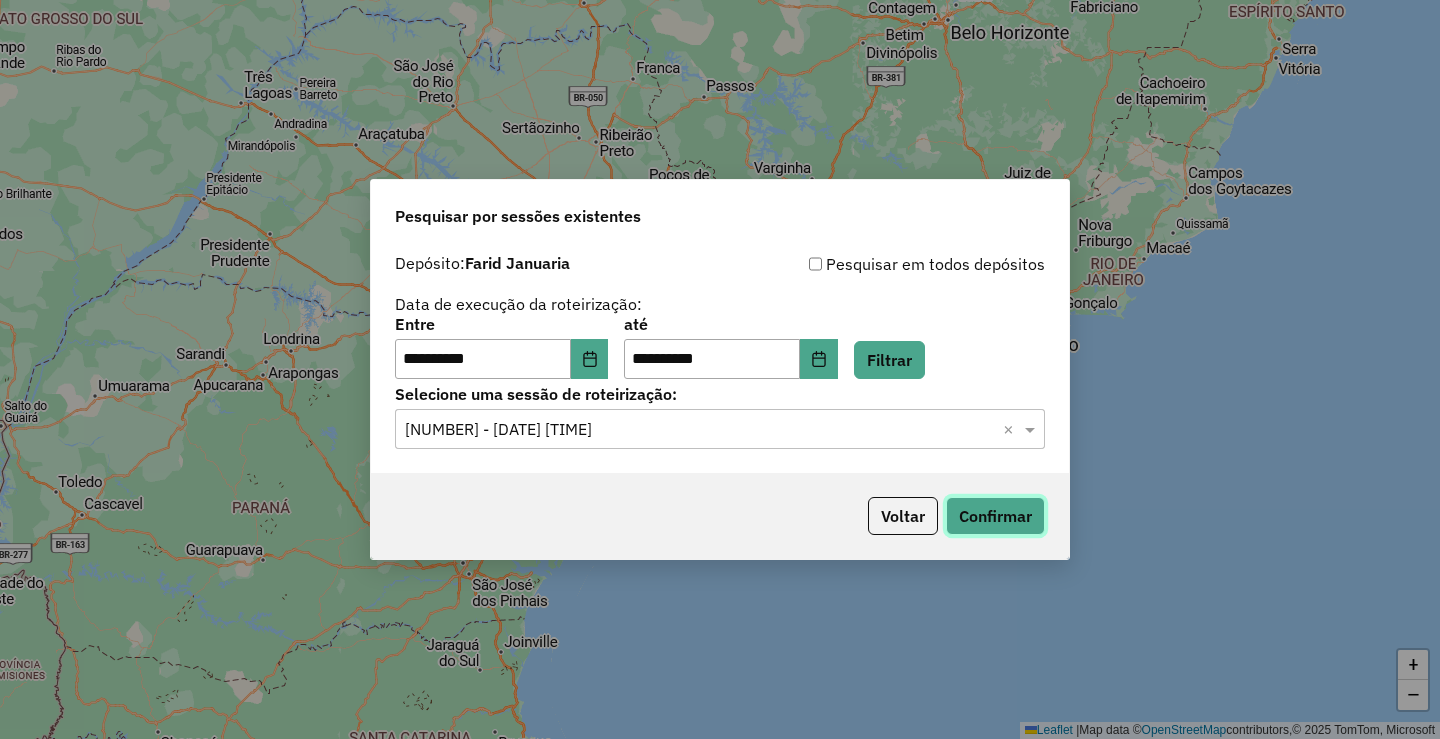 click on "Confirmar" 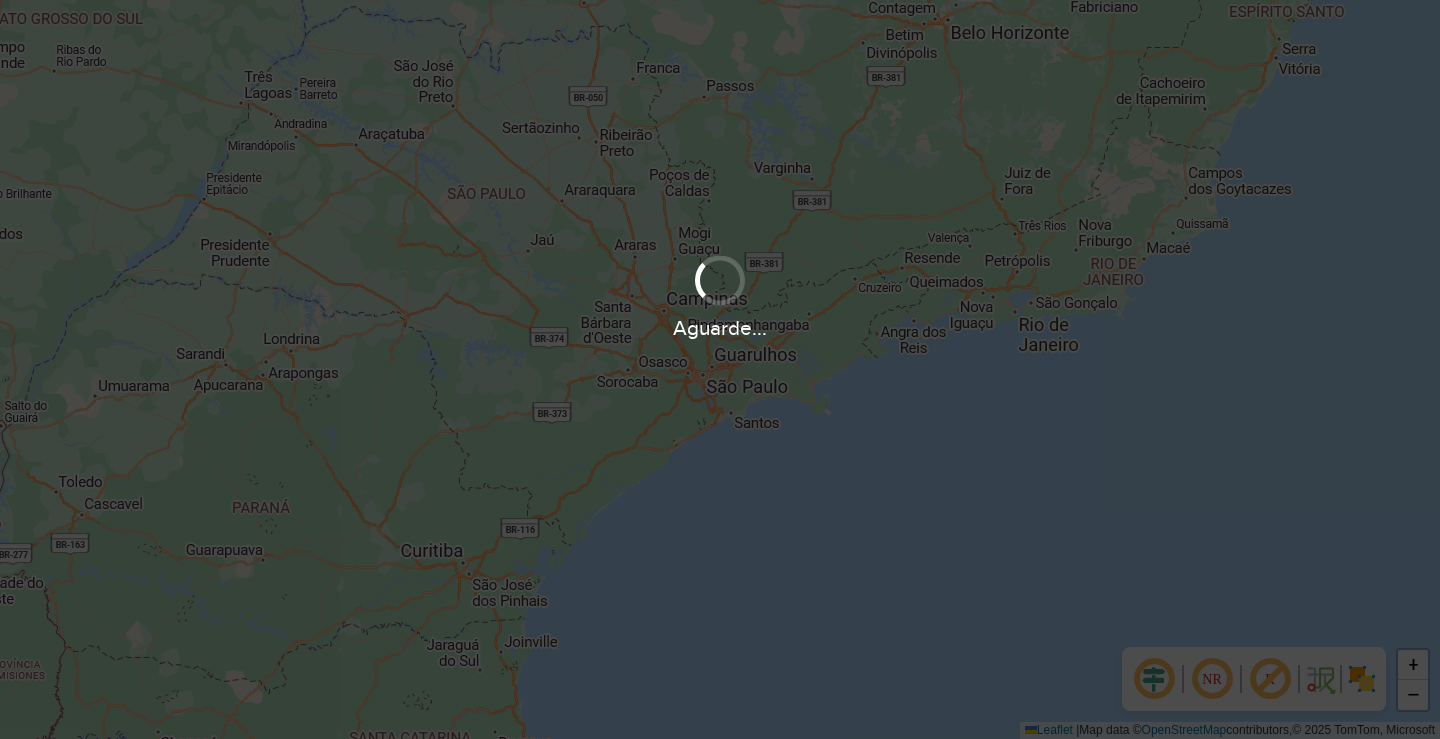scroll, scrollTop: 0, scrollLeft: 0, axis: both 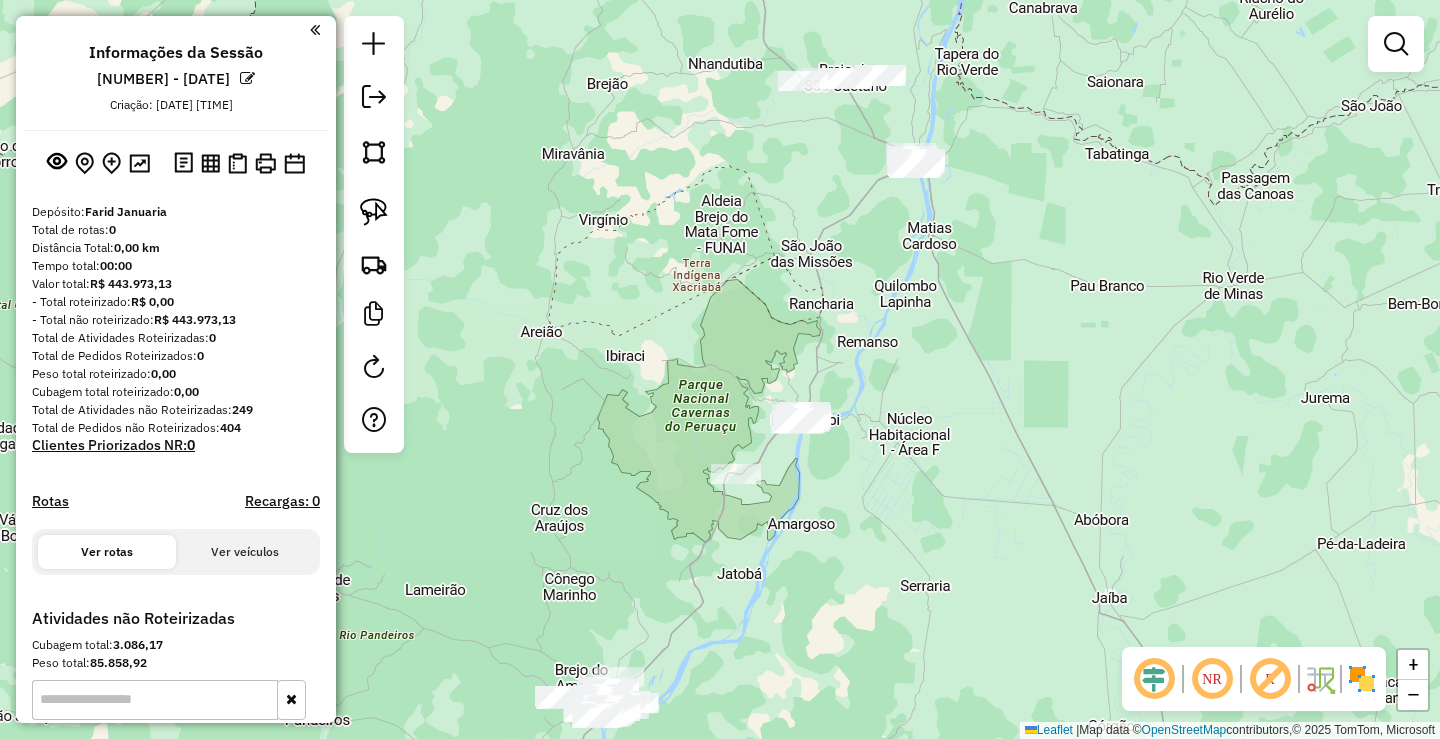 drag, startPoint x: 888, startPoint y: 247, endPoint x: 858, endPoint y: 243, distance: 30.265491 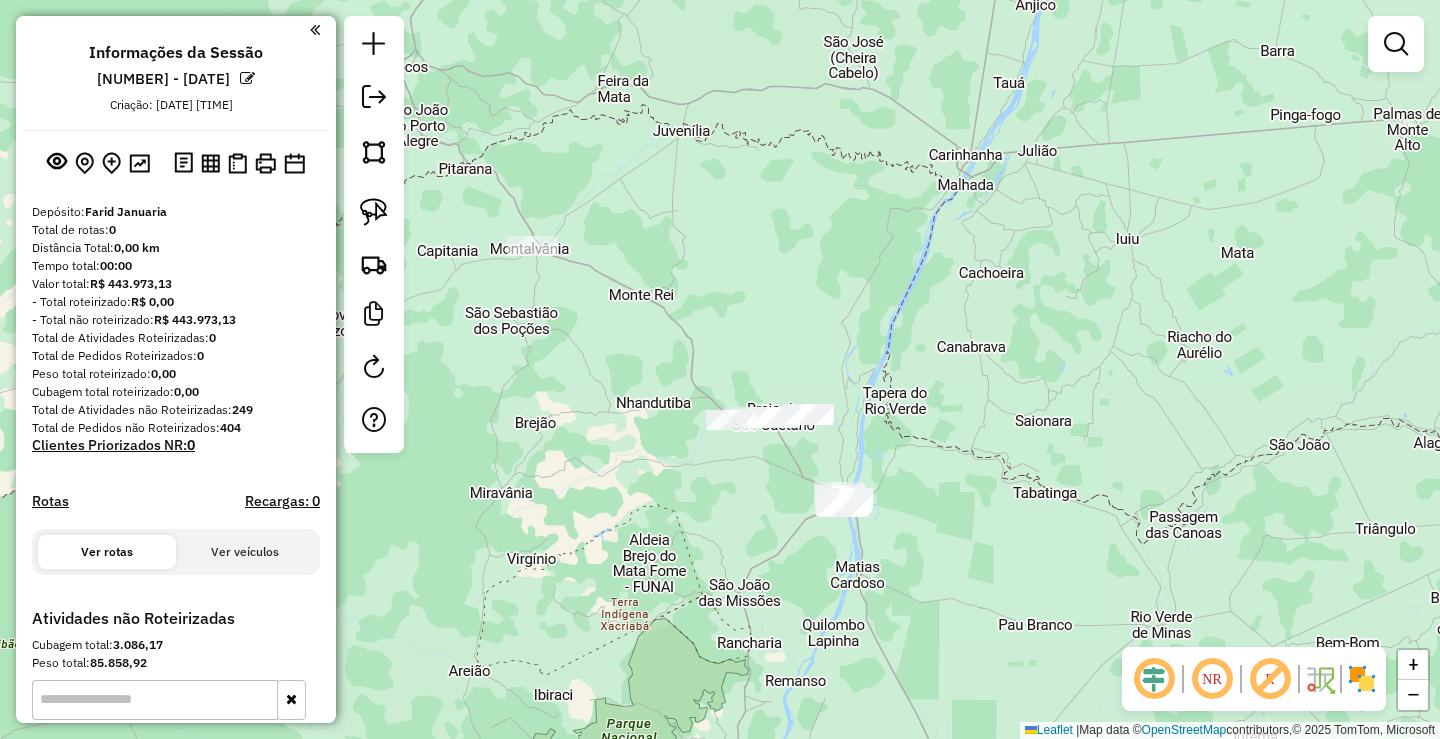 drag, startPoint x: 839, startPoint y: 373, endPoint x: 545, endPoint y: 222, distance: 330.51022 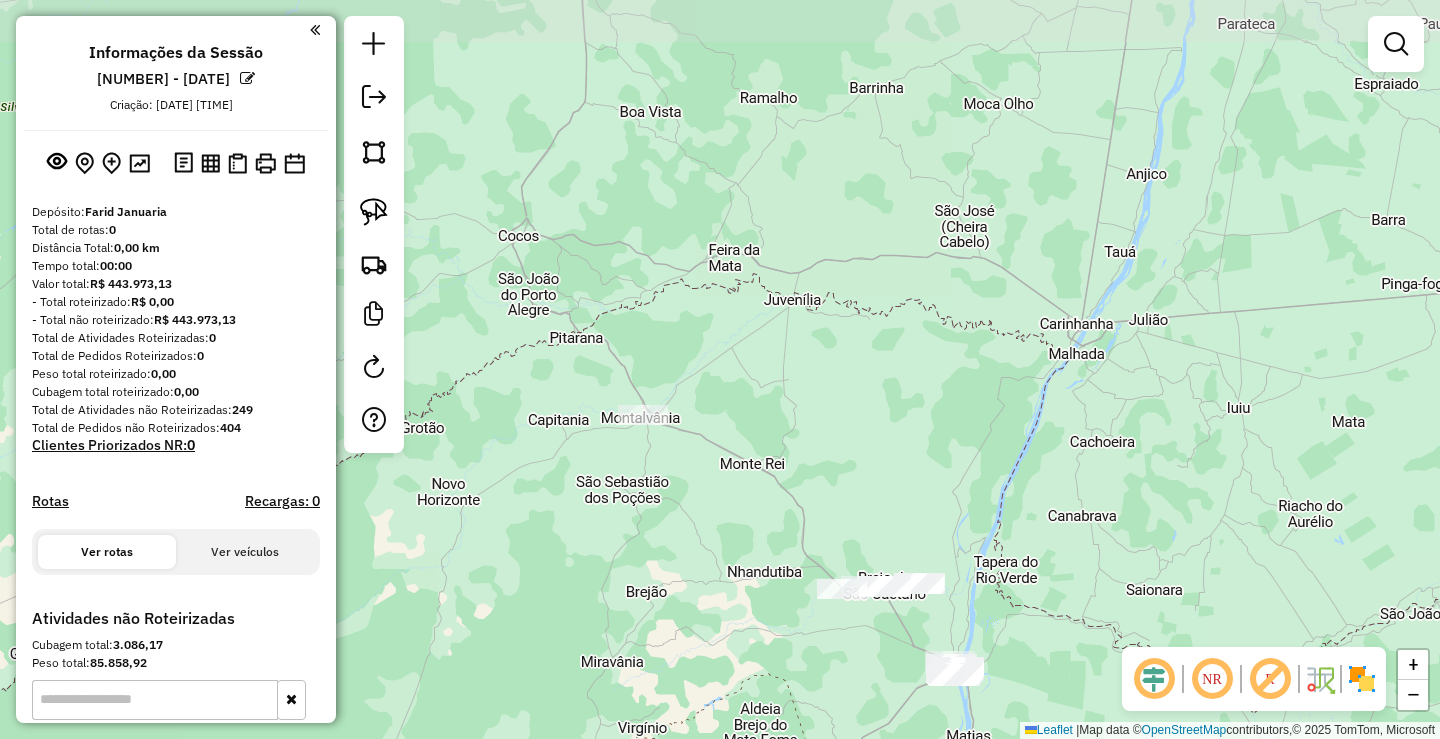 drag, startPoint x: 631, startPoint y: 307, endPoint x: 645, endPoint y: 357, distance: 51.92302 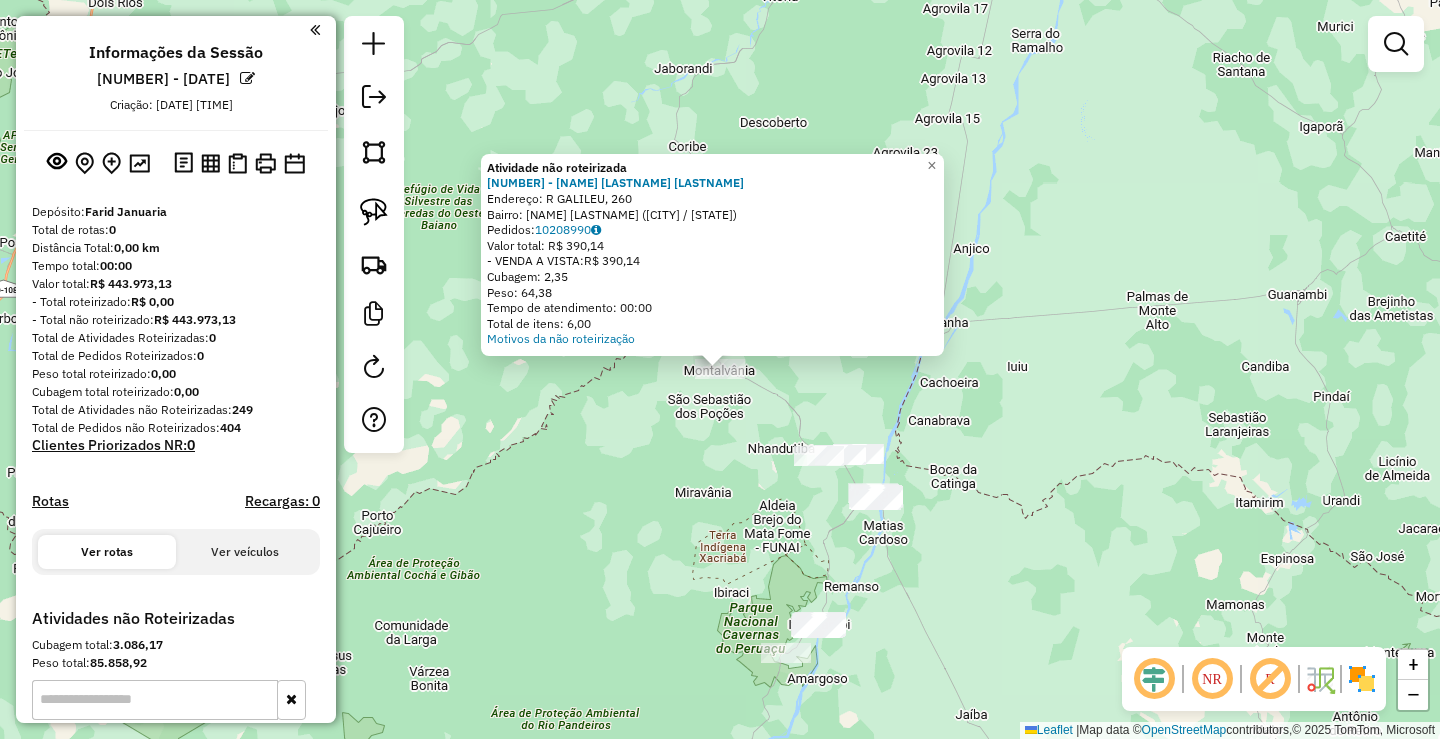 click on "Atividade não roteirizada 99842 - EVILASIO SANDES LOPE  Endereço: R   GALILEU, 260   Bairro: CHACARA LUZITANA (MONTALVANIA / MG)   Pedidos:  10208990   Valor total: R$ 390,14   - VENDA A VISTA:  R$ 390,14   Cubagem: 2,35   Peso: 64,38   Tempo de atendimento: 00:00   Total de itens: 6,00  Motivos da não roteirização × Janela de atendimento Grade de atendimento Capacidade Transportadoras Veículos Cliente Pedidos  Rotas Selecione os dias de semana para filtrar as janelas de atendimento  Seg   Ter   Qua   Qui   Sex   Sáb   Dom  Informe o período da janela de atendimento: De: Até:  Filtrar exatamente a janela do cliente  Considerar janela de atendimento padrão  Selecione os dias de semana para filtrar as grades de atendimento  Seg   Ter   Qua   Qui   Sex   Sáb   Dom   Considerar clientes sem dia de atendimento cadastrado  Clientes fora do dia de atendimento selecionado Filtrar as atividades entre os valores definidos abaixo:  Peso mínimo:   Peso máximo:   Cubagem mínima:   Cubagem máxima:   De:  +" 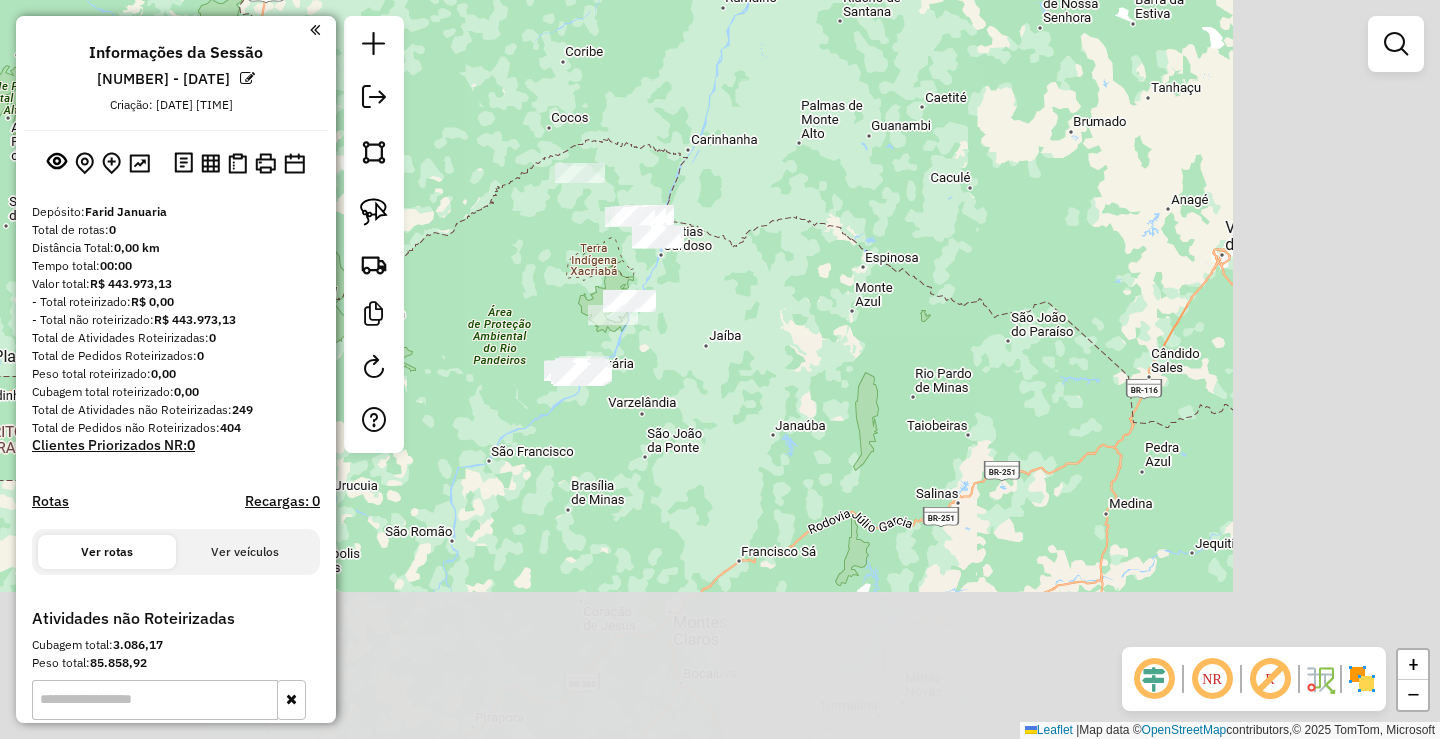 drag, startPoint x: 1124, startPoint y: 511, endPoint x: 794, endPoint y: 247, distance: 422.6062 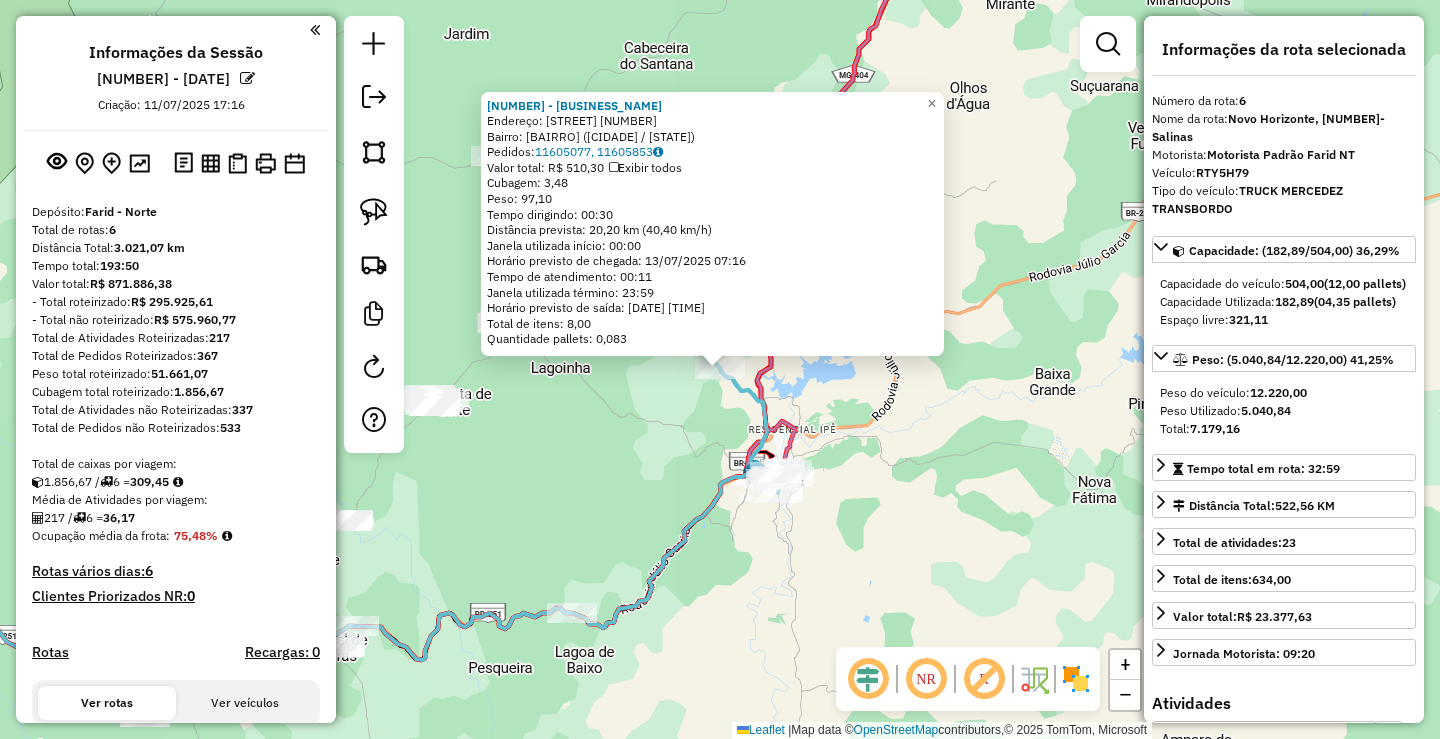 select on "*********" 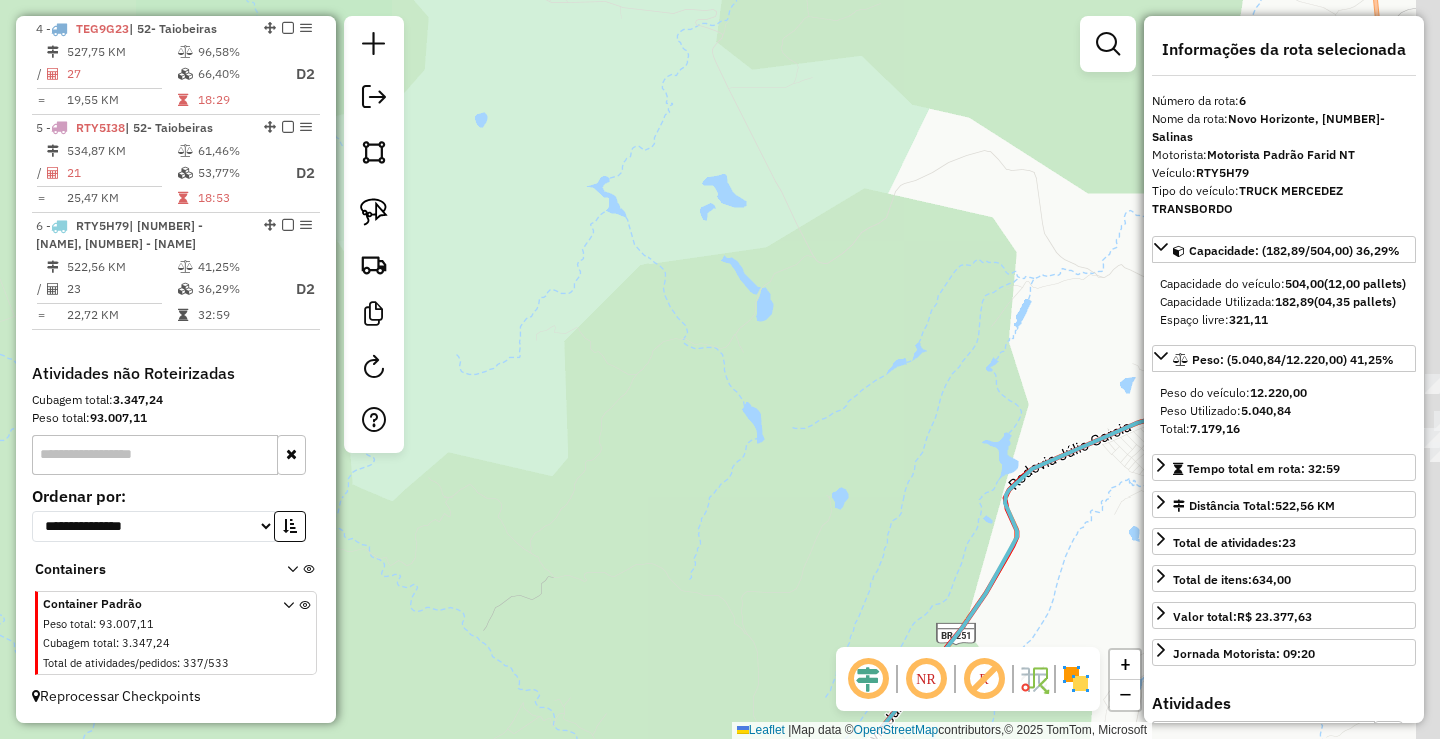 drag, startPoint x: 899, startPoint y: 558, endPoint x: 610, endPoint y: 450, distance: 308.52066 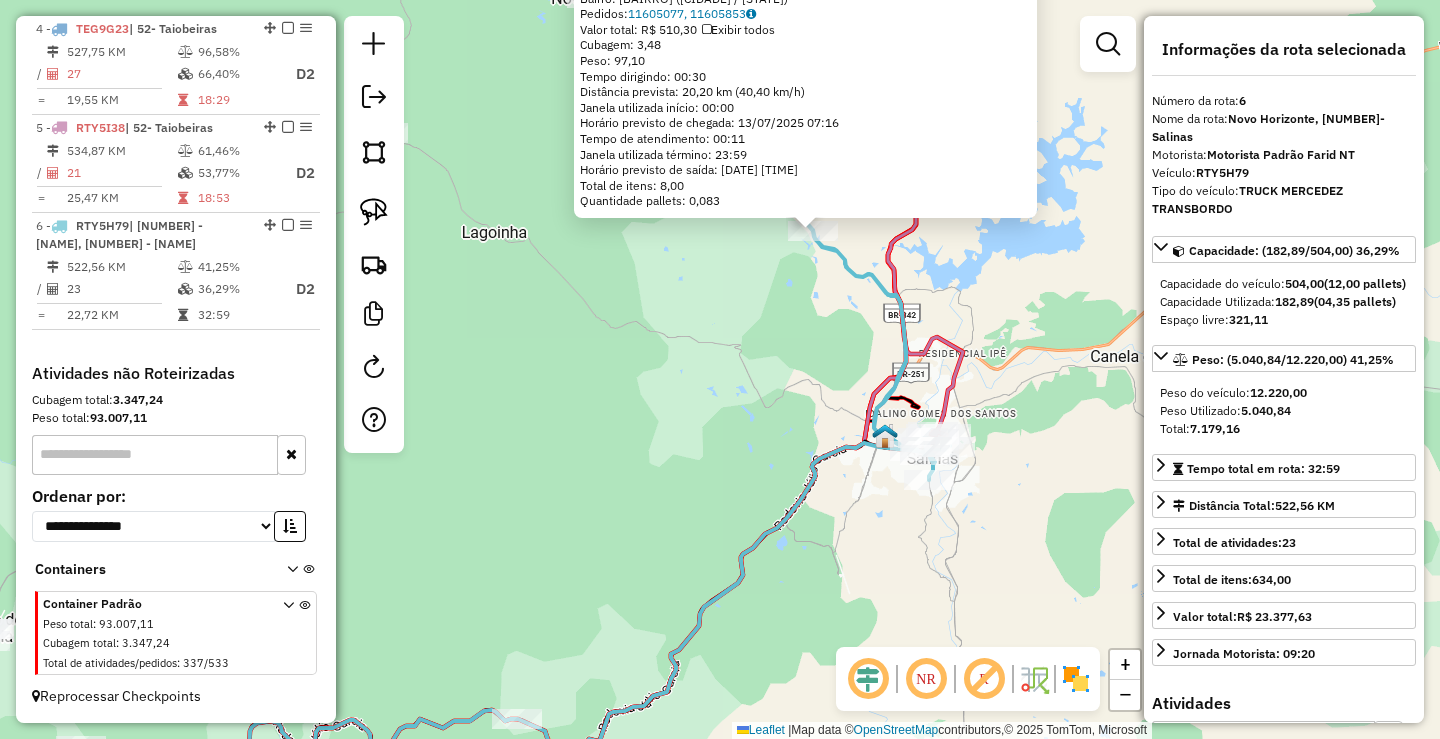 drag, startPoint x: 878, startPoint y: 454, endPoint x: 853, endPoint y: 470, distance: 29.681644 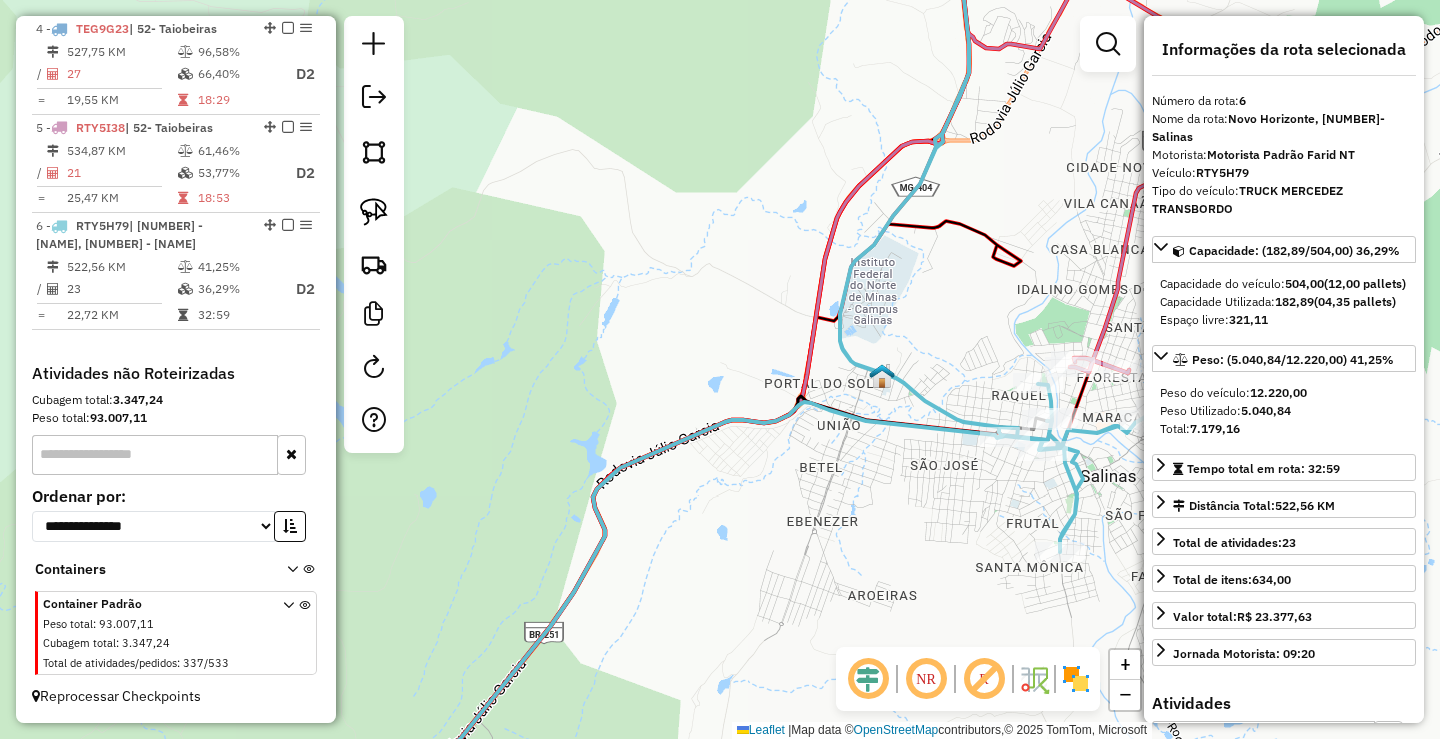 drag, startPoint x: 856, startPoint y: 467, endPoint x: 851, endPoint y: 489, distance: 22.561028 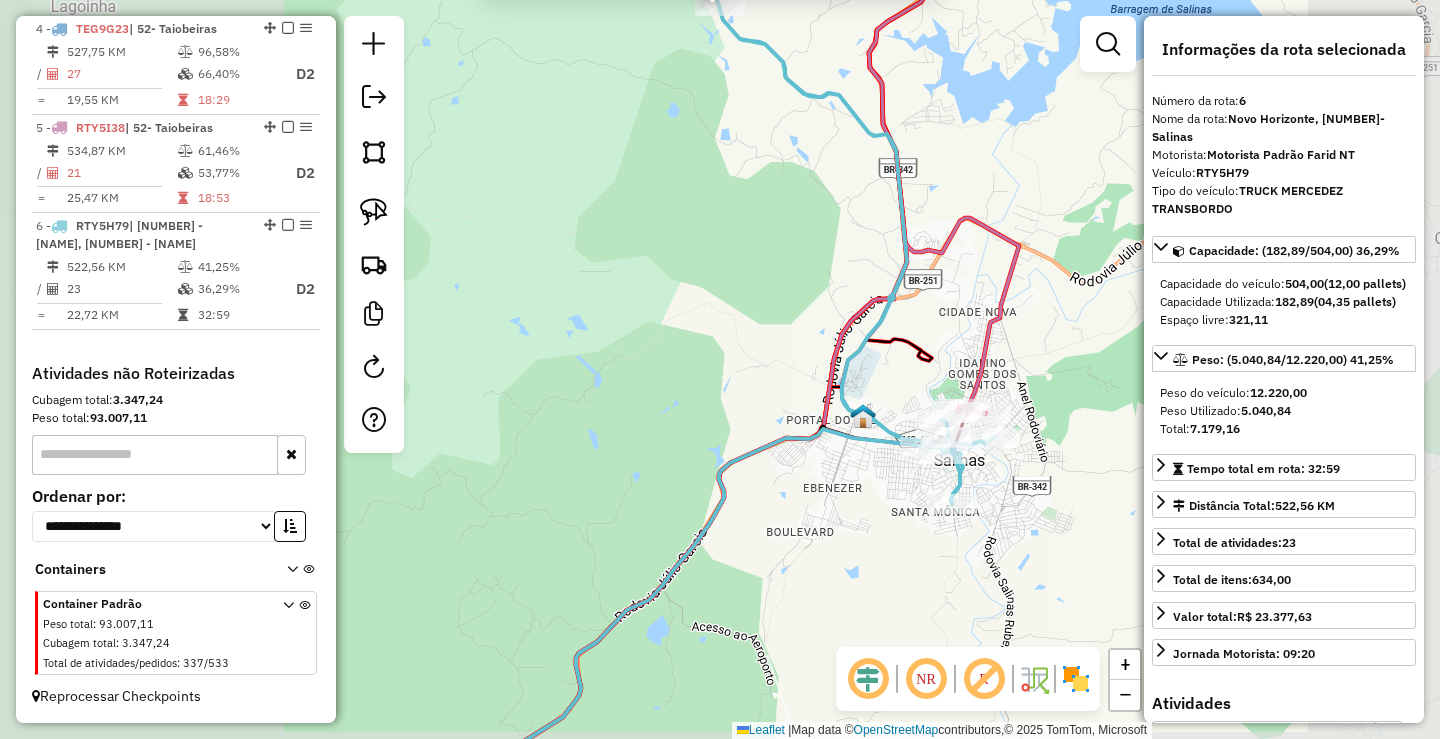 click on "[NUMBER] - [NAME]  Endereço:  [STREET] [NUMBER]   Bairro: [Bairro] ([CITY] / [STATE])   Pedidos:  [NUMBER], [NUMBER]   Exibir todos   Cubagem: [NUMBER]  Peso: [NUMBER]  Tempo dirigindo: [TIME]   Distância prevista: [NUMBER] km ([NUMBER] km/h)   Janela utilizada início: [TIME]   Horário previsto de chegada: [DATE] [TIME]   Tempo de atendimento: [TIME]   Janela utilizada término: [TIME]   Horário previsto de saída: [DATE] [TIME]   Total de itens: [NUMBER]   Quantidade pallets: [NUMBER]  × Janela de atendimento Grade de atendimento Capacidade Transportadoras Veículos Cliente Pedidos  Rotas Selecione os dias de semana para filtrar as janelas de atendimento  Seg   Ter   Qua   Qui   Sex   Sáb   Dom  Informe o período da janela de atendimento: De: Até:  Filtrar exatamente a janela do cliente  Considerar janela de atendimento padrão  Selecione os dias de semana para filtrar as grades de atendimento  Seg   Ter   Qua   Qui   Sex   Sáb   Dom   Peso mínimo:  ****  Peso máximo:  **** De:" 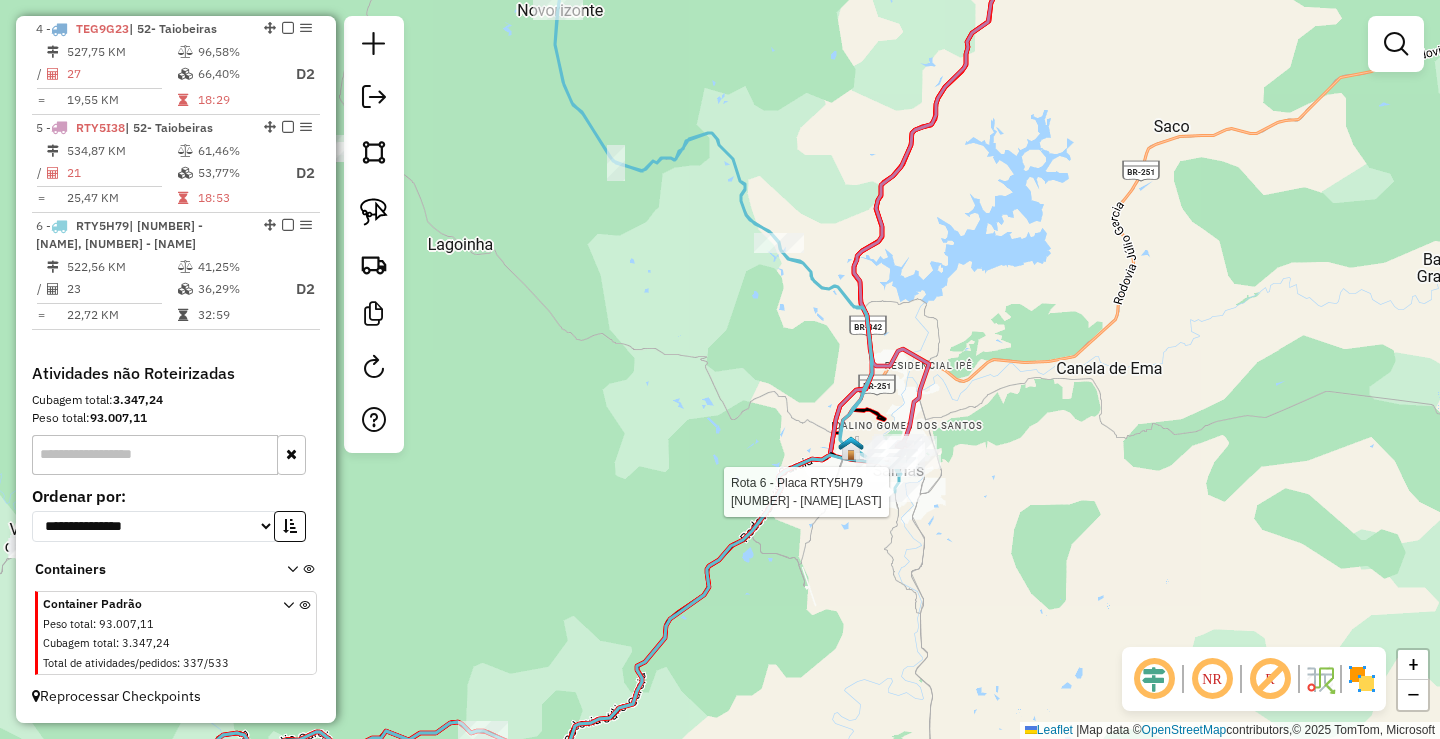 select on "*********" 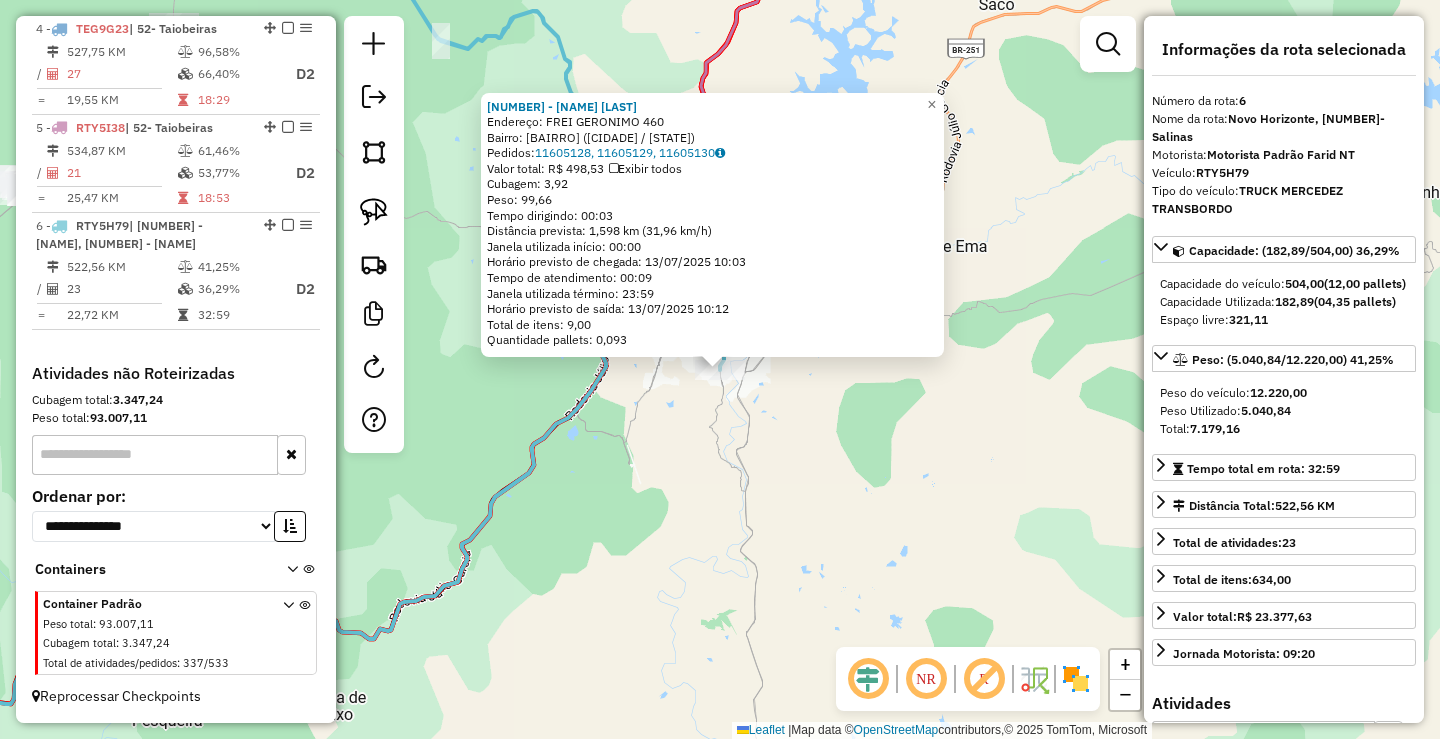 click on "171 - VANDERSON FELIPE  Endereço:  FREI GERONIMO 460   Bairro: SANTA MONICA (SALINAS / MG)   Pedidos:  11605128, 11605129, 11605130   Valor total: R$ 498,53   Exibir todos   Cubagem: 3,92  Peso: 99,66  Tempo dirigindo: 00:03   Distância prevista: 1,598 km (31,96 km/h)   Janela utilizada início: 00:00   Horário previsto de chegada: 13/07/2025 10:03   Tempo de atendimento: 00:09   Janela utilizada término: 23:59   Horário previsto de saída: 13/07/2025 10:12   Total de itens: 9,00   Quantidade pallets: 0,093  × Janela de atendimento Grade de atendimento Capacidade Transportadoras Veículos Cliente Pedidos  Rotas Selecione os dias de semana para filtrar as janelas de atendimento  Seg   Ter   Qua   Qui   Sex   Sáb   Dom  Informe o período da janela de atendimento: De: Até:  Filtrar exatamente a janela do cliente  Considerar janela de atendimento padrão  Selecione os dias de semana para filtrar as grades de atendimento  Seg   Ter   Qua   Qui   Sex   Sáb   Dom   Peso mínimo:  ****  Peso máximo:  ****" 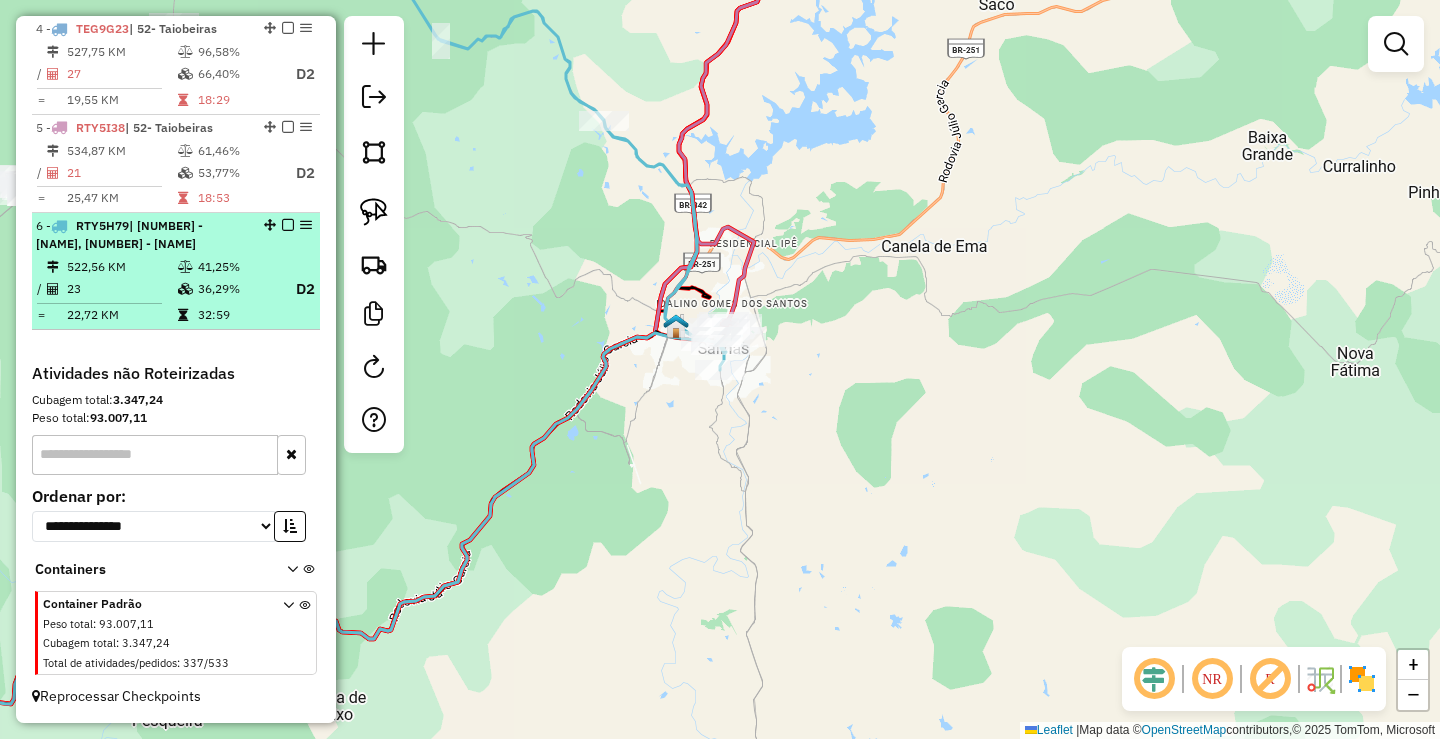 click on "36,29%" at bounding box center (237, 307) 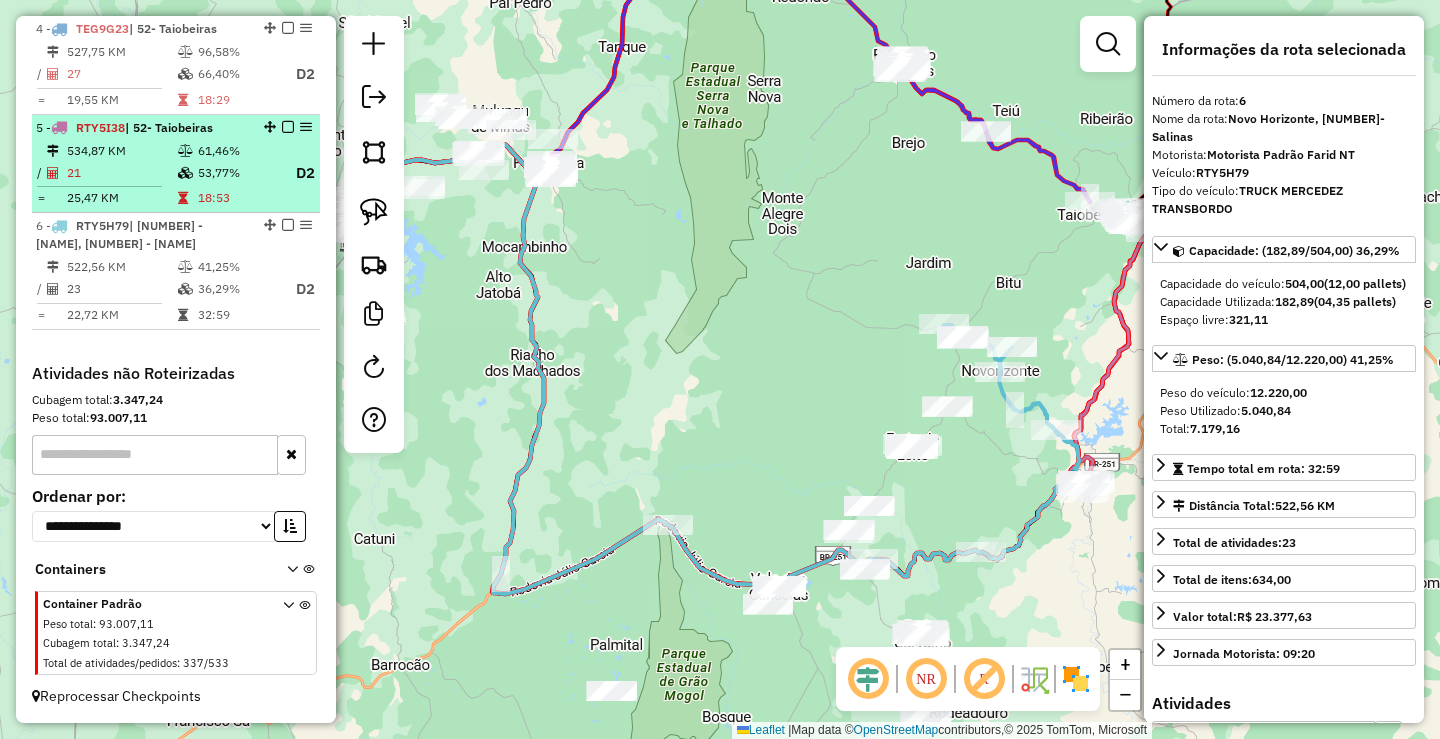 click on "534,87 KM" at bounding box center [121, 151] 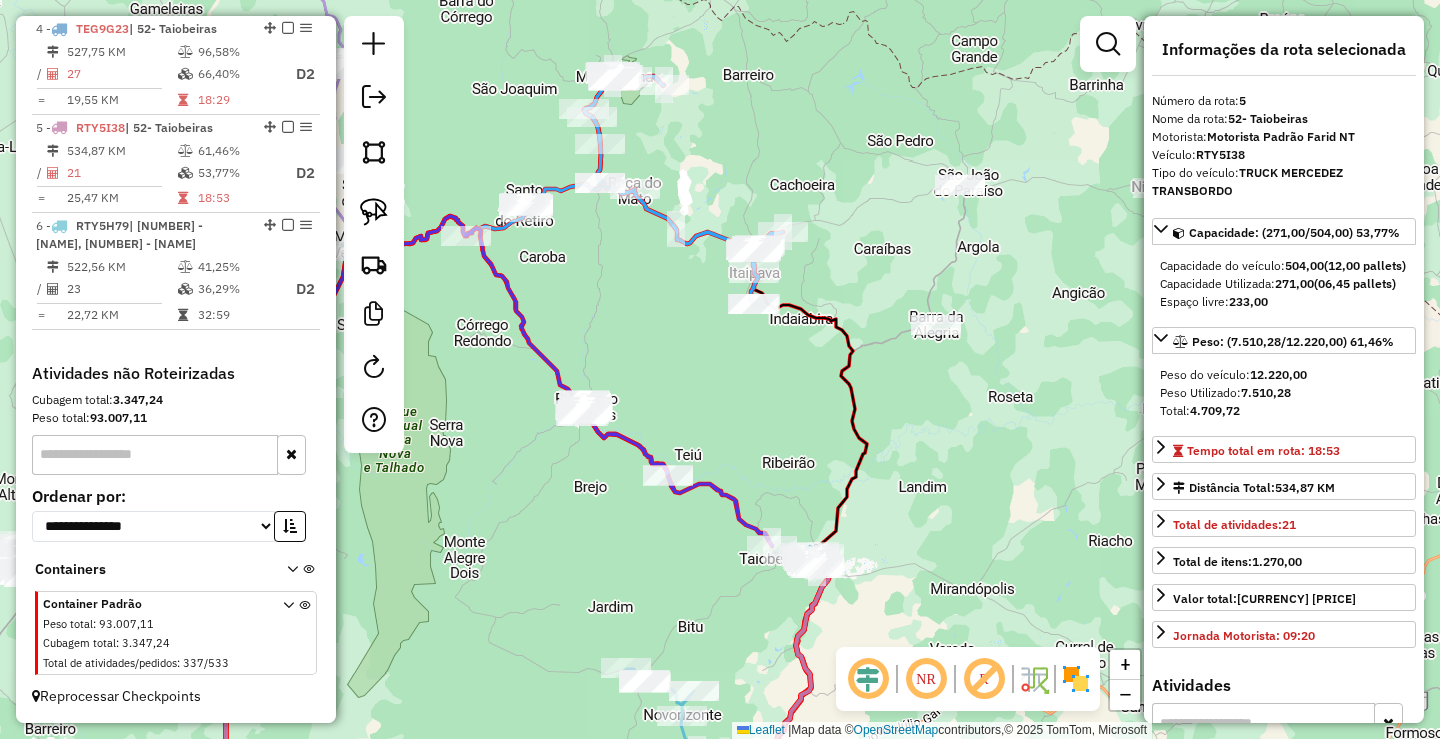 drag, startPoint x: 726, startPoint y: 453, endPoint x: 818, endPoint y: 361, distance: 130.10765 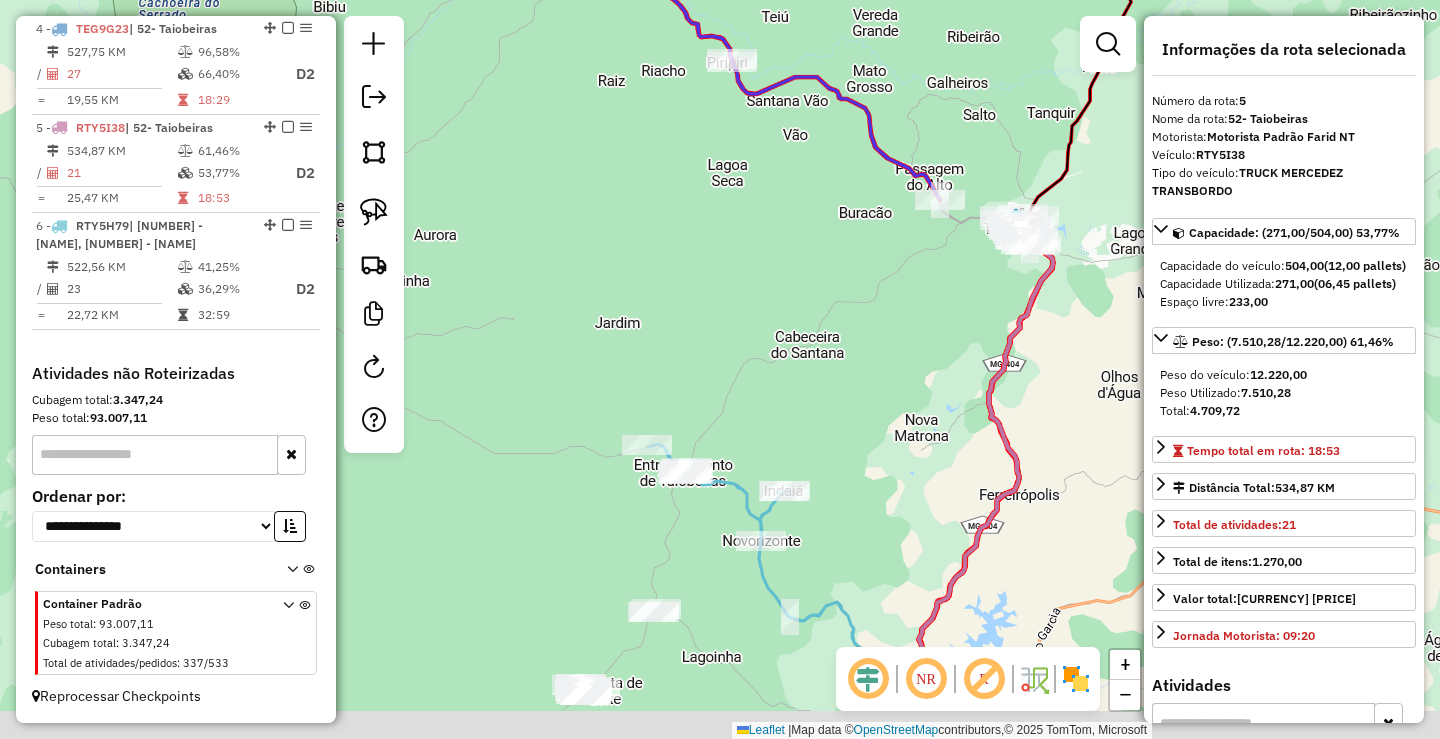 drag, startPoint x: 861, startPoint y: 508, endPoint x: 928, endPoint y: 237, distance: 279.15945 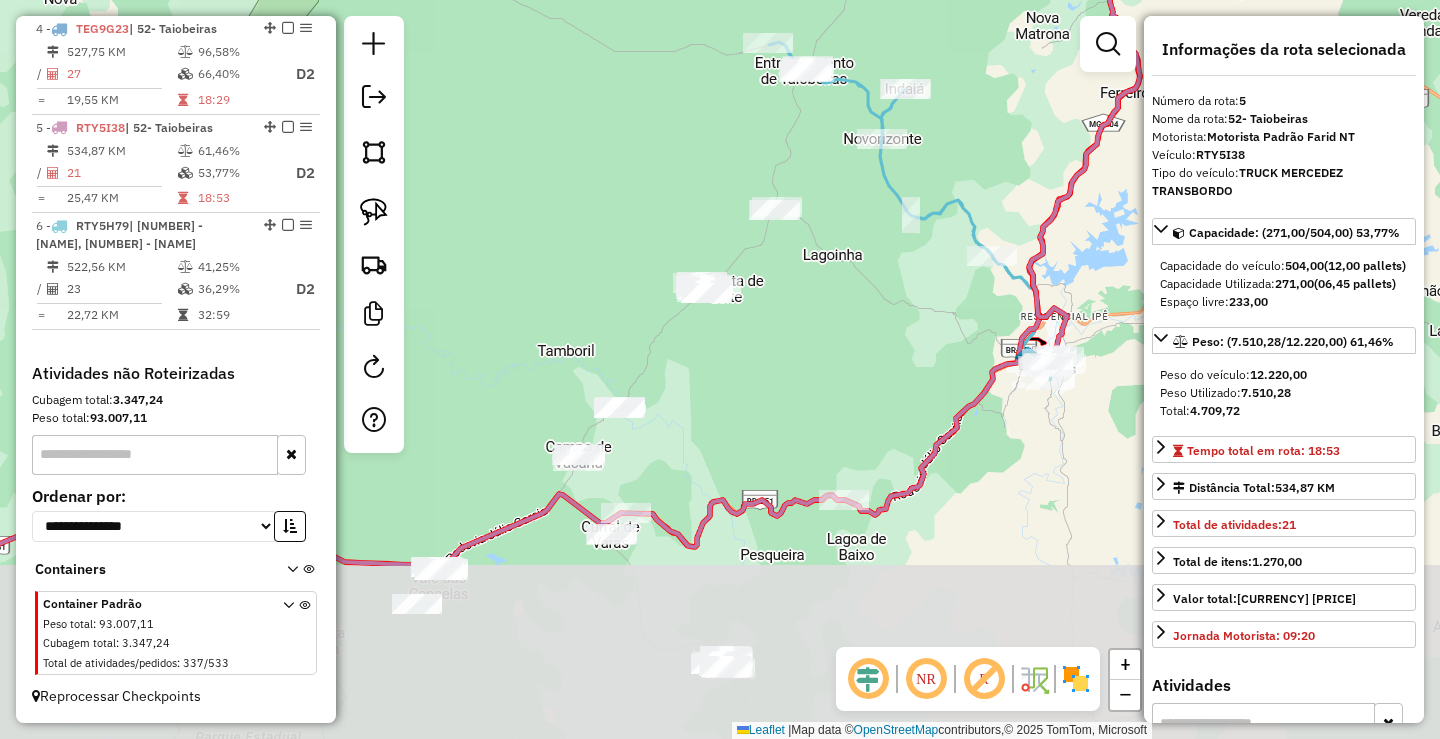 drag, startPoint x: 732, startPoint y: 450, endPoint x: 744, endPoint y: 262, distance: 188.38258 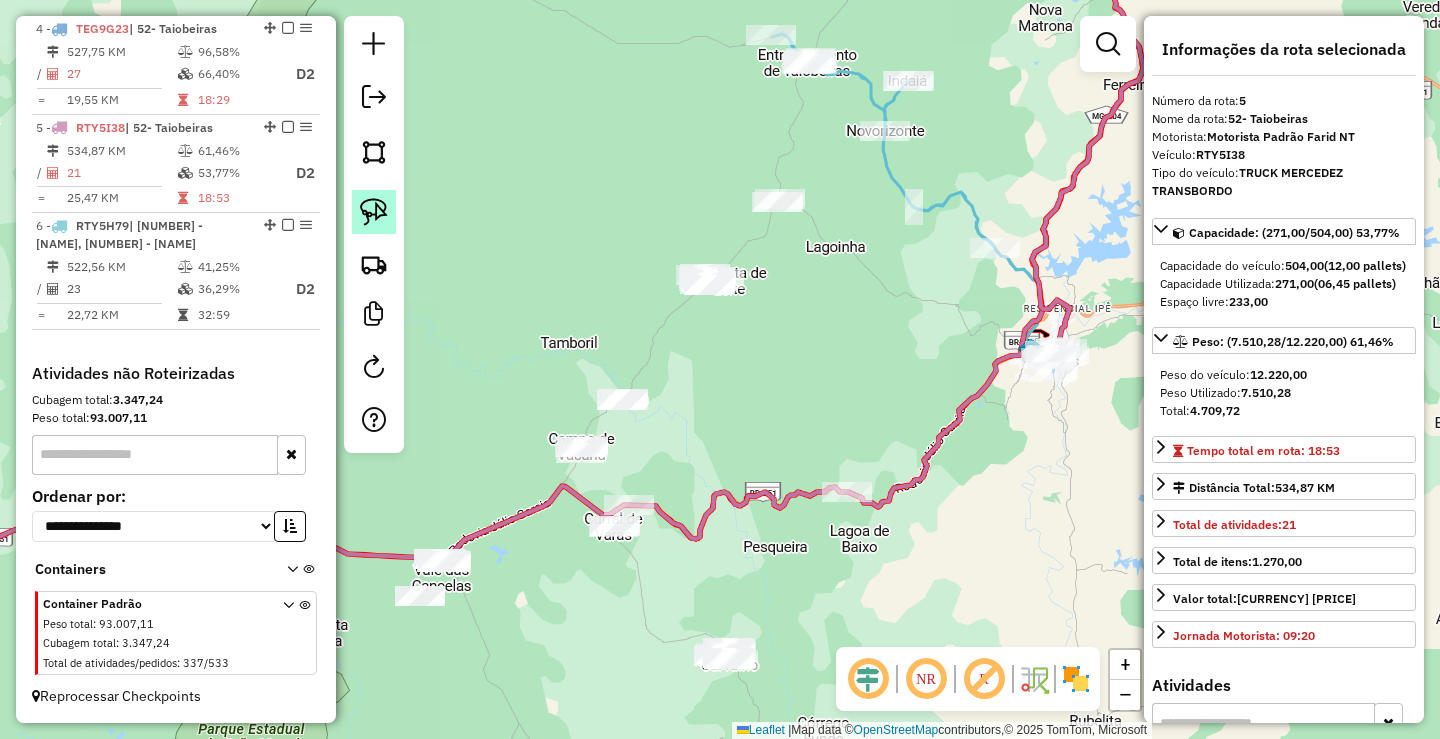 click 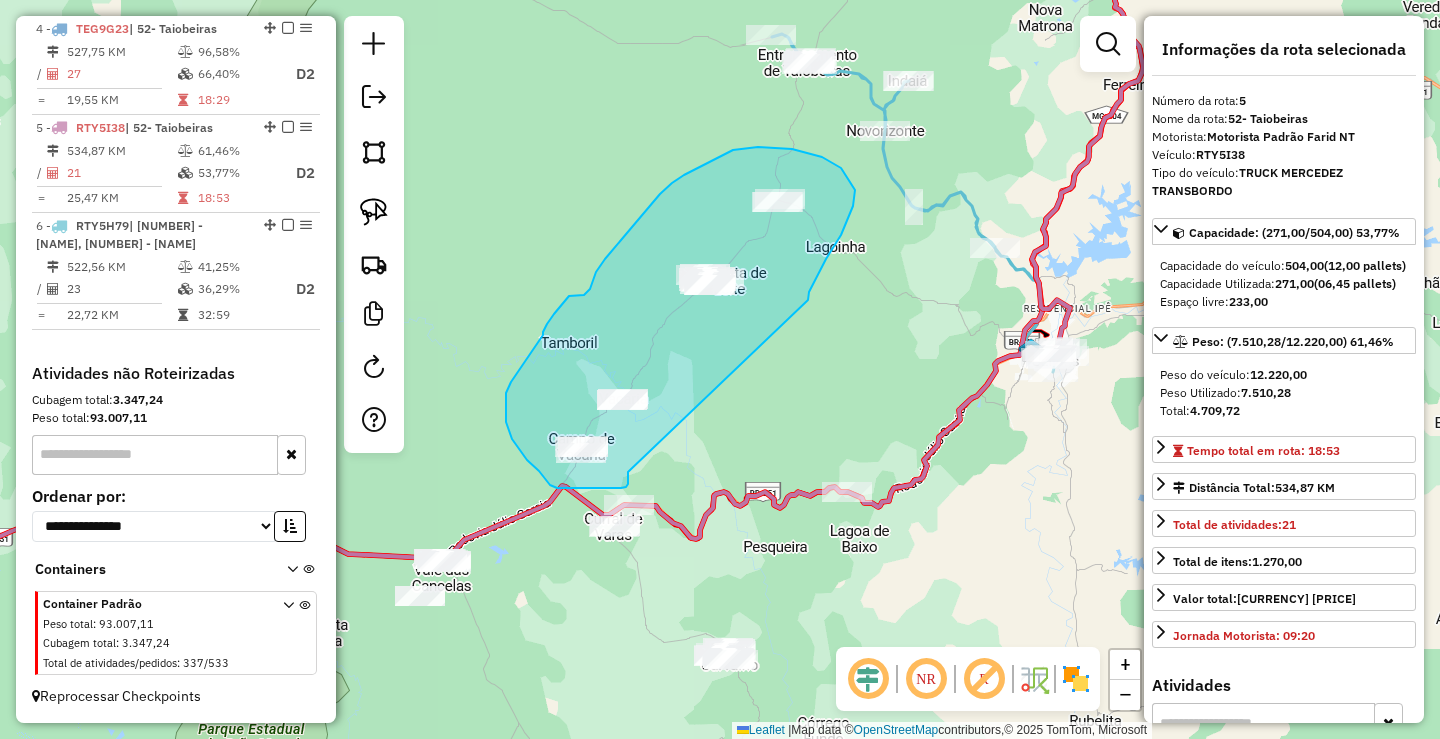 drag, startPoint x: 814, startPoint y: 282, endPoint x: 628, endPoint y: 467, distance: 262.33755 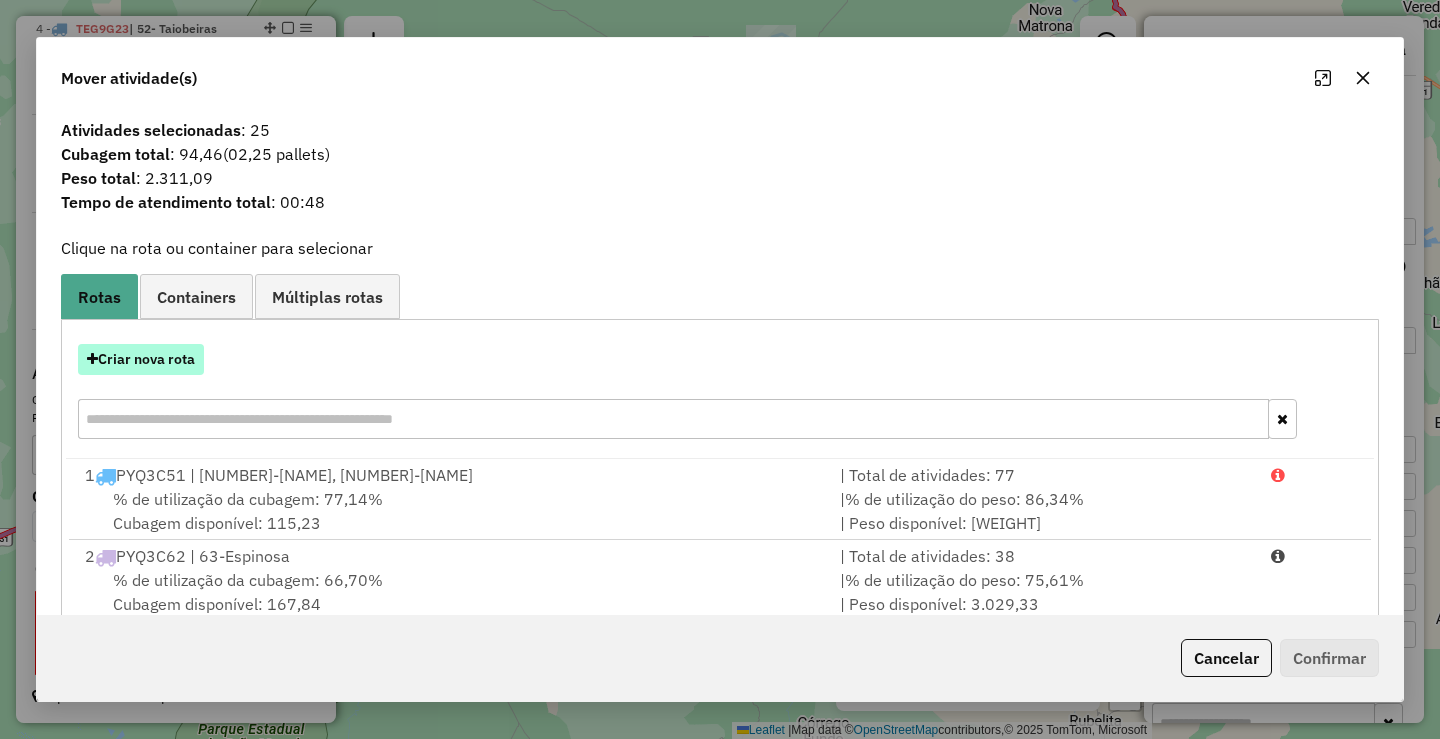 click on "Criar nova rota" at bounding box center (141, 359) 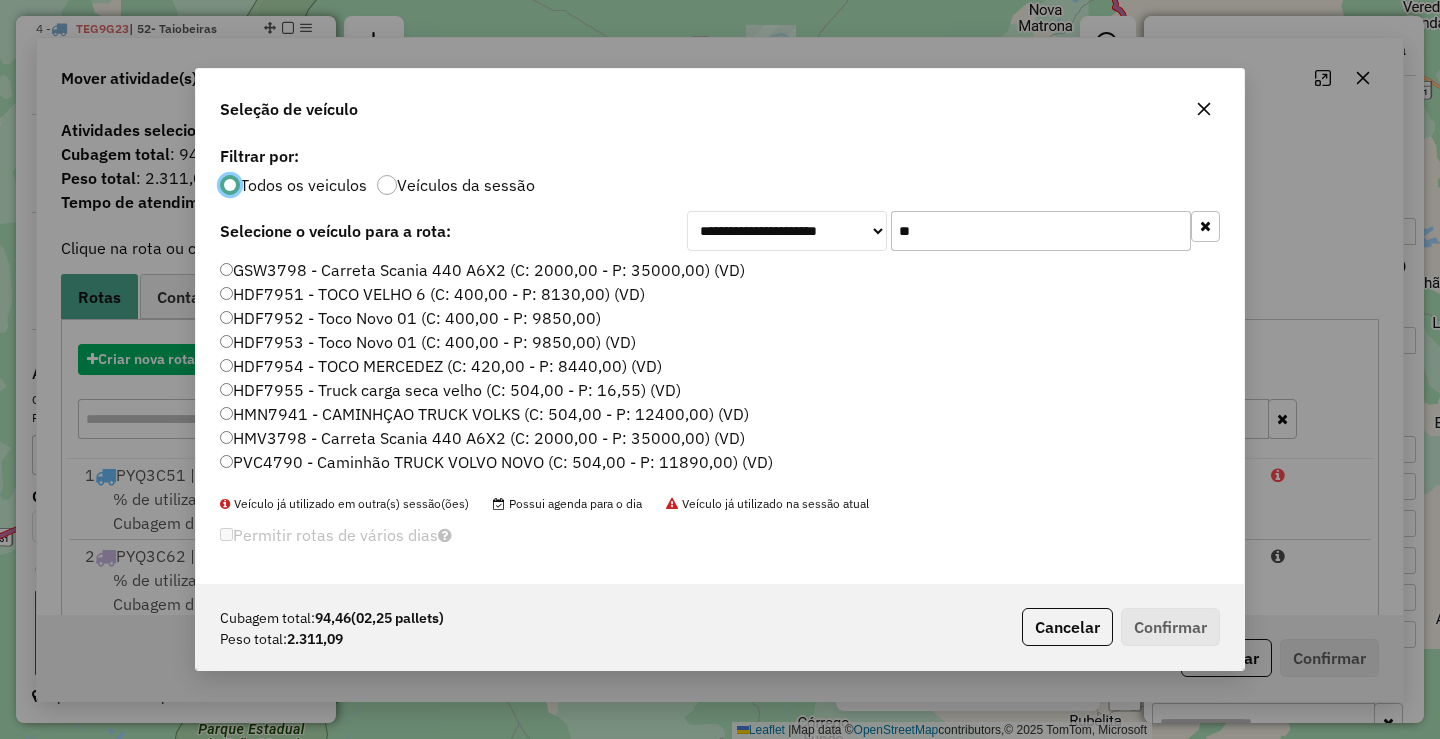 scroll, scrollTop: 11, scrollLeft: 6, axis: both 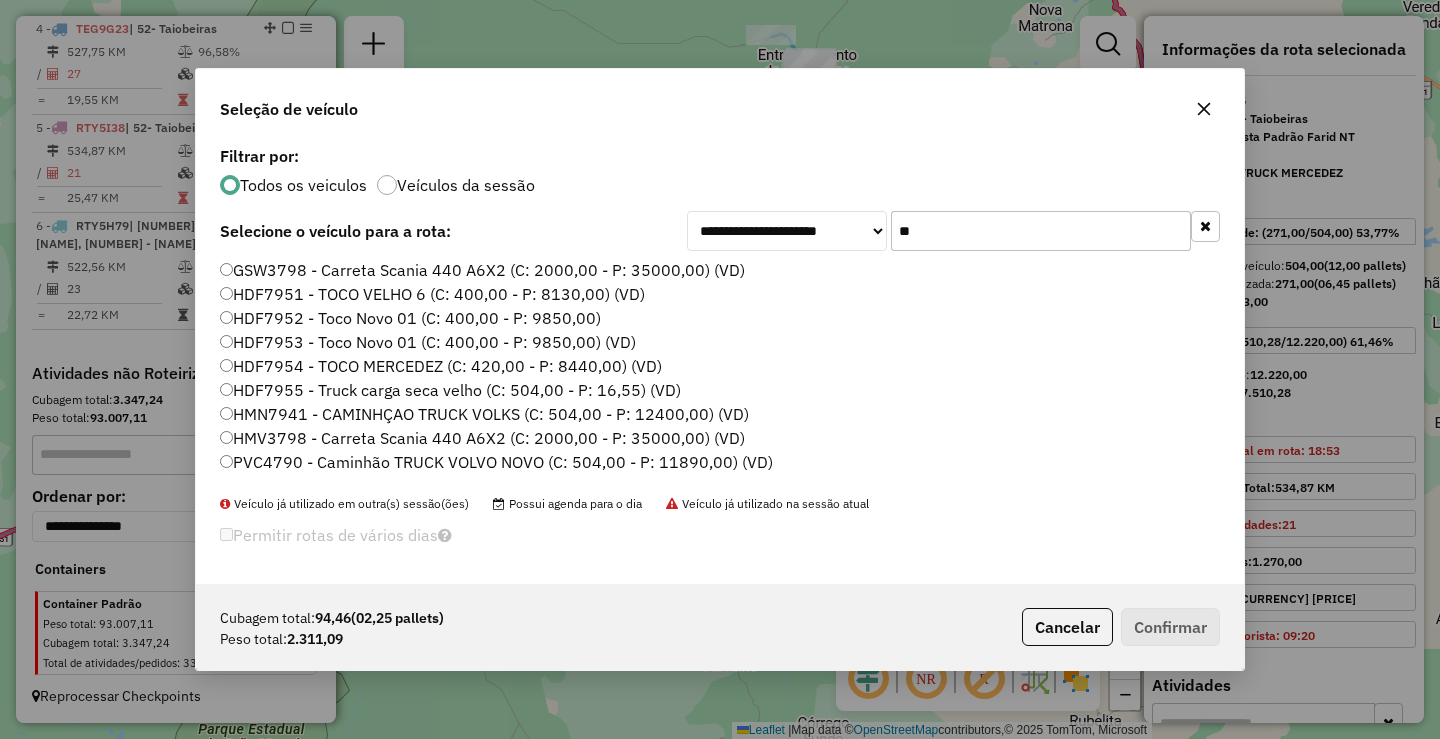 drag, startPoint x: 953, startPoint y: 225, endPoint x: 658, endPoint y: 220, distance: 295.04236 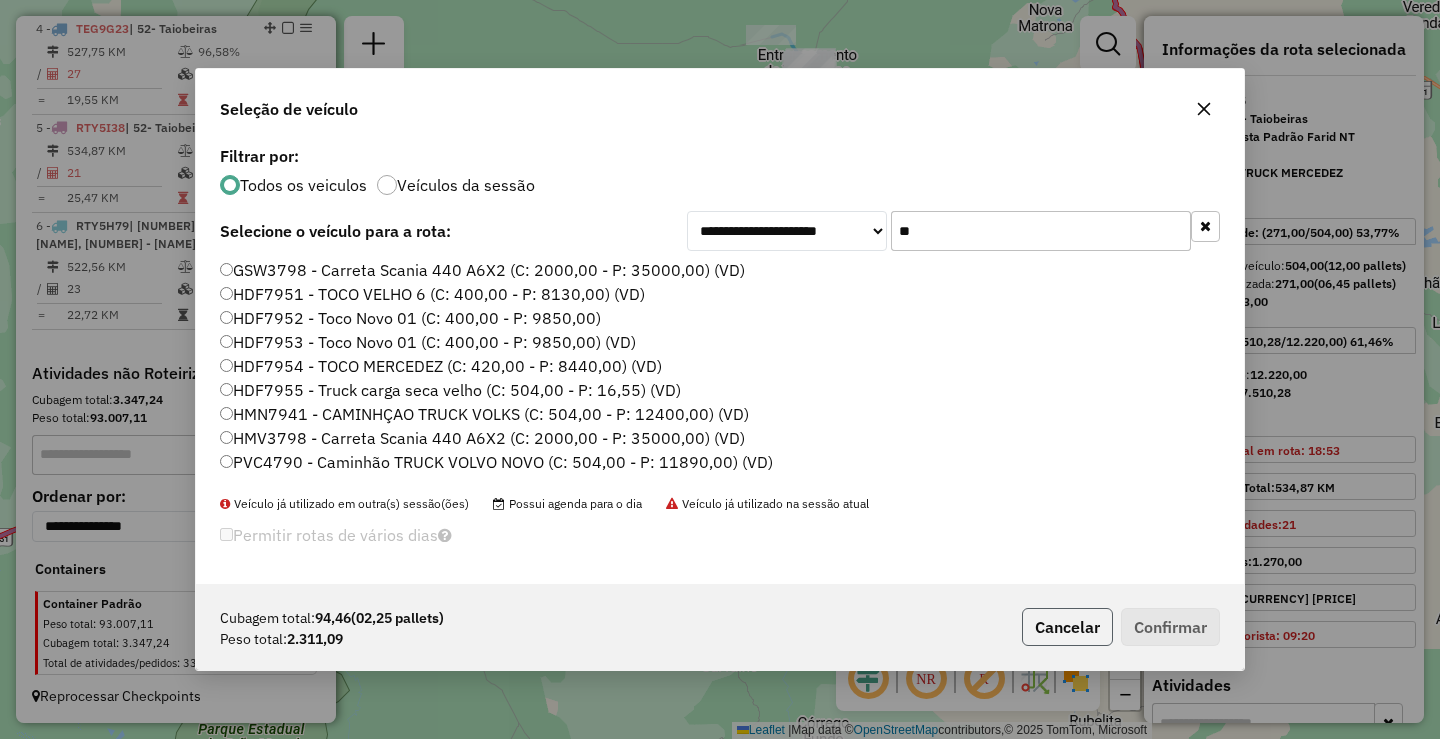 click on "Cancelar" 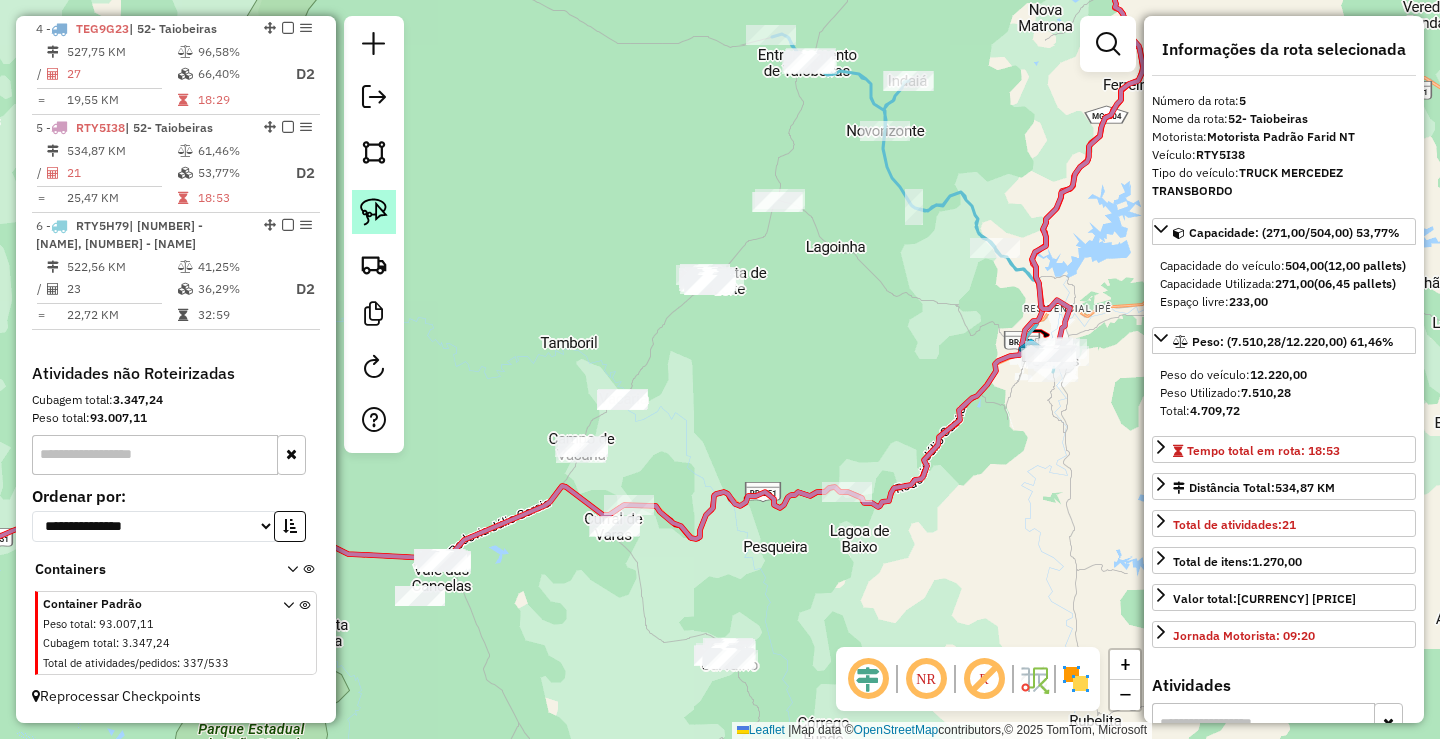 click 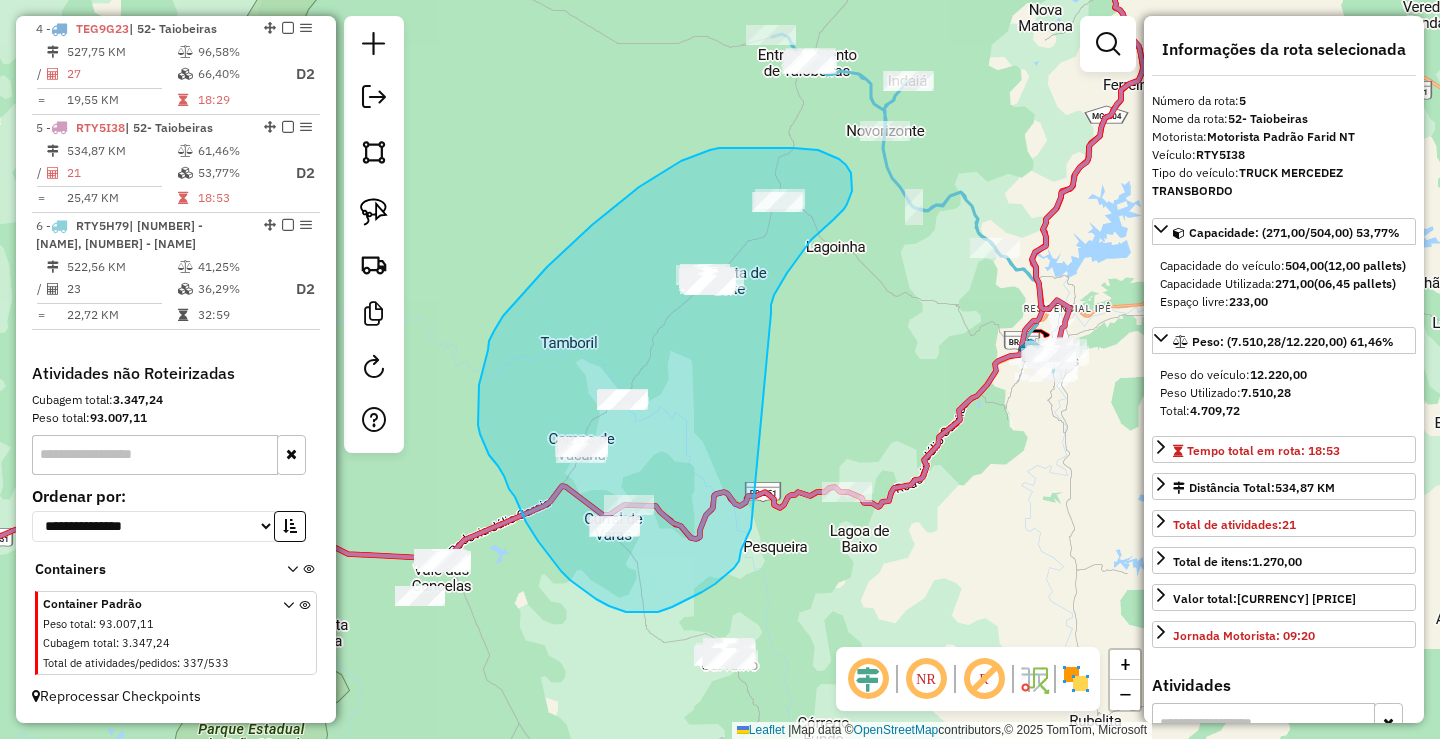 drag, startPoint x: 787, startPoint y: 273, endPoint x: 753, endPoint y: 524, distance: 253.29233 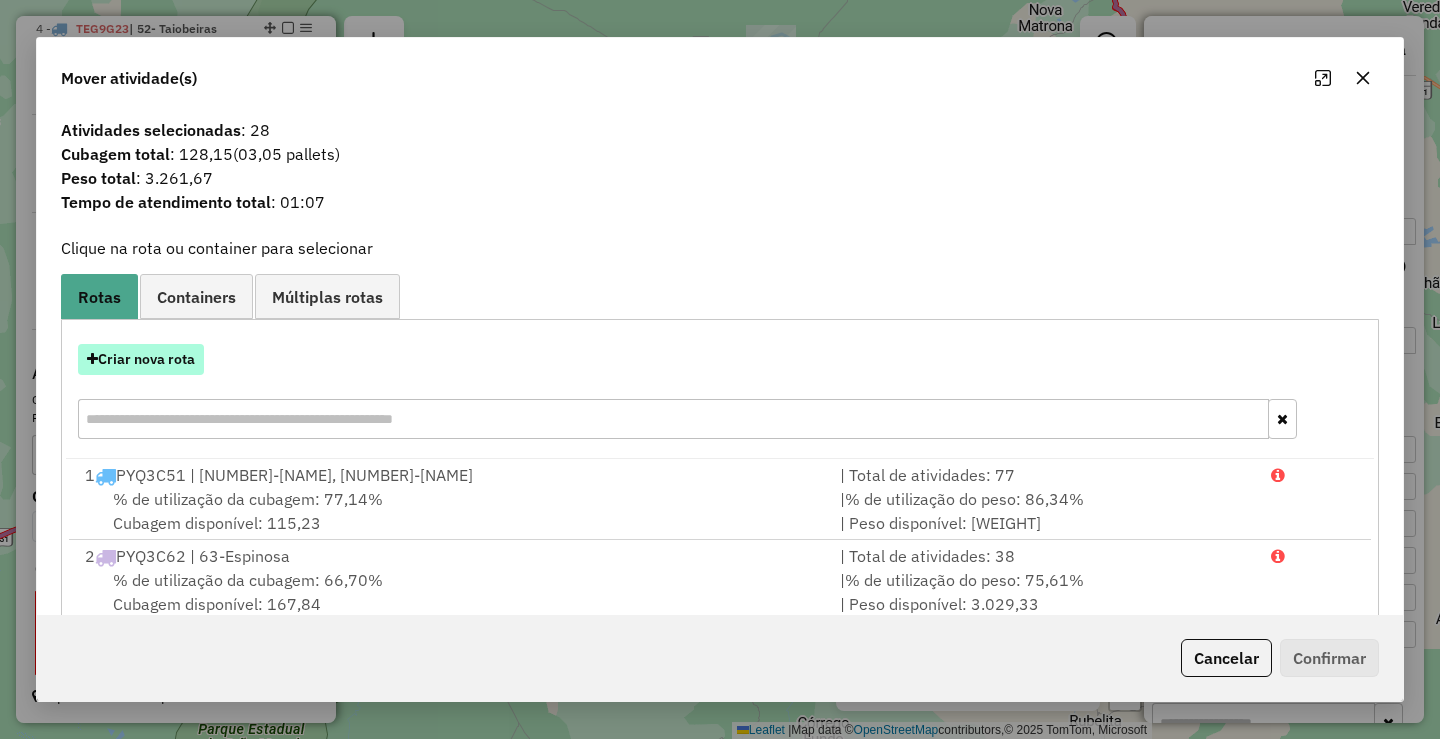 click on "Criar nova rota" at bounding box center [141, 359] 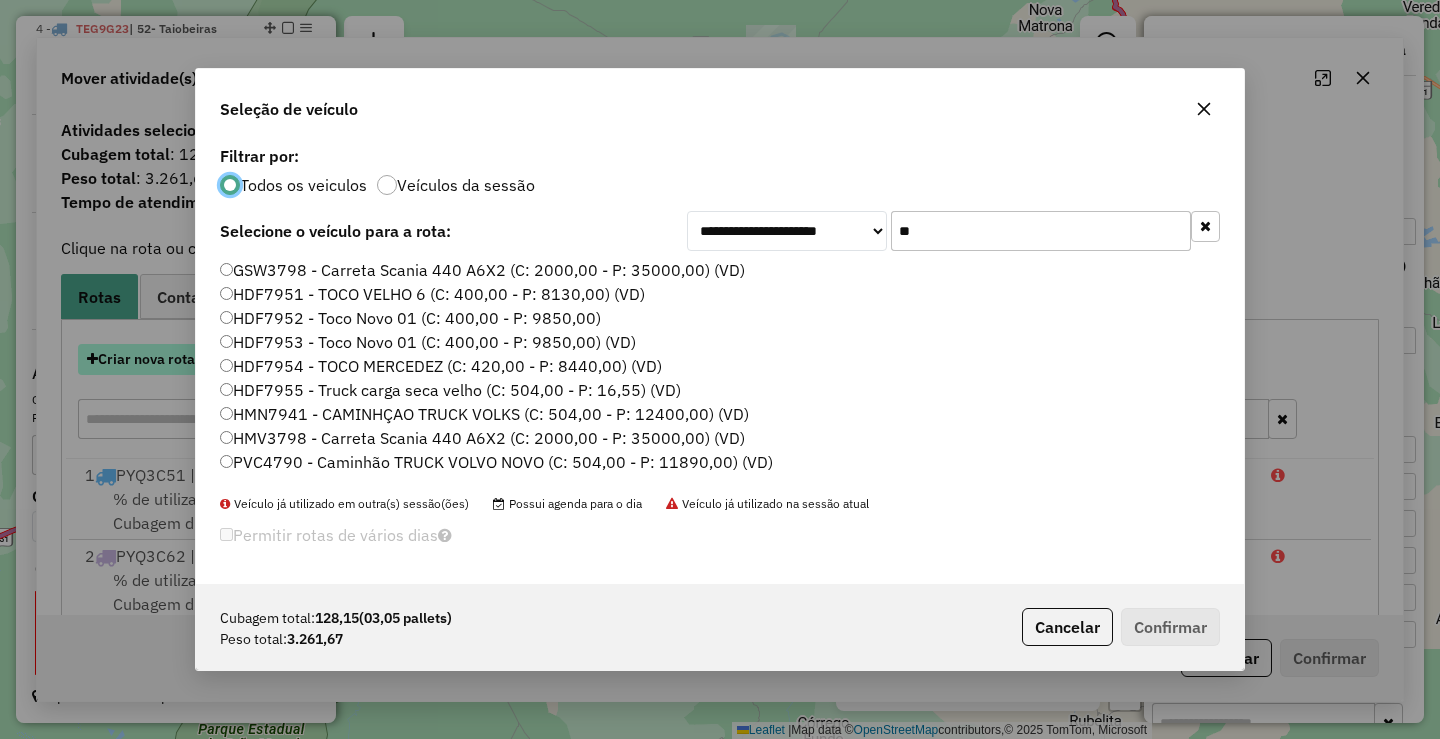 scroll, scrollTop: 11, scrollLeft: 6, axis: both 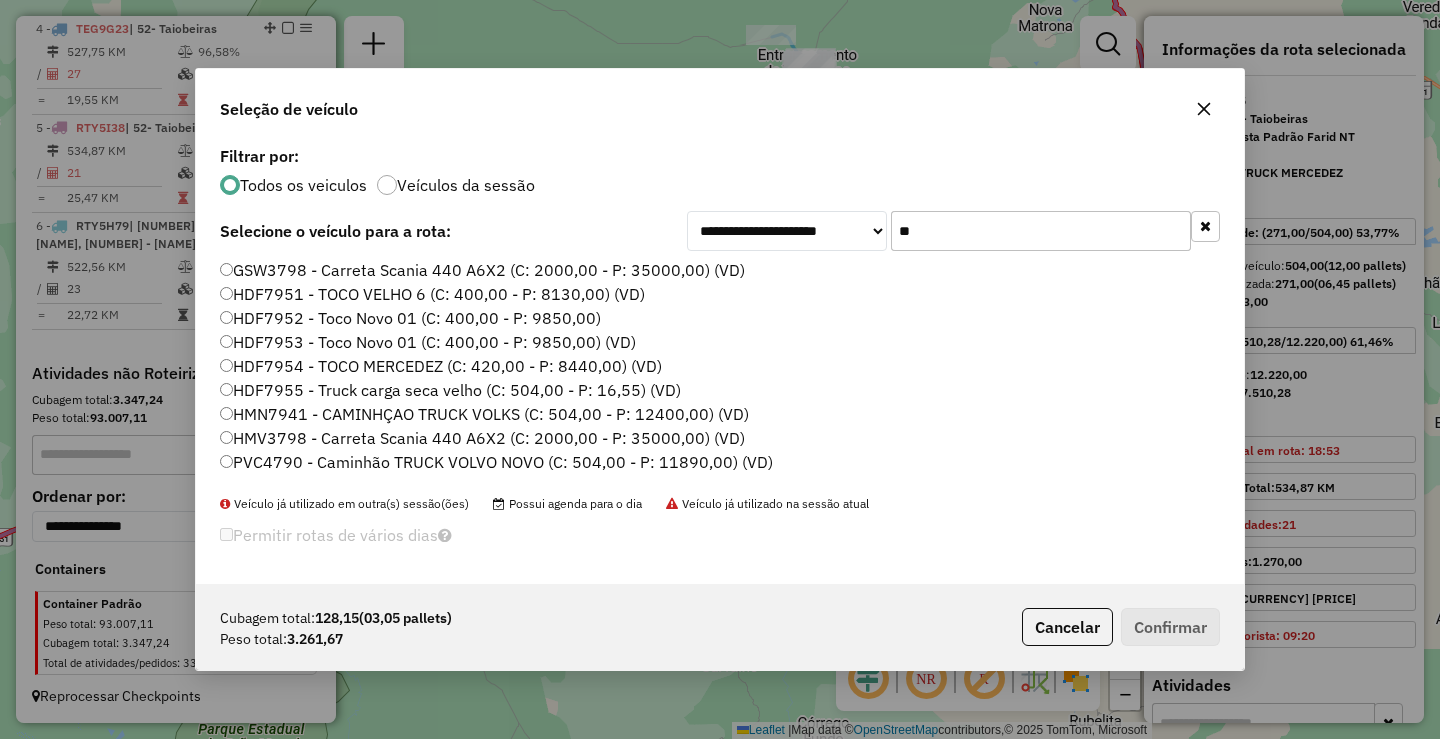 drag, startPoint x: 999, startPoint y: 225, endPoint x: 581, endPoint y: 226, distance: 418.0012 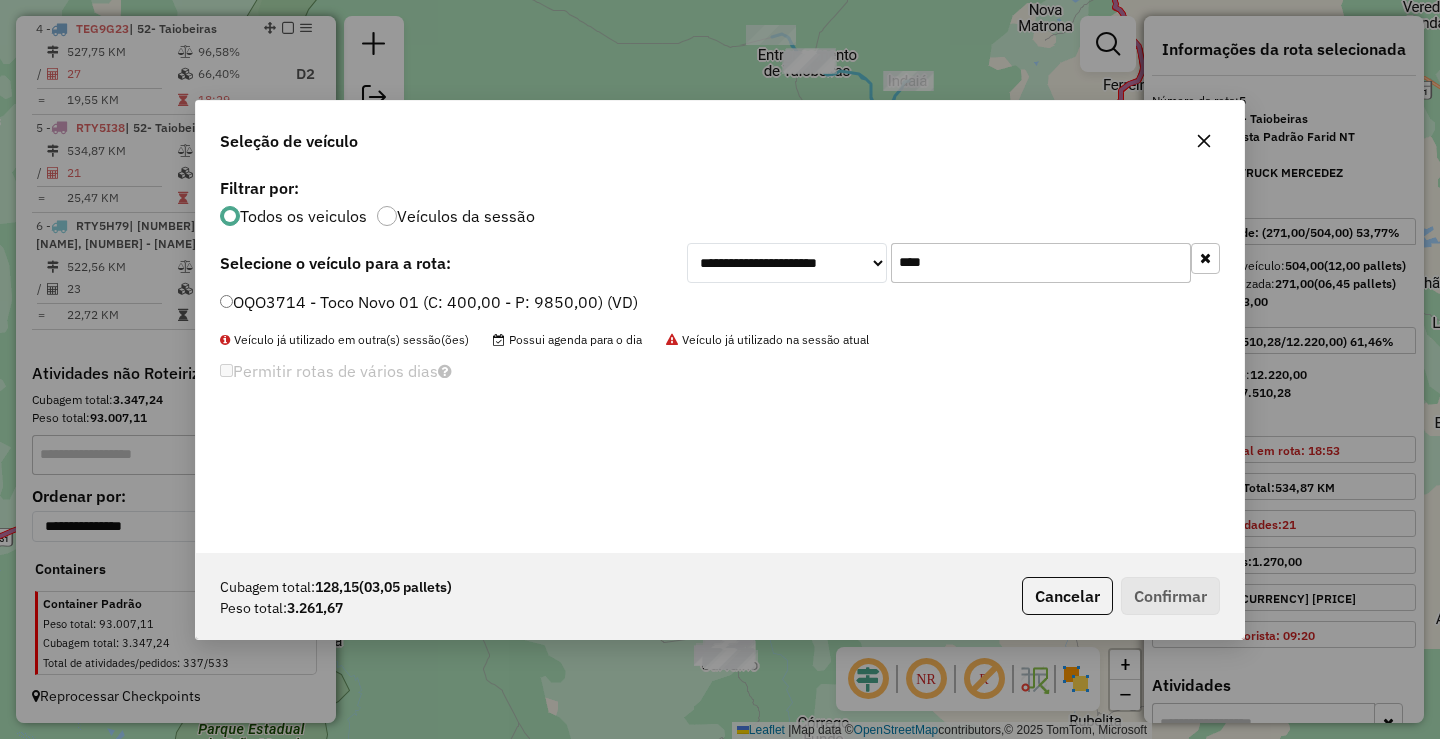 type on "****" 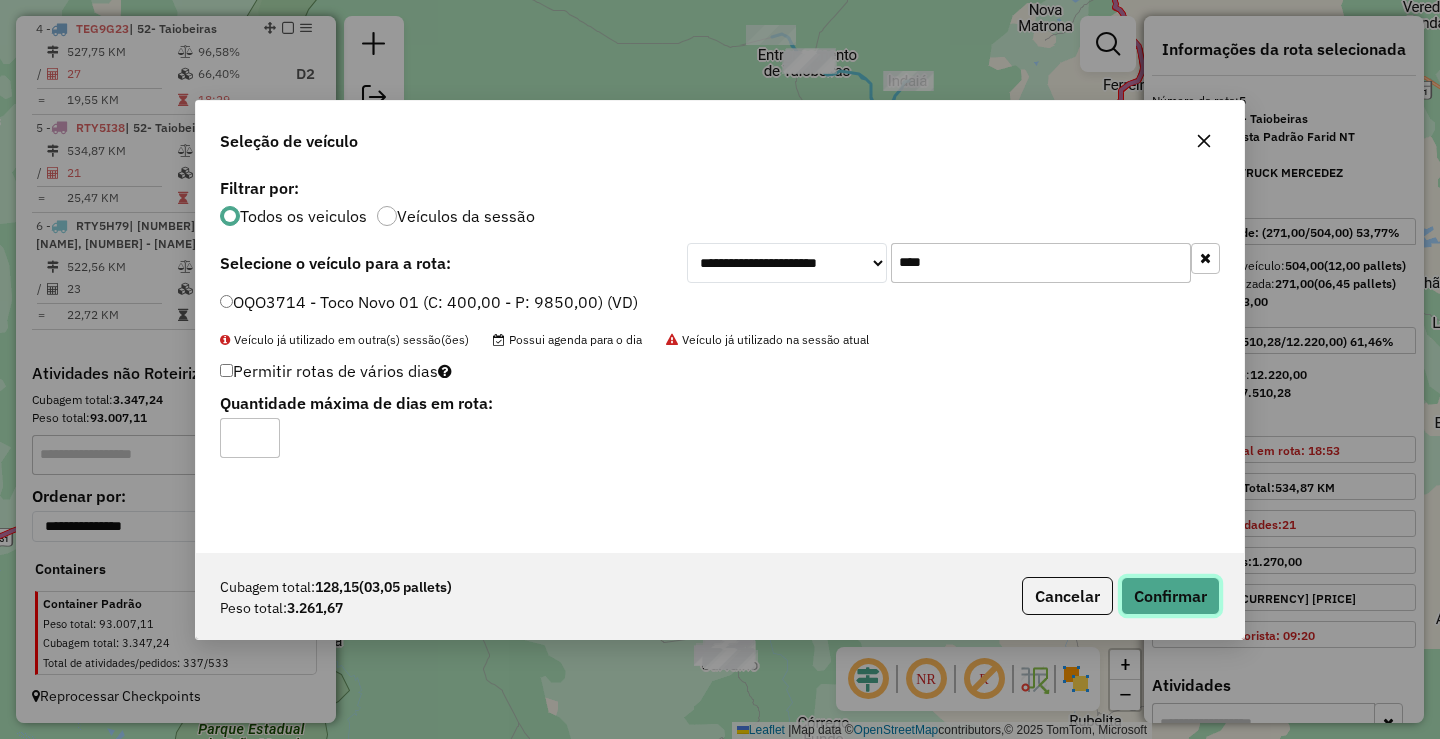 click on "Confirmar" 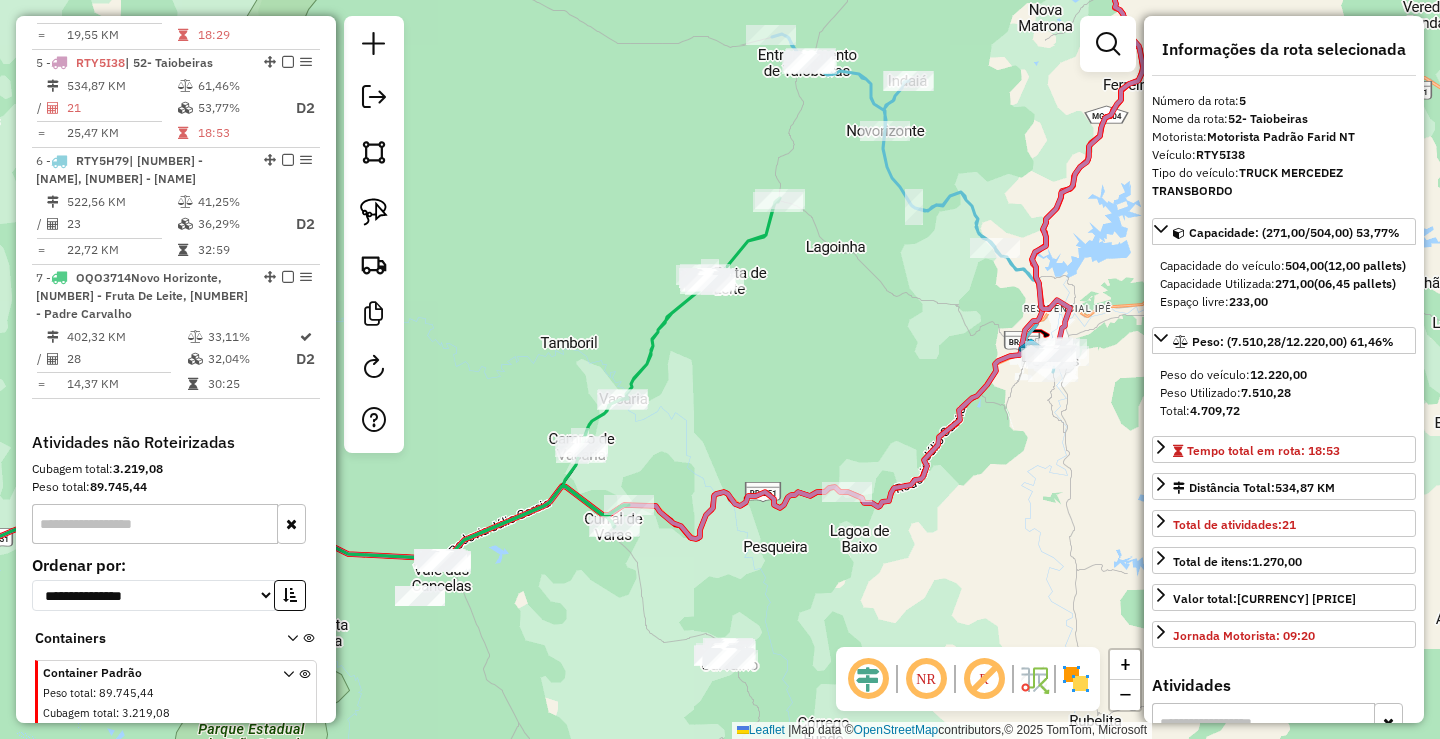 scroll, scrollTop: 1180, scrollLeft: 0, axis: vertical 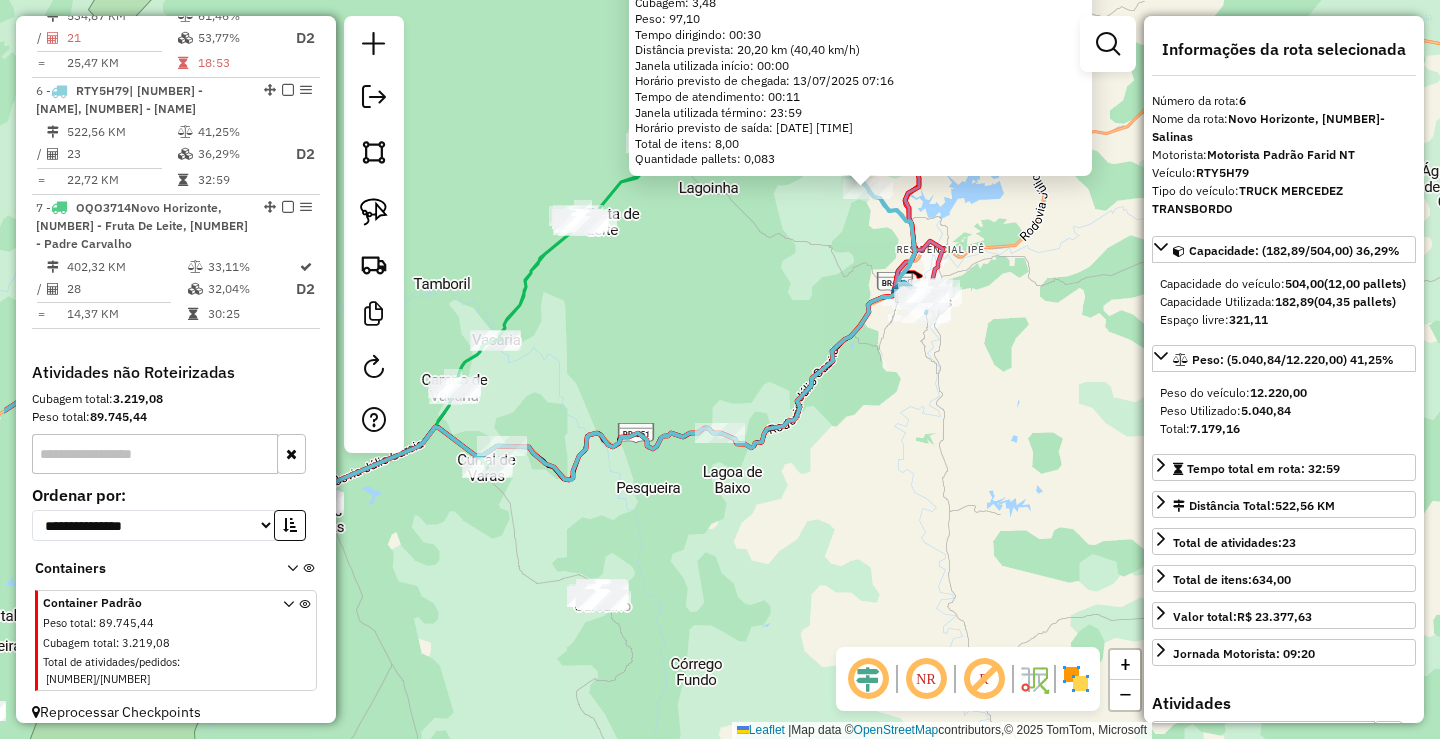 drag, startPoint x: 797, startPoint y: 566, endPoint x: 830, endPoint y: 493, distance: 80.11242 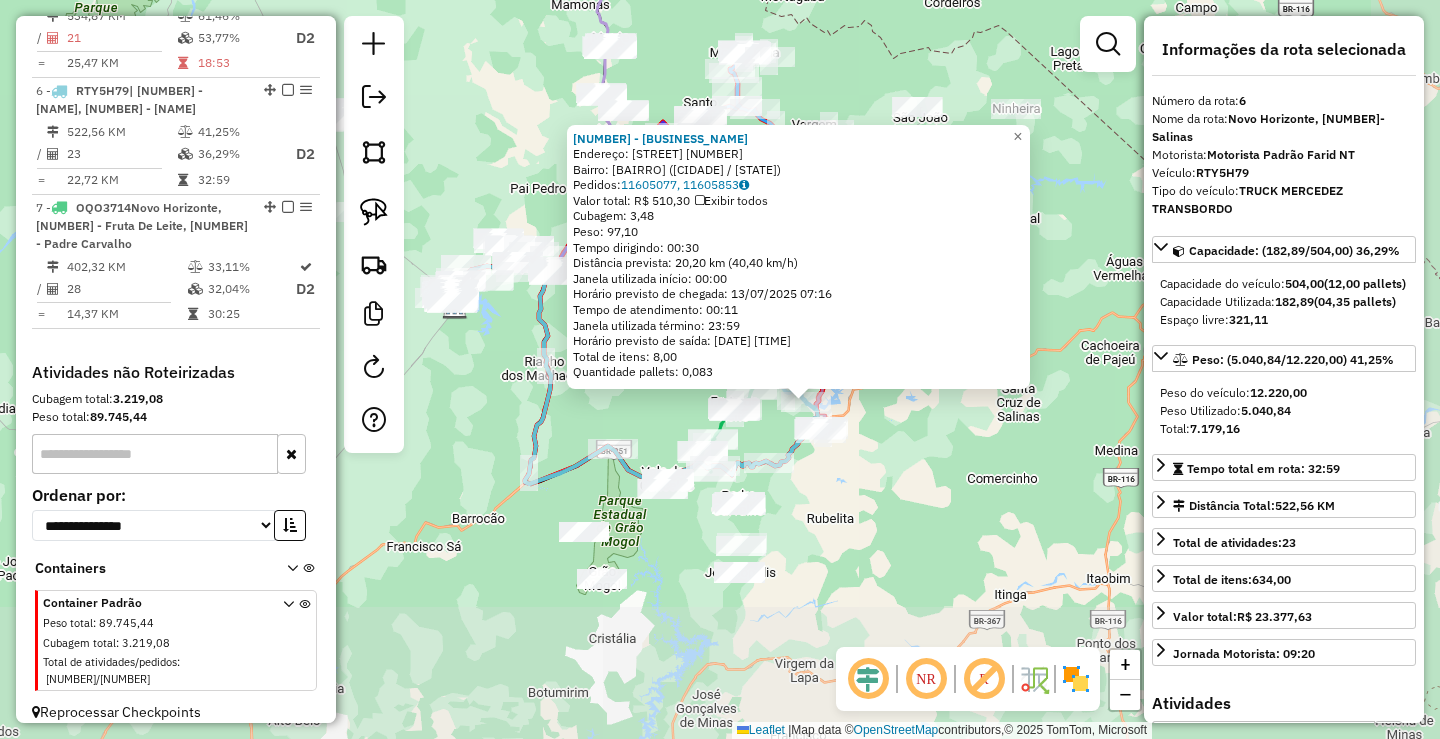 drag, startPoint x: 835, startPoint y: 597, endPoint x: 848, endPoint y: 561, distance: 38.27532 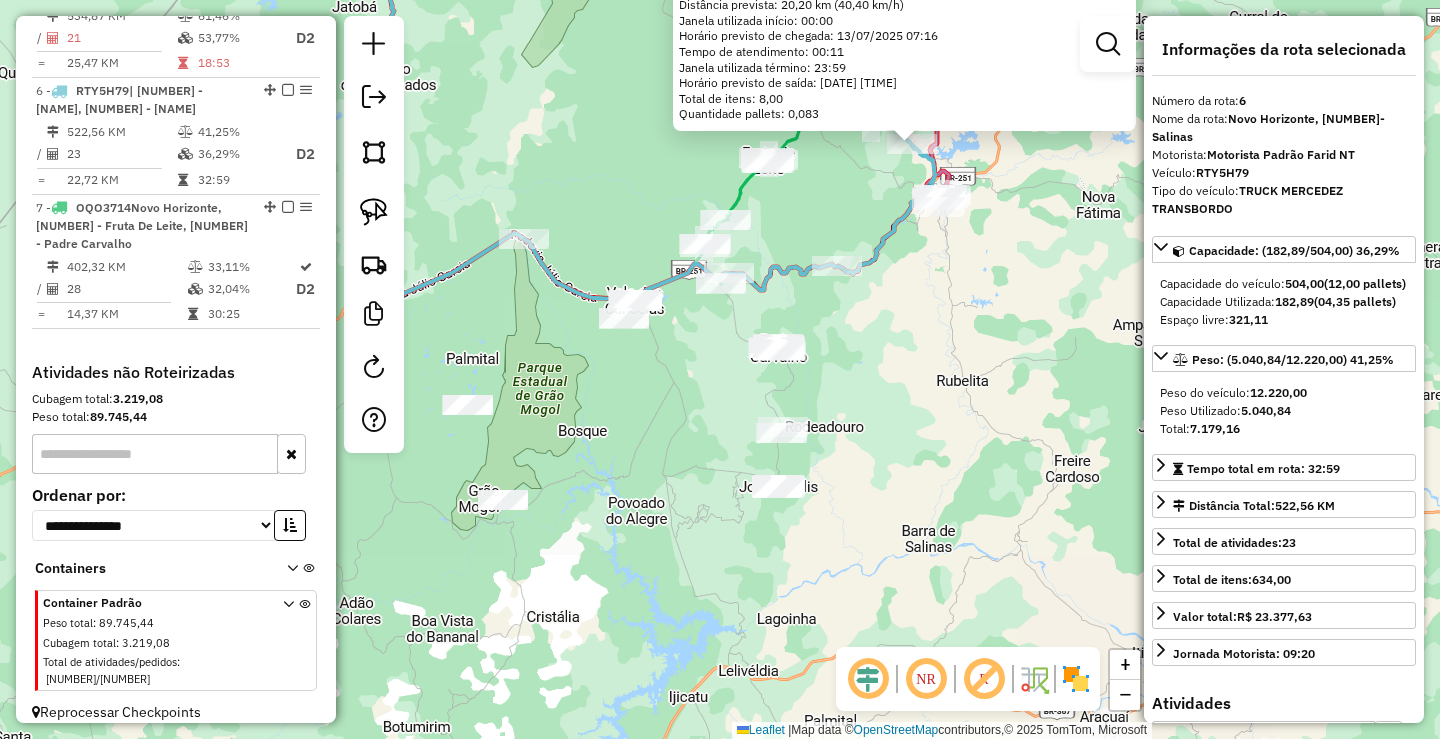 drag, startPoint x: 826, startPoint y: 575, endPoint x: 927, endPoint y: 477, distance: 140.73024 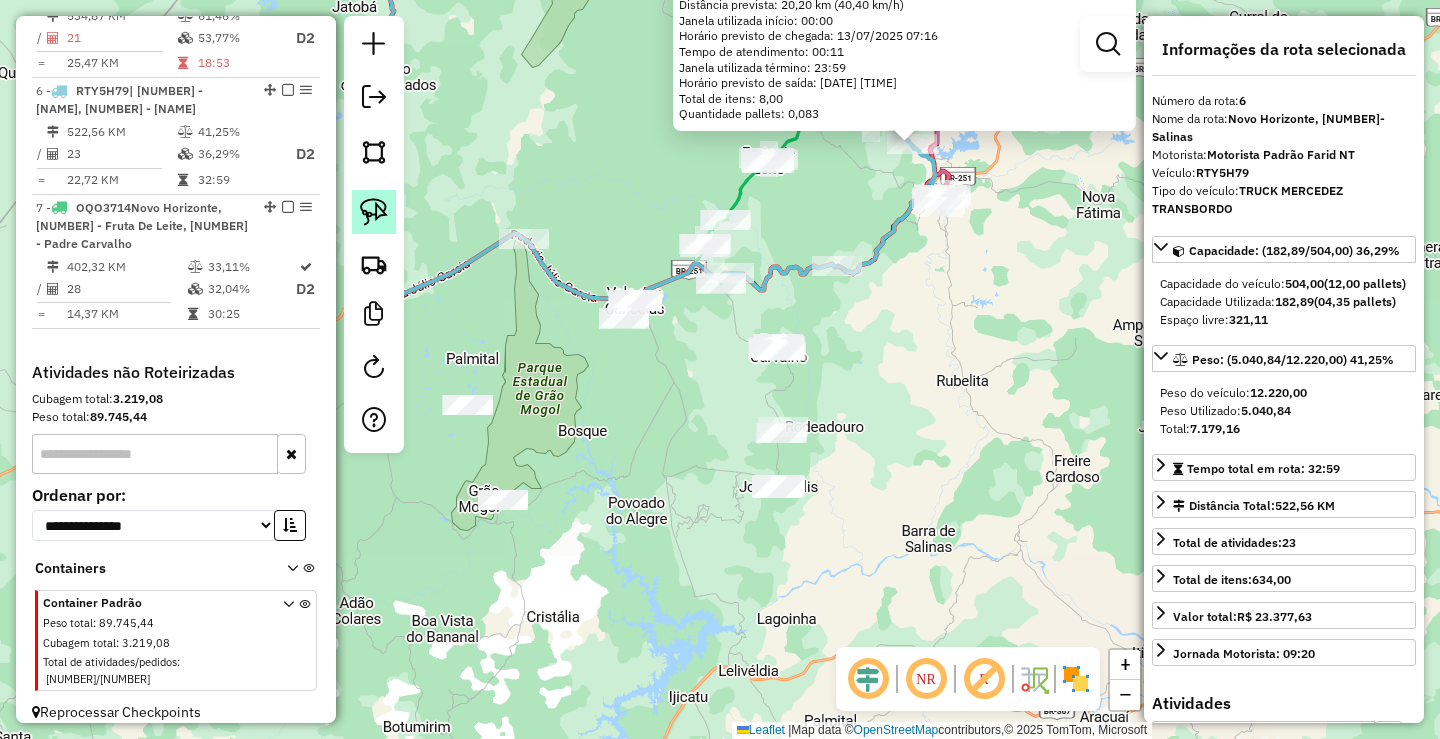 click 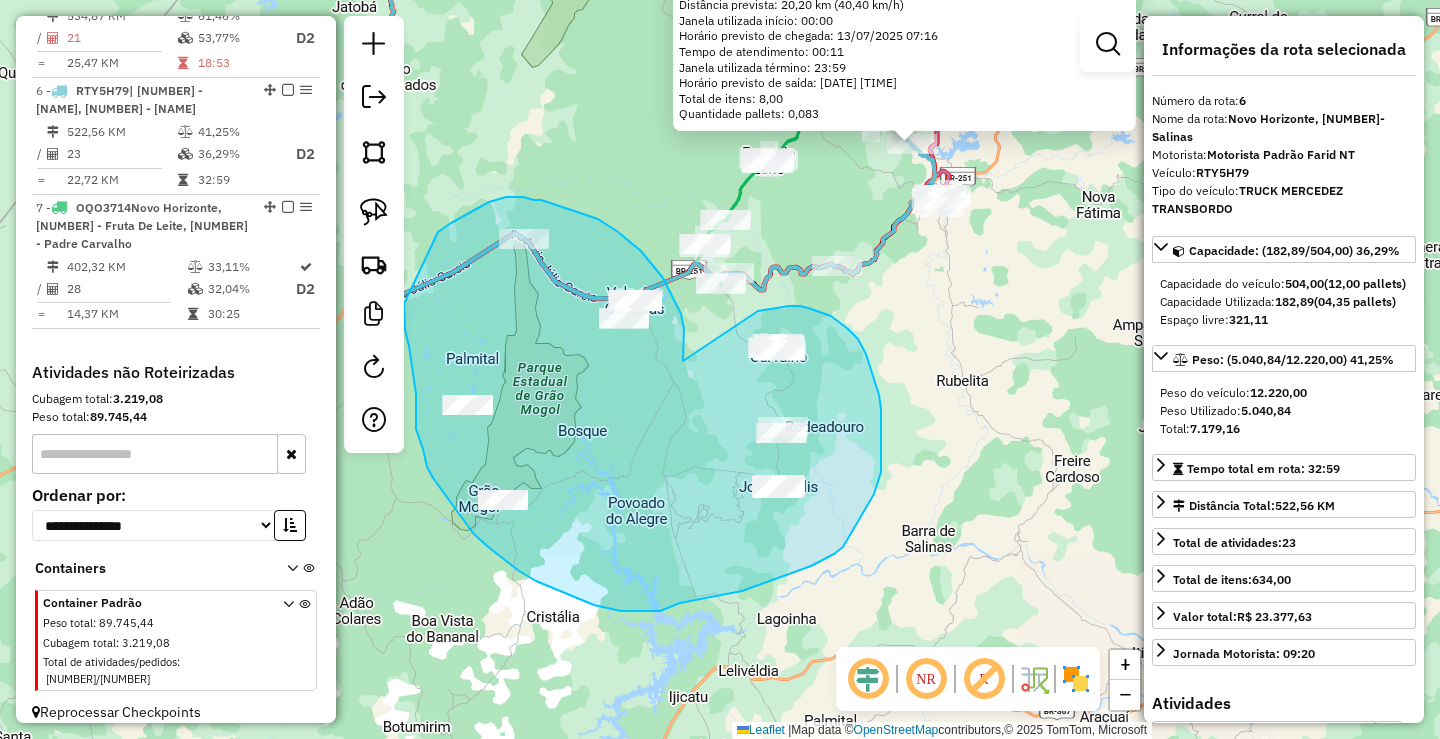 drag, startPoint x: 683, startPoint y: 361, endPoint x: 758, endPoint y: 311, distance: 90.13878 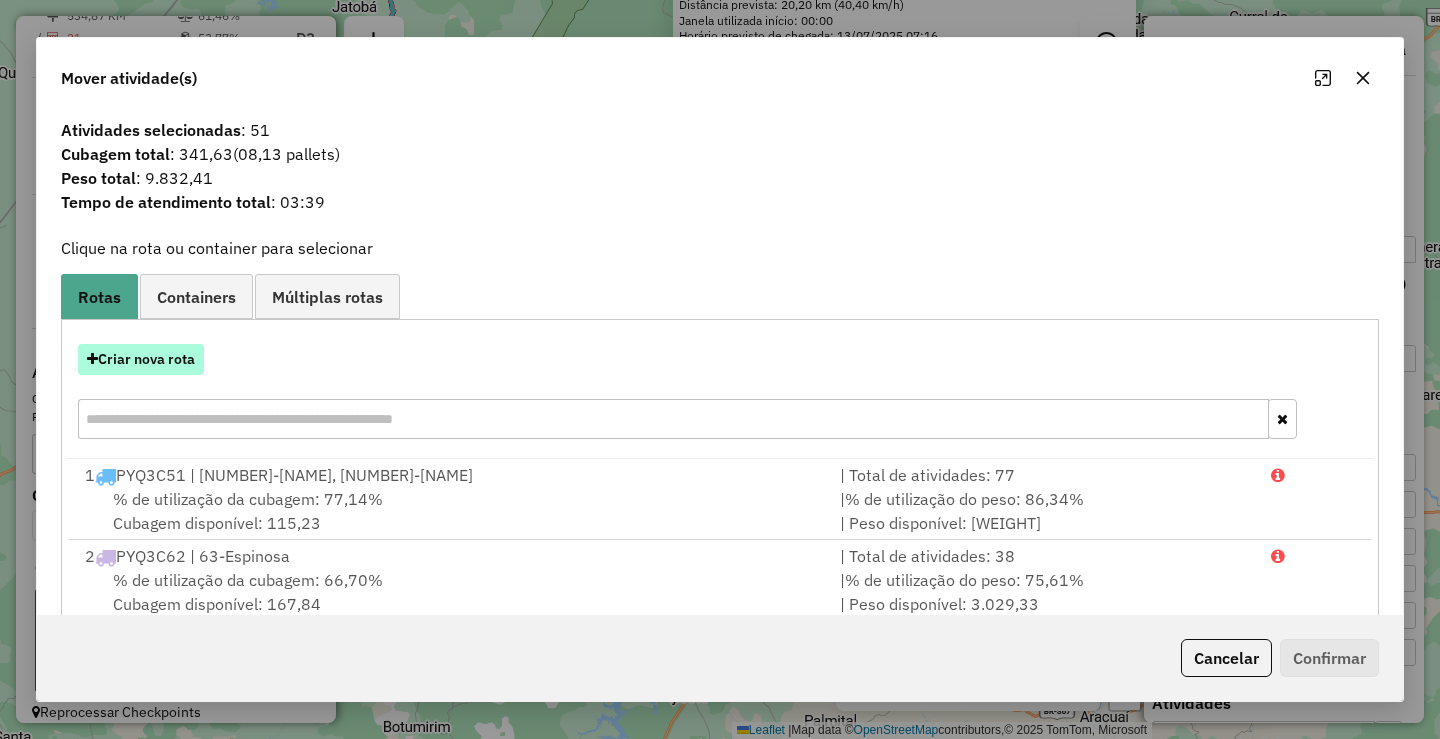 click on "Criar nova rota" at bounding box center [141, 359] 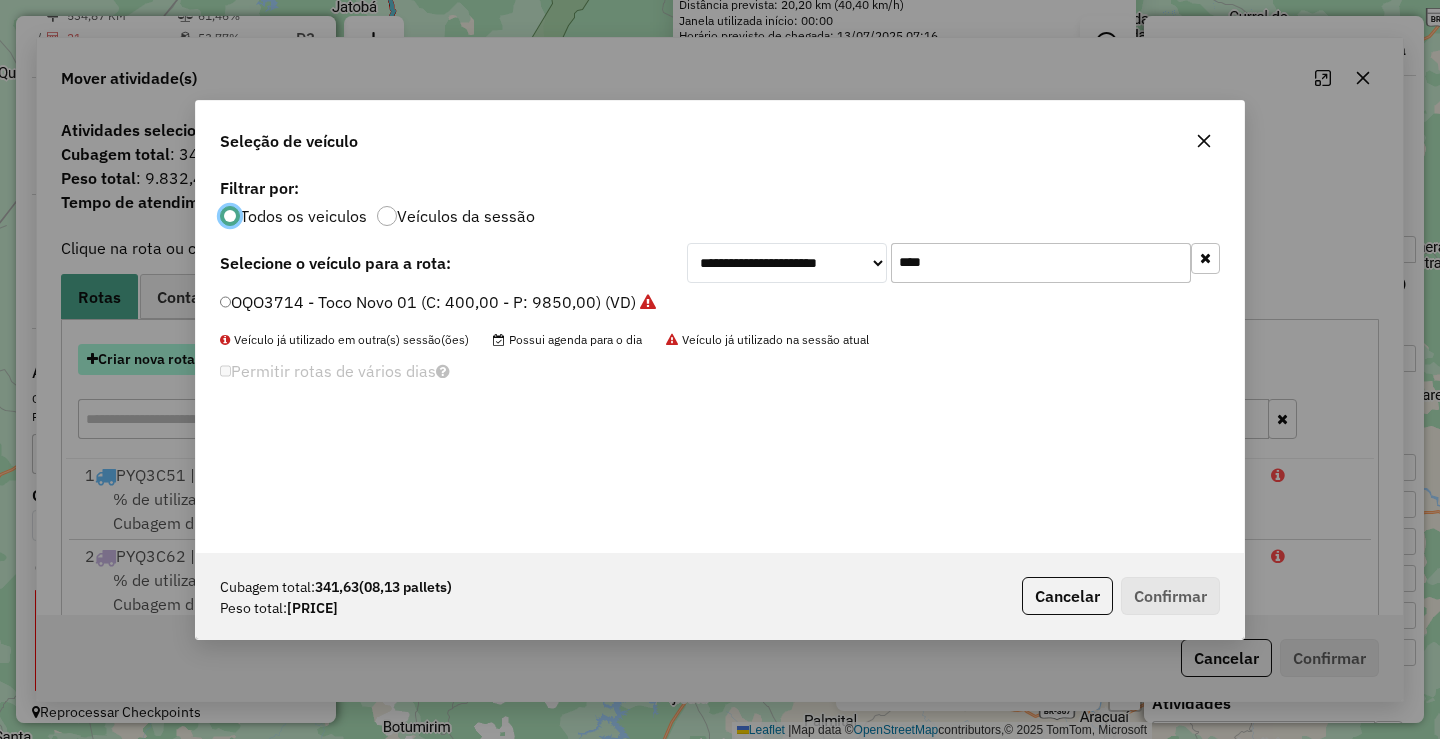 scroll, scrollTop: 11, scrollLeft: 6, axis: both 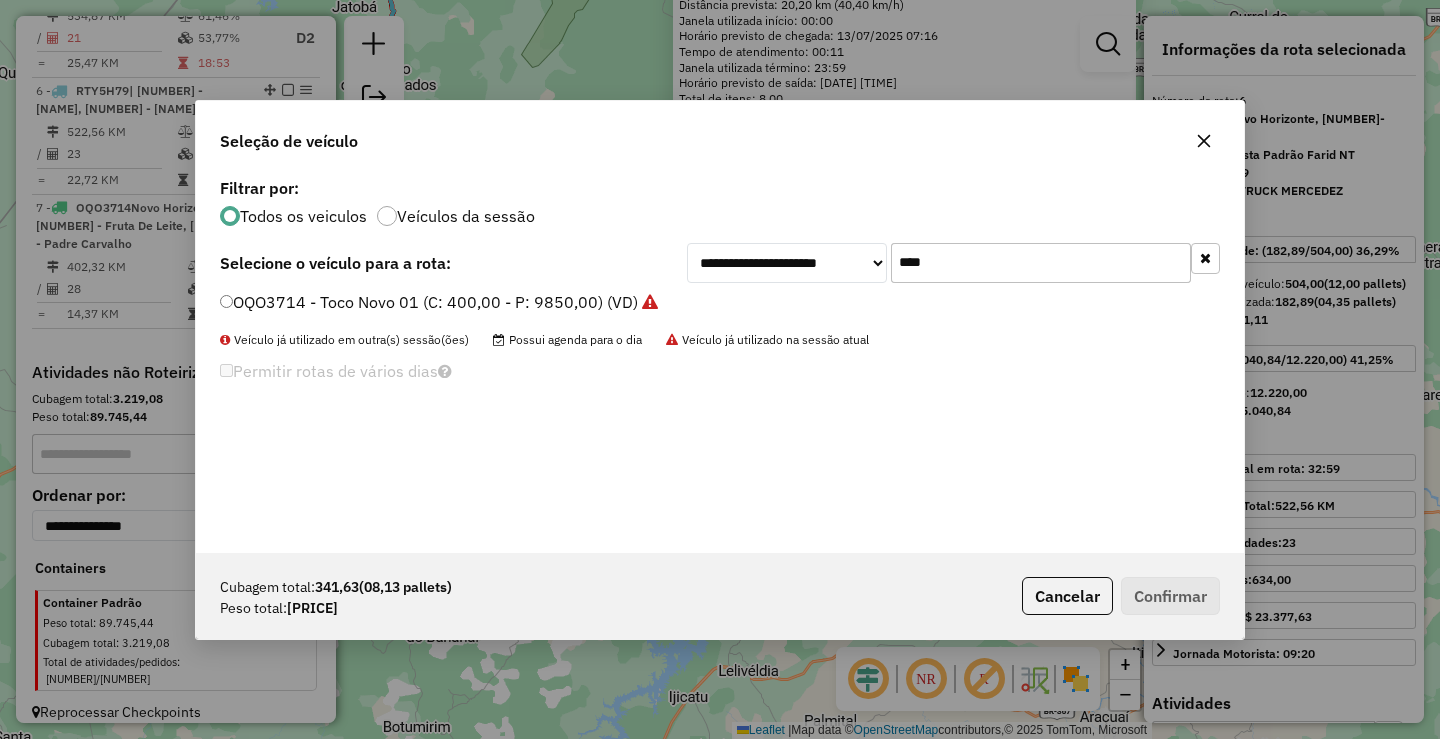 click on "****" 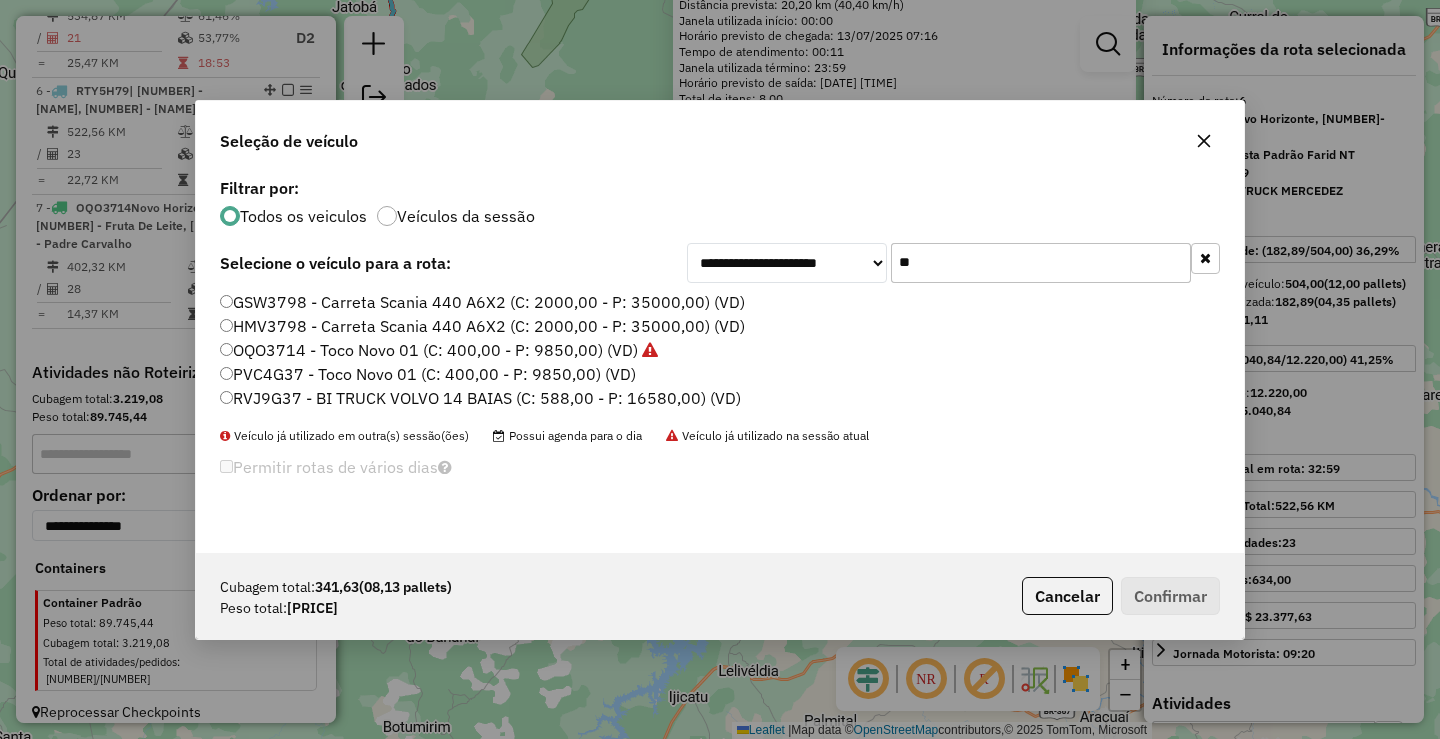 type on "*" 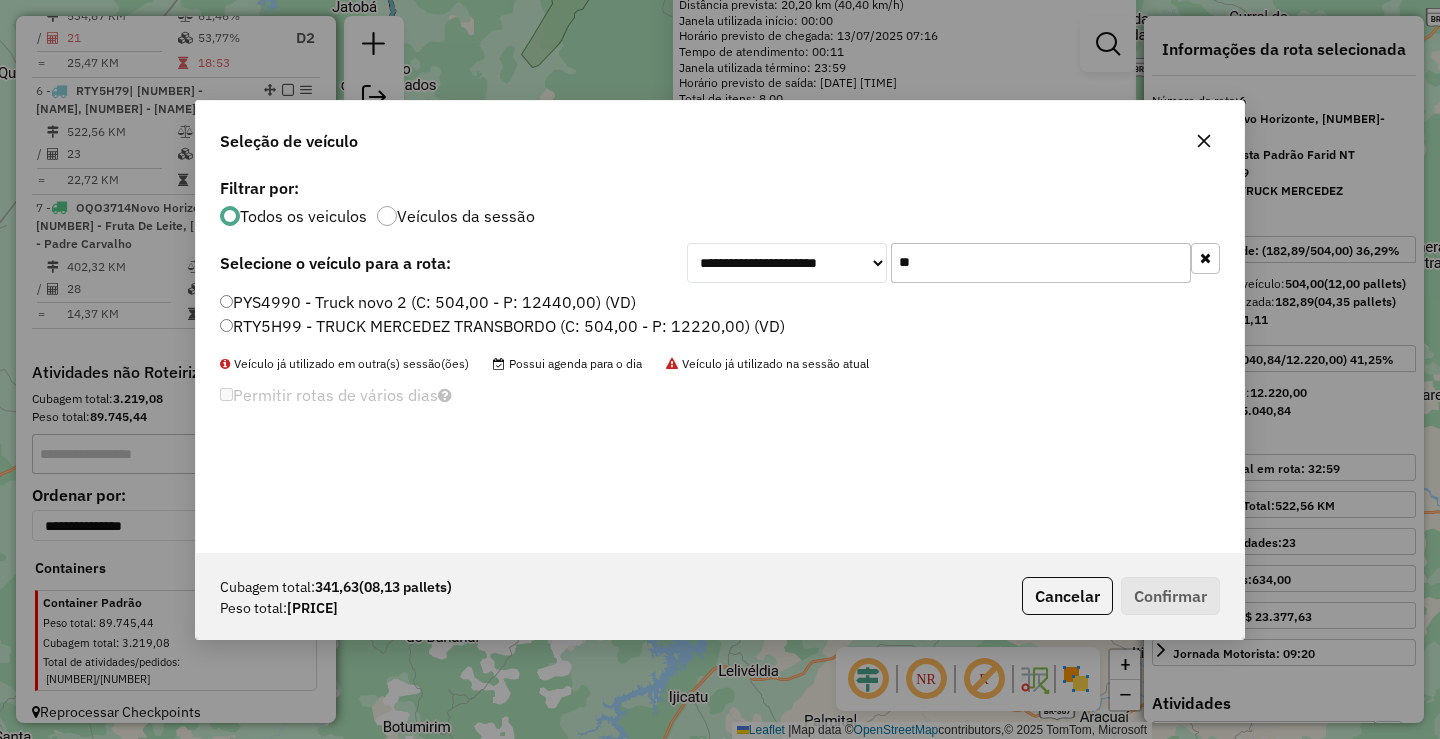 type on "**" 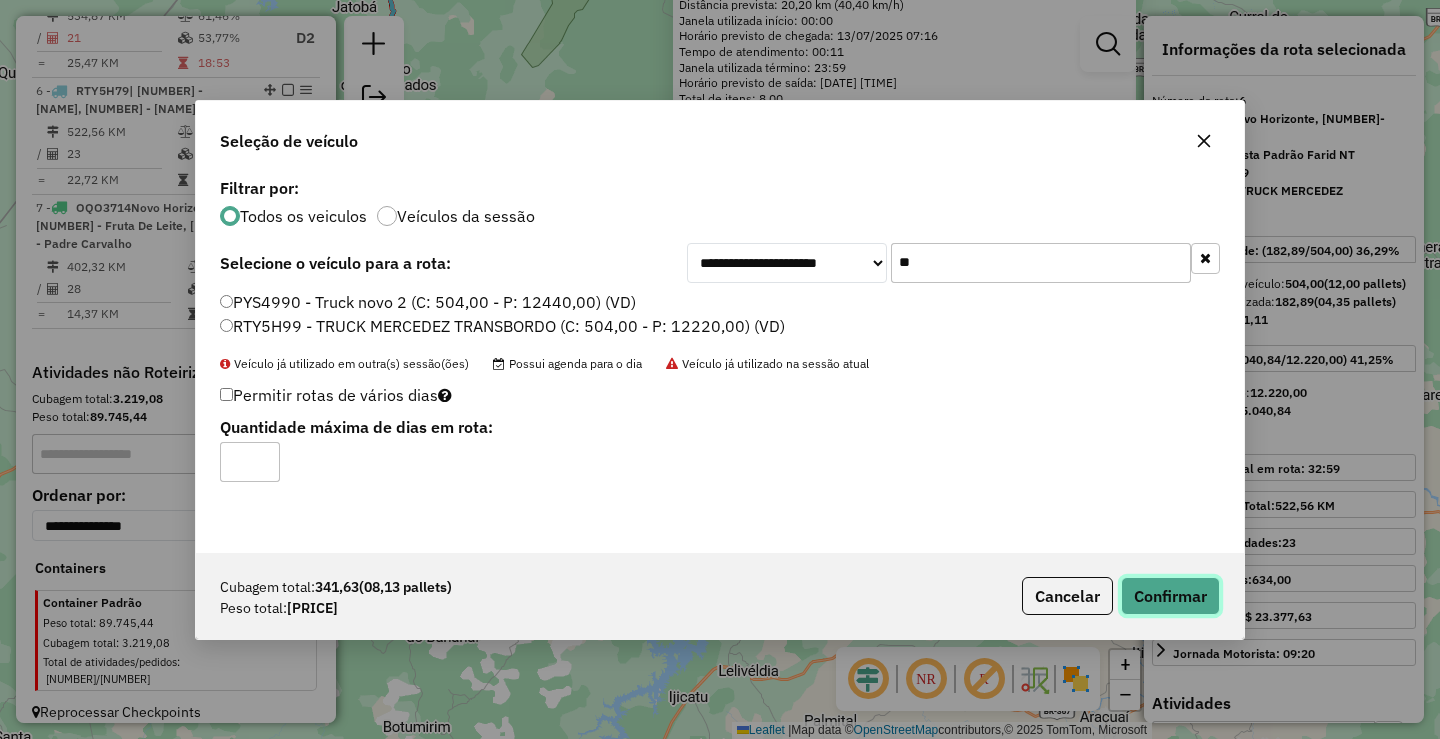 click on "Confirmar" 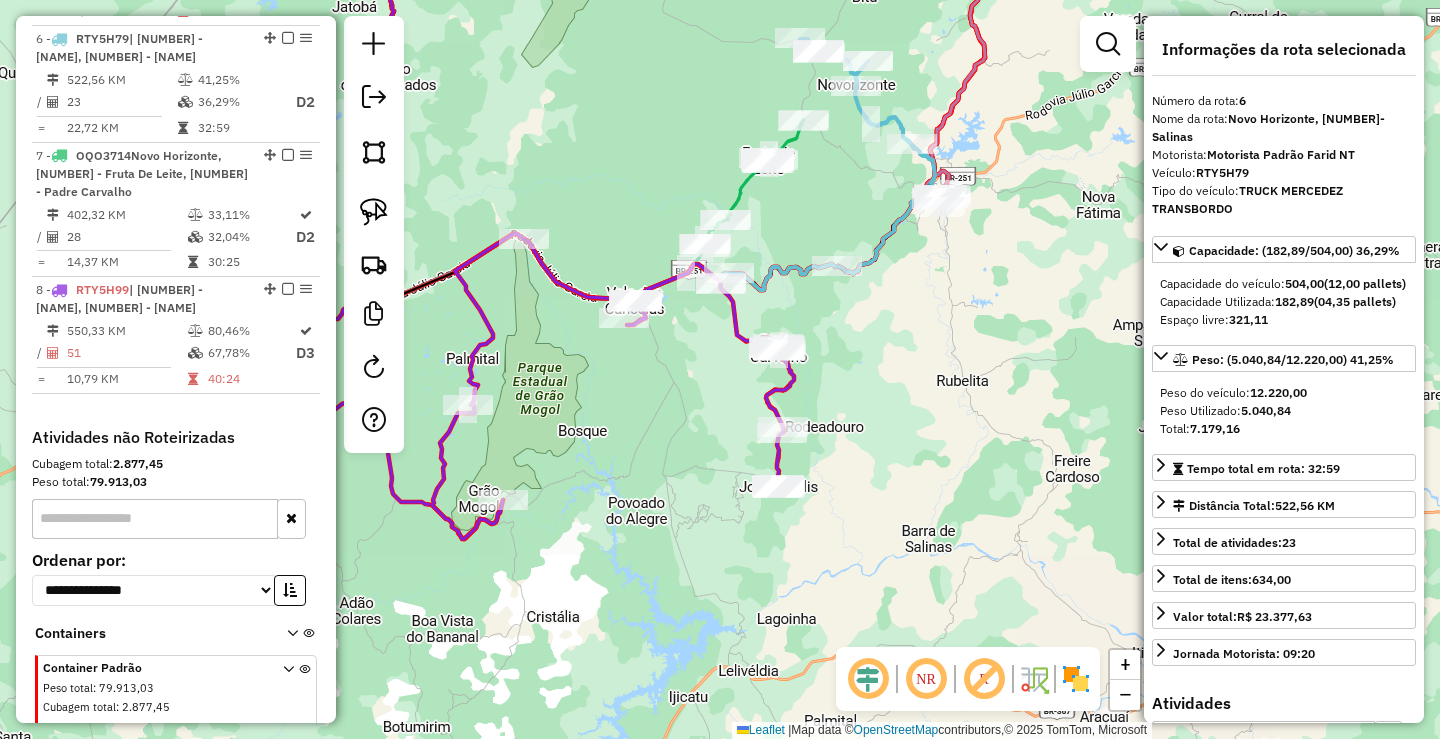 scroll, scrollTop: 1278, scrollLeft: 0, axis: vertical 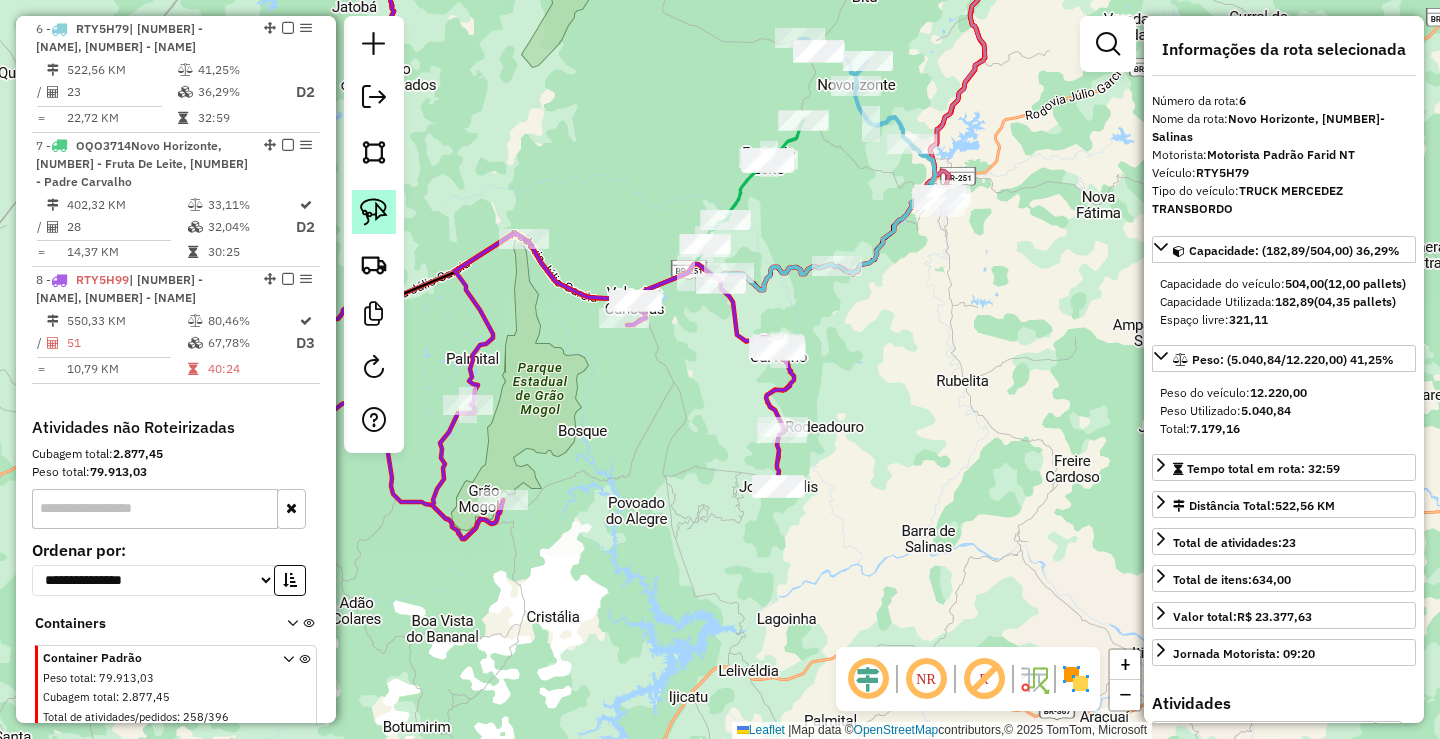 click 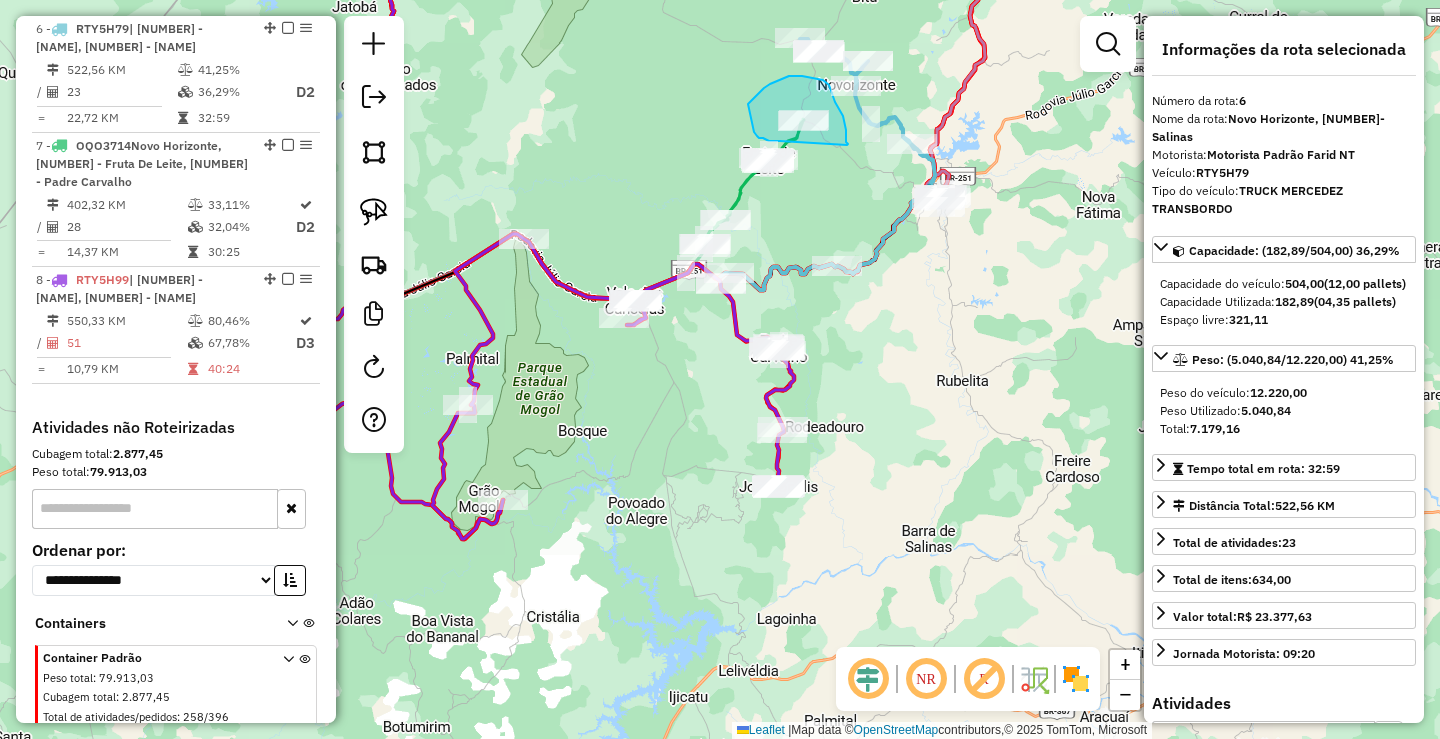 drag, startPoint x: 847, startPoint y: 145, endPoint x: 780, endPoint y: 141, distance: 67.11929 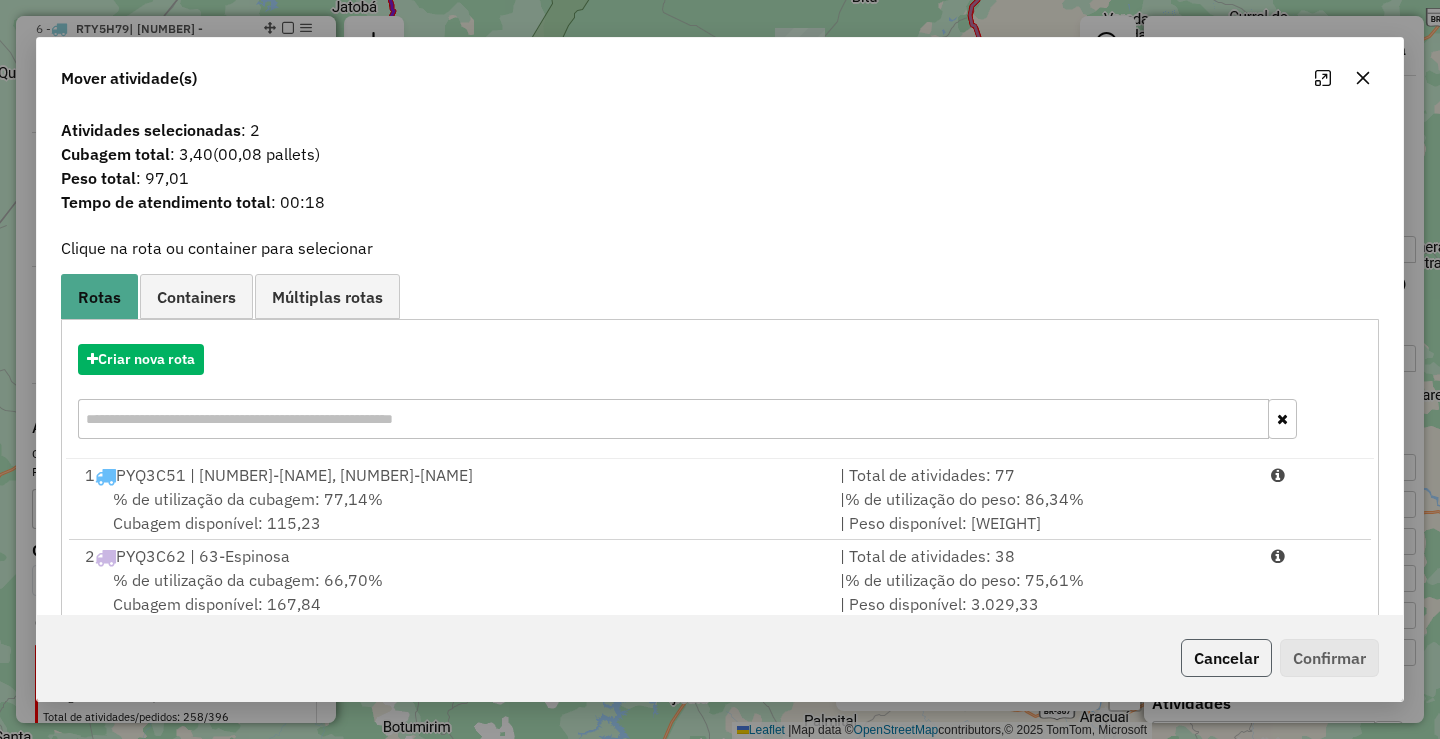 click on "Cancelar" 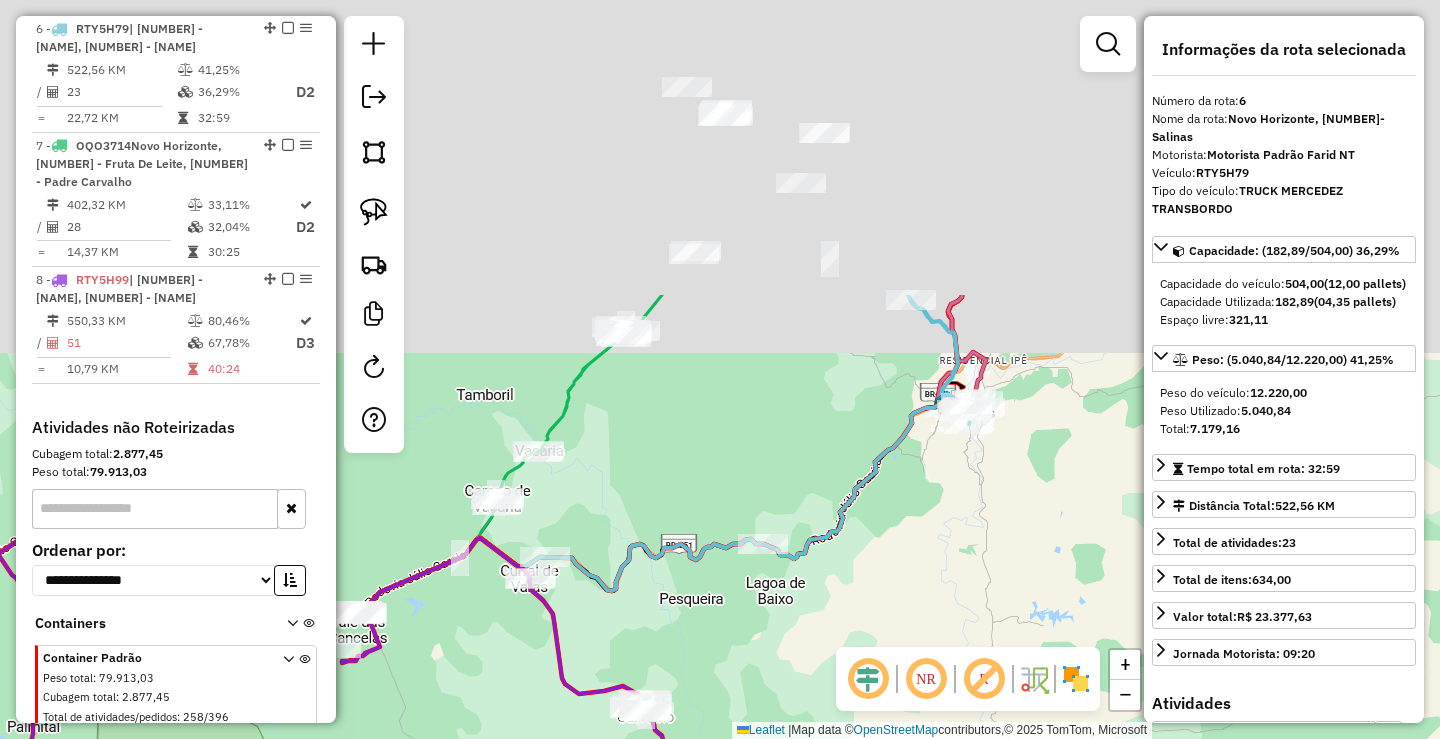 drag, startPoint x: 853, startPoint y: 181, endPoint x: 795, endPoint y: 478, distance: 302.61032 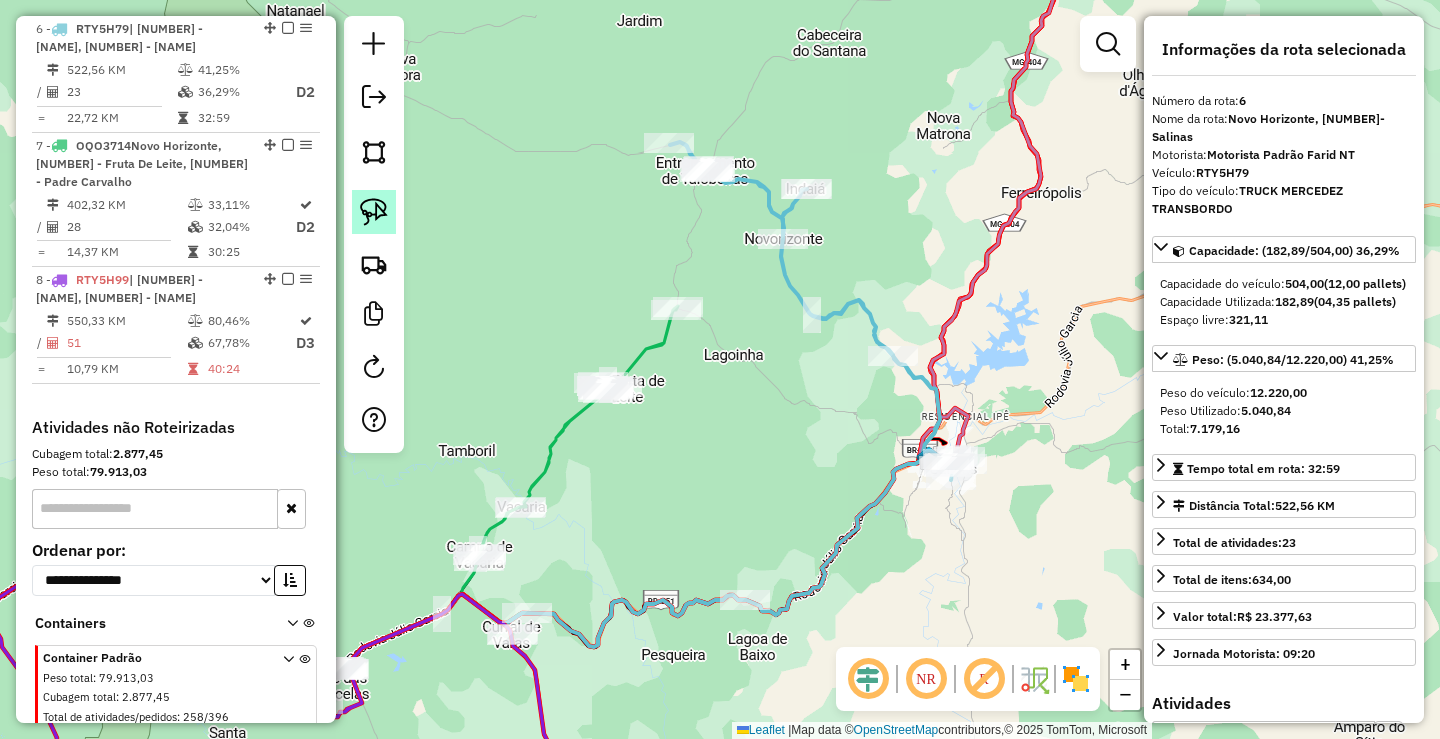 drag, startPoint x: 386, startPoint y: 208, endPoint x: 424, endPoint y: 239, distance: 49.0408 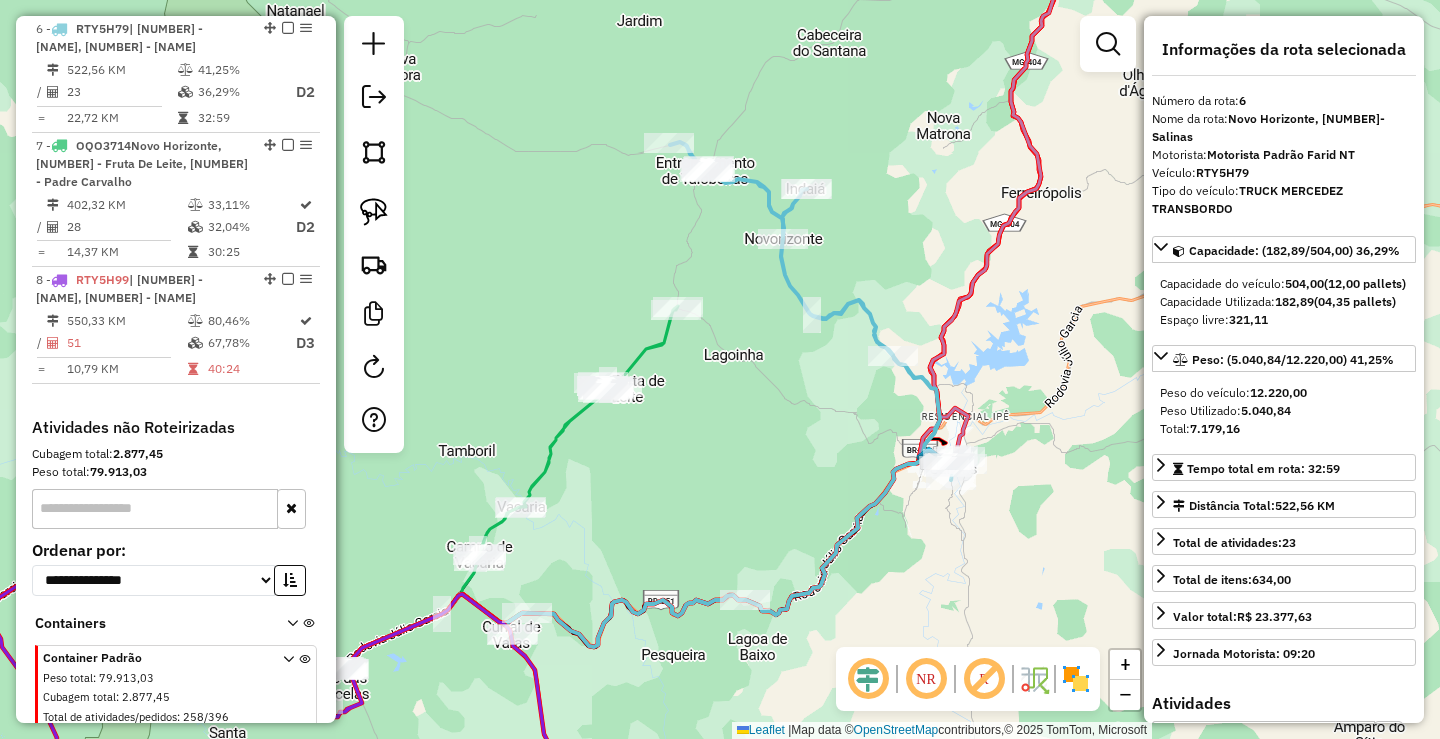 click 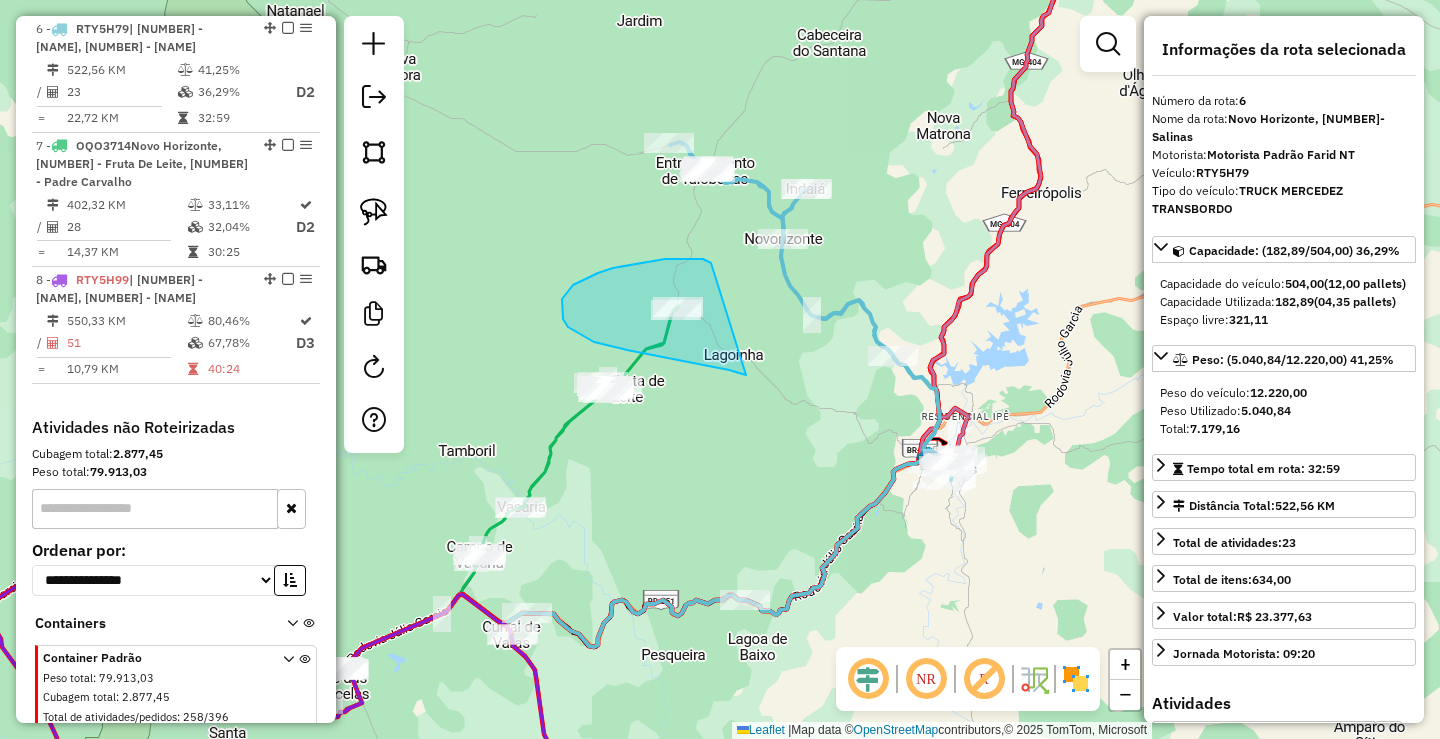 drag, startPoint x: 746, startPoint y: 375, endPoint x: 719, endPoint y: 269, distance: 109.38464 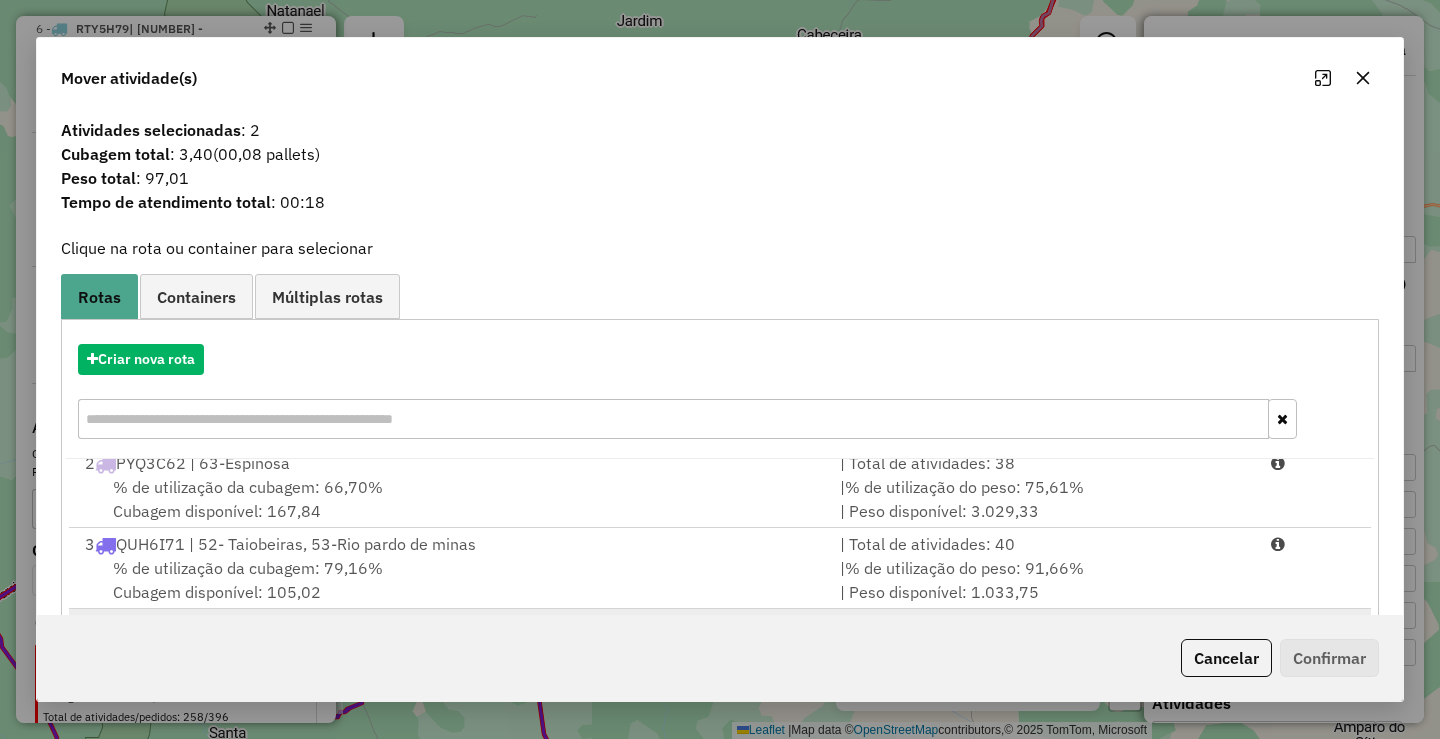 scroll, scrollTop: 167, scrollLeft: 0, axis: vertical 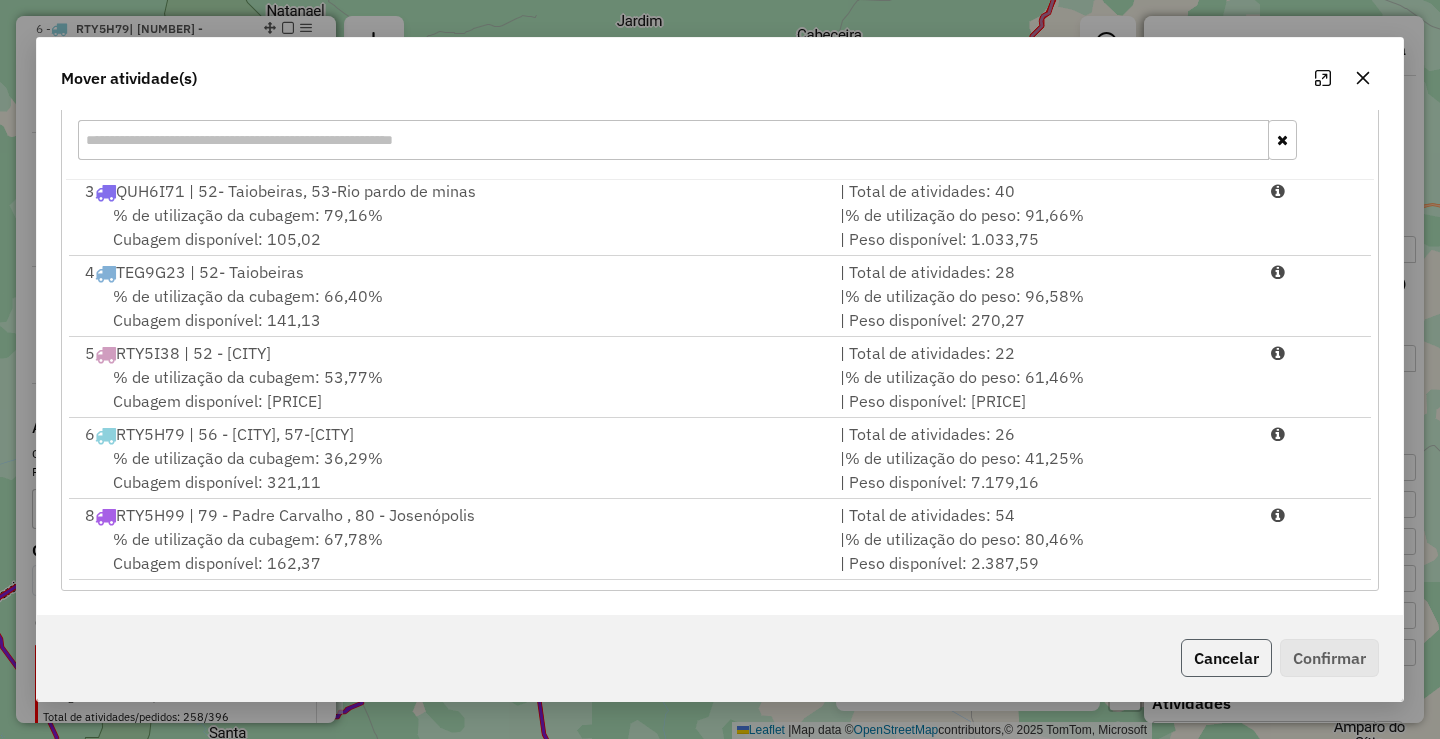 click on "Cancelar" 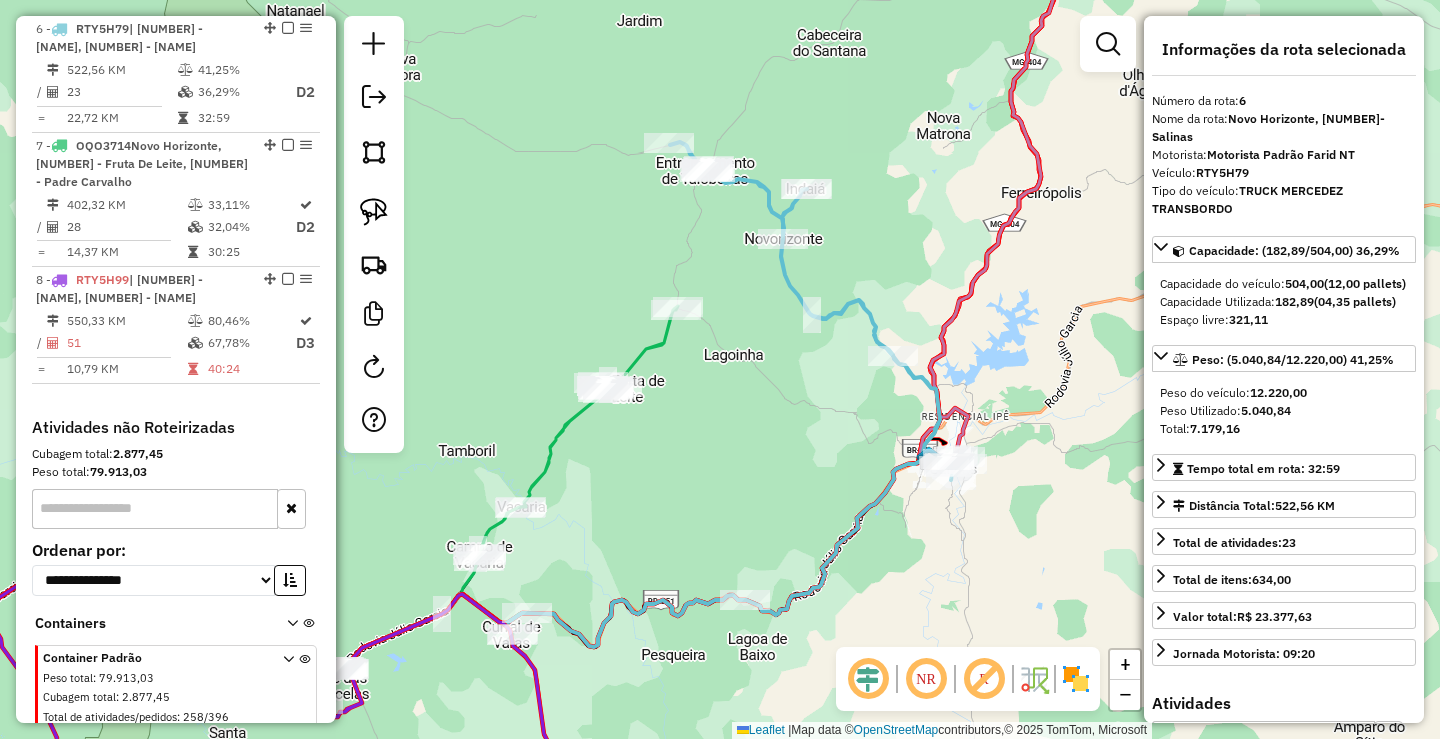 scroll, scrollTop: 0, scrollLeft: 0, axis: both 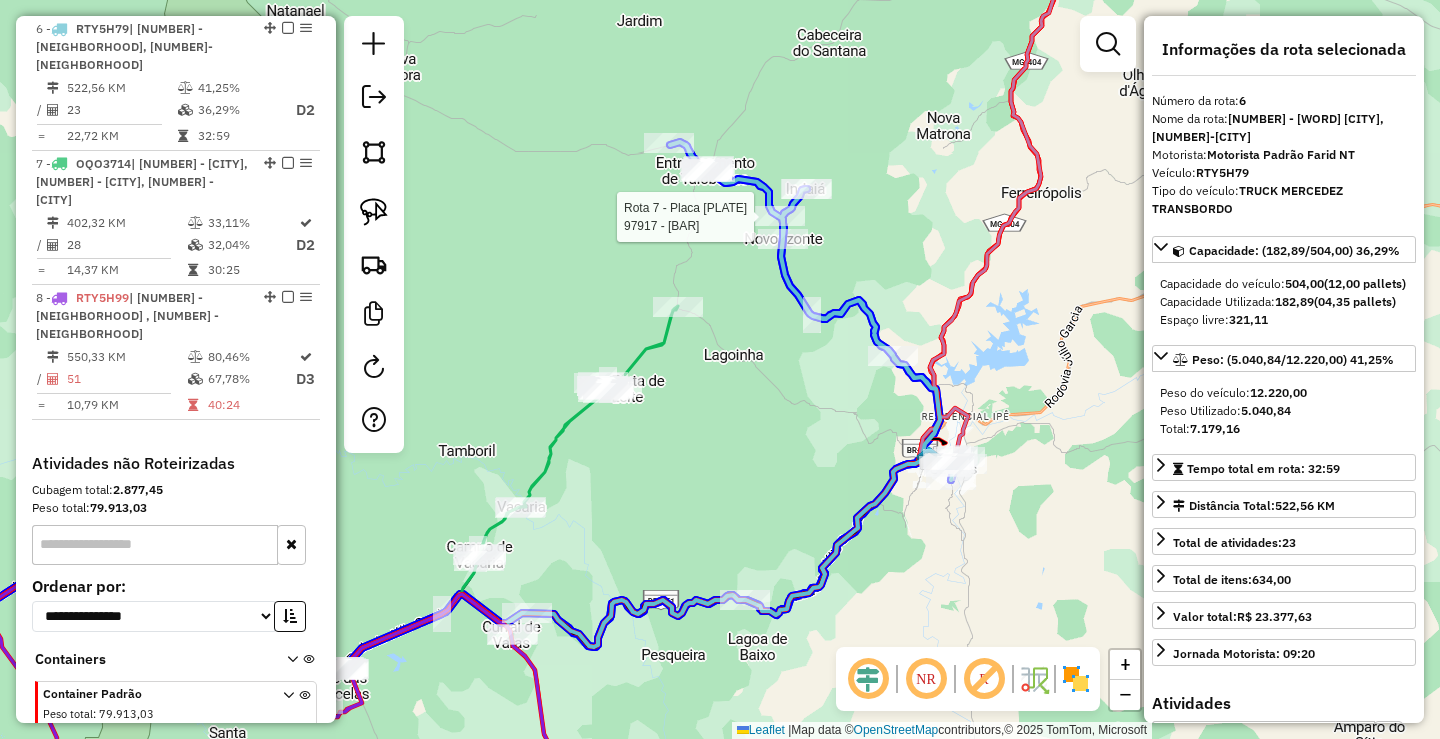 drag, startPoint x: 690, startPoint y: 320, endPoint x: 792, endPoint y: 227, distance: 138.03261 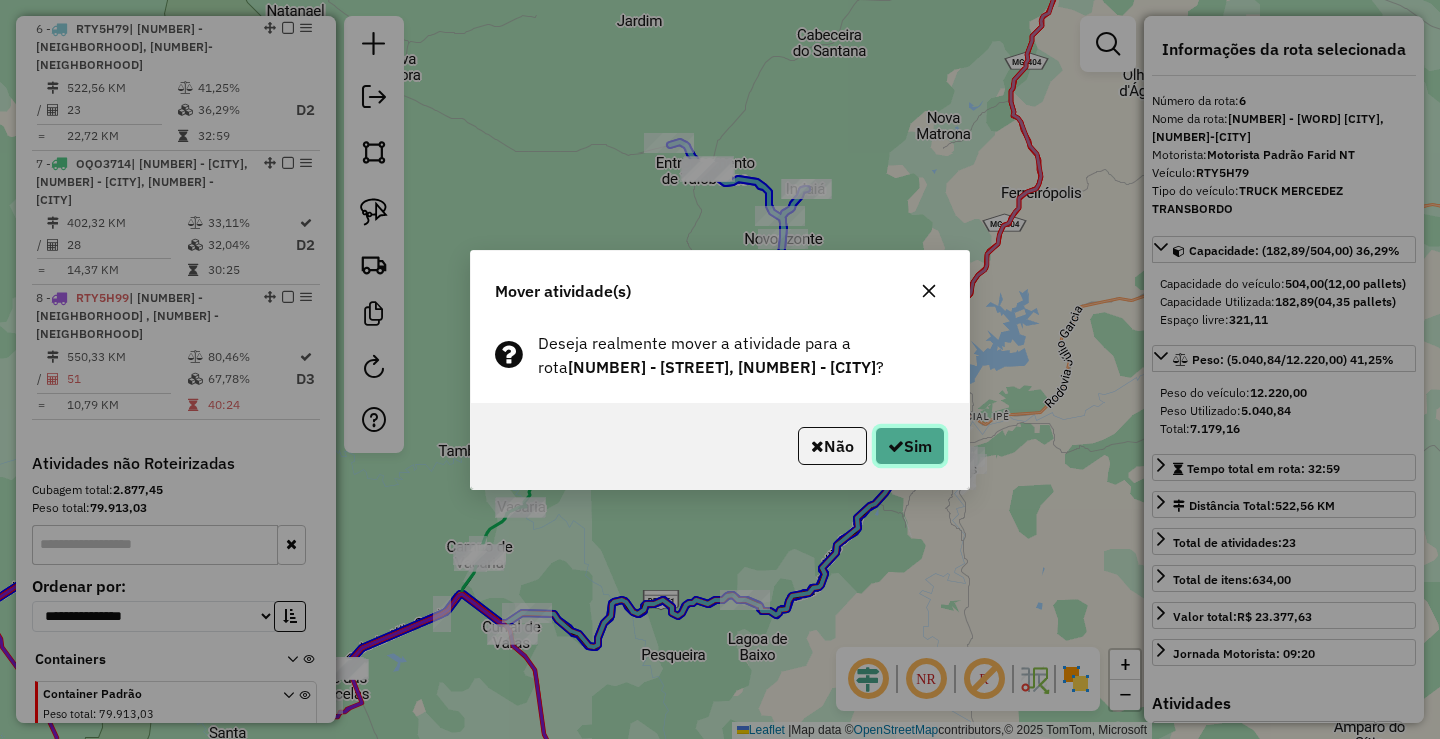 click on "Sim" 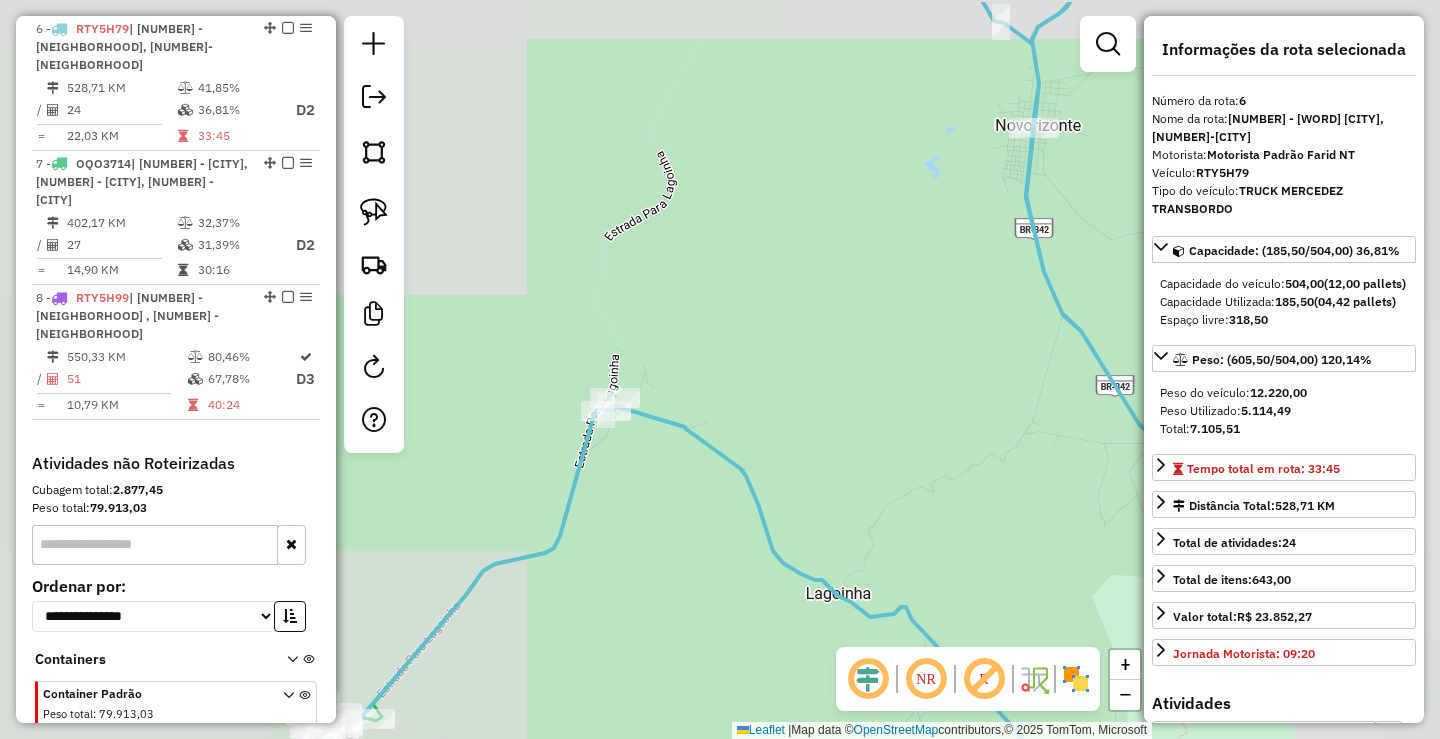 drag, startPoint x: 1018, startPoint y: 353, endPoint x: 662, endPoint y: 428, distance: 363.8145 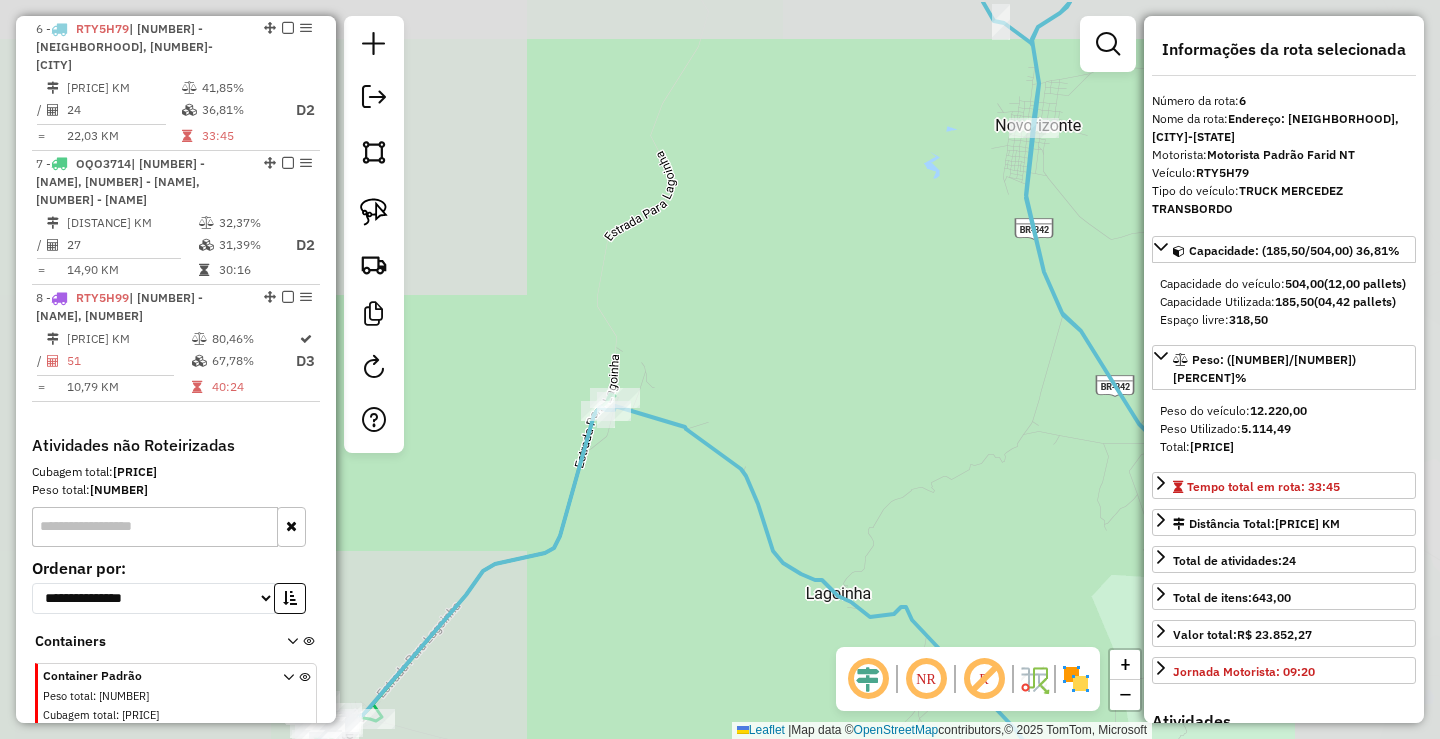 click on "Janela de atendimento Grade de atendimento Capacidade Transportadoras Veículos Cliente Pedidos  Rotas Selecione os dias de semana para filtrar as janelas de atendimento  Seg   Ter   Qua   Qui   Sex   Sáb   Dom  Informe o período da janela de atendimento: De: Até:  Filtrar exatamente a janela do cliente  Considerar janela de atendimento padrão  Selecione os dias de semana para filtrar as grades de atendimento  Seg   Ter   Qua   Qui   Sex   Sáb   Dom   Considerar clientes sem dia de atendimento cadastrado  Clientes fora do dia de atendimento selecionado Filtrar as atividades entre os valores definidos abaixo:  Peso mínimo:  ****  Peso máximo:  ****  Cubagem mínima:   Cubagem máxima:   De:   Até:  Filtrar as atividades entre o tempo de atendimento definido abaixo:  De:   Até:   Considerar capacidade total dos clientes não roteirizados Transportadora: Selecione um ou mais itens Tipo de veículo: Selecione um ou mais itens Veículo: Selecione um ou mais itens Motorista: Selecione um ou mais itens De:" 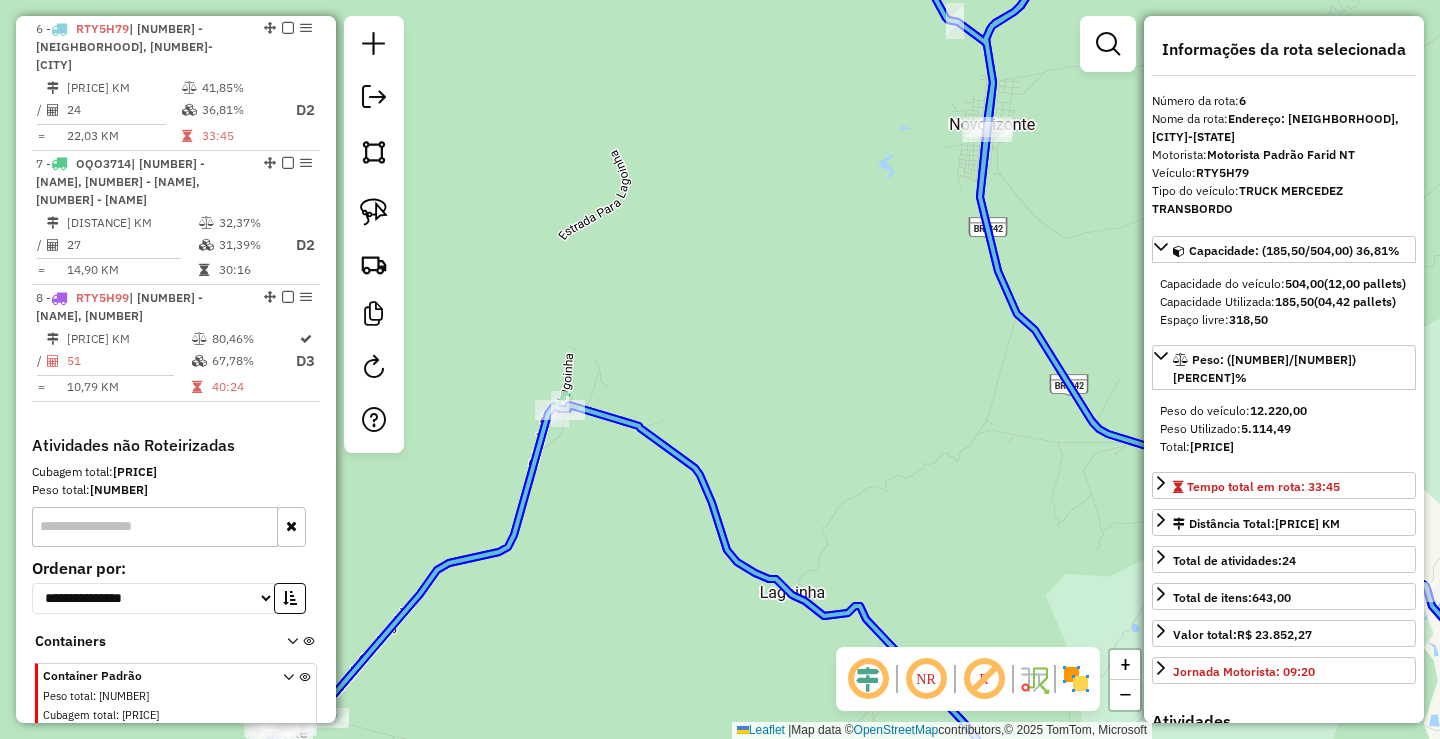 click on "Janela de atendimento Grade de atendimento Capacidade Transportadoras Veículos Cliente Pedidos  Rotas Selecione os dias de semana para filtrar as janelas de atendimento  Seg   Ter   Qua   Qui   Sex   Sáb   Dom  Informe o período da janela de atendimento: De: Até:  Filtrar exatamente a janela do cliente  Considerar janela de atendimento padrão  Selecione os dias de semana para filtrar as grades de atendimento  Seg   Ter   Qua   Qui   Sex   Sáb   Dom   Considerar clientes sem dia de atendimento cadastrado  Clientes fora do dia de atendimento selecionado Filtrar as atividades entre os valores definidos abaixo:  Peso mínimo:  ****  Peso máximo:  ****  Cubagem mínima:   Cubagem máxima:   De:   Até:  Filtrar as atividades entre o tempo de atendimento definido abaixo:  De:   Até:   Considerar capacidade total dos clientes não roteirizados Transportadora: Selecione um ou mais itens Tipo de veículo: Selecione um ou mais itens Veículo: Selecione um ou mais itens Motorista: Selecione um ou mais itens De:" 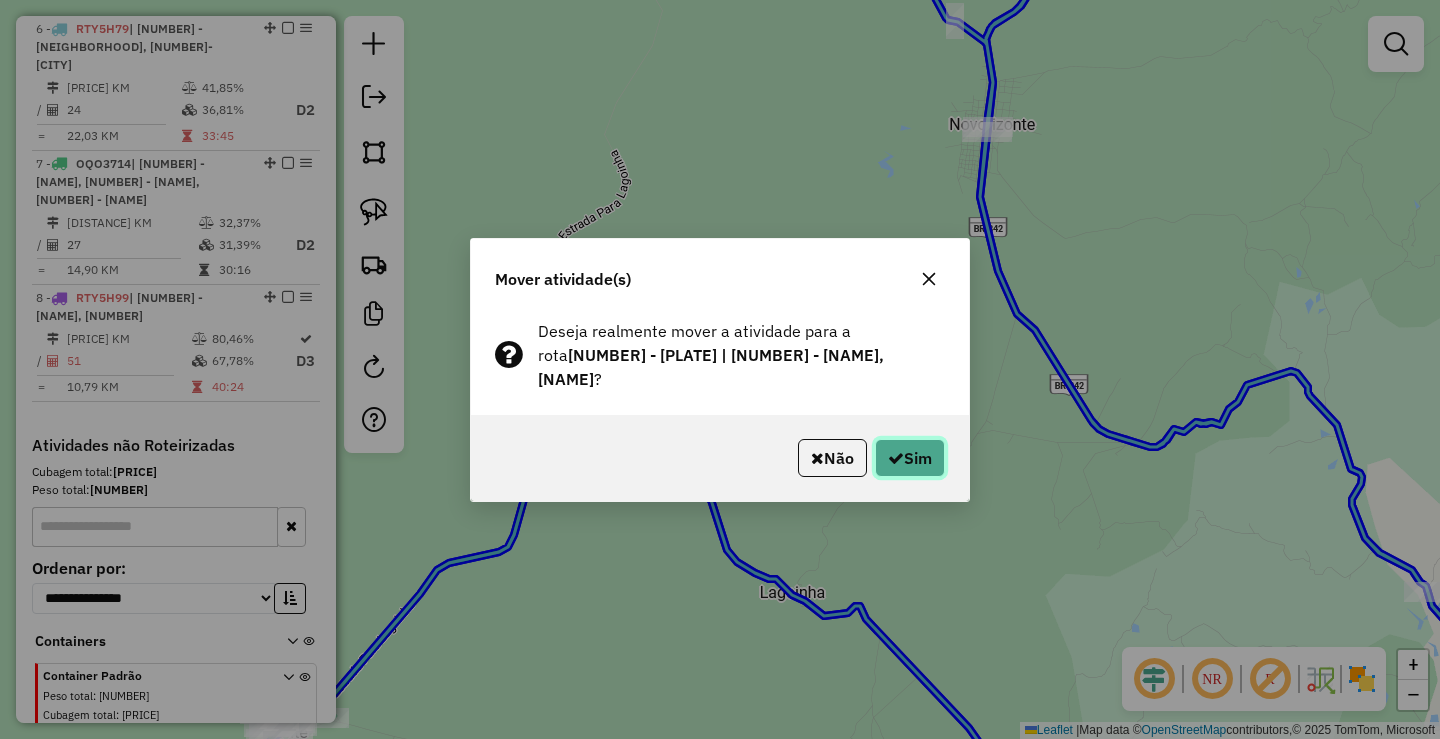 click on "Sim" 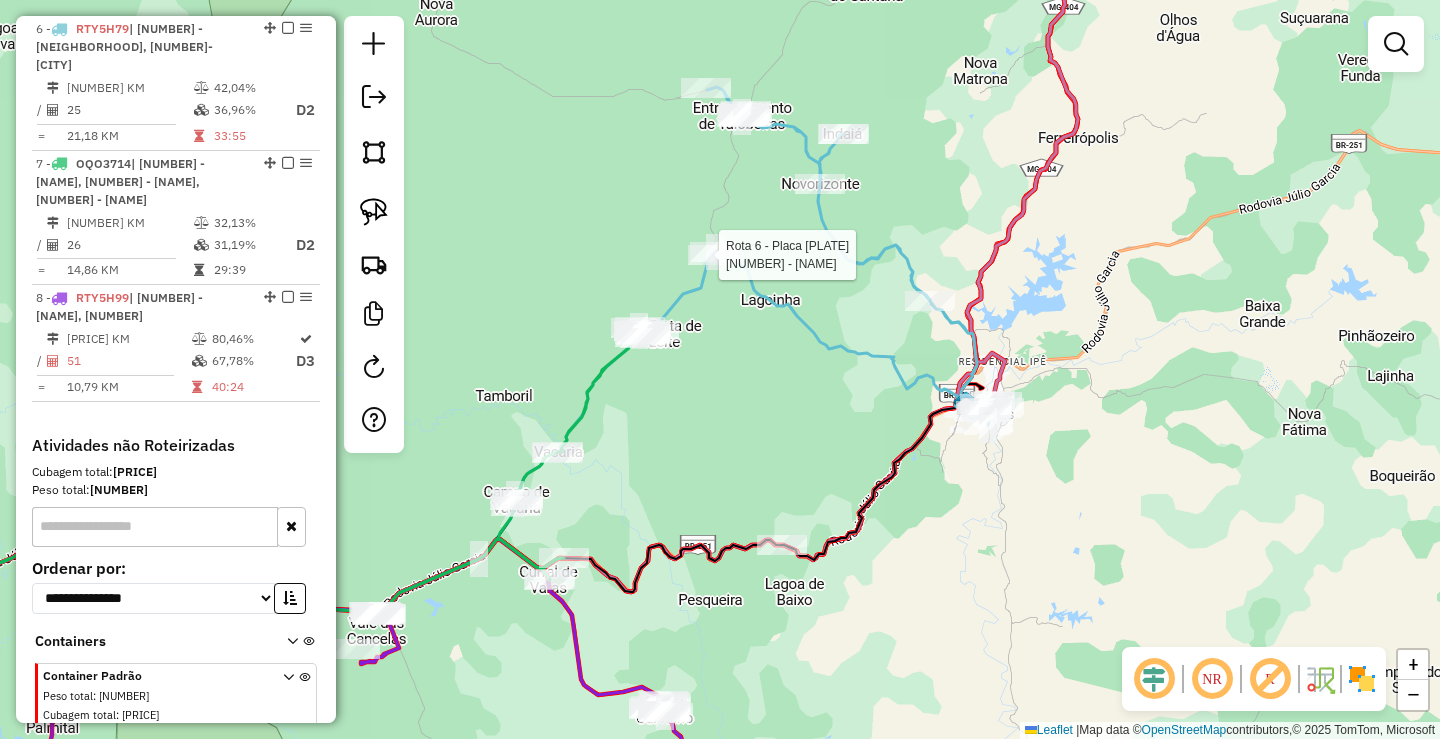 select on "*********" 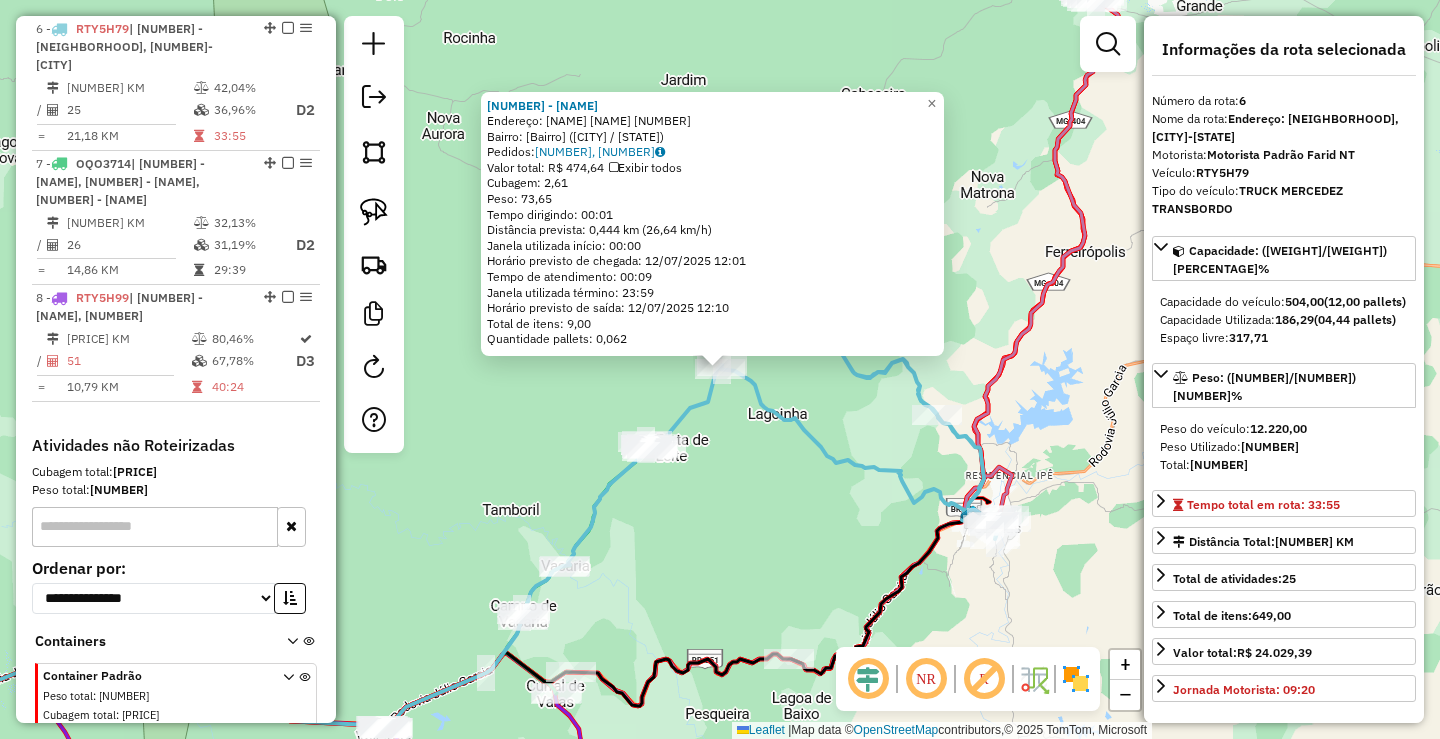 click 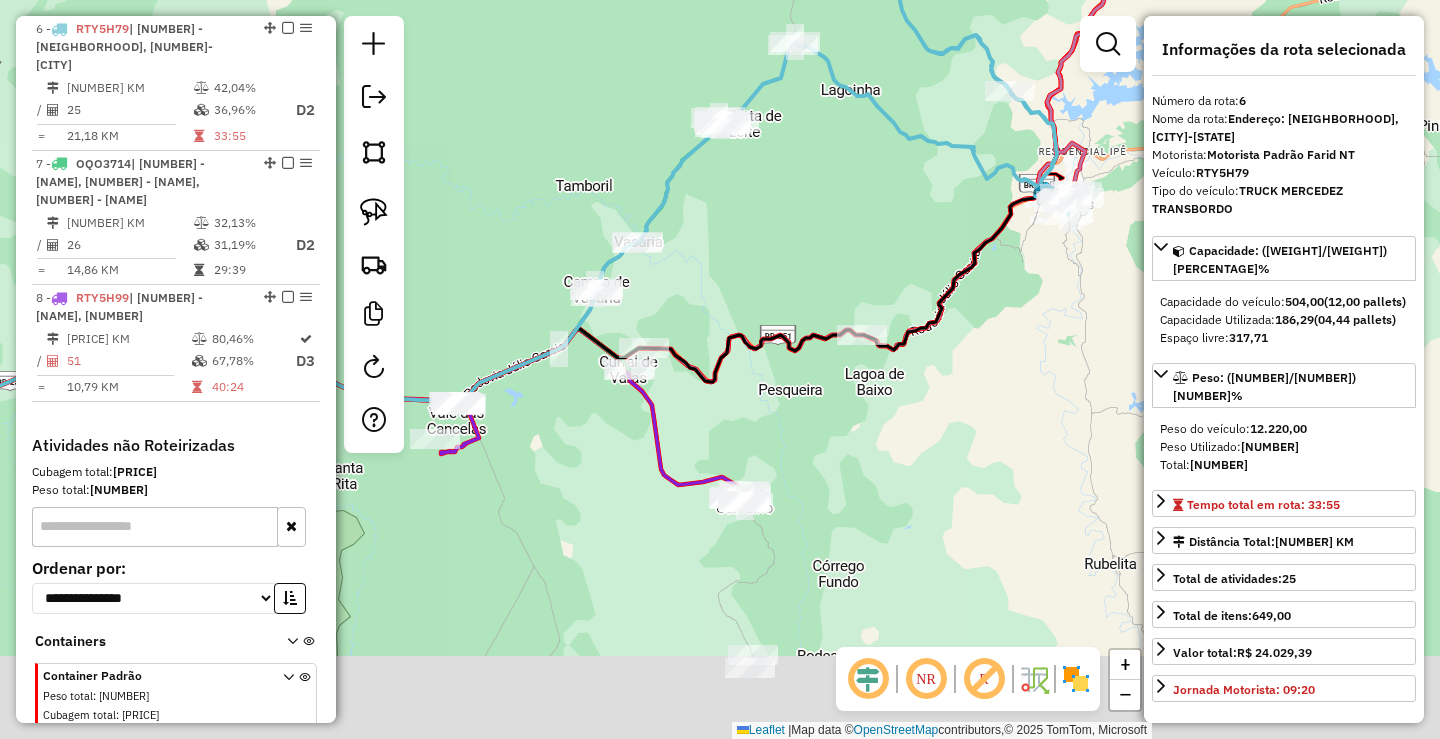 drag, startPoint x: 864, startPoint y: 509, endPoint x: 921, endPoint y: 244, distance: 271.06088 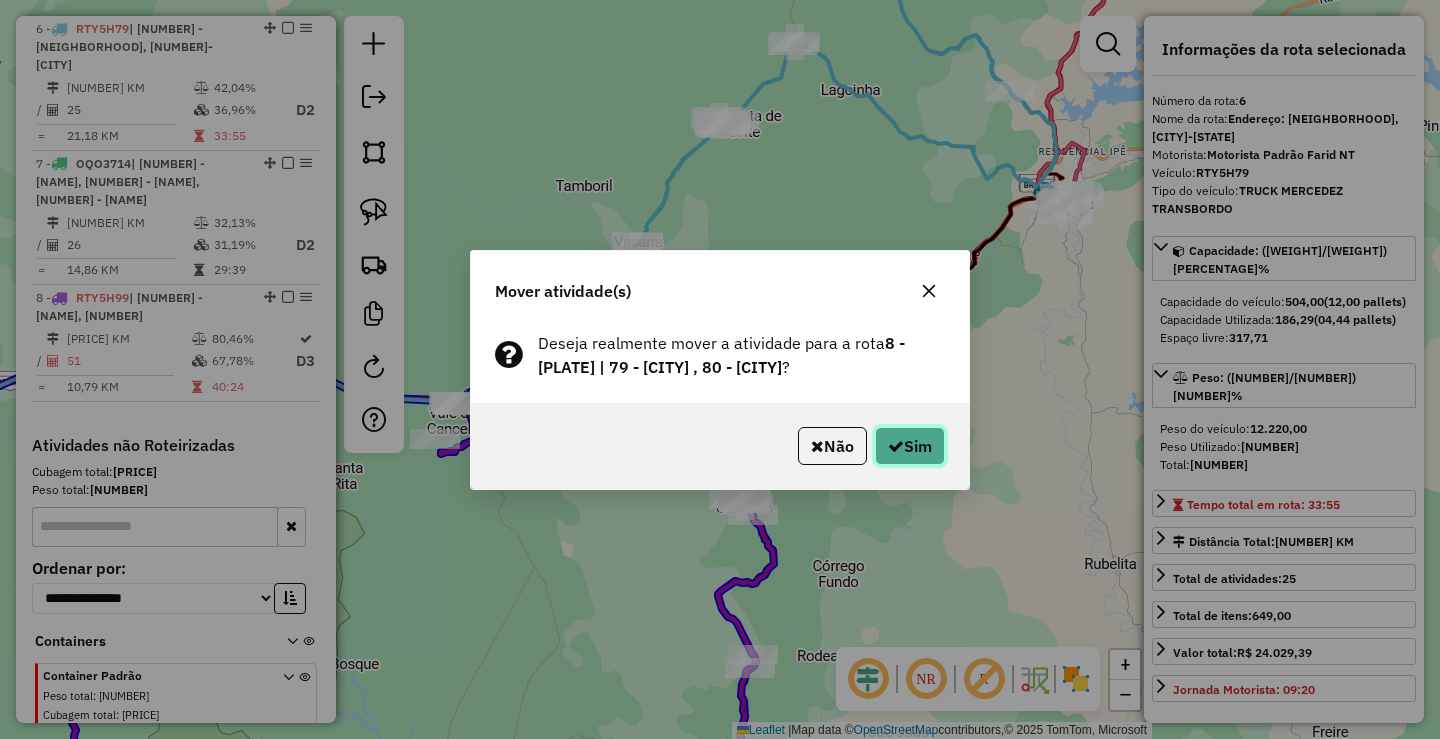 click on "Sim" 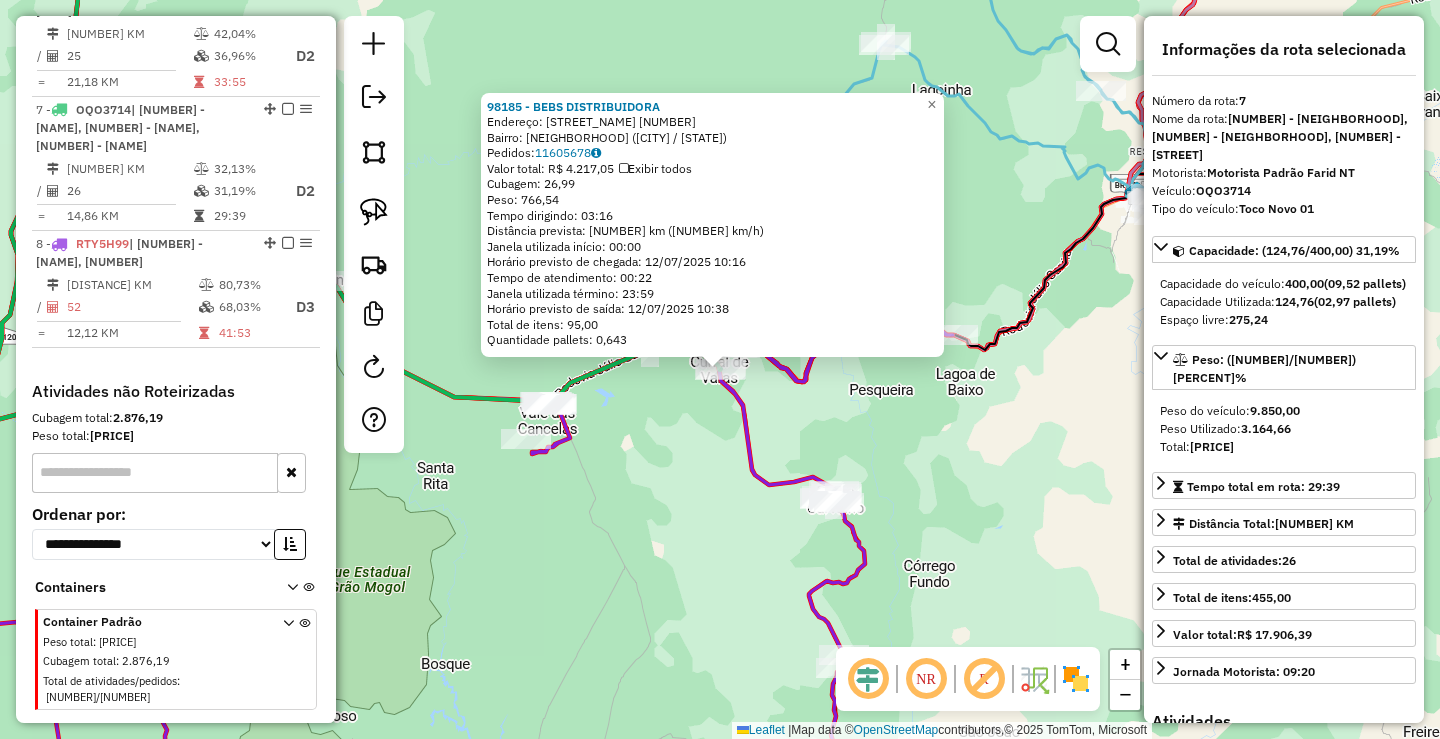 scroll, scrollTop: 1332, scrollLeft: 0, axis: vertical 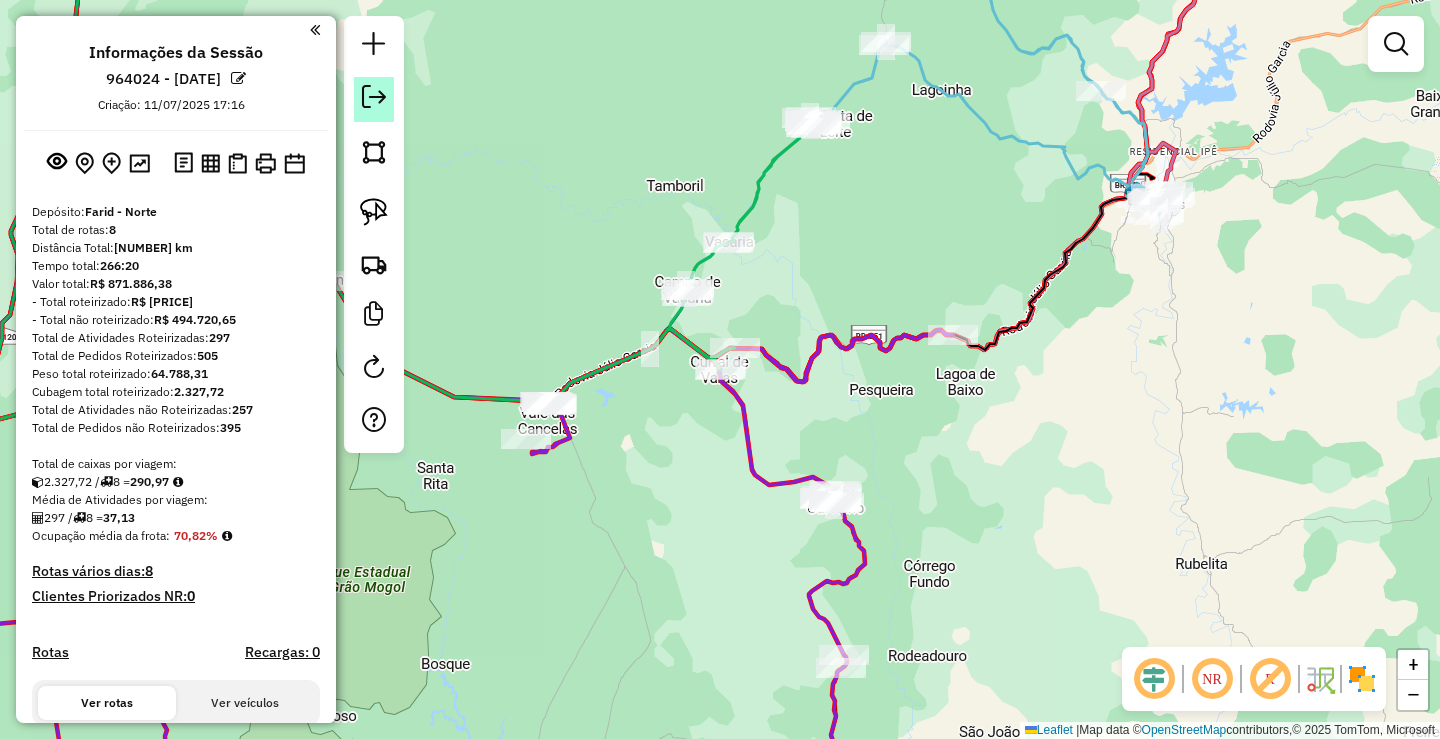 click 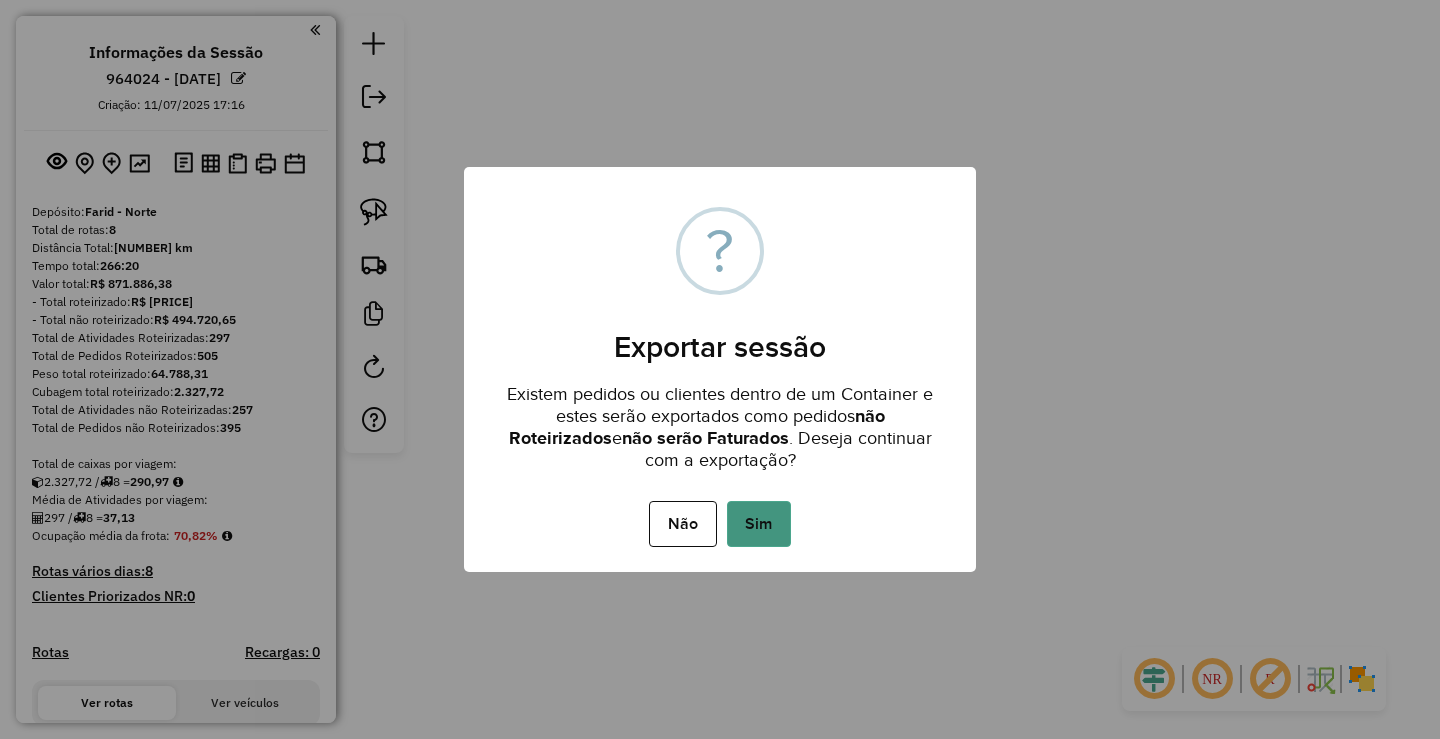 click on "Sim" at bounding box center [759, 524] 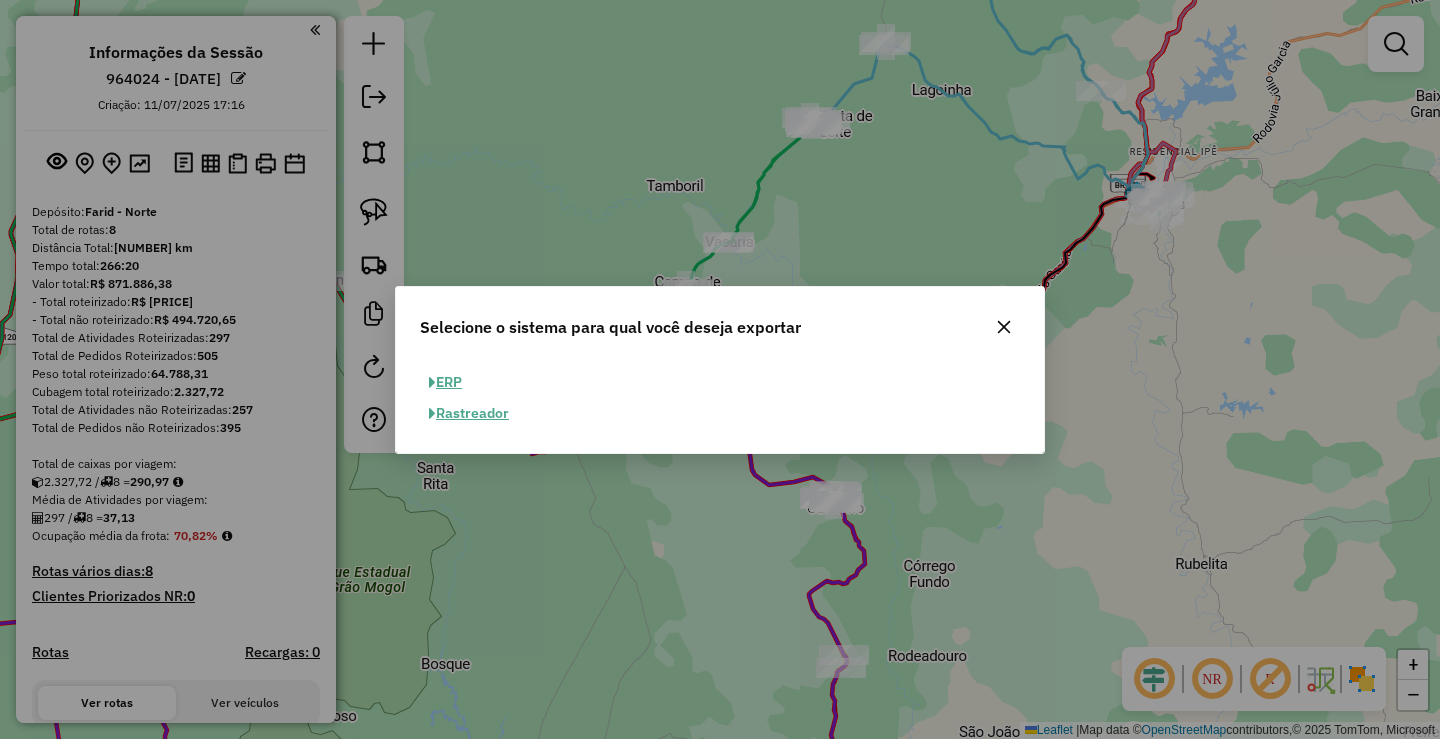 click on "ERP" 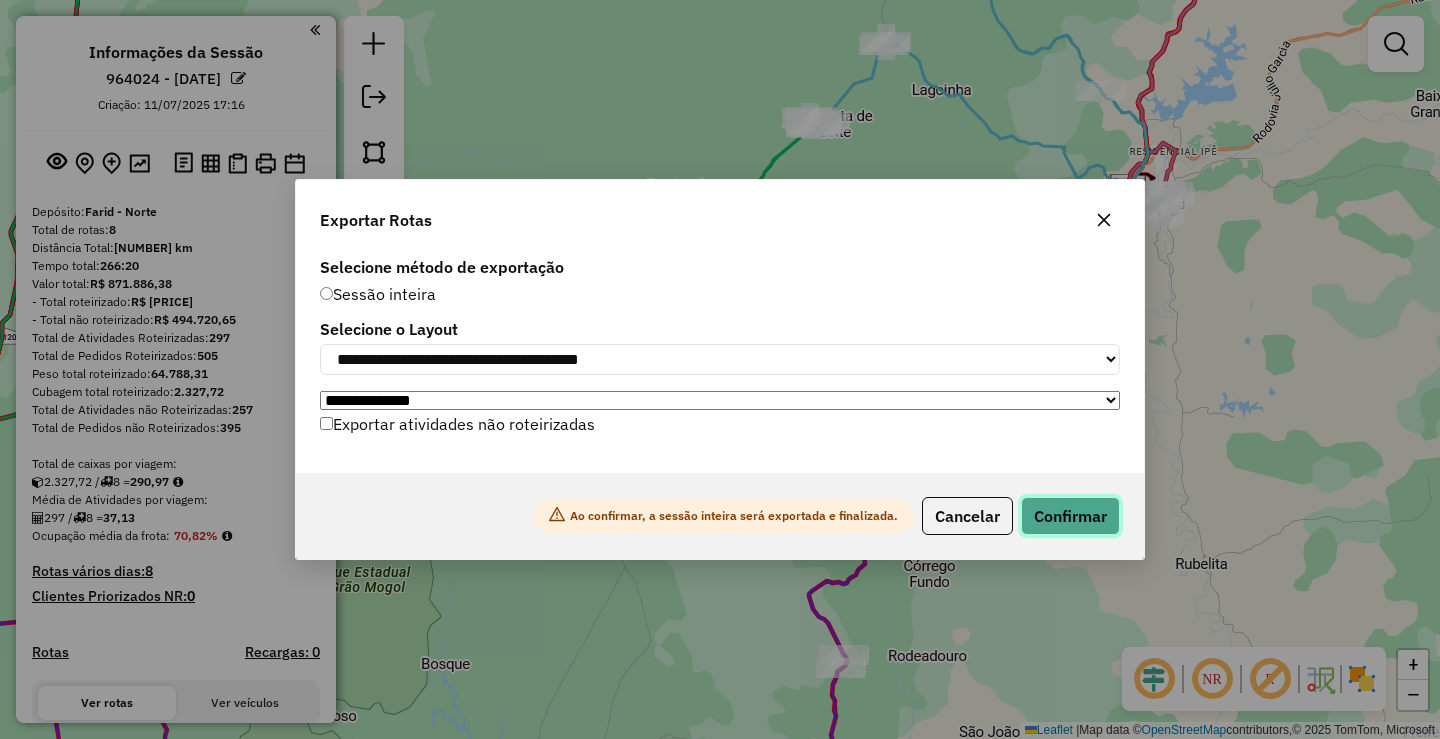 click on "Confirmar" 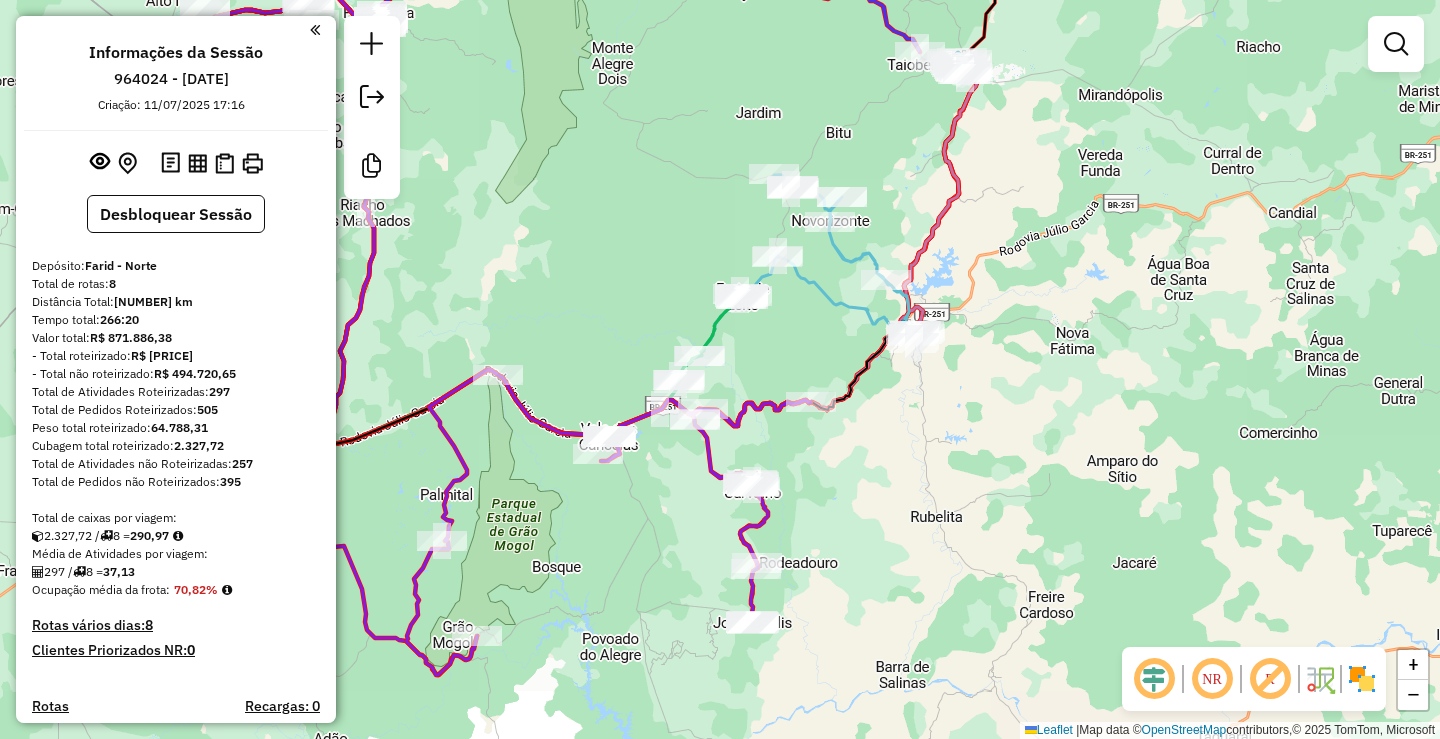 click on "Janela de atendimento Grade de atendimento Capacidade Transportadoras Veículos Cliente Pedidos  Rotas Selecione os dias de semana para filtrar as janelas de atendimento  Seg   Ter   Qua   Qui   Sex   Sáb   Dom  Informe o período da janela de atendimento: De: Até:  Filtrar exatamente a janela do cliente  Considerar janela de atendimento padrão  Selecione os dias de semana para filtrar as grades de atendimento  Seg   Ter   Qua   Qui   Sex   Sáb   Dom   Considerar clientes sem dia de atendimento cadastrado  Clientes fora do dia de atendimento selecionado Filtrar as atividades entre os valores definidos abaixo:  Peso mínimo:  ****  Peso máximo:  ****  Cubagem mínima:   Cubagem máxima:   De:   Até:  Filtrar as atividades entre o tempo de atendimento definido abaixo:  De:   Até:   Considerar capacidade total dos clientes não roteirizados Transportadora: Selecione um ou mais itens Tipo de veículo: Selecione um ou mais itens Veículo: Selecione um ou mais itens Motorista: Selecione um ou mais itens De:" 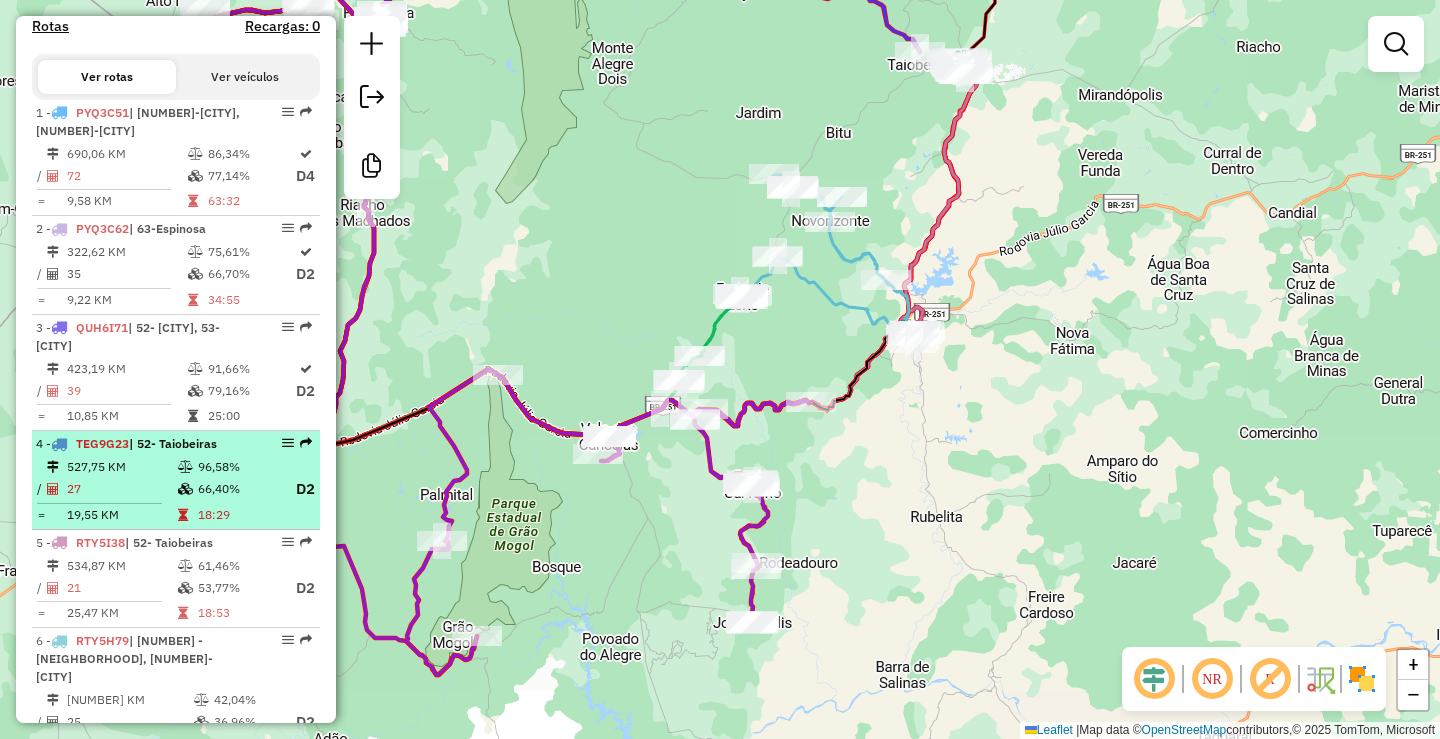 scroll, scrollTop: 700, scrollLeft: 0, axis: vertical 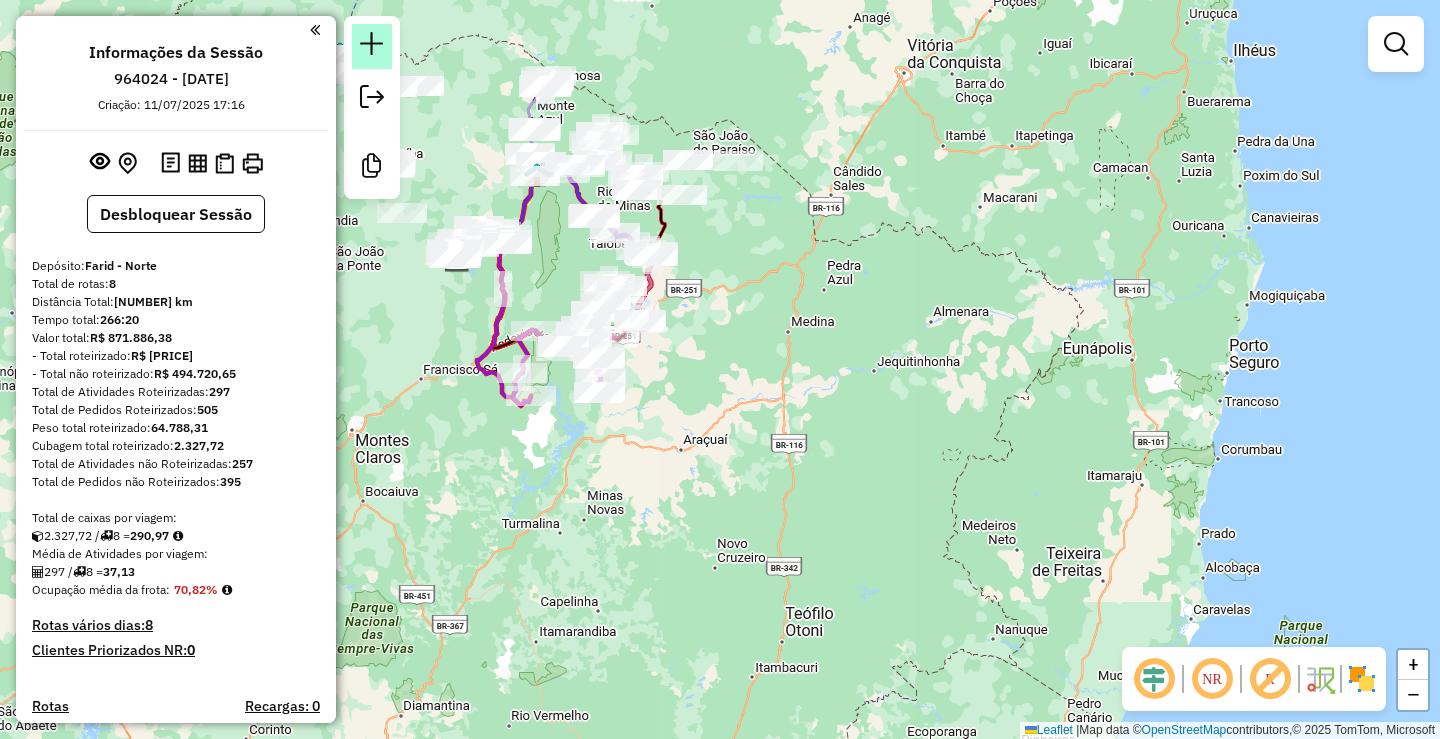 click 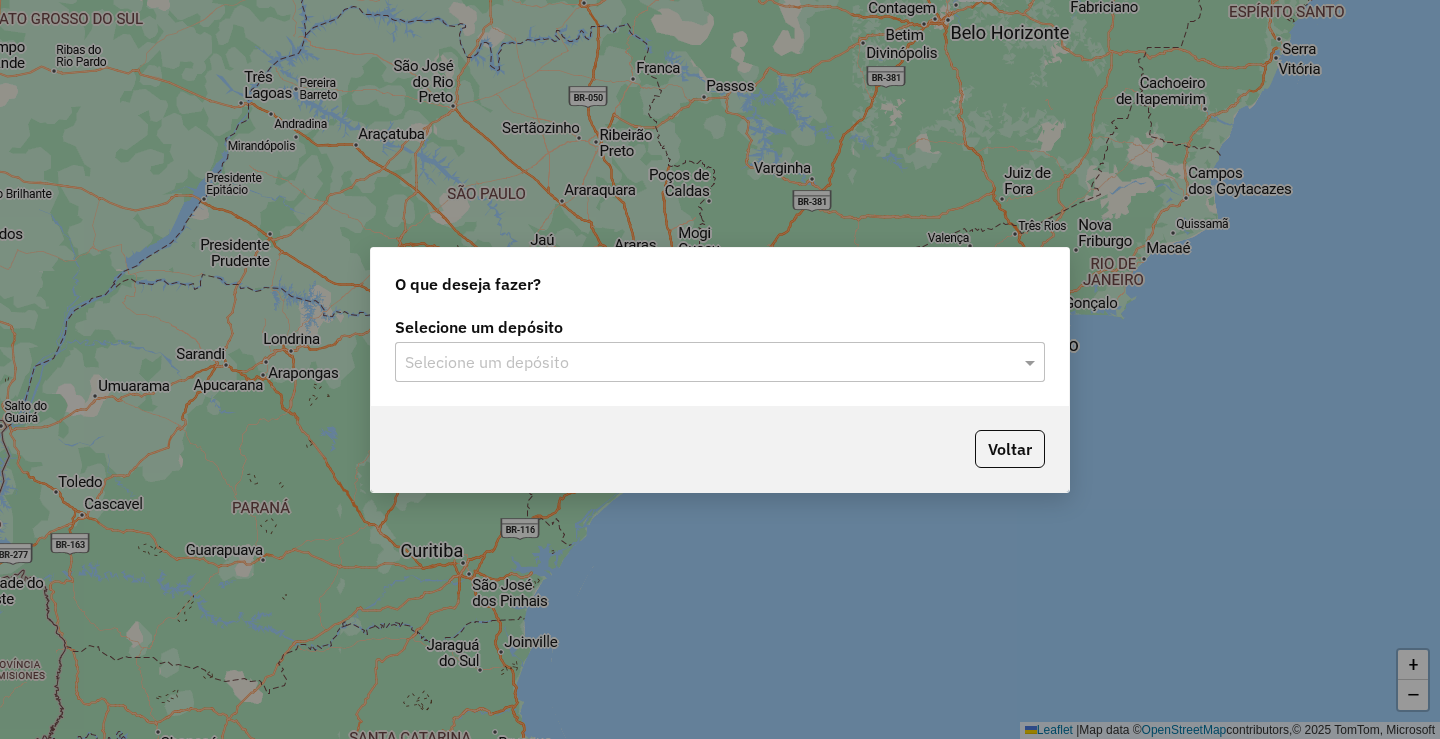 click 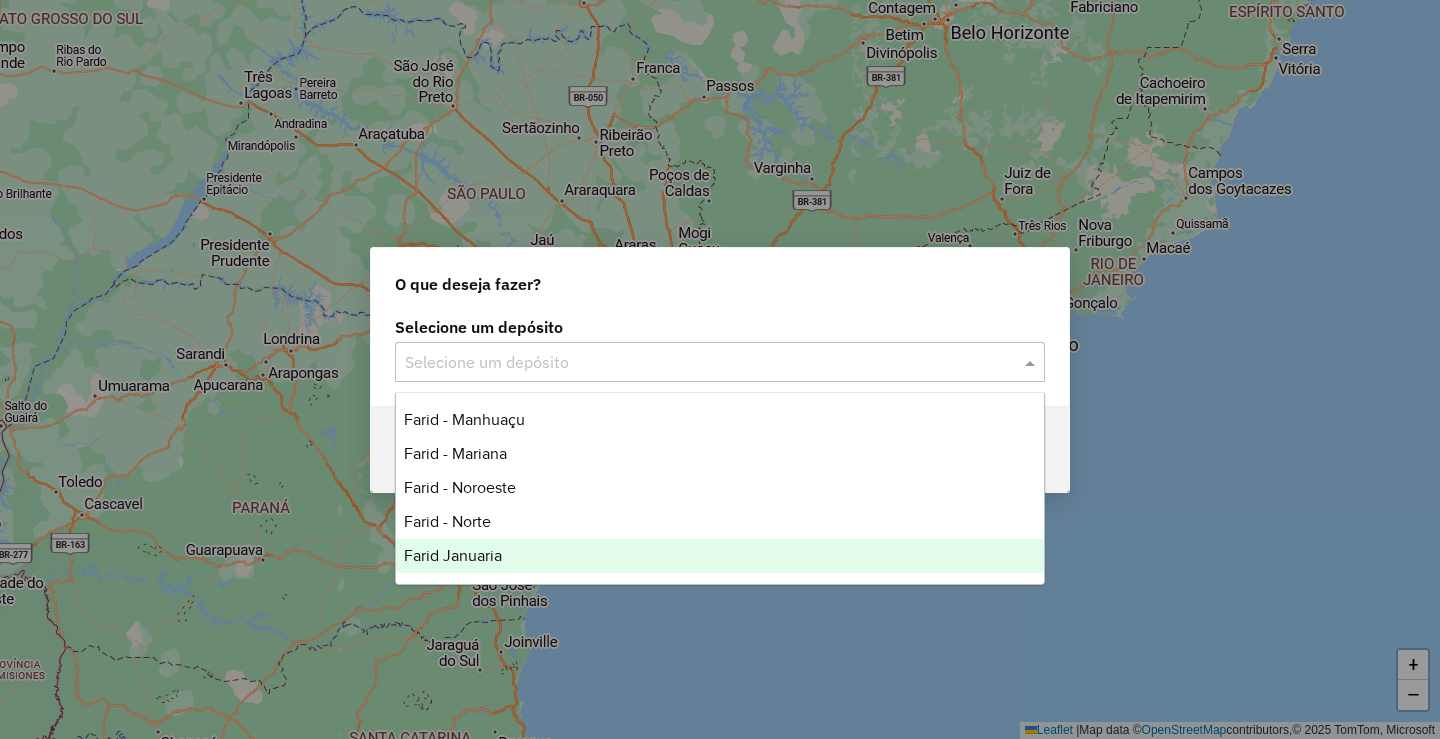 click on "Farid Januaria" at bounding box center (453, 555) 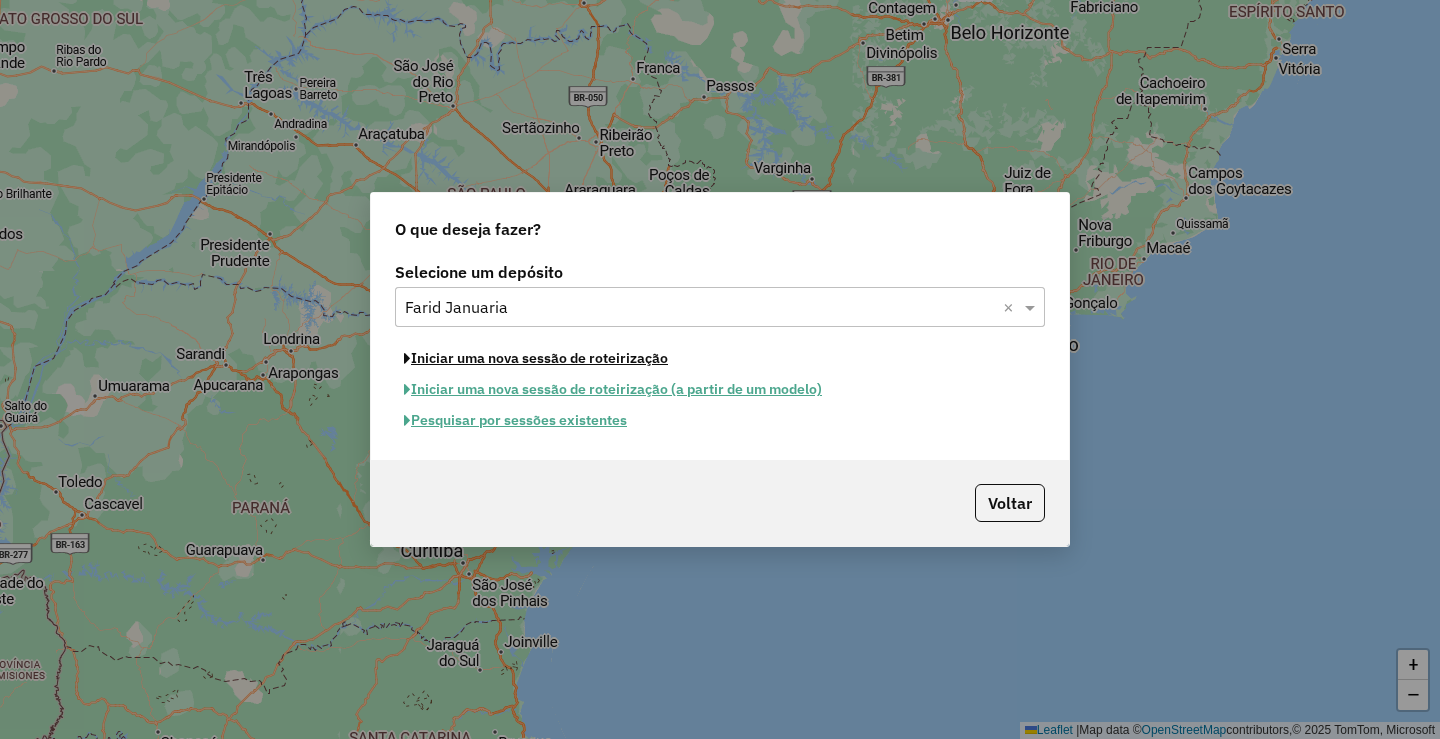 click on "Iniciar uma nova sessão de roteirização" 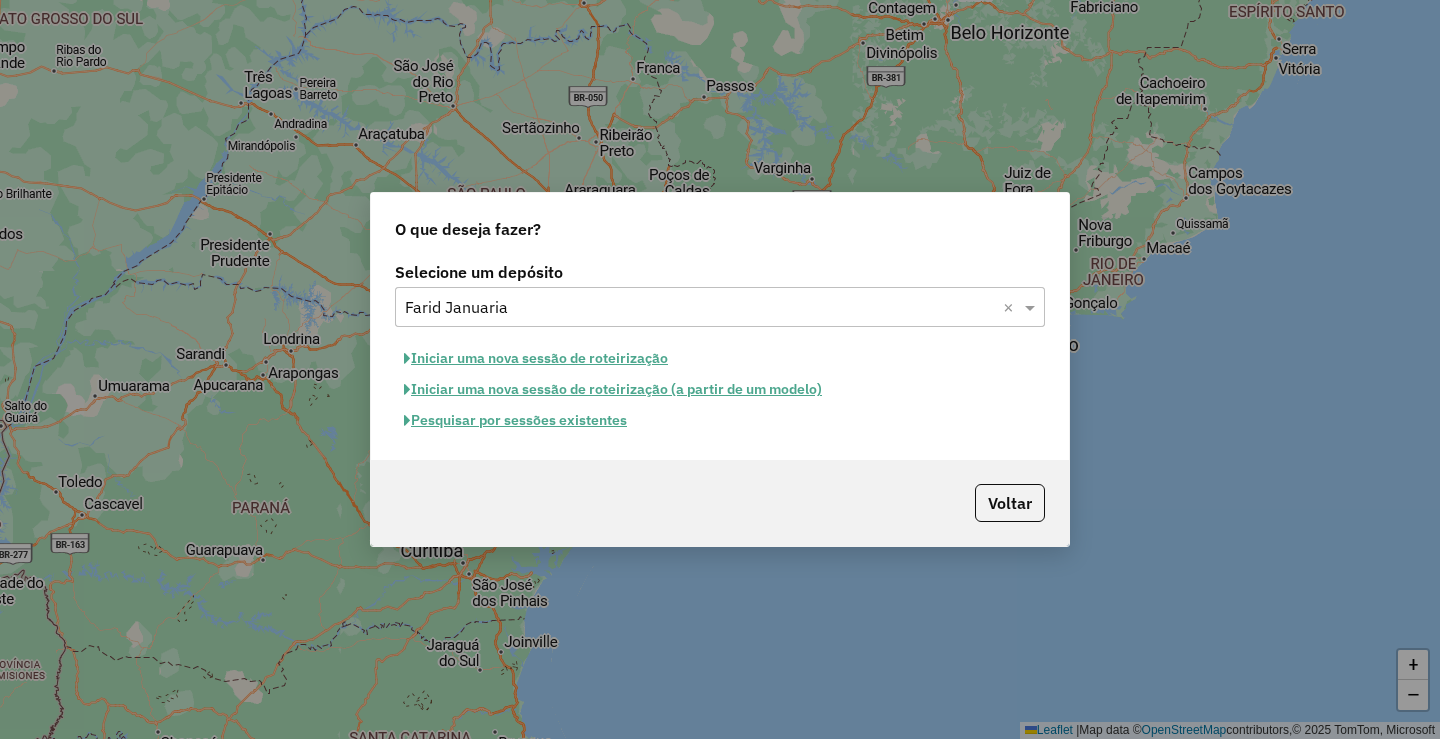 select on "*" 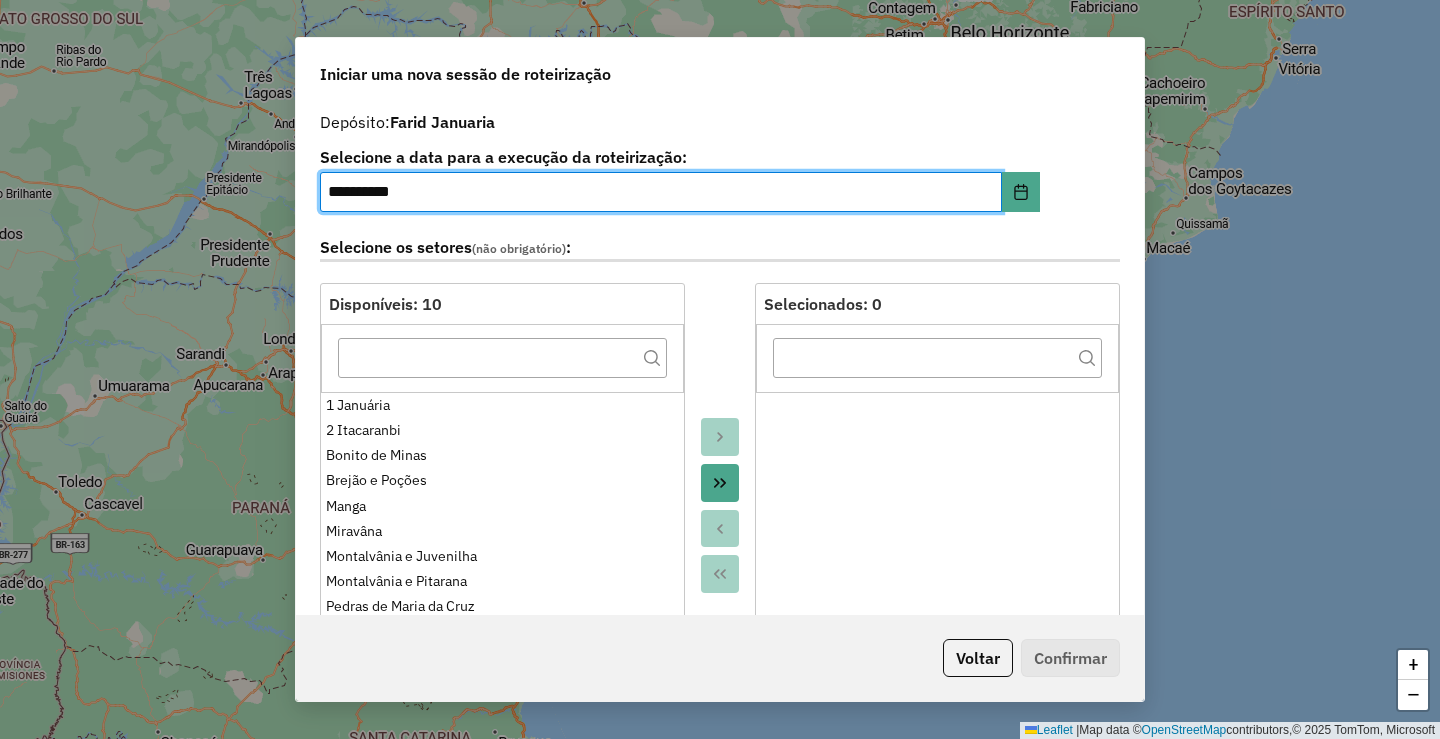 scroll, scrollTop: 400, scrollLeft: 0, axis: vertical 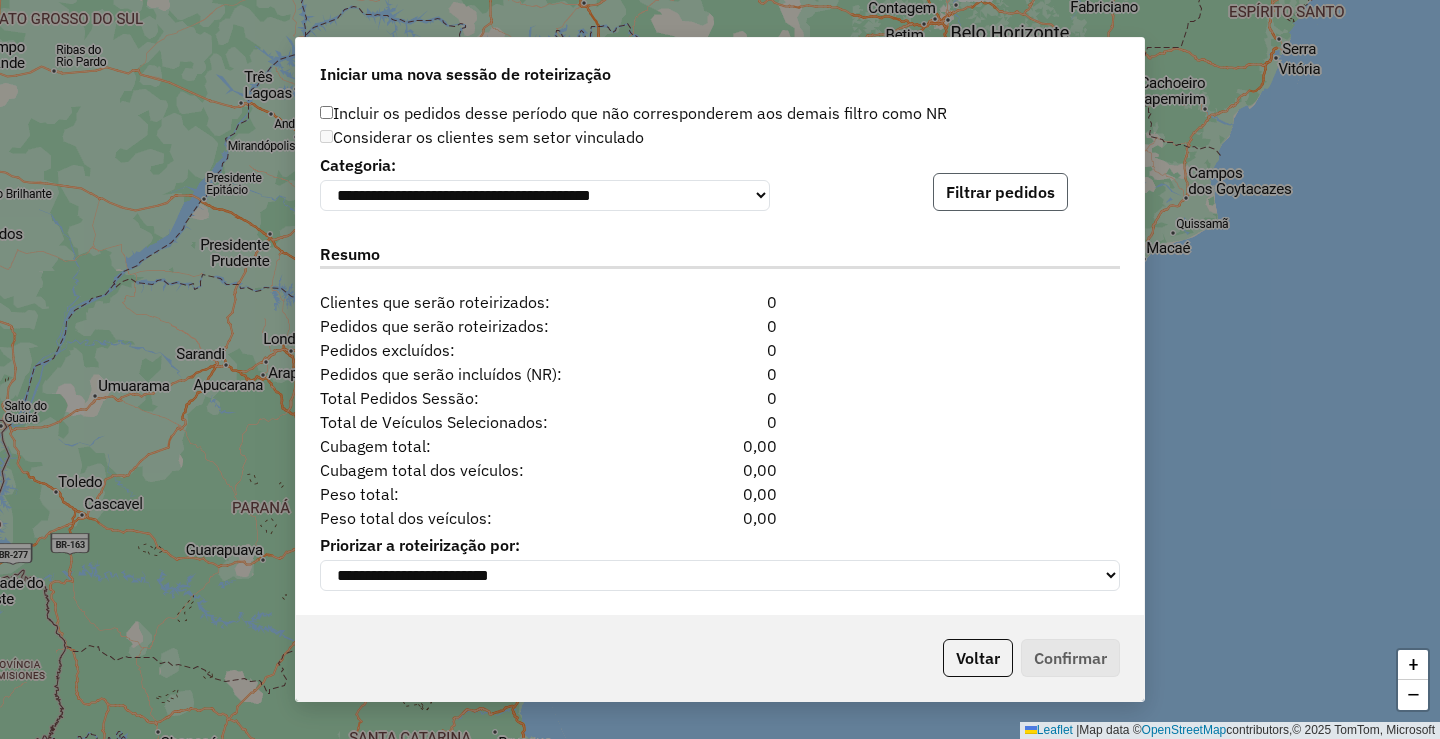 click on "Filtrar pedidos" 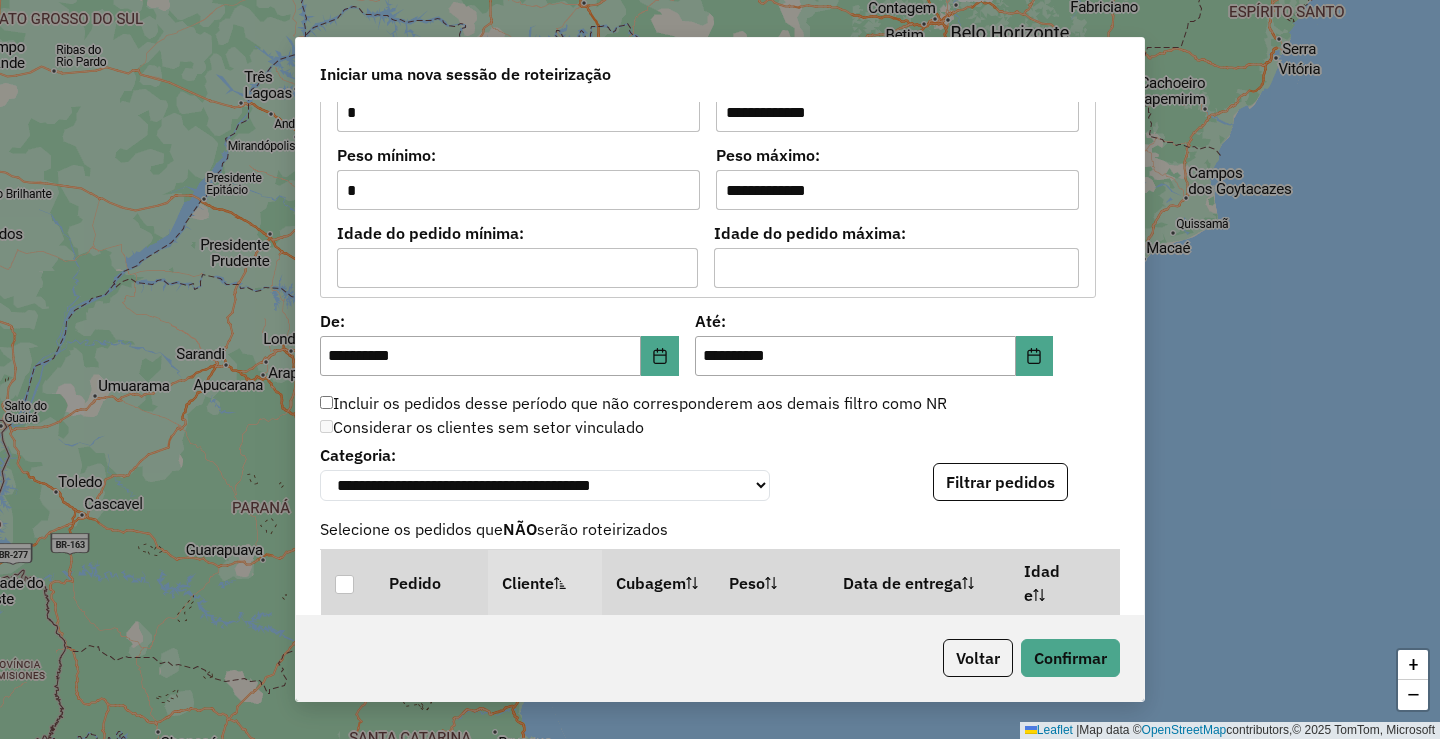 scroll, scrollTop: 2123, scrollLeft: 0, axis: vertical 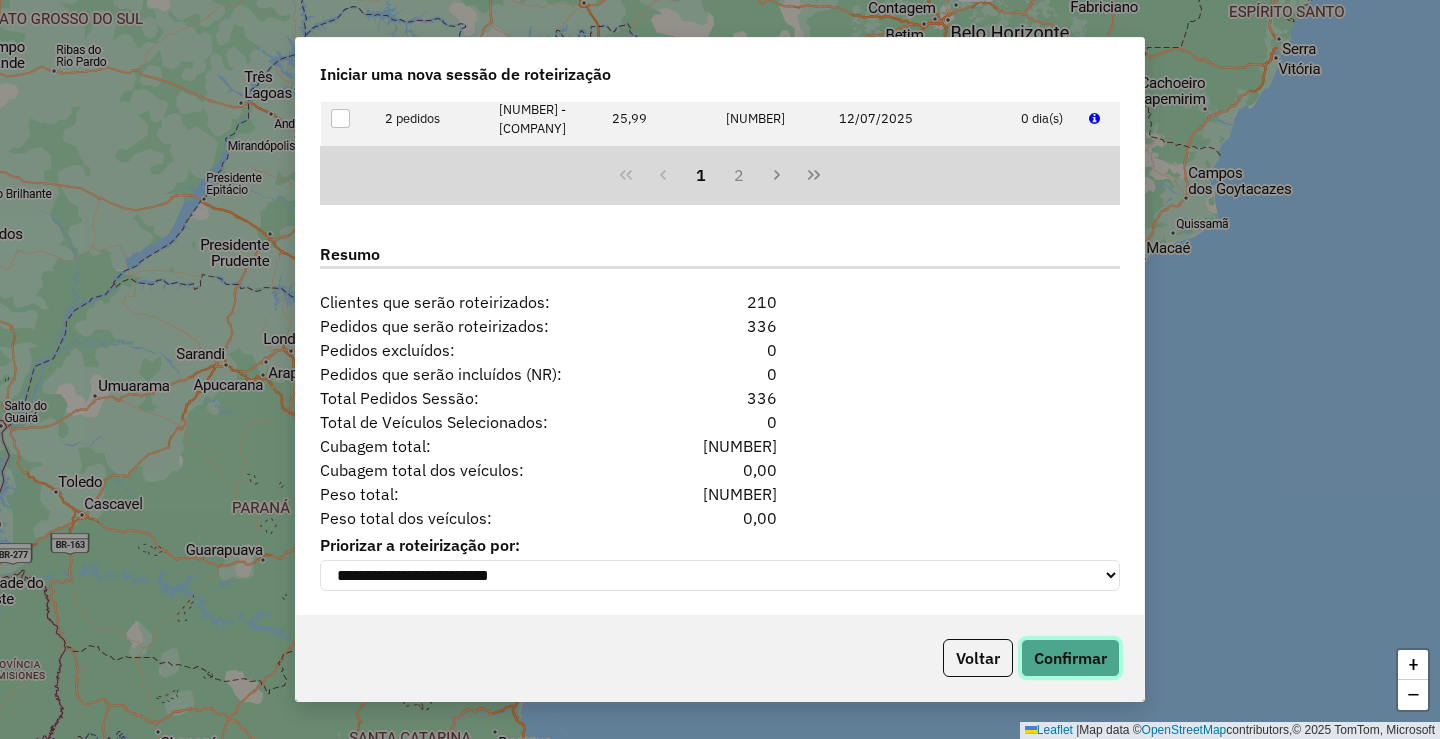drag, startPoint x: 1089, startPoint y: 652, endPoint x: 982, endPoint y: 570, distance: 134.80727 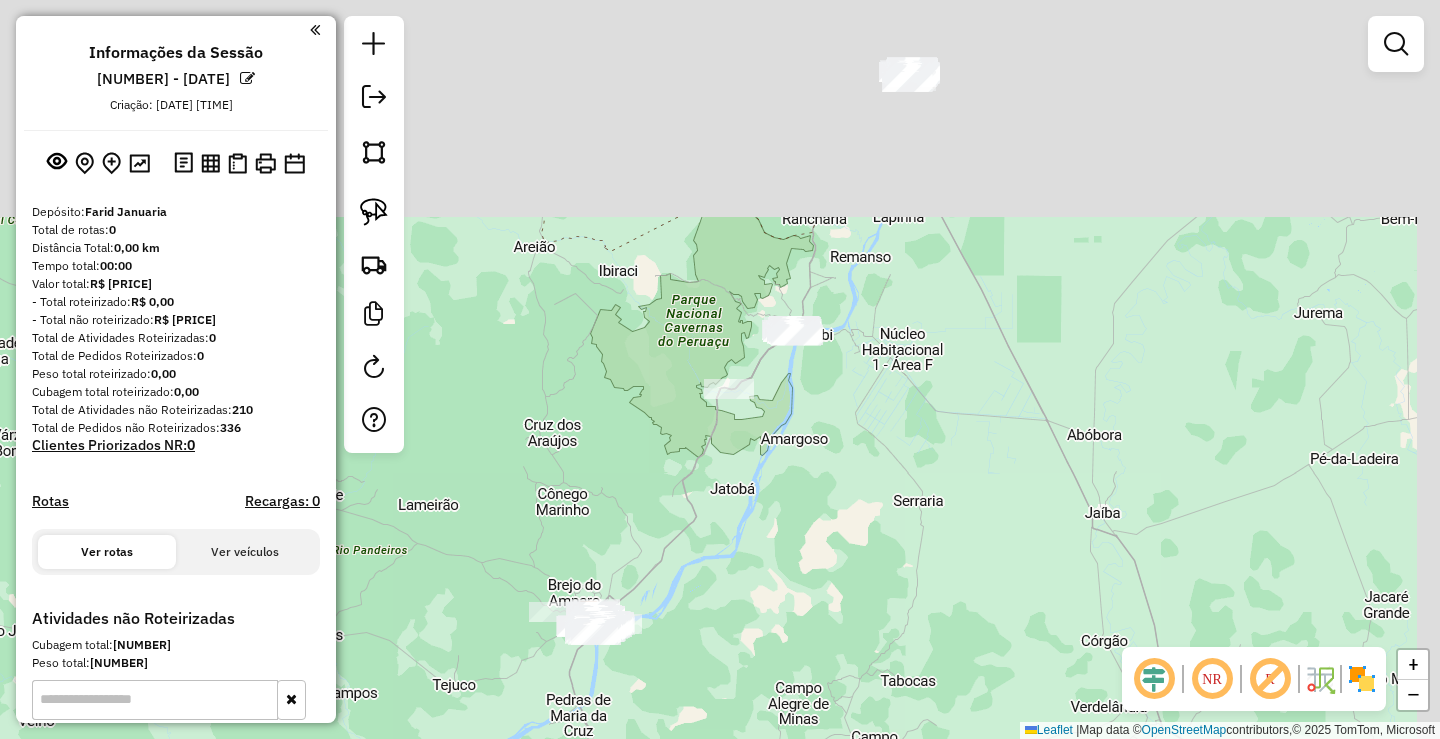 drag, startPoint x: 970, startPoint y: 277, endPoint x: 838, endPoint y: 394, distance: 176.38878 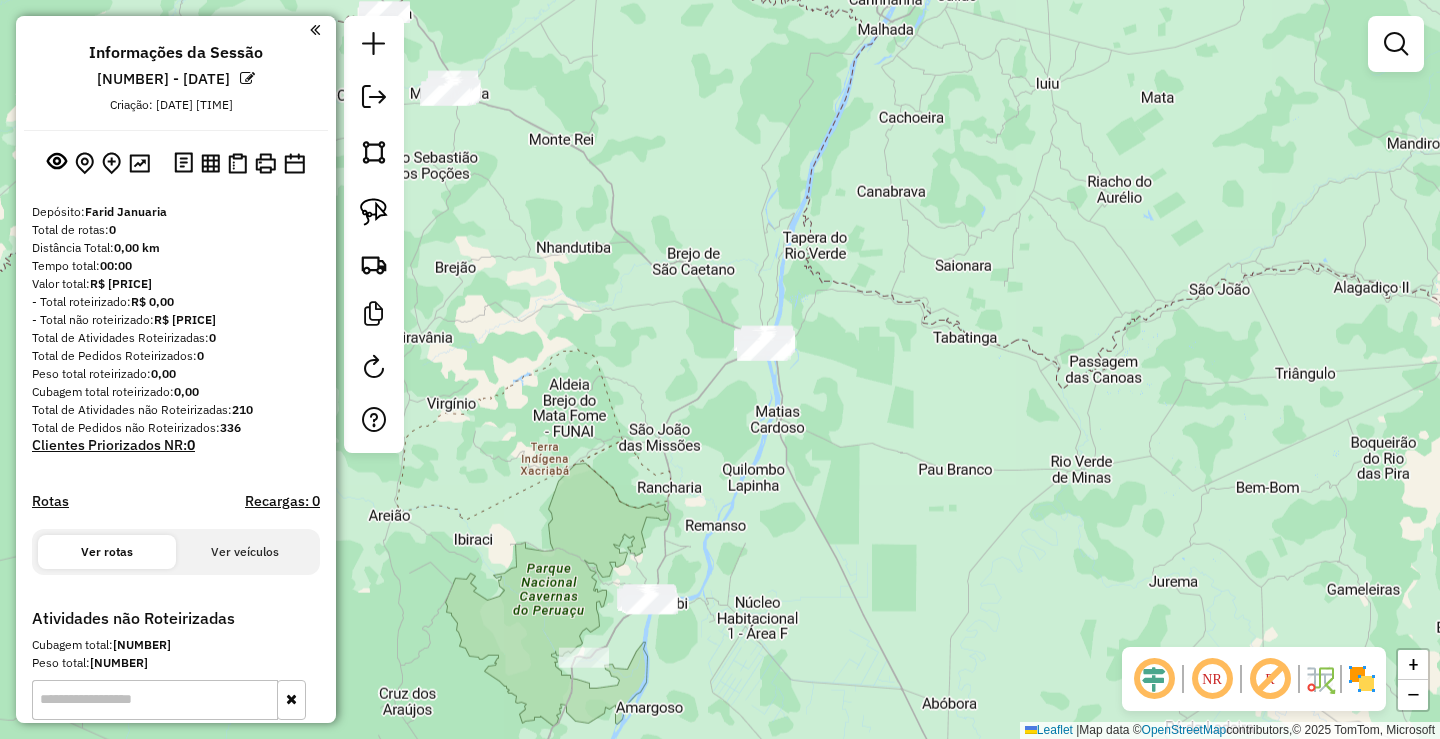 drag, startPoint x: 939, startPoint y: 233, endPoint x: 812, endPoint y: 497, distance: 292.95905 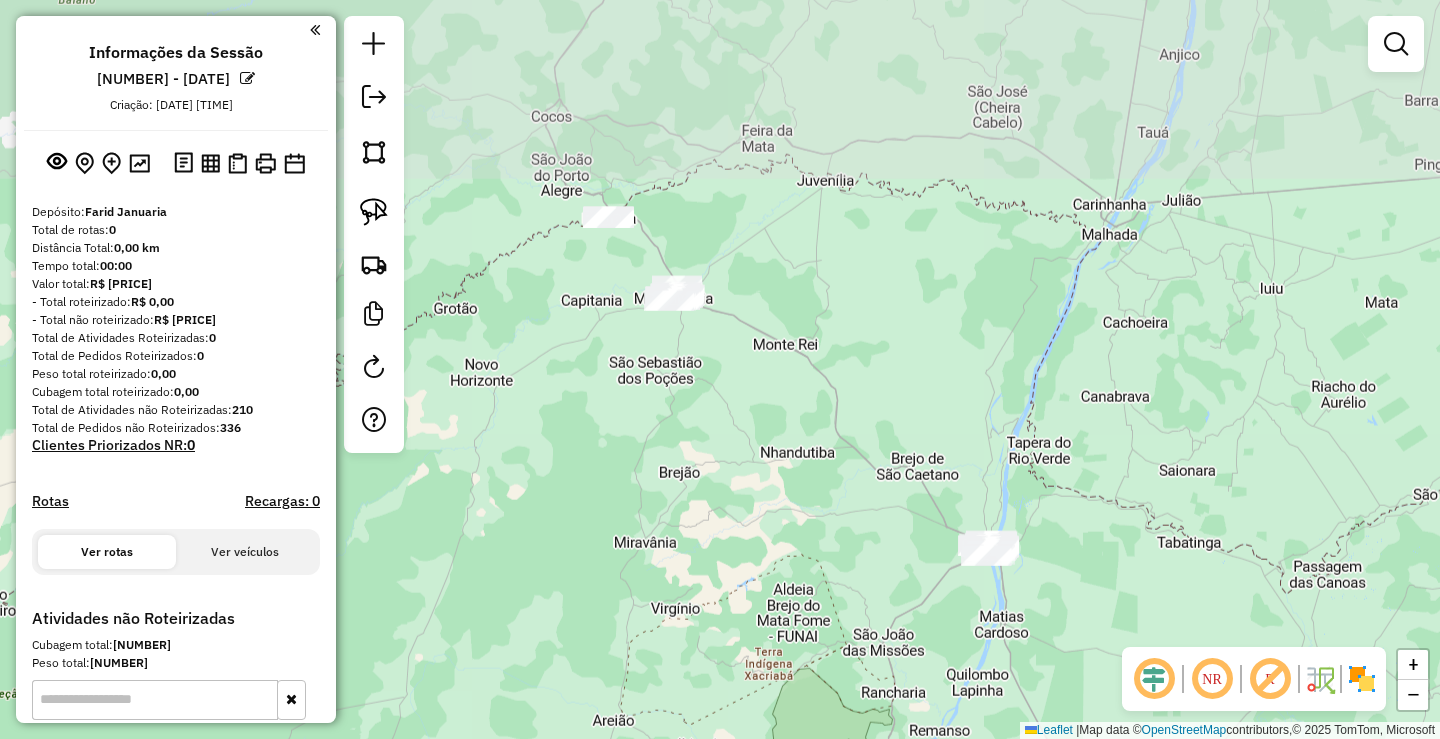 drag, startPoint x: 922, startPoint y: 236, endPoint x: 1146, endPoint y: 393, distance: 273.5416 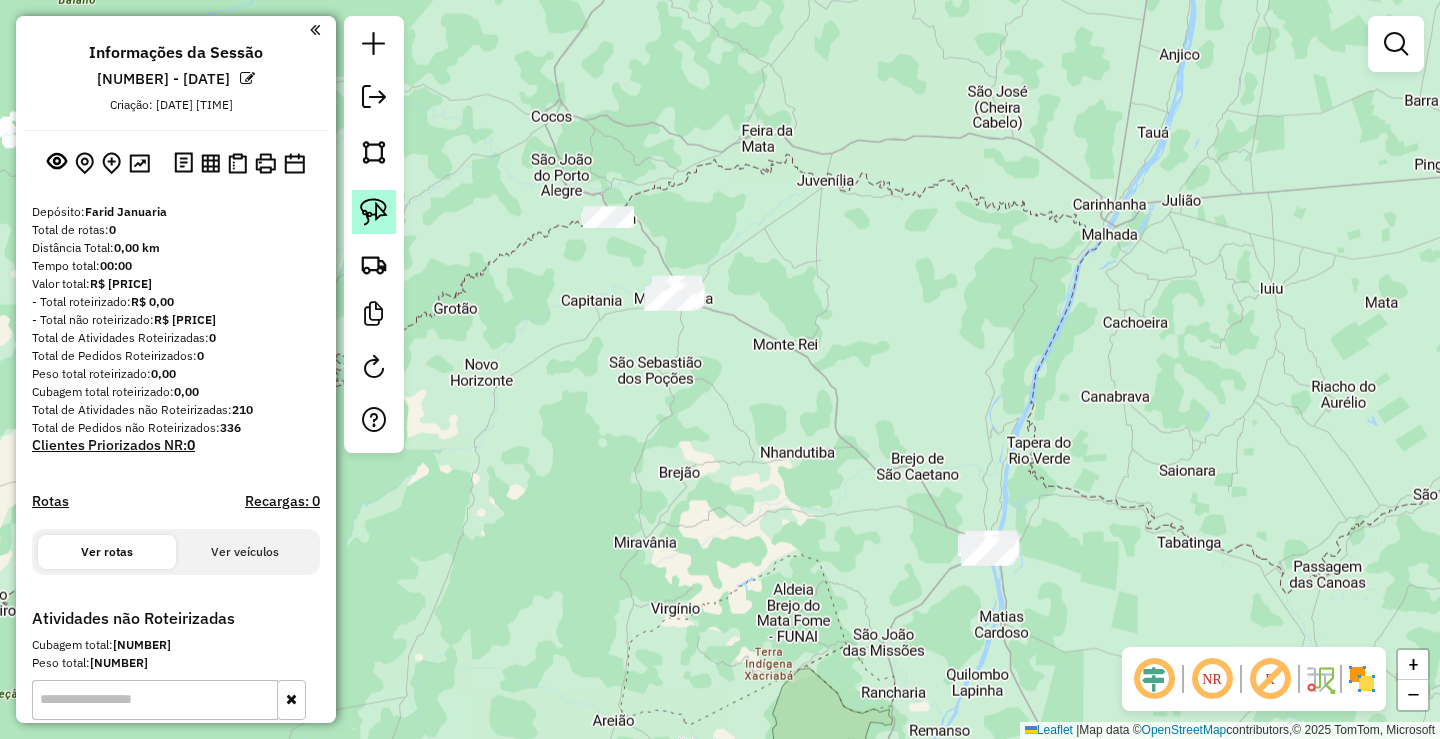 click 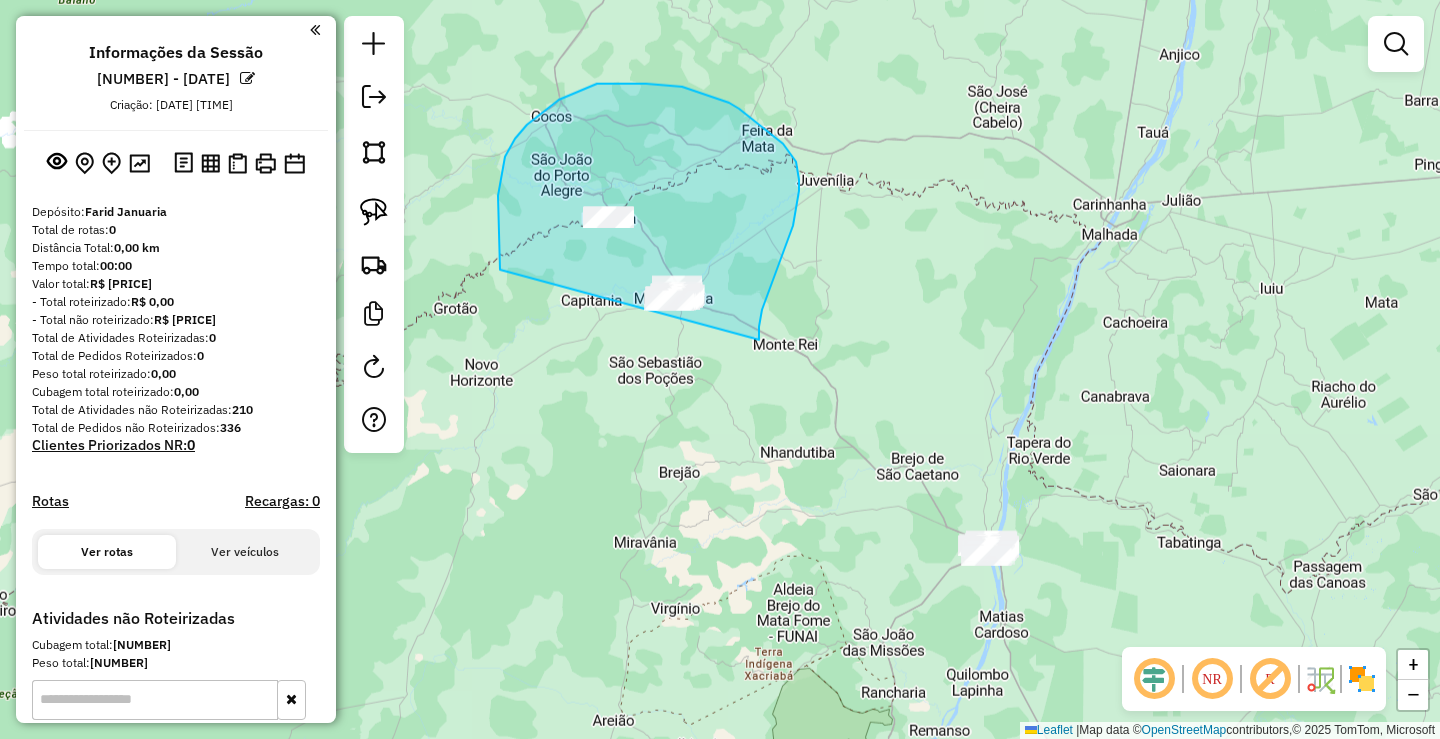 drag, startPoint x: 762, startPoint y: 310, endPoint x: 792, endPoint y: 487, distance: 179.52437 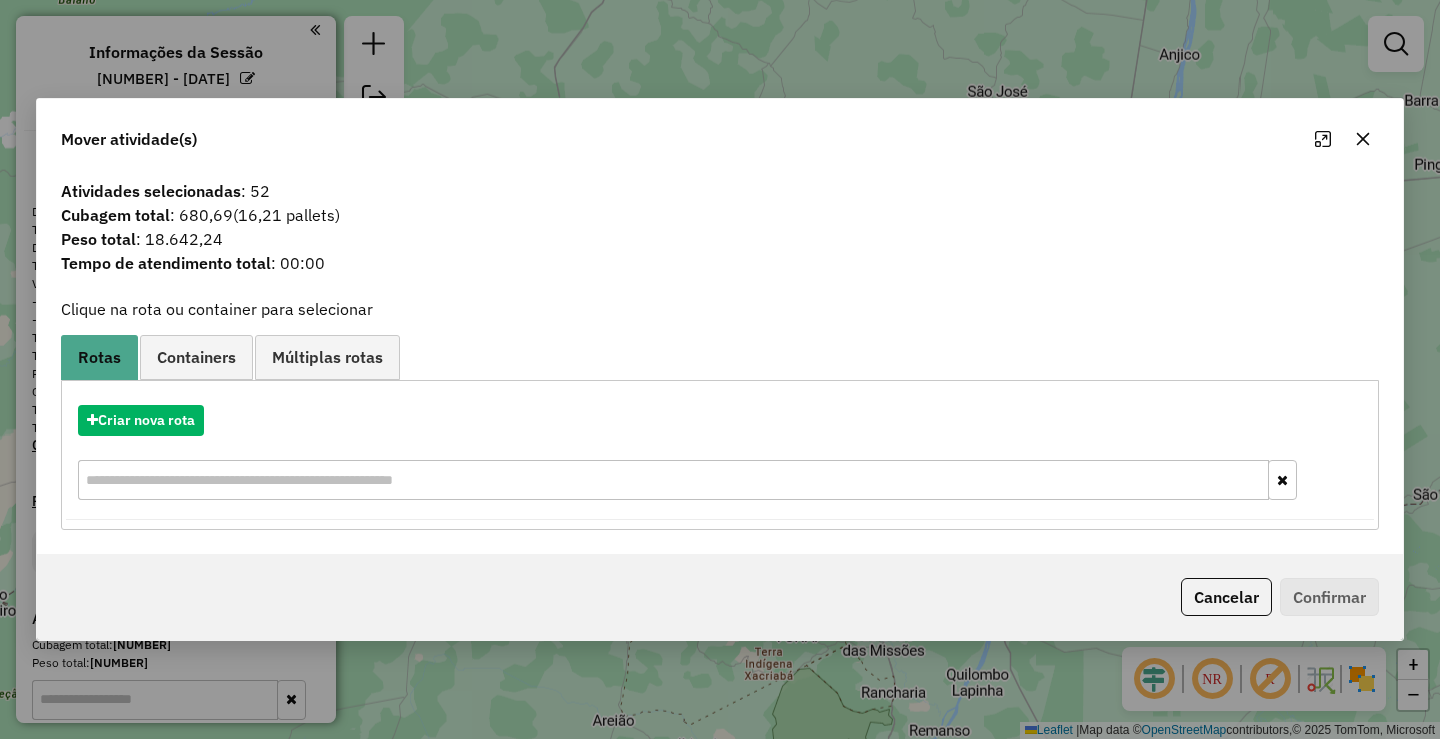 click at bounding box center (673, 480) 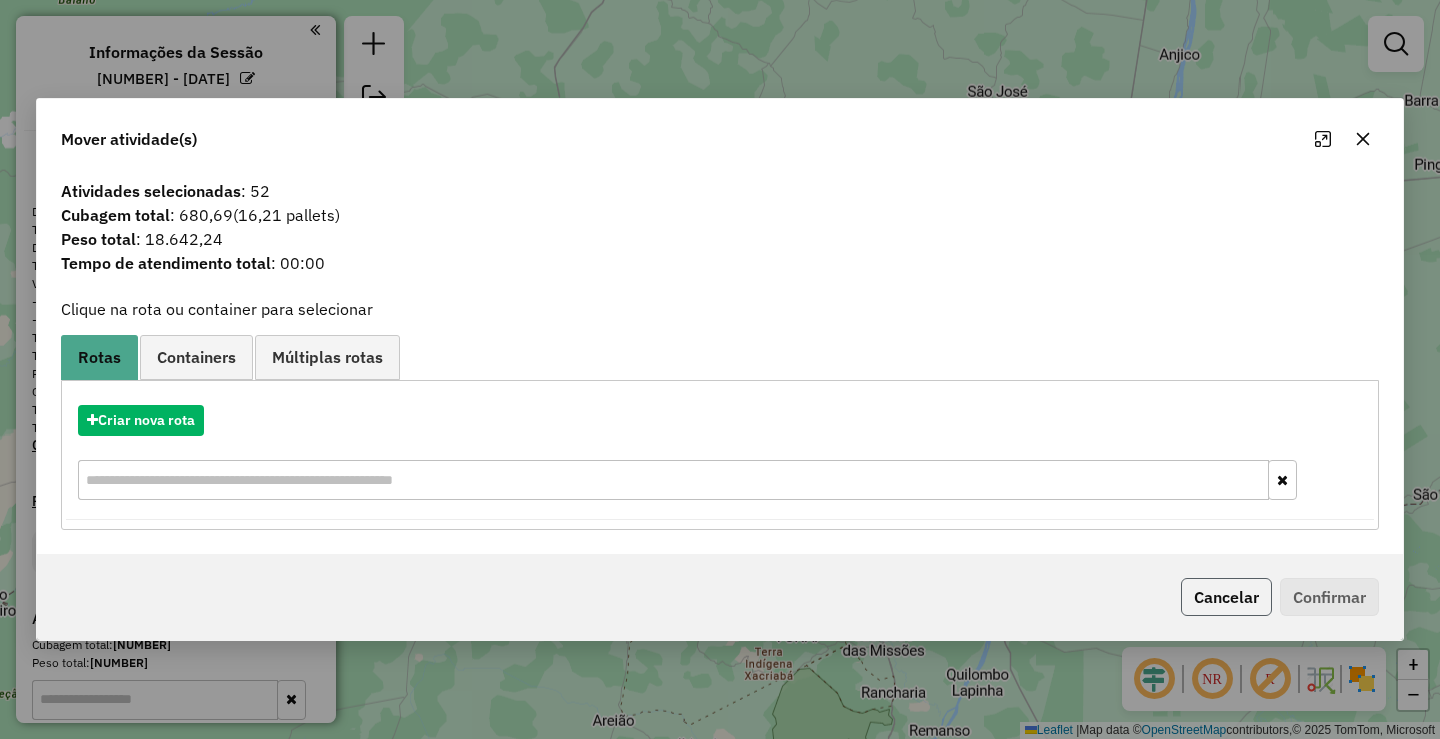 click on "Cancelar" 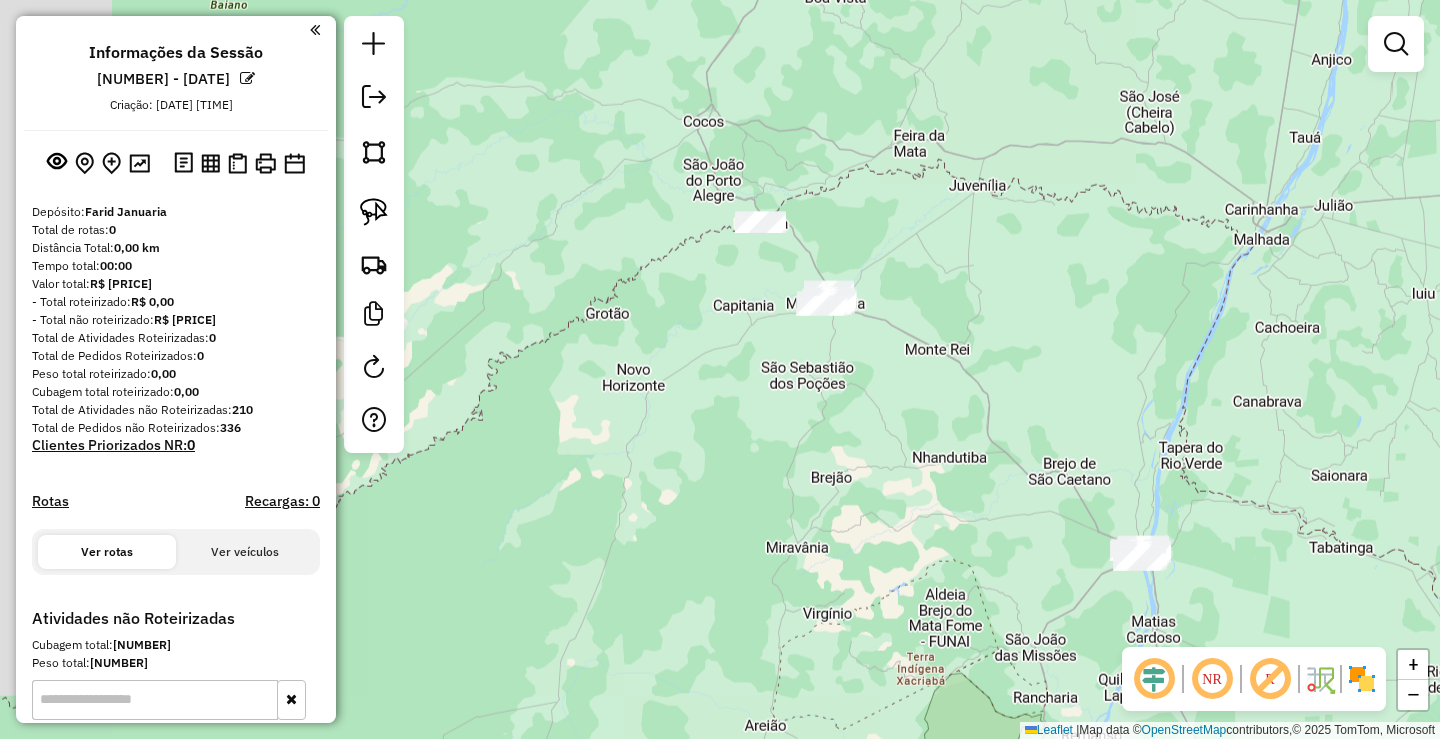 drag, startPoint x: 799, startPoint y: 315, endPoint x: 951, endPoint y: 320, distance: 152.08221 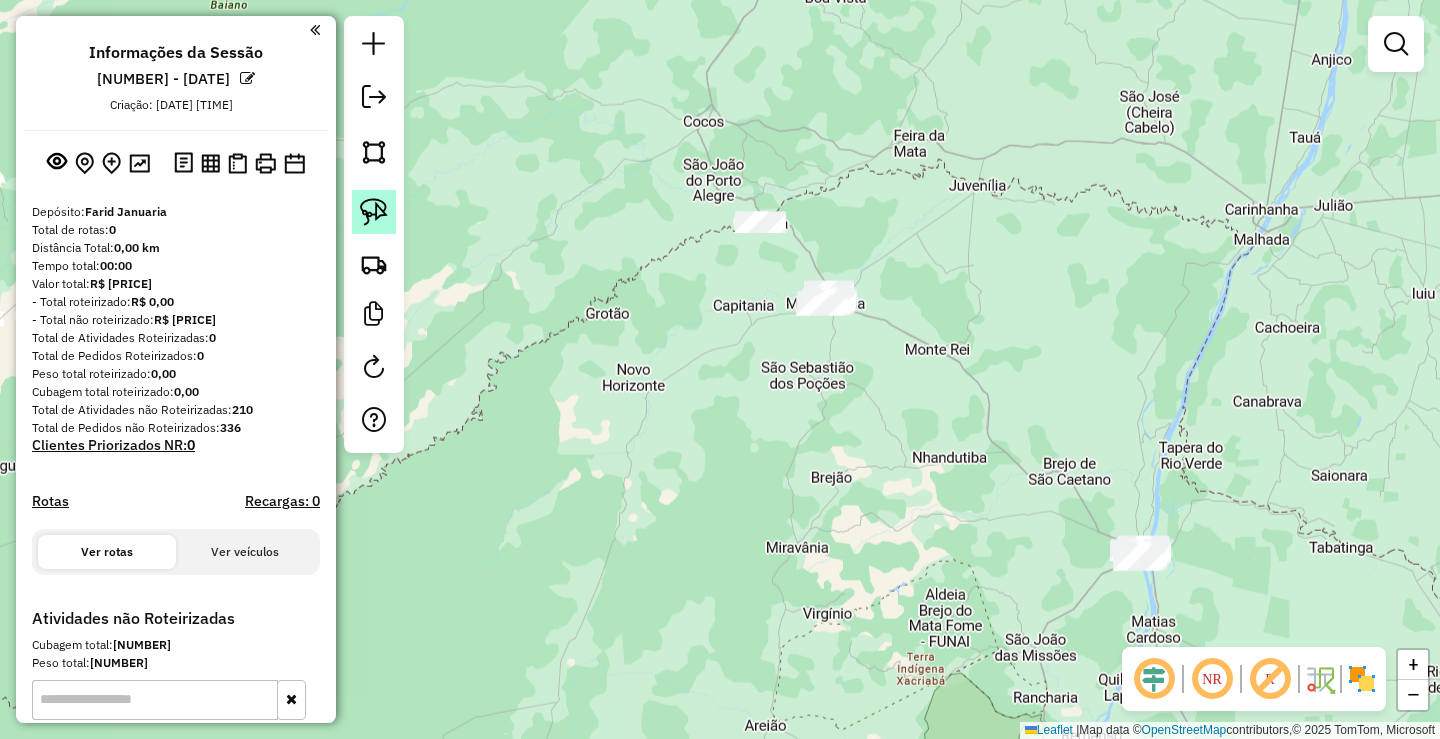 click 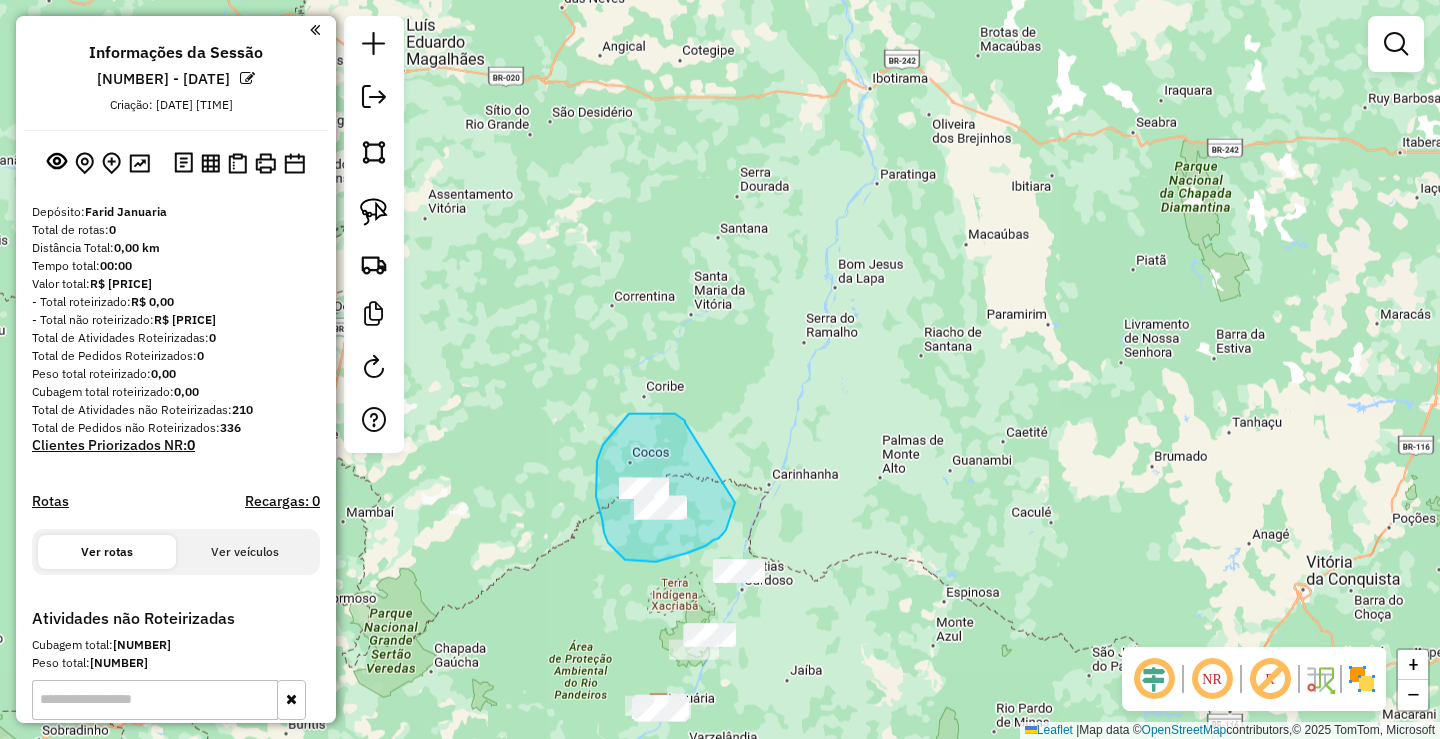 drag, startPoint x: 685, startPoint y: 423, endPoint x: 735, endPoint y: 503, distance: 94.33981 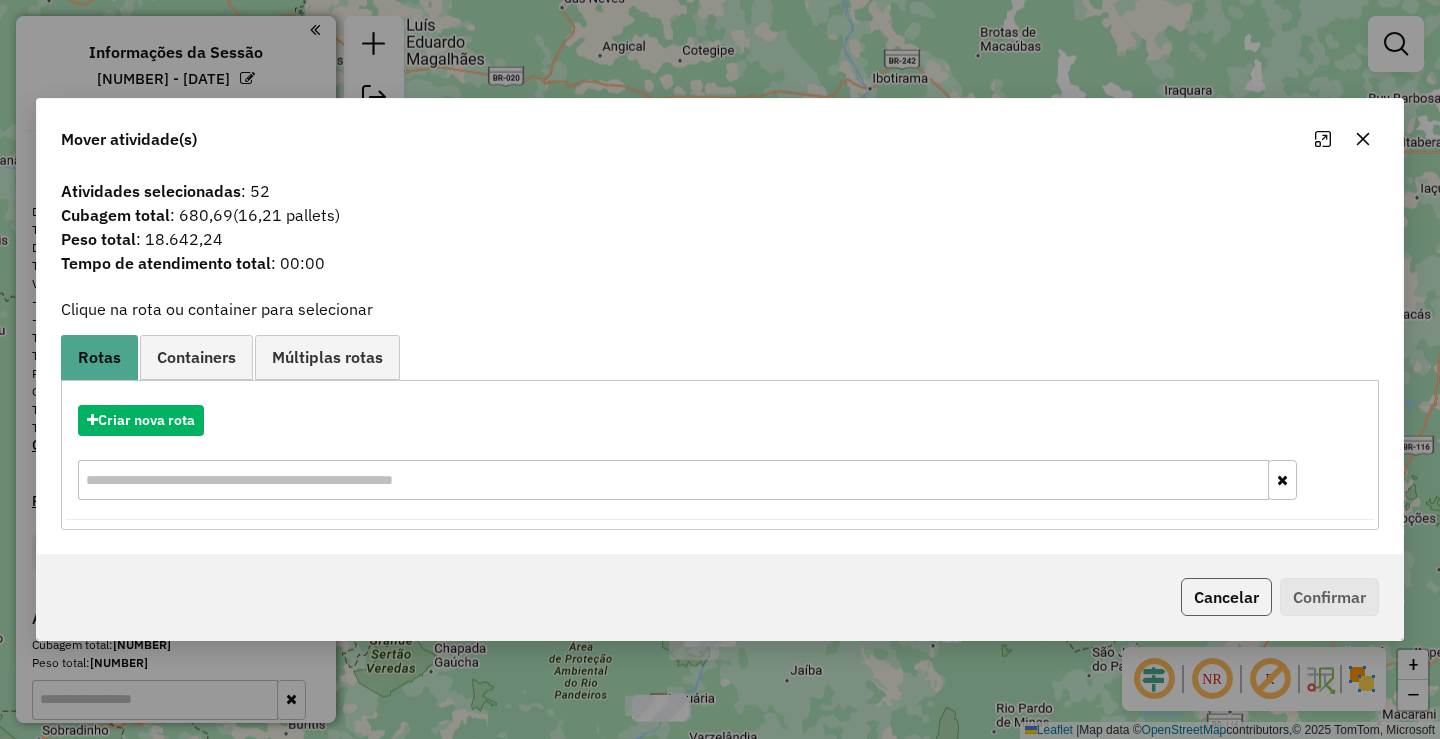 click on "Cancelar" 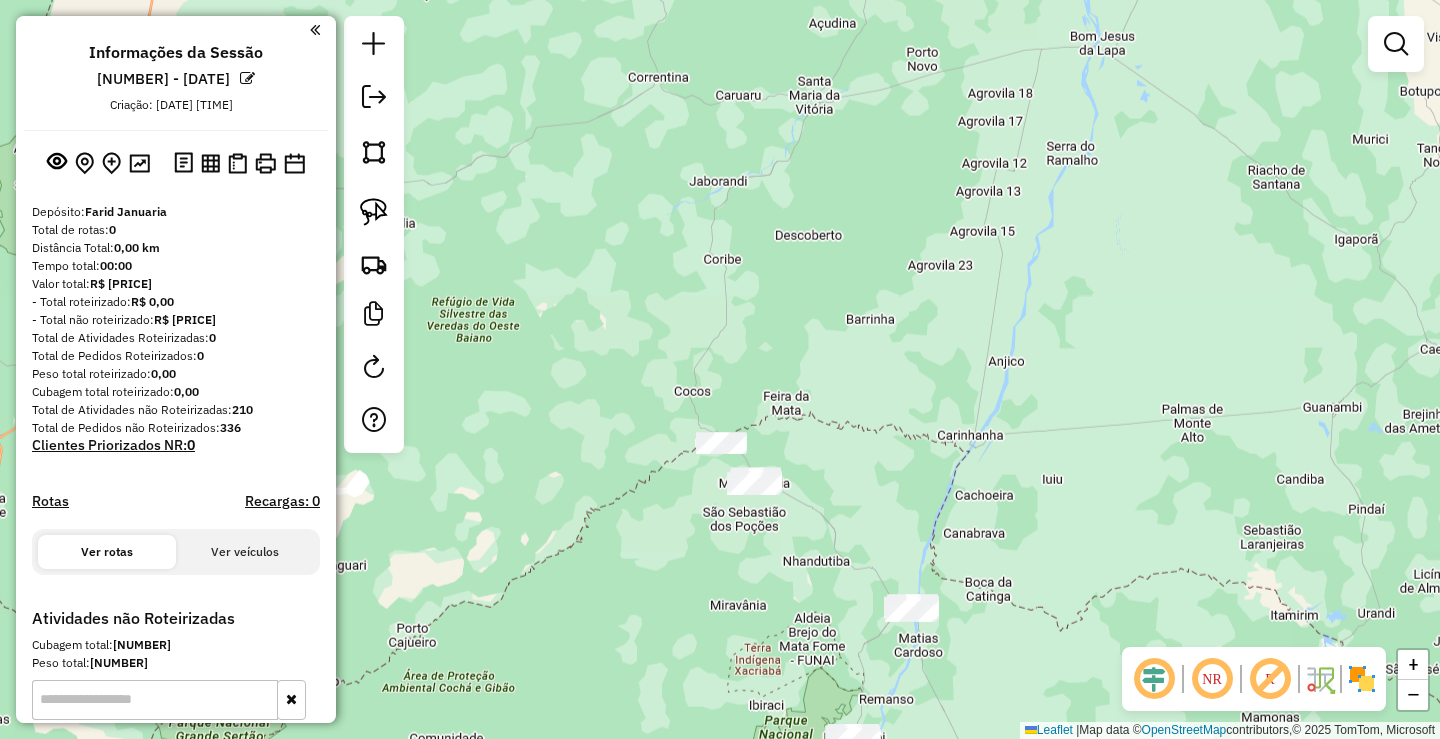 drag, startPoint x: 699, startPoint y: 423, endPoint x: 653, endPoint y: 228, distance: 200.35219 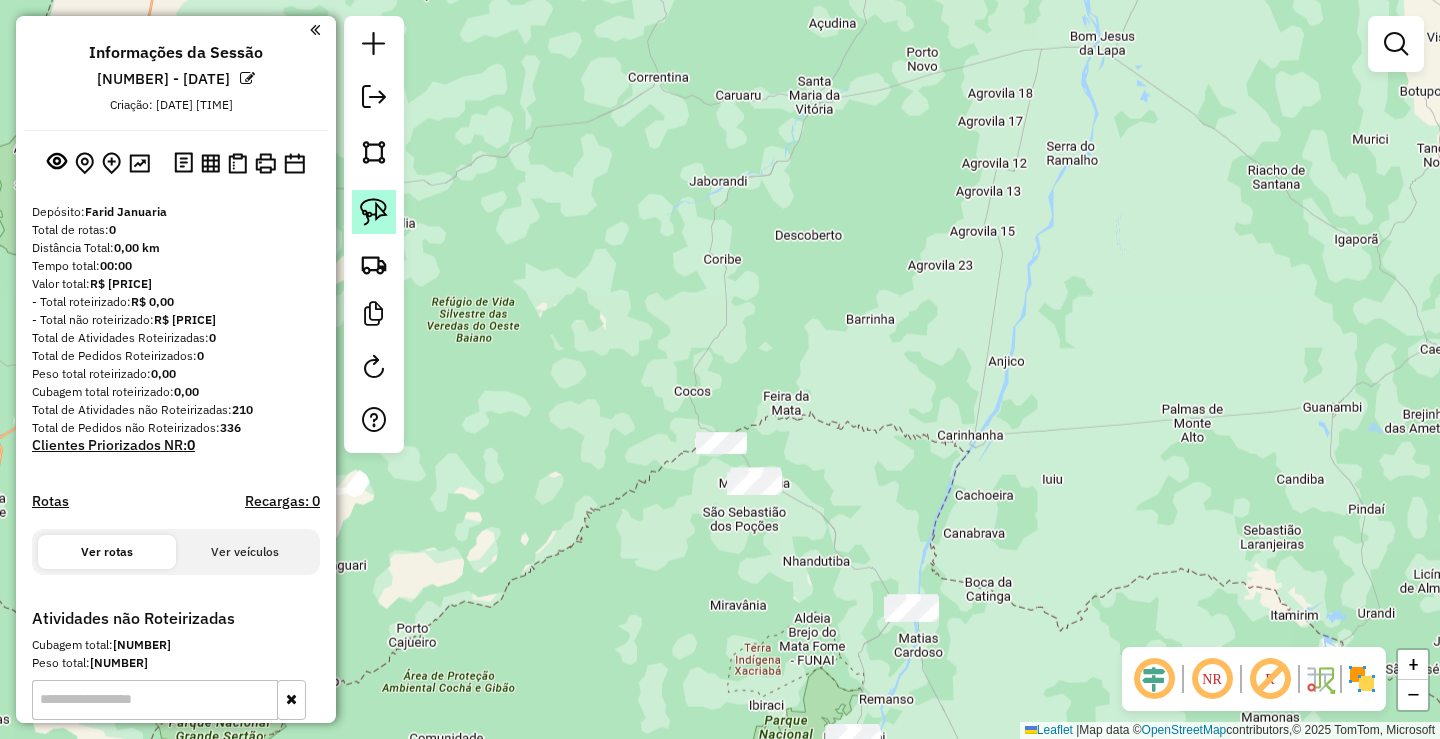 click 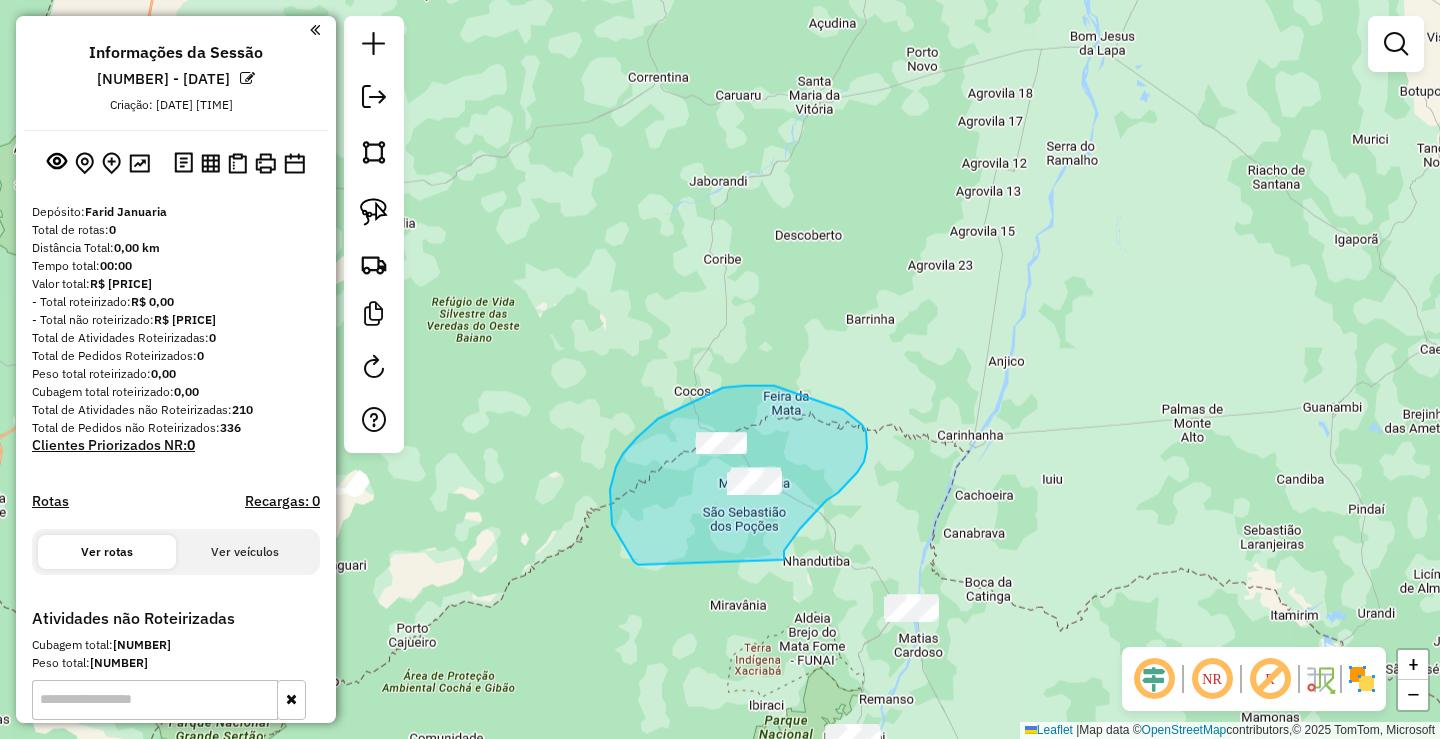 drag, startPoint x: 784, startPoint y: 560, endPoint x: 644, endPoint y: 566, distance: 140.12851 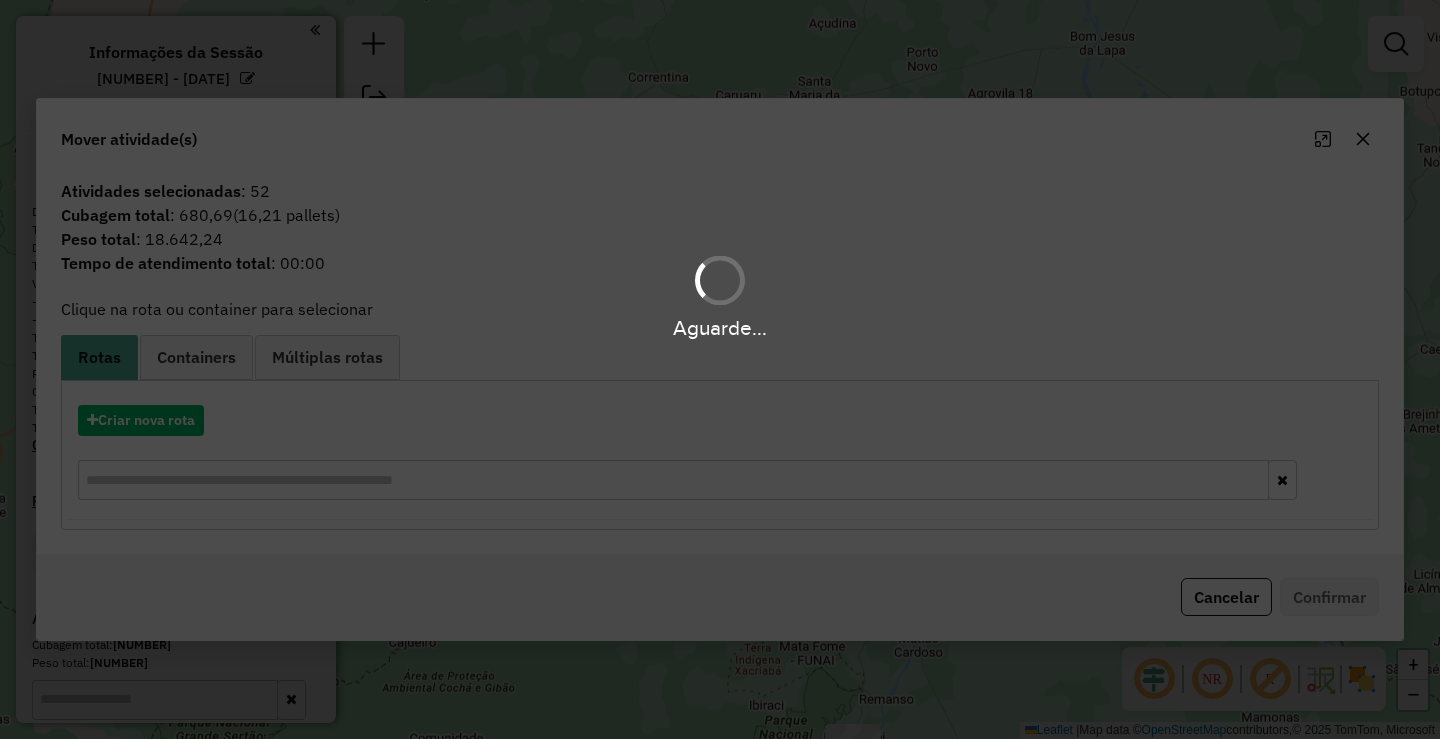 click on "Aguarde..." at bounding box center (720, 369) 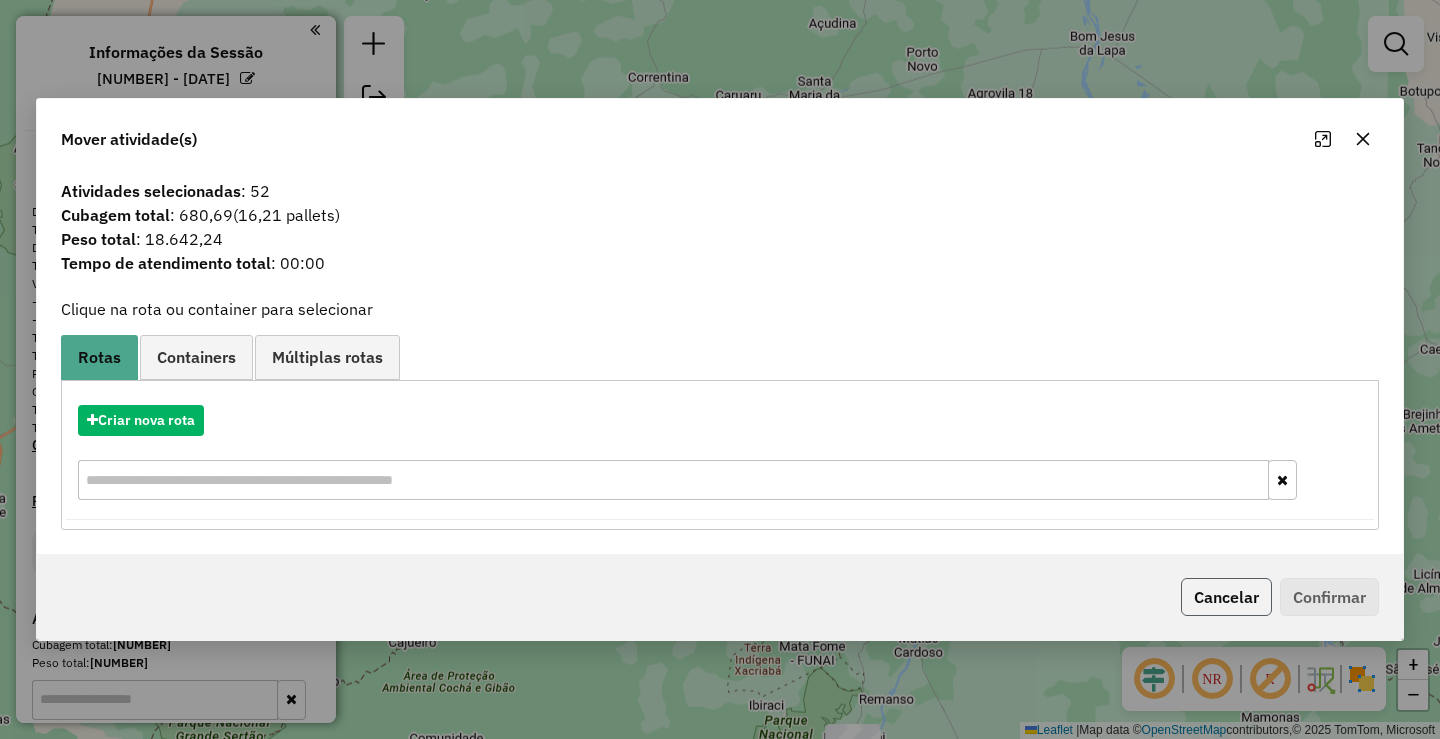 click on "Cancelar" 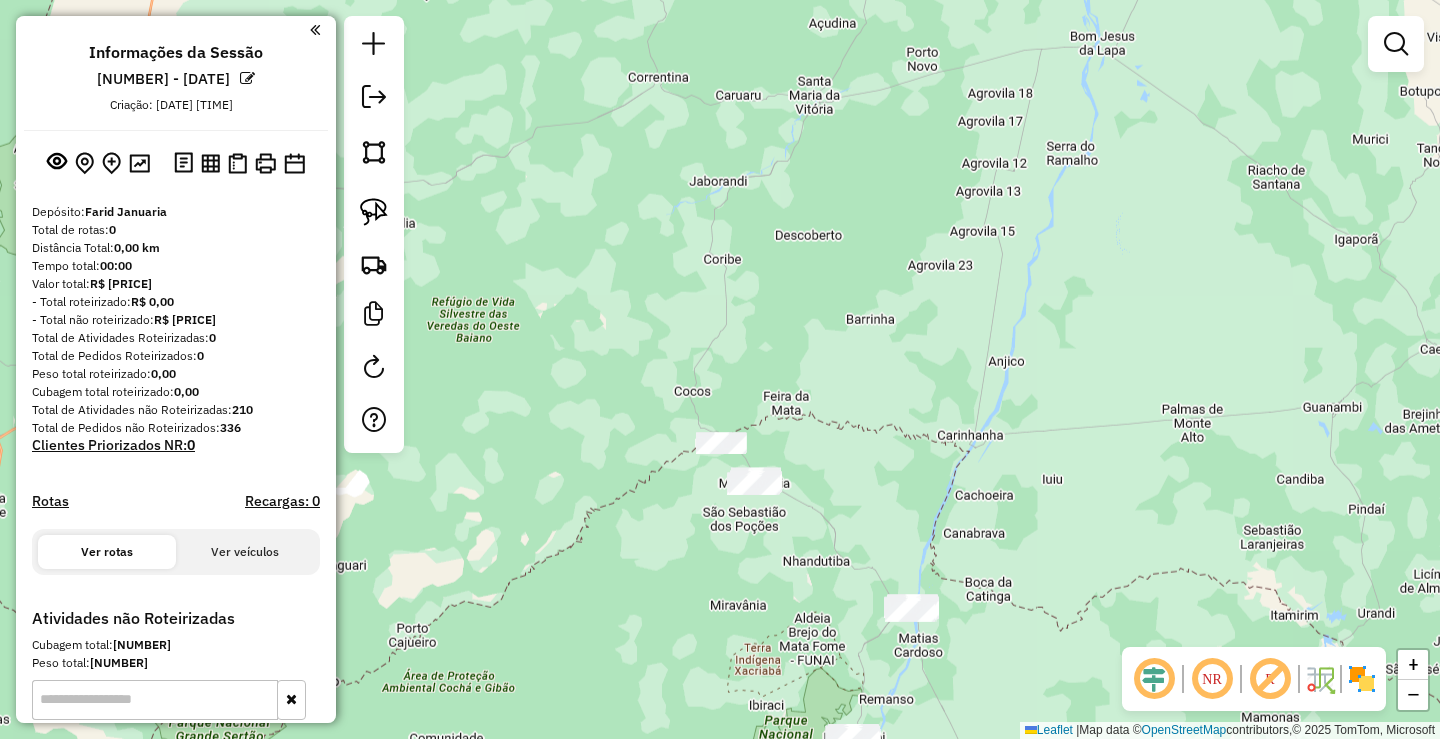 click on "Janela de atendimento Grade de atendimento Capacidade Transportadoras Veículos Cliente Pedidos  Rotas Selecione os dias de semana para filtrar as janelas de atendimento  Seg   Ter   Qua   Qui   Sex   Sáb   Dom  Informe o período da janela de atendimento: De: Até:  Filtrar exatamente a janela do cliente  Considerar janela de atendimento padrão  Selecione os dias de semana para filtrar as grades de atendimento  Seg   Ter   Qua   Qui   Sex   Sáb   Dom   Considerar clientes sem dia de atendimento cadastrado  Clientes fora do dia de atendimento selecionado Filtrar as atividades entre os valores definidos abaixo:  Peso mínimo:   Peso máximo:   Cubagem mínima:   Cubagem máxima:   De:   Até:  Filtrar as atividades entre o tempo de atendimento definido abaixo:  De:   Até:   Considerar capacidade total dos clientes não roteirizados Transportadora: Selecione um ou mais itens Tipo de veículo: Selecione um ou mais itens Veículo: Selecione um ou mais itens Motorista: Selecione um ou mais itens Nome: Rótulo:" 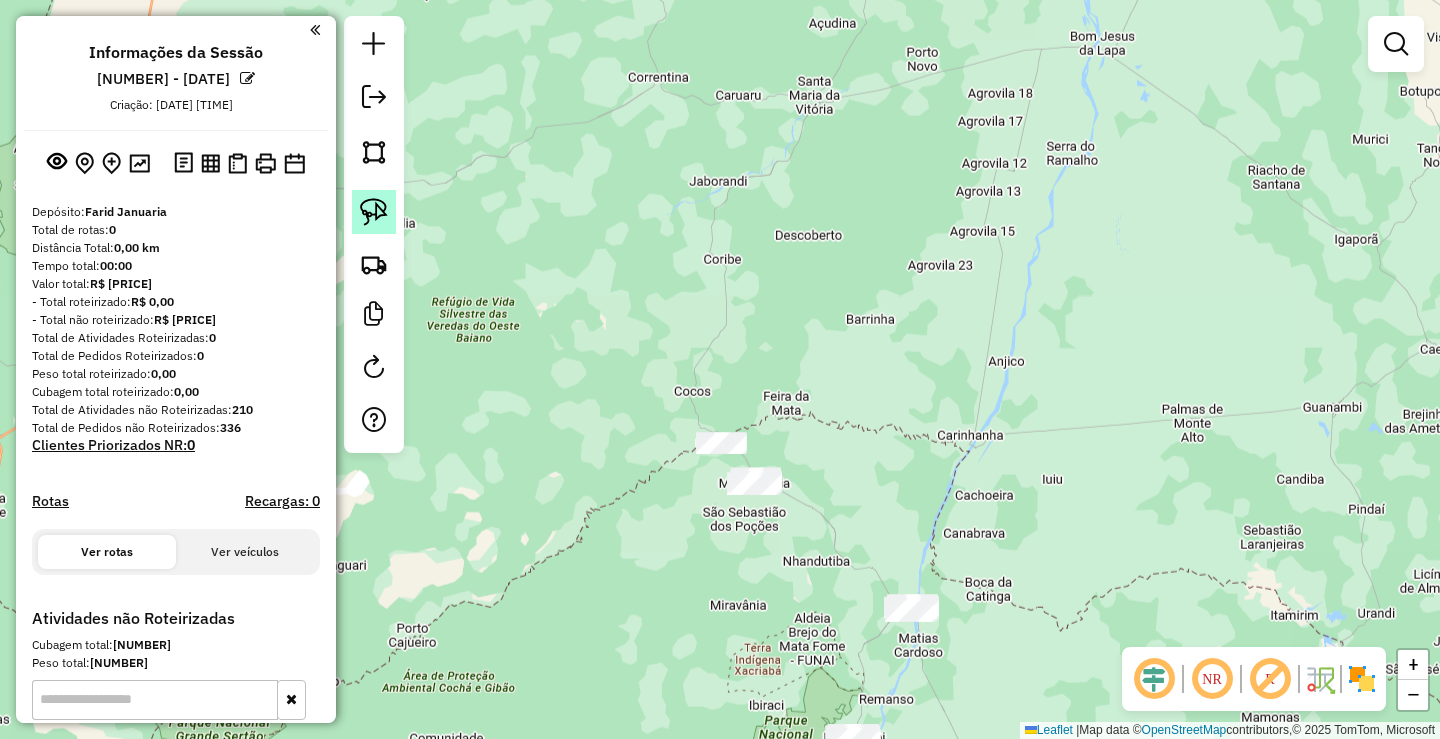 click 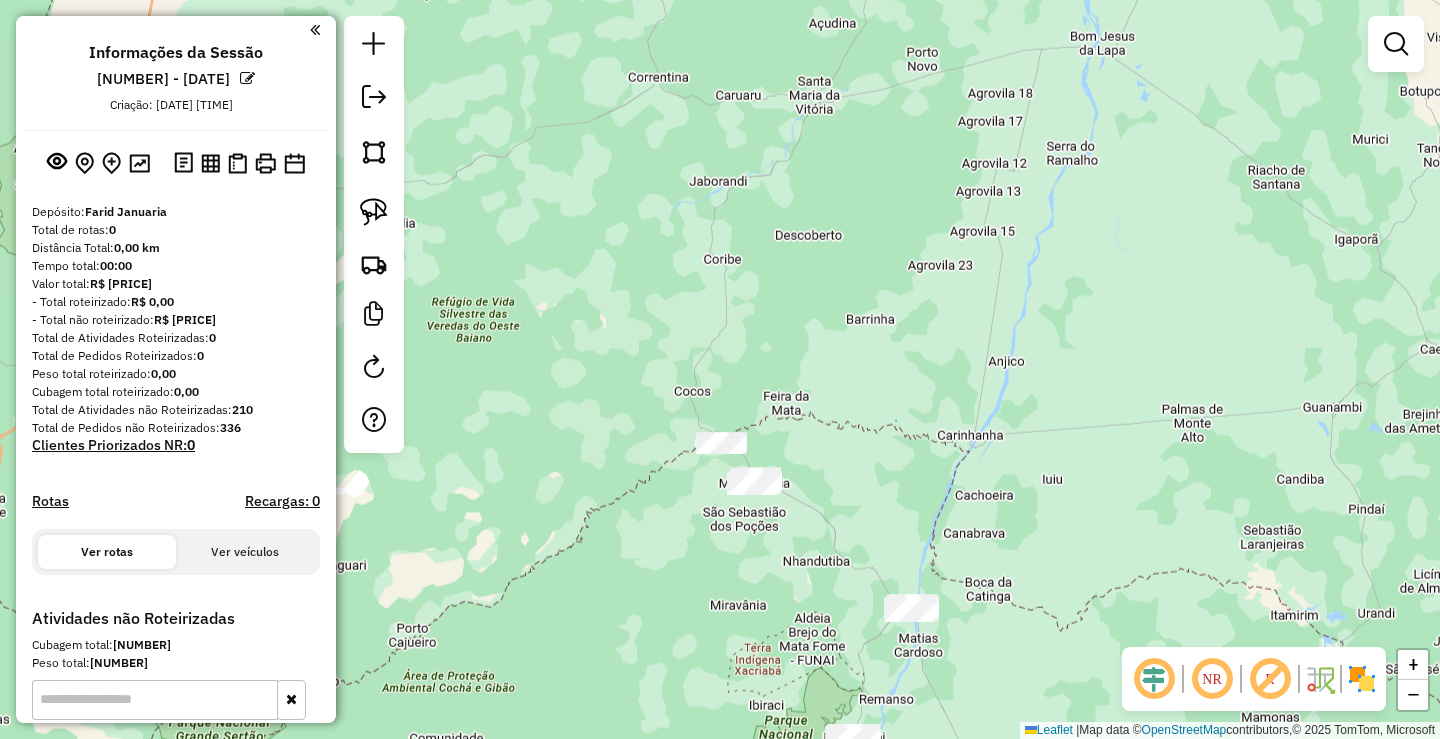 drag, startPoint x: 896, startPoint y: 421, endPoint x: 1065, endPoint y: 8, distance: 446.23984 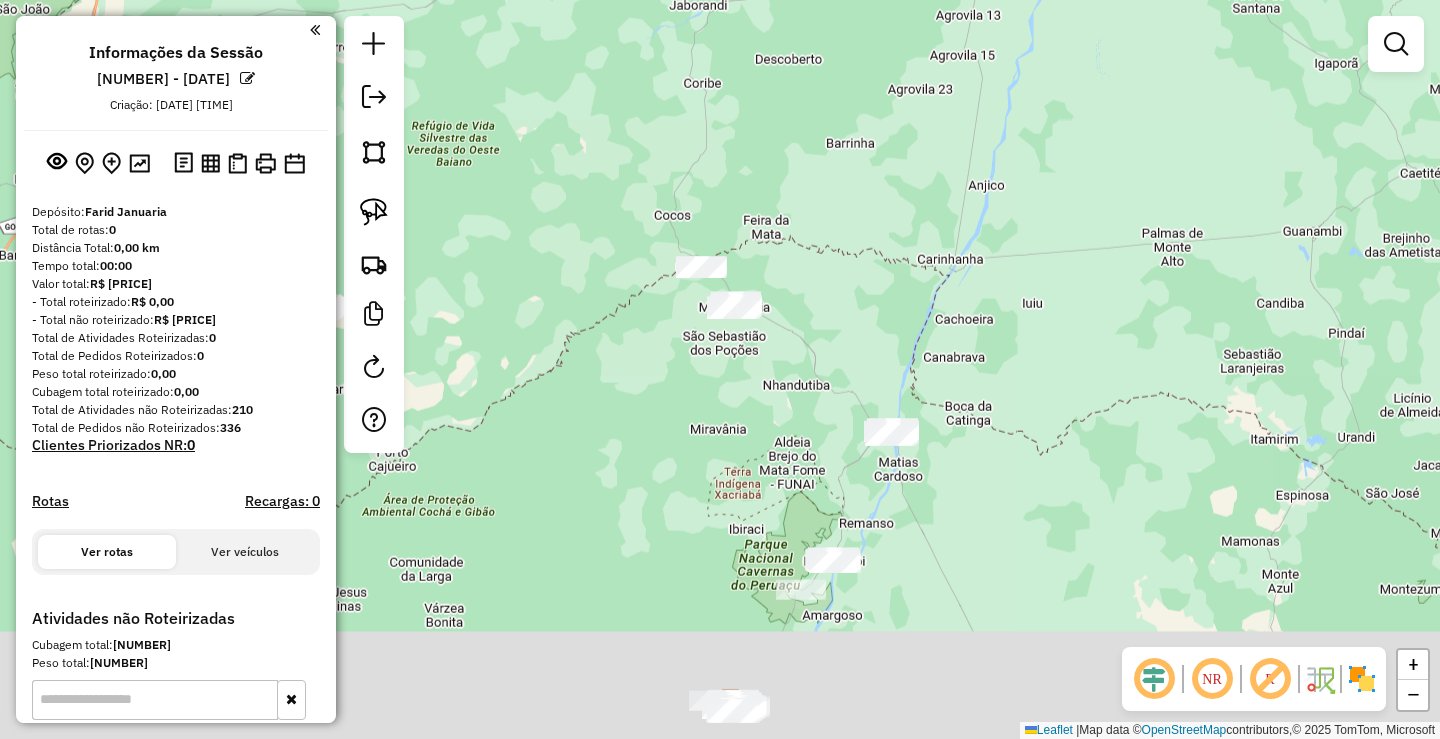 drag, startPoint x: 917, startPoint y: 365, endPoint x: 897, endPoint y: 189, distance: 177.13272 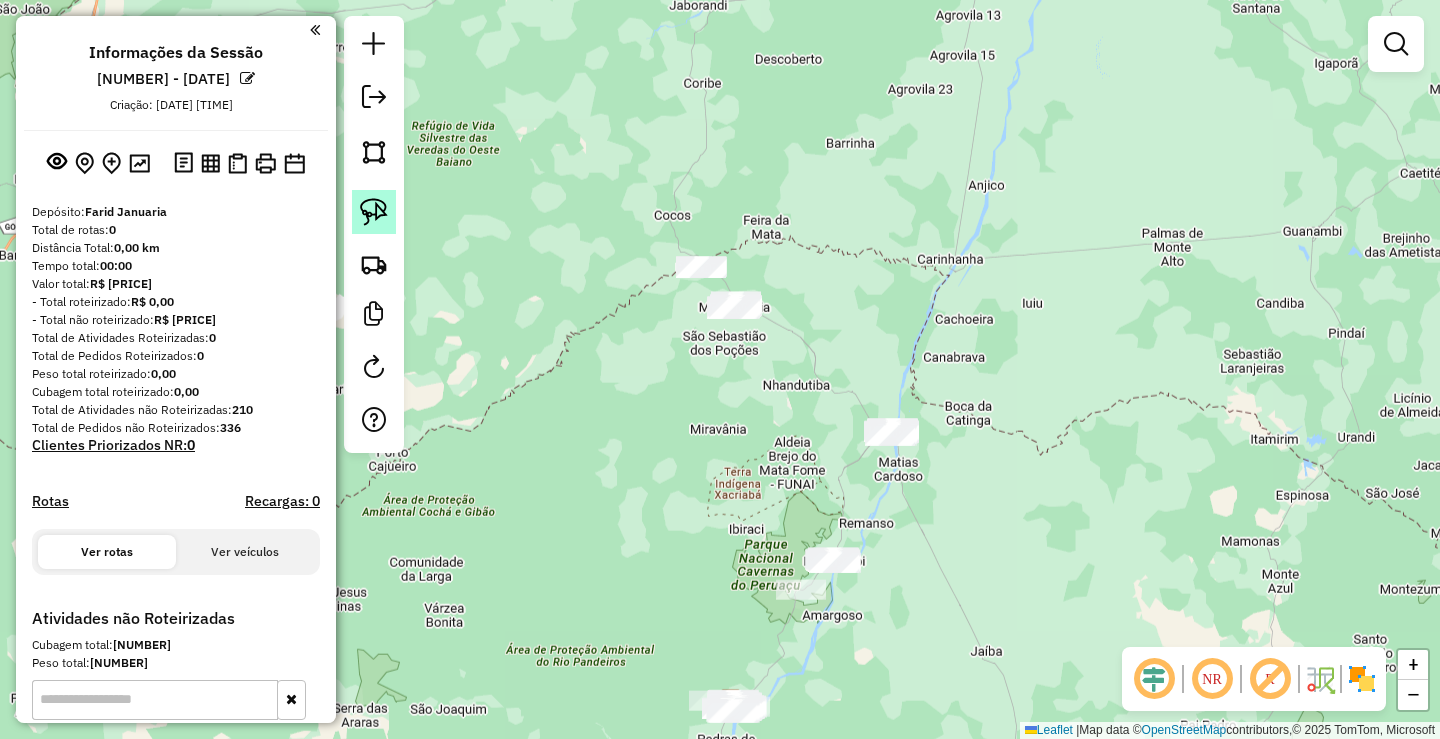 click 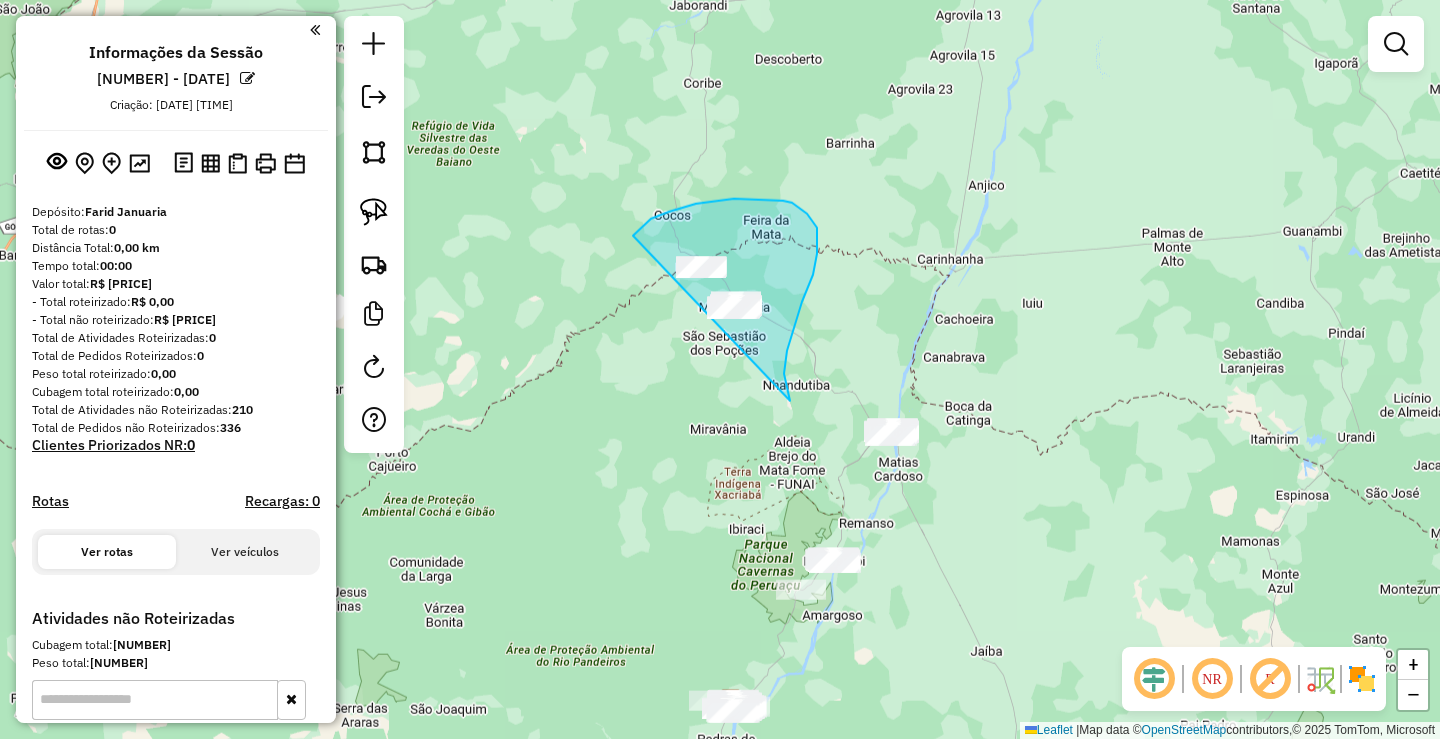 drag, startPoint x: 790, startPoint y: 401, endPoint x: 665, endPoint y: 313, distance: 152.86923 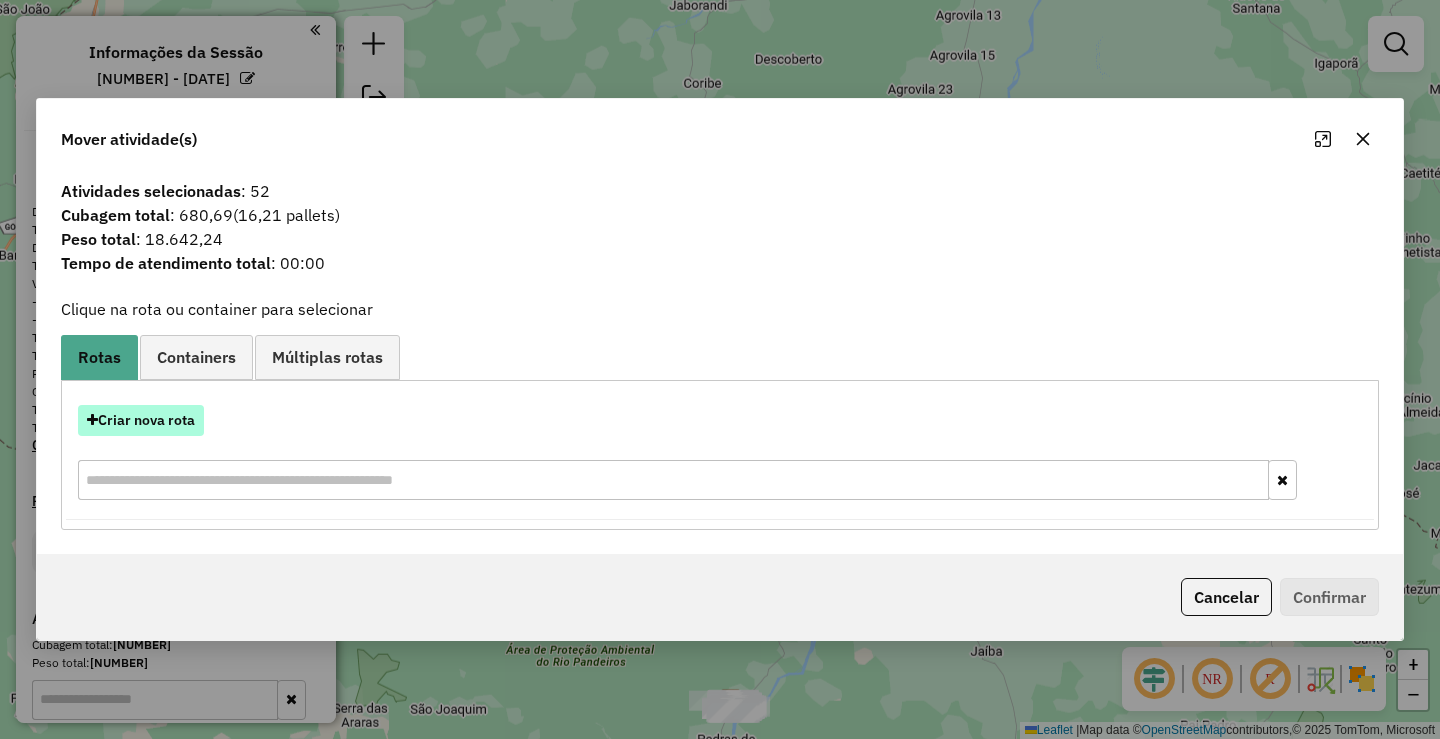 click on "Criar nova rota" at bounding box center [141, 420] 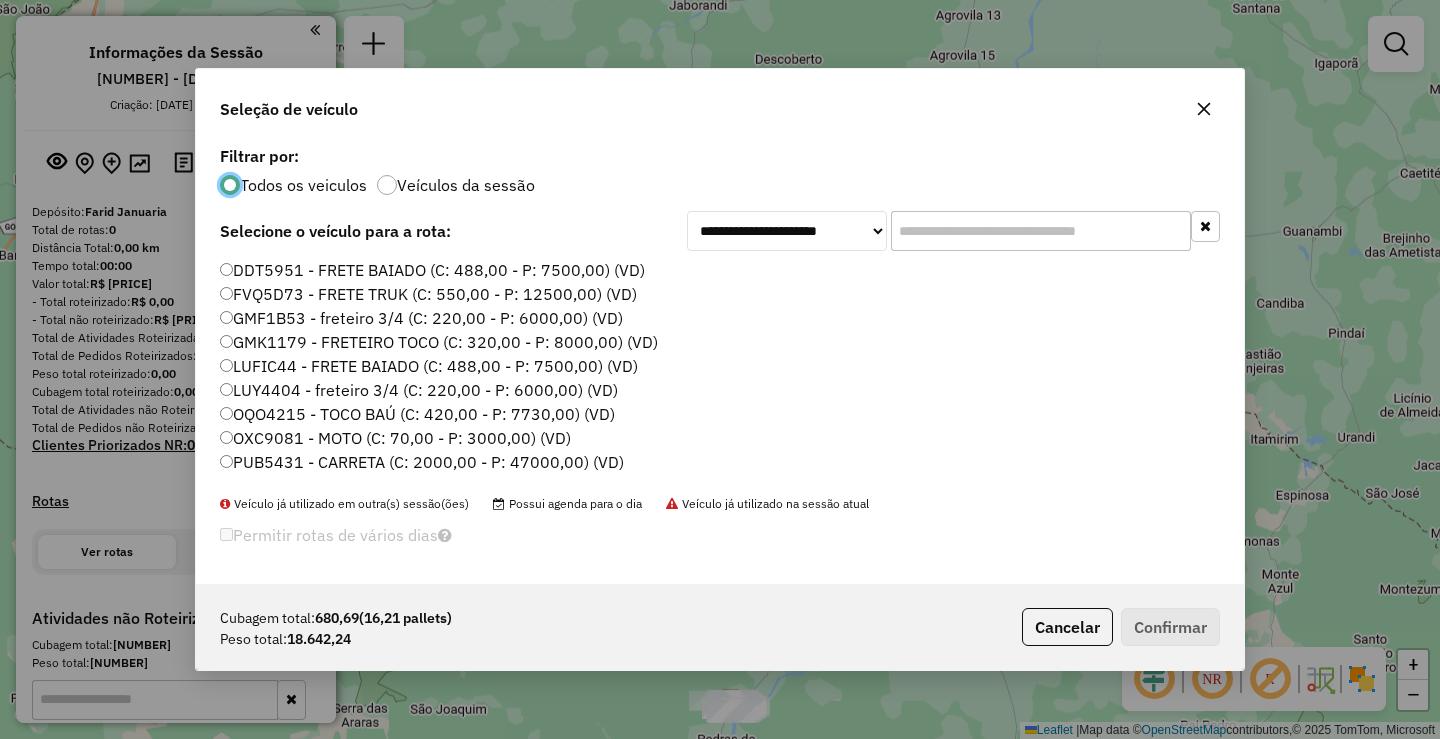 scroll, scrollTop: 11, scrollLeft: 6, axis: both 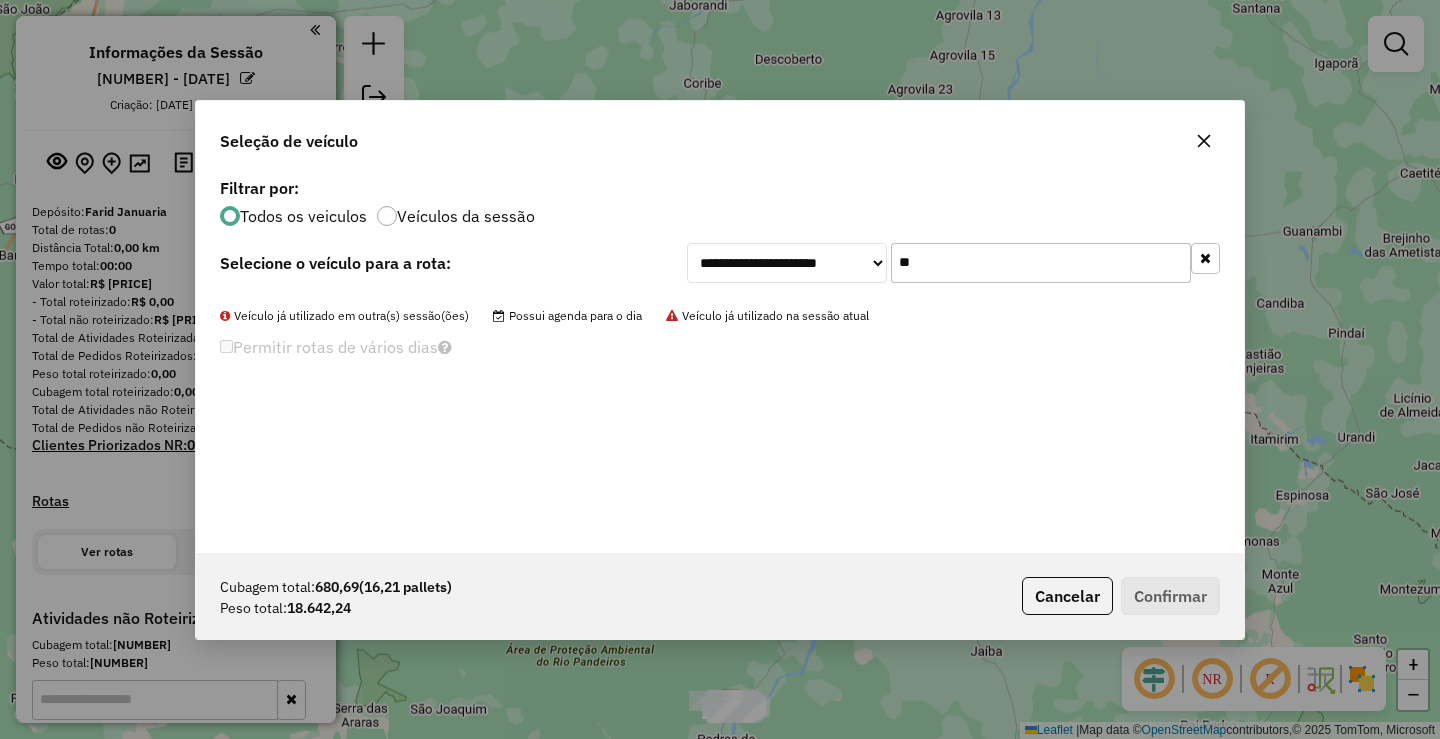type on "*" 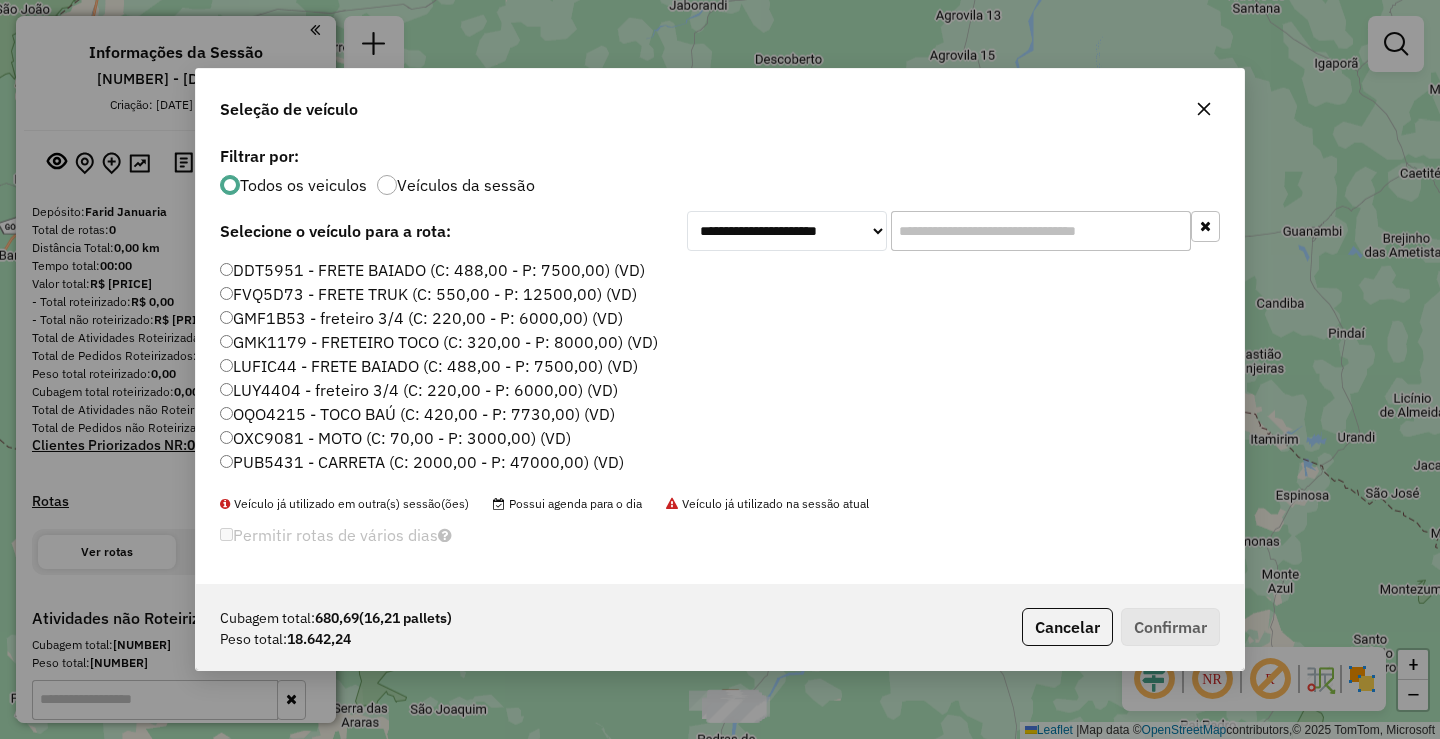 type on "*" 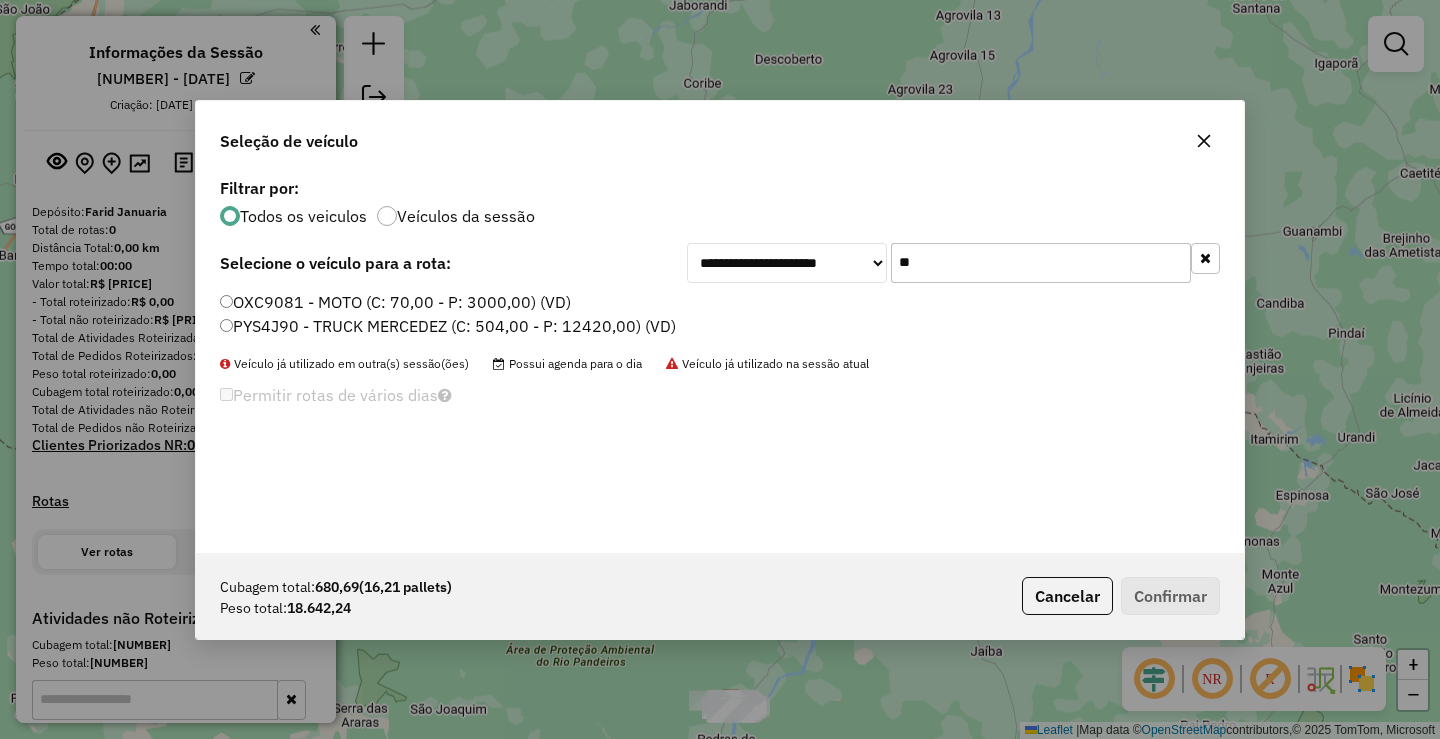 type on "**" 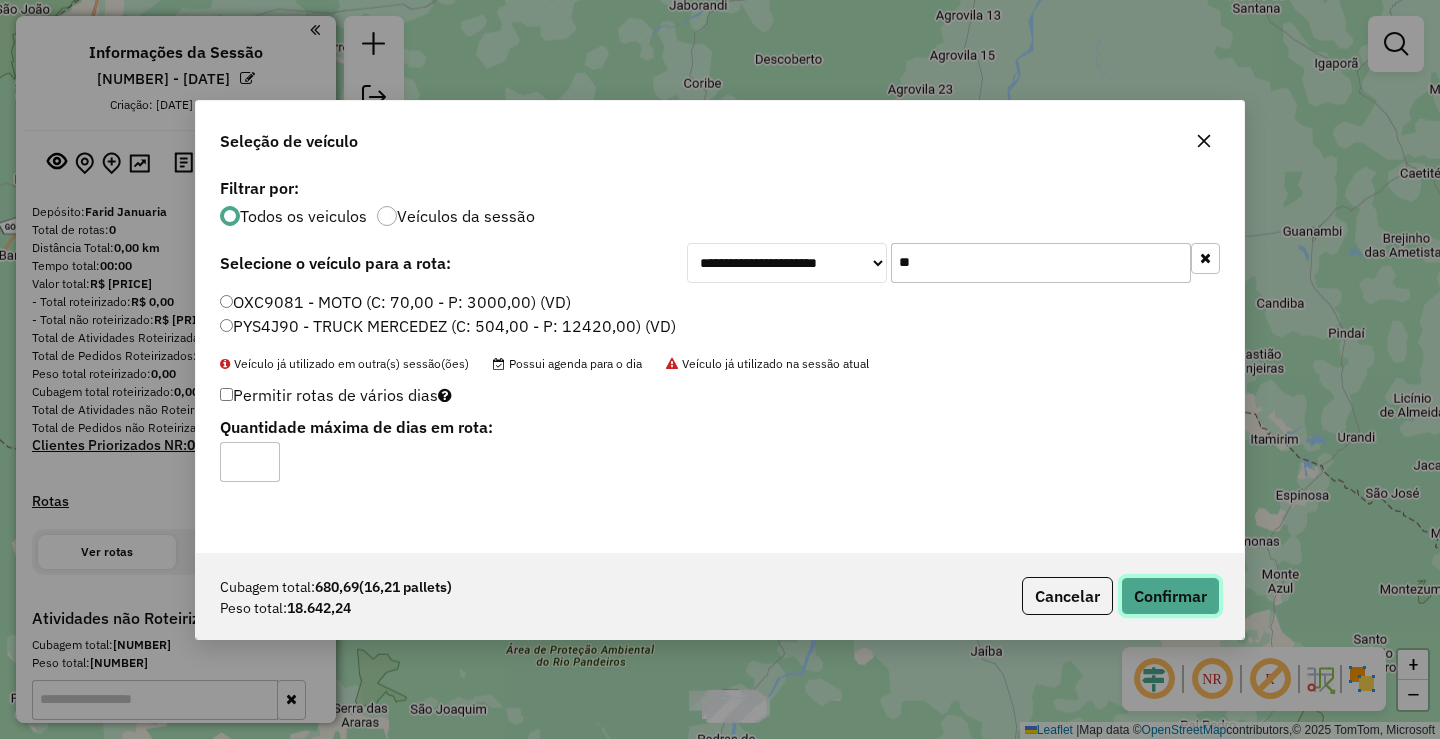 click on "Confirmar" 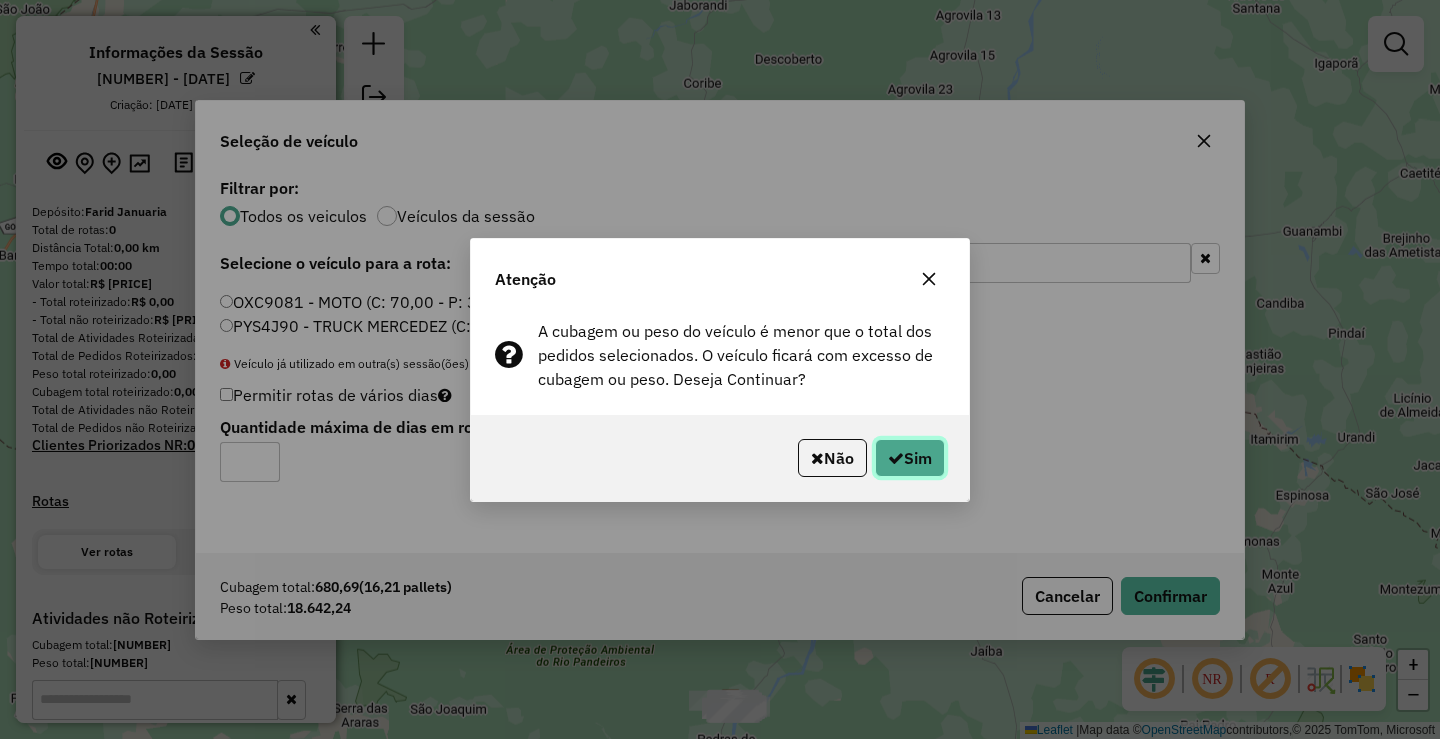 click on "Sim" 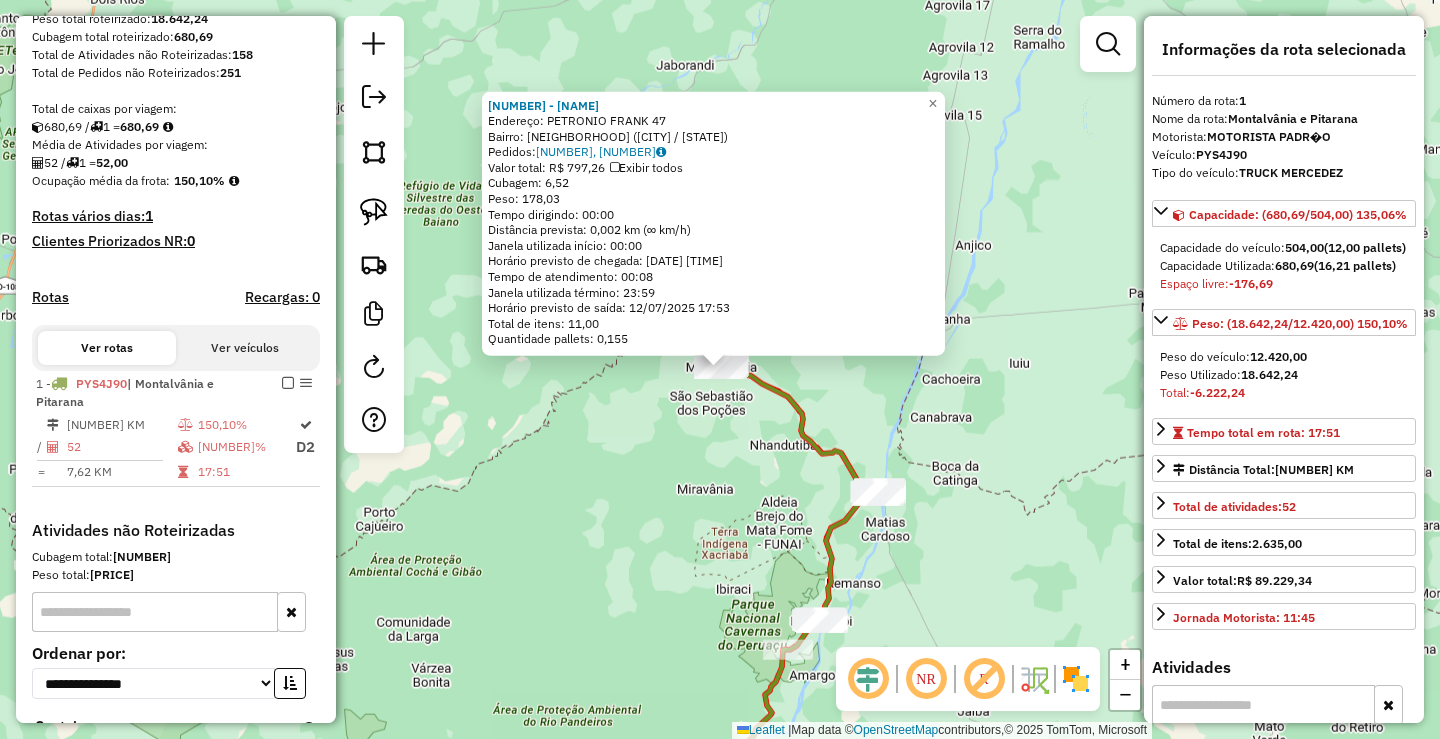 scroll, scrollTop: 513, scrollLeft: 0, axis: vertical 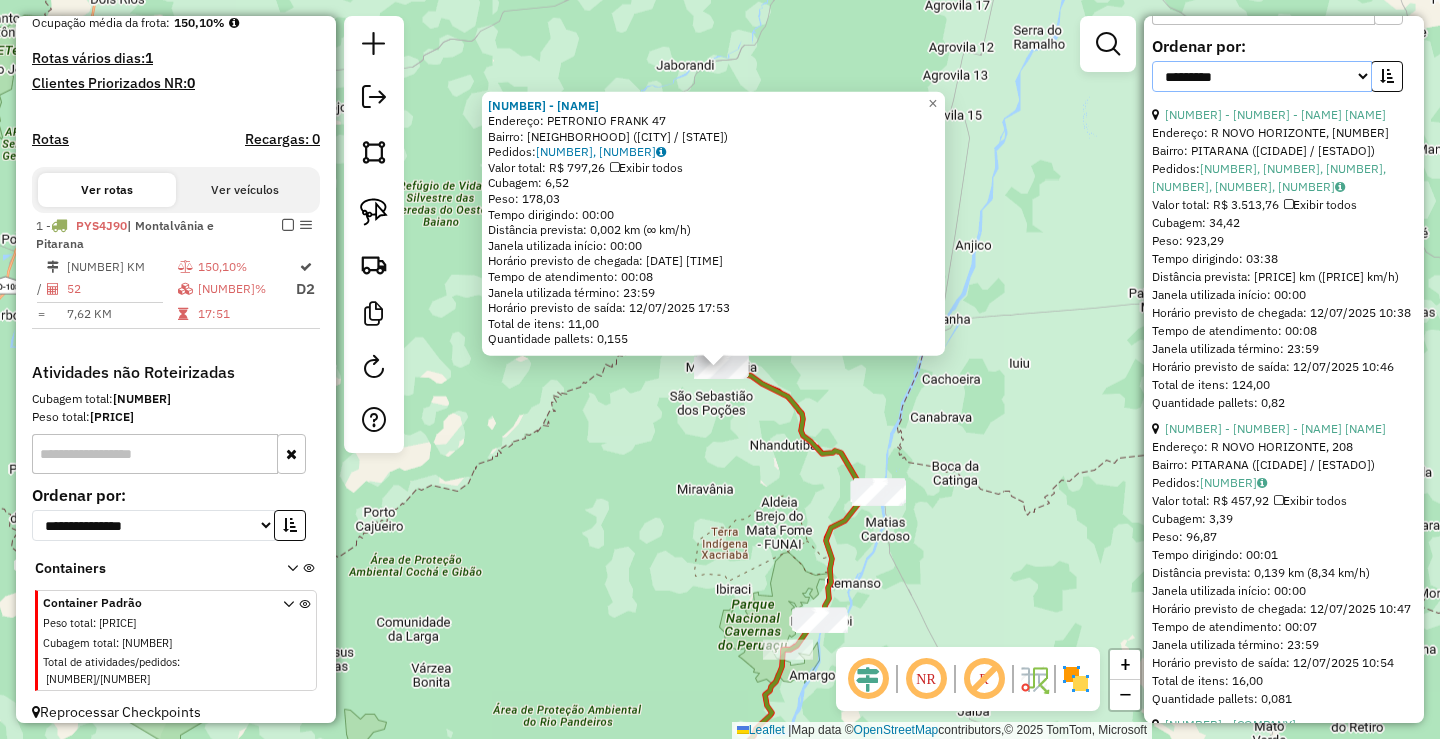 click on "**********" at bounding box center (1262, 76) 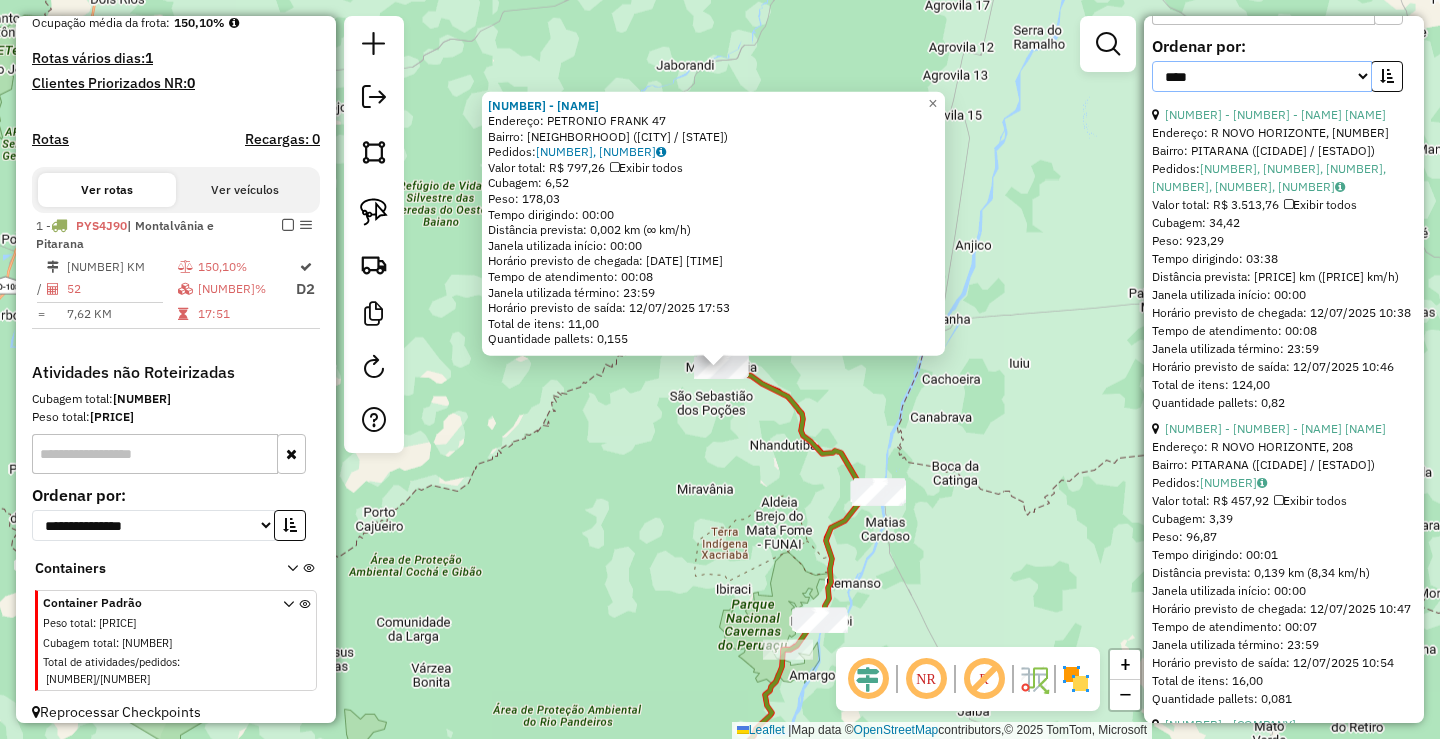 click on "**********" at bounding box center [1262, 76] 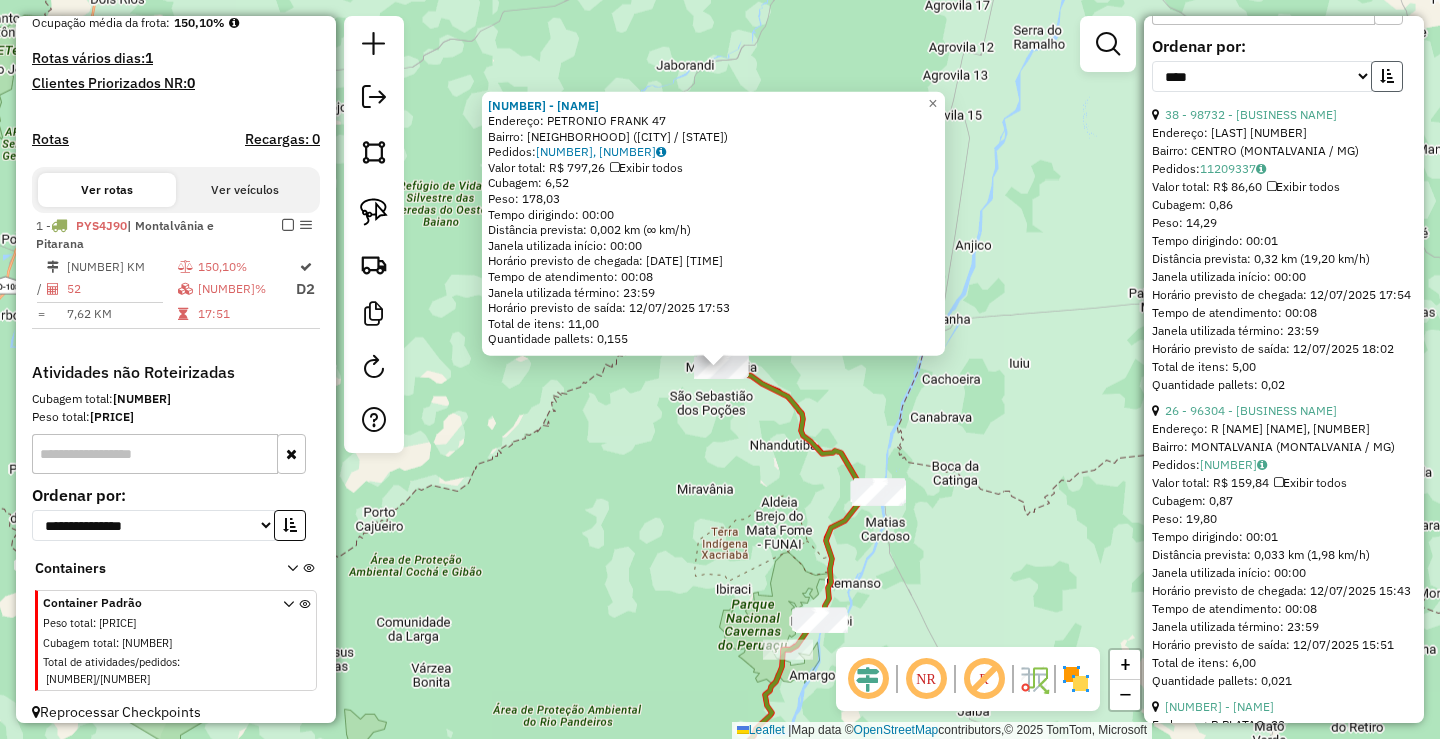 click at bounding box center [1387, 76] 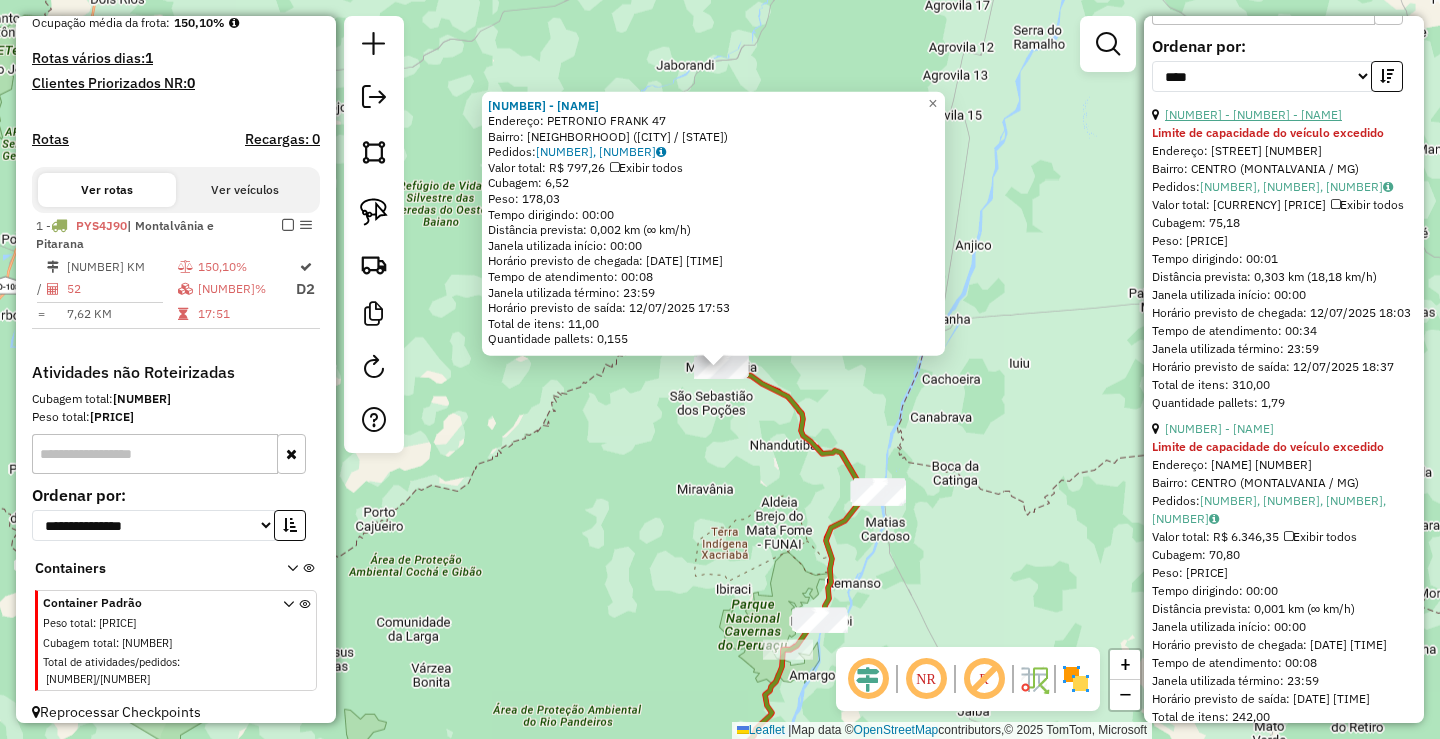 click on "39 - 80260 - SUPER VALE DO COCHA" at bounding box center [1253, 114] 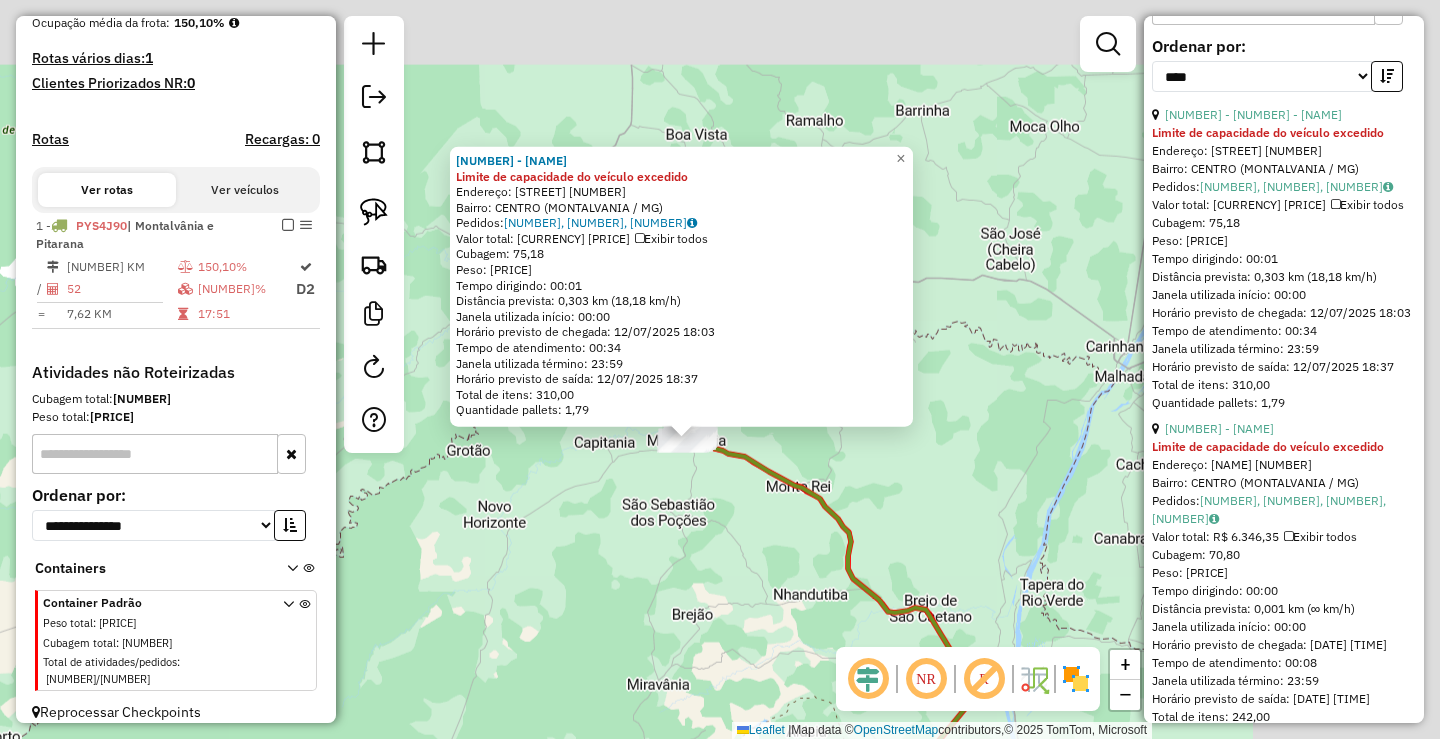 drag, startPoint x: 834, startPoint y: 353, endPoint x: 633, endPoint y: 515, distance: 258.15692 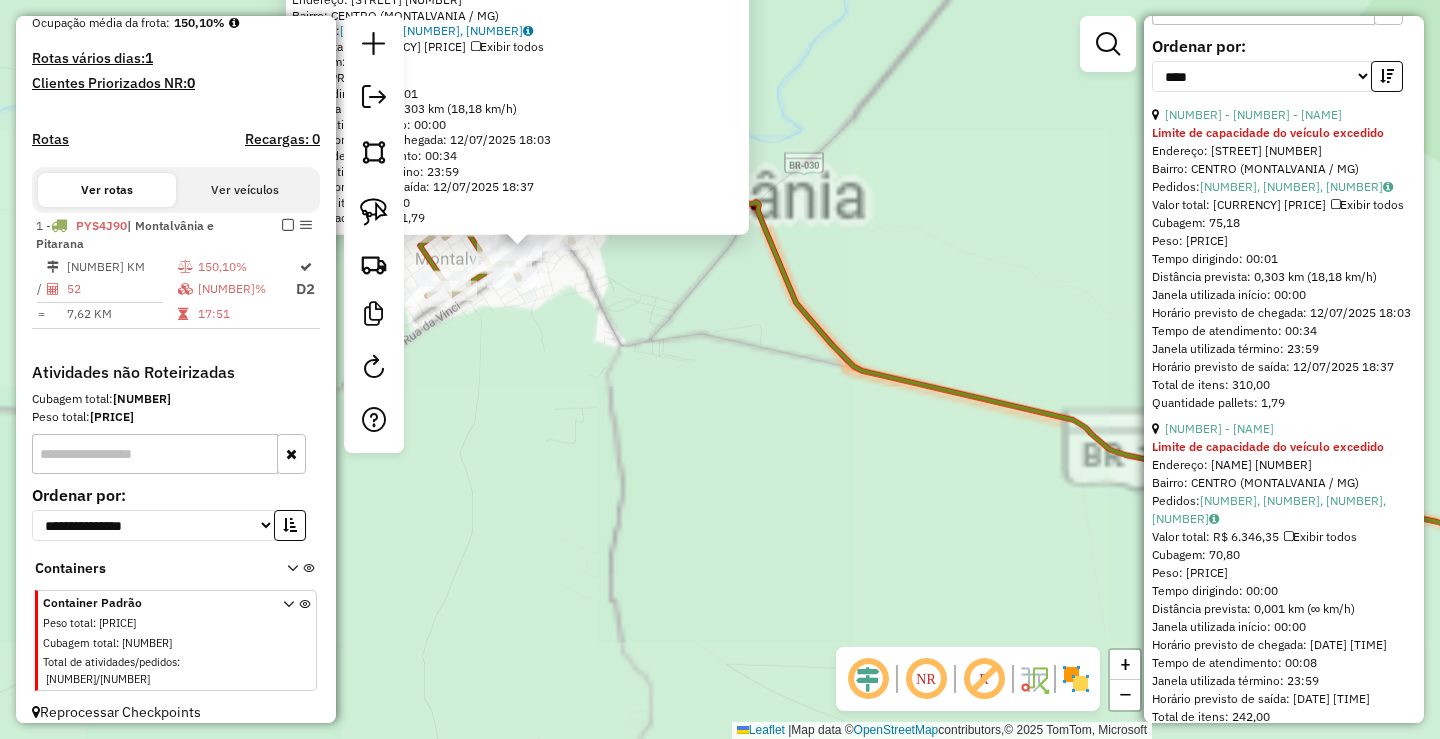 click on "80260 - SUPER VALE DO COCHA Limite de capacidade do veículo excedido  Endereço:  CONFUCIO 1321   Bairro: CENTRO (MONTALVANIA / MG)   Pedidos:  11209348, 11209408, 11209409   Valor total: R$ 12.450,77   Exibir todos   Cubagem: 75,18  Peso: 2.198,84  Tempo dirigindo: 00:01   Distância prevista: 0,303 km (18,18 km/h)   Janela utilizada início: 00:00   Horário previsto de chegada: 12/07/2025 18:03   Tempo de atendimento: 00:34   Janela utilizada término: 23:59   Horário previsto de saída: 12/07/2025 18:37   Total de itens: 310,00   Quantidade pallets: 1,79  × Janela de atendimento Grade de atendimento Capacidade Transportadoras Veículos Cliente Pedidos  Rotas Selecione os dias de semana para filtrar as janelas de atendimento  Seg   Ter   Qua   Qui   Sex   Sáb   Dom  Informe o período da janela de atendimento: De: Até:  Filtrar exatamente a janela do cliente  Considerar janela de atendimento padrão  Selecione os dias de semana para filtrar as grades de atendimento  Seg   Ter   Qua   Qui   Sex   Sáb" 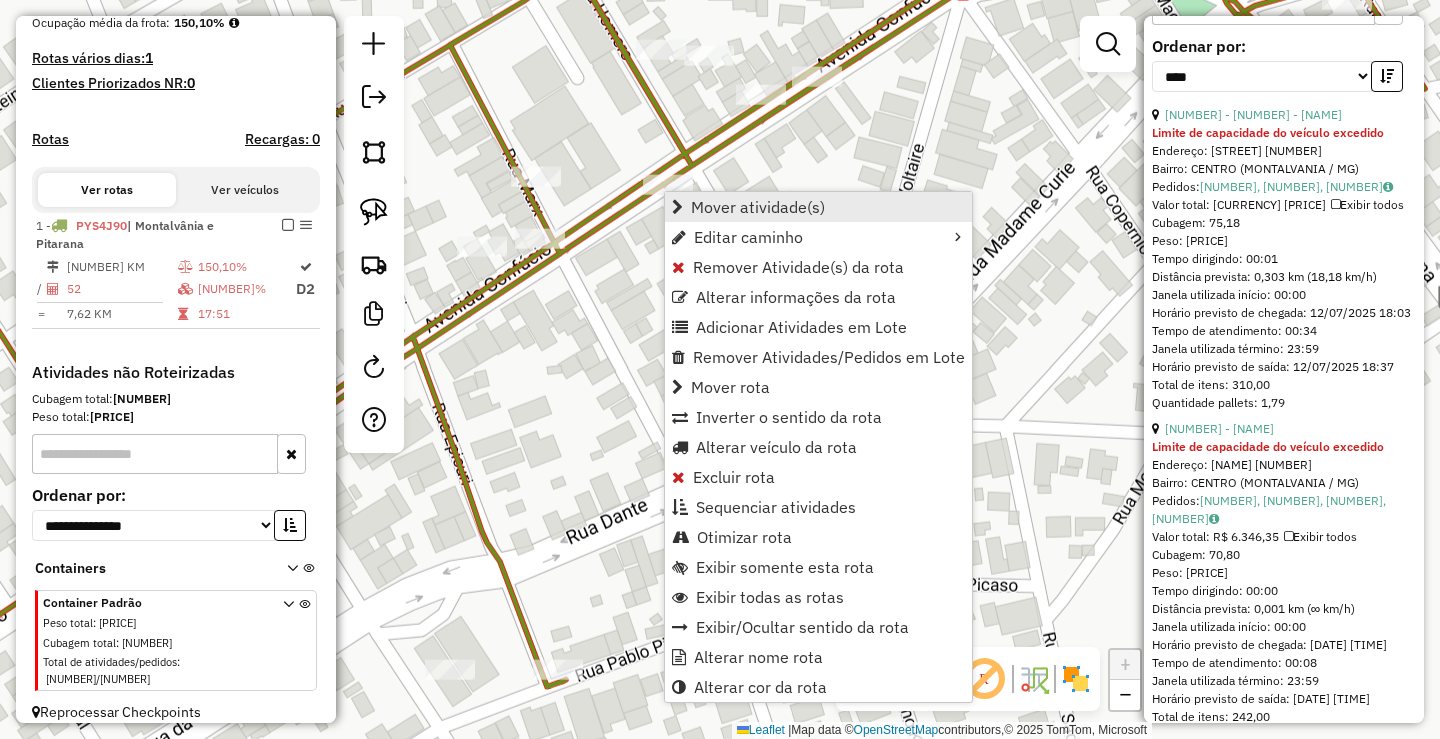 click on "Mover atividade(s)" at bounding box center (818, 207) 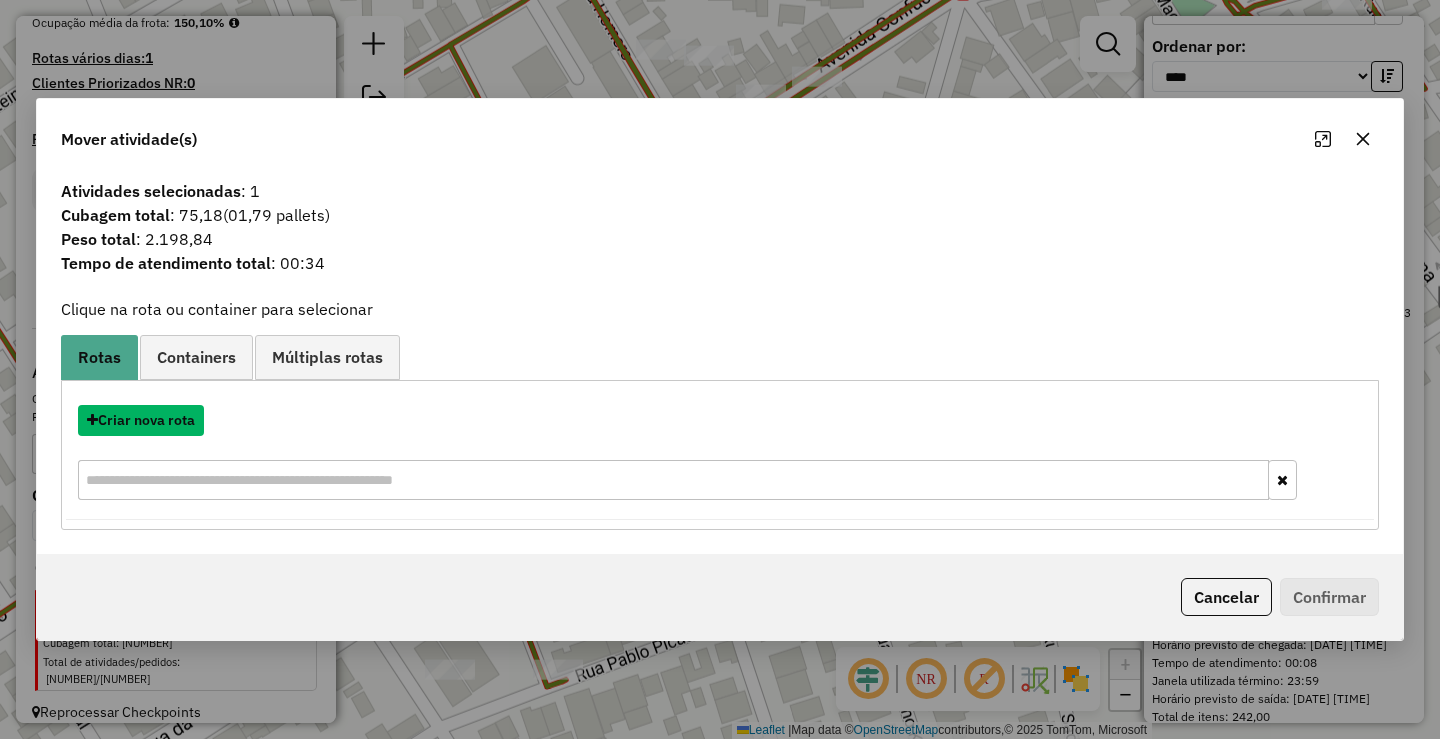 click on "Criar nova rota" at bounding box center (141, 420) 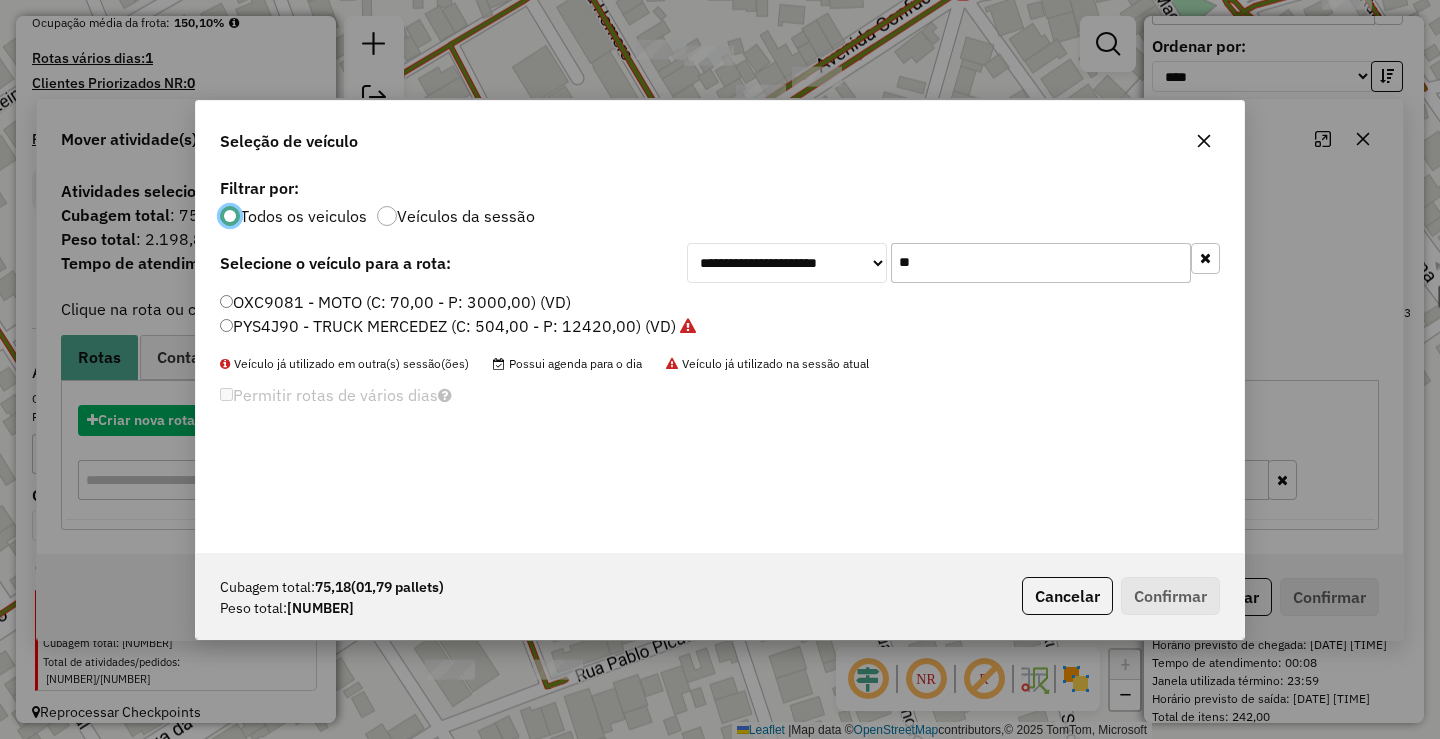 scroll, scrollTop: 11, scrollLeft: 6, axis: both 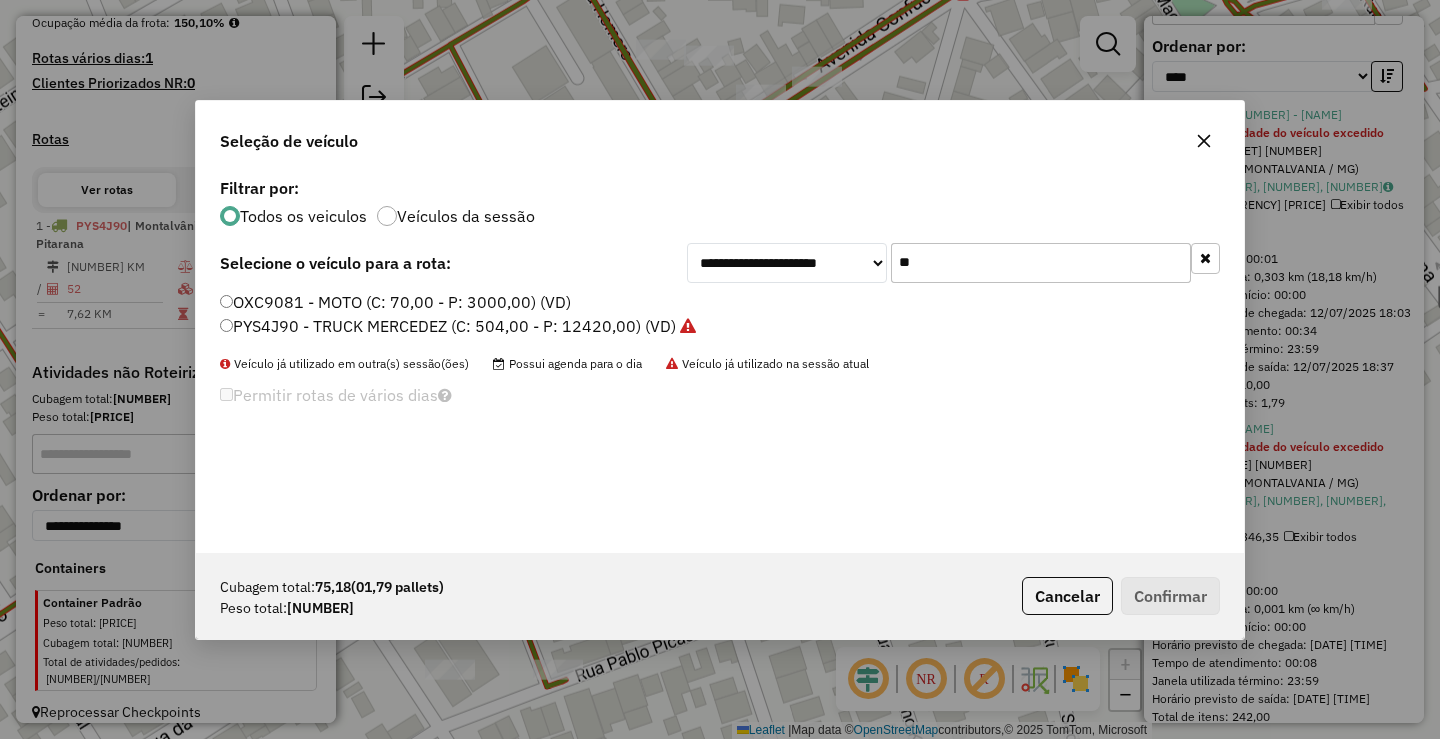 drag, startPoint x: 983, startPoint y: 264, endPoint x: 732, endPoint y: 253, distance: 251.24092 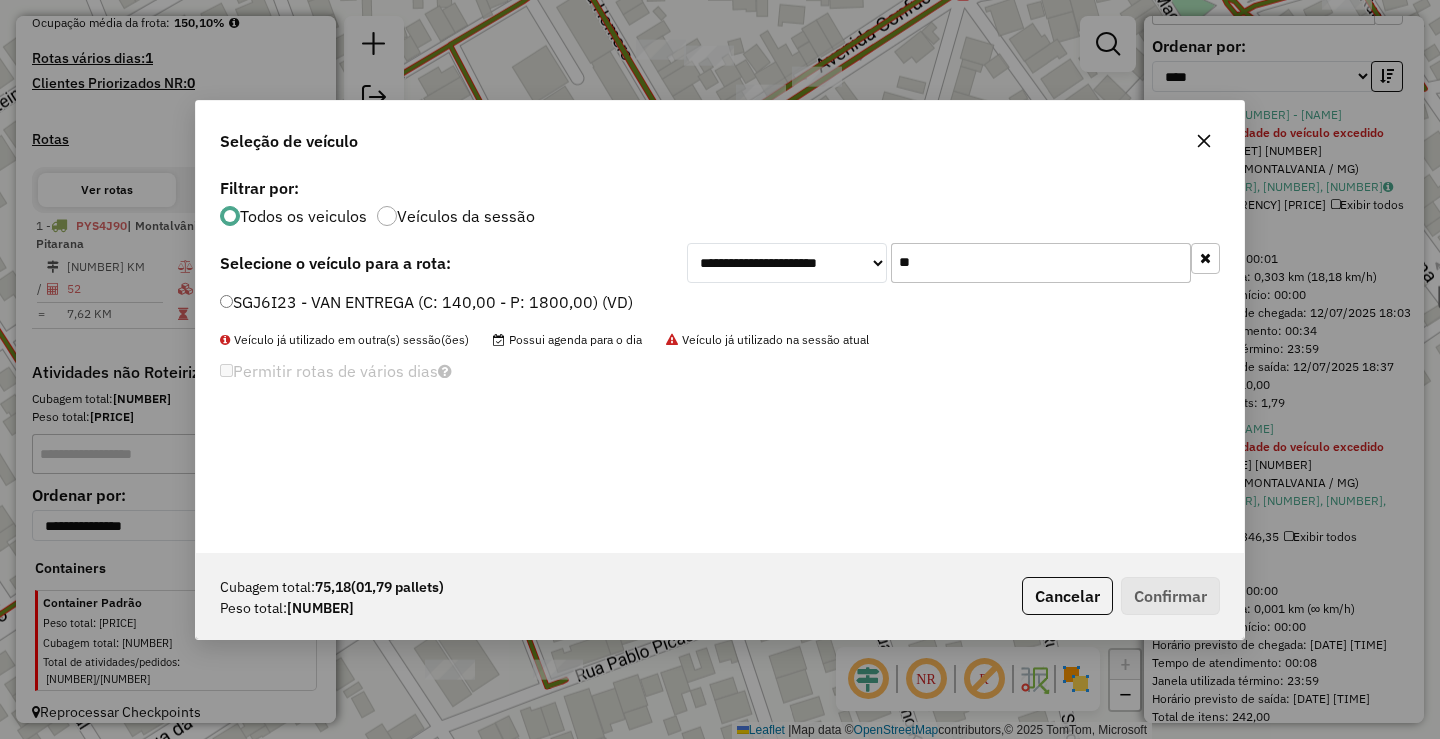 type on "*" 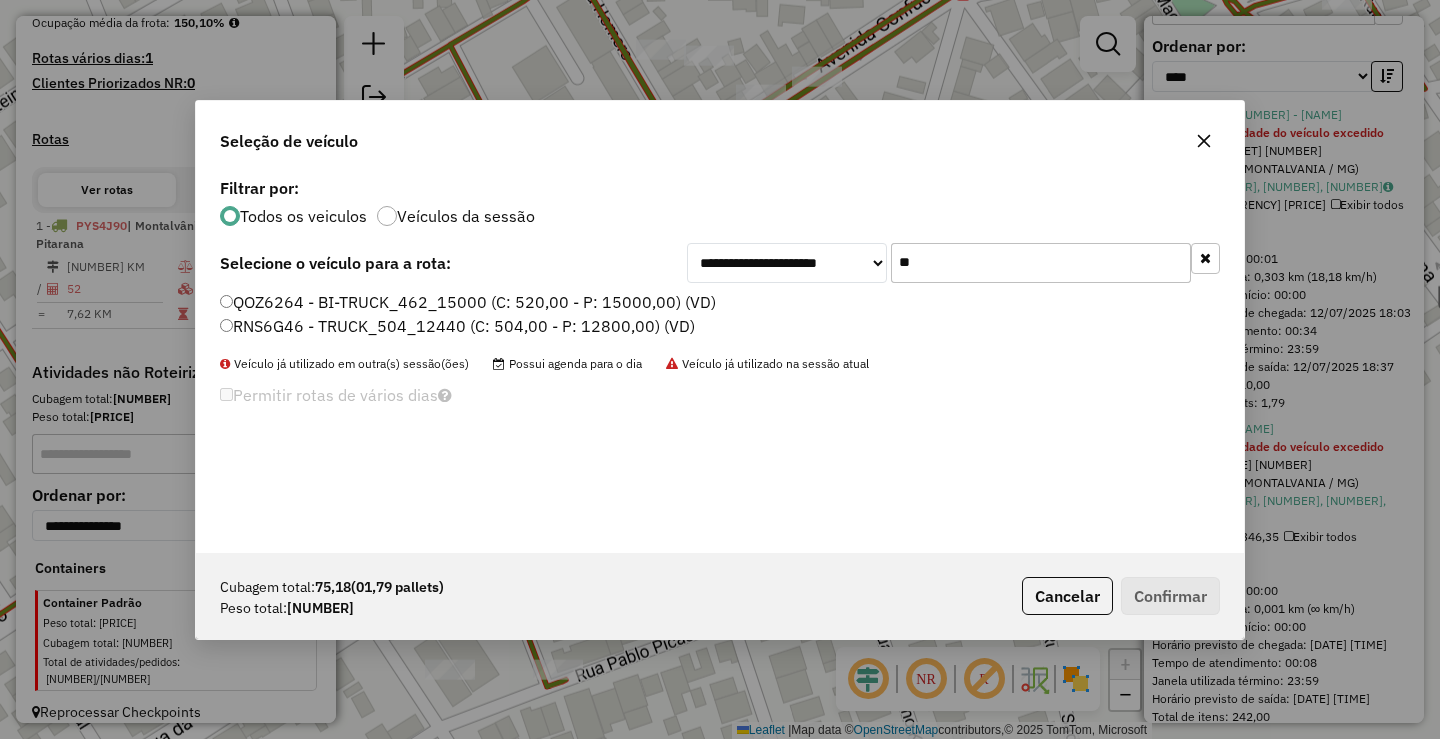 type on "**" 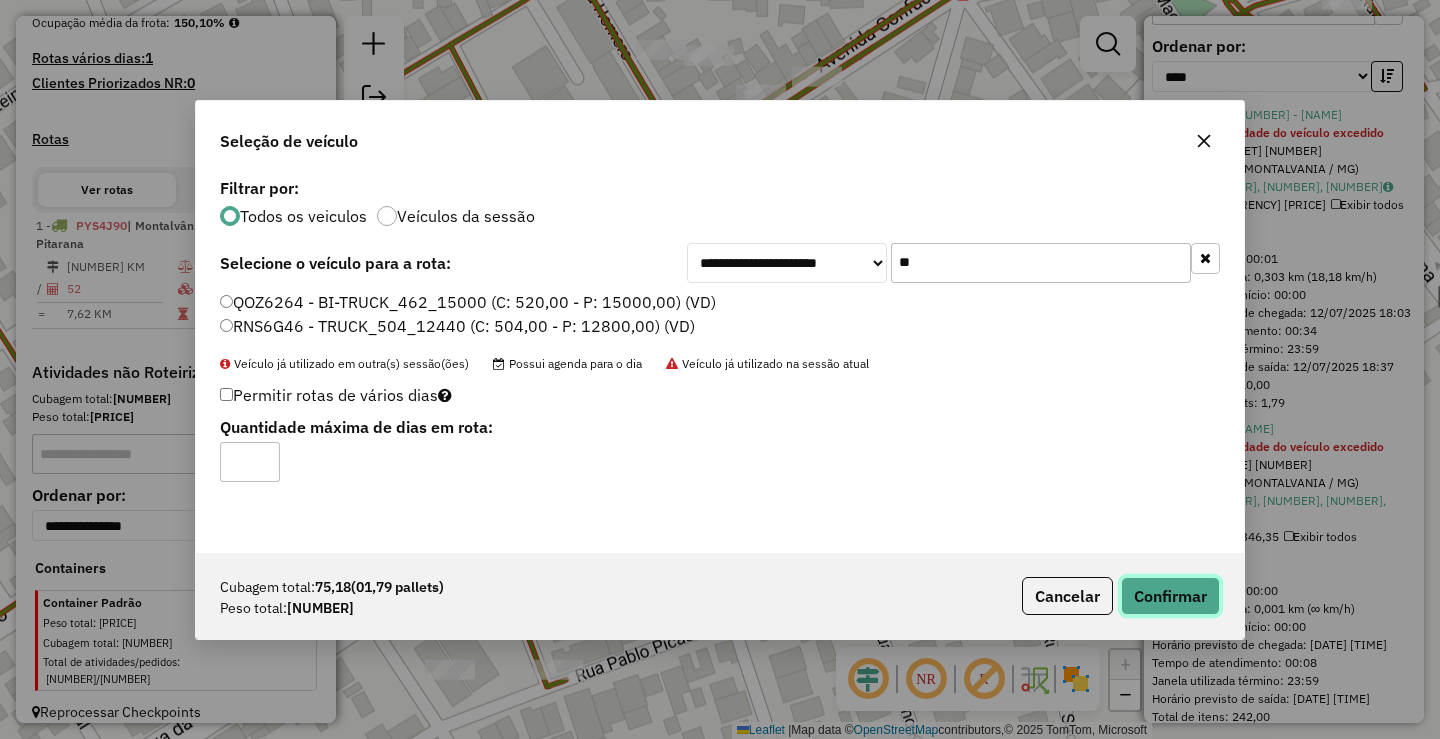 click on "Confirmar" 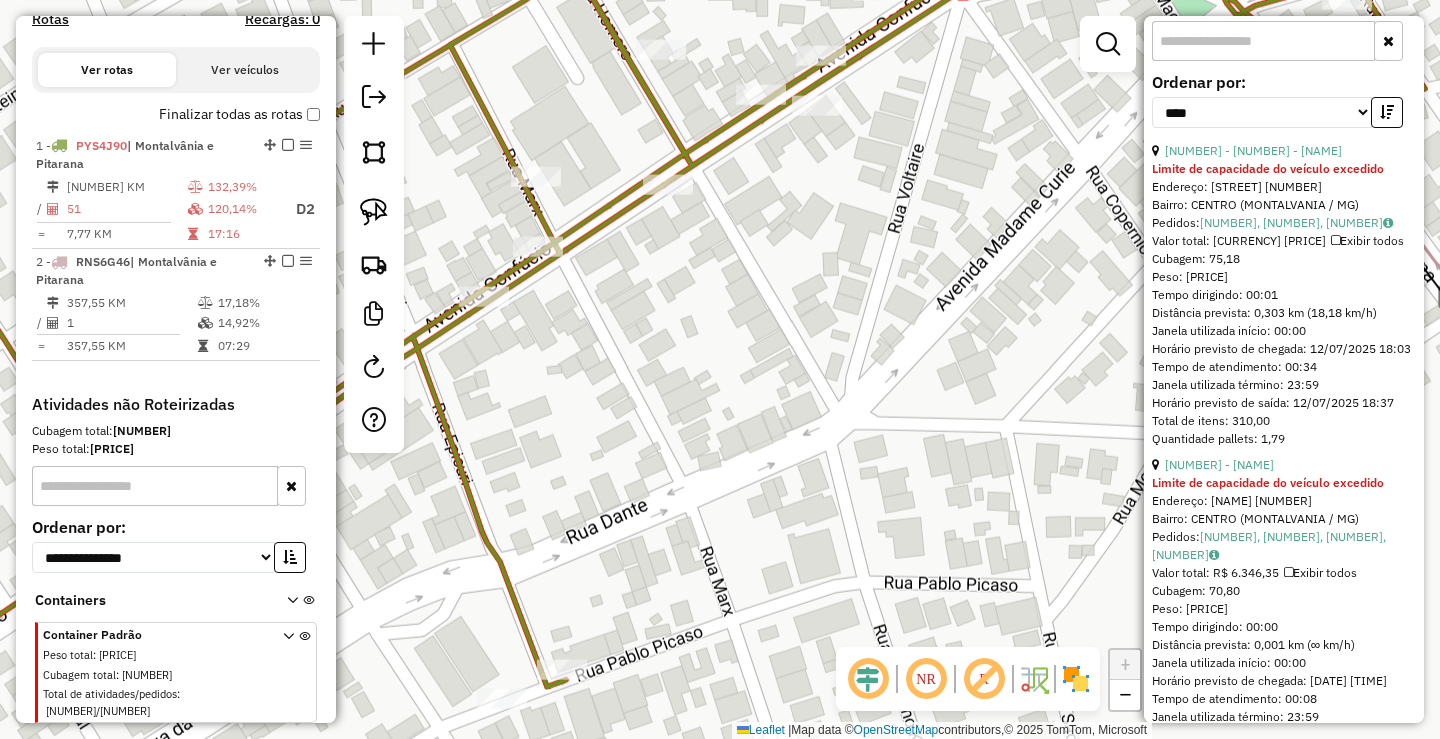 scroll, scrollTop: 665, scrollLeft: 0, axis: vertical 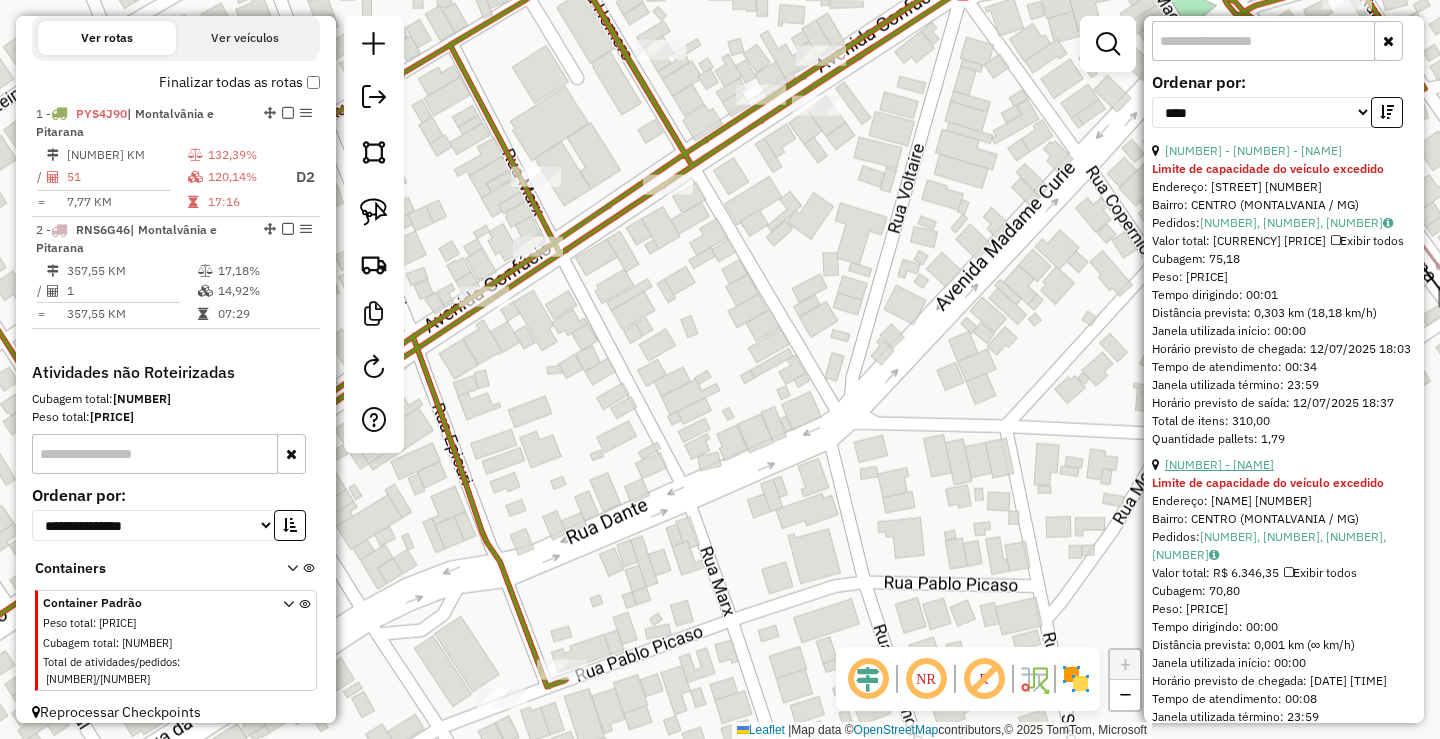 click on "45 - 98145 - EMPORIO GOLD" at bounding box center (1219, 464) 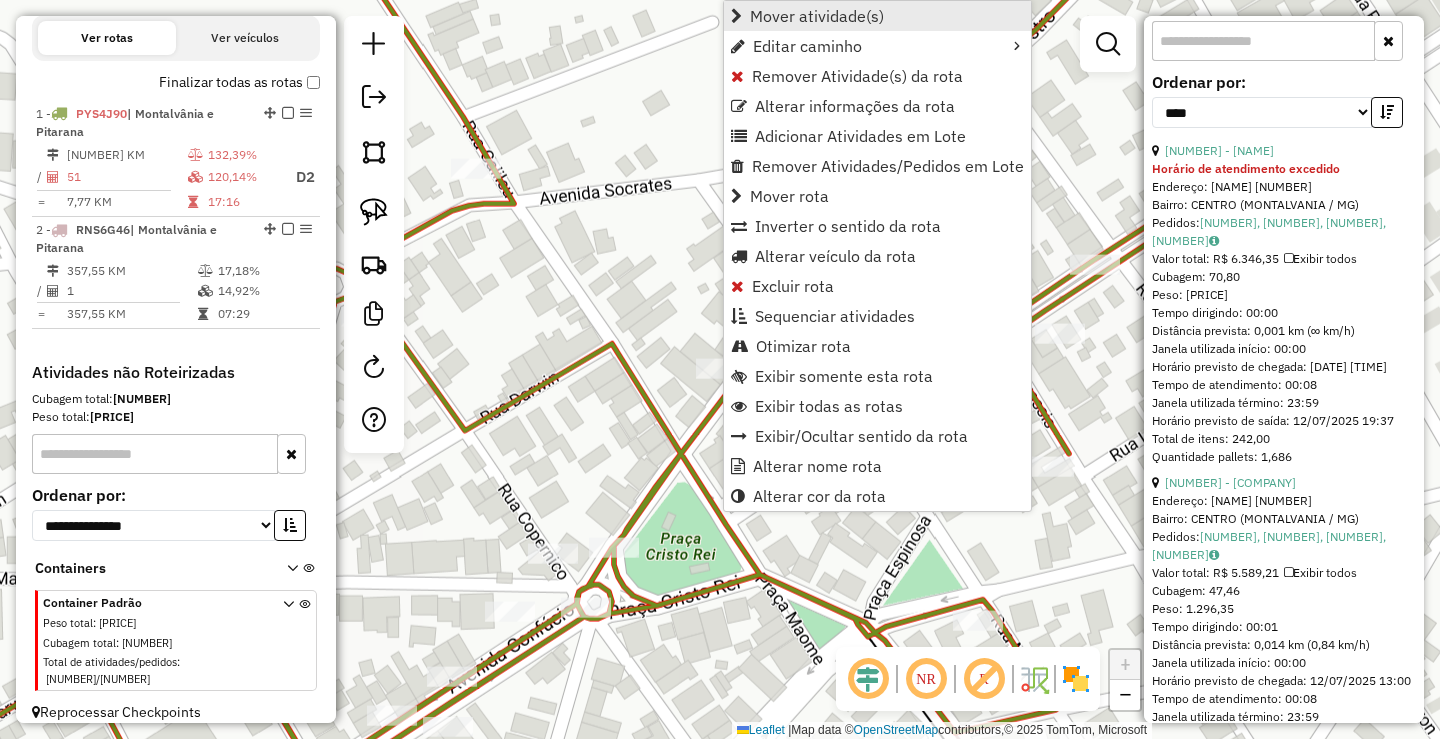 click on "Mover atividade(s)" at bounding box center [817, 16] 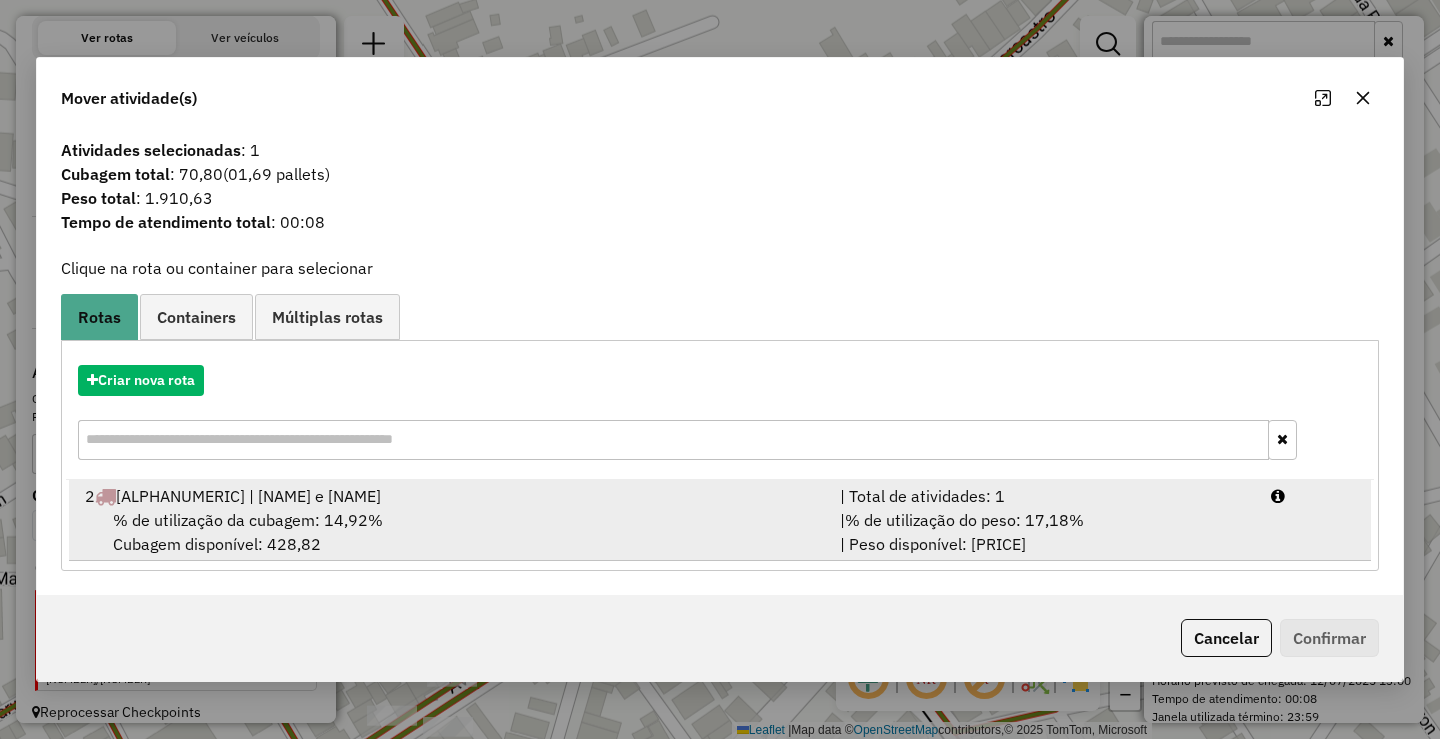 click on "% de utilização do peso: 17,18%" at bounding box center [964, 520] 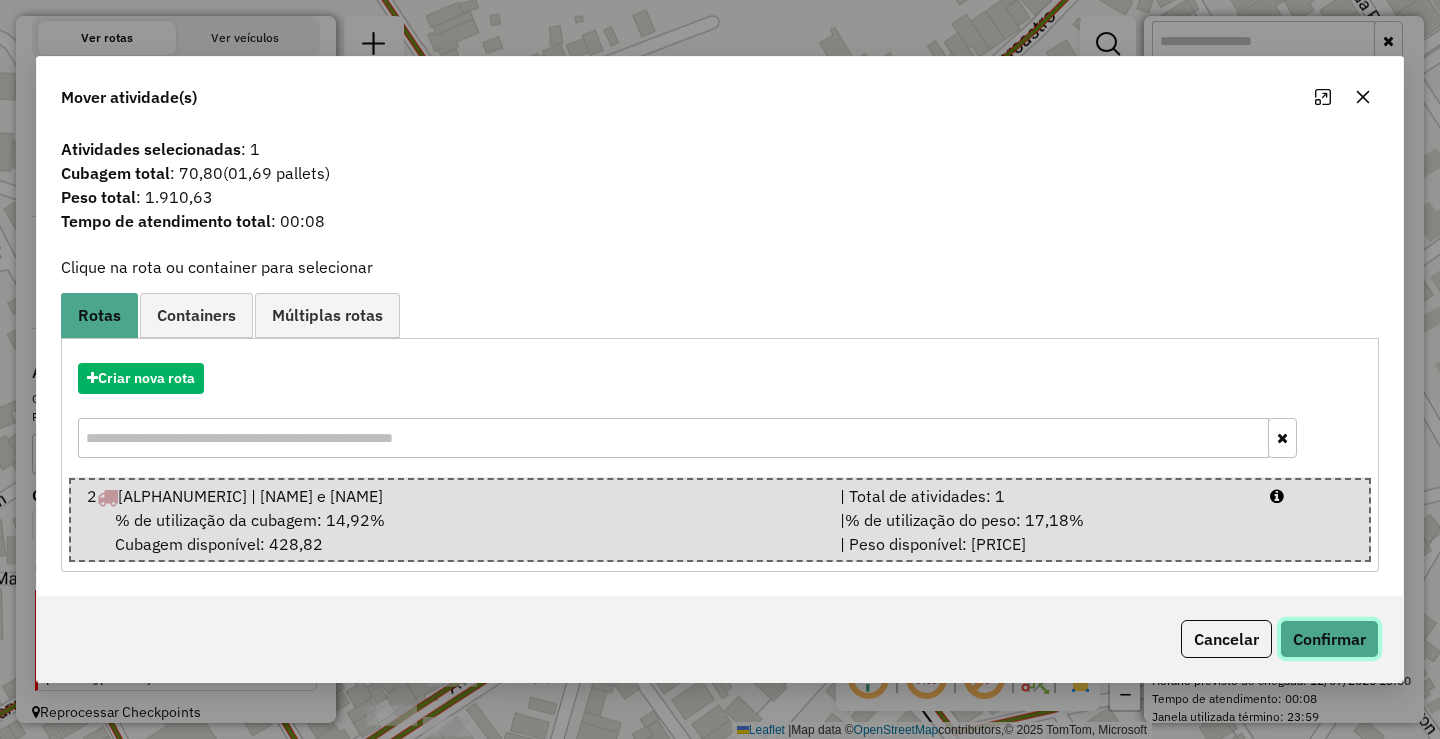click on "Confirmar" 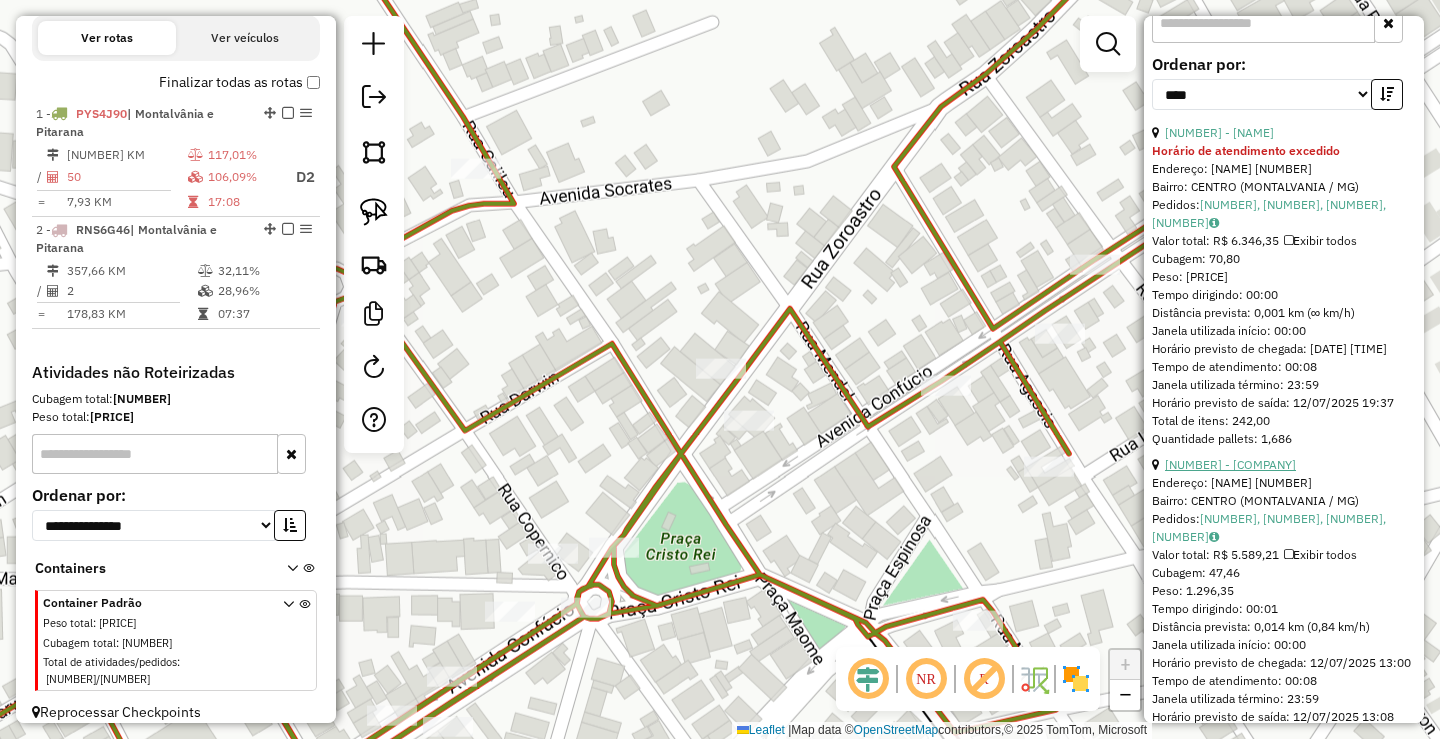 click on "12 - 98143 - GELADA.COM-MTV" at bounding box center (1230, 464) 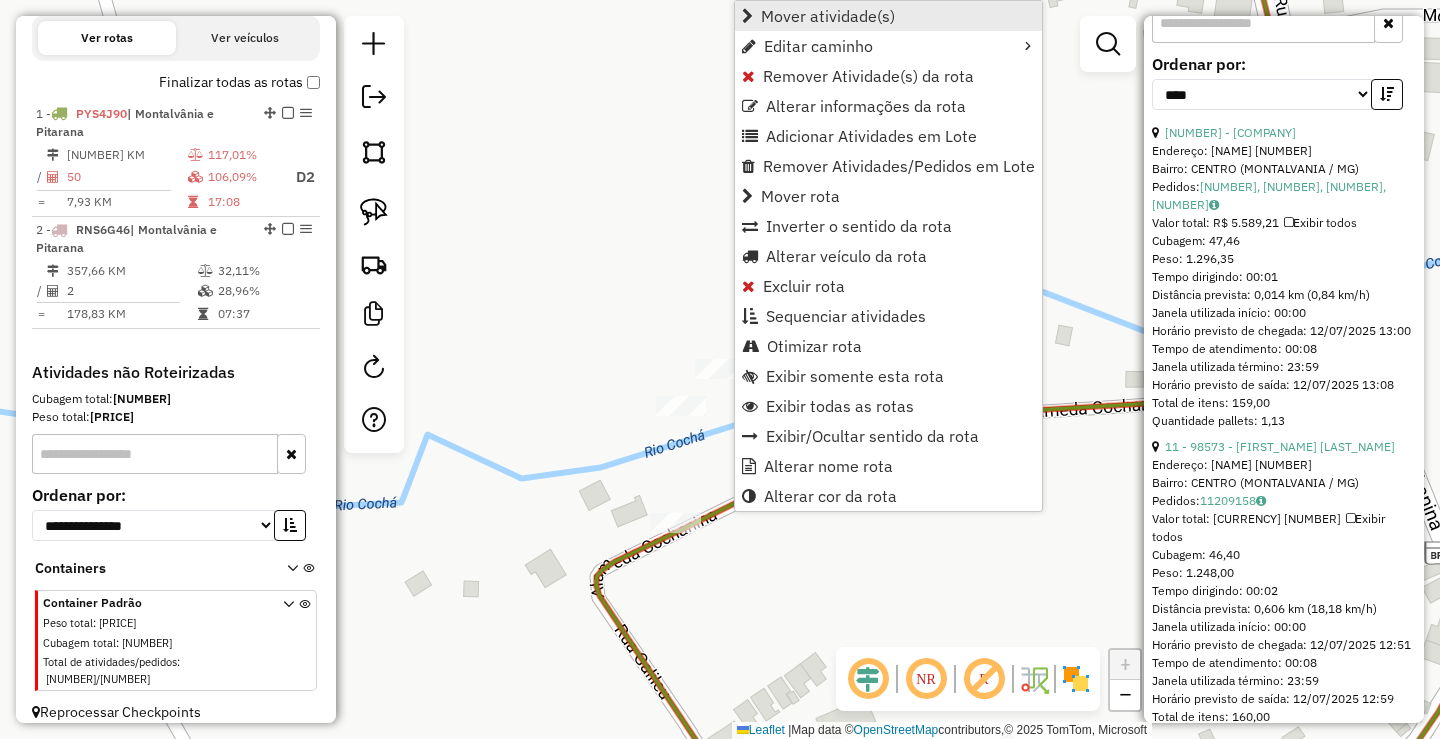 click on "Mover atividade(s)" at bounding box center (828, 16) 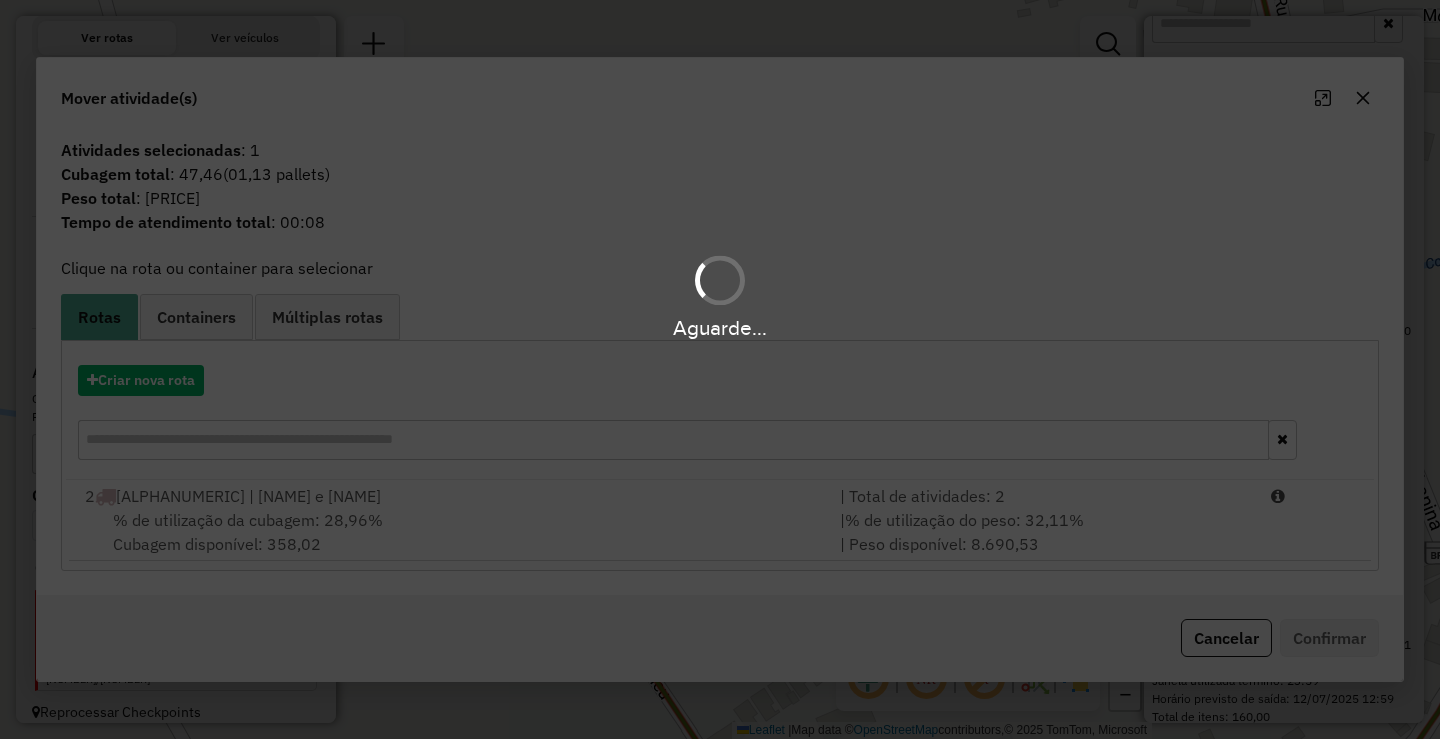 click on "Aguarde..." at bounding box center [720, 369] 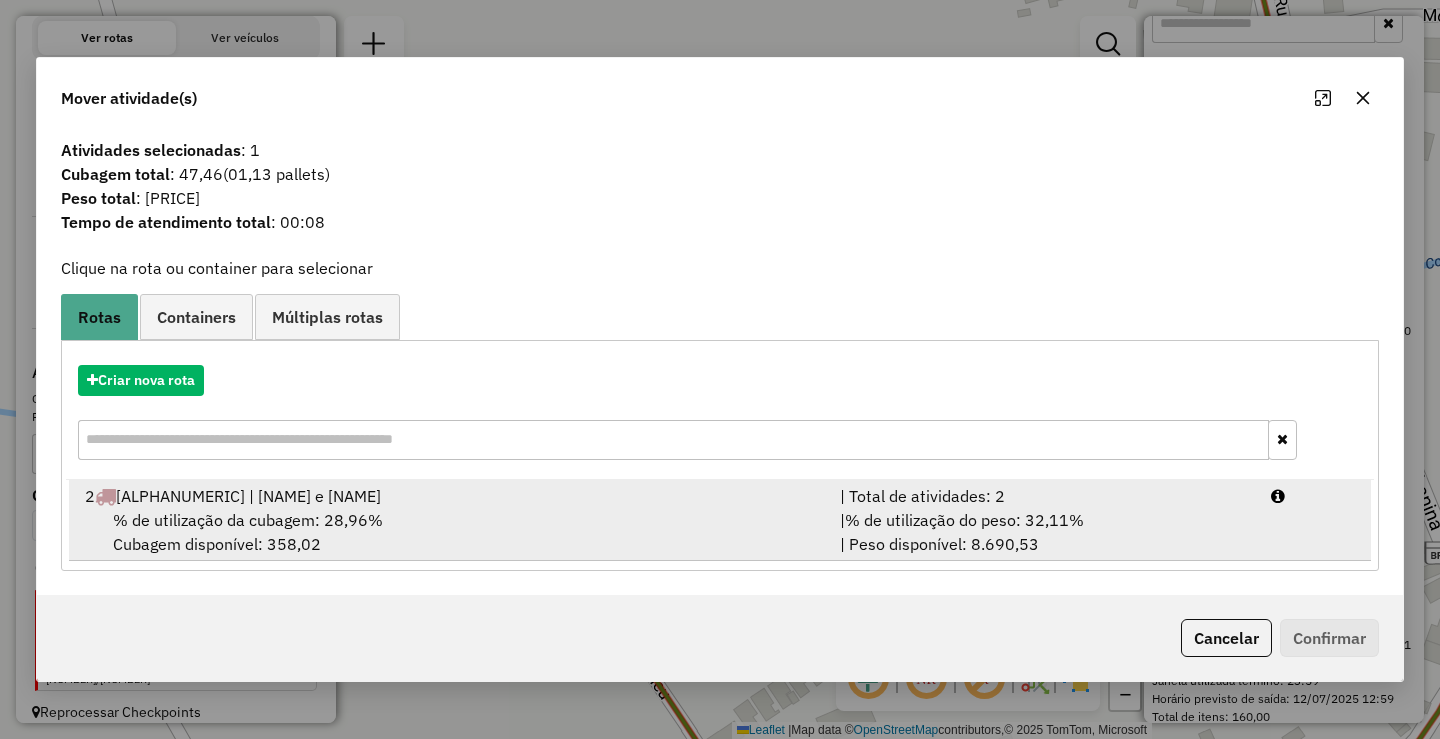 click on "% de utilização da cubagem: 28,96%  Cubagem disponível: 358,02" at bounding box center [450, 532] 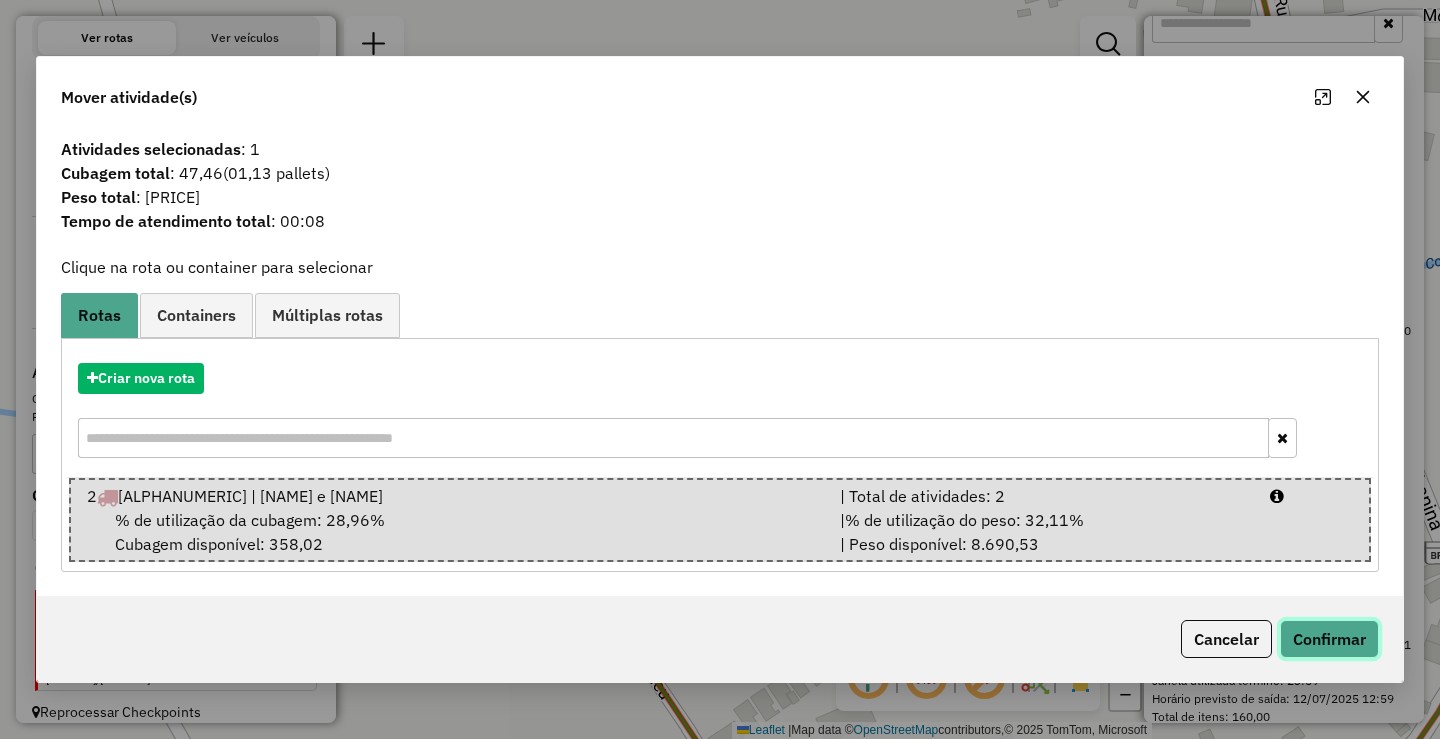click on "Confirmar" 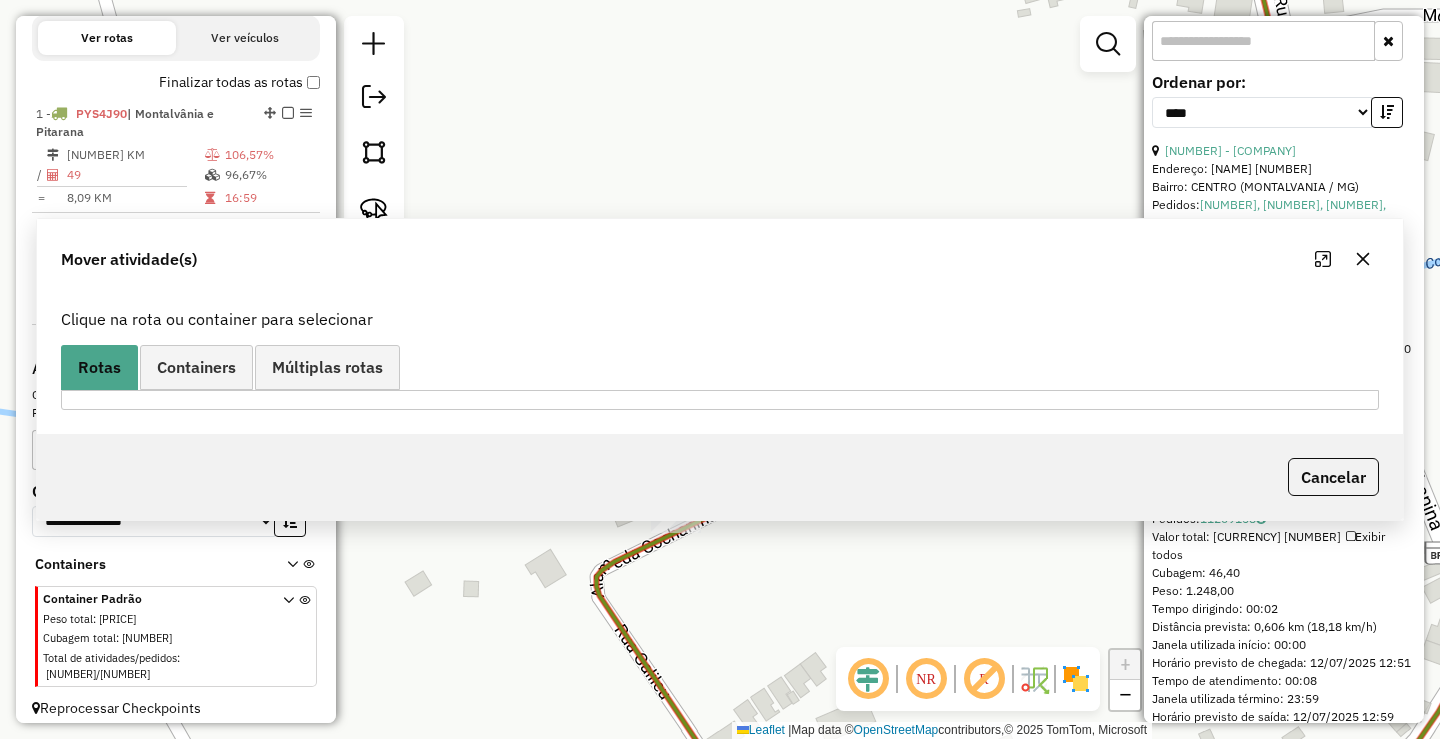 scroll, scrollTop: 682, scrollLeft: 0, axis: vertical 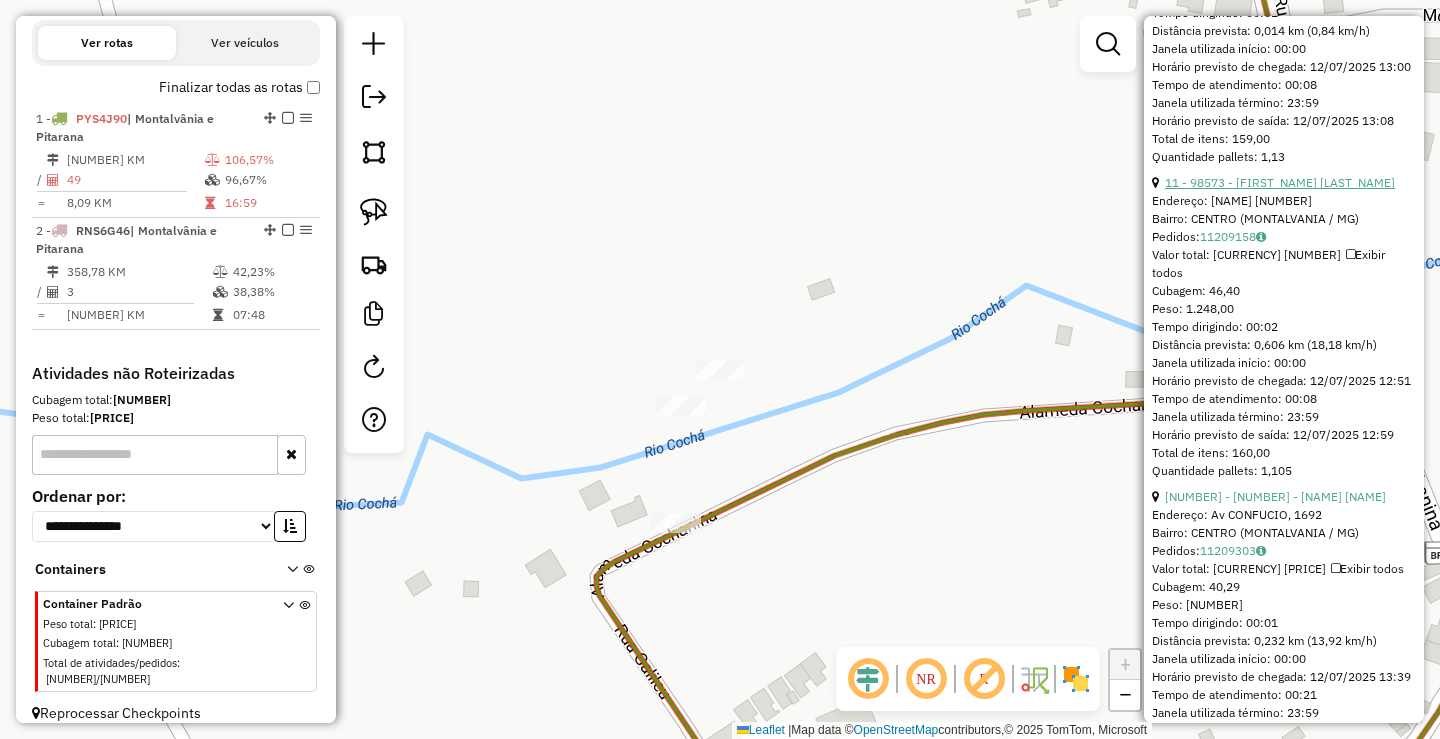 click on "11 - 98573 - HUALISSON" at bounding box center (1280, 182) 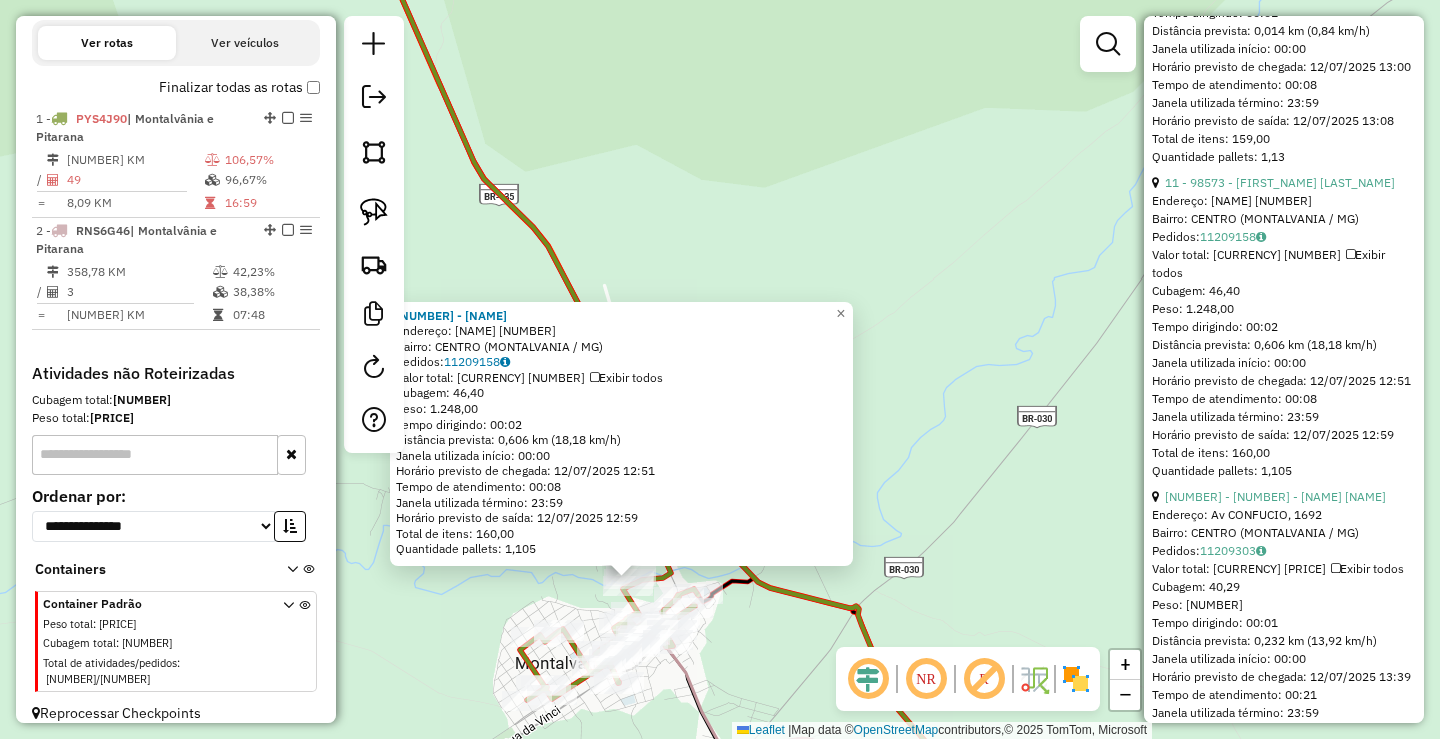 click on "98573 - HUALISSON  Endereço:  COPERNICO 553   Bairro: CENTRO (MONTALVANIA / MG)   Pedidos:  11209158   Valor total: R$ 4.328,00   Exibir todos   Cubagem: 46,40  Peso: 1.248,00  Tempo dirigindo: 00:02   Distância prevista: 0,606 km (18,18 km/h)   Janela utilizada início: 00:00   Horário previsto de chegada: 12/07/2025 12:51   Tempo de atendimento: 00:08   Janela utilizada término: 23:59   Horário previsto de saída: 12/07/2025 12:59   Total de itens: 160,00   Quantidade pallets: 1,105  × Janela de atendimento Grade de atendimento Capacidade Transportadoras Veículos Cliente Pedidos  Rotas Selecione os dias de semana para filtrar as janelas de atendimento  Seg   Ter   Qua   Qui   Sex   Sáb   Dom  Informe o período da janela de atendimento: De: Até:  Filtrar exatamente a janela do cliente  Considerar janela de atendimento padrão  Selecione os dias de semana para filtrar as grades de atendimento  Seg   Ter   Qua   Qui   Sex   Sáb   Dom   Considerar clientes sem dia de atendimento cadastrado  De:  De:" 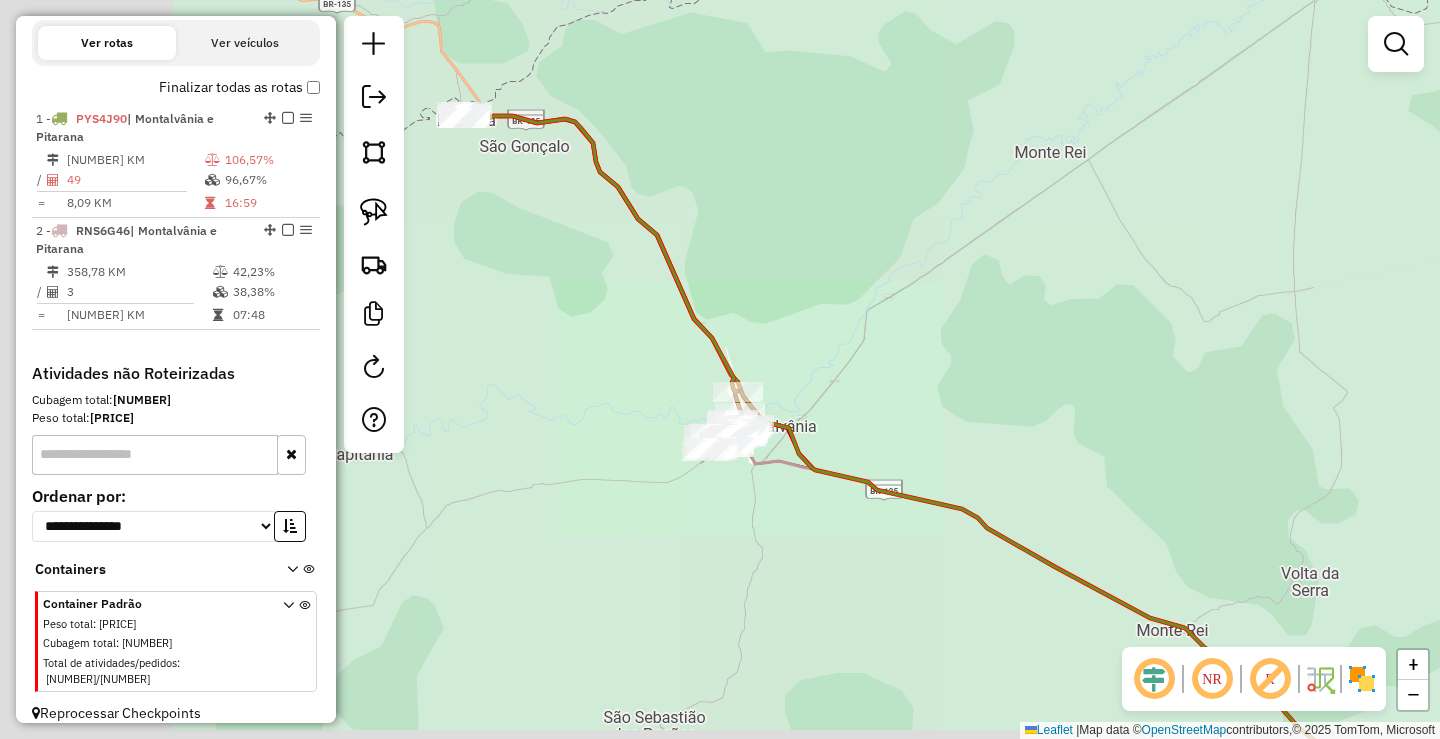 drag, startPoint x: 779, startPoint y: 272, endPoint x: 958, endPoint y: 703, distance: 466.69263 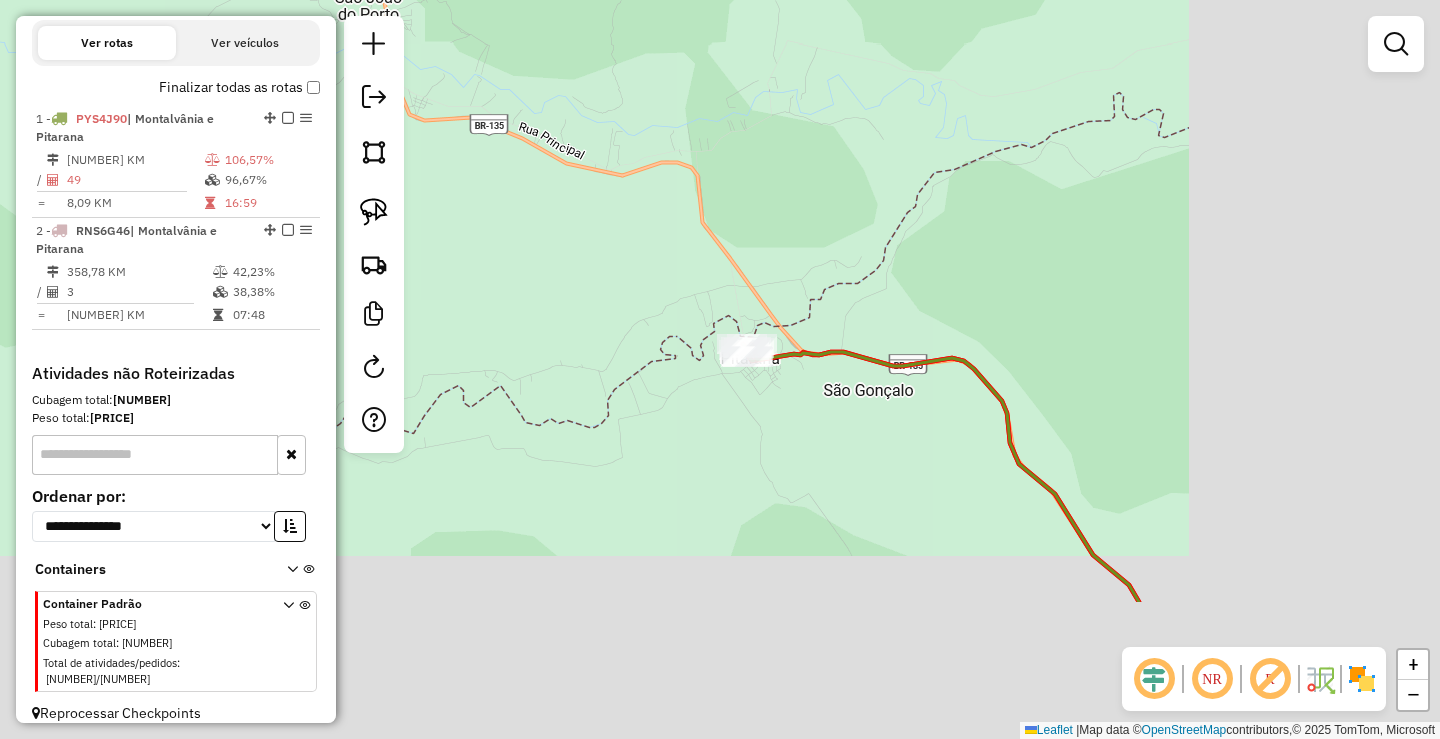 drag, startPoint x: 1236, startPoint y: 603, endPoint x: 685, endPoint y: 264, distance: 646.93274 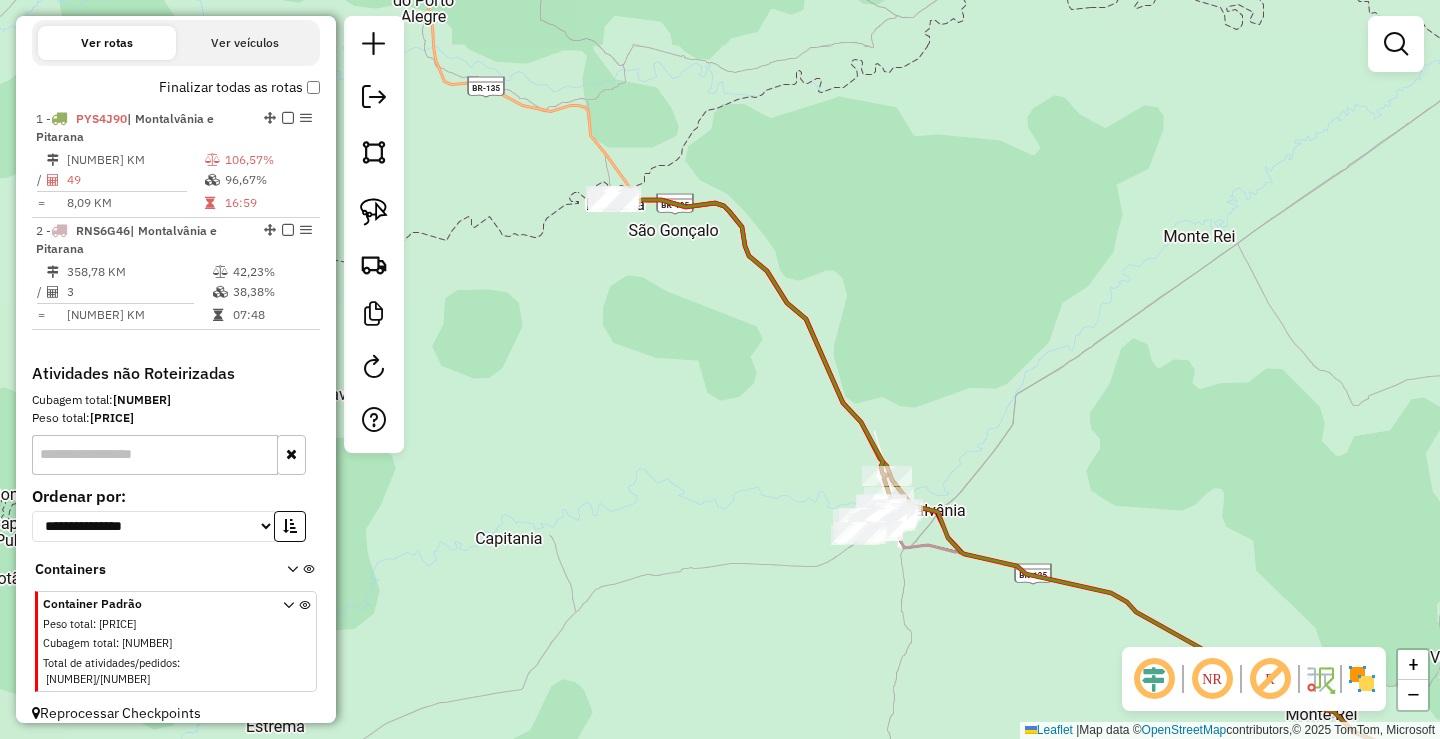 click on "Janela de atendimento Grade de atendimento Capacidade Transportadoras Veículos Cliente Pedidos  Rotas Selecione os dias de semana para filtrar as janelas de atendimento  Seg   Ter   Qua   Qui   Sex   Sáb   Dom  Informe o período da janela de atendimento: De: Até:  Filtrar exatamente a janela do cliente  Considerar janela de atendimento padrão  Selecione os dias de semana para filtrar as grades de atendimento  Seg   Ter   Qua   Qui   Sex   Sáb   Dom   Considerar clientes sem dia de atendimento cadastrado  Clientes fora do dia de atendimento selecionado Filtrar as atividades entre os valores definidos abaixo:  Peso mínimo:   Peso máximo:   Cubagem mínima:   Cubagem máxima:   De:   Até:  Filtrar as atividades entre o tempo de atendimento definido abaixo:  De:   Até:   Considerar capacidade total dos clientes não roteirizados Transportadora: Selecione um ou mais itens Tipo de veículo: Selecione um ou mais itens Veículo: Selecione um ou mais itens Motorista: Selecione um ou mais itens Nome: Rótulo:" 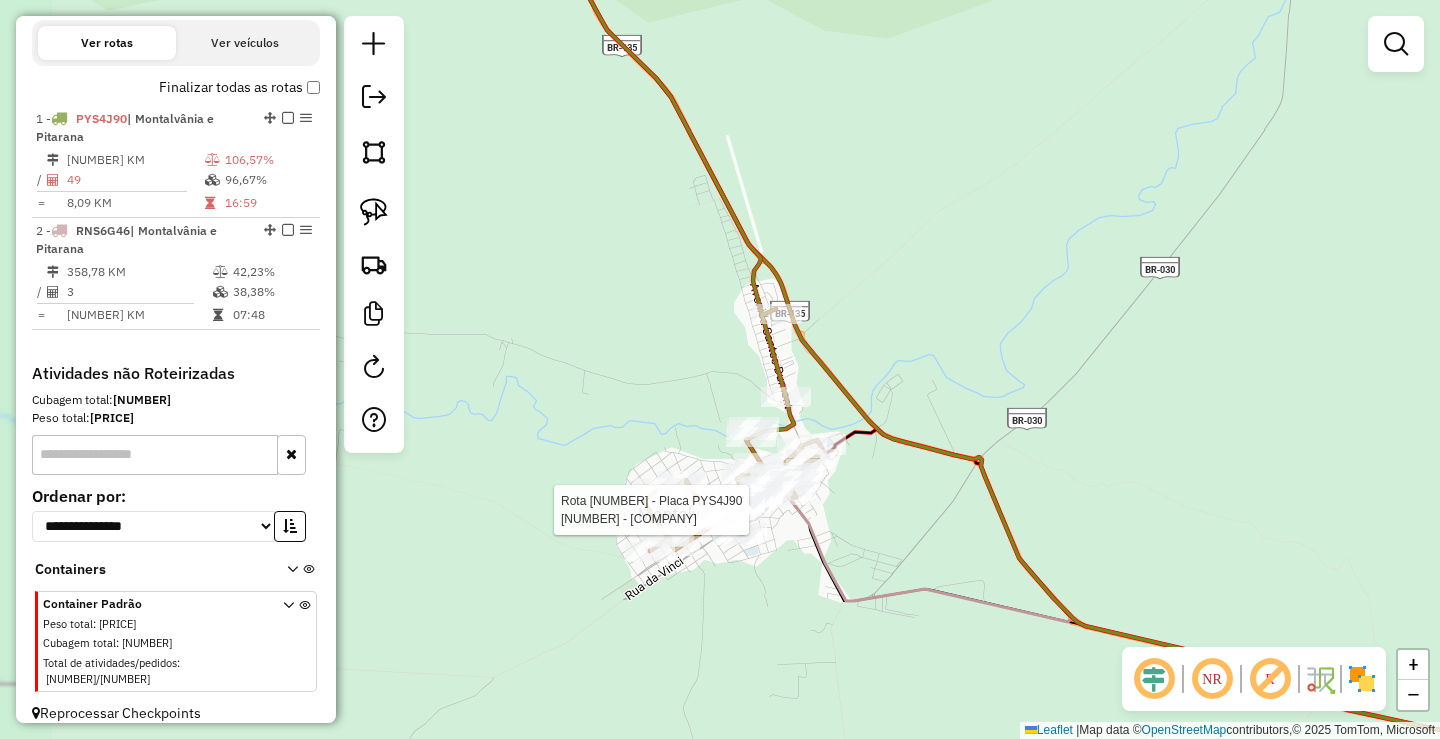 select on "*********" 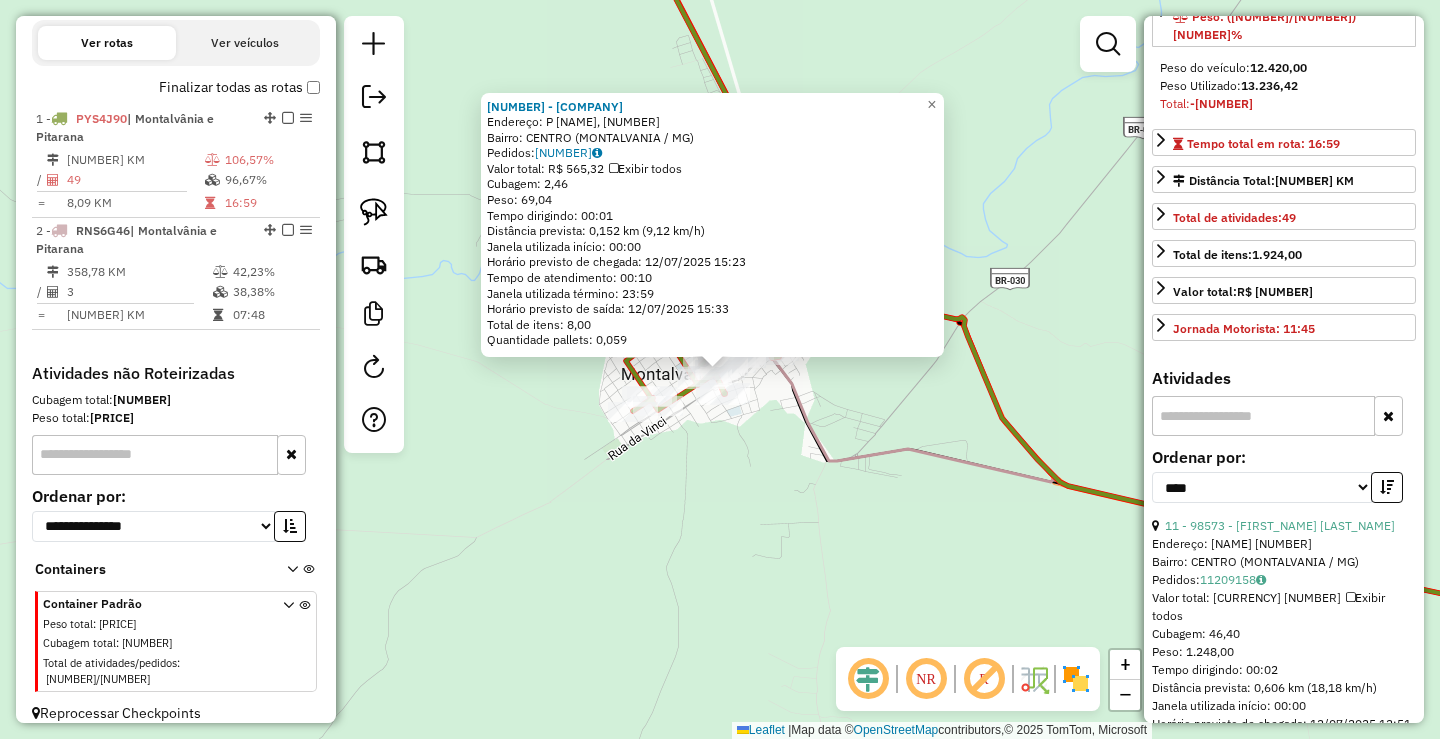 scroll, scrollTop: 400, scrollLeft: 0, axis: vertical 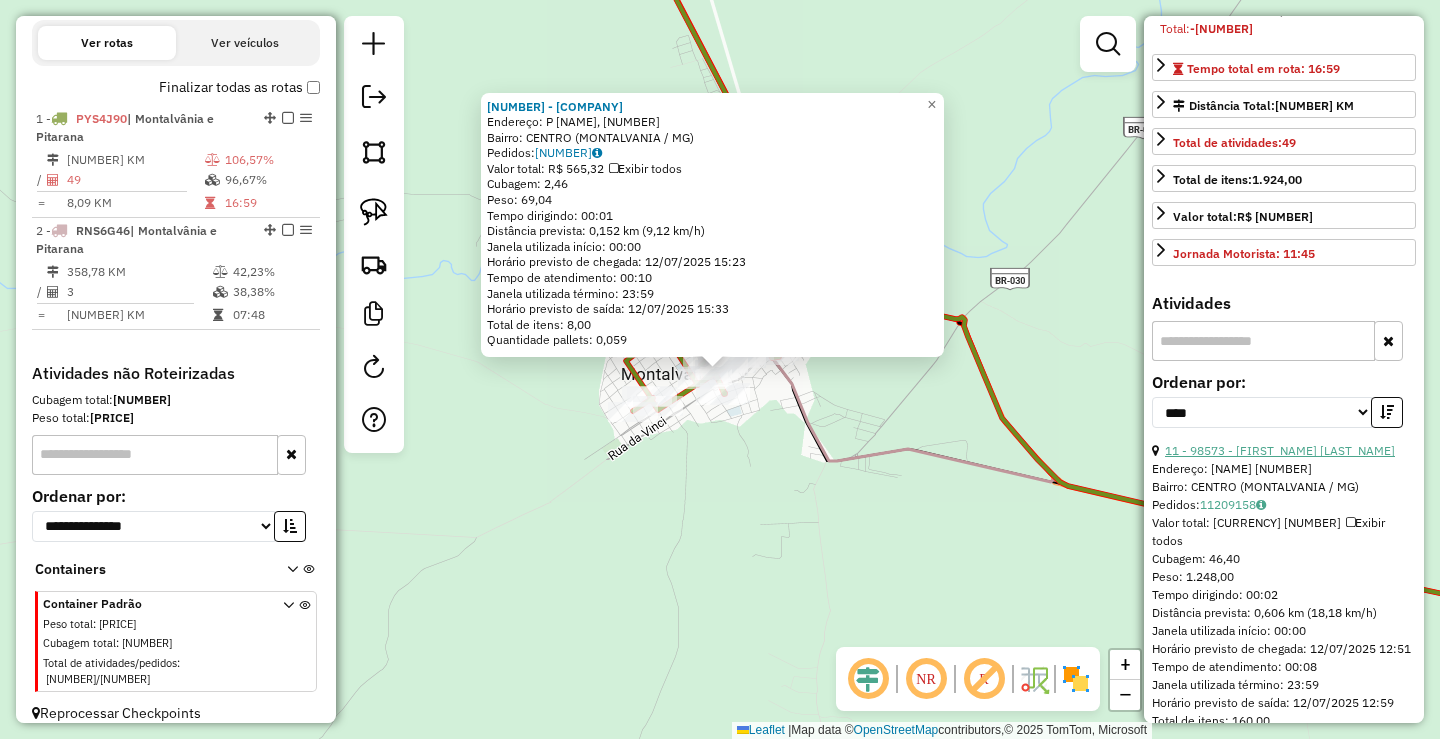 click on "11 - 98573 - HUALISSON" at bounding box center (1280, 450) 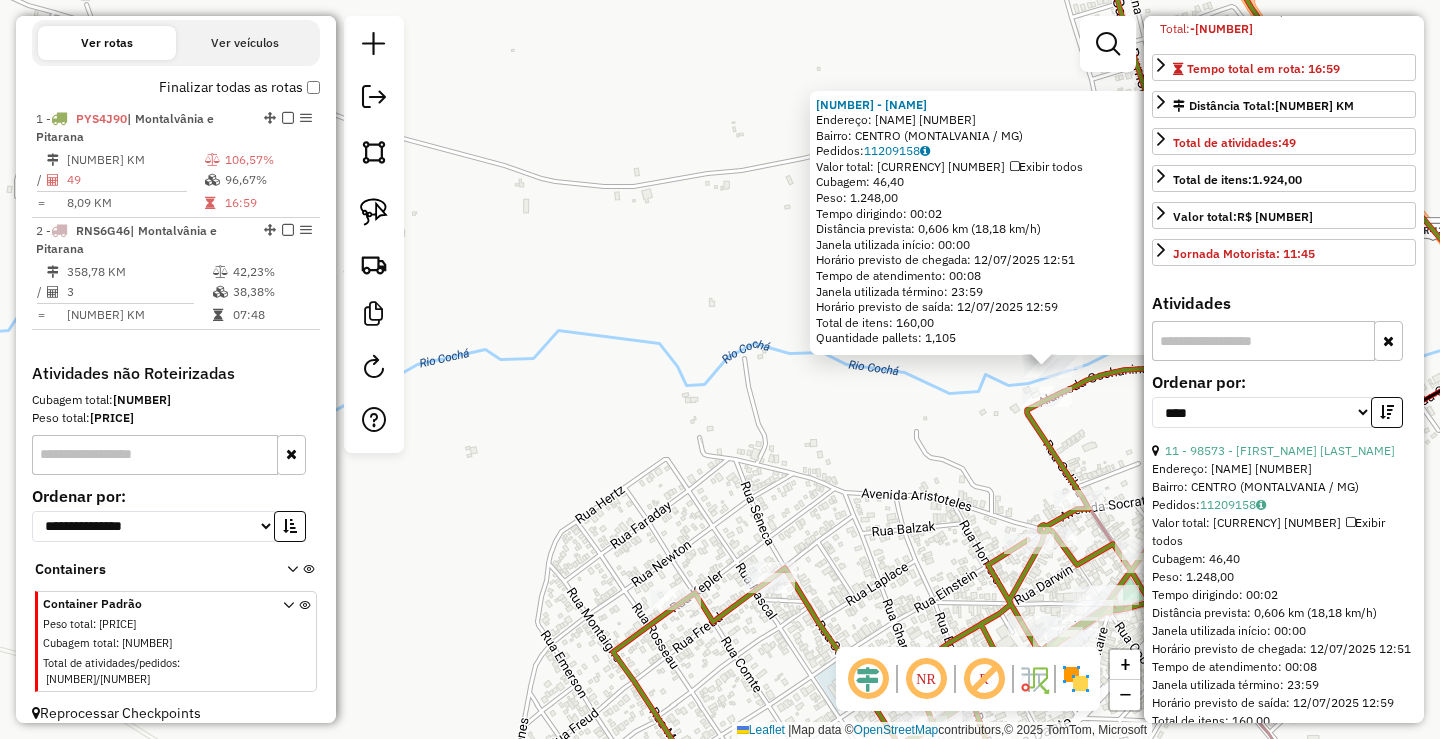 drag, startPoint x: 1048, startPoint y: 362, endPoint x: 786, endPoint y: 491, distance: 292.03595 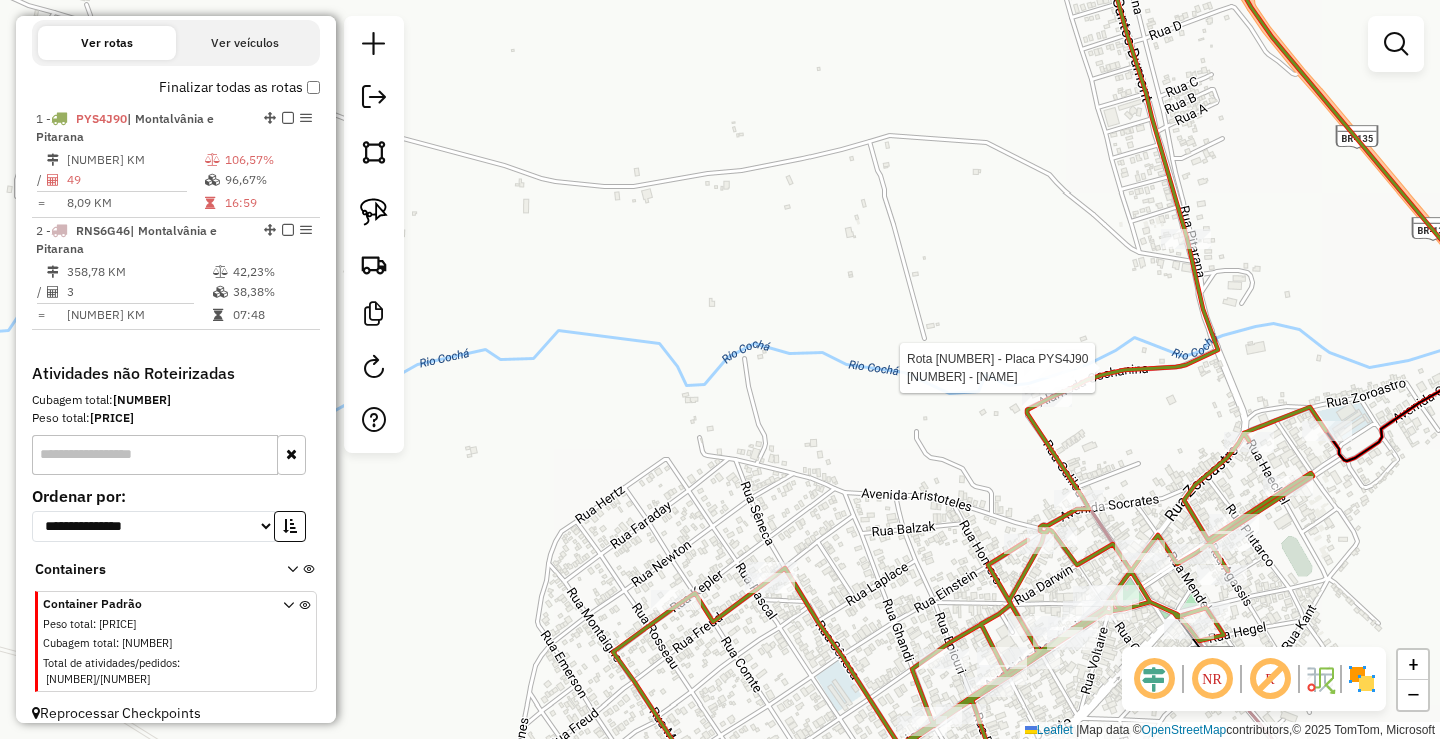 select on "*********" 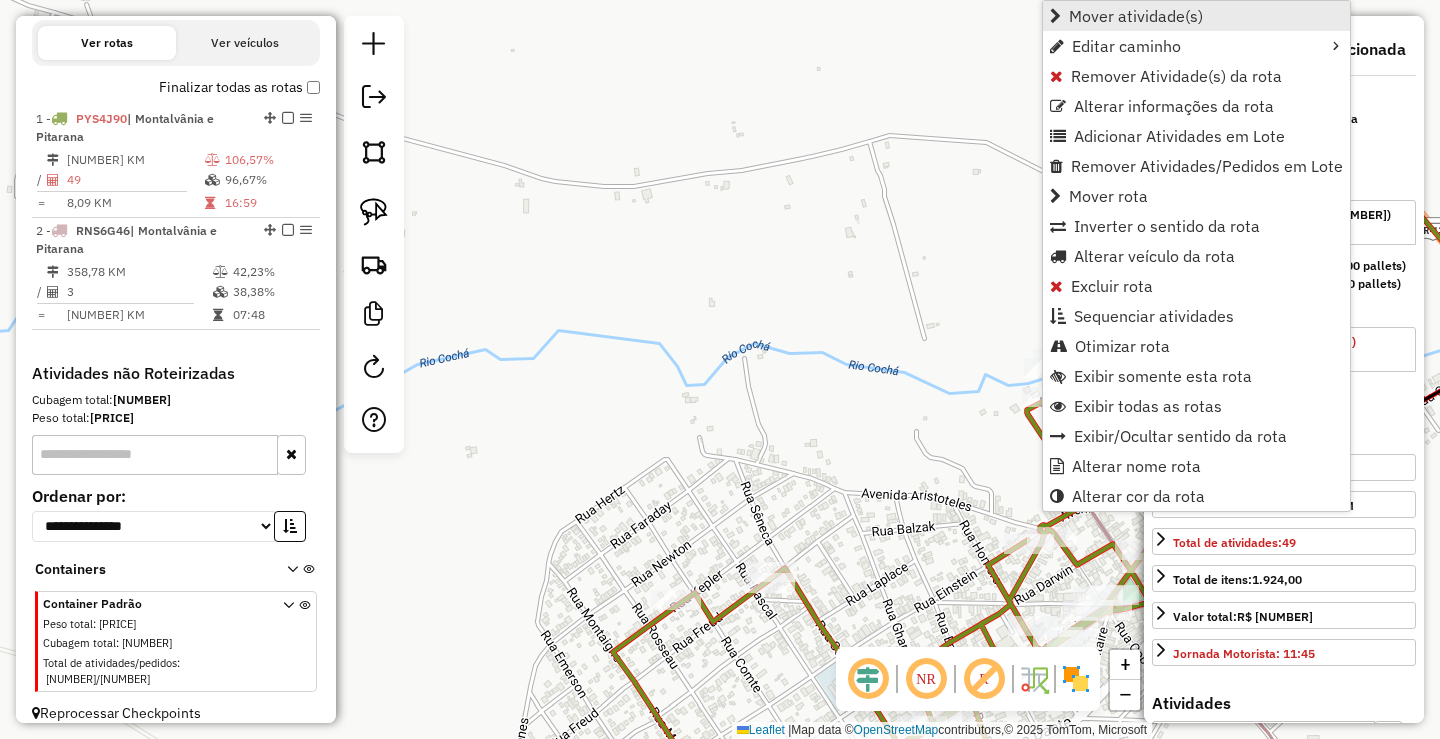 click on "Mover atividade(s)" at bounding box center (1196, 16) 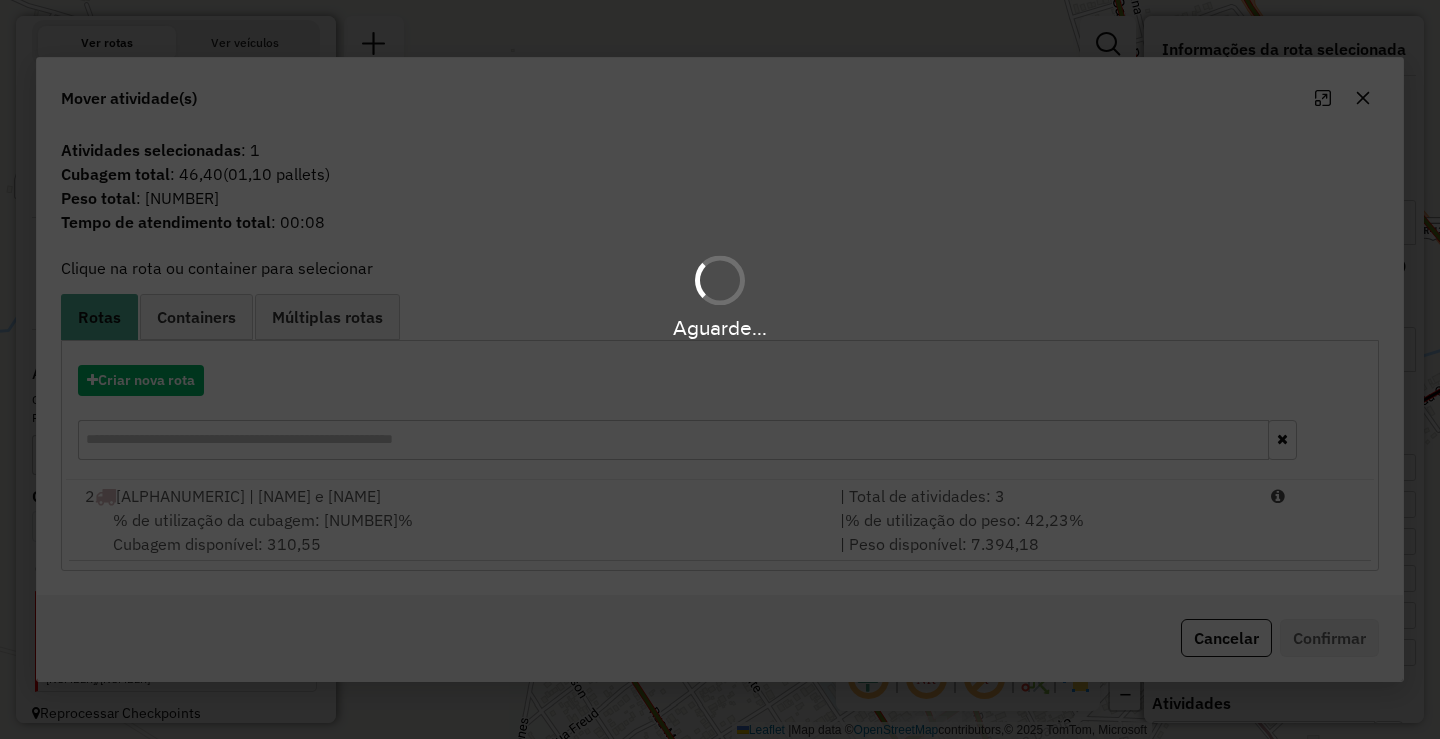 click on "Aguarde..." at bounding box center [720, 369] 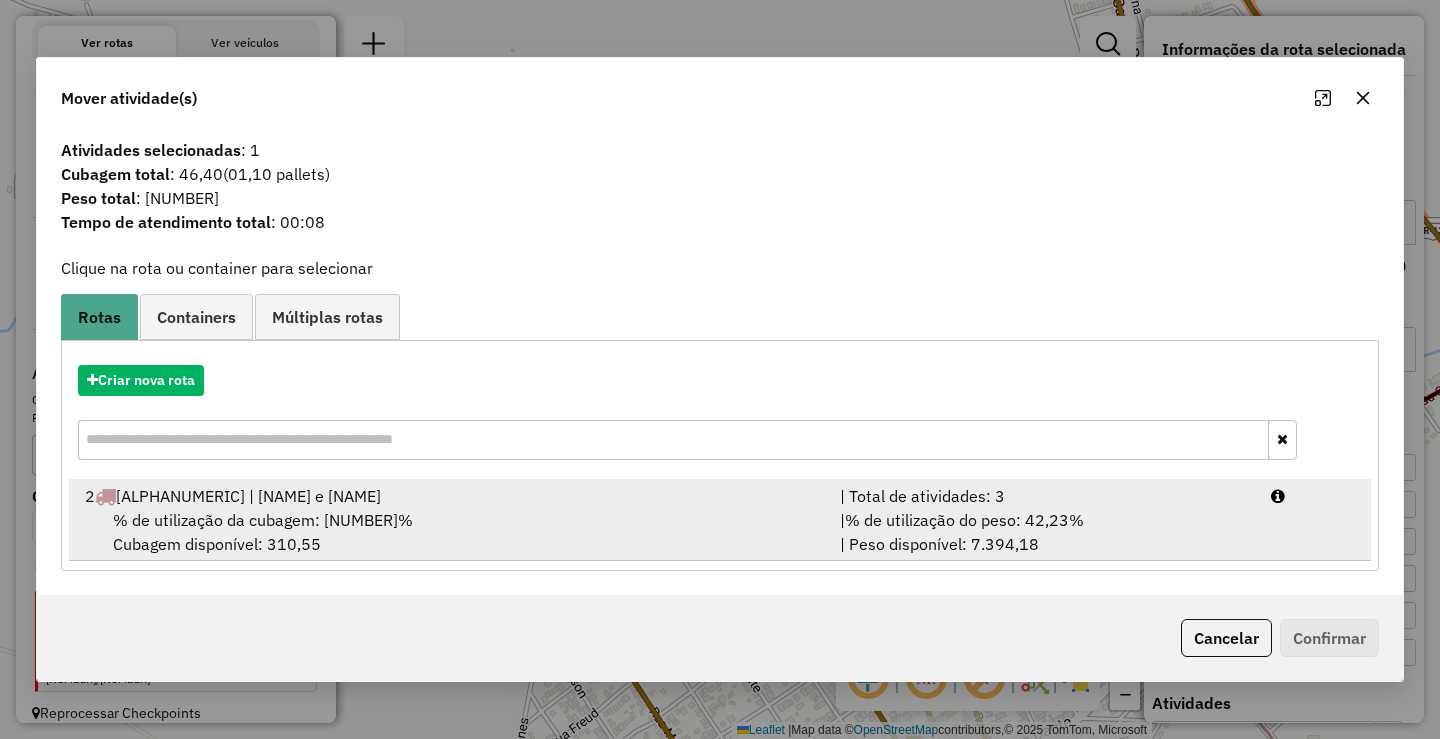 click on "% de utilização da cubagem: 38,38%  Cubagem disponível: 310,55" at bounding box center (450, 532) 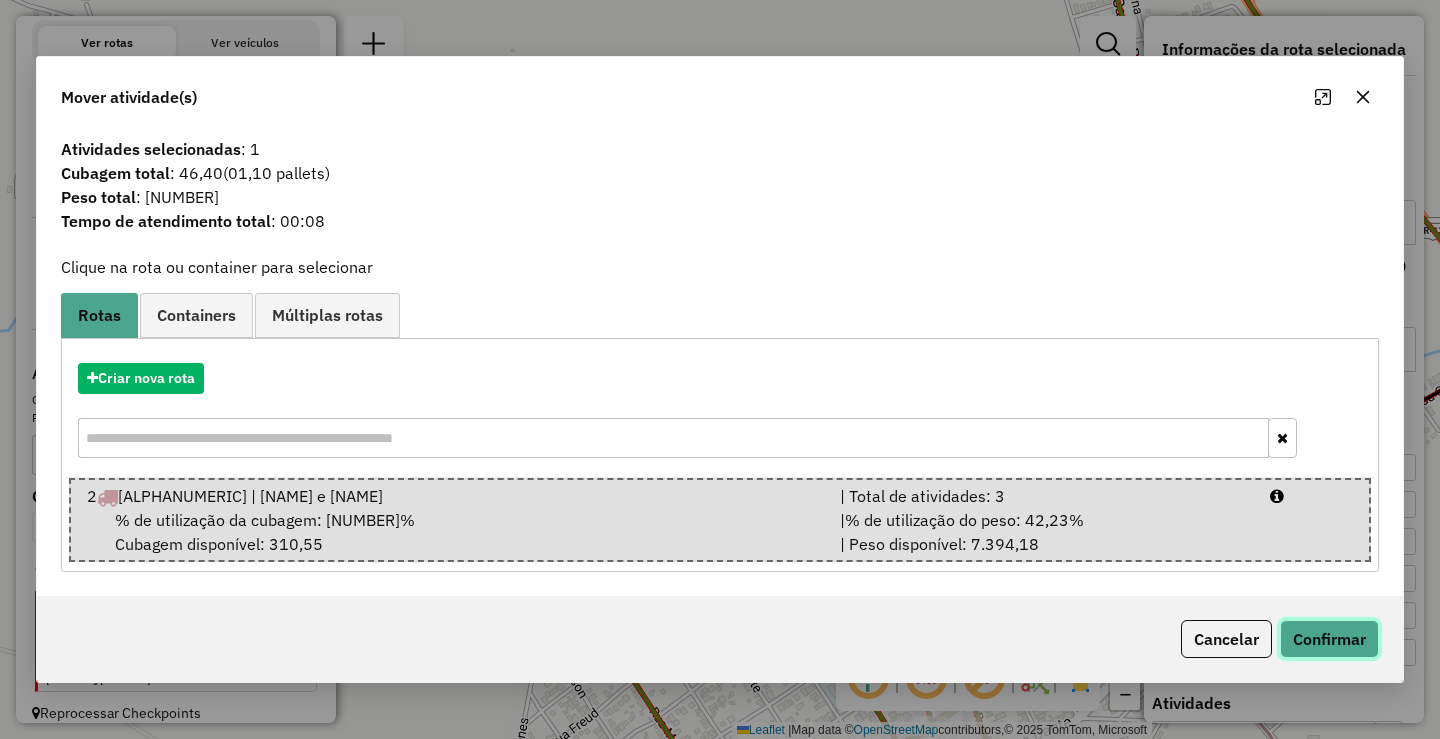 click on "Confirmar" 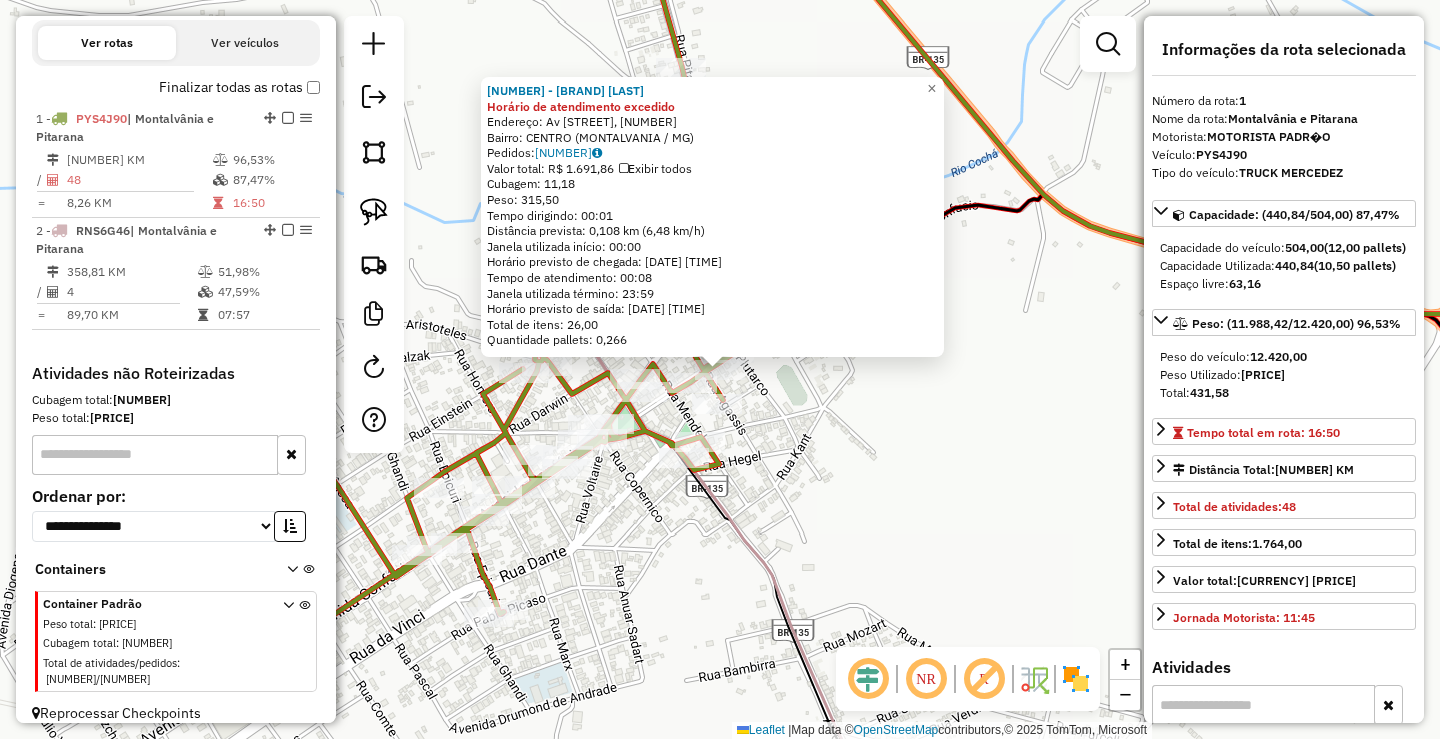 click on "97073 - DELICIAS DA PATY Horário de atendimento excedido  Endereço: Av  CONFUCIO, 725   Bairro: CENTRO (MONTALVANIA / MG)   Pedidos:  11209144   Valor total: R$ 1.691,86   Exibir todos   Cubagem: 11,18  Peso: 315,50  Tempo dirigindo: 00:01   Distância prevista: 0,108 km (6,48 km/h)   Janela utilizada início: 00:00   Horário previsto de chegada: 12/07/2025 19:37   Tempo de atendimento: 00:08   Janela utilizada término: 23:59   Horário previsto de saída: 12/07/2025 19:45   Total de itens: 26,00   Quantidade pallets: 0,266  × Janela de atendimento Grade de atendimento Capacidade Transportadoras Veículos Cliente Pedidos  Rotas Selecione os dias de semana para filtrar as janelas de atendimento  Seg   Ter   Qua   Qui   Sex   Sáb   Dom  Informe o período da janela de atendimento: De: Até:  Filtrar exatamente a janela do cliente  Considerar janela de atendimento padrão  Selecione os dias de semana para filtrar as grades de atendimento  Seg   Ter   Qua   Qui   Sex   Sáb   Dom   Peso mínimo:   De:  De:" 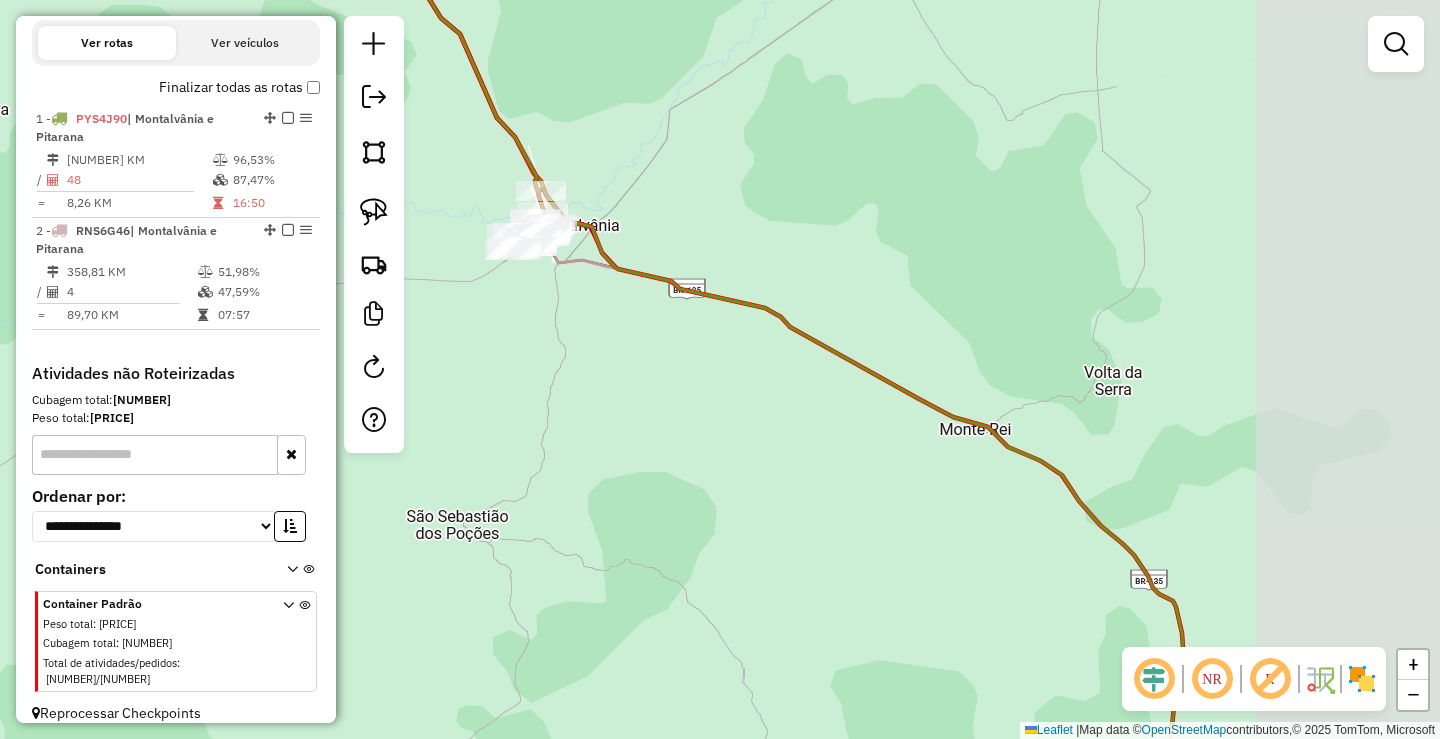 drag, startPoint x: 1039, startPoint y: 418, endPoint x: 655, endPoint y: 332, distance: 393.5124 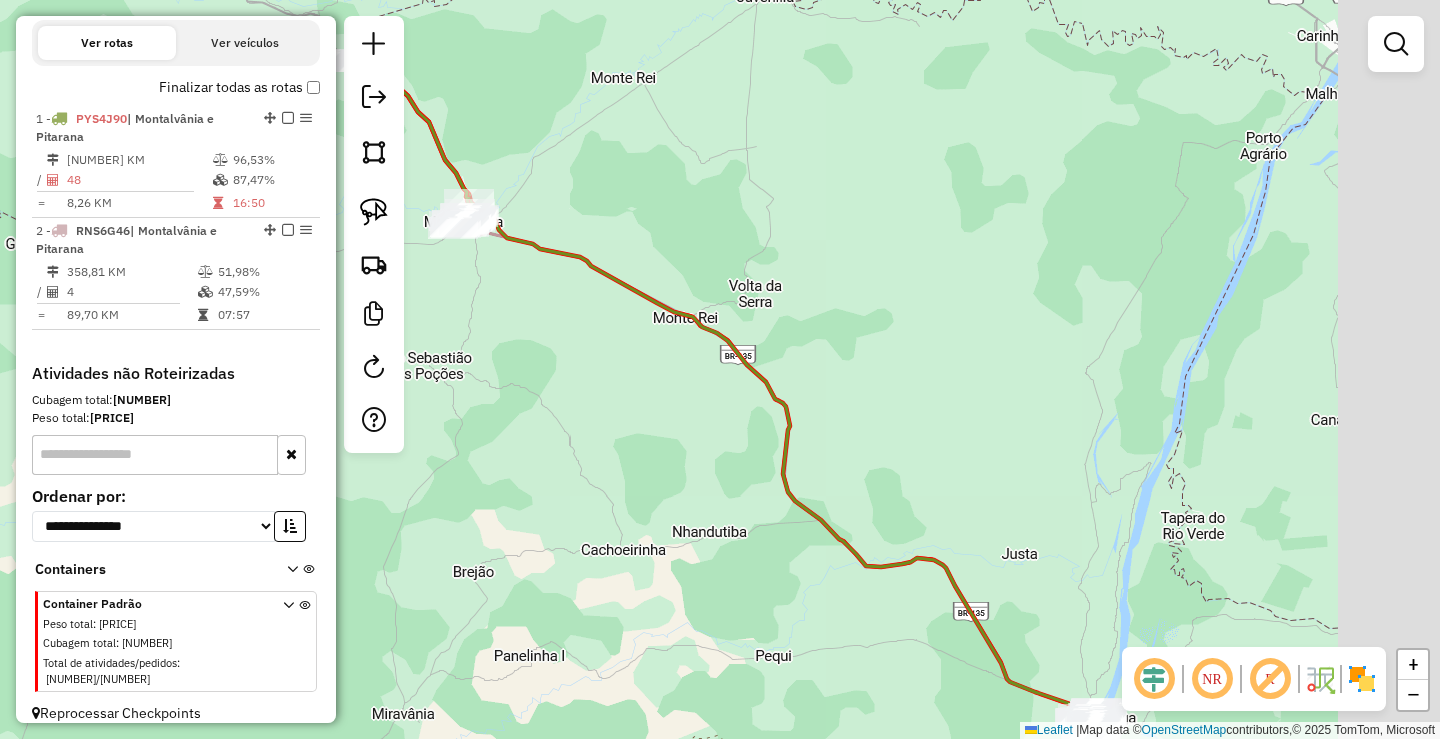 drag, startPoint x: 941, startPoint y: 437, endPoint x: 606, endPoint y: 285, distance: 367.8709 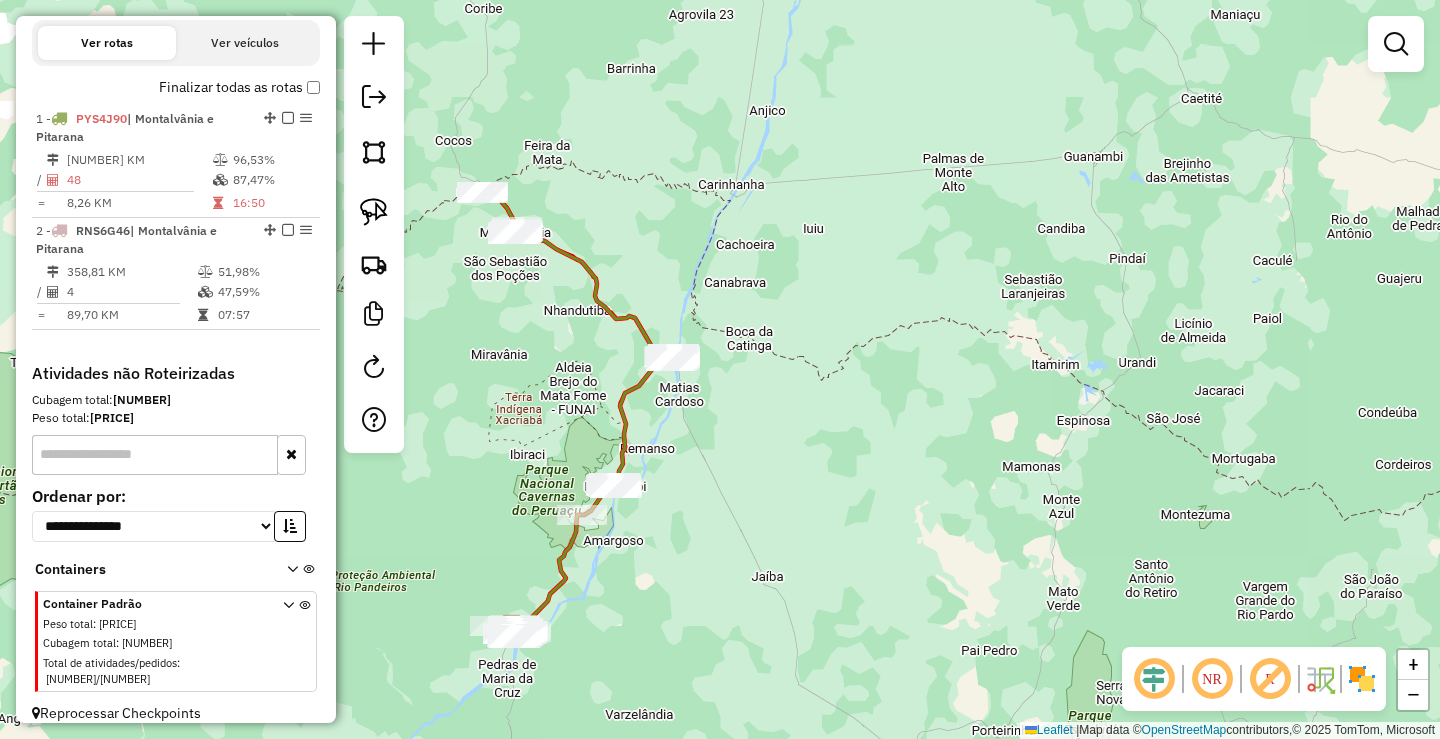drag, startPoint x: 890, startPoint y: 426, endPoint x: 870, endPoint y: 412, distance: 24.41311 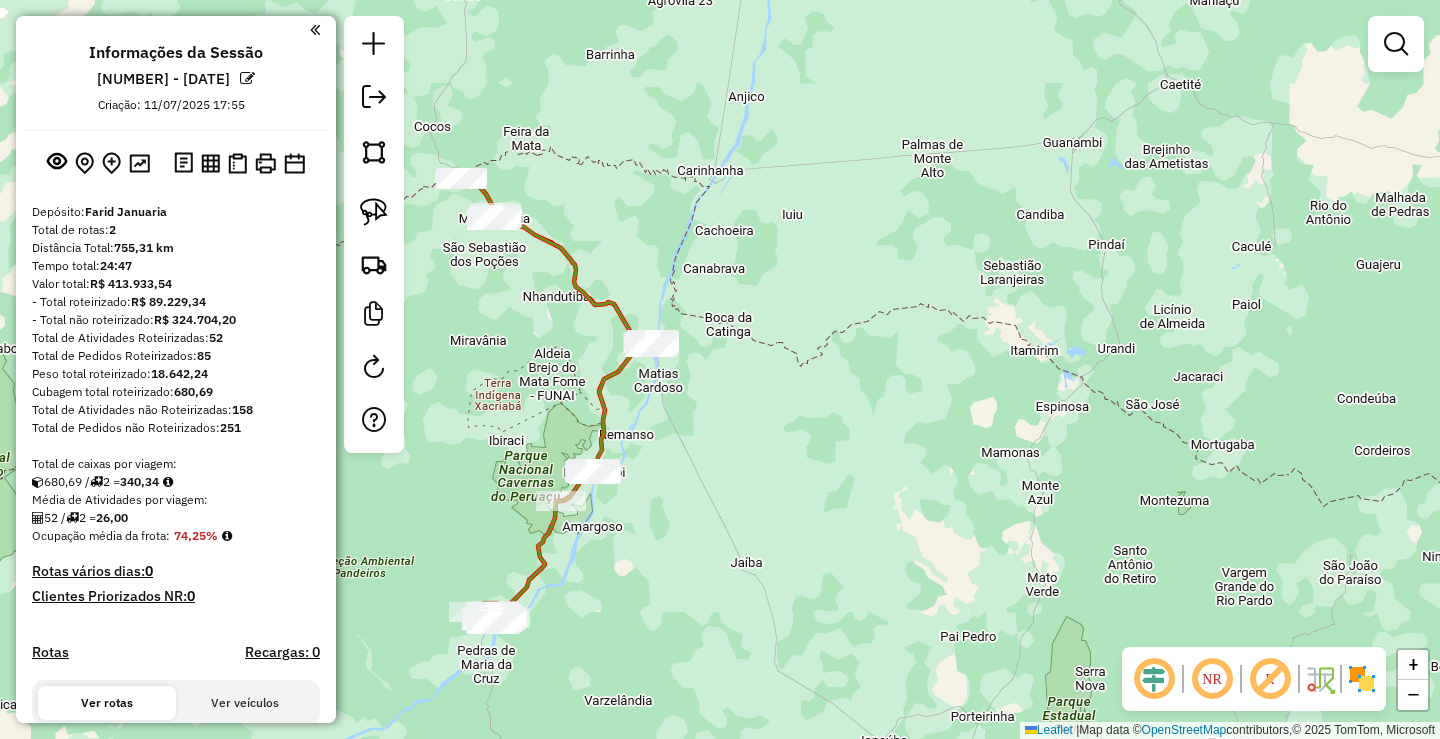 scroll, scrollTop: 0, scrollLeft: 0, axis: both 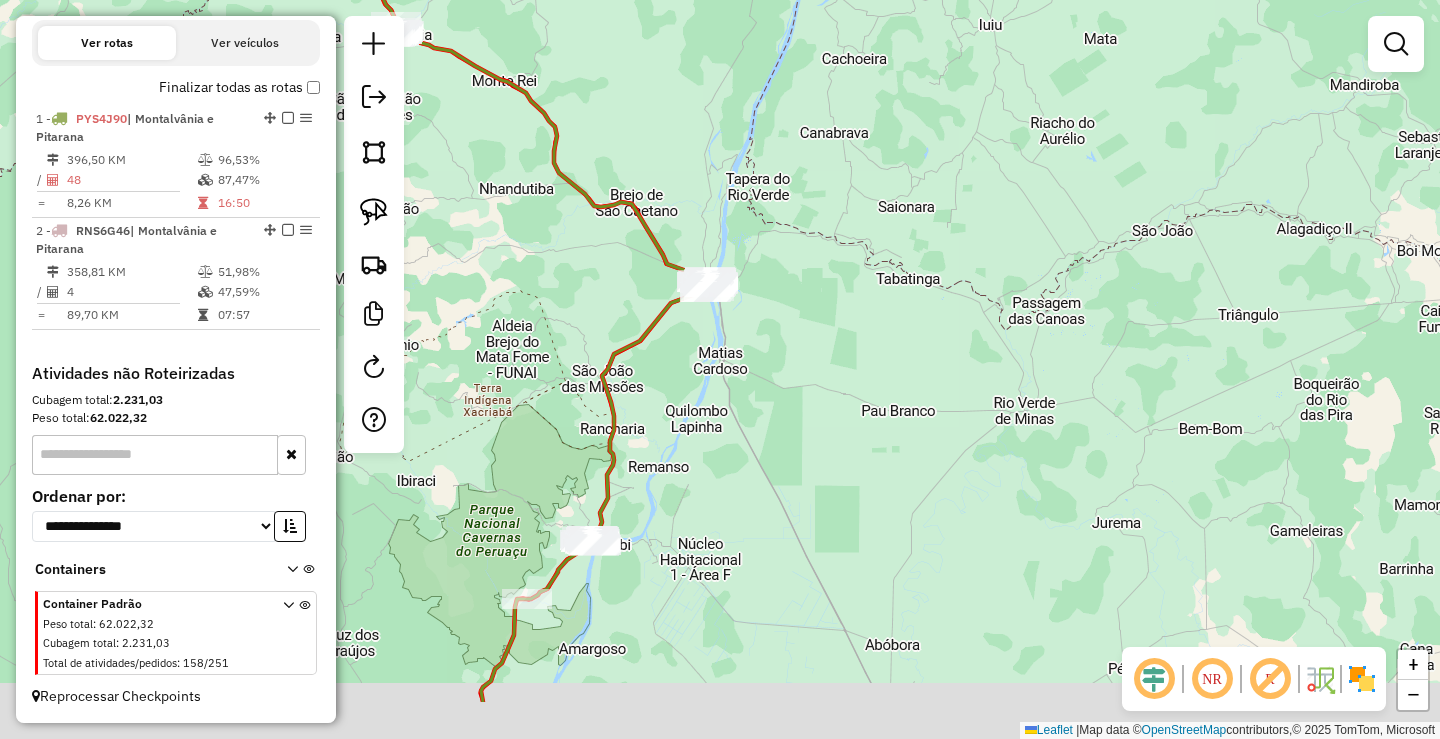 click on "Janela de atendimento Grade de atendimento Capacidade Transportadoras Veículos Cliente Pedidos  Rotas Selecione os dias de semana para filtrar as janelas de atendimento  Seg   Ter   Qua   Qui   Sex   Sáb   Dom  Informe o período da janela de atendimento: De: Até:  Filtrar exatamente a janela do cliente  Considerar janela de atendimento padrão  Selecione os dias de semana para filtrar as grades de atendimento  Seg   Ter   Qua   Qui   Sex   Sáb   Dom   Considerar clientes sem dia de atendimento cadastrado  Clientes fora do dia de atendimento selecionado Filtrar as atividades entre os valores definidos abaixo:  Peso mínimo:   Peso máximo:   Cubagem mínima:   Cubagem máxima:   De:   Até:  Filtrar as atividades entre o tempo de atendimento definido abaixo:  De:   Até:   Considerar capacidade total dos clientes não roteirizados Transportadora: Selecione um ou mais itens Tipo de veículo: Selecione um ou mais itens Veículo: Selecione um ou mais itens Motorista: Selecione um ou mais itens Nome: Rótulo:" 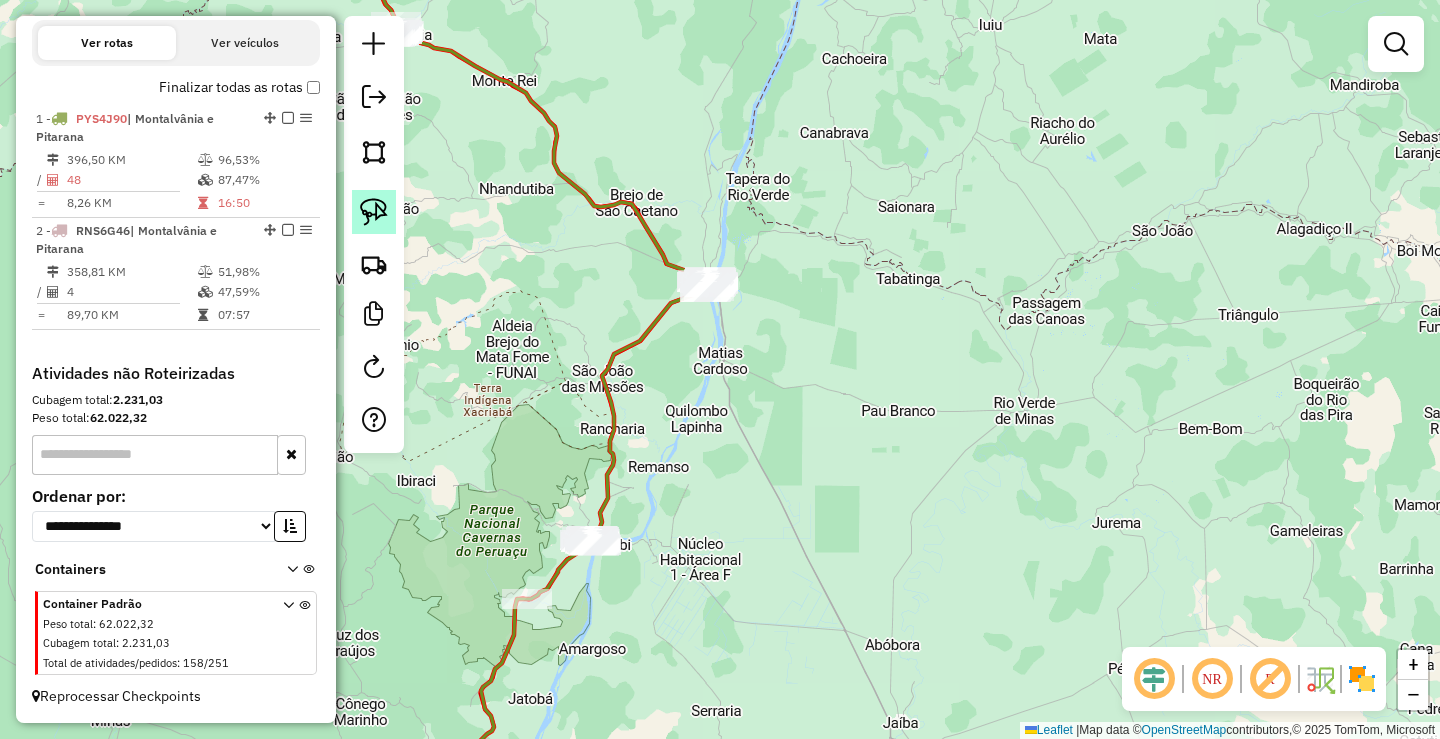 click 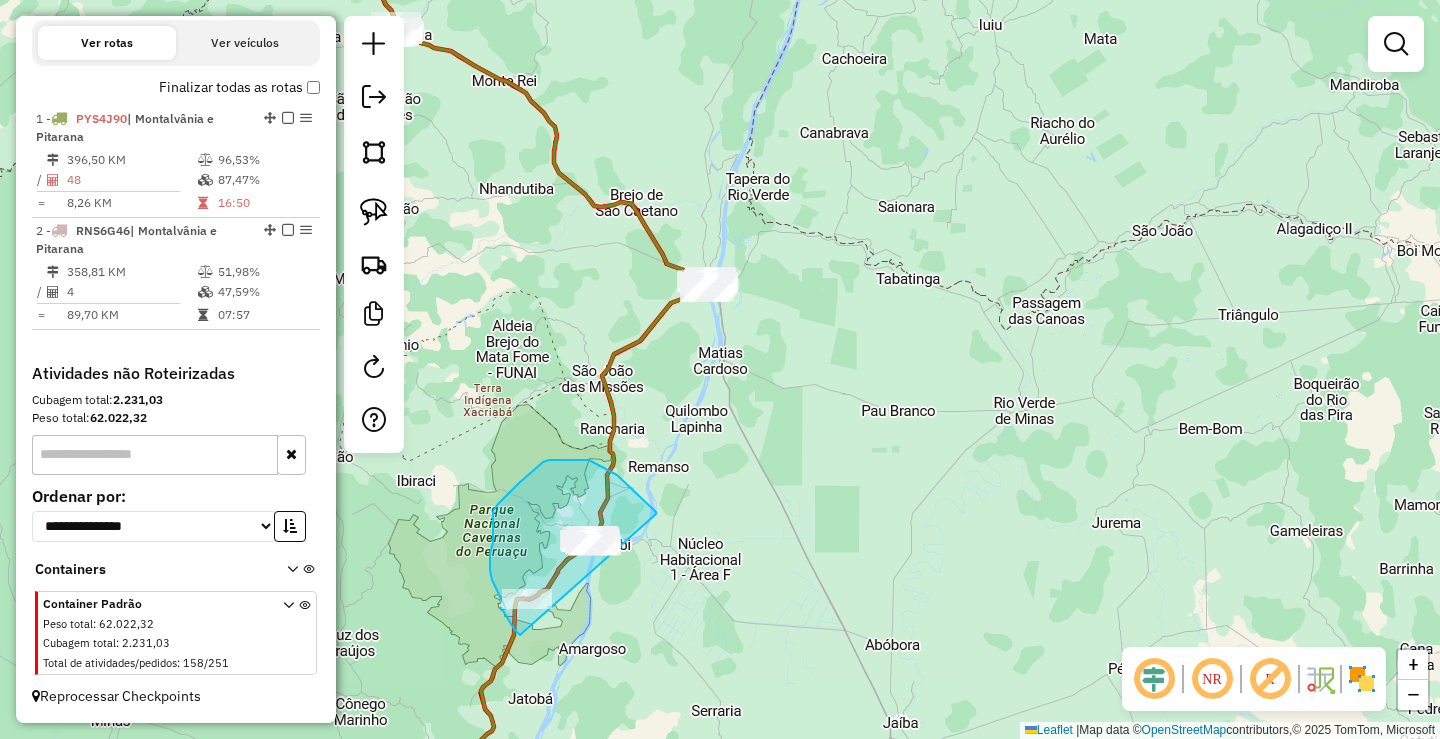 drag, startPoint x: 656, startPoint y: 512, endPoint x: 604, endPoint y: 625, distance: 124.39051 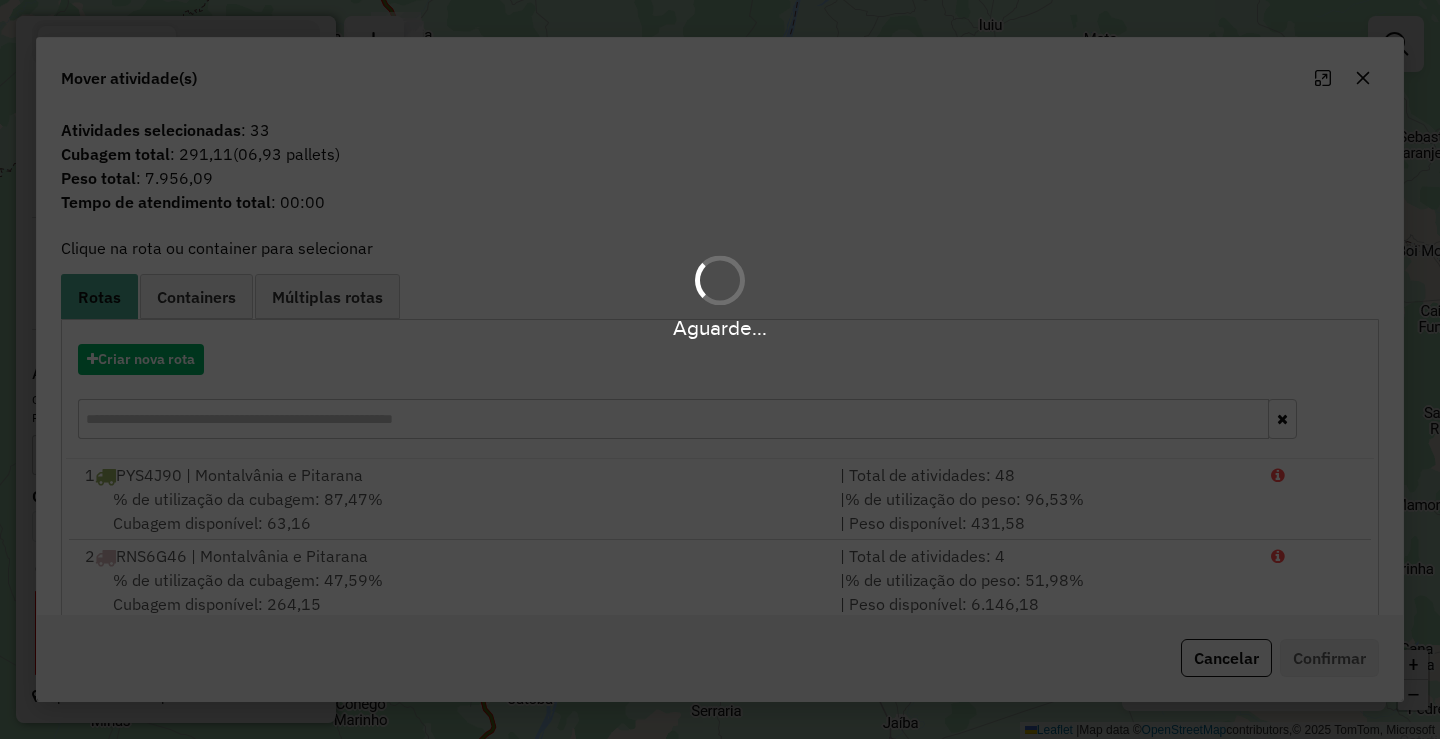 click on "Aguarde..." at bounding box center [720, 369] 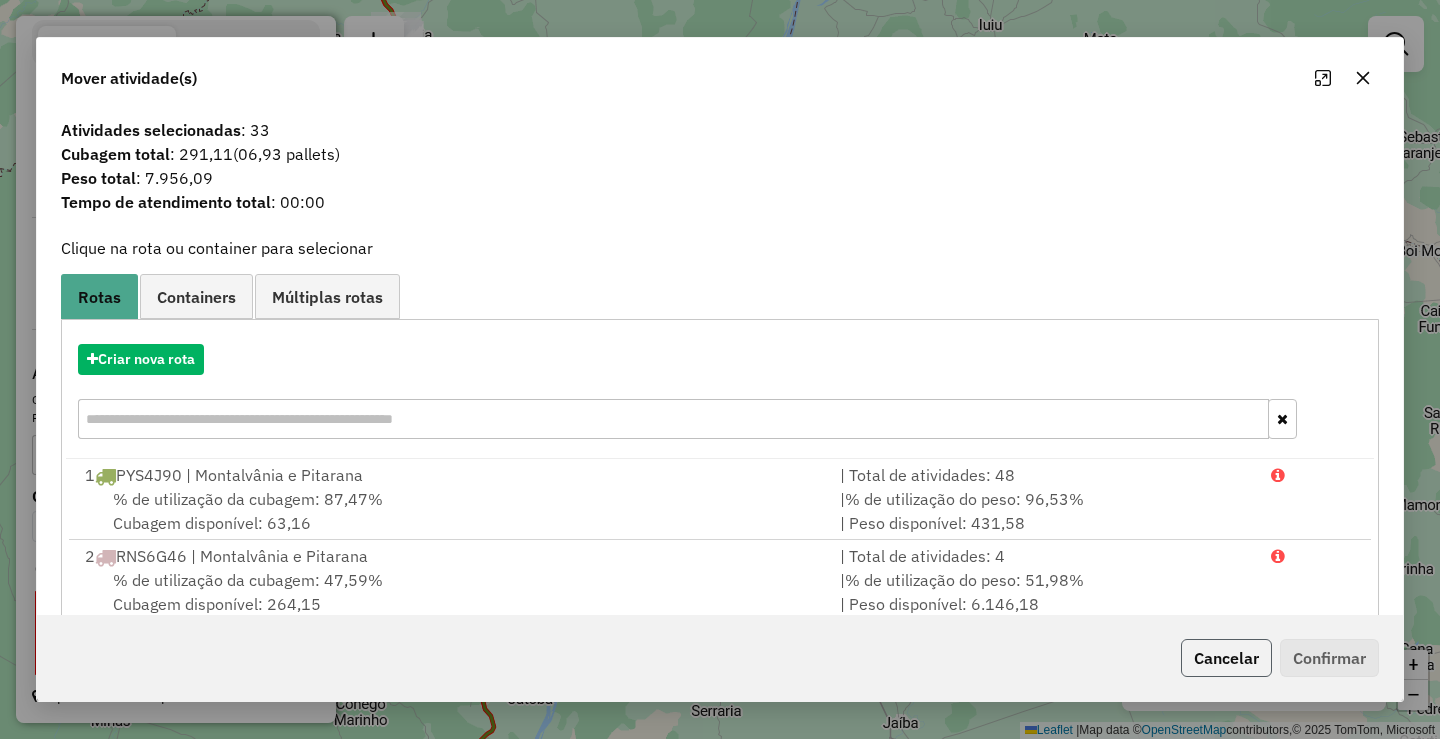 click on "Cancelar" 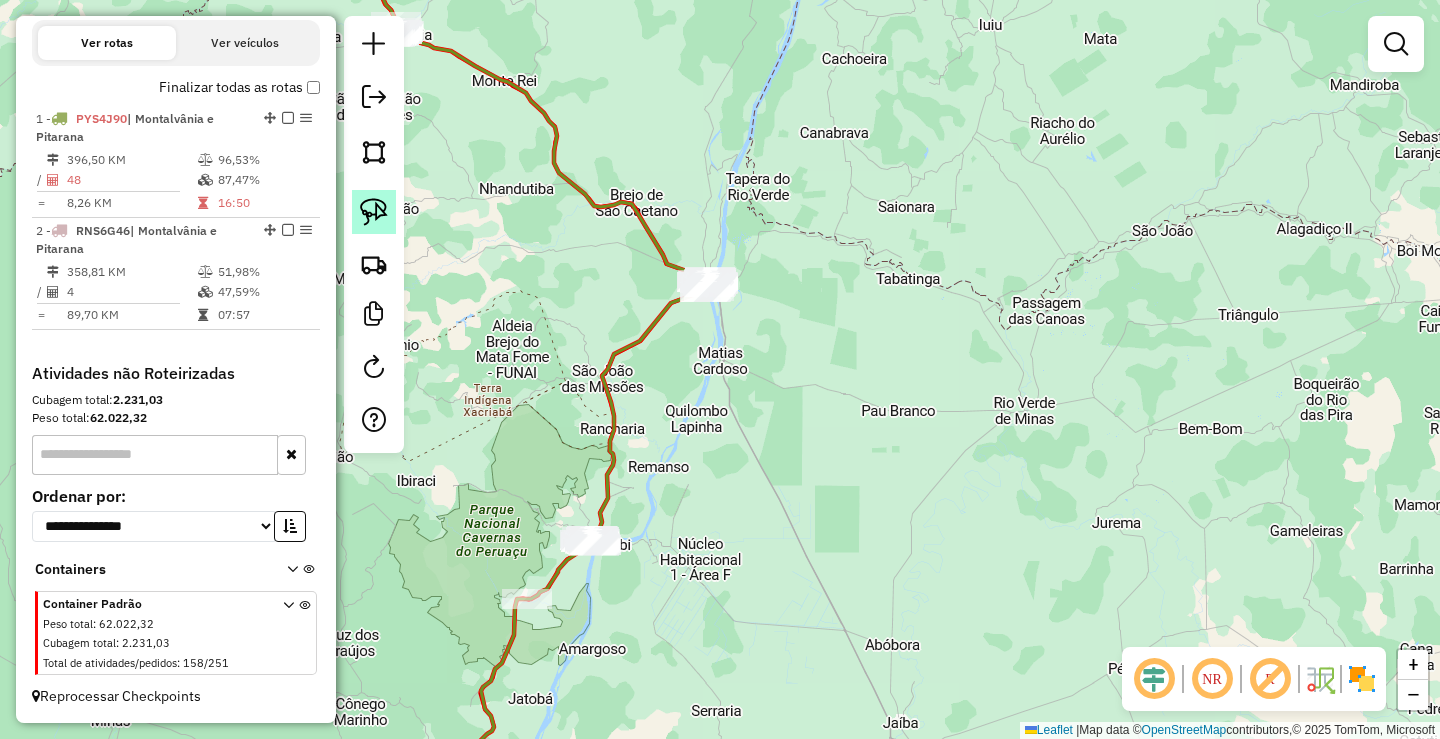 click 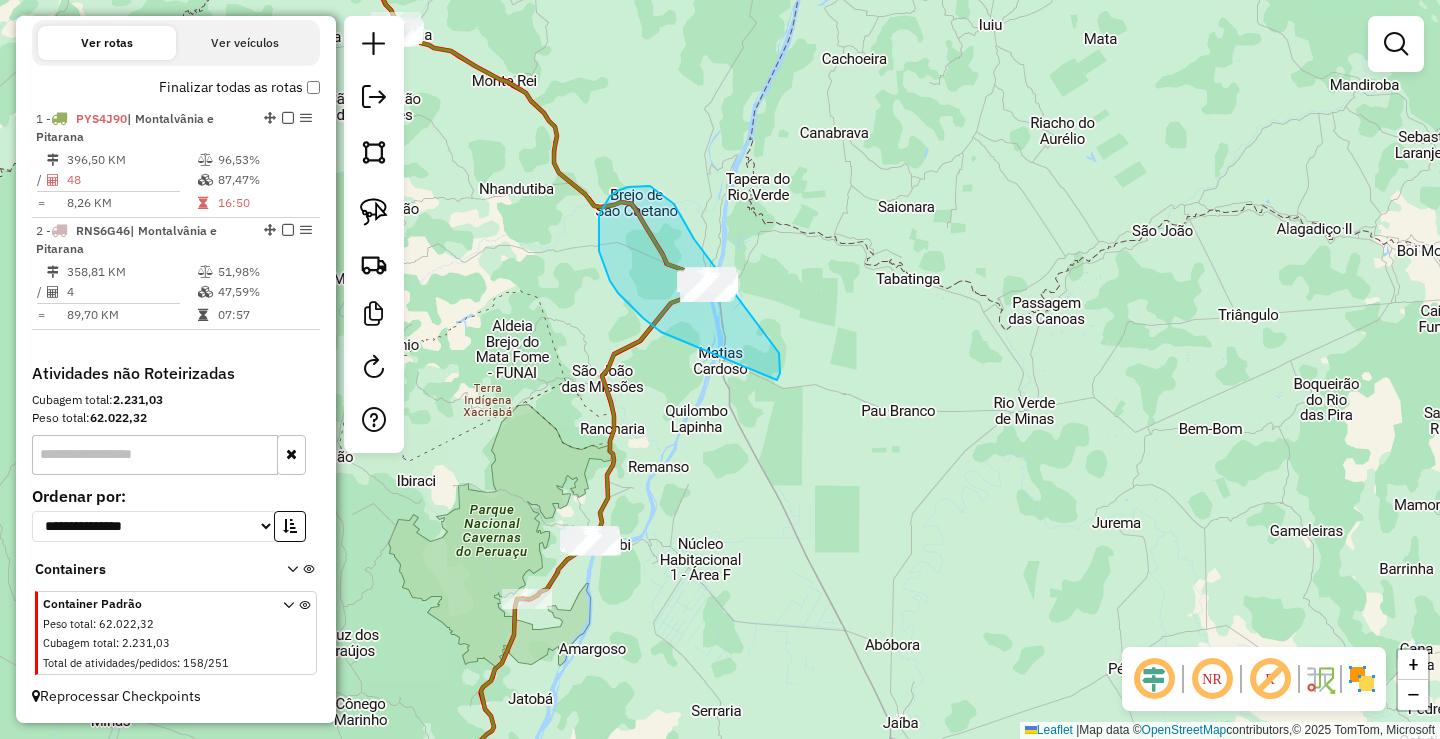 drag, startPoint x: 618, startPoint y: 293, endPoint x: 777, endPoint y: 381, distance: 181.72781 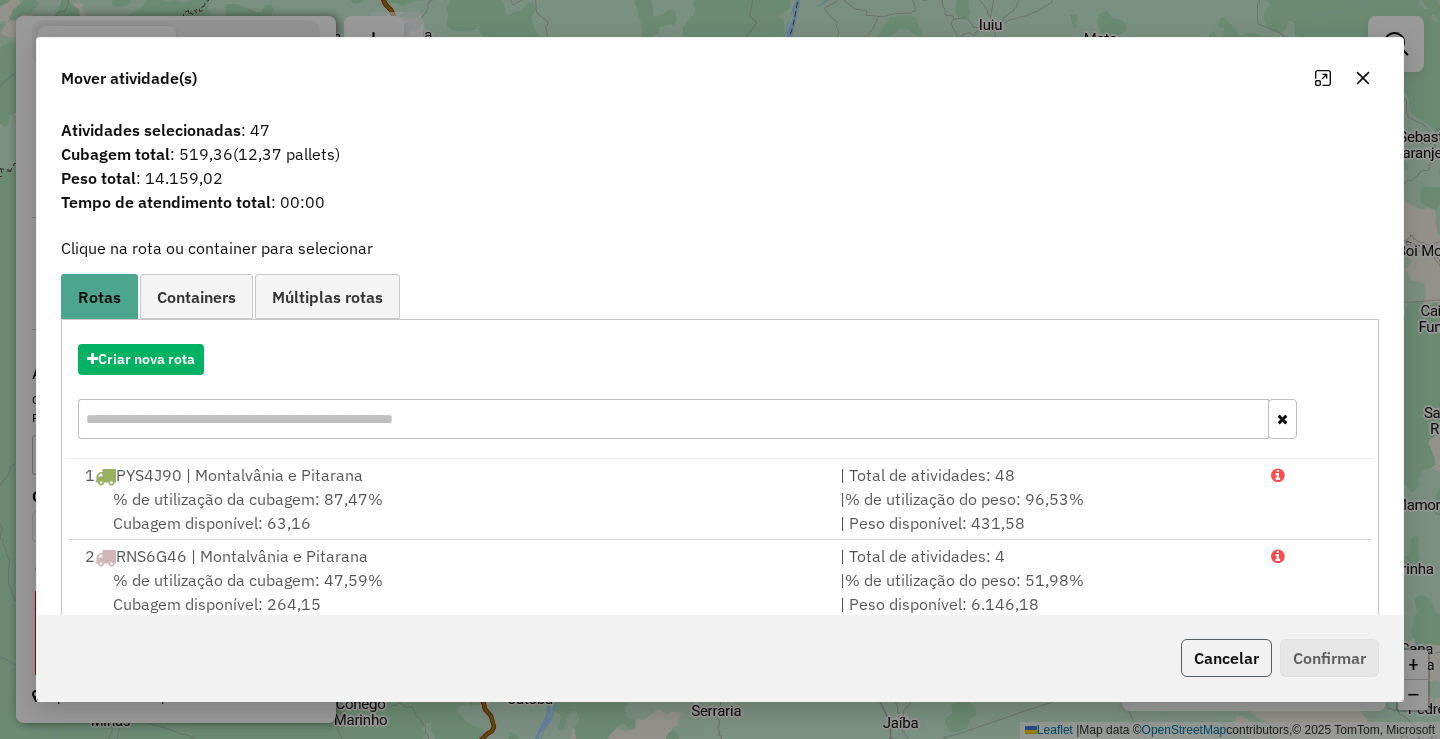click on "Cancelar" 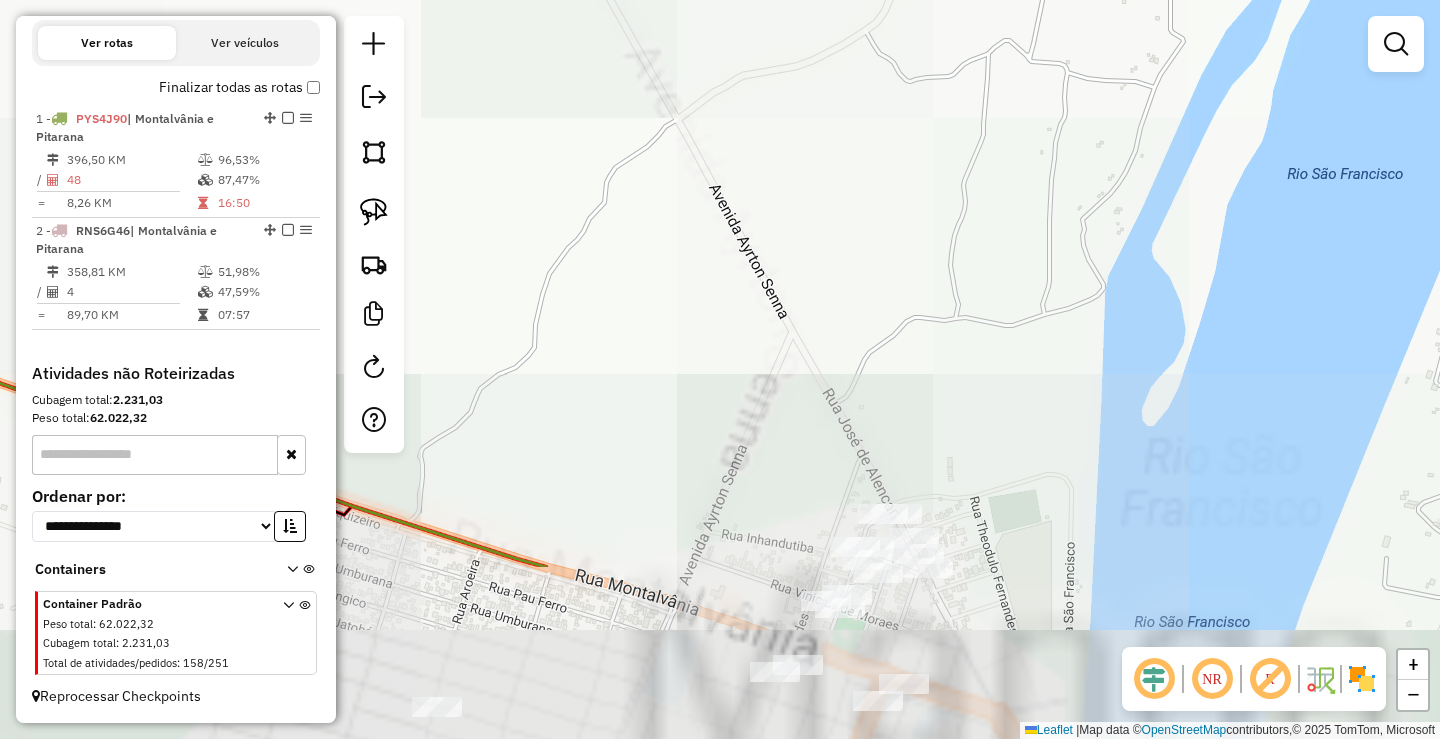 drag, startPoint x: 963, startPoint y: 531, endPoint x: 1006, endPoint y: 228, distance: 306.03595 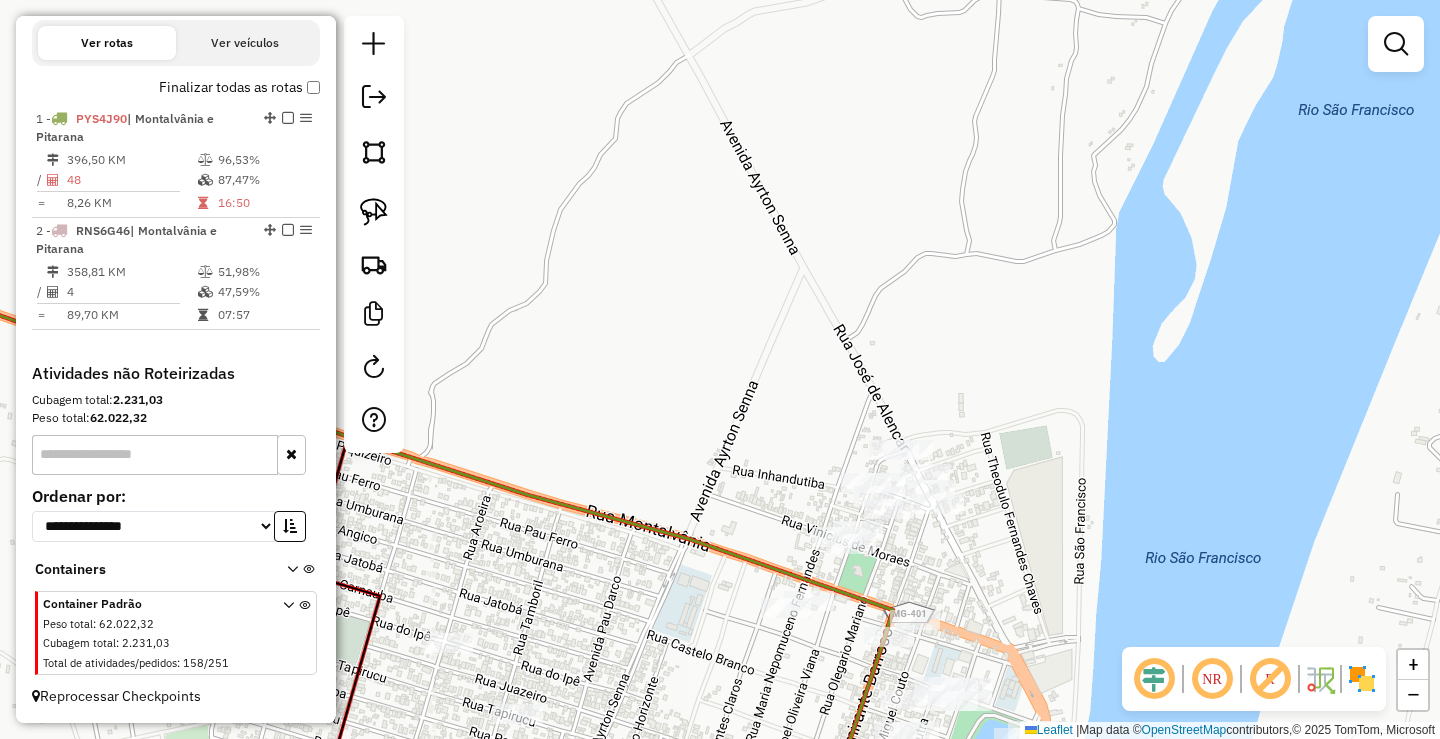 drag, startPoint x: 1178, startPoint y: 537, endPoint x: 1117, endPoint y: 290, distance: 254.42091 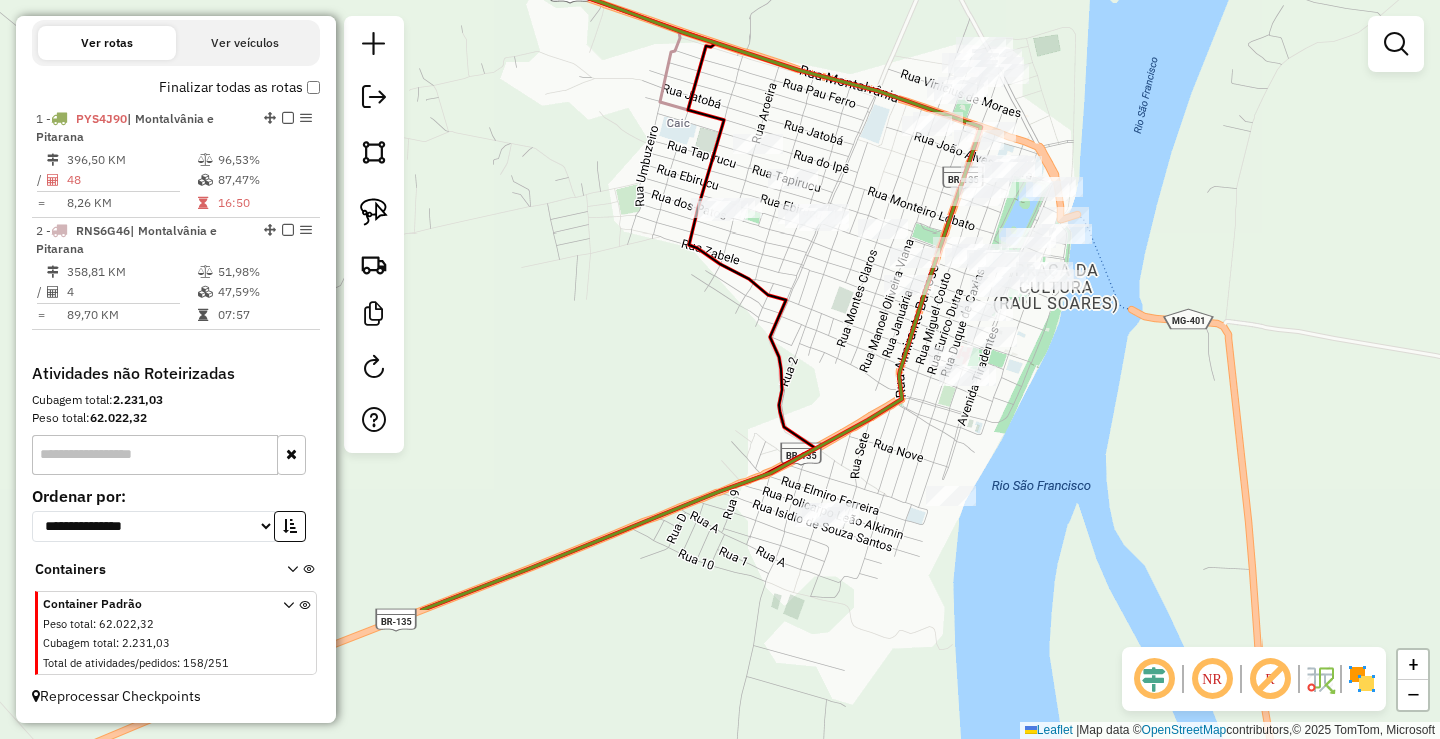 drag, startPoint x: 1288, startPoint y: 349, endPoint x: 1314, endPoint y: 262, distance: 90.80198 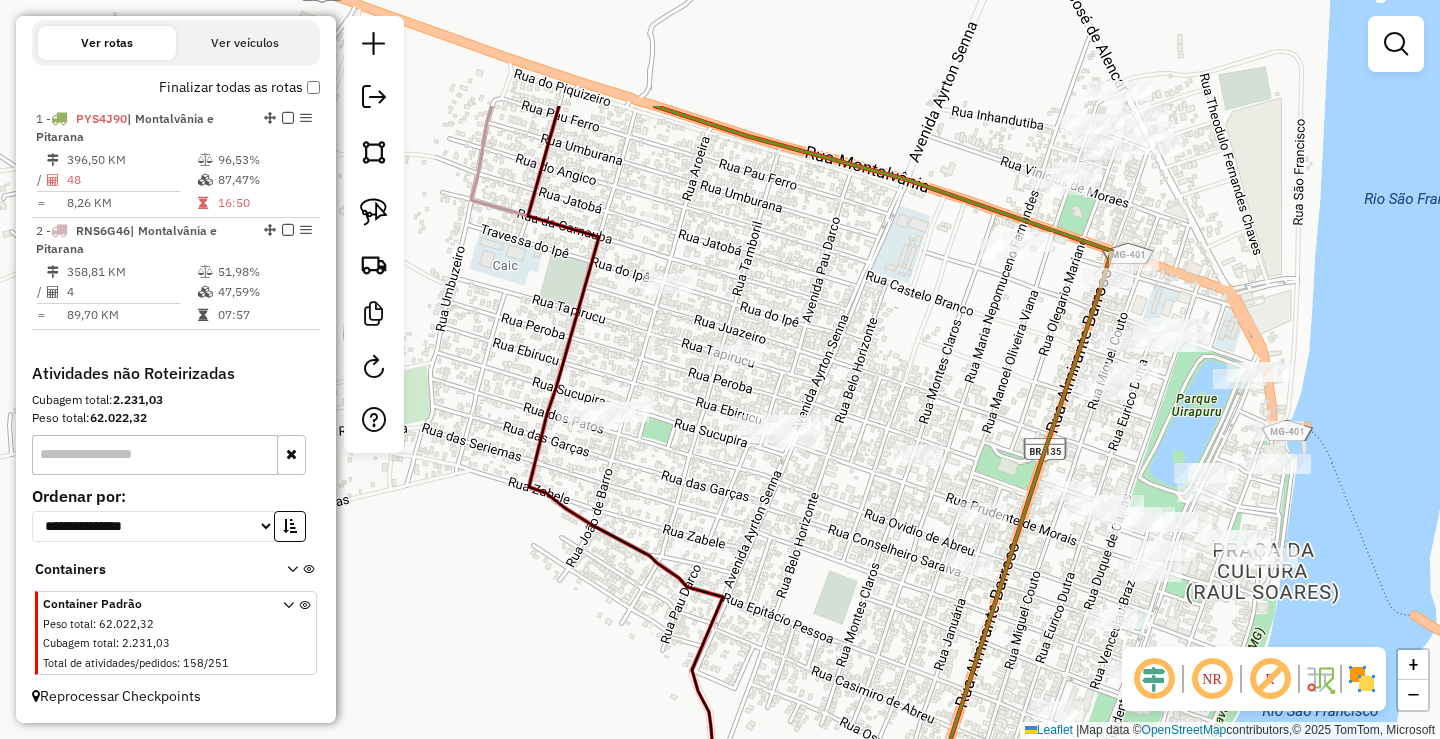 drag, startPoint x: 888, startPoint y: 216, endPoint x: 921, endPoint y: 430, distance: 216.52945 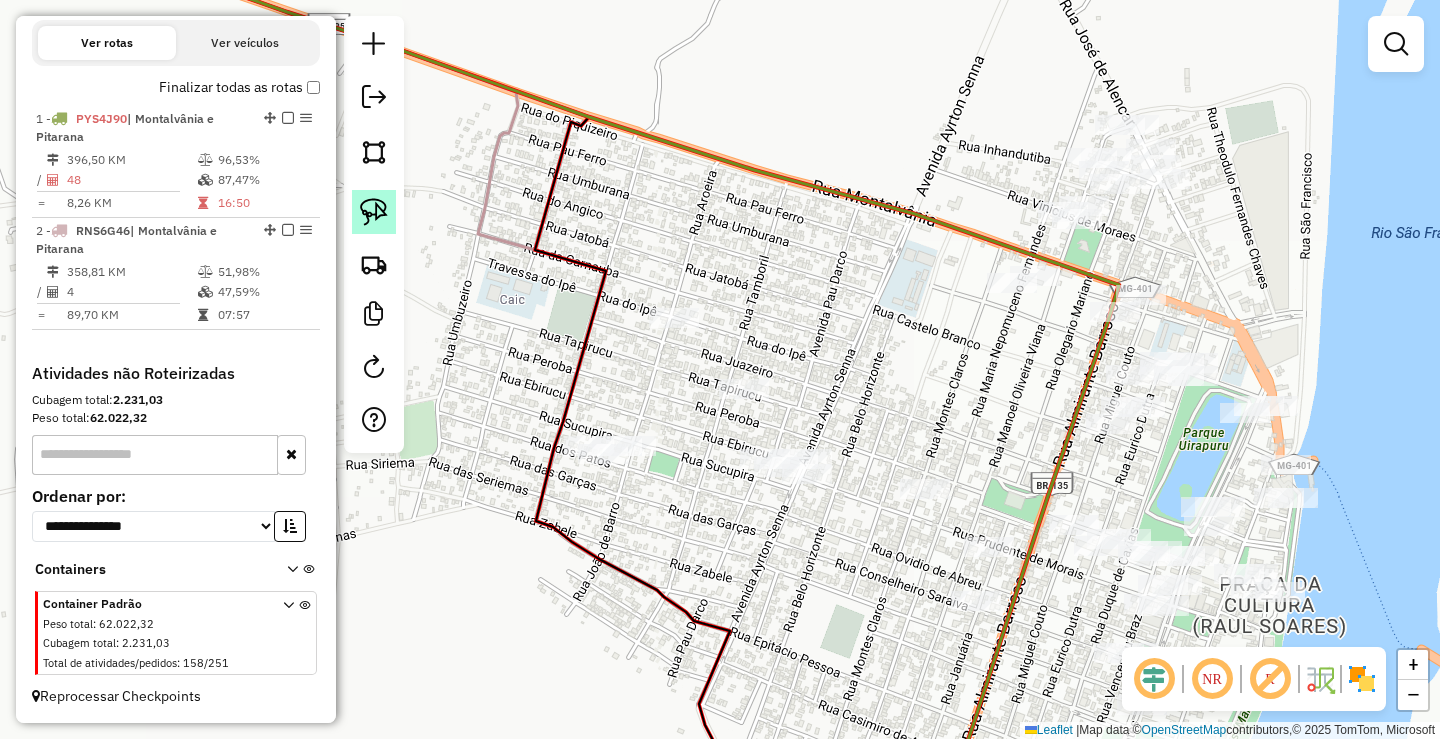 click 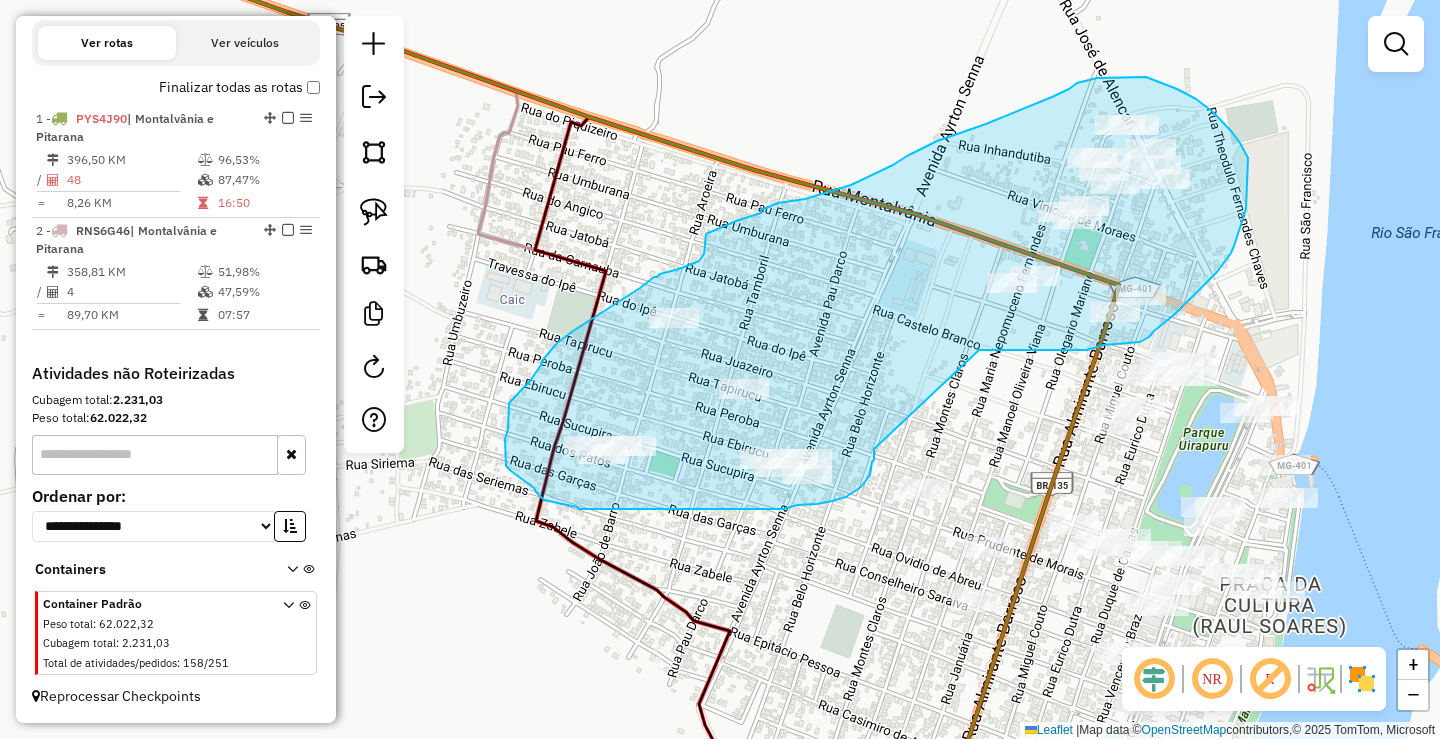 drag, startPoint x: 979, startPoint y: 350, endPoint x: 874, endPoint y: 448, distance: 143.62799 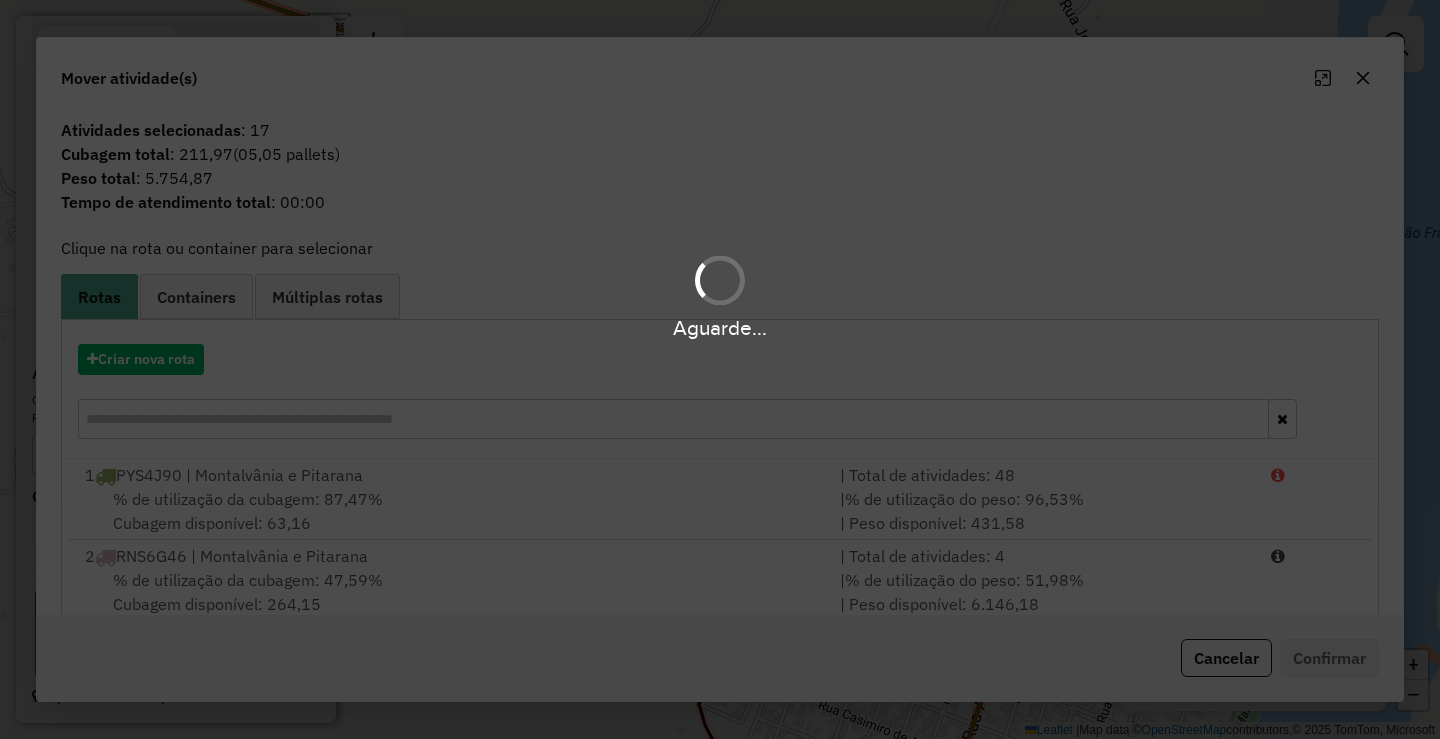 click on "Aguarde..." at bounding box center (720, 369) 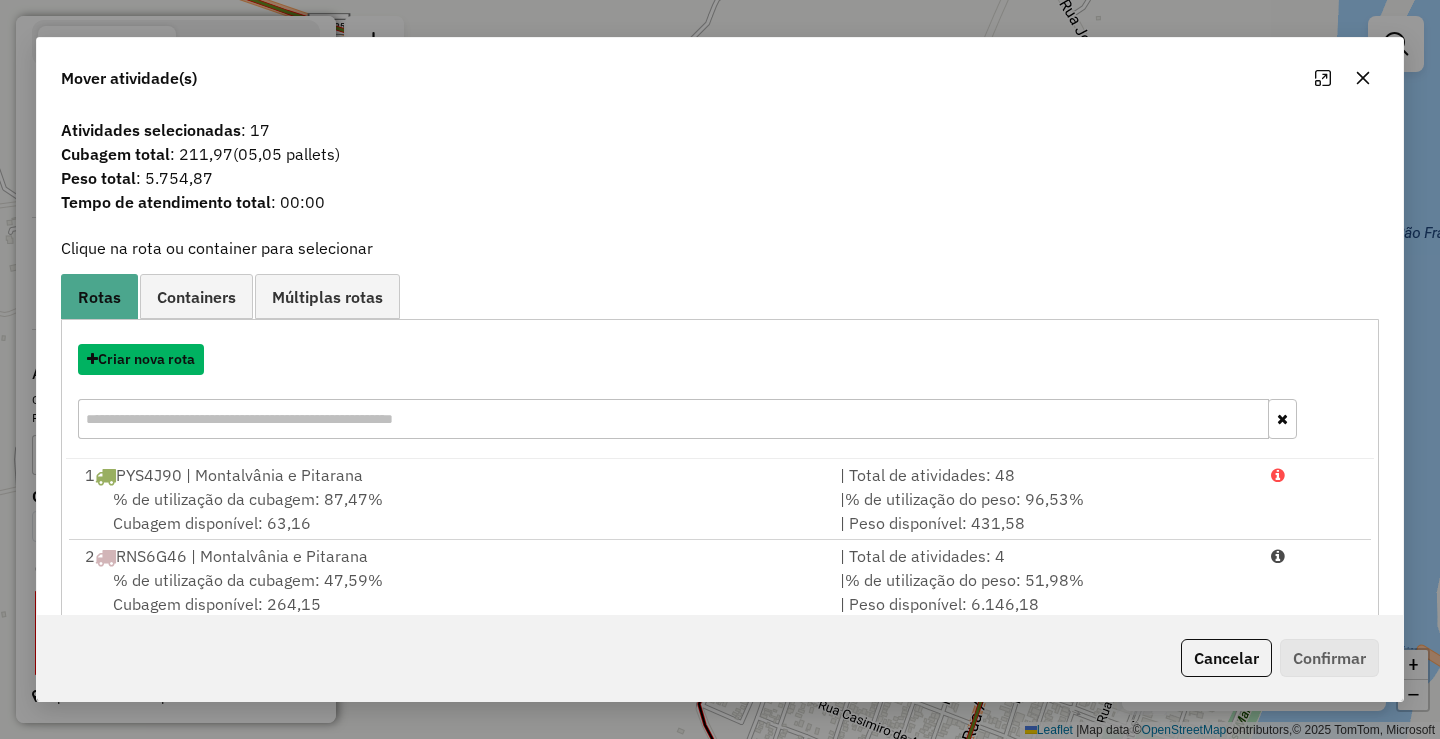 click on "Criar nova rota" at bounding box center [141, 359] 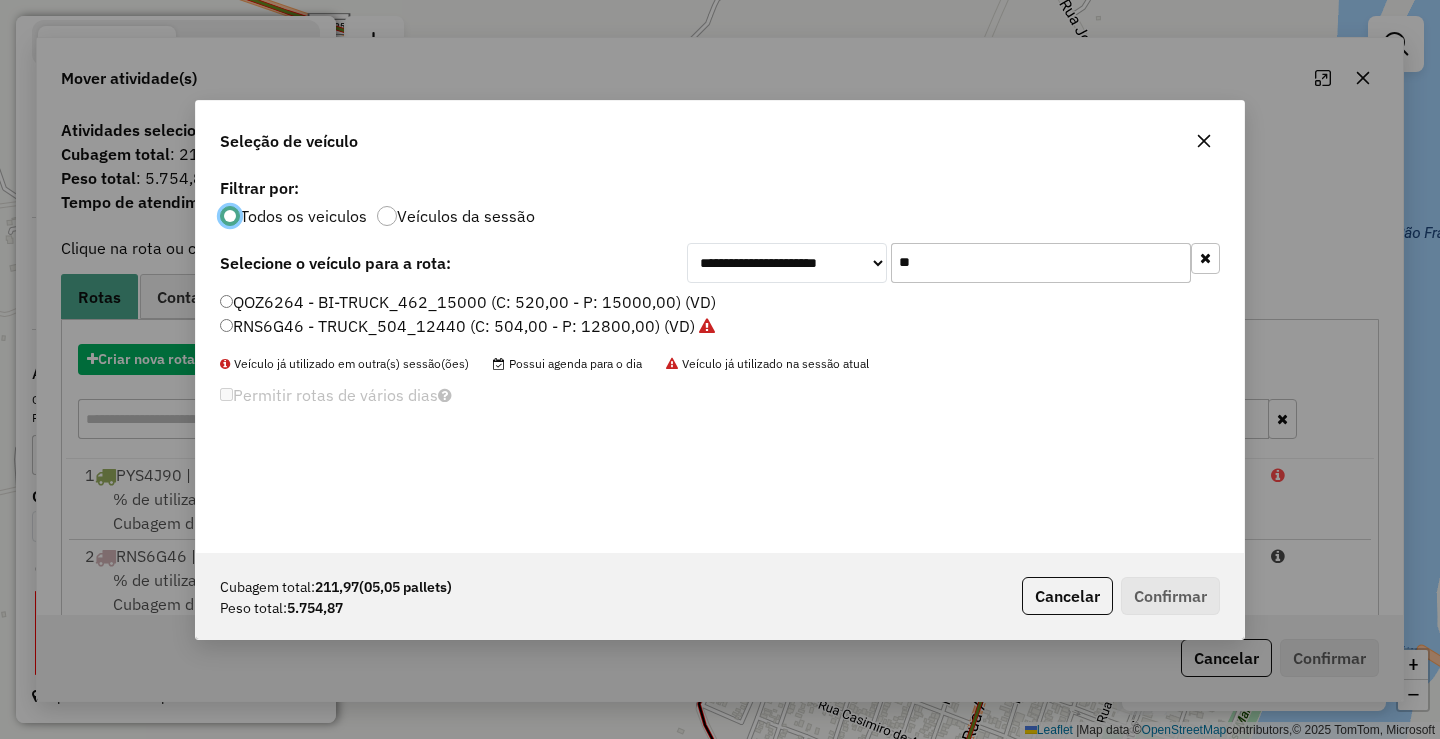 scroll, scrollTop: 11, scrollLeft: 6, axis: both 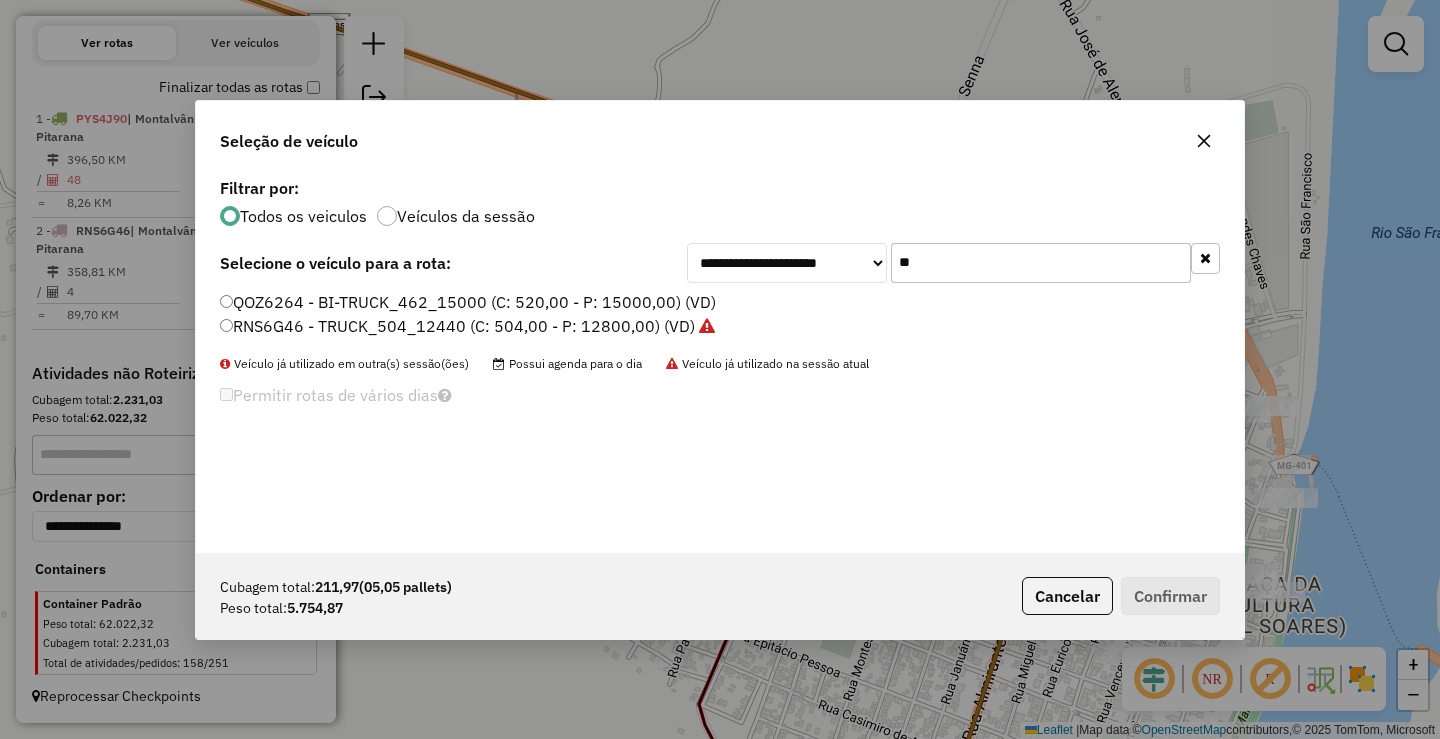 drag, startPoint x: 921, startPoint y: 257, endPoint x: 721, endPoint y: 255, distance: 200.01 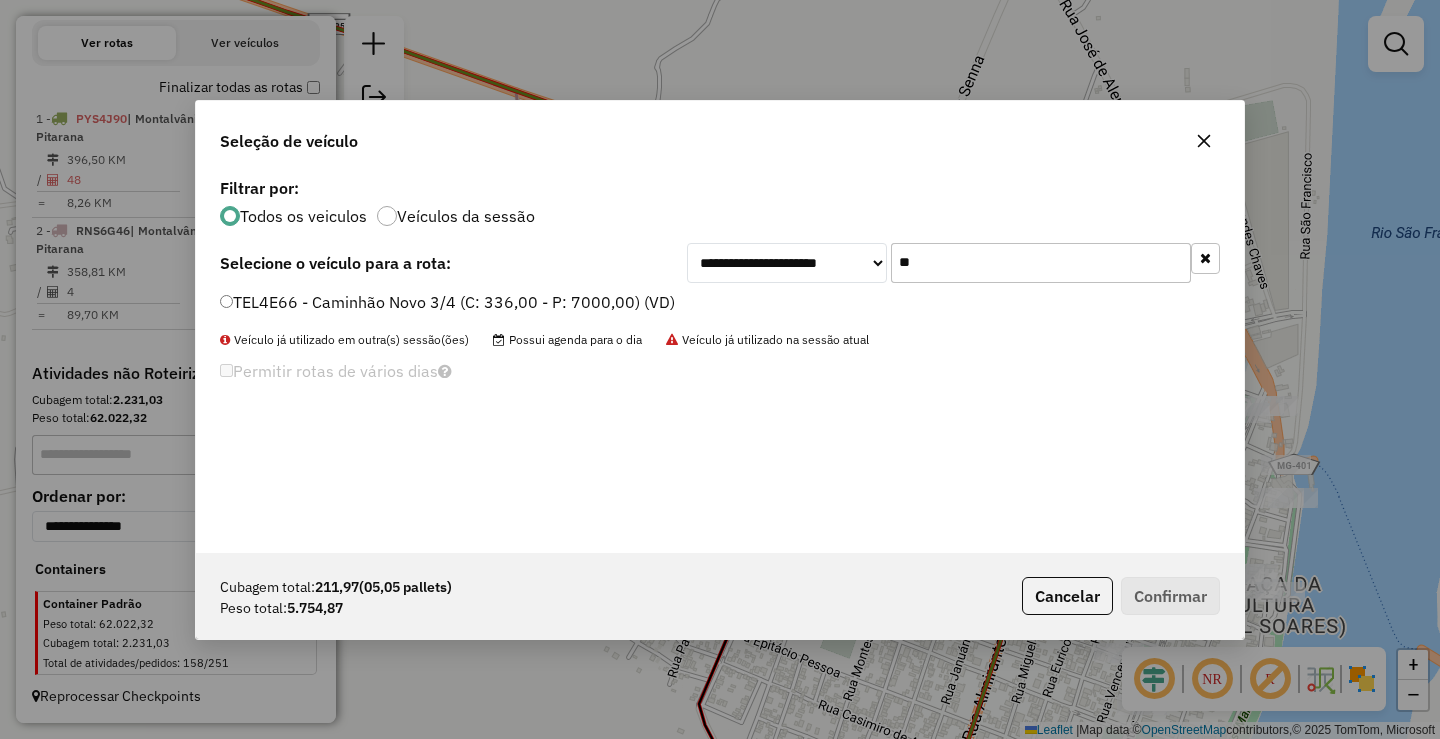 type on "**" 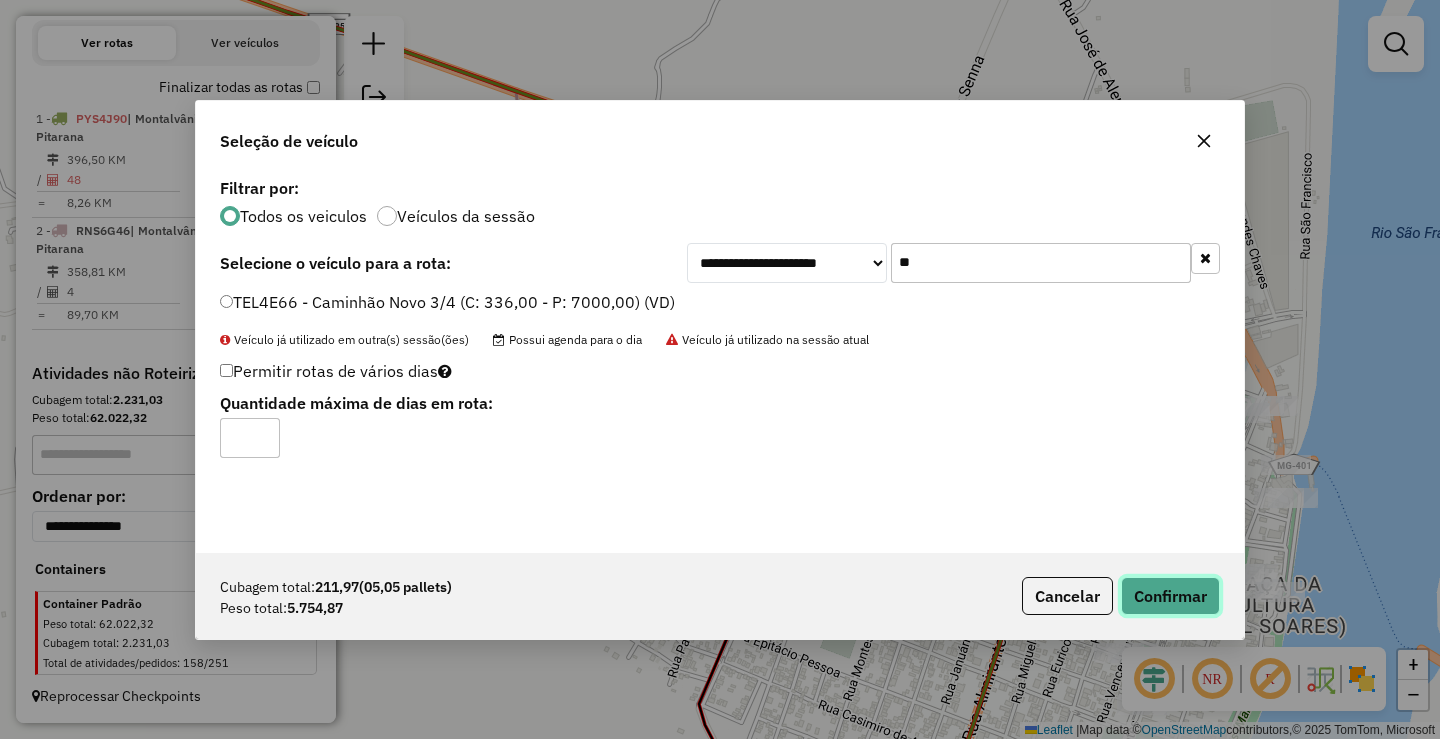 click on "Confirmar" 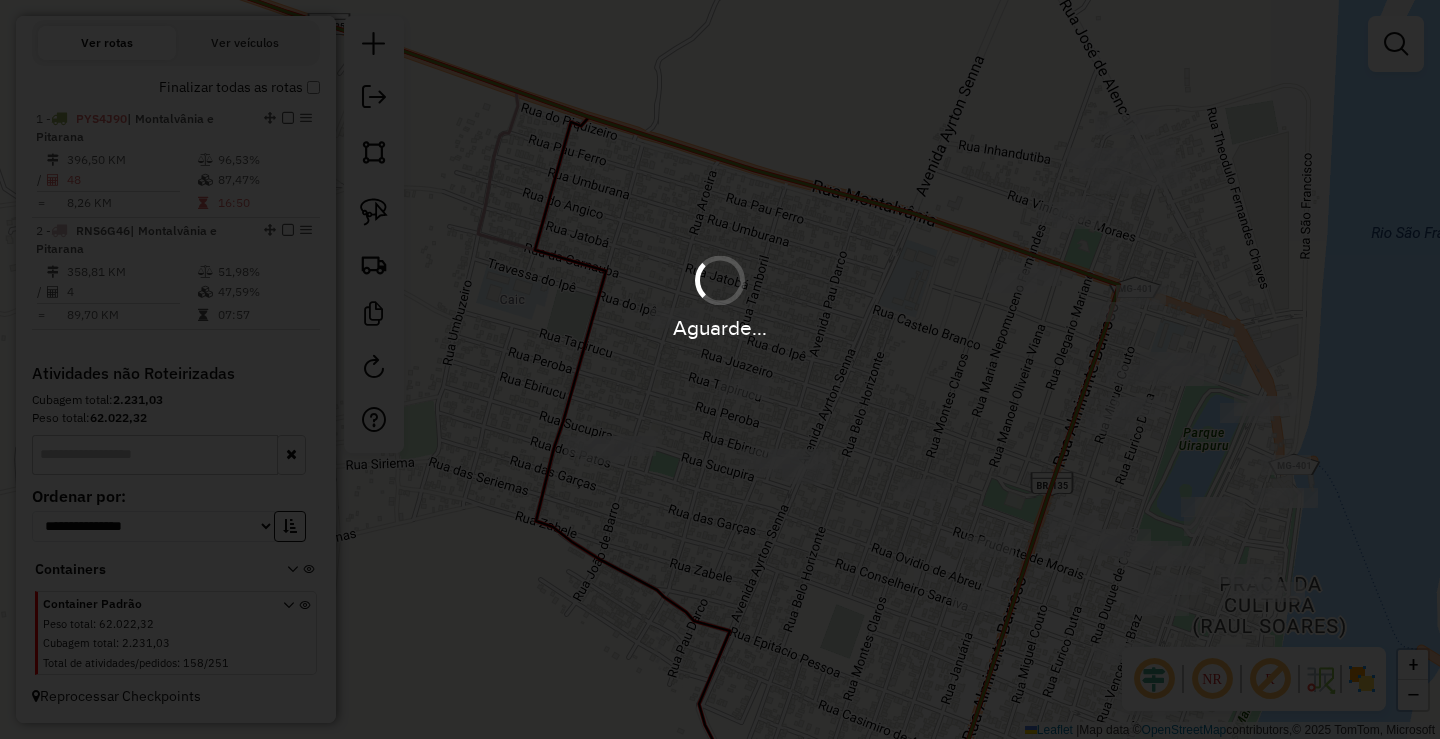 scroll, scrollTop: 665, scrollLeft: 0, axis: vertical 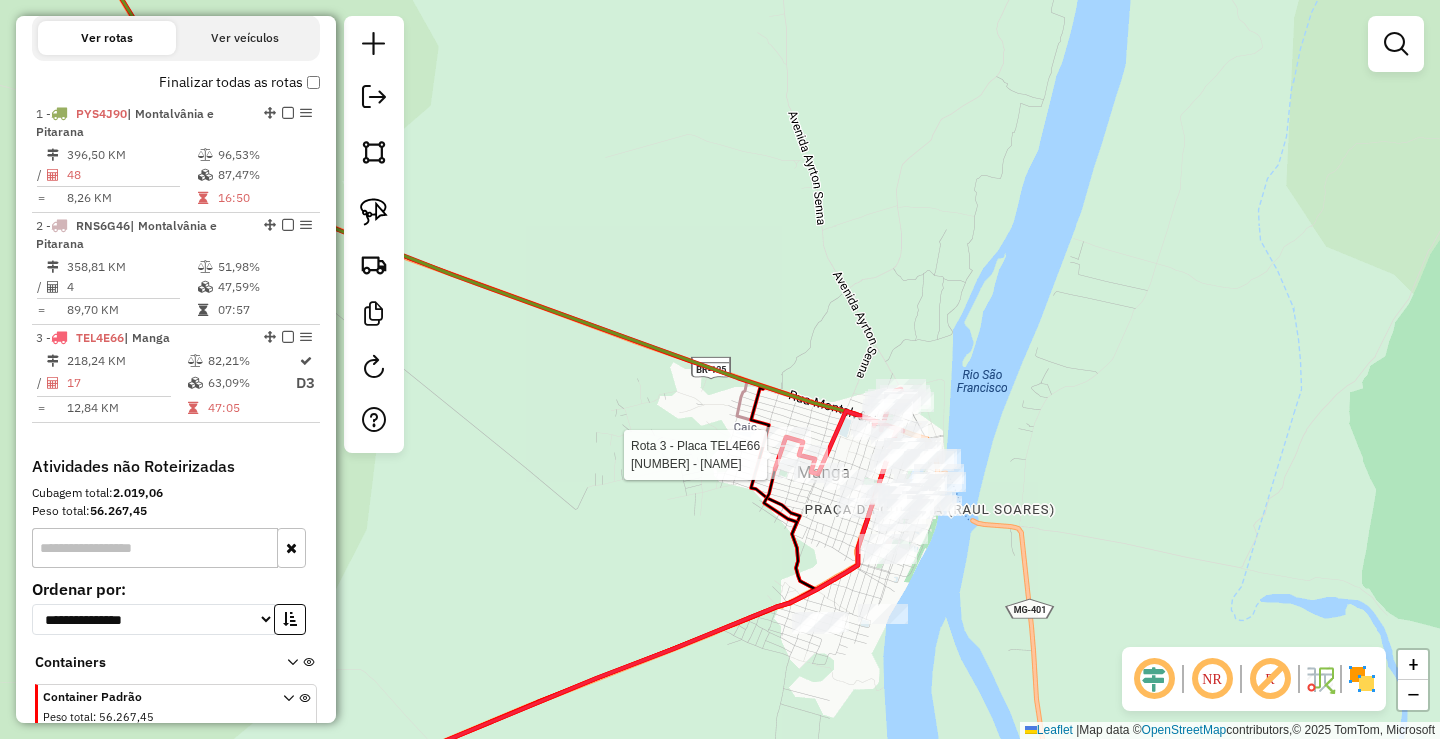 select on "*********" 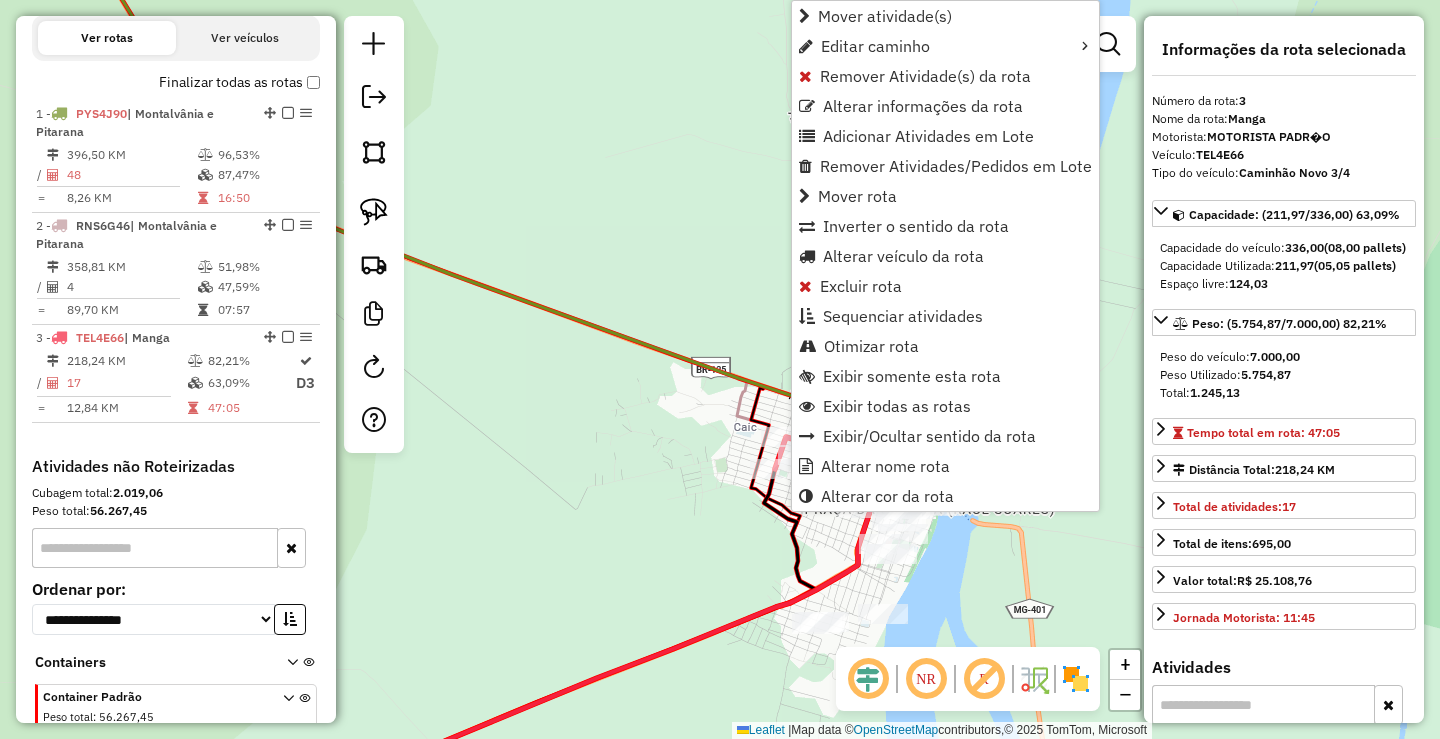 scroll, scrollTop: 759, scrollLeft: 0, axis: vertical 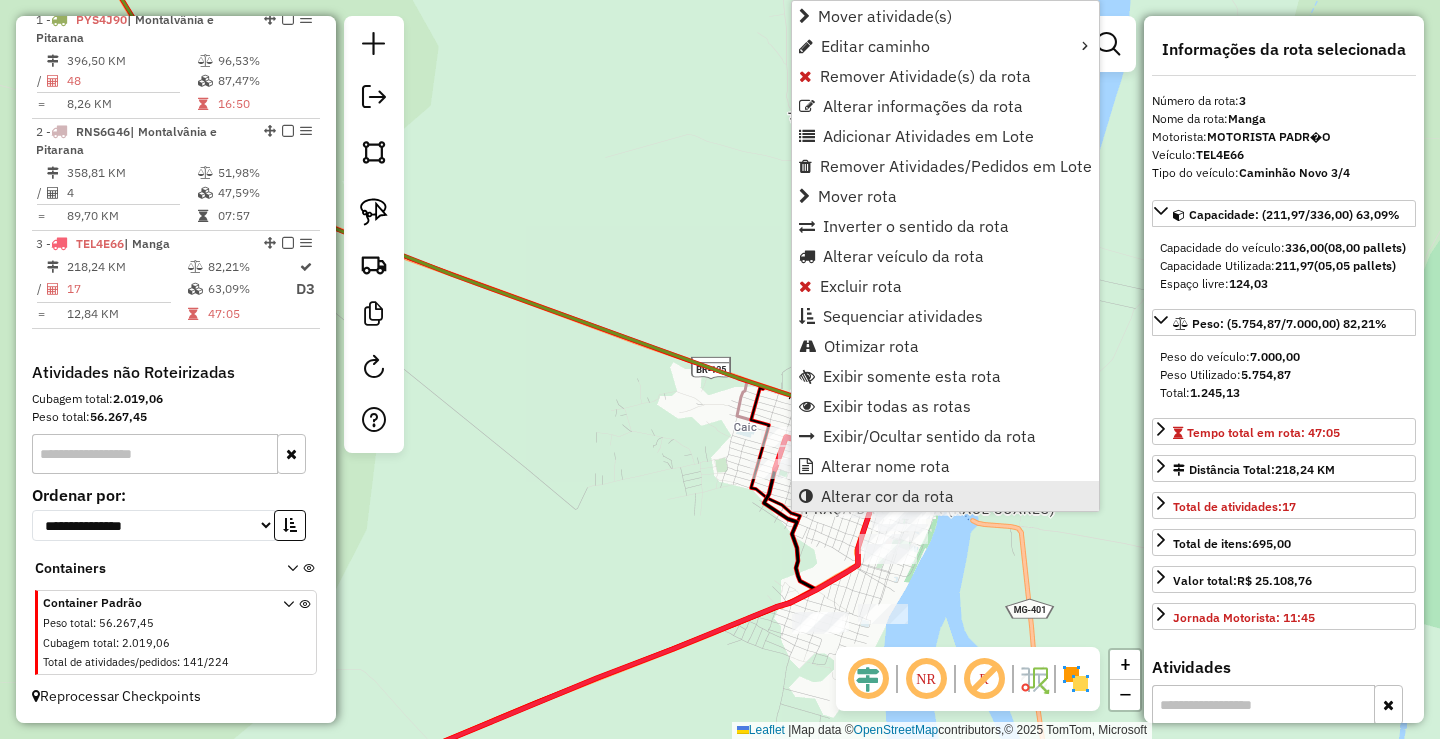 click on "Alterar cor da rota" at bounding box center (887, 496) 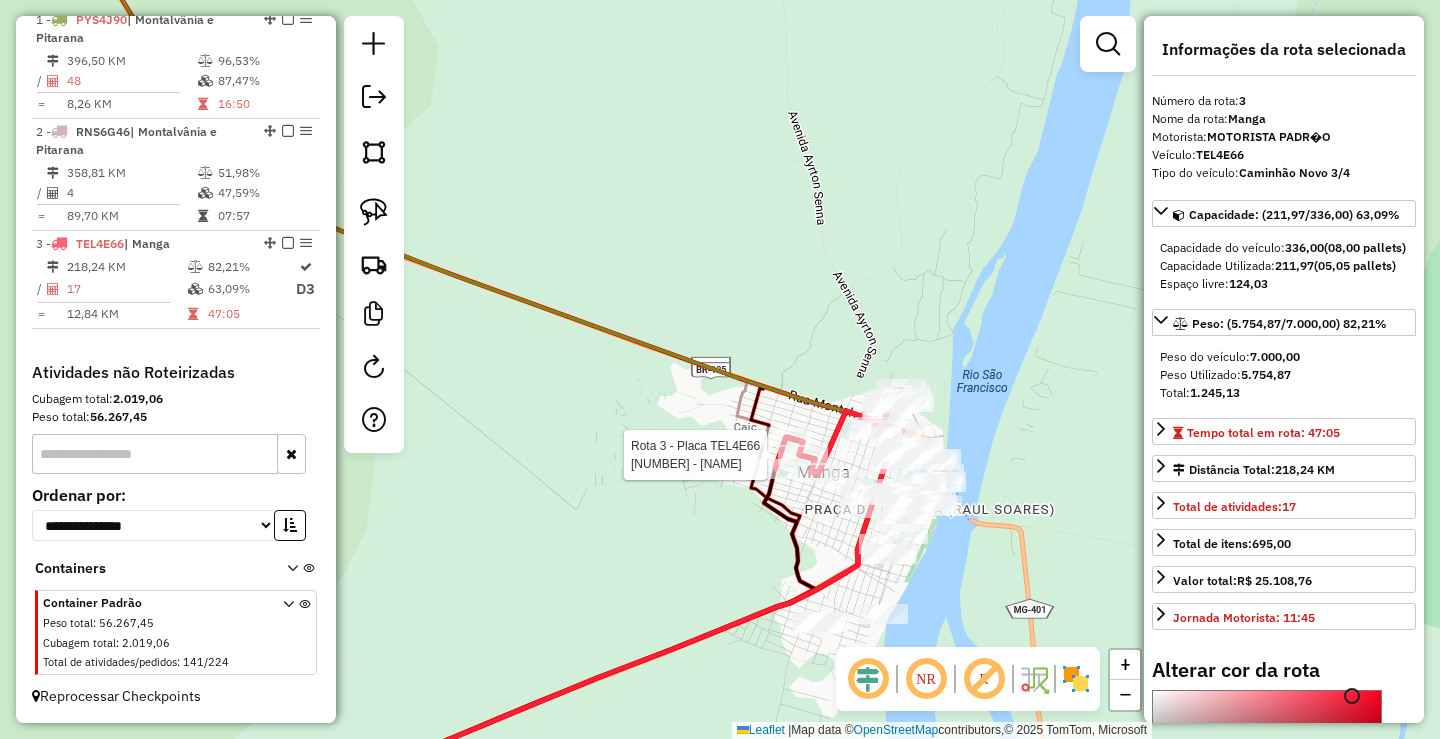 select on "*********" 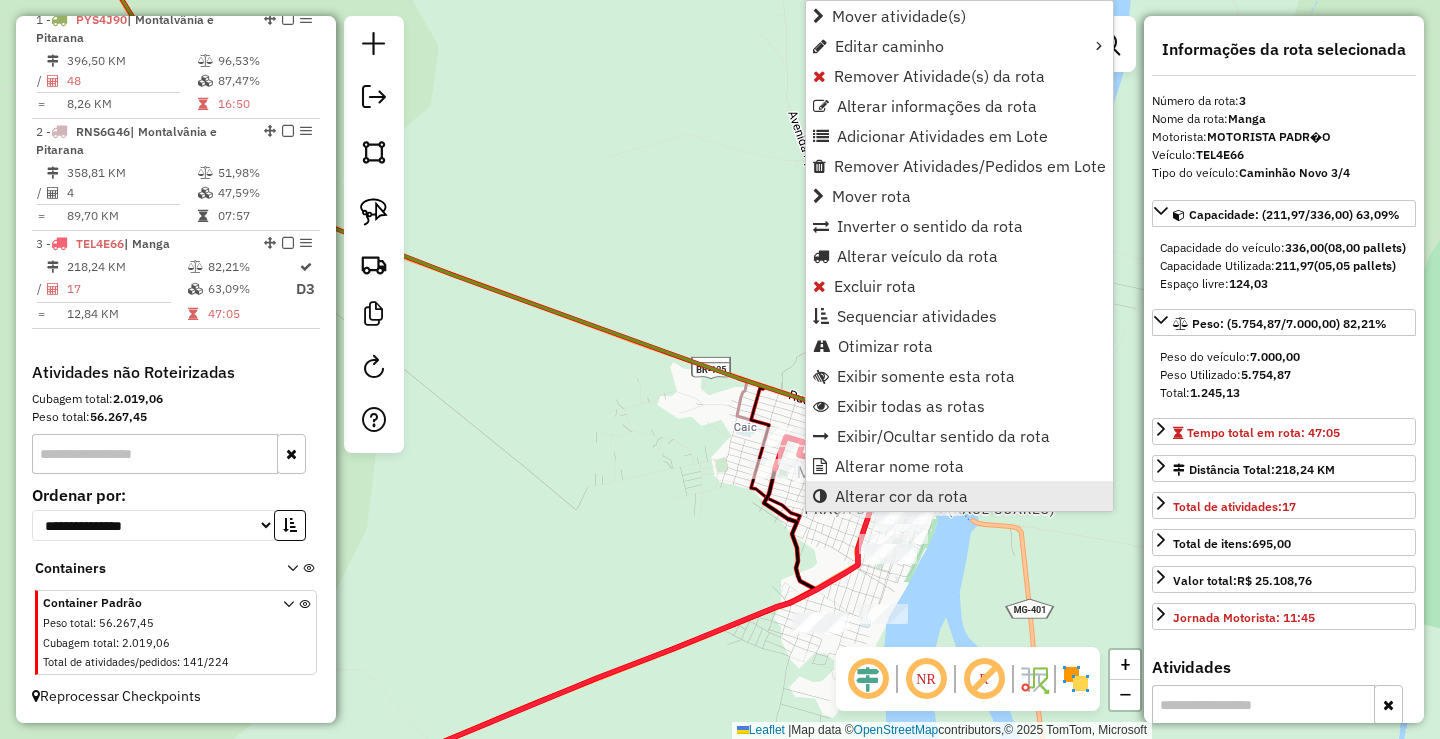 click on "Alterar cor da rota" at bounding box center [901, 496] 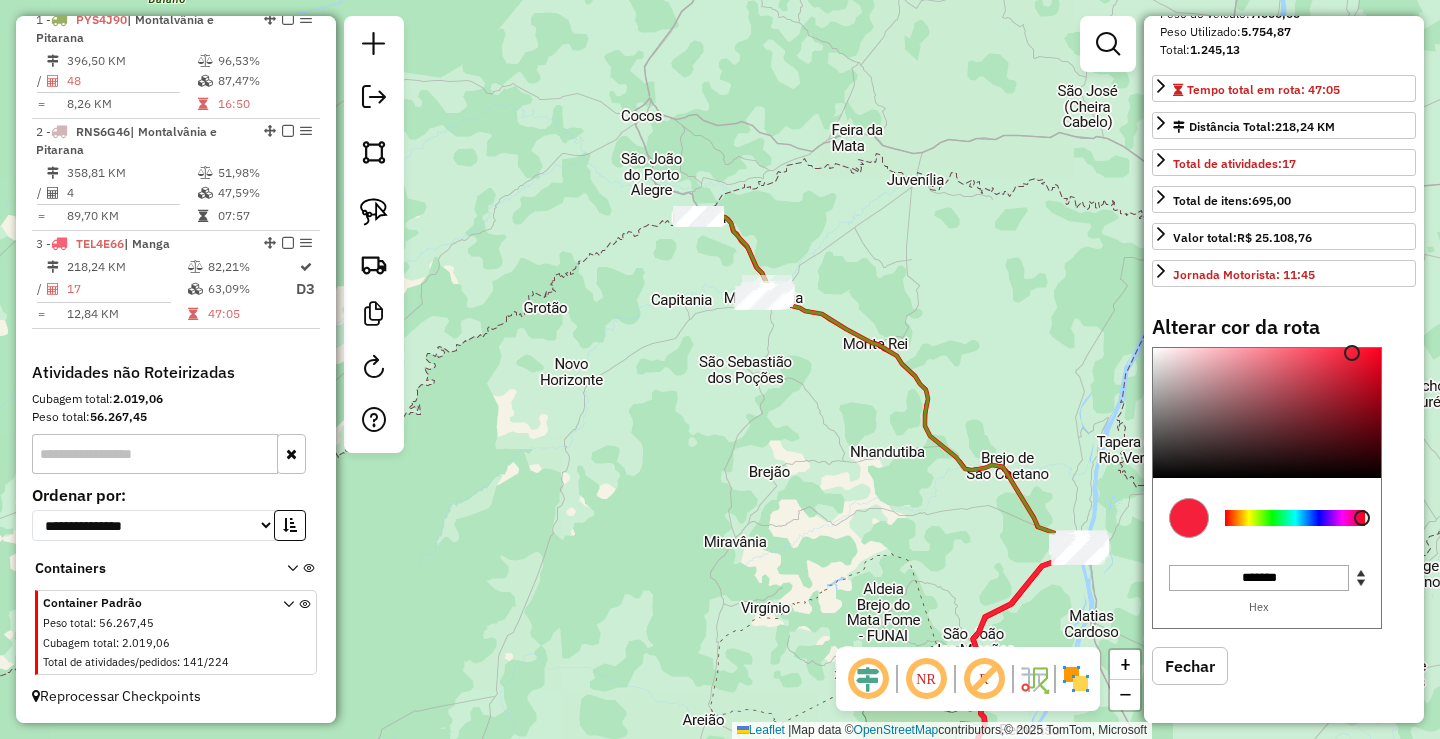 scroll, scrollTop: 379, scrollLeft: 0, axis: vertical 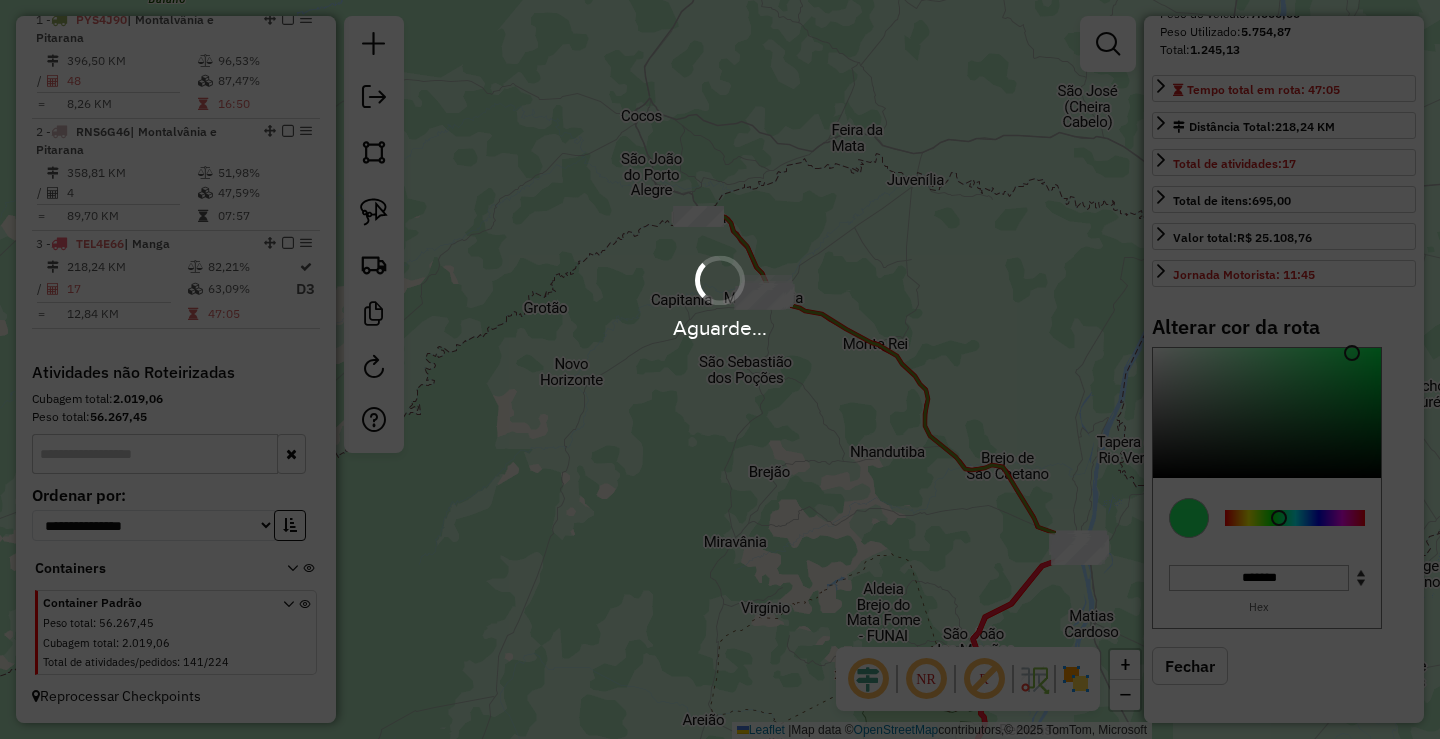 click on "Aguarde..." at bounding box center [720, 369] 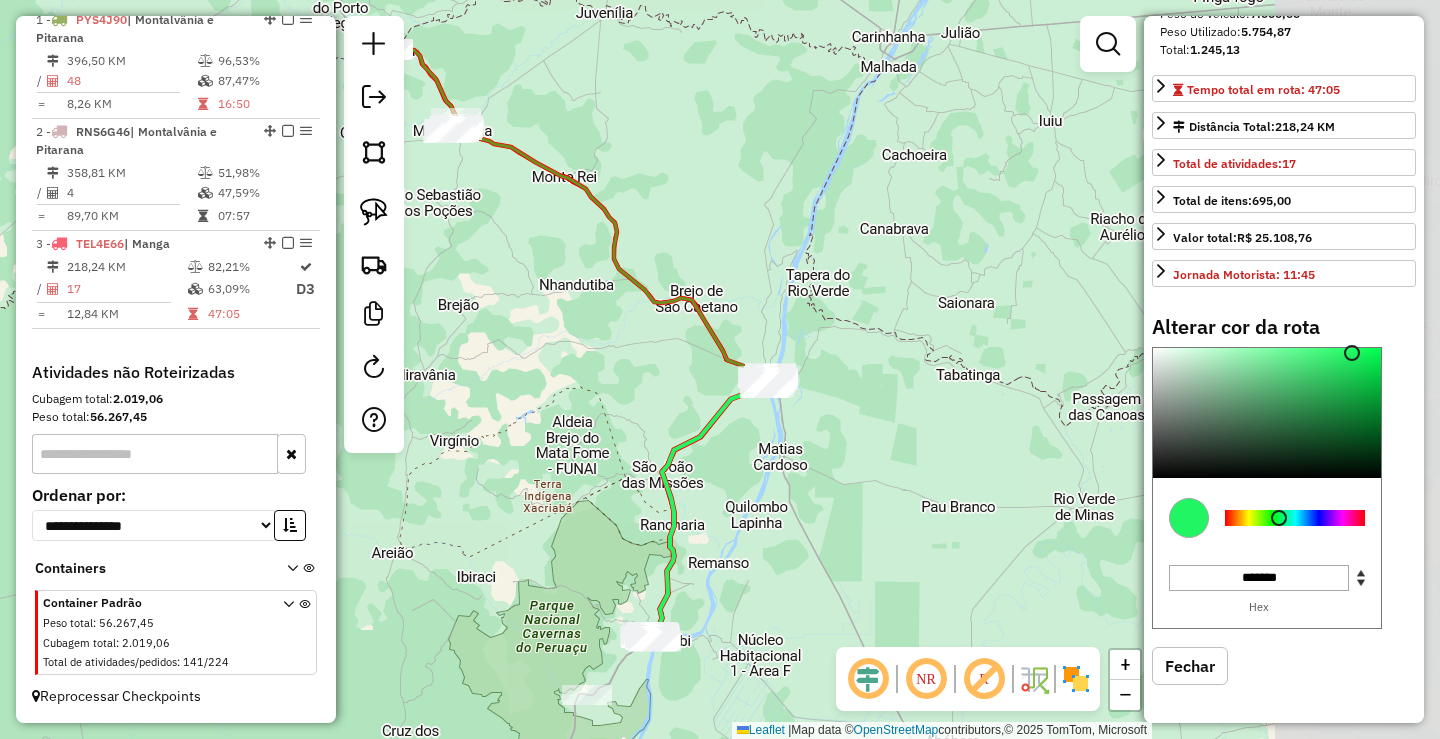 drag, startPoint x: 948, startPoint y: 506, endPoint x: 631, endPoint y: 338, distance: 358.76593 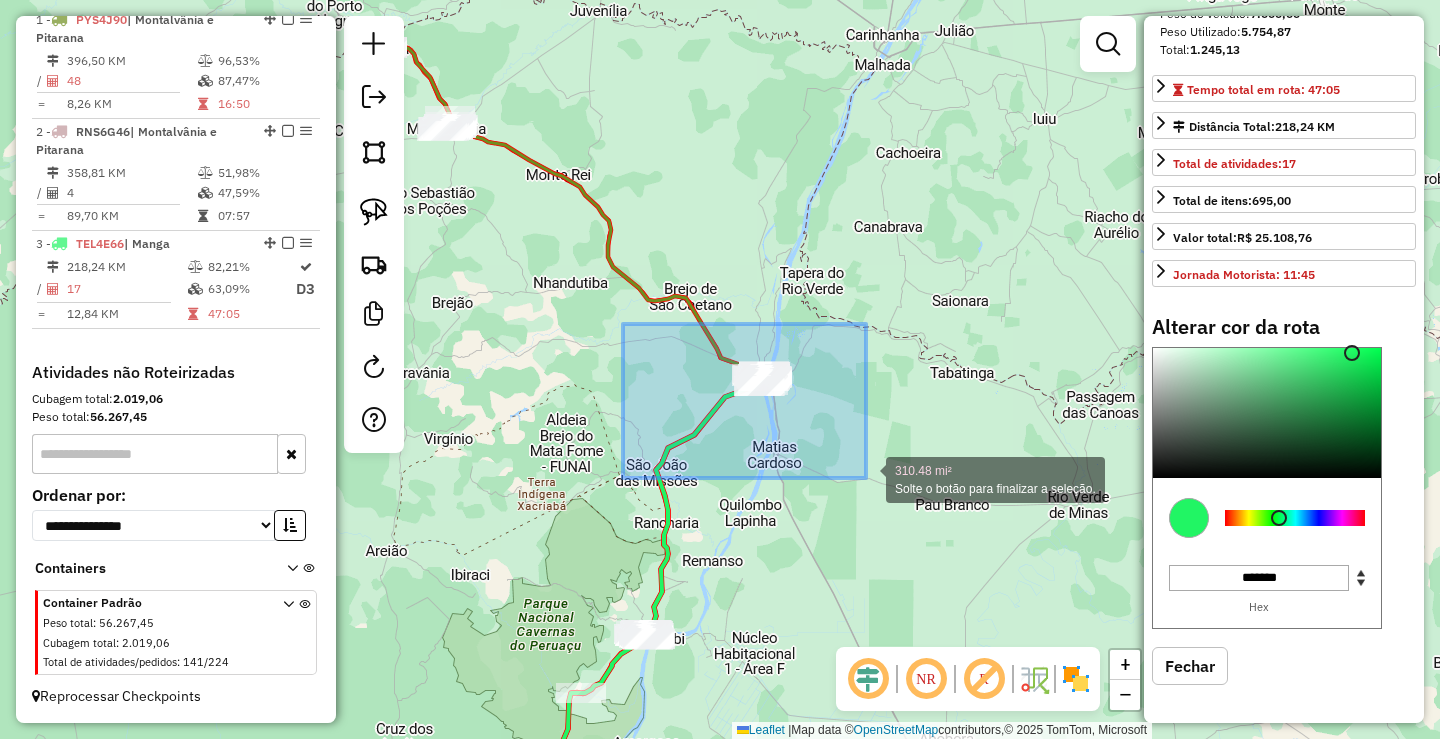 drag, startPoint x: 623, startPoint y: 324, endPoint x: 866, endPoint y: 478, distance: 287.68906 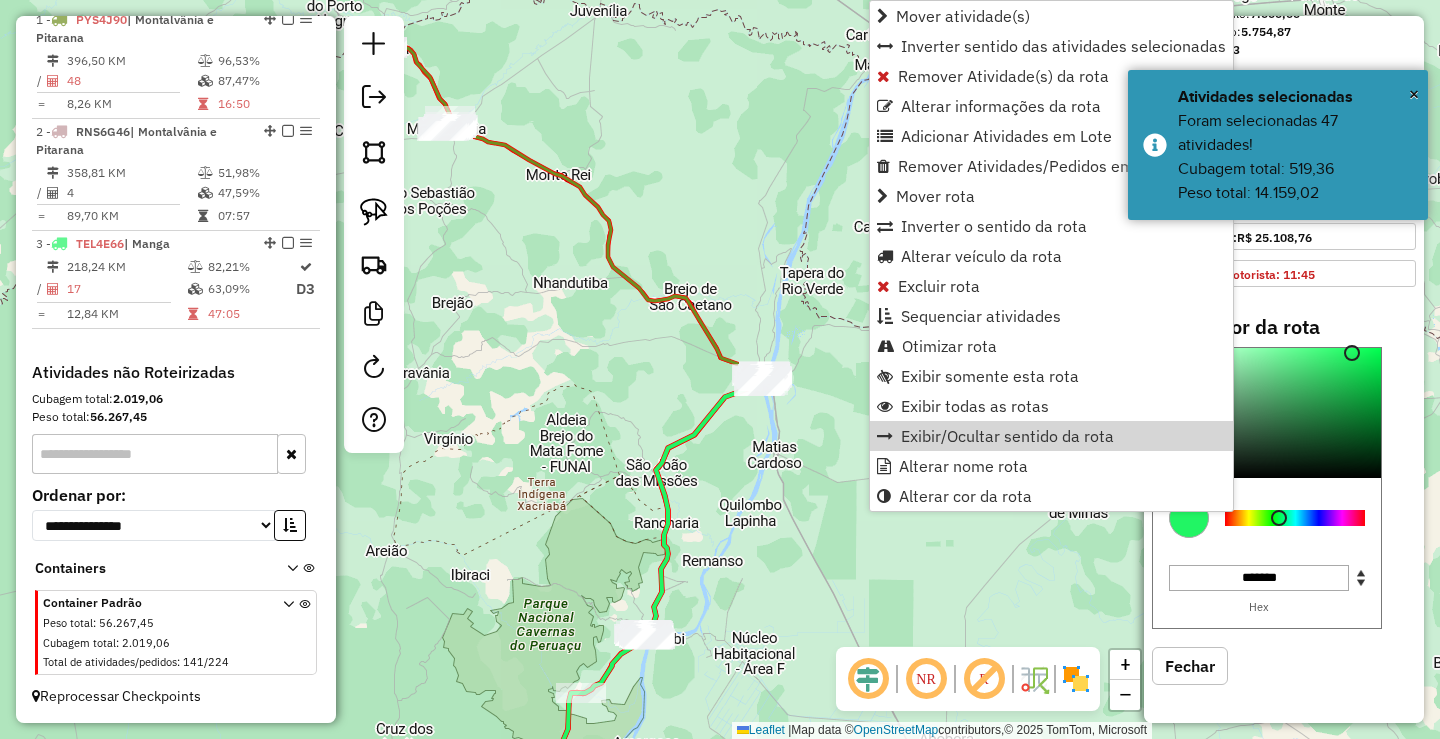 click on "Janela de atendimento Grade de atendimento Capacidade Transportadoras Veículos Cliente Pedidos  Rotas Selecione os dias de semana para filtrar as janelas de atendimento  Seg   Ter   Qua   Qui   Sex   Sáb   Dom  Informe o período da janela de atendimento: De: Até:  Filtrar exatamente a janela do cliente  Considerar janela de atendimento padrão  Selecione os dias de semana para filtrar as grades de atendimento  Seg   Ter   Qua   Qui   Sex   Sáb   Dom   Considerar clientes sem dia de atendimento cadastrado  Clientes fora do dia de atendimento selecionado Filtrar as atividades entre os valores definidos abaixo:  Peso mínimo:   Peso máximo:   Cubagem mínima:   Cubagem máxima:   De:   Até:  Filtrar as atividades entre o tempo de atendimento definido abaixo:  De:   Até:   Considerar capacidade total dos clientes não roteirizados Transportadora: Selecione um ou mais itens Tipo de veículo: Selecione um ou mais itens Veículo: Selecione um ou mais itens Motorista: Selecione um ou mais itens Nome: Rótulo:" 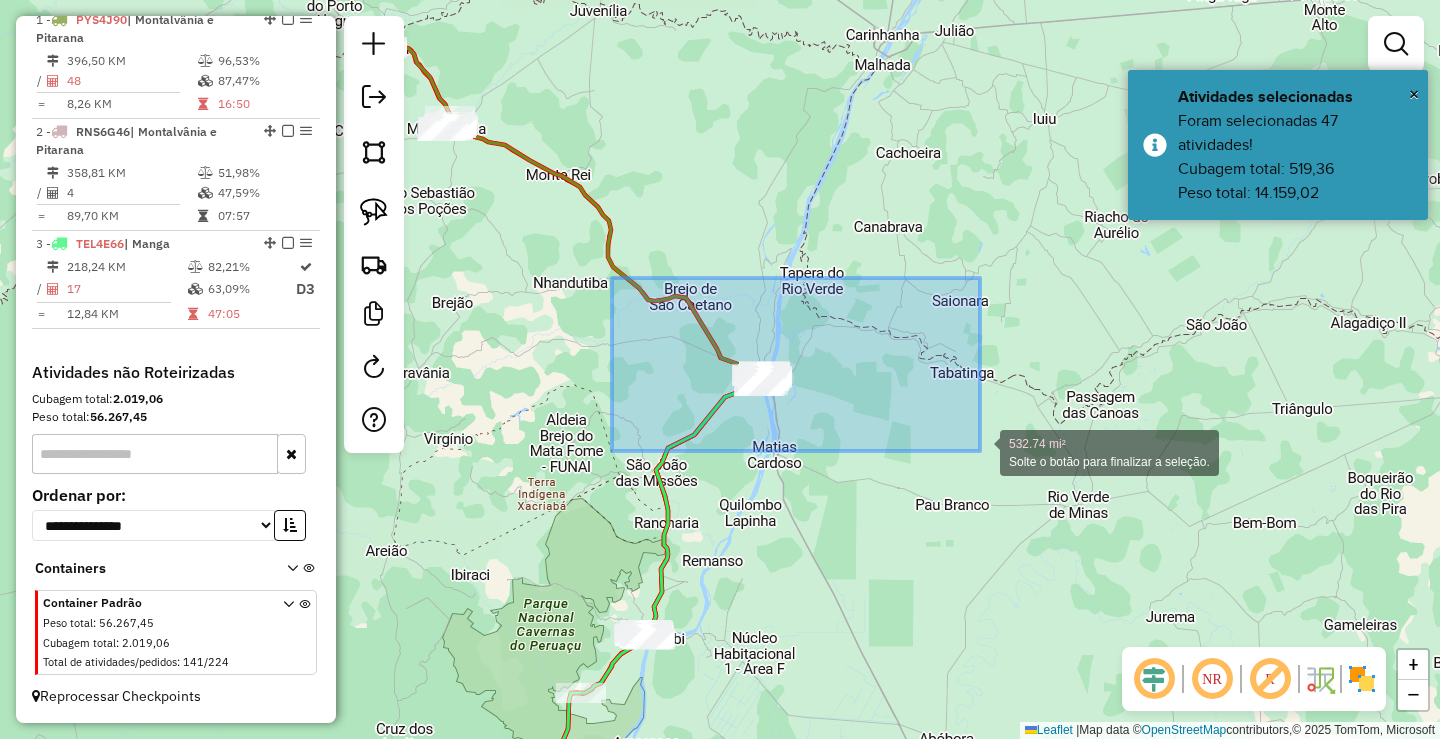 drag, startPoint x: 612, startPoint y: 278, endPoint x: 980, endPoint y: 451, distance: 406.6362 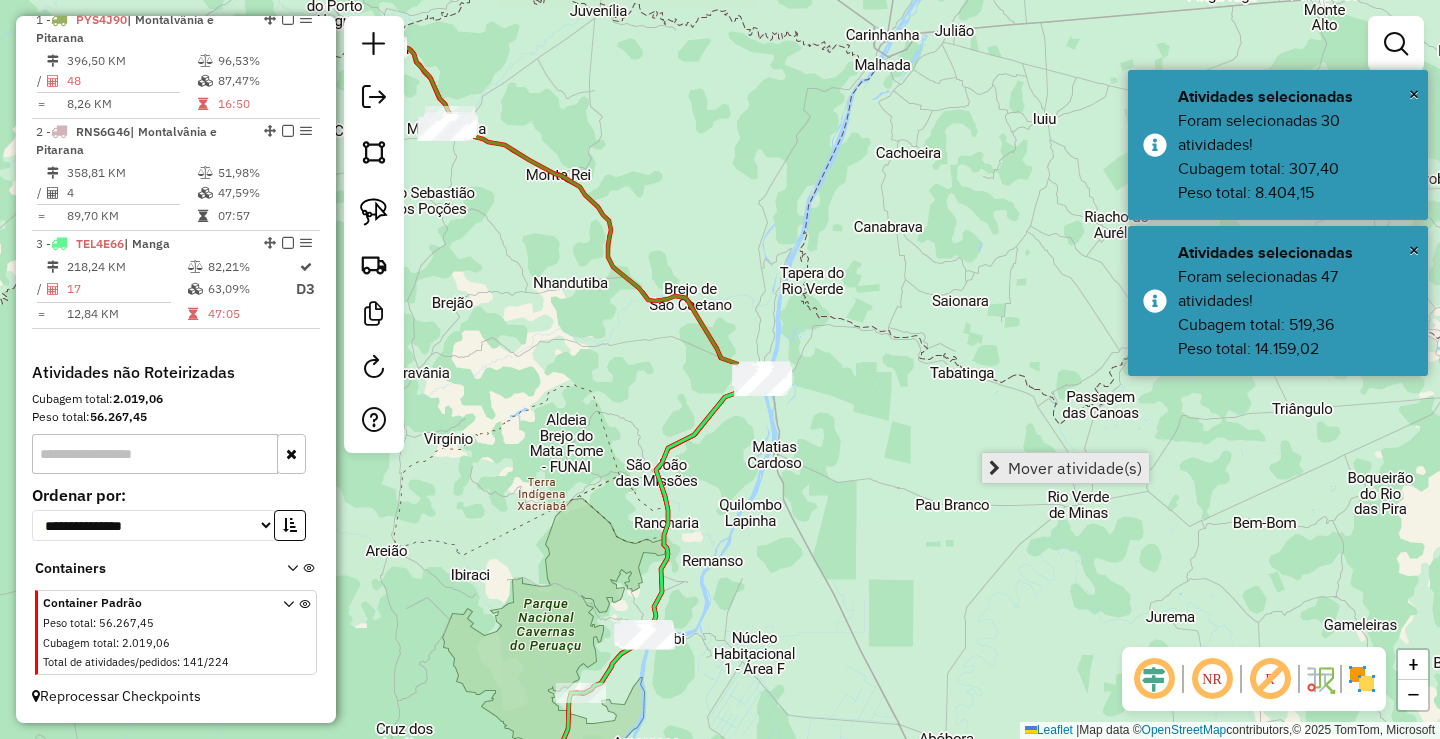 click on "Mover atividade(s)" at bounding box center (1075, 468) 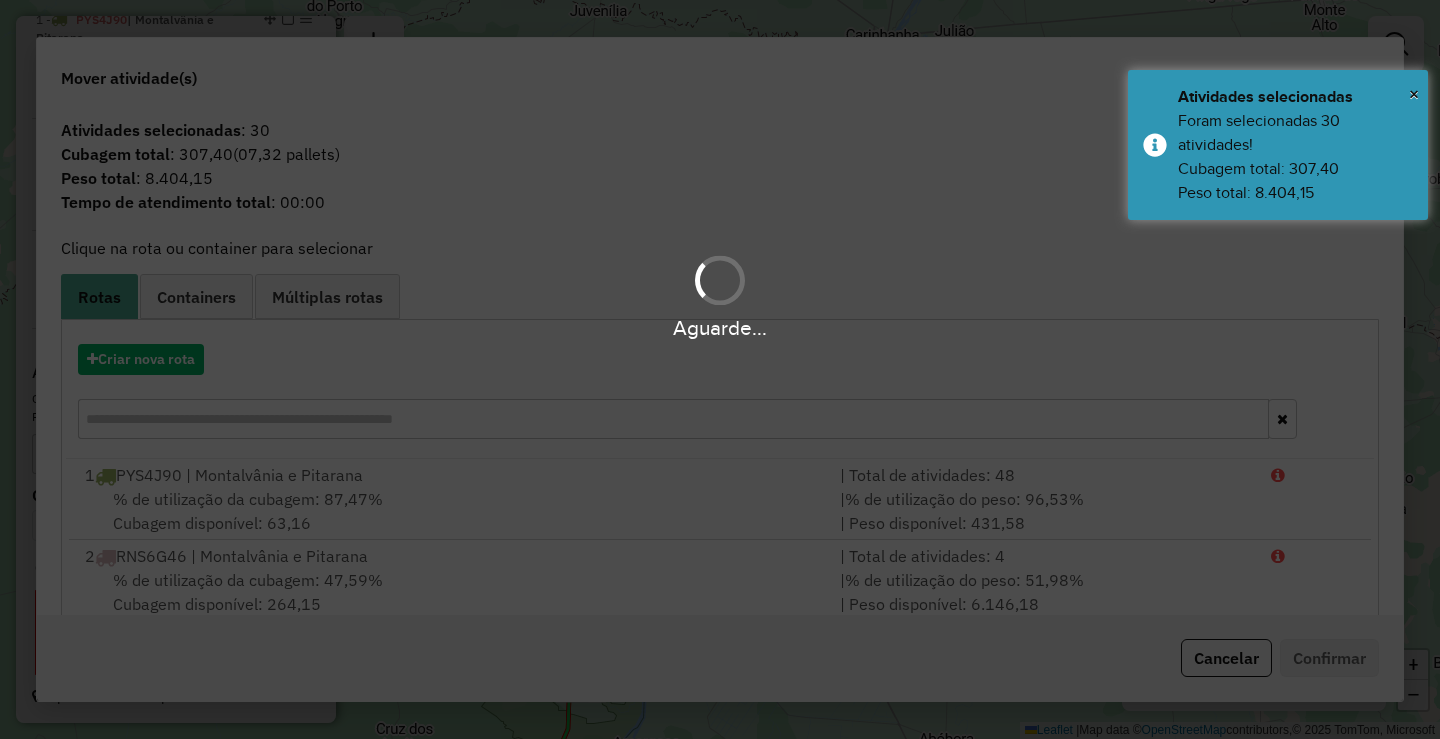 click on "Informações da Sessão [NUMBER] - [DATE] Criação: [DATE] [TIME] Depósito: Farid Januaria Total de rotas: [NUMBER] Distância Total: [NUMBER] km Tempo total: [TIME] Valor total: R$ [PRICE] - Total roteirizado: R$ [PRICE] - Total não roteirizado: R$ [PRICE] Total de Atividades Roteirizadas: [NUMBER] Total de Pedidos Roteirizados: [NUMBER] Peso total roteirizado: [NUMBER] Cubagem total roteirizado: [NUMBER] Total de Atividades não Roteirizadas: [NUMBER] Total de Pedidos não Roteirizados: [NUMBER] Total de caixas por viagem: [NUMBER] / [NUMBER] = [NUMBER] Média de Atividades por viagem: [NUMBER] / [NUMBER] = [NUMBER] Ocupação média da frota: [NUMBER]% Rotas vários dias: [NUMBER] Clientes Priorizados NR: [NUMBER] Rotas Recargas: [NUMBER] Ver rotas Ver veículos Finalizar todas as rotas [NUMBER] - [PLATE] [NUMBER] KM /" at bounding box center [720, 369] 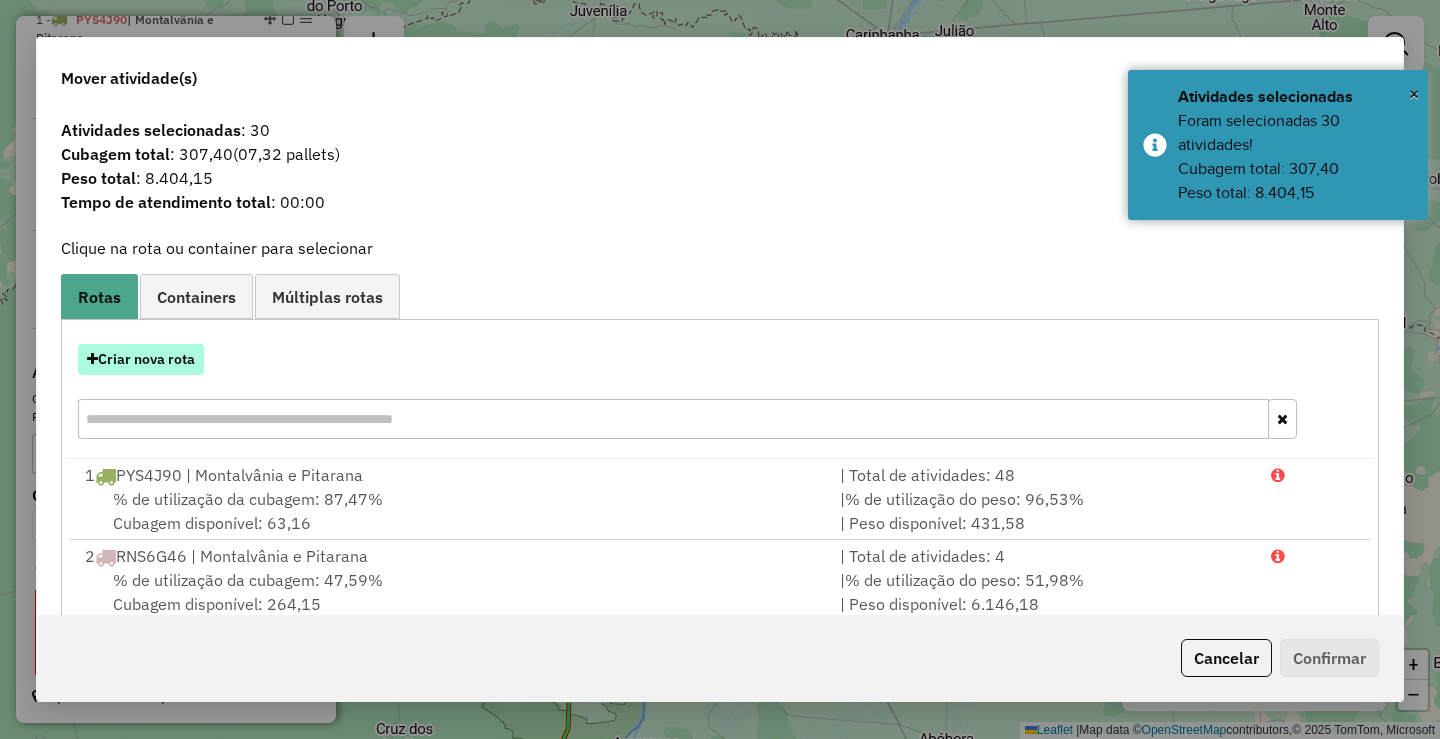 click on "Criar nova rota" at bounding box center (141, 359) 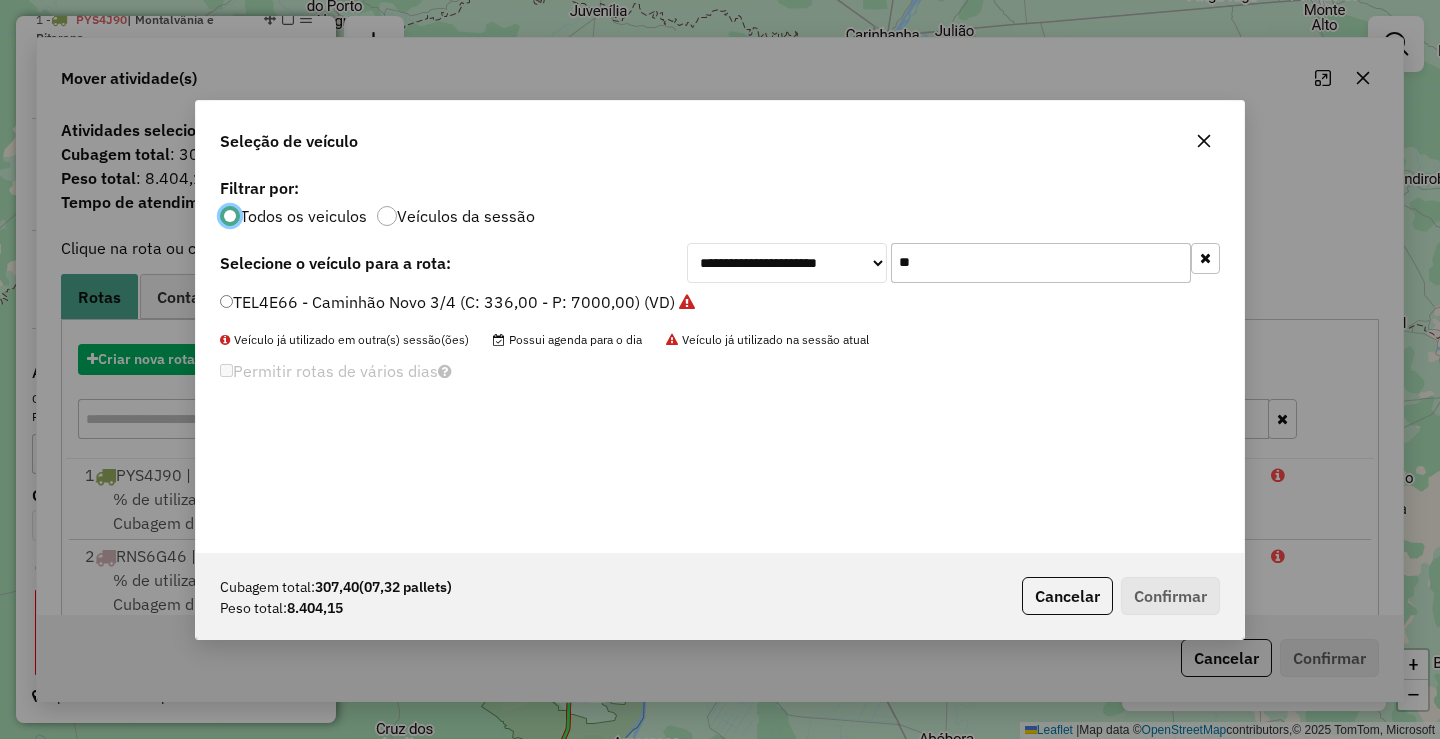 scroll, scrollTop: 11, scrollLeft: 6, axis: both 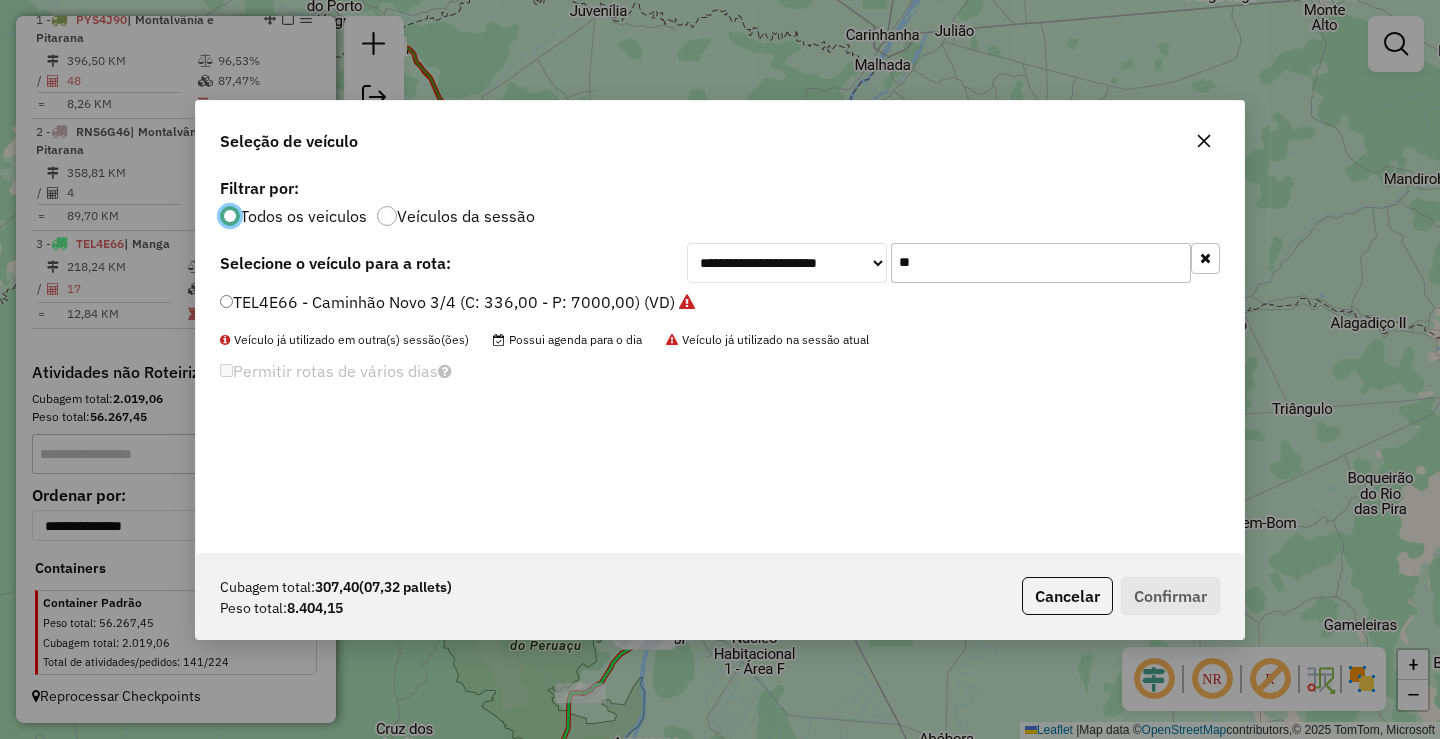 click on "**" 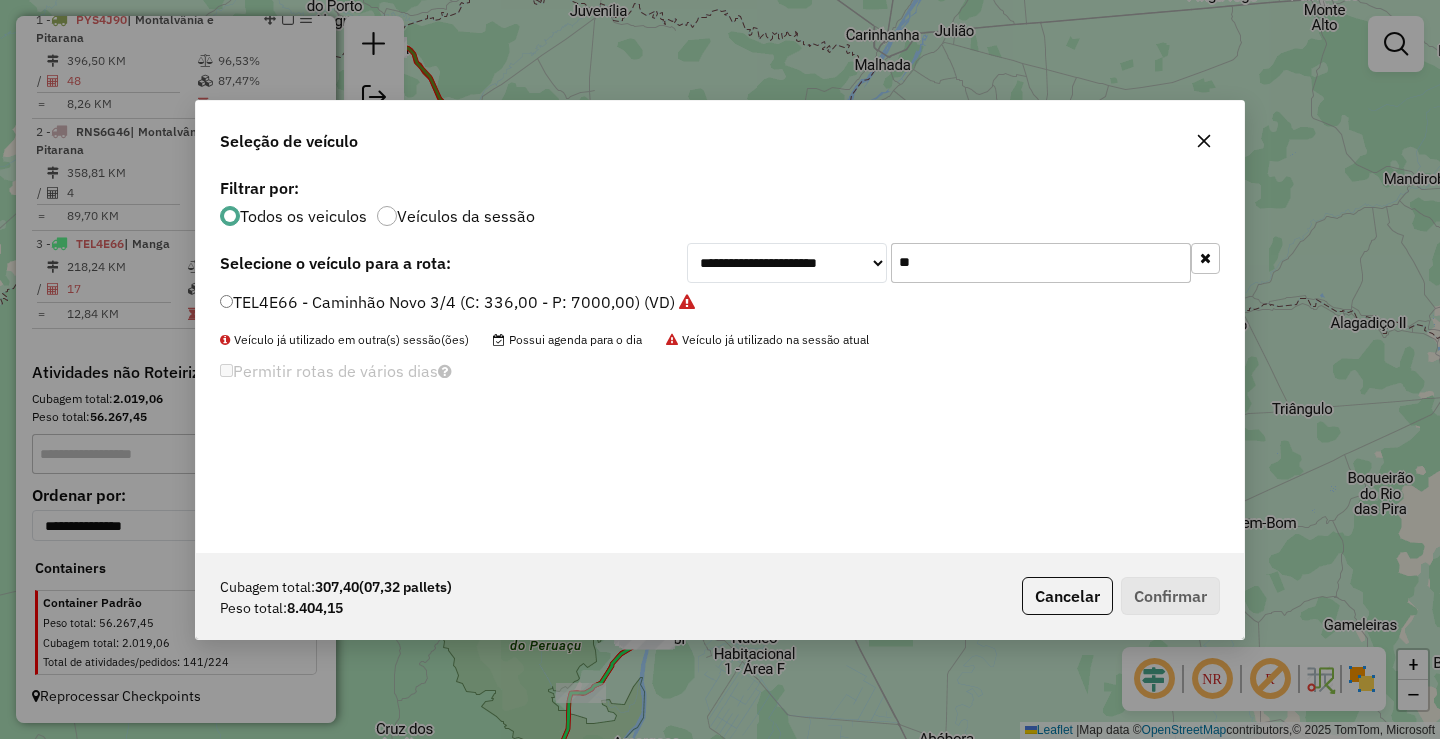 type on "*" 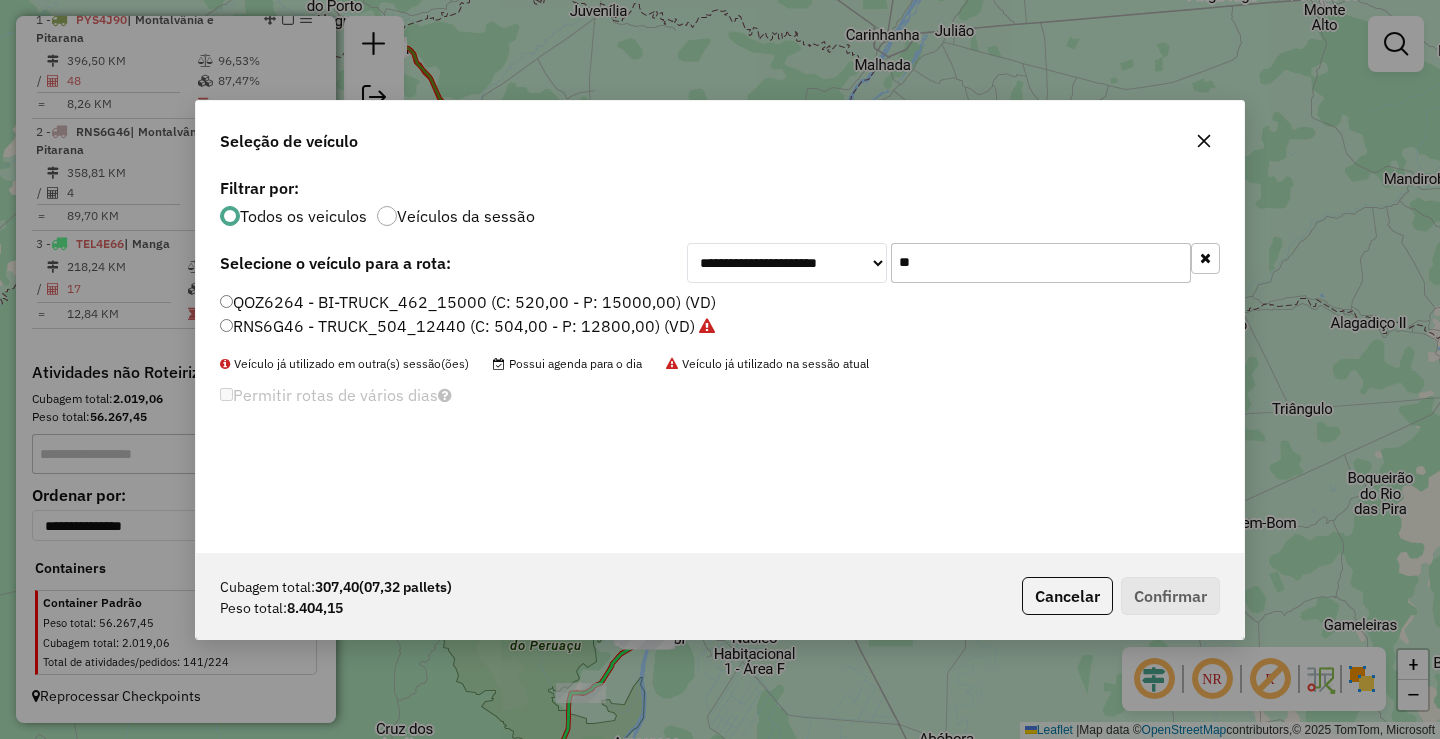 type on "**" 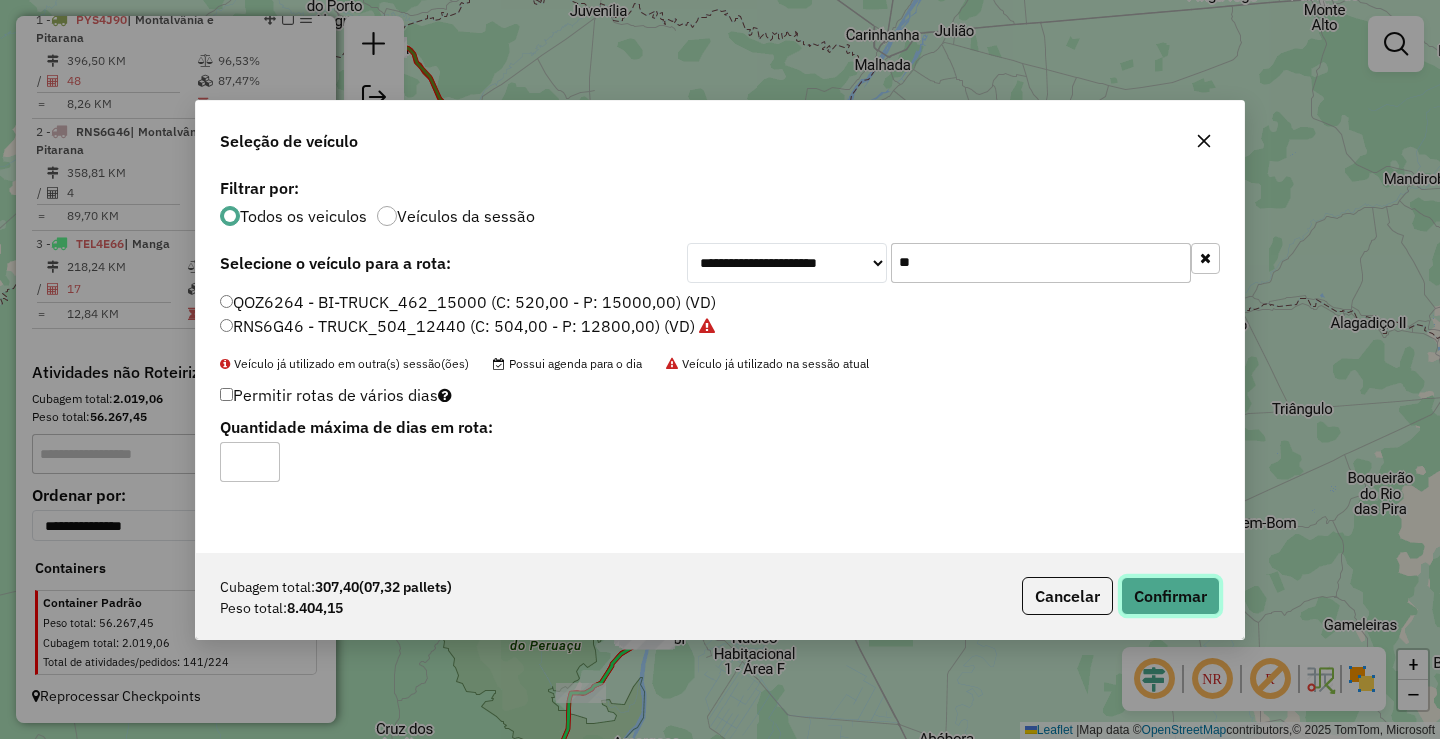 click on "Confirmar" 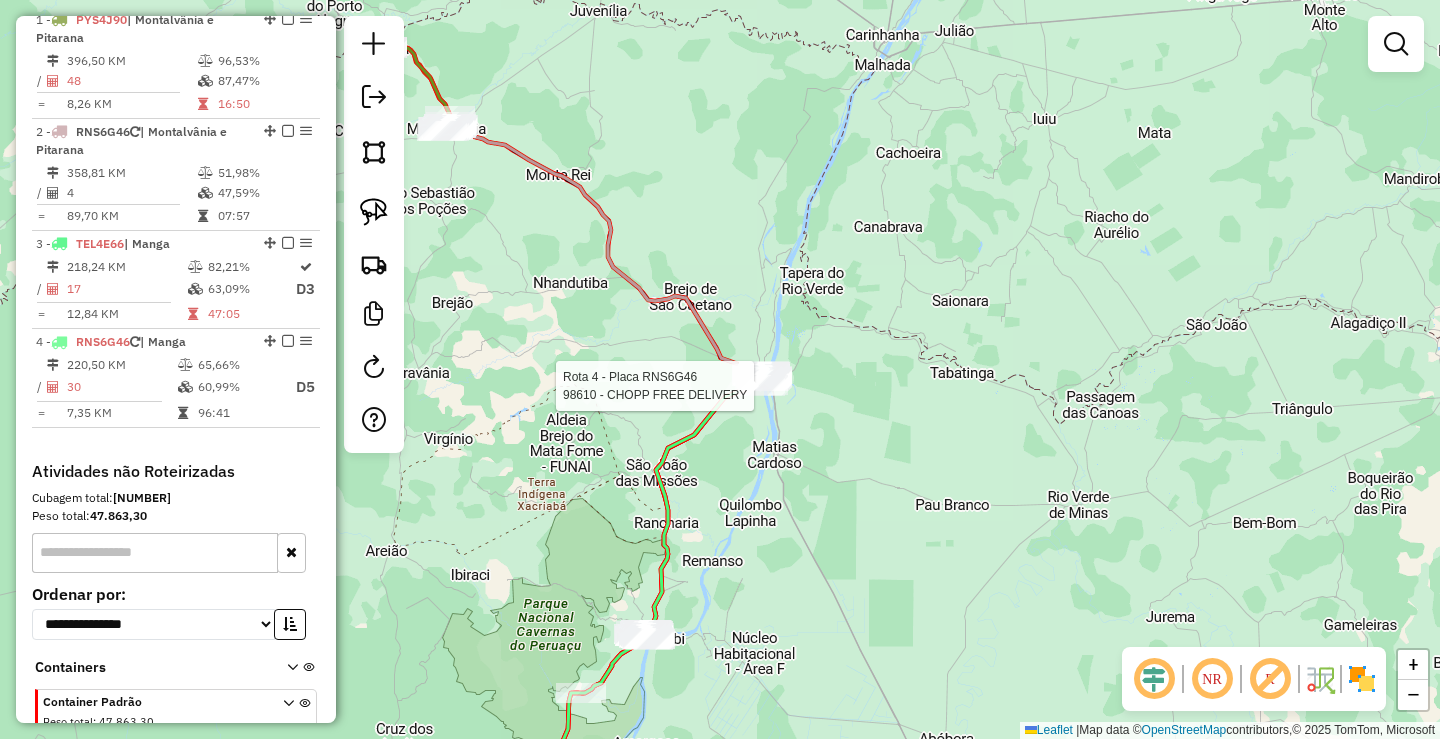 click 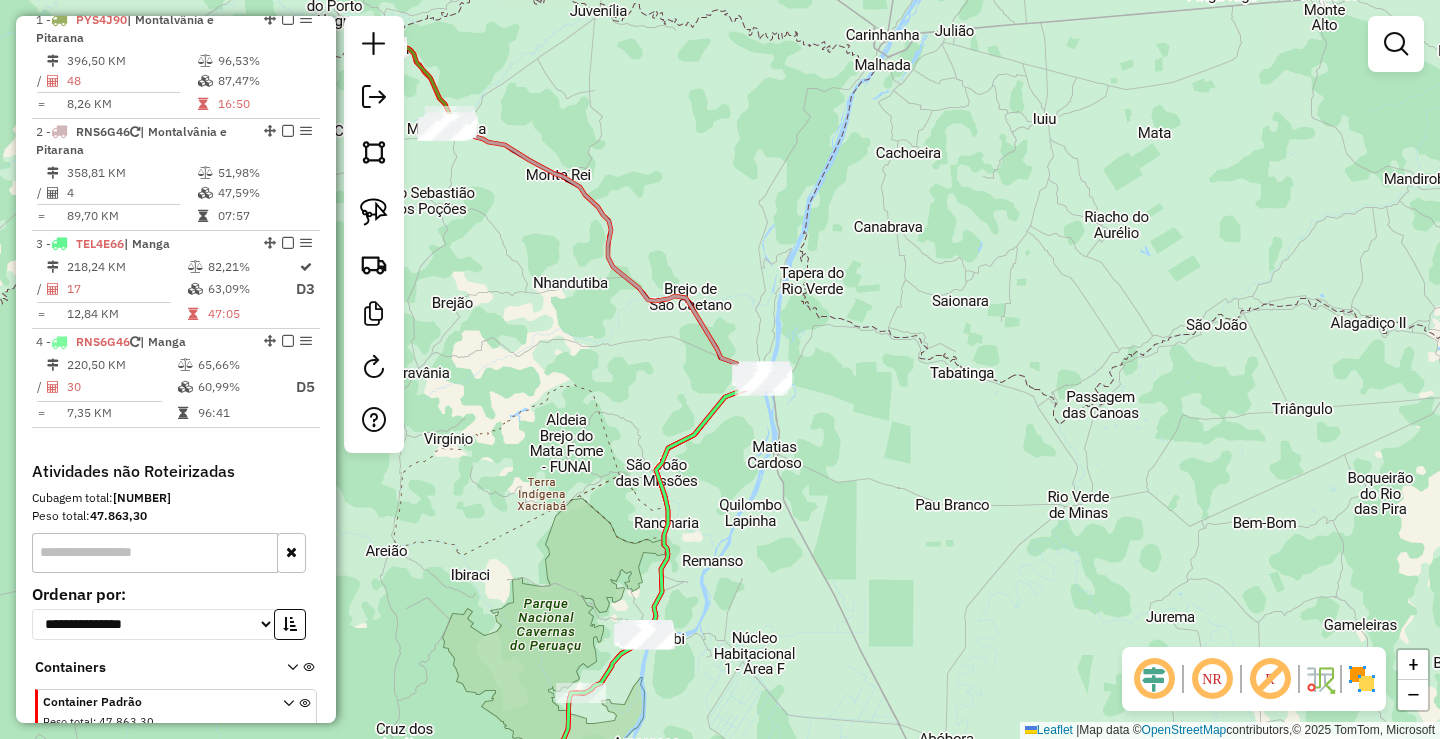 click on "Janela de atendimento Grade de atendimento Capacidade Transportadoras Veículos Cliente Pedidos  Rotas Selecione os dias de semana para filtrar as janelas de atendimento  Seg   Ter   Qua   Qui   Sex   Sáb   Dom  Informe o período da janela de atendimento: De: Até:  Filtrar exatamente a janela do cliente  Considerar janela de atendimento padrão  Selecione os dias de semana para filtrar as grades de atendimento  Seg   Ter   Qua   Qui   Sex   Sáb   Dom   Considerar clientes sem dia de atendimento cadastrado  Clientes fora do dia de atendimento selecionado Filtrar as atividades entre os valores definidos abaixo:  Peso mínimo:   Peso máximo:   Cubagem mínima:   Cubagem máxima:   De:   Até:  Filtrar as atividades entre o tempo de atendimento definido abaixo:  De:   Até:   Considerar capacidade total dos clientes não roteirizados Transportadora: Selecione um ou mais itens Tipo de veículo: Selecione um ou mais itens Veículo: Selecione um ou mais itens Motorista: Selecione um ou mais itens Nome: Rótulo:" 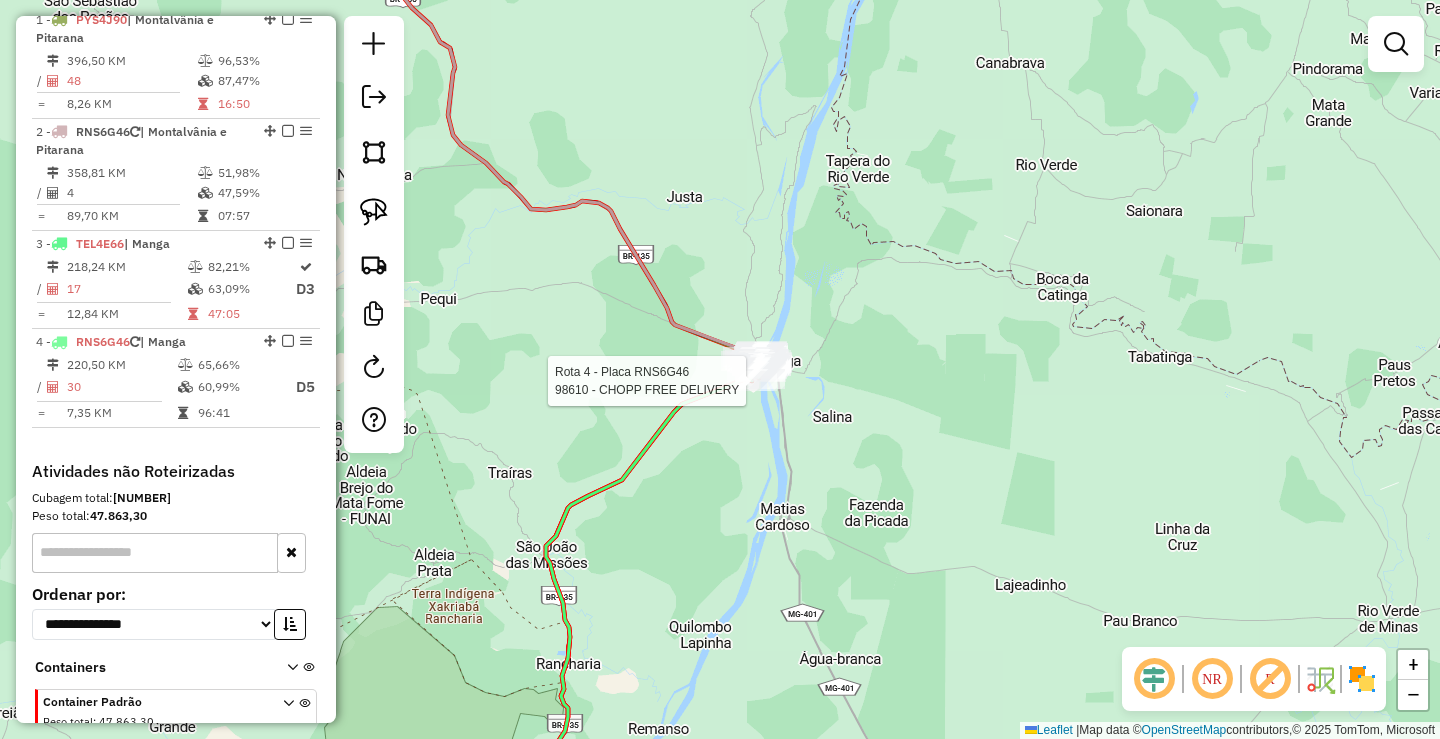 click 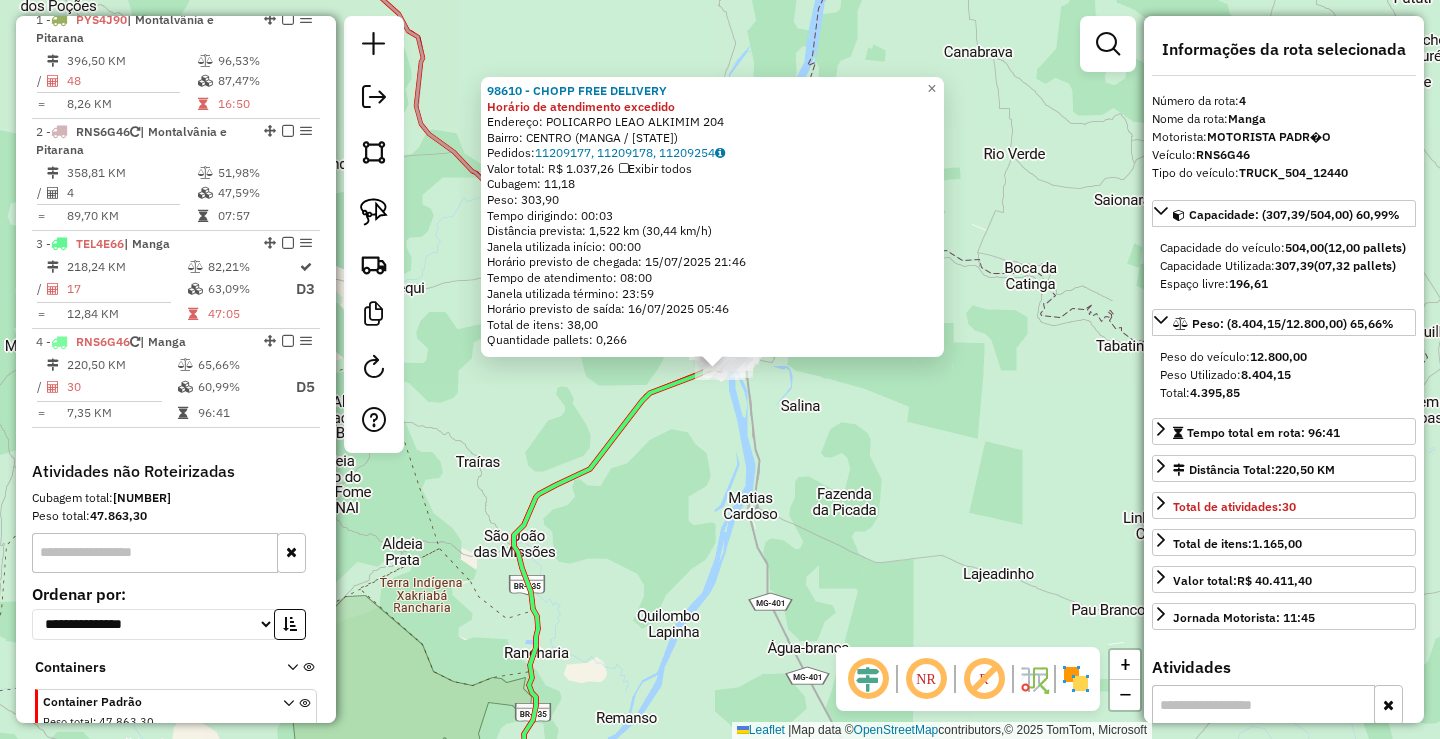 scroll, scrollTop: 857, scrollLeft: 0, axis: vertical 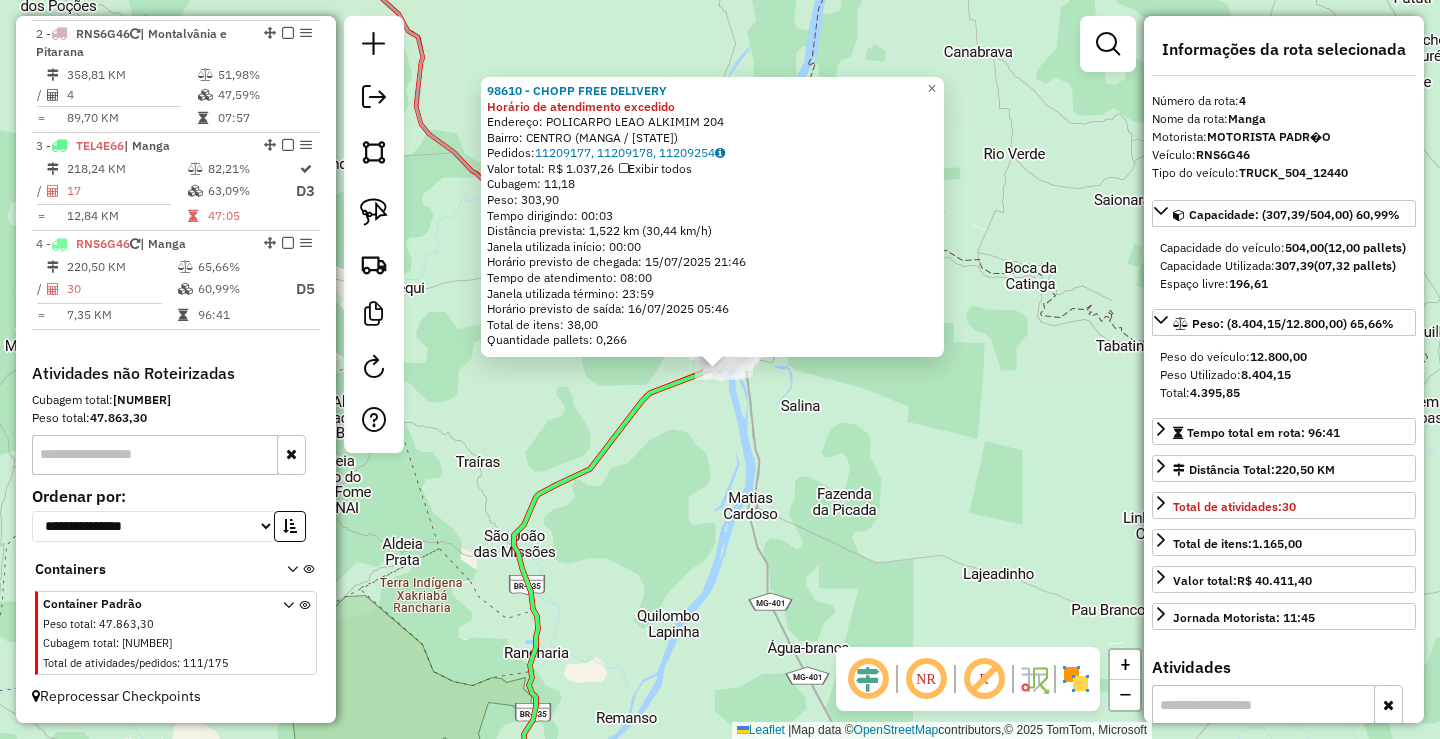 click on "98610 - CHOPP FREE DELIVERY Horário de atendimento excedido  Endereço:  POLICARPO LEAO ALKIMIM 204   Bairro: CENTRO (MANGA / MG)   Pedidos:  11209177, 11209178, 11209254   Valor total: R$ 1.037,26   Exibir todos   Cubagem: 11,18  Peso: 303,90  Tempo dirigindo: 00:03   Distância prevista: 1,522 km (30,44 km/h)   Janela utilizada início: 00:00   Horário previsto de chegada: 15/07/2025 21:46   Tempo de atendimento: 08:00   Janela utilizada término: 23:59   Horário previsto de saída: 16/07/2025 05:46   Total de itens: 38,00   Quantidade pallets: 0,266  × Janela de atendimento Grade de atendimento Capacidade Transportadoras Veículos Cliente Pedidos  Rotas Selecione os dias de semana para filtrar as janelas de atendimento  Seg   Ter   Qua   Qui   Sex   Sáb   Dom  Informe o período da janela de atendimento: De: Até:  Filtrar exatamente a janela do cliente  Considerar janela de atendimento padrão  Selecione os dias de semana para filtrar as grades de atendimento  Seg   Ter   Qua   Qui   Sex   Sáb  De:" 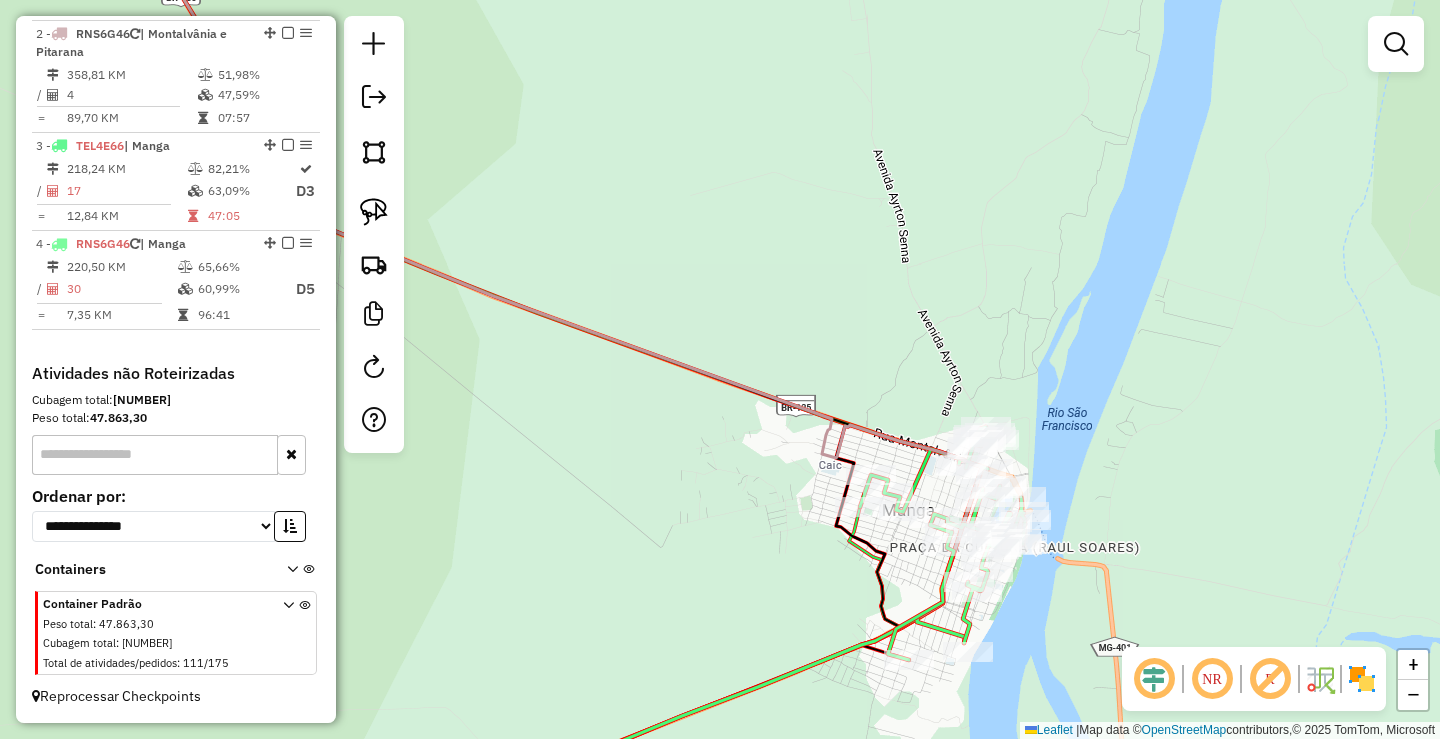 click on "Janela de atendimento Grade de atendimento Capacidade Transportadoras Veículos Cliente Pedidos  Rotas Selecione os dias de semana para filtrar as janelas de atendimento  Seg   Ter   Qua   Qui   Sex   Sáb   Dom  Informe o período da janela de atendimento: De: Até:  Filtrar exatamente a janela do cliente  Considerar janela de atendimento padrão  Selecione os dias de semana para filtrar as grades de atendimento  Seg   Ter   Qua   Qui   Sex   Sáb   Dom   Considerar clientes sem dia de atendimento cadastrado  Clientes fora do dia de atendimento selecionado Filtrar as atividades entre os valores definidos abaixo:  Peso mínimo:   Peso máximo:   Cubagem mínima:   Cubagem máxima:   De:   Até:  Filtrar as atividades entre o tempo de atendimento definido abaixo:  De:   Até:   Considerar capacidade total dos clientes não roteirizados Transportadora: Selecione um ou mais itens Tipo de veículo: Selecione um ou mais itens Veículo: Selecione um ou mais itens Motorista: Selecione um ou mais itens Nome: Rótulo:" 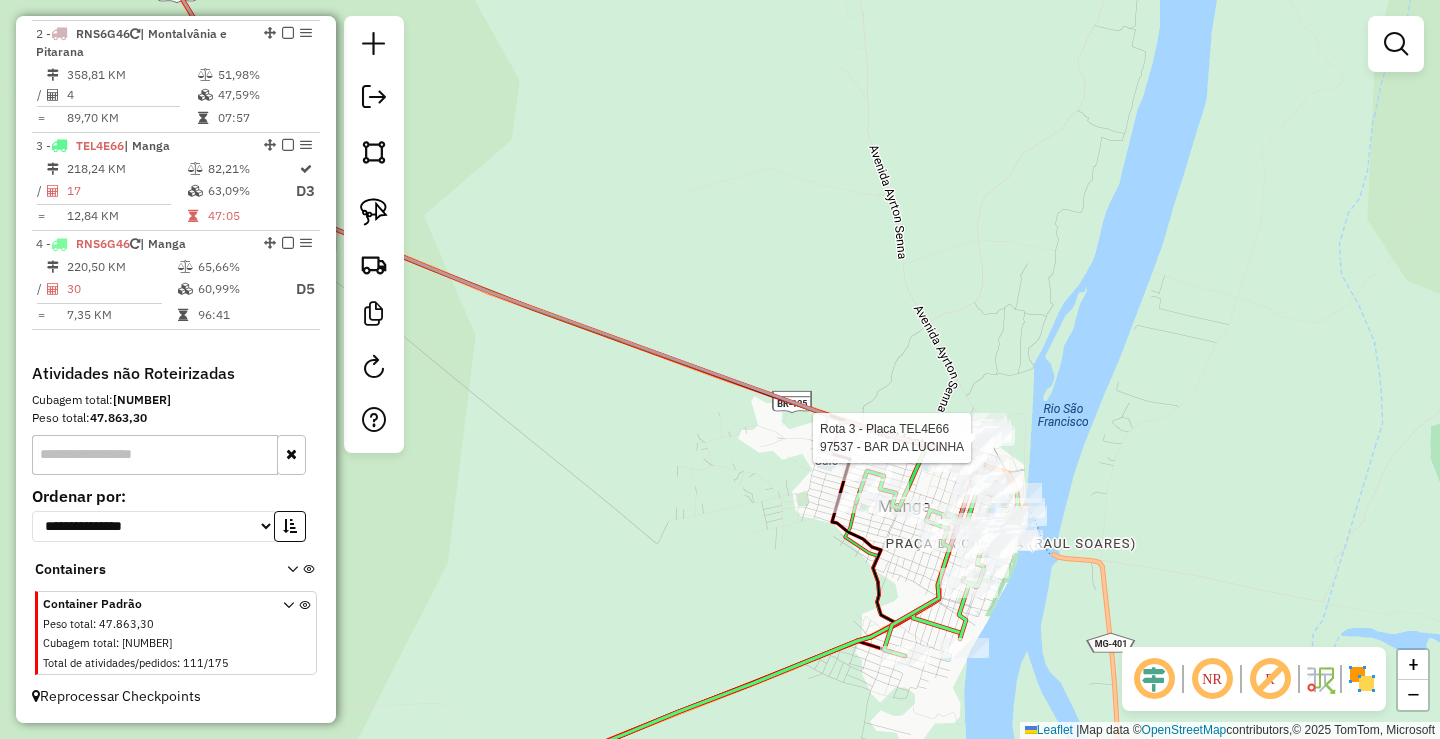select on "*********" 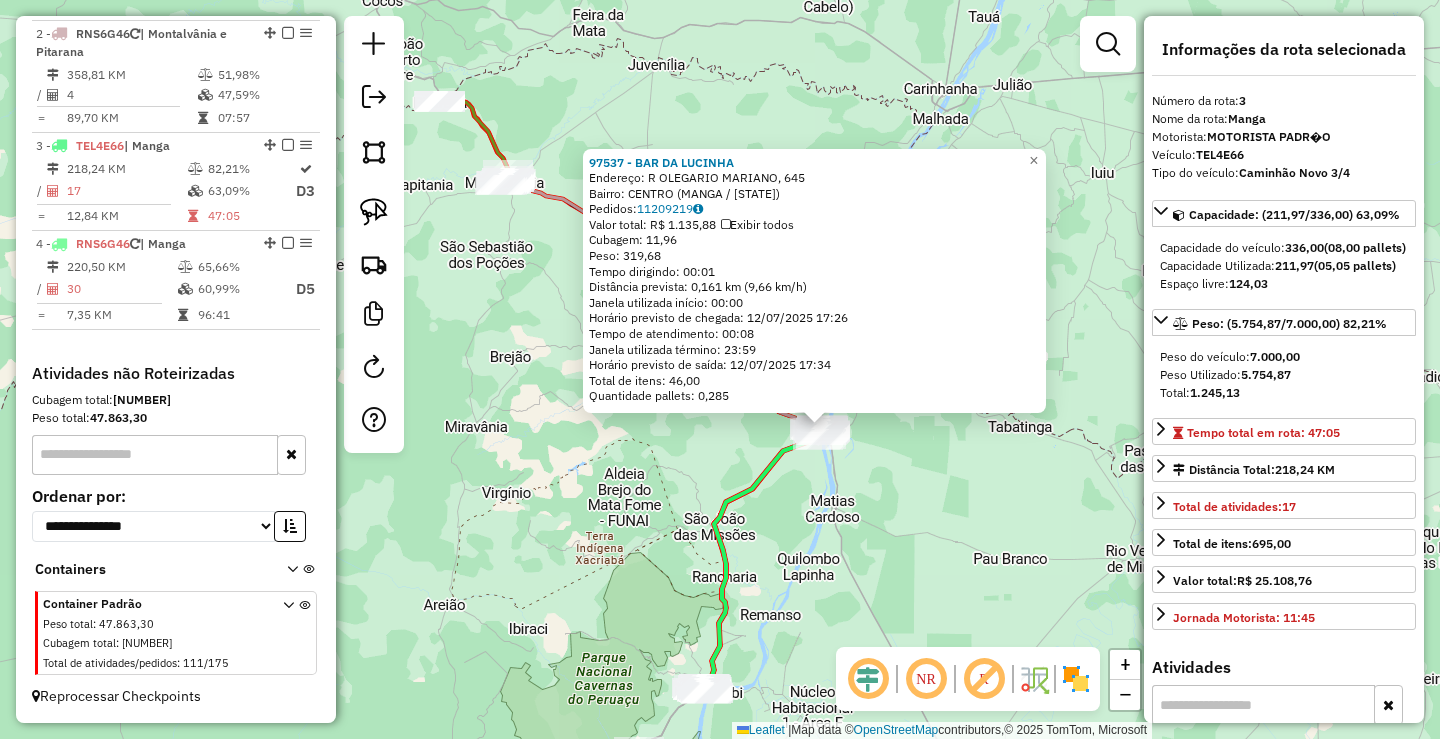 drag, startPoint x: 1010, startPoint y: 602, endPoint x: 879, endPoint y: 379, distance: 258.631 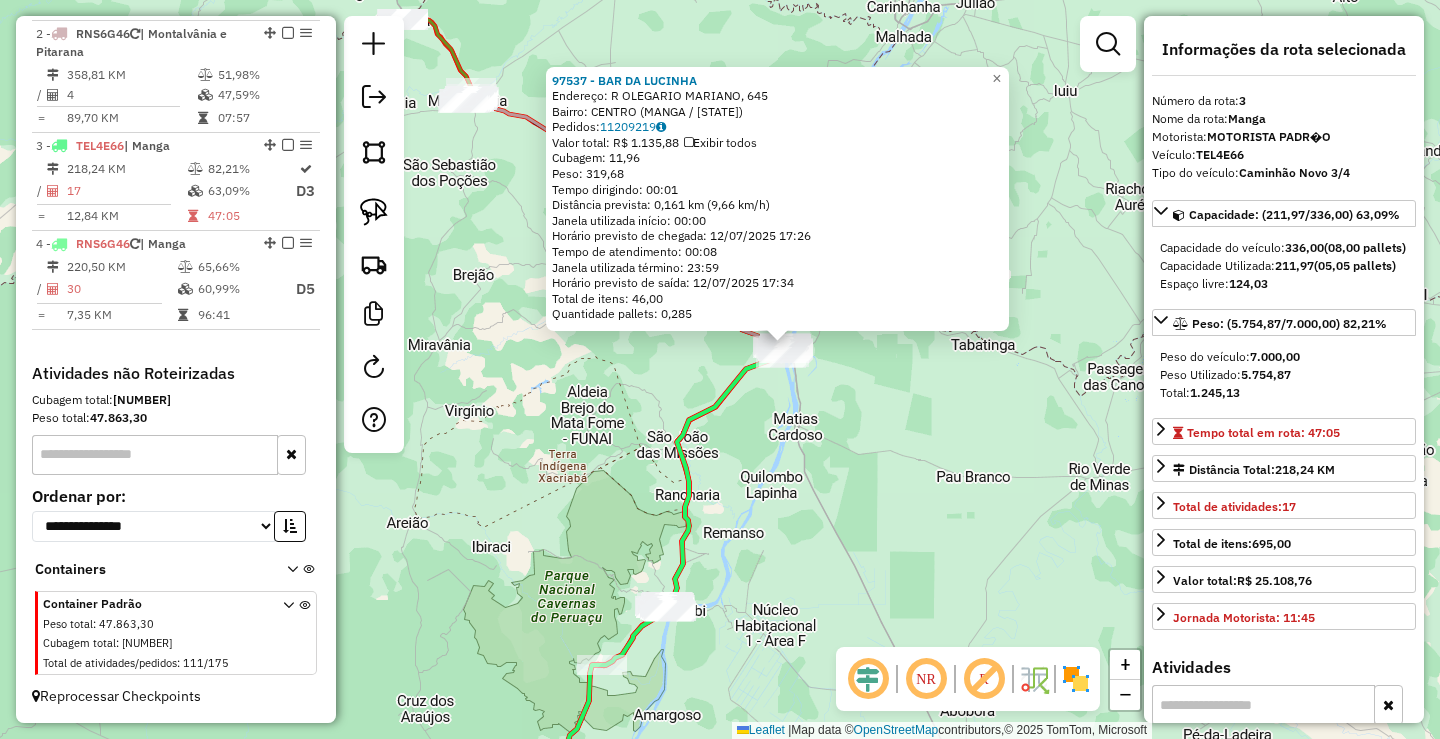 click on "97537 - BAR DA LUCINHA  Endereço: R   OLEGARIO MARIANO, 645   Bairro: CENTRO (MANGA / MG)   Pedidos:  11209219   Valor total: R$ 1.135,88   Exibir todos   Cubagem: 11,96  Peso: 319,68  Tempo dirigindo: 00:01   Distância prevista: 0,161 km (9,66 km/h)   Janela utilizada início: 00:00   Horário previsto de chegada: 12/07/2025 17:26   Tempo de atendimento: 00:08   Janela utilizada término: 23:59   Horário previsto de saída: 12/07/2025 17:34   Total de itens: 46,00   Quantidade pallets: 0,285  × Janela de atendimento Grade de atendimento Capacidade Transportadoras Veículos Cliente Pedidos  Rotas Selecione os dias de semana para filtrar as janelas de atendimento  Seg   Ter   Qua   Qui   Sex   Sáb   Dom  Informe o período da janela de atendimento: De: Até:  Filtrar exatamente a janela do cliente  Considerar janela de atendimento padrão  Selecione os dias de semana para filtrar as grades de atendimento  Seg   Ter   Qua   Qui   Sex   Sáb   Dom   Considerar clientes sem dia de atendimento cadastrado De:" 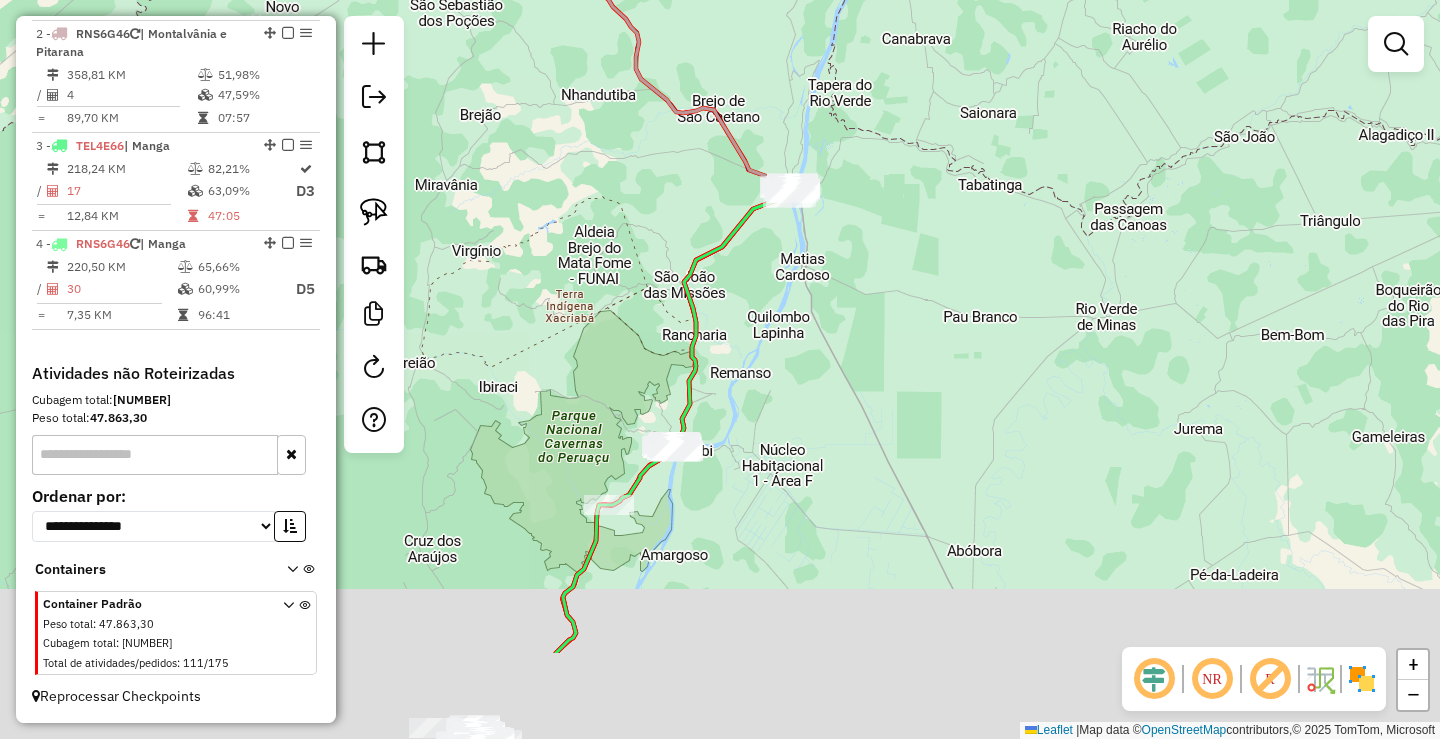 drag, startPoint x: 863, startPoint y: 513, endPoint x: 885, endPoint y: 316, distance: 198.22462 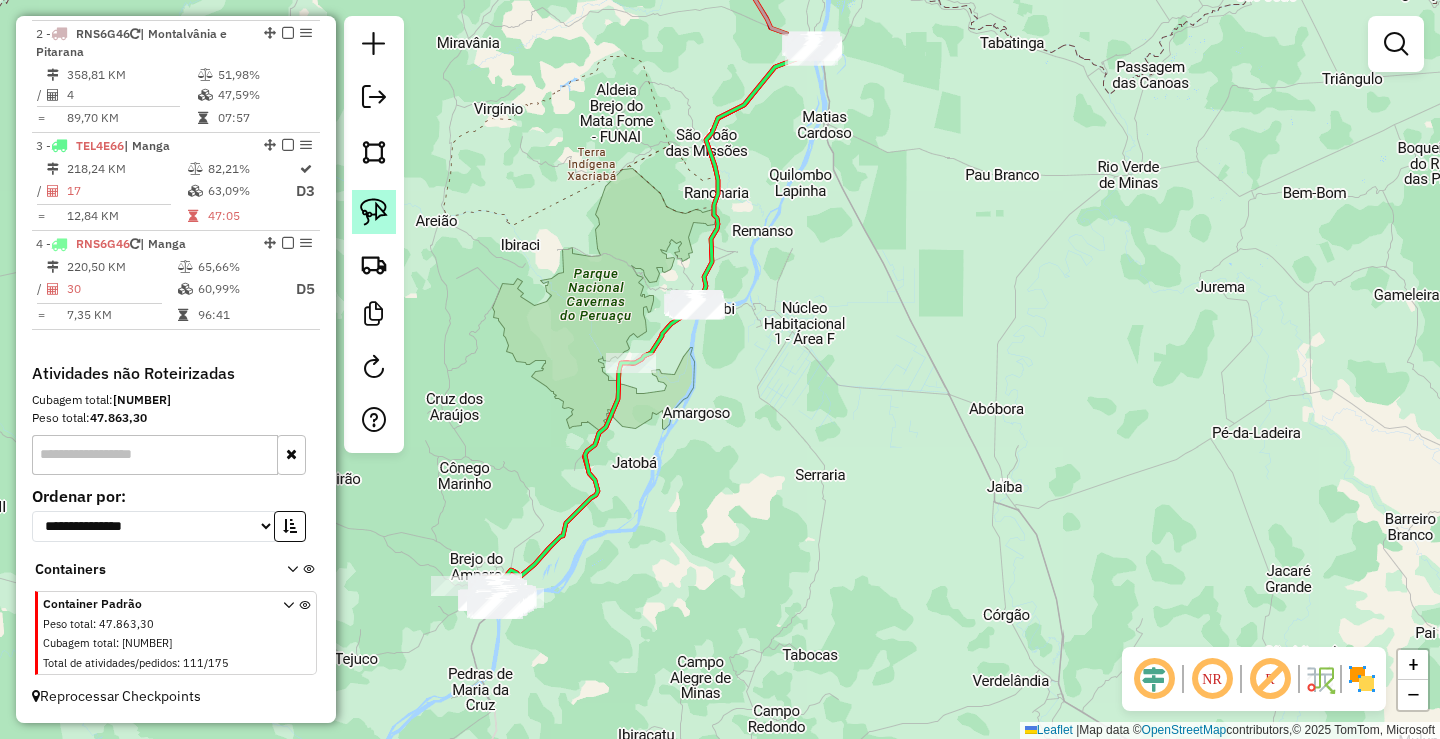 click 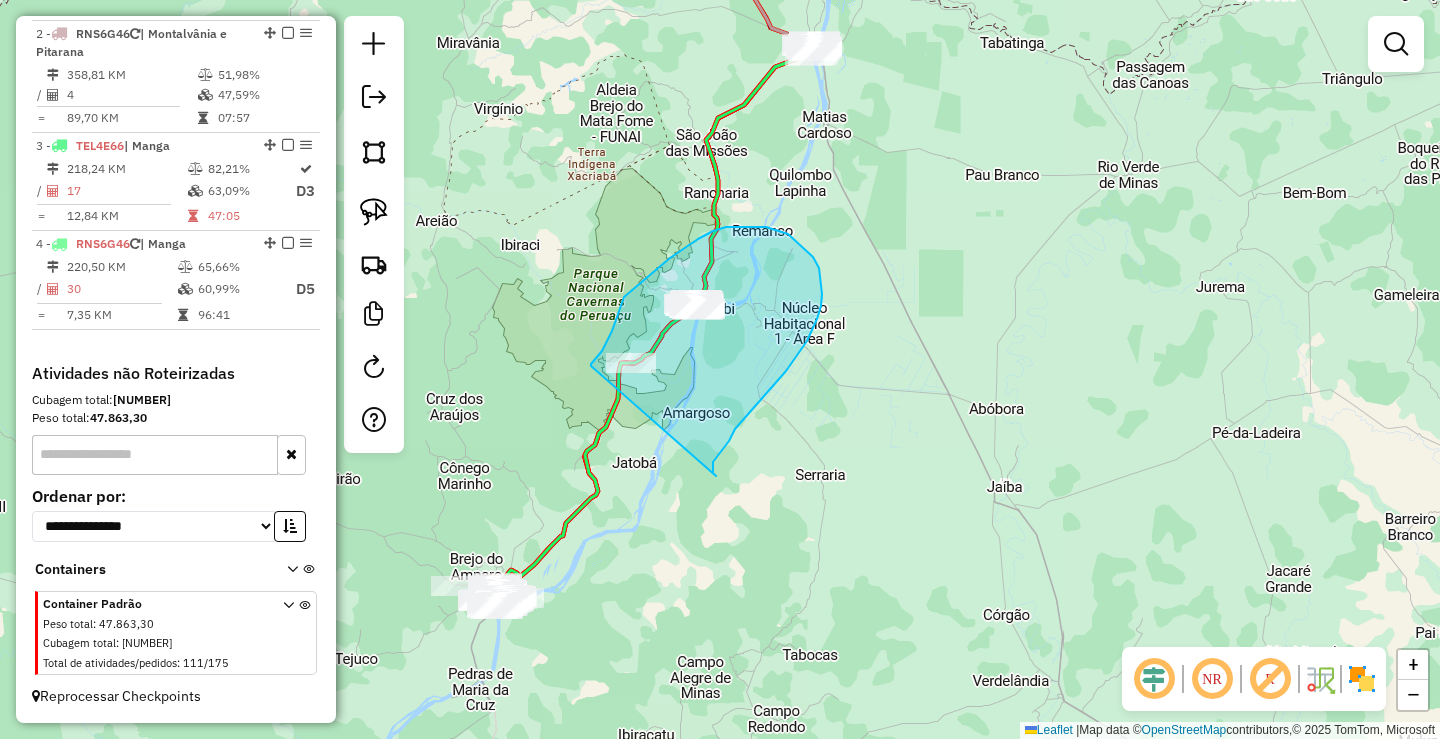 drag, startPoint x: 713, startPoint y: 471, endPoint x: 603, endPoint y: 405, distance: 128.28094 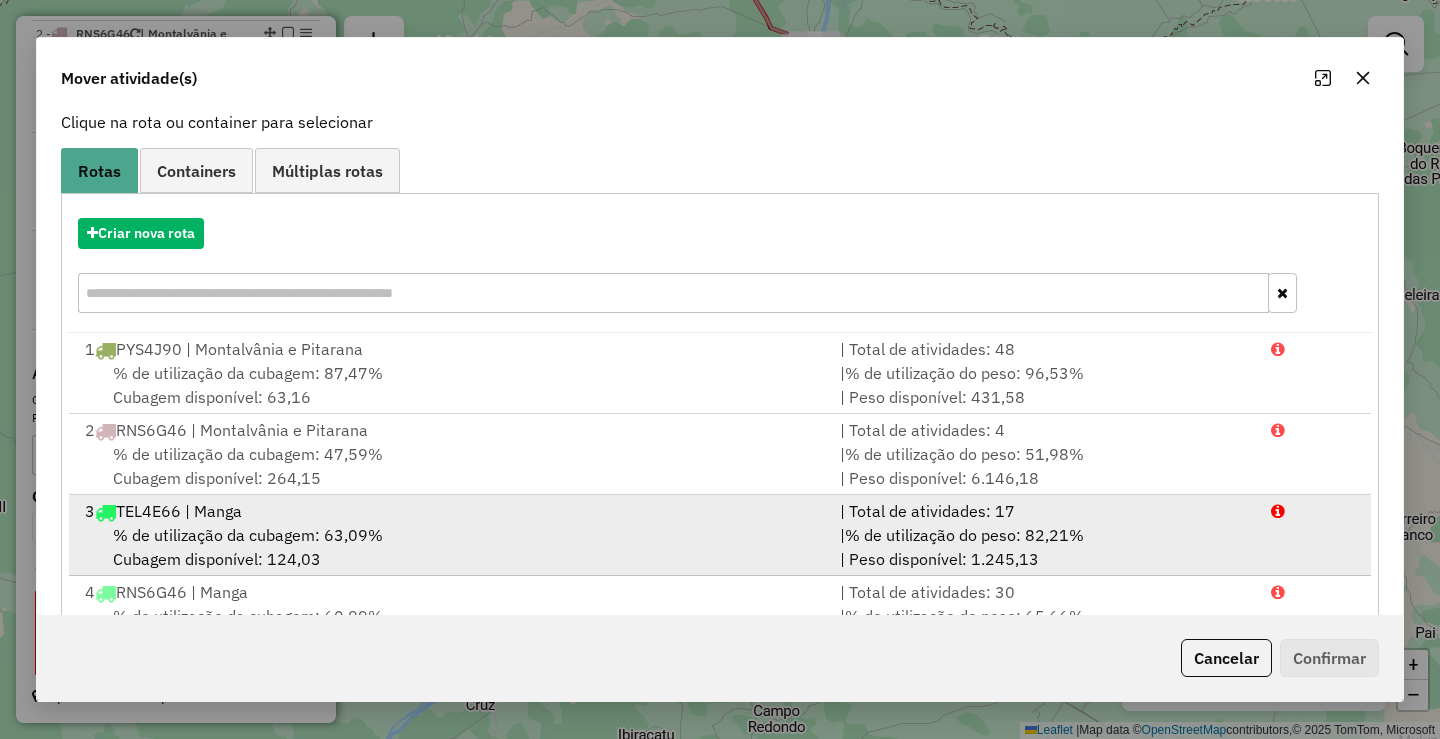 scroll, scrollTop: 203, scrollLeft: 0, axis: vertical 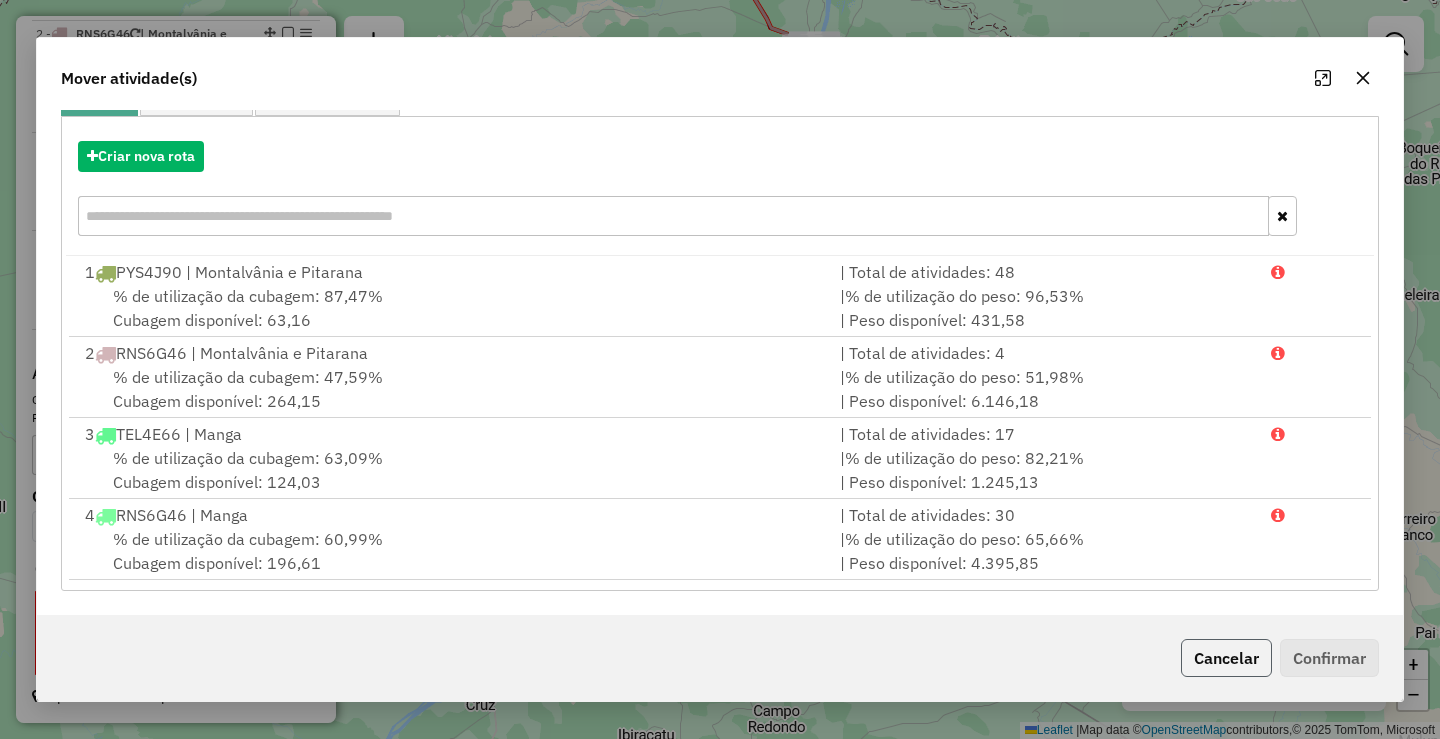 click on "Cancelar" 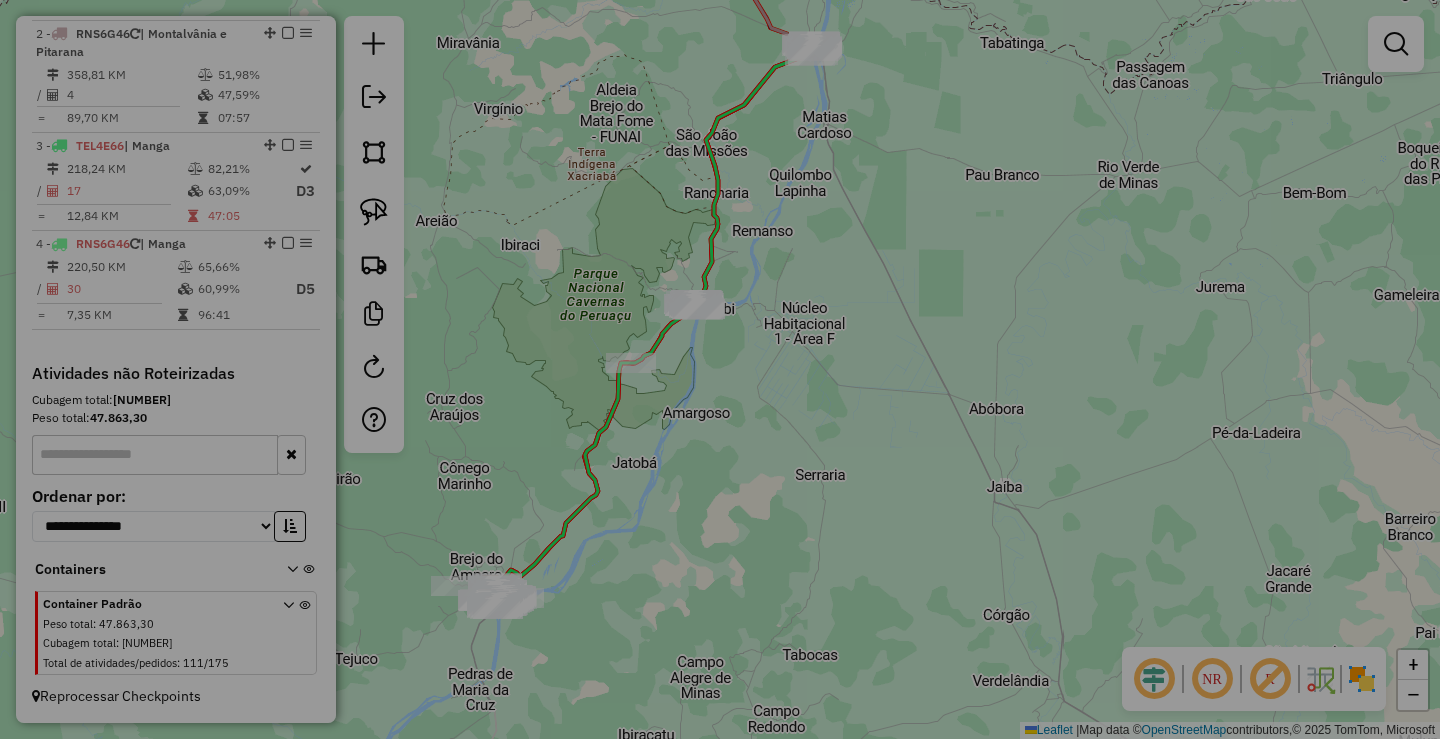 scroll, scrollTop: 0, scrollLeft: 0, axis: both 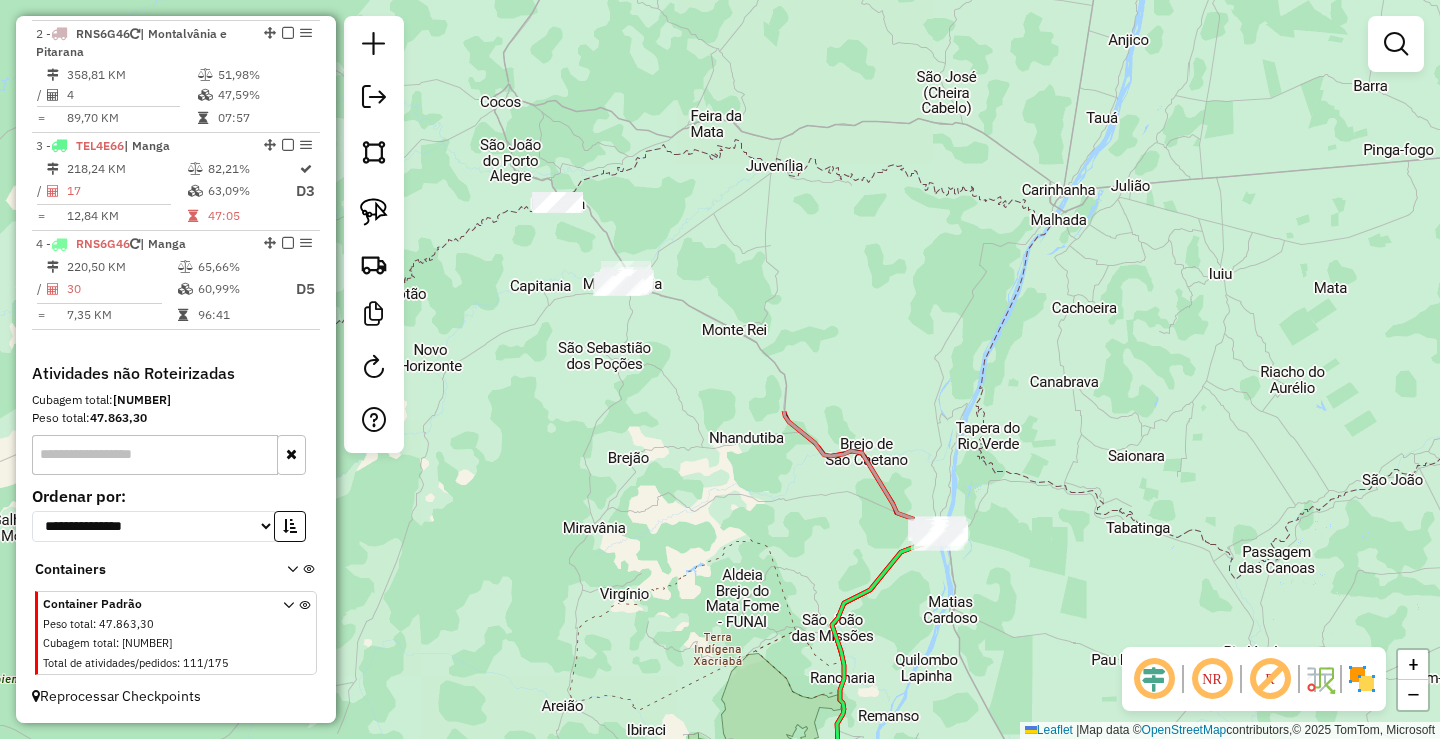 drag, startPoint x: 918, startPoint y: 442, endPoint x: 1004, endPoint y: 760, distance: 329.42374 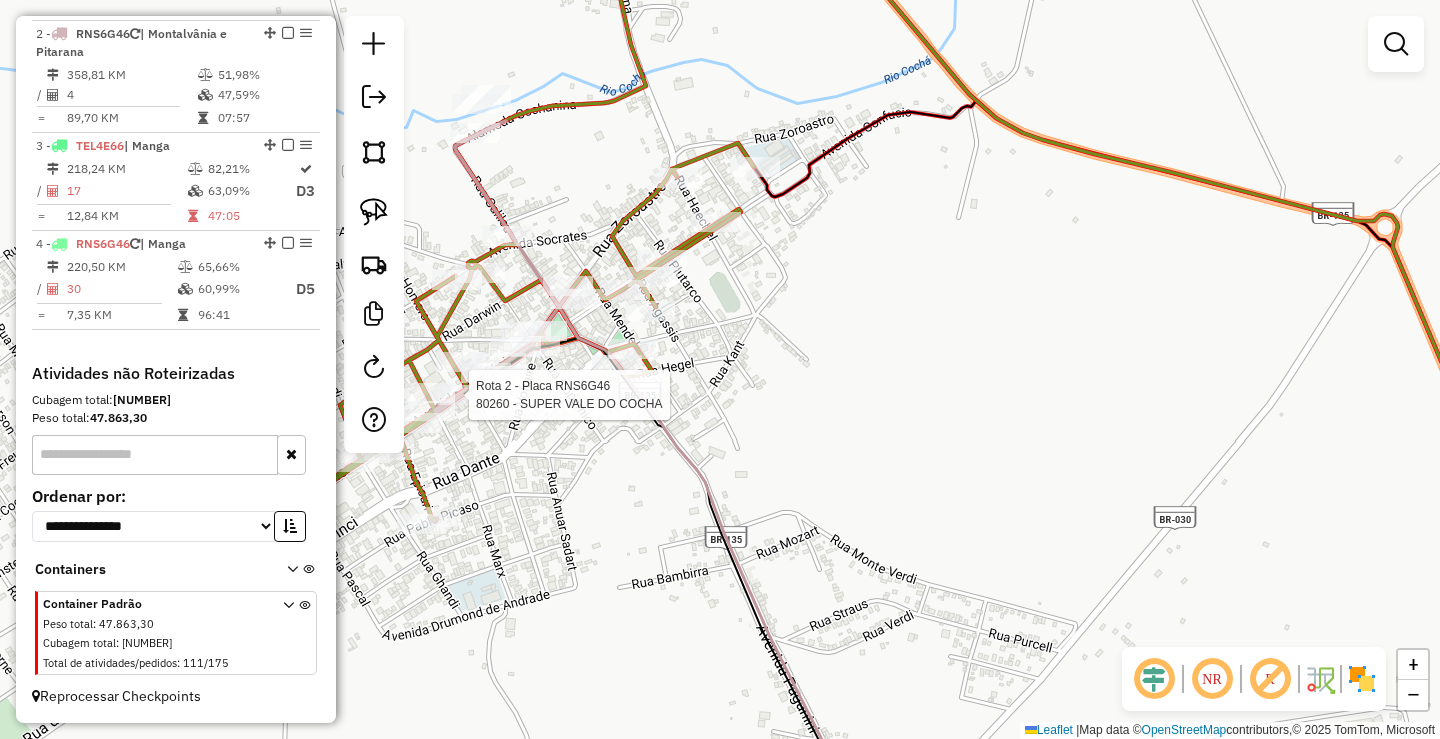 select on "*********" 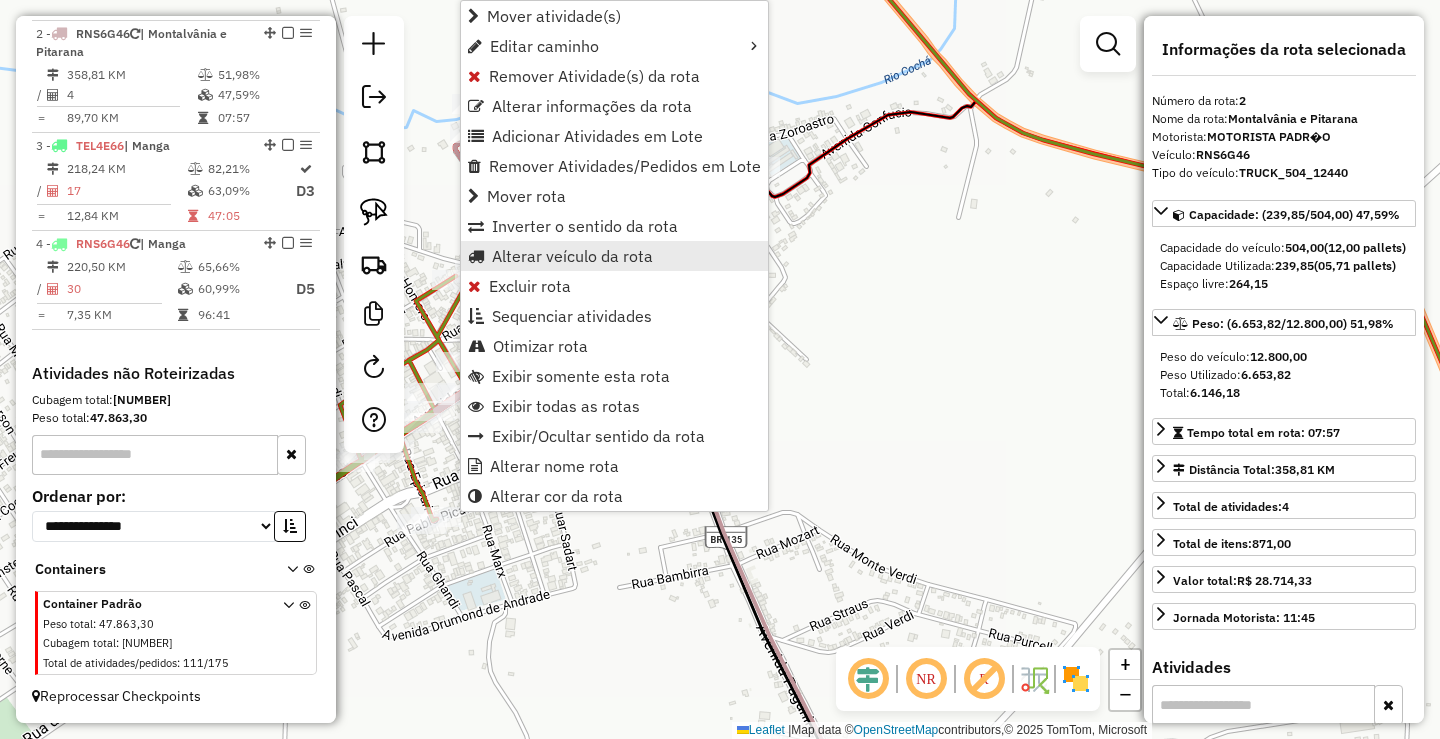 click on "Alterar veículo da rota" at bounding box center [572, 256] 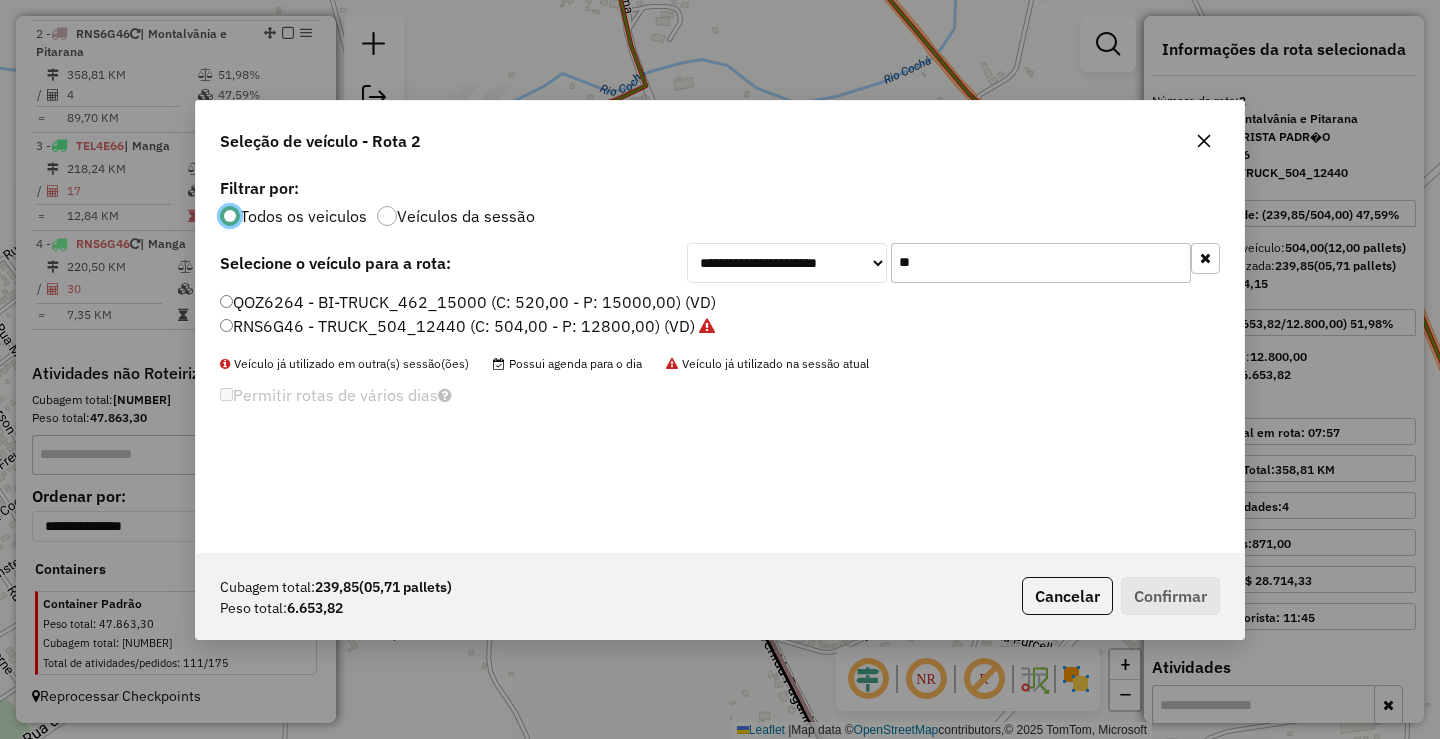 scroll, scrollTop: 11, scrollLeft: 6, axis: both 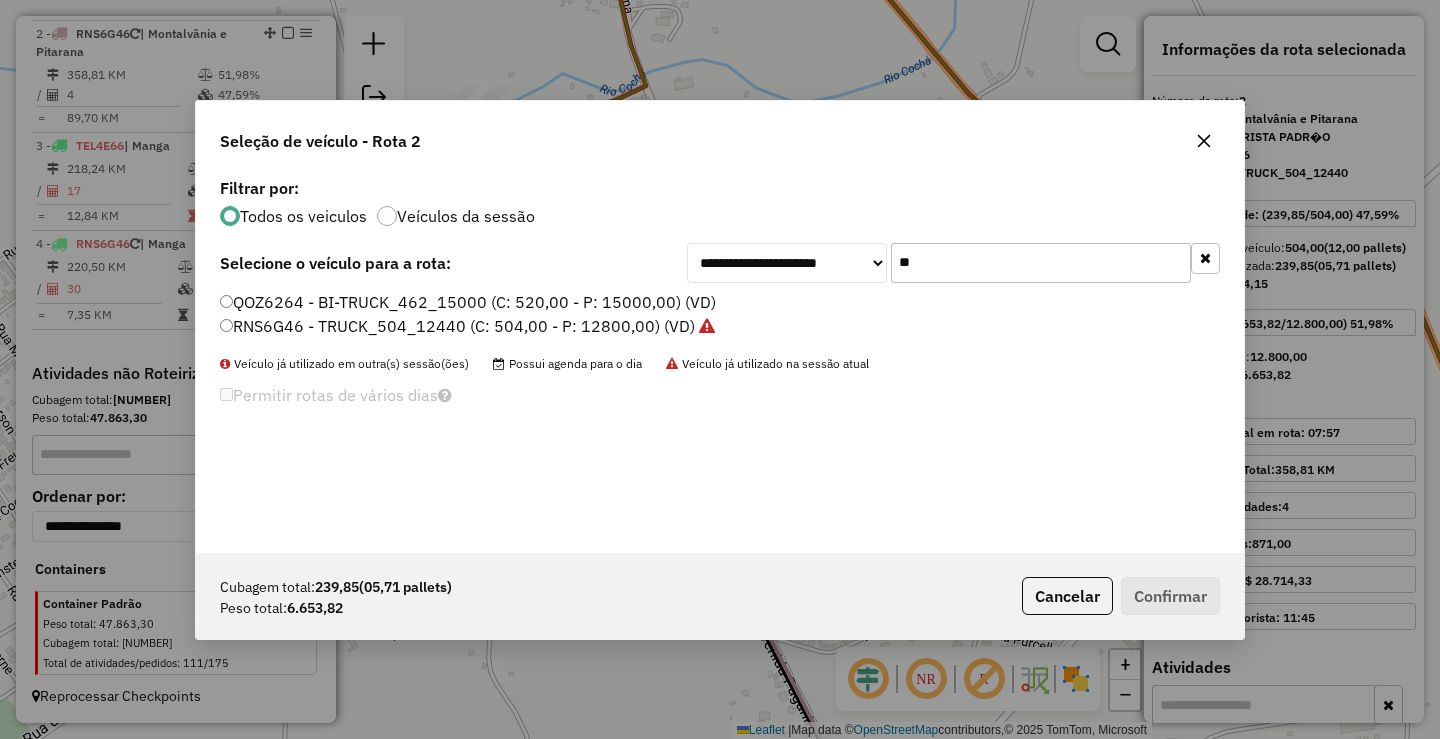 drag, startPoint x: 963, startPoint y: 258, endPoint x: 570, endPoint y: 237, distance: 393.56067 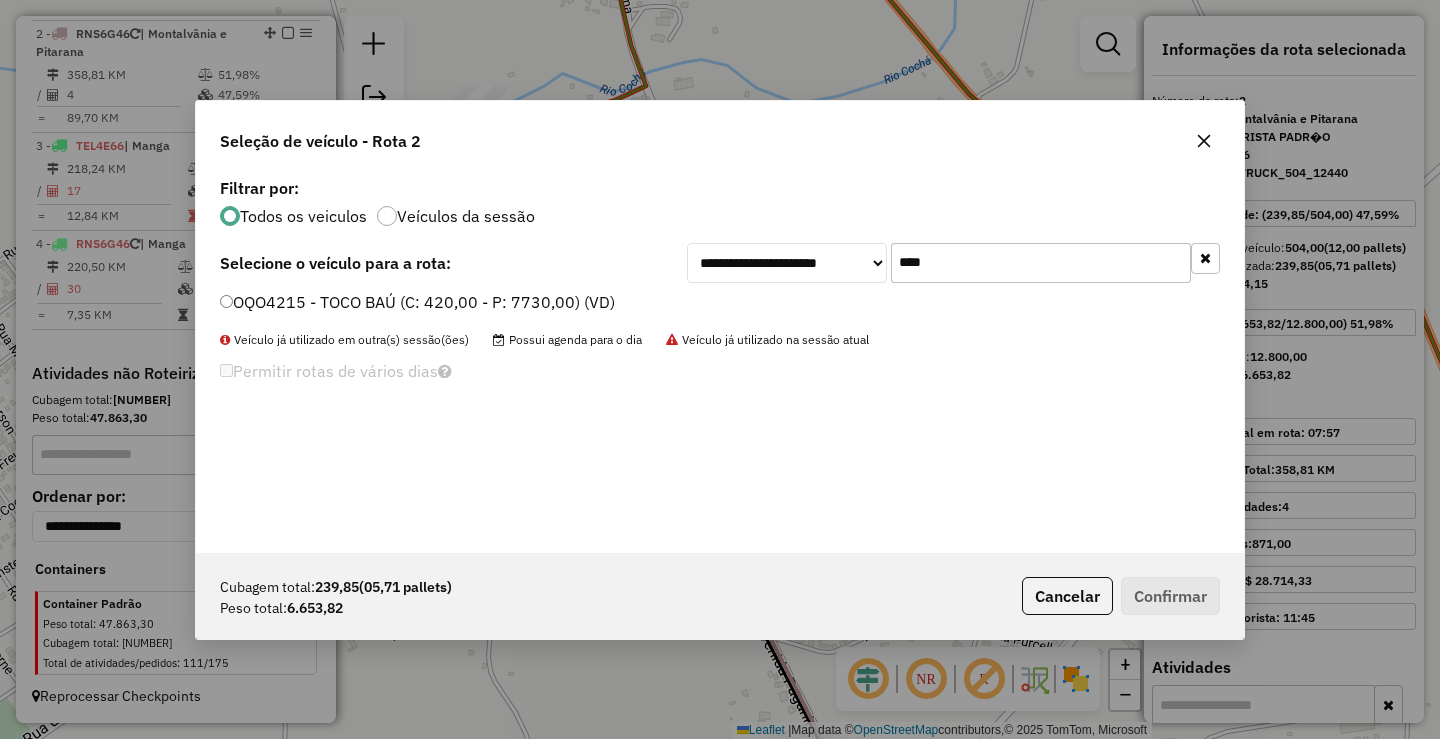 type on "****" 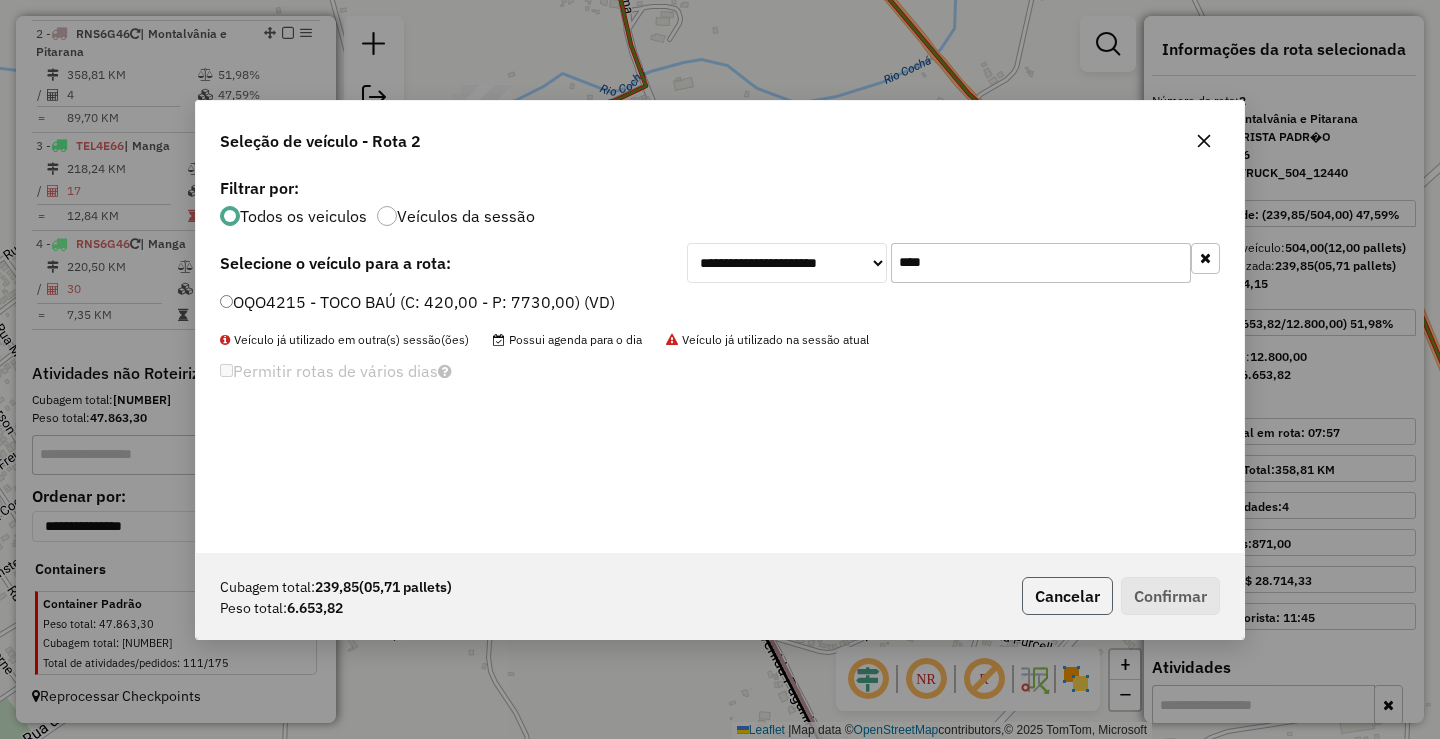click on "Cancelar" 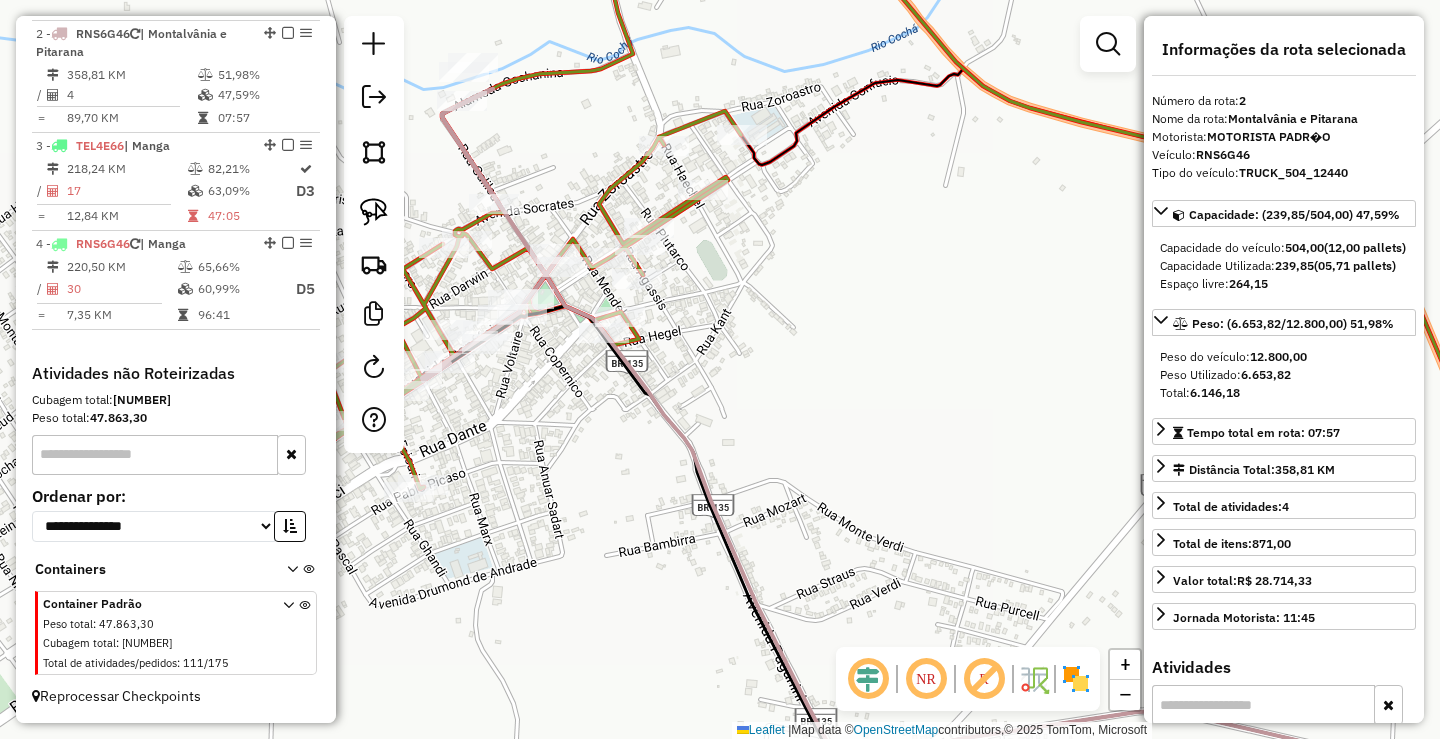 drag, startPoint x: 1003, startPoint y: 504, endPoint x: 992, endPoint y: 474, distance: 31.95309 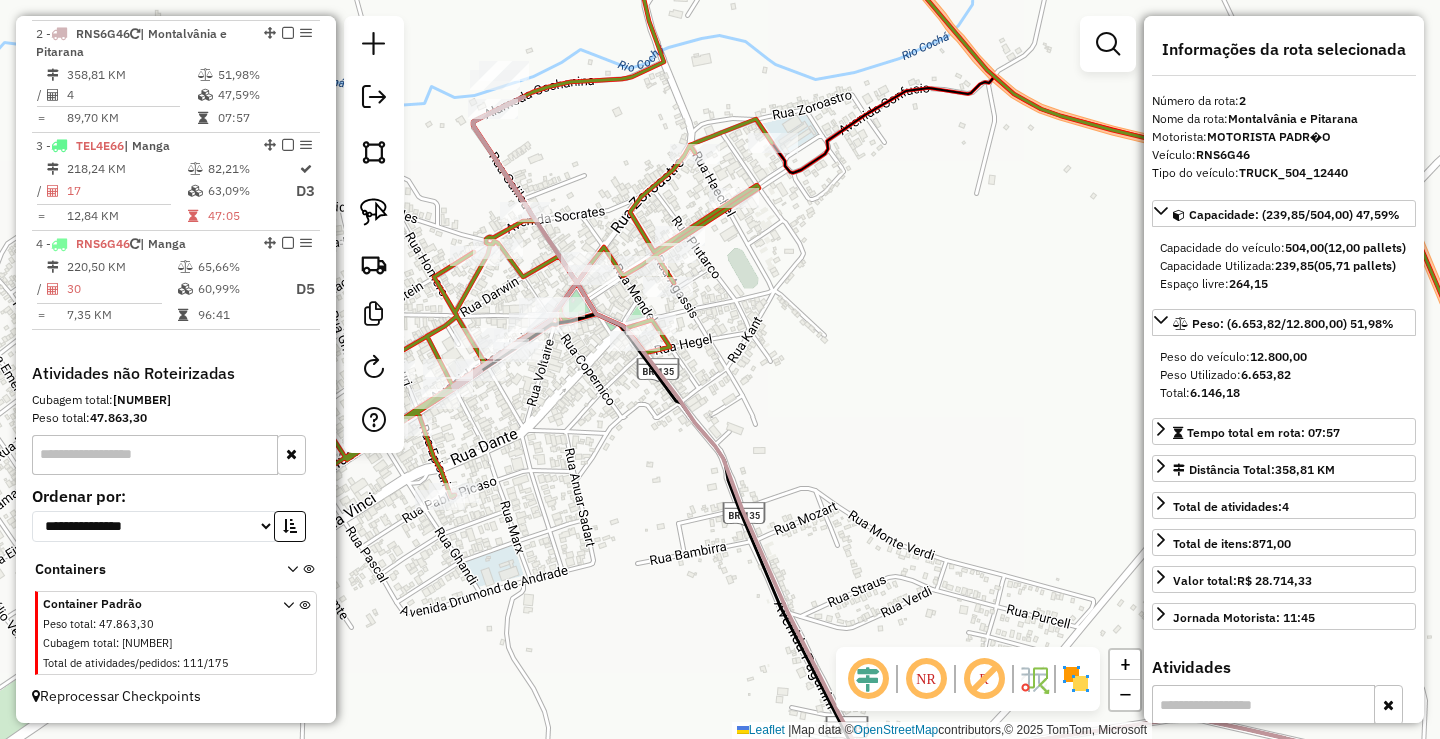 drag, startPoint x: 608, startPoint y: 457, endPoint x: 639, endPoint y: 465, distance: 32.01562 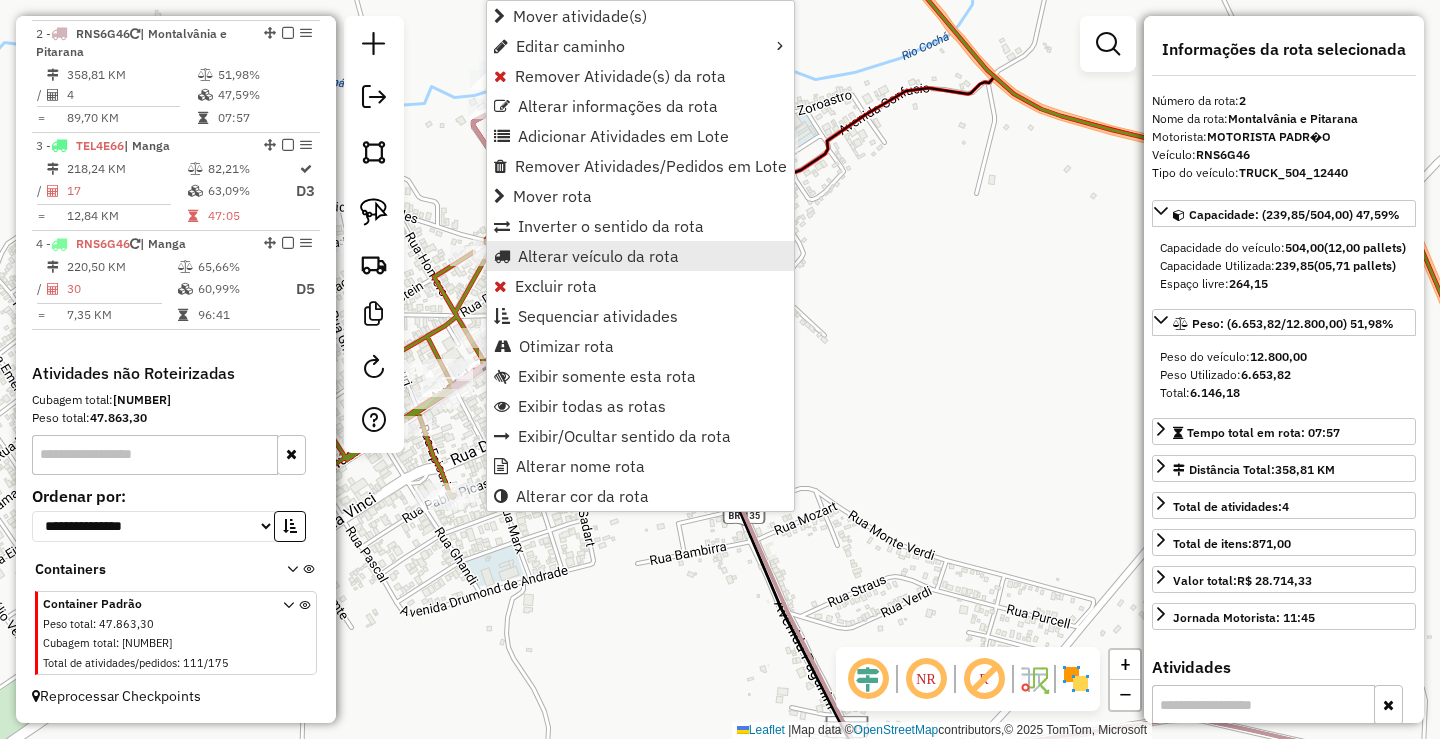 click on "Alterar veículo da rota" at bounding box center (598, 256) 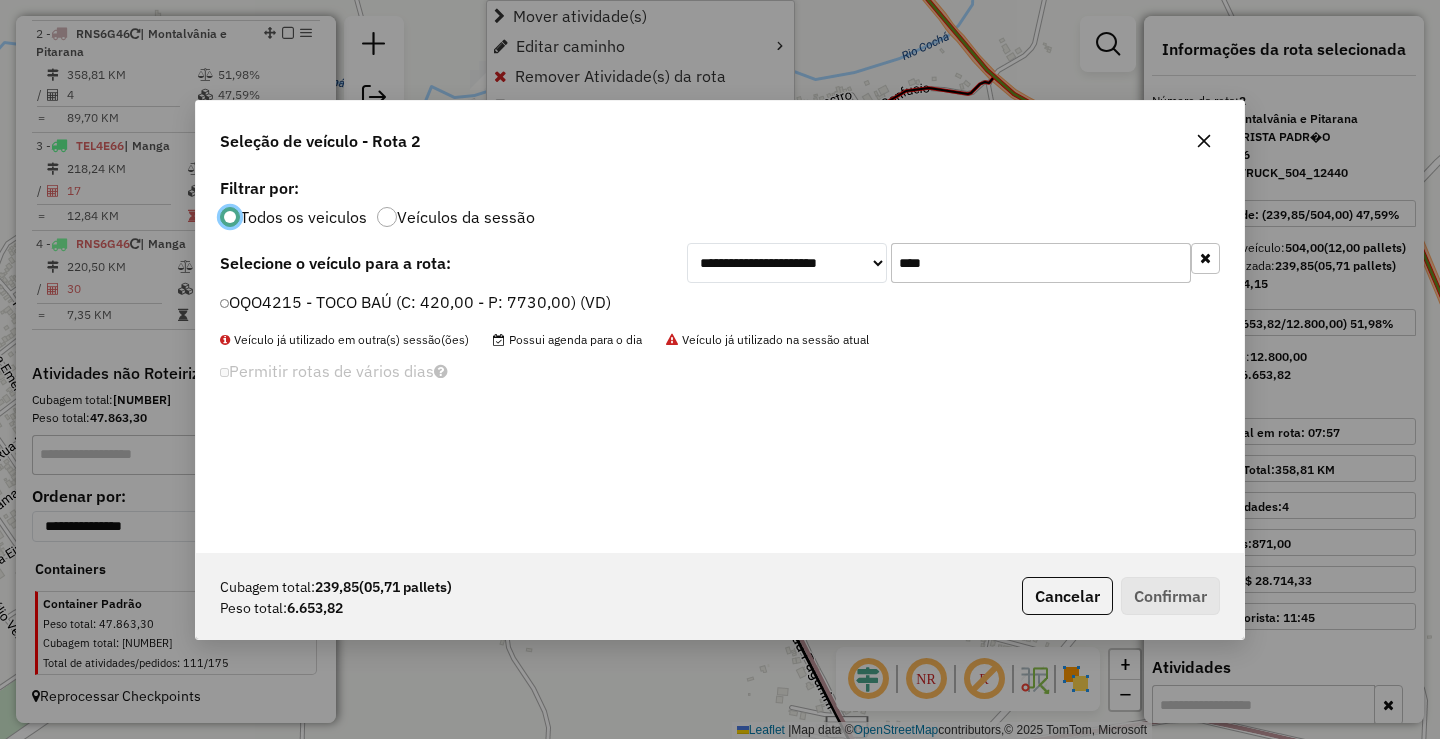 scroll, scrollTop: 11, scrollLeft: 6, axis: both 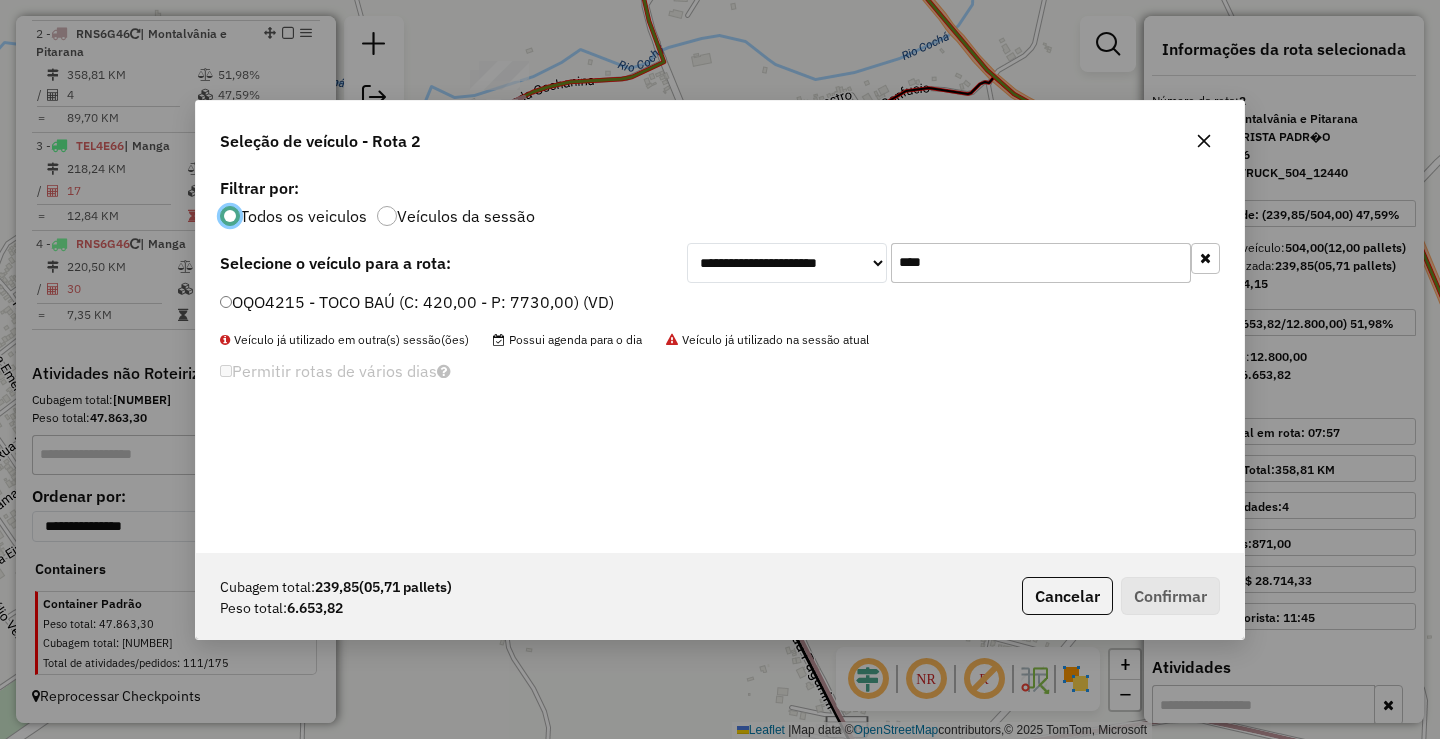 click on "OQO4215 - TOCO BAÚ (C: 420,00 - P: 7730,00) (VD)" 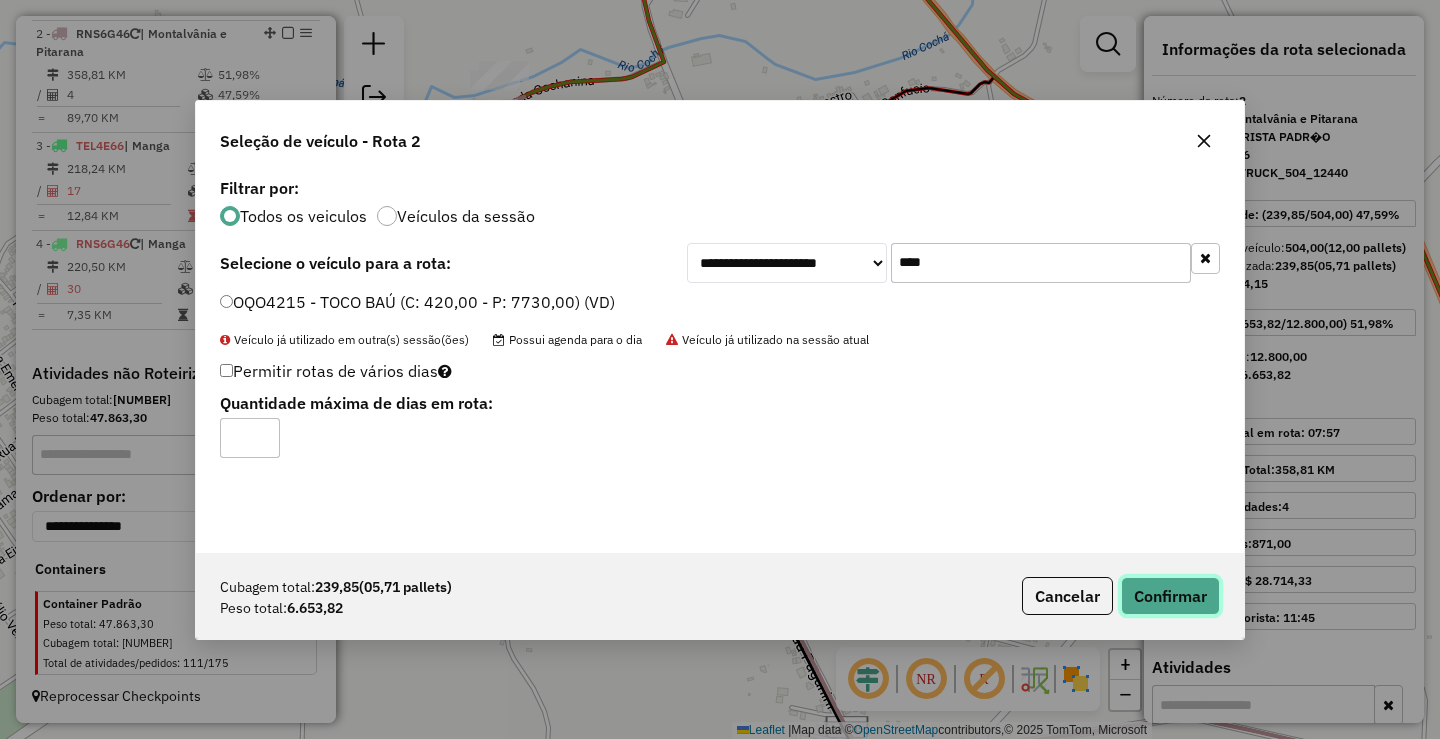 click on "Confirmar" 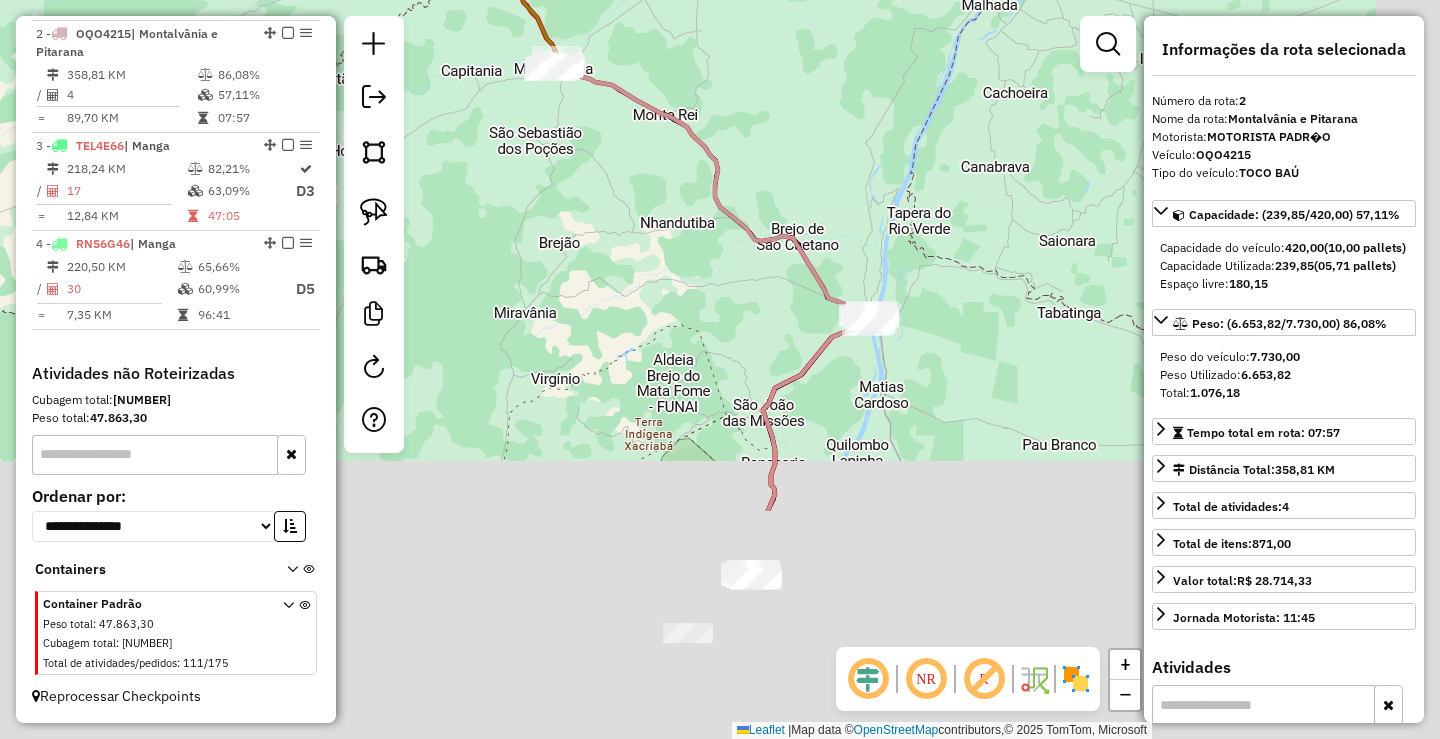 drag, startPoint x: 1057, startPoint y: 509, endPoint x: 725, endPoint y: 143, distance: 494.14572 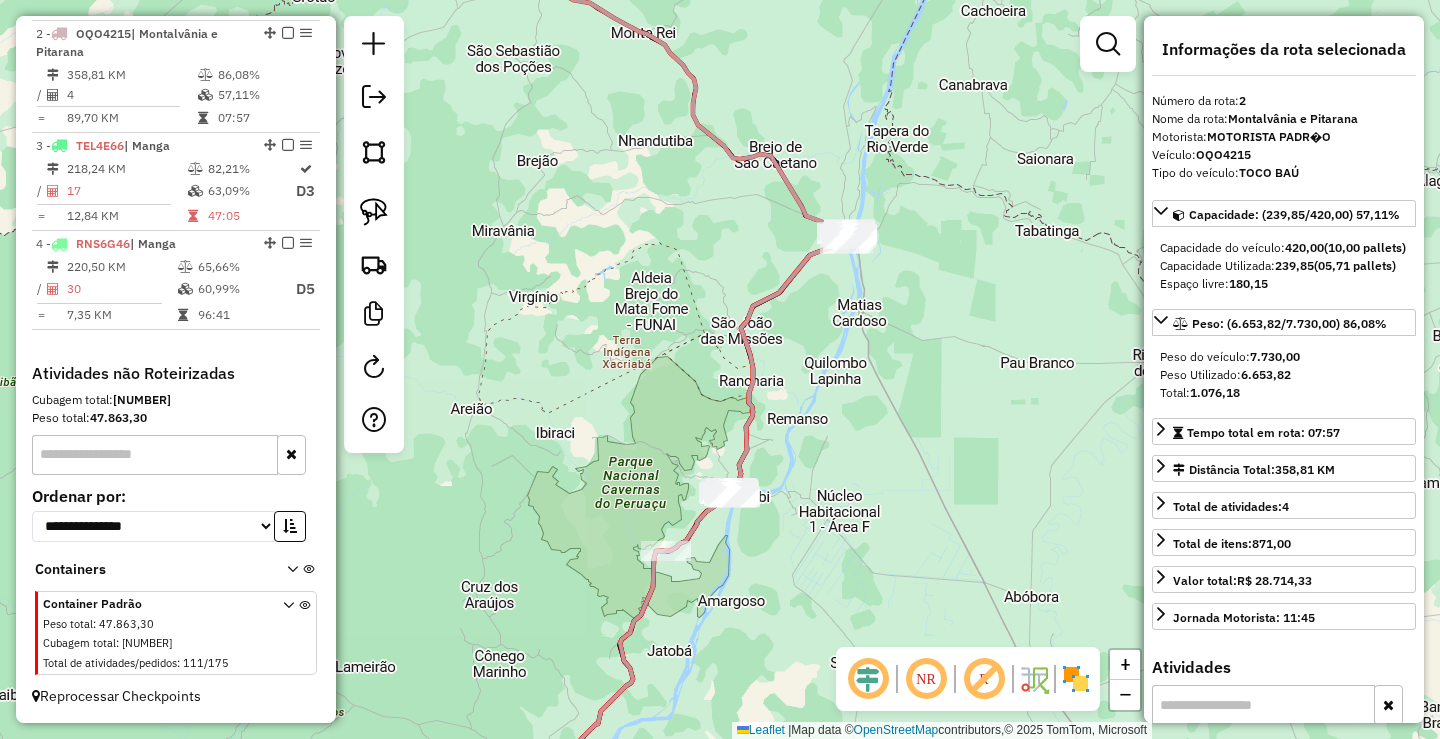 click on "Janela de atendimento Grade de atendimento Capacidade Transportadoras Veículos Cliente Pedidos  Rotas Selecione os dias de semana para filtrar as janelas de atendimento  Seg   Ter   Qua   Qui   Sex   Sáb   Dom  Informe o período da janela de atendimento: De: Até:  Filtrar exatamente a janela do cliente  Considerar janela de atendimento padrão  Selecione os dias de semana para filtrar as grades de atendimento  Seg   Ter   Qua   Qui   Sex   Sáb   Dom   Considerar clientes sem dia de atendimento cadastrado  Clientes fora do dia de atendimento selecionado Filtrar as atividades entre os valores definidos abaixo:  Peso mínimo:   Peso máximo:   Cubagem mínima:   Cubagem máxima:   De:   Até:  Filtrar as atividades entre o tempo de atendimento definido abaixo:  De:   Até:   Considerar capacidade total dos clientes não roteirizados Transportadora: Selecione um ou mais itens Tipo de veículo: Selecione um ou mais itens Veículo: Selecione um ou mais itens Motorista: Selecione um ou mais itens Nome: Rótulo:" 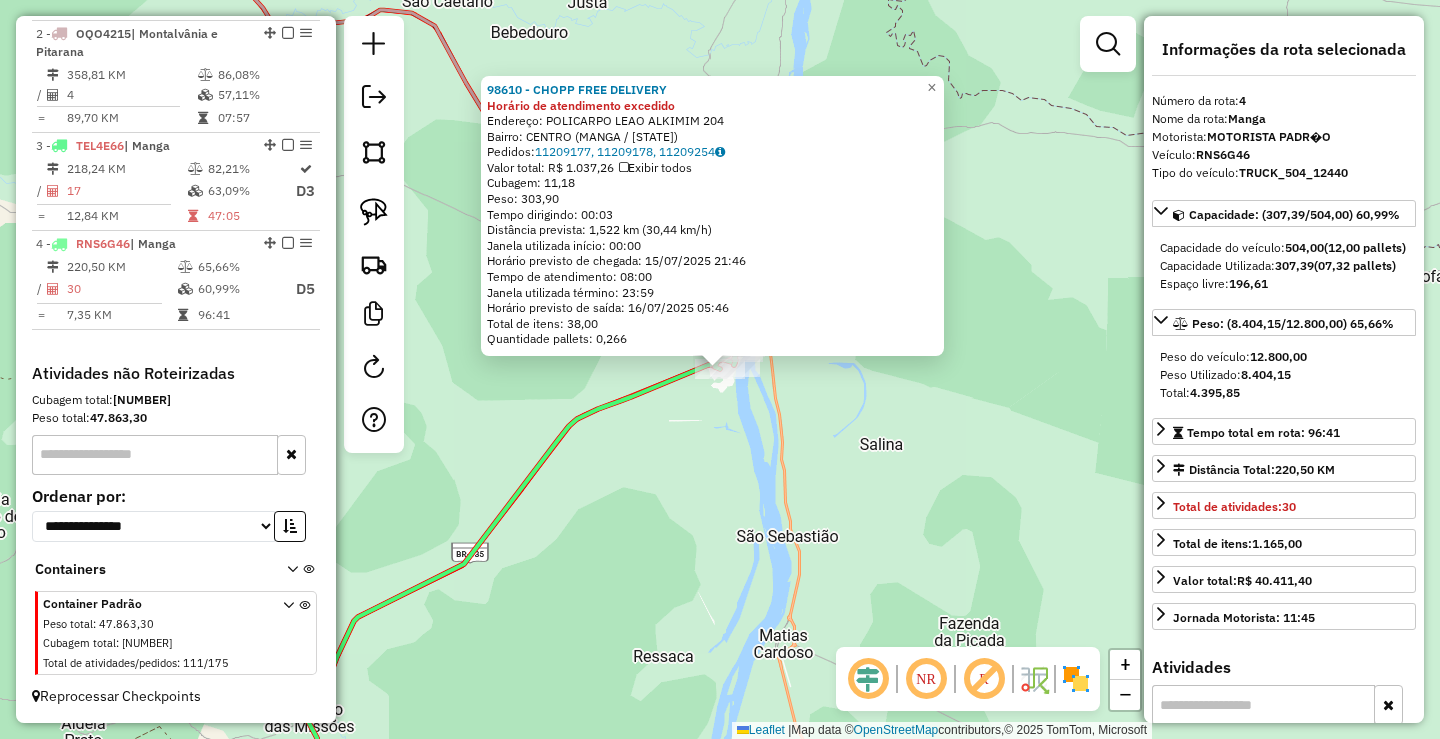 click on "98610 - CHOPP FREE DELIVERY Horário de atendimento excedido  Endereço:  POLICARPO LEAO ALKIMIM 204   Bairro: CENTRO (MANGA / MG)   Pedidos:  11209177, 11209178, 11209254   Valor total: R$ 1.037,26   Exibir todos   Cubagem: 11,18  Peso: 303,90  Tempo dirigindo: 00:03   Distância prevista: 1,522 km (30,44 km/h)   Janela utilizada início: 00:00   Horário previsto de chegada: 15/07/2025 21:46   Tempo de atendimento: 08:00   Janela utilizada término: 23:59   Horário previsto de saída: 16/07/2025 05:46   Total de itens: 38,00   Quantidade pallets: 0,266  × Janela de atendimento Grade de atendimento Capacidade Transportadoras Veículos Cliente Pedidos  Rotas Selecione os dias de semana para filtrar as janelas de atendimento  Seg   Ter   Qua   Qui   Sex   Sáb   Dom  Informe o período da janela de atendimento: De: Até:  Filtrar exatamente a janela do cliente  Considerar janela de atendimento padrão  Selecione os dias de semana para filtrar as grades de atendimento  Seg   Ter   Qua   Qui   Sex   Sáb  De:" 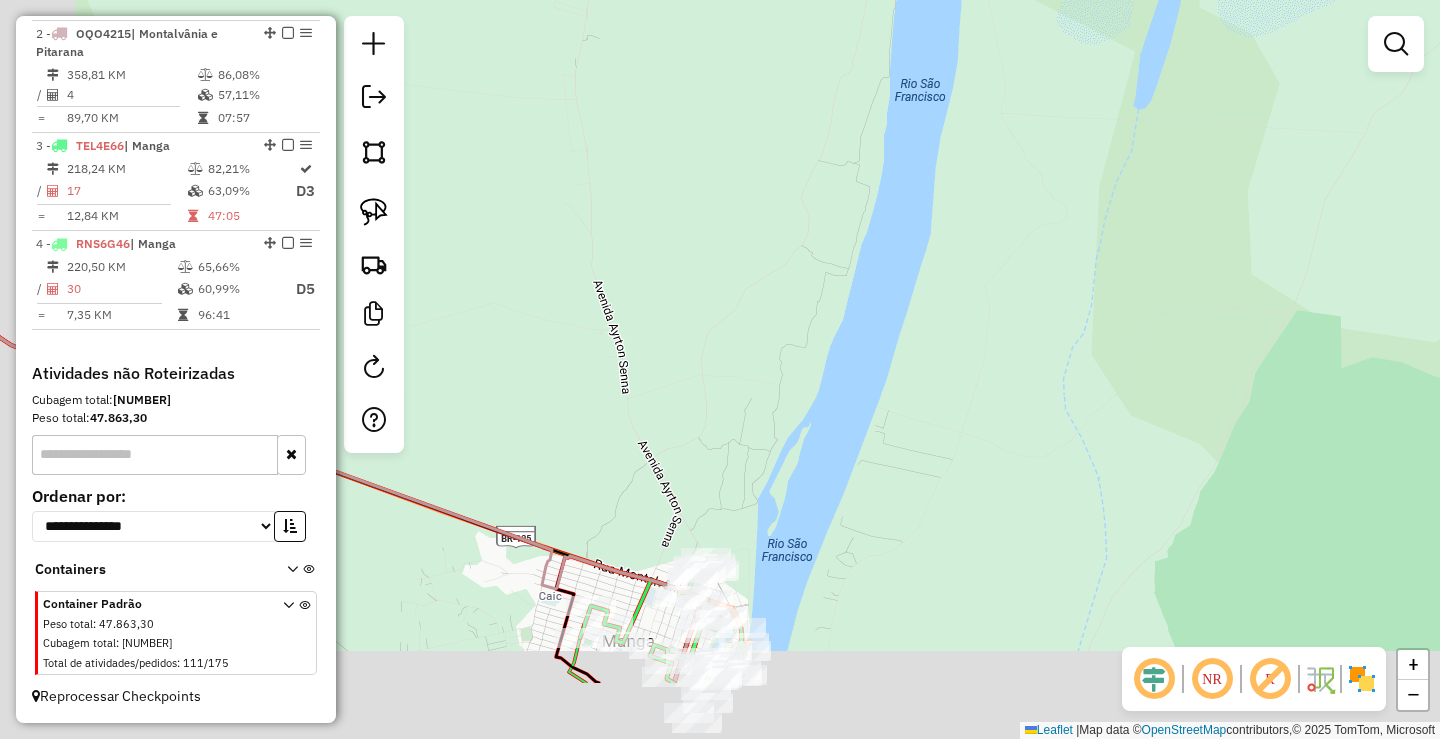 drag, startPoint x: 882, startPoint y: 245, endPoint x: 1003, endPoint y: 111, distance: 180.54639 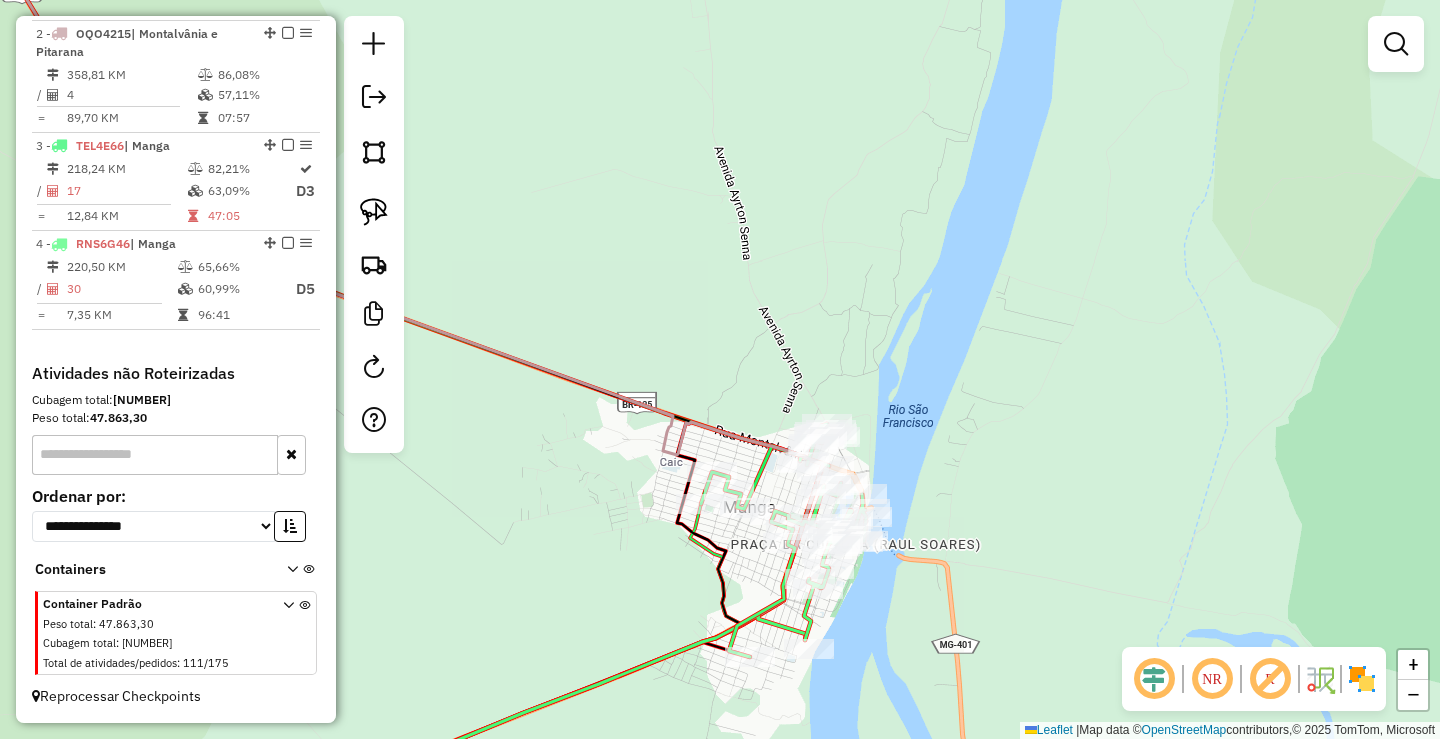 scroll, scrollTop: 657, scrollLeft: 0, axis: vertical 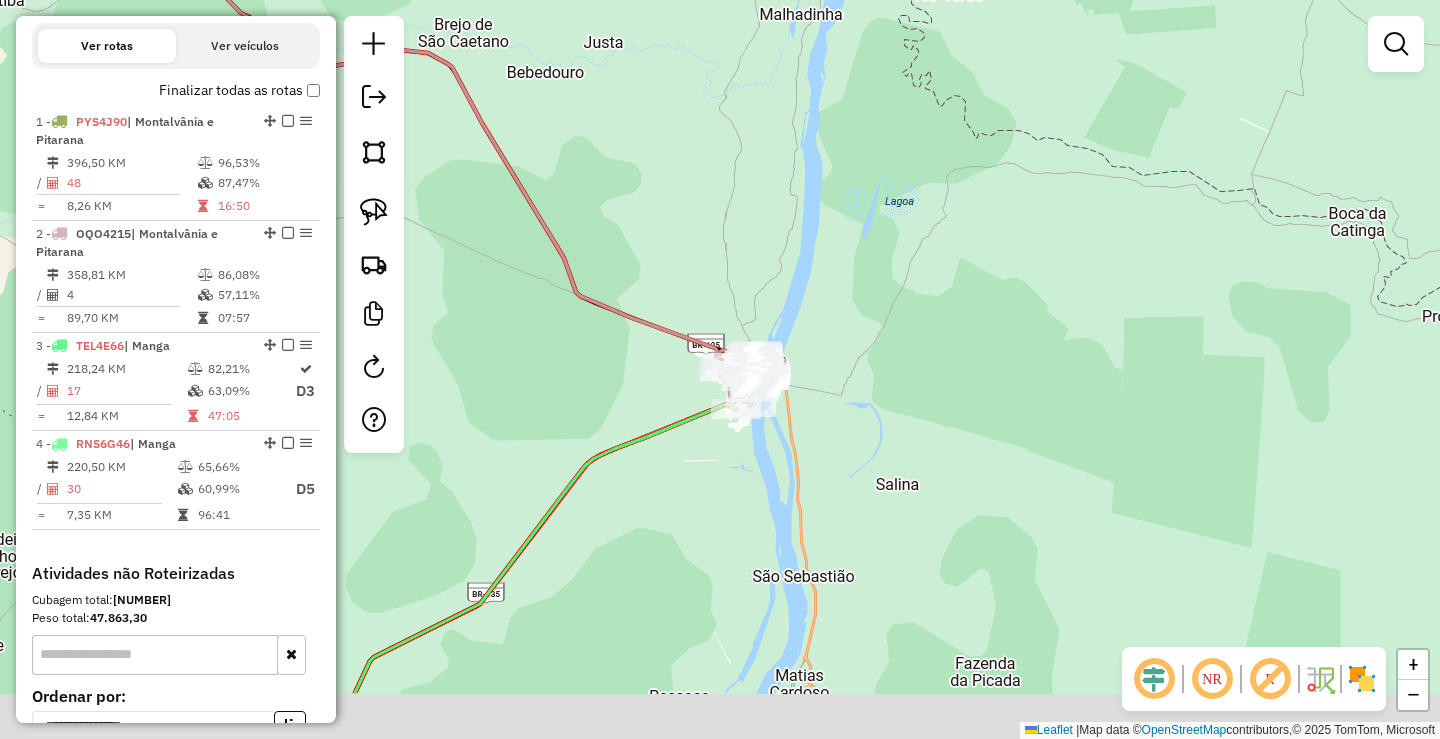 drag, startPoint x: 852, startPoint y: 478, endPoint x: 946, endPoint y: 333, distance: 172.80336 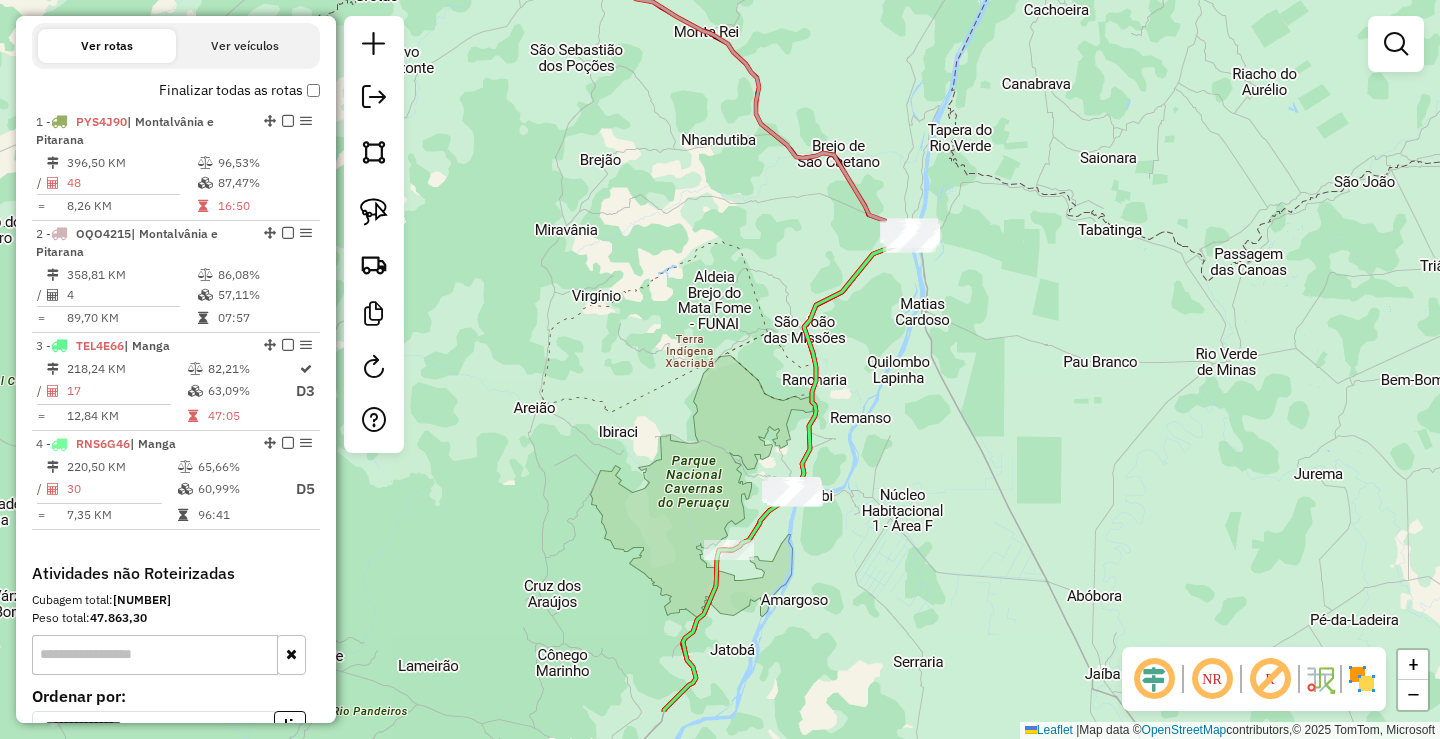 drag, startPoint x: 858, startPoint y: 563, endPoint x: 868, endPoint y: 444, distance: 119.419426 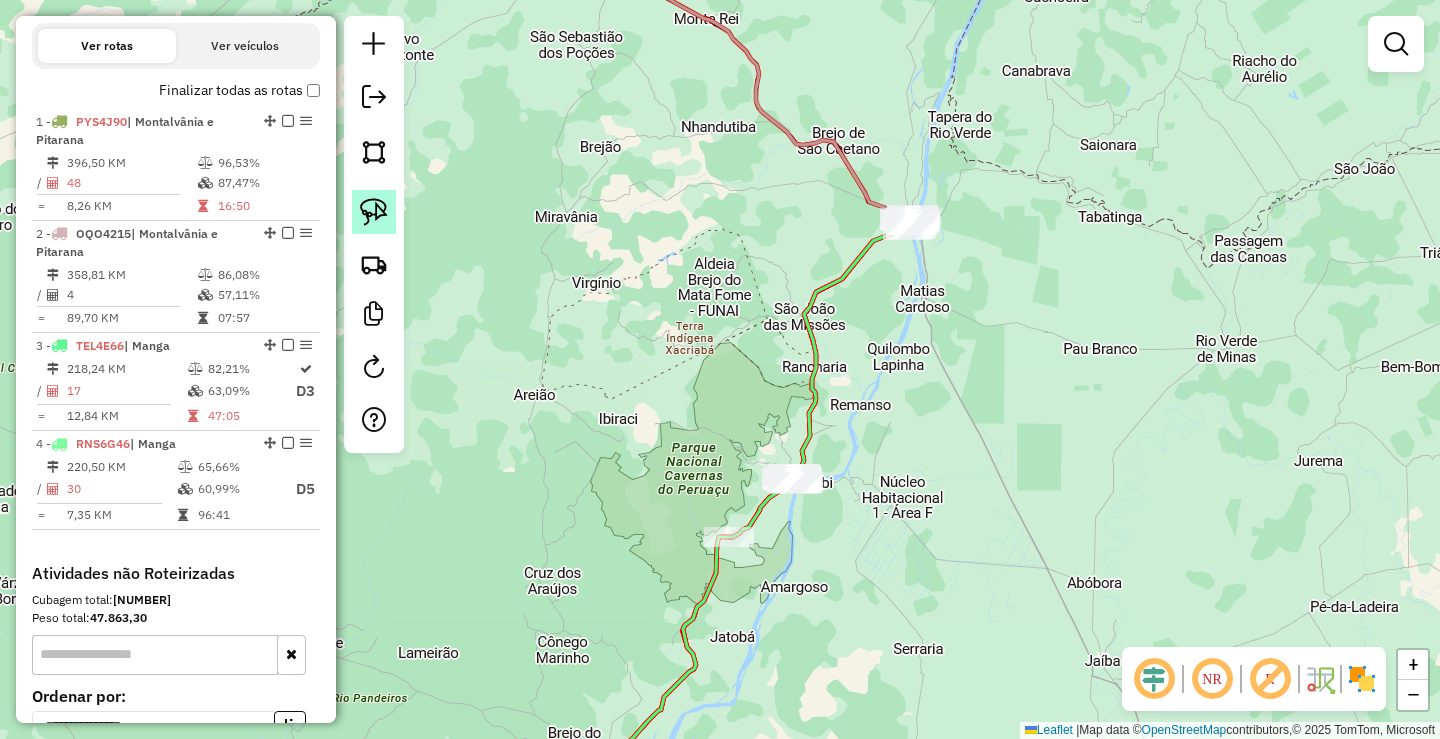 click 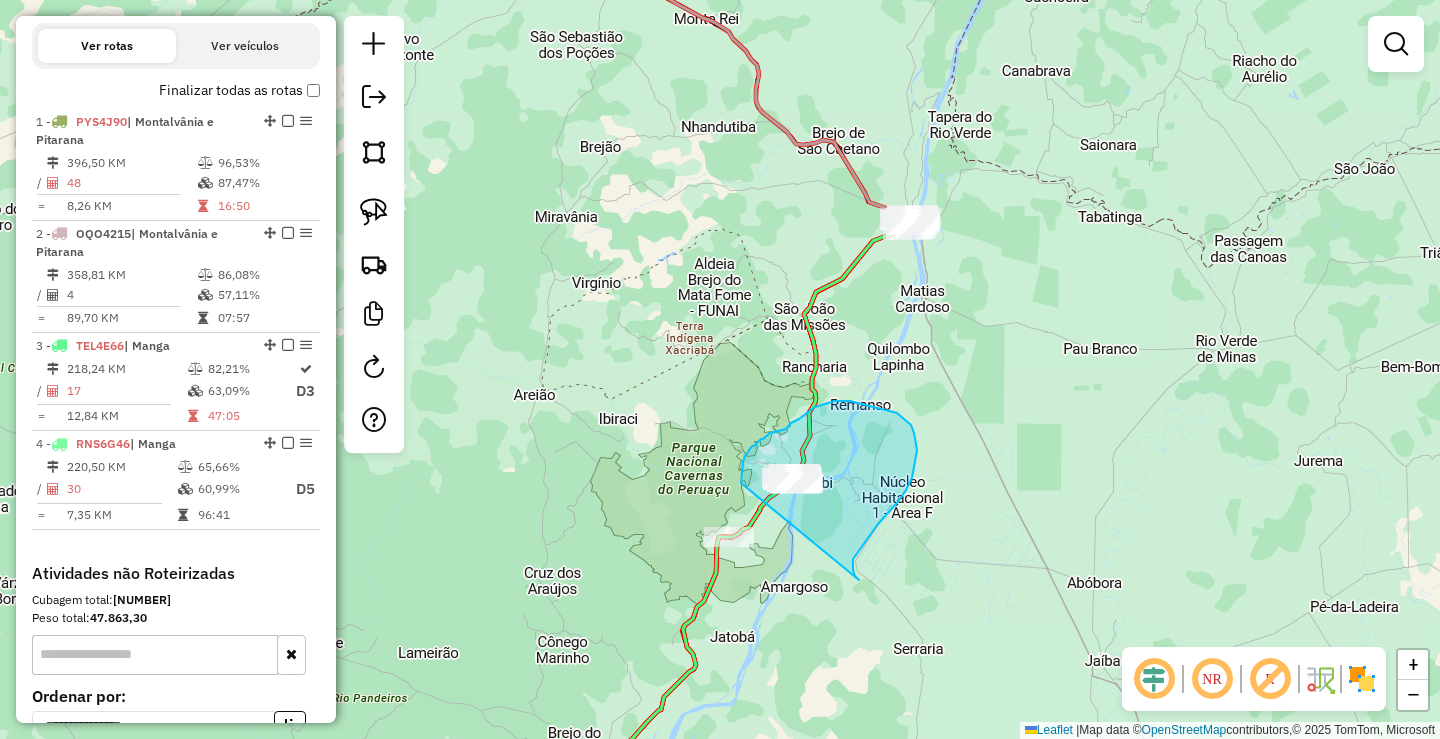 drag, startPoint x: 855, startPoint y: 576, endPoint x: 744, endPoint y: 493, distance: 138.60014 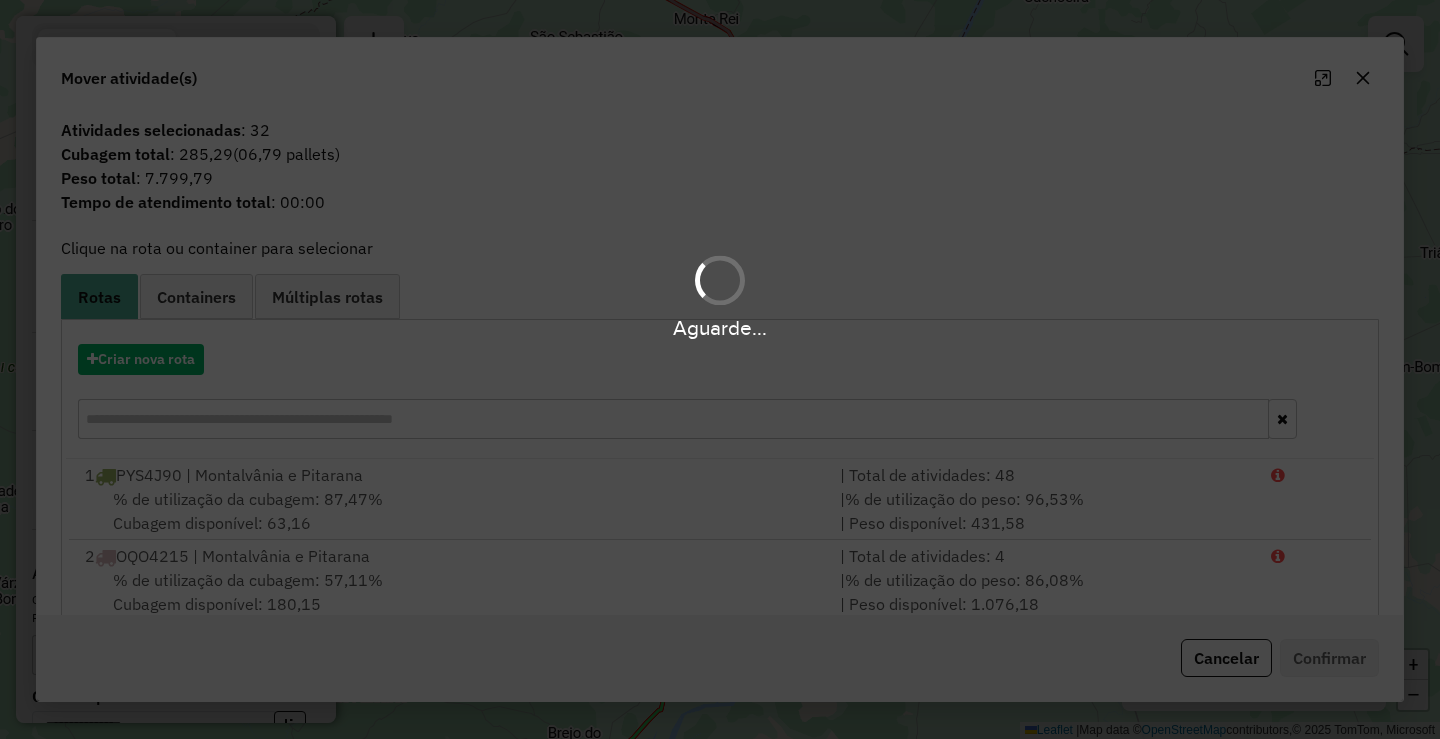 click on "Aguarde..." at bounding box center (720, 369) 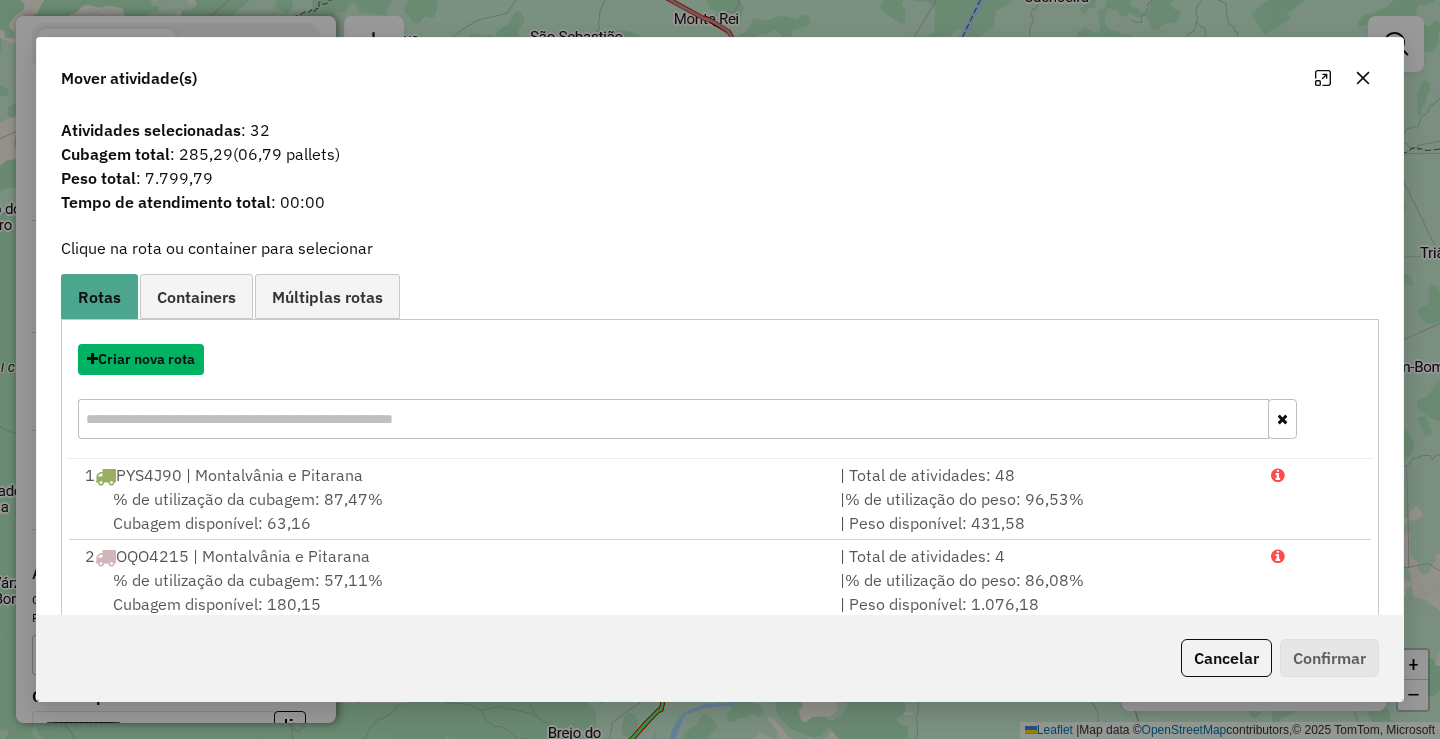 click on "Criar nova rota" at bounding box center (141, 359) 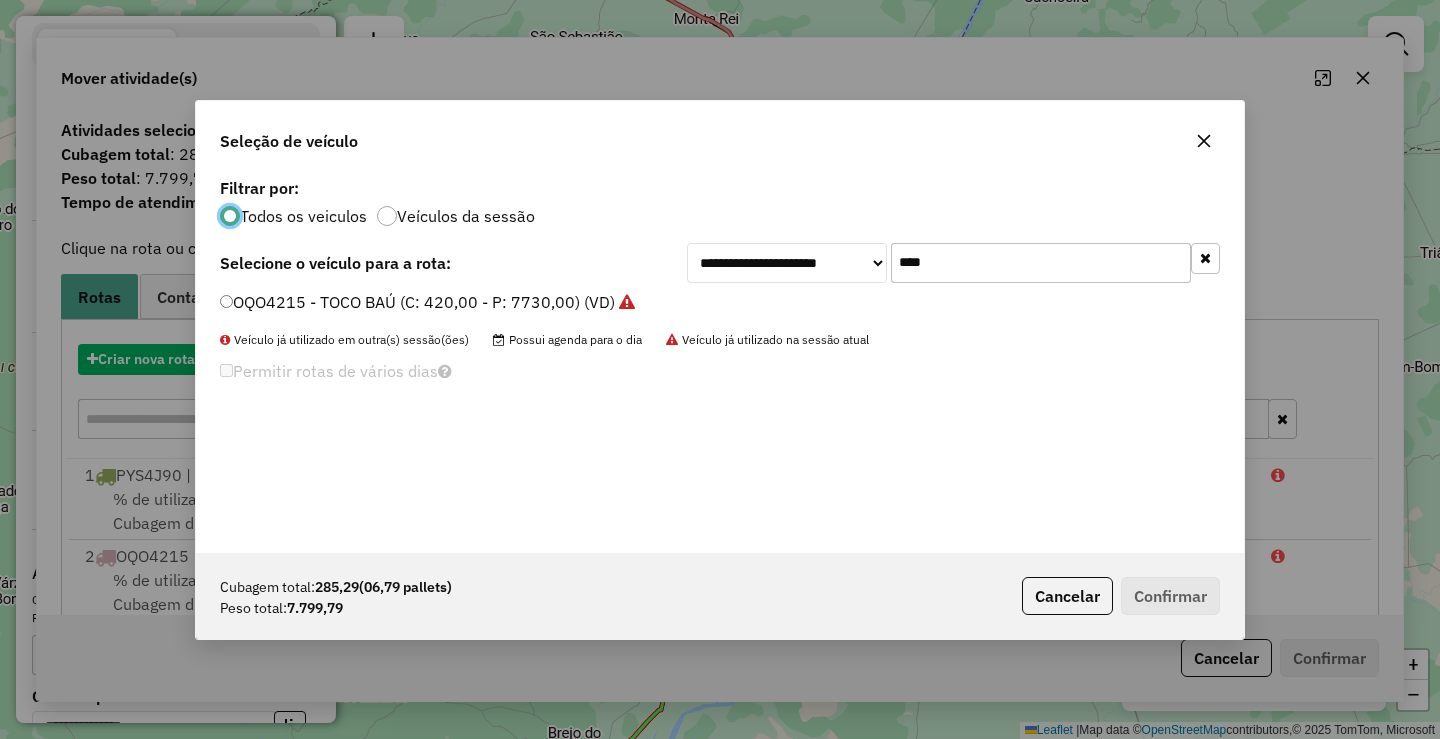 scroll, scrollTop: 11, scrollLeft: 6, axis: both 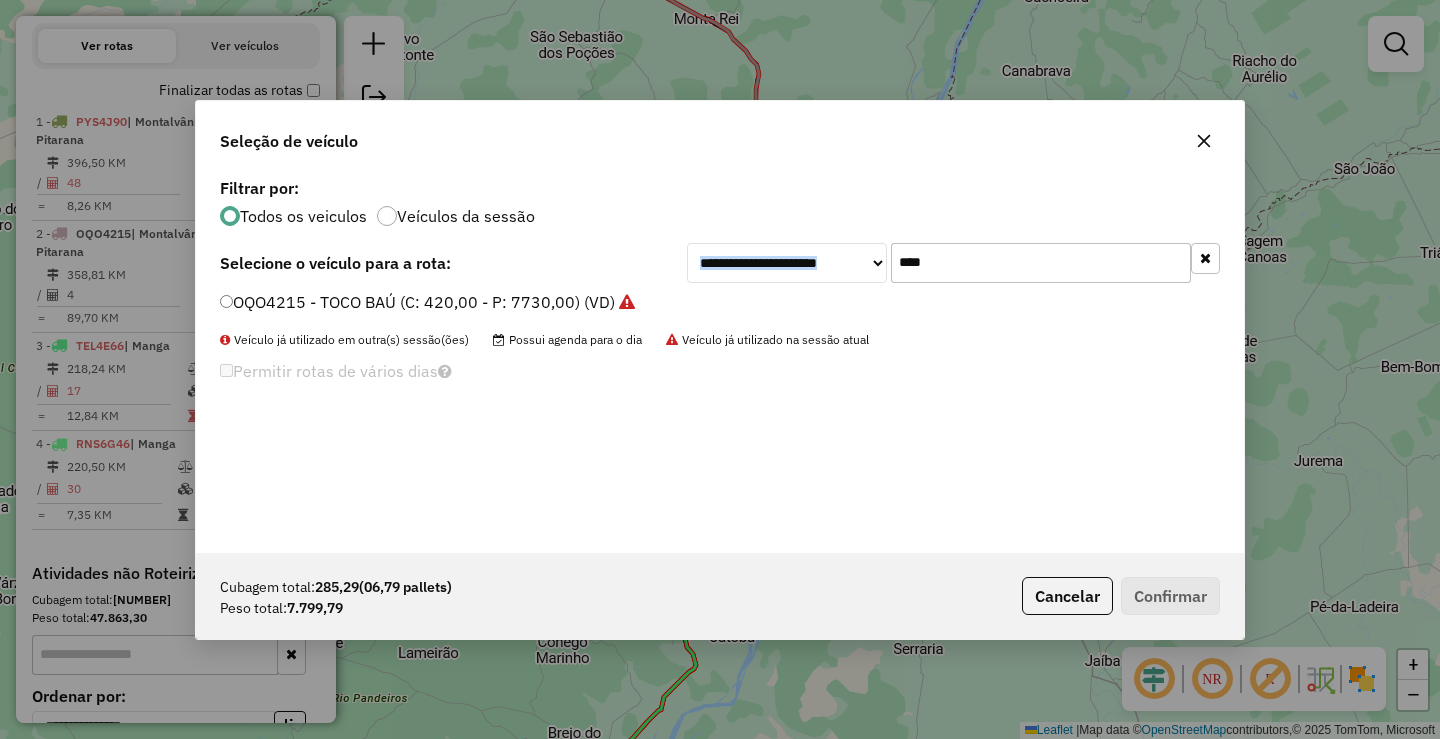 drag, startPoint x: 1055, startPoint y: 233, endPoint x: 745, endPoint y: 229, distance: 310.02582 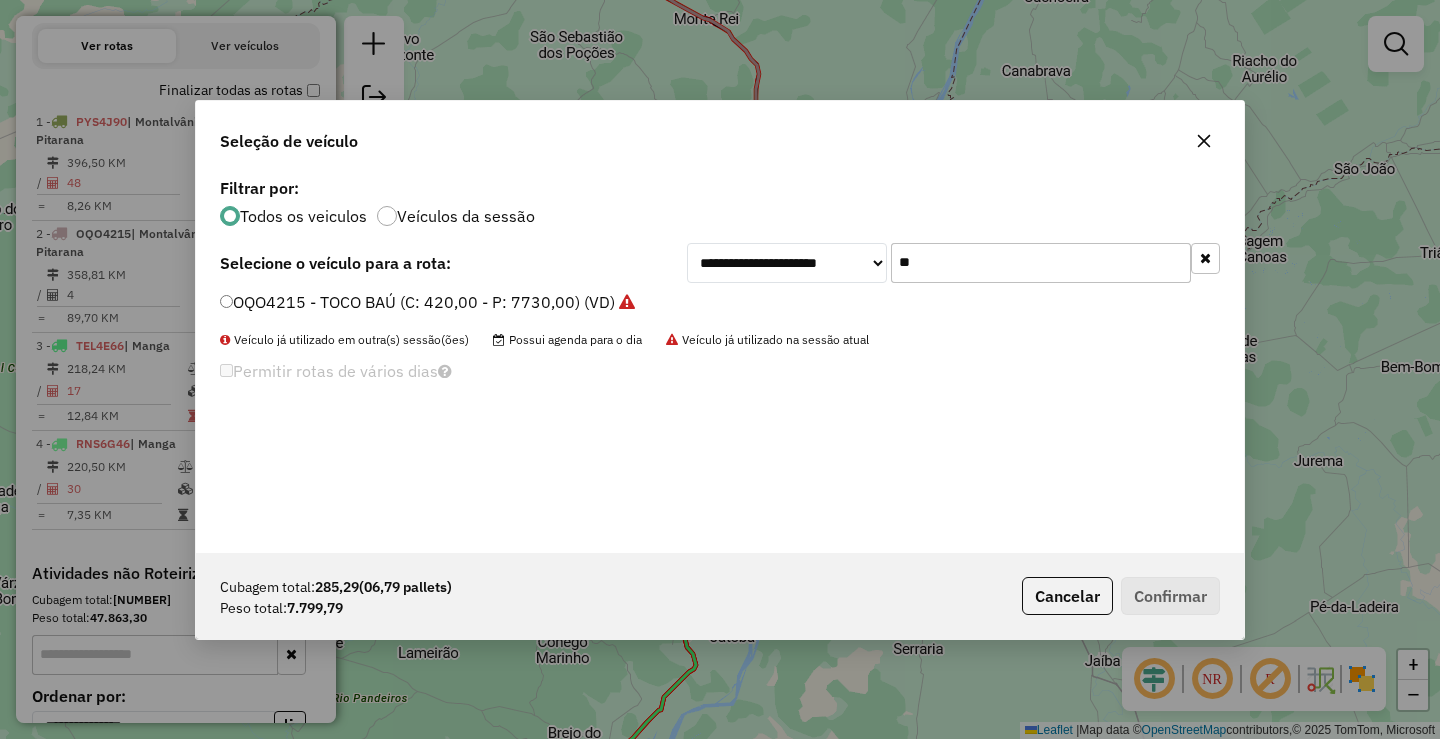 type on "*" 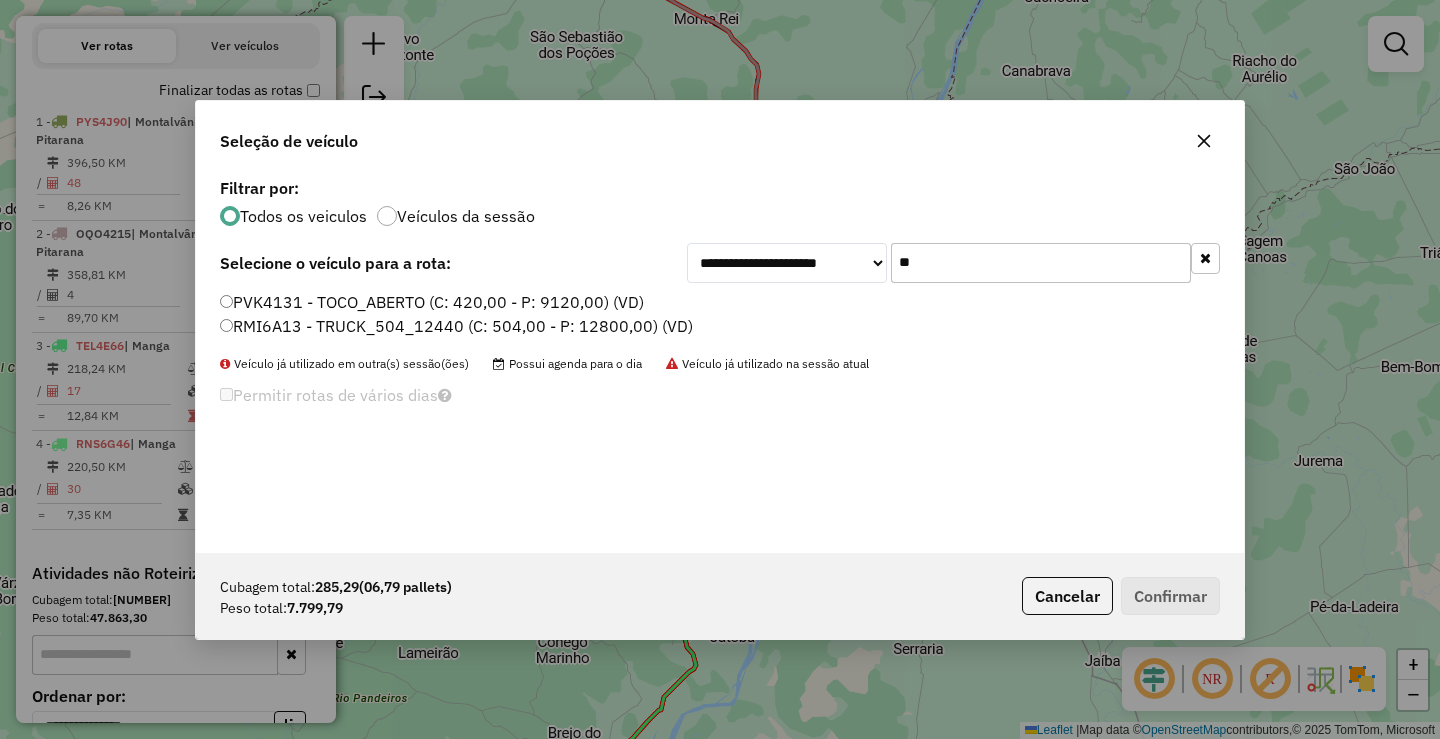 type on "**" 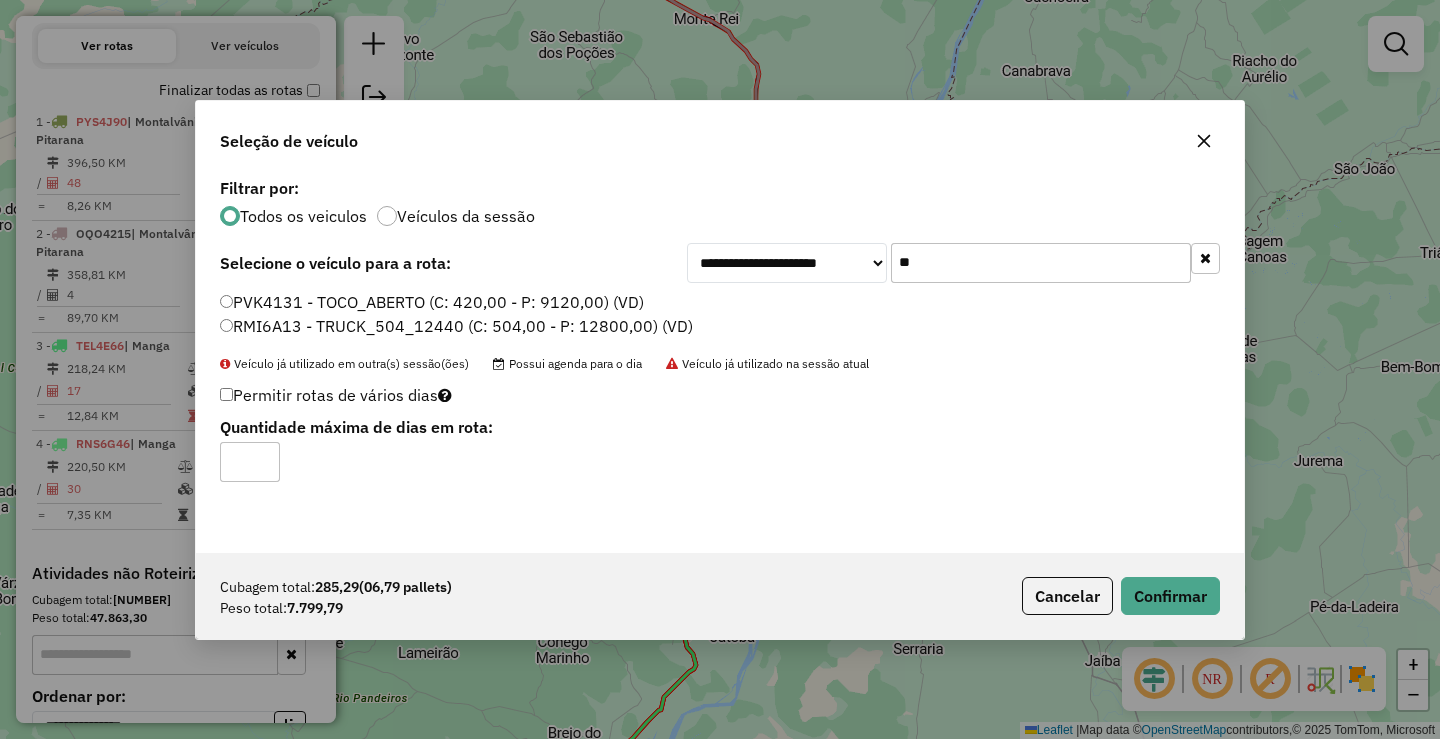 click on "RMI6A13 - TRUCK_504_12440 (C: 504,00 - P: 12800,00) (VD)" 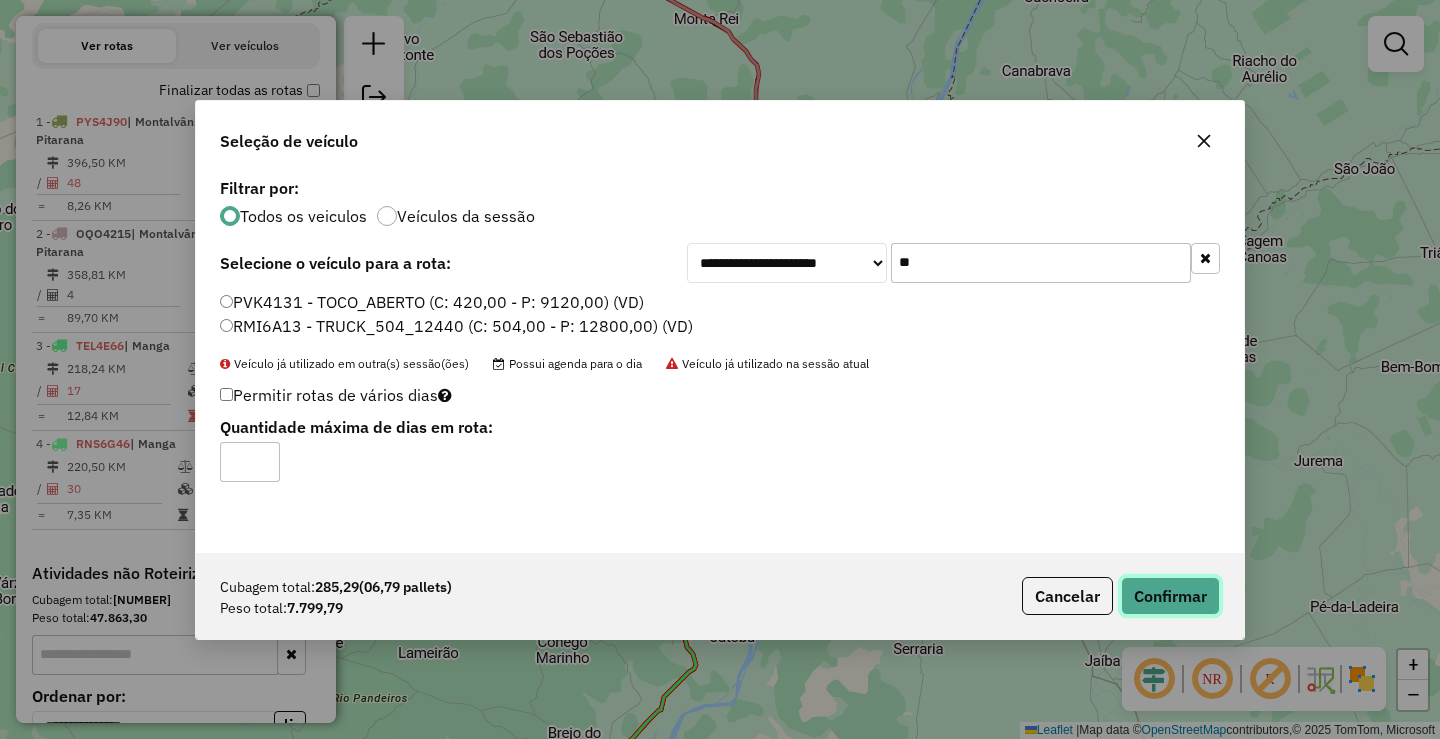 click on "Confirmar" 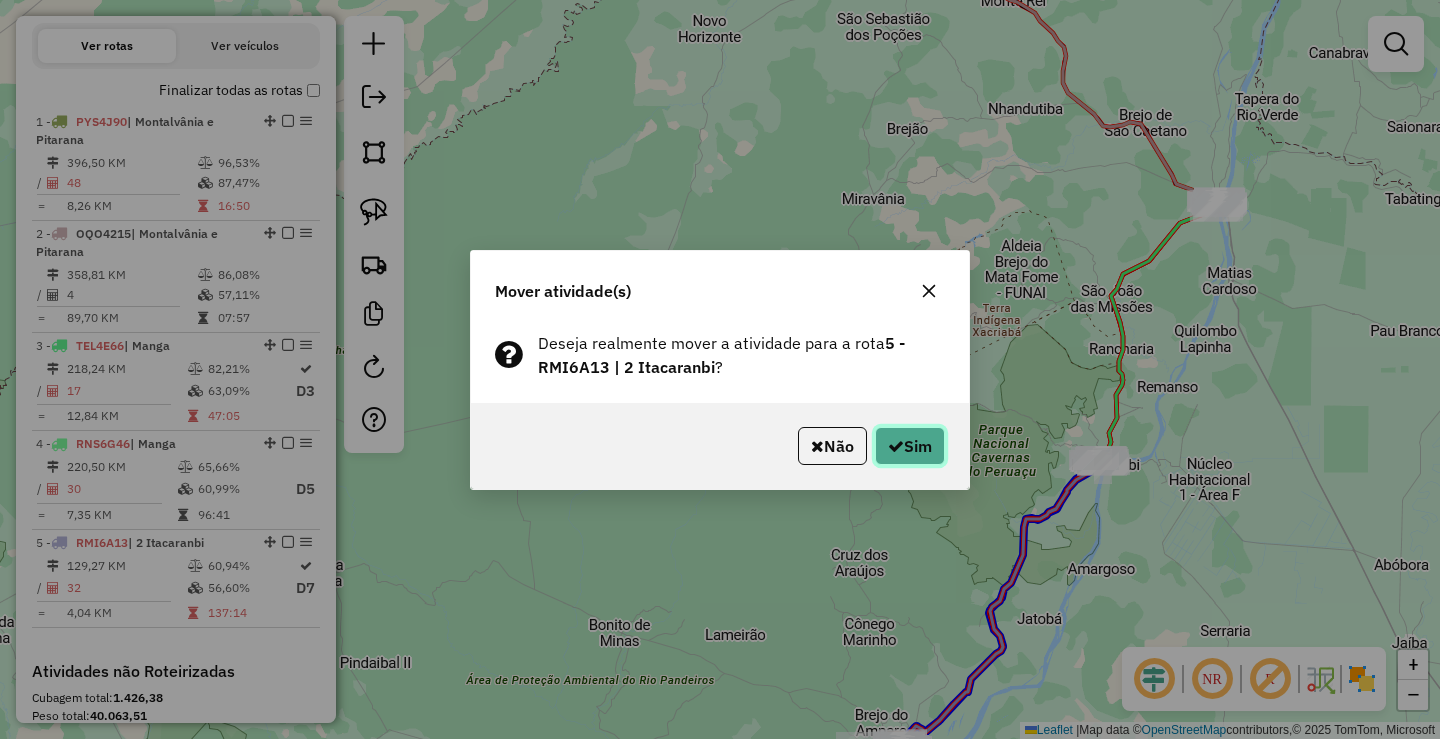 click on "Sim" 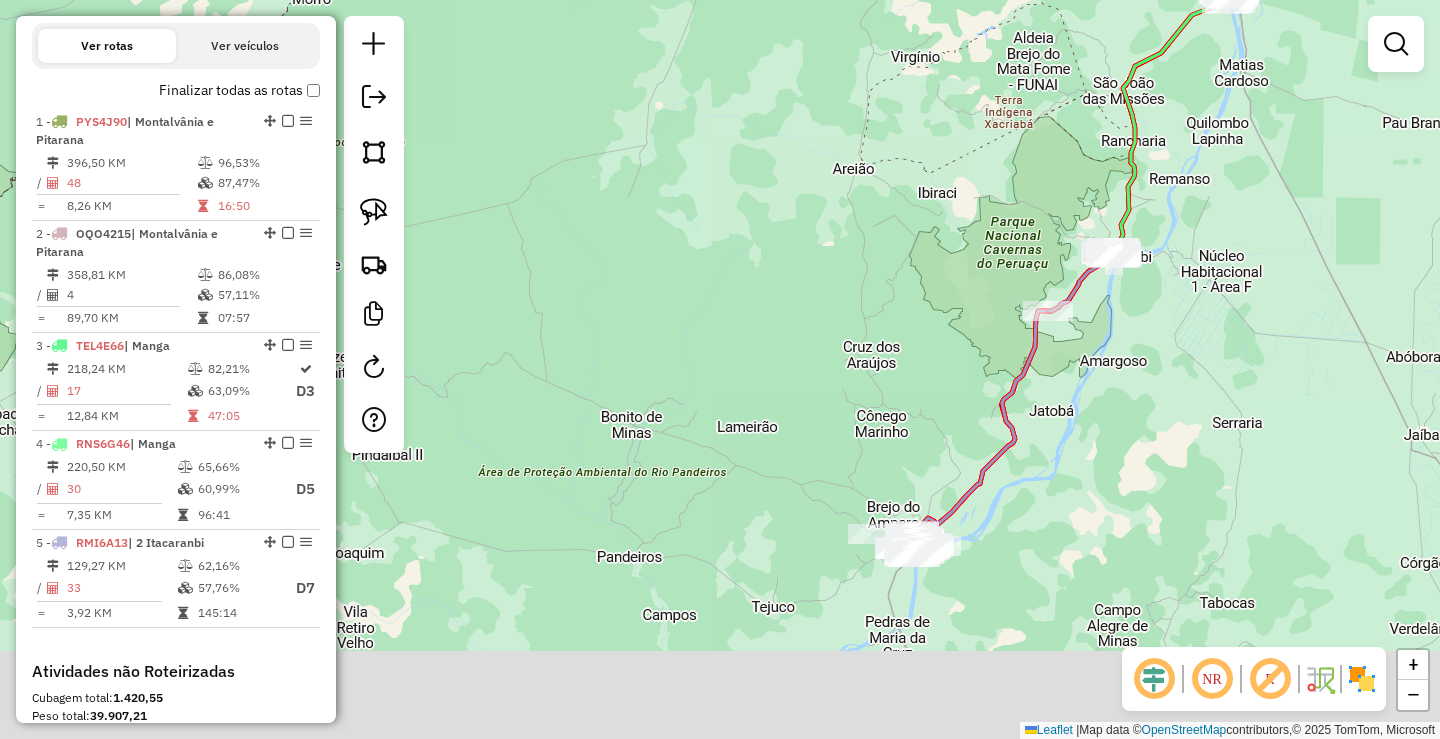 drag, startPoint x: 995, startPoint y: 680, endPoint x: 1015, endPoint y: 344, distance: 336.59473 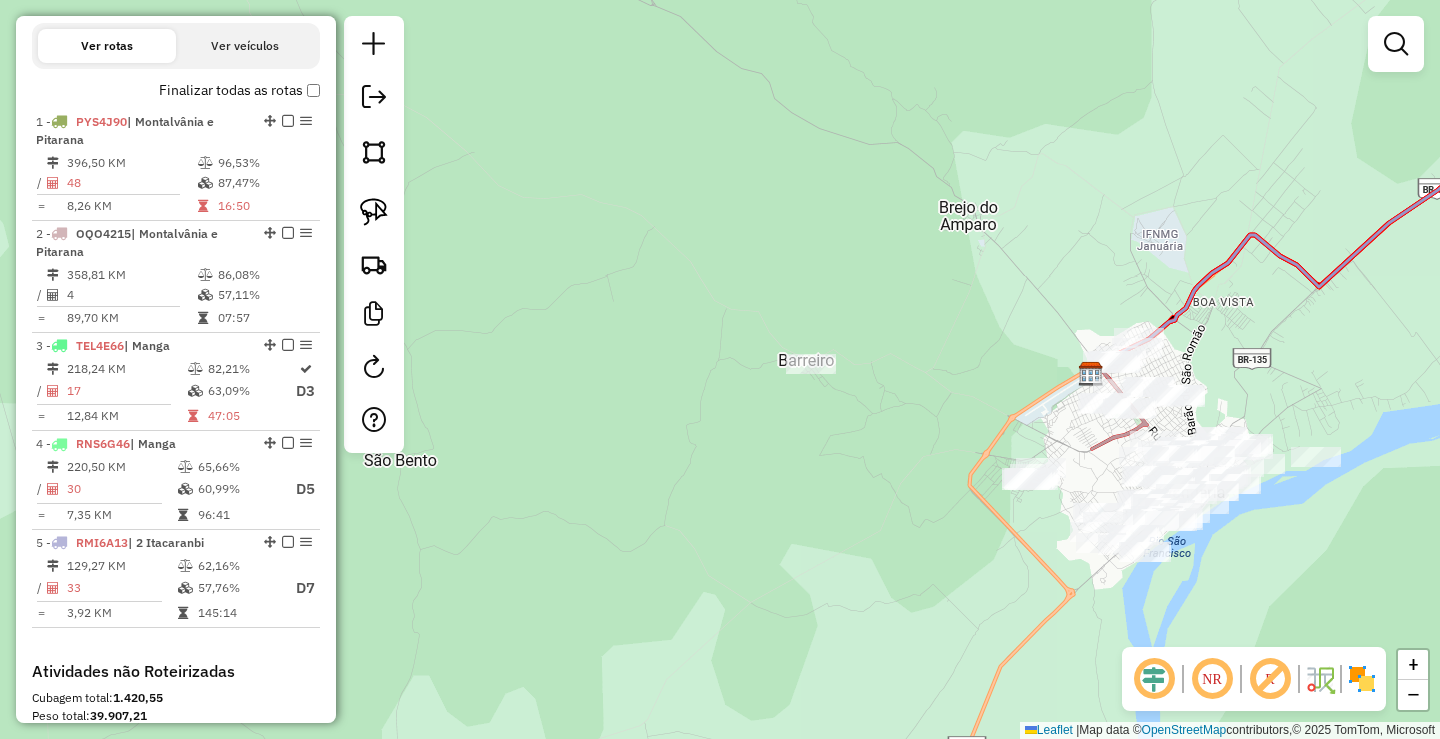 click on "Janela de atendimento Grade de atendimento Capacidade Transportadoras Veículos Cliente Pedidos  Rotas Selecione os dias de semana para filtrar as janelas de atendimento  Seg   Ter   Qua   Qui   Sex   Sáb   Dom  Informe o período da janela de atendimento: De: Até:  Filtrar exatamente a janela do cliente  Considerar janela de atendimento padrão  Selecione os dias de semana para filtrar as grades de atendimento  Seg   Ter   Qua   Qui   Sex   Sáb   Dom   Considerar clientes sem dia de atendimento cadastrado  Clientes fora do dia de atendimento selecionado Filtrar as atividades entre os valores definidos abaixo:  Peso mínimo:   Peso máximo:   Cubagem mínima:   Cubagem máxima:   De:   Até:  Filtrar as atividades entre o tempo de atendimento definido abaixo:  De:   Até:   Considerar capacidade total dos clientes não roteirizados Transportadora: Selecione um ou mais itens Tipo de veículo: Selecione um ou mais itens Veículo: Selecione um ou mais itens Motorista: Selecione um ou mais itens Nome: Rótulo:" 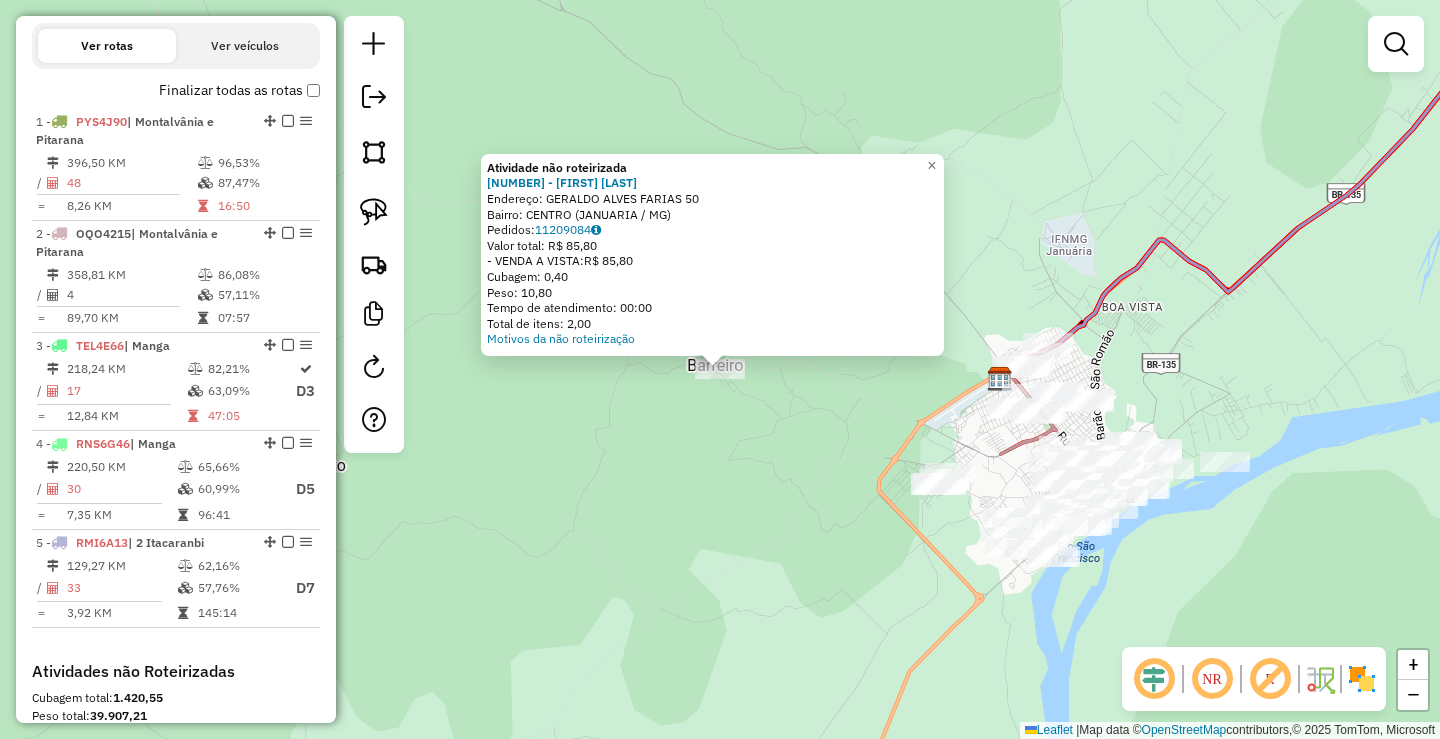 click on "Atividade não roteirizada 98467 - TADEU ELIAS GARCIA  Endereço:  GERALDO ALVES FARIAS 50   Bairro: CENTRO (JANUARIA / MG)   Pedidos:  11209084   Valor total: R$ 85,80   - VENDA A VISTA:  R$ 85,80   Cubagem: 0,40   Peso: 10,80   Tempo de atendimento: 00:00   Total de itens: 2,00  Motivos da não roteirização × Janela de atendimento Grade de atendimento Capacidade Transportadoras Veículos Cliente Pedidos  Rotas Selecione os dias de semana para filtrar as janelas de atendimento  Seg   Ter   Qua   Qui   Sex   Sáb   Dom  Informe o período da janela de atendimento: De: Até:  Filtrar exatamente a janela do cliente  Considerar janela de atendimento padrão  Selecione os dias de semana para filtrar as grades de atendimento  Seg   Ter   Qua   Qui   Sex   Sáb   Dom   Considerar clientes sem dia de atendimento cadastrado  Clientes fora do dia de atendimento selecionado Filtrar as atividades entre os valores definidos abaixo:  Peso mínimo:   Peso máximo:   Cubagem mínima:   Cubagem máxima:   De:   Até:  De:" 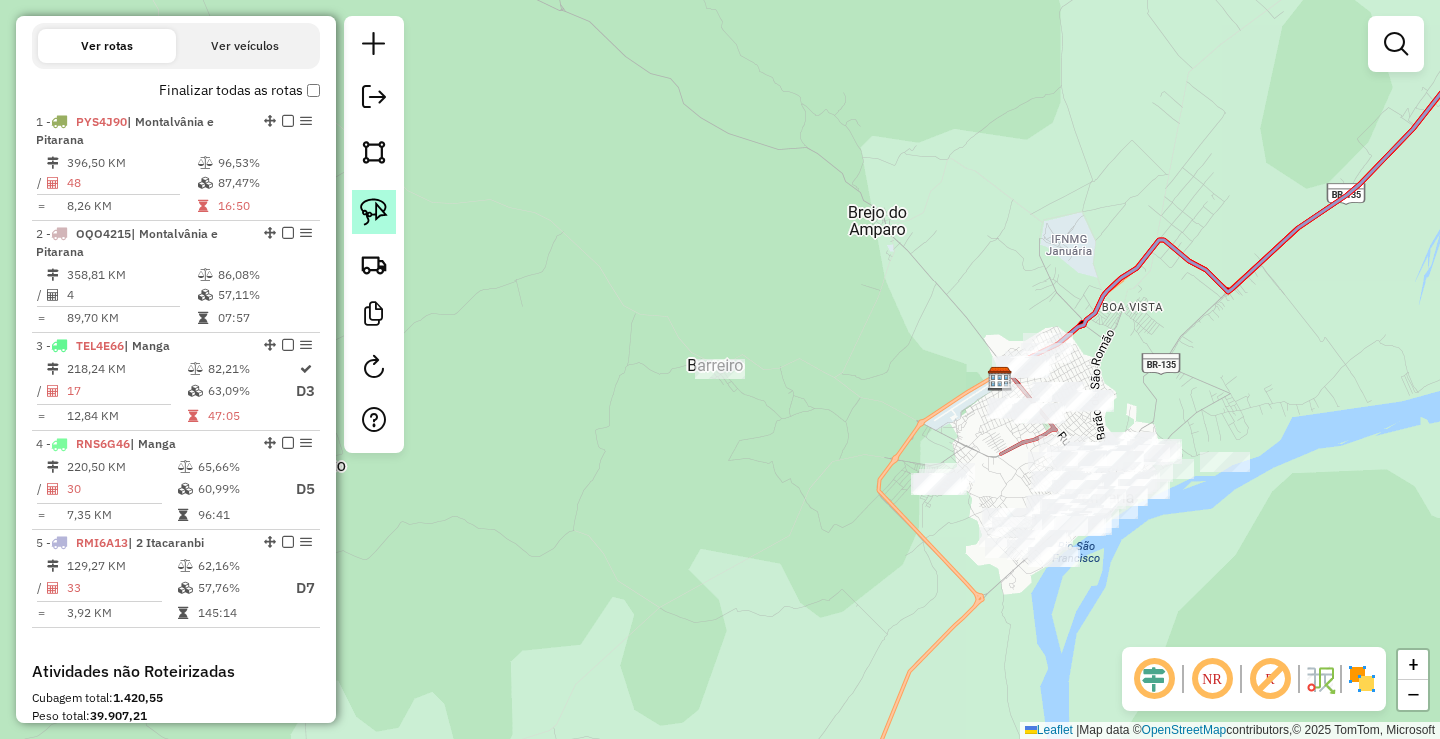 click 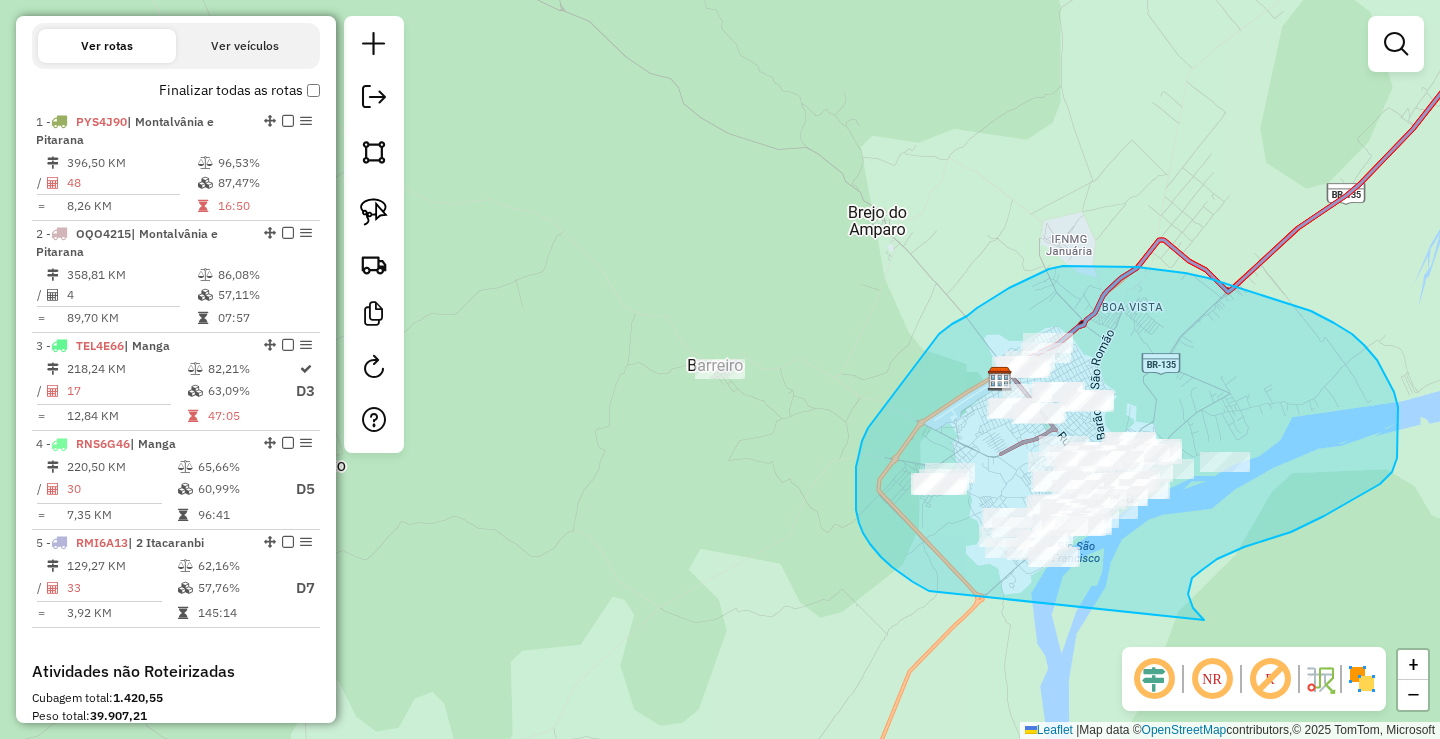 drag, startPoint x: 1202, startPoint y: 570, endPoint x: 977, endPoint y: 595, distance: 226.38463 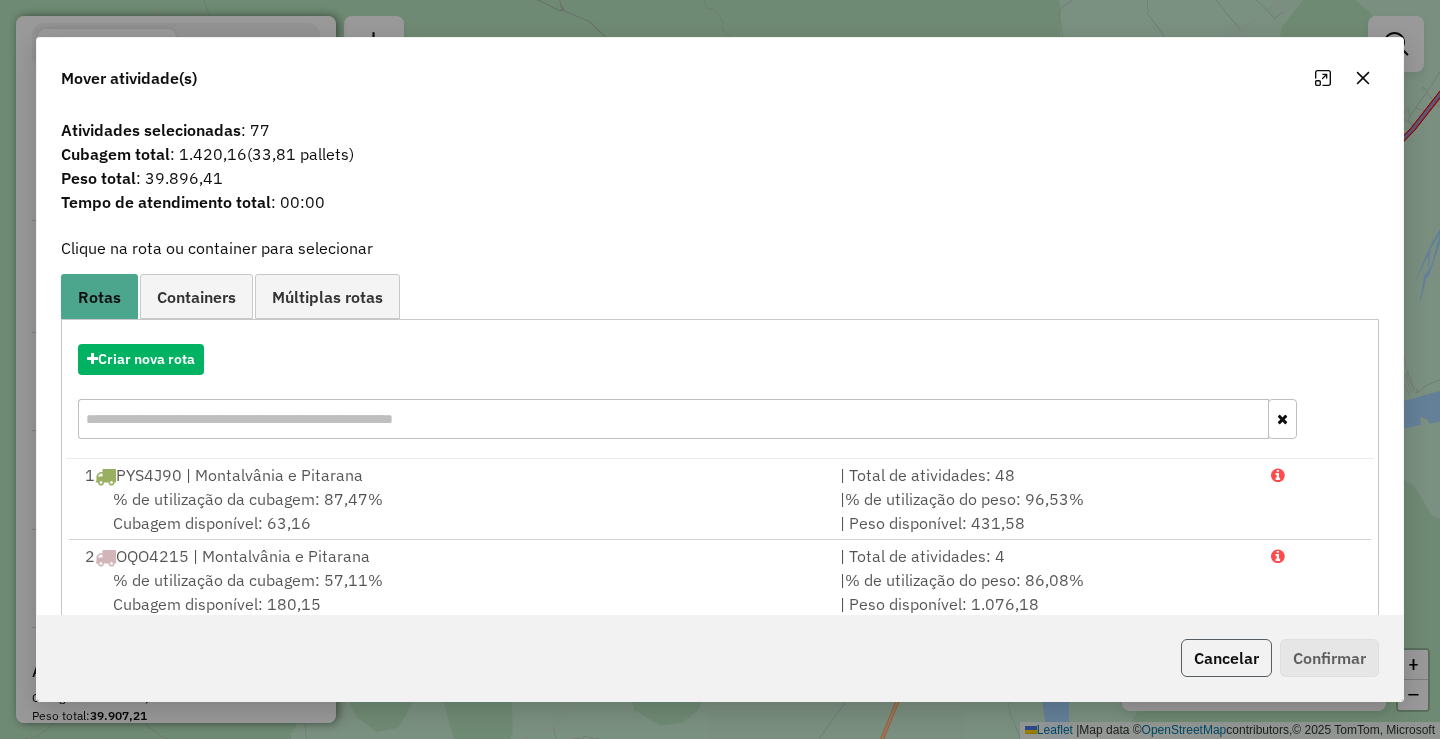 click on "Cancelar" 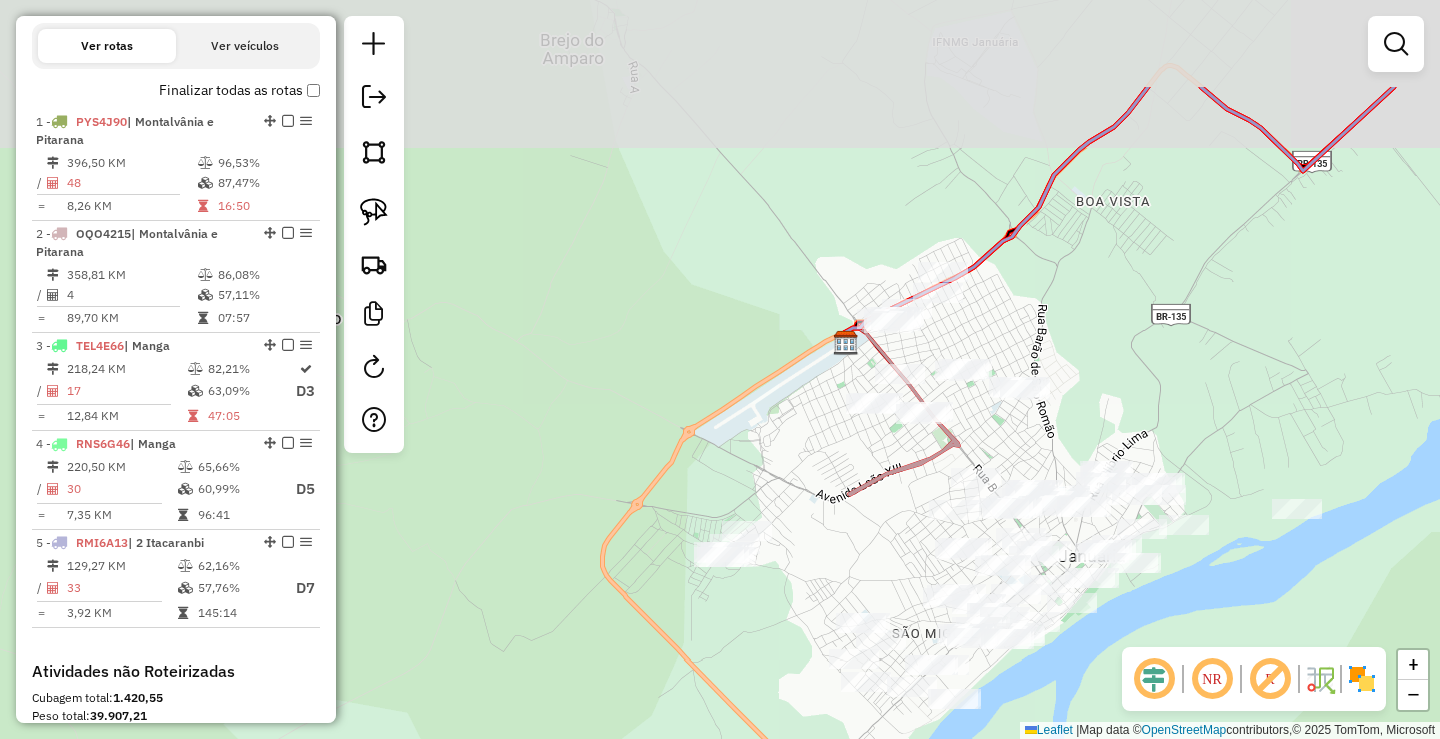 drag, startPoint x: 1106, startPoint y: 544, endPoint x: 1028, endPoint y: 739, distance: 210.02142 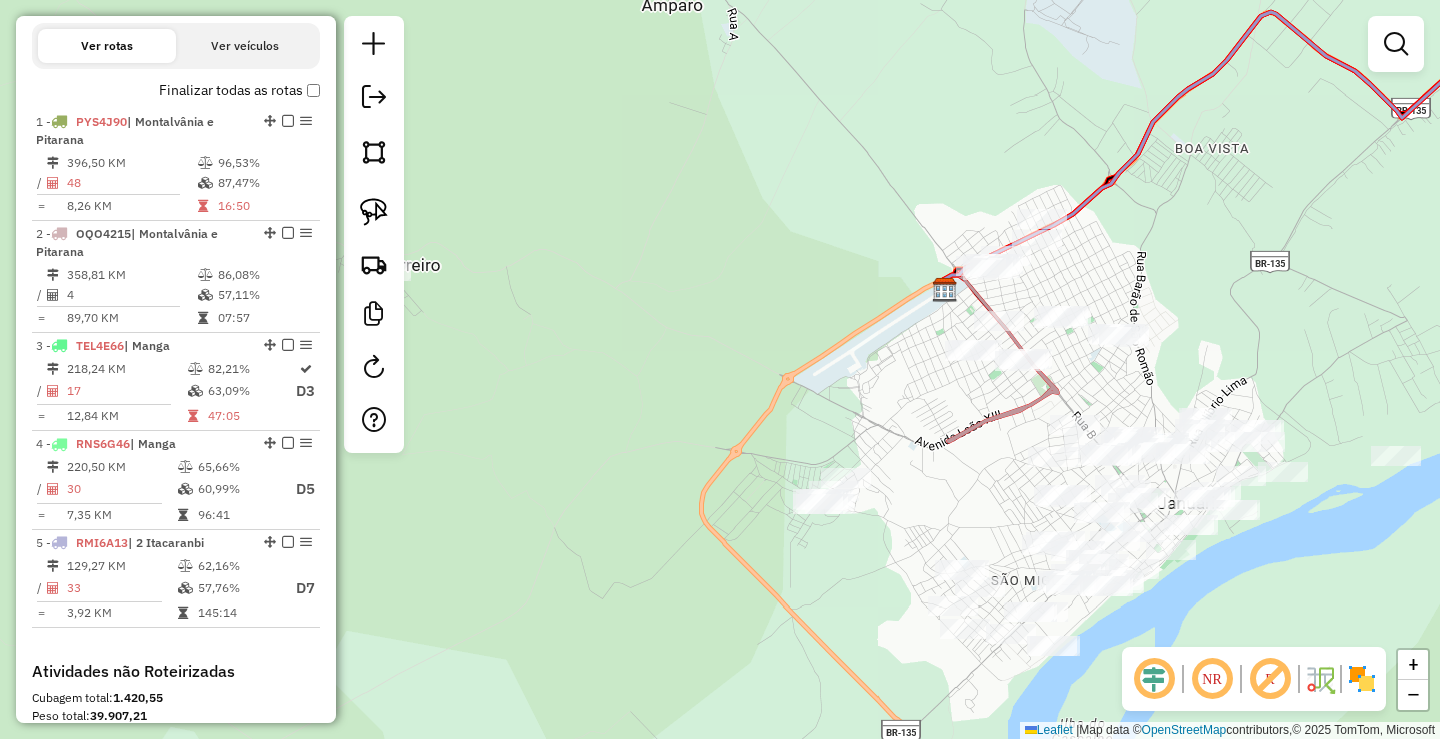 drag, startPoint x: 914, startPoint y: 529, endPoint x: 1111, endPoint y: 411, distance: 229.63667 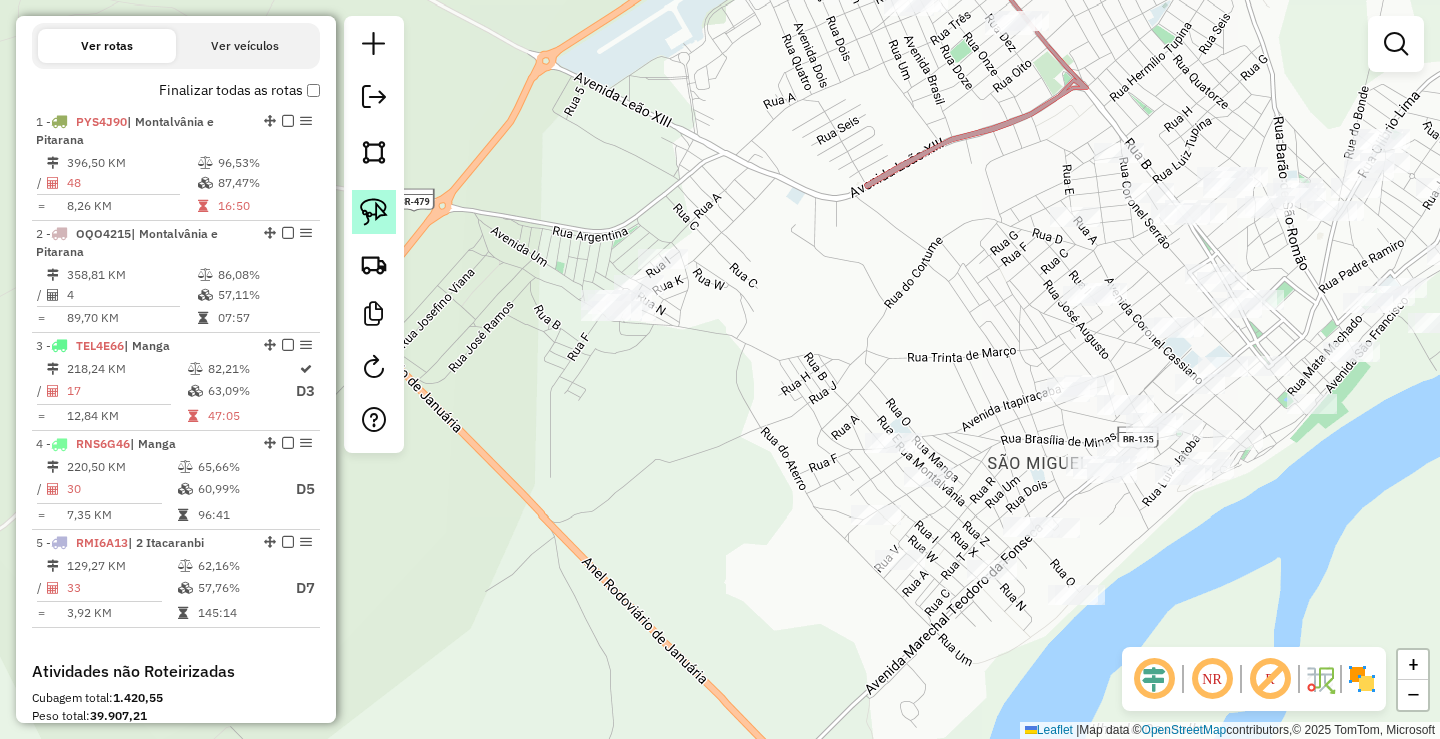 click 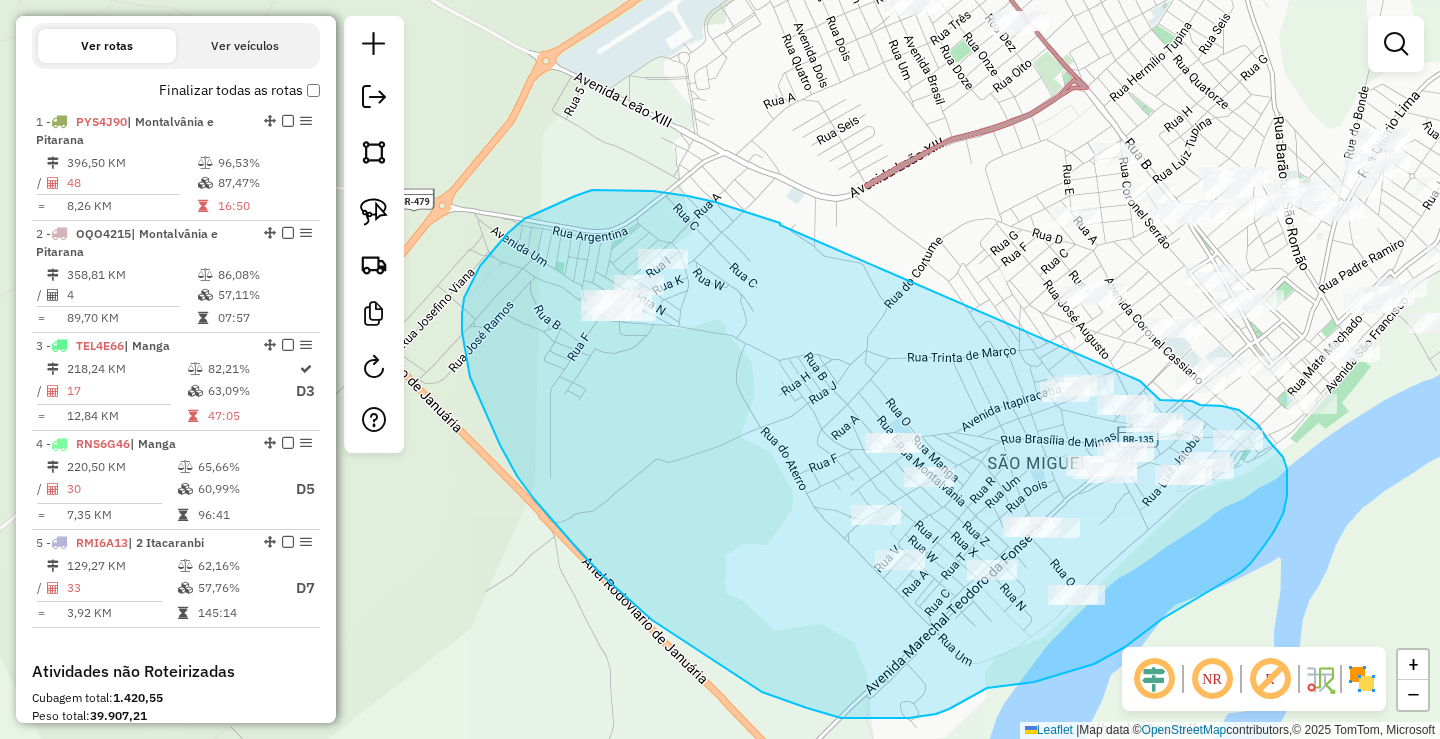 drag, startPoint x: 780, startPoint y: 225, endPoint x: 1124, endPoint y: 371, distance: 373.7004 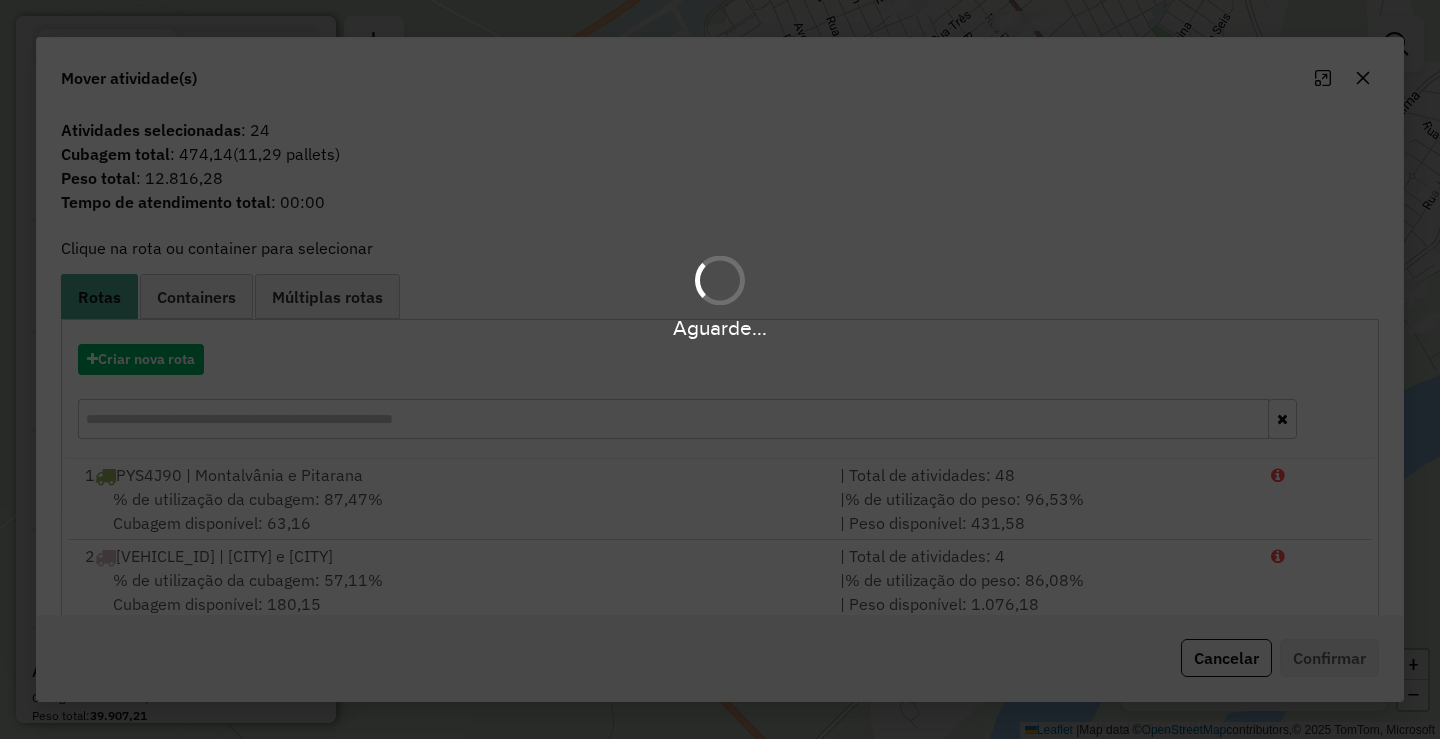 click on "Aguarde..." at bounding box center (720, 369) 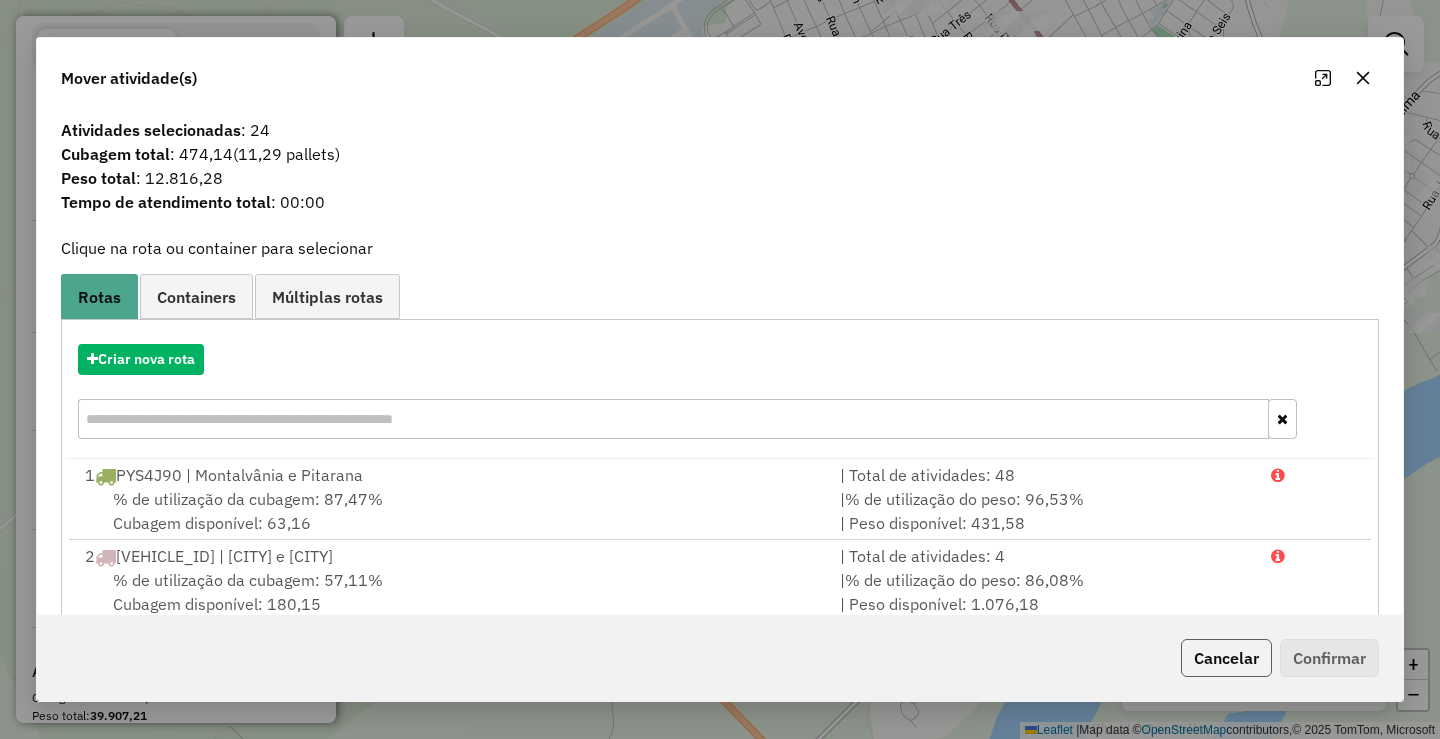 click on "Cancelar" 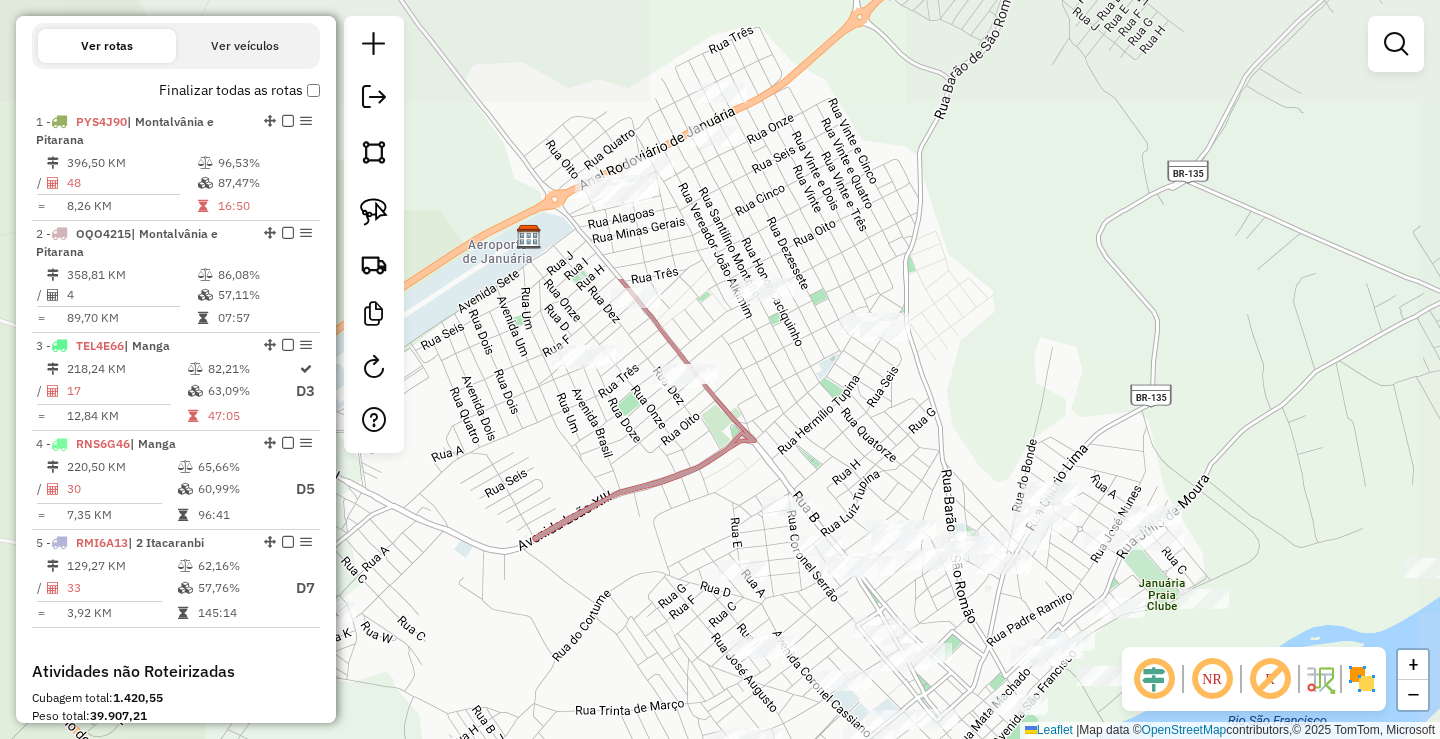 drag, startPoint x: 1039, startPoint y: 323, endPoint x: 686, endPoint y: 551, distance: 420.2297 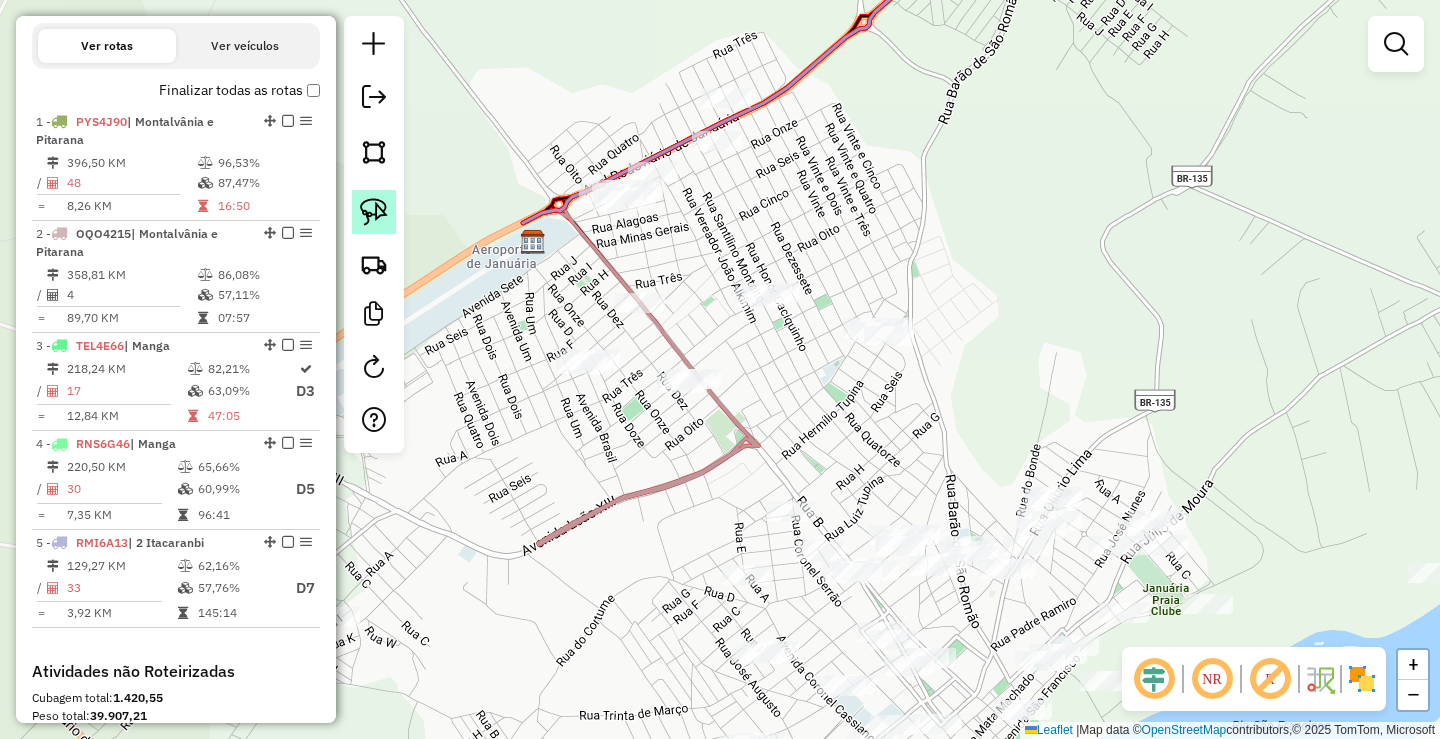 click 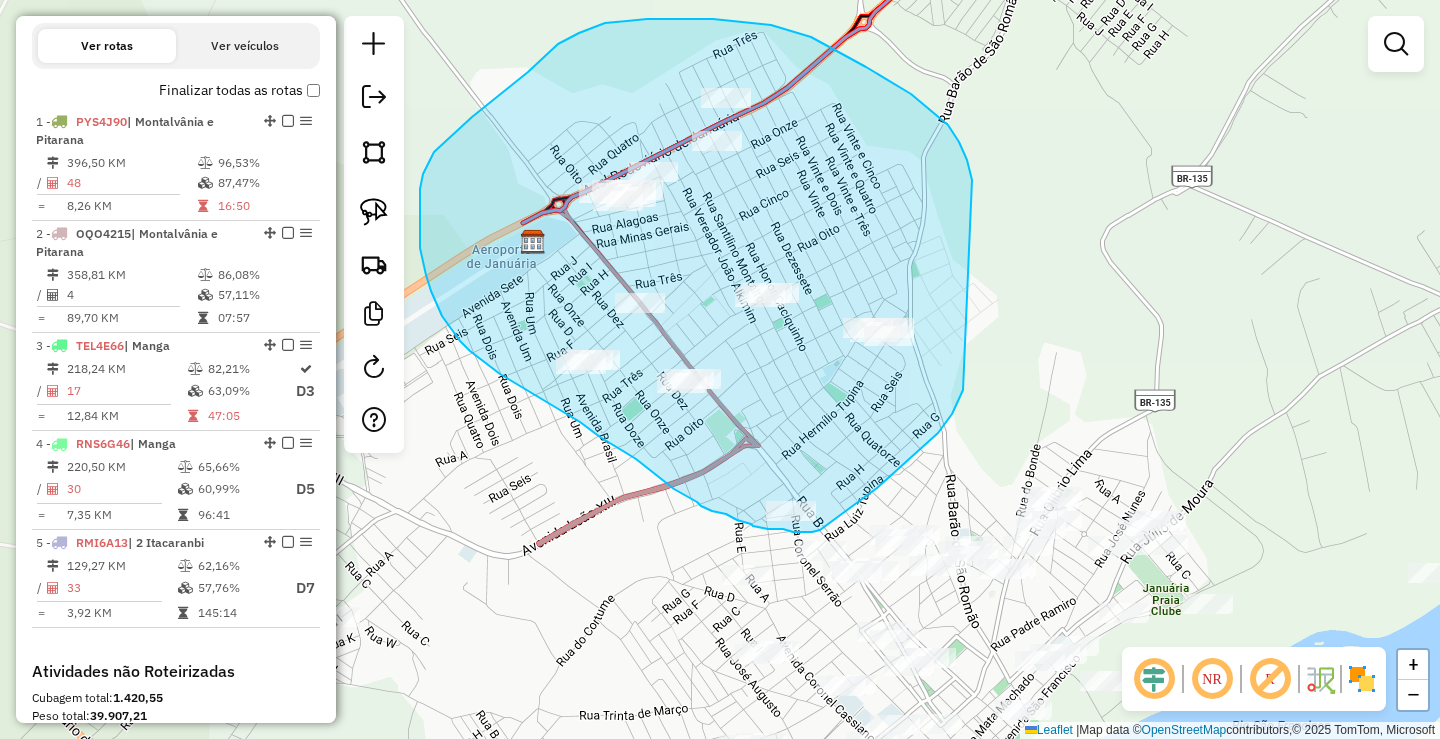 drag, startPoint x: 911, startPoint y: 94, endPoint x: 936, endPoint y: 265, distance: 172.81783 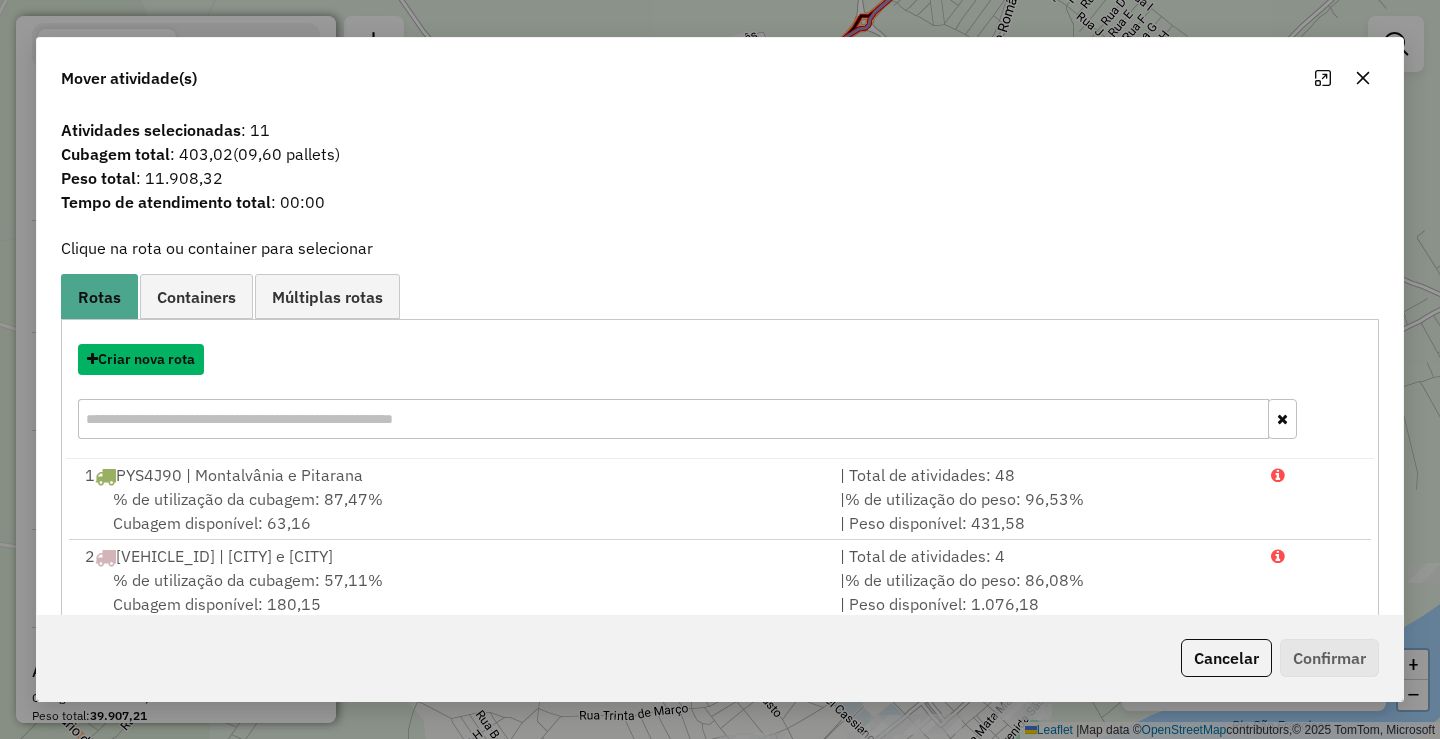 click on "Criar nova rota" at bounding box center [141, 359] 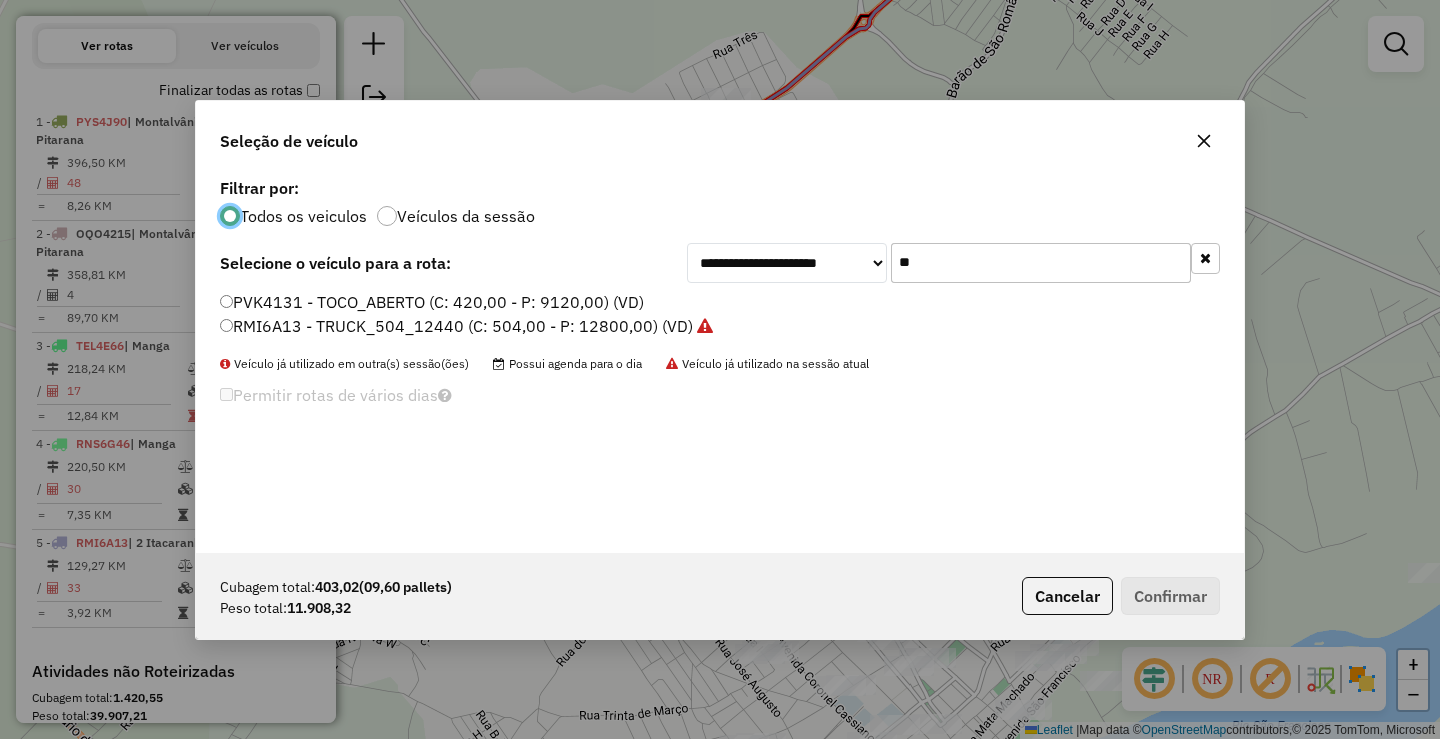 scroll, scrollTop: 11, scrollLeft: 6, axis: both 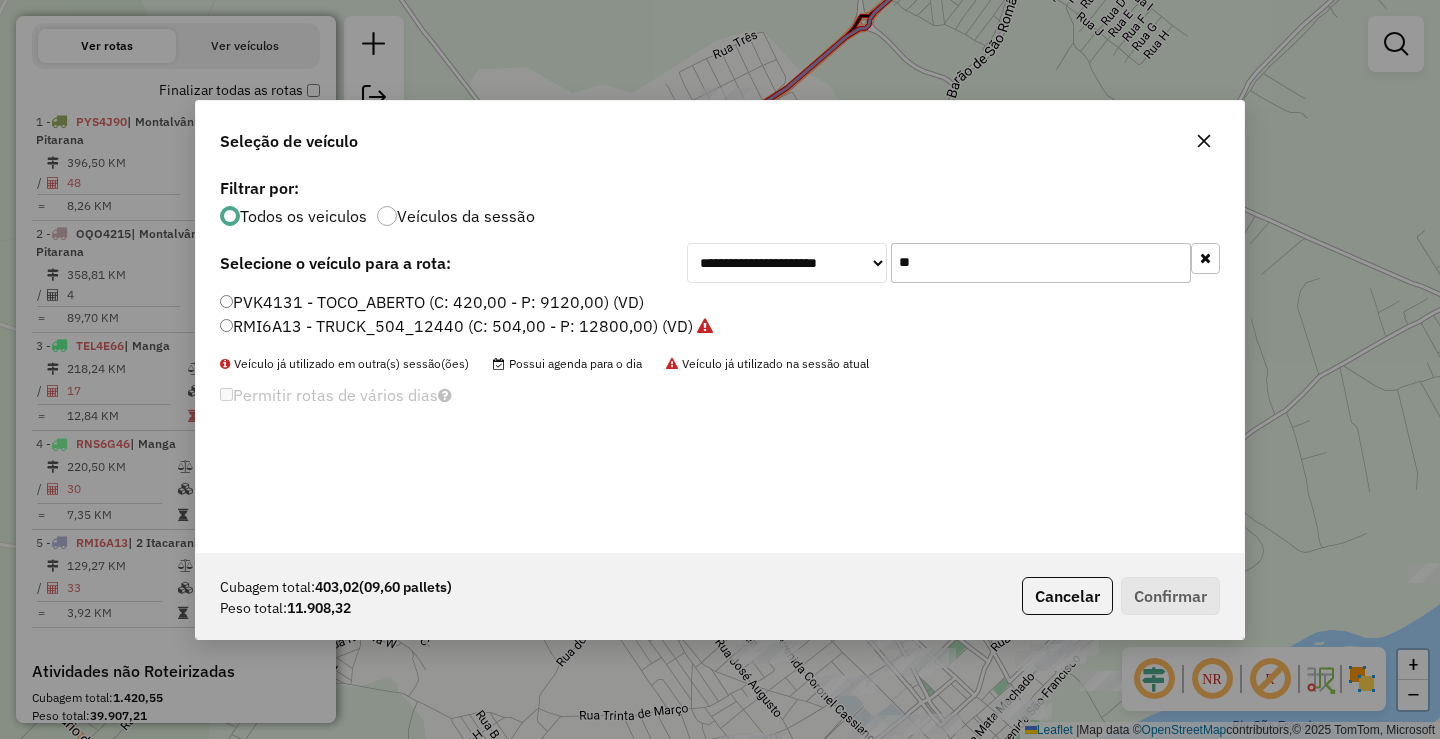 drag, startPoint x: 1022, startPoint y: 265, endPoint x: 585, endPoint y: 226, distance: 438.73682 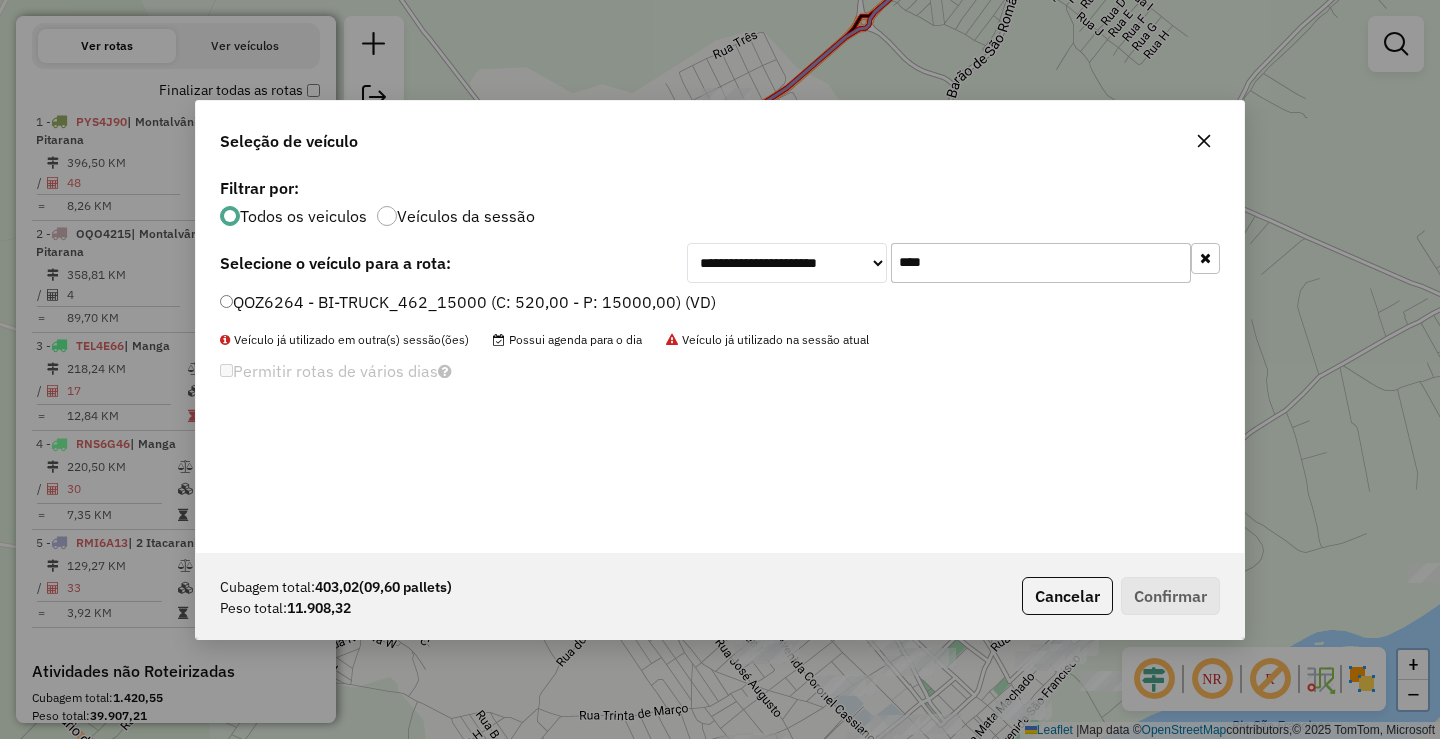 type on "****" 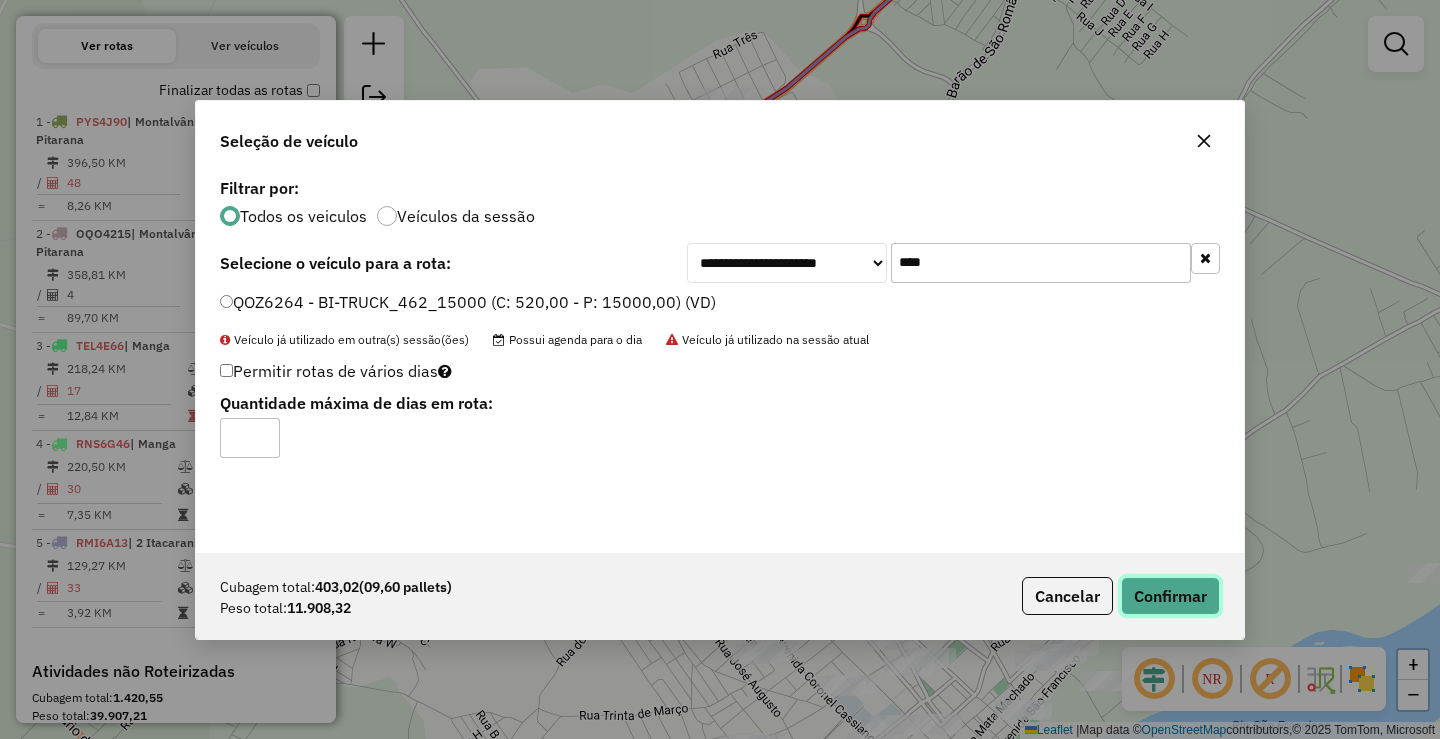 click on "Confirmar" 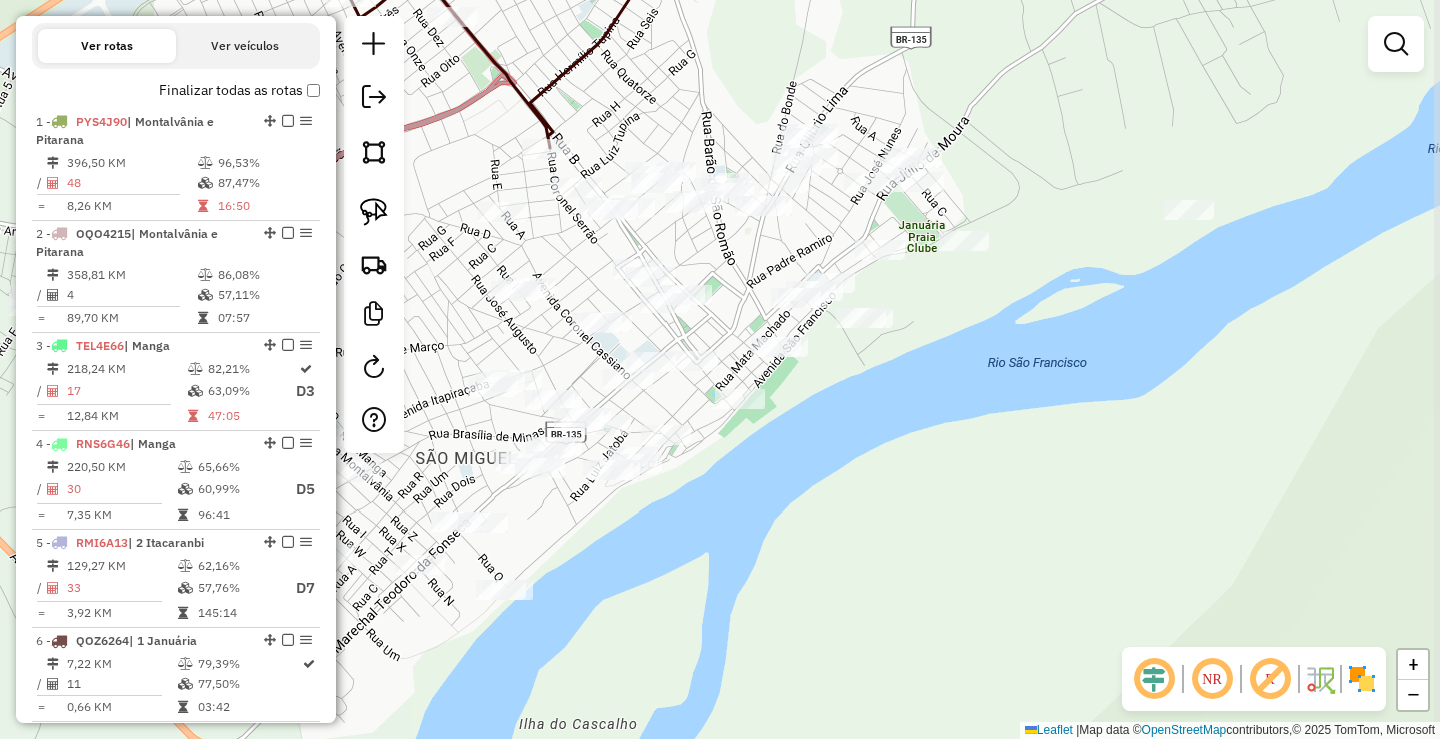 drag, startPoint x: 1129, startPoint y: 395, endPoint x: 902, endPoint y: 50, distance: 412.98184 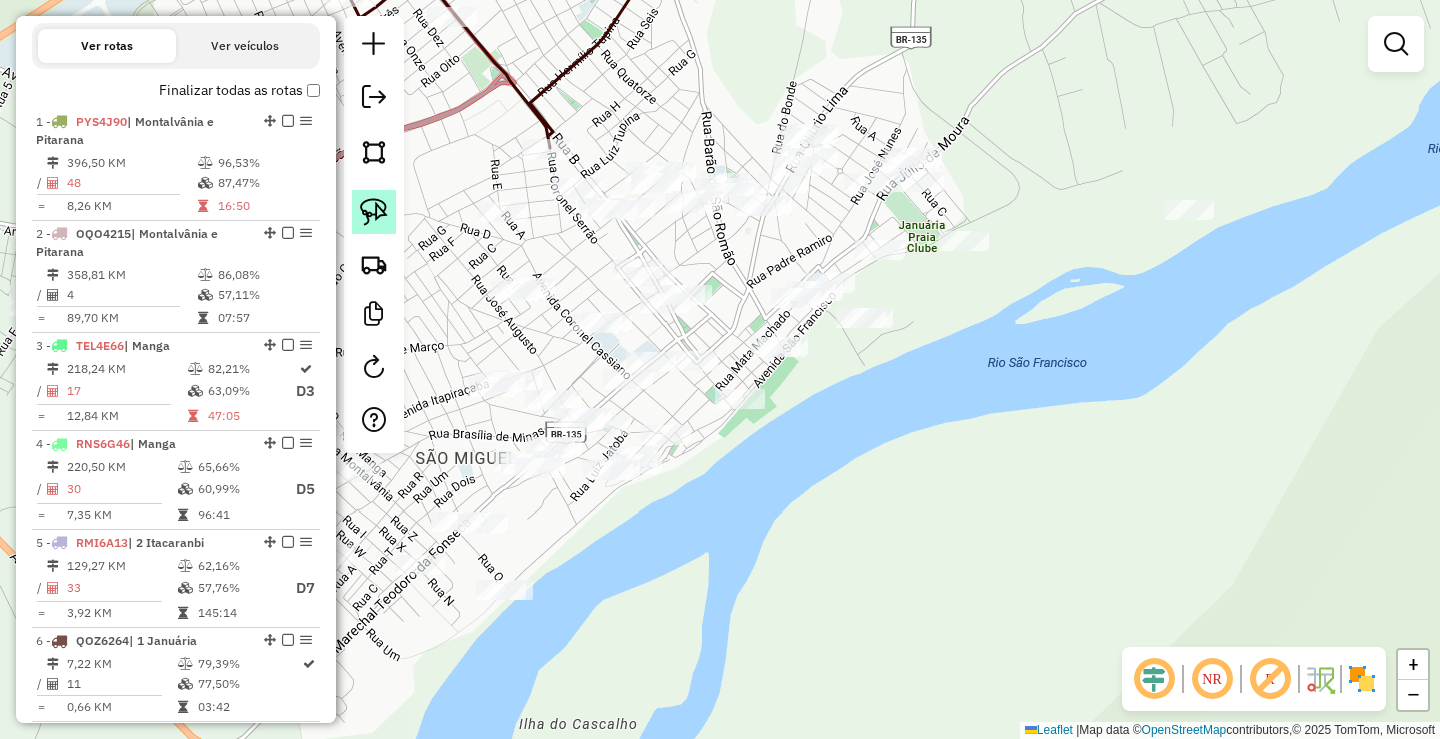 click 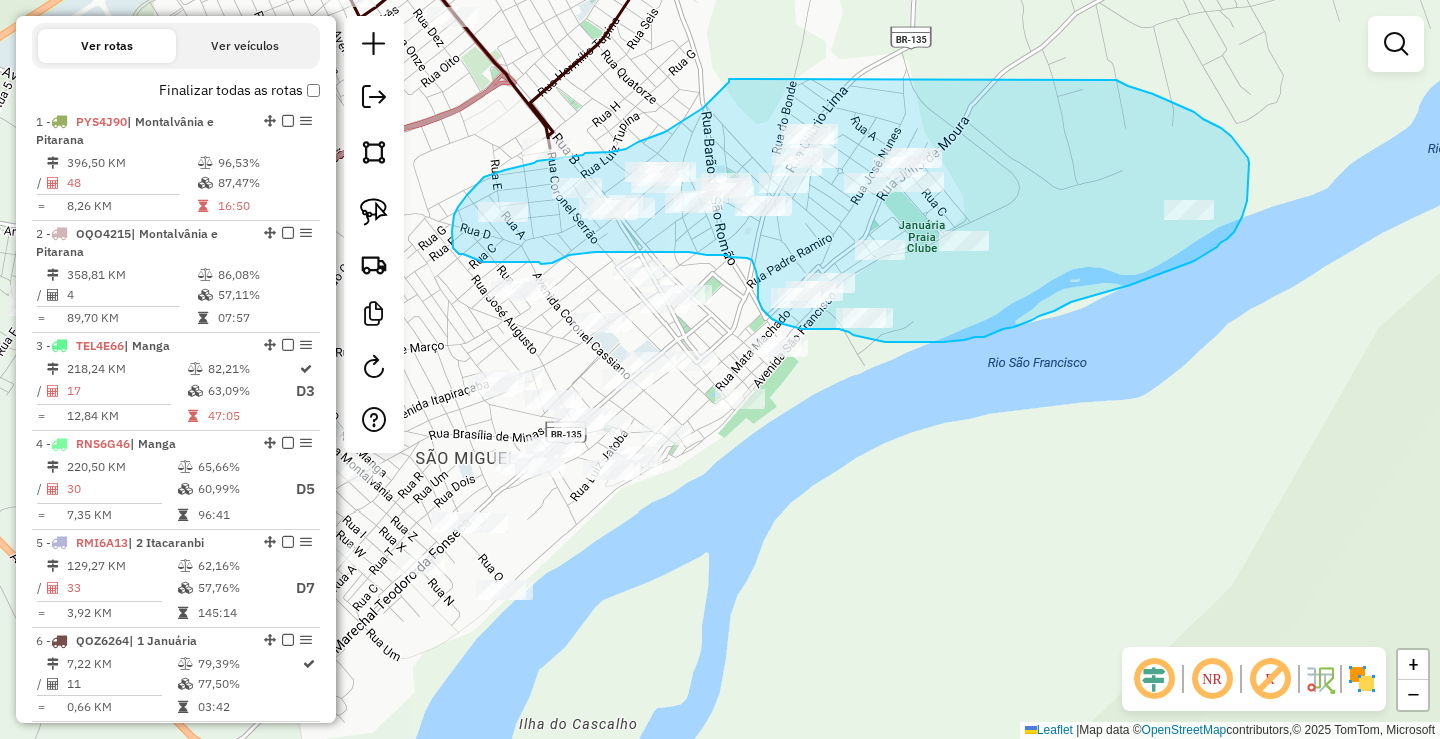 drag, startPoint x: 729, startPoint y: 79, endPoint x: 1112, endPoint y: 80, distance: 383.0013 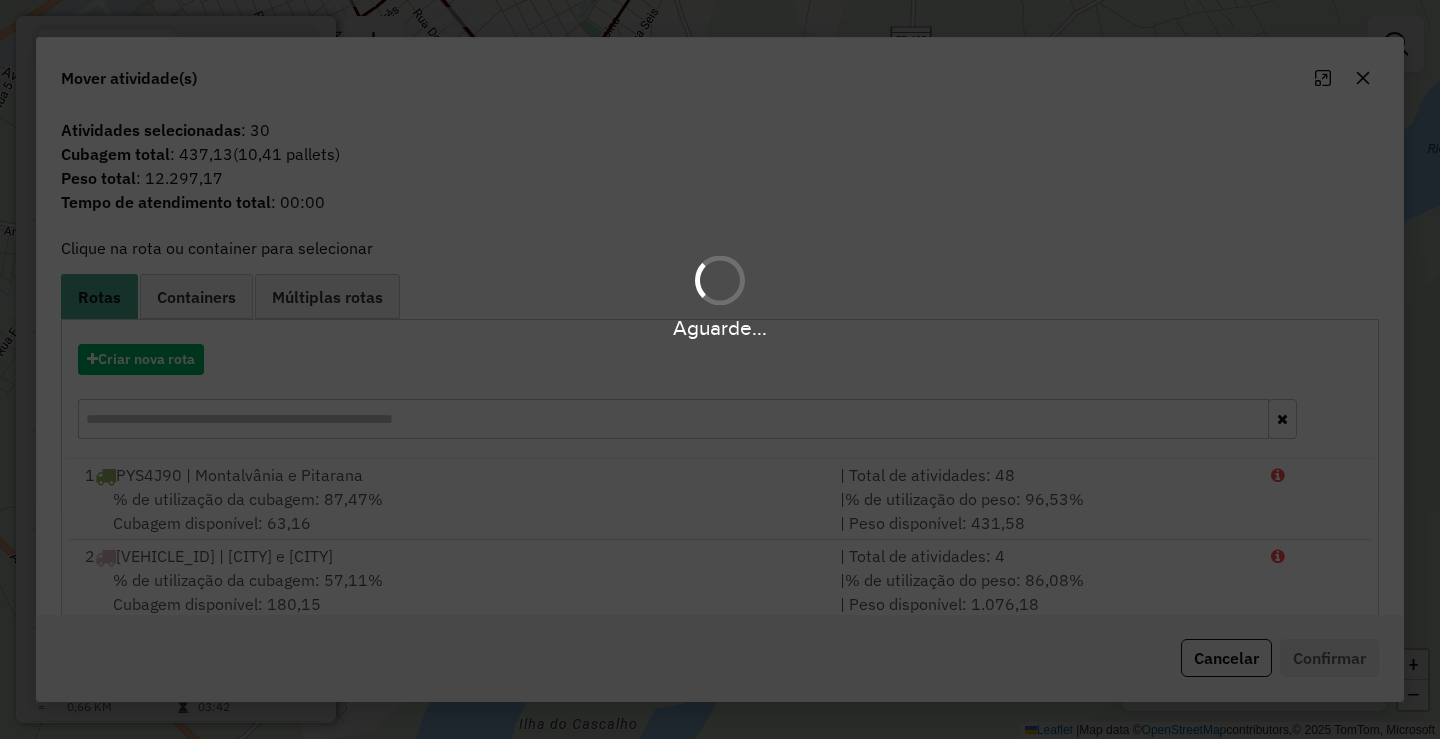 click on "Aguarde..." at bounding box center [720, 369] 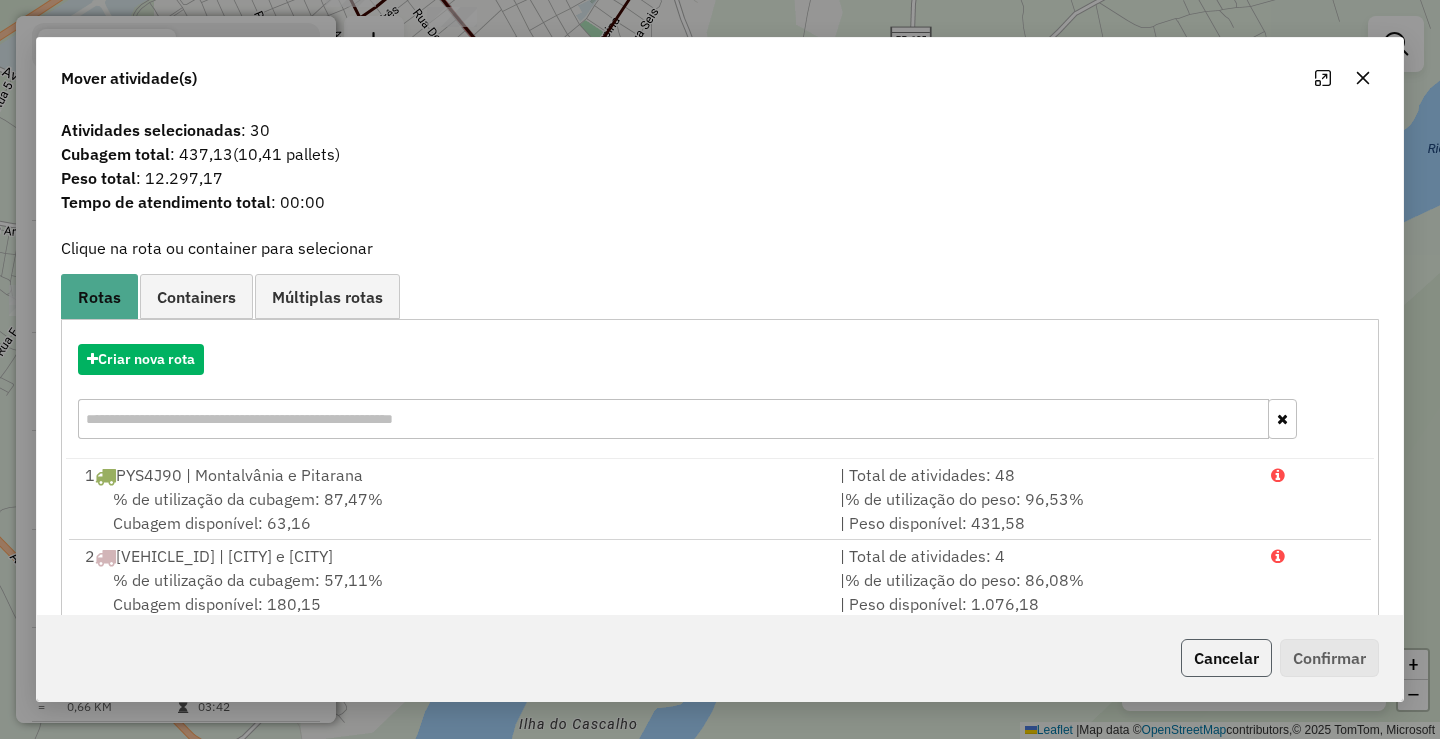 click on "Cancelar" 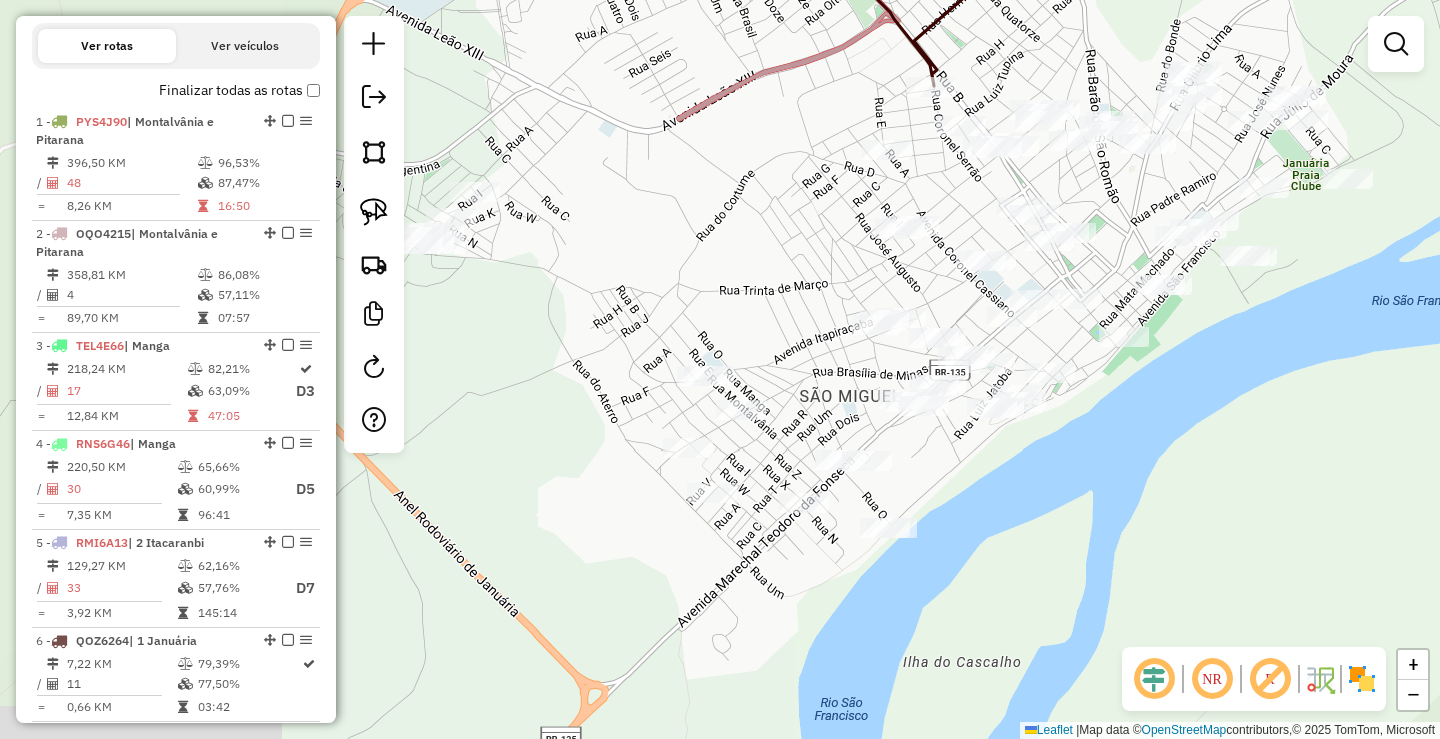 drag, startPoint x: 969, startPoint y: 443, endPoint x: 1195, endPoint y: 403, distance: 229.51253 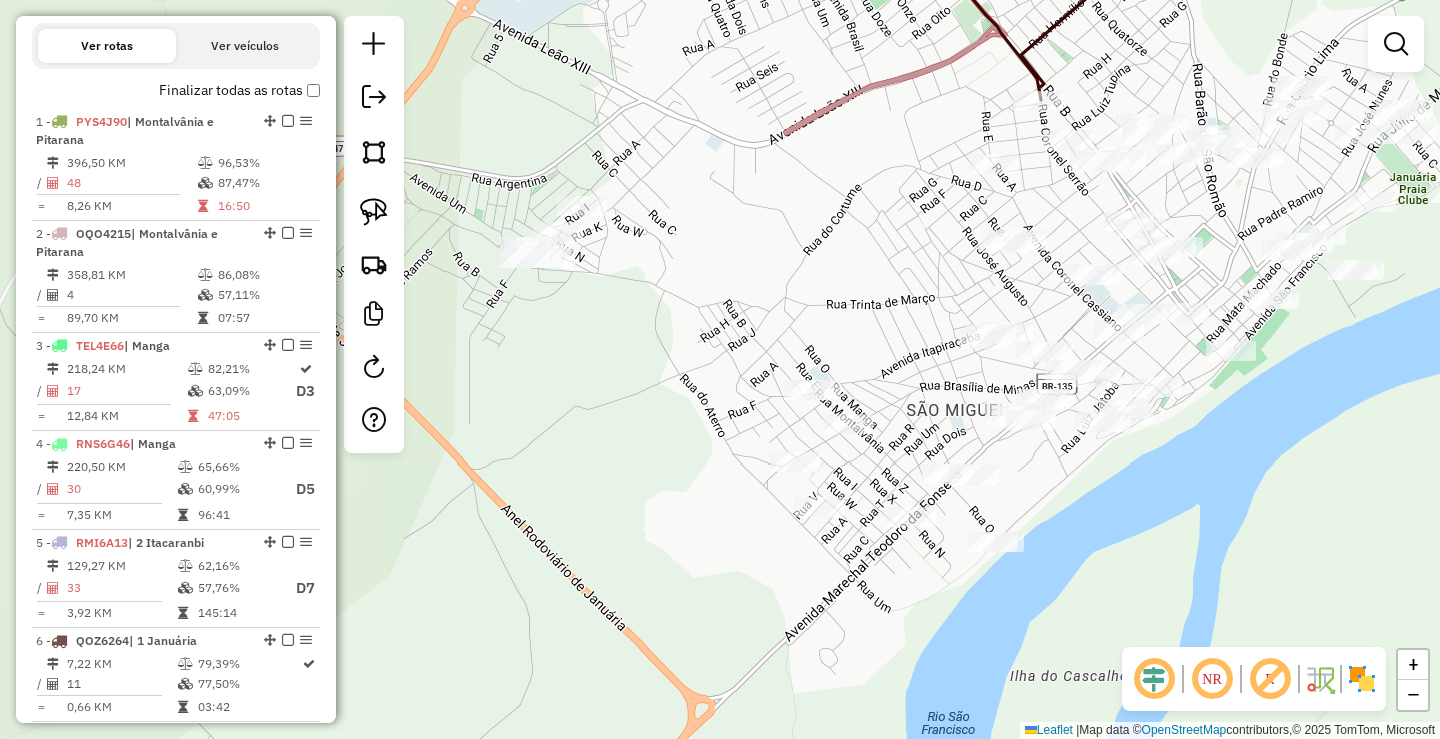 drag, startPoint x: 689, startPoint y: 260, endPoint x: 796, endPoint y: 274, distance: 107.912 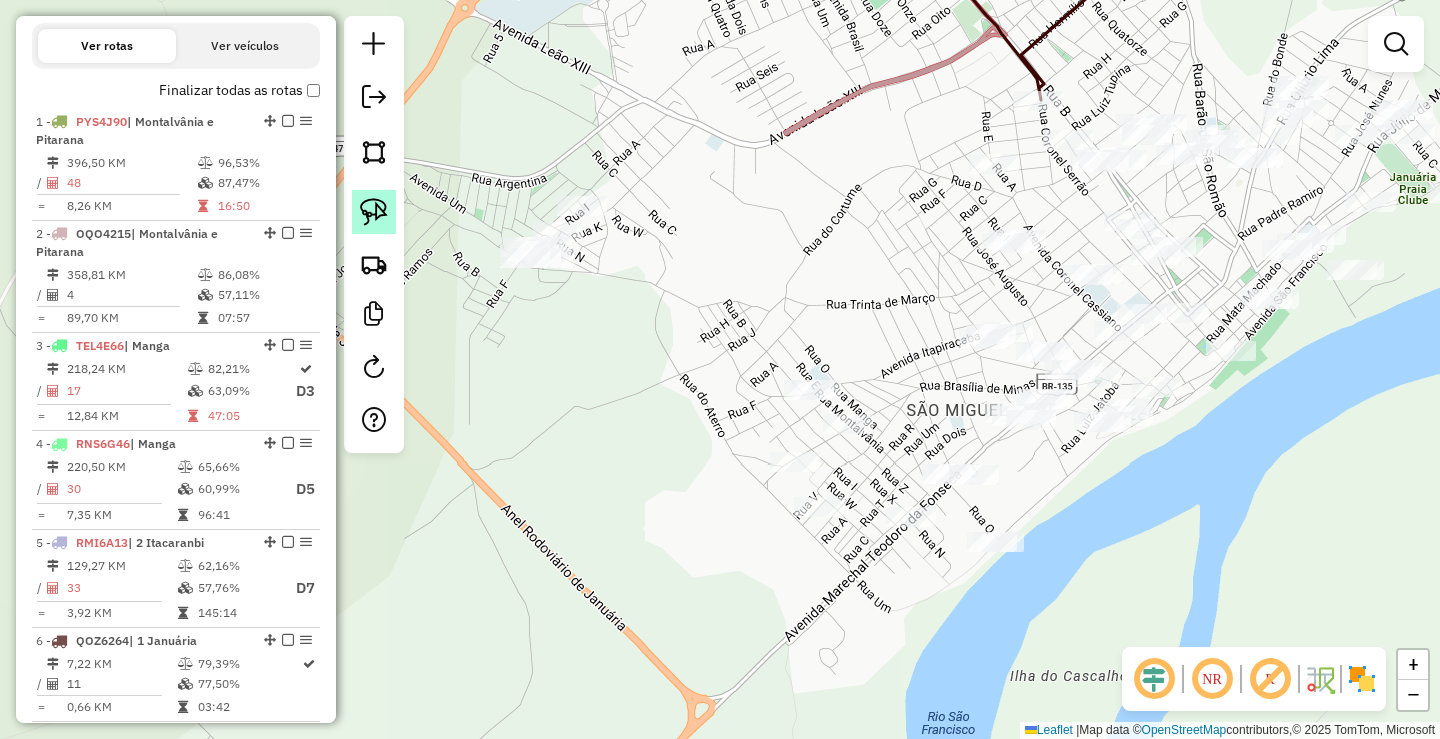 click 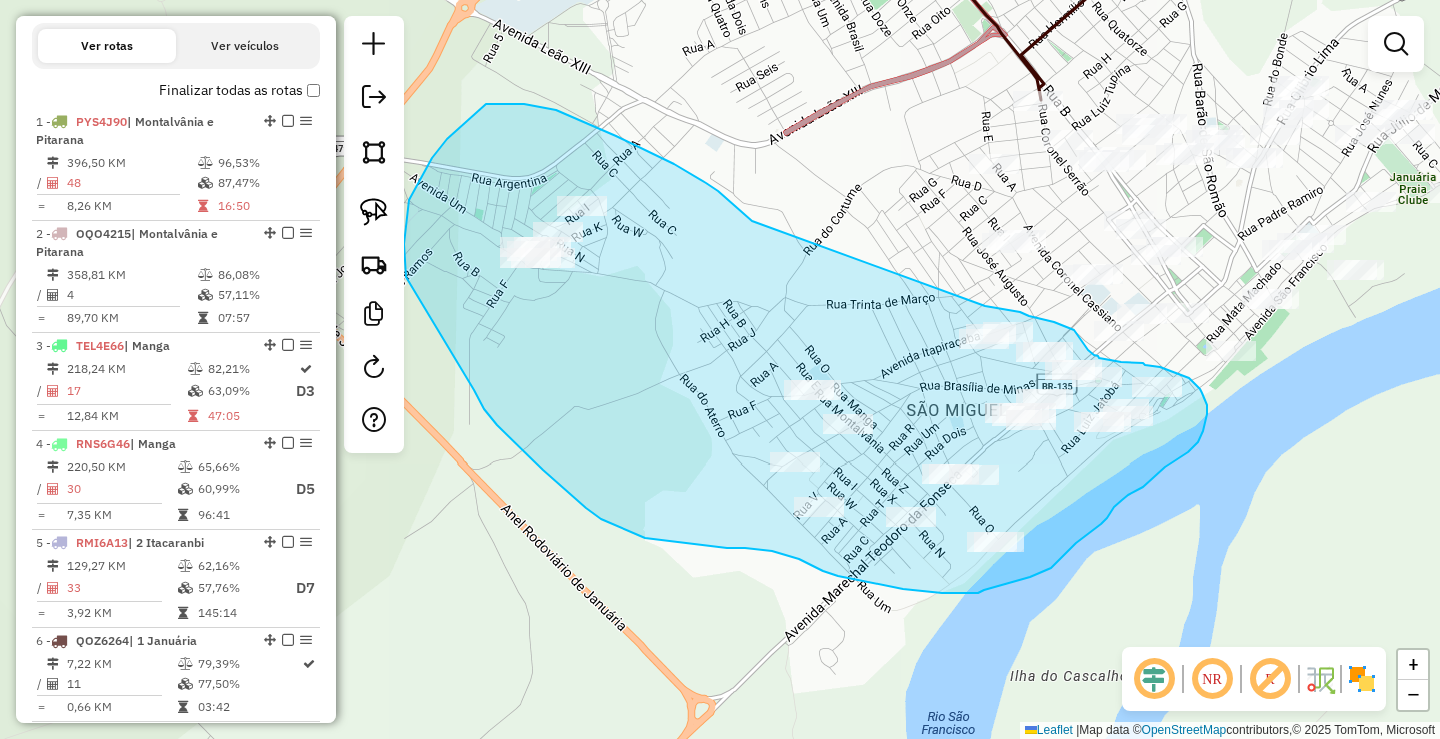 drag, startPoint x: 674, startPoint y: 164, endPoint x: 958, endPoint y: 319, distance: 323.54443 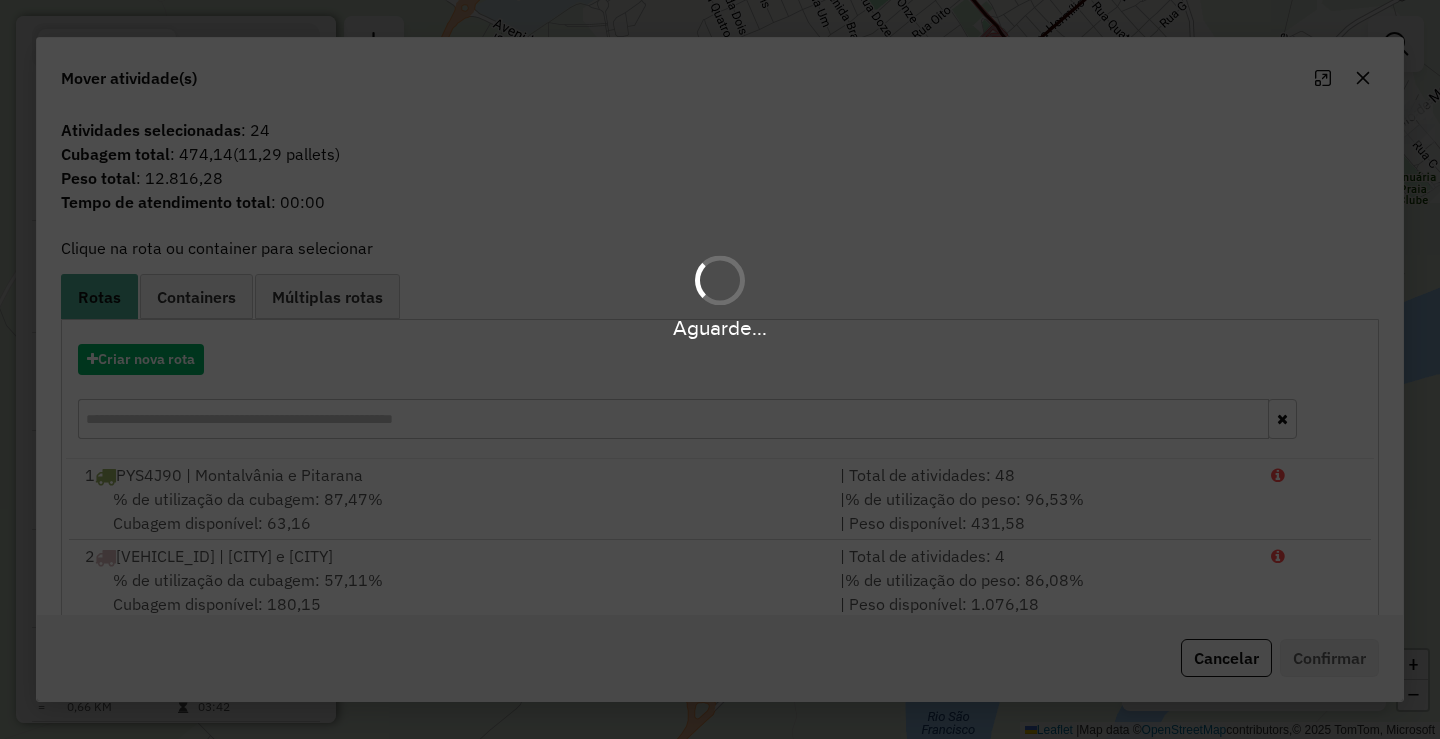 click on "Aguarde..." at bounding box center (720, 369) 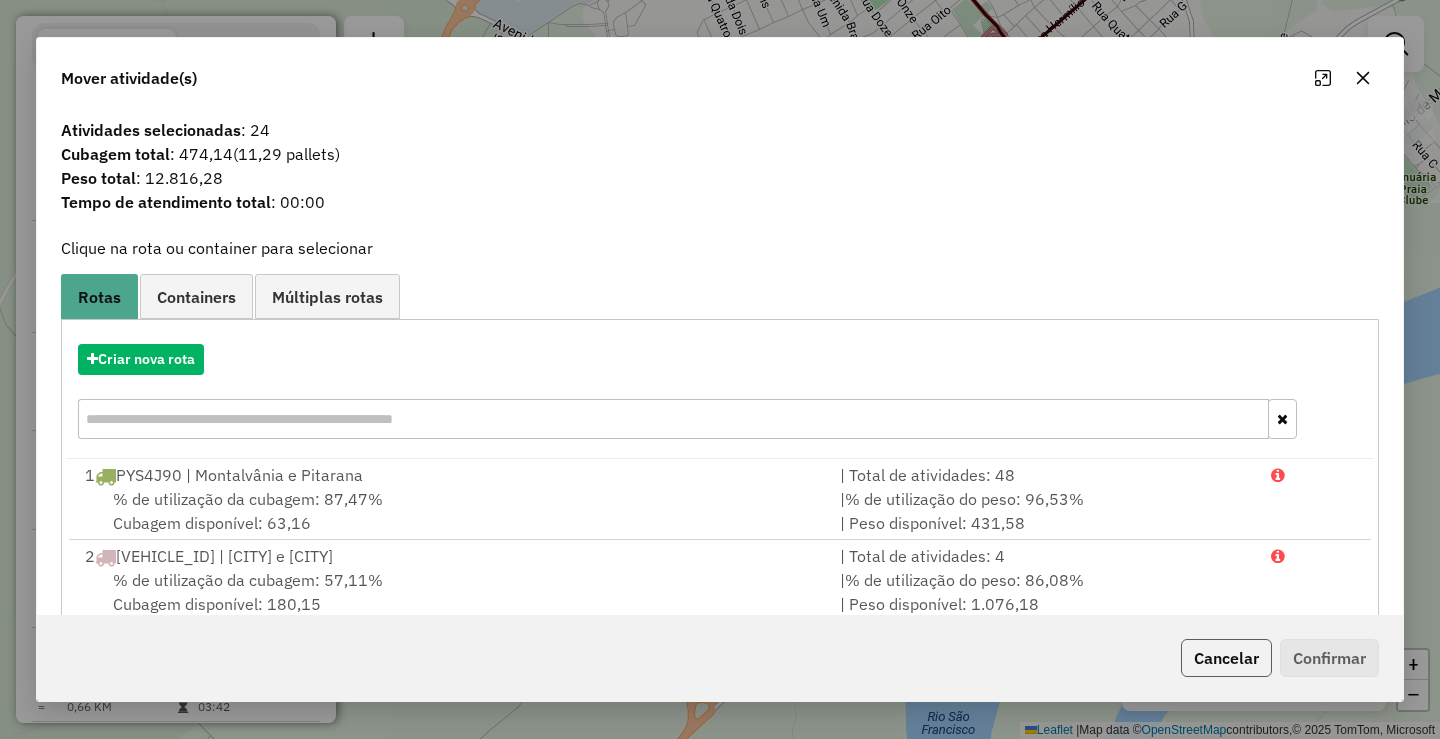 click on "Cancelar" 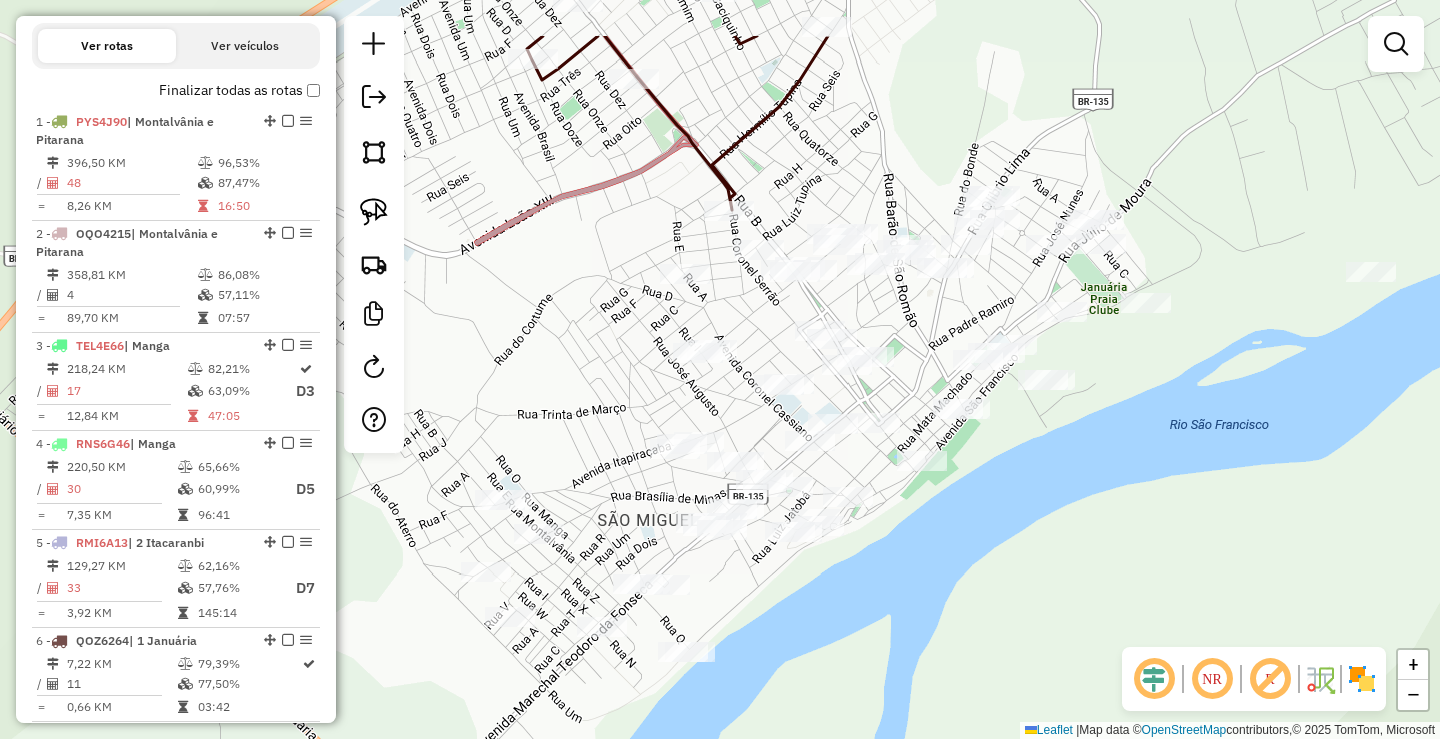 drag, startPoint x: 1222, startPoint y: 439, endPoint x: 913, endPoint y: 549, distance: 327.99542 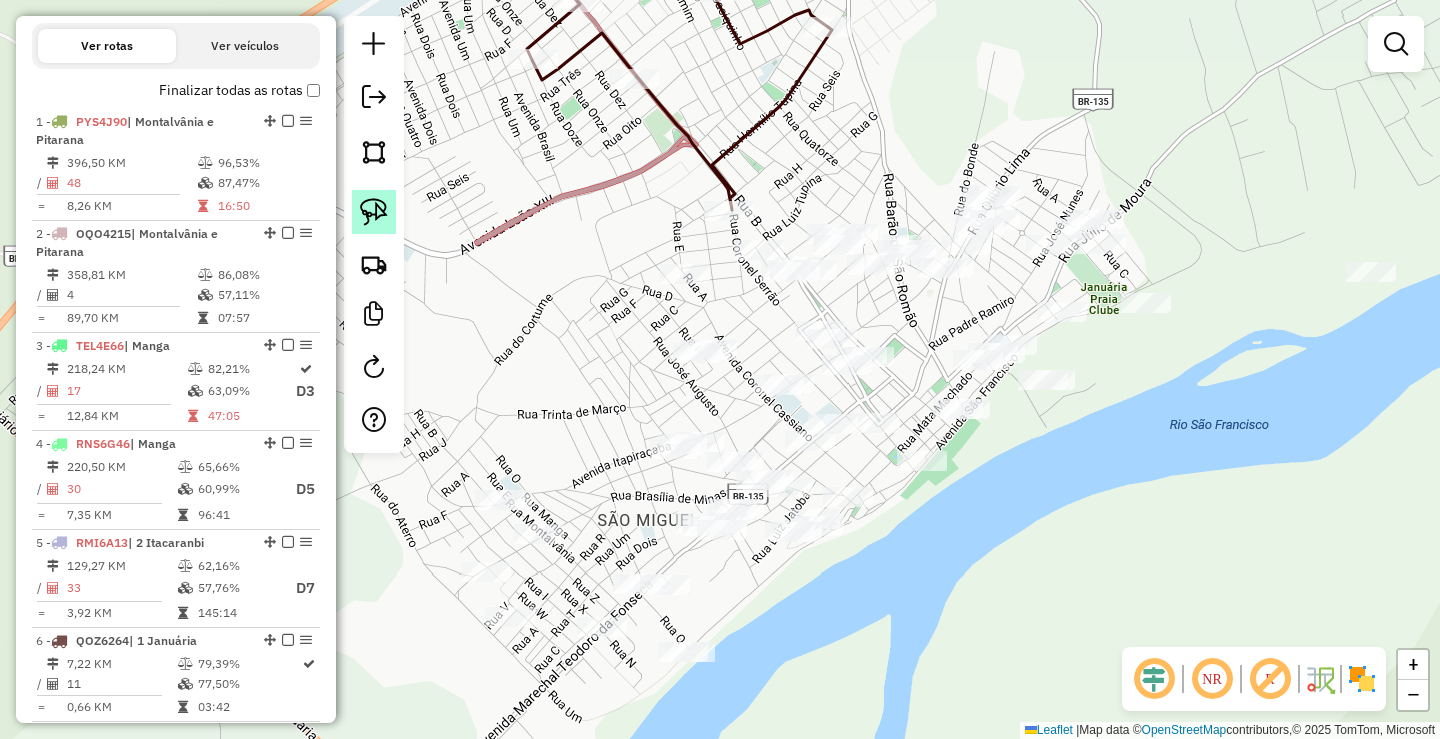 click 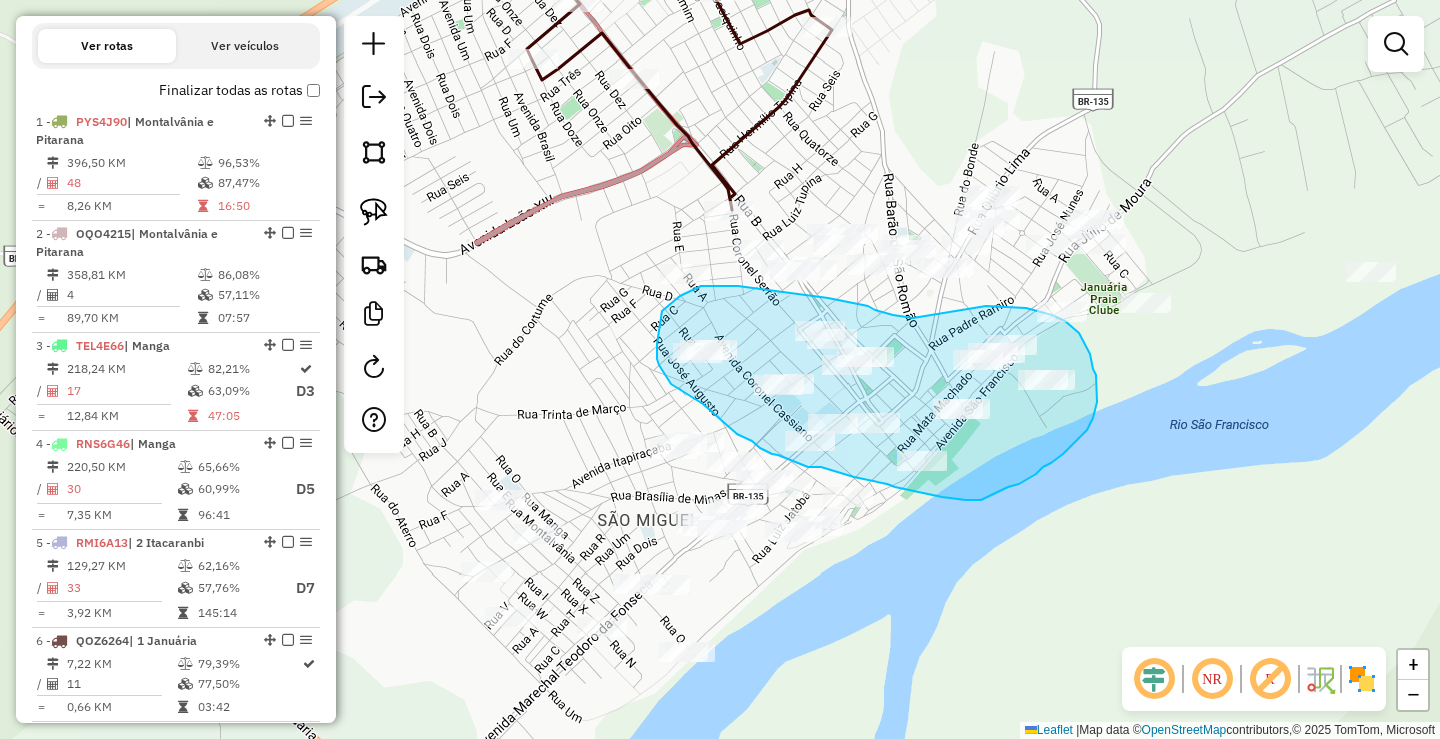 drag, startPoint x: 913, startPoint y: 318, endPoint x: 980, endPoint y: 306, distance: 68.06615 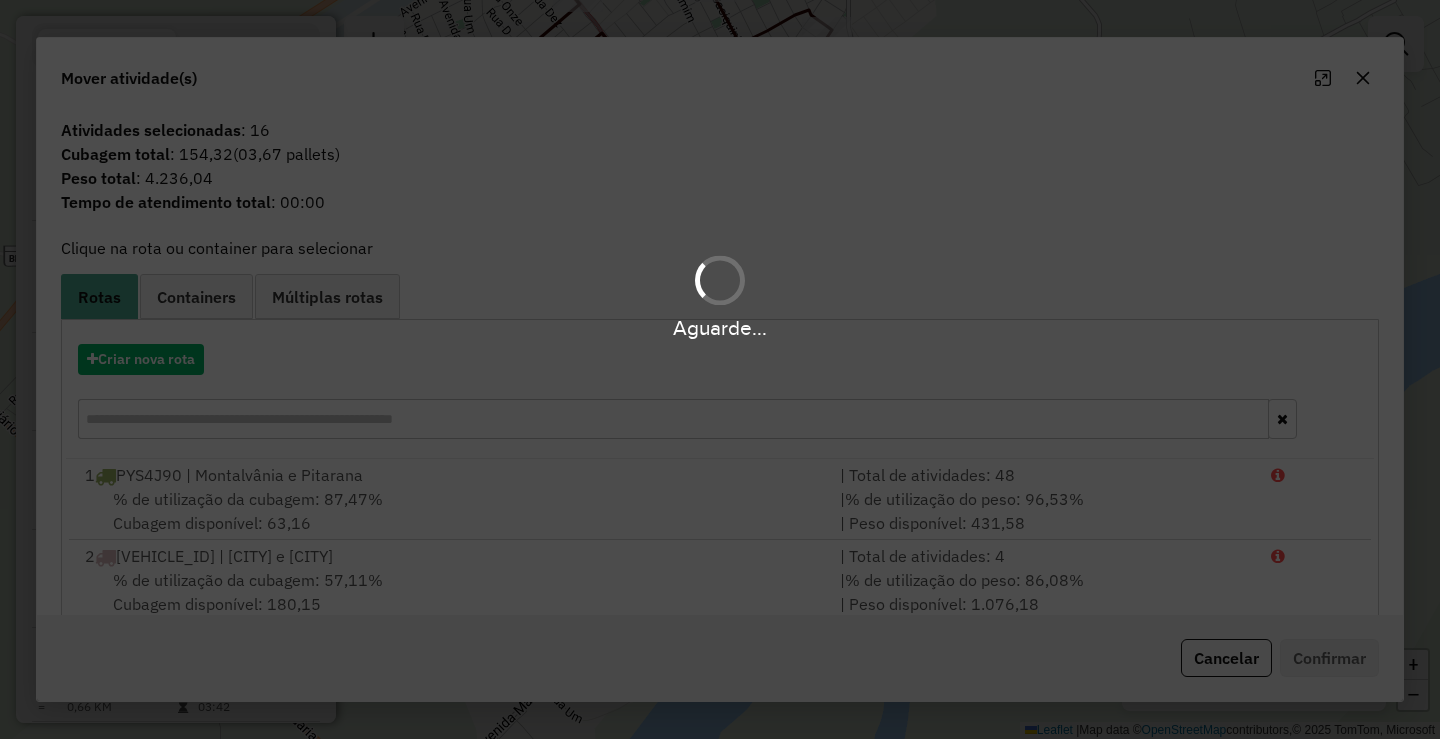click on "Aguarde..." at bounding box center (720, 369) 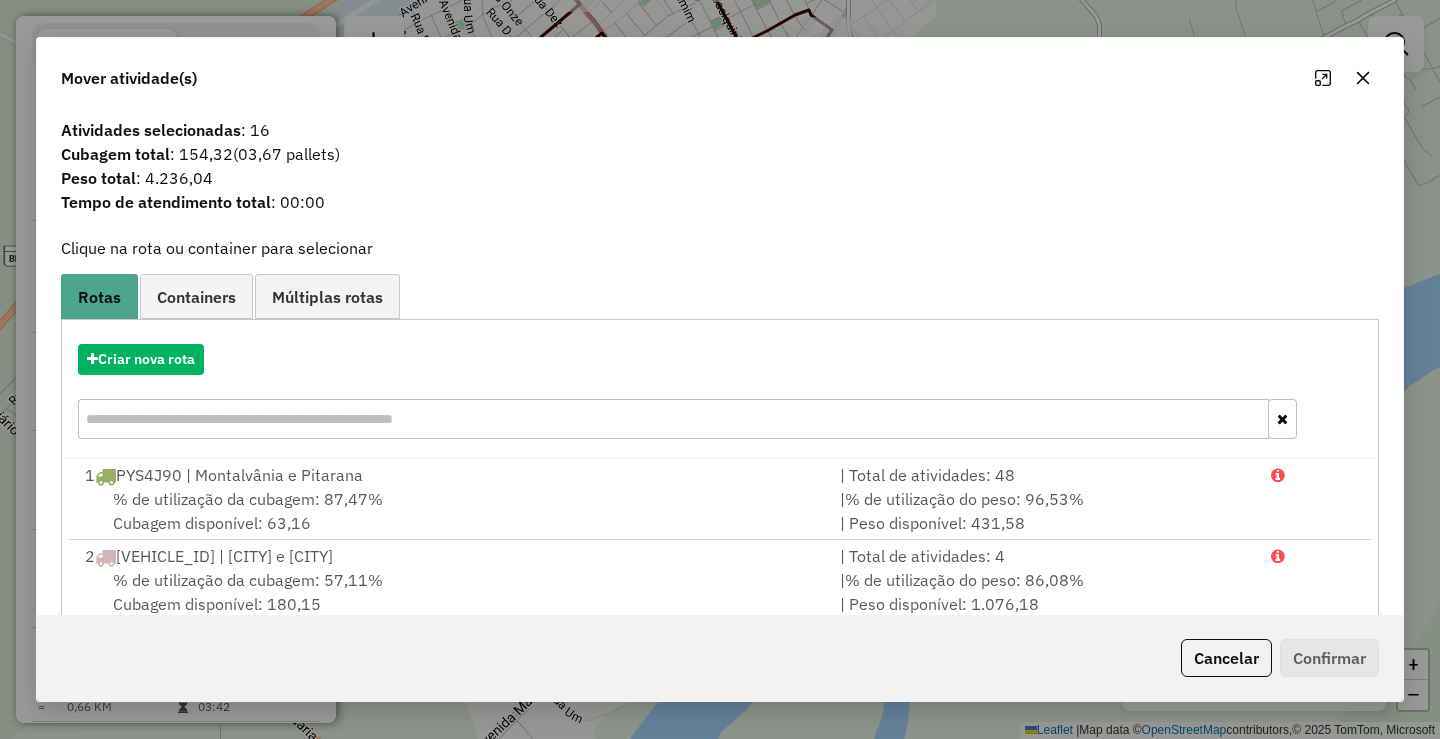 click on "Criar nova rota" at bounding box center [720, 394] 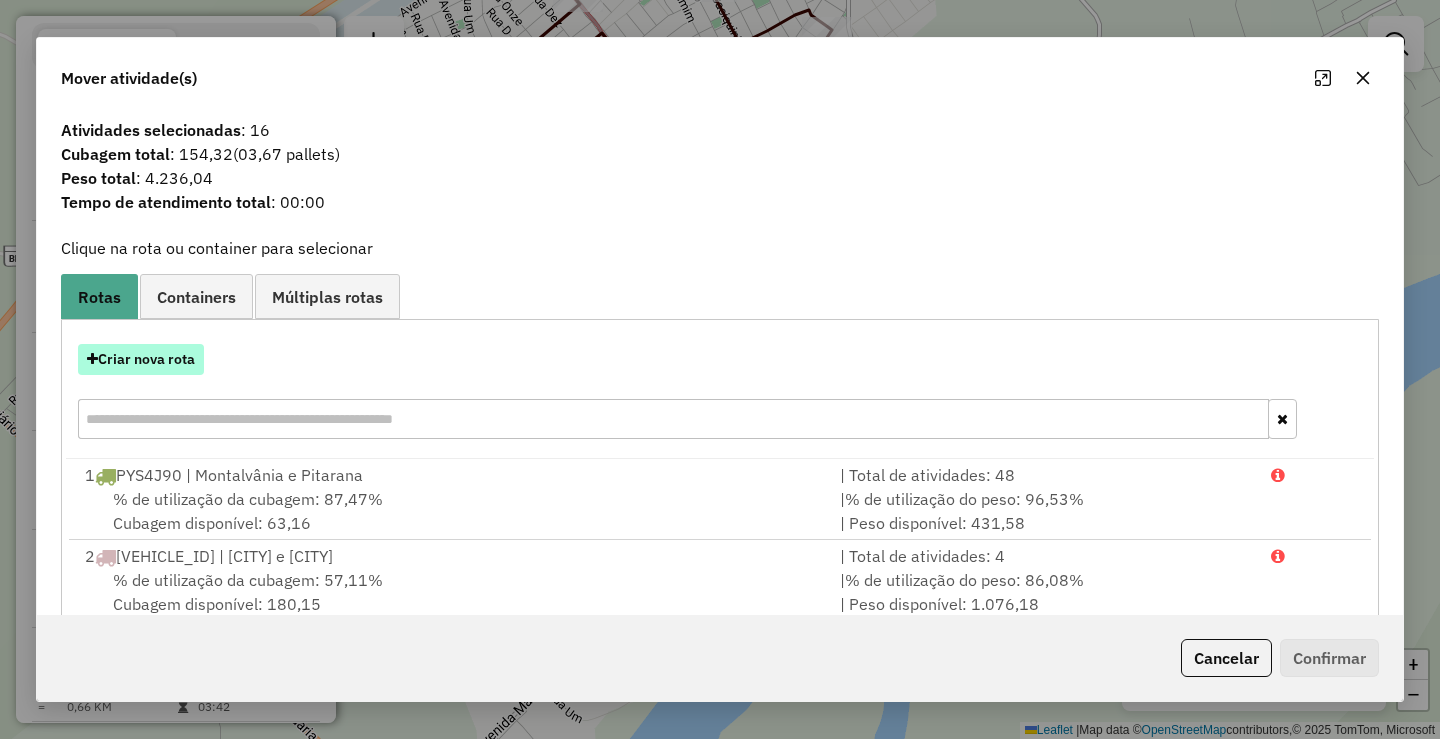click on "Criar nova rota" at bounding box center (141, 359) 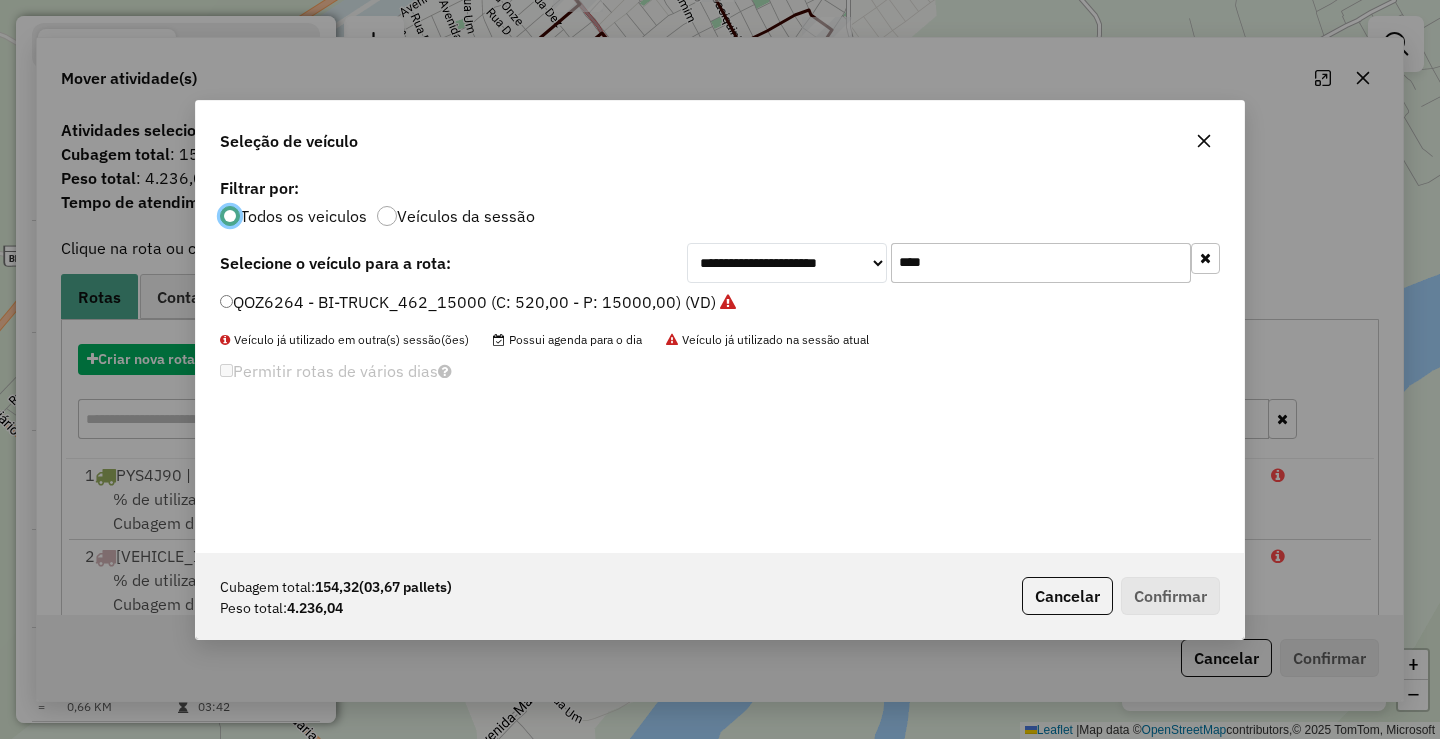 scroll, scrollTop: 11, scrollLeft: 6, axis: both 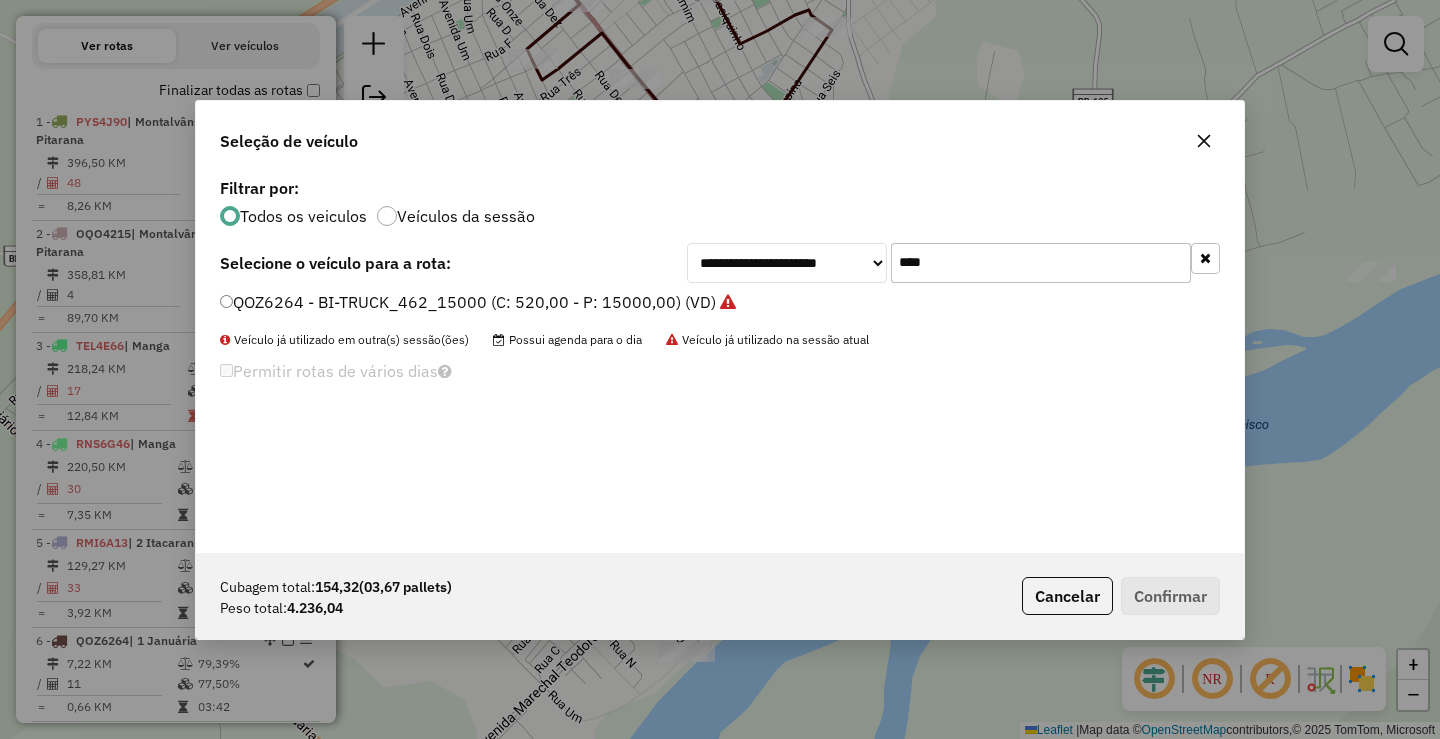 drag, startPoint x: 1005, startPoint y: 276, endPoint x: 697, endPoint y: 250, distance: 309.09546 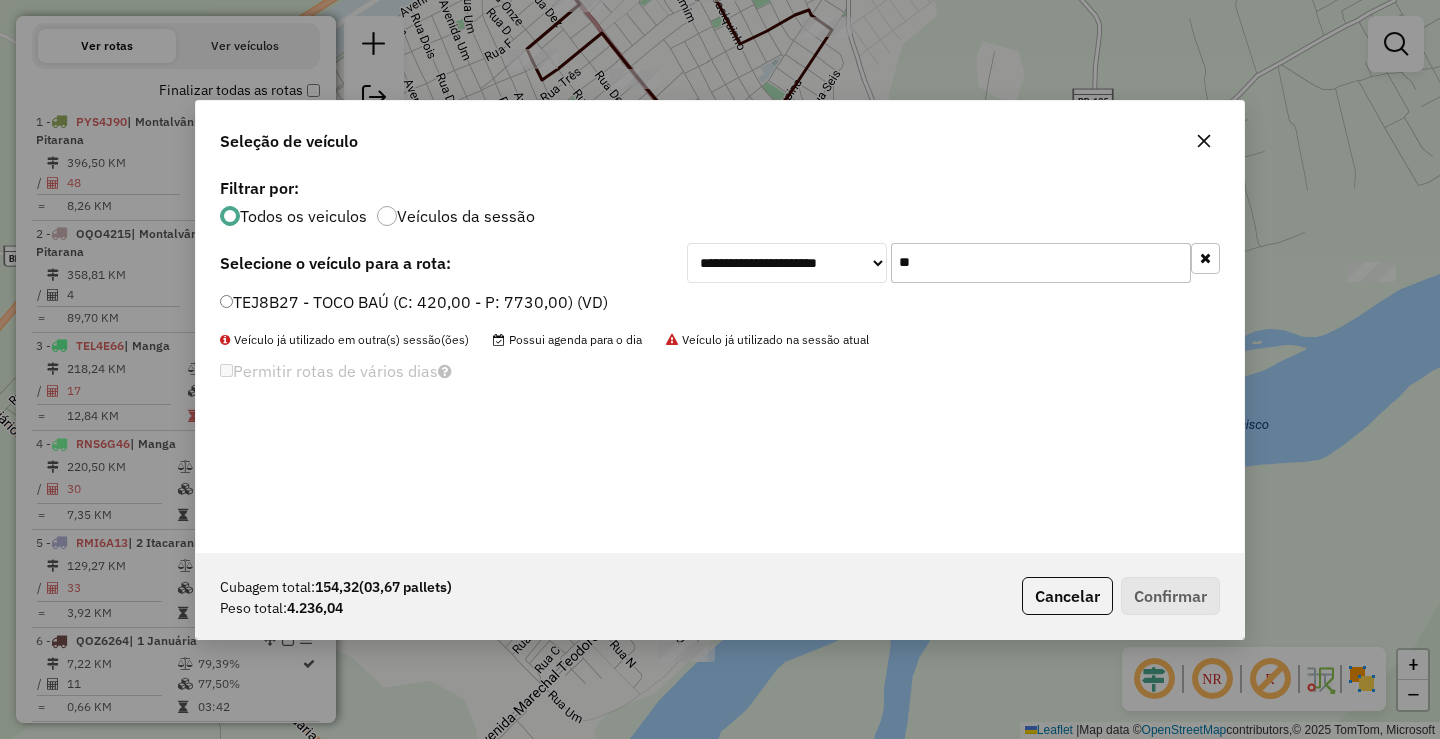 type on "**" 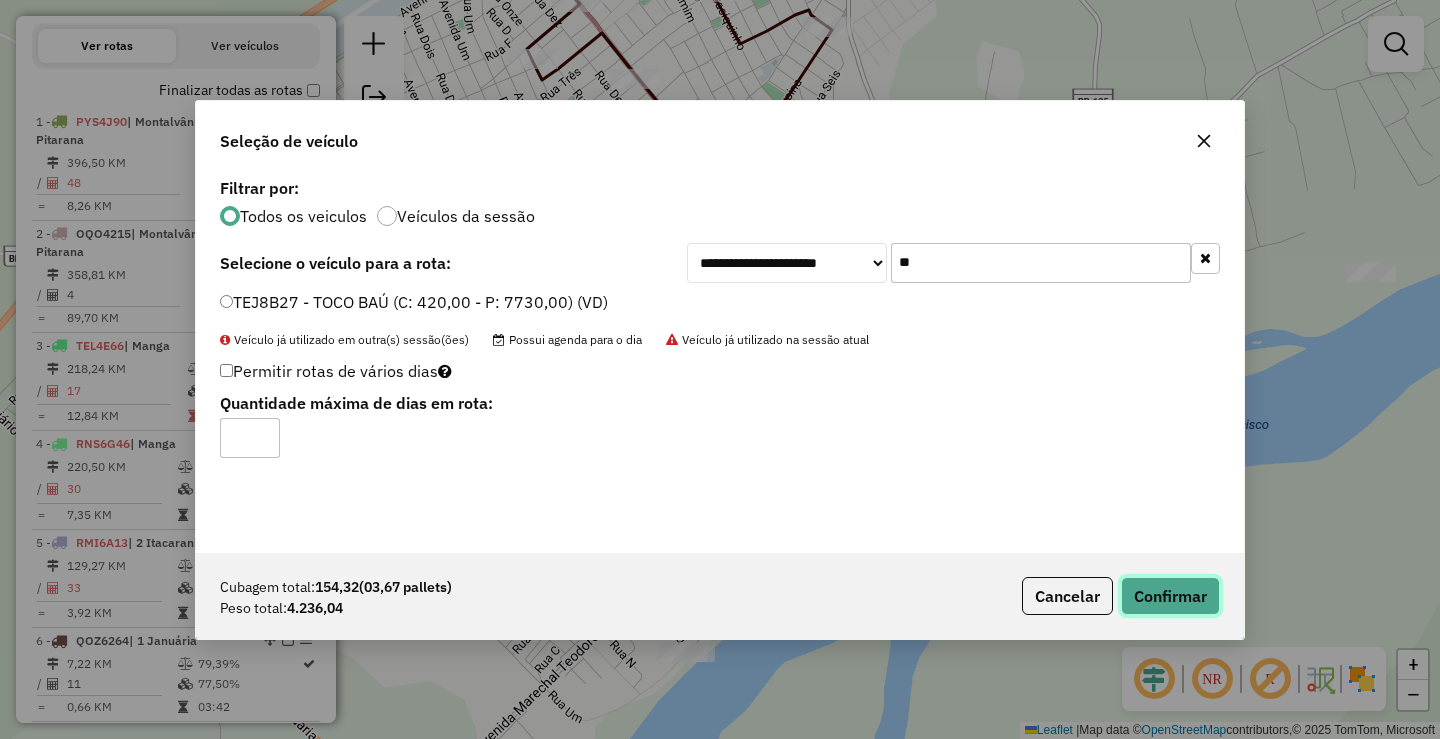 click on "Confirmar" 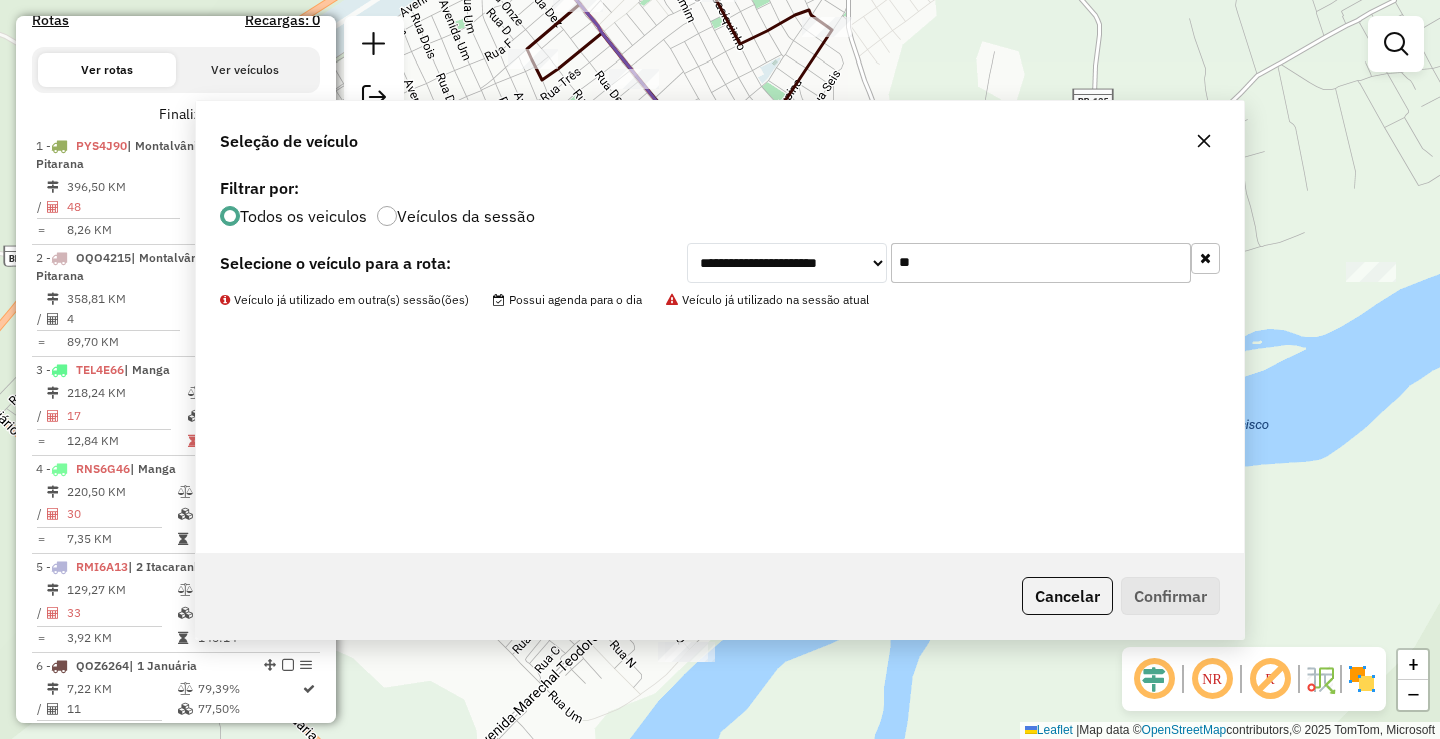 scroll, scrollTop: 681, scrollLeft: 0, axis: vertical 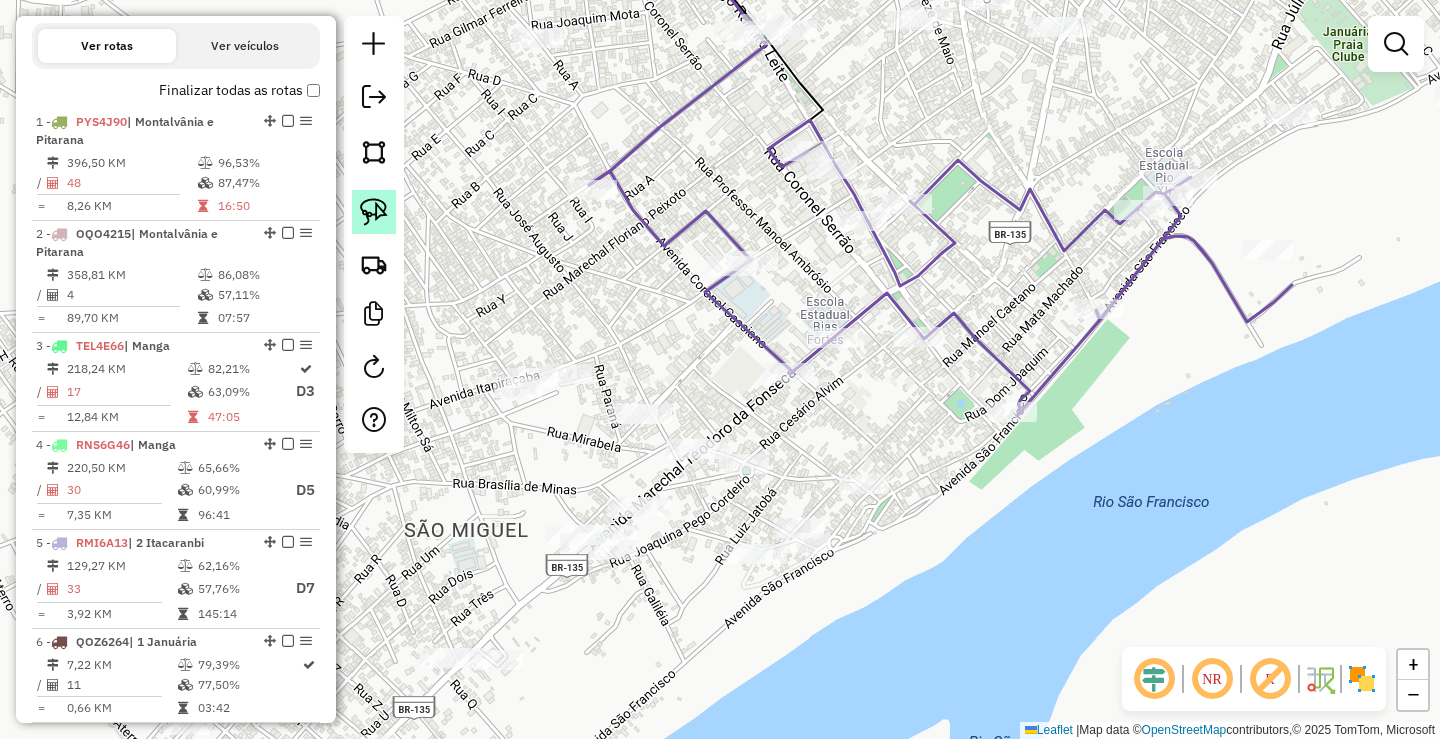 click 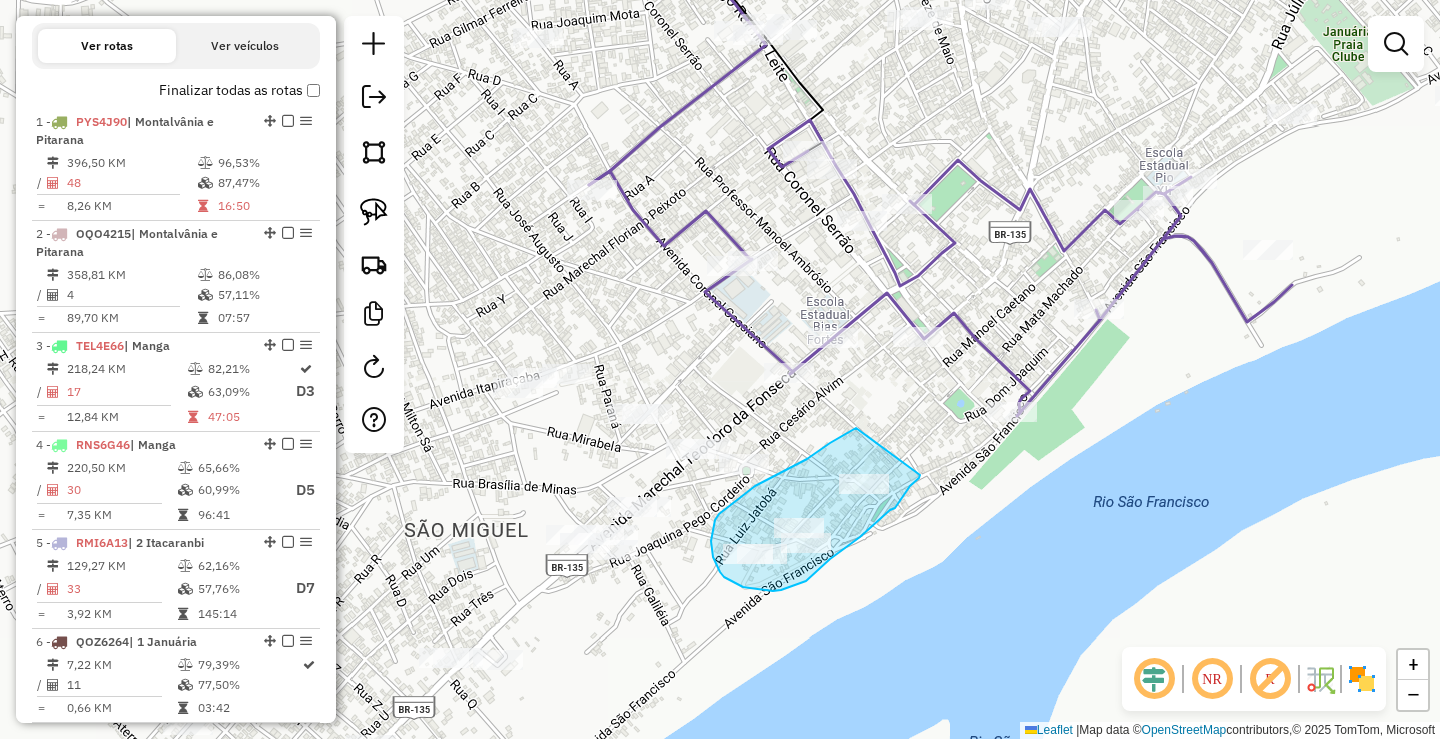 drag, startPoint x: 856, startPoint y: 428, endPoint x: 926, endPoint y: 469, distance: 81.12336 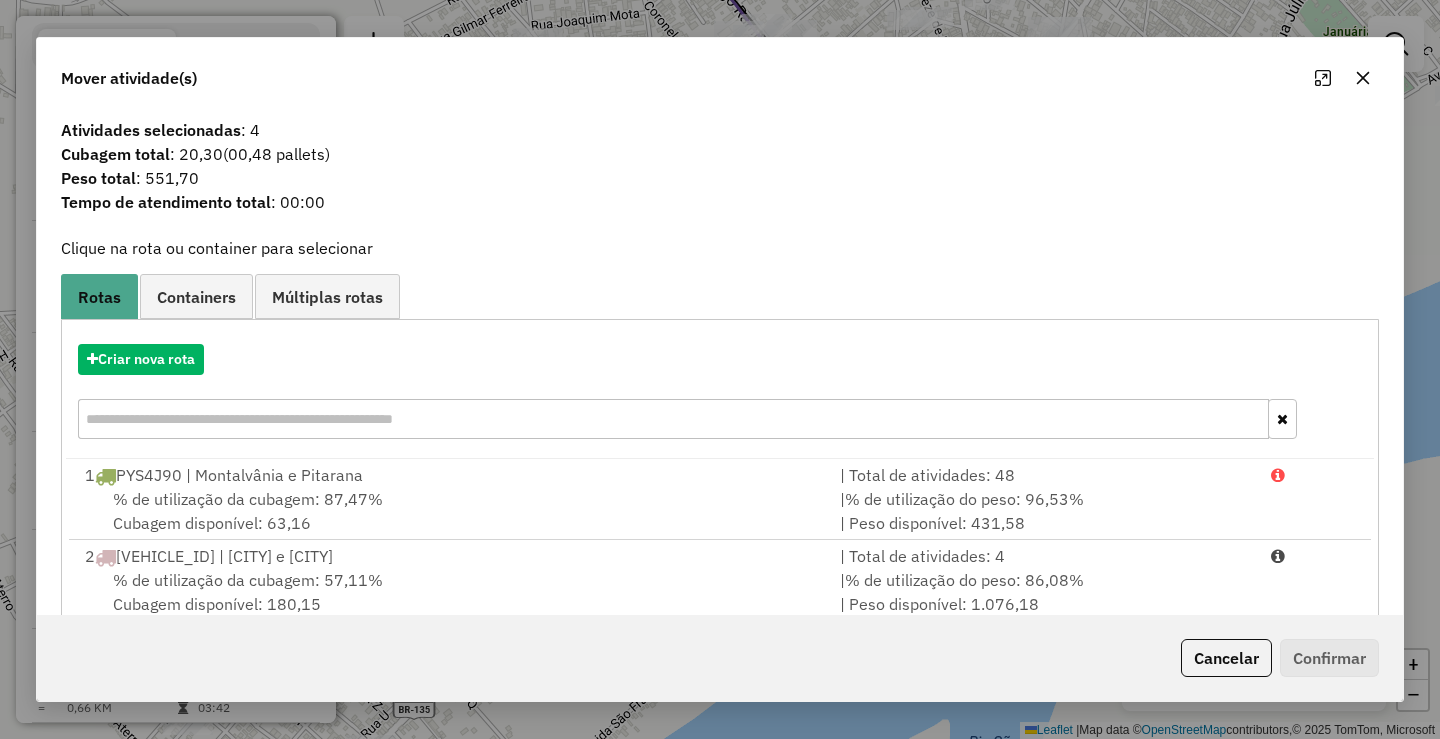 scroll, scrollTop: 167, scrollLeft: 0, axis: vertical 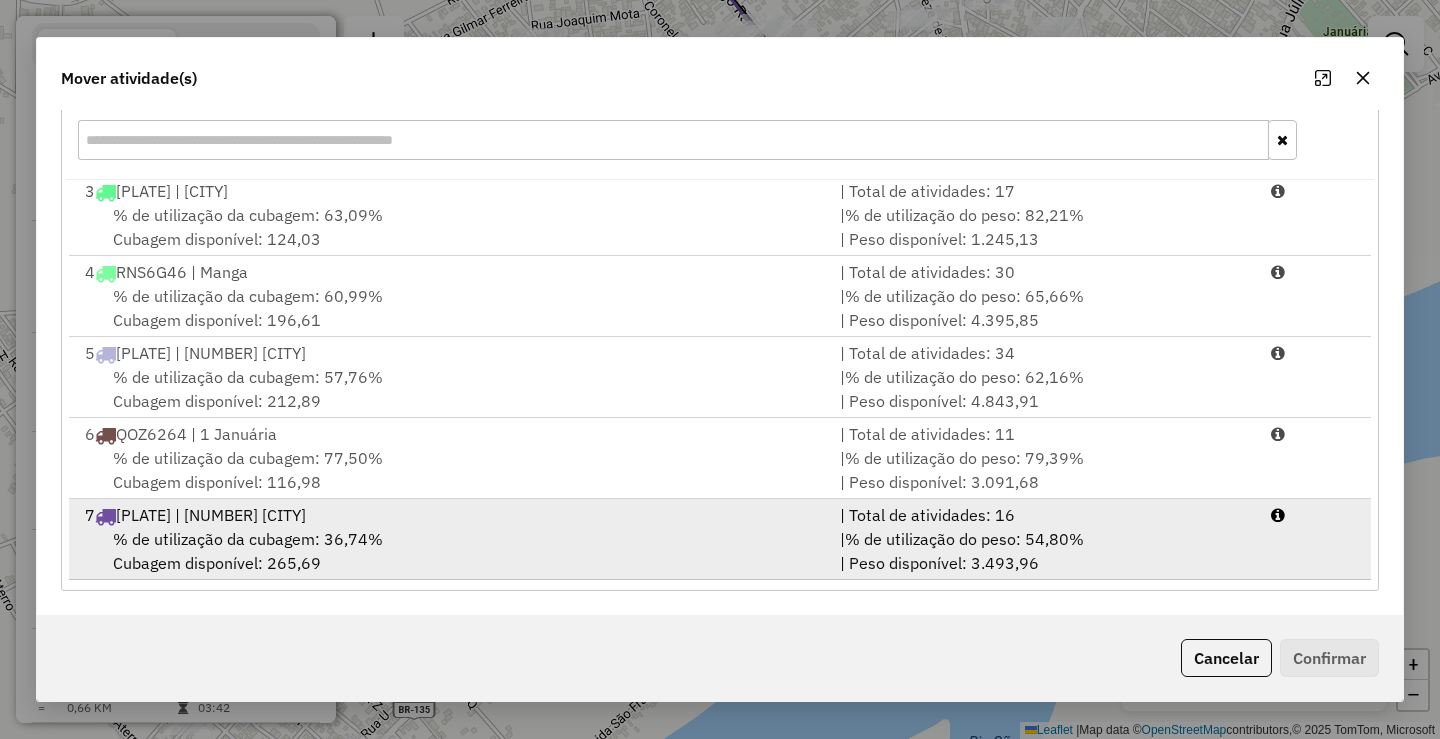 click on "% de utilização do peso: 54,80%" at bounding box center (964, 539) 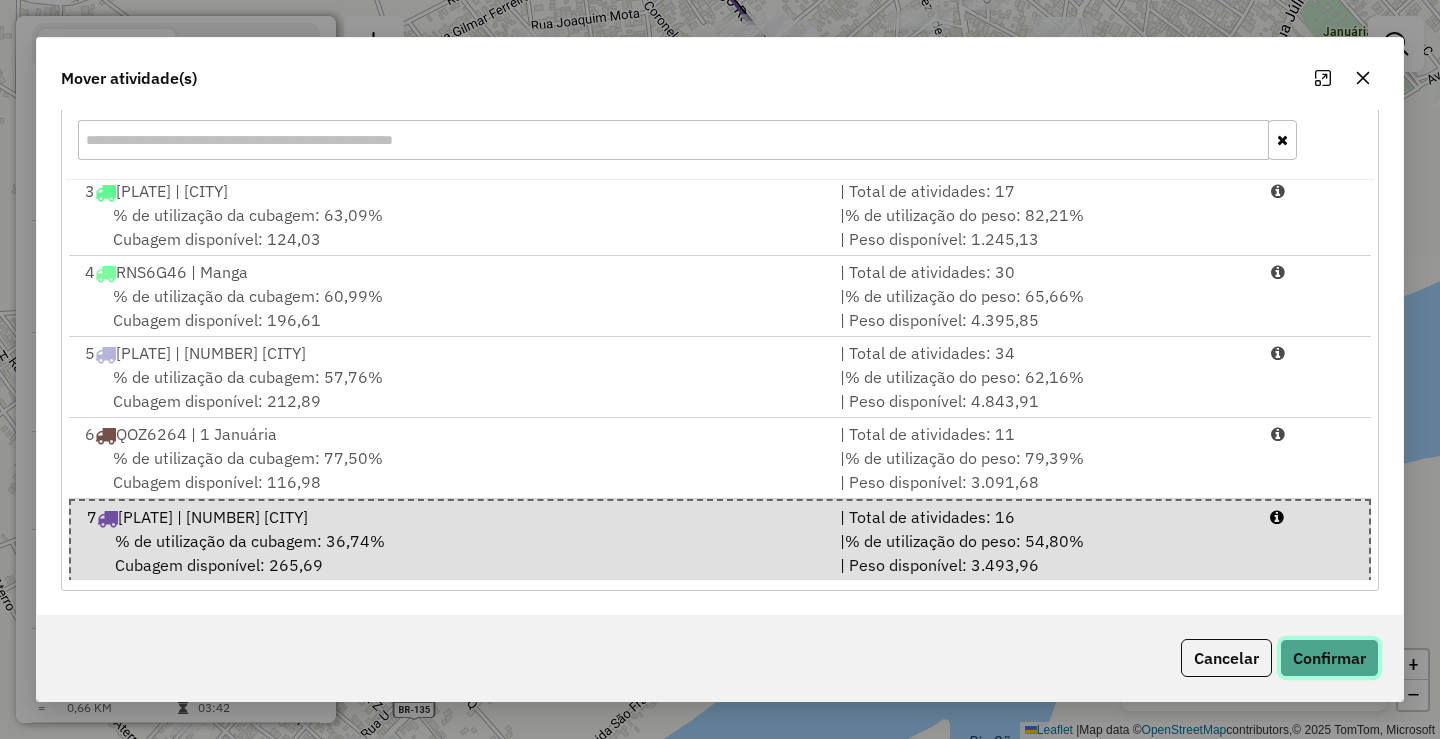 click on "Confirmar" 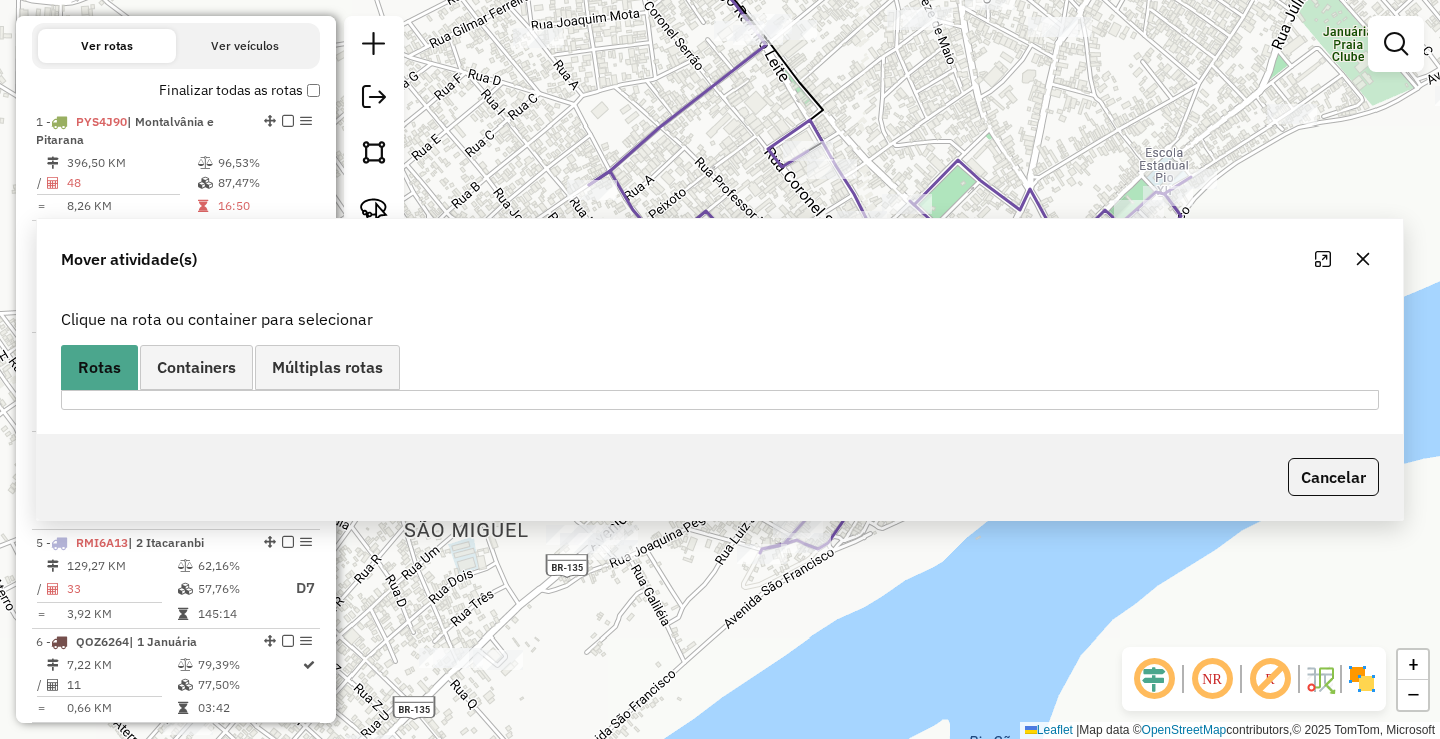 scroll, scrollTop: 0, scrollLeft: 0, axis: both 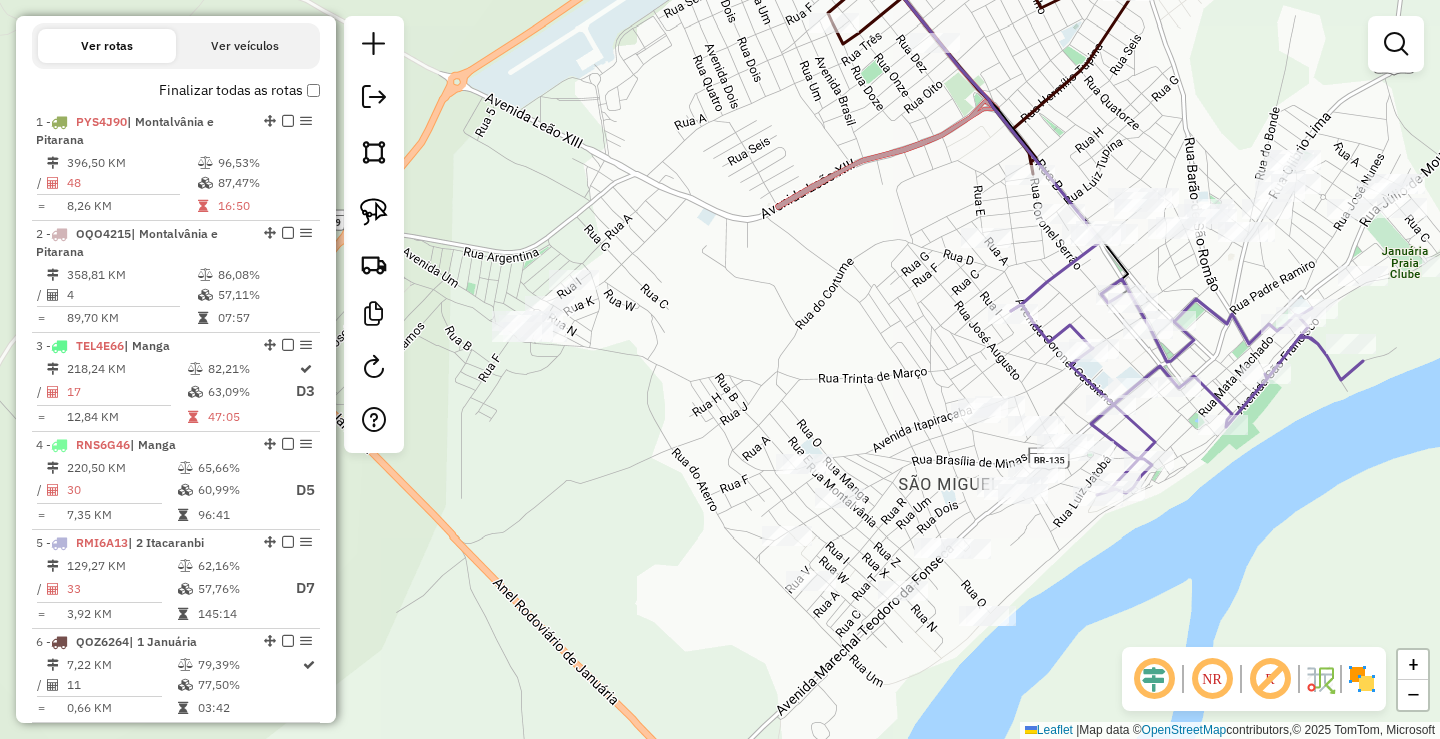 drag, startPoint x: 650, startPoint y: 659, endPoint x: 1088, endPoint y: 570, distance: 446.95078 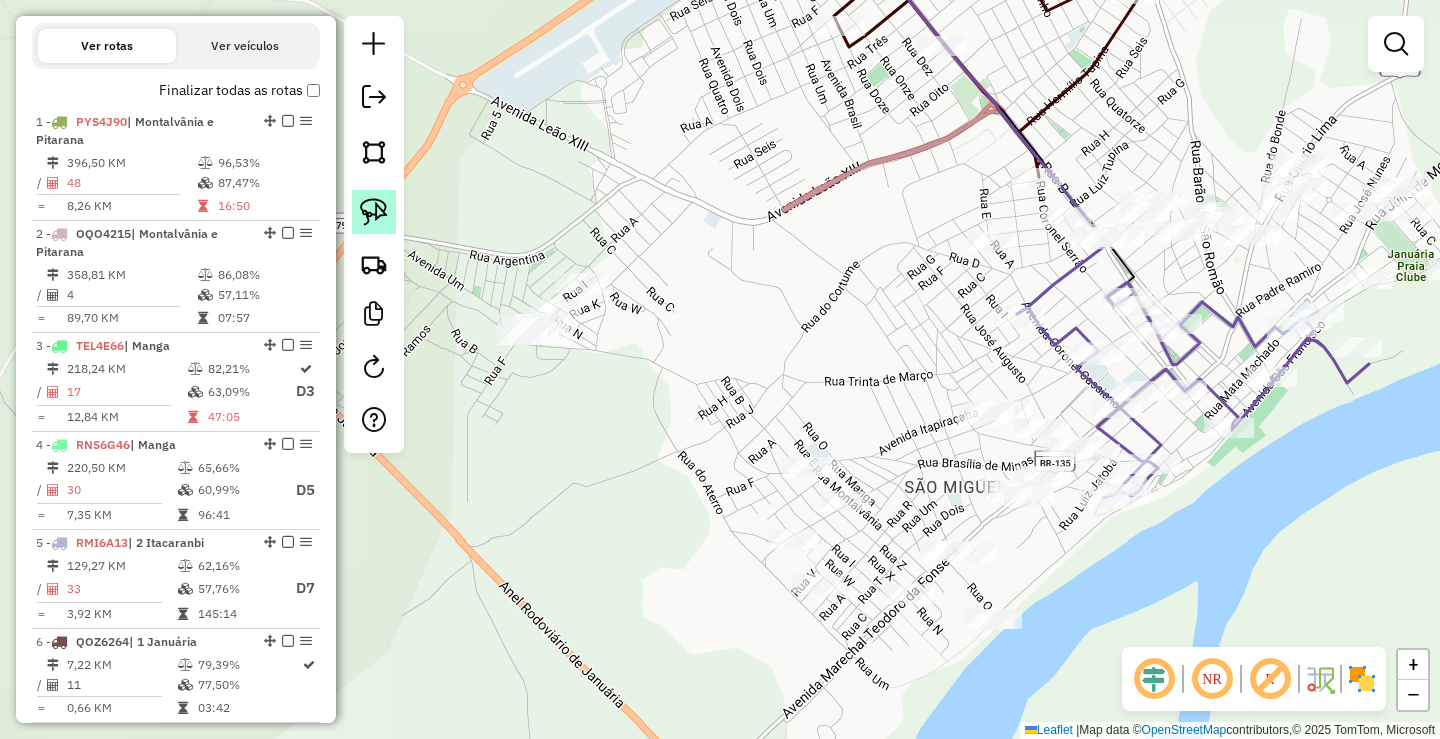 click 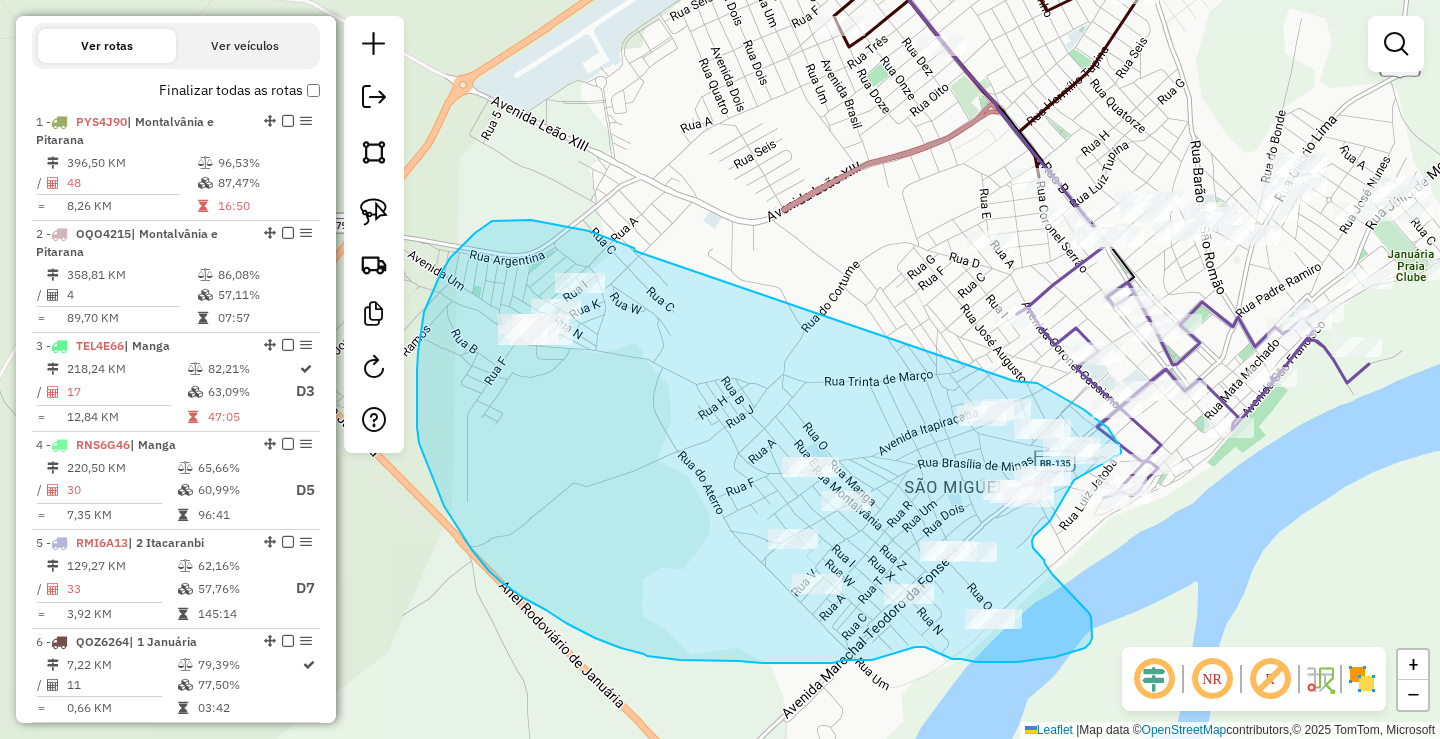 drag, startPoint x: 635, startPoint y: 251, endPoint x: 942, endPoint y: 371, distance: 329.61948 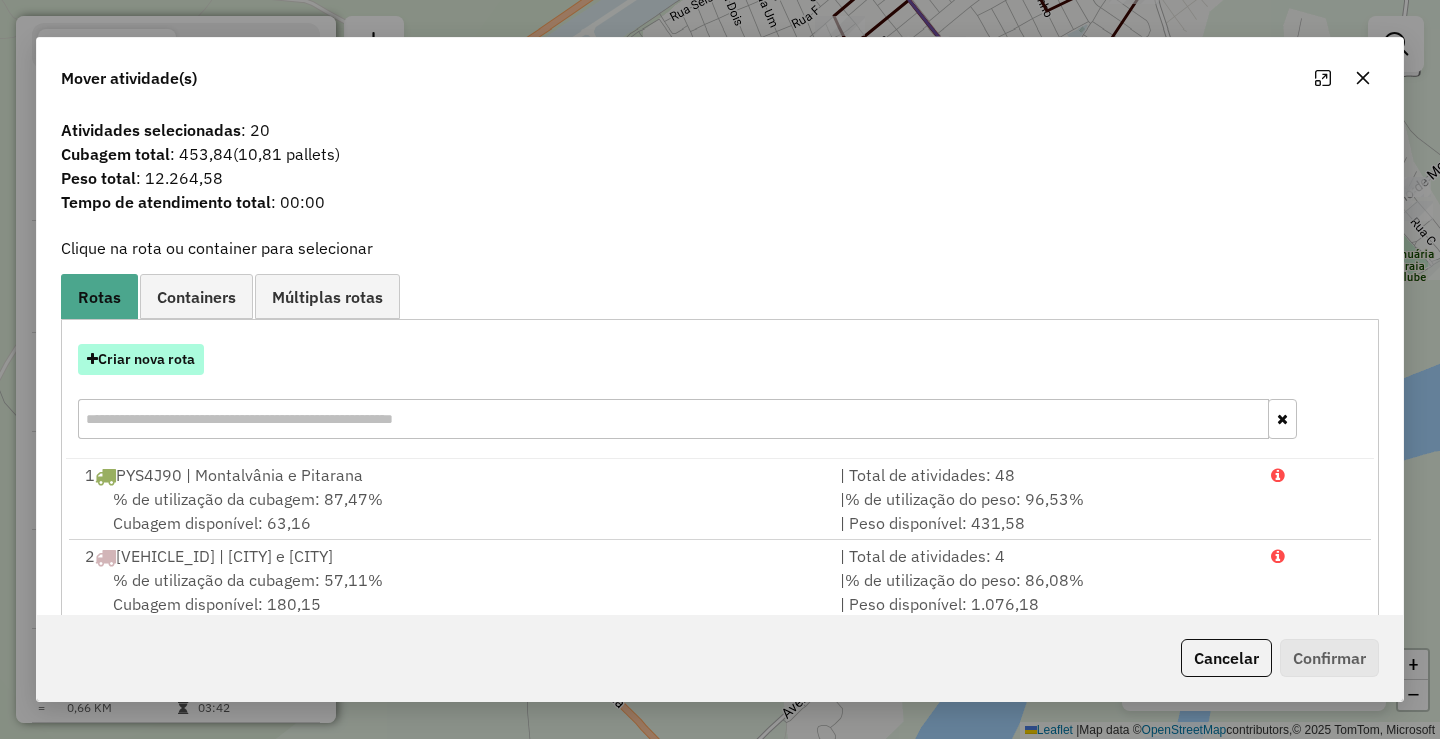 click on "Criar nova rota" at bounding box center [141, 359] 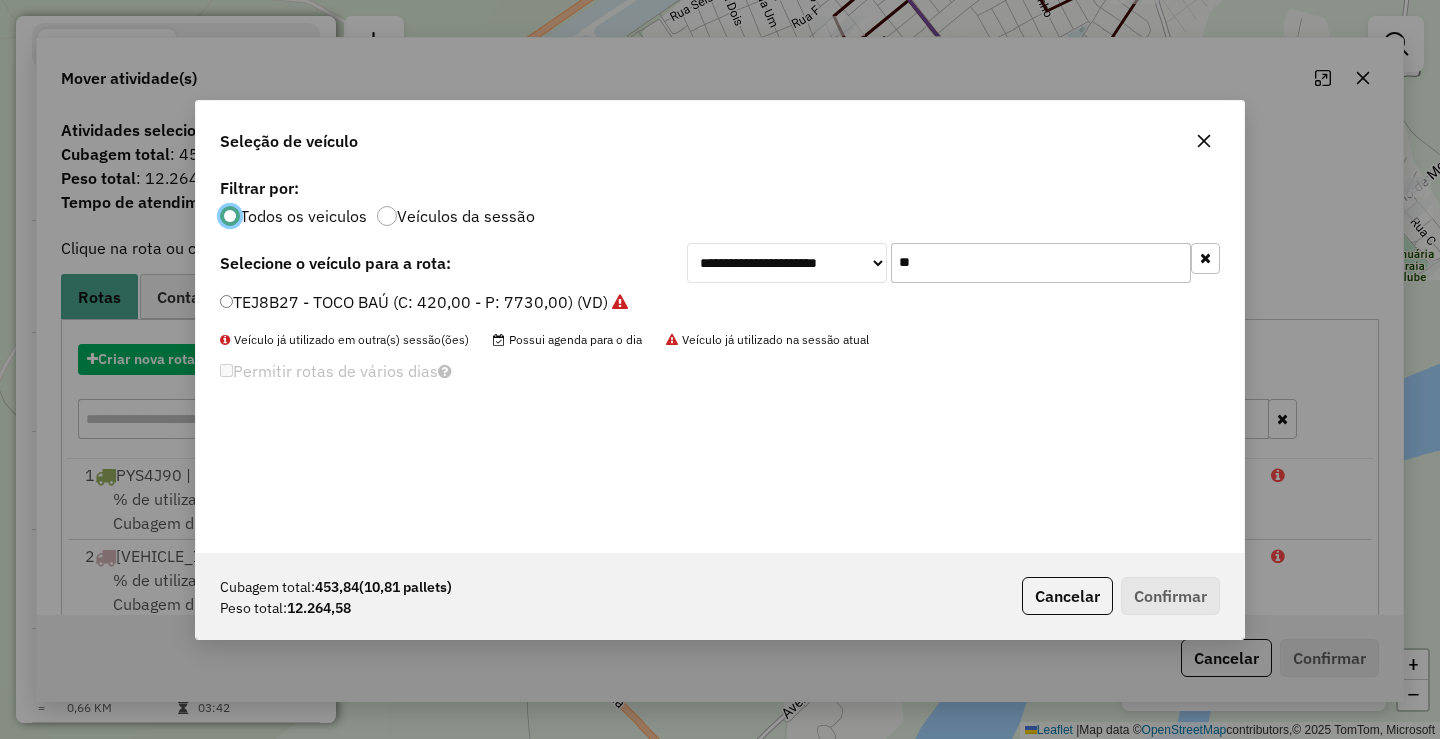 scroll, scrollTop: 11, scrollLeft: 6, axis: both 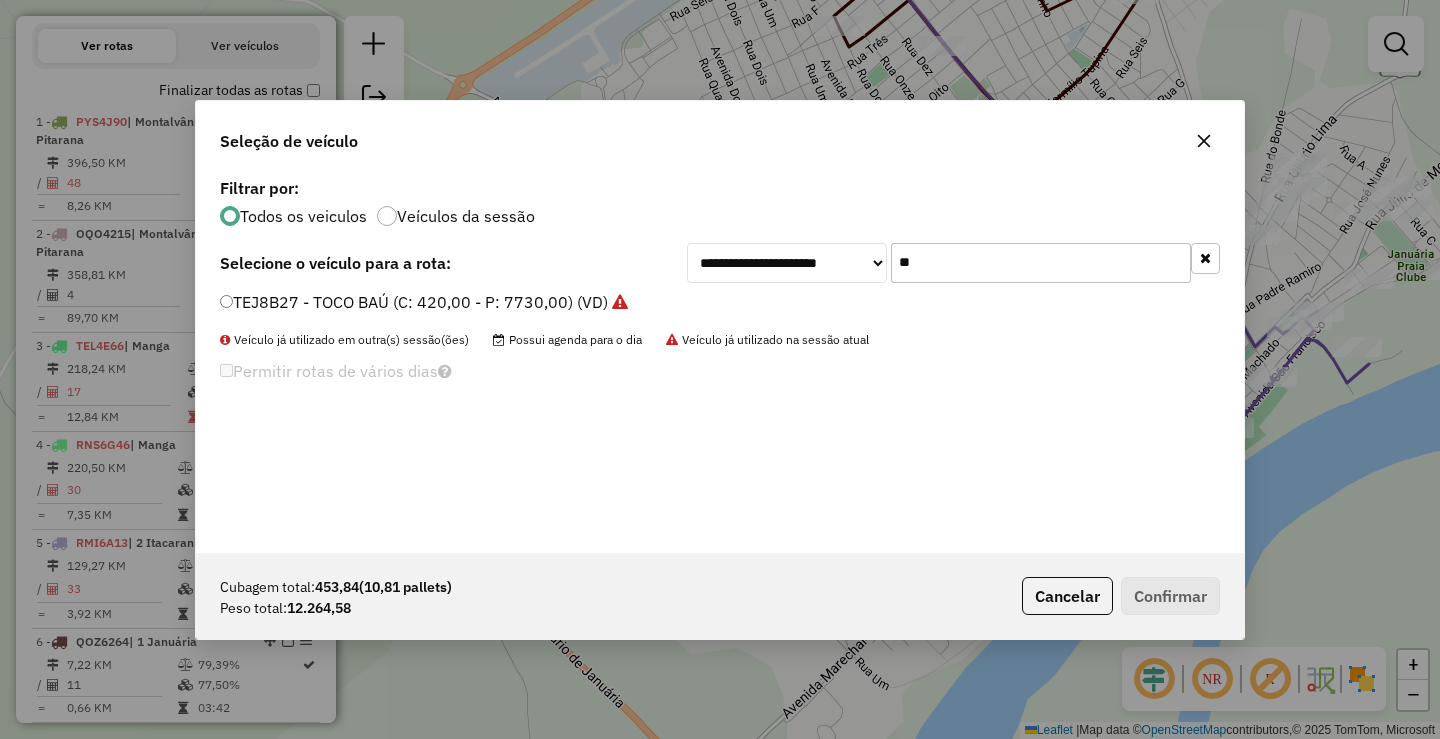 drag, startPoint x: 977, startPoint y: 260, endPoint x: 669, endPoint y: 247, distance: 308.27423 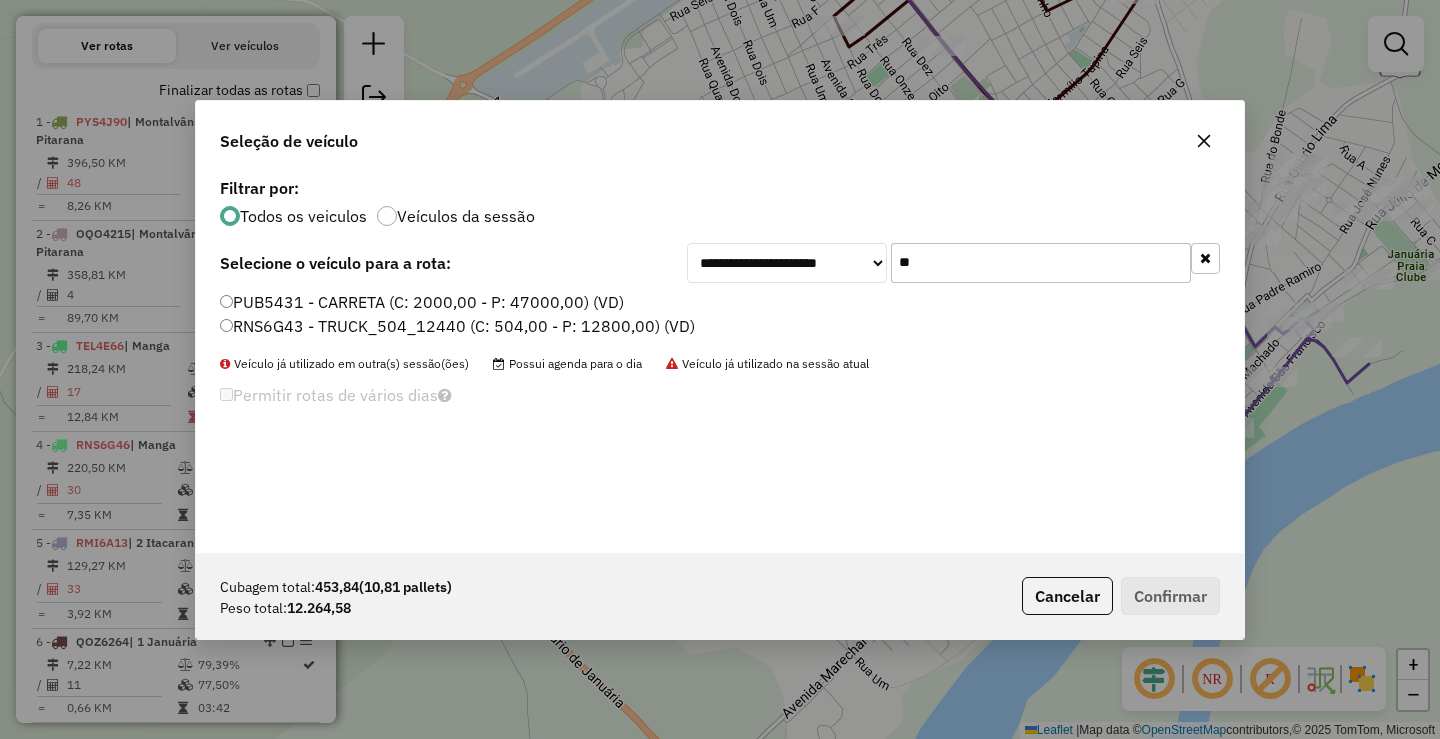 type on "**" 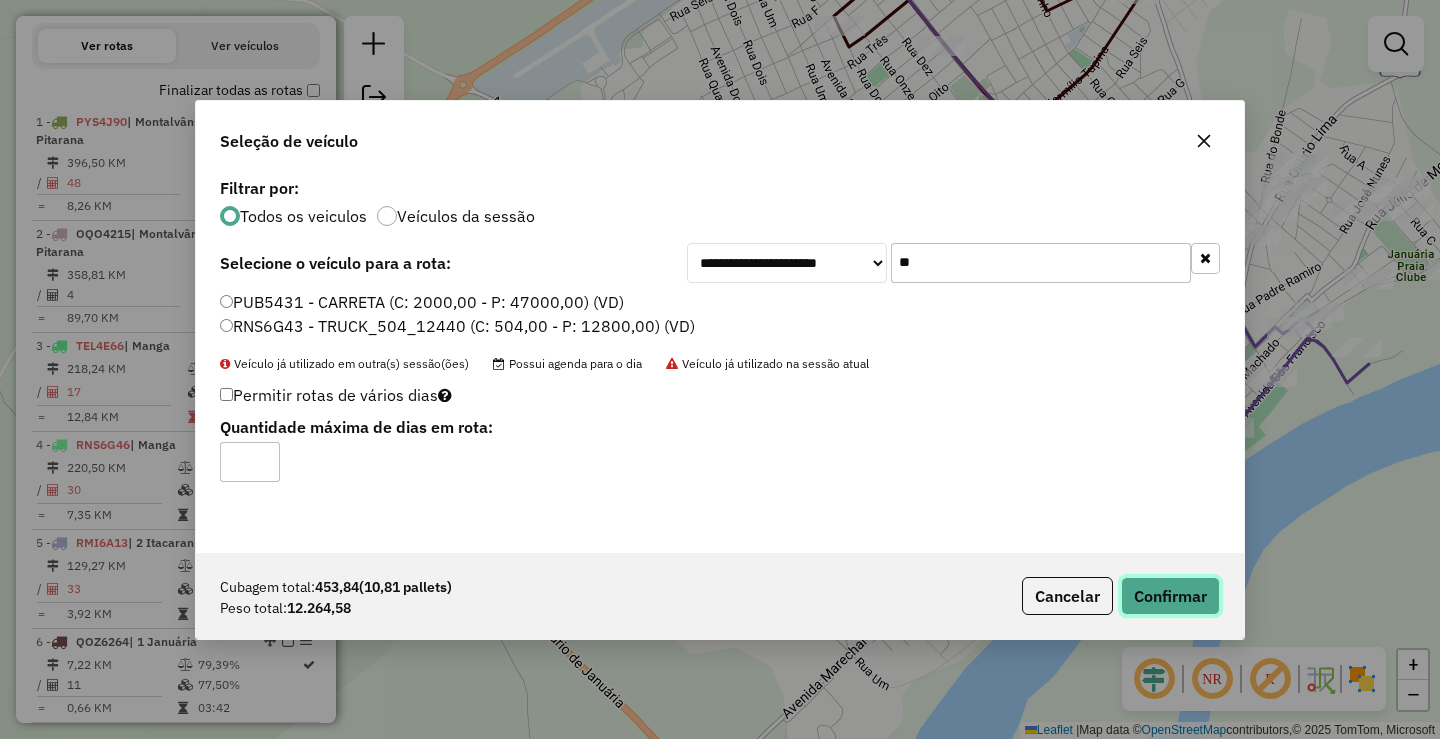 click on "Confirmar" 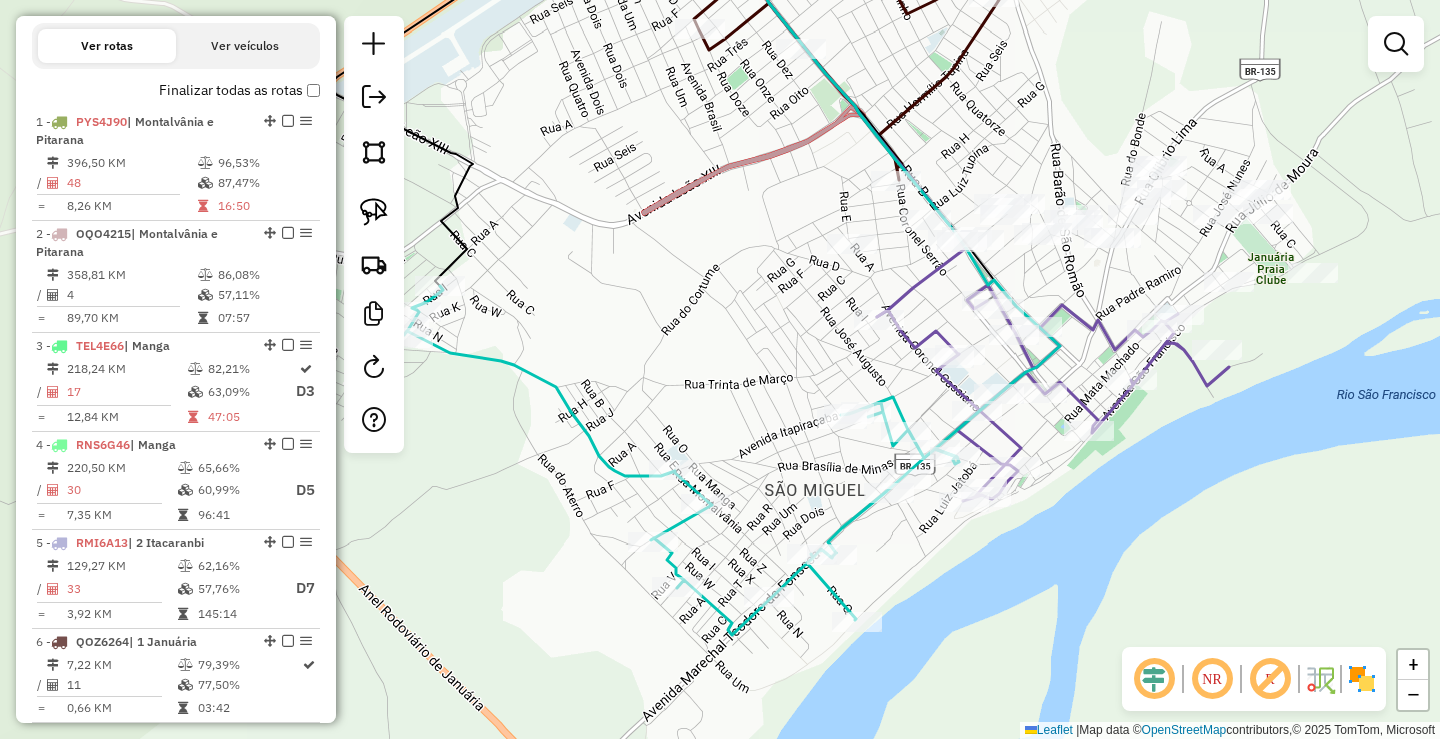 drag, startPoint x: 882, startPoint y: 294, endPoint x: 744, endPoint y: 293, distance: 138.00362 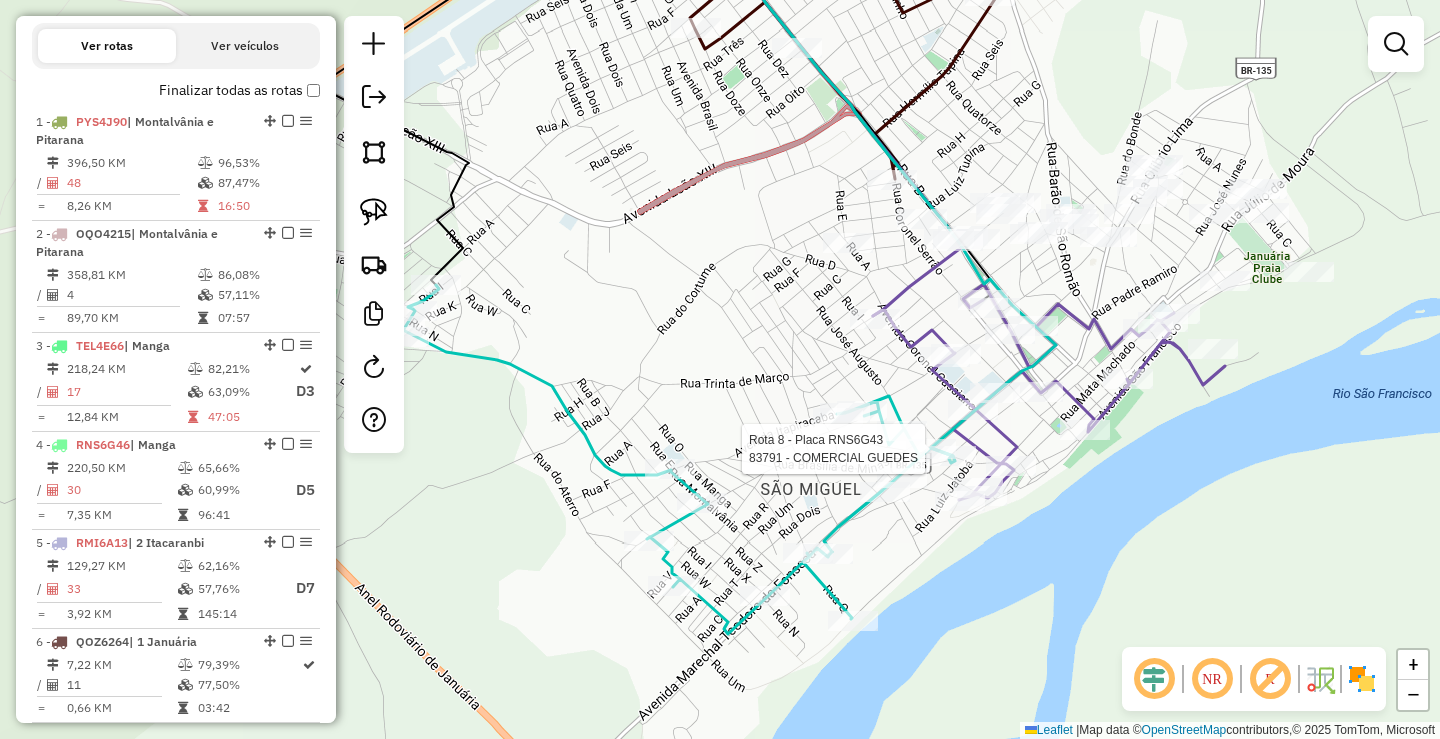 select on "*********" 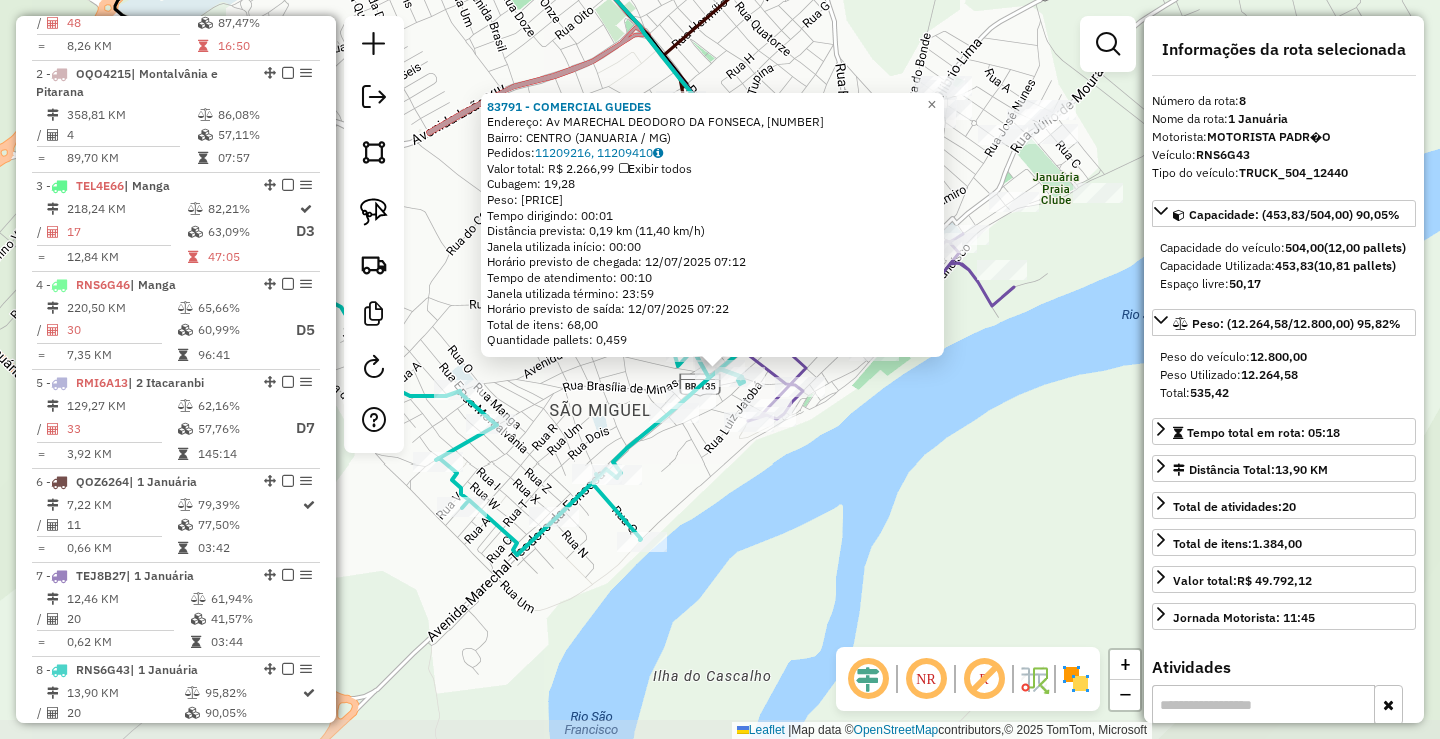 scroll, scrollTop: 1263, scrollLeft: 0, axis: vertical 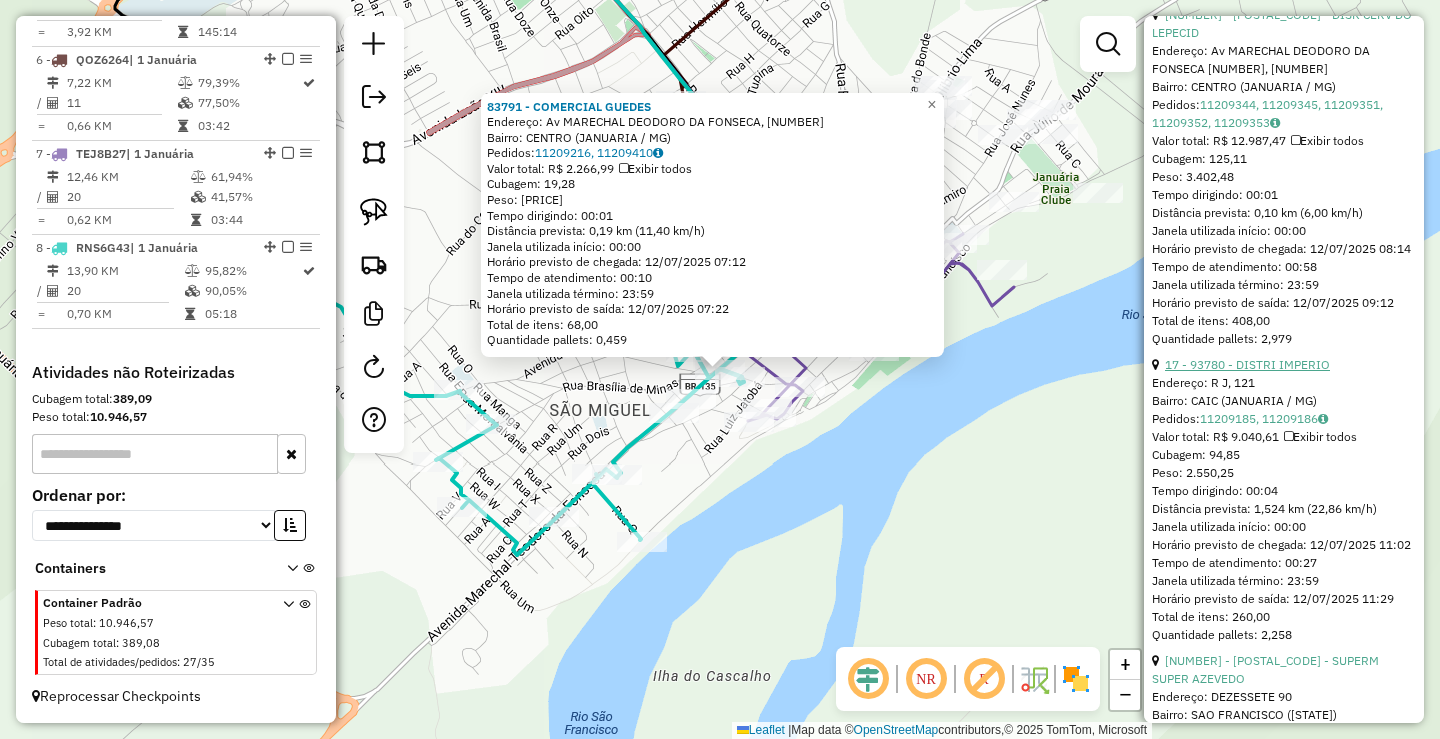 click on "17 - 93780 - DISTRI IMPERIO" at bounding box center [1247, 346] 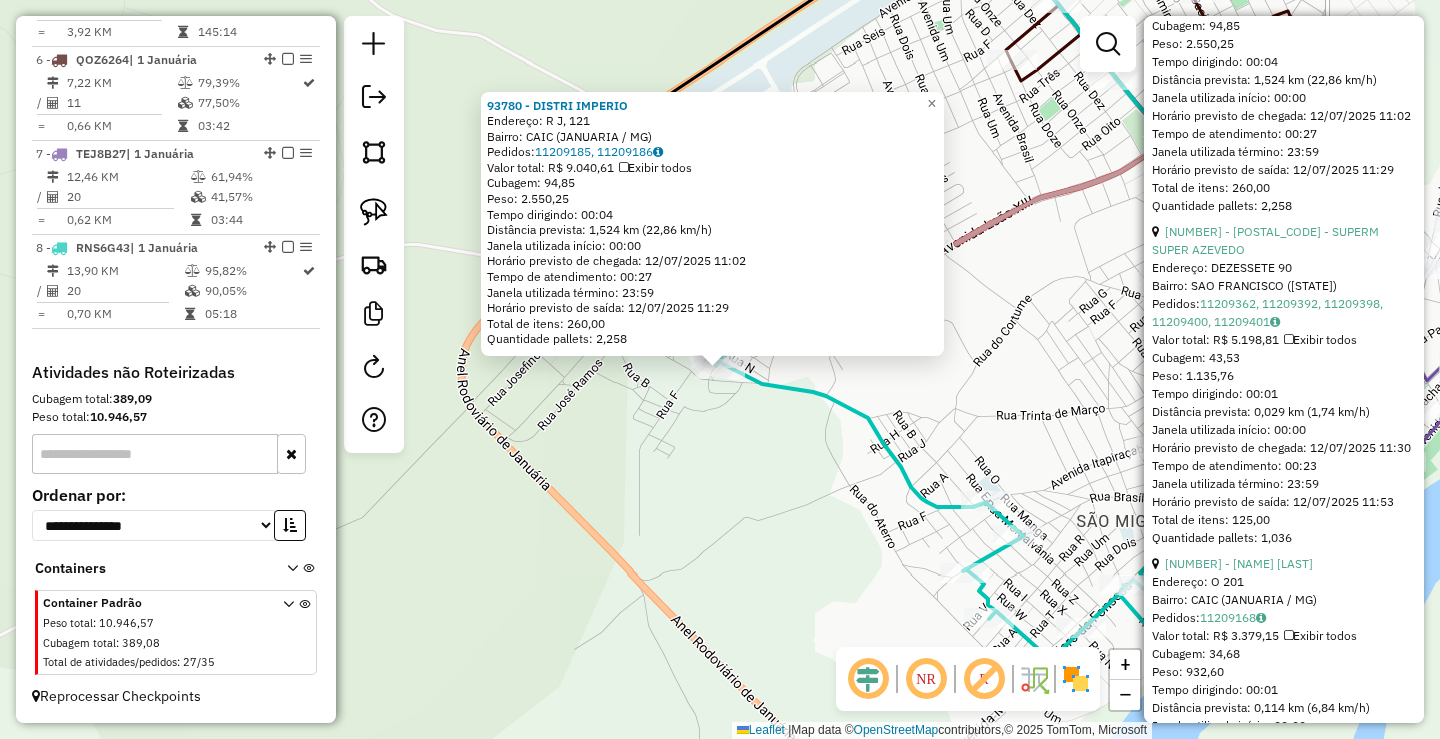 scroll, scrollTop: 1300, scrollLeft: 0, axis: vertical 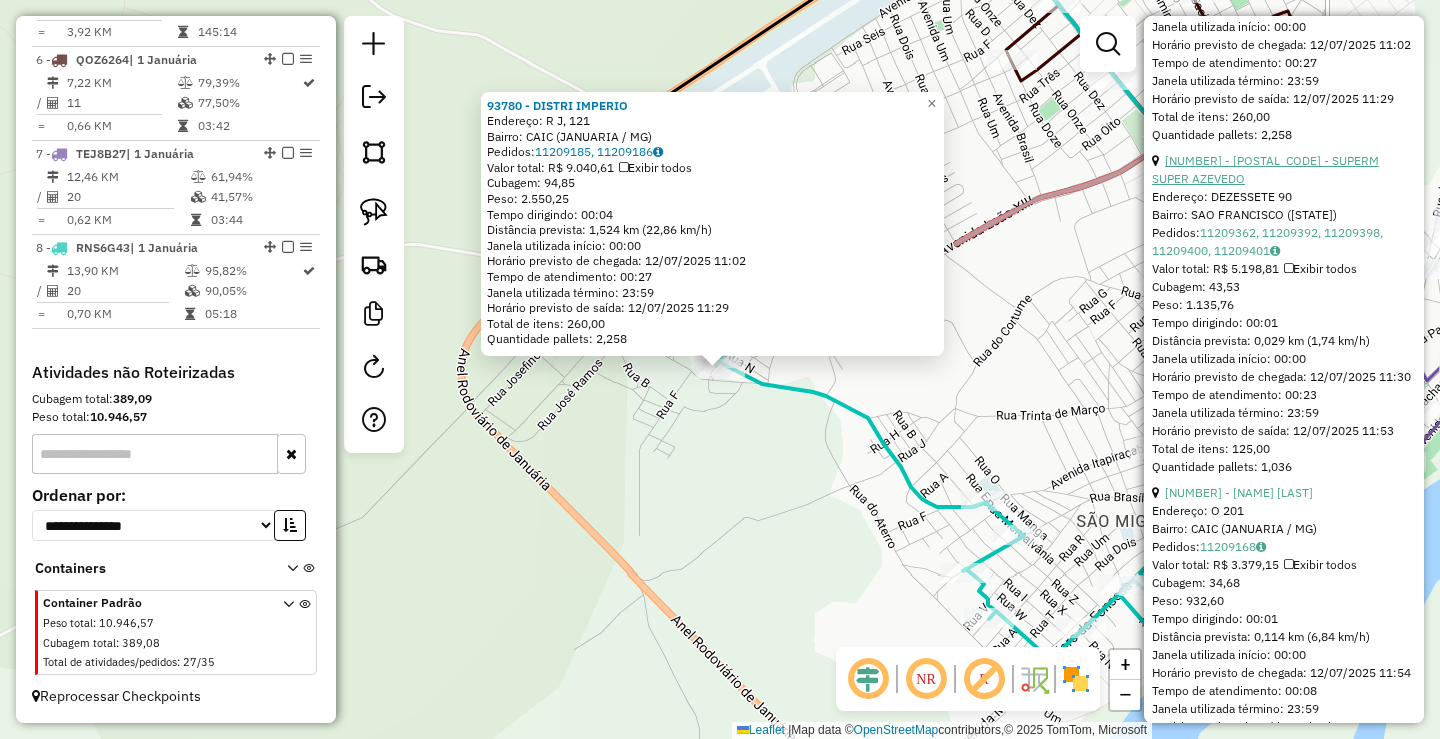 click on "18 - 81698 - SUPERM SUPER AZEVEDO" at bounding box center (1253, 142) 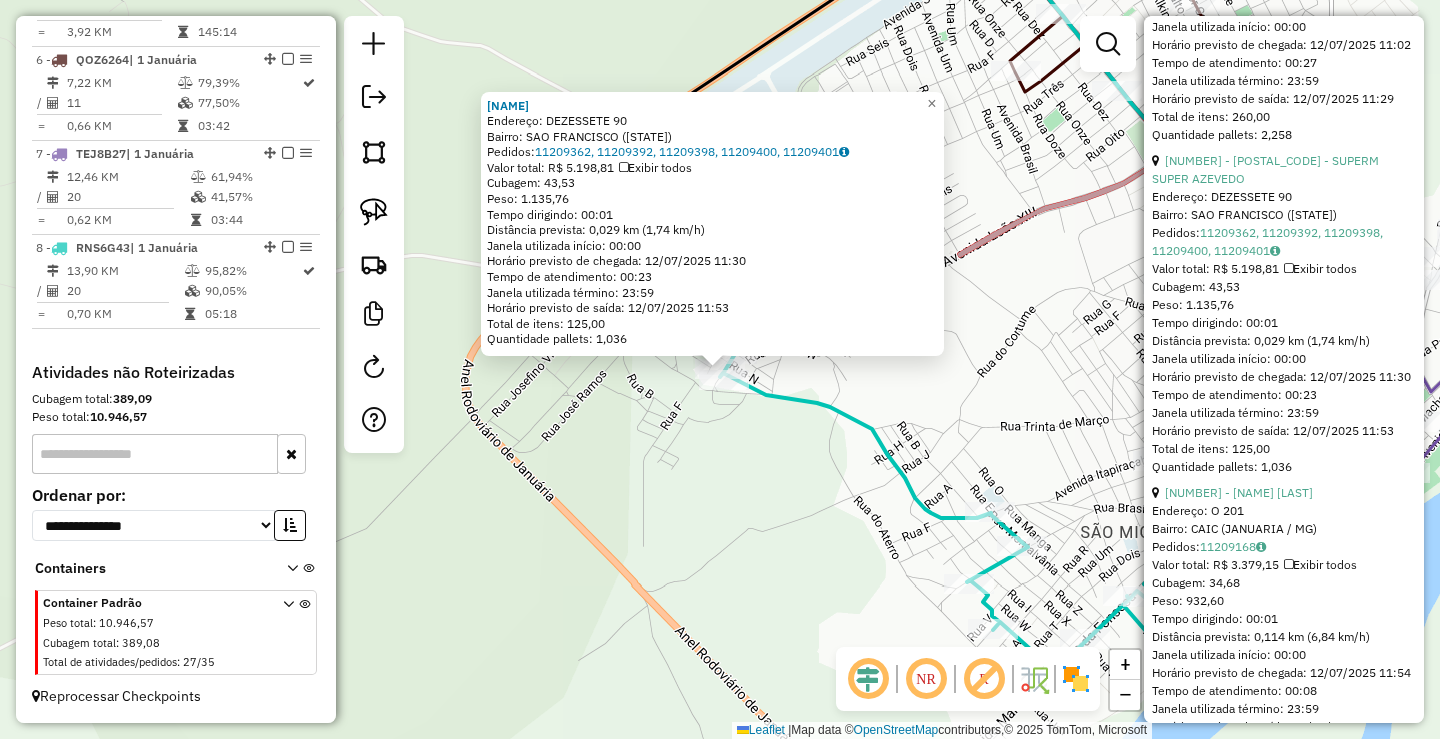click on "81698 - SUPERM SUPER AZEVEDO  Endereço:  DEZESSETE 90   Bairro: SAO FRANCISCO (JANUARIA / MG)   Pedidos:  11209362, 11209392, 11209398, 11209400, 11209401   Valor total: R$ 5.198,81   Exibir todos   Cubagem: 43,53  Peso: 1.135,76  Tempo dirigindo: 00:01   Distância prevista: 0,029 km (1,74 km/h)   Janela utilizada início: 00:00   Horário previsto de chegada: 12/07/2025 11:30   Tempo de atendimento: 00:23   Janela utilizada término: 23:59   Horário previsto de saída: 12/07/2025 11:53   Total de itens: 125,00   Quantidade pallets: 1,036  × Janela de atendimento Grade de atendimento Capacidade Transportadoras Veículos Cliente Pedidos  Rotas Selecione os dias de semana para filtrar as janelas de atendimento  Seg   Ter   Qua   Qui   Sex   Sáb   Dom  Informe o período da janela de atendimento: De: Até:  Filtrar exatamente a janela do cliente  Considerar janela de atendimento padrão  Selecione os dias de semana para filtrar as grades de atendimento  Seg   Ter   Qua   Qui   Sex   Sáb   Dom   De:   De:" 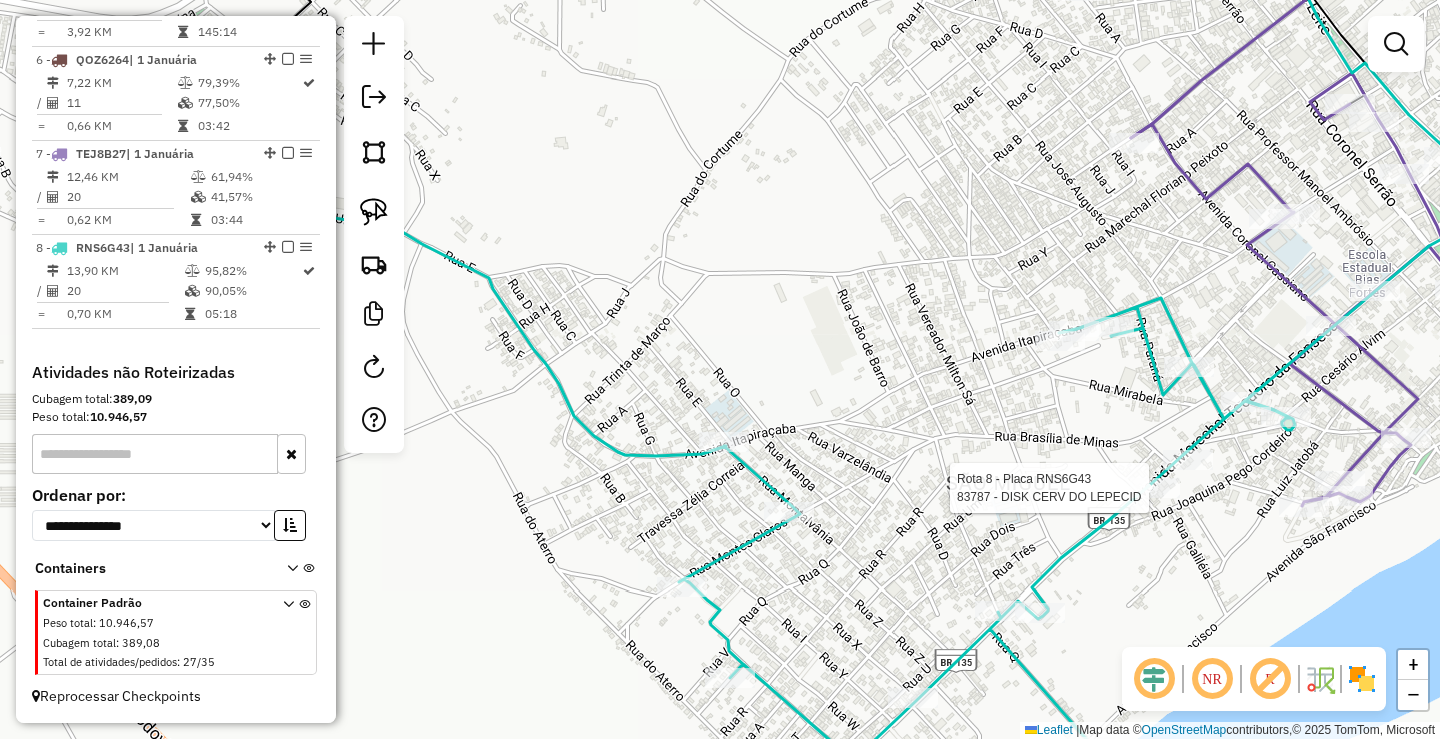 select on "*********" 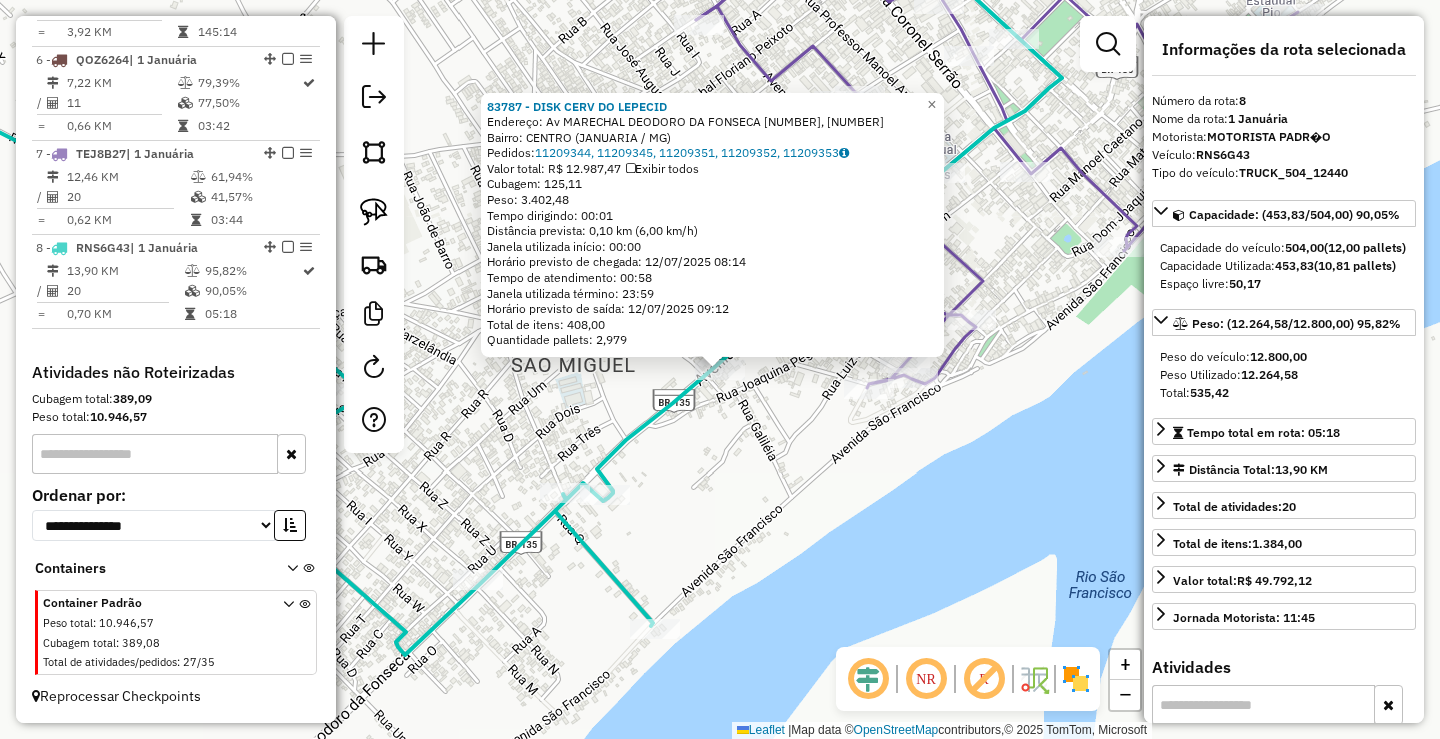 click on "83787 - DISK CERV DO LEPECID  Endereço: Av  MARECHAL DEODORO DA FONSECA 78, 785   Bairro: CENTRO (JANUARIA / MG)   Pedidos:  11209344, 11209345, 11209351, 11209352, 11209353   Valor total: R$ 12.987,47   Exibir todos   Cubagem: 125,11  Peso: 3.402,48  Tempo dirigindo: 00:01   Distância prevista: 0,10 km (6,00 km/h)   Janela utilizada início: 00:00   Horário previsto de chegada: 12/07/2025 08:14   Tempo de atendimento: 00:58   Janela utilizada término: 23:59   Horário previsto de saída: 12/07/2025 09:12   Total de itens: 408,00   Quantidade pallets: 2,979  × Janela de atendimento Grade de atendimento Capacidade Transportadoras Veículos Cliente Pedidos  Rotas Selecione os dias de semana para filtrar as janelas de atendimento  Seg   Ter   Qua   Qui   Sex   Sáb   Dom  Informe o período da janela de atendimento: De: Até:  Filtrar exatamente a janela do cliente  Considerar janela de atendimento padrão  Selecione os dias de semana para filtrar as grades de atendimento  Seg   Ter   Qua   Qui   Sex   Dom" 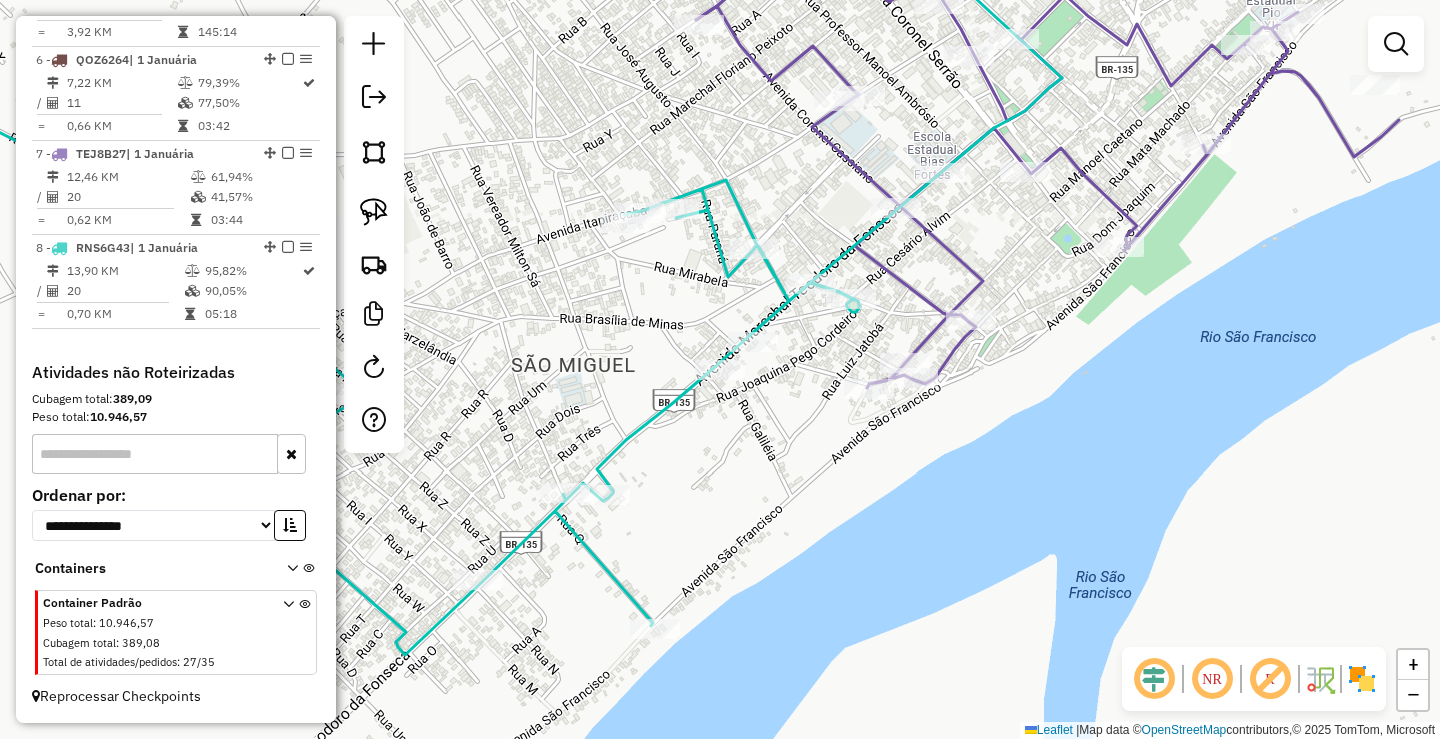 click on "Janela de atendimento Grade de atendimento Capacidade Transportadoras Veículos Cliente Pedidos  Rotas Selecione os dias de semana para filtrar as janelas de atendimento  Seg   Ter   Qua   Qui   Sex   Sáb   Dom  Informe o período da janela de atendimento: De: Até:  Filtrar exatamente a janela do cliente  Considerar janela de atendimento padrão  Selecione os dias de semana para filtrar as grades de atendimento  Seg   Ter   Qua   Qui   Sex   Sáb   Dom   Considerar clientes sem dia de atendimento cadastrado  Clientes fora do dia de atendimento selecionado Filtrar as atividades entre os valores definidos abaixo:  Peso mínimo:   Peso máximo:   Cubagem mínima:   Cubagem máxima:   De:   Até:  Filtrar as atividades entre o tempo de atendimento definido abaixo:  De:   Até:   Considerar capacidade total dos clientes não roteirizados Transportadora: Selecione um ou mais itens Tipo de veículo: Selecione um ou mais itens Veículo: Selecione um ou mais itens Motorista: Selecione um ou mais itens Nome: Rótulo:" 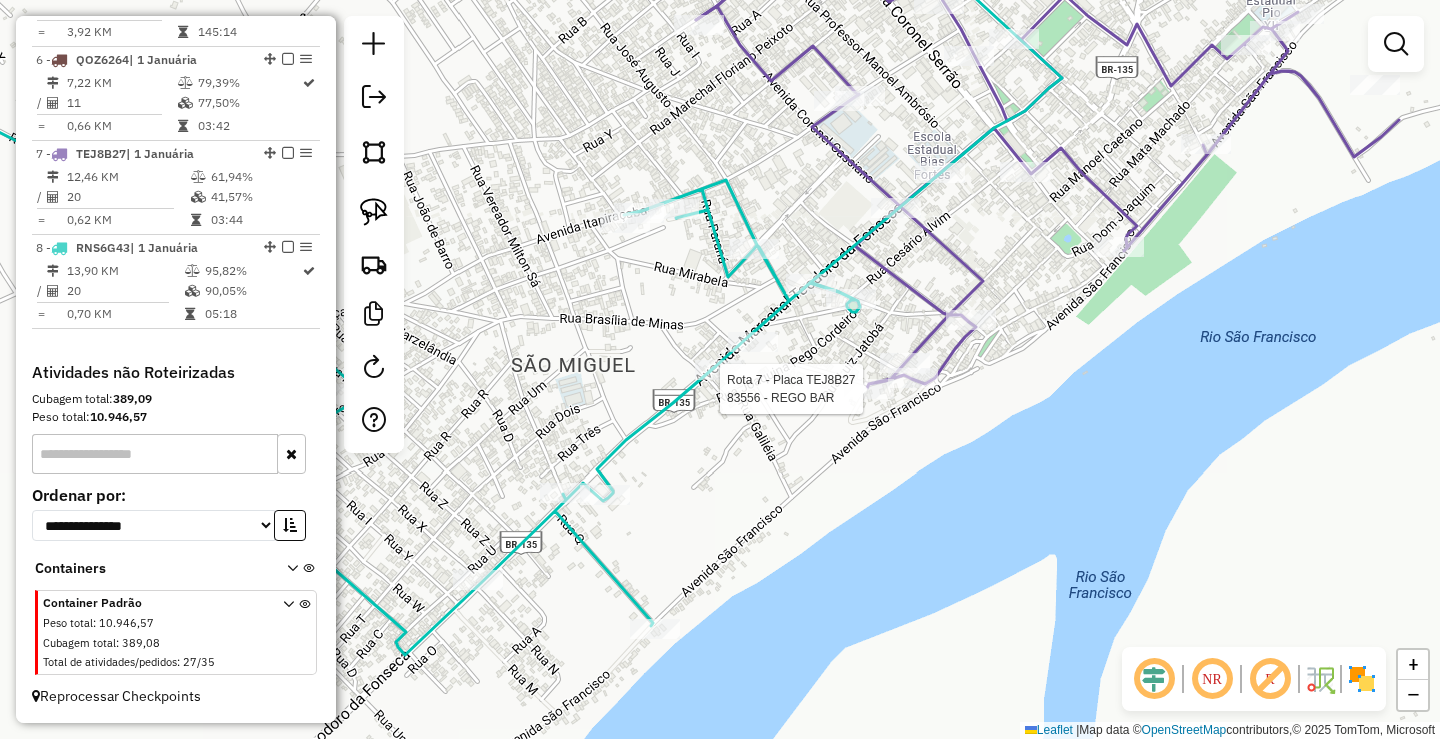 select on "*********" 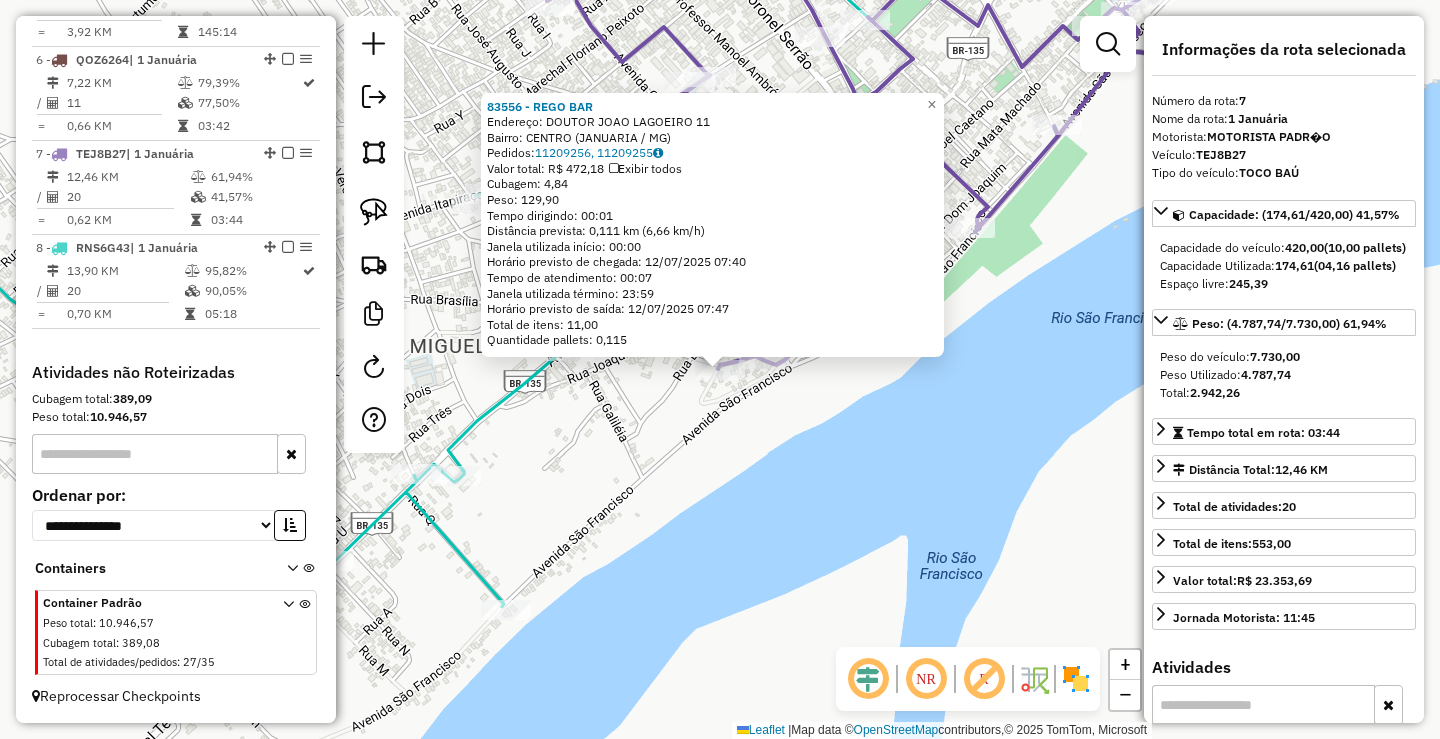 click on "83556 - REGO BAR  Endereço:  DOUTOR JOAO LAGOEIRO 11   Bairro: CENTRO (JANUARIA / MG)   Pedidos:  11209256, 11209255   Valor total: R$ 472,18   Exibir todos   Cubagem: 4,84  Peso: 129,90  Tempo dirigindo: 00:01   Distância prevista: 0,111 km (6,66 km/h)   Janela utilizada início: 00:00   Horário previsto de chegada: 12/07/2025 07:40   Tempo de atendimento: 00:07   Janela utilizada término: 23:59   Horário previsto de saída: 12/07/2025 07:47   Total de itens: 11,00   Quantidade pallets: 0,115  × Janela de atendimento Grade de atendimento Capacidade Transportadoras Veículos Cliente Pedidos  Rotas Selecione os dias de semana para filtrar as janelas de atendimento  Seg   Ter   Qua   Qui   Sex   Sáb   Dom  Informe o período da janela de atendimento: De: Até:  Filtrar exatamente a janela do cliente  Considerar janela de atendimento padrão  Selecione os dias de semana para filtrar as grades de atendimento  Seg   Ter   Qua   Qui   Sex   Sáb   Dom   Considerar clientes sem dia de atendimento cadastrado +" 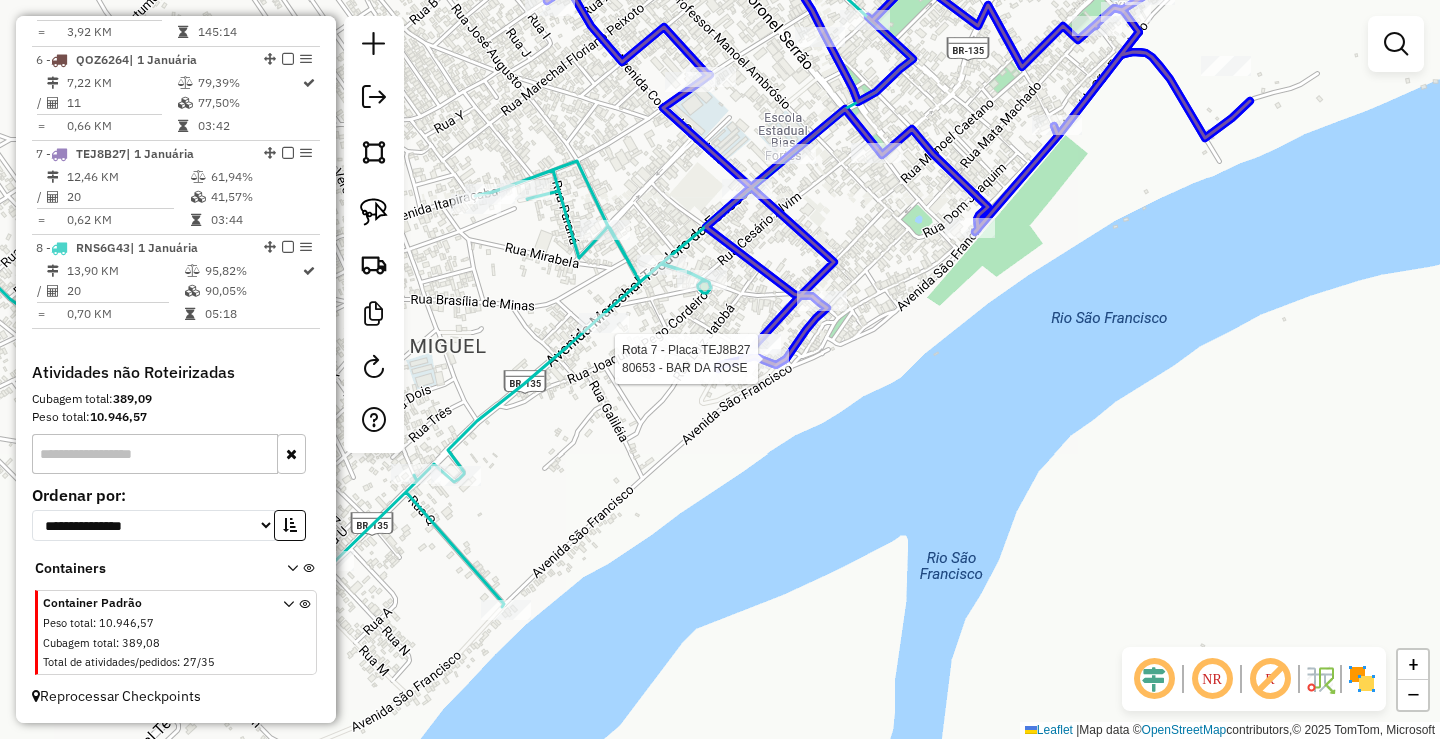 click 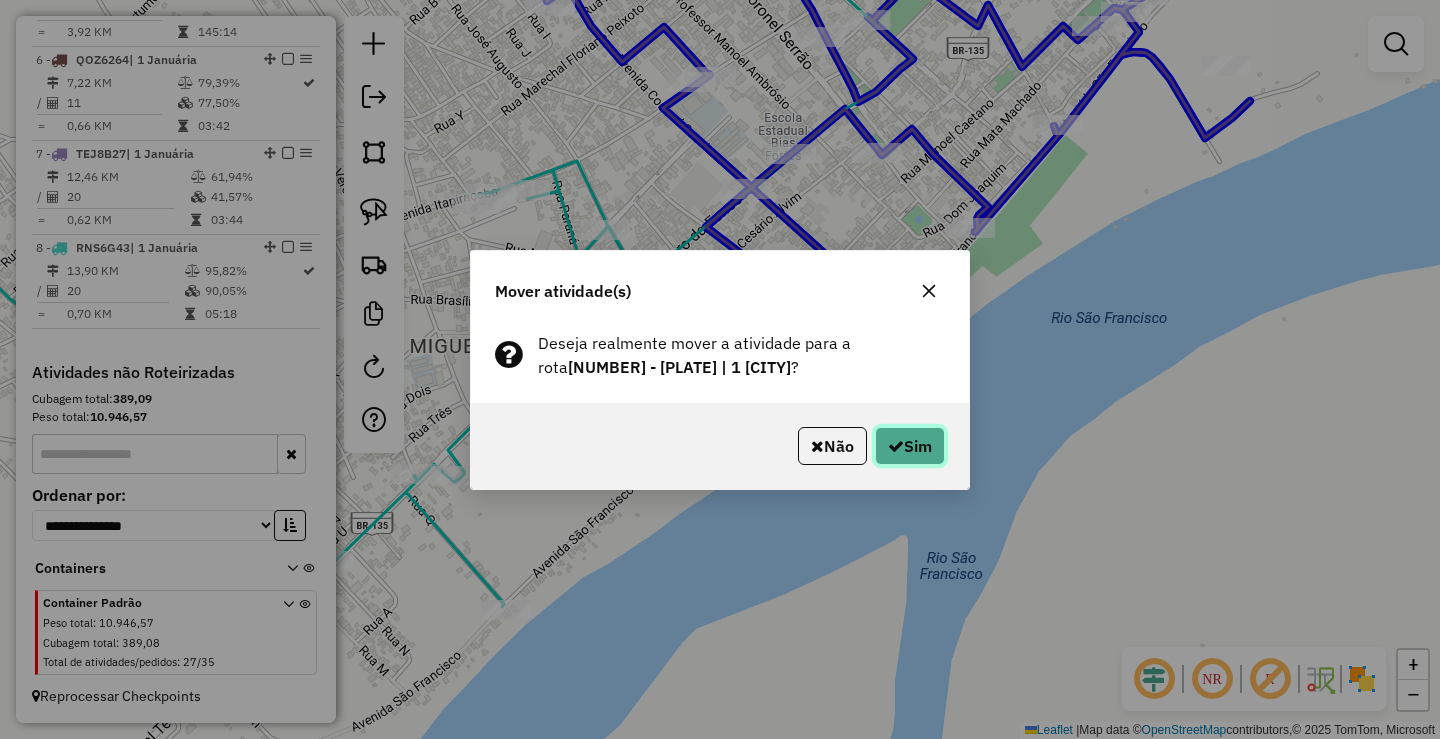 click on "Sim" 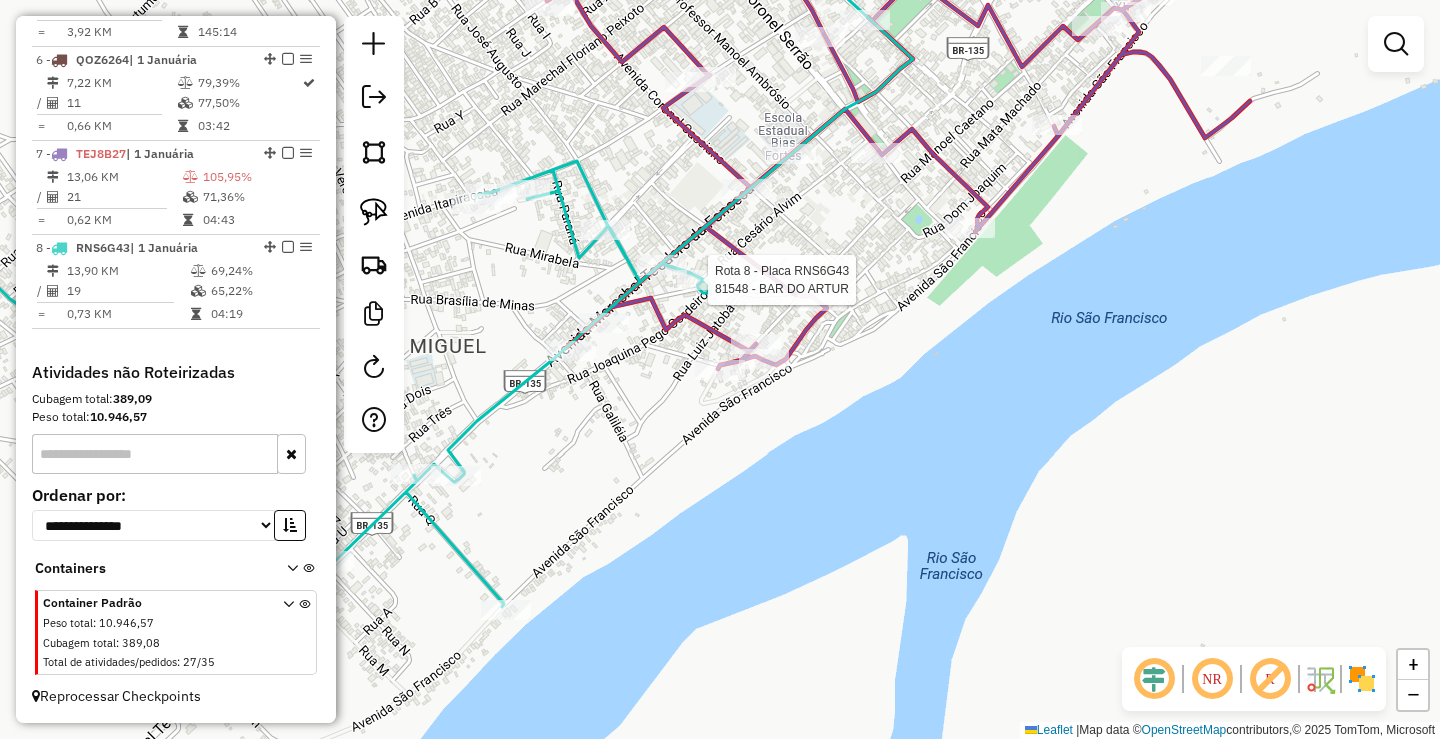 scroll, scrollTop: 1238, scrollLeft: 0, axis: vertical 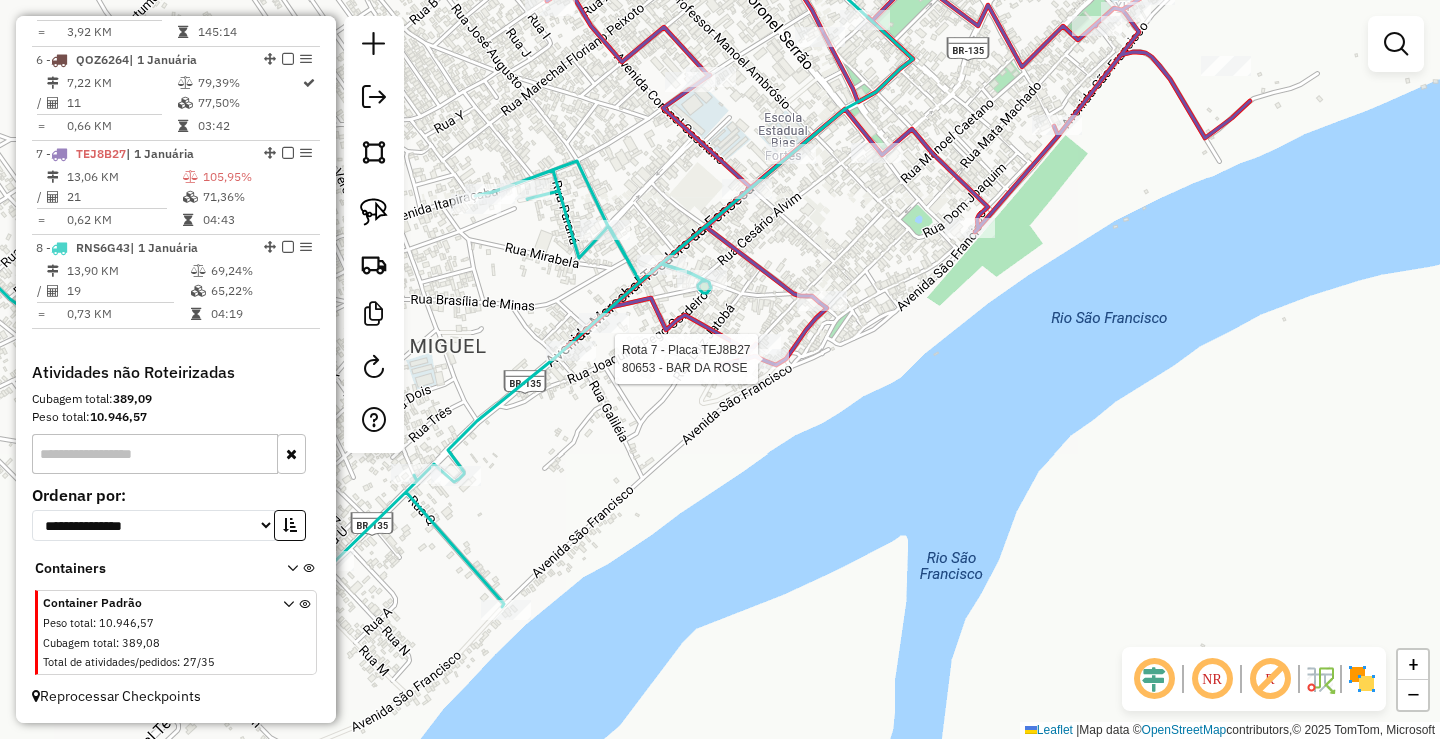 select on "*********" 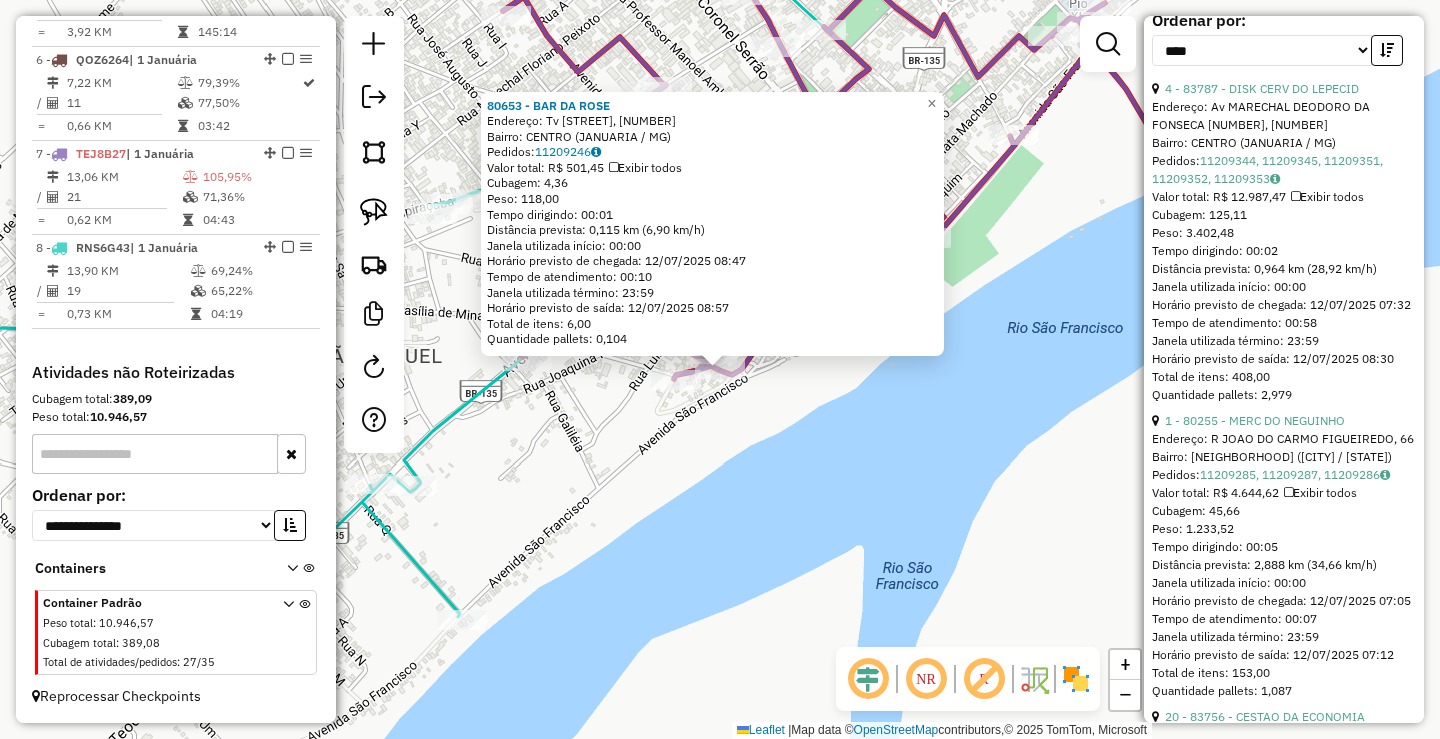 scroll, scrollTop: 800, scrollLeft: 0, axis: vertical 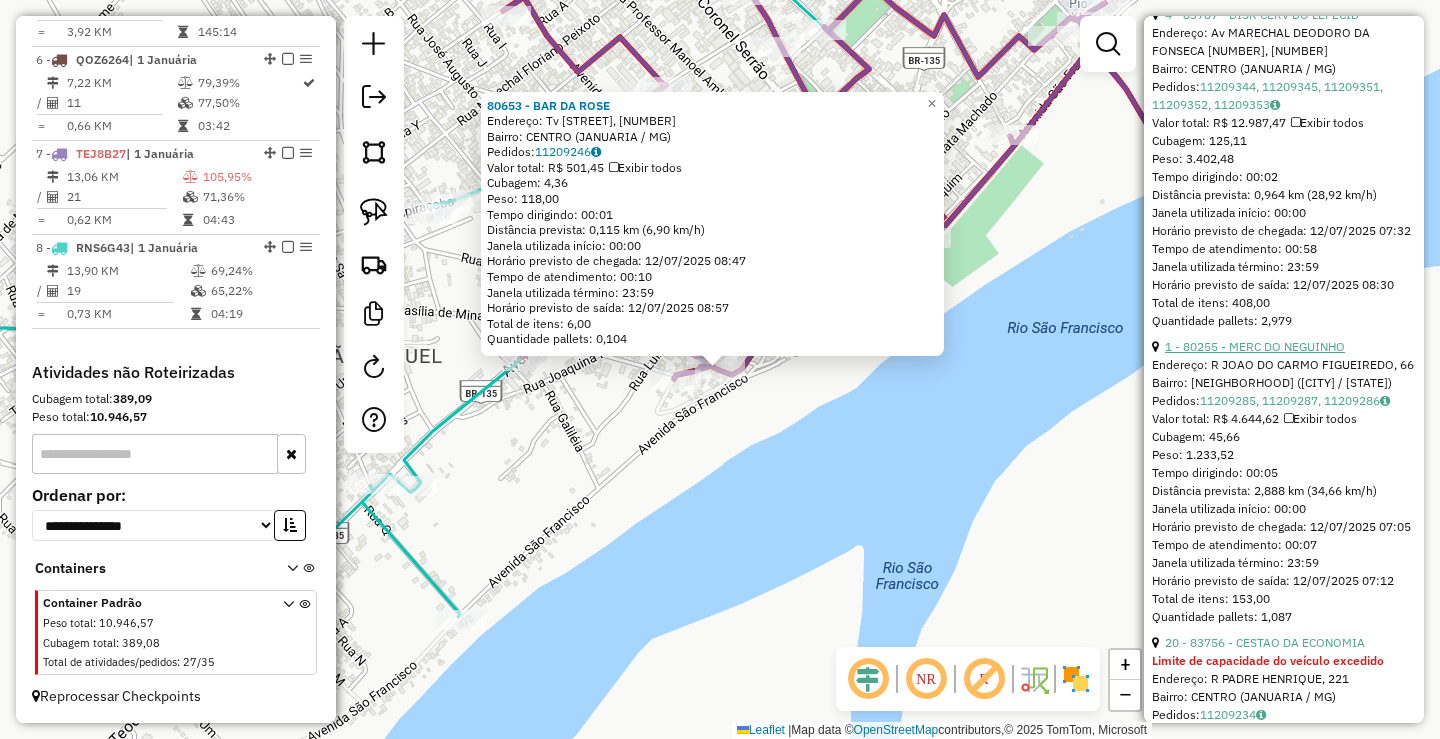 click on "1 - 80255 - MERC DO NEGUINHO" at bounding box center [1255, 346] 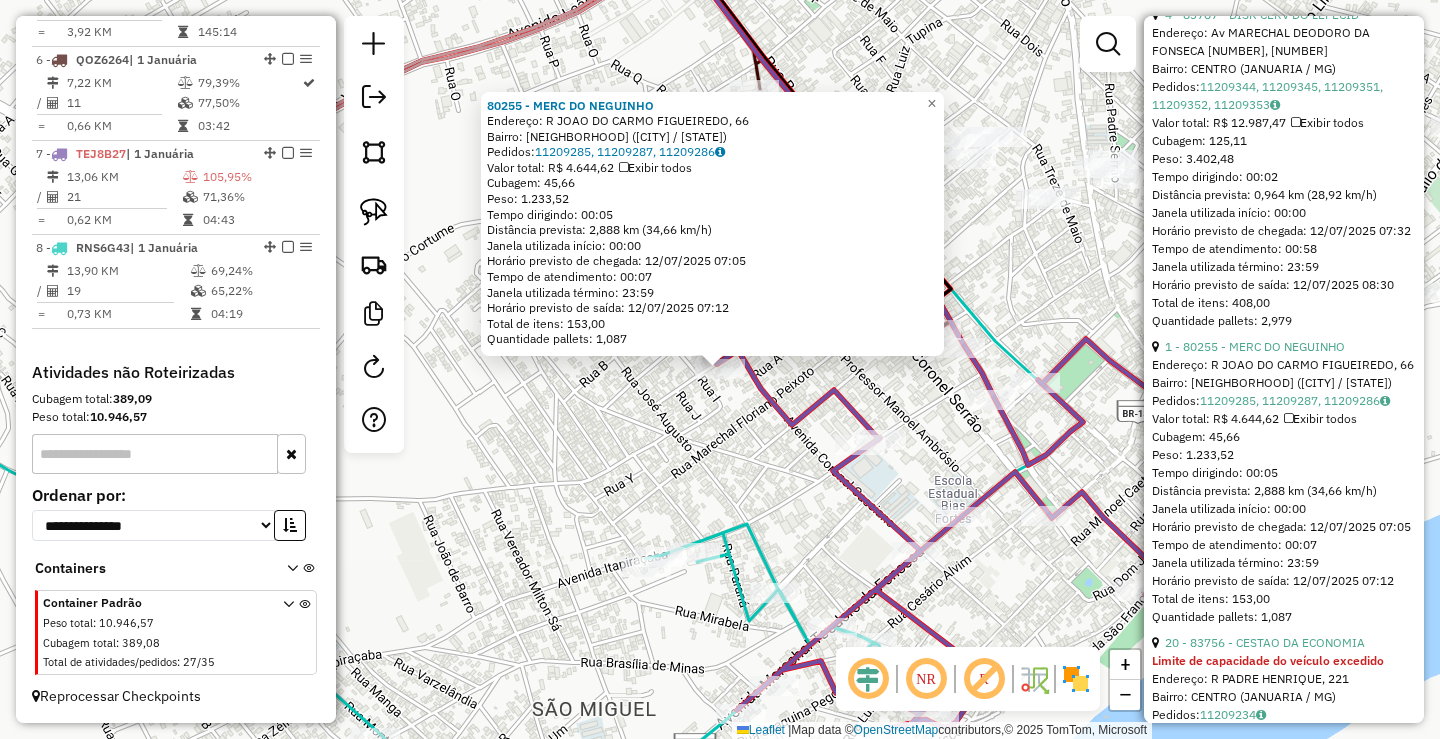 drag, startPoint x: 750, startPoint y: 470, endPoint x: 741, endPoint y: 440, distance: 31.320919 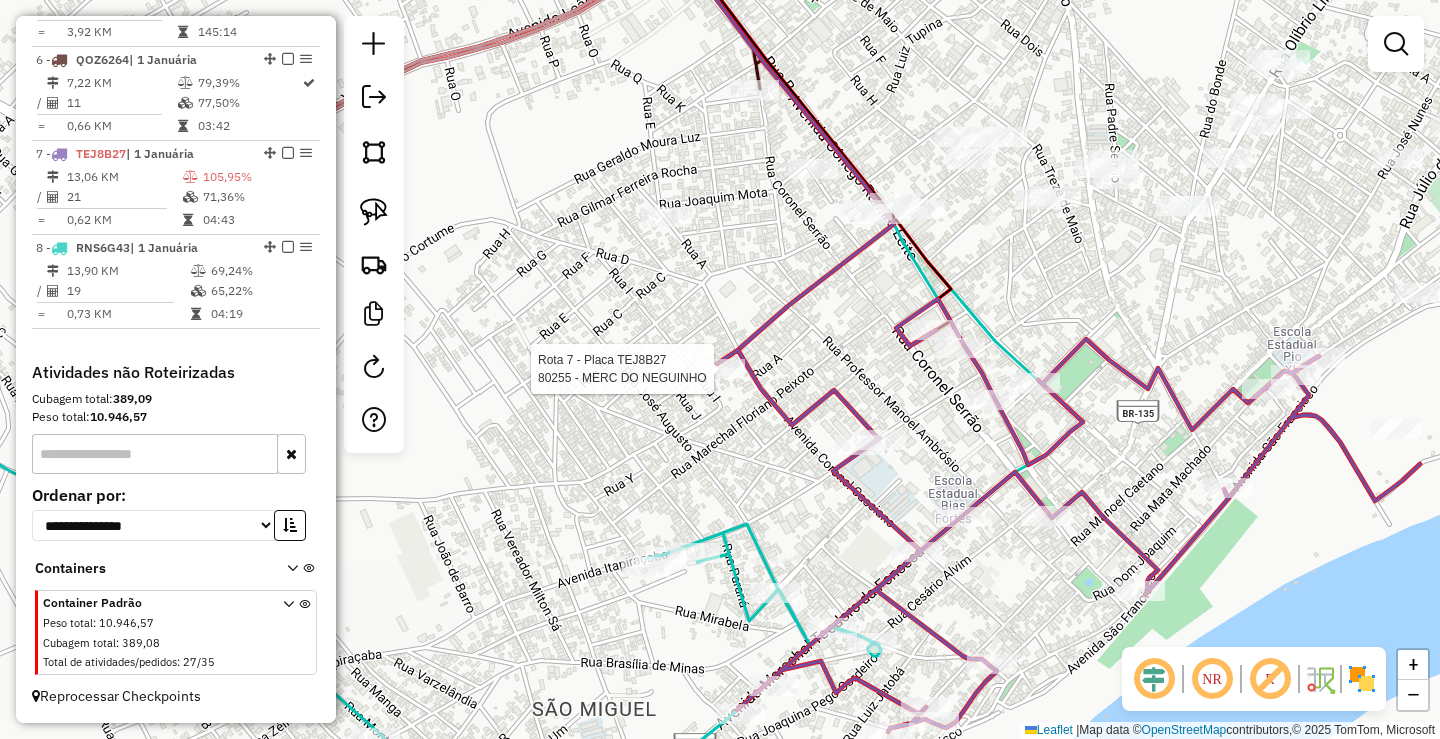 select on "*********" 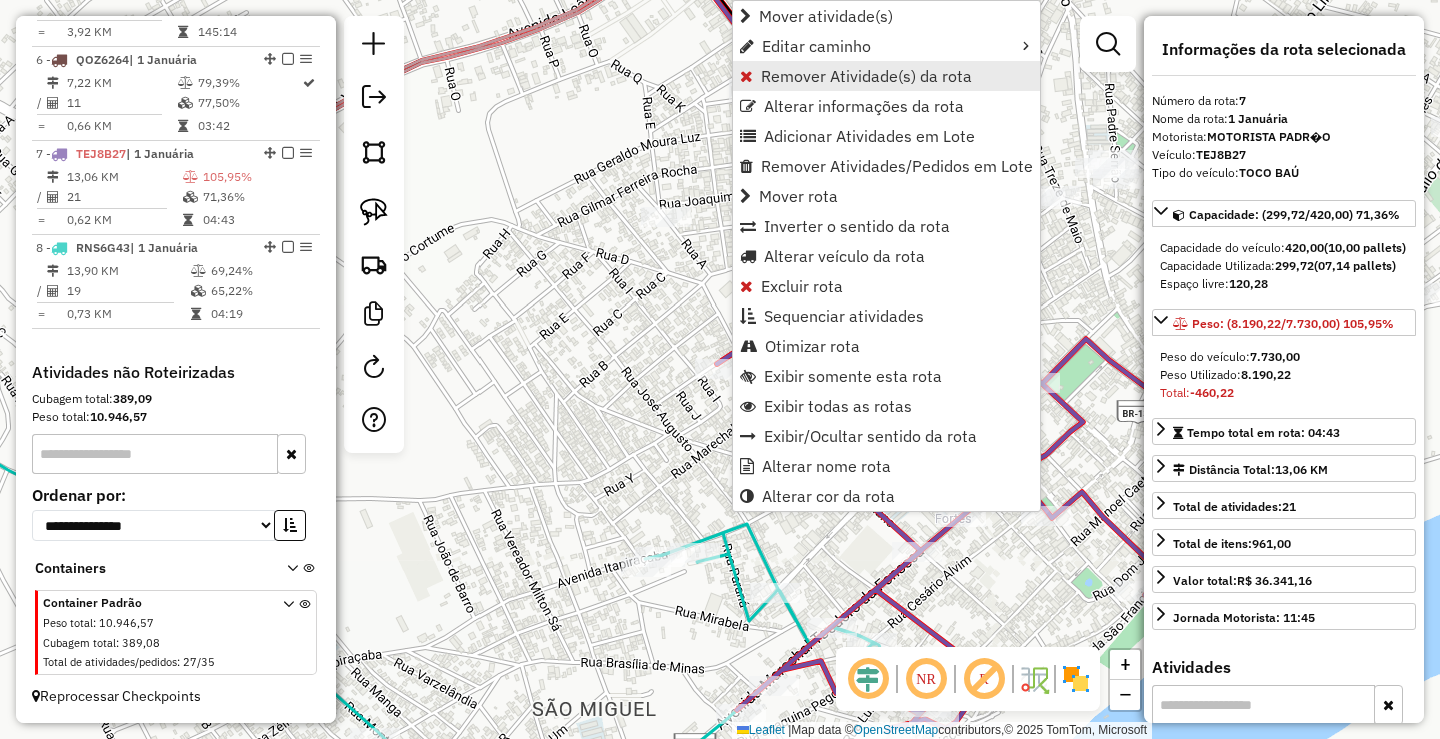 click on "Remover Atividade(s) da rota" at bounding box center (866, 76) 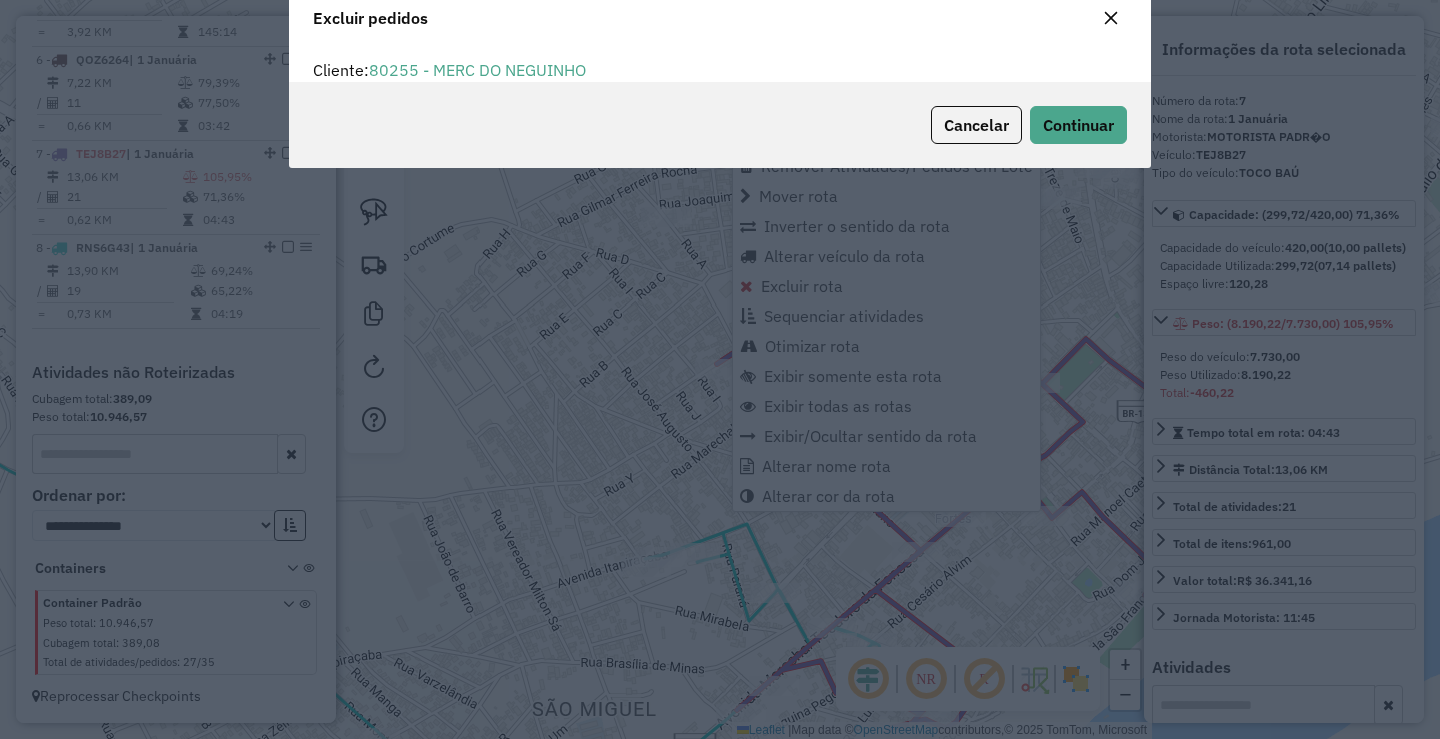 scroll, scrollTop: 12, scrollLeft: 6, axis: both 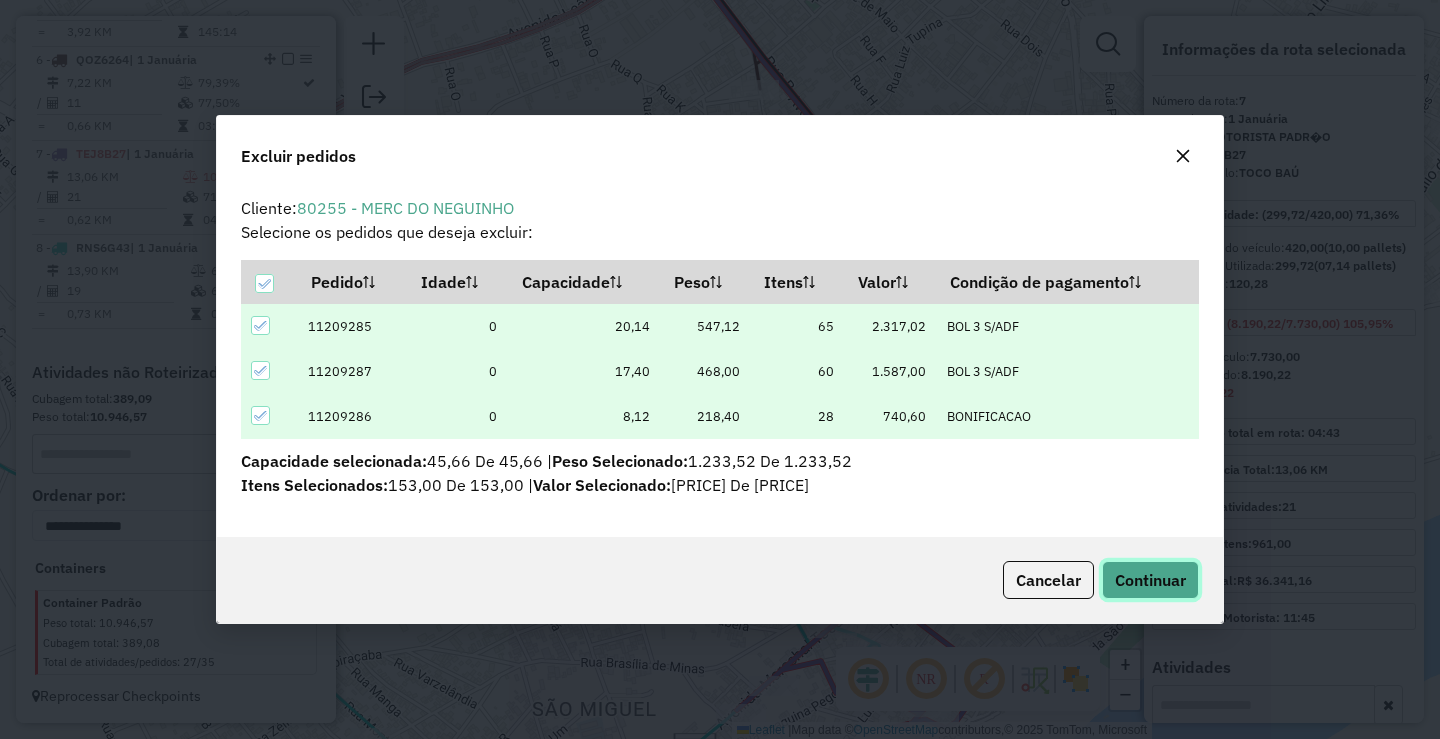 drag, startPoint x: 1171, startPoint y: 572, endPoint x: 1159, endPoint y: 560, distance: 16.970562 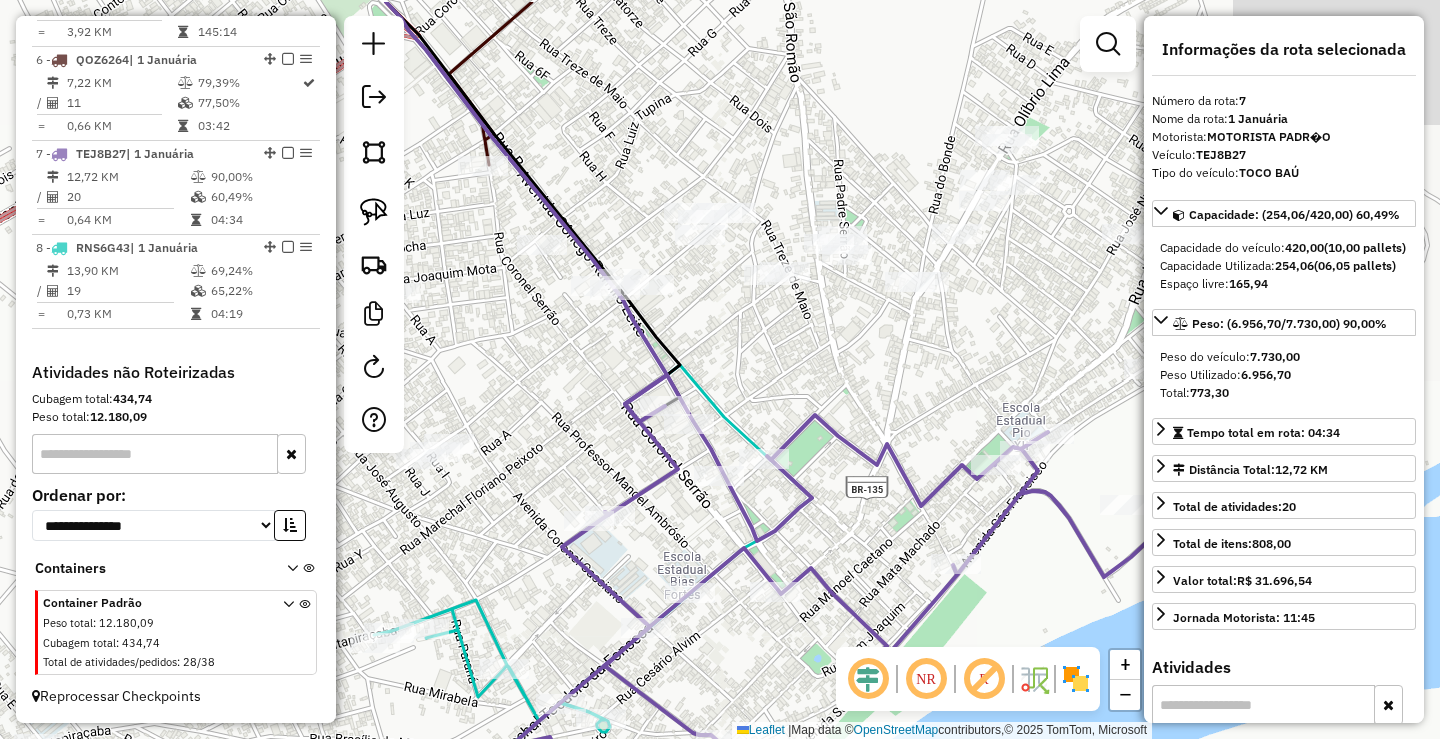 drag, startPoint x: 833, startPoint y: 362, endPoint x: 588, endPoint y: 414, distance: 250.45758 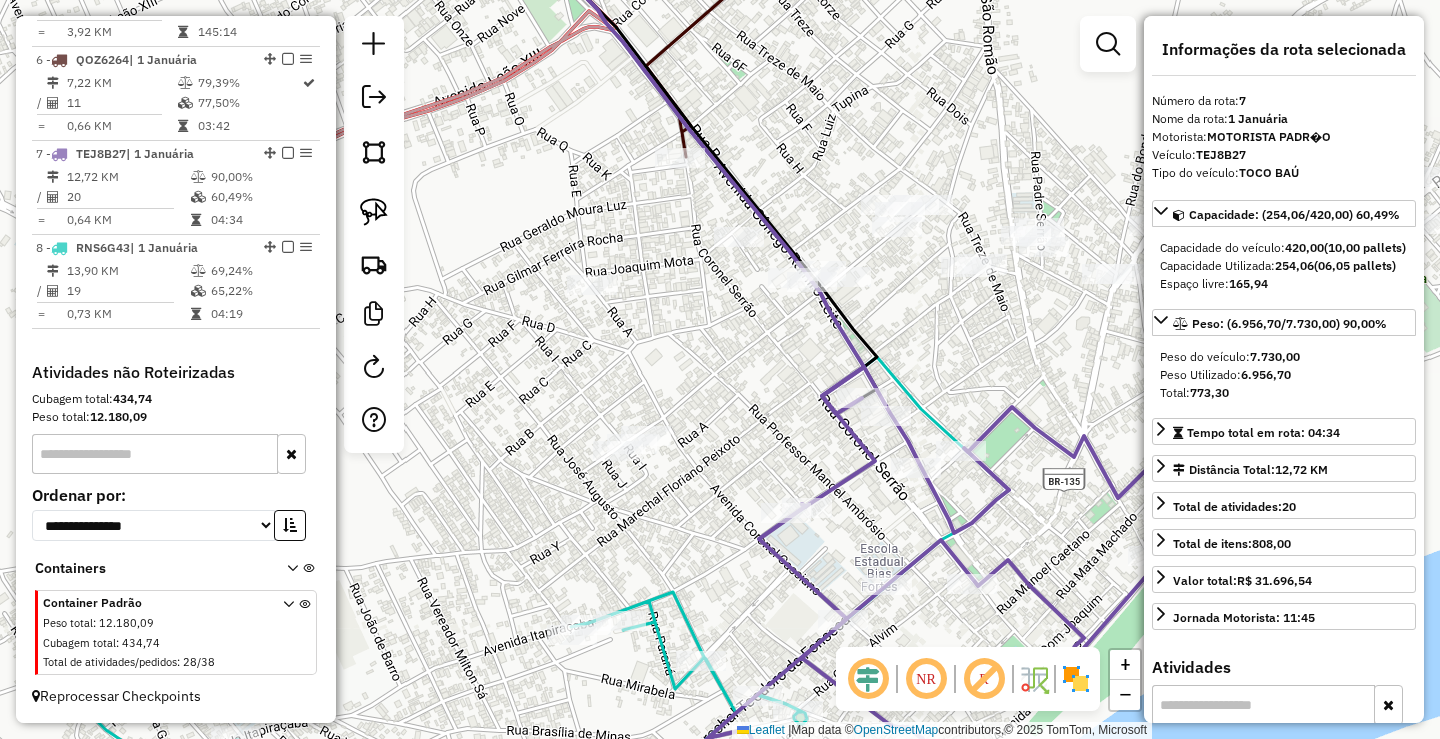 drag, startPoint x: 615, startPoint y: 357, endPoint x: 816, endPoint y: 351, distance: 201.08954 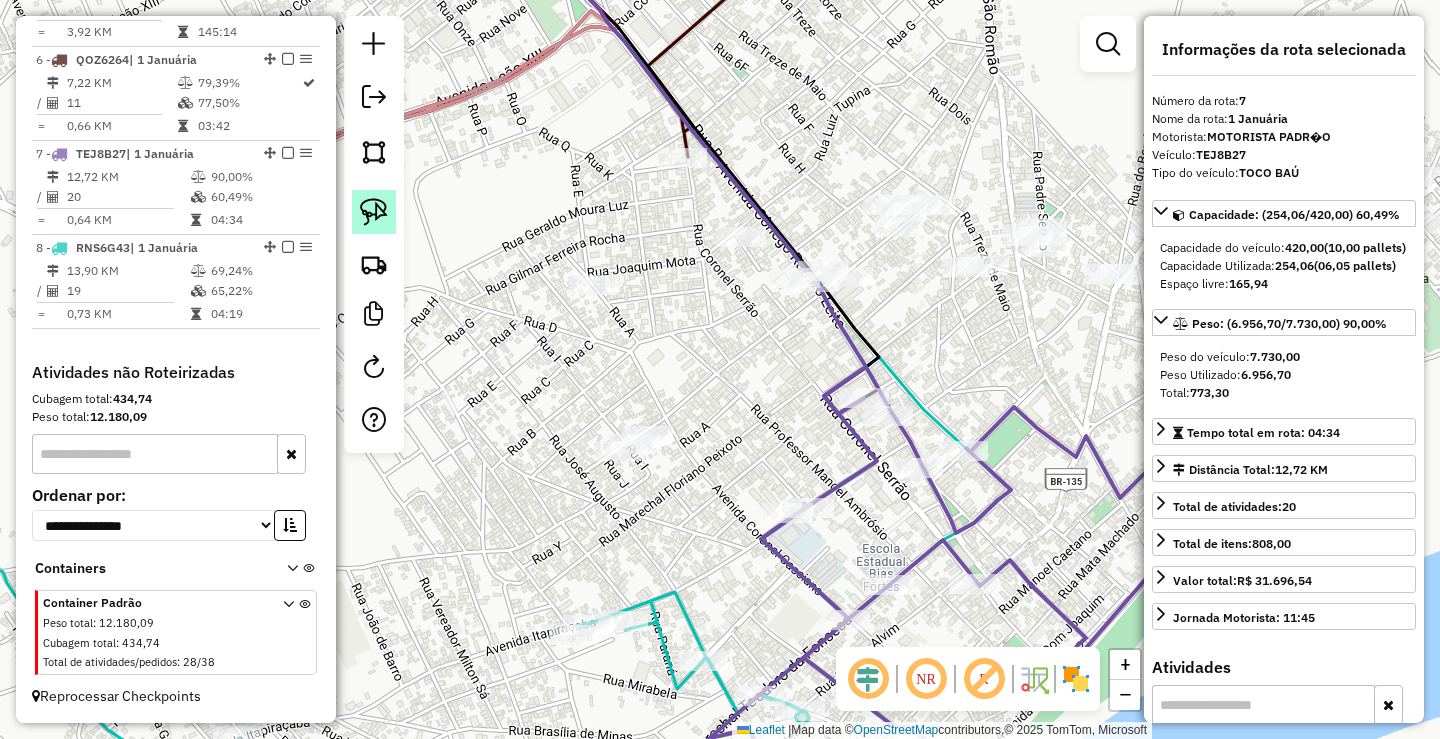 click 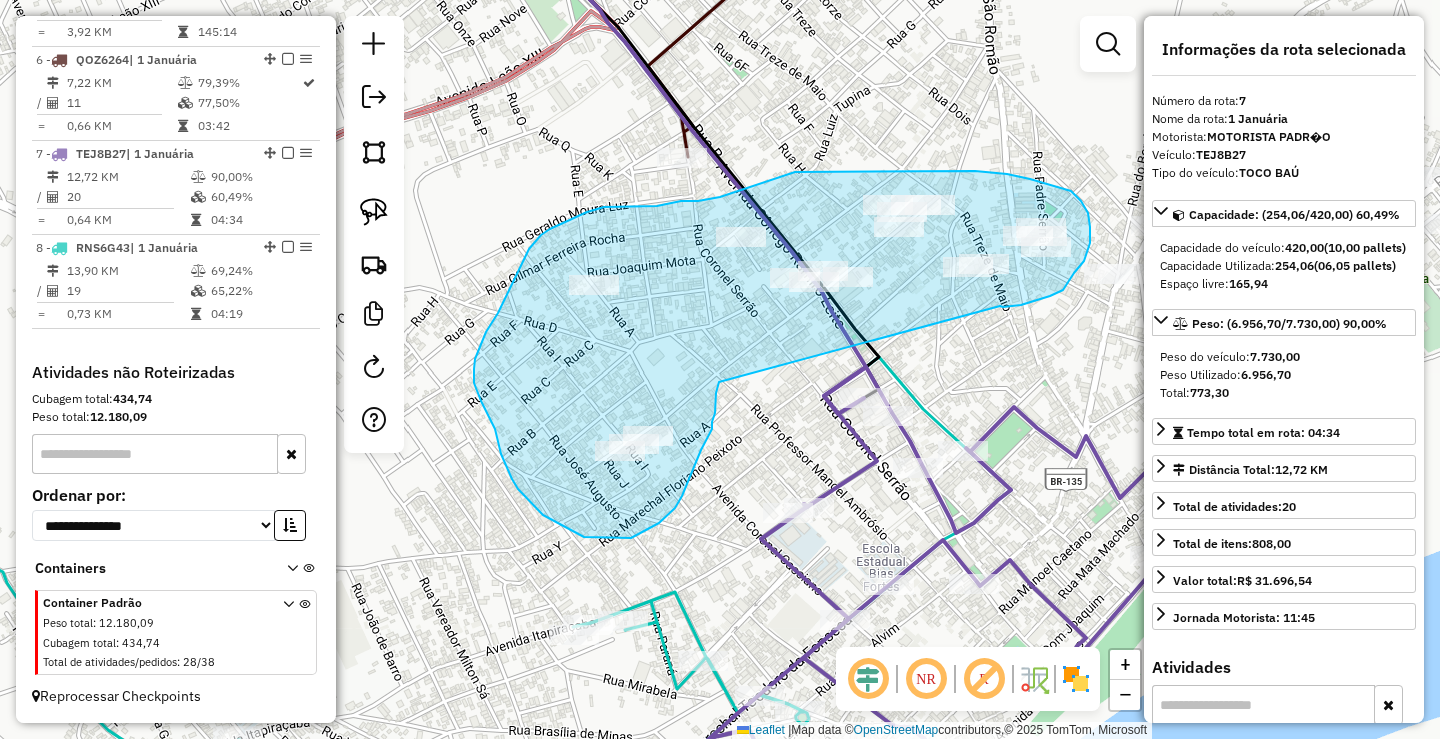 drag, startPoint x: 1000, startPoint y: 306, endPoint x: 719, endPoint y: 382, distance: 291.0962 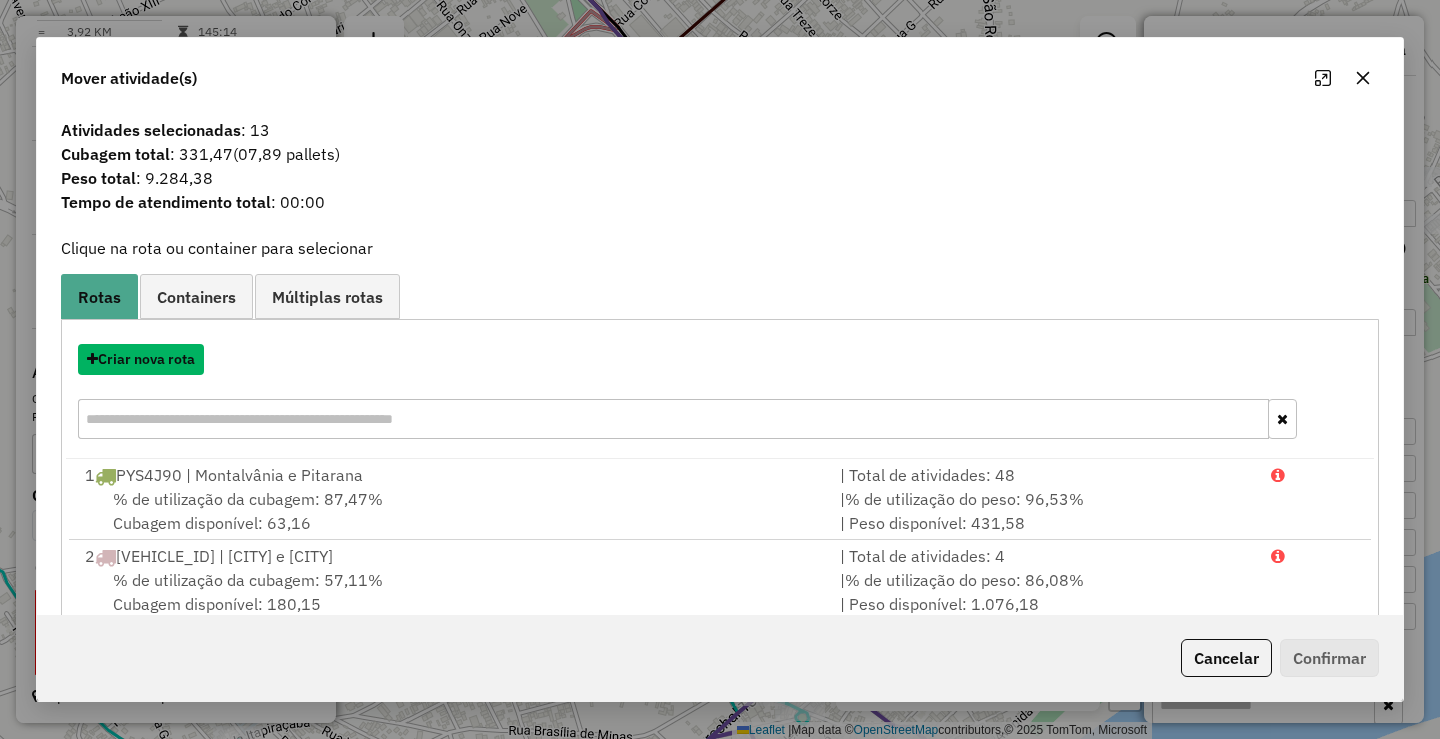 click on "Criar nova rota" at bounding box center (141, 359) 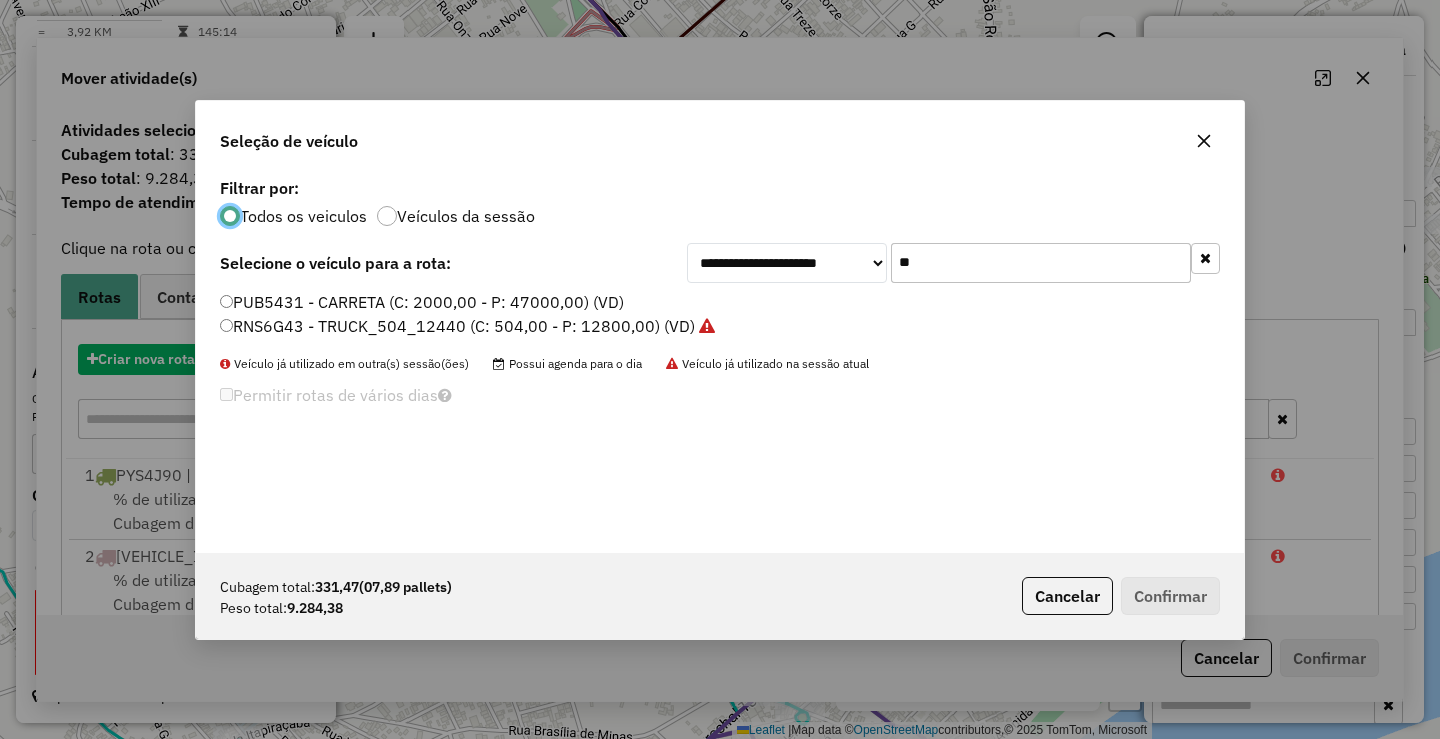 scroll, scrollTop: 11, scrollLeft: 6, axis: both 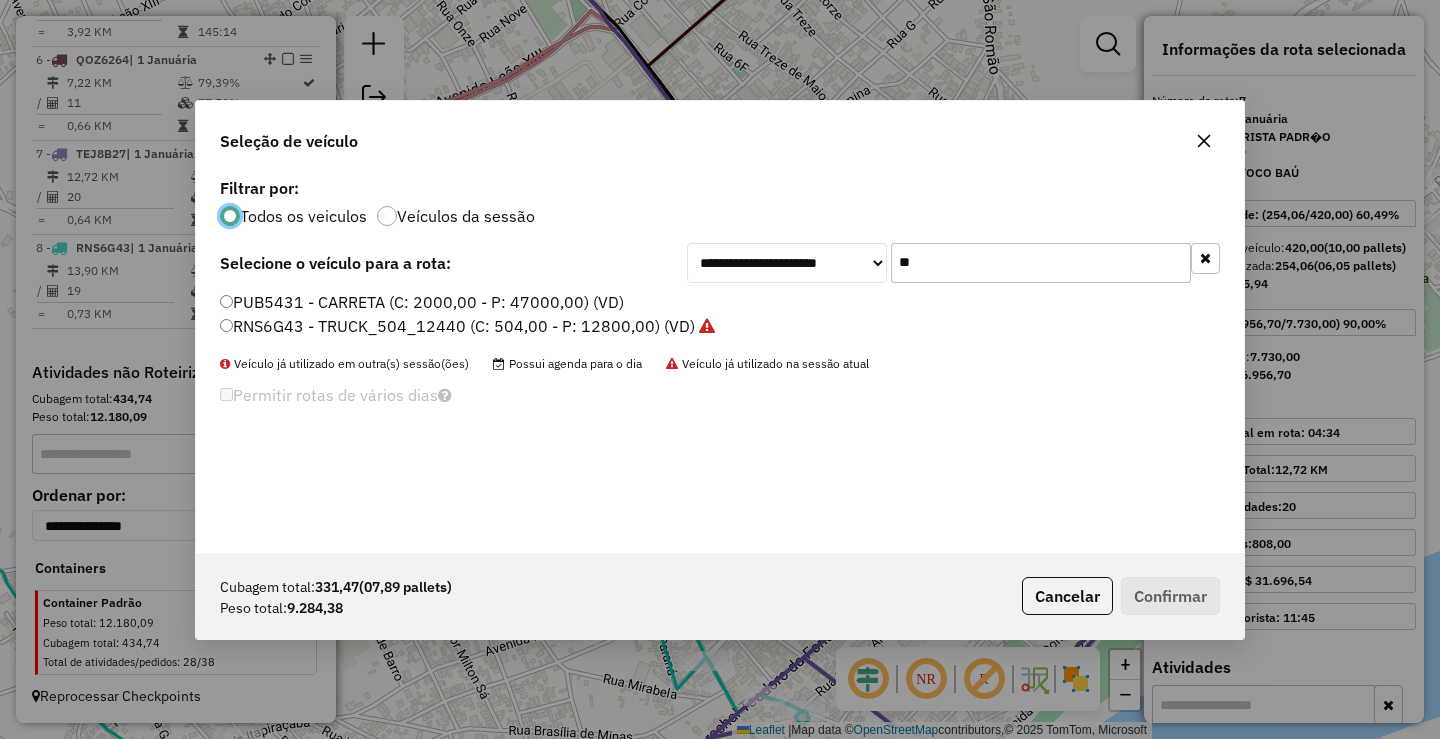 drag, startPoint x: 935, startPoint y: 259, endPoint x: 557, endPoint y: 207, distance: 381.55997 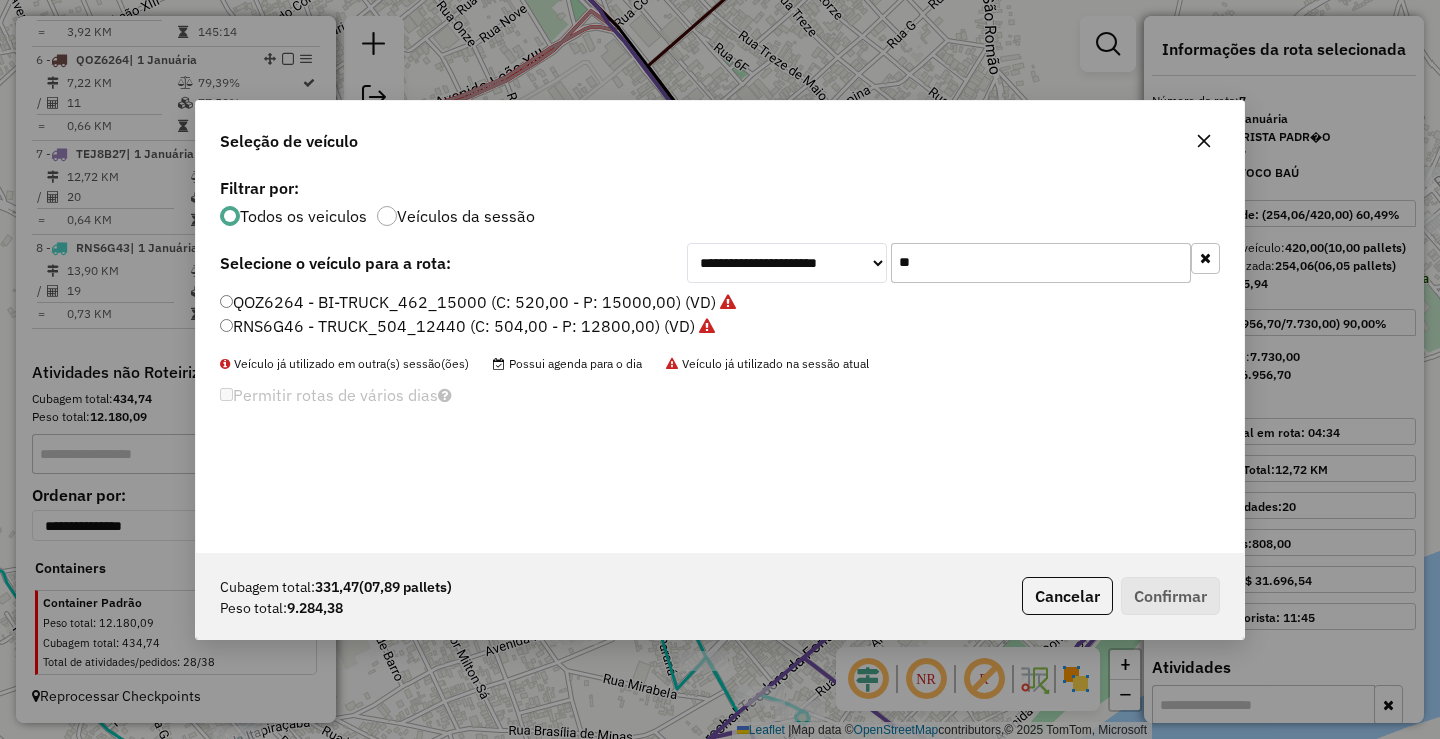 type on "*" 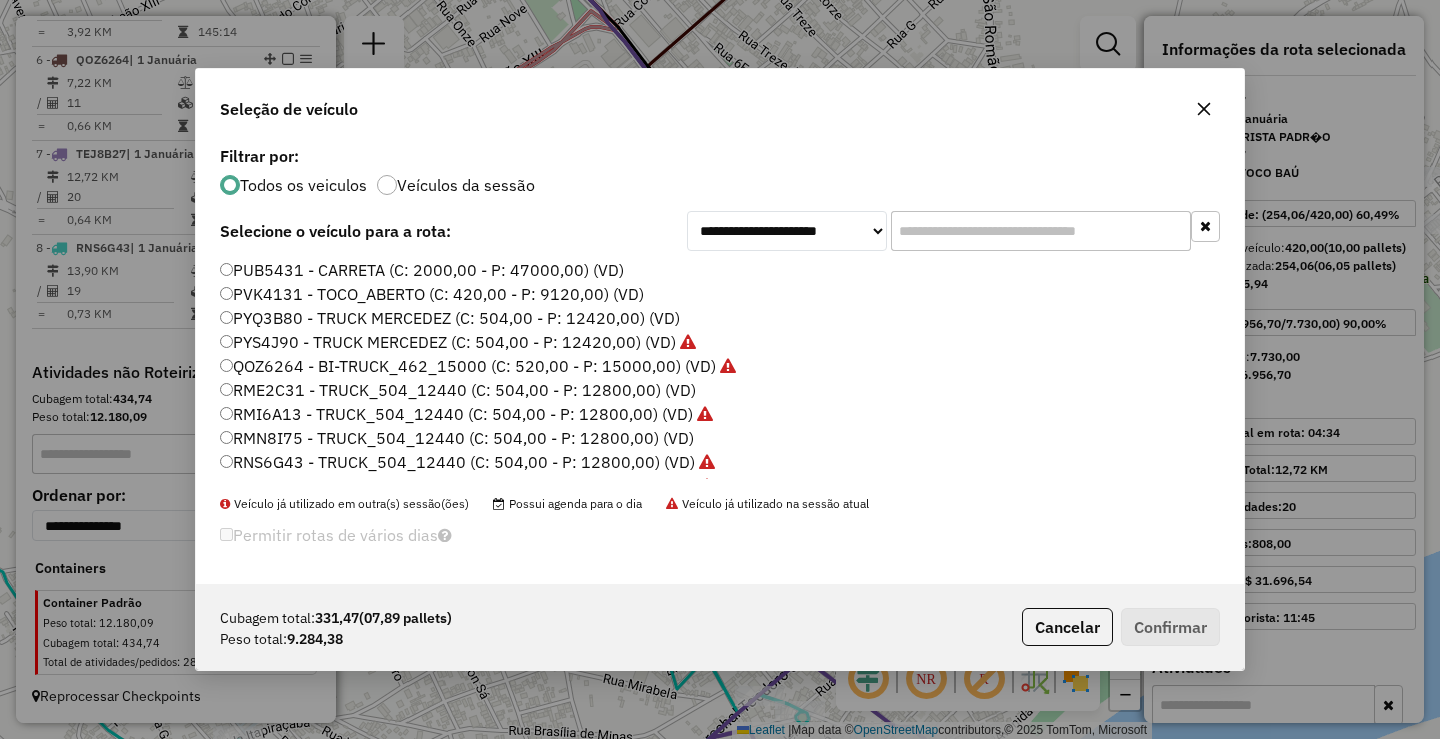 scroll, scrollTop: 200, scrollLeft: 0, axis: vertical 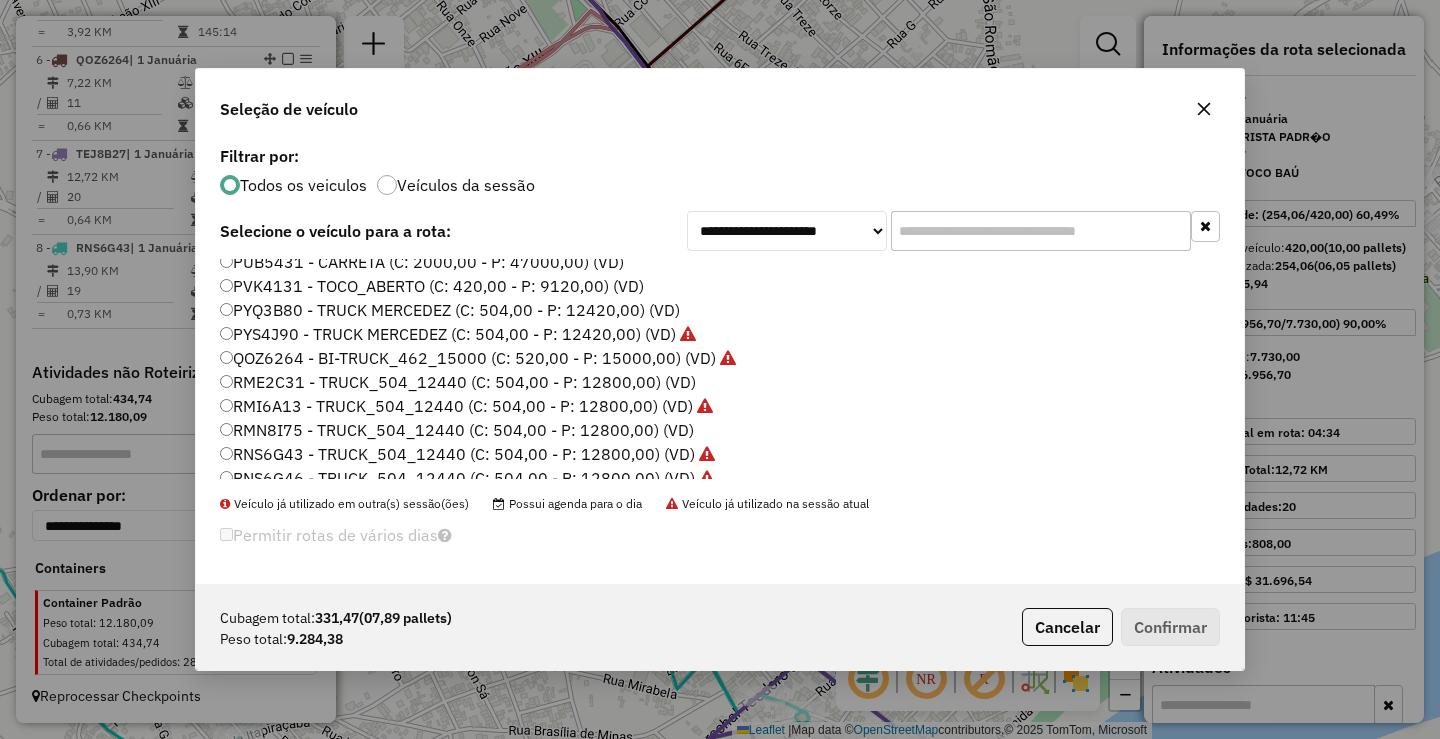type 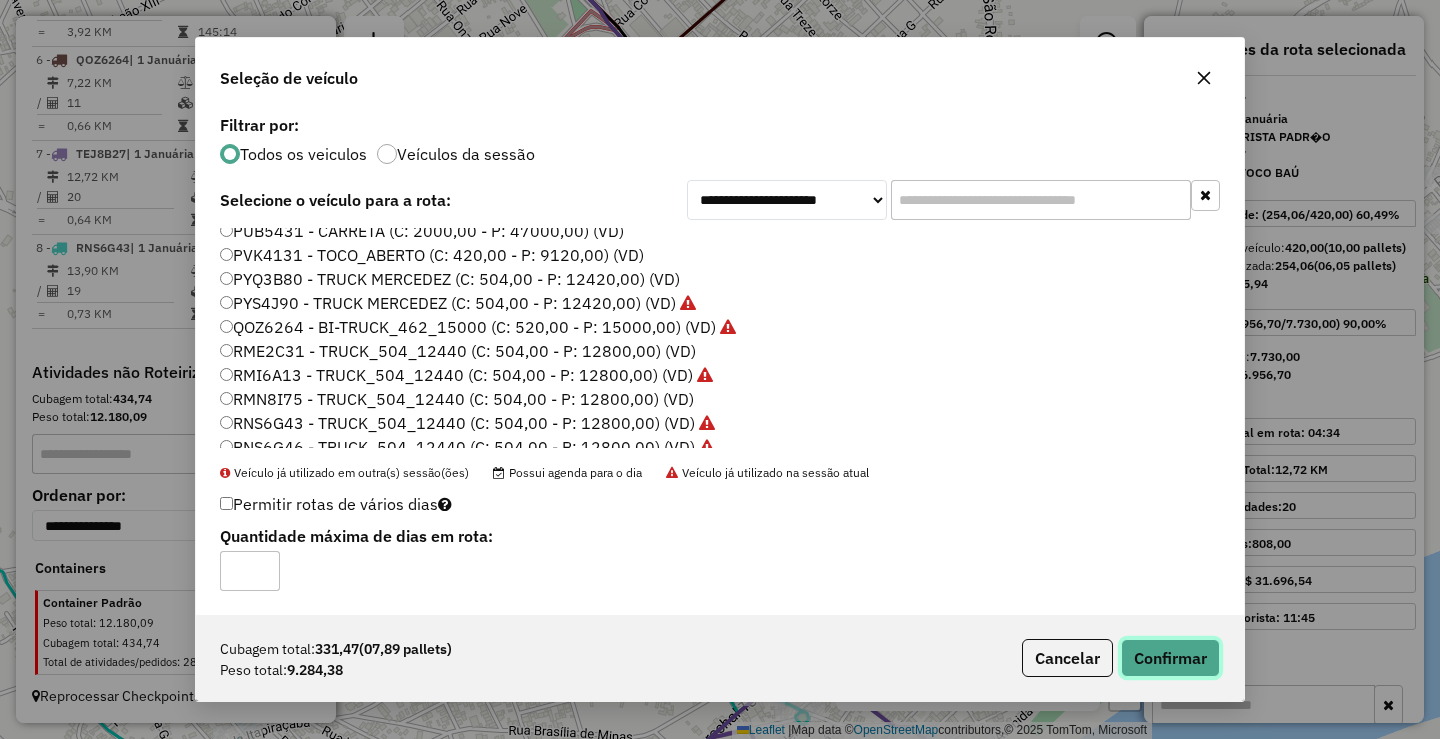 click on "Confirmar" 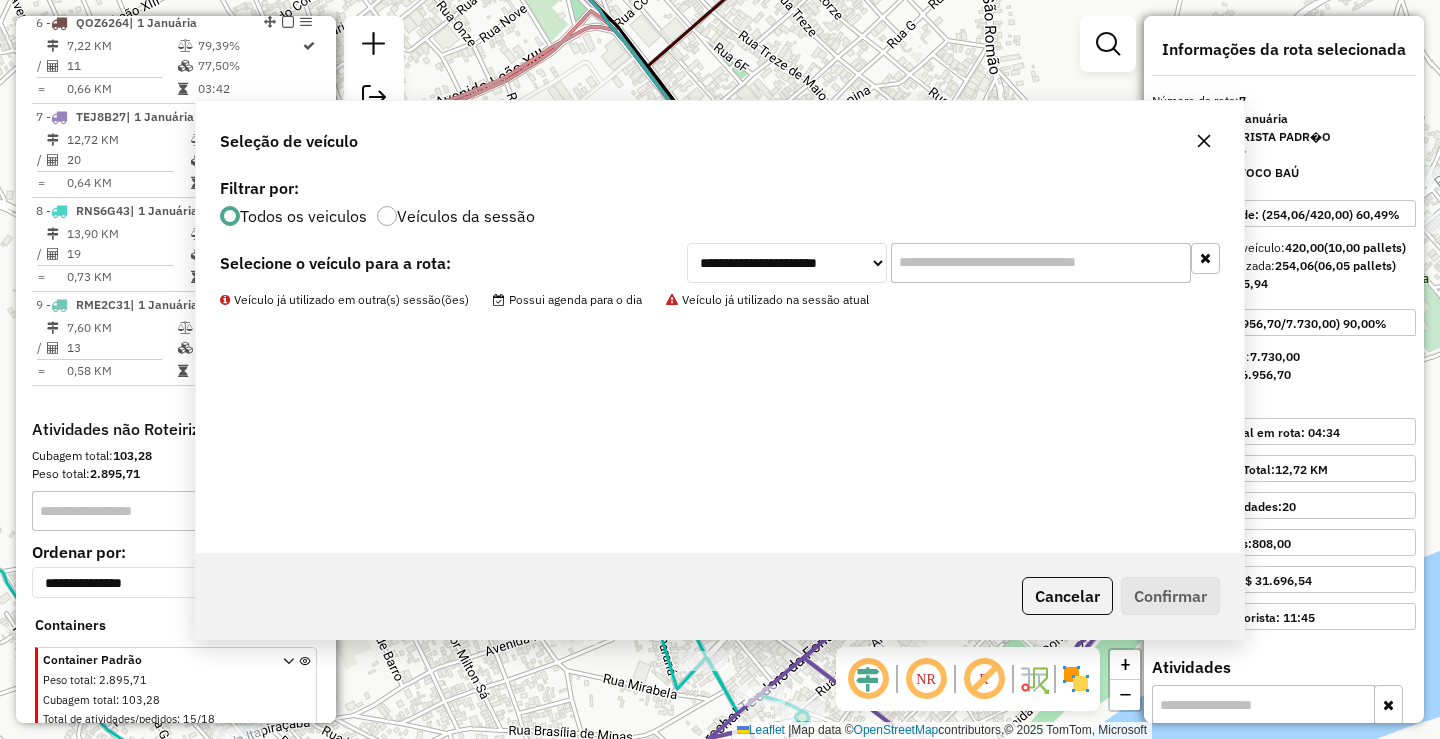 scroll, scrollTop: 1332, scrollLeft: 0, axis: vertical 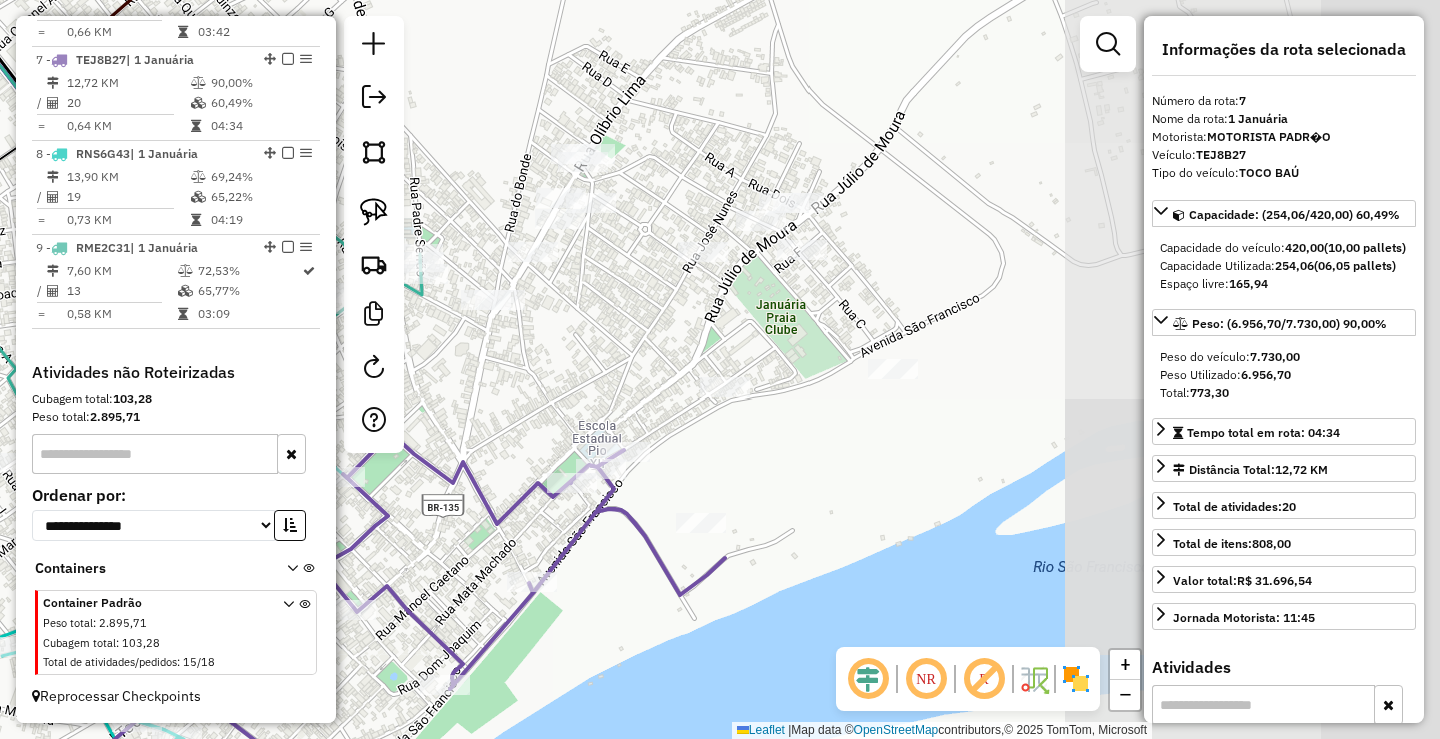 drag, startPoint x: 1061, startPoint y: 380, endPoint x: 438, endPoint y: 406, distance: 623.5423 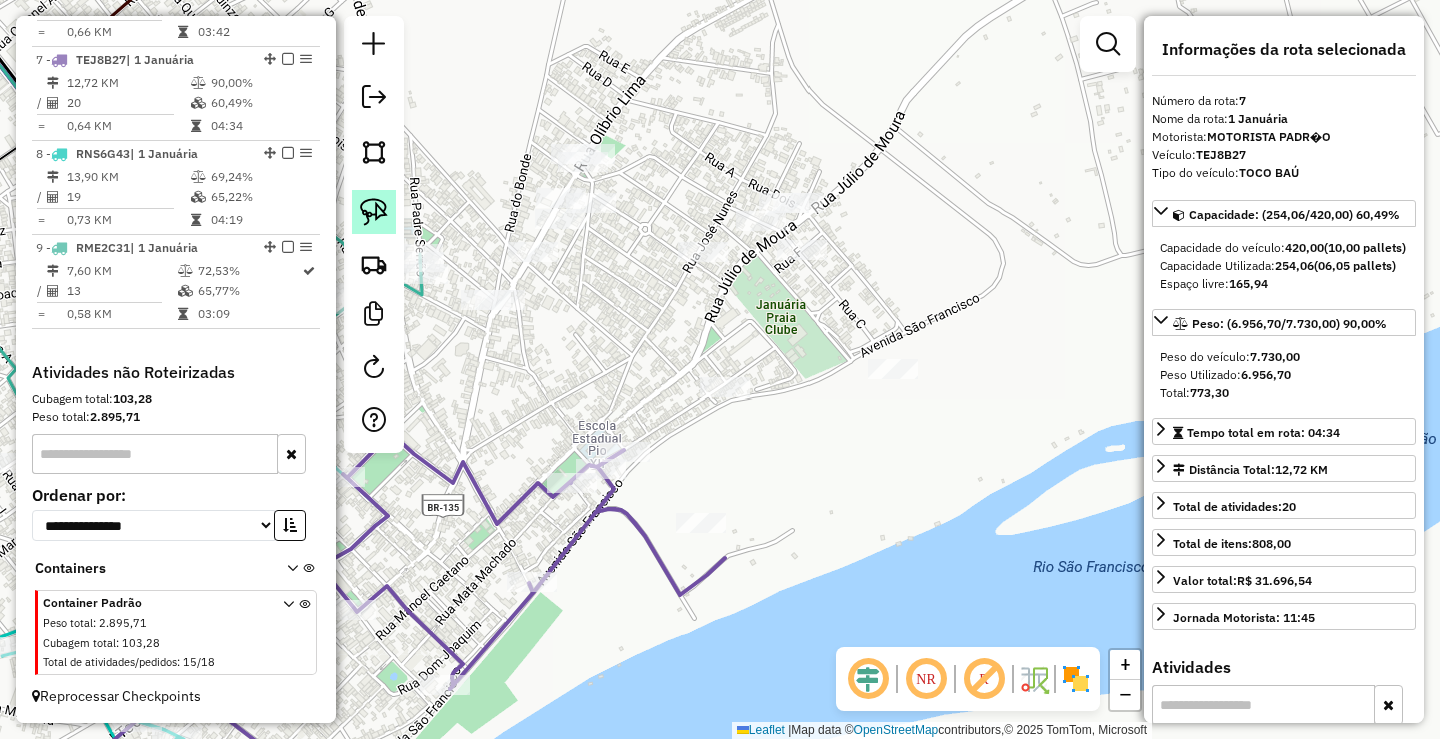 click 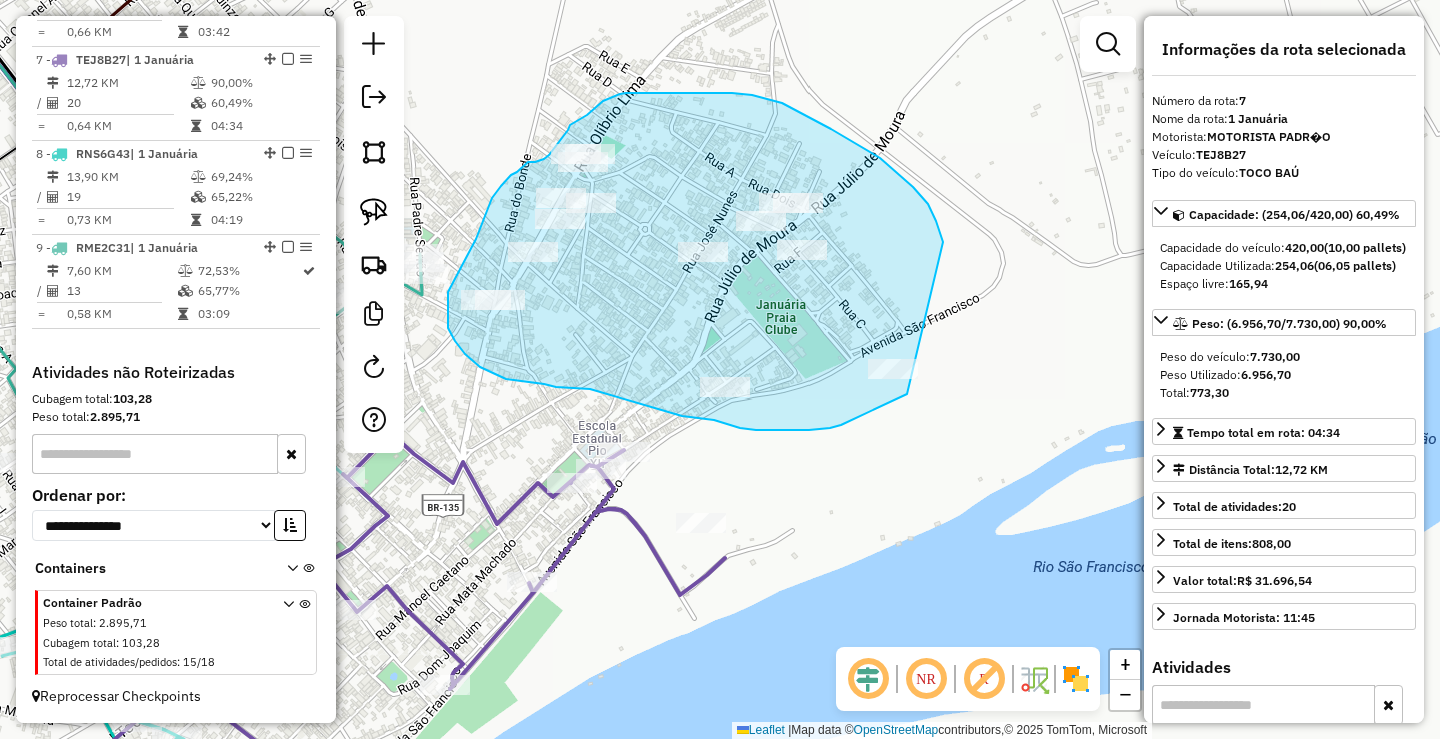 drag, startPoint x: 880, startPoint y: 158, endPoint x: 941, endPoint y: 317, distance: 170.29973 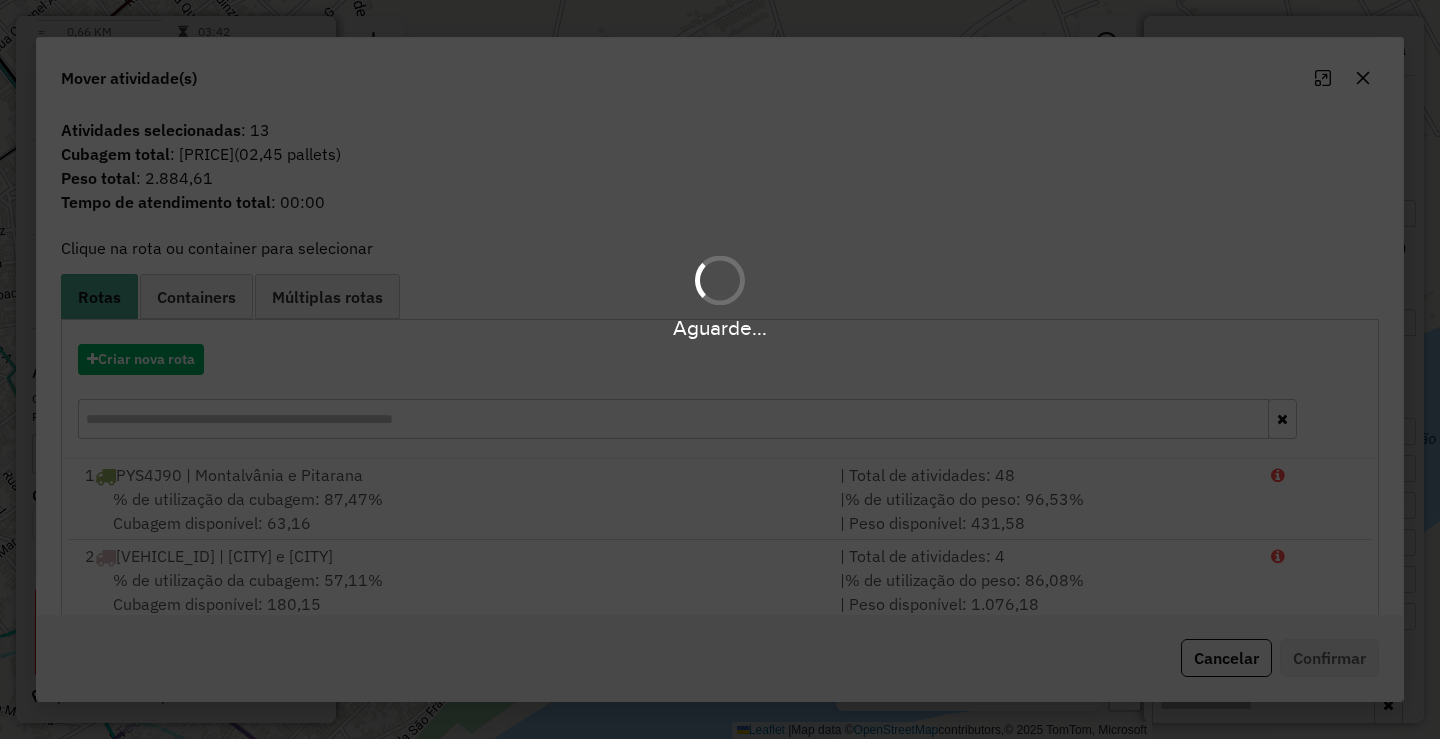 click on "Aguarde..." at bounding box center [720, 369] 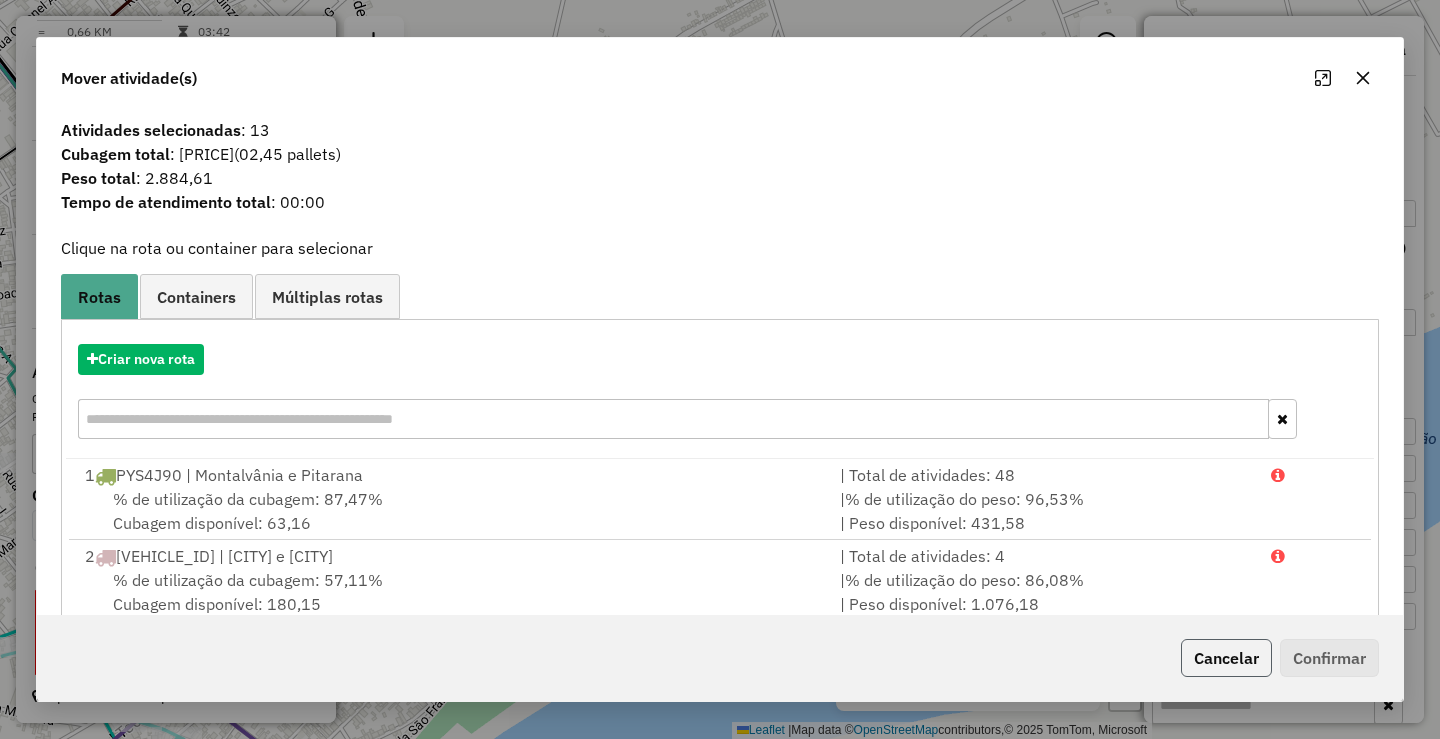 click on "Cancelar" 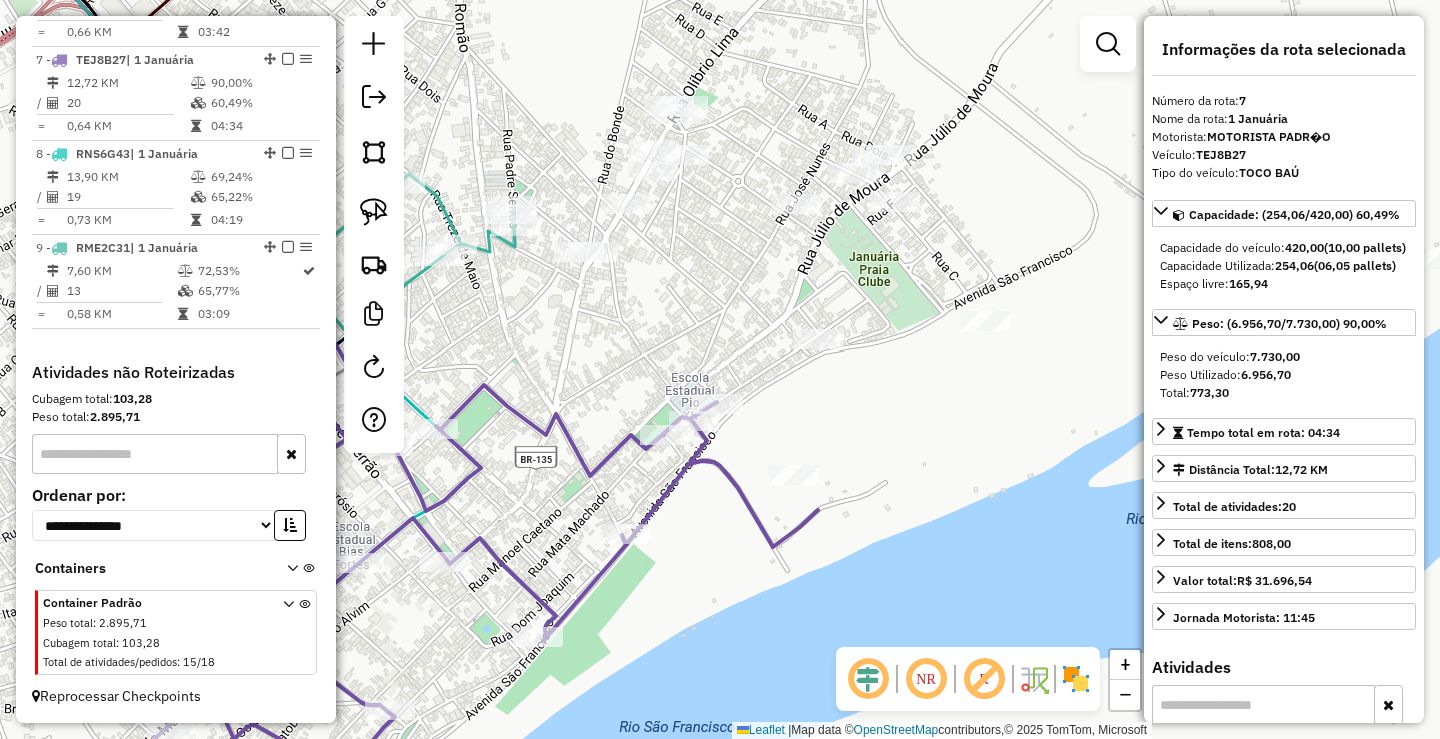 drag, startPoint x: 870, startPoint y: 485, endPoint x: 1033, endPoint y: 395, distance: 186.19614 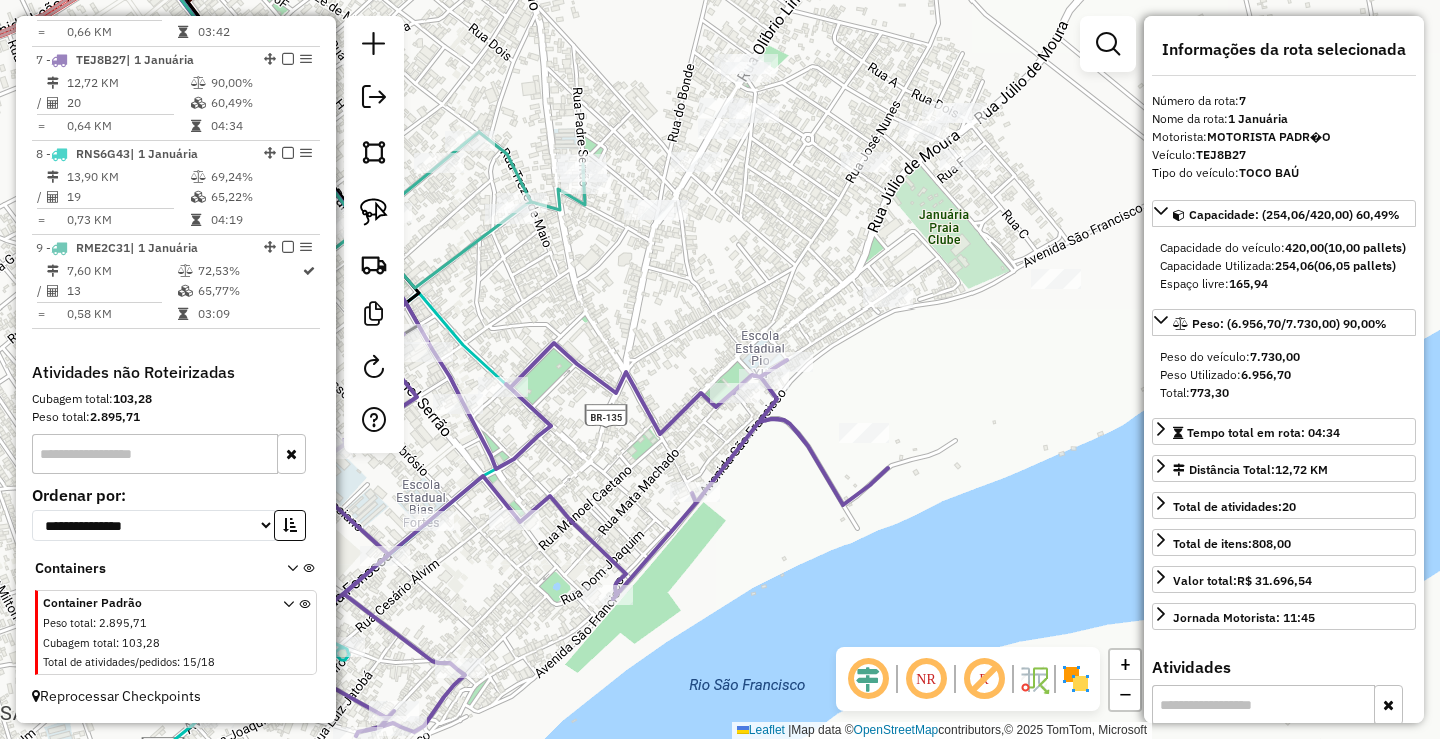 click on "Janela de atendimento Grade de atendimento Capacidade Transportadoras Veículos Cliente Pedidos  Rotas Selecione os dias de semana para filtrar as janelas de atendimento  Seg   Ter   Qua   Qui   Sex   Sáb   Dom  Informe o período da janela de atendimento: De: Até:  Filtrar exatamente a janela do cliente  Considerar janela de atendimento padrão  Selecione os dias de semana para filtrar as grades de atendimento  Seg   Ter   Qua   Qui   Sex   Sáb   Dom   Considerar clientes sem dia de atendimento cadastrado  Clientes fora do dia de atendimento selecionado Filtrar as atividades entre os valores definidos abaixo:  Peso mínimo:   Peso máximo:   Cubagem mínima:   Cubagem máxima:   De:   Até:  Filtrar as atividades entre o tempo de atendimento definido abaixo:  De:   Até:   Considerar capacidade total dos clientes não roteirizados Transportadora: Selecione um ou mais itens Tipo de veículo: Selecione um ou mais itens Veículo: Selecione um ou mais itens Motorista: Selecione um ou mais itens Nome: Rótulo:" 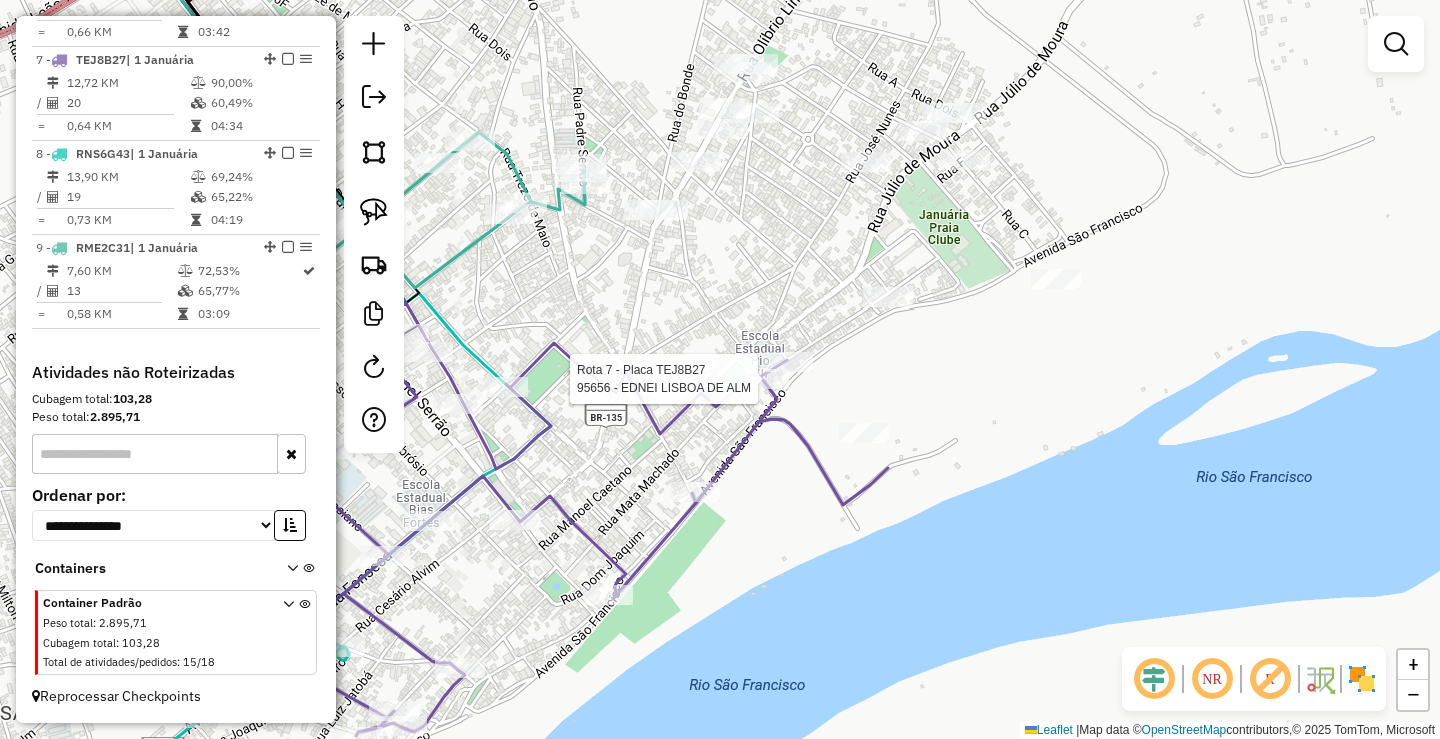 select on "*********" 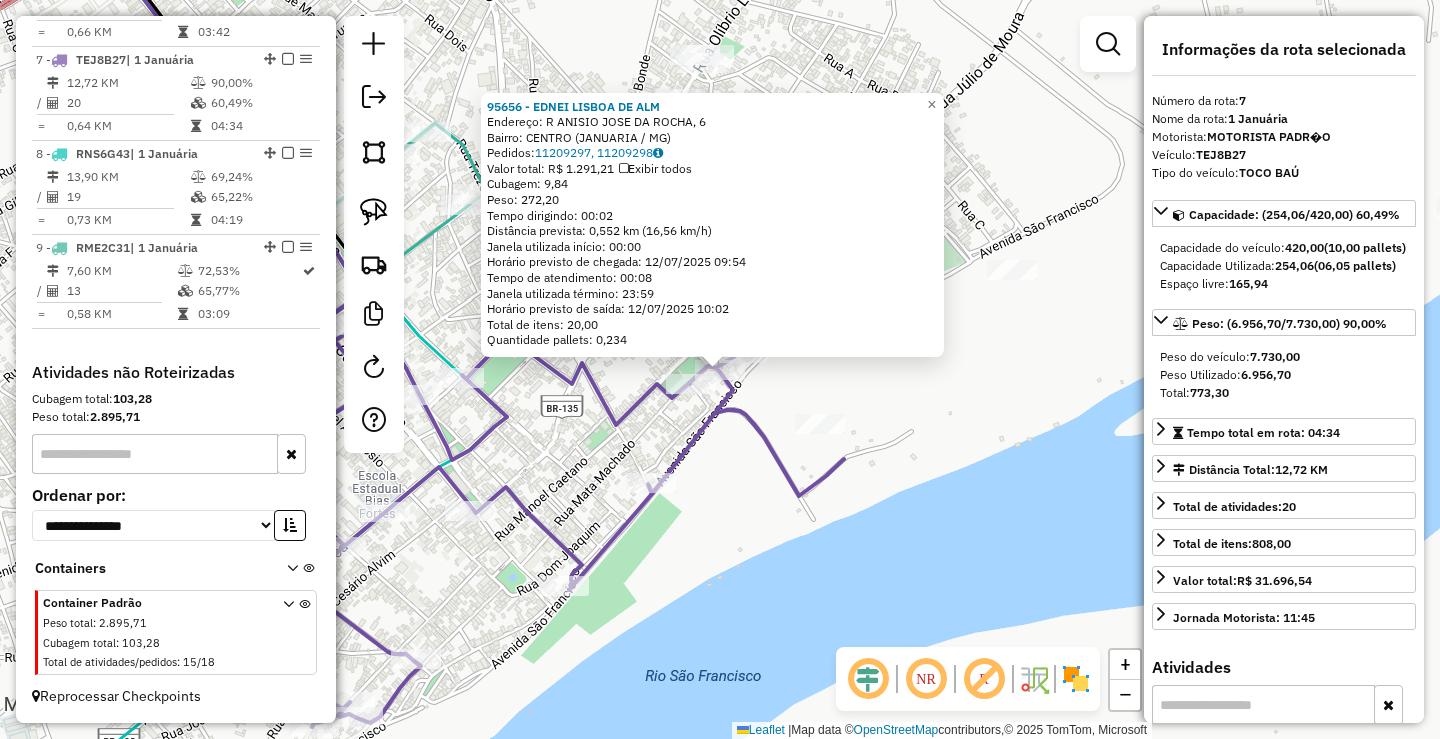 click on "95656 - EDNEI  LISBOA DE ALM  Endereço: R   ANISIO JOSE DA ROCHA, 6   Bairro: CENTRO (JANUARIA / MG)   Pedidos:  11209297, 11209298   Valor total: R$ 1.291,21   Exibir todos   Cubagem: 9,84  Peso: 272,20  Tempo dirigindo: 00:02   Distância prevista: 0,552 km (16,56 km/h)   Janela utilizada início: 00:00   Horário previsto de chegada: 12/07/2025 09:54   Tempo de atendimento: 00:08   Janela utilizada término: 23:59   Horário previsto de saída: 12/07/2025 10:02   Total de itens: 20,00   Quantidade pallets: 0,234  × Janela de atendimento Grade de atendimento Capacidade Transportadoras Veículos Cliente Pedidos  Rotas Selecione os dias de semana para filtrar as janelas de atendimento  Seg   Ter   Qua   Qui   Sex   Sáb   Dom  Informe o período da janela de atendimento: De: Até:  Filtrar exatamente a janela do cliente  Considerar janela de atendimento padrão  Selecione os dias de semana para filtrar as grades de atendimento  Seg   Ter   Qua   Qui   Sex   Sáb   Dom   Peso mínimo:   Peso máximo:   De:" 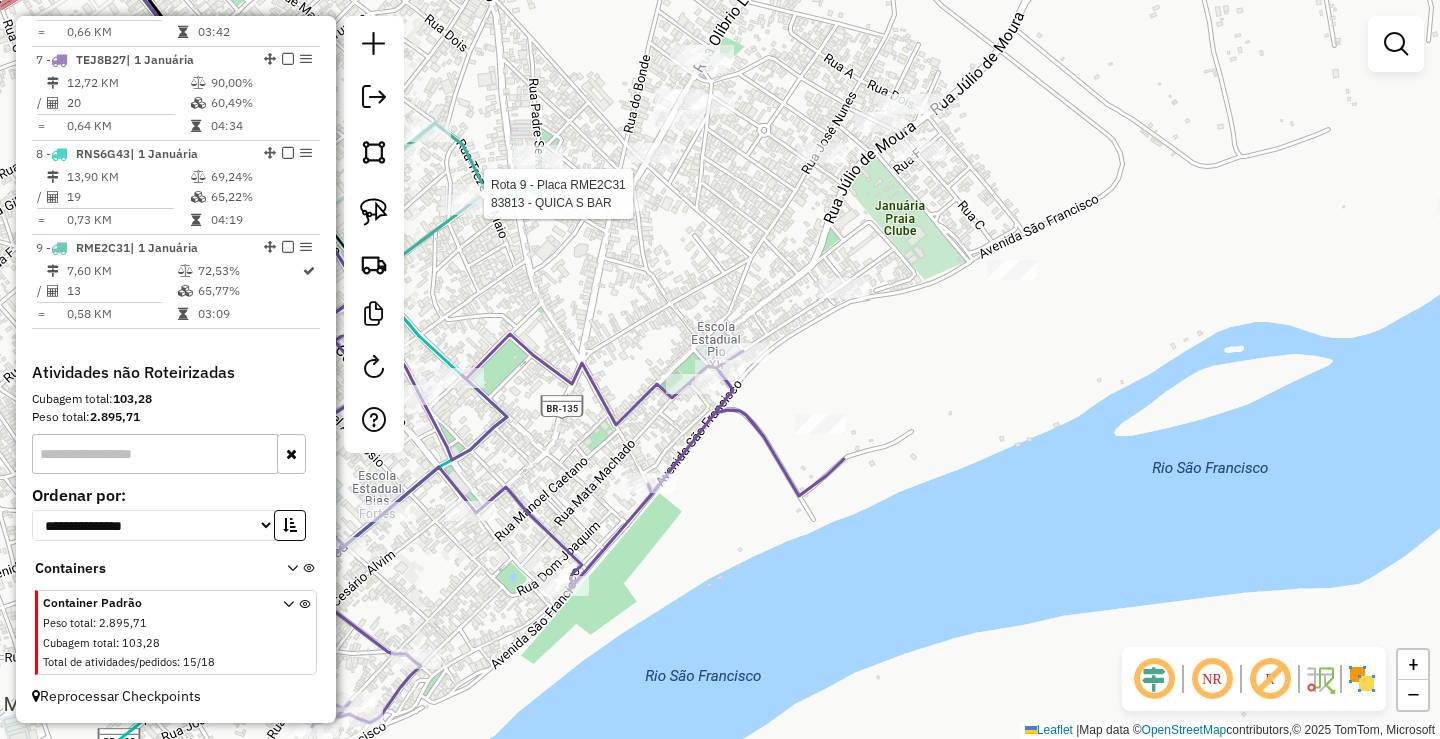 select on "*********" 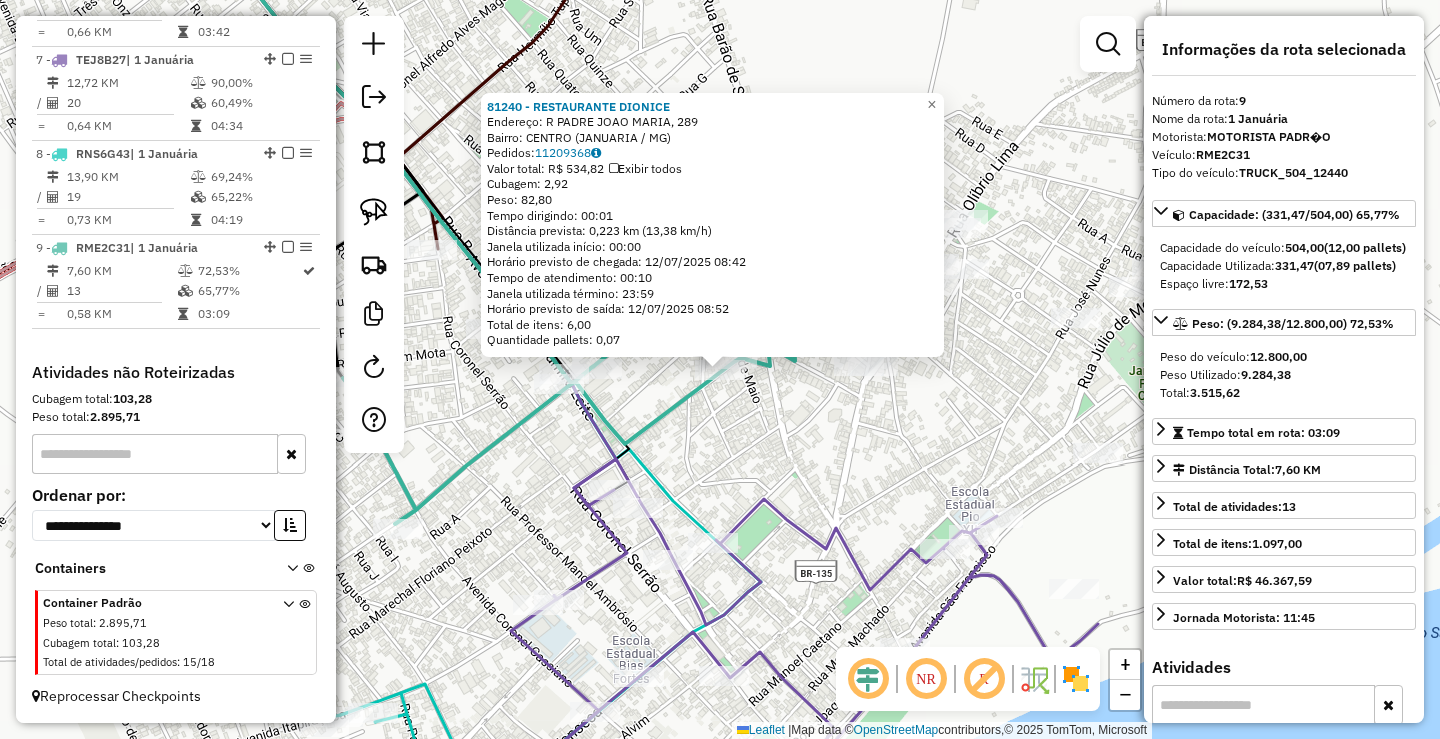 click on "81240 - RESTAURANTE DIONICE  Endereço: R   PADRE JOAO MARIA, 289   Bairro: CENTRO (JANUARIA / MG)   Pedidos:  11209368   Valor total: R$ 534,82   Exibir todos   Cubagem: 2,92  Peso: 82,80  Tempo dirigindo: 00:01   Distância prevista: 0,223 km (13,38 km/h)   Janela utilizada início: 00:00   Horário previsto de chegada: 12/07/2025 08:42   Tempo de atendimento: 00:10   Janela utilizada término: 23:59   Horário previsto de saída: 12/07/2025 08:52   Total de itens: 6,00   Quantidade pallets: 0,07  × Janela de atendimento Grade de atendimento Capacidade Transportadoras Veículos Cliente Pedidos  Rotas Selecione os dias de semana para filtrar as janelas de atendimento  Seg   Ter   Qua   Qui   Sex   Sáb   Dom  Informe o período da janela de atendimento: De: Até:  Filtrar exatamente a janela do cliente  Considerar janela de atendimento padrão  Selecione os dias de semana para filtrar as grades de atendimento  Seg   Ter   Qua   Qui   Sex   Sáb   Dom   Considerar clientes sem dia de atendimento cadastrado +" 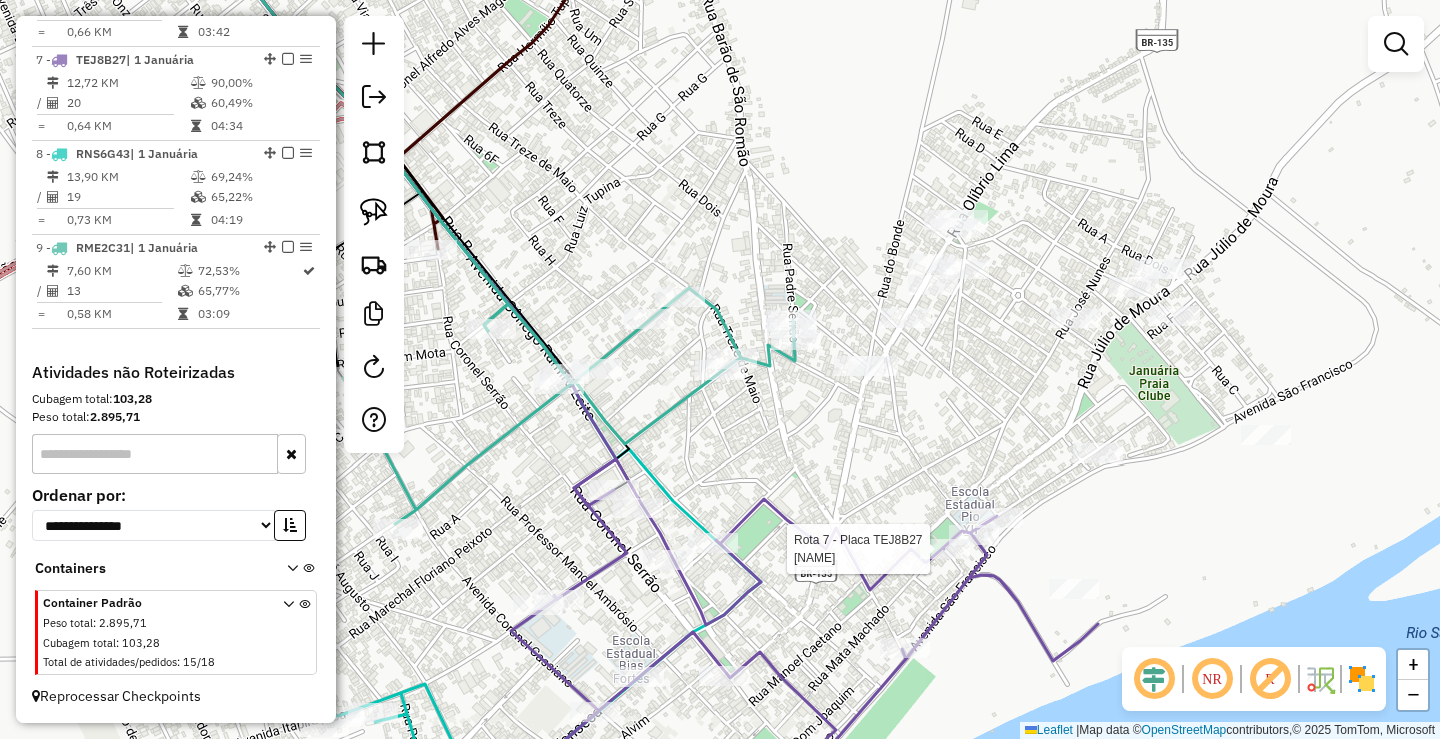 select on "*********" 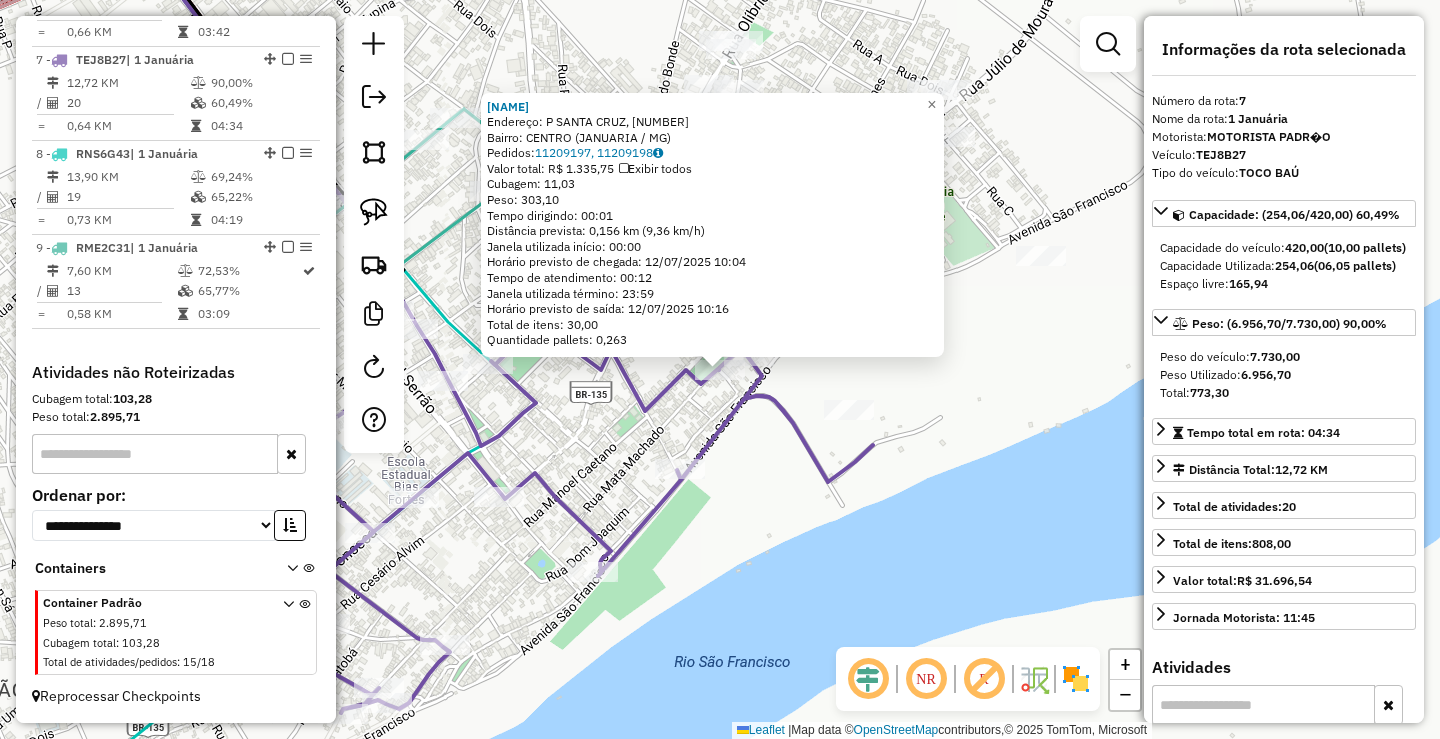 click on "83803 - BAR DO MILTON  Endereço: P�  SANTA CRUZ, 56   Bairro: CENTRO (JANUARIA / MG)   Pedidos:  11209197, 11209198   Valor total: R$ 1.335,75   Exibir todos   Cubagem: 11,03  Peso: 303,10  Tempo dirigindo: 00:01   Distância prevista: 0,156 km (9,36 km/h)   Janela utilizada início: 00:00   Horário previsto de chegada: 12/07/2025 10:04   Tempo de atendimento: 00:12   Janela utilizada término: 23:59   Horário previsto de saída: 12/07/2025 10:16   Total de itens: 30,00   Quantidade pallets: 0,263  × Janela de atendimento Grade de atendimento Capacidade Transportadoras Veículos Cliente Pedidos  Rotas Selecione os dias de semana para filtrar as janelas de atendimento  Seg   Ter   Qua   Qui   Sex   Sáb   Dom  Informe o período da janela de atendimento: De: Até:  Filtrar exatamente a janela do cliente  Considerar janela de atendimento padrão  Selecione os dias de semana para filtrar as grades de atendimento  Seg   Ter   Qua   Qui   Sex   Sáb   Dom   Clientes fora do dia de atendimento selecionado De:" 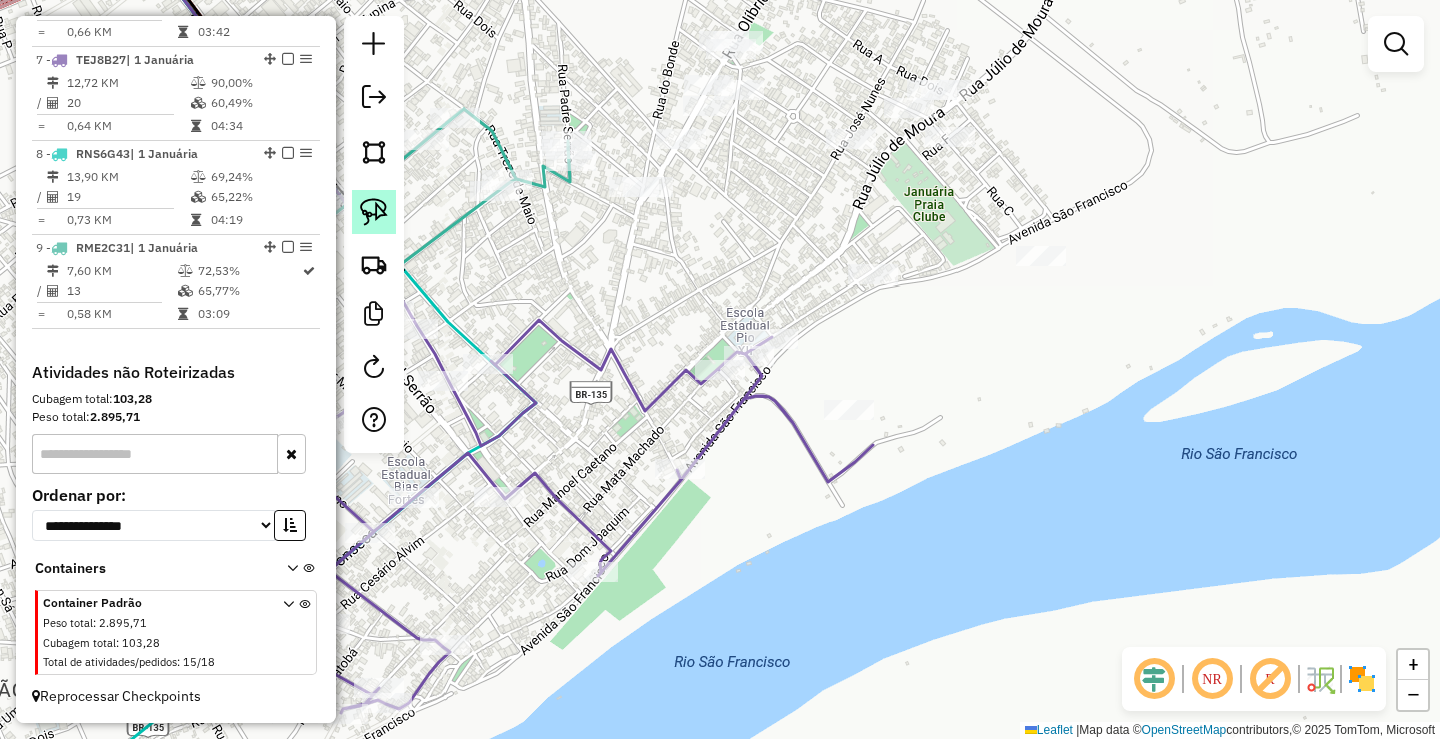 click 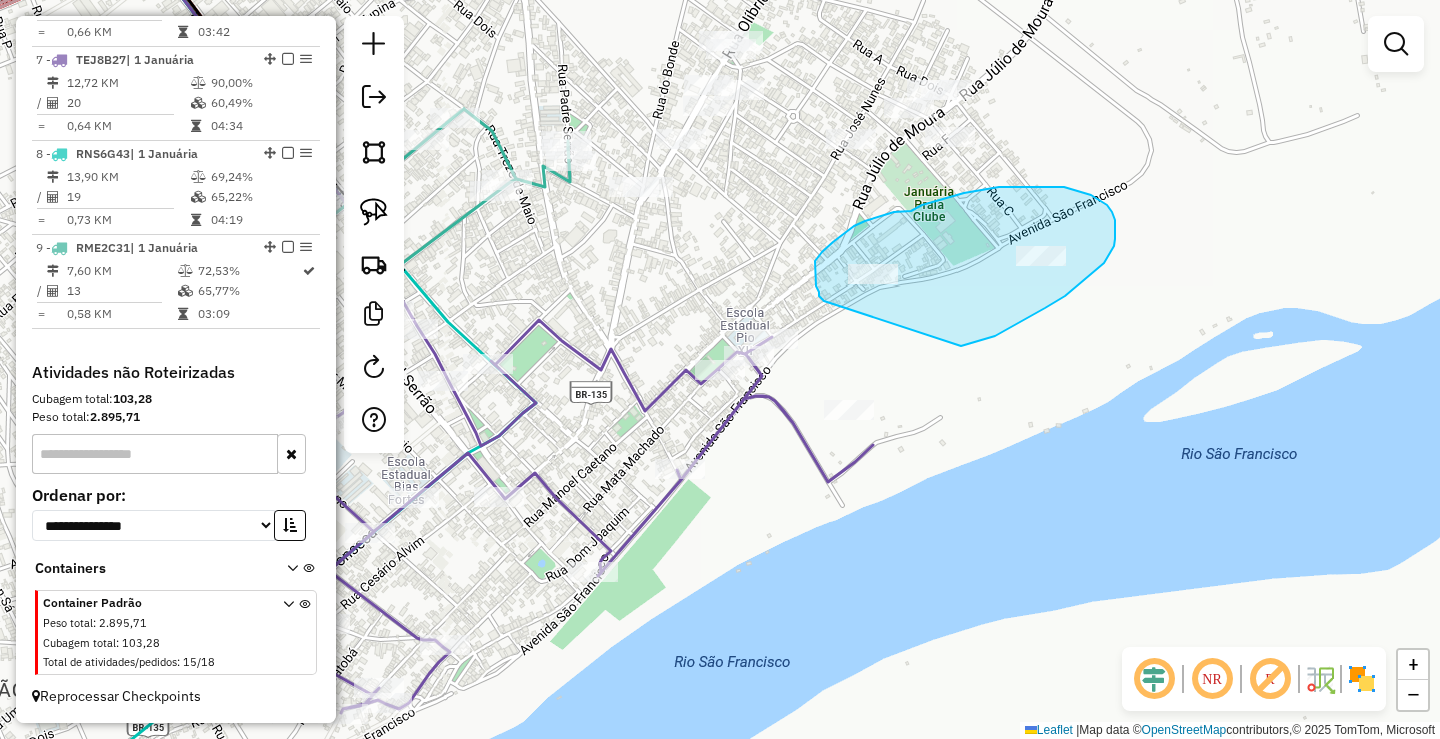 drag, startPoint x: 1083, startPoint y: 282, endPoint x: 841, endPoint y: 304, distance: 242.99794 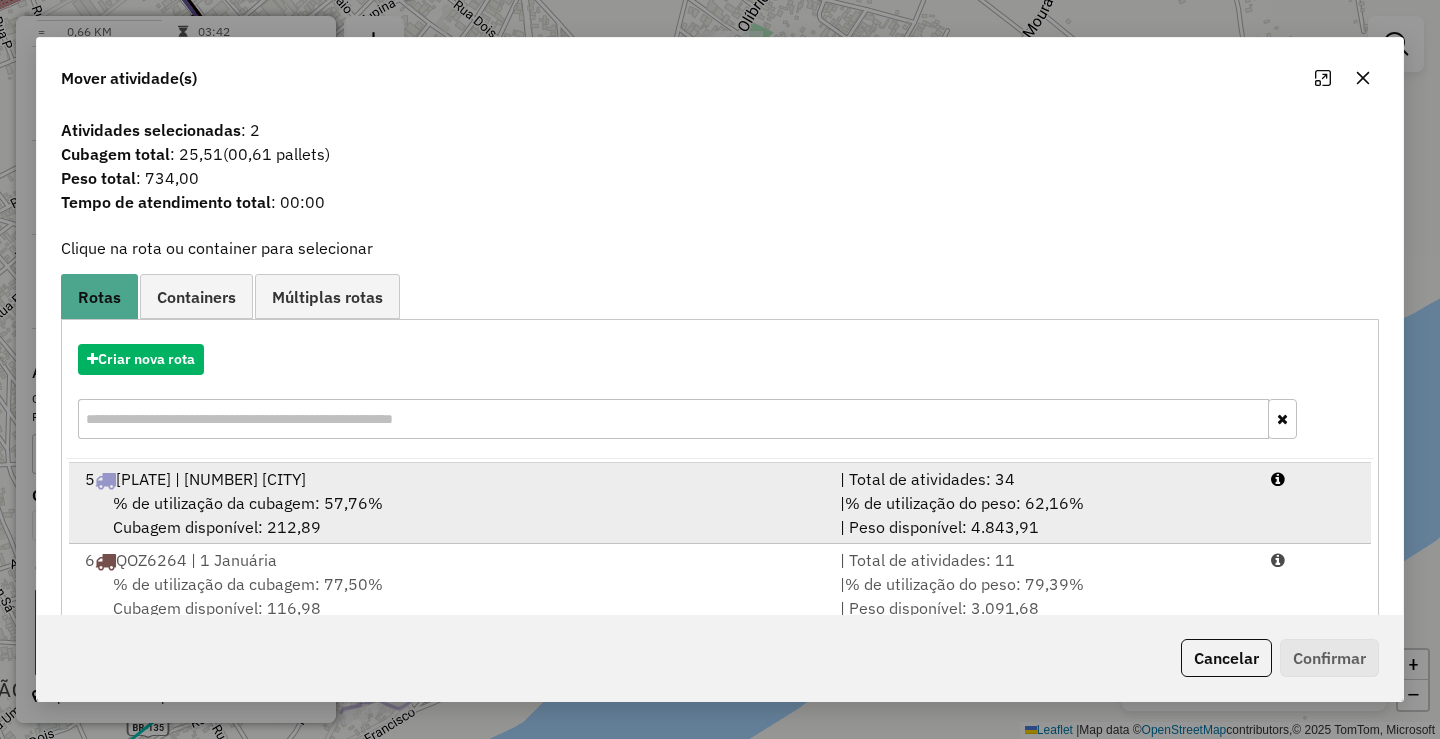 scroll, scrollTop: 329, scrollLeft: 0, axis: vertical 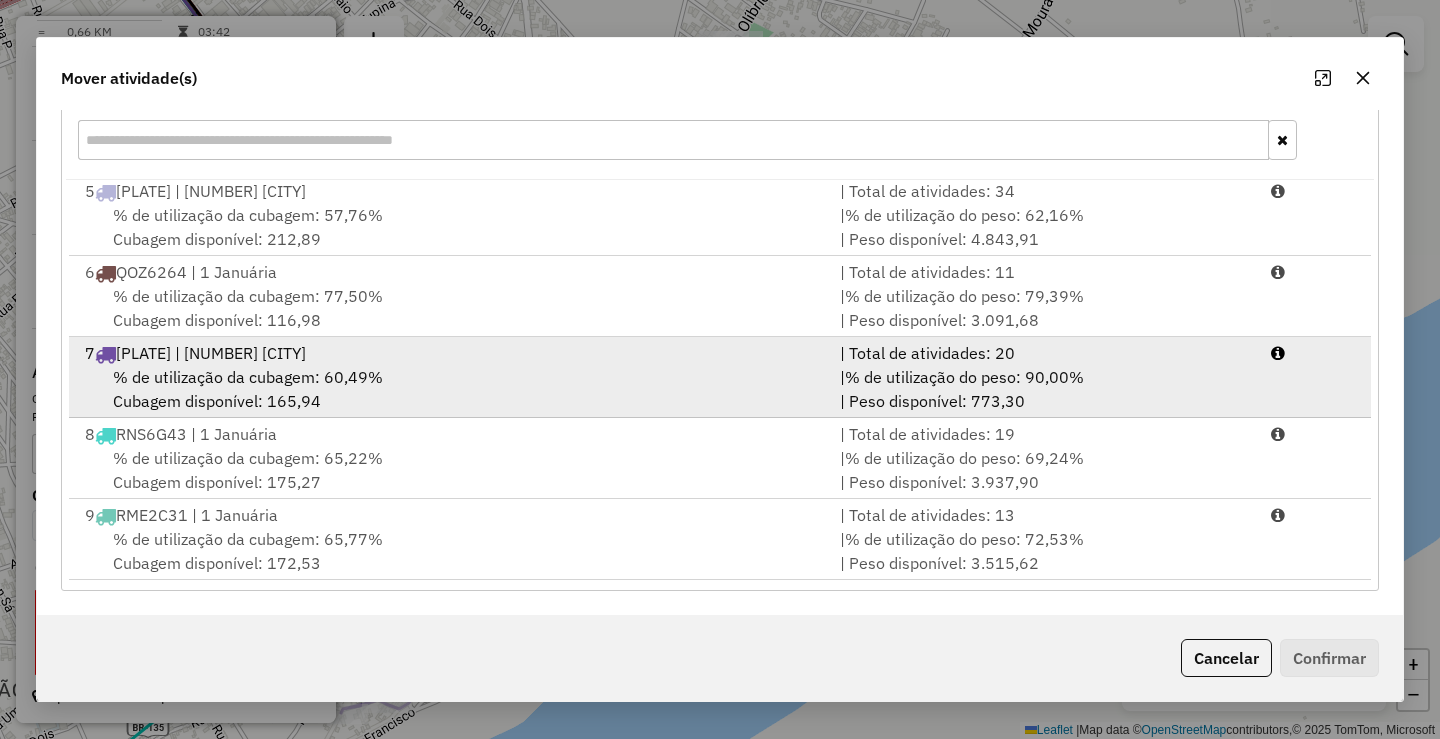click on "% de utilização da cubagem: 60,49%  Cubagem disponível: 165,94" at bounding box center (450, 389) 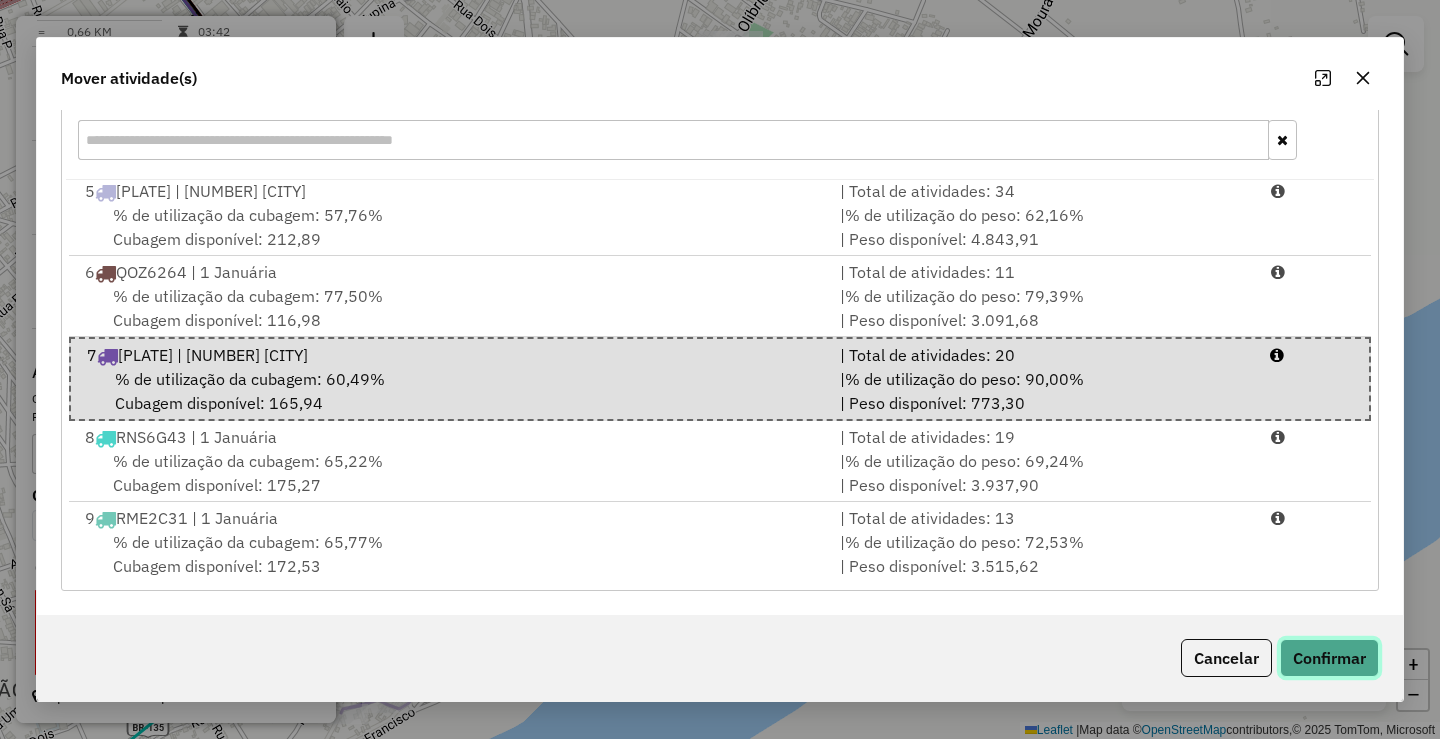 click on "Confirmar" 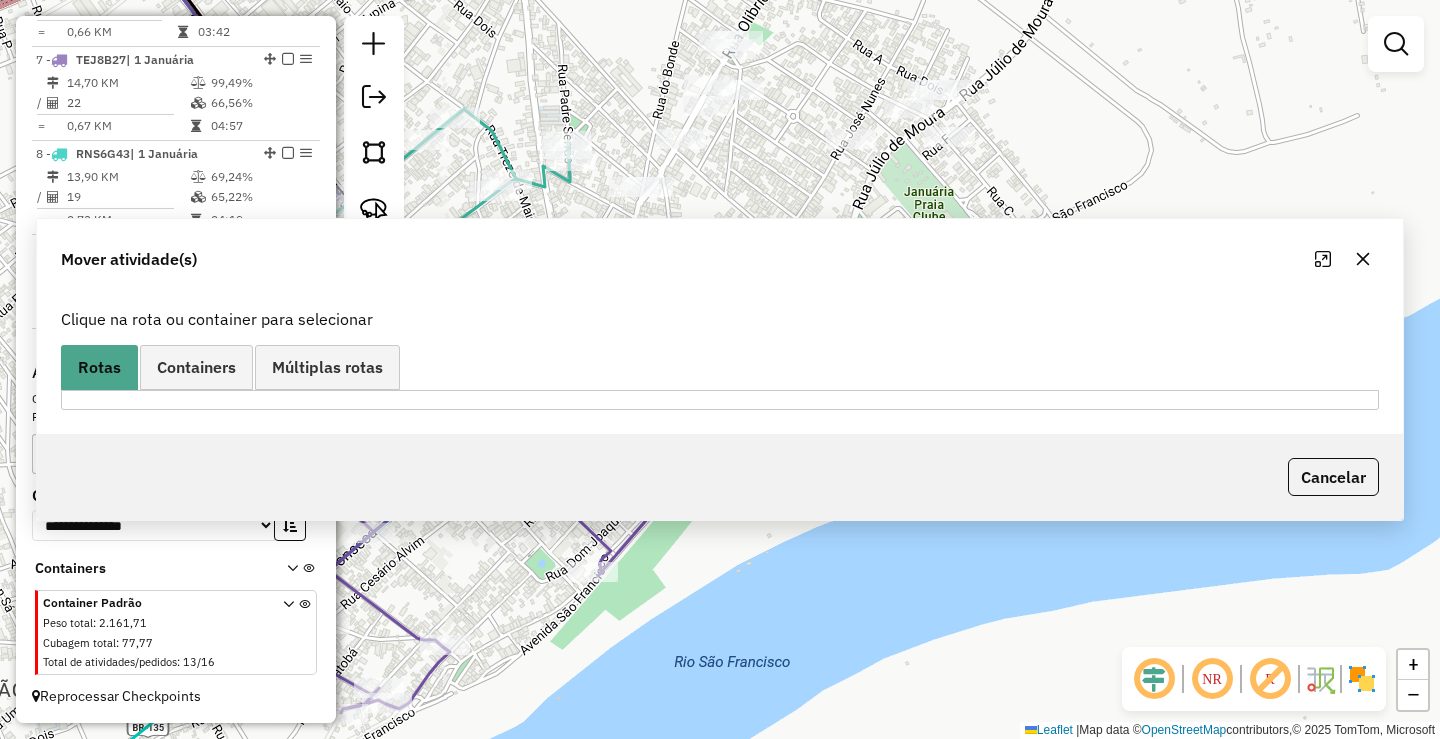 scroll, scrollTop: 0, scrollLeft: 0, axis: both 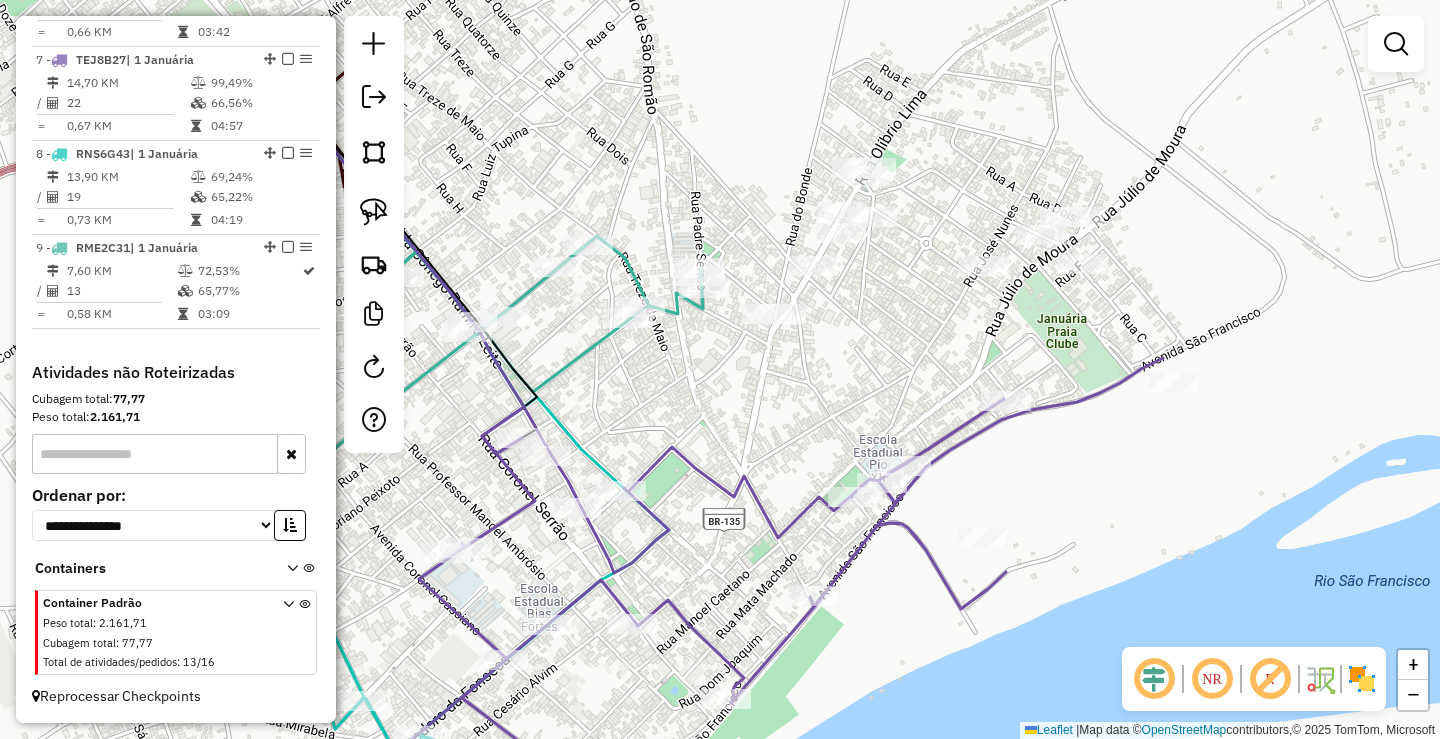 drag, startPoint x: 851, startPoint y: 279, endPoint x: 968, endPoint y: 354, distance: 138.97482 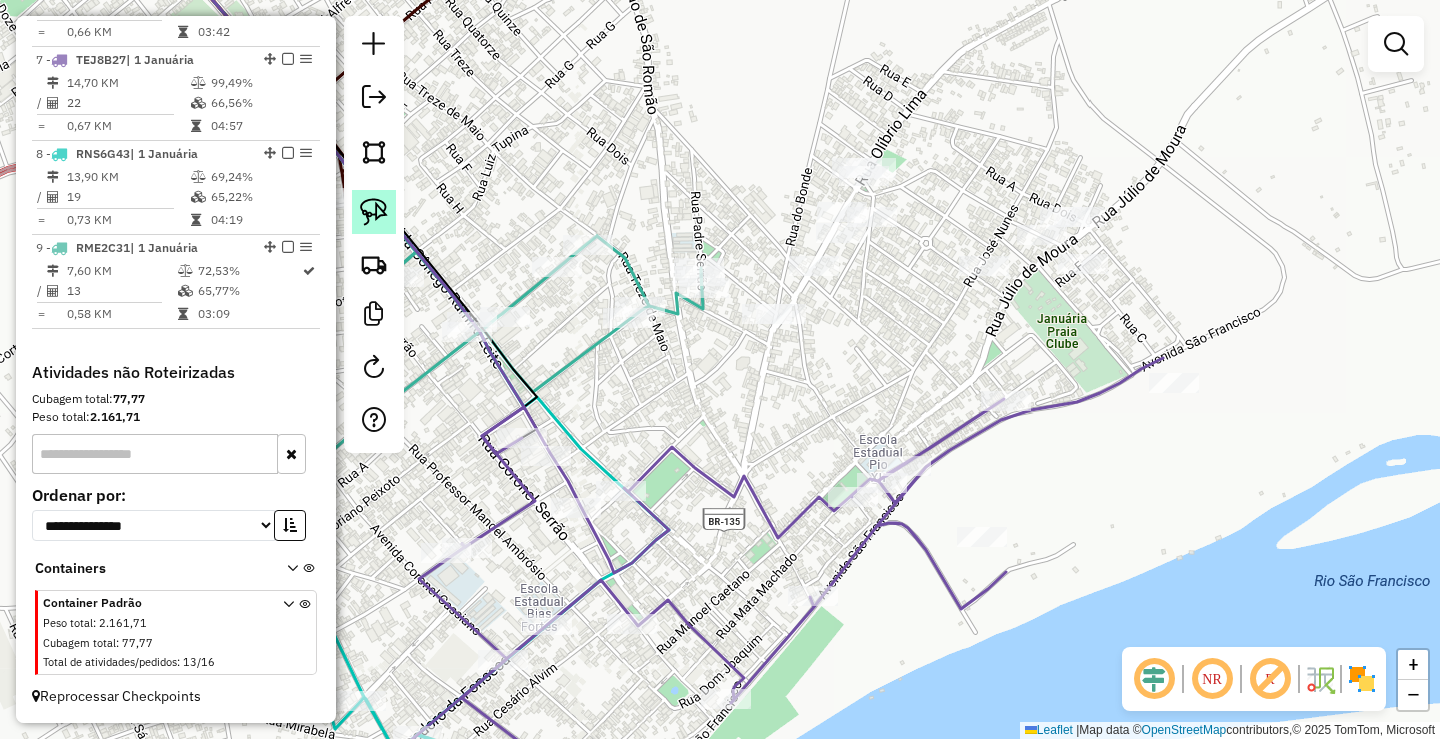 click 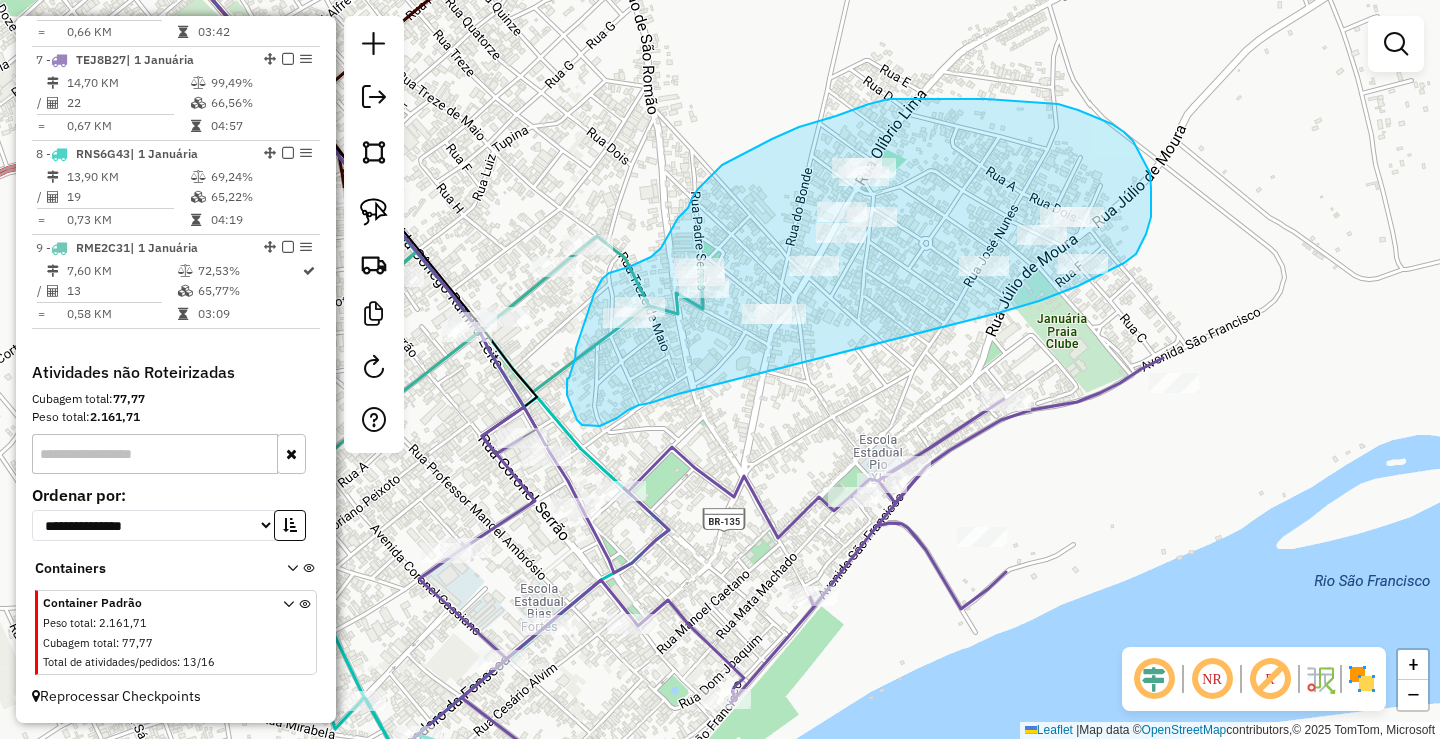 drag, startPoint x: 998, startPoint y: 313, endPoint x: 678, endPoint y: 394, distance: 330.0924 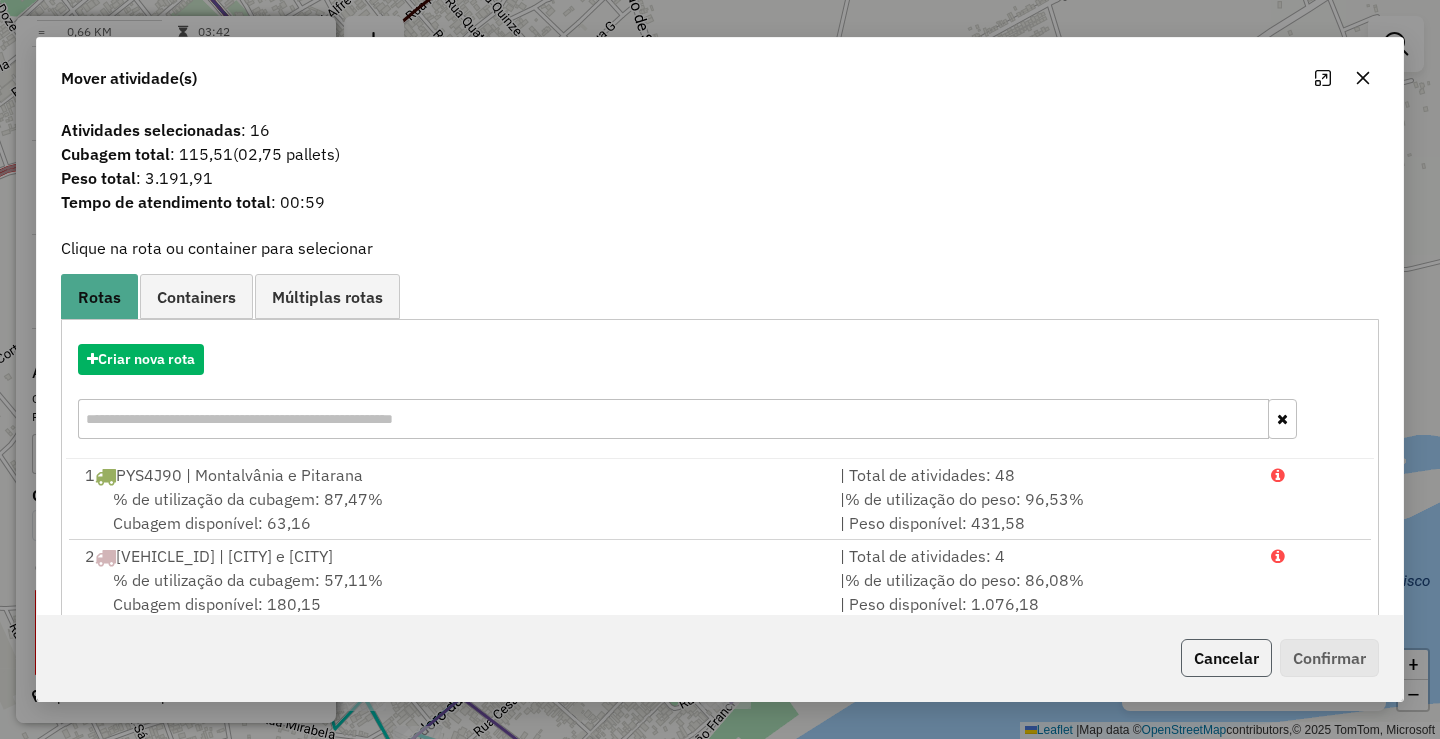 click on "Cancelar" 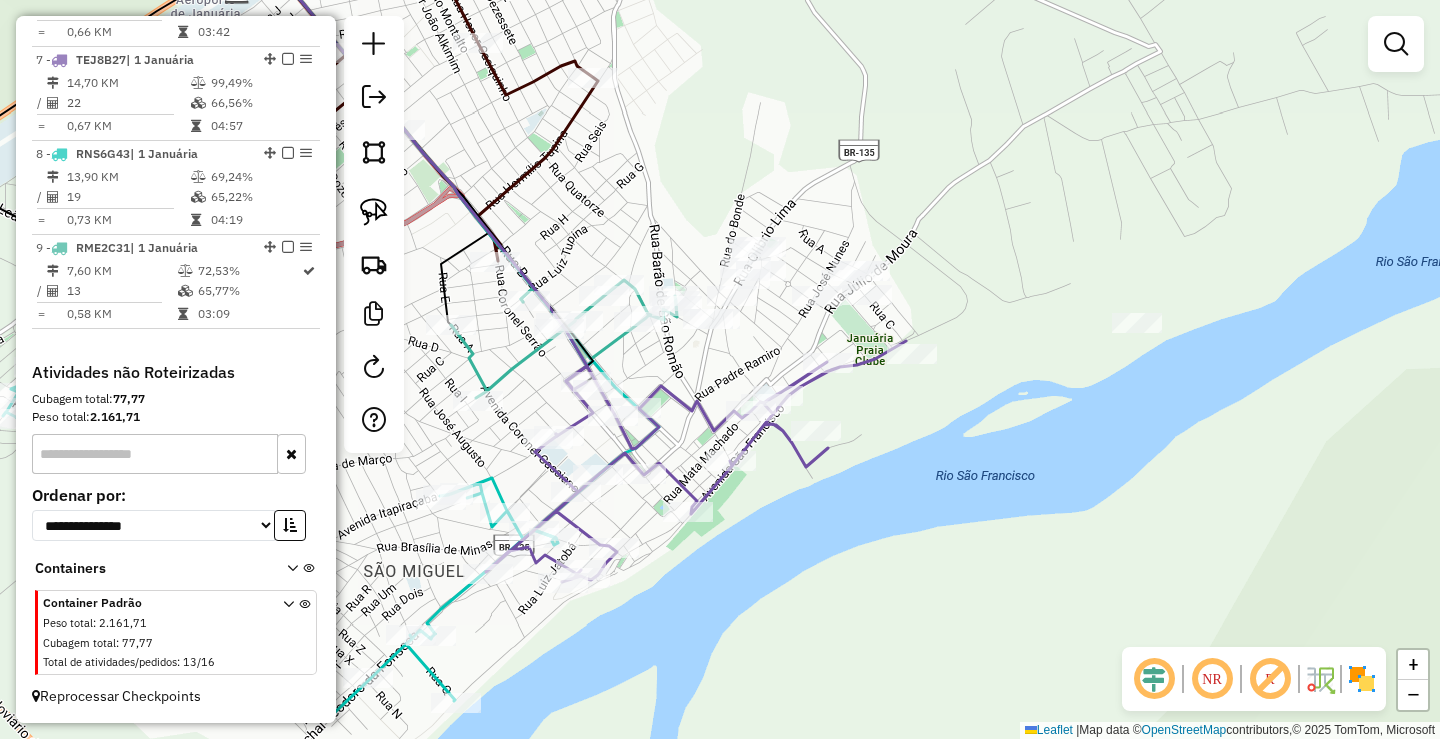drag, startPoint x: 897, startPoint y: 216, endPoint x: 922, endPoint y: 299, distance: 86.683334 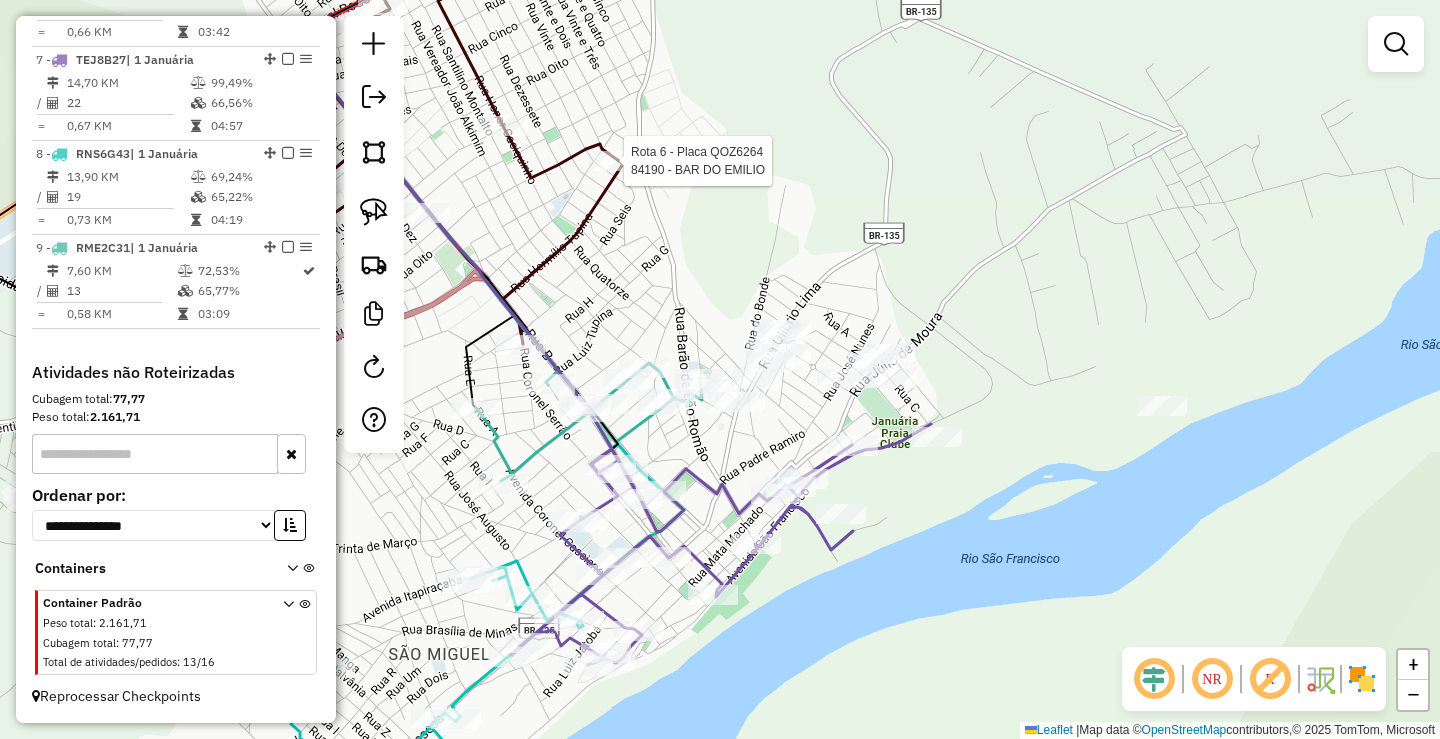 select on "*********" 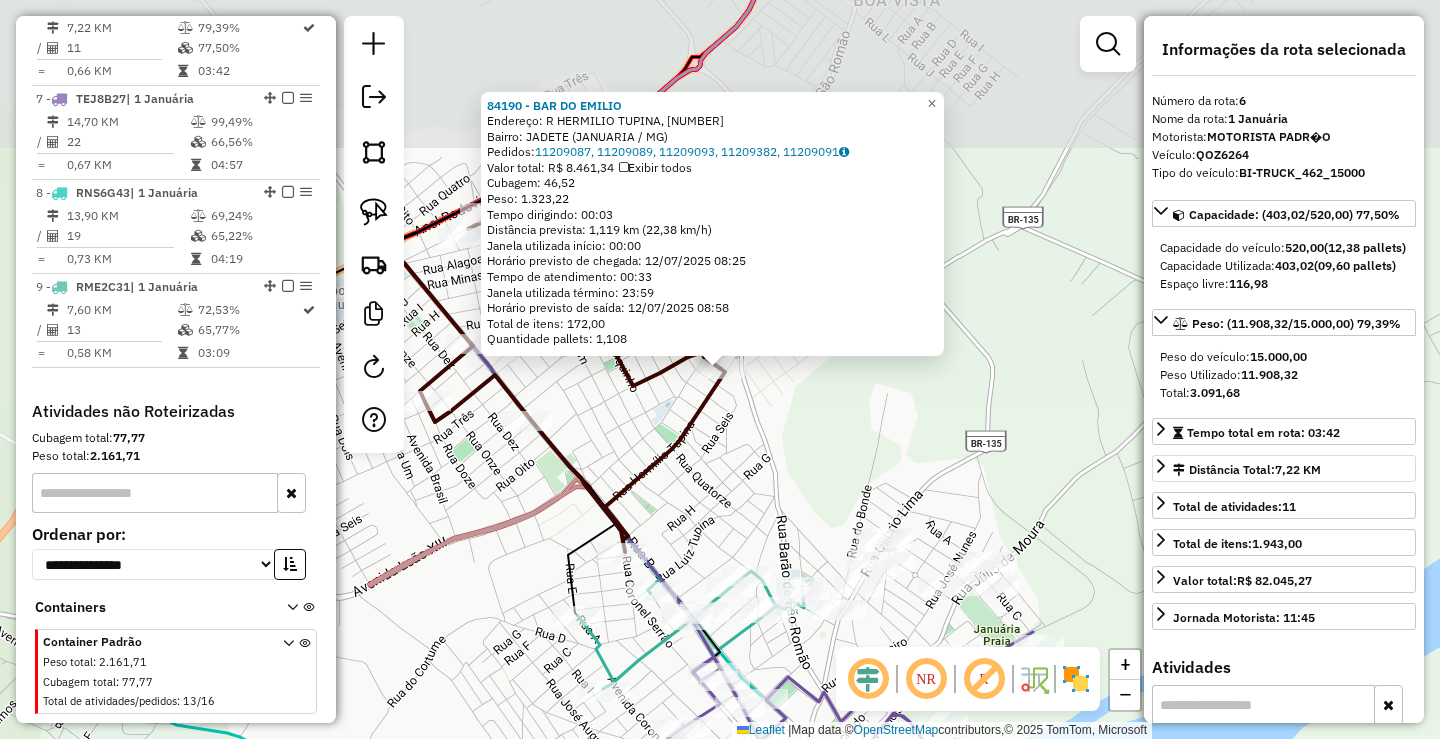 scroll, scrollTop: 1269, scrollLeft: 0, axis: vertical 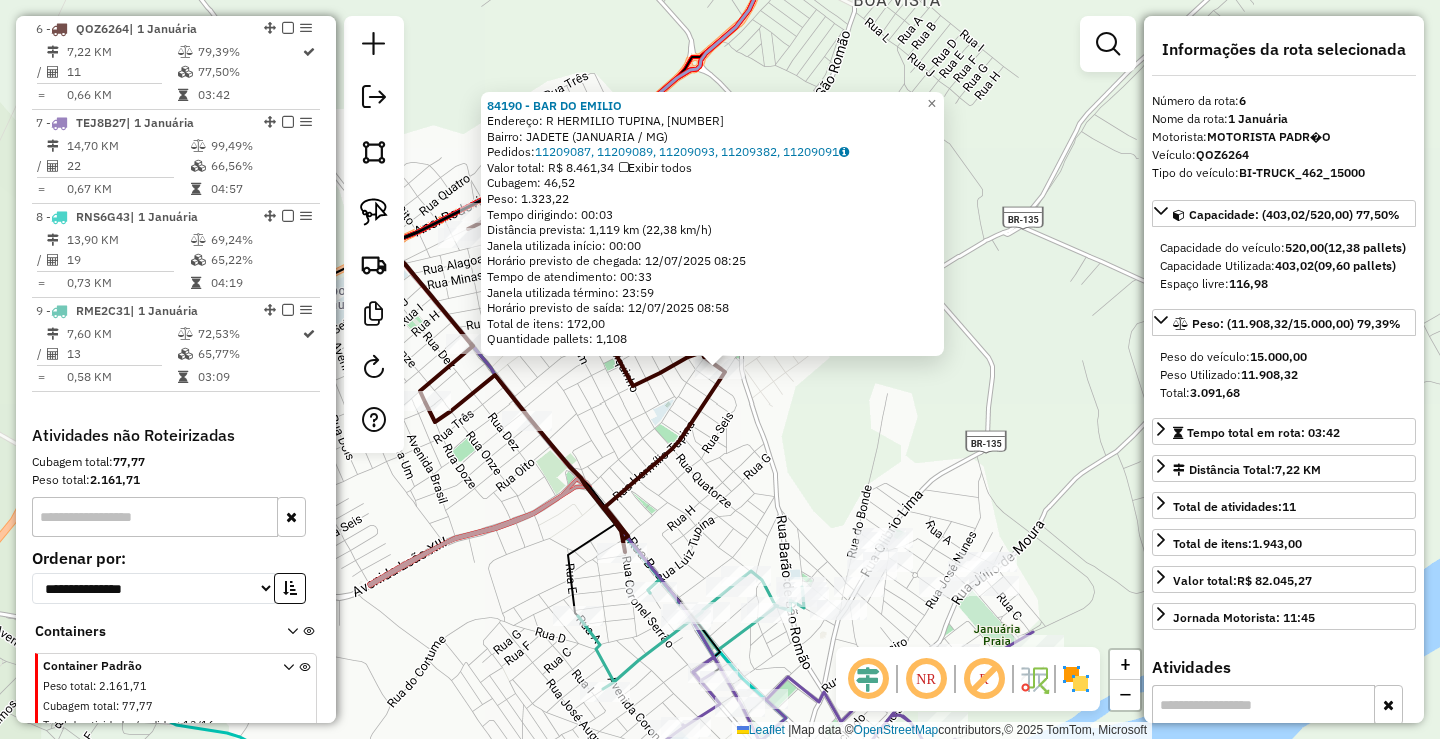 click on "84190 - BAR DO EMILIO  Endereço: R   HERMILIO TUPINA, 715   Bairro: JADETE (JANUARIA / MG)   Pedidos:  11209087, 11209089, 11209093, 11209382, 11209091   Valor total: R$ 8.461,34   Exibir todos   Cubagem: 46,52  Peso: 1.323,22  Tempo dirigindo: 00:03   Distância prevista: 1,119 km (22,38 km/h)   Janela utilizada início: 00:00   Horário previsto de chegada: 12/07/2025 08:25   Tempo de atendimento: 00:33   Janela utilizada término: 23:59   Horário previsto de saída: 12/07/2025 08:58   Total de itens: 172,00   Quantidade pallets: 1,108  × Janela de atendimento Grade de atendimento Capacidade Transportadoras Veículos Cliente Pedidos  Rotas Selecione os dias de semana para filtrar as janelas de atendimento  Seg   Ter   Qua   Qui   Sex   Sáb   Dom  Informe o período da janela de atendimento: De: Até:  Filtrar exatamente a janela do cliente  Considerar janela de atendimento padrão  Selecione os dias de semana para filtrar as grades de atendimento  Seg   Ter   Qua   Qui   Sex   Sáb   Dom   De:   Até:" 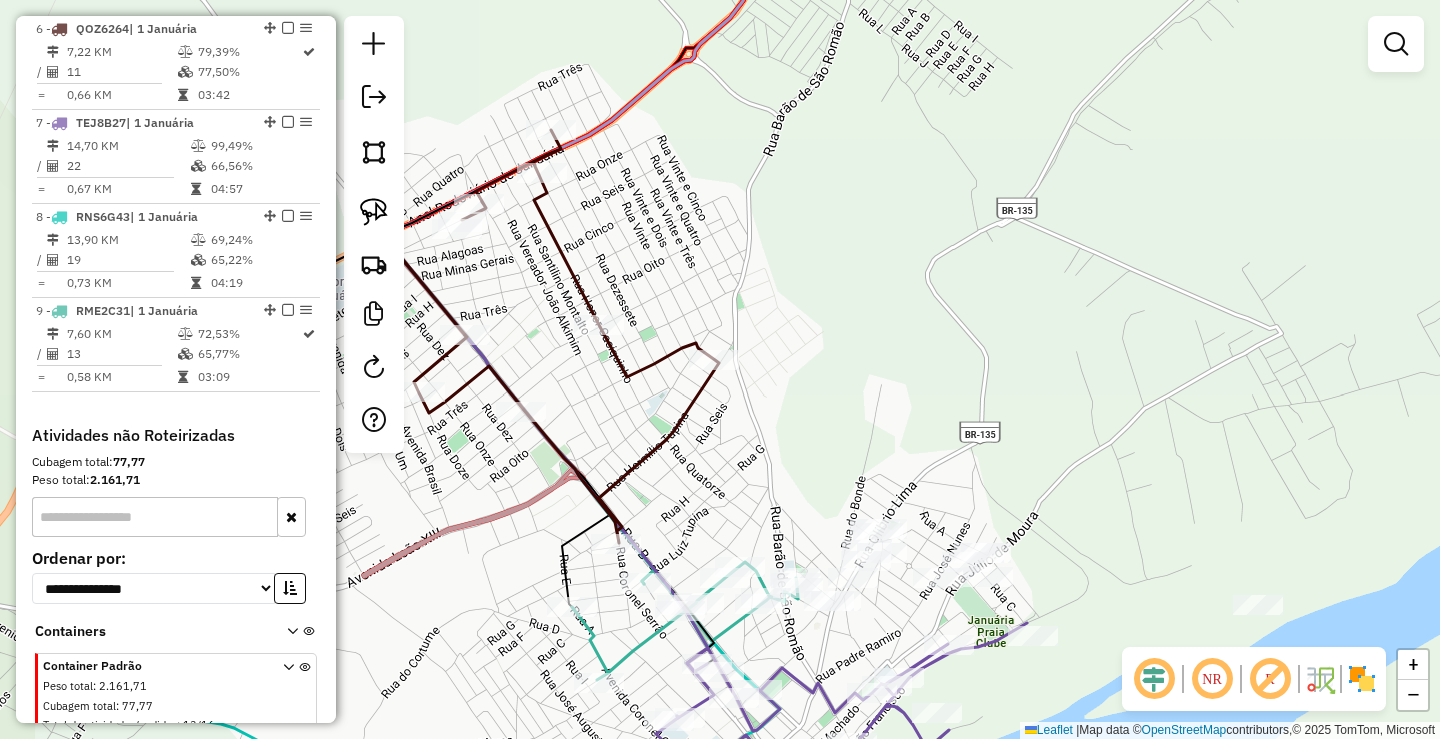 drag, startPoint x: 1011, startPoint y: 424, endPoint x: 878, endPoint y: 148, distance: 306.37396 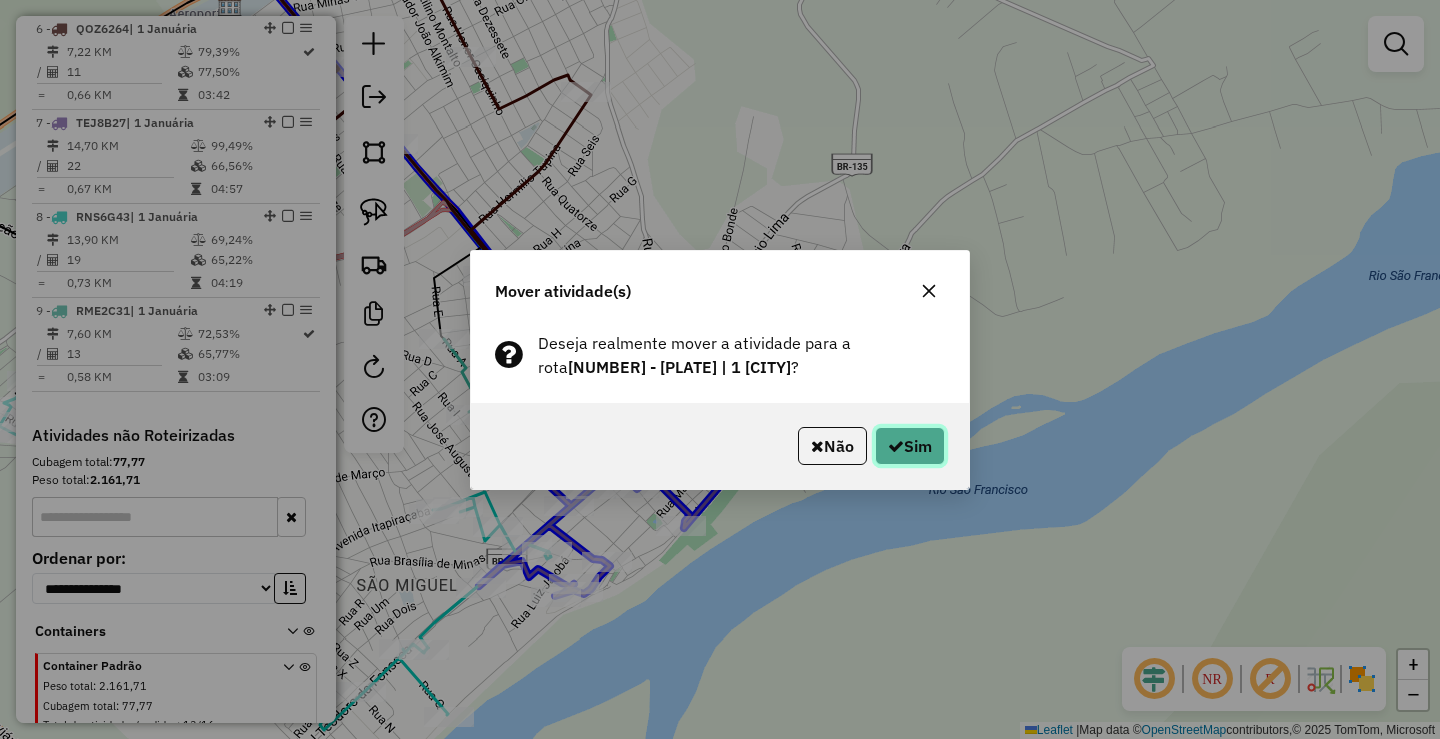 click on "Sim" 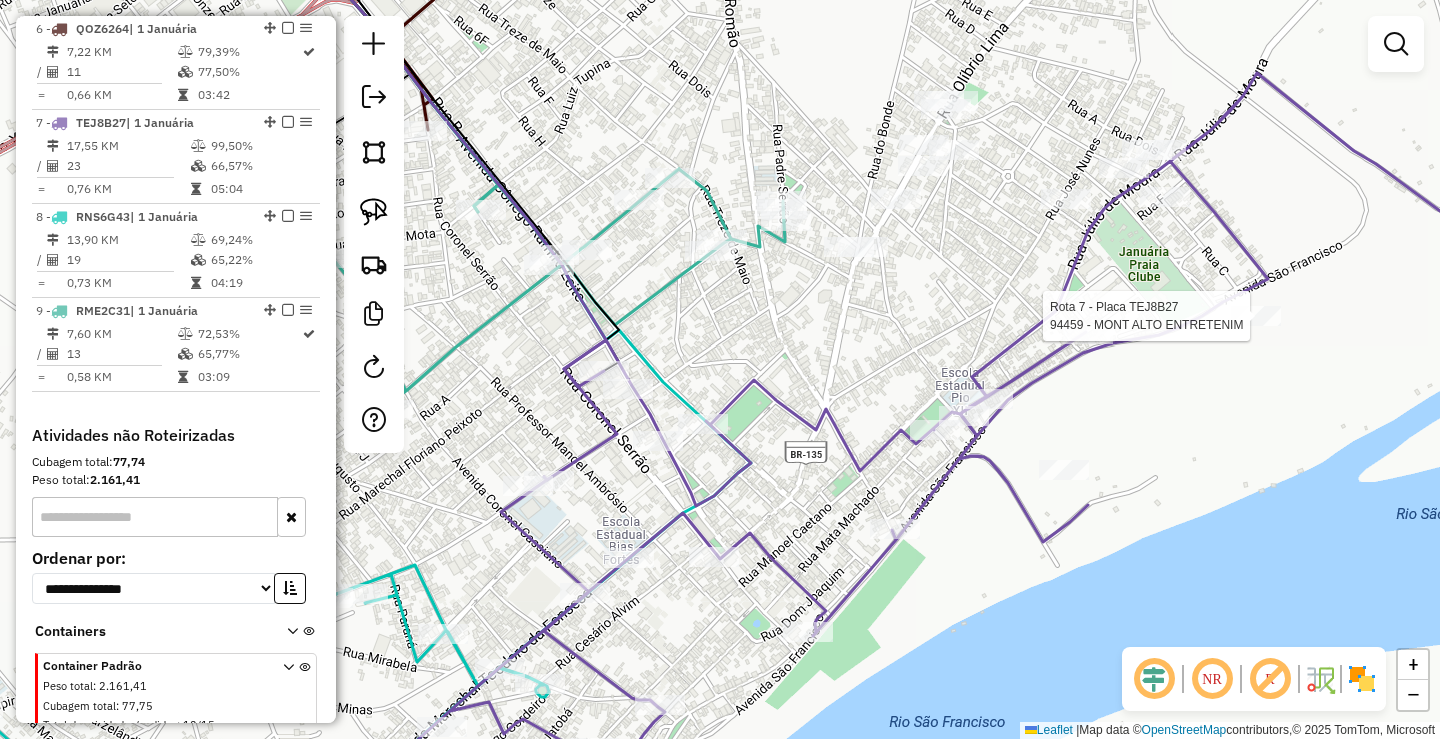 select on "*********" 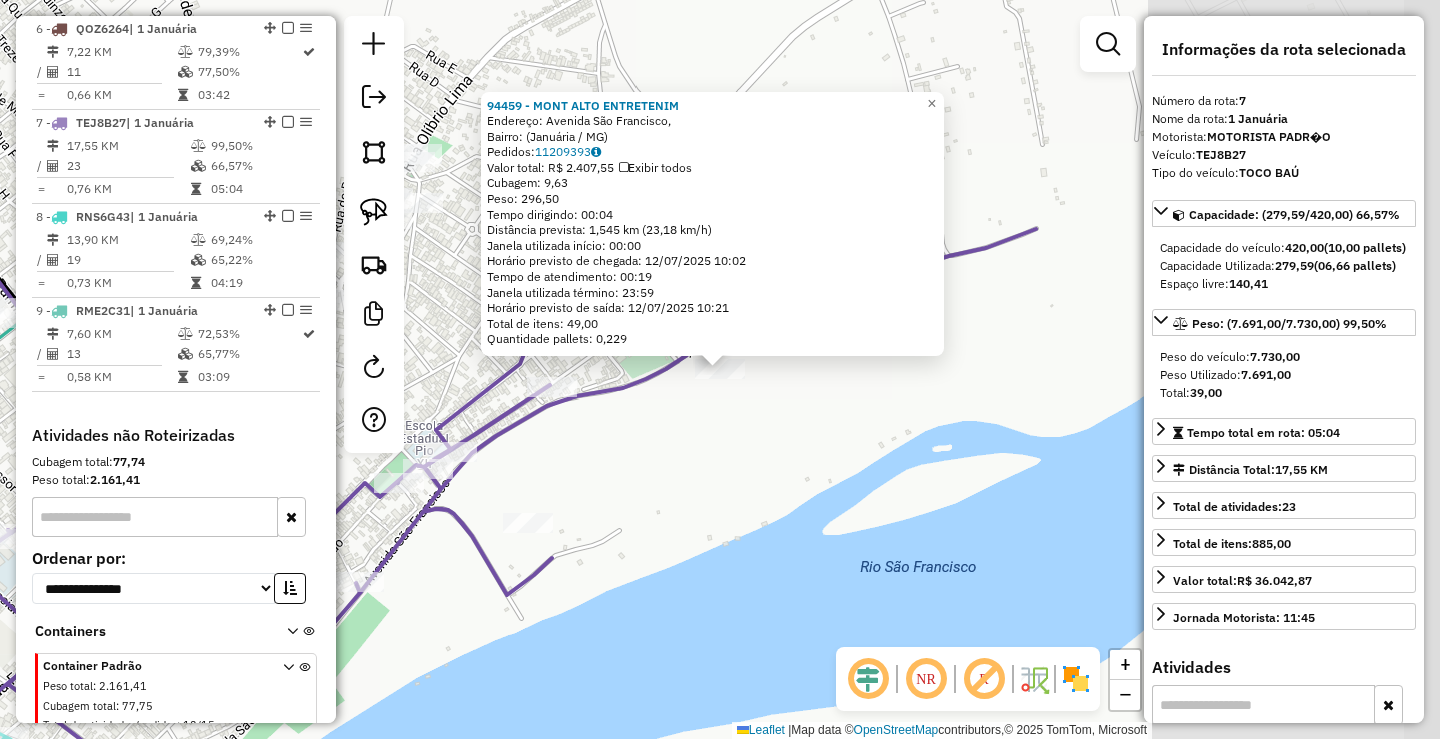 scroll, scrollTop: 1332, scrollLeft: 0, axis: vertical 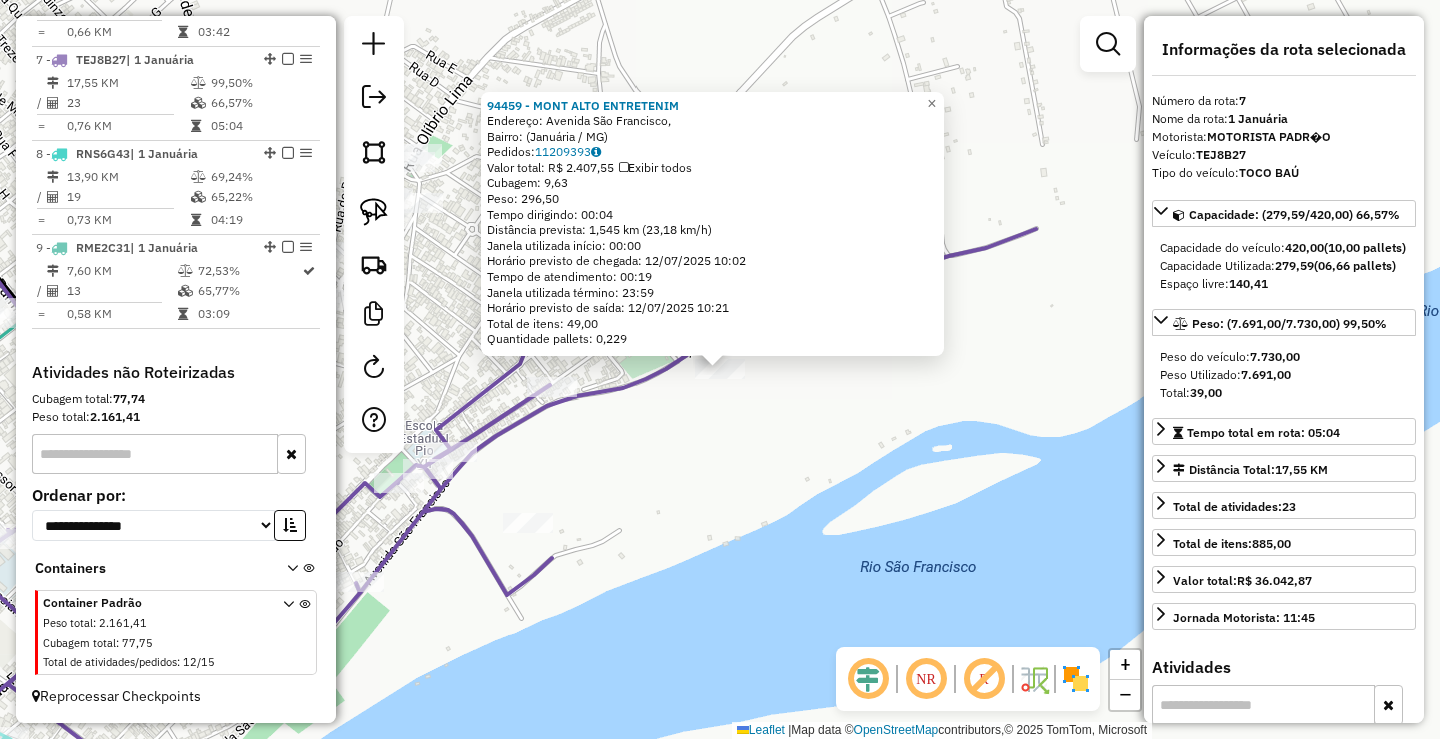 click on "94459 - MONT ALTO ENTRETENIM  Endereço: Avenida São Francisco,    Bairro:  (Januária / MG)   Pedidos:  11209393   Valor total: R$ 2.407,55   Exibir todos   Cubagem: 9,63  Peso: 296,50  Tempo dirigindo: 00:04   Distância prevista: 1,545 km (23,18 km/h)   Janela utilizada início: 00:00   Horário previsto de chegada: 12/07/2025 10:02   Tempo de atendimento: 00:19   Janela utilizada término: 23:59   Horário previsto de saída: 12/07/2025 10:21   Total de itens: 49,00   Quantidade pallets: 0,229  × Janela de atendimento Grade de atendimento Capacidade Transportadoras Veículos Cliente Pedidos  Rotas Selecione os dias de semana para filtrar as janelas de atendimento  Seg   Ter   Qua   Qui   Sex   Sáb   Dom  Informe o período da janela de atendimento: De: Até:  Filtrar exatamente a janela do cliente  Considerar janela de atendimento padrão  Selecione os dias de semana para filtrar as grades de atendimento  Seg   Ter   Qua   Qui   Sex   Sáb   Dom   Considerar clientes sem dia de atendimento cadastrado +" 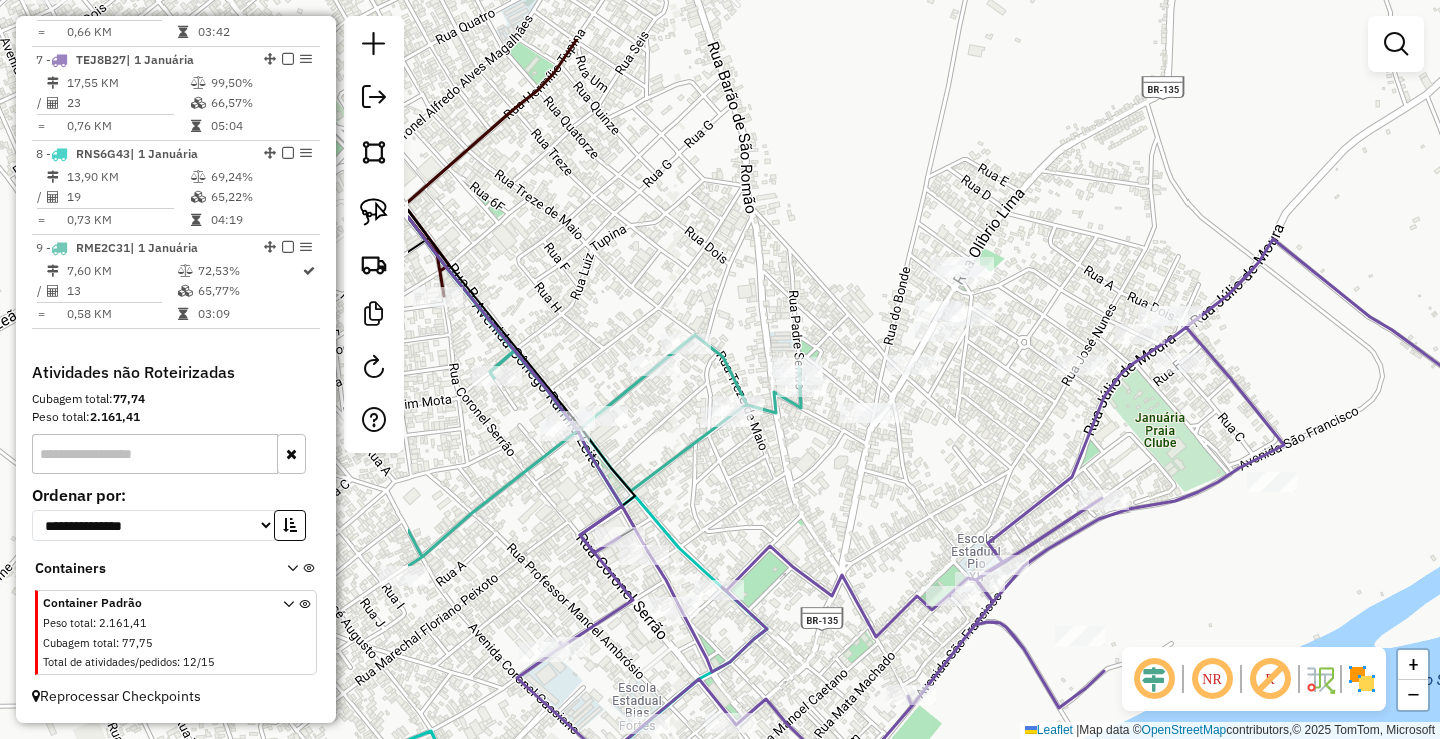 drag, startPoint x: 907, startPoint y: 472, endPoint x: 1252, endPoint y: 545, distance: 352.6386 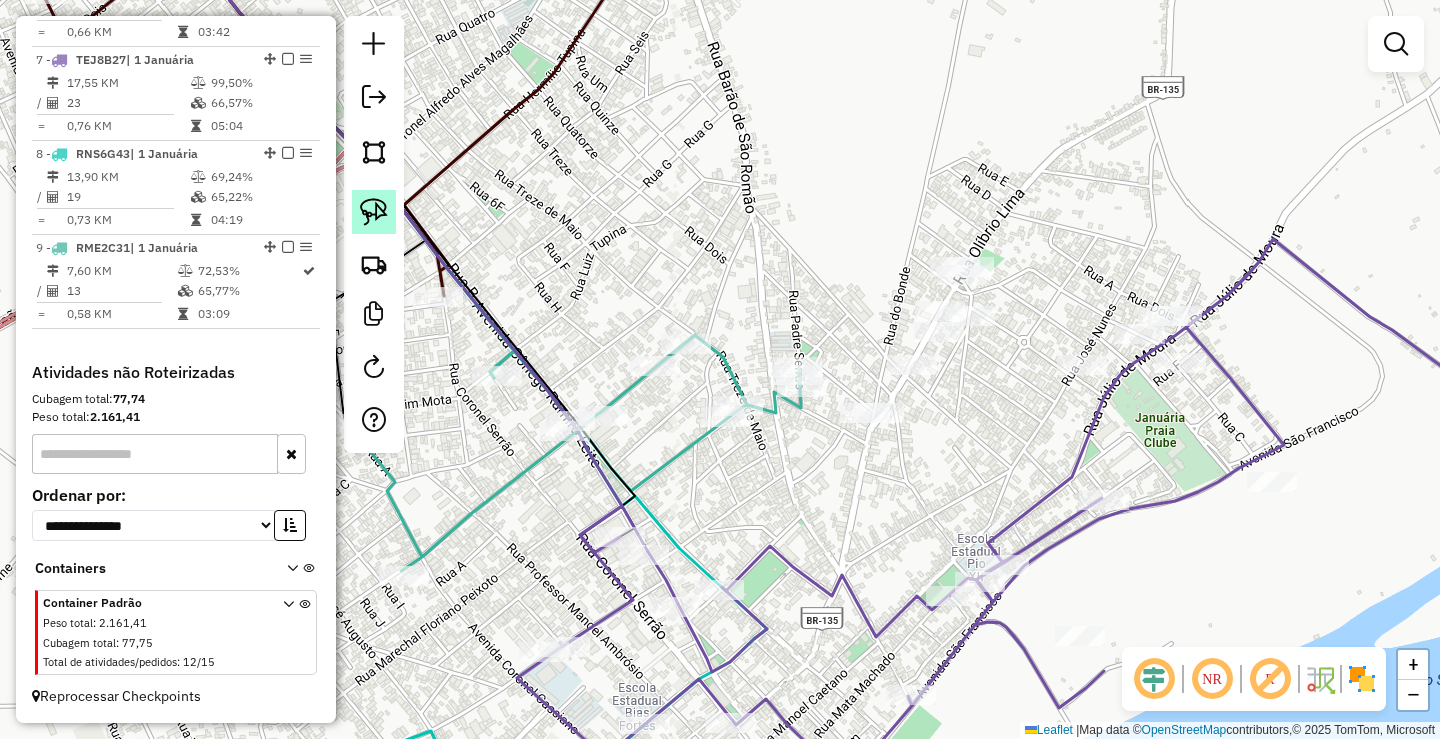 click 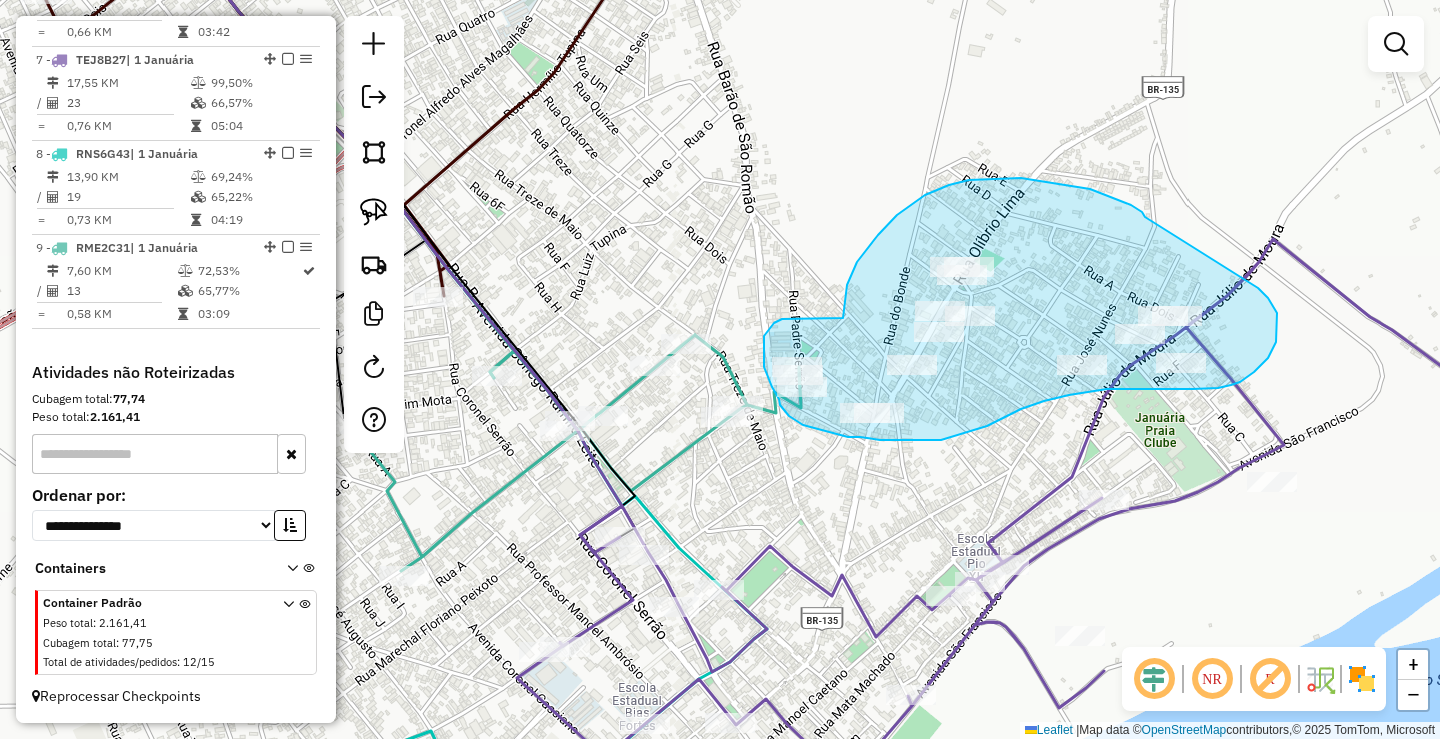 drag, startPoint x: 1145, startPoint y: 217, endPoint x: 1151, endPoint y: 235, distance: 18.973665 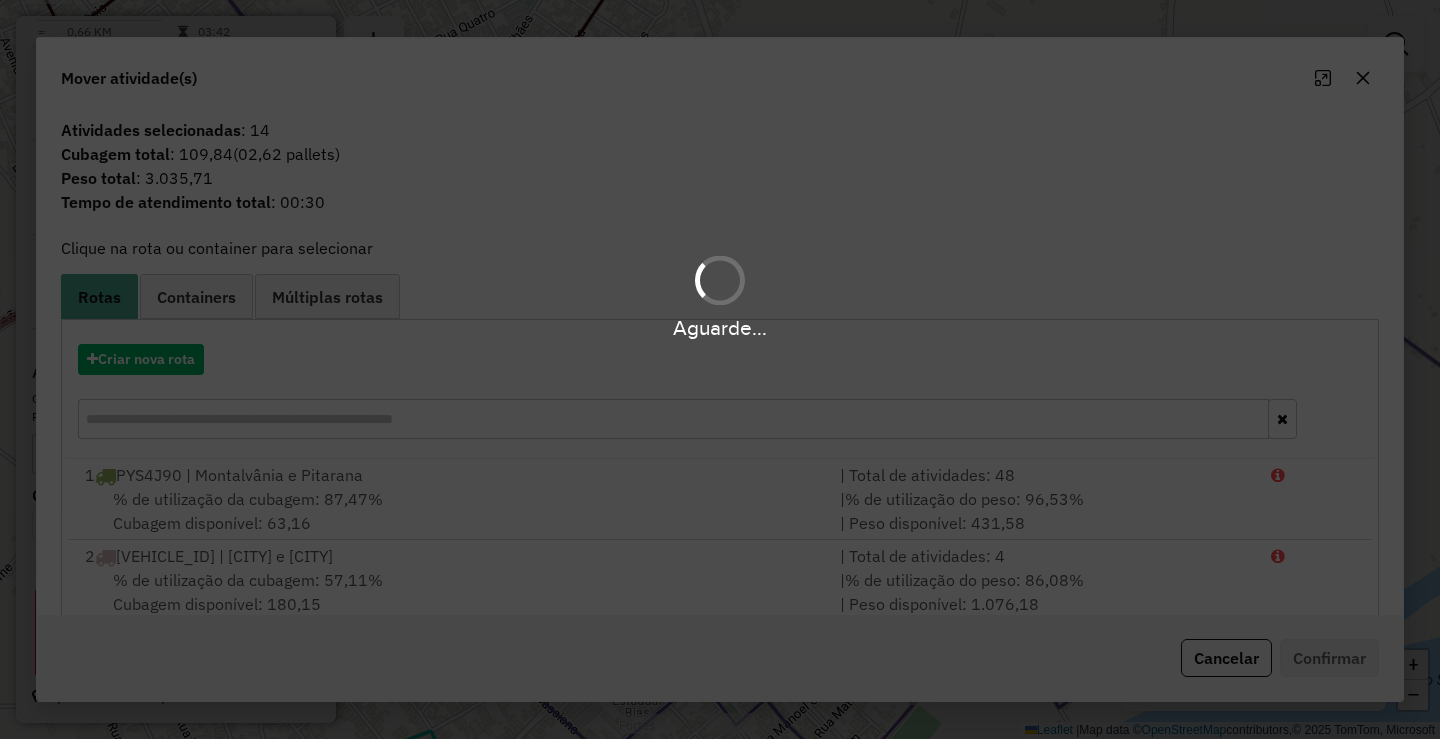 click on "Aguarde..." at bounding box center [720, 369] 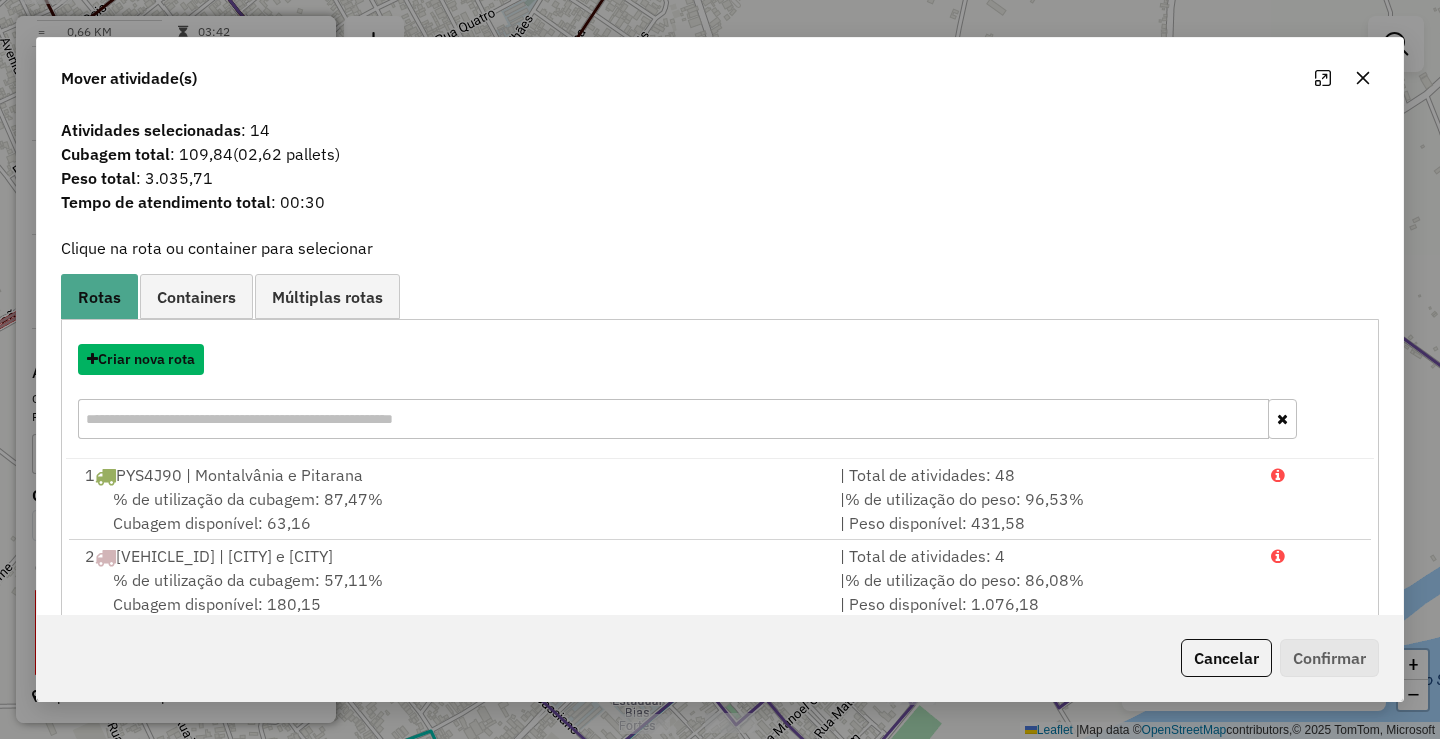 click on "Criar nova rota" at bounding box center [141, 359] 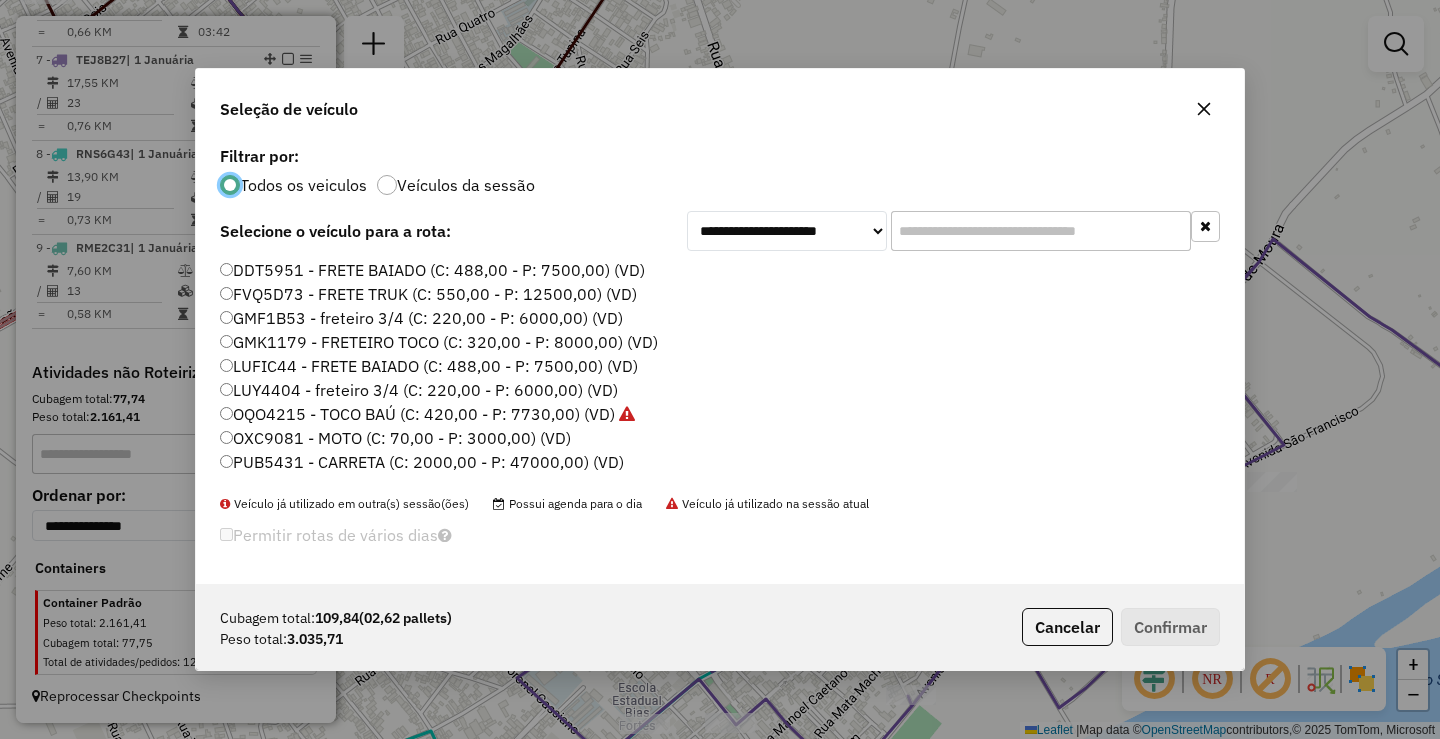 scroll, scrollTop: 11, scrollLeft: 6, axis: both 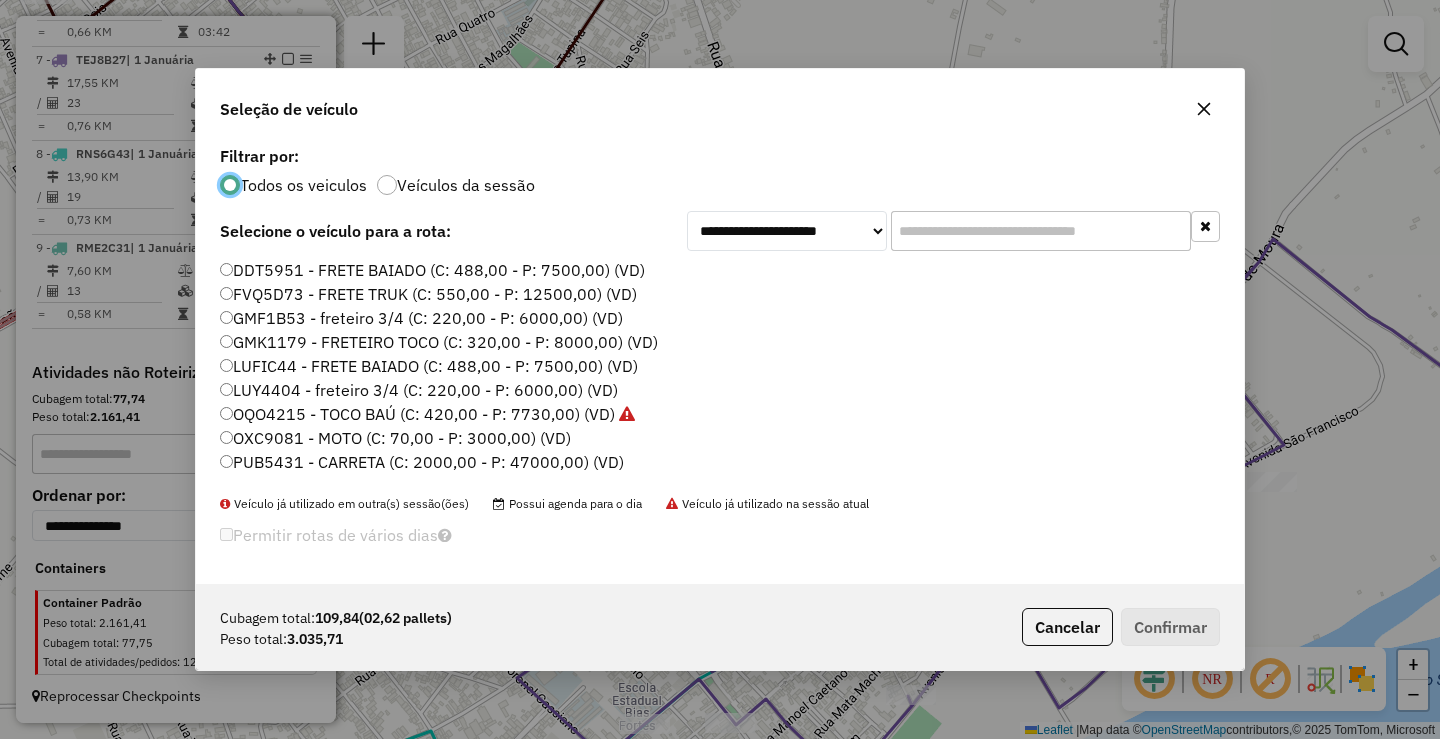 click 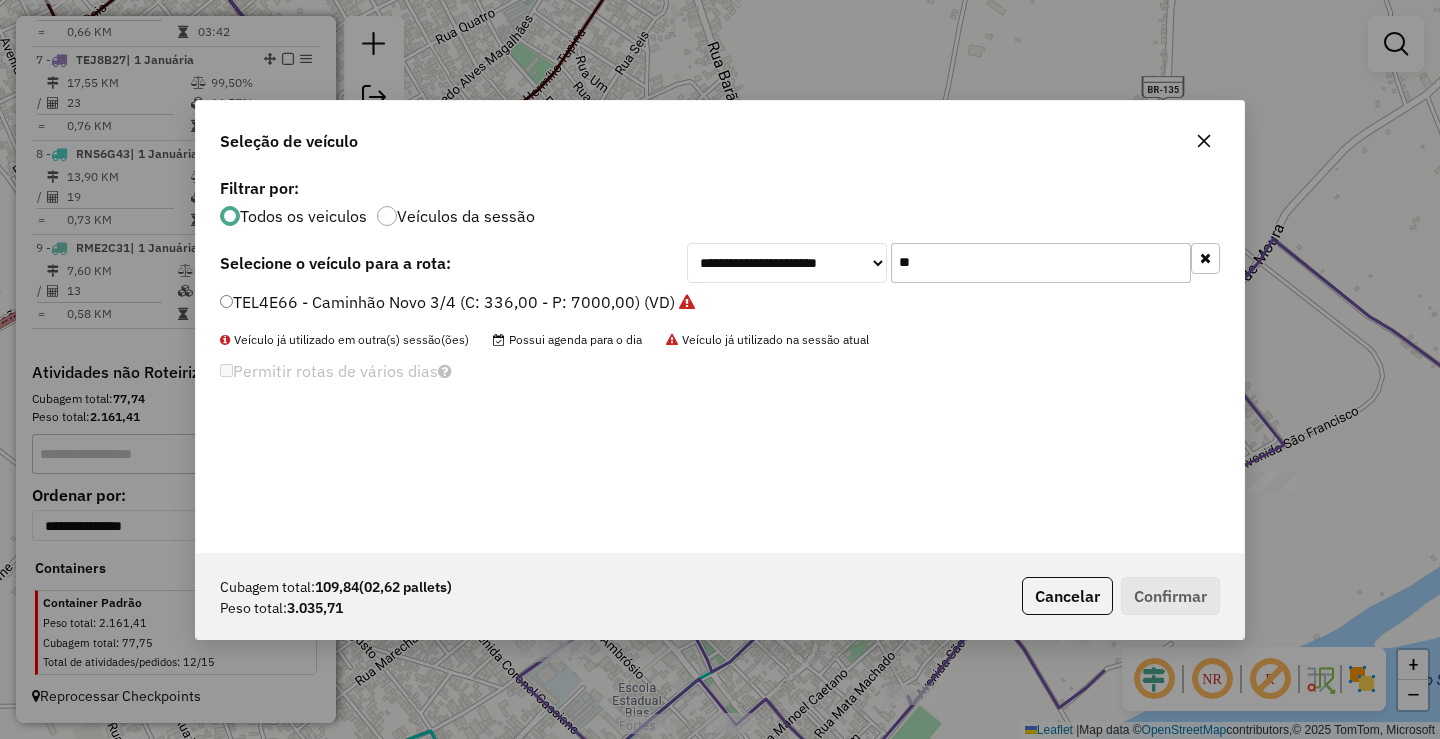 type on "*" 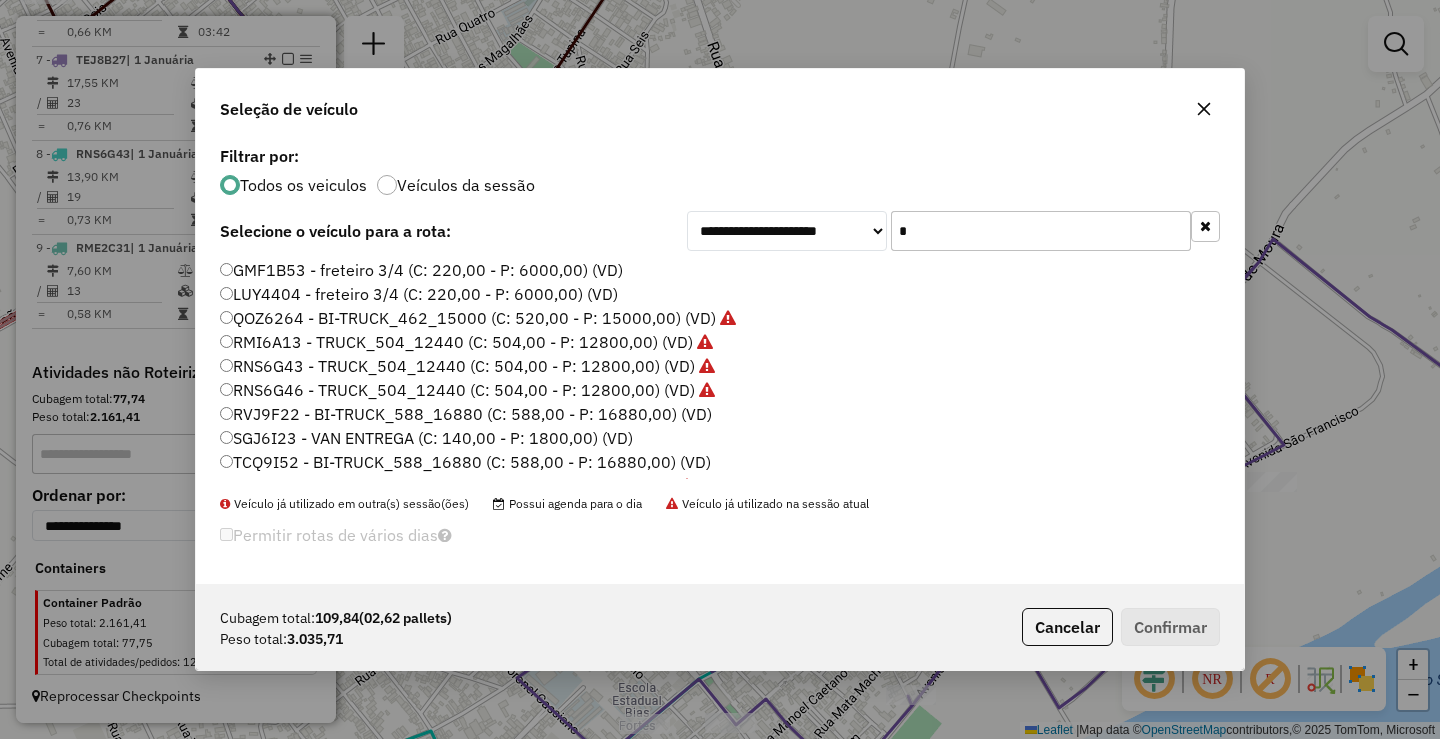 type 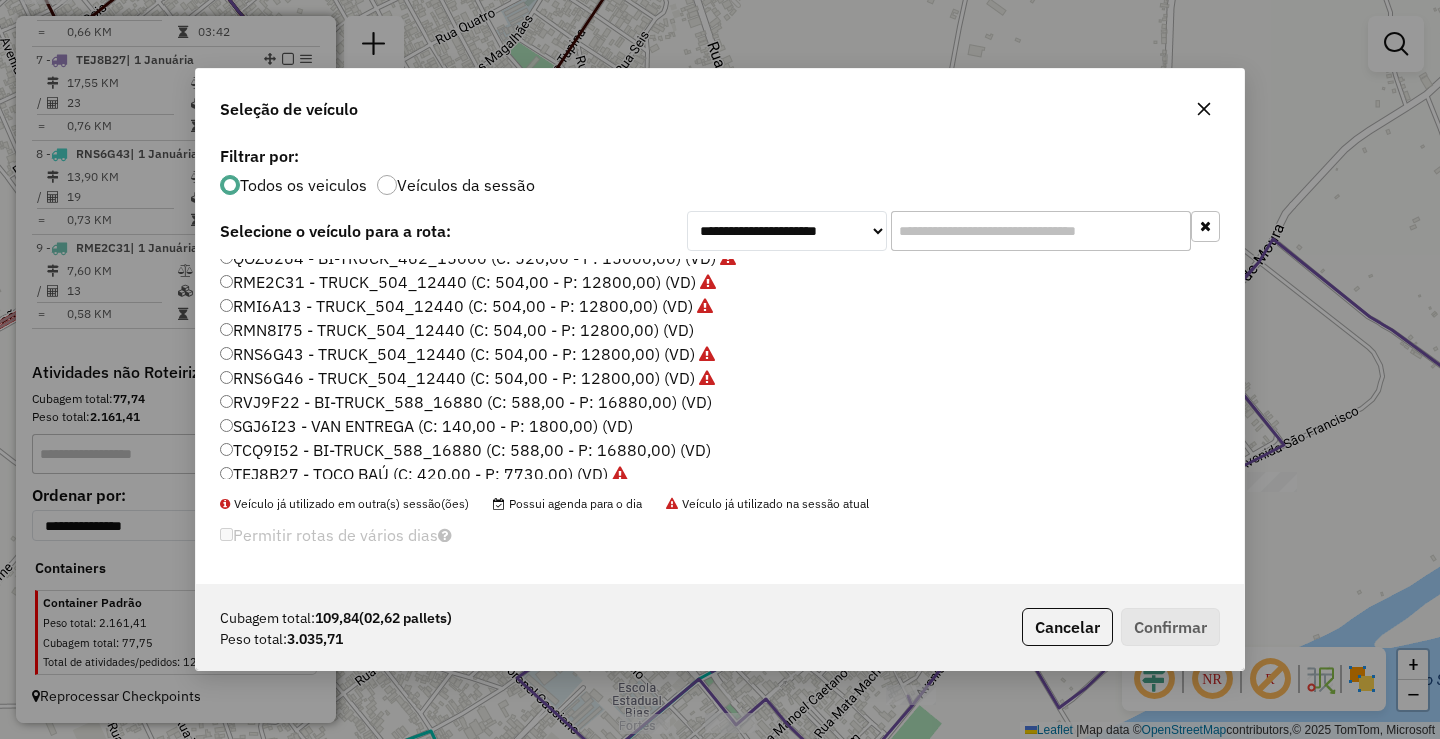 scroll, scrollTop: 200, scrollLeft: 0, axis: vertical 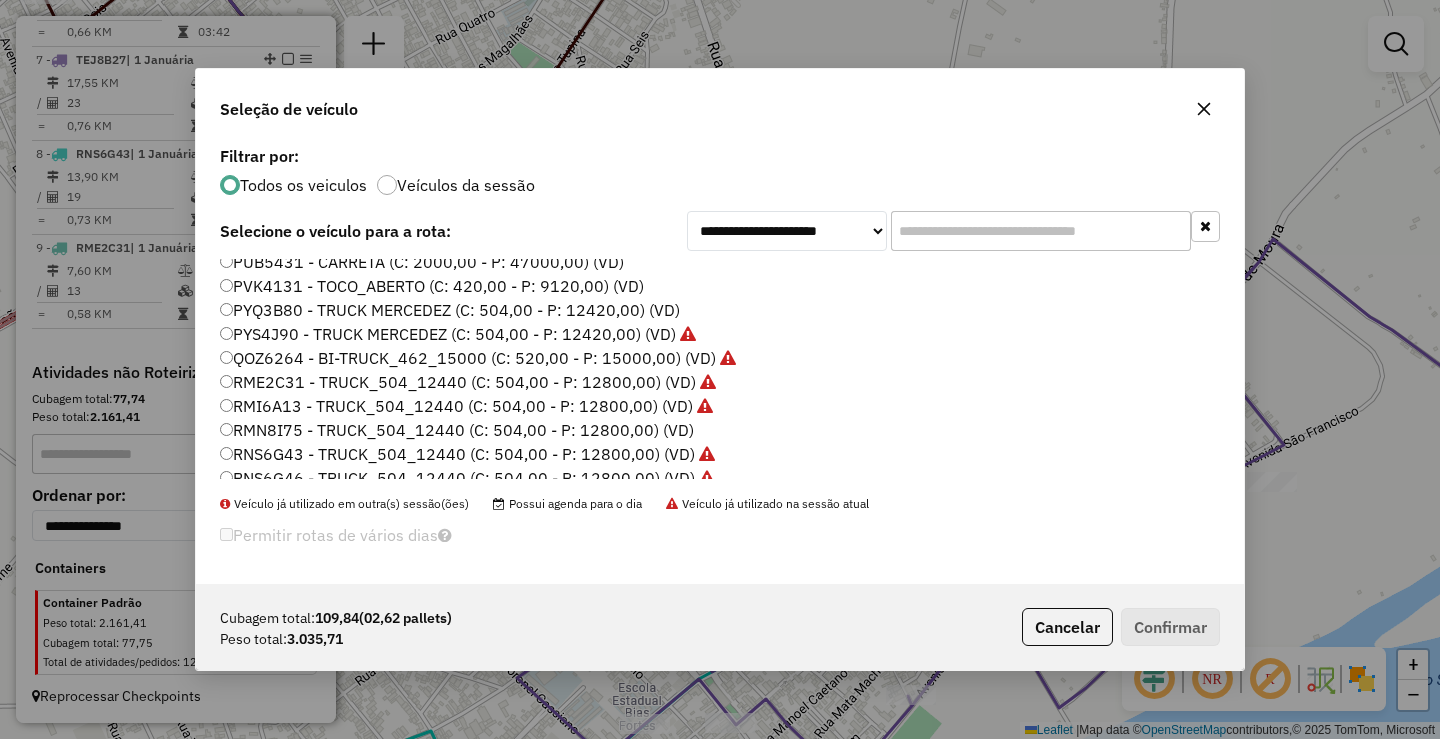 click on "PYQ3B80 - TRUCK MERCEDEZ  (C: 504,00 - P: 12420,00) (VD)" 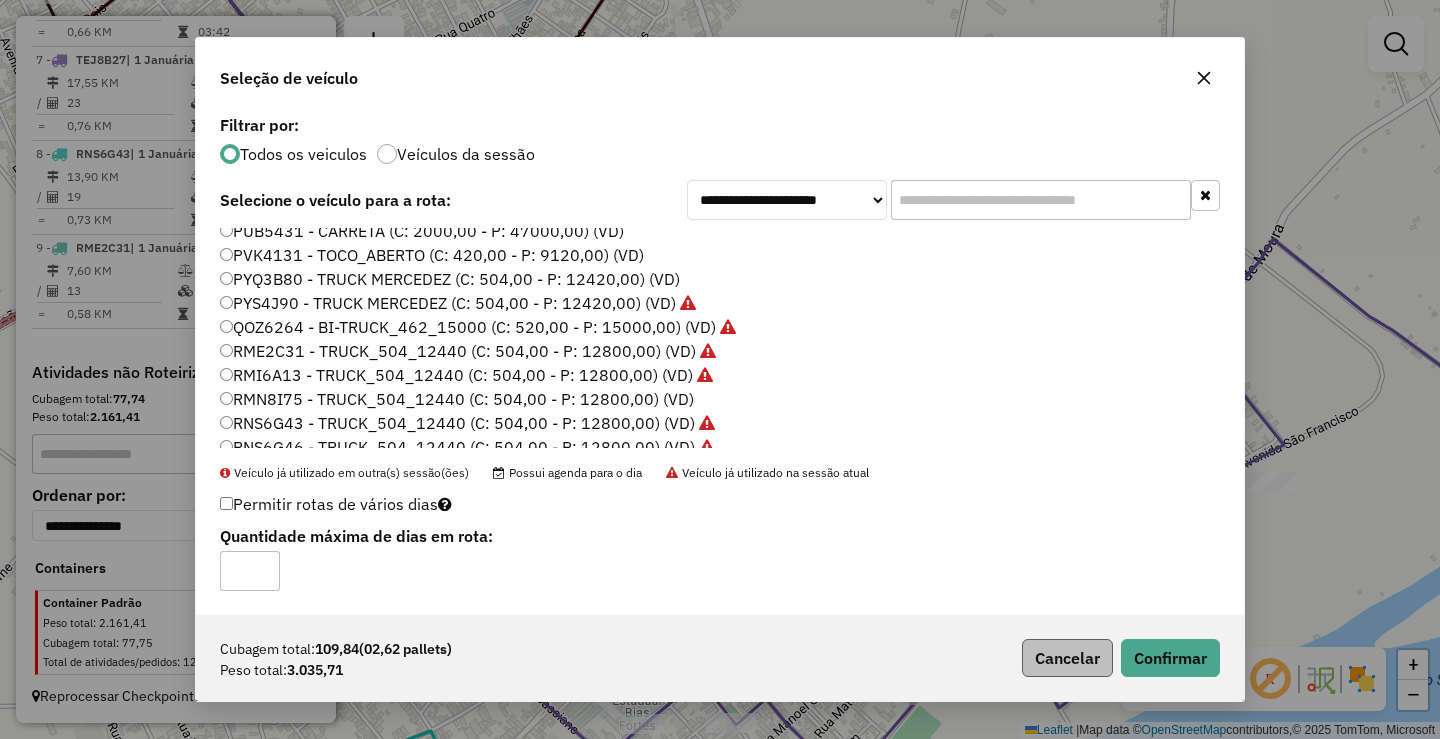 click on "Cubagem total:  109,84   (02,62 pallets)  Peso total: 3.035,71  Cancelar   Confirmar" 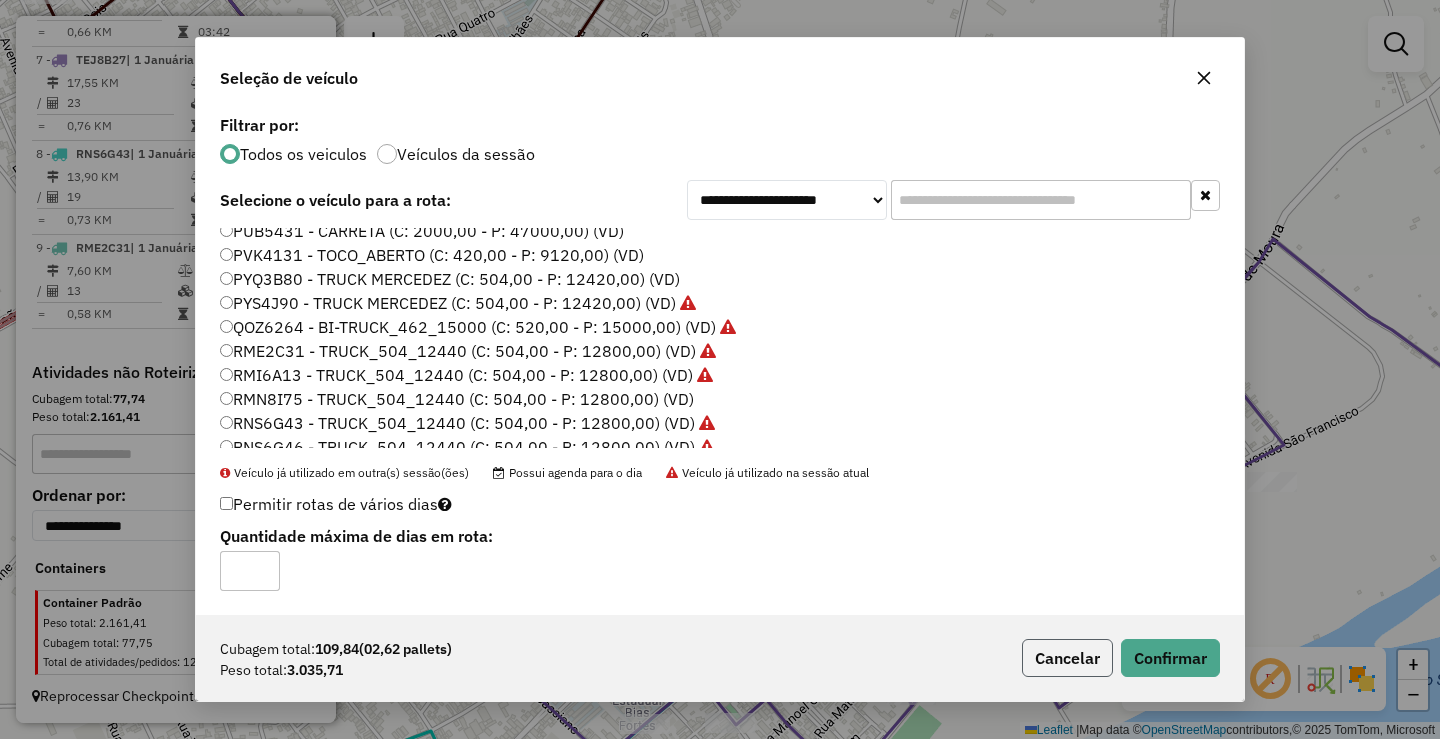 click on "Cancelar" 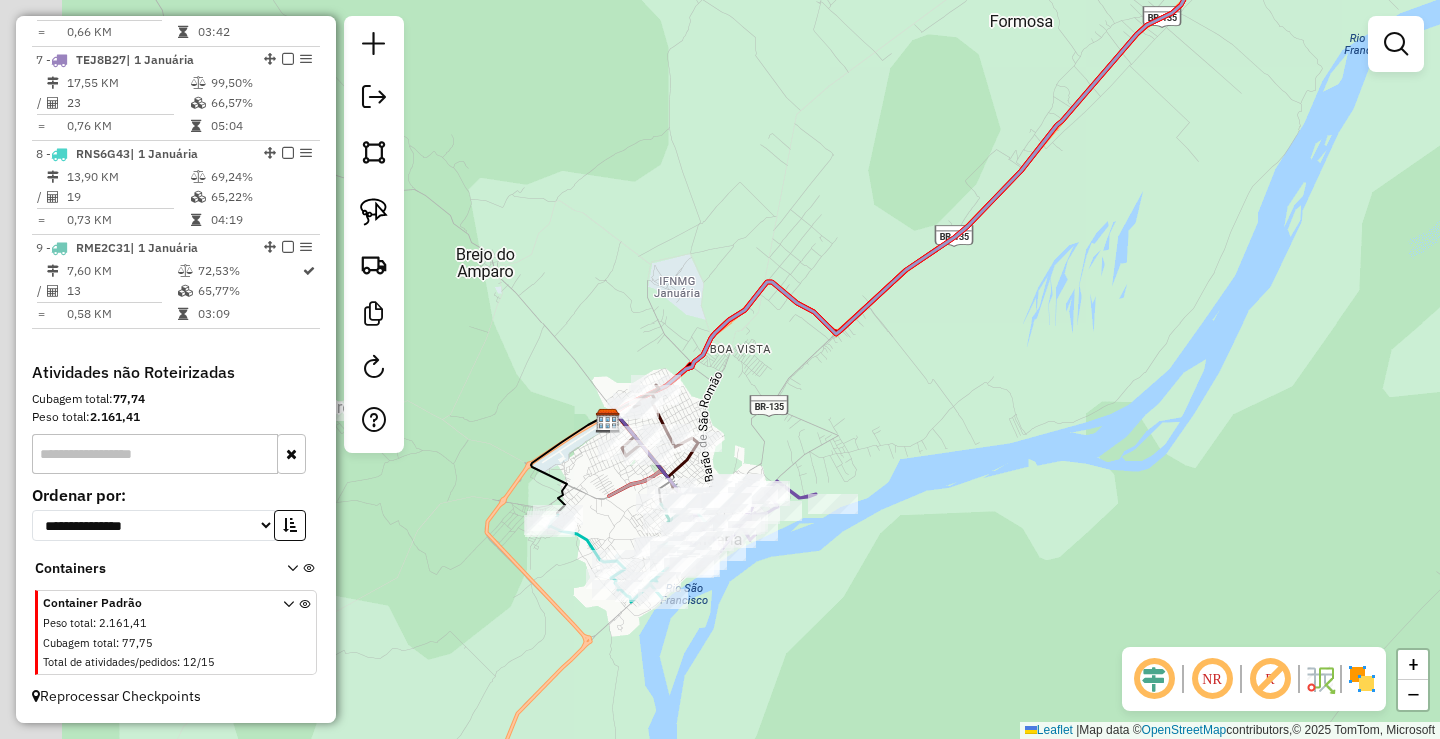 drag, startPoint x: 880, startPoint y: 578, endPoint x: 905, endPoint y: 578, distance: 25 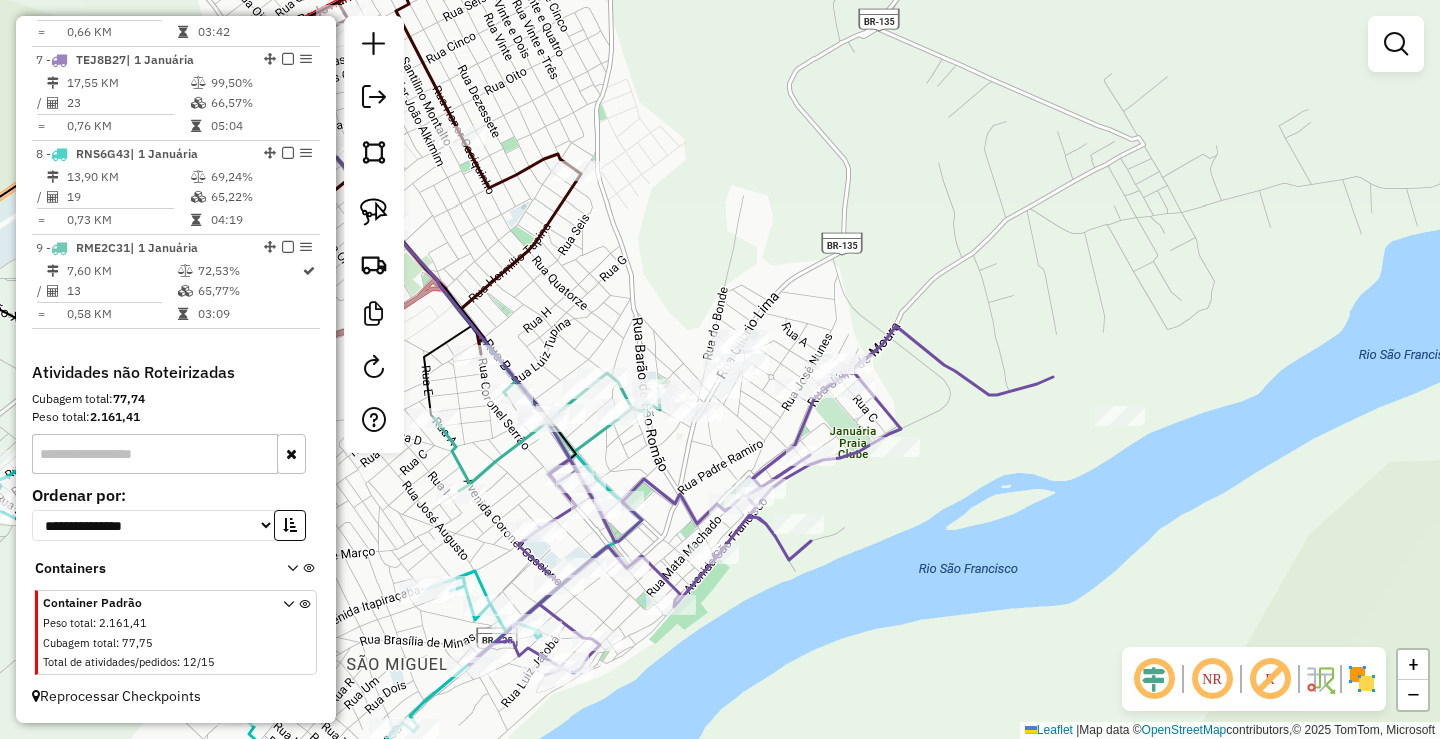 drag, startPoint x: 779, startPoint y: 307, endPoint x: 920, endPoint y: 302, distance: 141.08862 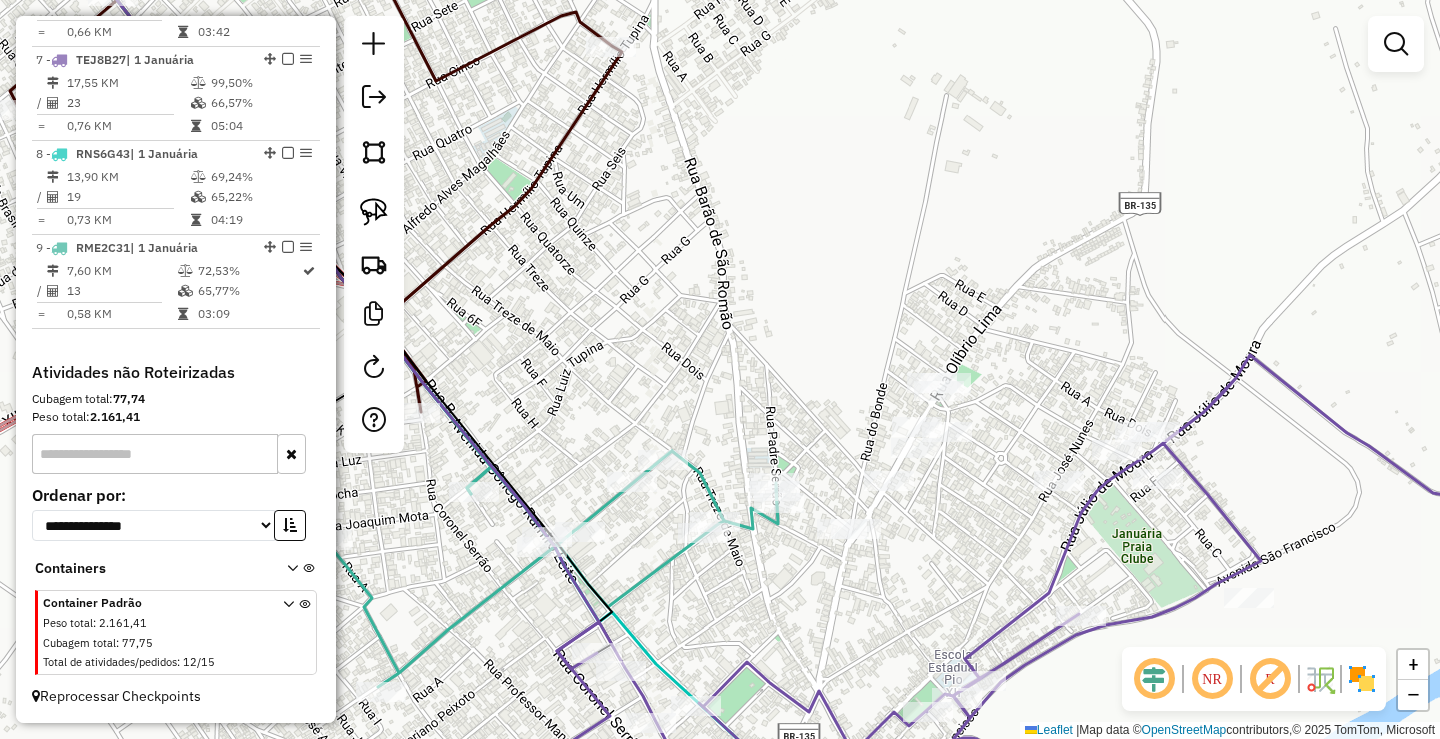 drag, startPoint x: 776, startPoint y: 321, endPoint x: 765, endPoint y: 315, distance: 12.529964 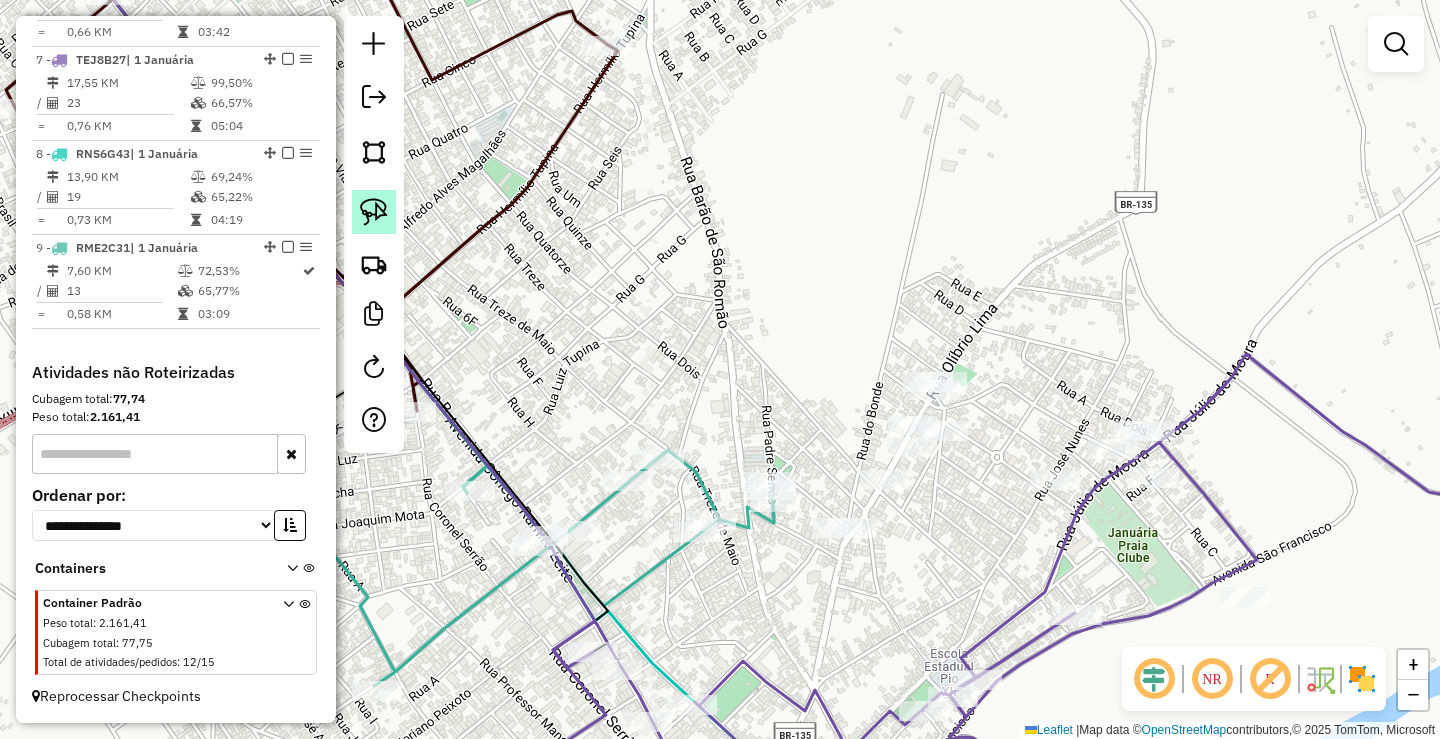 click 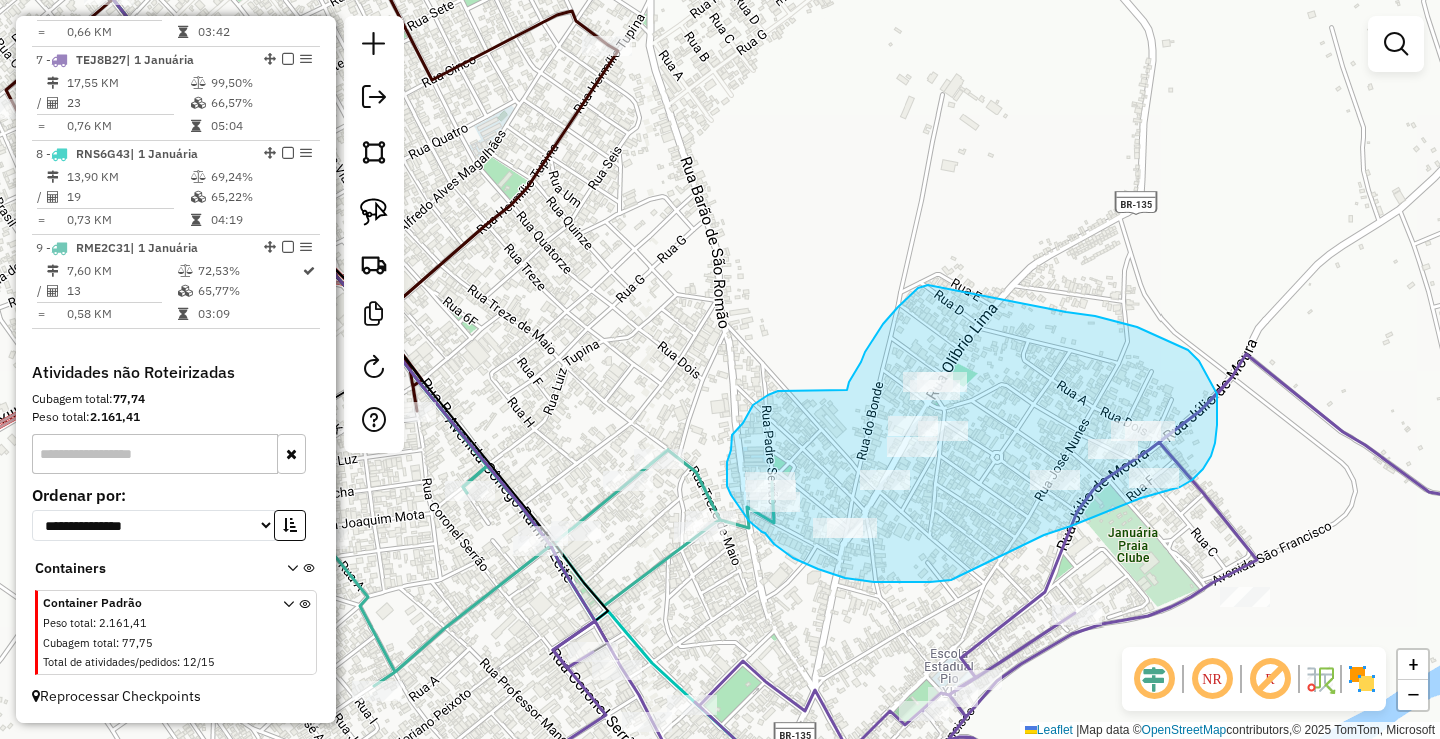 drag, startPoint x: 928, startPoint y: 285, endPoint x: 1062, endPoint y: 312, distance: 136.69308 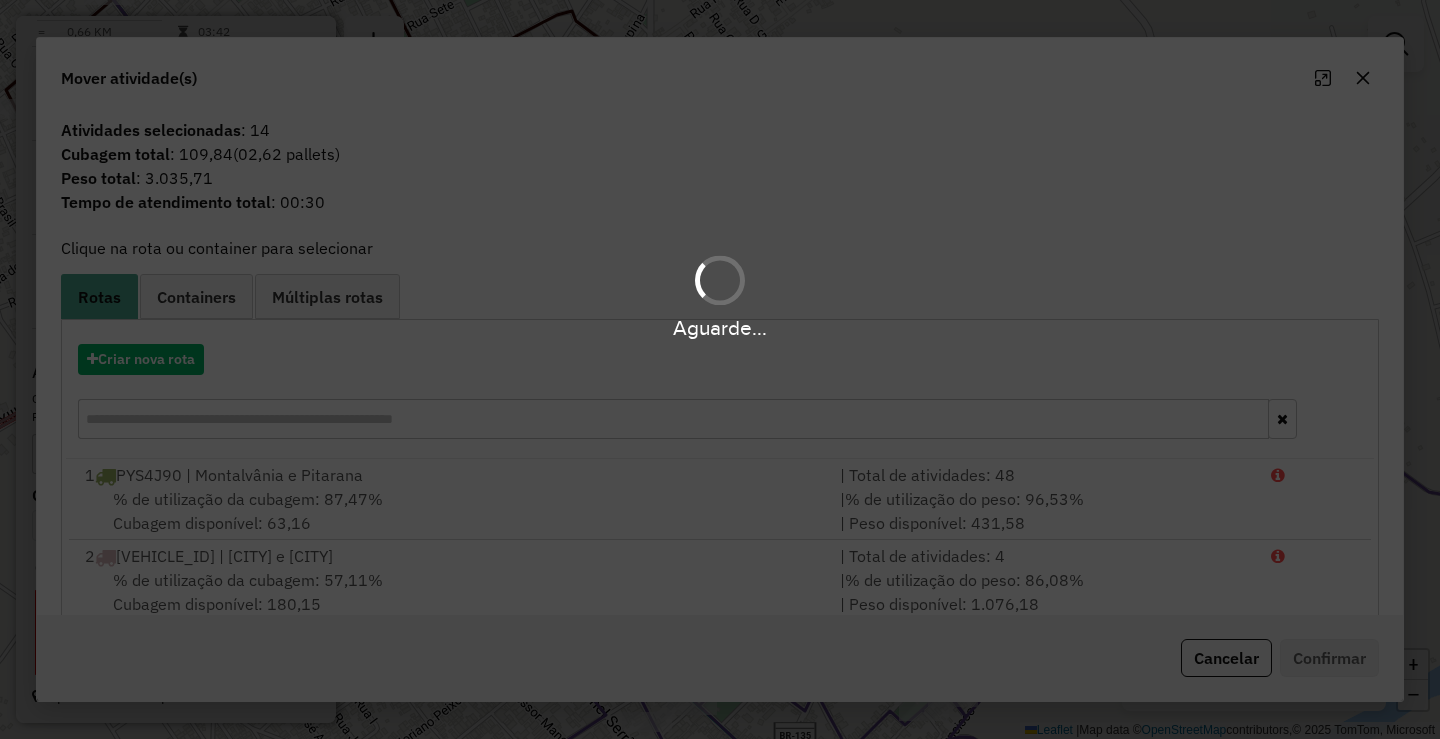 click on "Aguarde..." at bounding box center (720, 369) 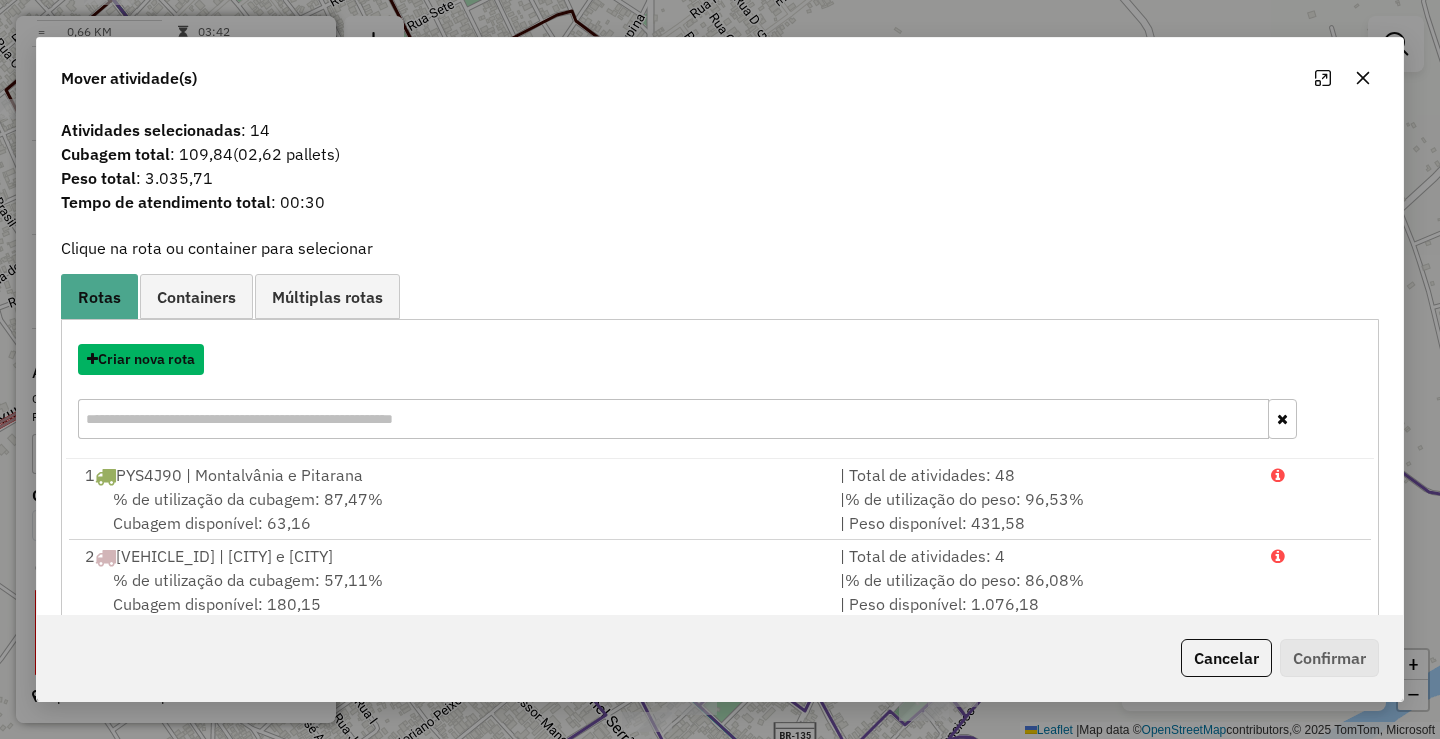 click on "Criar nova rota" at bounding box center (141, 359) 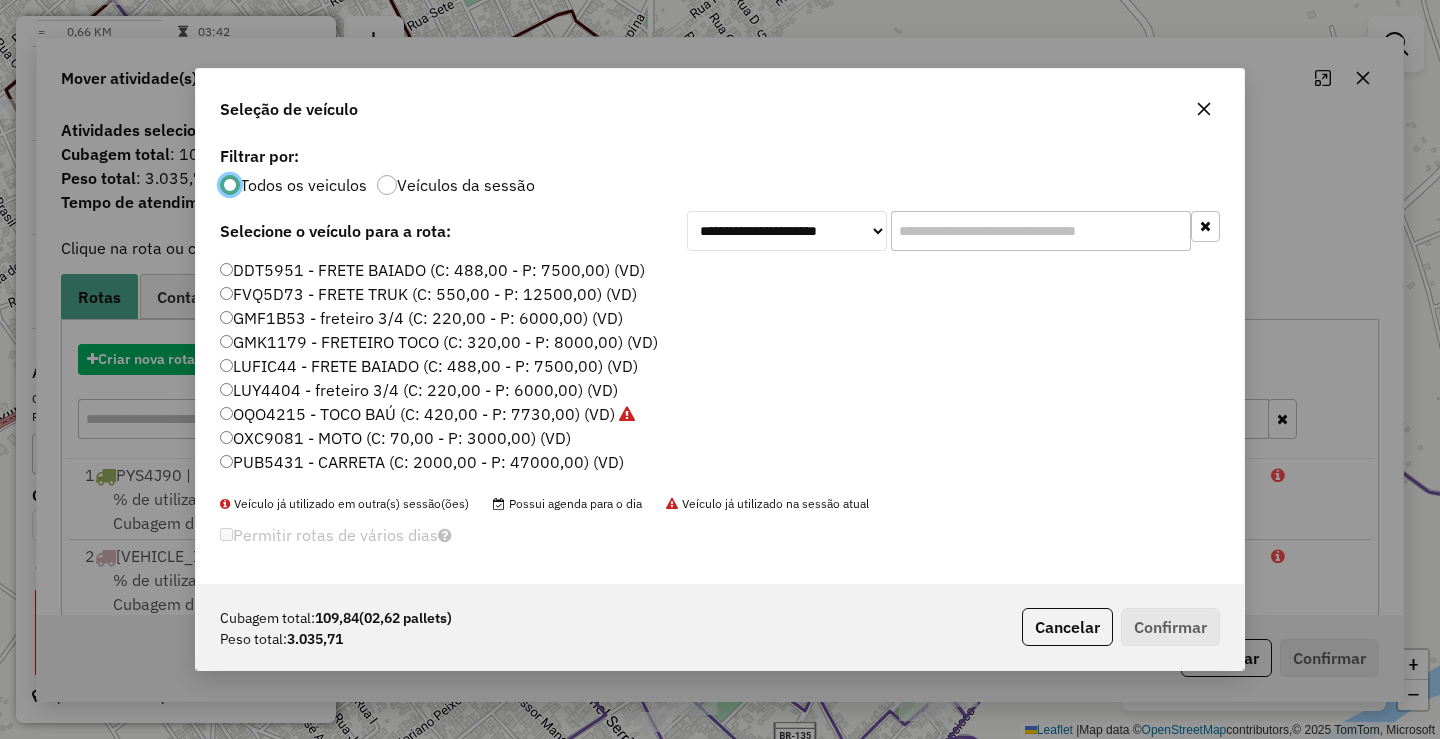 scroll, scrollTop: 11, scrollLeft: 6, axis: both 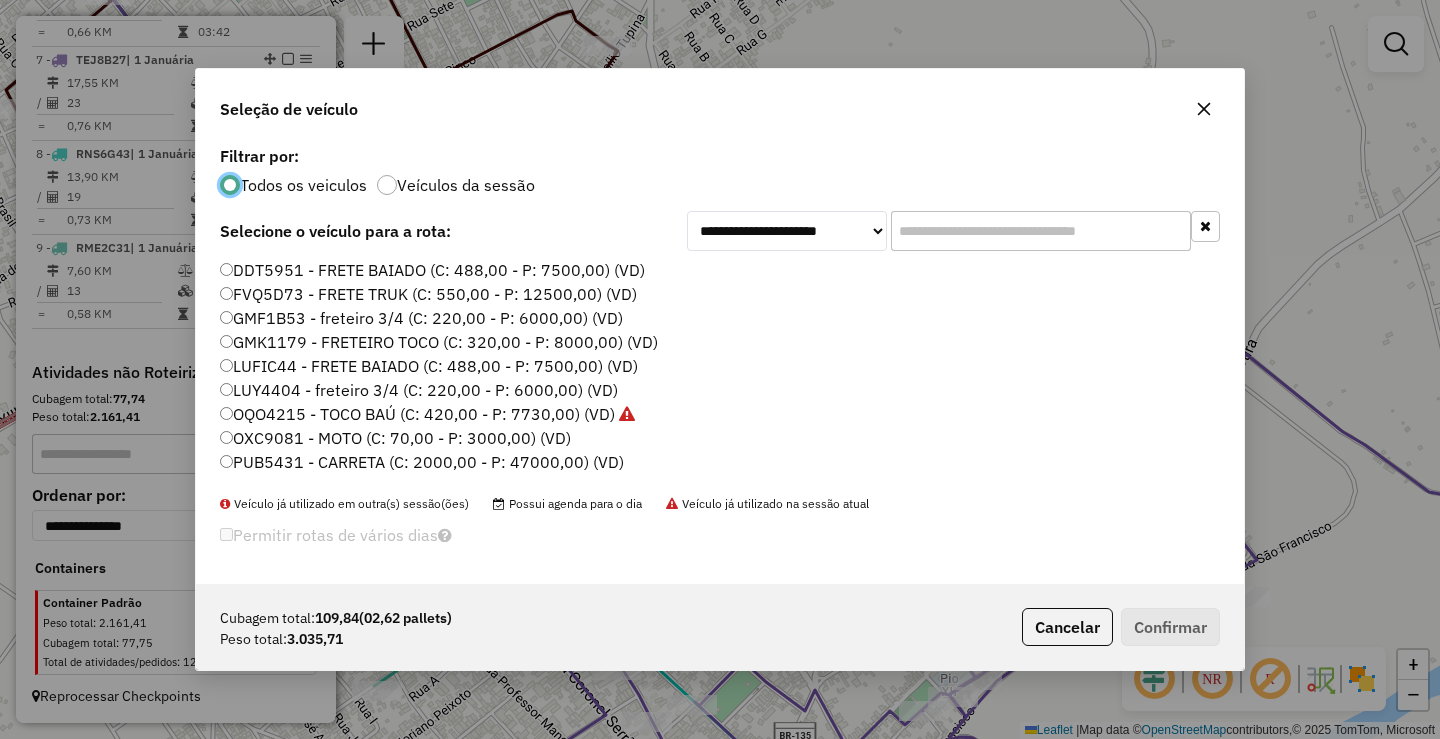 click 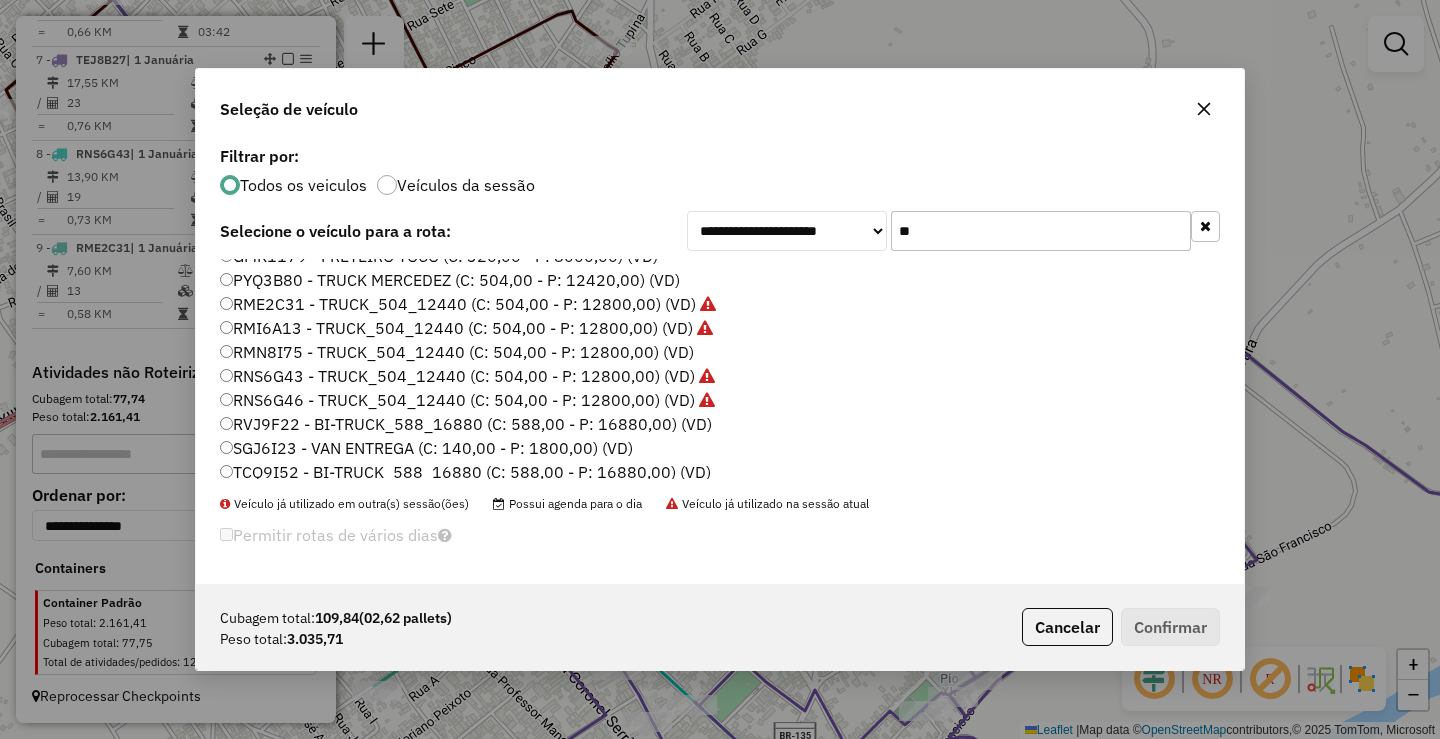 scroll, scrollTop: 20, scrollLeft: 0, axis: vertical 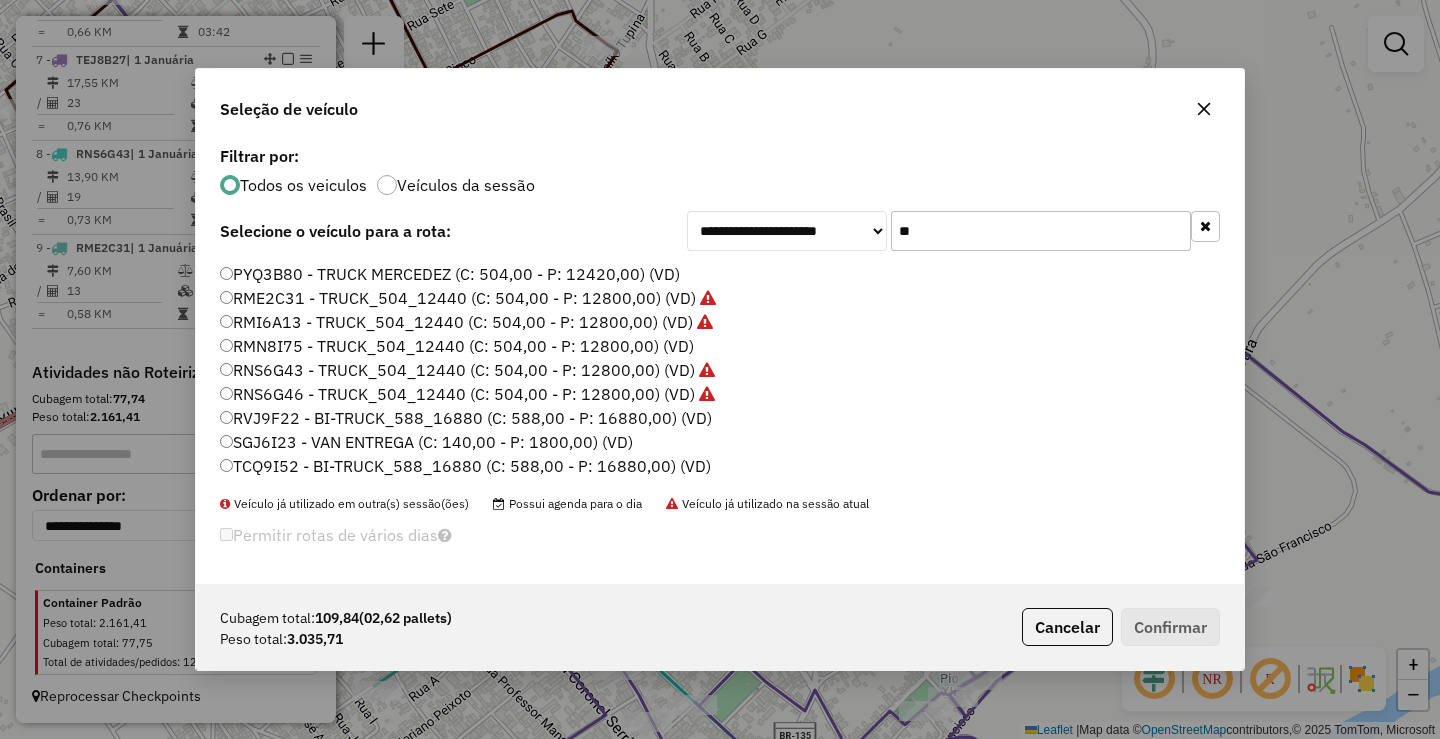 type on "**" 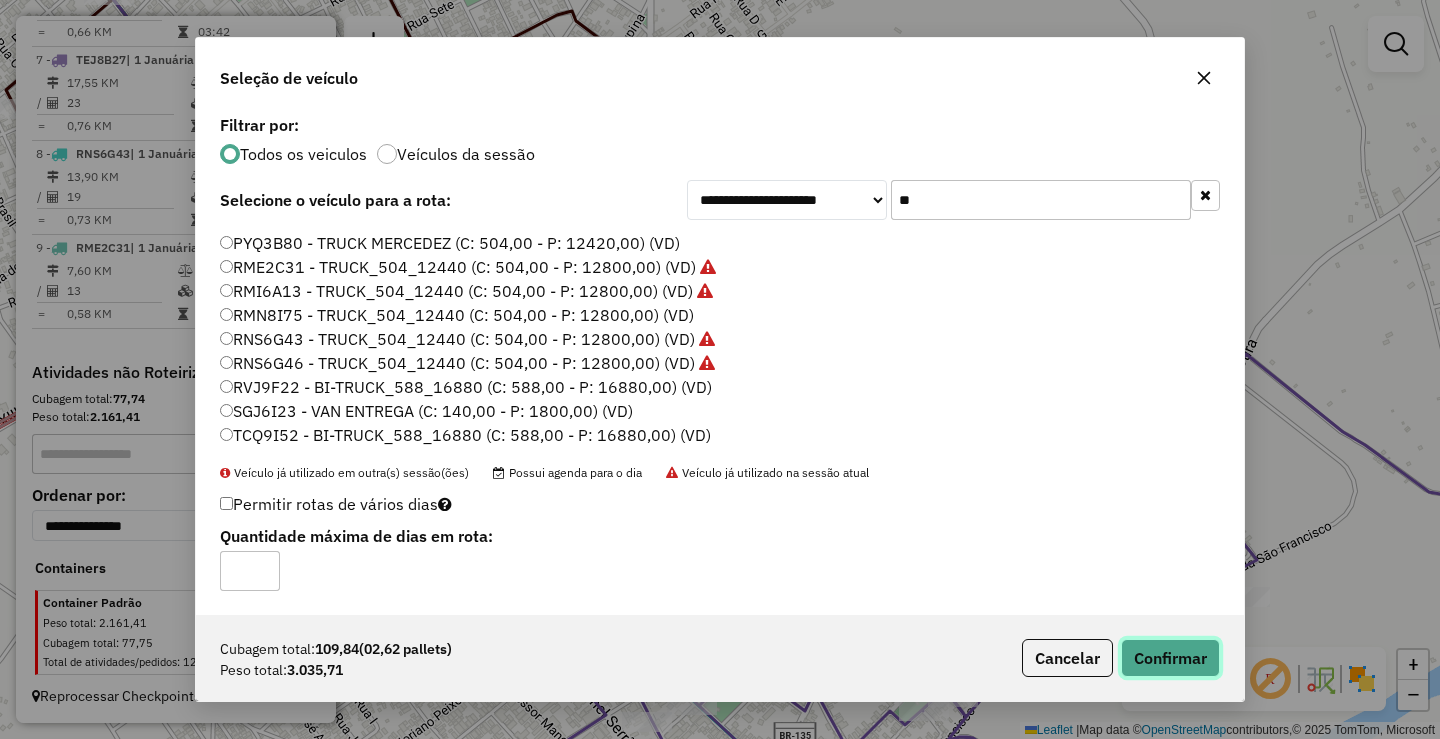 click on "Confirmar" 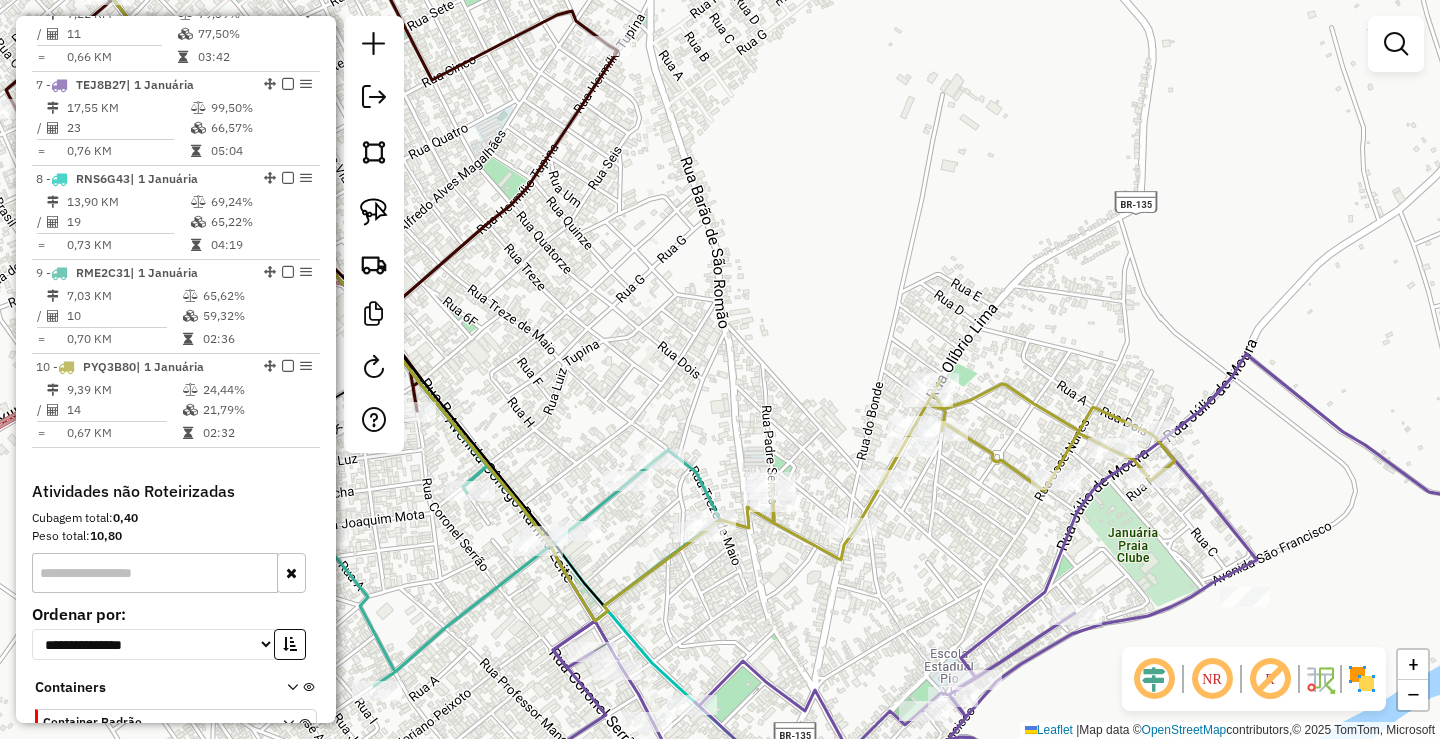 scroll, scrollTop: 1357, scrollLeft: 0, axis: vertical 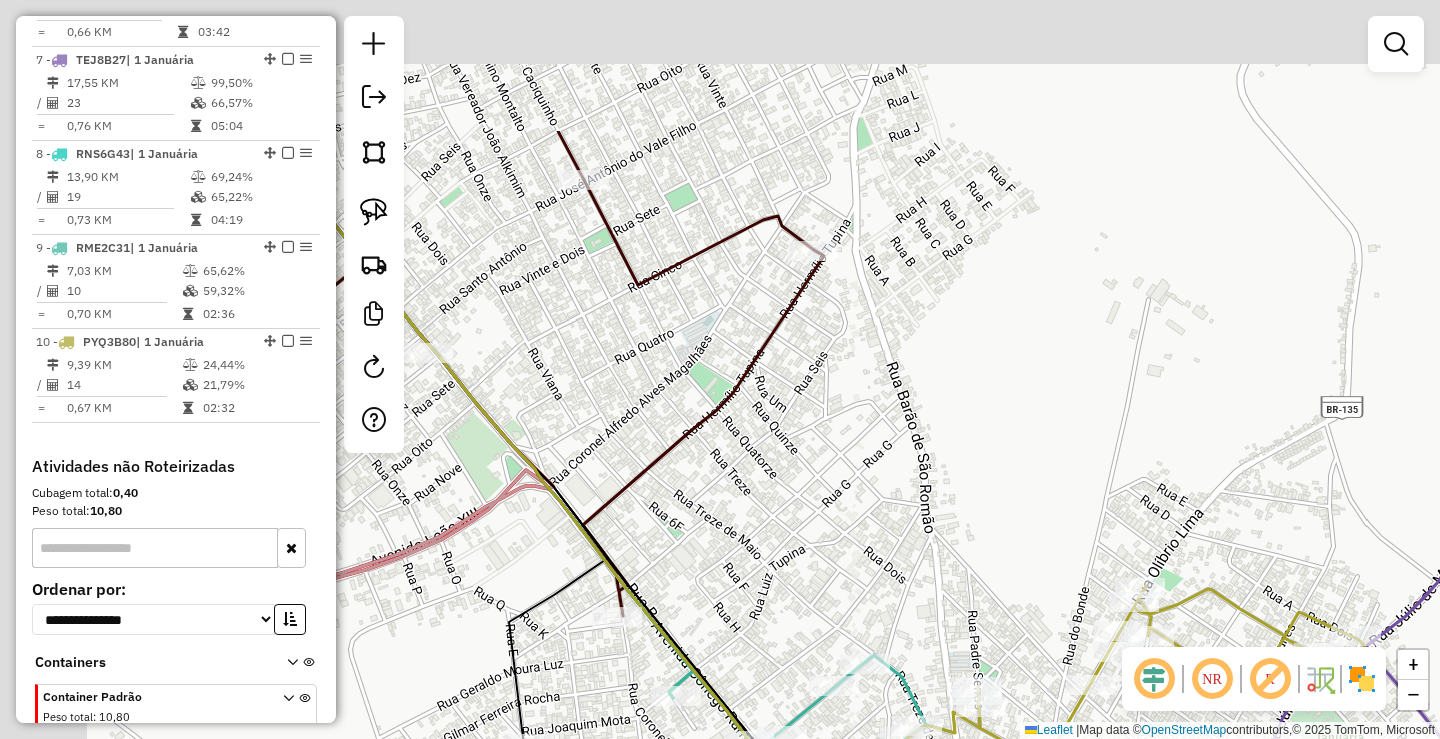 drag, startPoint x: 784, startPoint y: 425, endPoint x: 890, endPoint y: 508, distance: 134.62912 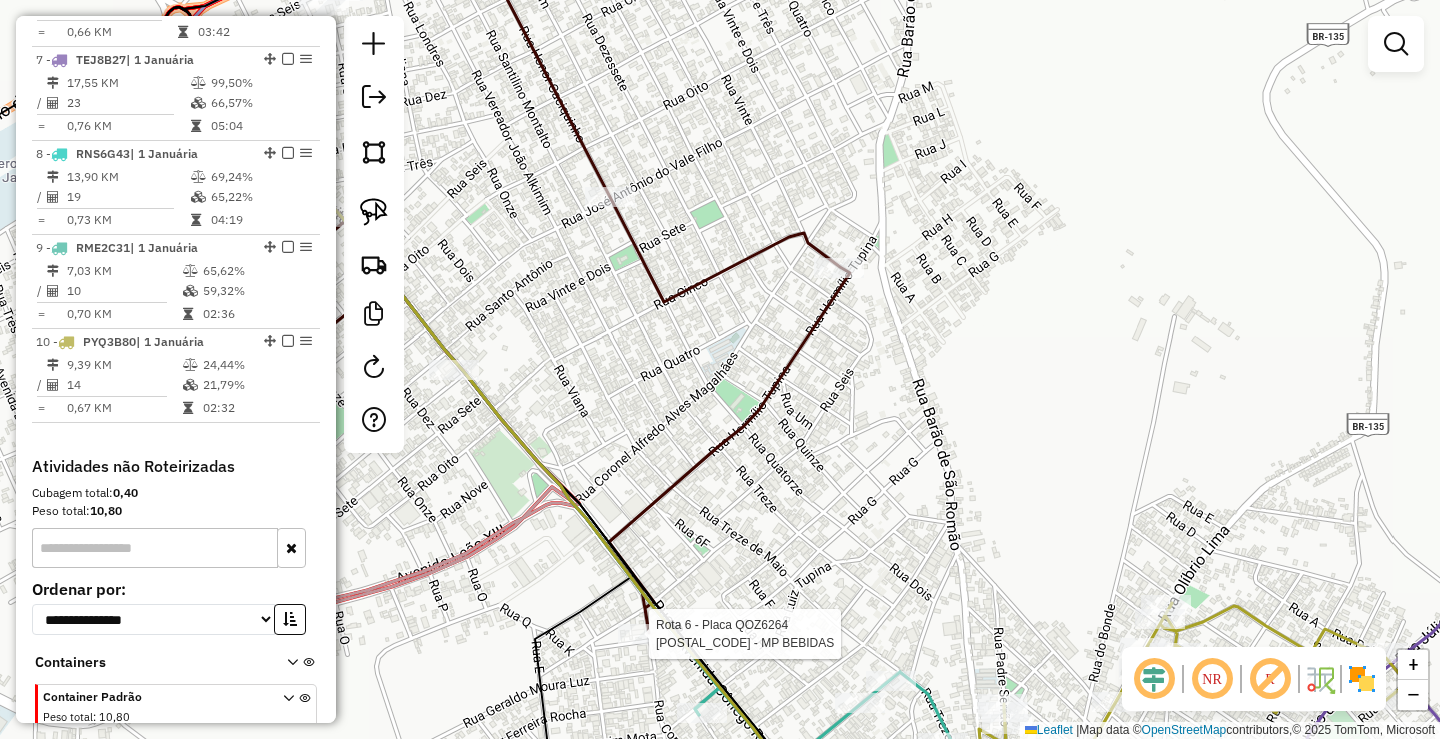 select on "*********" 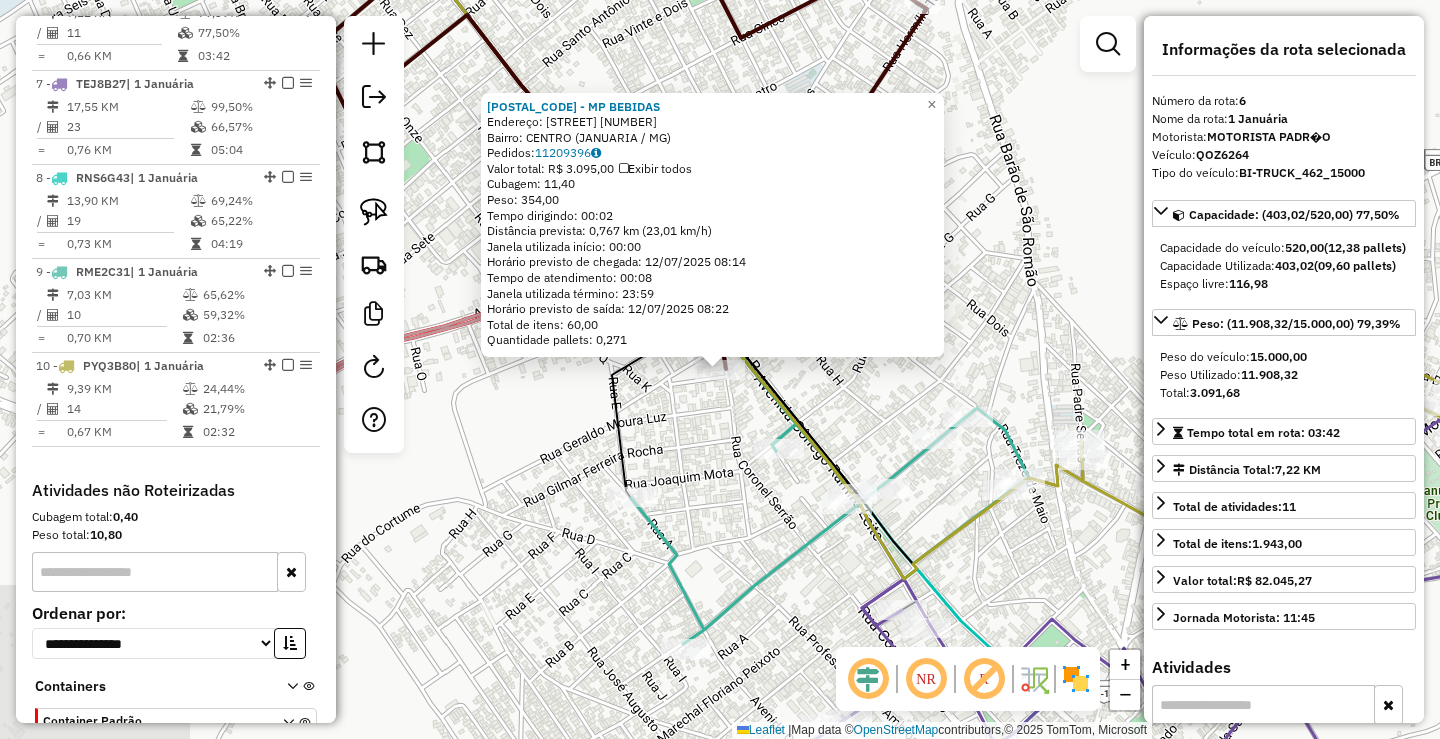 scroll, scrollTop: 1294, scrollLeft: 0, axis: vertical 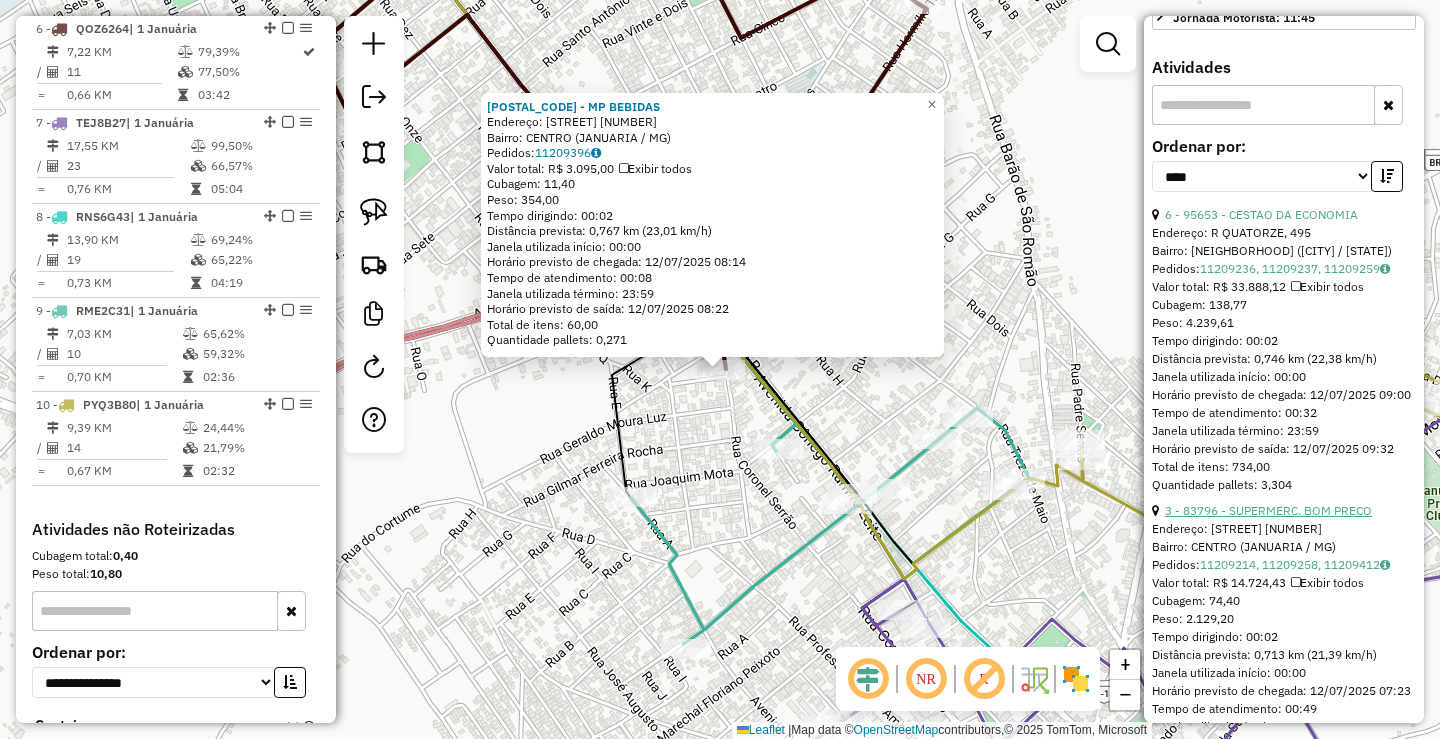 click on "3 - 83796 - SUPERMERC. BOM PRECO" at bounding box center (1268, 528) 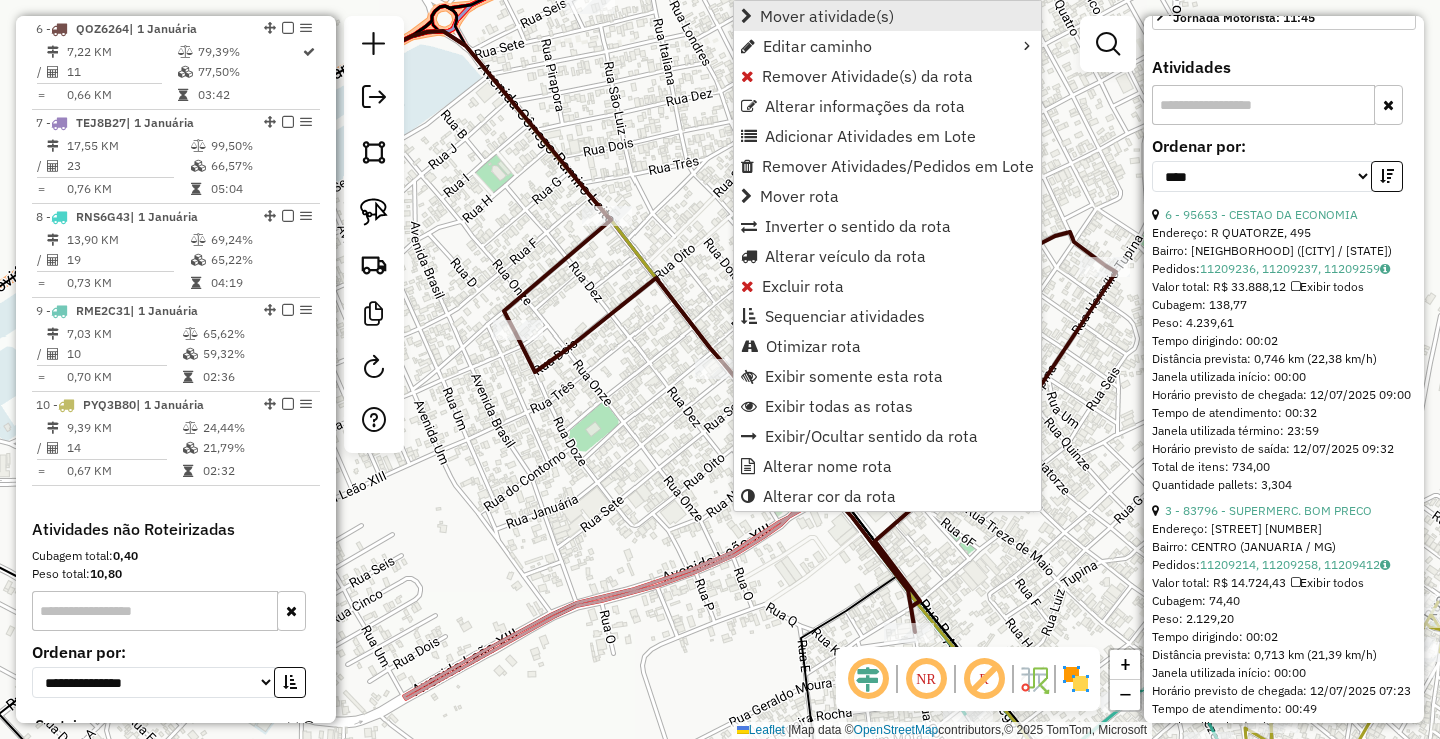 click on "Mover atividade(s)" at bounding box center (887, 16) 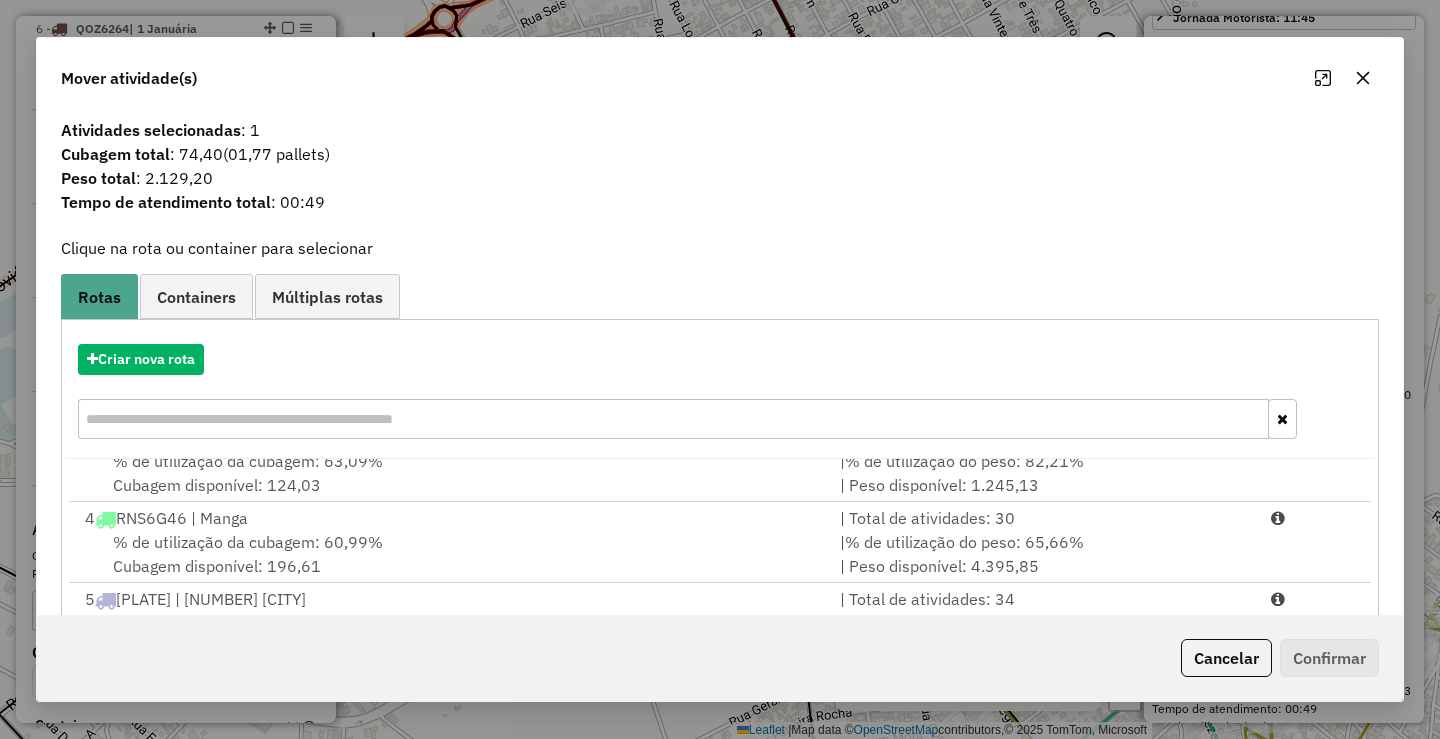 scroll, scrollTop: 329, scrollLeft: 0, axis: vertical 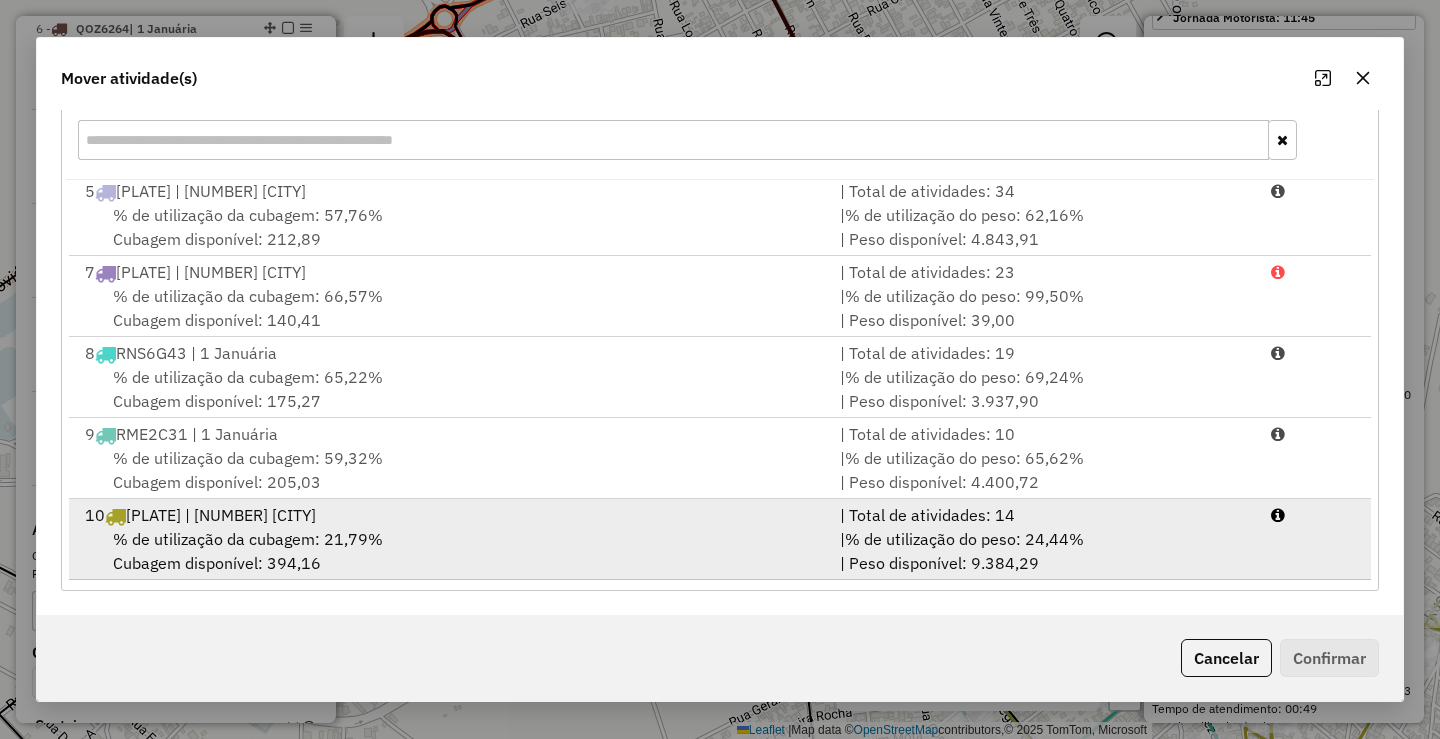 drag, startPoint x: 814, startPoint y: 541, endPoint x: 1249, endPoint y: 573, distance: 436.1754 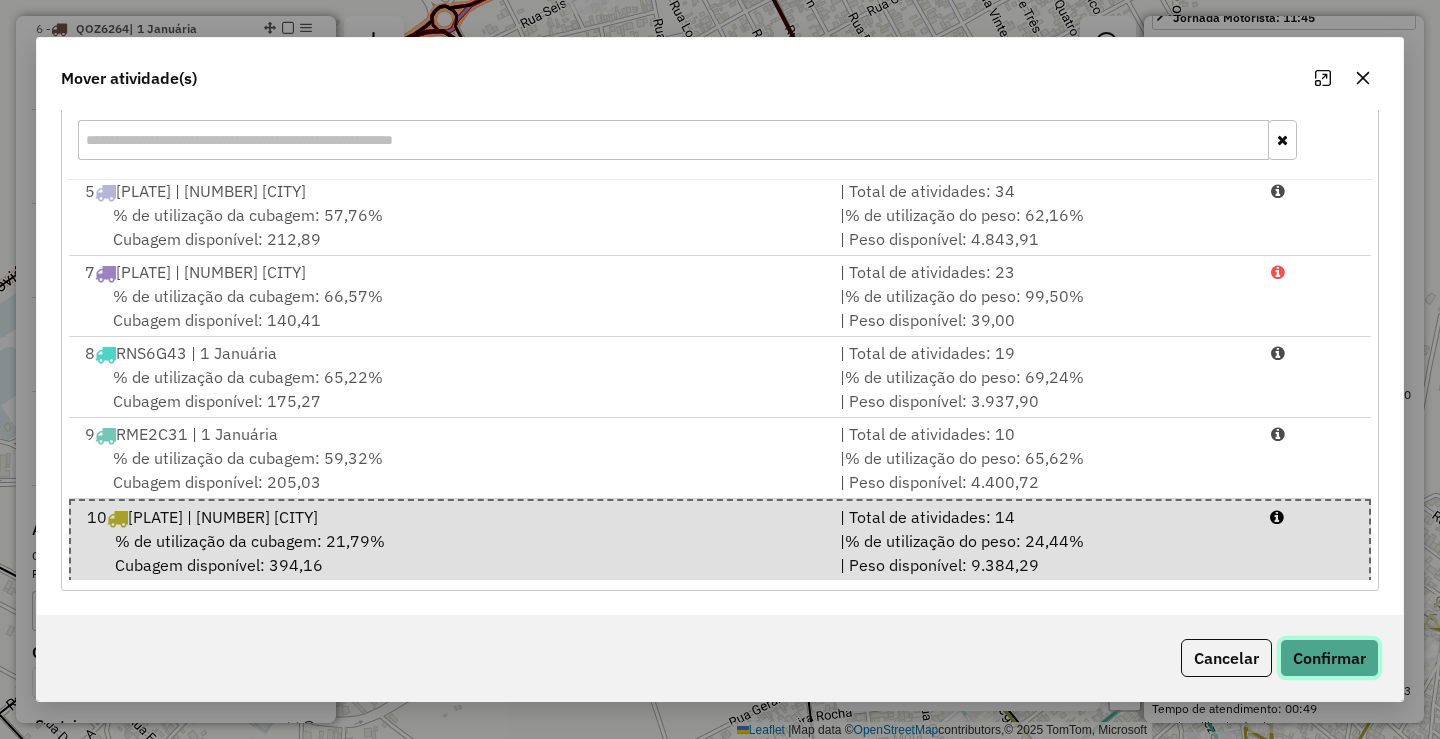 click on "Confirmar" 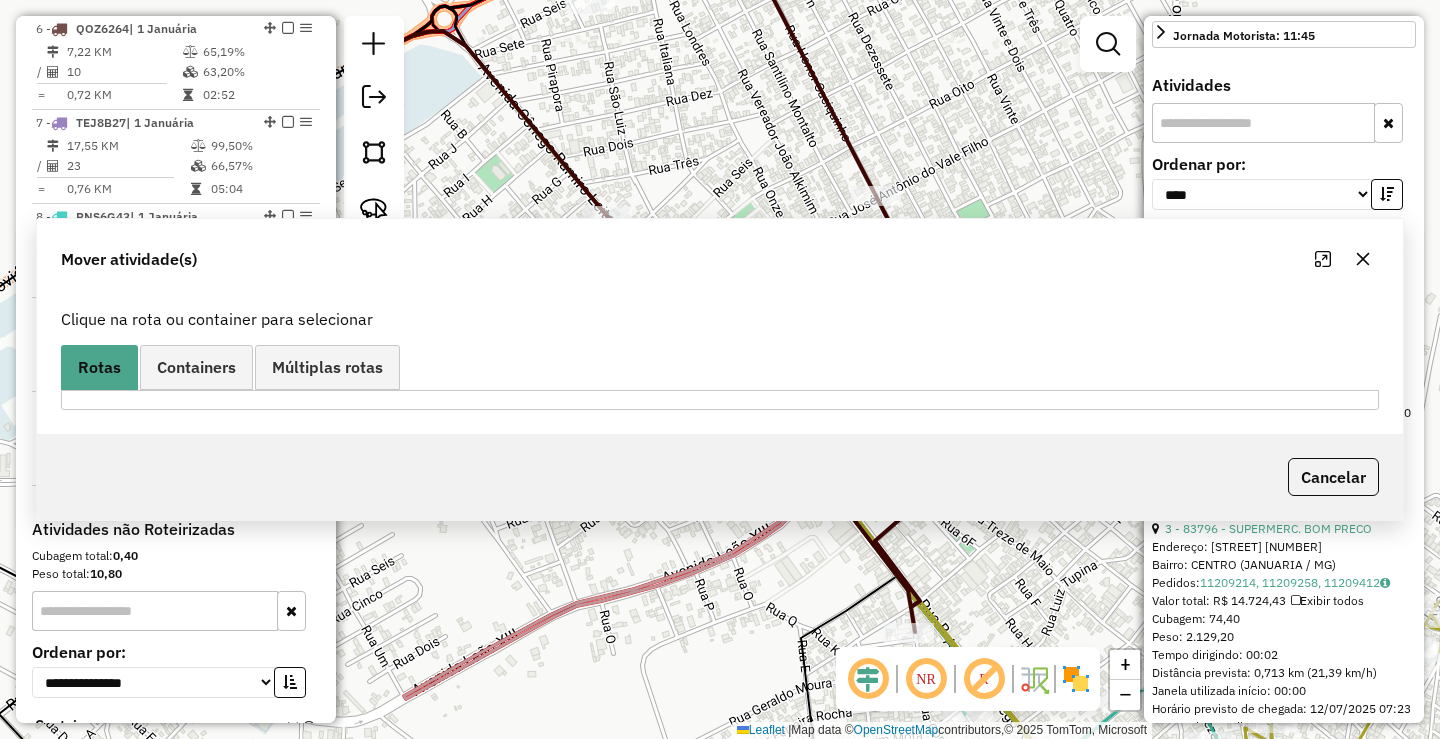 scroll, scrollTop: 0, scrollLeft: 0, axis: both 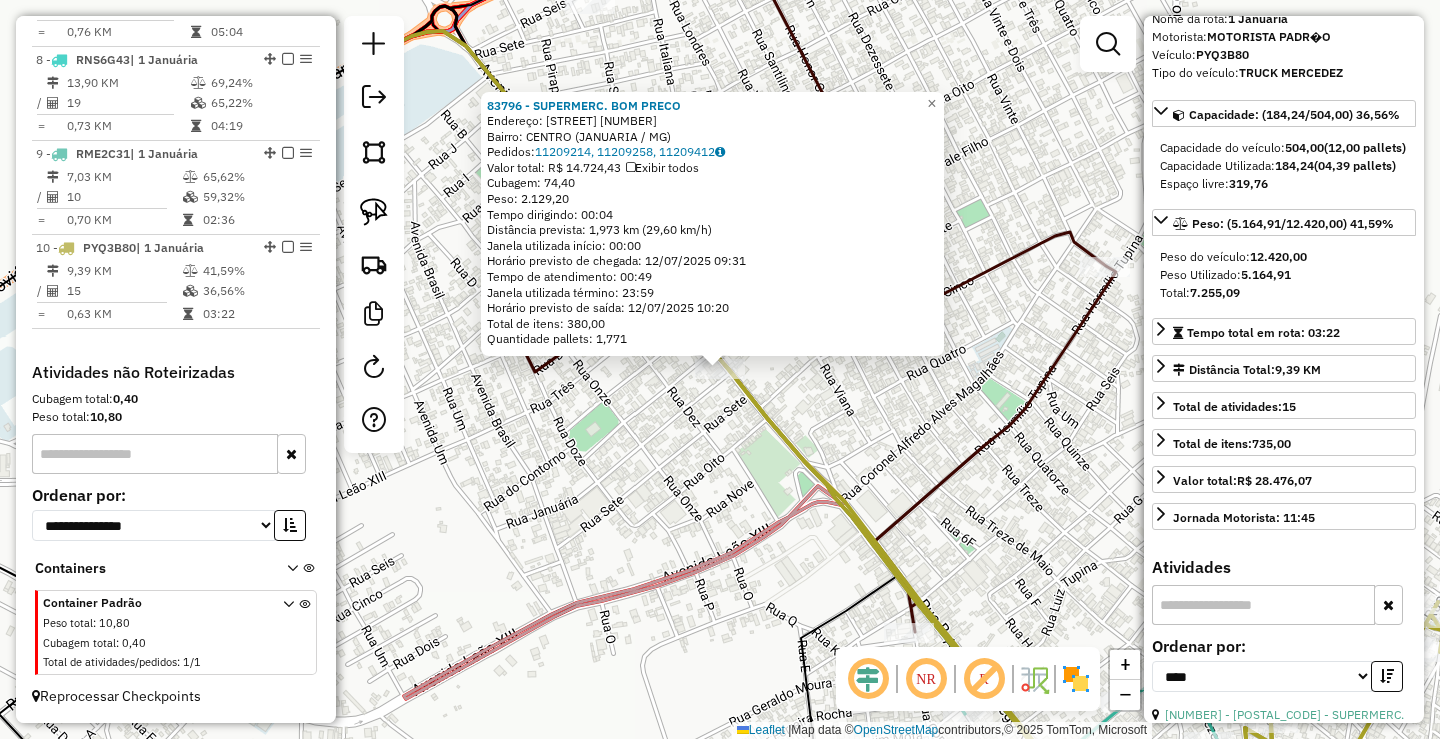 click on "83796 - SUPERMERC. BOM PRECO  Endereço:  CONEGO RAMIRO LEITE 1205   Bairro: CENTRO (JANUARIA / MG)   Pedidos:  11209214, 11209258, 11209412   Valor total: R$ 14.724,43   Exibir todos   Cubagem: 74,40  Peso: 2.129,20  Tempo dirigindo: 00:04   Distância prevista: 1,973 km (29,60 km/h)   Janela utilizada início: 00:00   Horário previsto de chegada: 12/07/2025 09:31   Tempo de atendimento: 00:49   Janela utilizada término: 23:59   Horário previsto de saída: 12/07/2025 10:20   Total de itens: 380,00   Quantidade pallets: 1,771  × Janela de atendimento Grade de atendimento Capacidade Transportadoras Veículos Cliente Pedidos  Rotas Selecione os dias de semana para filtrar as janelas de atendimento  Seg   Ter   Qua   Qui   Sex   Sáb   Dom  Informe o período da janela de atendimento: De: Até:  Filtrar exatamente a janela do cliente  Considerar janela de atendimento padrão  Selecione os dias de semana para filtrar as grades de atendimento  Seg   Ter   Qua   Qui   Sex   Sáb   Dom   Peso mínimo:   De:  De:" 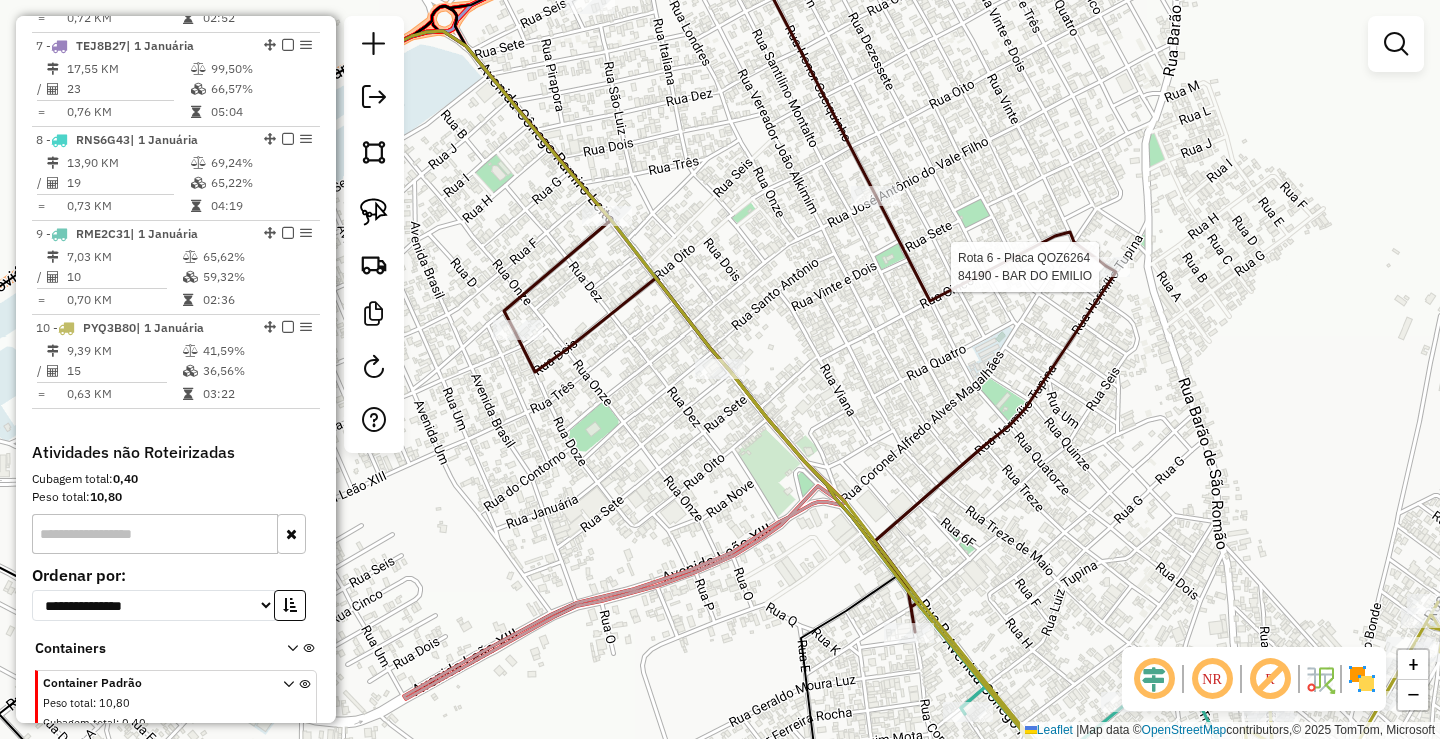 select on "*********" 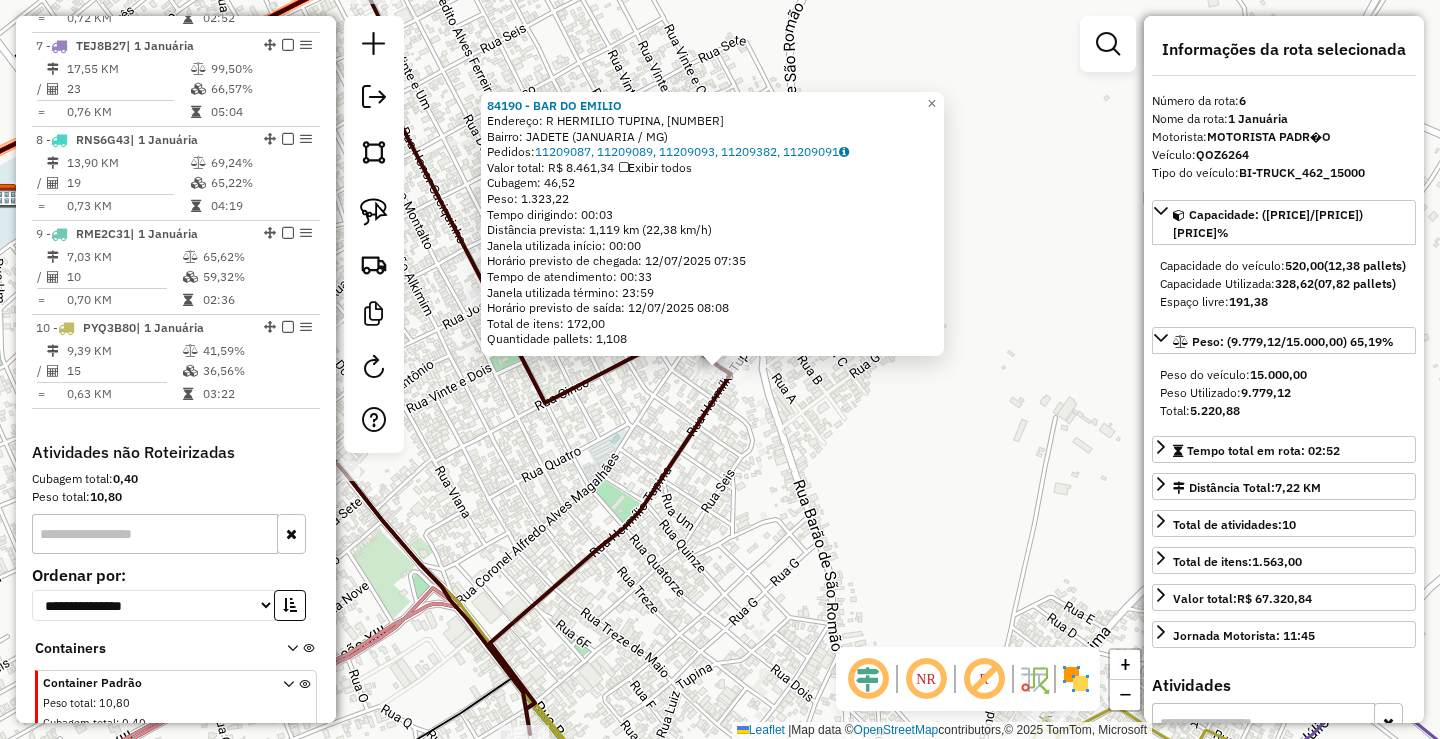 scroll, scrollTop: 1294, scrollLeft: 0, axis: vertical 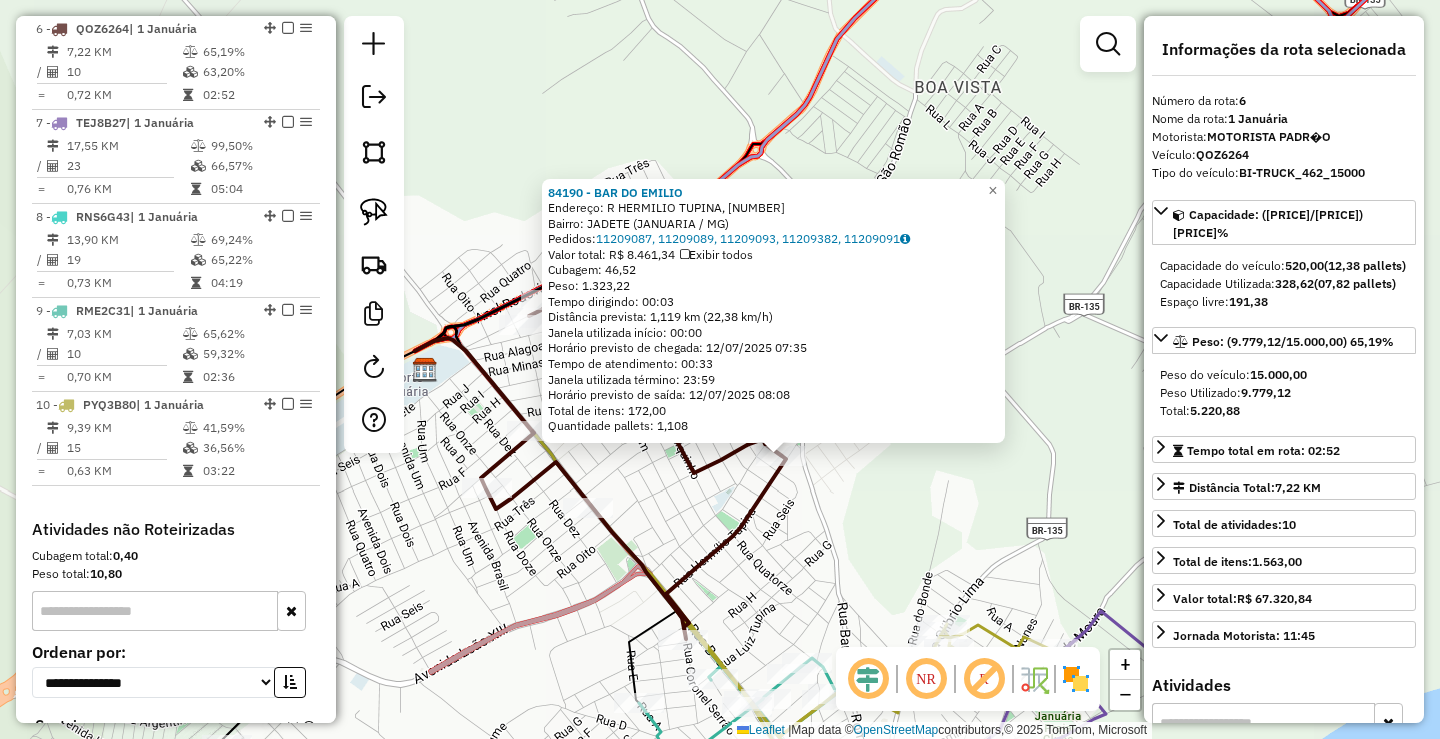 drag, startPoint x: 822, startPoint y: 604, endPoint x: 806, endPoint y: 610, distance: 17.088007 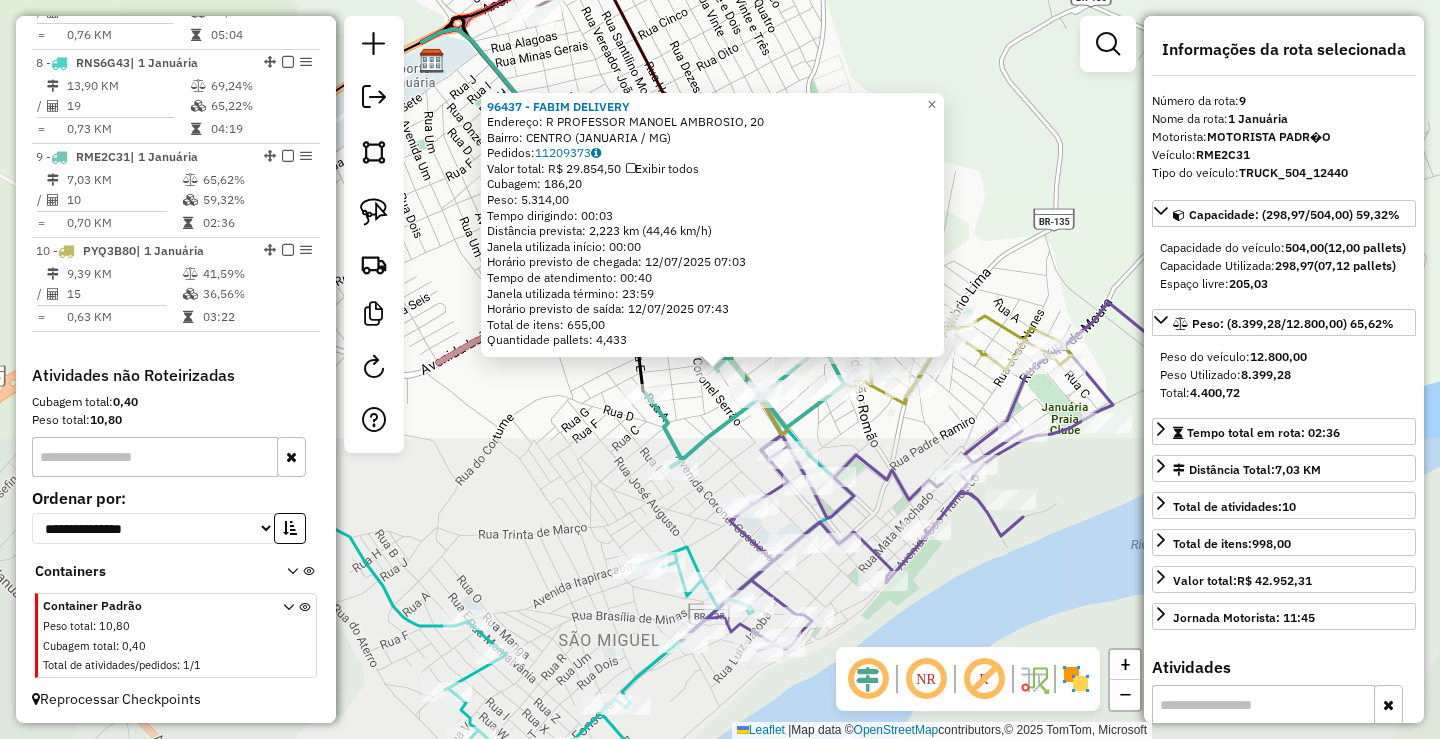 scroll, scrollTop: 1451, scrollLeft: 0, axis: vertical 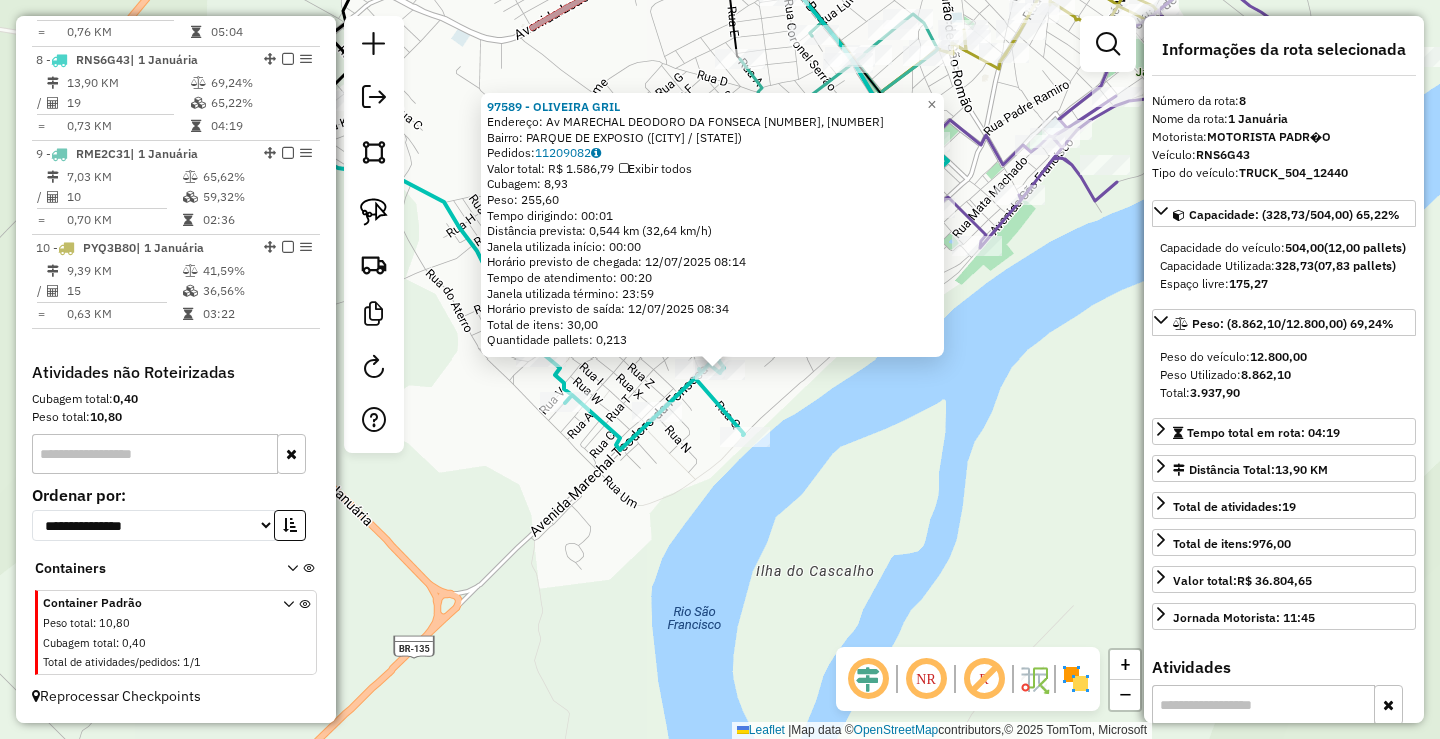 click on "82917 - OLIVEIRA GRIL  Endereço: Av  MARECHAL DEODORO DA FONSECA 11, 1165   Bairro: PARQUE DE EXPOSI��O (JANUARIA / MG)   Pedidos:  11209082   Valor total: R$ 1.586,79   Exibir todos   Cubagem: 8,93  Peso: 255,60  Tempo dirigindo: 00:01   Distância prevista: 0,544 km (32,64 km/h)   Janela utilizada início: 00:00   Horário previsto de chegada: 12/07/2025 08:14   Tempo de atendimento: 00:20   Janela utilizada término: 23:59   Horário previsto de saída: 12/07/2025 08:34   Total de itens: 30,00   Quantidade pallets: 0,213  × Janela de atendimento Grade de atendimento Capacidade Transportadoras Veículos Cliente Pedidos  Rotas Selecione os dias de semana para filtrar as janelas de atendimento  Seg   Ter   Qua   Qui   Sex   Sáb   Dom  Informe o período da janela de atendimento: De: Até:  Filtrar exatamente a janela do cliente  Considerar janela de atendimento padrão  Selecione os dias de semana para filtrar as grades de atendimento  Seg   Ter   Qua   Qui   Sex   Sáb   Dom   Peso mínimo:   De:  De:" 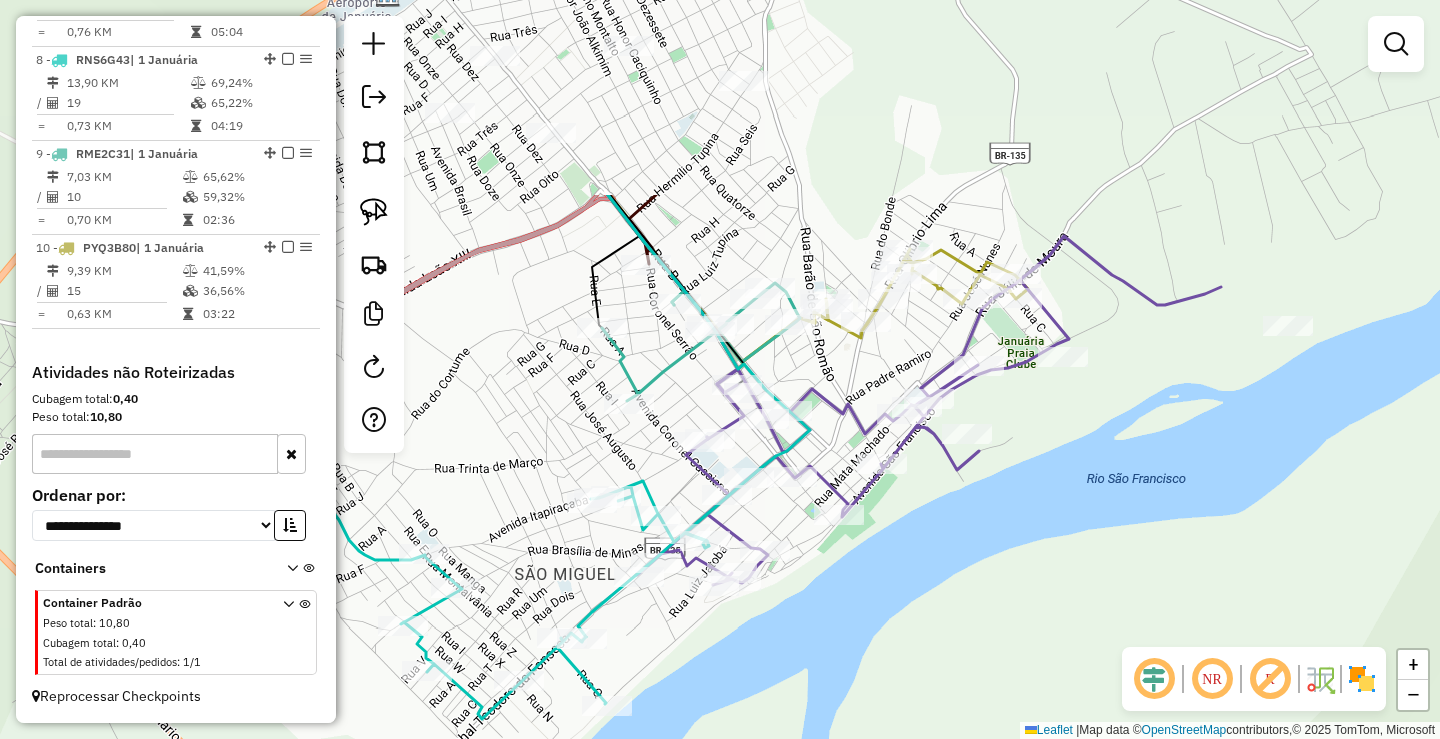 drag, startPoint x: 980, startPoint y: 578, endPoint x: 924, endPoint y: 667, distance: 105.15227 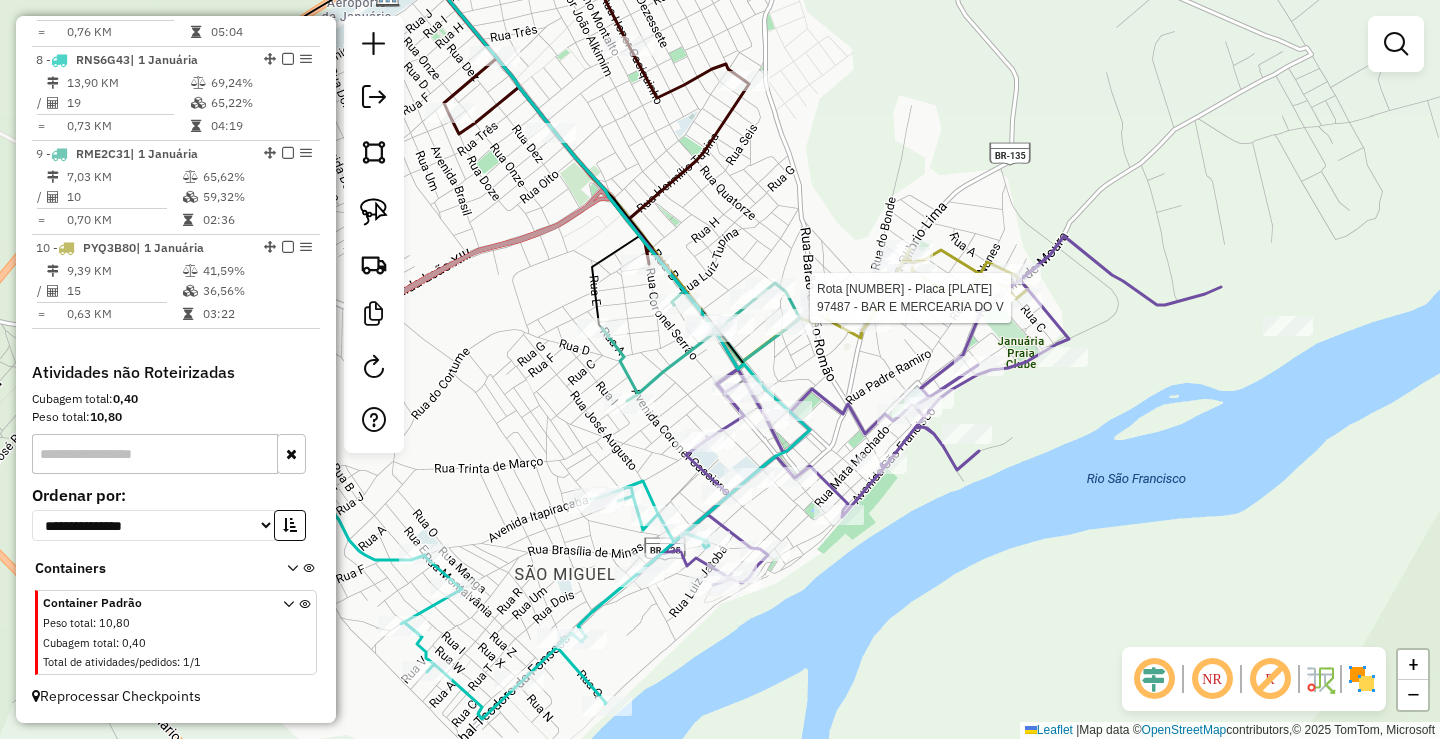 select on "*********" 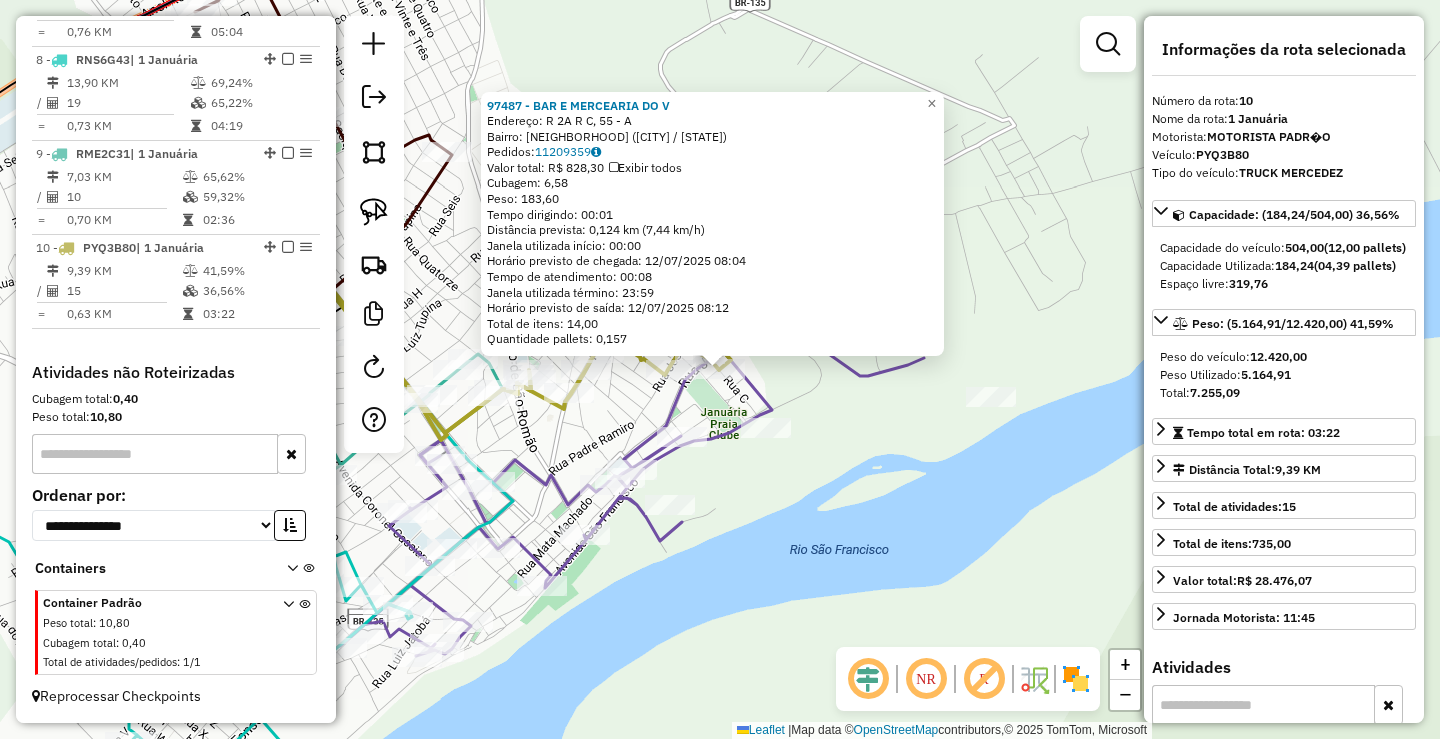 click 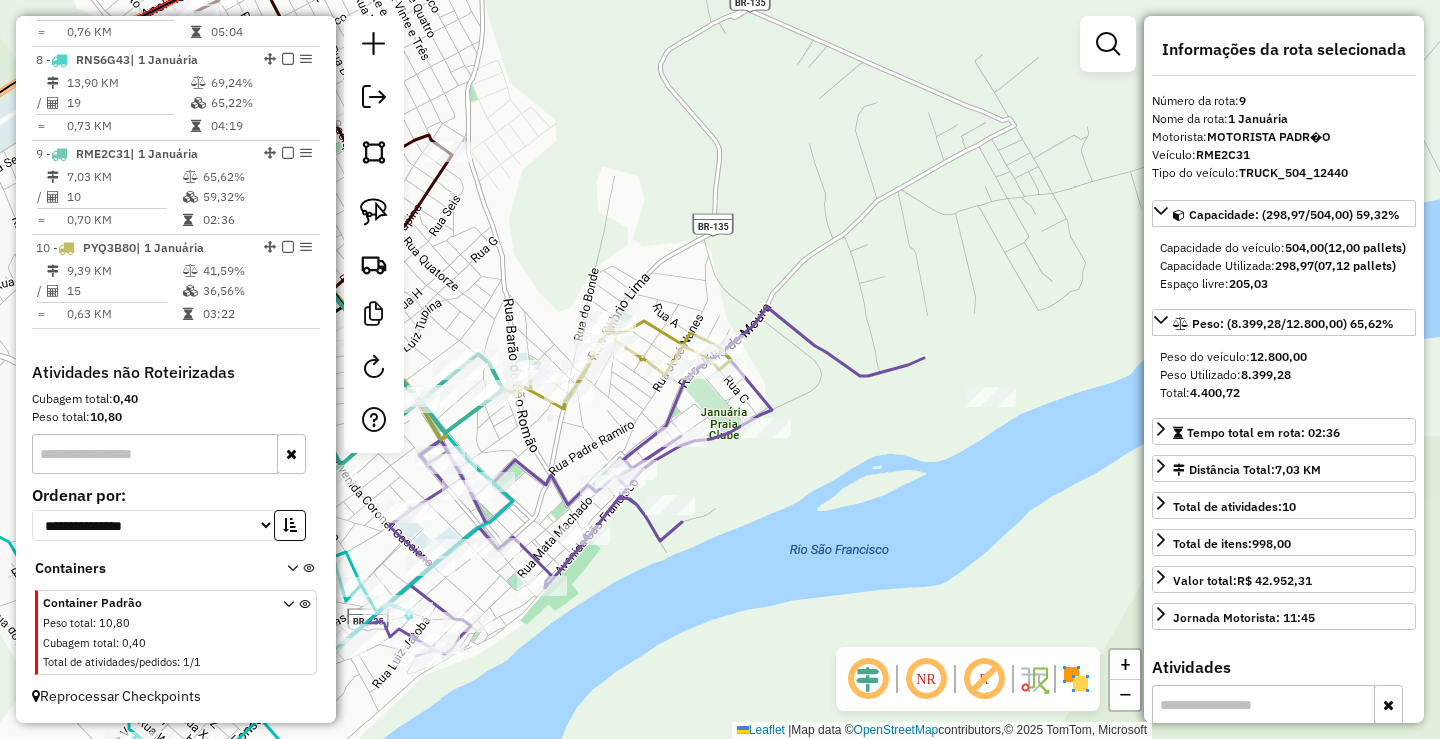 click 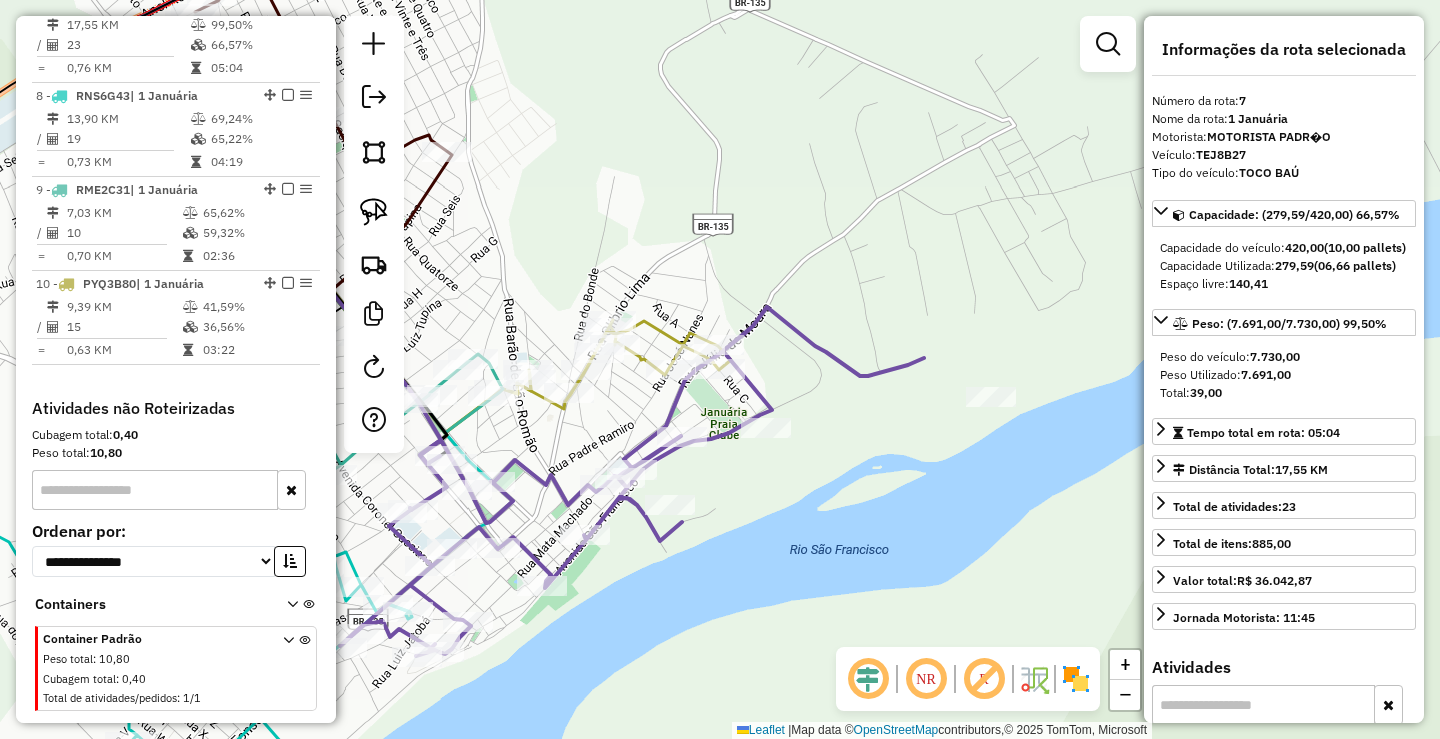 scroll, scrollTop: 1388, scrollLeft: 0, axis: vertical 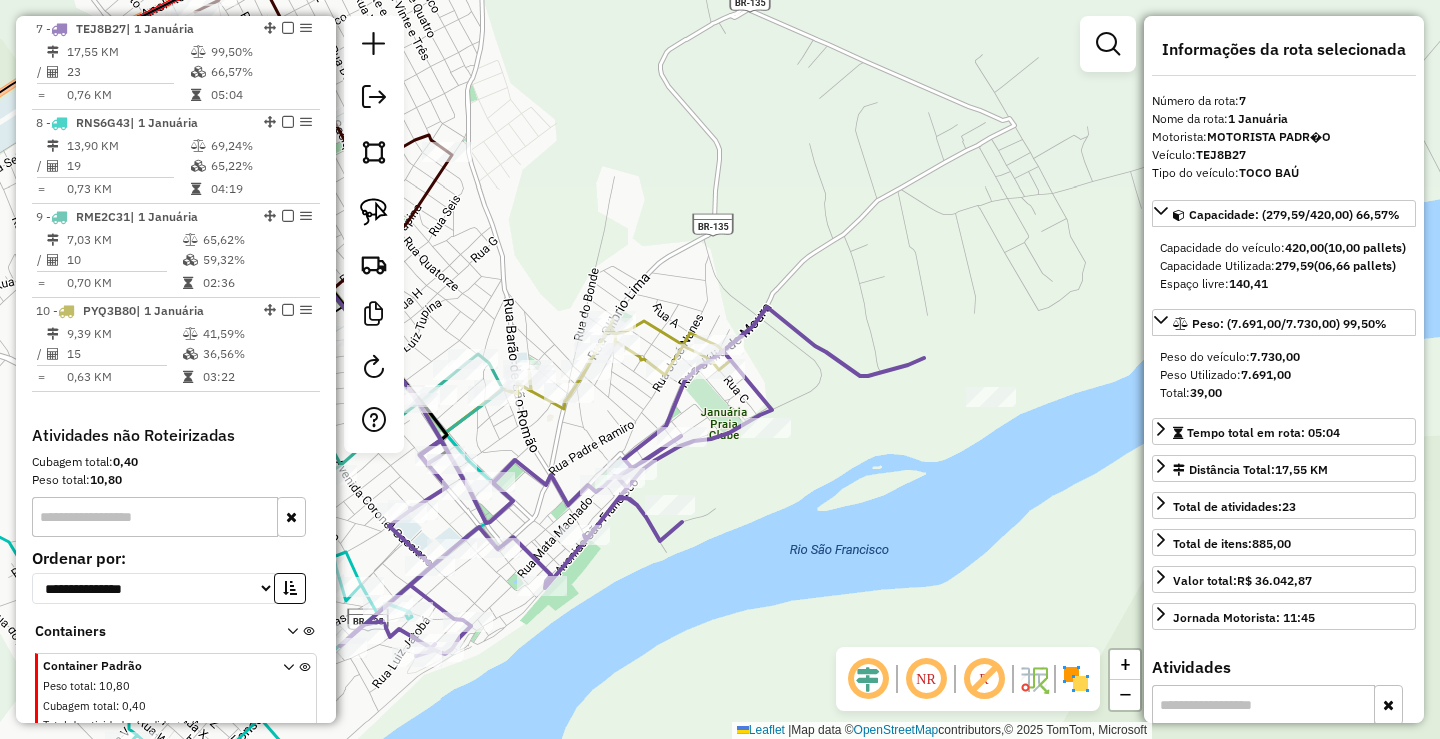 drag, startPoint x: 1166, startPoint y: 309, endPoint x: 1254, endPoint y: 305, distance: 88.09086 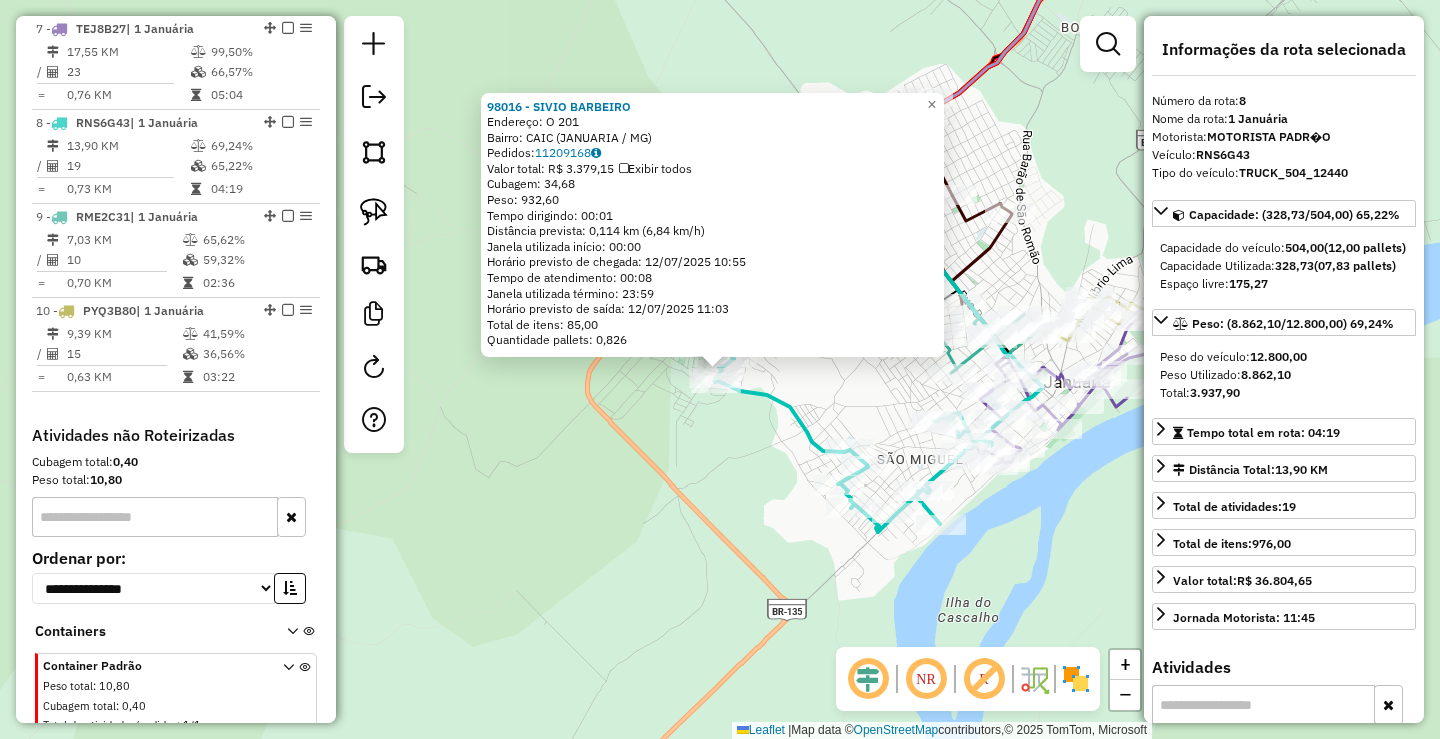 scroll, scrollTop: 1451, scrollLeft: 0, axis: vertical 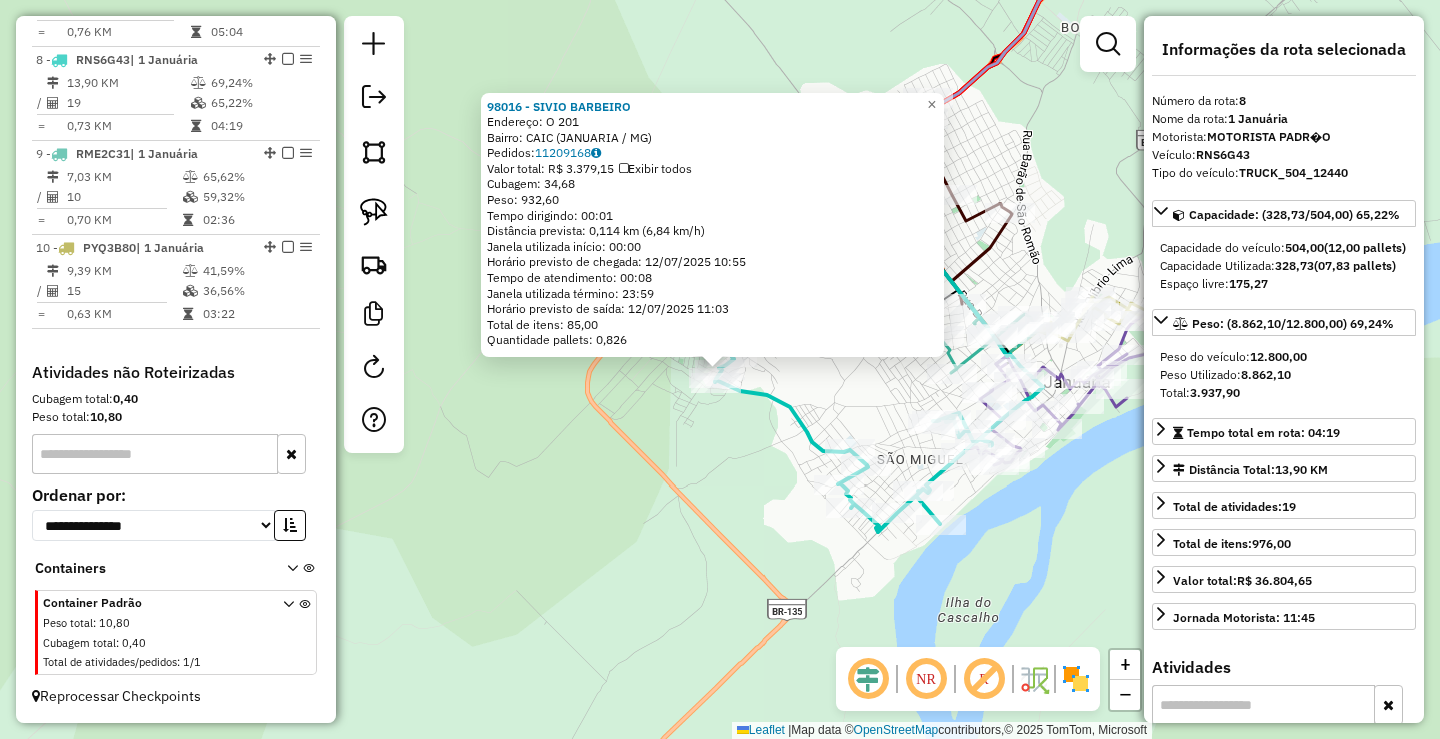 click on "98016 - SIVIO BARBEIRO  Endereço:  O 201   Bairro: CAIC (JANUARIA / MG)   Pedidos:  11209168   Valor total: R$ 3.379,15   Exibir todos   Cubagem: 34,68  Peso: 932,60  Tempo dirigindo: 00:01   Distância prevista: 0,114 km (6,84 km/h)   Janela utilizada início: 00:00   Horário previsto de chegada: 12/07/2025 10:55   Tempo de atendimento: 00:08   Janela utilizada término: 23:59   Horário previsto de saída: 12/07/2025 11:03   Total de itens: 85,00   Quantidade pallets: 0,826  × Janela de atendimento Grade de atendimento Capacidade Transportadoras Veículos Cliente Pedidos  Rotas Selecione os dias de semana para filtrar as janelas de atendimento  Seg   Ter   Qua   Qui   Sex   Sáb   Dom  Informe o período da janela de atendimento: De: Até:  Filtrar exatamente a janela do cliente  Considerar janela de atendimento padrão  Selecione os dias de semana para filtrar as grades de atendimento  Seg   Ter   Qua   Qui   Sex   Sáb   Dom   Considerar clientes sem dia de atendimento cadastrado  Peso mínimo:   De:" 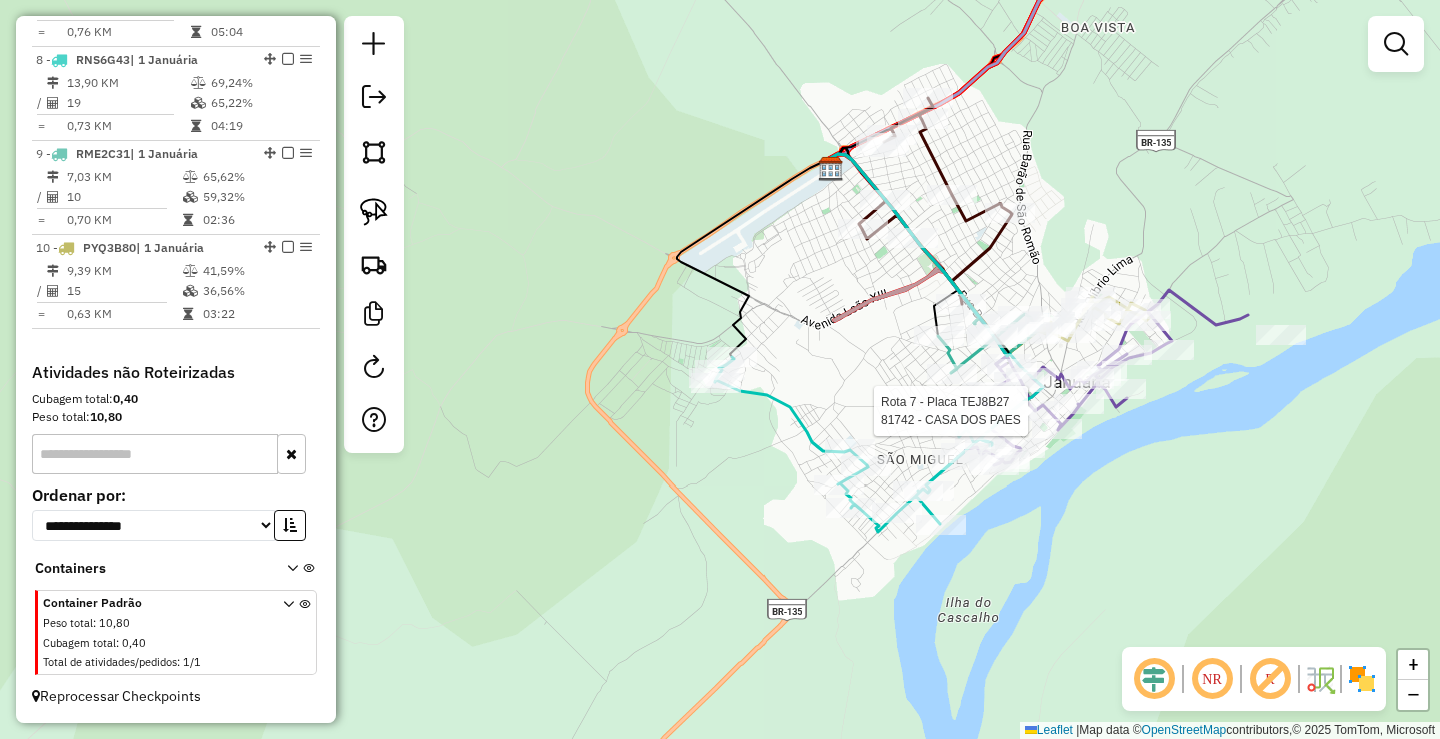 select on "*********" 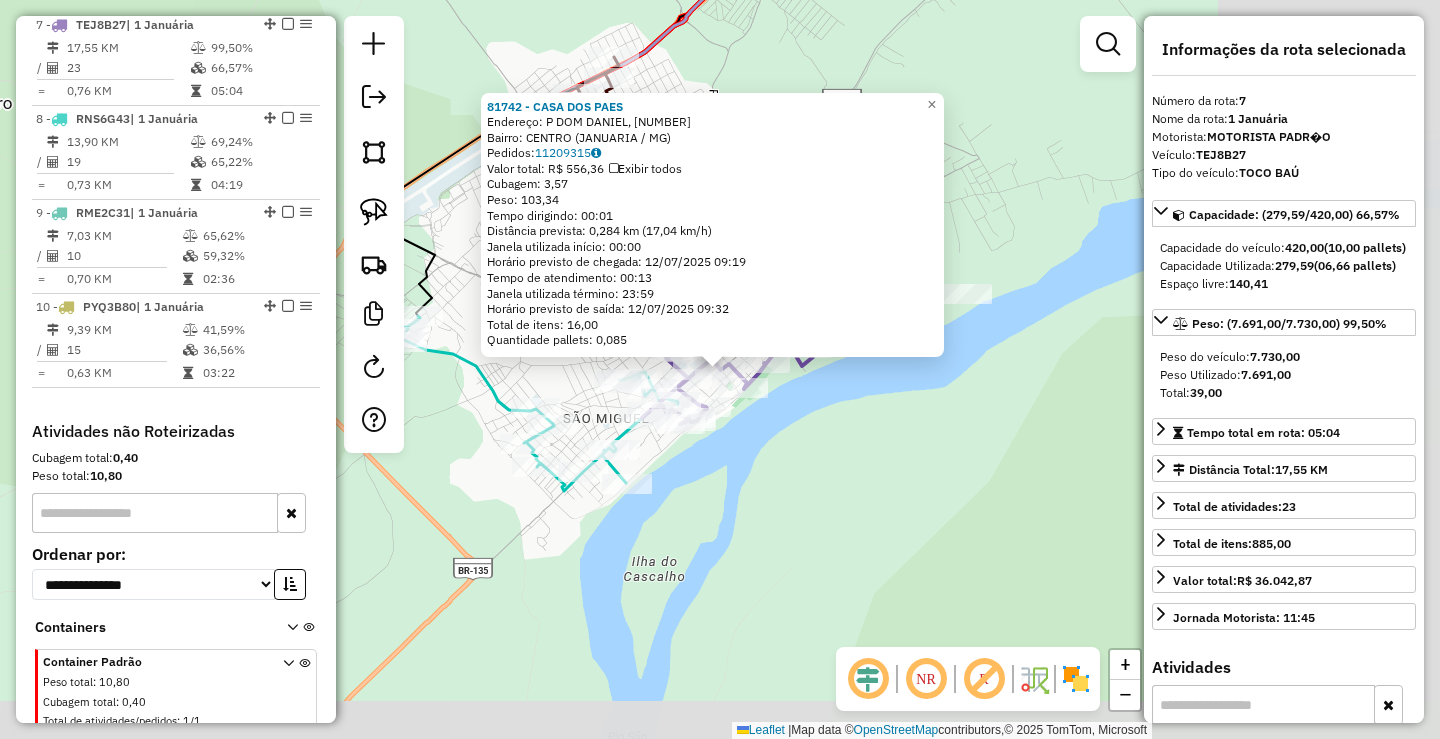 scroll, scrollTop: 1388, scrollLeft: 0, axis: vertical 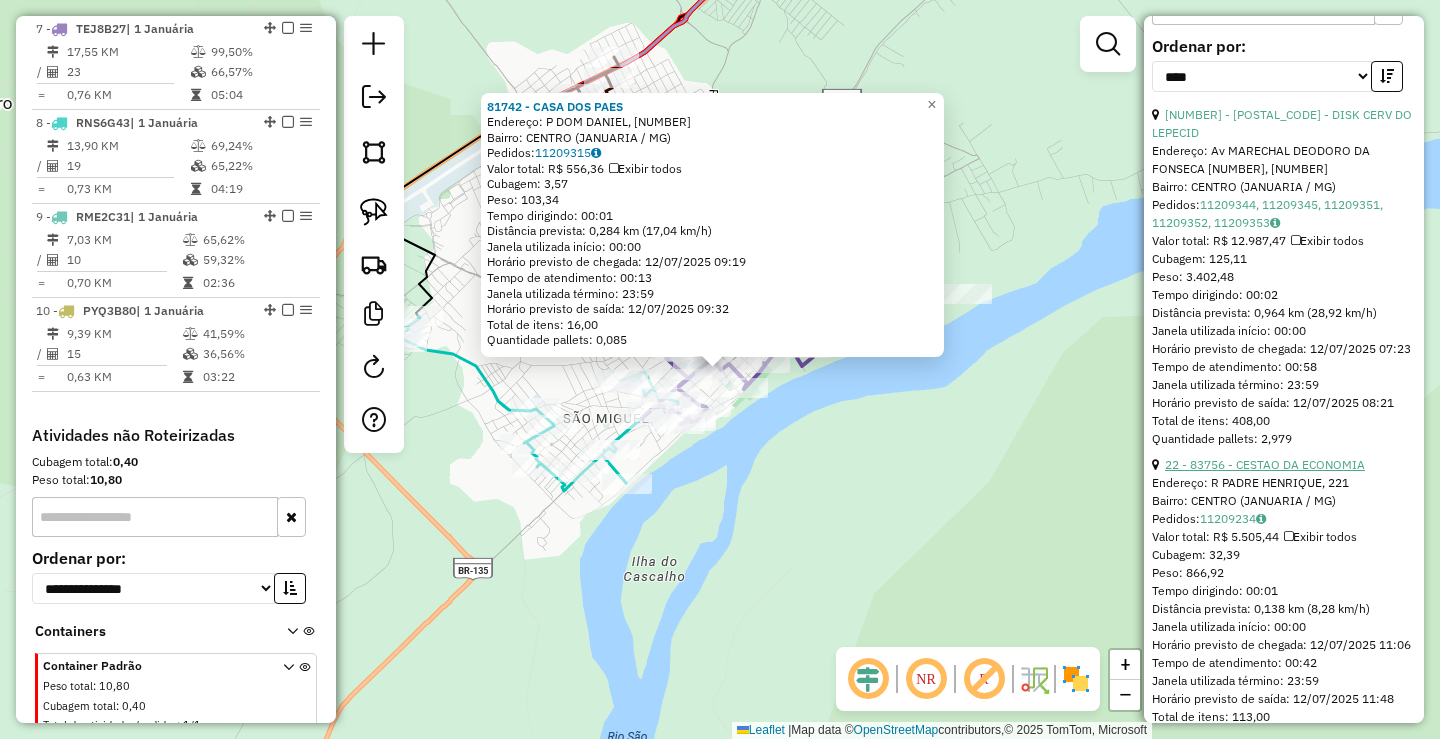 click on "22 - 83756 - CESTAO DA ECONOMIA" at bounding box center (1265, 446) 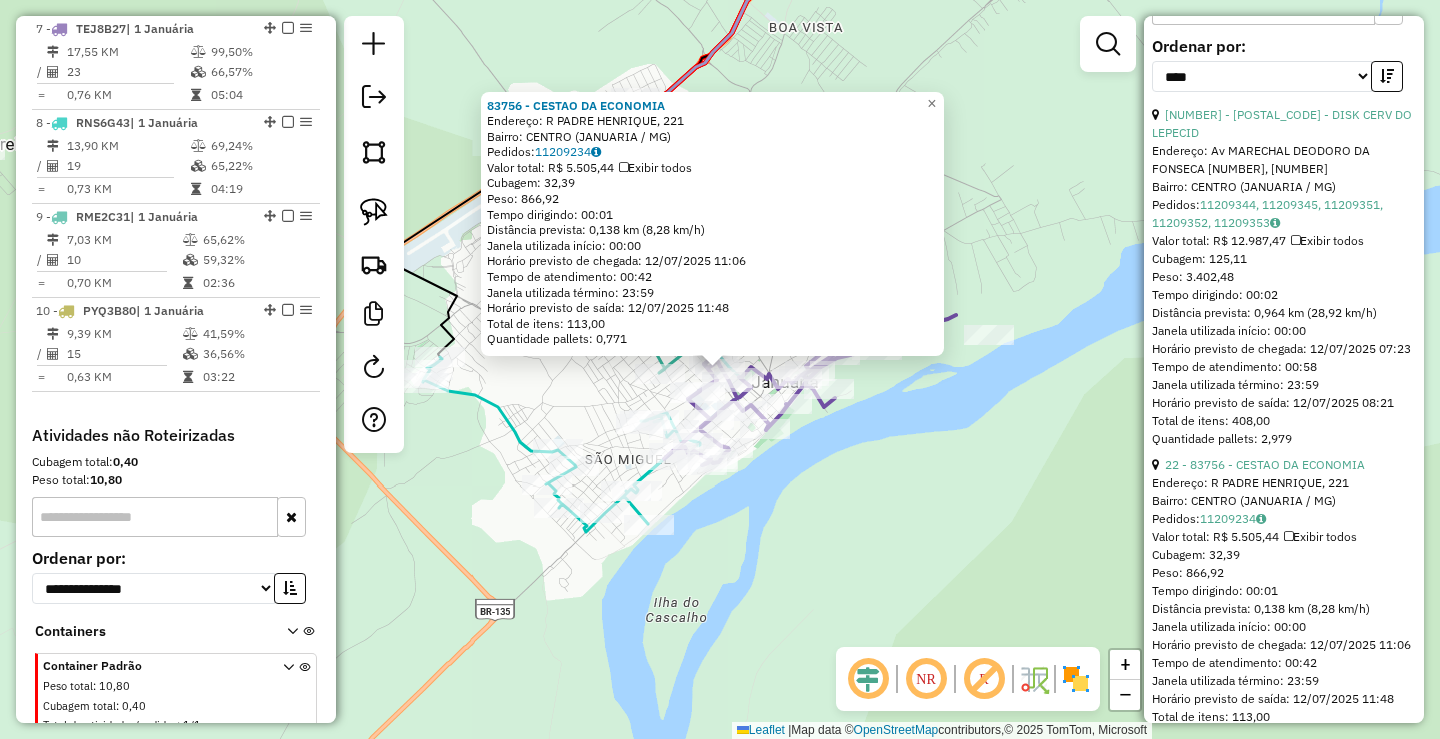 click on "83756 - CESTAO DA ECONOMIA  Endereço: R   PADRE HENRIQUE, 221   Bairro: CENTRO (JANUARIA / MG)   Pedidos:  11209234   Valor total: R$ 5.505,44   Exibir todos   Cubagem: 32,39  Peso: 866,92  Tempo dirigindo: 00:01   Distância prevista: 0,138 km (8,28 km/h)   Janela utilizada início: 00:00   Horário previsto de chegada: 12/07/2025 11:06   Tempo de atendimento: 00:42   Janela utilizada término: 23:59   Horário previsto de saída: 12/07/2025 11:48   Total de itens: 113,00   Quantidade pallets: 0,771  × Janela de atendimento Grade de atendimento Capacidade Transportadoras Veículos Cliente Pedidos  Rotas Selecione os dias de semana para filtrar as janelas de atendimento  Seg   Ter   Qua   Qui   Sex   Sáb   Dom  Informe o período da janela de atendimento: De: Até:  Filtrar exatamente a janela do cliente  Considerar janela de atendimento padrão  Selecione os dias de semana para filtrar as grades de atendimento  Seg   Ter   Qua   Qui   Sex   Sáb   Dom   Clientes fora do dia de atendimento selecionado De:" 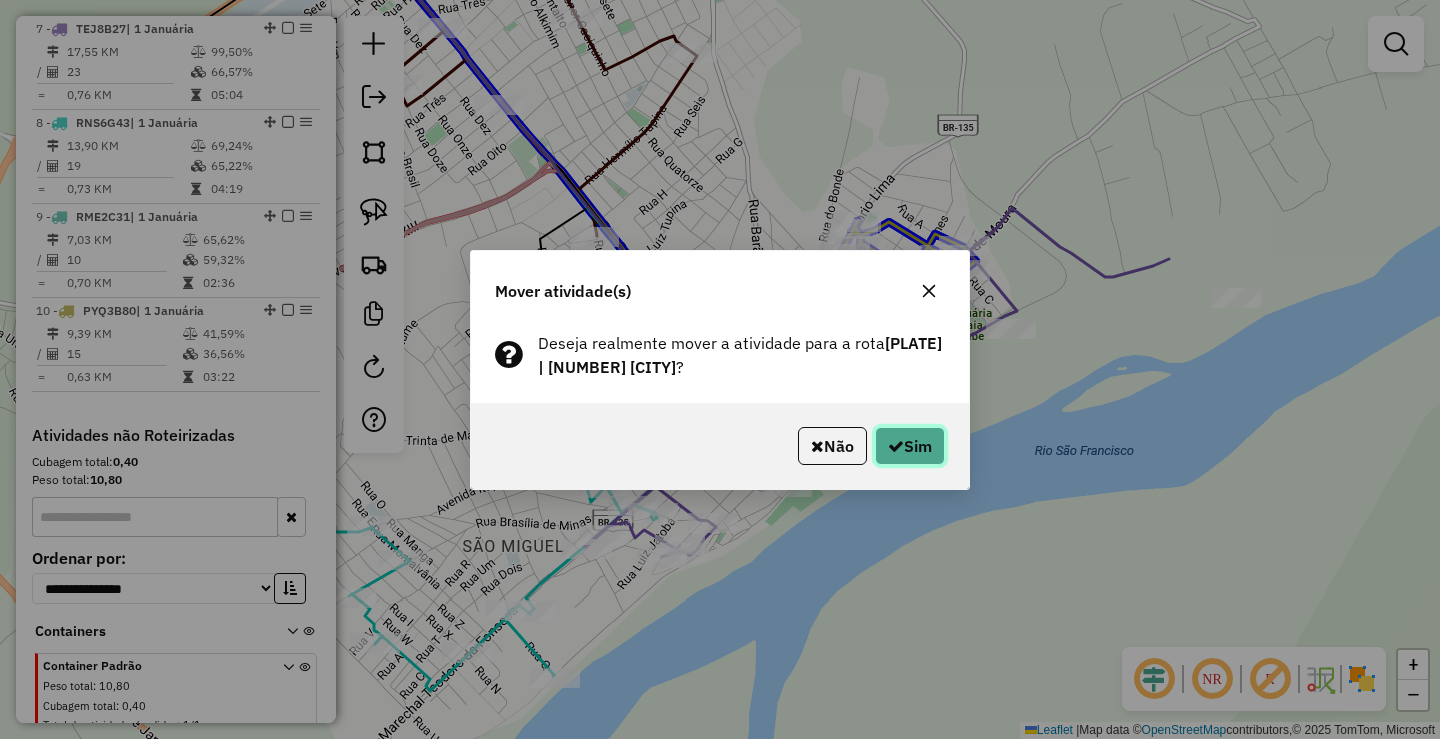 click on "Sim" 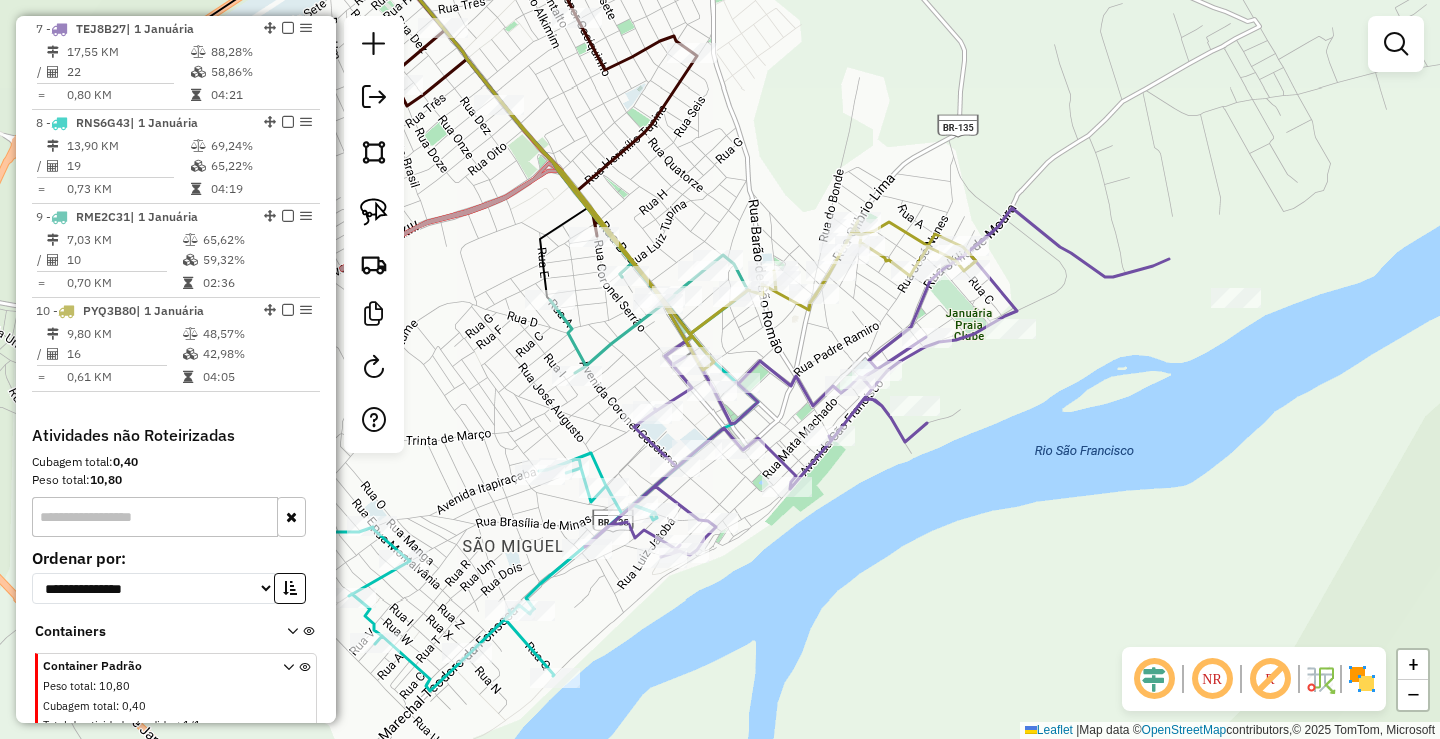 click on "Rota 10 - Placa PYQ3B80  83801 - MUNDIM Janela de atendimento Grade de atendimento Capacidade Transportadoras Veículos Cliente Pedidos  Rotas Selecione os dias de semana para filtrar as janelas de atendimento  Seg   Ter   Qua   Qui   Sex   Sáb   Dom  Informe o período da janela de atendimento: De: Até:  Filtrar exatamente a janela do cliente  Considerar janela de atendimento padrão  Selecione os dias de semana para filtrar as grades de atendimento  Seg   Ter   Qua   Qui   Sex   Sáb   Dom   Considerar clientes sem dia de atendimento cadastrado  Clientes fora do dia de atendimento selecionado Filtrar as atividades entre os valores definidos abaixo:  Peso mínimo:   Peso máximo:   Cubagem mínima:   Cubagem máxima:   De:   Até:  Filtrar as atividades entre o tempo de atendimento definido abaixo:  De:   Até:   Considerar capacidade total dos clientes não roteirizados Transportadora: Selecione um ou mais itens Tipo de veículo: Selecione um ou mais itens Veículo: Selecione um ou mais itens Motorista: +" 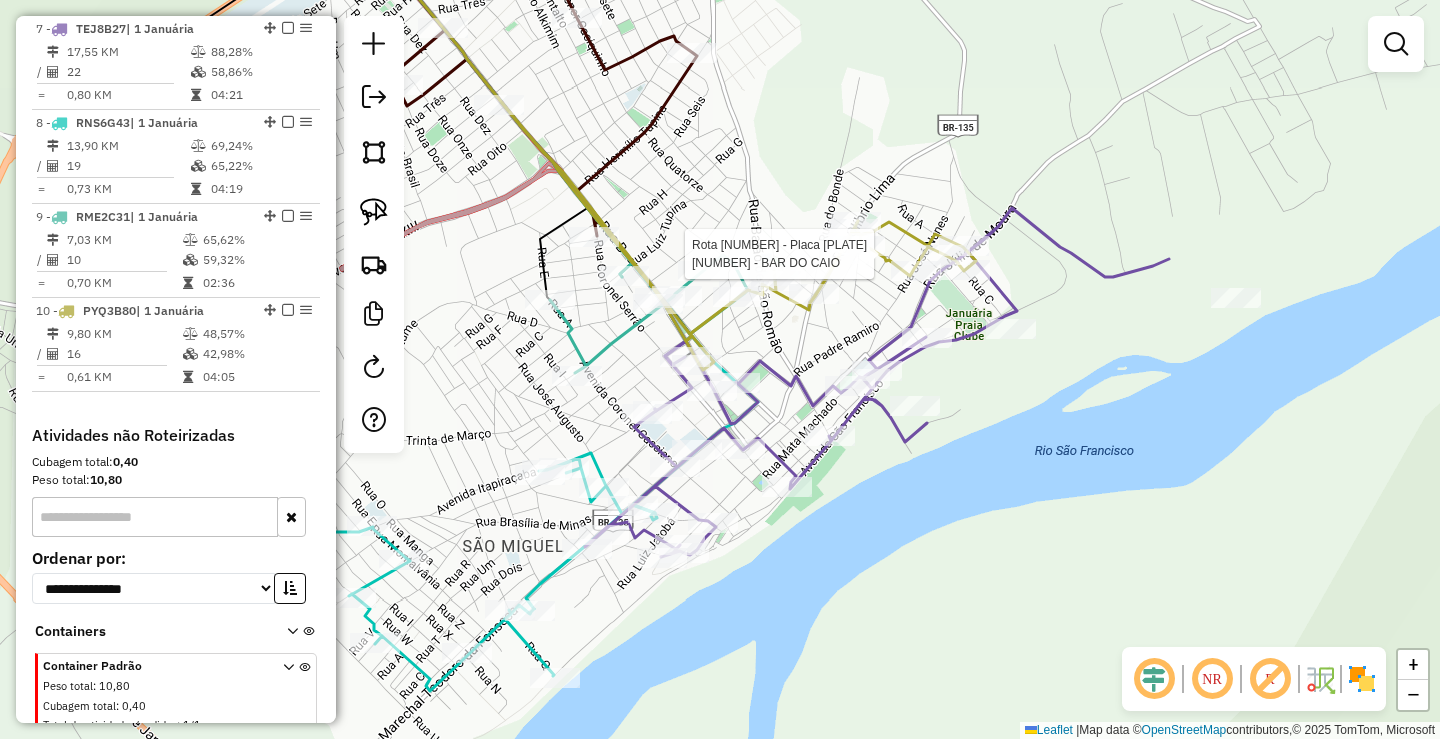 select on "*********" 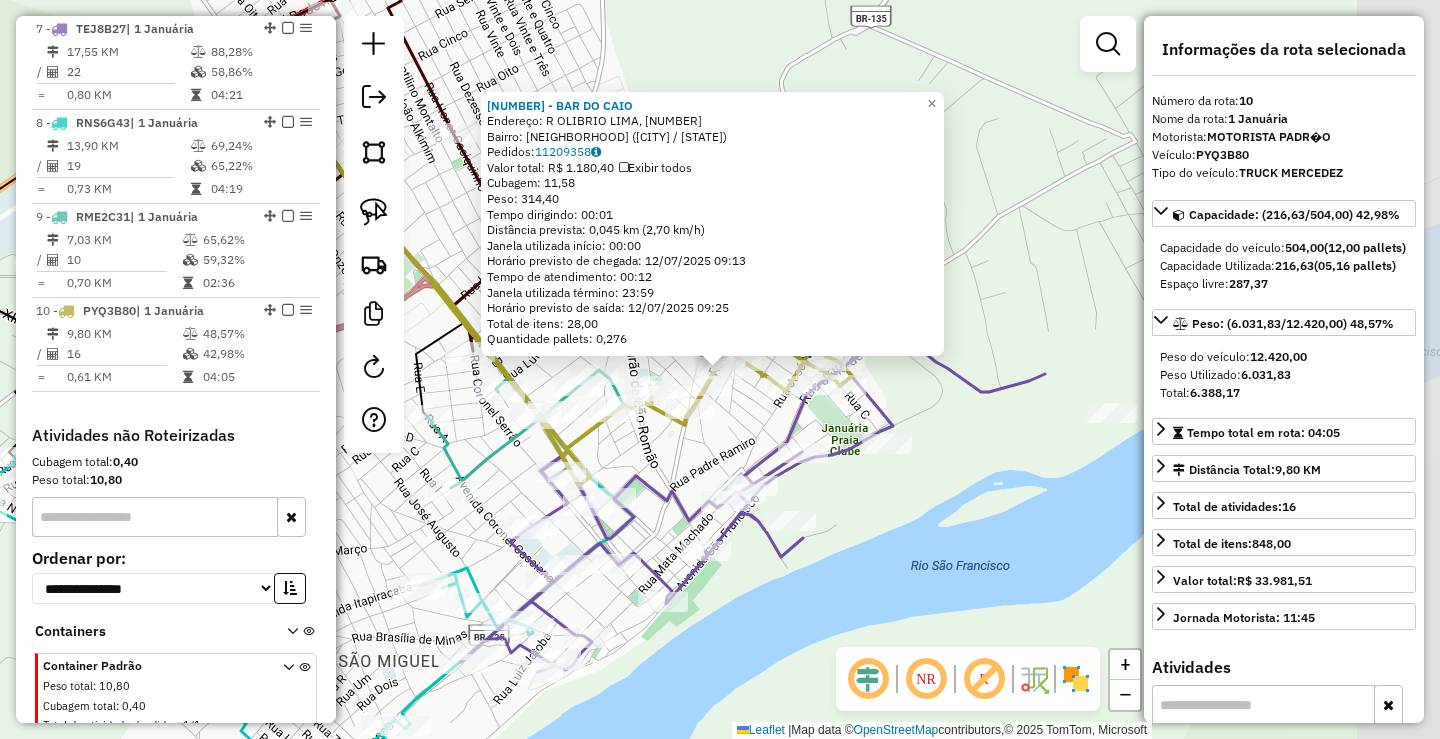 scroll, scrollTop: 1451, scrollLeft: 0, axis: vertical 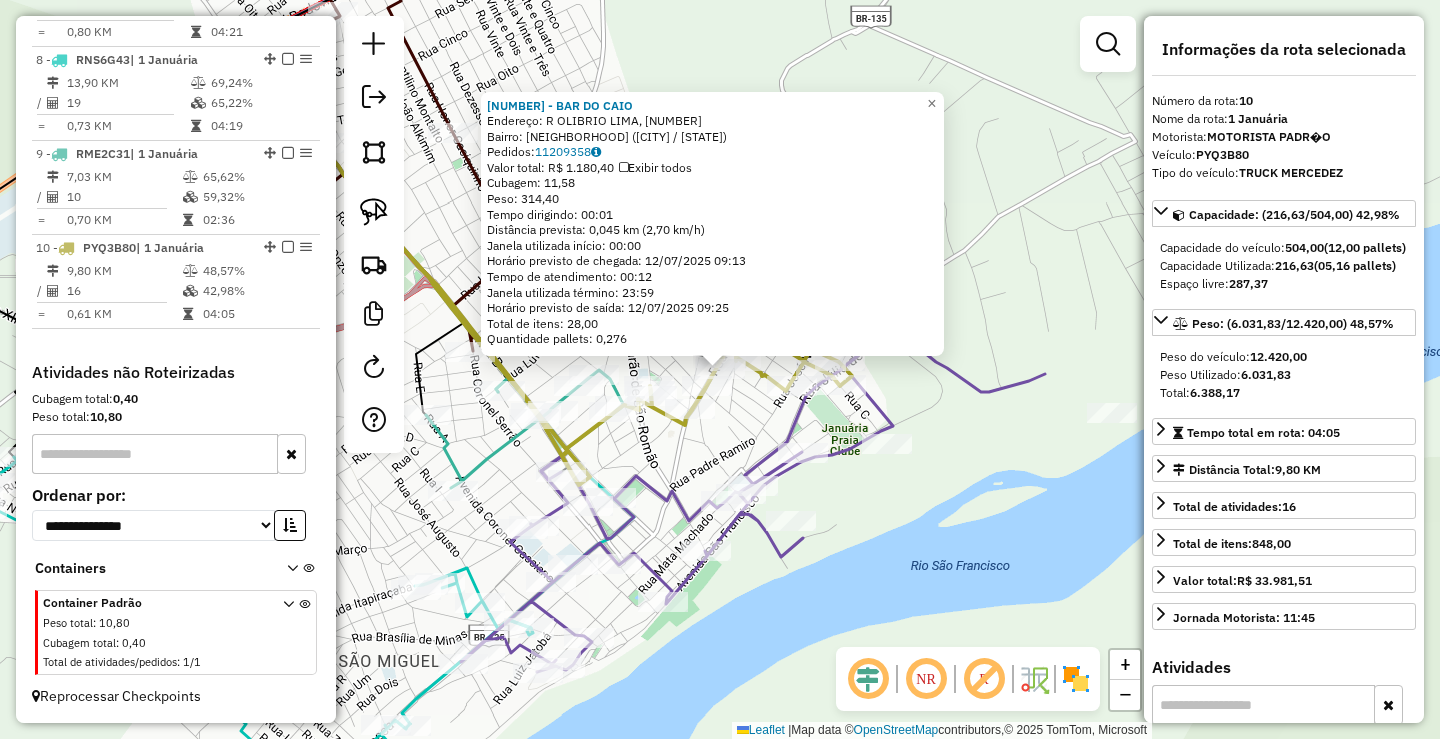 click on "93144 - BAR DO CAIO  Endereço: R   OLIBRIO LIMA, 172   Bairro: SAO VICENTE (JANUARIA / MG)   Pedidos:  11209358   Valor total: R$ 1.180,40   Exibir todos   Cubagem: 11,58  Peso: 314,40  Tempo dirigindo: 00:01   Distância prevista: 0,045 km (2,70 km/h)   Janela utilizada início: 00:00   Horário previsto de chegada: 12/07/2025 09:13   Tempo de atendimento: 00:12   Janela utilizada término: 23:59   Horário previsto de saída: 12/07/2025 09:25   Total de itens: 28,00   Quantidade pallets: 0,276  × Janela de atendimento Grade de atendimento Capacidade Transportadoras Veículos Cliente Pedidos  Rotas Selecione os dias de semana para filtrar as janelas de atendimento  Seg   Ter   Qua   Qui   Sex   Sáb   Dom  Informe o período da janela de atendimento: De: Até:  Filtrar exatamente a janela do cliente  Considerar janela de atendimento padrão  Selecione os dias de semana para filtrar as grades de atendimento  Seg   Ter   Qua   Qui   Sex   Sáb   Dom   Considerar clientes sem dia de atendimento cadastrado De:" 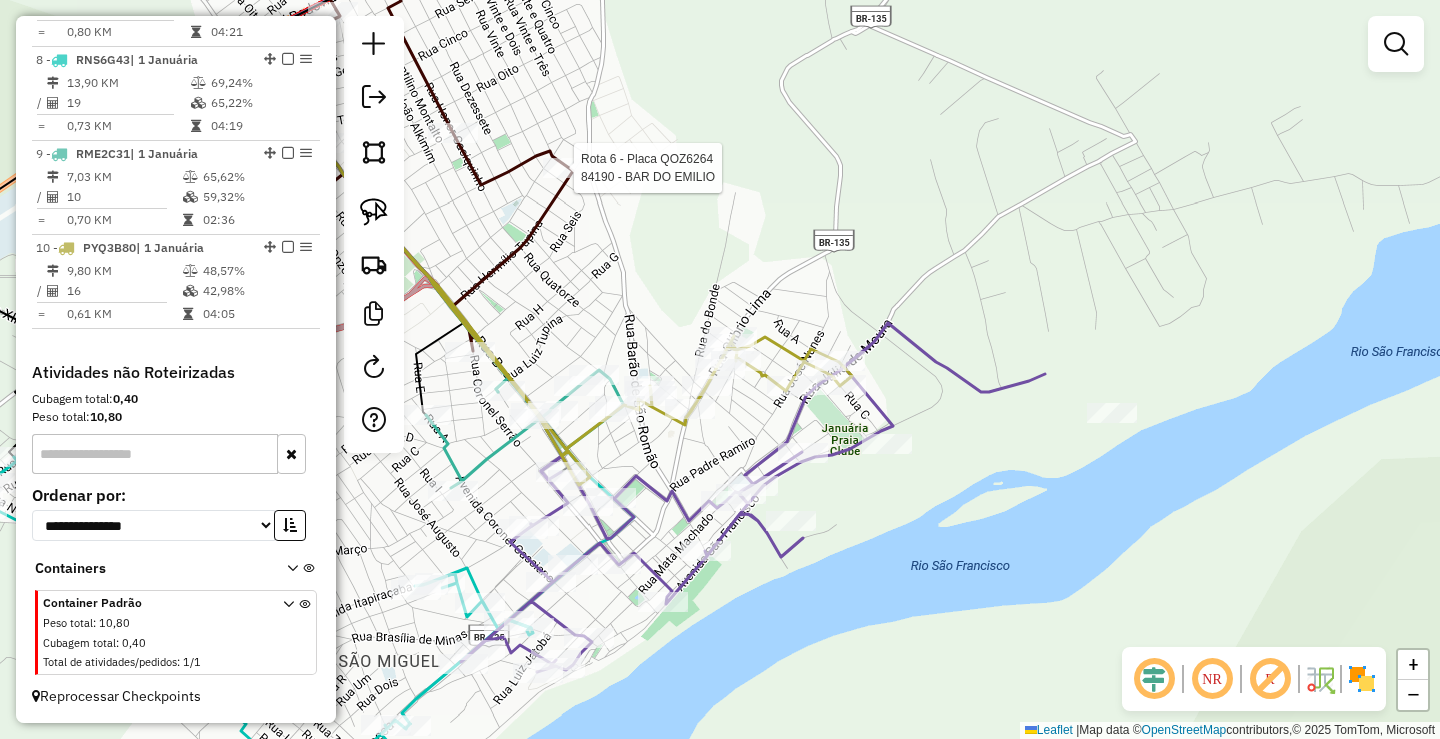 select on "*********" 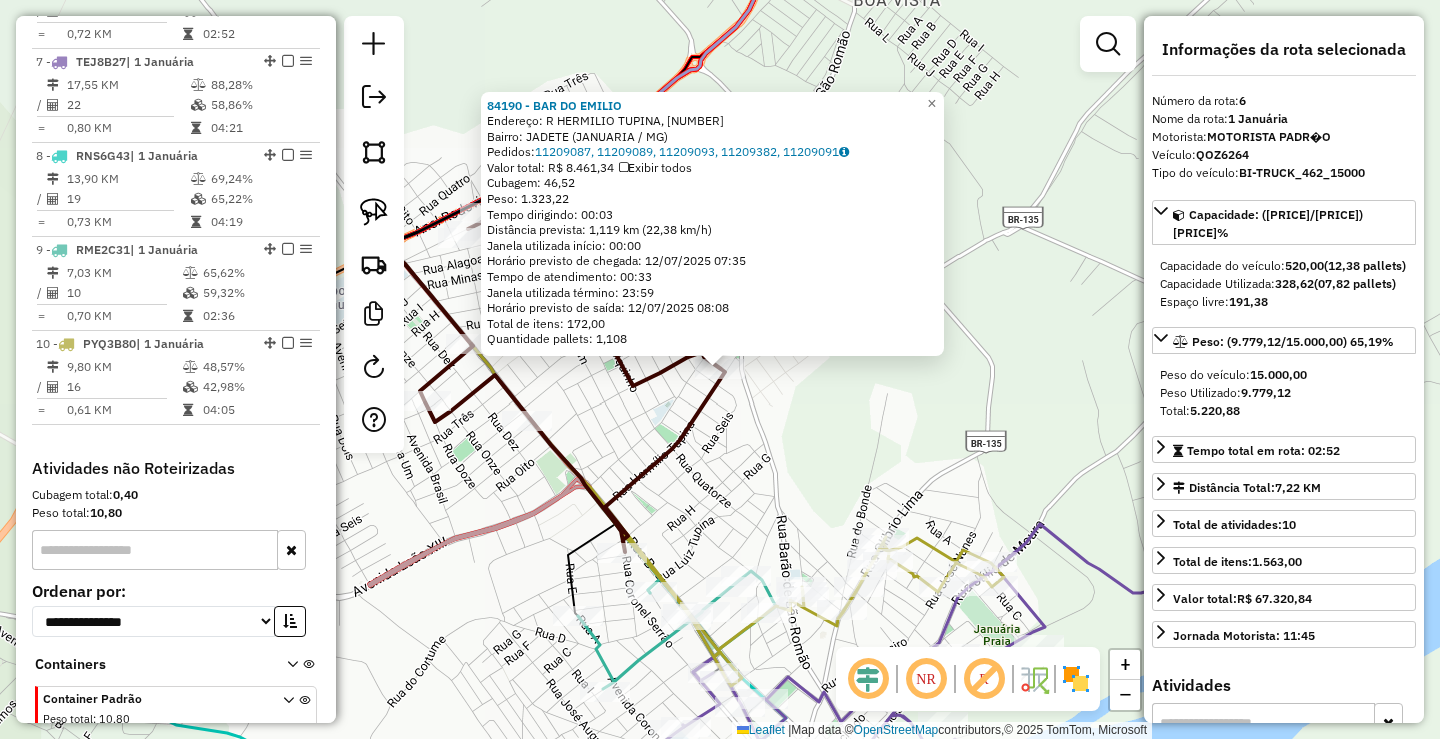 scroll, scrollTop: 1294, scrollLeft: 0, axis: vertical 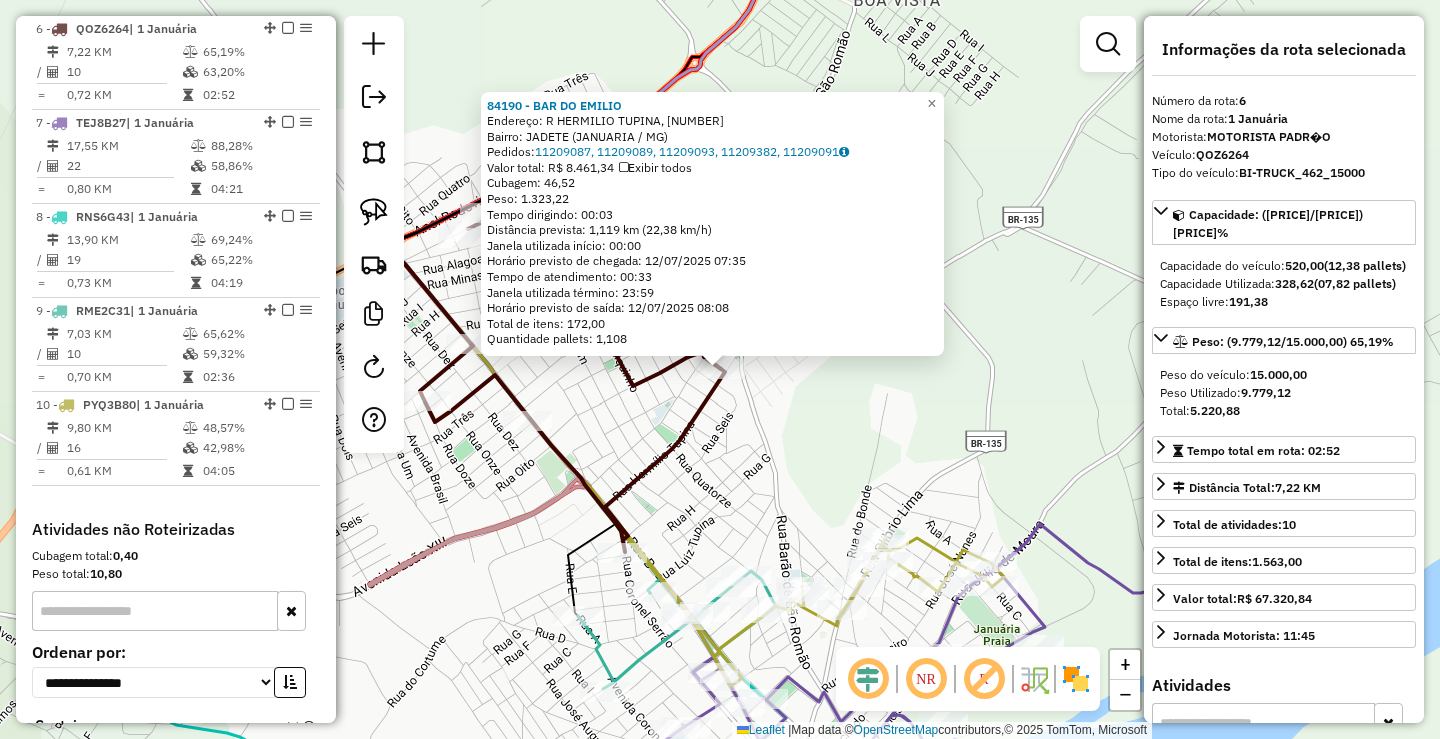 click 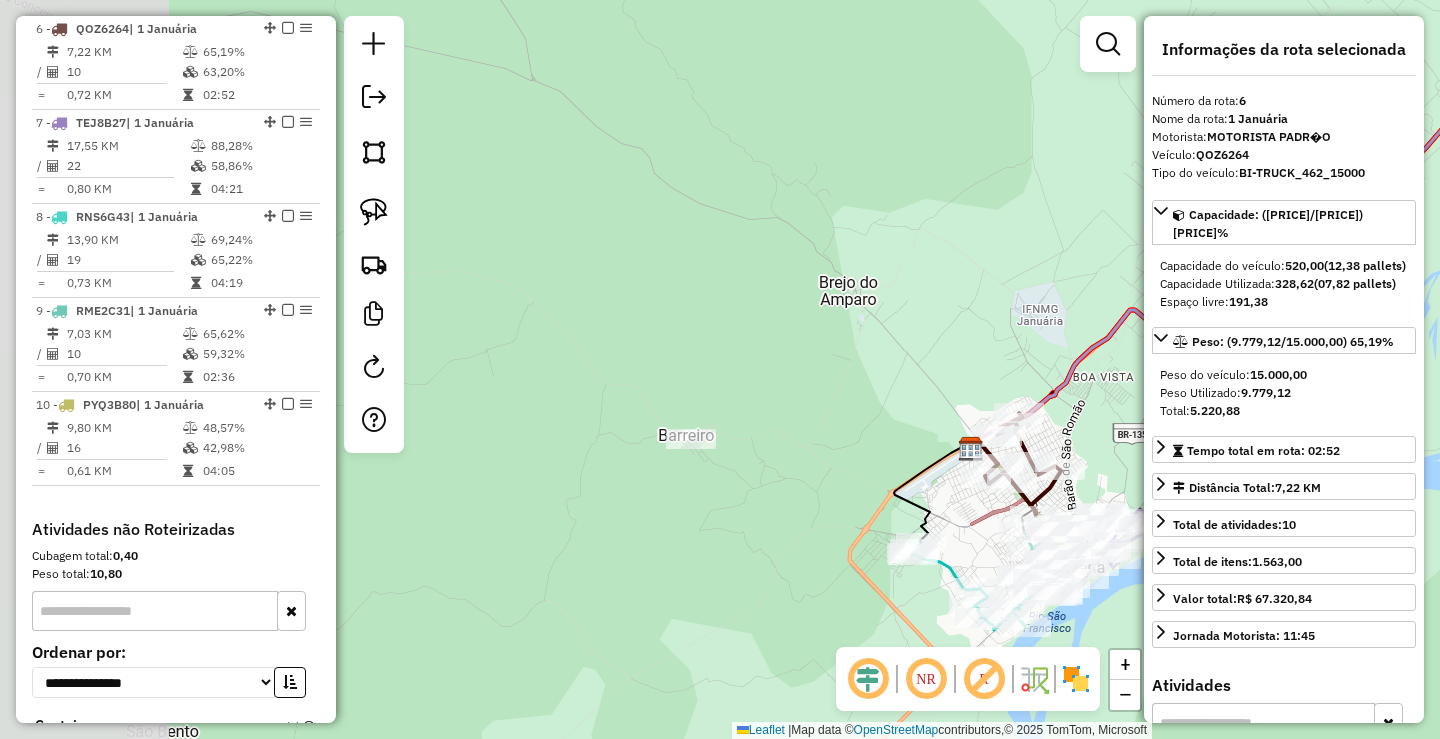 drag, startPoint x: 451, startPoint y: 461, endPoint x: 849, endPoint y: 473, distance: 398.18088 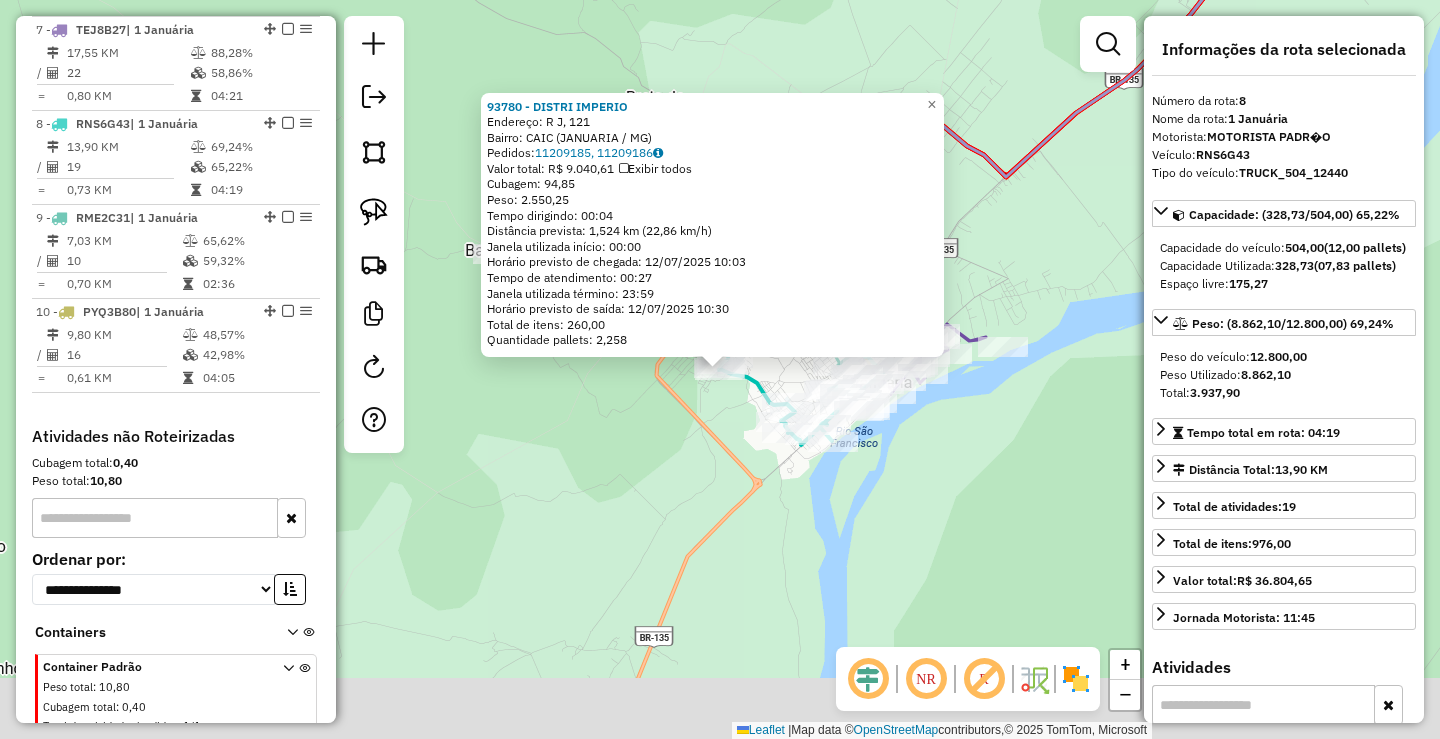 scroll, scrollTop: 1451, scrollLeft: 0, axis: vertical 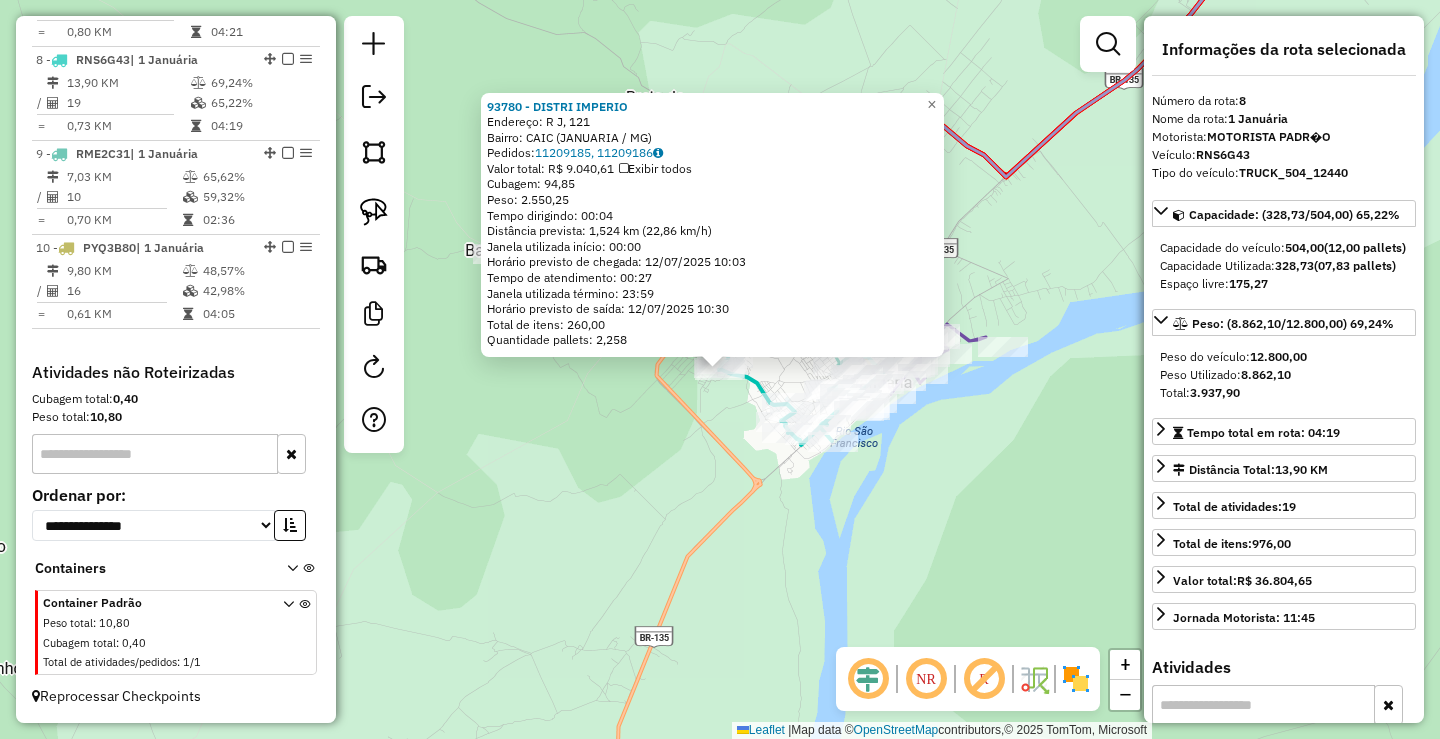click on "93780 - DISTRI IMPERIO  Endereço: R   J, 121   Bairro: CAIC (JANUARIA / MG)   Pedidos:  11209185, 11209186   Valor total: R$ 9.040,61   Exibir todos   Cubagem: 94,85  Peso: 2.550,25  Tempo dirigindo: 00:04   Distância prevista: 1,524 km (22,86 km/h)   Janela utilizada início: 00:00   Horário previsto de chegada: 12/07/2025 10:03   Tempo de atendimento: 00:27   Janela utilizada término: 23:59   Horário previsto de saída: 12/07/2025 10:30   Total de itens: 260,00   Quantidade pallets: 2,258  × Janela de atendimento Grade de atendimento Capacidade Transportadoras Veículos Cliente Pedidos  Rotas Selecione os dias de semana para filtrar as janelas de atendimento  Seg   Ter   Qua   Qui   Sex   Sáb   Dom  Informe o período da janela de atendimento: De: Até:  Filtrar exatamente a janela do cliente  Considerar janela de atendimento padrão  Selecione os dias de semana para filtrar as grades de atendimento  Seg   Ter   Qua   Qui   Sex   Sáb   Dom   Considerar clientes sem dia de atendimento cadastrado De:" 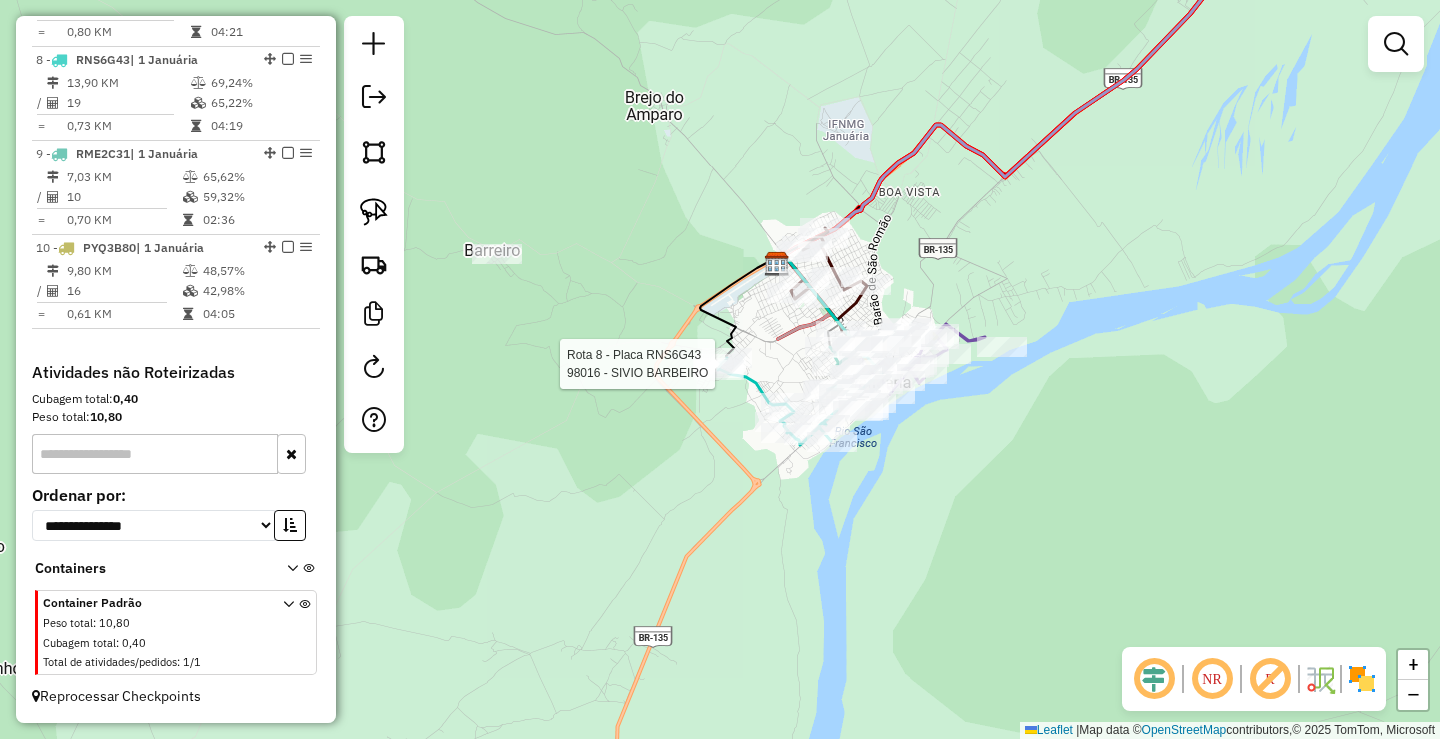 select on "*********" 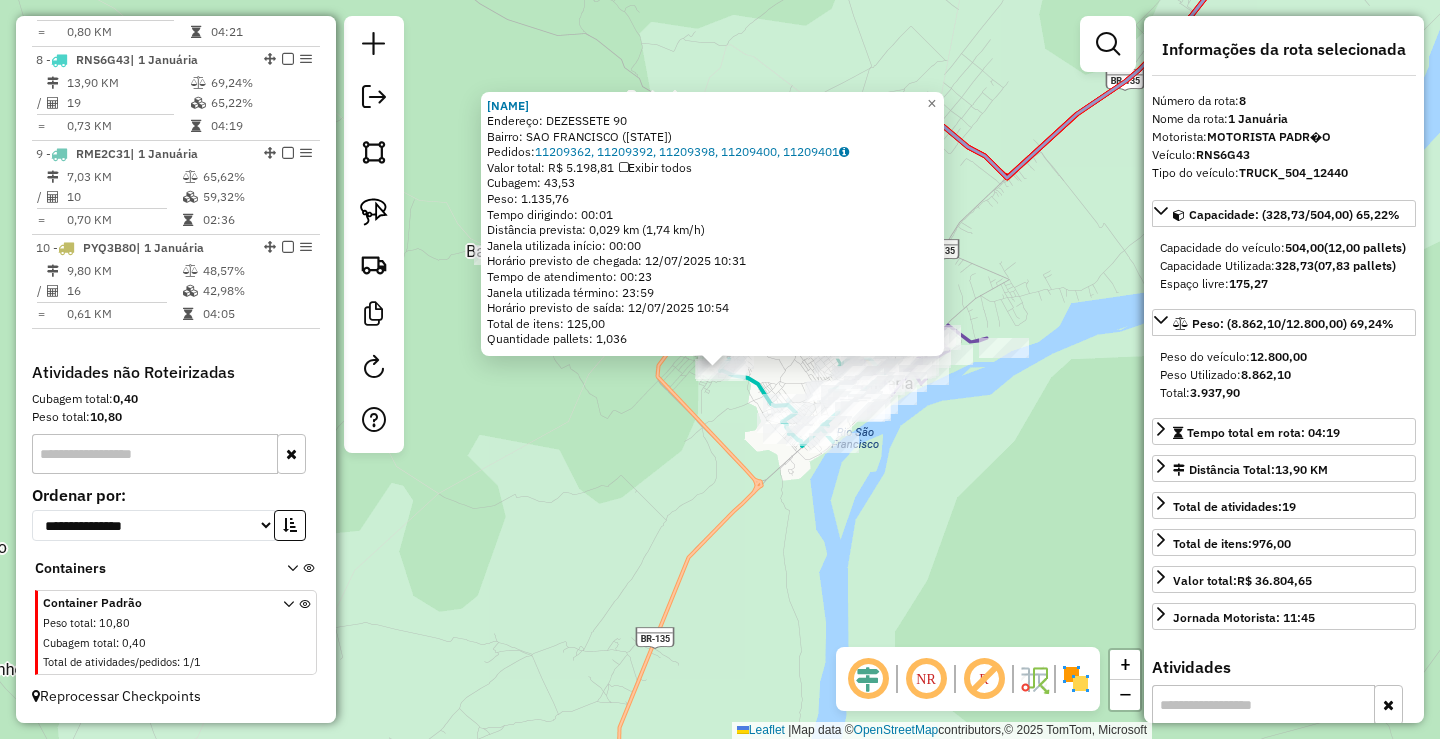 click on "81698 - SUPERM SUPER AZEVEDO  Endereço:  DEZESSETE 90   Bairro: SAO FRANCISCO (JANUARIA / MG)   Pedidos:  11209362, 11209392, 11209398, 11209400, 11209401   Valor total: R$ 5.198,81   Exibir todos   Cubagem: 43,53  Peso: 1.135,76  Tempo dirigindo: 00:01   Distância prevista: 0,029 km (1,74 km/h)   Janela utilizada início: 00:00   Horário previsto de chegada: 12/07/2025 10:31   Tempo de atendimento: 00:23   Janela utilizada término: 23:59   Horário previsto de saída: 12/07/2025 10:54   Total de itens: 125,00   Quantidade pallets: 1,036  × Janela de atendimento Grade de atendimento Capacidade Transportadoras Veículos Cliente Pedidos  Rotas Selecione os dias de semana para filtrar as janelas de atendimento  Seg   Ter   Qua   Qui   Sex   Sáb   Dom  Informe o período da janela de atendimento: De: Até:  Filtrar exatamente a janela do cliente  Considerar janela de atendimento padrão  Selecione os dias de semana para filtrar as grades de atendimento  Seg   Ter   Qua   Qui   Sex   Sáb   Dom   De:   De:" 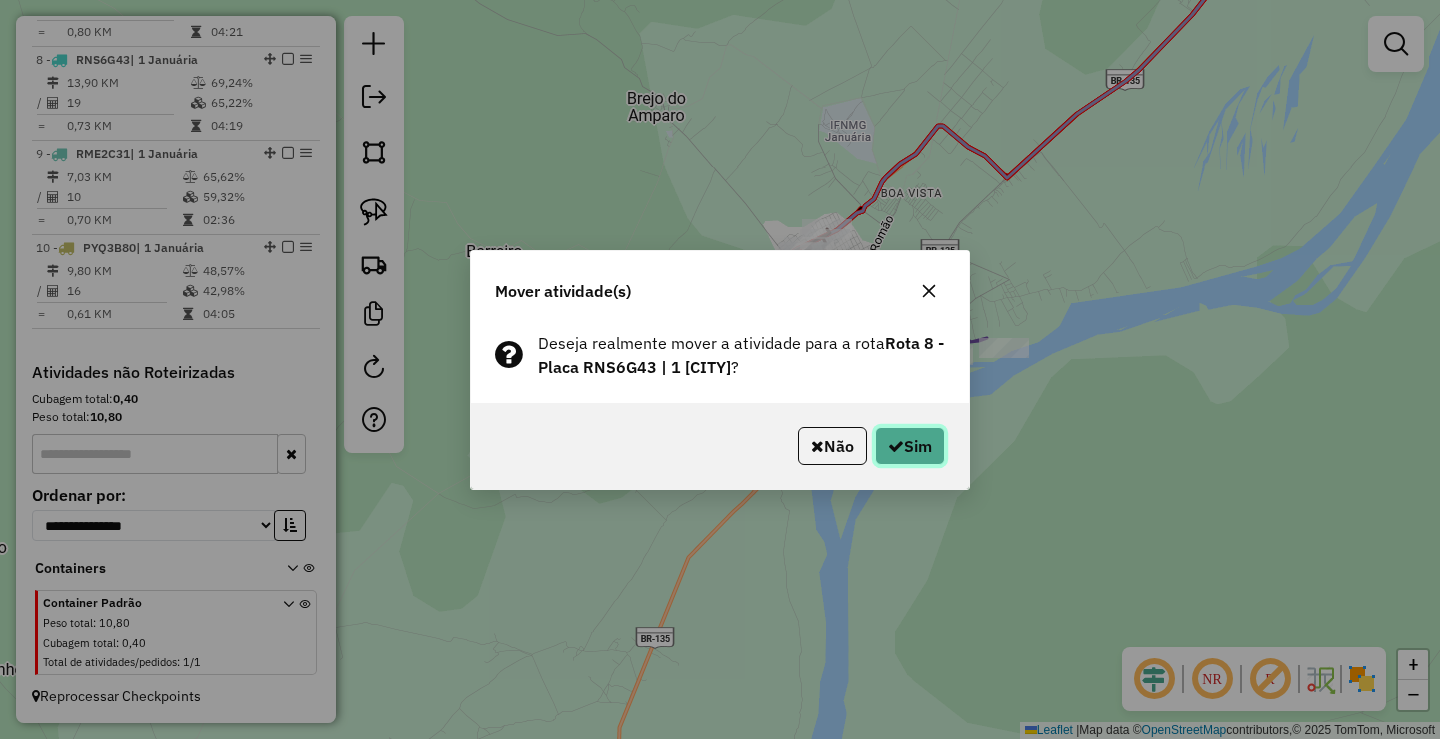 click on "Sim" 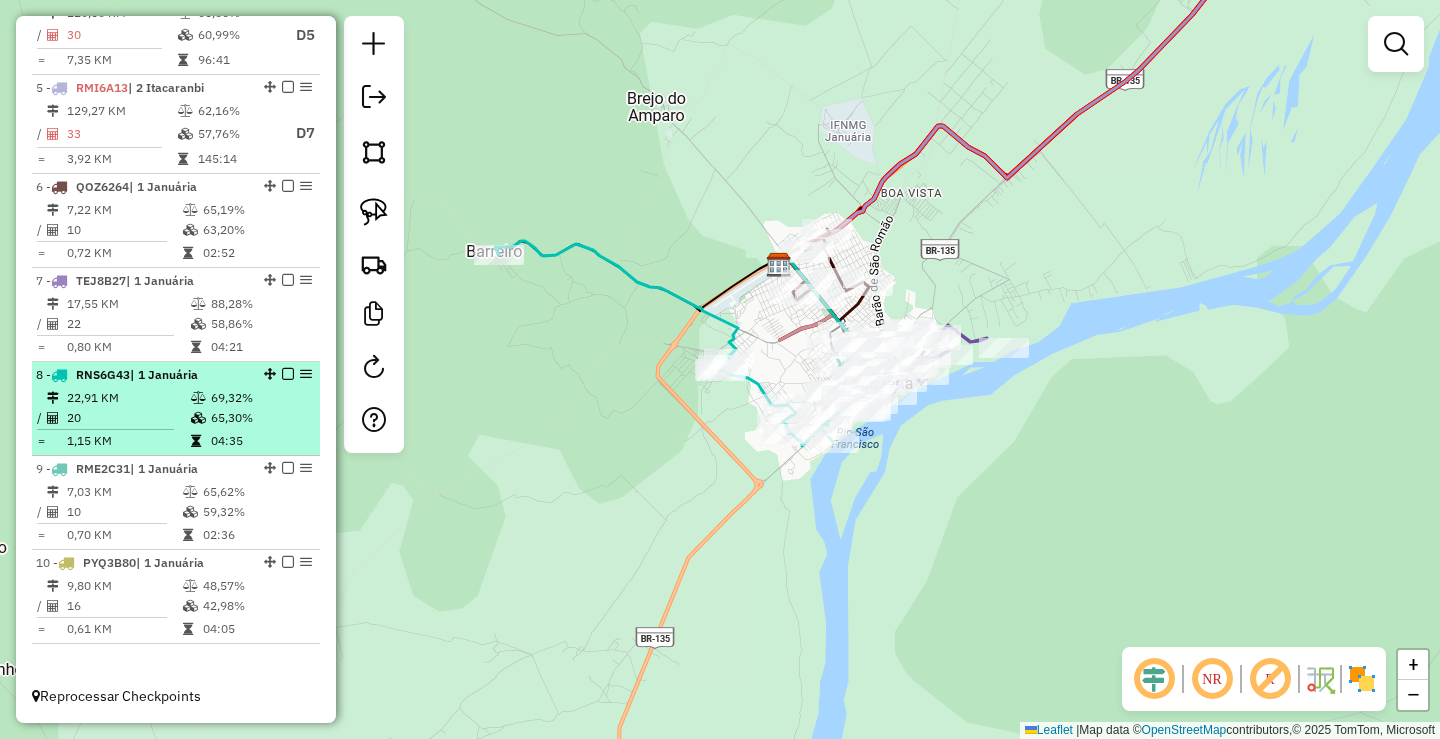 scroll, scrollTop: 1136, scrollLeft: 0, axis: vertical 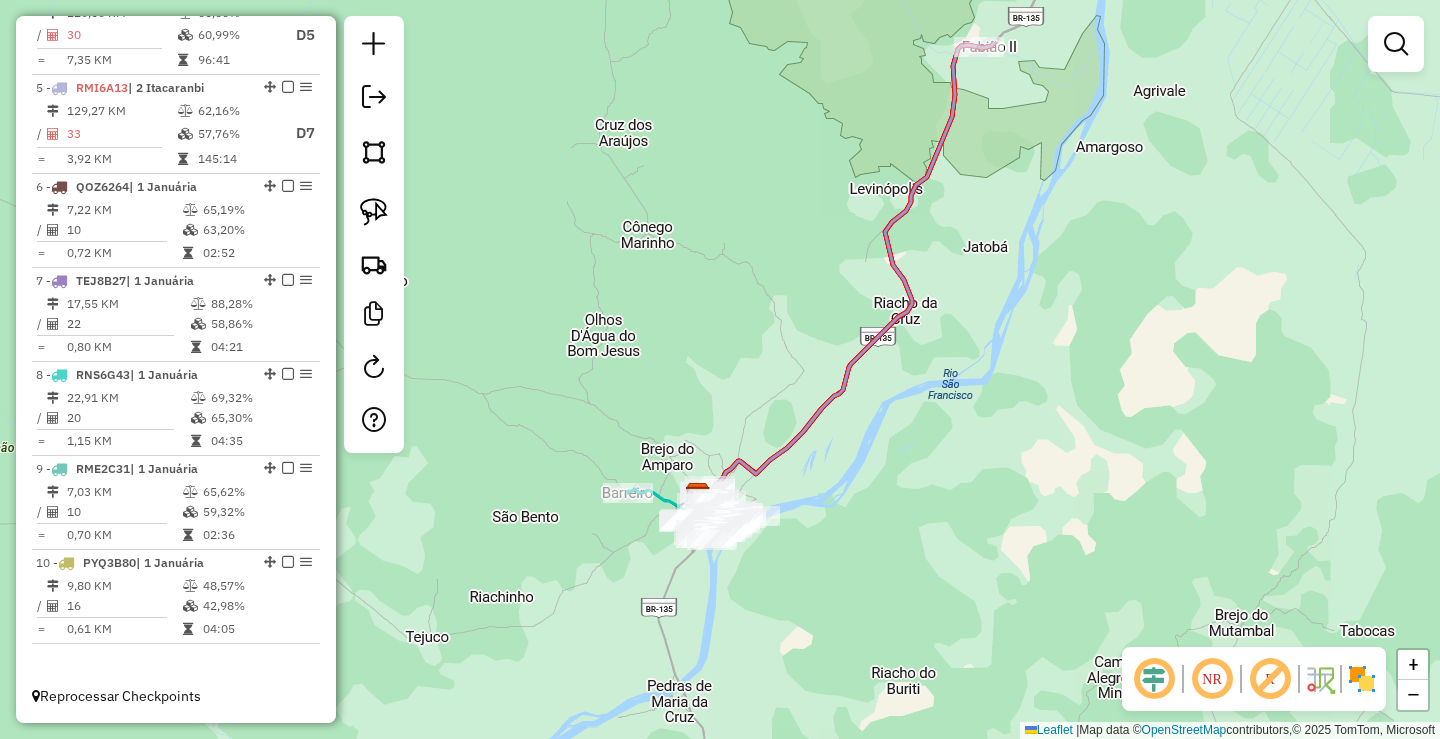 drag, startPoint x: 942, startPoint y: 297, endPoint x: 910, endPoint y: 428, distance: 134.85178 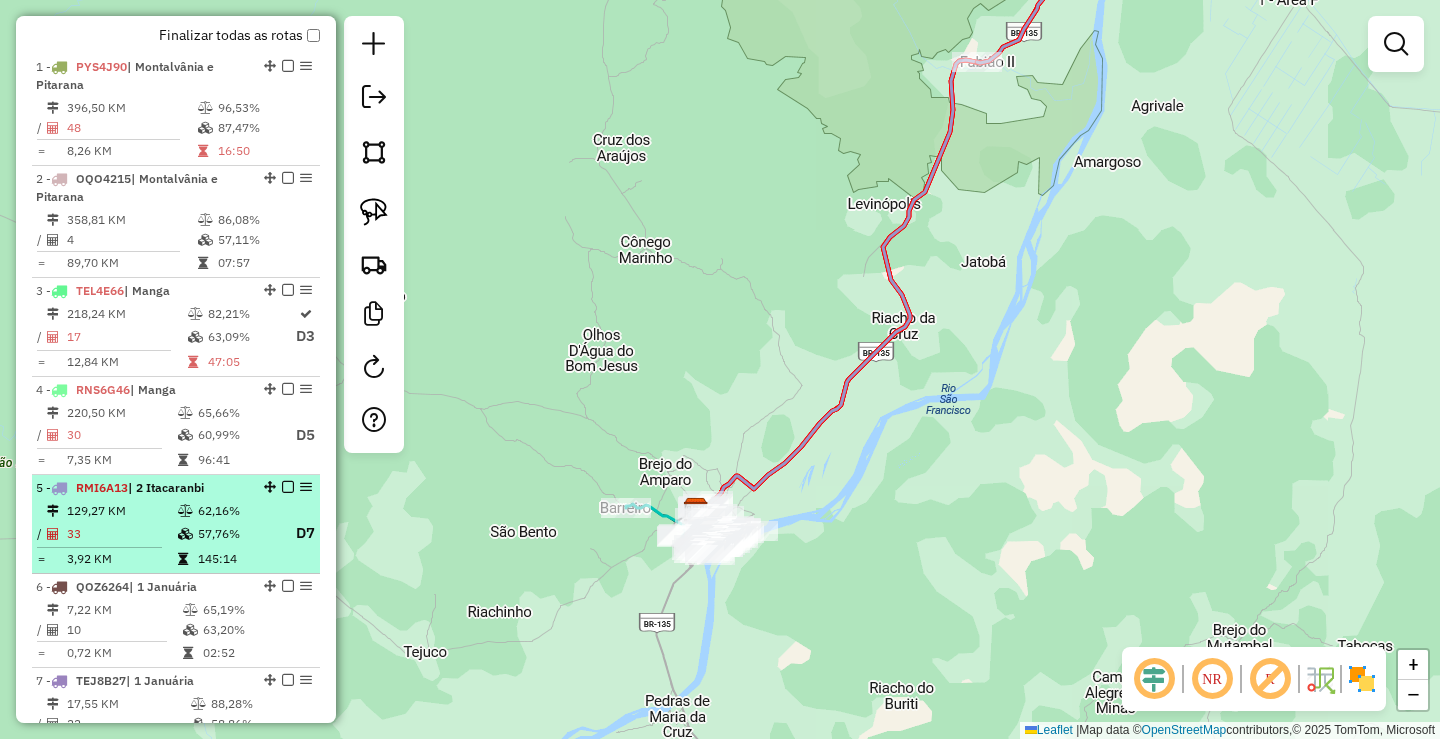 scroll, scrollTop: 636, scrollLeft: 0, axis: vertical 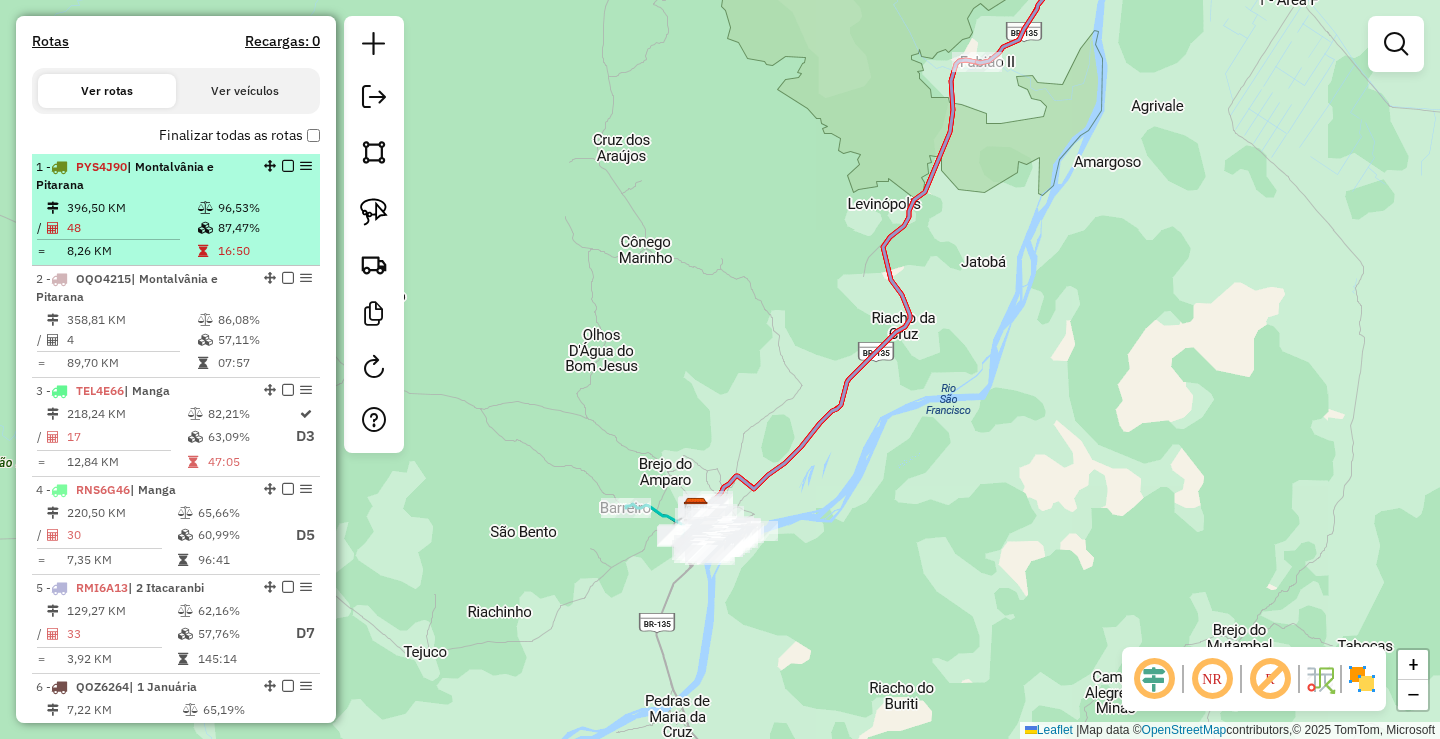 click on "396,50 KM" at bounding box center [131, 208] 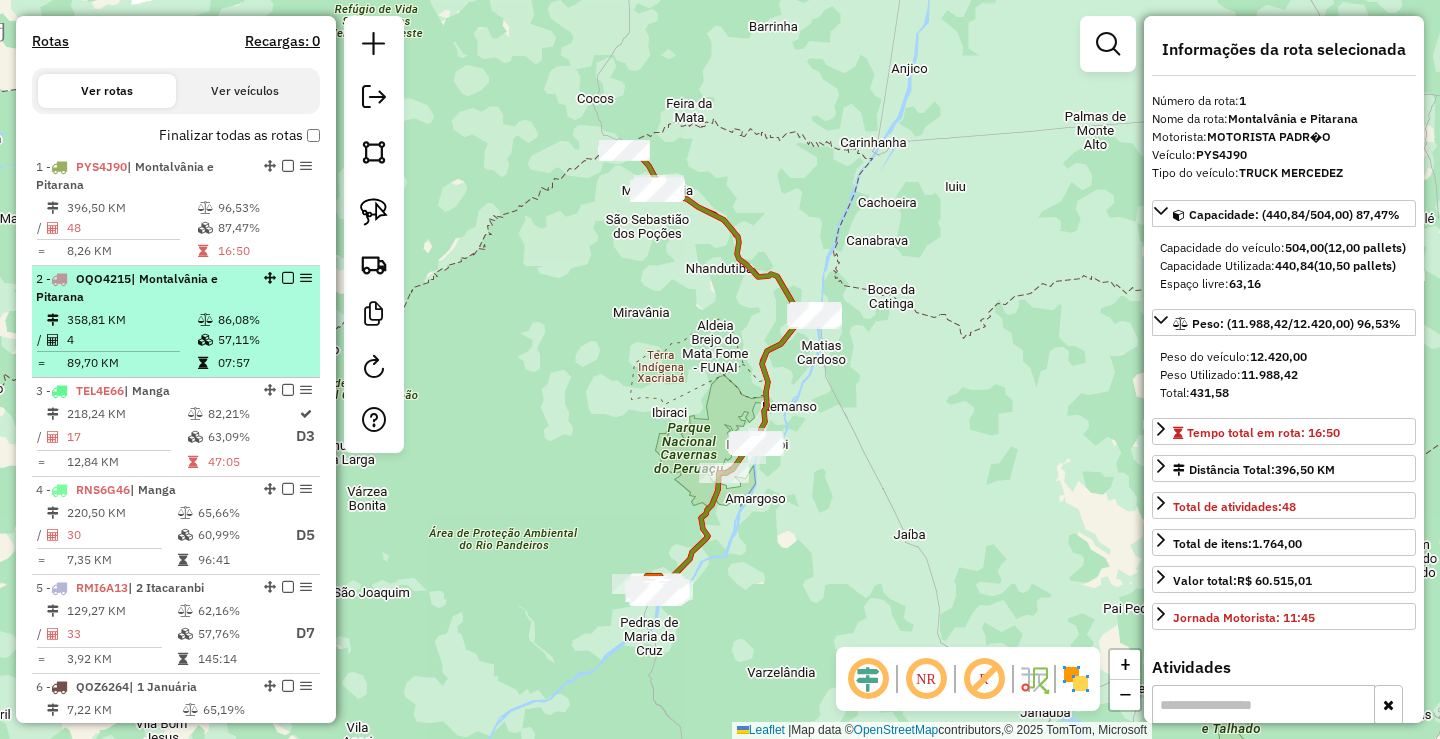 click on "2 -       OQO4215   | Montalvânia e Pitarana" at bounding box center [142, 288] 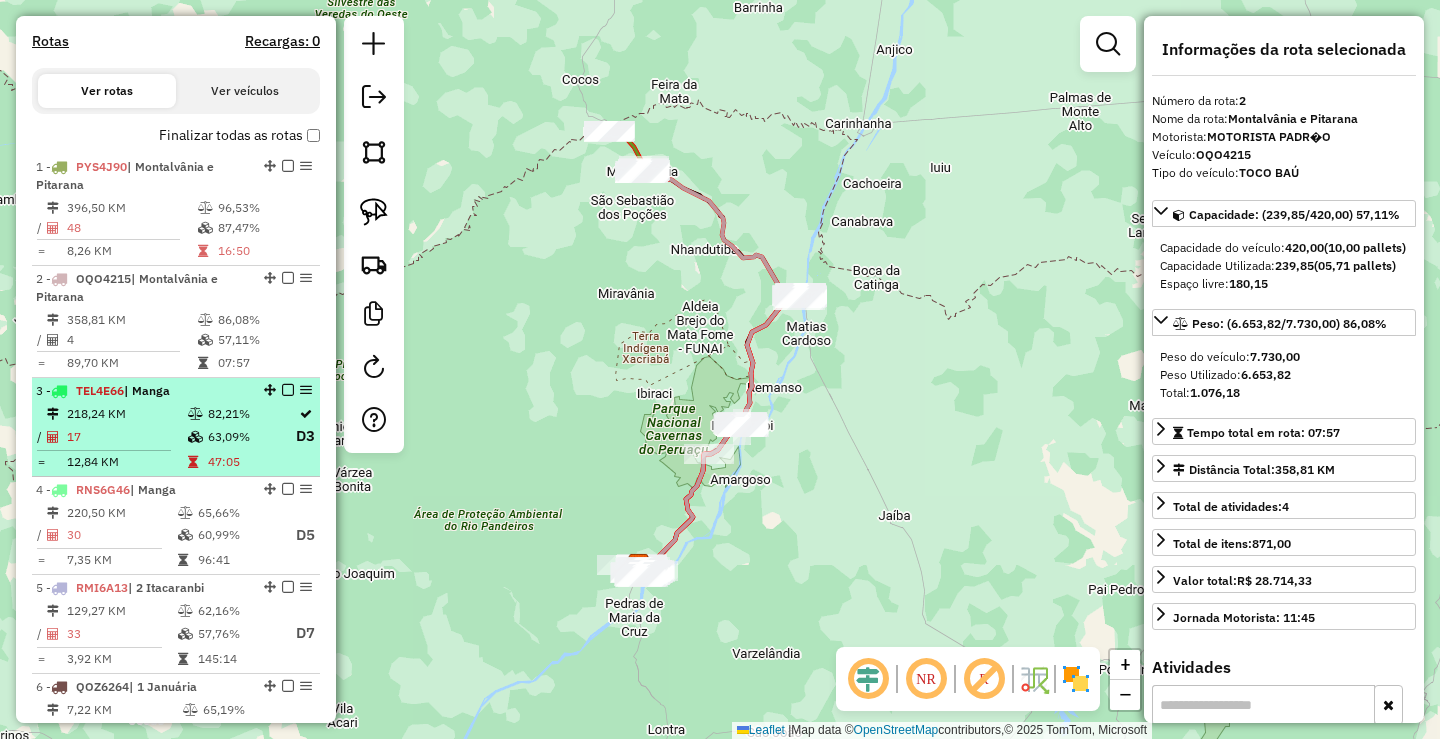 click on "218,24 KM" at bounding box center [126, 414] 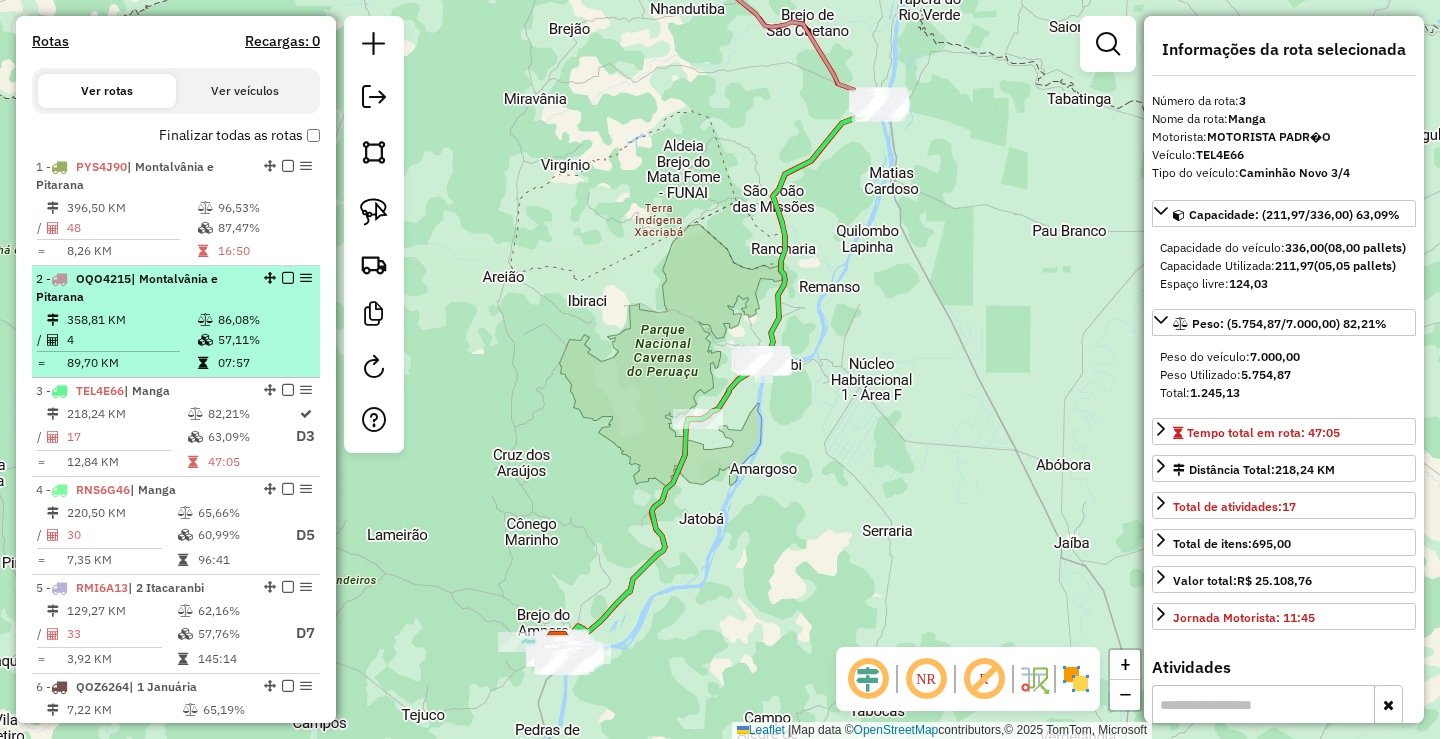 click on "358,81 KM" at bounding box center [131, 320] 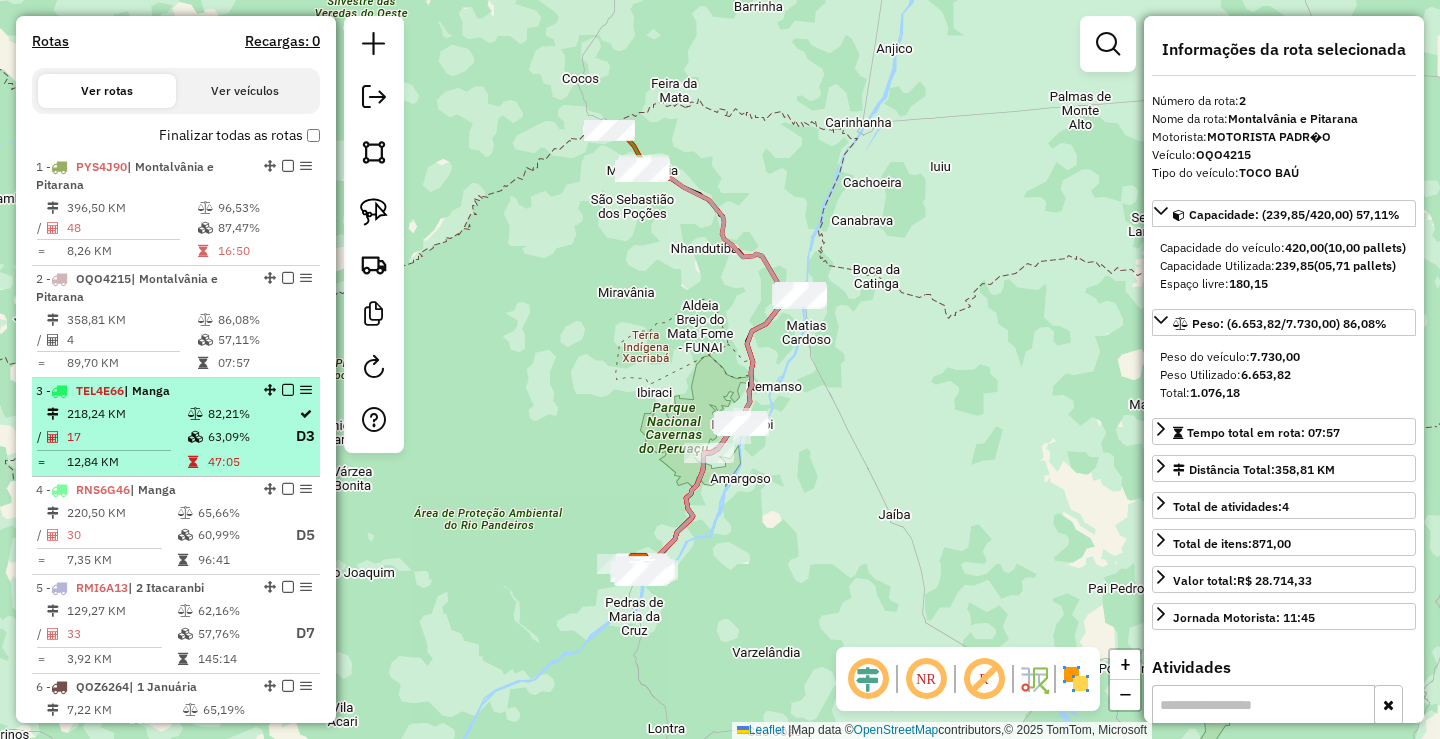 click on "218,24 KM" at bounding box center (126, 414) 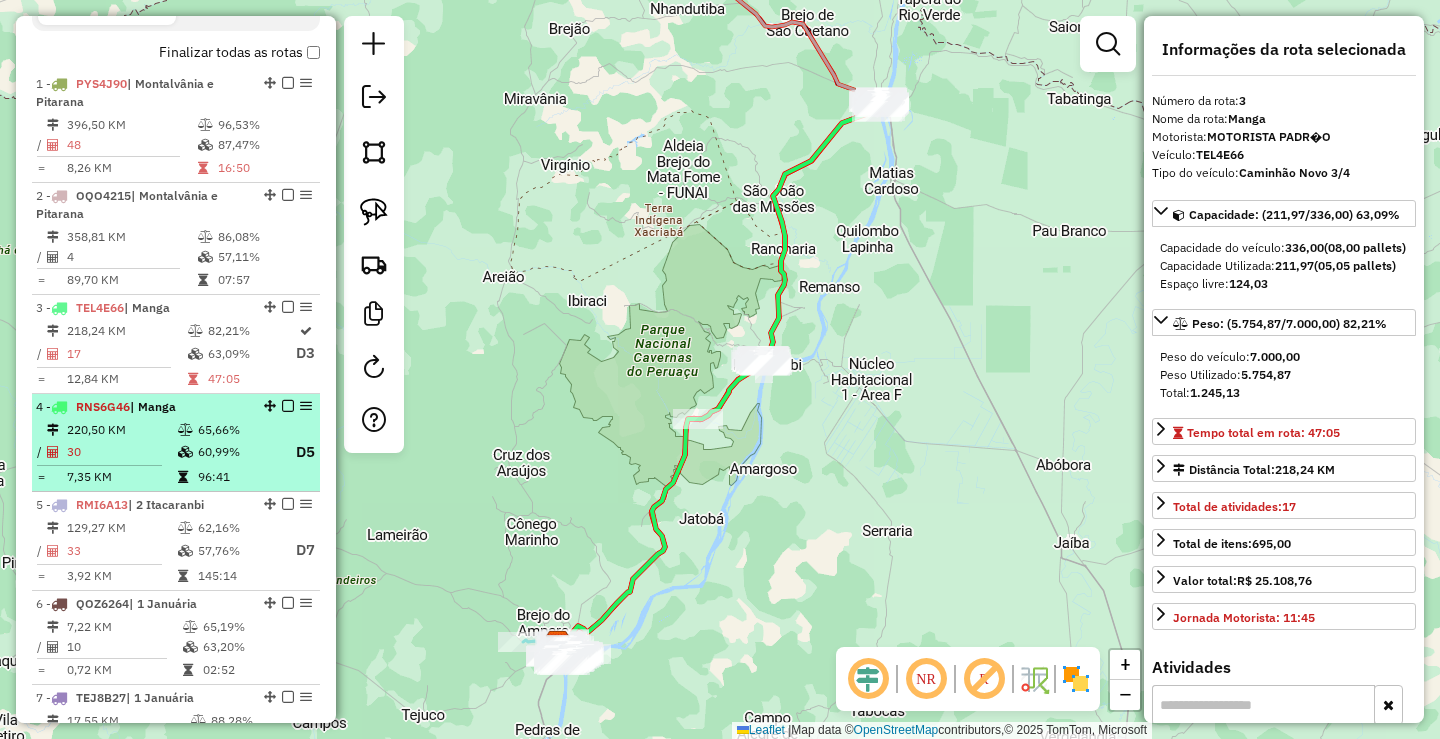 scroll, scrollTop: 836, scrollLeft: 0, axis: vertical 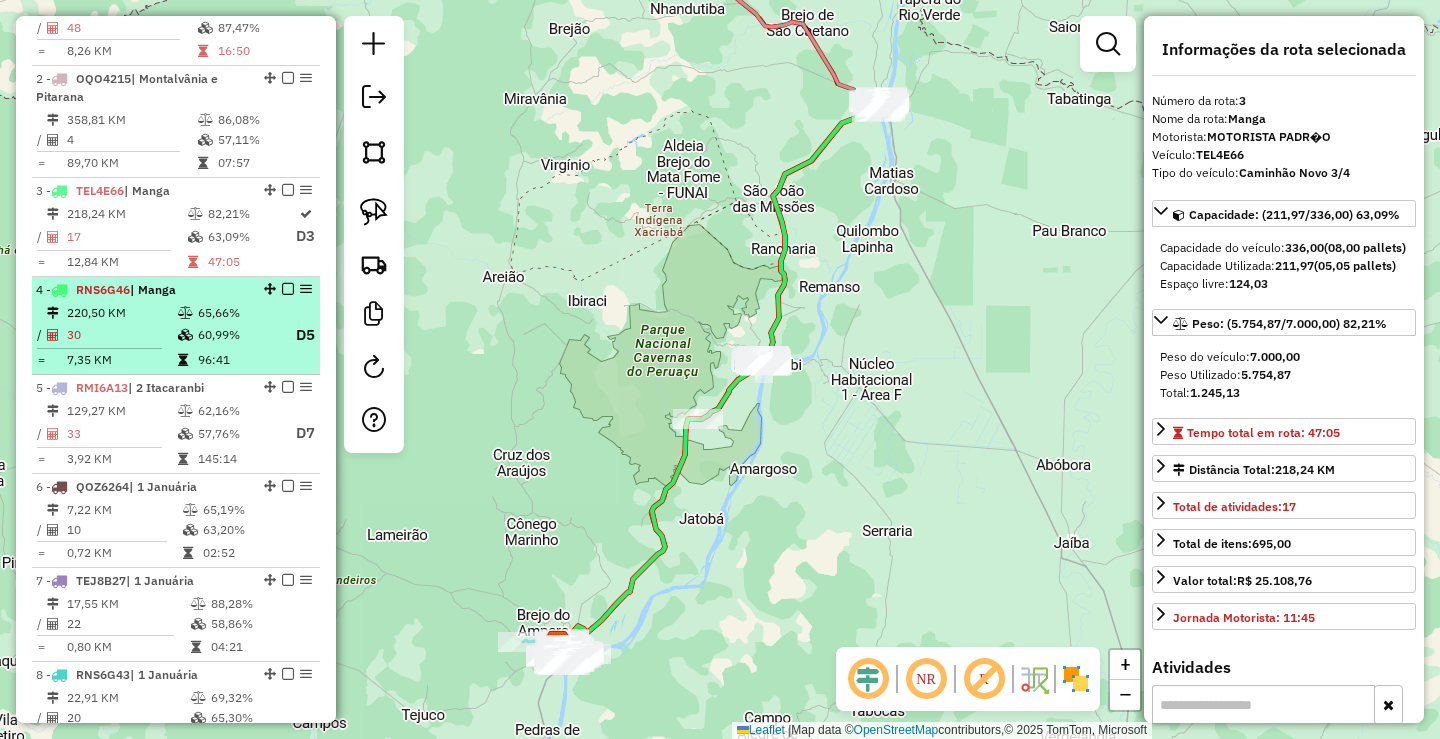 click on "30" at bounding box center (121, 335) 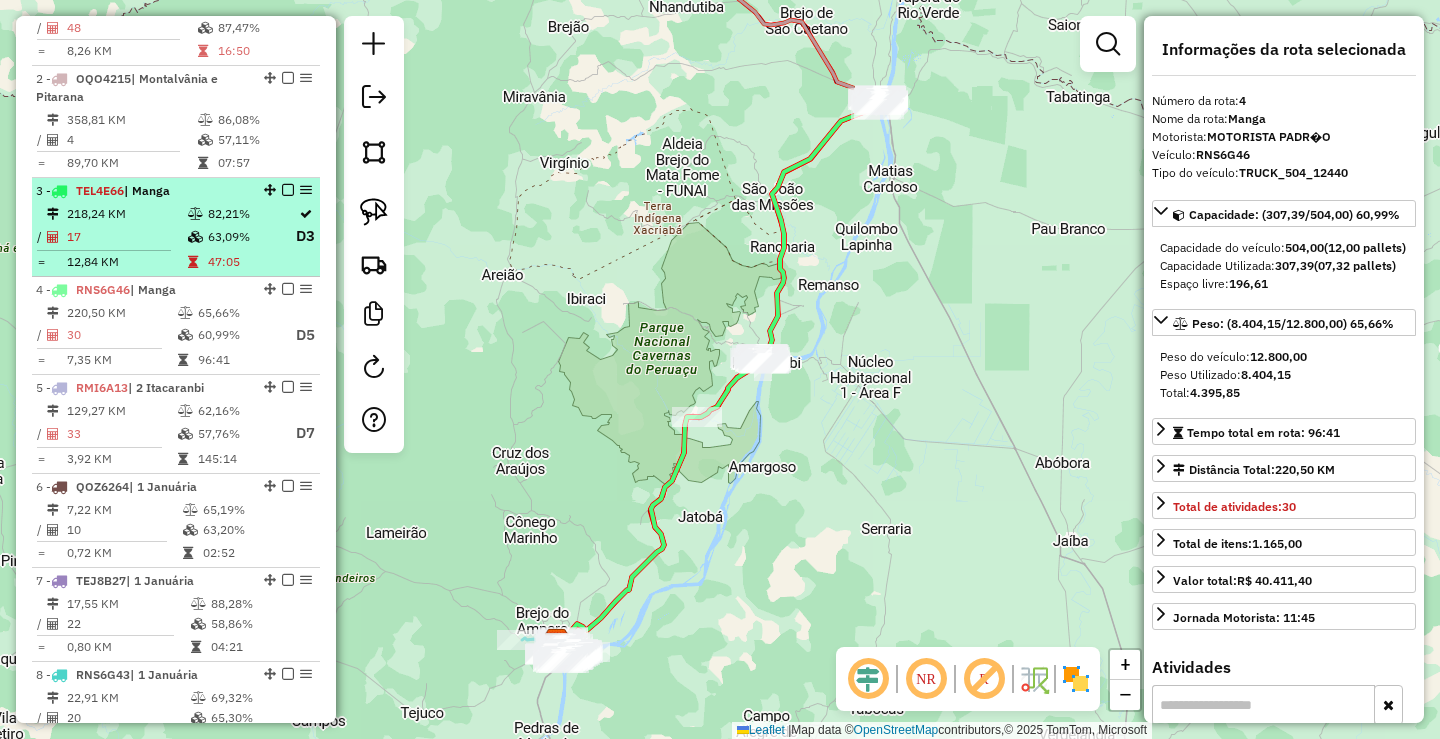 click on "17" at bounding box center [126, 236] 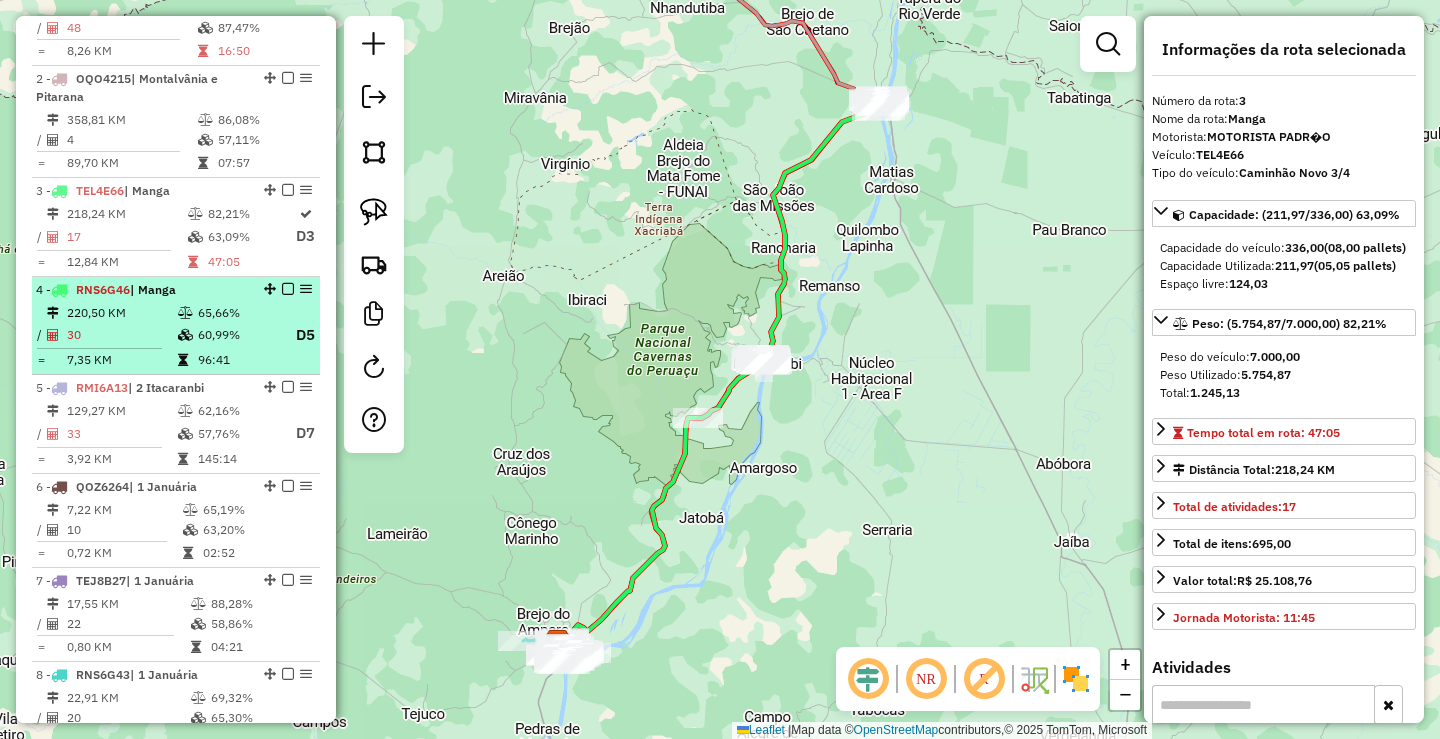 click on "220,50 KM" at bounding box center [121, 313] 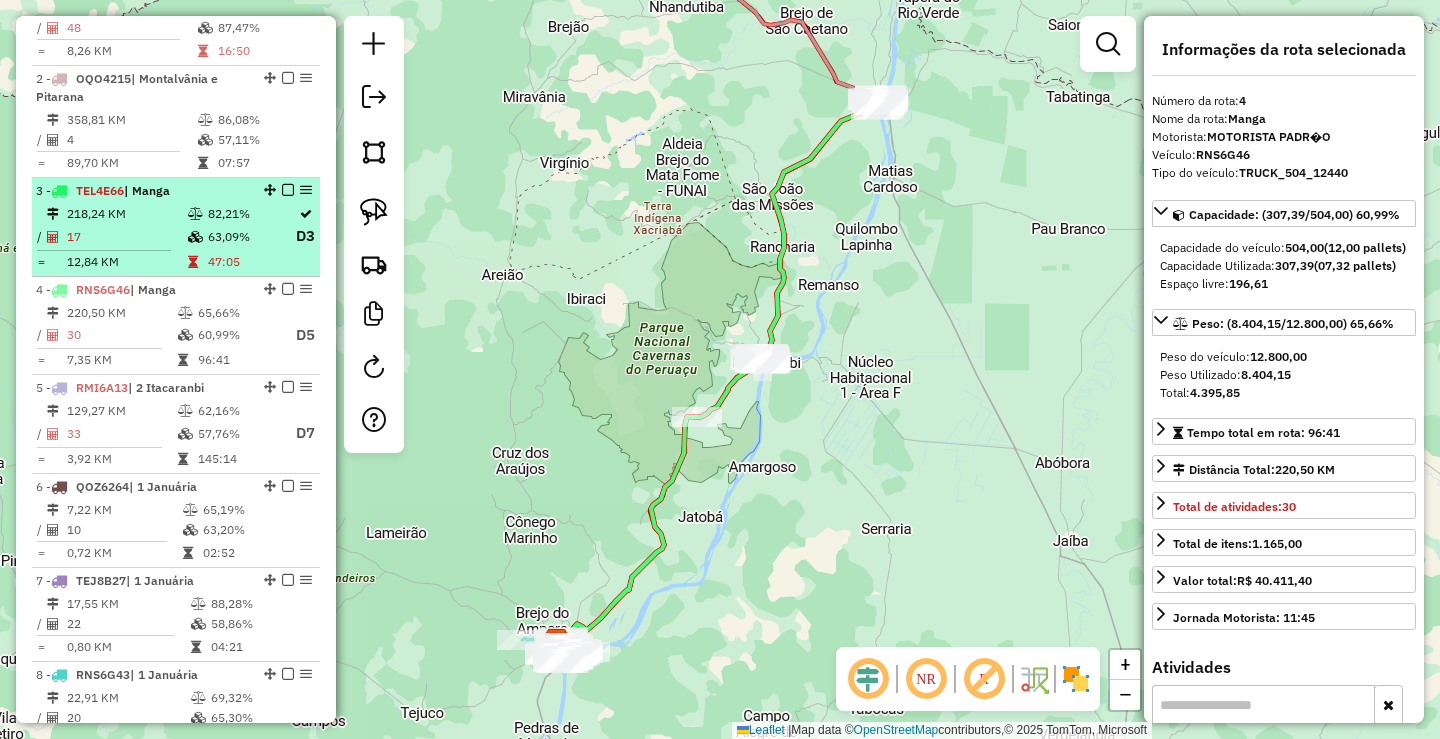 click on "17" at bounding box center [126, 236] 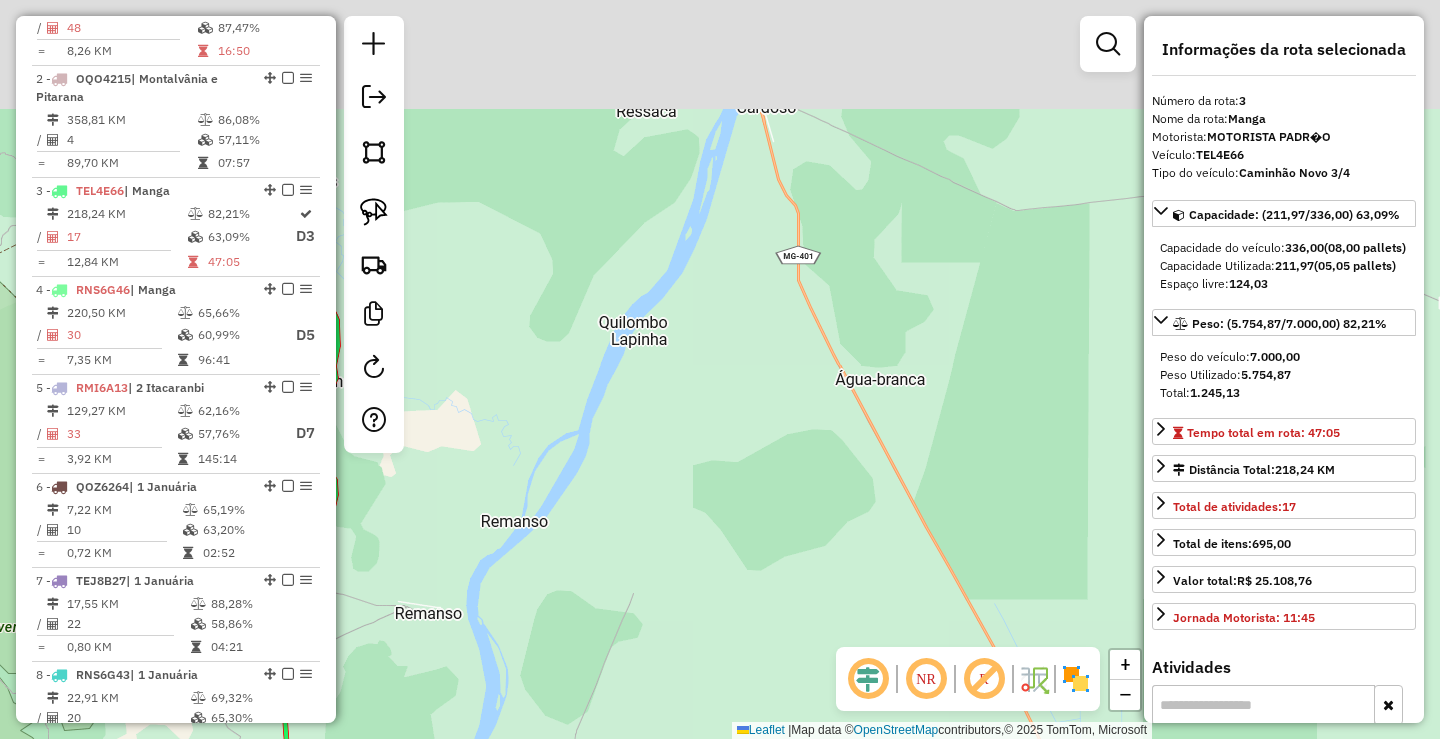 drag, startPoint x: 717, startPoint y: 179, endPoint x: 812, endPoint y: 412, distance: 251.62273 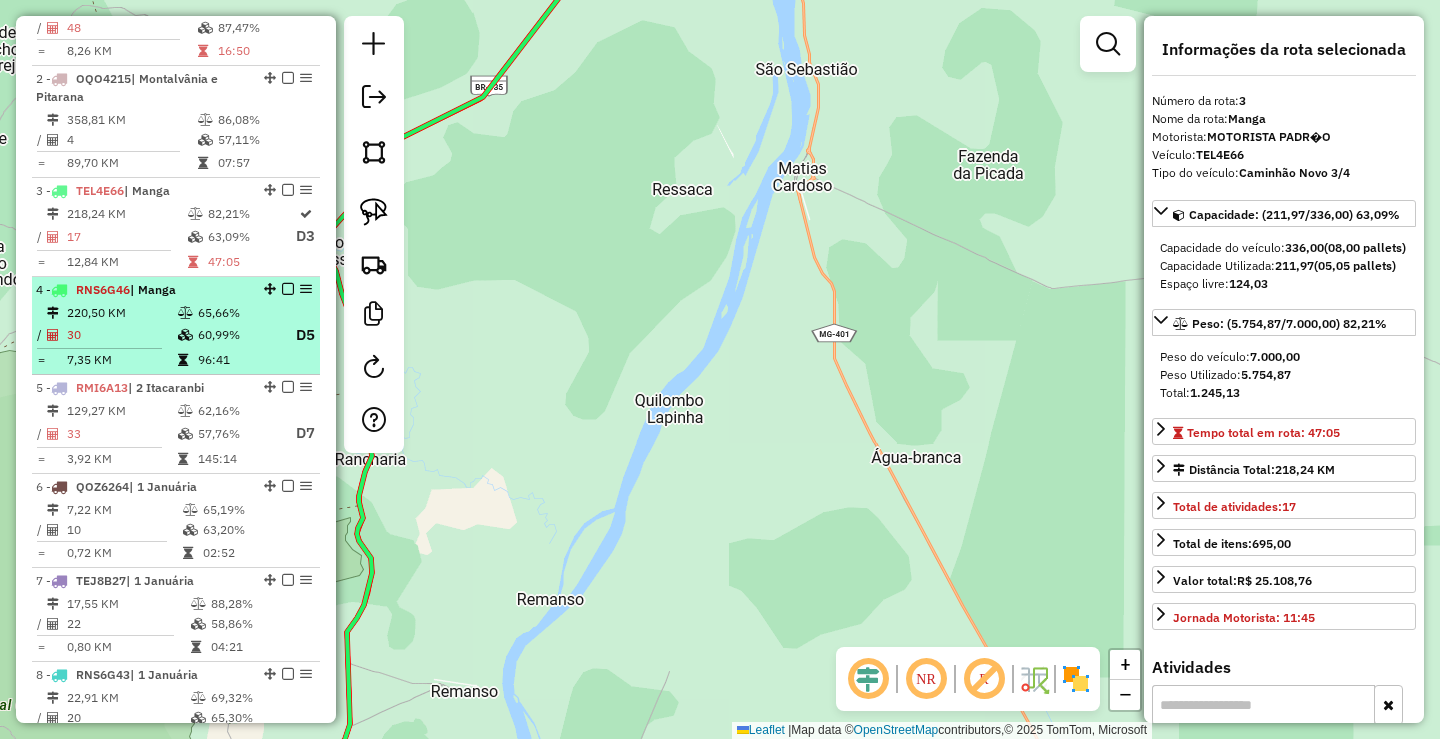 click on "| Manga" at bounding box center (153, 289) 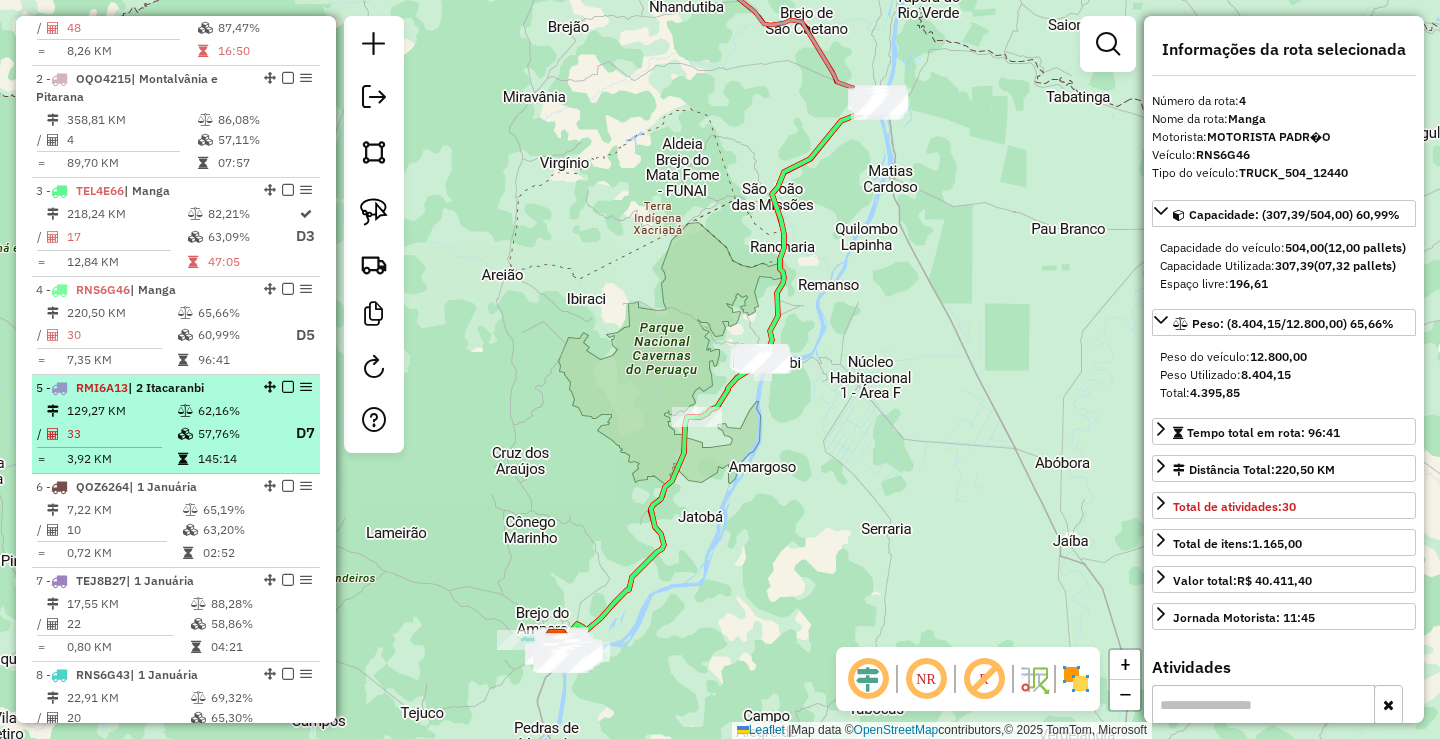 click on "33" at bounding box center (121, 433) 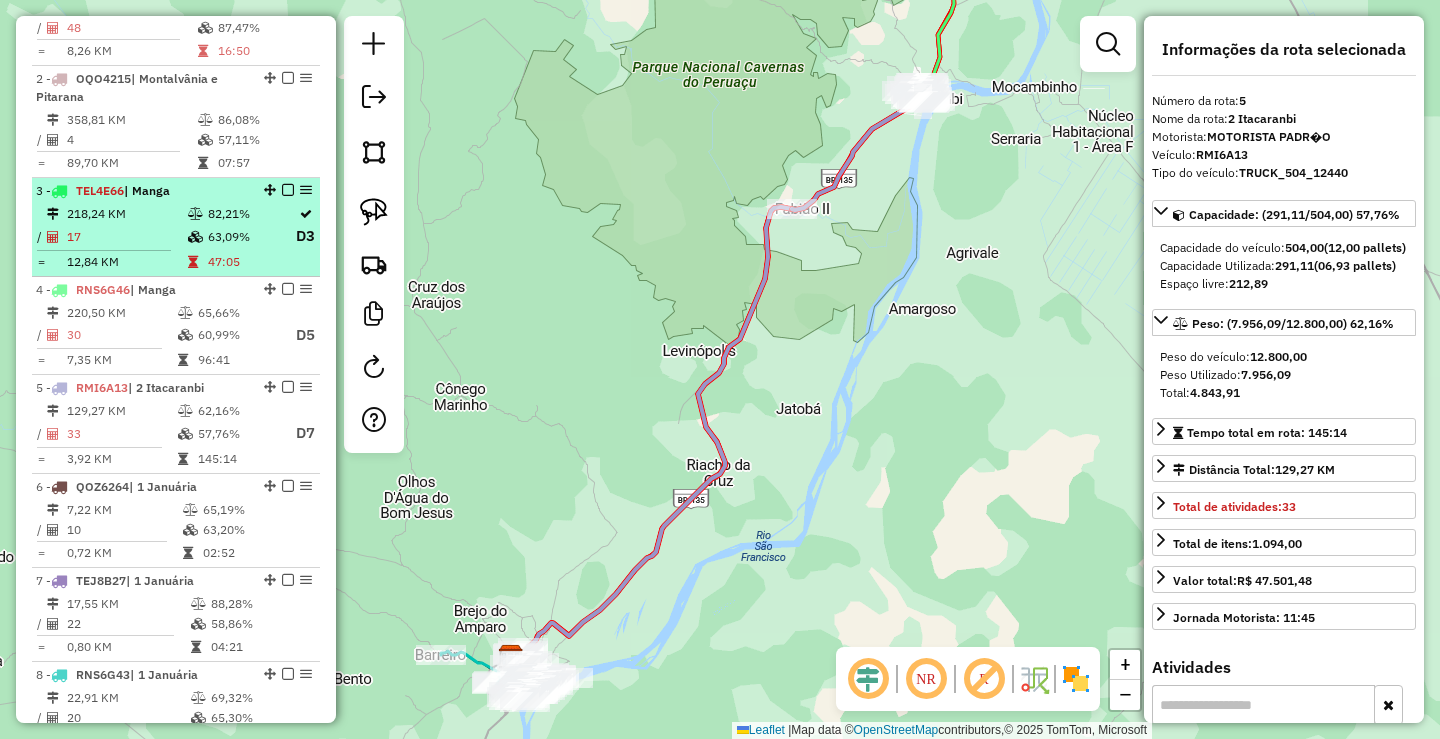click on "218,24 KM" at bounding box center [126, 214] 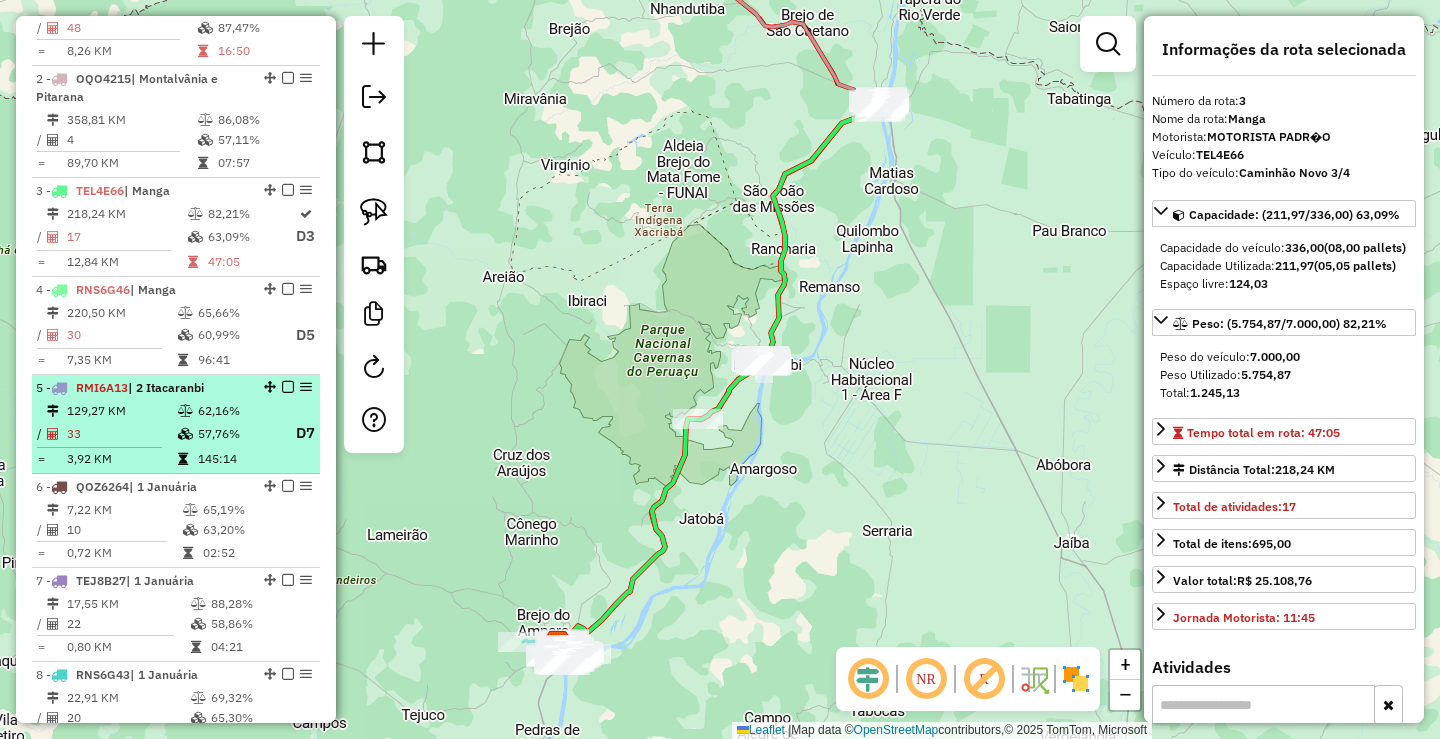 click at bounding box center [187, 433] 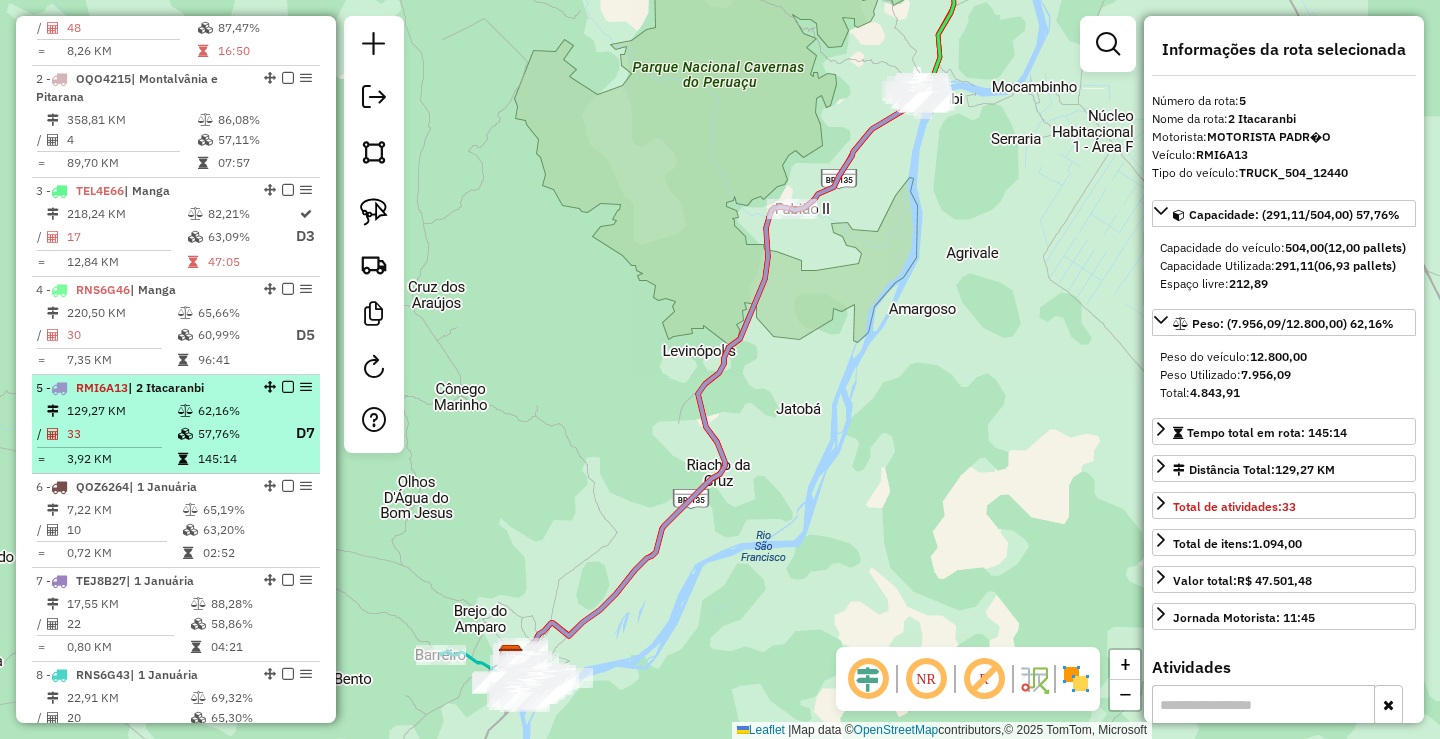 click on "33" at bounding box center [121, 433] 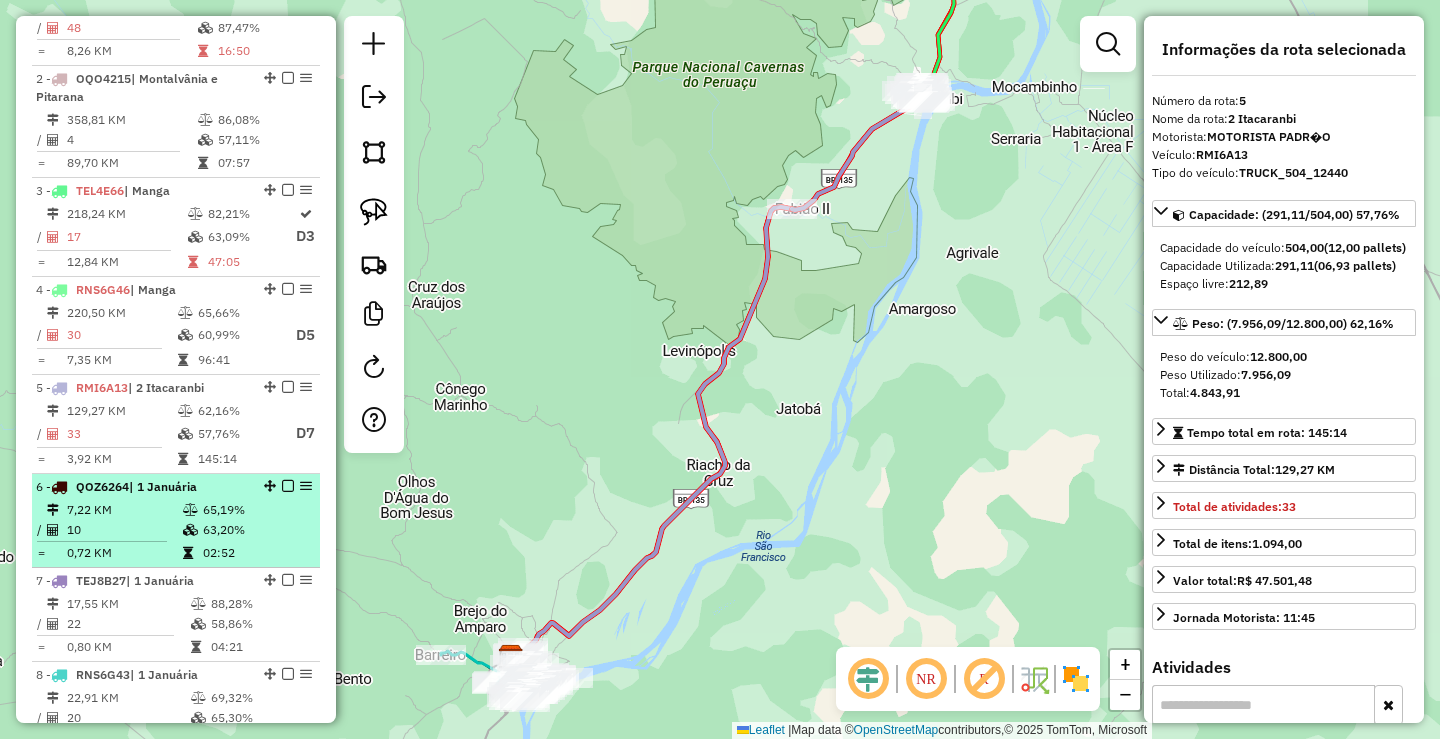 click on "10" at bounding box center (124, 530) 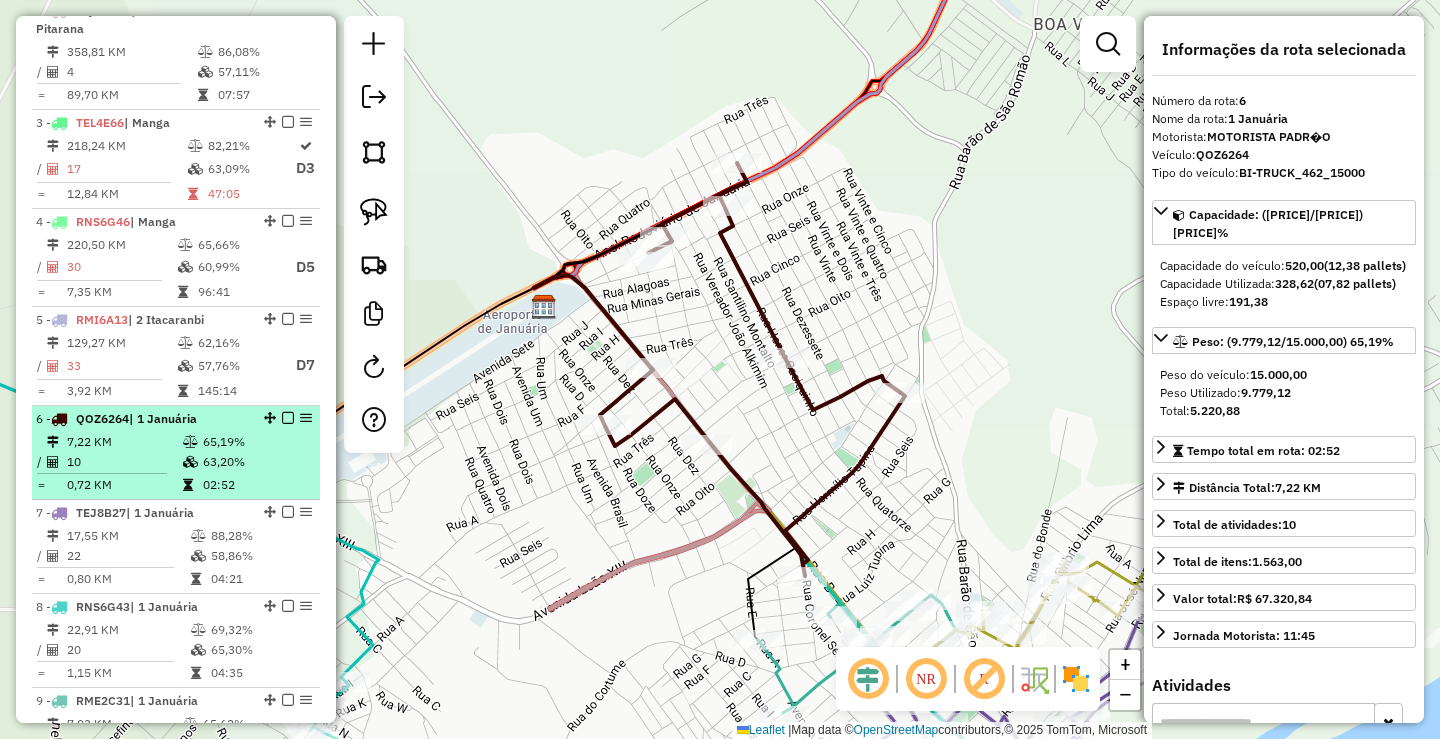 scroll, scrollTop: 936, scrollLeft: 0, axis: vertical 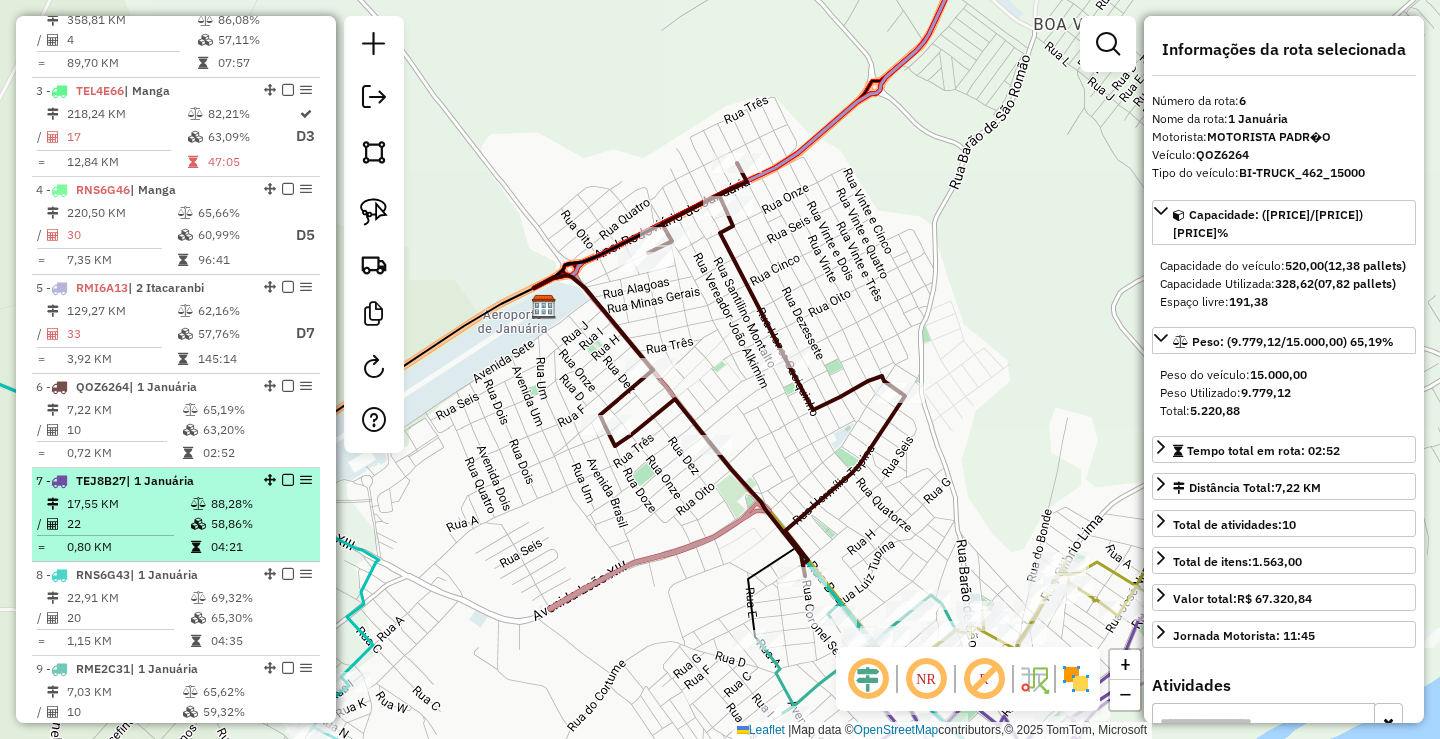 click on "17,55 KM" at bounding box center (128, 504) 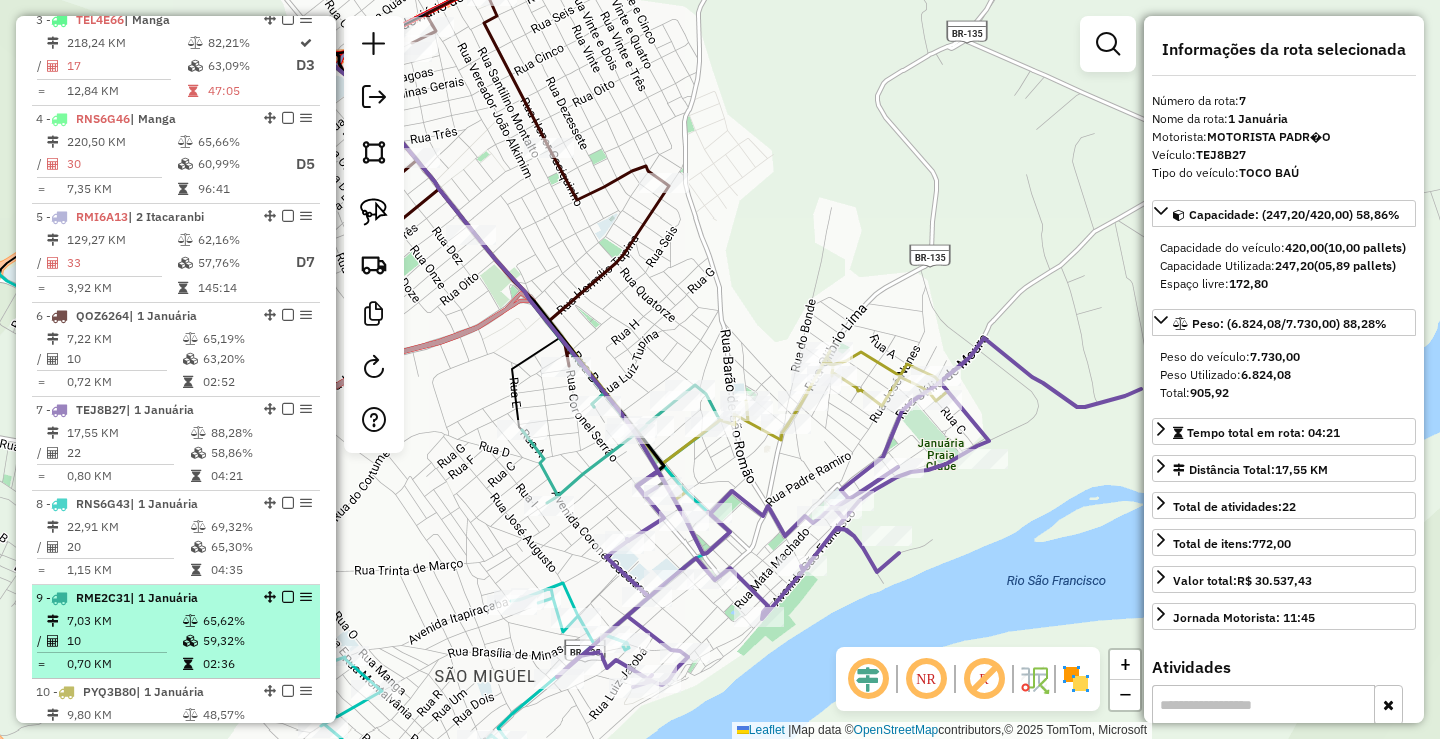 scroll, scrollTop: 1036, scrollLeft: 0, axis: vertical 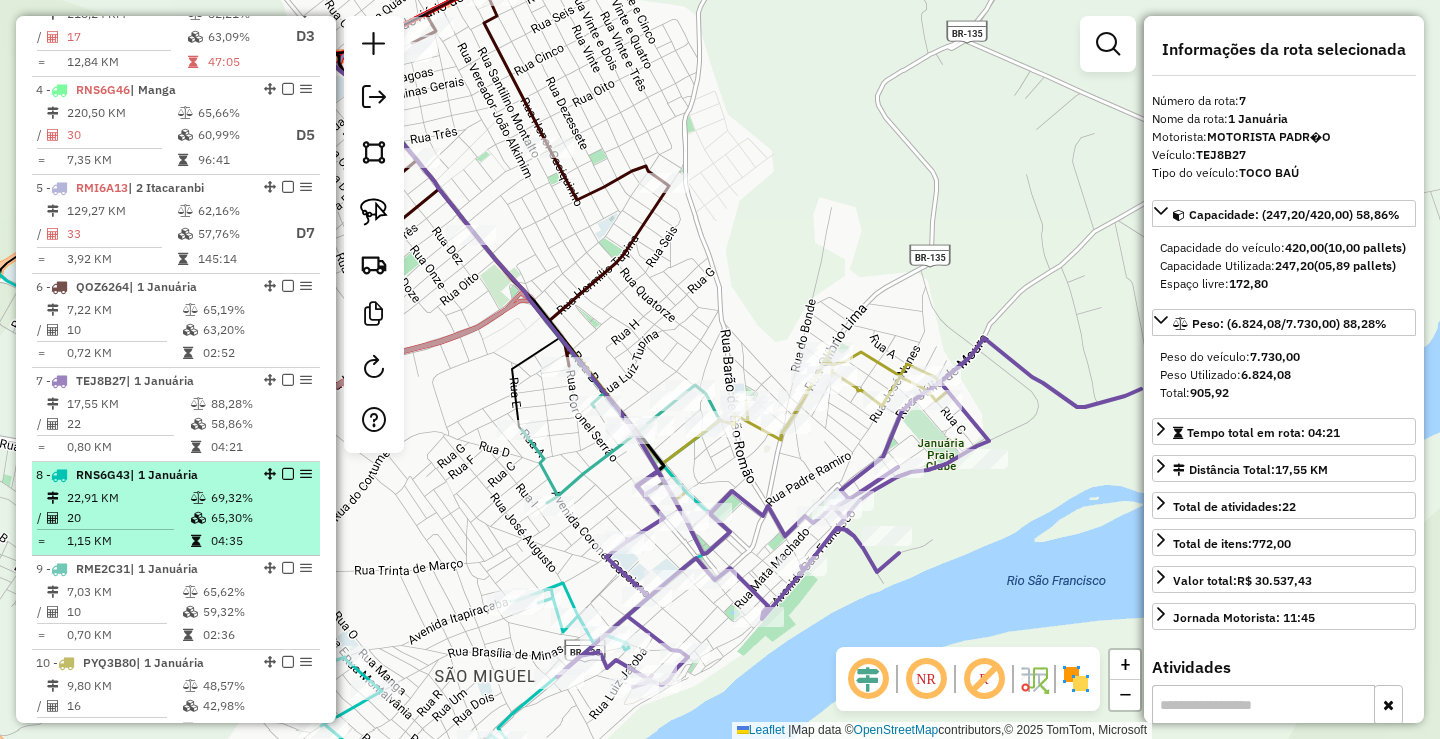 click on "22,91 KM" at bounding box center [128, 498] 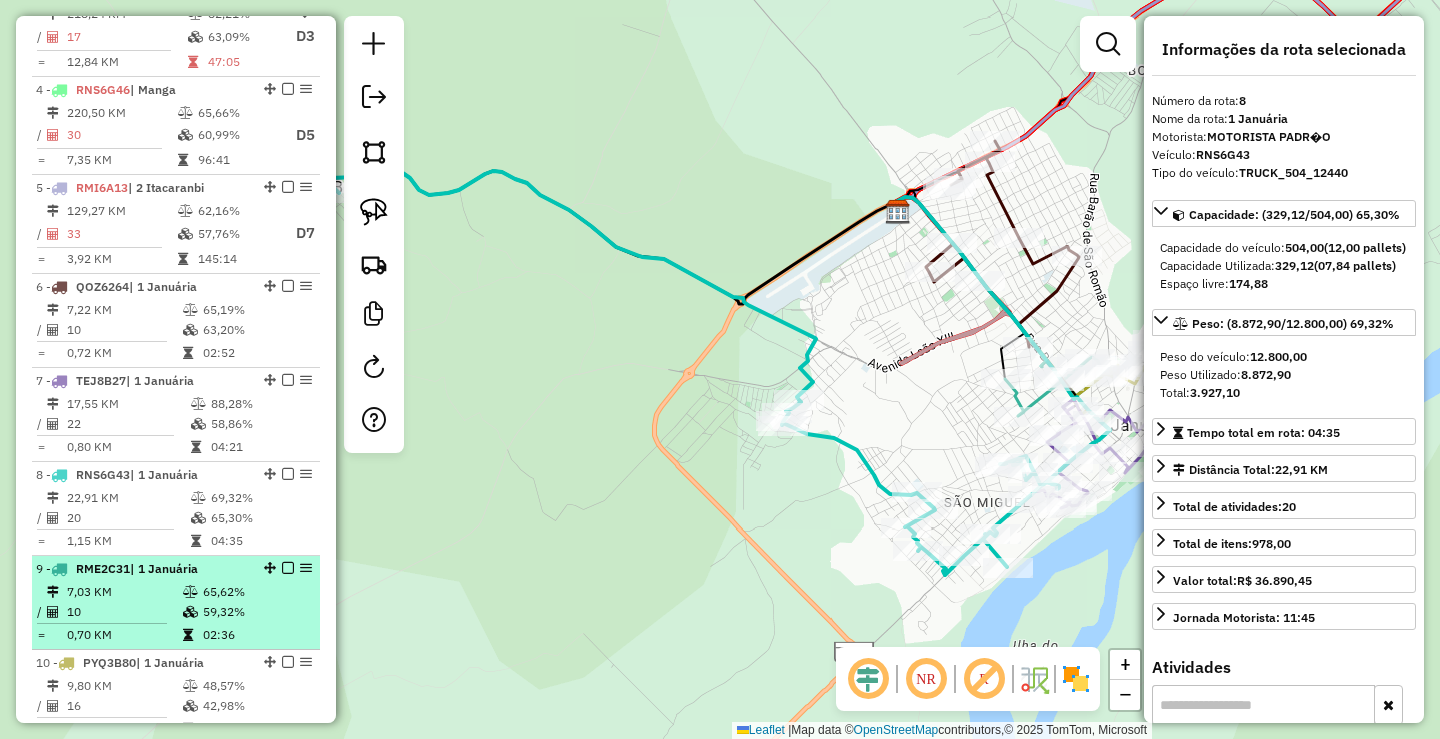 click on "10" at bounding box center (124, 612) 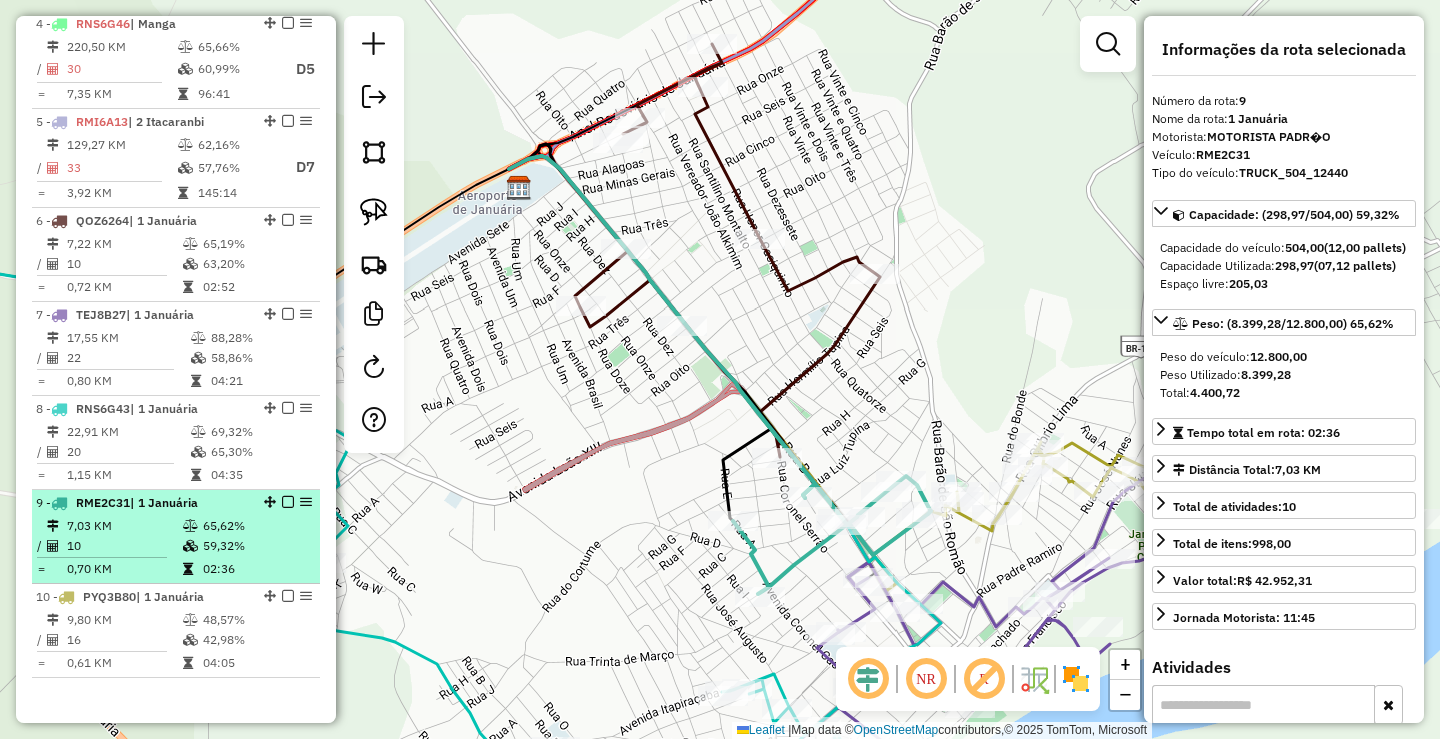 scroll, scrollTop: 1136, scrollLeft: 0, axis: vertical 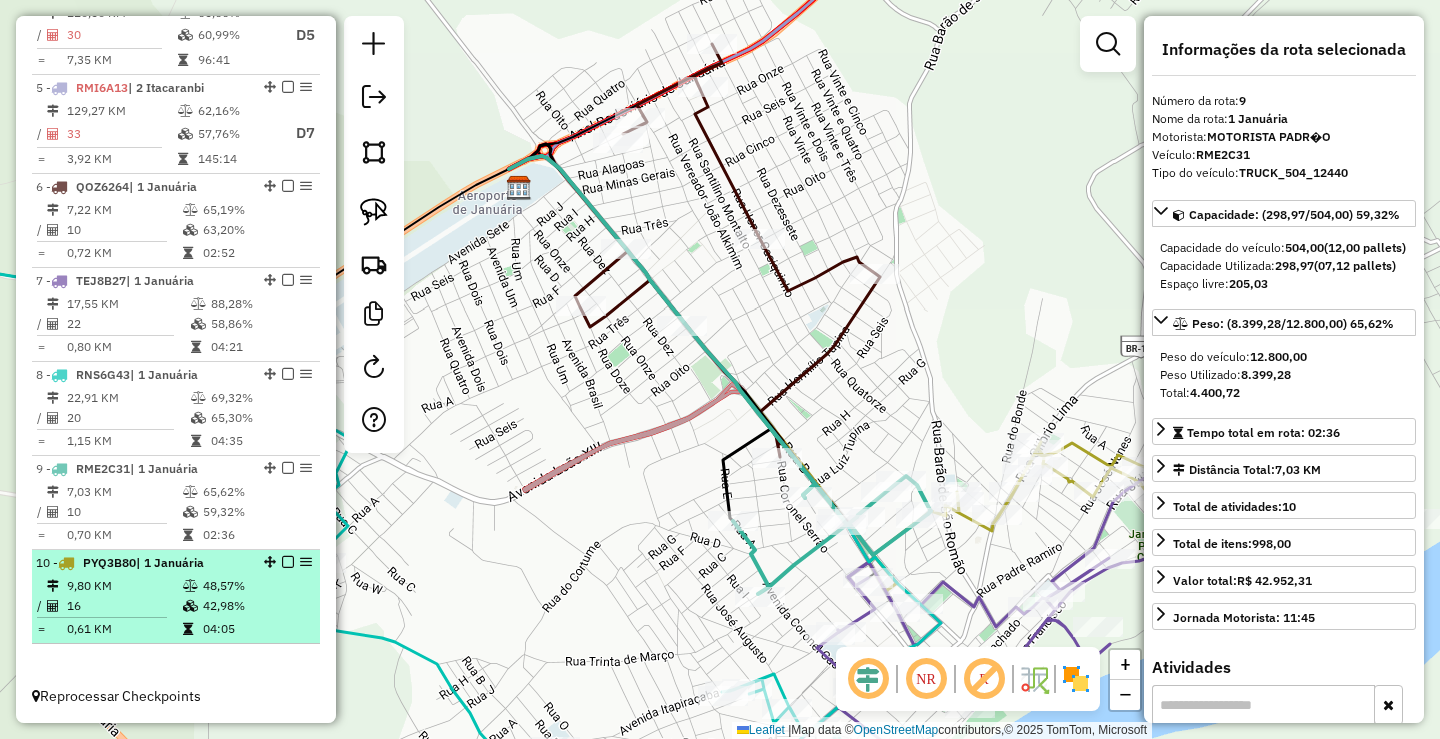 click on "16" at bounding box center [124, 606] 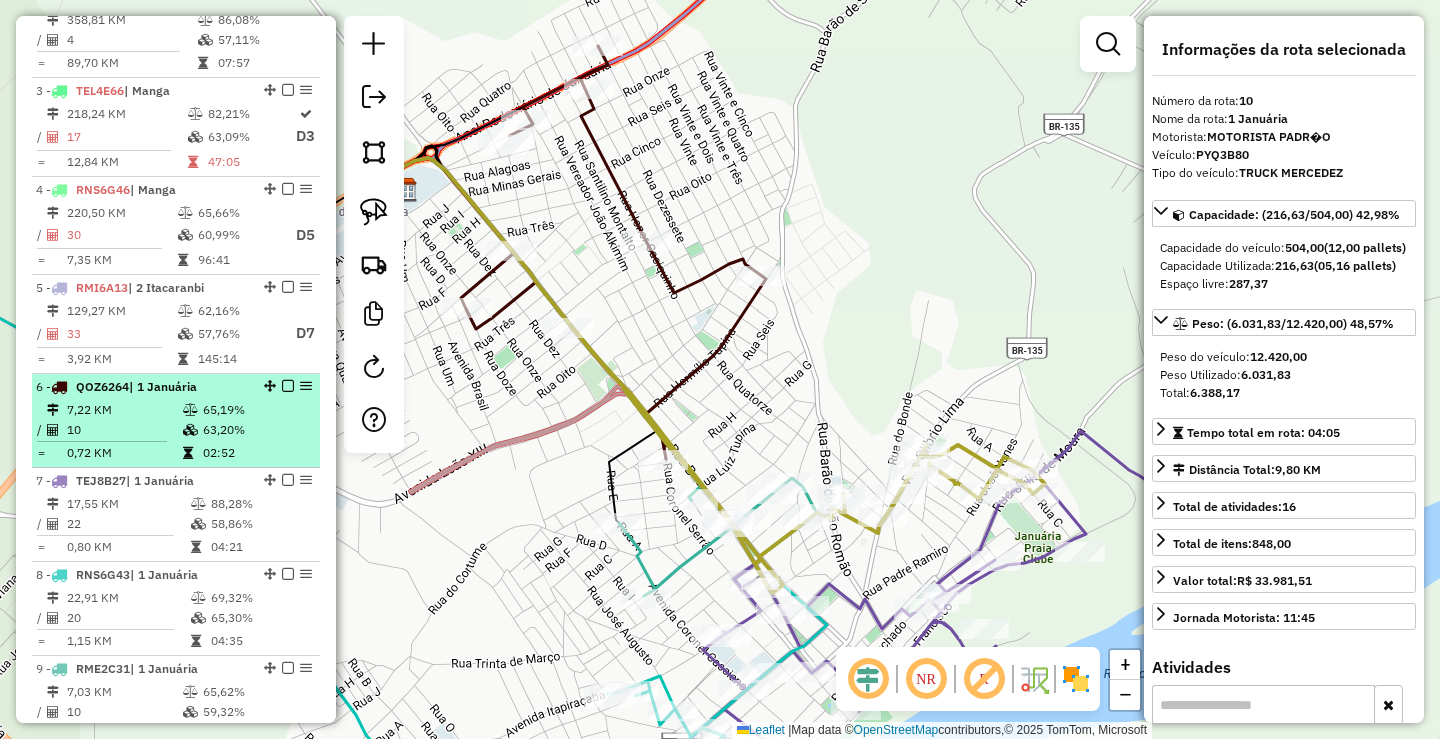 scroll, scrollTop: 1036, scrollLeft: 0, axis: vertical 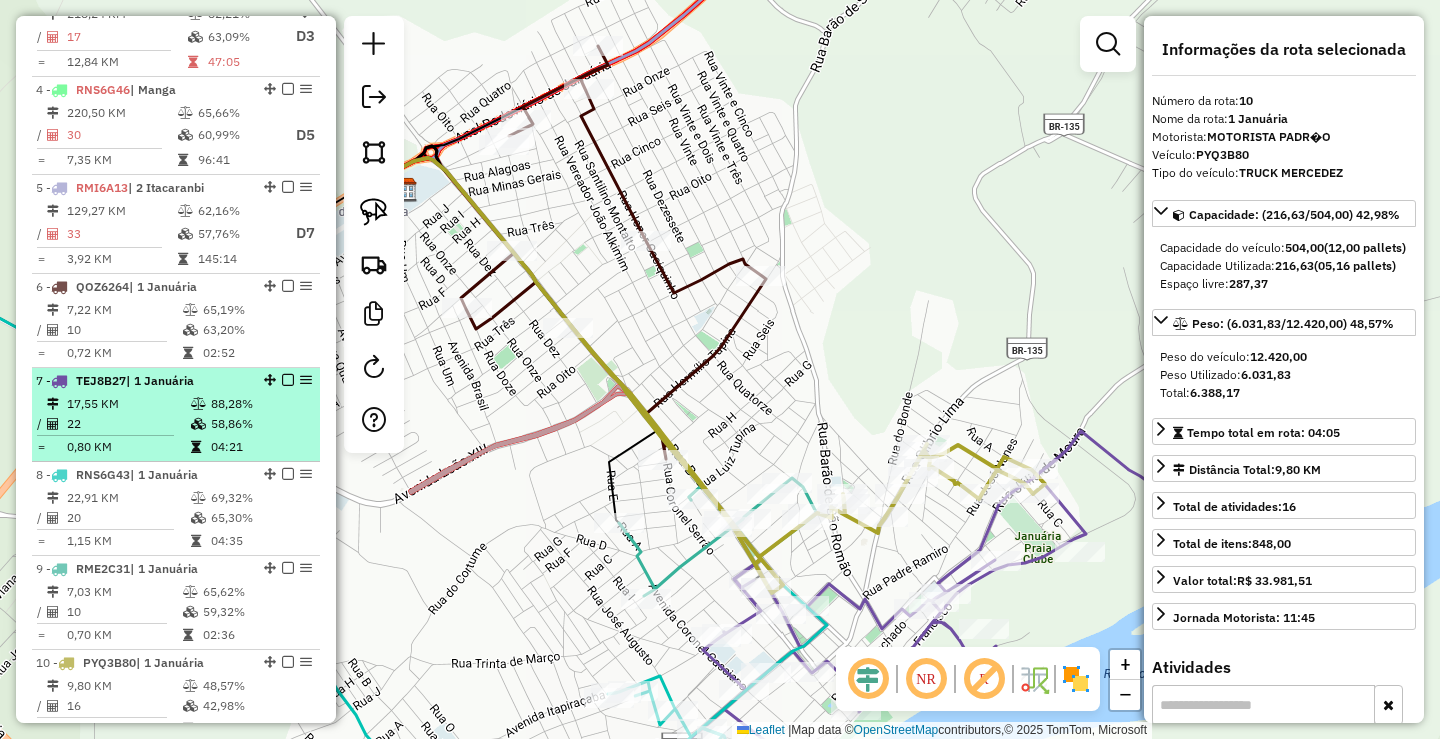click on "22" at bounding box center (128, 424) 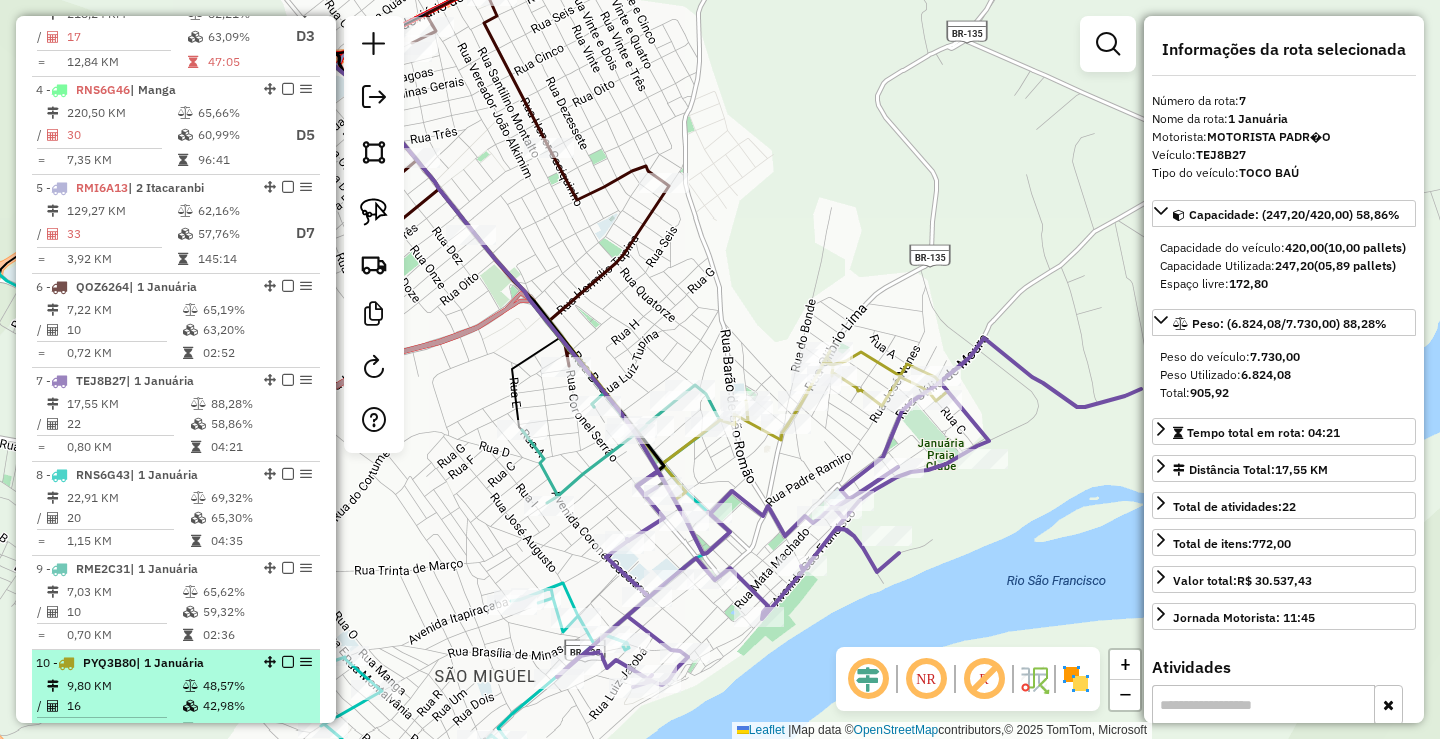 click on "9,80 KM" at bounding box center [124, 686] 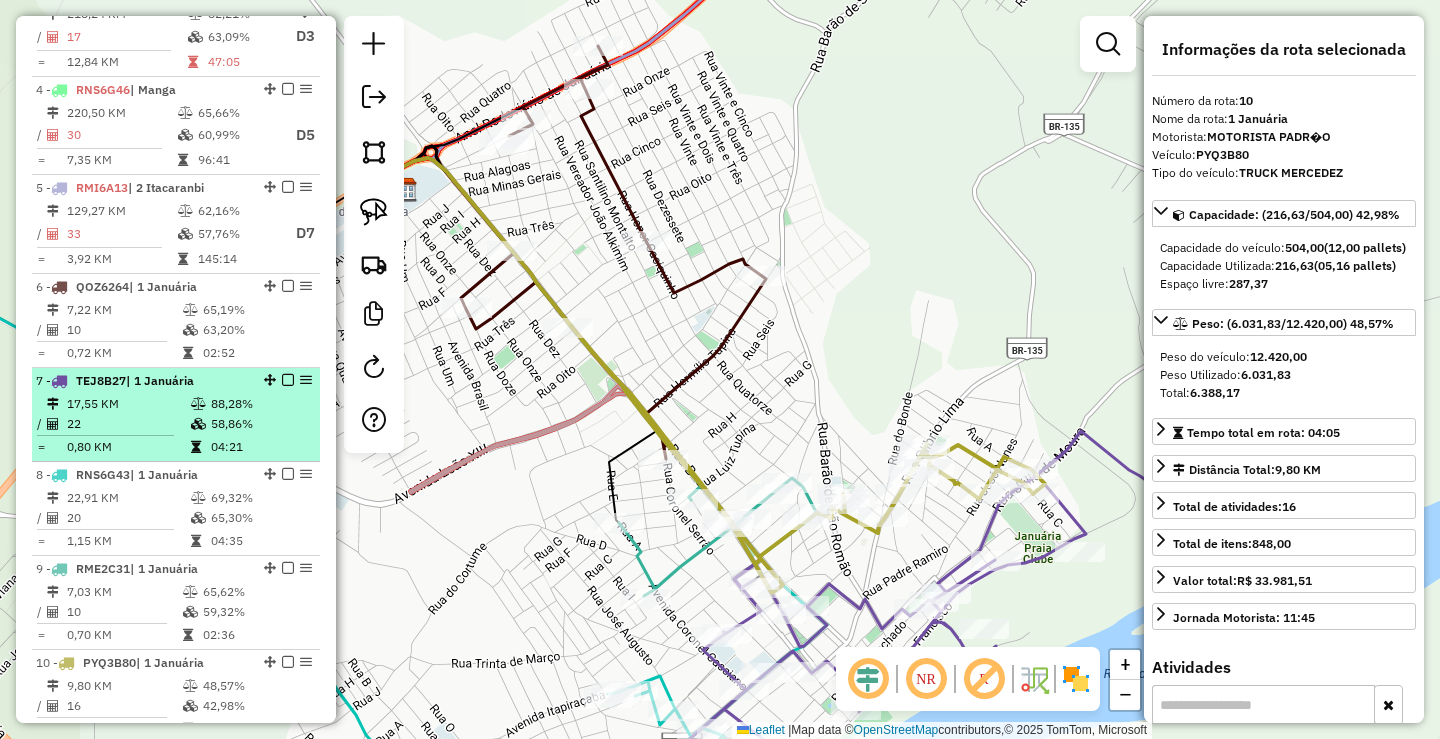 click on "| 1 Januária" at bounding box center (160, 380) 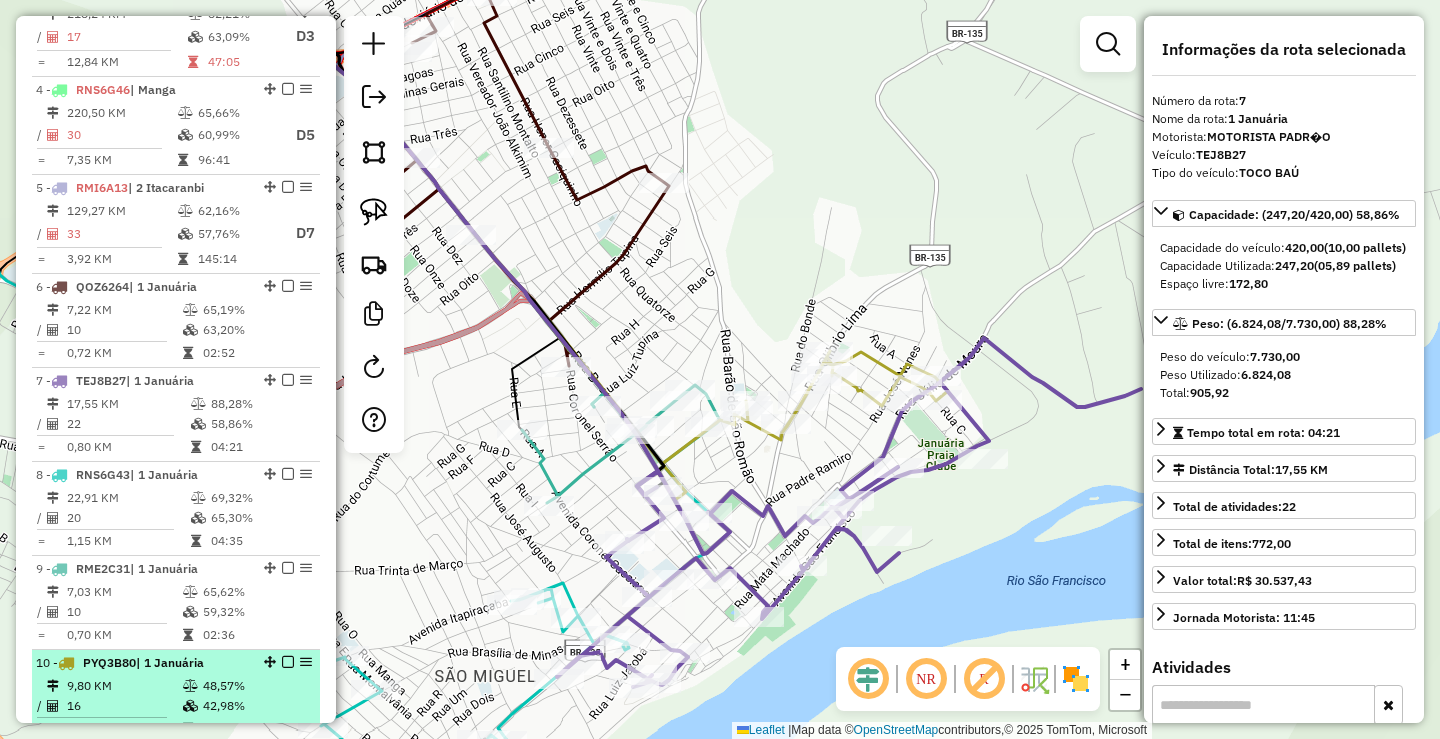 click on "9,80 KM" at bounding box center (124, 686) 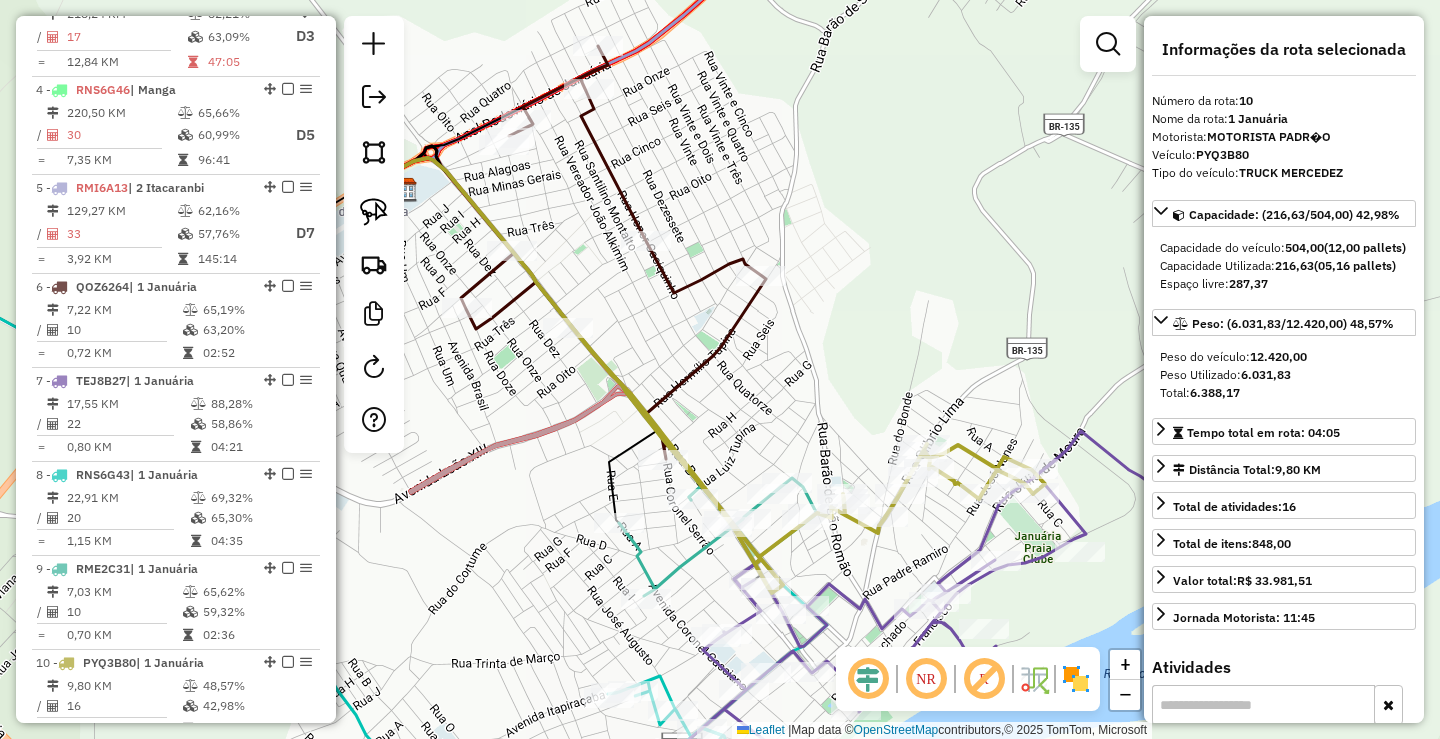 scroll, scrollTop: 1136, scrollLeft: 0, axis: vertical 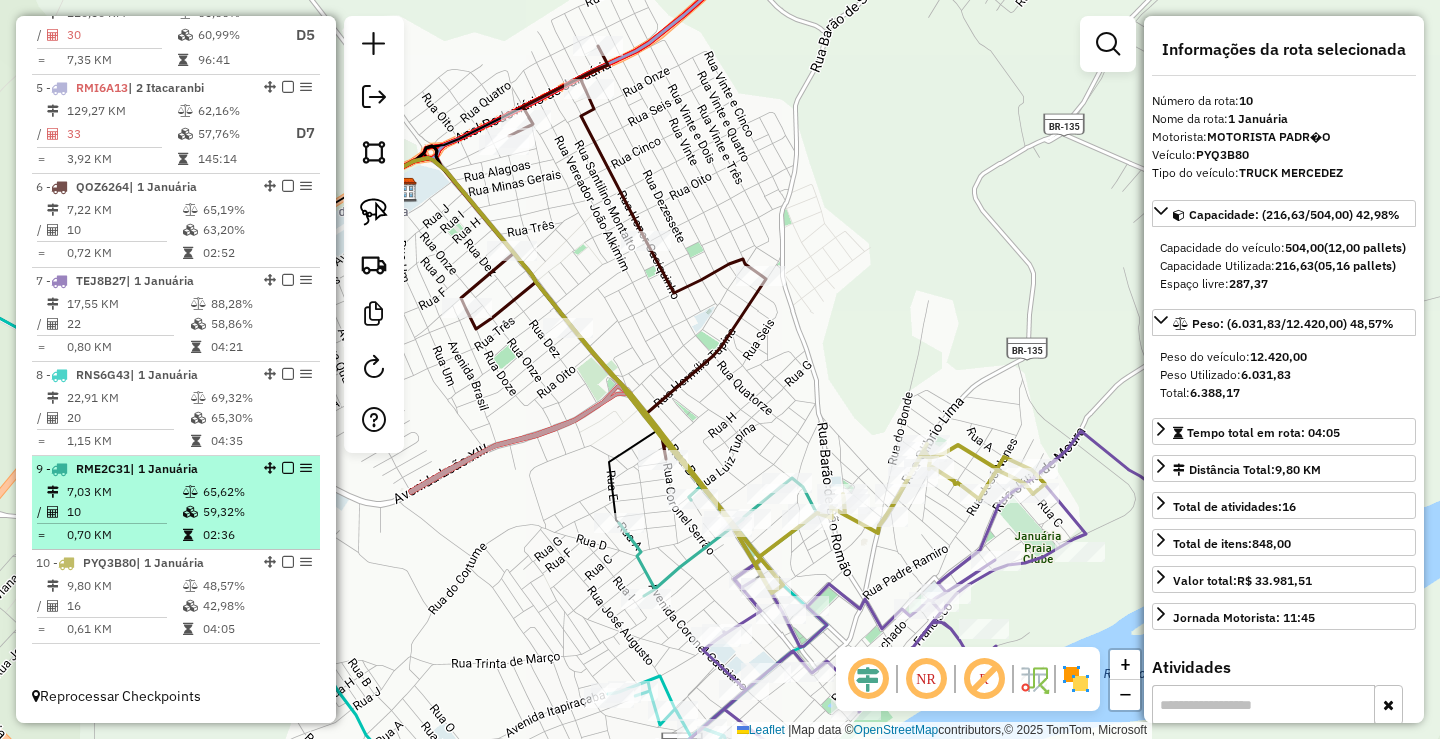 click on "10" at bounding box center [124, 512] 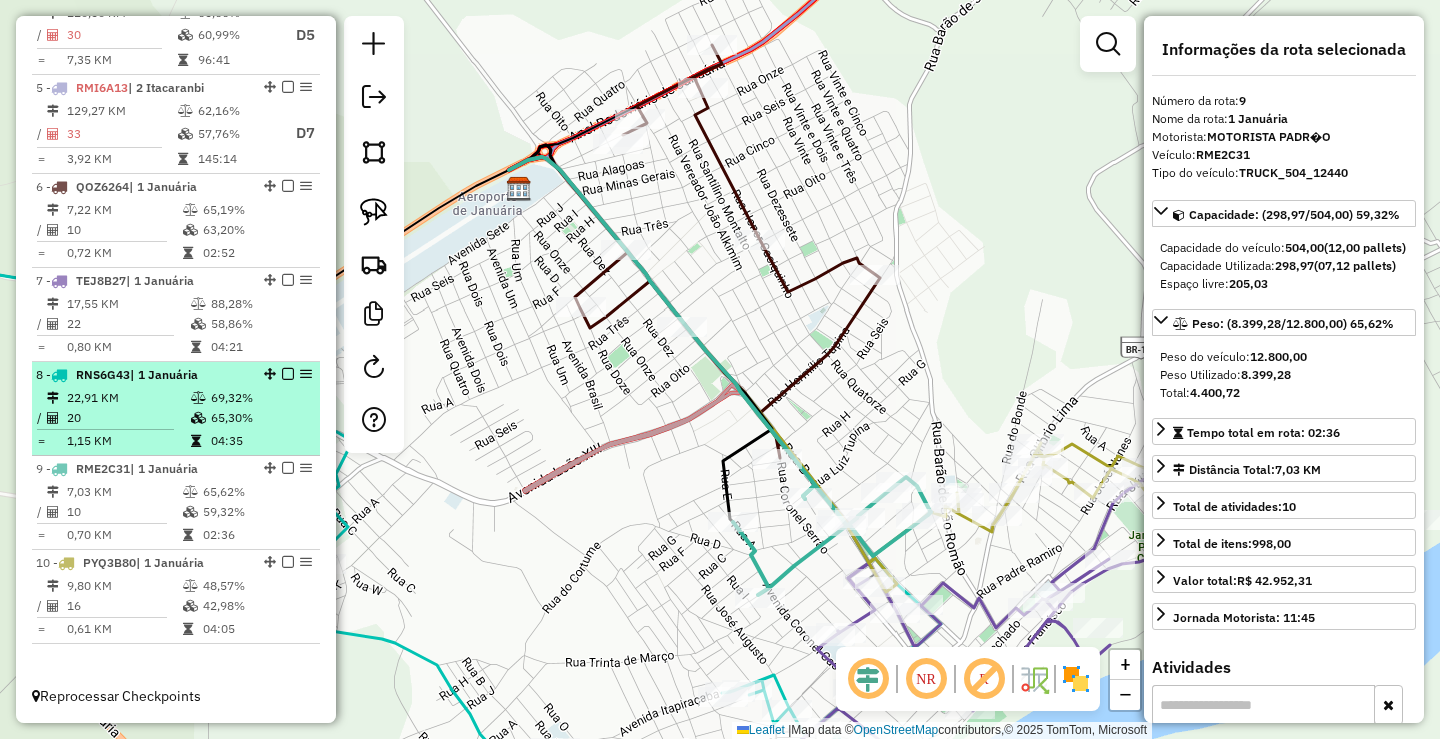 click on "20" at bounding box center (128, 418) 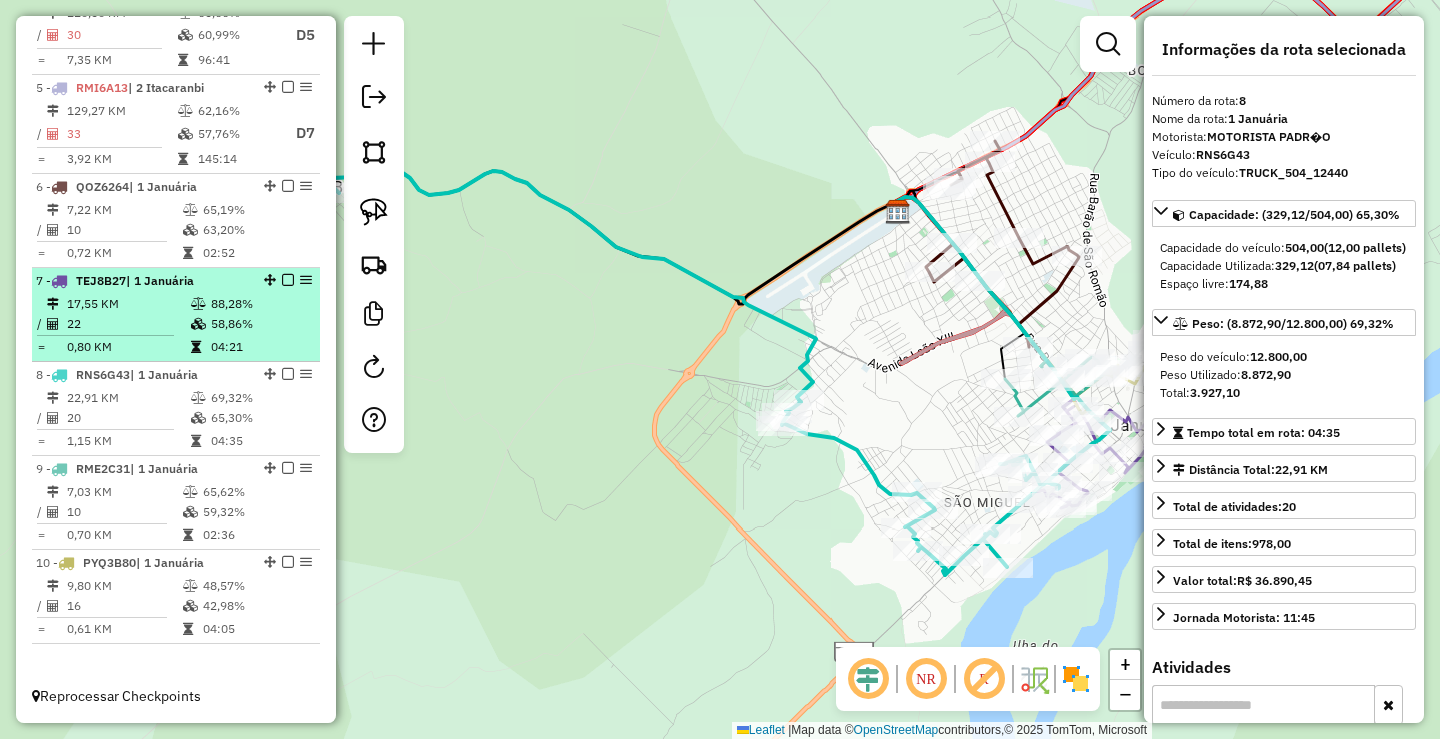 click on "22" at bounding box center [128, 324] 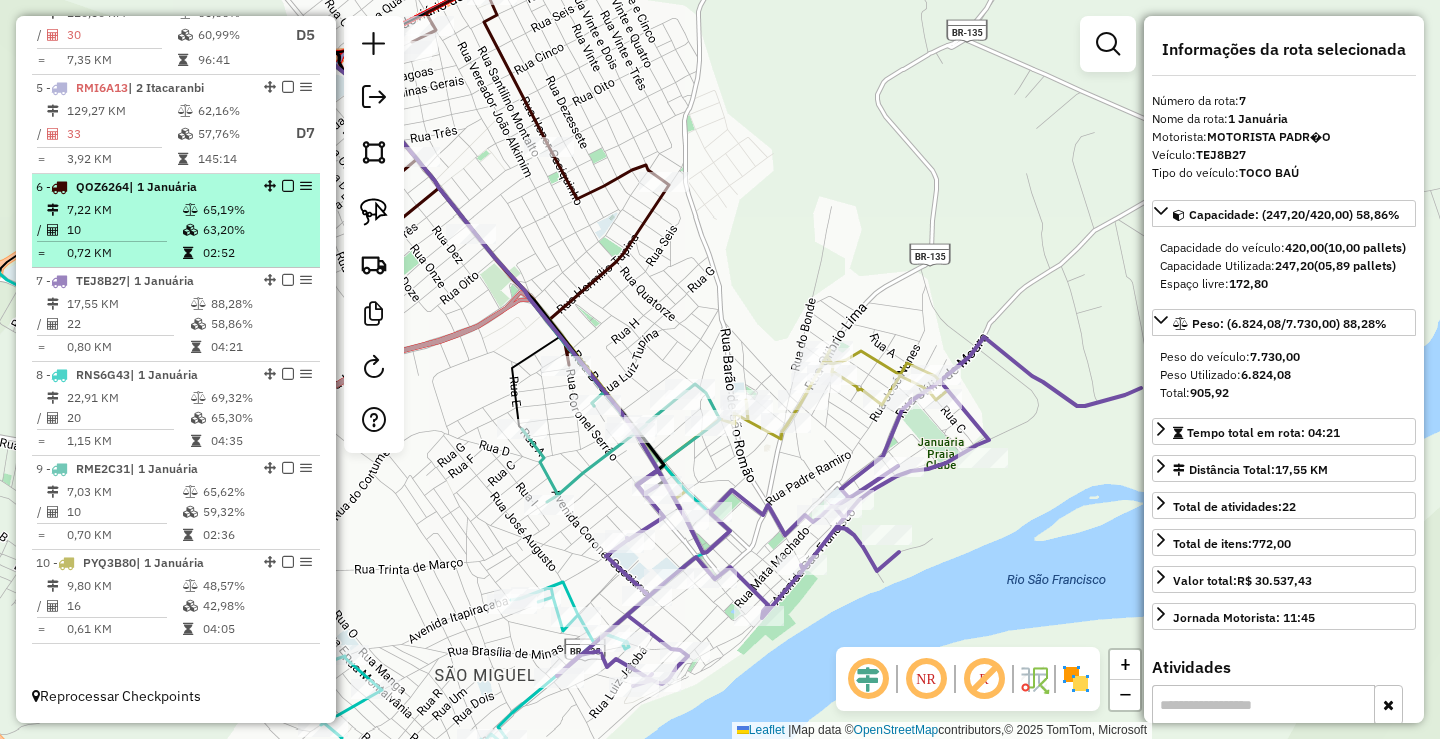 click on "10" at bounding box center [124, 230] 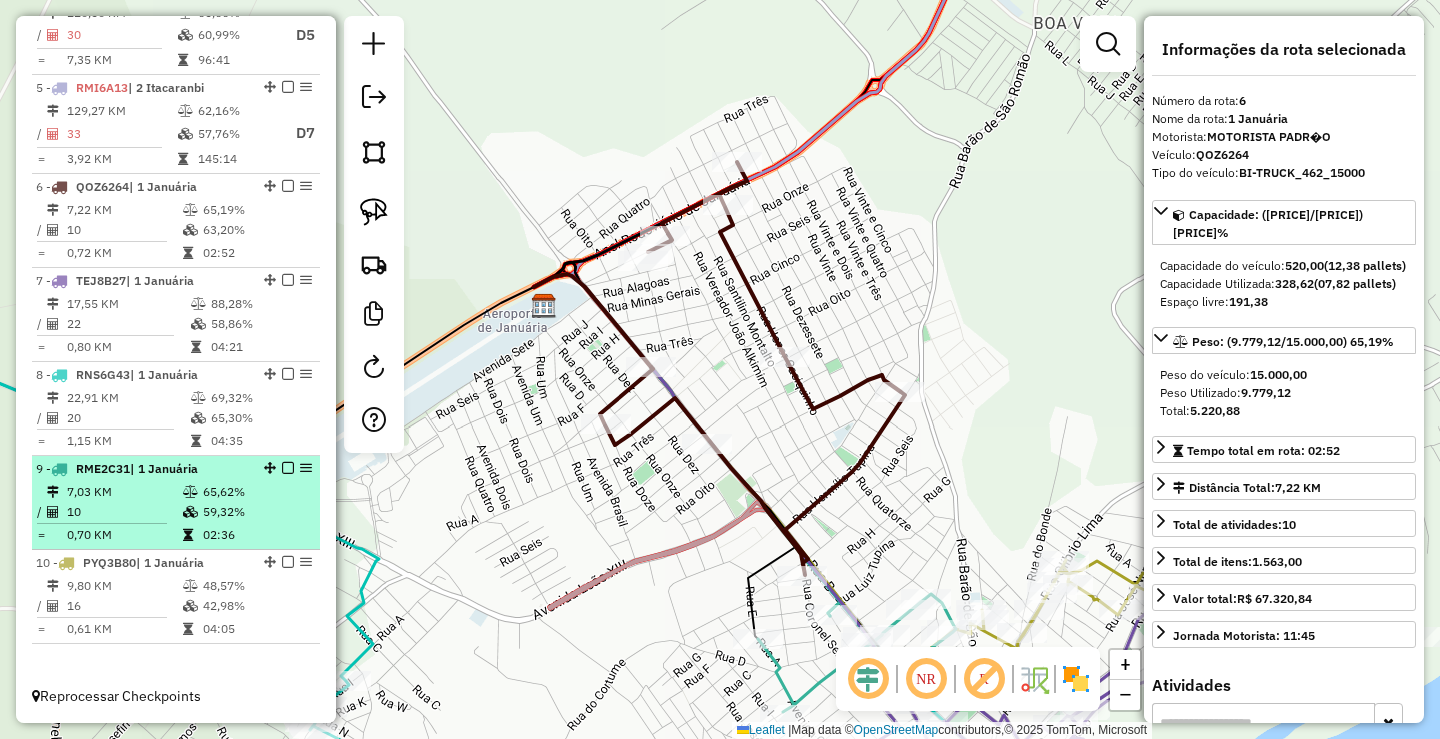 click on "0,70 KM" at bounding box center [124, 535] 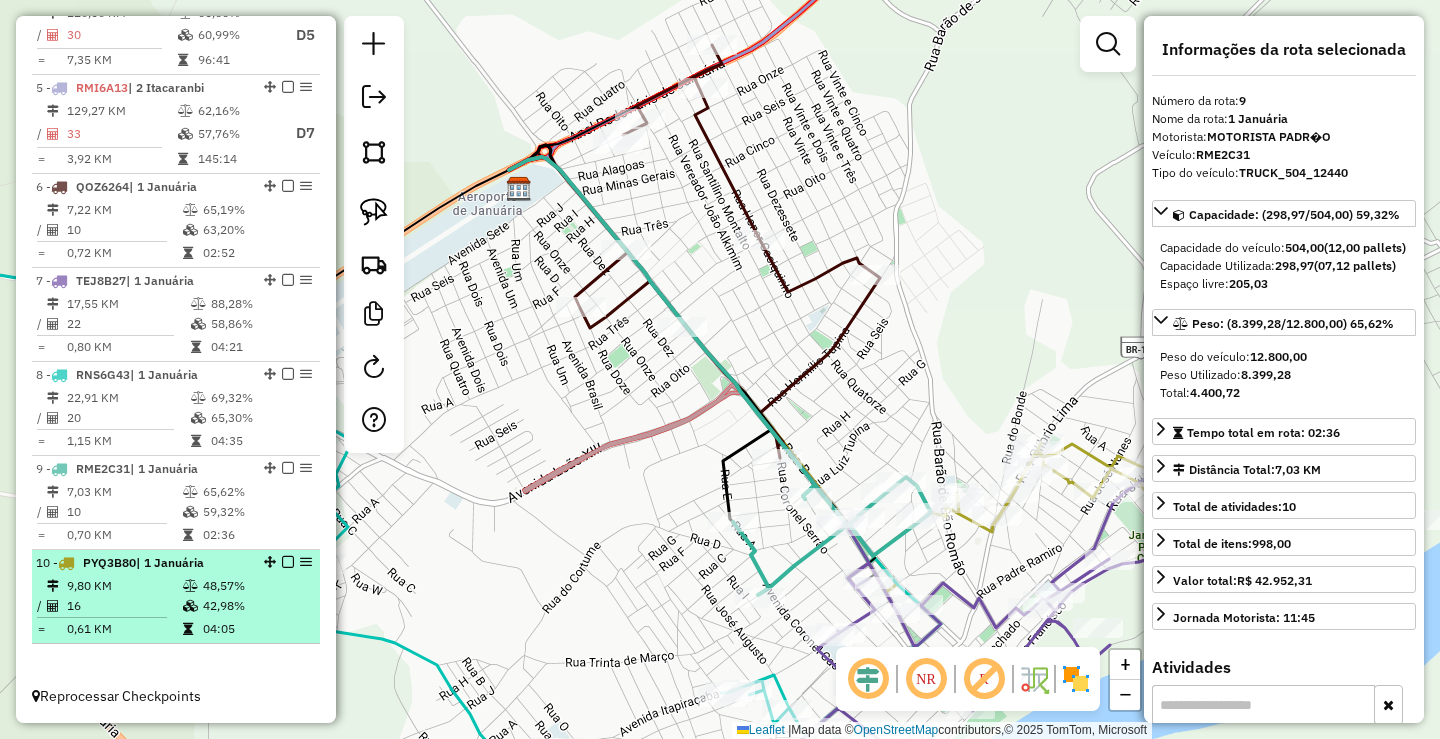 click on "9,80 KM" at bounding box center [124, 586] 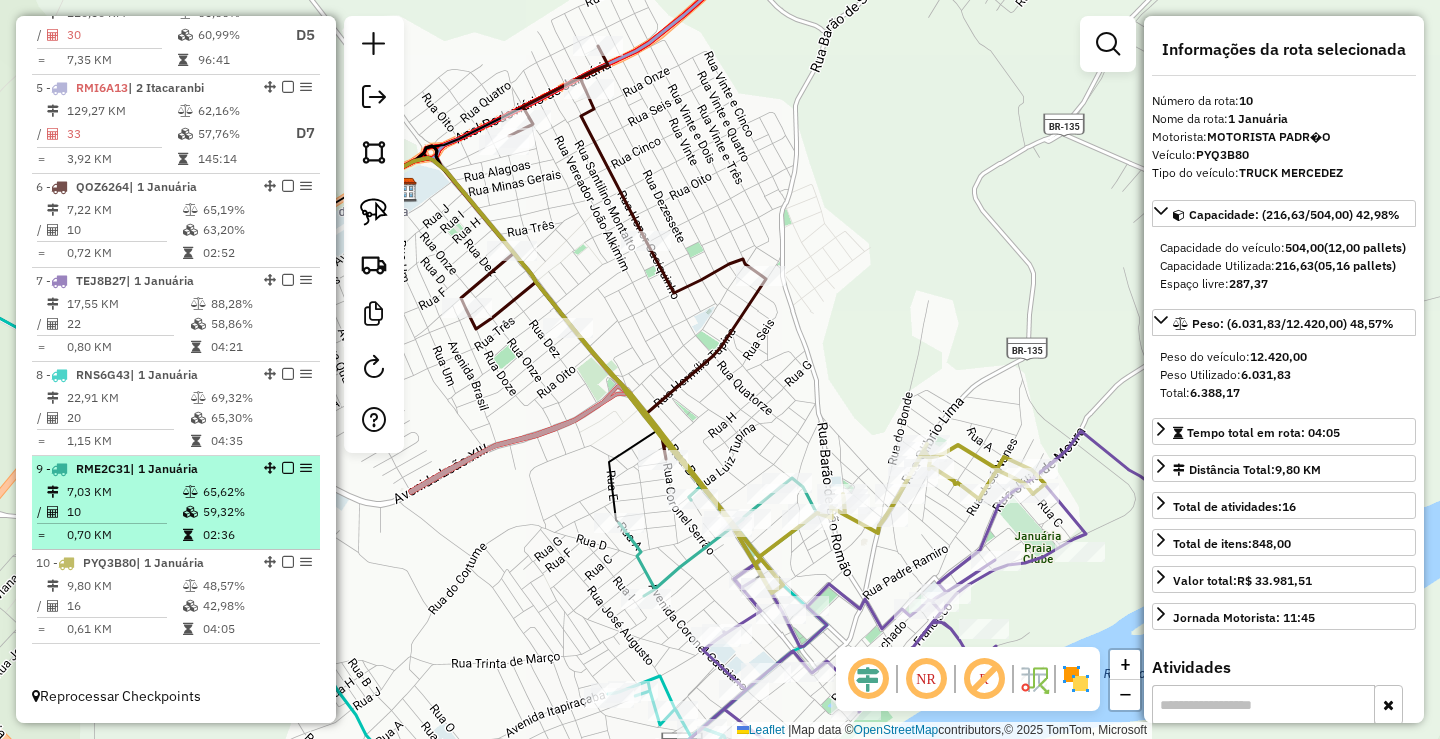 click on "10" at bounding box center (124, 512) 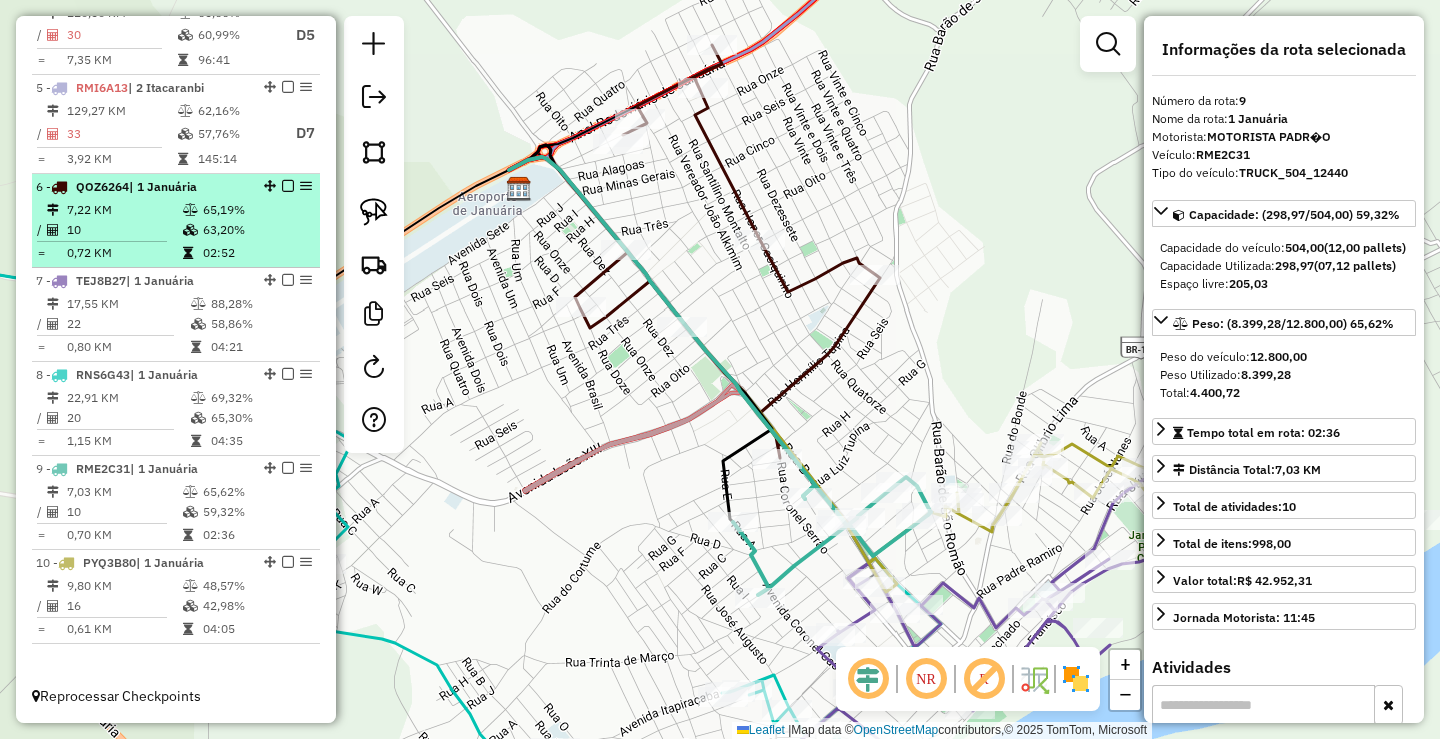 click on "7,22 KM" at bounding box center (124, 210) 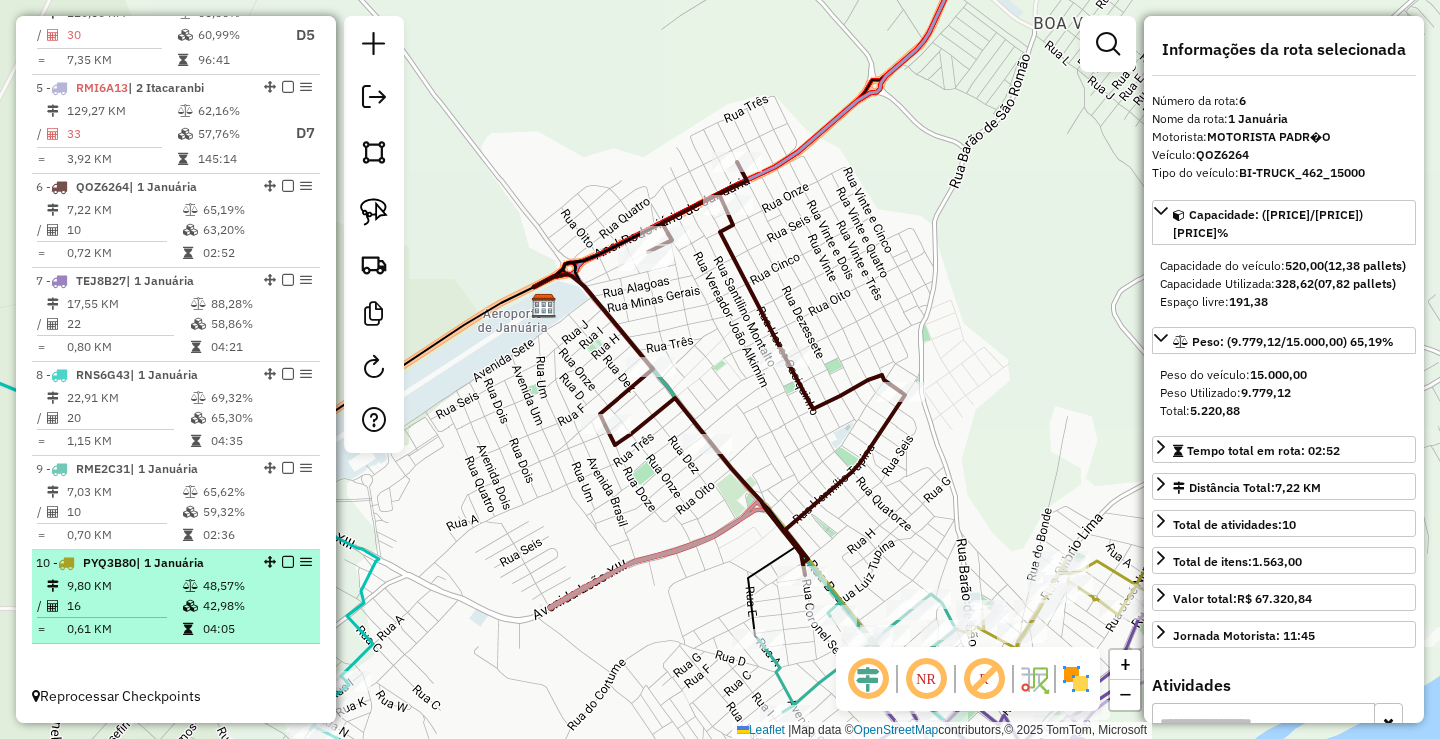 click on "16" at bounding box center (124, 606) 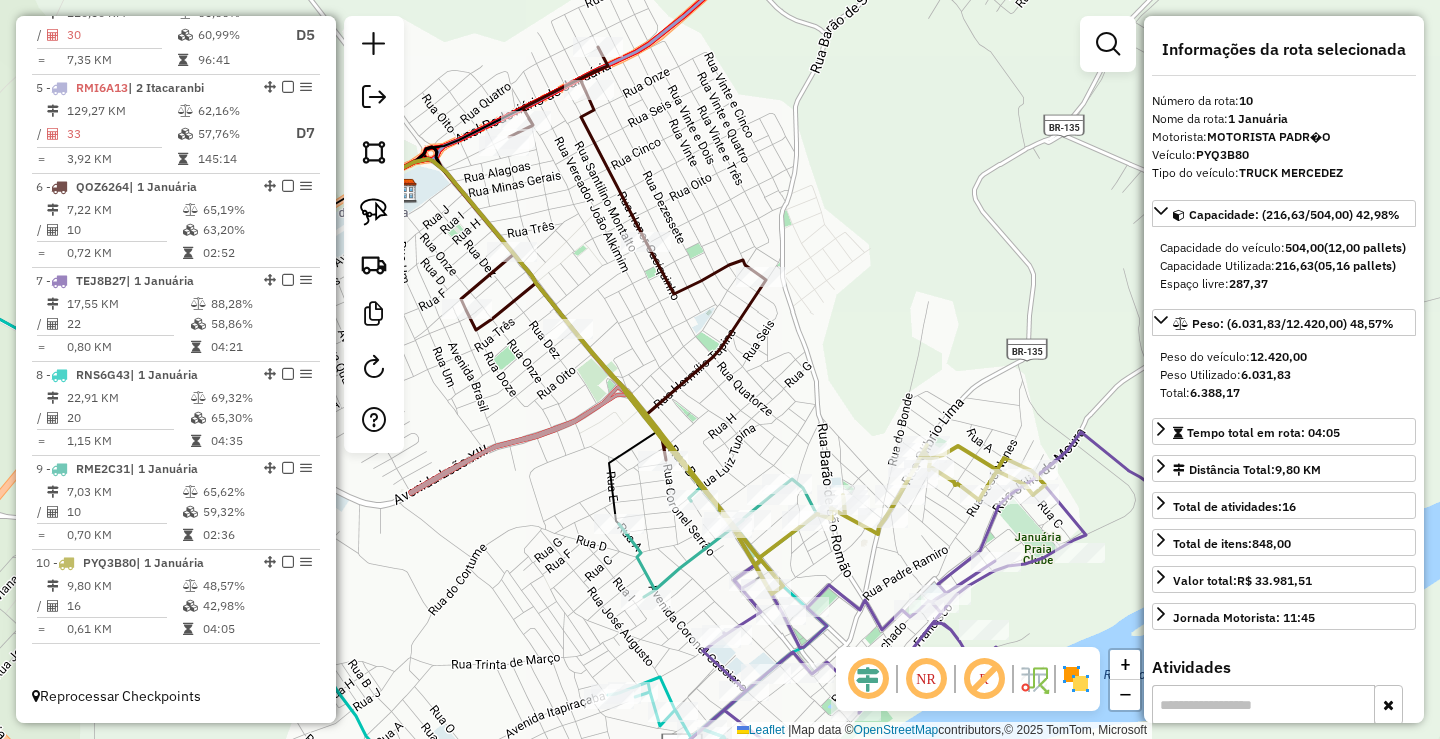 click on "Janela de atendimento Grade de atendimento Capacidade Transportadoras Veículos Cliente Pedidos  Rotas Selecione os dias de semana para filtrar as janelas de atendimento  Seg   Ter   Qua   Qui   Sex   Sáb   Dom  Informe o período da janela de atendimento: De: Até:  Filtrar exatamente a janela do cliente  Considerar janela de atendimento padrão  Selecione os dias de semana para filtrar as grades de atendimento  Seg   Ter   Qua   Qui   Sex   Sáb   Dom   Considerar clientes sem dia de atendimento cadastrado  Clientes fora do dia de atendimento selecionado Filtrar as atividades entre os valores definidos abaixo:  Peso mínimo:   Peso máximo:   Cubagem mínima:   Cubagem máxima:   De:   Até:  Filtrar as atividades entre o tempo de atendimento definido abaixo:  De:   Até:   Considerar capacidade total dos clientes não roteirizados Transportadora: Selecione um ou mais itens Tipo de veículo: Selecione um ou mais itens Veículo: Selecione um ou mais itens Motorista: Selecione um ou mais itens Nome: Rótulo:" 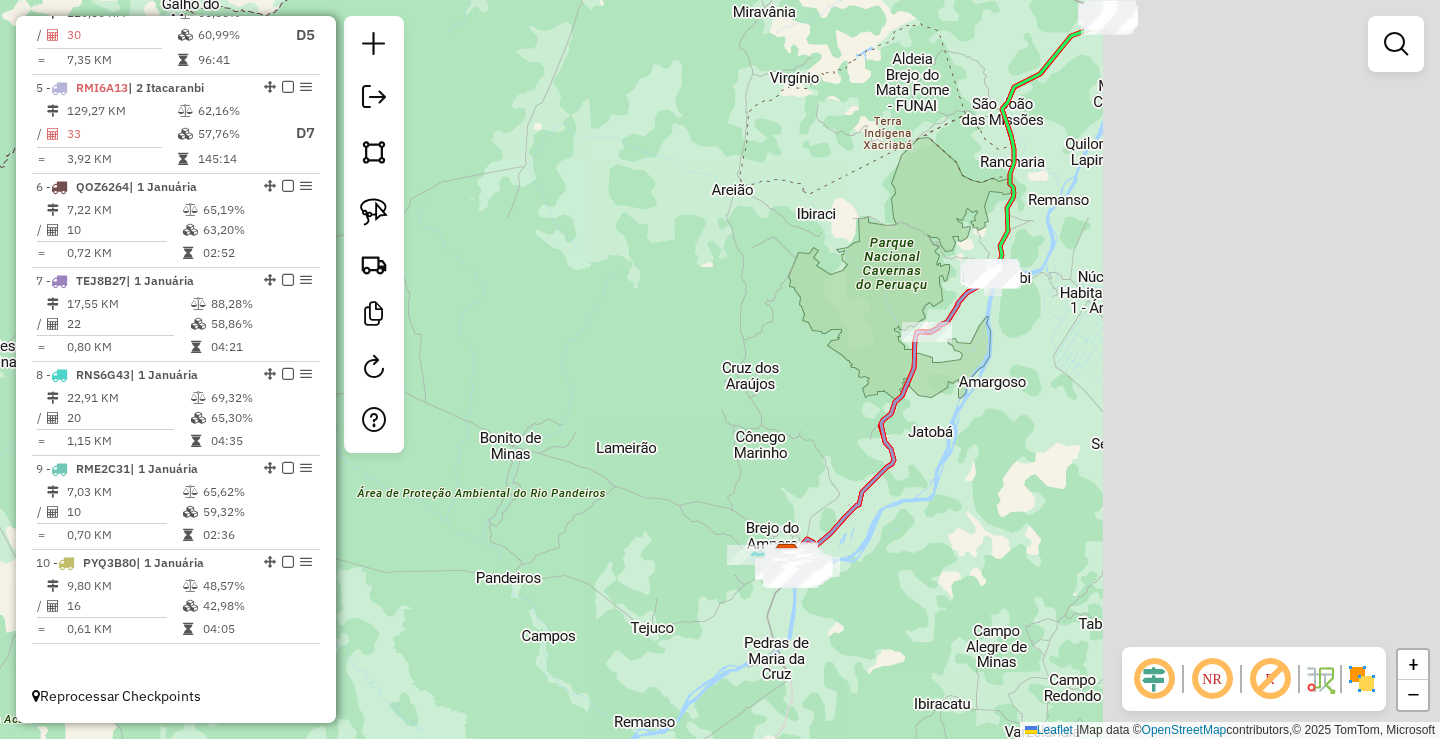 drag, startPoint x: 1439, startPoint y: 448, endPoint x: 742, endPoint y: 534, distance: 702.2856 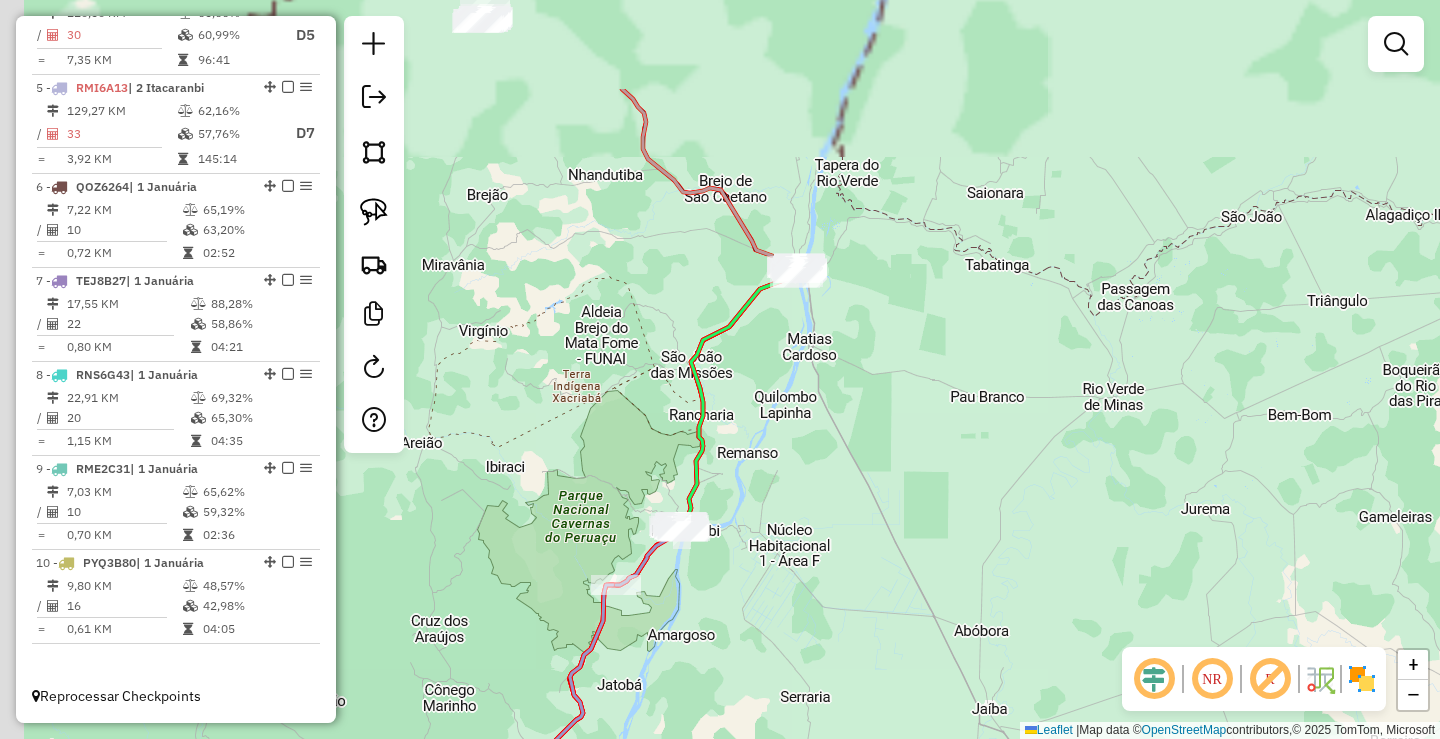 drag, startPoint x: 890, startPoint y: 388, endPoint x: 883, endPoint y: 411, distance: 24.04163 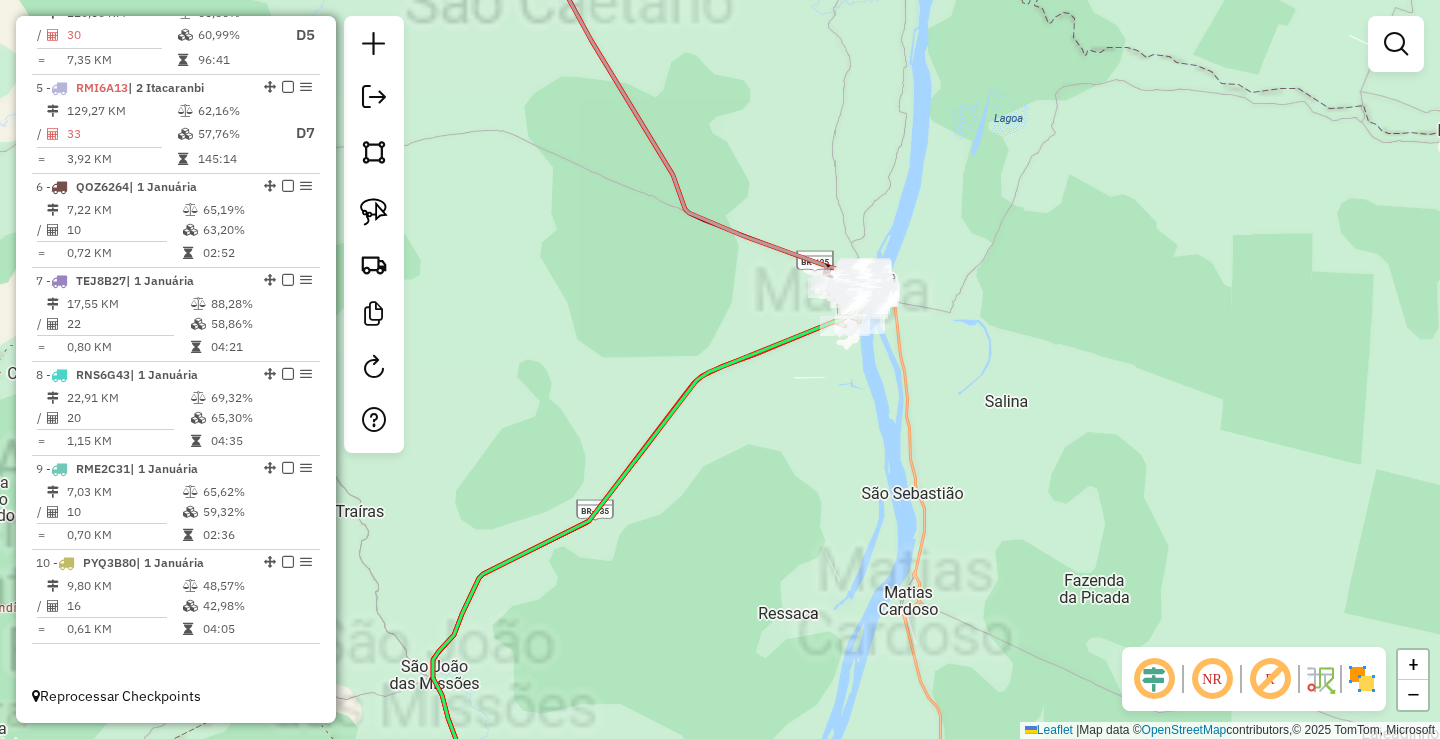 click on "Janela de atendimento Grade de atendimento Capacidade Transportadoras Veículos Cliente Pedidos  Rotas Selecione os dias de semana para filtrar as janelas de atendimento  Seg   Ter   Qua   Qui   Sex   Sáb   Dom  Informe o período da janela de atendimento: De: Até:  Filtrar exatamente a janela do cliente  Considerar janela de atendimento padrão  Selecione os dias de semana para filtrar as grades de atendimento  Seg   Ter   Qua   Qui   Sex   Sáb   Dom   Considerar clientes sem dia de atendimento cadastrado  Clientes fora do dia de atendimento selecionado Filtrar as atividades entre os valores definidos abaixo:  Peso mínimo:   Peso máximo:   Cubagem mínima:   Cubagem máxima:   De:   Até:  Filtrar as atividades entre o tempo de atendimento definido abaixo:  De:   Até:   Considerar capacidade total dos clientes não roteirizados Transportadora: Selecione um ou mais itens Tipo de veículo: Selecione um ou mais itens Veículo: Selecione um ou mais itens Motorista: Selecione um ou mais itens Nome: Rótulo:" 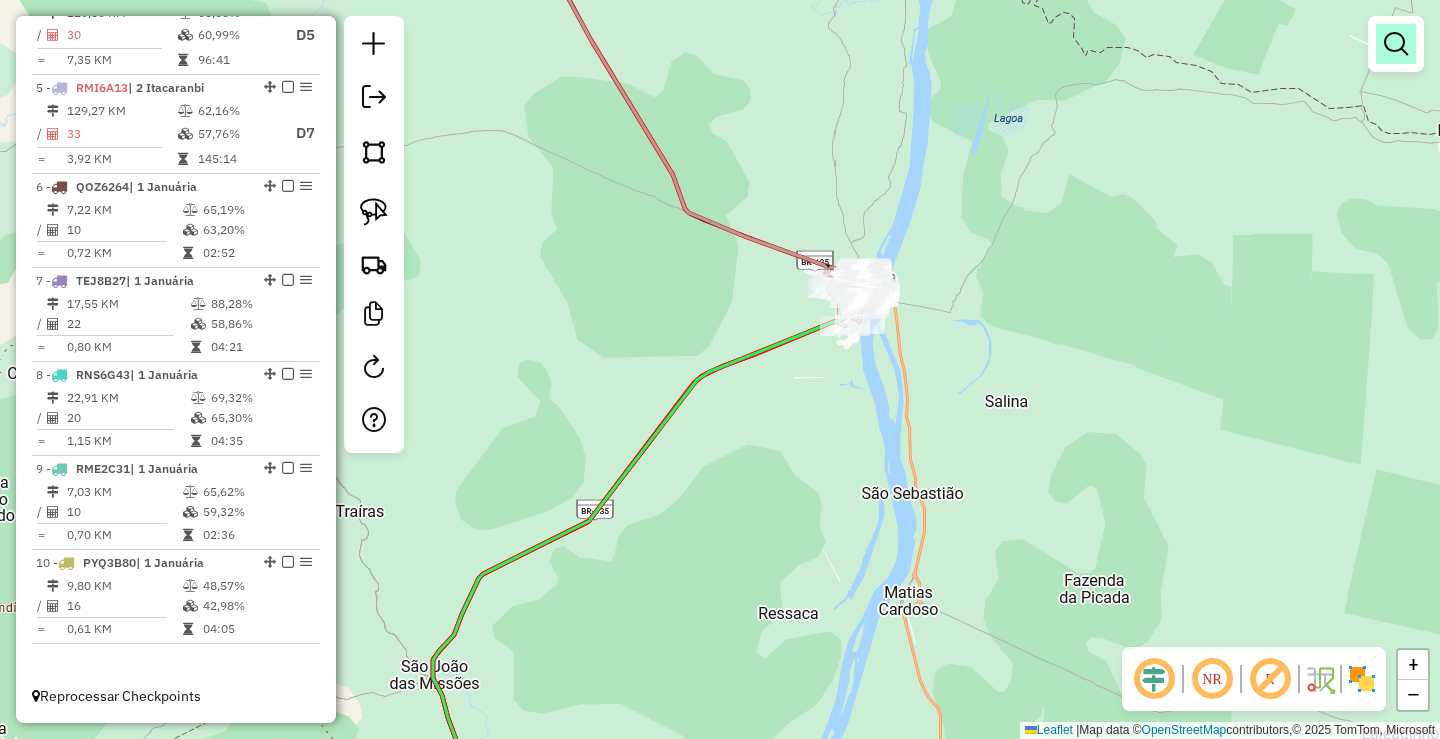 click at bounding box center [1396, 44] 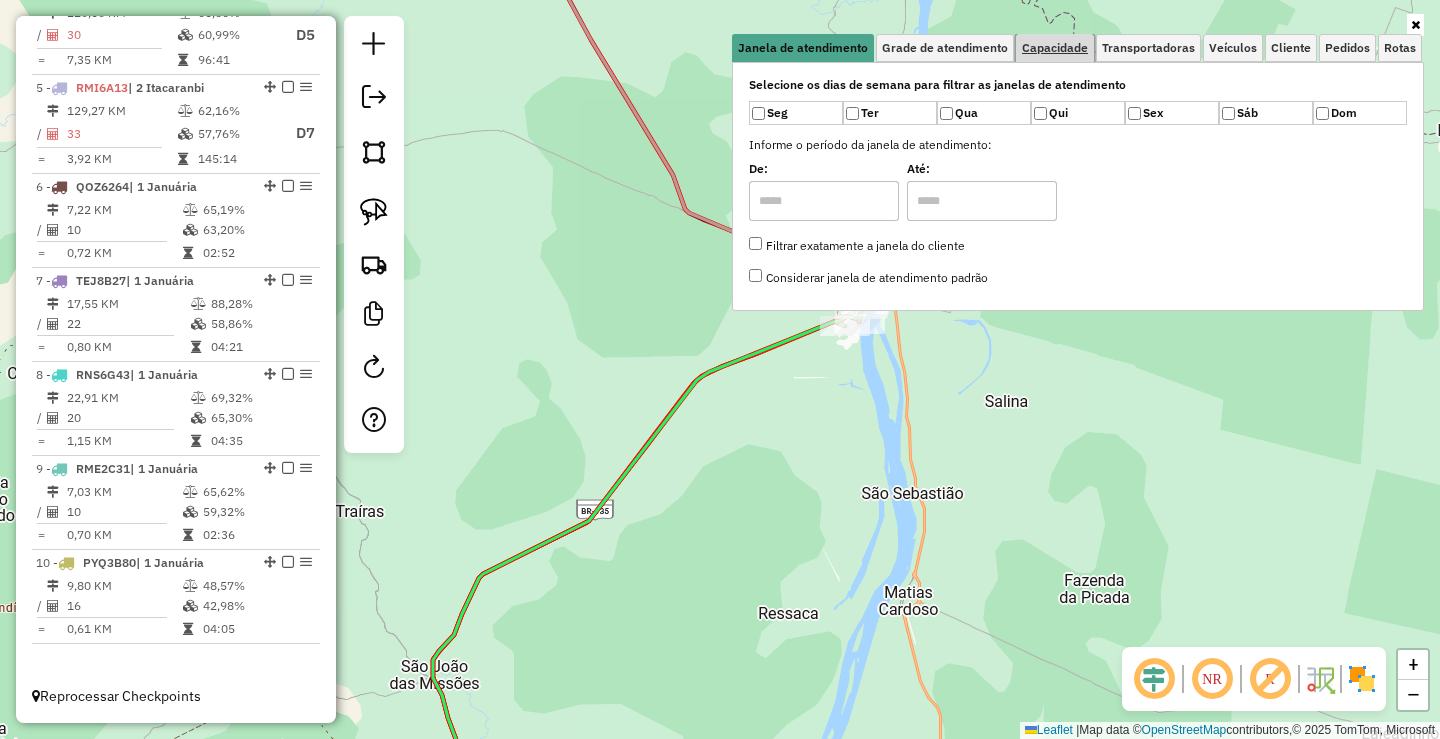 click on "Capacidade" at bounding box center (1055, 48) 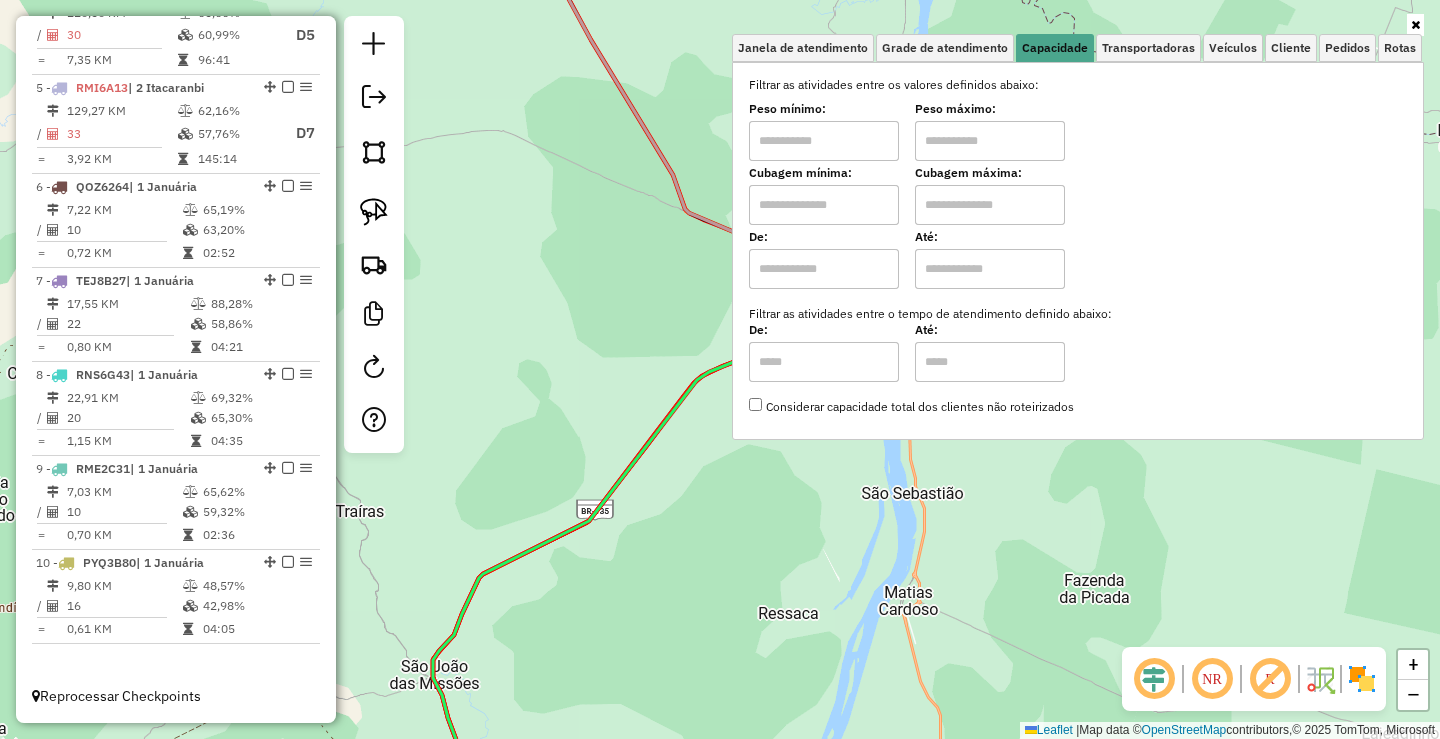 click at bounding box center [824, 141] 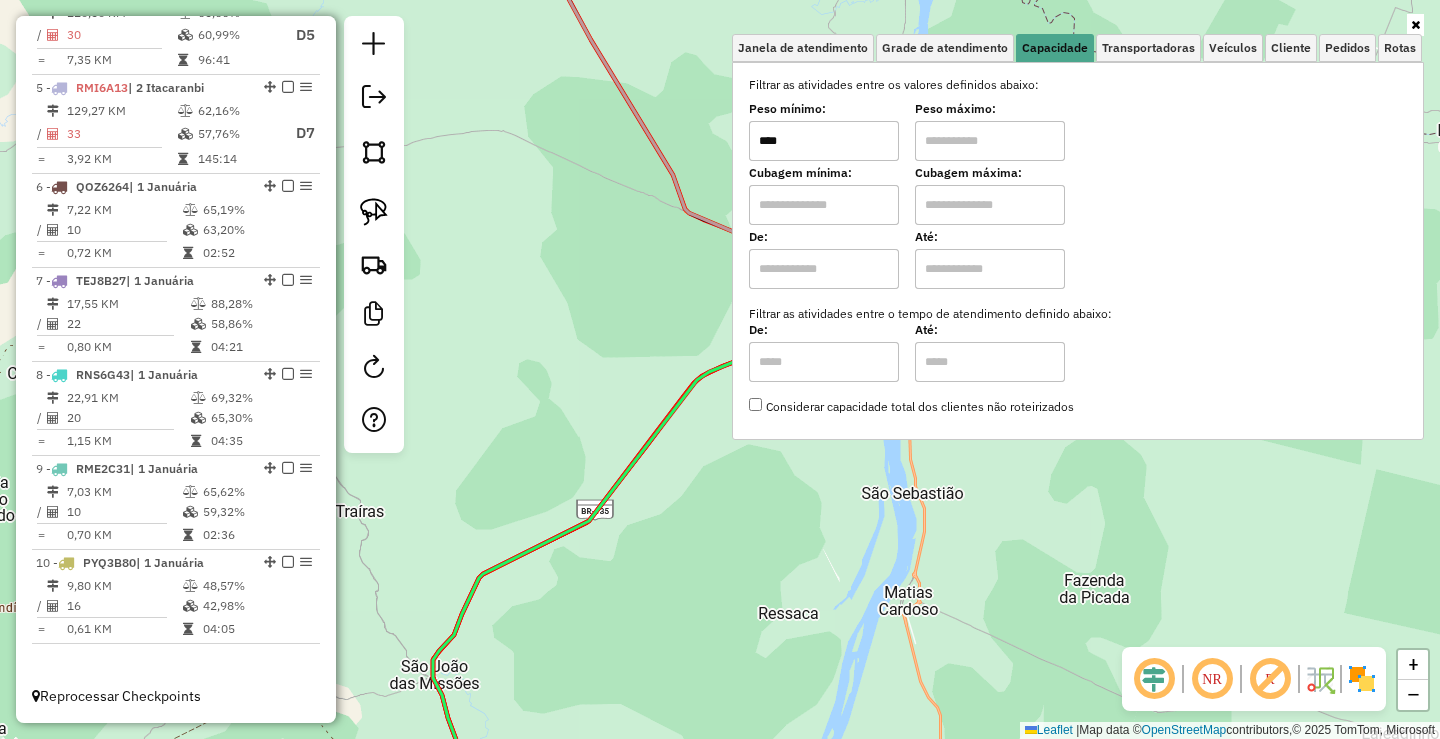 type on "****" 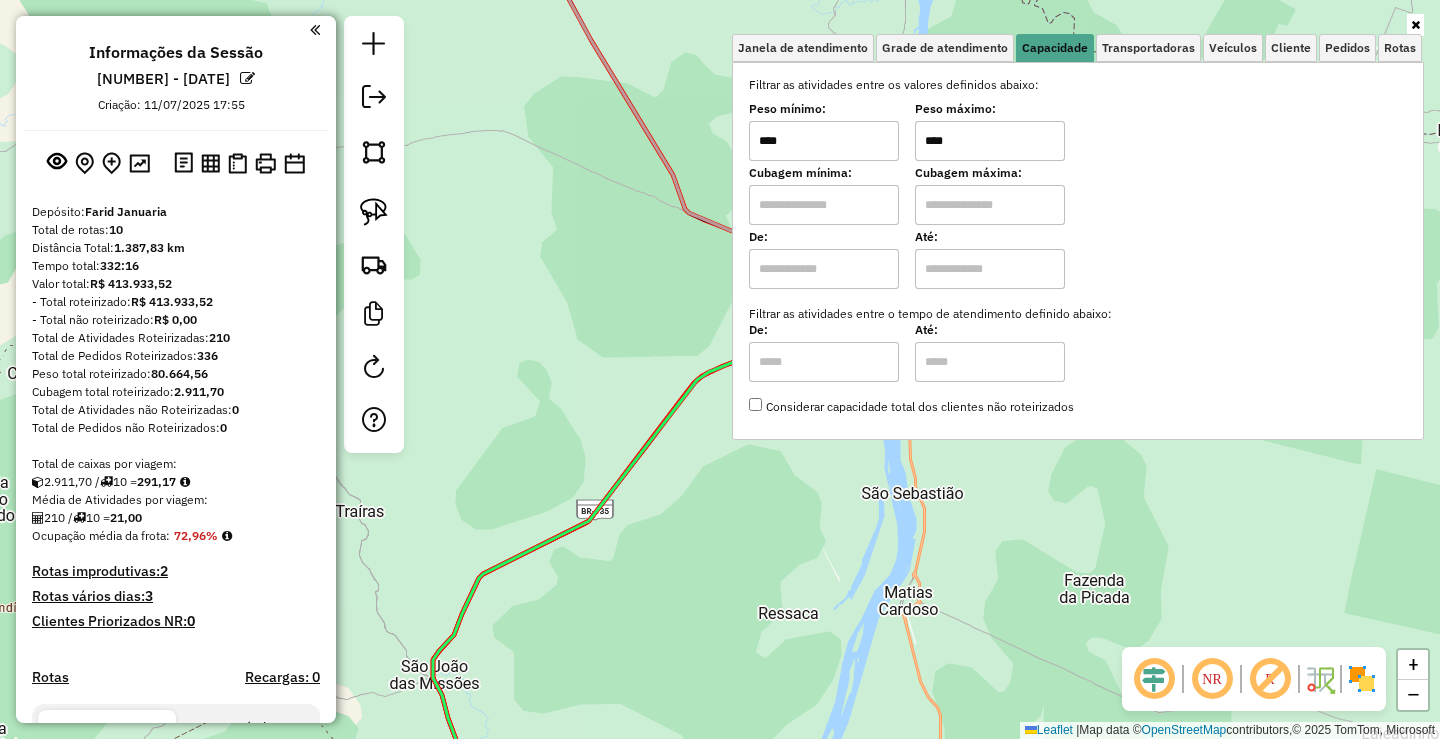 scroll, scrollTop: 0, scrollLeft: 0, axis: both 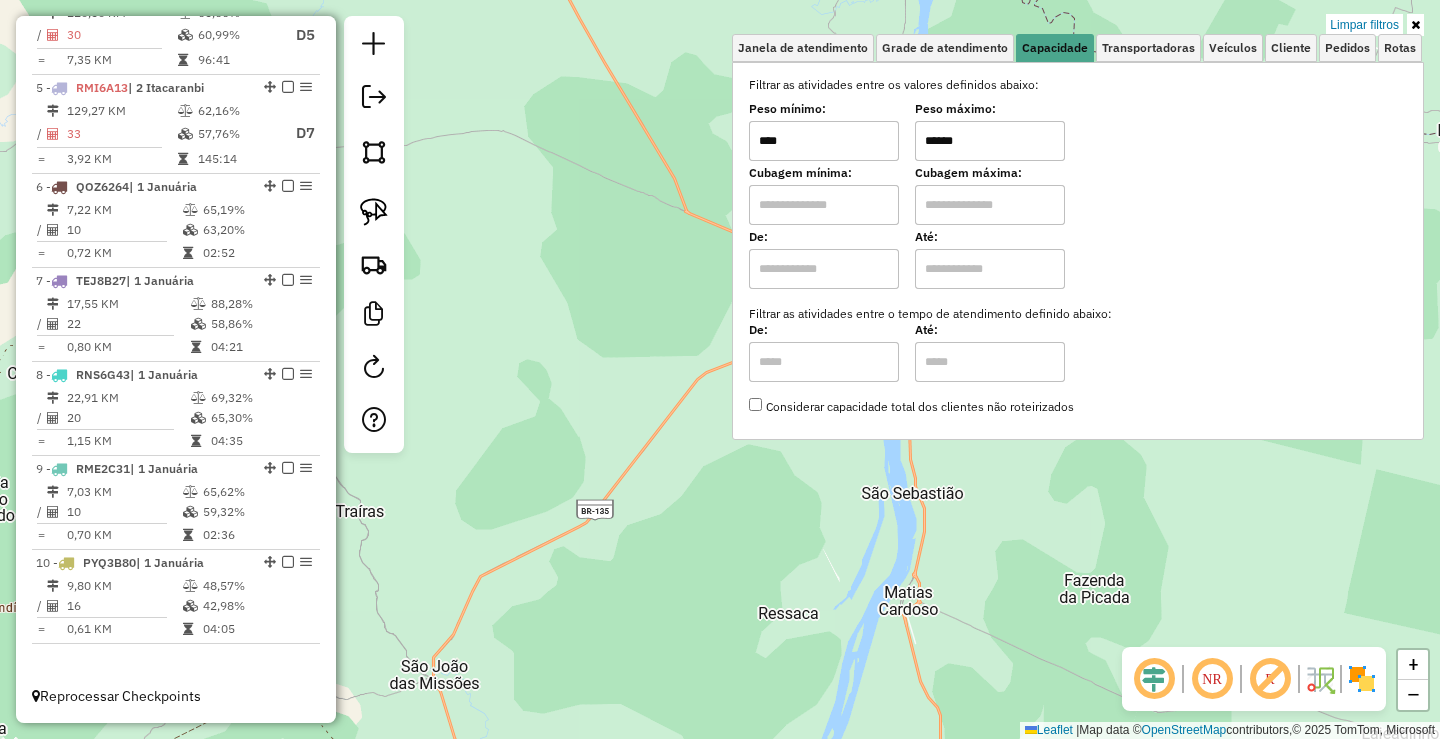 type on "******" 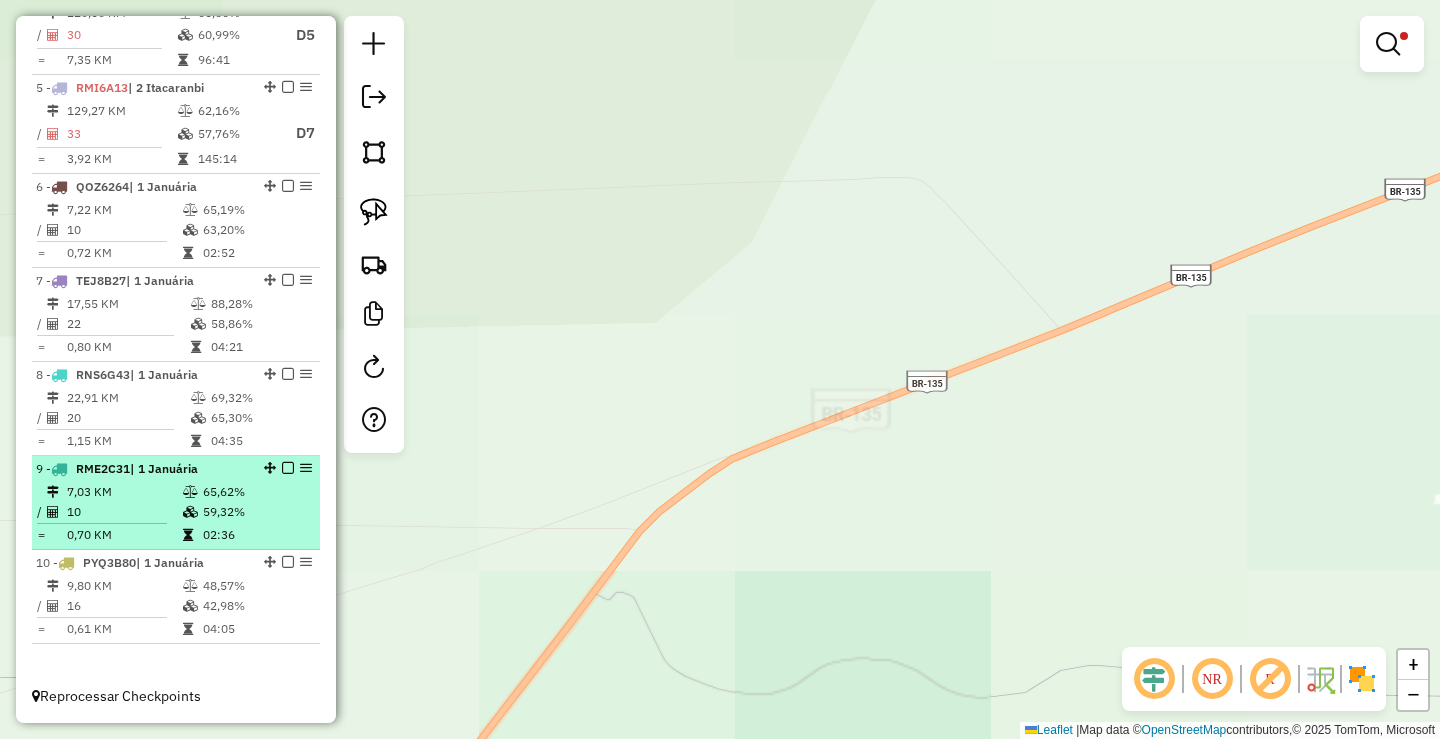 drag, startPoint x: 931, startPoint y: 367, endPoint x: 252, endPoint y: 537, distance: 699.9579 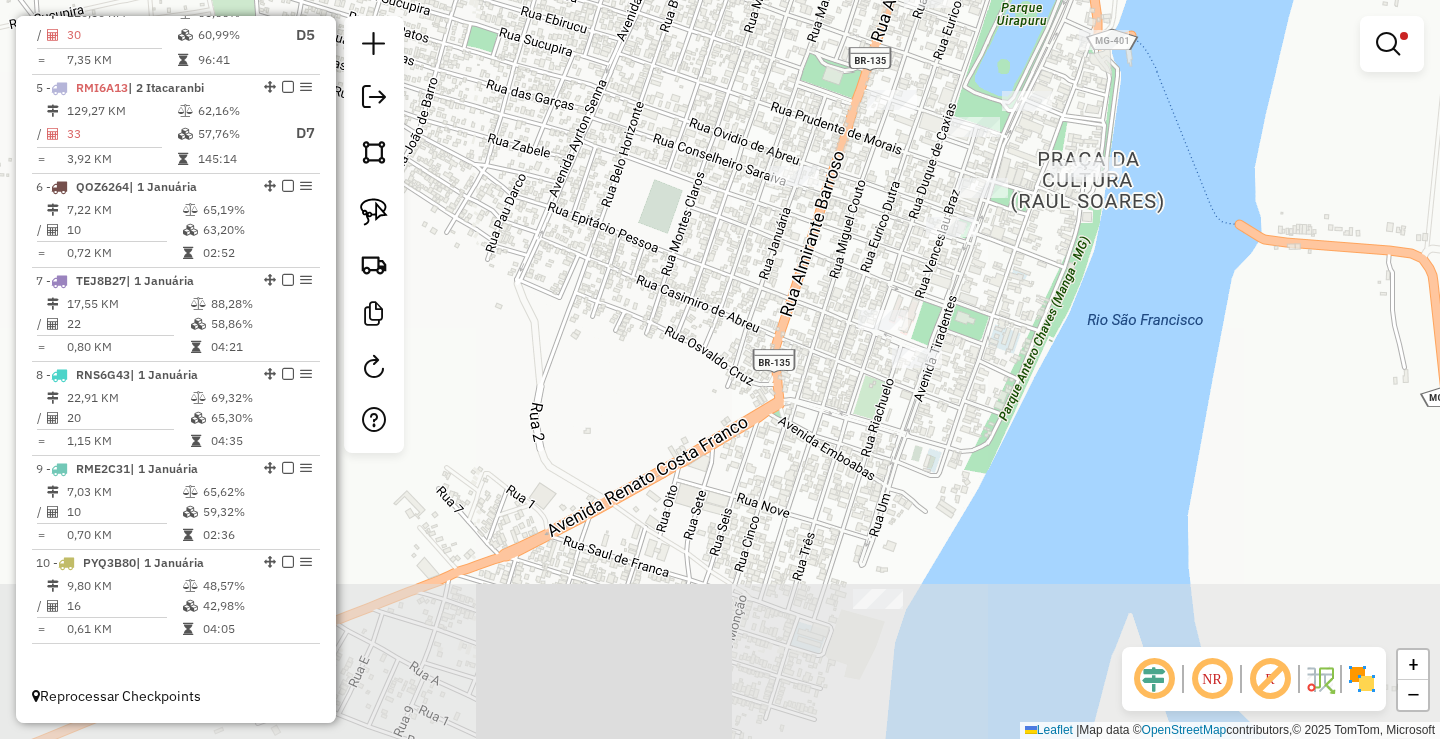 drag, startPoint x: 830, startPoint y: 386, endPoint x: 711, endPoint y: 81, distance: 327.39273 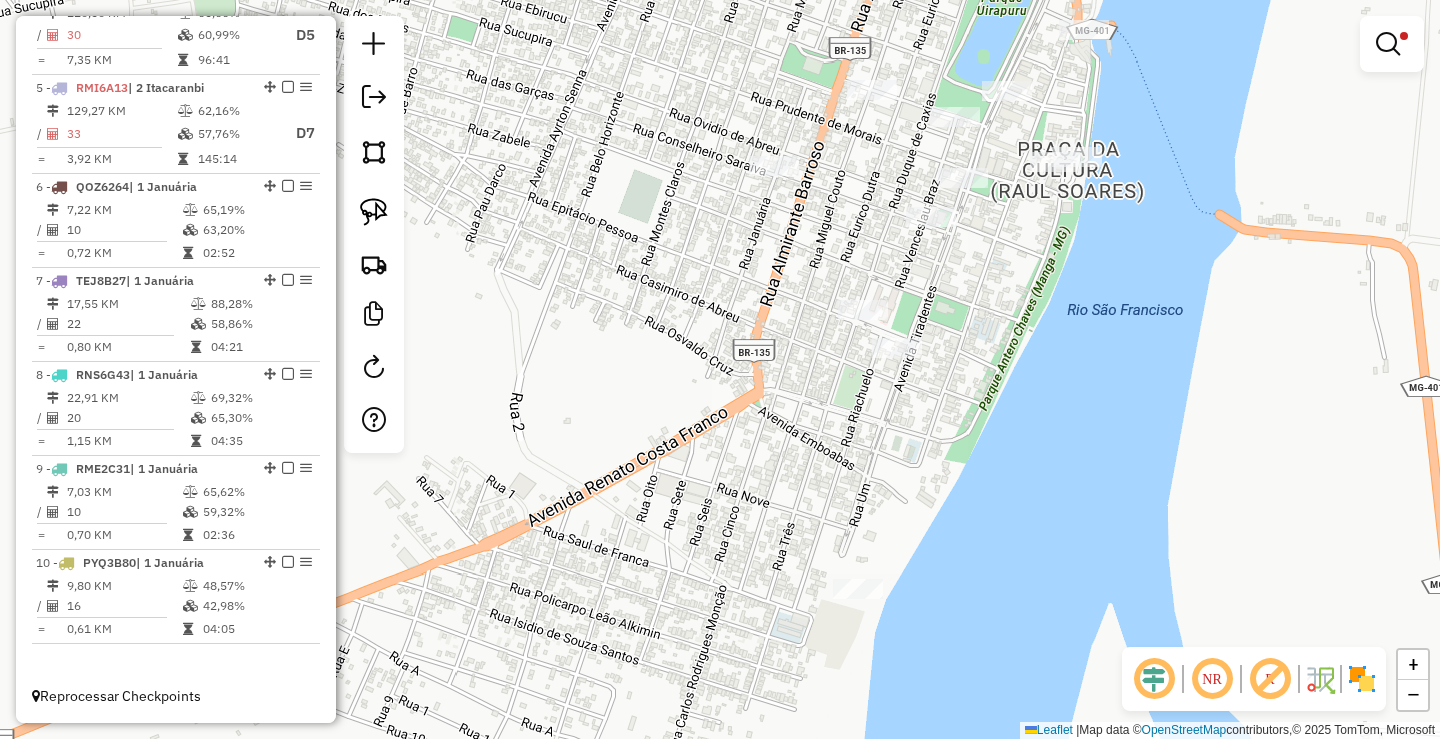 click on "Limpar filtros Janela de atendimento Grade de atendimento Capacidade Transportadoras Veículos Cliente Pedidos  Rotas Selecione os dias de semana para filtrar as janelas de atendimento  Seg   Ter   Qua   Qui   Sex   Sáb   Dom  Informe o período da janela de atendimento: De: Até:  Filtrar exatamente a janela do cliente  Considerar janela de atendimento padrão  Selecione os dias de semana para filtrar as grades de atendimento  Seg   Ter   Qua   Qui   Sex   Sáb   Dom   Considerar clientes sem dia de atendimento cadastrado  Clientes fora do dia de atendimento selecionado Filtrar as atividades entre os valores definidos abaixo:  Peso mínimo:  ****  Peso máximo:  ******  Cubagem mínima:   Cubagem máxima:   De:   Até:  Filtrar as atividades entre o tempo de atendimento definido abaixo:  De:   Até:   Considerar capacidade total dos clientes não roteirizados Transportadora: Selecione um ou mais itens Tipo de veículo: Selecione um ou mais itens Veículo: Selecione um ou mais itens Motorista: Nome: Rótulo:" 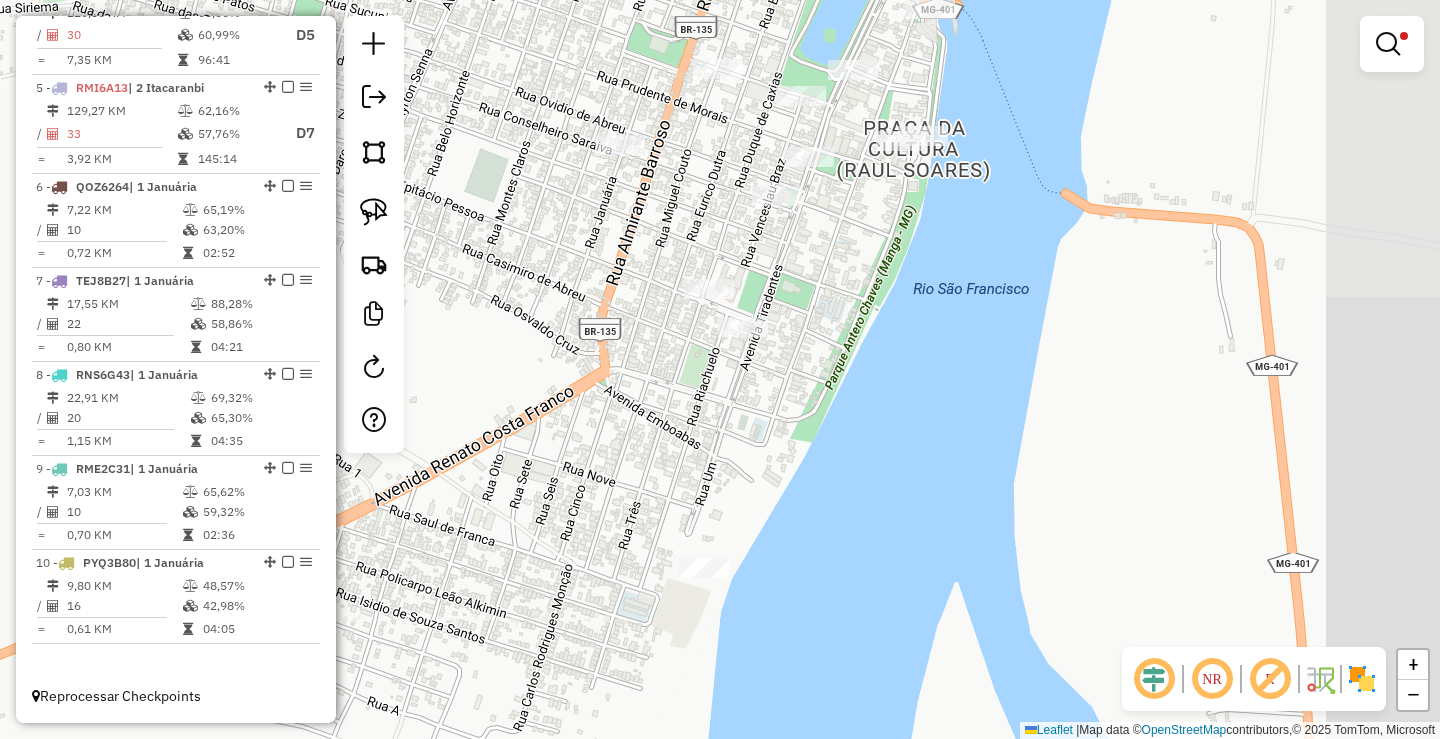 drag, startPoint x: 1122, startPoint y: 266, endPoint x: 968, endPoint y: 245, distance: 155.42522 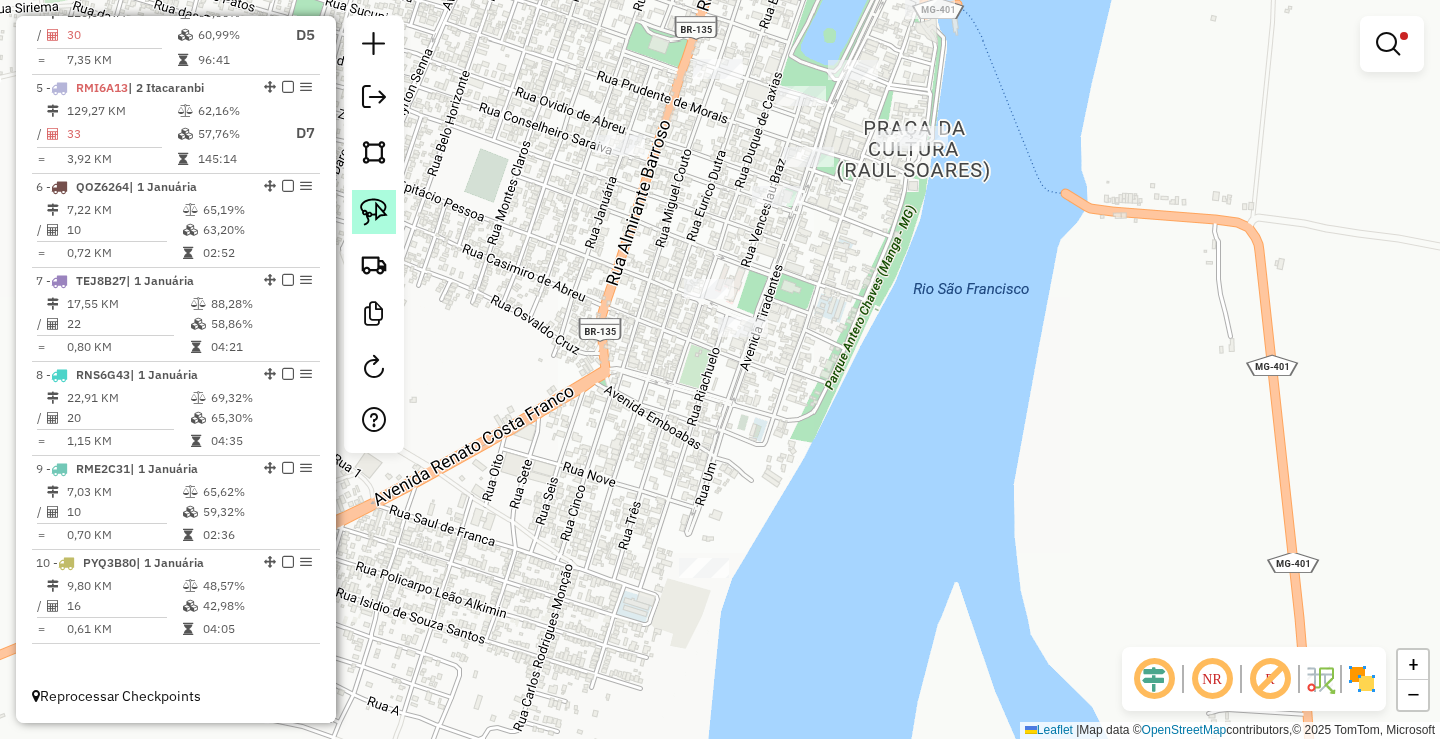click 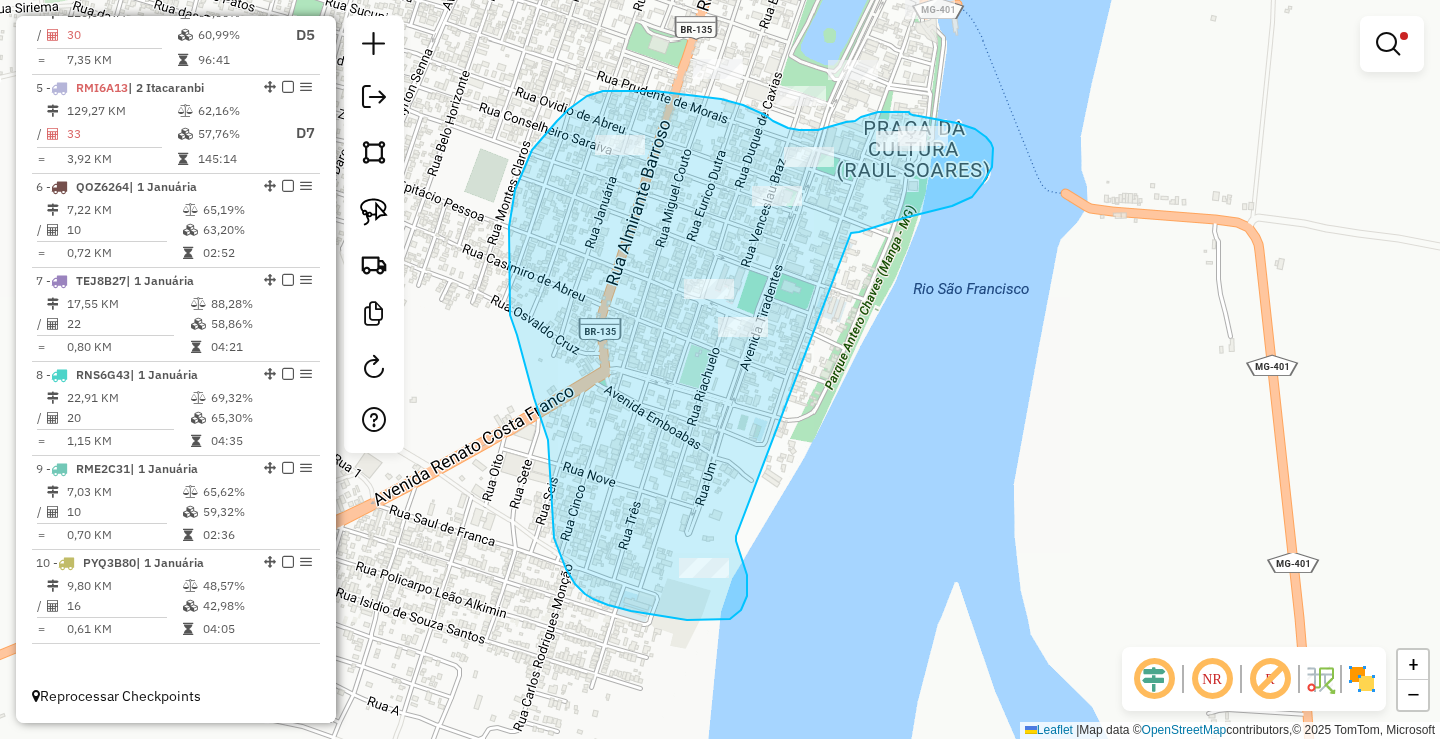 drag, startPoint x: 937, startPoint y: 209, endPoint x: 735, endPoint y: 530, distance: 379.26904 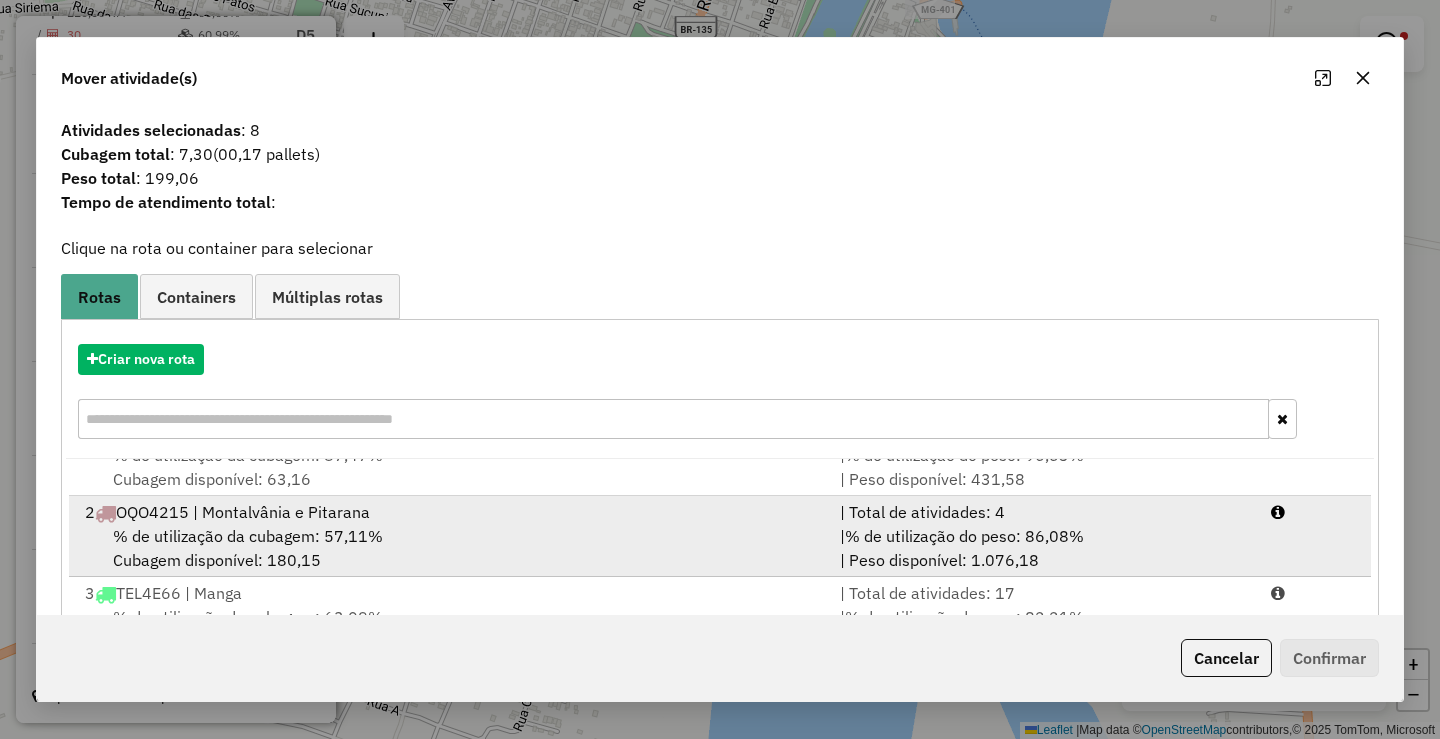 scroll, scrollTop: 0, scrollLeft: 0, axis: both 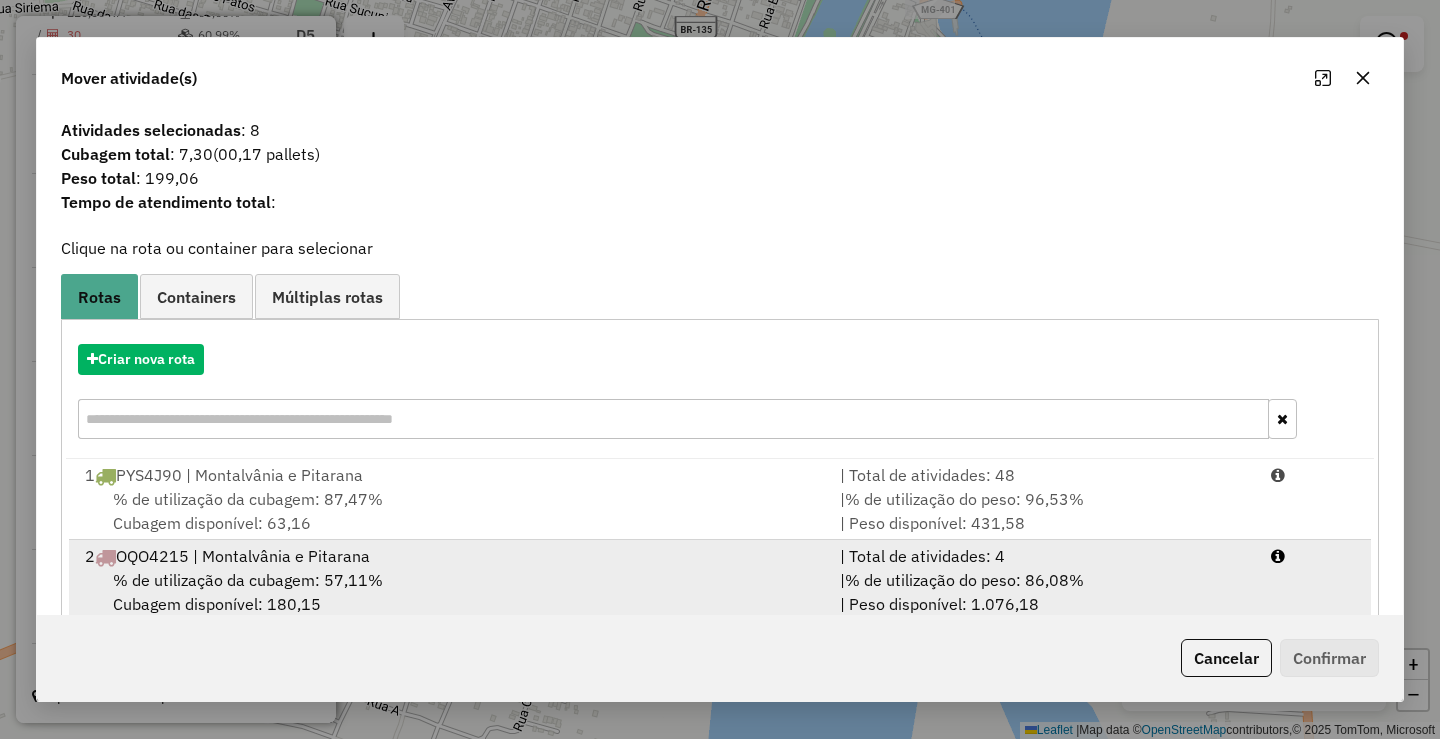 click on "[PLATE] | [CITY] e [CITY]" at bounding box center [450, 556] 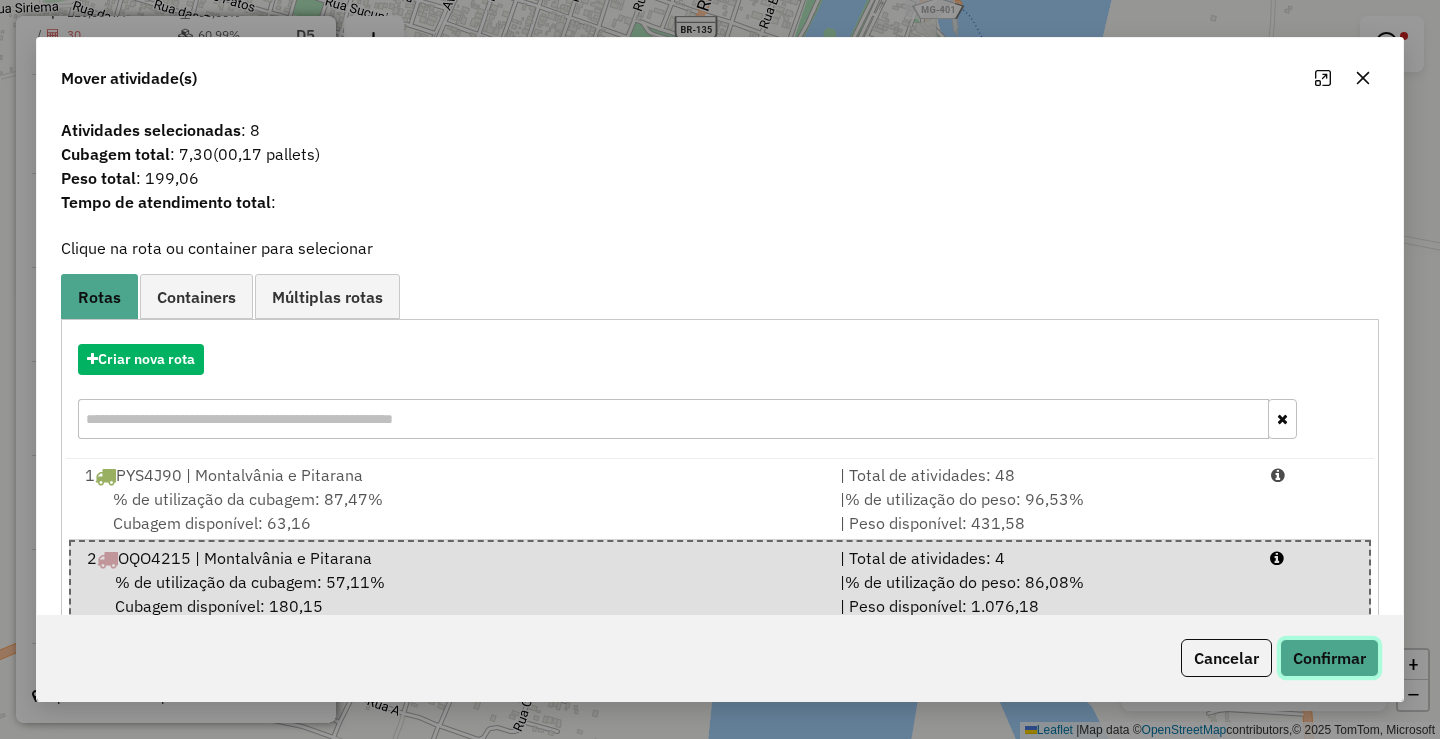 click on "Confirmar" 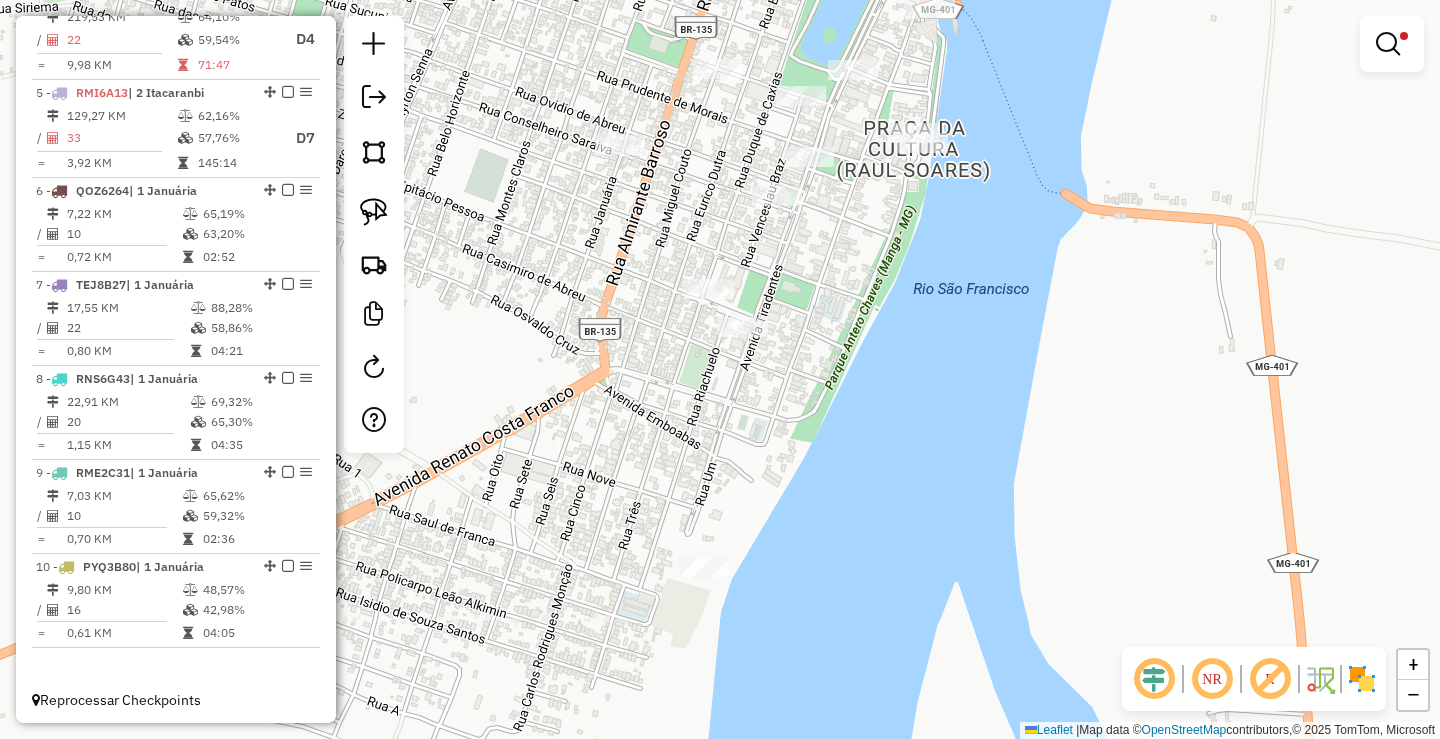 scroll, scrollTop: 1041, scrollLeft: 0, axis: vertical 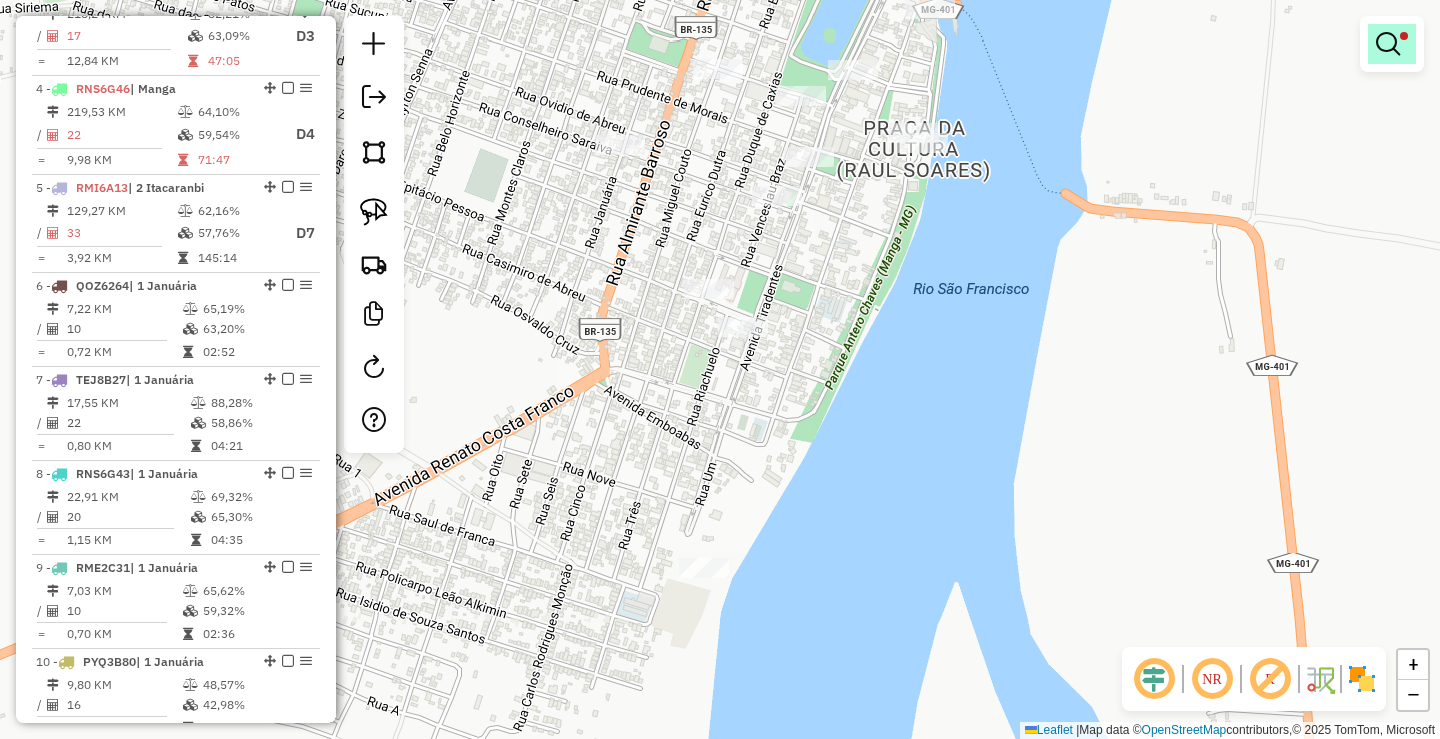 click at bounding box center (1392, 44) 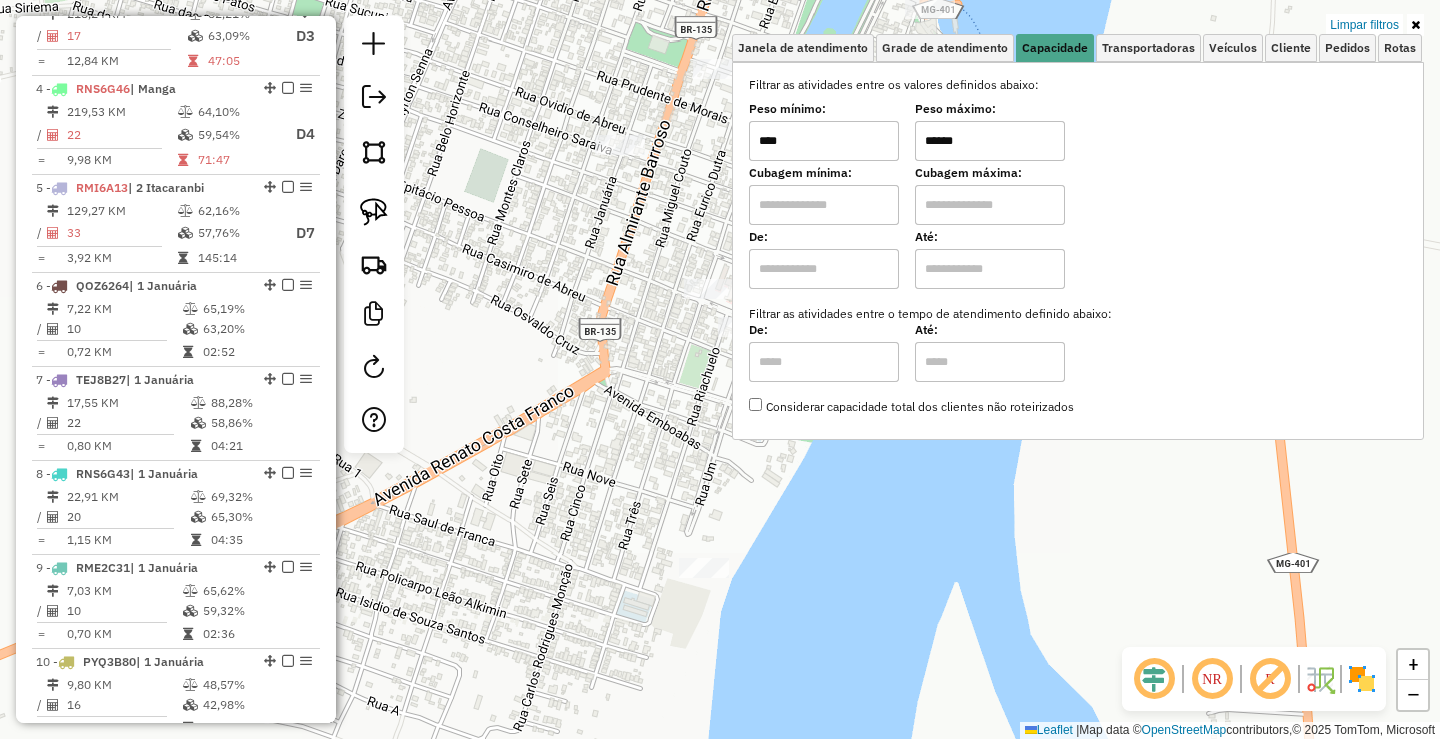 click on "******" at bounding box center (990, 141) 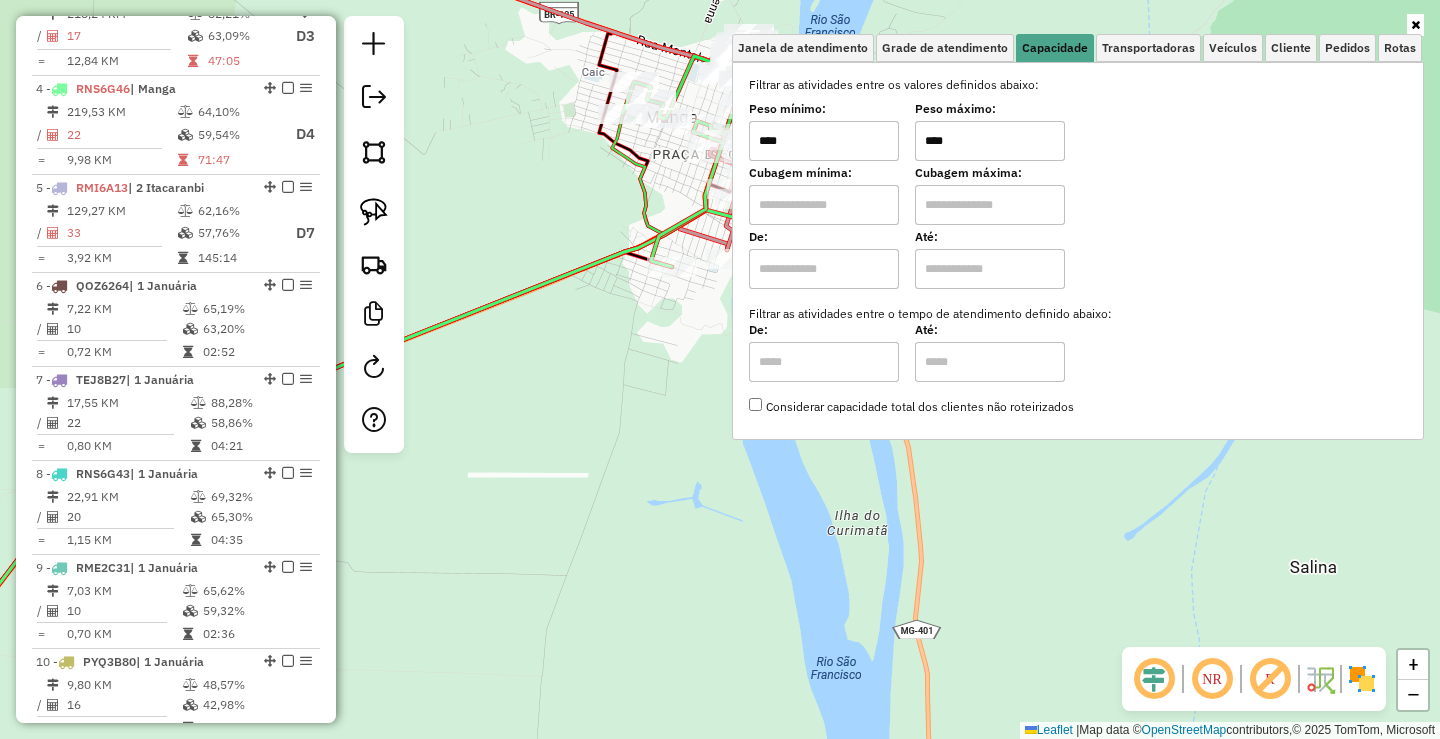 type on "****" 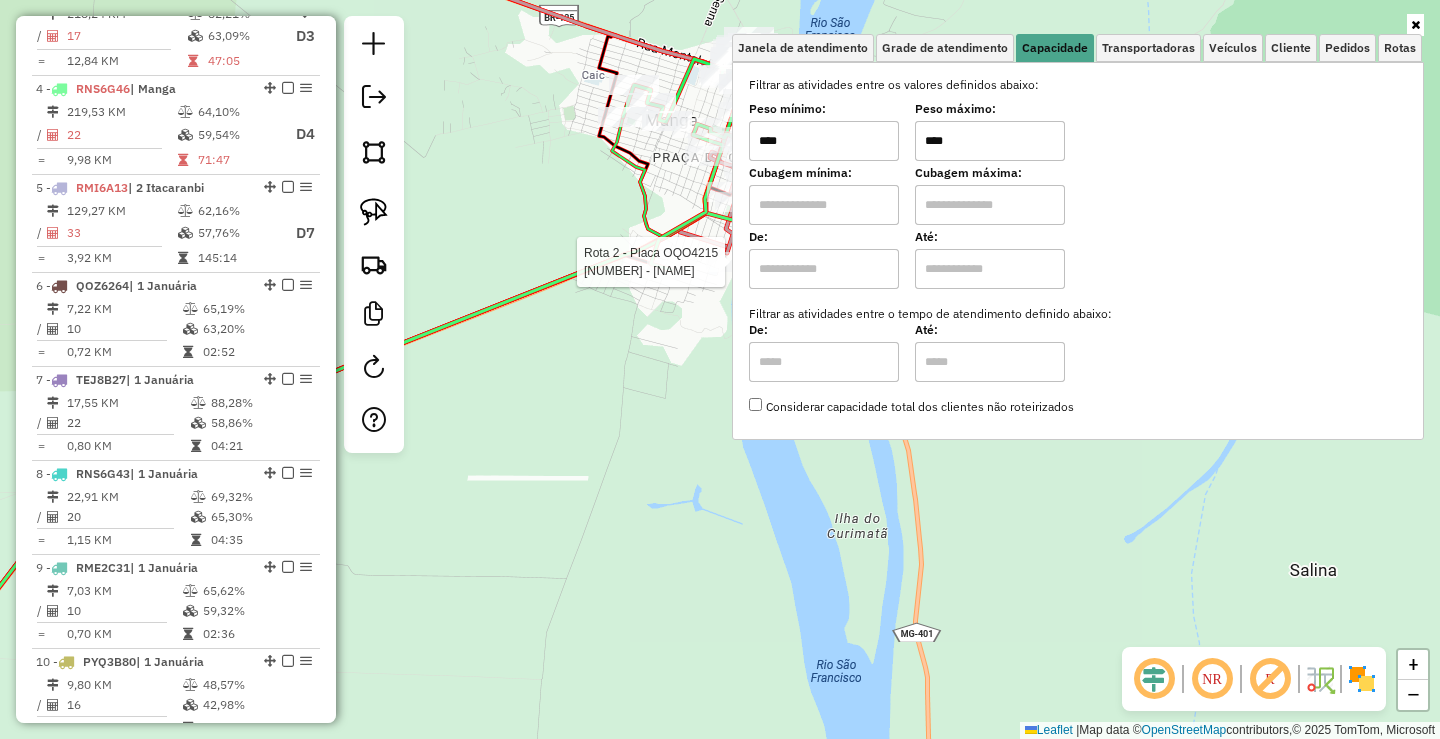select on "*********" 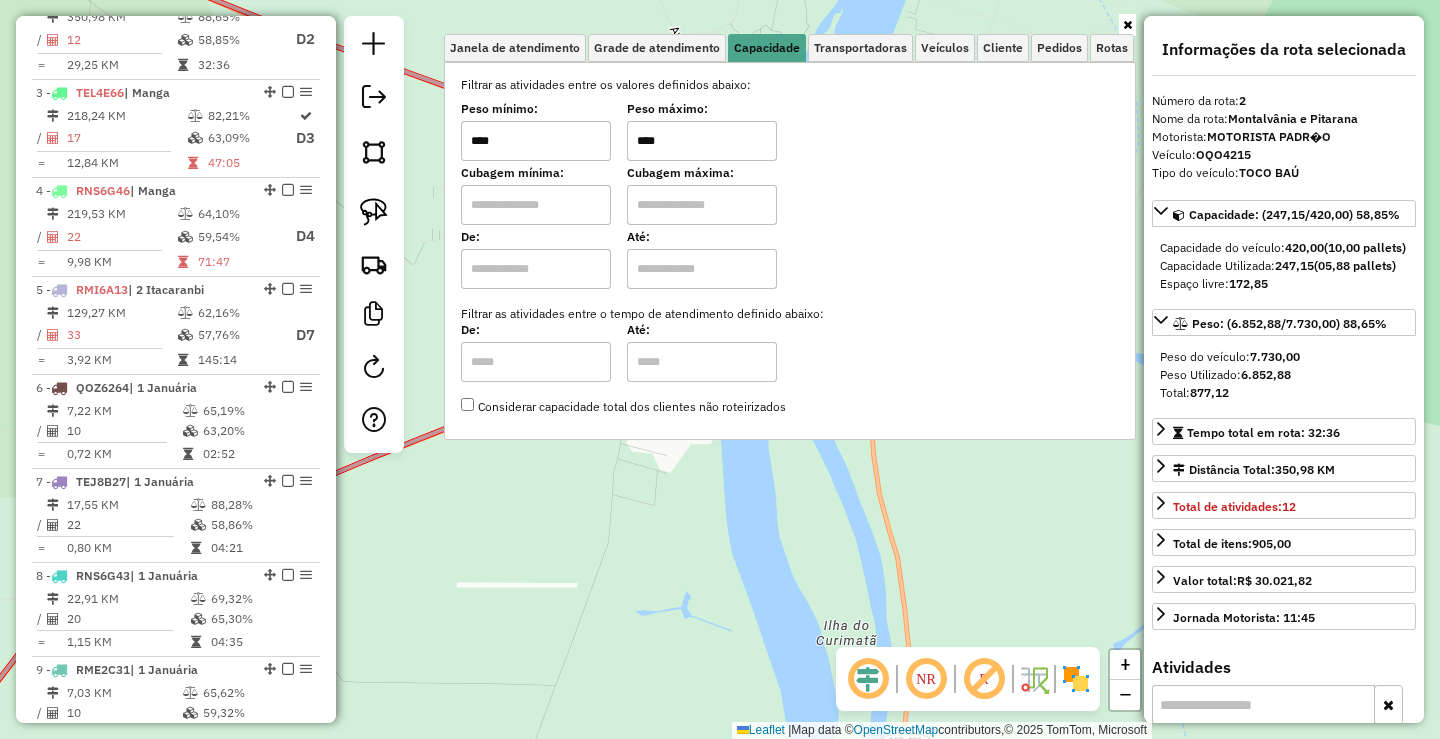 scroll, scrollTop: 886, scrollLeft: 0, axis: vertical 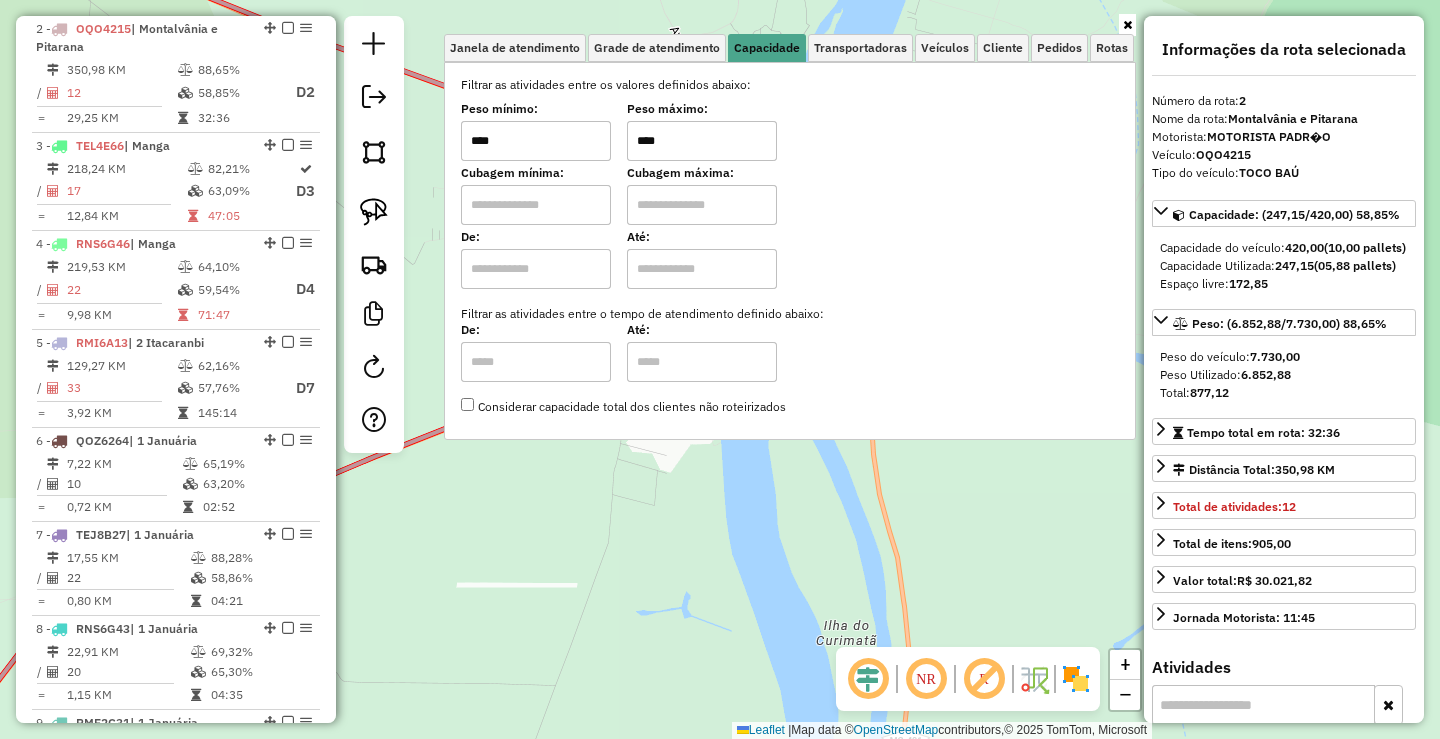click on "[NUMBER] - [NAME]  Endereço:  [STREET] [NUMBER]   Bairro: [NEIGHBORHOOD] ([CITY] / [STATE])   Pedidos:  [ORDER_ID]   Valor total: R$ [PRICE]   Exibir todos   Cubagem: [CUBAGE]  Peso: [WEIGHT]  Tempo dirigindo: [TIME]   Distância prevista: [DISTANCE] km ([SPEED] km/h)   Janela utilizada início: [TIME]   Horário previsto de chegada: [DATE] [TIME]   Tempo de atendimento: [TIME]   Janela utilizada término: [TIME]   Horário previsto de saída: [DATE] [TIME]   Total de itens: [ITEMS]   Quantidade pallets: [PALLETS]  × Janela de atendimento Grade de atendimento Capacidade Transportadoras Veículos Cliente Pedidos  Rotas Selecione os dias de semana para filtrar as janelas de atendimento  Seg   Ter   Qua   Qui   Sex   Sáb   Dom  Informe o período da janela de atendimento: De: [DATE] Até: [DATE]  Filtrar exatamente a janela do cliente  Considerar janela de atendimento padrão  Selecione os dias de semana para filtrar as grades de atendimento  Seg   Ter   Qua   Qui   Sex   Sáb   Dom   Considerar clientes sem dia de atendimento cadastrado  Peso mínimo:  **** +" 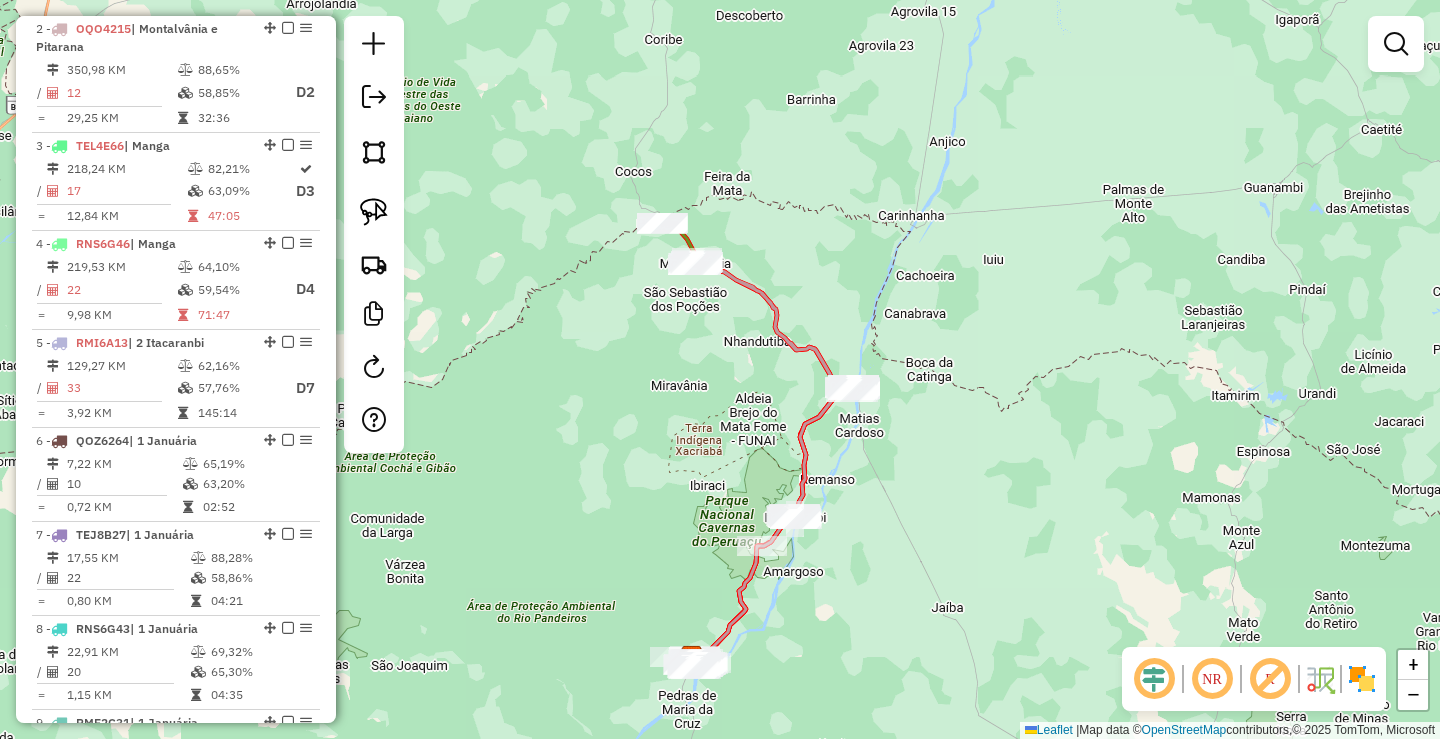 drag, startPoint x: 974, startPoint y: 469, endPoint x: 945, endPoint y: 391, distance: 83.21658 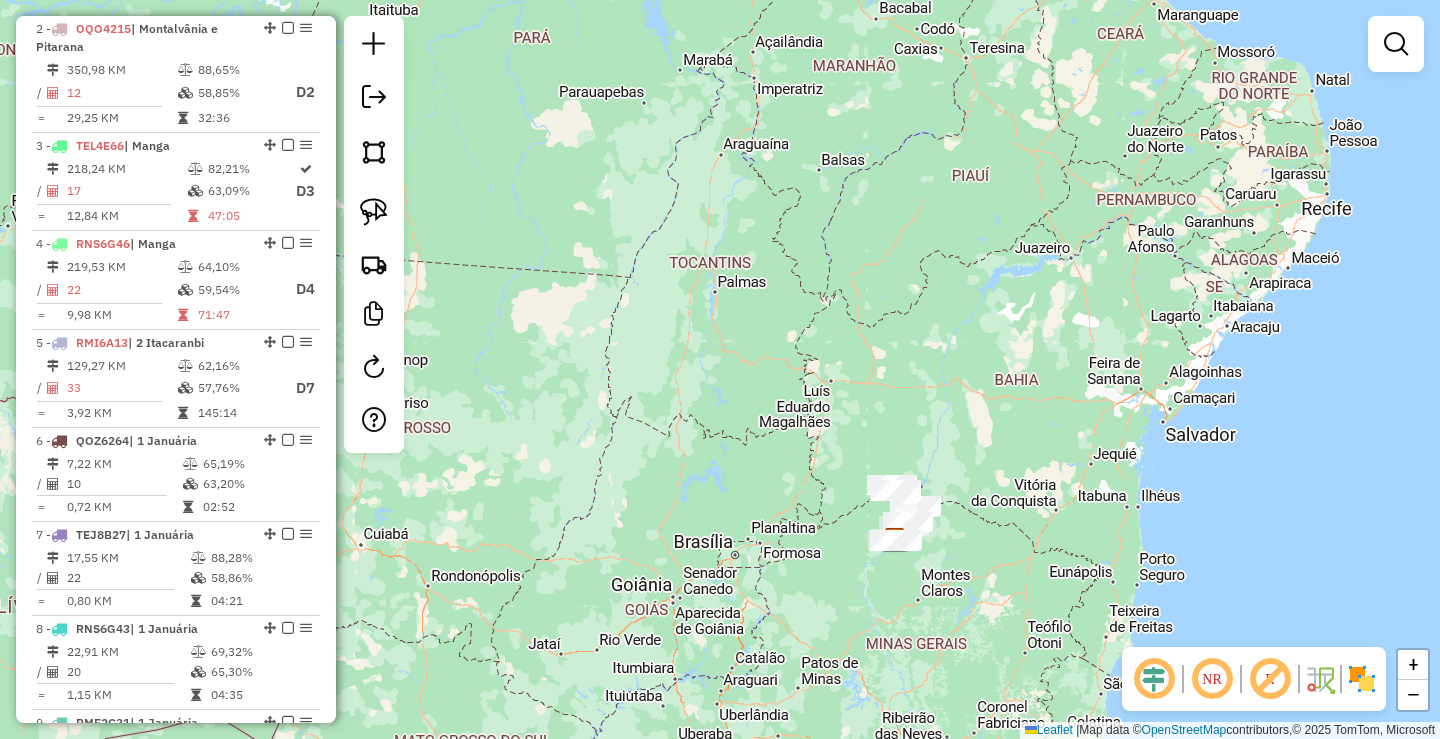 drag, startPoint x: 1063, startPoint y: 527, endPoint x: 892, endPoint y: 308, distance: 277.85248 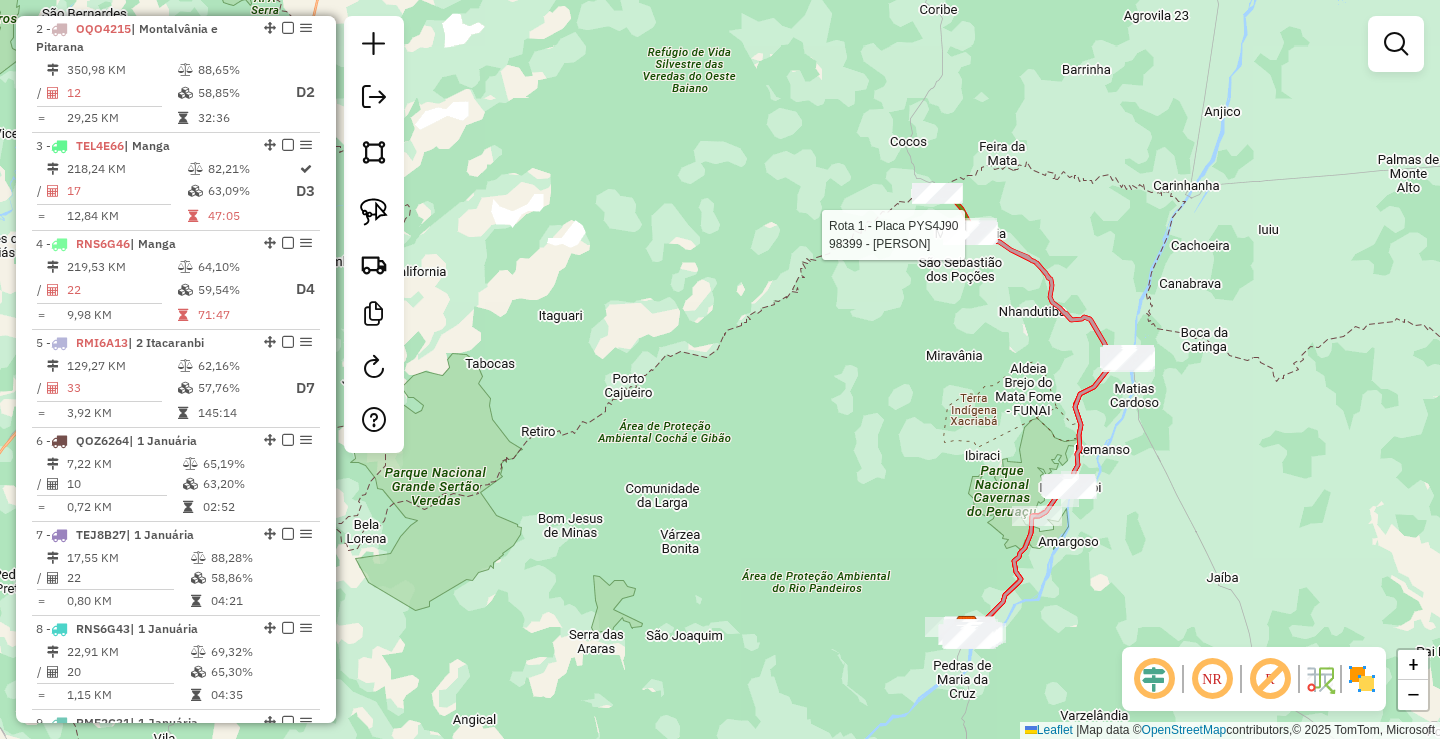 select on "*********" 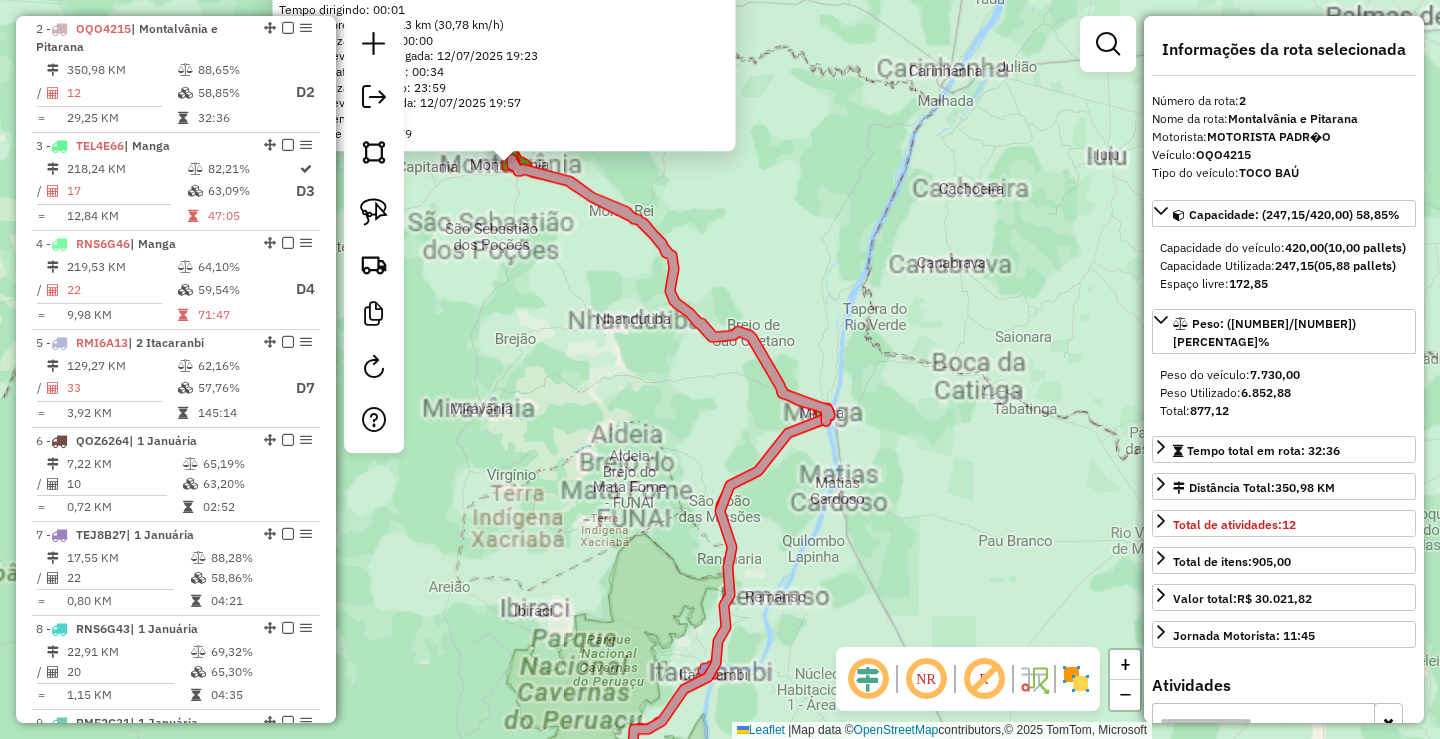 click on "[NUMBER] - [NAME] Horário de atendimento excedido  Endereço:  [STREET] [NUMBER]   Bairro: [NEIGHBORHOOD] ([CITY] / [STATE])   Pedidos:  [NUMBER], [NUMBER], [NUMBER]   Valor total: R$ [PRICE]   Exibir todos   Cubagem: [NUMBER]  Peso: [NUMBER]  Tempo dirigindo: [TIME]   Distância prevista: [NUMBER] km ([NUMBER]/h)   Janela utilizada início: [TIME]   Horário previsto de chegada: [DATE] [TIME]   Tempo de atendimento: [TIME]   Janela utilizada término: [TIME]   Horário previsto de saída: [DATE] [TIME]   Total de itens: [NUMBER]   Quantidade pallets: [NUMBER]  × Janela de atendimento Grade de atendimento Capacidade Transportadoras Veículos Cliente Pedidos  Rotas Selecione os dias de semana para filtrar as janelas de atendimento  Seg   Ter   Qua   Qui   Sex   Sáb   Dom  Informe o período da janela de atendimento: De: Até:  Filtrar exatamente a janela do cliente  Considerar janela de atendimento padrão  Selecione os dias de semana para filtrar as grades de atendimento  Seg   Ter   Qua   Qui   Sex   Sáb   Dom  +" 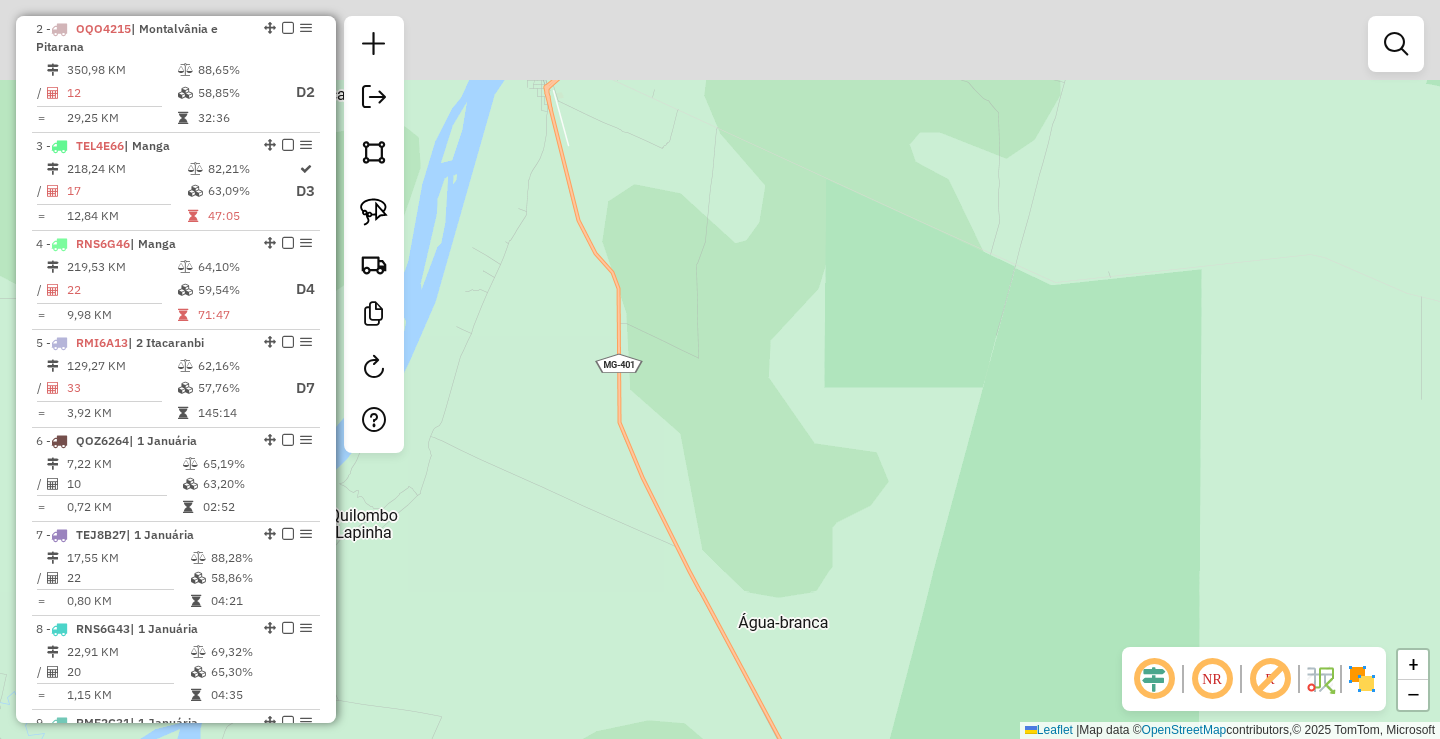 drag, startPoint x: 798, startPoint y: 324, endPoint x: 839, endPoint y: 432, distance: 115.52056 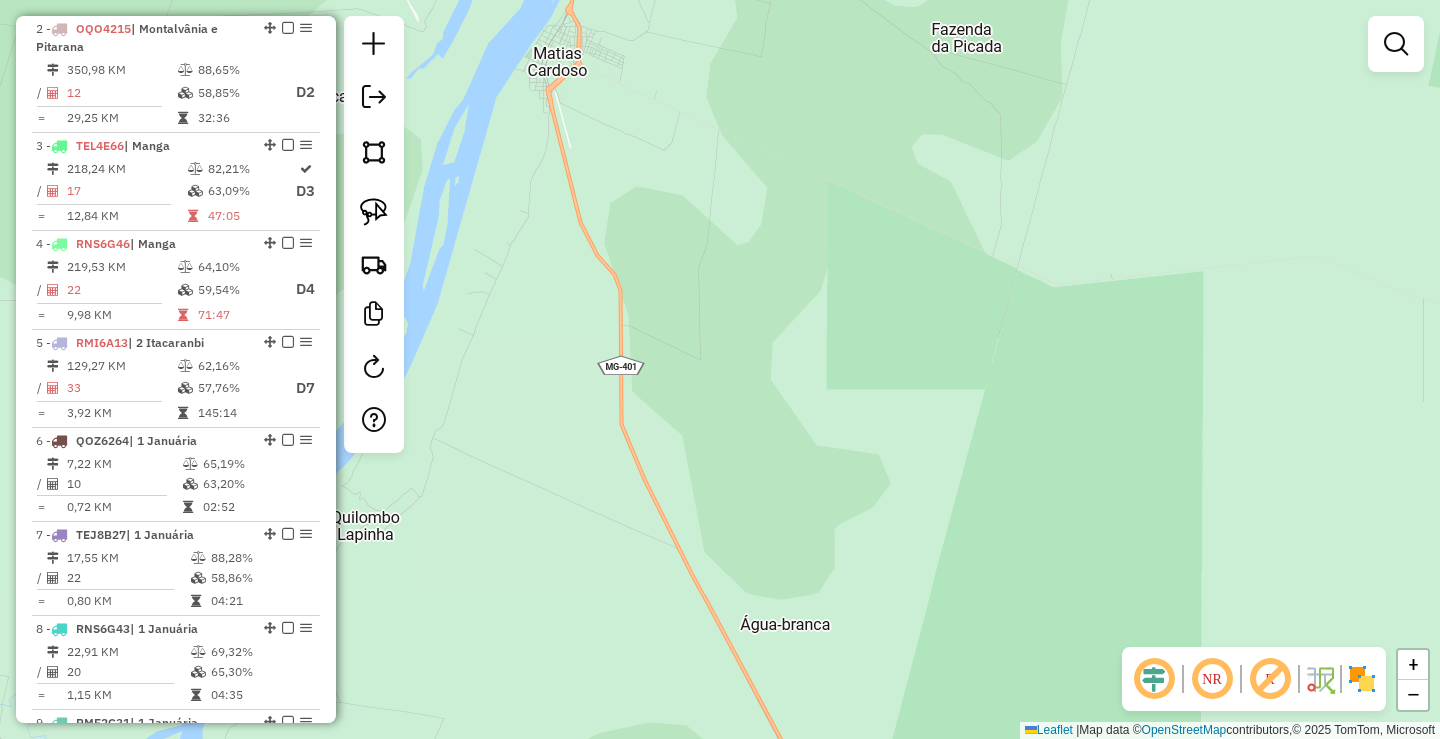 drag, startPoint x: 927, startPoint y: 556, endPoint x: 934, endPoint y: 572, distance: 17.464249 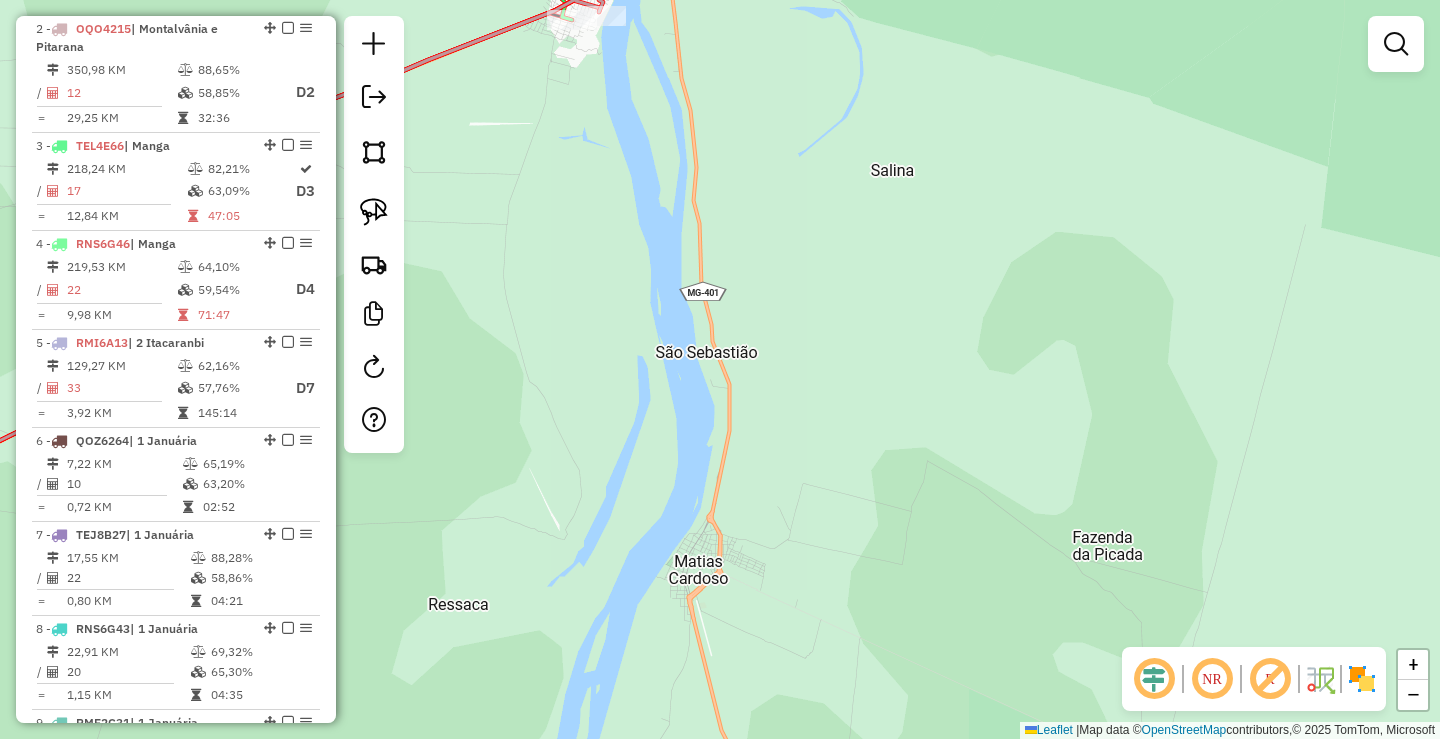 drag, startPoint x: 692, startPoint y: 202, endPoint x: 691, endPoint y: 480, distance: 278.0018 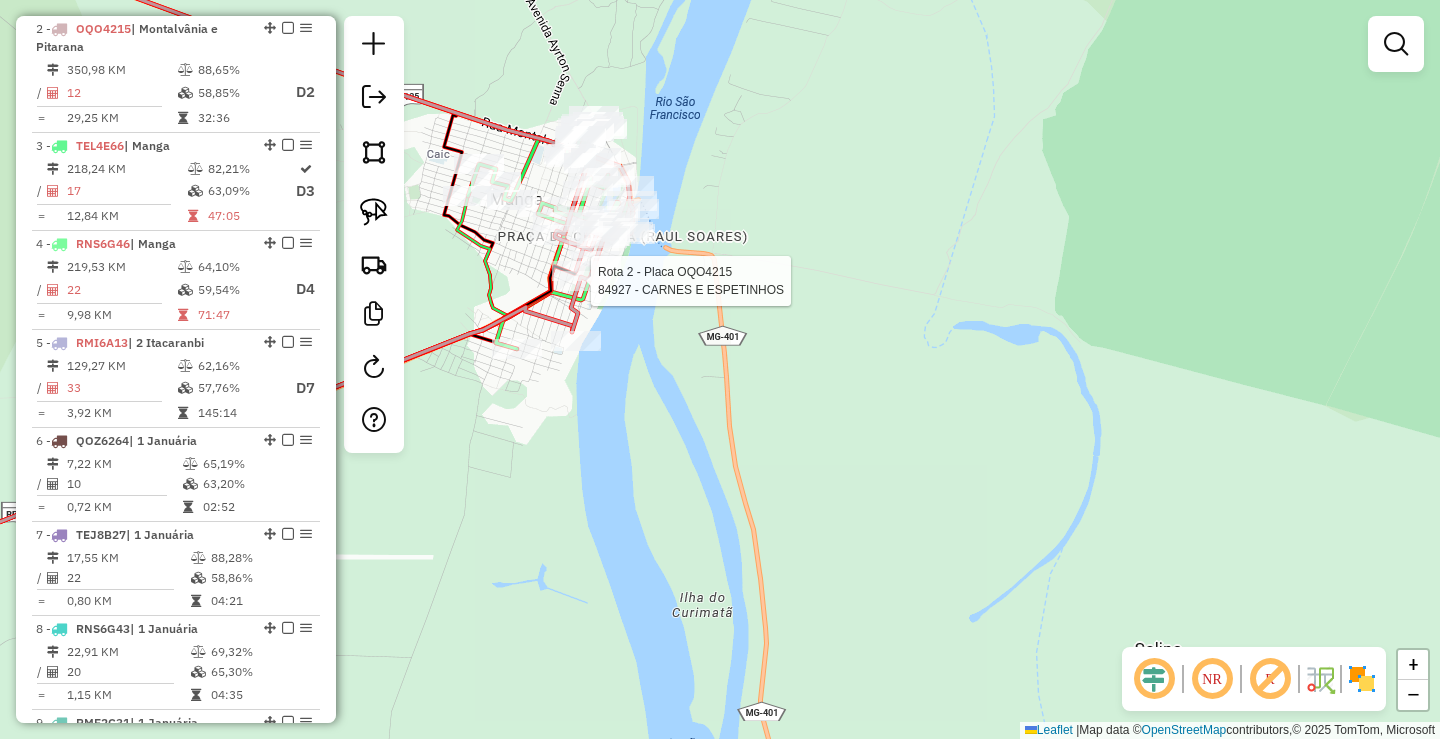 select on "*********" 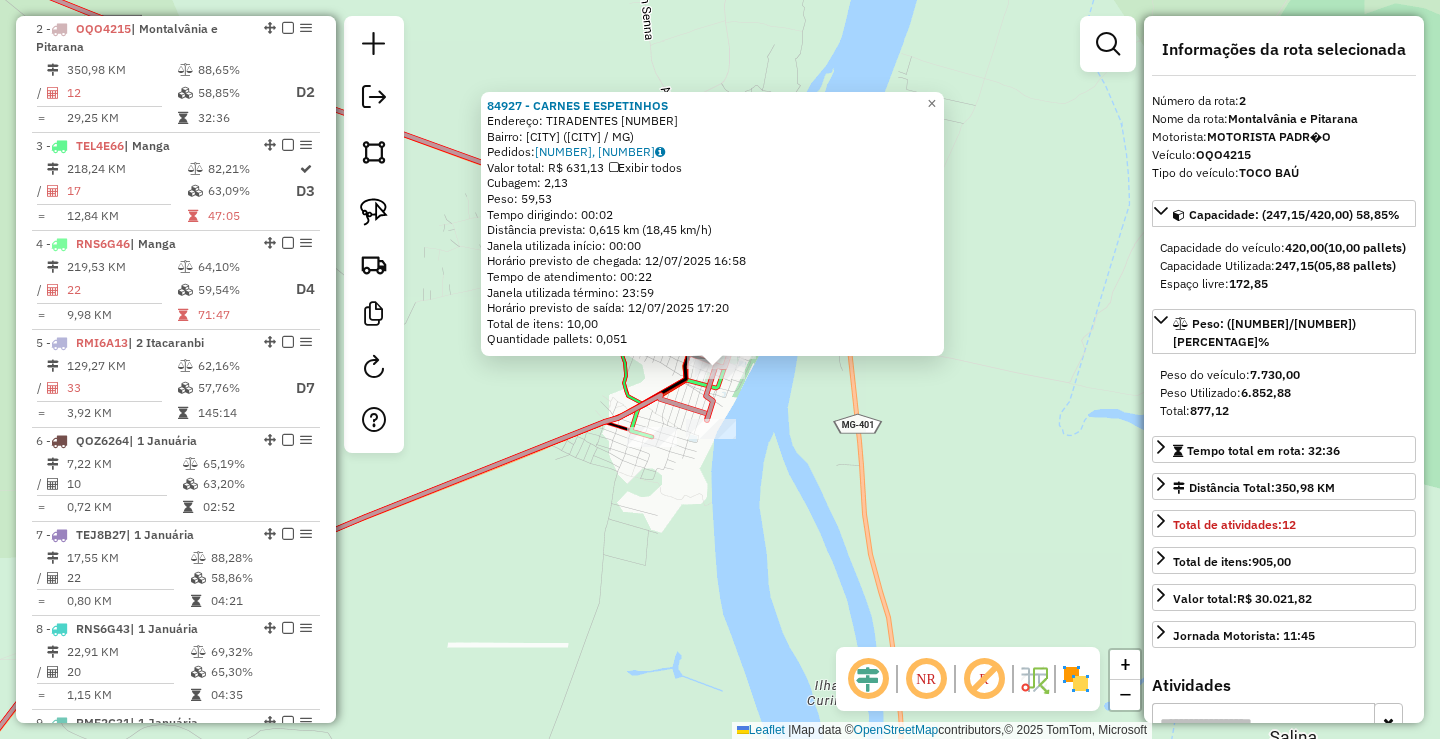 click on "[NUMBER] - [PHONE] - [LAST] [LAST]  Endereço:  [STREET] [NUMBER]   Bairro: [LAST] ([CITY] / [STATE])   Pedidos:  [NUMBER], [NUMBER]   Valor total: R$ [PRICE]   Exibir todos   Cubagem: [NUMBER]  Peso: [NUMBER]  Tempo dirigindo: [TIME]   Distância prevista: [NUMBER] km ([NUMBER] km/h)   Janela utilizada início: [TIME]   Horário previsto de chegada: [DATE] [TIME]   Tempo de atendimento: [TIME]   Janela utilizada término: [TIME]   Horário previsto de saída: [DATE] [TIME]   Total de itens: [NUMBER]   Quantidade pallets: [NUMBER]  × Janela de atendimento Grade de atendimento Capacidade Transportadoras Veículos Cliente Pedidos  Rotas Selecione os dias de semana para filtrar as janelas de atendimento  Seg   Ter   Qua   Qui   Sex   Sáb   Dom  Informe o período da janela de atendimento: De: Até:  Filtrar exatamente a janela do cliente  Considerar janela de atendimento padrão  Selecione os dias de semana para filtrar as grades de atendimento  Seg   Ter   Qua   Qui   Sex   Sáb   Dom   Considerar clientes sem dia de atendimento cadastrado +" 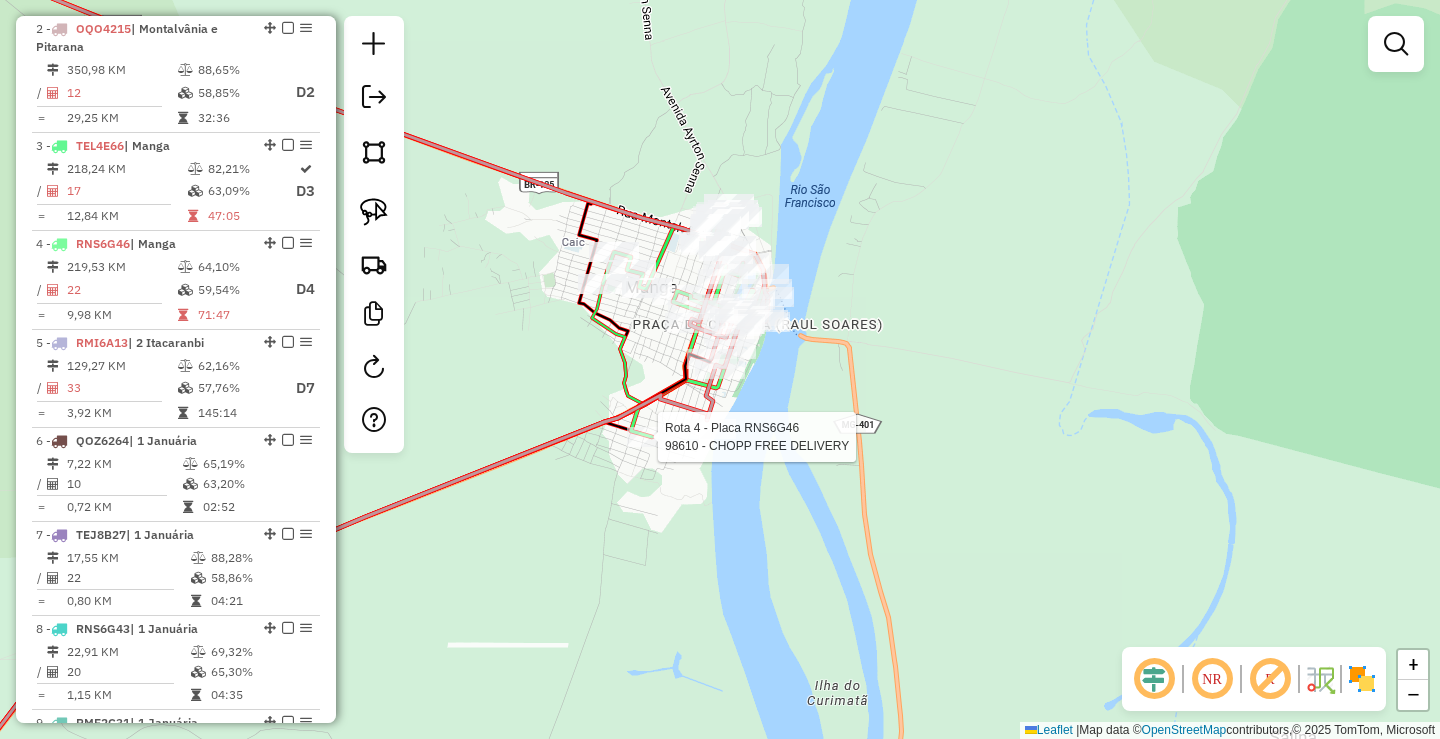 select on "*********" 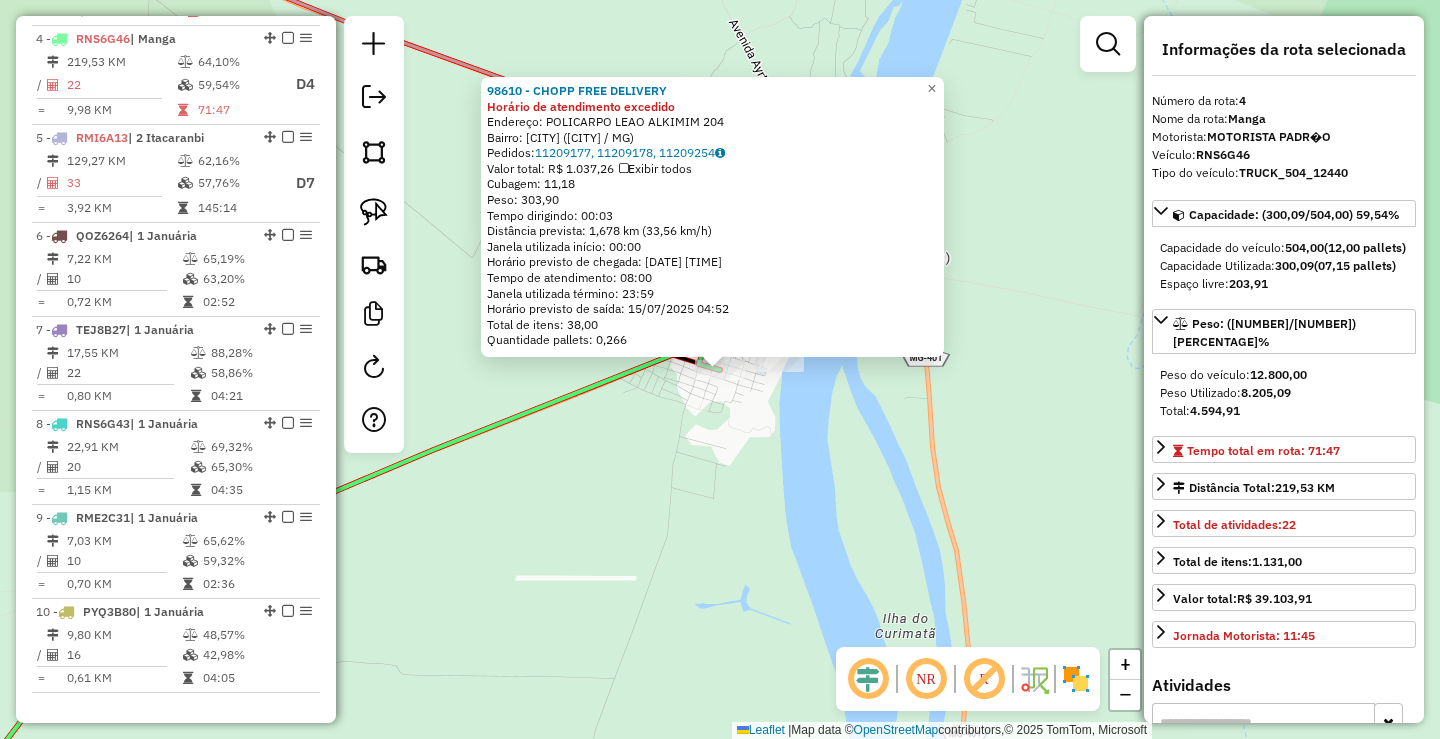 scroll, scrollTop: 1101, scrollLeft: 0, axis: vertical 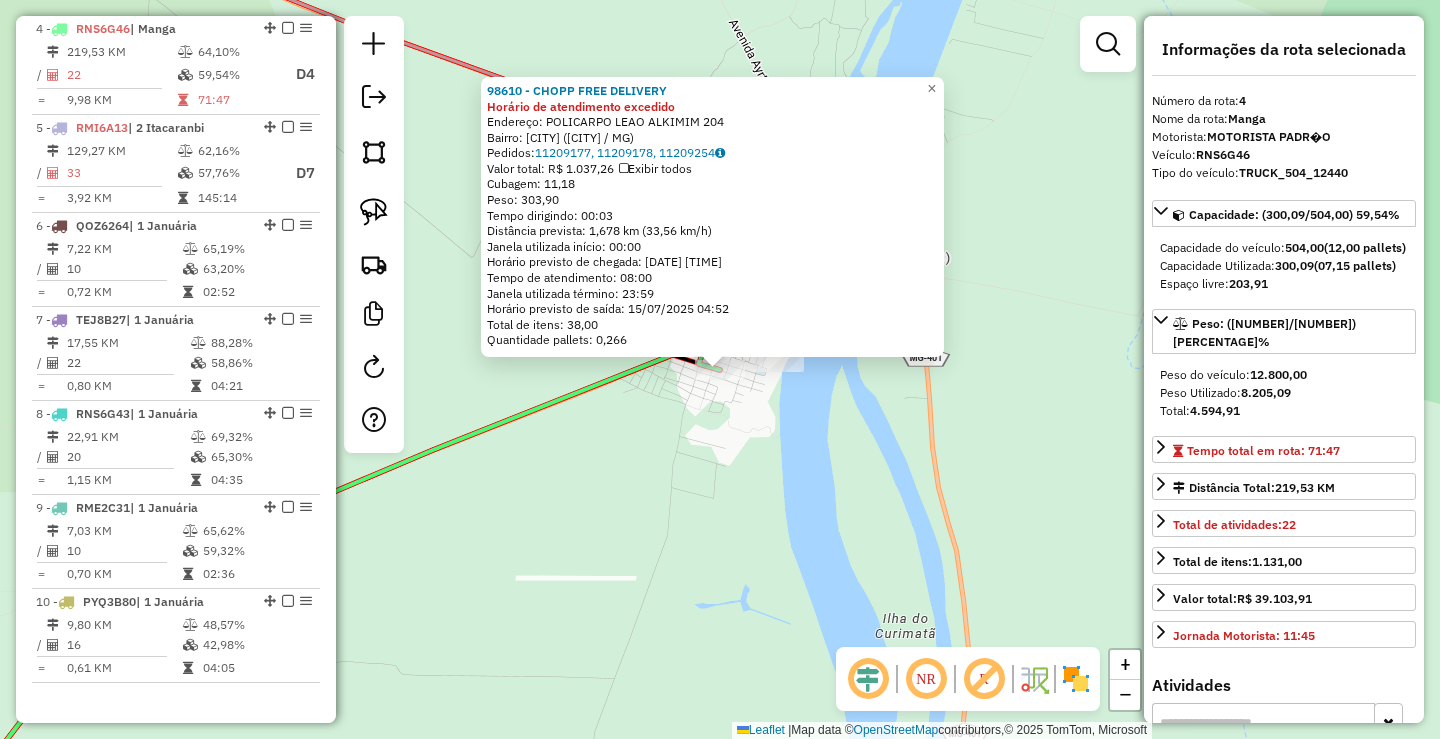 click on "[NUMBER] - [NAME] Horário de atendimento excedido  Endereço:  [STREET] [NUMBER]   Bairro: [NEIGHBORHOOD] ([CITY] / [STATE])   Pedidos:  [ORDER_ID], [ORDER_ID], [ORDER_ID]   Valor total: R$ [PRICE]   Exibir todos   Cubagem: [CUBAGE]  Peso: [WEIGHT]  Tempo dirigindo: [TIME]   Distância prevista: [DISTANCE] km ([SPEED] km/h)   Janela utilizada início: [TIME]   Horário previsto de chegada: [DATE] [TIME]   Tempo de atendimento: [TIME]   Janela utilizada término: [TIME]   Horário previsto de saída: [DATE] [TIME]   Total de itens: [ITEMS]   Quantidade pallets: [PALLETS]  × Janela de atendimento Grade de atendimento Capacidade Transportadoras Veículos Cliente Pedidos  Rotas Selecione os dias de semana para filtrar as janelas de atendimento  Seg   Ter   Qua   Qui   Sex   Sáb   Dom  Informe o período da janela de atendimento: De: [DATE] Até: [DATE]  Filtrar exatamente a janela do cliente  Considerar janela de atendimento padrão  Selecione os dias de semana para filtrar as grades de atendimento  Seg   Ter   Qua   Qui   Sex   Sáb  ****" 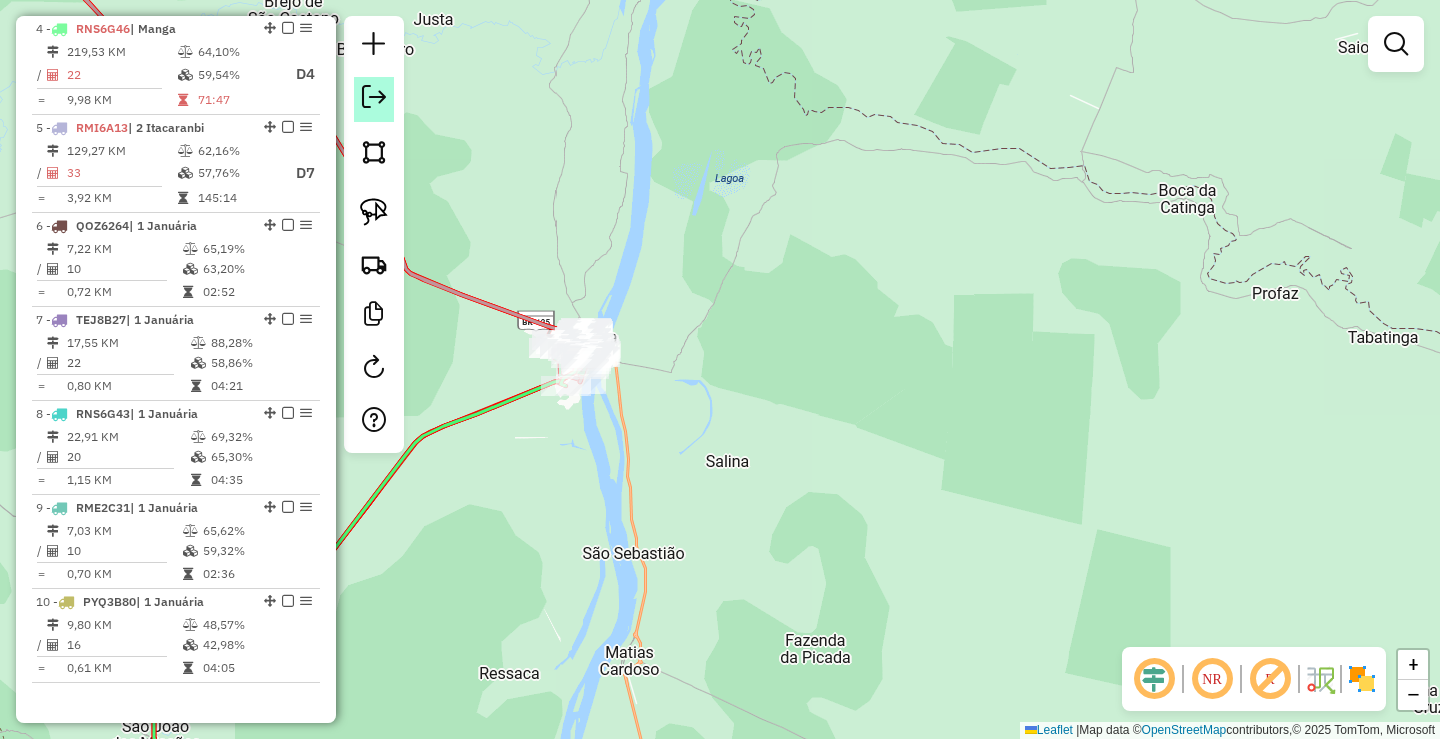 click 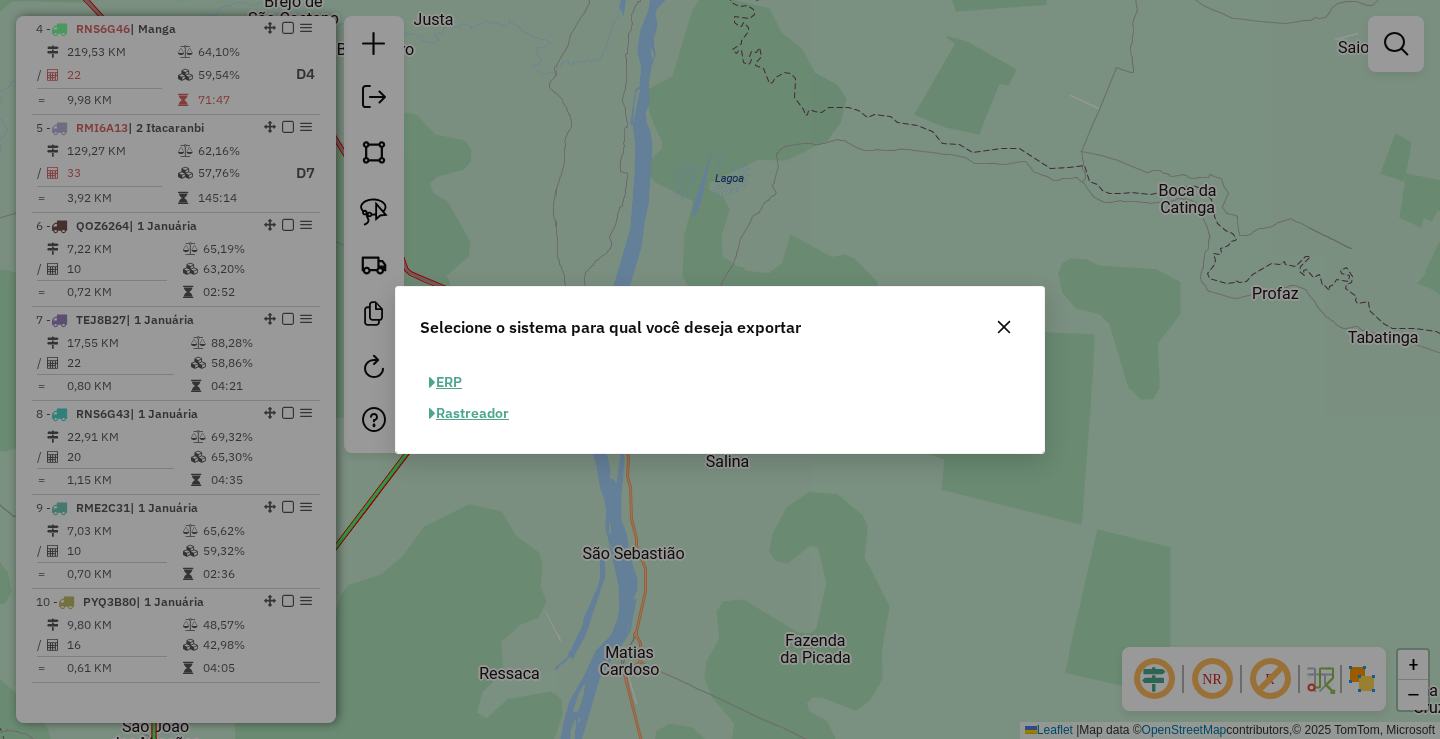 click 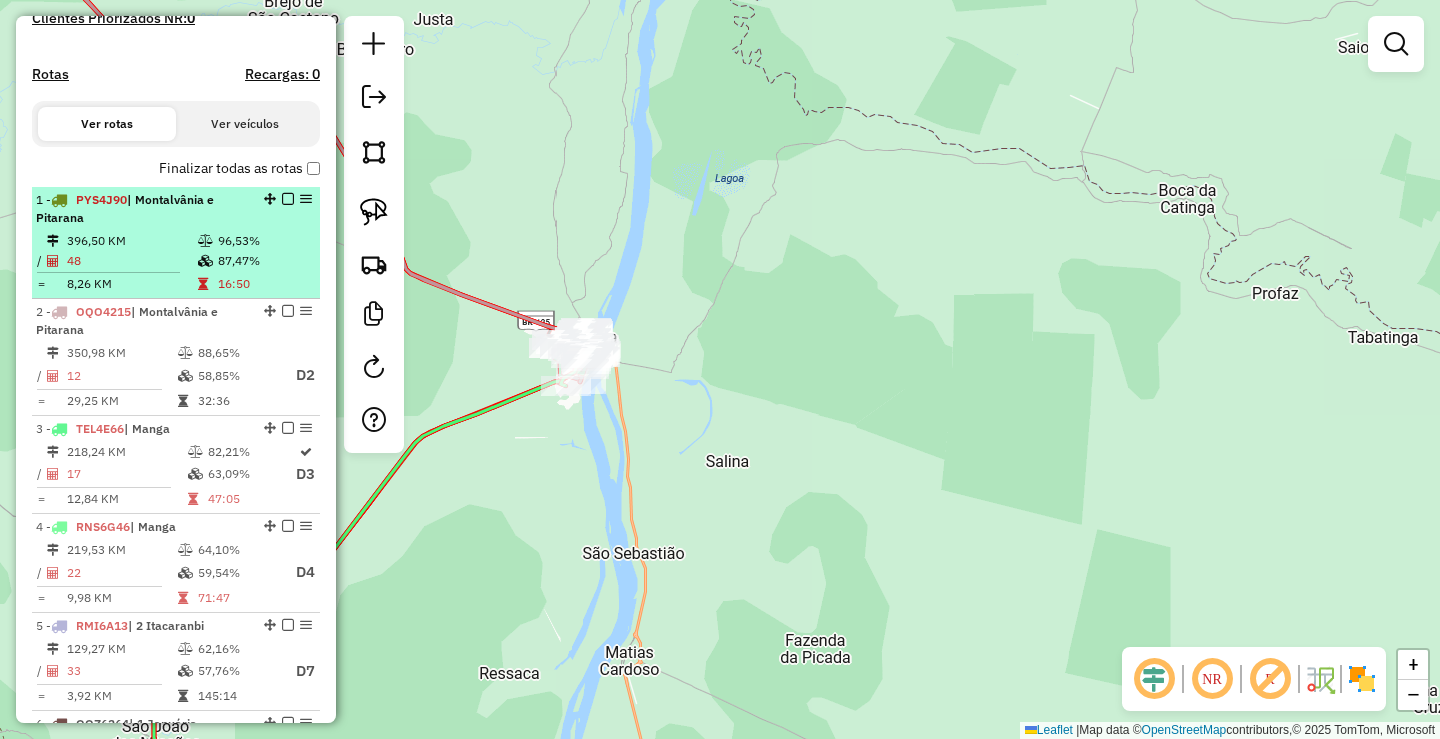 scroll, scrollTop: 601, scrollLeft: 0, axis: vertical 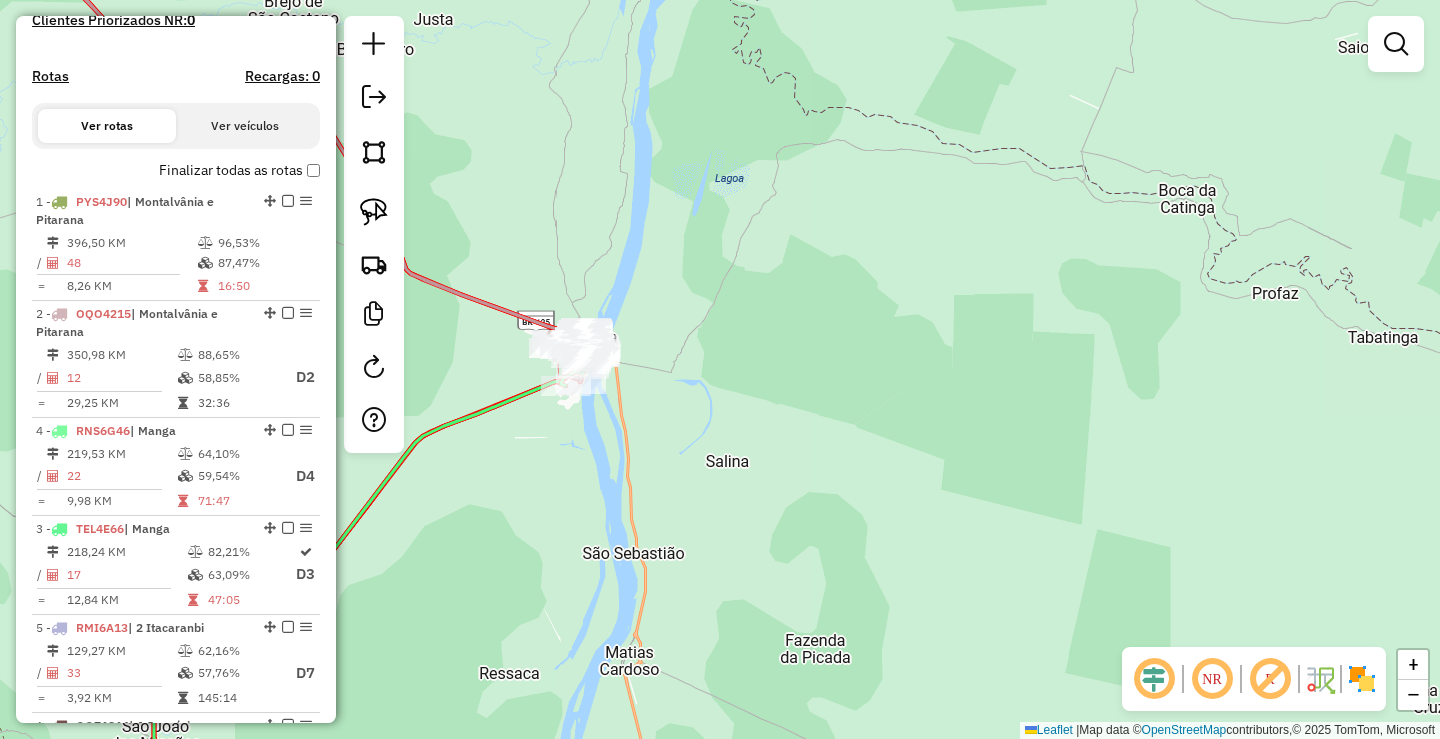 drag, startPoint x: 265, startPoint y: 531, endPoint x: 274, endPoint y: 433, distance: 98.4124 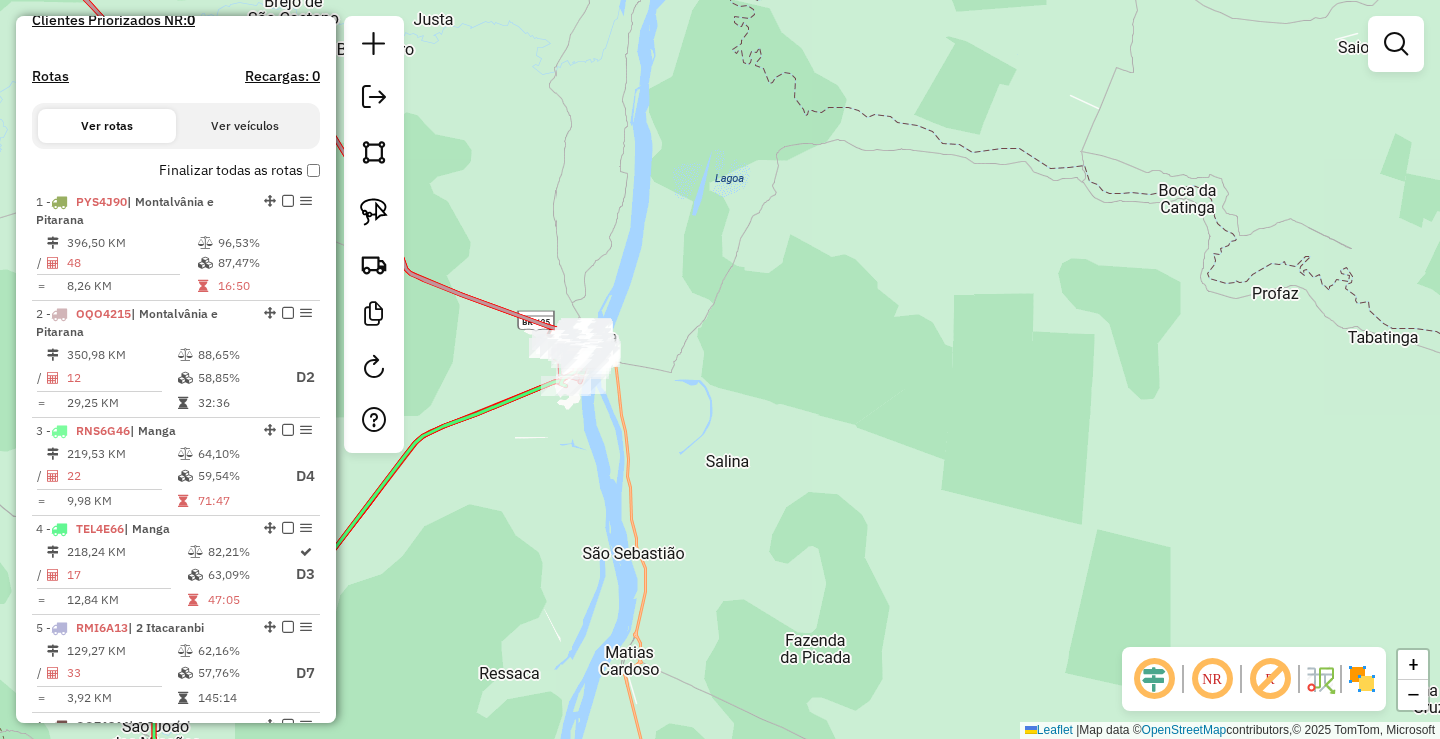 drag, startPoint x: 760, startPoint y: 288, endPoint x: 894, endPoint y: 385, distance: 165.42369 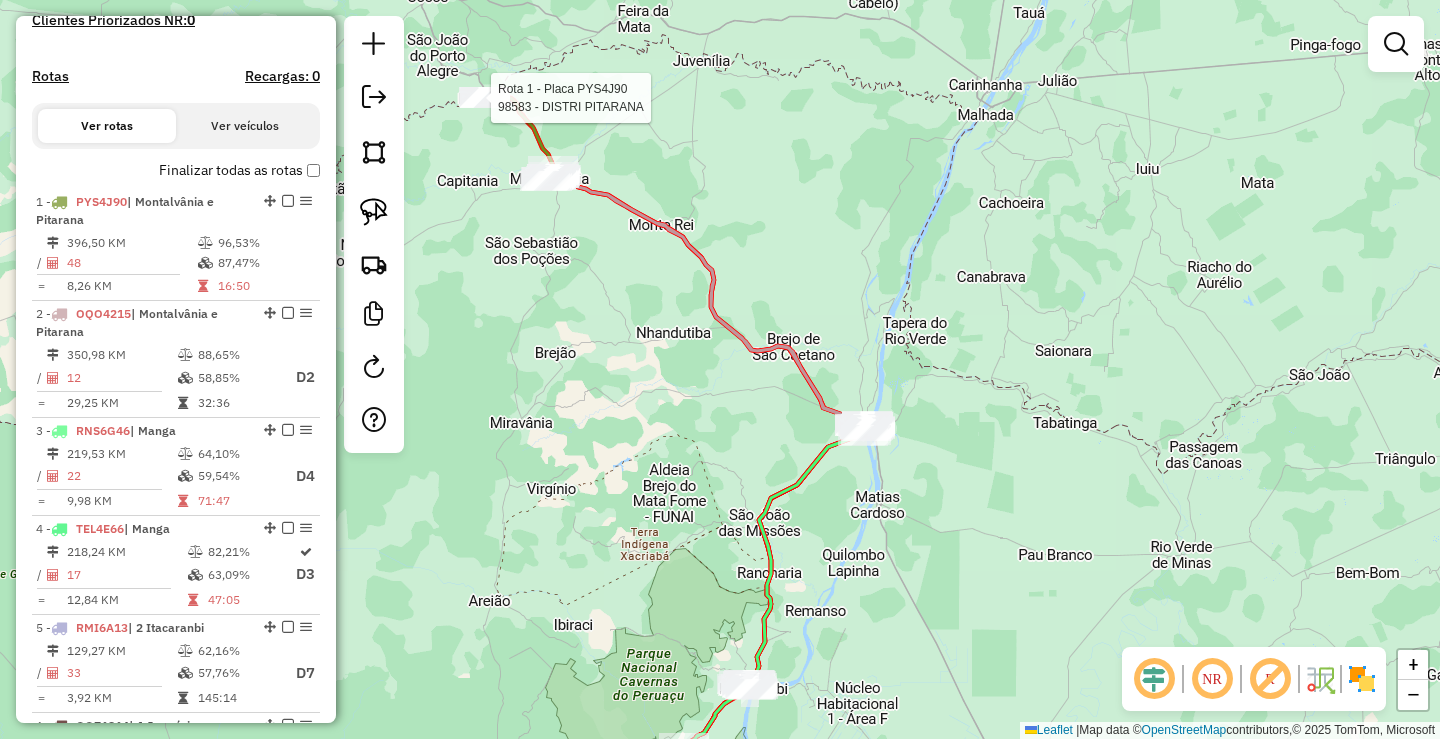 select on "*********" 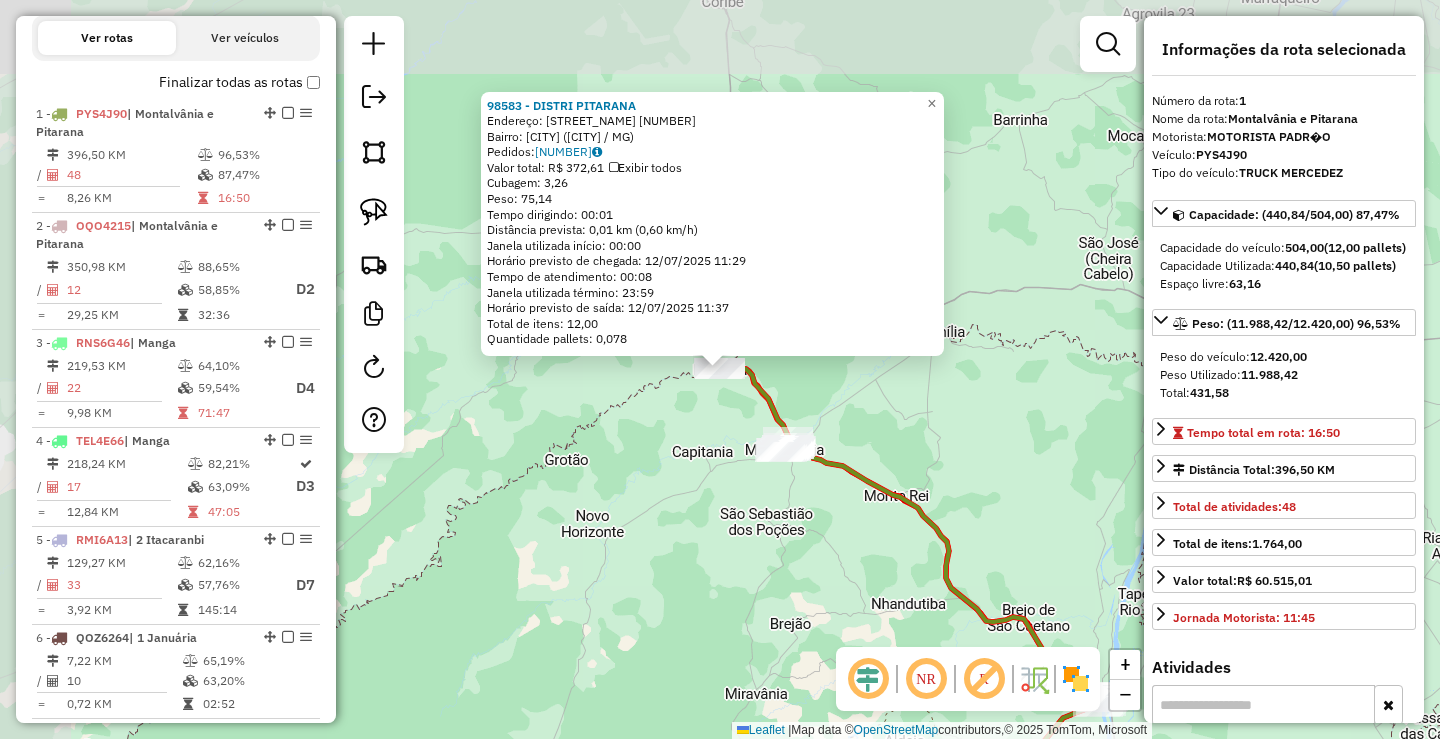 scroll, scrollTop: 774, scrollLeft: 0, axis: vertical 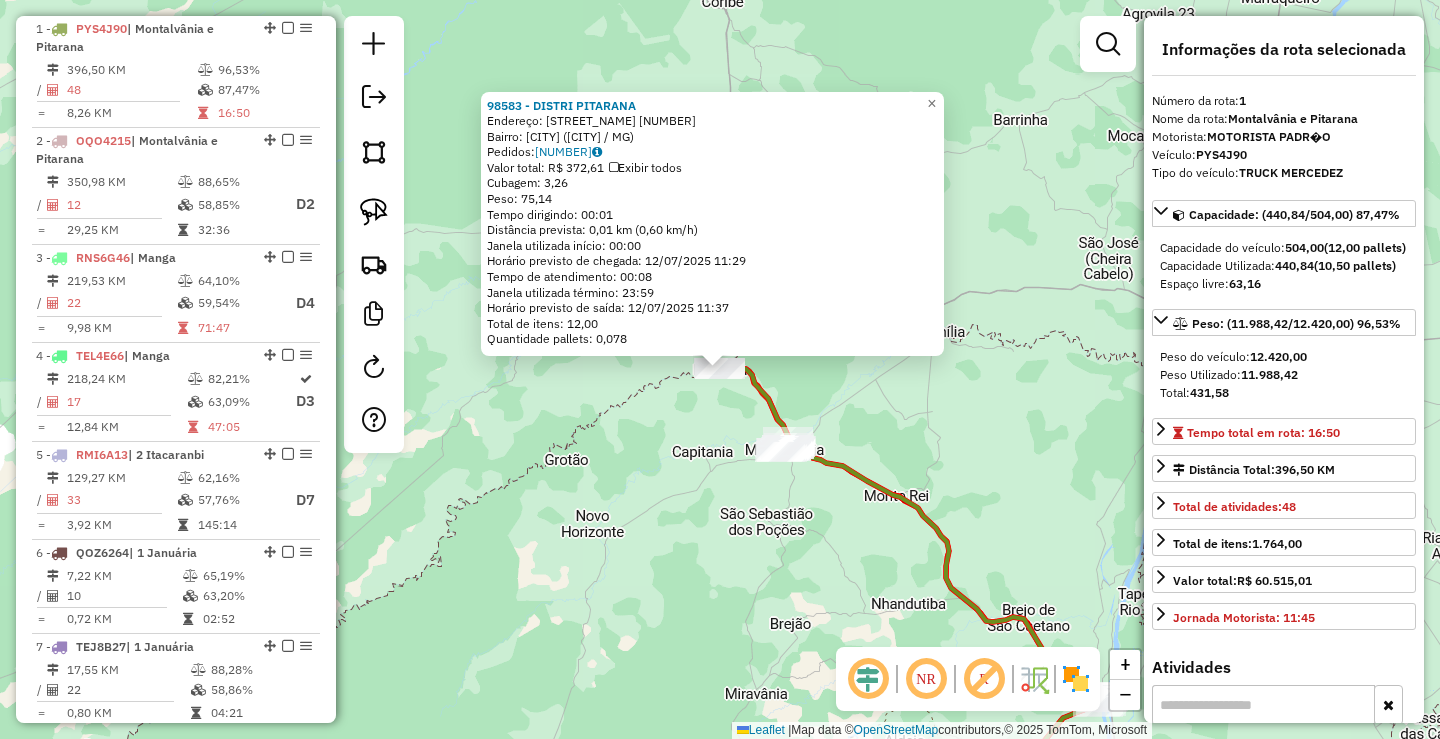 click on "Rota 1 - Placa [PLATE]  [PHONE] - [BRAND] [BRAND] [BRAND]  Endereço:  [STREET] [NUMBER]   Bairro: [NEIGHBORHOOD] ([CITY] / [STATE])   Pedidos:  [ORDER_ID]   Valor total: [CURRENCY] [PRICE]   Exibir todos   Cubagem: [CUBAGE]  Peso: [WEIGHT]  Tempo dirigindo: [TIME]   Distância prevista: [DISTANCE] km ([SPEED] km/h)   Janela utilizada início: [TIME]   Horário previsto de chegada: [DATE] [TIME]   Tempo de atendimento: [TIME]   Janela utilizada término: [TIME]   Horário previsto de saída: [DATE] [TIME]   Total de itens: [ITEMS]   Quantidade pallets: [PALLETS]  × Janela de atendimento Grade de atendimento Capacidade Transportadoras Veículos Cliente Pedidos  Rotas Selecione os dias de semana para filtrar as janelas de atendimento  Seg   Ter   Qua   Qui   Sex   Sáb   Dom  Informe o período da janela de atendimento: De: [TIME] Até: [TIME]  Filtrar exatamente a janela do cliente  Considerar janela de atendimento padrão  Selecione os dias de semana para filtrar as grades de atendimento  Seg   Ter   Qua   Qui   Sex   Sáb   Dom  **** **** De: [TIME]" 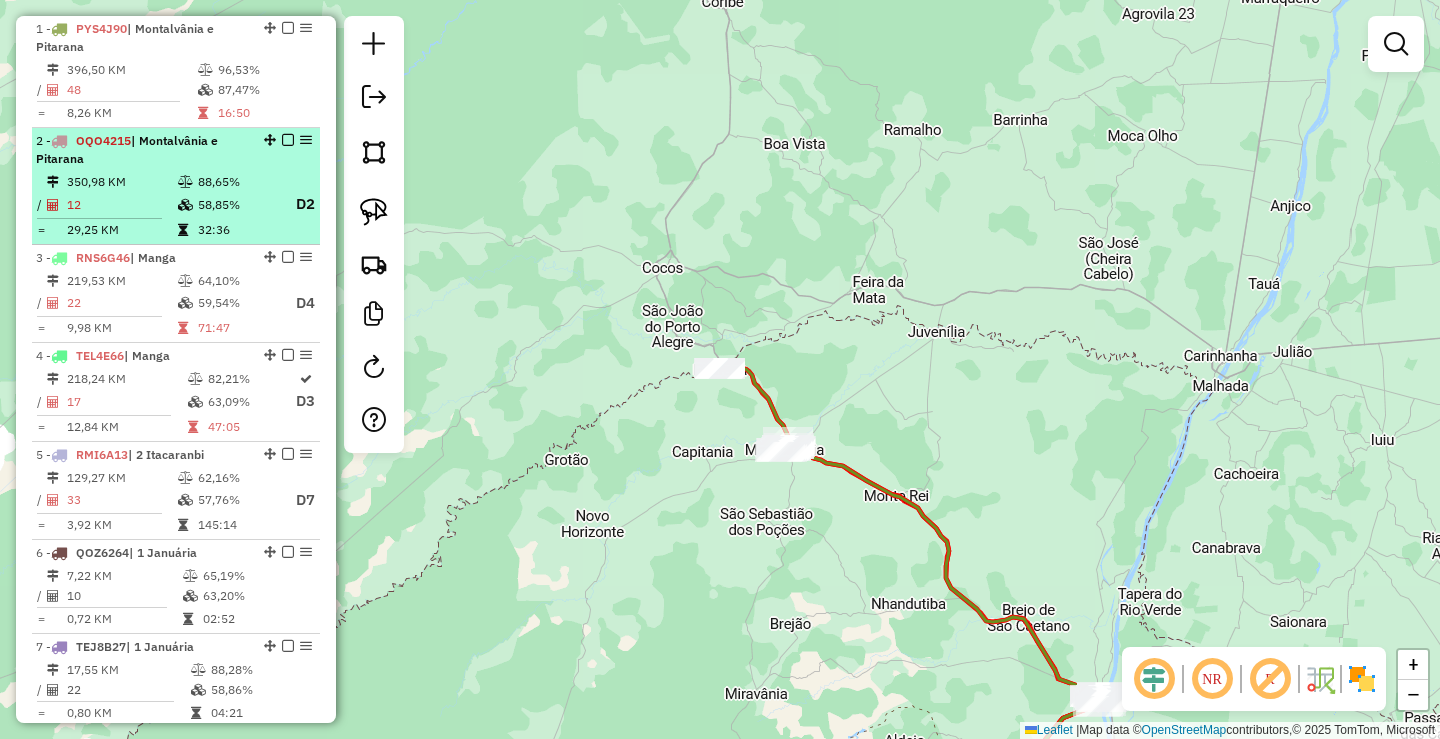 scroll, scrollTop: 674, scrollLeft: 0, axis: vertical 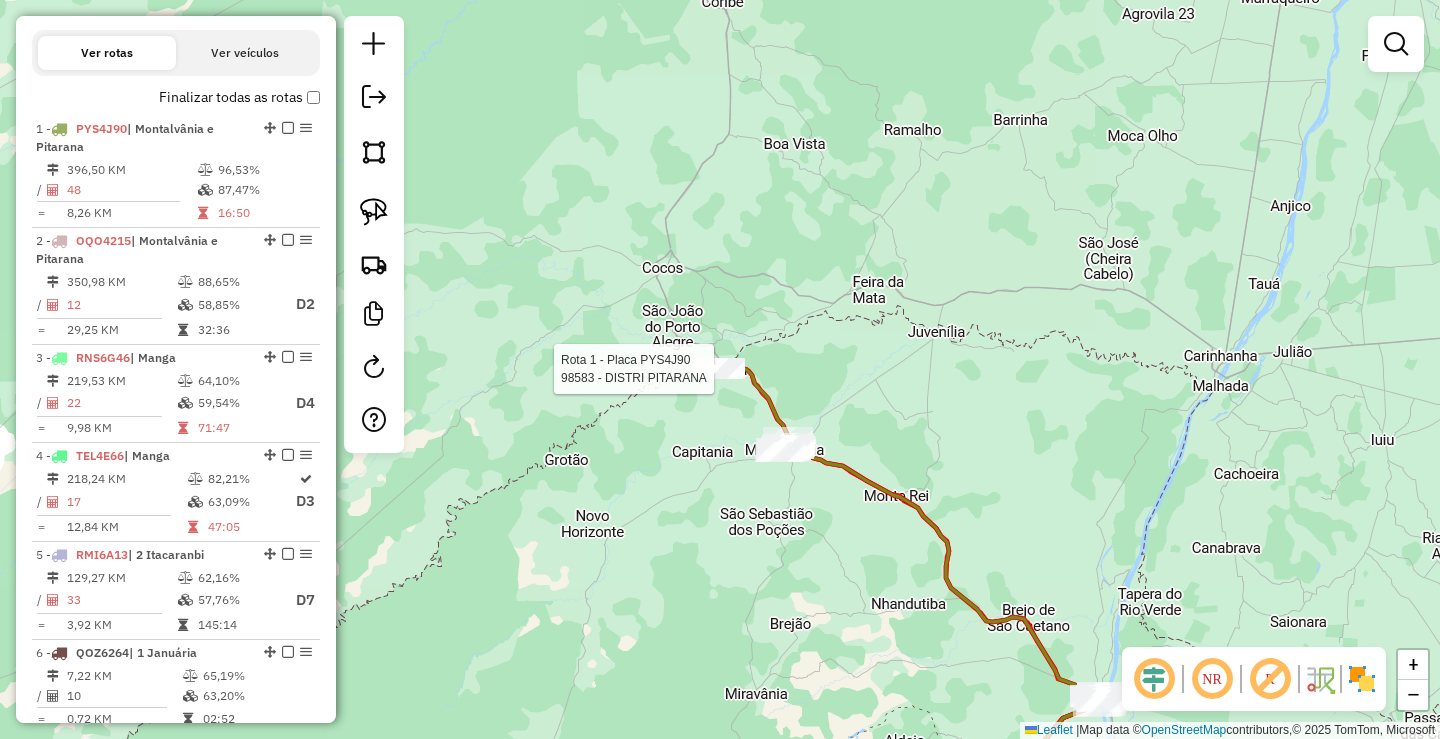 select on "*********" 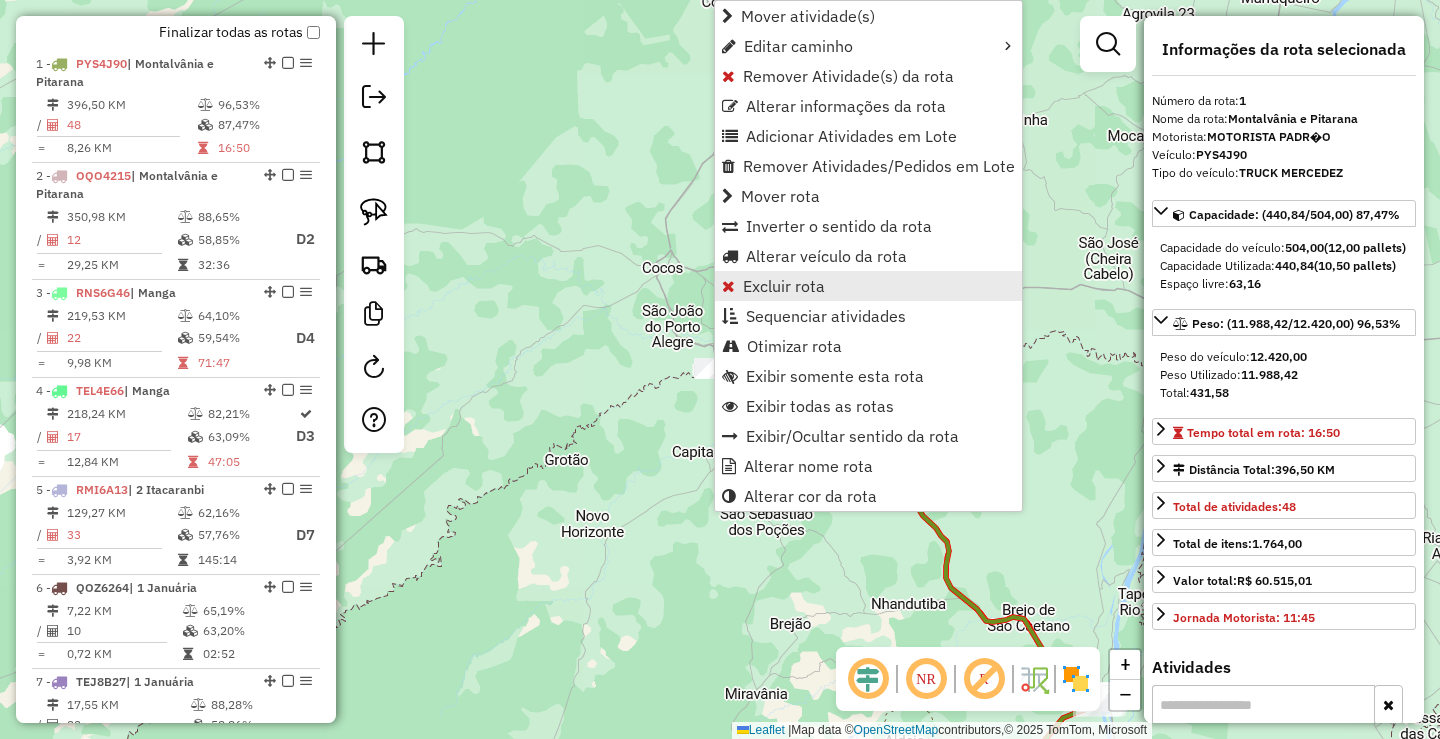 scroll, scrollTop: 774, scrollLeft: 0, axis: vertical 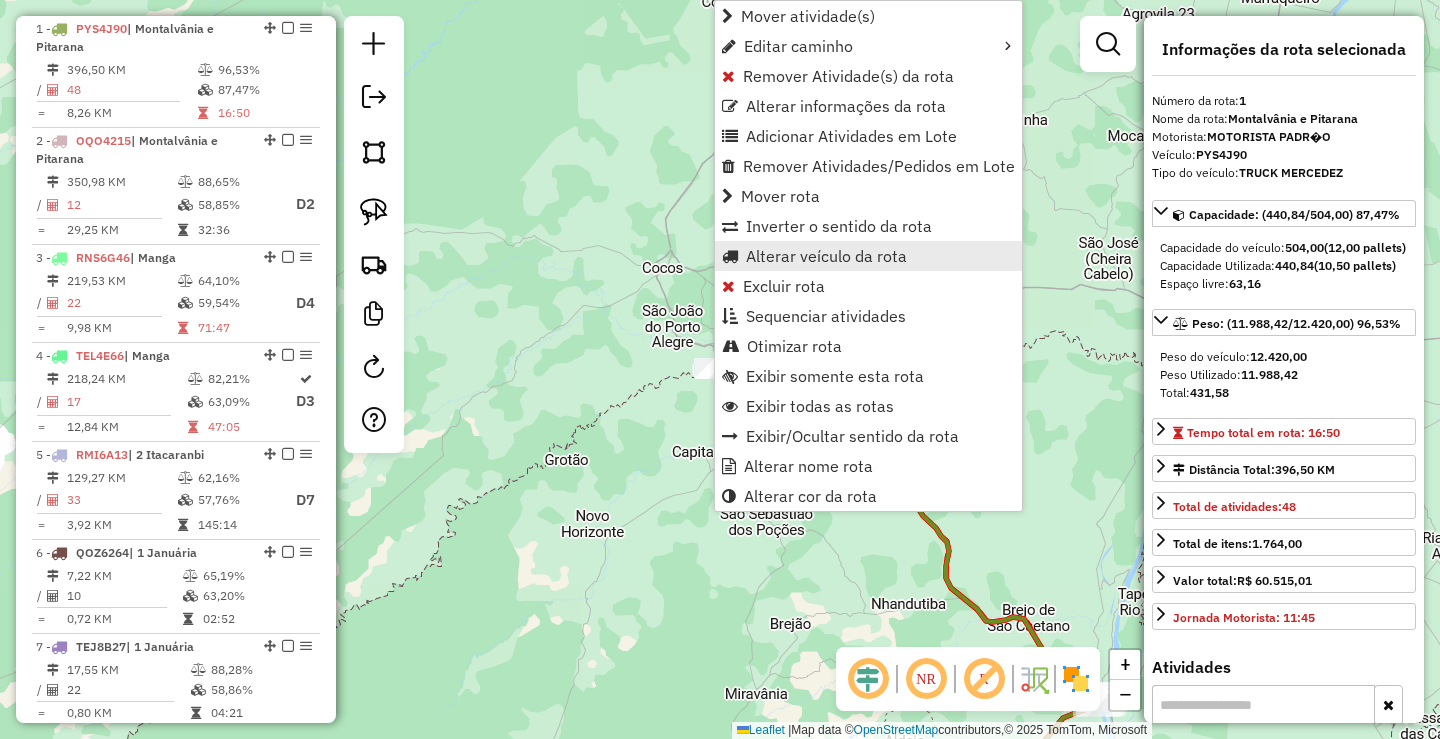 click on "Alterar veículo da rota" at bounding box center [826, 256] 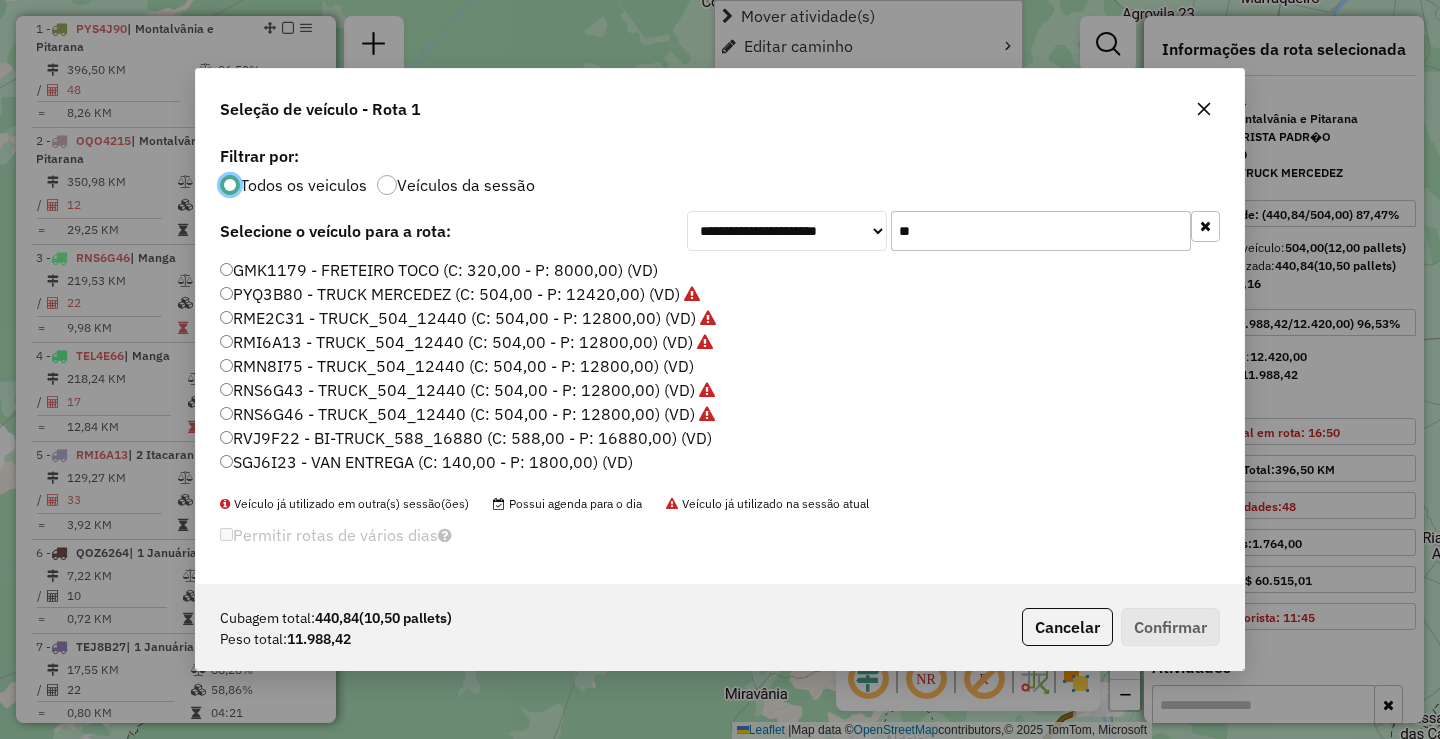 scroll, scrollTop: 11, scrollLeft: 6, axis: both 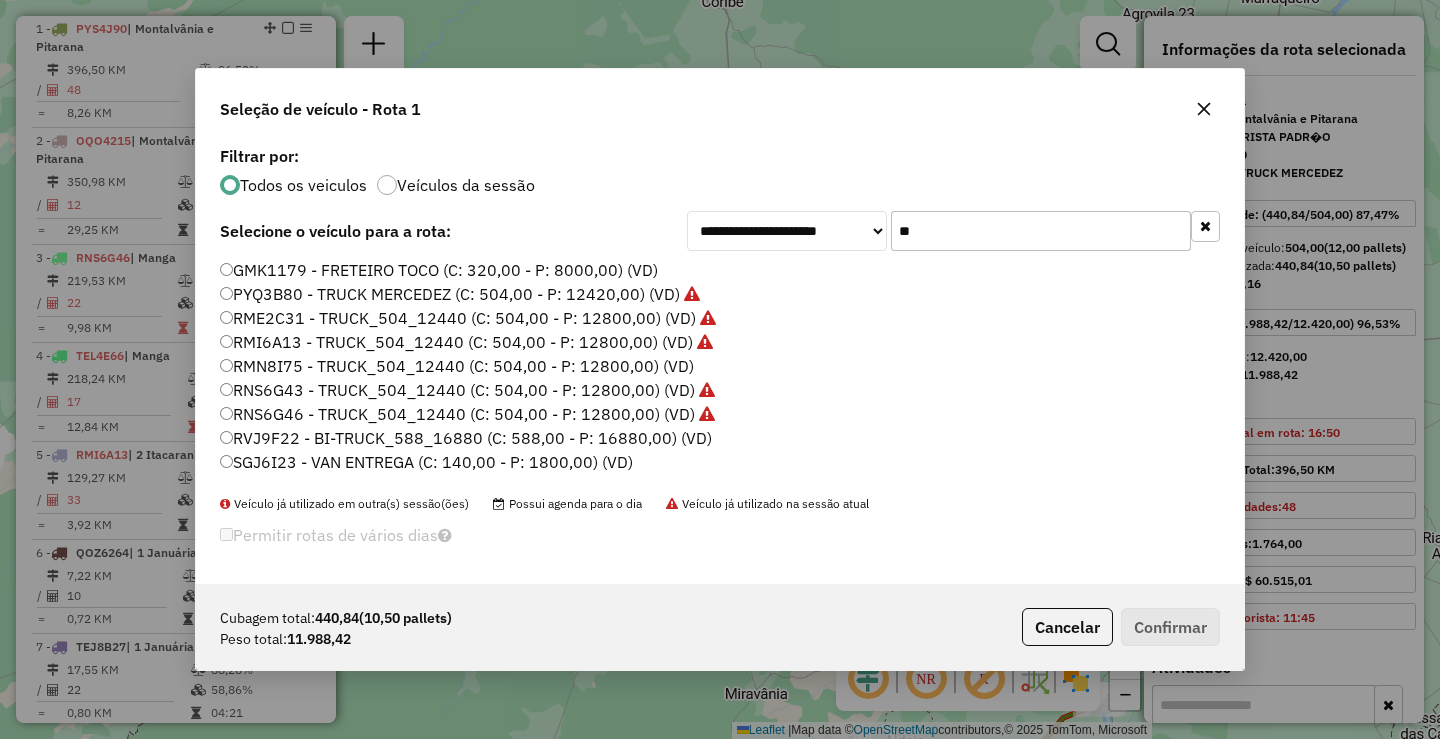 drag, startPoint x: 956, startPoint y: 223, endPoint x: 809, endPoint y: 223, distance: 147 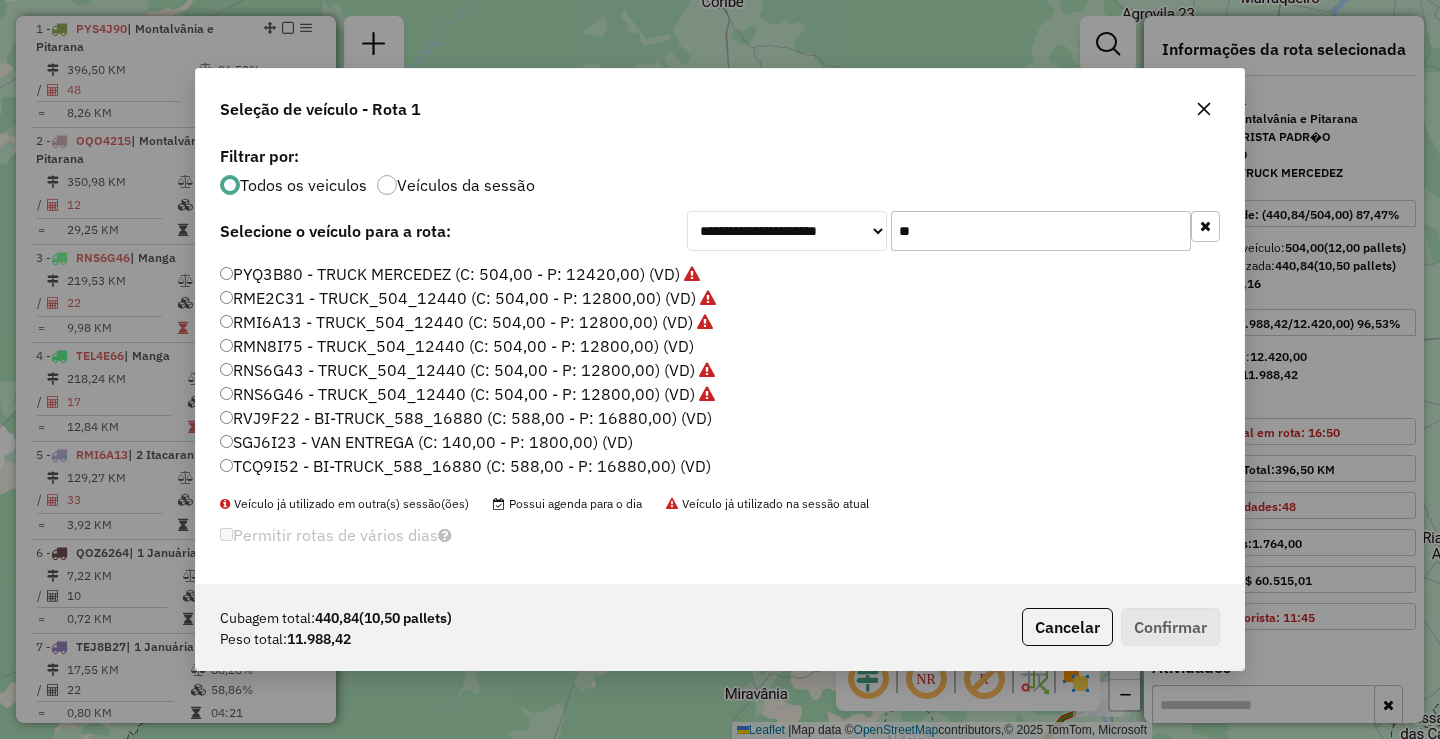 scroll, scrollTop: 0, scrollLeft: 0, axis: both 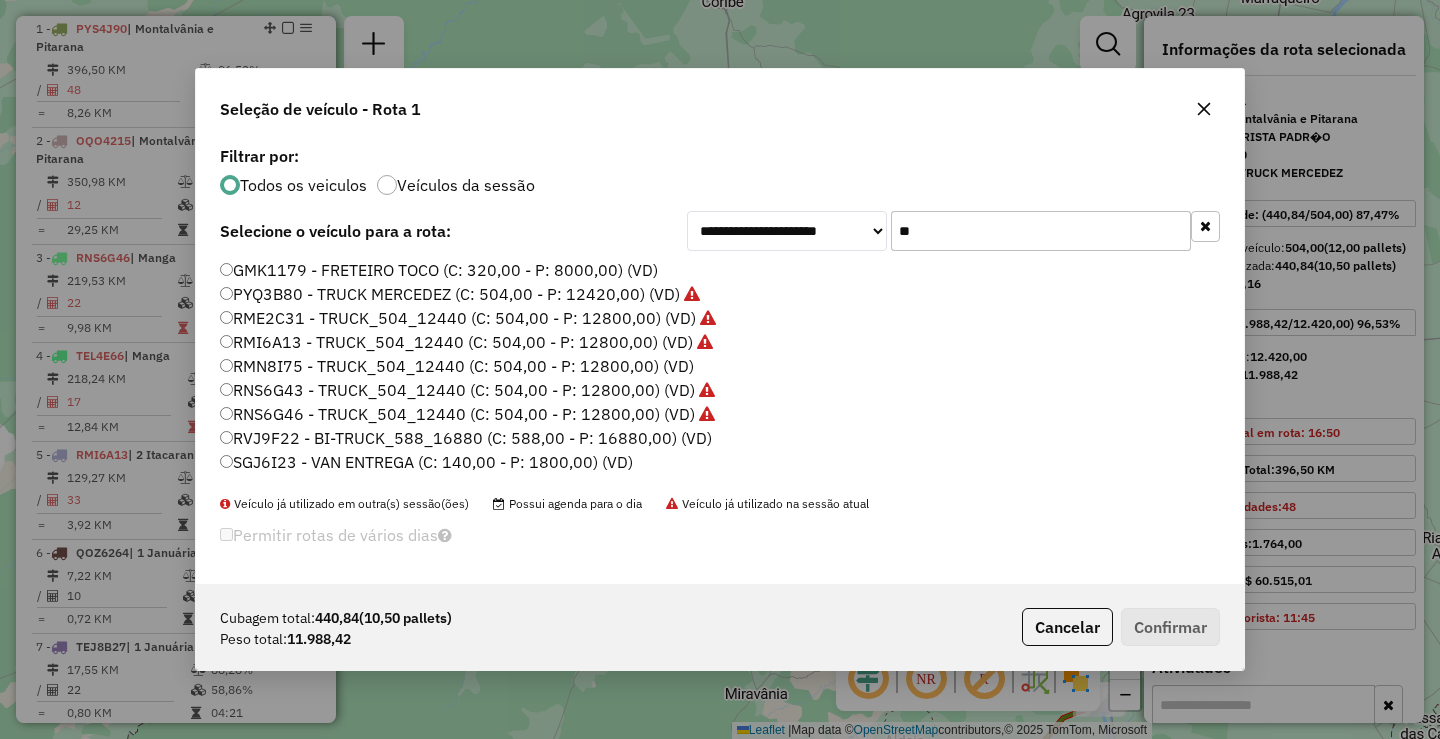 click on "PYQ3B80 - TRUCK MERCEDEZ  (C: 504,00 - P: 12420,00) (VD)" 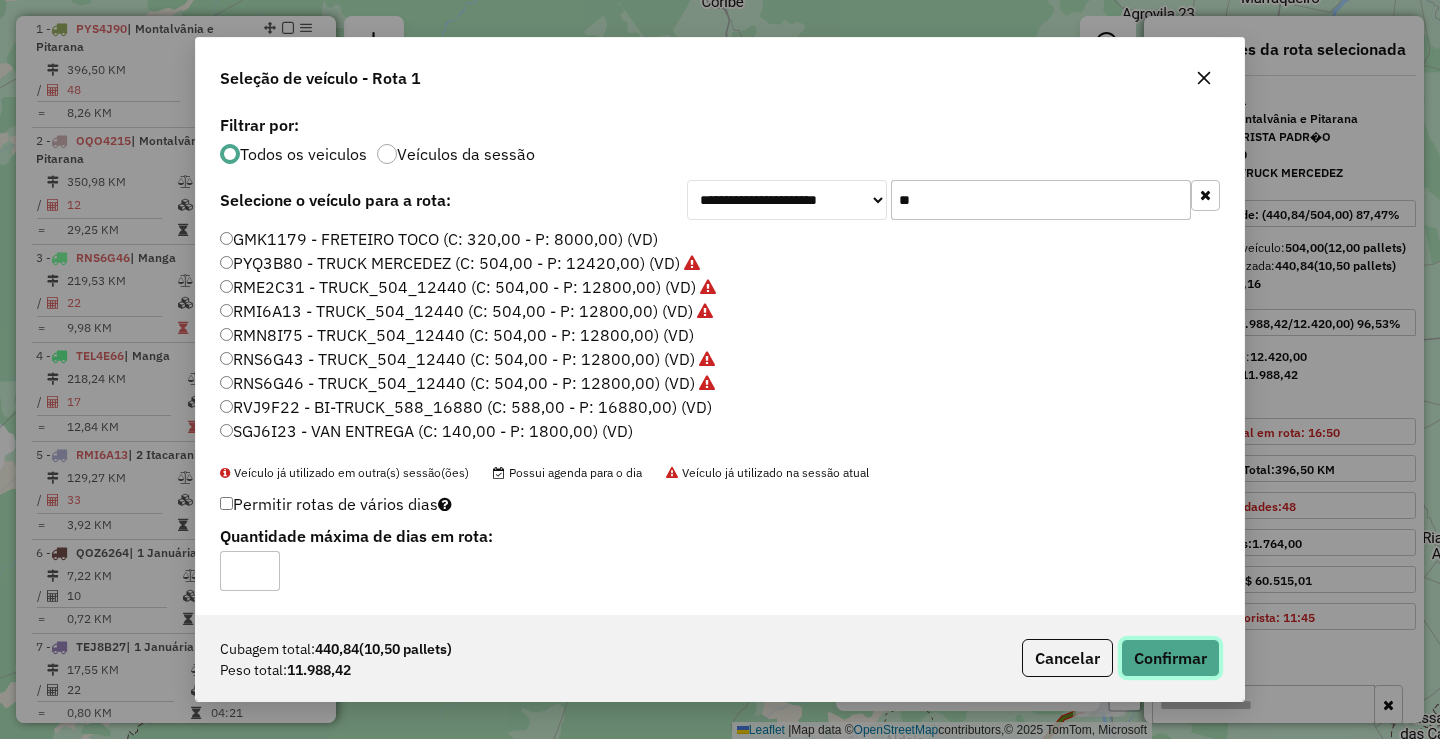 click on "Confirmar" 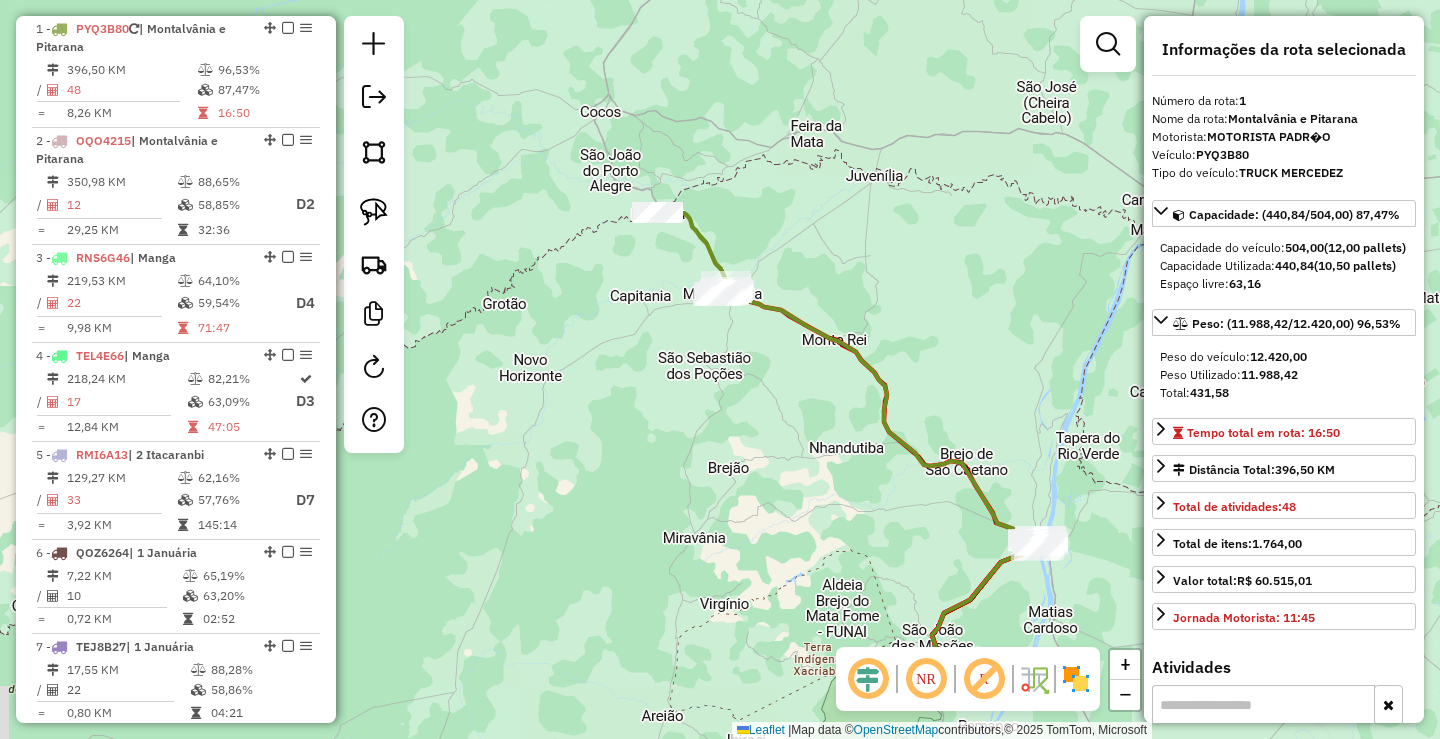 drag, startPoint x: 798, startPoint y: 592, endPoint x: 727, endPoint y: 418, distance: 187.92818 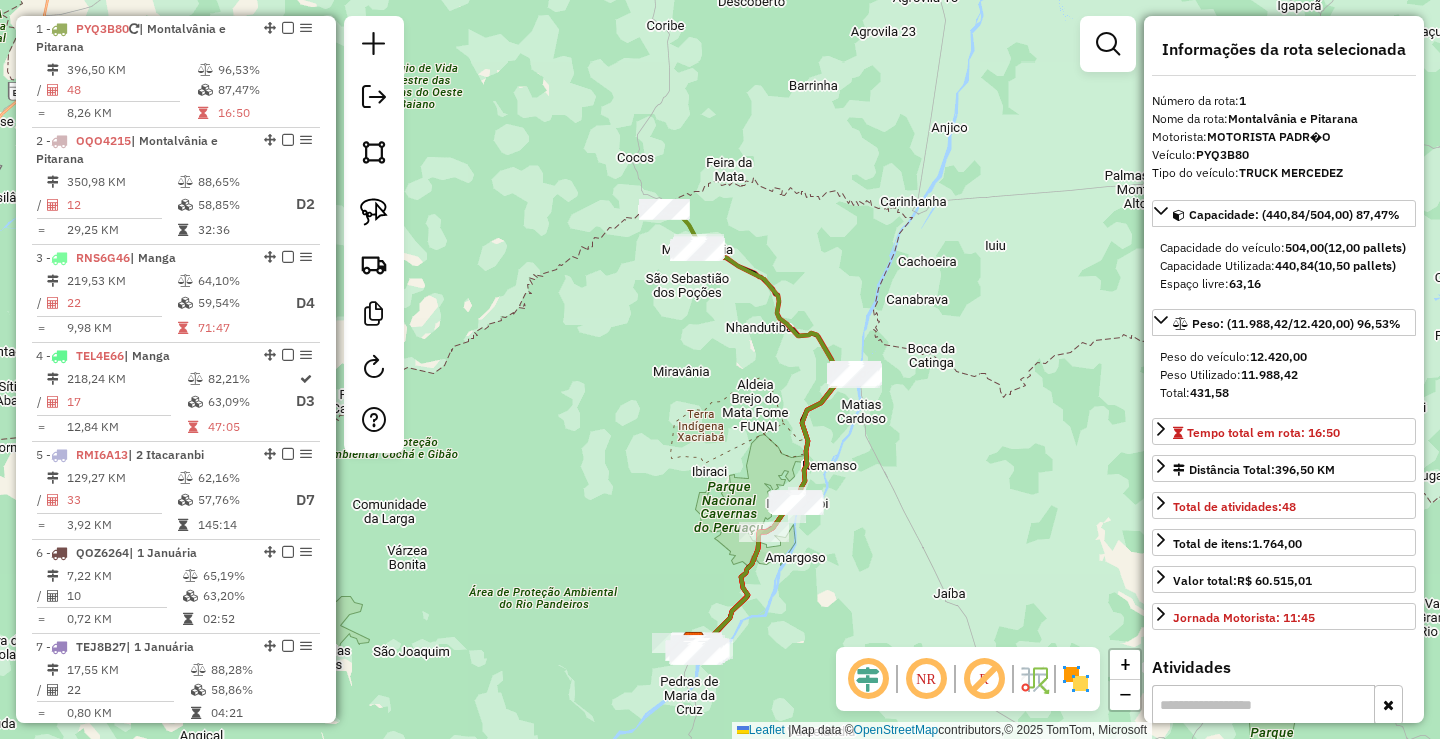 drag, startPoint x: 797, startPoint y: 440, endPoint x: 864, endPoint y: 464, distance: 71.168816 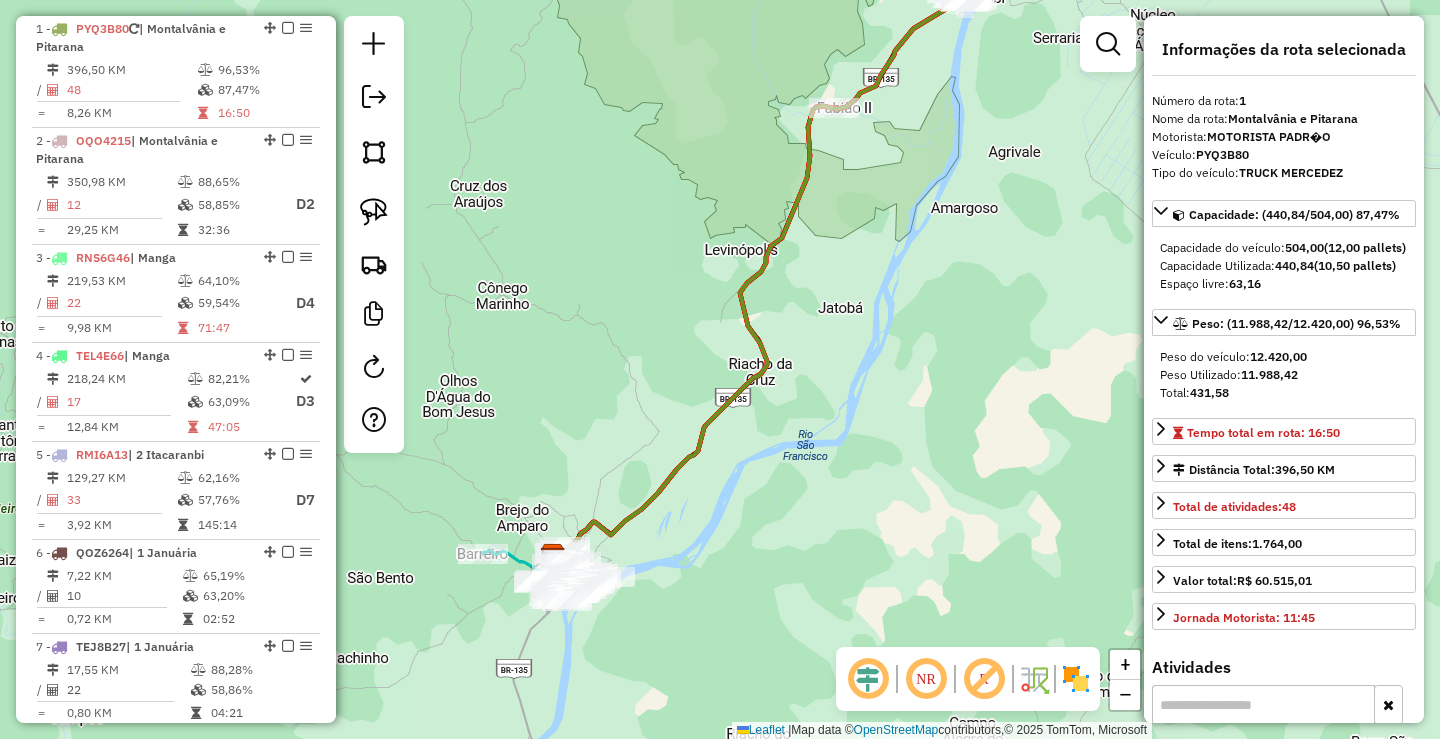 drag, startPoint x: 760, startPoint y: 670, endPoint x: 862, endPoint y: 504, distance: 194.83327 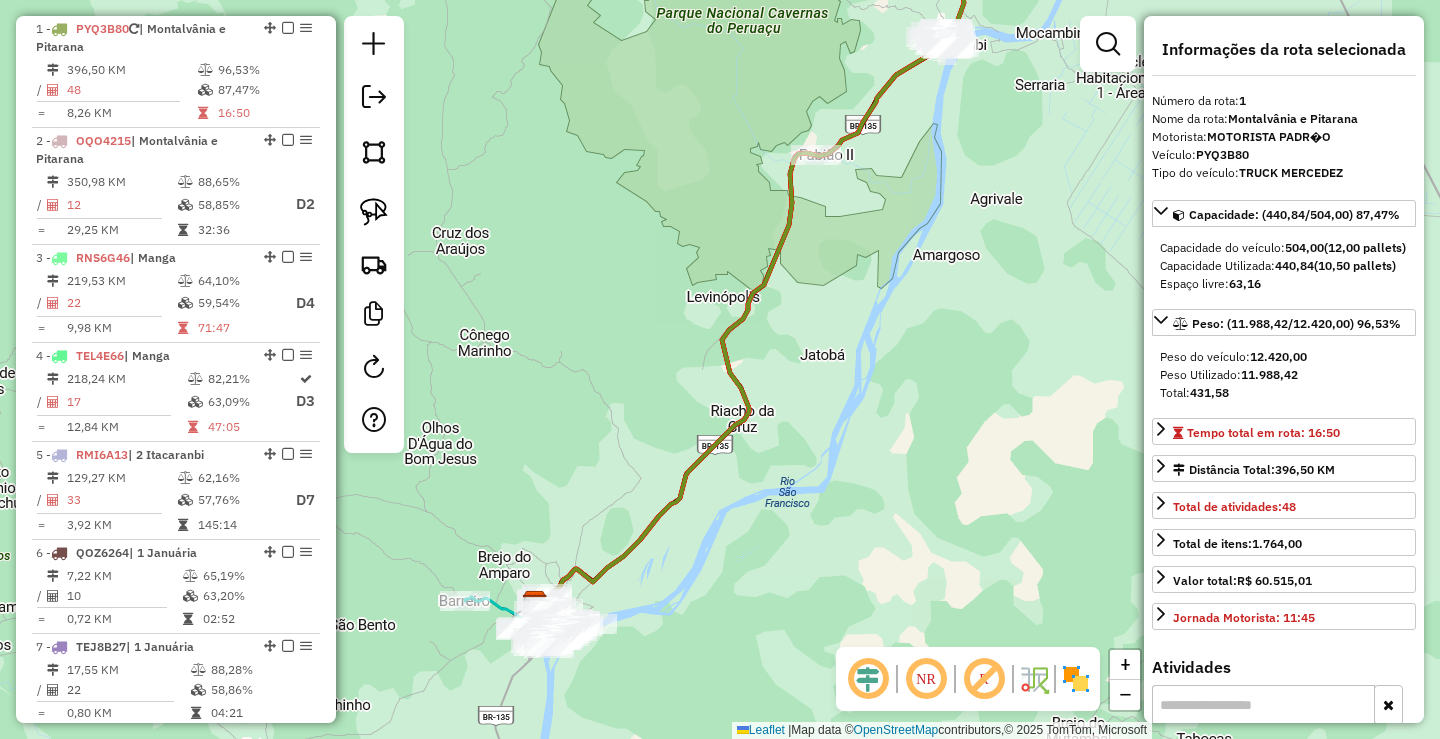 drag, startPoint x: 961, startPoint y: 403, endPoint x: 922, endPoint y: 514, distance: 117.65203 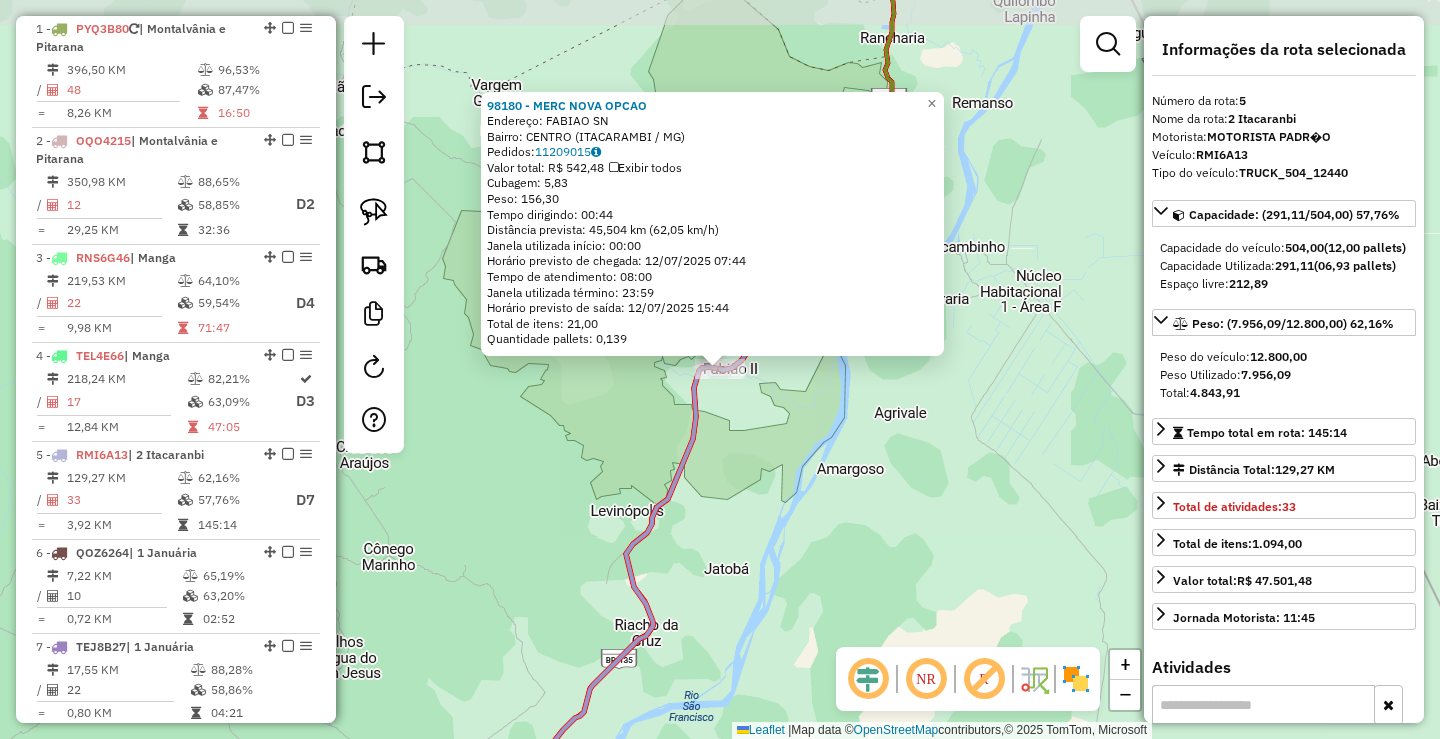 scroll, scrollTop: 1140, scrollLeft: 0, axis: vertical 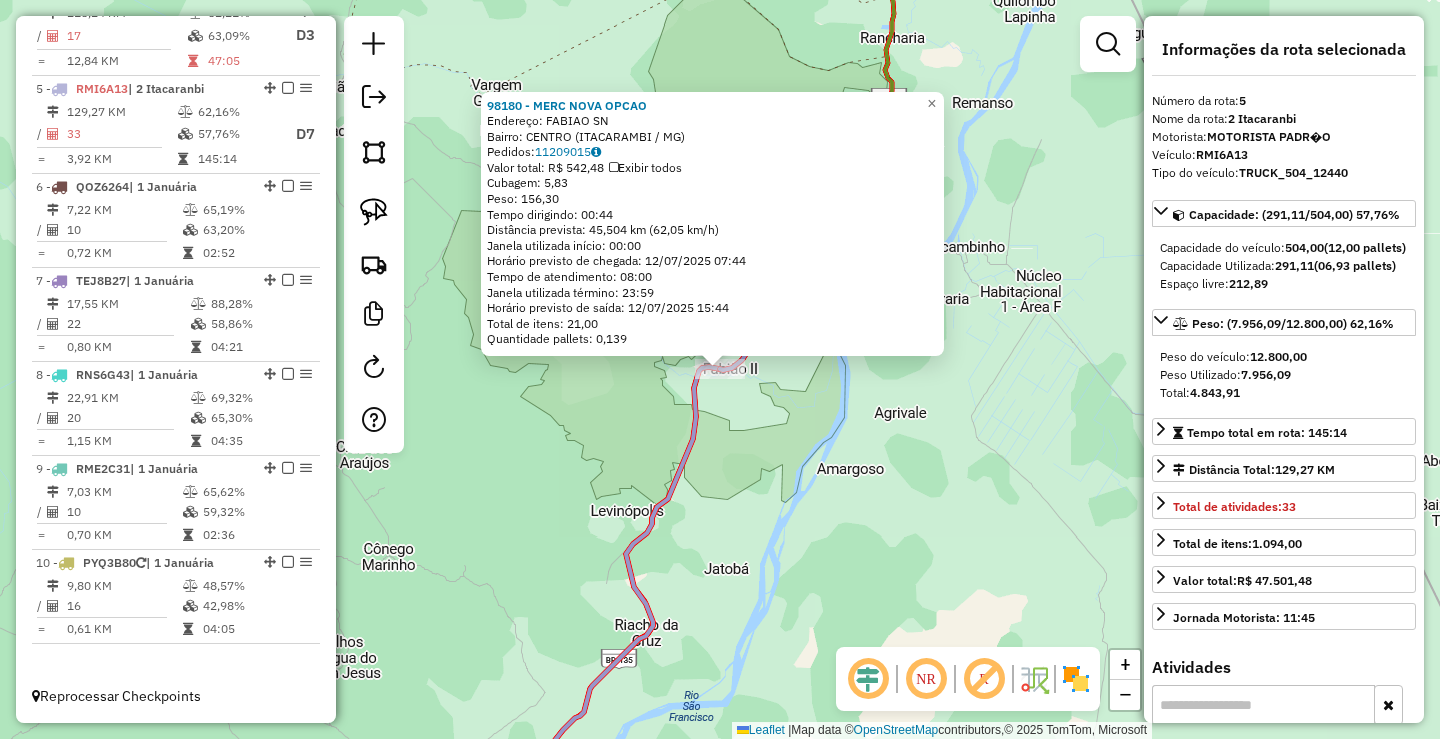 click on "[NUMBER] - [PRICE] - MERC NOVA OPCAO  Endereço:  [STREET]   Bairro: [NEIGHBORHOOD] ([CITY] / [STATE])   Pedidos:  [NUMBER]   Valor total: [CURRENCY] [PRICE]   Exibir todos   Cubagem: [PRICE]  Peso: [PRICE]  Tempo dirigindo: [TIME]   Distância prevista: [PRICE] km ([PRICE] km/h)   Janela utilizada início: [TIME]   Horário previsto de chegada: [DATE] [TIME]   Tempo de atendimento: [TIME]   Janela utilizada término: [TIME]   Horário previsto de saída: [DATE] [TIME]   Total de itens: [PRICE]   Quantidade pallets: [PRICE]  × Janela de atendimento Grade de atendimento Capacidade Transportadoras Veículos Cliente Pedidos  Rotas Selecione os dias de semana para filtrar as janelas de atendimento  Seg   Ter   Qua   Qui   Sex   Sáb   Dom  Informe o período da janela de atendimento: De: Até:  Filtrar exatamente a janela do cliente  Considerar janela de atendimento padrão  Selecione os dias de semana para filtrar as grades de atendimento  Seg   Ter   Qua   Qui   Sex   Sáb   Dom   Considerar clientes sem dia de atendimento cadastrado **** **** De:" 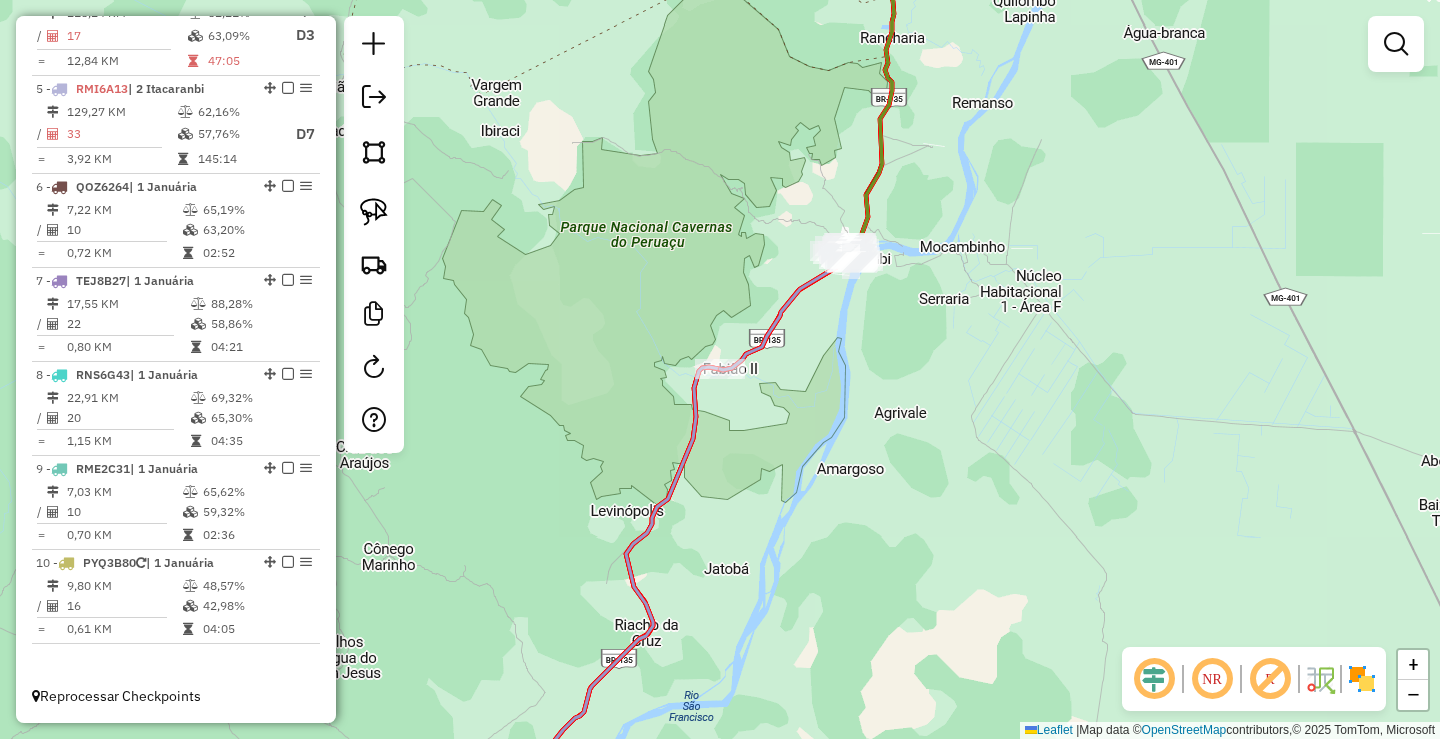 click on "Janela de atendimento Grade de atendimento Capacidade Transportadoras Veículos Cliente Pedidos  Rotas Selecione os dias de semana para filtrar as janelas de atendimento  Seg   Ter   Qua   Qui   Sex   Sáb   Dom  Informe o período da janela de atendimento: De: Até:  Filtrar exatamente a janela do cliente  Considerar janela de atendimento padrão  Selecione os dias de semana para filtrar as grades de atendimento  Seg   Ter   Qua   Qui   Sex   Sáb   Dom   Considerar clientes sem dia de atendimento cadastrado  Clientes fora do dia de atendimento selecionado Filtrar as atividades entre os valores definidos abaixo:  Peso mínimo:  ****  Peso máximo:  ****  Cubagem mínima:   Cubagem máxima:   De:   Até:  Filtrar as atividades entre o tempo de atendimento definido abaixo:  De:   Até:   Considerar capacidade total dos clientes não roteirizados Transportadora: Selecione um ou mais itens Tipo de veículo: Selecione um ou mais itens Veículo: Selecione um ou mais itens Motorista: Selecione um ou mais itens De:" 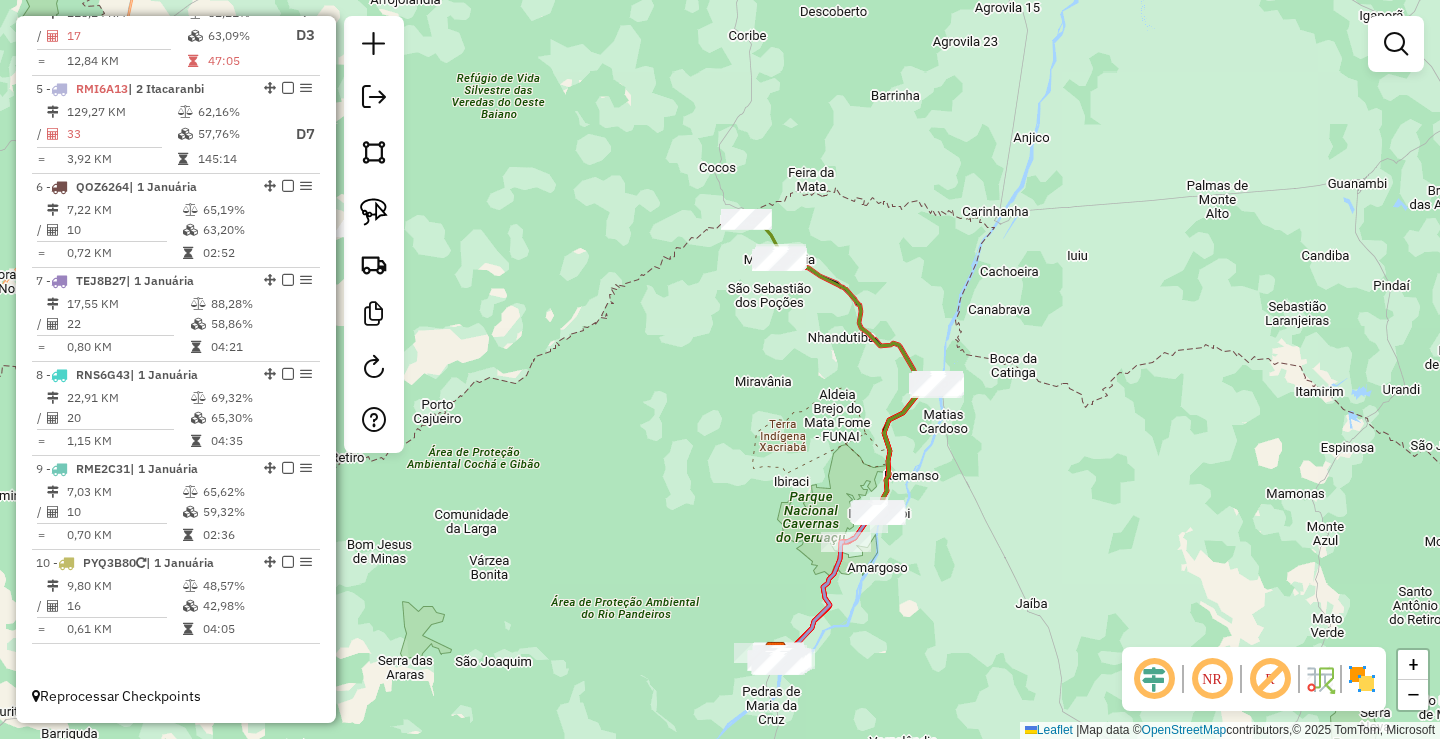 click on "Janela de atendimento Grade de atendimento Capacidade Transportadoras Veículos Cliente Pedidos  Rotas Selecione os dias de semana para filtrar as janelas de atendimento  Seg   Ter   Qua   Qui   Sex   Sáb   Dom  Informe o período da janela de atendimento: De: Até:  Filtrar exatamente a janela do cliente  Considerar janela de atendimento padrão  Selecione os dias de semana para filtrar as grades de atendimento  Seg   Ter   Qua   Qui   Sex   Sáb   Dom   Considerar clientes sem dia de atendimento cadastrado  Clientes fora do dia de atendimento selecionado Filtrar as atividades entre os valores definidos abaixo:  Peso mínimo:  ****  Peso máximo:  ****  Cubagem mínima:   Cubagem máxima:   De:   Até:  Filtrar as atividades entre o tempo de atendimento definido abaixo:  De:   Até:   Considerar capacidade total dos clientes não roteirizados Transportadora: Selecione um ou mais itens Tipo de veículo: Selecione um ou mais itens Veículo: Selecione um ou mais itens Motorista: Selecione um ou mais itens De:" 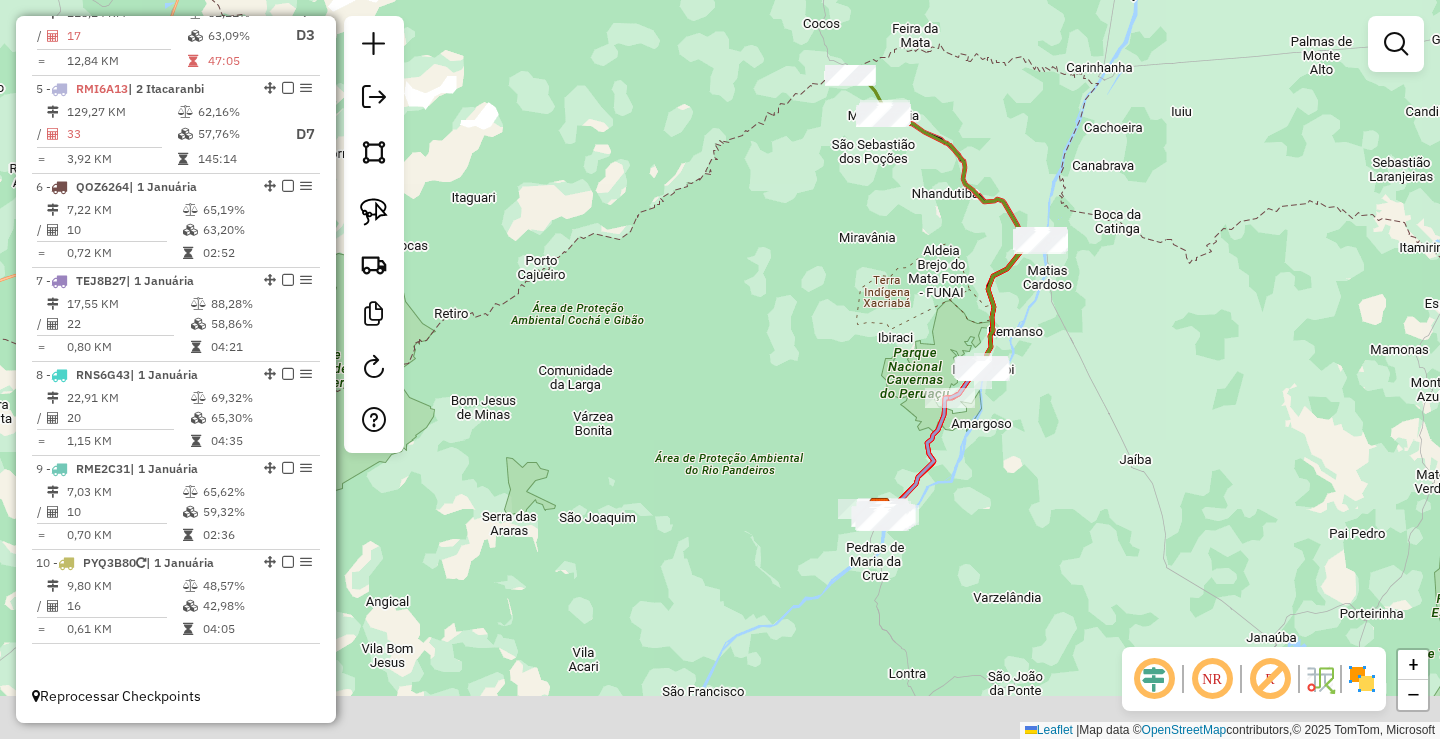 drag, startPoint x: 868, startPoint y: 690, endPoint x: 984, endPoint y: 519, distance: 206.63252 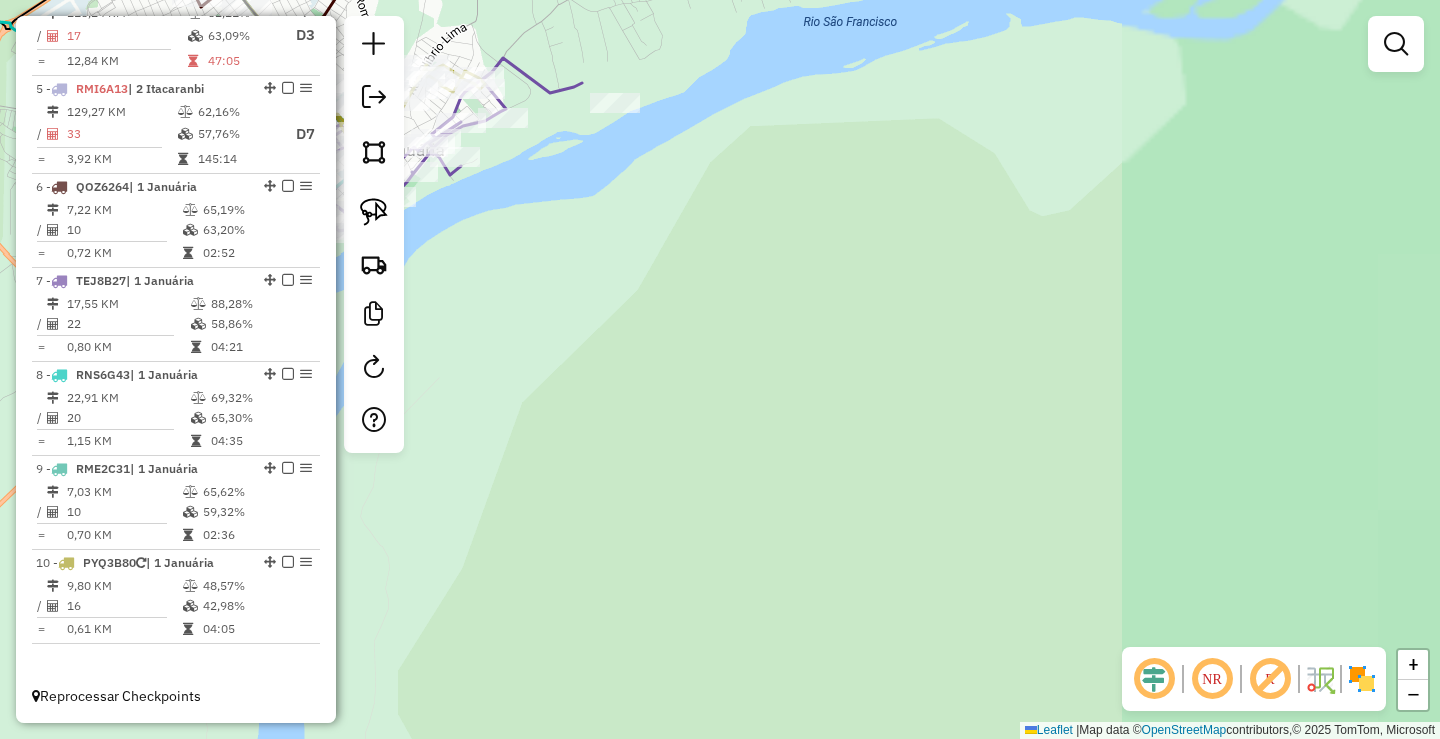 drag, startPoint x: 771, startPoint y: 534, endPoint x: 1185, endPoint y: 539, distance: 414.03018 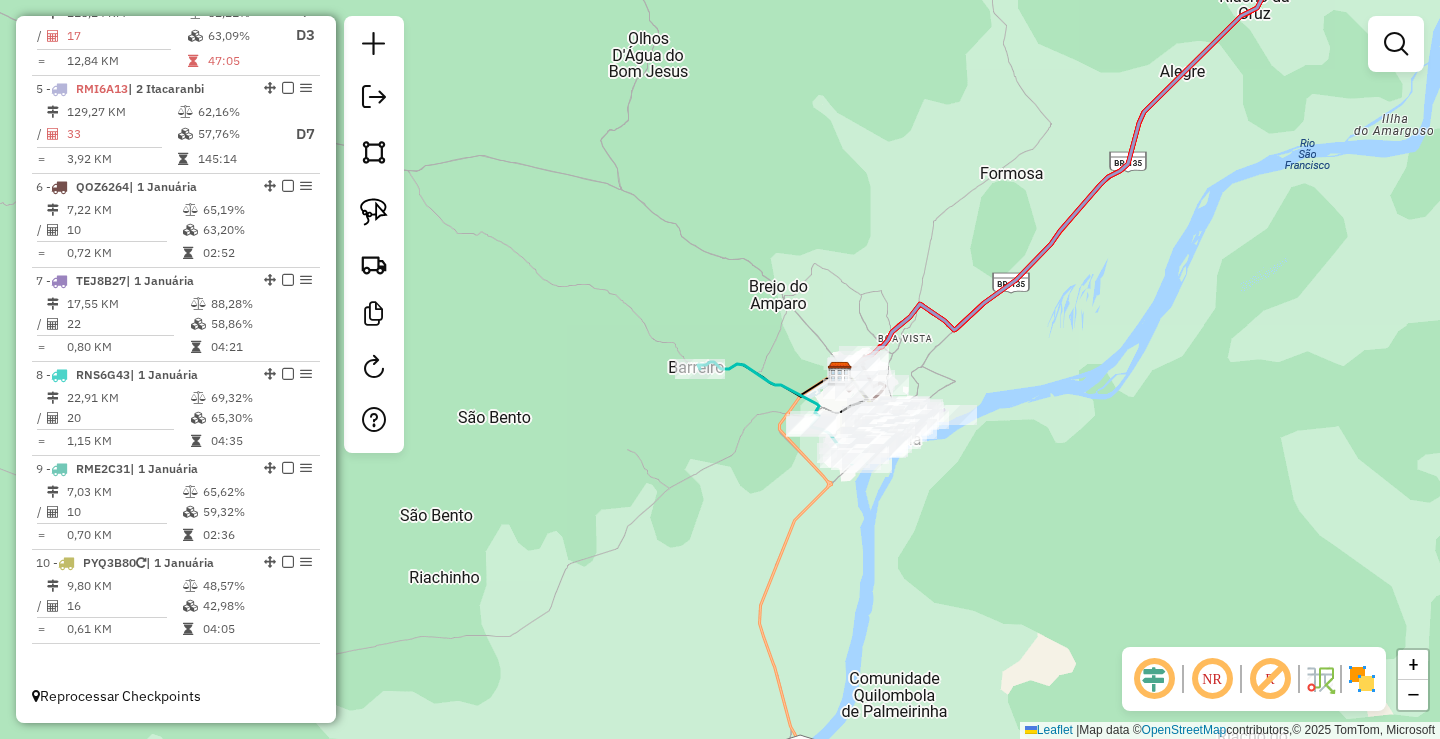 click on "Janela de atendimento Grade de atendimento Capacidade Transportadoras Veículos Cliente Pedidos  Rotas Selecione os dias de semana para filtrar as janelas de atendimento  Seg   Ter   Qua   Qui   Sex   Sáb   Dom  Informe o período da janela de atendimento: De: Até:  Filtrar exatamente a janela do cliente  Considerar janela de atendimento padrão  Selecione os dias de semana para filtrar as grades de atendimento  Seg   Ter   Qua   Qui   Sex   Sáb   Dom   Considerar clientes sem dia de atendimento cadastrado  Clientes fora do dia de atendimento selecionado Filtrar as atividades entre os valores definidos abaixo:  Peso mínimo:  ****  Peso máximo:  ****  Cubagem mínima:   Cubagem máxima:   De:   Até:  Filtrar as atividades entre o tempo de atendimento definido abaixo:  De:   Até:   Considerar capacidade total dos clientes não roteirizados Transportadora: Selecione um ou mais itens Tipo de veículo: Selecione um ou mais itens Veículo: Selecione um ou mais itens Motorista: Selecione um ou mais itens De:" 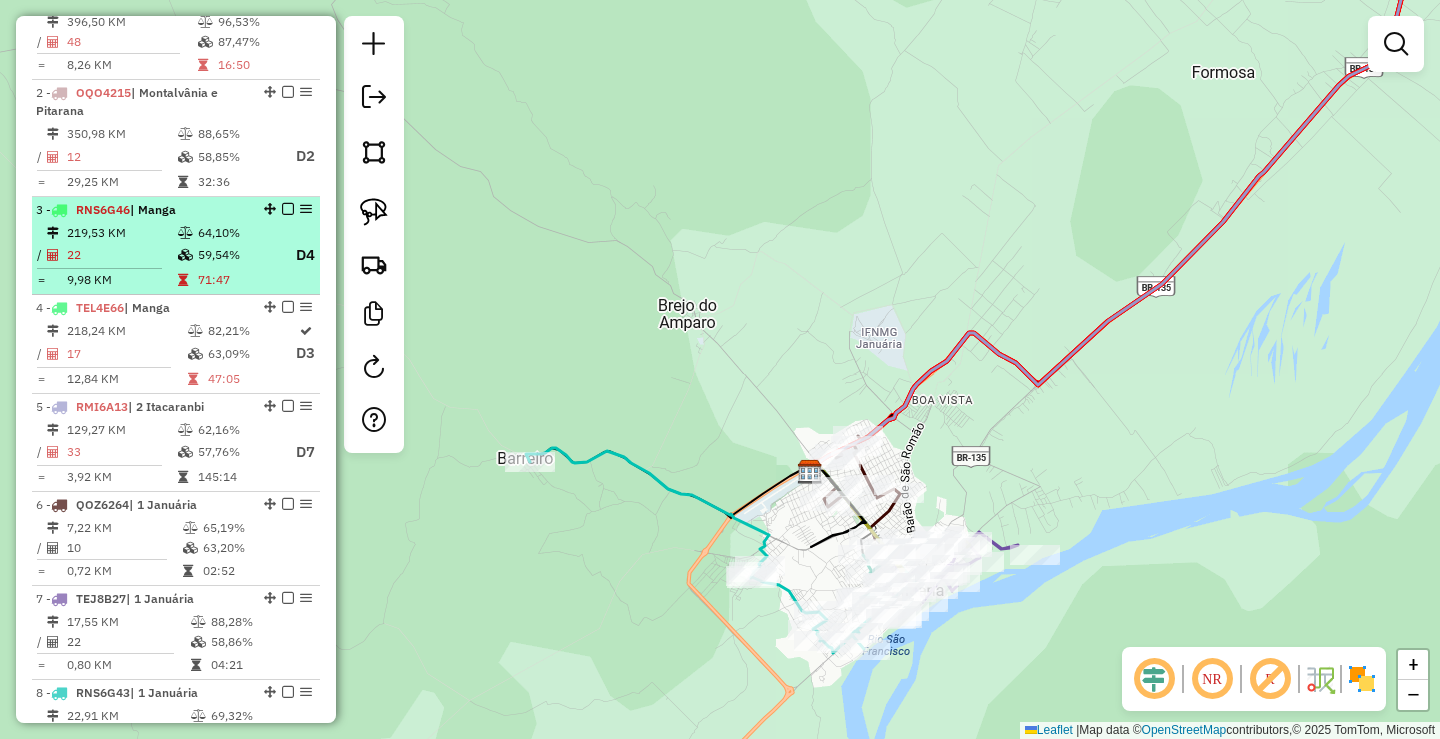 scroll, scrollTop: 740, scrollLeft: 0, axis: vertical 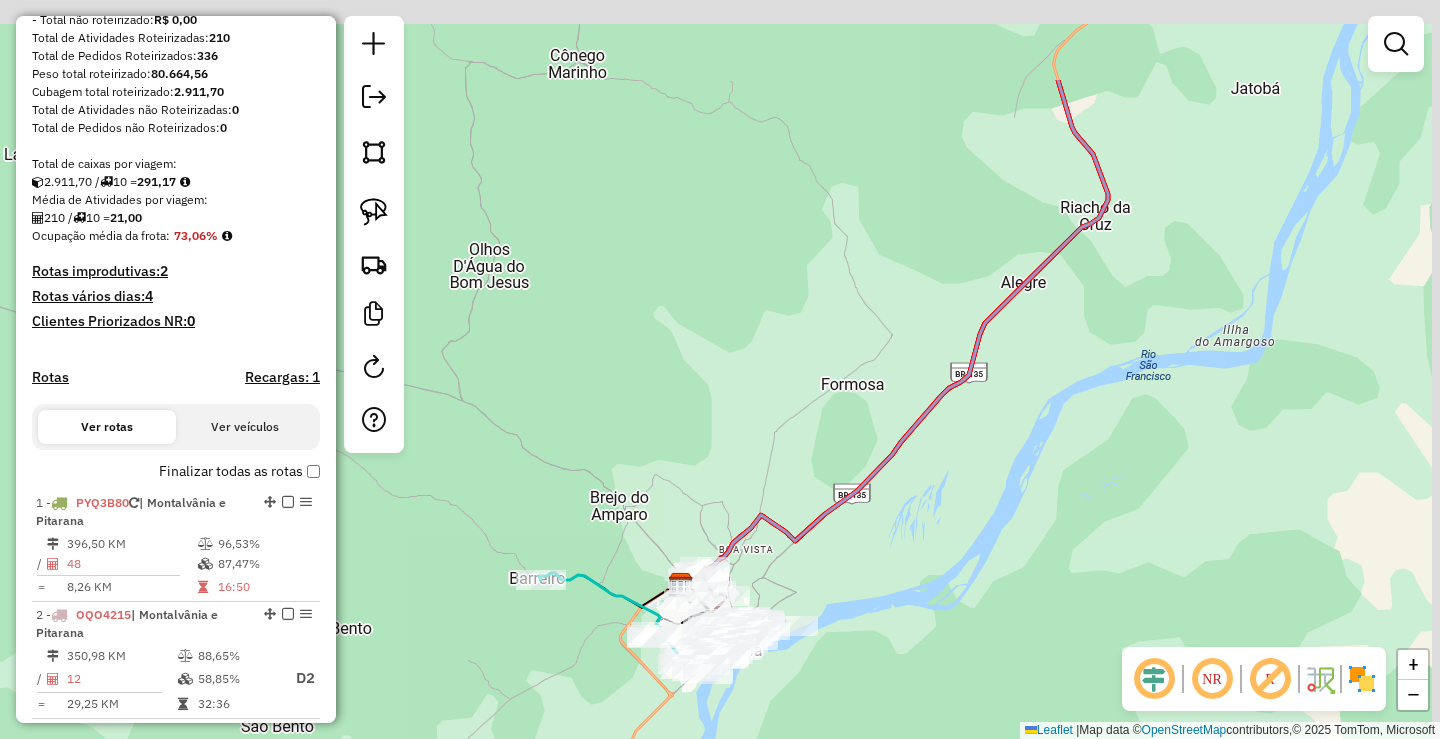 drag, startPoint x: 1073, startPoint y: 463, endPoint x: 1041, endPoint y: 509, distance: 56.0357 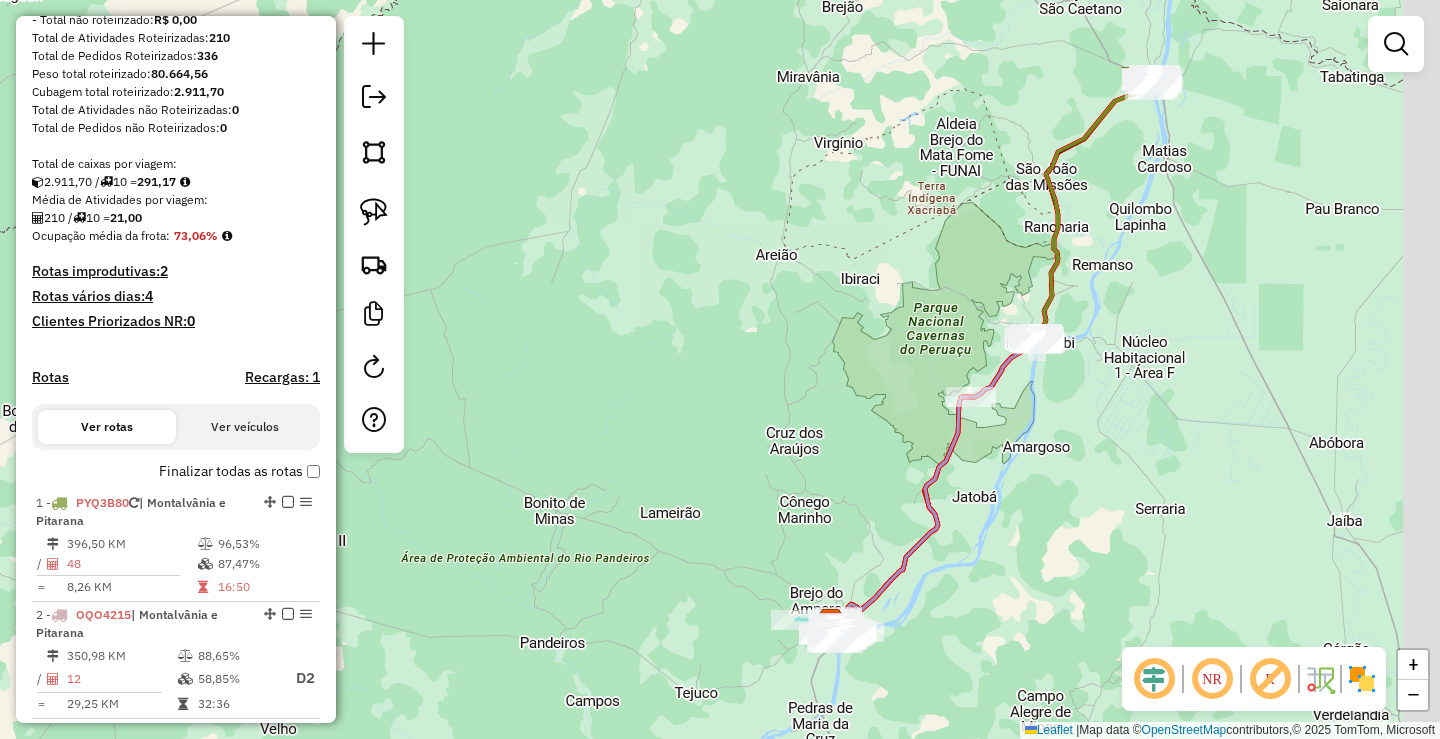 drag, startPoint x: 1036, startPoint y: 462, endPoint x: 753, endPoint y: 708, distance: 374.97333 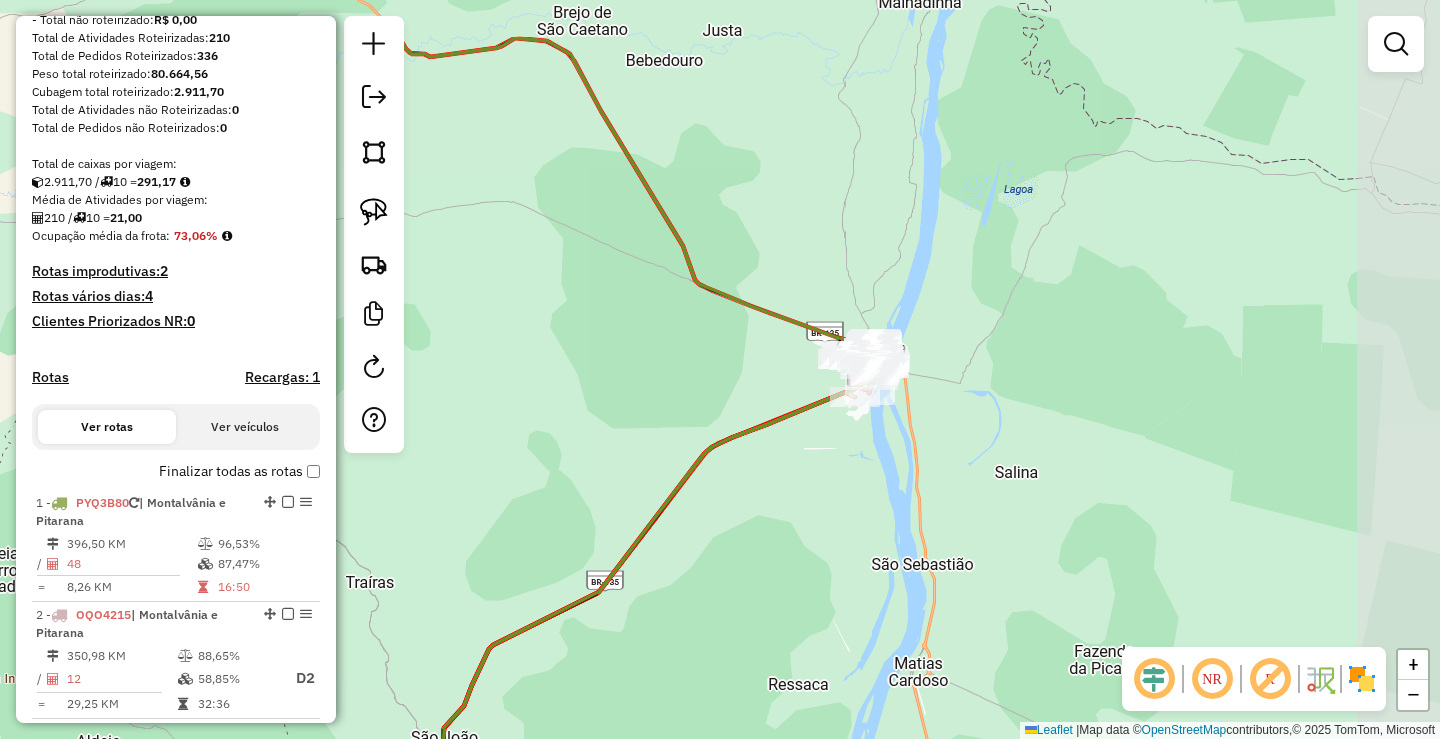 drag, startPoint x: 897, startPoint y: 397, endPoint x: 716, endPoint y: 471, distance: 195.54283 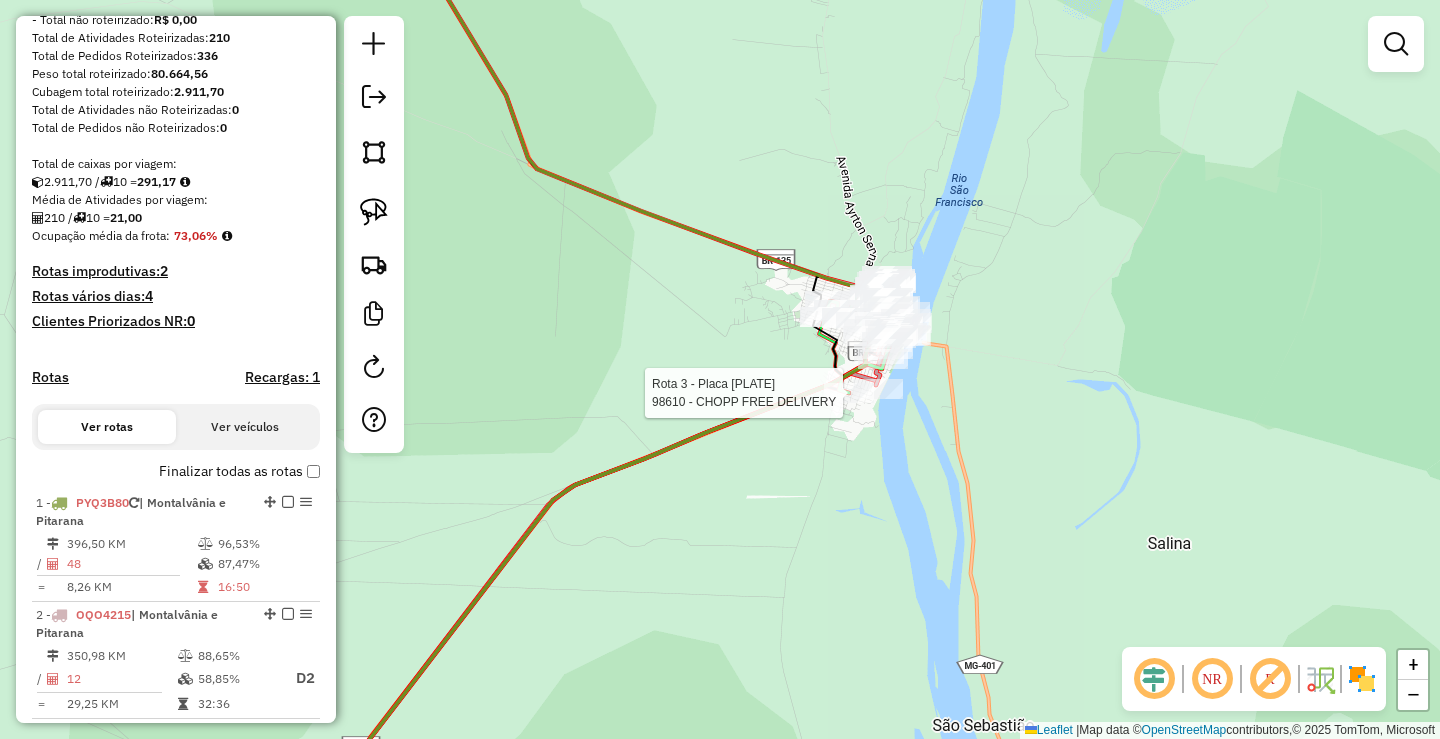 select on "*********" 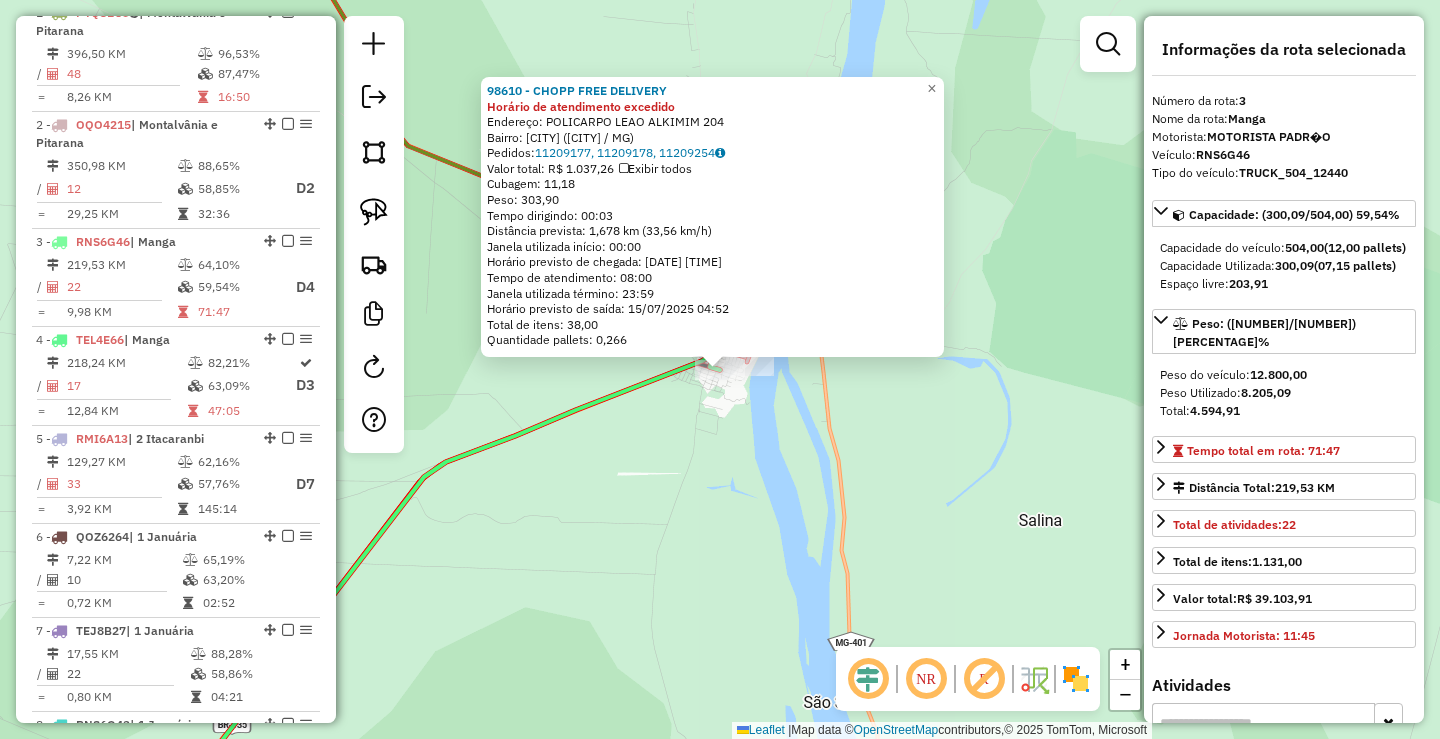 scroll, scrollTop: 1003, scrollLeft: 0, axis: vertical 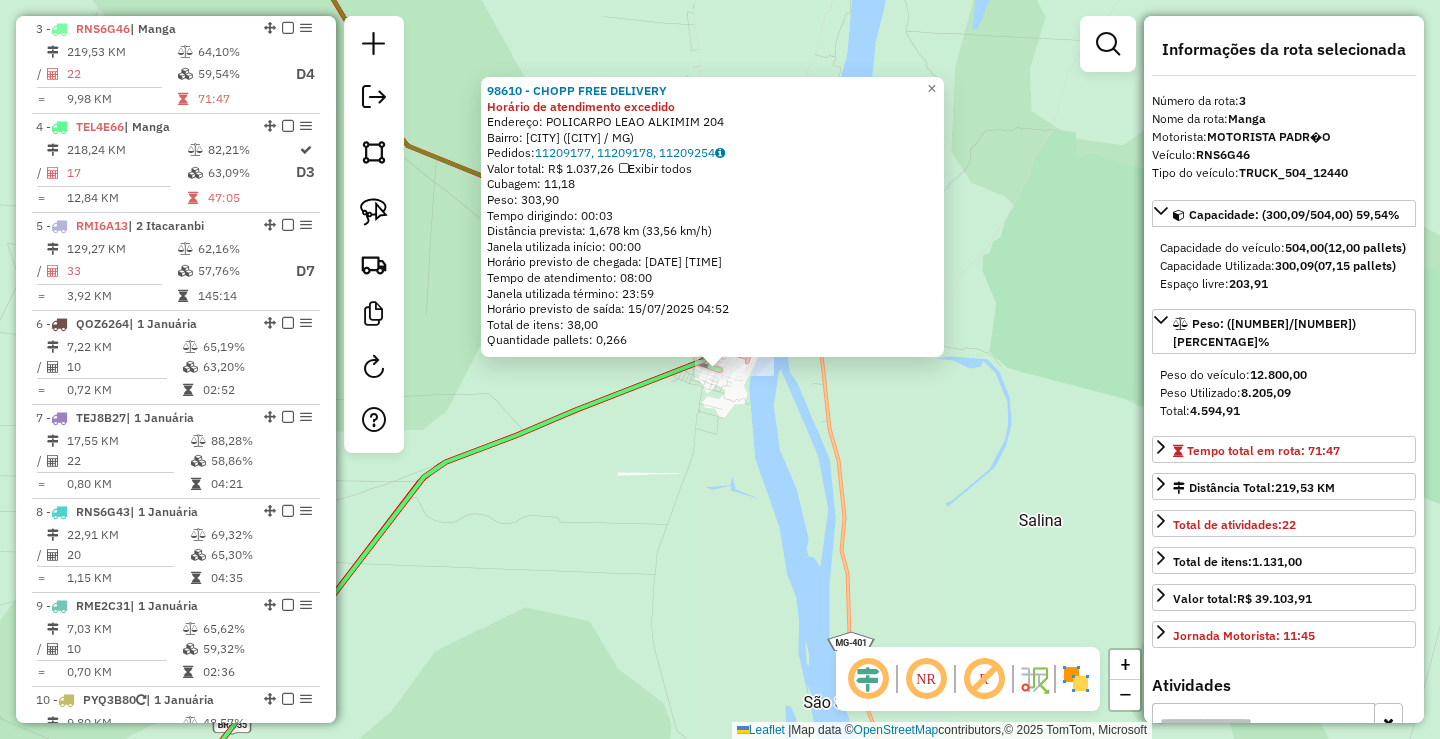 click on "[NUMBER] - [NAME] Horário de atendimento excedido  Endereço:  [STREET] [NUMBER]   Bairro: [NEIGHBORHOOD] ([CITY] / [STATE])   Pedidos:  [ORDER_ID], [ORDER_ID], [ORDER_ID]   Valor total: R$ [PRICE]   Exibir todos   Cubagem: [CUBAGE]  Peso: [WEIGHT]  Tempo dirigindo: [TIME]   Distância prevista: [DISTANCE] km ([SPEED] km/h)   Janela utilizada início: [TIME]   Horário previsto de chegada: [DATE] [TIME]   Tempo de atendimento: [TIME]   Janela utilizada término: [TIME]   Horário previsto de saída: [DATE] [TIME]   Total de itens: [ITEMS]   Quantidade pallets: [PALLETS]  × Janela de atendimento Grade de atendimento Capacidade Transportadoras Veículos Cliente Pedidos  Rotas Selecione os dias de semana para filtrar as janelas de atendimento  Seg   Ter   Qua   Qui   Sex   Sáb   Dom  Informe o período da janela de atendimento: De: [DATE] Até: [DATE]  Filtrar exatamente a janela do cliente  Considerar janela de atendimento padrão  Selecione os dias de semana para filtrar as grades de atendimento  Seg   Ter   Qua   Qui   Sex   Sáb  ****" 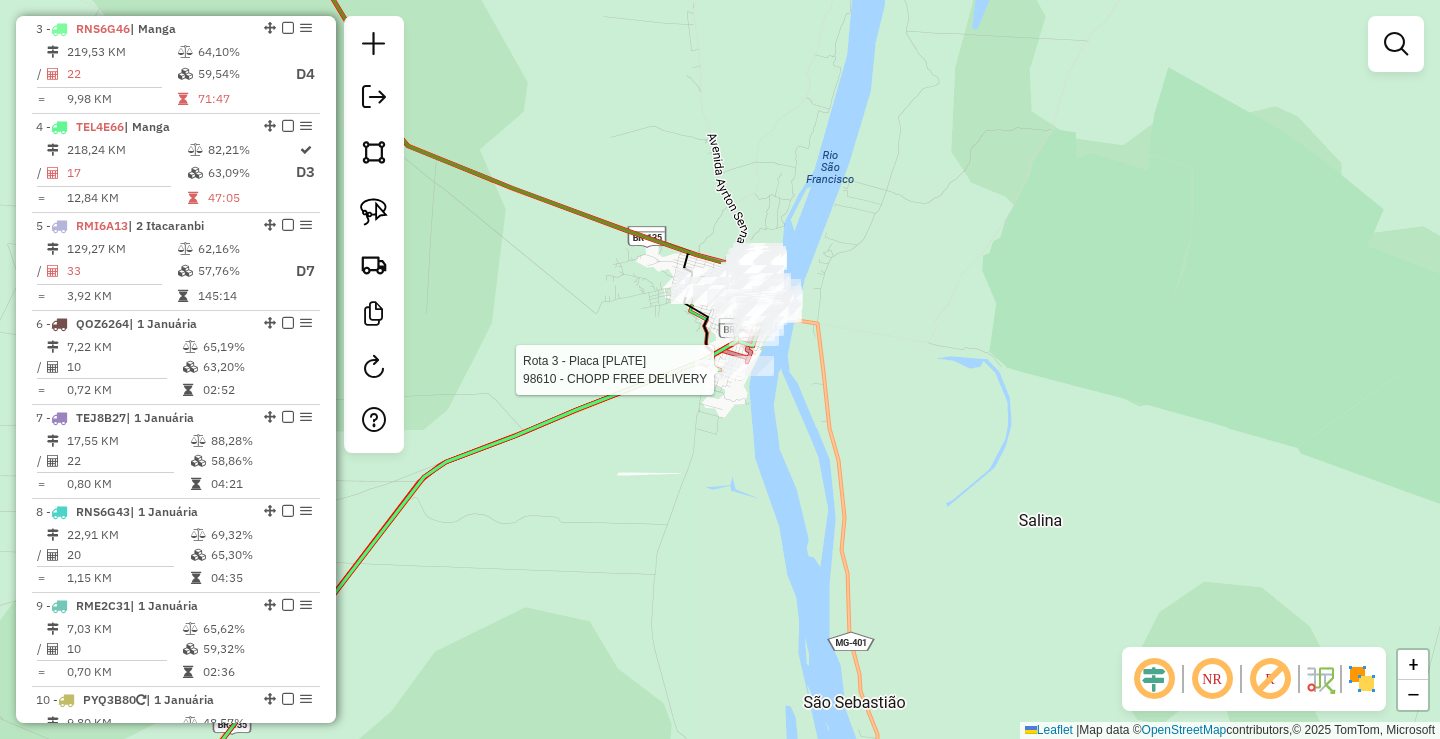 click 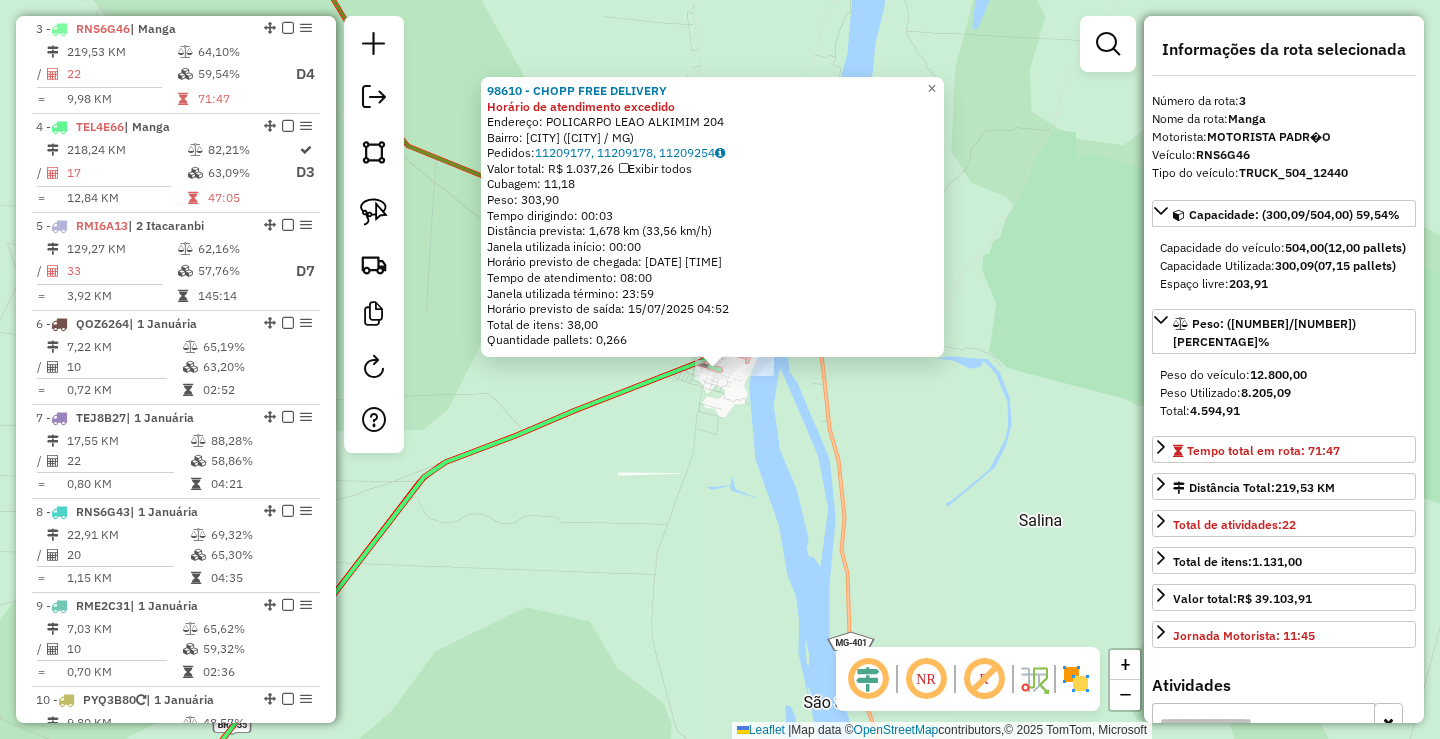 click on "[NUMBER] - [NAME] Horário de atendimento excedido  Endereço:  [STREET] [NUMBER]   Bairro: [NEIGHBORHOOD] ([CITY] / [STATE])   Pedidos:  [ORDER_ID], [ORDER_ID], [ORDER_ID]   Valor total: R$ [PRICE]   Exibir todos   Cubagem: [CUBAGE]  Peso: [WEIGHT]  Tempo dirigindo: [TIME]   Distância prevista: [DISTANCE] km ([SPEED] km/h)   Janela utilizada início: [TIME]   Horário previsto de chegada: [DATE] [TIME]   Tempo de atendimento: [TIME]   Janela utilizada término: [TIME]   Horário previsto de saída: [DATE] [TIME]   Total de itens: [ITEMS]   Quantidade pallets: [PALLETS]  × Janela de atendimento Grade de atendimento Capacidade Transportadoras Veículos Cliente Pedidos  Rotas Selecione os dias de semana para filtrar as janelas de atendimento  Seg   Ter   Qua   Qui   Sex   Sáb   Dom  Informe o período da janela de atendimento: De: [DATE] Até: [DATE]  Filtrar exatamente a janela do cliente  Considerar janela de atendimento padrão  Selecione os dias de semana para filtrar as grades de atendimento  Seg   Ter   Qua   Qui   Sex   Sáb  ****" 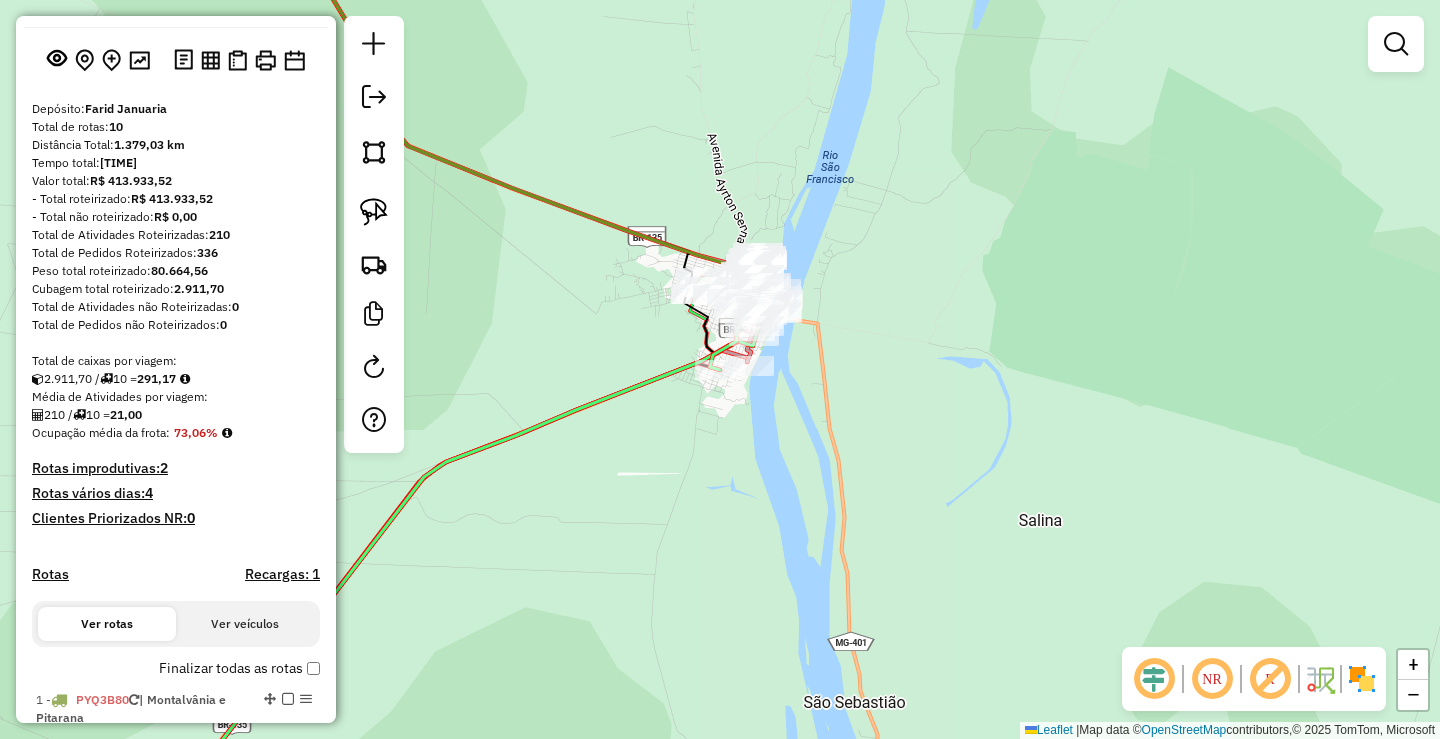 scroll, scrollTop: 0, scrollLeft: 0, axis: both 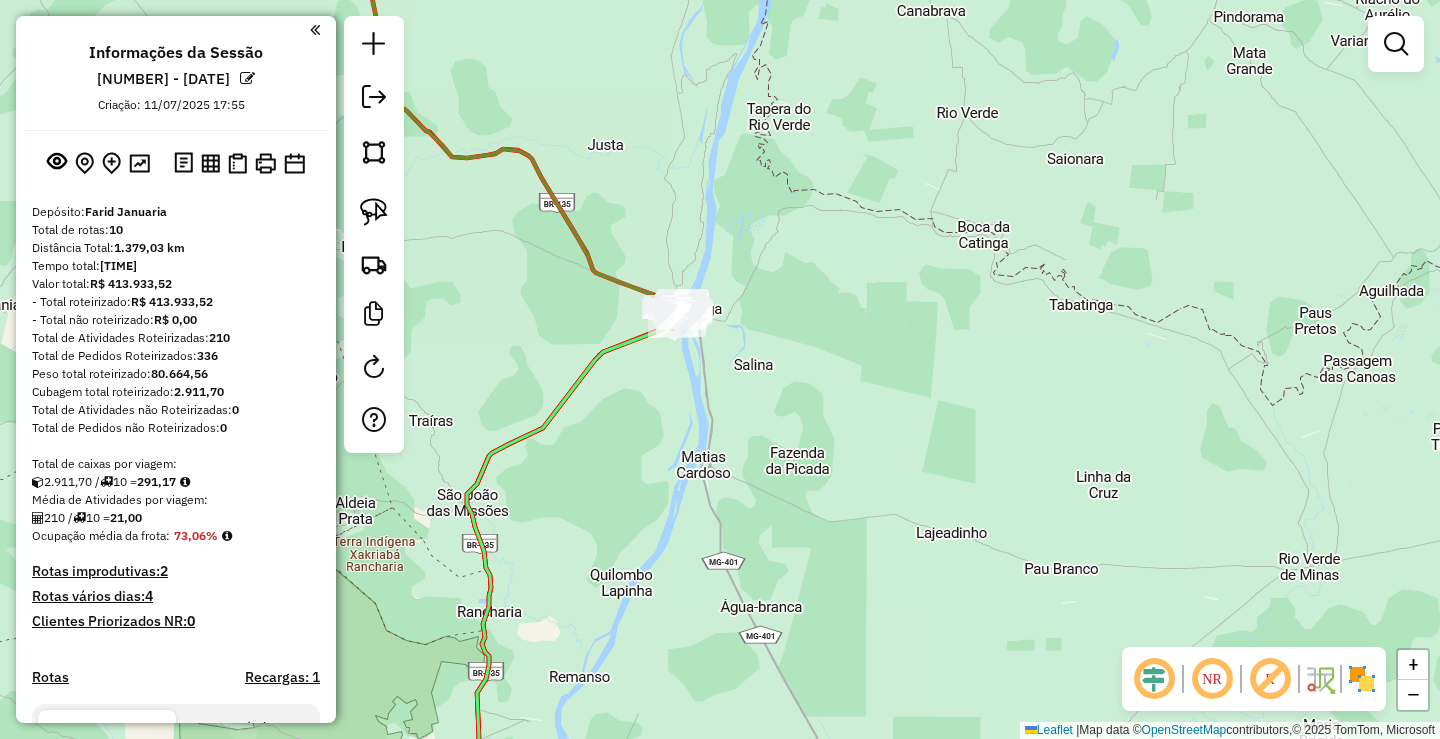 drag, startPoint x: 782, startPoint y: 394, endPoint x: 872, endPoint y: 485, distance: 127.98828 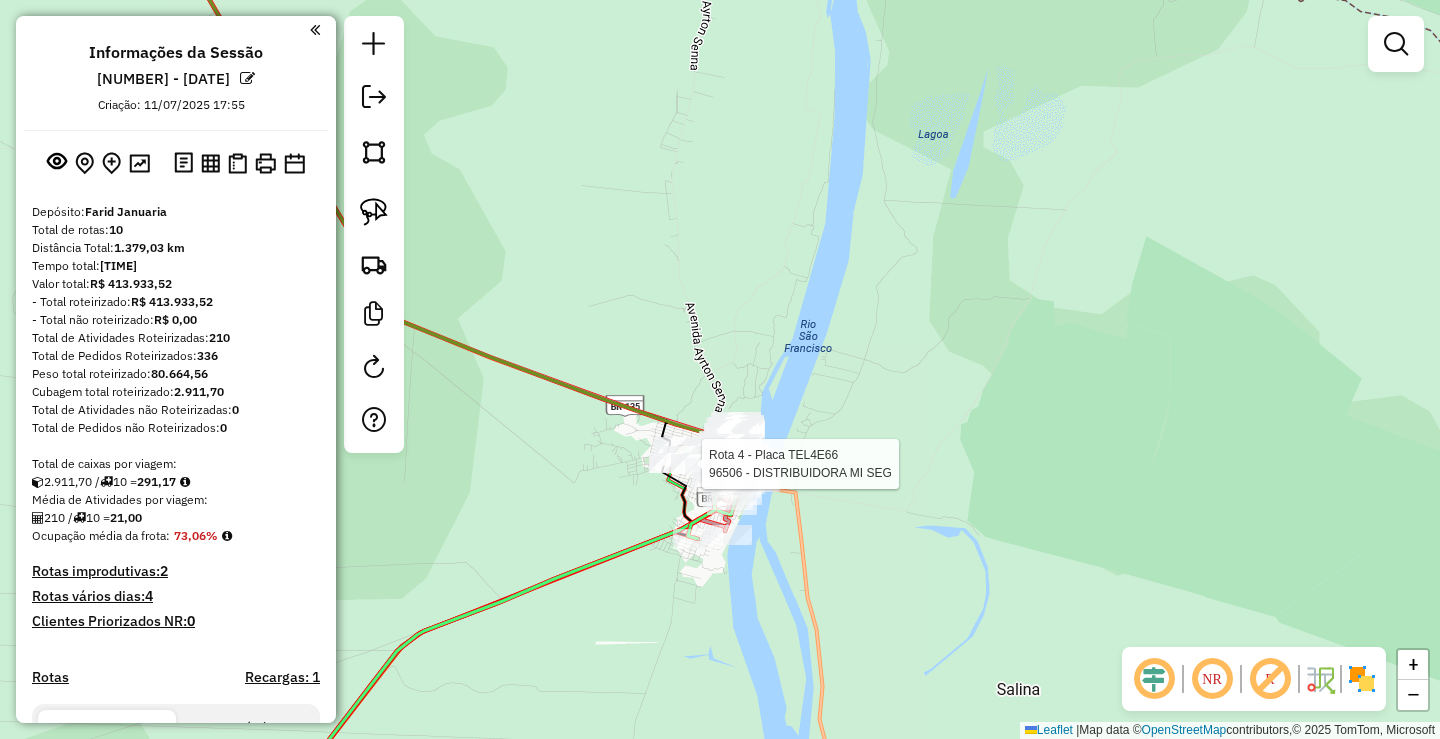 select on "*********" 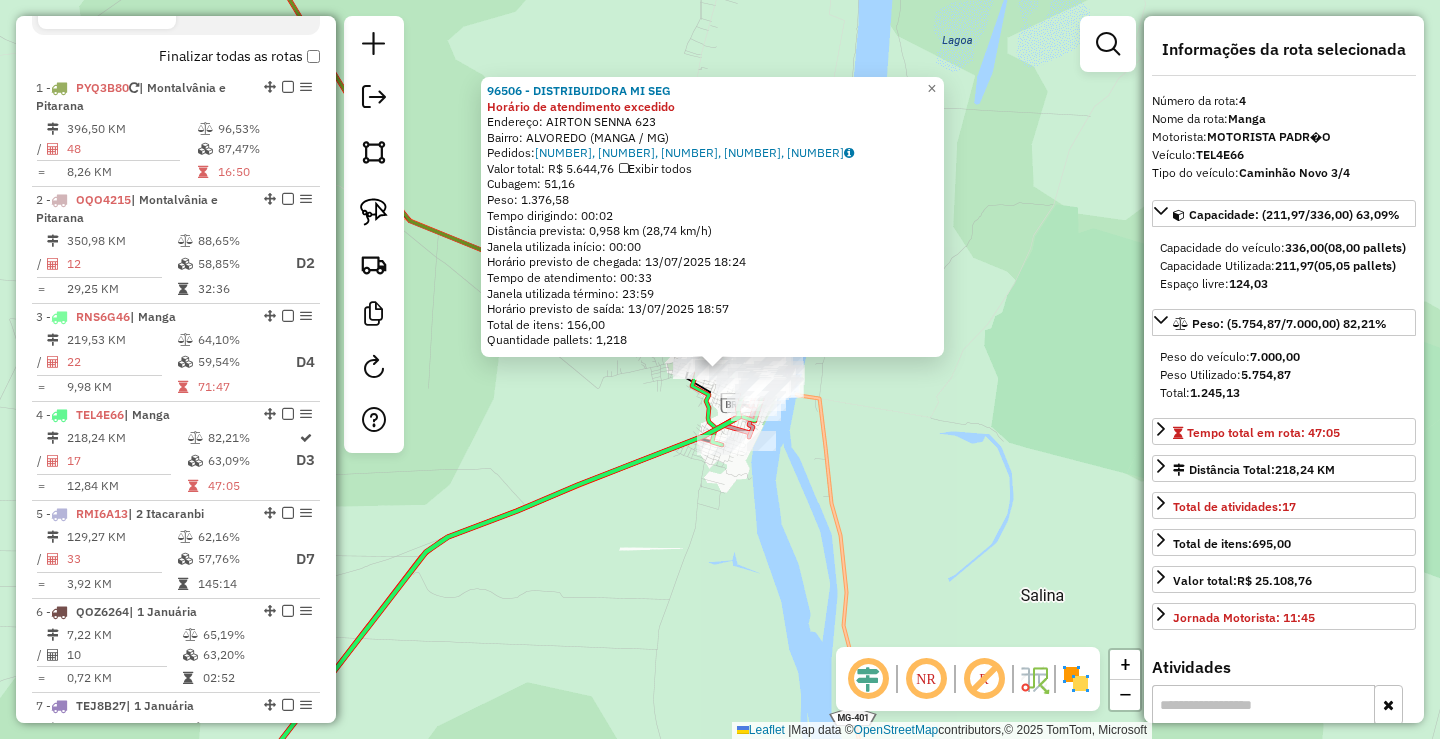 scroll, scrollTop: 1101, scrollLeft: 0, axis: vertical 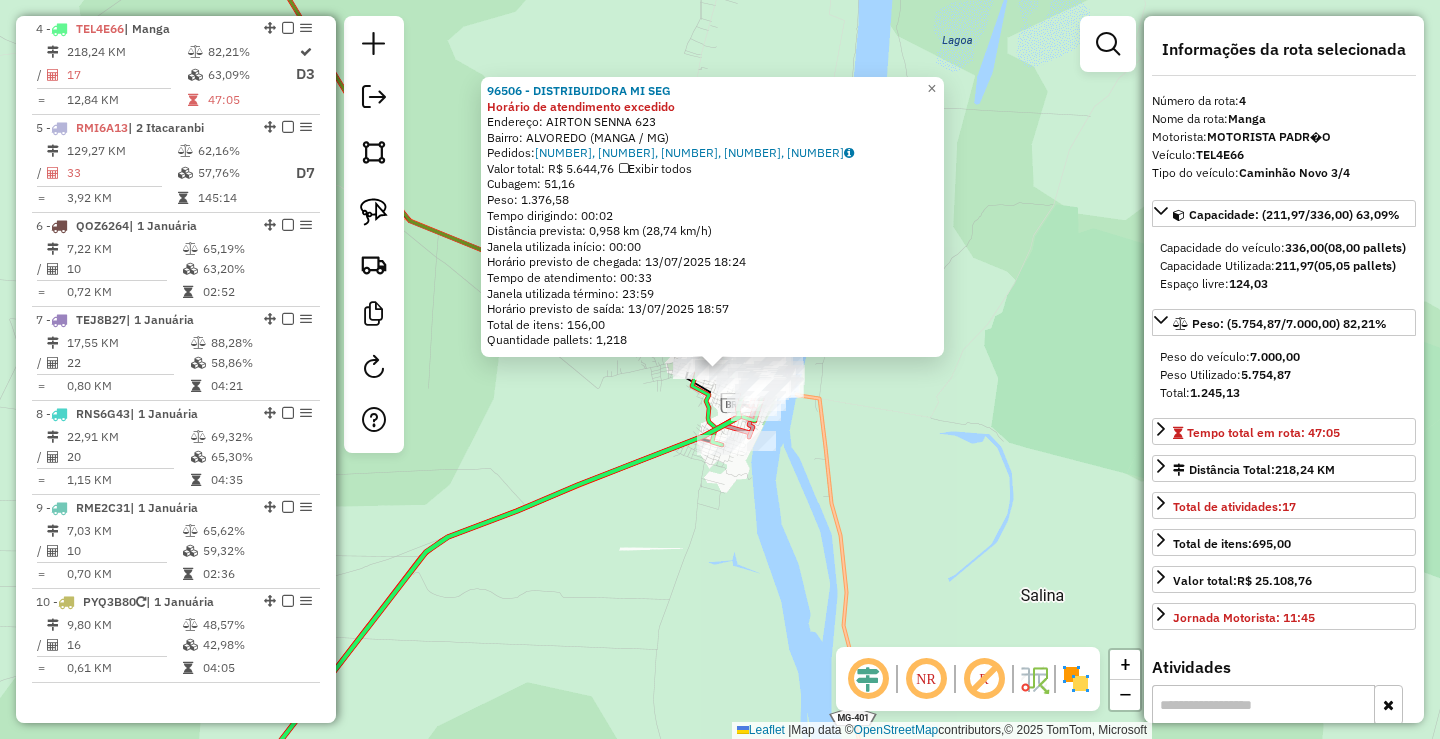click on "[NUMBER] - [NAME] Horário de atendimento excedido  Endereço:  [STREET] [NUMBER]   Bairro: [NEIGHBORHOOD] ([CITY] / [STATE])   Pedidos:  [ORDER_ID], [ORDER_ID], [ORDER_ID], [ORDER_ID], [ORDER_ID]   Valor total: R$ [PRICE]   Exibir todos   Cubagem: [CUBAGE]  Peso: [WEIGHT]  Tempo dirigindo: [TIME]   Distância prevista: [DISTANCE] km ([SPEED] km/h)   Janela utilizada início: [TIME]   Horário previsto de chegada: [DATE] [TIME]   Tempo de atendimento: [TIME]   Janela utilizada término: [TIME]   Horário previsto de saída: [DATE] [TIME]   Total de itens: [ITEMS]   Quantidade pallets: [PALLETS]  × Janela de atendimento Grade de atendimento Capacidade Transportadoras Veículos Cliente Pedidos  Rotas Selecione os dias de semana para filtrar as janelas de atendimento  Seg   Ter   Qua   Qui   Sex   Sáb   Dom  Informe o período da janela de atendimento: De: [DATE] Até: [DATE]  Filtrar exatamente a janela do cliente  Considerar janela de atendimento padrão  Selecione os dias de semana para filtrar as grades de atendimento  Seg   Ter   Qua   Qui  +" 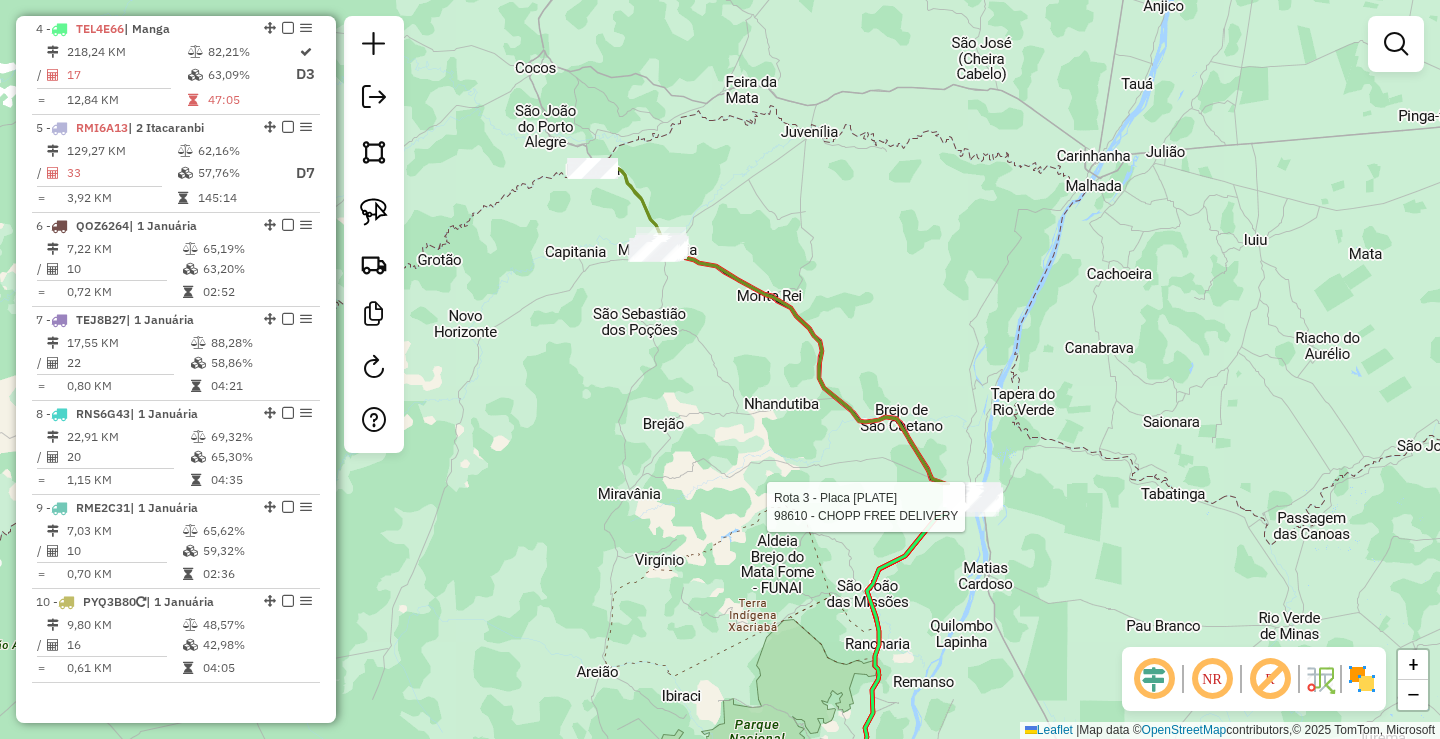 click 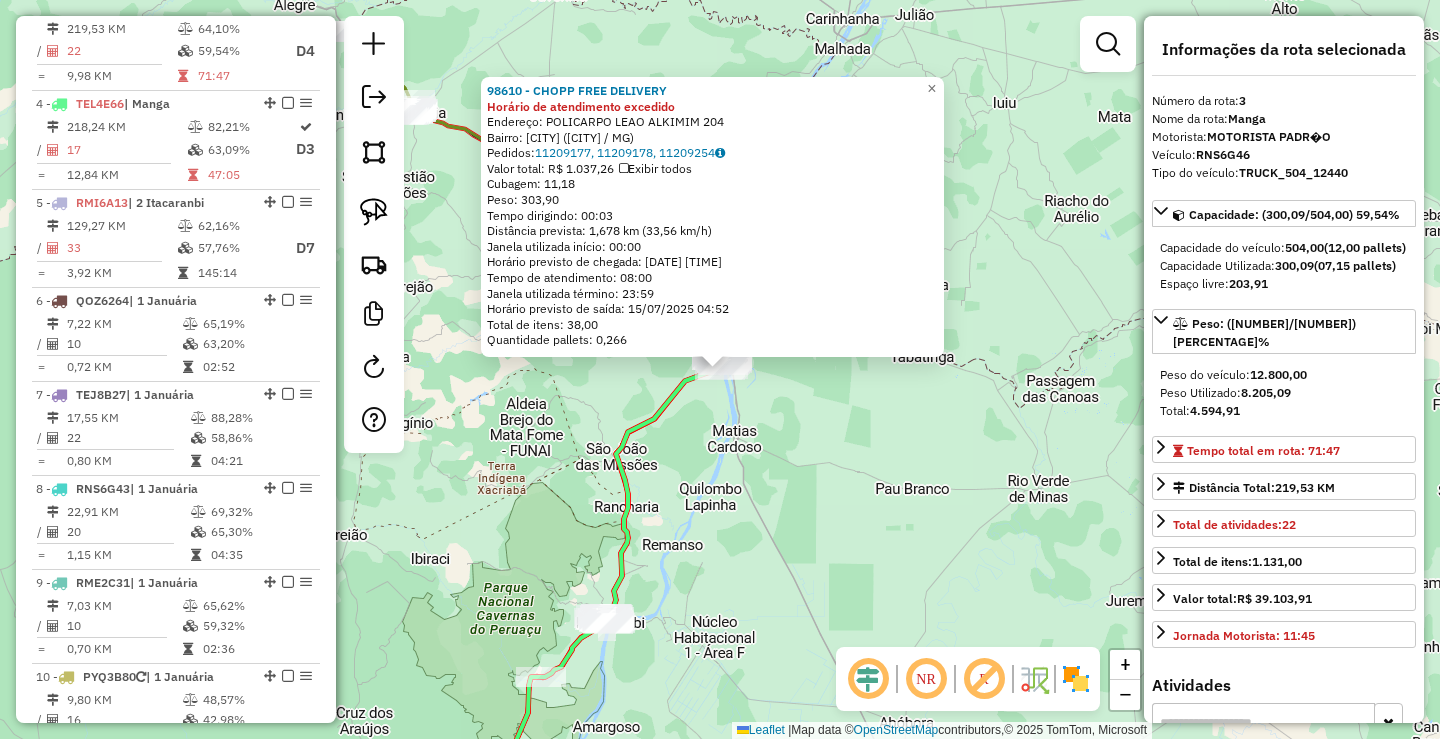 scroll, scrollTop: 1003, scrollLeft: 0, axis: vertical 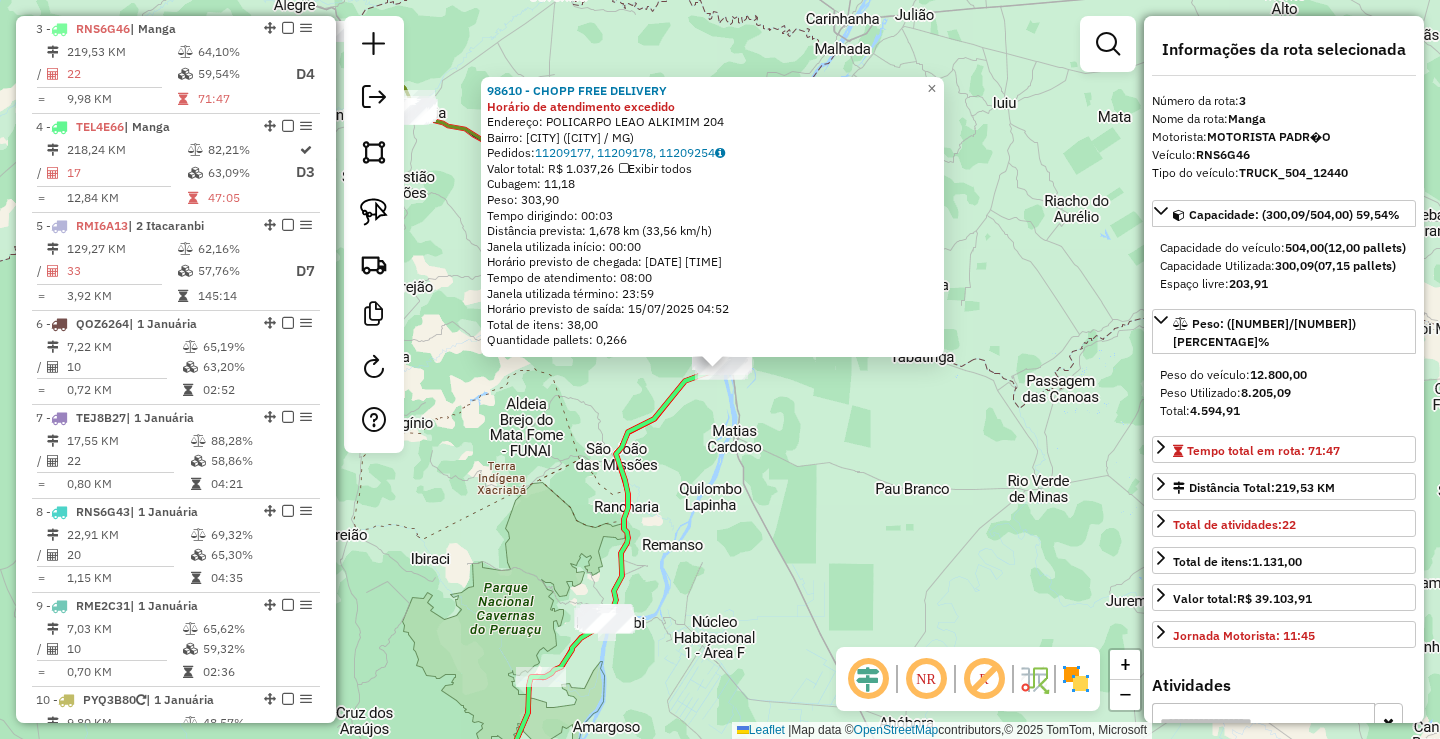 click on "[NUMBER] - [NAME] Horário de atendimento excedido  Endereço:  [STREET] [NUMBER]   Bairro: [NEIGHBORHOOD] ([CITY] / [STATE])   Pedidos:  [ORDER_ID], [ORDER_ID], [ORDER_ID]   Valor total: R$ [PRICE]   Exibir todos   Cubagem: [CUBAGE]  Peso: [WEIGHT]  Tempo dirigindo: [TIME]   Distância prevista: [DISTANCE] km ([SPEED] km/h)   Janela utilizada início: [TIME]   Horário previsto de chegada: [DATE] [TIME]   Tempo de atendimento: [TIME]   Janela utilizada término: [TIME]   Horário previsto de saída: [DATE] [TIME]   Total de itens: [ITEMS]   Quantidade pallets: [PALLETS]  × Janela de atendimento Grade de atendimento Capacidade Transportadoras Veículos Cliente Pedidos  Rotas Selecione os dias de semana para filtrar as janelas de atendimento  Seg   Ter   Qua   Qui   Sex   Sáb   Dom  Informe o período da janela de atendimento: De: [DATE] Até: [DATE]  Filtrar exatamente a janela do cliente  Considerar janela de atendimento padrão  Selecione os dias de semana para filtrar as grades de atendimento  Seg   Ter   Qua   Qui   Sex   Sáb  ****" 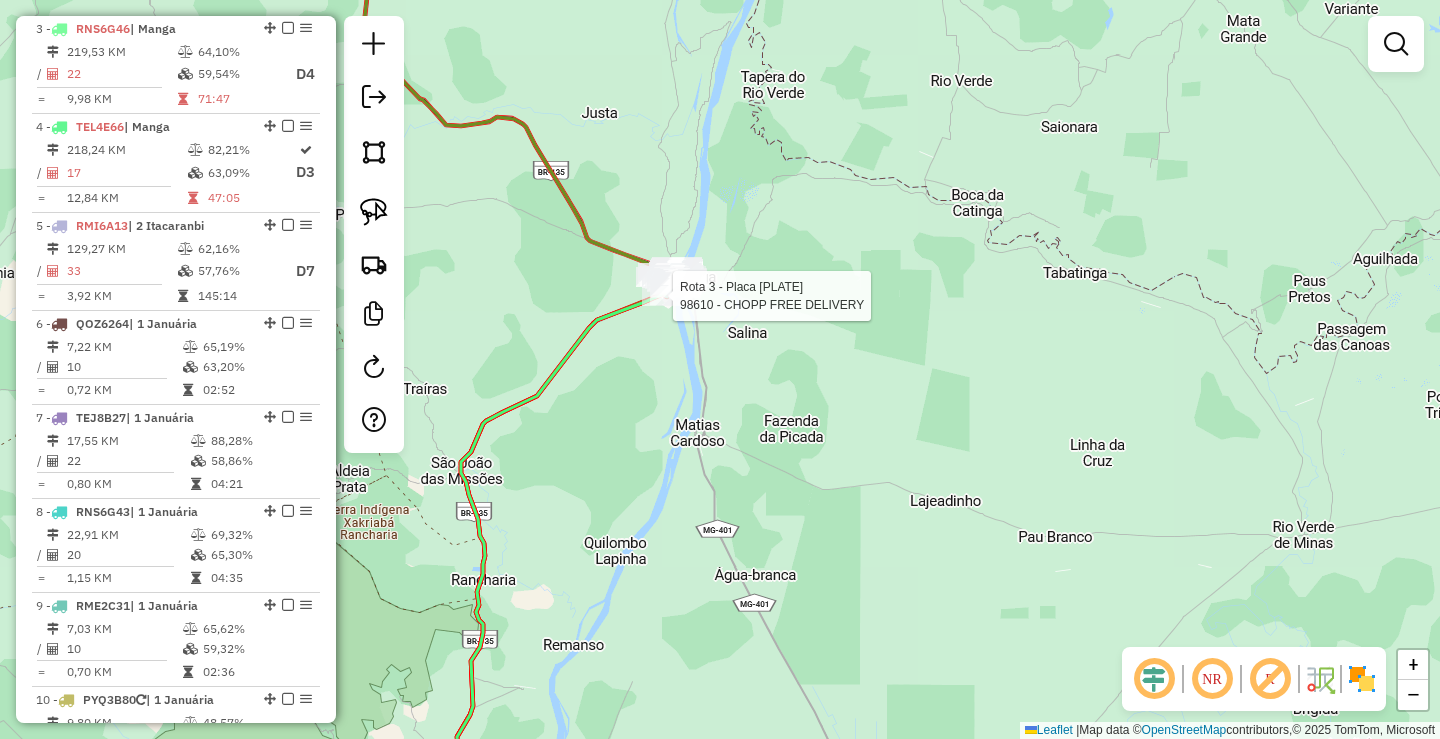 select on "*********" 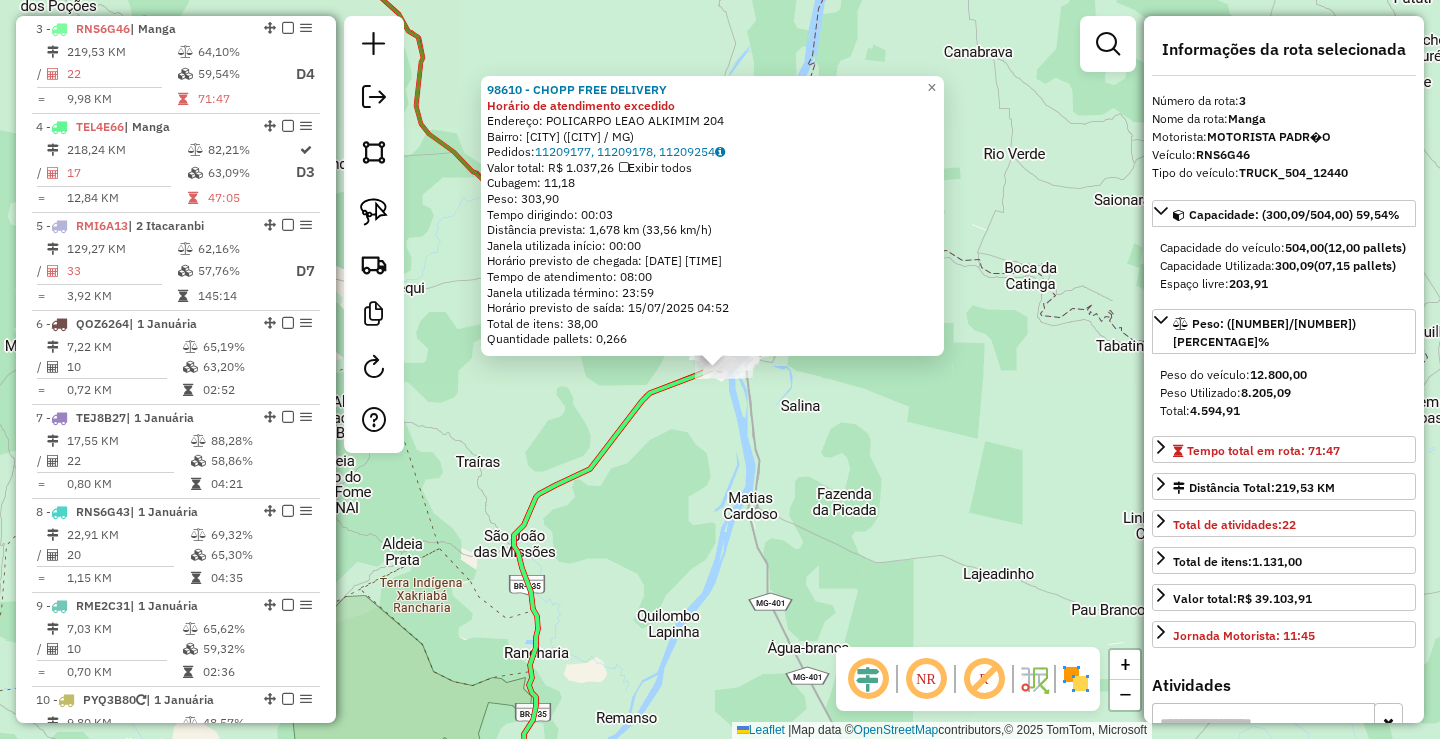 click on "[NUMBER] - [NAME] Horário de atendimento excedido  Endereço:  [STREET] [NUMBER]   Bairro: [NEIGHBORHOOD] ([CITY] / [STATE])   Pedidos:  [ORDER_ID], [ORDER_ID], [ORDER_ID]   Valor total: R$ [PRICE]   Exibir todos   Cubagem: [CUBAGE]  Peso: [WEIGHT]  Tempo dirigindo: [TIME]   Distância prevista: [DISTANCE] km ([SPEED] km/h)   Janela utilizada início: [TIME]   Horário previsto de chegada: [DATE] [TIME]   Tempo de atendimento: [TIME]   Janela utilizada término: [TIME]   Horário previsto de saída: [DATE] [TIME]   Total de itens: [ITEMS]   Quantidade pallets: [PALLETS]  × Janela de atendimento Grade de atendimento Capacidade Transportadoras Veículos Cliente Pedidos  Rotas Selecione os dias de semana para filtrar as janelas de atendimento  Seg   Ter   Qua   Qui   Sex   Sáb   Dom  Informe o período da janela de atendimento: De: [DATE] Até: [DATE]  Filtrar exatamente a janela do cliente  Considerar janela de atendimento padrão  Selecione os dias de semana para filtrar as grades de atendimento  Seg   Ter   Qua   Qui   Sex   Sáb  ****" 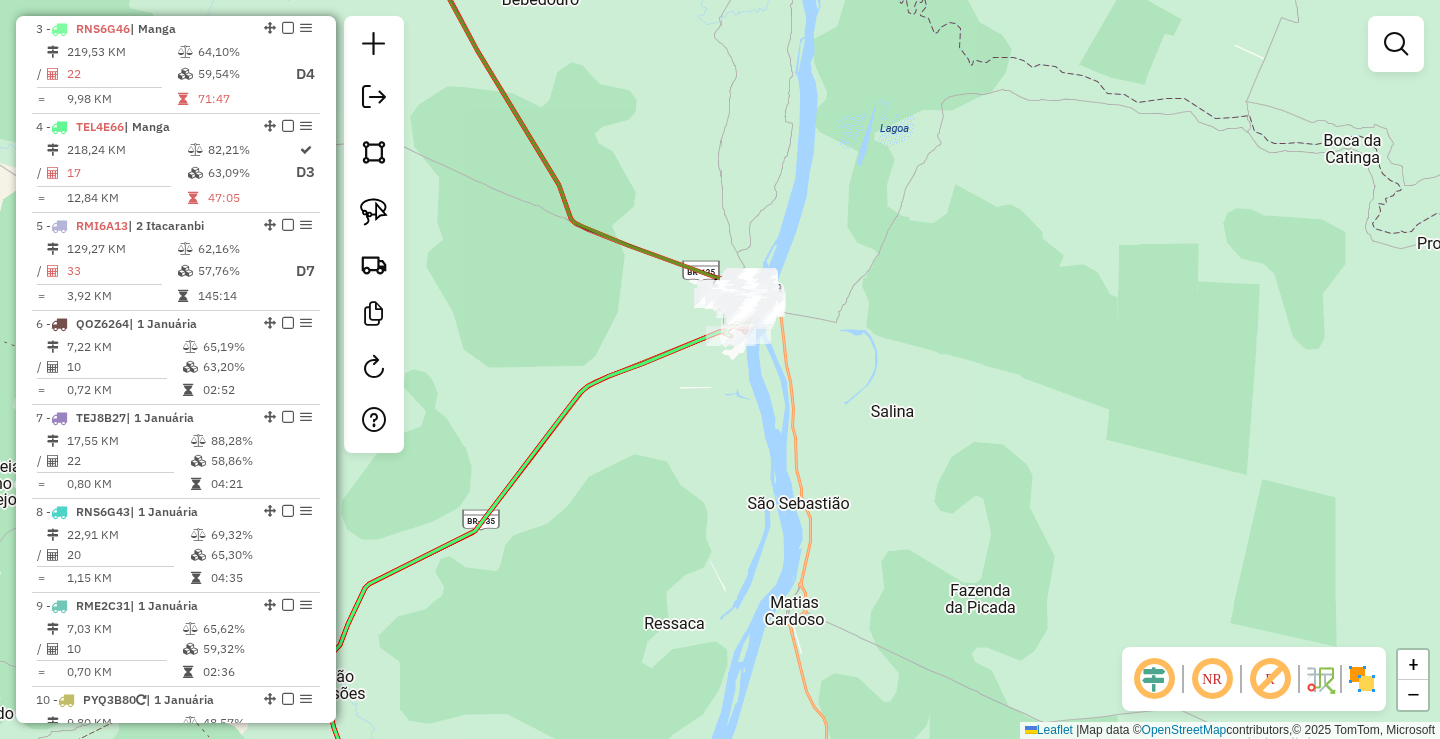 drag, startPoint x: 848, startPoint y: 408, endPoint x: 952, endPoint y: 420, distance: 104.69002 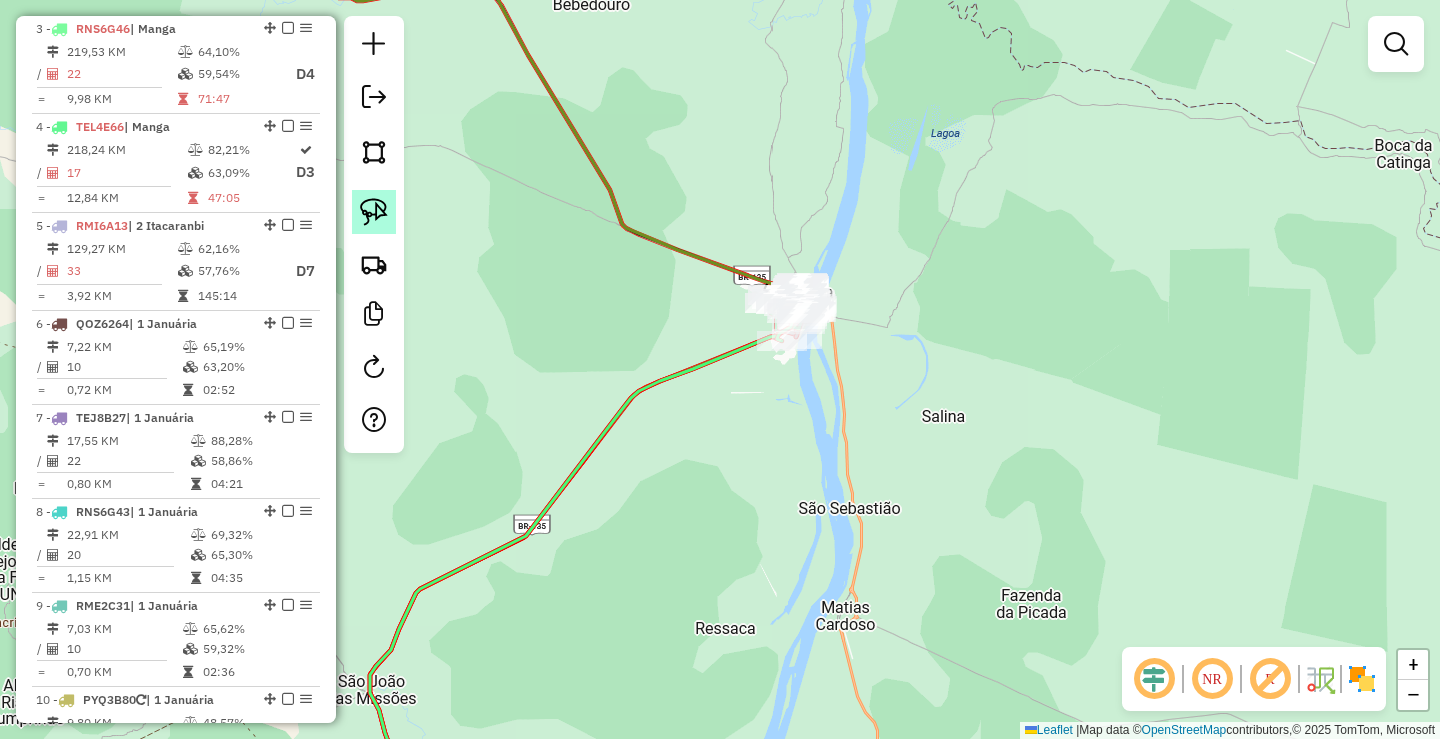 click 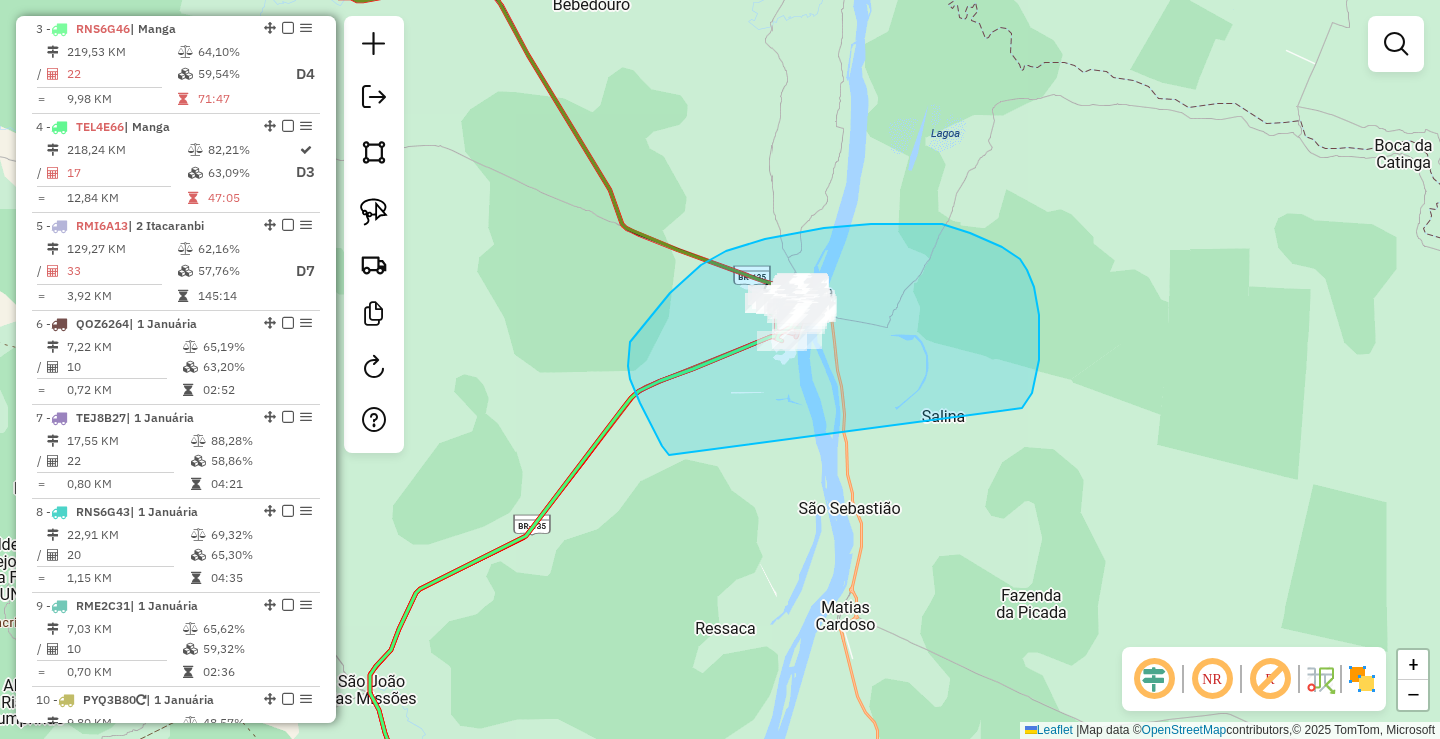 drag, startPoint x: 628, startPoint y: 366, endPoint x: 1022, endPoint y: 408, distance: 396.23227 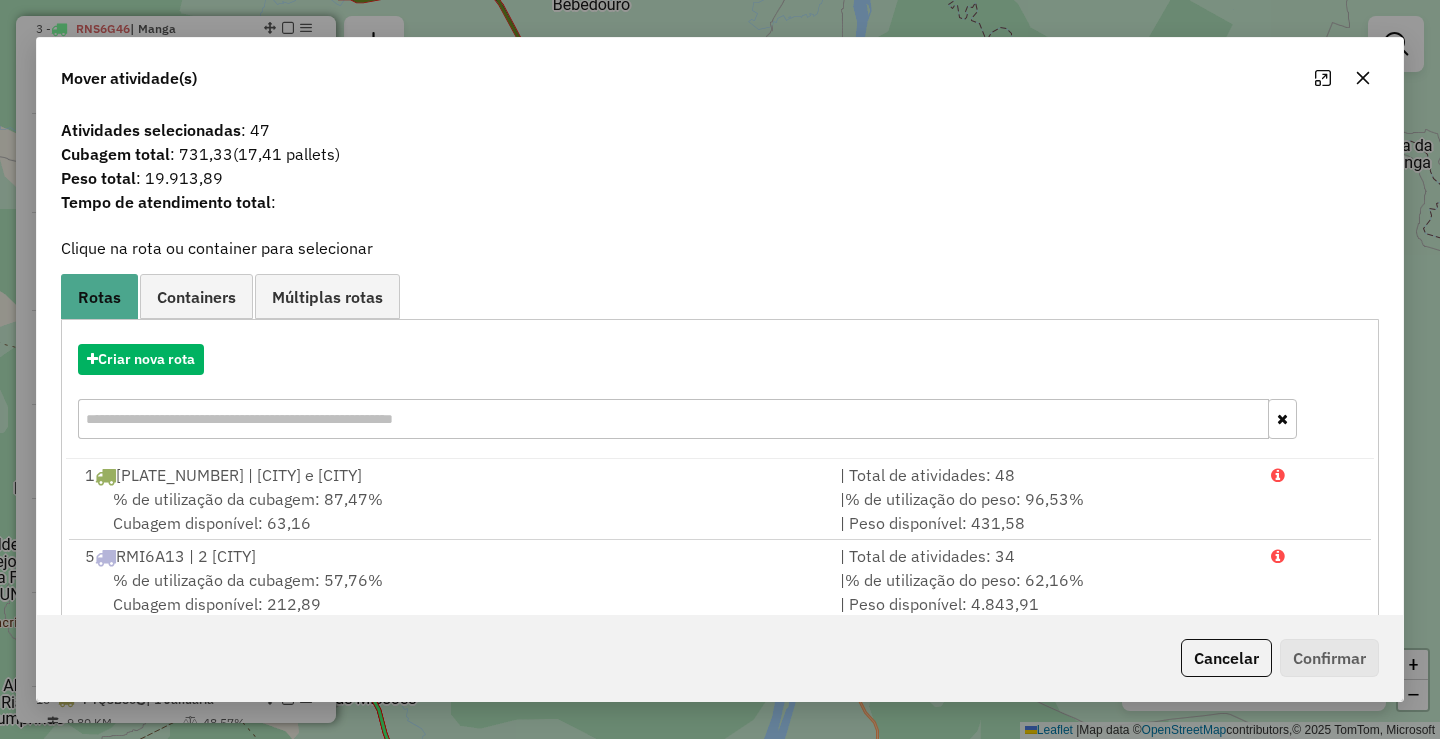 click on "Cancelar" 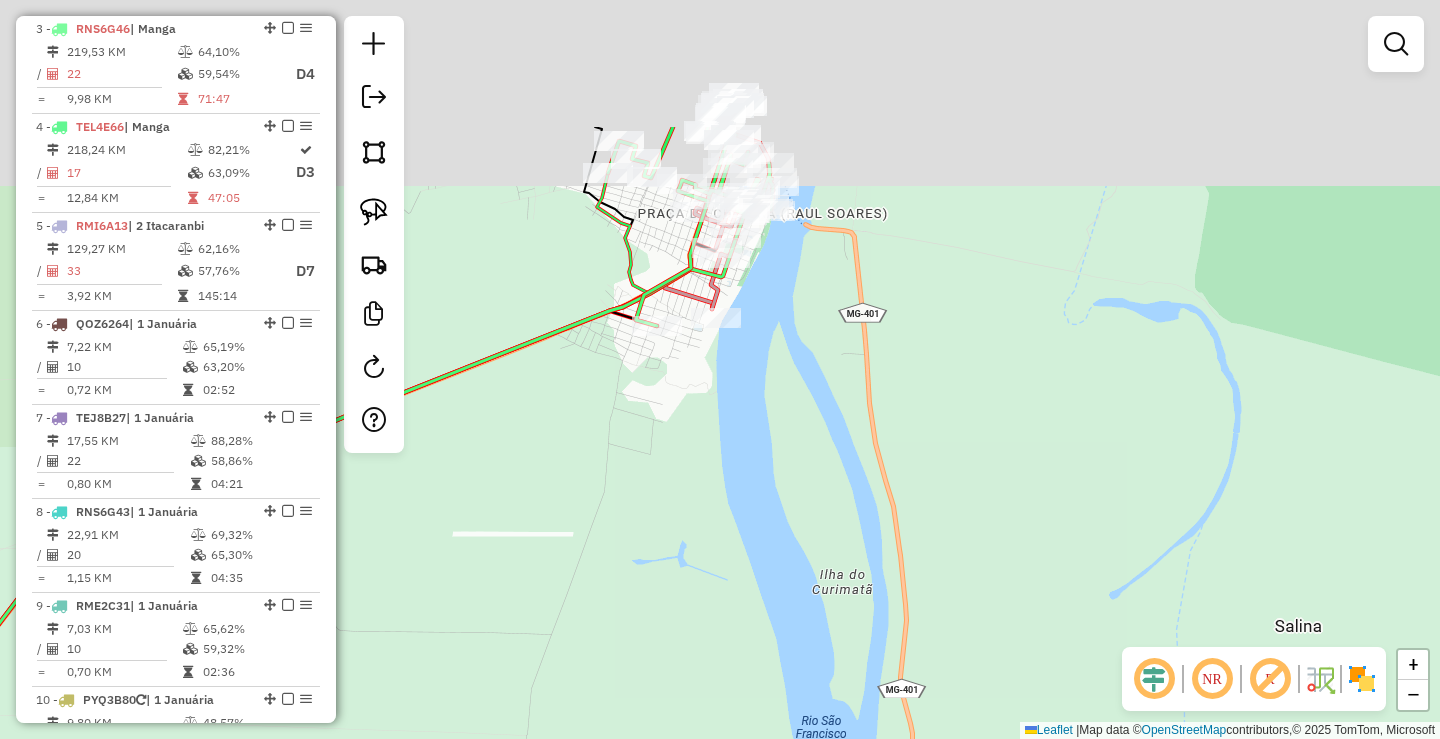 drag, startPoint x: 927, startPoint y: 429, endPoint x: 975, endPoint y: 614, distance: 191.12561 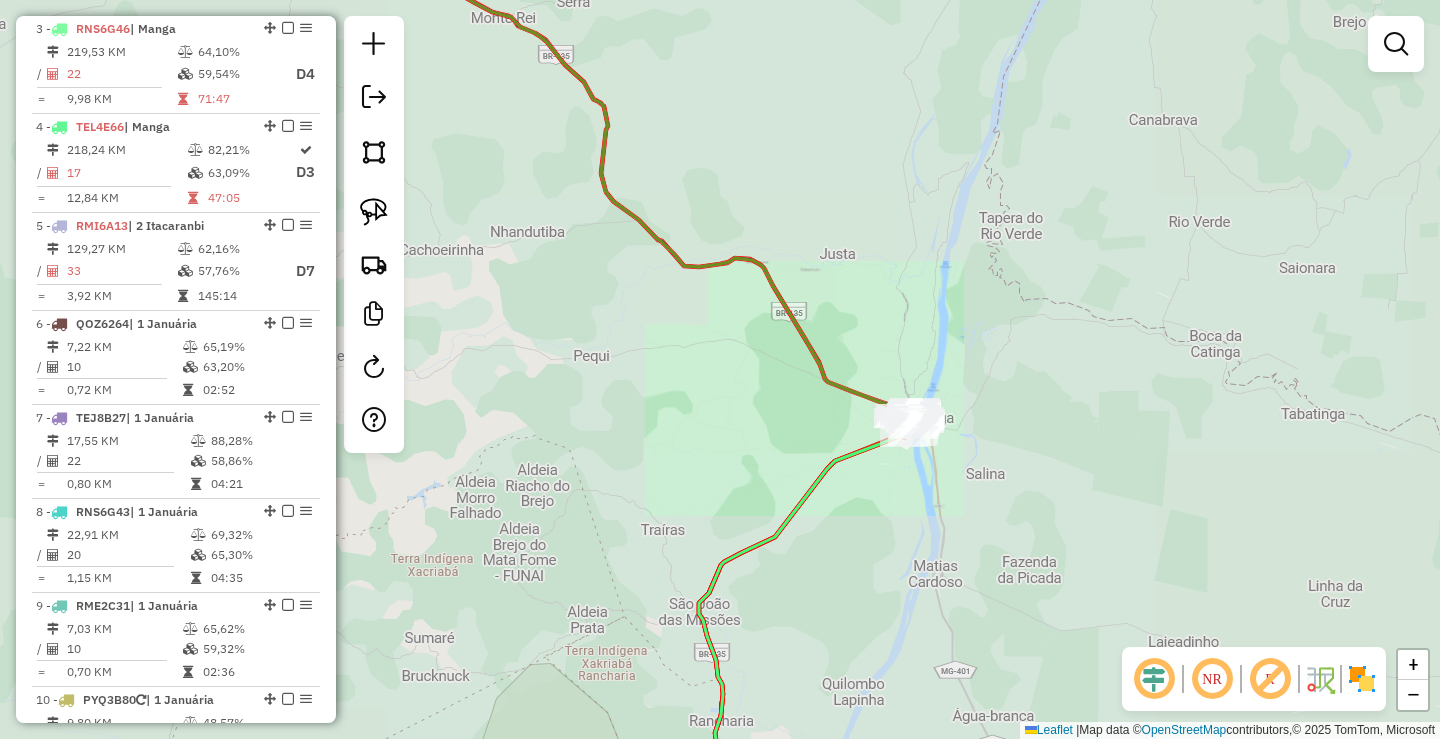 click on "Janela de atendimento Grade de atendimento Capacidade Transportadoras Veículos Cliente Pedidos  Rotas Selecione os dias de semana para filtrar as janelas de atendimento  Seg   Ter   Qua   Qui   Sex   Sáb   Dom  Informe o período da janela de atendimento: De: Até:  Filtrar exatamente a janela do cliente  Considerar janela de atendimento padrão  Selecione os dias de semana para filtrar as grades de atendimento  Seg   Ter   Qua   Qui   Sex   Sáb   Dom   Considerar clientes sem dia de atendimento cadastrado  Clientes fora do dia de atendimento selecionado Filtrar as atividades entre os valores definidos abaixo:  Peso mínimo:  ****  Peso máximo:  ****  Cubagem mínima:   Cubagem máxima:   De:   Até:  Filtrar as atividades entre o tempo de atendimento definido abaixo:  De:   Até:   Considerar capacidade total dos clientes não roteirizados Transportadora: Selecione um ou mais itens Tipo de veículo: Selecione um ou mais itens Veículo: Selecione um ou mais itens Motorista: Selecione um ou mais itens De:" 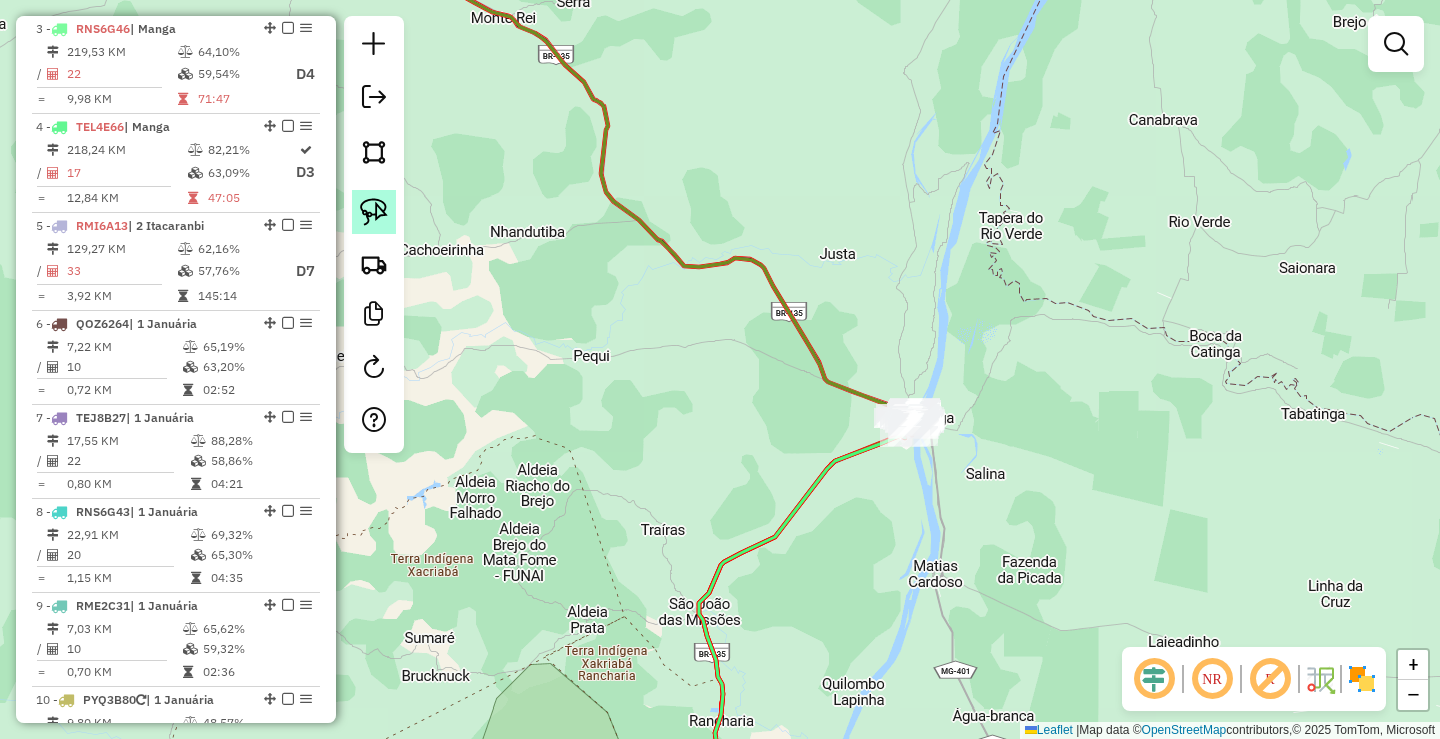 click 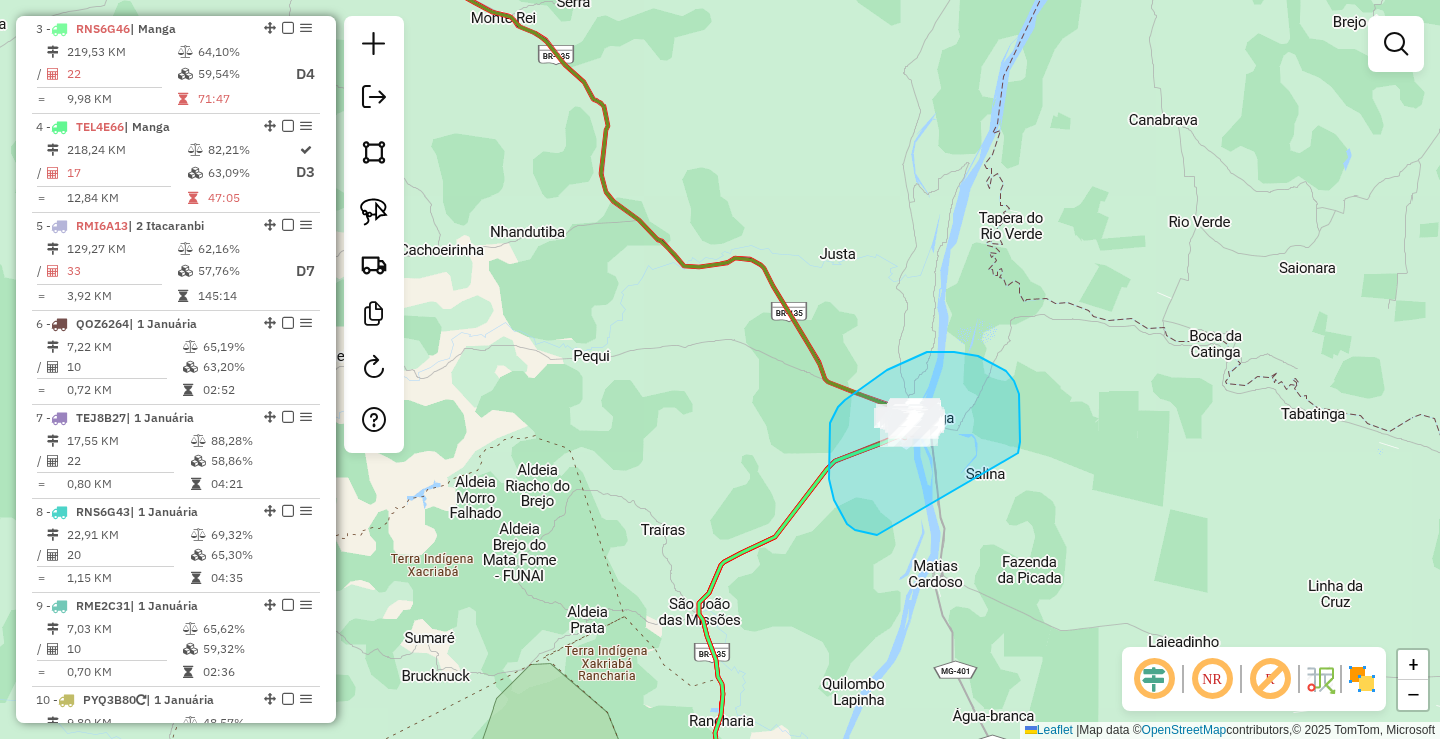 drag, startPoint x: 1019, startPoint y: 394, endPoint x: 963, endPoint y: 510, distance: 128.80994 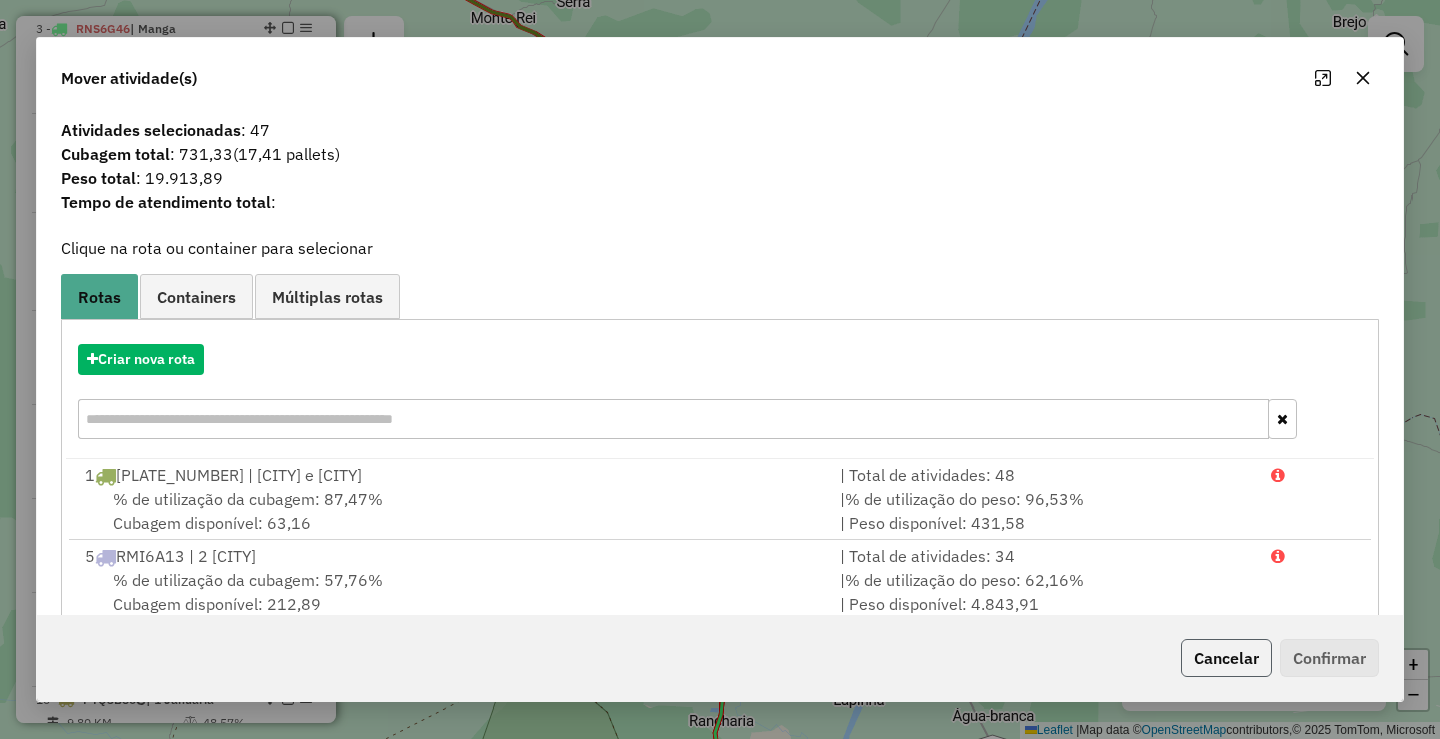 click on "Cancelar" 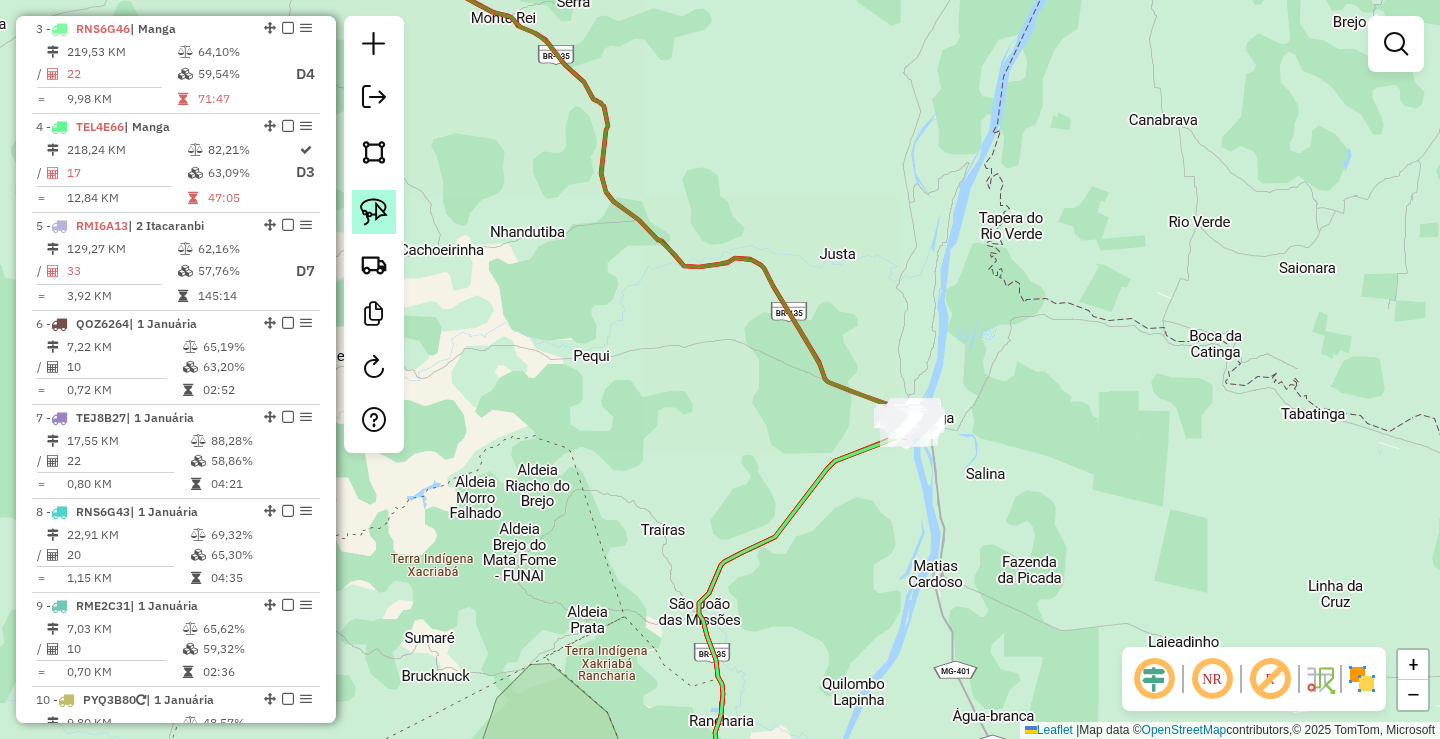 click 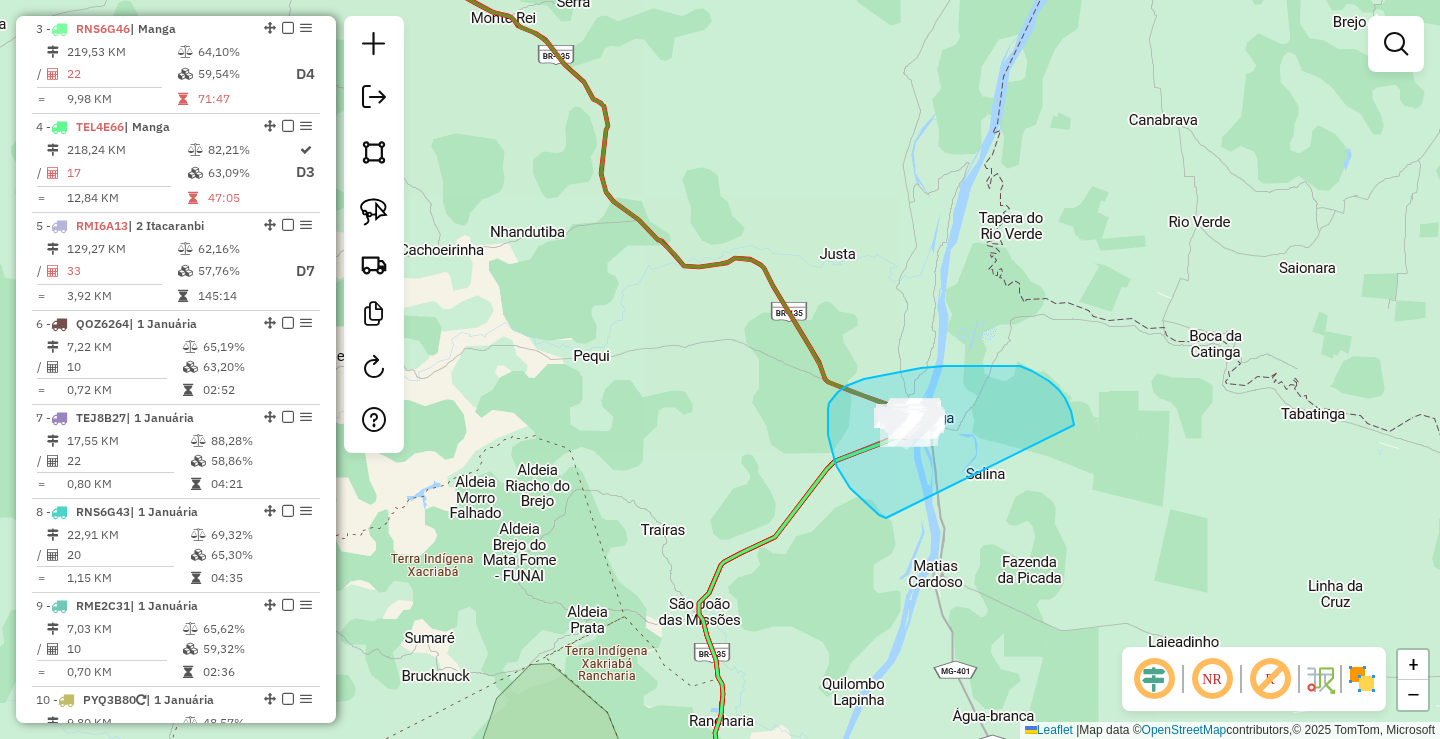 drag, startPoint x: 886, startPoint y: 518, endPoint x: 1074, endPoint y: 425, distance: 209.74509 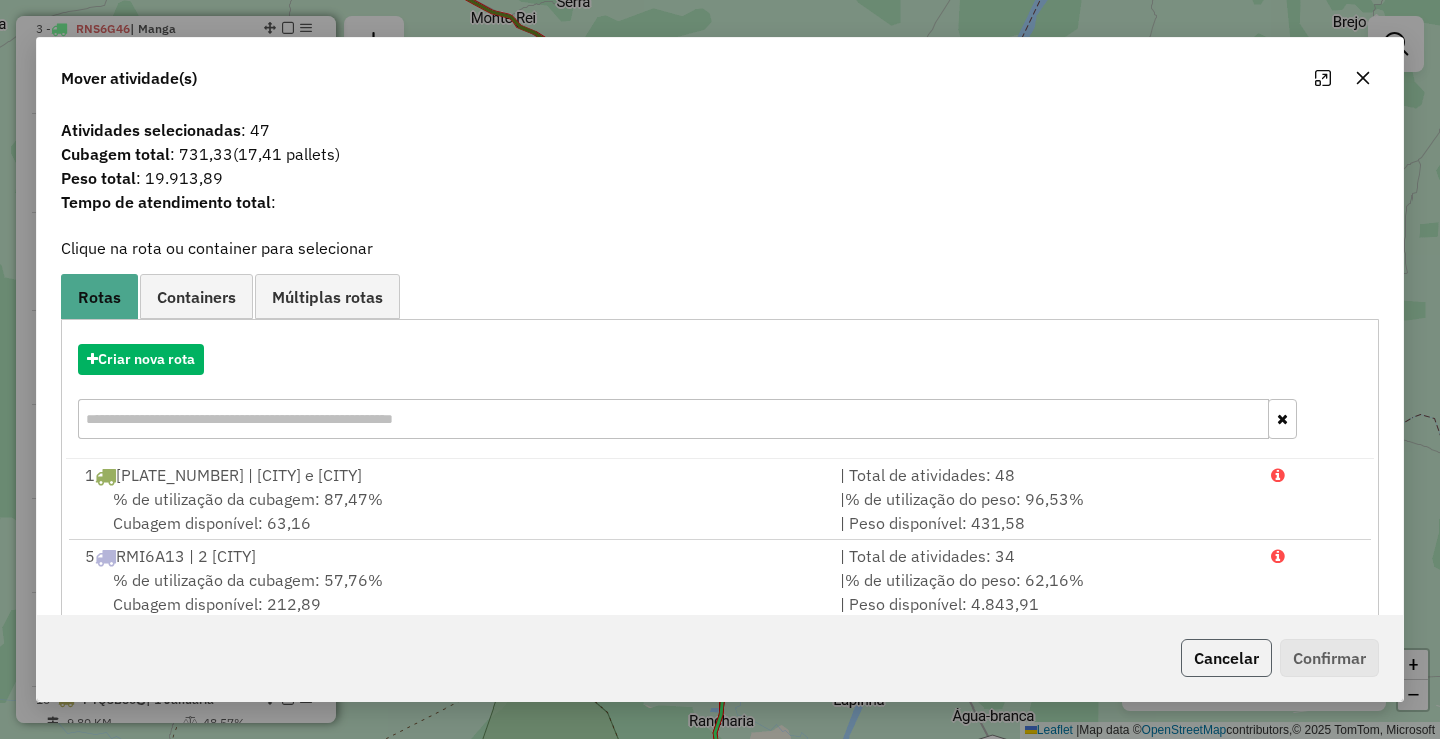 click on "Cancelar" 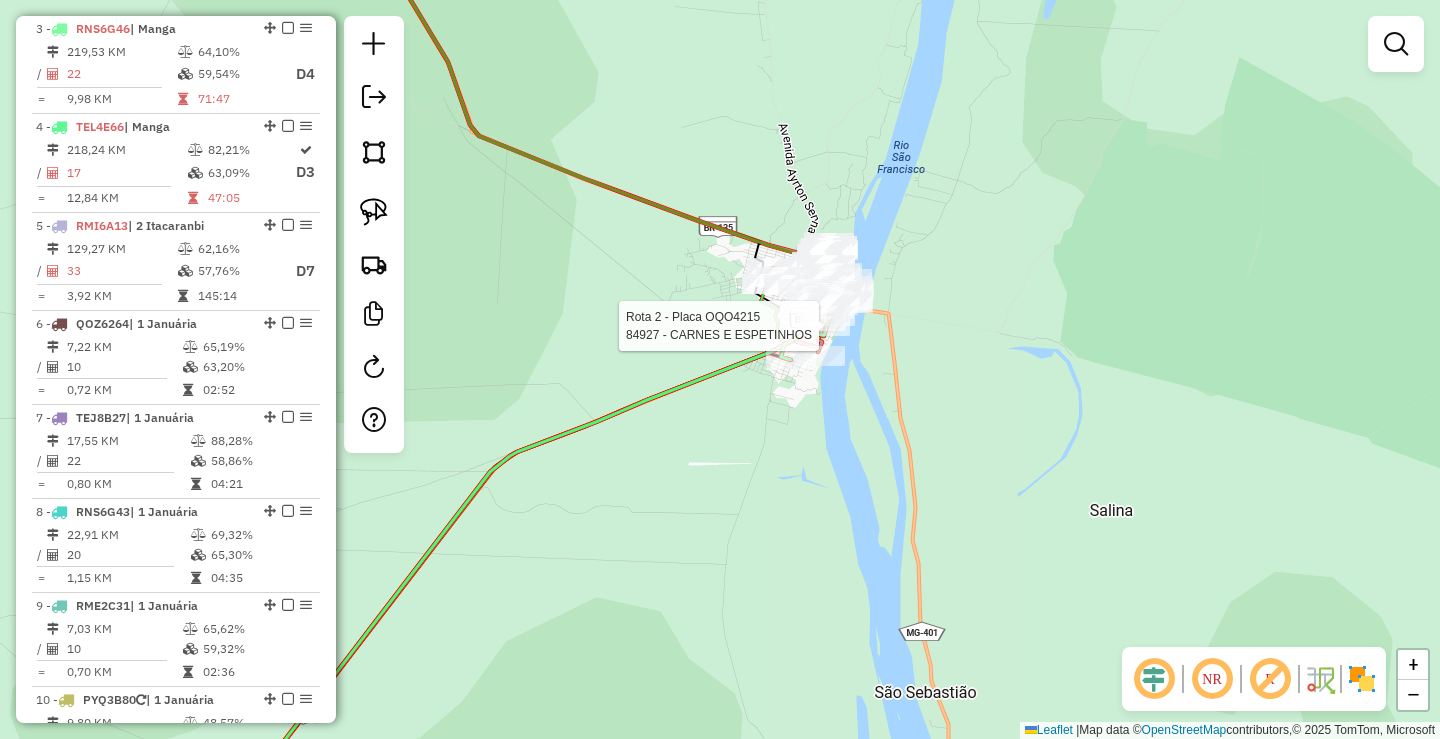 select on "*********" 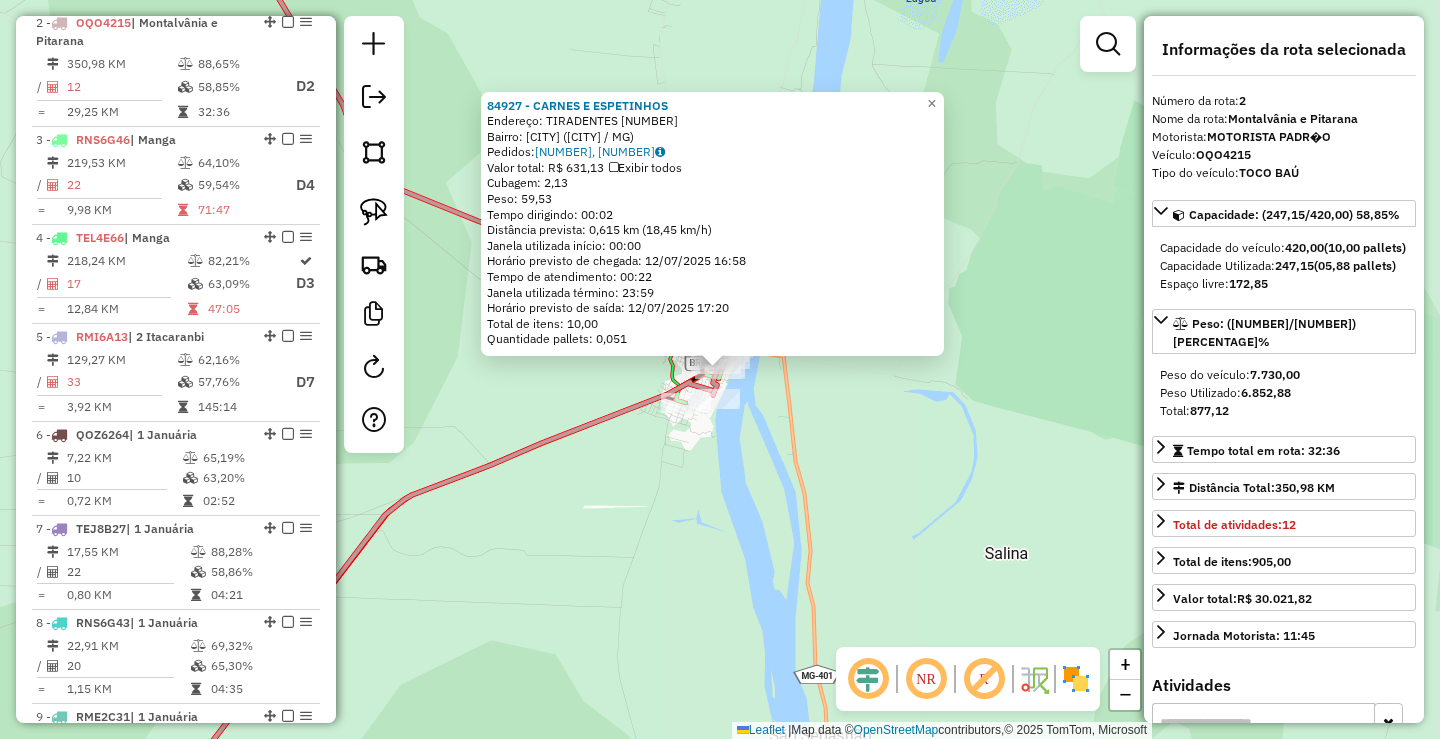 scroll, scrollTop: 886, scrollLeft: 0, axis: vertical 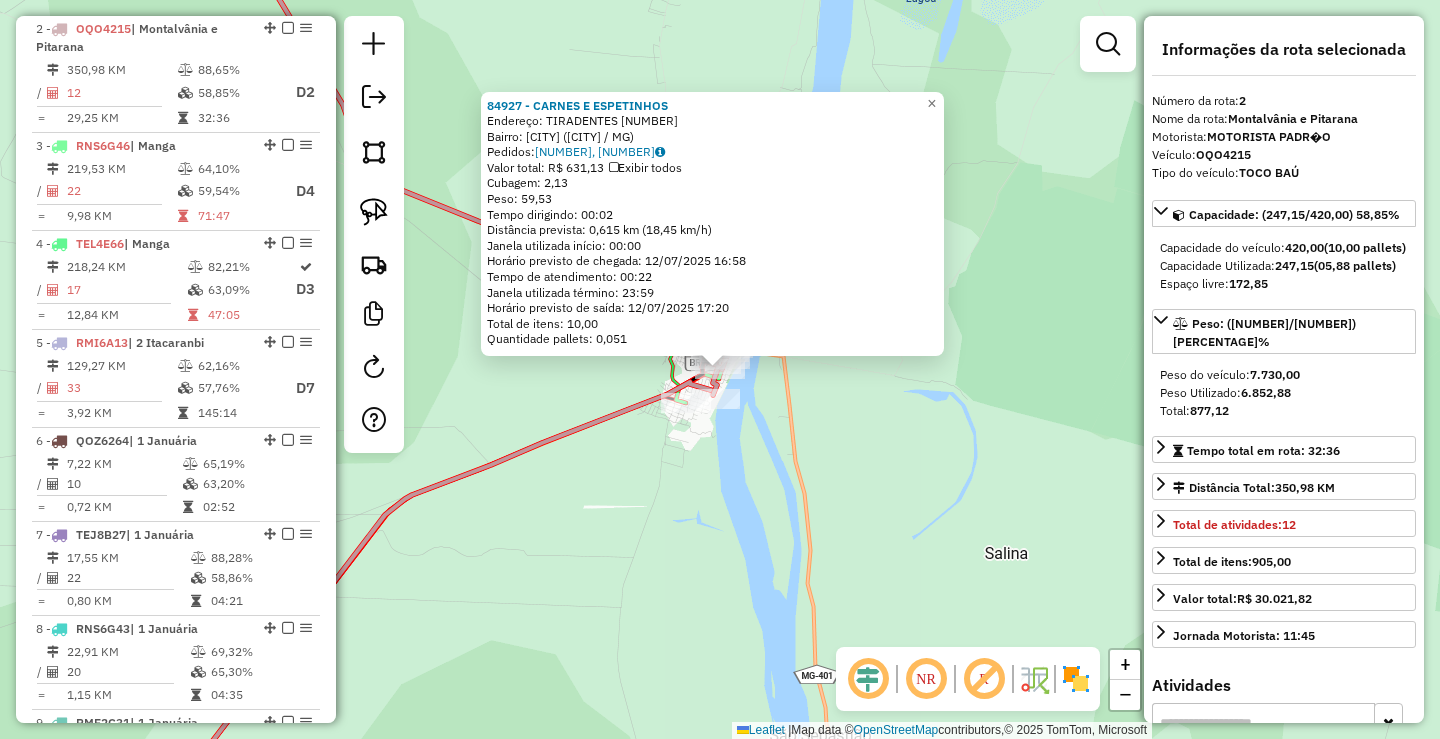 click on "[NUMBER] - [PHONE] - [LAST] [LAST]  Endereço:  [STREET] [NUMBER]   Bairro: [LAST] ([CITY] / [STATE])   Pedidos:  [NUMBER], [NUMBER]   Valor total: R$ [PRICE]   Exibir todos   Cubagem: [NUMBER]  Peso: [NUMBER]  Tempo dirigindo: [TIME]   Distância prevista: [NUMBER] km ([NUMBER] km/h)   Janela utilizada início: [TIME]   Horário previsto de chegada: [DATE] [TIME]   Tempo de atendimento: [TIME]   Janela utilizada término: [TIME]   Horário previsto de saída: [DATE] [TIME]   Total de itens: [NUMBER]   Quantidade pallets: [NUMBER]  × Janela de atendimento Grade de atendimento Capacidade Transportadoras Veículos Cliente Pedidos  Rotas Selecione os dias de semana para filtrar as janelas de atendimento  Seg   Ter   Qua   Qui   Sex   Sáb   Dom  Informe o período da janela de atendimento: De: Até:  Filtrar exatamente a janela do cliente  Considerar janela de atendimento padrão  Selecione os dias de semana para filtrar as grades de atendimento  Seg   Ter   Qua   Qui   Sex   Sáb   Dom   Considerar clientes sem dia de atendimento cadastrado +" 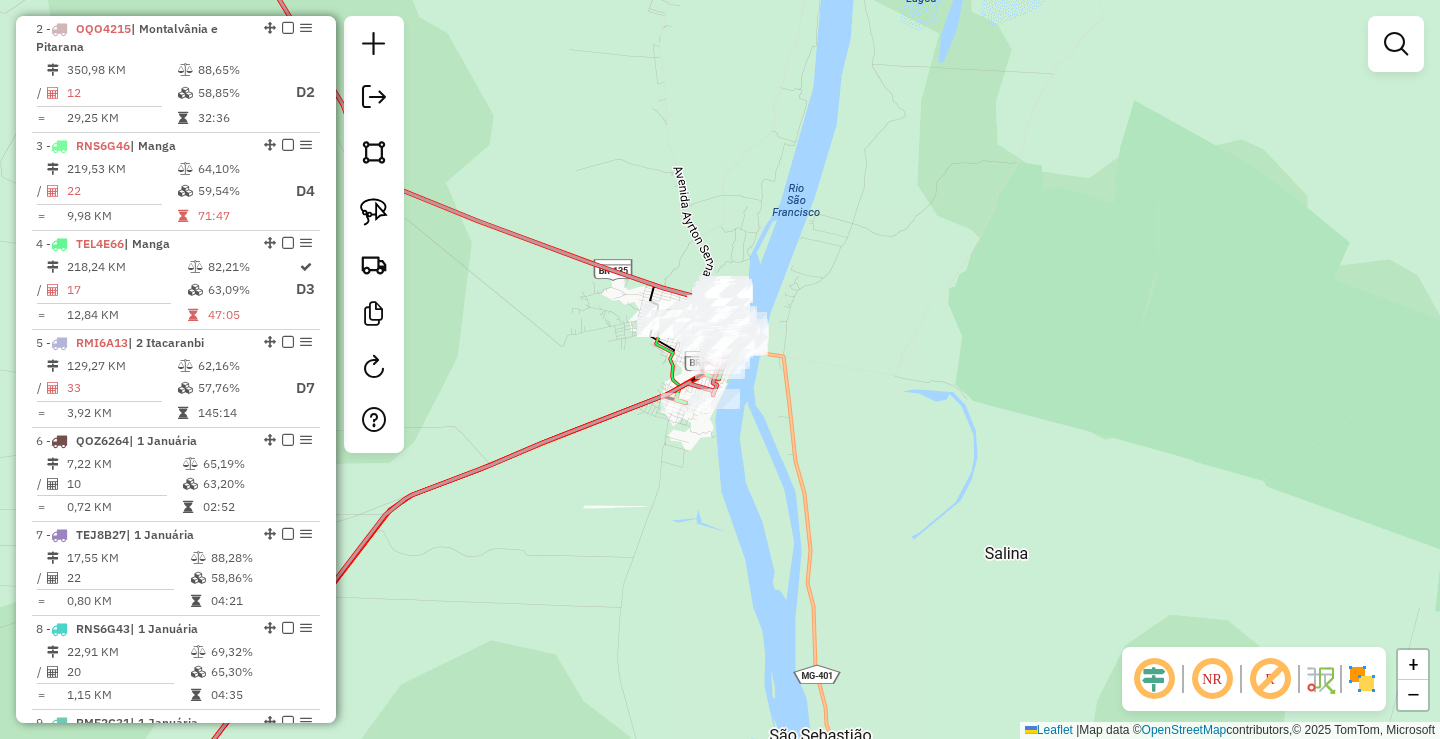 drag, startPoint x: 875, startPoint y: 388, endPoint x: 978, endPoint y: 434, distance: 112.805145 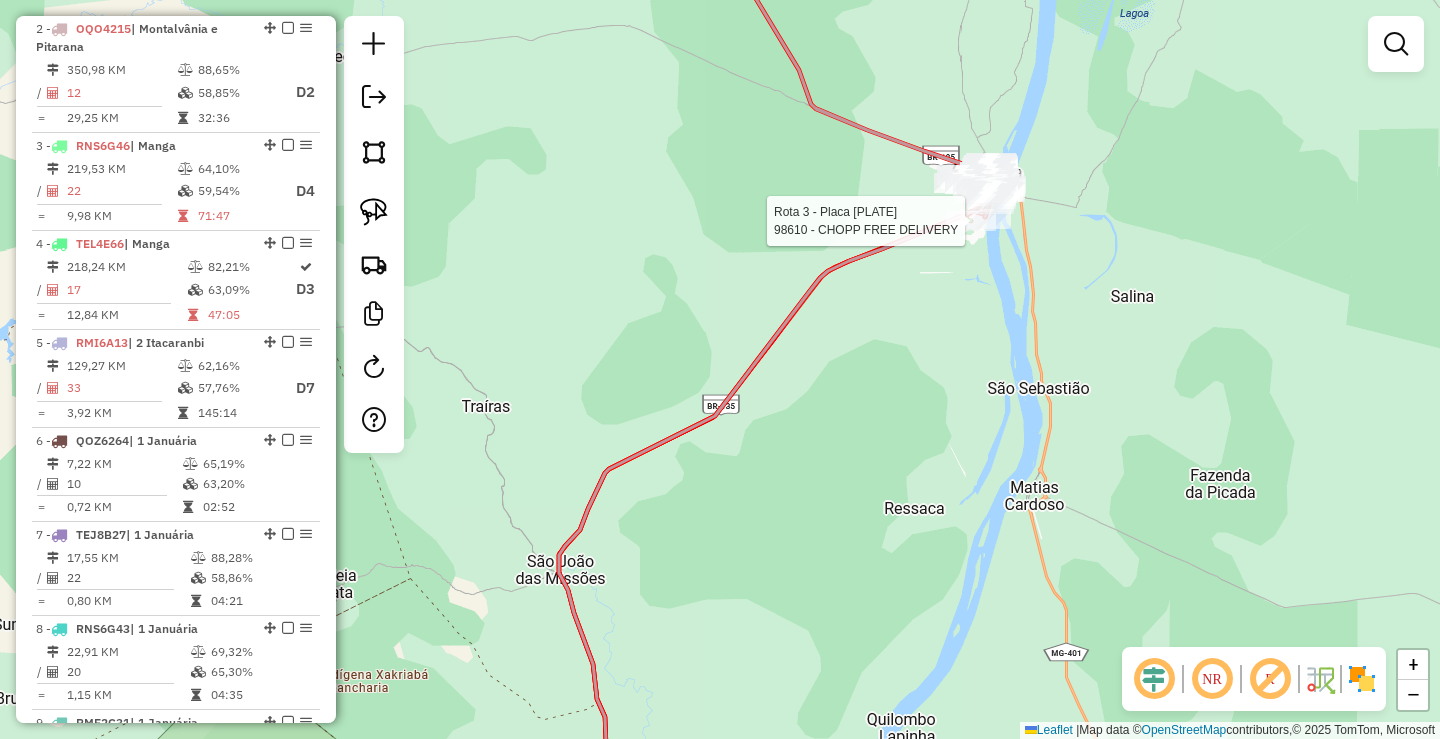 select on "*********" 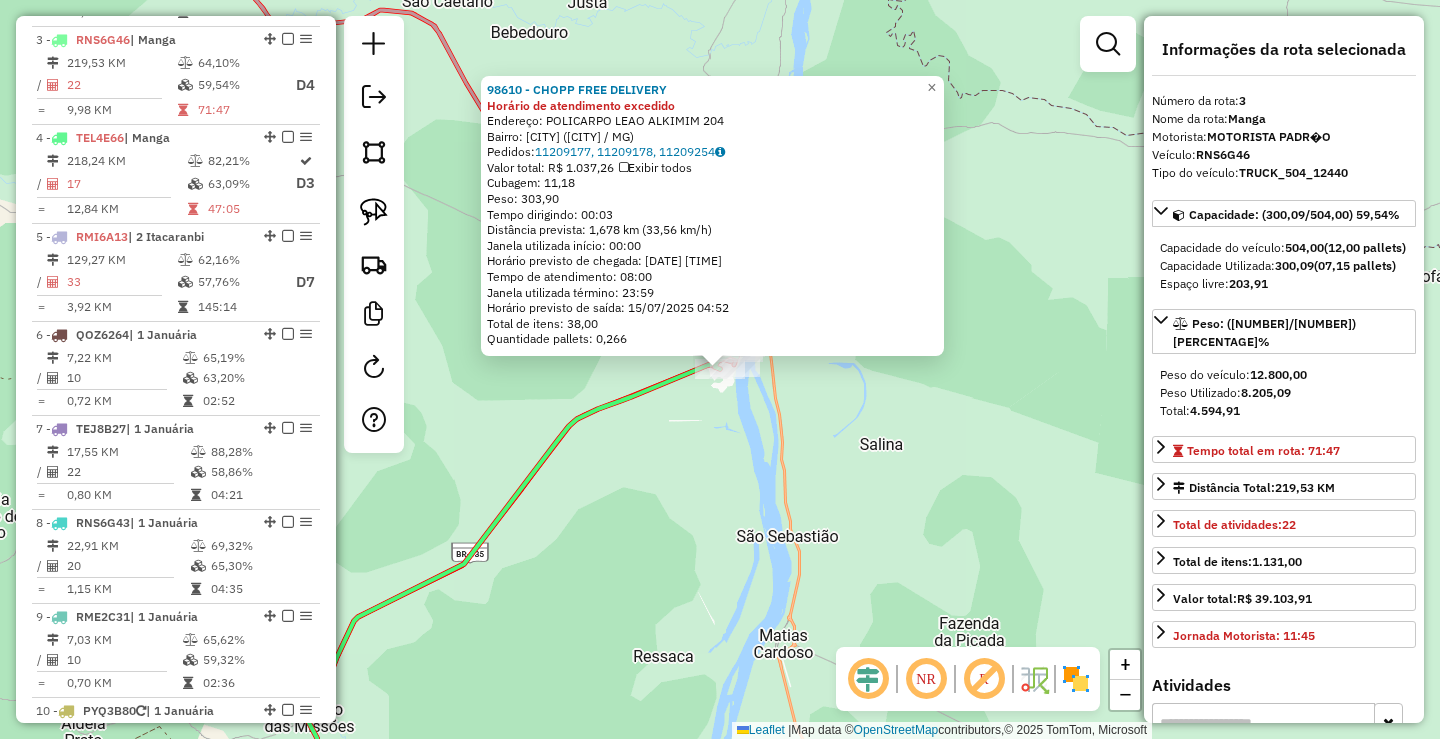scroll, scrollTop: 1003, scrollLeft: 0, axis: vertical 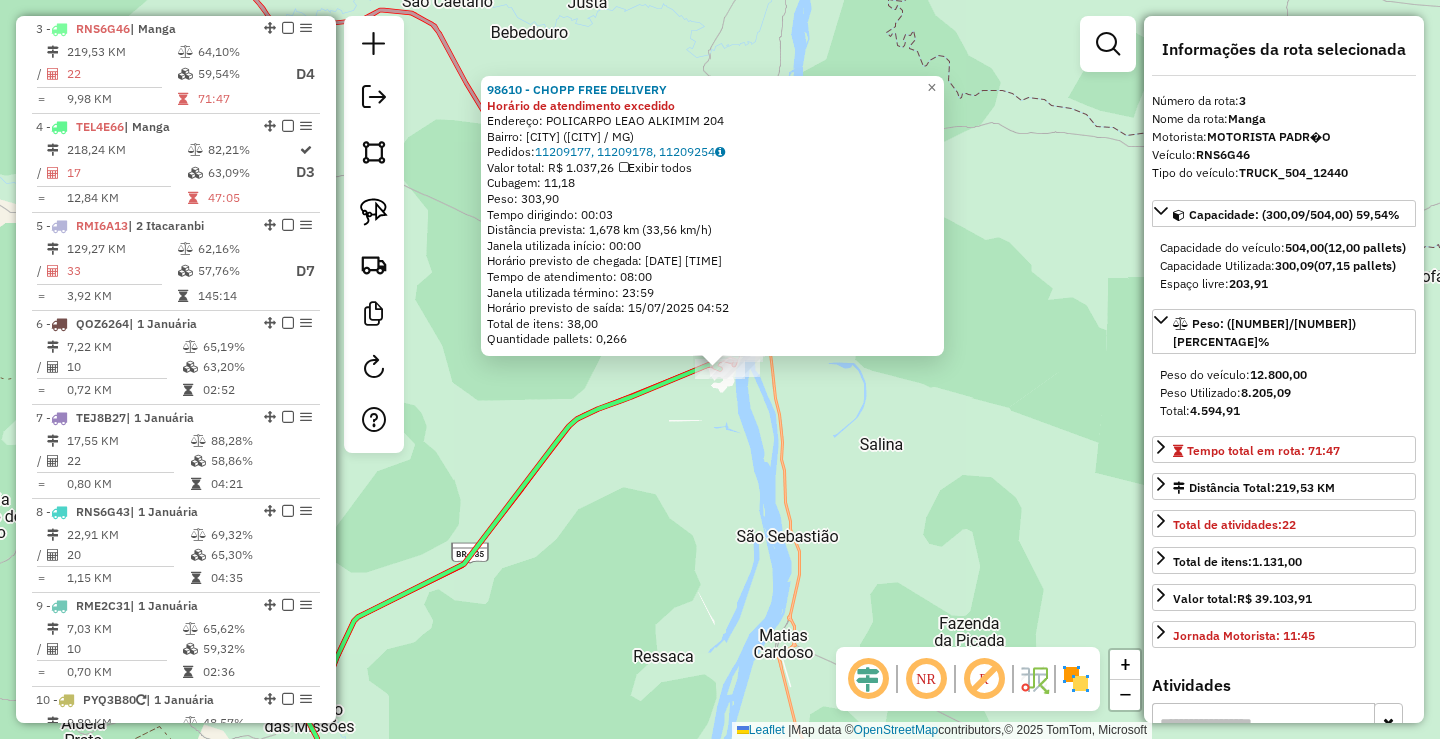 click on "[NUMBER] - [NAME] Horário de atendimento excedido  Endereço:  [STREET] [NUMBER]   Bairro: [NEIGHBORHOOD] ([CITY] / [STATE])   Pedidos:  [ORDER_ID], [ORDER_ID], [ORDER_ID]   Valor total: R$ [PRICE]   Exibir todos   Cubagem: [CUBAGE]  Peso: [WEIGHT]  Tempo dirigindo: [TIME]   Distância prevista: [DISTANCE] km ([SPEED] km/h)   Janela utilizada início: [TIME]   Horário previsto de chegada: [DATE] [TIME]   Tempo de atendimento: [TIME]   Janela utilizada término: [TIME]   Horário previsto de saída: [DATE] [TIME]   Total de itens: [ITEMS]   Quantidade pallets: [PALLETS]  × Janela de atendimento Grade de atendimento Capacidade Transportadoras Veículos Cliente Pedidos  Rotas Selecione os dias de semana para filtrar as janelas de atendimento  Seg   Ter   Qua   Qui   Sex   Sáb   Dom  Informe o período da janela de atendimento: De: [DATE] Até: [DATE]  Filtrar exatamente a janela do cliente  Considerar janela de atendimento padrão  Selecione os dias de semana para filtrar as grades de atendimento  Seg   Ter   Qua   Qui   Sex   Sáb  ****" 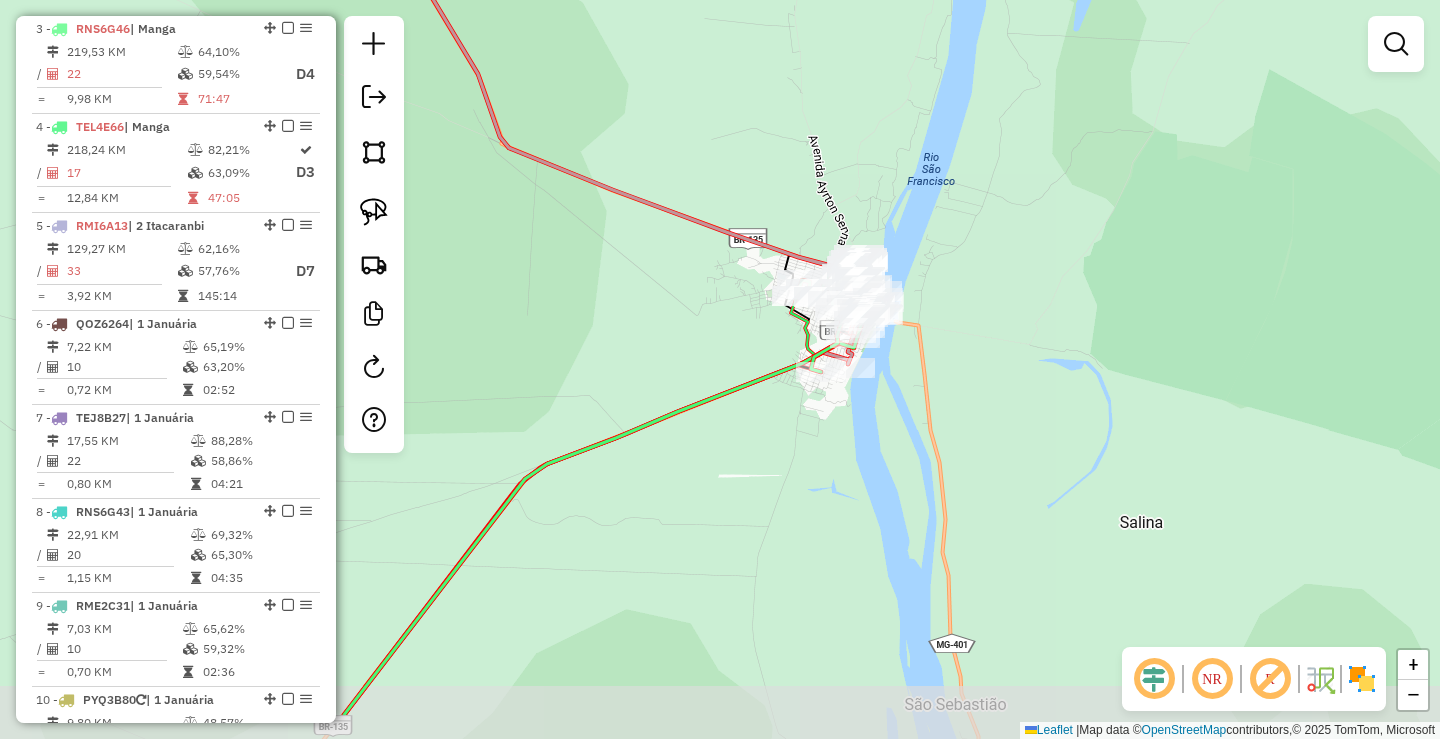 drag, startPoint x: 668, startPoint y: 430, endPoint x: 693, endPoint y: 333, distance: 100.16985 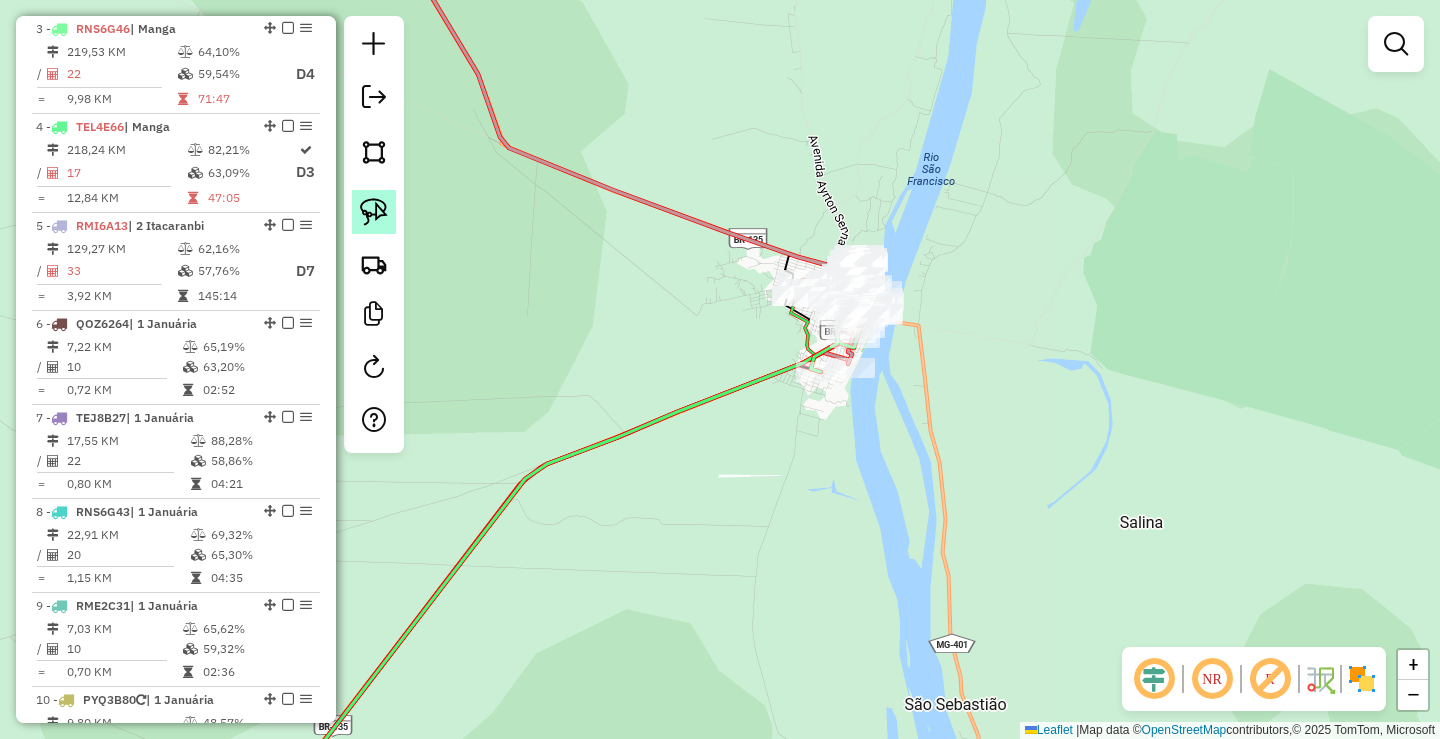 click 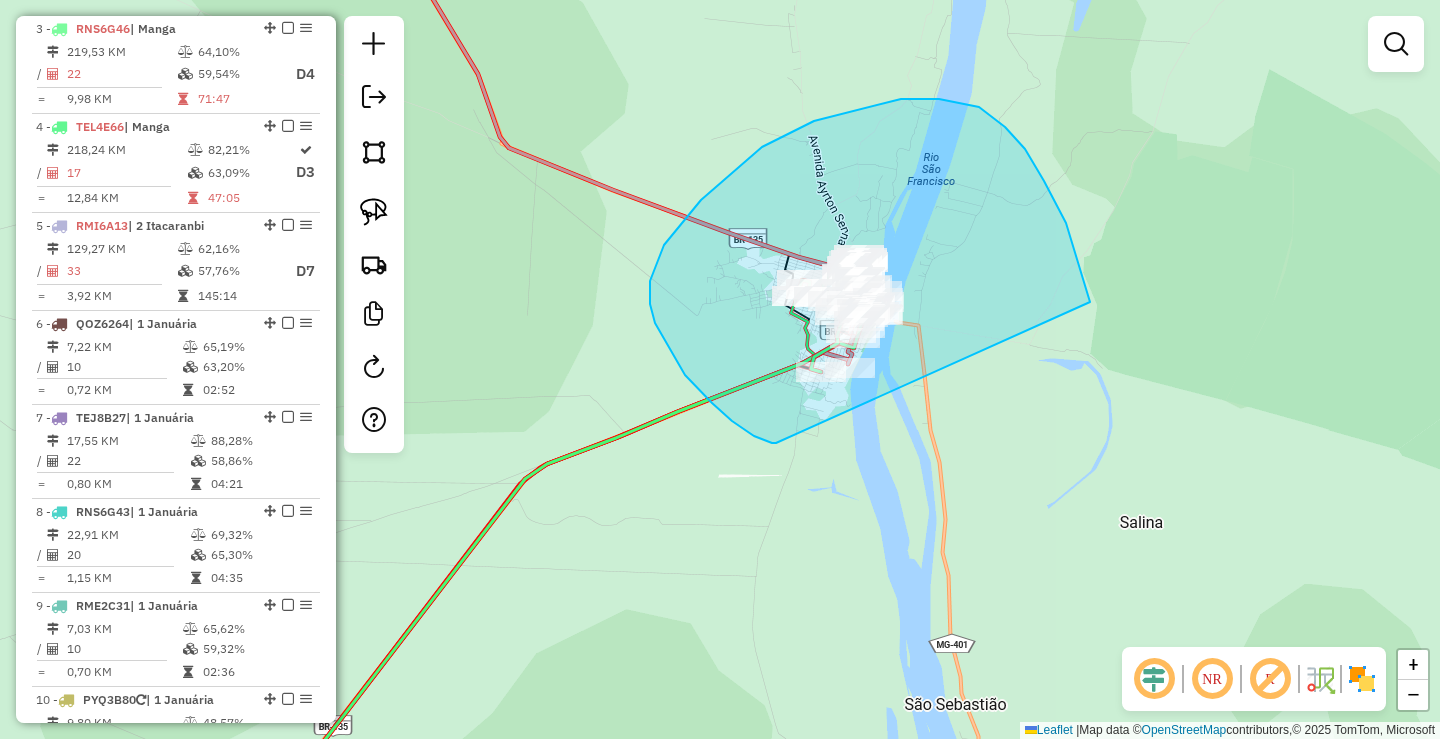drag, startPoint x: 712, startPoint y: 403, endPoint x: 1081, endPoint y: 440, distance: 370.85037 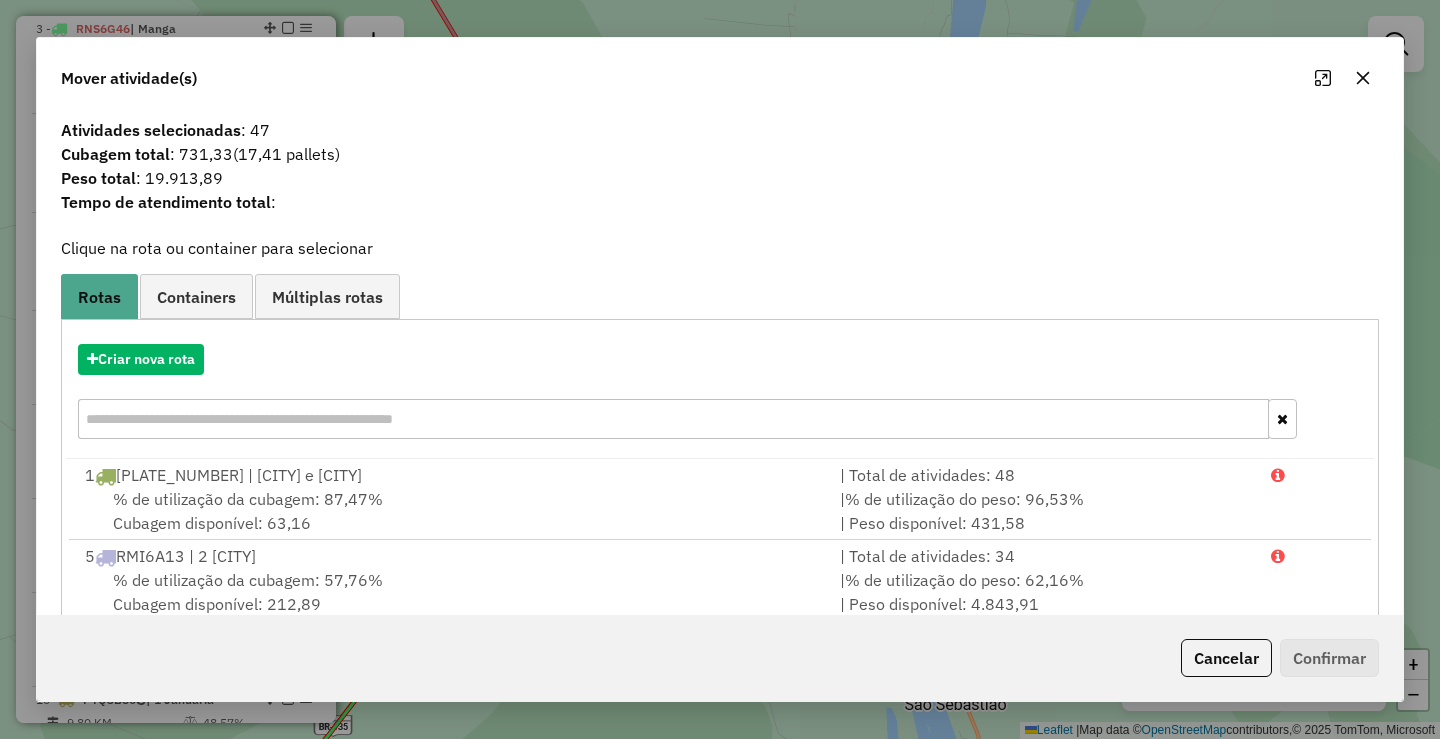 click on "Criar nova rota" at bounding box center [720, 394] 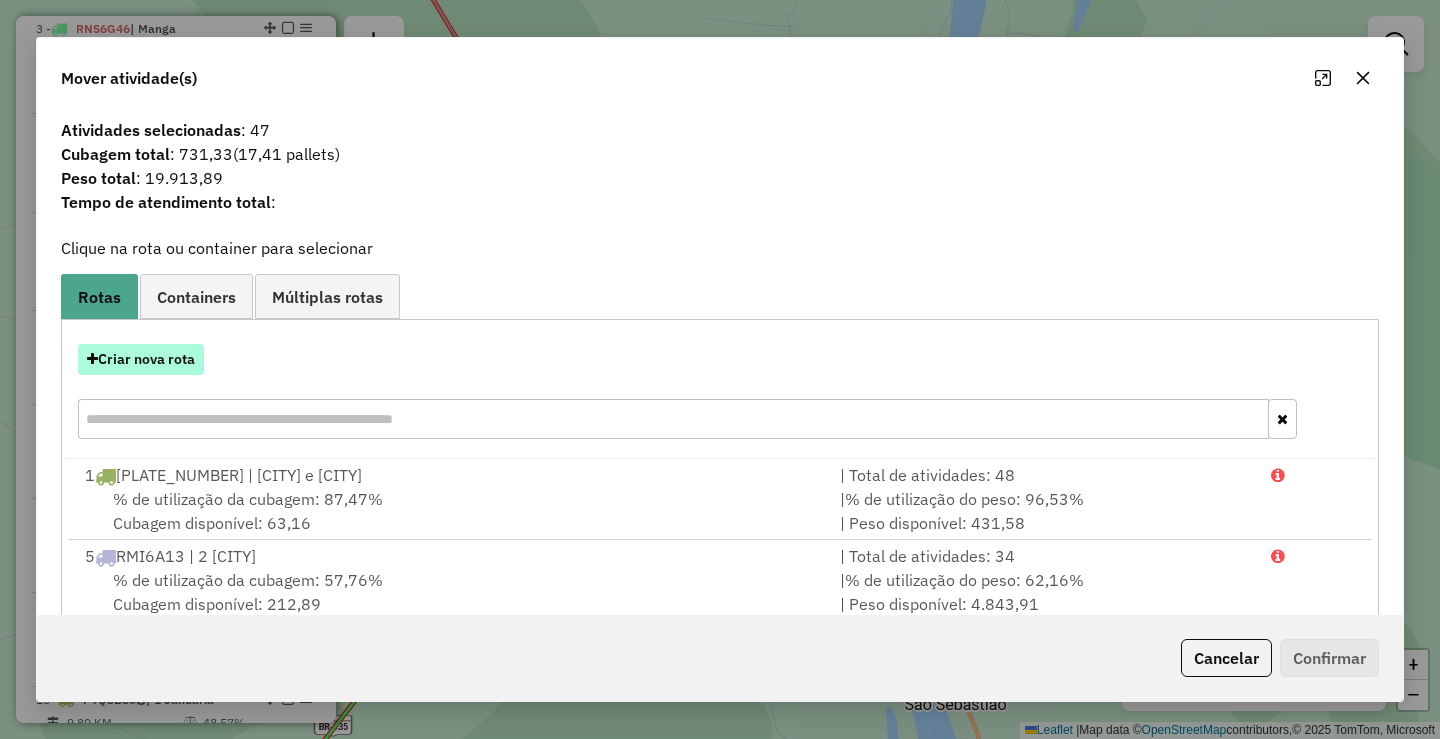 click on "Criar nova rota" at bounding box center (141, 359) 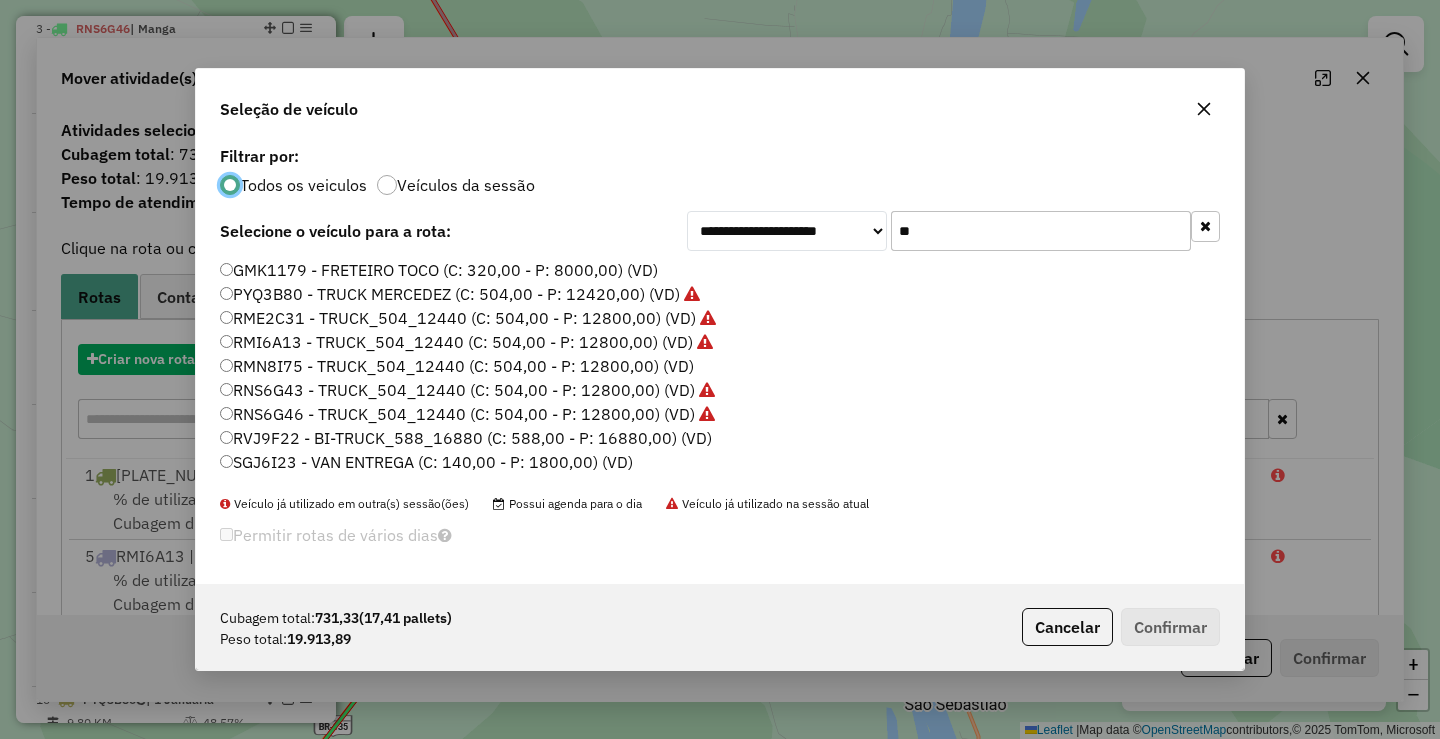 scroll, scrollTop: 11, scrollLeft: 6, axis: both 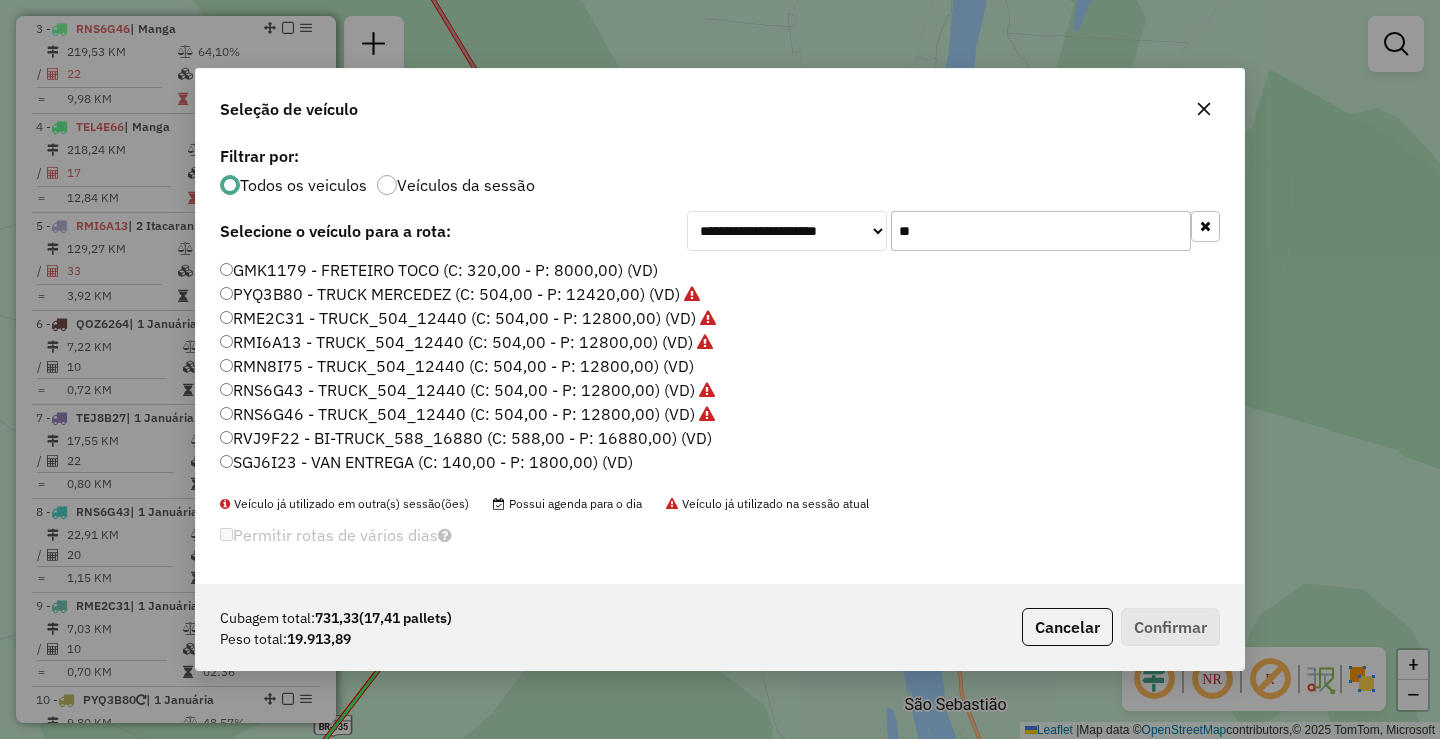 drag, startPoint x: 1066, startPoint y: 224, endPoint x: 592, endPoint y: 204, distance: 474.42175 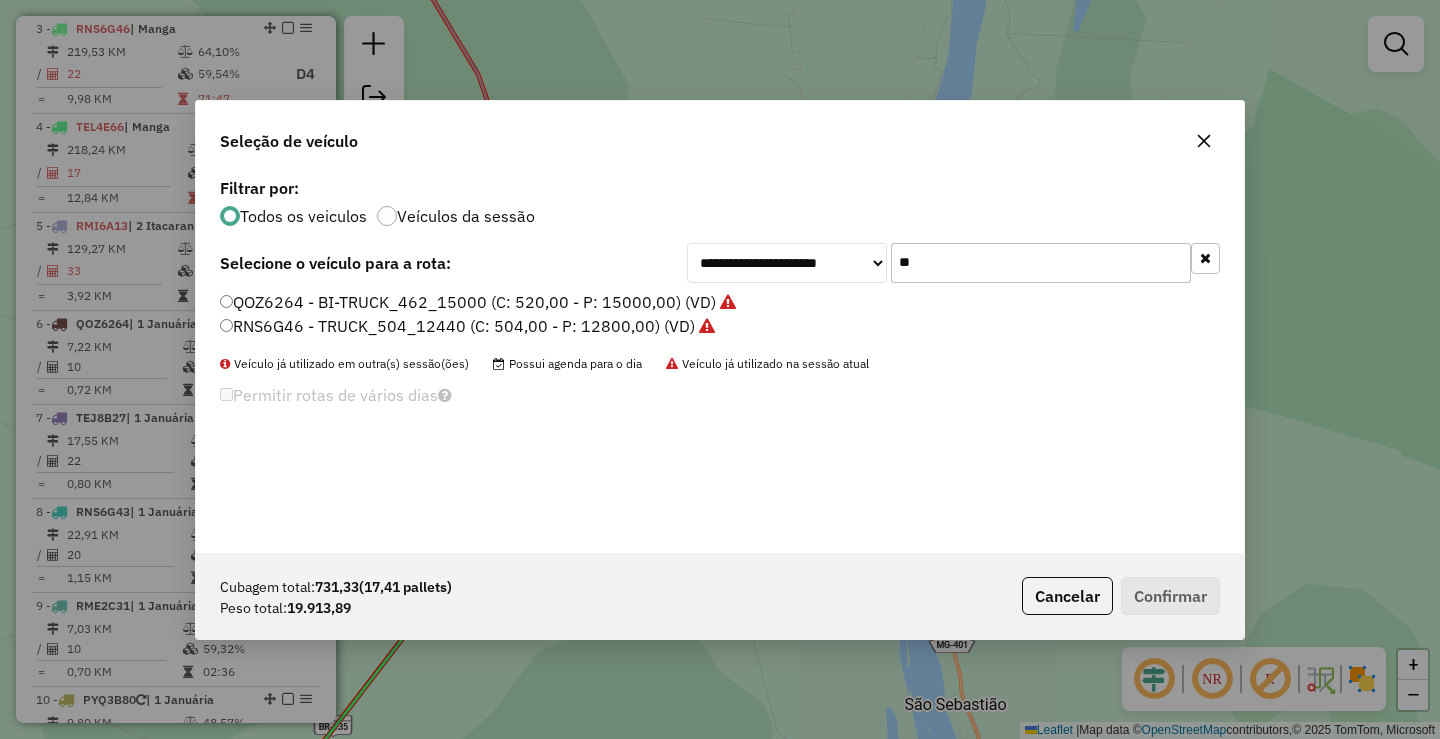 type on "**" 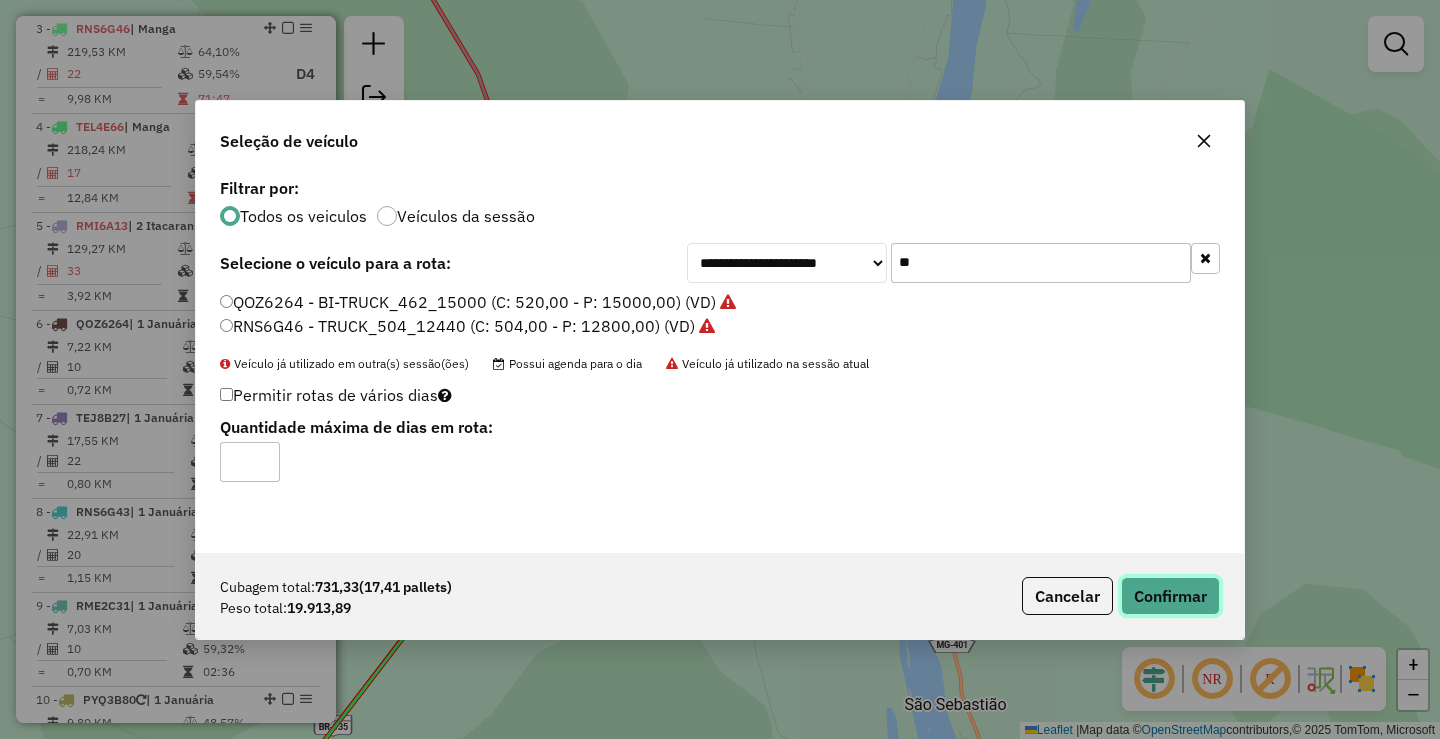 click on "Confirmar" 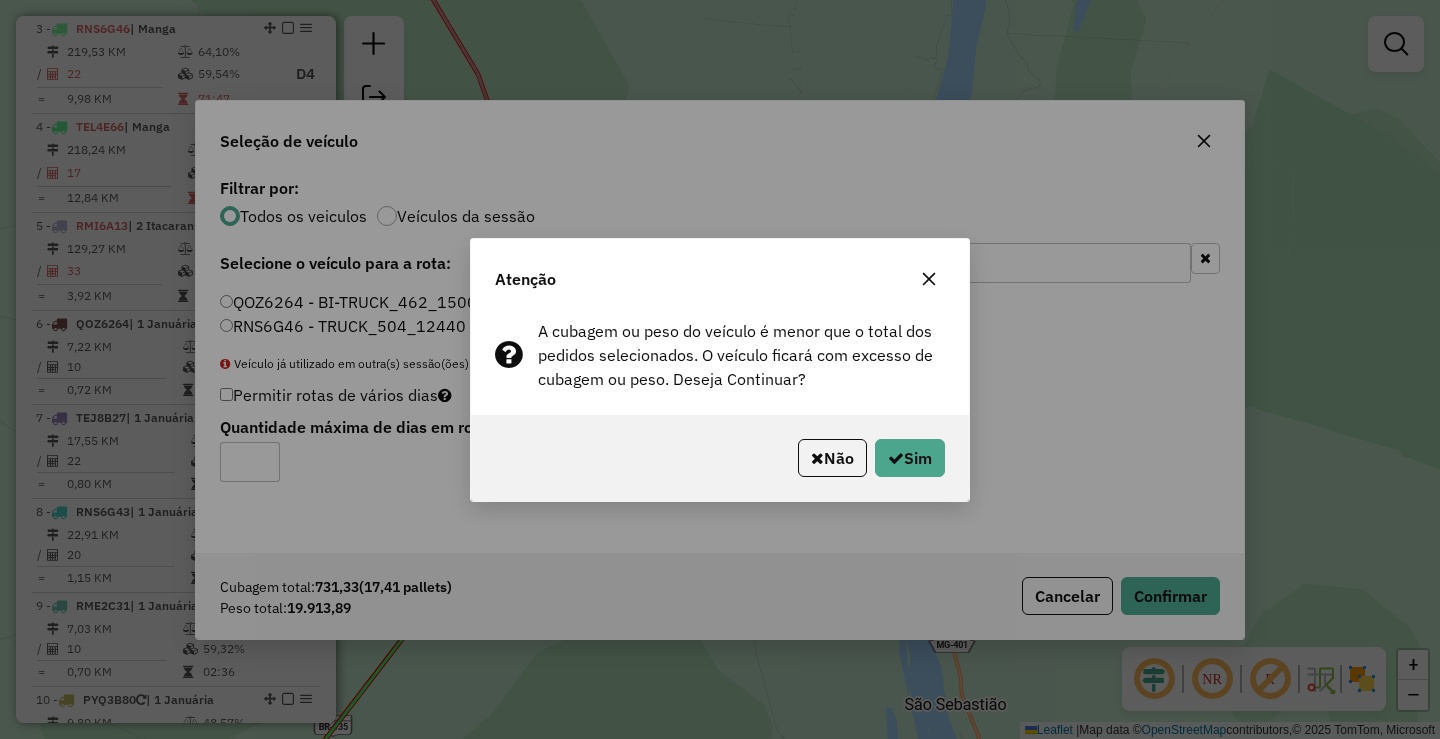 click on "Não   Sim" 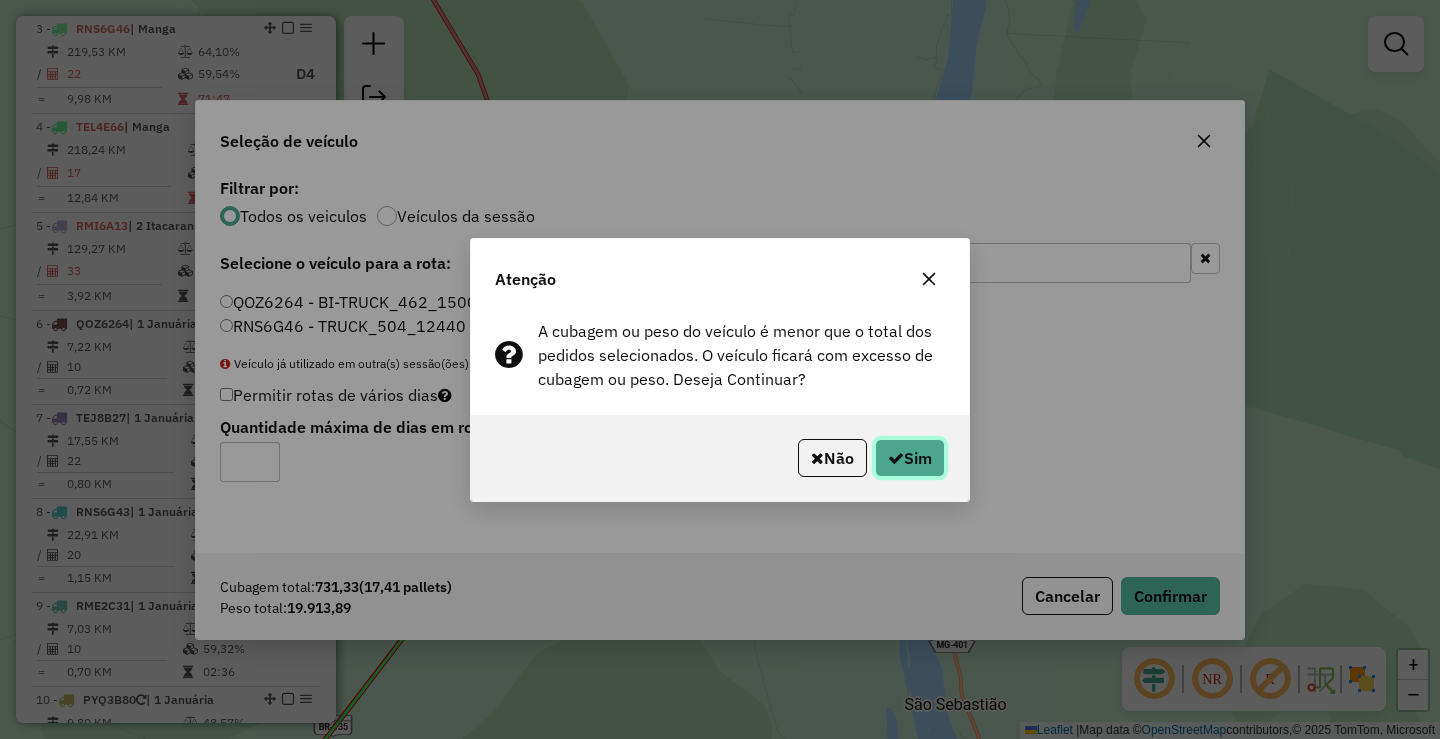 click on "Sim" 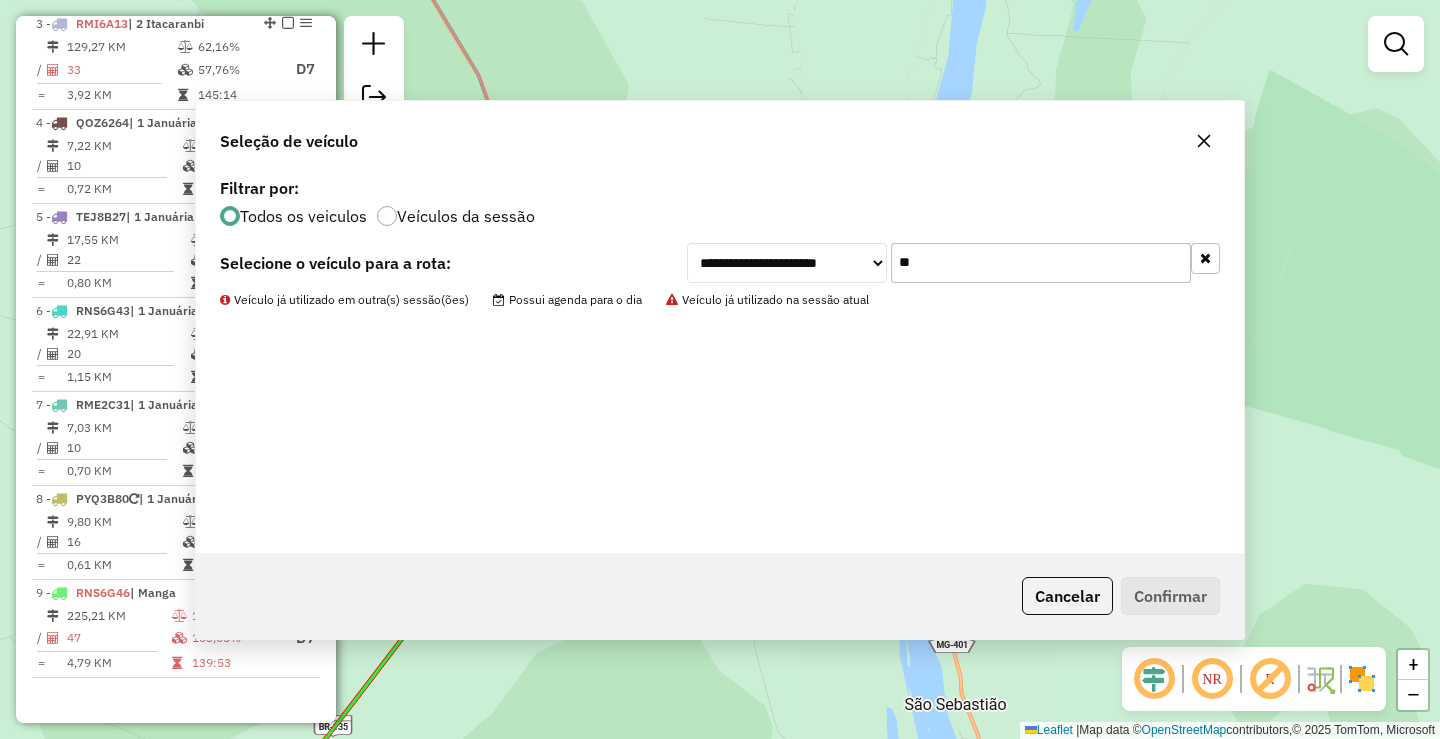 scroll, scrollTop: 689, scrollLeft: 0, axis: vertical 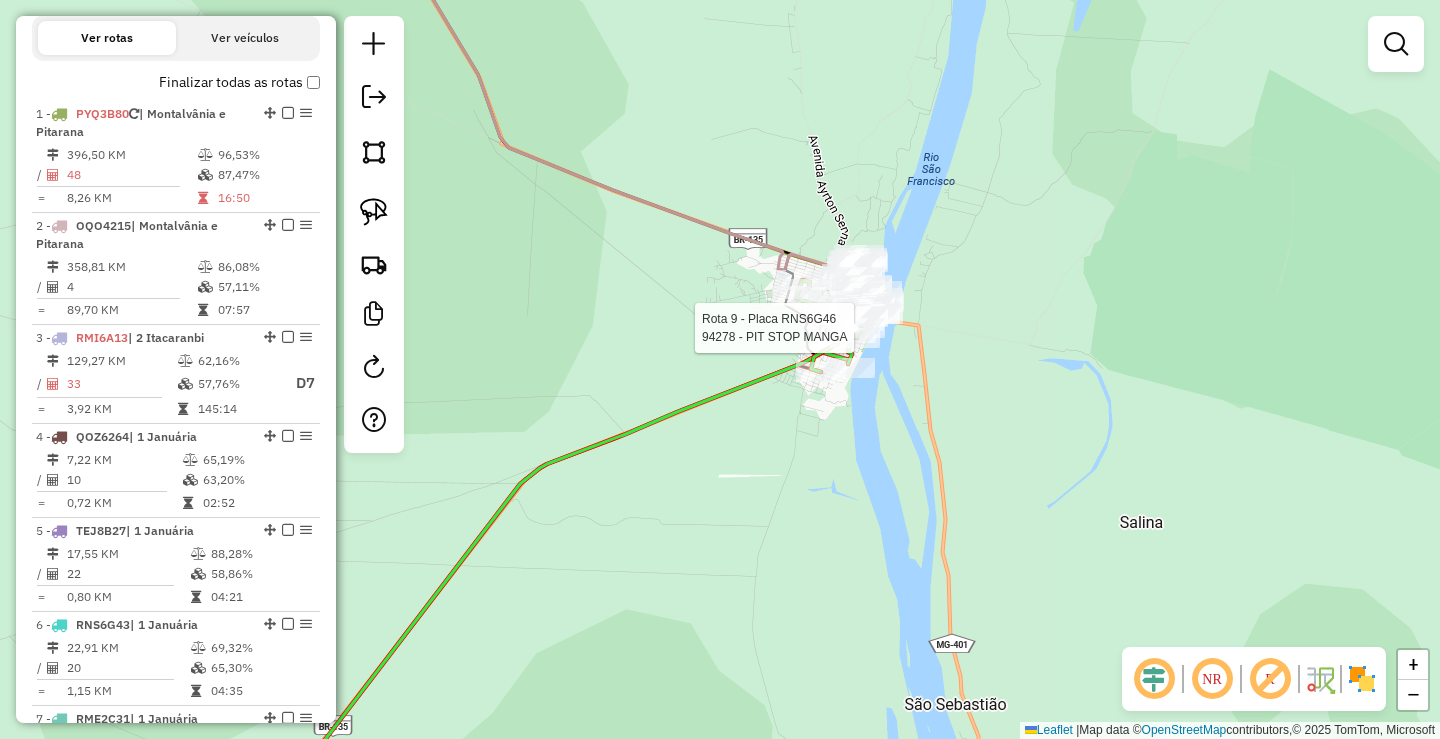 select on "*********" 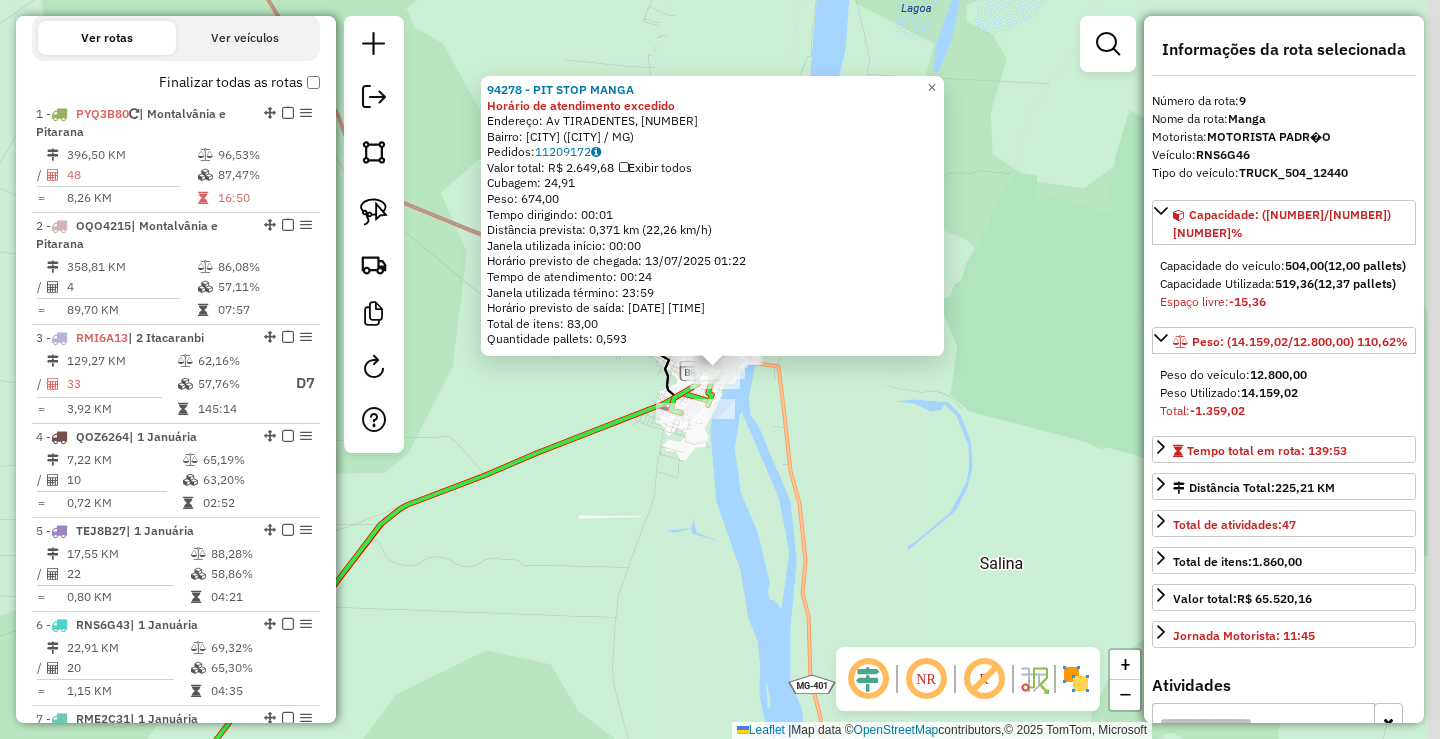 scroll, scrollTop: 1037, scrollLeft: 0, axis: vertical 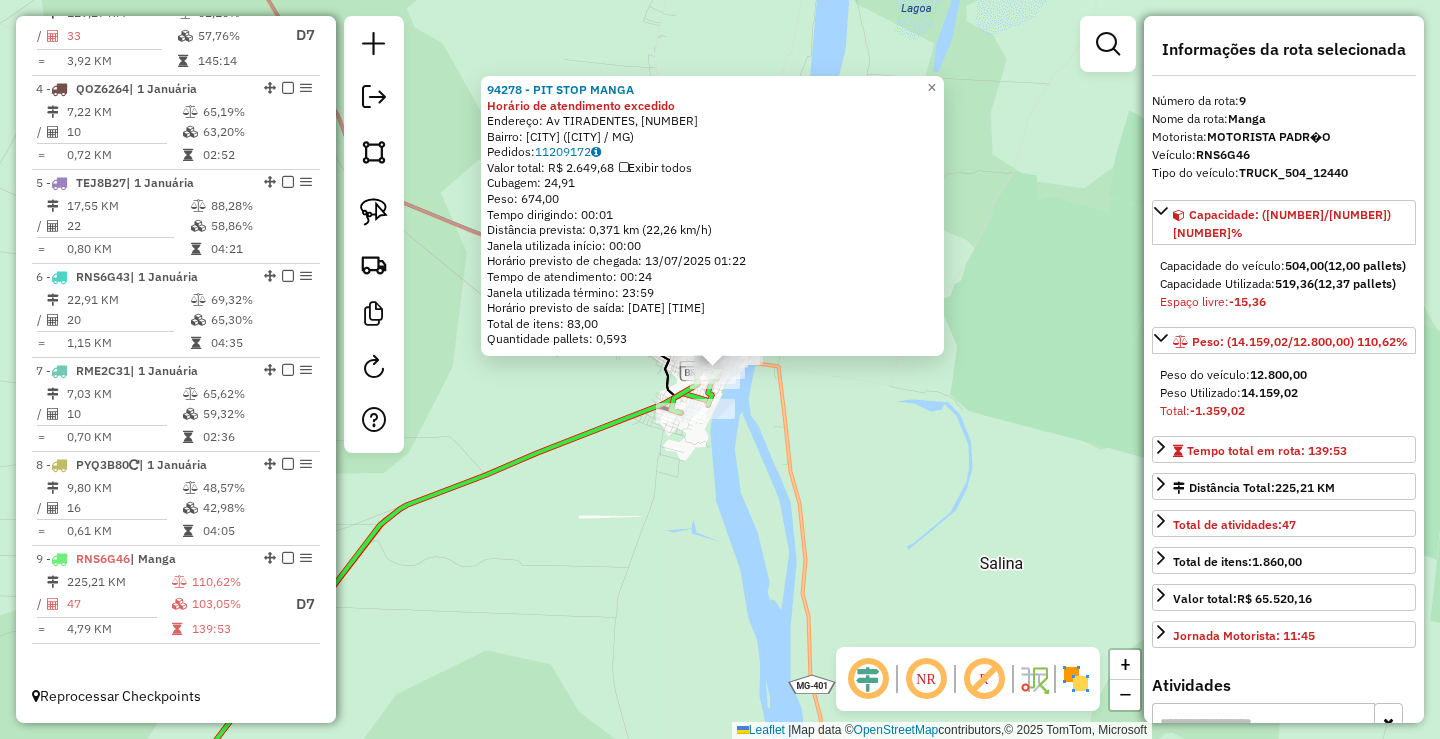 click on "[NUMBER] - [PHONE] - [LAST] [LAST] [LAST] Horário de atendimento excedido  Endereço: [STREET] [NUMBER]   Bairro: [LAST] ([CITY] / [STATE])   Pedidos:  [NUMBER]   Valor total: R$ [PRICE]   Exibir todos   Cubagem: [NUMBER]  Peso: [NUMBER]  Tempo dirigindo: [TIME]   Distância prevista: [NUMBER] km ([NUMBER] km/h)   Janela utilizada início: [TIME]   Horário previsto de chegada: [DATE] [TIME]   Tempo de atendimento: [TIME]   Janela utilizada término: [TIME]   Horário previsto de saída: [DATE] [TIME]   Total de itens: [NUMBER]   Quantidade pallets: [NUMBER]  × Janela de atendimento Grade de atendimento Capacidade Transportadoras Veículos Cliente Pedidos  Rotas Selecione os dias de semana para filtrar as janelas de atendimento  Seg   Ter   Qua   Qui   Sex   Sáb   Dom  Informe o período da janela de atendimento: De: Até:  Filtrar exatamente a janela do cliente  Considerar janela de atendimento padrão  Selecione os dias de semana para filtrar as grades de atendimento  Seg   Ter   Qua   Qui   Sex   Sáb   Dom   Peso mínimo:  **** **** De:" 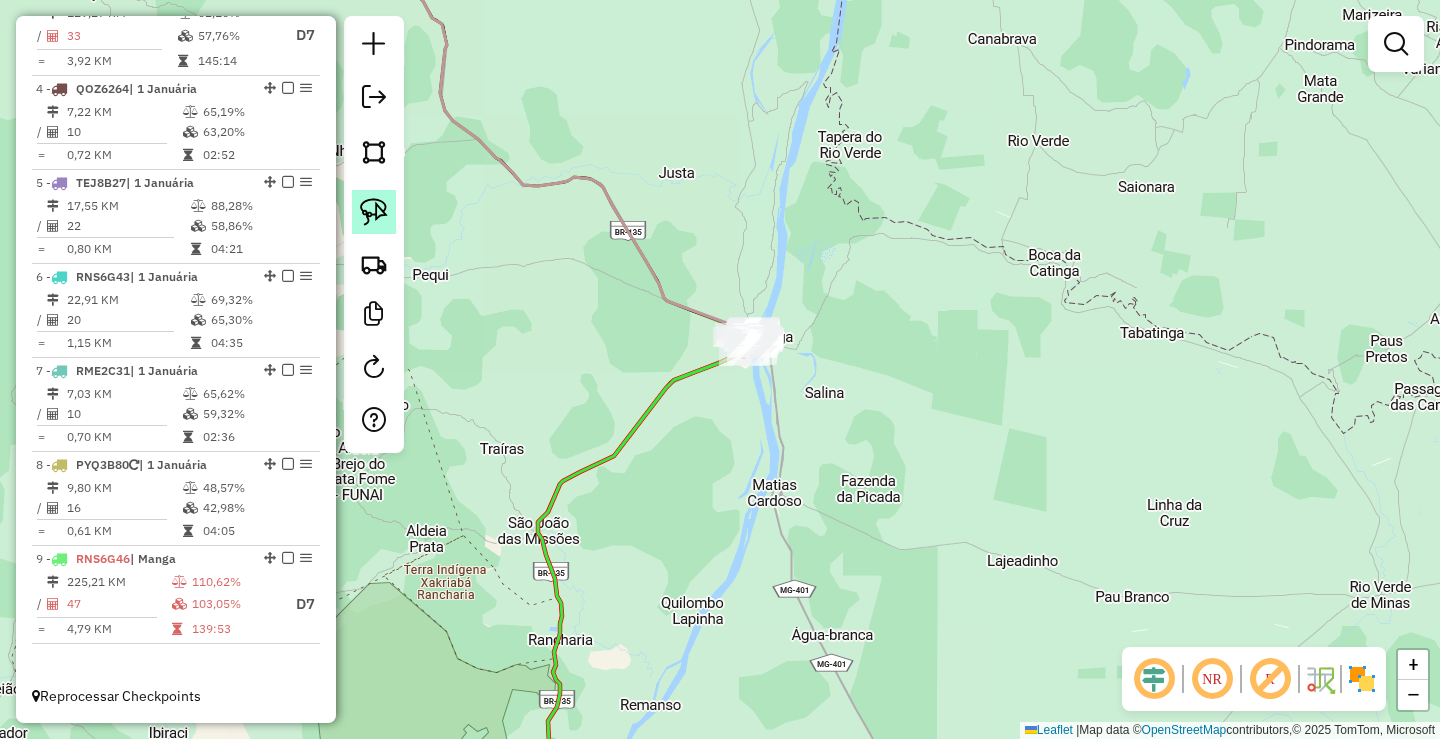click 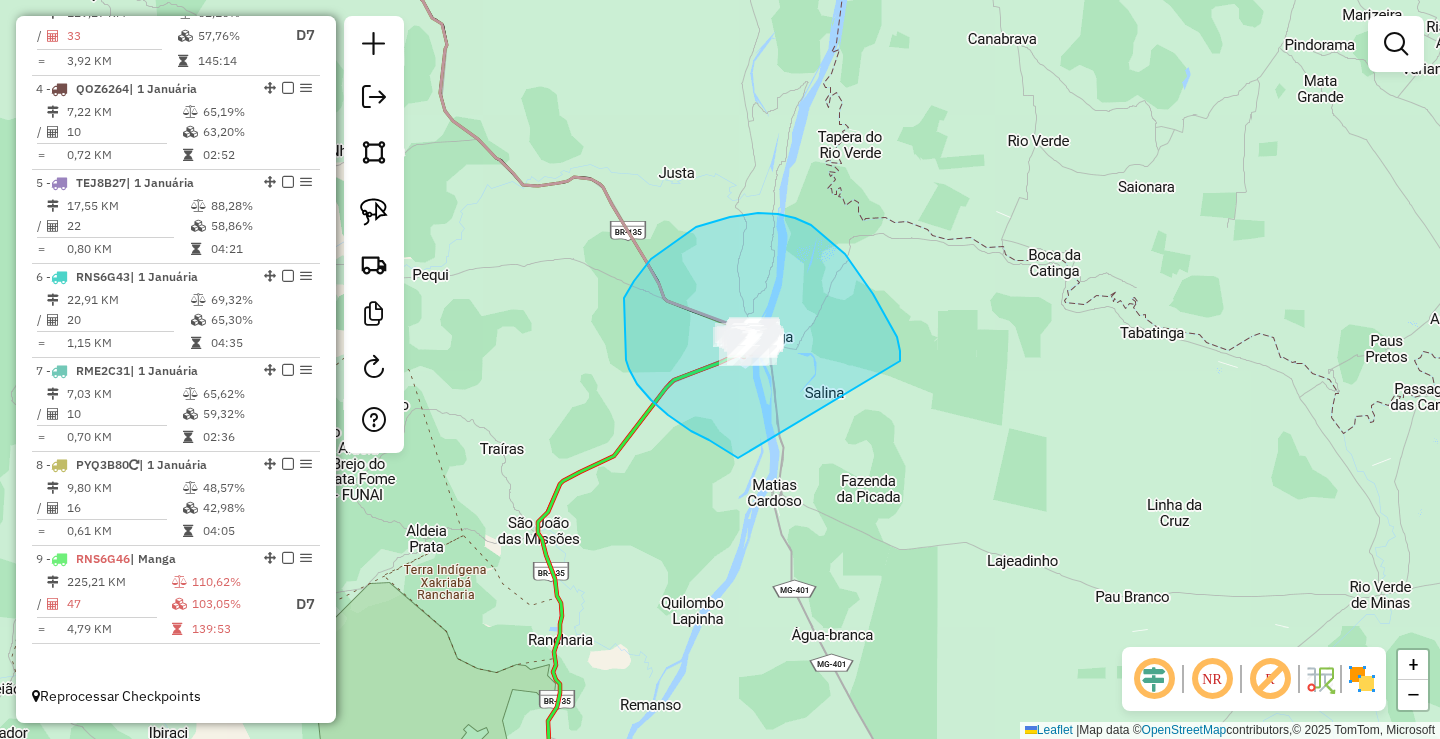 drag, startPoint x: 738, startPoint y: 458, endPoint x: 897, endPoint y: 383, distance: 175.80103 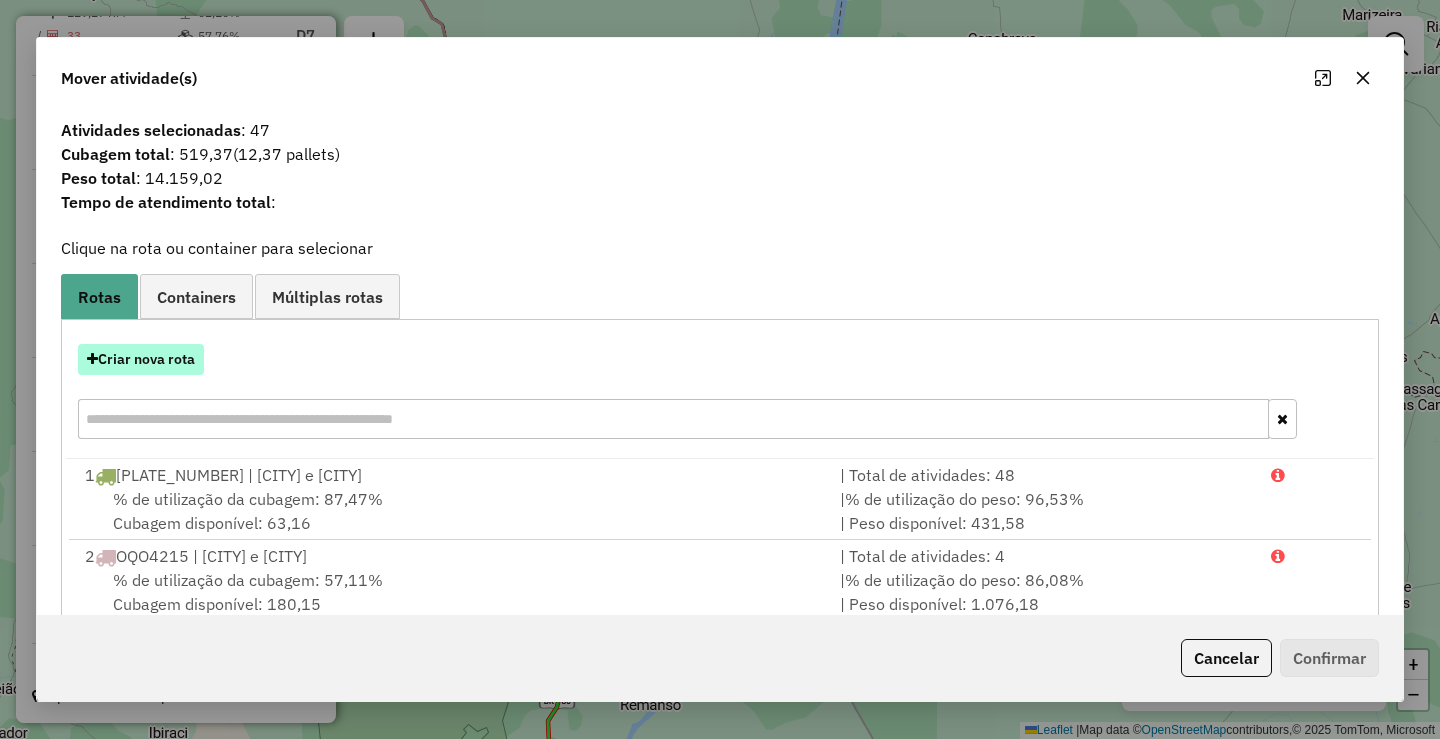 click on "Criar nova rota" at bounding box center [141, 359] 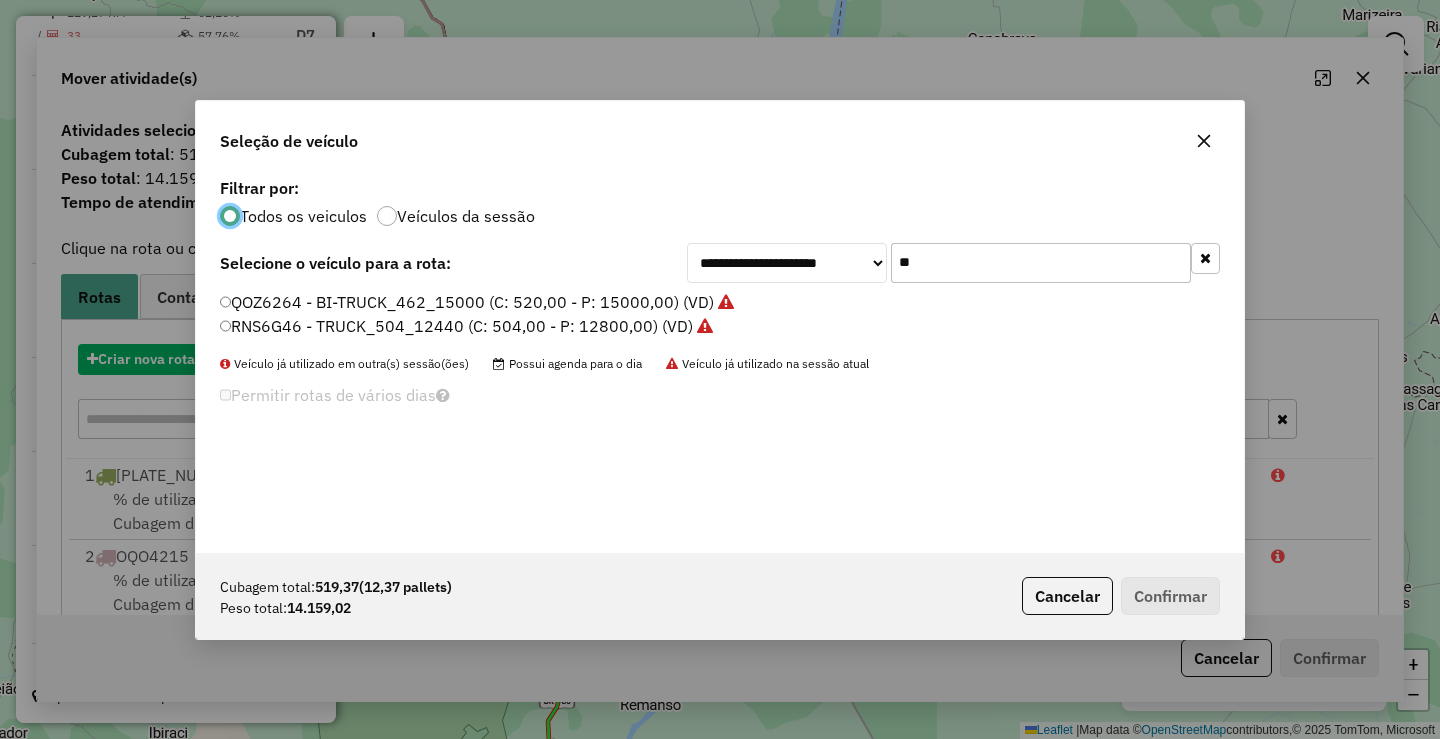 scroll, scrollTop: 11, scrollLeft: 6, axis: both 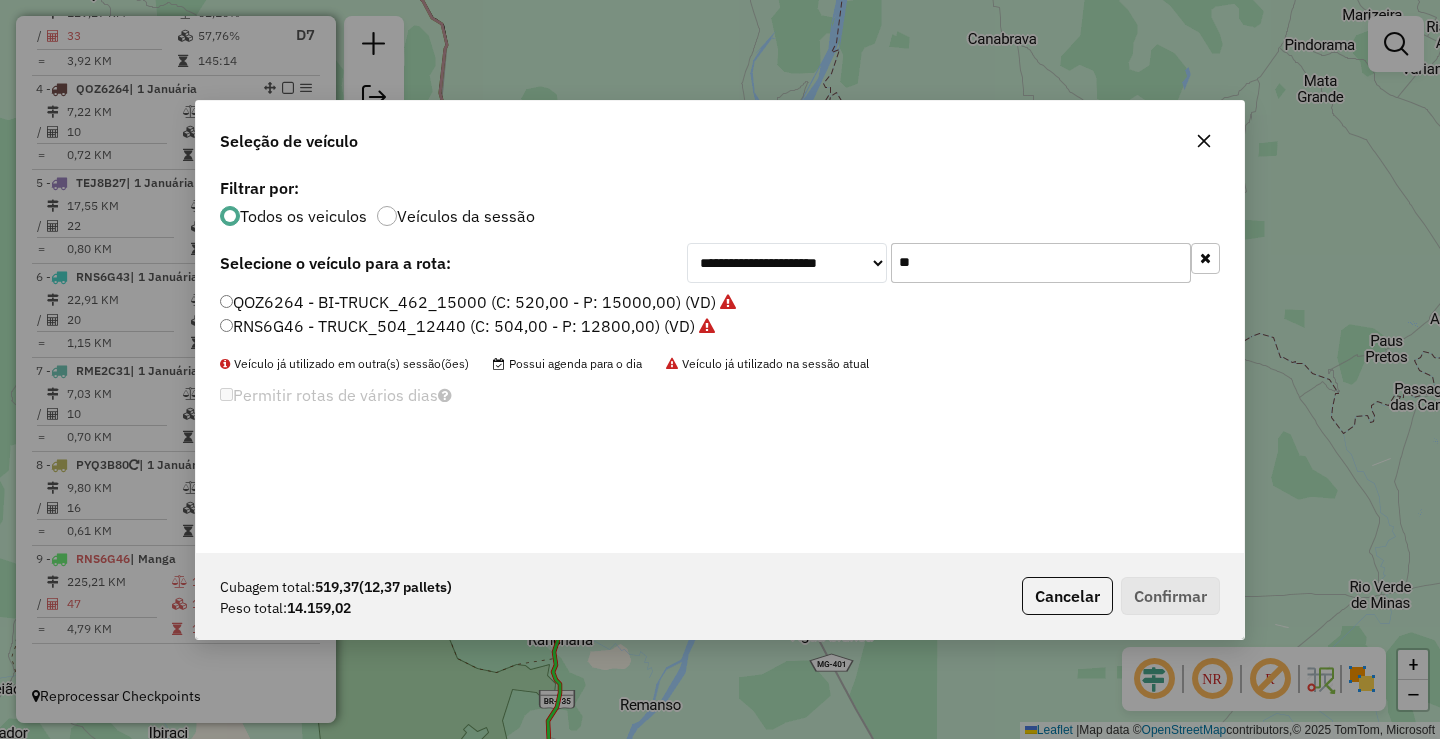drag, startPoint x: 980, startPoint y: 256, endPoint x: 552, endPoint y: 215, distance: 429.9593 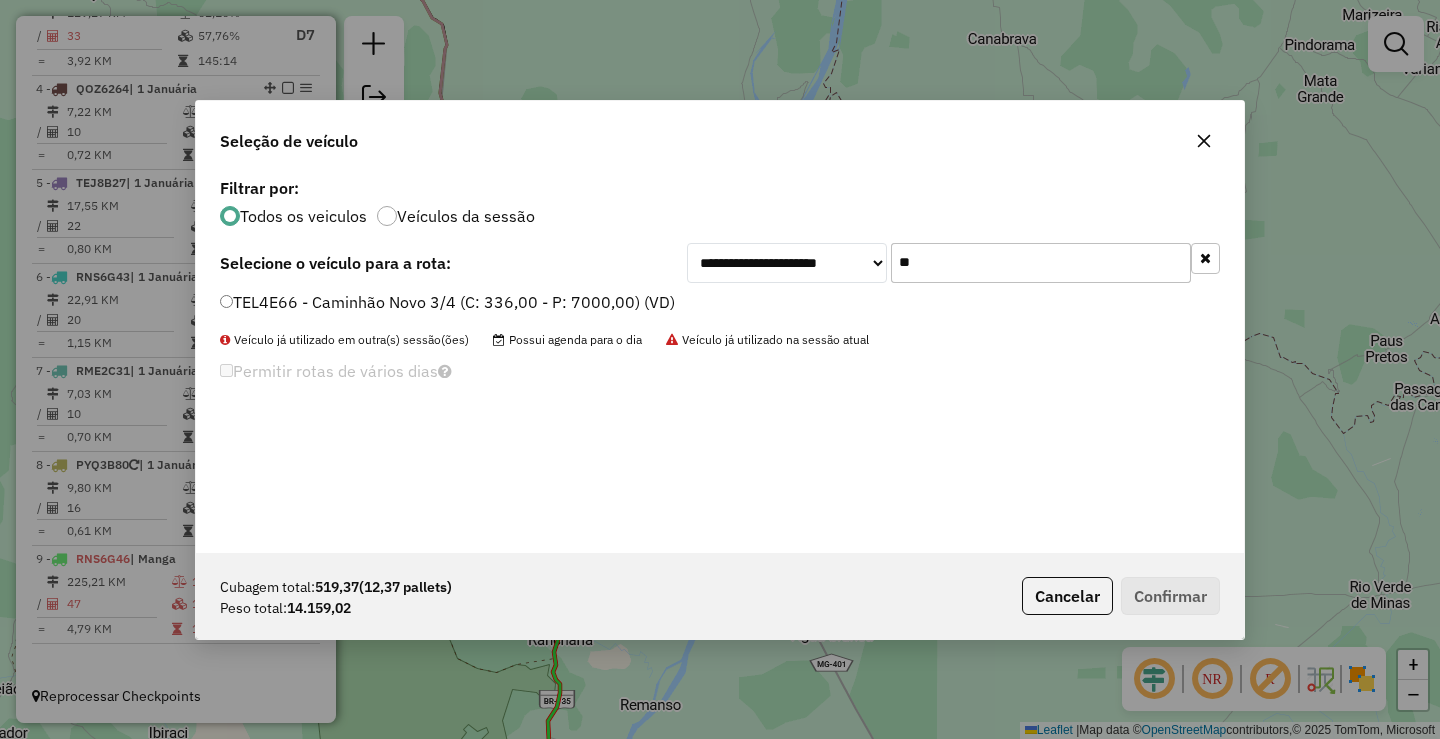 type on "**" 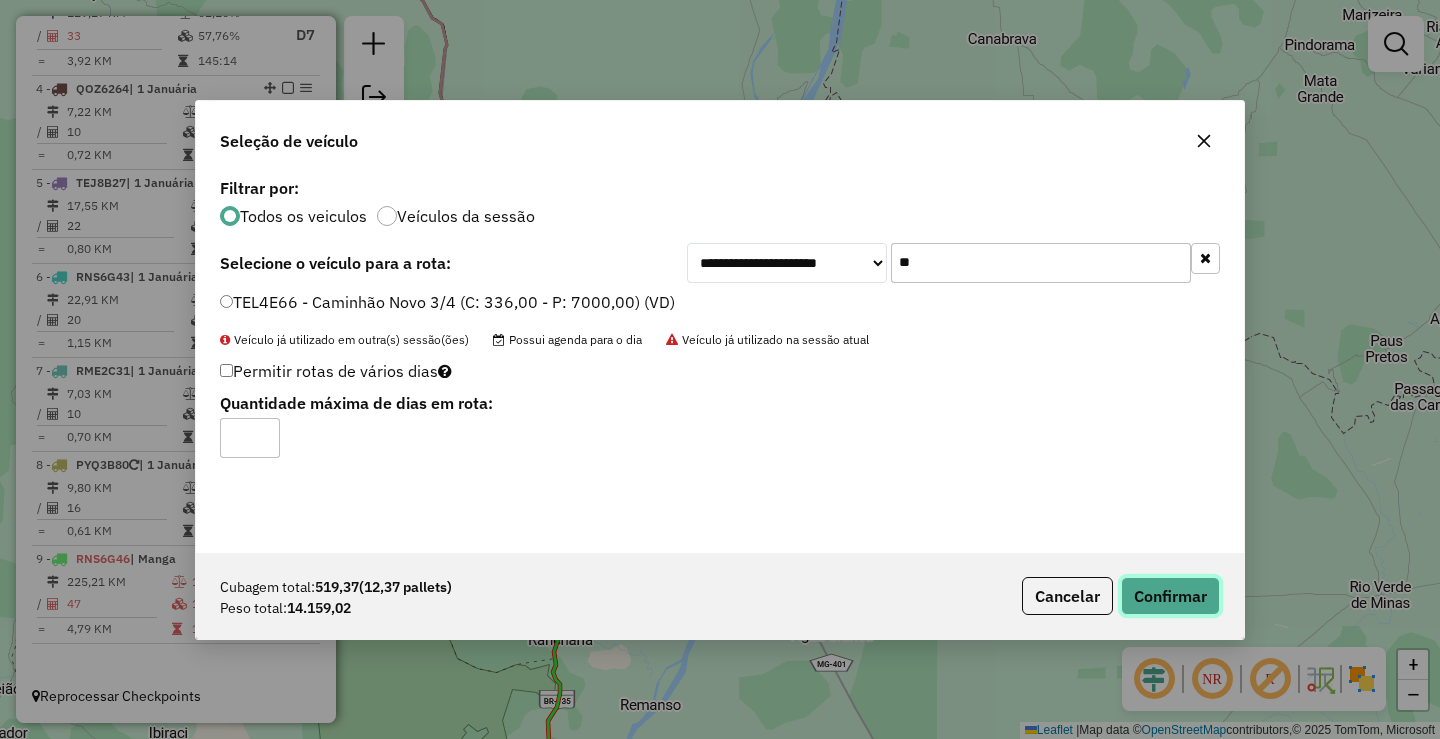 click on "Confirmar" 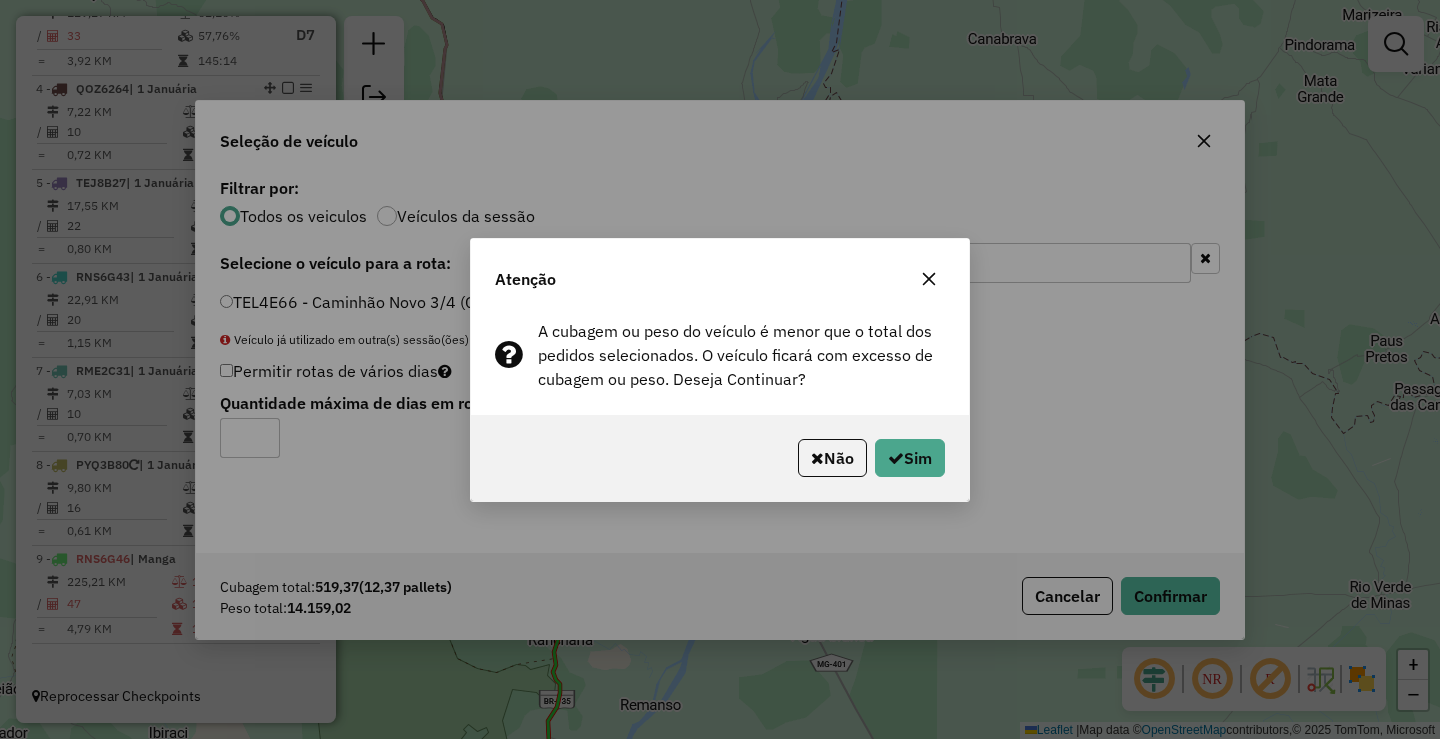 click on "Não   Sim" 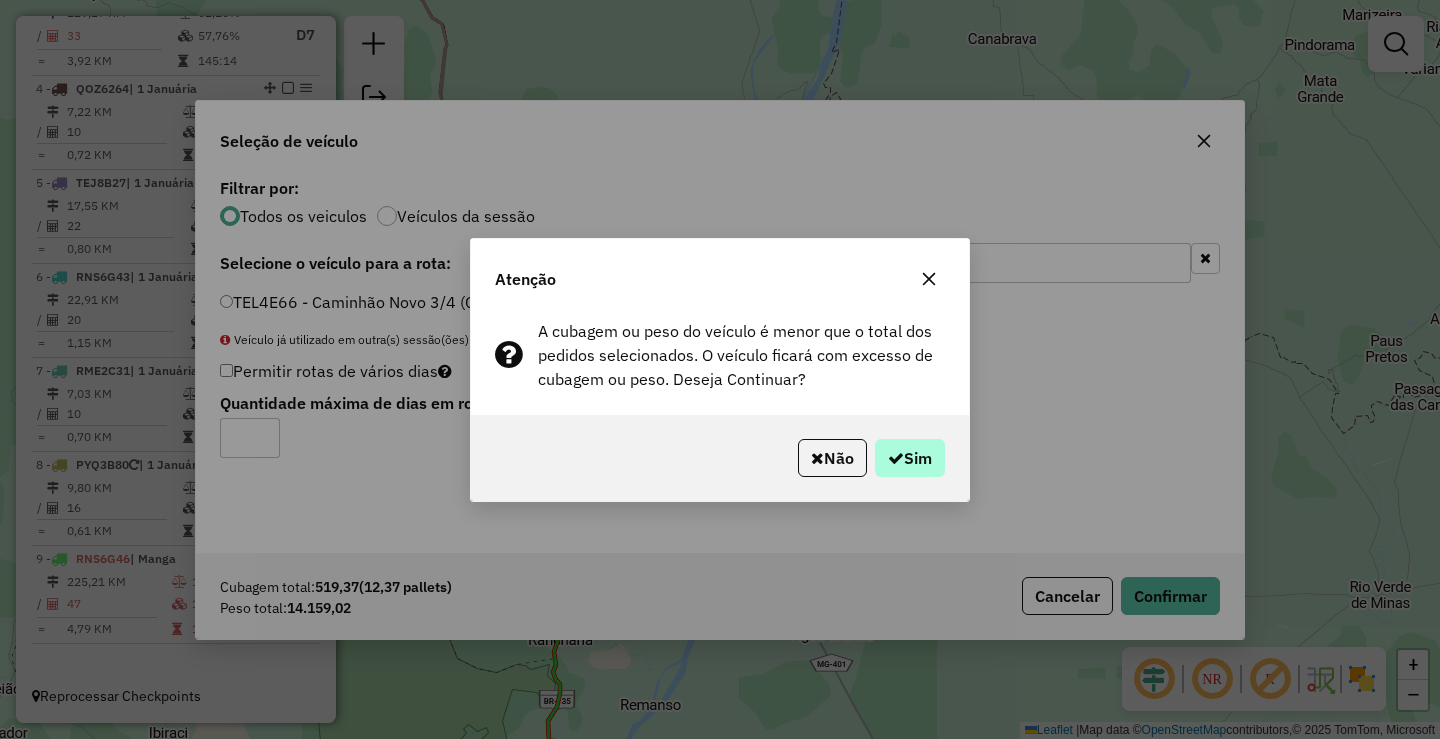 drag, startPoint x: 911, startPoint y: 477, endPoint x: 900, endPoint y: 453, distance: 26.400757 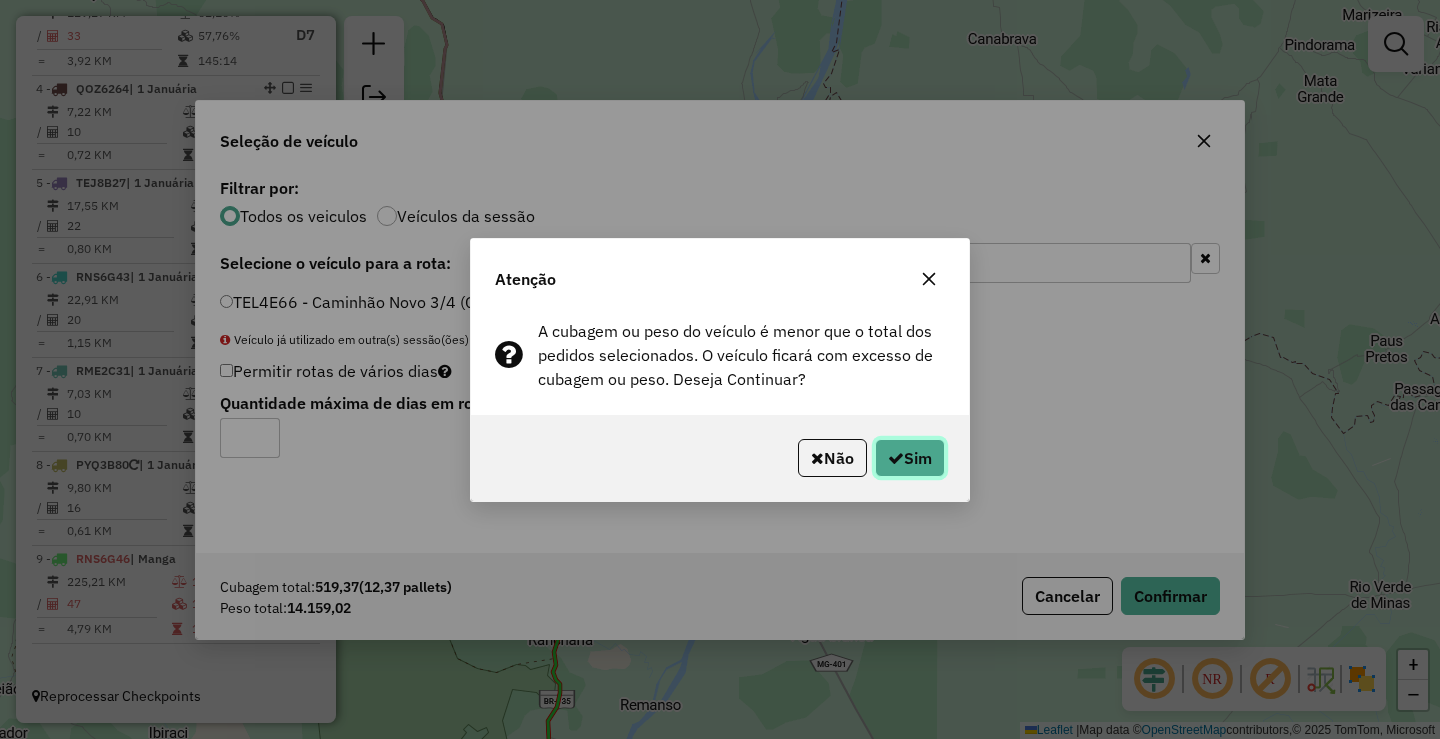 click 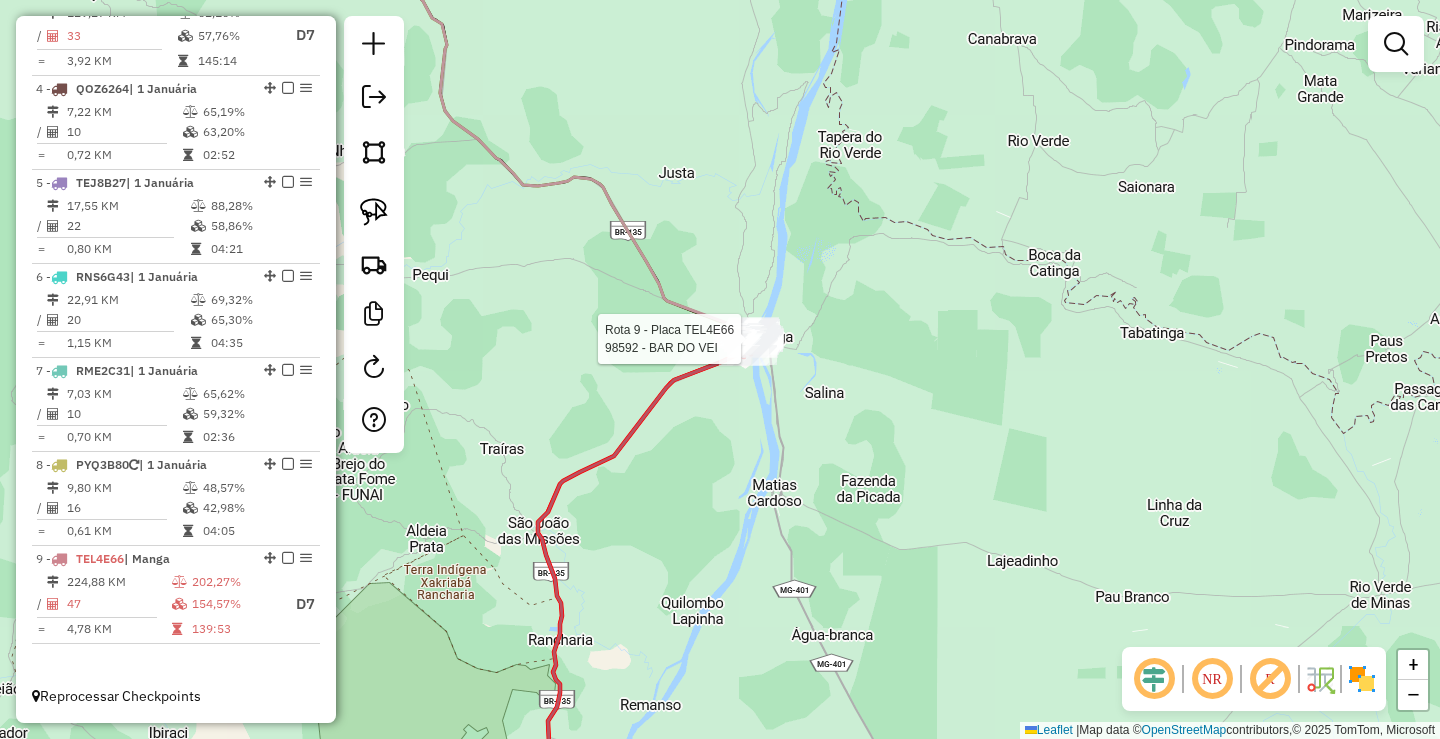 select on "*********" 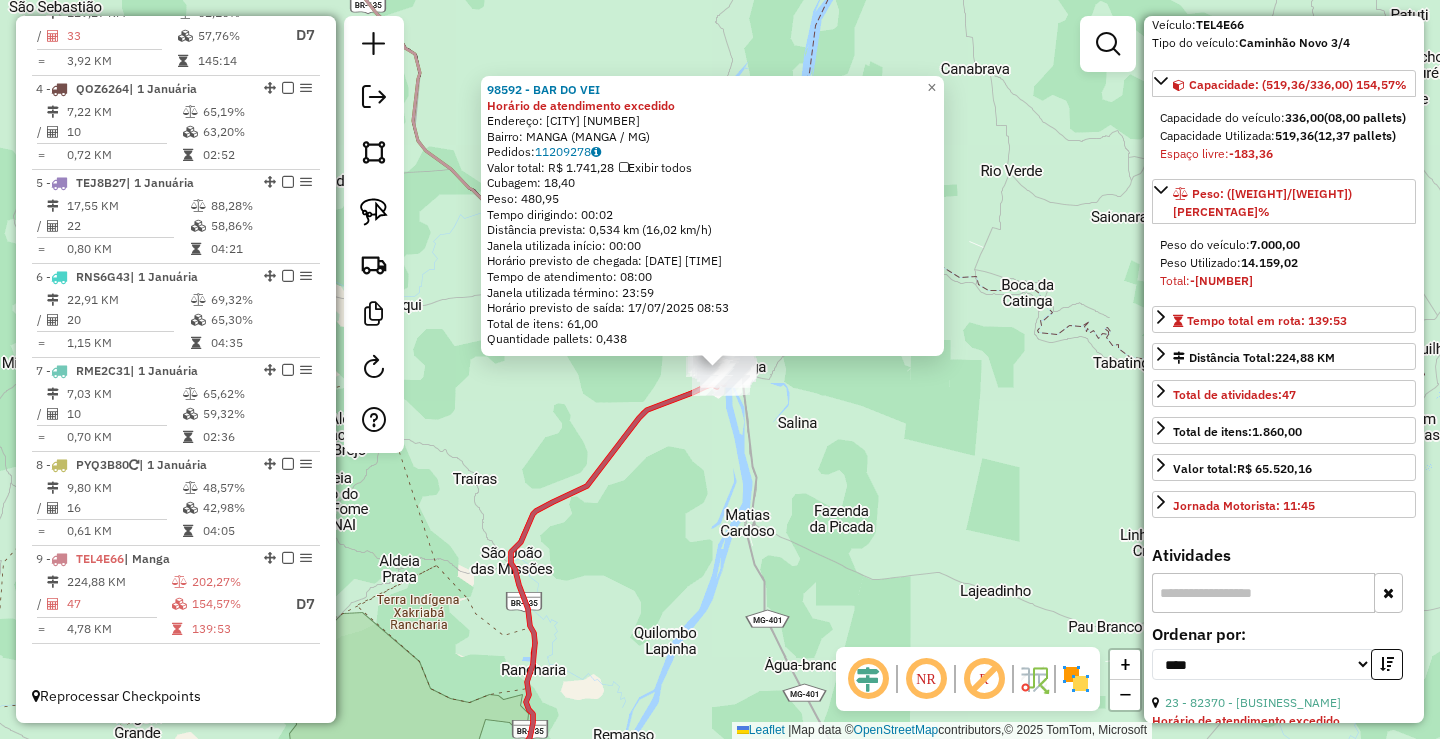 scroll, scrollTop: 500, scrollLeft: 0, axis: vertical 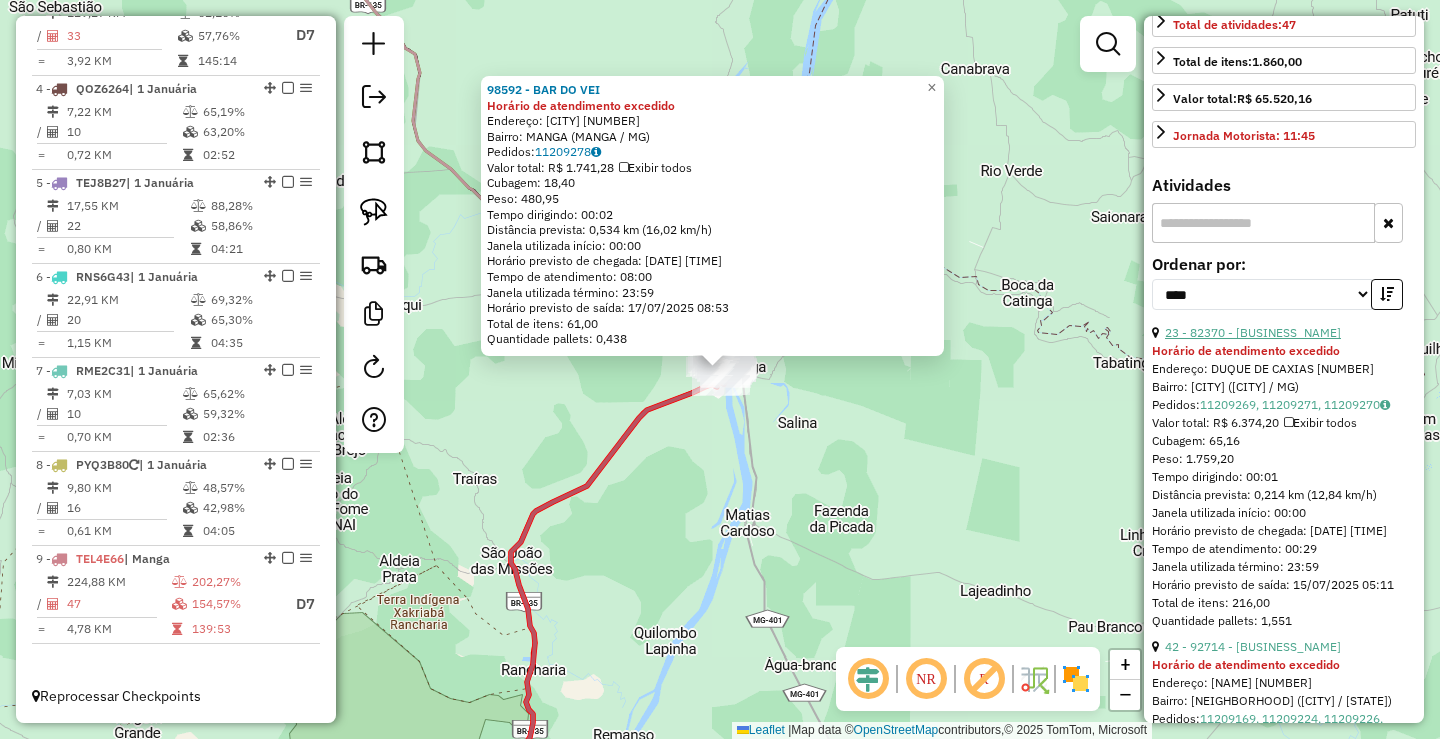 click on "[NUMBER] - [PHONE] - [LAST] [LAST]" at bounding box center (1265, 332) 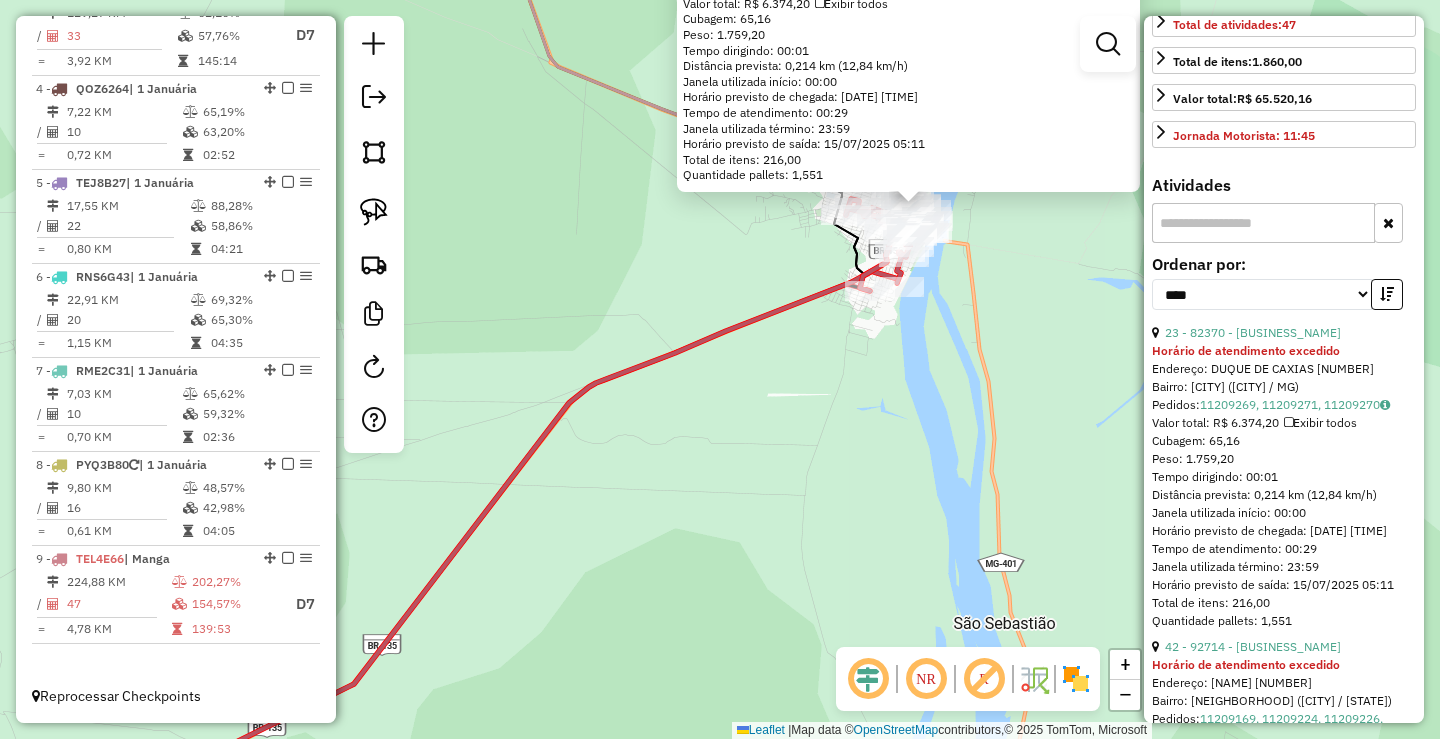 drag, startPoint x: 955, startPoint y: 394, endPoint x: 859, endPoint y: 462, distance: 117.64353 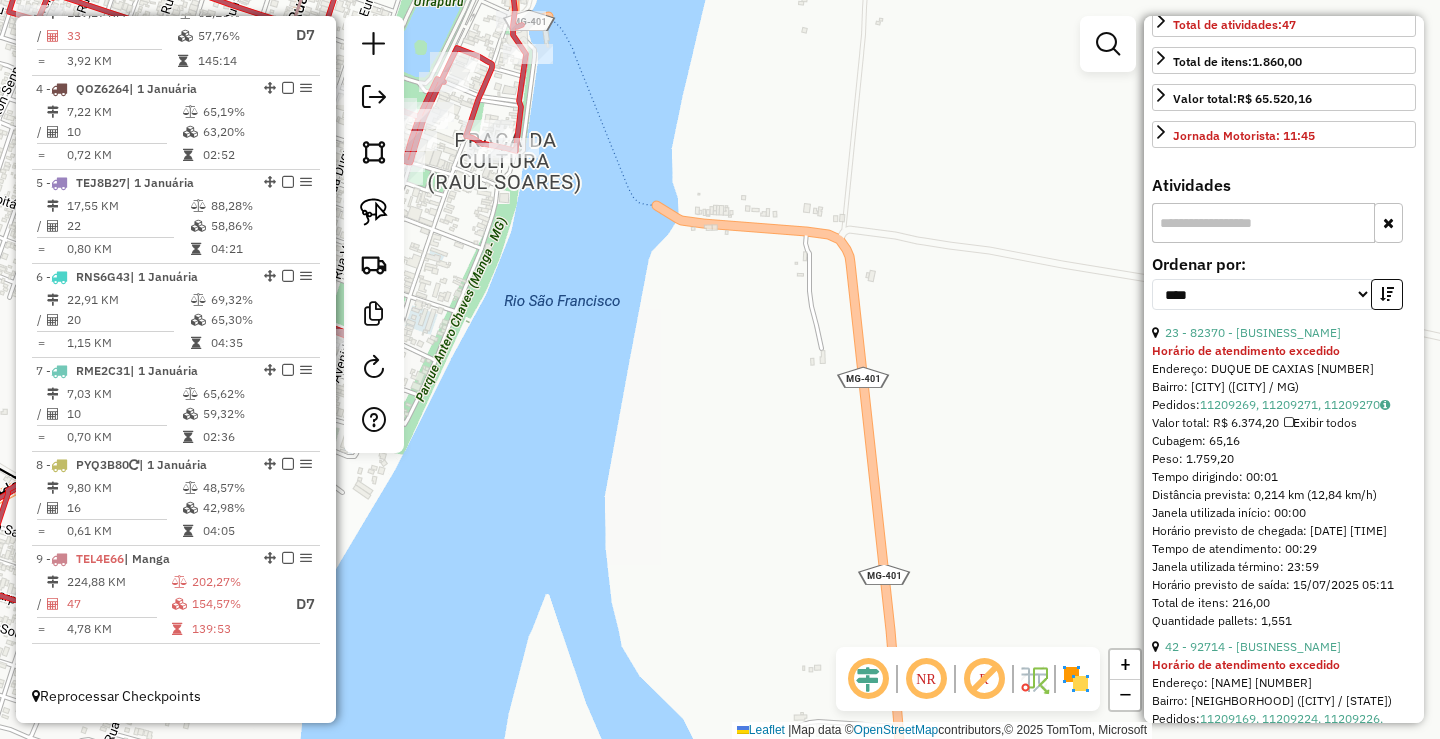 drag, startPoint x: 771, startPoint y: 240, endPoint x: 912, endPoint y: 337, distance: 171.14322 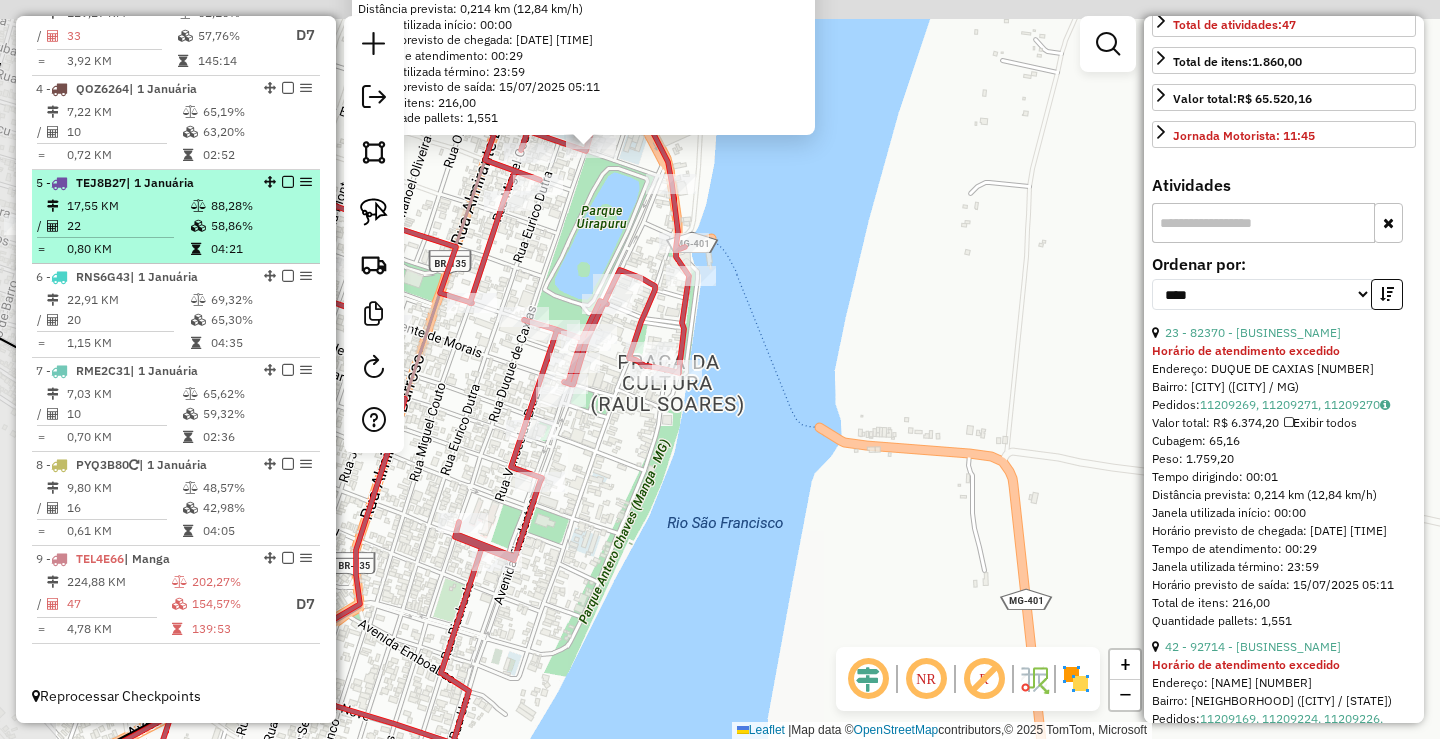drag, startPoint x: 549, startPoint y: 87, endPoint x: 258, endPoint y: 218, distance: 319.12692 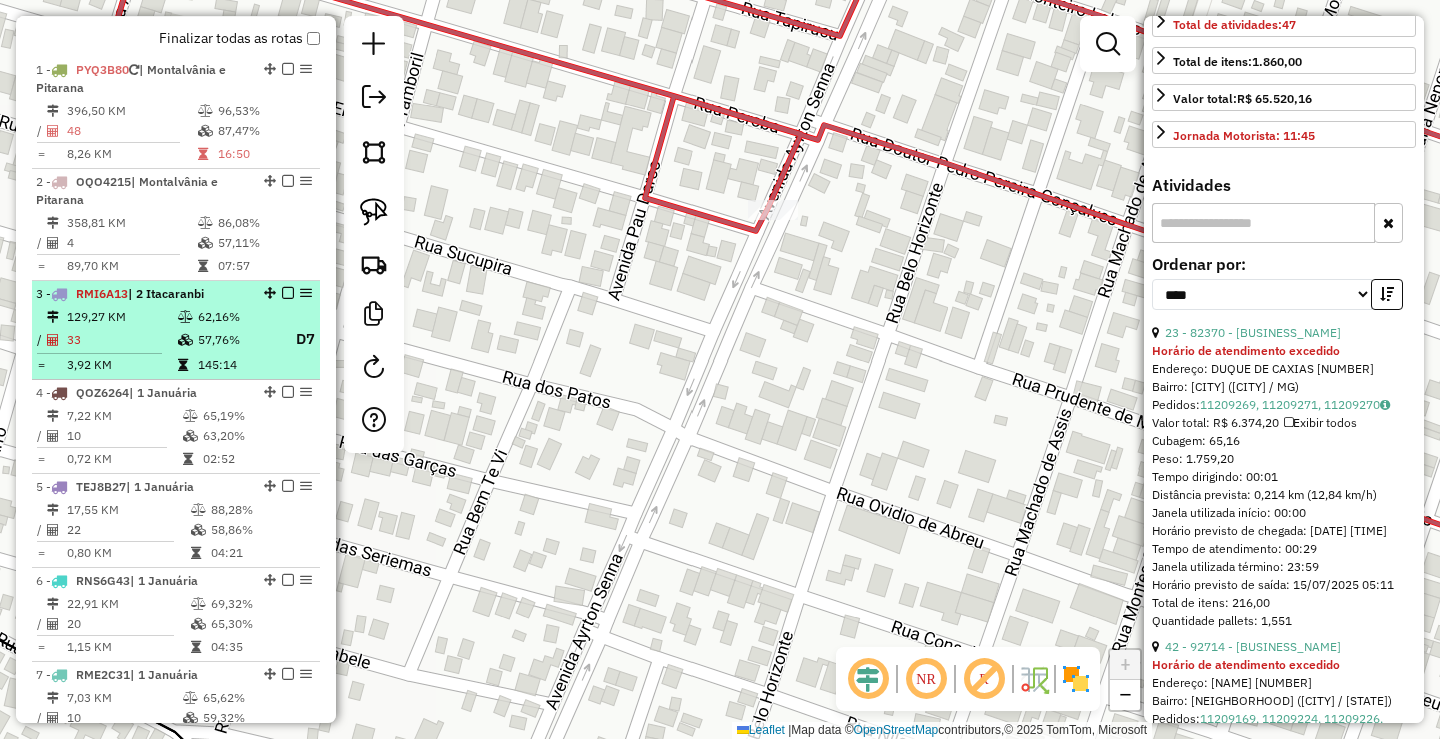 scroll, scrollTop: 637, scrollLeft: 0, axis: vertical 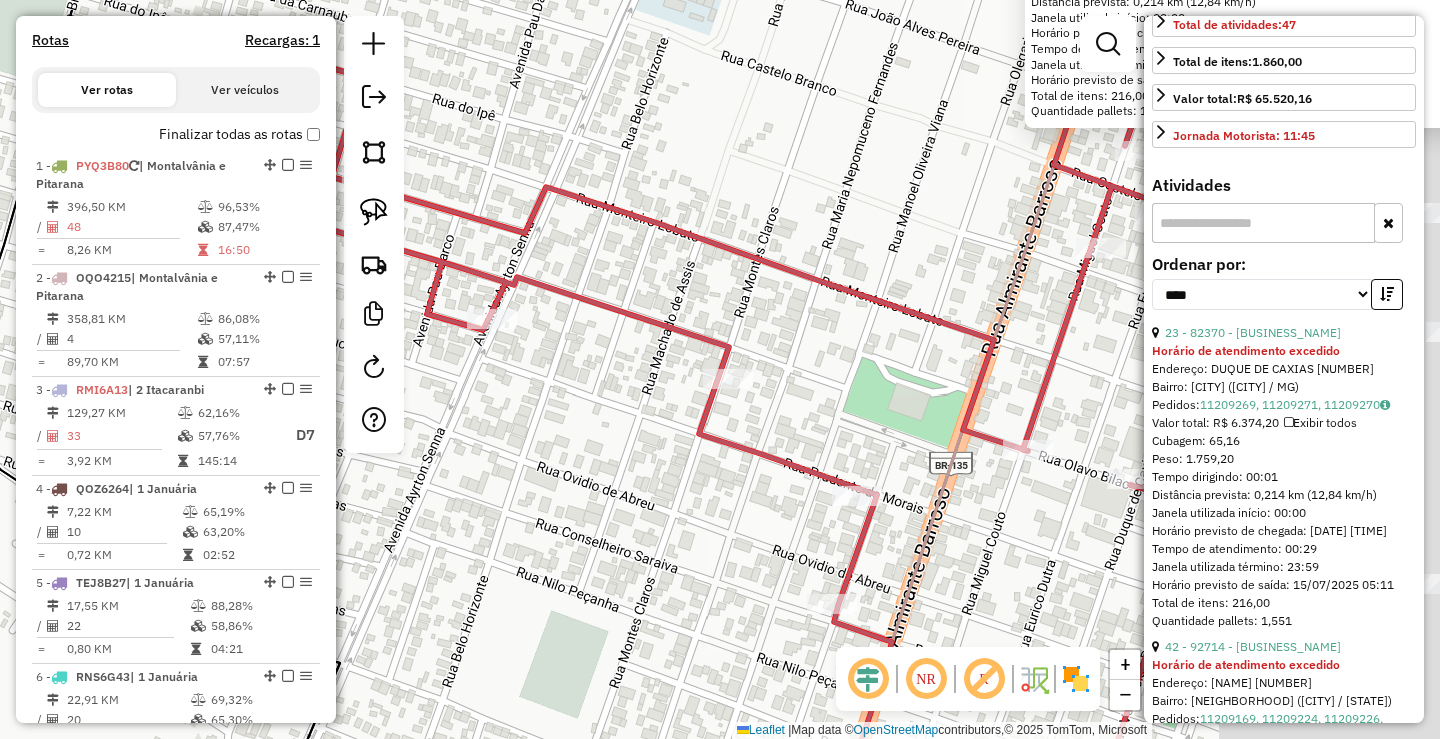 drag, startPoint x: 1043, startPoint y: 278, endPoint x: 580, endPoint y: 362, distance: 470.55817 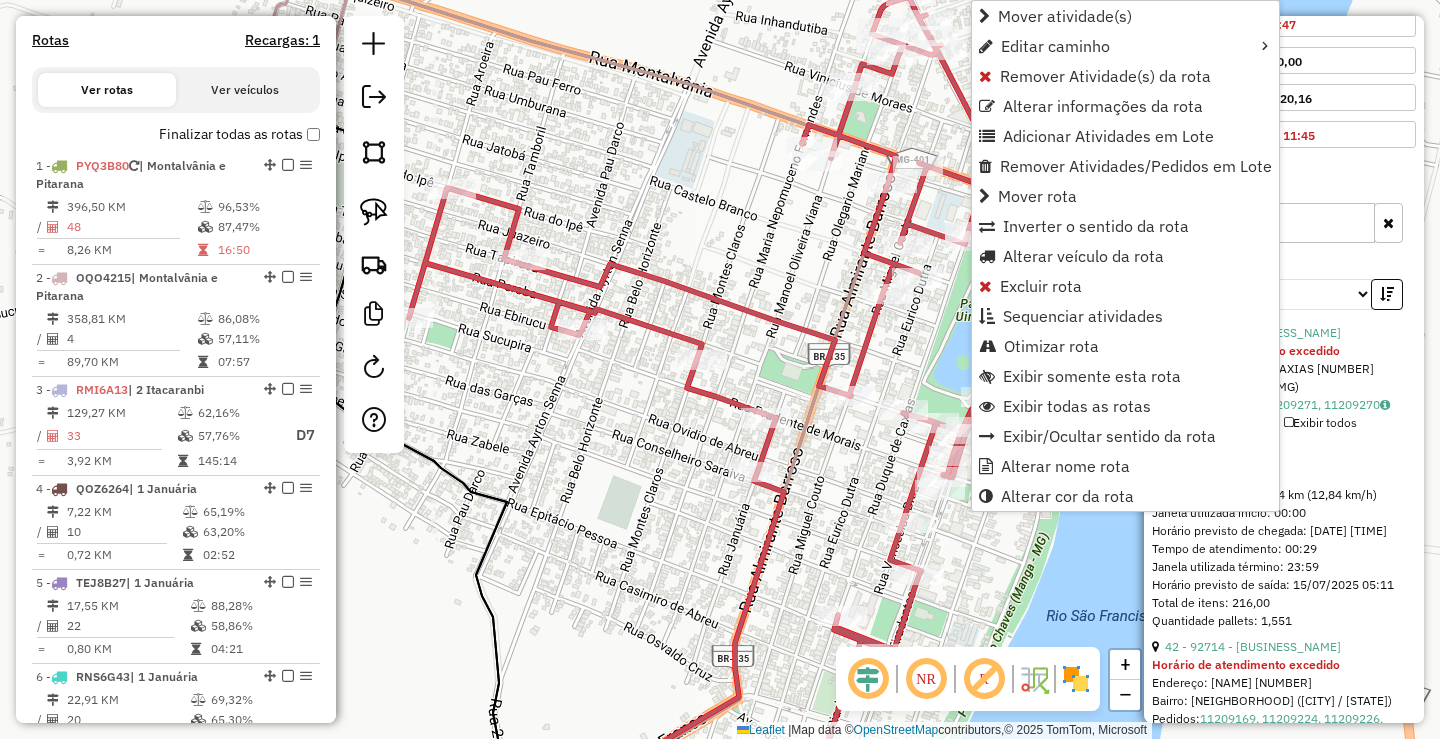 scroll, scrollTop: 1037, scrollLeft: 0, axis: vertical 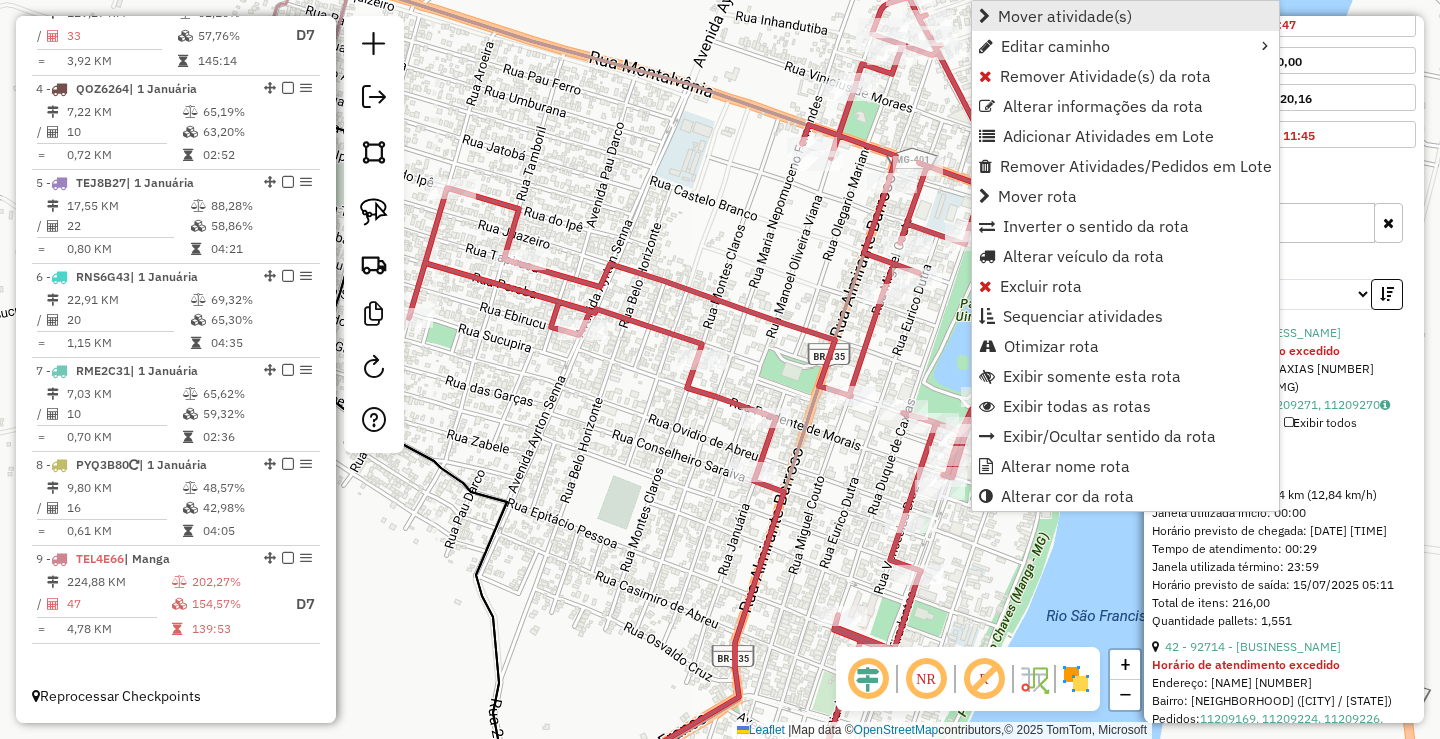 click on "Mover atividade(s)" at bounding box center [1125, 16] 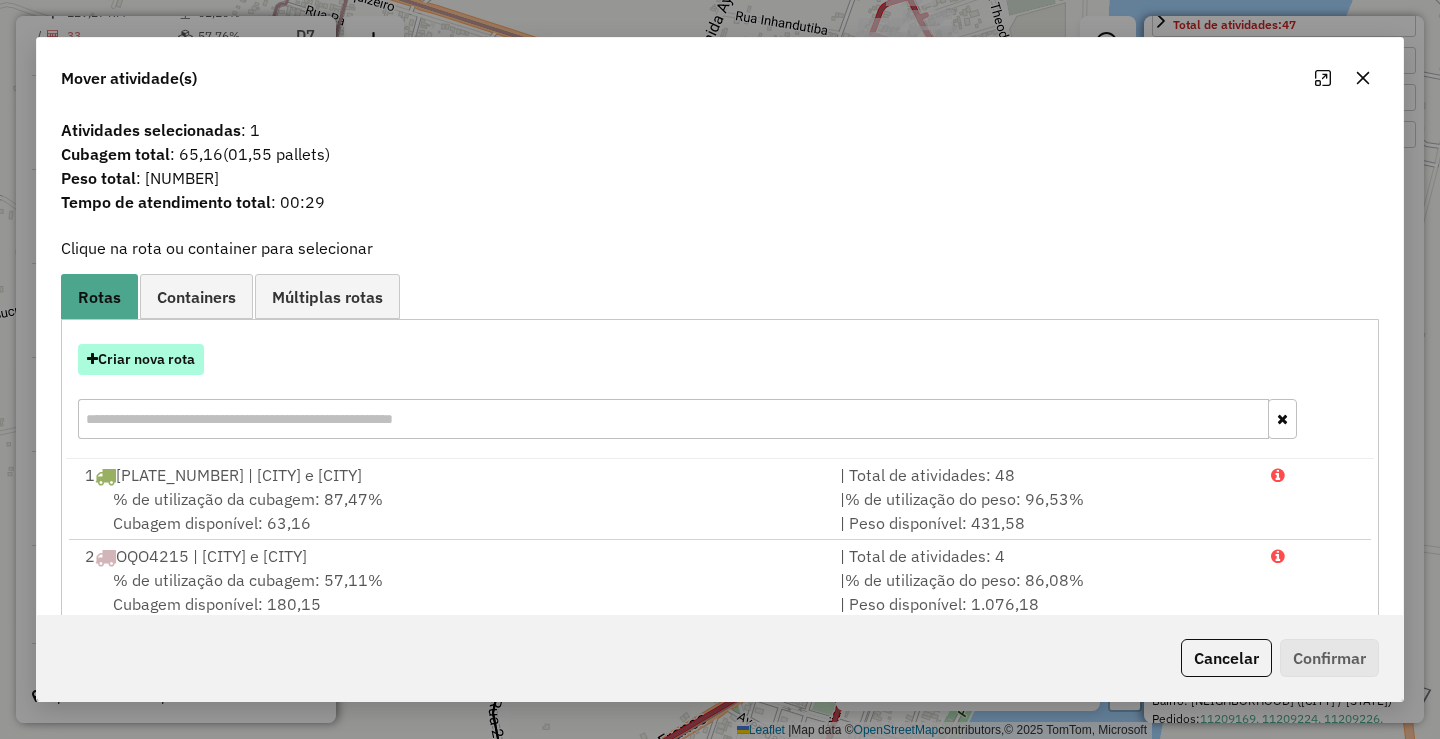 click on "Criar nova rota" at bounding box center (141, 359) 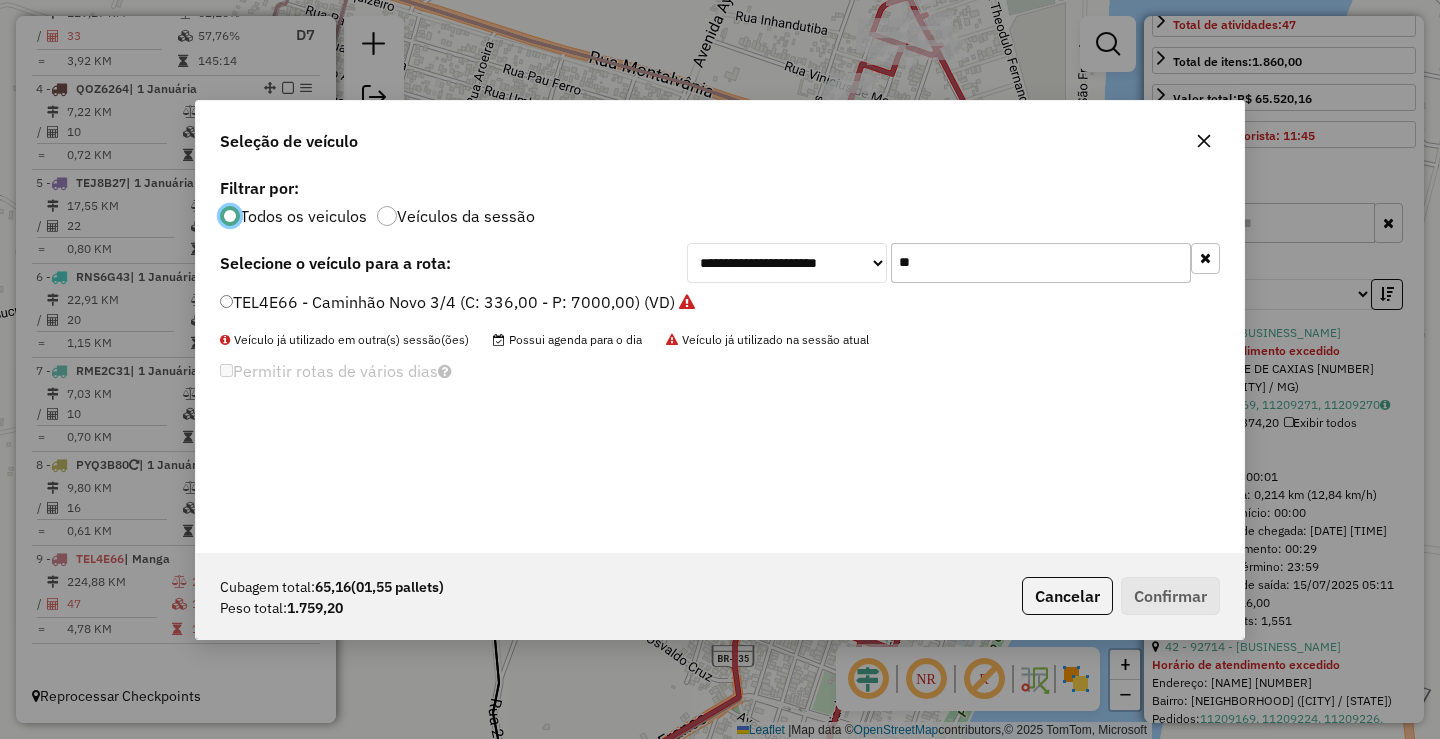 scroll, scrollTop: 11, scrollLeft: 6, axis: both 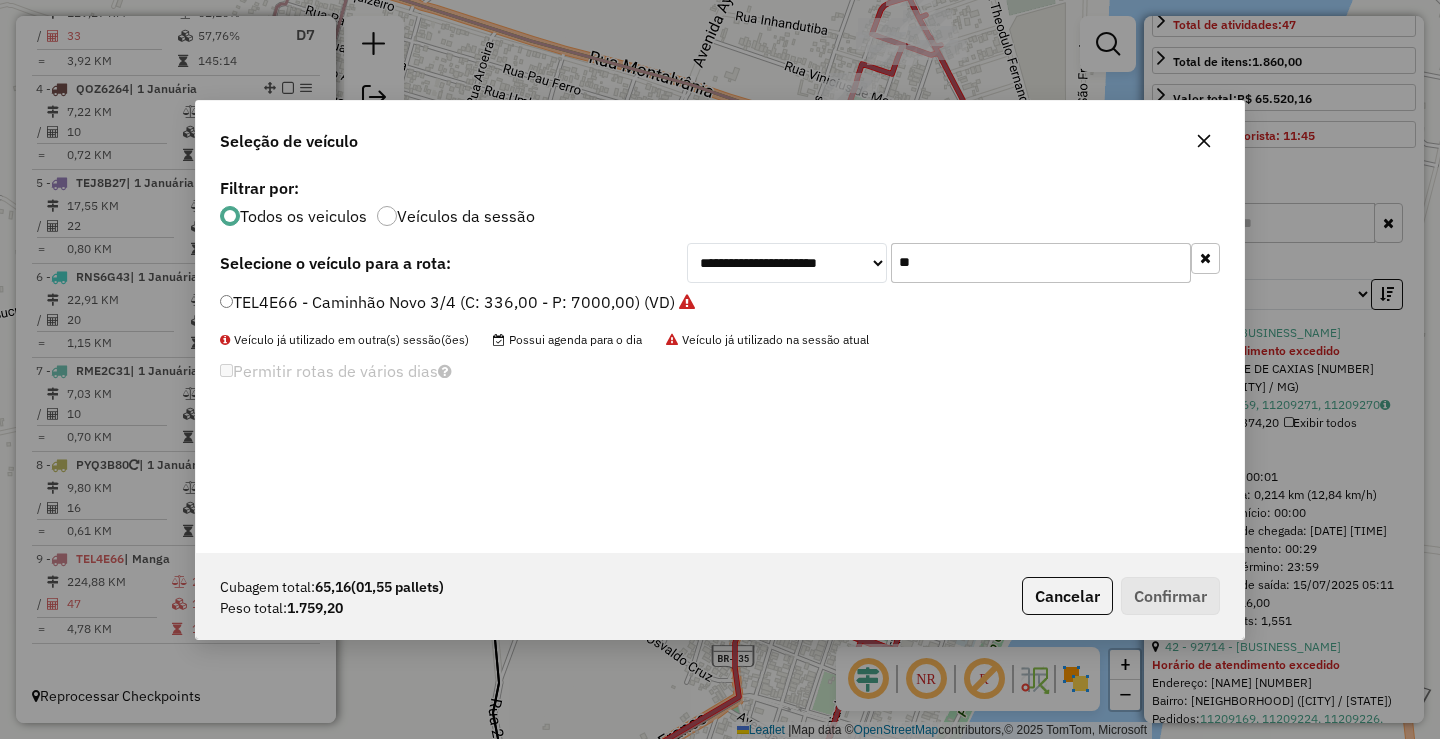 drag, startPoint x: 962, startPoint y: 269, endPoint x: 601, endPoint y: 264, distance: 361.03464 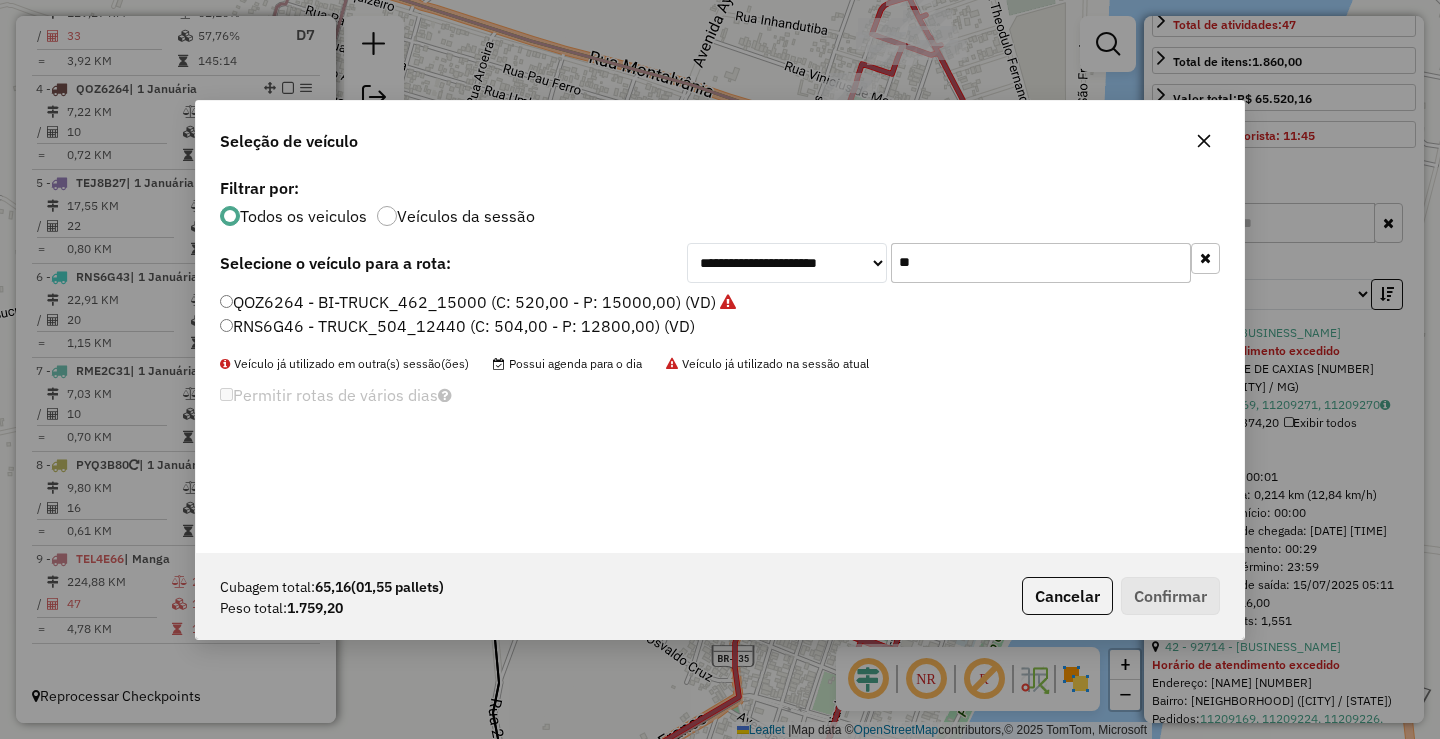 type on "**" 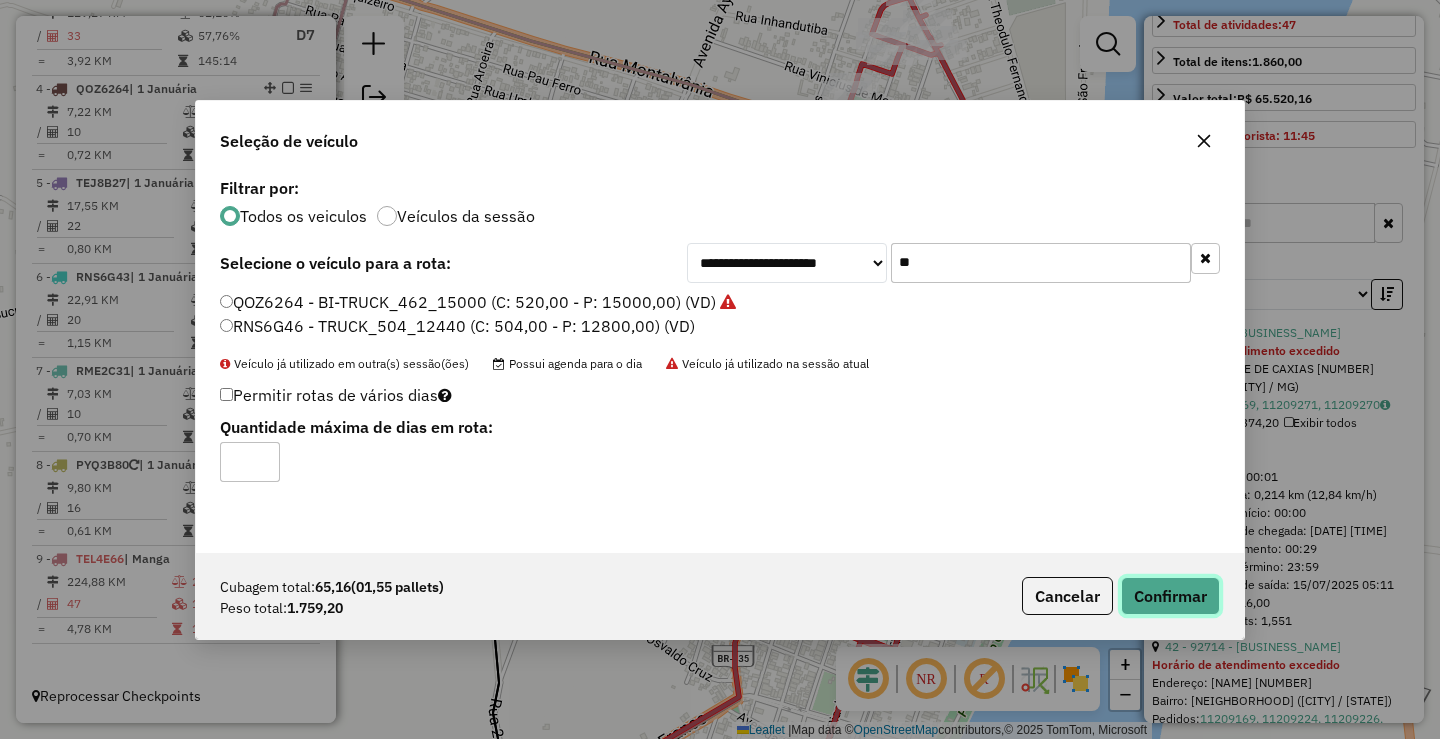 click on "Confirmar" 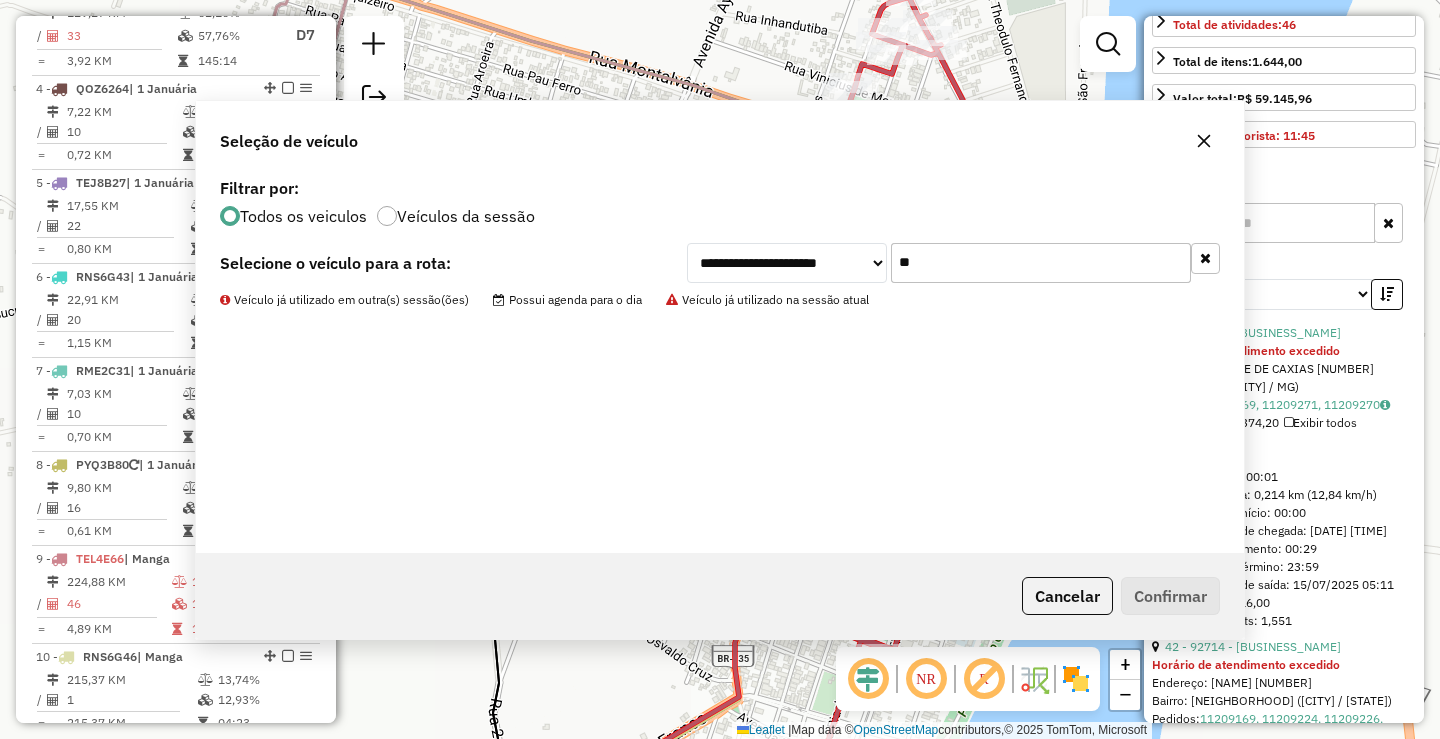 scroll, scrollTop: 1131, scrollLeft: 0, axis: vertical 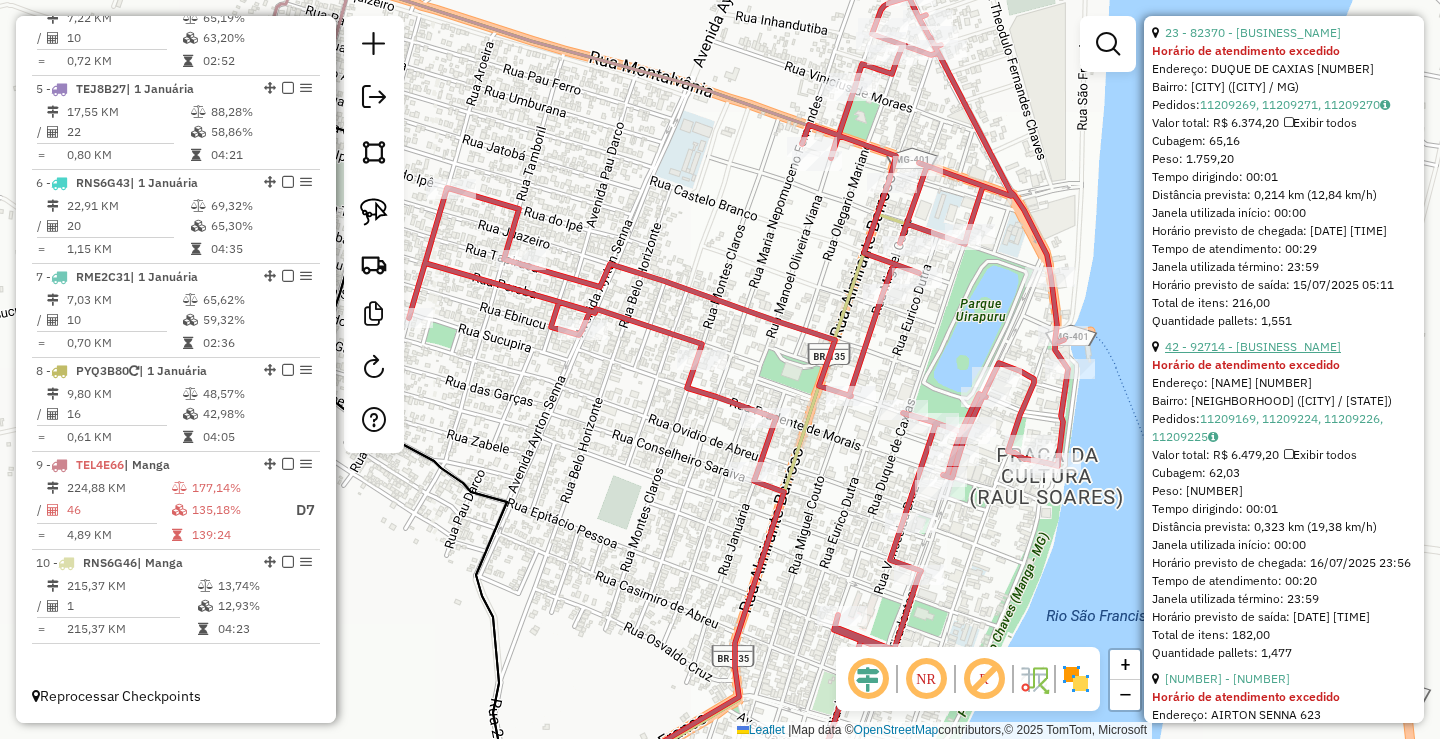 click on "[NUMBER] - [NUMBER] - GIL BAR" at bounding box center (1256, 346) 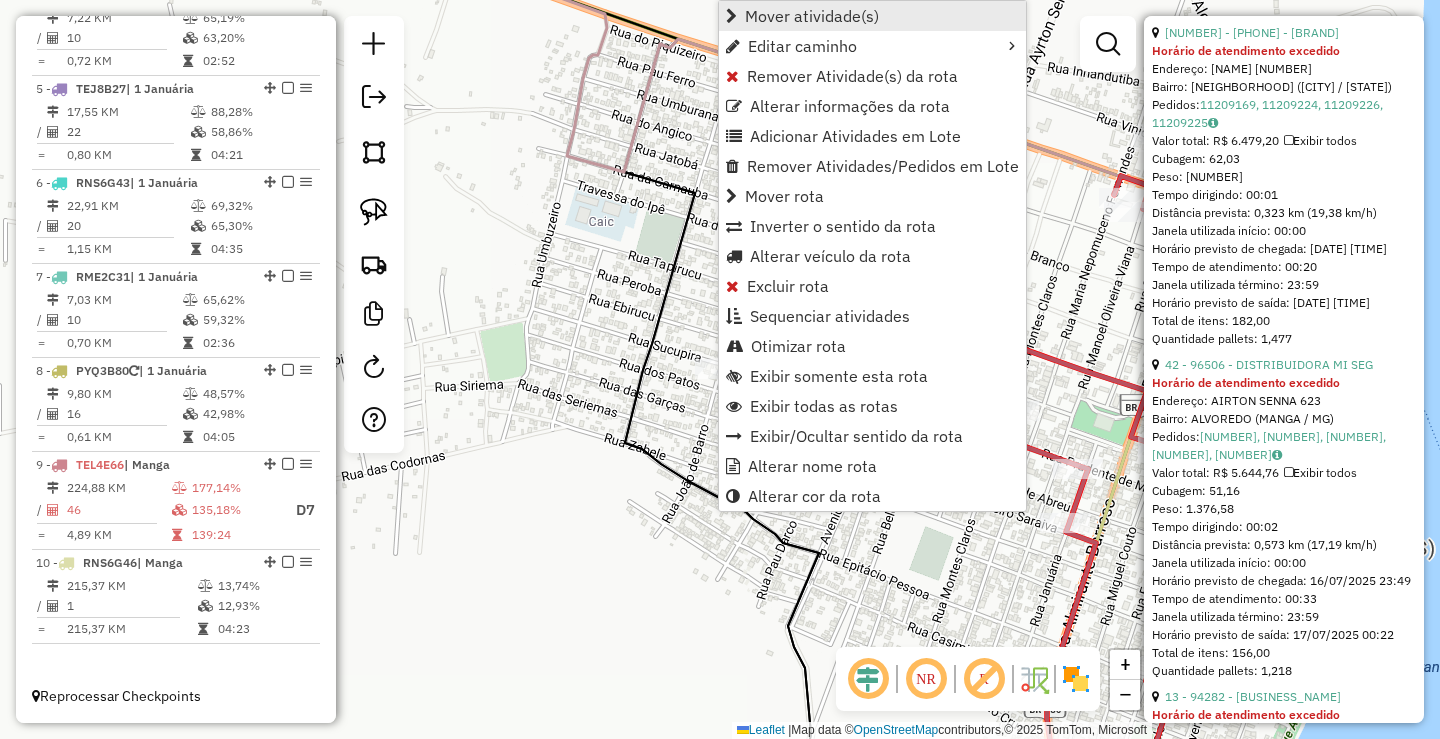 click on "Mover atividade(s)" at bounding box center [812, 16] 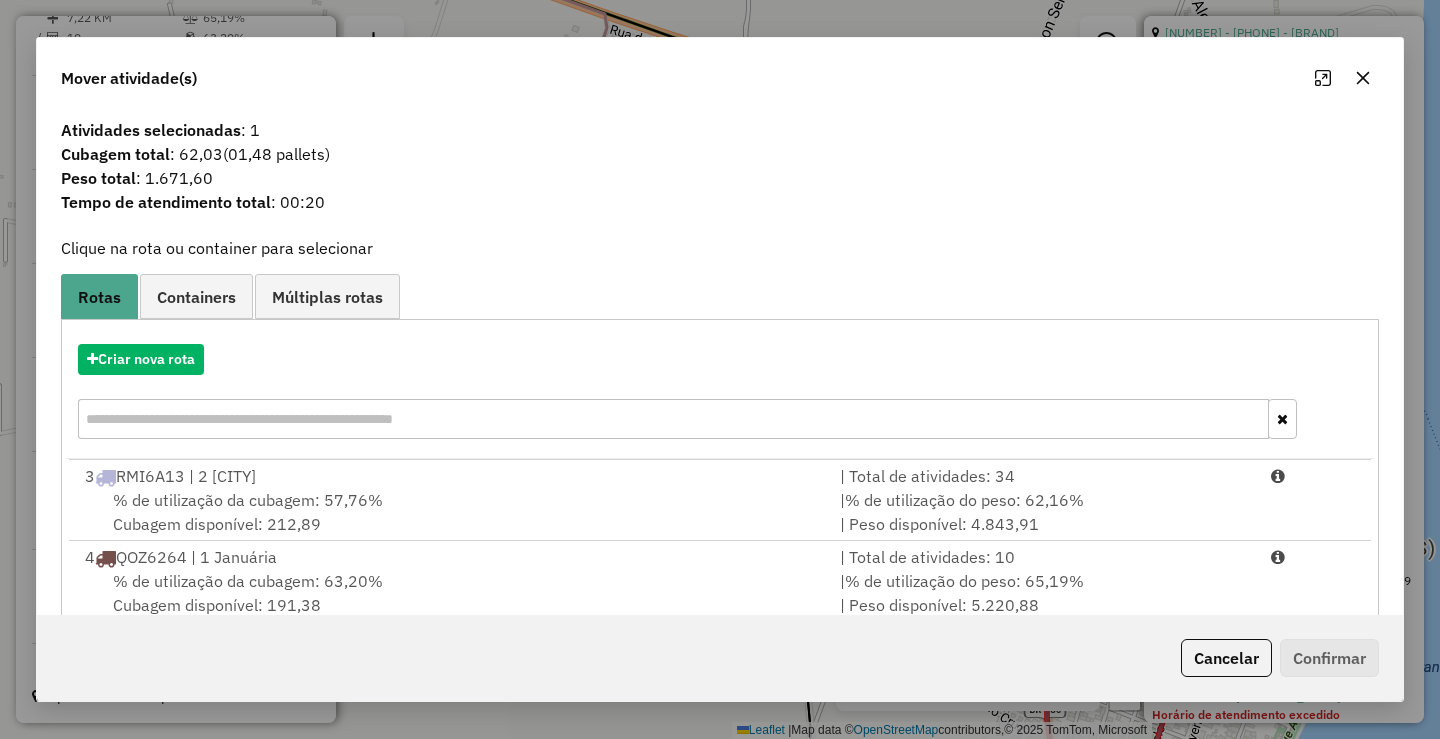 scroll, scrollTop: 329, scrollLeft: 0, axis: vertical 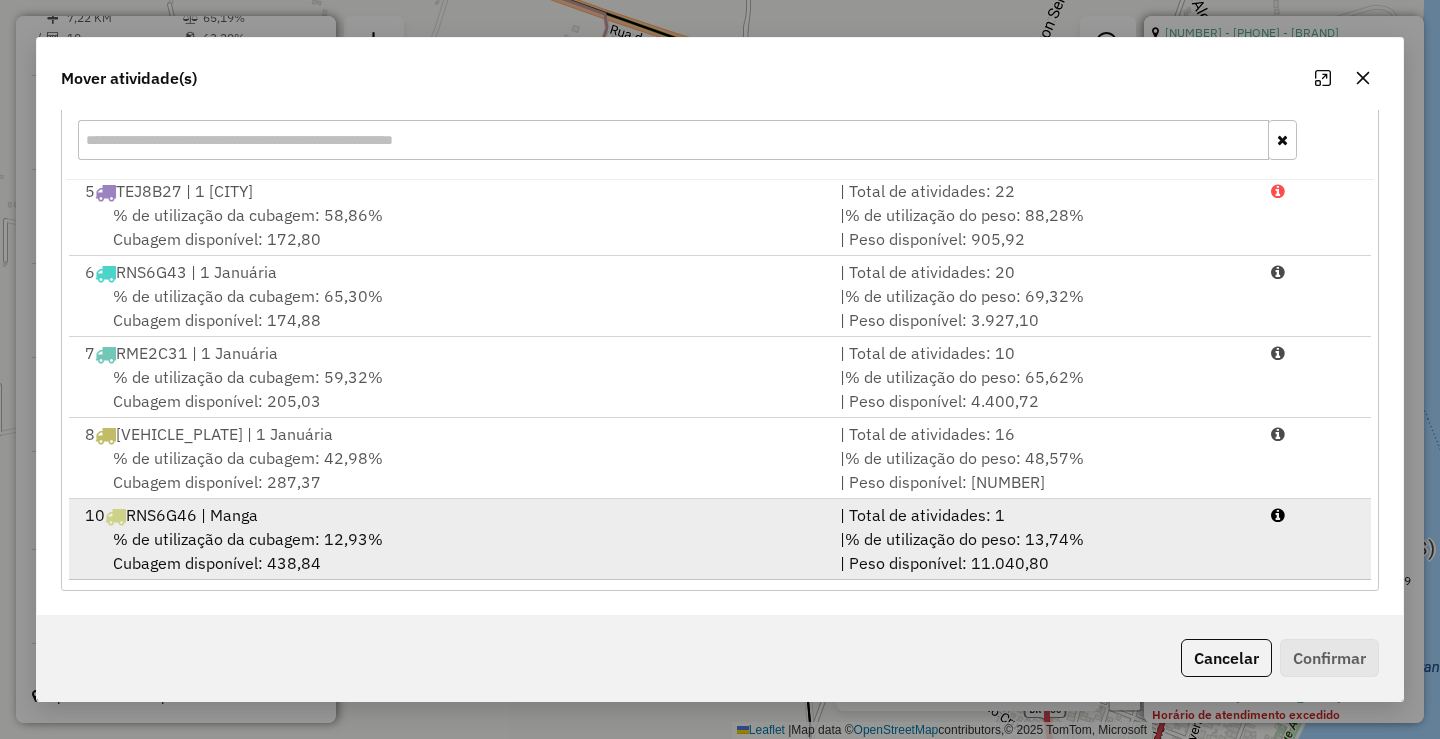 click on "% de utilização da cubagem: [PRICE]%  Cubagem disponível: [PRICE]" at bounding box center (450, 551) 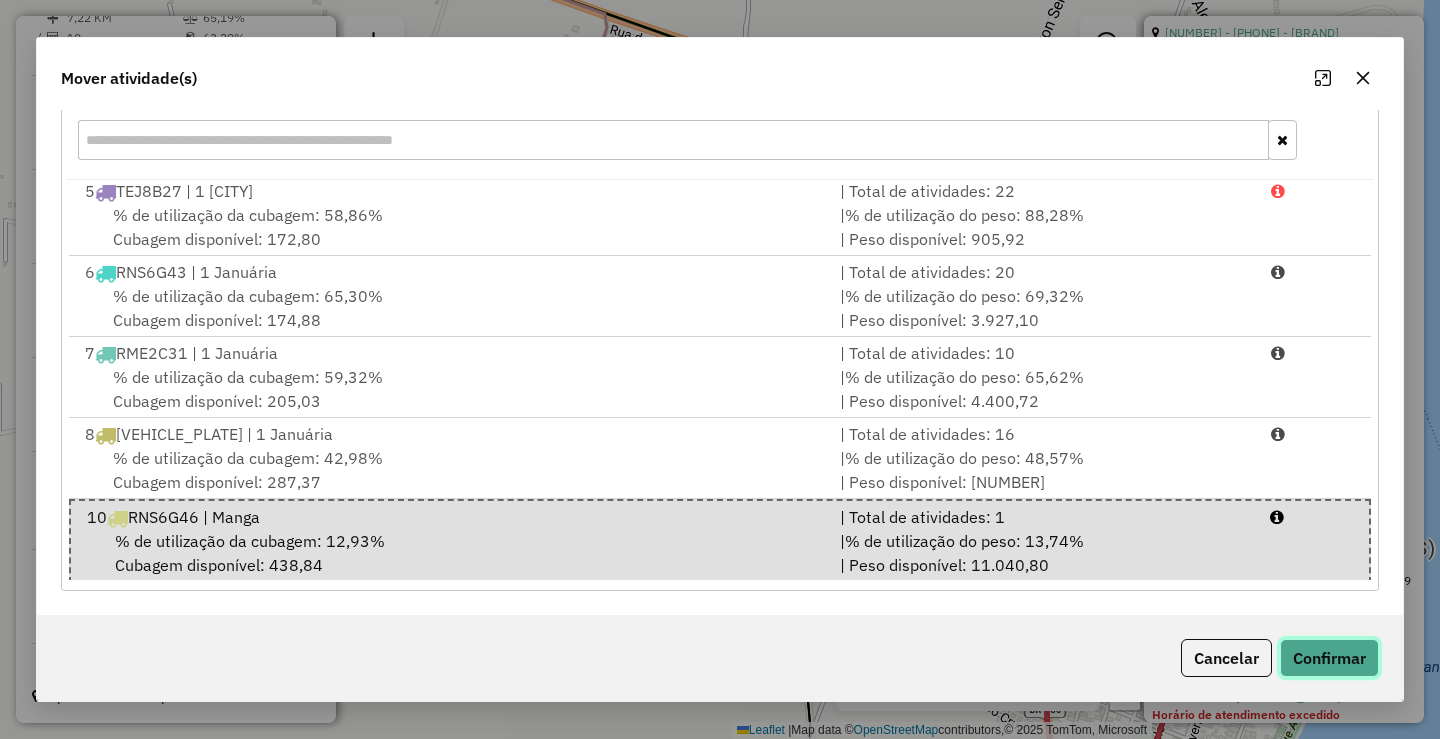 click on "Confirmar" 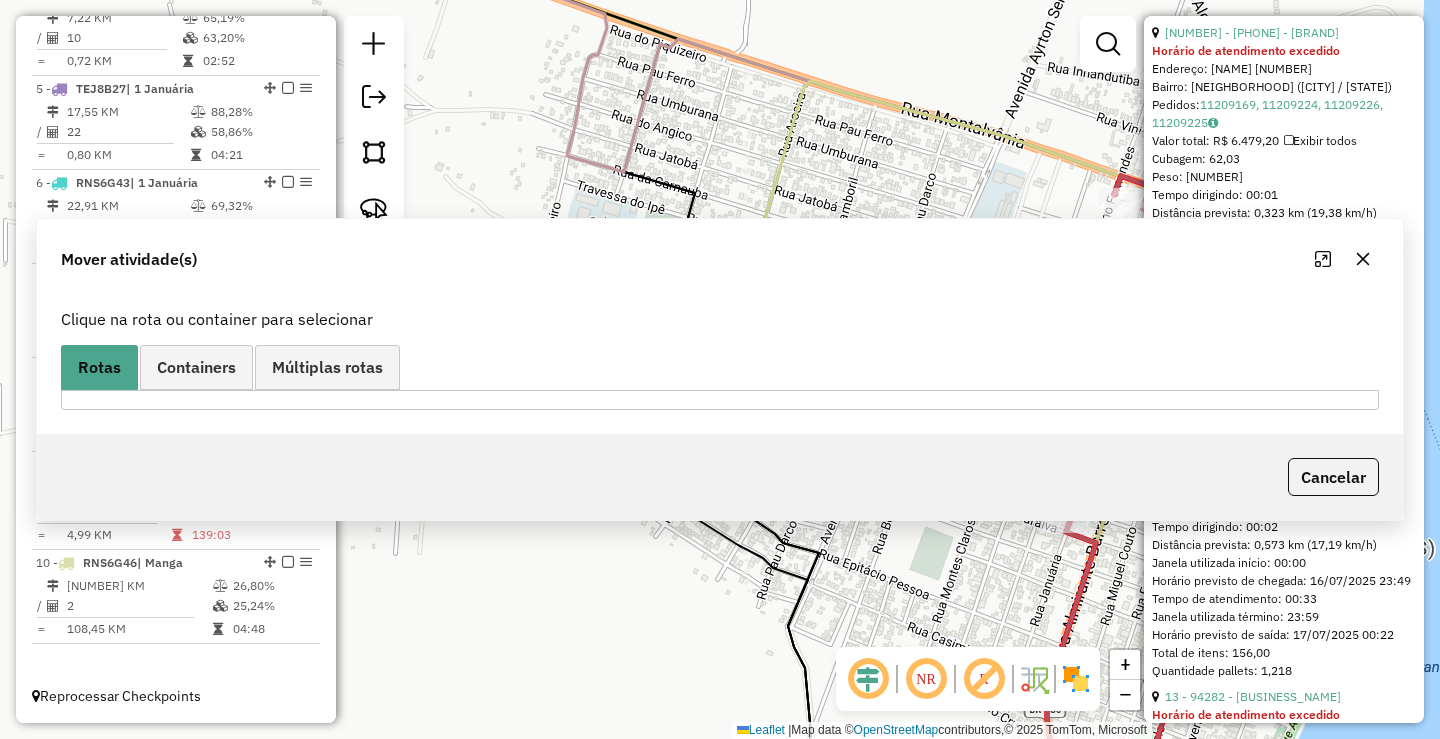 scroll, scrollTop: 0, scrollLeft: 0, axis: both 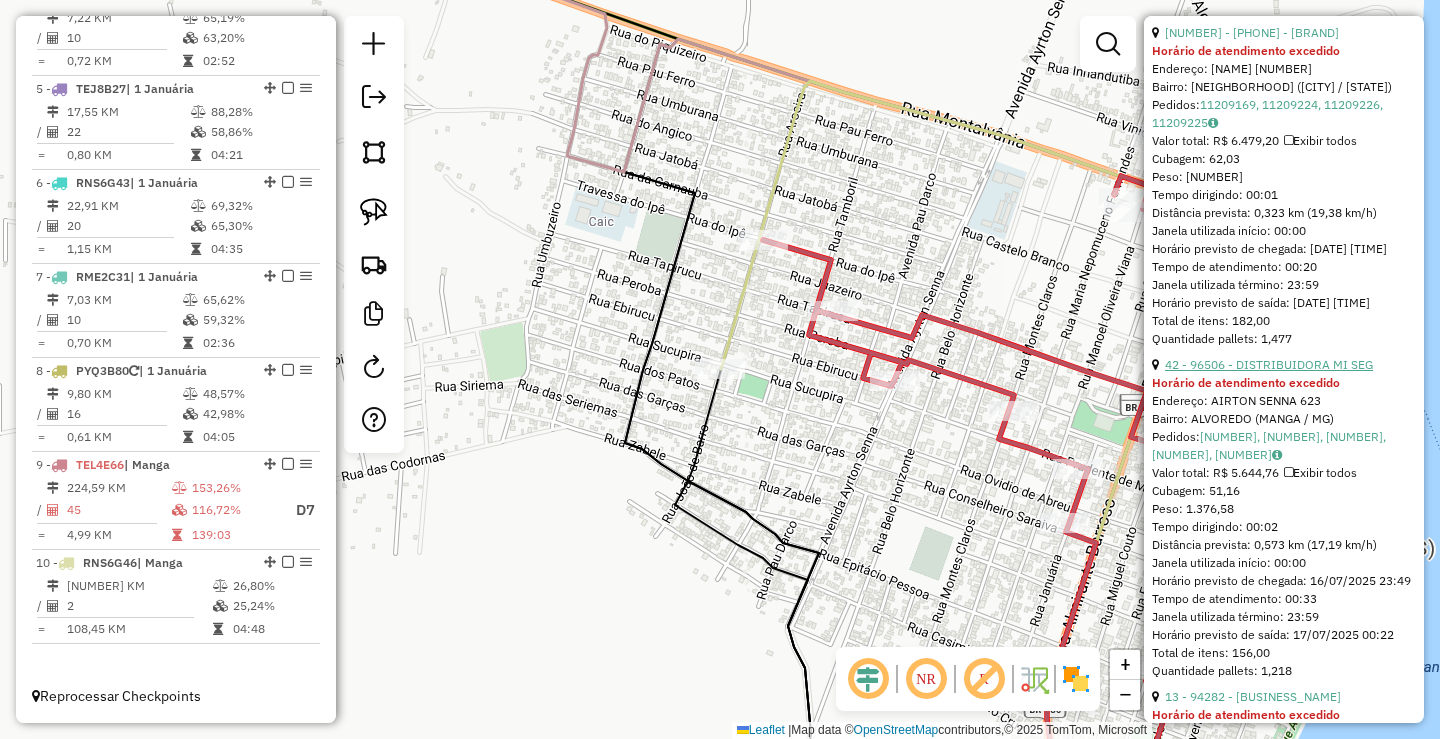 click on "[NUMBER] - [NUMBER] - DISTRIBUIDORA MI SEG" at bounding box center (1282, 373) 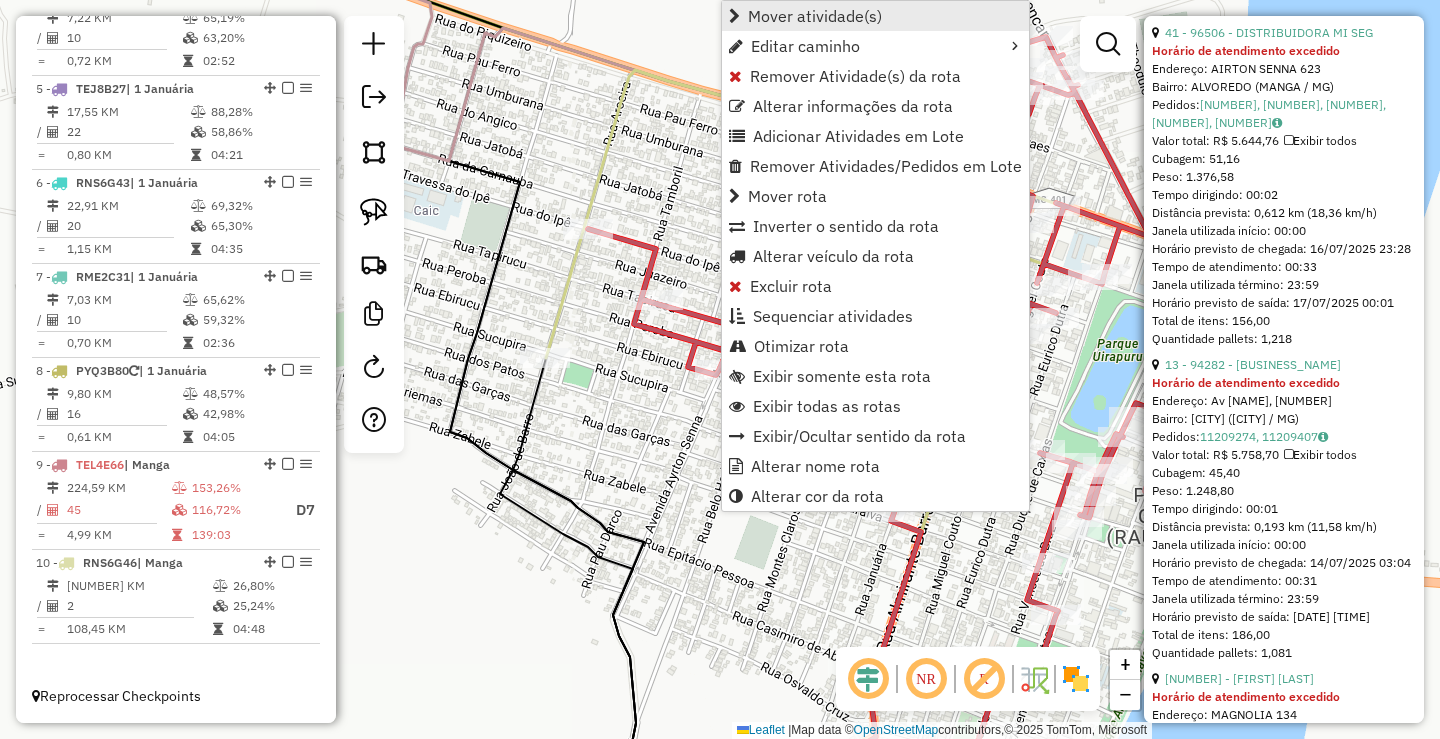 click on "Mover atividade(s)" at bounding box center [815, 16] 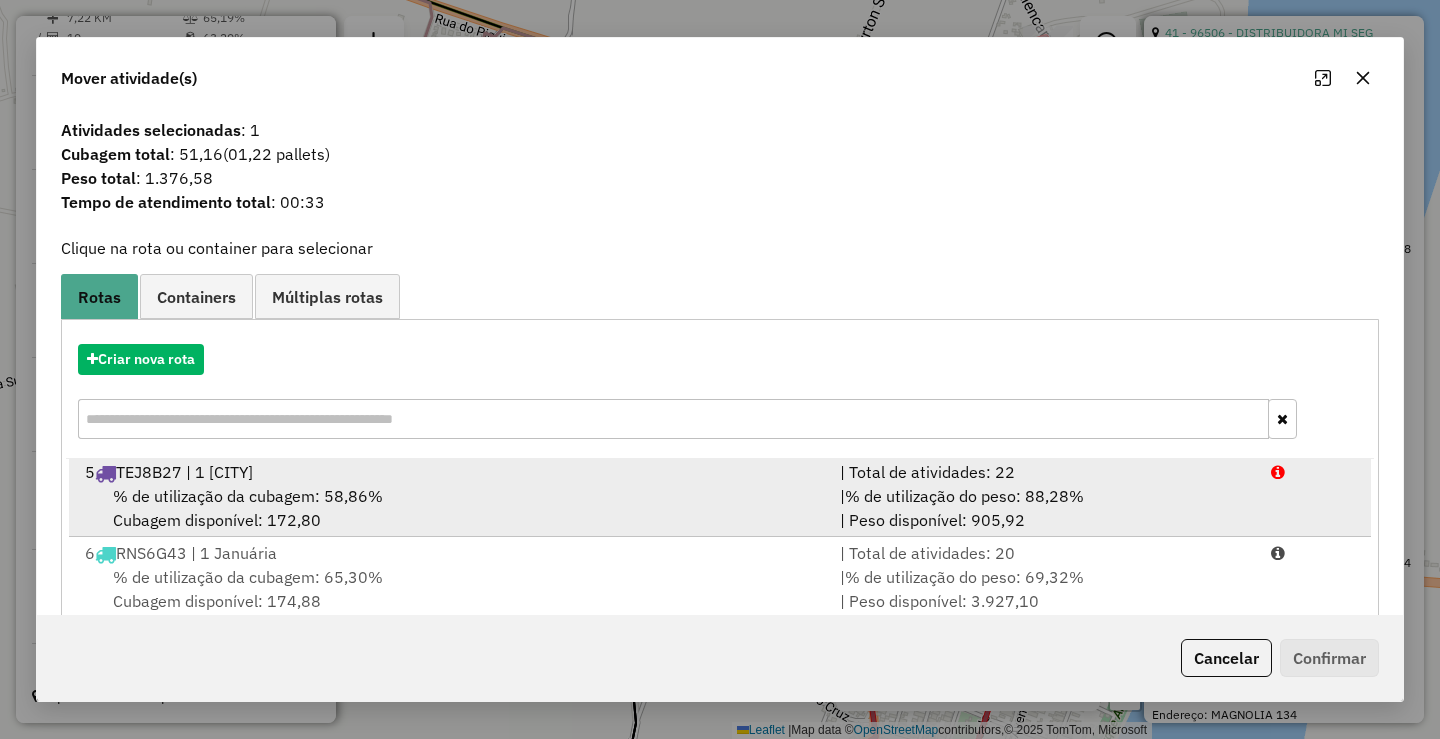 scroll, scrollTop: 329, scrollLeft: 0, axis: vertical 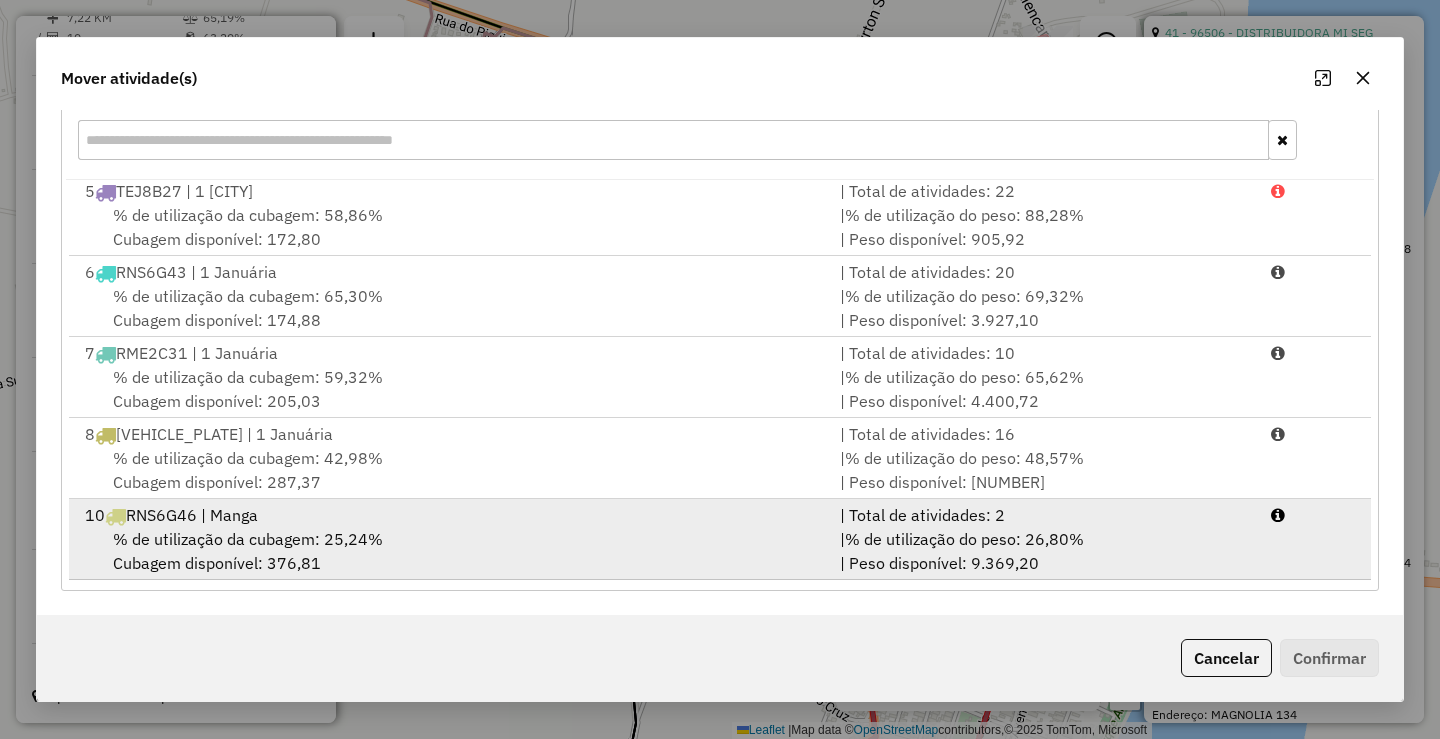 click on "% de utilização da cubagem: 25,24%  Cubagem disponível: 376,81" at bounding box center (450, 551) 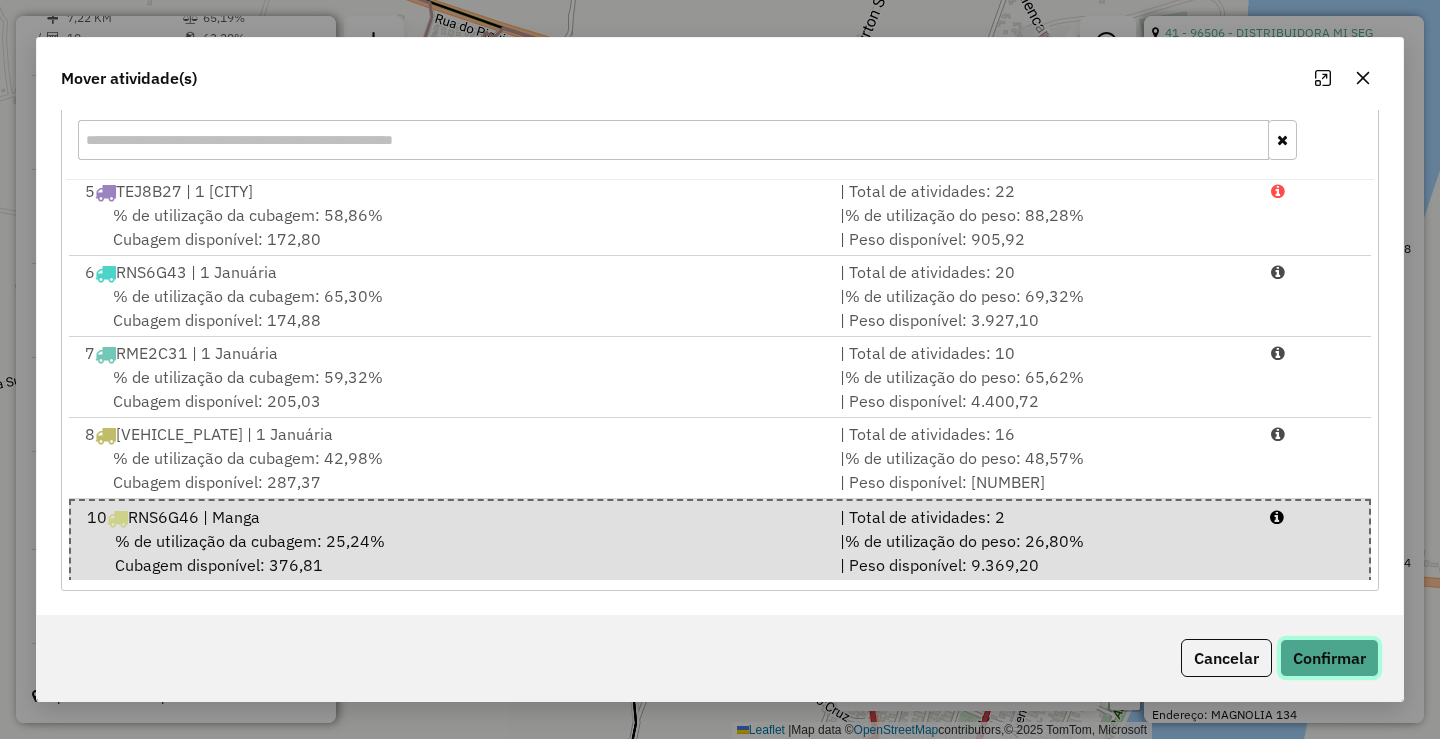click on "Confirmar" 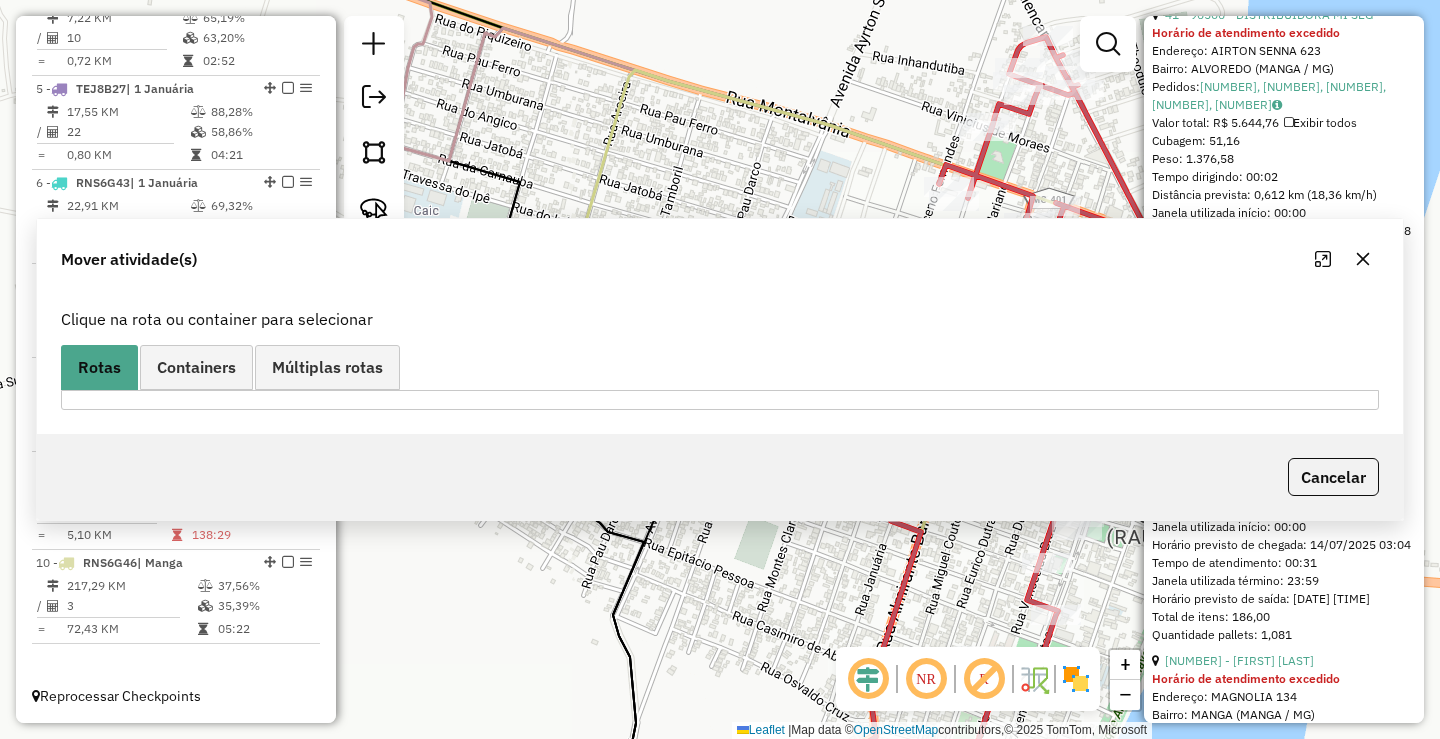 scroll, scrollTop: 0, scrollLeft: 0, axis: both 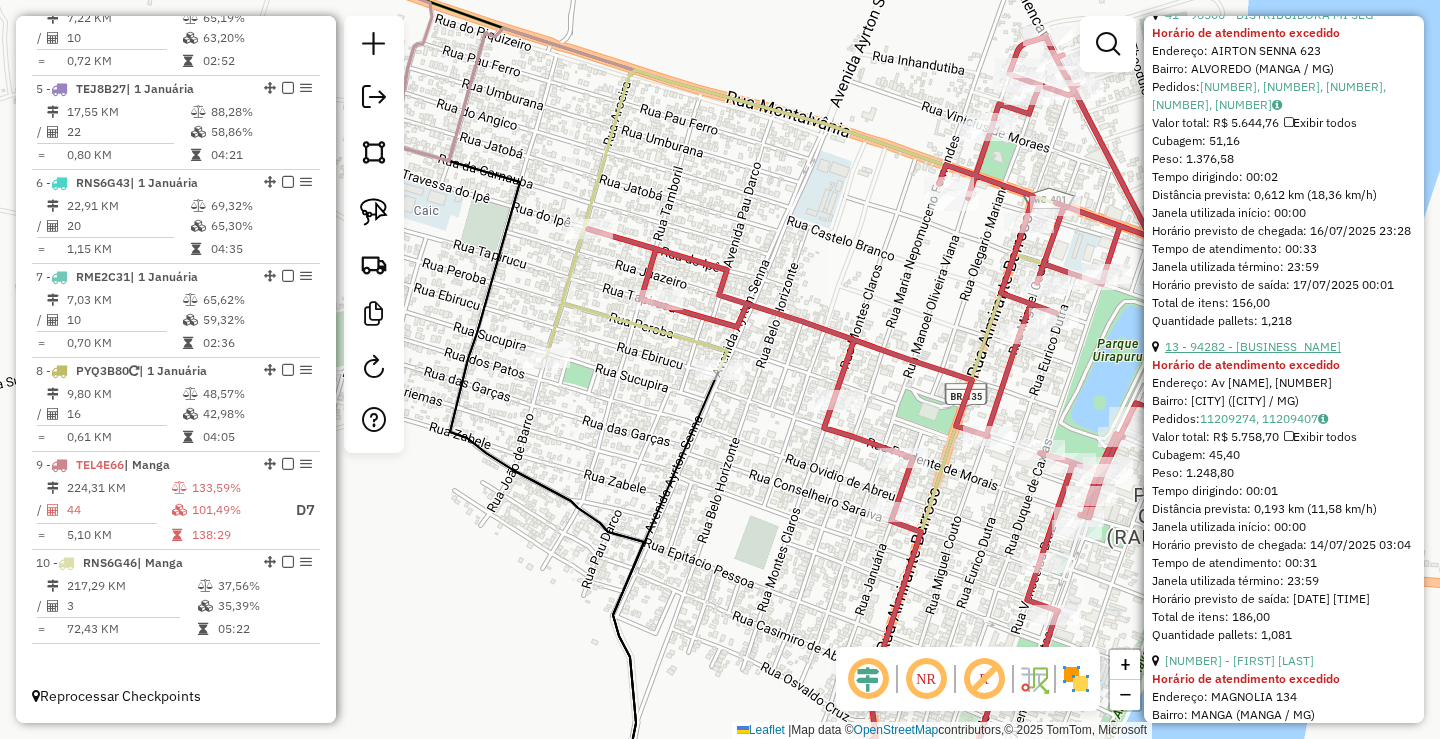 click on "13 - 94282 - DISTRIBUIDORA GUEDES" at bounding box center [1273, 391] 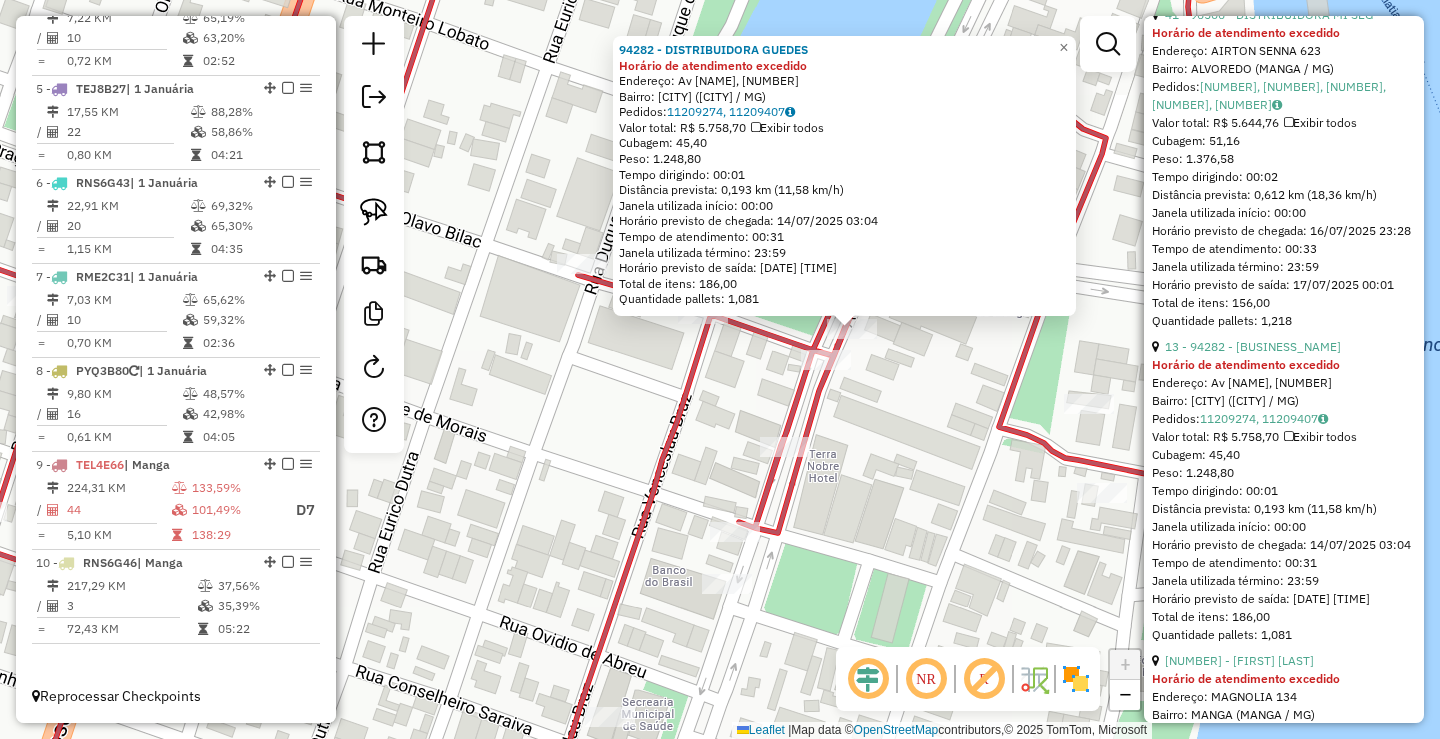 drag, startPoint x: 853, startPoint y: 323, endPoint x: 740, endPoint y: 333, distance: 113.44161 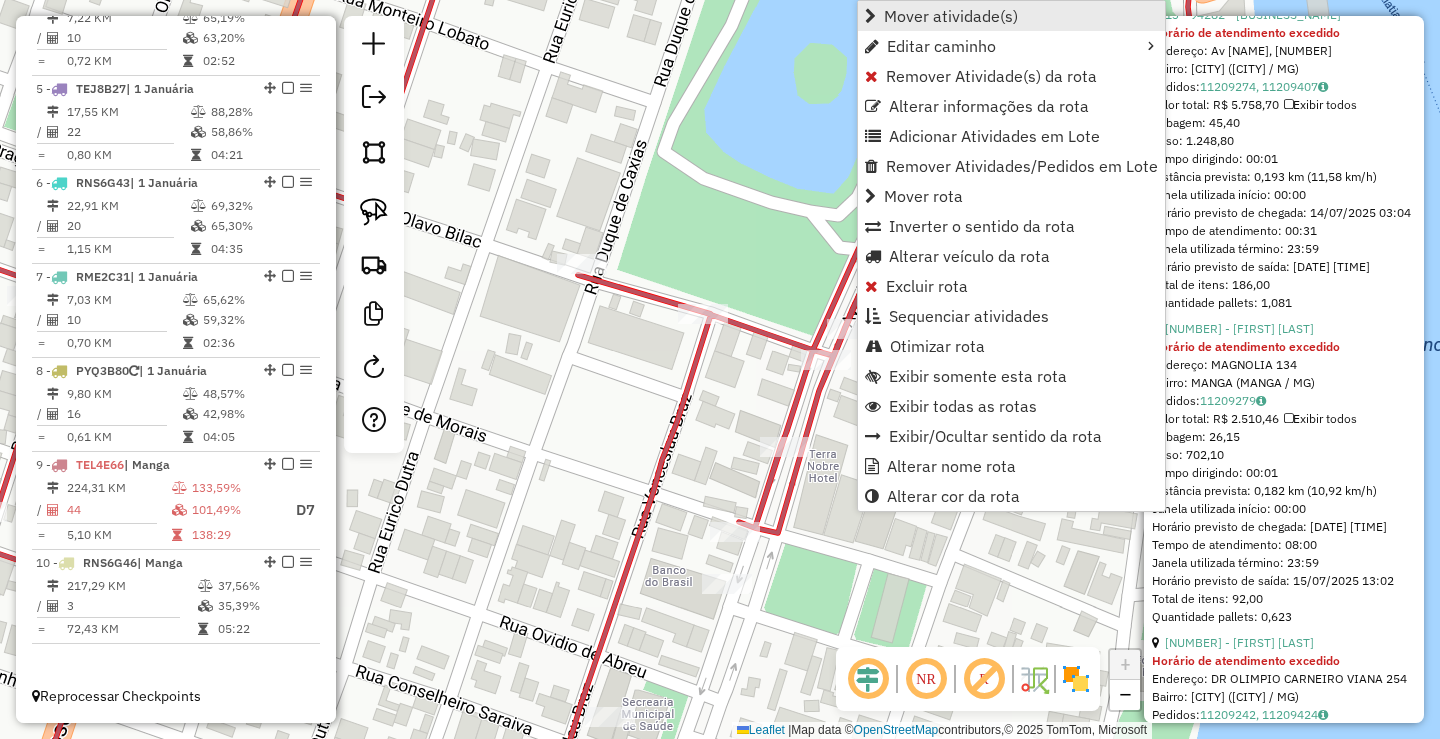 click on "Mover atividade(s)" at bounding box center (1011, 16) 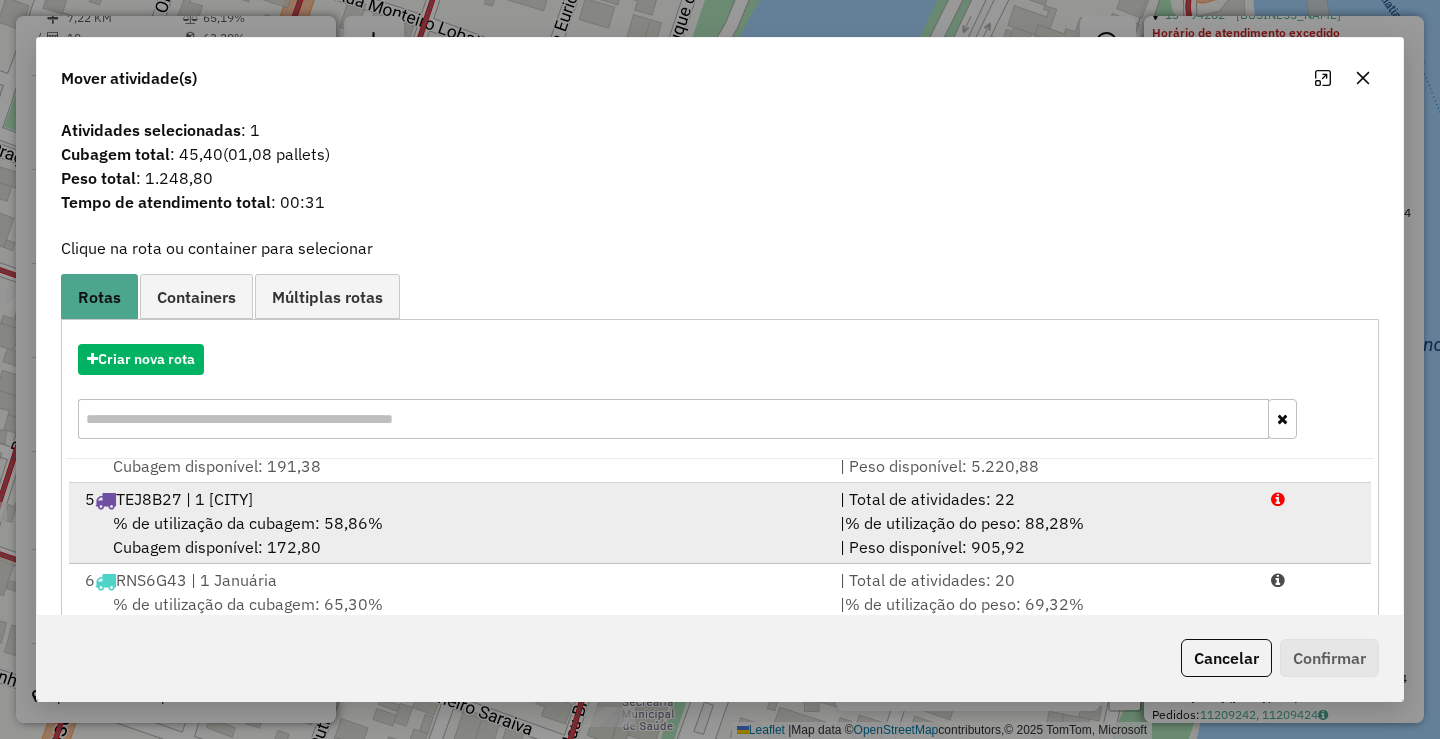 scroll, scrollTop: 329, scrollLeft: 0, axis: vertical 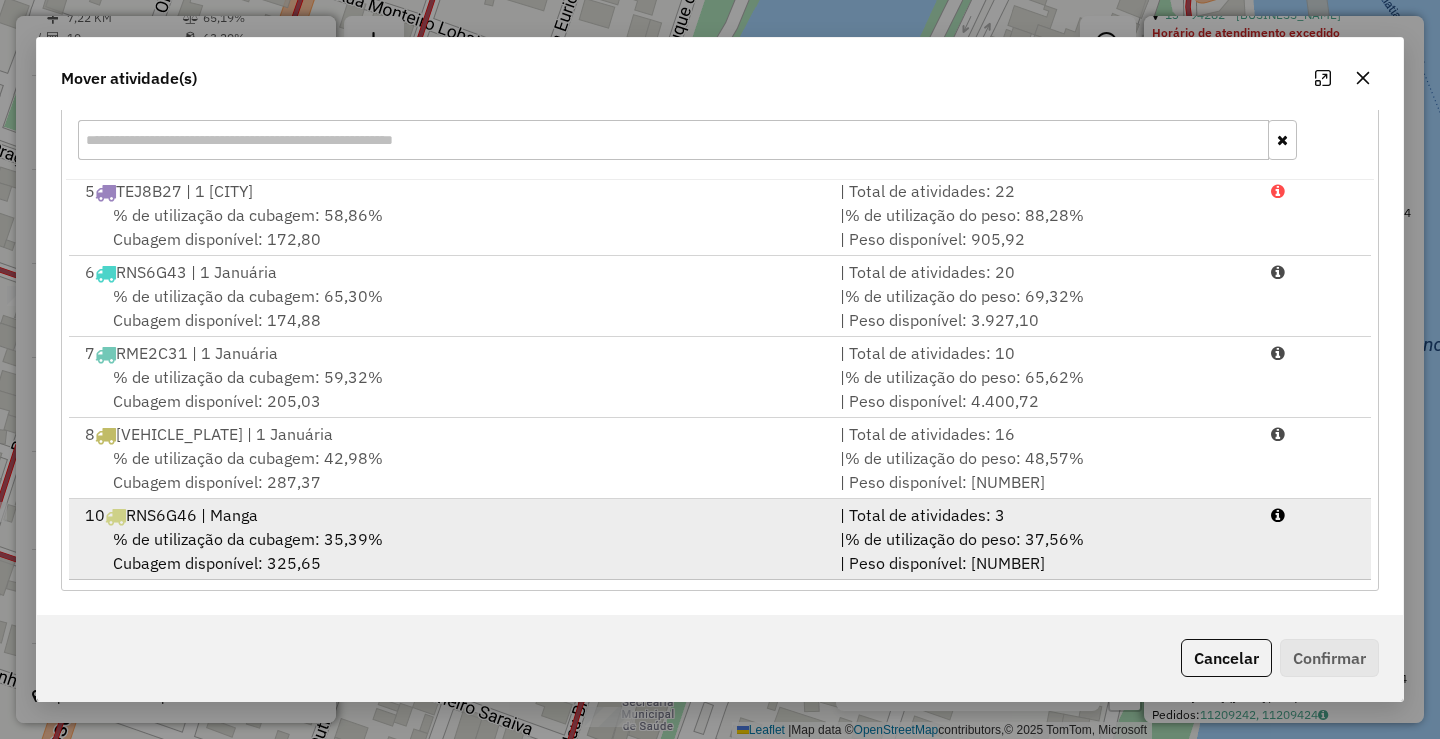 click on "% de utilização da cubagem: 35,39%  Cubagem disponível: 325,65" at bounding box center (450, 551) 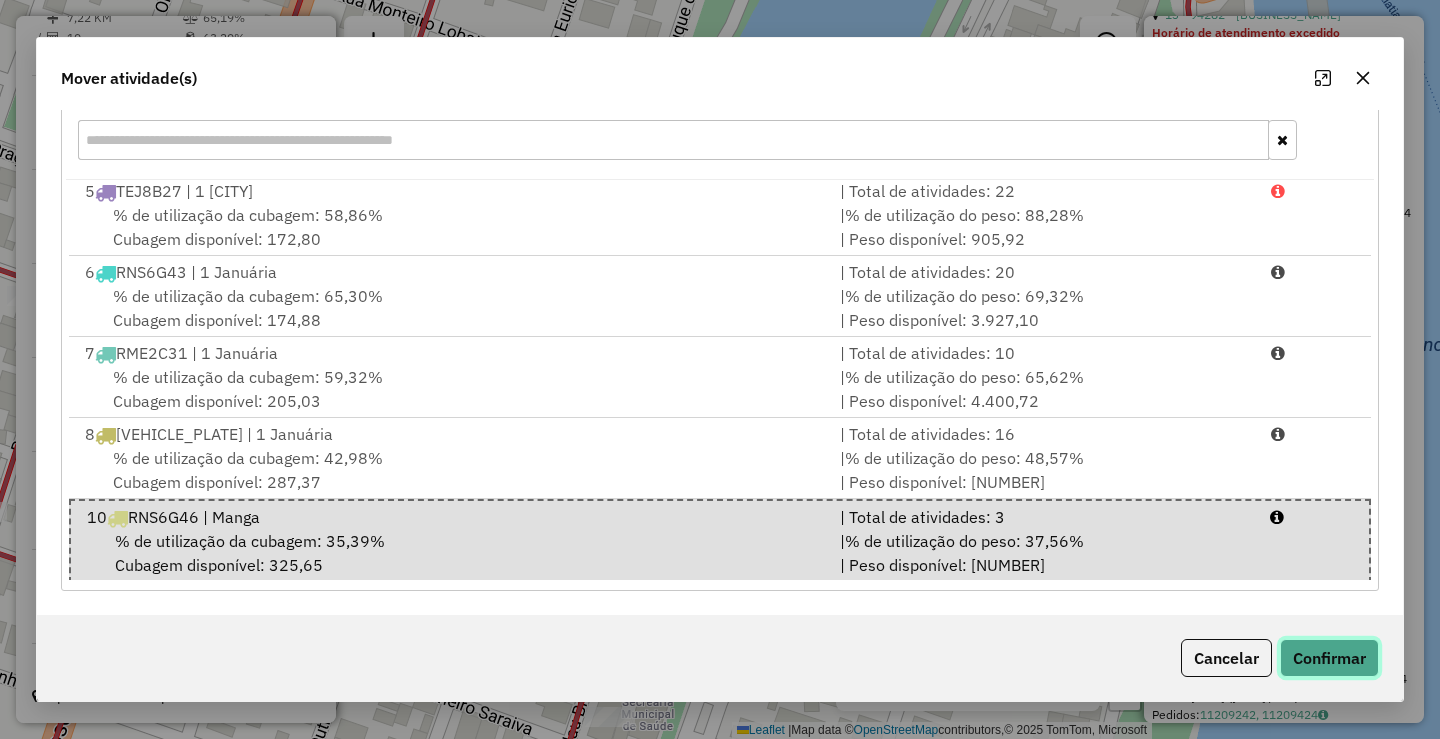 click on "Confirmar" 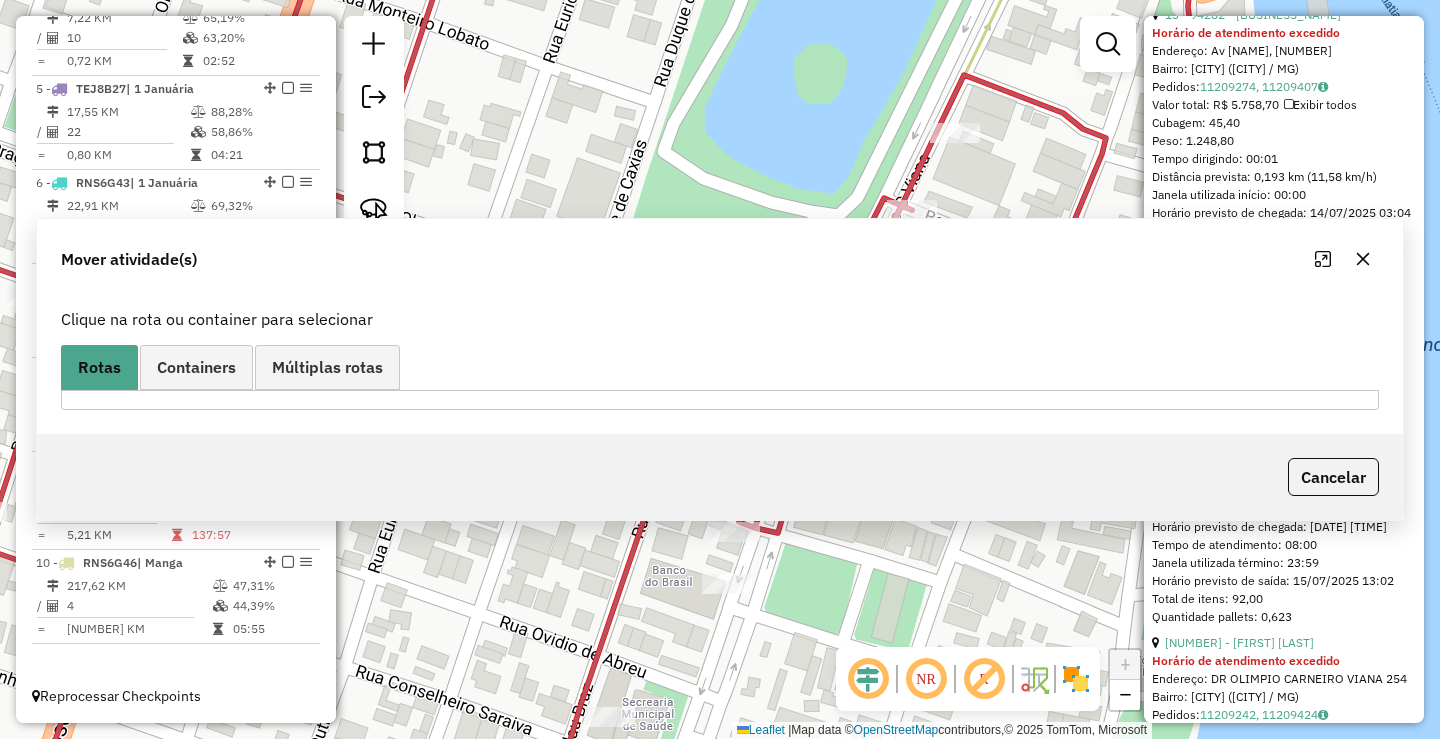 scroll, scrollTop: 782, scrollLeft: 0, axis: vertical 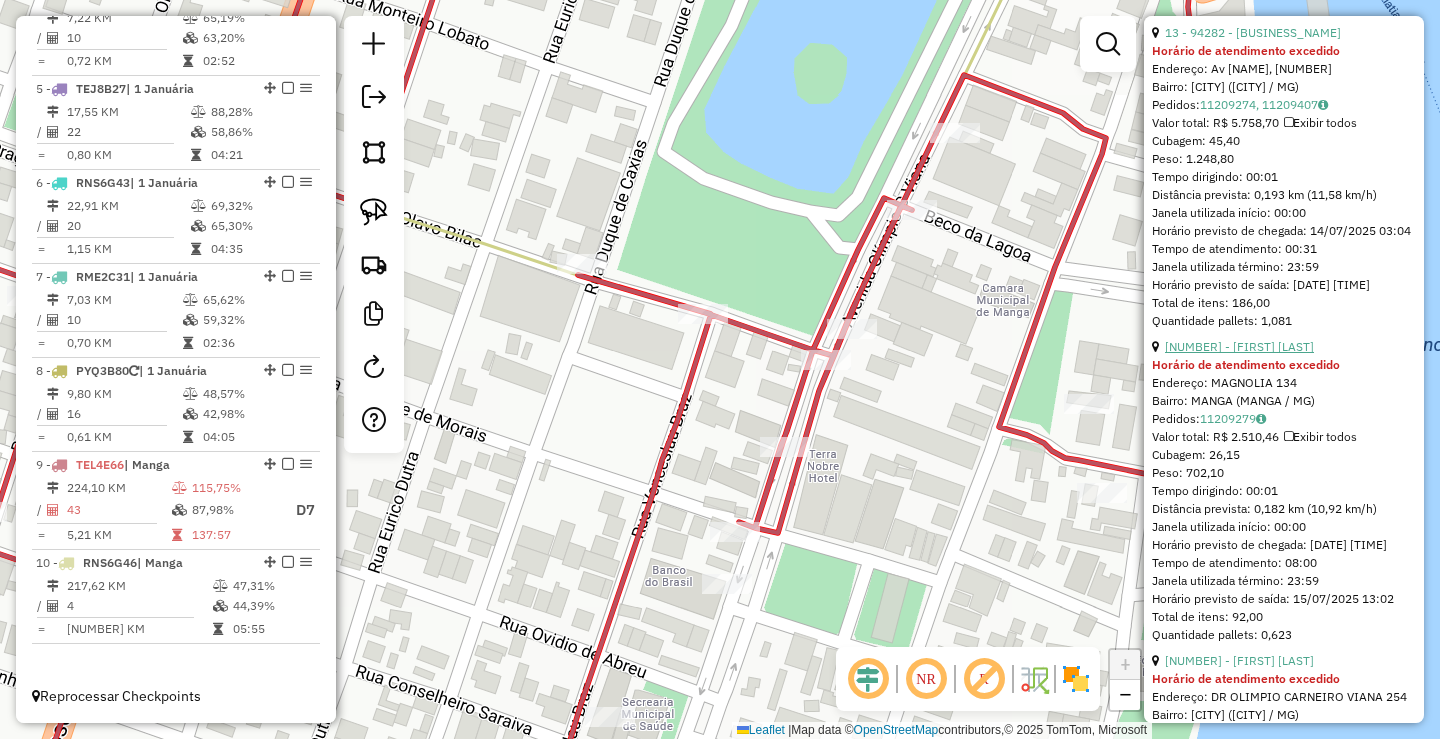 click on "25 - 98251 - DISTRIBUIDORA ANA" at bounding box center [1274, 364] 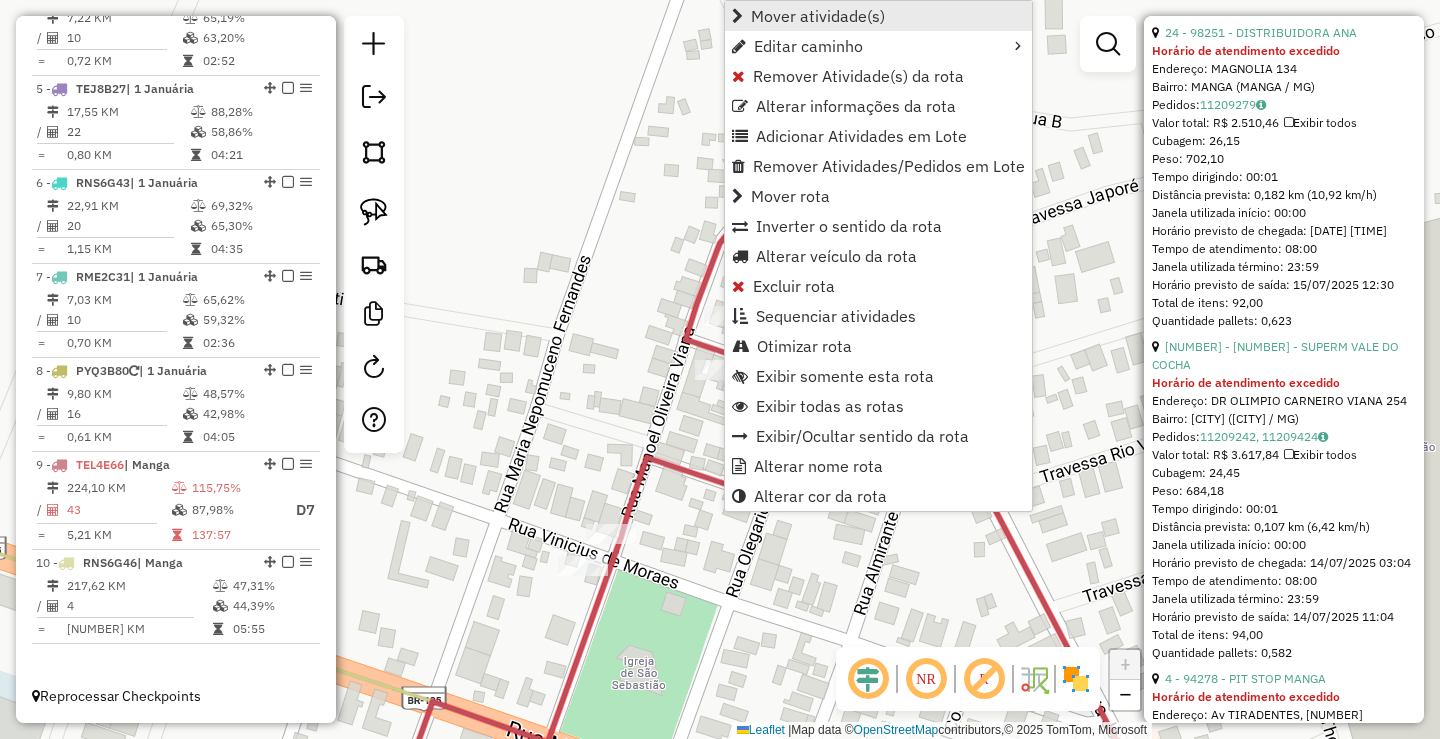 click on "Mover atividade(s)" at bounding box center (818, 16) 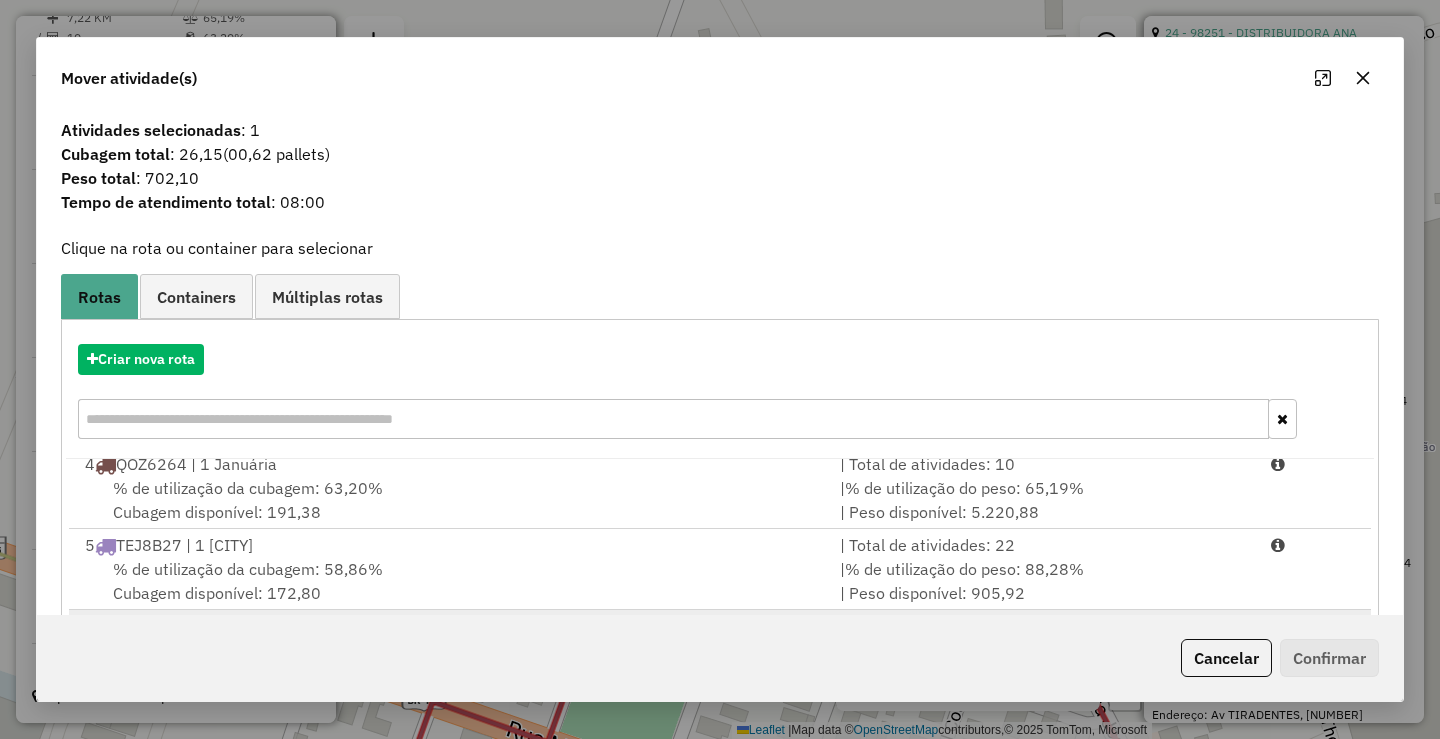 scroll, scrollTop: 329, scrollLeft: 0, axis: vertical 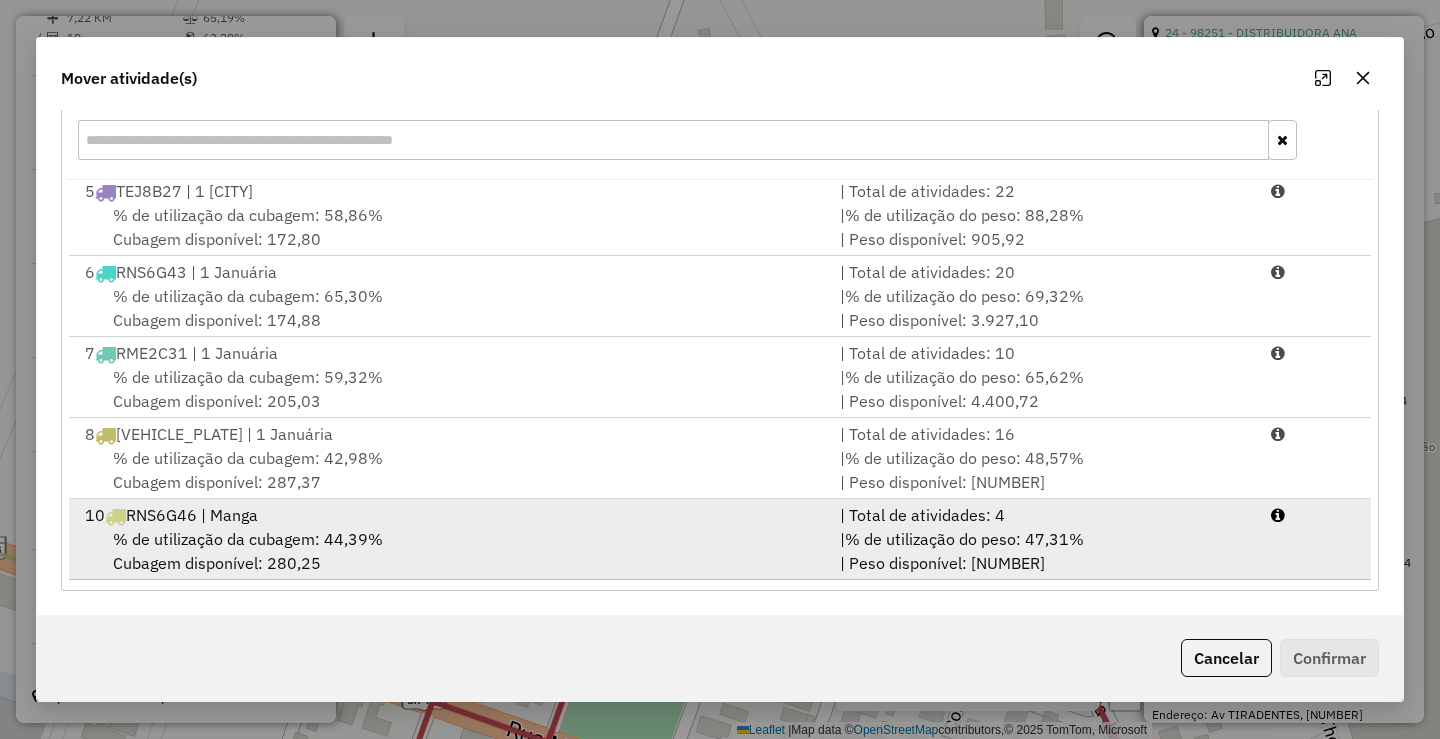 click on "% de utilização da cubagem: 44,39%  Cubagem disponível: 280,25" at bounding box center [450, 551] 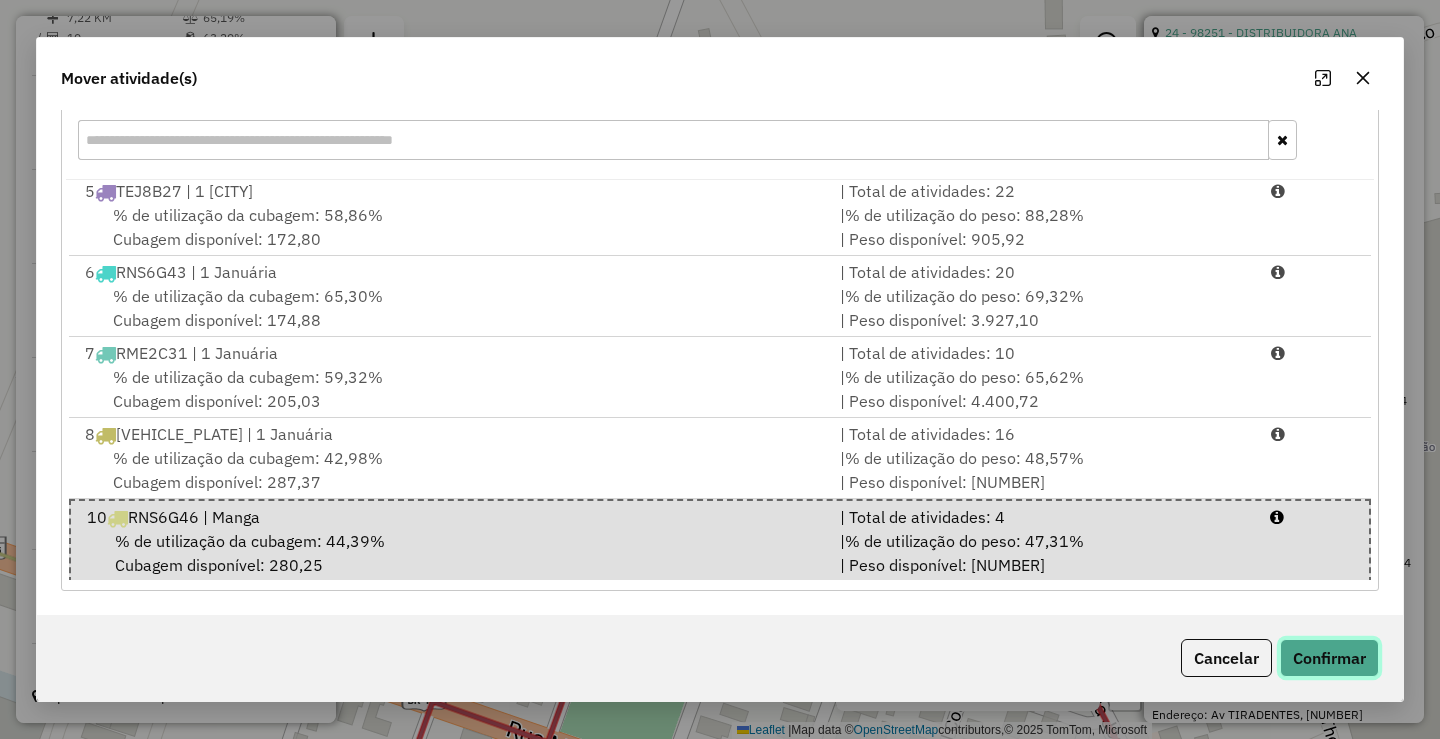 click on "Confirmar" 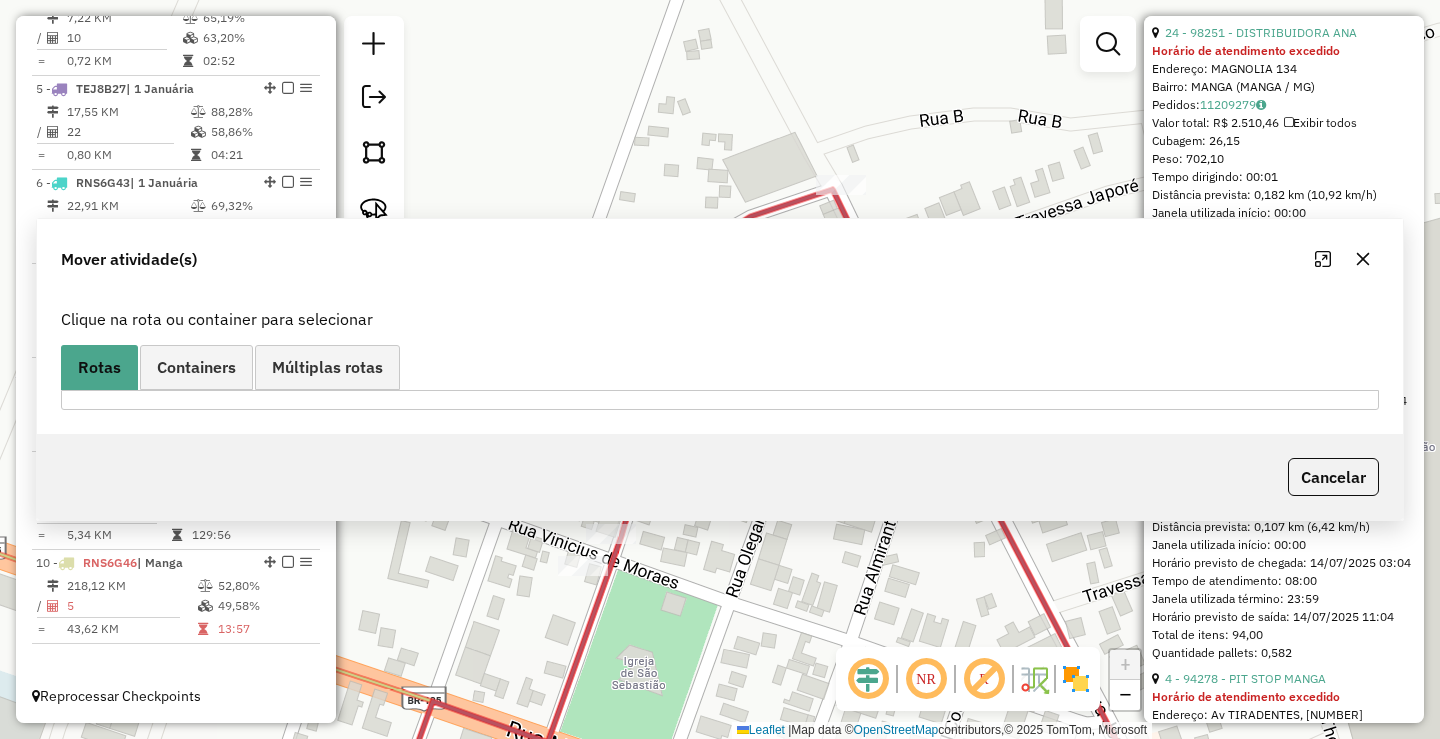 scroll, scrollTop: 0, scrollLeft: 0, axis: both 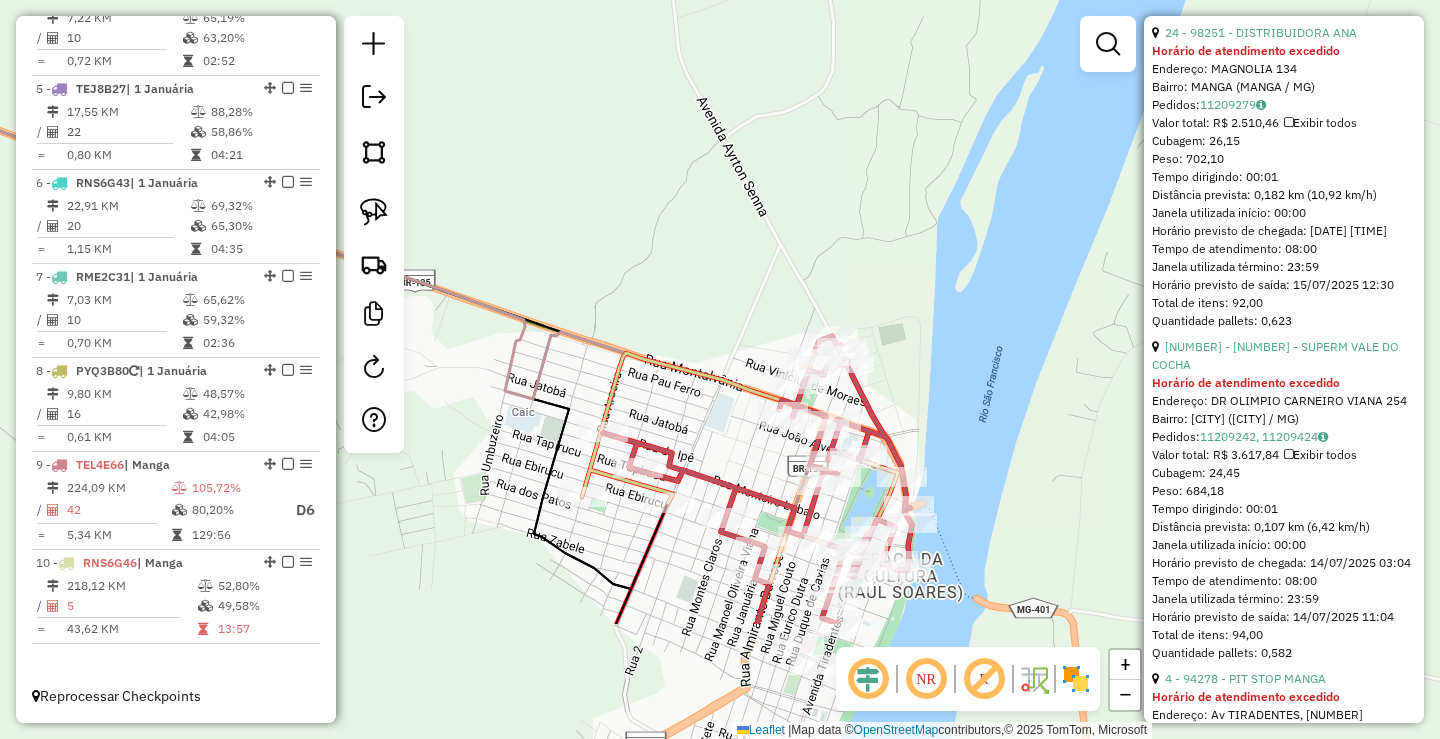 drag, startPoint x: 995, startPoint y: 579, endPoint x: 899, endPoint y: 347, distance: 251.07768 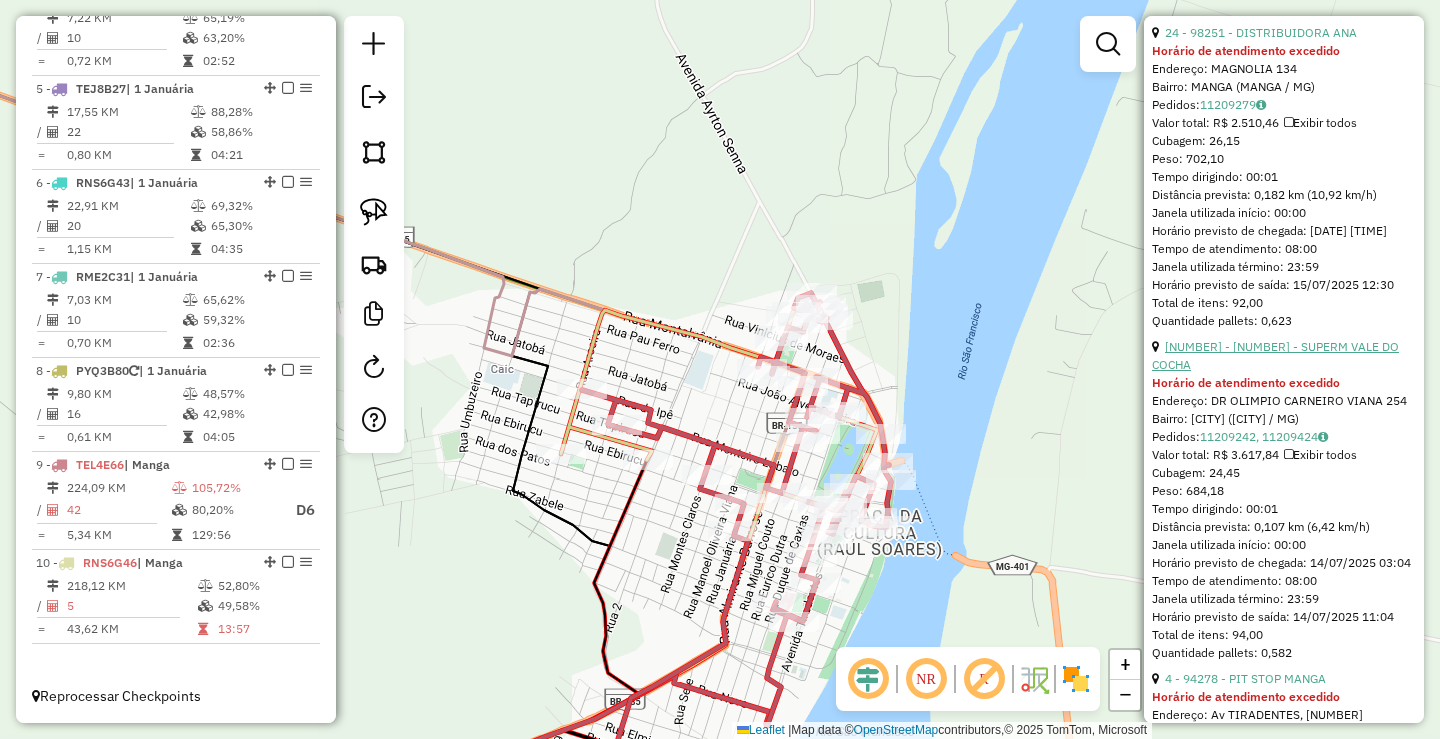 click on "13 - 98349 - SUPERM VALE DO COCHA" at bounding box center [1219, 364] 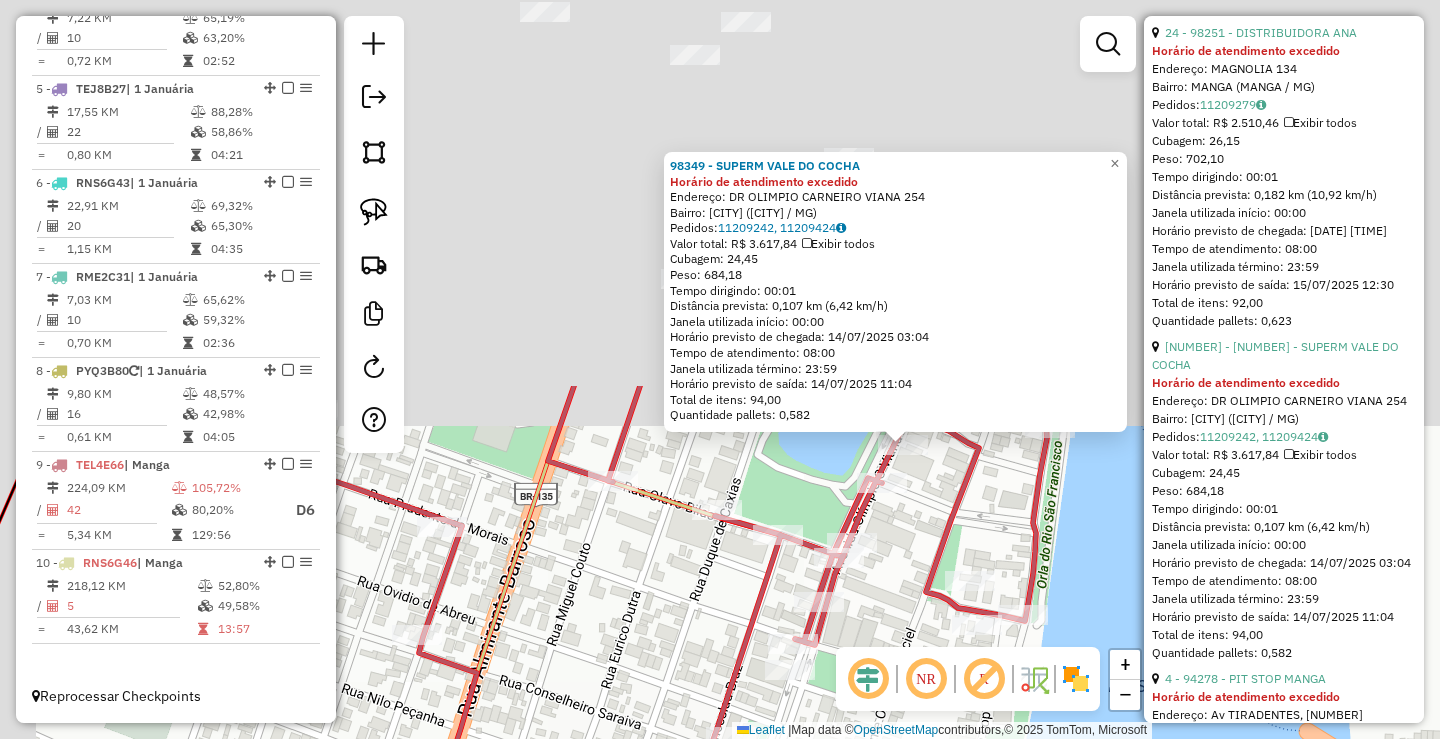 drag, startPoint x: 892, startPoint y: 563, endPoint x: 898, endPoint y: 605, distance: 42.426407 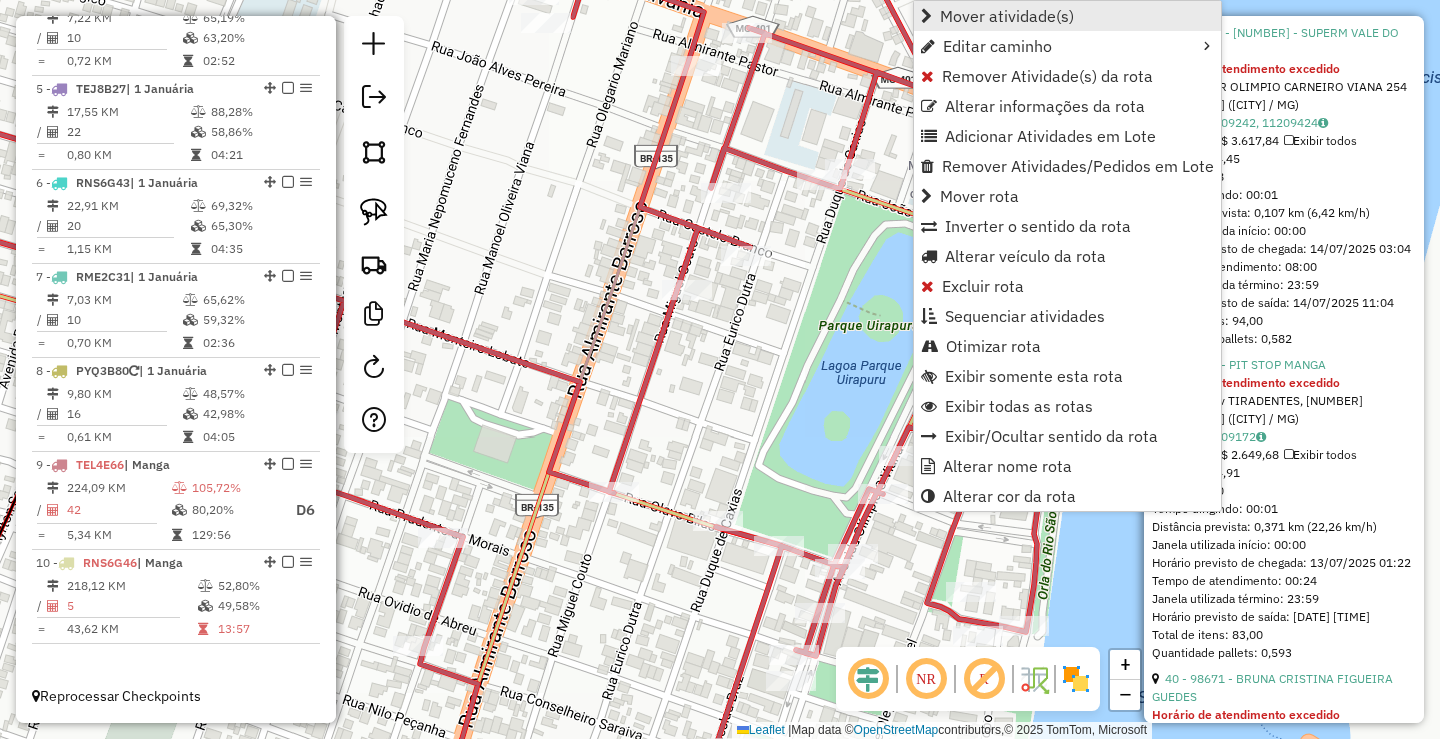 click on "Mover atividade(s)" at bounding box center [1007, 16] 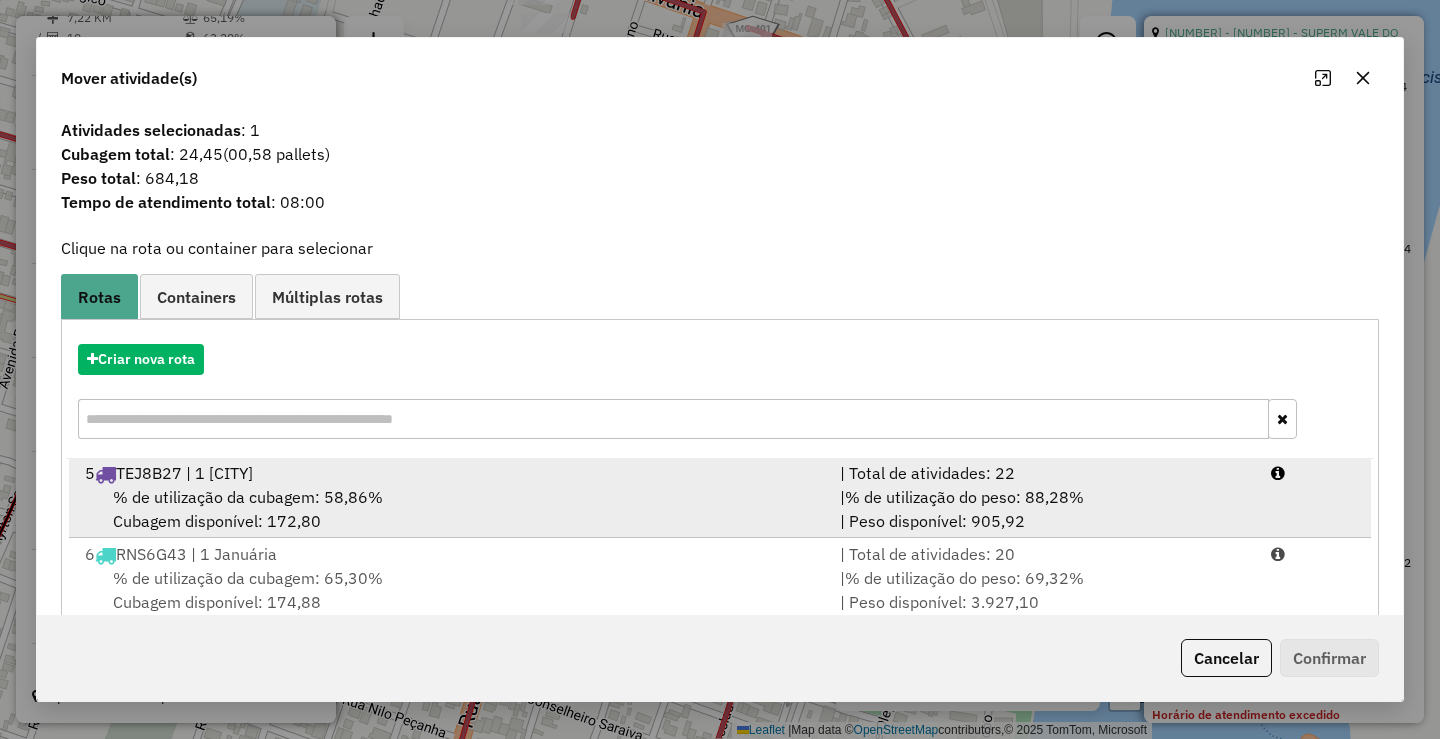 scroll, scrollTop: 329, scrollLeft: 0, axis: vertical 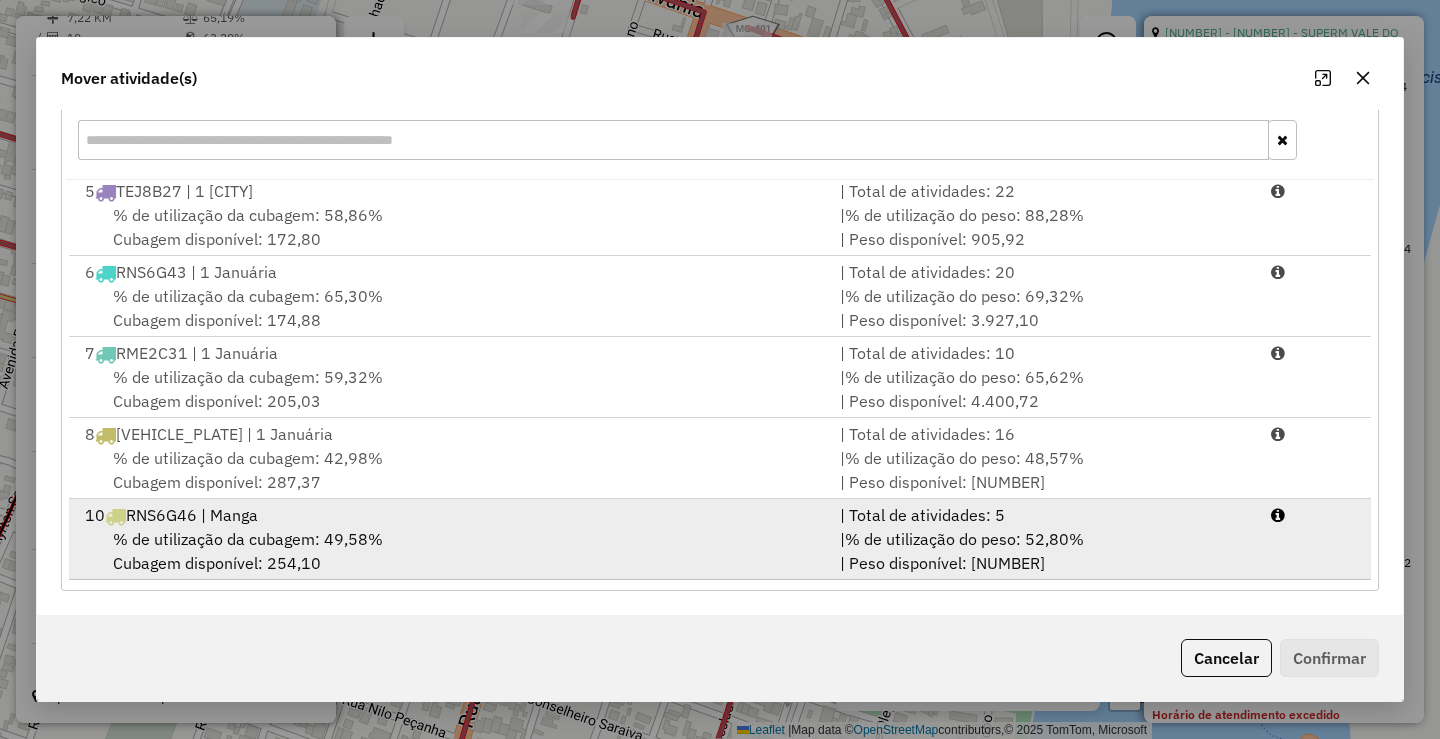 click on "% de utilização da cubagem: 49,58%  Cubagem disponível: 254,10" at bounding box center [450, 551] 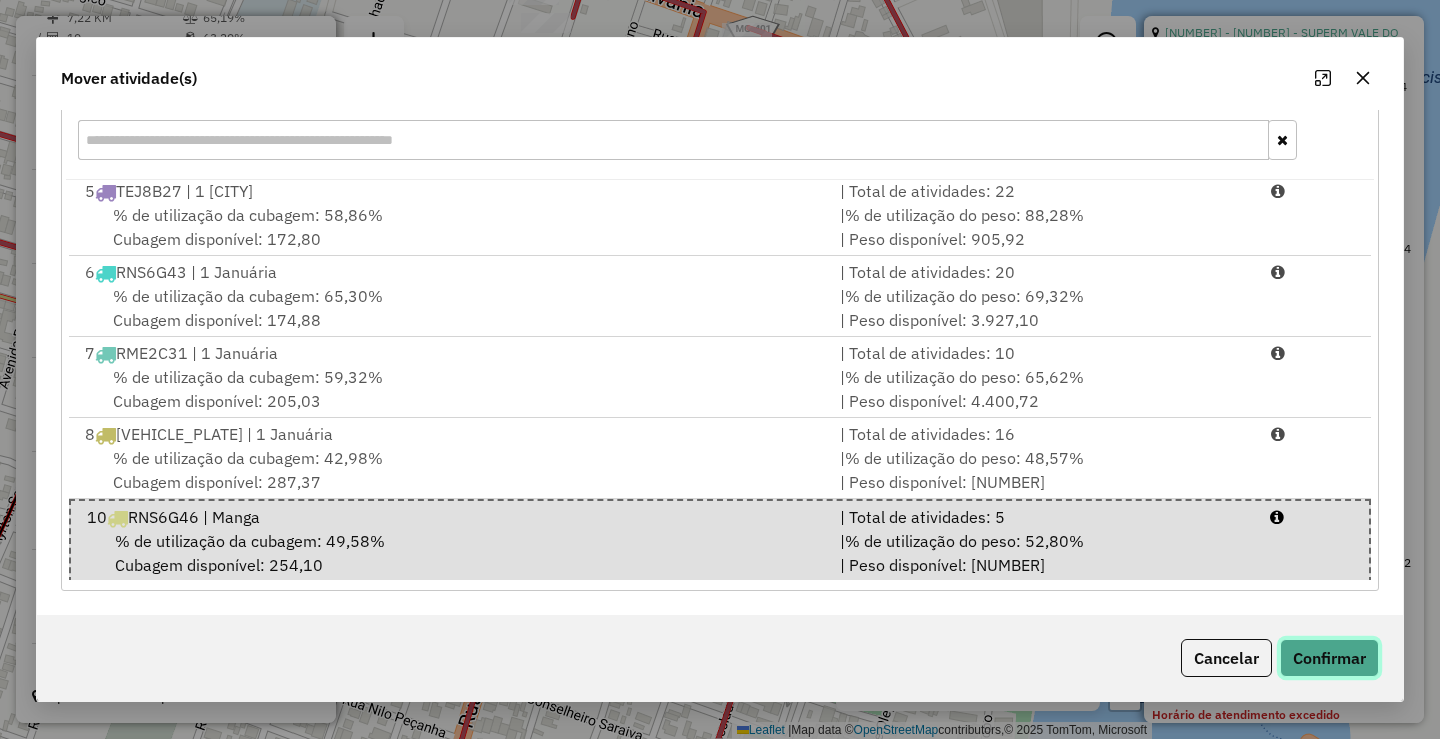 click on "Confirmar" 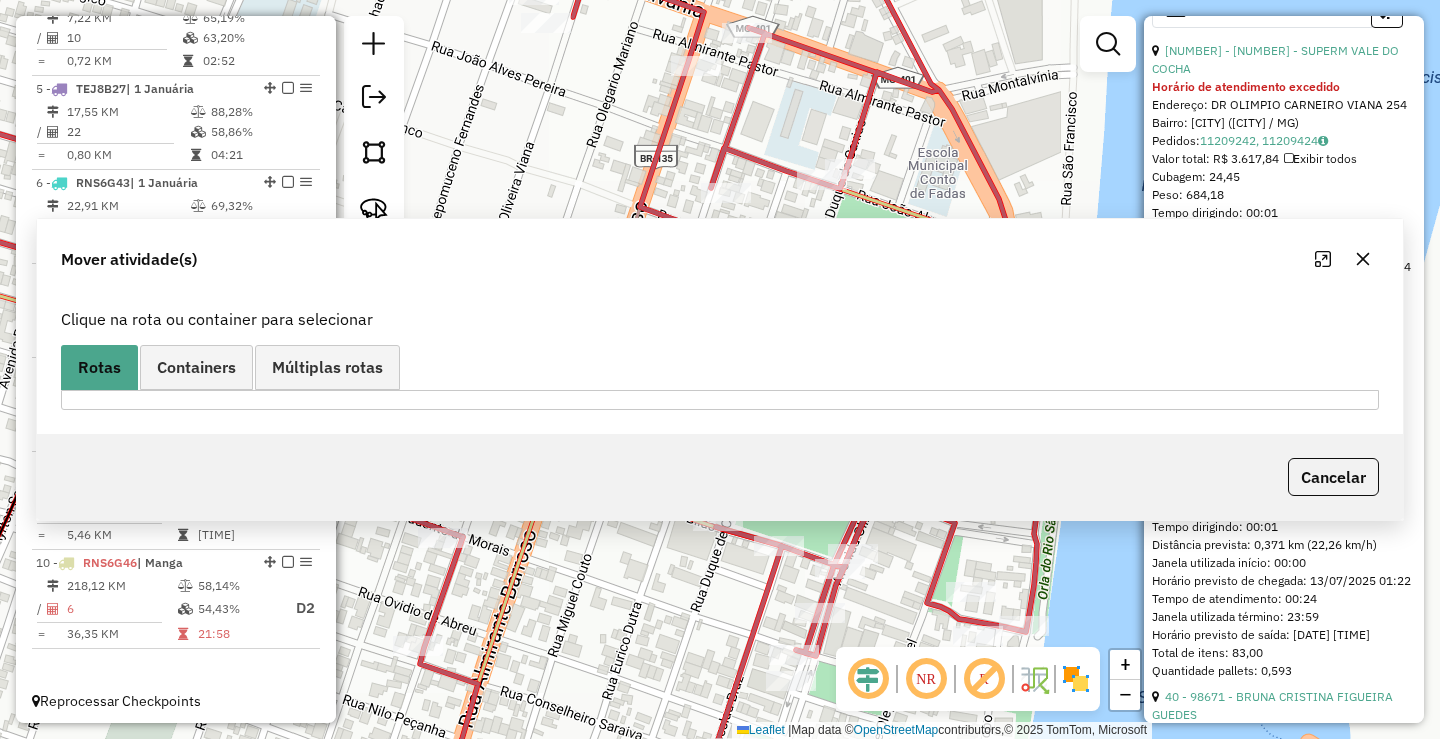 scroll, scrollTop: 0, scrollLeft: 0, axis: both 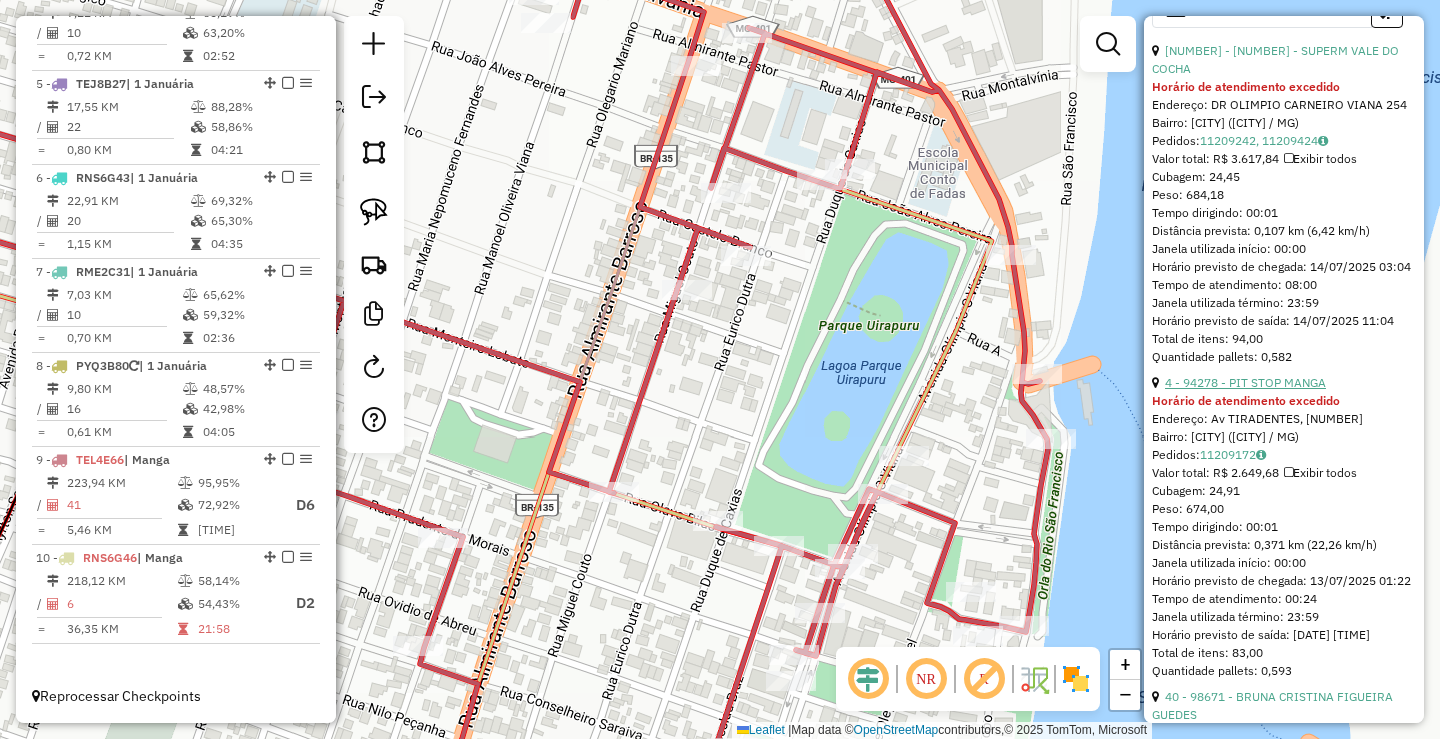 click on "4 - 94278 - PIT  STOP  MANGA" at bounding box center [1245, 364] 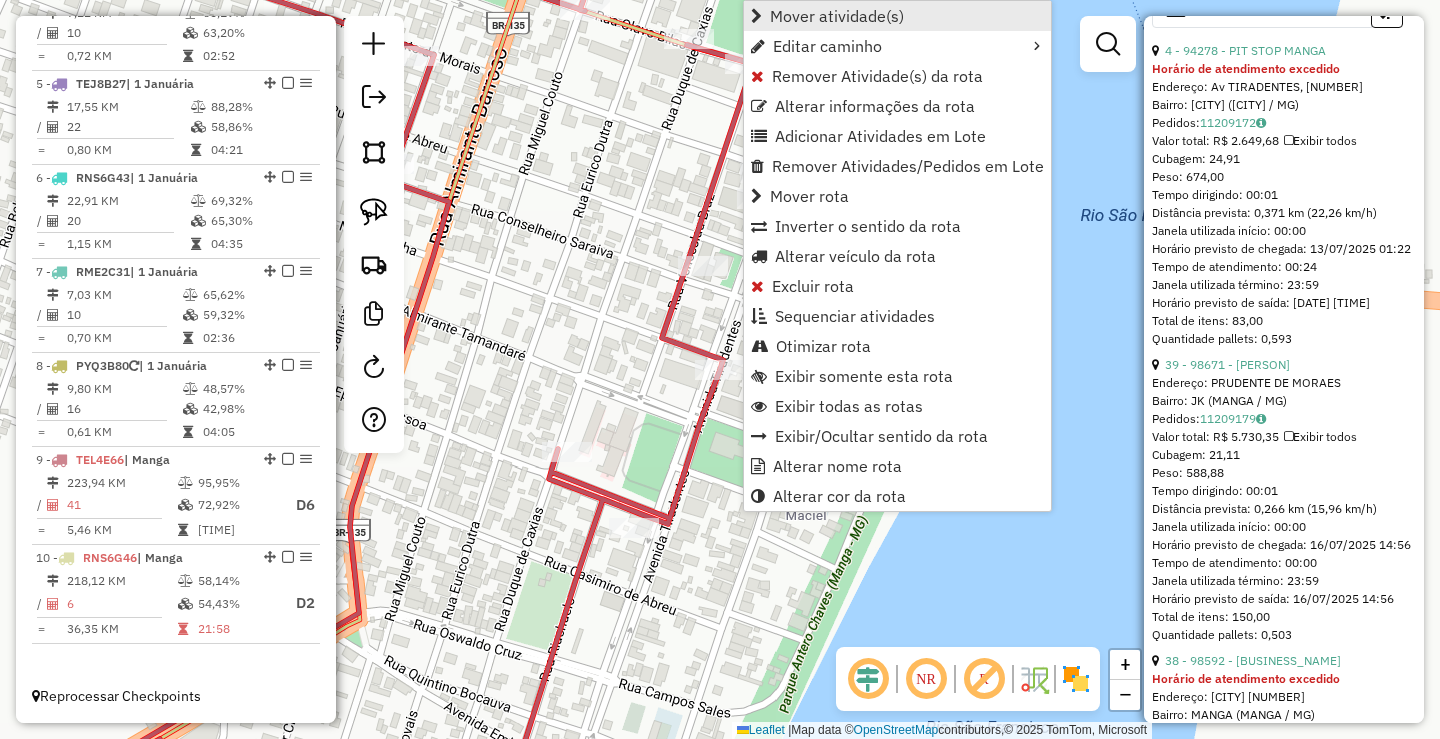 click on "Mover atividade(s)" at bounding box center (837, 16) 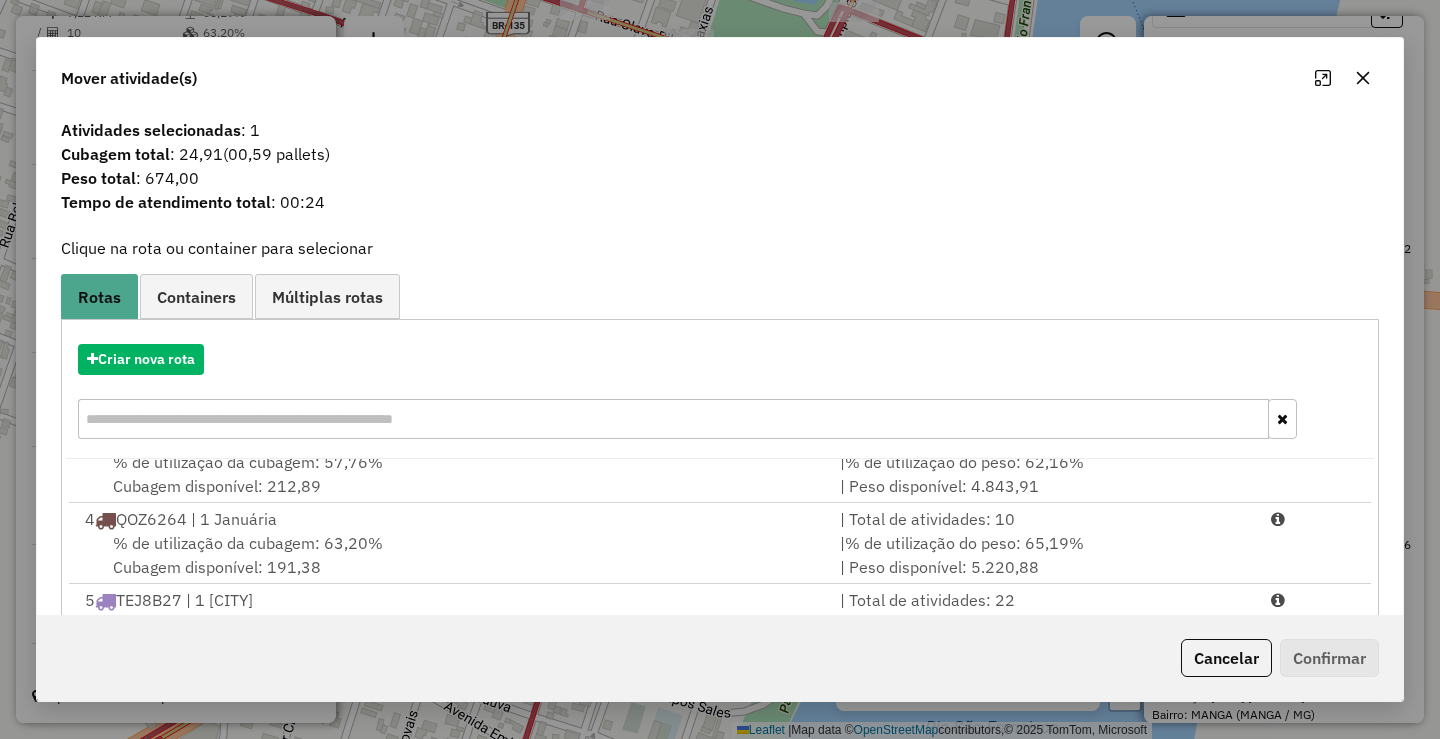 scroll, scrollTop: 329, scrollLeft: 0, axis: vertical 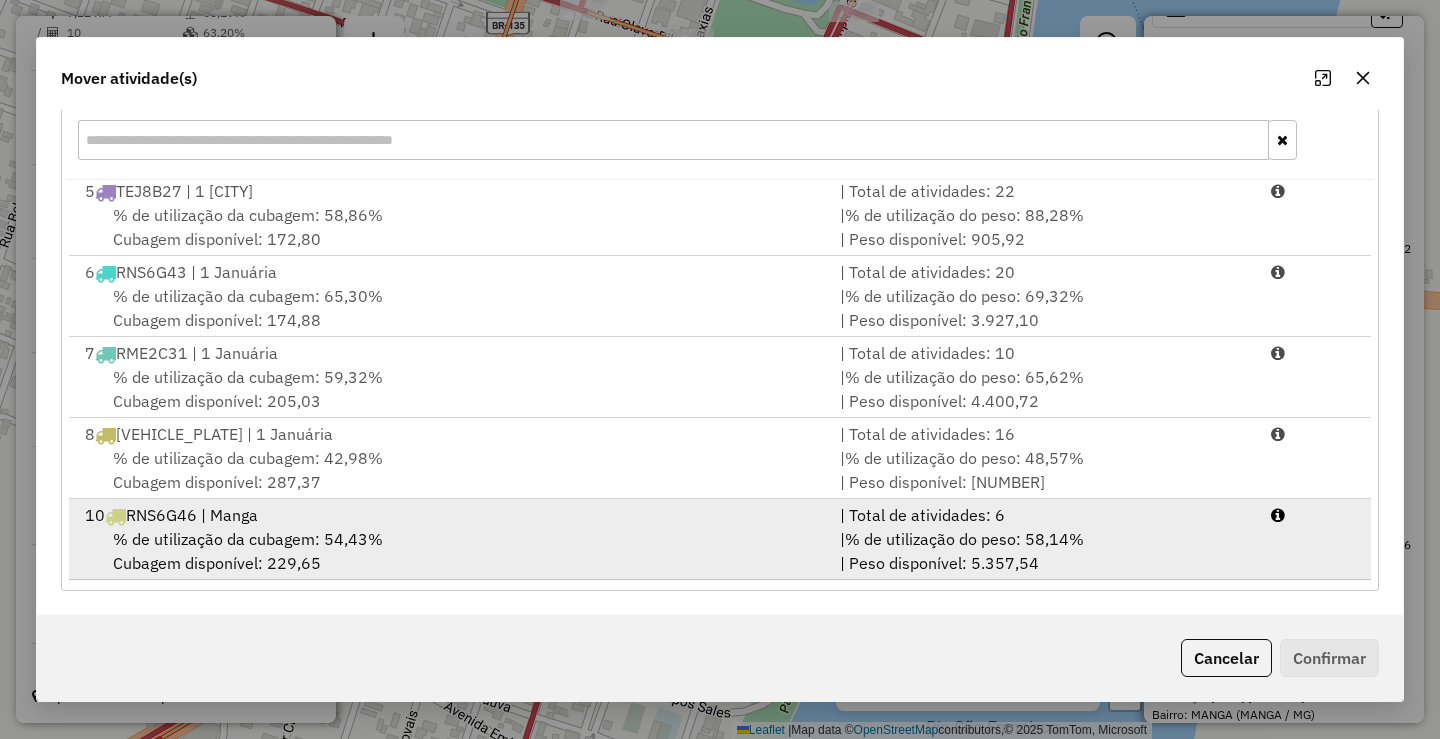 click on "|  % de utilização do peso: 58,14%  | Peso disponível: 5.357,54" at bounding box center [1043, 551] 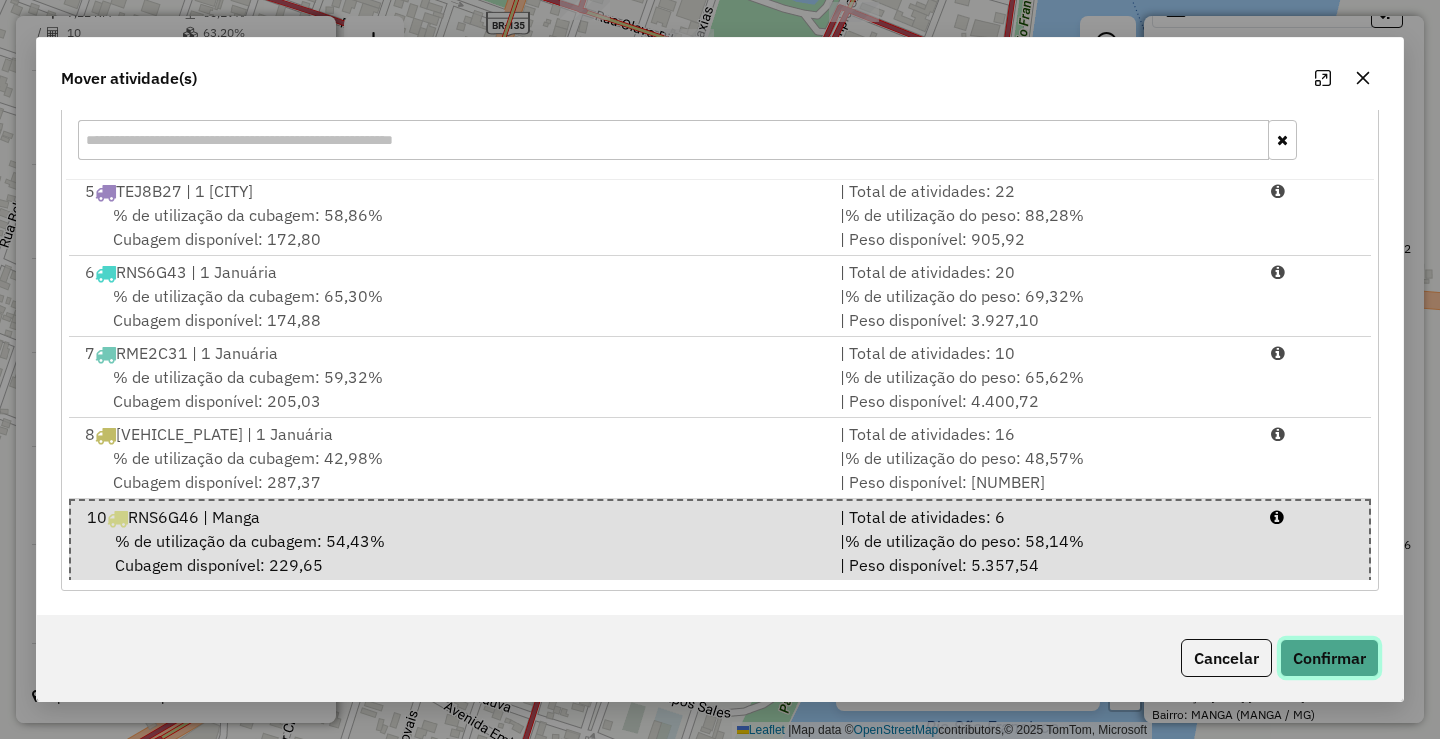 click on "Confirmar" 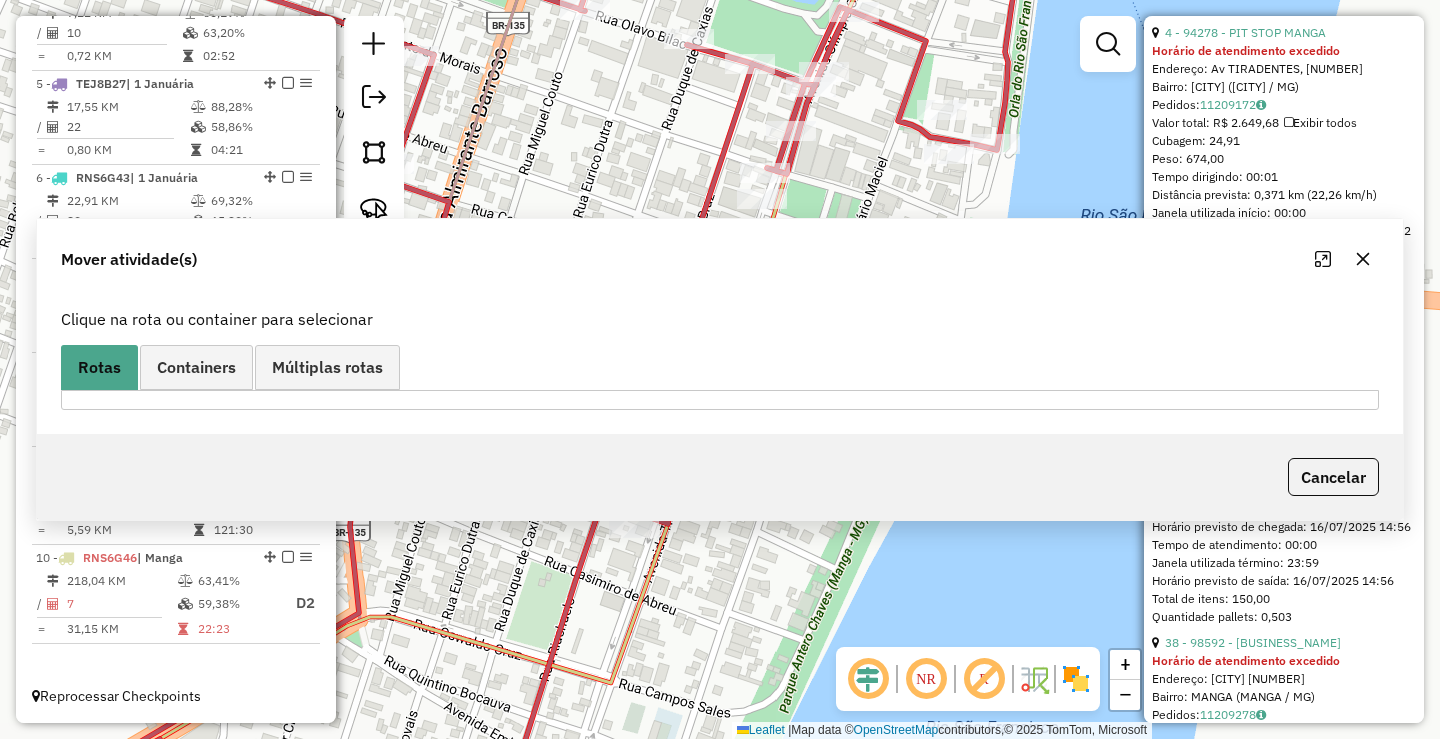 scroll, scrollTop: 0, scrollLeft: 0, axis: both 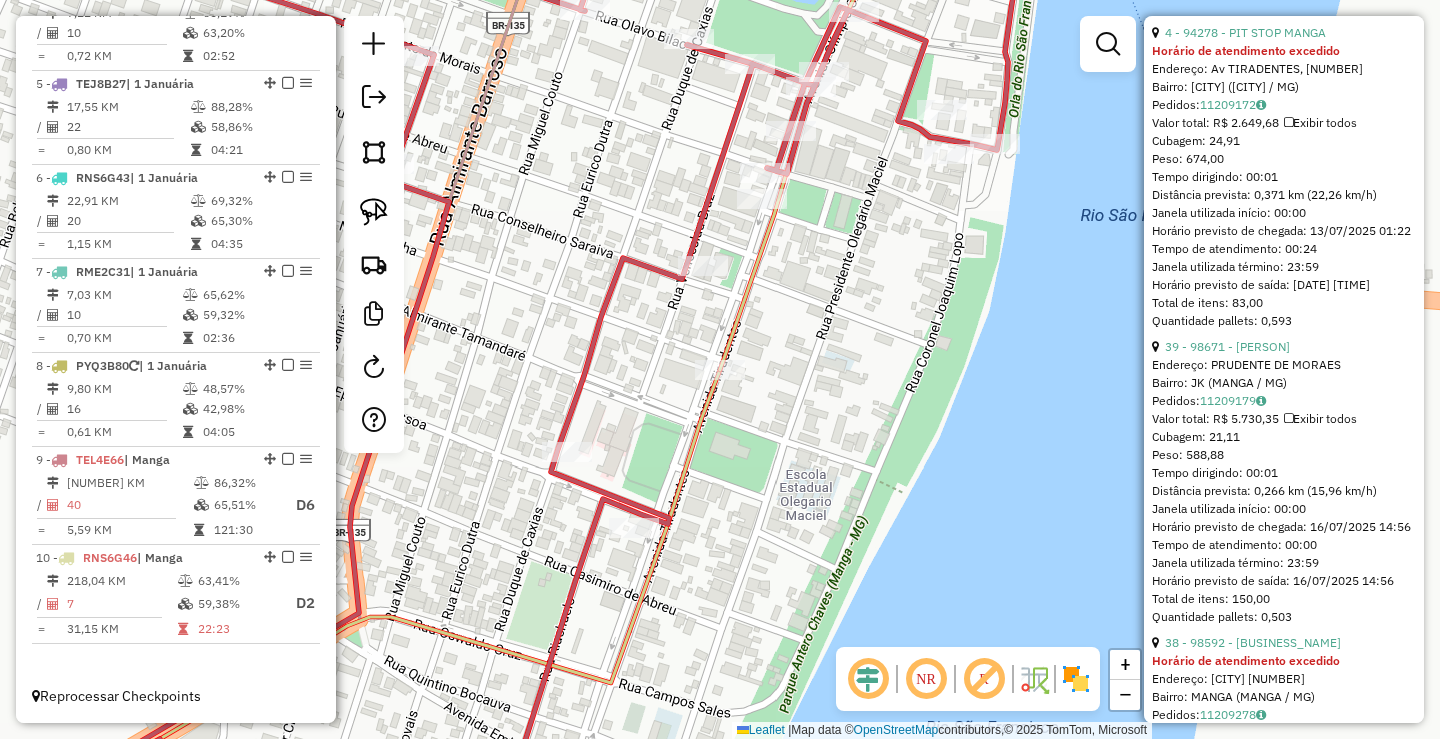 click on "Janela de atendimento Grade de atendimento Capacidade Transportadoras Veículos Cliente Pedidos  Rotas Selecione os dias de semana para filtrar as janelas de atendimento  Seg   Ter   Qua   Qui   Sex   Sáb   Dom  Informe o período da janela de atendimento: De: Até:  Filtrar exatamente a janela do cliente  Considerar janela de atendimento padrão  Selecione os dias de semana para filtrar as grades de atendimento  Seg   Ter   Qua   Qui   Sex   Sáb   Dom   Considerar clientes sem dia de atendimento cadastrado  Clientes fora do dia de atendimento selecionado Filtrar as atividades entre os valores definidos abaixo:  Peso mínimo:  ****  Peso máximo:  ****  Cubagem mínima:   Cubagem máxima:   De:   Até:  Filtrar as atividades entre o tempo de atendimento definido abaixo:  De:   Até:   Considerar capacidade total dos clientes não roteirizados Transportadora: Selecione um ou mais itens Tipo de veículo: Selecione um ou mais itens Veículo: Selecione um ou mais itens Motorista: Selecione um ou mais itens De:" 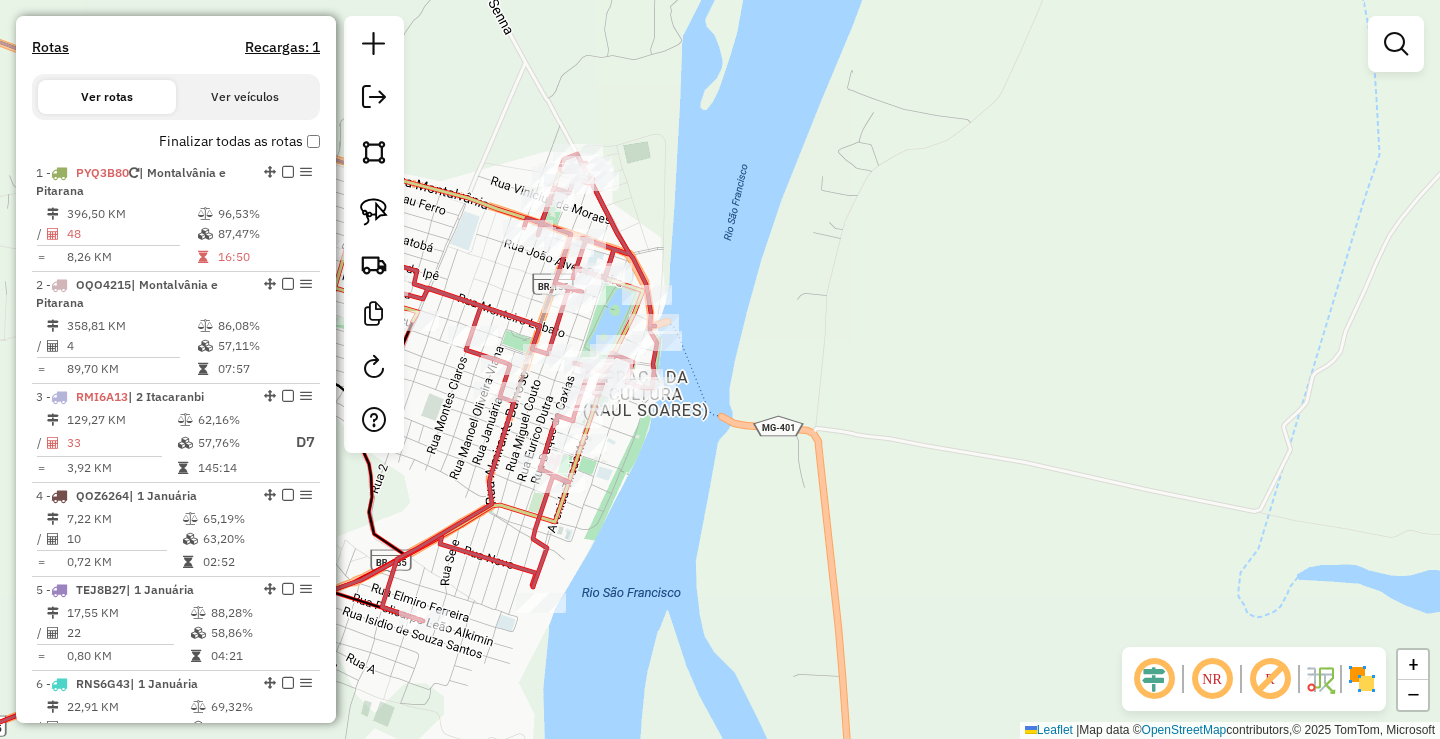 scroll, scrollTop: 536, scrollLeft: 0, axis: vertical 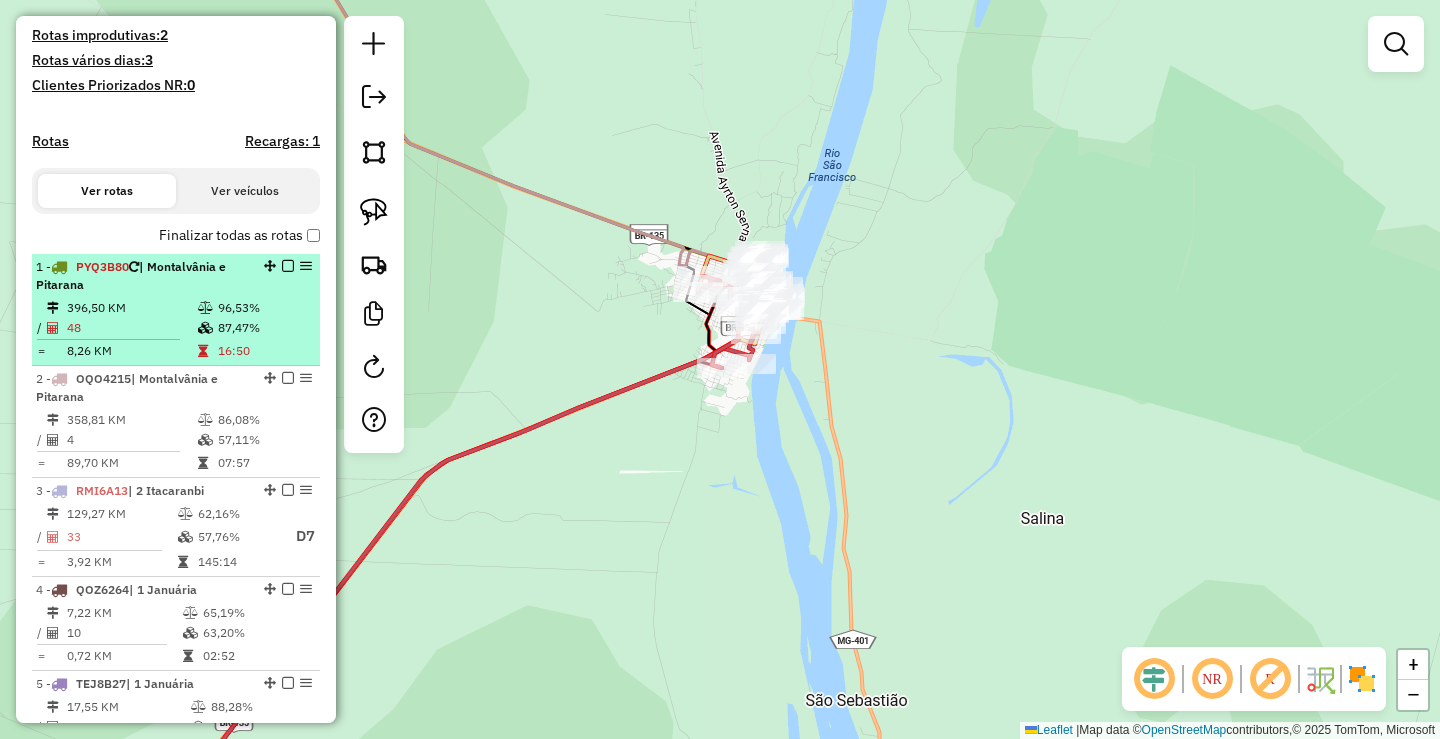 click on "396,50 KM" at bounding box center [131, 308] 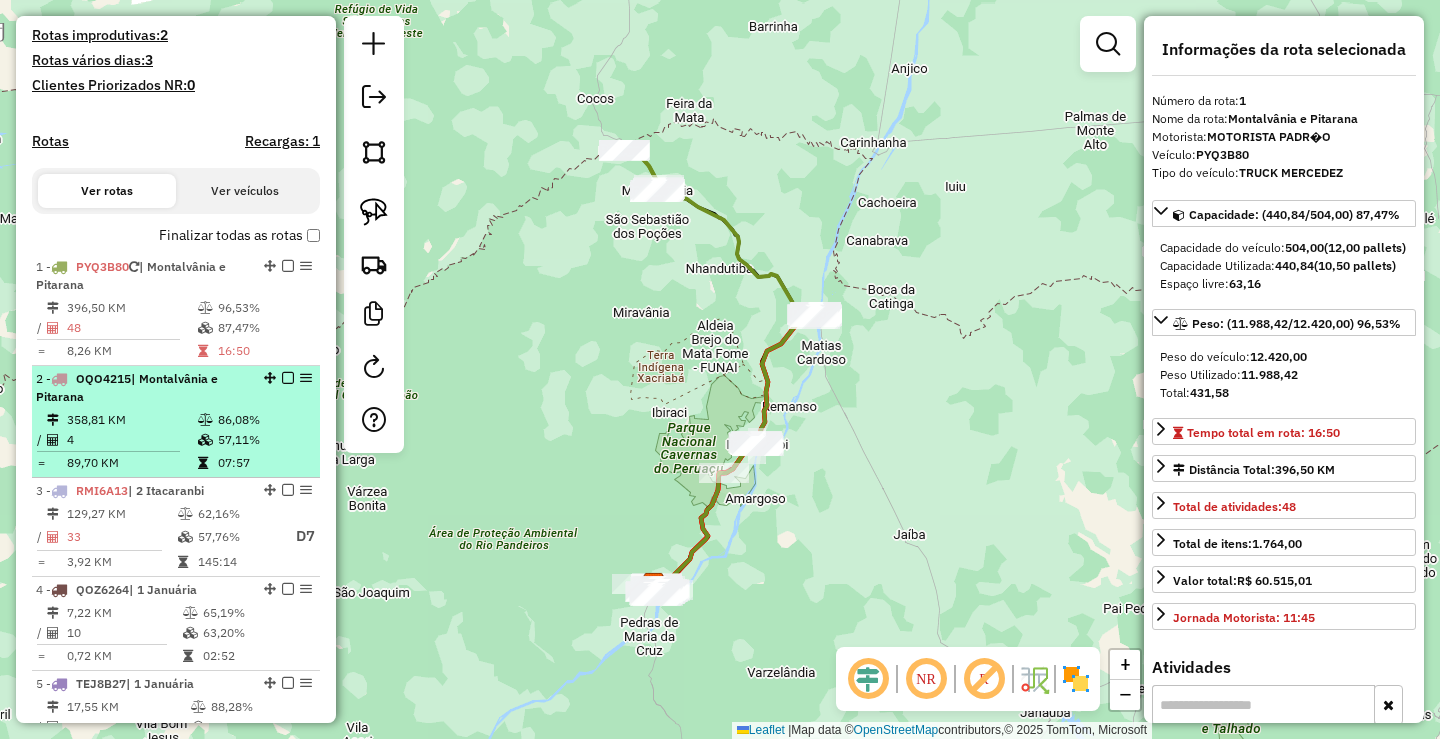 click at bounding box center (207, 420) 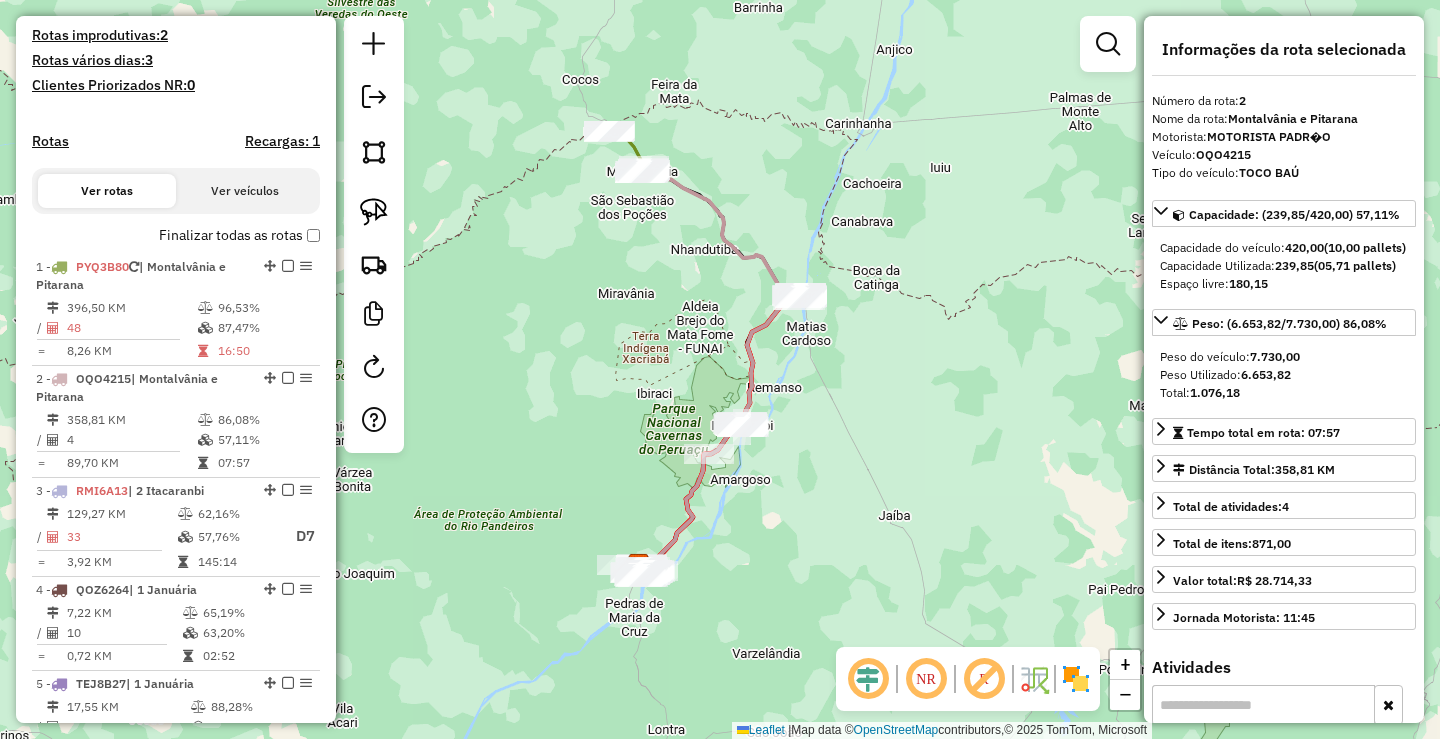 click on "Janela de atendimento Grade de atendimento Capacidade Transportadoras Veículos Cliente Pedidos  Rotas Selecione os dias de semana para filtrar as janelas de atendimento  Seg   Ter   Qua   Qui   Sex   Sáb   Dom  Informe o período da janela de atendimento: De: Até:  Filtrar exatamente a janela do cliente  Considerar janela de atendimento padrão  Selecione os dias de semana para filtrar as grades de atendimento  Seg   Ter   Qua   Qui   Sex   Sáb   Dom   Considerar clientes sem dia de atendimento cadastrado  Clientes fora do dia de atendimento selecionado Filtrar as atividades entre os valores definidos abaixo:  Peso mínimo:  ****  Peso máximo:  ****  Cubagem mínima:   Cubagem máxima:   De:   Até:  Filtrar as atividades entre o tempo de atendimento definido abaixo:  De:   Até:   Considerar capacidade total dos clientes não roteirizados Transportadora: Selecione um ou mais itens Tipo de veículo: Selecione um ou mais itens Veículo: Selecione um ou mais itens Motorista: Selecione um ou mais itens De:" 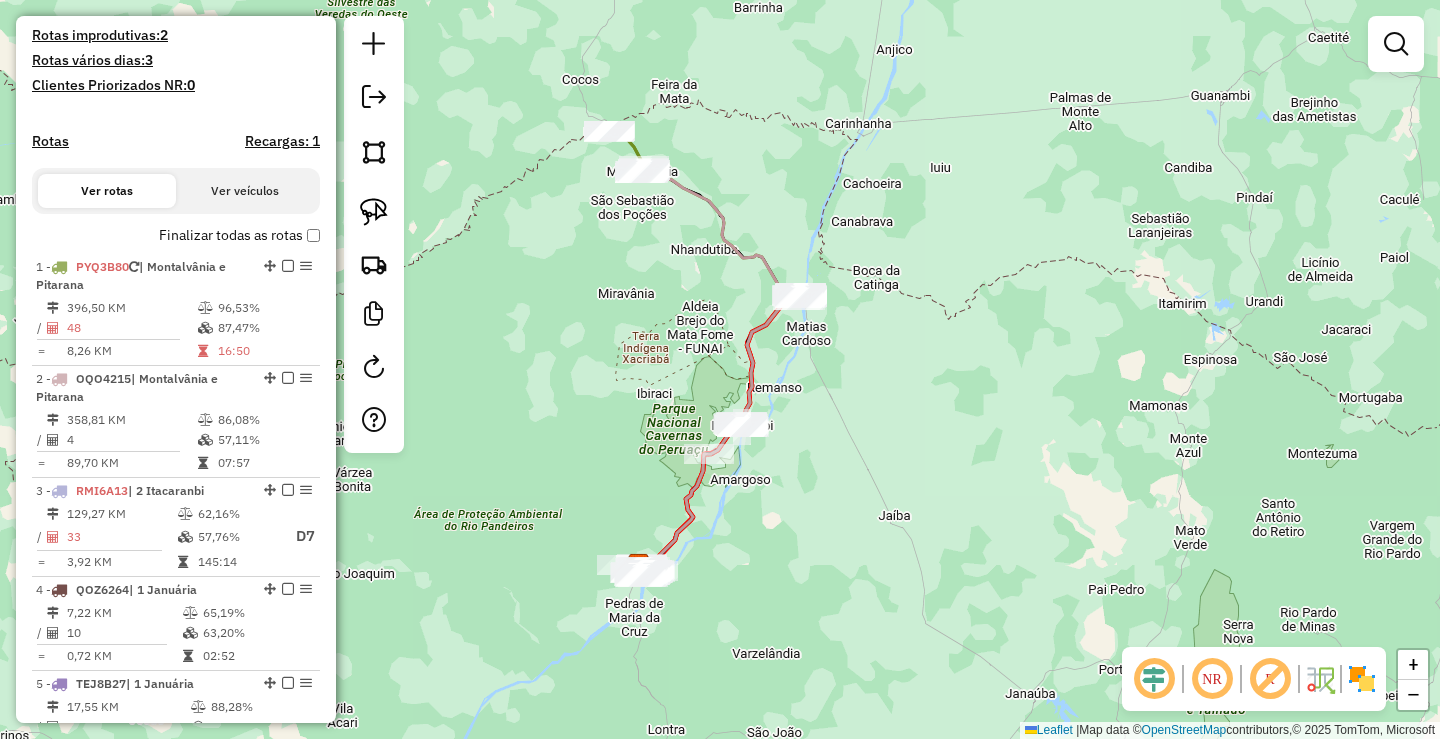 click on "Janela de atendimento Grade de atendimento Capacidade Transportadoras Veículos Cliente Pedidos  Rotas Selecione os dias de semana para filtrar as janelas de atendimento  Seg   Ter   Qua   Qui   Sex   Sáb   Dom  Informe o período da janela de atendimento: De: Até:  Filtrar exatamente a janela do cliente  Considerar janela de atendimento padrão  Selecione os dias de semana para filtrar as grades de atendimento  Seg   Ter   Qua   Qui   Sex   Sáb   Dom   Considerar clientes sem dia de atendimento cadastrado  Clientes fora do dia de atendimento selecionado Filtrar as atividades entre os valores definidos abaixo:  Peso mínimo:  ****  Peso máximo:  ****  Cubagem mínima:   Cubagem máxima:   De:   Até:  Filtrar as atividades entre o tempo de atendimento definido abaixo:  De:   Até:   Considerar capacidade total dos clientes não roteirizados Transportadora: Selecione um ou mais itens Tipo de veículo: Selecione um ou mais itens Veículo: Selecione um ou mais itens Motorista: Selecione um ou mais itens De:" 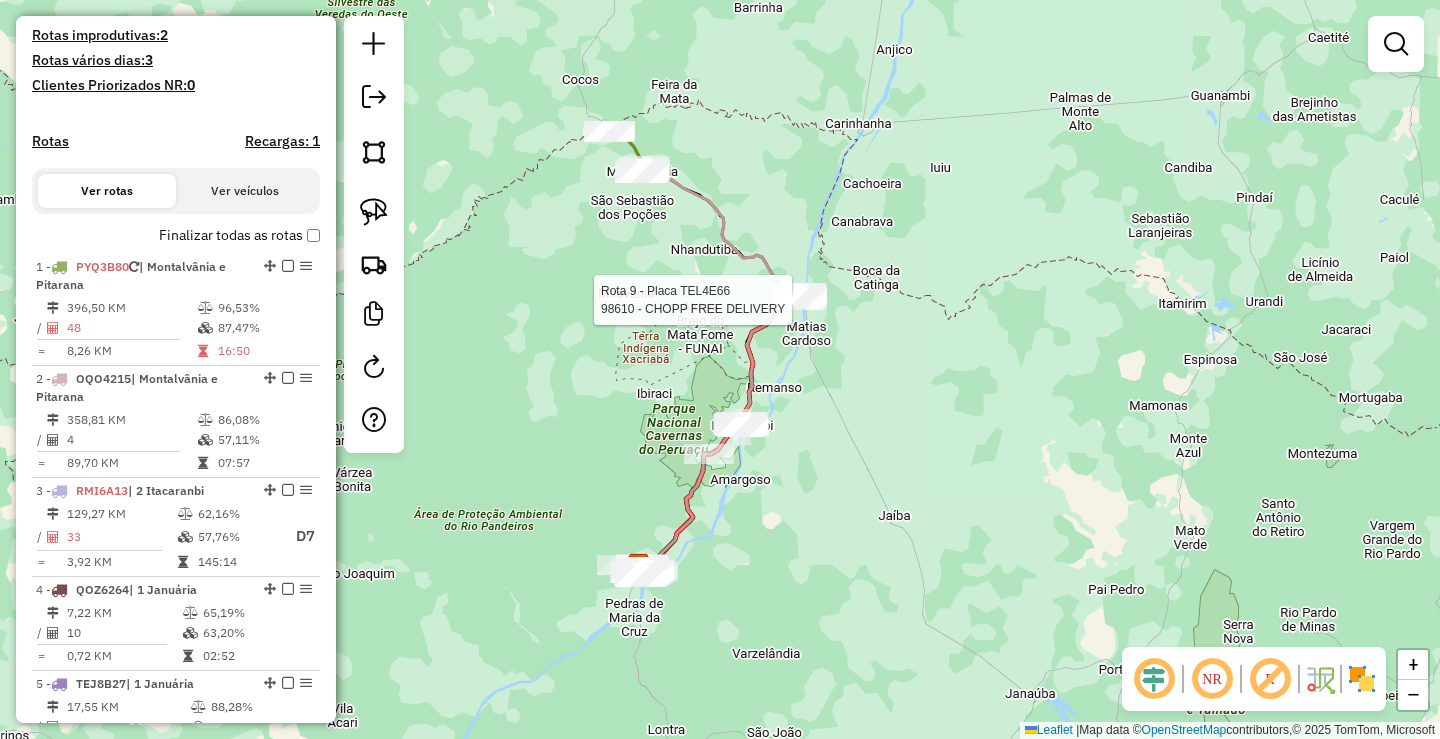 select on "*********" 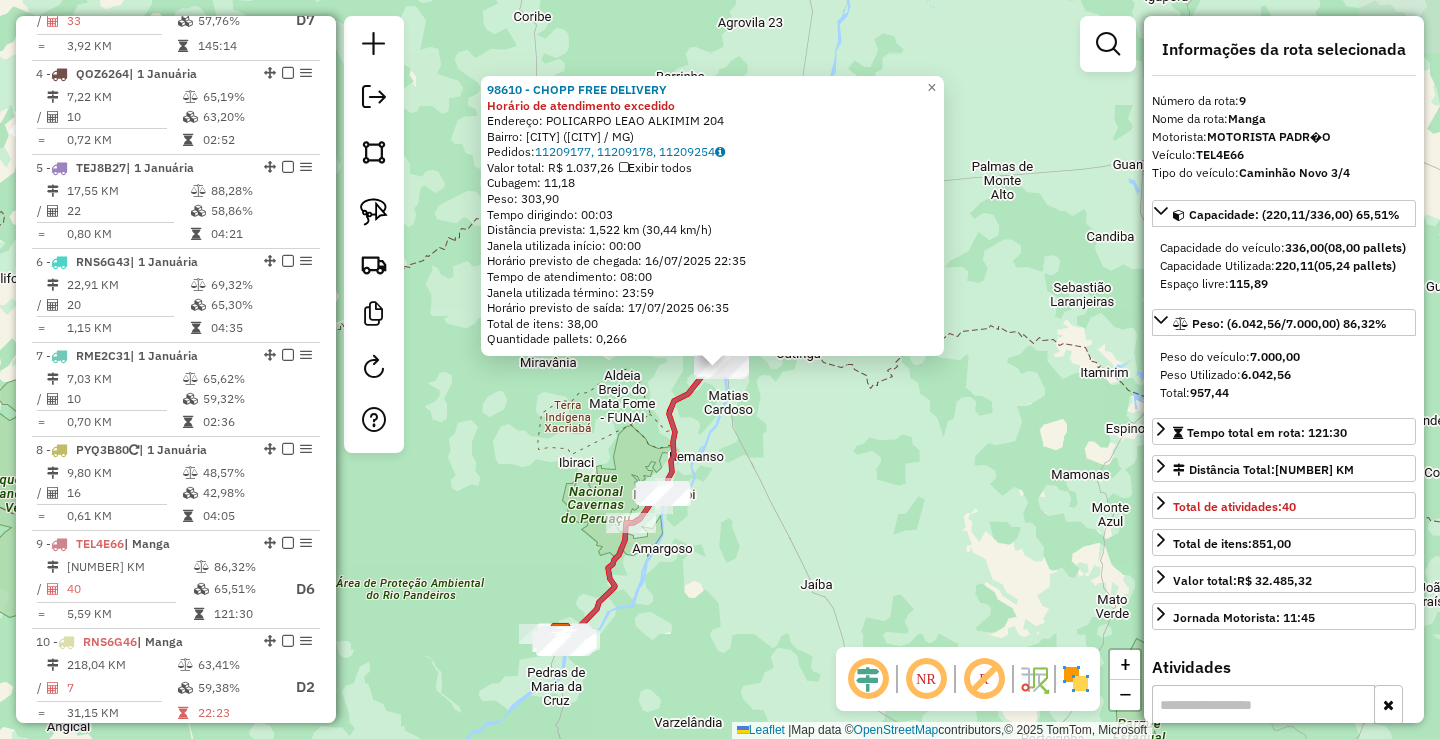 scroll, scrollTop: 1136, scrollLeft: 0, axis: vertical 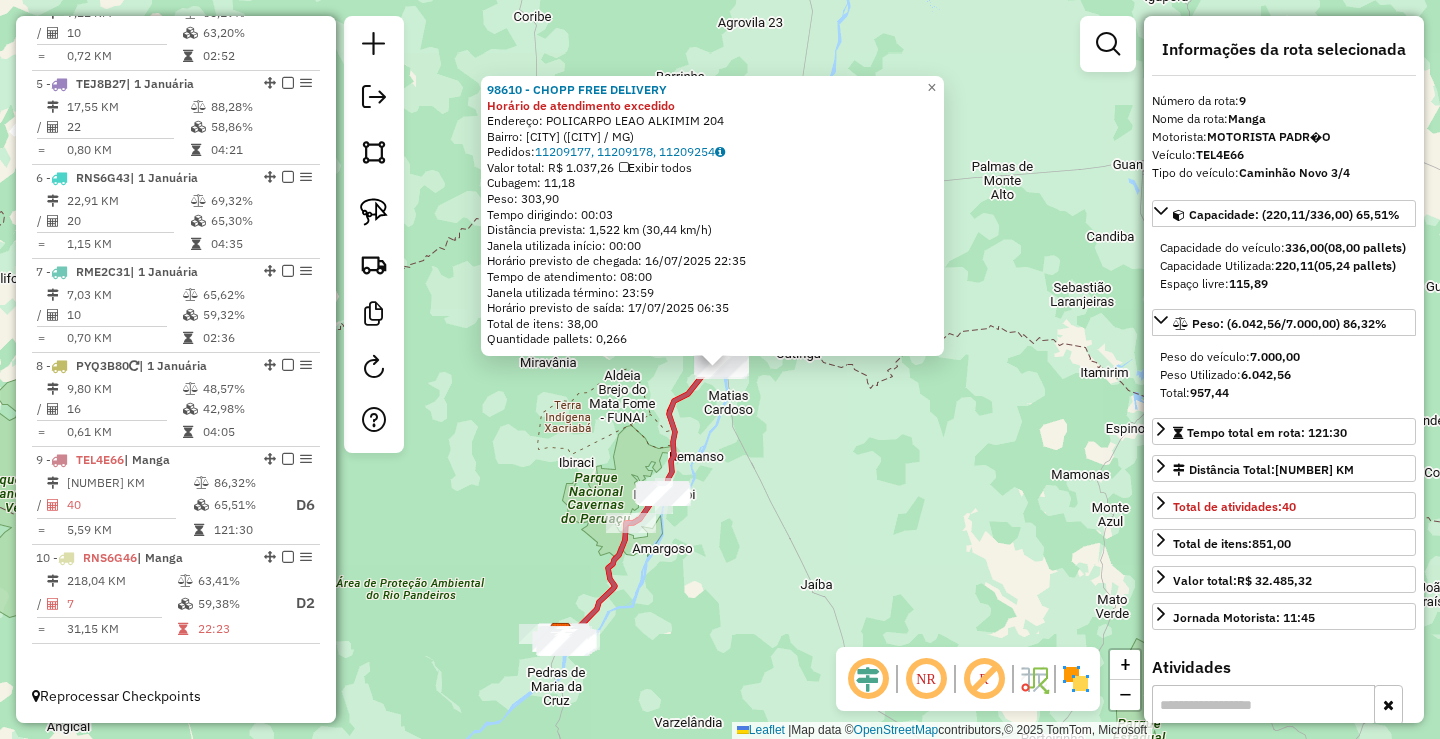 click on "98610 - CHOPP FREE DELIVERY Horário de atendimento excedido  Endereço:  POLICARPO LEAO ALKIMIM 204   Bairro: CENTRO (MANGA / MG)   Pedidos:  11209177, 11209178, 11209254   Valor total: R$ 1.037,26   Exibir todos   Cubagem: 11,18  Peso: 303,90  Tempo dirigindo: 00:03   Distância prevista: 1,522 km (30,44 km/h)   Janela utilizada início: 00:00   Horário previsto de chegada: 16/07/2025 22:35   Tempo de atendimento: 08:00   Janela utilizada término: 23:59   Horário previsto de saída: 17/07/2025 06:35   Total de itens: 38,00   Quantidade pallets: 0,266  × Janela de atendimento Grade de atendimento Capacidade Transportadoras Veículos Cliente Pedidos  Rotas Selecione os dias de semana para filtrar as janelas de atendimento  Seg   Ter   Qua   Qui   Sex   Sáb   Dom  Informe o período da janela de atendimento: De: Até:  Filtrar exatamente a janela do cliente  Considerar janela de atendimento padrão  Selecione os dias de semana para filtrar as grades de atendimento  Seg   Ter   Qua   Qui   Sex   Sáb  ****" 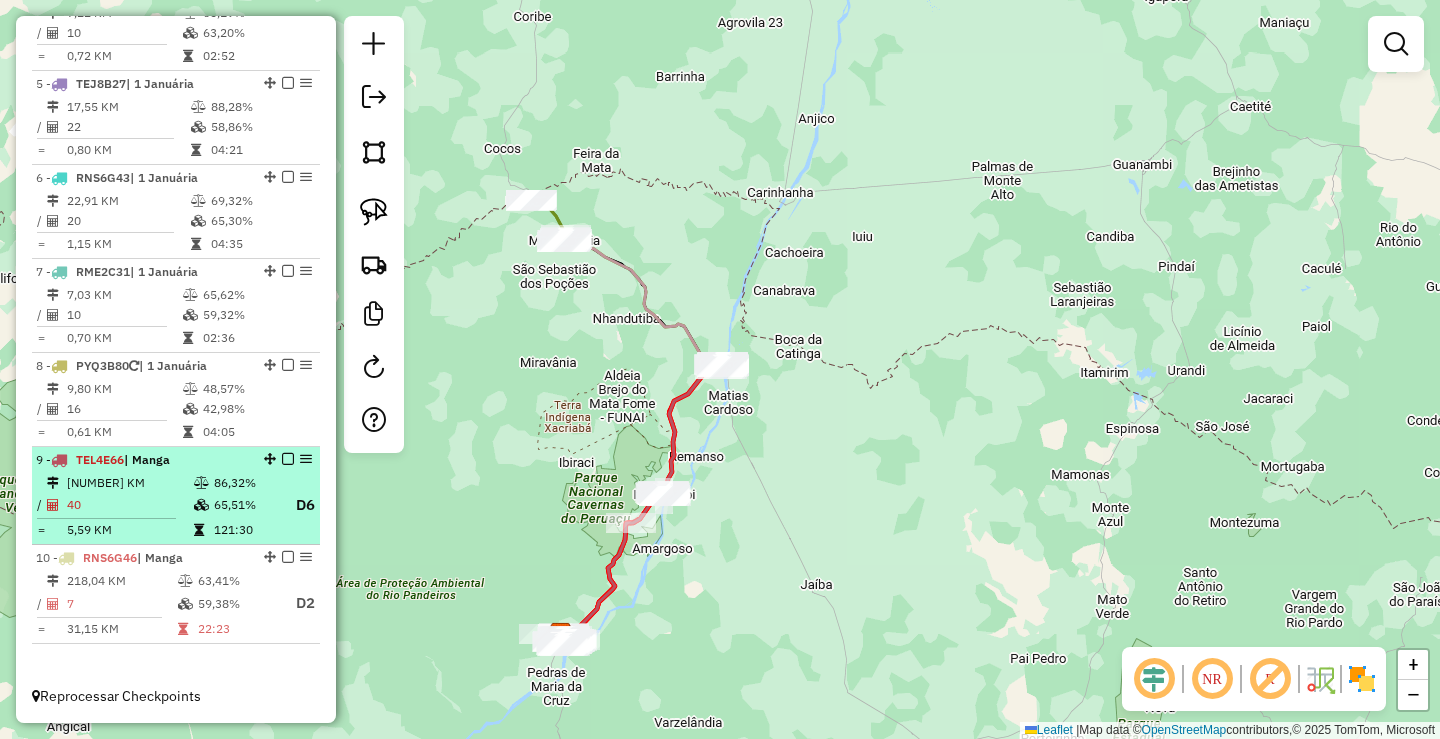 click at bounding box center [192, 505] 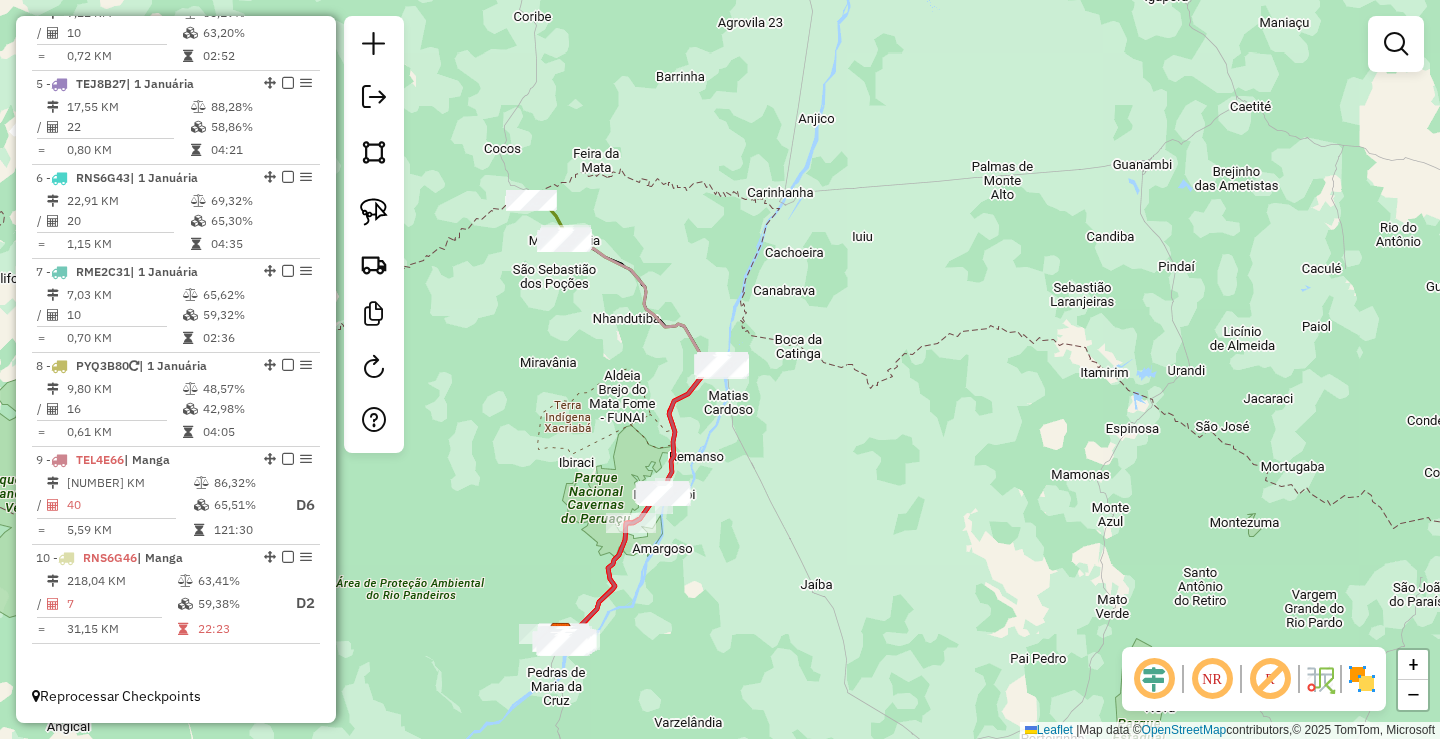 select on "*********" 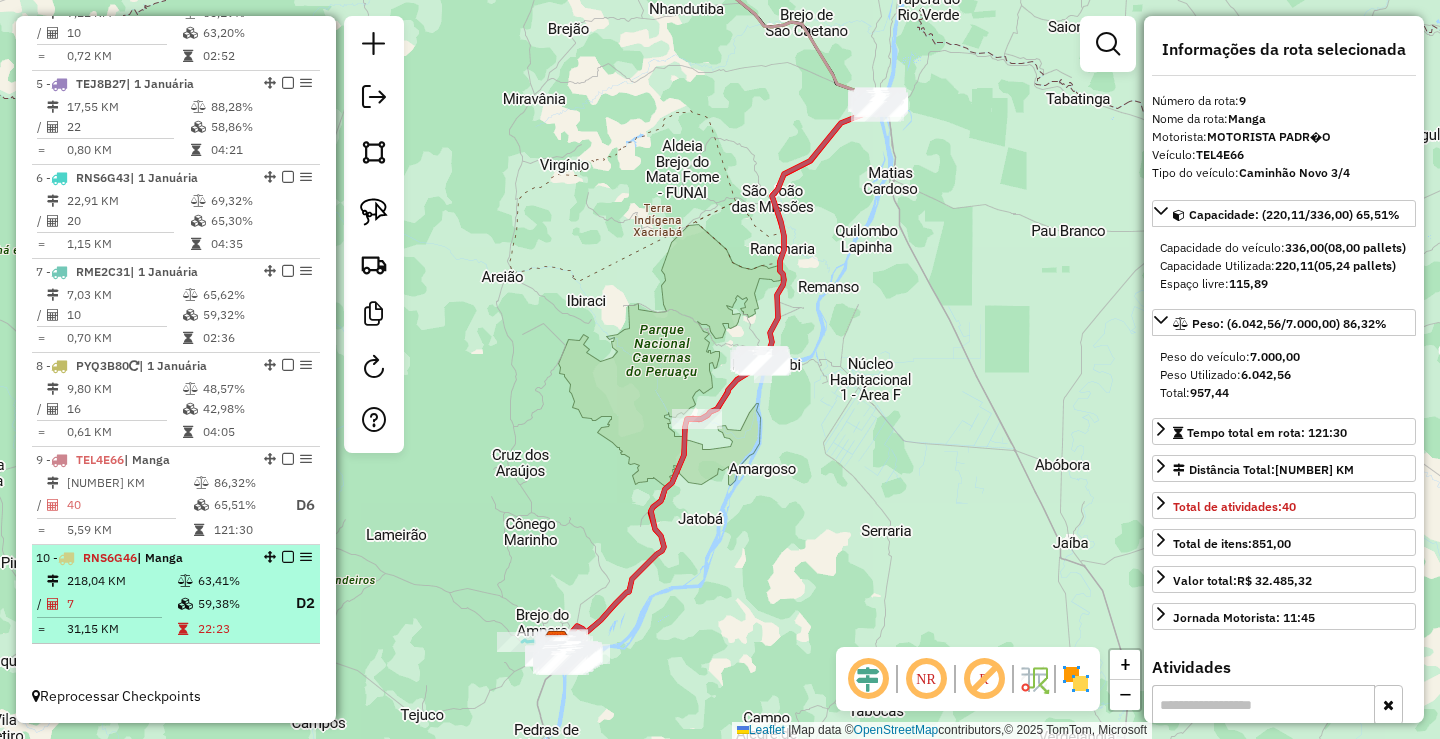 click at bounding box center [187, 603] 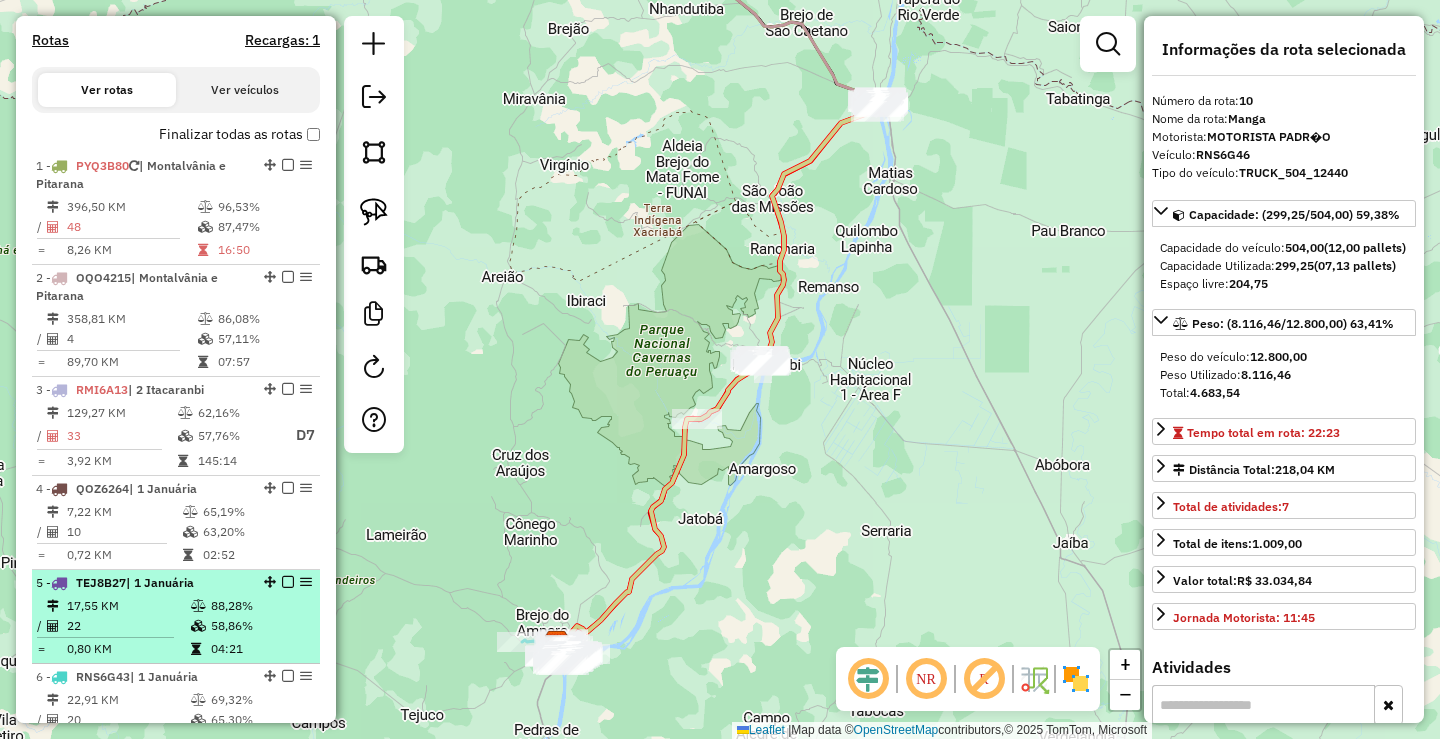scroll, scrollTop: 636, scrollLeft: 0, axis: vertical 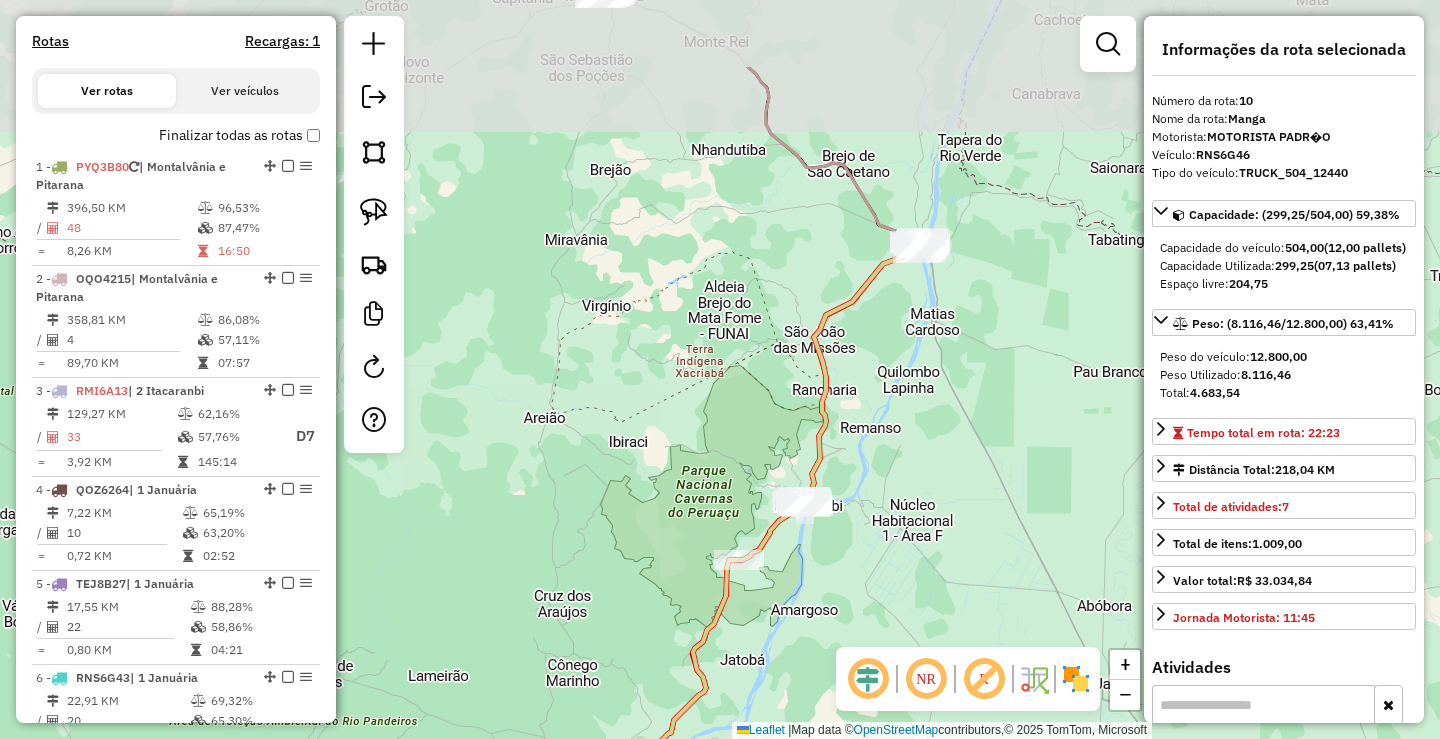 drag, startPoint x: 921, startPoint y: 250, endPoint x: 1033, endPoint y: 556, distance: 325.85272 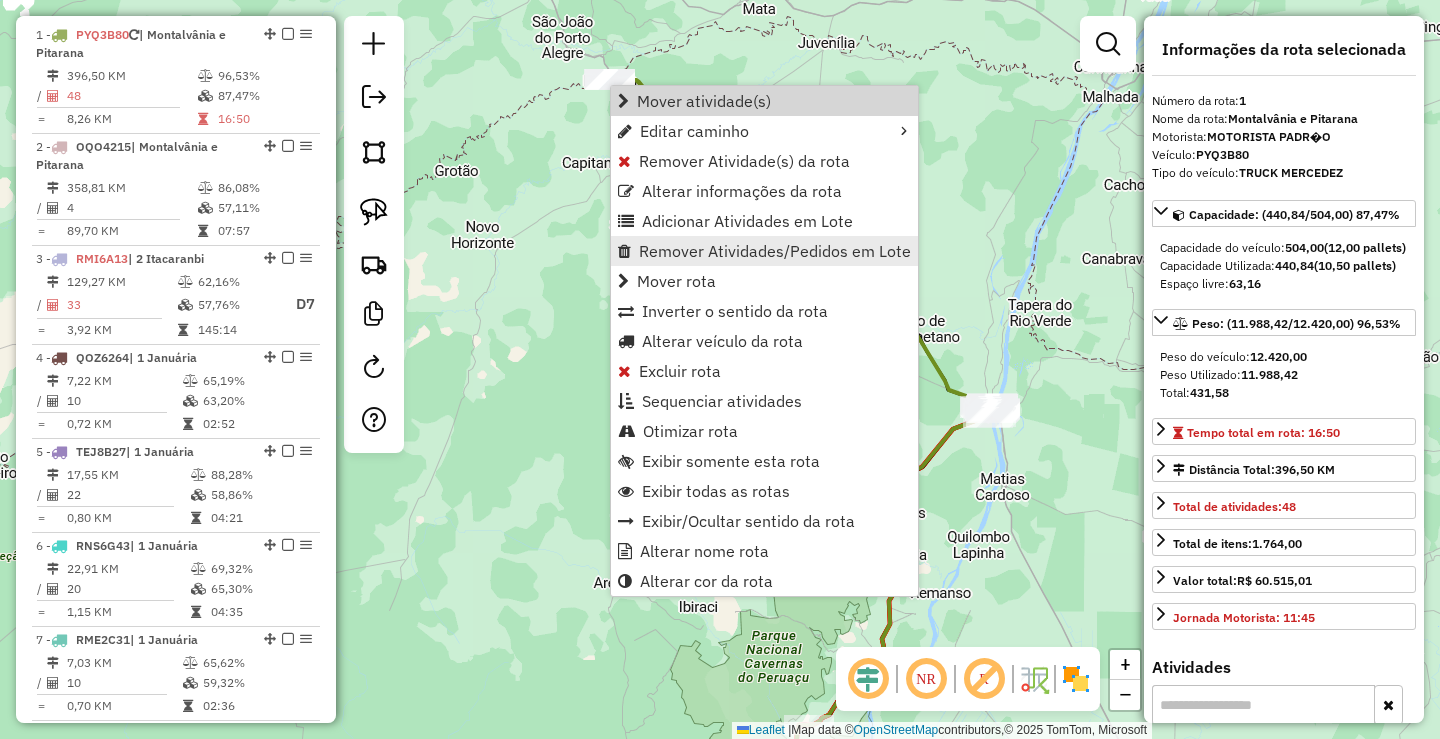scroll, scrollTop: 774, scrollLeft: 0, axis: vertical 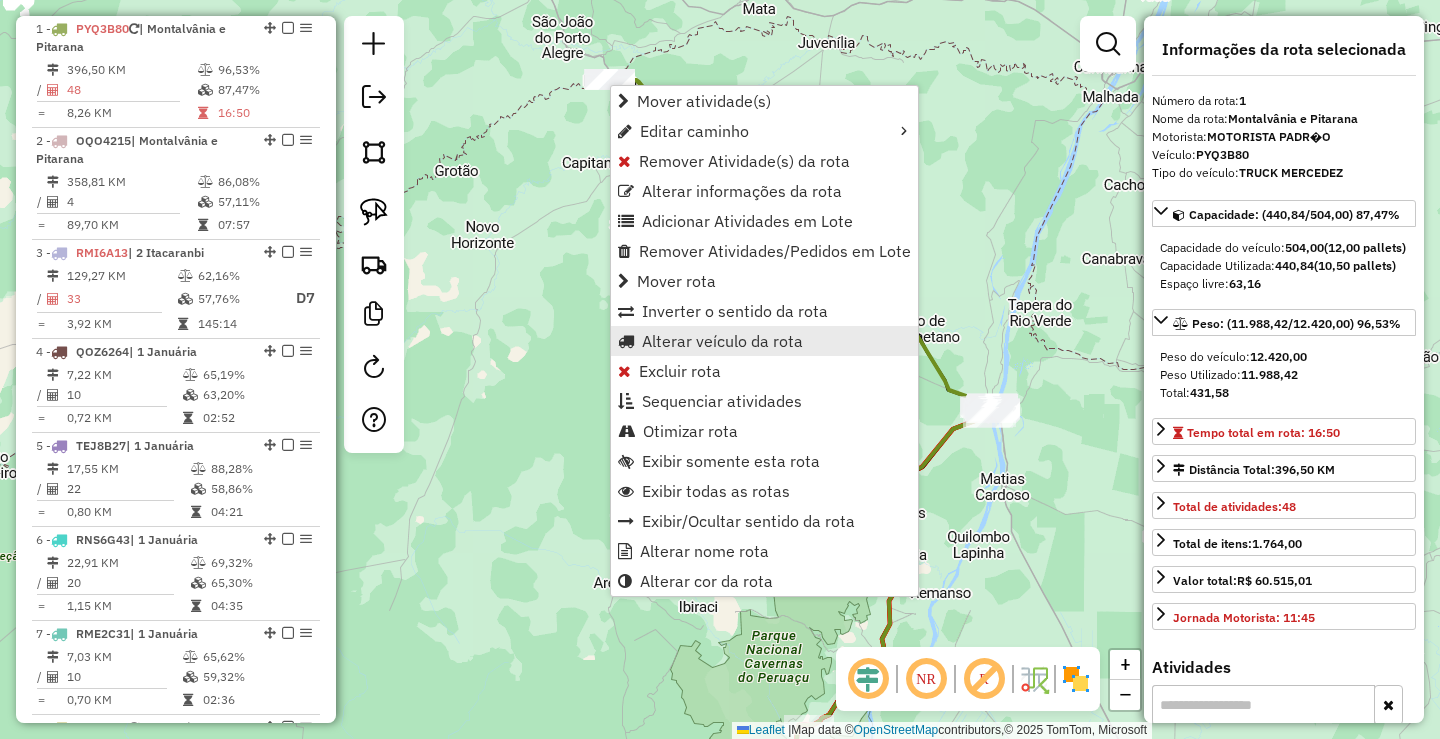 click on "Alterar veículo da rota" at bounding box center [722, 341] 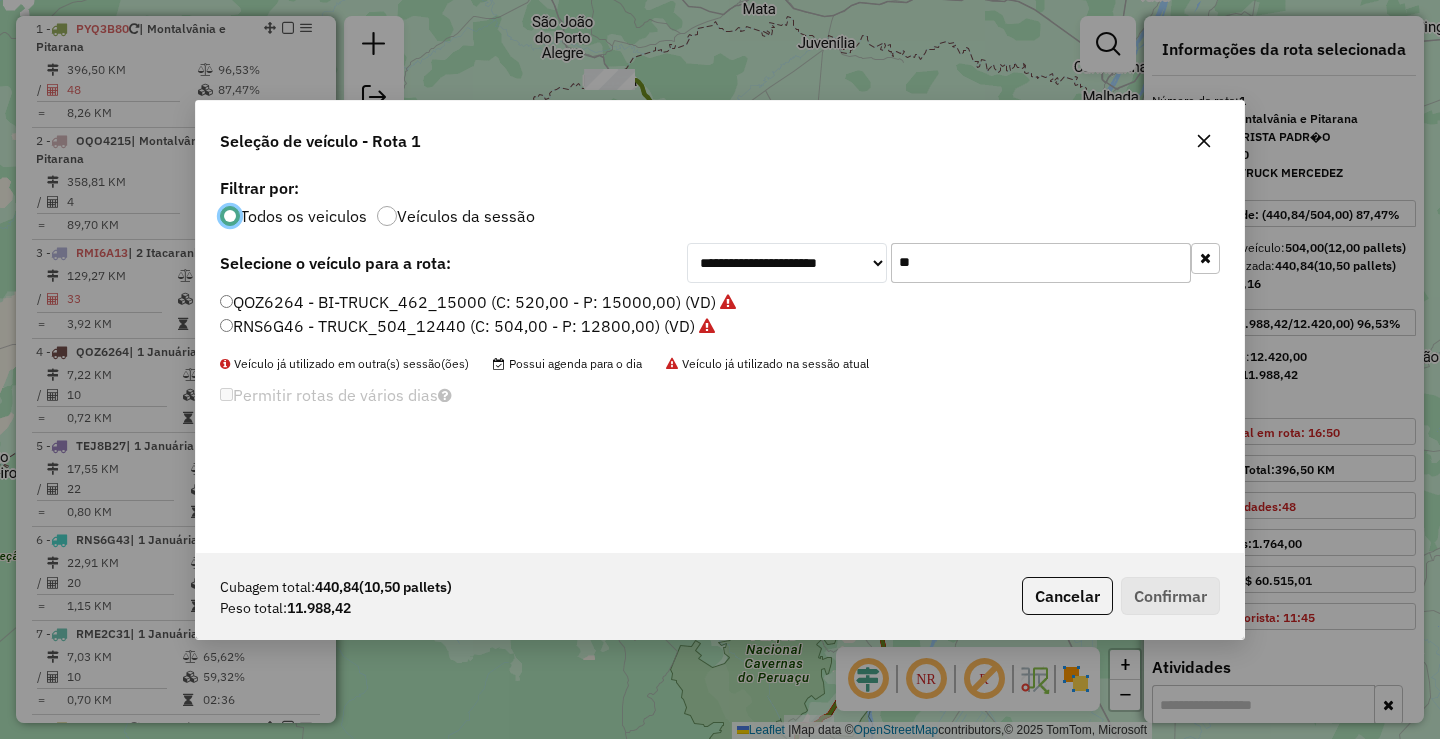 scroll, scrollTop: 11, scrollLeft: 6, axis: both 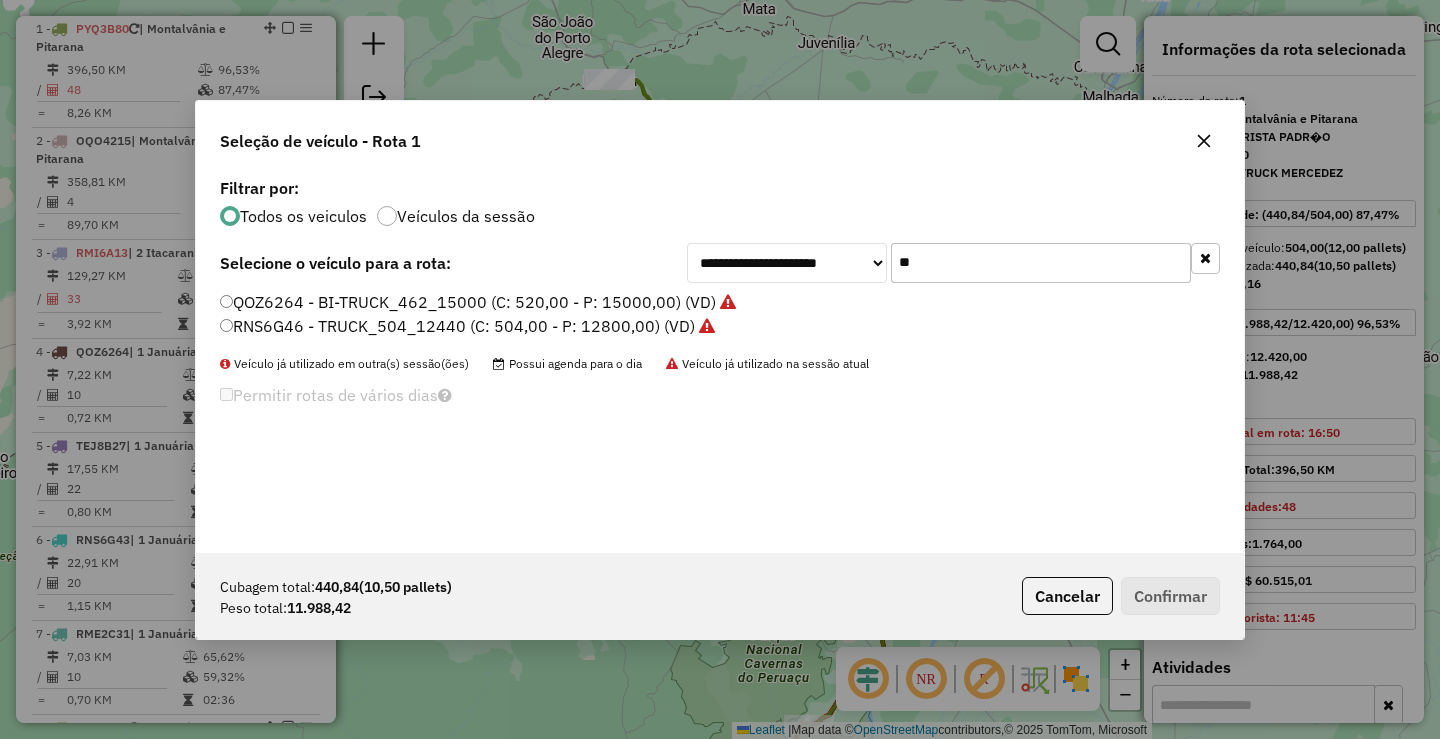 click on "RNS6G46 - TRUCK_504_12440 (C: 504,00 - P: 12800,00) (VD)" 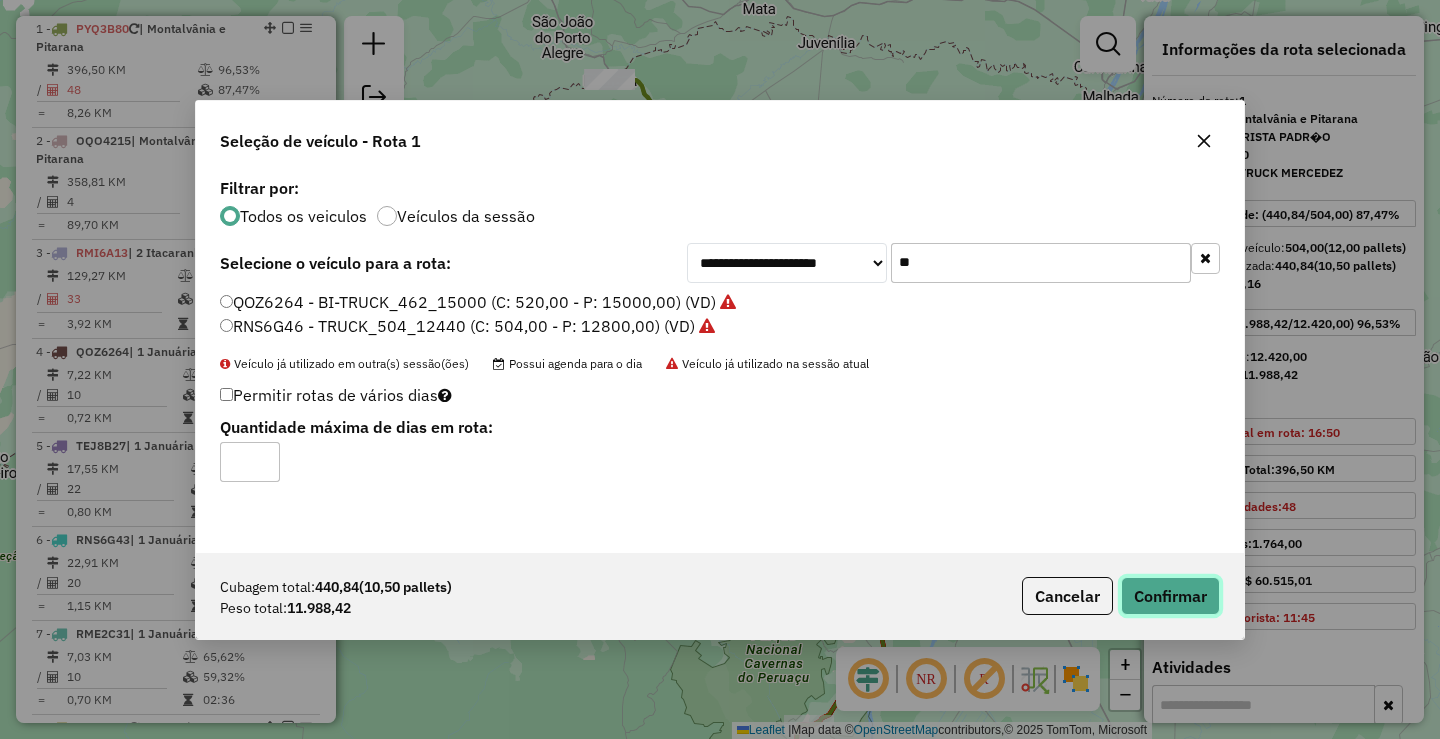 click on "Confirmar" 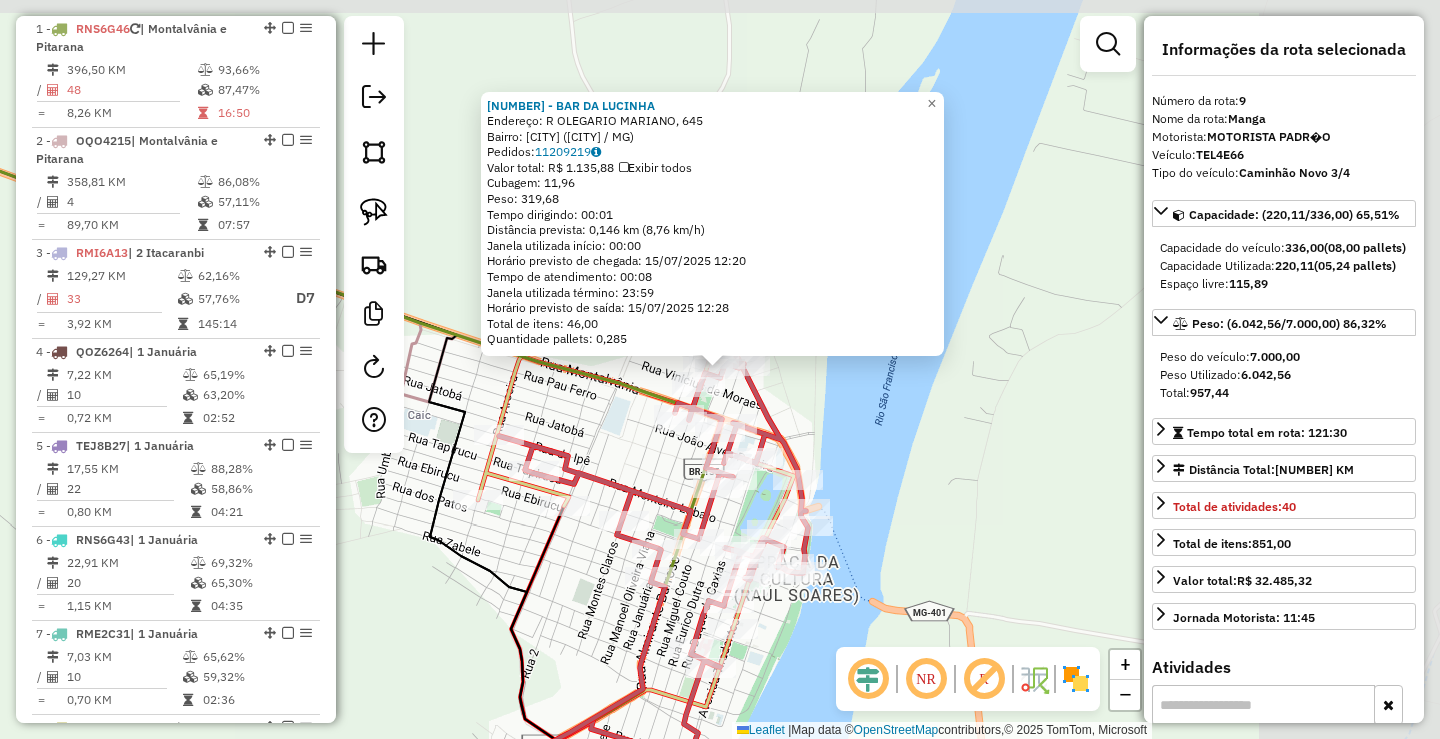 scroll, scrollTop: 1136, scrollLeft: 0, axis: vertical 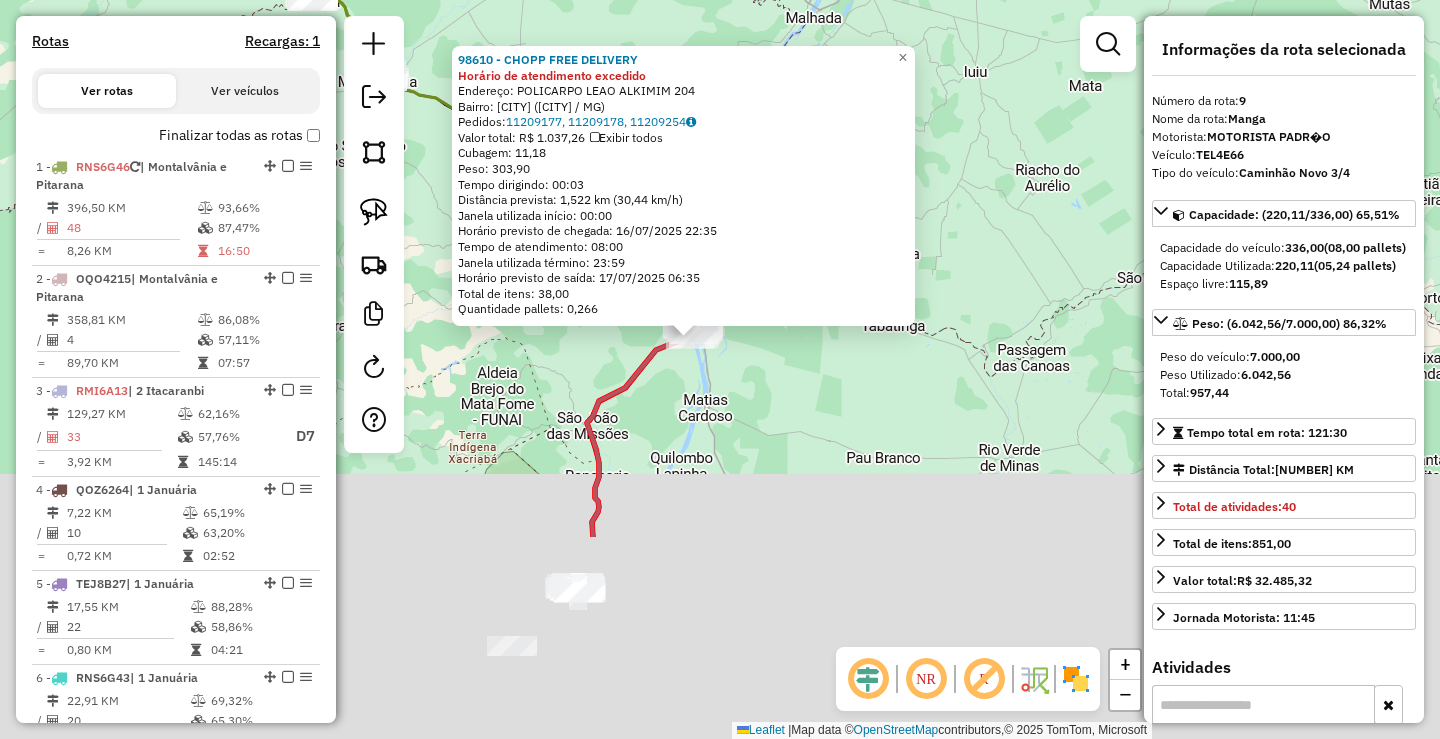 drag, startPoint x: 1010, startPoint y: 580, endPoint x: 980, endPoint y: 249, distance: 332.35675 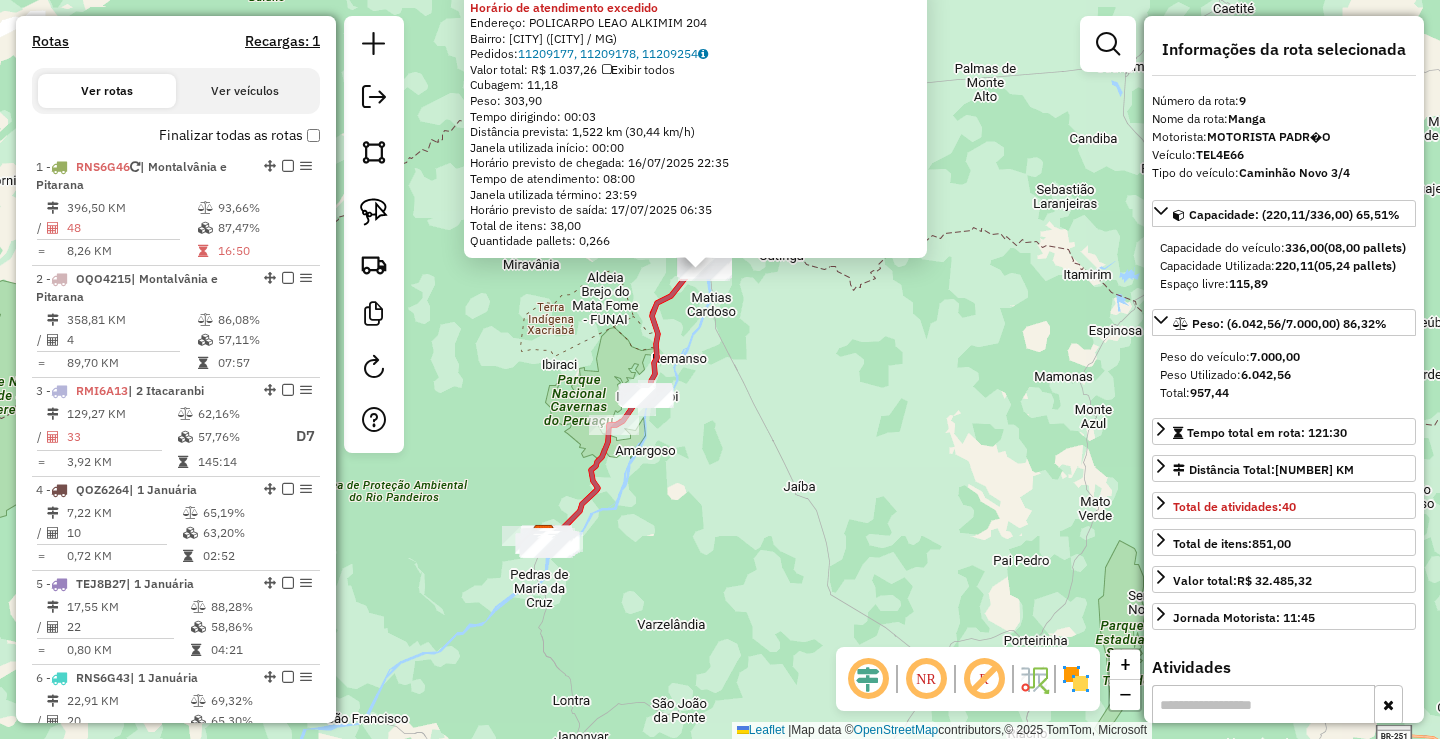 drag, startPoint x: 733, startPoint y: 580, endPoint x: 808, endPoint y: 440, distance: 158.8238 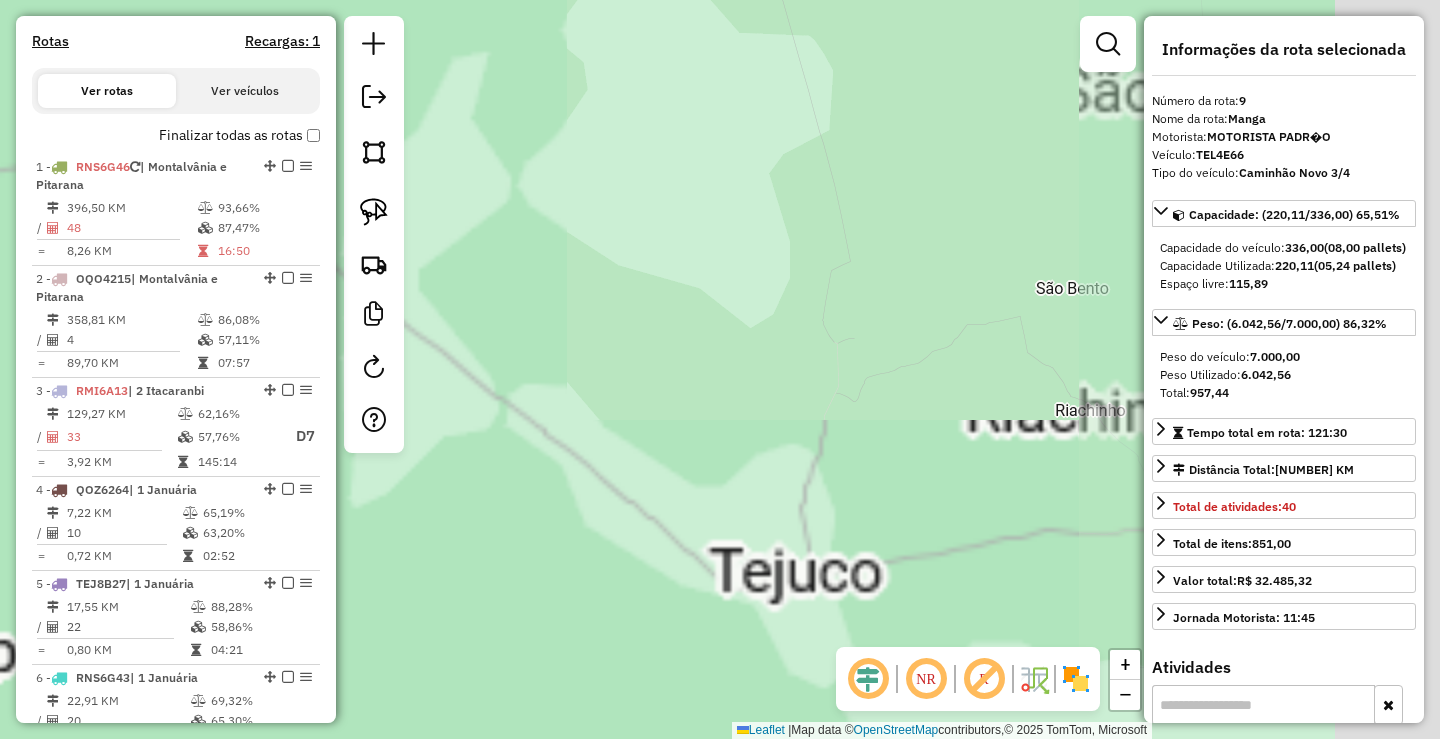 drag, startPoint x: 933, startPoint y: 469, endPoint x: 464, endPoint y: 481, distance: 469.1535 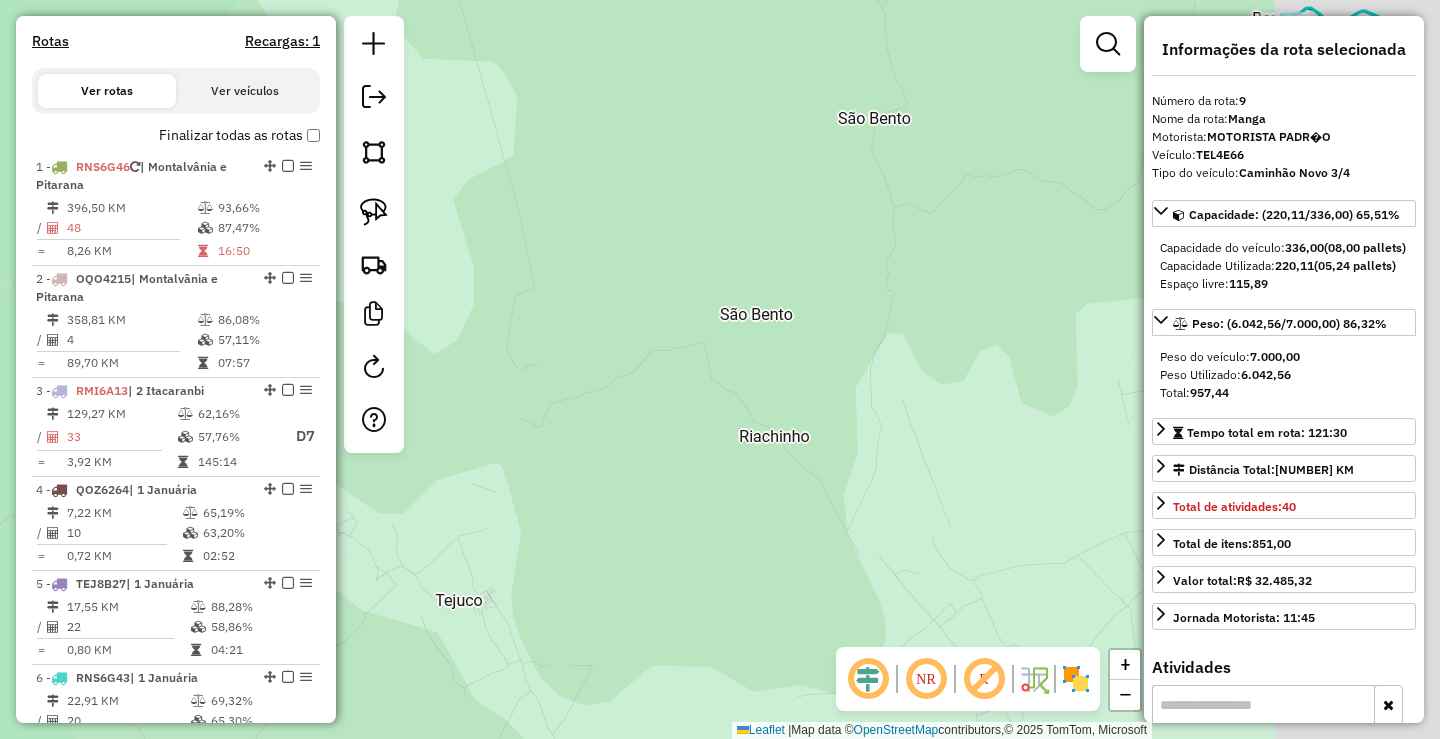 drag, startPoint x: 782, startPoint y: 471, endPoint x: 423, endPoint y: 551, distance: 367.80566 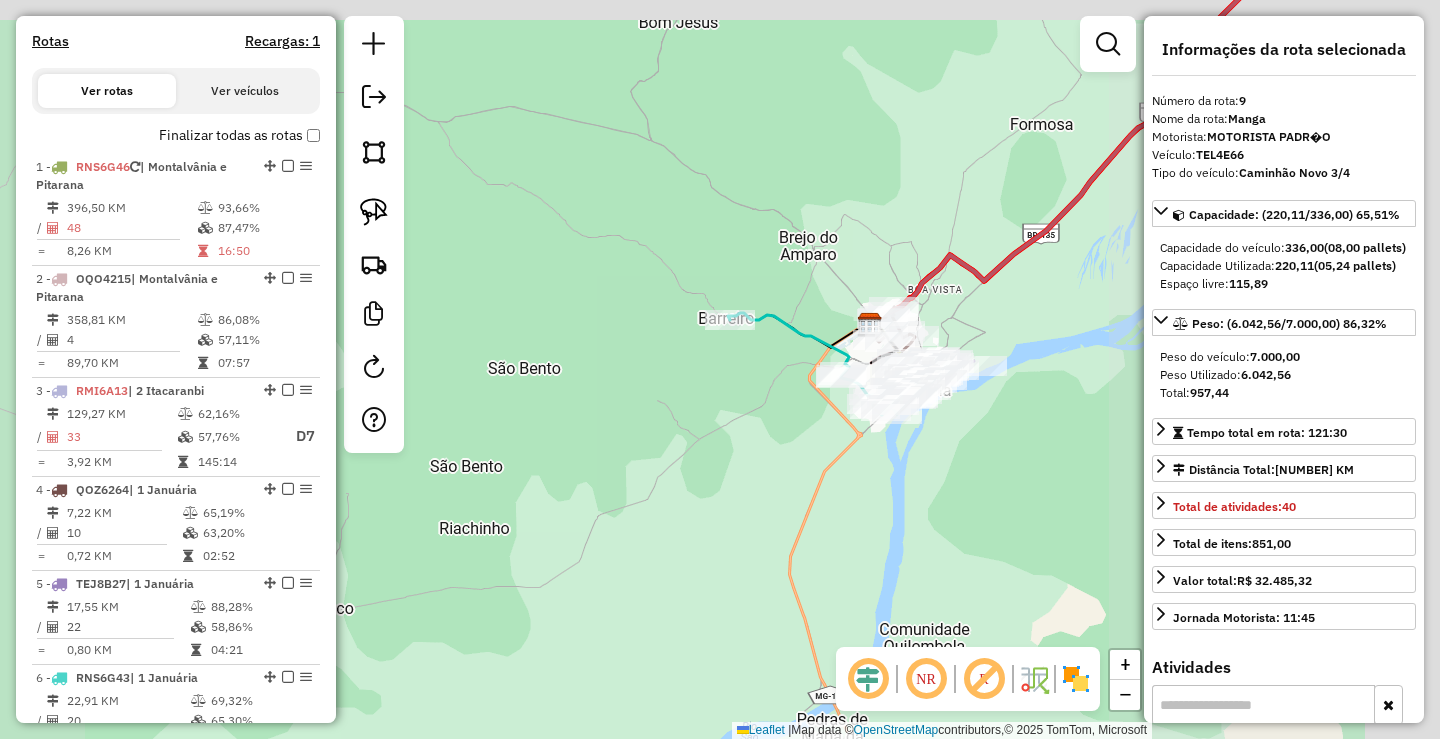drag, startPoint x: 843, startPoint y: 424, endPoint x: 562, endPoint y: 509, distance: 293.57452 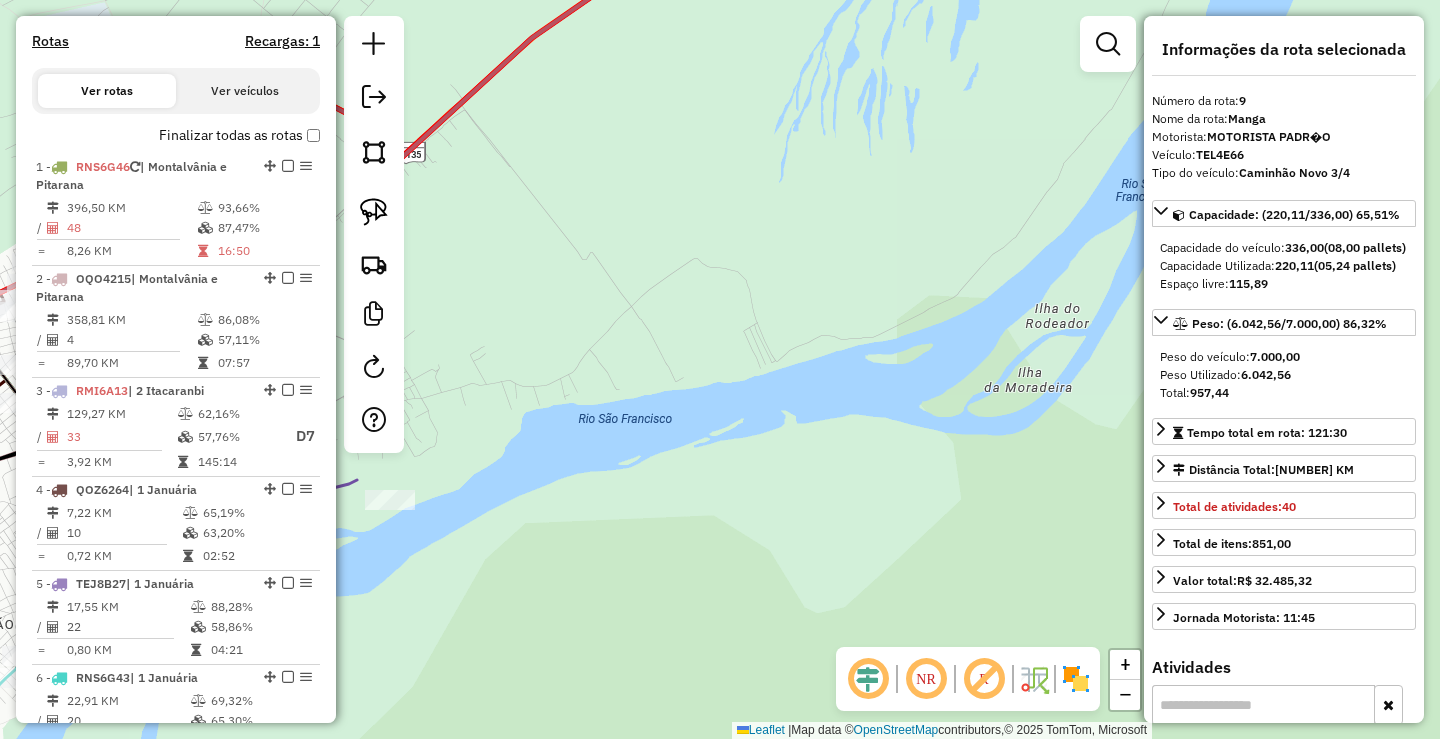 drag, startPoint x: 665, startPoint y: 509, endPoint x: 983, endPoint y: 451, distance: 323.24603 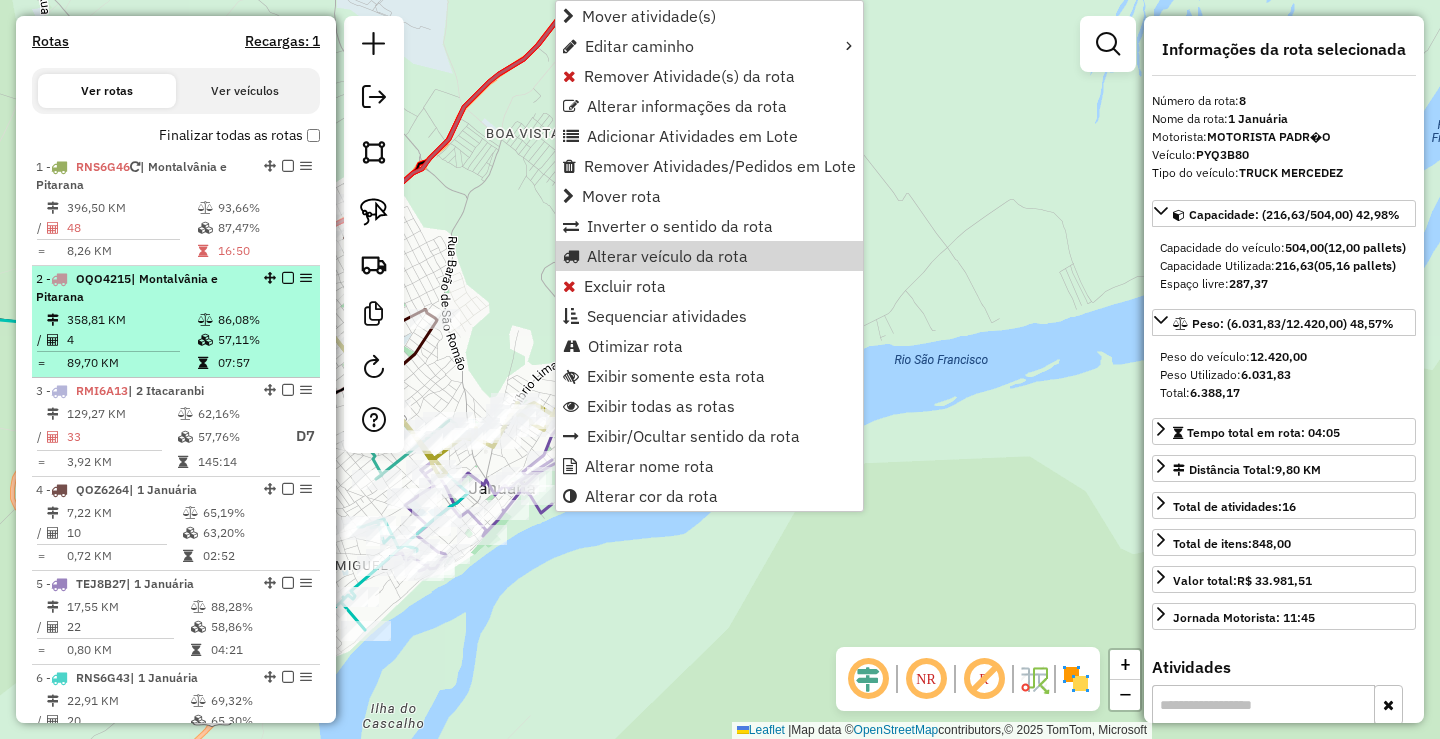 scroll, scrollTop: 436, scrollLeft: 0, axis: vertical 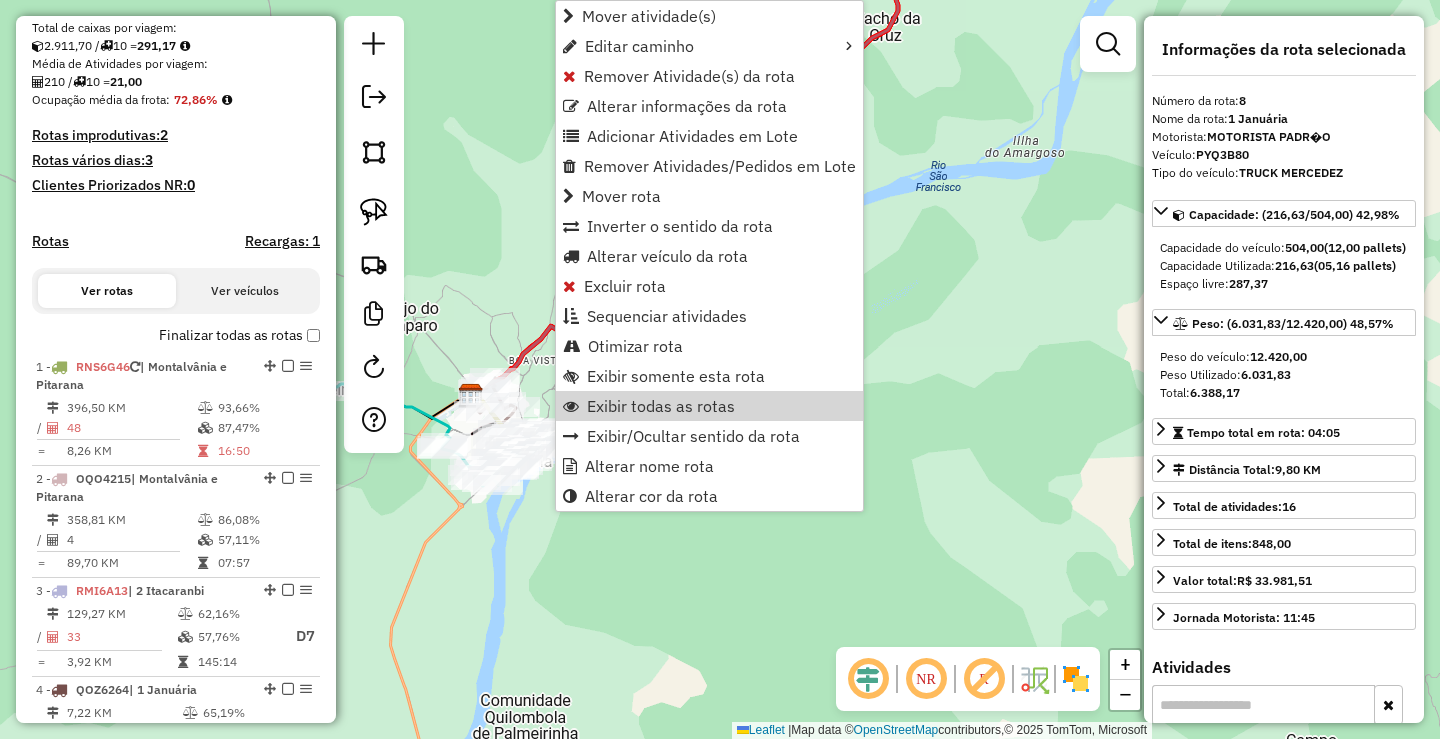 click on "Janela de atendimento Grade de atendimento Capacidade Transportadoras Veículos Cliente Pedidos  Rotas Selecione os dias de semana para filtrar as janelas de atendimento  Seg   Ter   Qua   Qui   Sex   Sáb   Dom  Informe o período da janela de atendimento: De: Até:  Filtrar exatamente a janela do cliente  Considerar janela de atendimento padrão  Selecione os dias de semana para filtrar as grades de atendimento  Seg   Ter   Qua   Qui   Sex   Sáb   Dom   Considerar clientes sem dia de atendimento cadastrado  Clientes fora do dia de atendimento selecionado Filtrar as atividades entre os valores definidos abaixo:  Peso mínimo:  ****  Peso máximo:  ****  Cubagem mínima:   Cubagem máxima:   De:   Até:  Filtrar as atividades entre o tempo de atendimento definido abaixo:  De:   Até:   Considerar capacidade total dos clientes não roteirizados Transportadora: Selecione um ou mais itens Tipo de veículo: Selecione um ou mais itens Veículo: Selecione um ou mais itens Motorista: Selecione um ou mais itens De:" 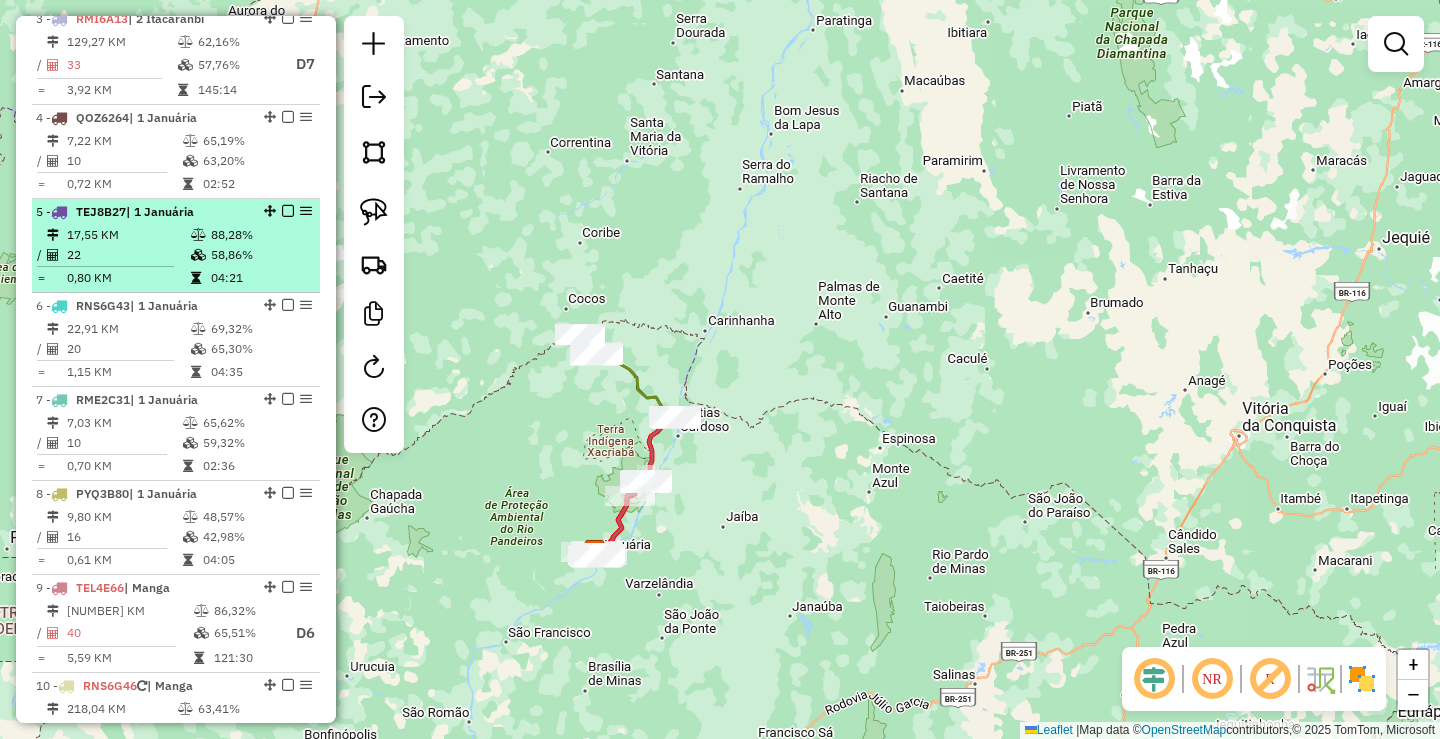 scroll, scrollTop: 1136, scrollLeft: 0, axis: vertical 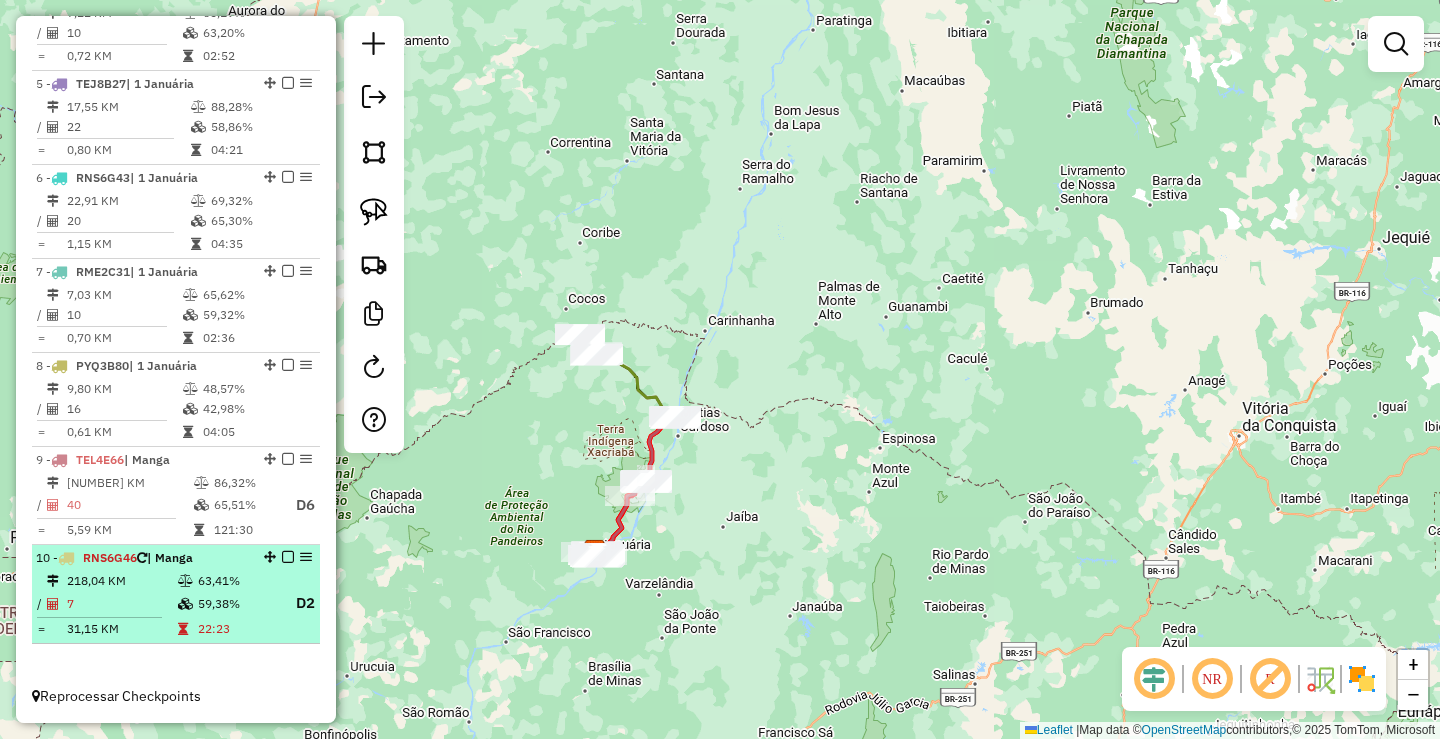 click on "63,41%" at bounding box center (237, 581) 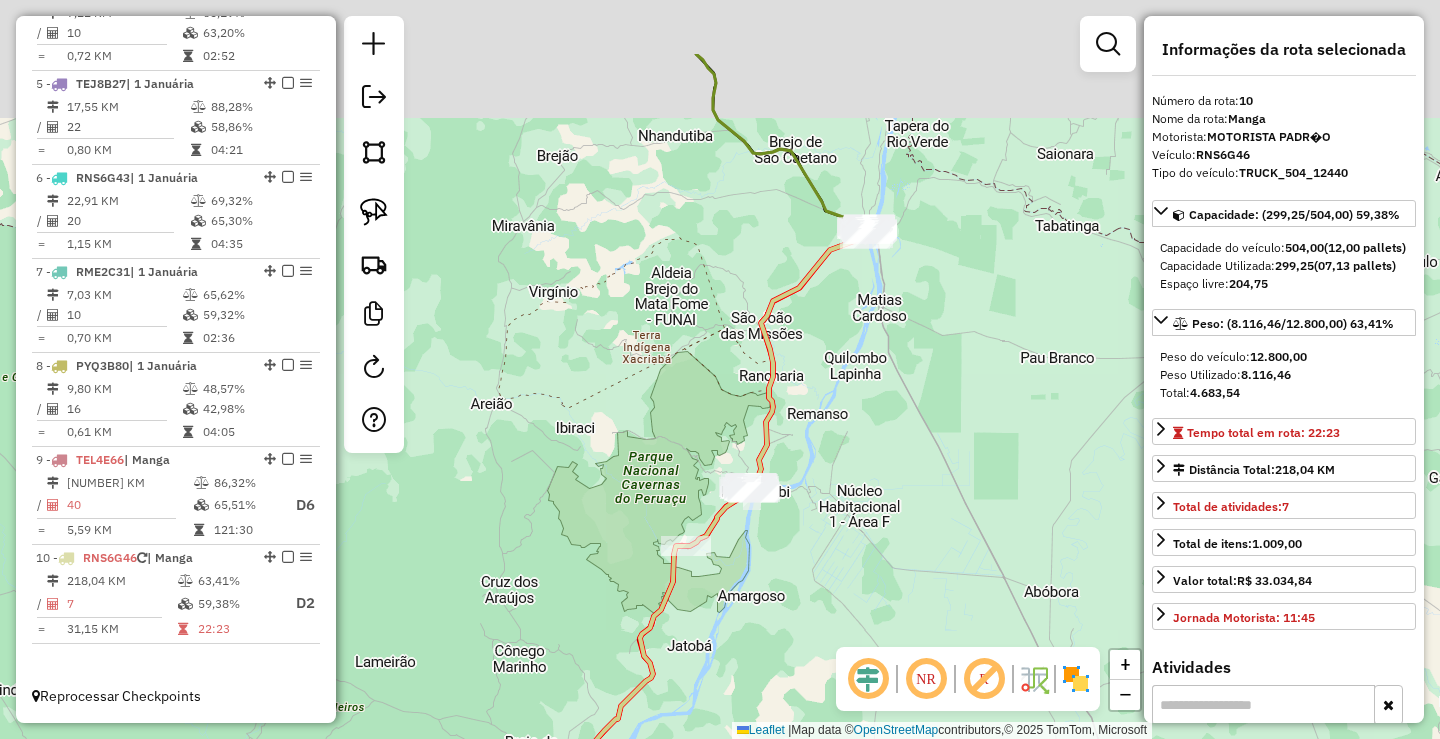 drag, startPoint x: 1015, startPoint y: 319, endPoint x: 999, endPoint y: 395, distance: 77.665955 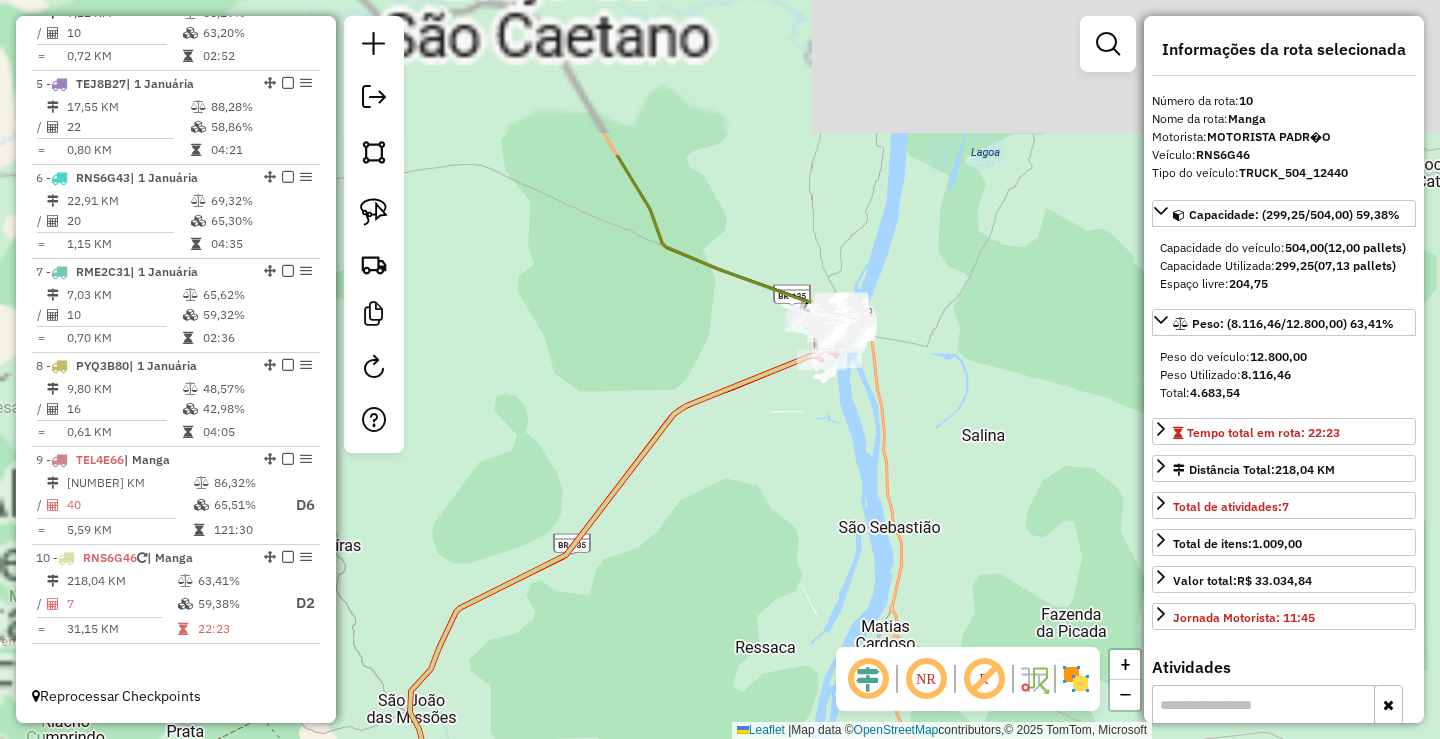 drag, startPoint x: 946, startPoint y: 420, endPoint x: 954, endPoint y: 479, distance: 59.5399 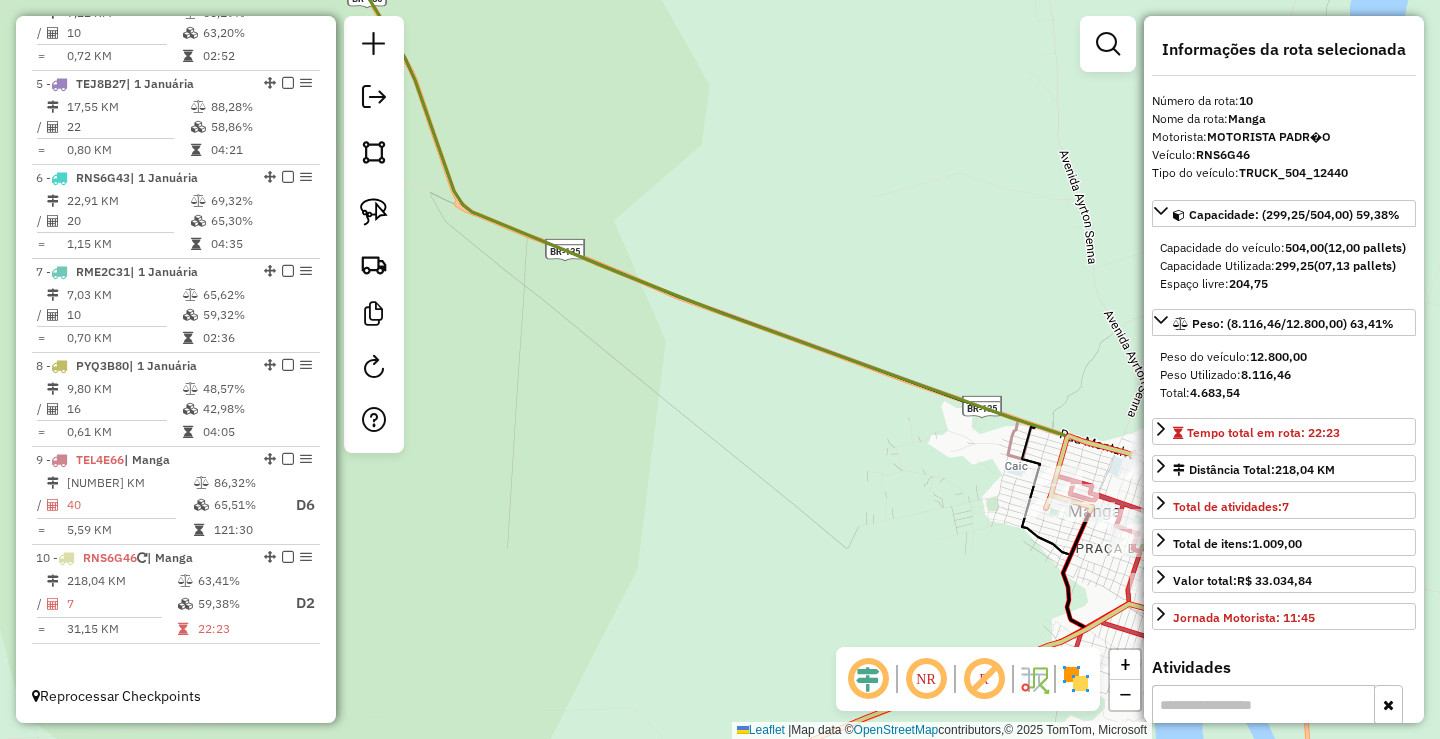 drag, startPoint x: 932, startPoint y: 483, endPoint x: 463, endPoint y: 280, distance: 511.04794 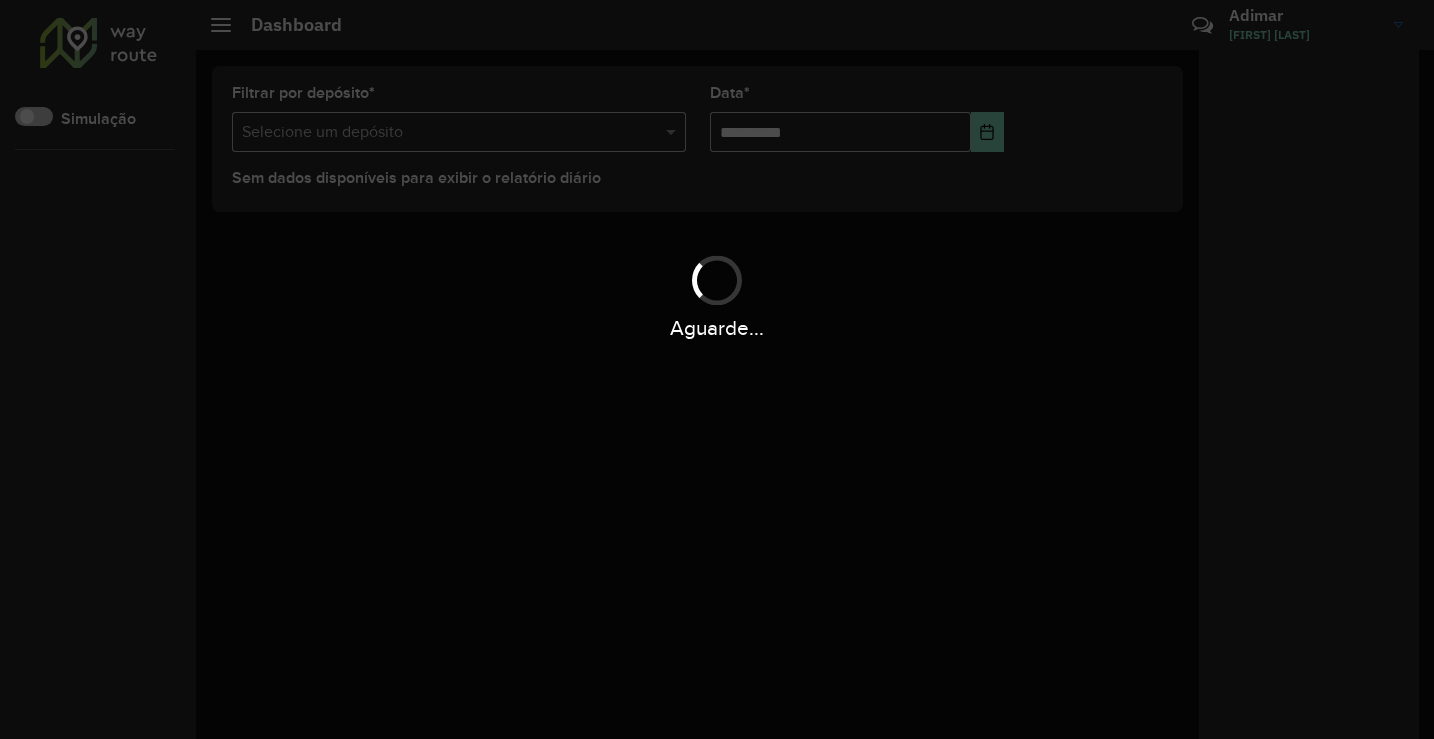 scroll, scrollTop: 0, scrollLeft: 0, axis: both 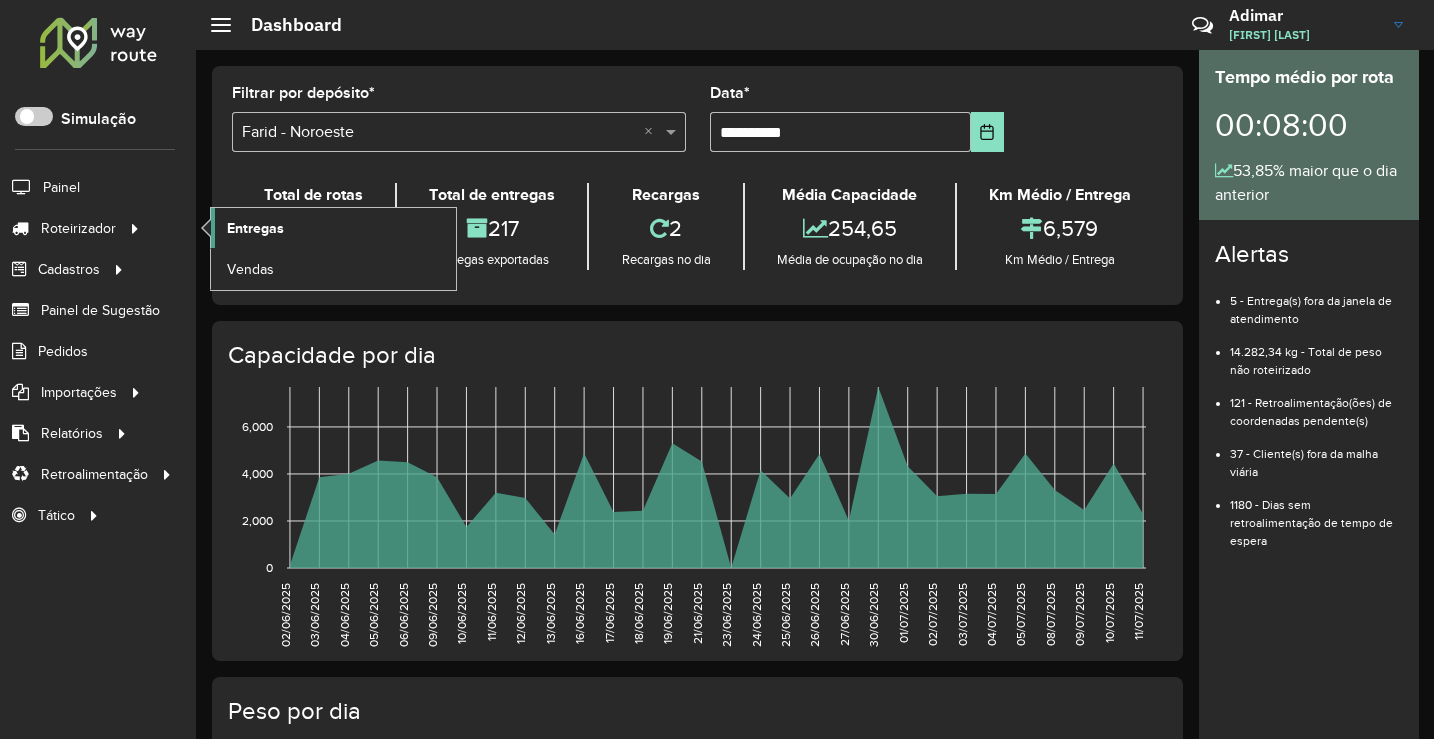 click on "Entregas" 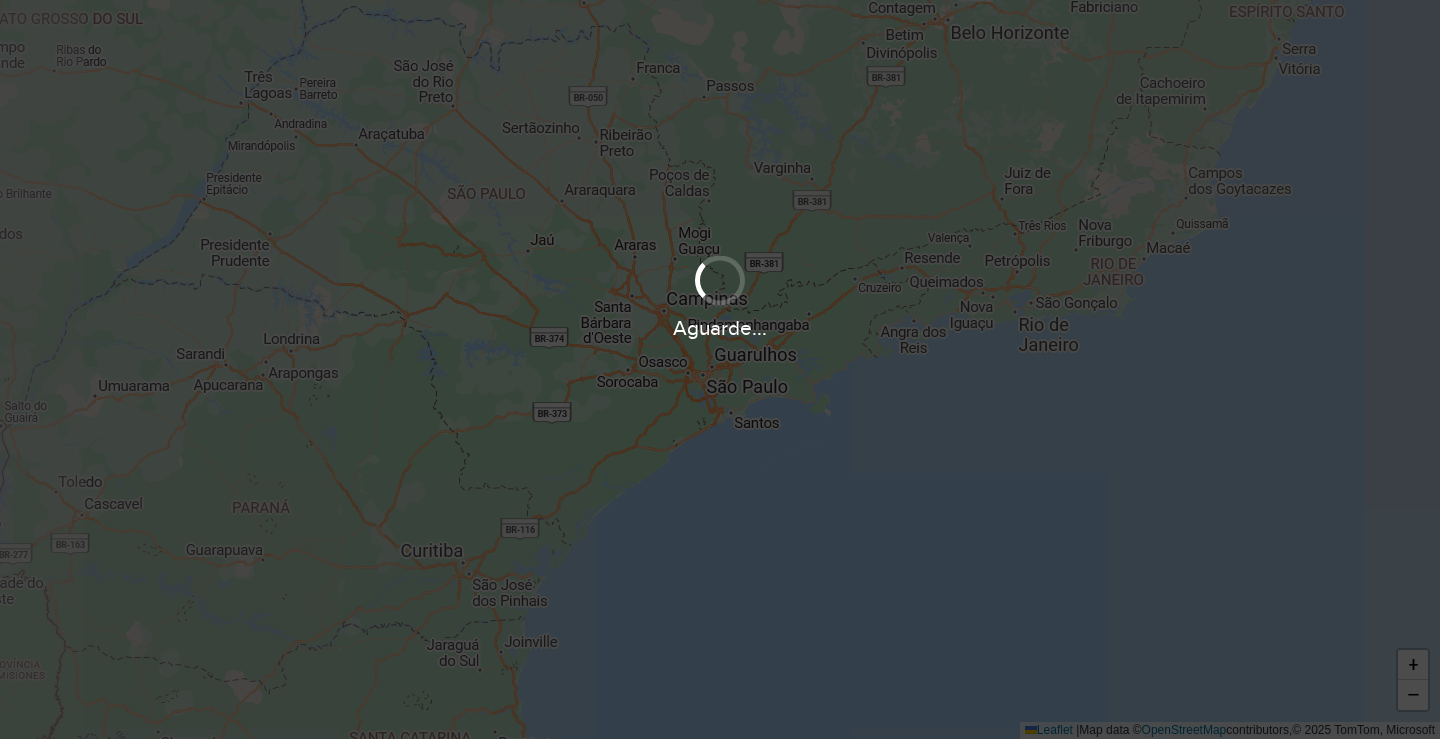 scroll, scrollTop: 0, scrollLeft: 0, axis: both 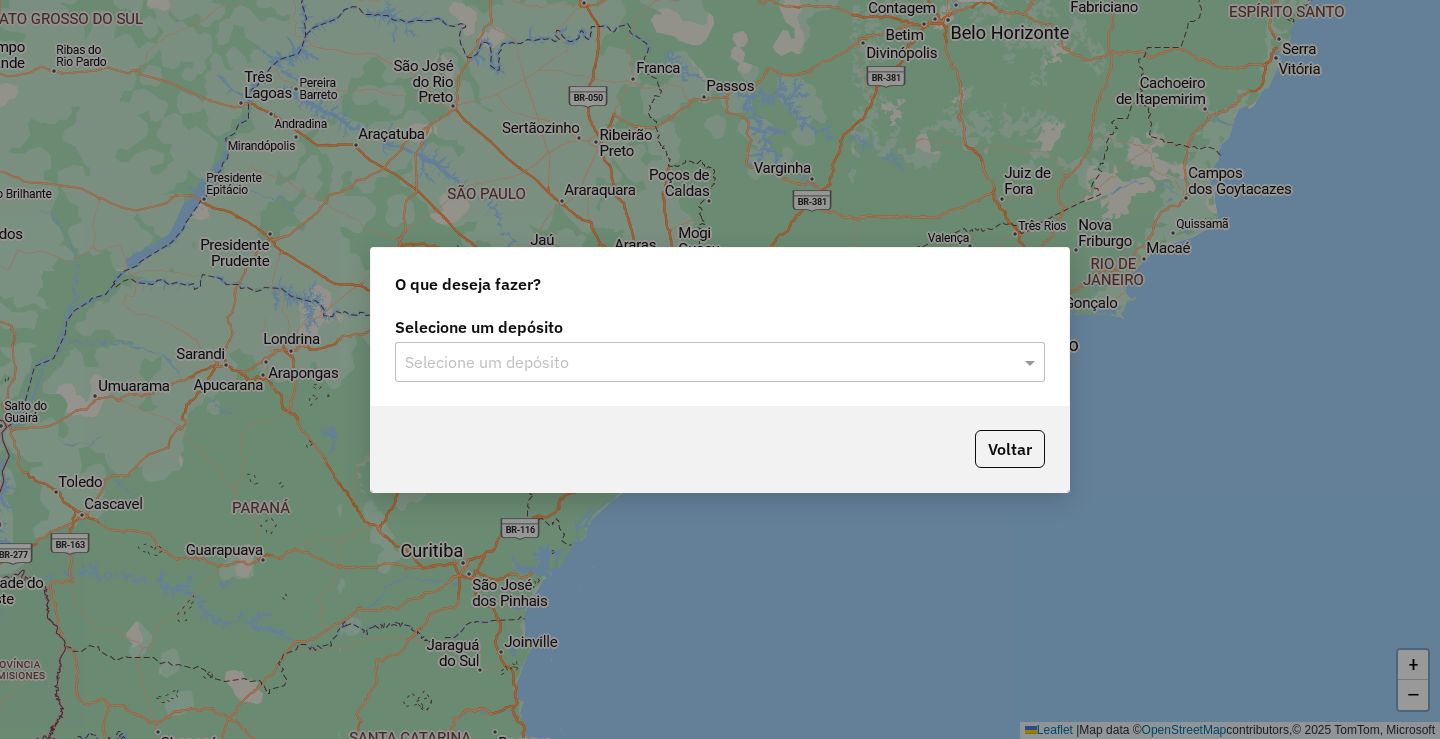 click 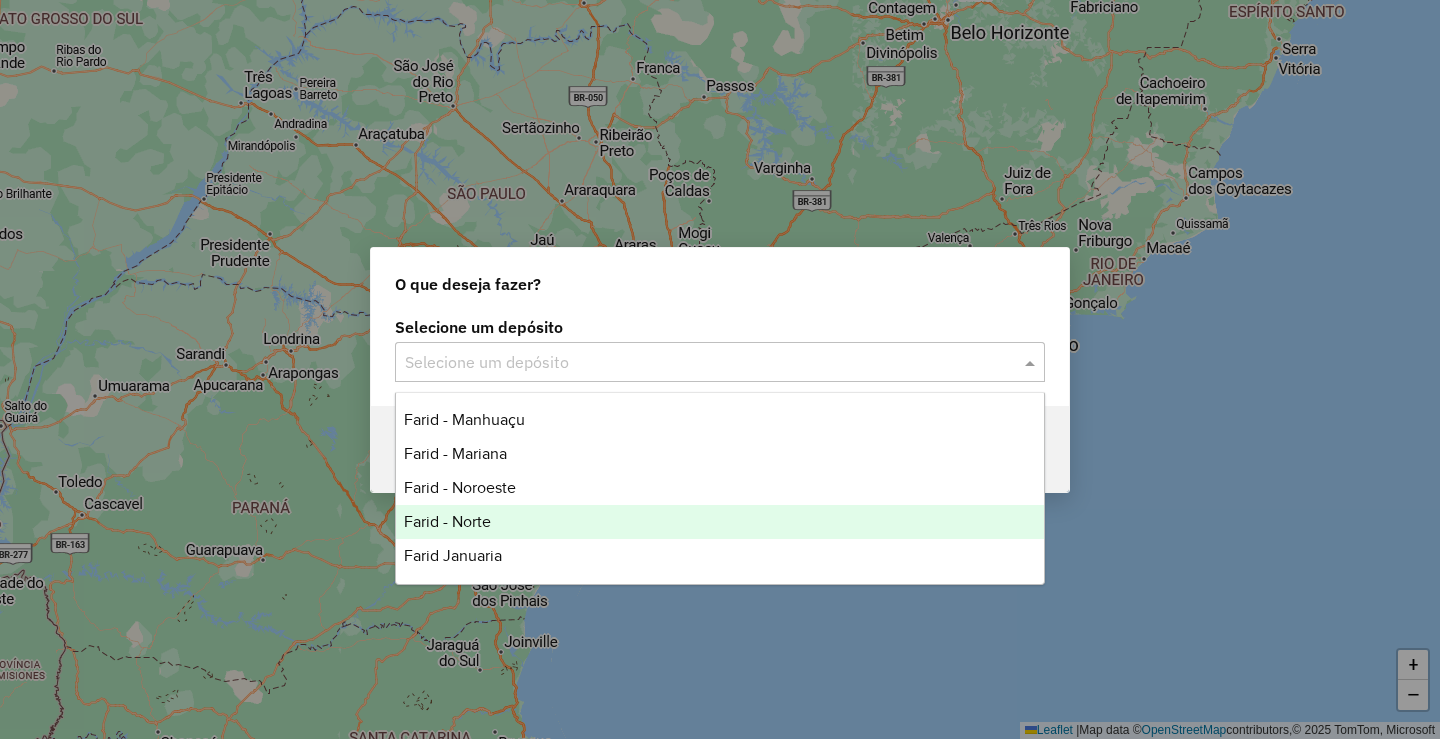click on "Farid - Norte" at bounding box center [447, 521] 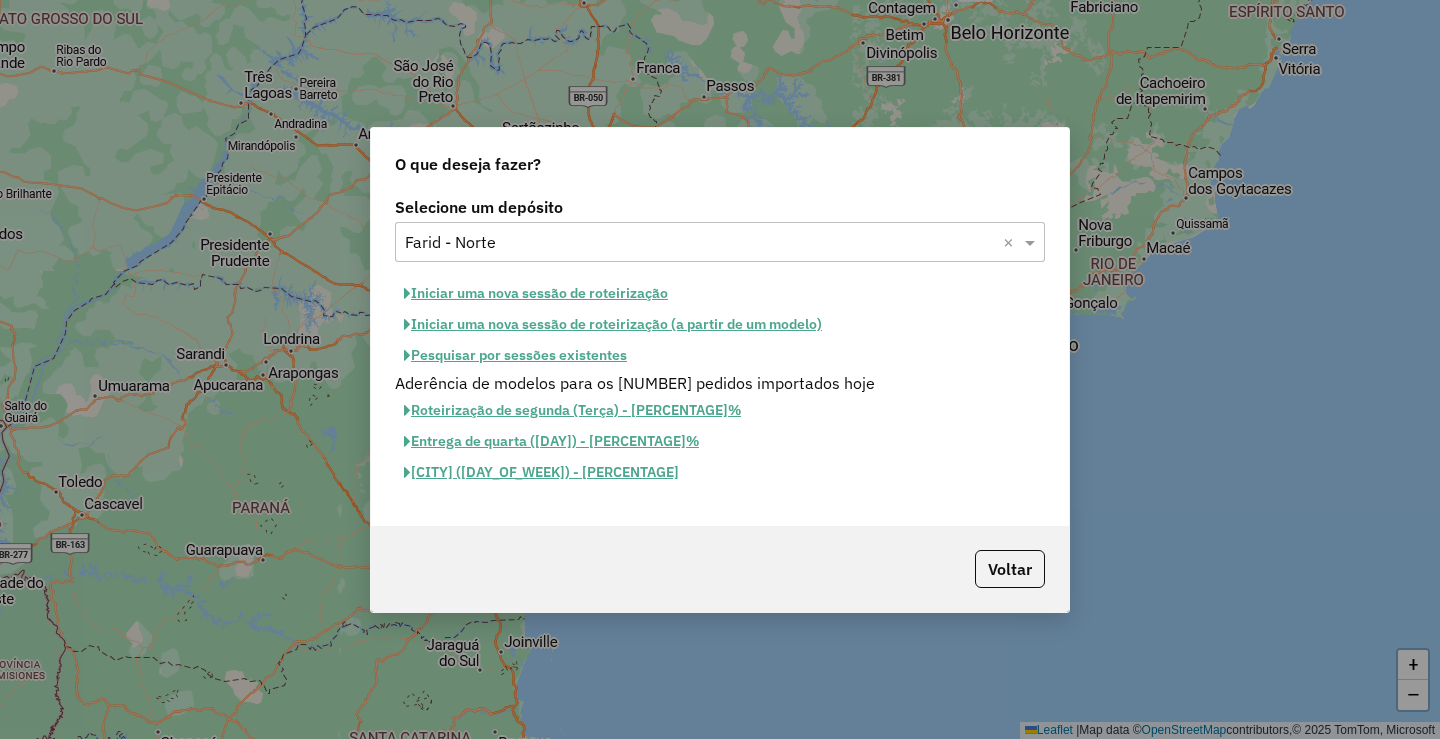 click on "Iniciar uma nova sessão de roteirização" 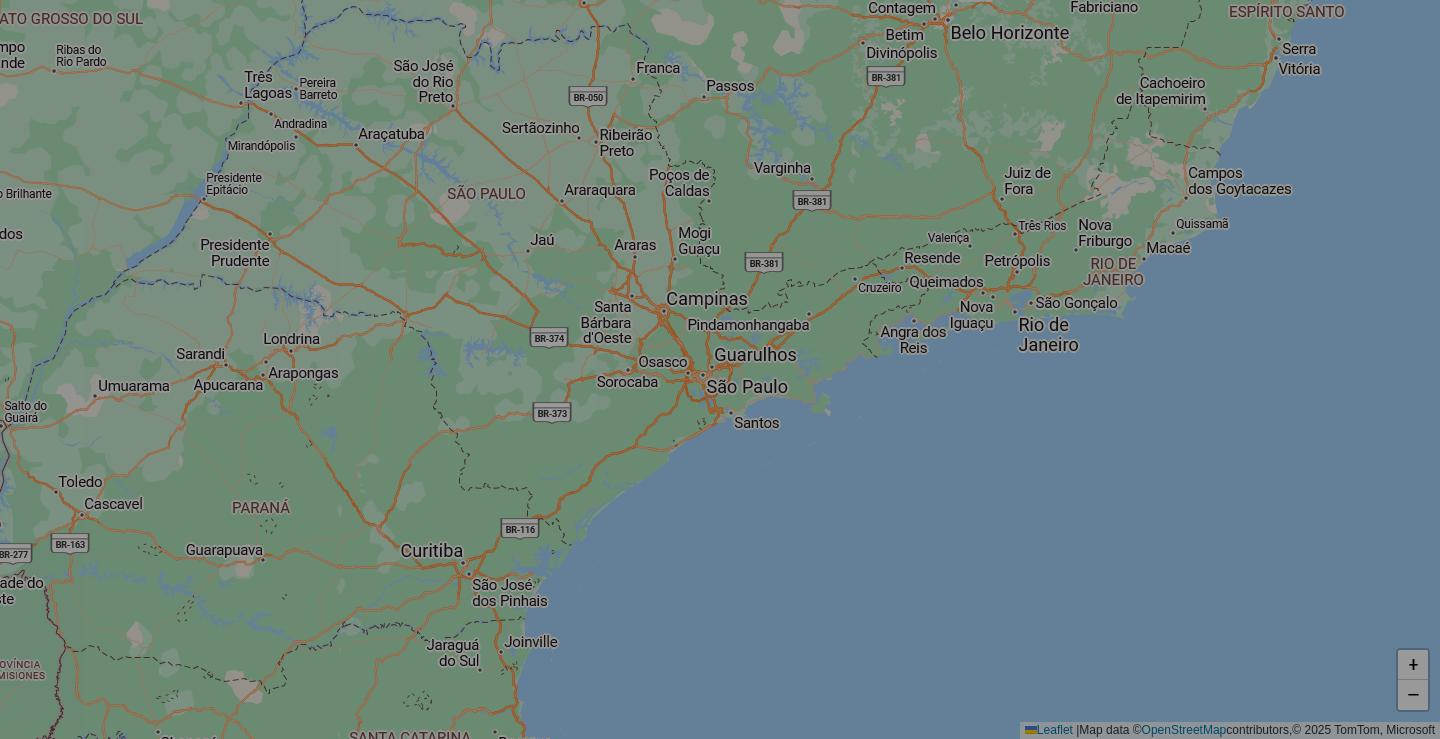 select on "*" 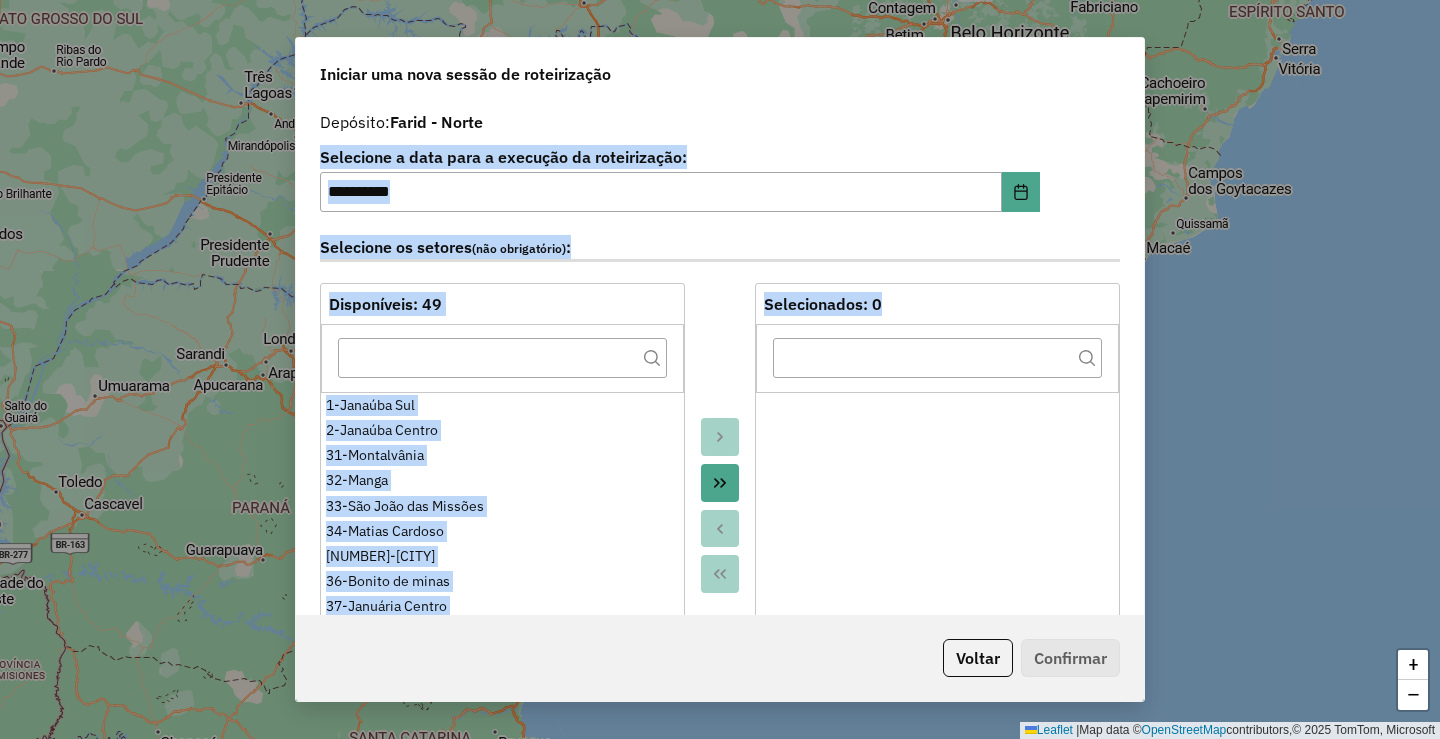 drag, startPoint x: 1137, startPoint y: 117, endPoint x: 1115, endPoint y: 404, distance: 287.84198 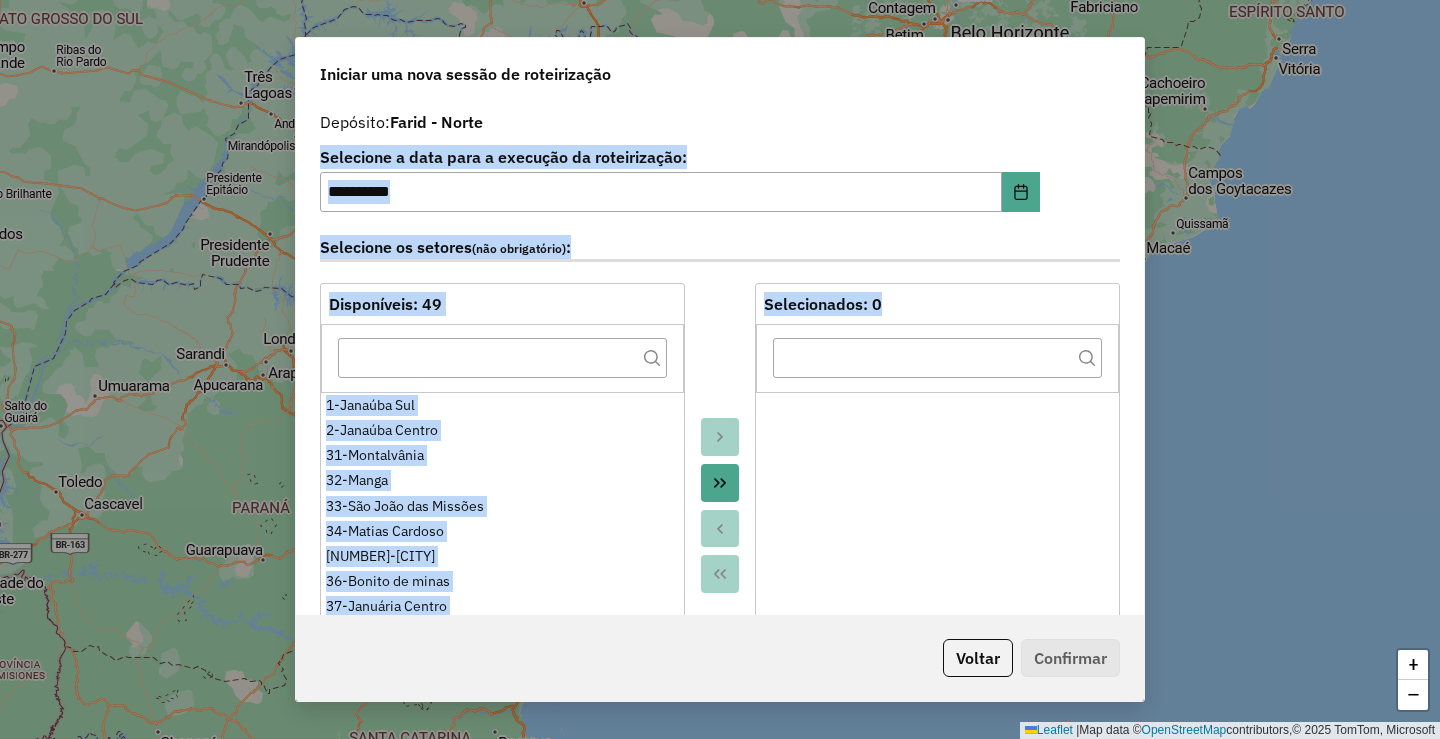 click on "Depósito:  [LAST] - [LAST]" 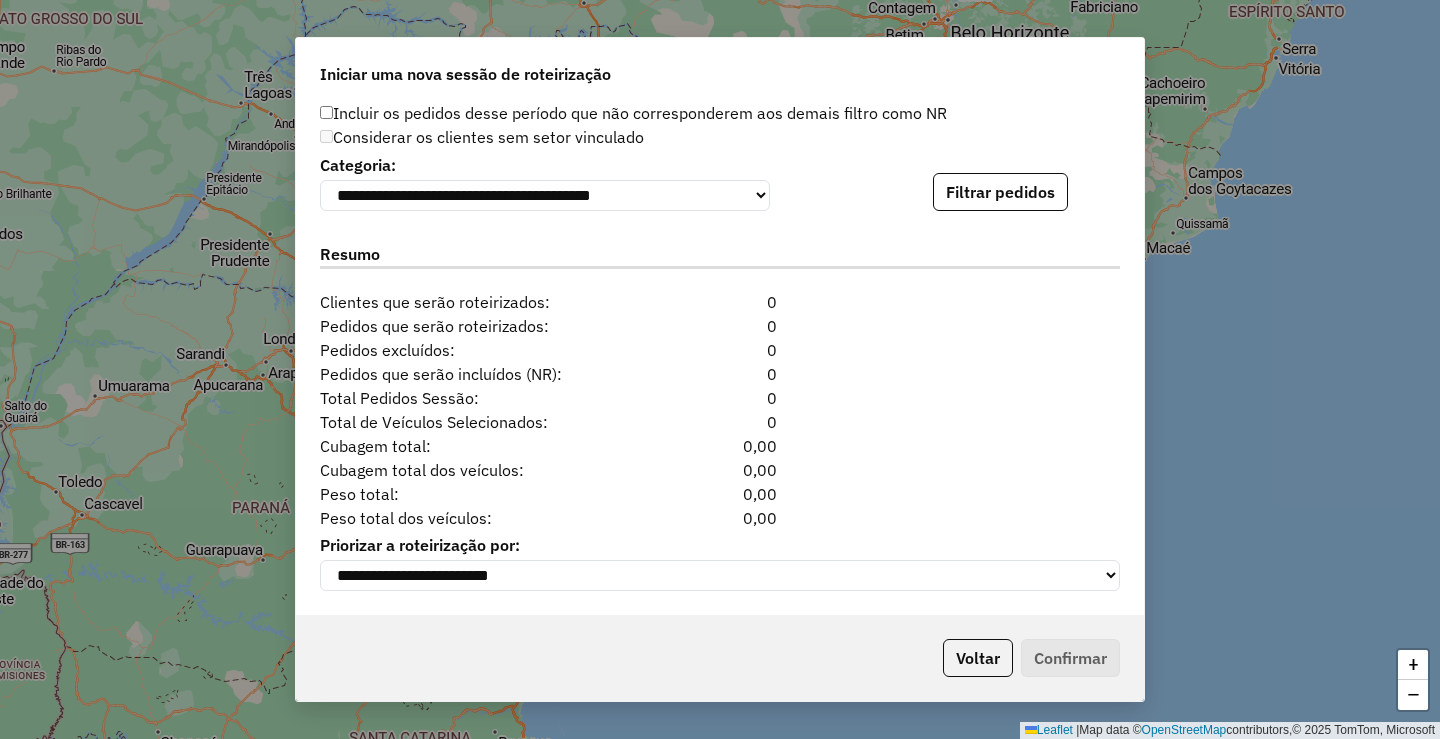 scroll, scrollTop: 1978, scrollLeft: 0, axis: vertical 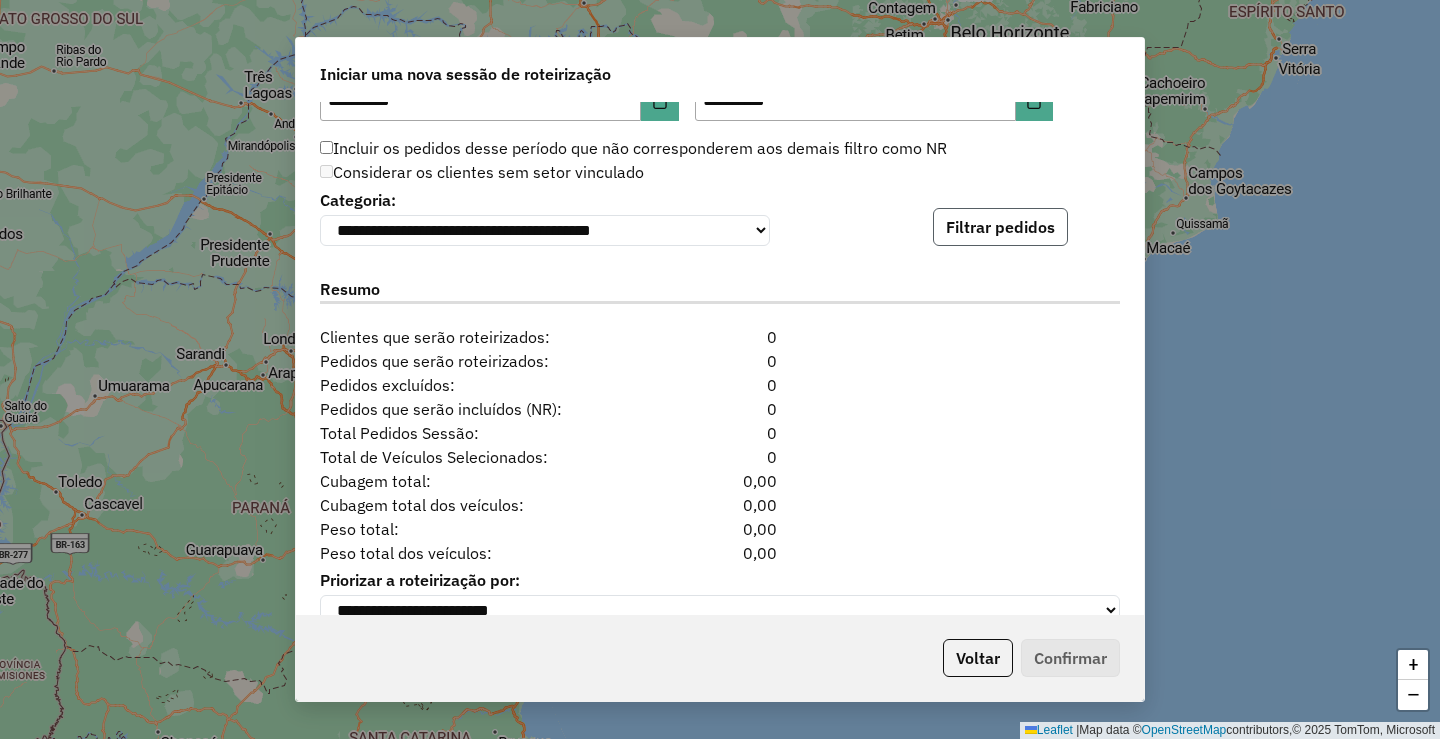click on "Filtrar pedidos" 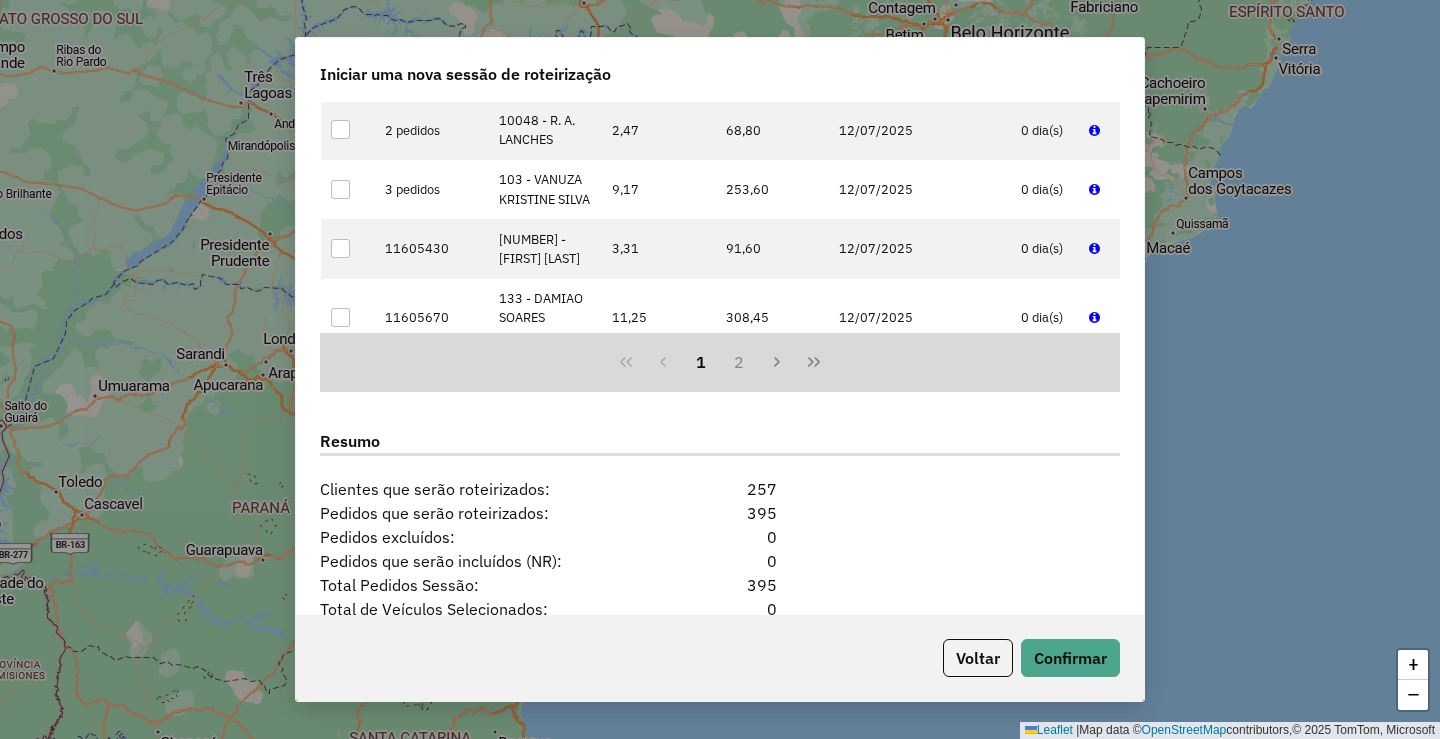 scroll, scrollTop: 2436, scrollLeft: 0, axis: vertical 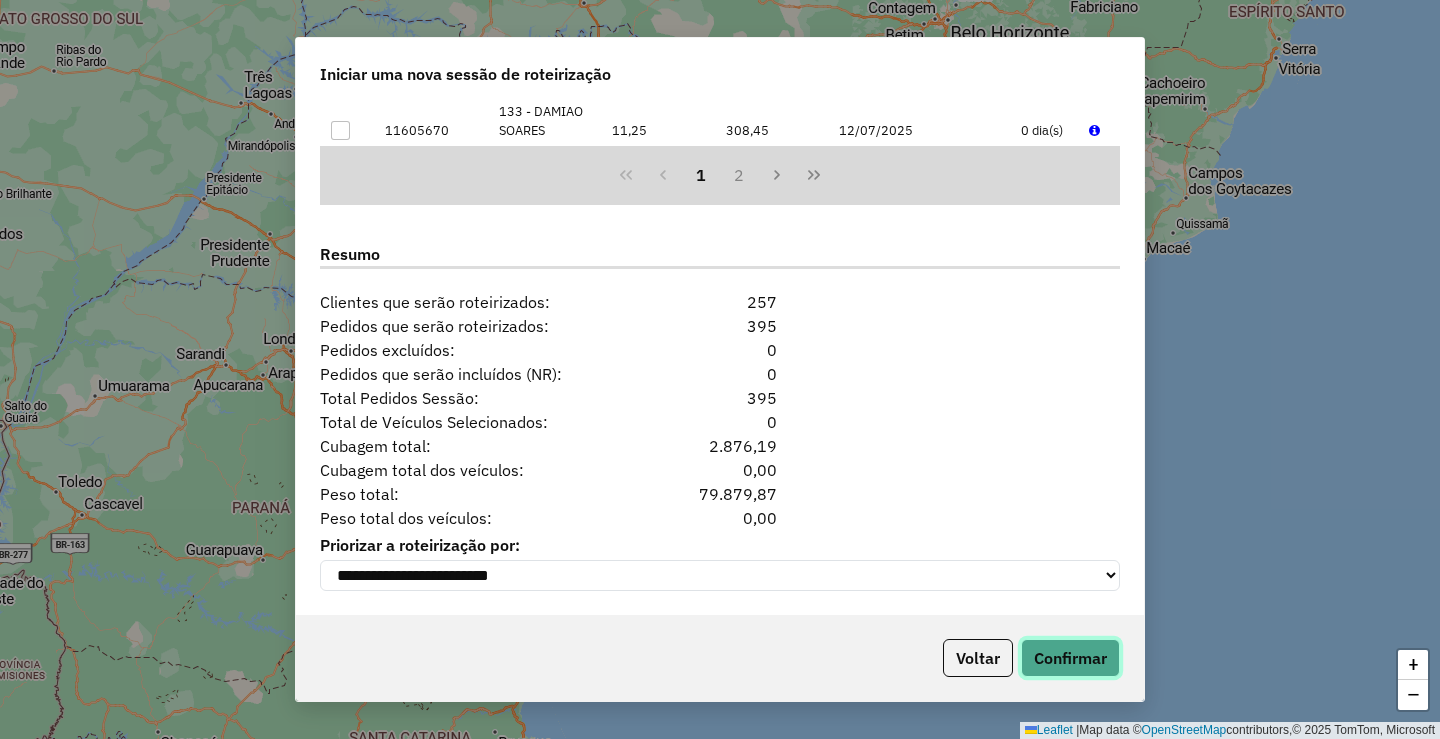 click on "Confirmar" 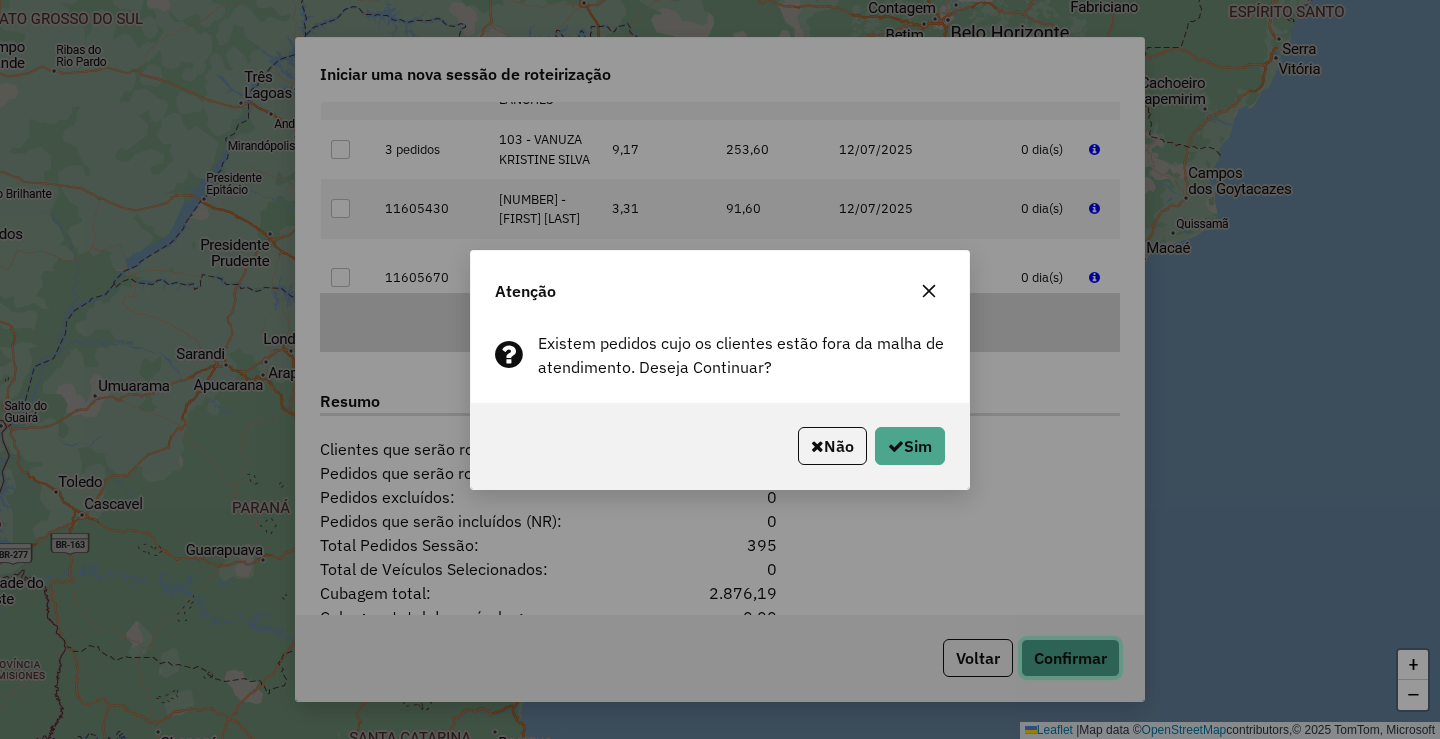 scroll, scrollTop: 2236, scrollLeft: 0, axis: vertical 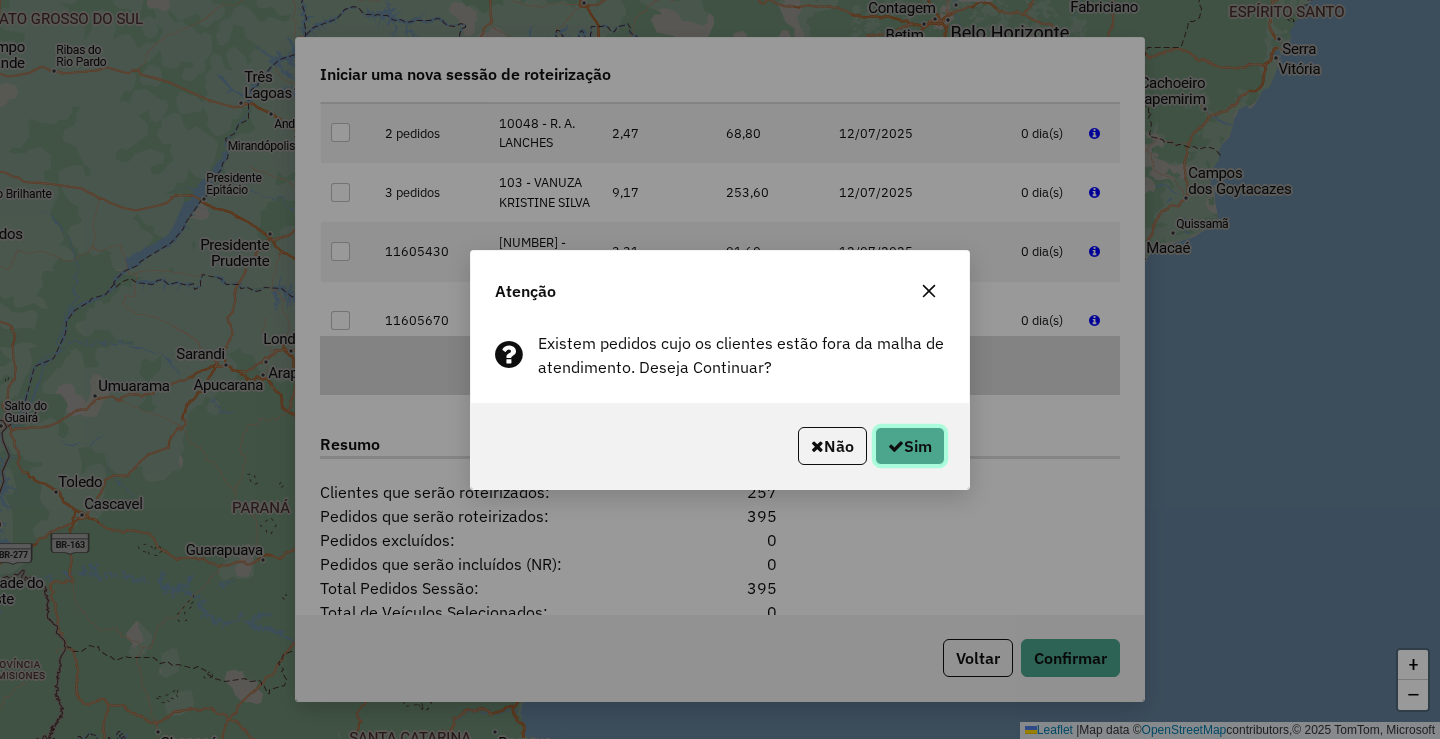 click on "Sim" 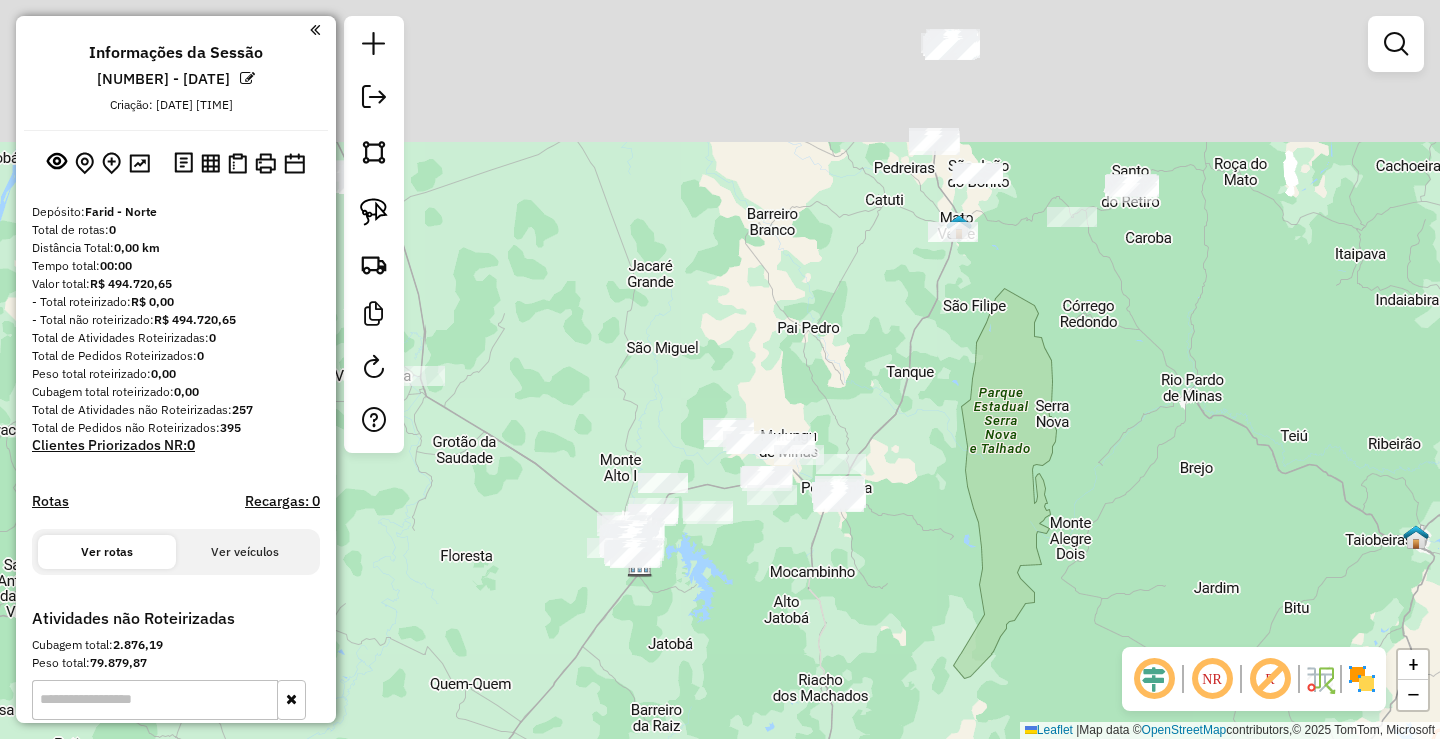 drag, startPoint x: 1047, startPoint y: 317, endPoint x: 946, endPoint y: 493, distance: 202.92117 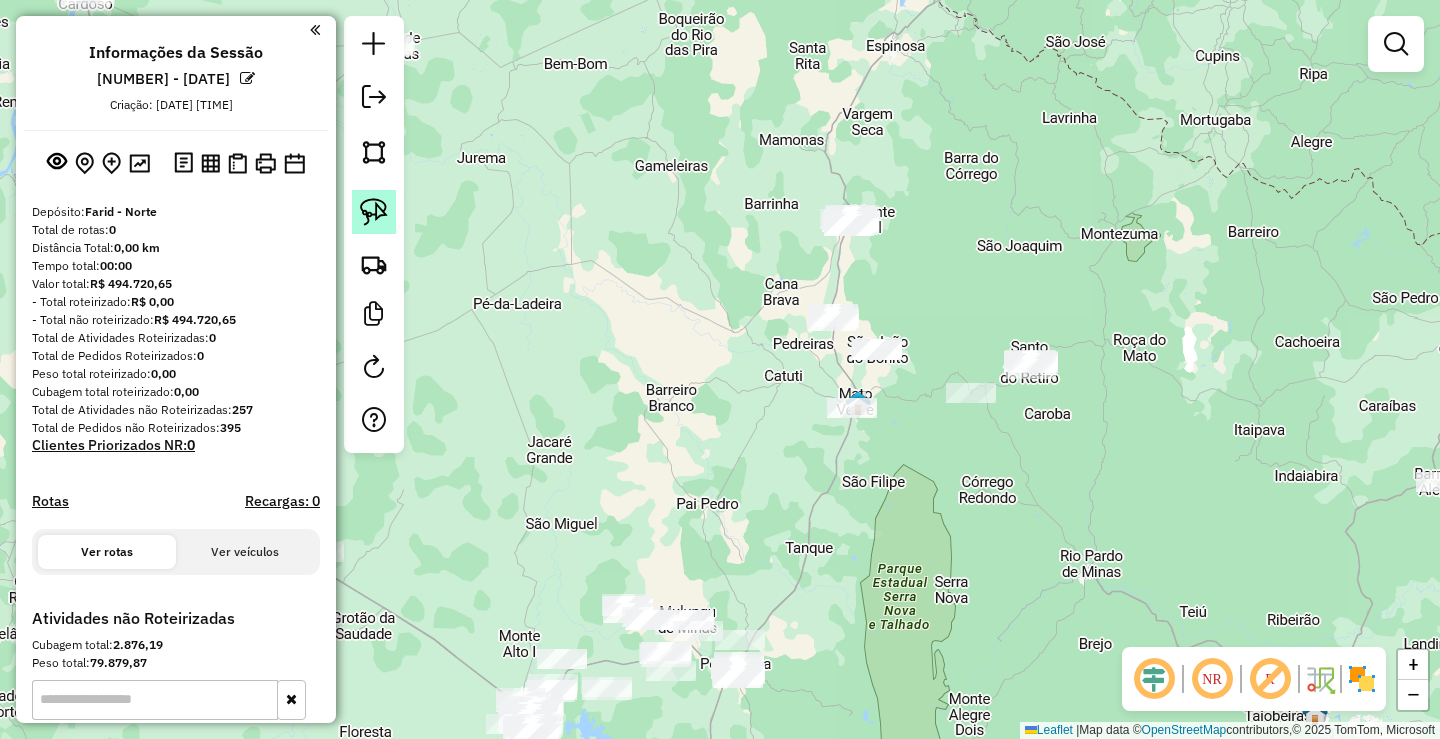 click 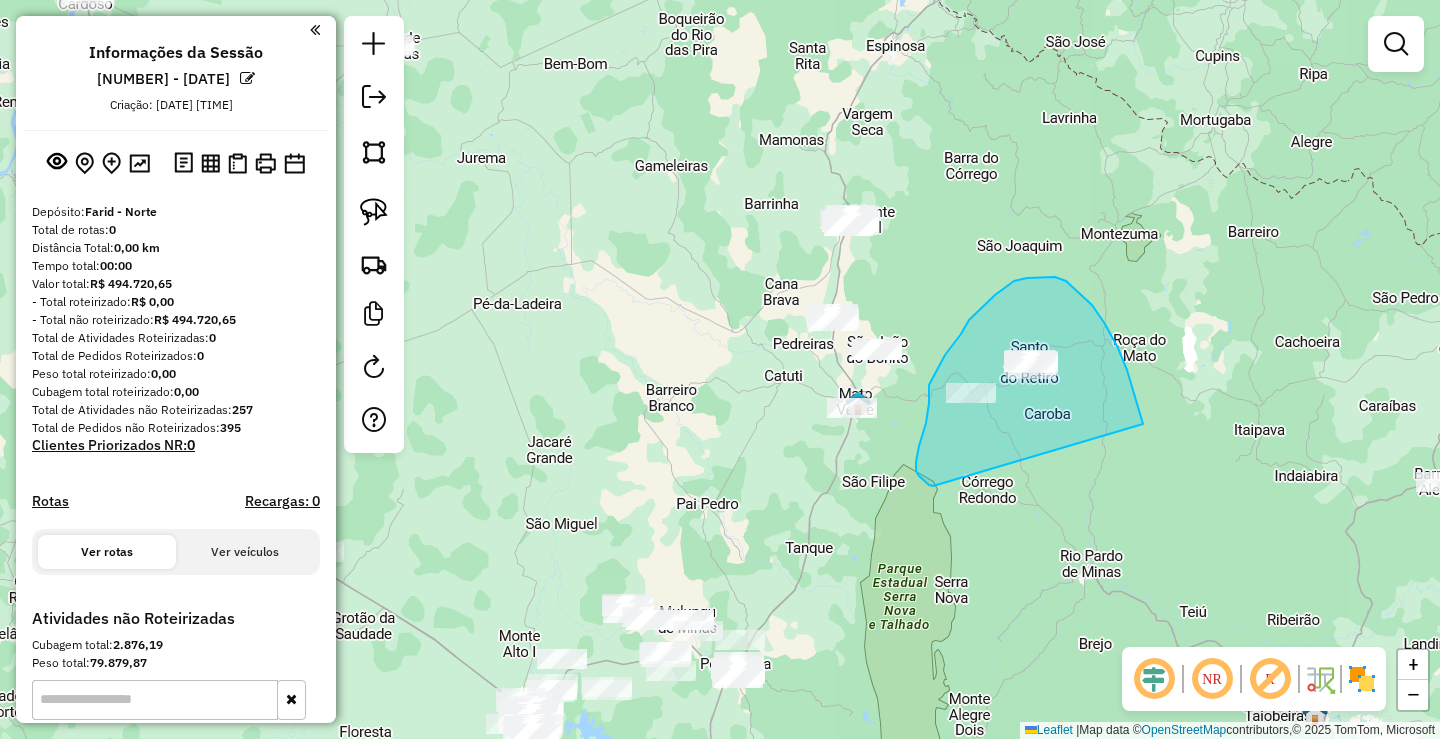 drag, startPoint x: 929, startPoint y: 485, endPoint x: 1143, endPoint y: 424, distance: 222.52415 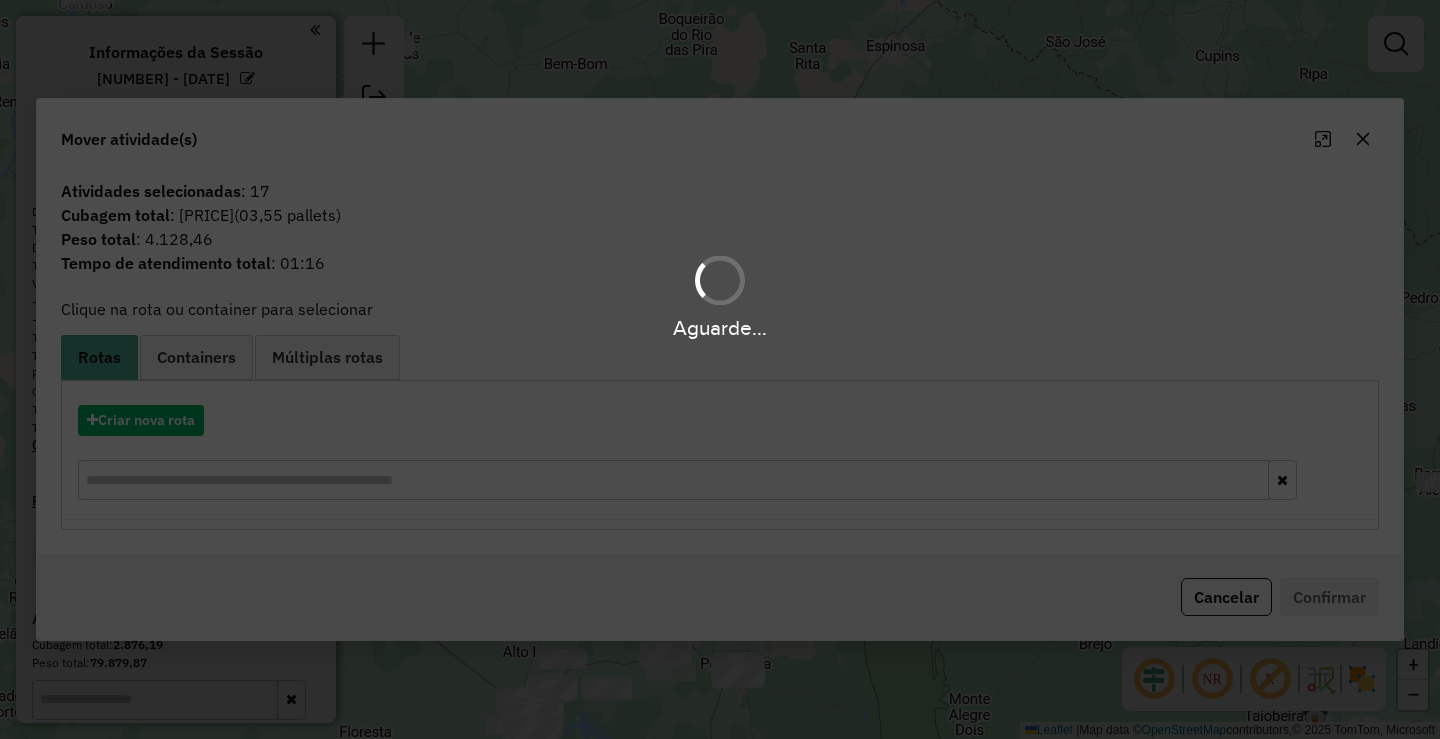 click on "Aguarde..." at bounding box center [720, 369] 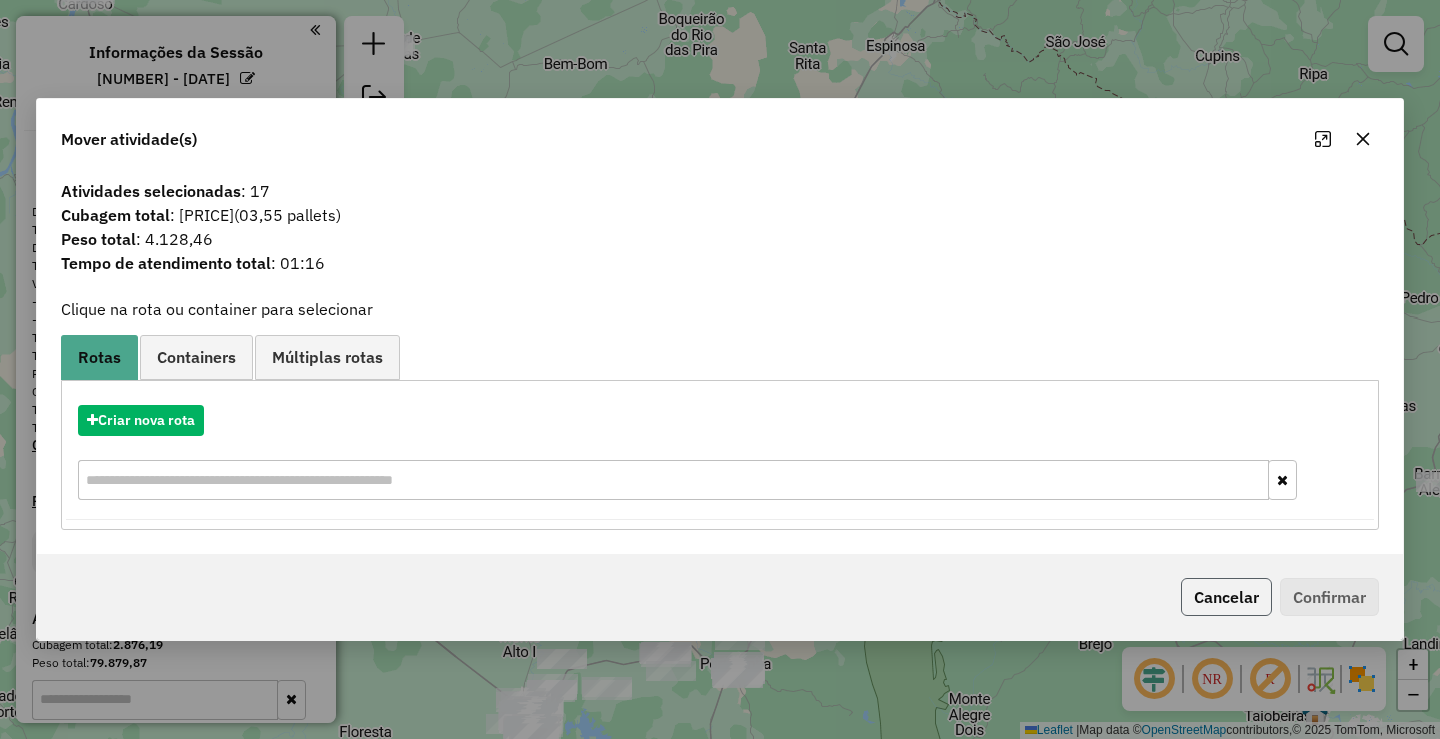 click on "Cancelar" 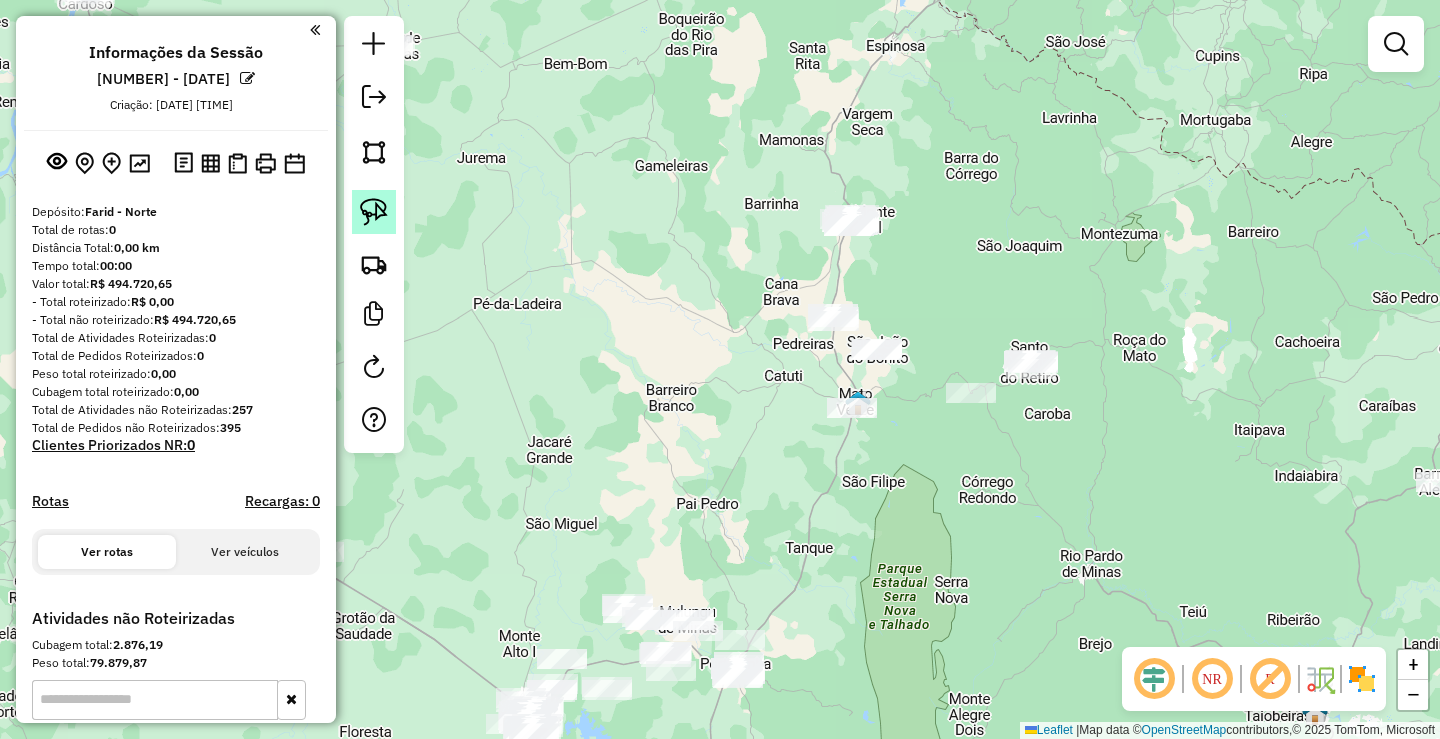 click 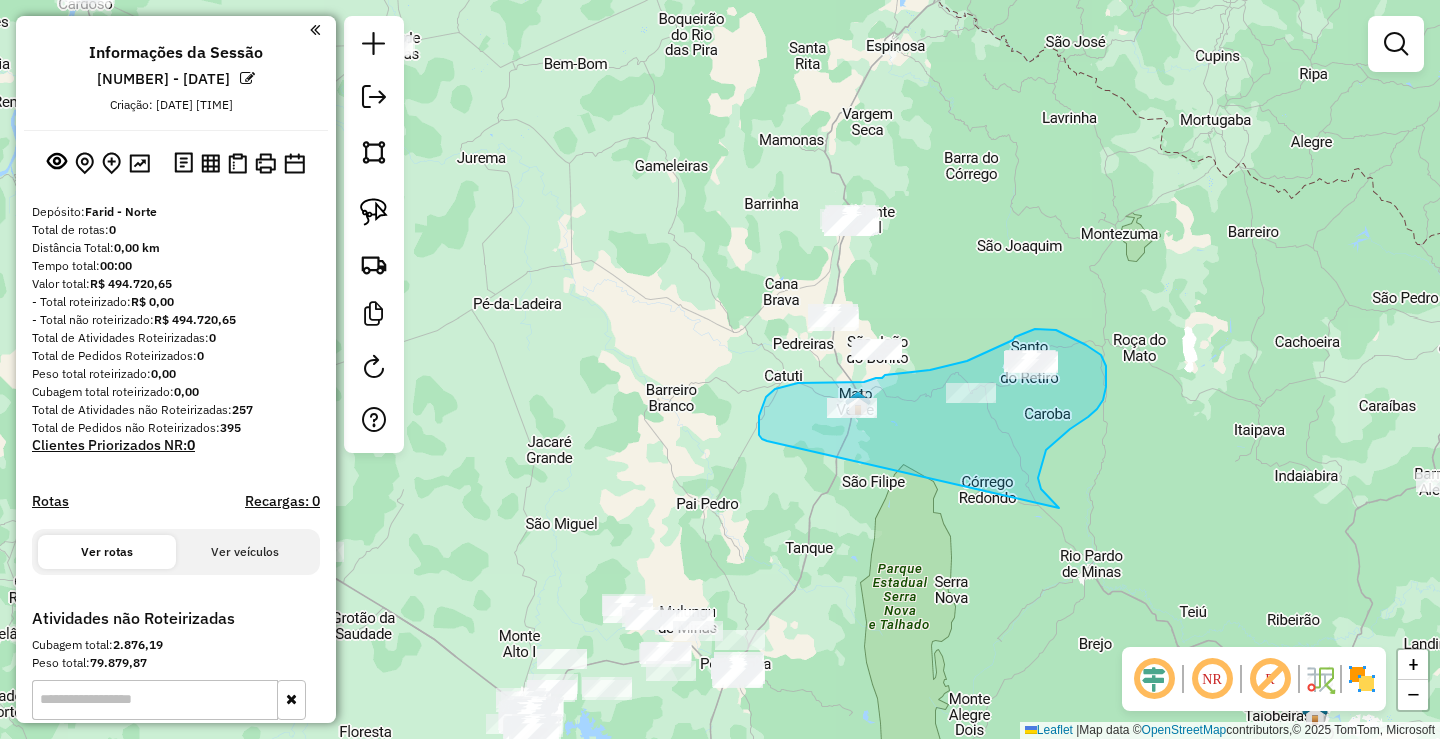 drag, startPoint x: 1047, startPoint y: 496, endPoint x: 814, endPoint y: 440, distance: 239.63513 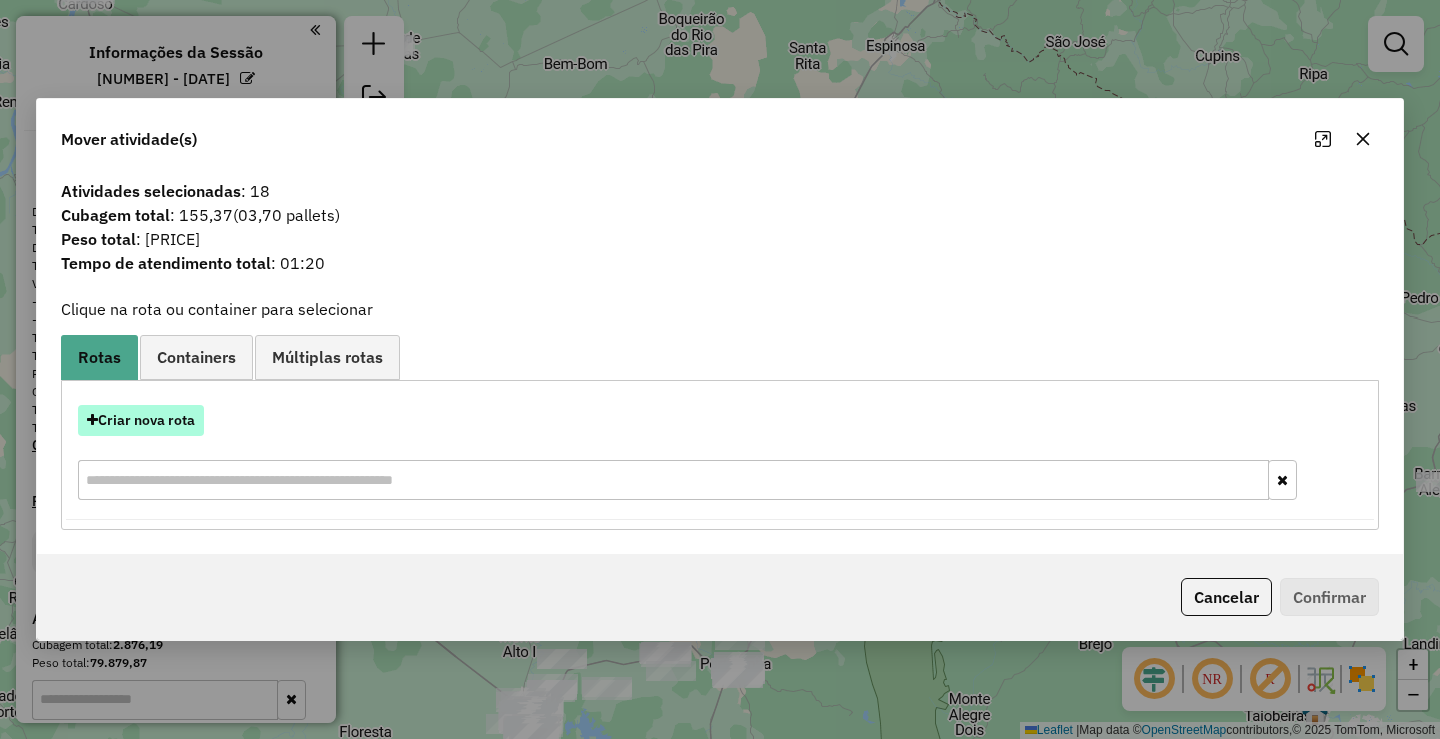 click on "Criar nova rota" at bounding box center (141, 420) 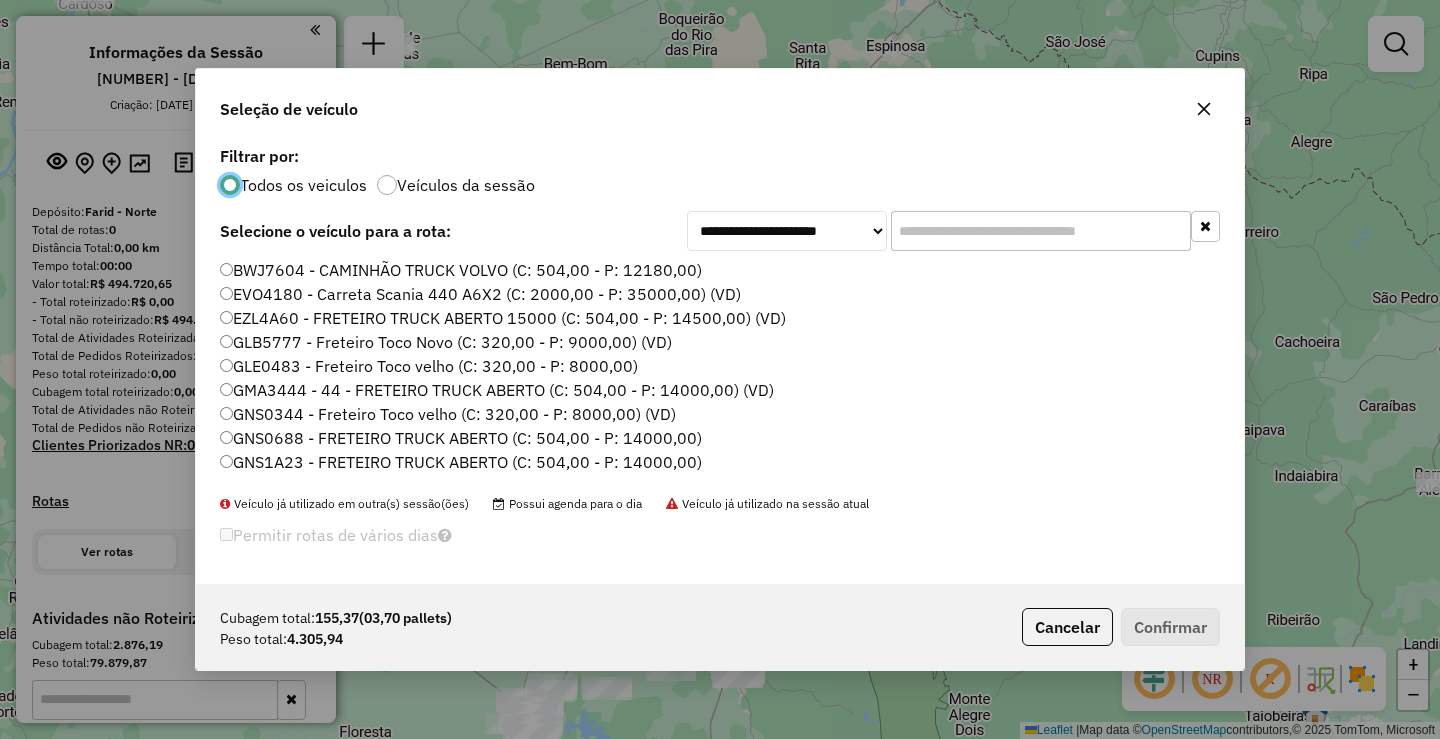 scroll, scrollTop: 11, scrollLeft: 6, axis: both 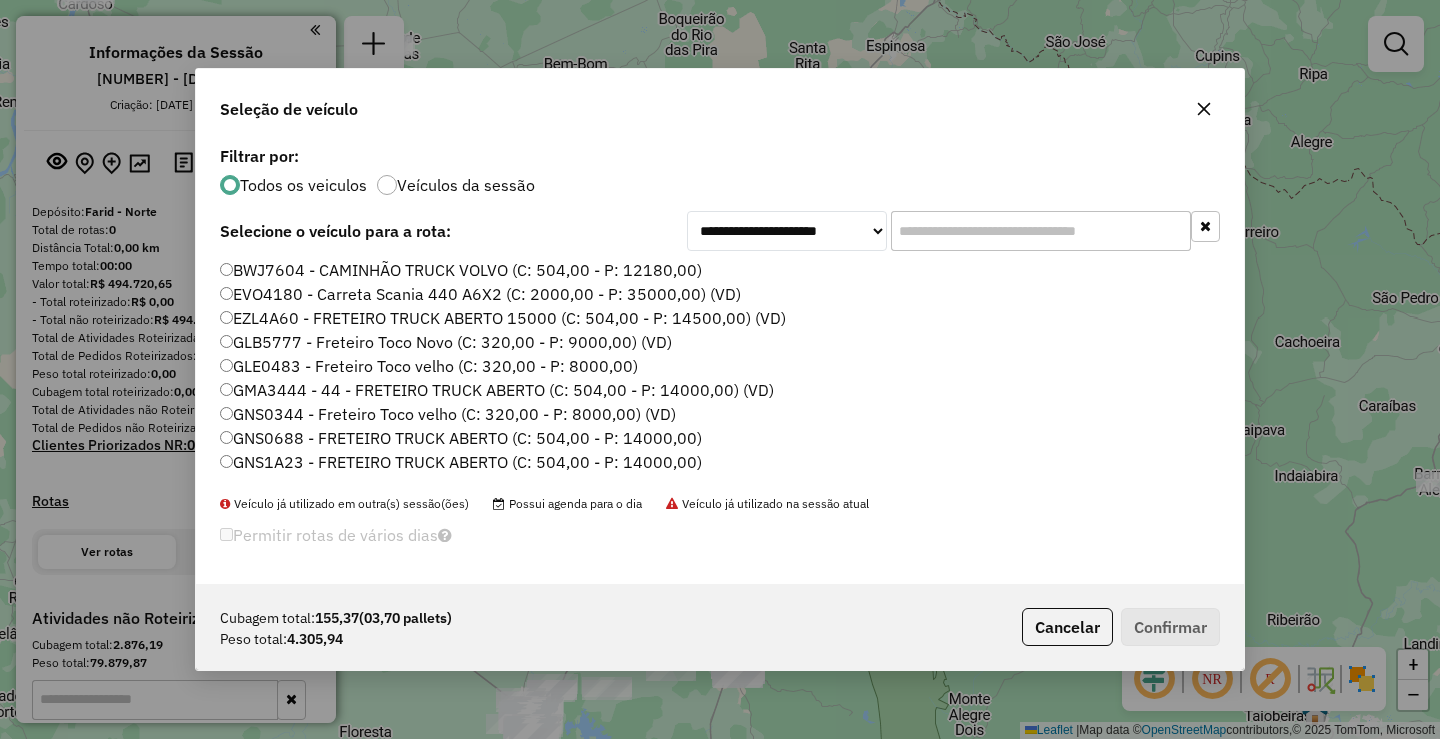 click 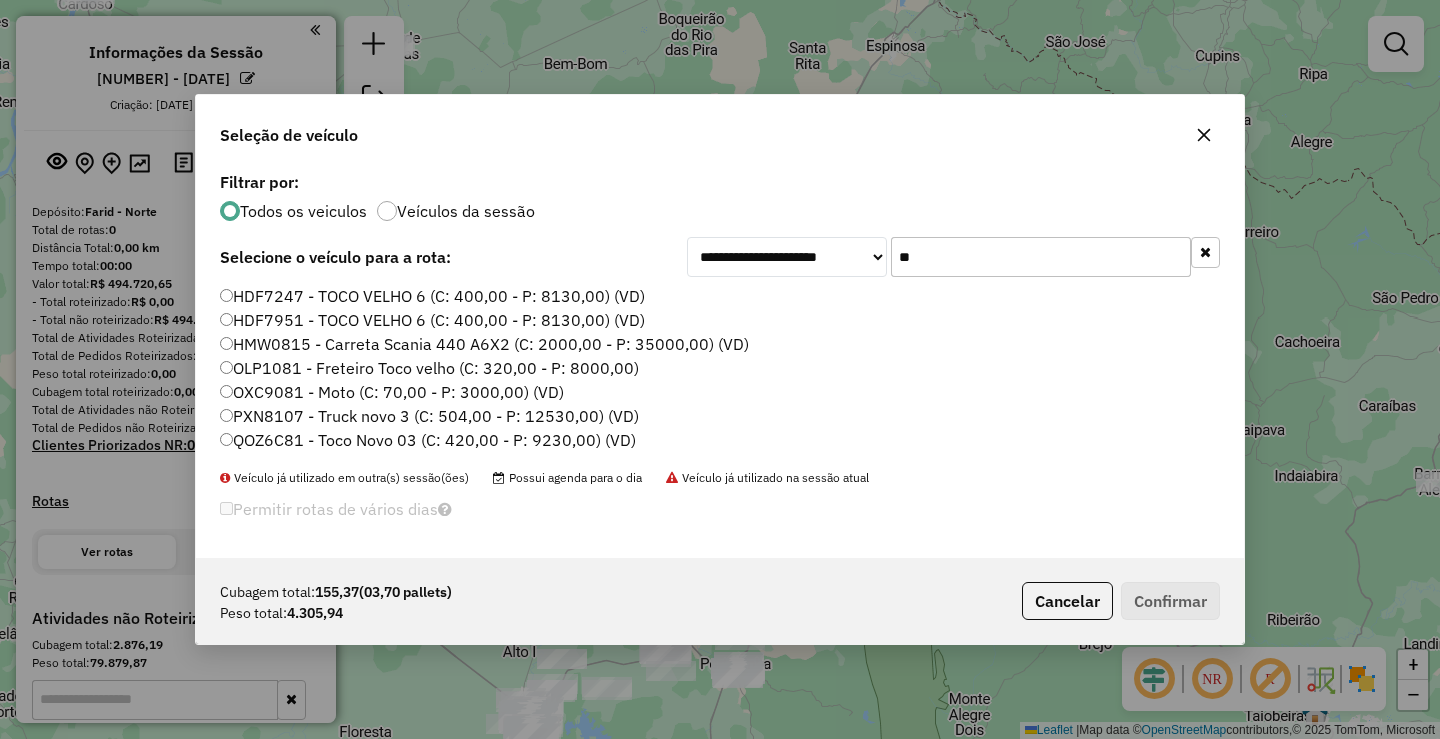 type on "**" 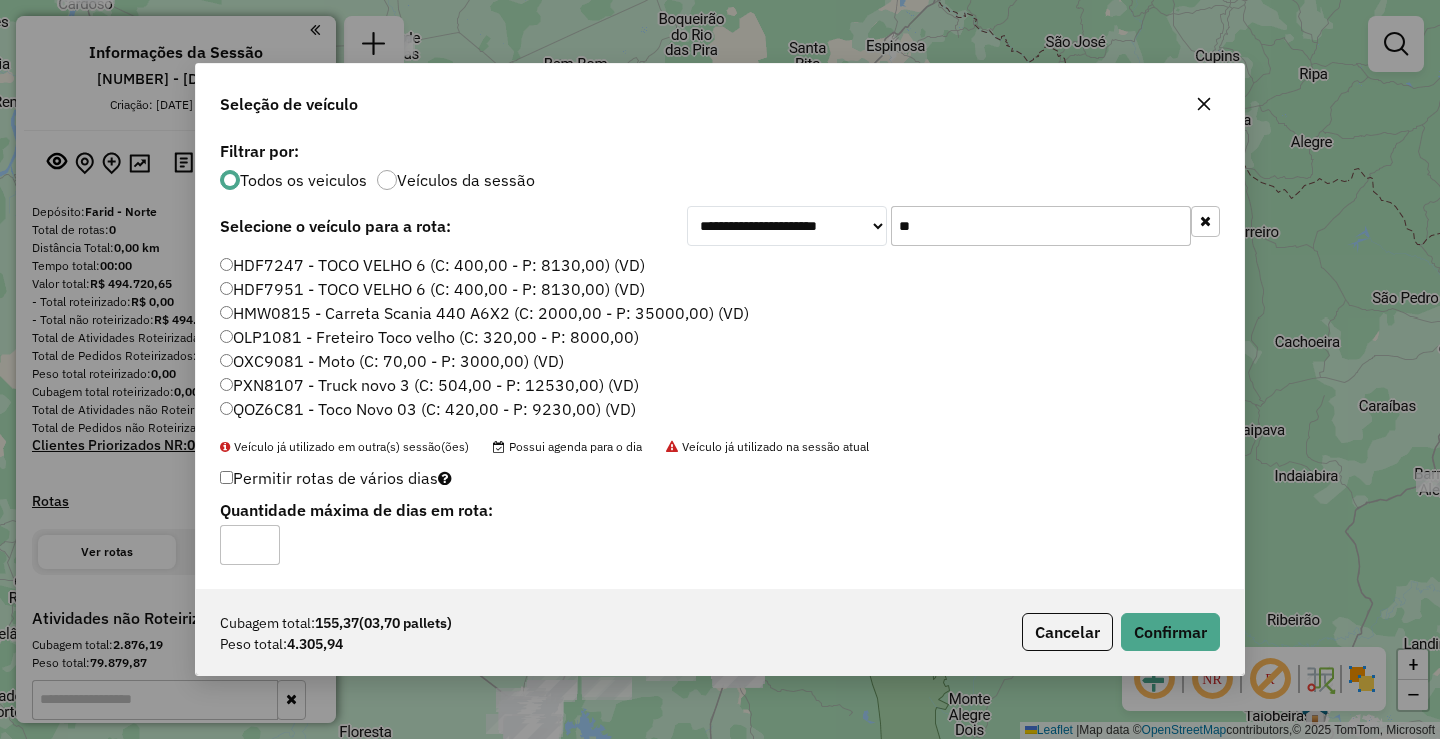 click on "Veículo já utilizado em outra(s) sessão(ões)" 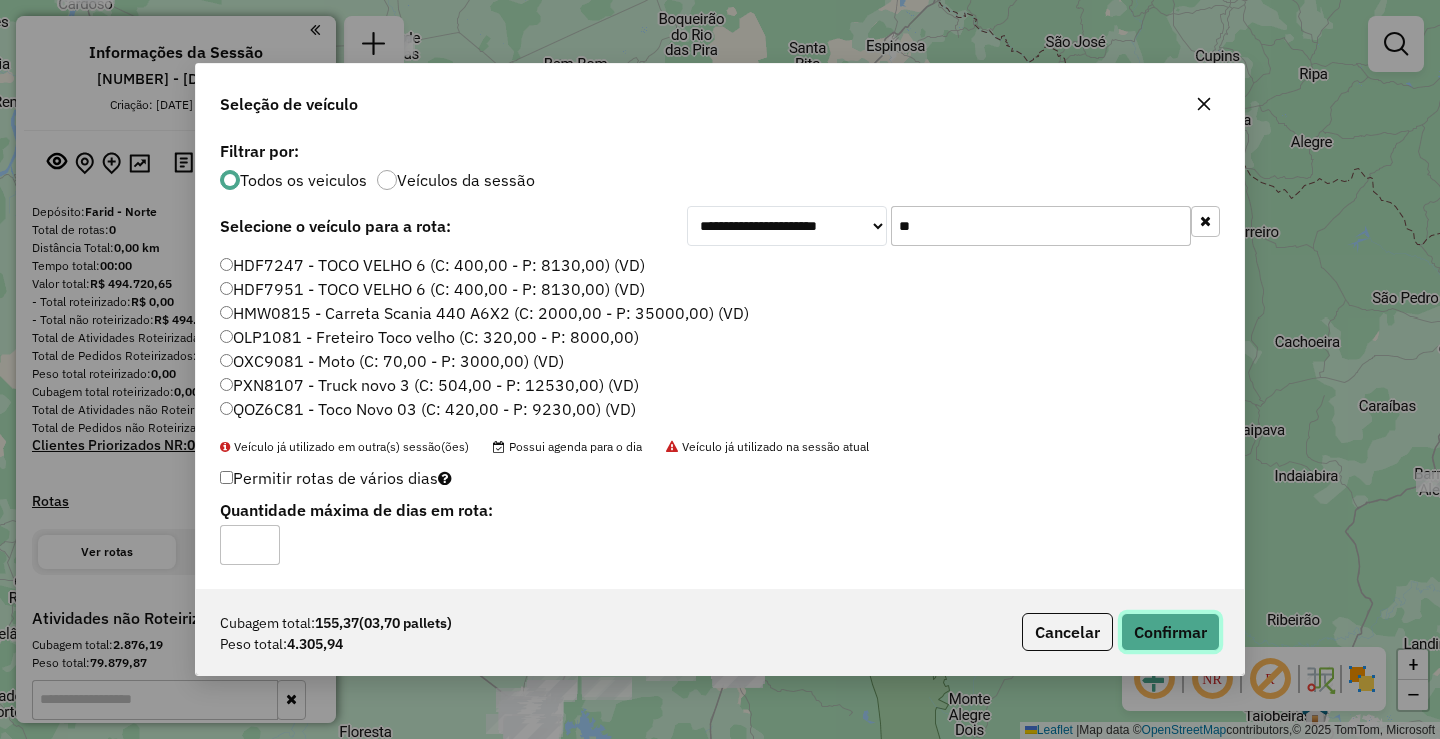 click on "Confirmar" 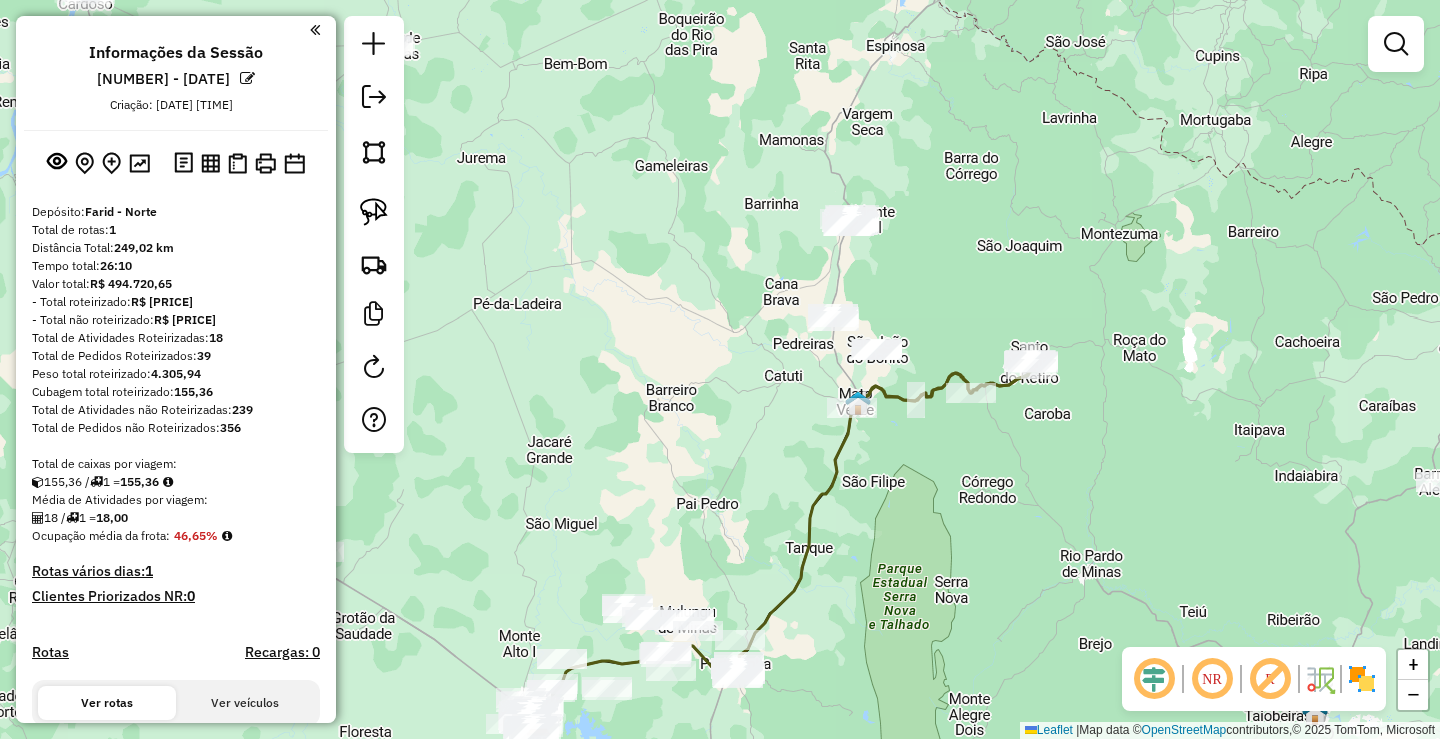 click 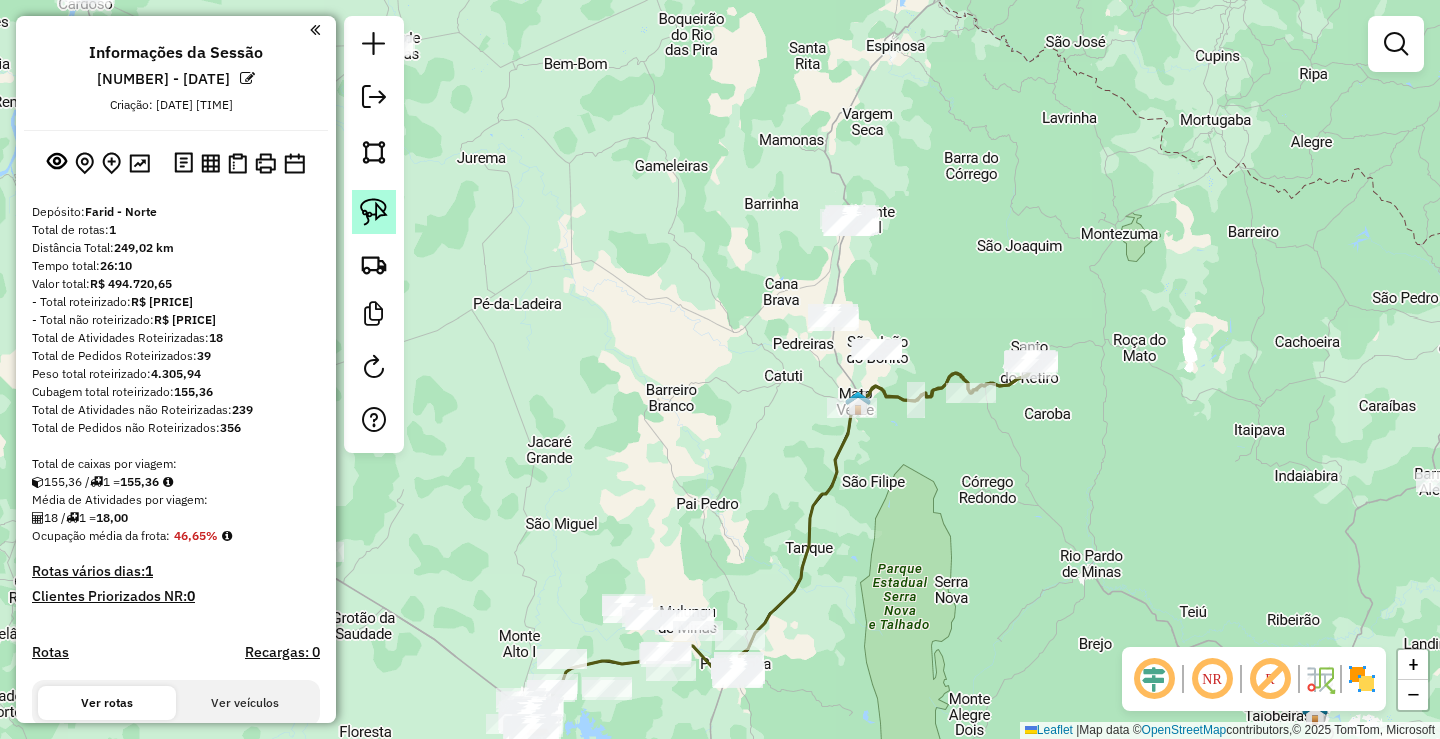 click 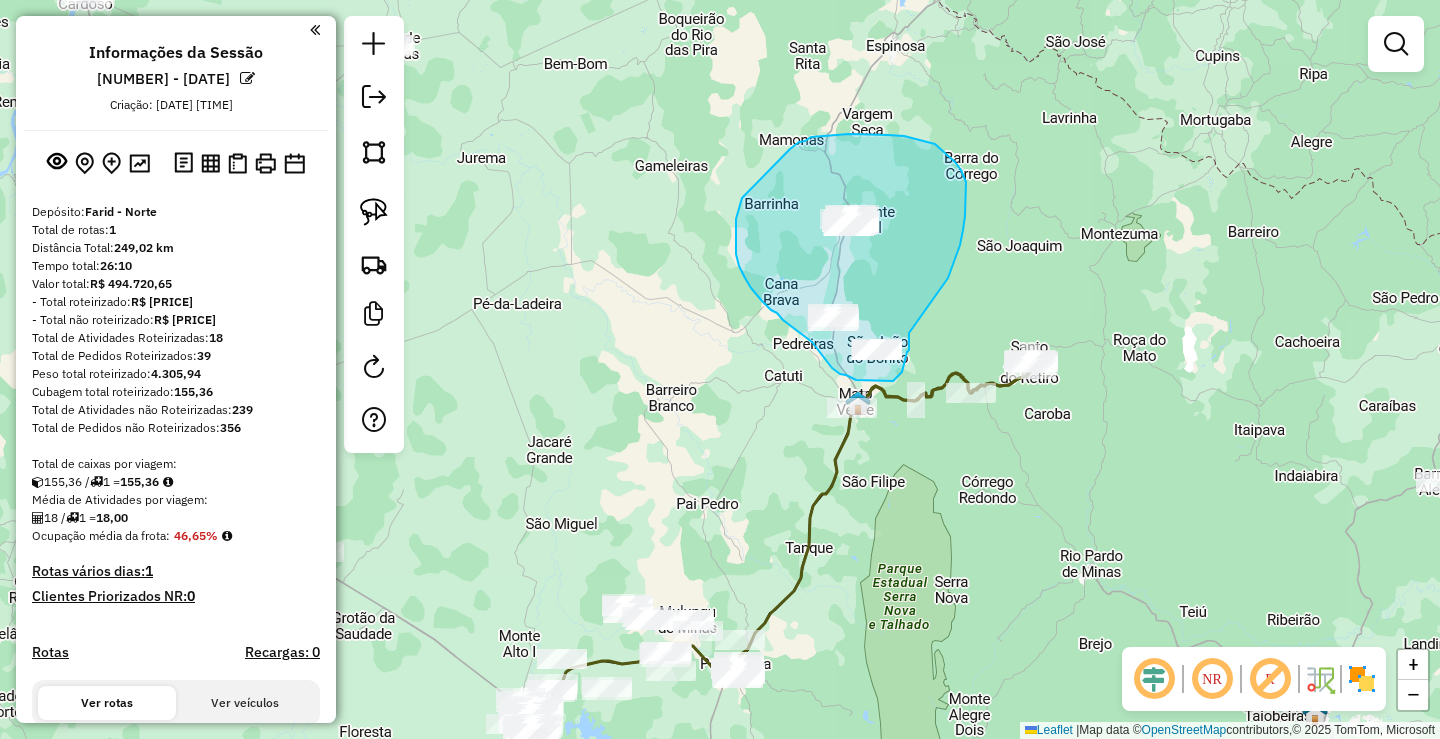 drag, startPoint x: 966, startPoint y: 197, endPoint x: 906, endPoint y: 314, distance: 131.48764 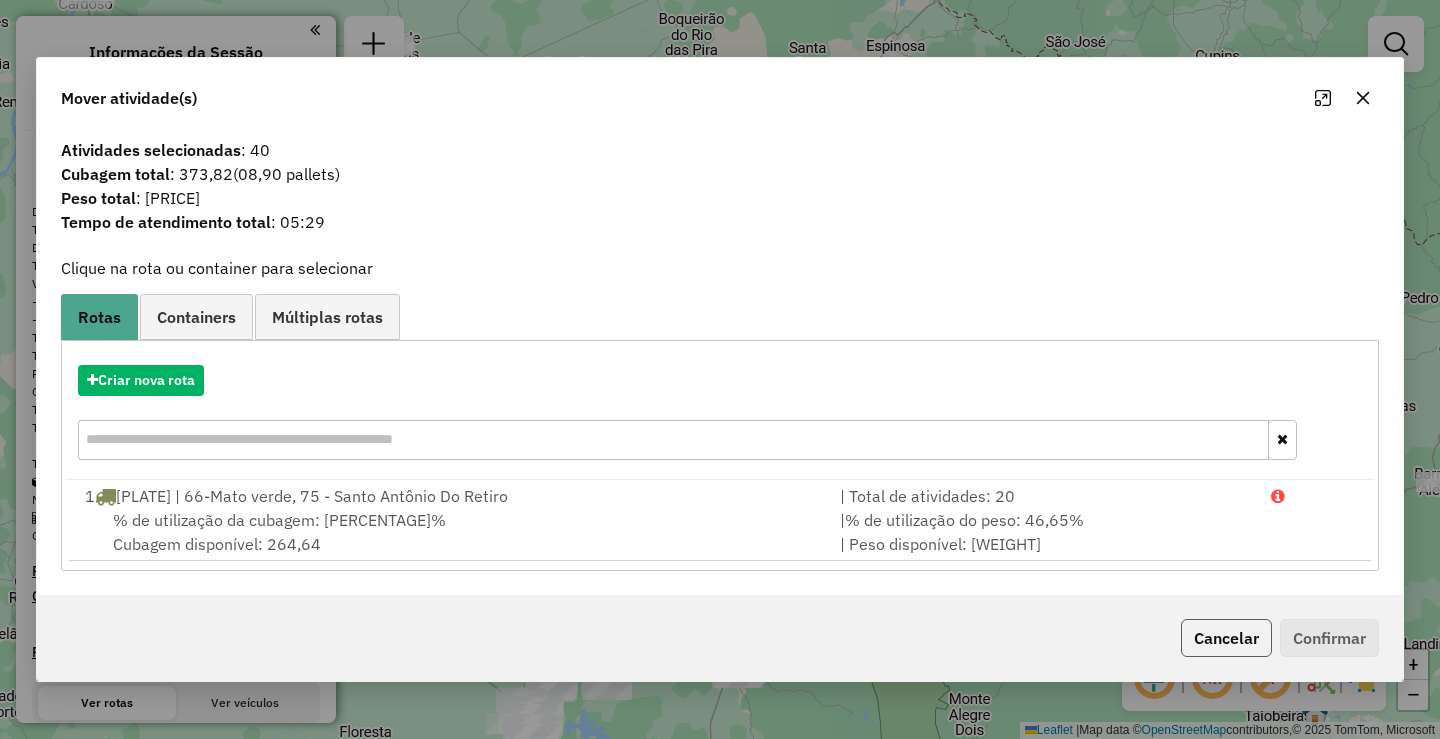 click on "Cancelar" 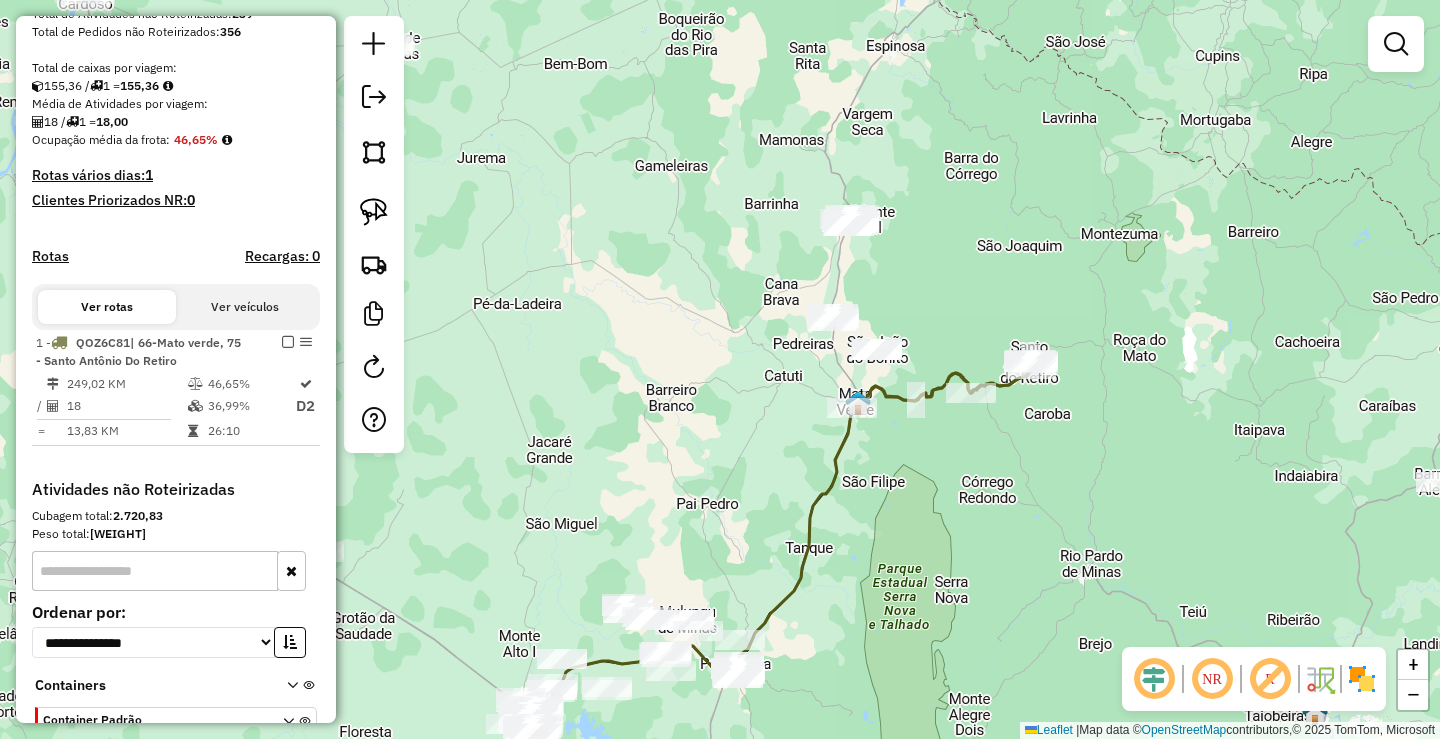 scroll, scrollTop: 400, scrollLeft: 0, axis: vertical 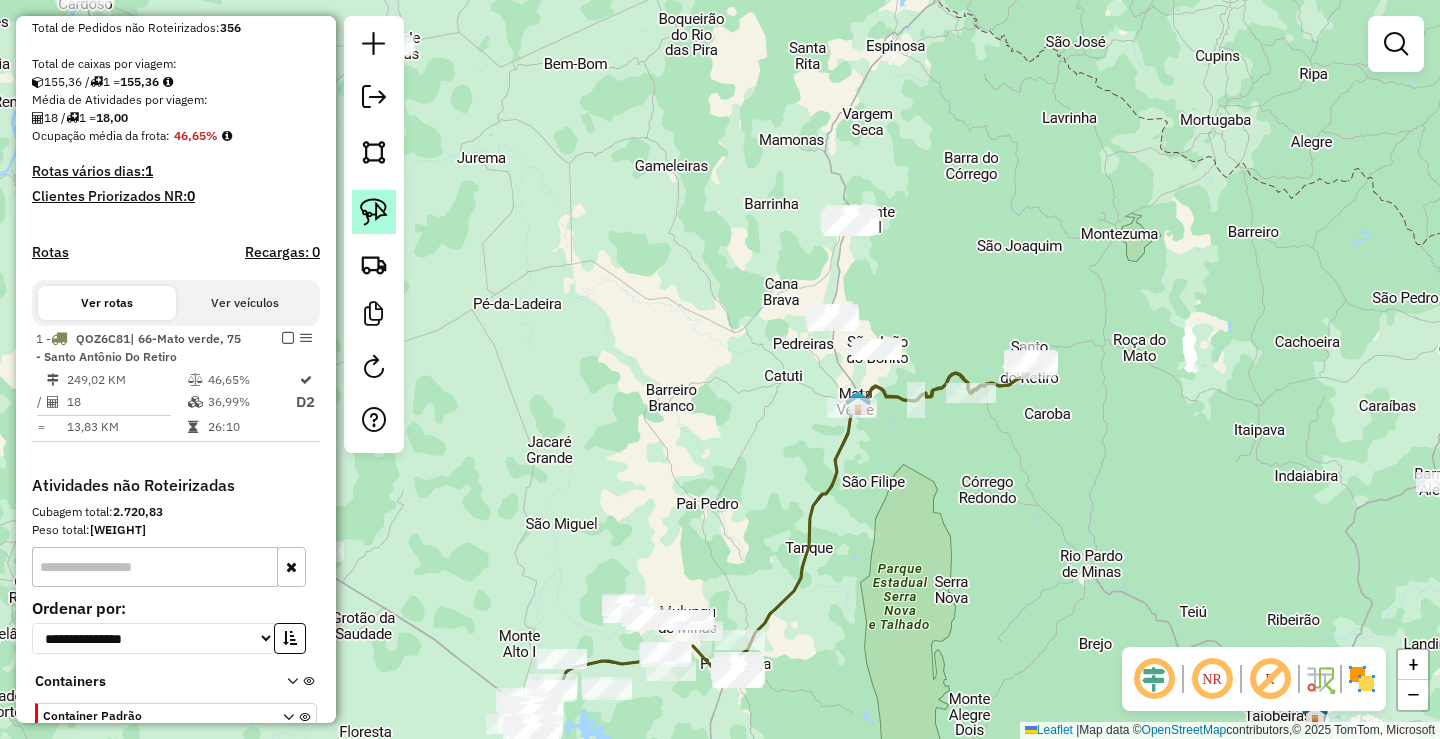 click 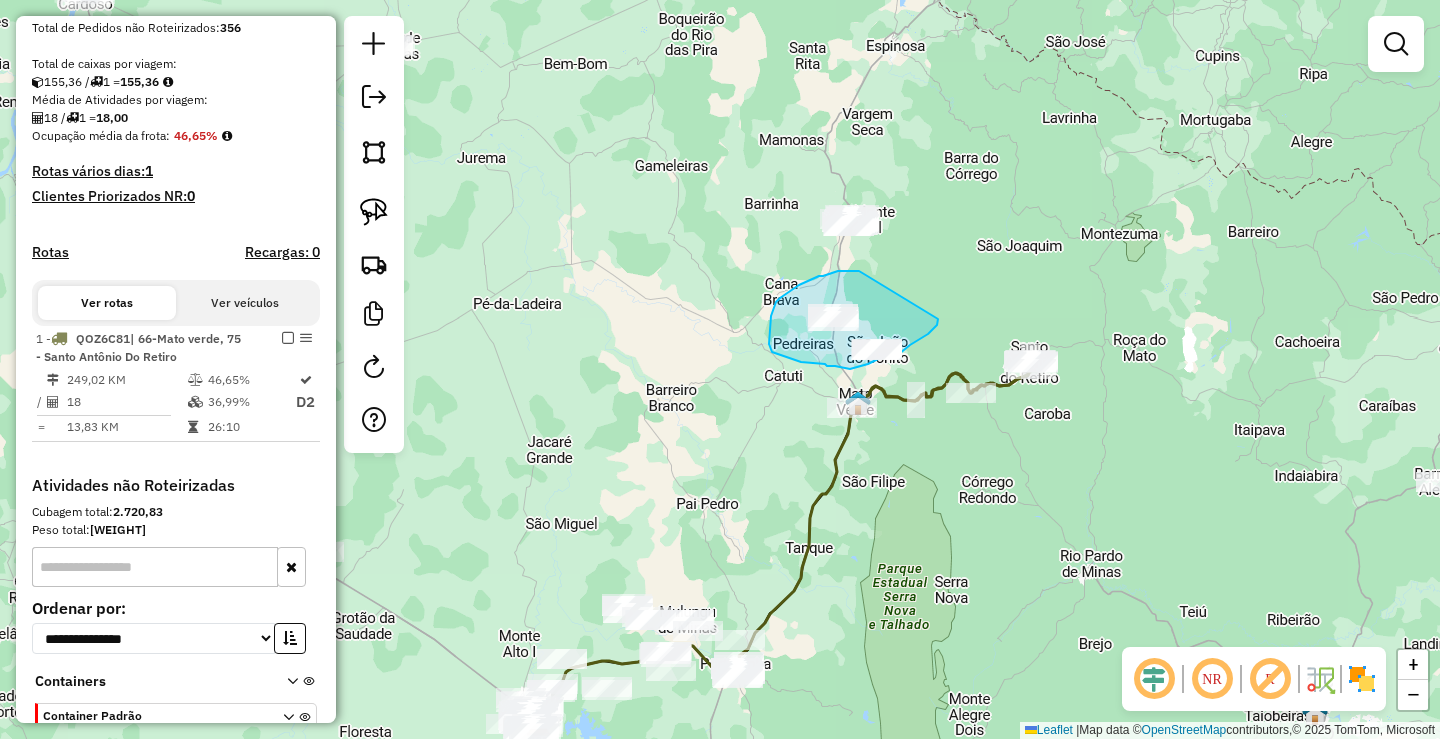 drag, startPoint x: 838, startPoint y: 271, endPoint x: 920, endPoint y: 283, distance: 82.8734 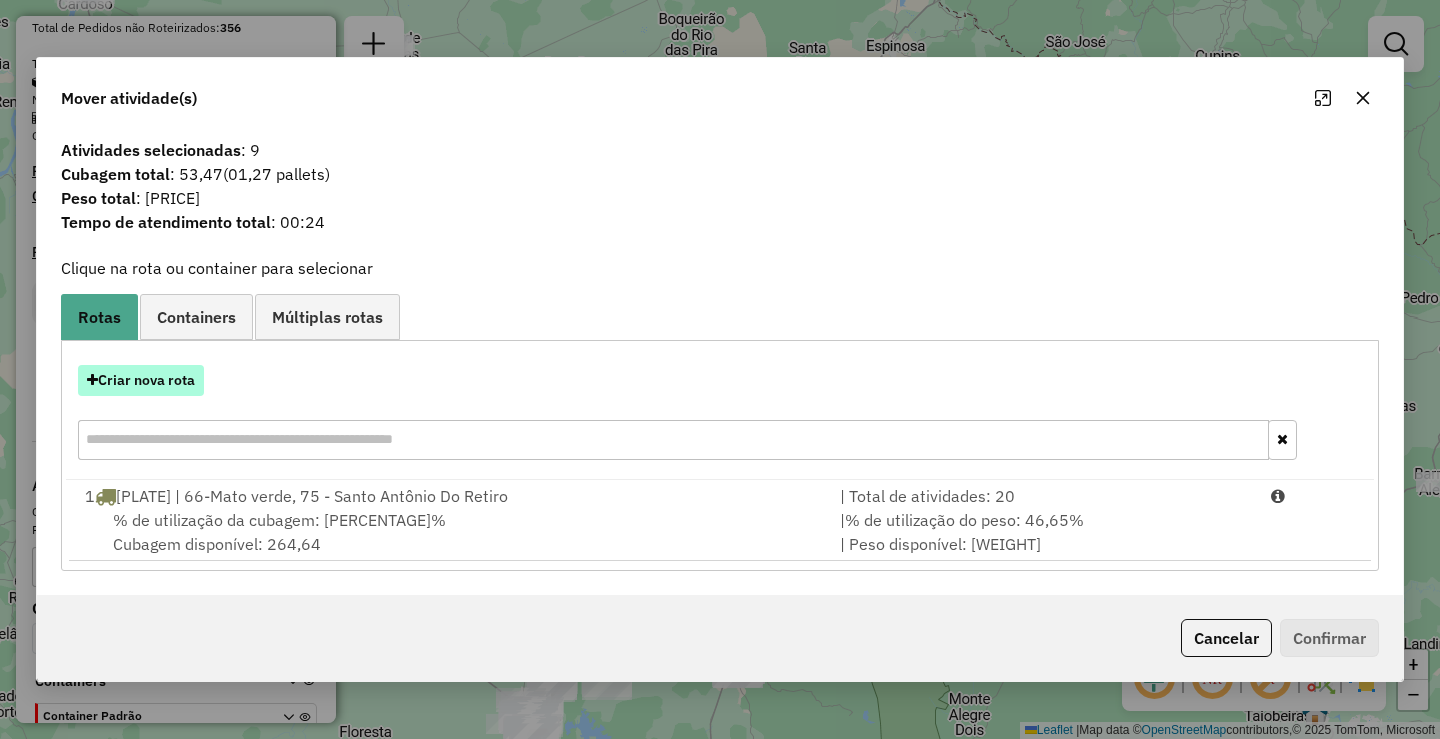 click on "Criar nova rota" at bounding box center (141, 380) 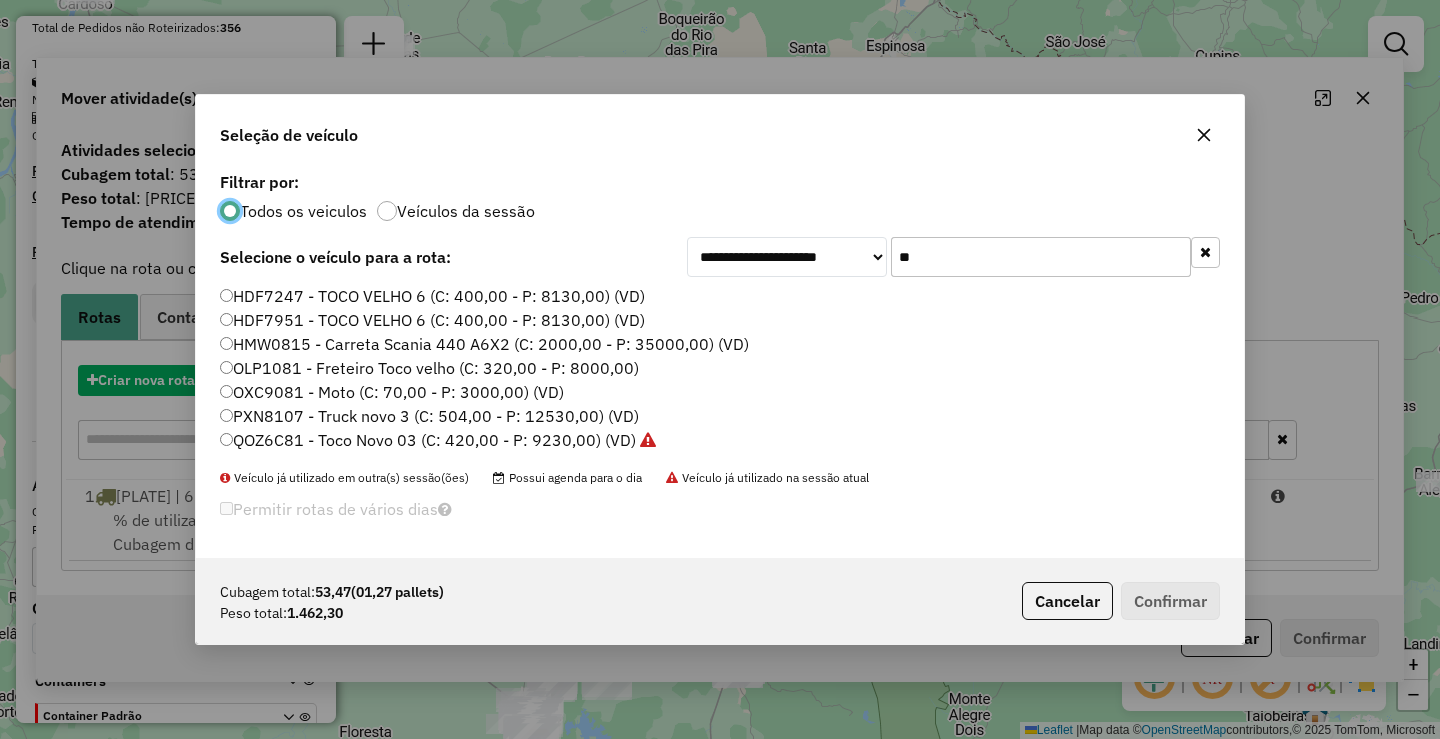 scroll, scrollTop: 12, scrollLeft: 6, axis: both 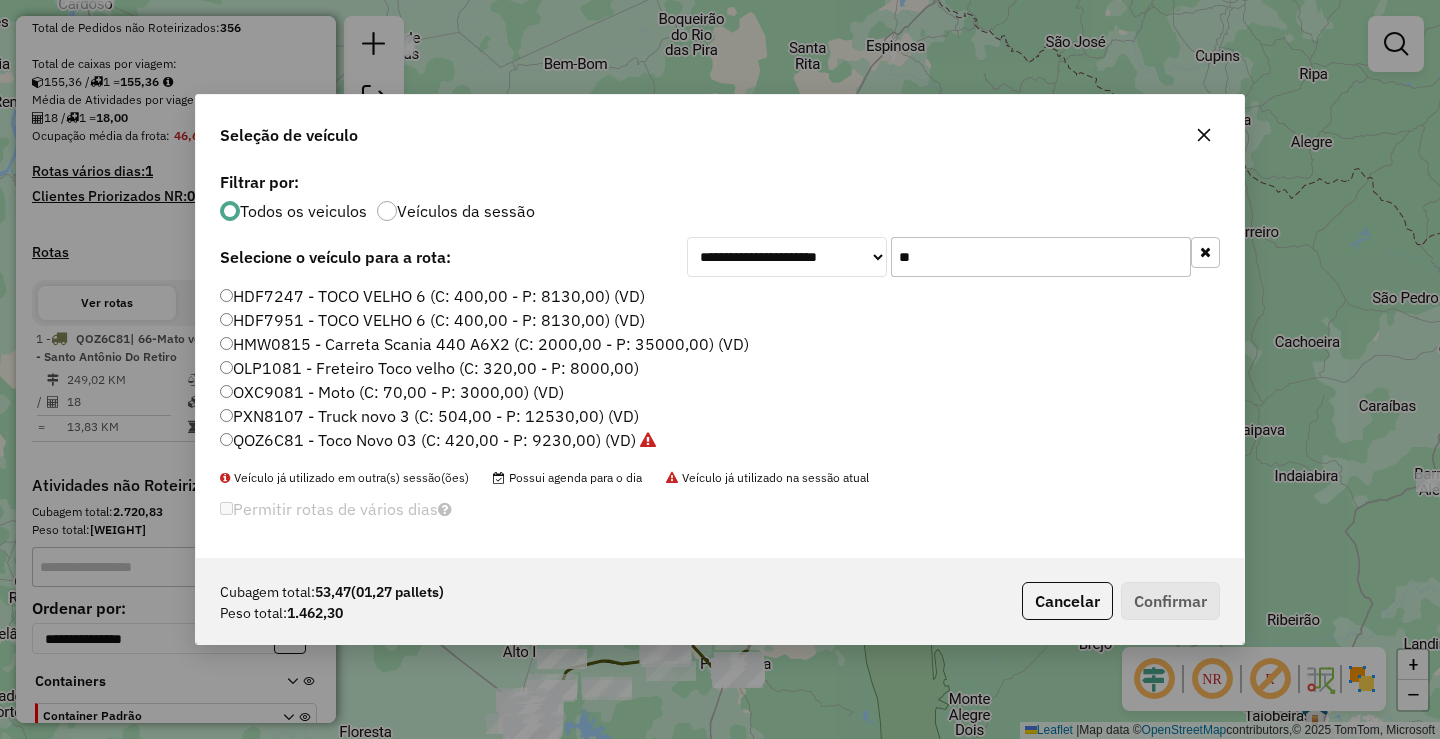 drag, startPoint x: 1048, startPoint y: 263, endPoint x: 774, endPoint y: 244, distance: 274.65796 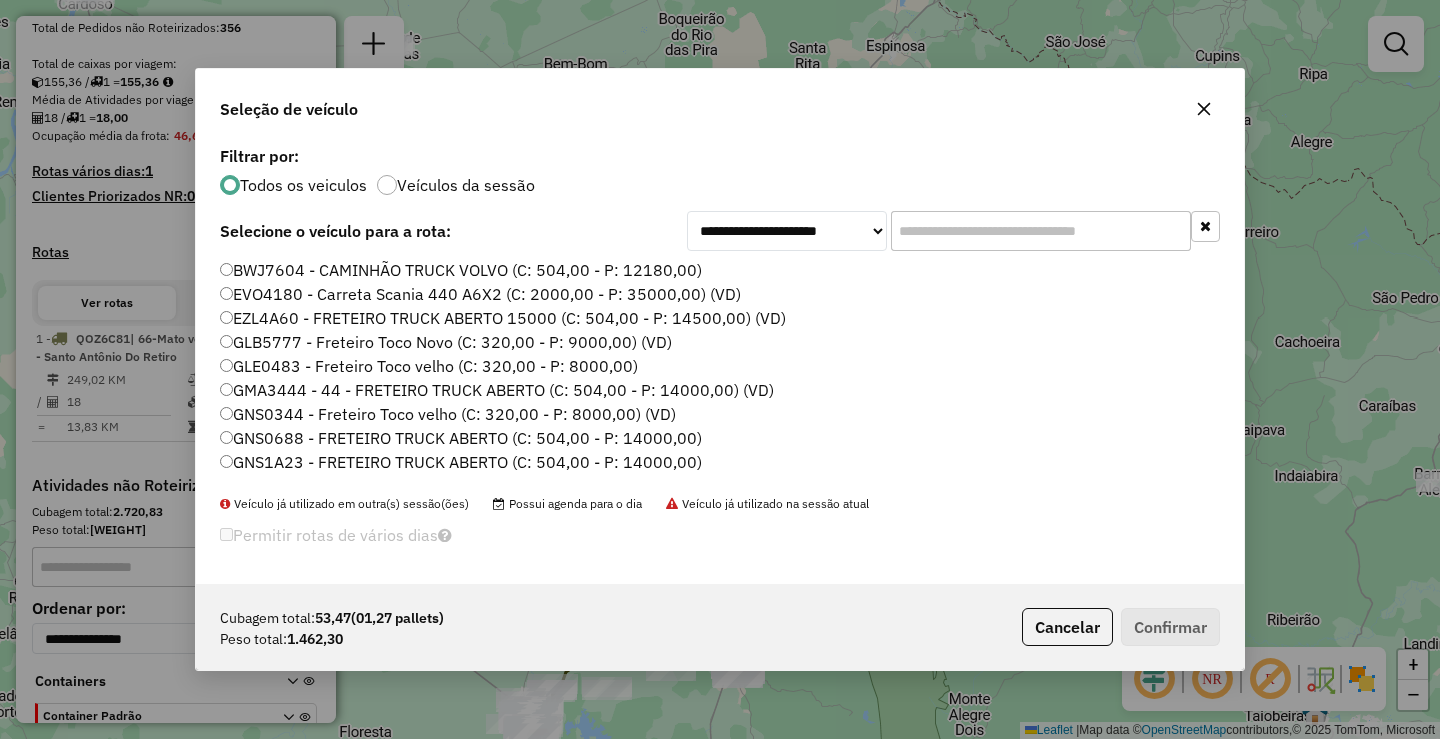 type on "*" 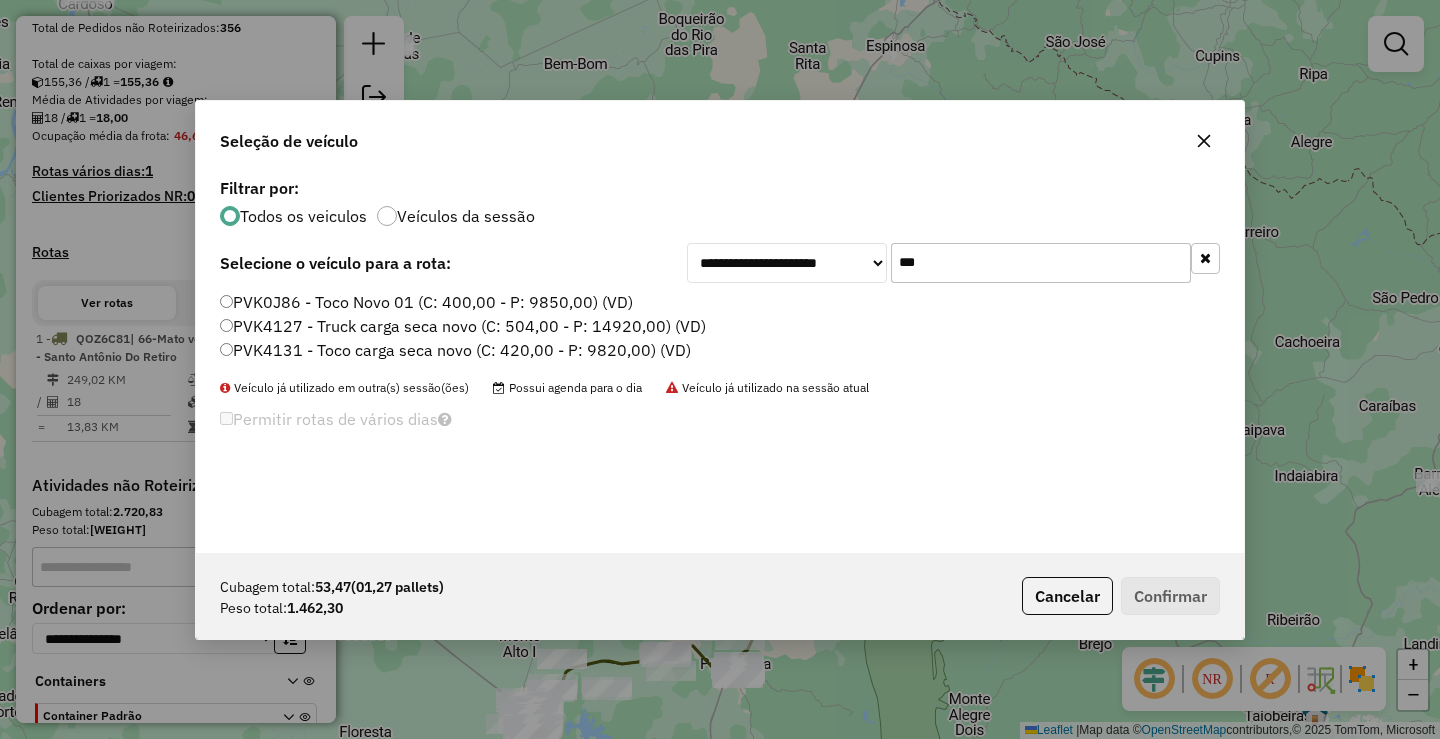 type on "***" 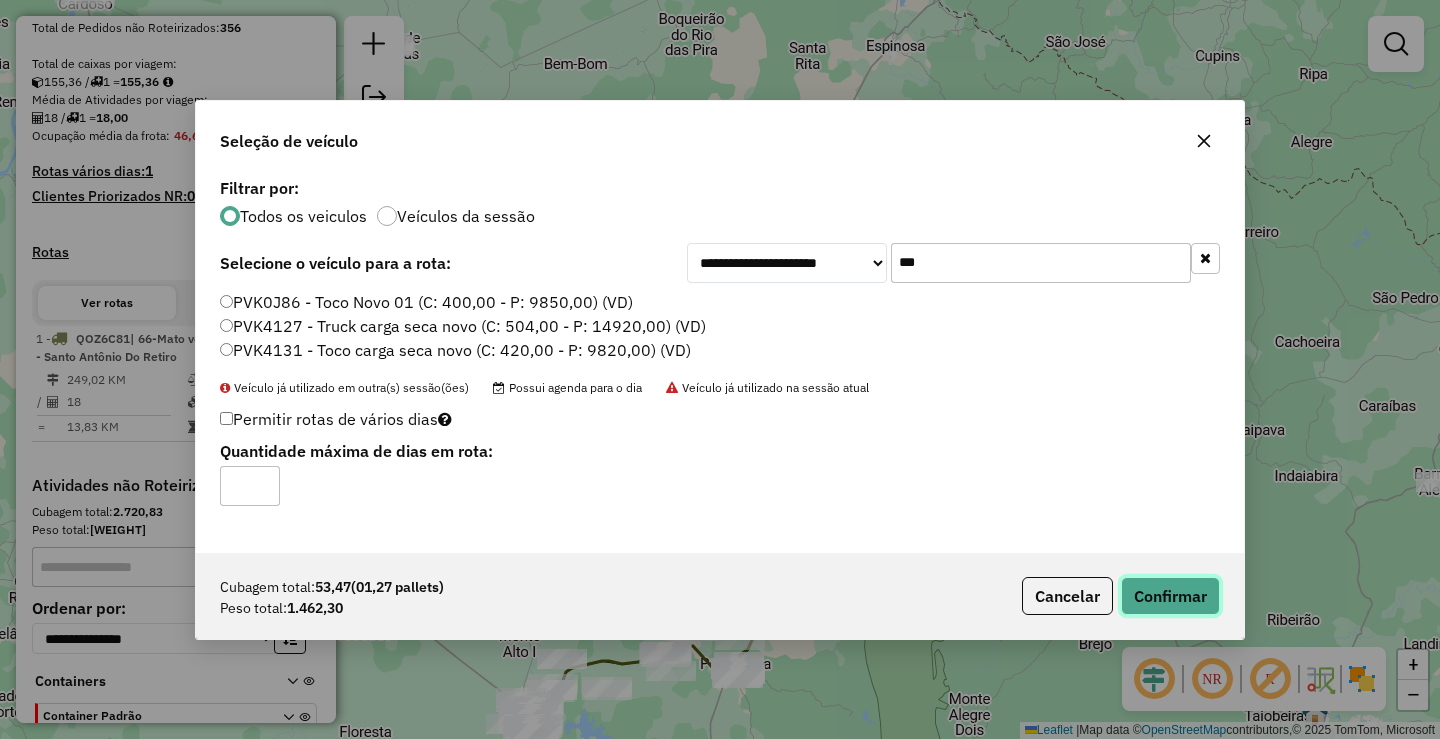 click on "Confirmar" 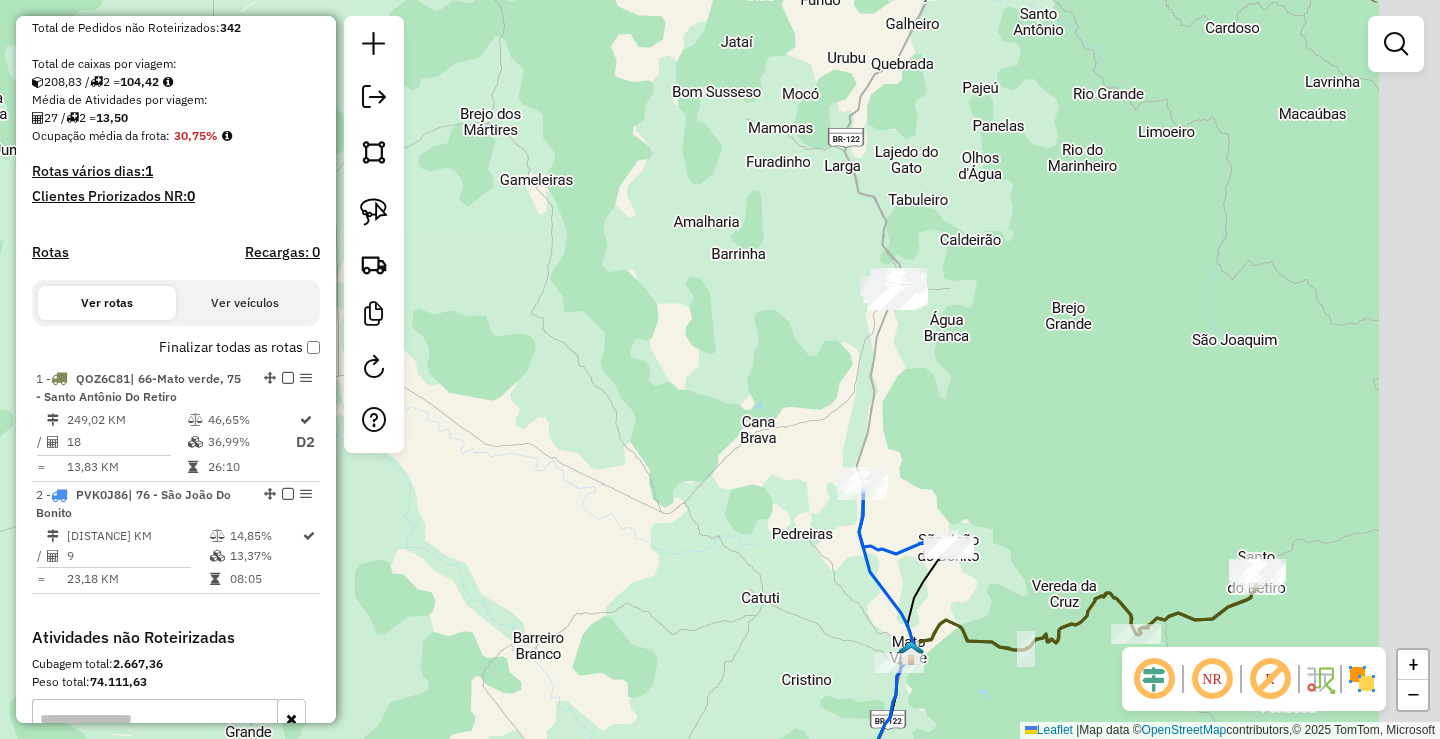 drag, startPoint x: 1084, startPoint y: 229, endPoint x: 999, endPoint y: 355, distance: 151.99013 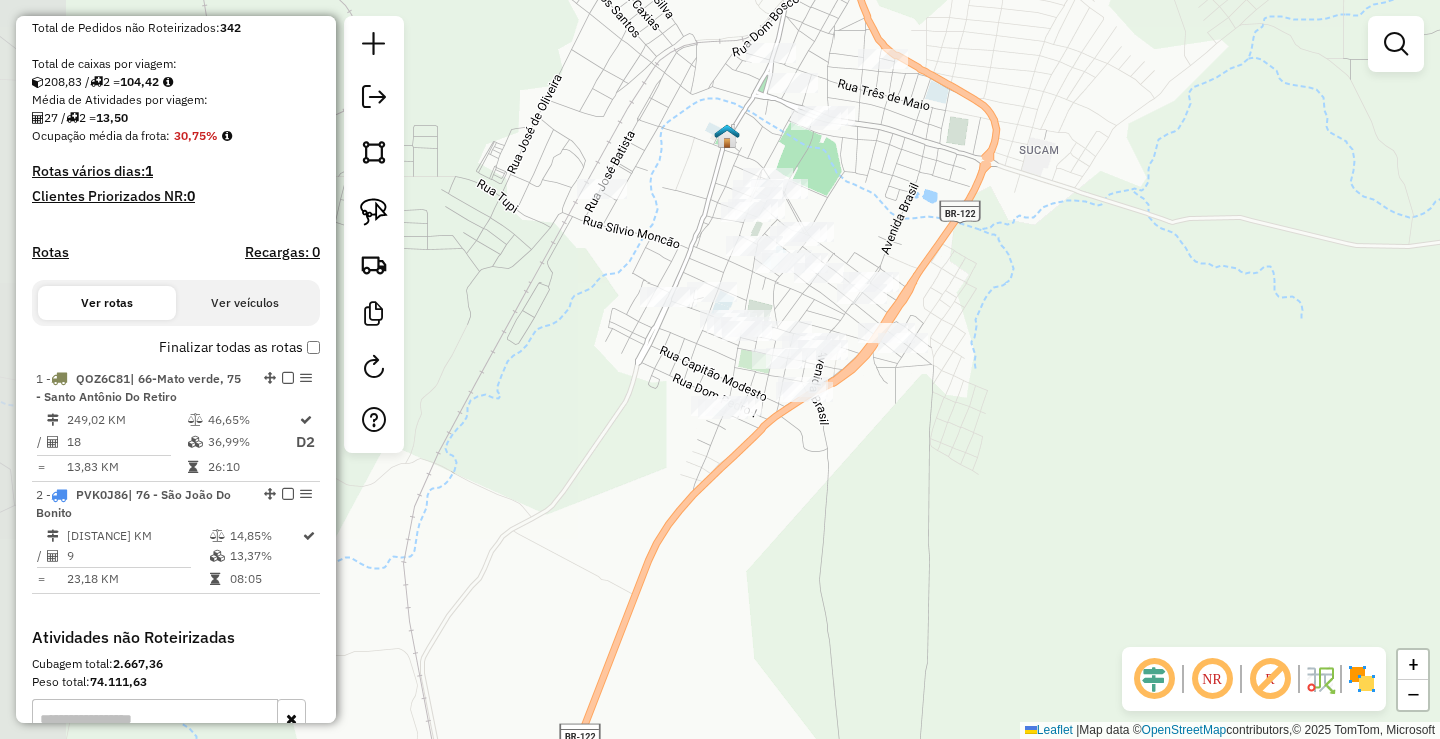 drag, startPoint x: 917, startPoint y: 335, endPoint x: 1201, endPoint y: 354, distance: 284.63486 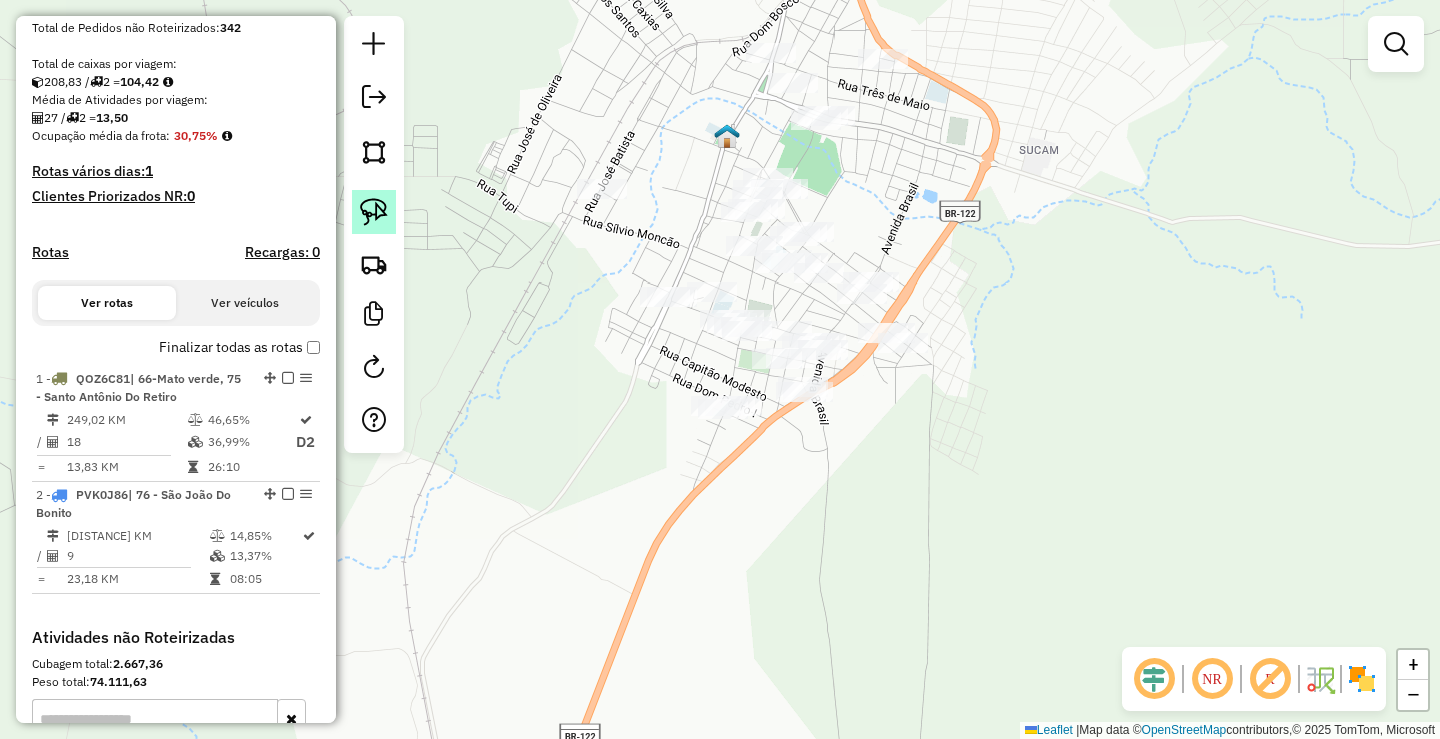 click 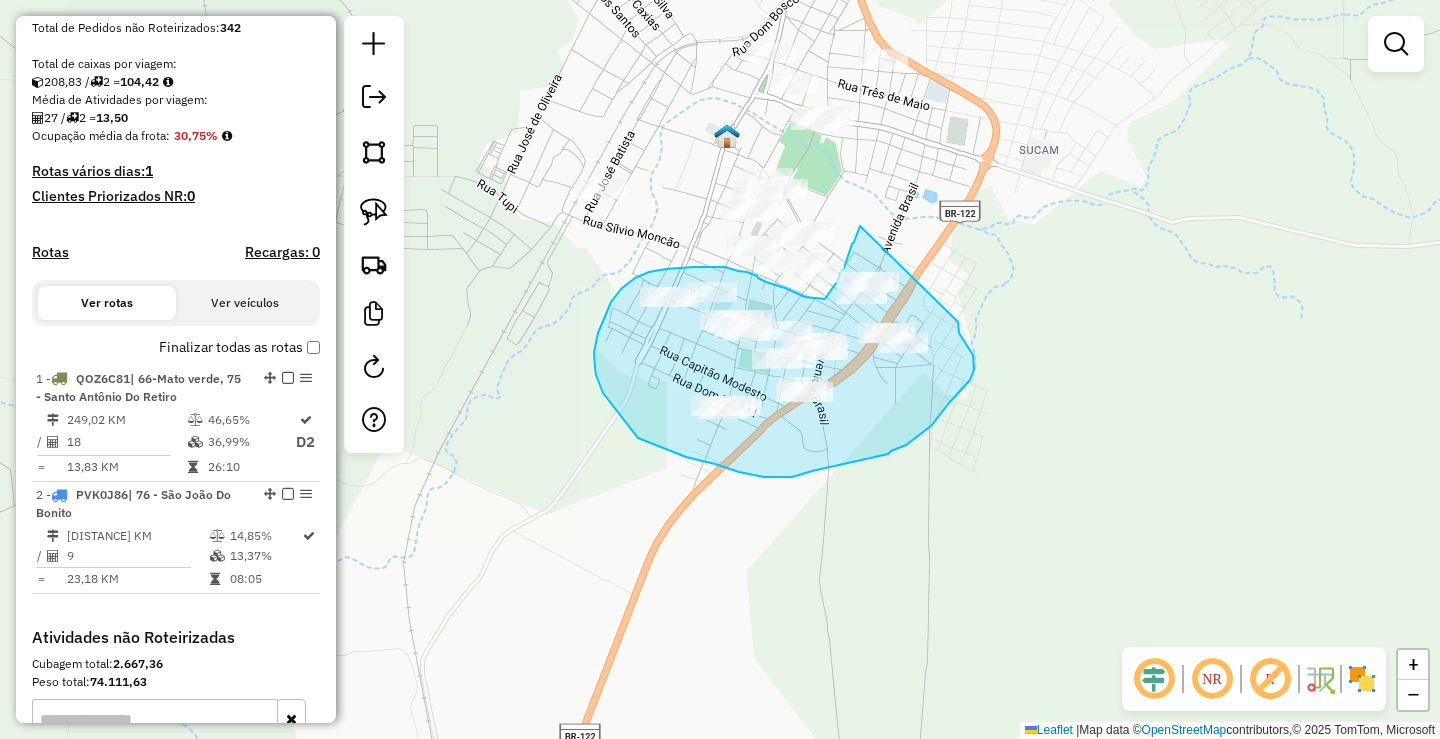 drag, startPoint x: 860, startPoint y: 226, endPoint x: 956, endPoint y: 319, distance: 133.66002 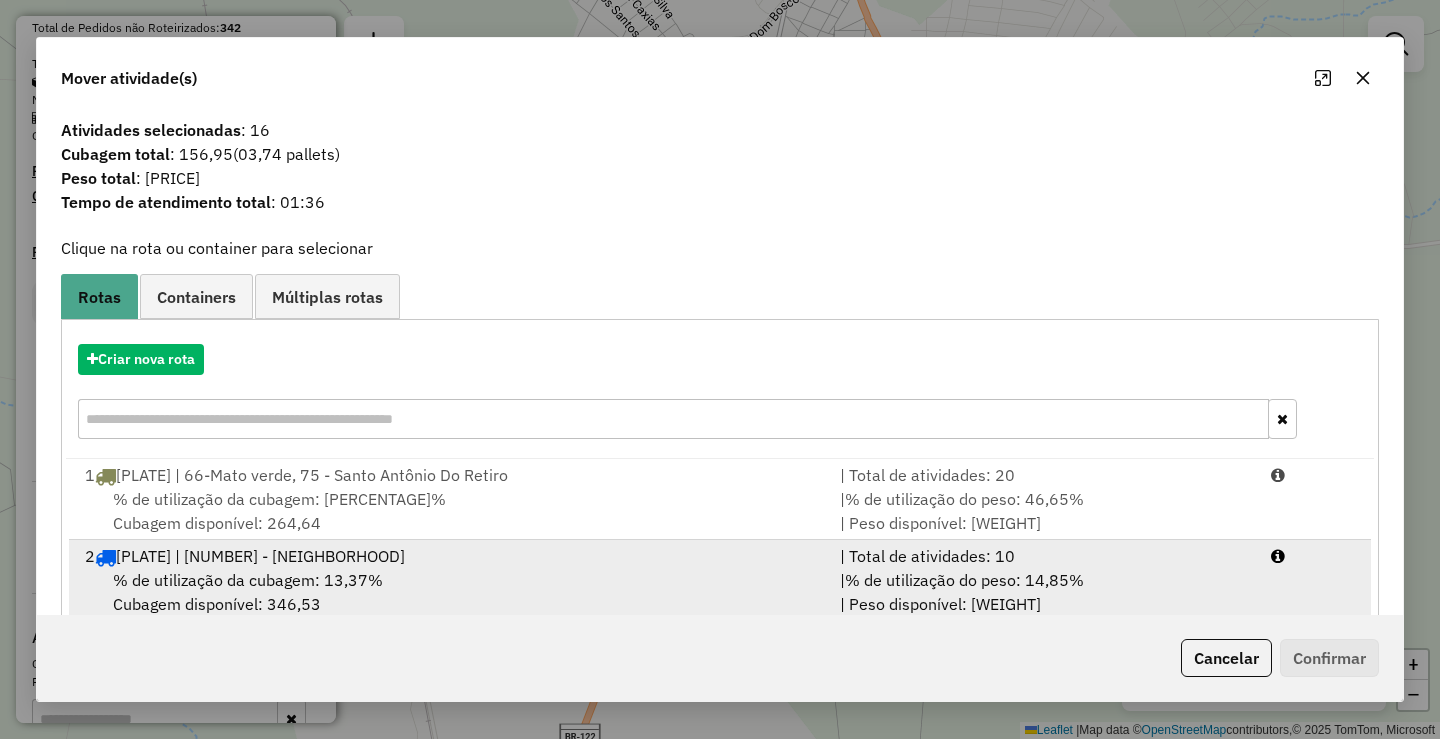click on "2  PVK0J86 | 76 - São João Do Bonito" at bounding box center [450, 556] 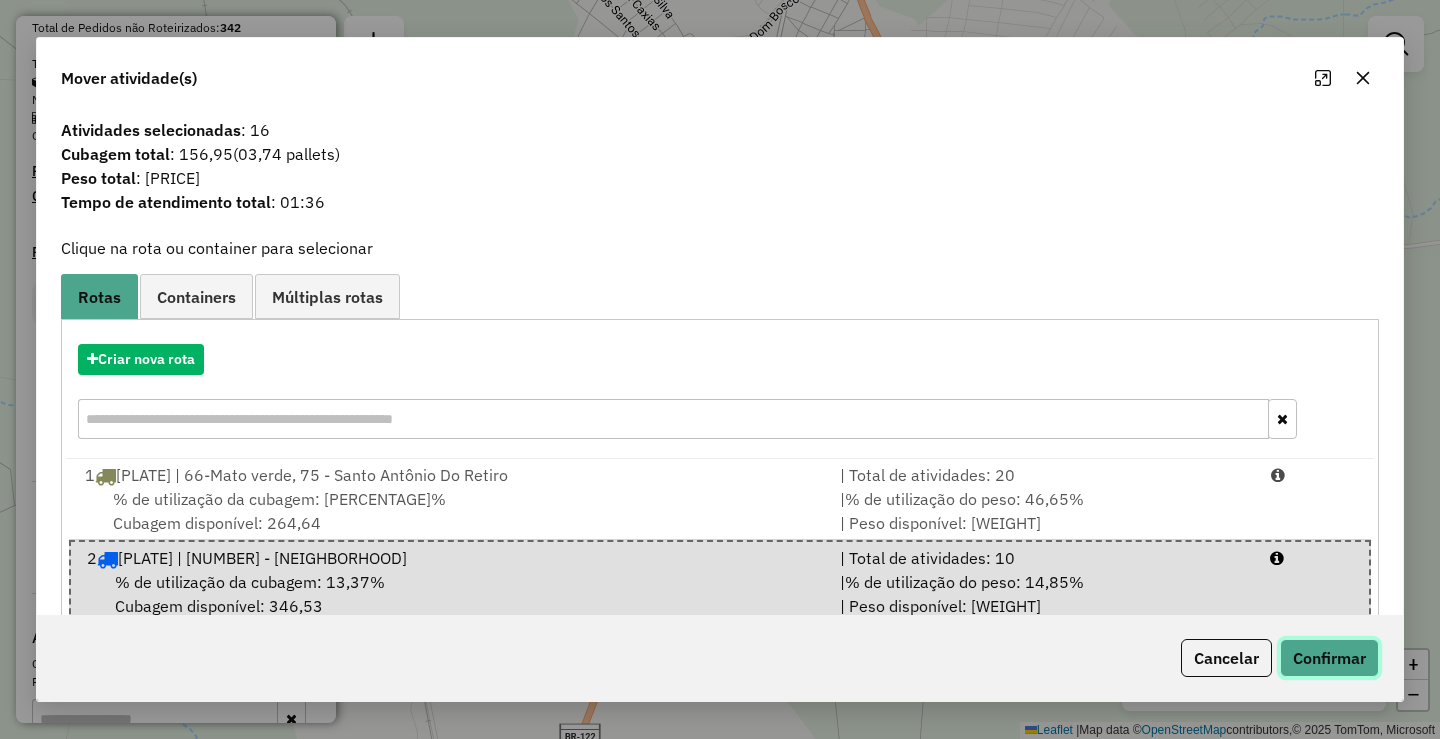 click on "Confirmar" 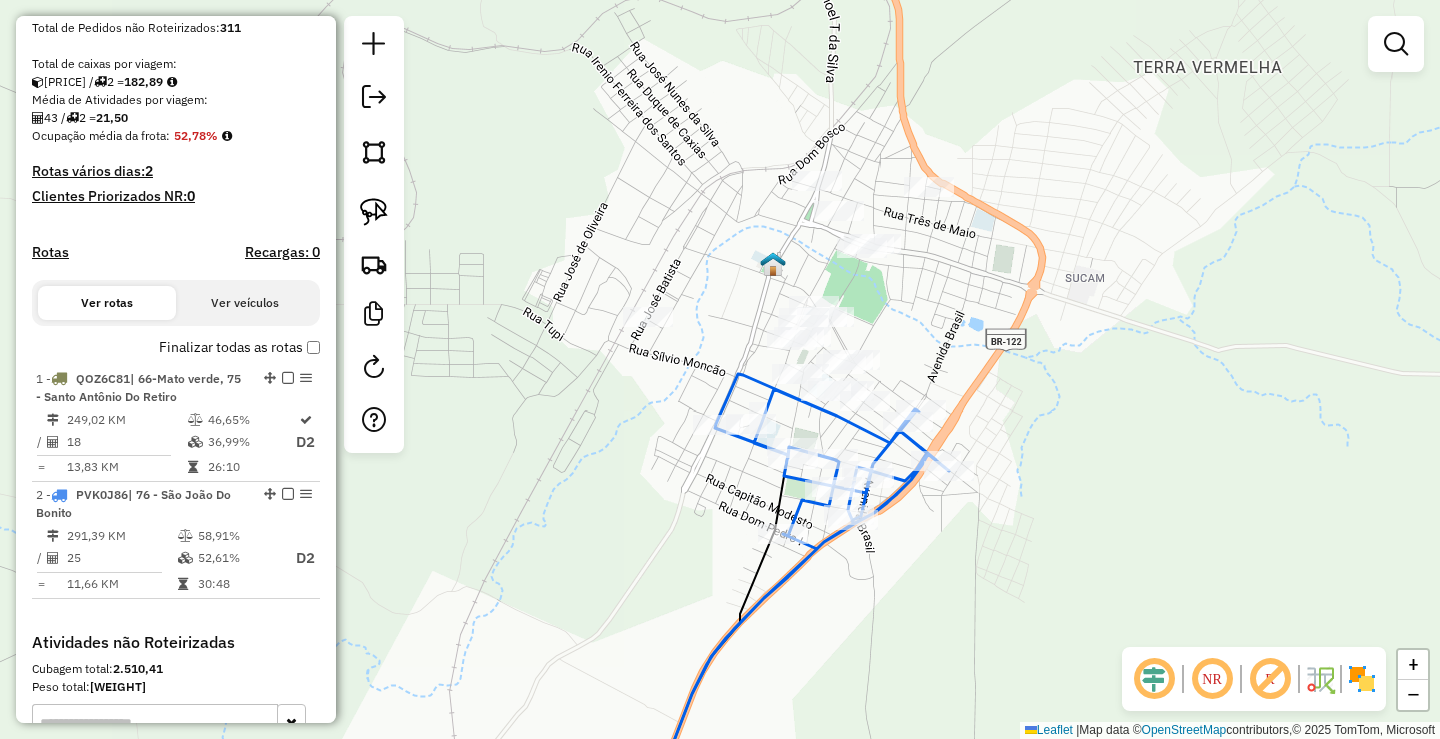 drag, startPoint x: 544, startPoint y: 377, endPoint x: 590, endPoint y: 506, distance: 136.95619 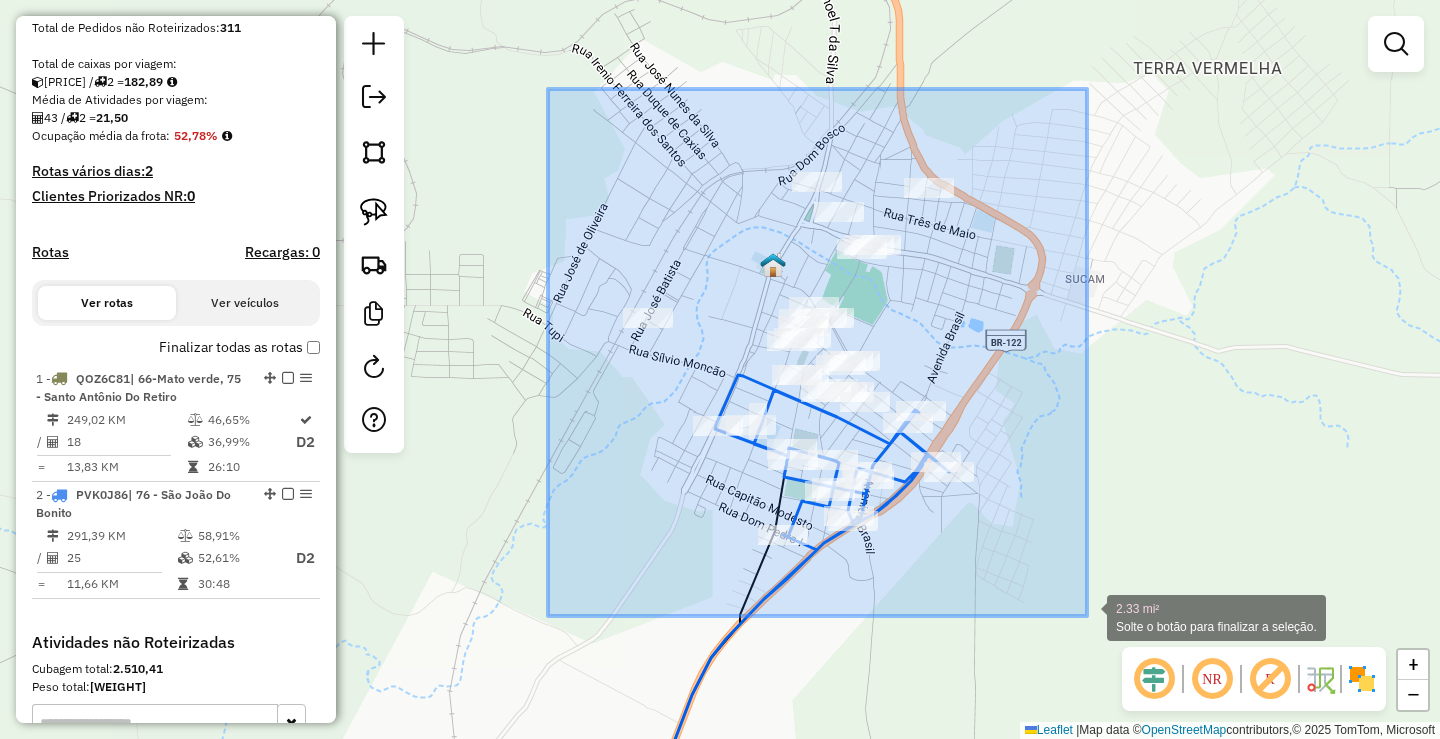 drag, startPoint x: 548, startPoint y: 89, endPoint x: 1087, endPoint y: 616, distance: 753.8236 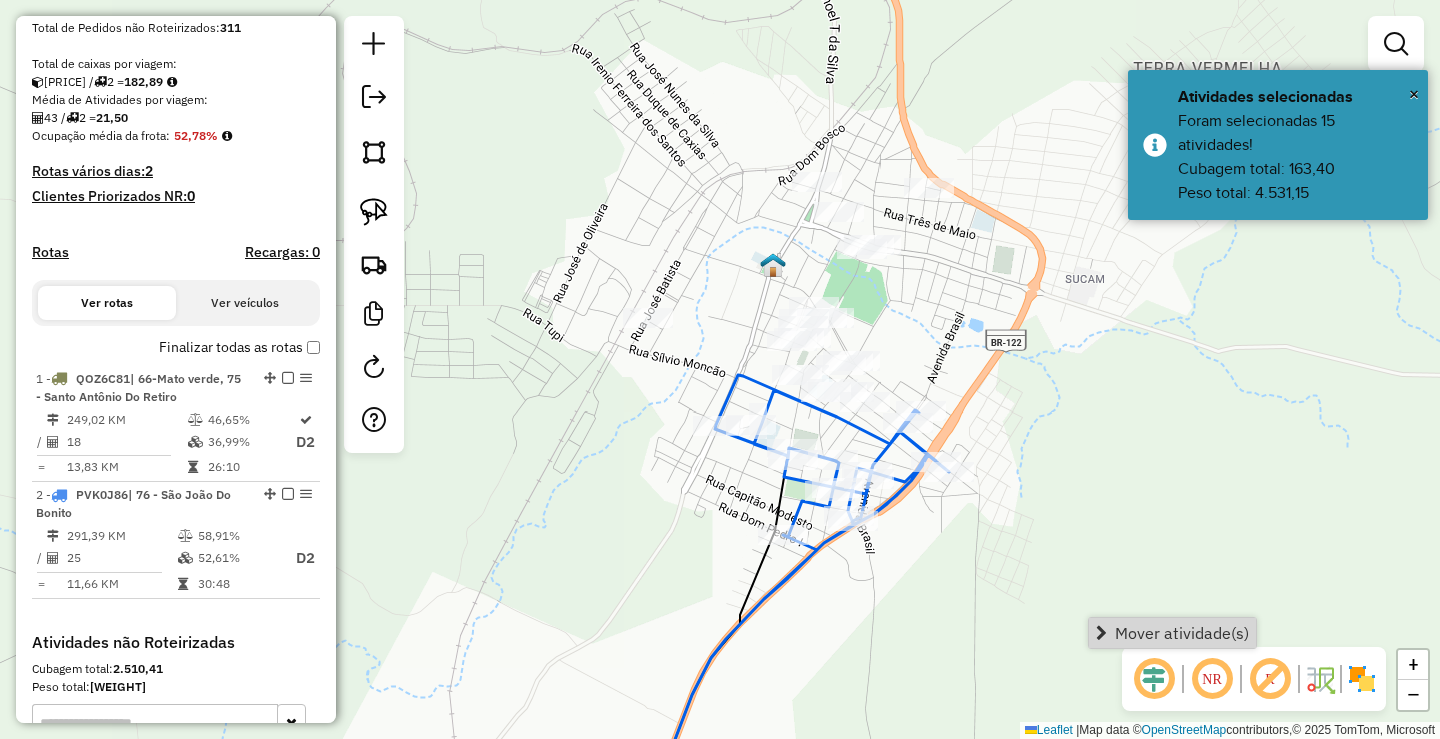 click on "Janela de atendimento Grade de atendimento Capacidade Transportadoras Veículos Cliente Pedidos  Rotas Selecione os dias de semana para filtrar as janelas de atendimento  Seg   Ter   Qua   Qui   Sex   Sáb   Dom  Informe o período da janela de atendimento: De: Até:  Filtrar exatamente a janela do cliente  Considerar janela de atendimento padrão  Selecione os dias de semana para filtrar as grades de atendimento  Seg   Ter   Qua   Qui   Sex   Sáb   Dom   Considerar clientes sem dia de atendimento cadastrado  Clientes fora do dia de atendimento selecionado Filtrar as atividades entre os valores definidos abaixo:  Peso mínimo:   Peso máximo:   Cubagem mínima:   Cubagem máxima:   De:   Até:  Filtrar as atividades entre o tempo de atendimento definido abaixo:  De:   Até:   Considerar capacidade total dos clientes não roteirizados Transportadora: Selecione um ou mais itens Tipo de veículo: Selecione um ou mais itens Veículo: Selecione um ou mais itens Motorista: Selecione um ou mais itens Nome: Rótulo:" 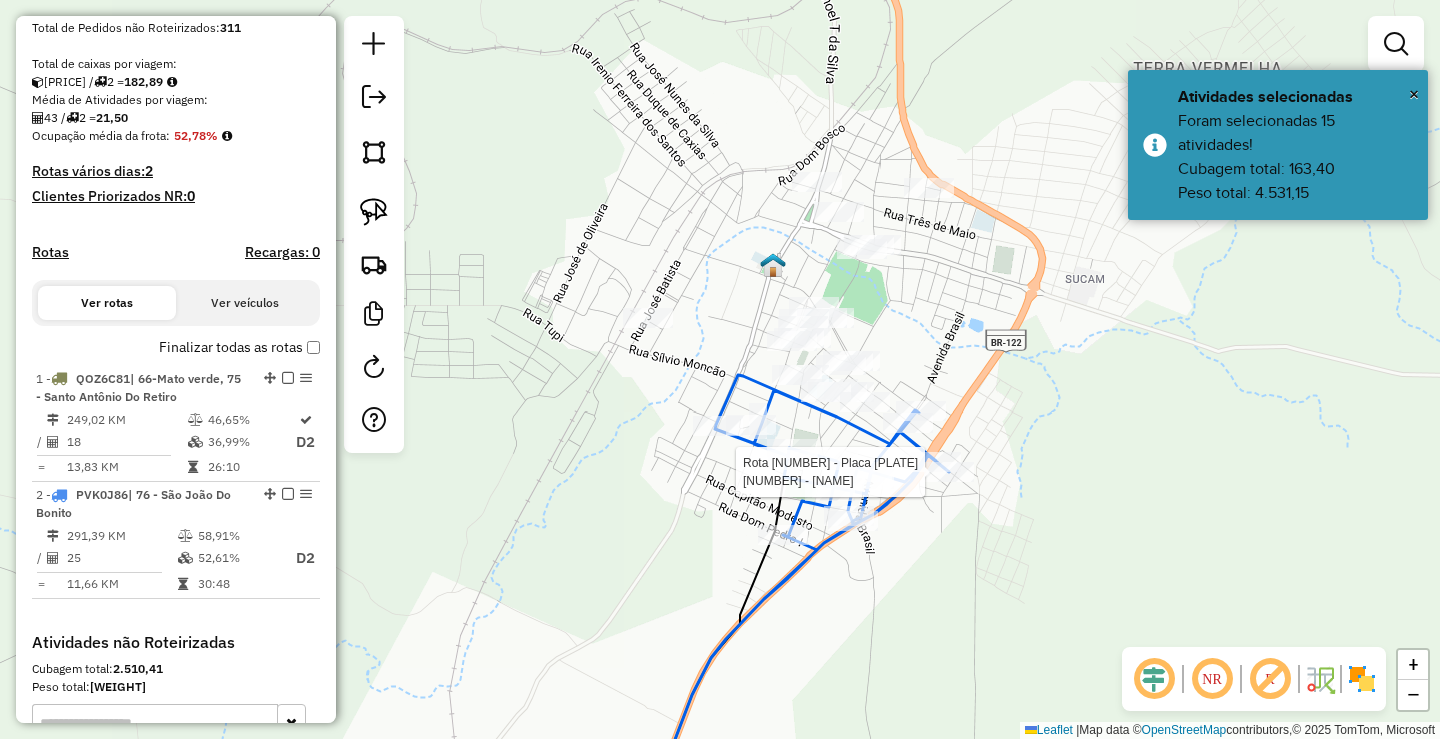 select on "**********" 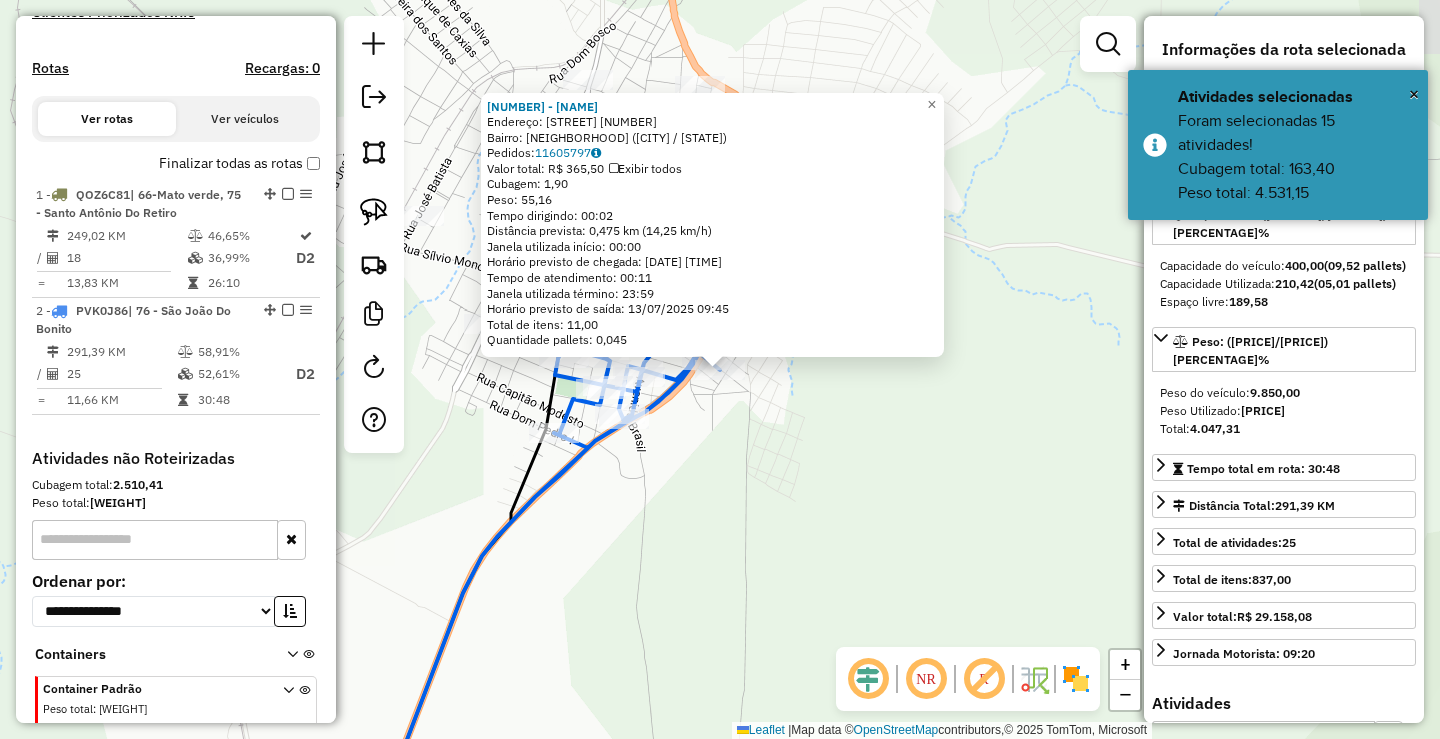 scroll, scrollTop: 669, scrollLeft: 0, axis: vertical 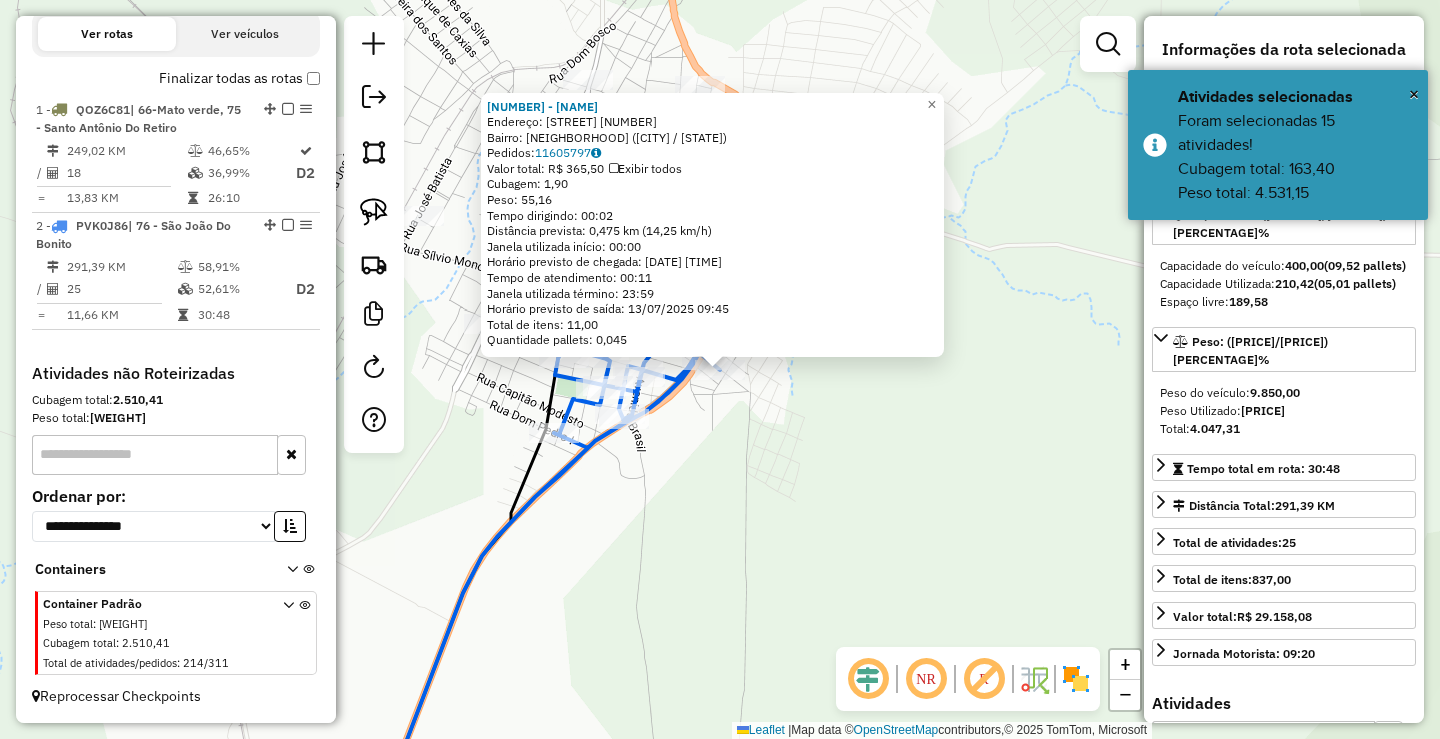 click on "96295 - MERCADINHO ALVORADA  Endereço:  RUA BERLAMINO ANTUNES DA SILVA 800   Bairro: NOVO ALVORADA (MONTE AZUL / MG)   Pedidos:  11605797   Valor total: R$ 365,50   Exibir todos   Cubagem: 1,90  Peso: 55,16  Tempo dirigindo: 00:02   Distância prevista: 0,475 km (14,25 km/h)   Janela utilizada início: 00:00   Horário previsto de chegada: 13/07/2025 09:34   Tempo de atendimento: 00:11   Janela utilizada término: 23:59   Horário previsto de saída: 13/07/2025 09:45   Total de itens: 11,00   Quantidade pallets: 0,045  × Janela de atendimento Grade de atendimento Capacidade Transportadoras Veículos Cliente Pedidos  Rotas Selecione os dias de semana para filtrar as janelas de atendimento  Seg   Ter   Qua   Qui   Sex   Sáb   Dom  Informe o período da janela de atendimento: De: Até:  Filtrar exatamente a janela do cliente  Considerar janela de atendimento padrão  Selecione os dias de semana para filtrar as grades de atendimento  Seg   Ter   Qua   Qui   Sex   Sáb   Dom   Peso mínimo:   Peso máximo:  De:" 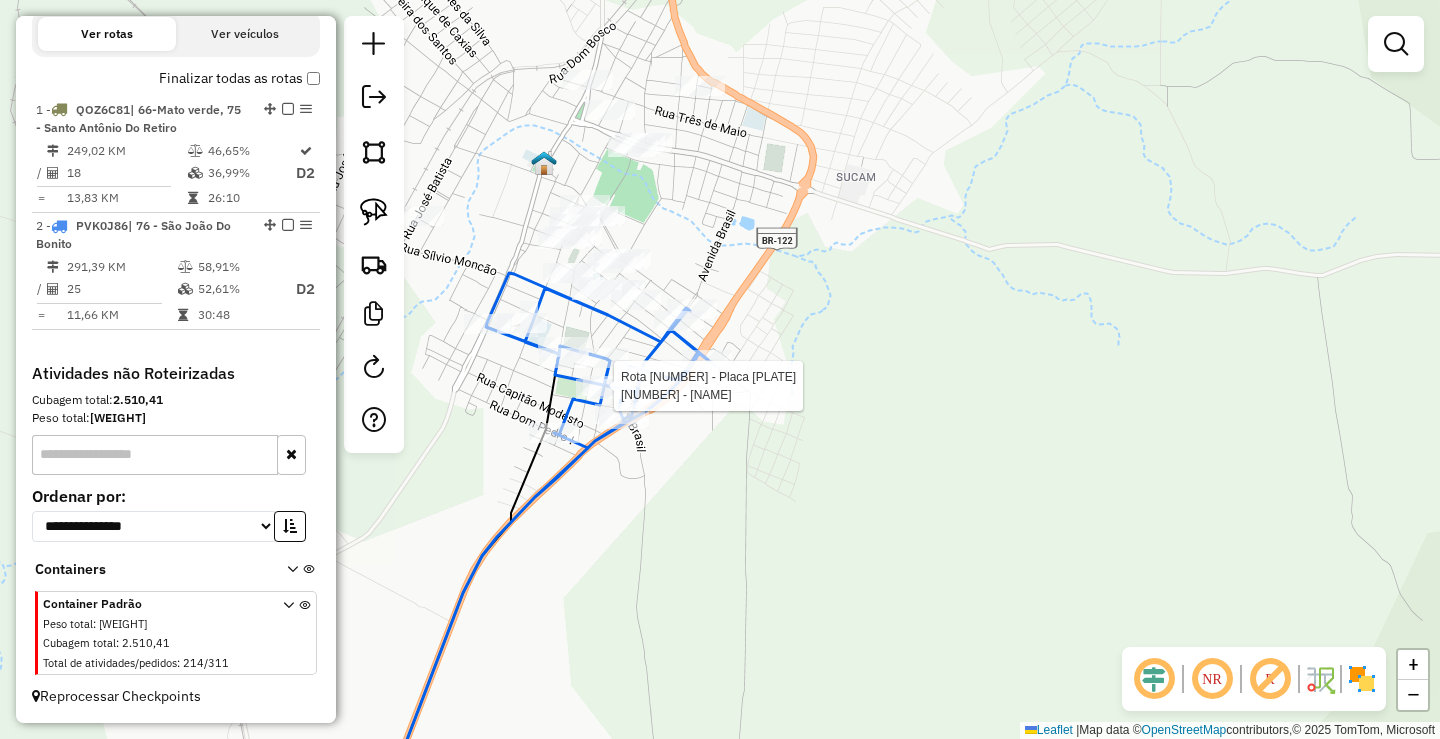click 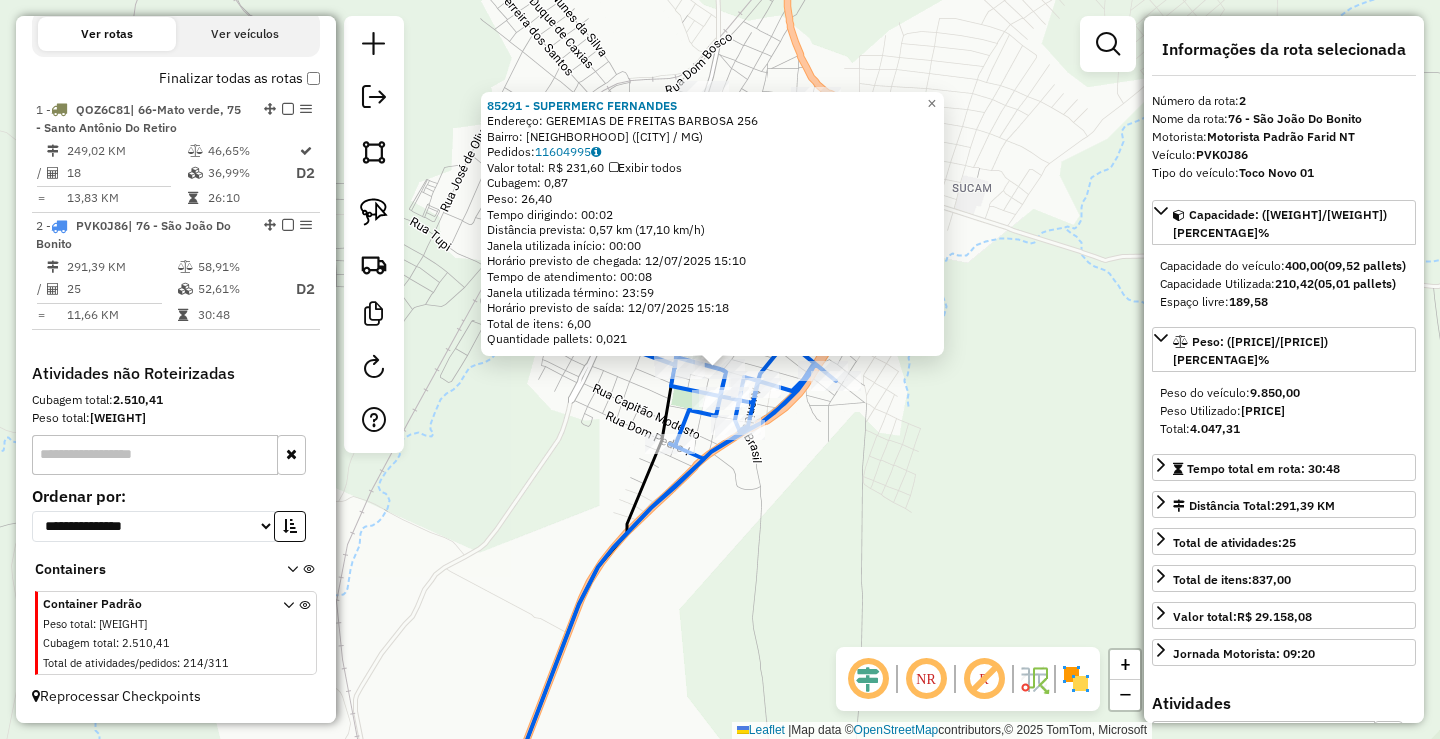 click on "85291 - SUPERMERC FERNANDES  Endereço:  GEREMIAS DE FREITAS BARBOSA 256   Bairro: OLIVEIRA (MONTE AZUL / MG)   Pedidos:  11604995   Valor total: R$ 231,60   Exibir todos   Cubagem: 0,87  Peso: 26,40  Tempo dirigindo: 00:02   Distância prevista: 0,57 km (17,10 km/h)   Janela utilizada início: 00:00   Horário previsto de chegada: 12/07/2025 15:10   Tempo de atendimento: 00:08   Janela utilizada término: 23:59   Horário previsto de saída: 12/07/2025 15:18   Total de itens: 6,00   Quantidade pallets: 0,021  × Janela de atendimento Grade de atendimento Capacidade Transportadoras Veículos Cliente Pedidos  Rotas Selecione os dias de semana para filtrar as janelas de atendimento  Seg   Ter   Qua   Qui   Sex   Sáb   Dom  Informe o período da janela de atendimento: De: Até:  Filtrar exatamente a janela do cliente  Considerar janela de atendimento padrão  Selecione os dias de semana para filtrar as grades de atendimento  Seg   Ter   Qua   Qui   Sex   Sáb   Dom   Peso mínimo:   Peso máximo:   De:   Até:" 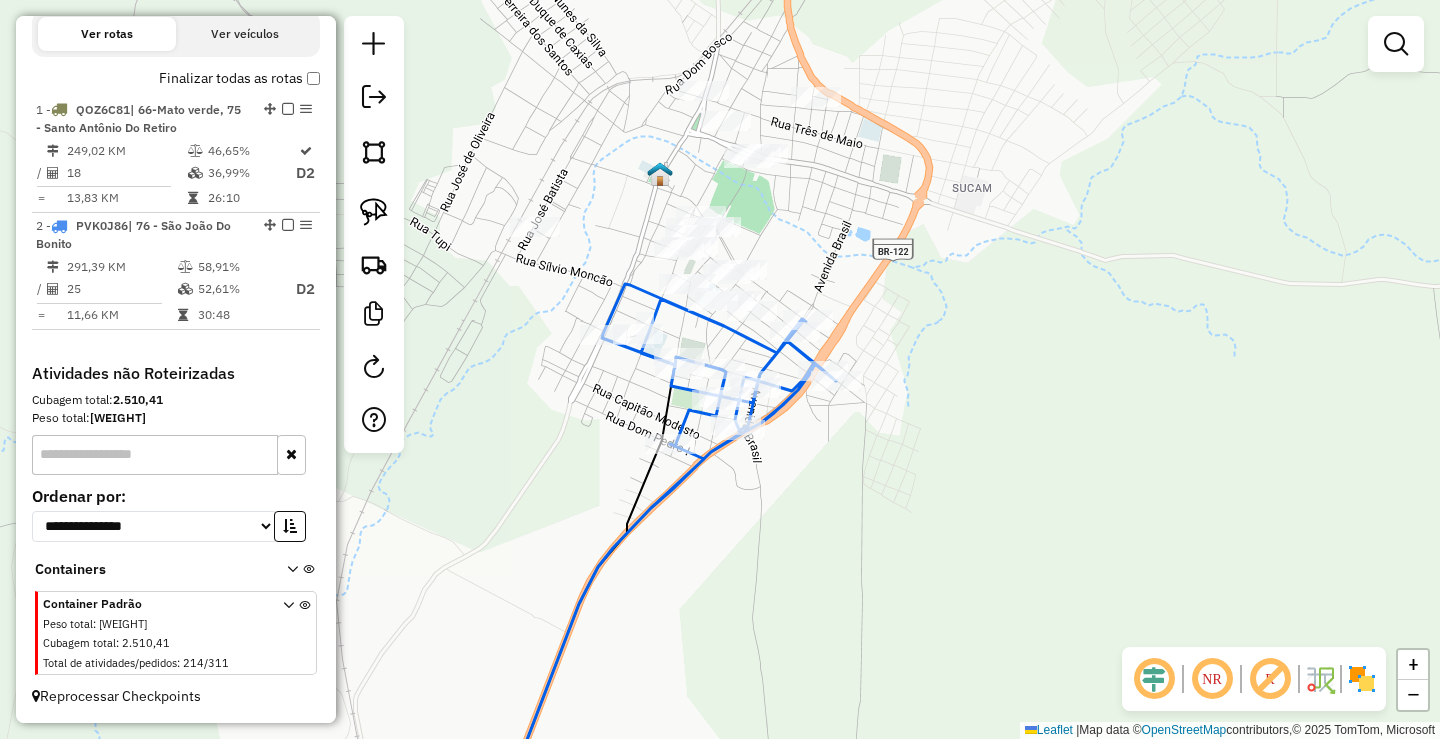 click on "Janela de atendimento Grade de atendimento Capacidade Transportadoras Veículos Cliente Pedidos  Rotas Selecione os dias de semana para filtrar as janelas de atendimento  Seg   Ter   Qua   Qui   Sex   Sáb   Dom  Informe o período da janela de atendimento: De: Até:  Filtrar exatamente a janela do cliente  Considerar janela de atendimento padrão  Selecione os dias de semana para filtrar as grades de atendimento  Seg   Ter   Qua   Qui   Sex   Sáb   Dom   Considerar clientes sem dia de atendimento cadastrado  Clientes fora do dia de atendimento selecionado Filtrar as atividades entre os valores definidos abaixo:  Peso mínimo:   Peso máximo:   Cubagem mínima:   Cubagem máxima:   De:   Até:  Filtrar as atividades entre o tempo de atendimento definido abaixo:  De:   Até:   Considerar capacidade total dos clientes não roteirizados Transportadora: Selecione um ou mais itens Tipo de veículo: Selecione um ou mais itens Veículo: Selecione um ou mais itens Motorista: Selecione um ou mais itens Nome: Rótulo:" 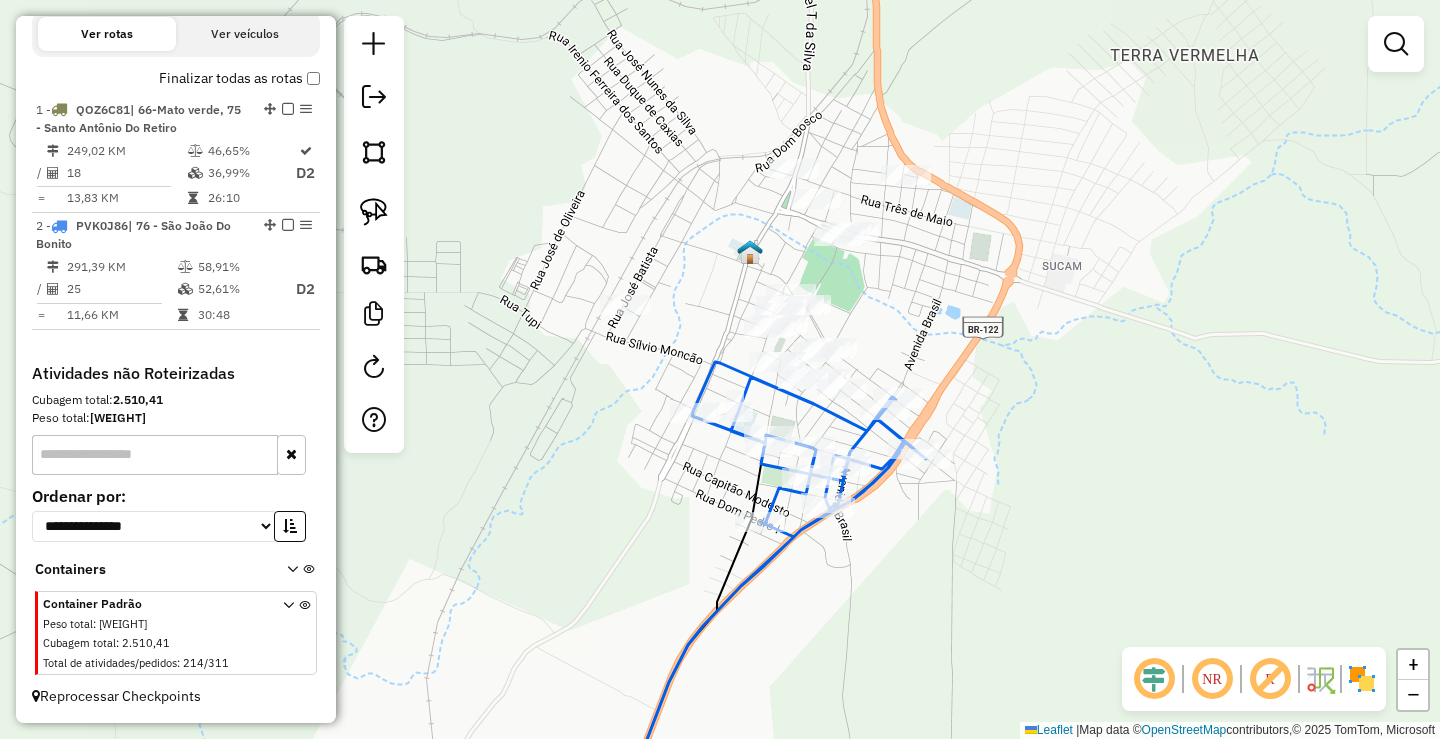 drag, startPoint x: 788, startPoint y: 583, endPoint x: 688, endPoint y: 334, distance: 268.33002 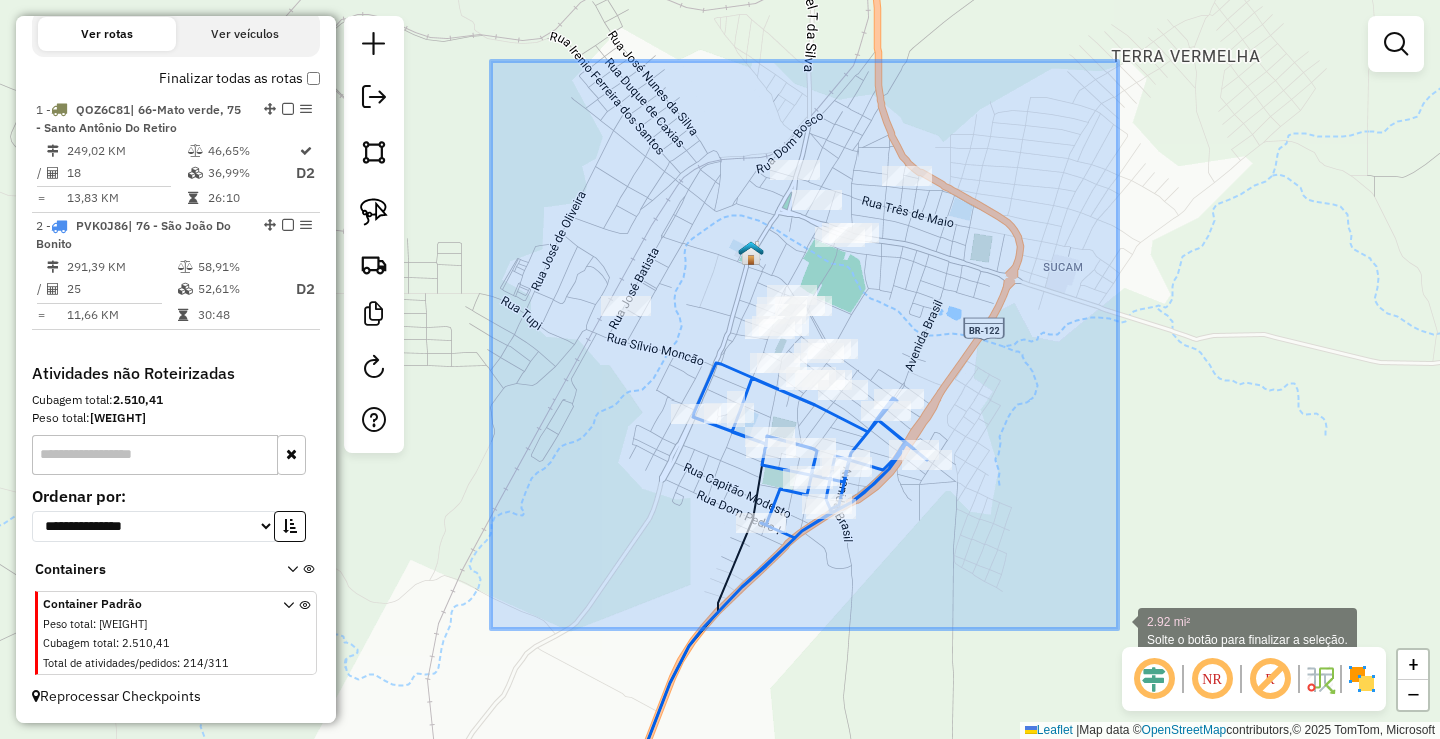 drag, startPoint x: 491, startPoint y: 61, endPoint x: 1118, endPoint y: 629, distance: 846.02185 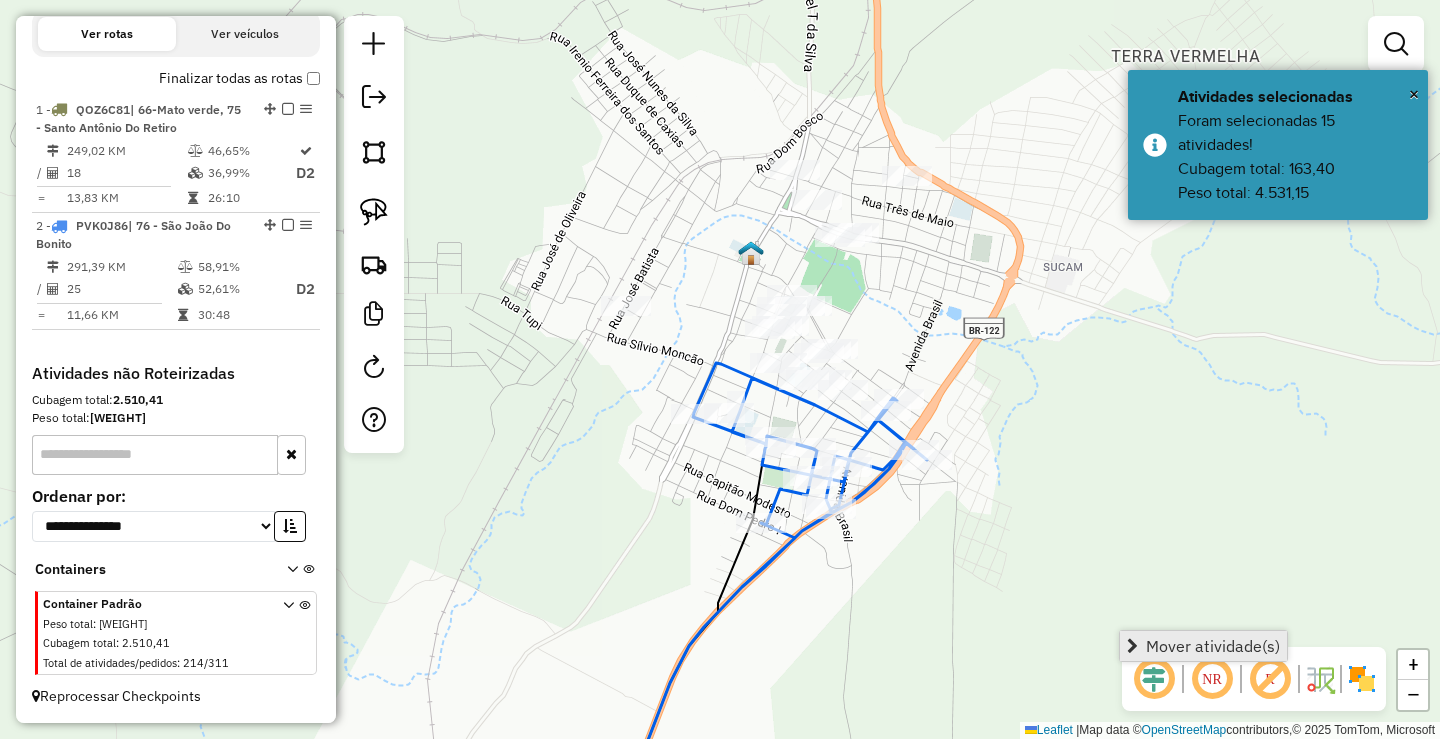 click on "Mover atividade(s)" at bounding box center (1213, 646) 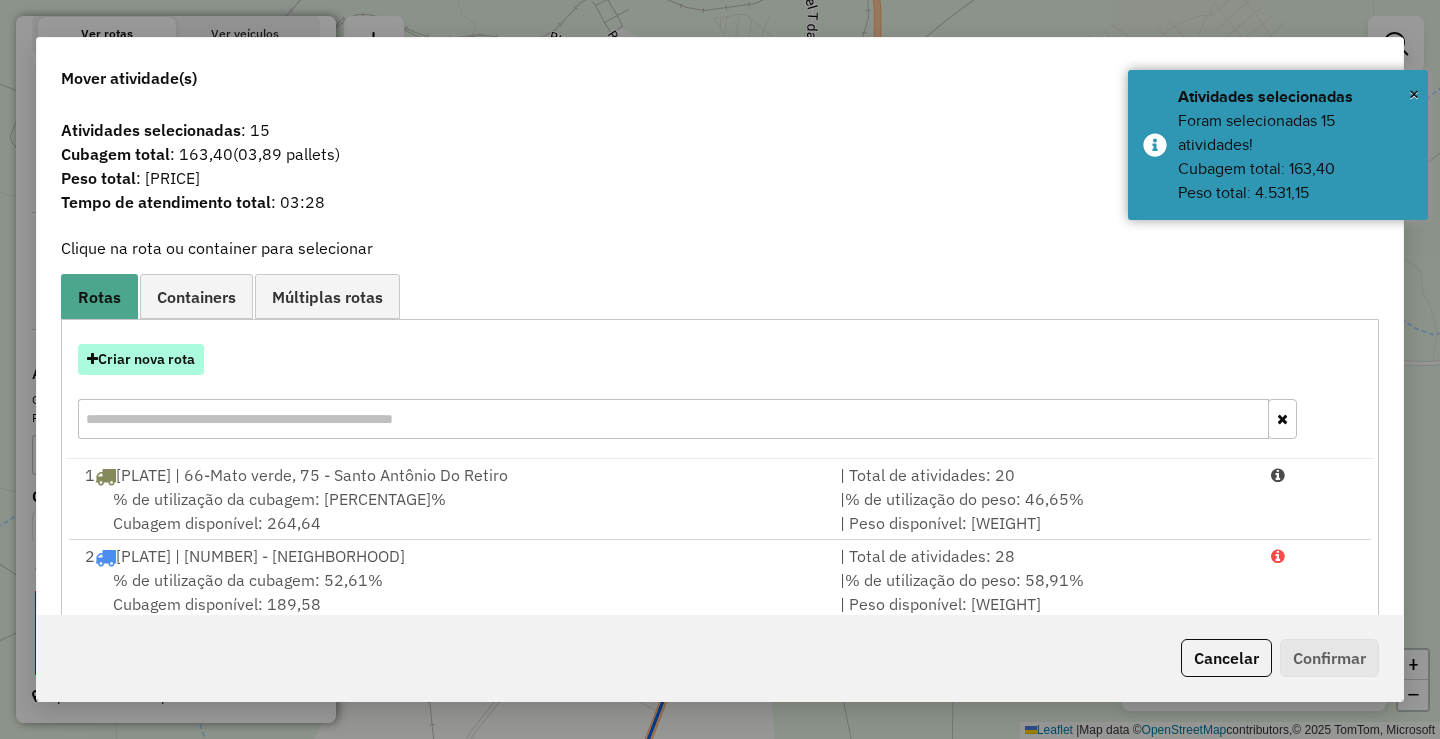 click on "Criar nova rota" at bounding box center (141, 359) 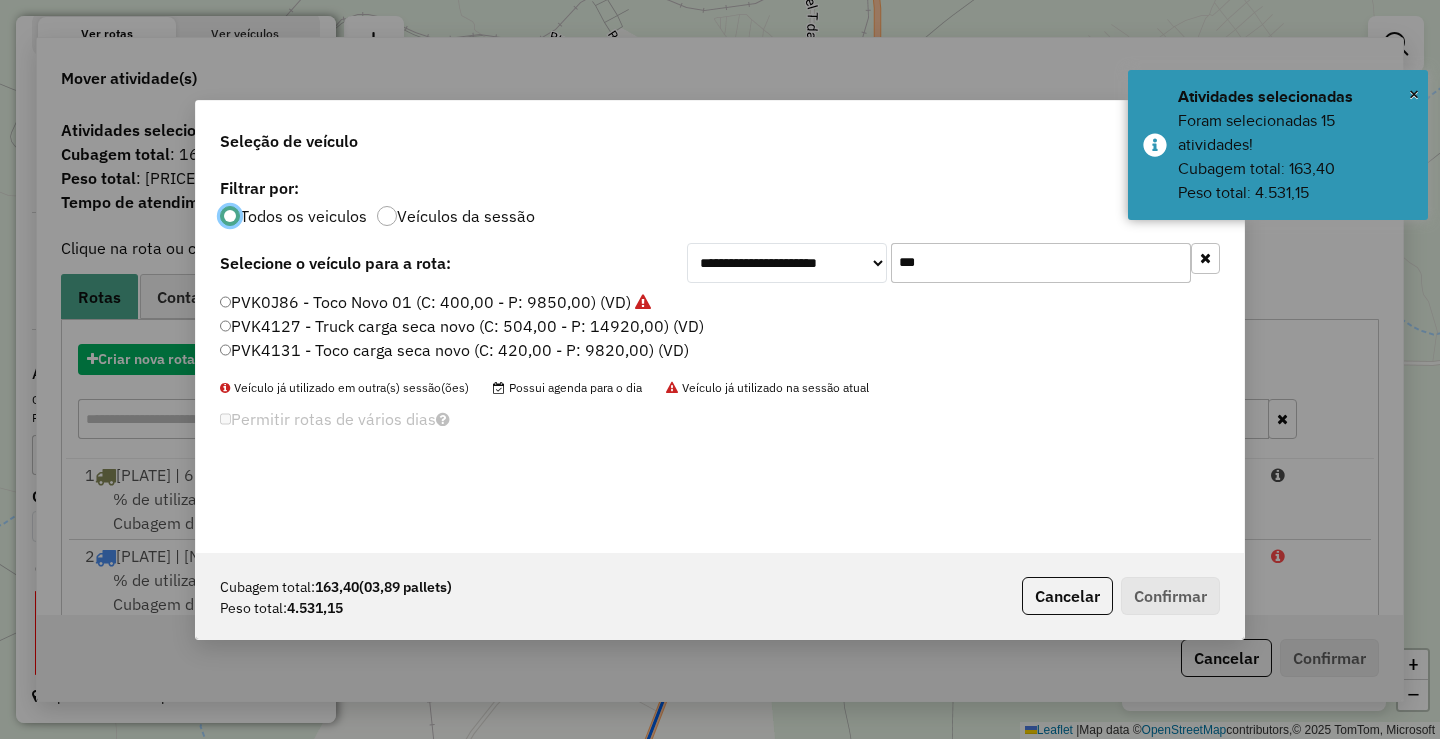 scroll, scrollTop: 11, scrollLeft: 6, axis: both 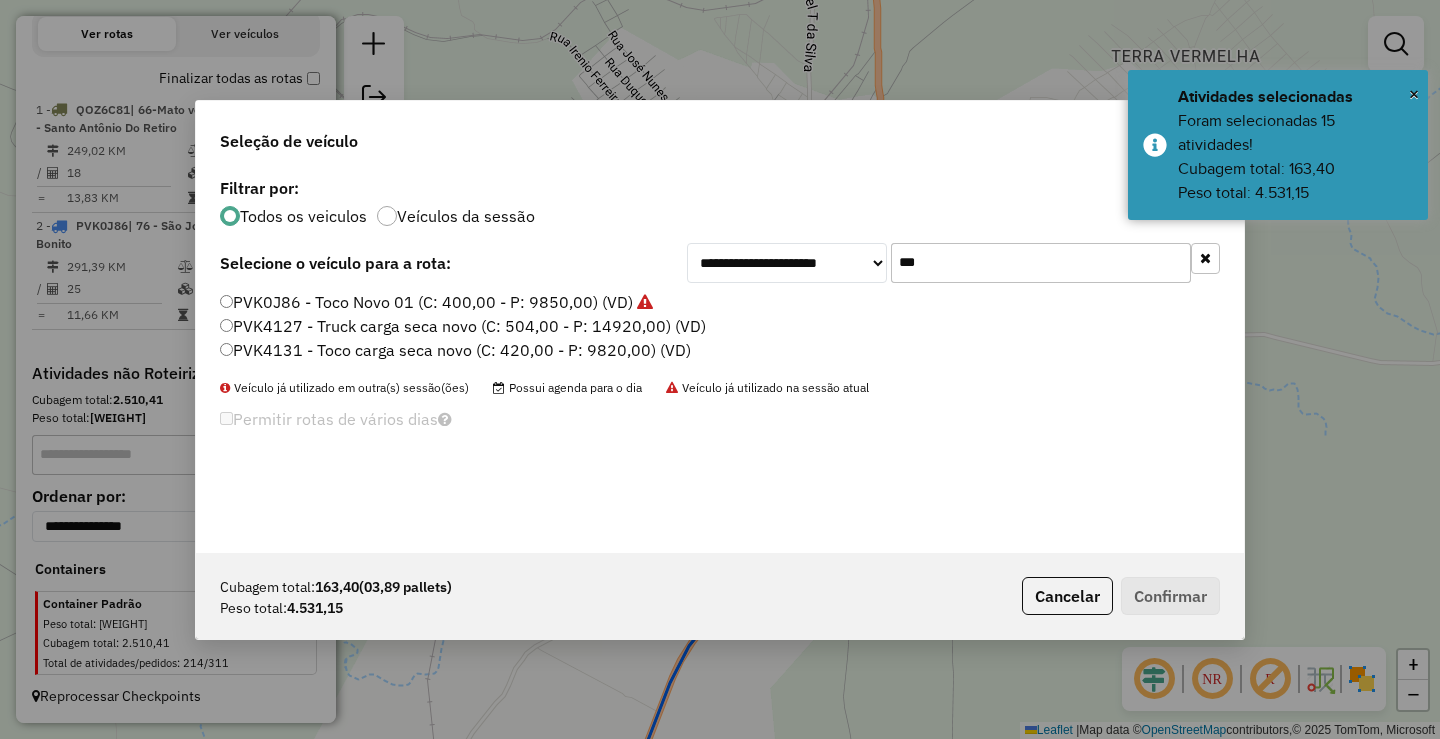 drag, startPoint x: 982, startPoint y: 266, endPoint x: 727, endPoint y: 246, distance: 255.78311 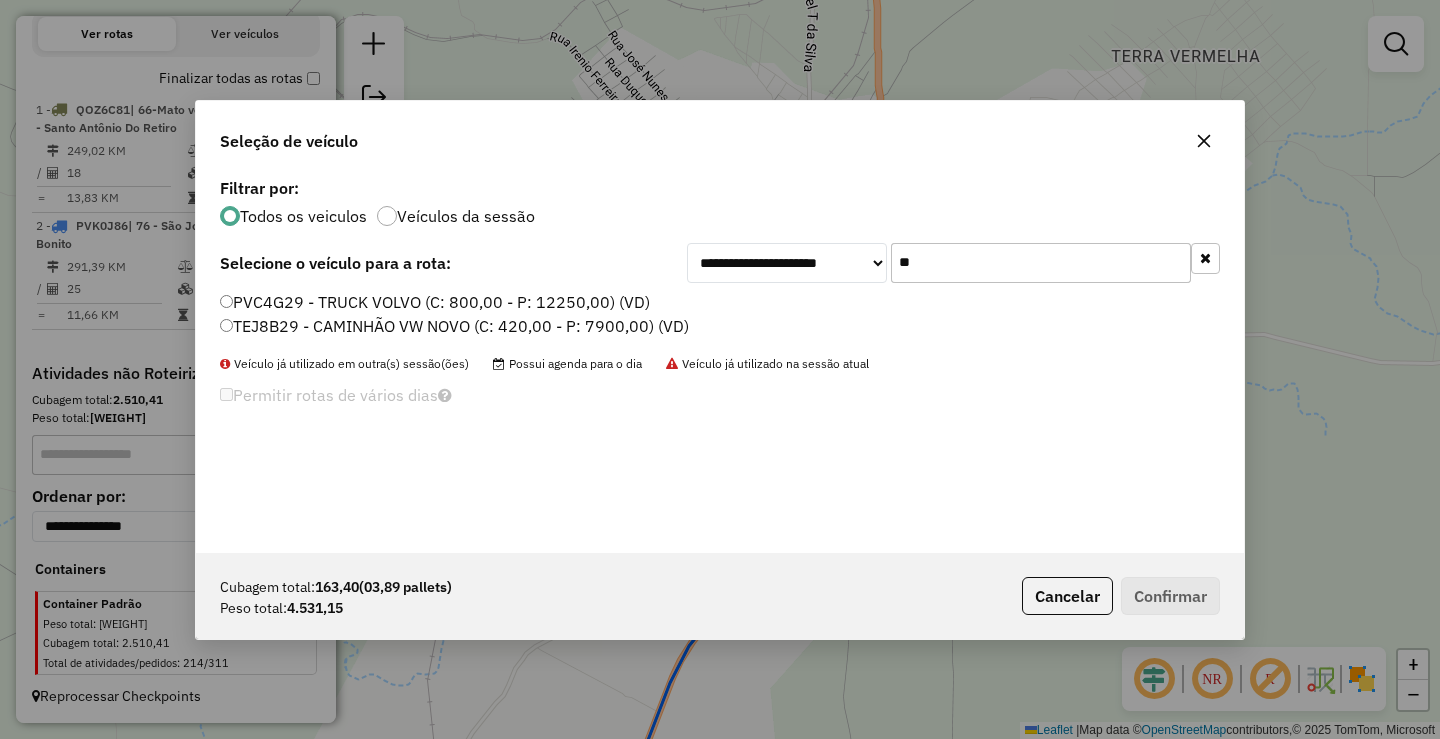 type on "**" 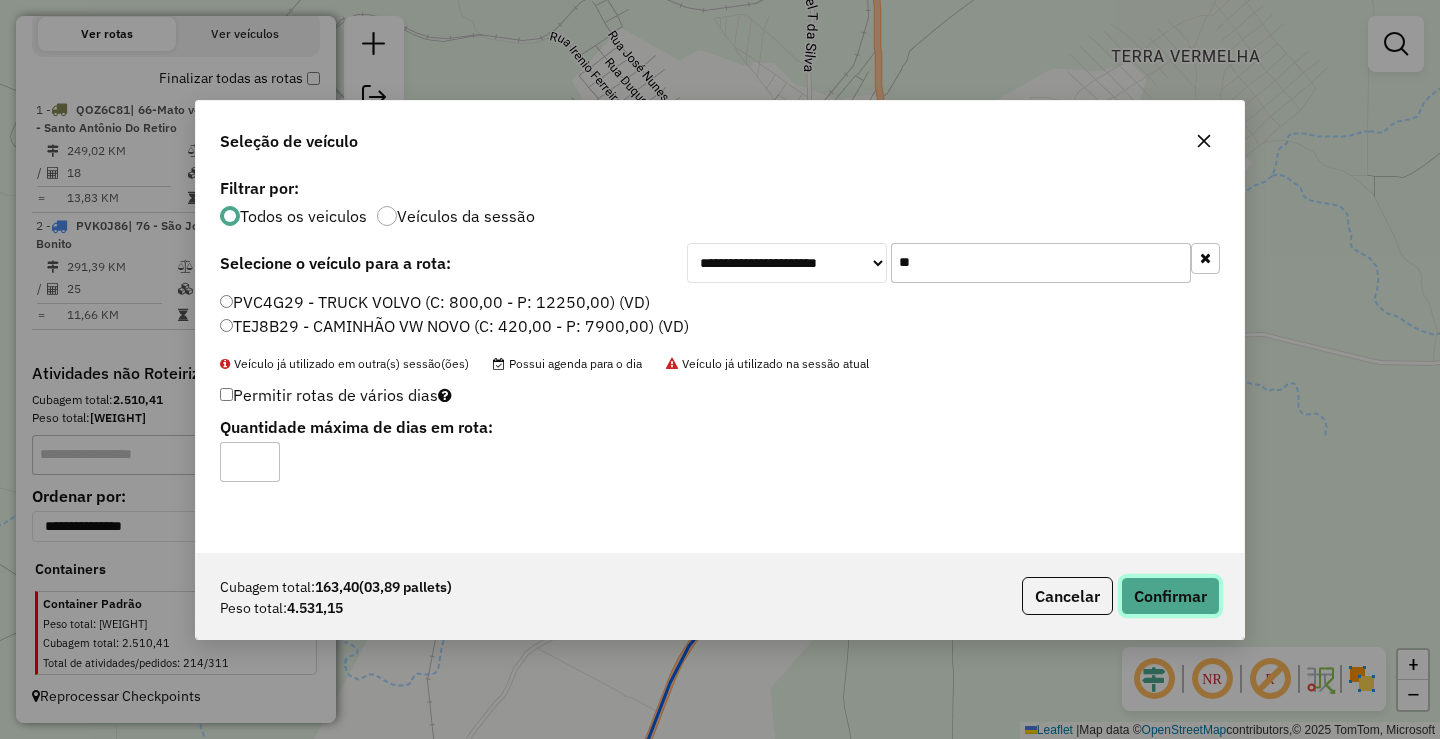 click on "Confirmar" 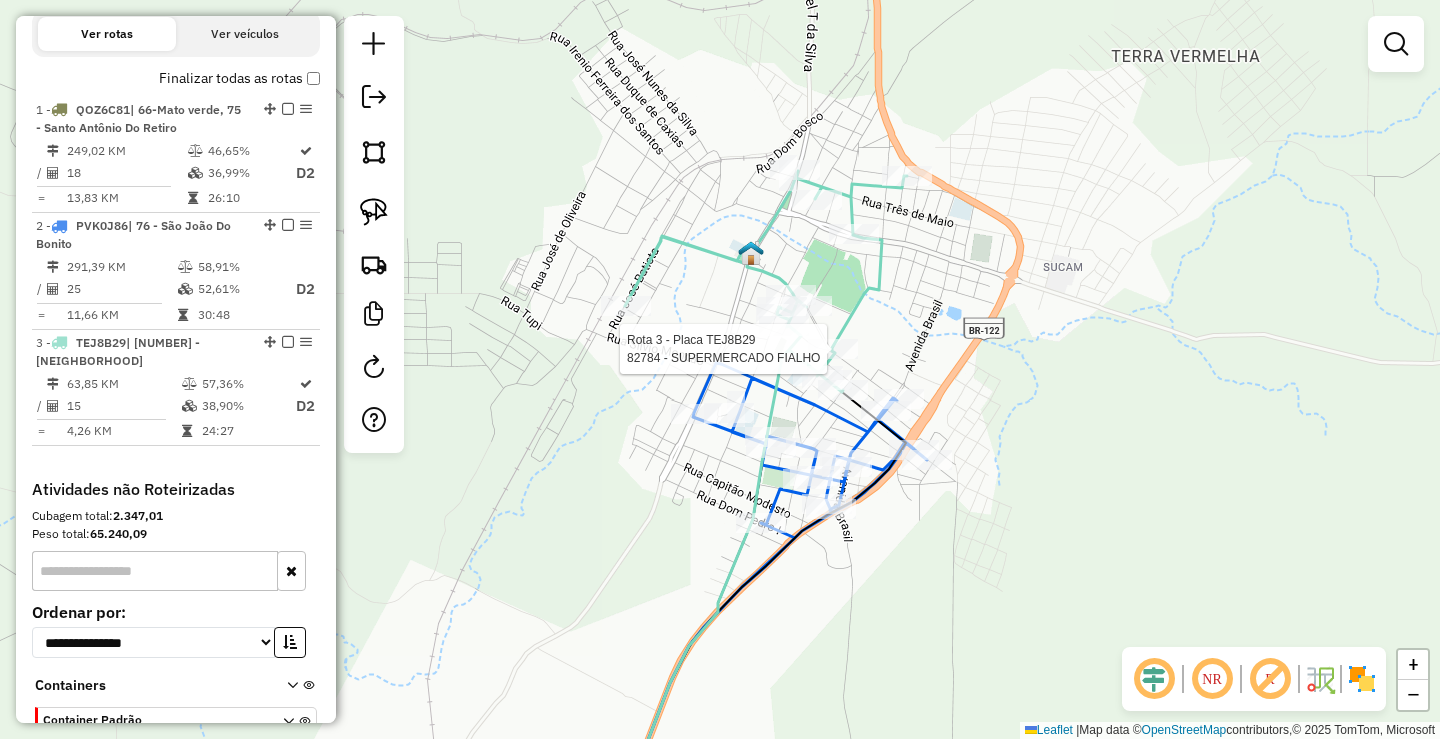 select on "**********" 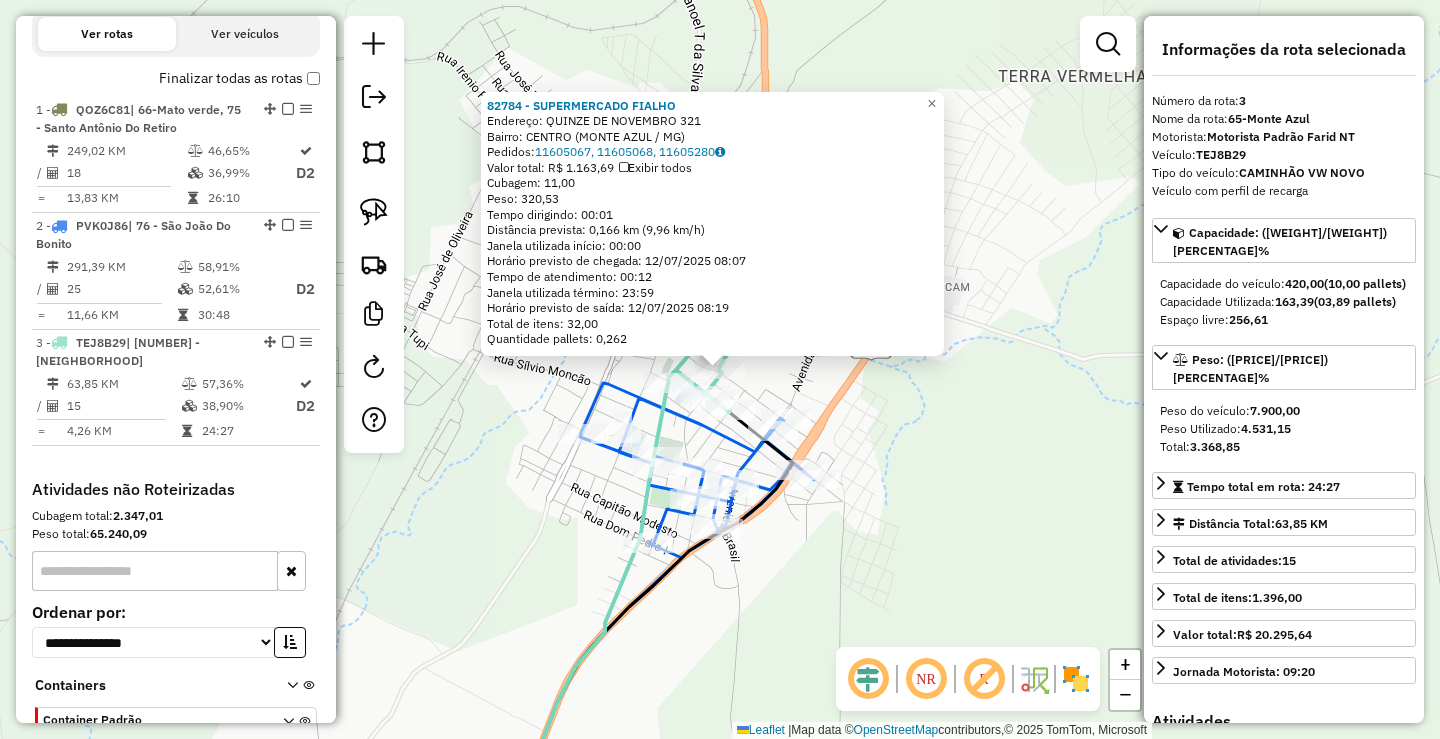 scroll, scrollTop: 768, scrollLeft: 0, axis: vertical 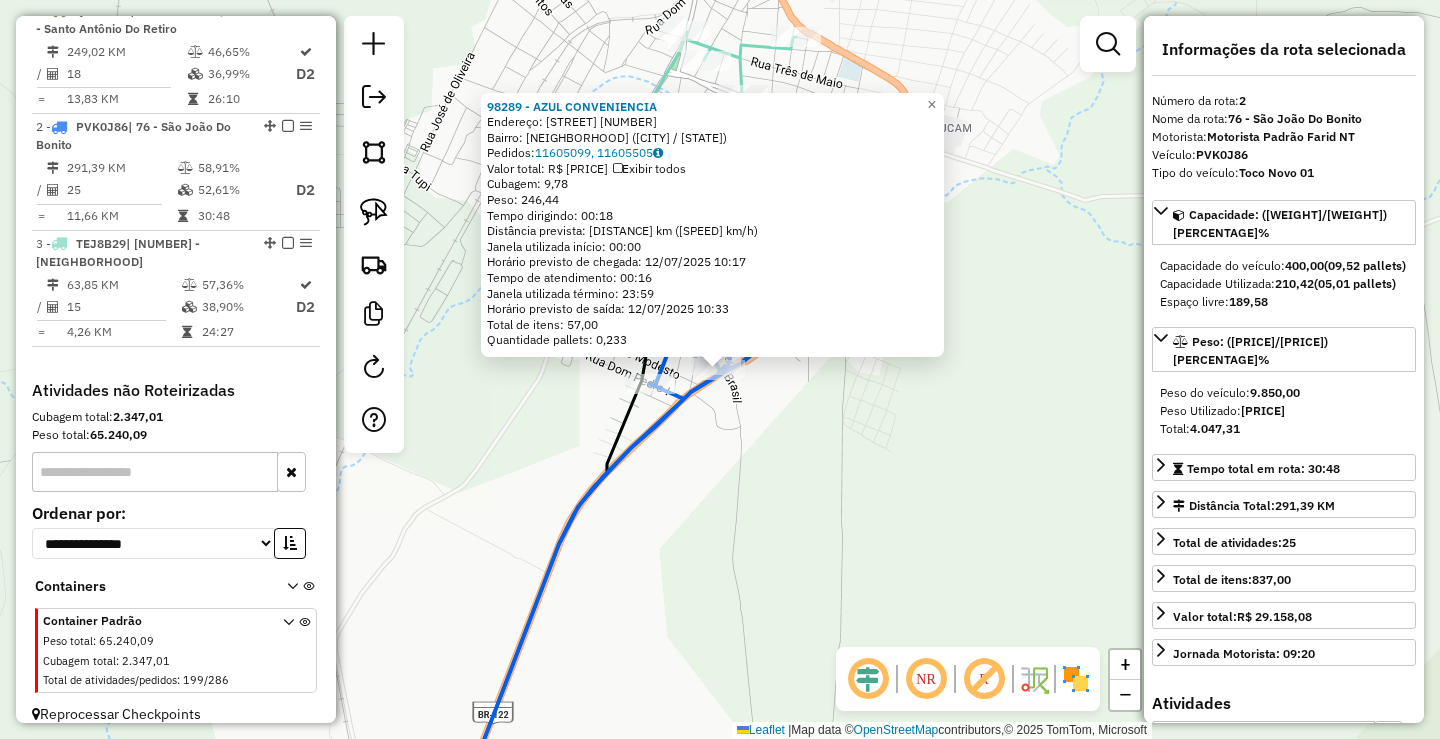 click on "98289 - AZUL CONVENIENCIA  Endereço:  SAO PAULO 2   Bairro: A DEFINIR (MONTE AZUL / MG)   Pedidos:  11605099, 11605505   Valor total: R$ 1.966,65   Exibir todos   Cubagem: 9,78  Peso: 246,44  Tempo dirigindo: 00:18   Distância prevista: 14,088 km (46,96 km/h)   Janela utilizada início: 00:00   Horário previsto de chegada: 12/07/2025 10:17   Tempo de atendimento: 00:16   Janela utilizada término: 23:59   Horário previsto de saída: 12/07/2025 10:33   Total de itens: 57,00   Quantidade pallets: 0,233  × Janela de atendimento Grade de atendimento Capacidade Transportadoras Veículos Cliente Pedidos  Rotas Selecione os dias de semana para filtrar as janelas de atendimento  Seg   Ter   Qua   Qui   Sex   Sáb   Dom  Informe o período da janela de atendimento: De: Até:  Filtrar exatamente a janela do cliente  Considerar janela de atendimento padrão  Selecione os dias de semana para filtrar as grades de atendimento  Seg   Ter   Qua   Qui   Sex   Sáb   Dom   Clientes fora do dia de atendimento selecionado +" 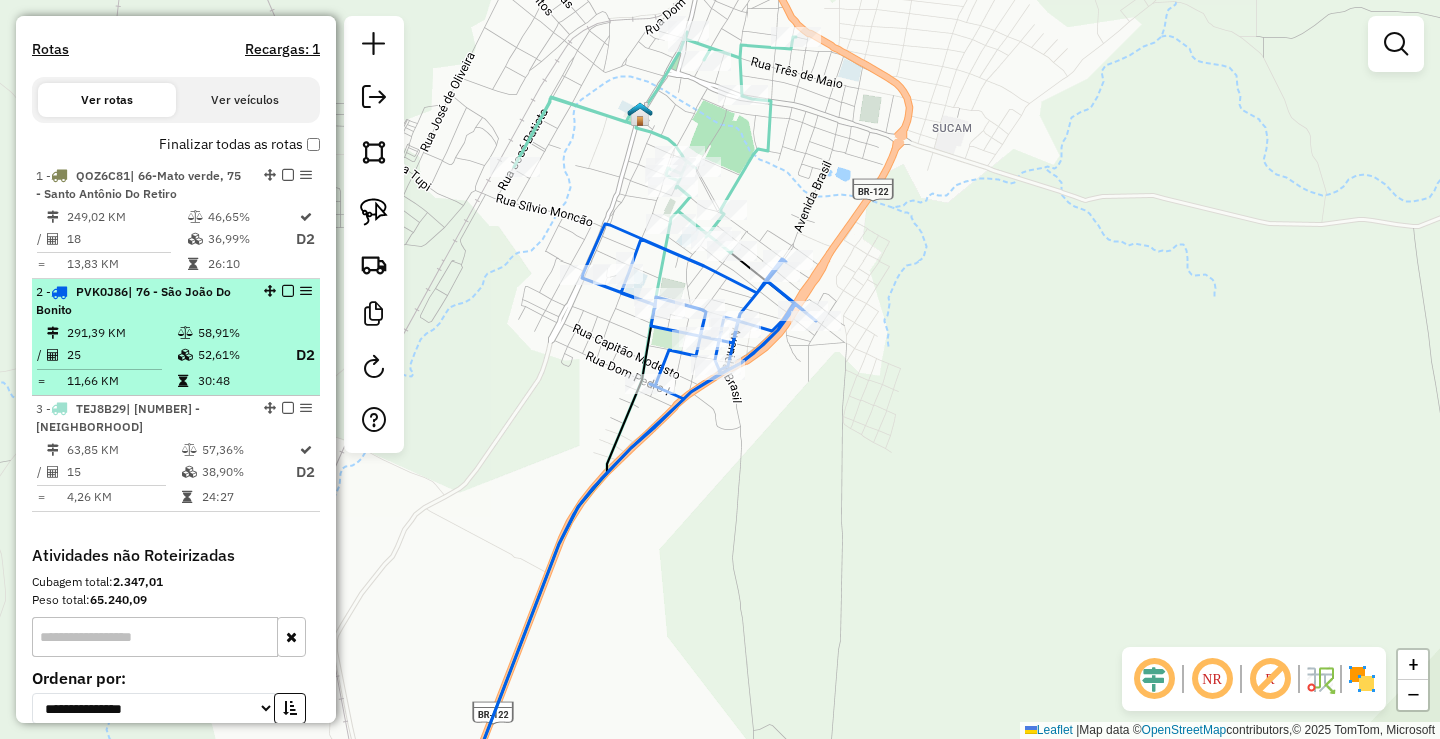 scroll, scrollTop: 568, scrollLeft: 0, axis: vertical 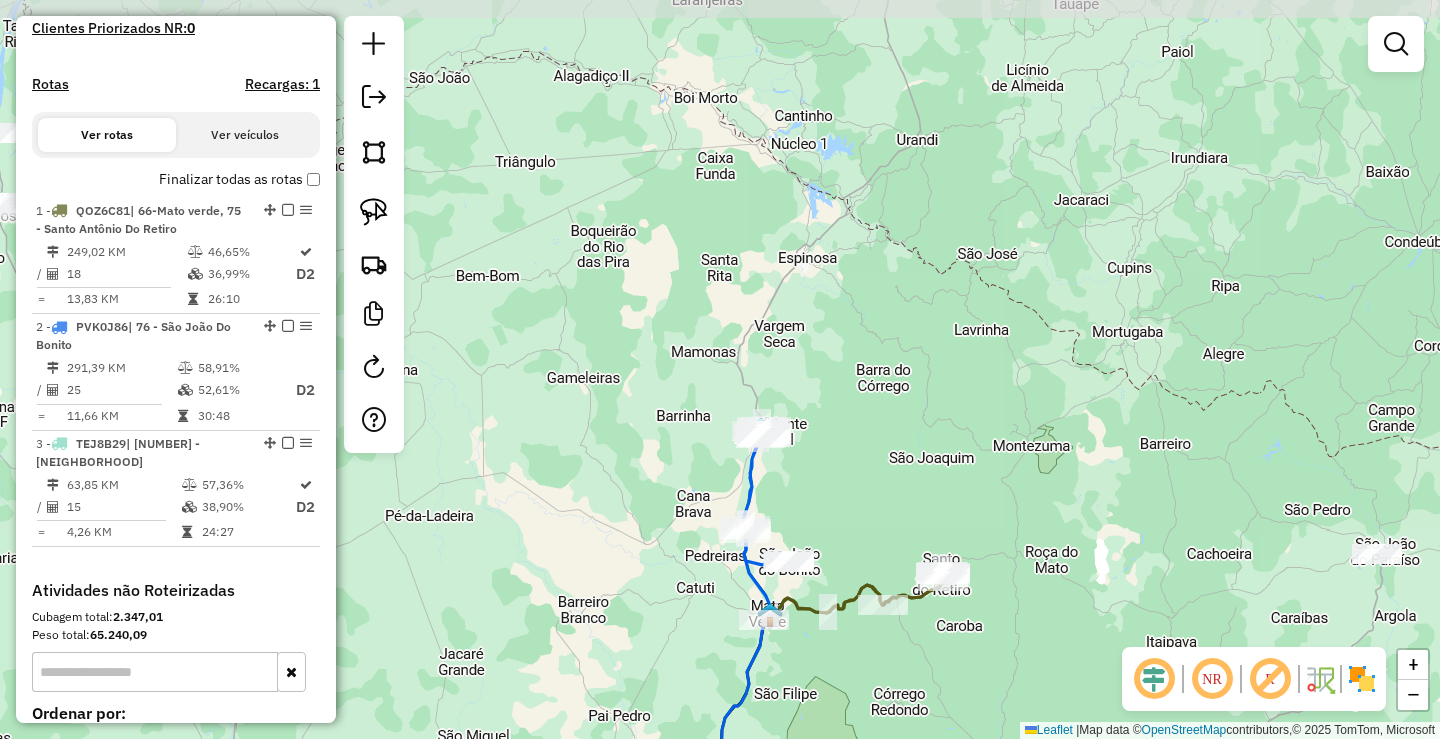 drag, startPoint x: 867, startPoint y: 241, endPoint x: 845, endPoint y: 311, distance: 73.37575 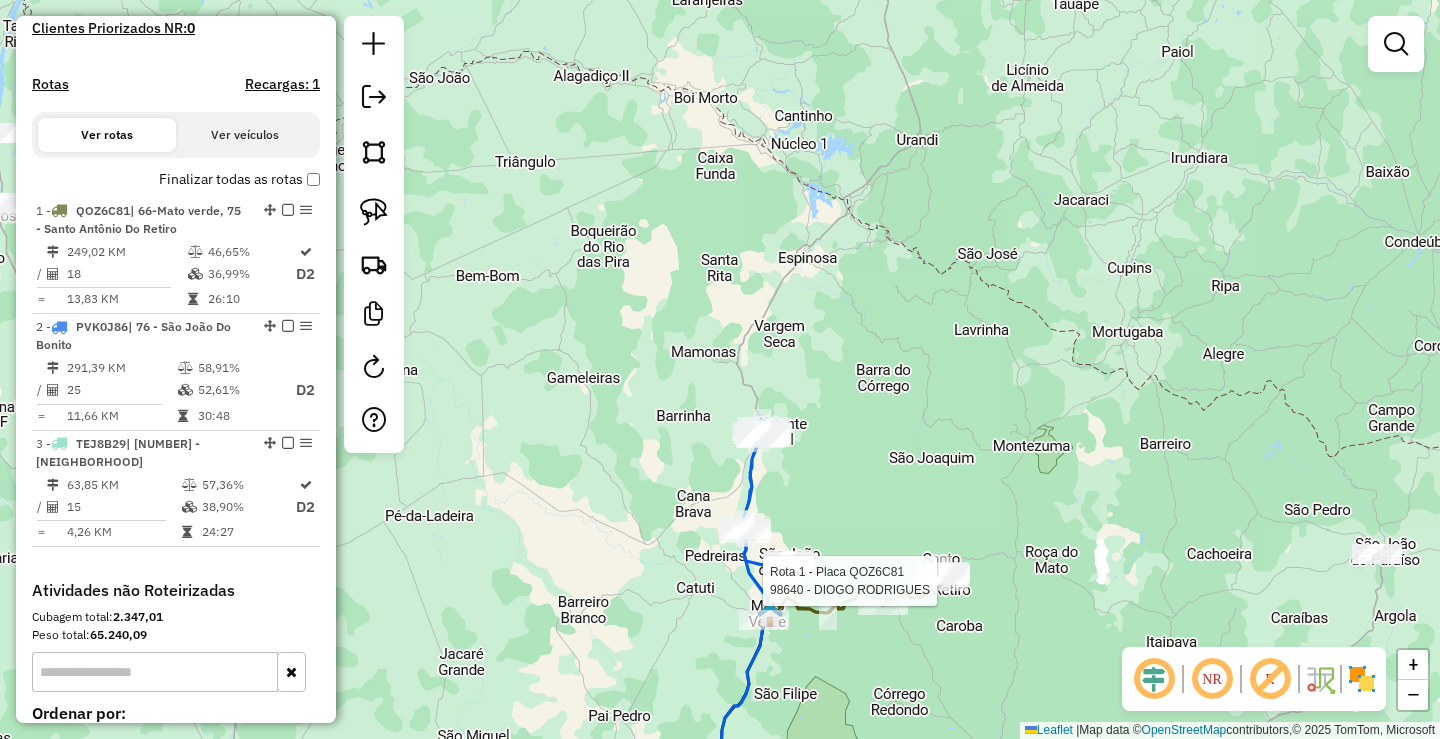 select on "**********" 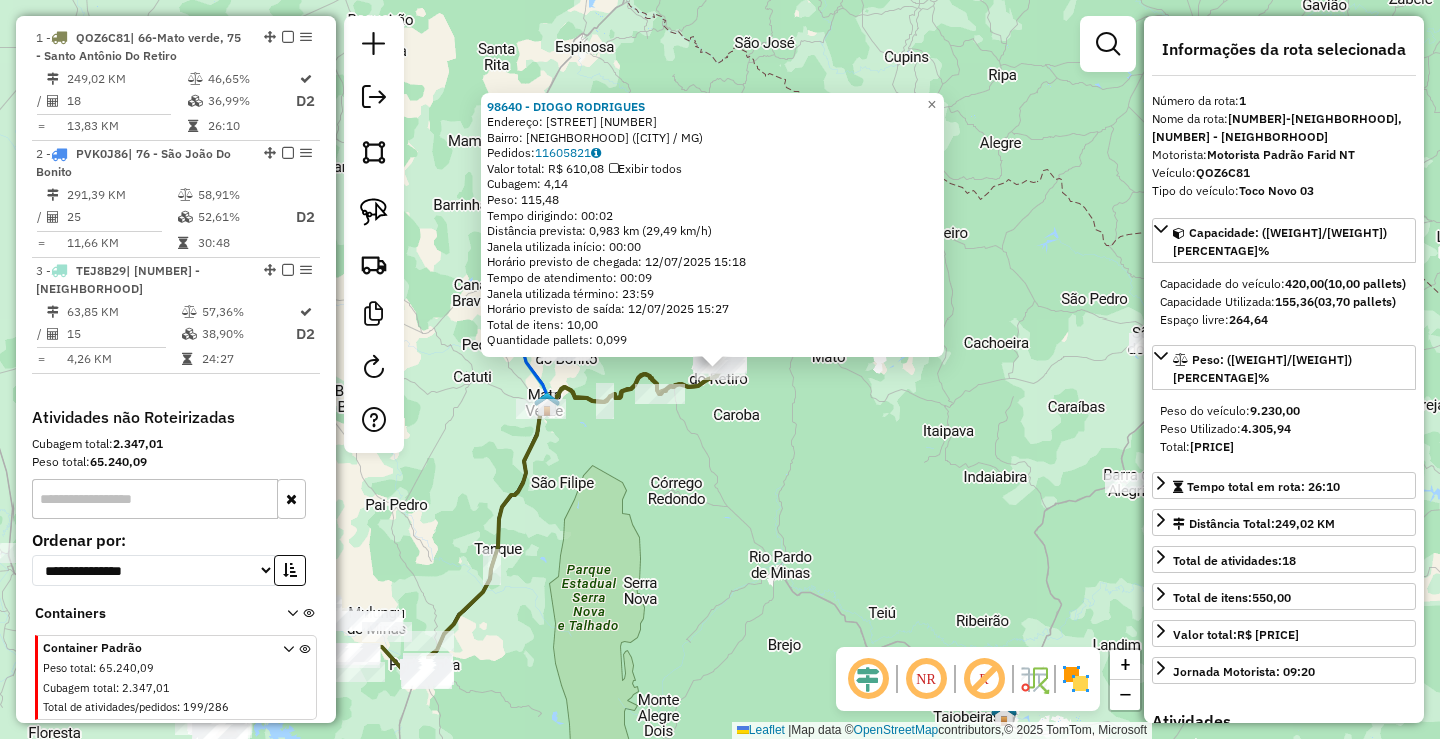 scroll, scrollTop: 750, scrollLeft: 0, axis: vertical 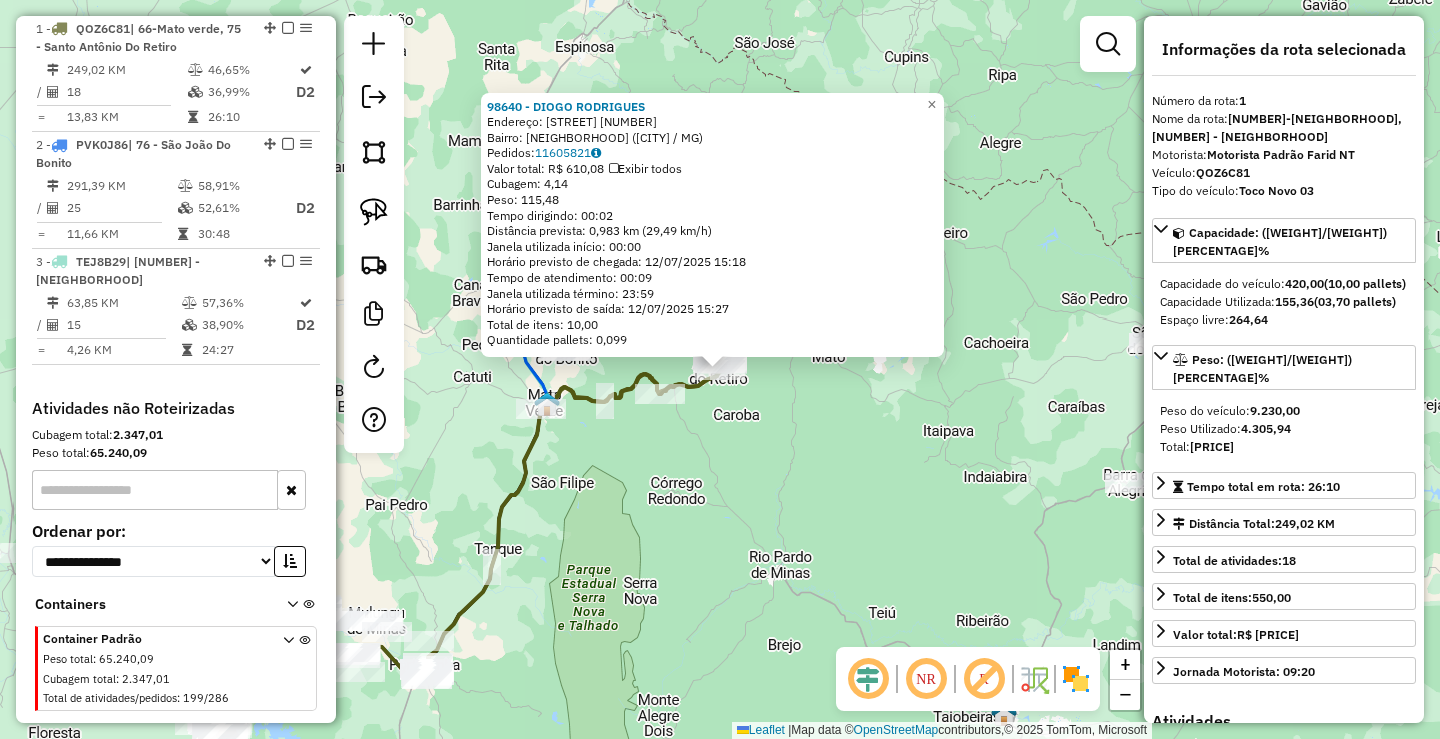 click on "98640 - DIOGO RODRIGUES  Endereço:  GASPARINO GOMES 303   Bairro: CENTRO (SANTO ANTONIO DO RETIRO / MG)   Pedidos:  11605821   Valor total: R$ 610,08   Exibir todos   Cubagem: 4,14  Peso: 115,48  Tempo dirigindo: 00:02   Distância prevista: 0,983 km (29,49 km/h)   Janela utilizada início: 00:00   Horário previsto de chegada: 12/07/2025 15:18   Tempo de atendimento: 00:09   Janela utilizada término: 23:59   Horário previsto de saída: 12/07/2025 15:27   Total de itens: 10,00   Quantidade pallets: 0,099  × Janela de atendimento Grade de atendimento Capacidade Transportadoras Veículos Cliente Pedidos  Rotas Selecione os dias de semana para filtrar as janelas de atendimento  Seg   Ter   Qua   Qui   Sex   Sáb   Dom  Informe o período da janela de atendimento: De: Até:  Filtrar exatamente a janela do cliente  Considerar janela de atendimento padrão  Selecione os dias de semana para filtrar as grades de atendimento  Seg   Ter   Qua   Qui   Sex   Sáb   Dom   Peso mínimo:   Peso máximo:   De:   Até:  +" 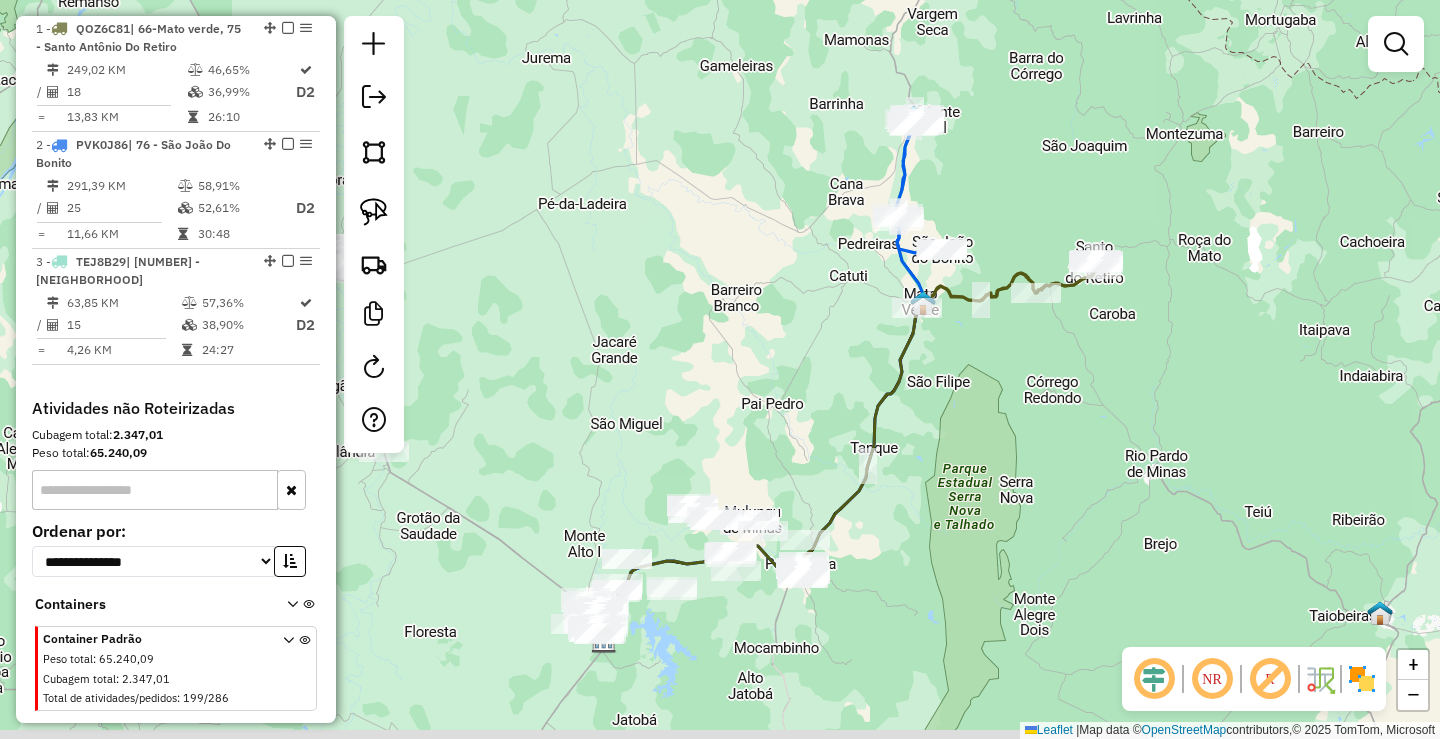 drag, startPoint x: 597, startPoint y: 630, endPoint x: 975, endPoint y: 528, distance: 391.5201 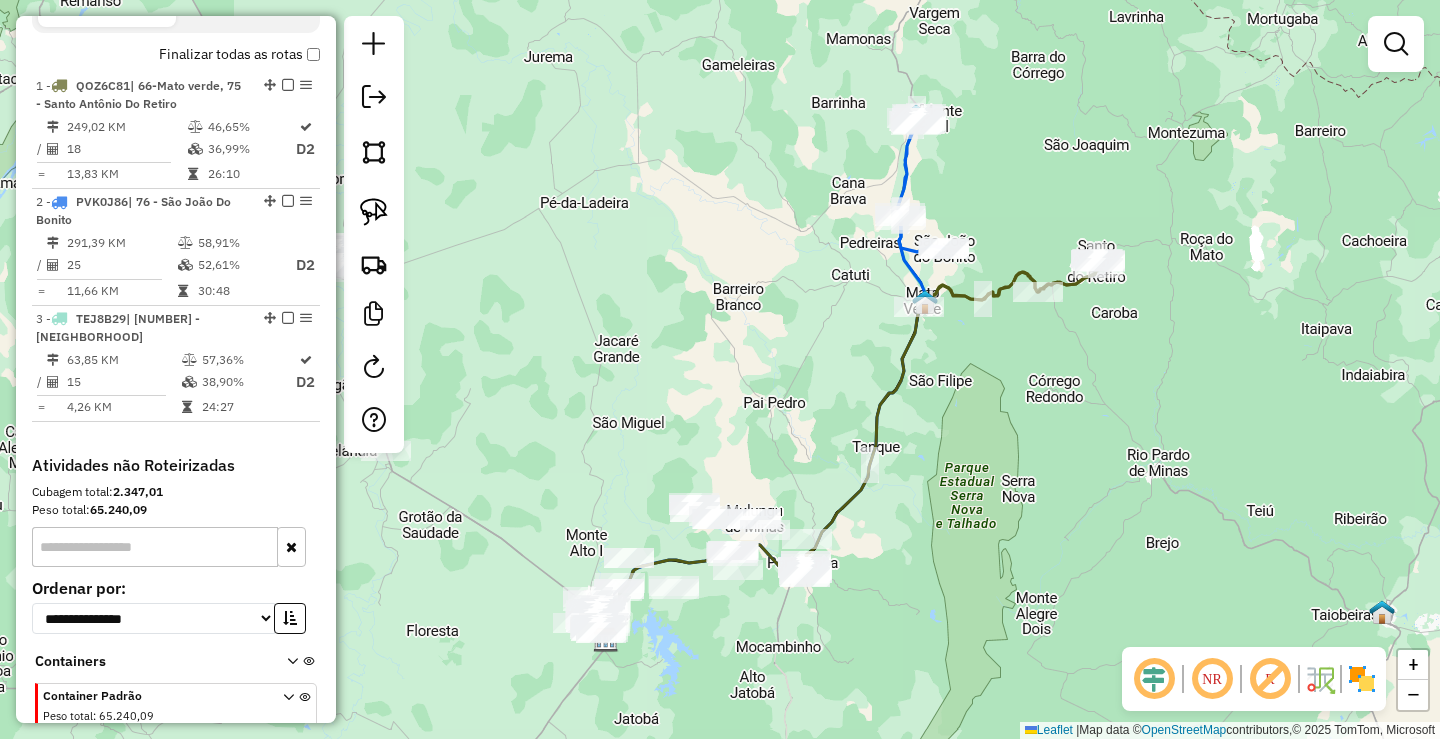 scroll, scrollTop: 650, scrollLeft: 0, axis: vertical 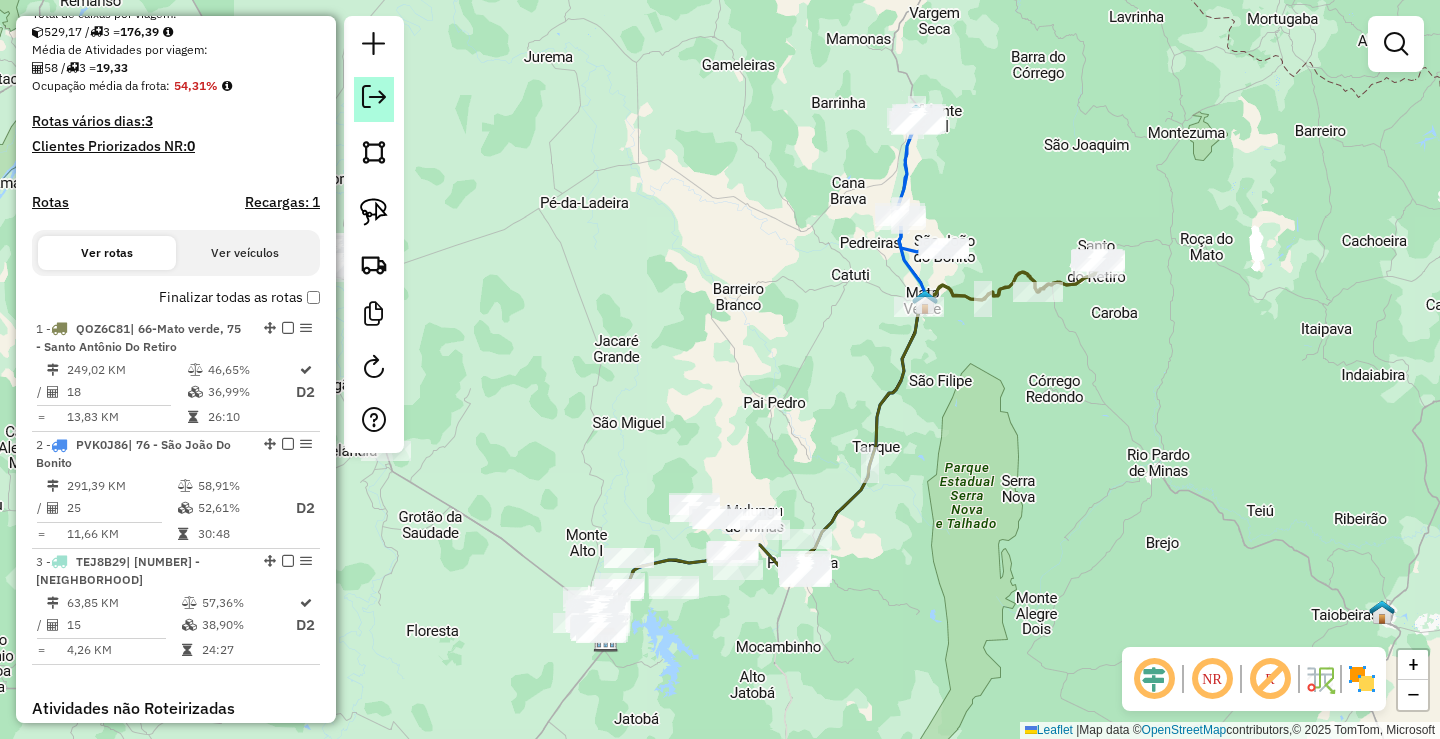 click 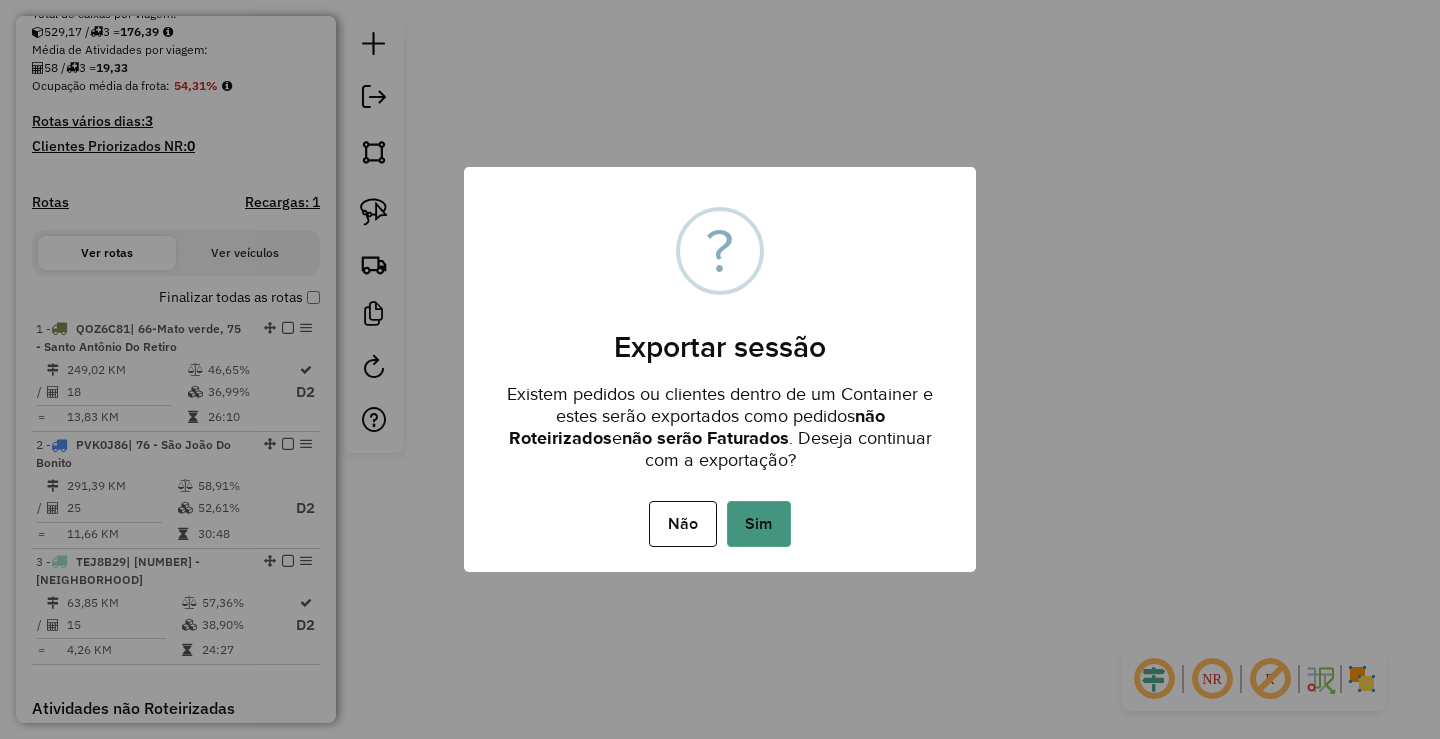 click on "Sim" at bounding box center [759, 524] 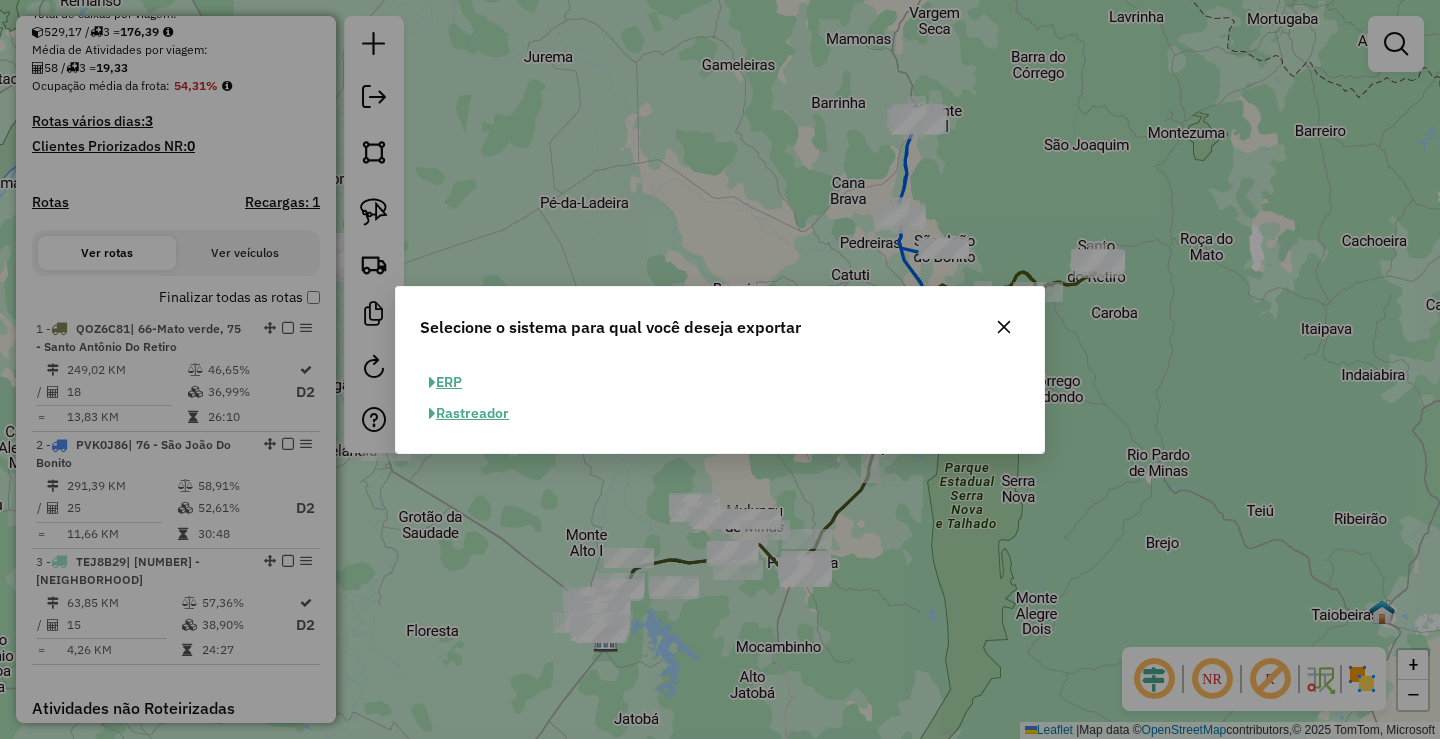 click on "ERP" 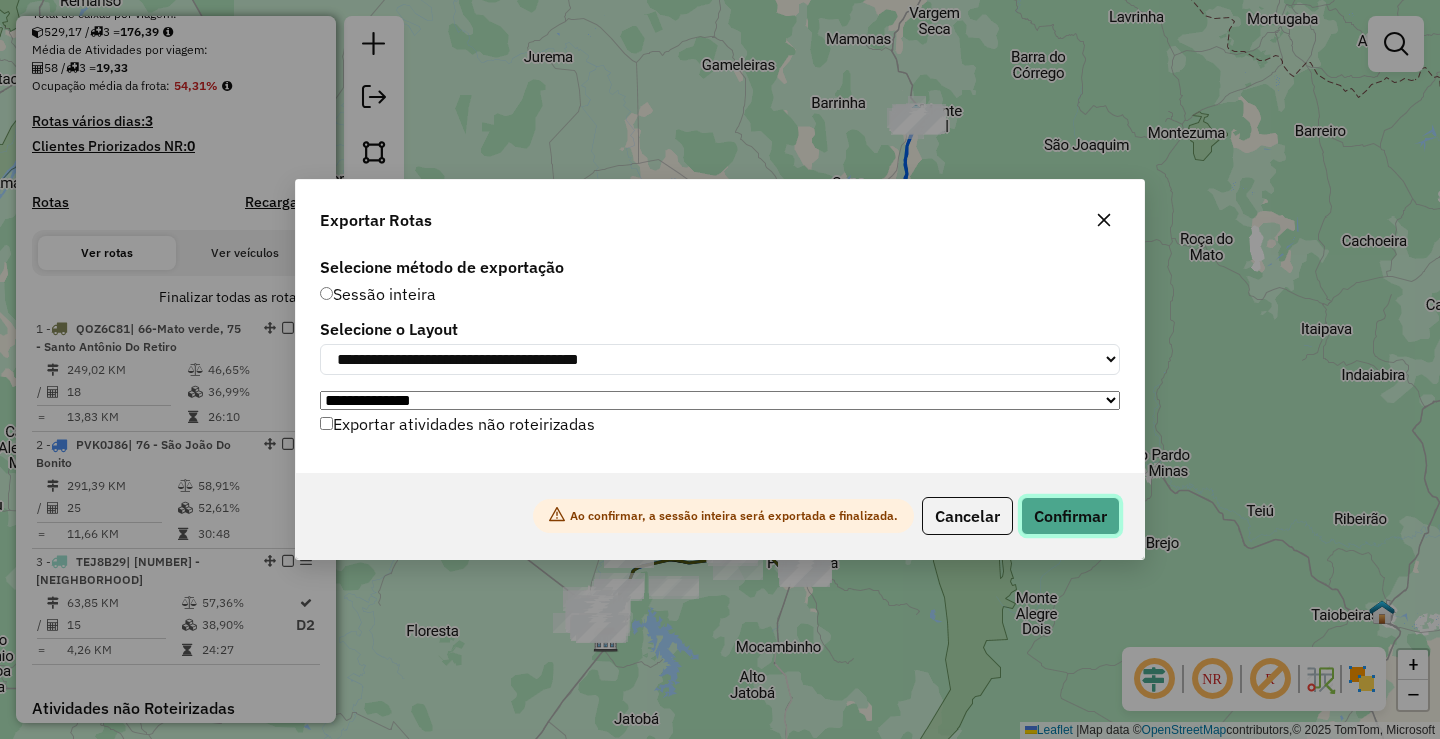 click on "Confirmar" 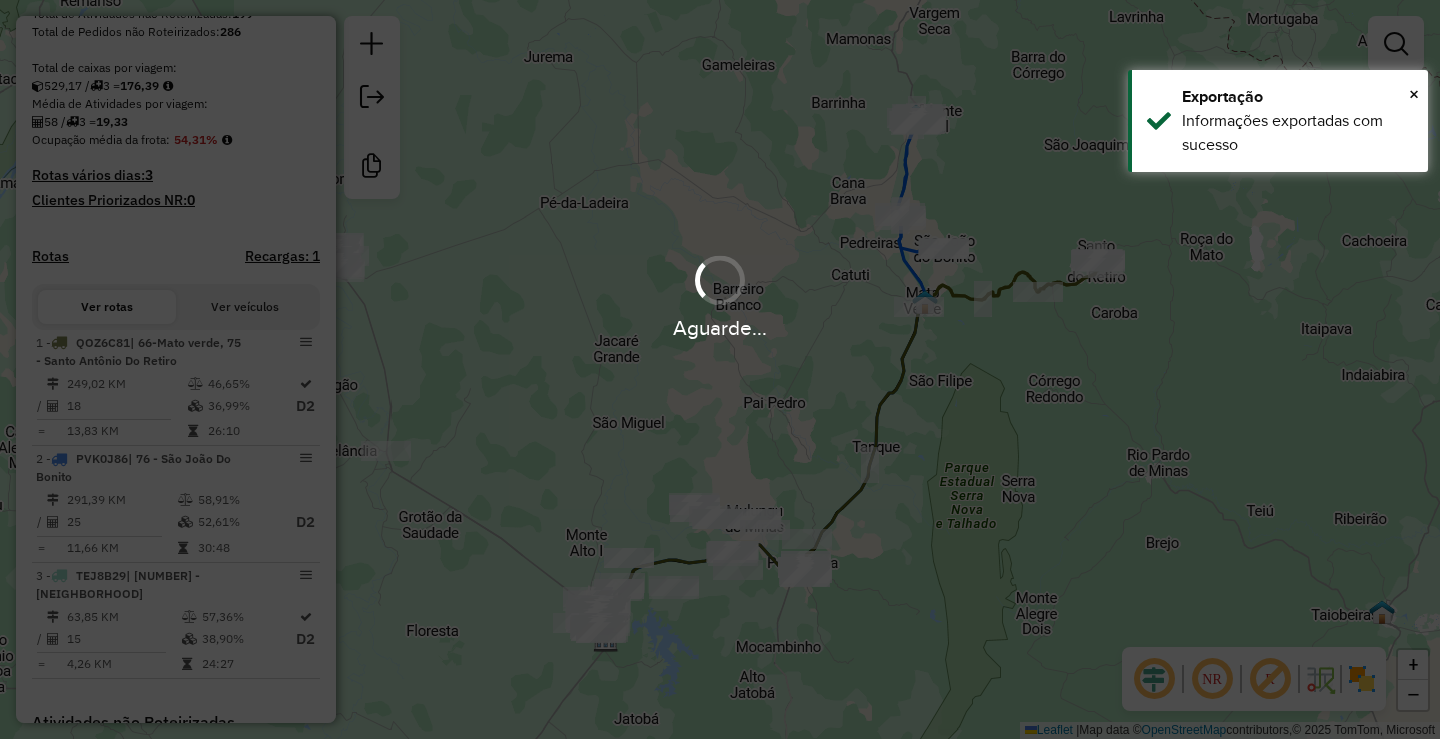 scroll, scrollTop: 504, scrollLeft: 0, axis: vertical 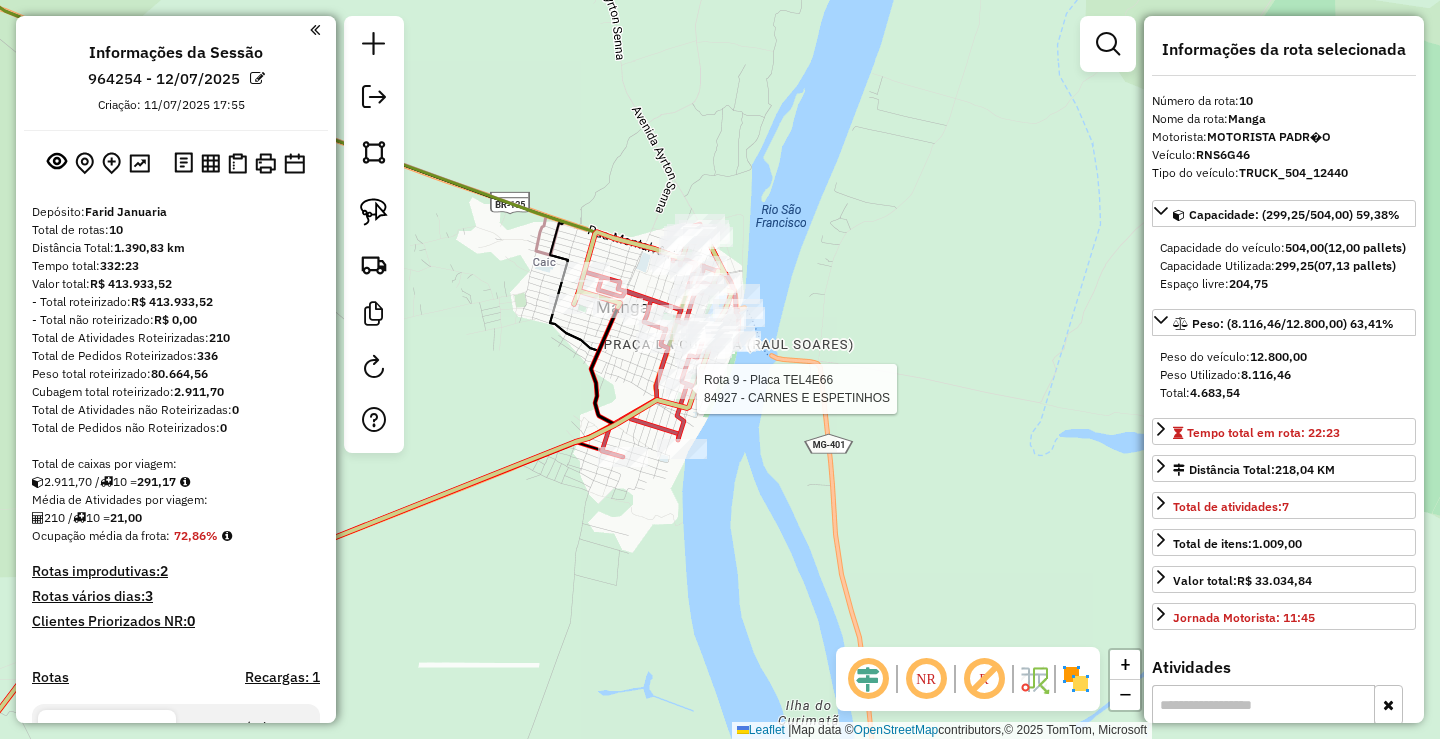 select on "*********" 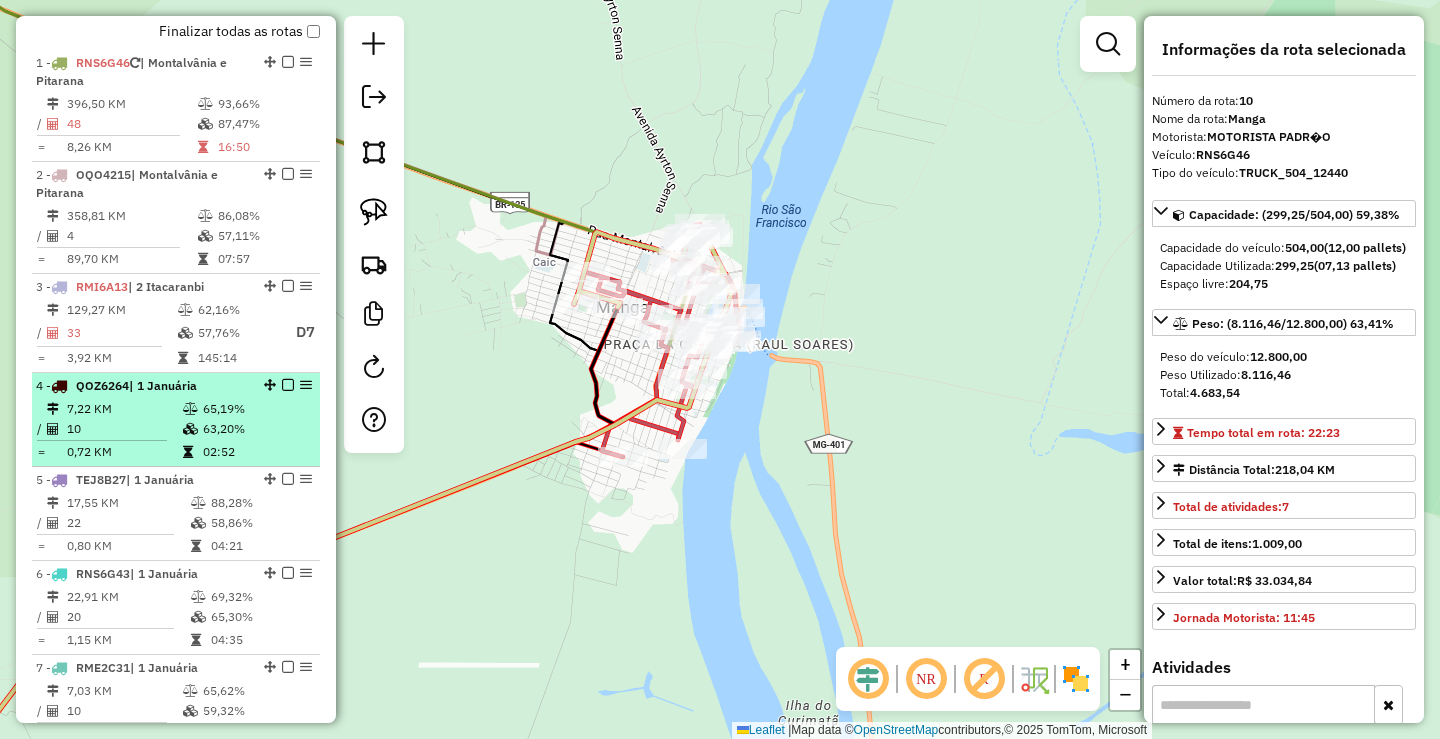 scroll, scrollTop: 736, scrollLeft: 0, axis: vertical 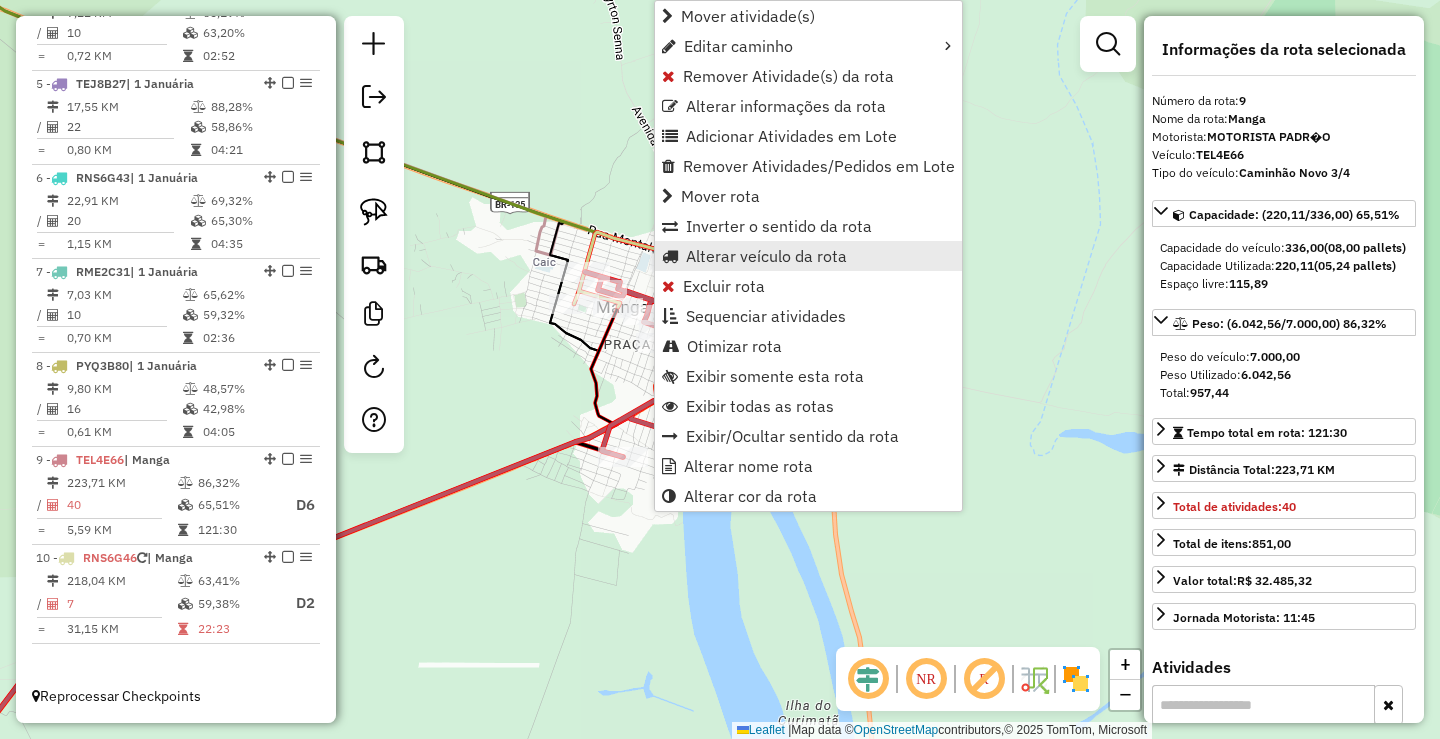 click on "Alterar veículo da rota" at bounding box center [766, 256] 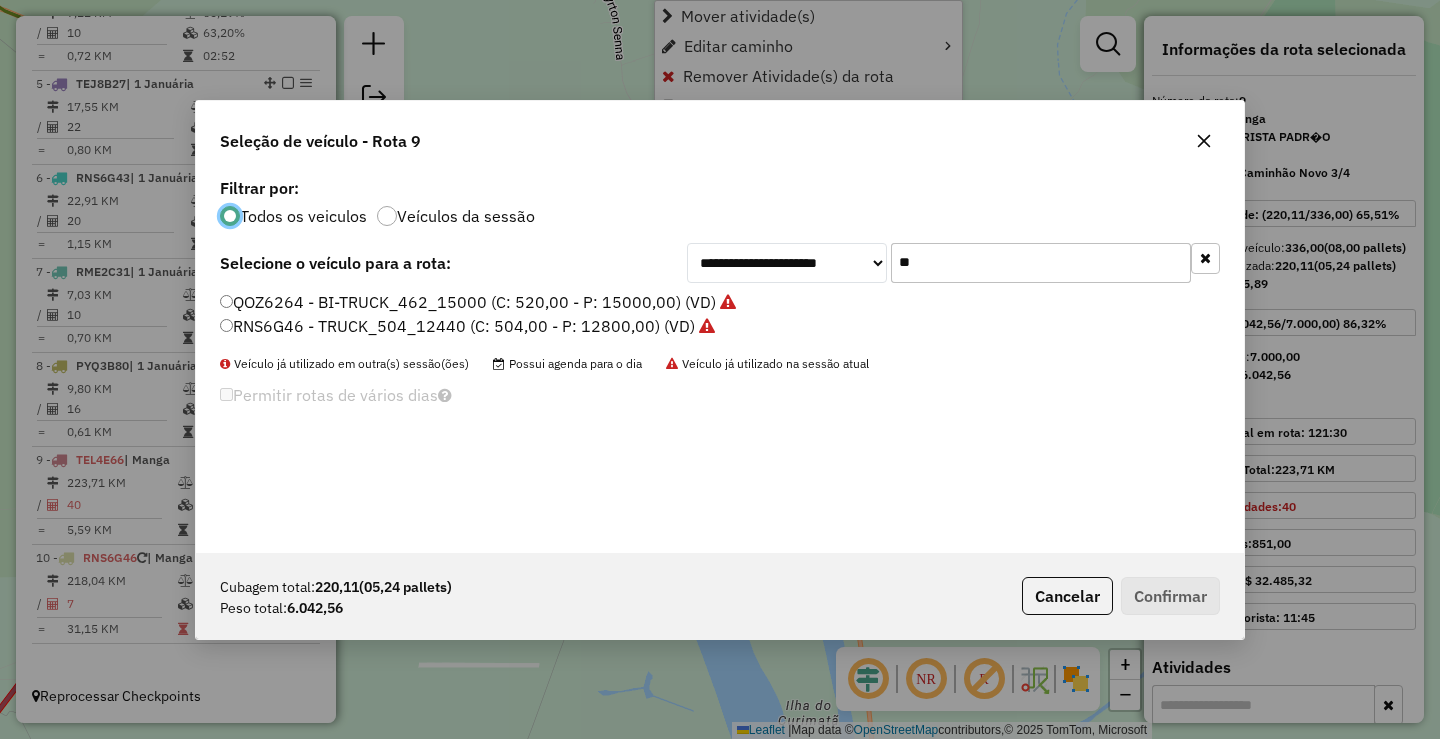 scroll, scrollTop: 11, scrollLeft: 6, axis: both 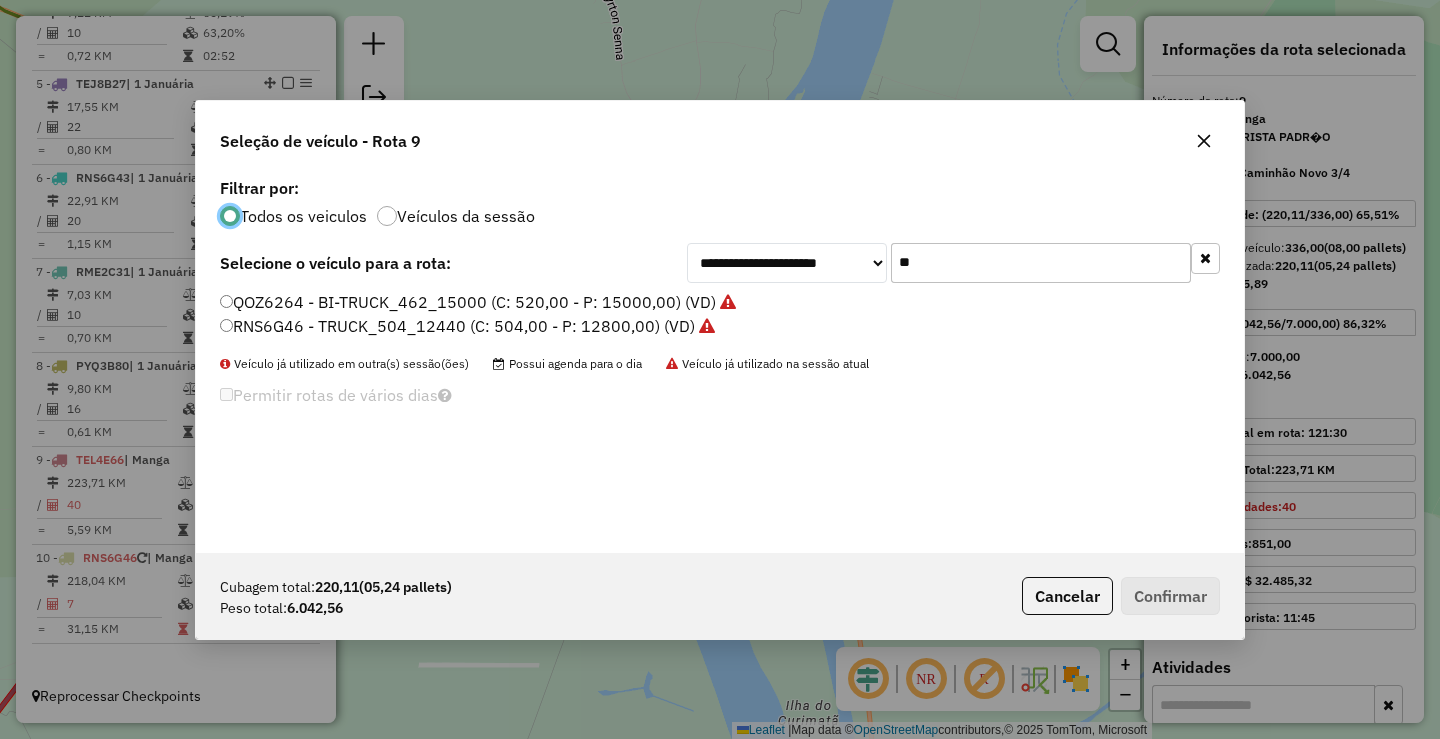 click on "**" 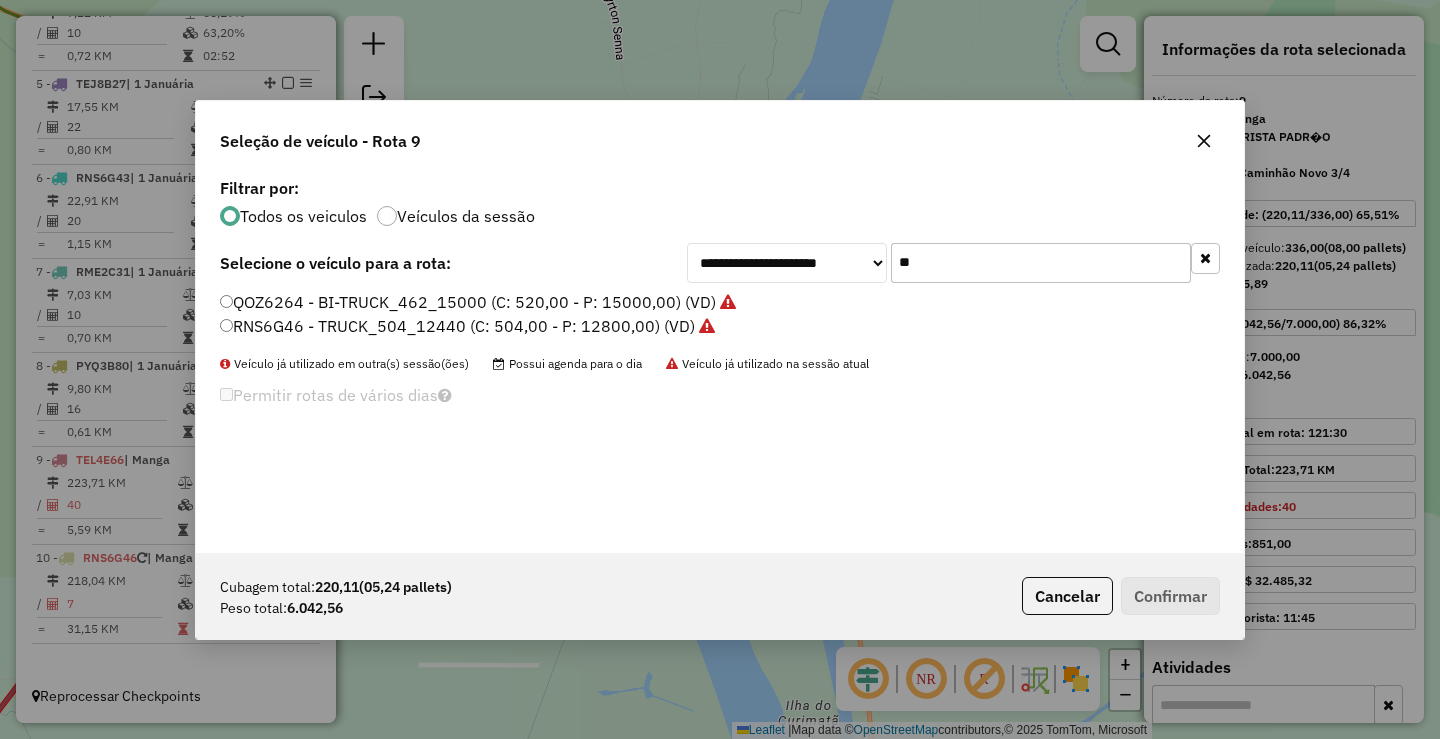 type on "*" 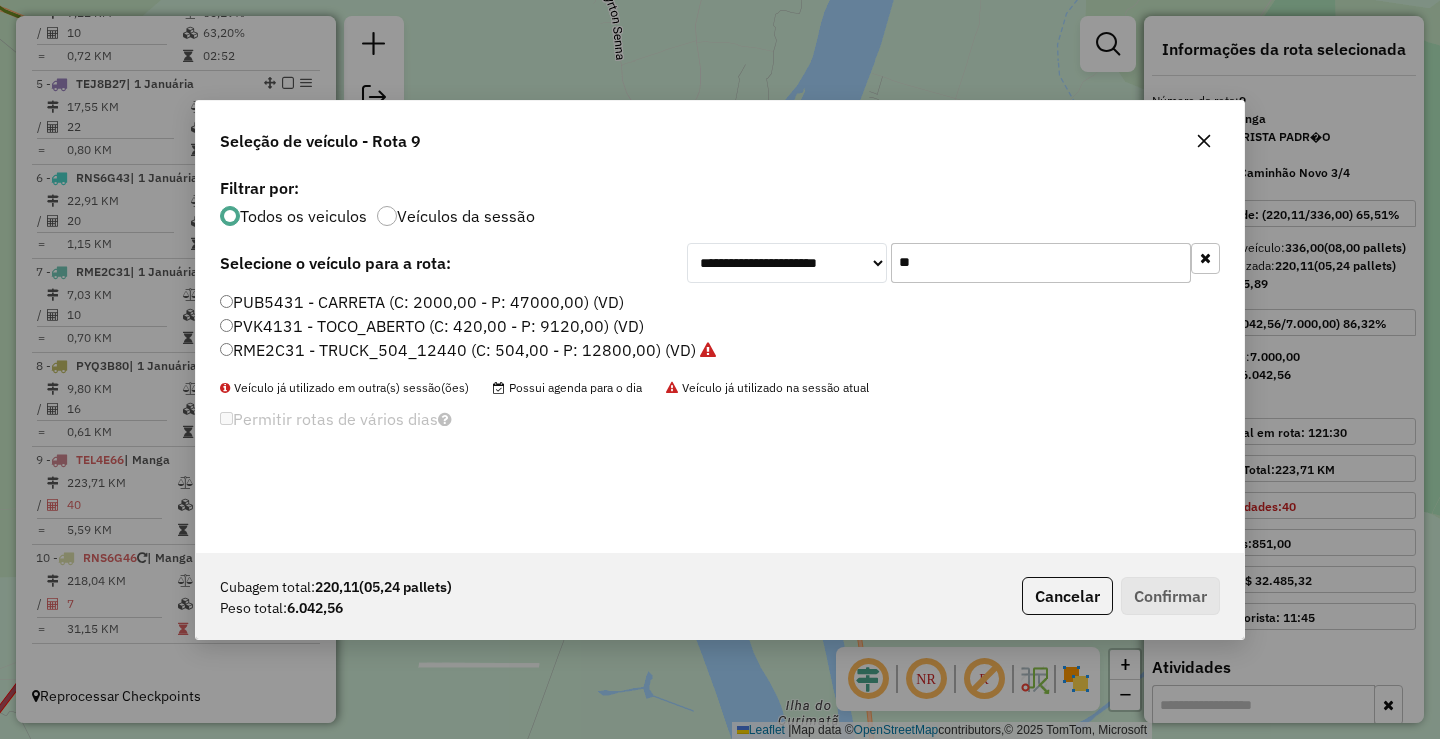 type on "*" 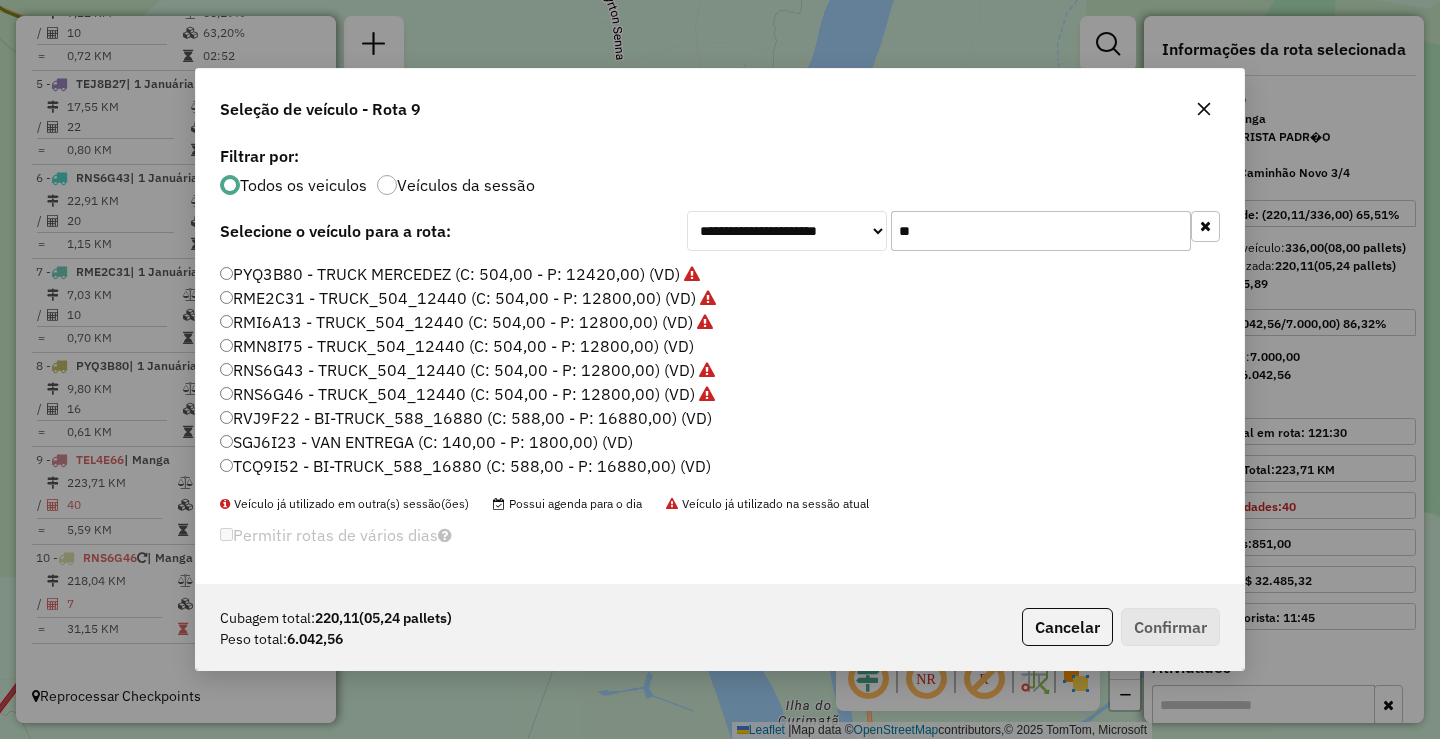 type on "*" 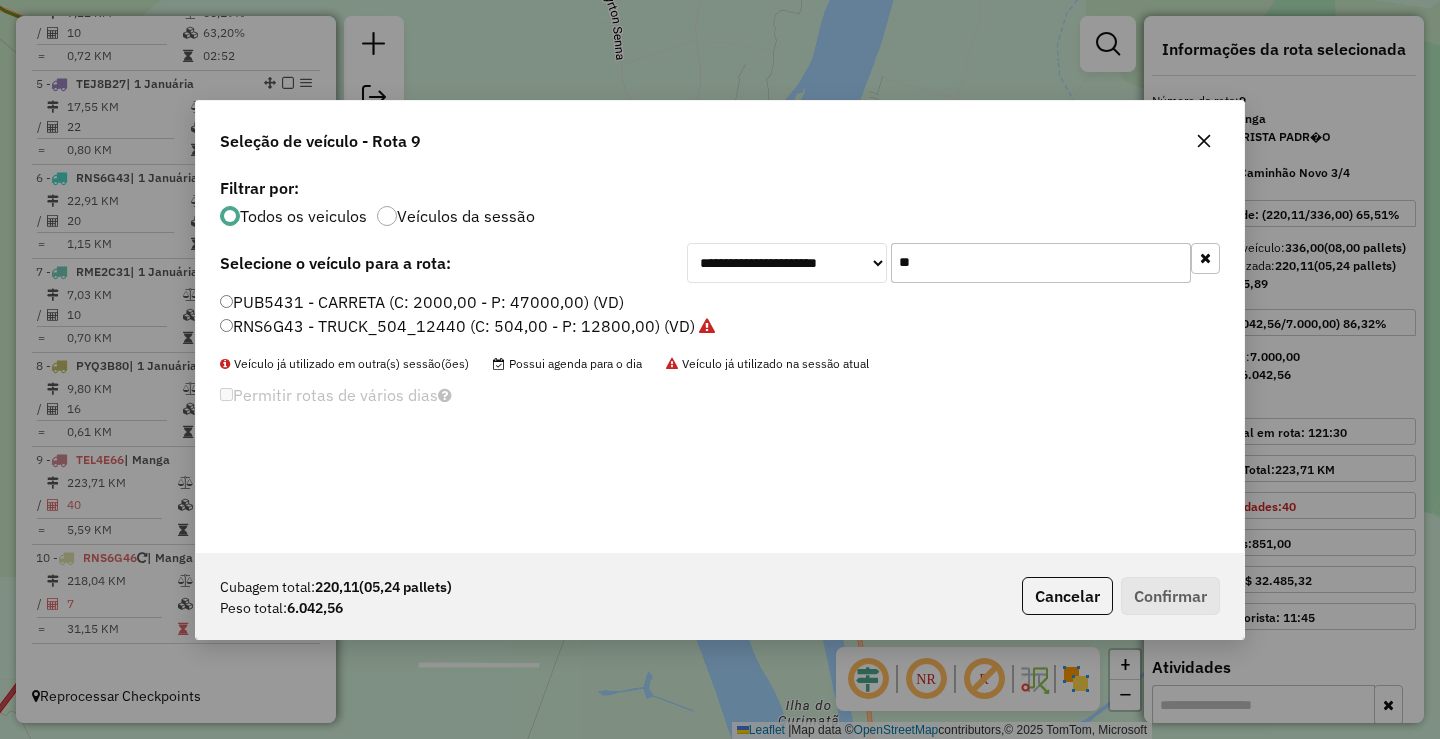 scroll, scrollTop: 0, scrollLeft: 0, axis: both 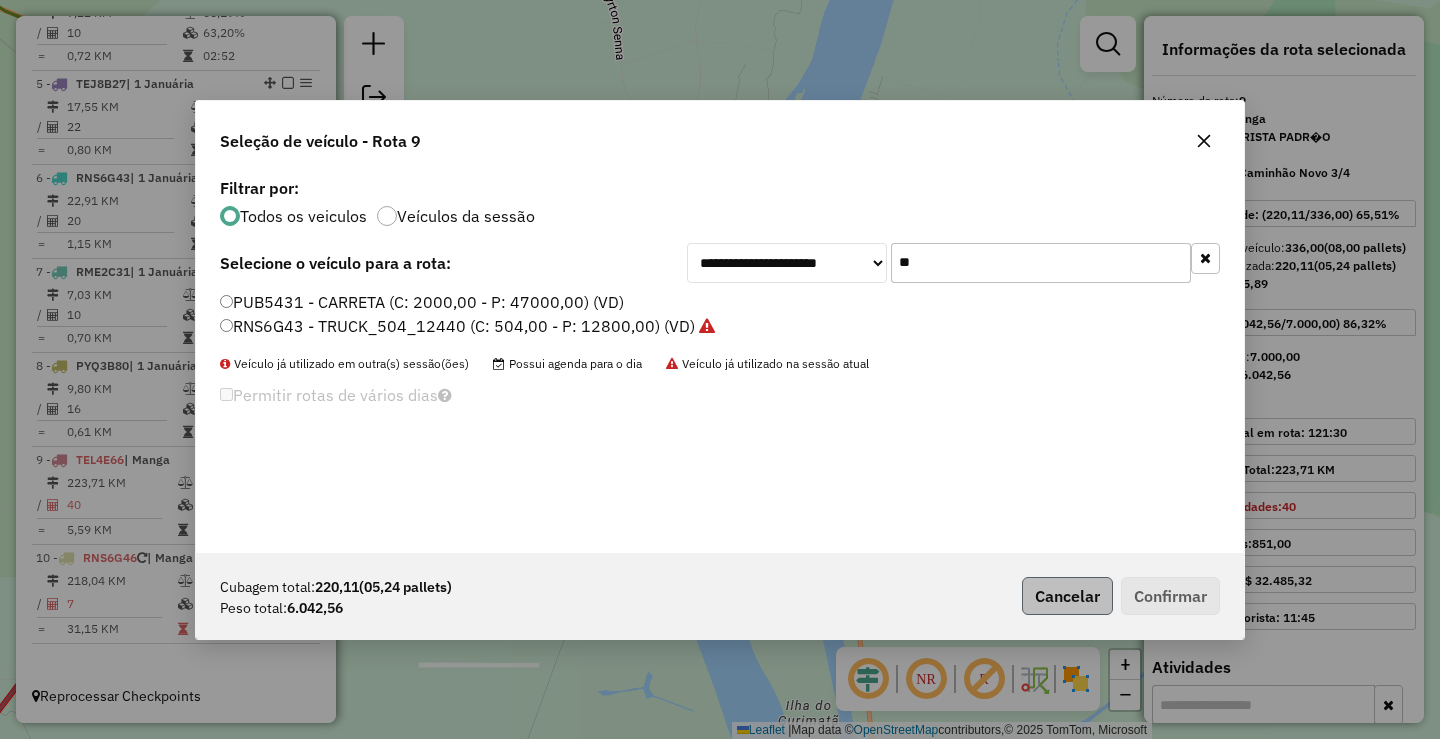 type on "**" 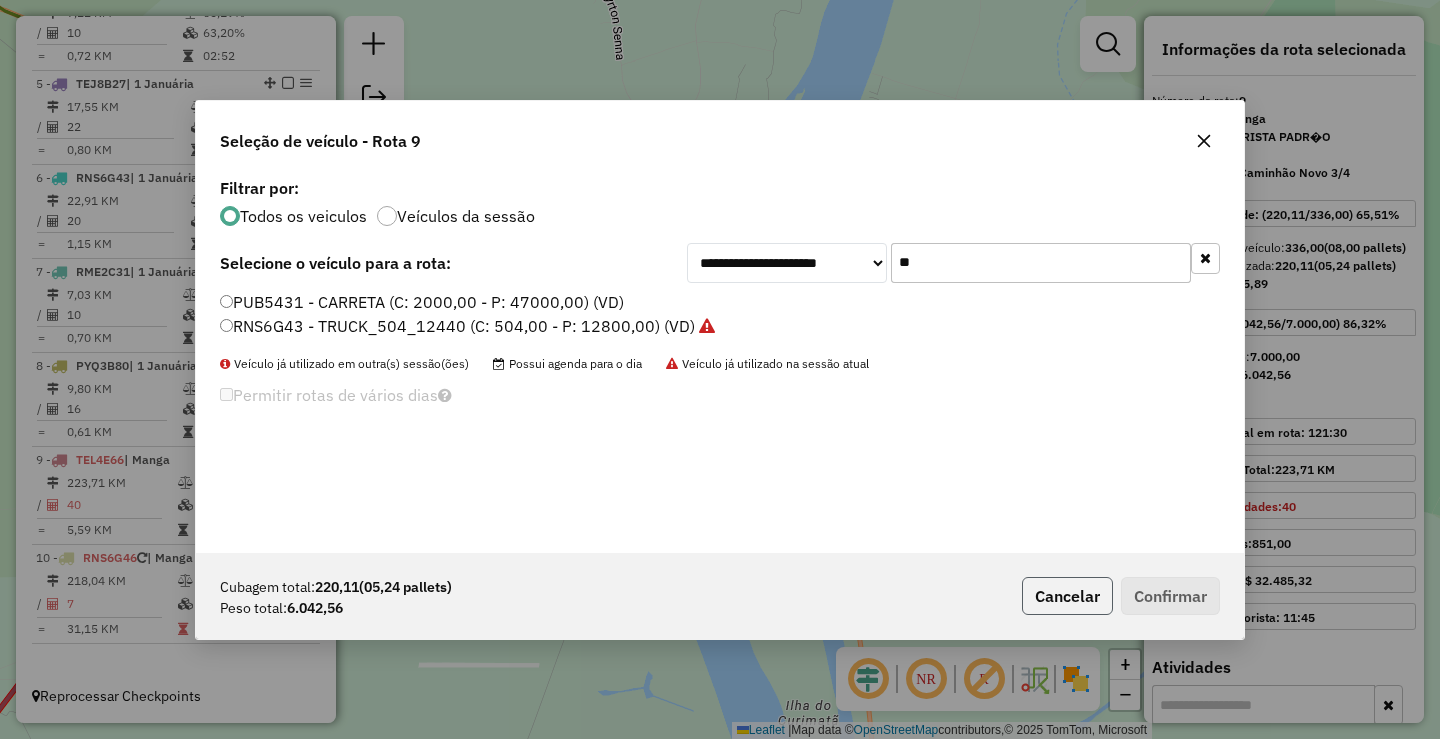 click on "Cancelar" 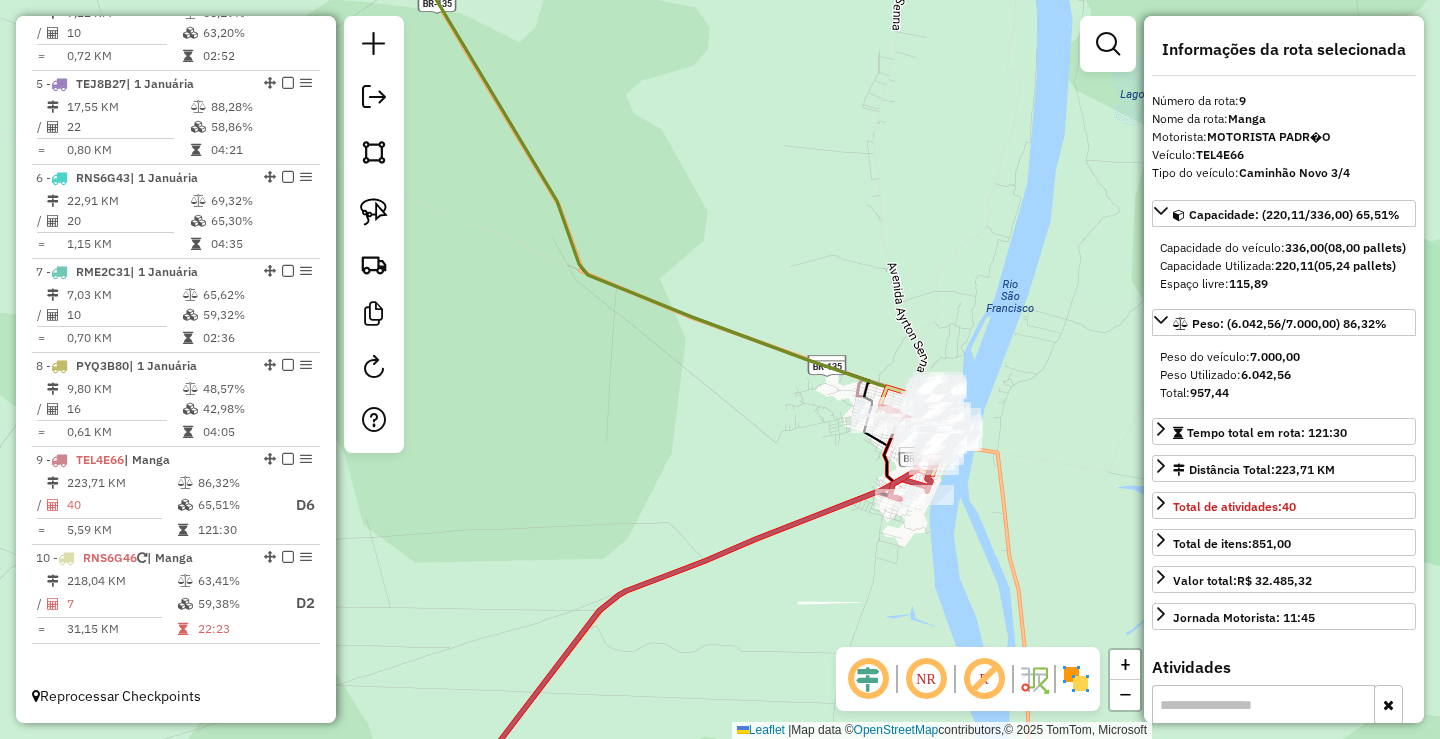 drag, startPoint x: 662, startPoint y: 234, endPoint x: 1076, endPoint y: 415, distance: 451.83737 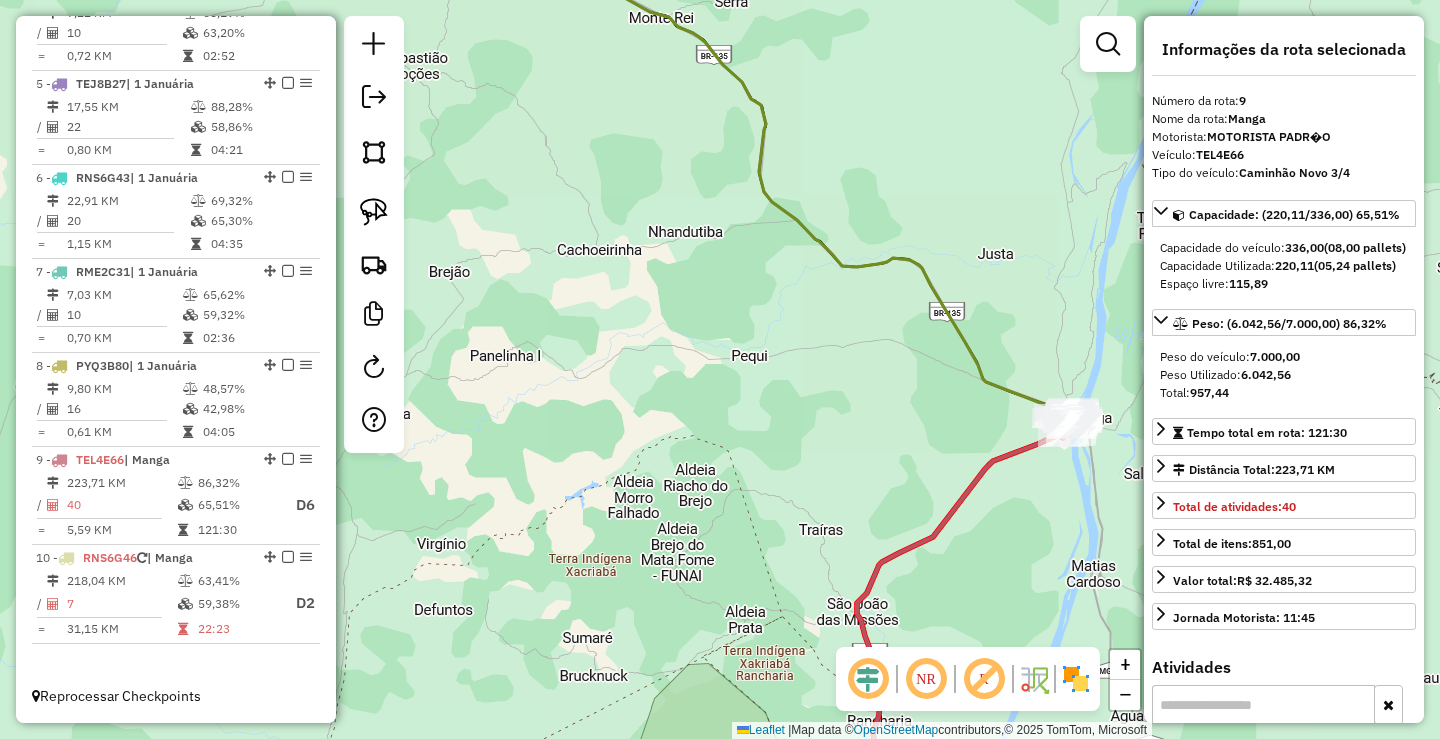 drag, startPoint x: 909, startPoint y: 294, endPoint x: 913, endPoint y: 575, distance: 281.02847 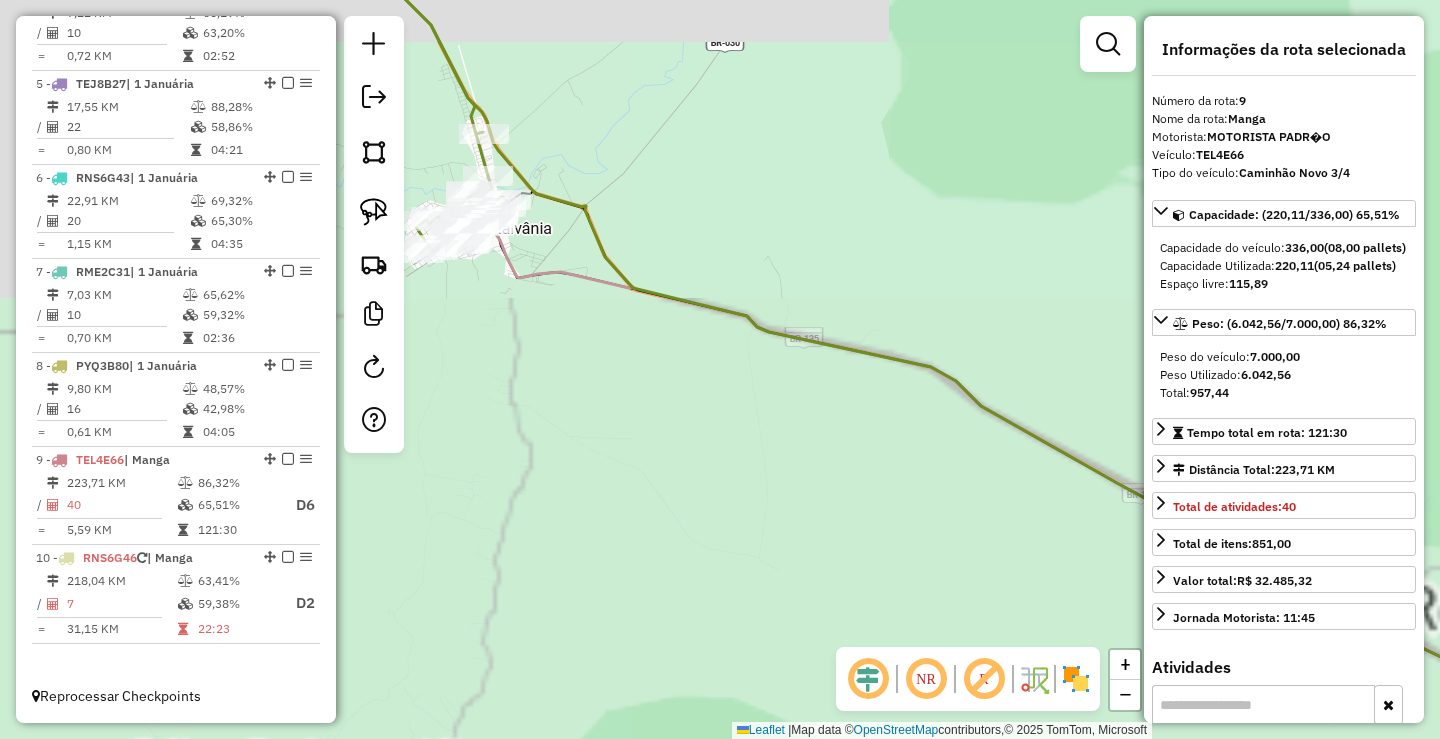 drag, startPoint x: 566, startPoint y: 221, endPoint x: 883, endPoint y: 342, distance: 339.3081 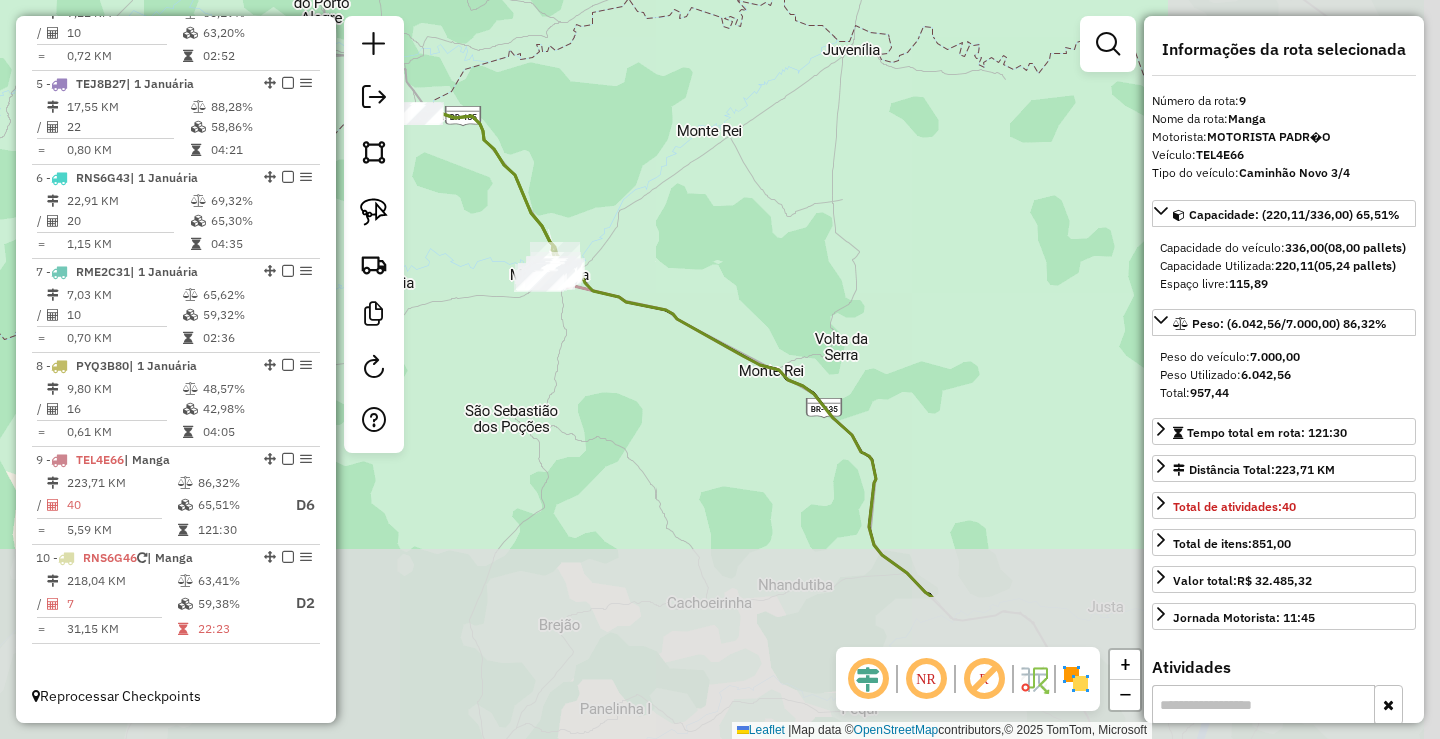 drag, startPoint x: 1114, startPoint y: 515, endPoint x: 571, endPoint y: 233, distance: 611.8603 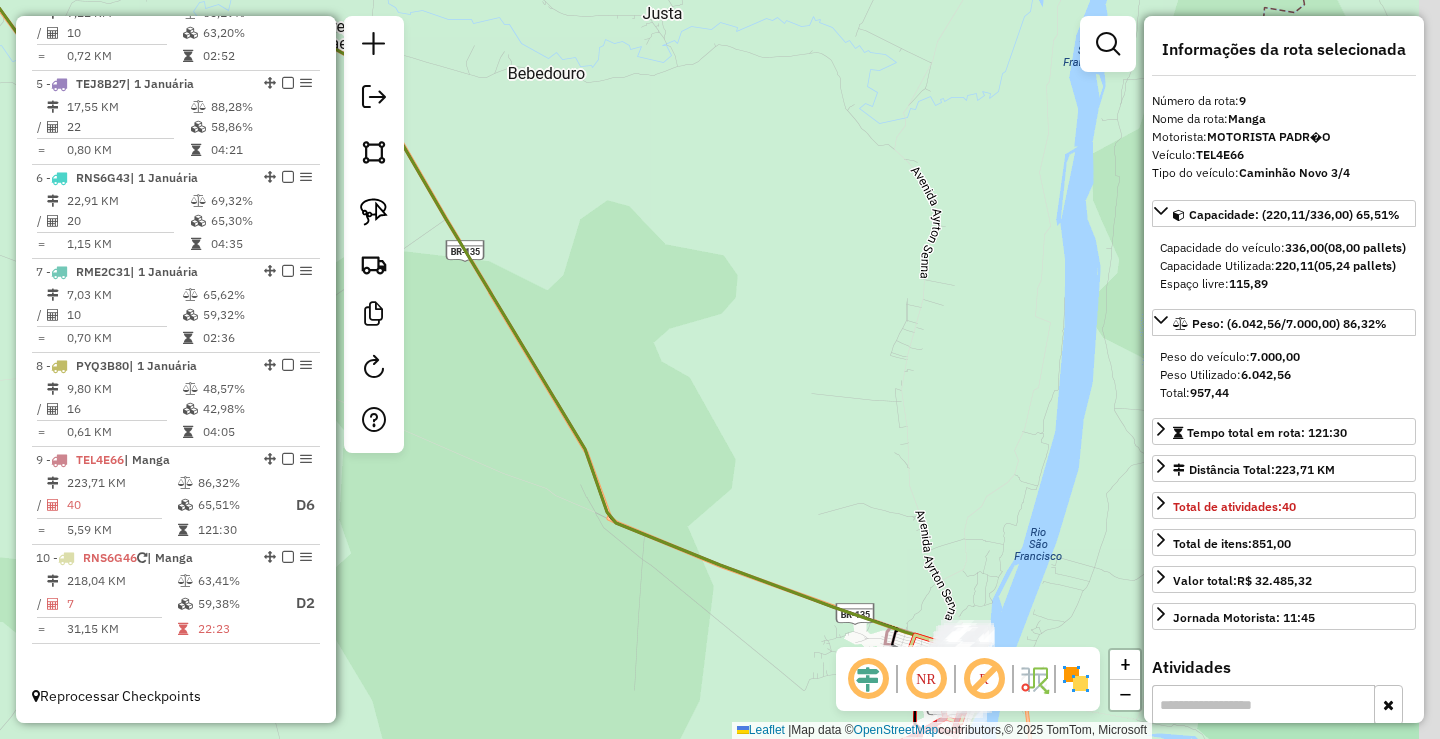 drag, startPoint x: 1041, startPoint y: 518, endPoint x: 816, endPoint y: 192, distance: 396.1073 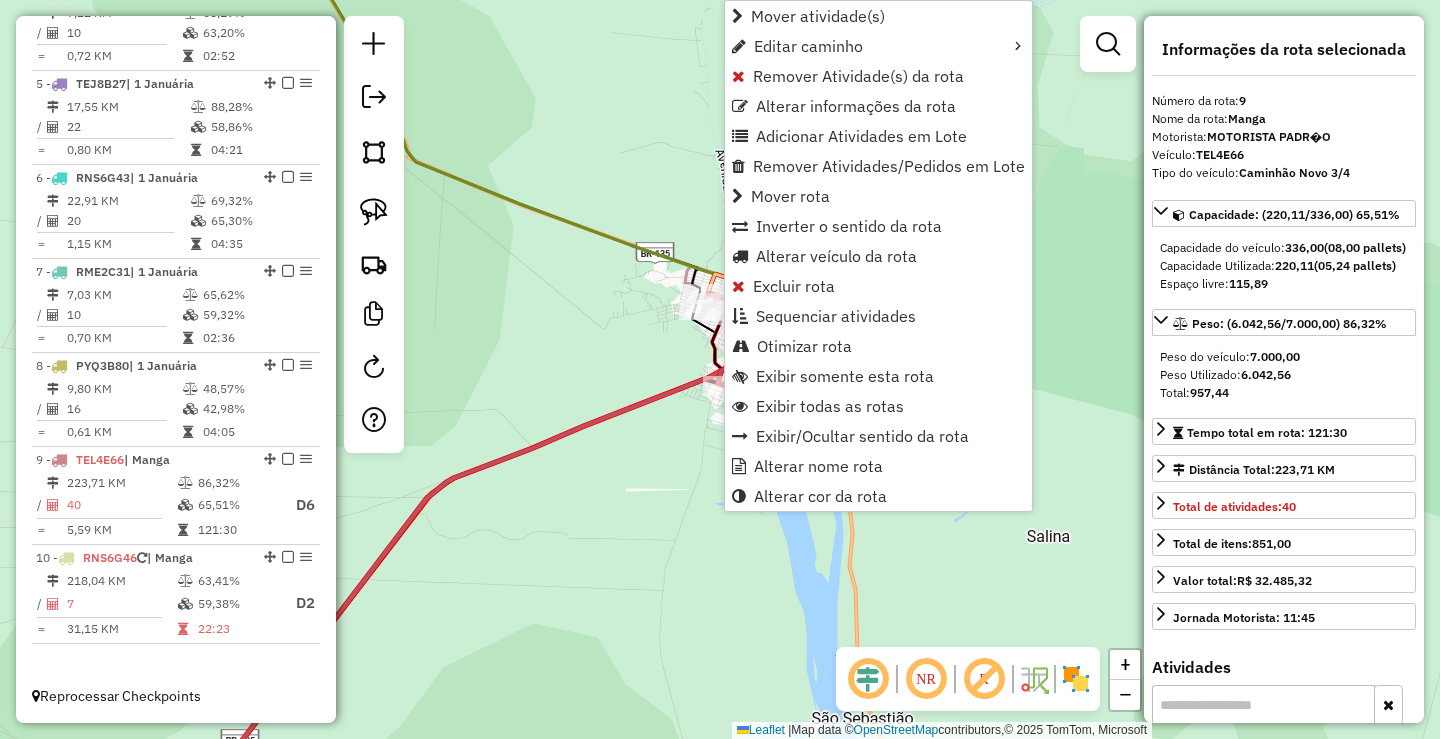 drag, startPoint x: 603, startPoint y: 408, endPoint x: 681, endPoint y: 324, distance: 114.62984 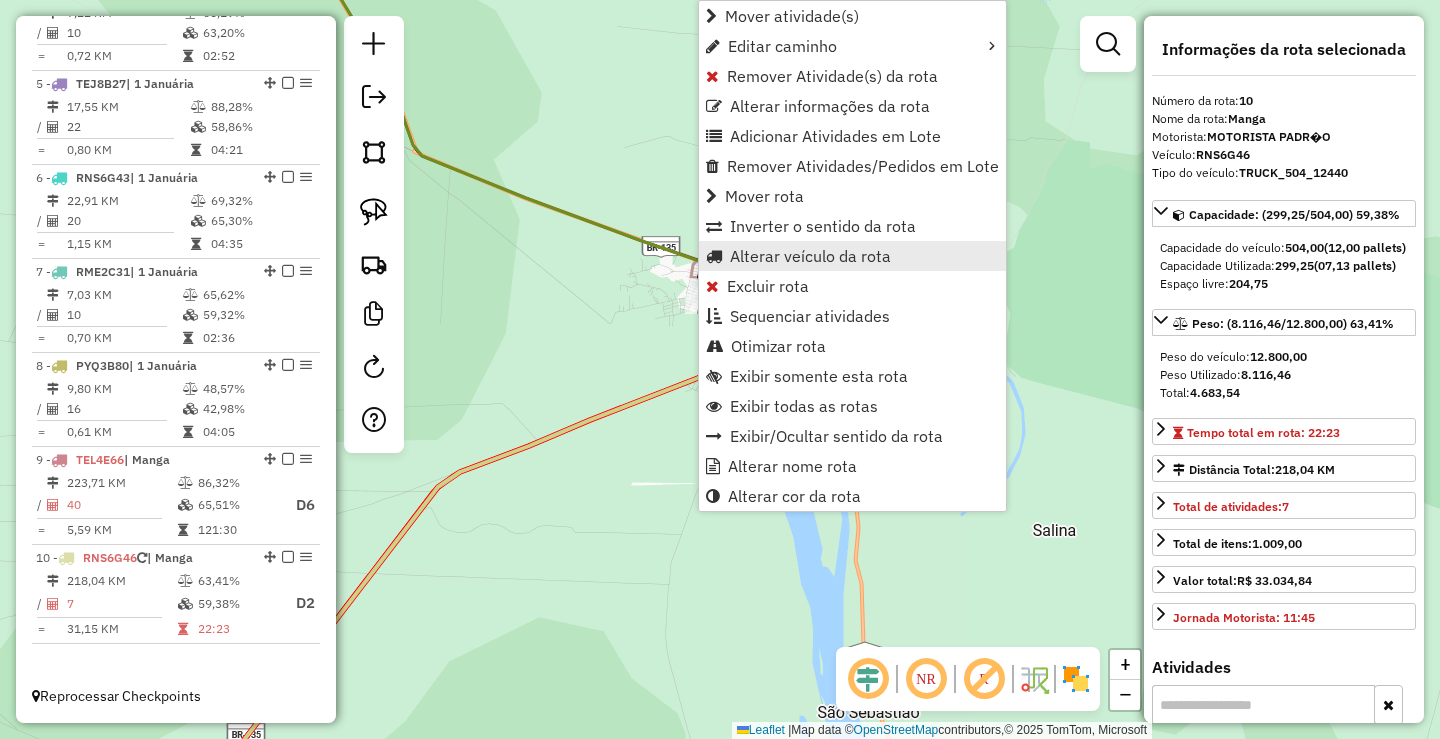 click on "Alterar veículo da rota" at bounding box center [810, 256] 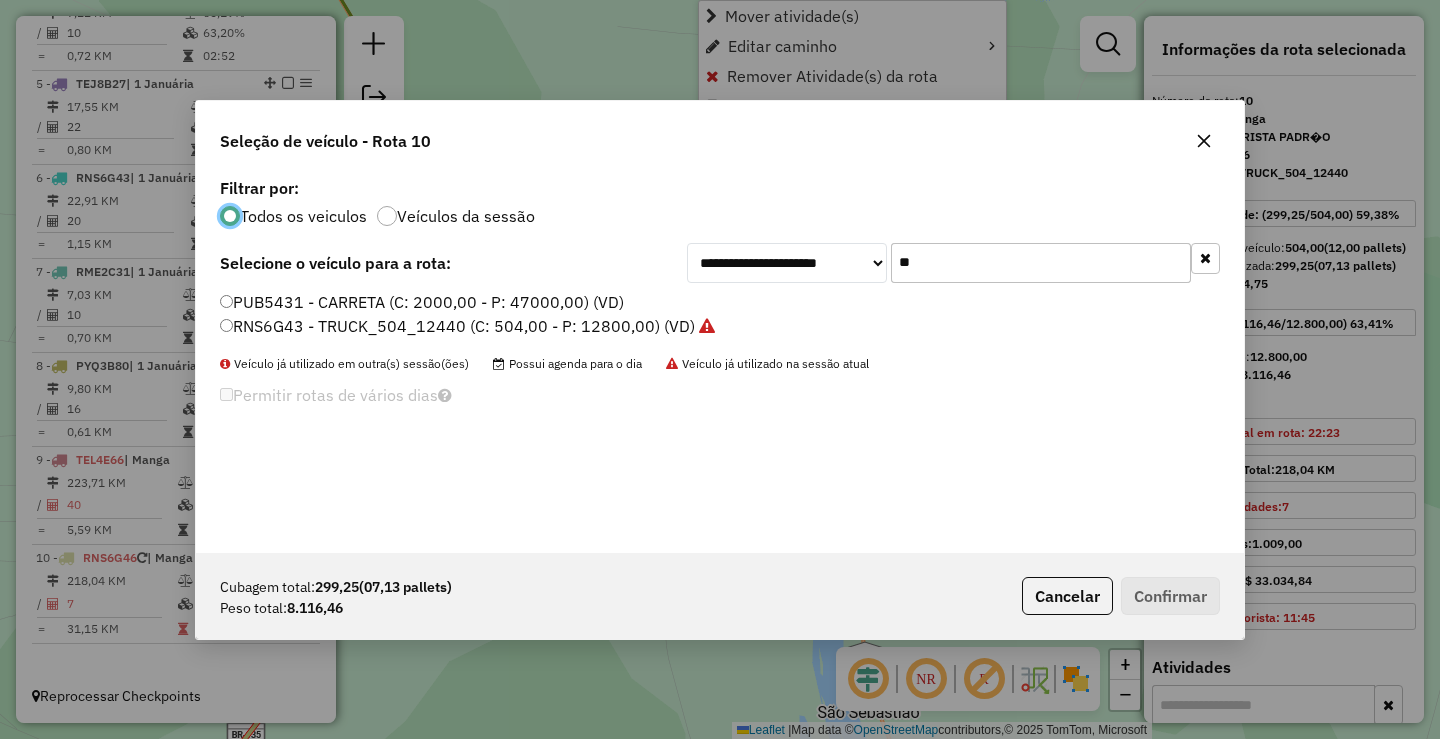 scroll, scrollTop: 11, scrollLeft: 6, axis: both 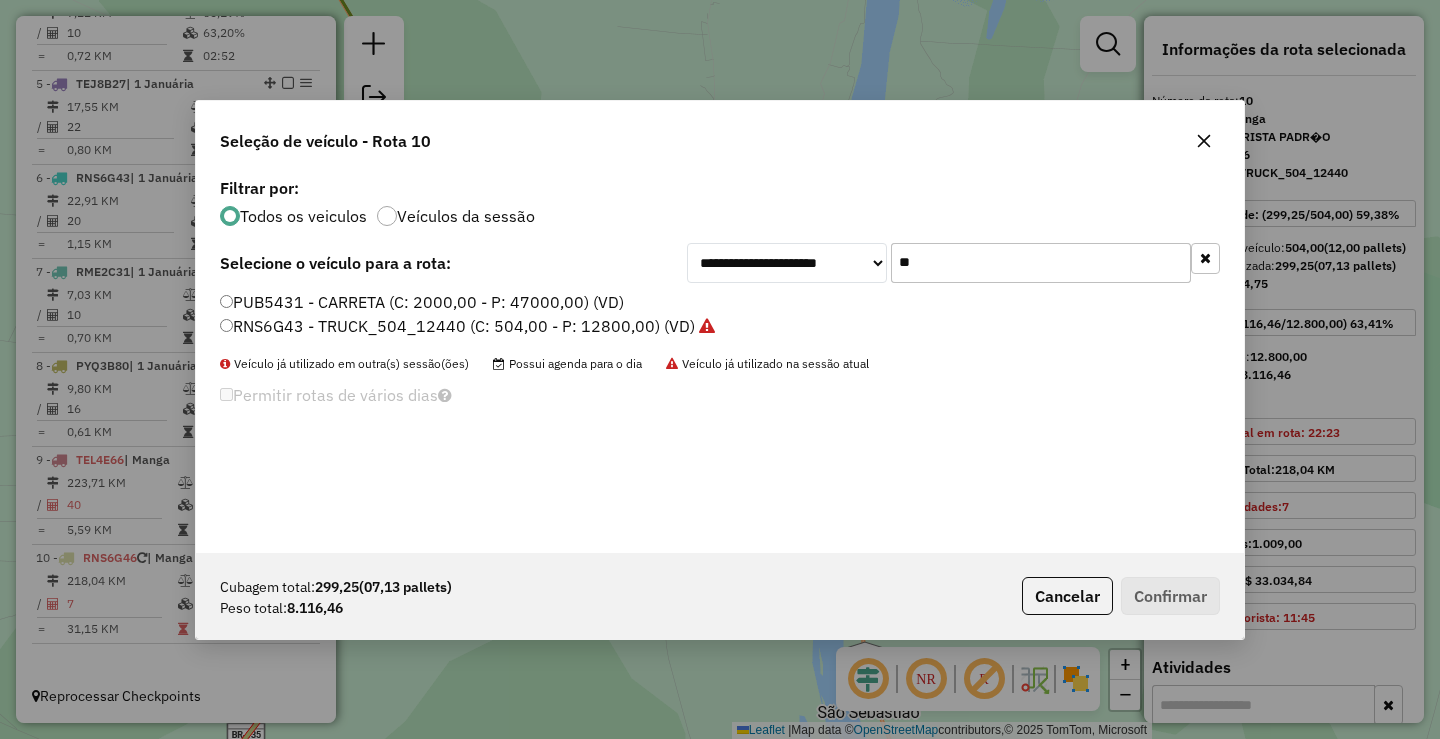 click on "**" 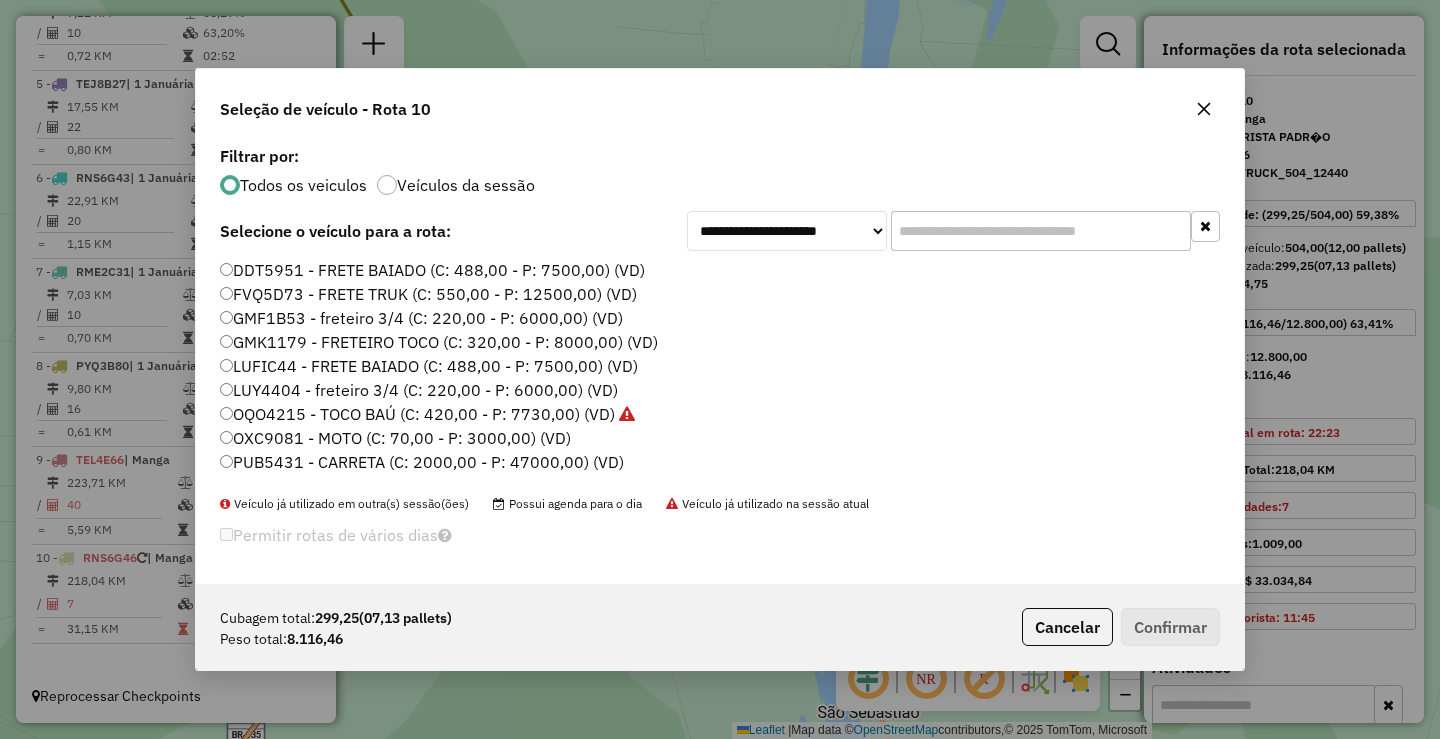 scroll, scrollTop: 100, scrollLeft: 0, axis: vertical 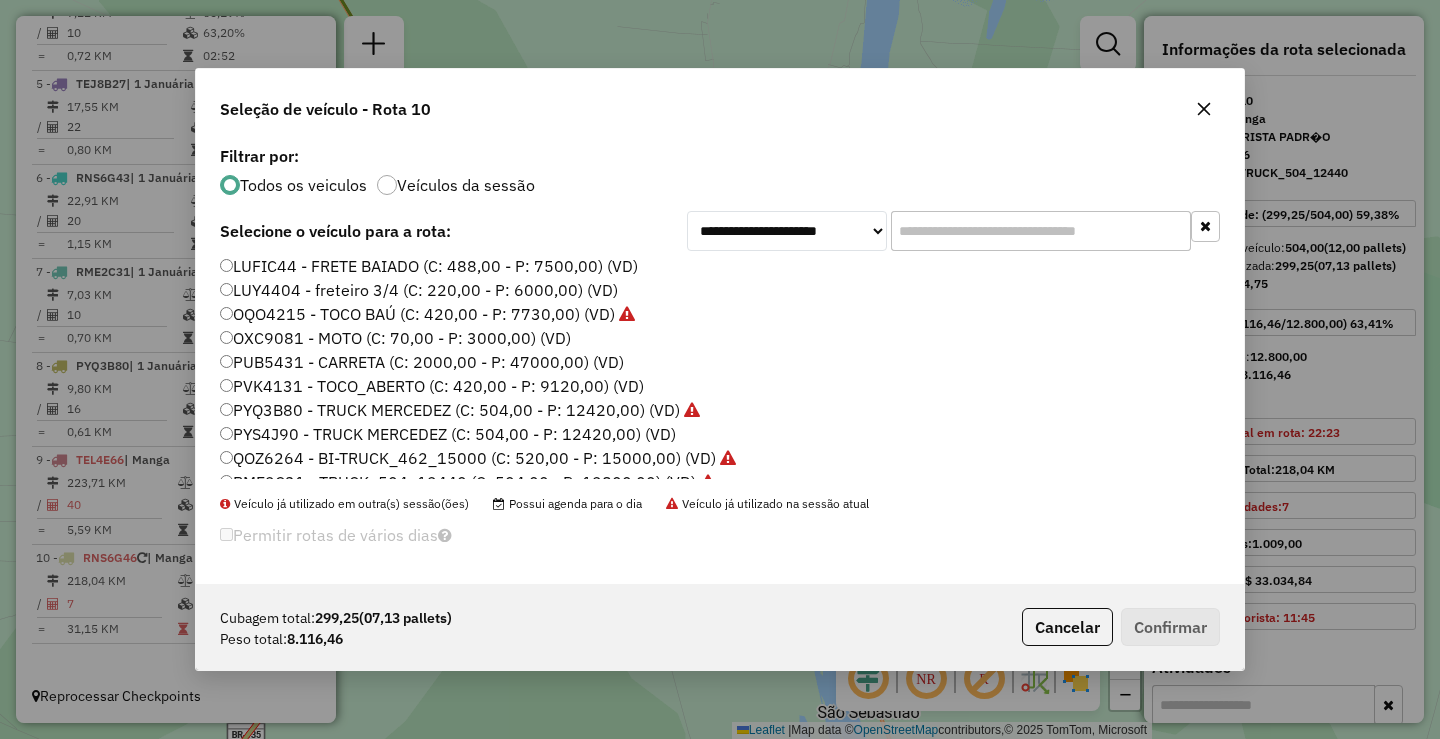 click on "PYS4J90 - TRUCK MERCEDEZ  (C: 504,00 - P: 12420,00) (VD)" 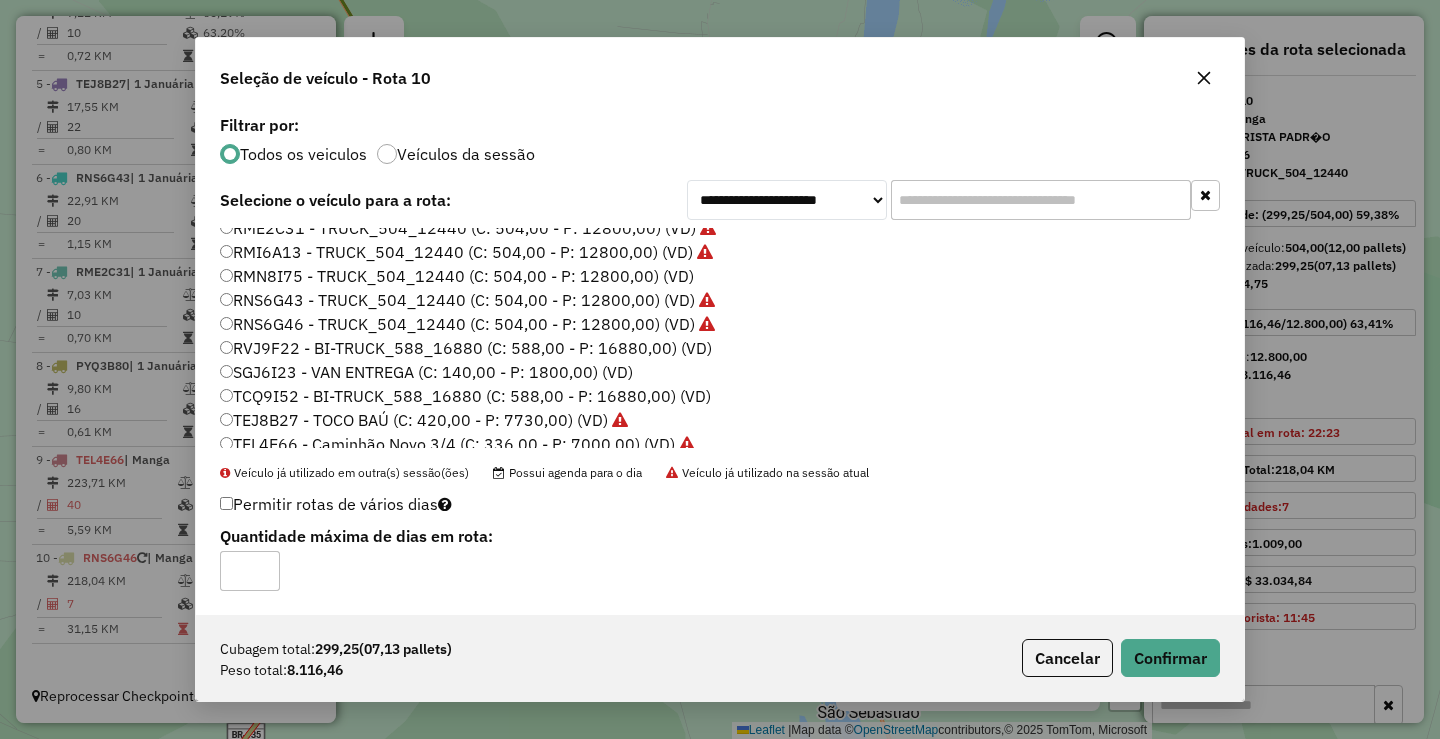 scroll, scrollTop: 332, scrollLeft: 0, axis: vertical 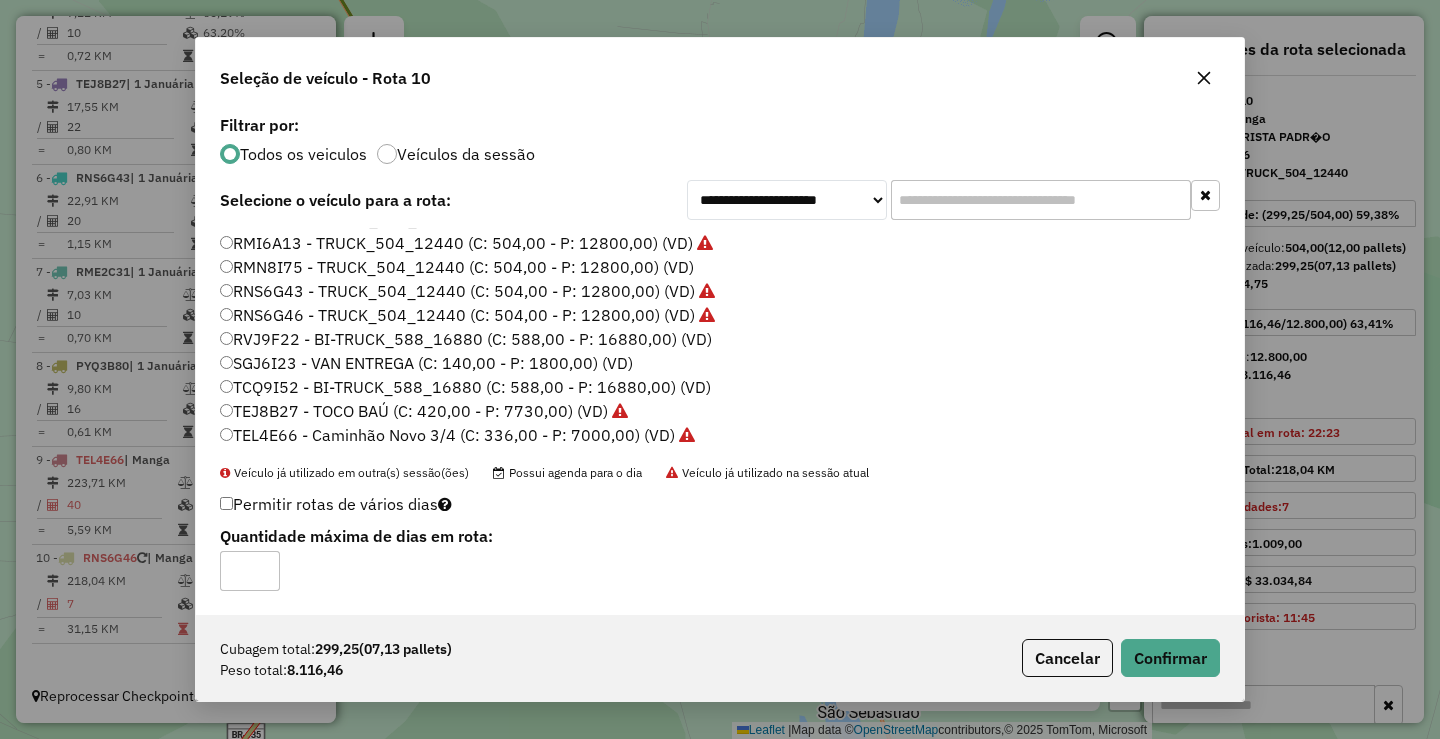 click 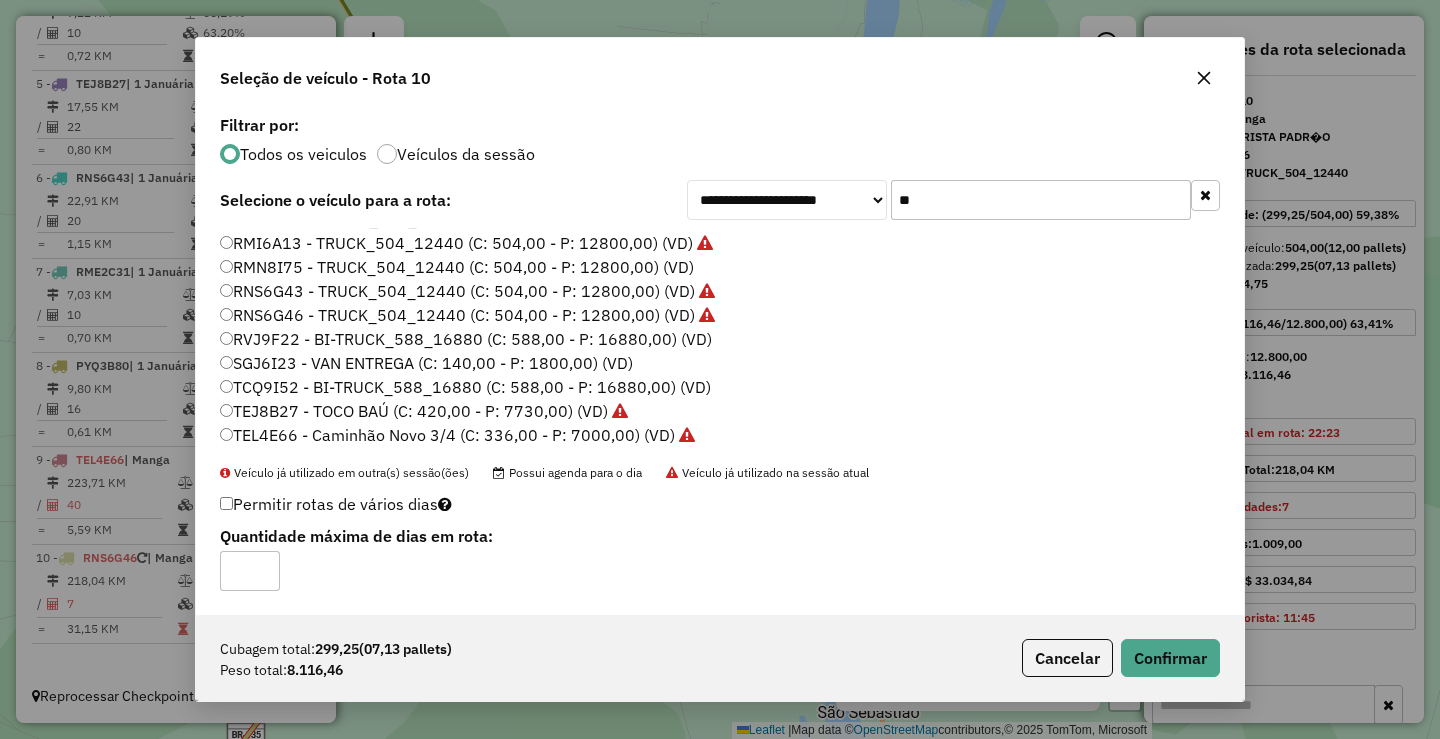 scroll, scrollTop: 0, scrollLeft: 0, axis: both 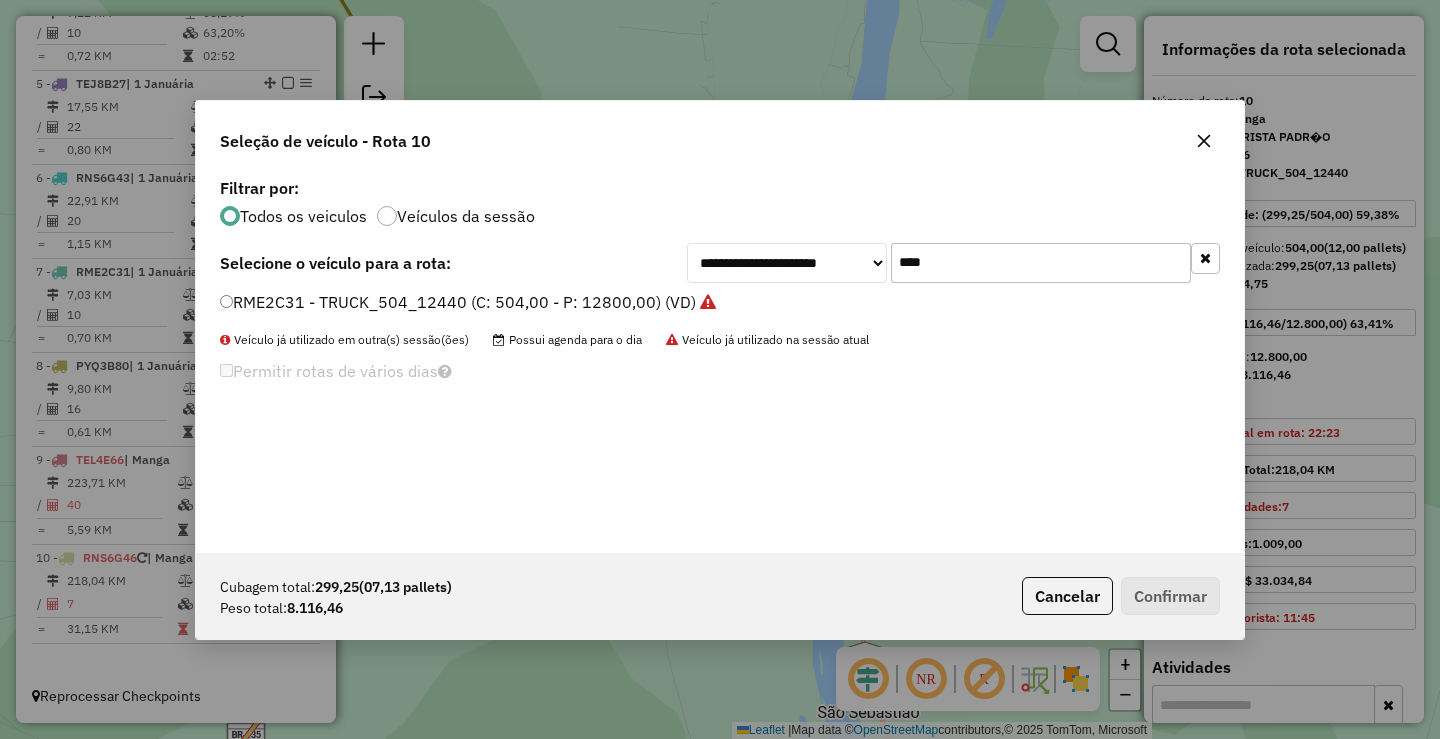 type on "****" 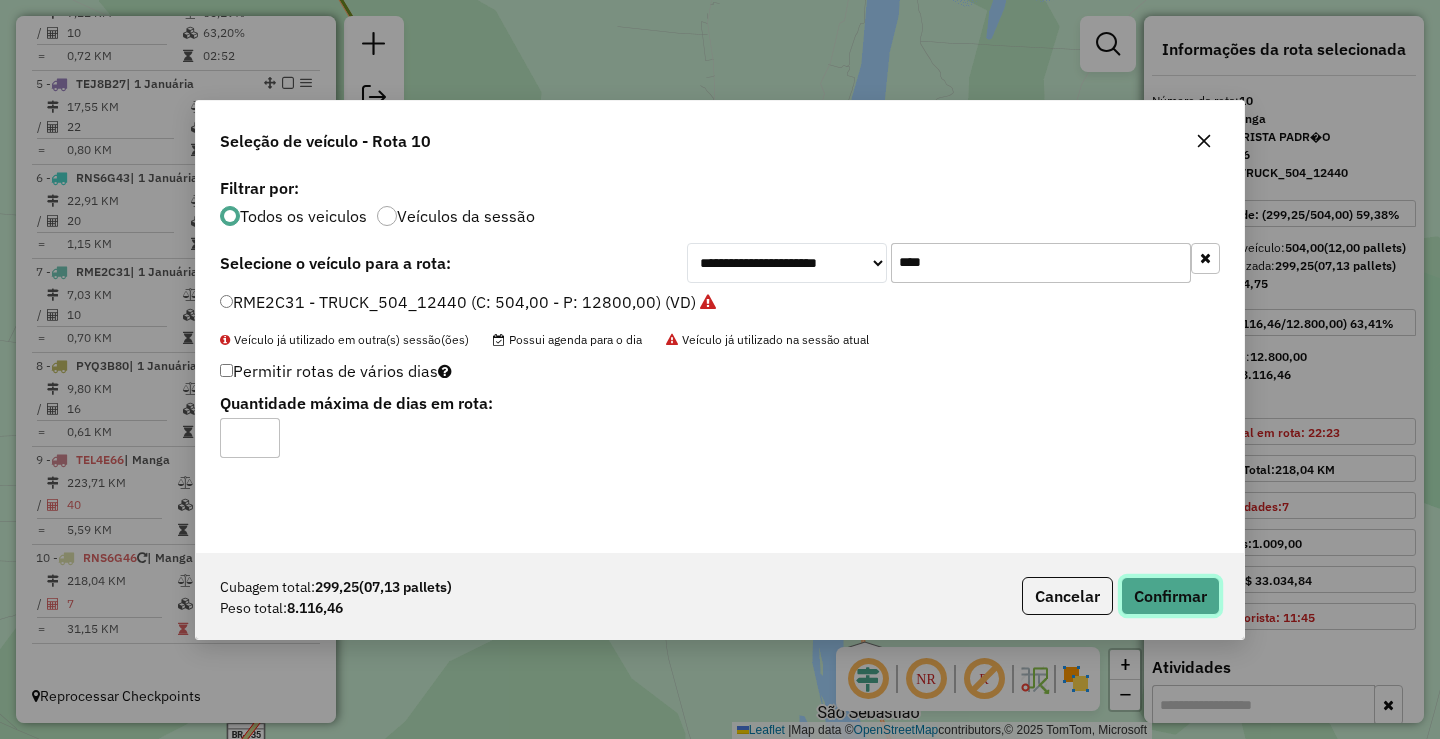 click on "Confirmar" 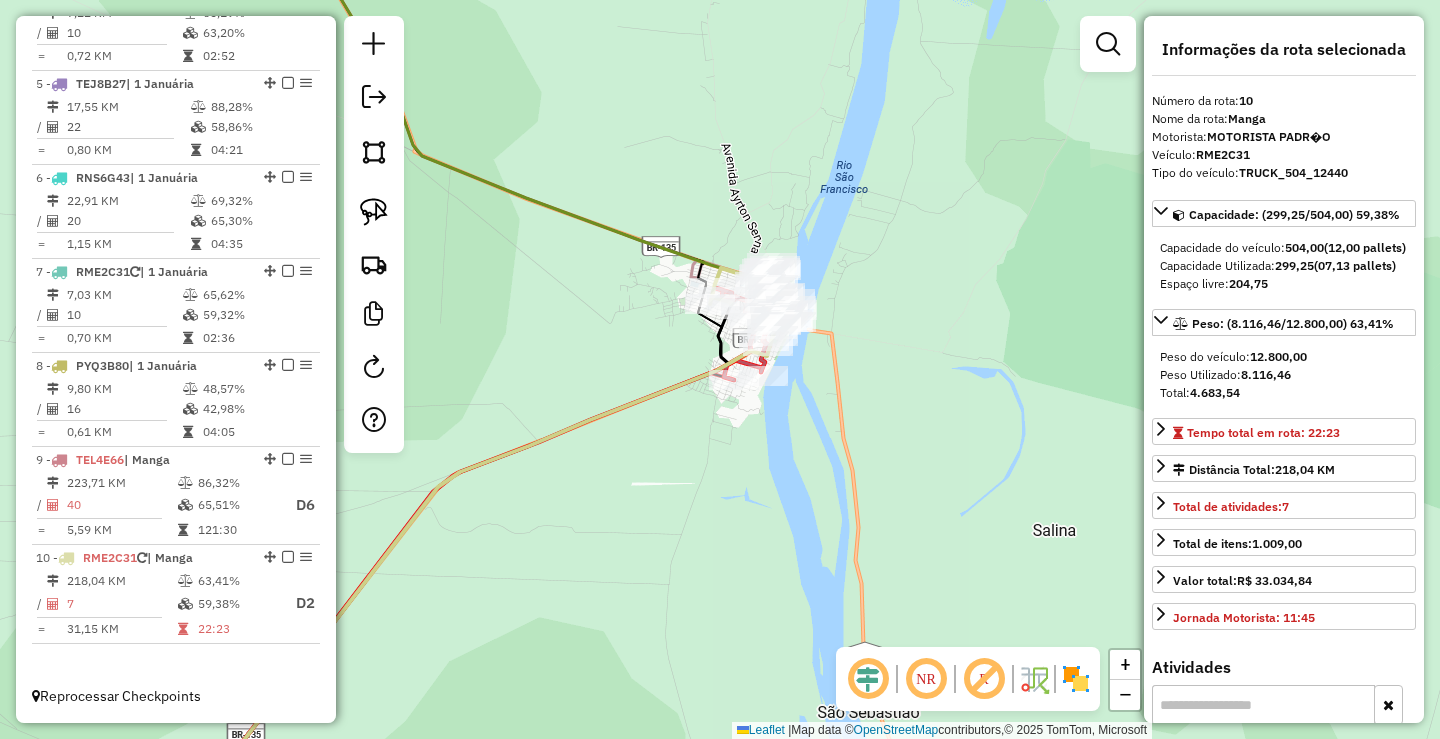 drag, startPoint x: 694, startPoint y: 583, endPoint x: 923, endPoint y: 435, distance: 272.66278 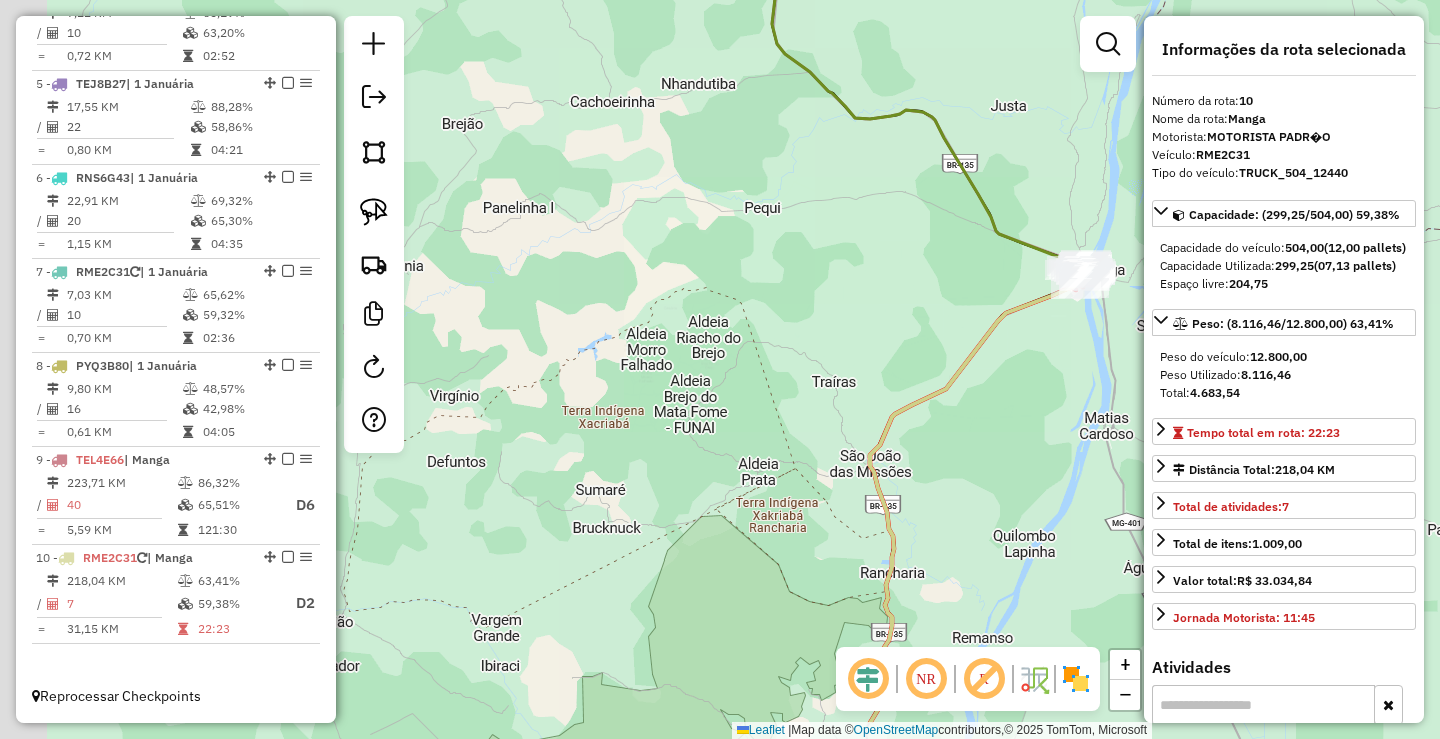drag, startPoint x: 775, startPoint y: 507, endPoint x: 832, endPoint y: 305, distance: 209.88806 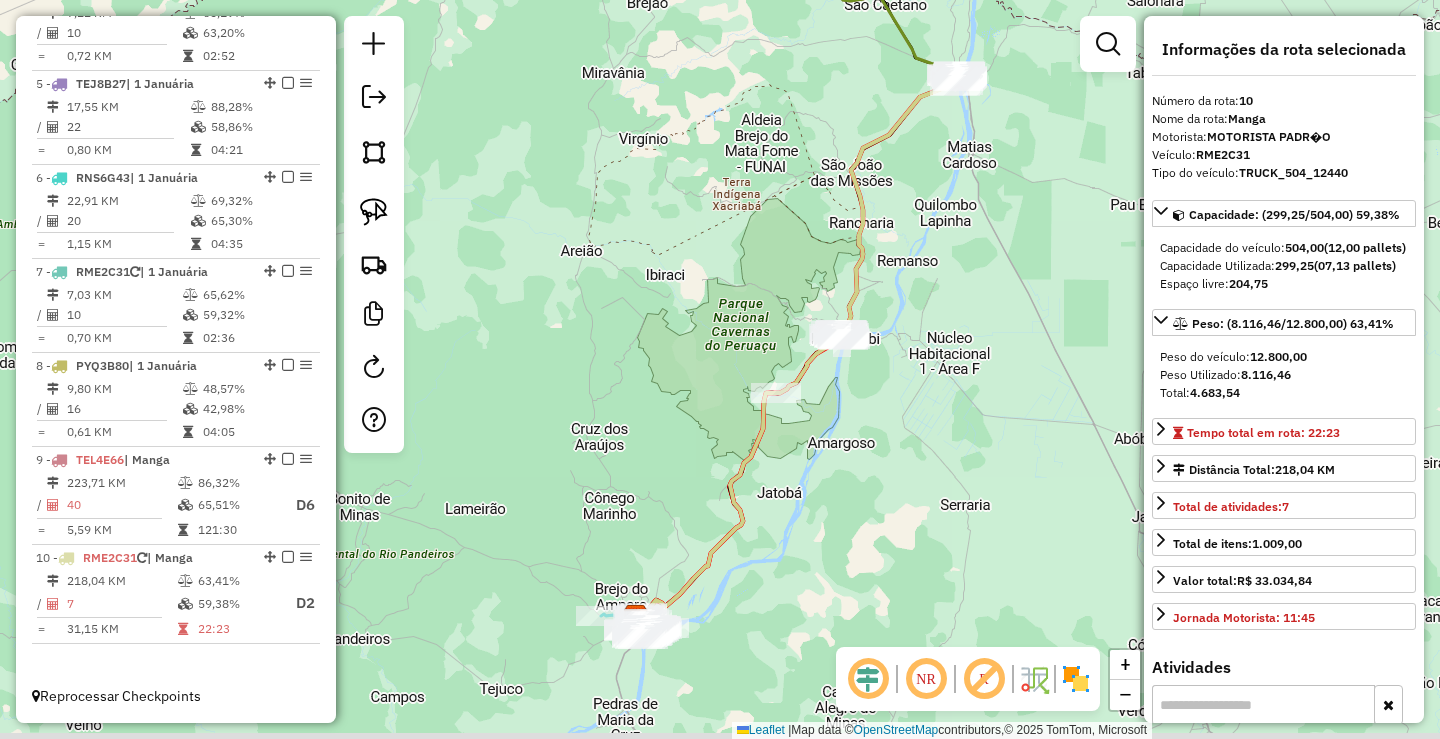 drag, startPoint x: 894, startPoint y: 628, endPoint x: 921, endPoint y: 297, distance: 332.0994 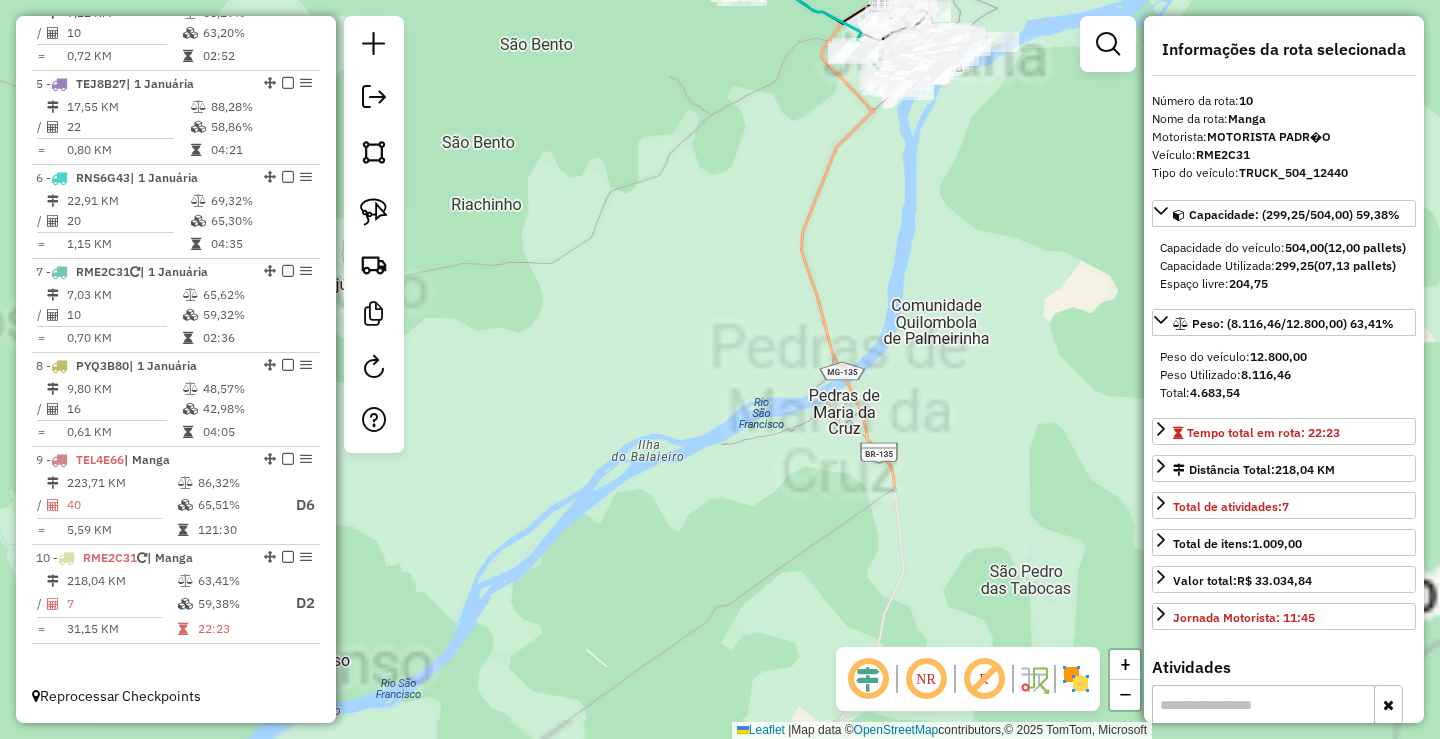 drag, startPoint x: 714, startPoint y: 458, endPoint x: 516, endPoint y: 643, distance: 270.97784 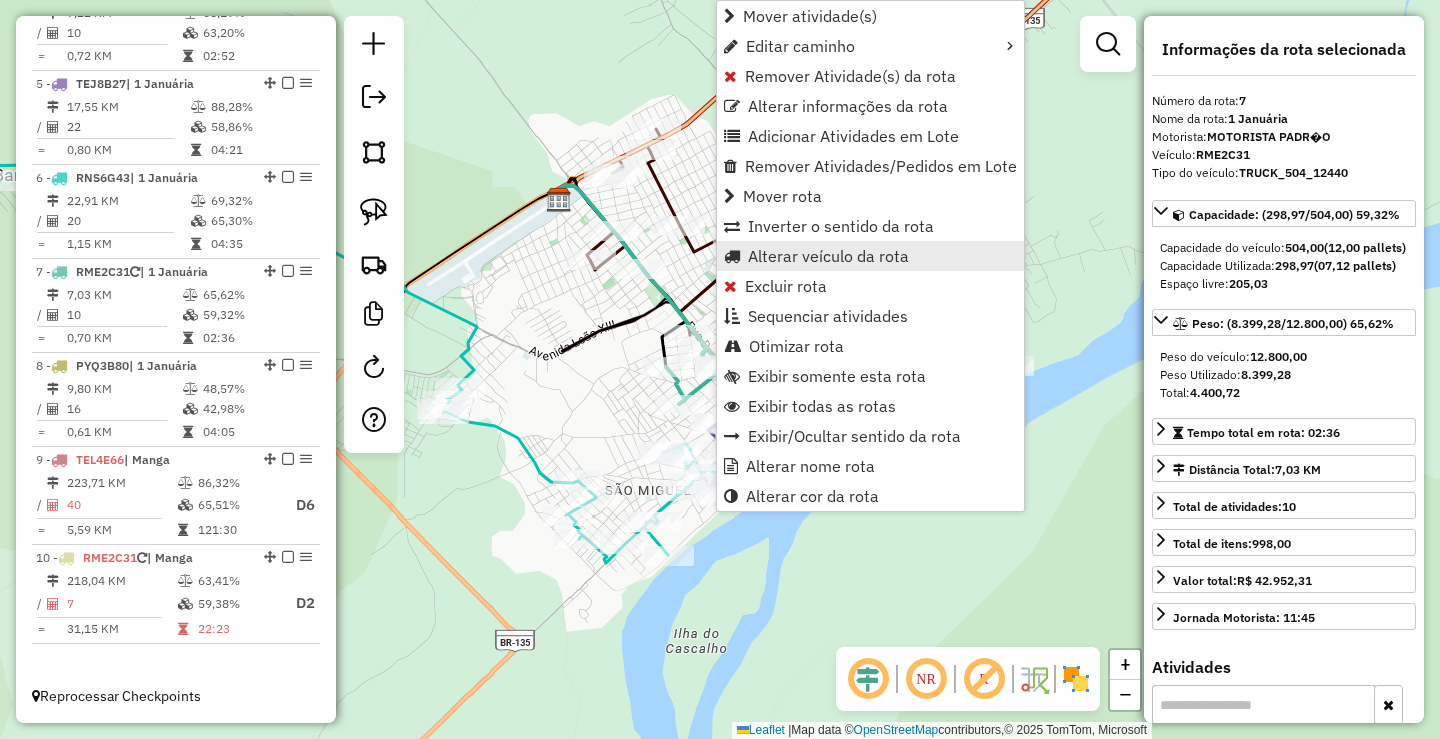 click on "Alterar veículo da rota" at bounding box center [828, 256] 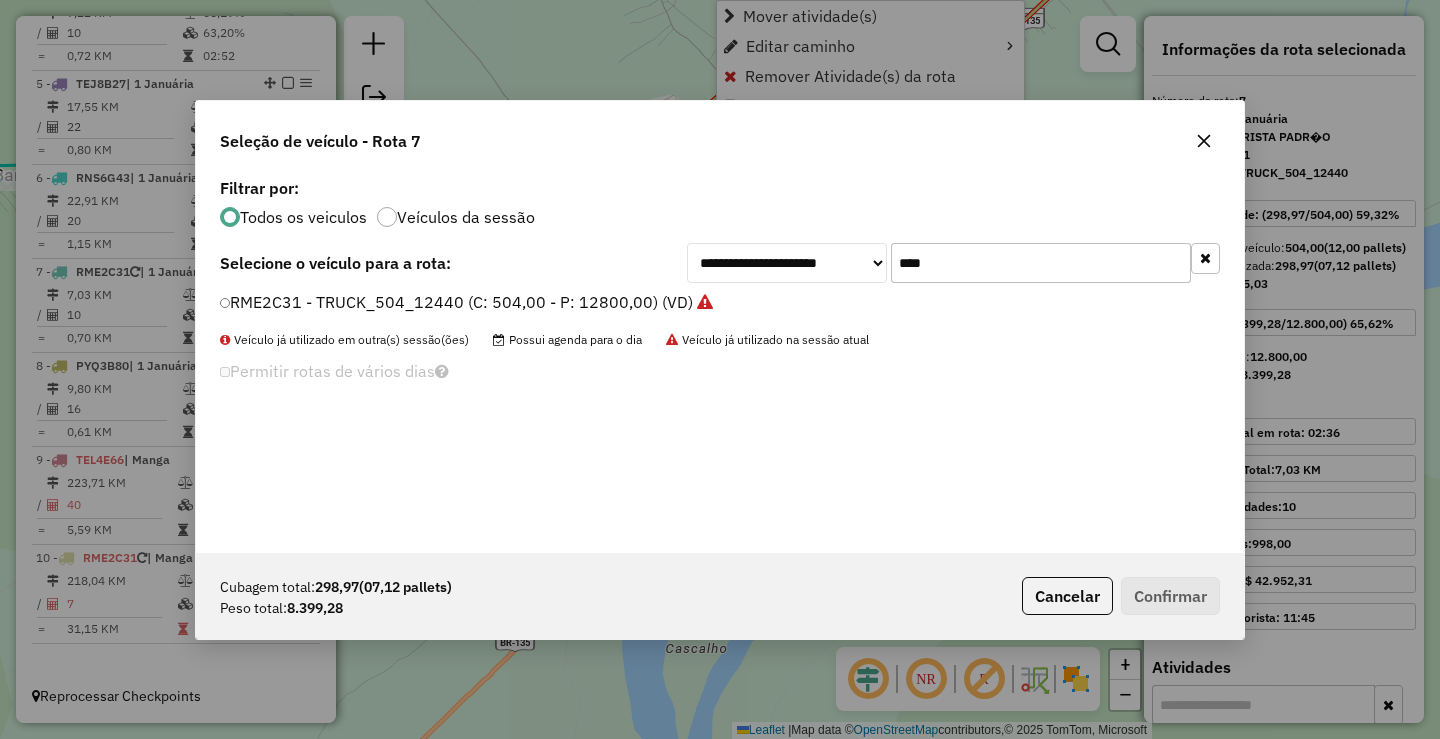 scroll, scrollTop: 11, scrollLeft: 6, axis: both 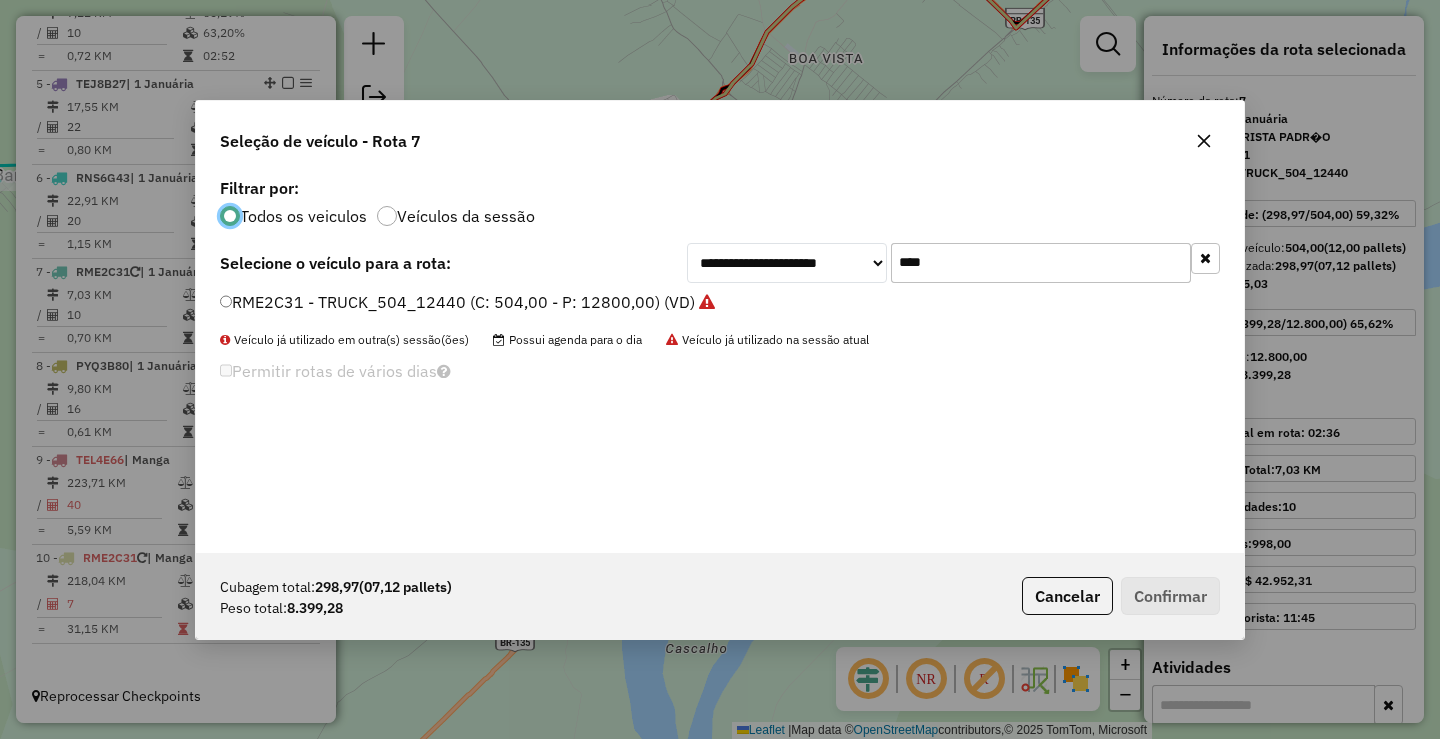drag, startPoint x: 1081, startPoint y: 261, endPoint x: 810, endPoint y: 273, distance: 271.26556 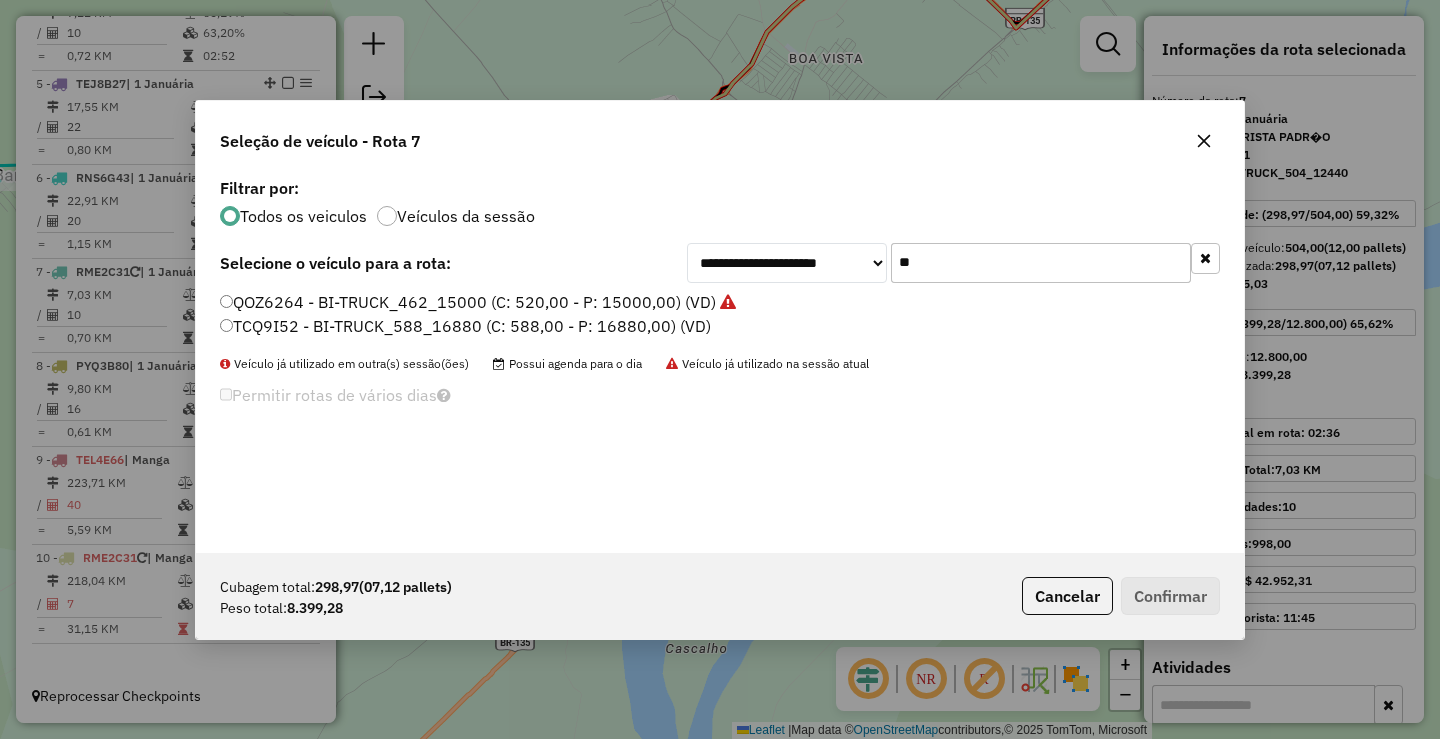 type on "**" 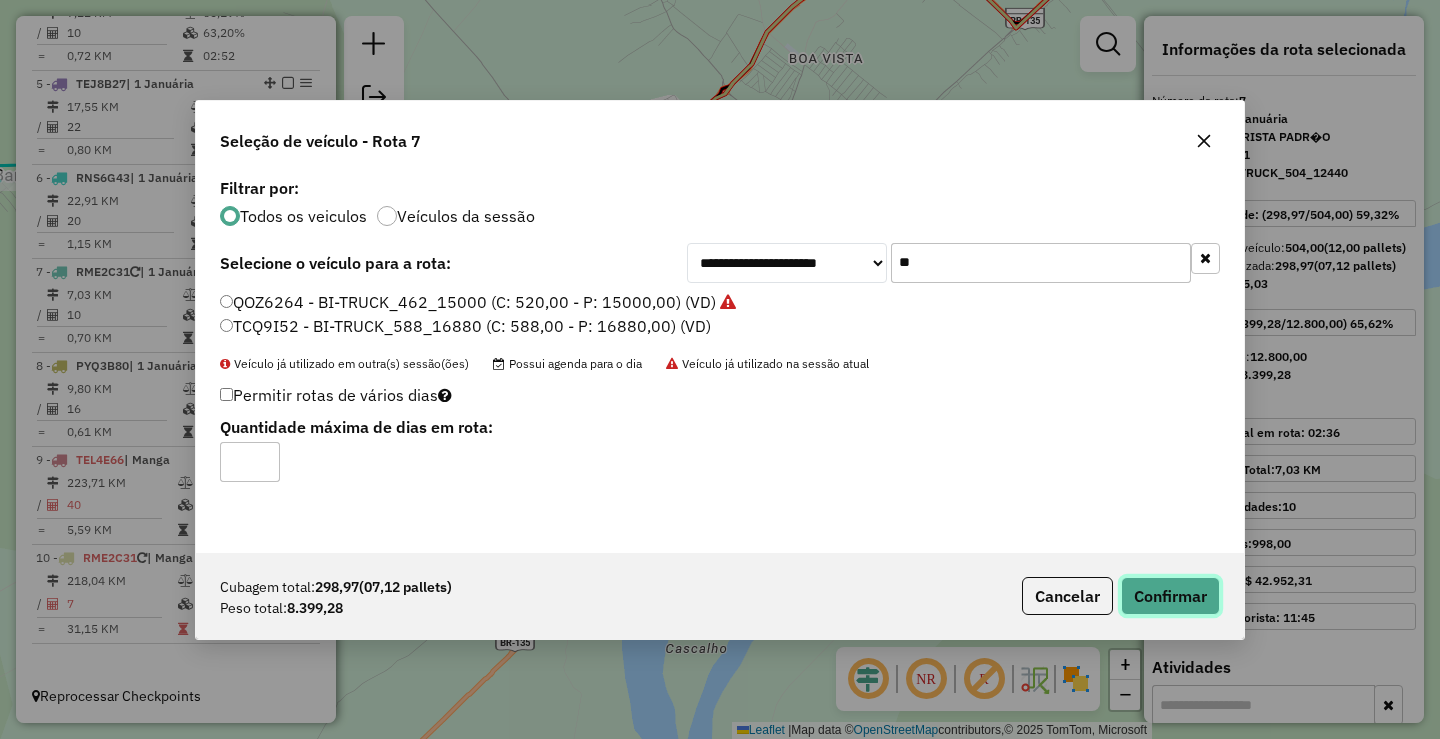 click on "Confirmar" 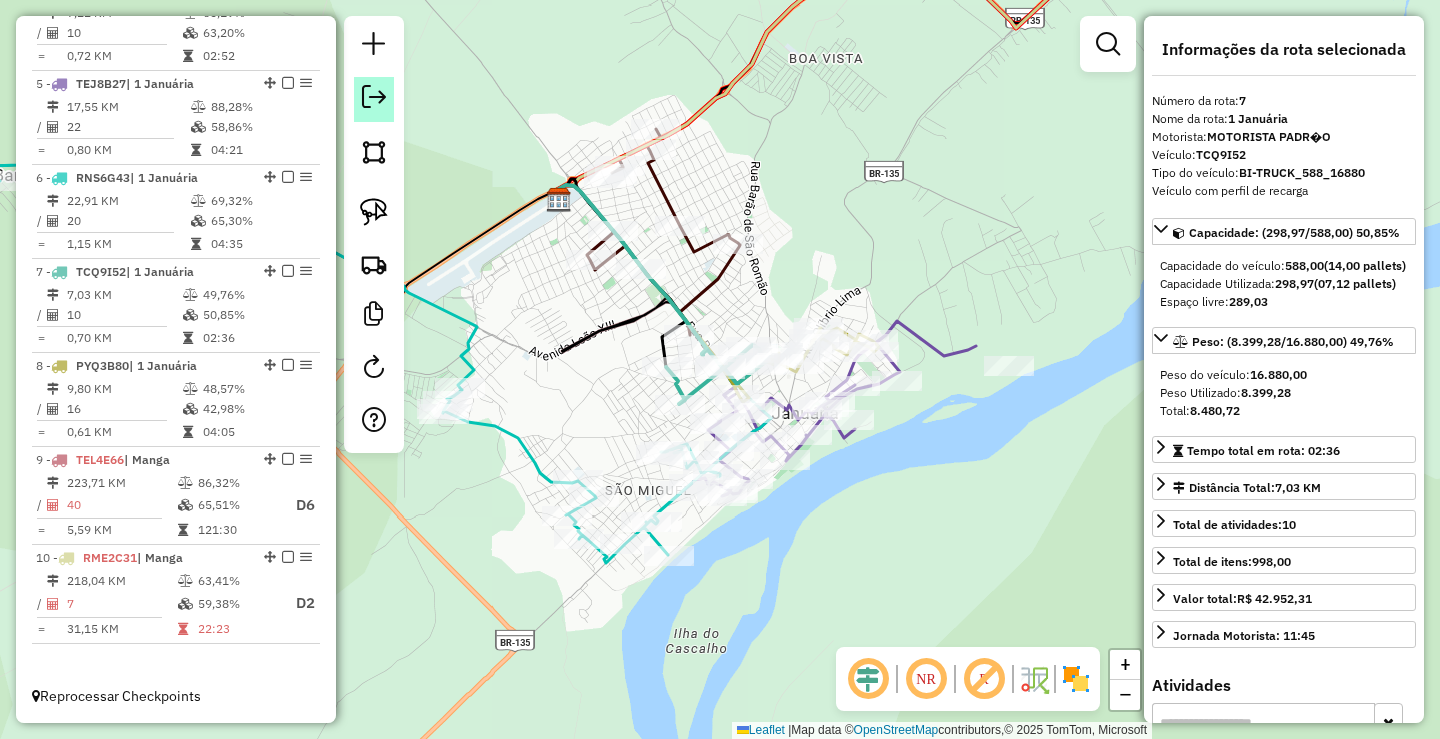 click 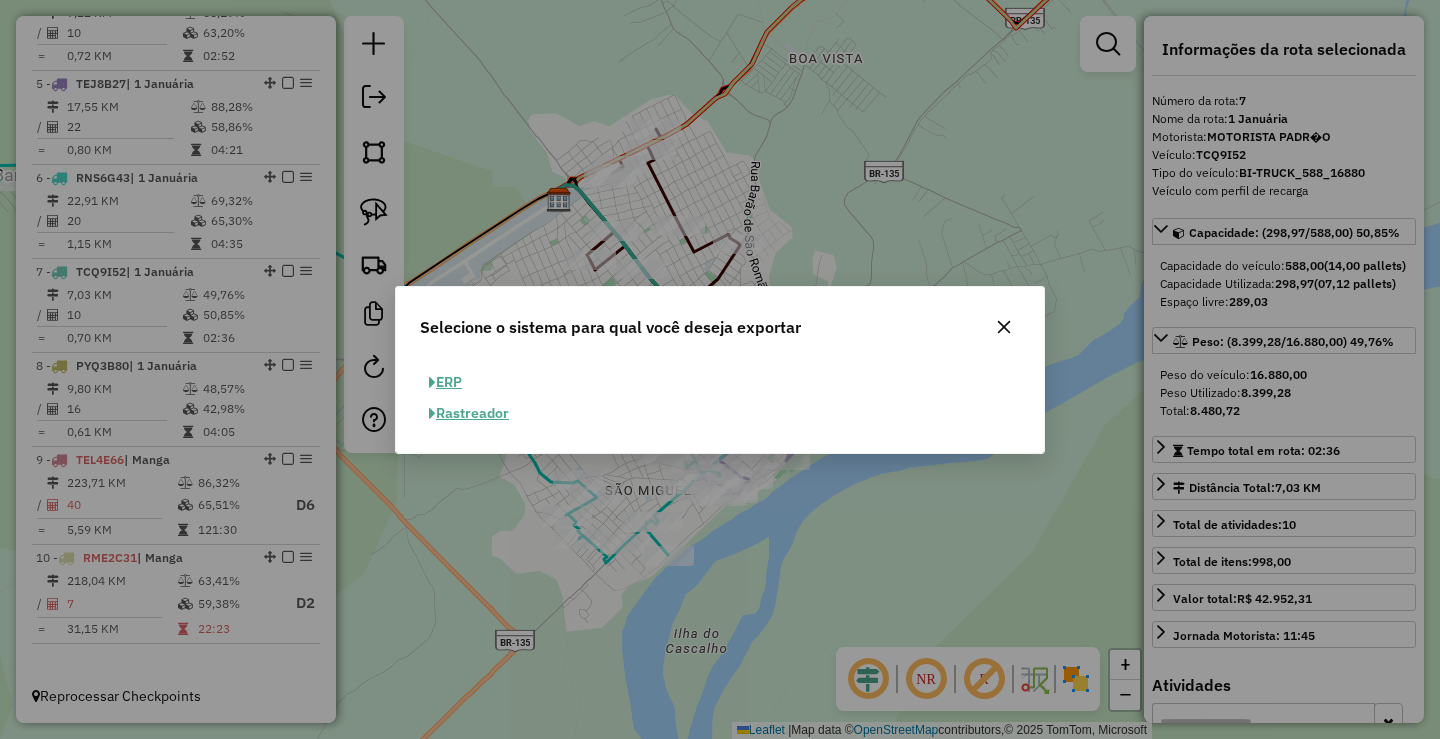 click on "ERP" 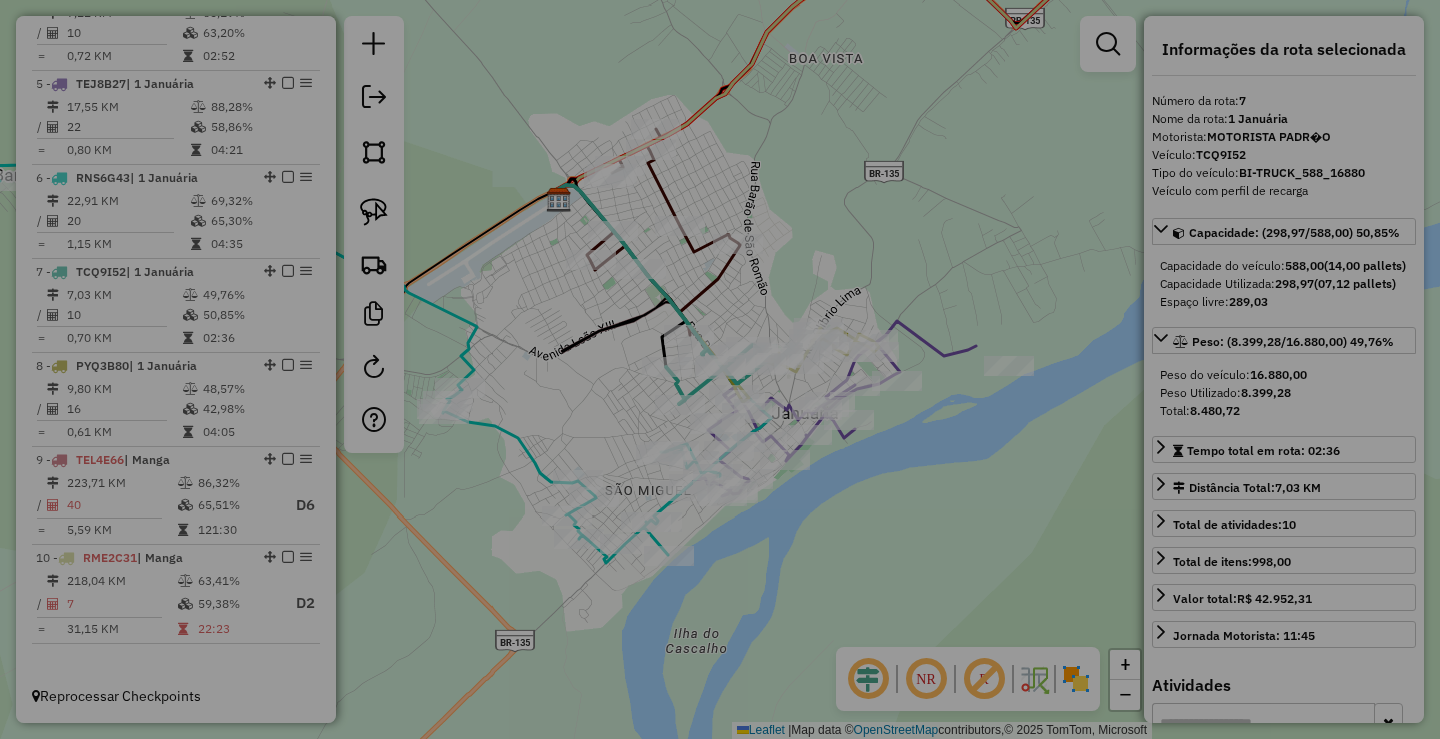 select on "**" 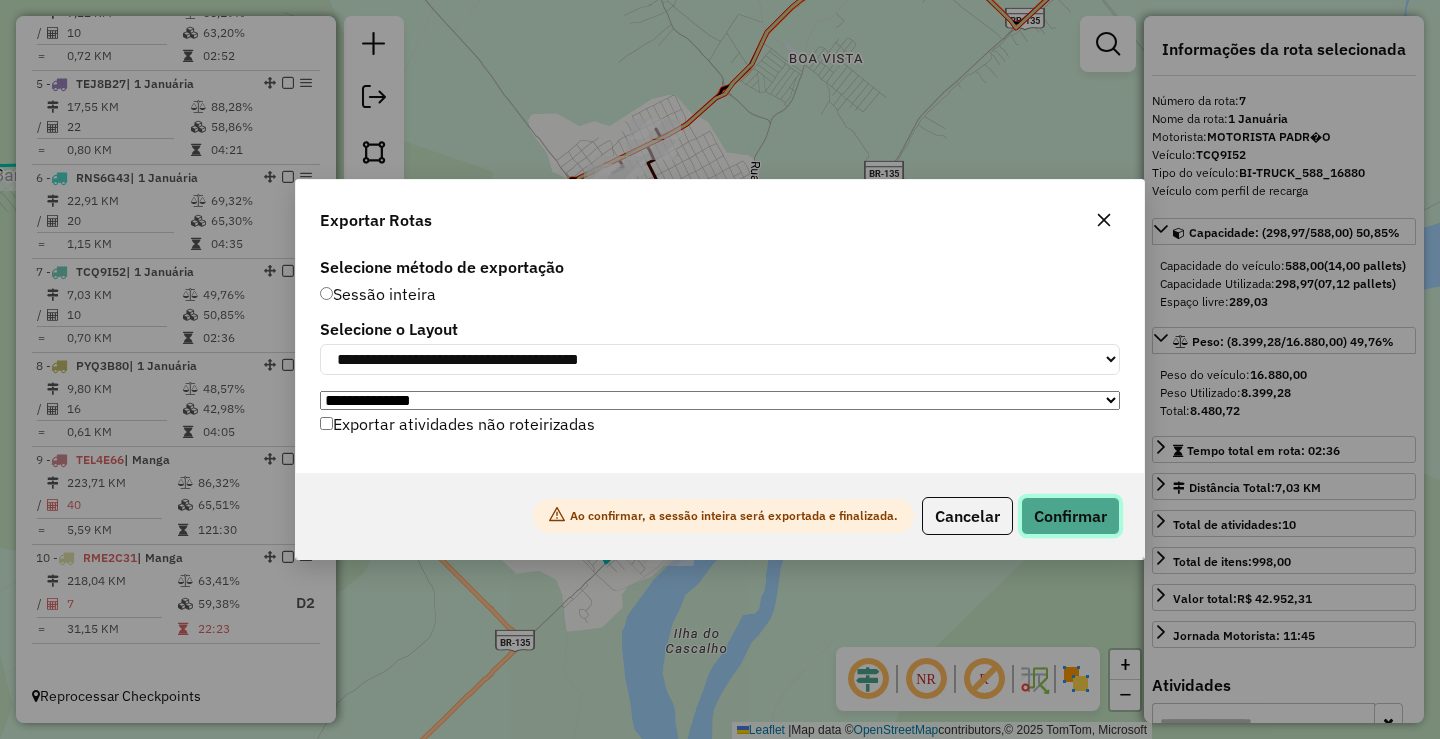 click on "Confirmar" 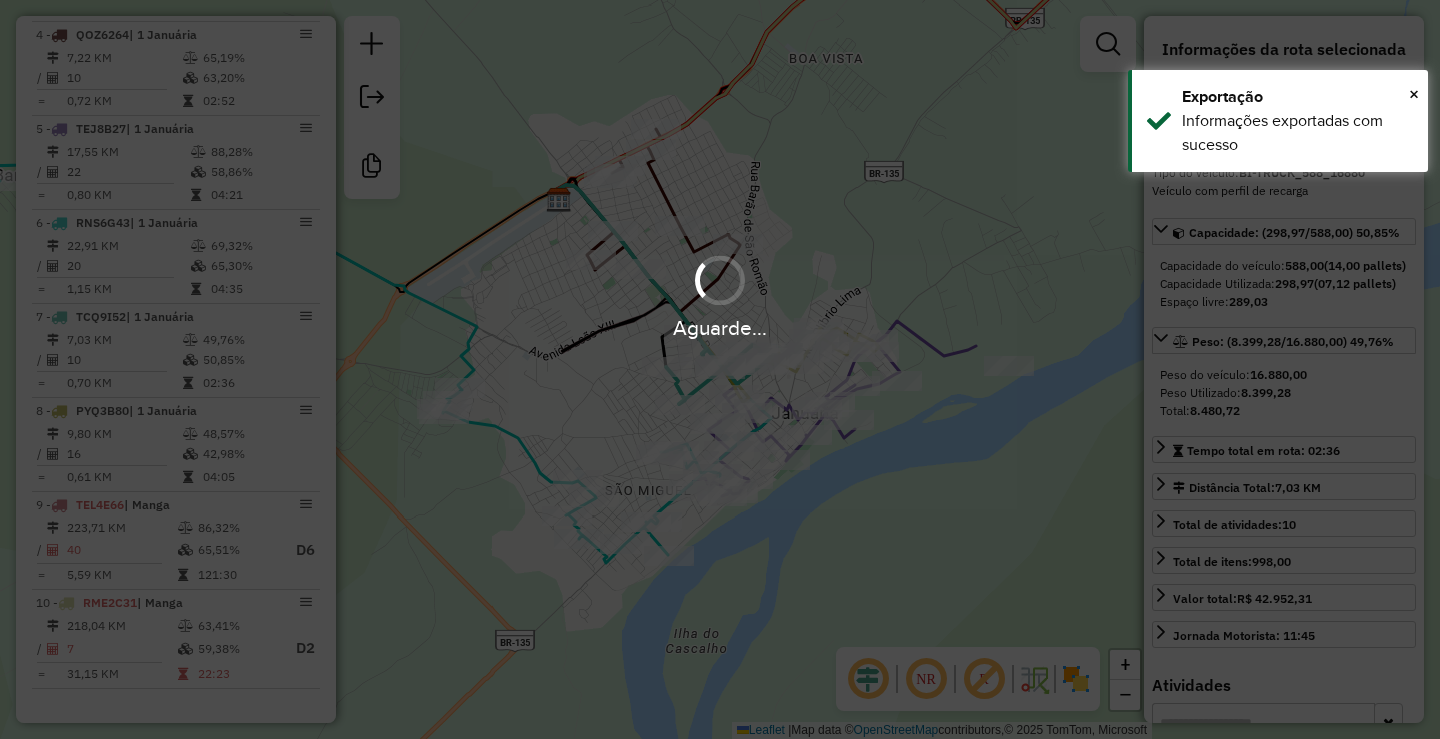scroll, scrollTop: 1105, scrollLeft: 0, axis: vertical 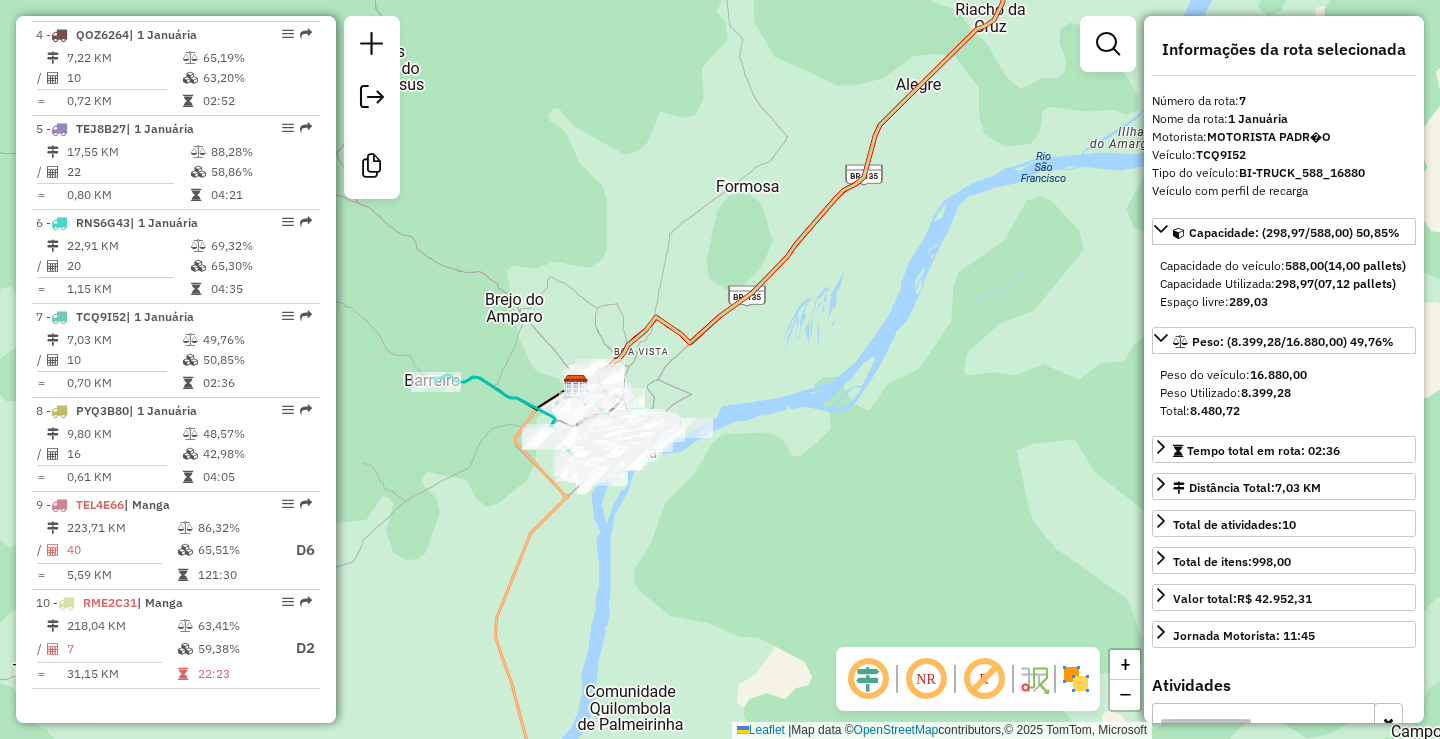 drag, startPoint x: 730, startPoint y: 597, endPoint x: 874, endPoint y: 360, distance: 277.3175 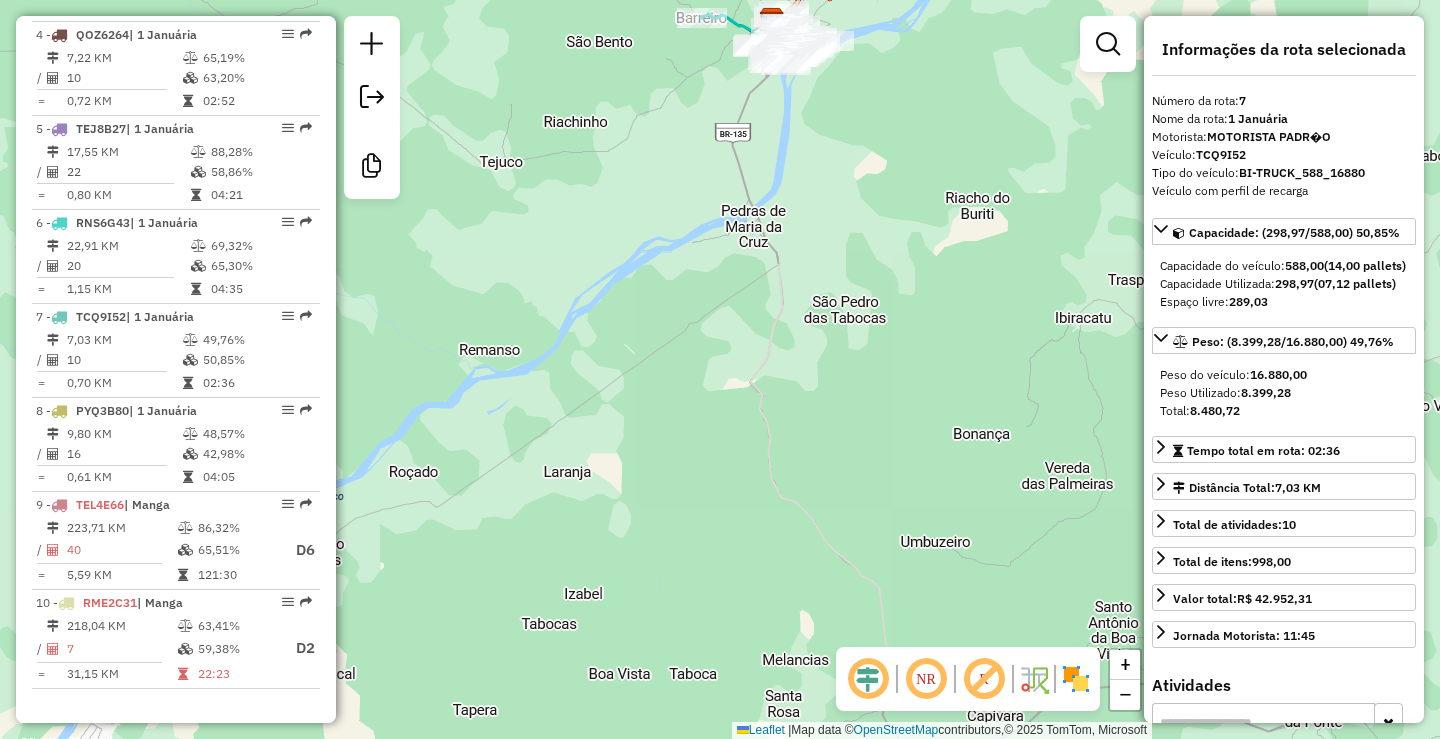drag, startPoint x: 826, startPoint y: 620, endPoint x: 792, endPoint y: 397, distance: 225.57704 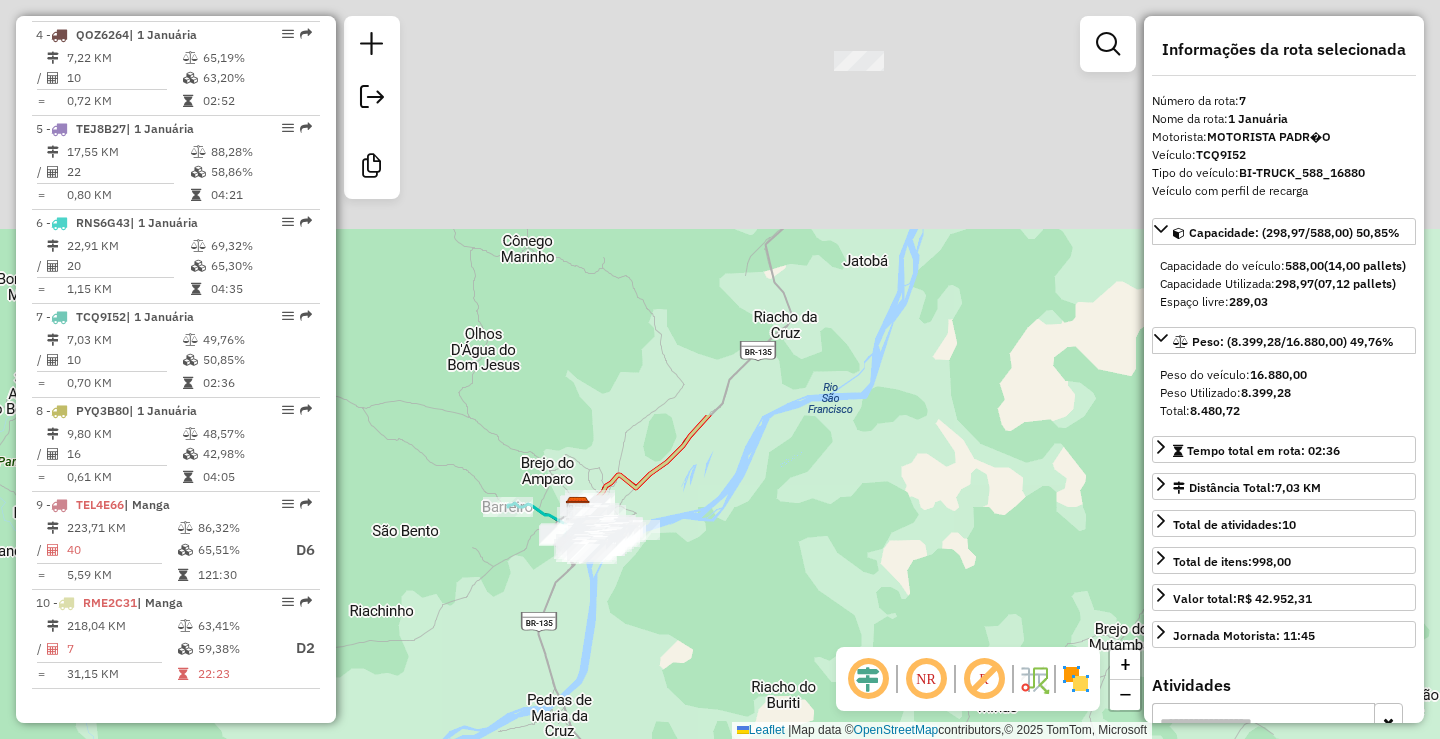 drag, startPoint x: 914, startPoint y: 289, endPoint x: 720, endPoint y: 778, distance: 526.07697 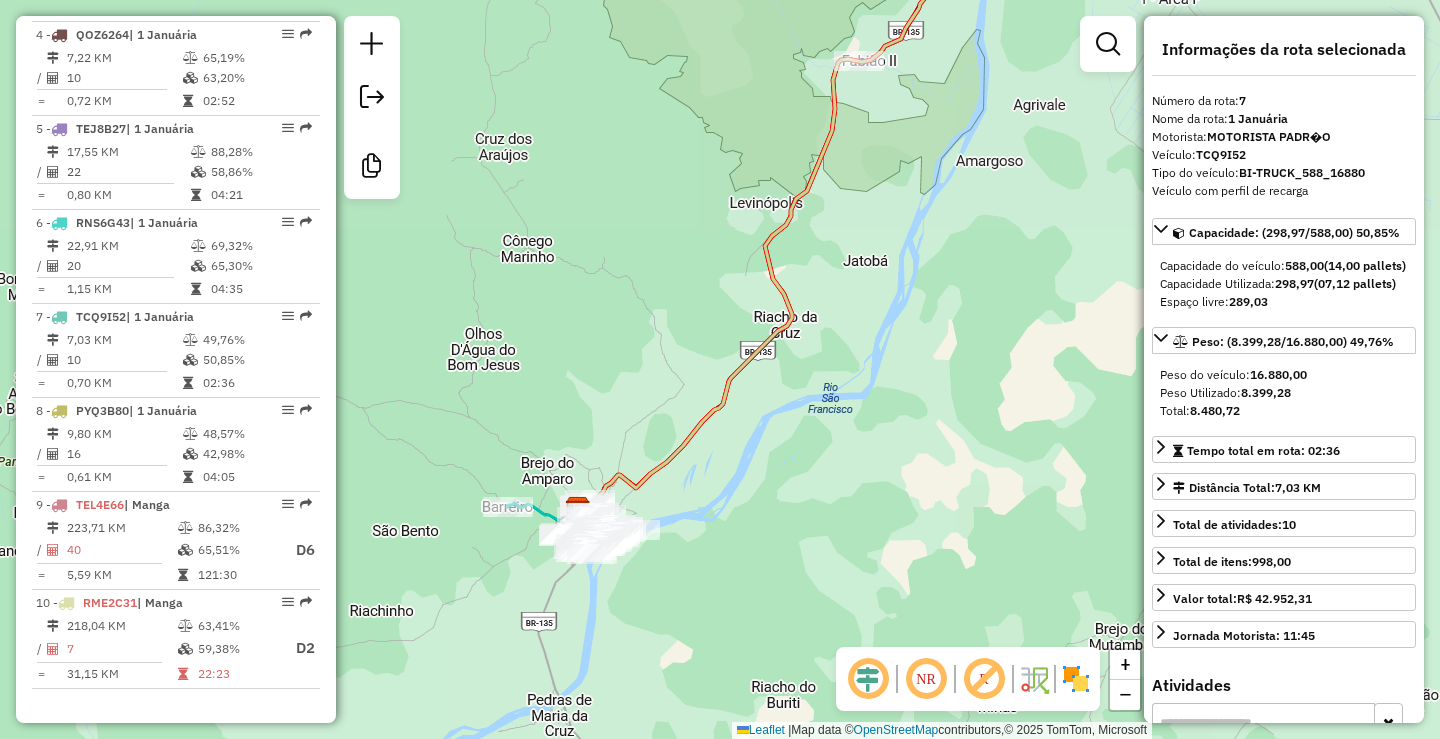 drag, startPoint x: 825, startPoint y: 361, endPoint x: 763, endPoint y: 636, distance: 281.90247 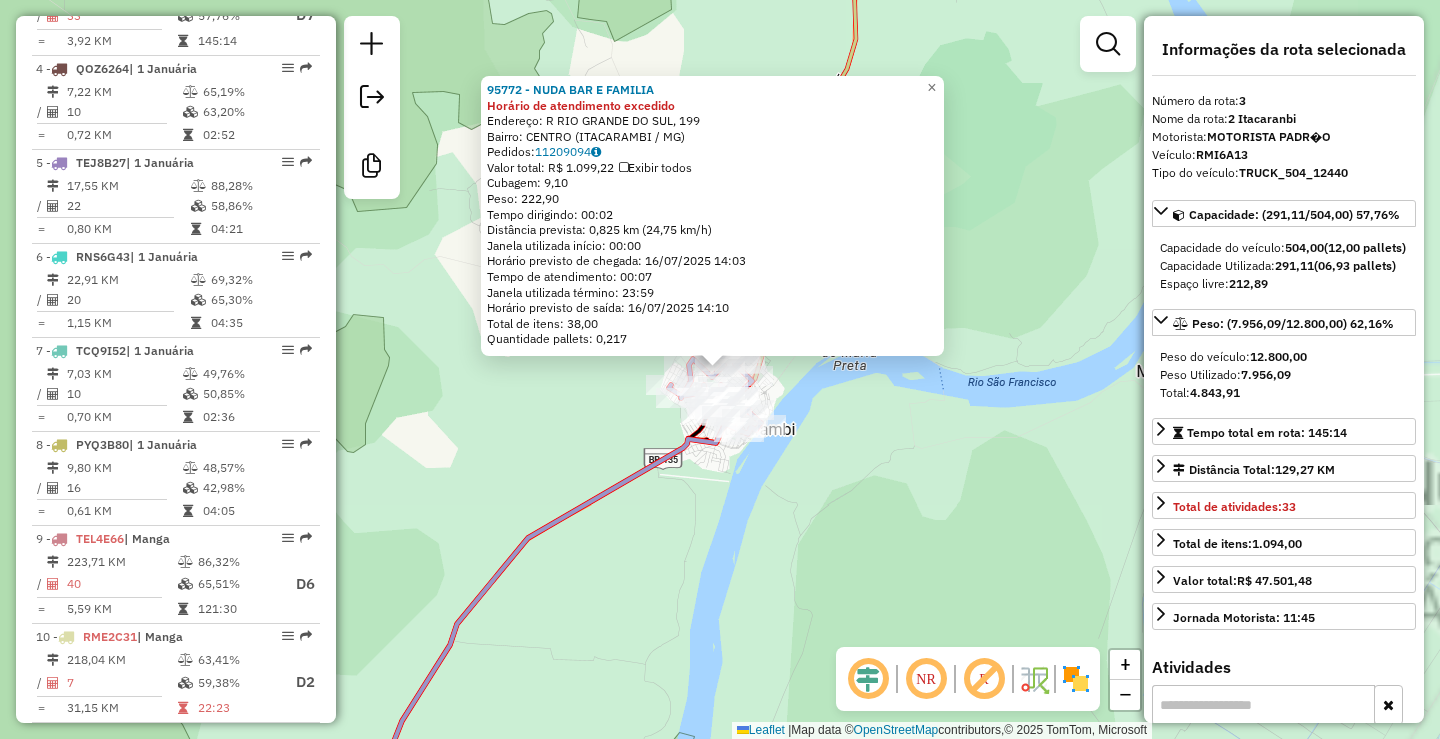 scroll, scrollTop: 1012, scrollLeft: 0, axis: vertical 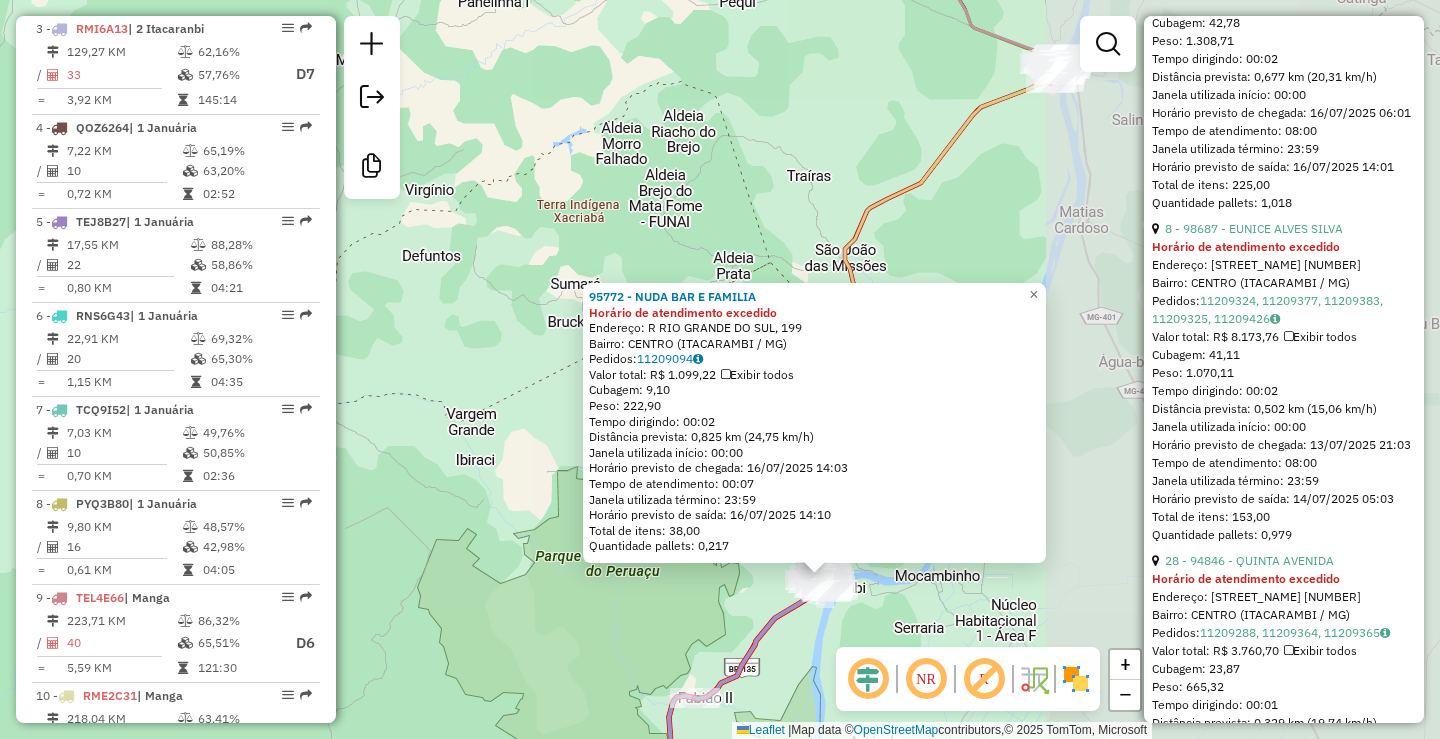 drag, startPoint x: 969, startPoint y: 597, endPoint x: 538, endPoint y: 656, distance: 435.01953 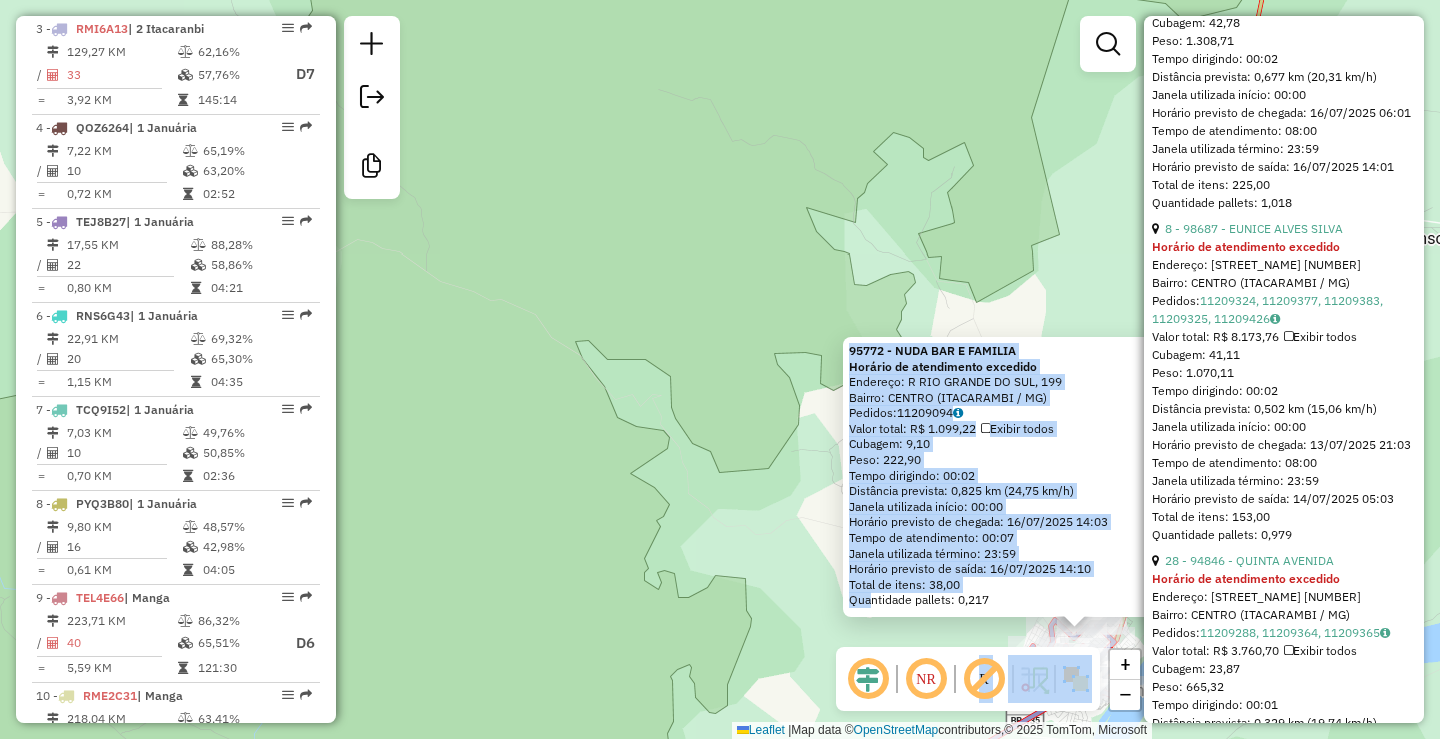 drag, startPoint x: 970, startPoint y: 645, endPoint x: 868, endPoint y: 604, distance: 109.9318 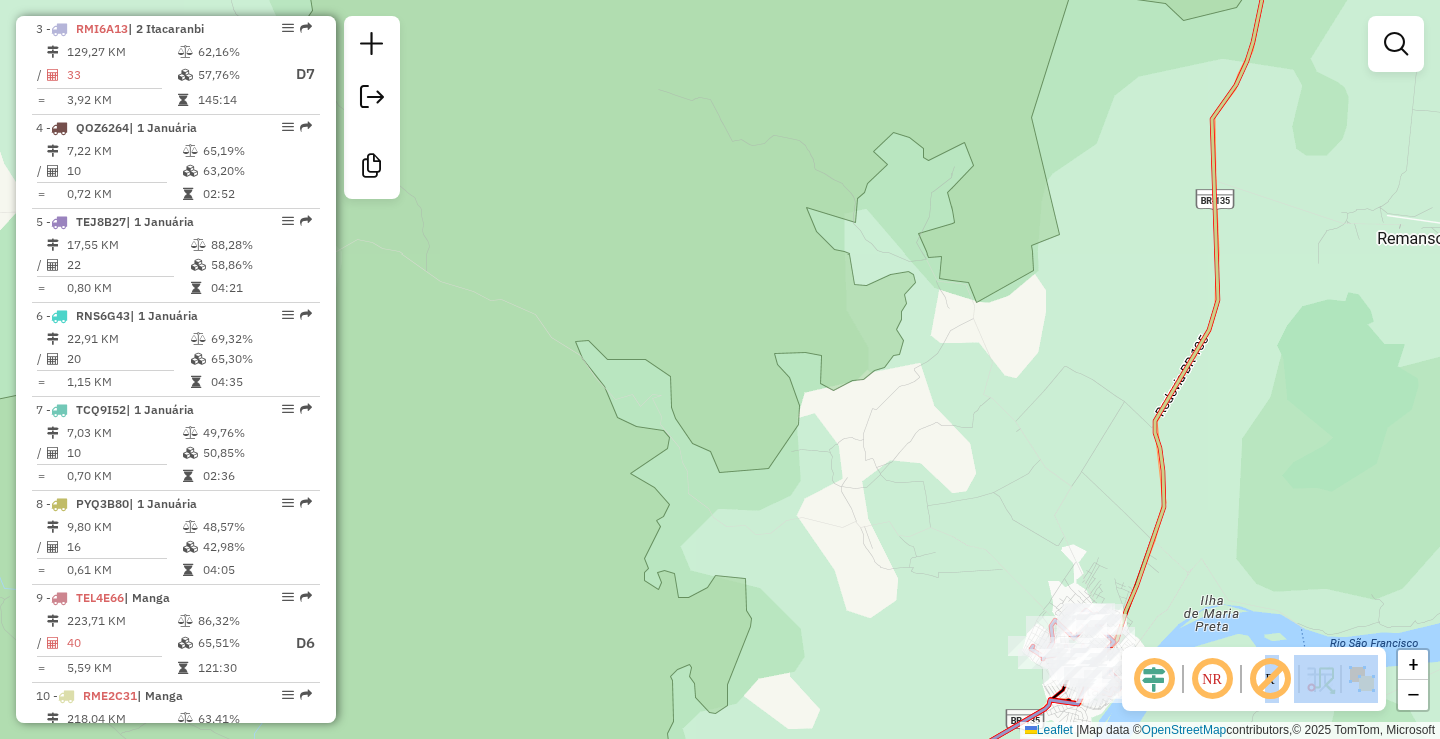click on "[NUMBER] - NUDA BAR E FAMILIA Horário de atendimento excedido Endereço: R RIO GRANDE DO SUL, [NUMBER] Bairro: CENTRO ([CITY] / [STATE]) Pedidos: 11209094 Valor total: R$ [PRICE] Exibir todos Cubagem: [NUMBER] Peso: [NUMBER] Tempo dirigindo: [TIME] Distância prevista: [NUMBER] km ([NUMBER] km/h) Janela utilizada início: [TIME] Horário previsto de chegada: [DATE] [TIME] Tempo de atendimento: [TIME] Janela utilizada término: [TIME] Total de itens: [NUMBER] Quantidade pallets: [NUMBER] × Janela de atendimento Grade de atendimento Capacidade Transportadoras Veículos Cliente Pedidos Rotas Selecione os dias de semana para filtrar as janelas de atendimento Seg Ter Qua Qui Sex Sáb Dom Informe o período da janela de atendimento: De: Até: Filtrar exatamente a janela do cliente Considerar janela de atendimento padrão Selecione os dias de semana para filtrar as grades de atendimento Seg Ter Qua Qui Sex Sáb Dom Peso mínimo:" 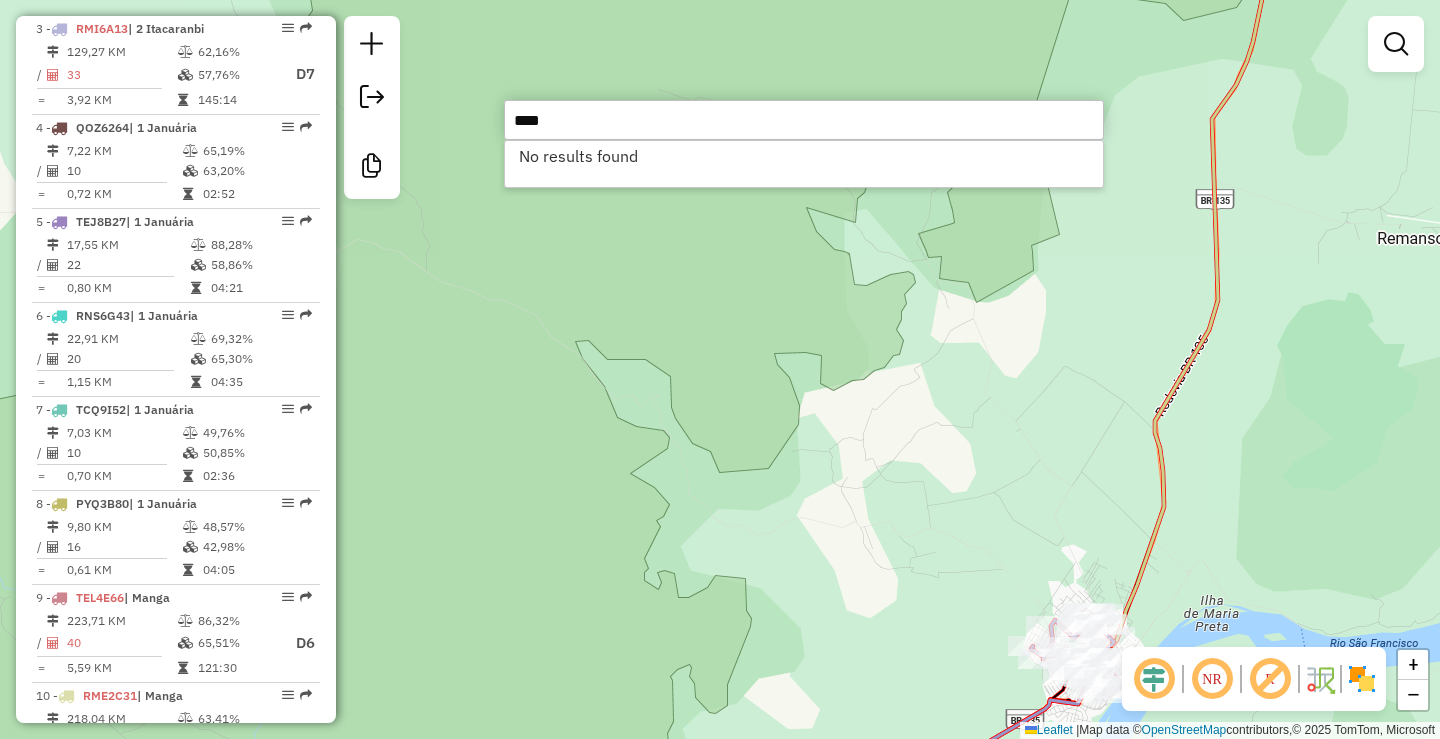 type on "****" 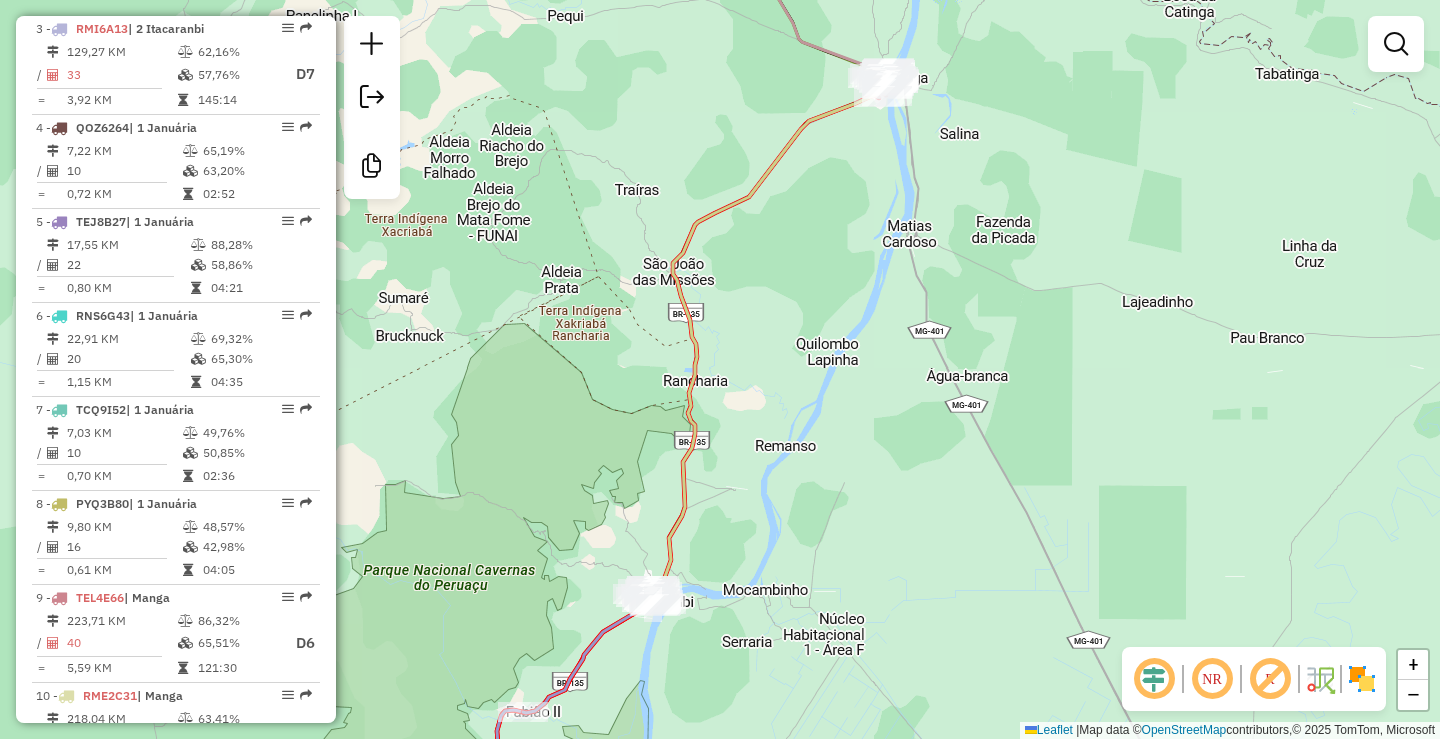 drag, startPoint x: 768, startPoint y: 408, endPoint x: 789, endPoint y: 518, distance: 111.9866 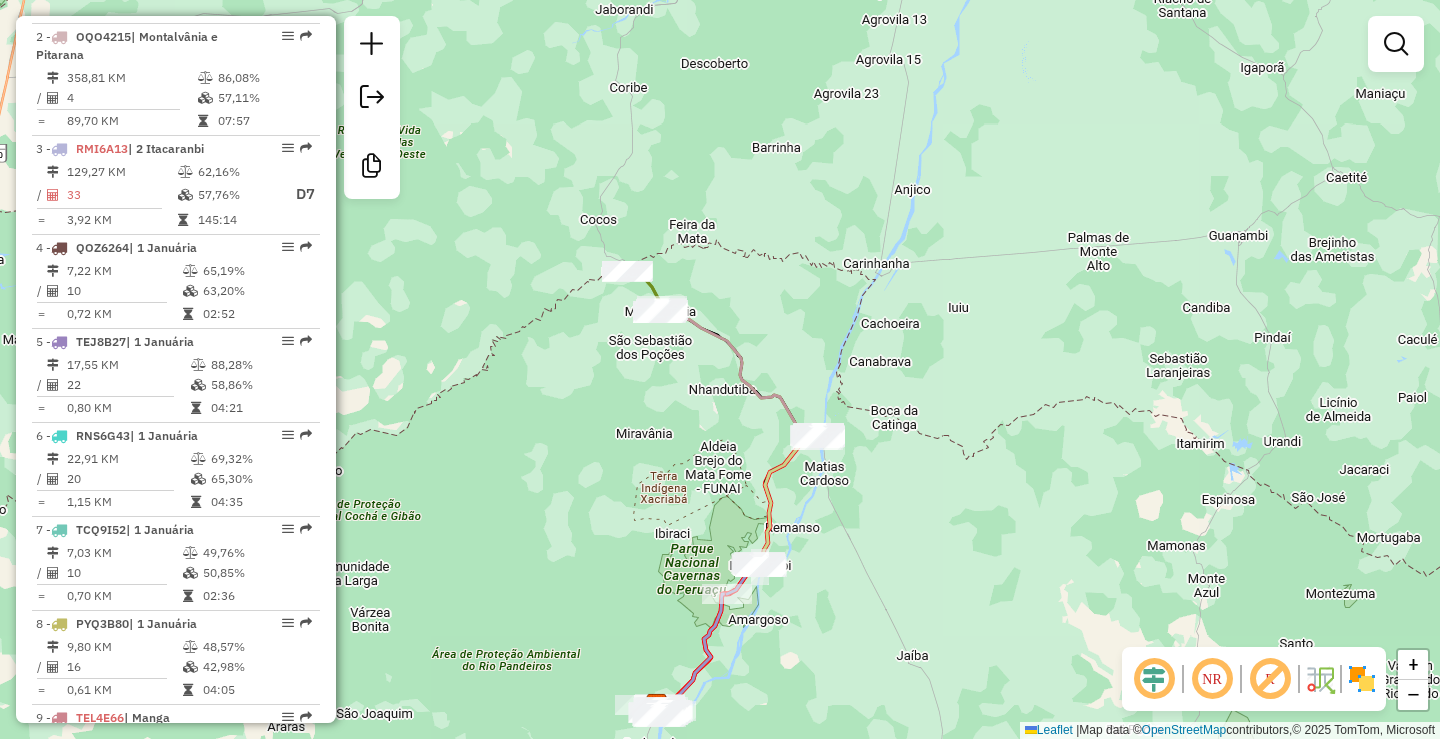 scroll, scrollTop: 812, scrollLeft: 0, axis: vertical 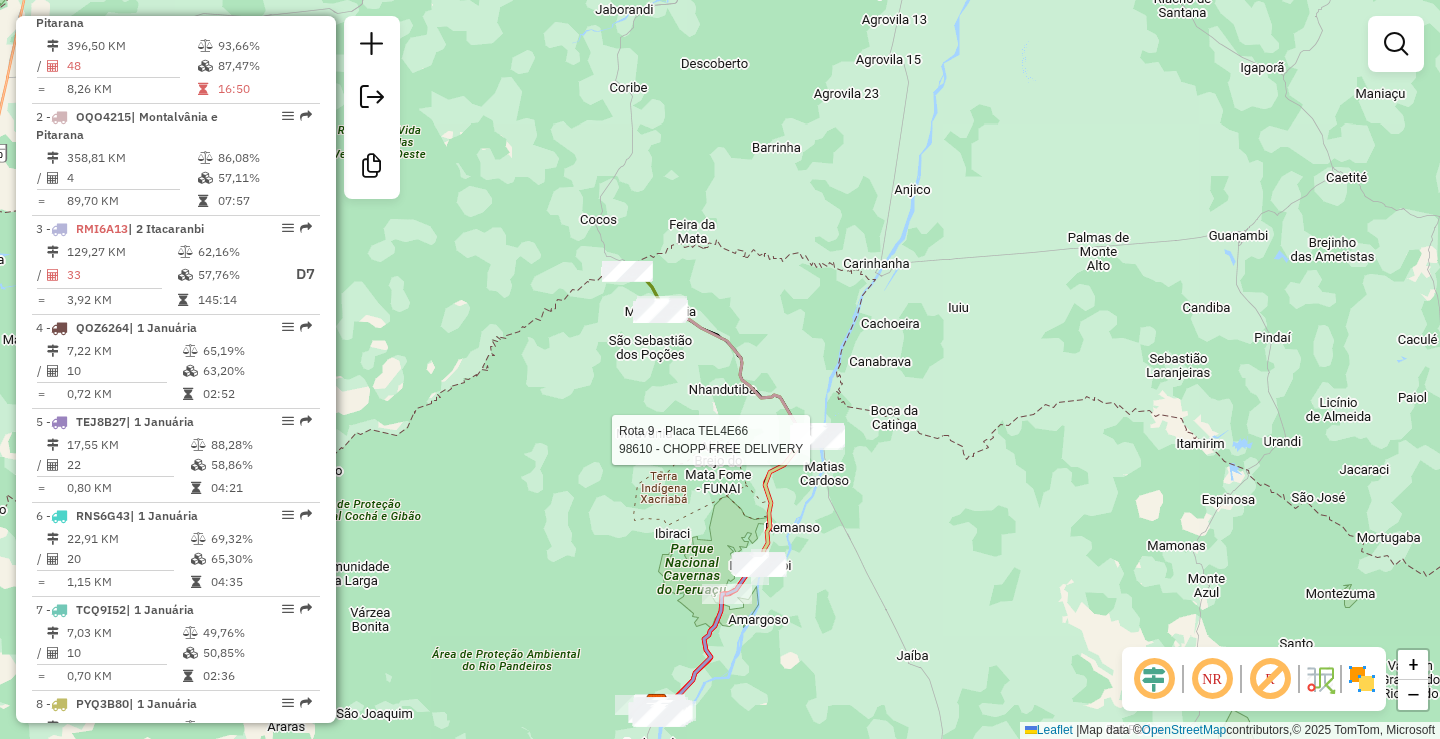 select on "*********" 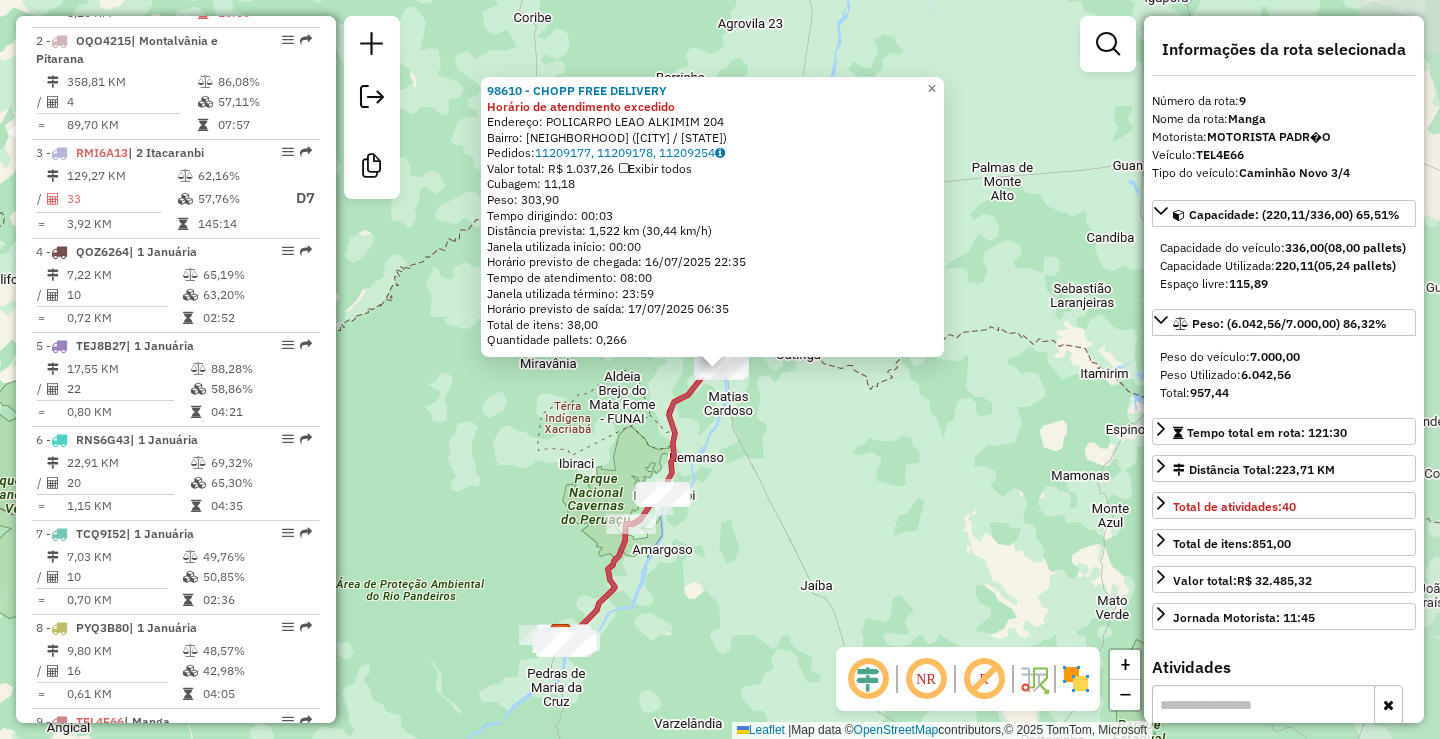 scroll, scrollTop: 1105, scrollLeft: 0, axis: vertical 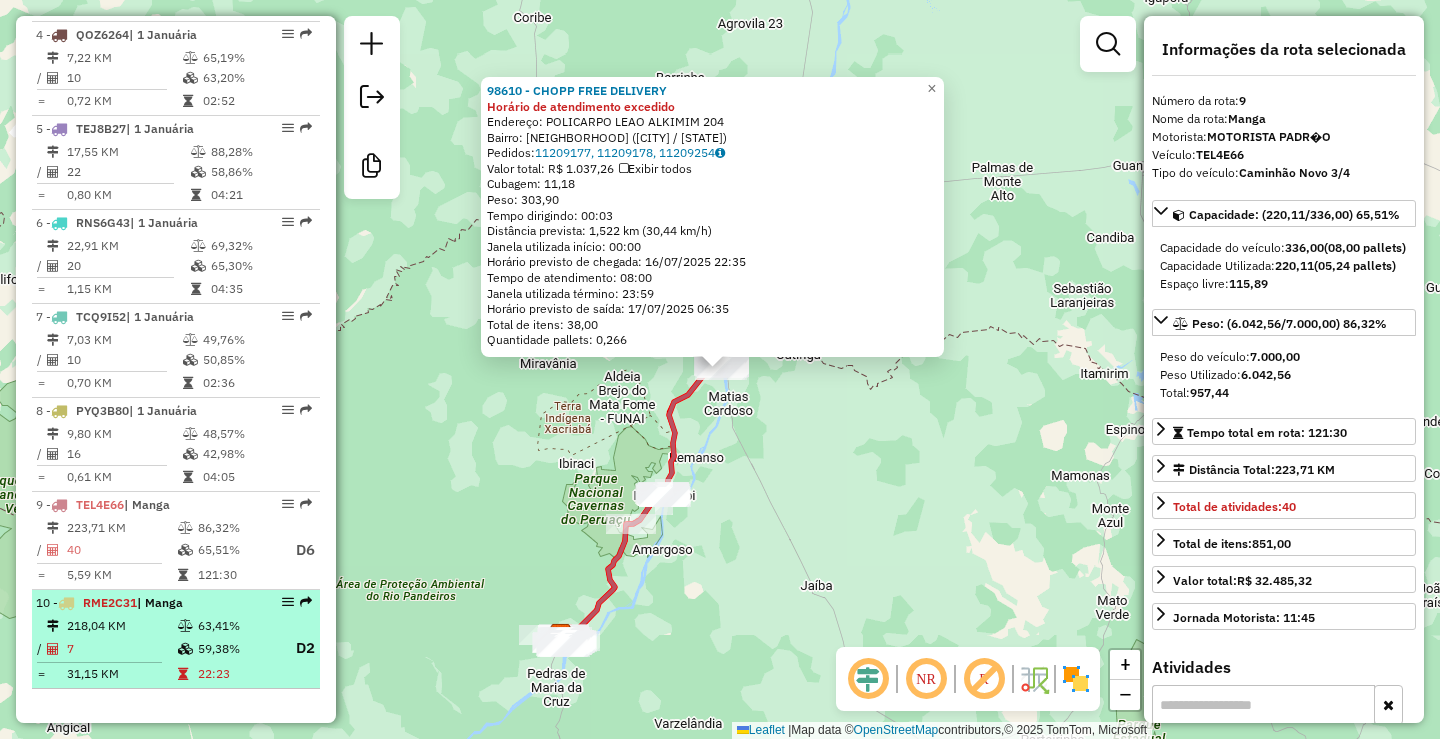 click on "59,38%" at bounding box center (237, 648) 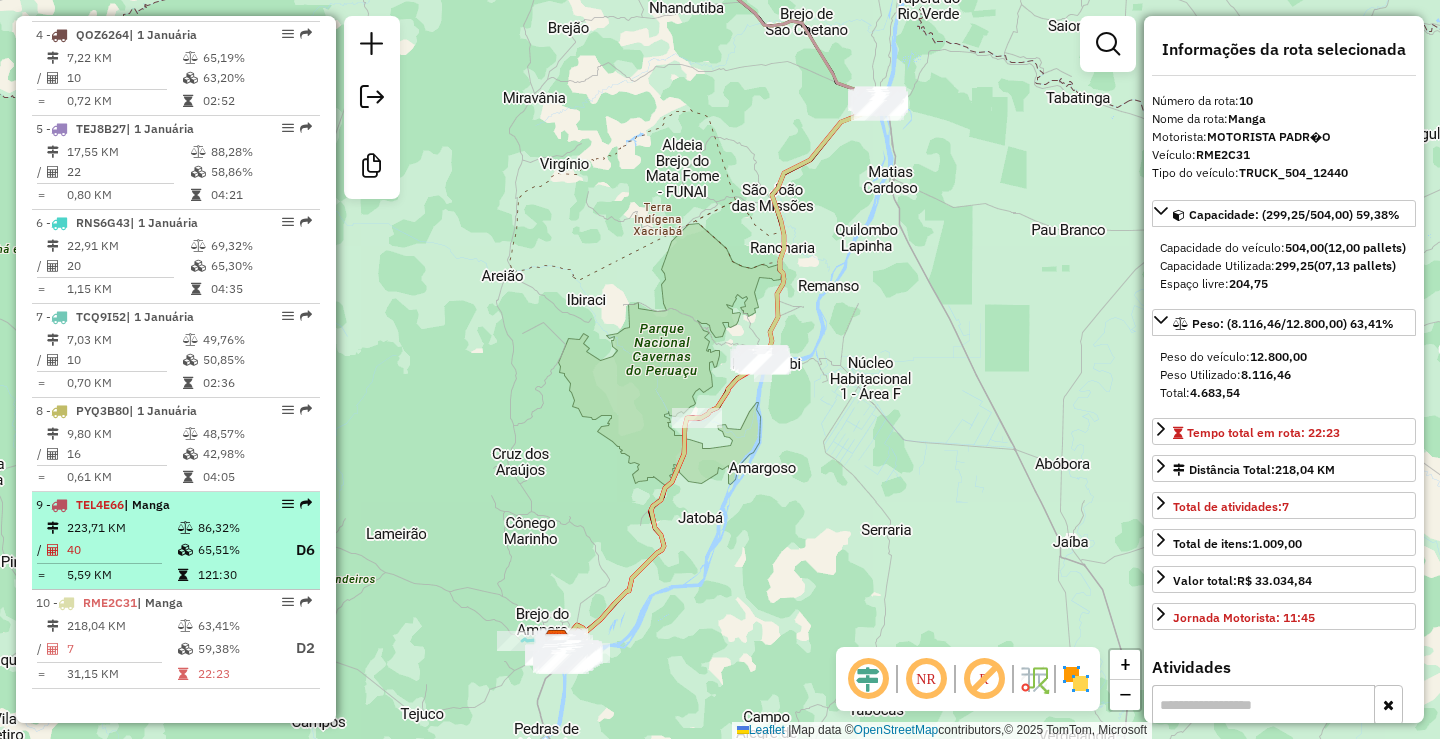 click at bounding box center [206, 528] 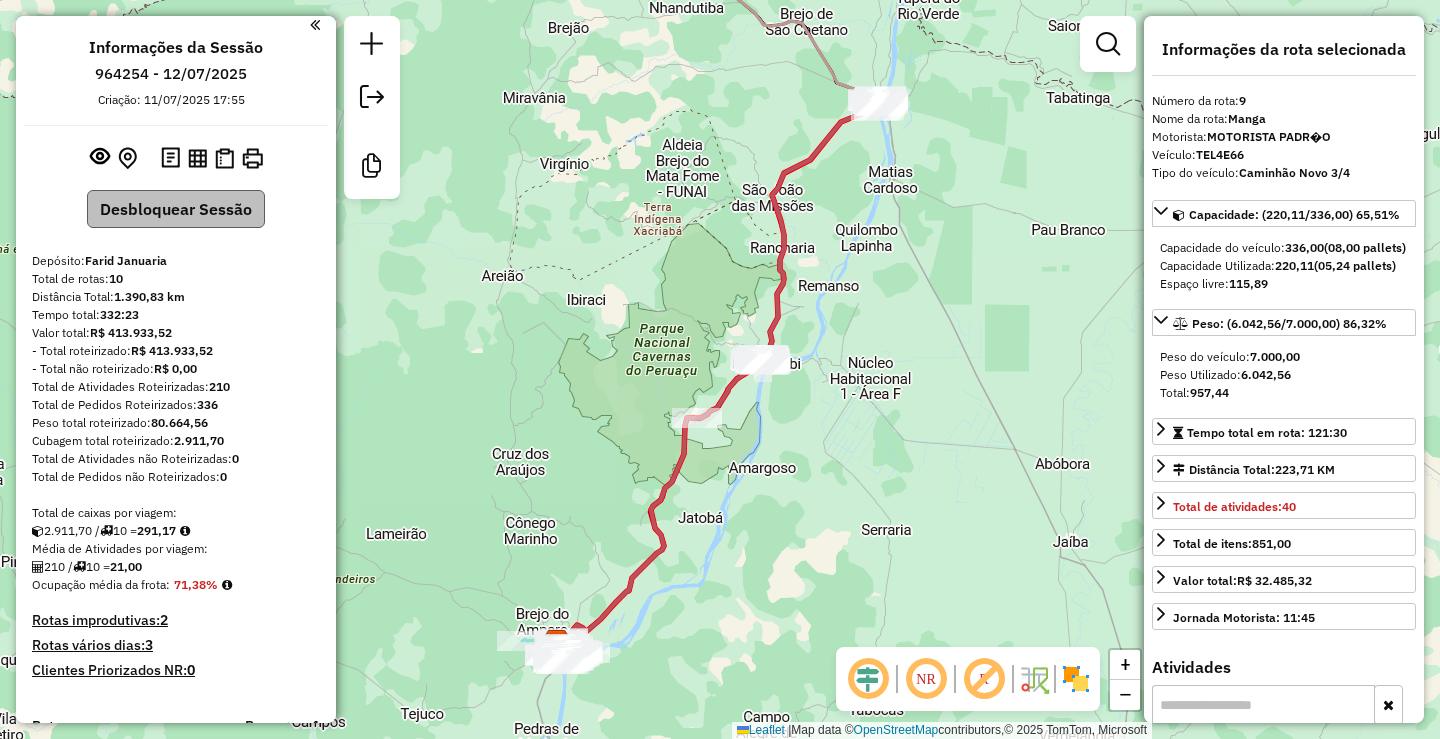 scroll, scrollTop: 0, scrollLeft: 0, axis: both 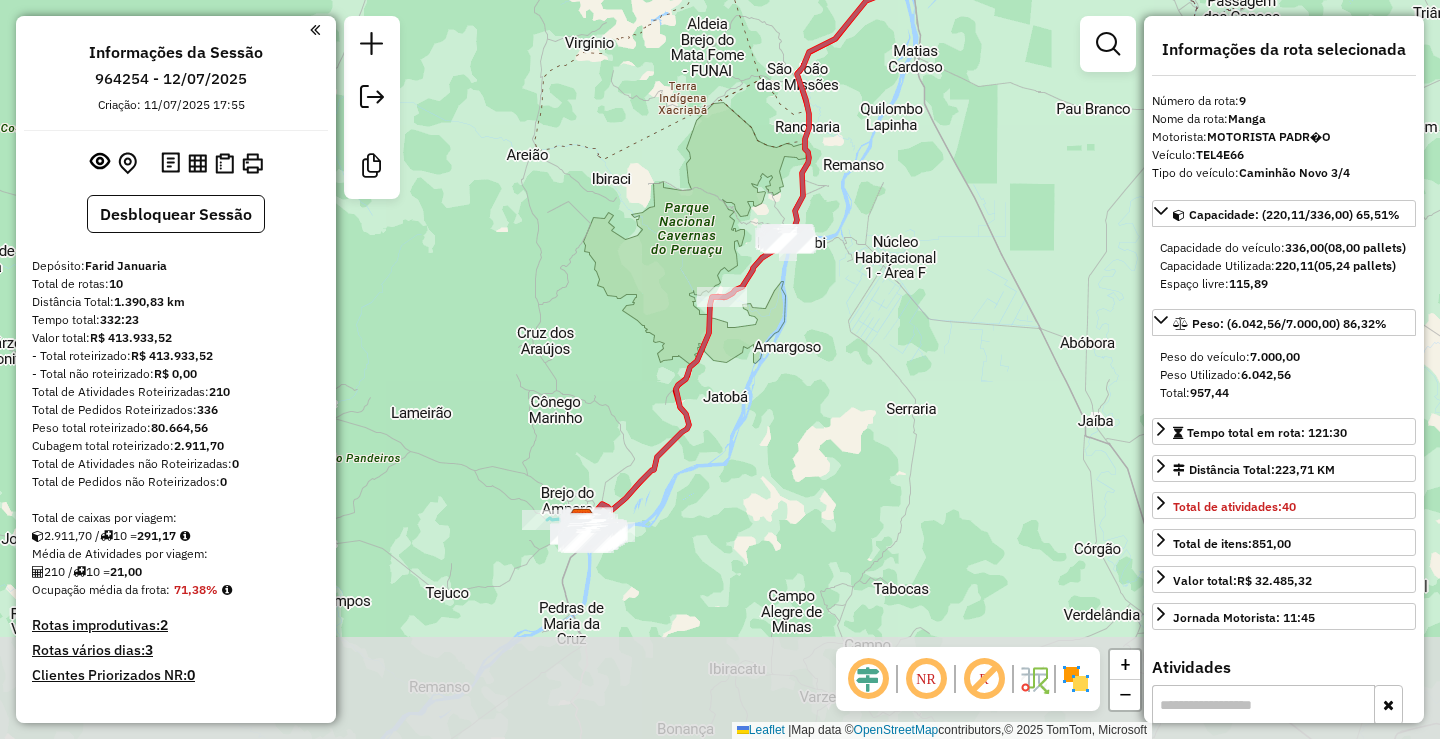 drag, startPoint x: 630, startPoint y: 576, endPoint x: 655, endPoint y: 455, distance: 123.55566 